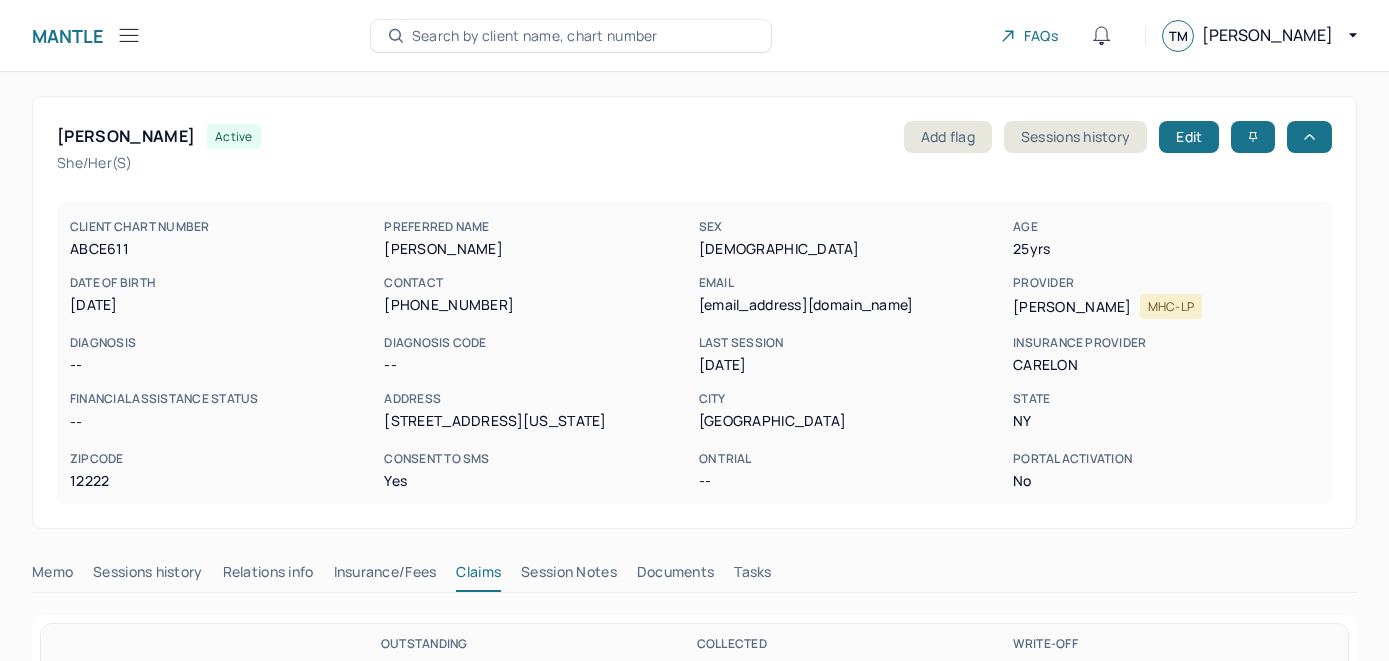 scroll, scrollTop: 0, scrollLeft: 0, axis: both 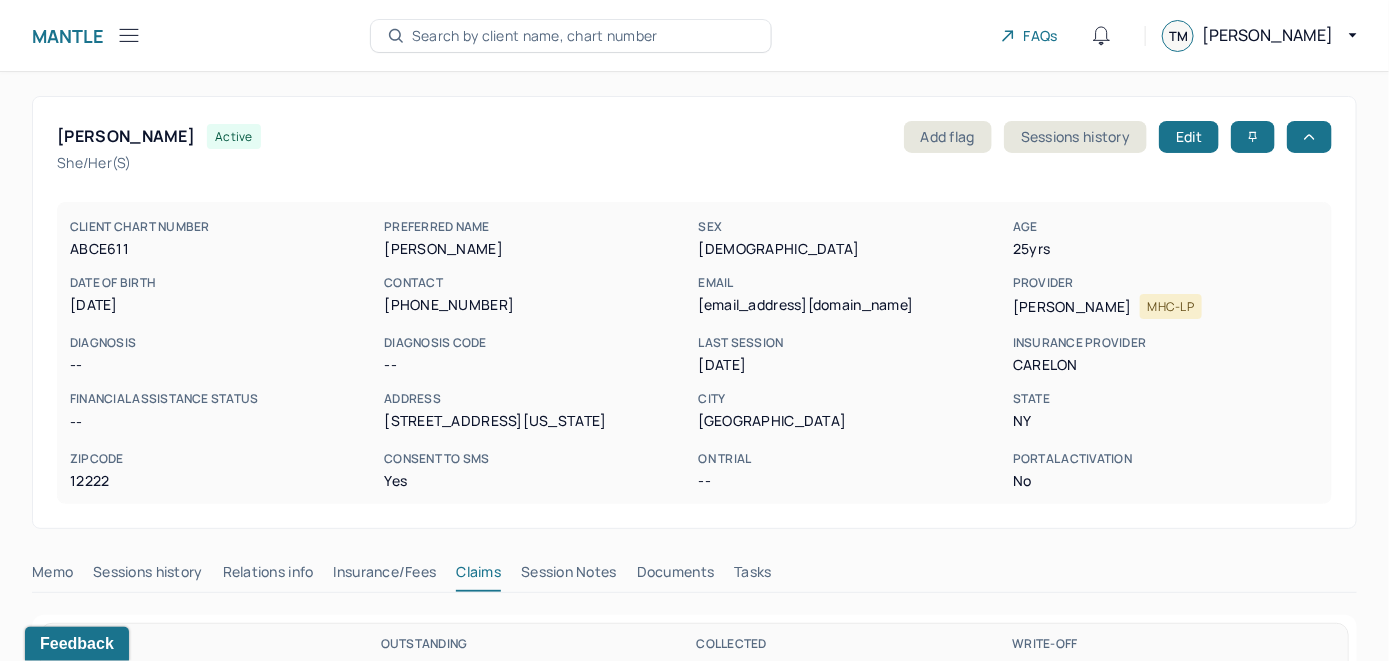 click 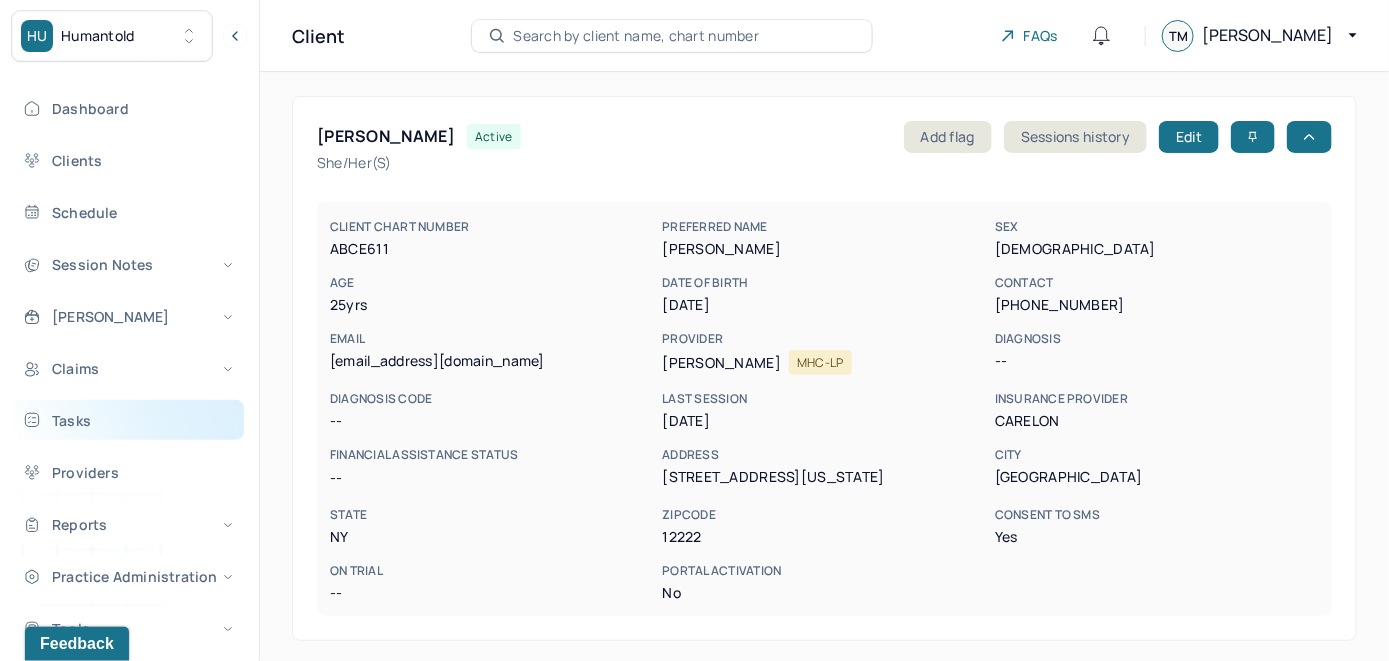 click on "Tasks" at bounding box center [128, 420] 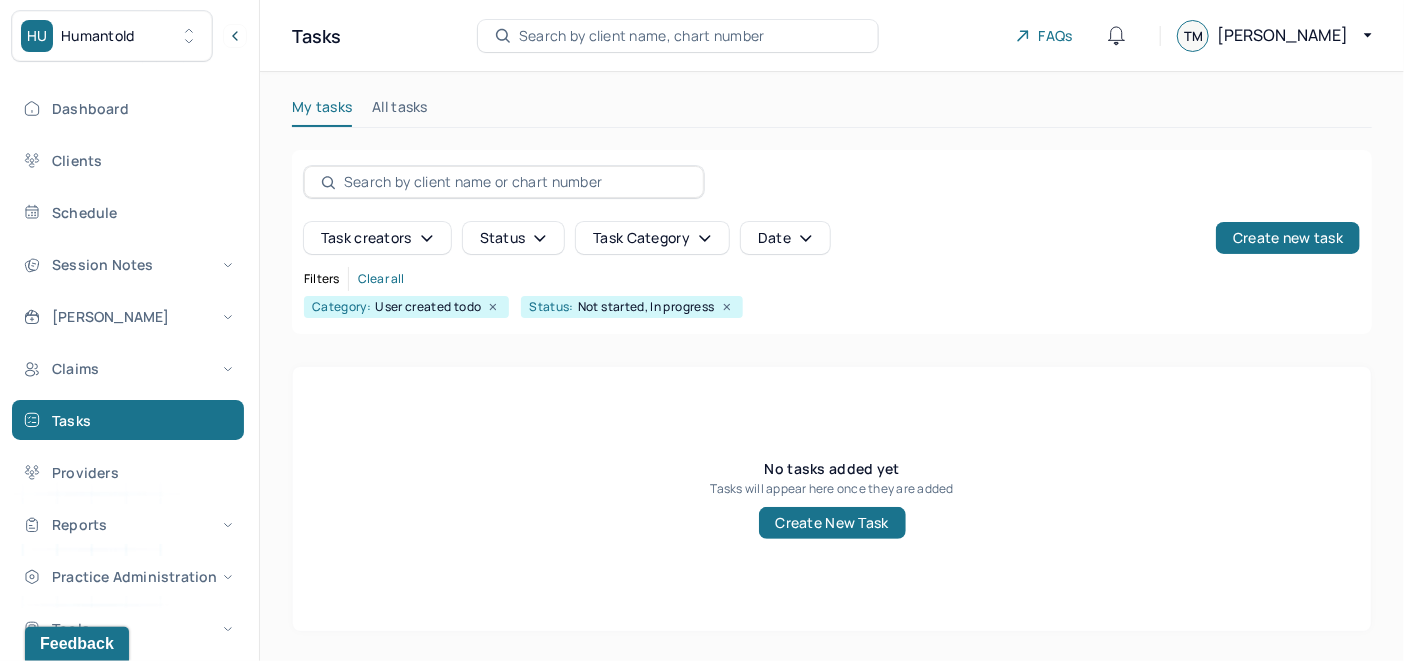 click on "All tasks" at bounding box center [400, 111] 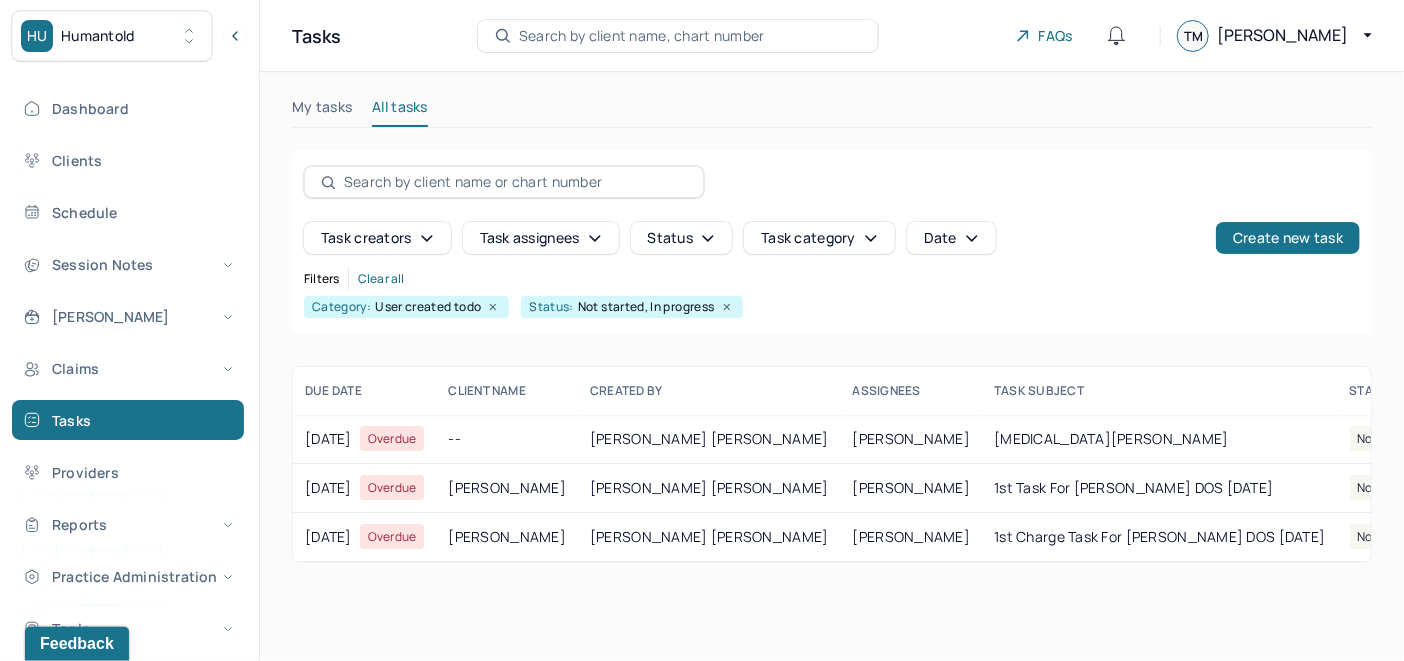 scroll, scrollTop: 0, scrollLeft: 107, axis: horizontal 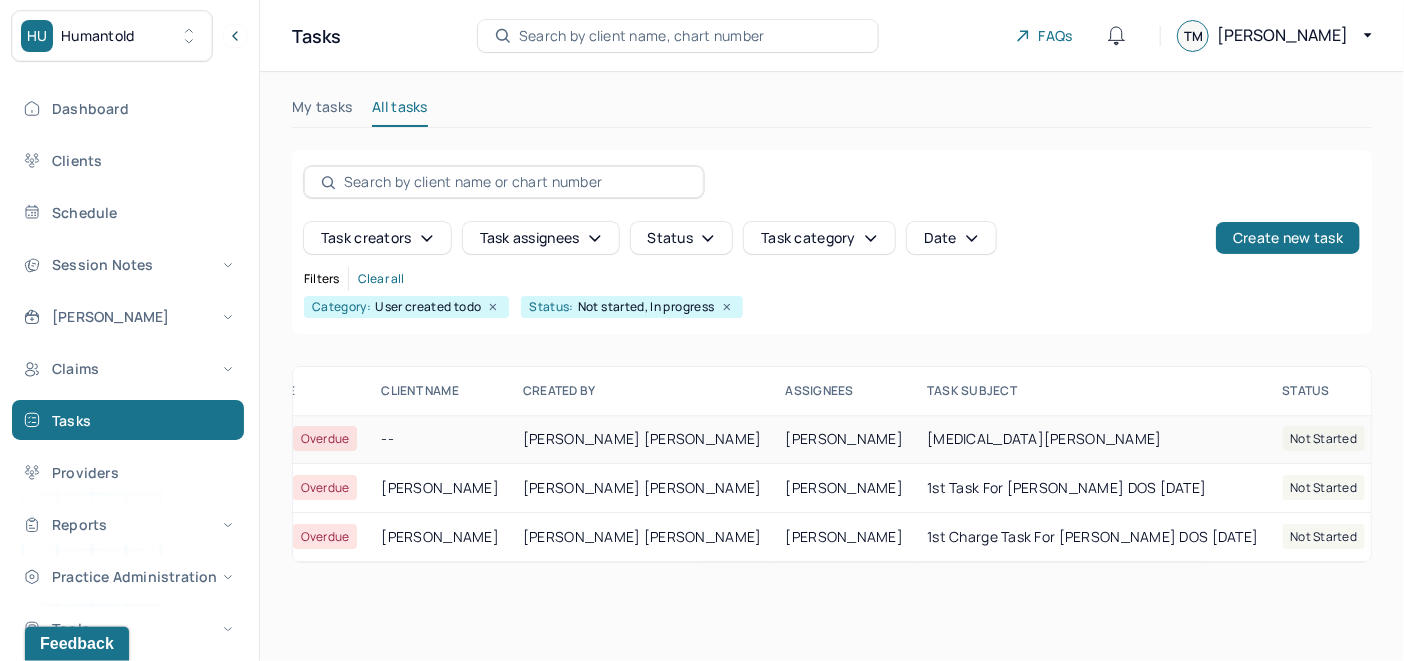 click at bounding box center [1398, 439] 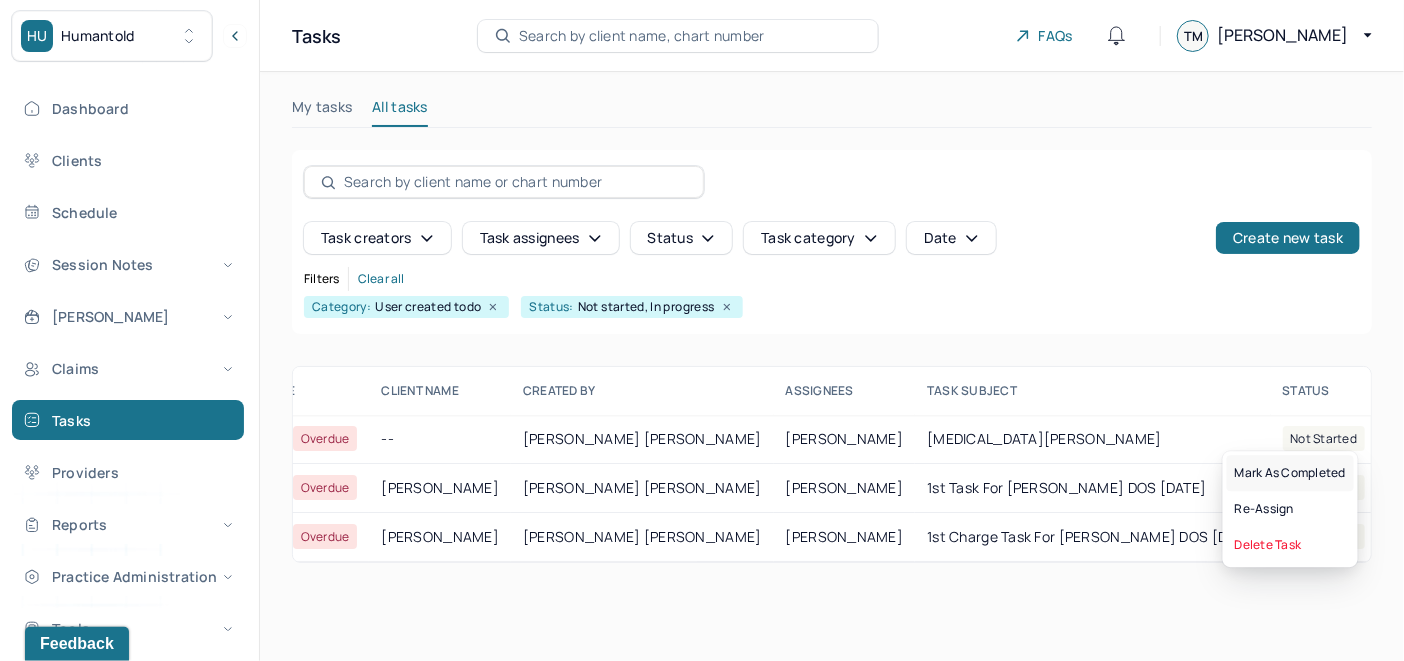 click on "Mark as Completed" at bounding box center [1290, 473] 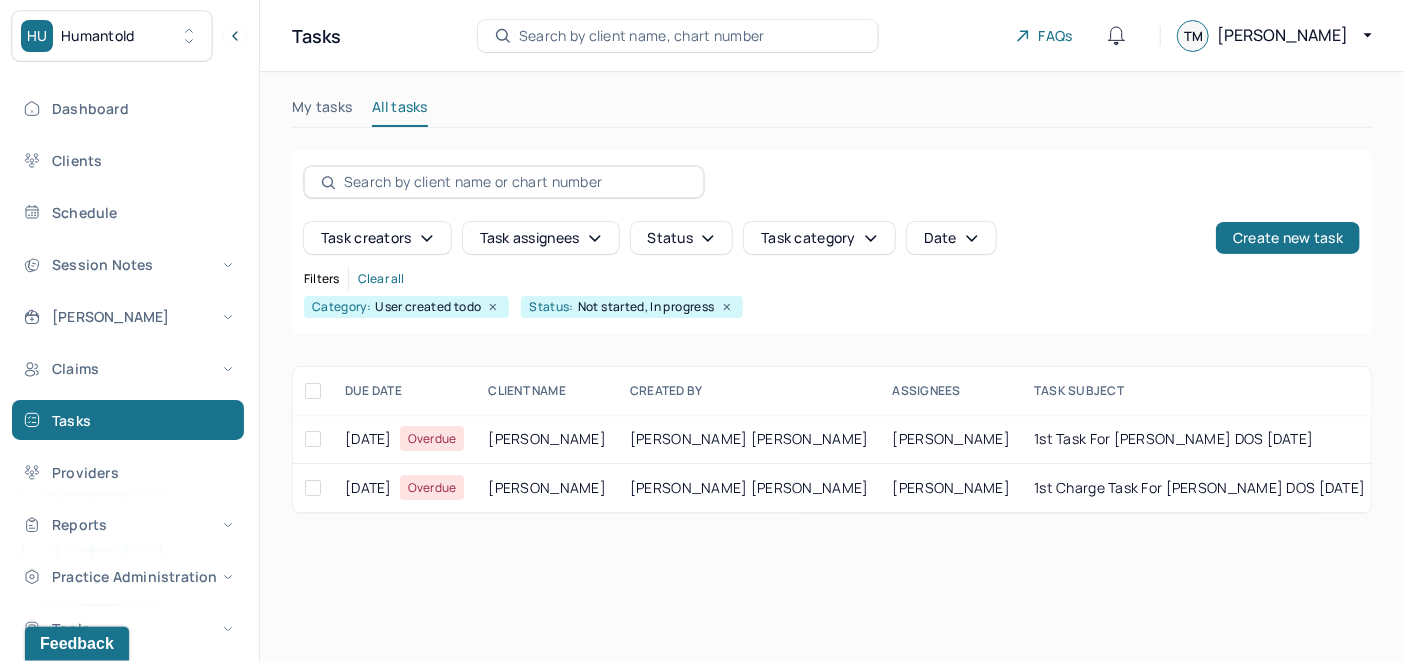 scroll, scrollTop: 0, scrollLeft: 107, axis: horizontal 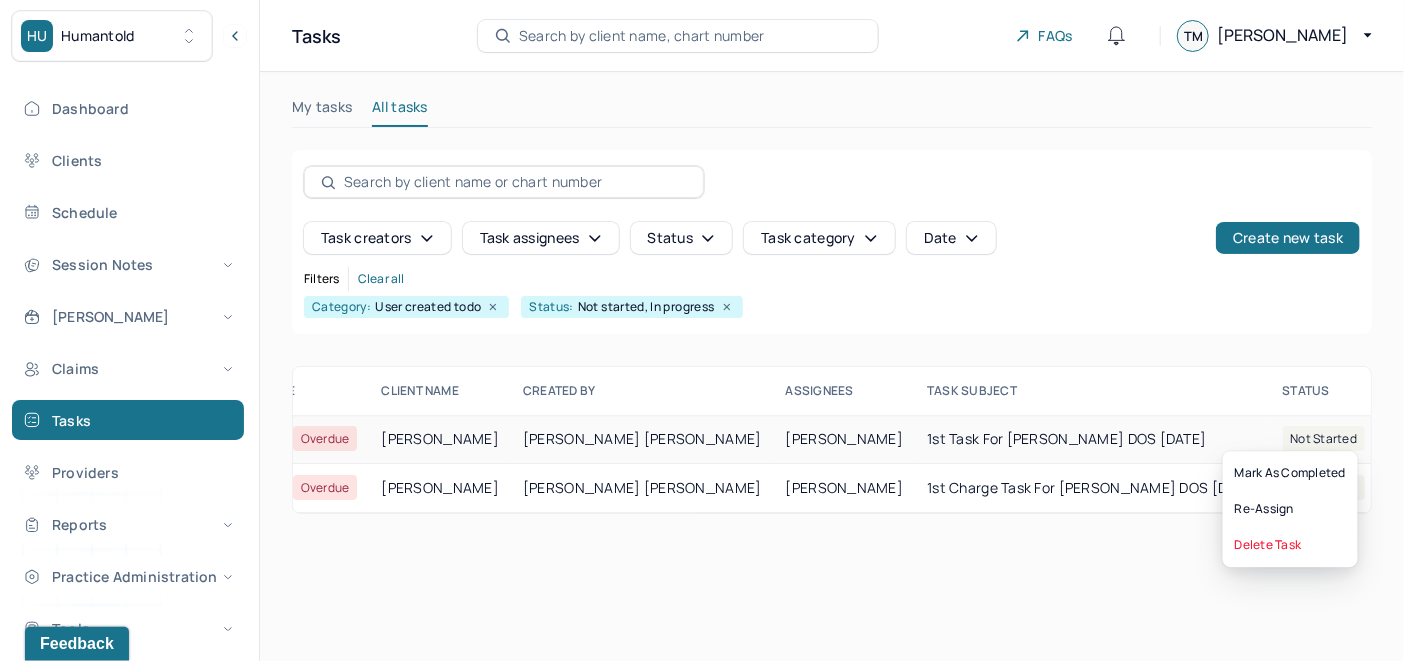 click at bounding box center [1398, 439] 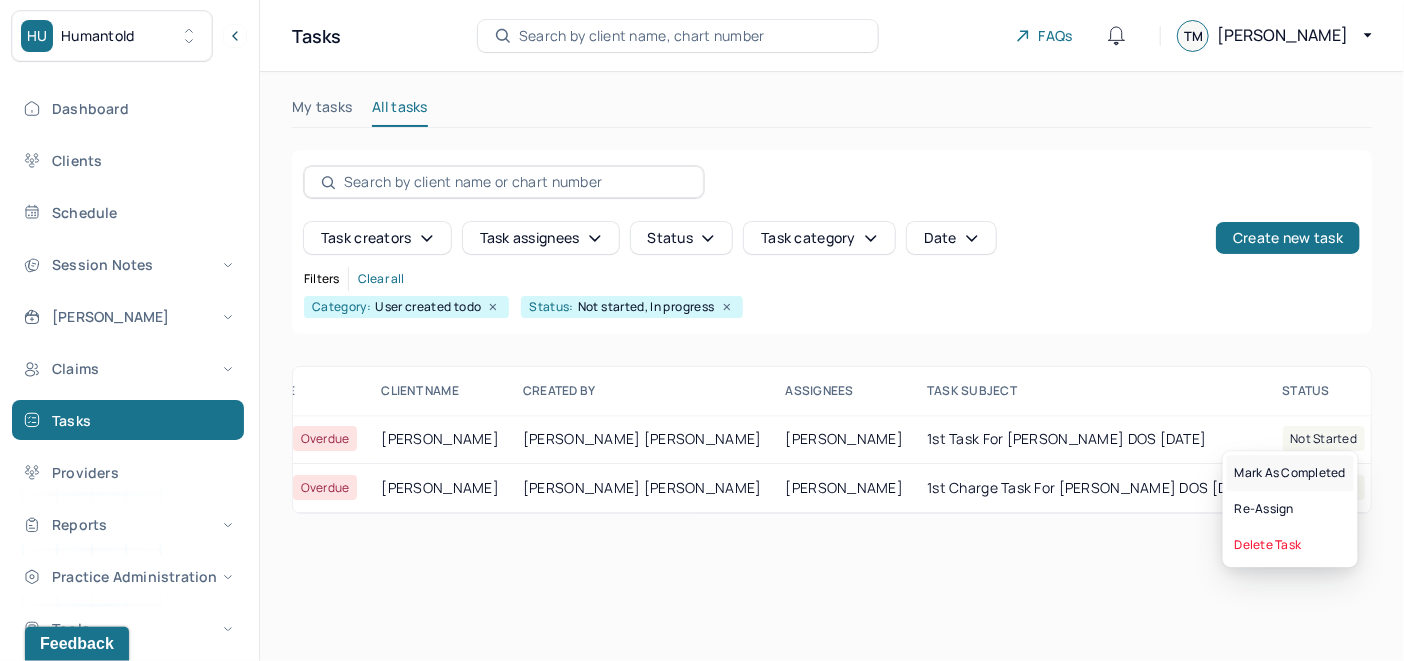 click on "Mark as Completed" at bounding box center (1290, 473) 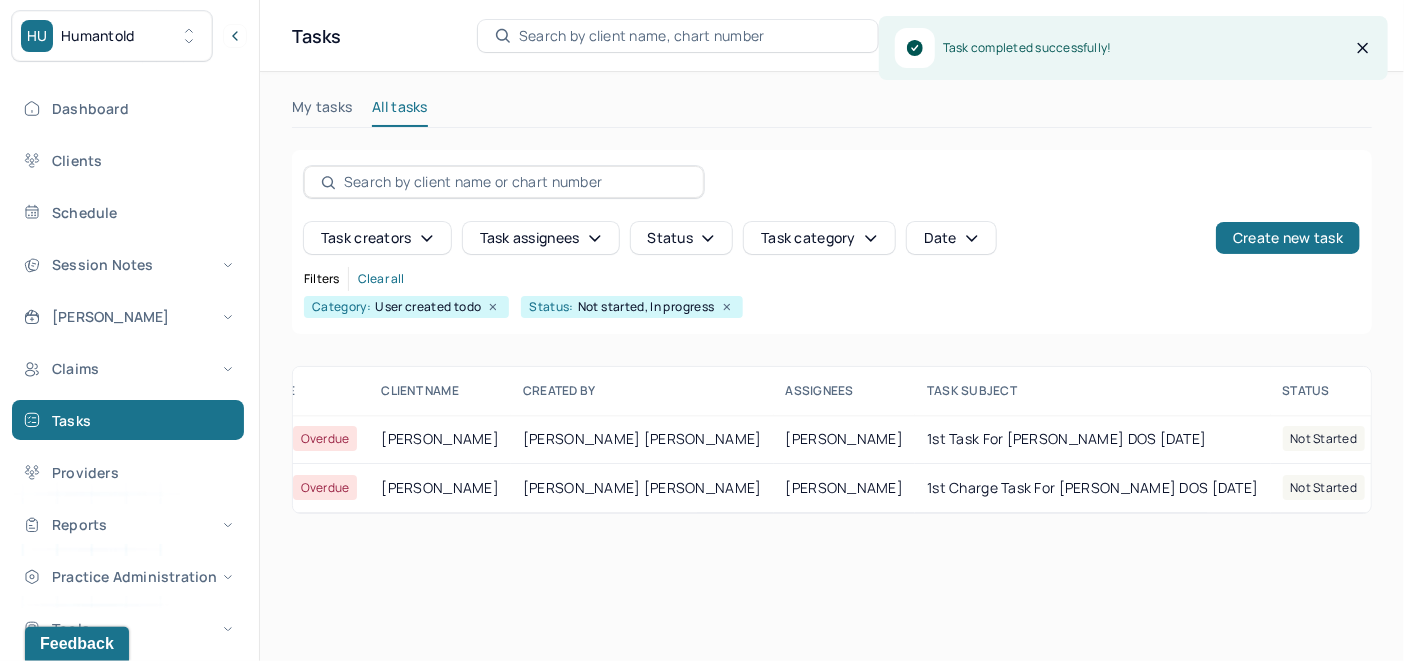 scroll, scrollTop: 0, scrollLeft: 86, axis: horizontal 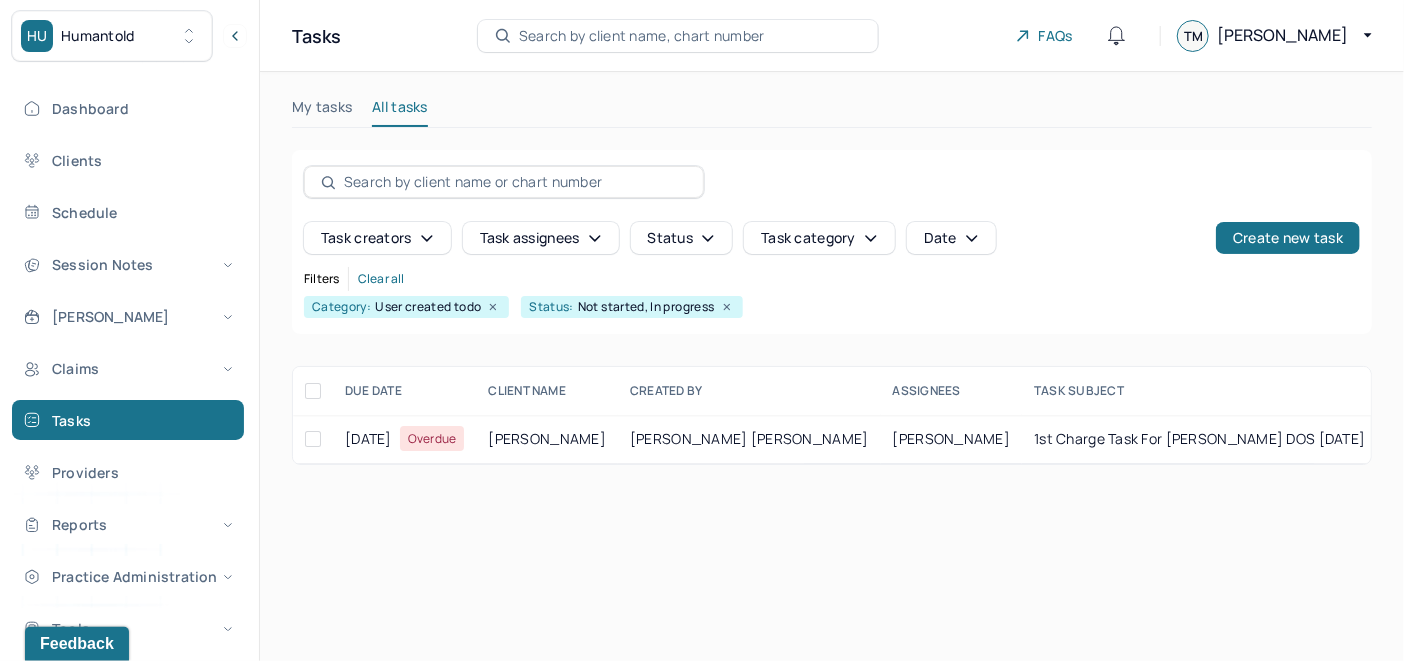 click on "Tasks   Search by client name, chart number     FAQs     TM Teresa   My tasks     All tasks     Task creators     Task assignees     Status     Task category     Date     Create new task   Filters   Clear all   Category: User created todo     Status: Not started, In progress     DUE DATE CLIENT NAME CREATED BY Assignees TASK SUBJECT STATUS 06/04/2025 Overdue TERMINI, LILA MURILLO MARTINEZ, TERESA WILLIAMS, DANIELLE 1st Charge  task for Lila Termini DOS 6/2/25 not started" at bounding box center (832, 330) 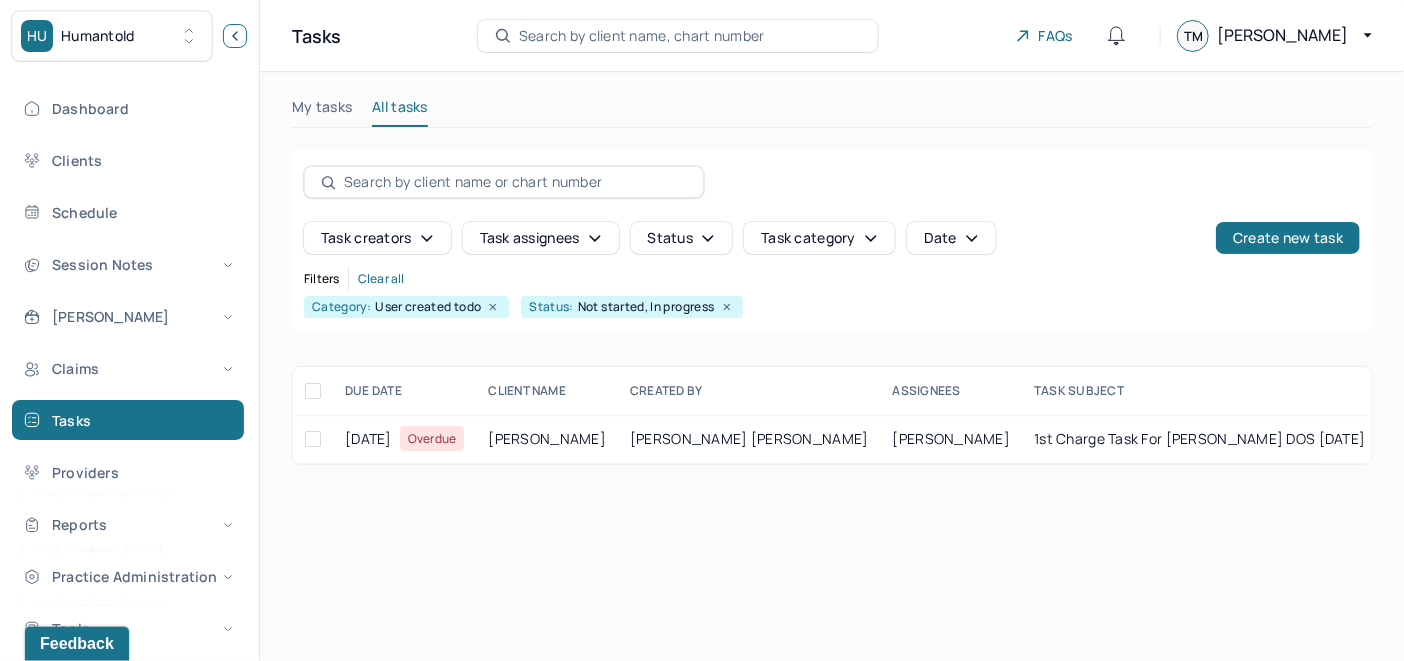 click at bounding box center [235, 36] 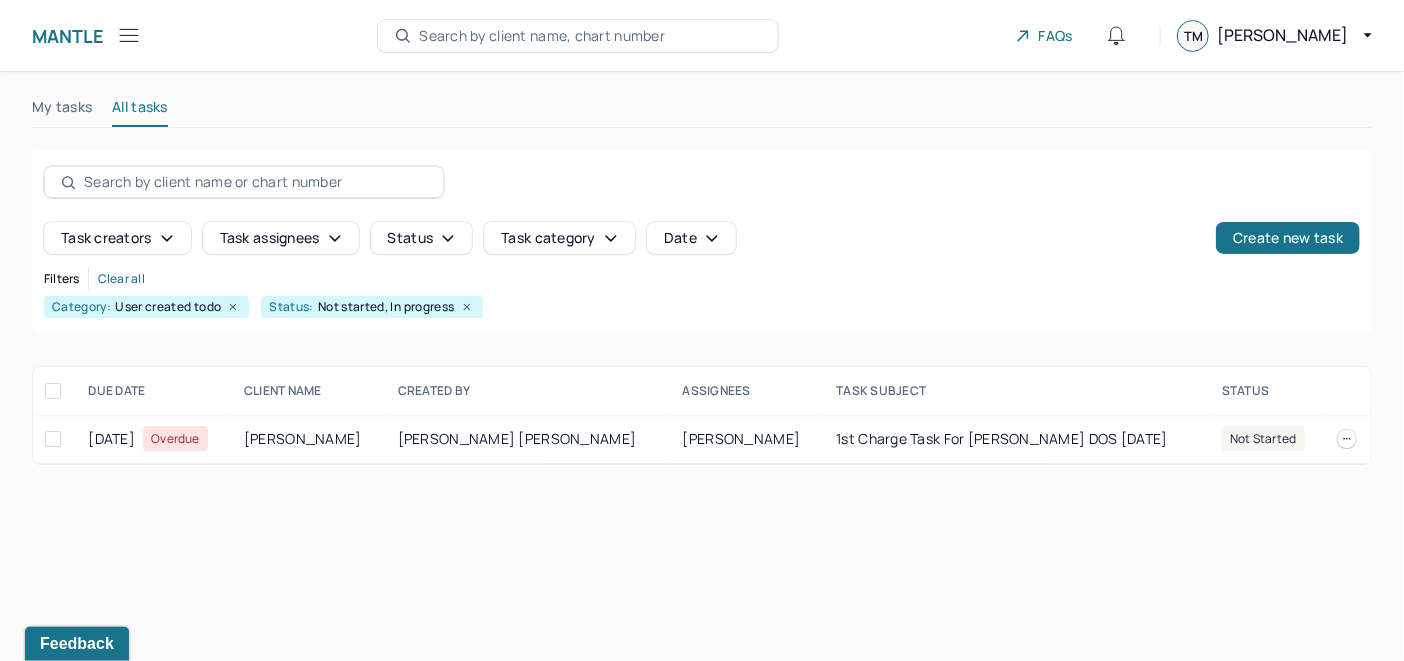 click on "Search by client name, chart number" at bounding box center [542, 36] 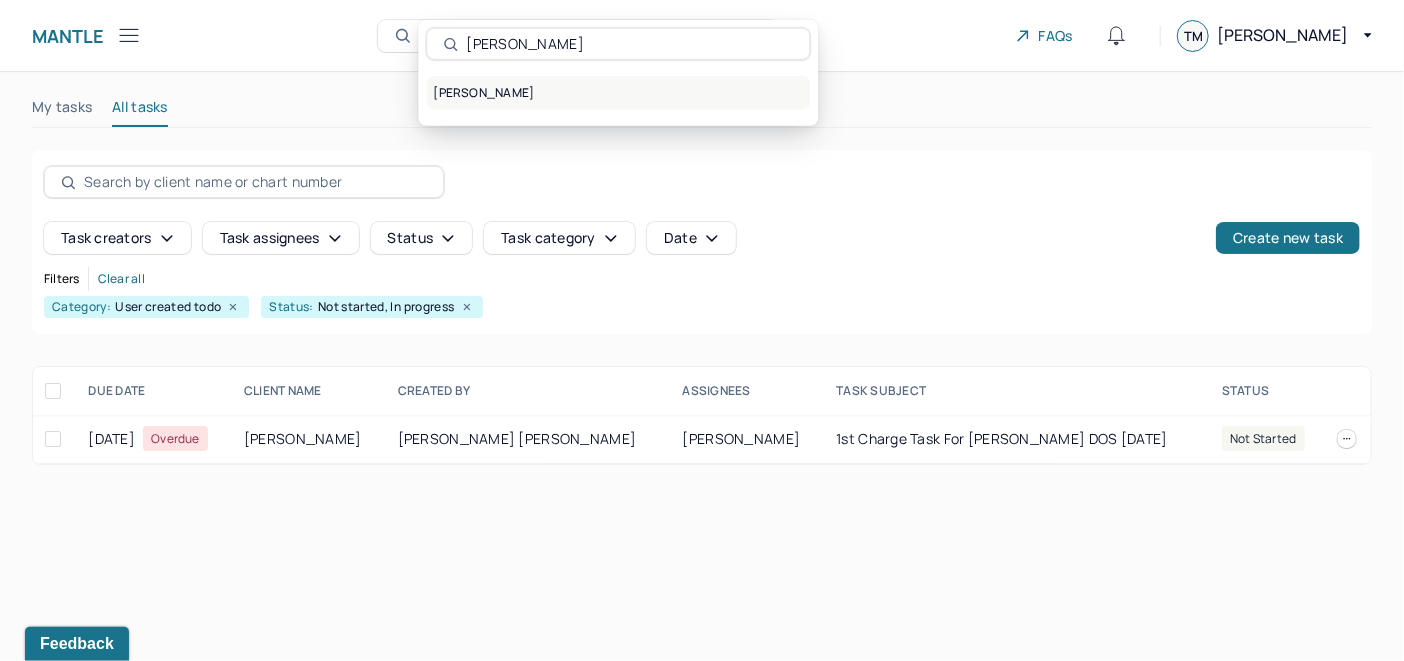 type on "Alexandra Fomina" 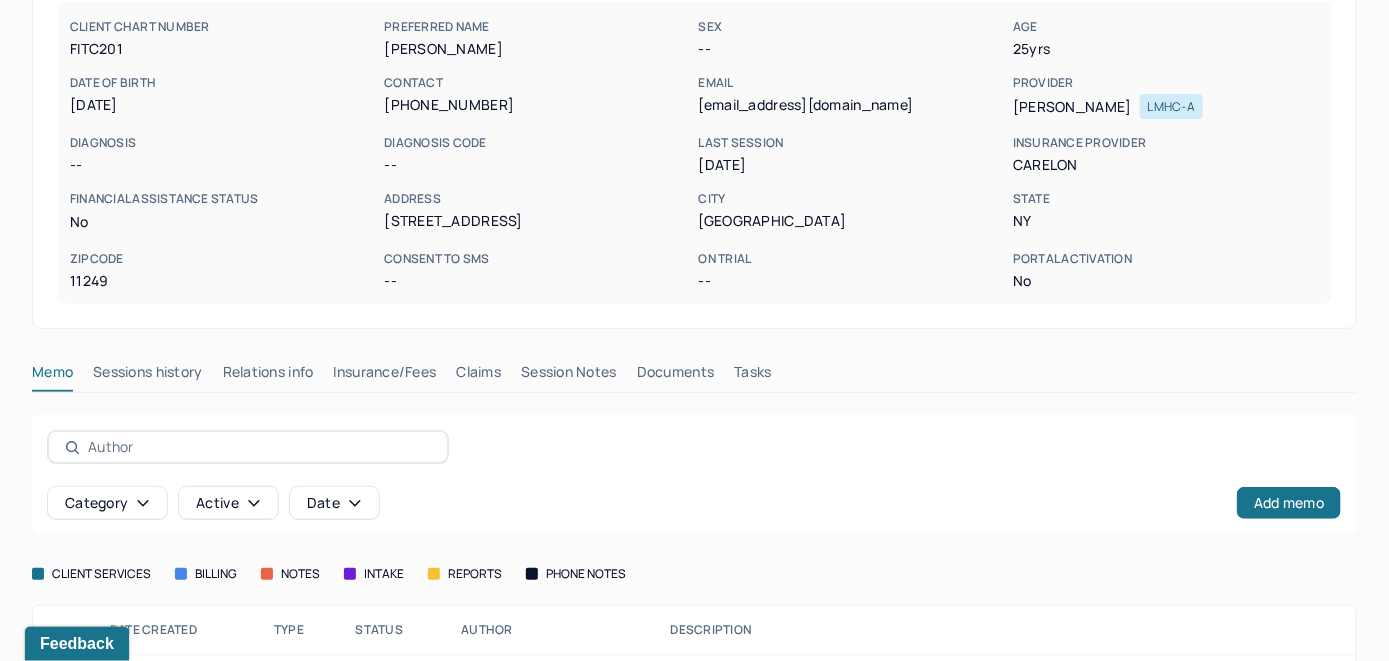 scroll, scrollTop: 279, scrollLeft: 0, axis: vertical 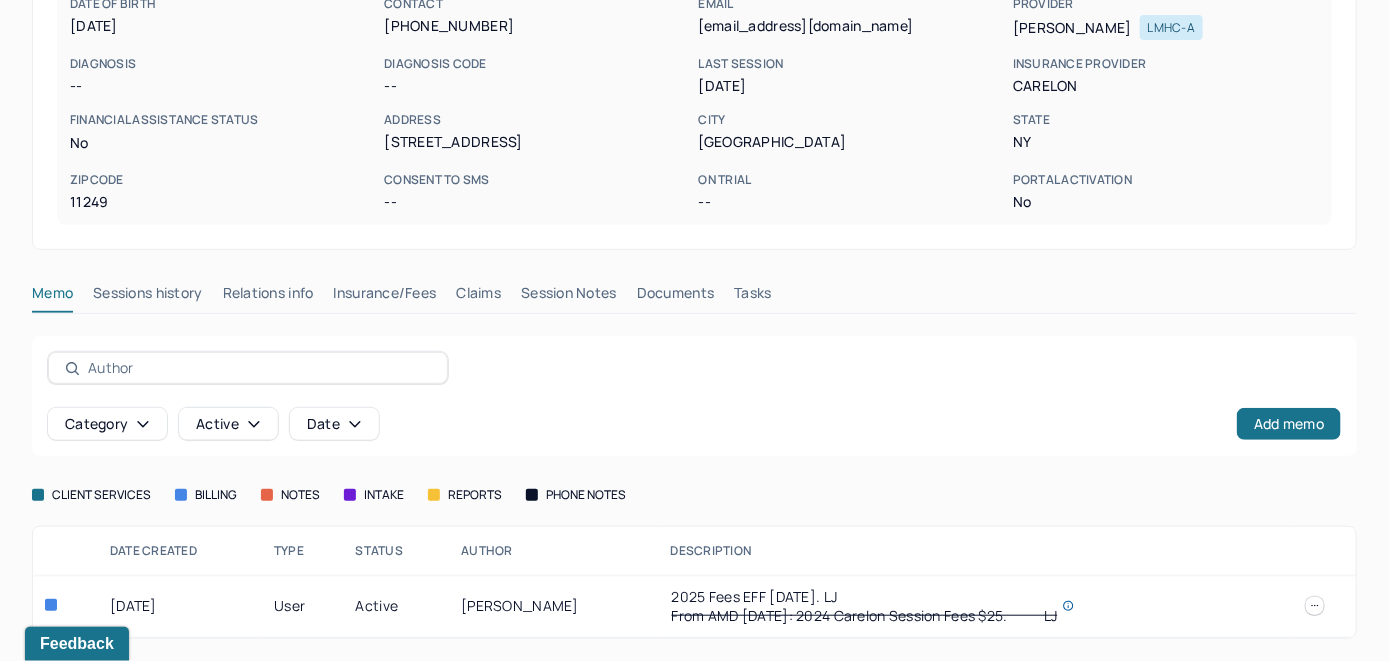 click on "Insurance/Fees" at bounding box center [385, 297] 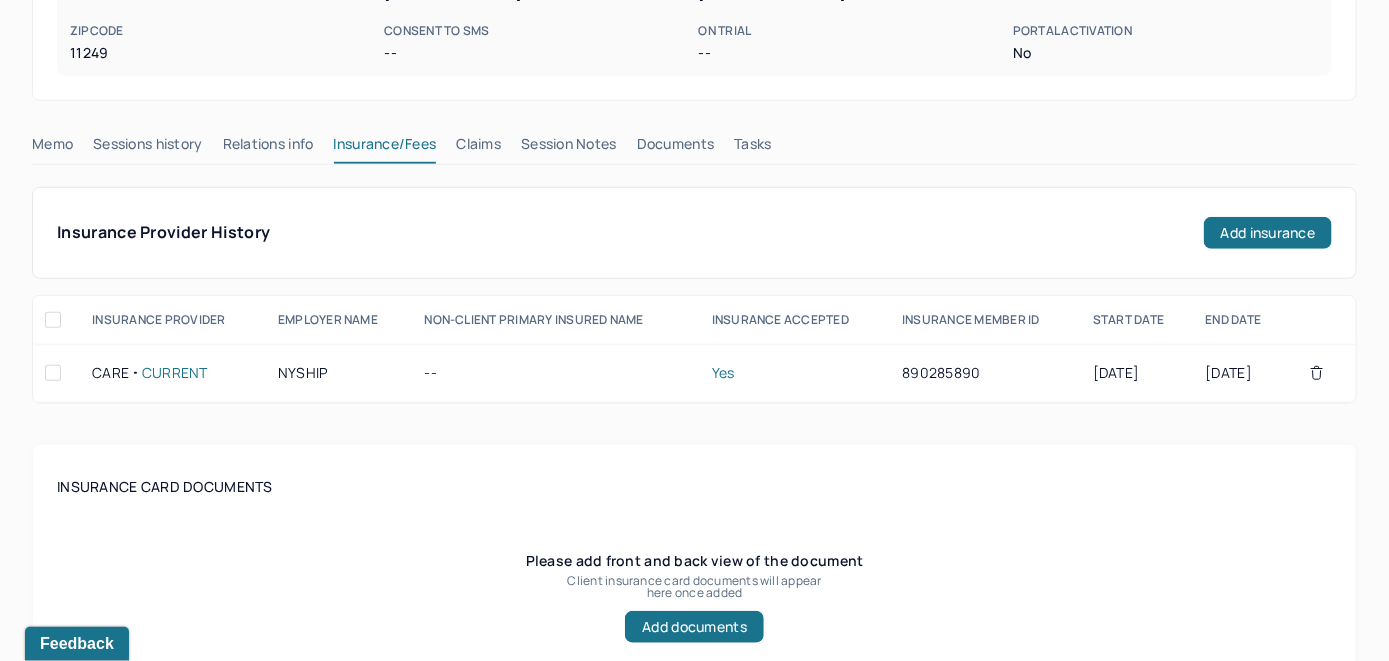 scroll, scrollTop: 279, scrollLeft: 0, axis: vertical 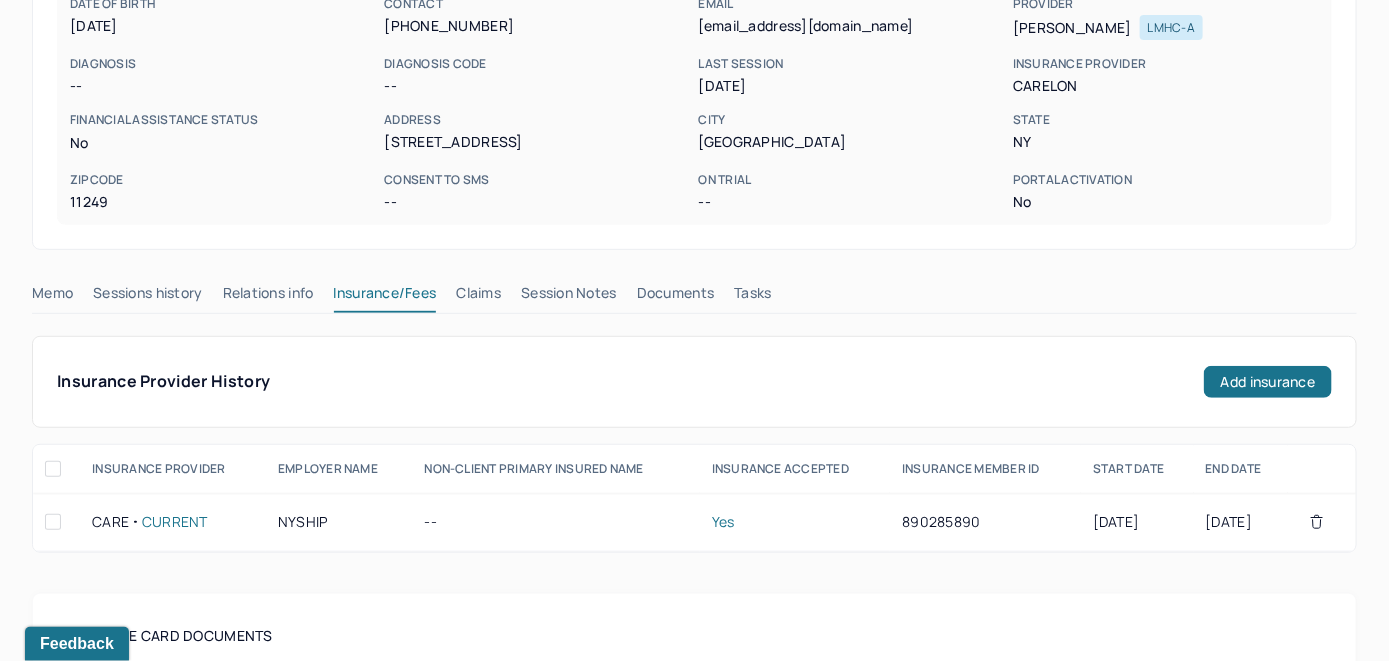 click on "Claims" at bounding box center [478, 297] 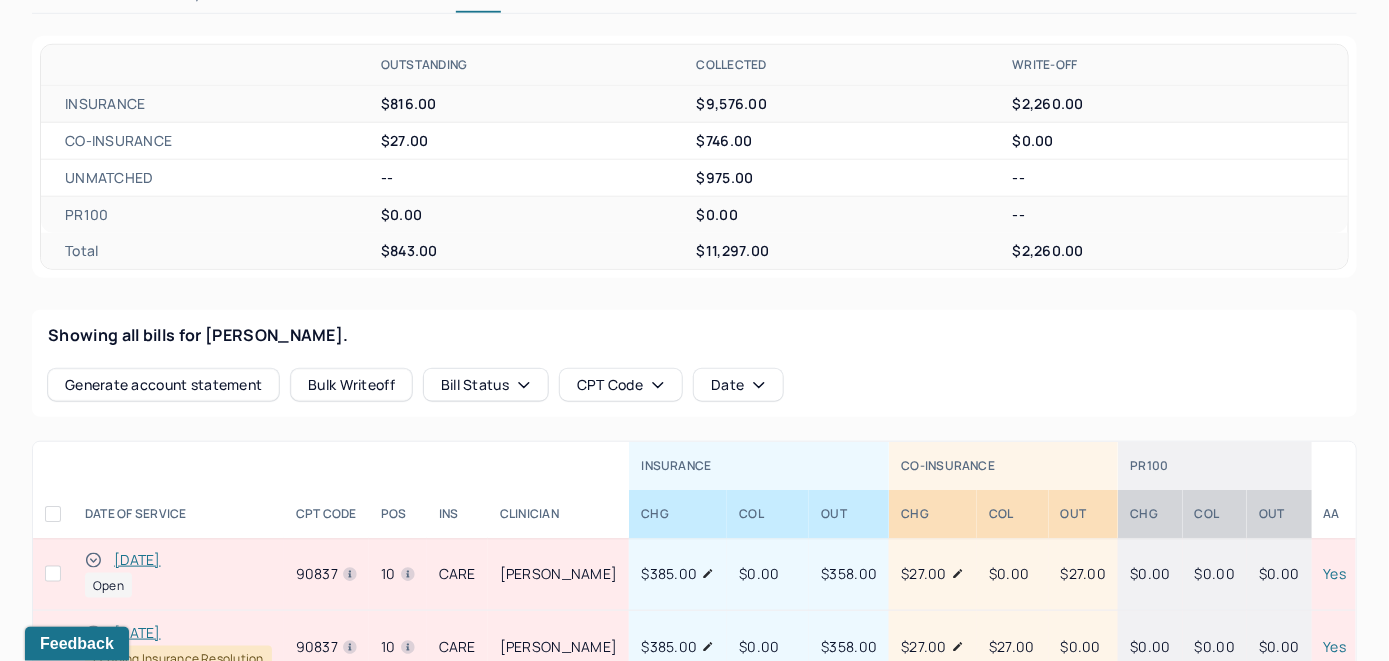 scroll, scrollTop: 779, scrollLeft: 0, axis: vertical 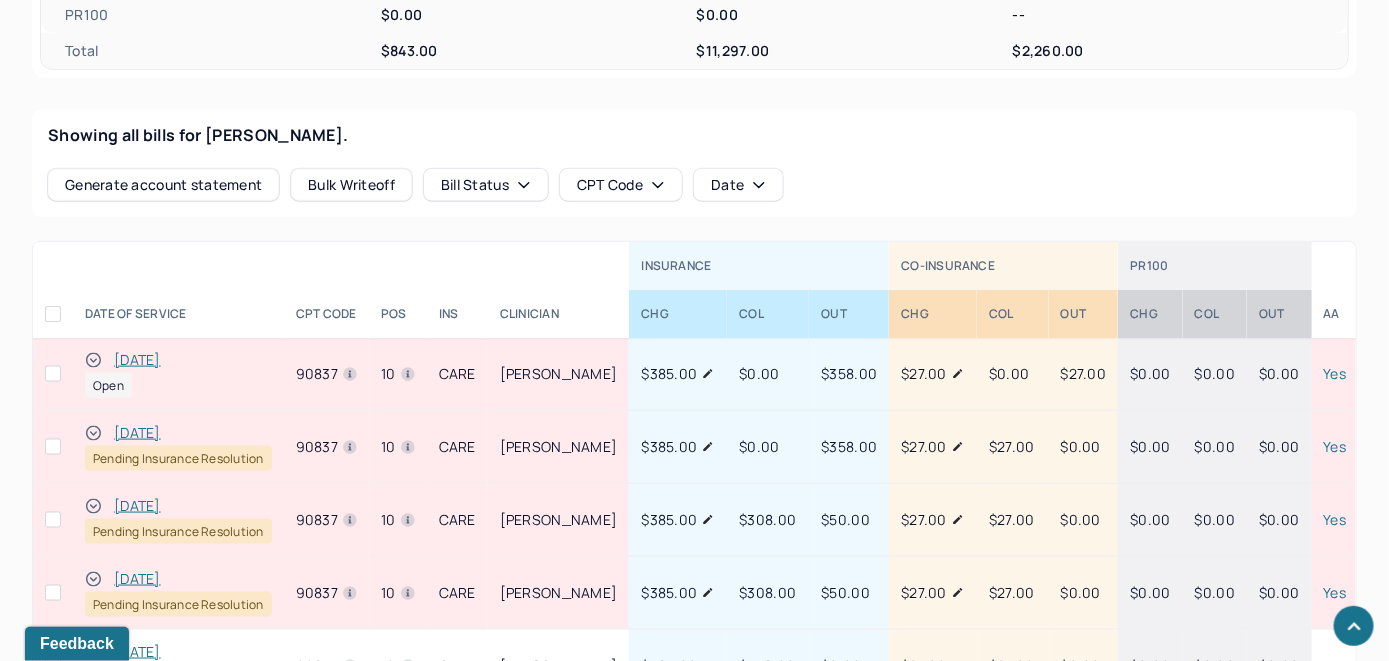 click on "[DATE]" at bounding box center [137, 360] 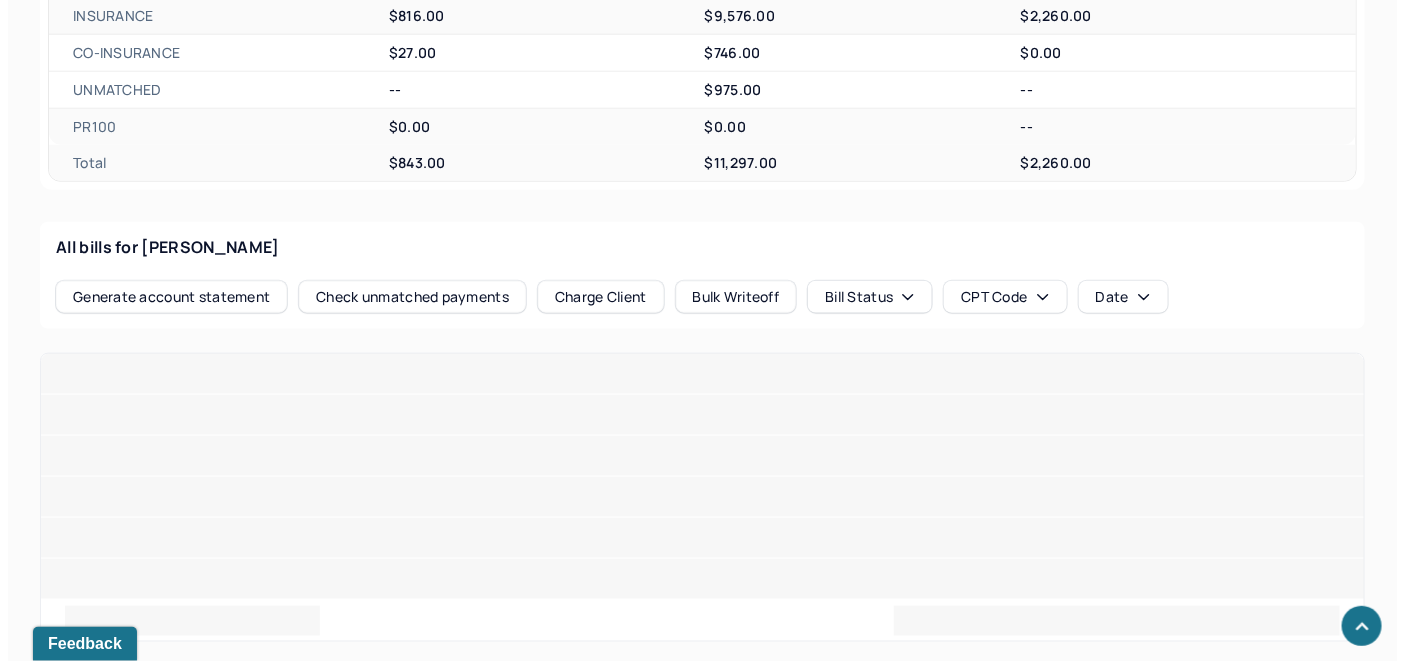 scroll, scrollTop: 779, scrollLeft: 0, axis: vertical 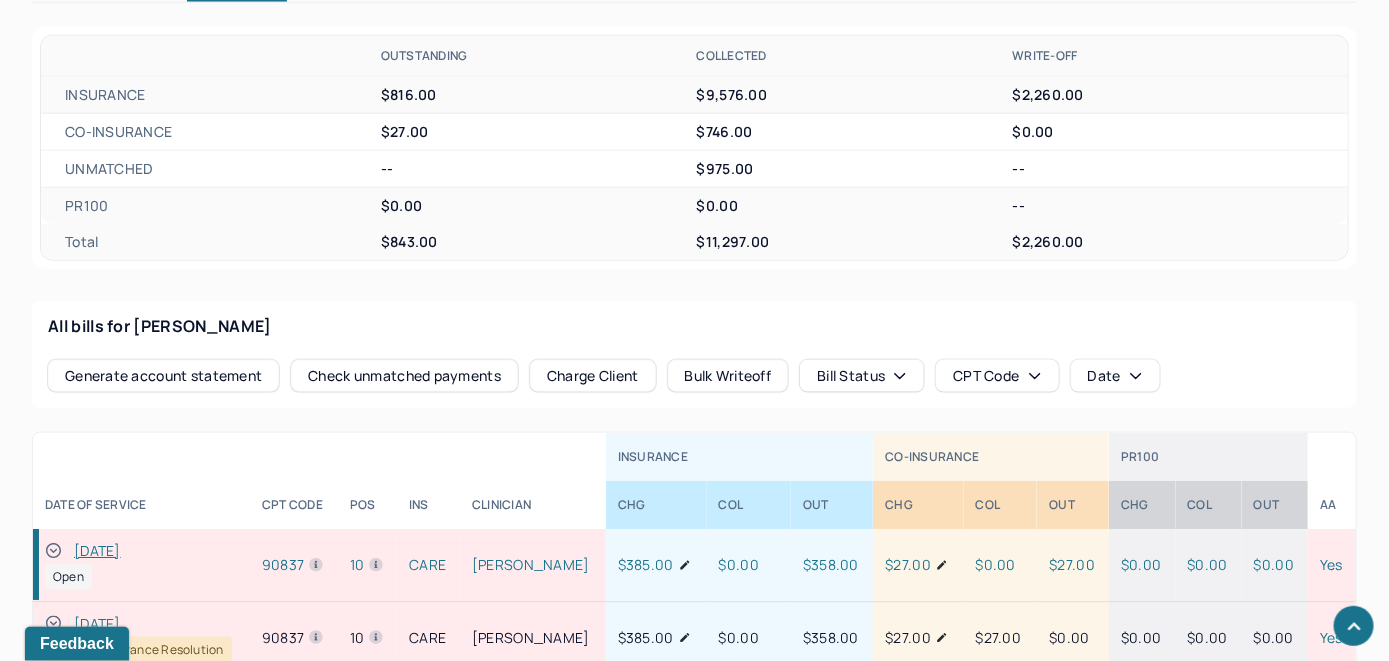 click on "Check unmatched payments" at bounding box center (404, 376) 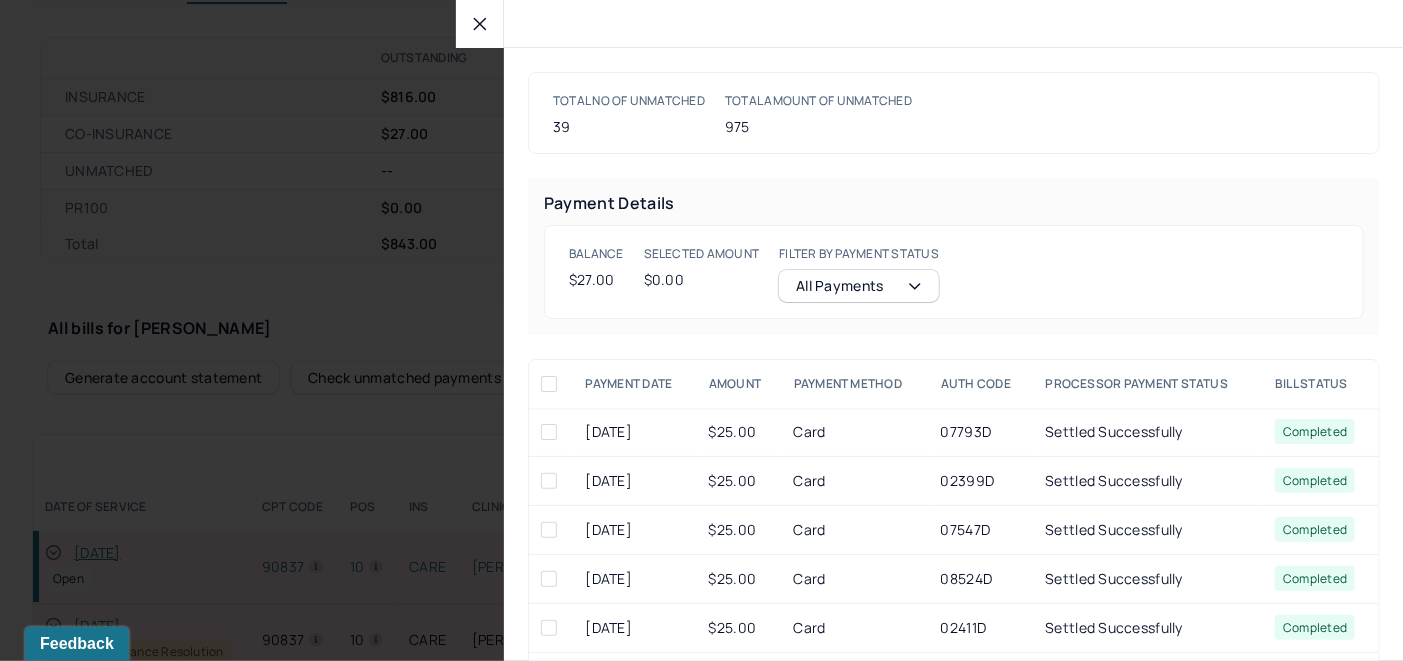 scroll, scrollTop: 781, scrollLeft: 0, axis: vertical 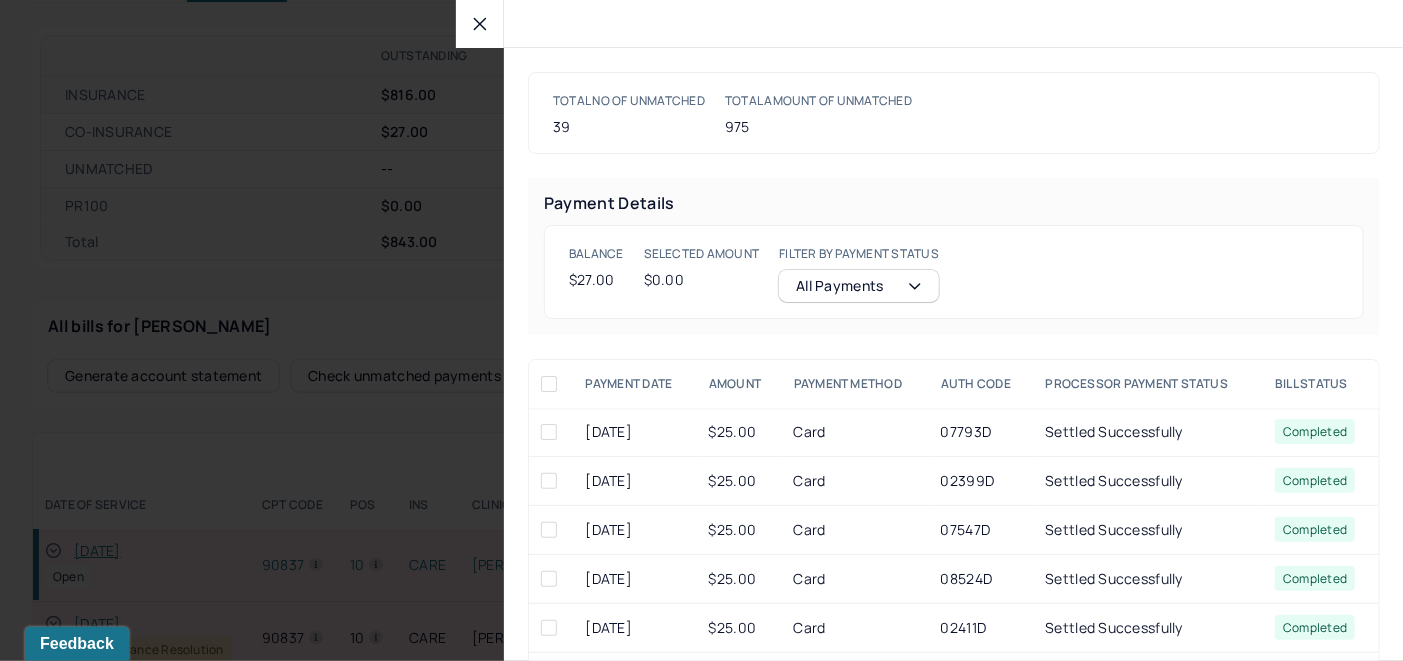 click at bounding box center [480, 24] 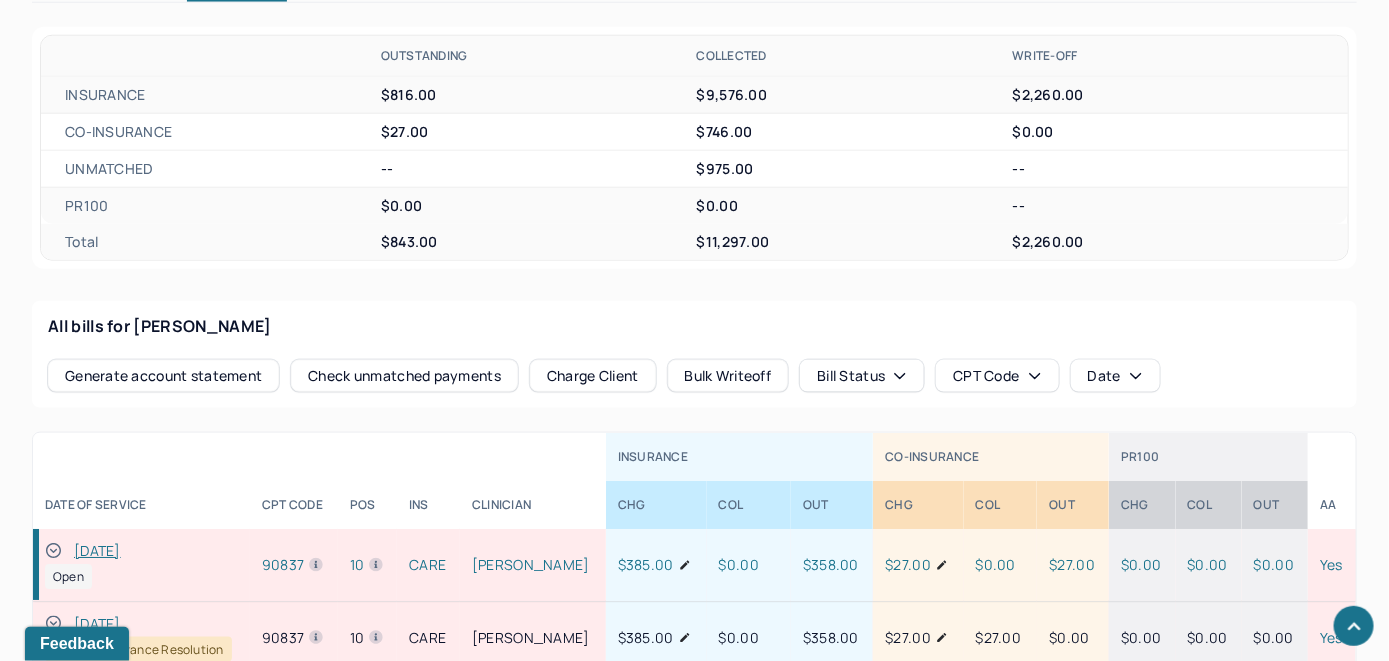 click on "Charge Client" at bounding box center (593, 376) 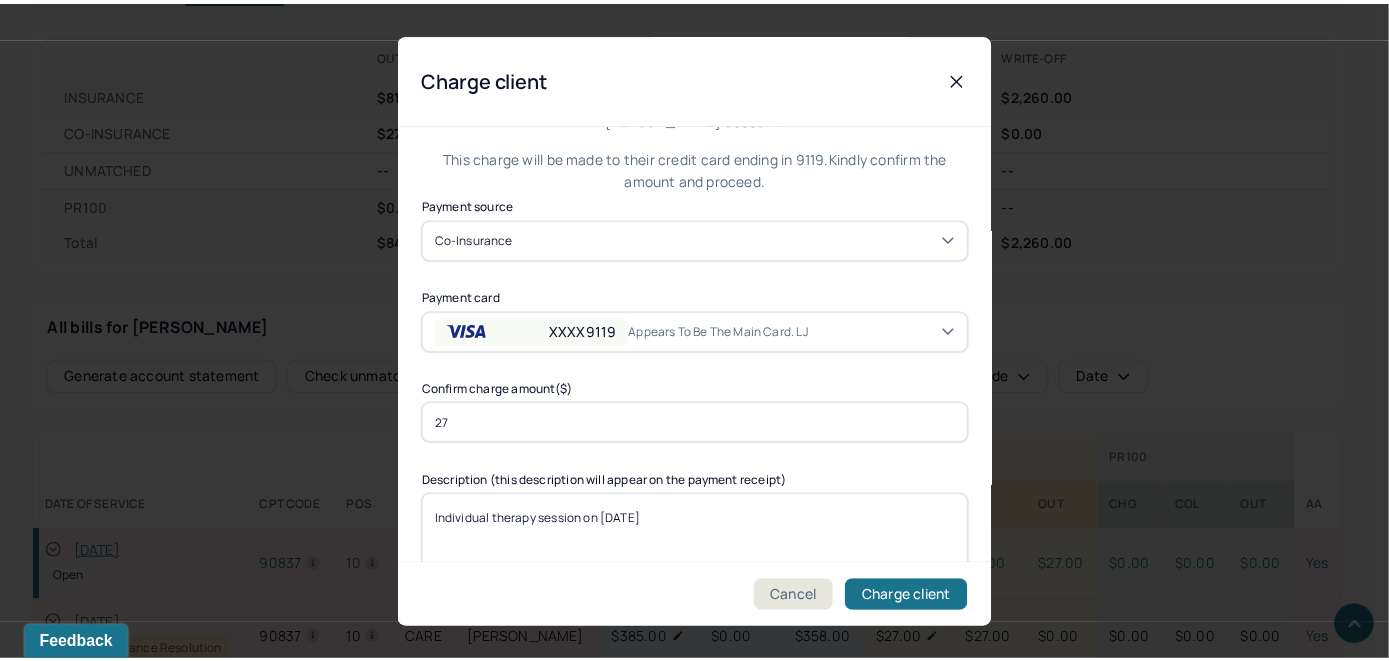 scroll, scrollTop: 121, scrollLeft: 0, axis: vertical 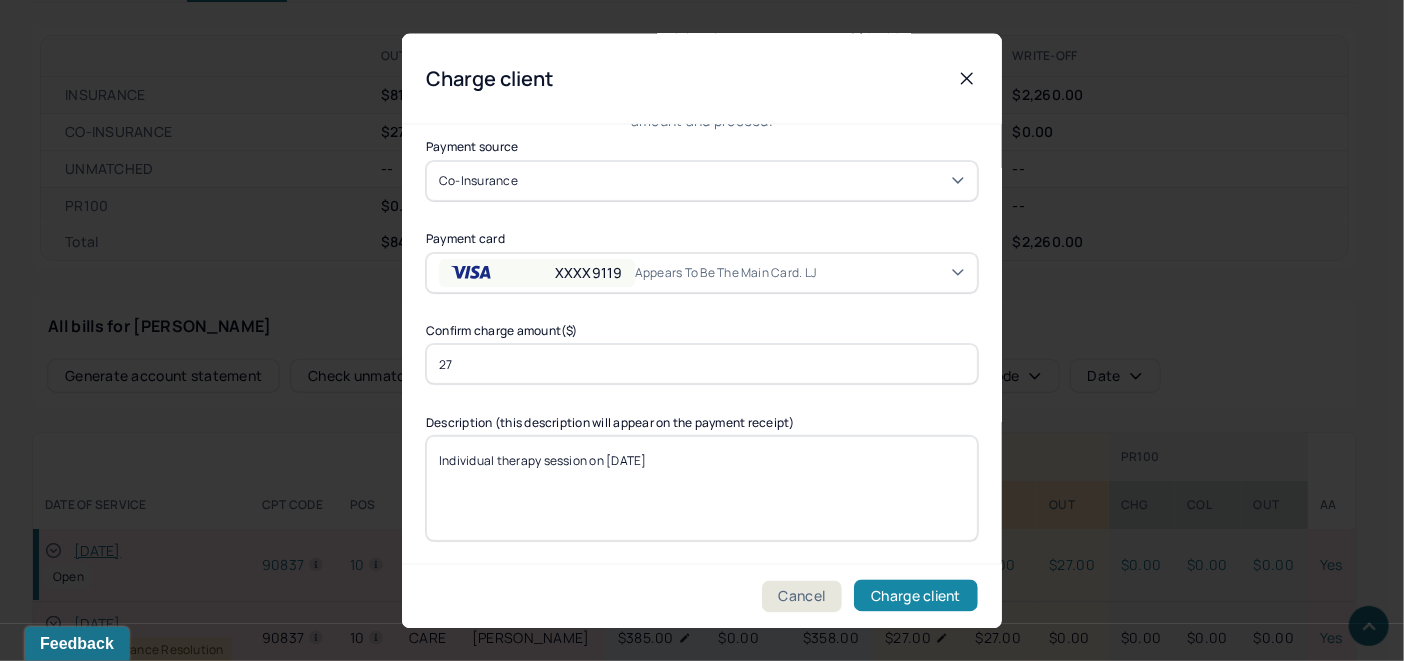 click on "Charge client" at bounding box center [916, 596] 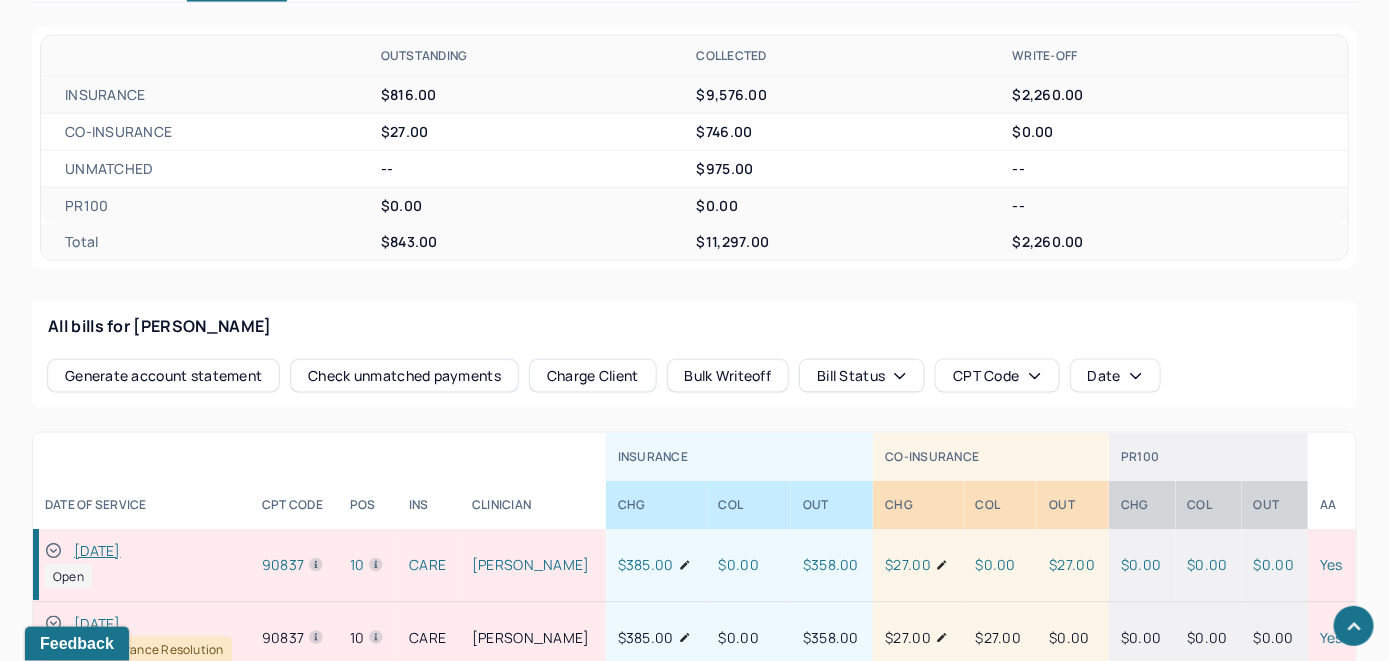 click at bounding box center [53, 551] 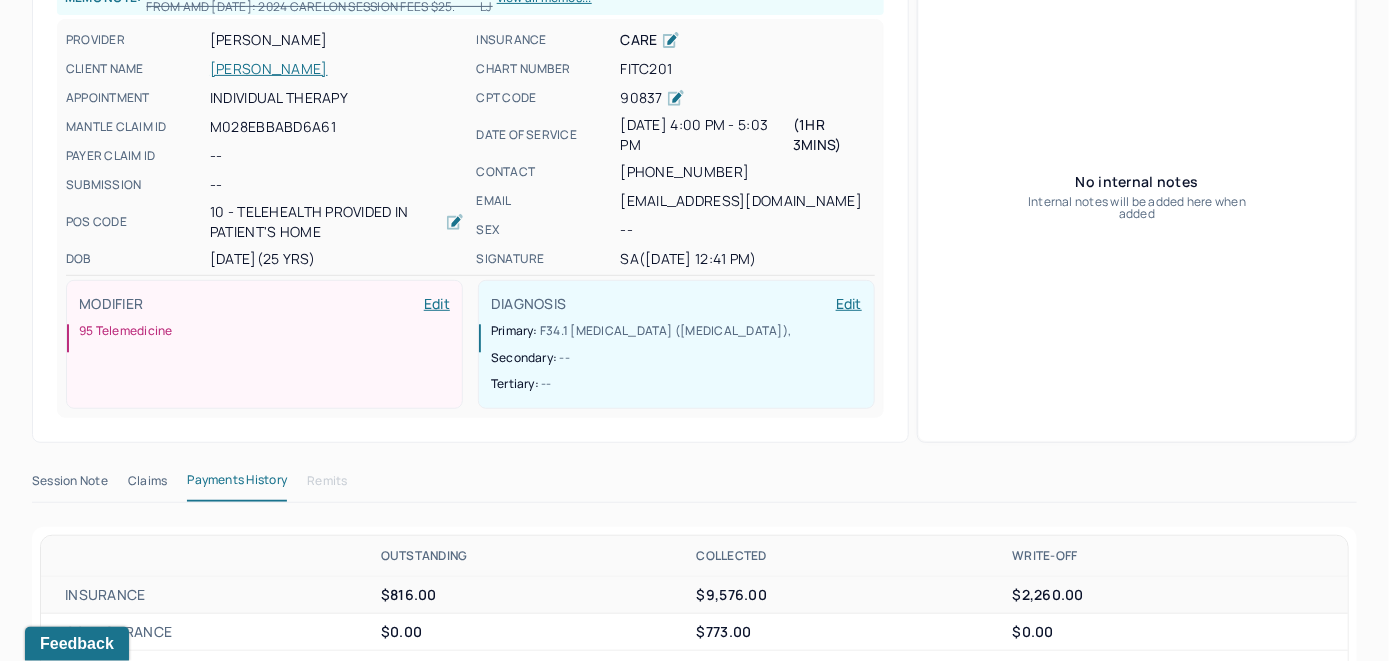 scroll, scrollTop: 0, scrollLeft: 0, axis: both 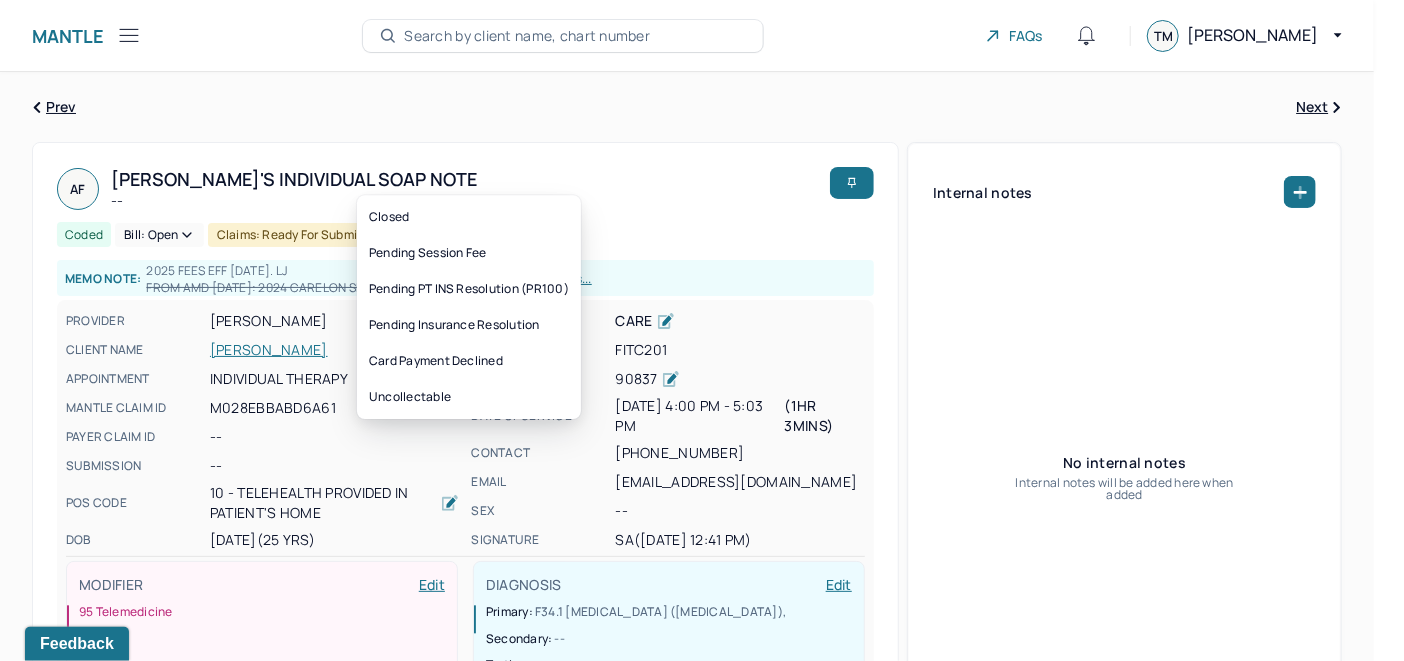 click on "Bill: Open" at bounding box center (159, 235) 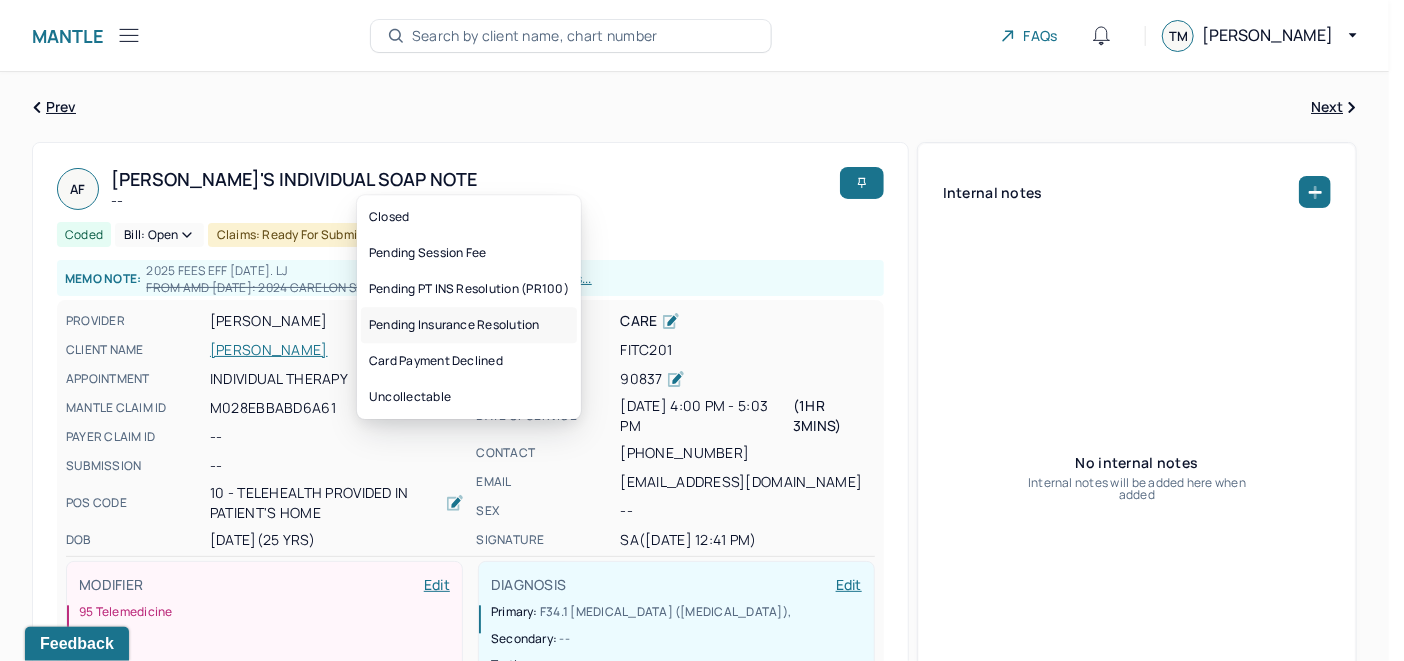click on "Pending Insurance Resolution" at bounding box center [469, 325] 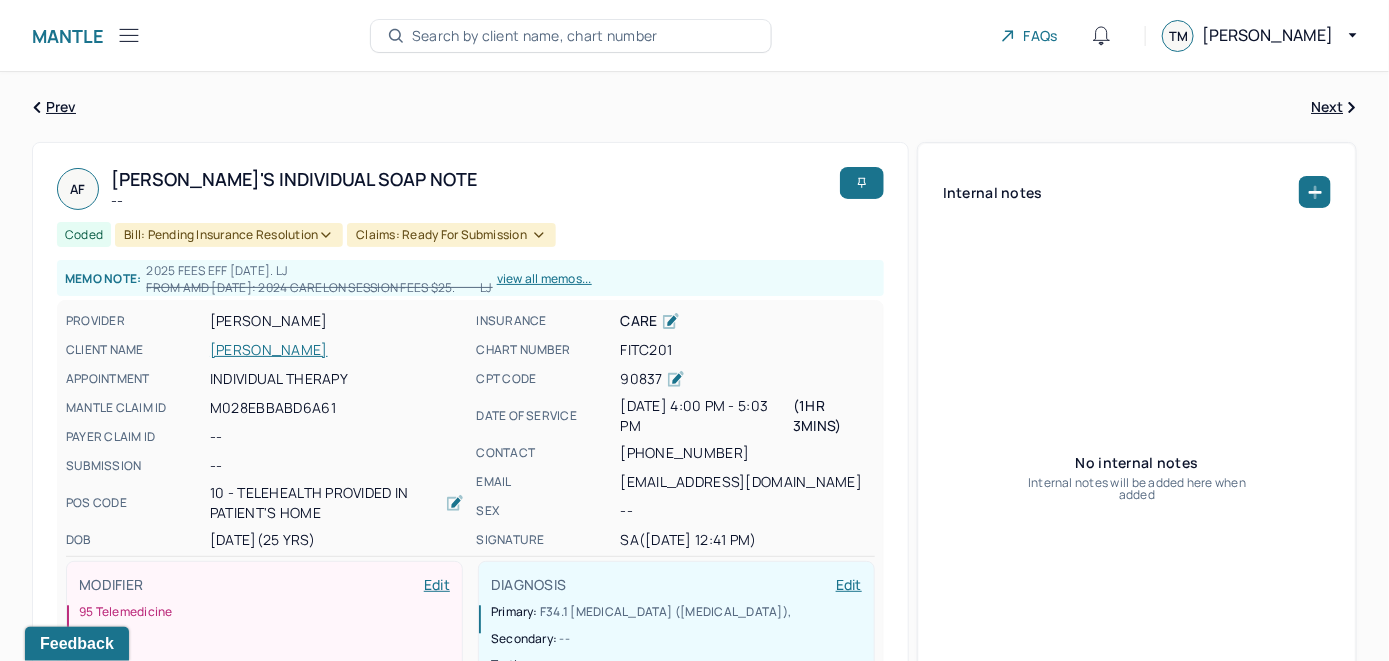 click on "Search by client name, chart number" at bounding box center [535, 36] 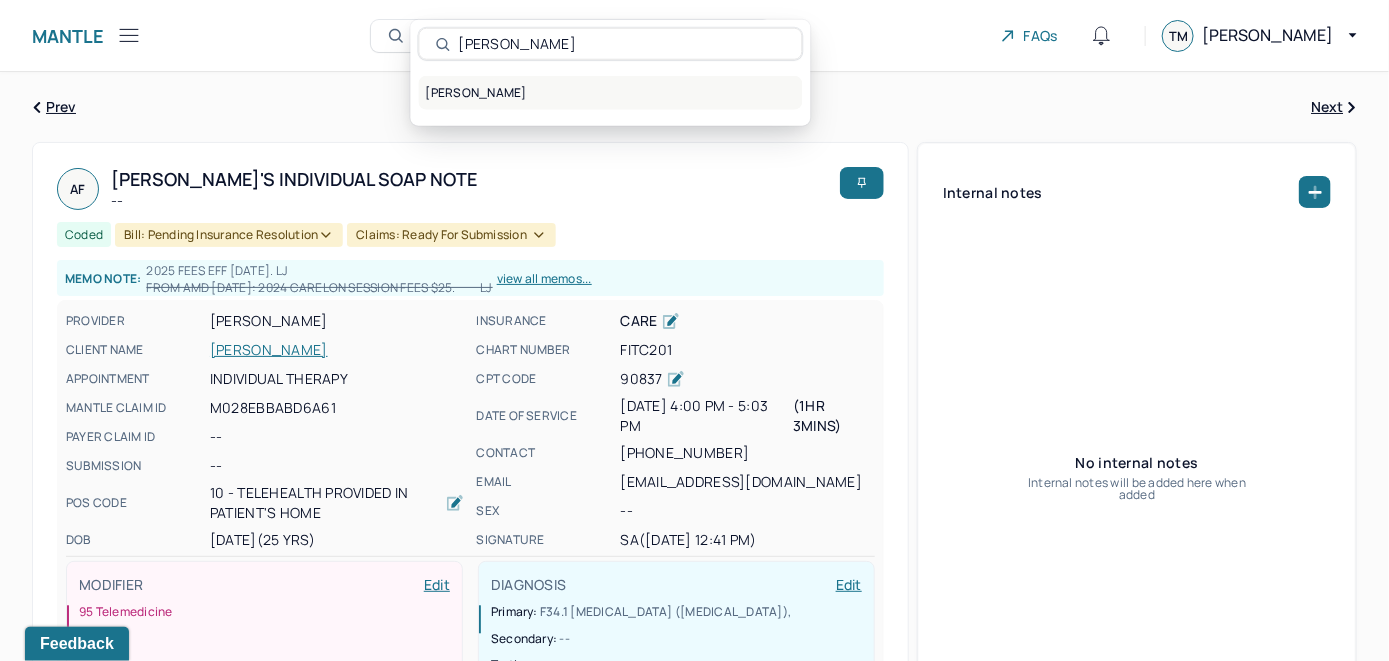 type on "Isabelle Siegel" 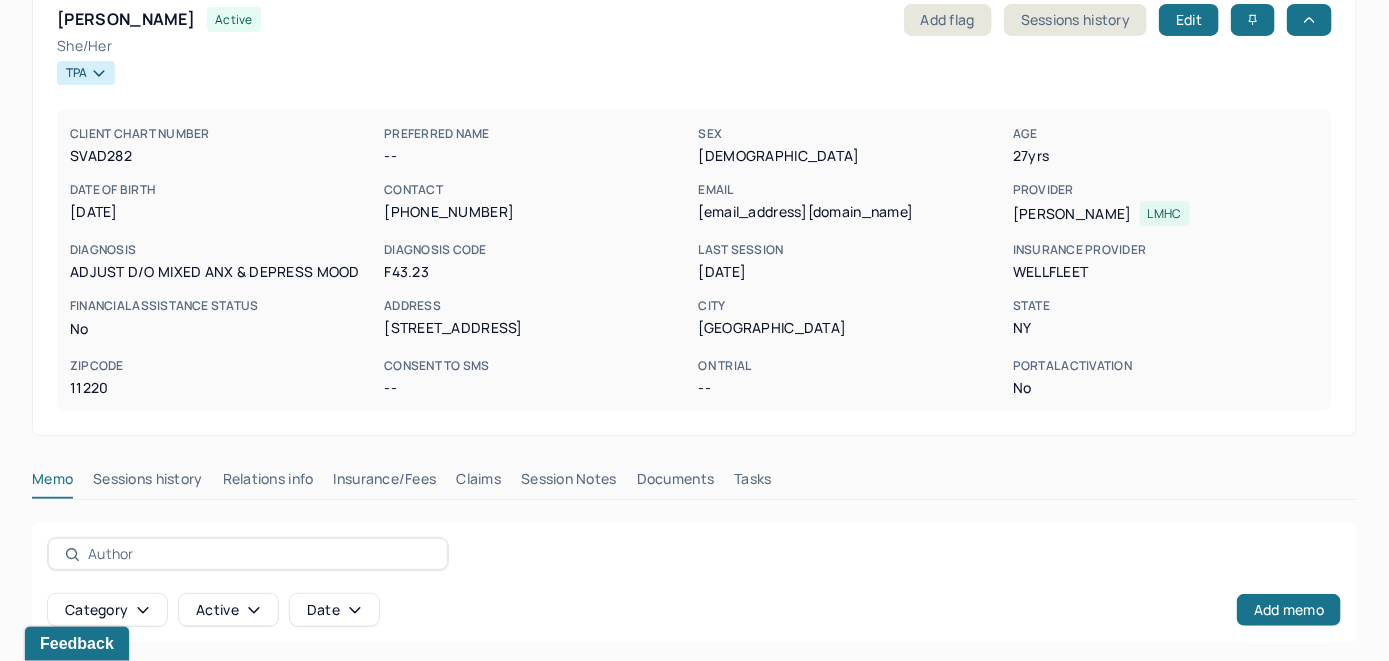 scroll, scrollTop: 400, scrollLeft: 0, axis: vertical 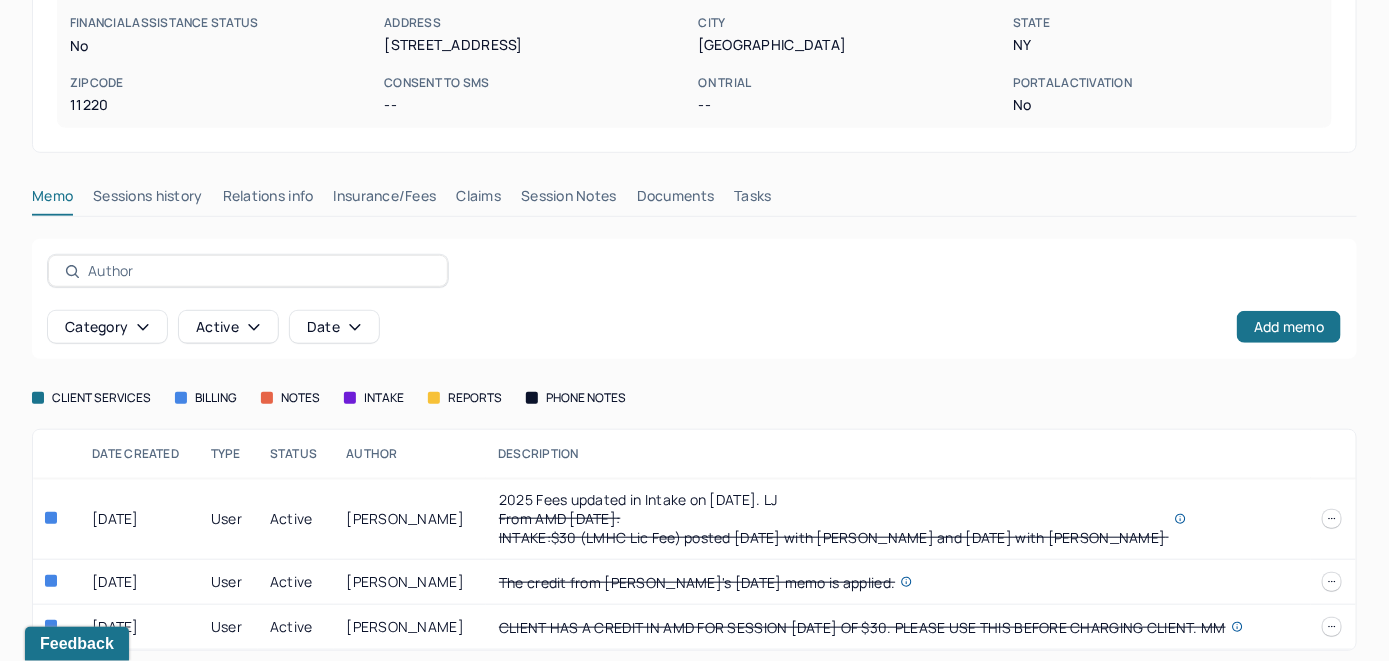 click on "Insurance/Fees" at bounding box center [385, 200] 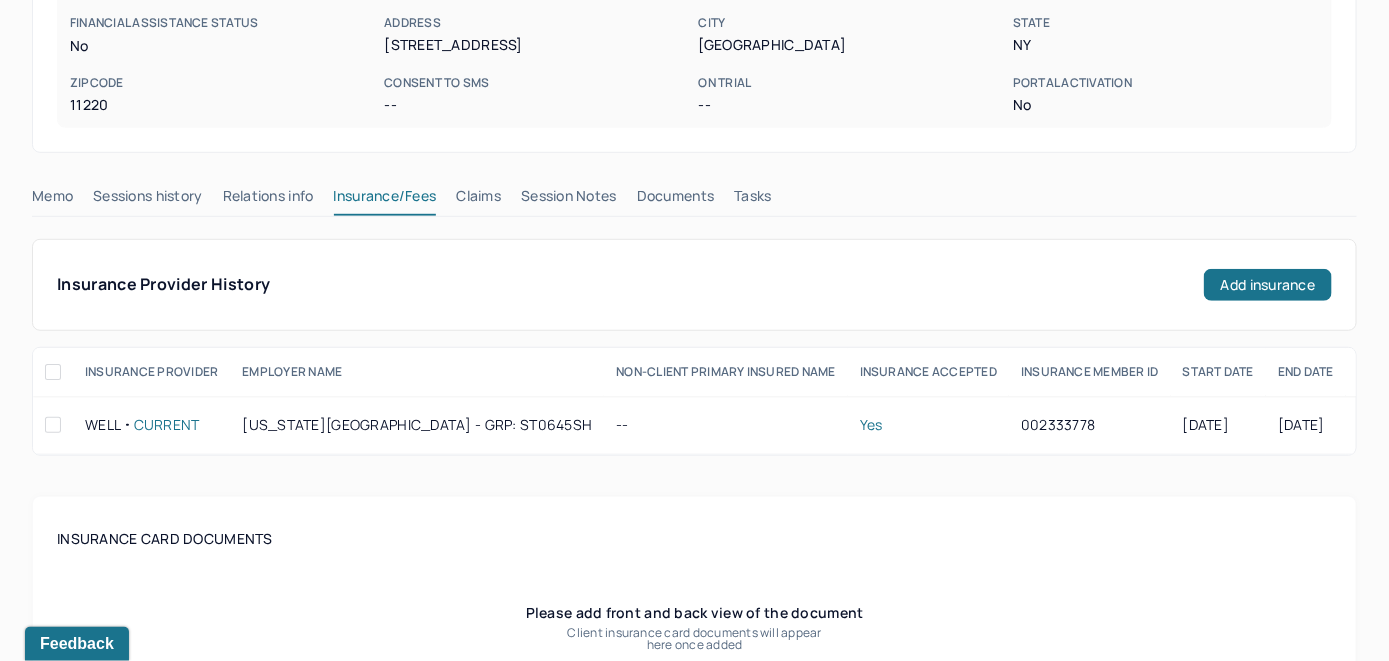 click on "Claims" at bounding box center [478, 200] 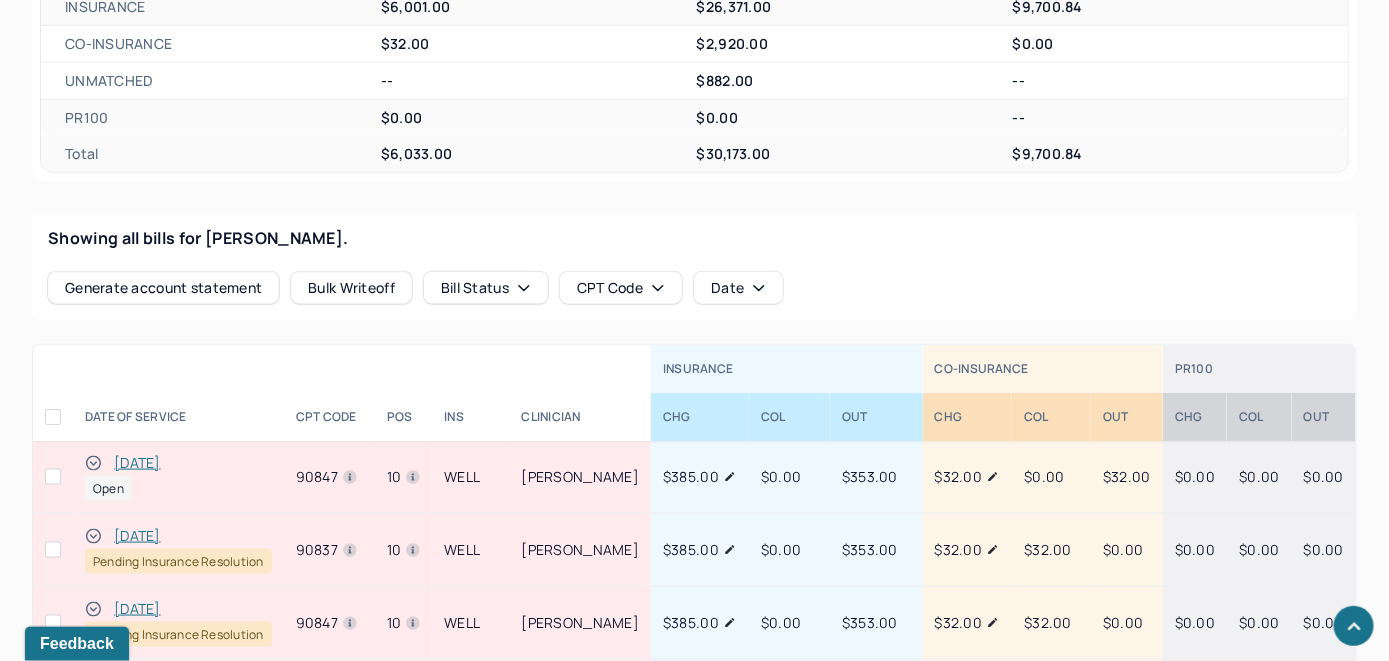 scroll, scrollTop: 742, scrollLeft: 0, axis: vertical 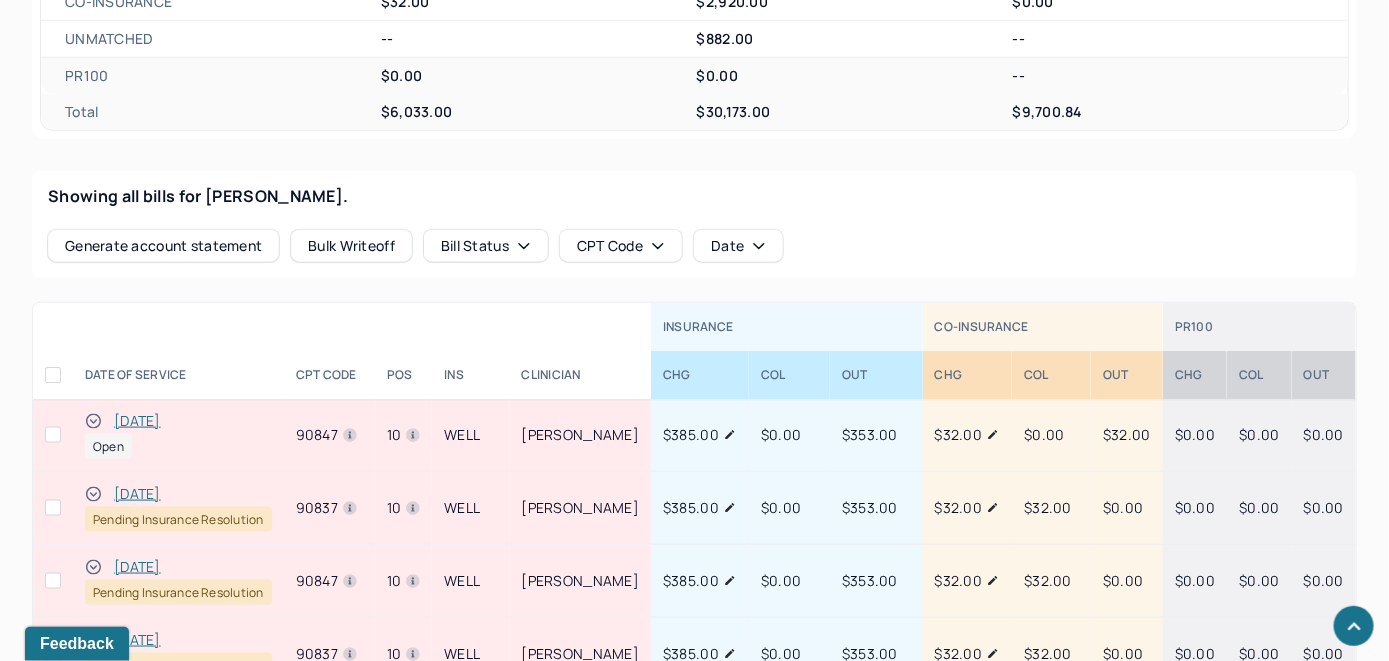 click on "07/07/2025 Open" at bounding box center [178, 435] 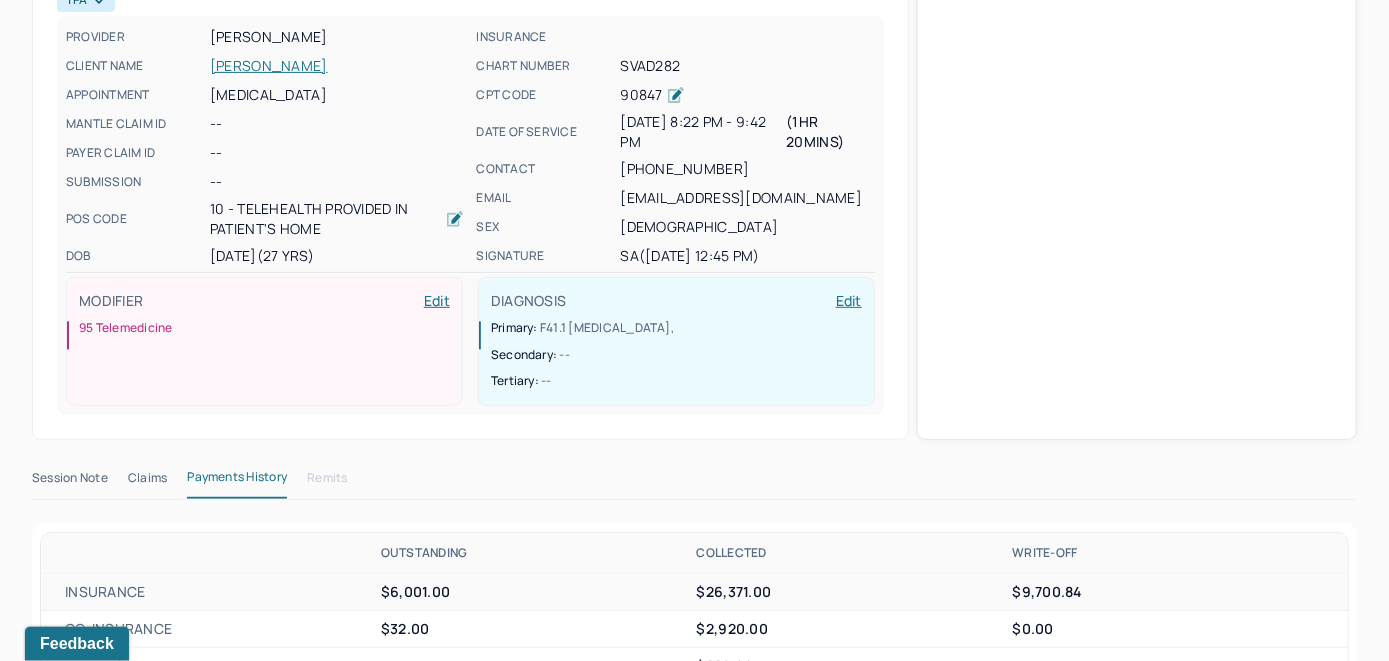 scroll, scrollTop: 742, scrollLeft: 0, axis: vertical 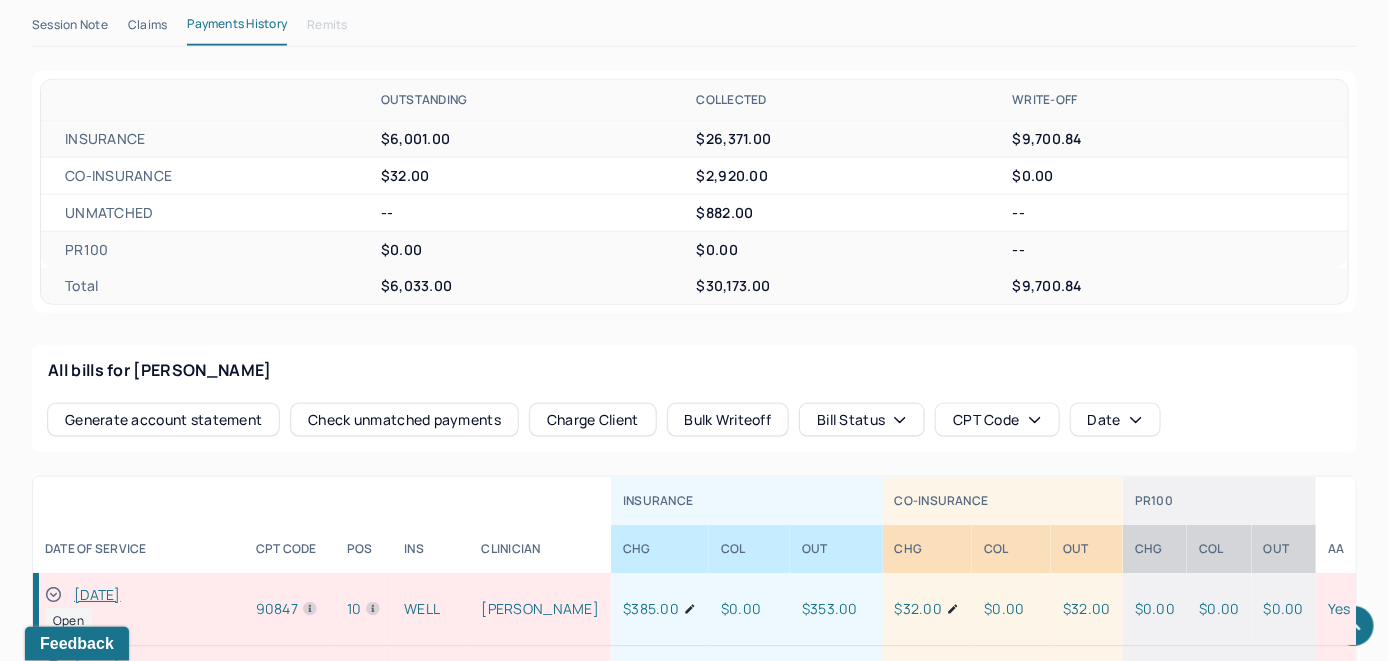 click on "Check unmatched payments" at bounding box center [404, 420] 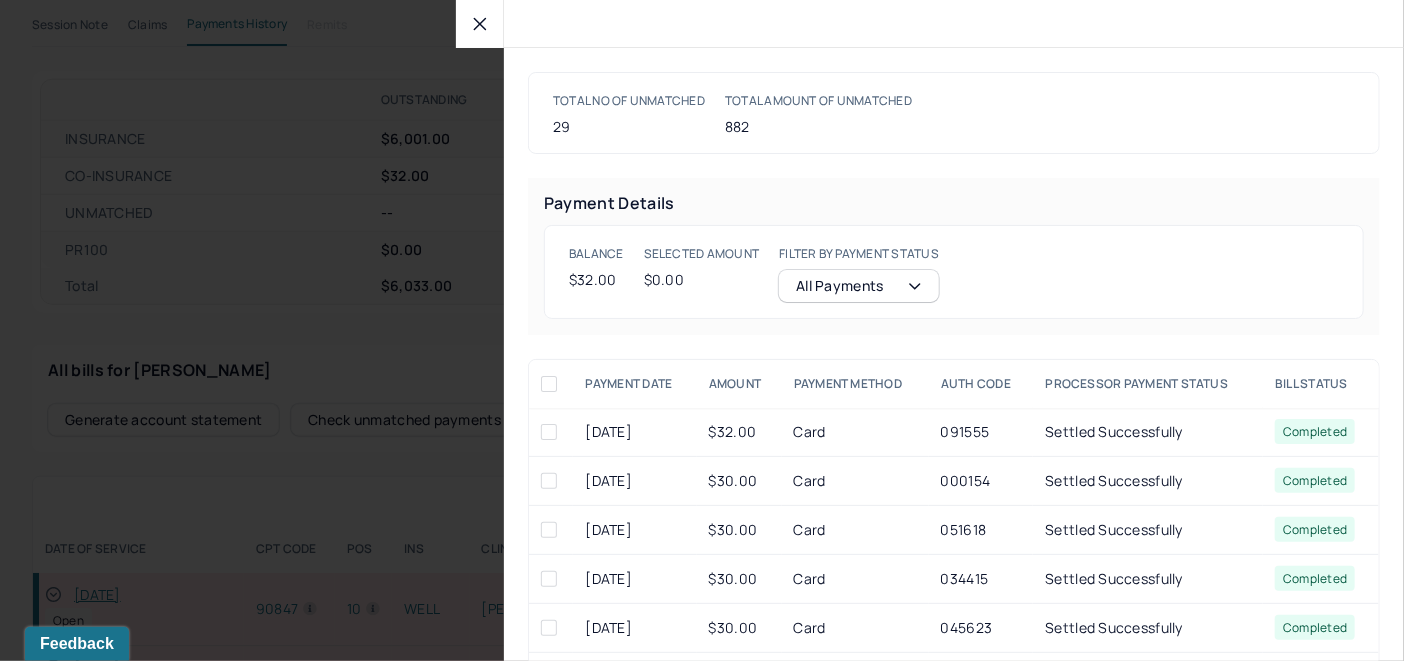 click at bounding box center (549, 432) 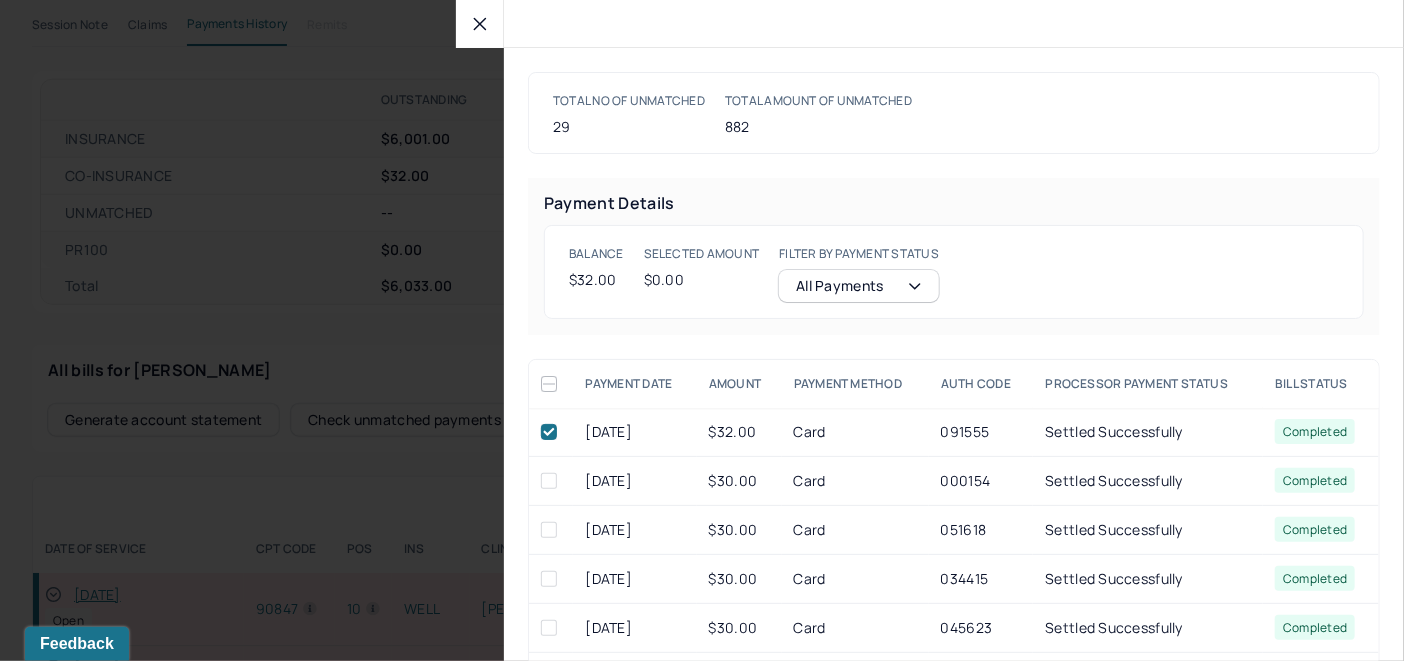 checkbox on "true" 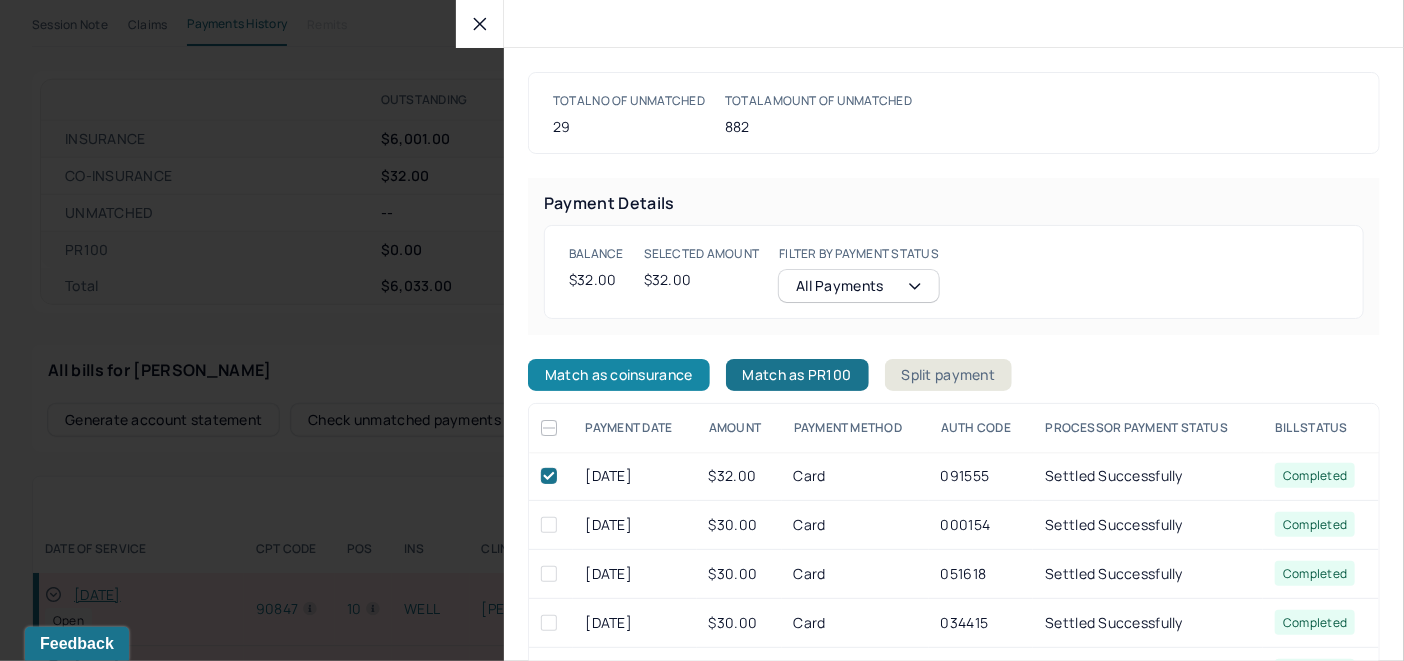 click on "Match as coinsurance" at bounding box center [619, 375] 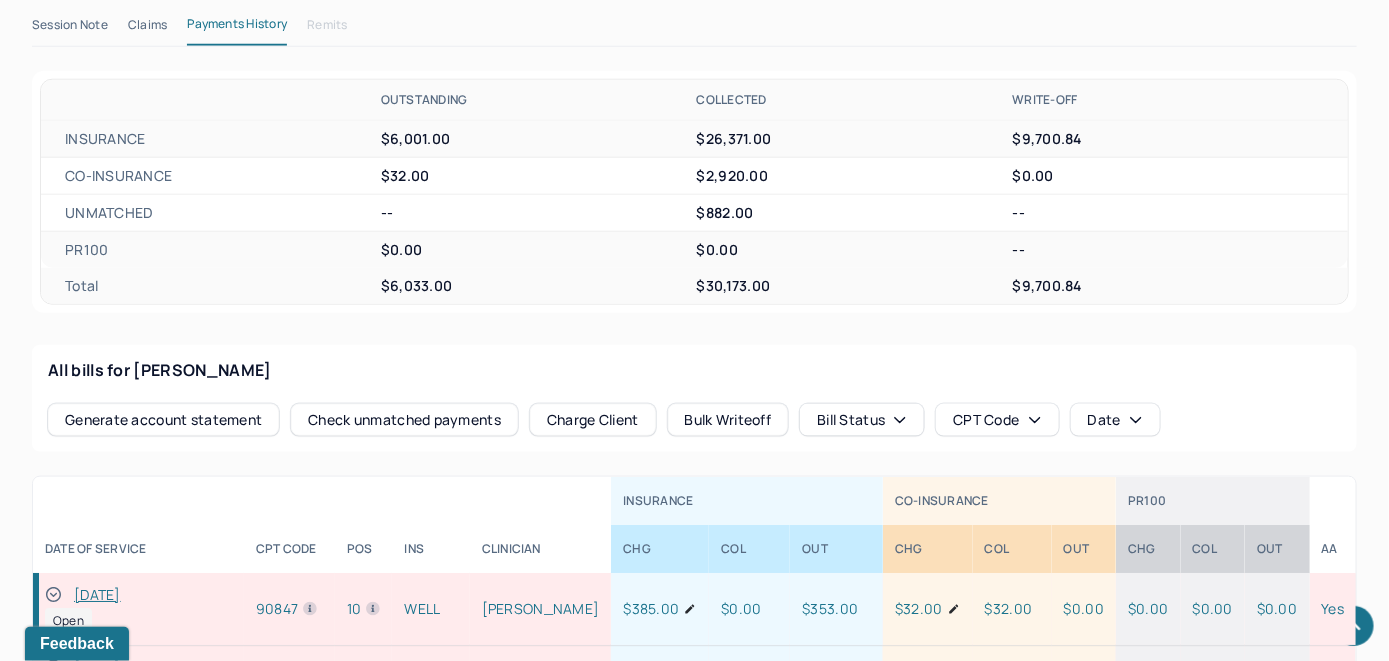 scroll, scrollTop: 1042, scrollLeft: 0, axis: vertical 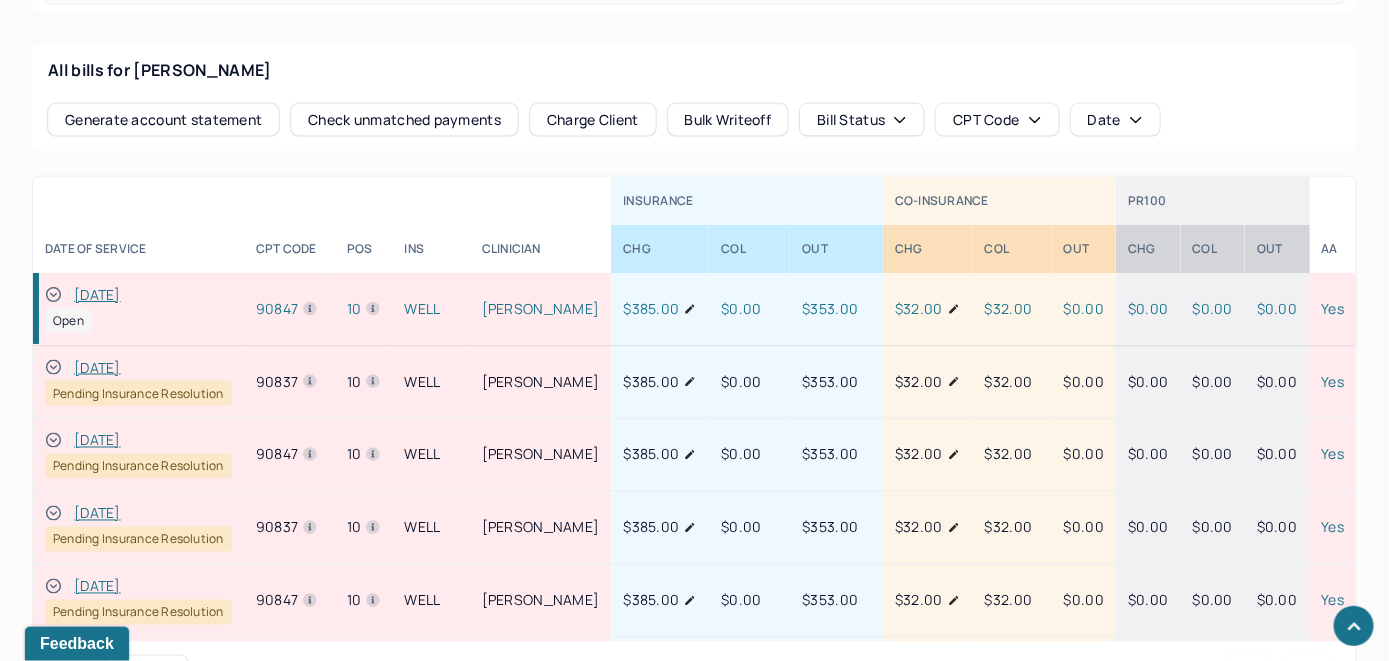 click 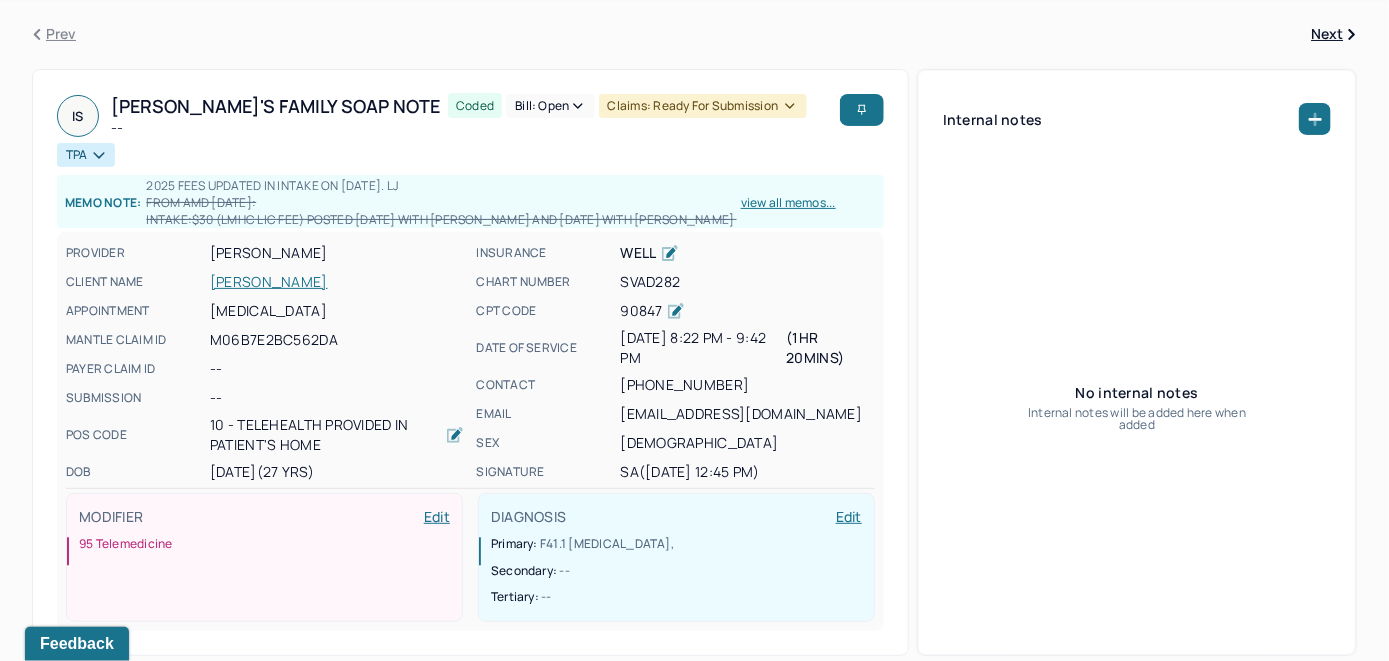 scroll, scrollTop: 0, scrollLeft: 0, axis: both 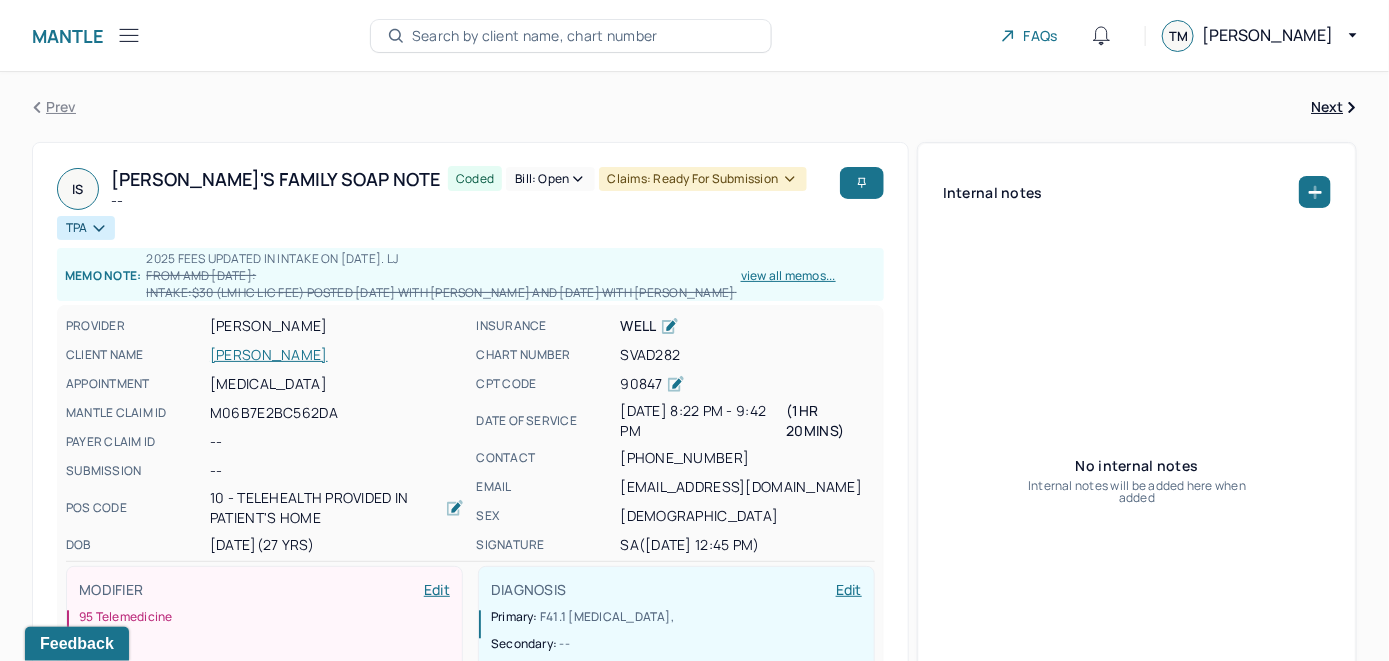 click on "Bill: Open" at bounding box center [550, 179] 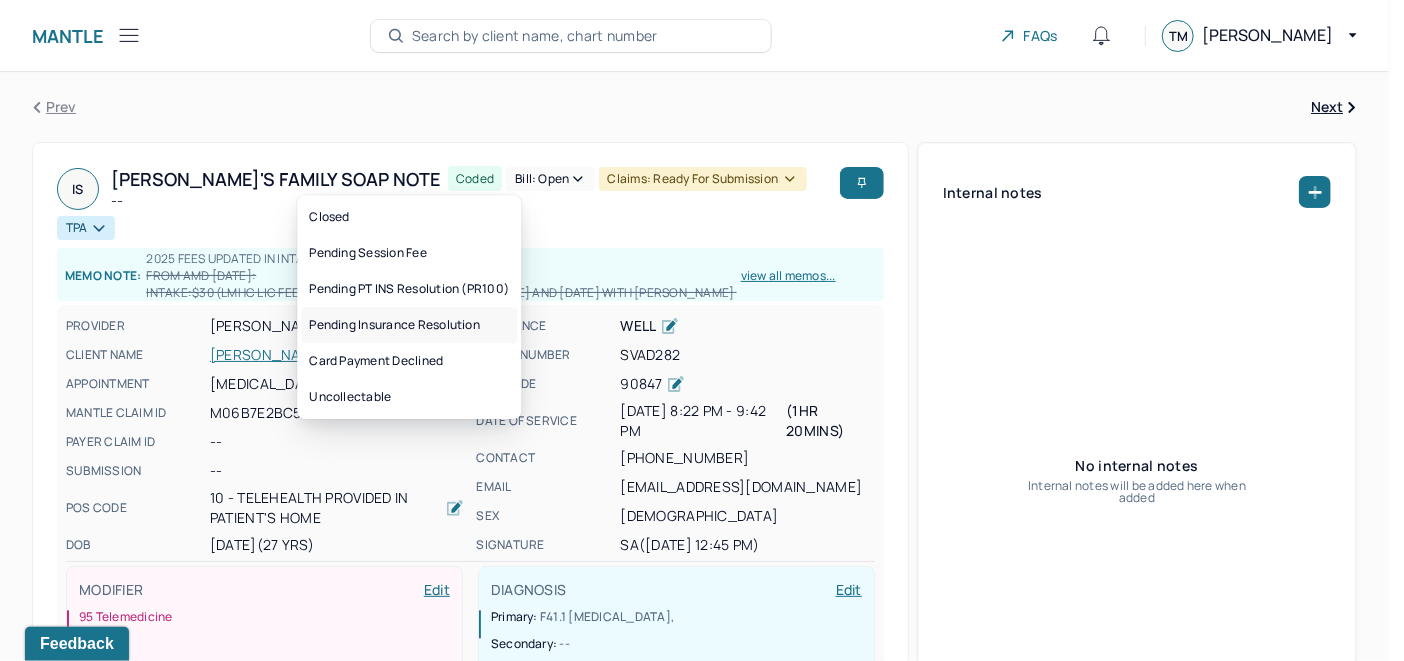 click on "Pending Insurance Resolution" at bounding box center (409, 325) 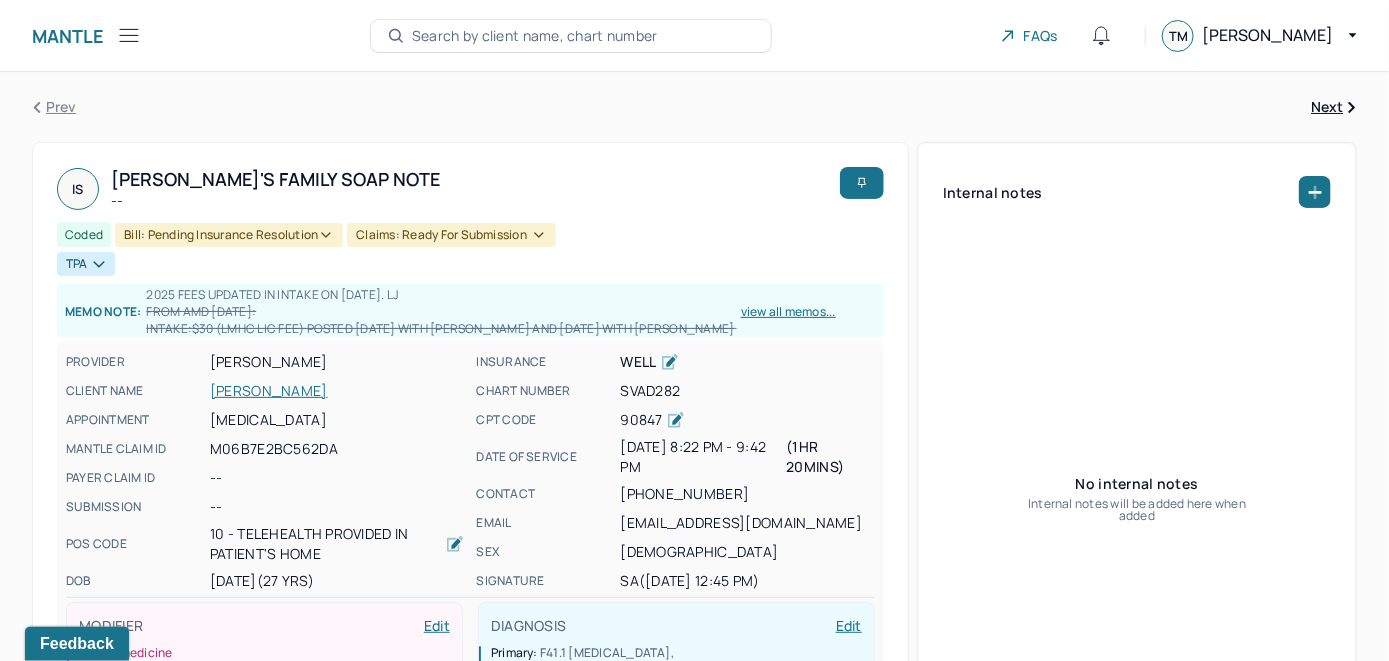 click on "Search by client name, chart number" at bounding box center (535, 36) 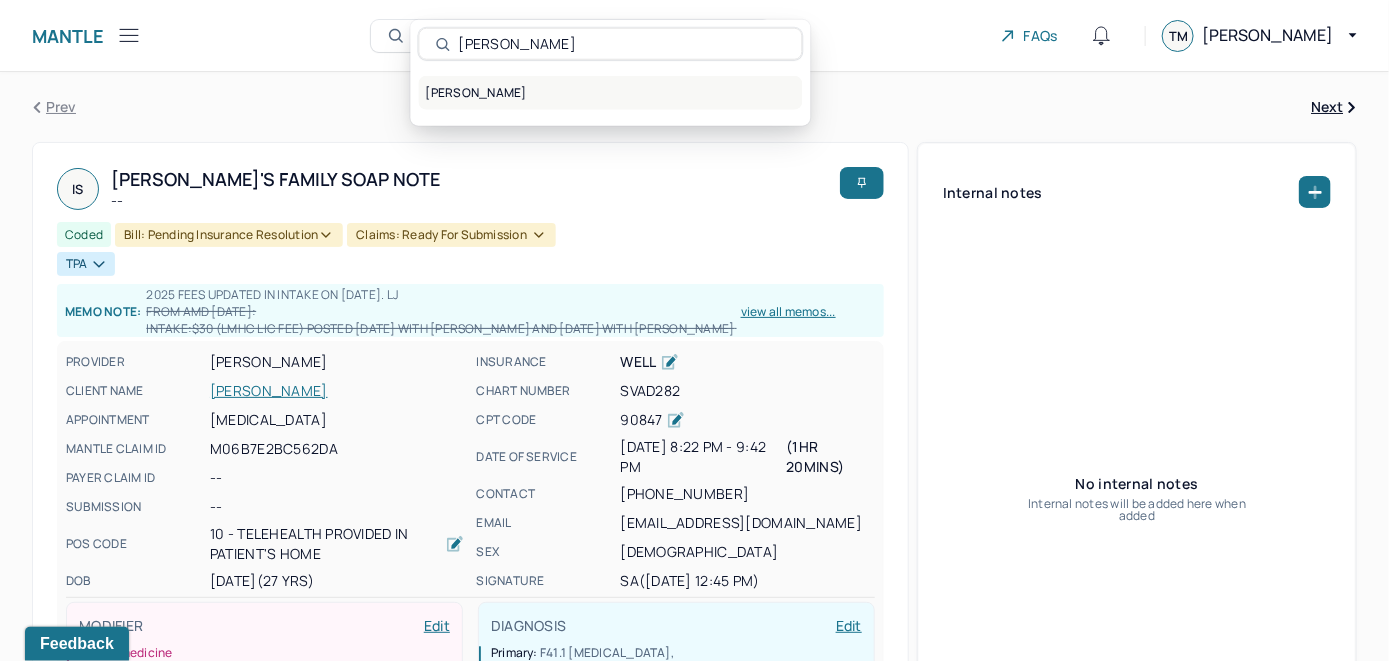 type on "Kerrie Findlay" 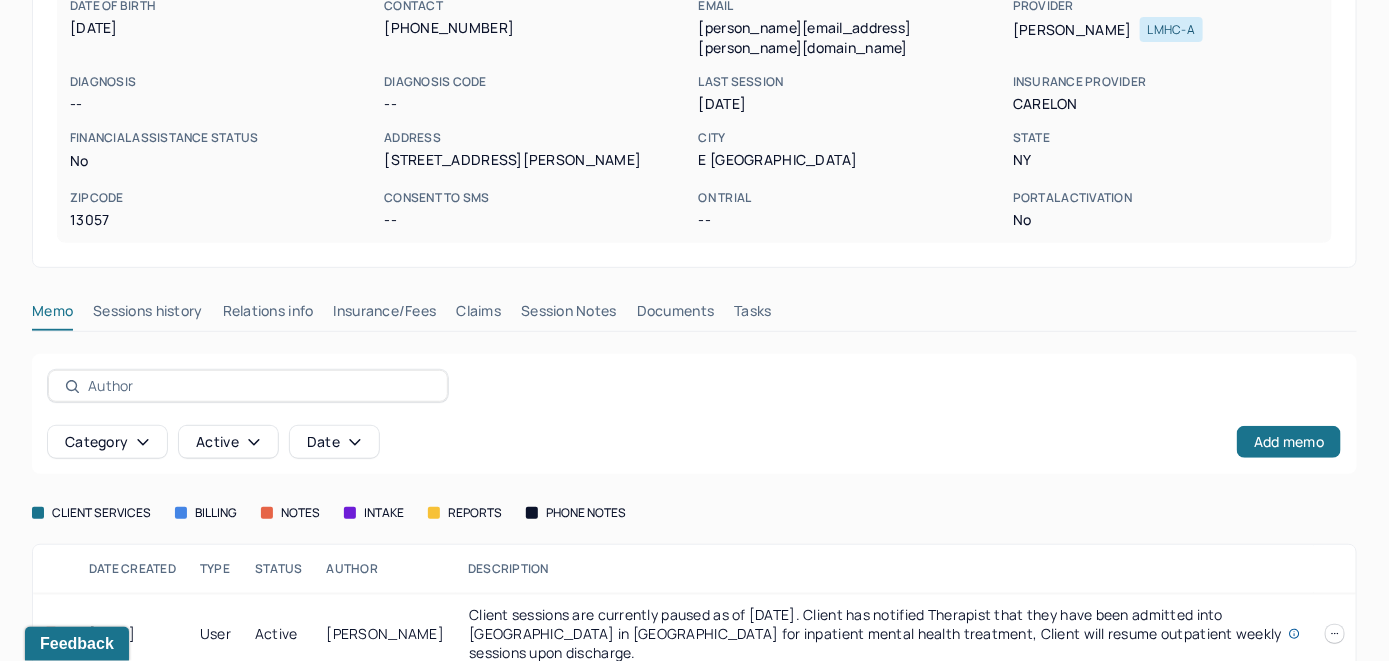 scroll, scrollTop: 299, scrollLeft: 0, axis: vertical 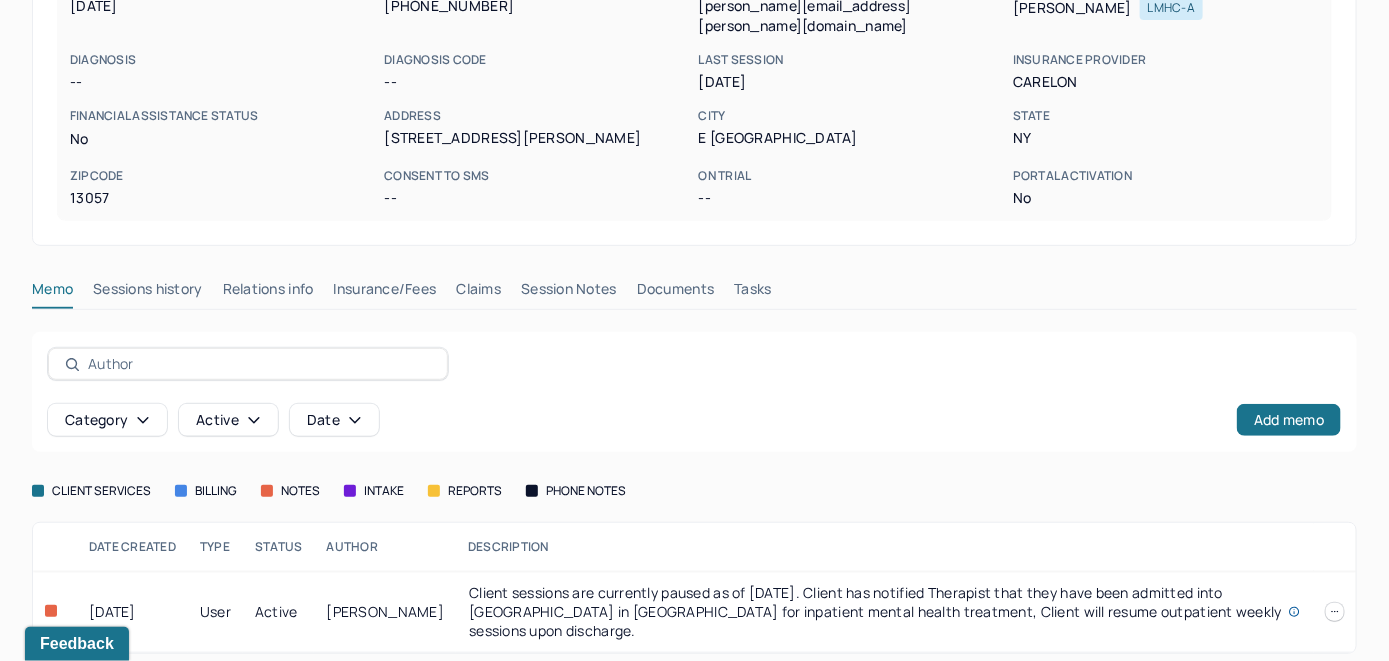 click on "Insurance/Fees" at bounding box center [385, 293] 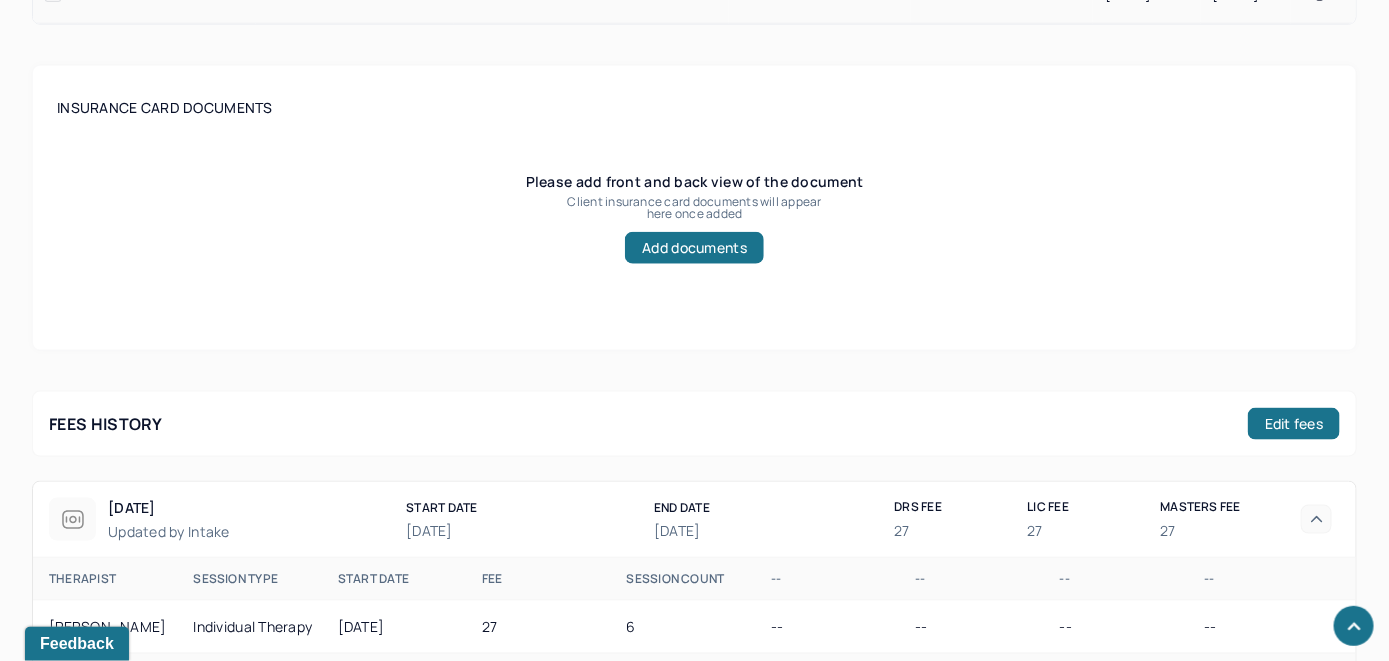 scroll, scrollTop: 799, scrollLeft: 0, axis: vertical 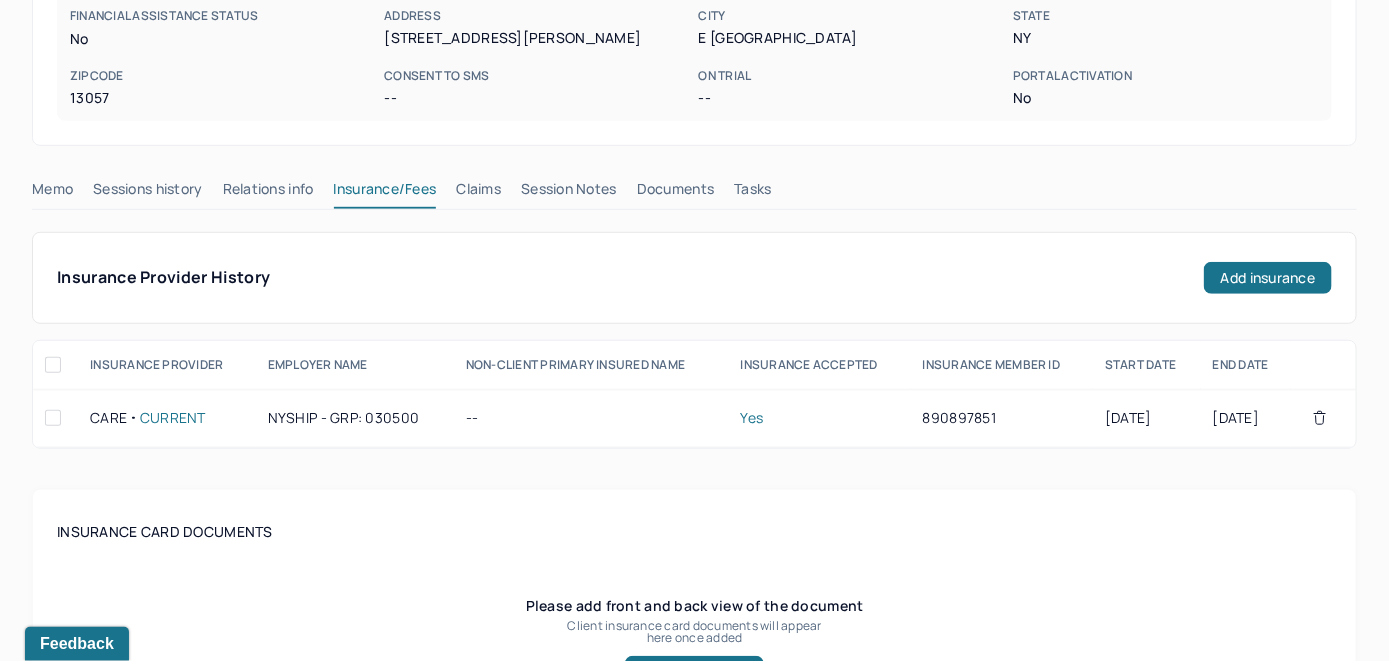 click on "Claims" at bounding box center (478, 193) 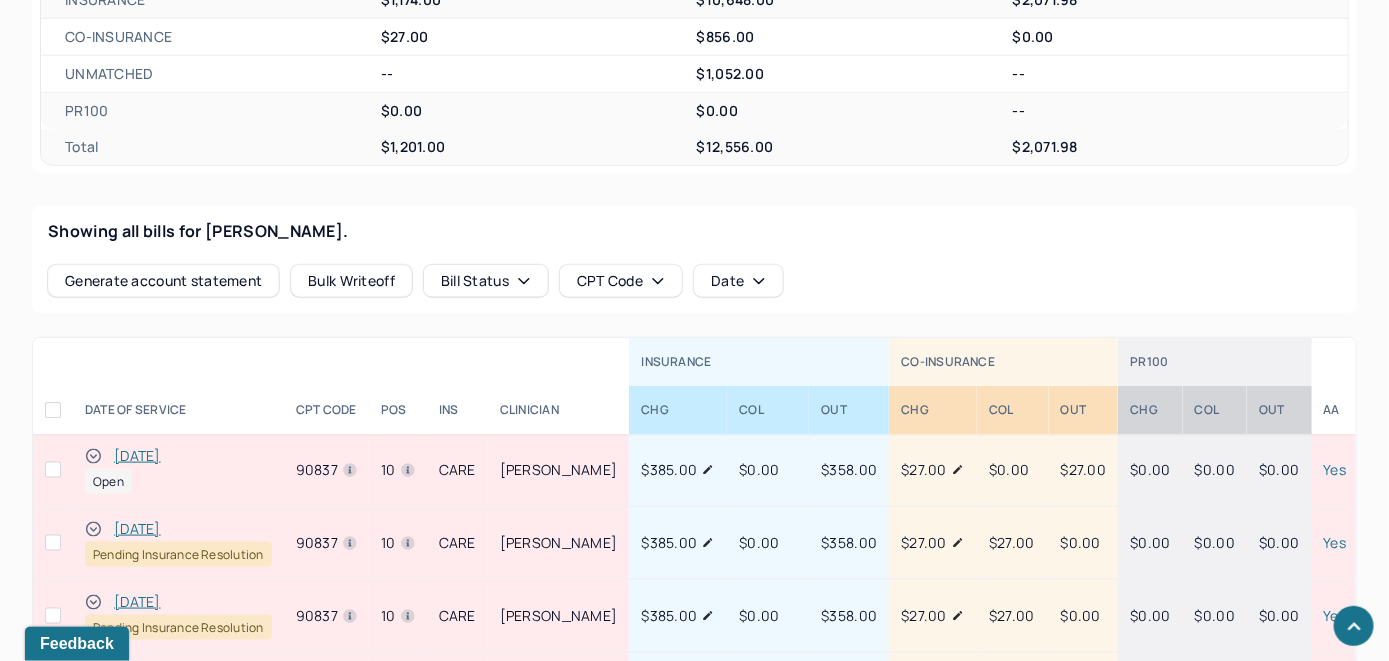 scroll, scrollTop: 740, scrollLeft: 0, axis: vertical 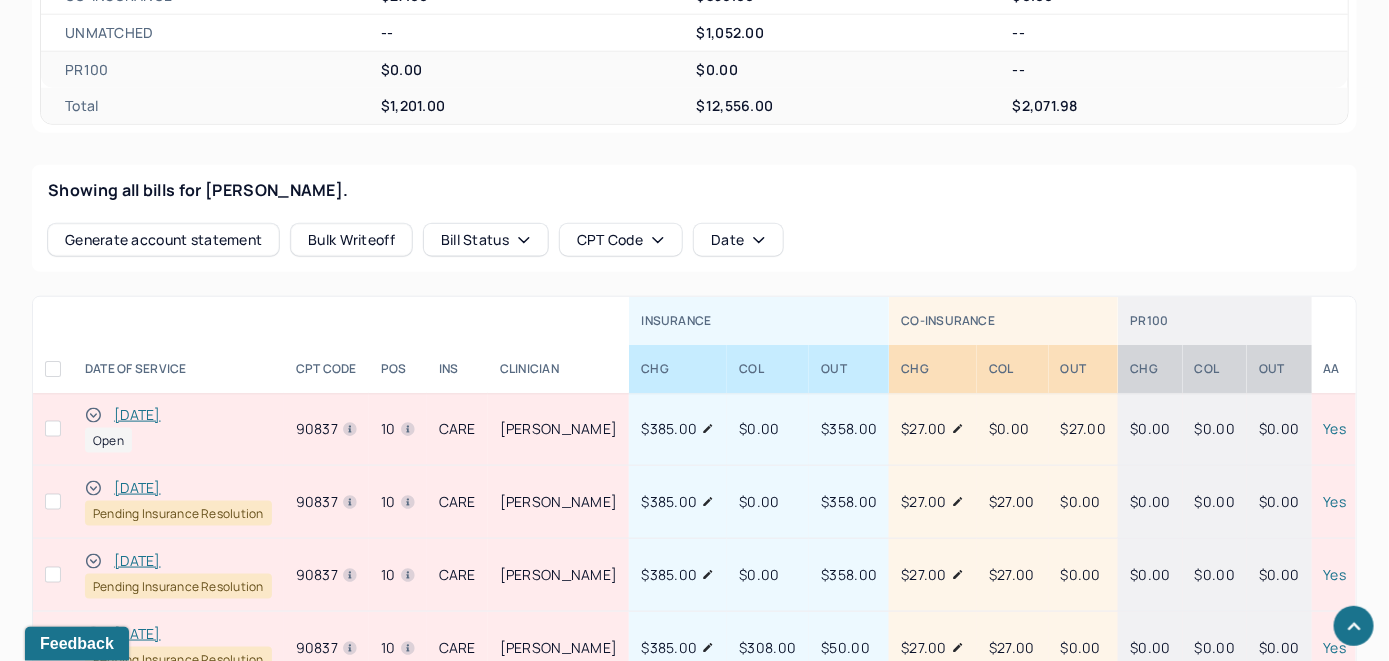click on "[DATE]" at bounding box center [137, 415] 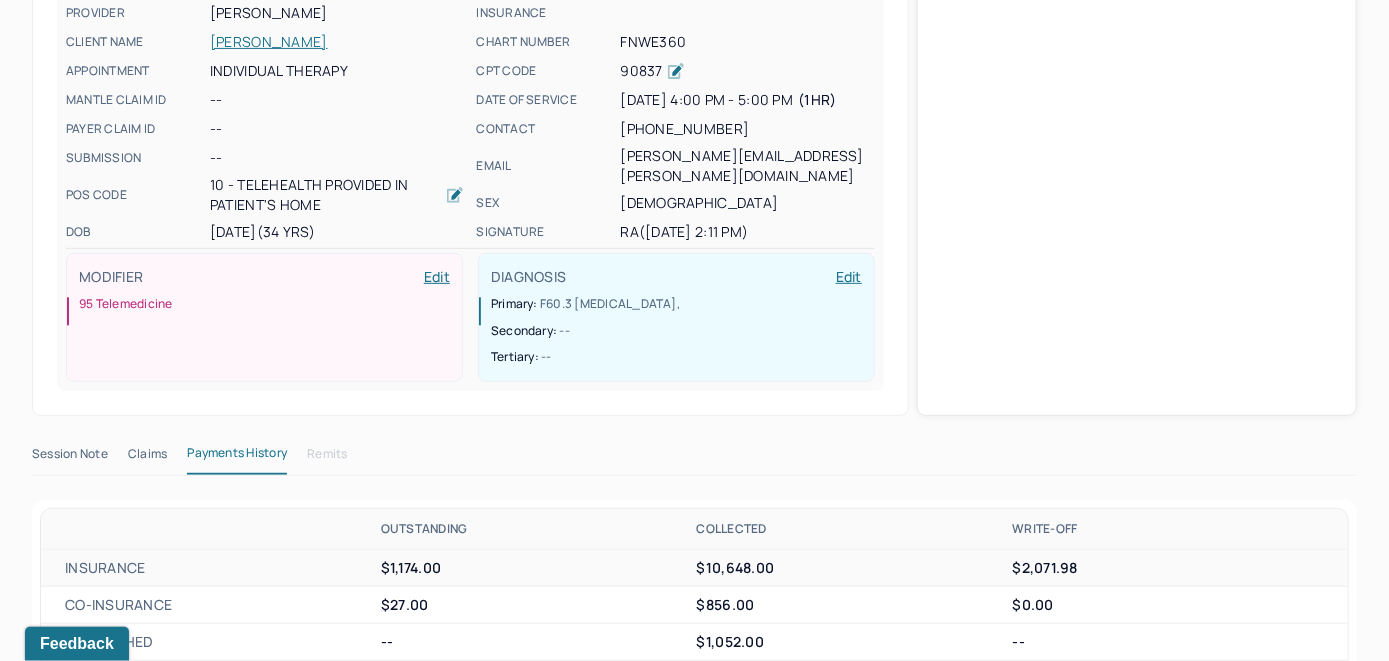 scroll, scrollTop: 740, scrollLeft: 0, axis: vertical 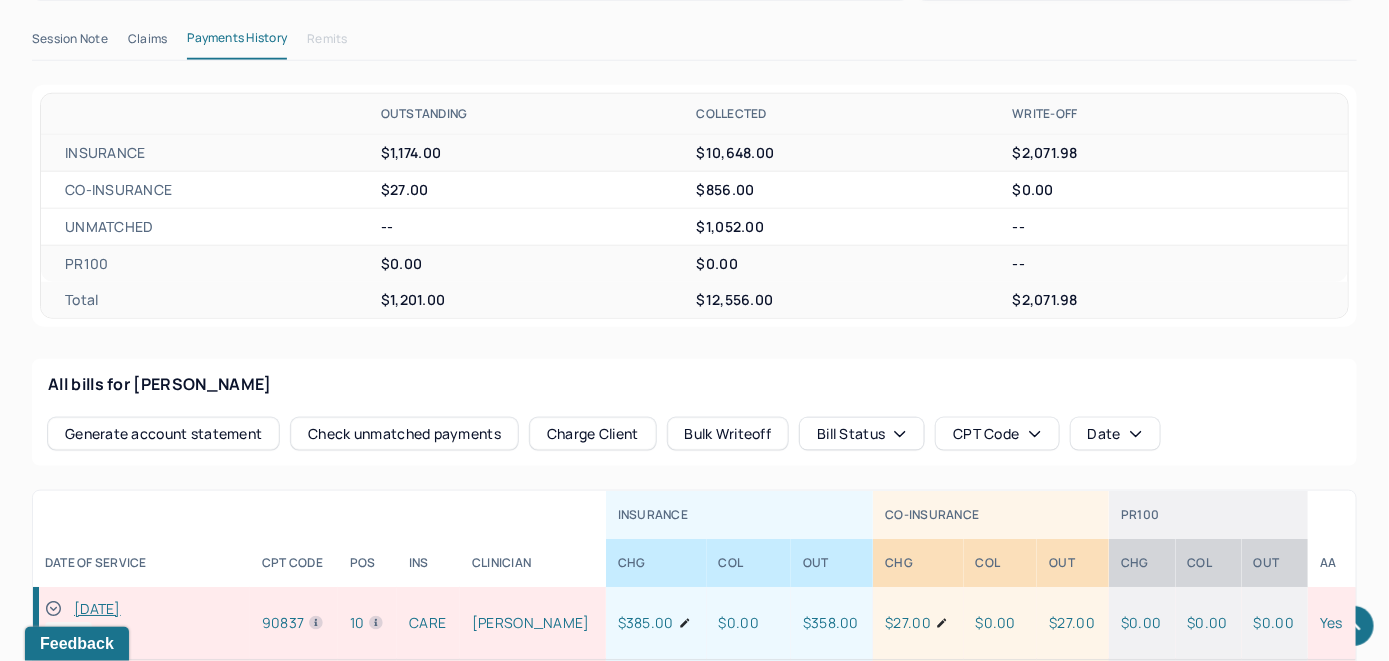 click on "Check unmatched payments" at bounding box center [404, 434] 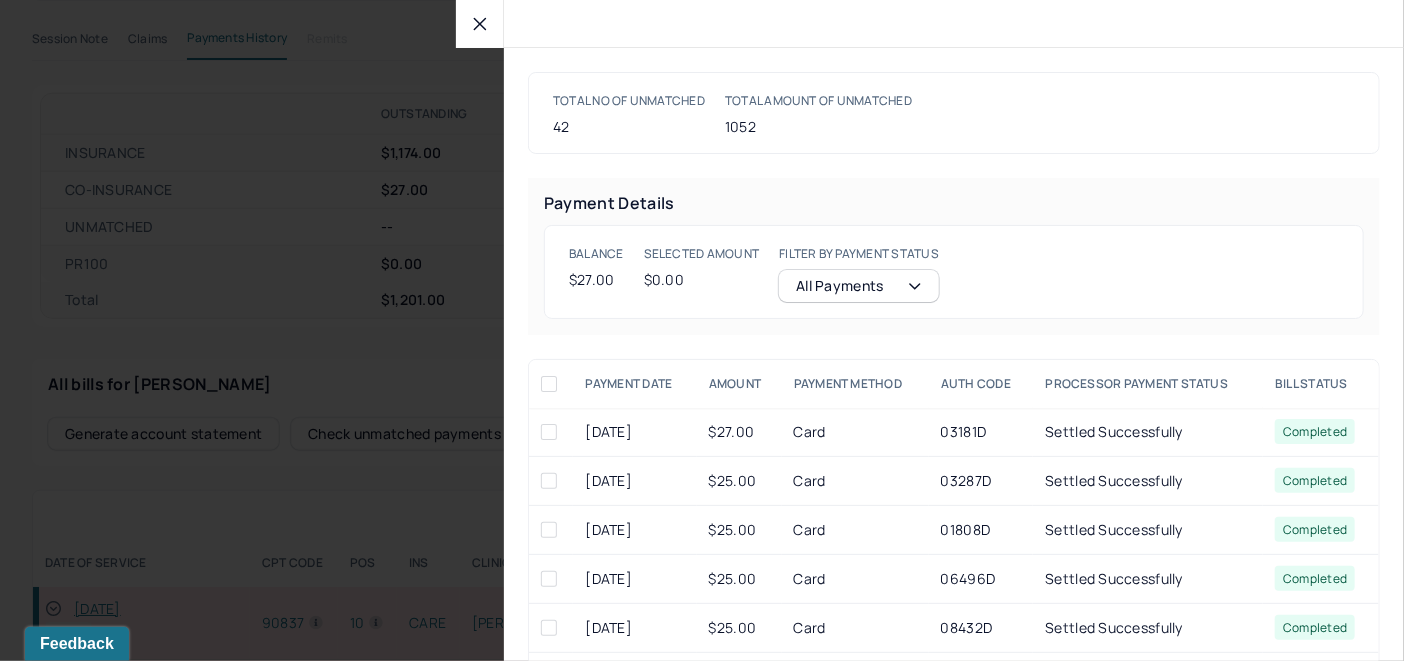 click at bounding box center (549, 432) 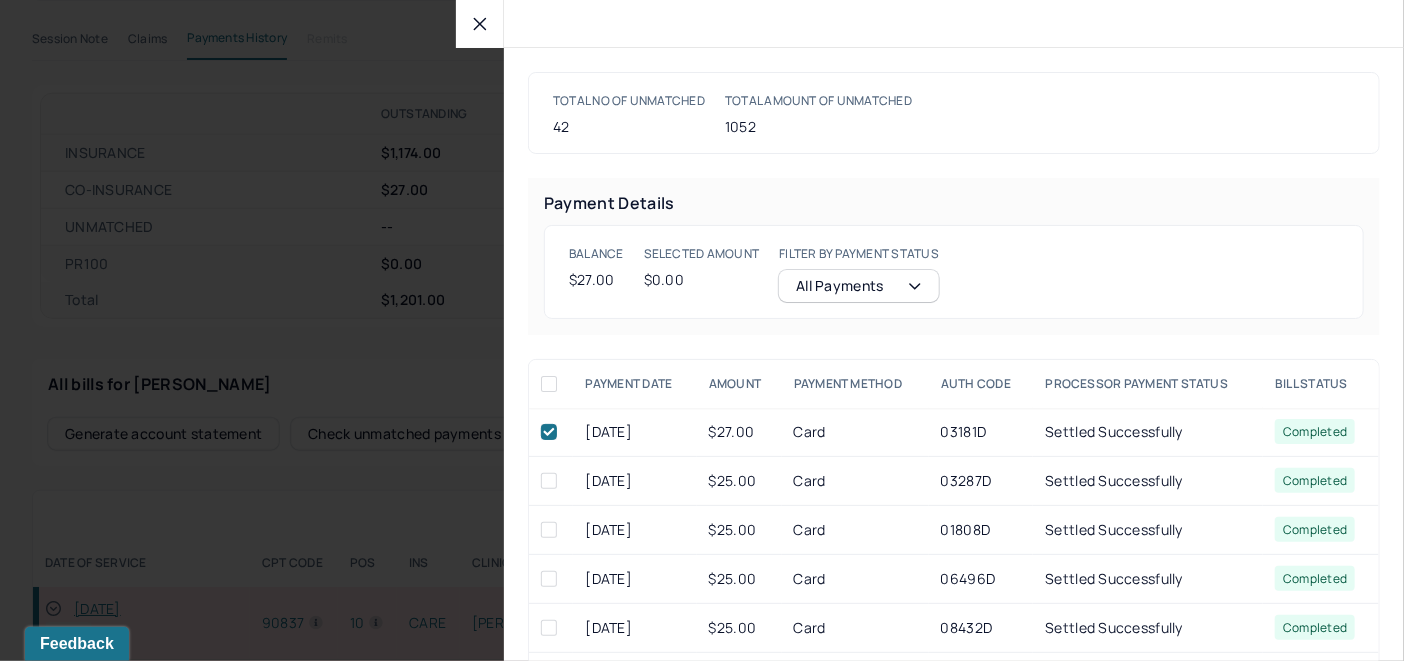checkbox on "true" 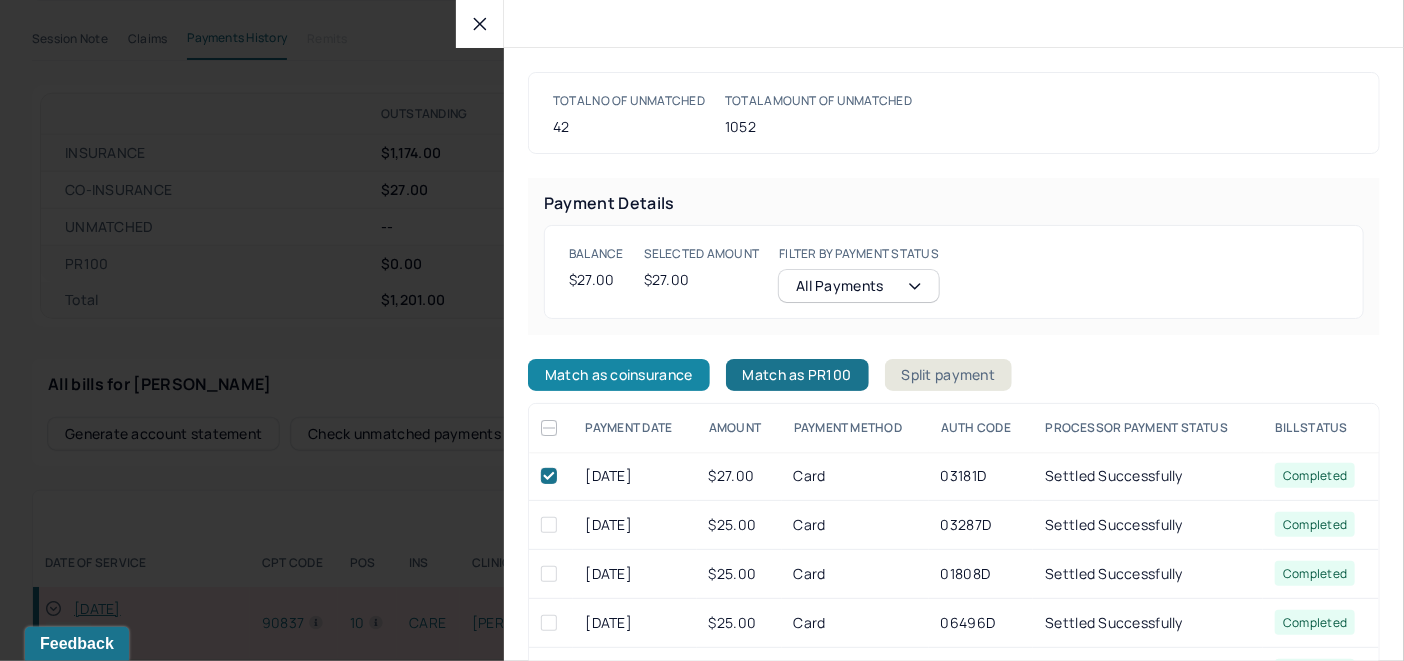 click on "Match as coinsurance" at bounding box center [619, 375] 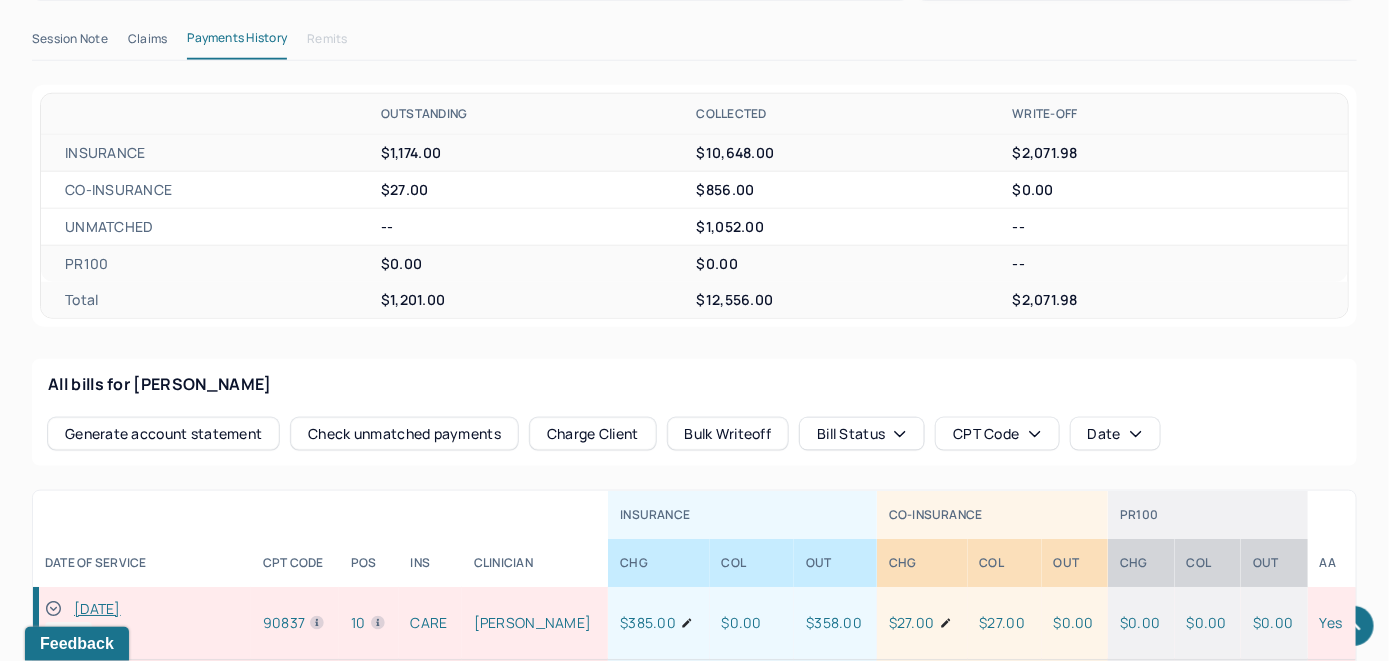 click 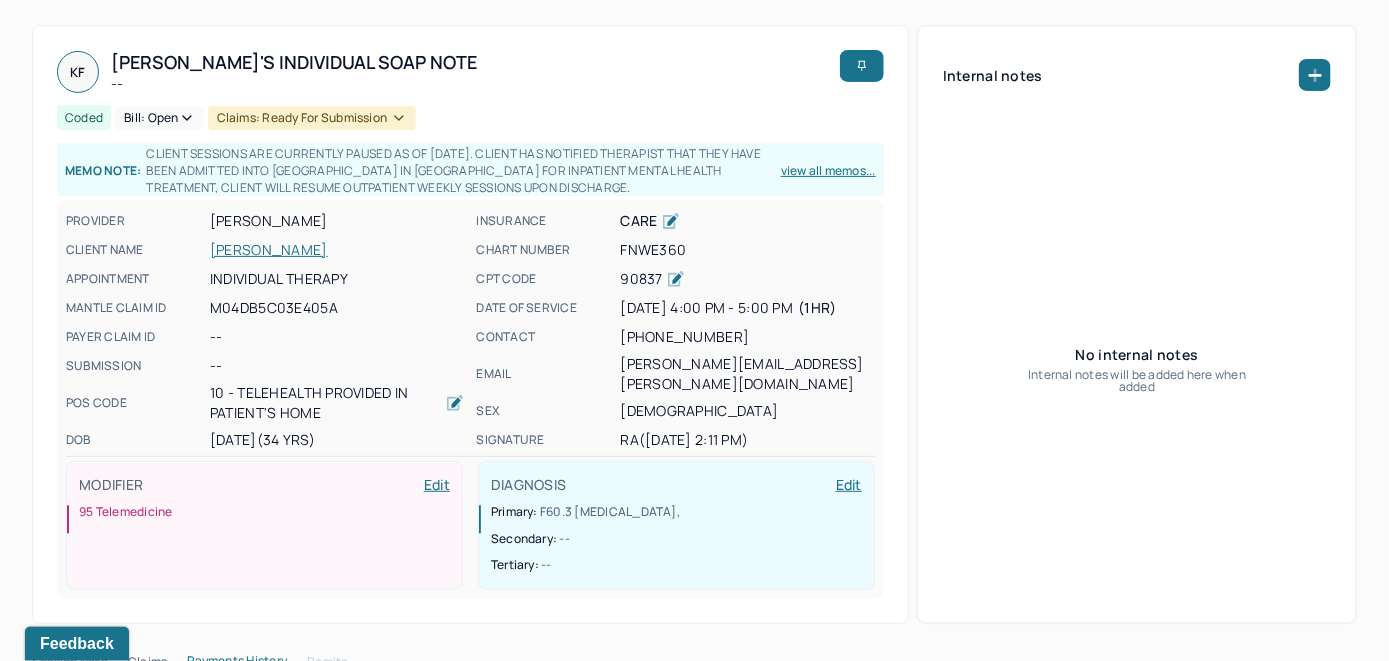 scroll, scrollTop: 40, scrollLeft: 0, axis: vertical 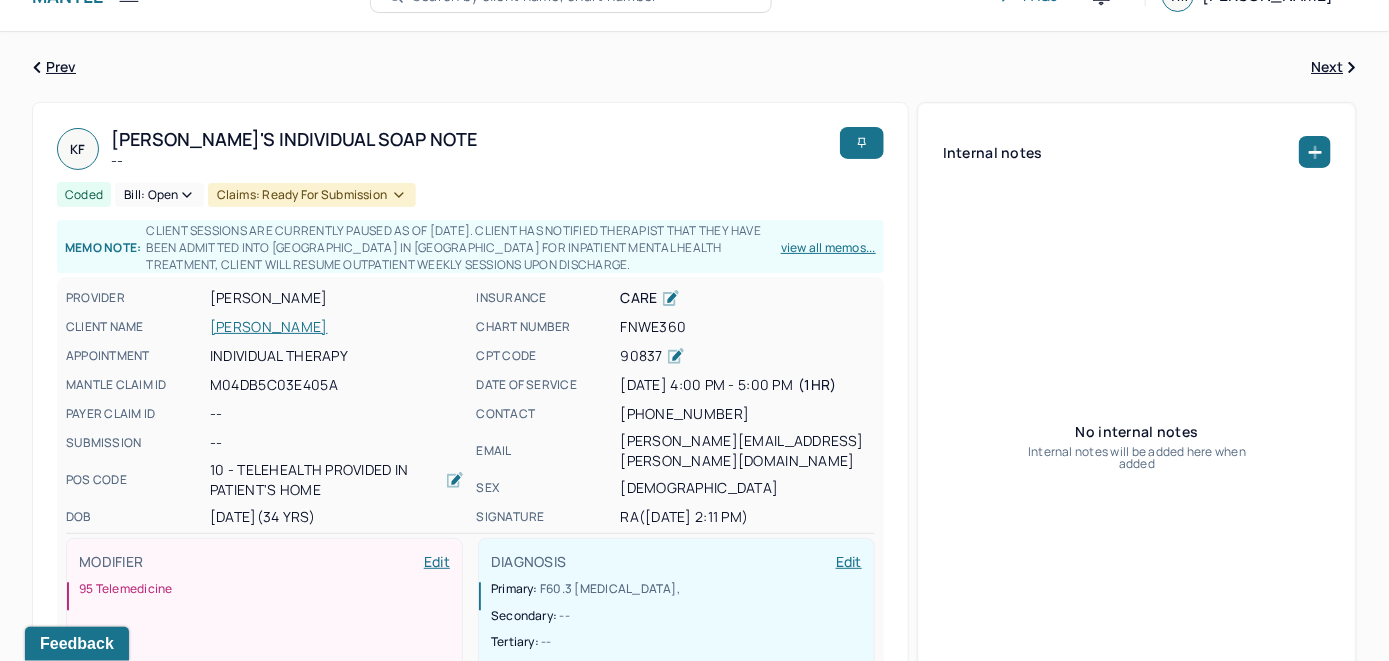 click on "Bill: Open" at bounding box center (159, 195) 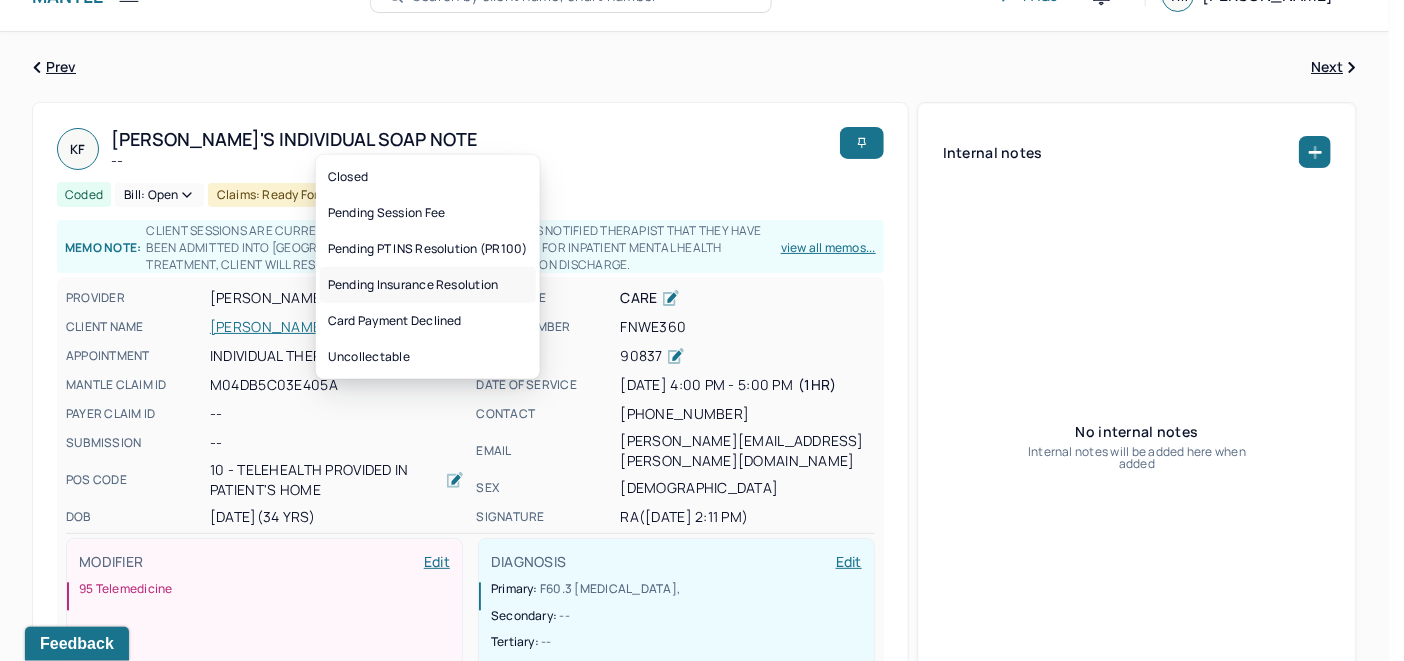 click on "Pending Insurance Resolution" at bounding box center [428, 285] 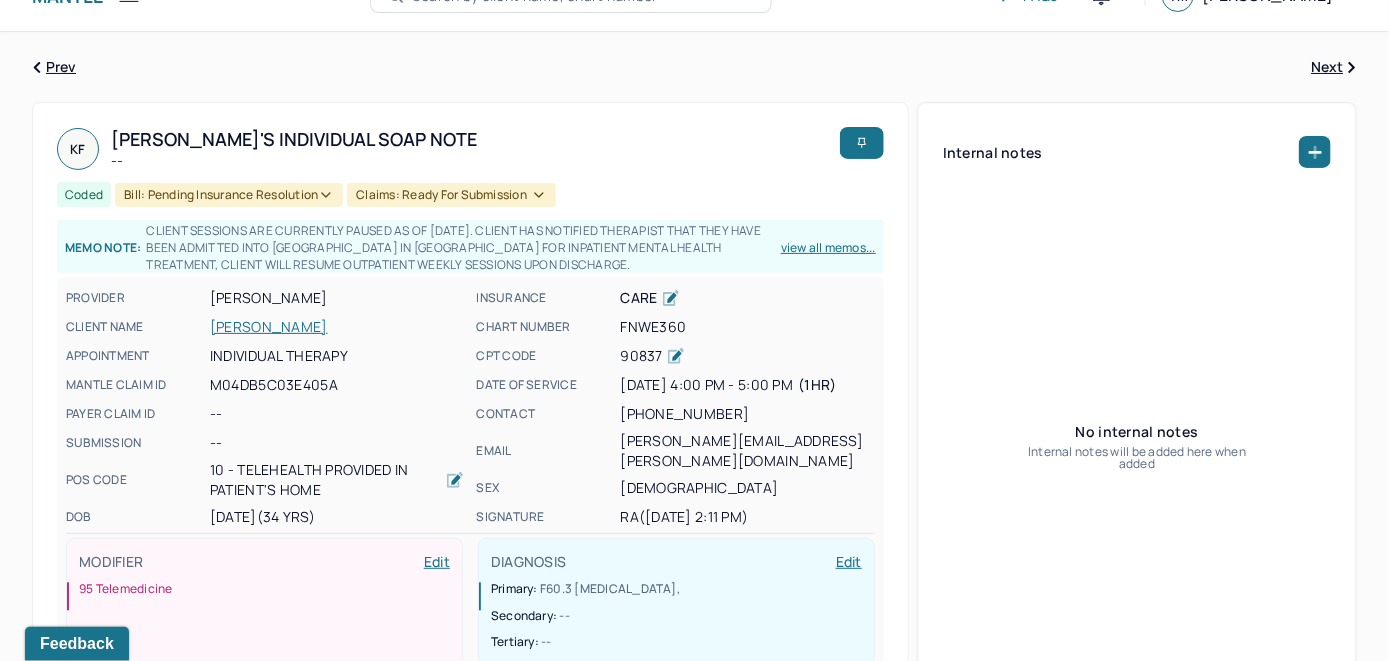 scroll, scrollTop: 0, scrollLeft: 0, axis: both 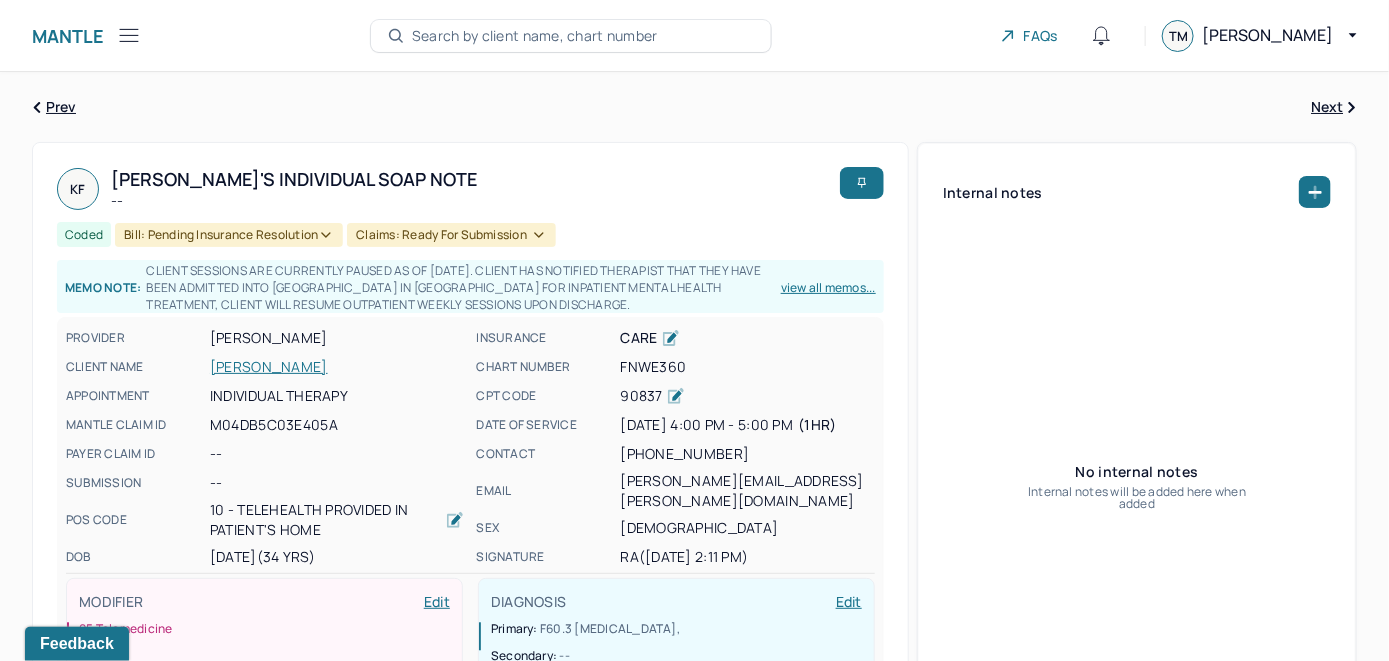 click on "Search by client name, chart number" at bounding box center [535, 36] 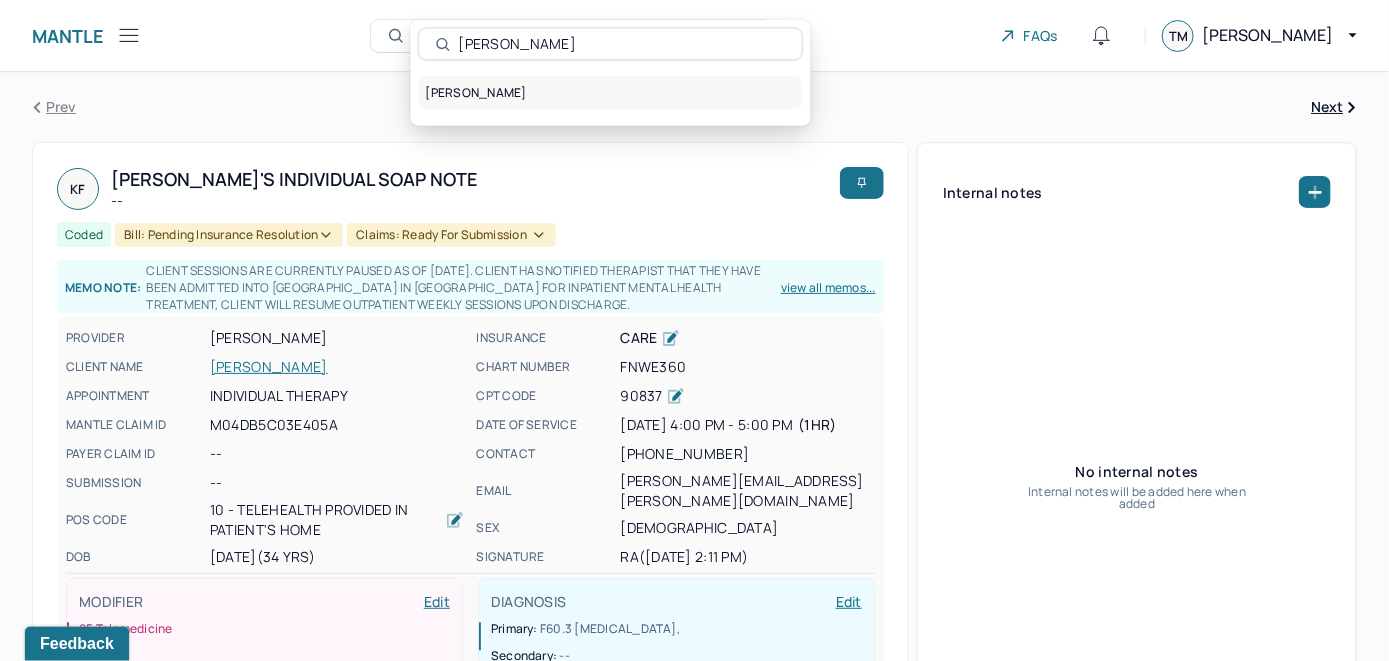 type on "Romeo Beutter" 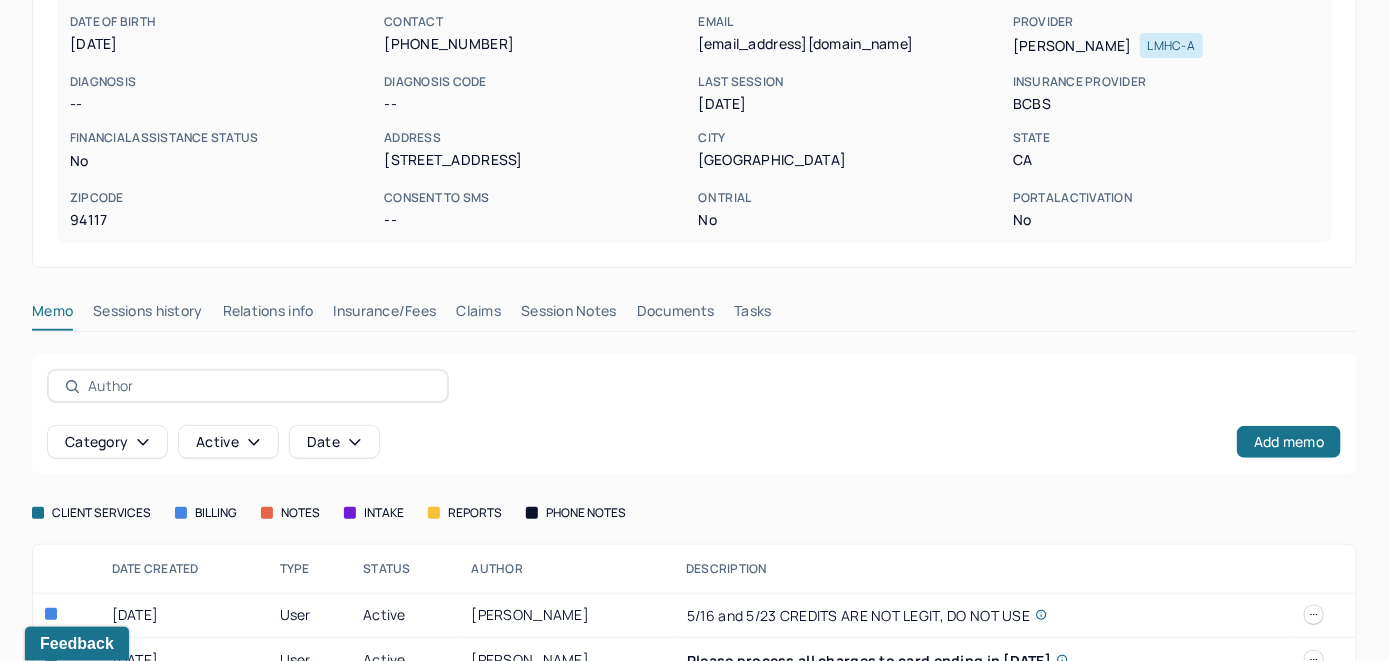 scroll, scrollTop: 389, scrollLeft: 0, axis: vertical 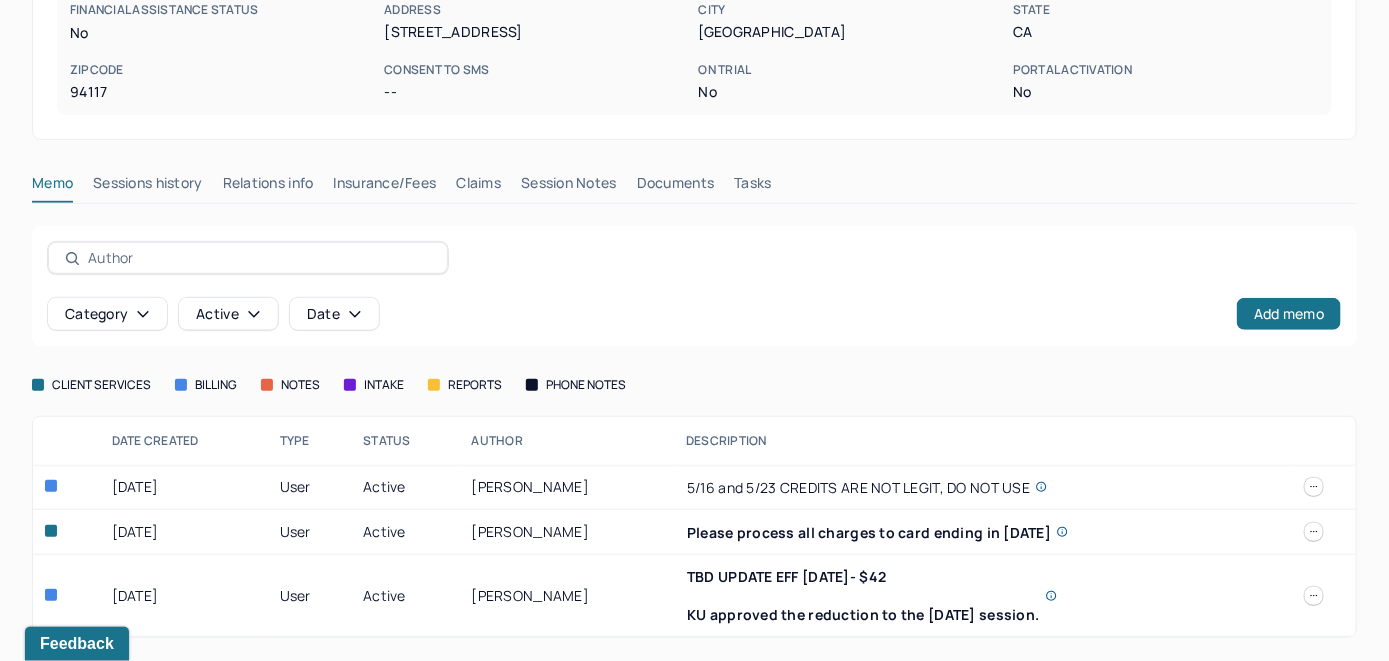 click on "Insurance/Fees" at bounding box center [385, 187] 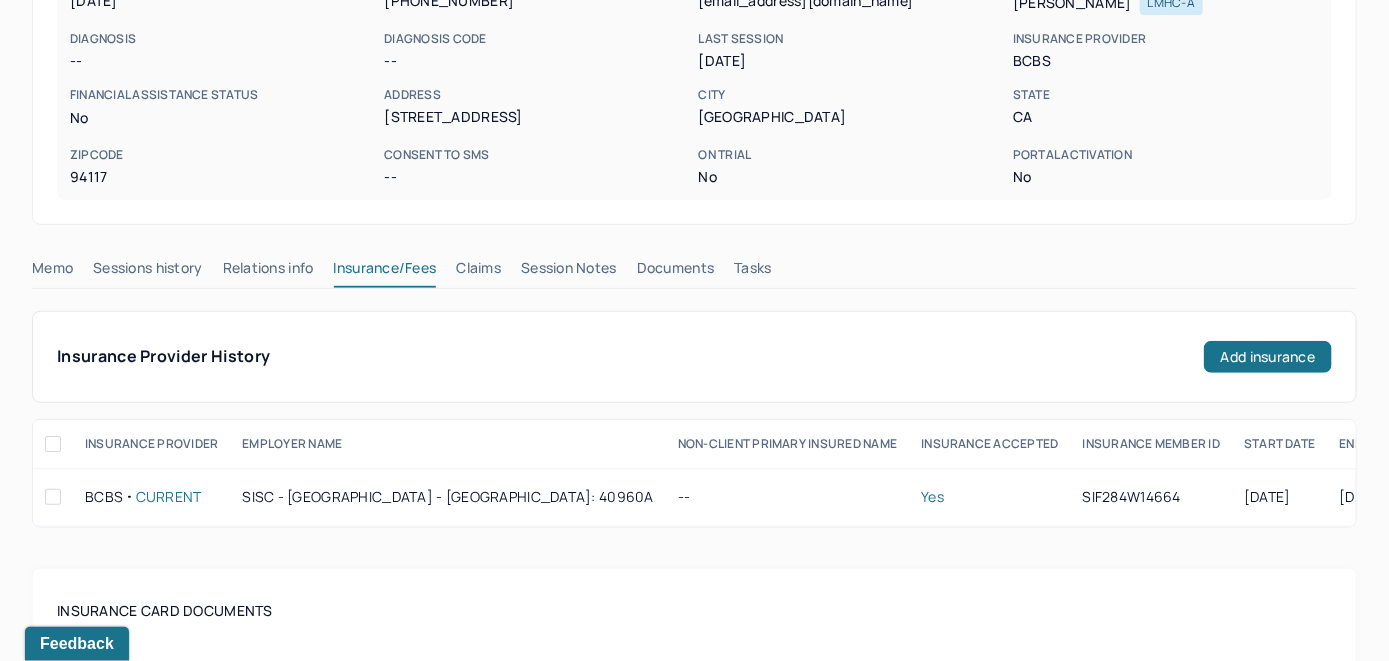 scroll, scrollTop: 289, scrollLeft: 0, axis: vertical 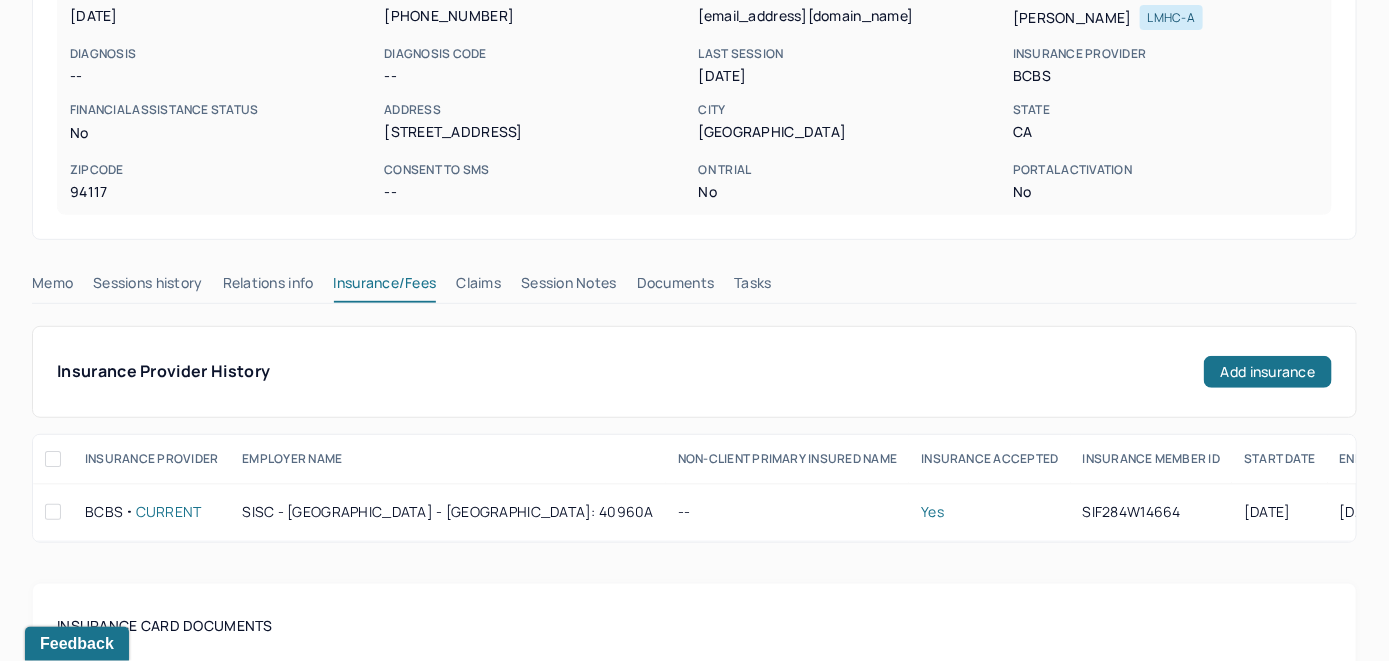 click on "Claims" at bounding box center [478, 287] 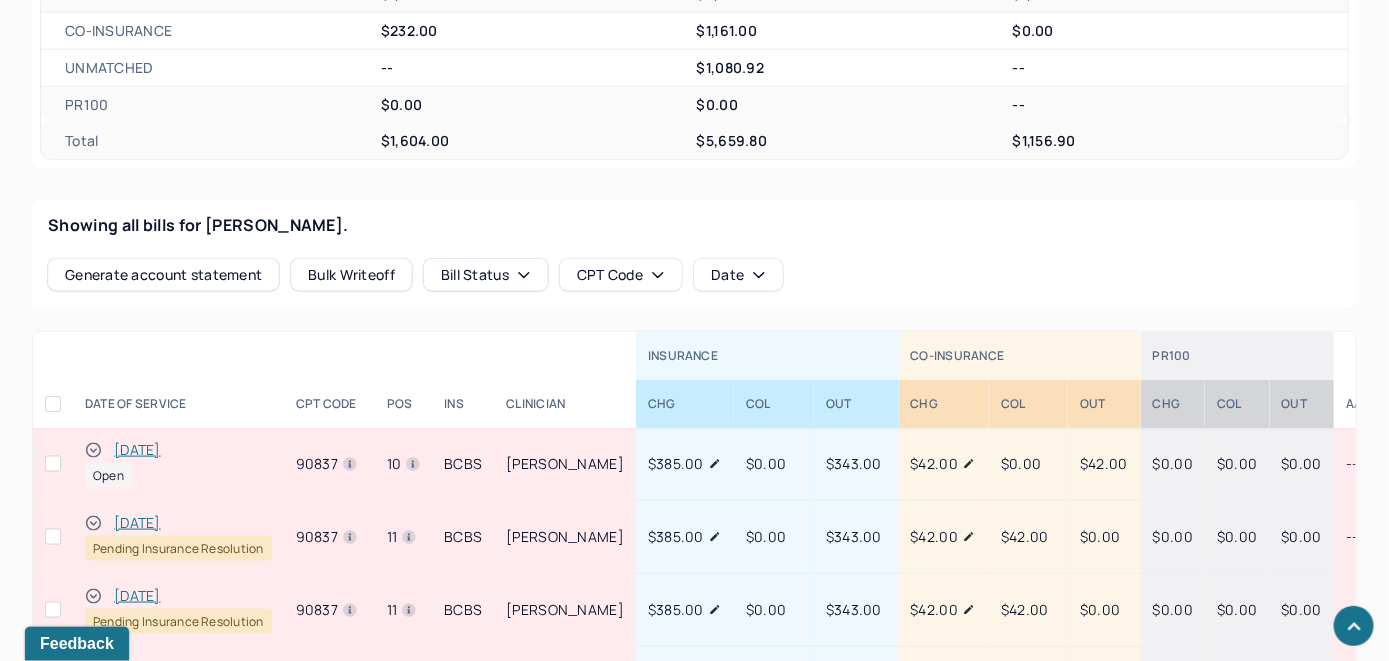 scroll, scrollTop: 730, scrollLeft: 0, axis: vertical 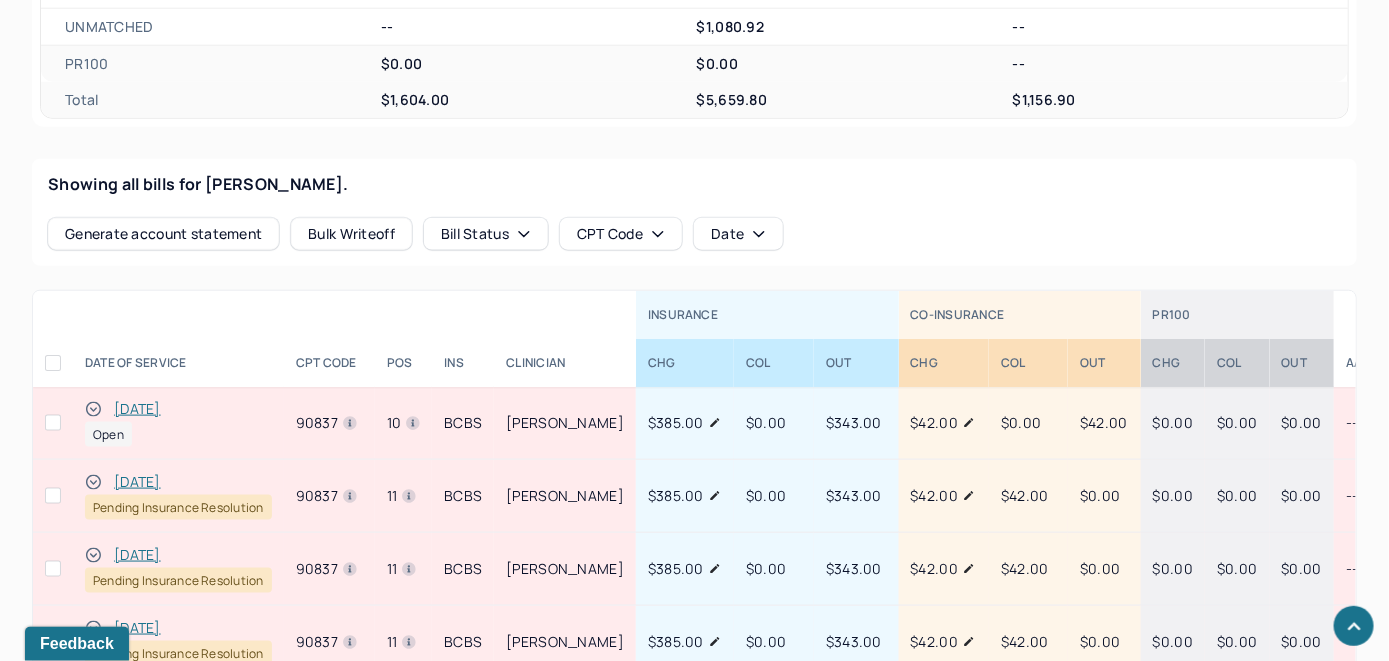 click on "[DATE]" at bounding box center [137, 409] 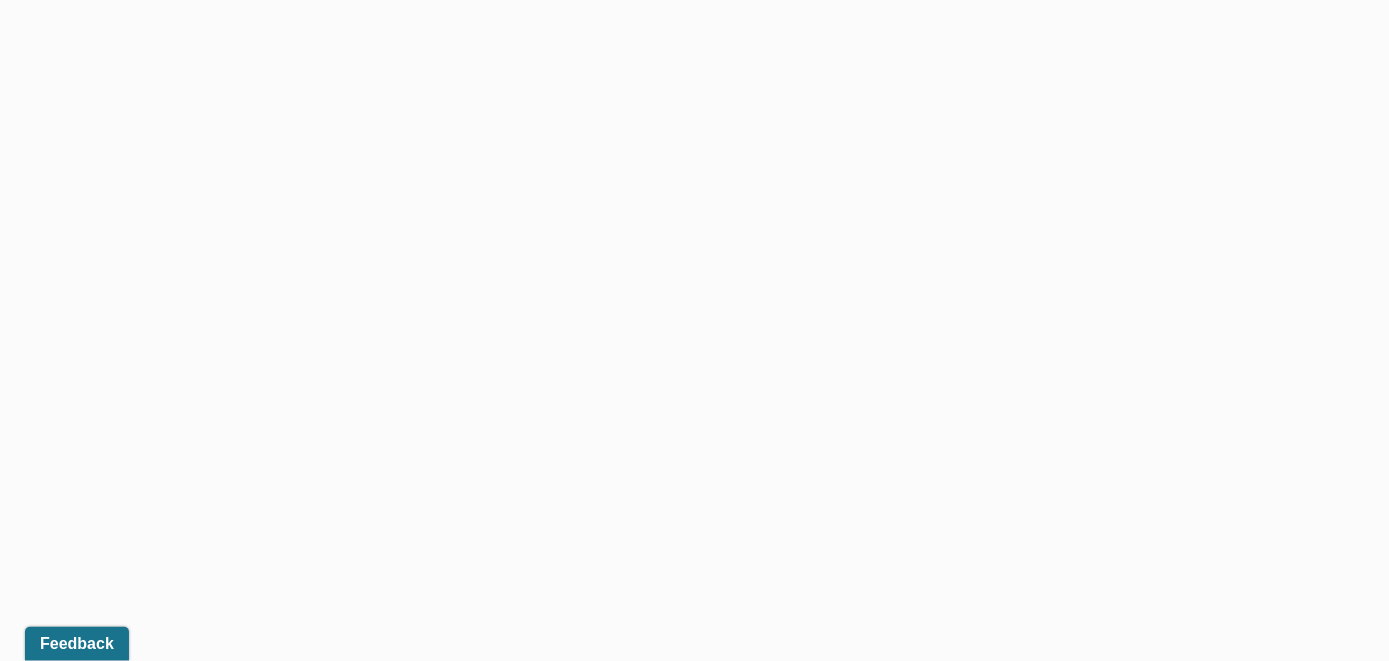 scroll, scrollTop: 730, scrollLeft: 0, axis: vertical 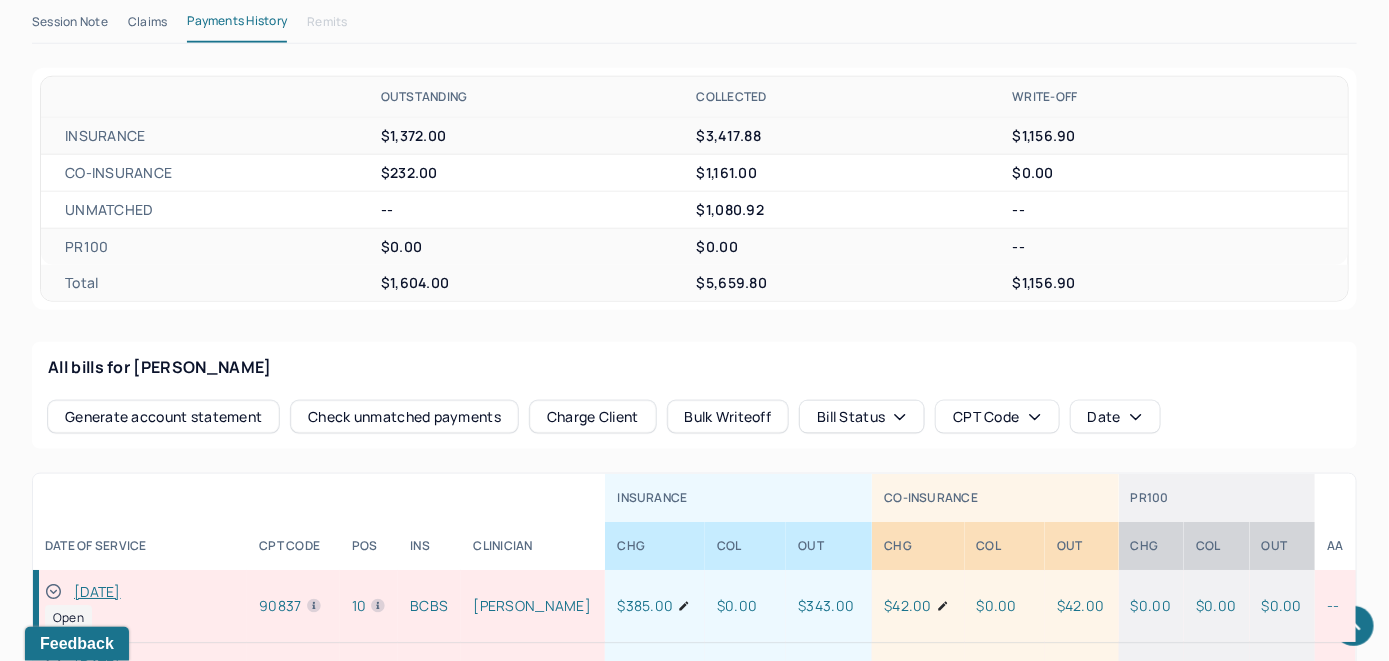 click on "Check unmatched payments" at bounding box center (404, 417) 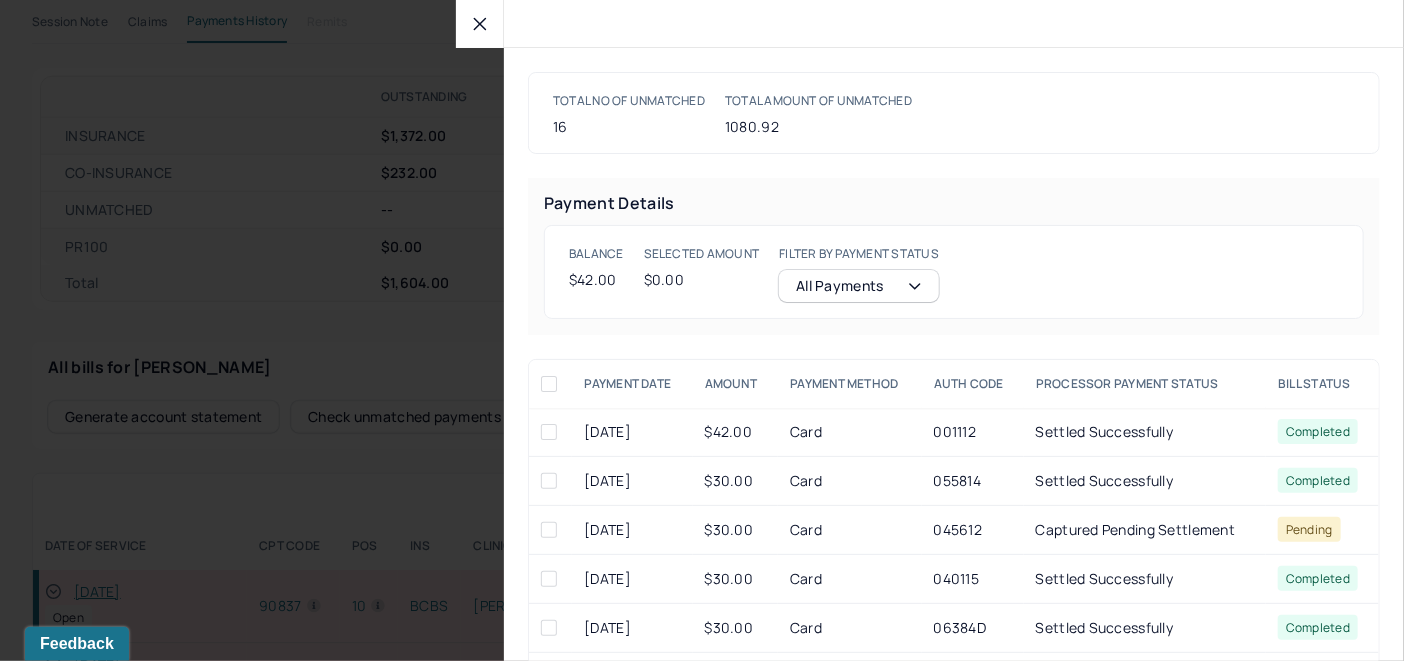 click at bounding box center (549, 432) 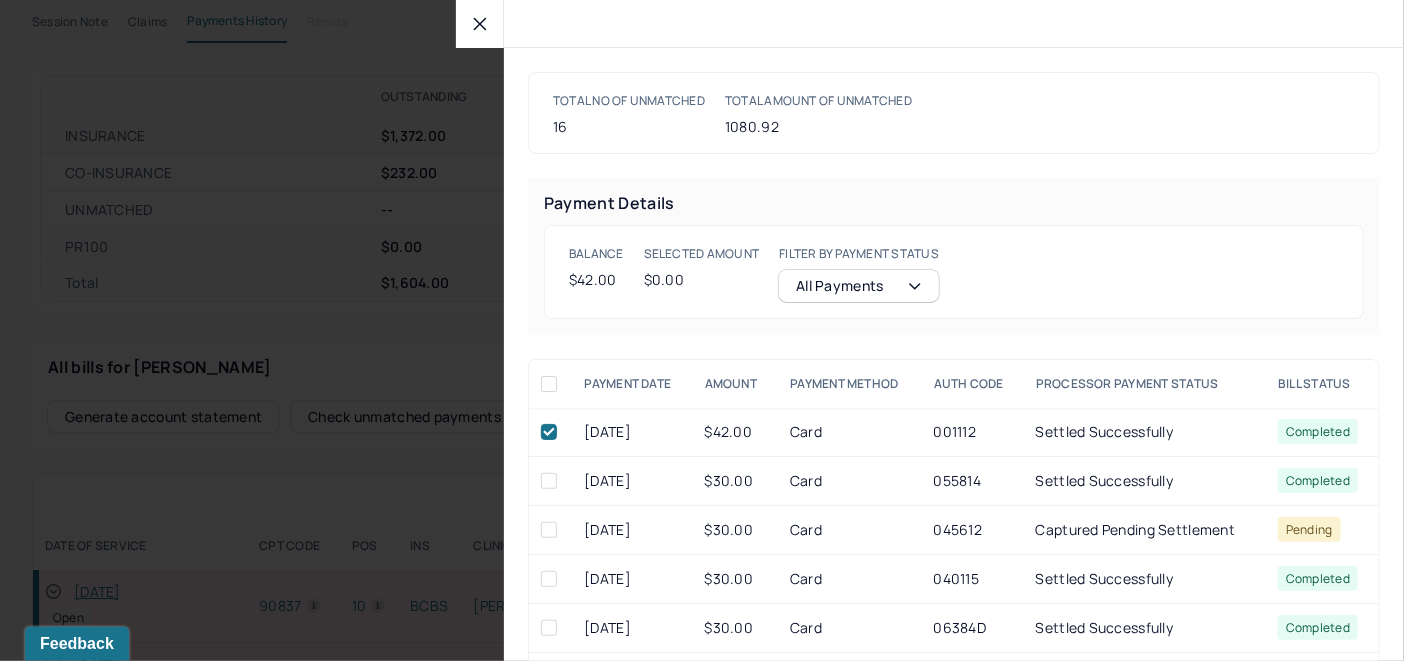 checkbox on "true" 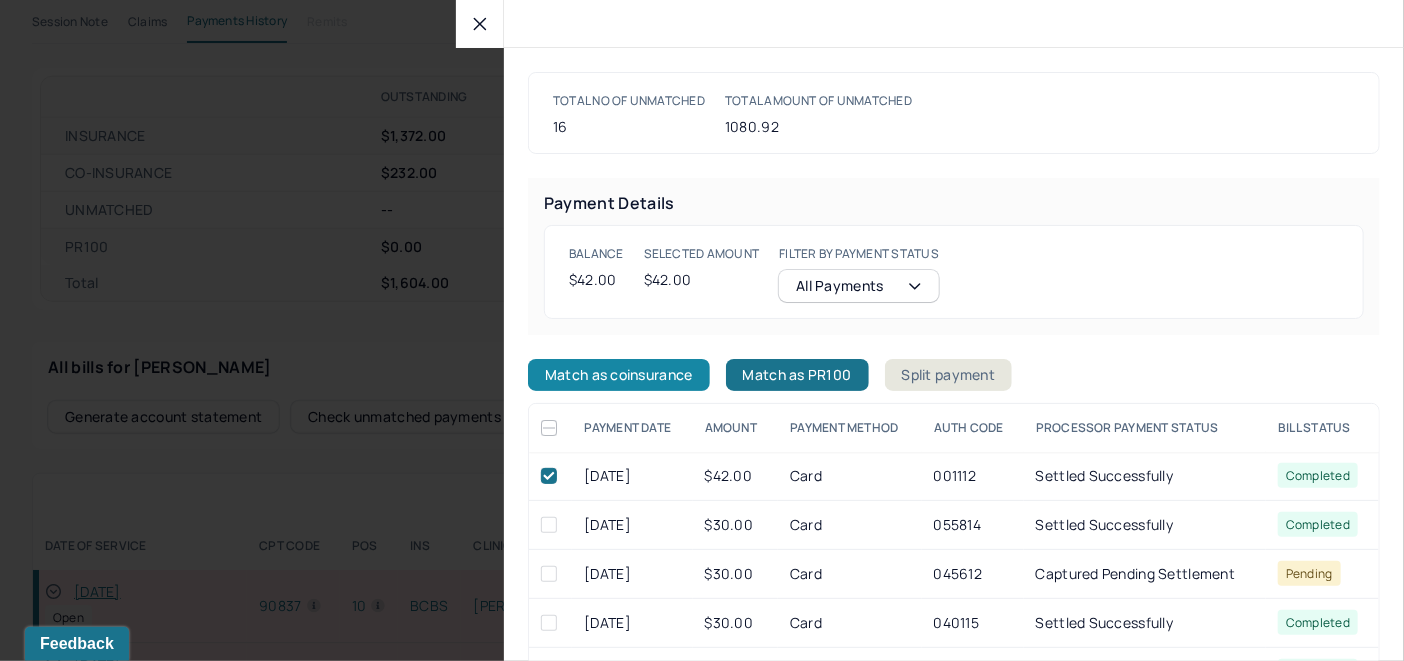 click on "Match as coinsurance" at bounding box center (619, 375) 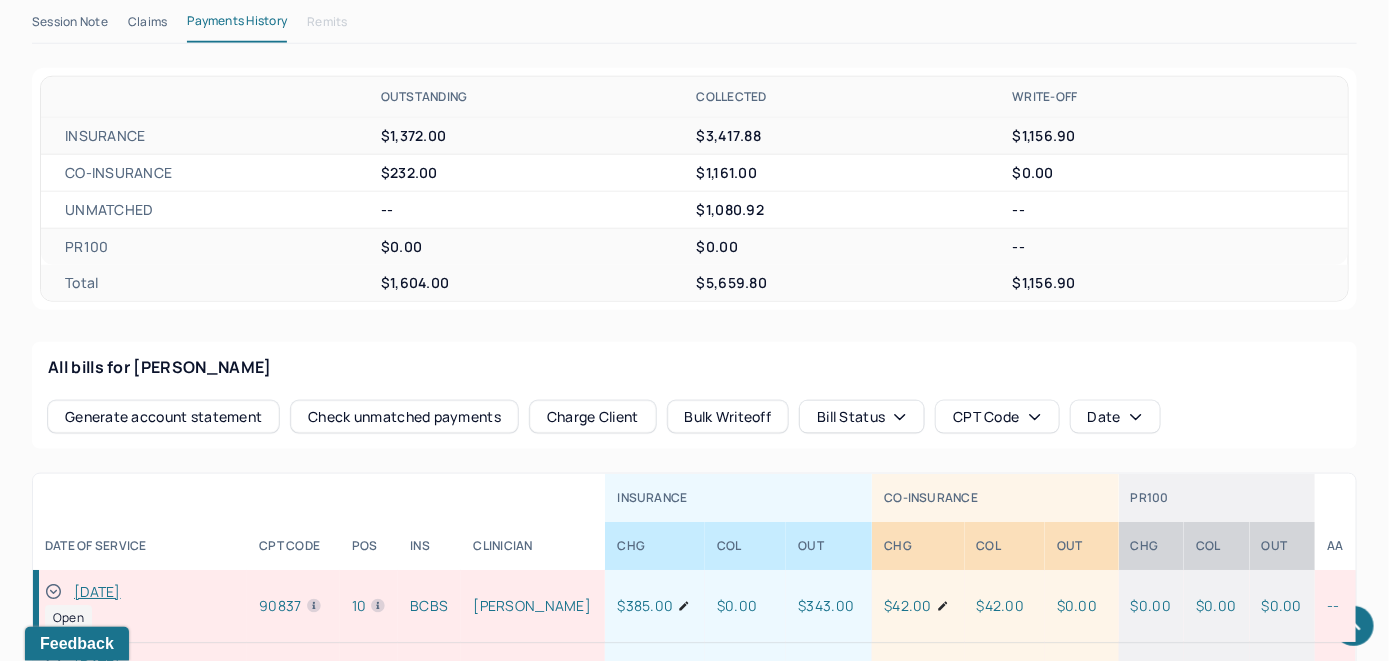 click 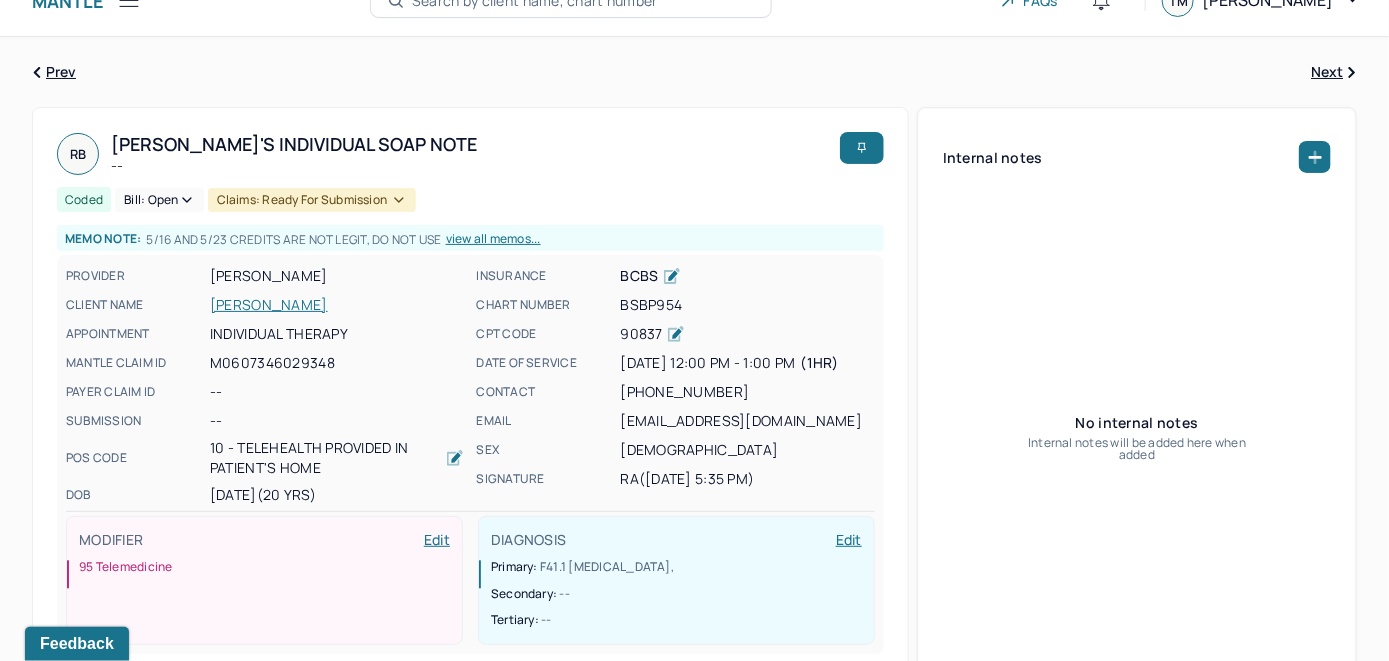 scroll, scrollTop: 0, scrollLeft: 0, axis: both 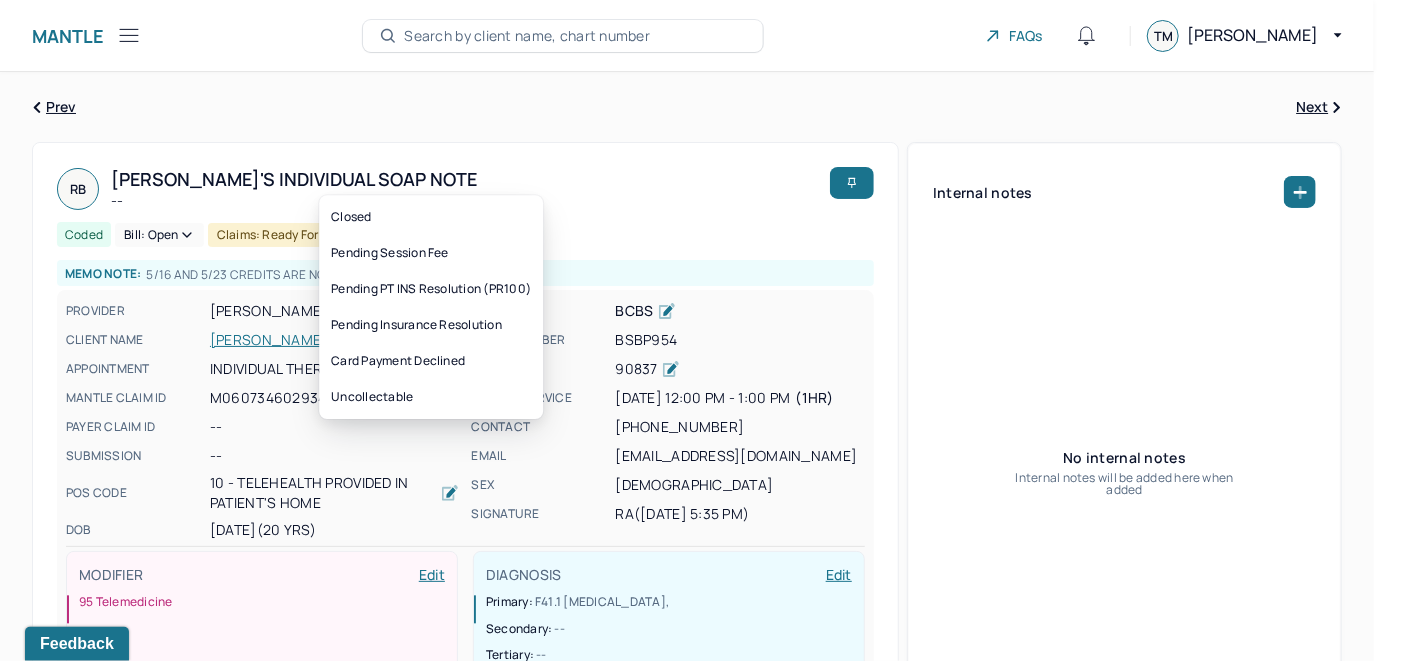 click on "Bill: Open" at bounding box center (159, 235) 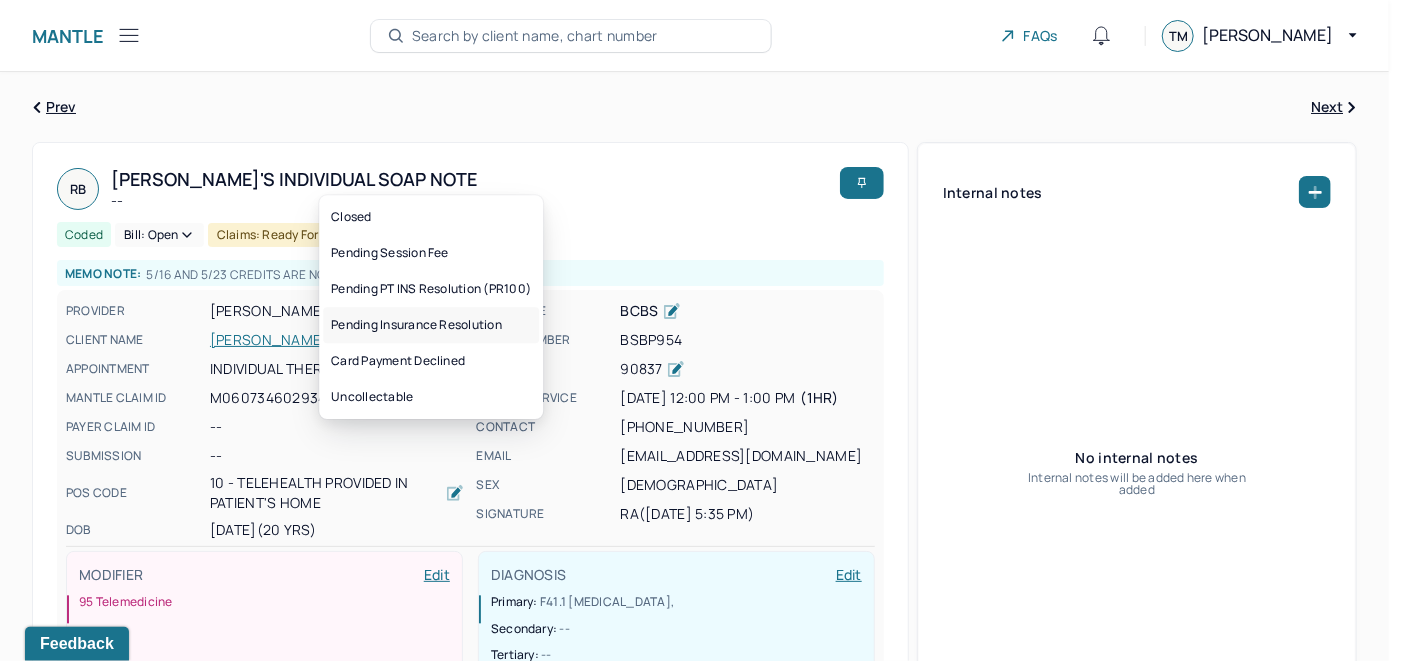 click on "Pending Insurance Resolution" at bounding box center (431, 325) 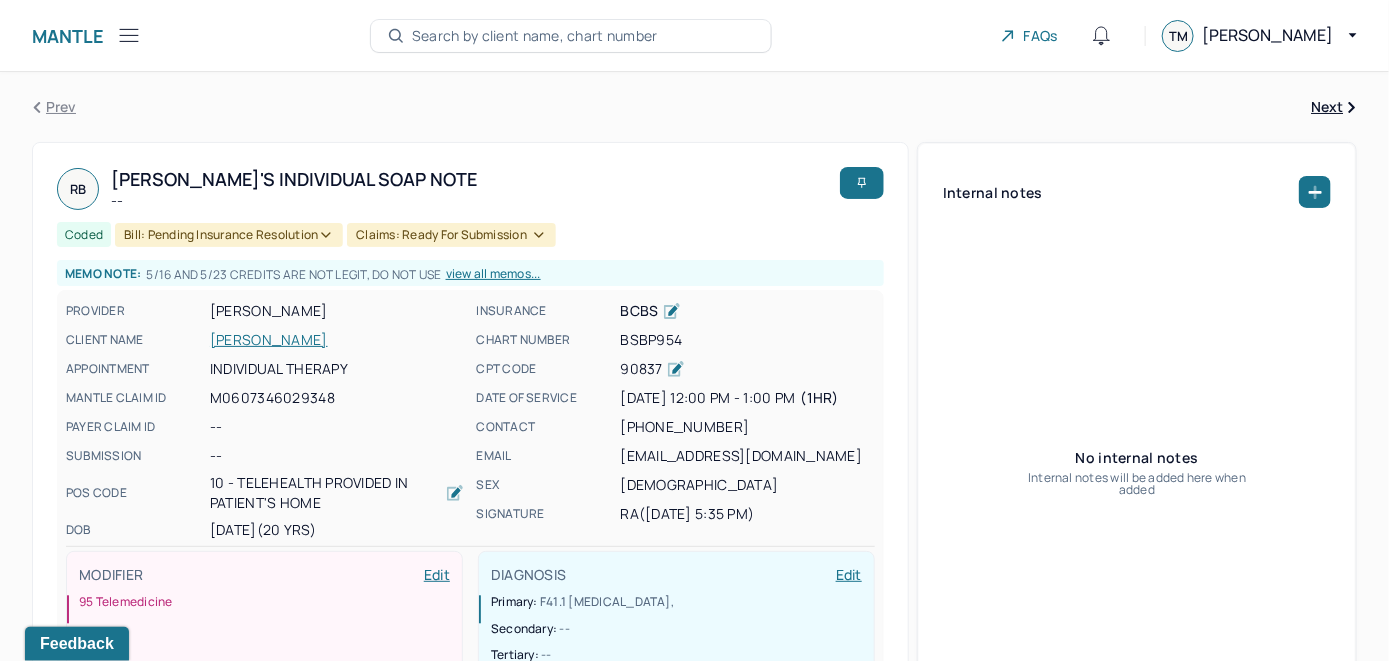 click on "Search by client name, chart number" at bounding box center (571, 36) 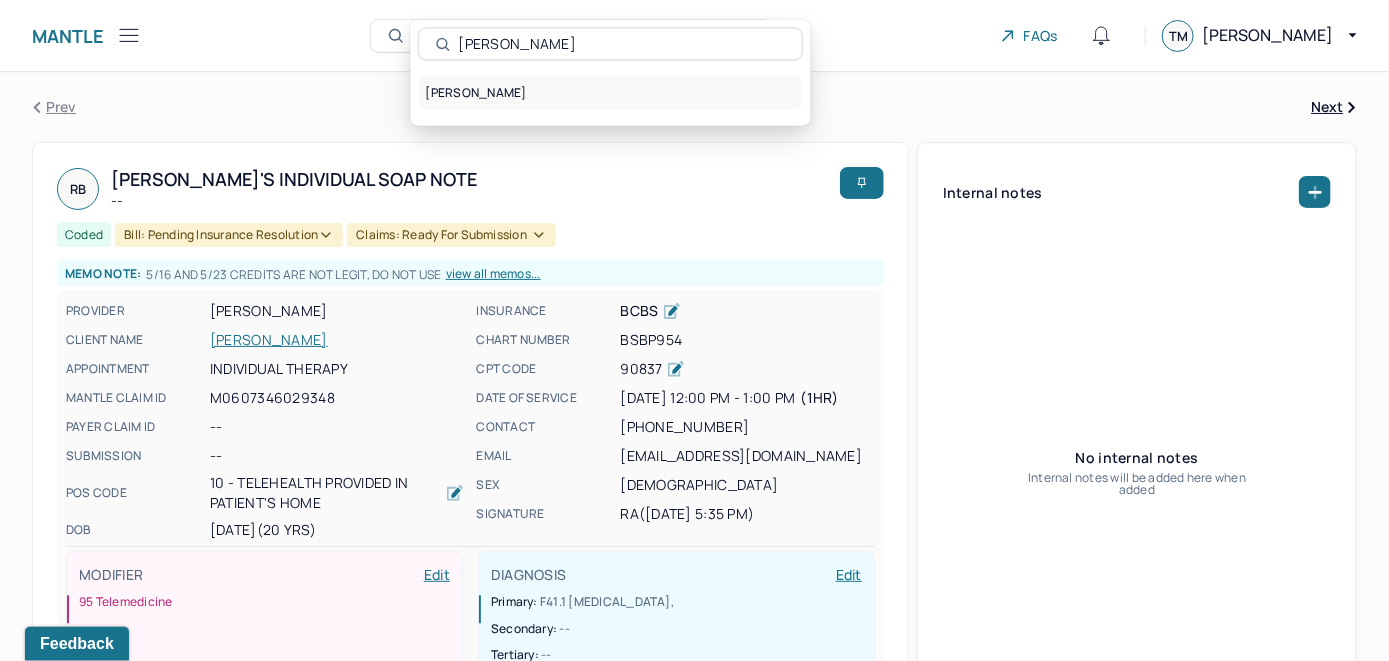 type on "Jadelyn Alers" 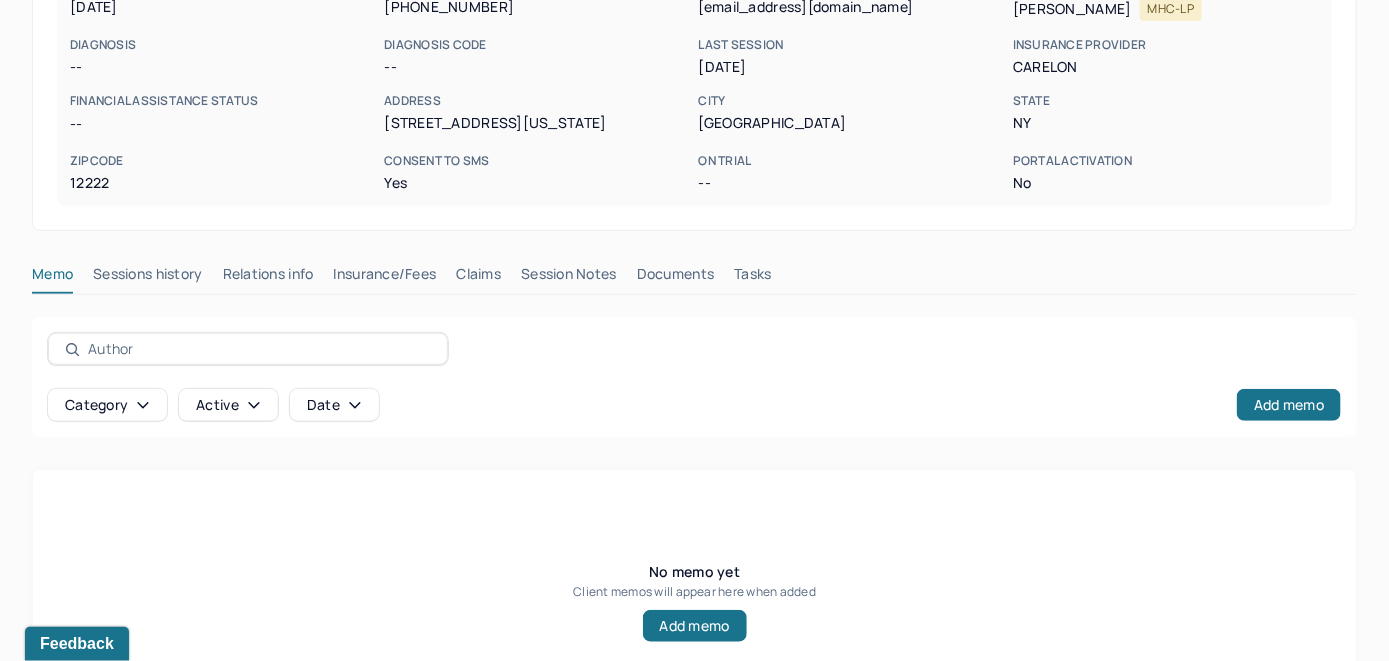 scroll, scrollTop: 300, scrollLeft: 0, axis: vertical 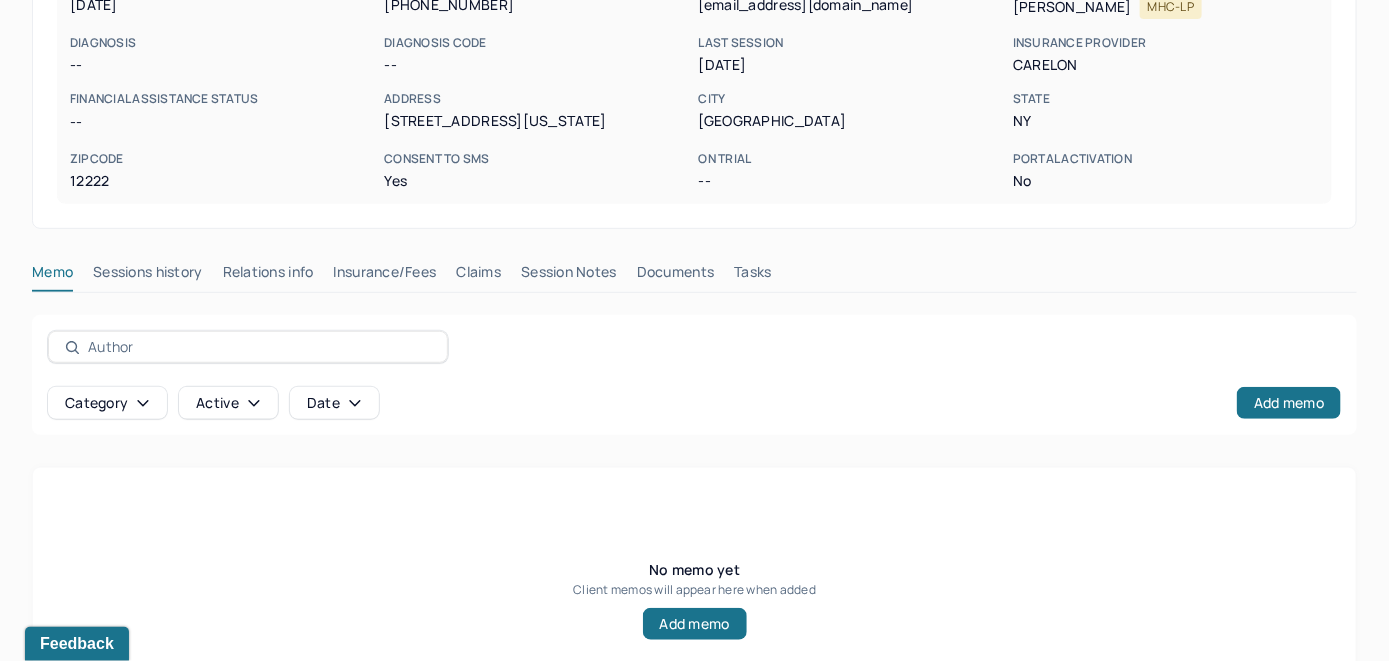click on "Insurance/Fees" at bounding box center [385, 276] 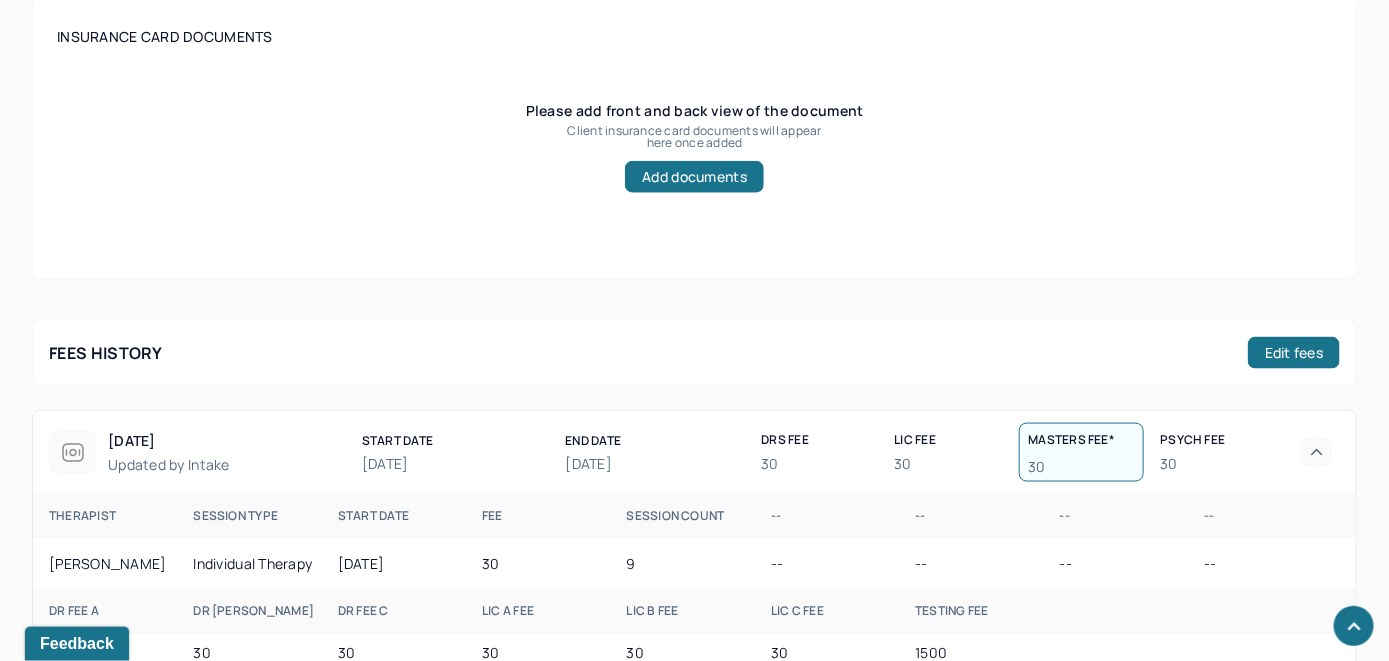 scroll, scrollTop: 900, scrollLeft: 0, axis: vertical 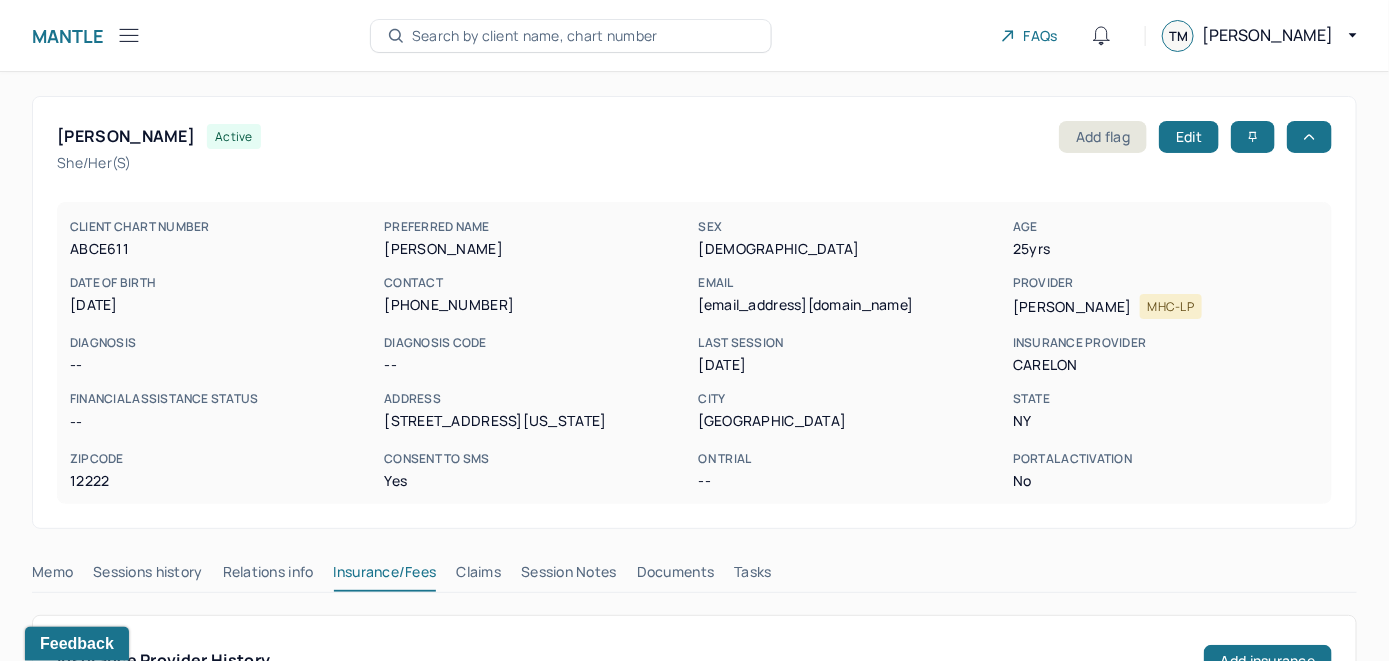 click on "Search by client name, chart number" at bounding box center [535, 36] 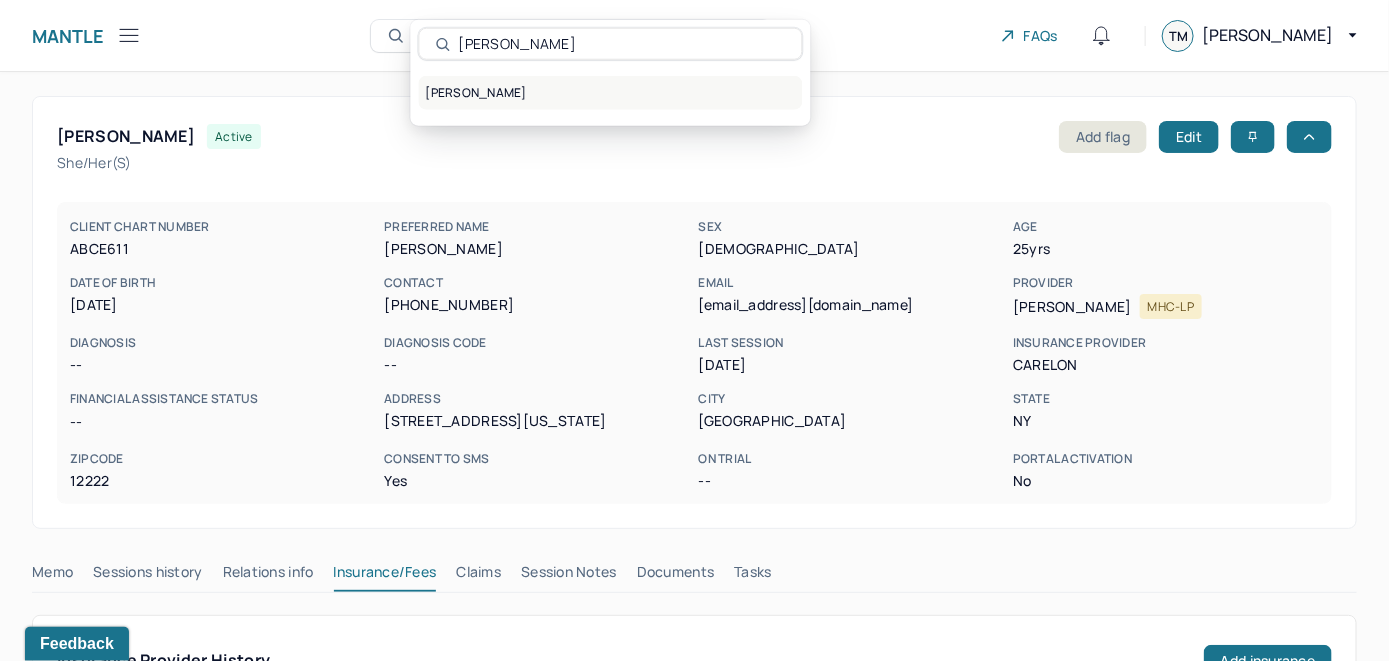 type on "Macy Browning" 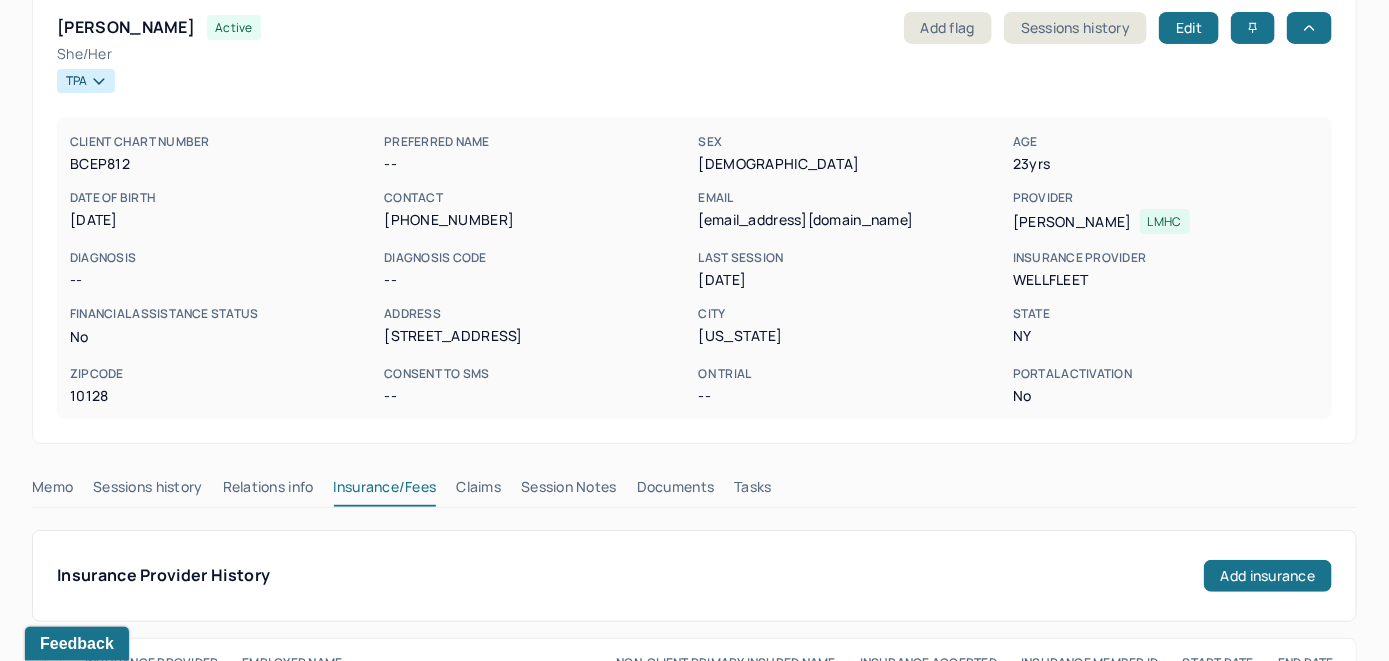 scroll, scrollTop: 100, scrollLeft: 0, axis: vertical 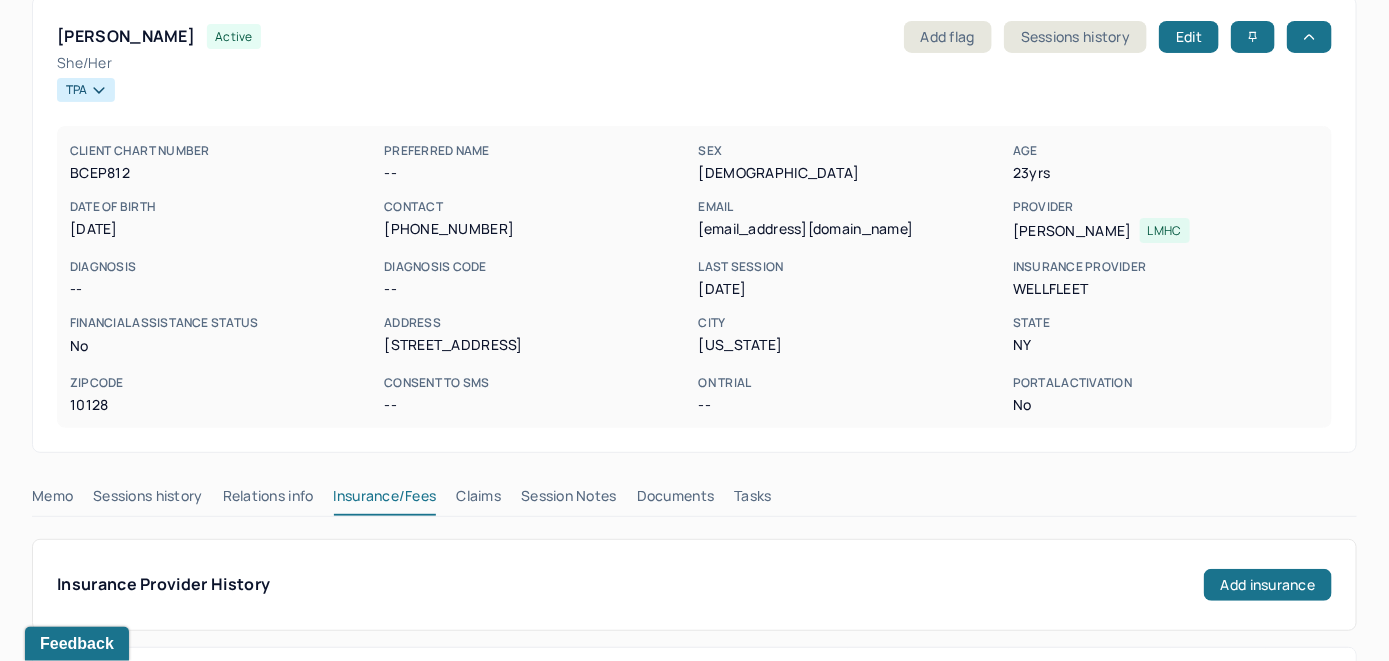 click on "Claims" at bounding box center [478, 500] 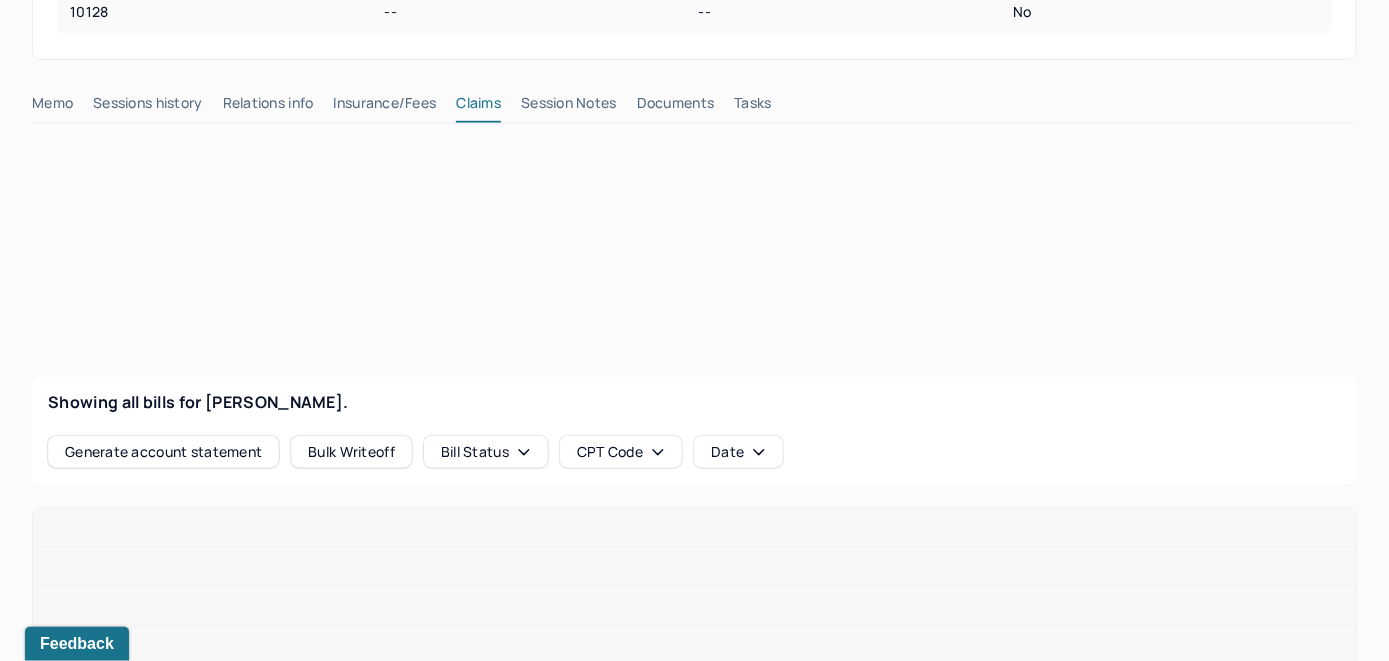 scroll, scrollTop: 500, scrollLeft: 0, axis: vertical 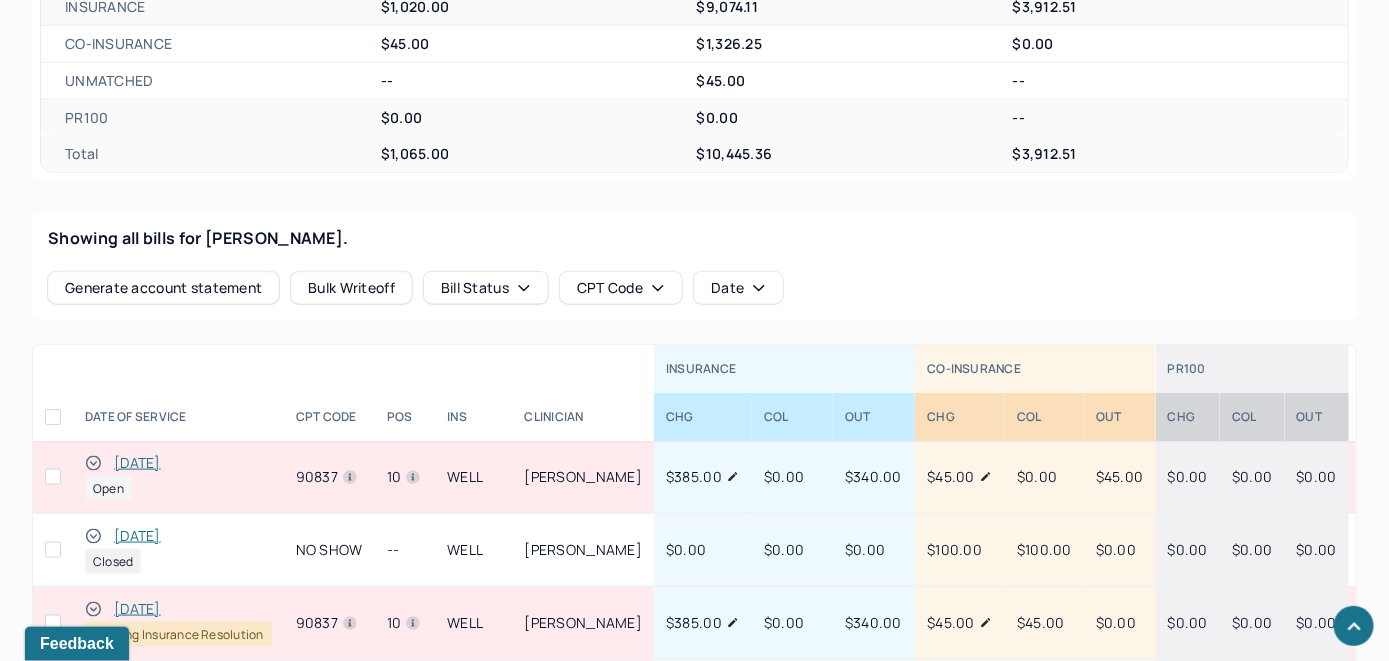 click on "[DATE]" at bounding box center (137, 463) 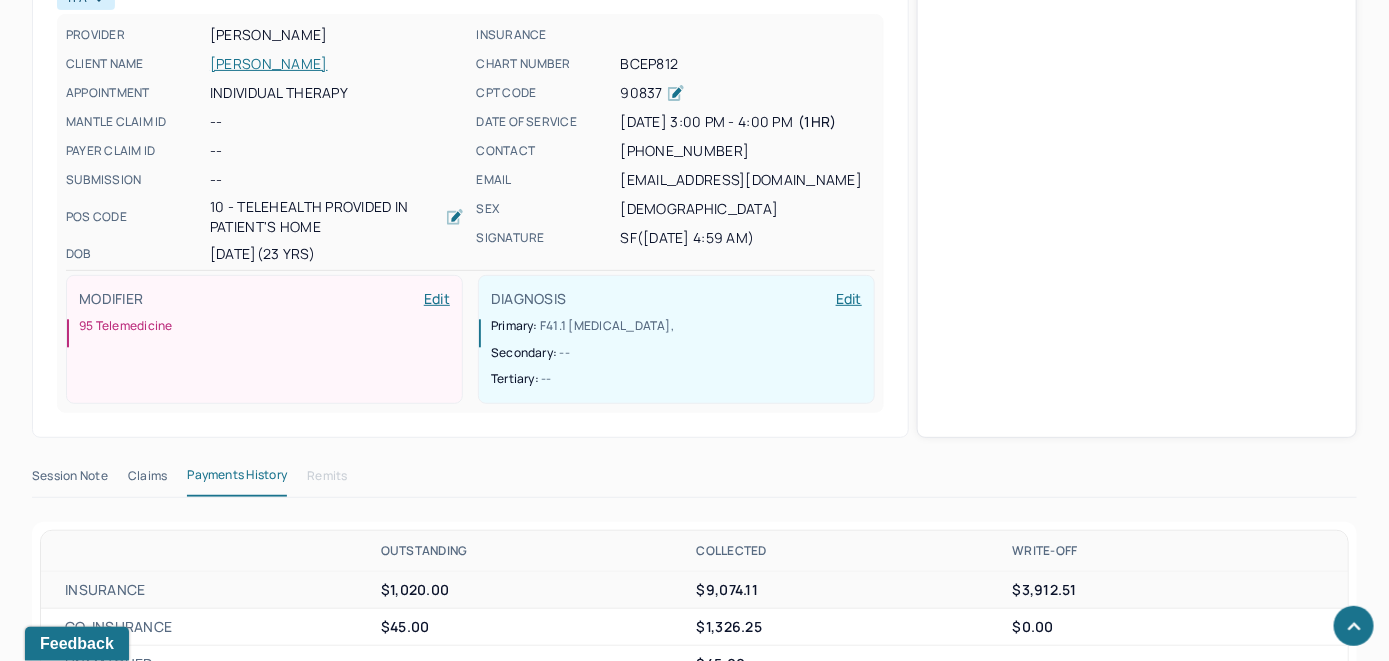 scroll, scrollTop: 700, scrollLeft: 0, axis: vertical 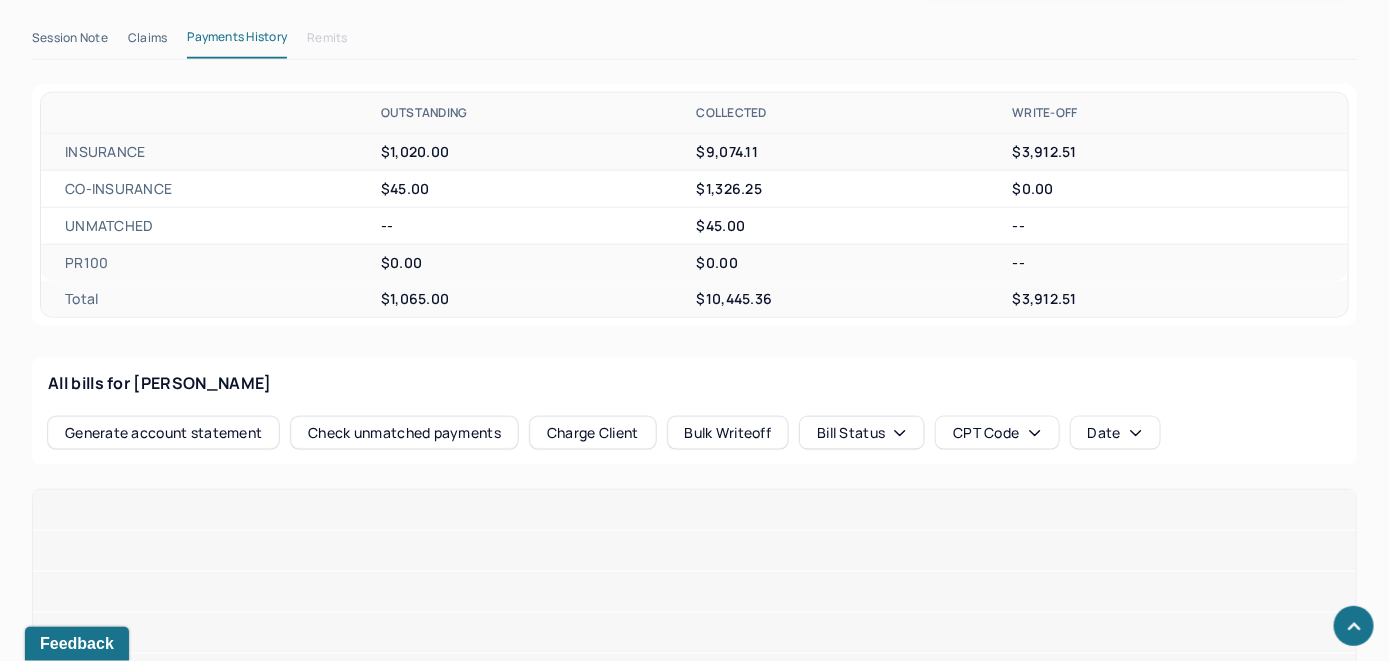 click on "Check unmatched payments" at bounding box center (404, 433) 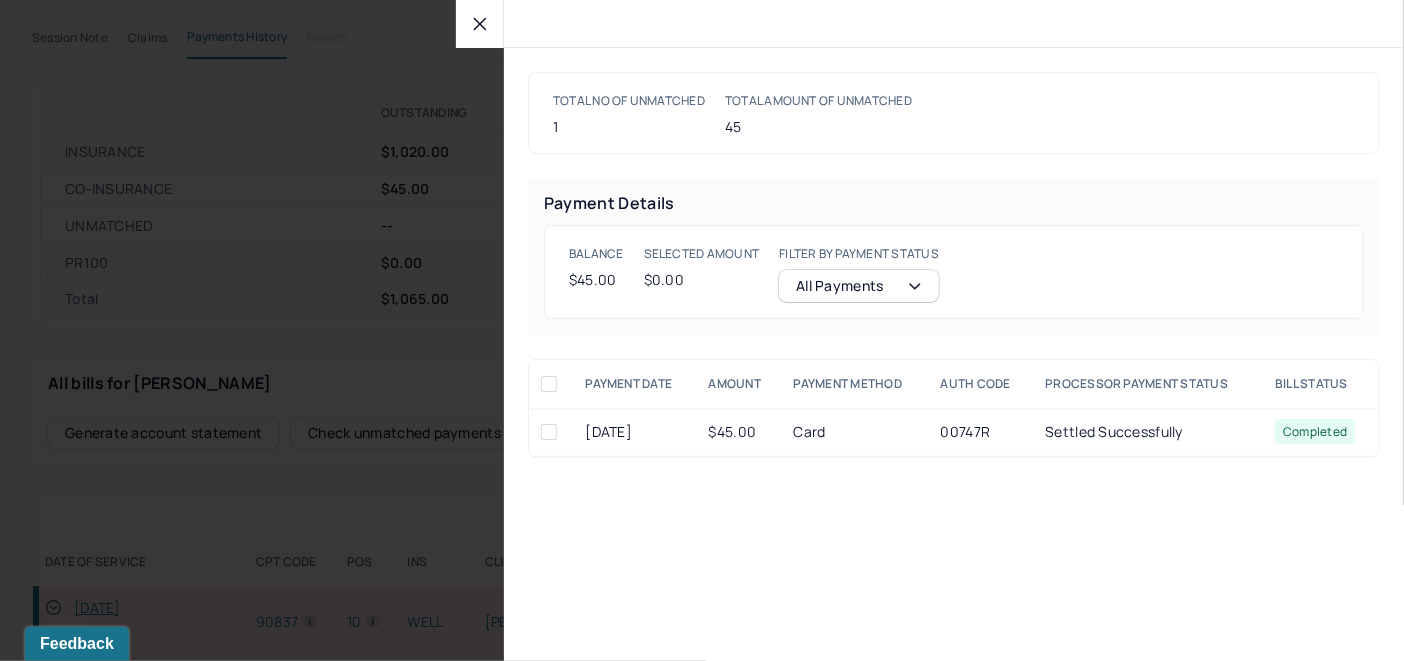 click at bounding box center (549, 432) 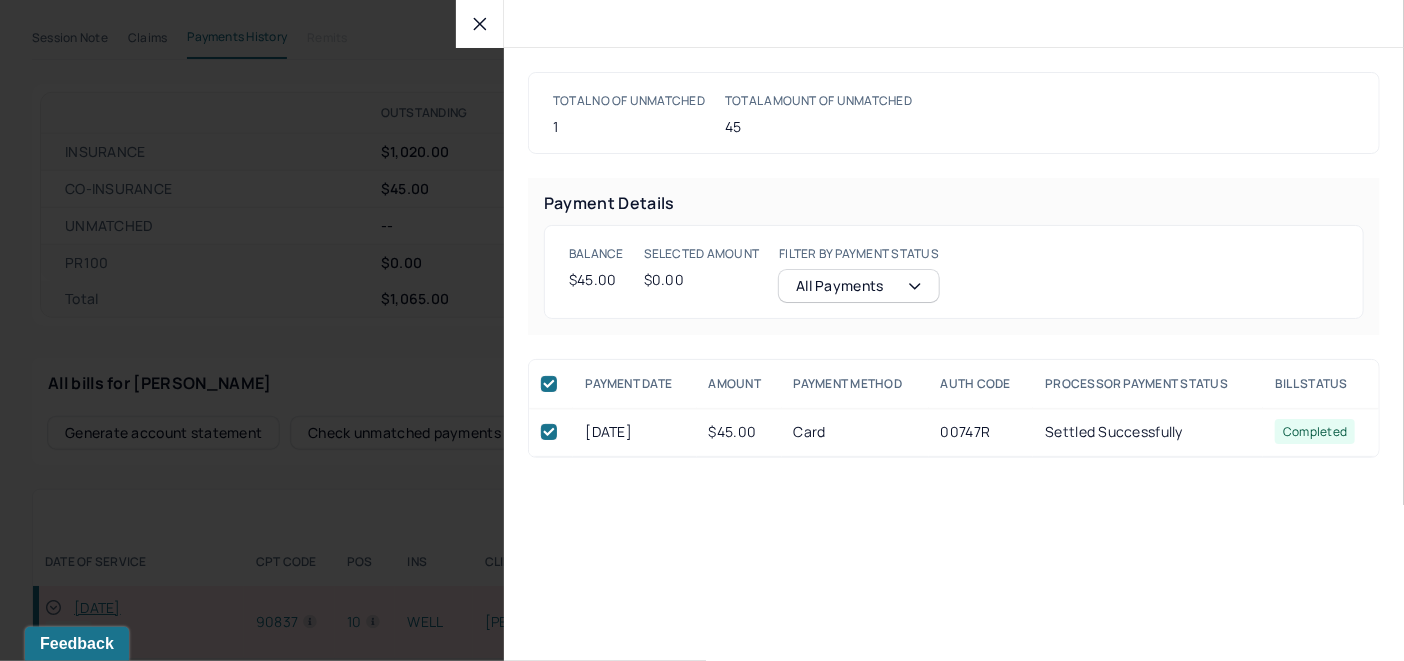 checkbox on "true" 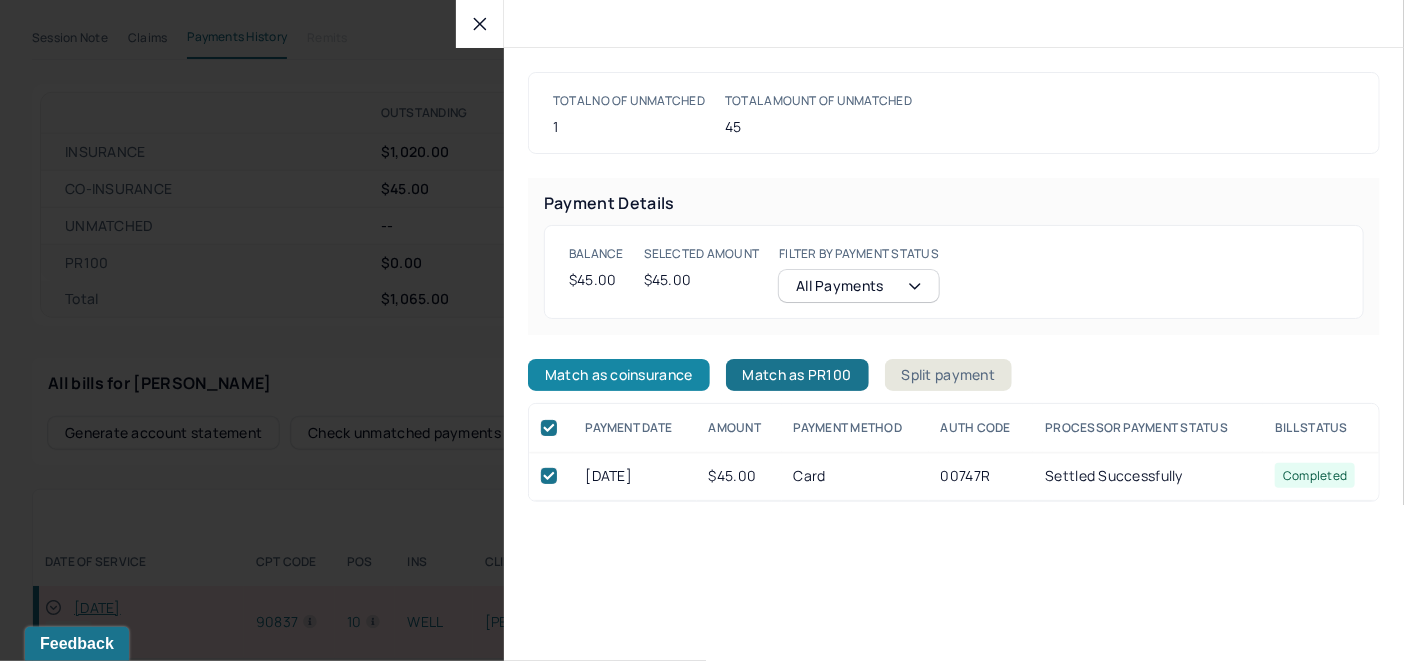 click on "Match as coinsurance" at bounding box center [619, 375] 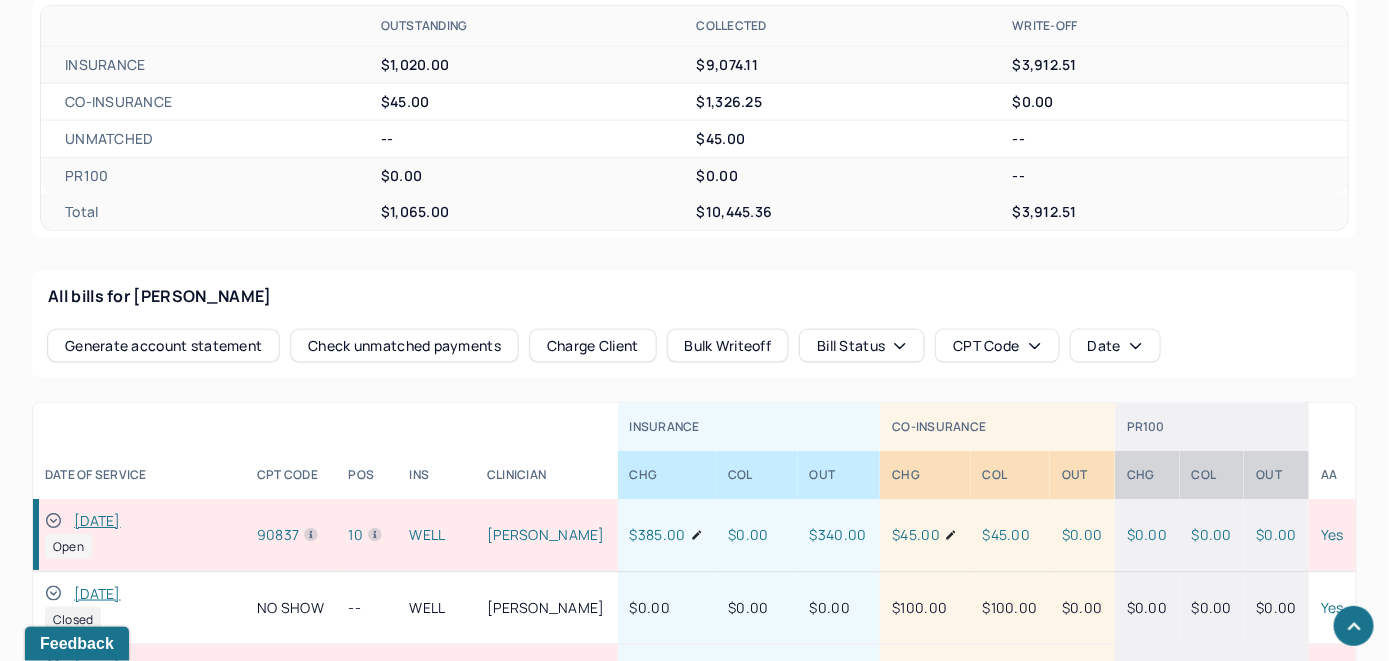scroll, scrollTop: 901, scrollLeft: 0, axis: vertical 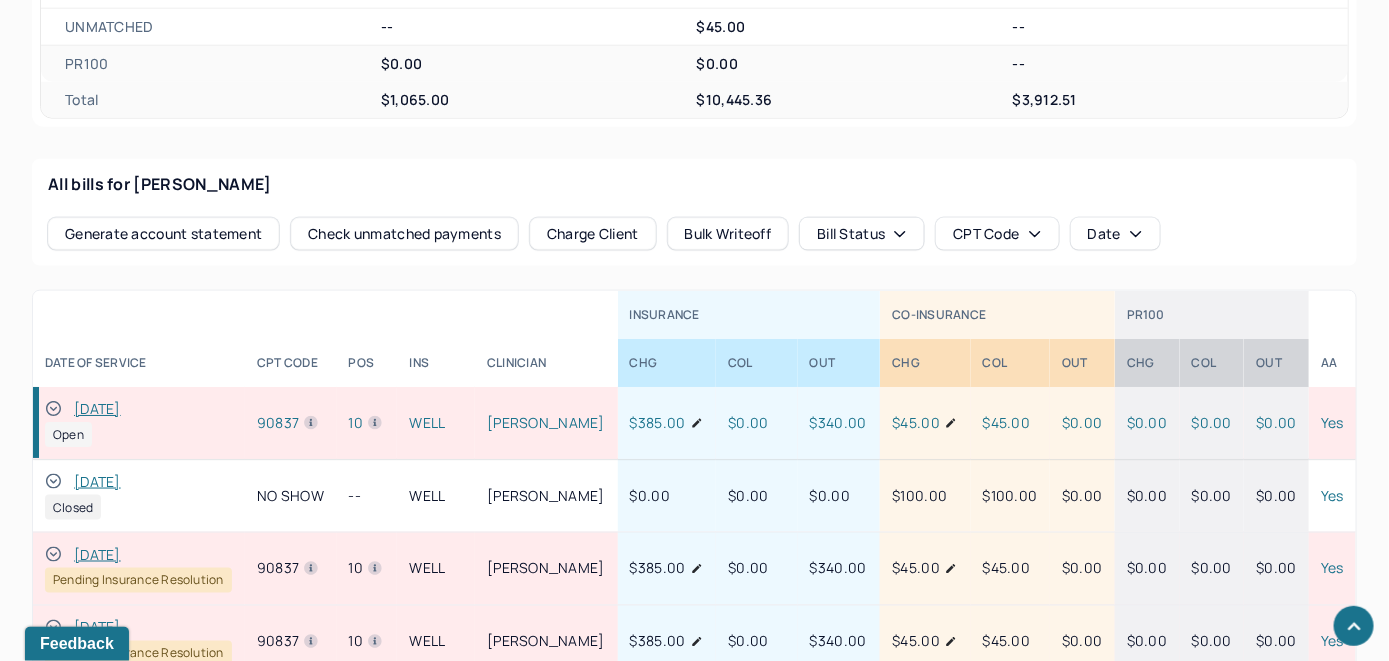 click 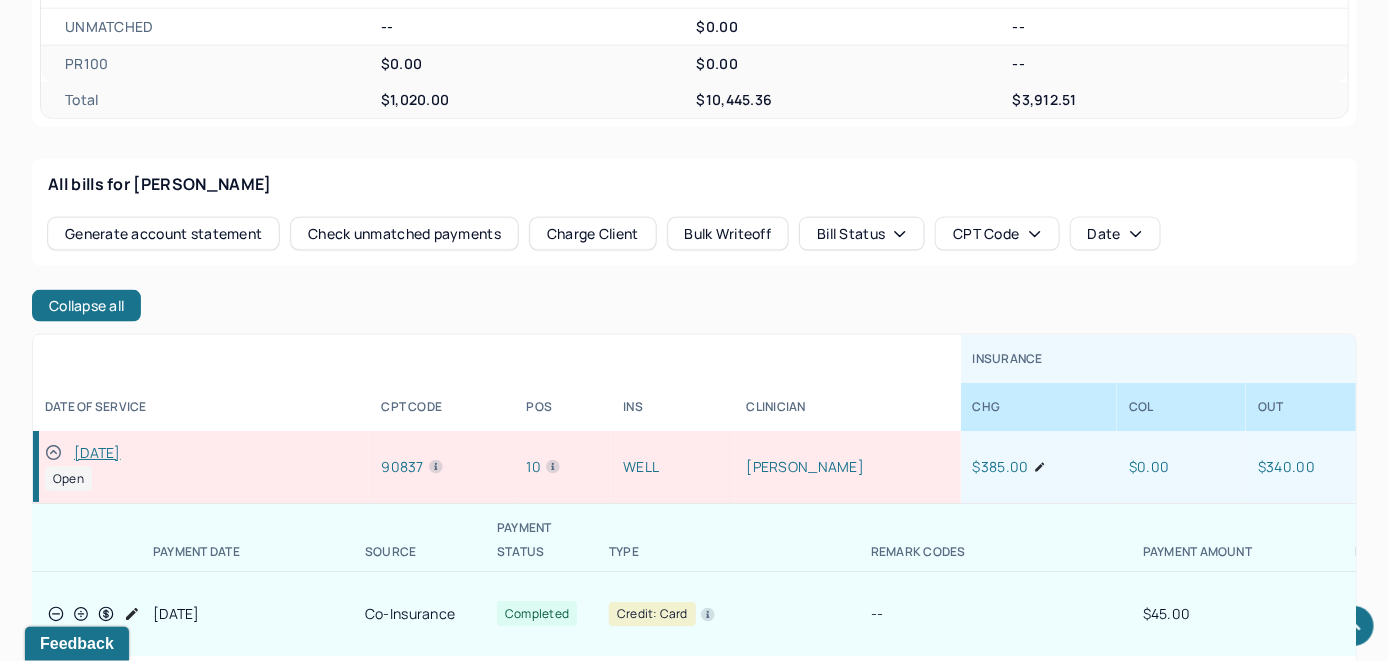 click on "[DATE]" at bounding box center [97, 453] 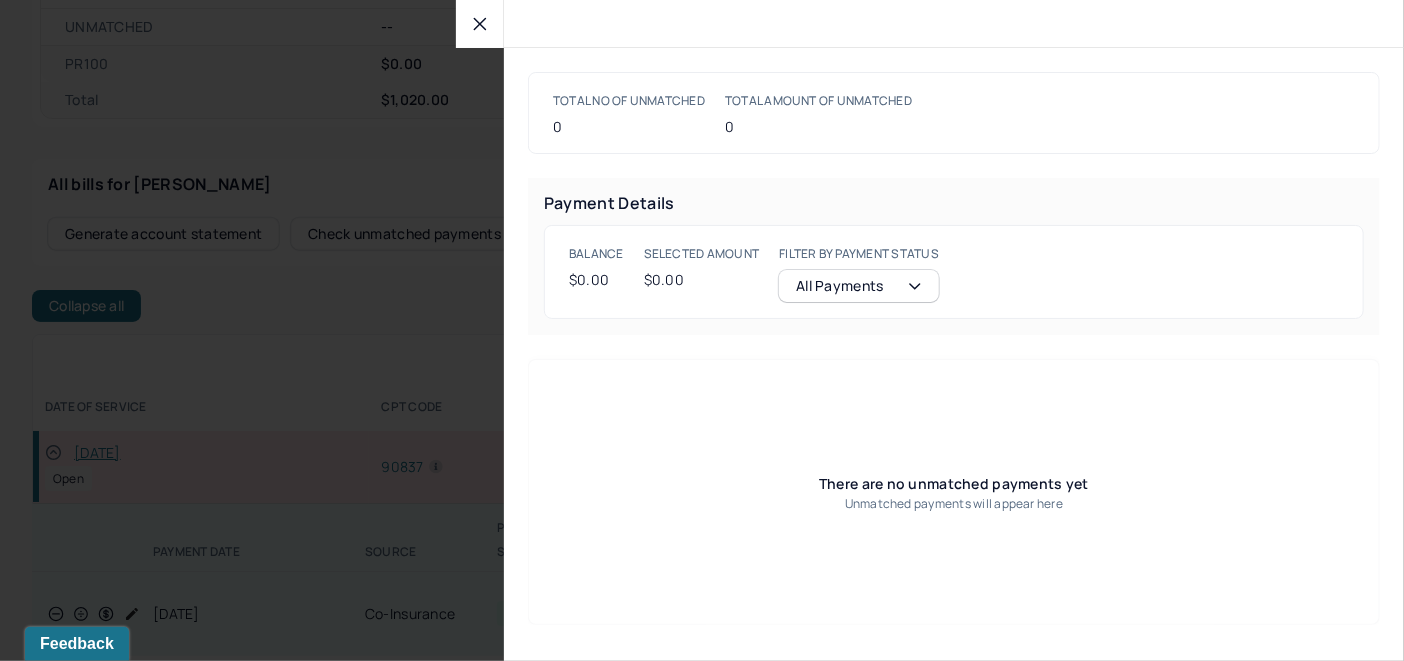 click at bounding box center (480, 24) 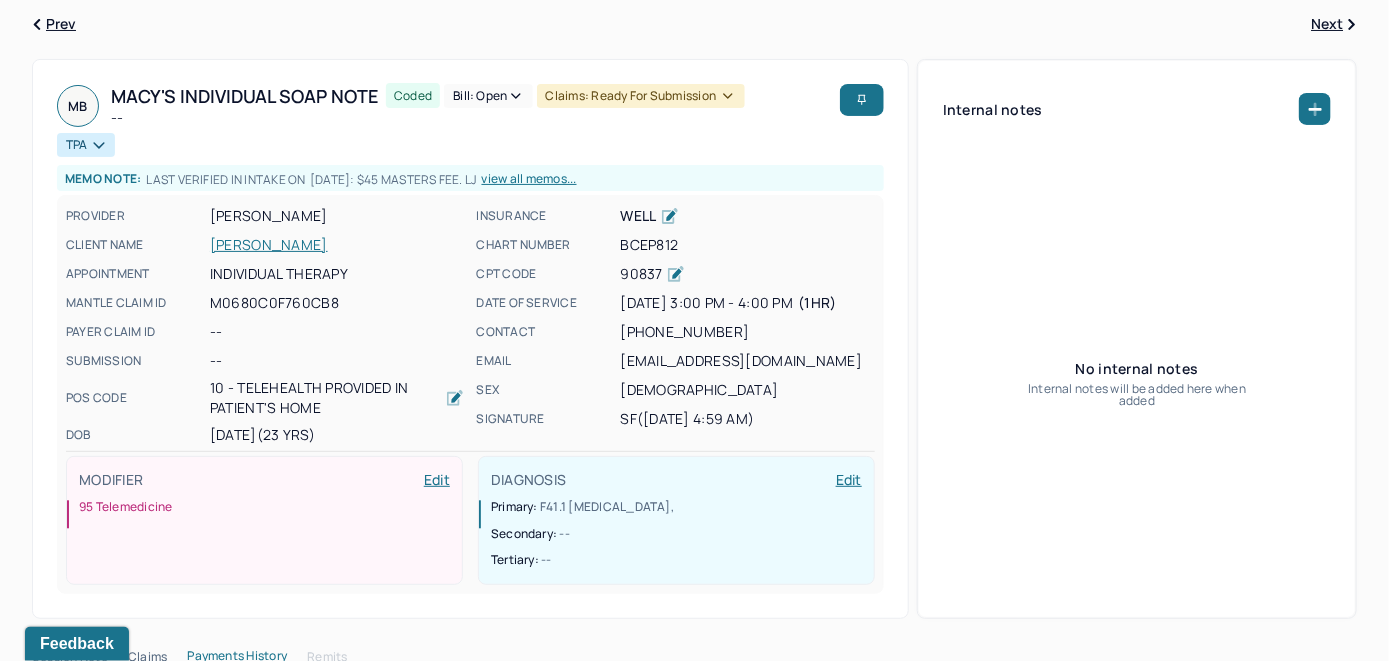 scroll, scrollTop: 23, scrollLeft: 0, axis: vertical 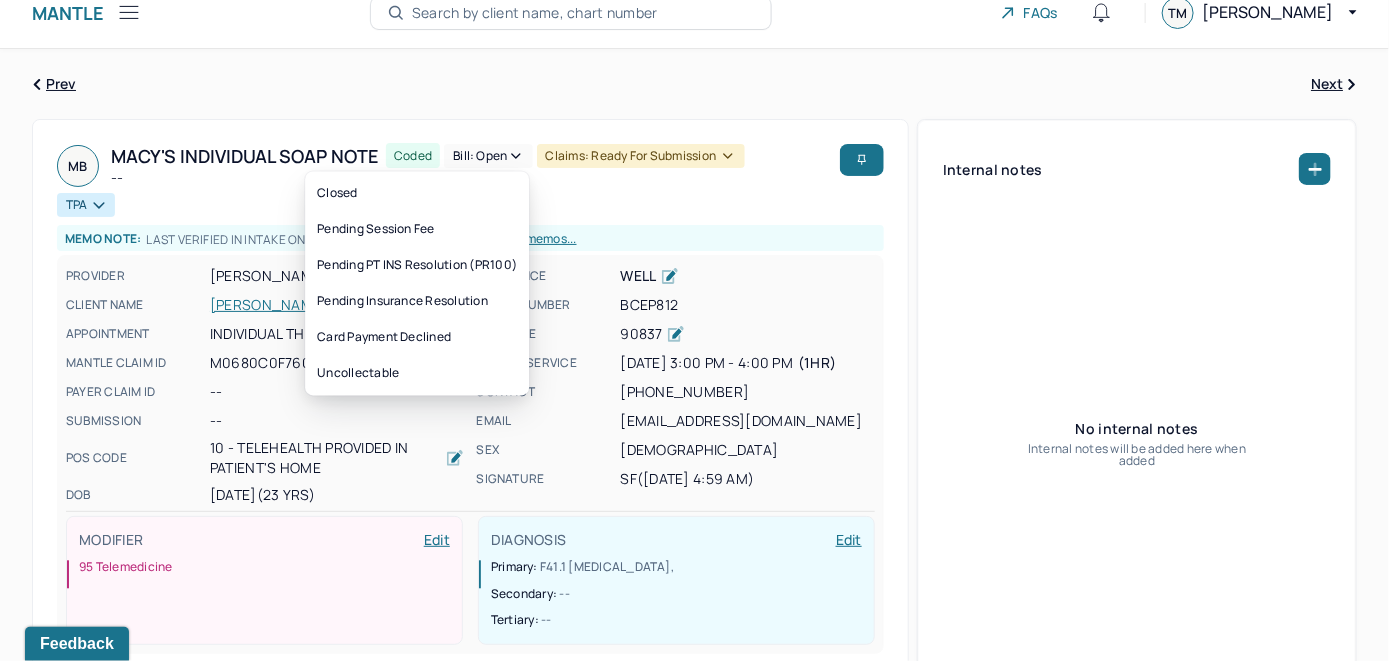 click on "Bill: Open" at bounding box center [488, 156] 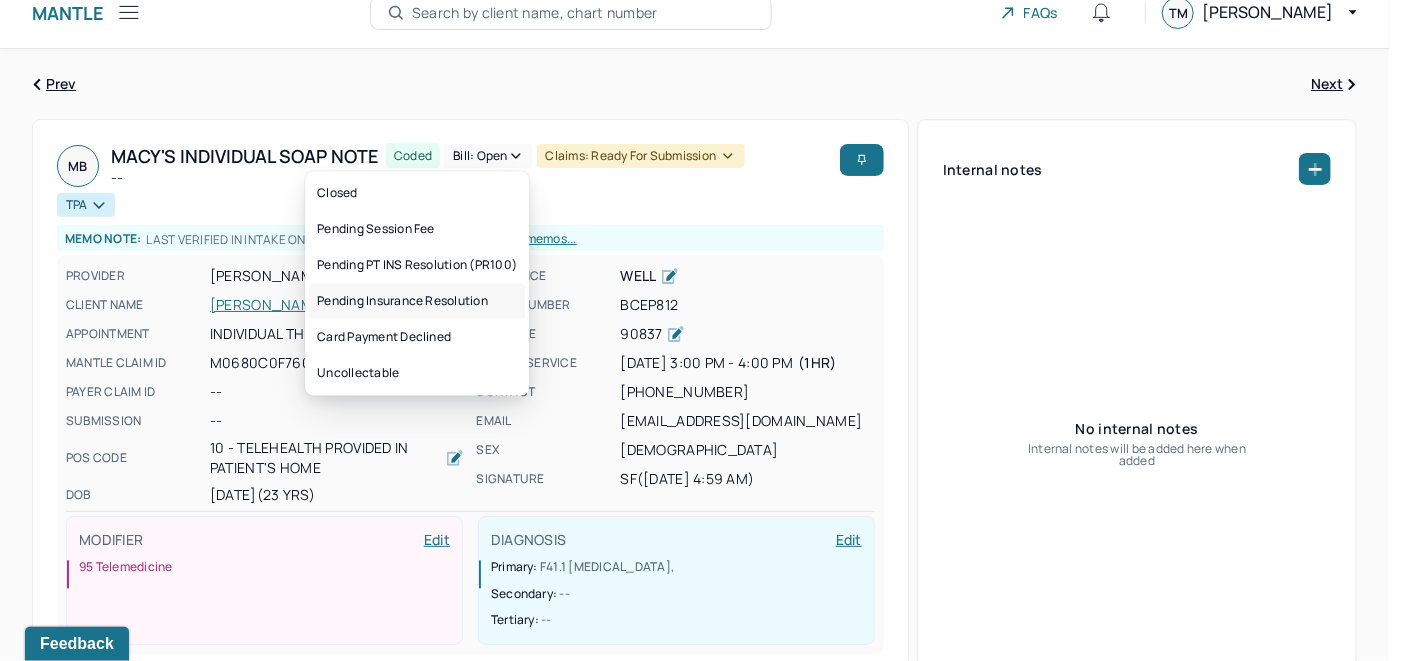 click on "Pending Insurance Resolution" at bounding box center [417, 302] 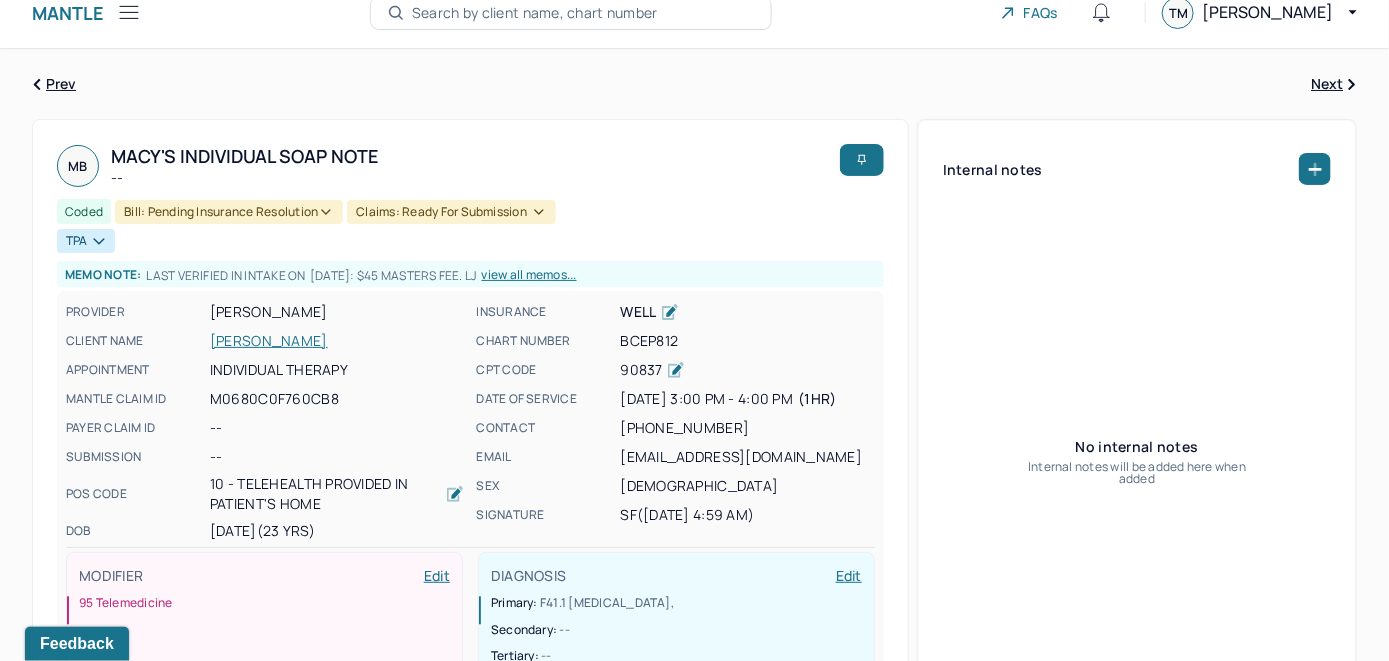 click on "Search by client name, chart number" at bounding box center [535, 13] 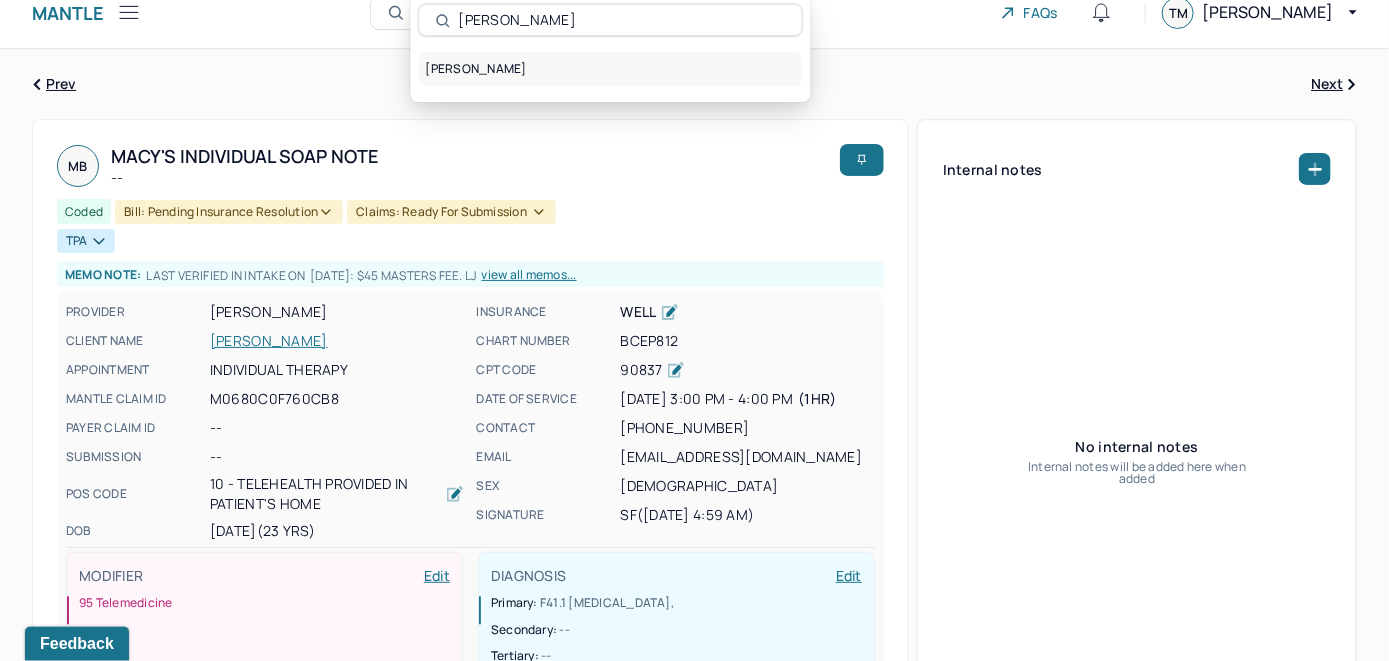 type on "Maria Pauer" 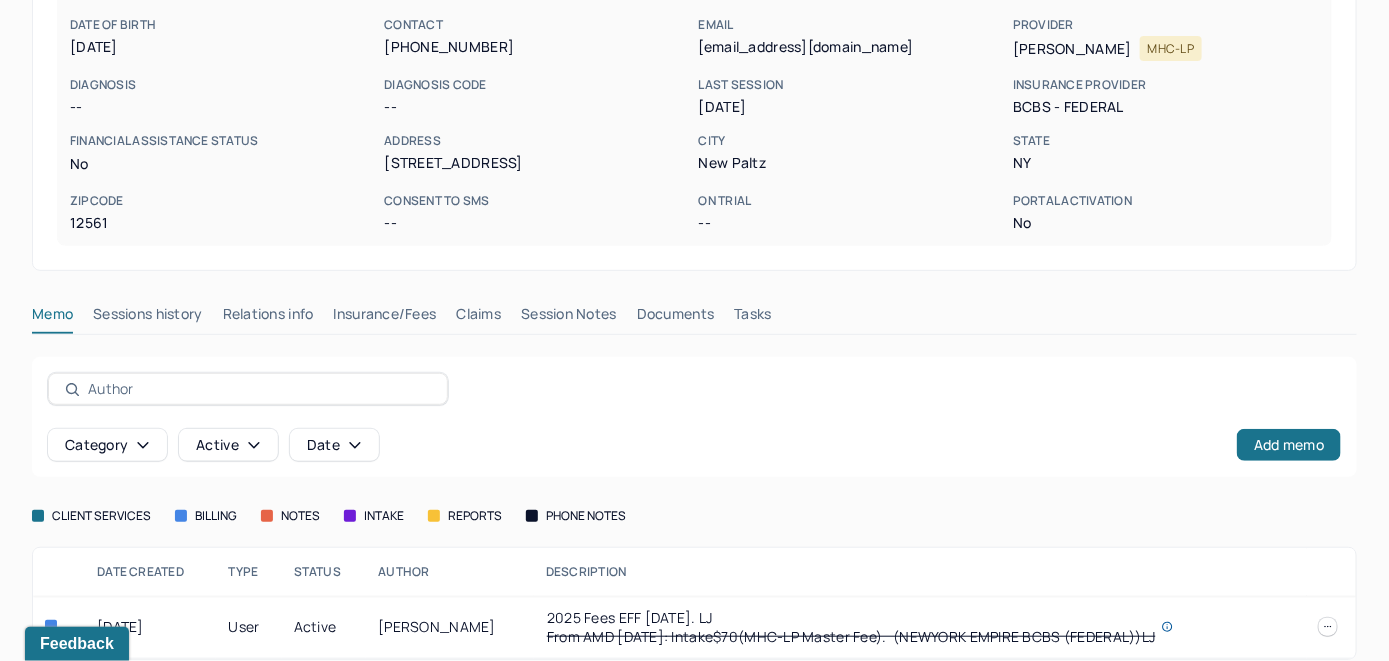scroll, scrollTop: 279, scrollLeft: 0, axis: vertical 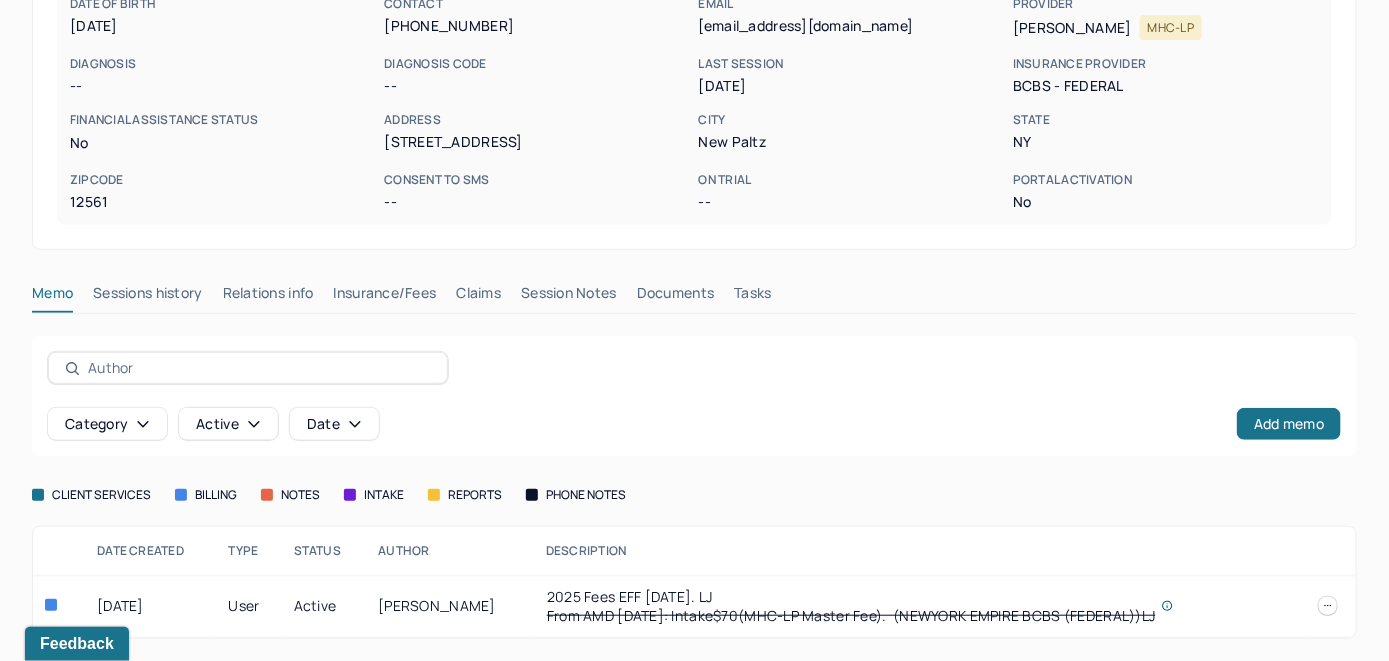 click on "Insurance/Fees" at bounding box center [385, 297] 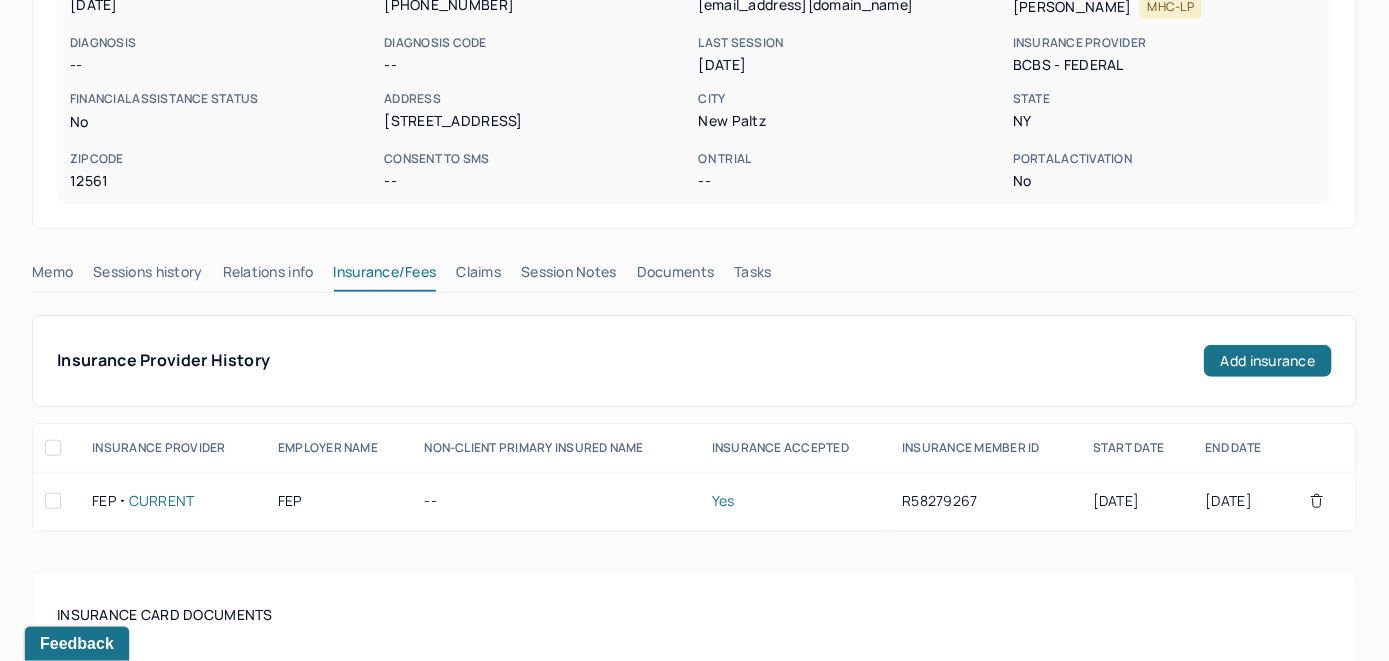 scroll, scrollTop: 179, scrollLeft: 0, axis: vertical 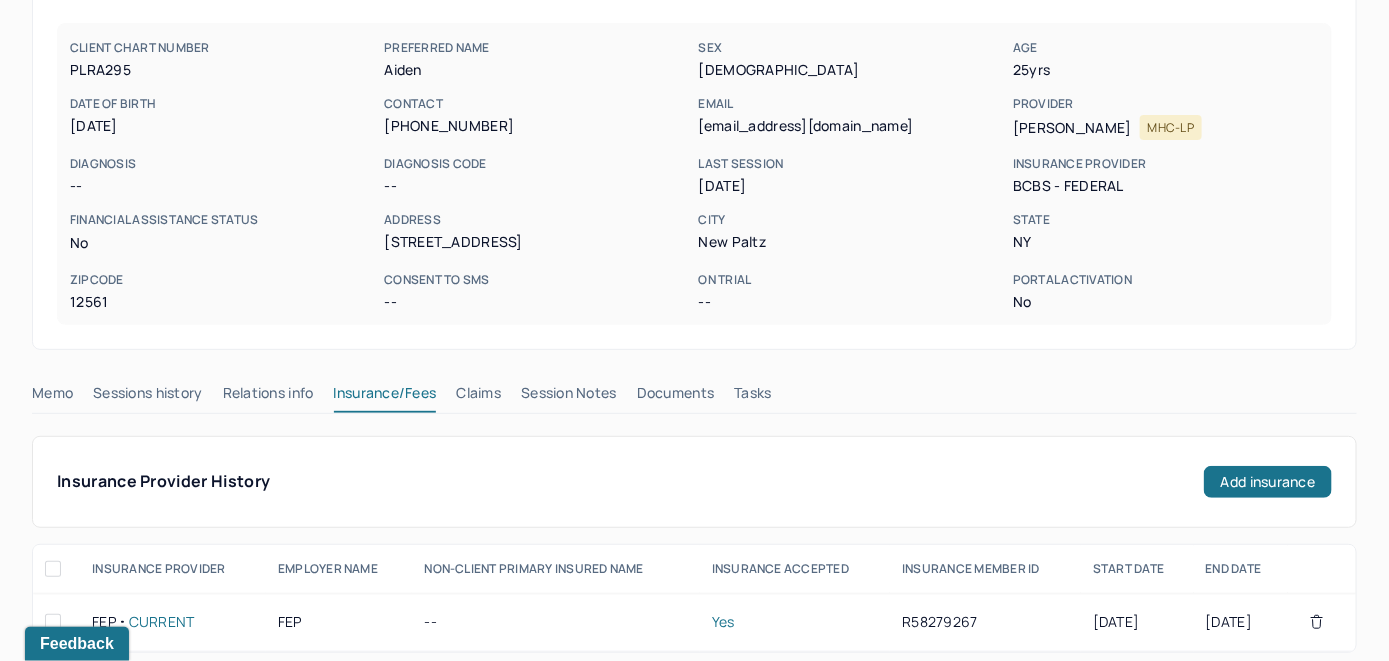 click on "Claims" at bounding box center [478, 397] 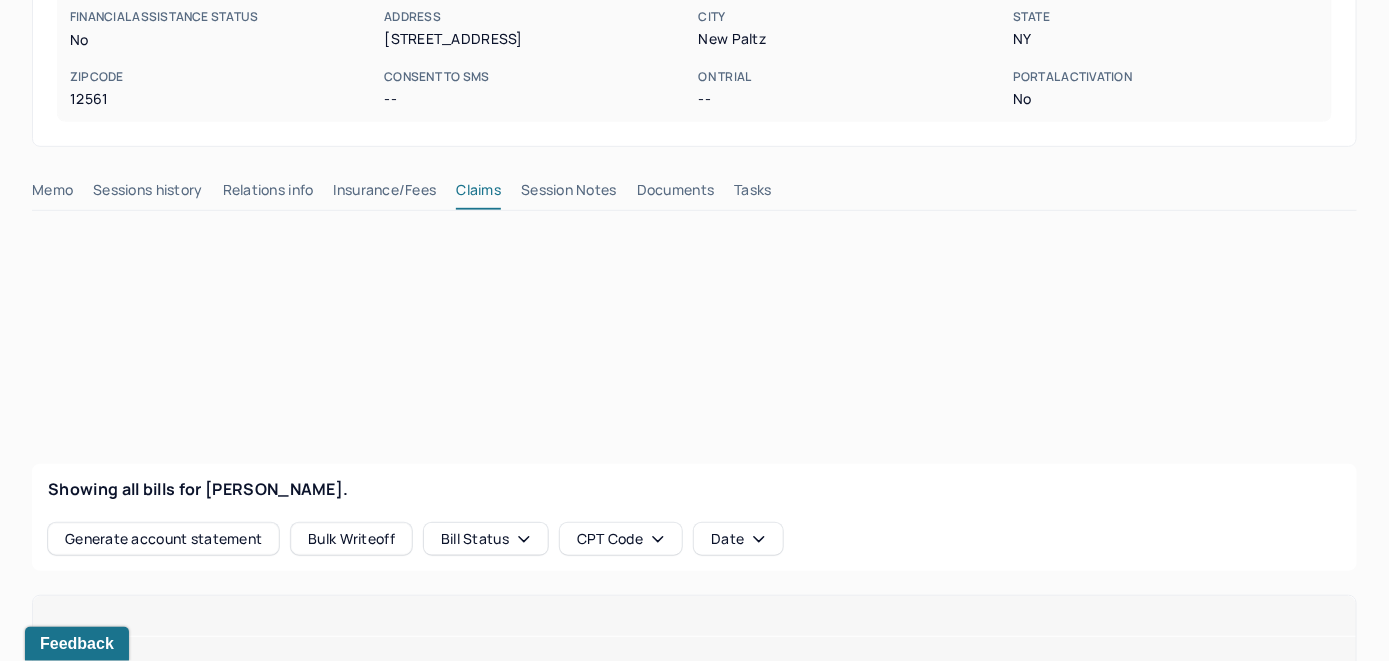 scroll, scrollTop: 479, scrollLeft: 0, axis: vertical 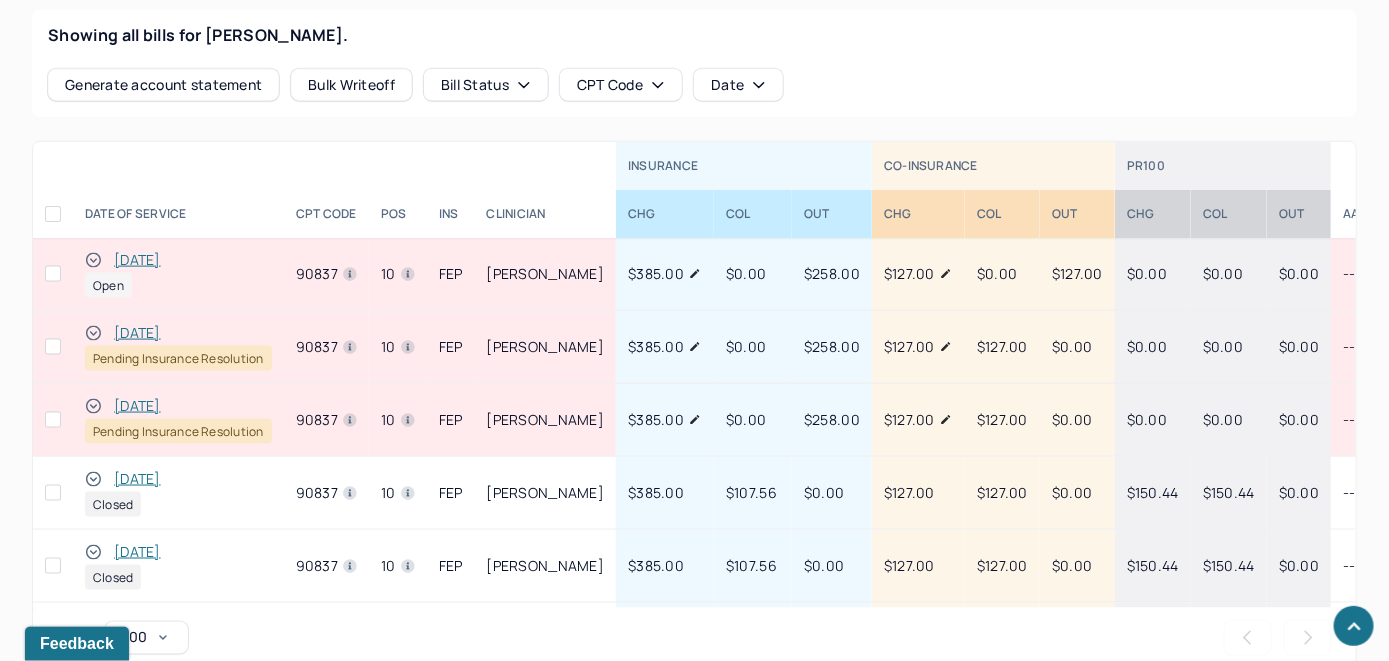 click on "[DATE]" at bounding box center (137, 260) 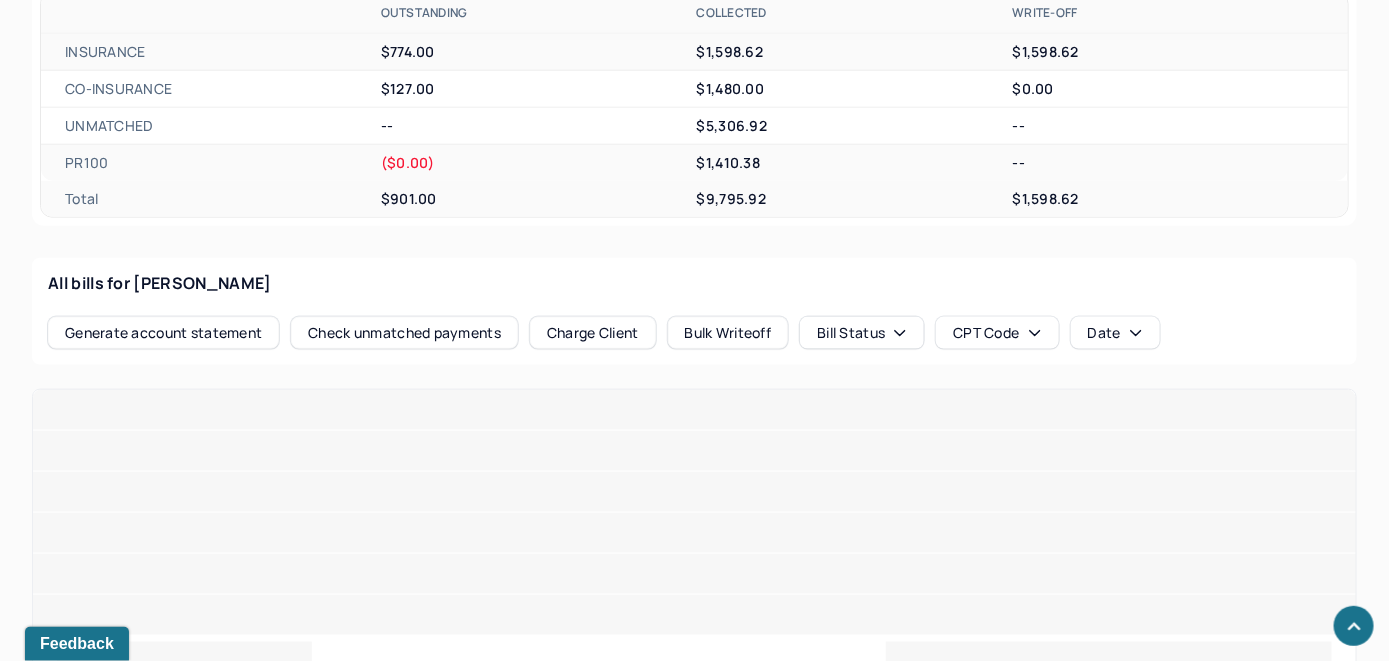 scroll, scrollTop: 879, scrollLeft: 0, axis: vertical 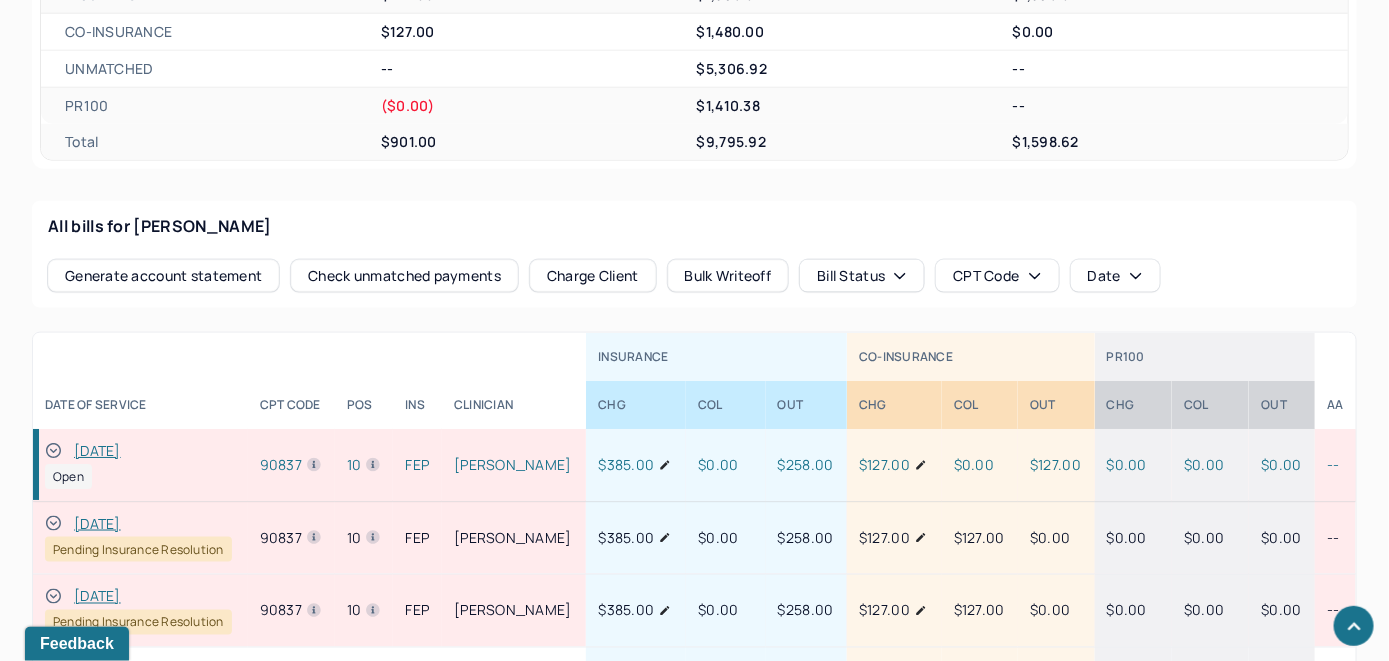 click on "Check unmatched payments" at bounding box center [404, 276] 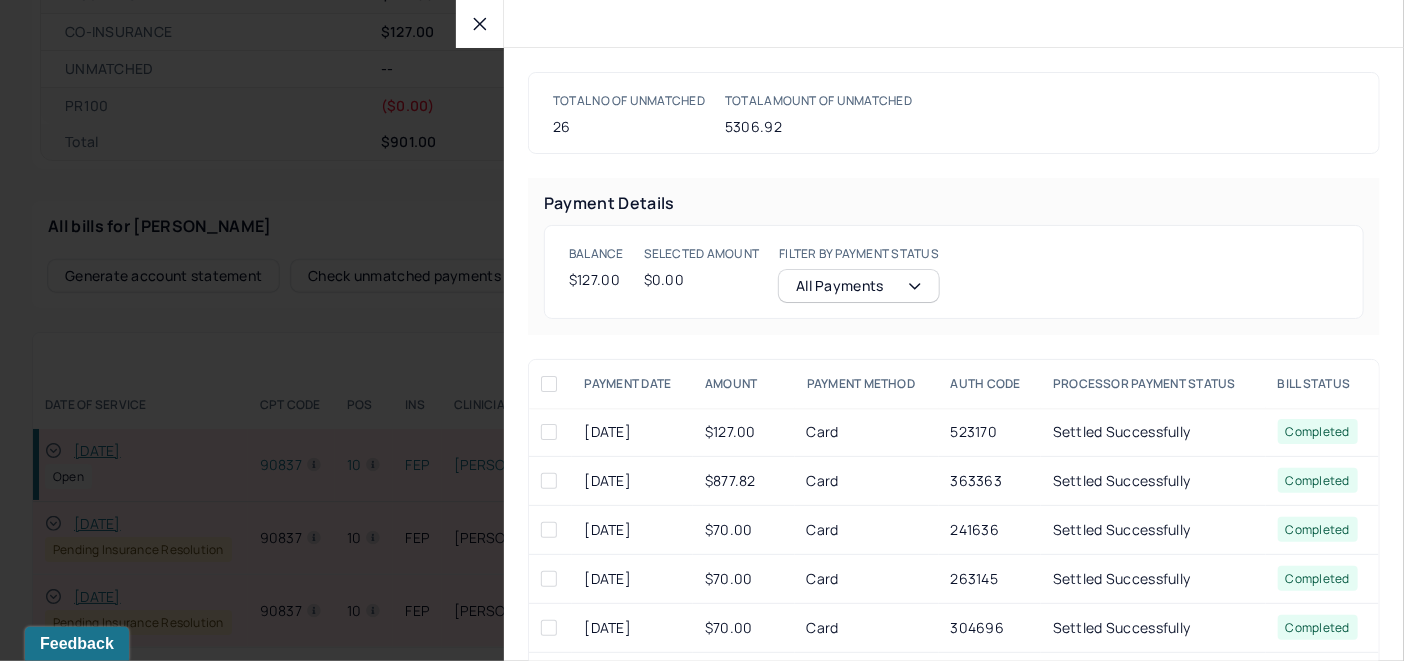 click at bounding box center [549, 432] 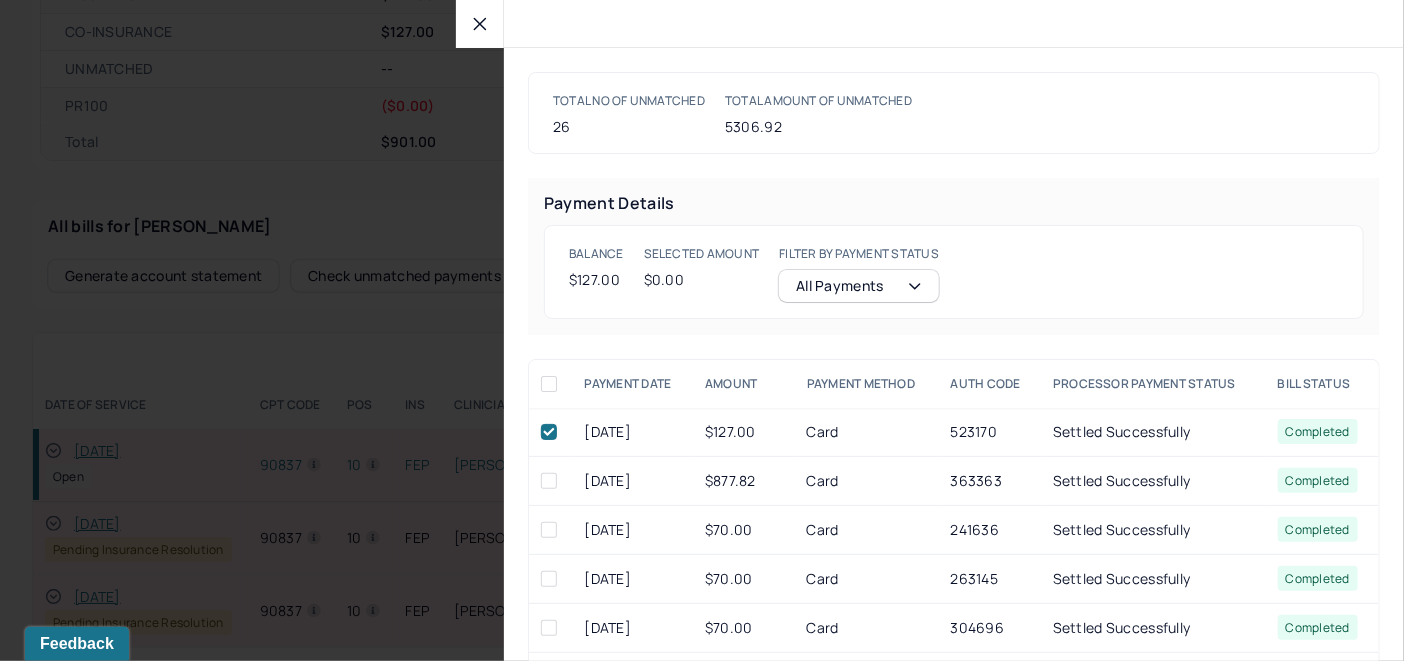 checkbox on "true" 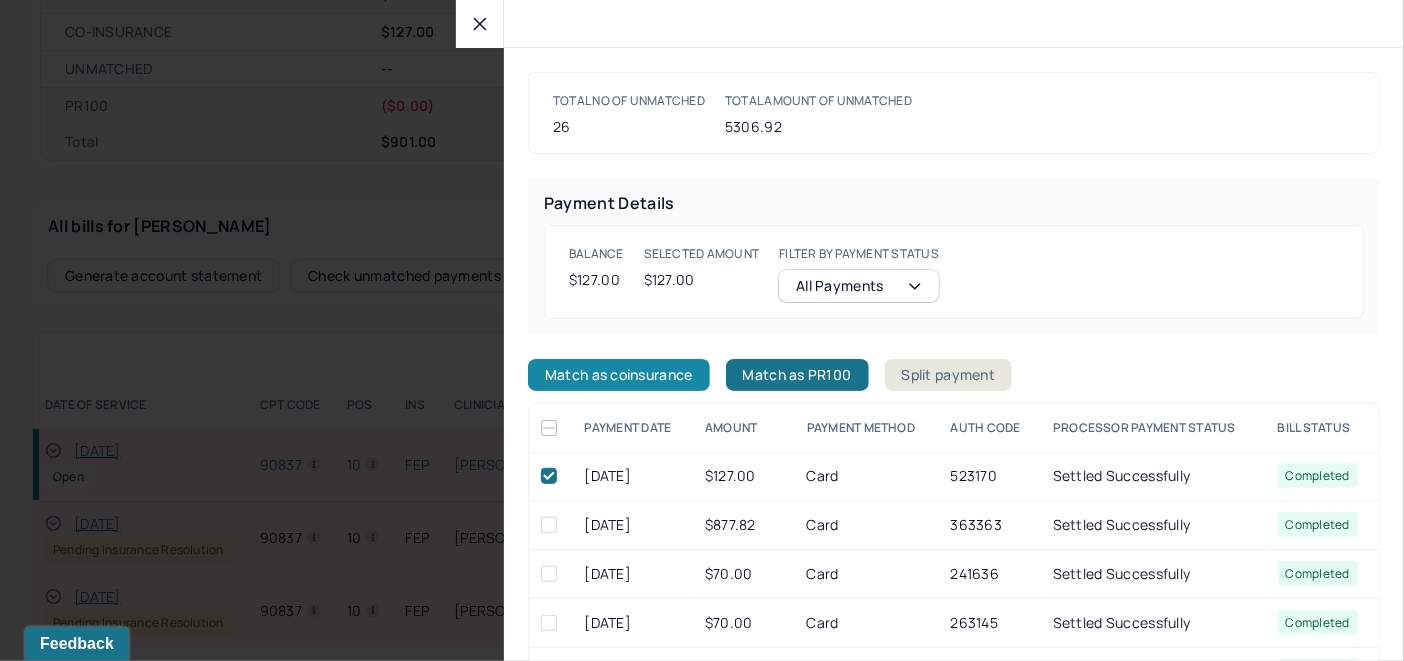 click on "Match as coinsurance" at bounding box center (619, 375) 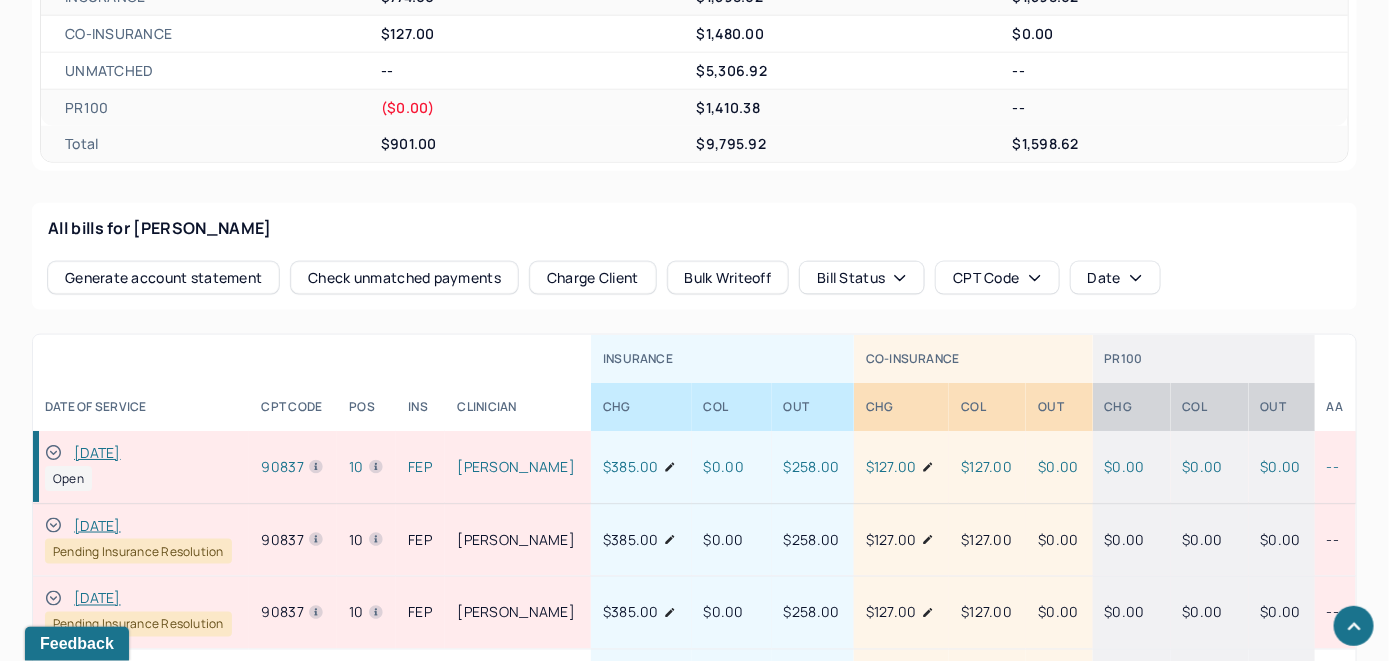 scroll, scrollTop: 881, scrollLeft: 0, axis: vertical 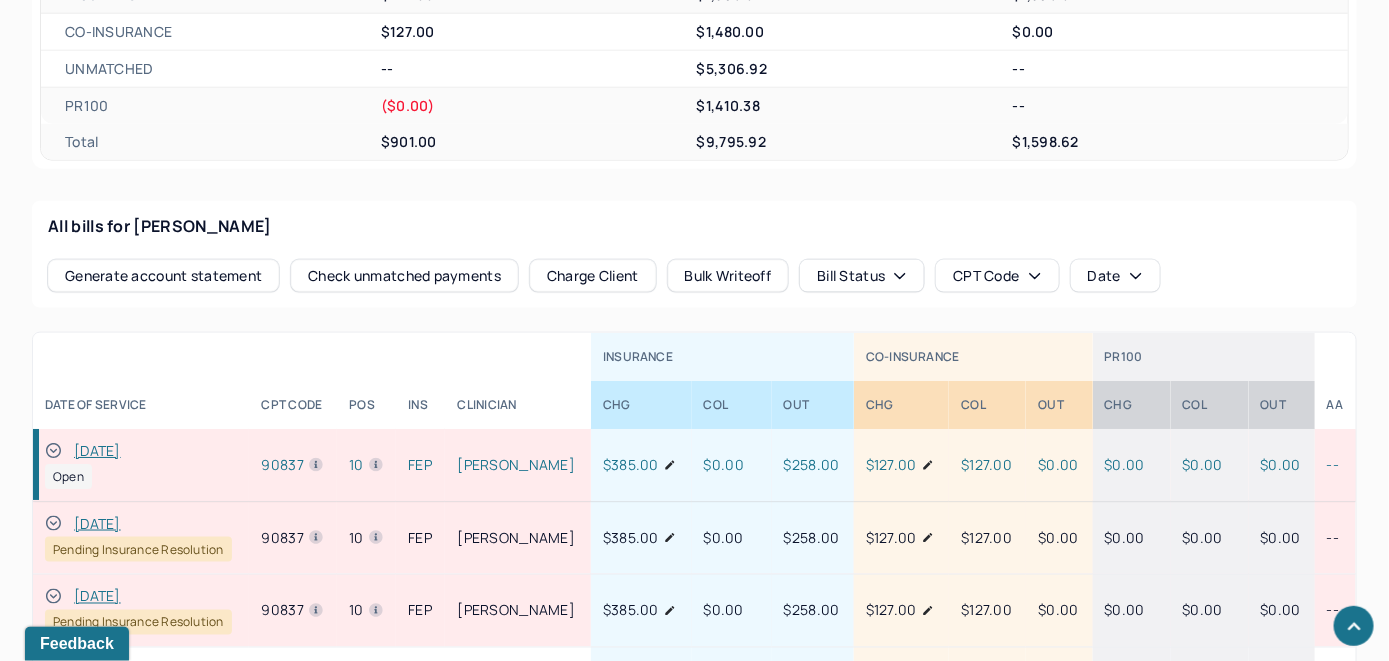 click 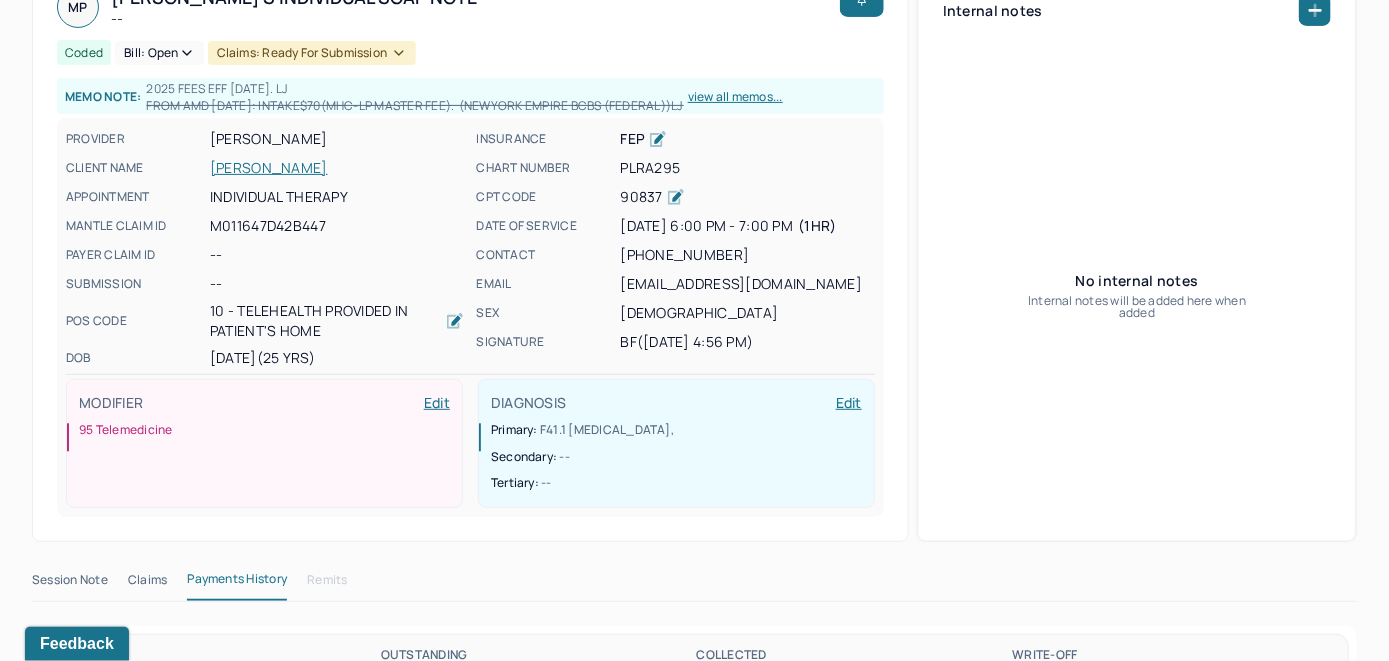 scroll, scrollTop: 0, scrollLeft: 0, axis: both 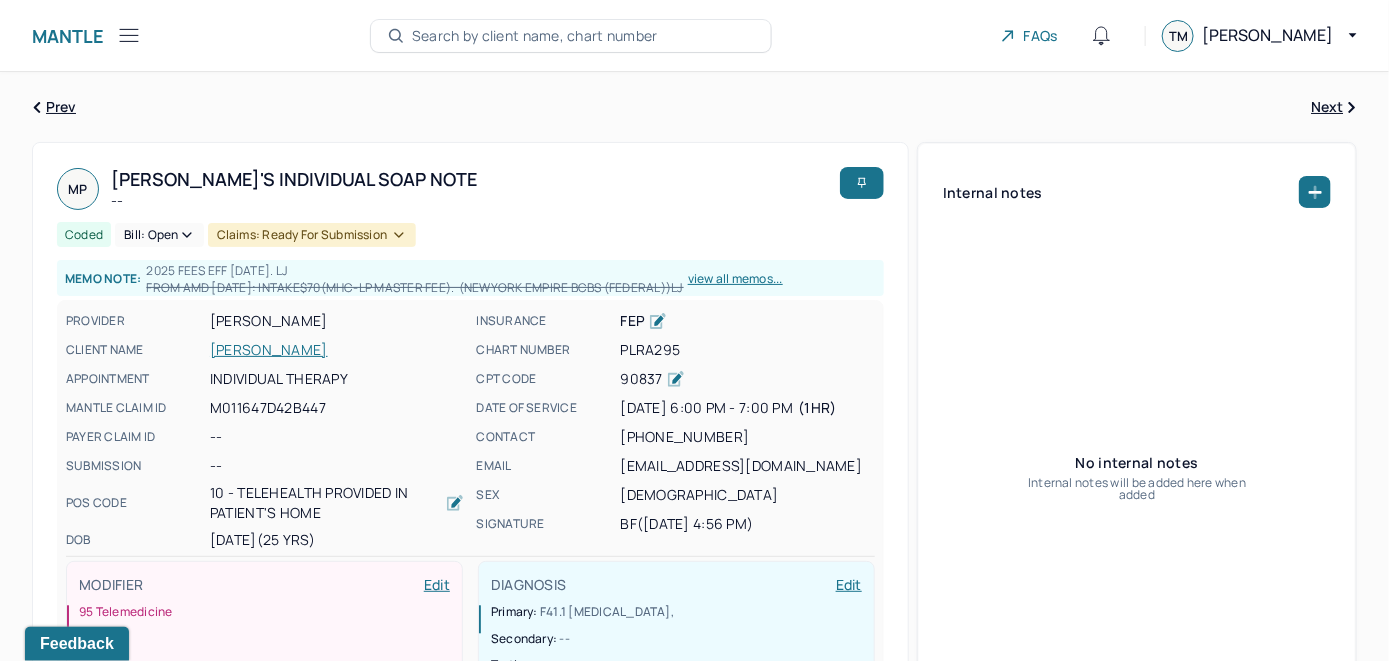 click on "Search by client name, chart number" at bounding box center (535, 36) 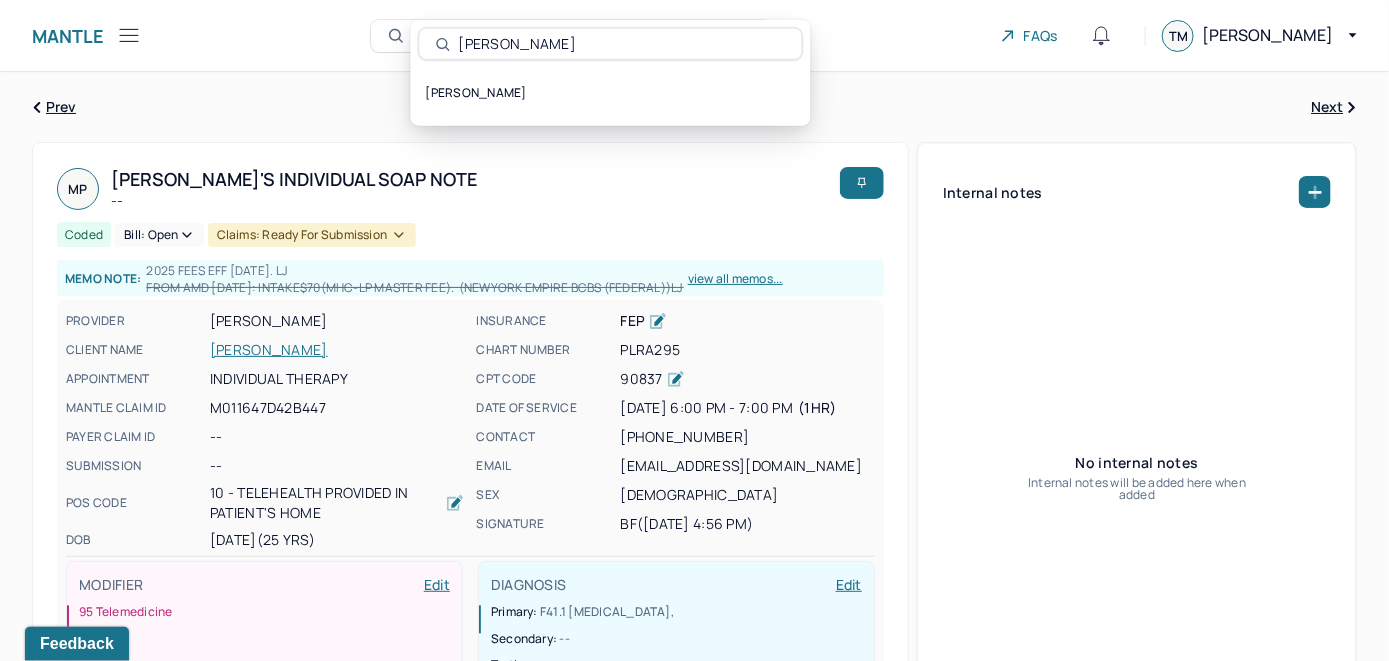 type on "Maria Pauer" 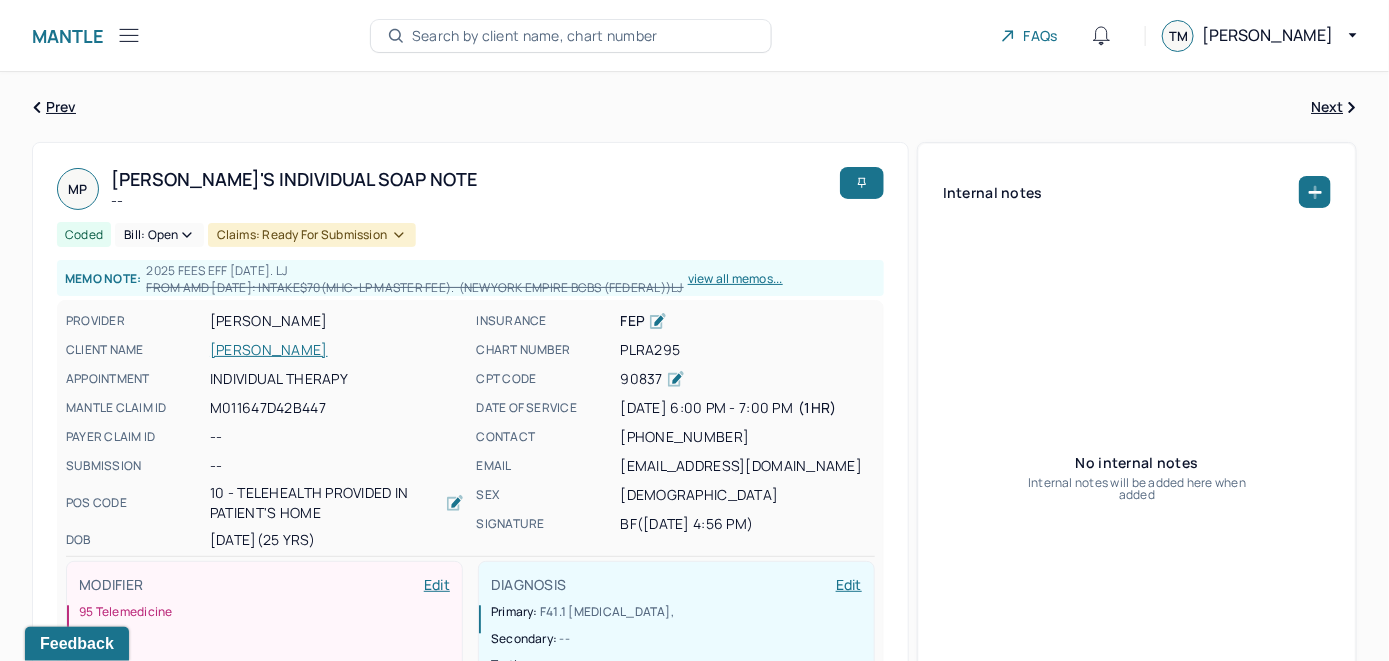 click on "MODIFIER   Edit   95 Telemedicine" at bounding box center [264, 625] 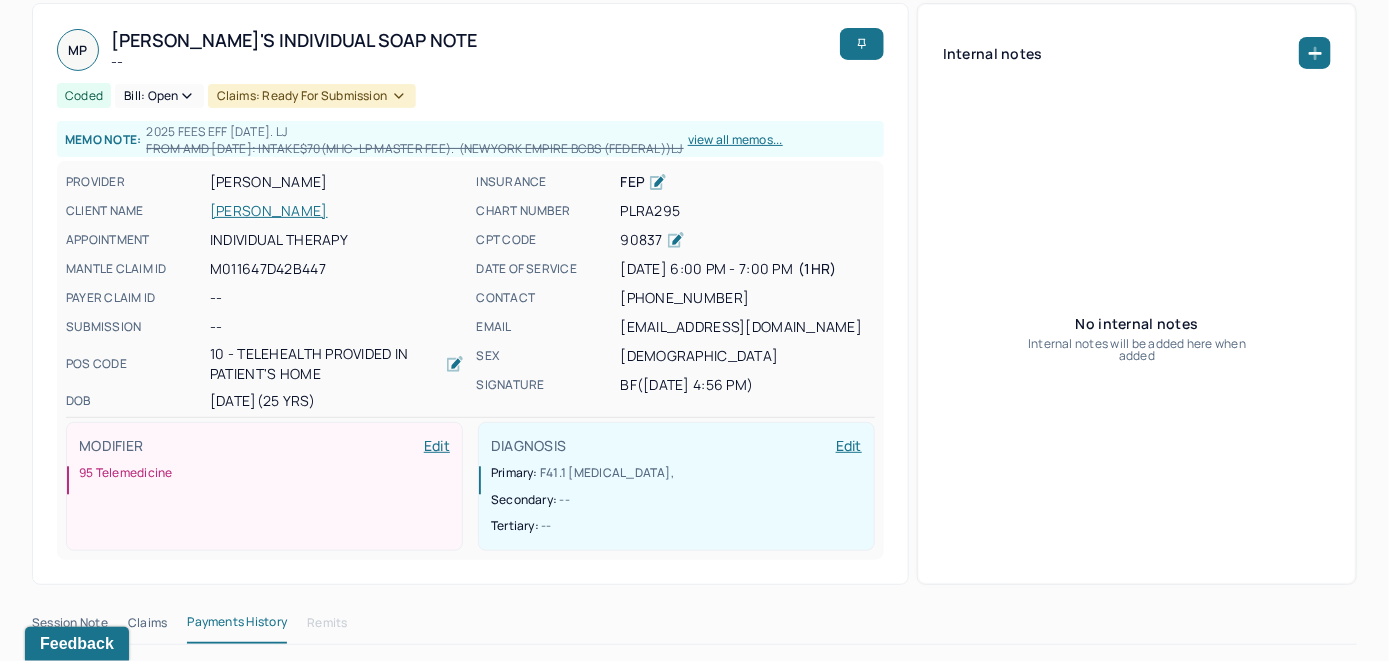 scroll, scrollTop: 0, scrollLeft: 0, axis: both 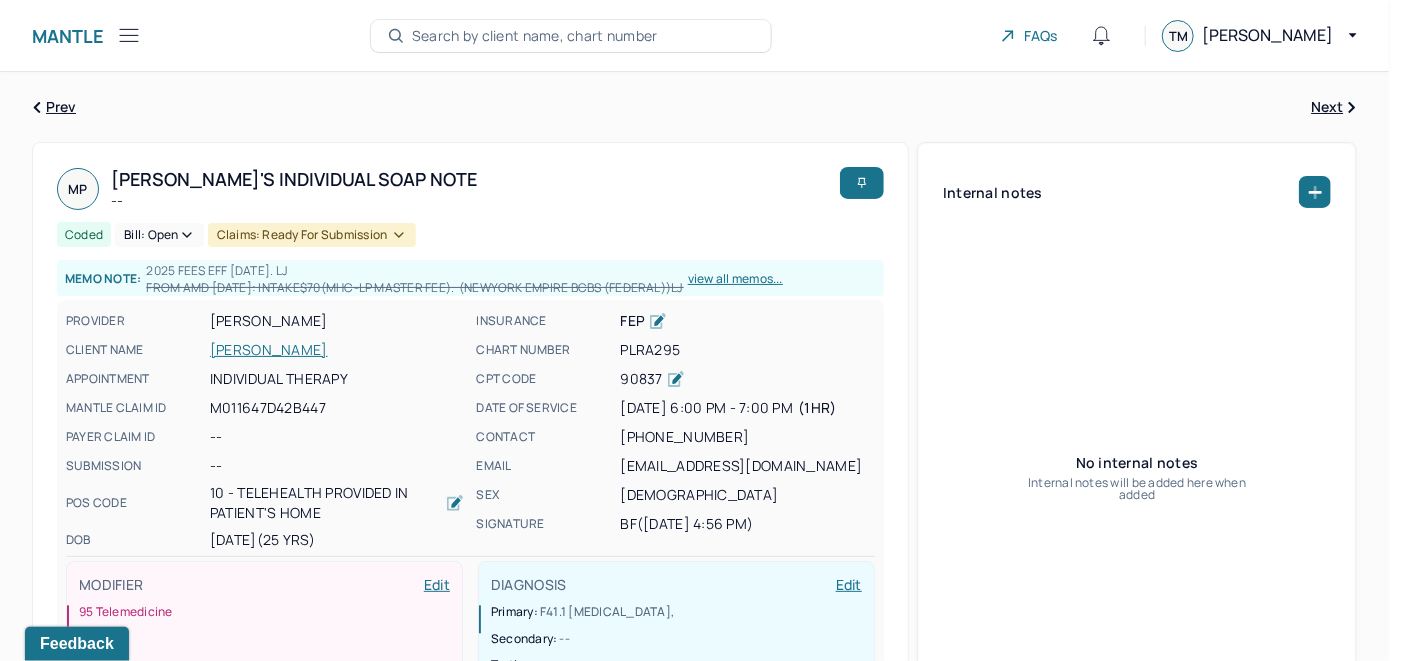 click on "Bill: Open" at bounding box center (159, 235) 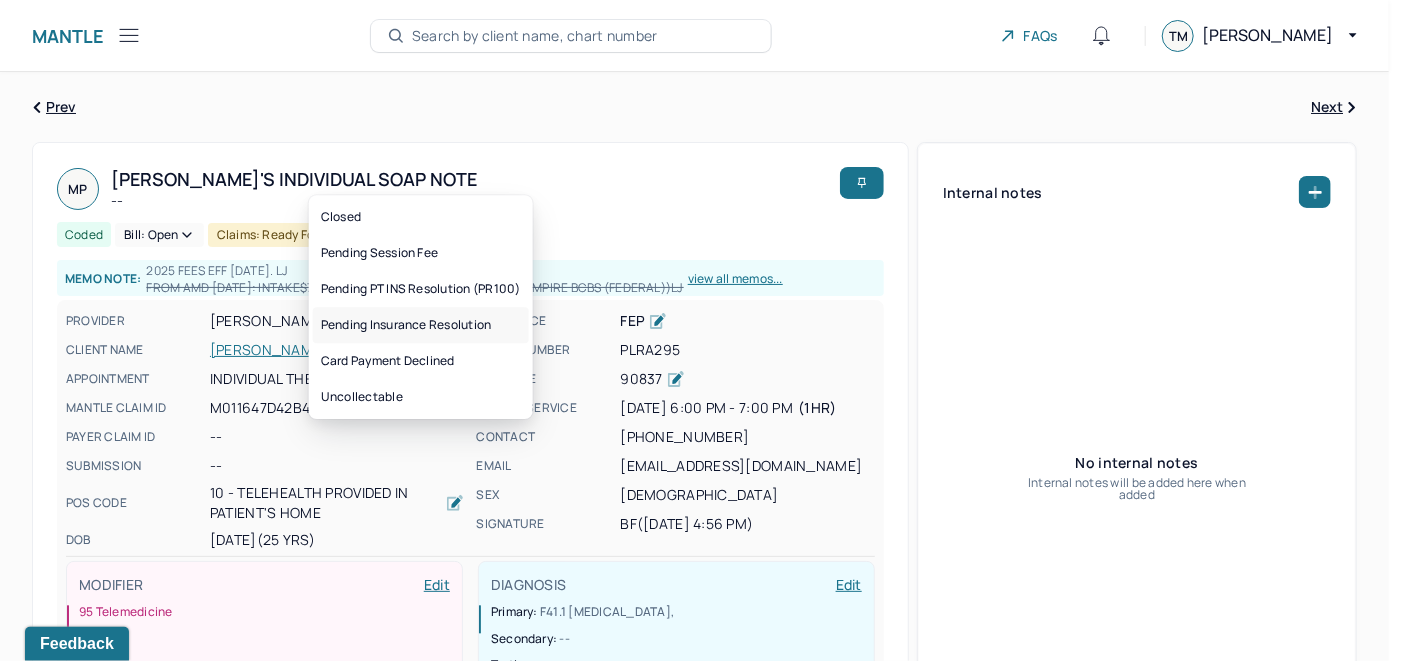 click on "Pending Insurance Resolution" at bounding box center (421, 325) 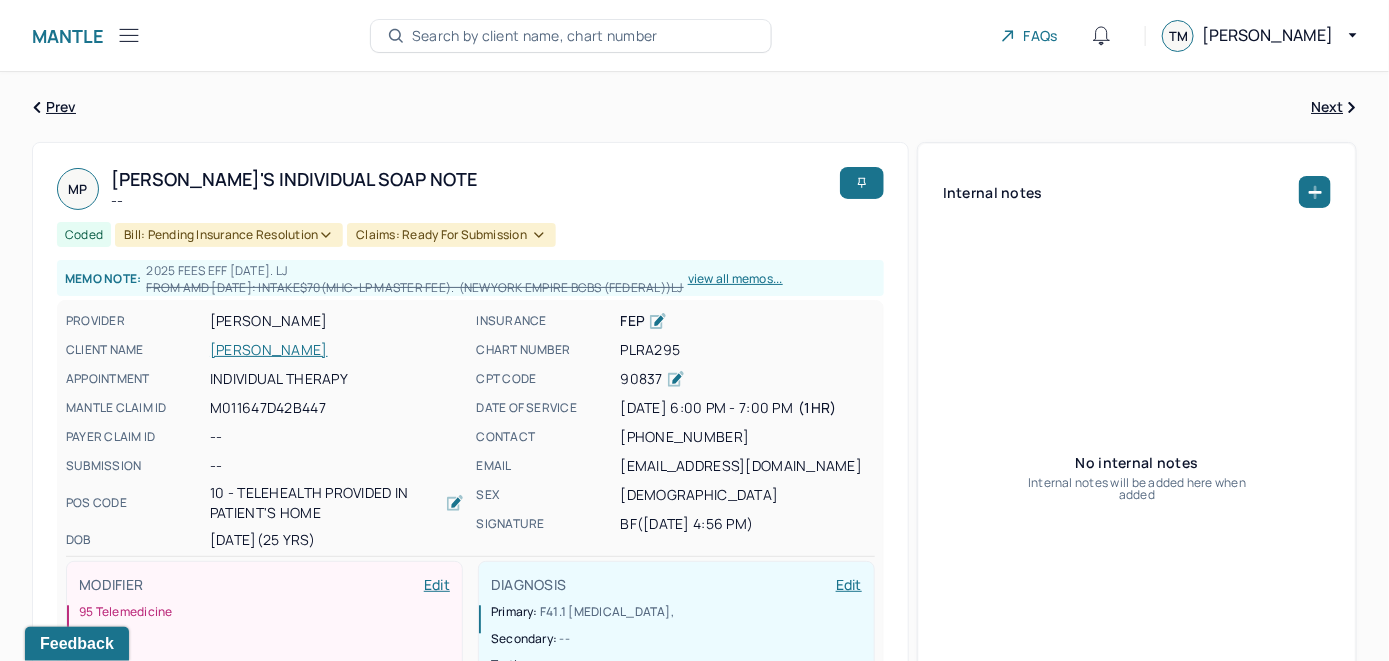 click on "Search by client name, chart number" at bounding box center [535, 36] 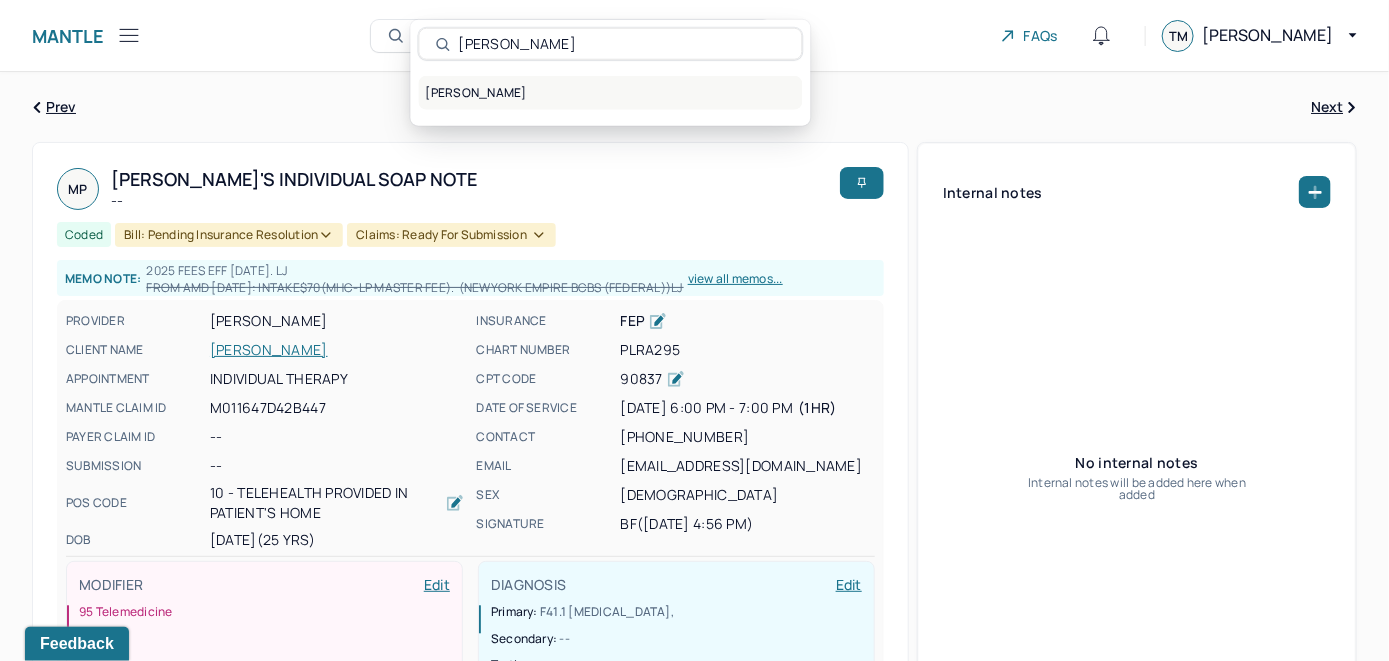 type on "Maura Grealish" 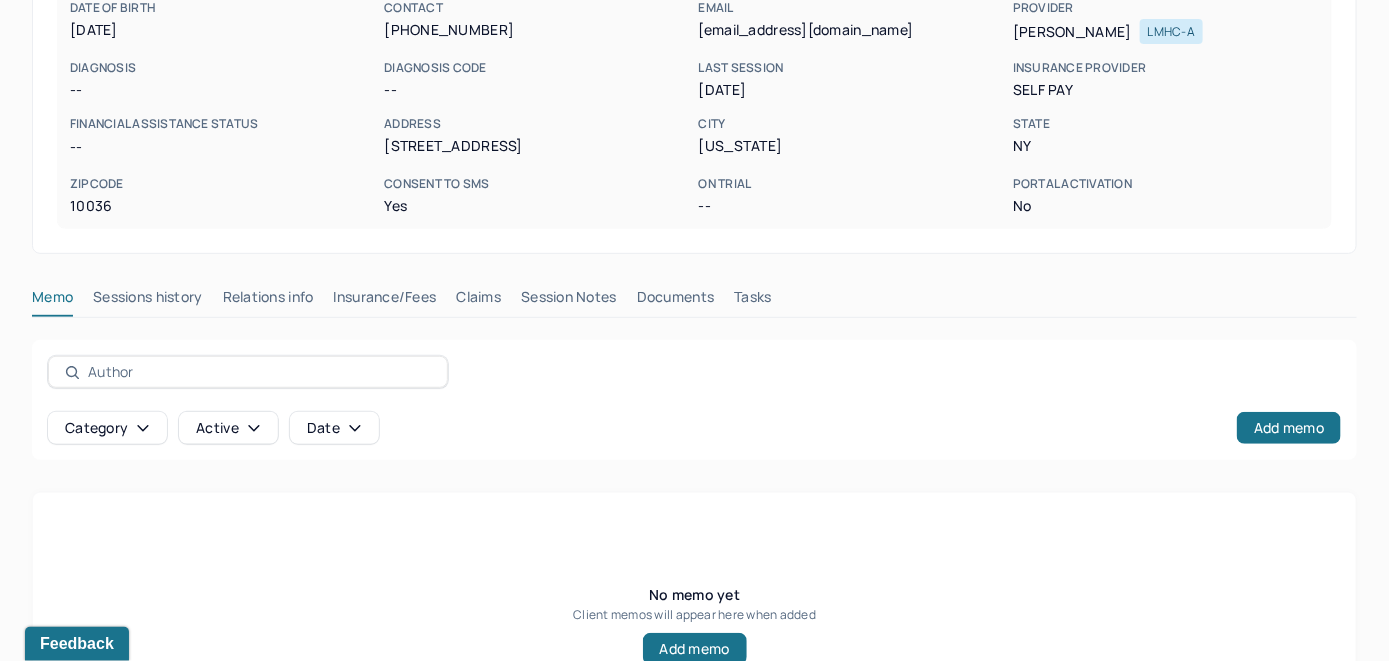 scroll, scrollTop: 393, scrollLeft: 0, axis: vertical 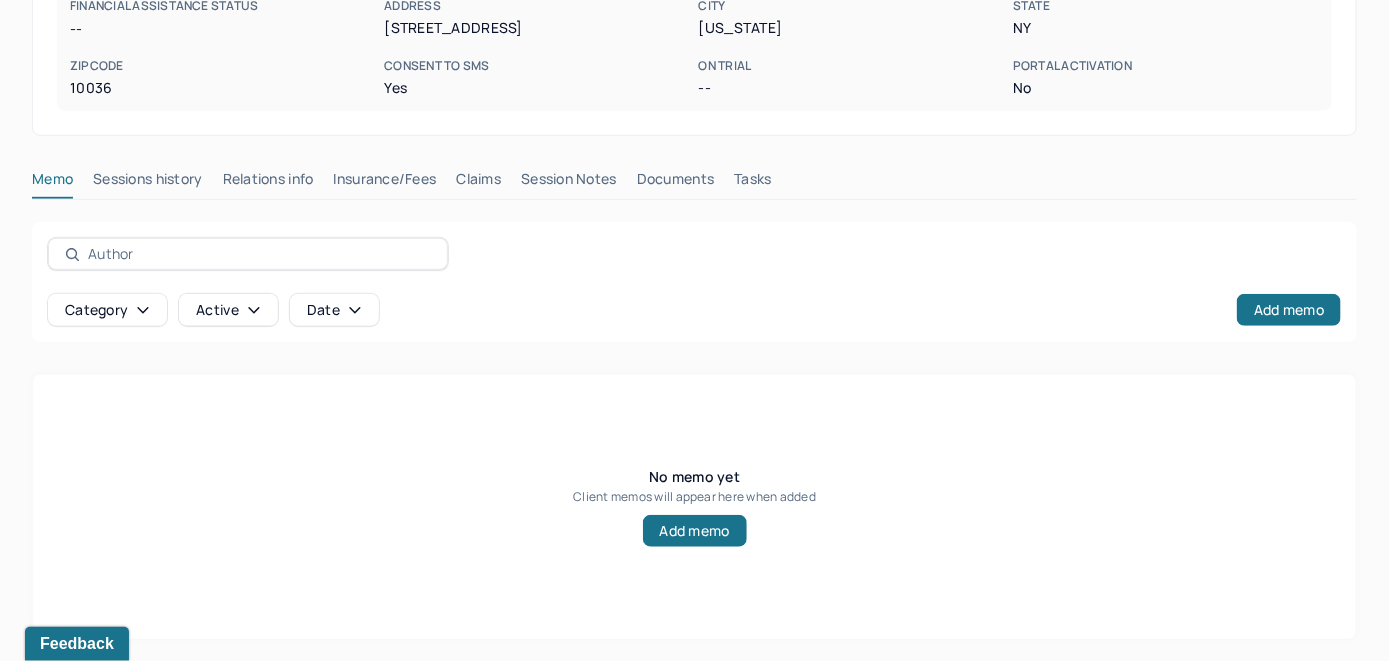 click on "Insurance/Fees" at bounding box center [385, 183] 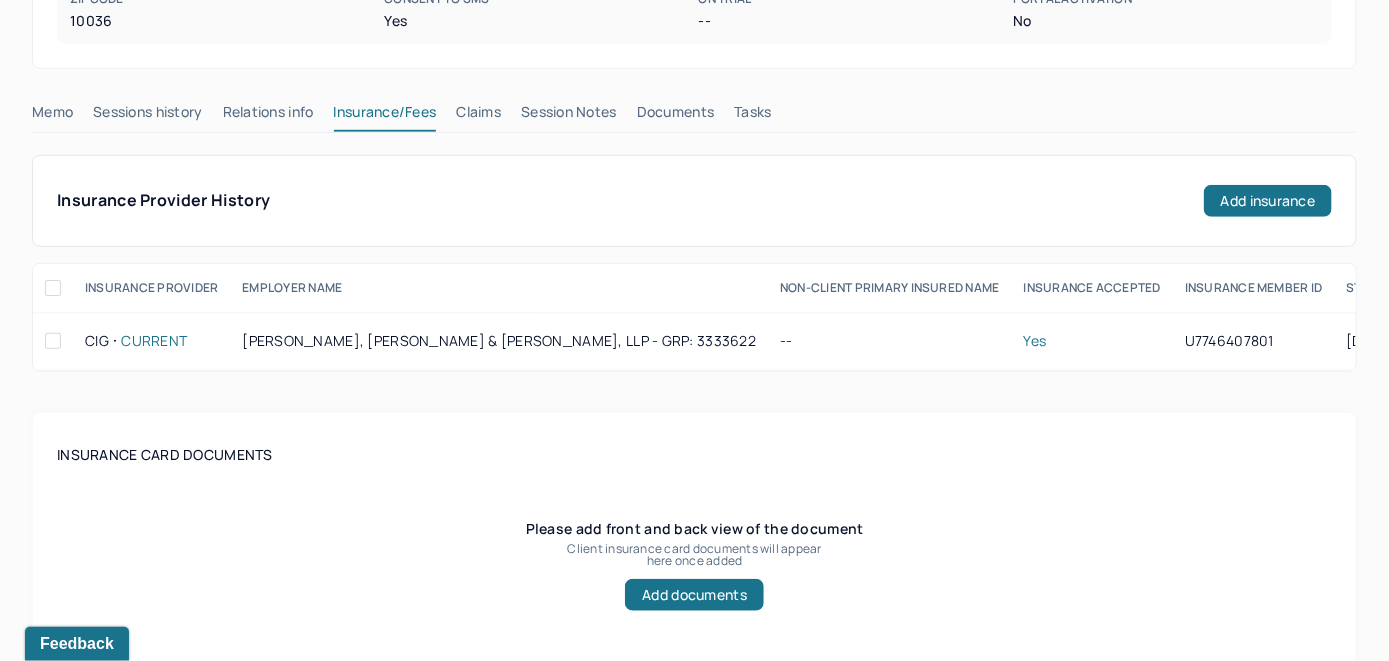 scroll, scrollTop: 459, scrollLeft: 0, axis: vertical 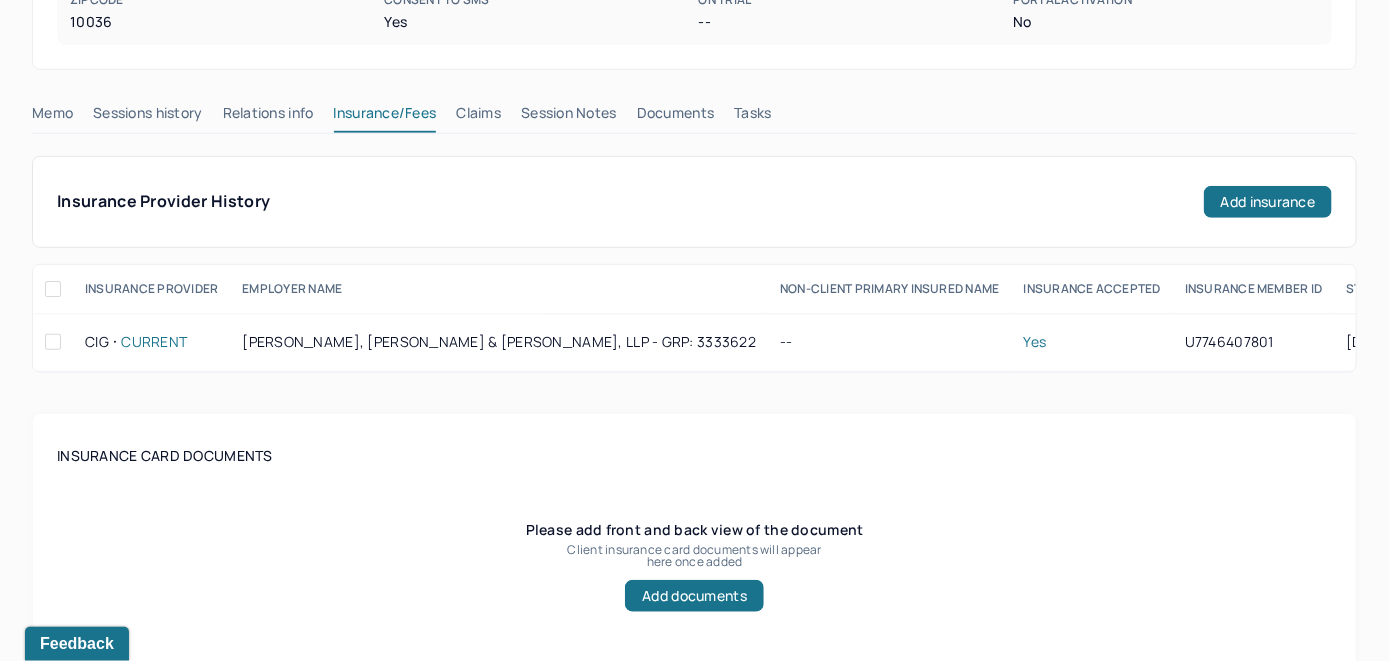 click on "Claims" at bounding box center (478, 117) 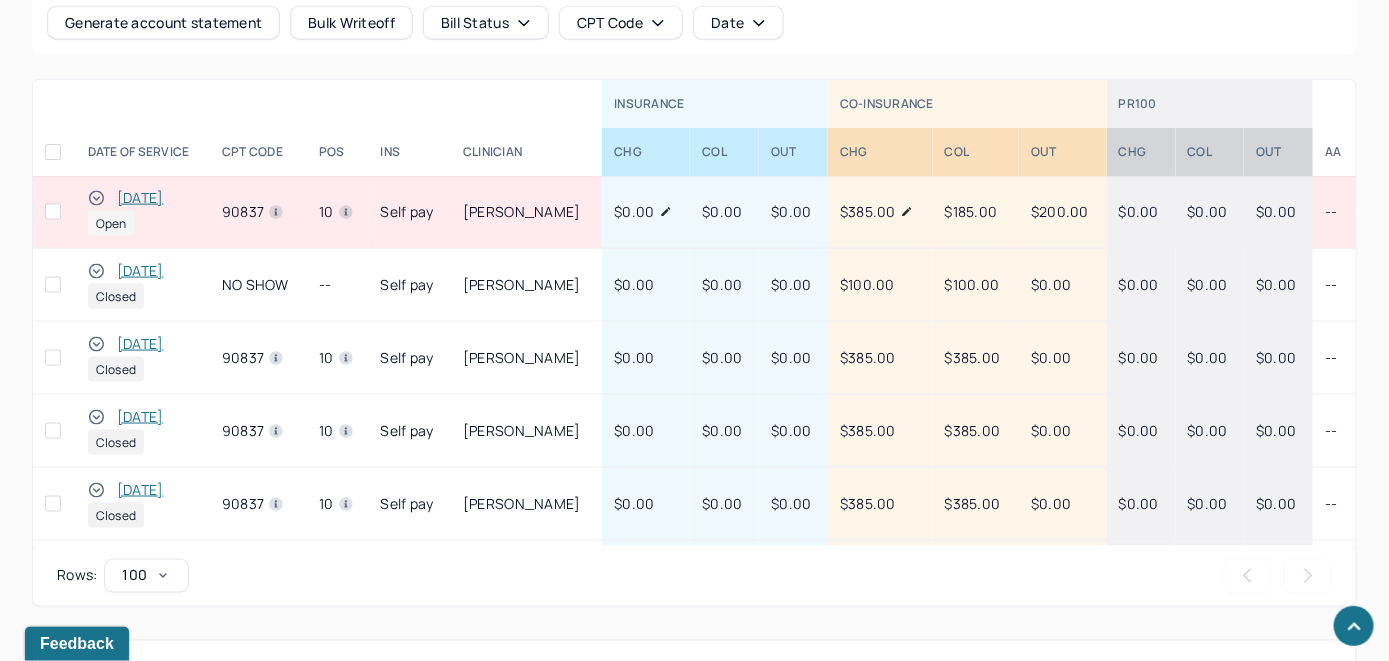 scroll, scrollTop: 935, scrollLeft: 0, axis: vertical 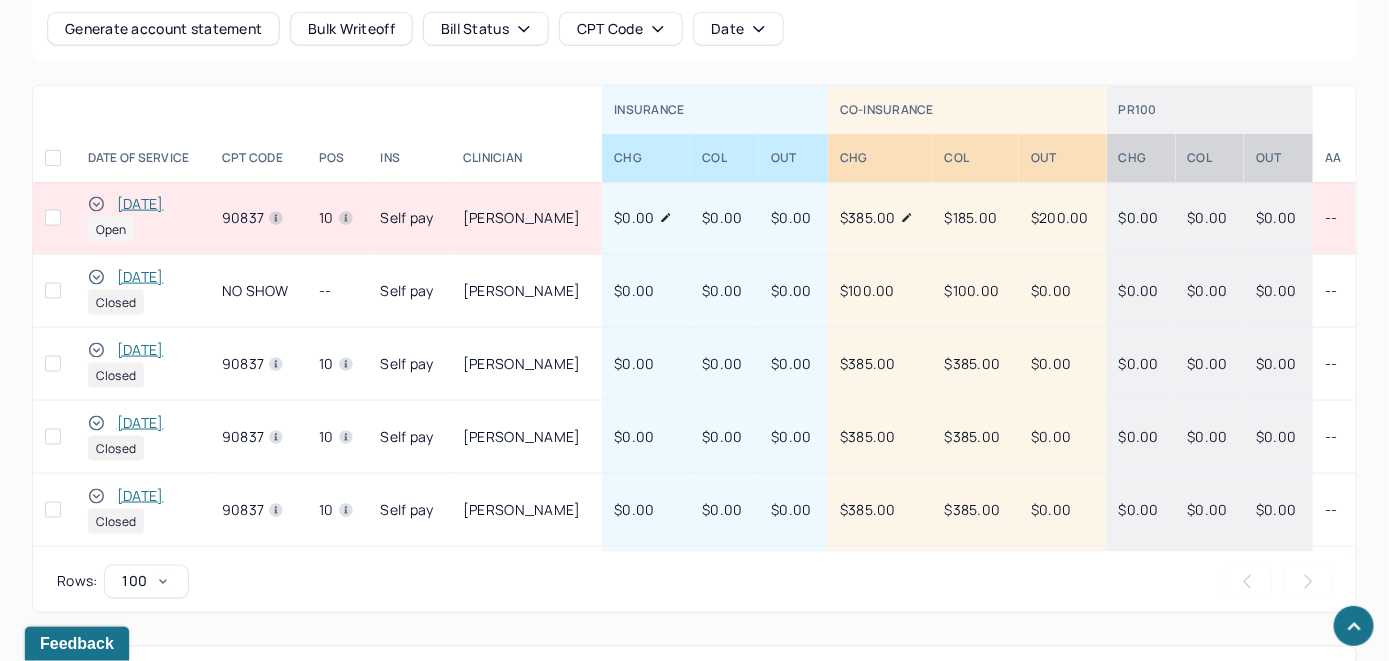 click on "06/23/2025" at bounding box center [143, 277] 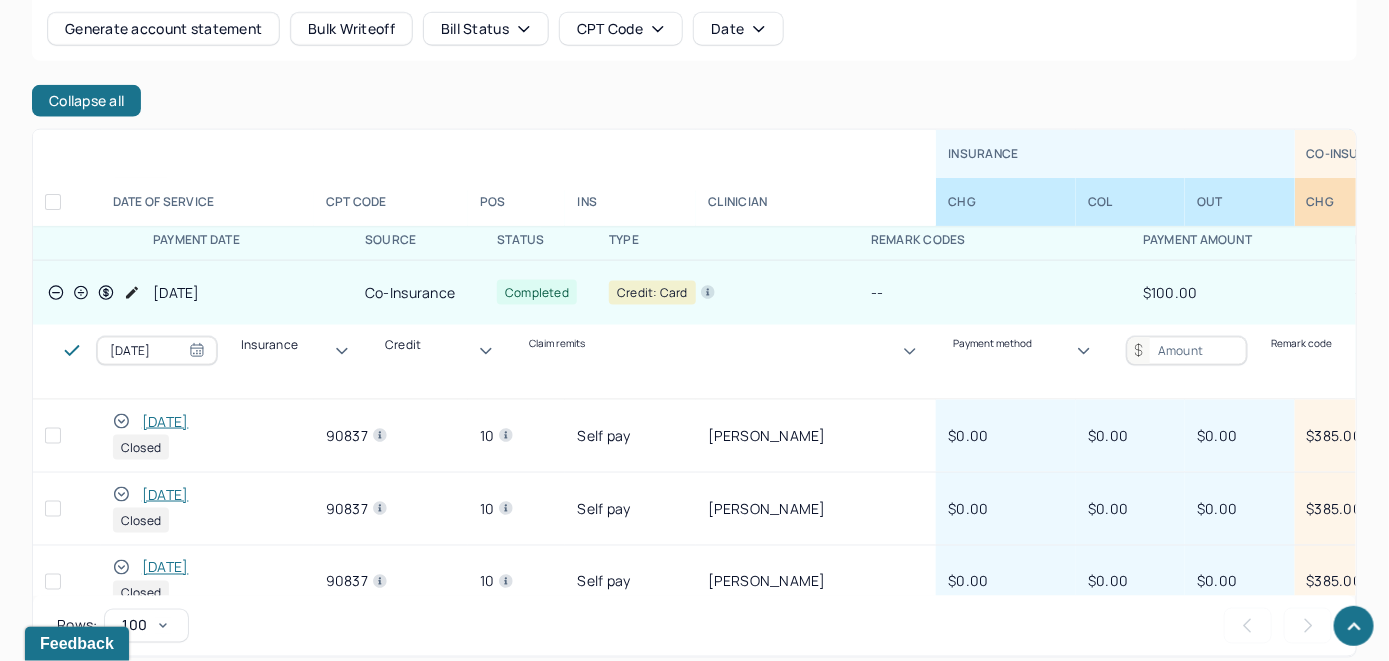 scroll, scrollTop: 200, scrollLeft: 0, axis: vertical 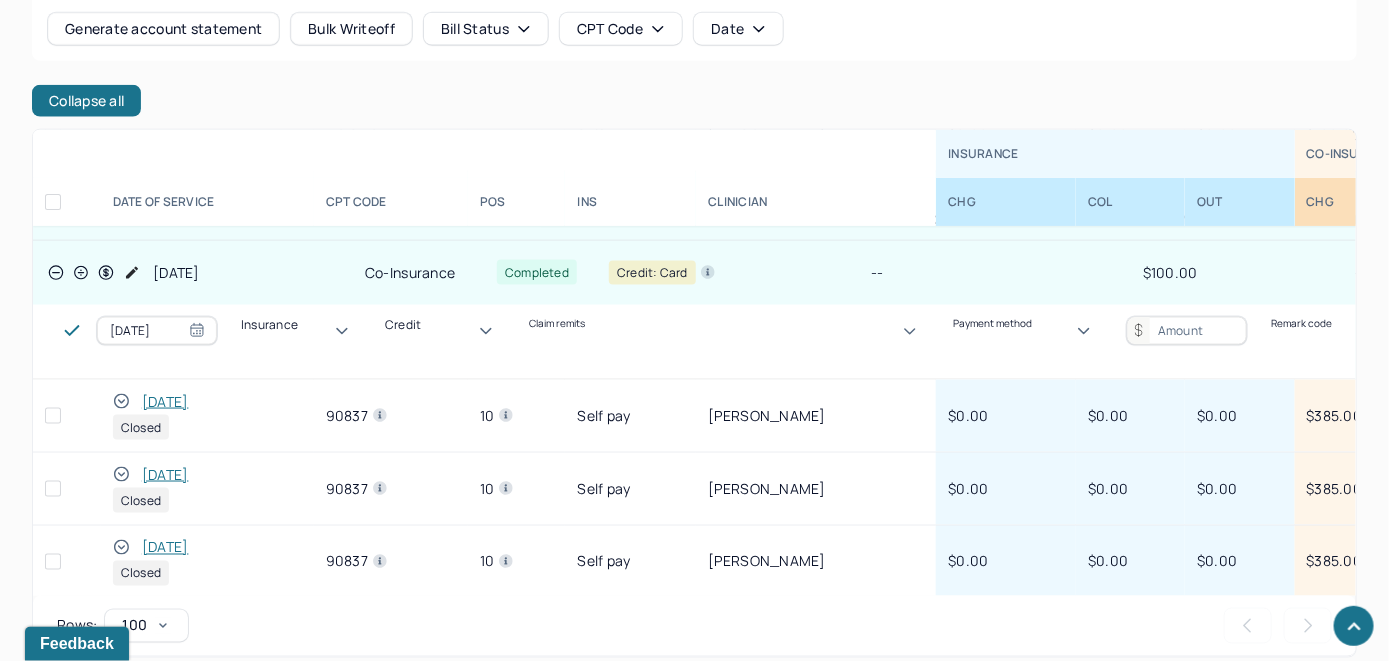 click on "06/09/2025" at bounding box center (207, 402) 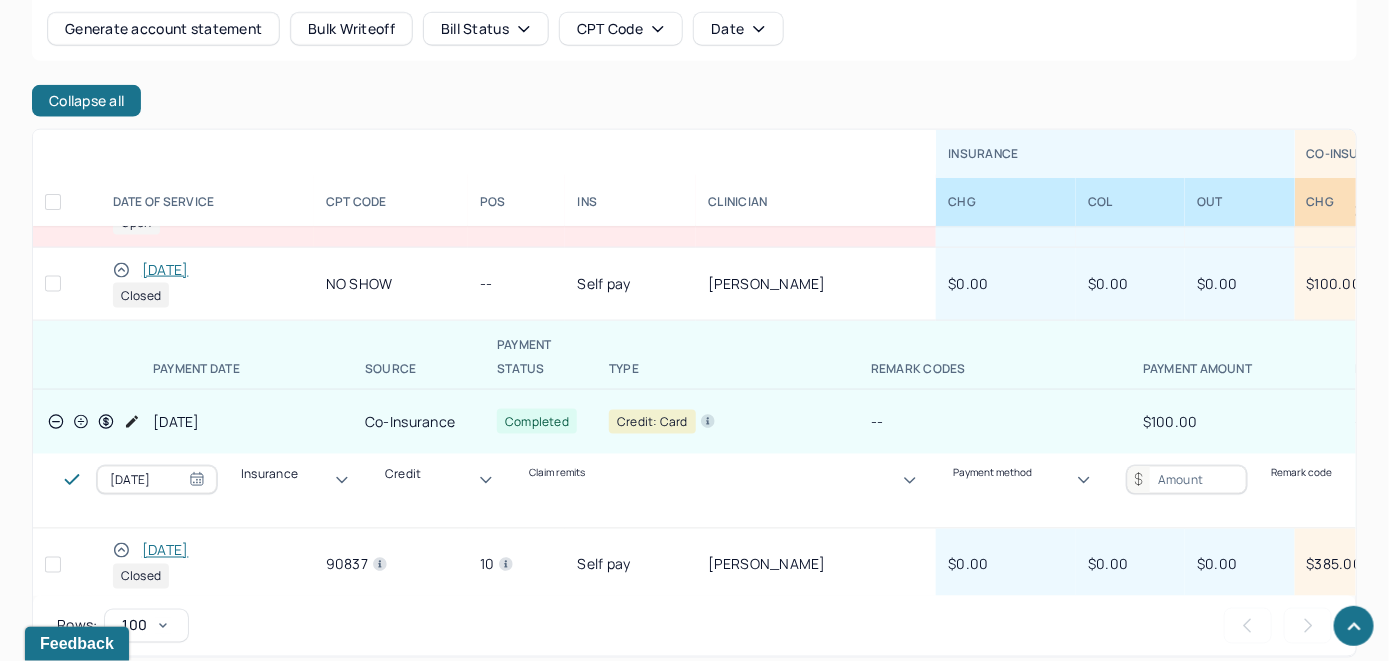 scroll, scrollTop: 0, scrollLeft: 0, axis: both 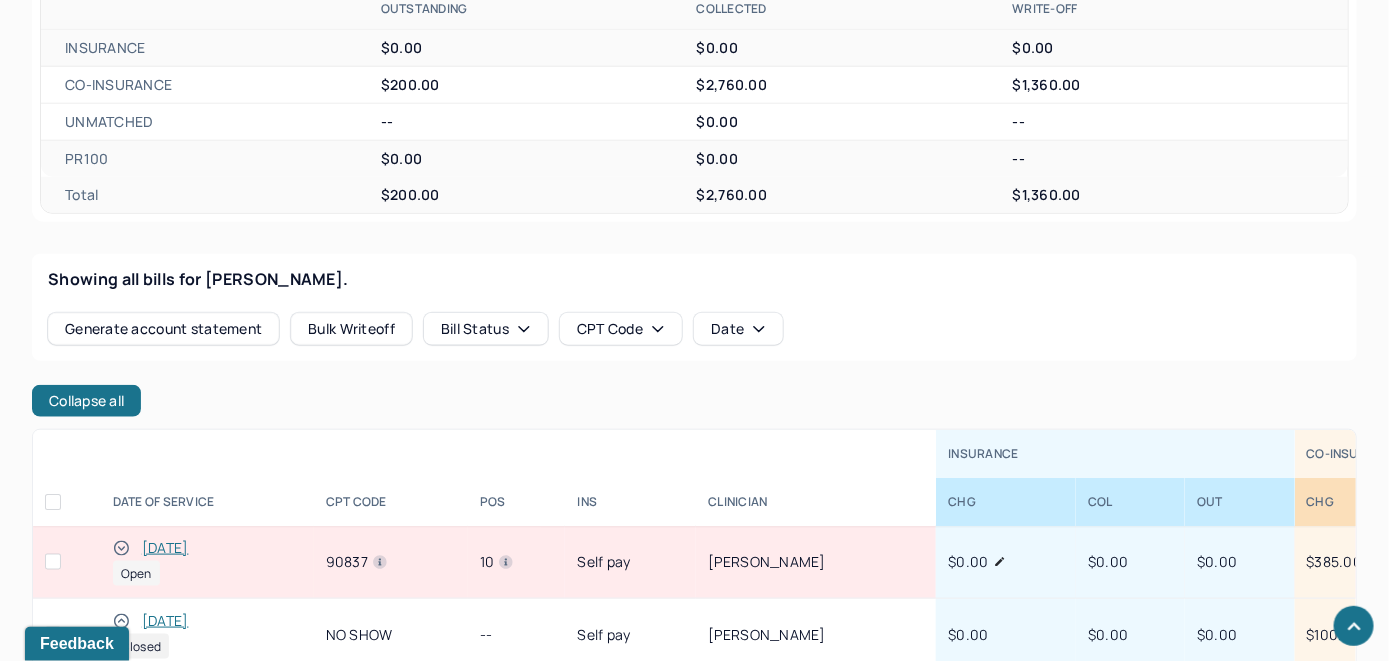 click on "[DATE]" at bounding box center [165, 548] 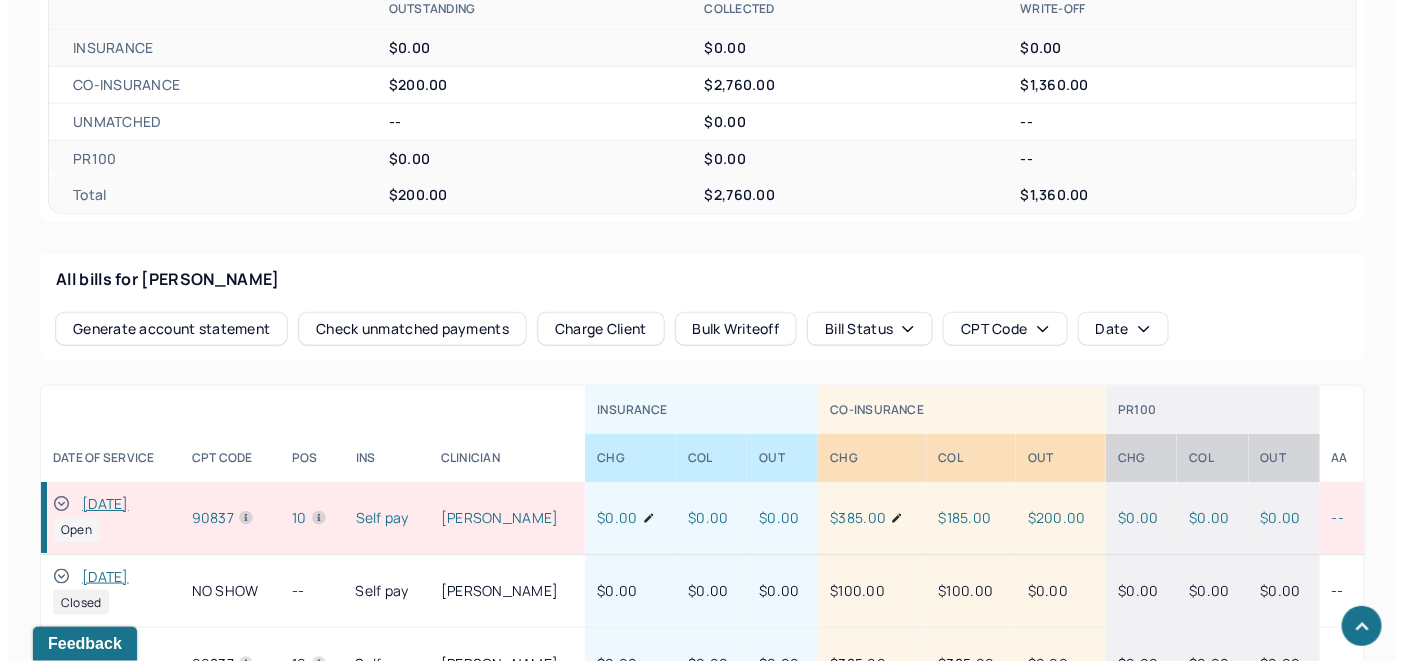 scroll, scrollTop: 835, scrollLeft: 0, axis: vertical 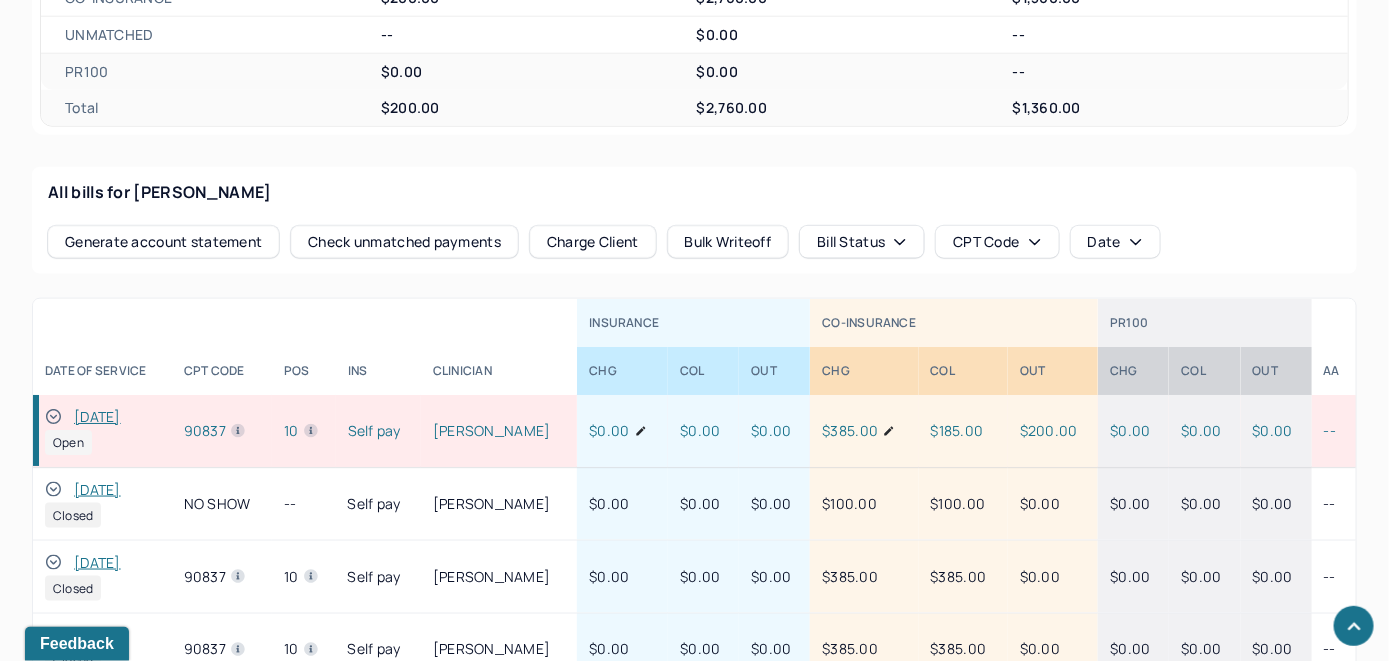 click on "Check unmatched payments" at bounding box center [404, 242] 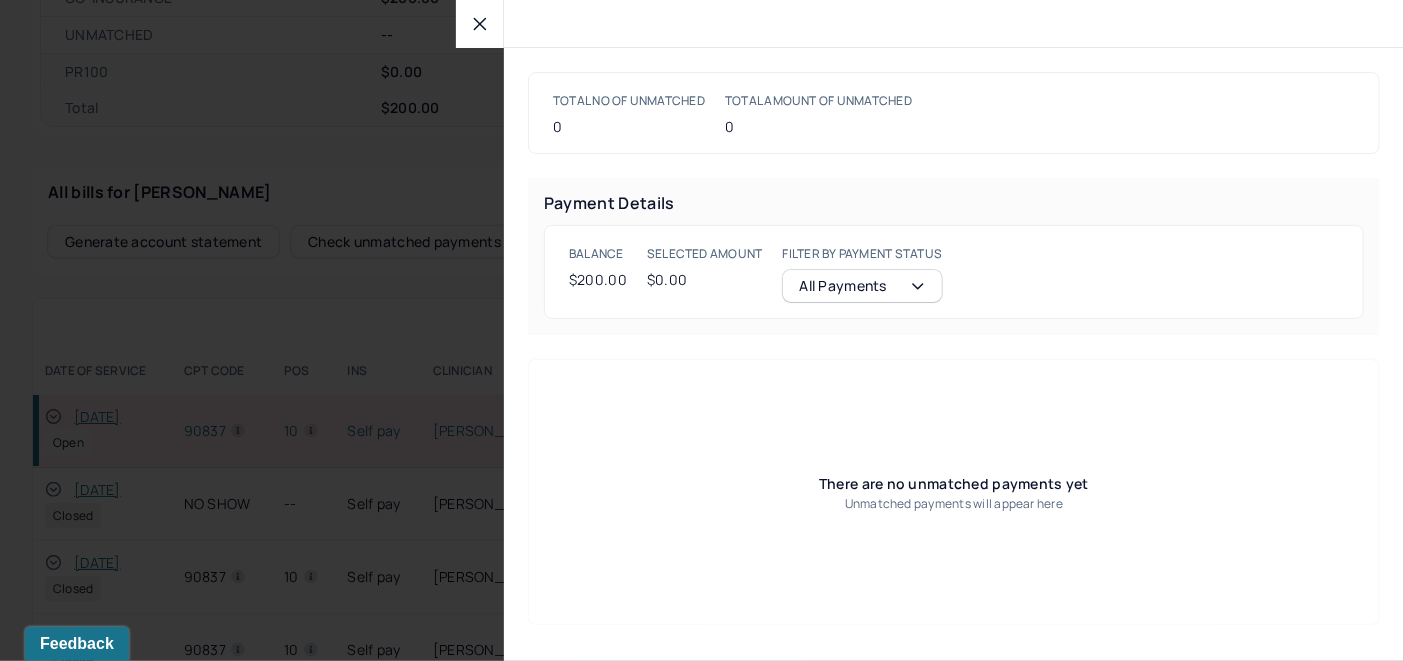 click at bounding box center (480, 24) 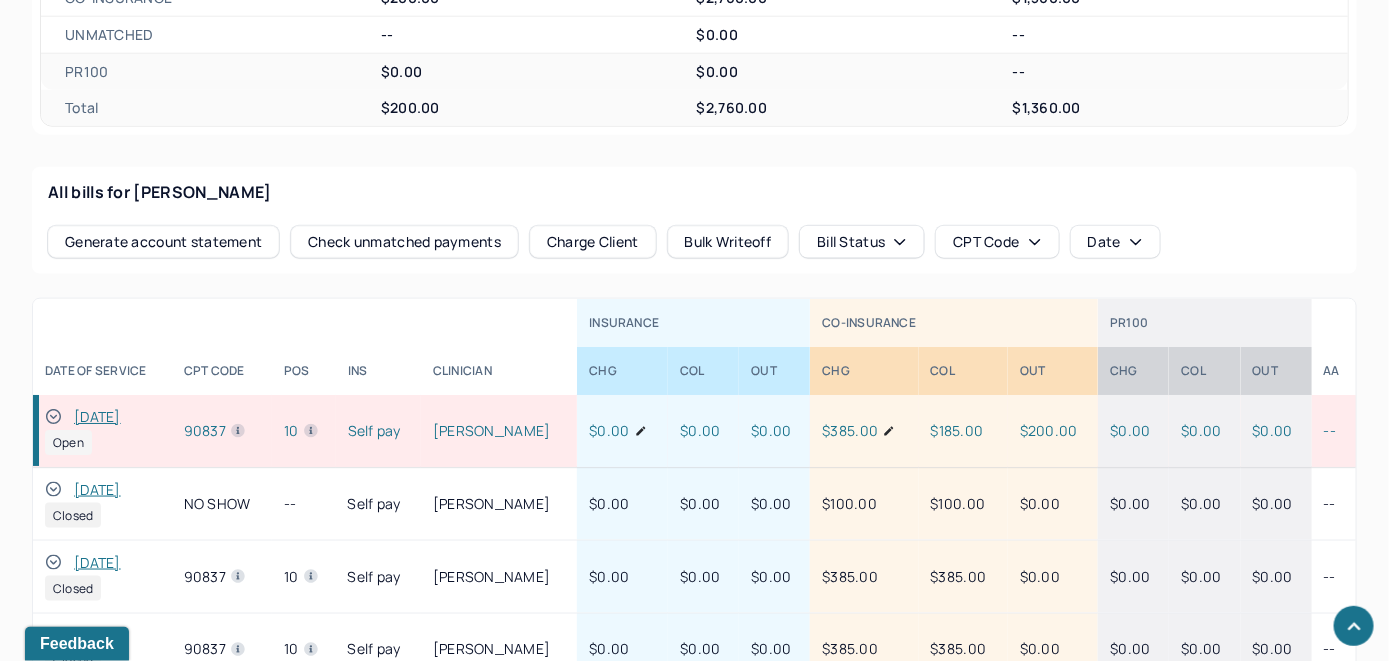 click on "Charge Client" at bounding box center [593, 242] 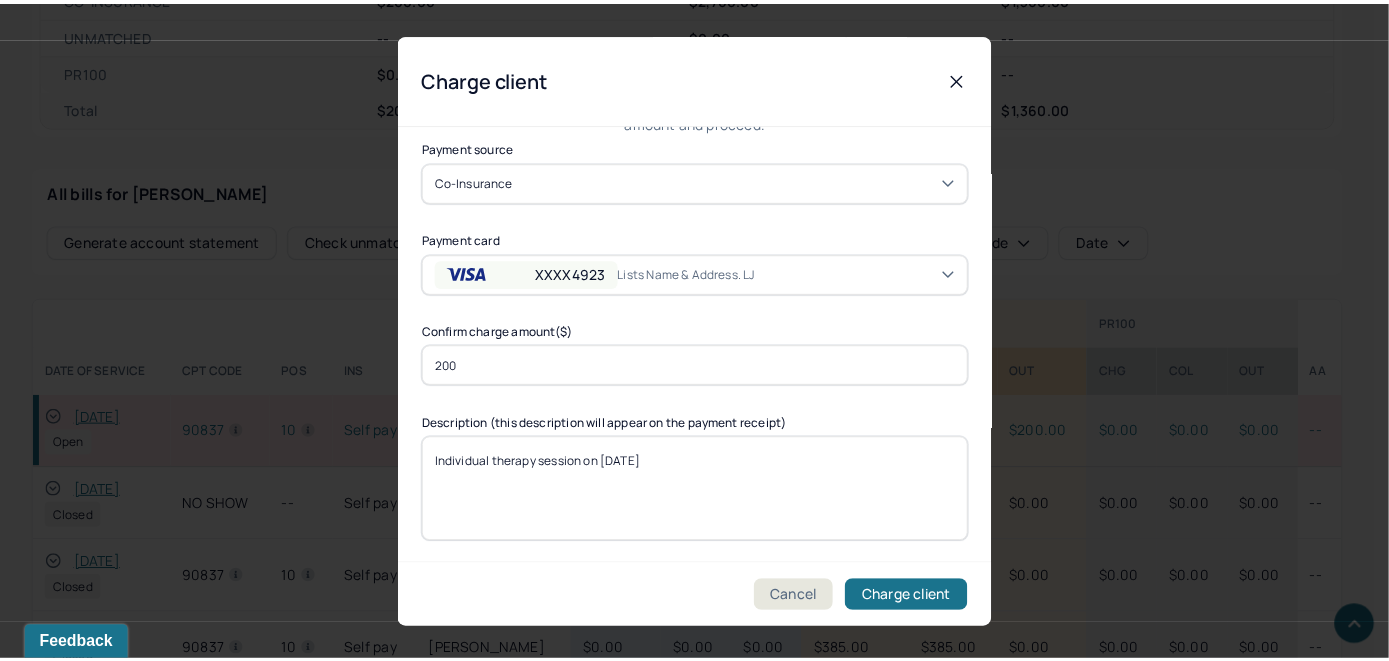 scroll, scrollTop: 121, scrollLeft: 0, axis: vertical 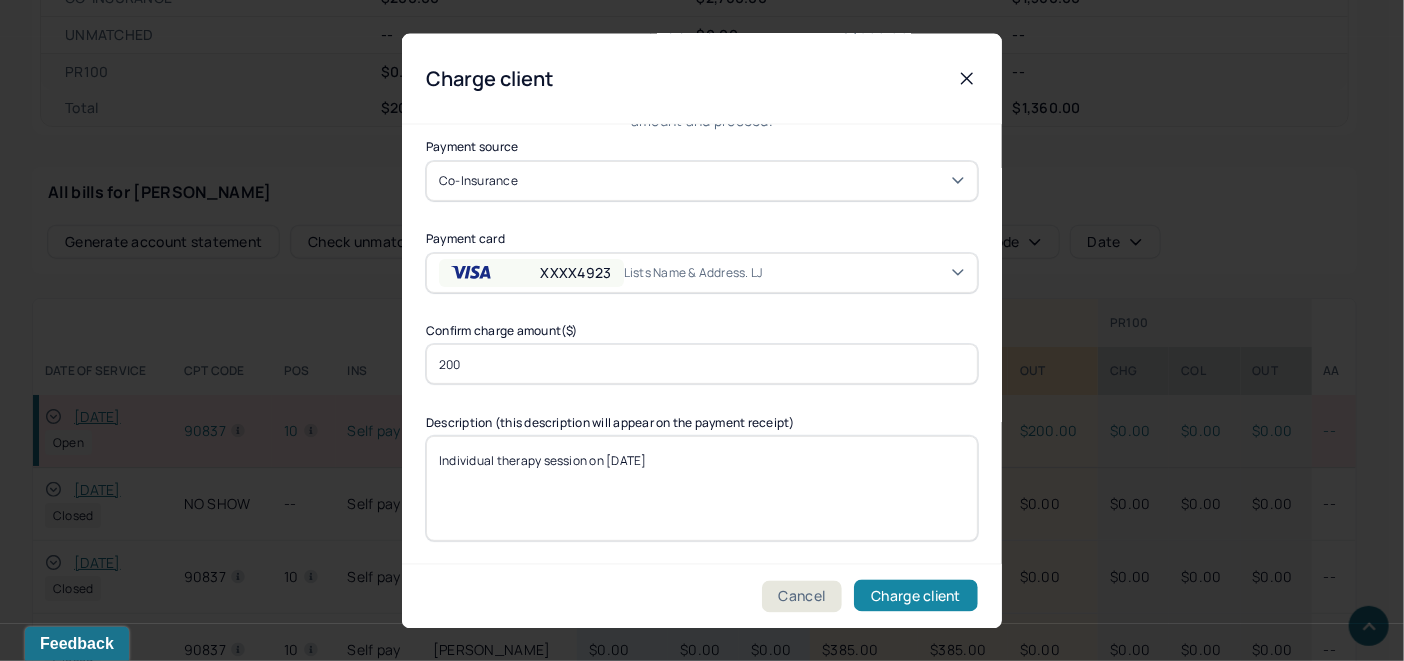 click on "Charge client" at bounding box center [916, 596] 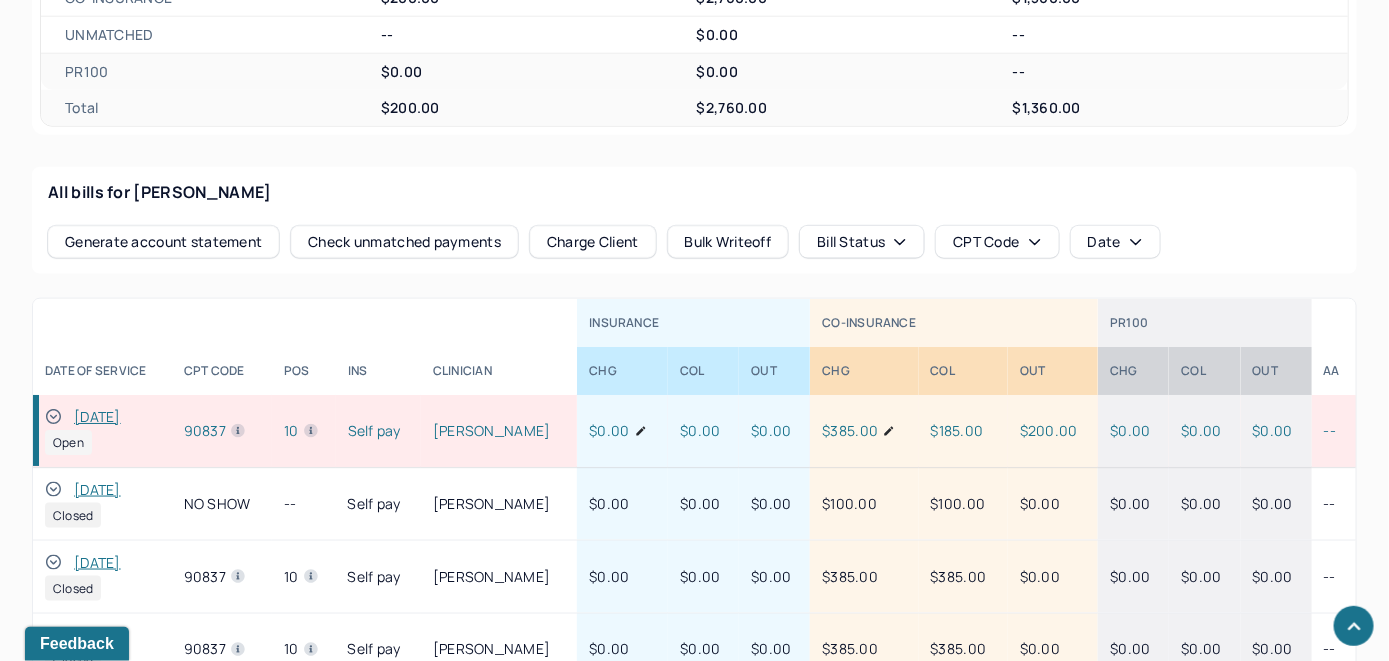 click 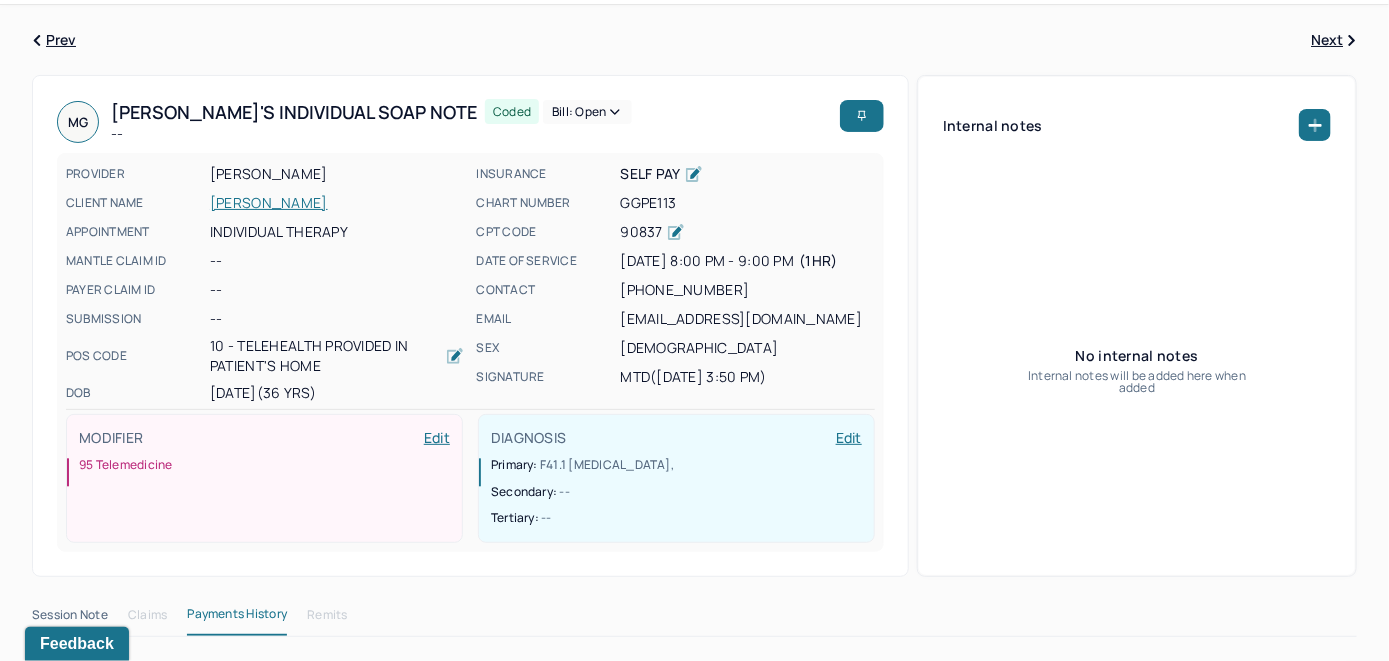 scroll, scrollTop: 0, scrollLeft: 0, axis: both 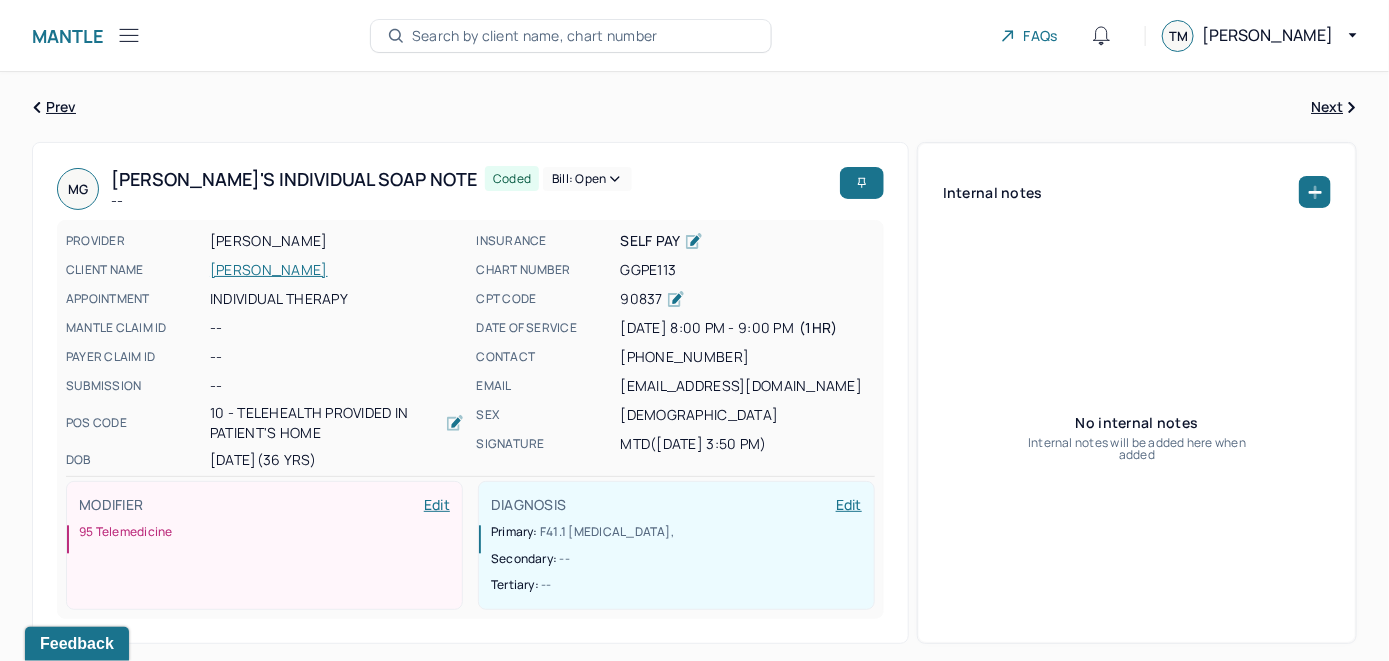 click on "Bill: Open" at bounding box center [587, 179] 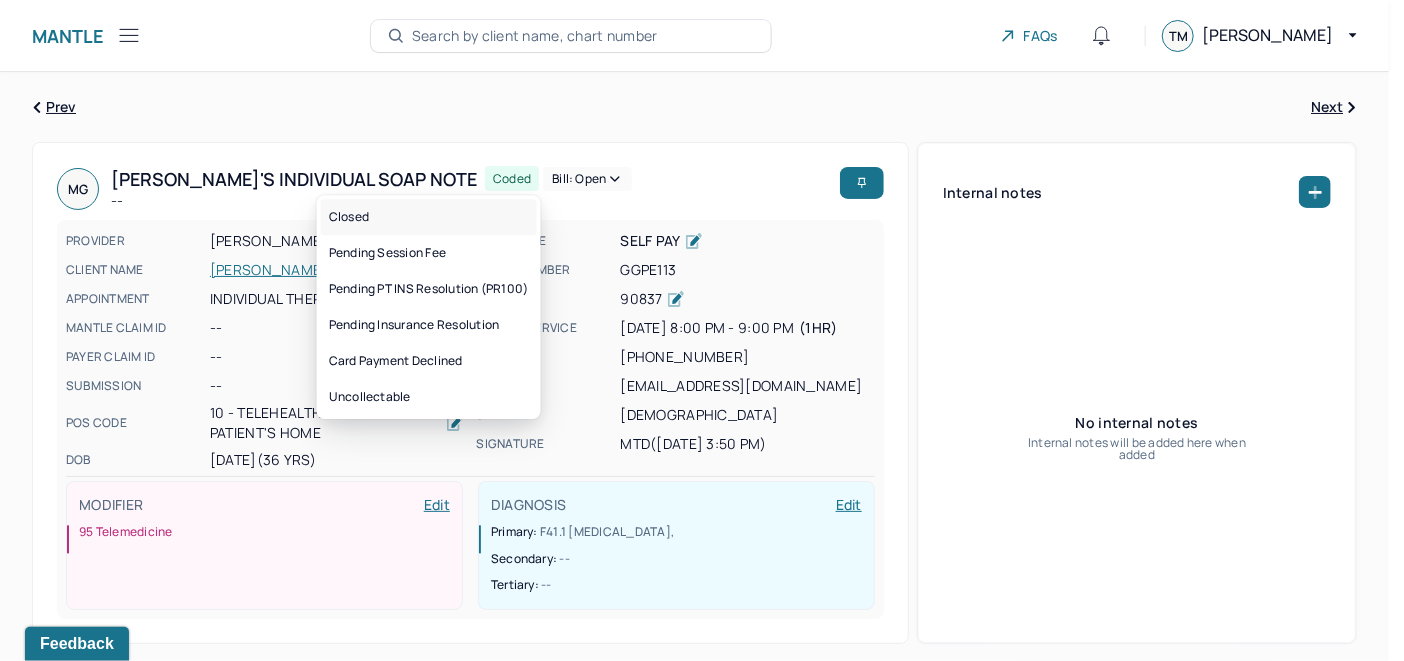 click on "Closed" at bounding box center [429, 217] 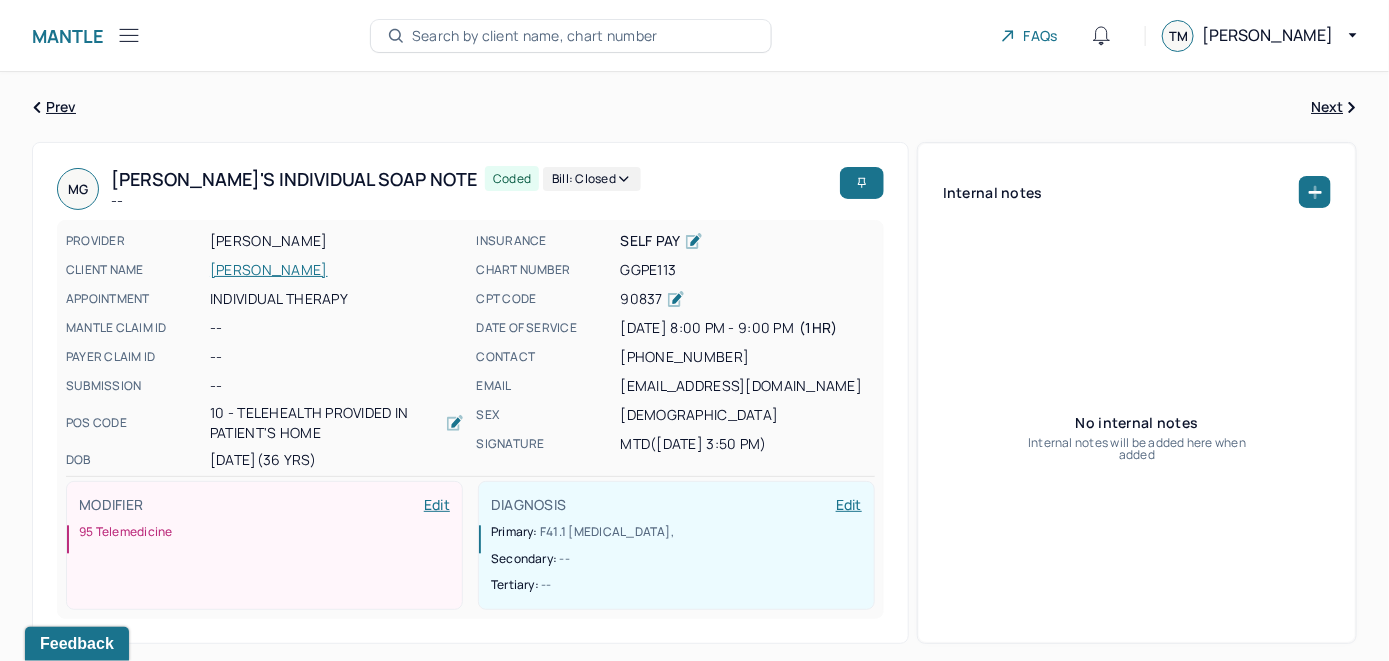 click on "Search by client name, chart number" at bounding box center [535, 36] 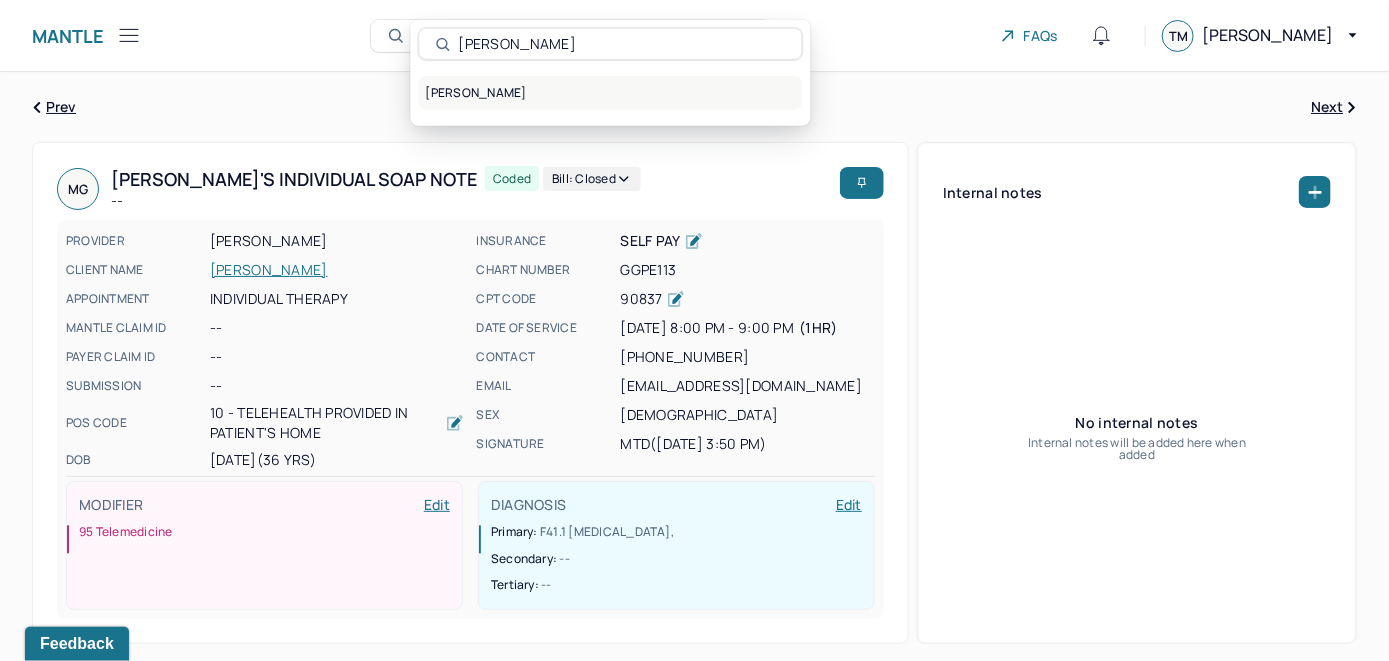 type on "Michael Verdi" 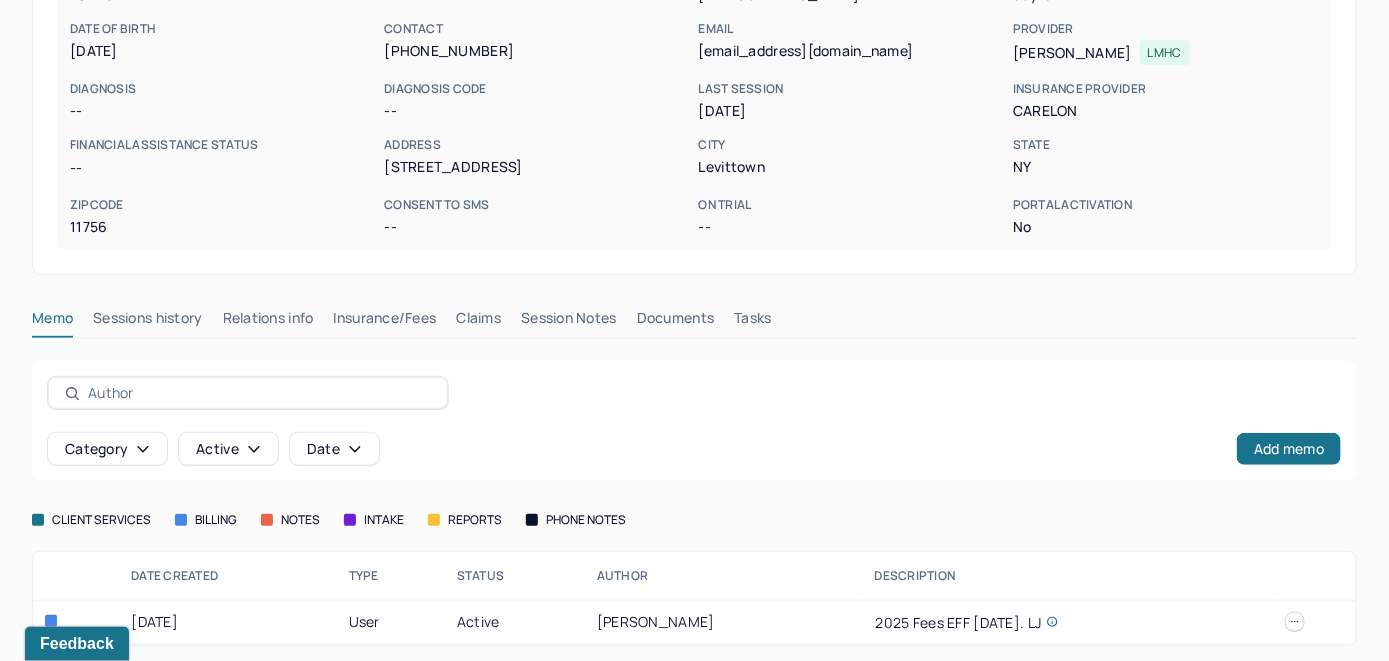 scroll, scrollTop: 261, scrollLeft: 0, axis: vertical 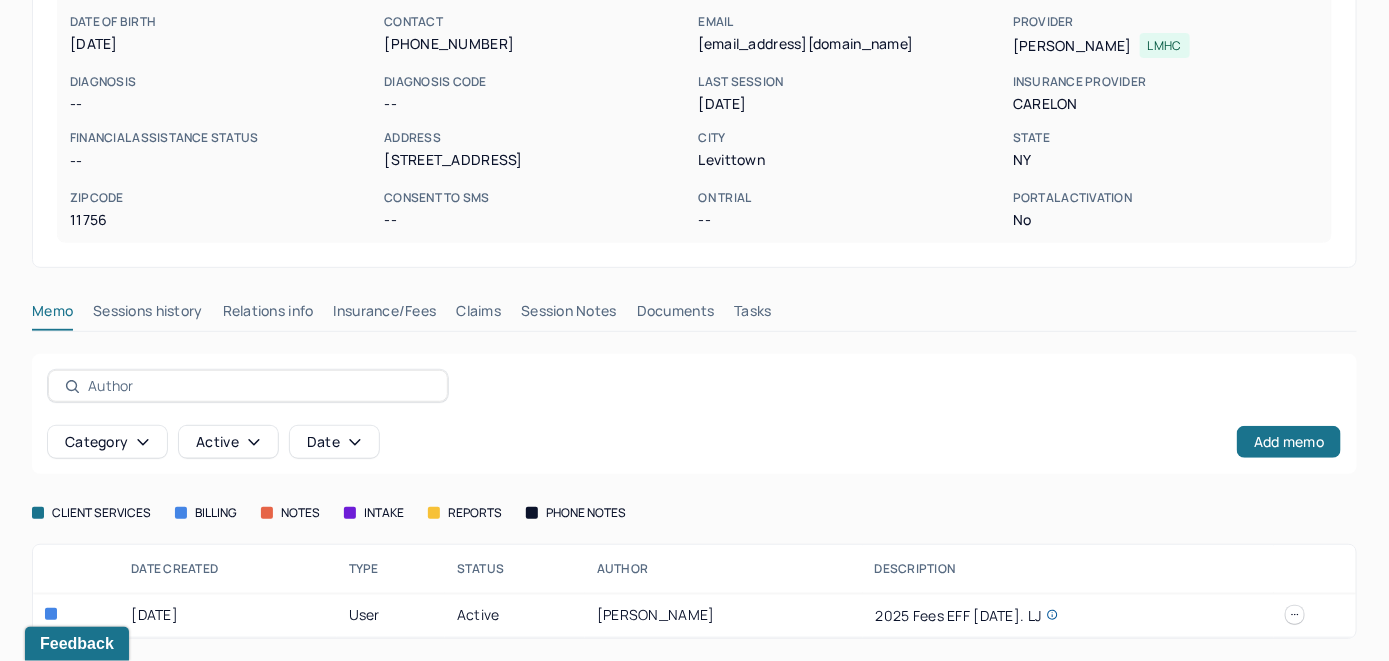 click on "Insurance/Fees" at bounding box center (385, 315) 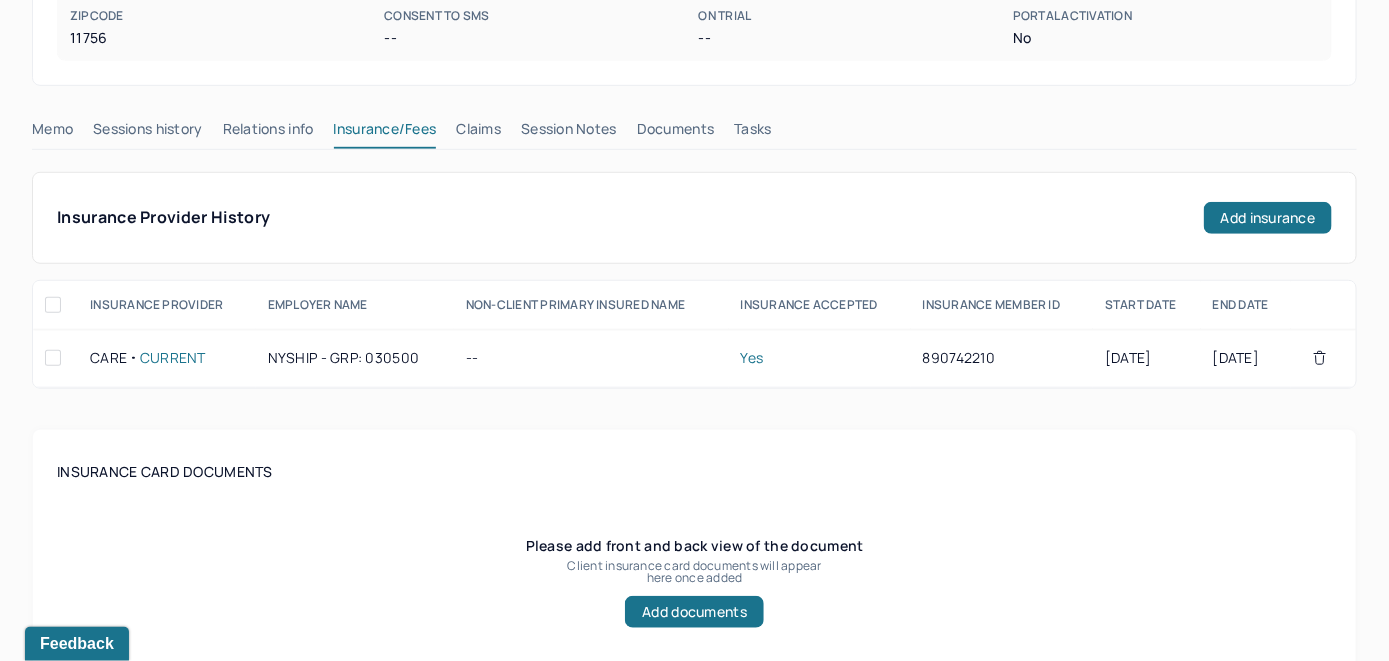 scroll, scrollTop: 351, scrollLeft: 0, axis: vertical 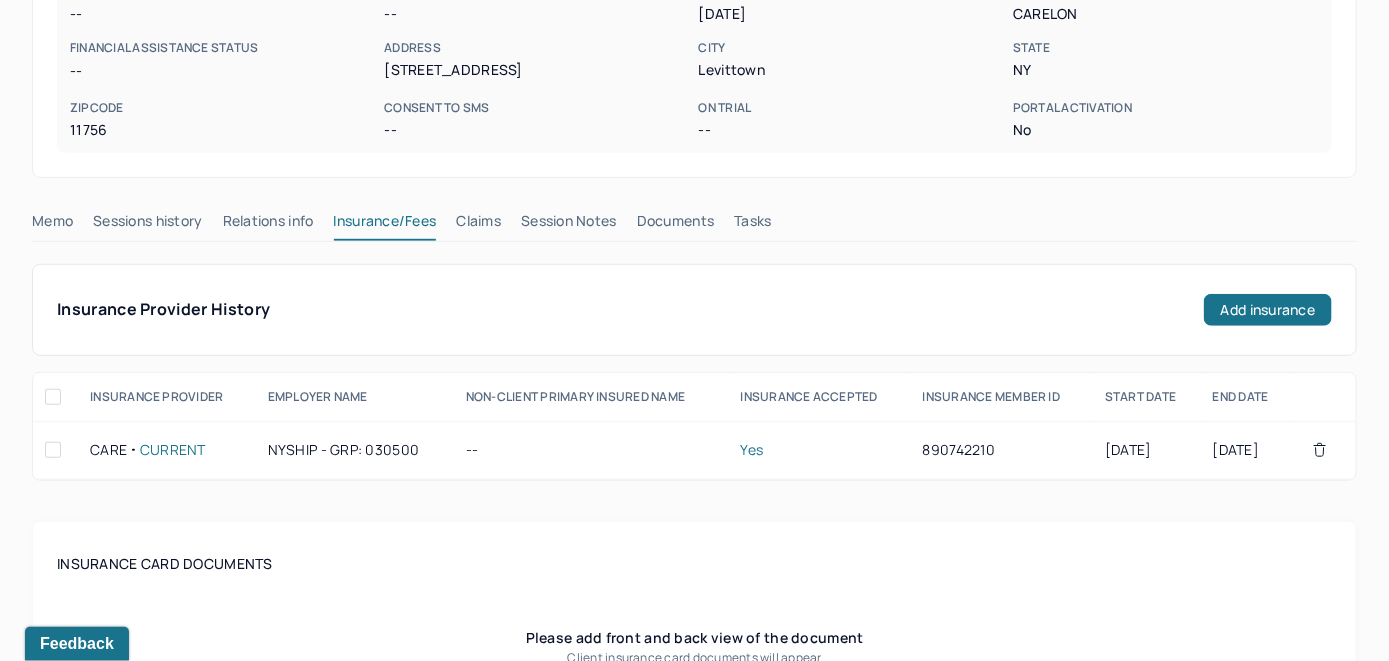 click on "Claims" at bounding box center [478, 225] 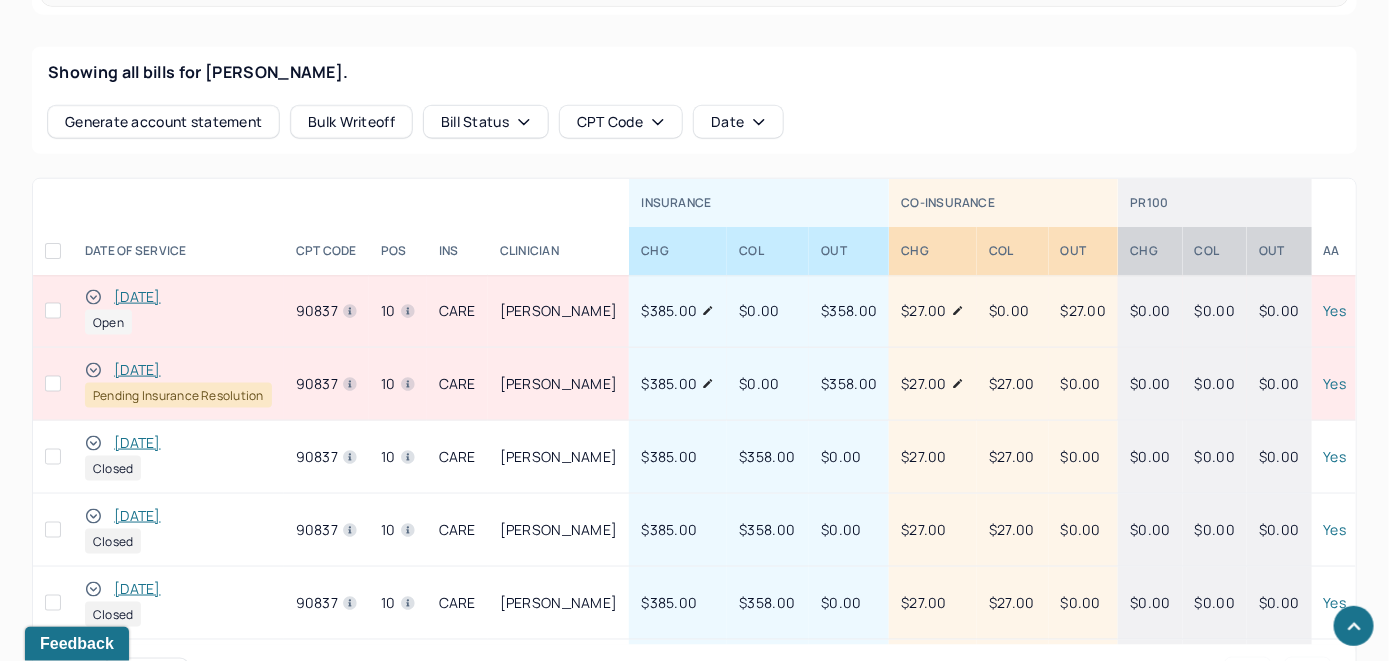 scroll, scrollTop: 685, scrollLeft: 0, axis: vertical 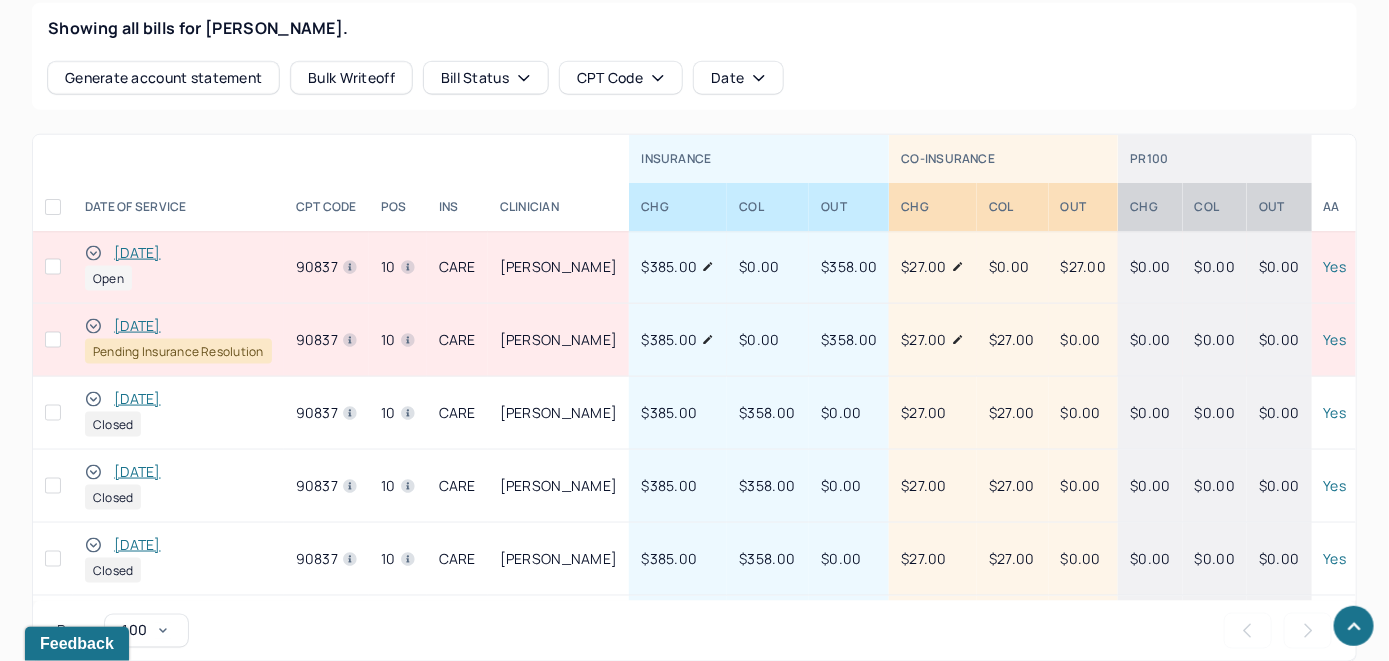 click on "[DATE]" at bounding box center [137, 253] 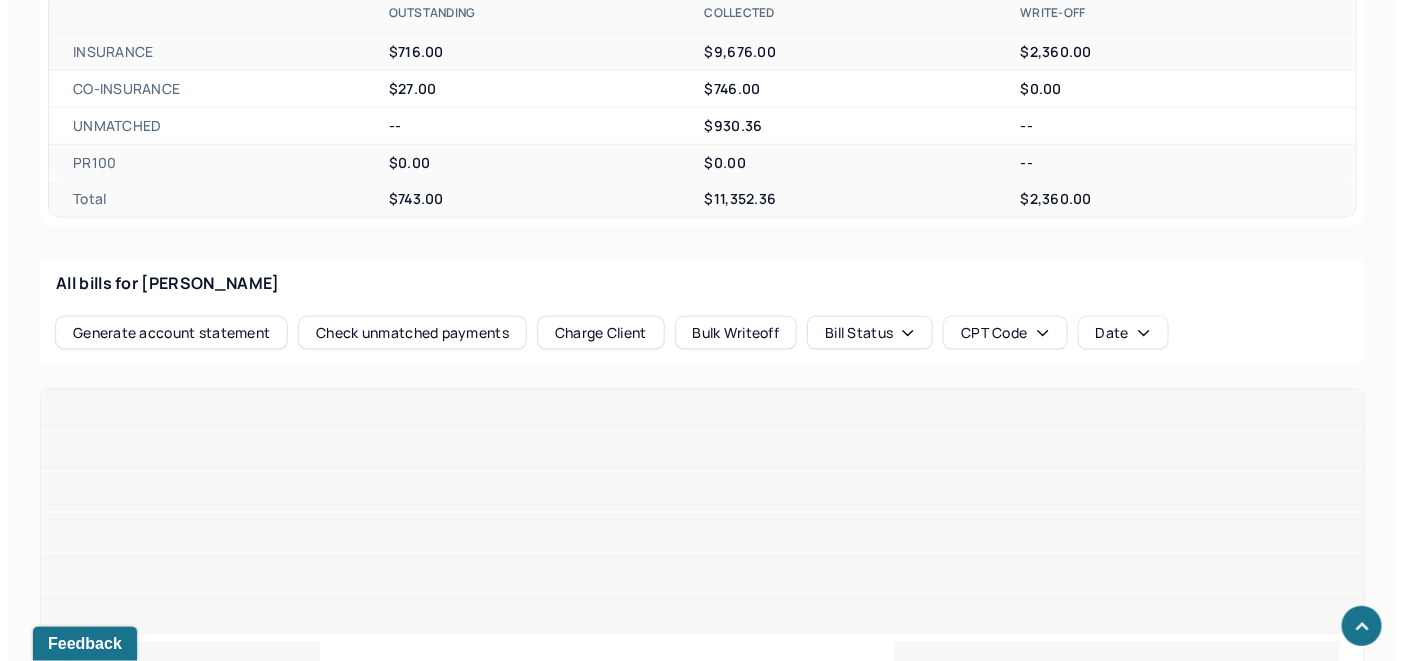 scroll, scrollTop: 886, scrollLeft: 0, axis: vertical 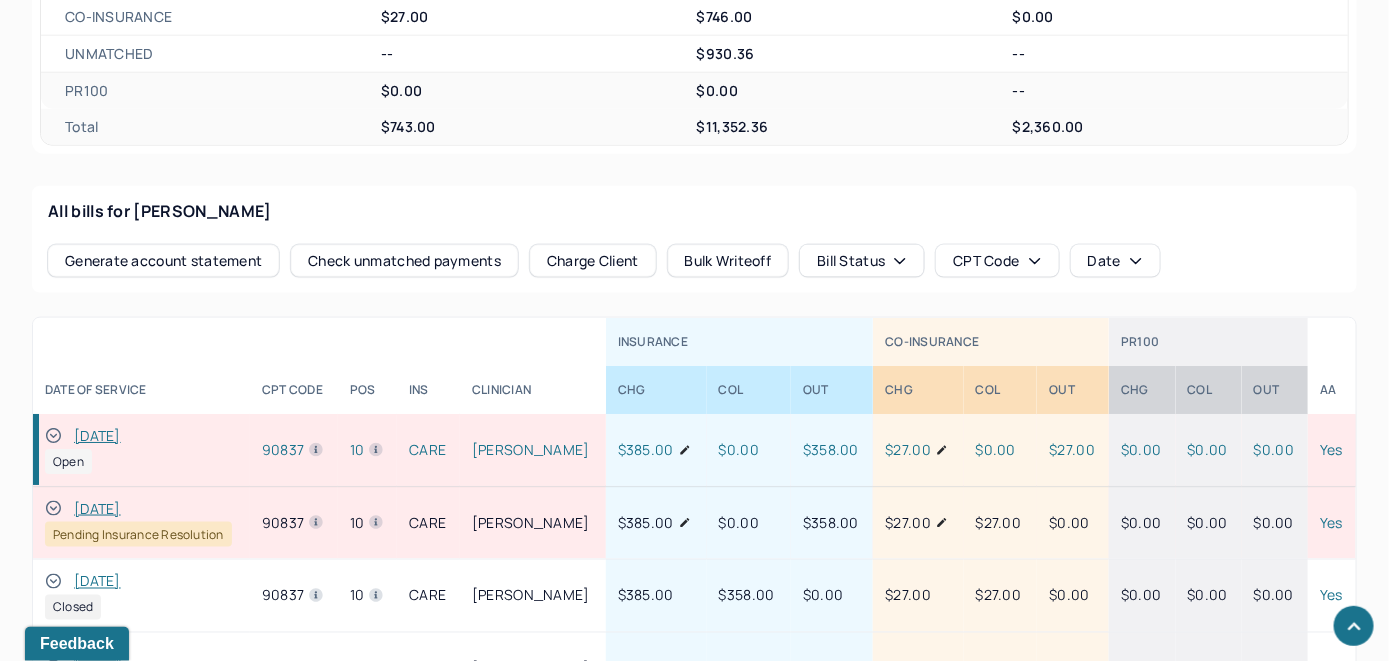 click on "Check unmatched payments" at bounding box center (404, 261) 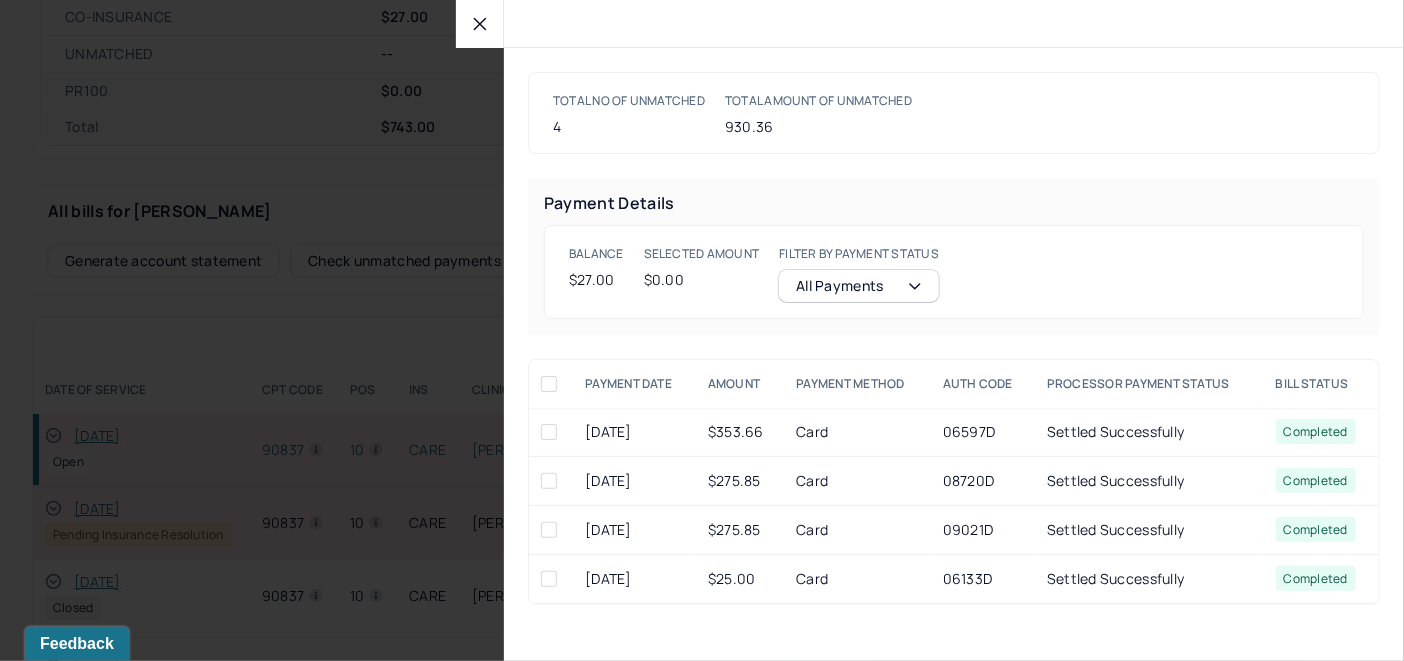 click at bounding box center [480, 24] 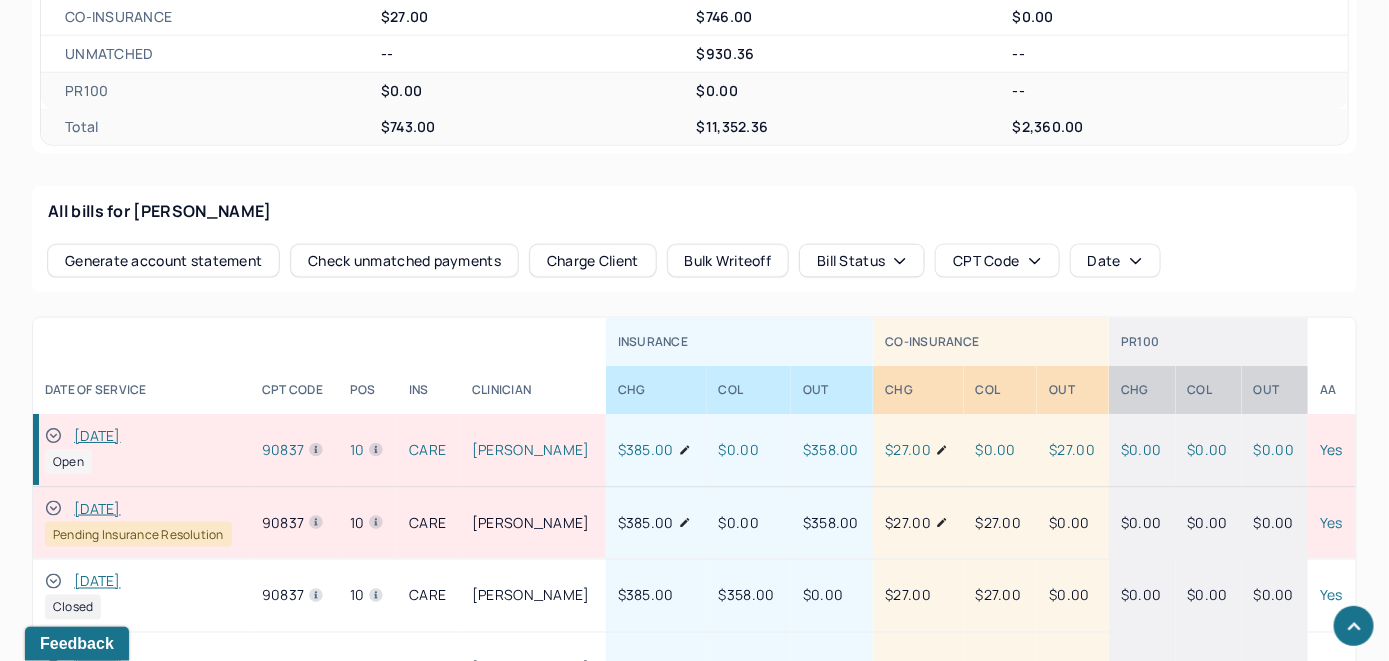 click on "Charge Client" at bounding box center [593, 261] 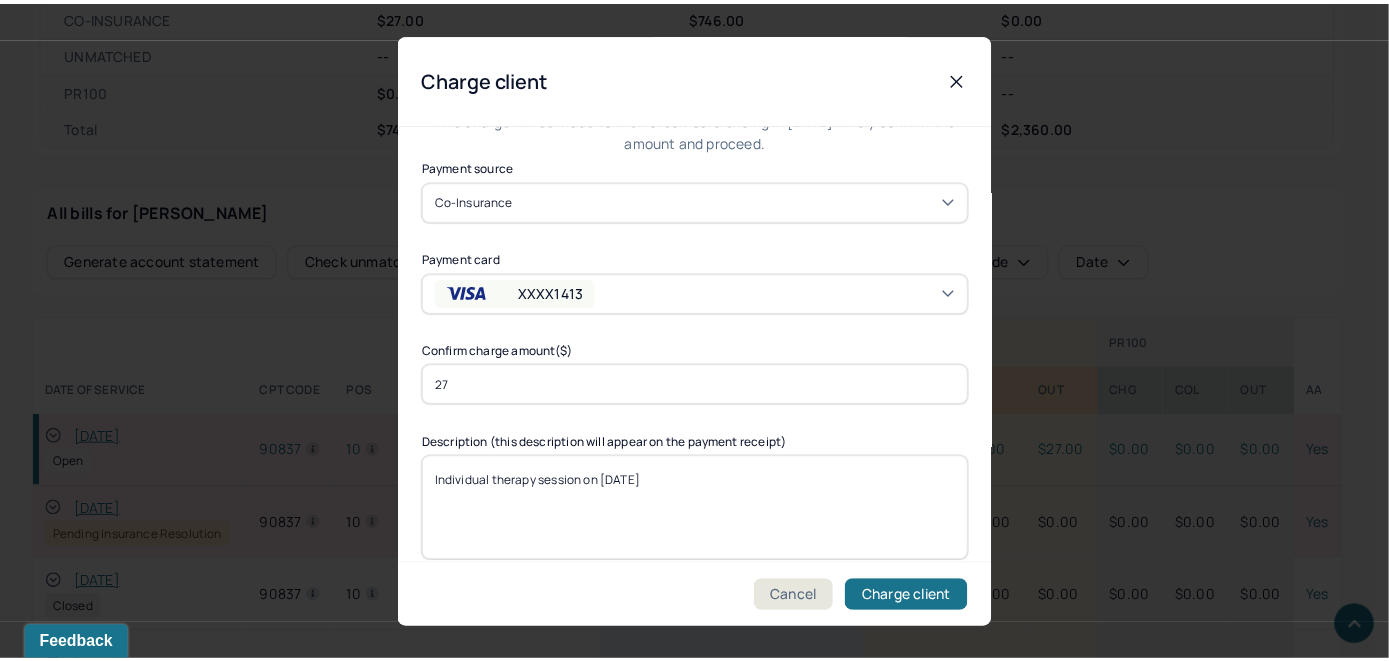 scroll, scrollTop: 121, scrollLeft: 0, axis: vertical 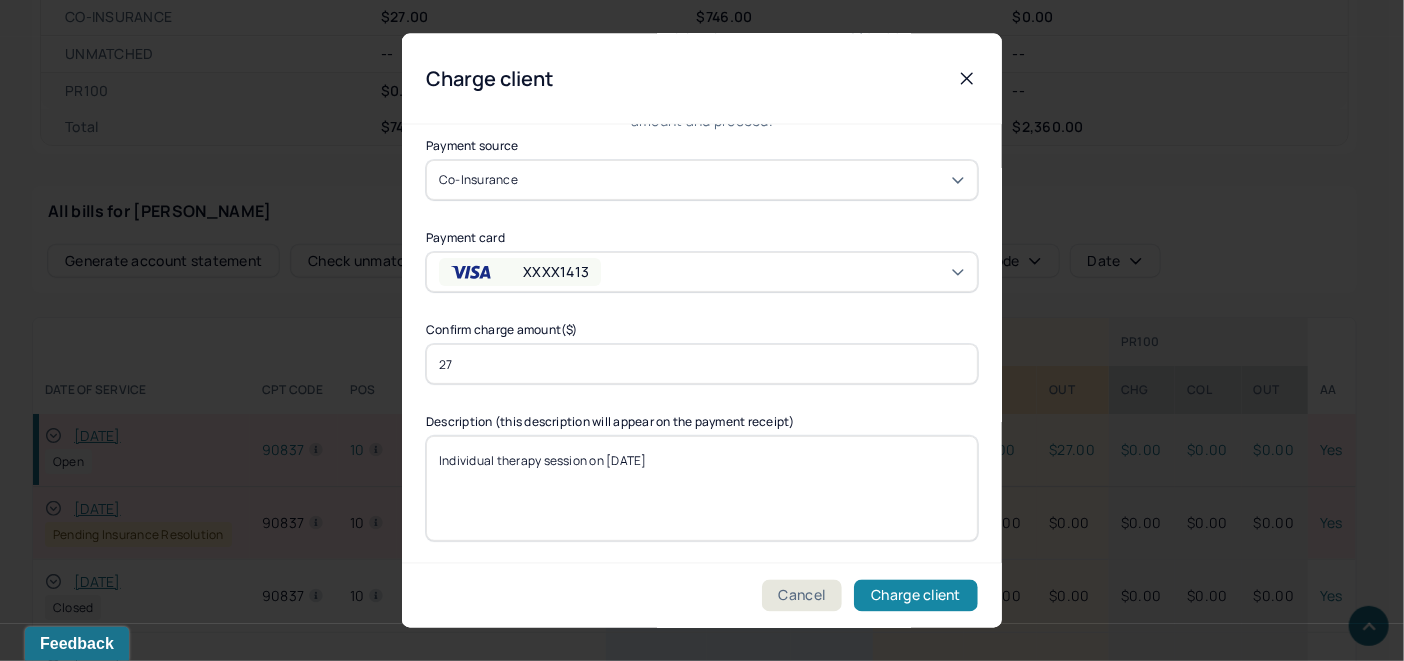 click on "Charge client" at bounding box center [916, 596] 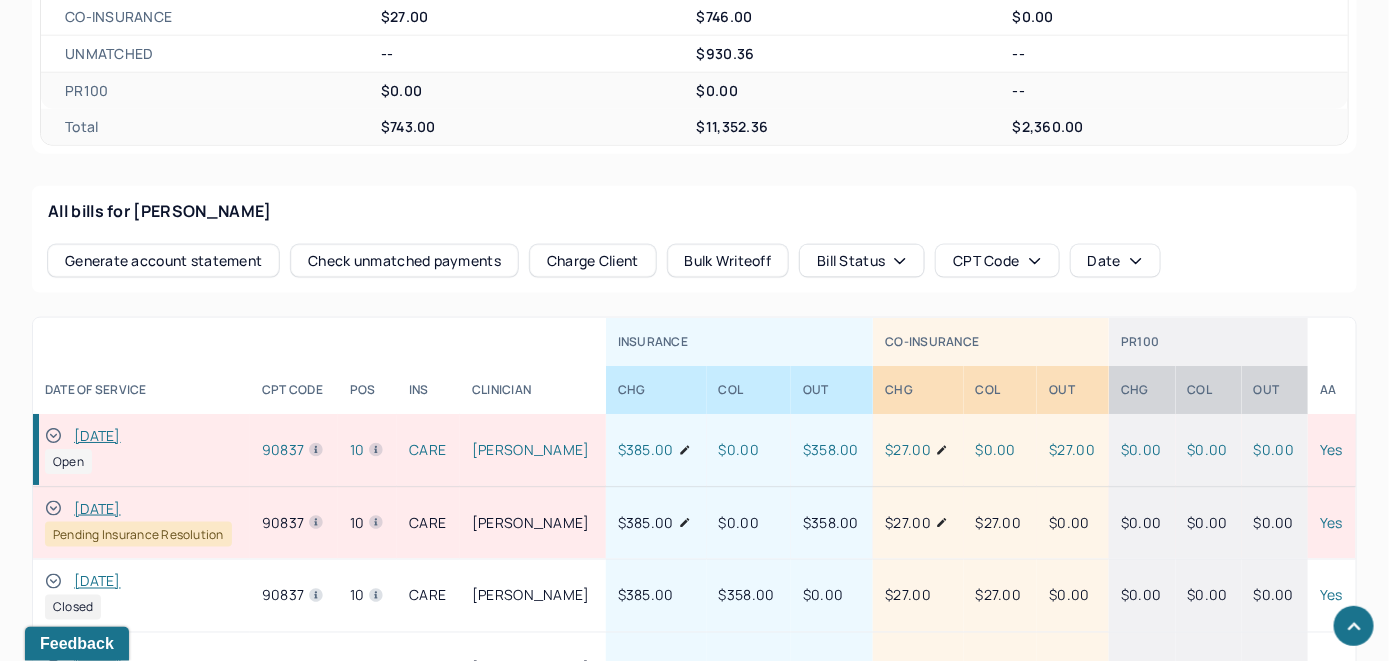 click 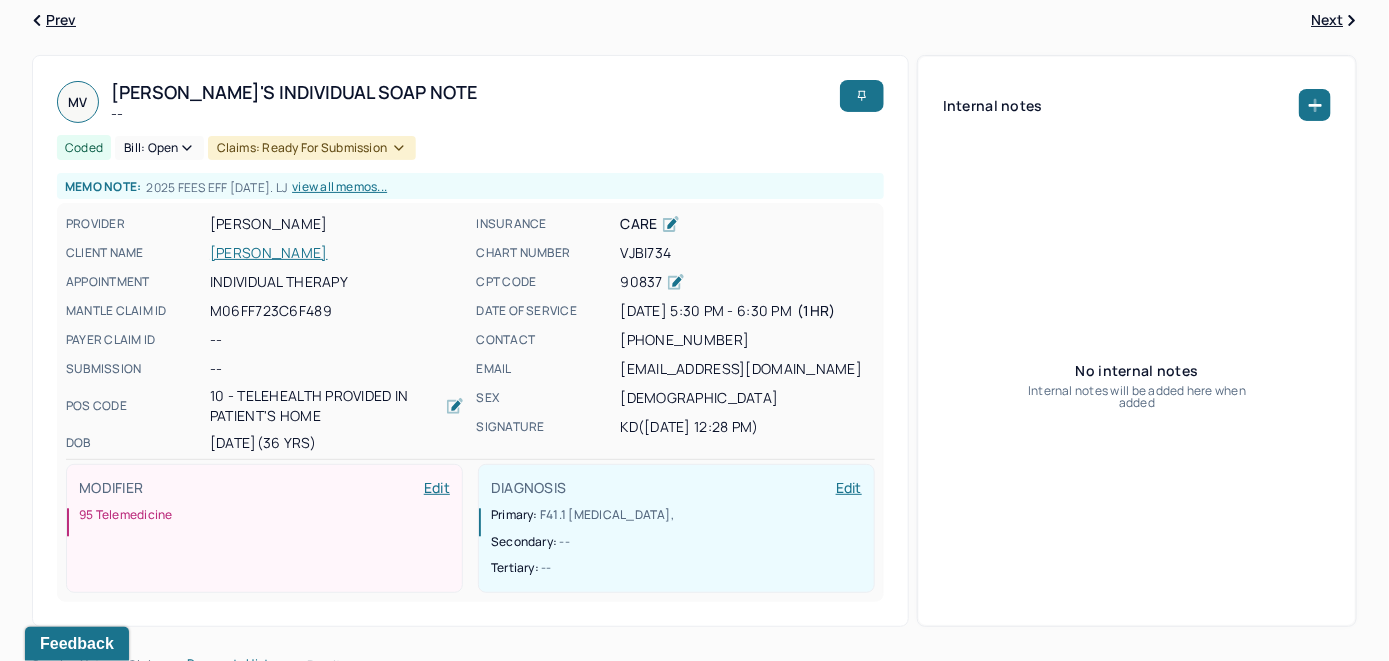 scroll, scrollTop: 0, scrollLeft: 0, axis: both 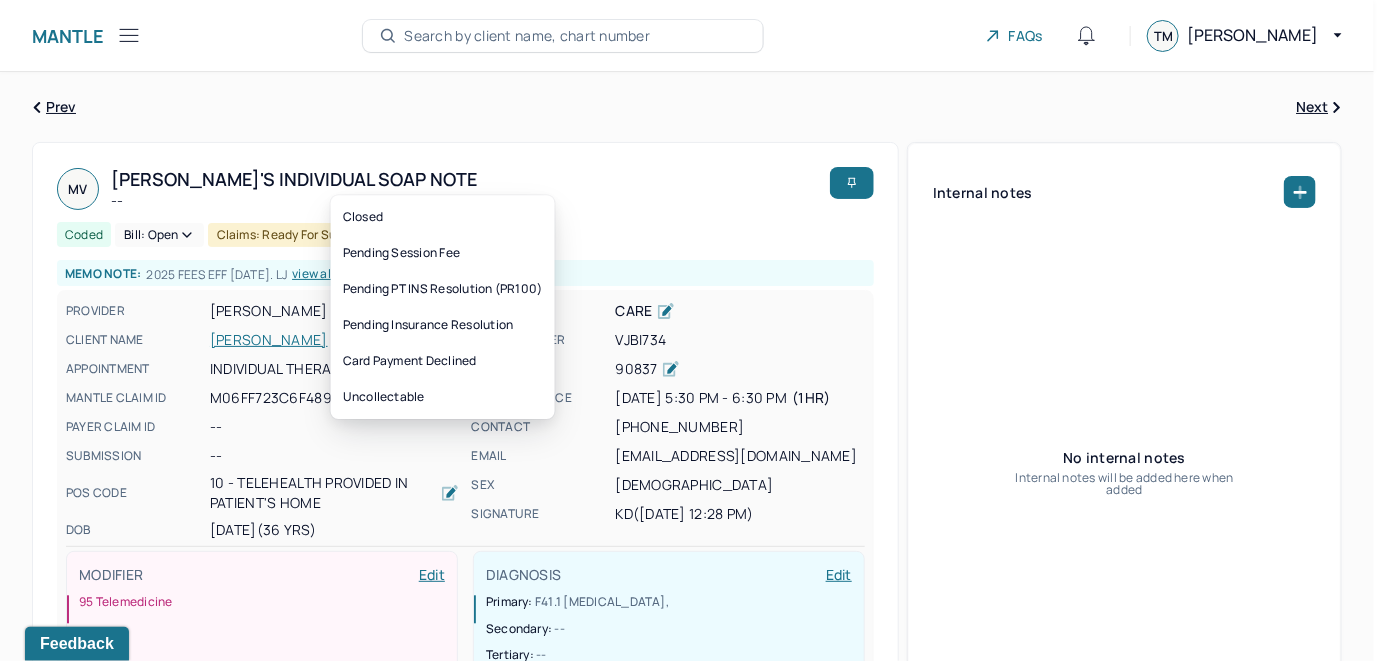 click on "Bill: Open" at bounding box center (159, 235) 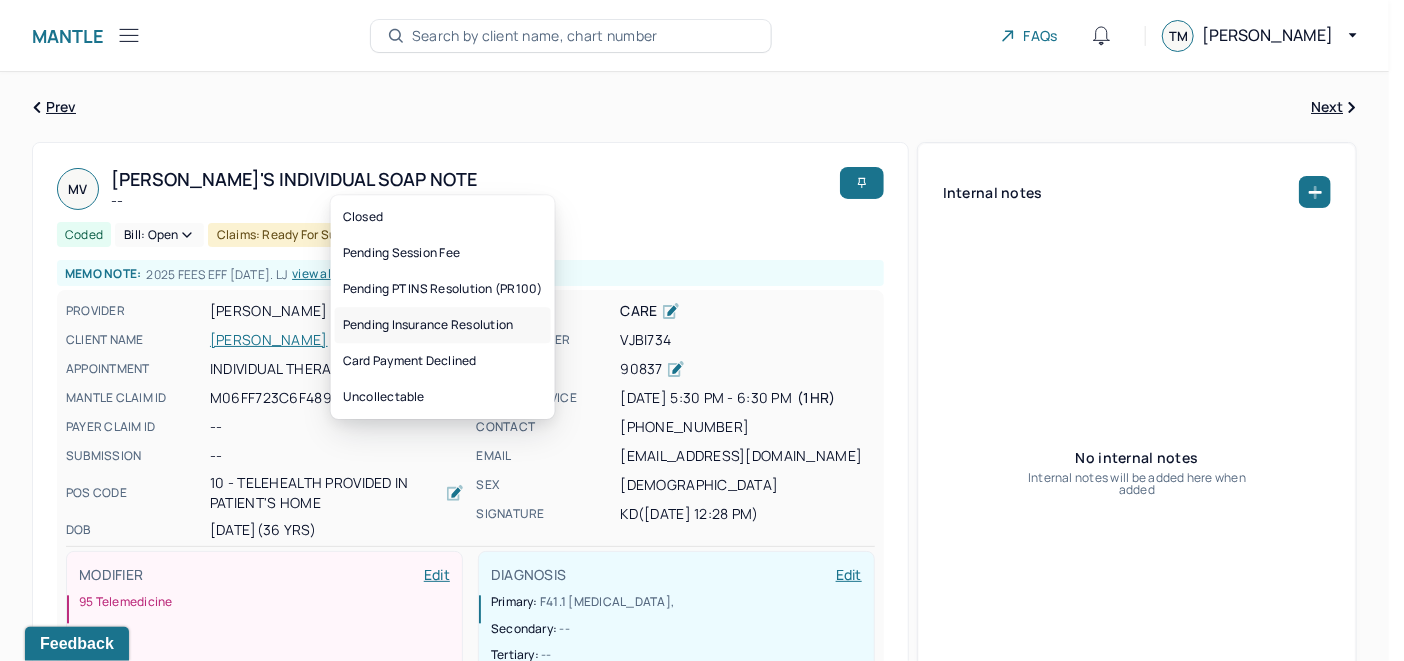 click on "Pending Insurance Resolution" at bounding box center (443, 325) 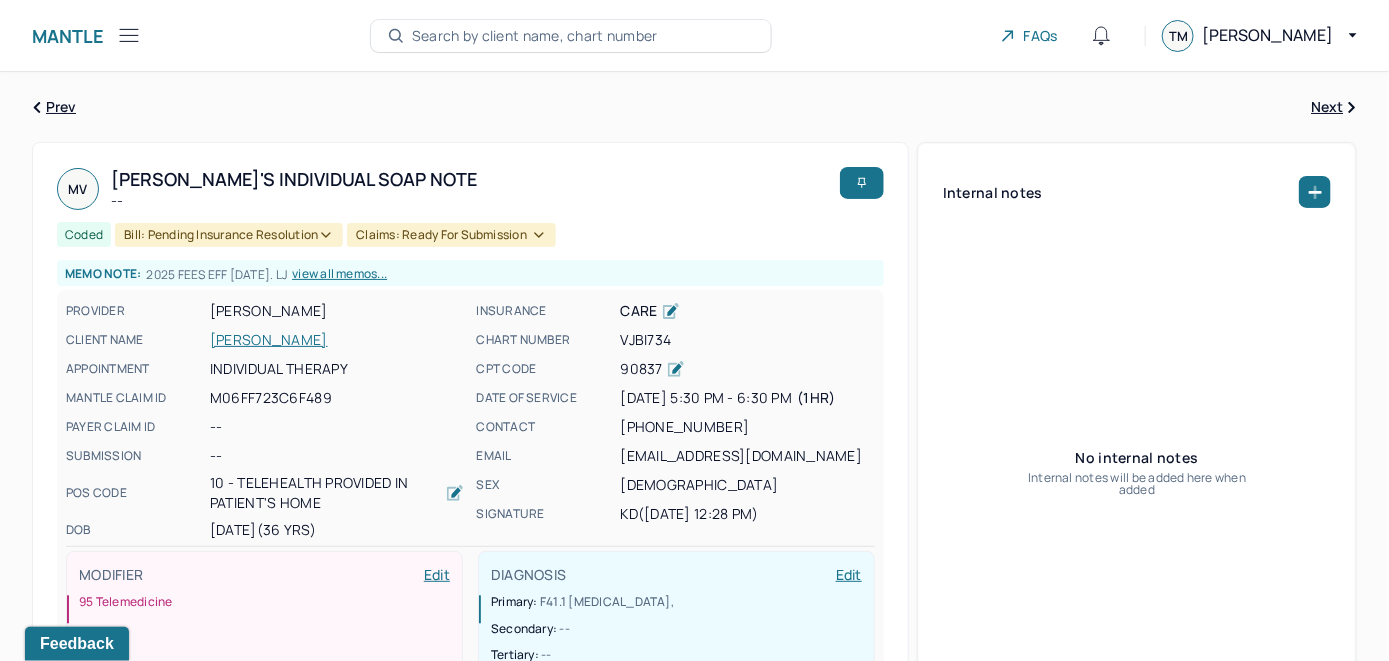 click on "Search by client name, chart number" at bounding box center (535, 36) 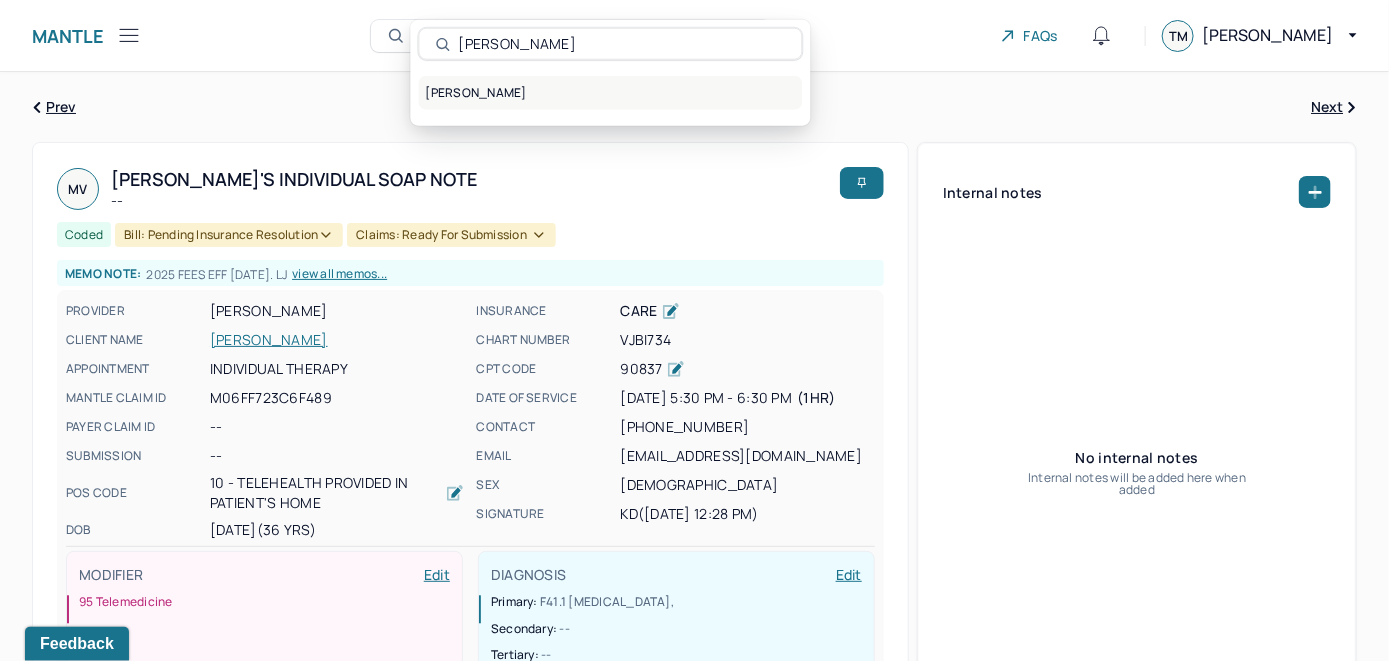 type on "Mikayla Beckwith" 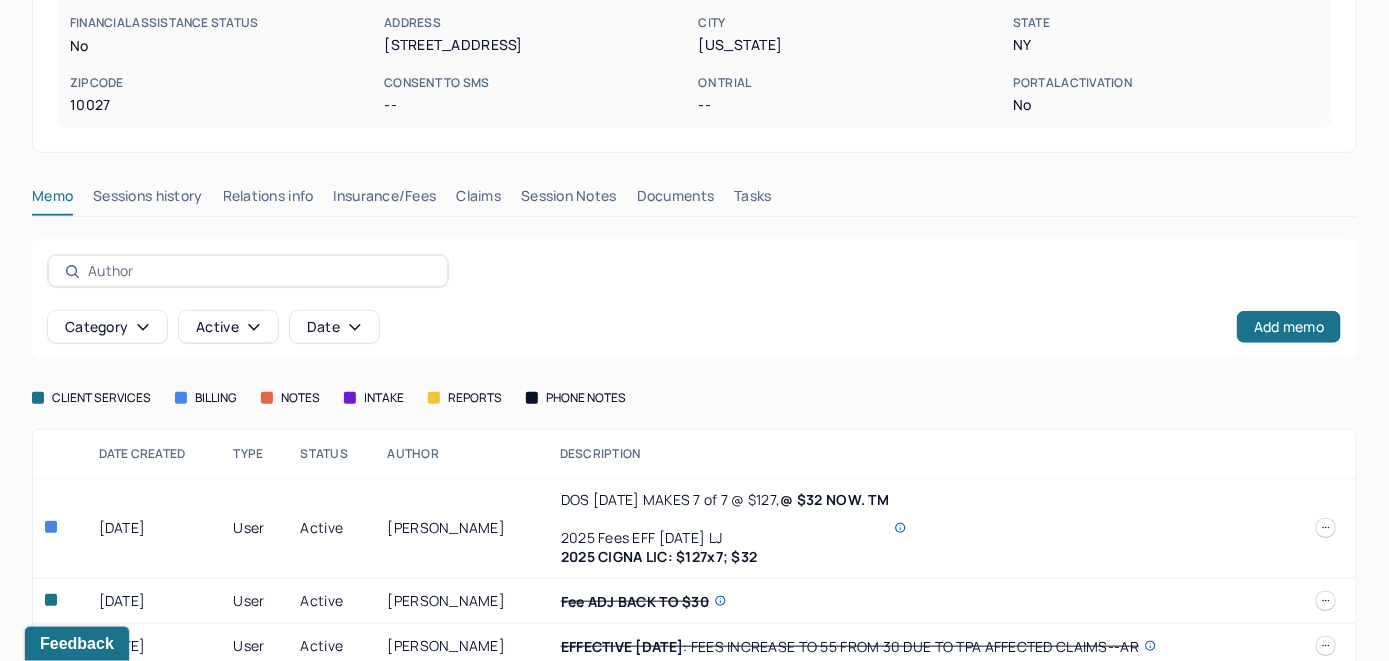 scroll, scrollTop: 432, scrollLeft: 0, axis: vertical 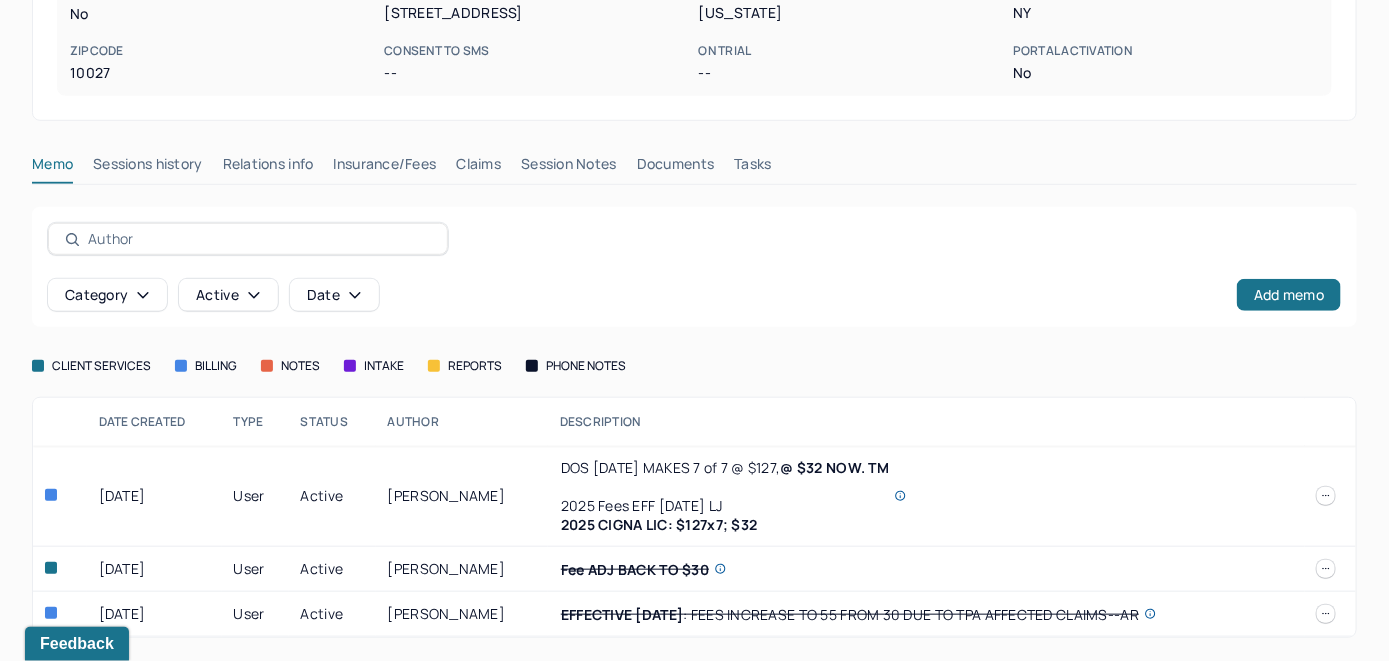 click on "Insurance/Fees" at bounding box center (385, 168) 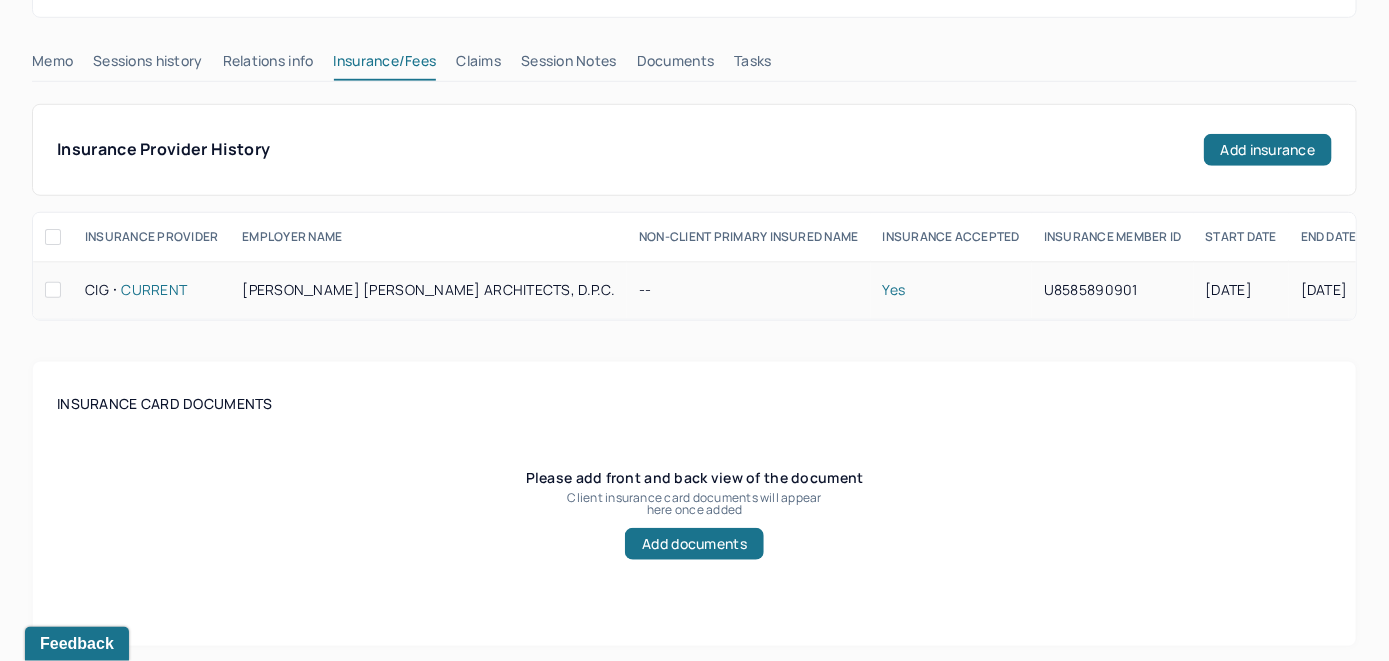 scroll, scrollTop: 332, scrollLeft: 0, axis: vertical 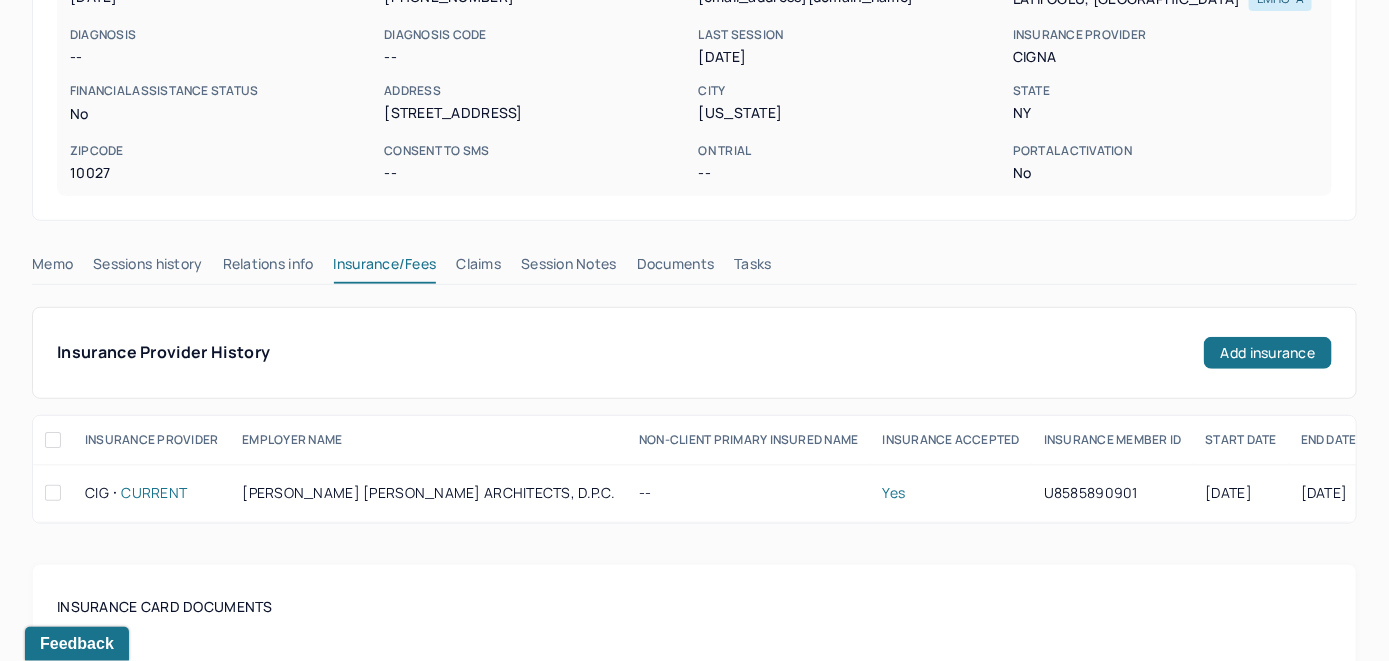 click on "Claims" at bounding box center (478, 268) 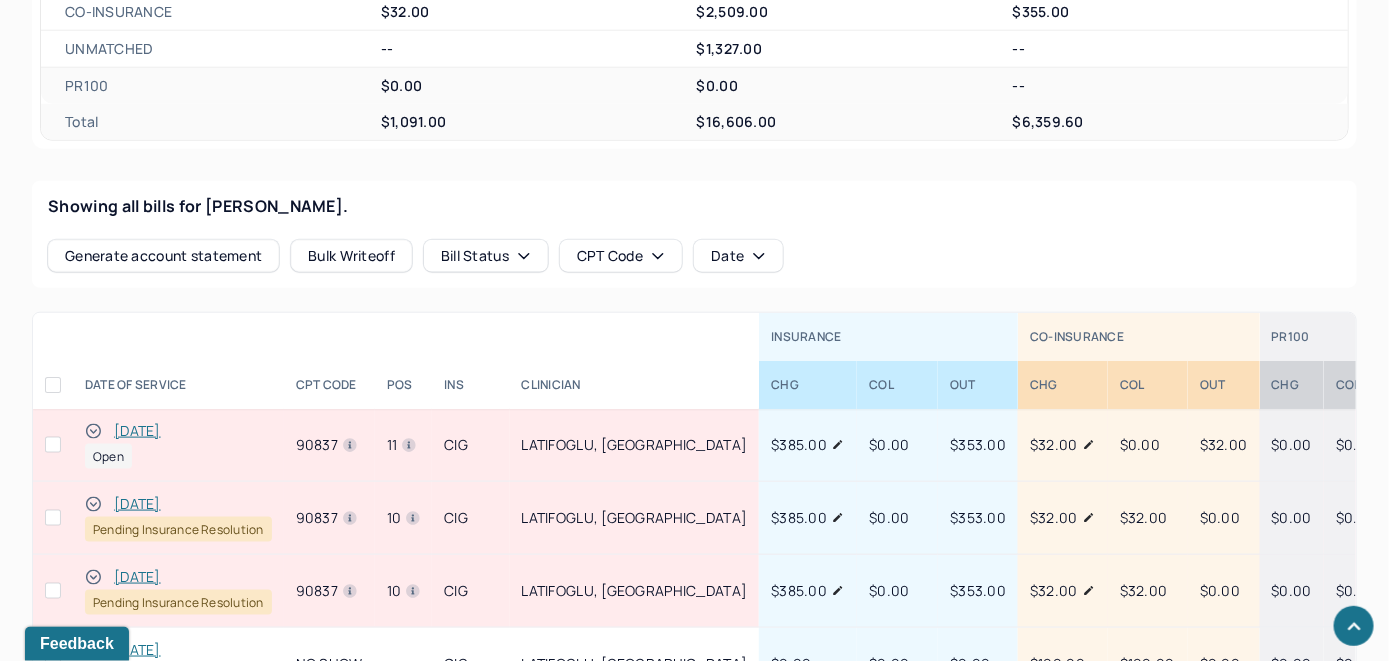 click on "[DATE]" at bounding box center (137, 431) 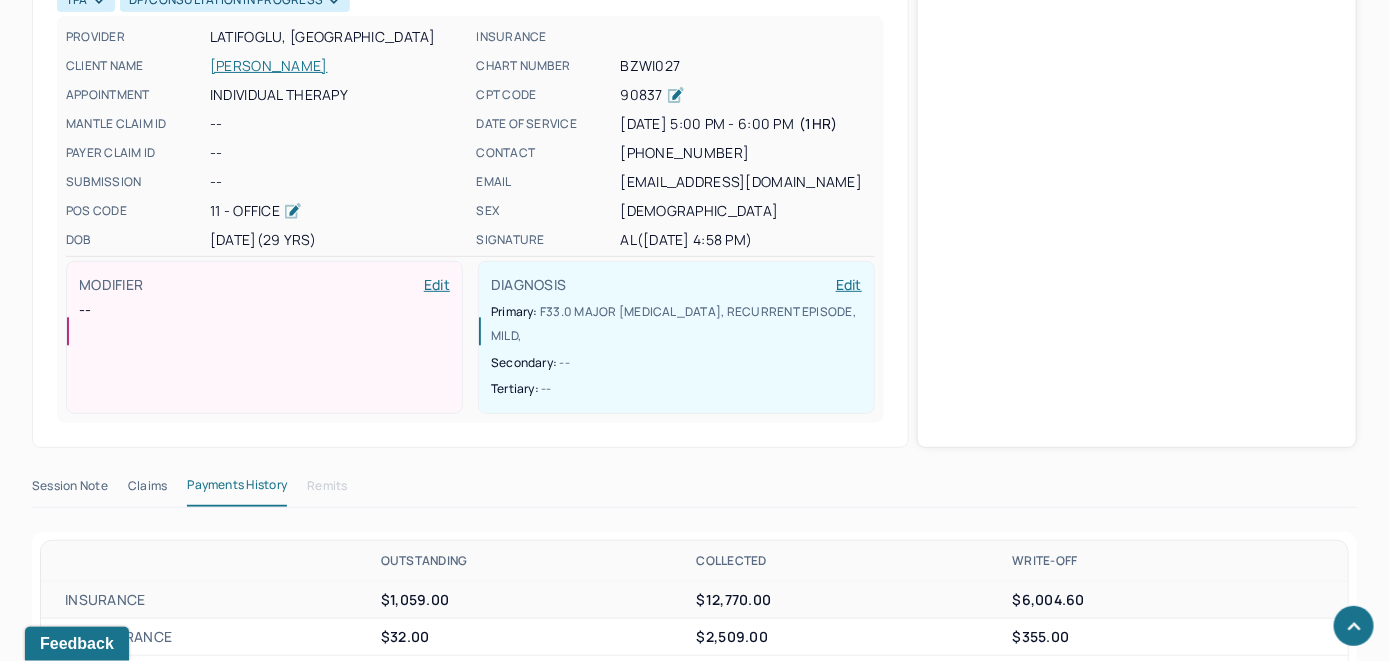 scroll, scrollTop: 732, scrollLeft: 0, axis: vertical 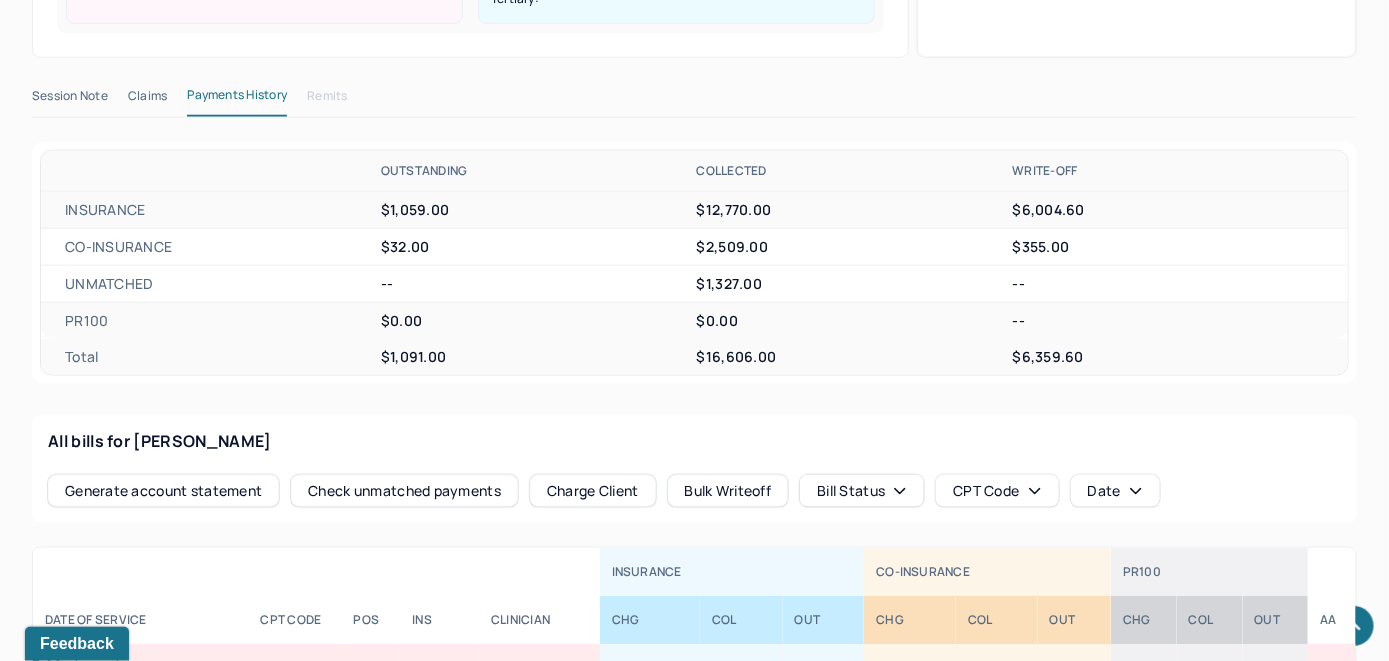 click on "Check unmatched payments" at bounding box center [404, 491] 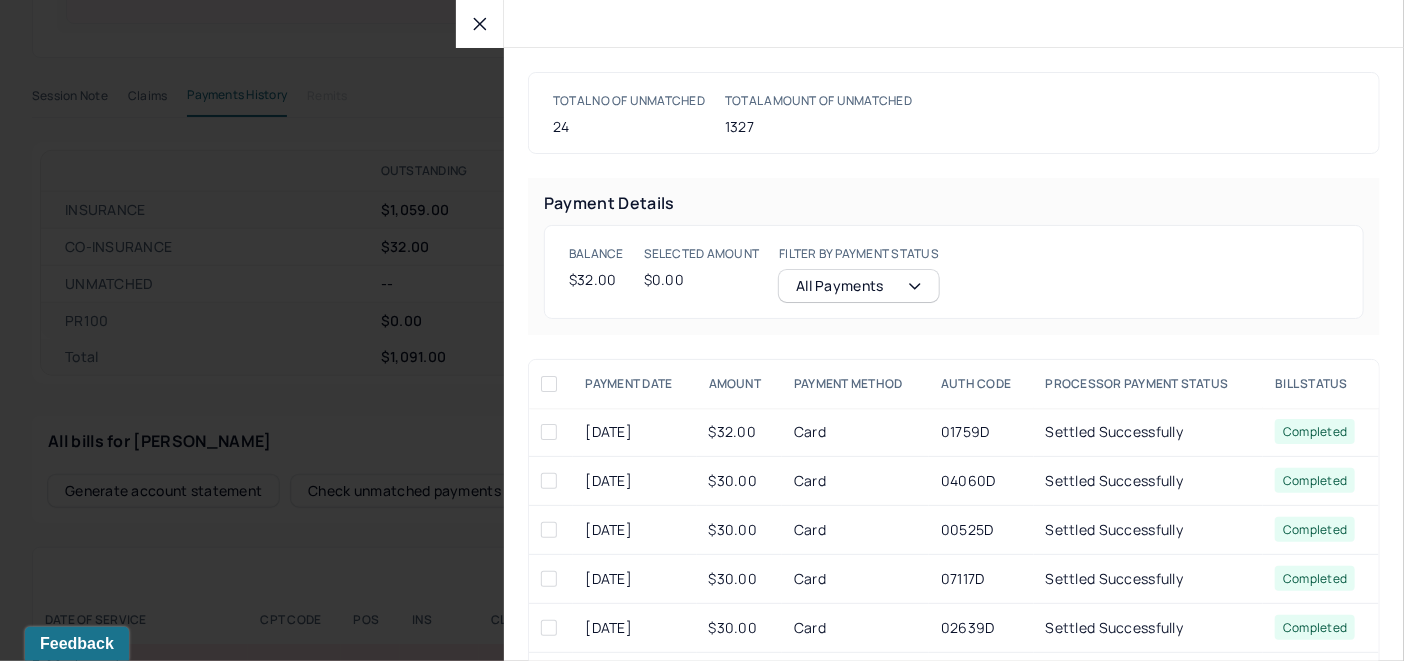 click at bounding box center (549, 432) 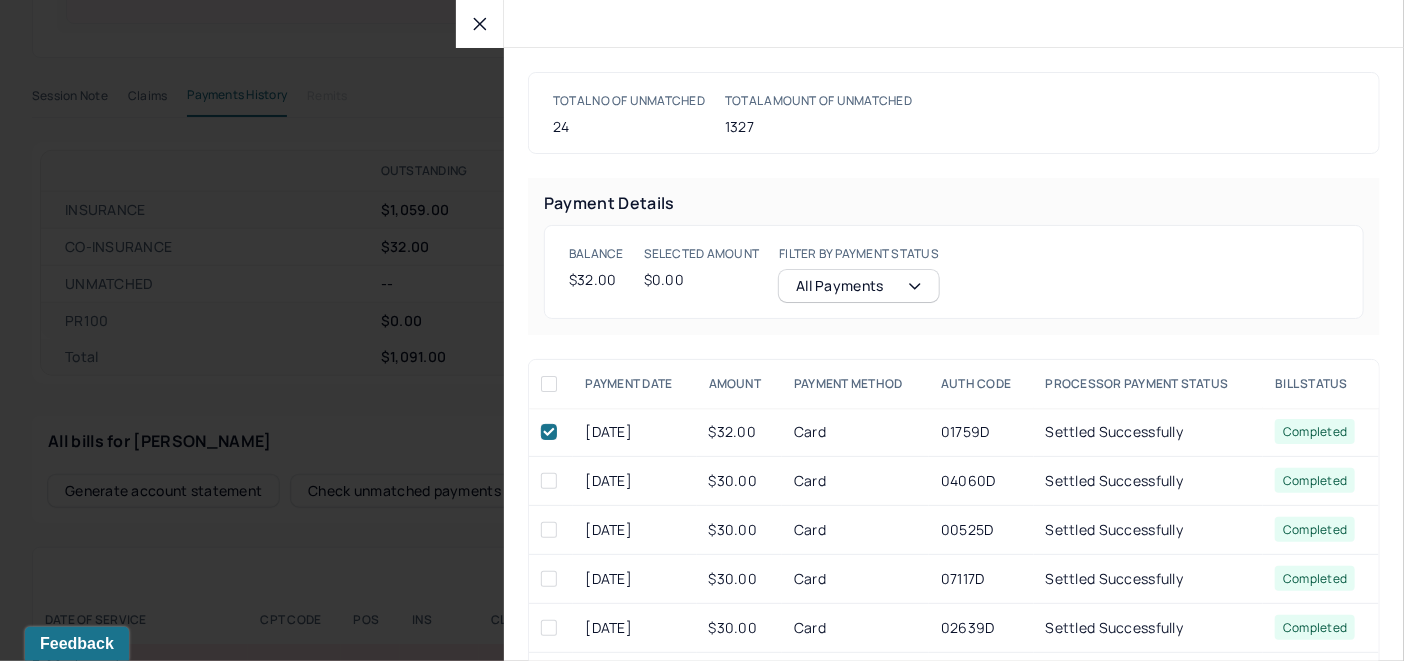 checkbox on "true" 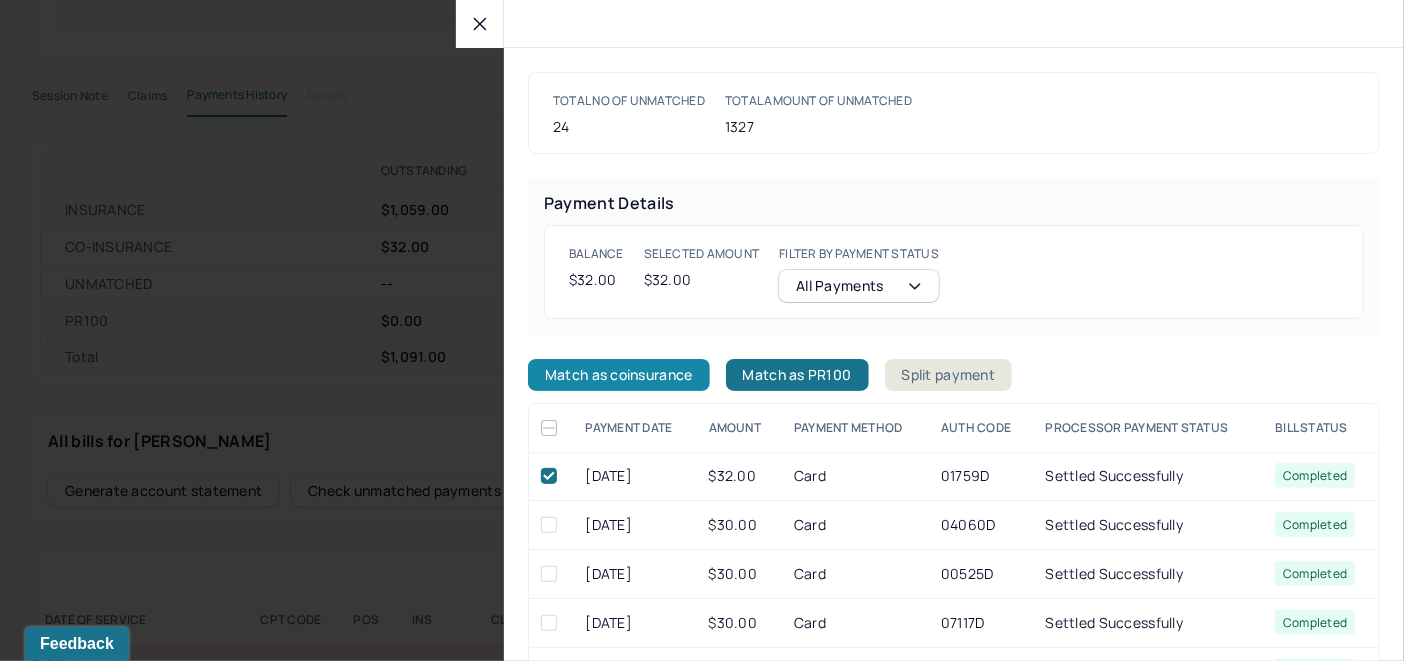click on "Match as coinsurance" at bounding box center (619, 375) 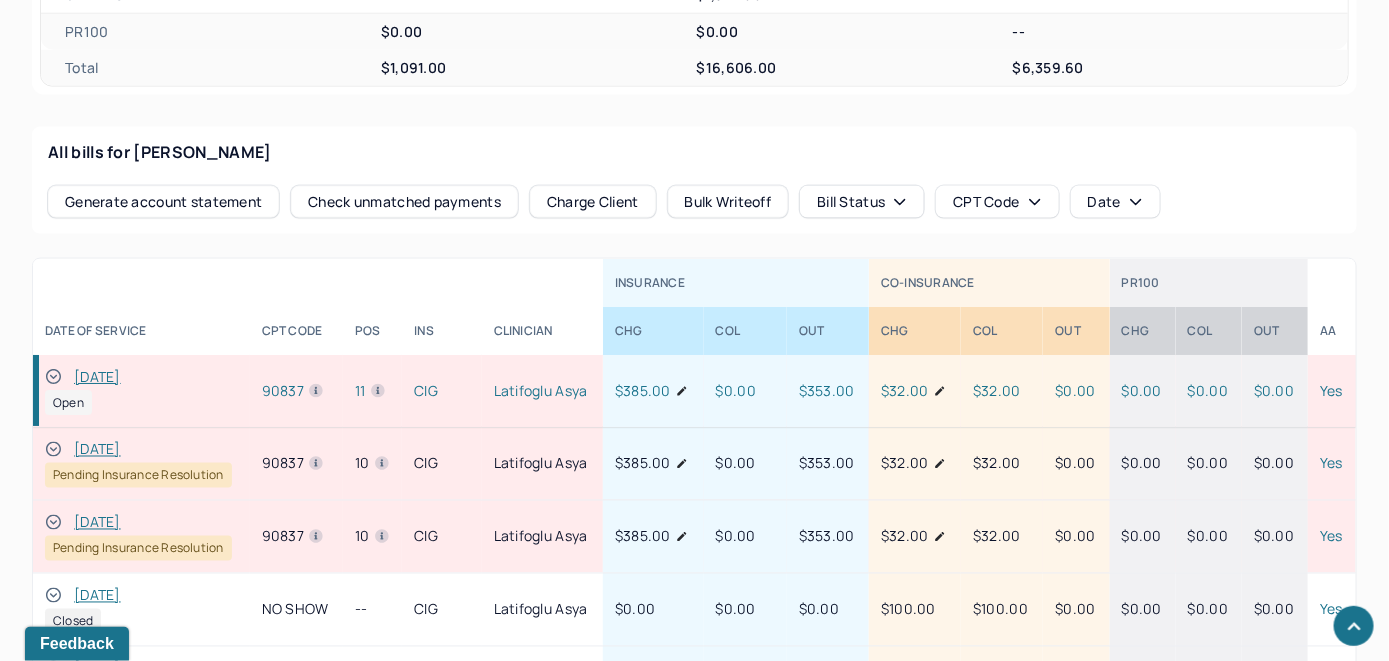 scroll, scrollTop: 1032, scrollLeft: 0, axis: vertical 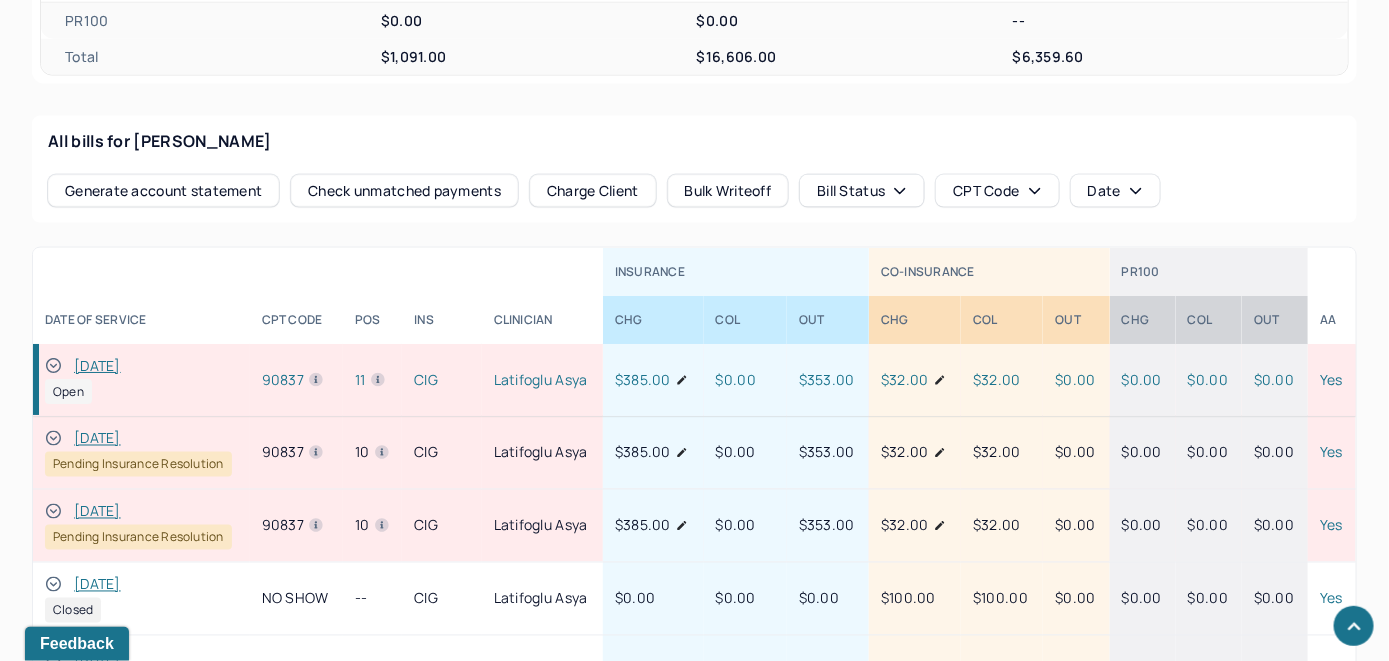 click 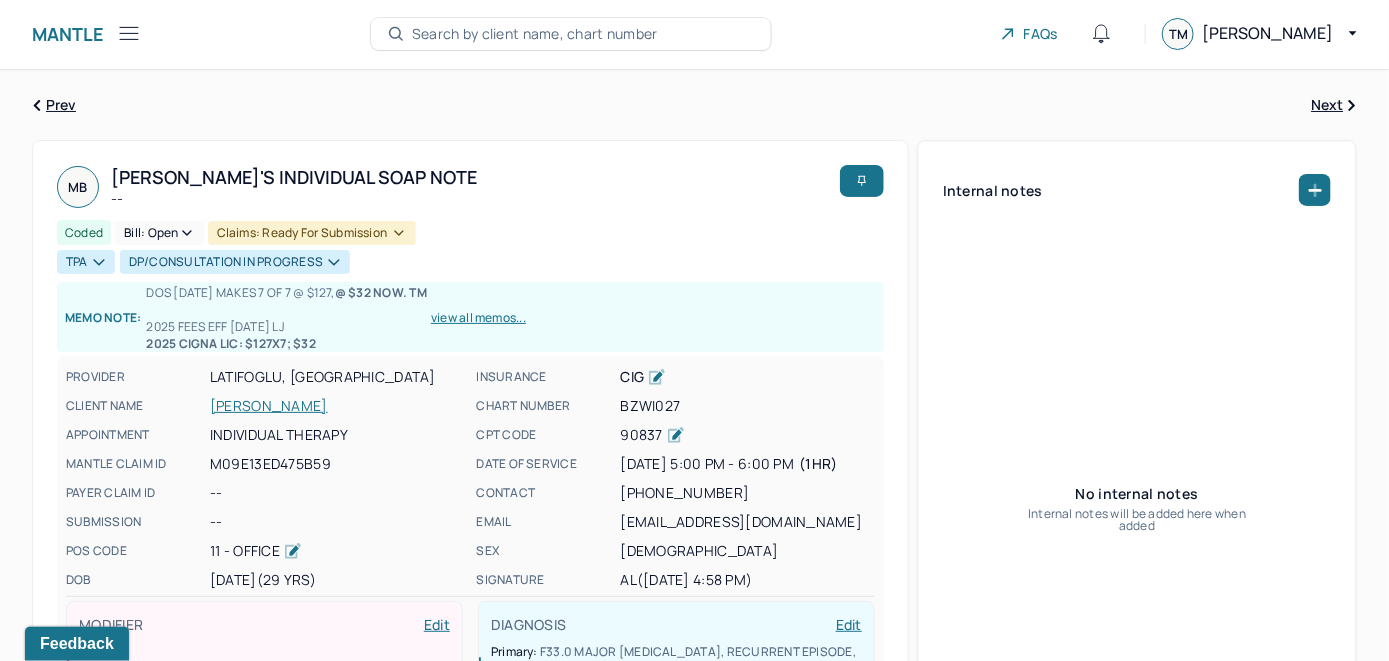 scroll, scrollTop: 0, scrollLeft: 0, axis: both 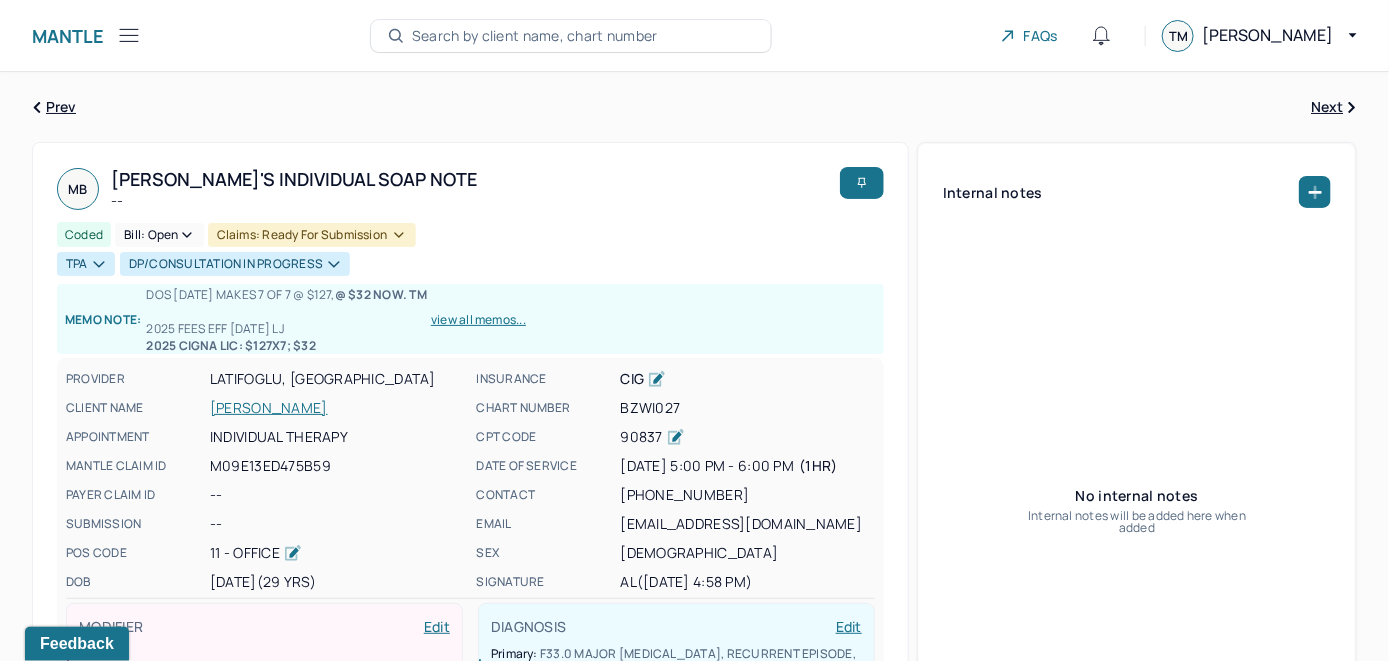 click on "Bill: Open" at bounding box center (159, 235) 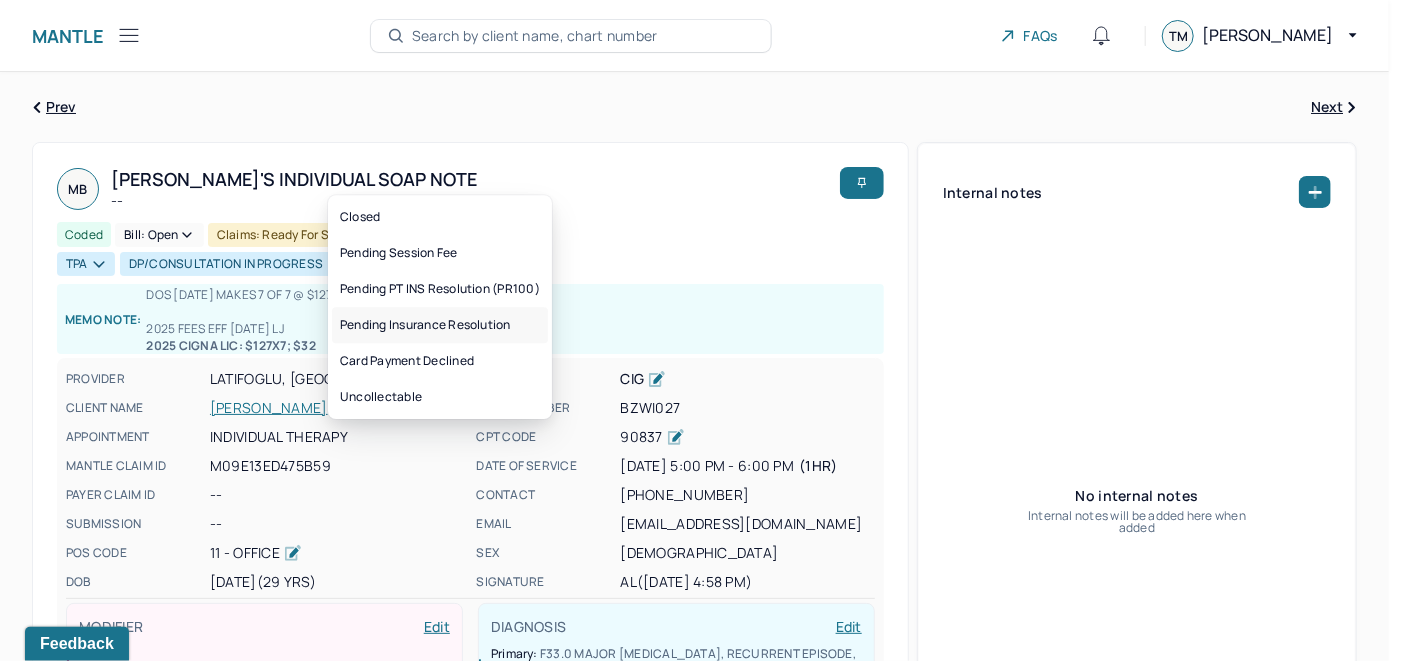 click on "Pending Insurance Resolution" at bounding box center (440, 325) 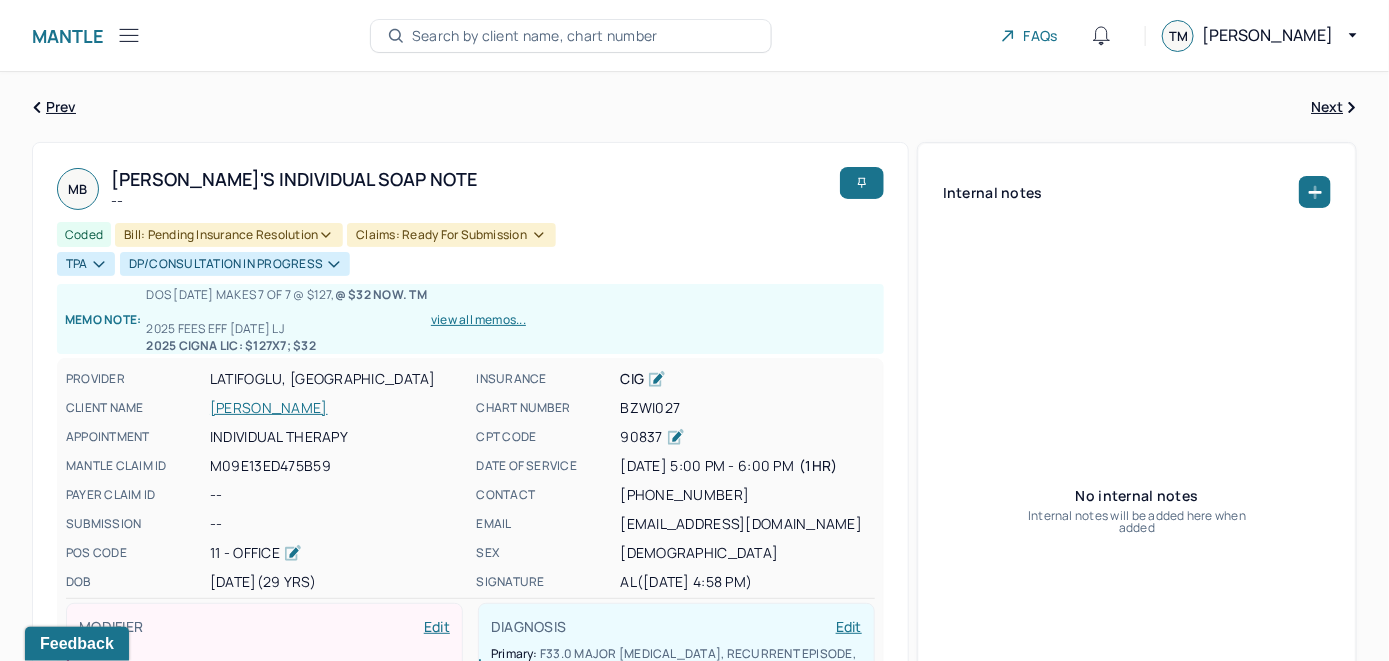 click on "Search by client name, chart number" at bounding box center [535, 36] 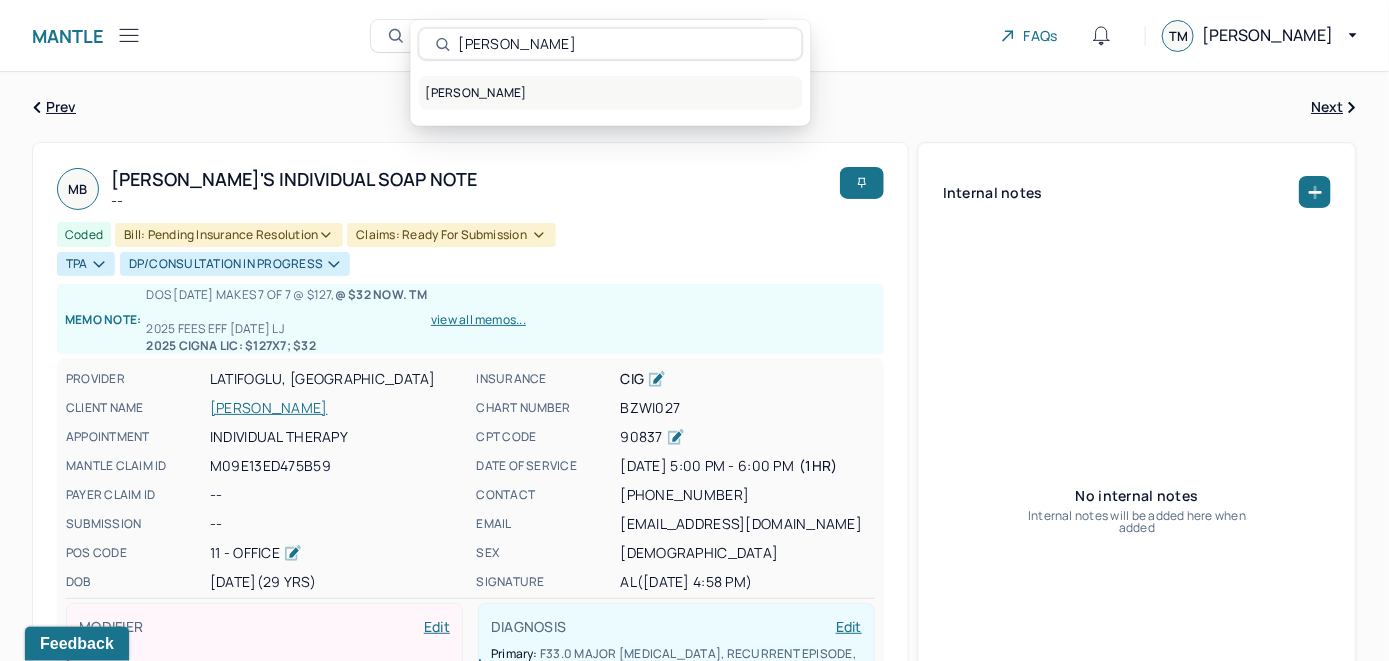 type on "Mikhail Shklyar" 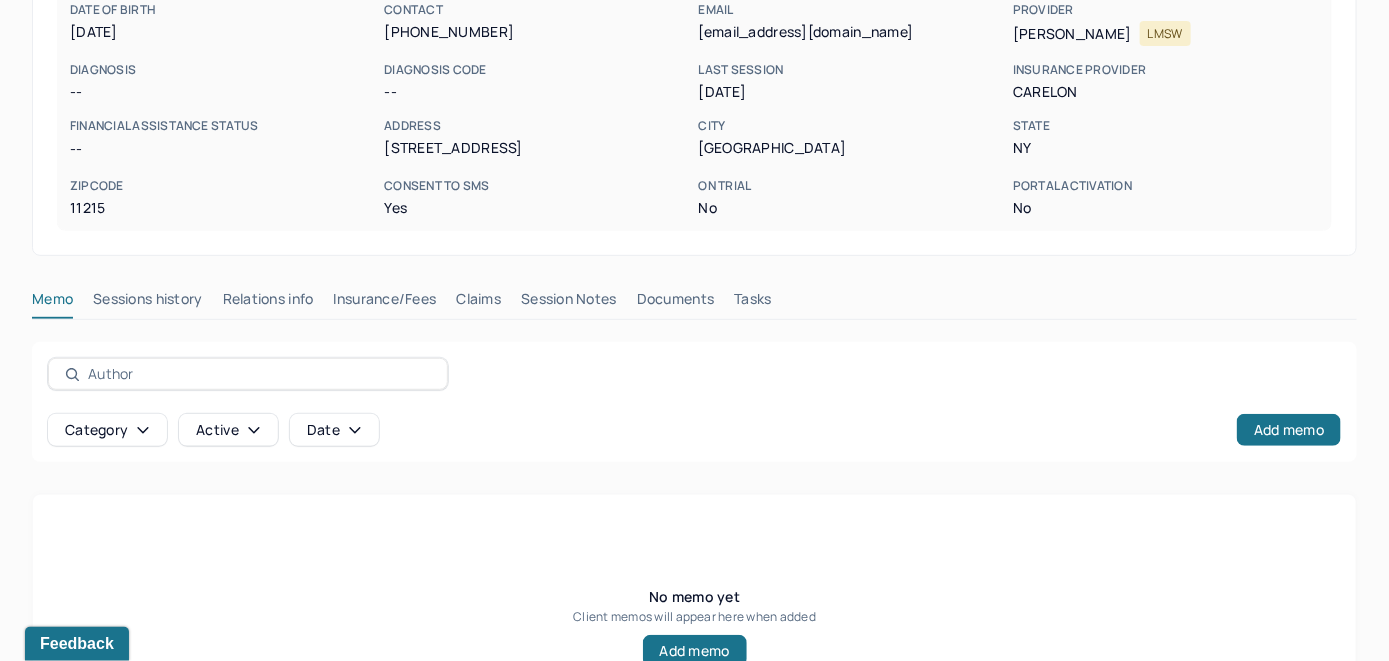 scroll, scrollTop: 393, scrollLeft: 0, axis: vertical 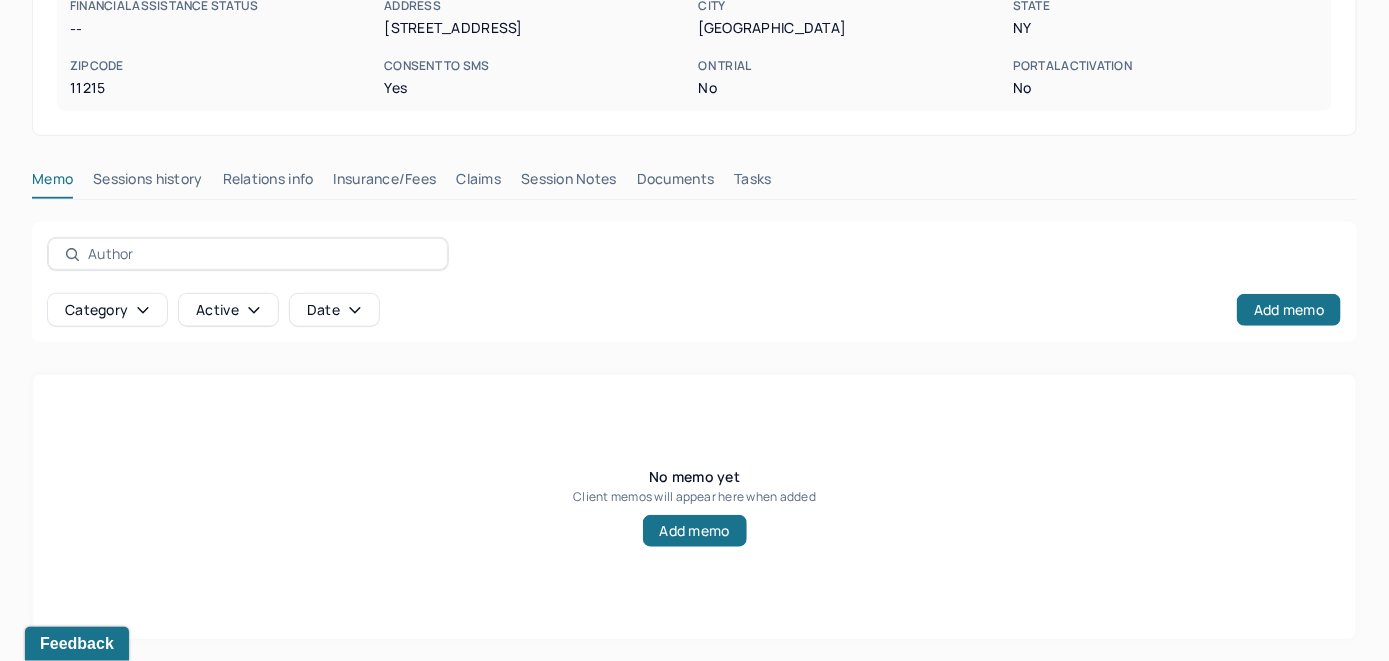 click on "Insurance/Fees" at bounding box center (385, 183) 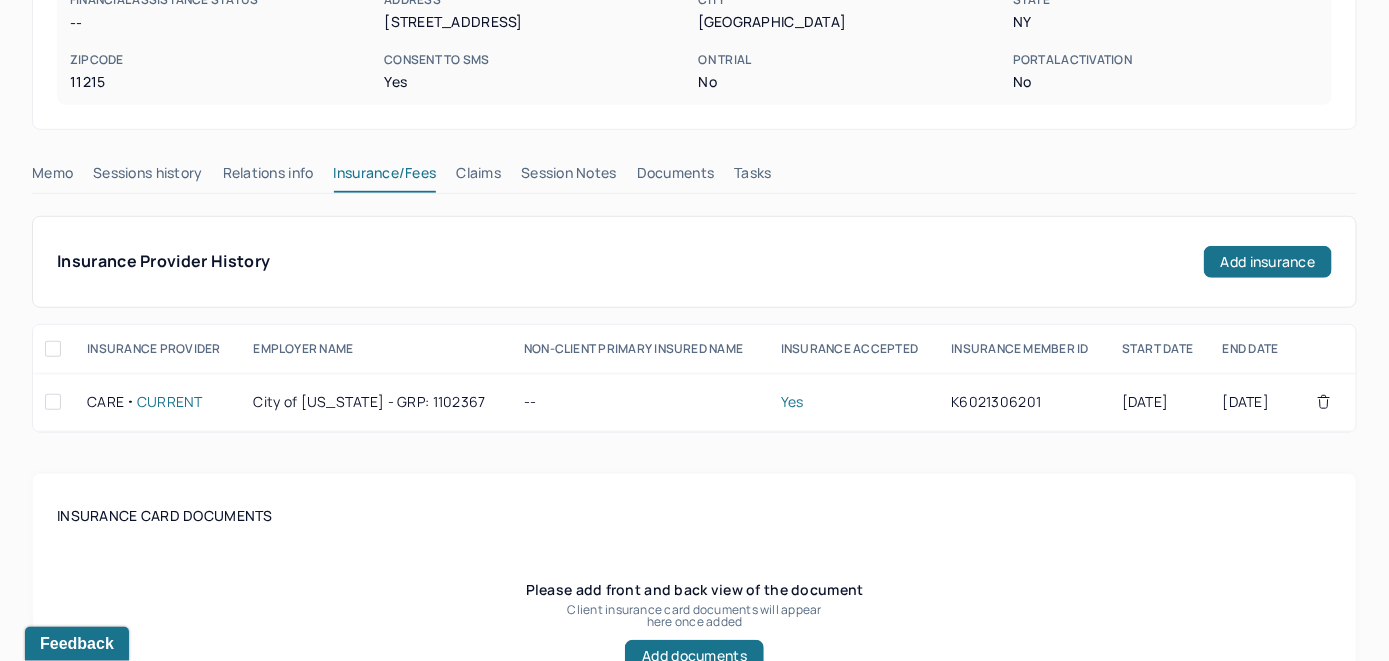 scroll, scrollTop: 393, scrollLeft: 0, axis: vertical 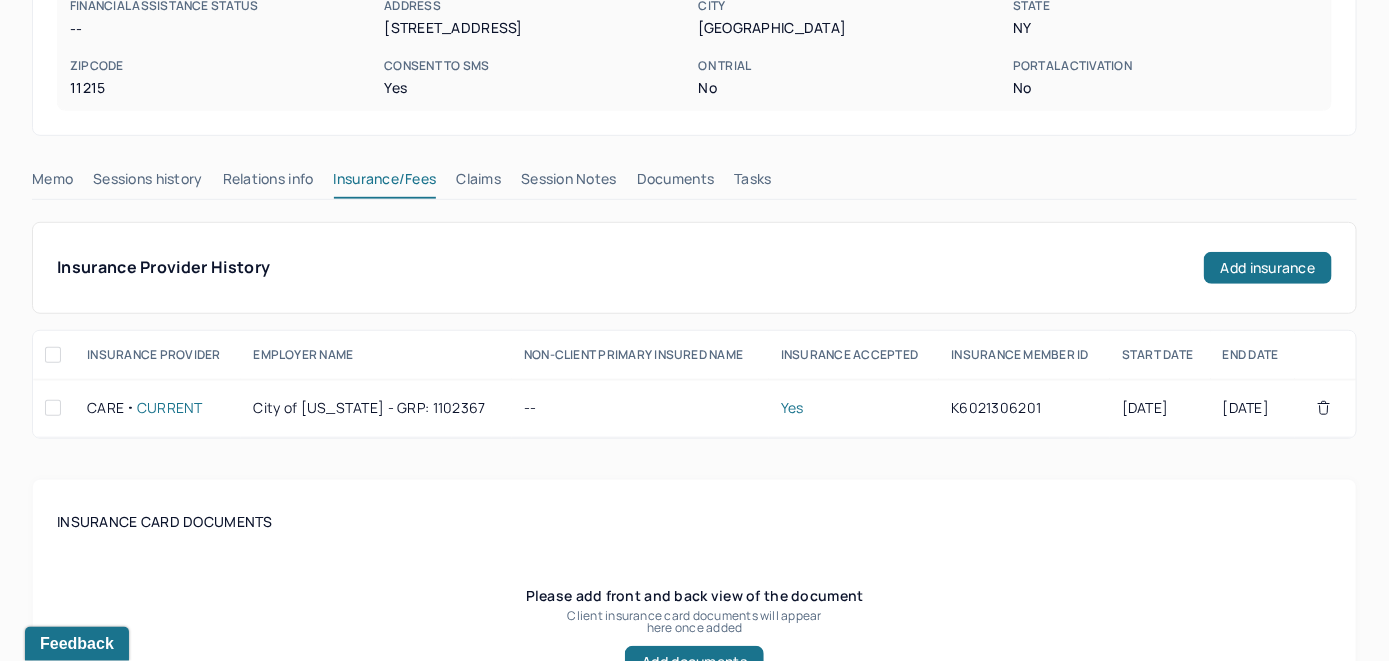 click on "Claims" at bounding box center [478, 183] 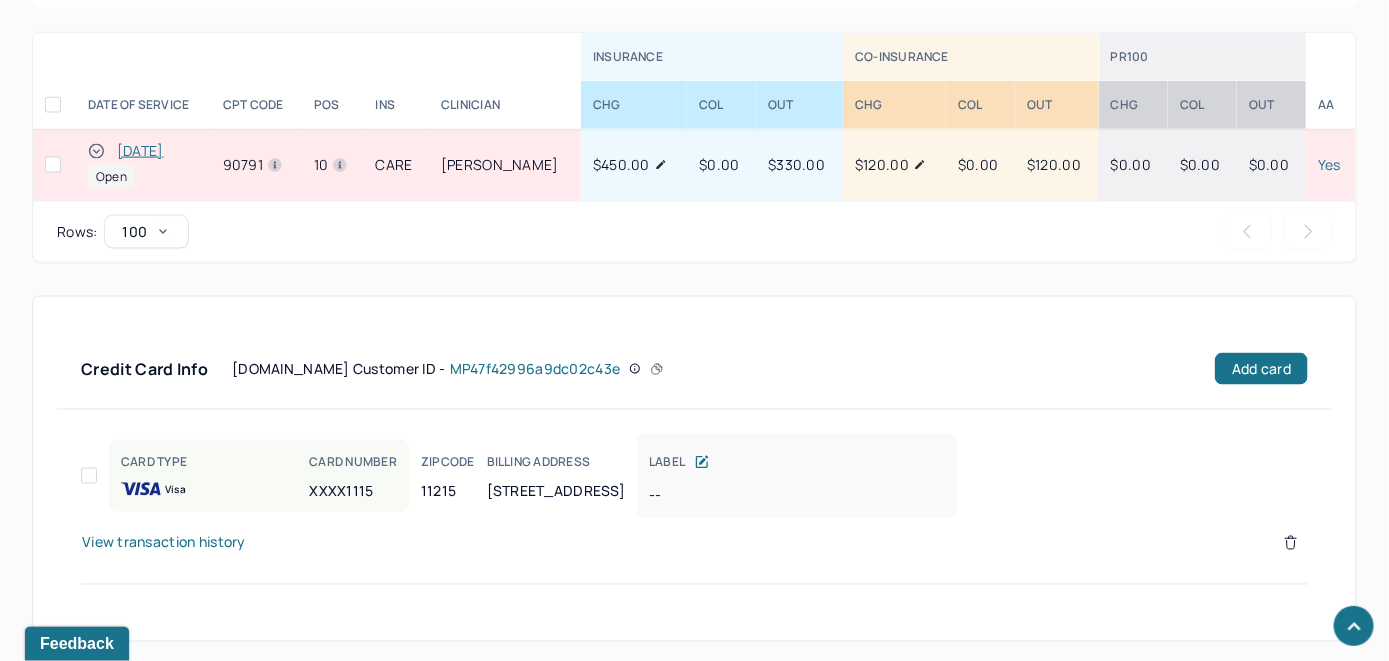 scroll, scrollTop: 989, scrollLeft: 0, axis: vertical 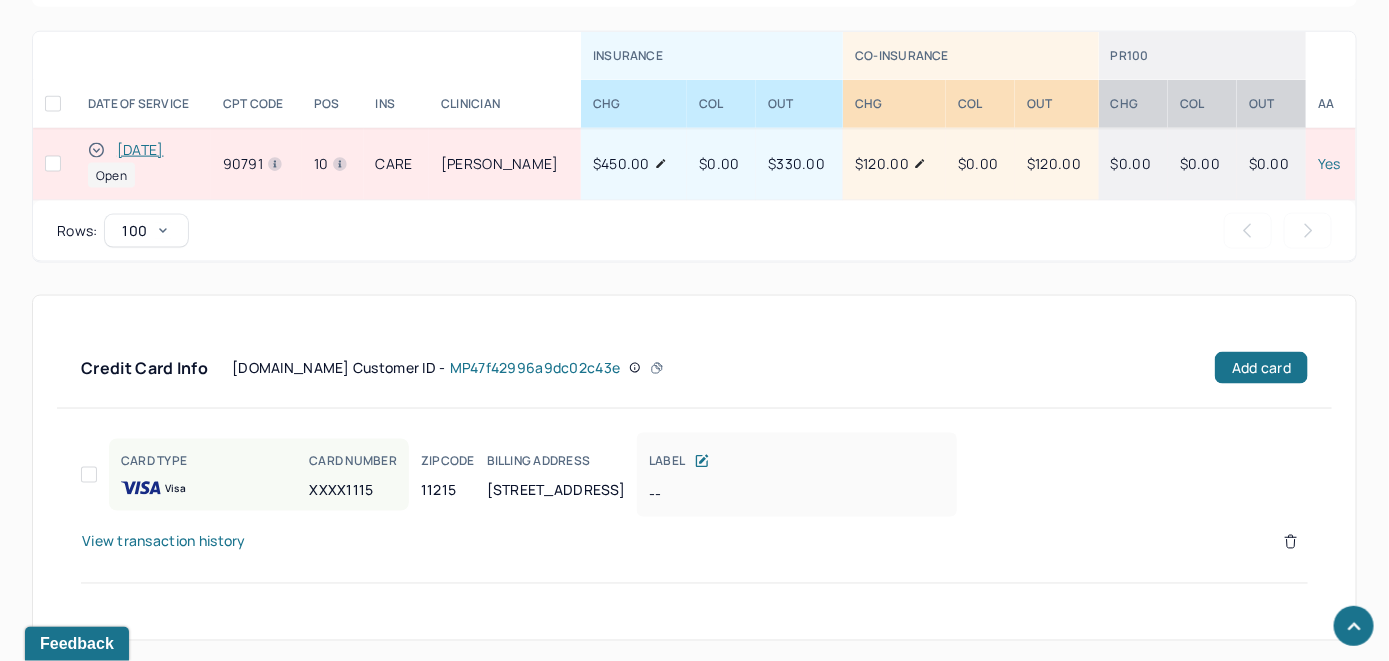 click 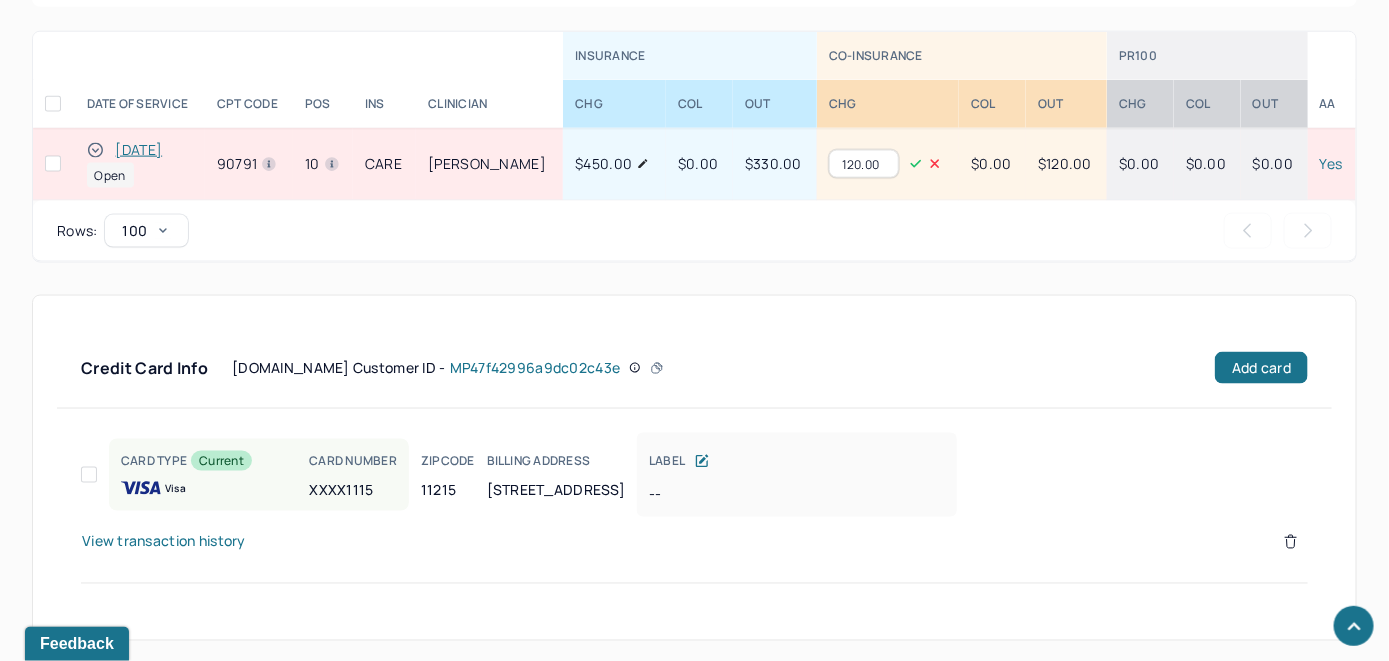 click on "120.00" at bounding box center (864, 164) 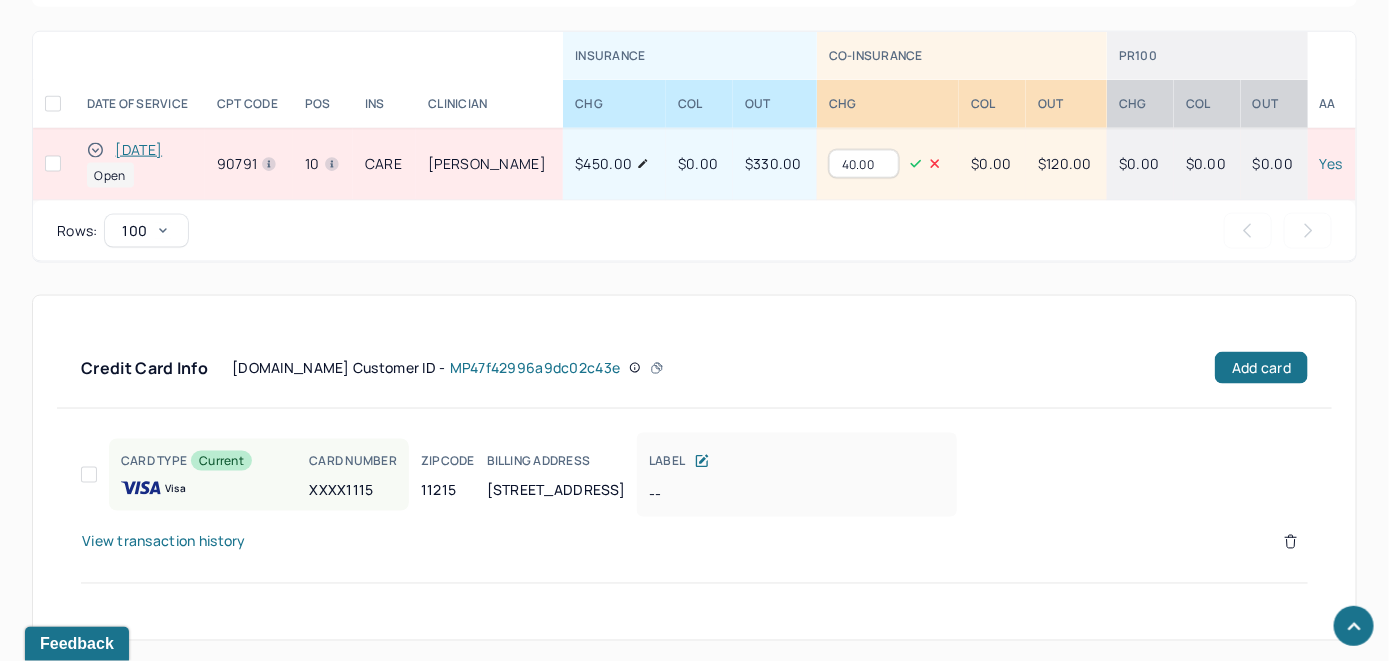 type on "40.00" 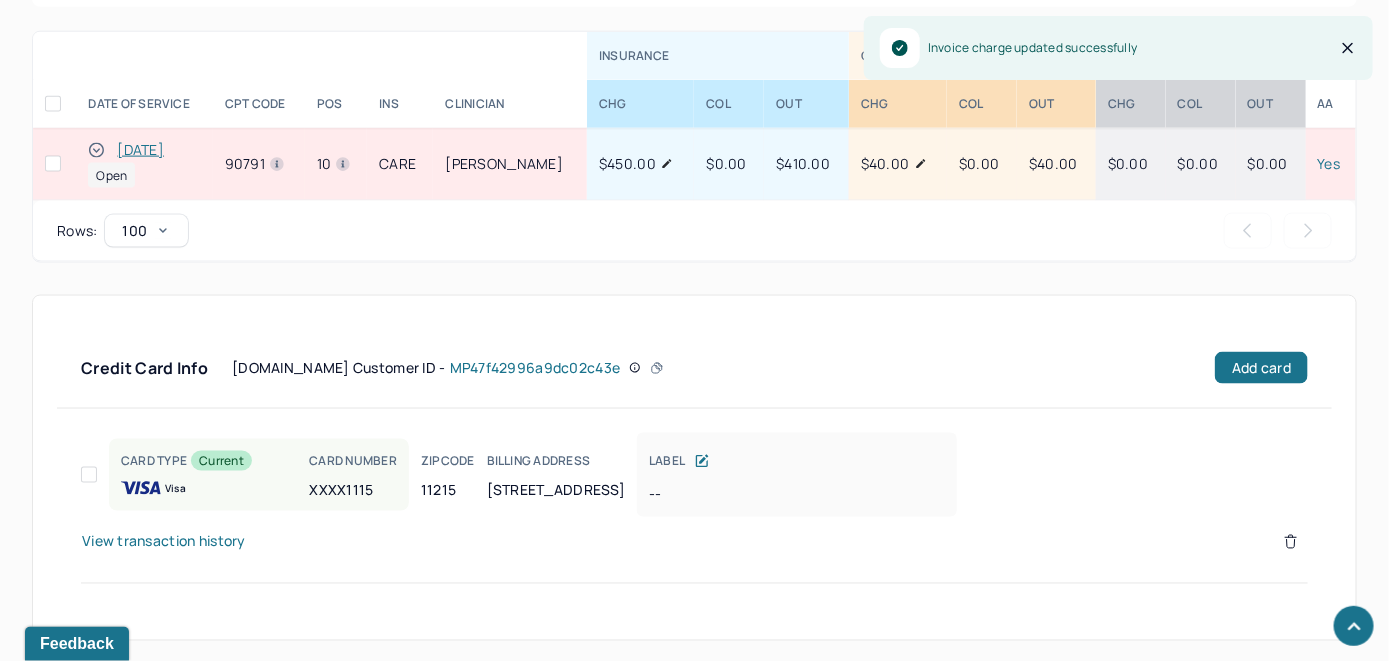 click on "[DATE]" at bounding box center (140, 150) 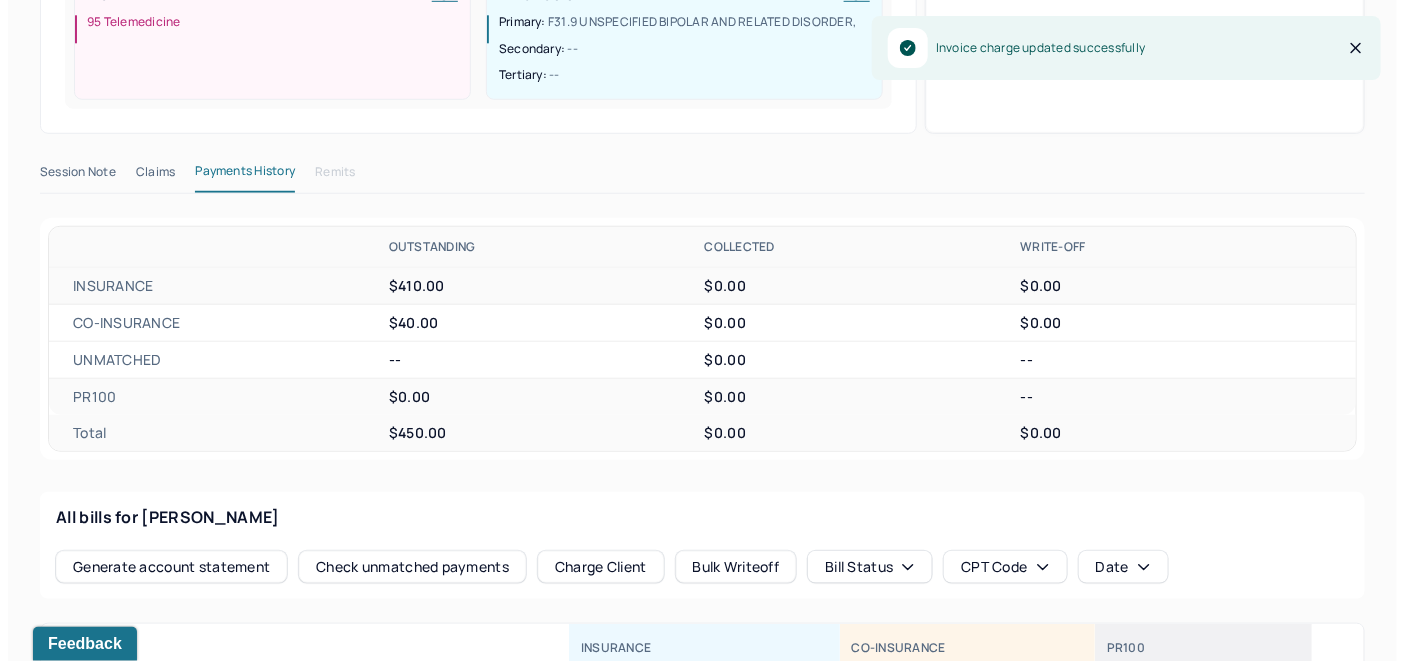 scroll, scrollTop: 623, scrollLeft: 0, axis: vertical 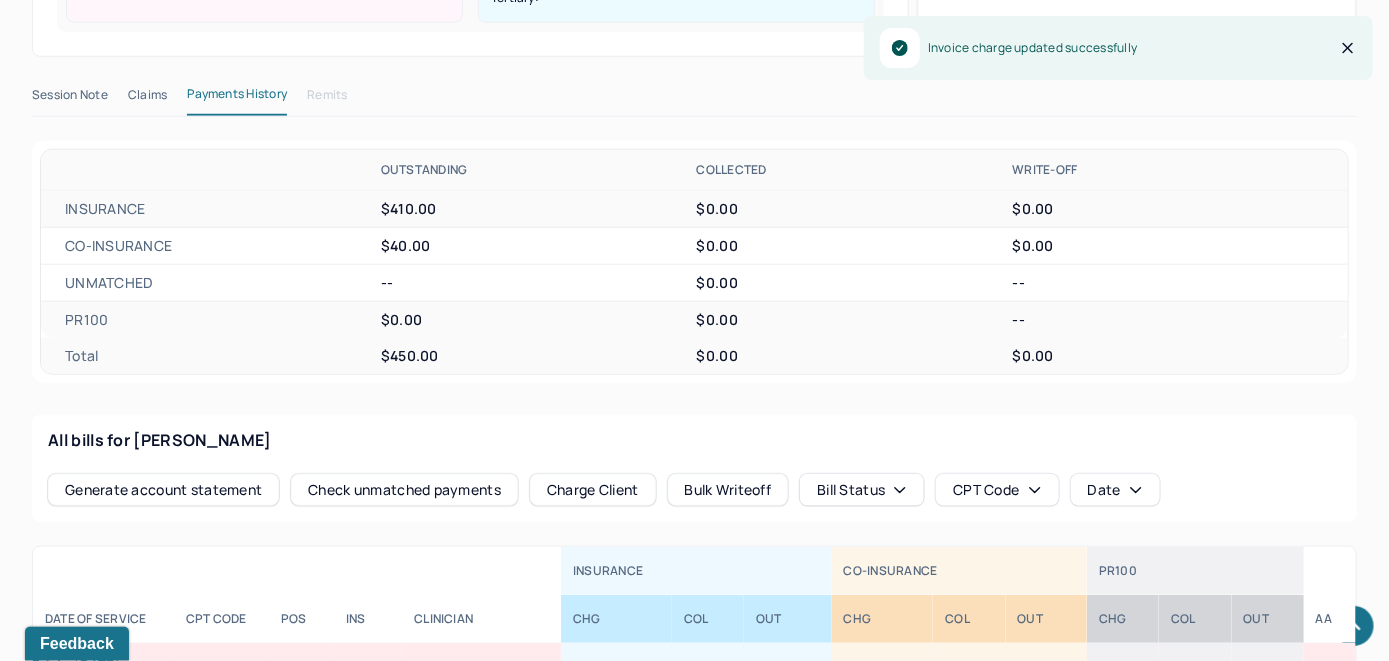 click on "Check unmatched payments" at bounding box center (404, 490) 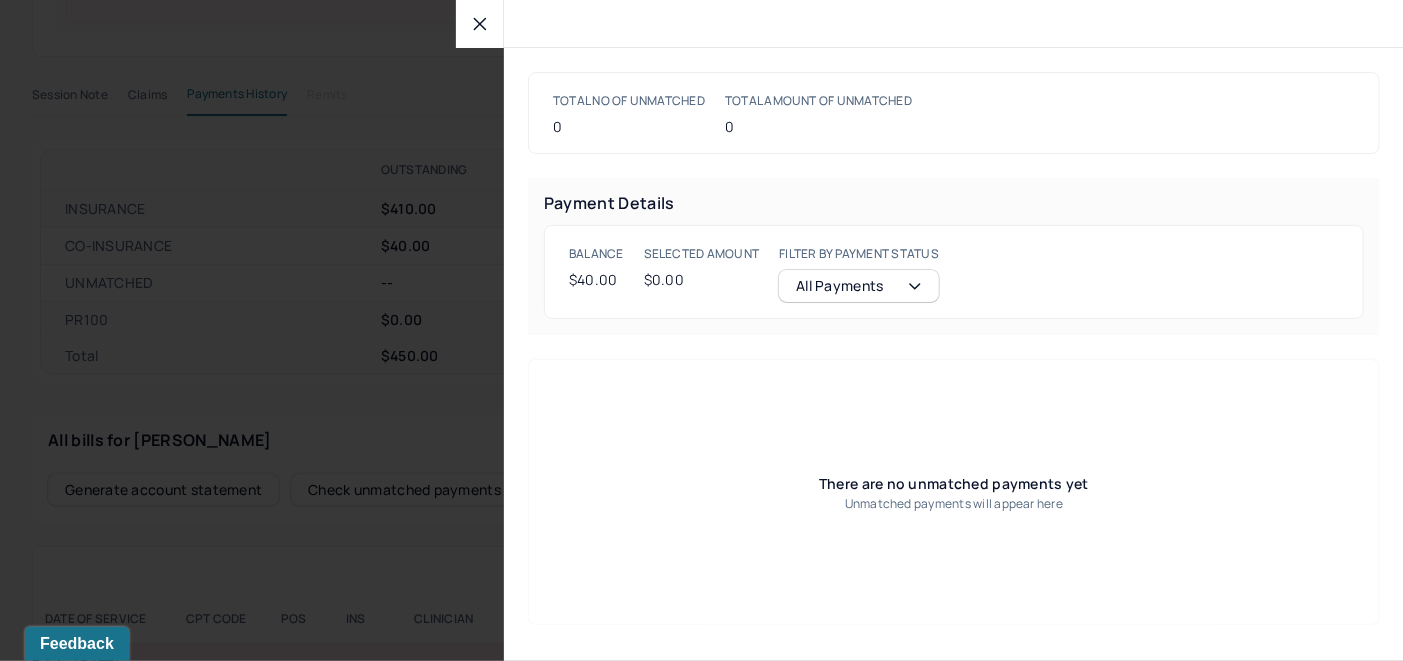 click 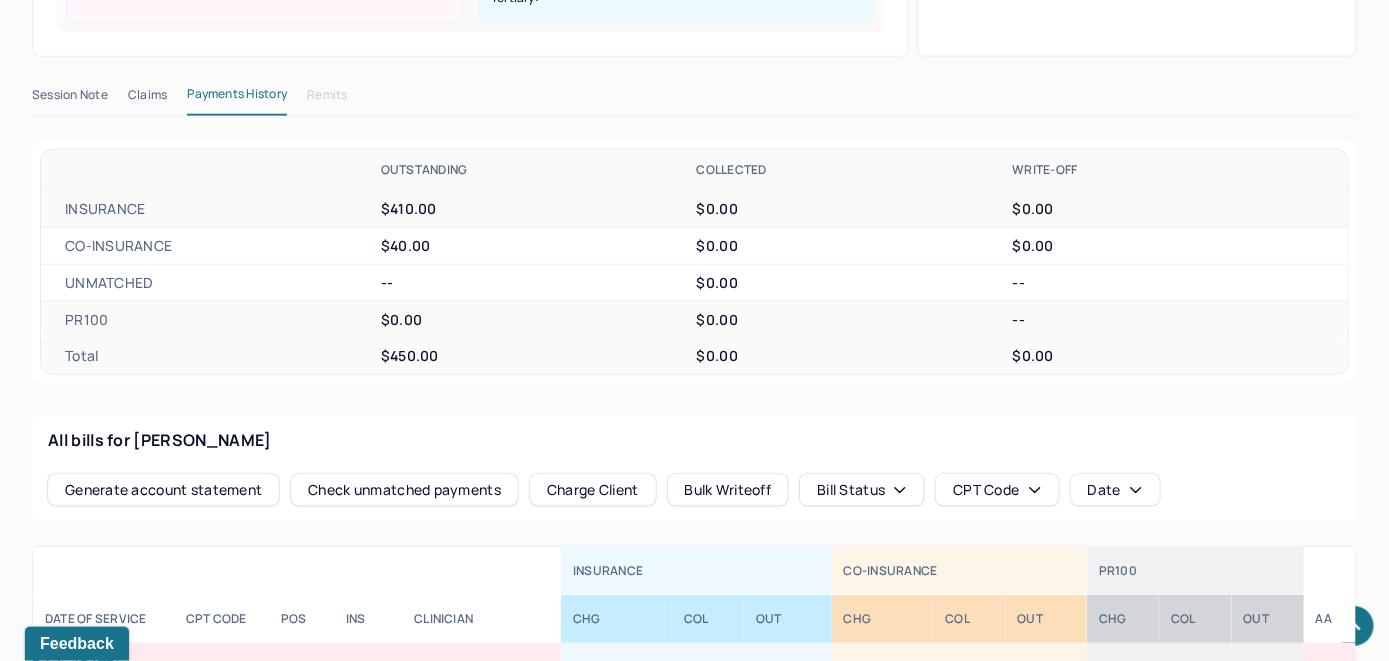 click on "Charge Client" at bounding box center (593, 490) 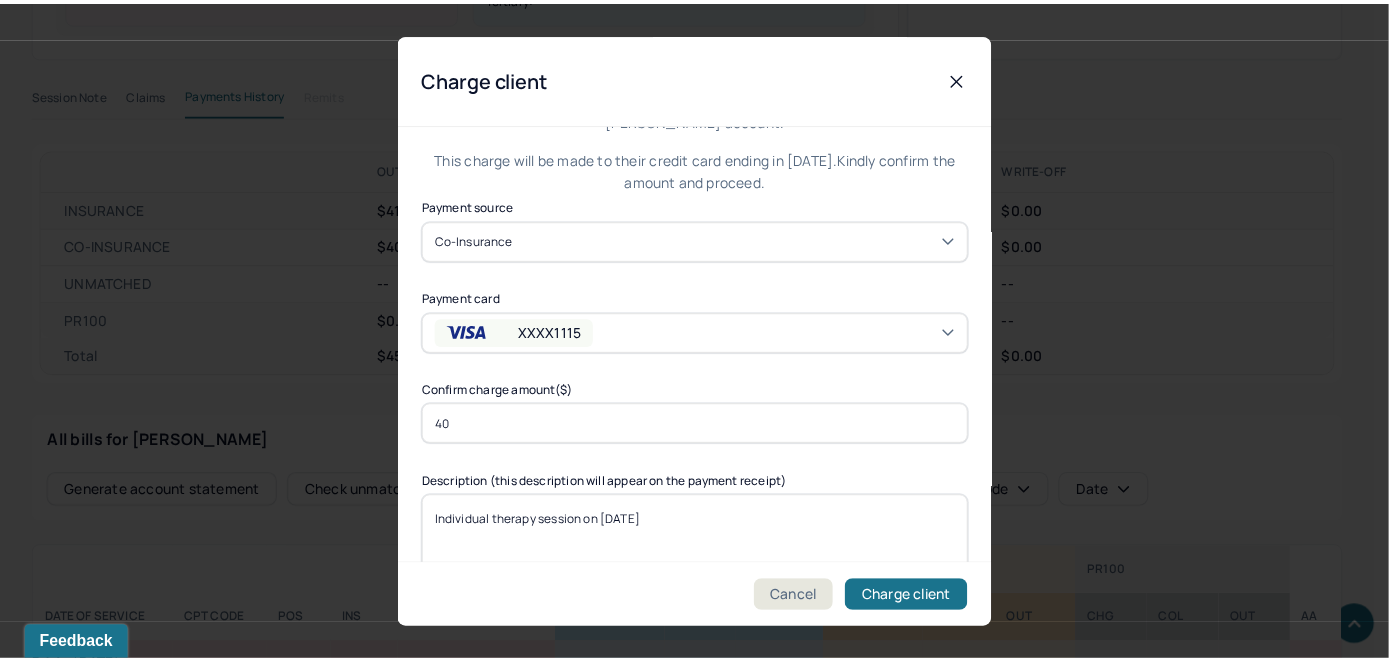 scroll, scrollTop: 121, scrollLeft: 0, axis: vertical 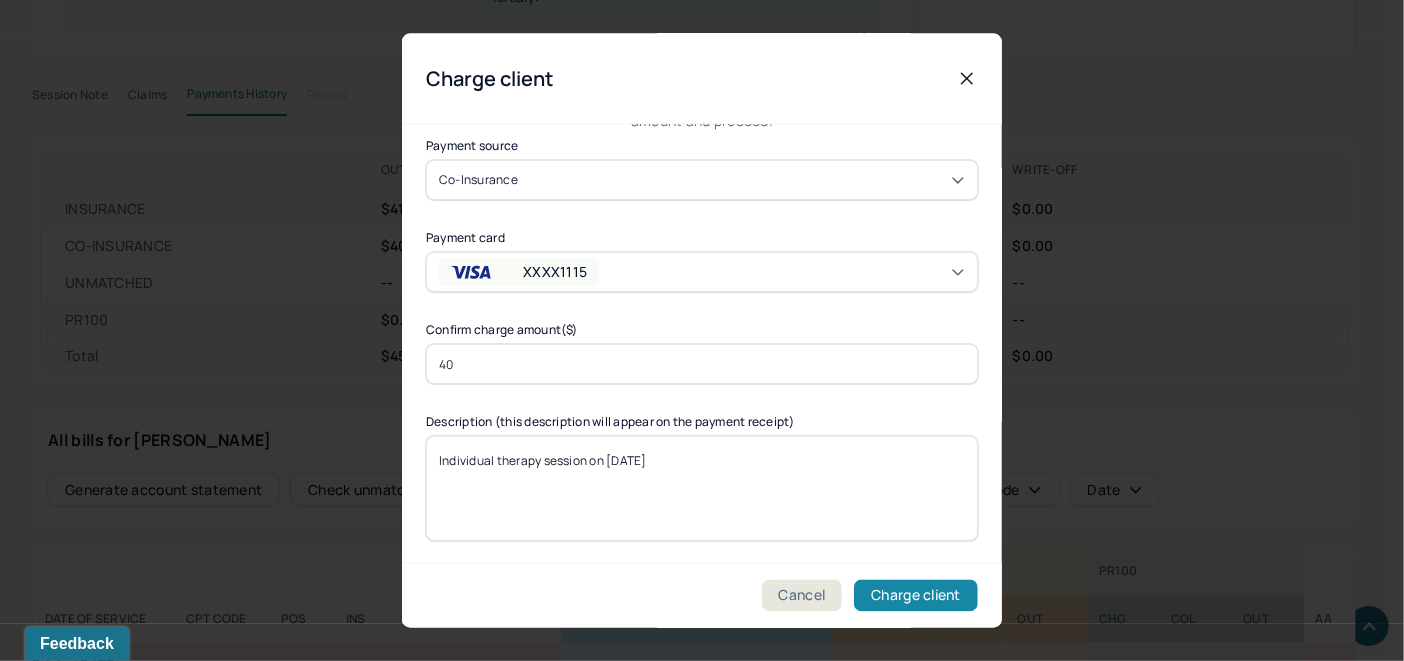 click on "Charge client" at bounding box center (916, 596) 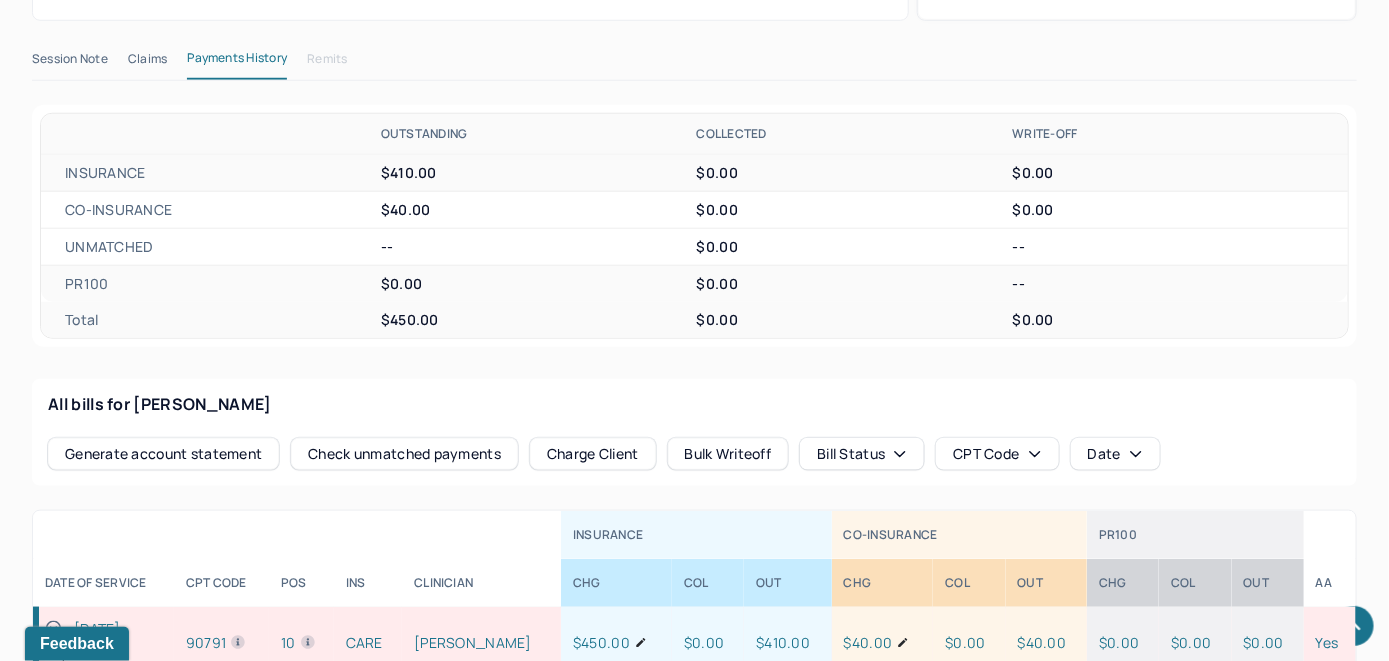 scroll, scrollTop: 723, scrollLeft: 0, axis: vertical 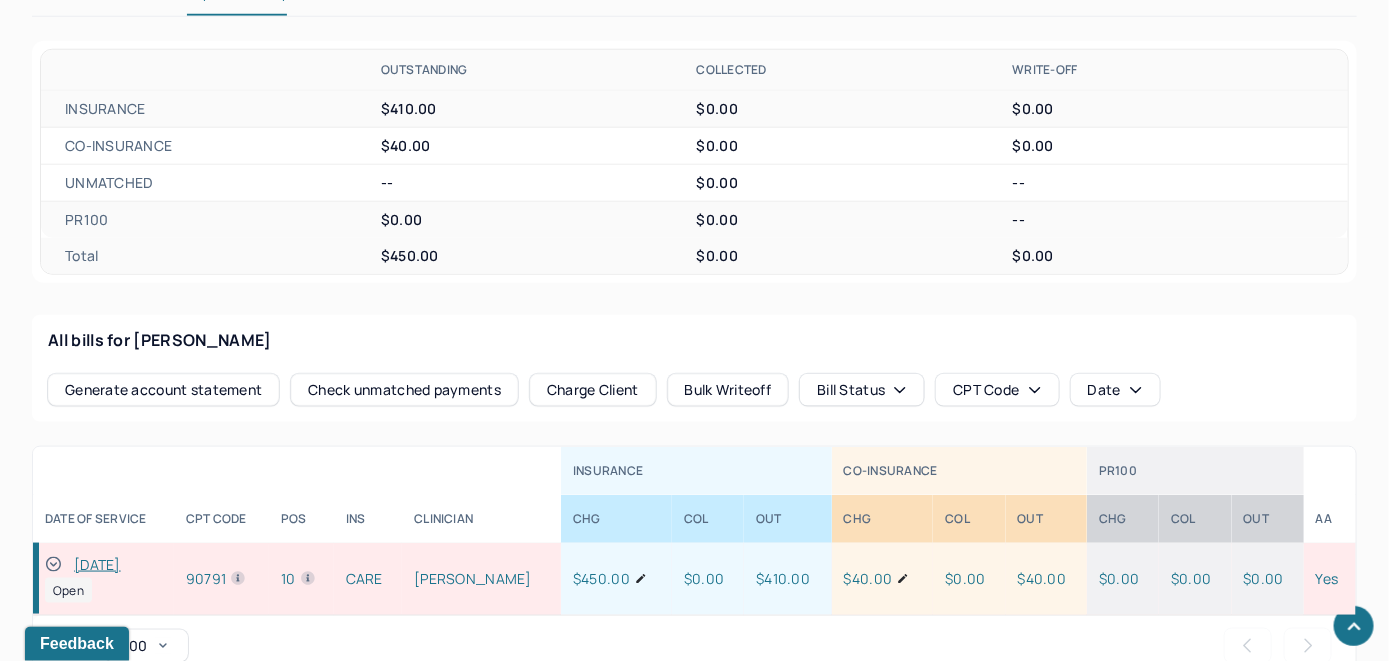 click 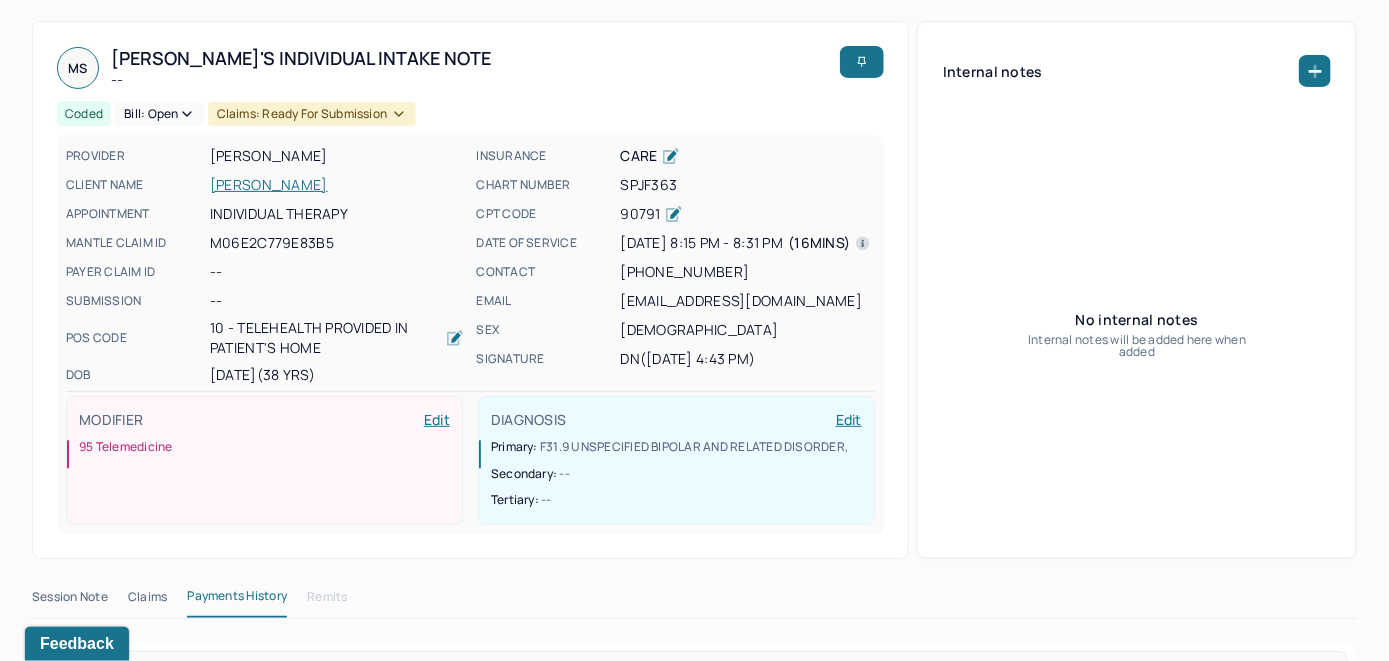 scroll, scrollTop: 0, scrollLeft: 0, axis: both 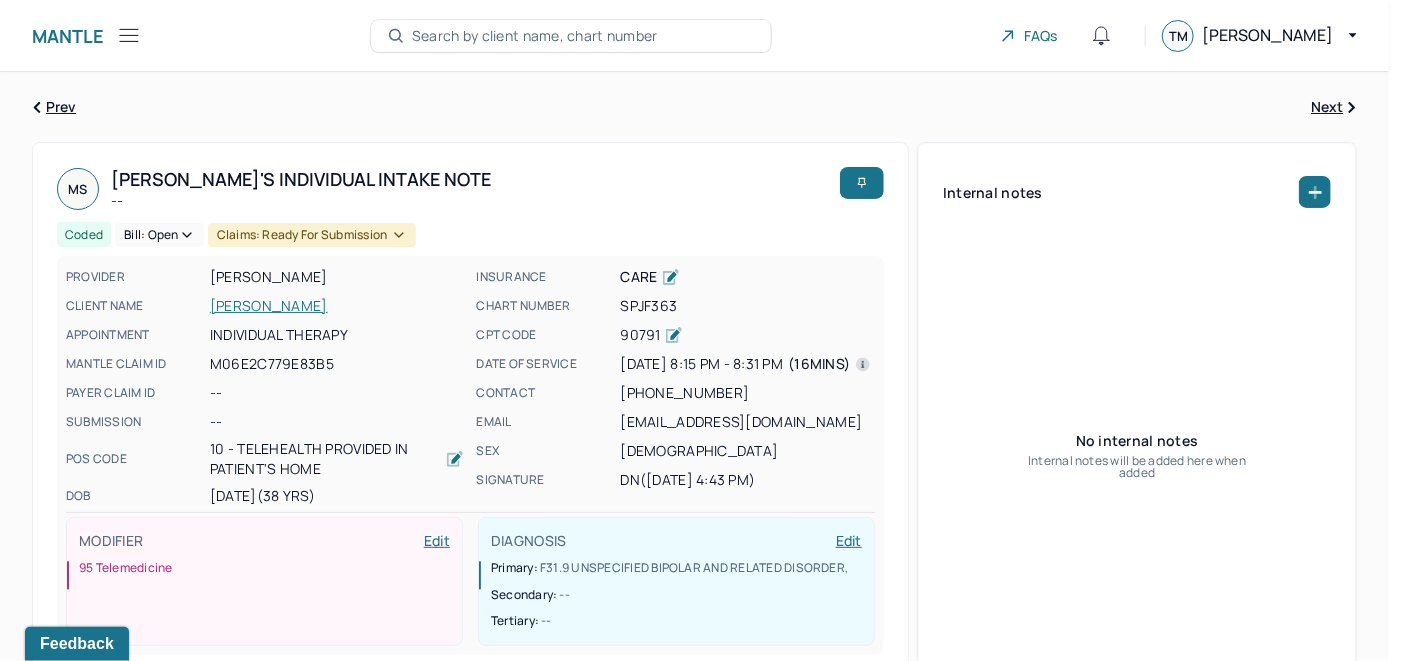 click on "Bill: Open" at bounding box center [159, 235] 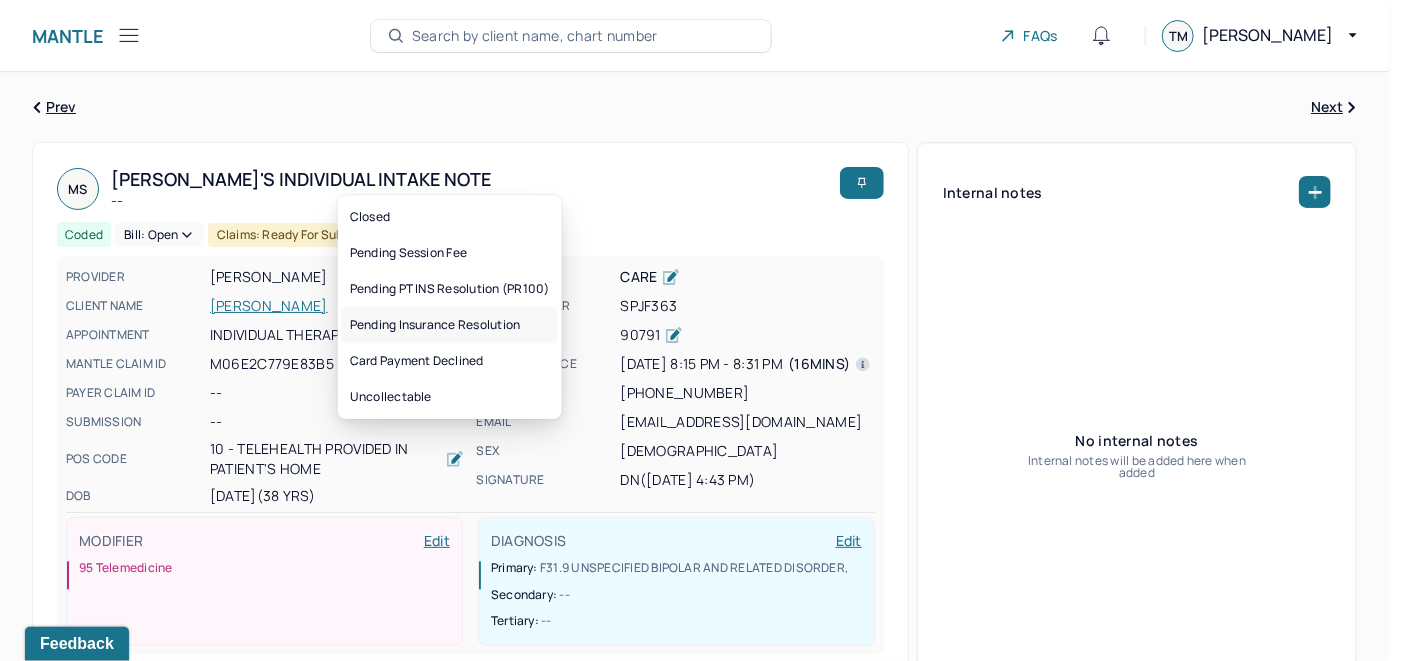 click on "Pending Insurance Resolution" at bounding box center (450, 325) 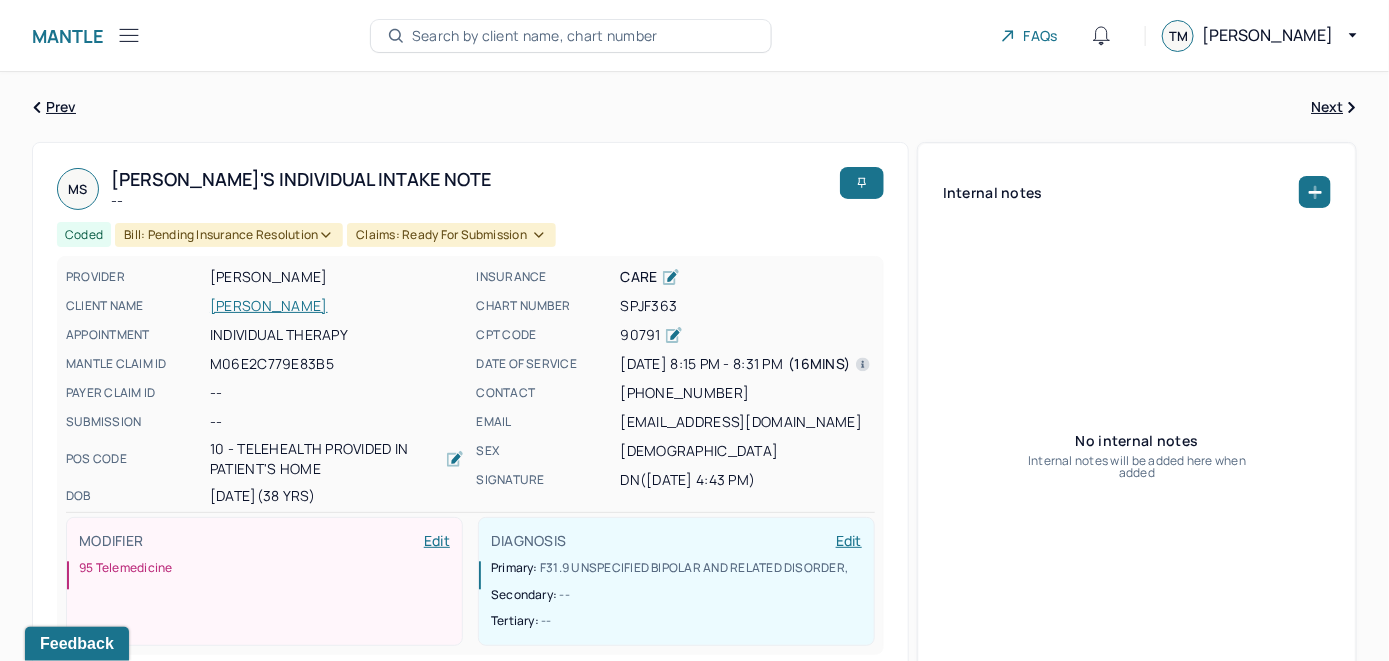 click on "Search by client name, chart number" at bounding box center [535, 36] 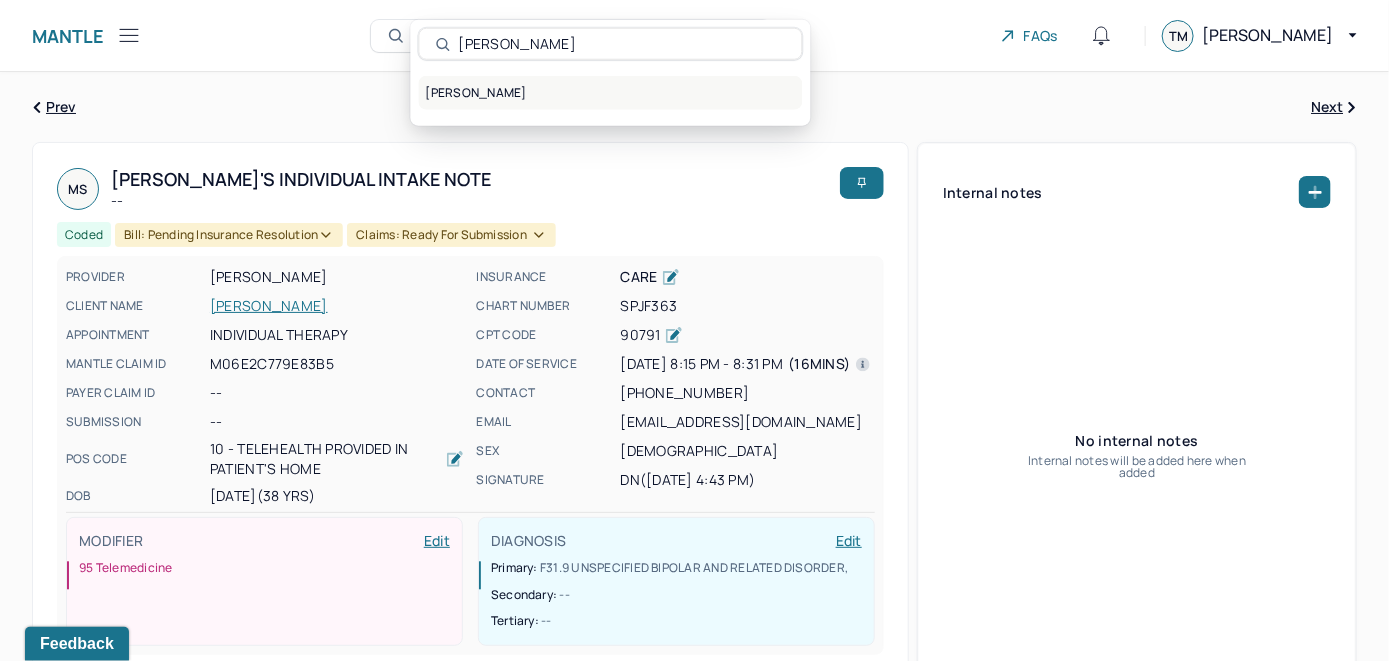 type on "Morgan Casey" 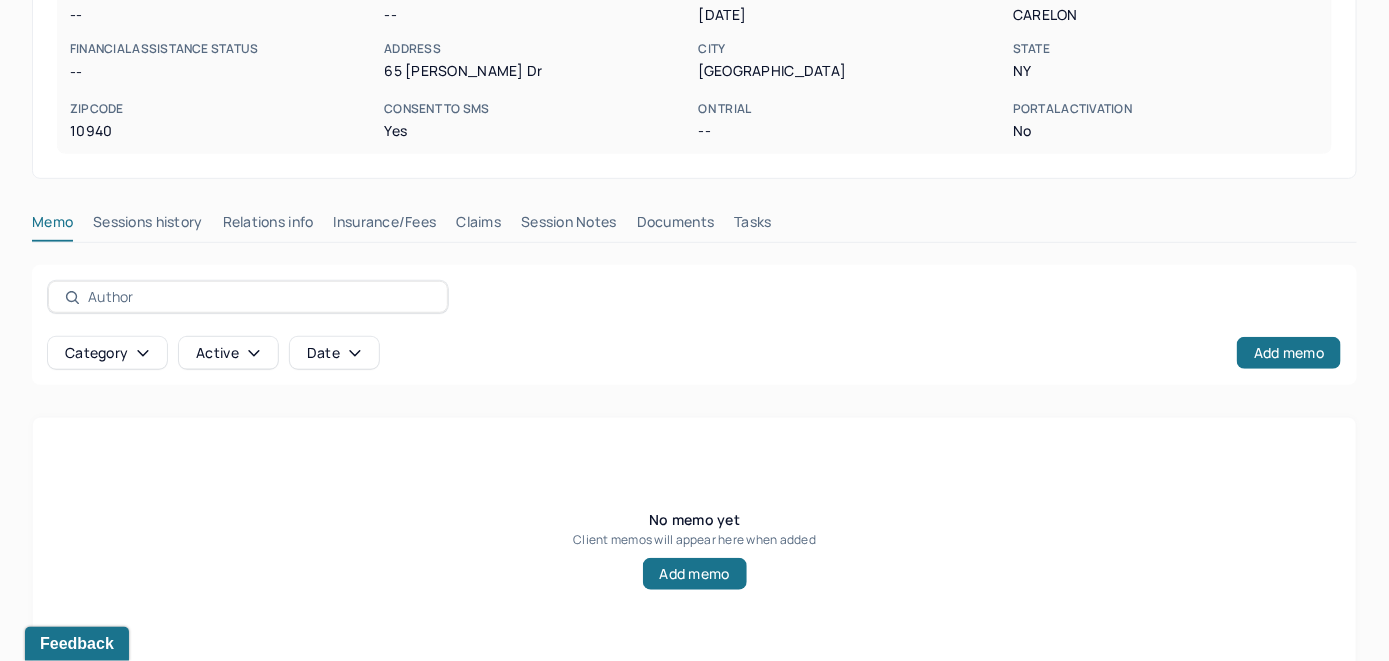 scroll, scrollTop: 393, scrollLeft: 0, axis: vertical 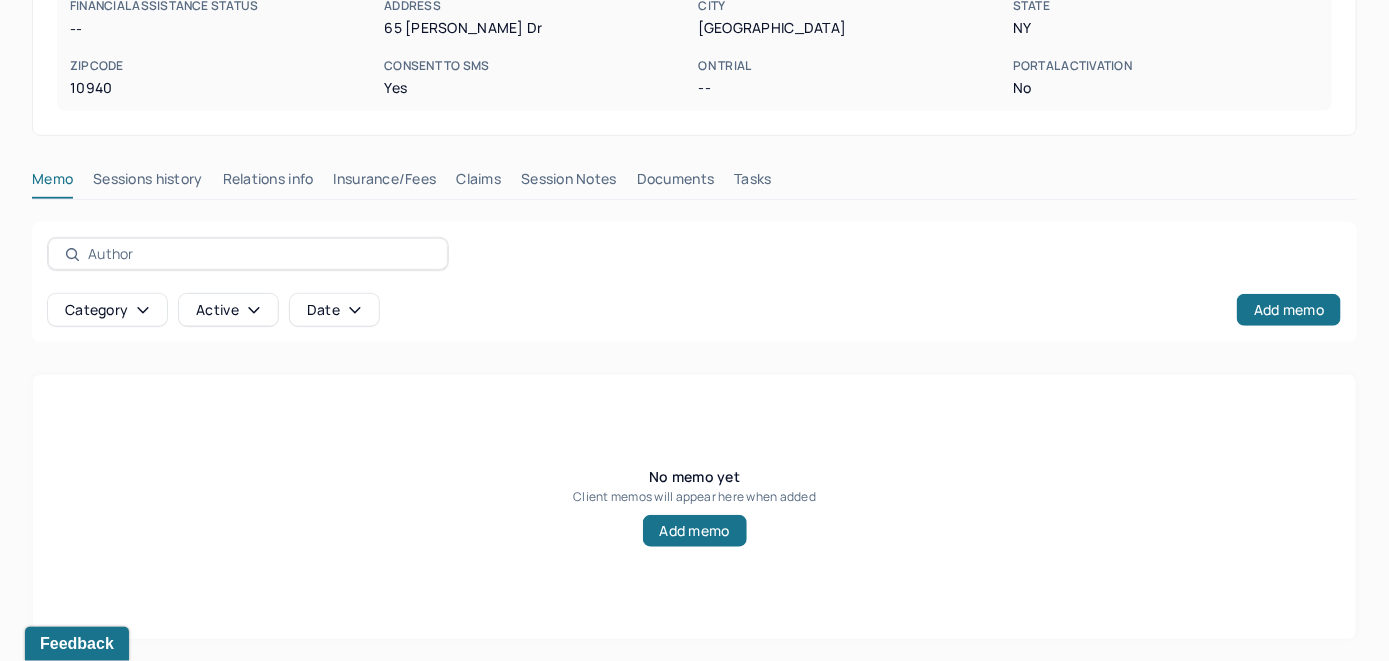 click on "Insurance/Fees" at bounding box center (385, 183) 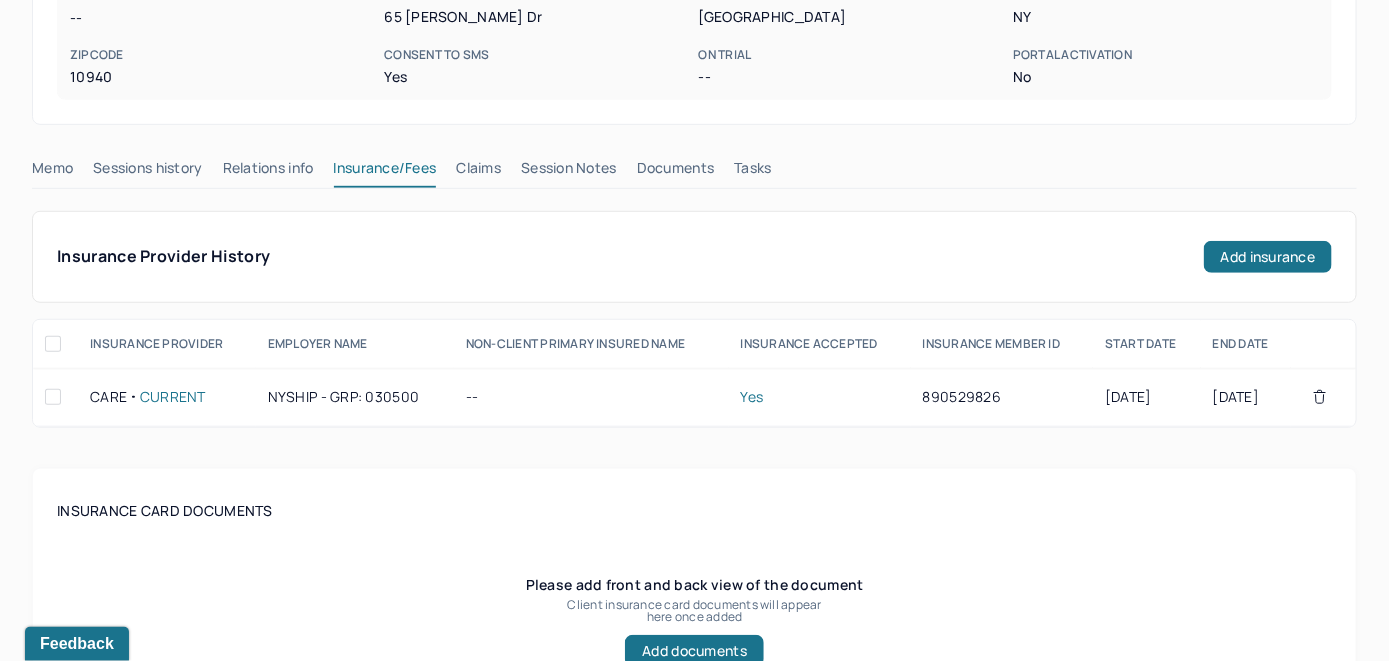 scroll, scrollTop: 393, scrollLeft: 0, axis: vertical 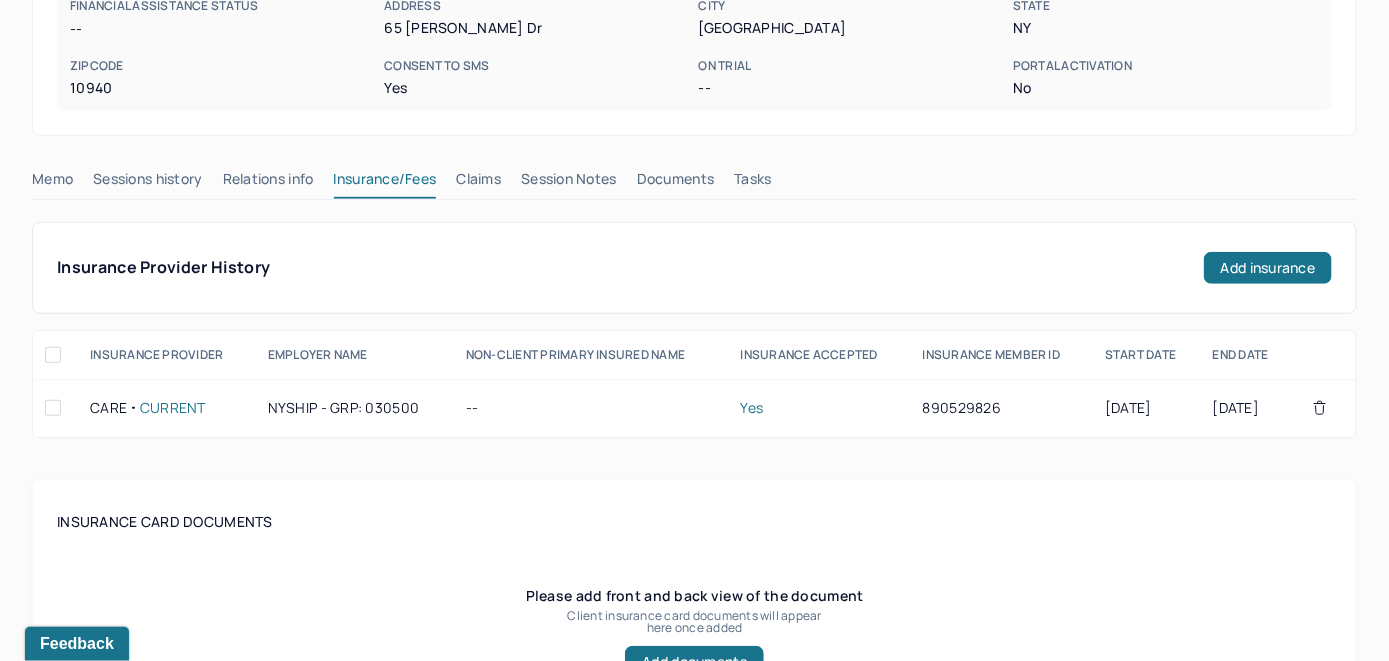 click on "Claims" at bounding box center (478, 183) 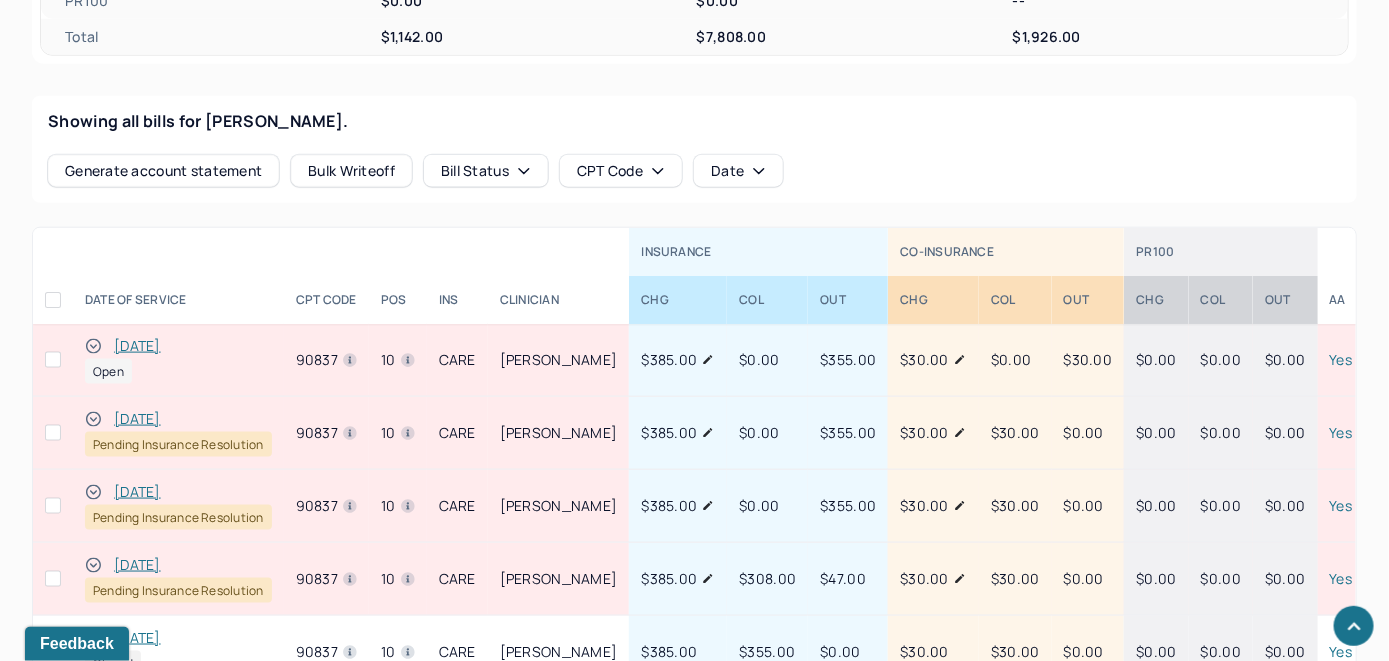 scroll, scrollTop: 835, scrollLeft: 0, axis: vertical 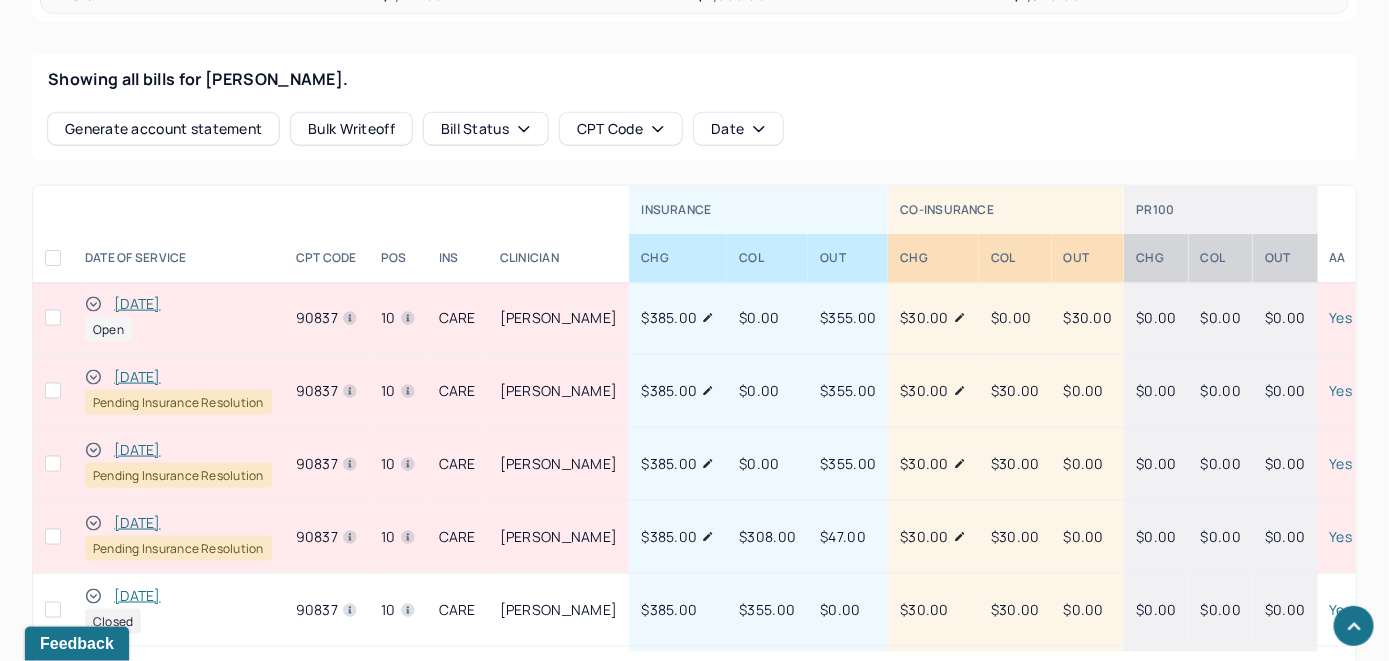 click on "[DATE]" at bounding box center [137, 304] 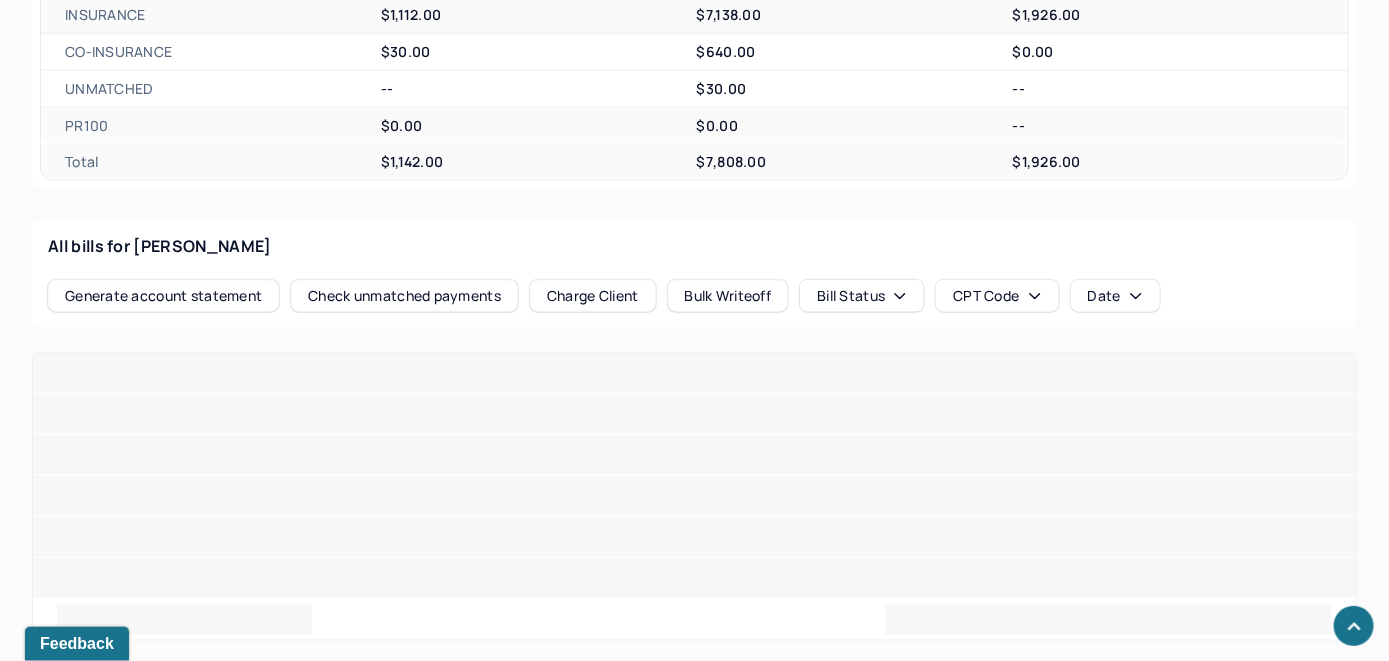 scroll, scrollTop: 835, scrollLeft: 0, axis: vertical 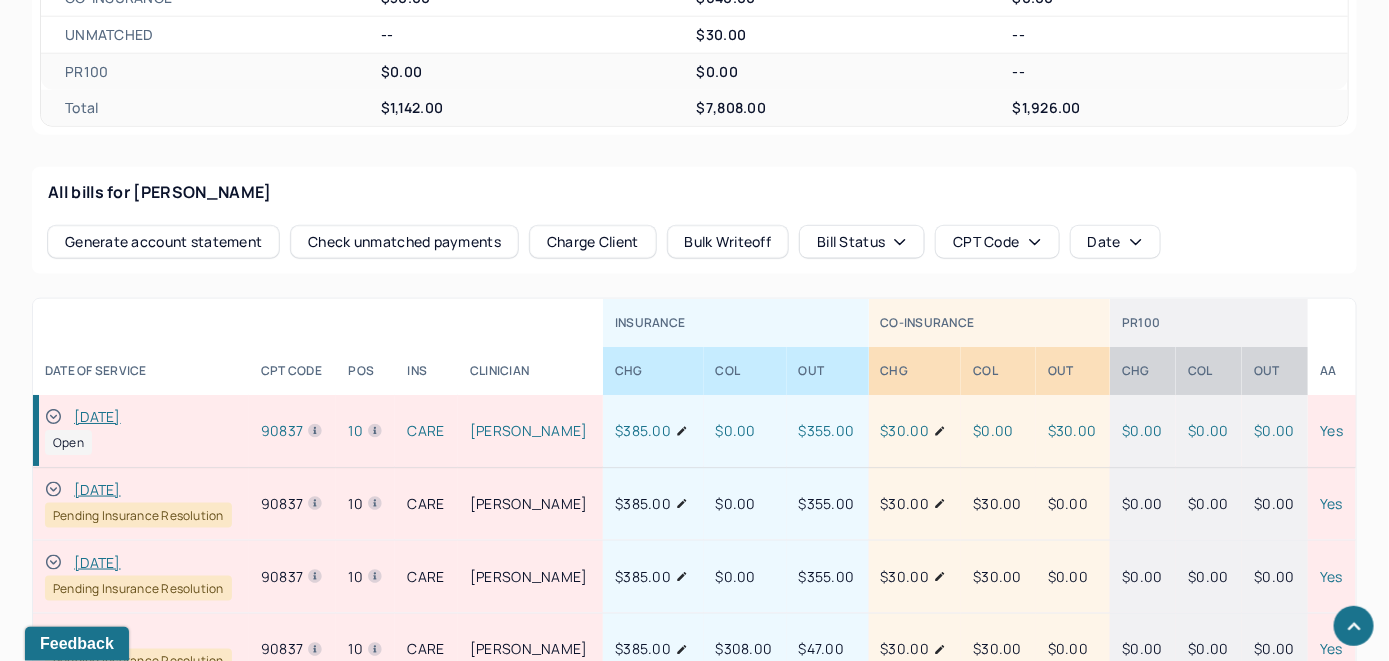 click on "Check unmatched payments" at bounding box center (404, 242) 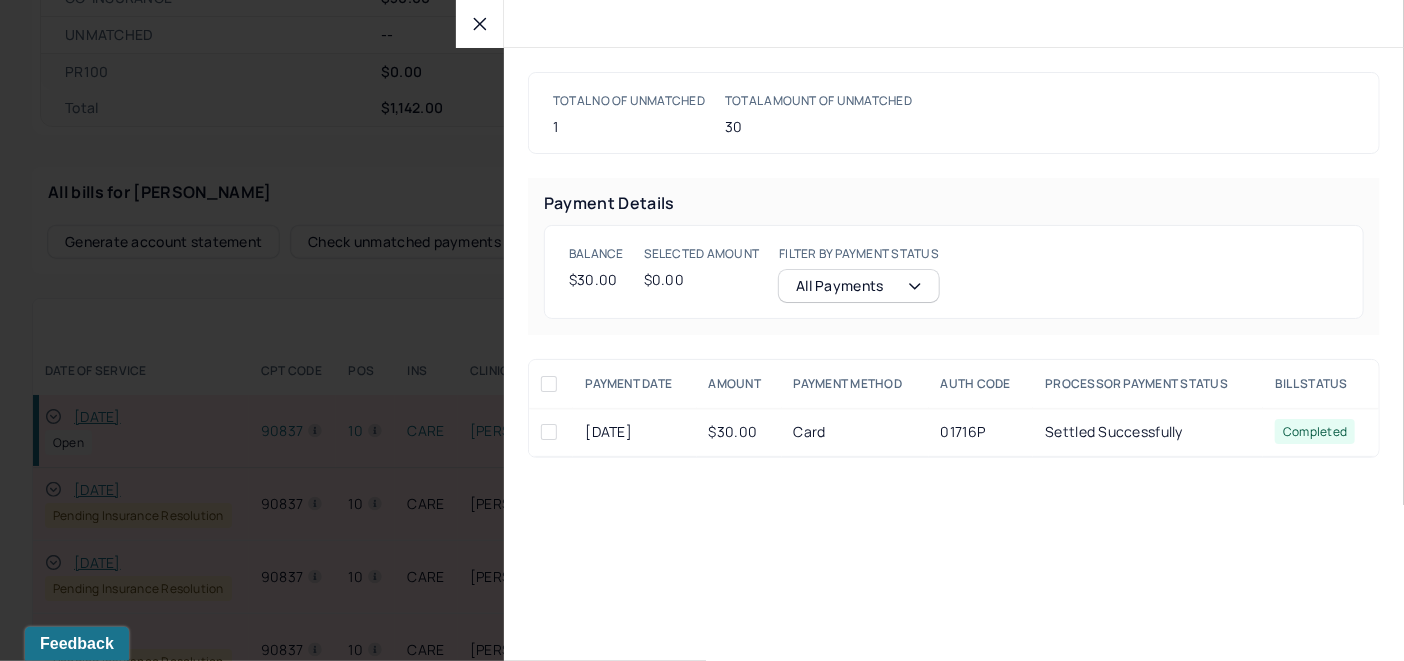 click at bounding box center (549, 432) 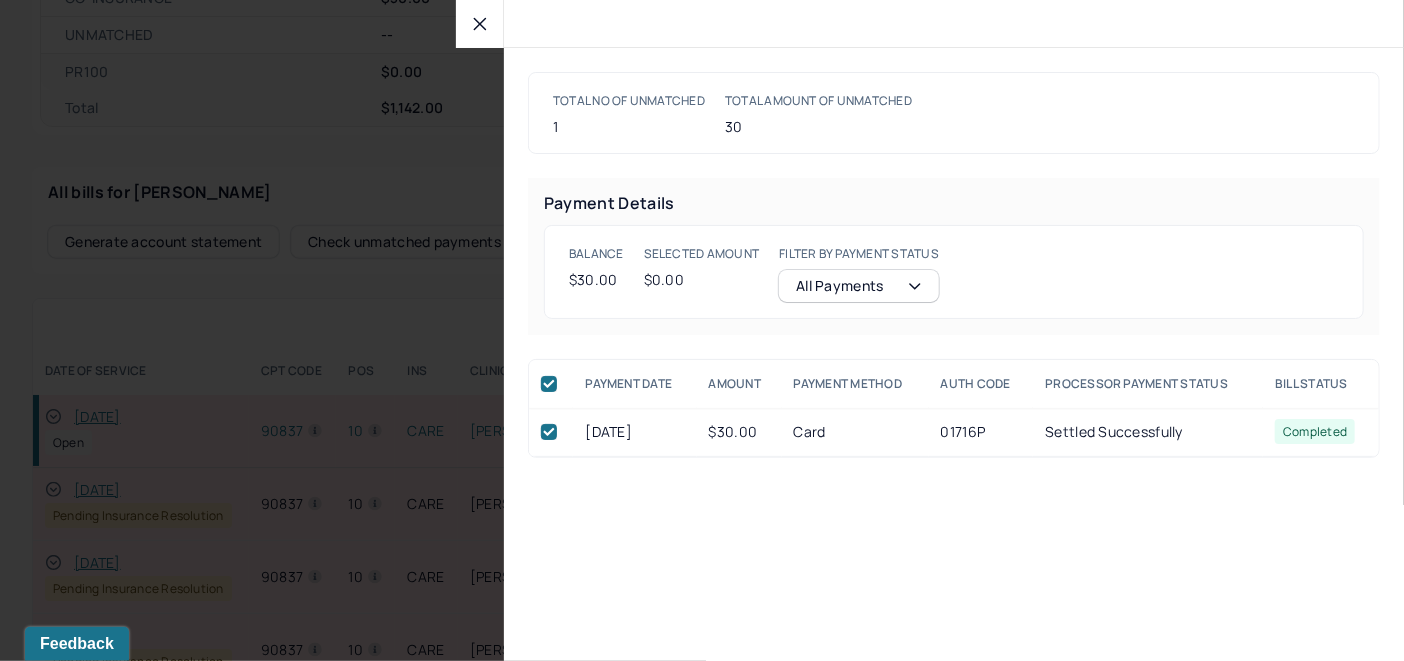 checkbox on "true" 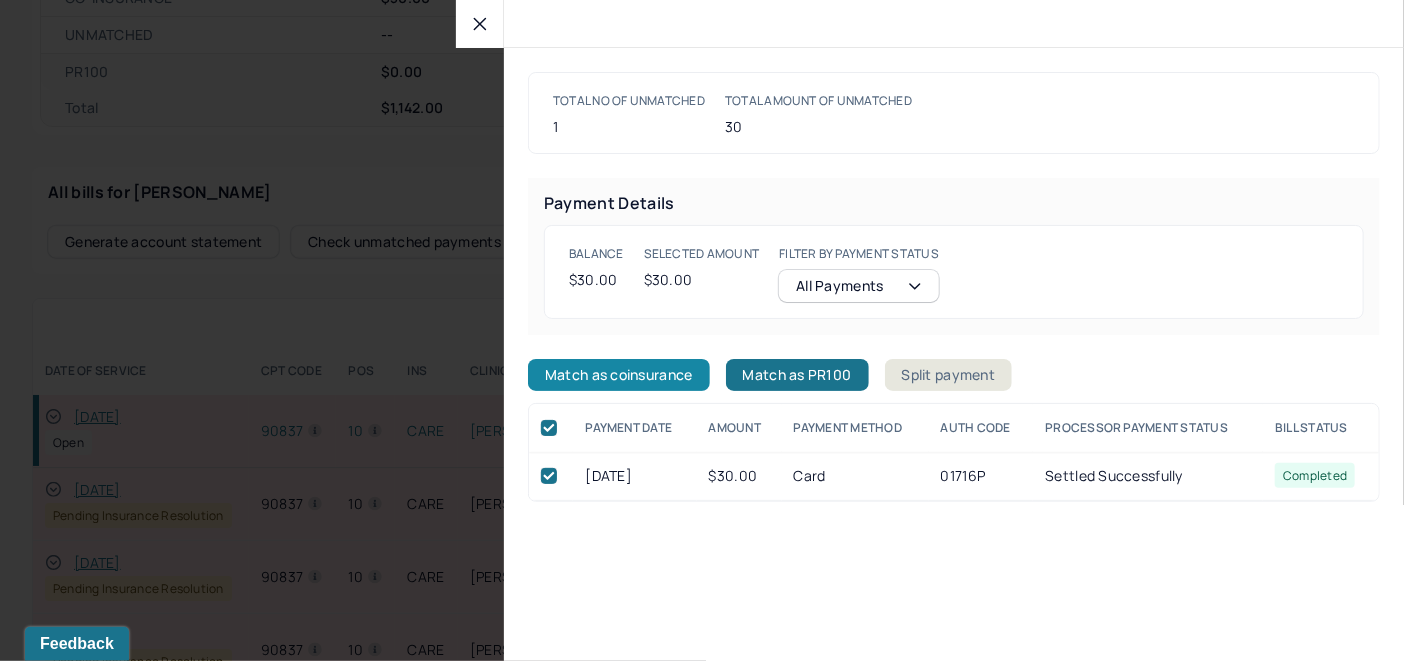 click on "Match as coinsurance" at bounding box center [619, 375] 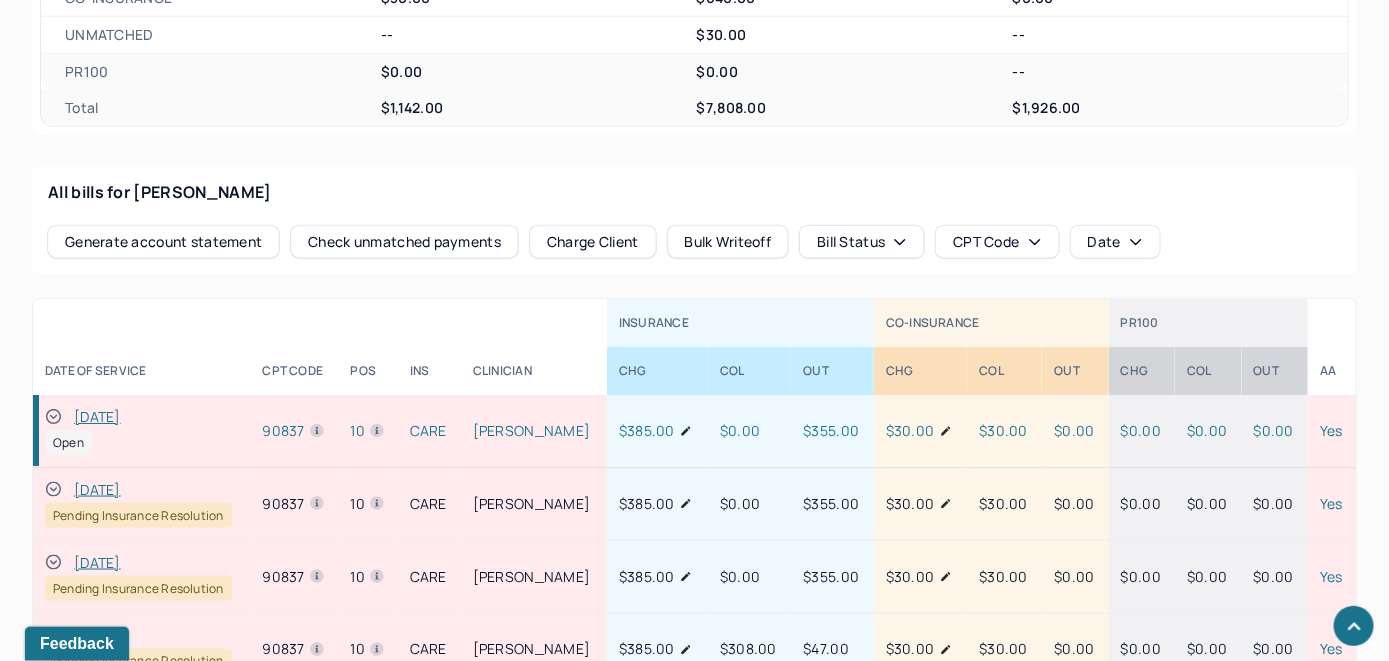 click 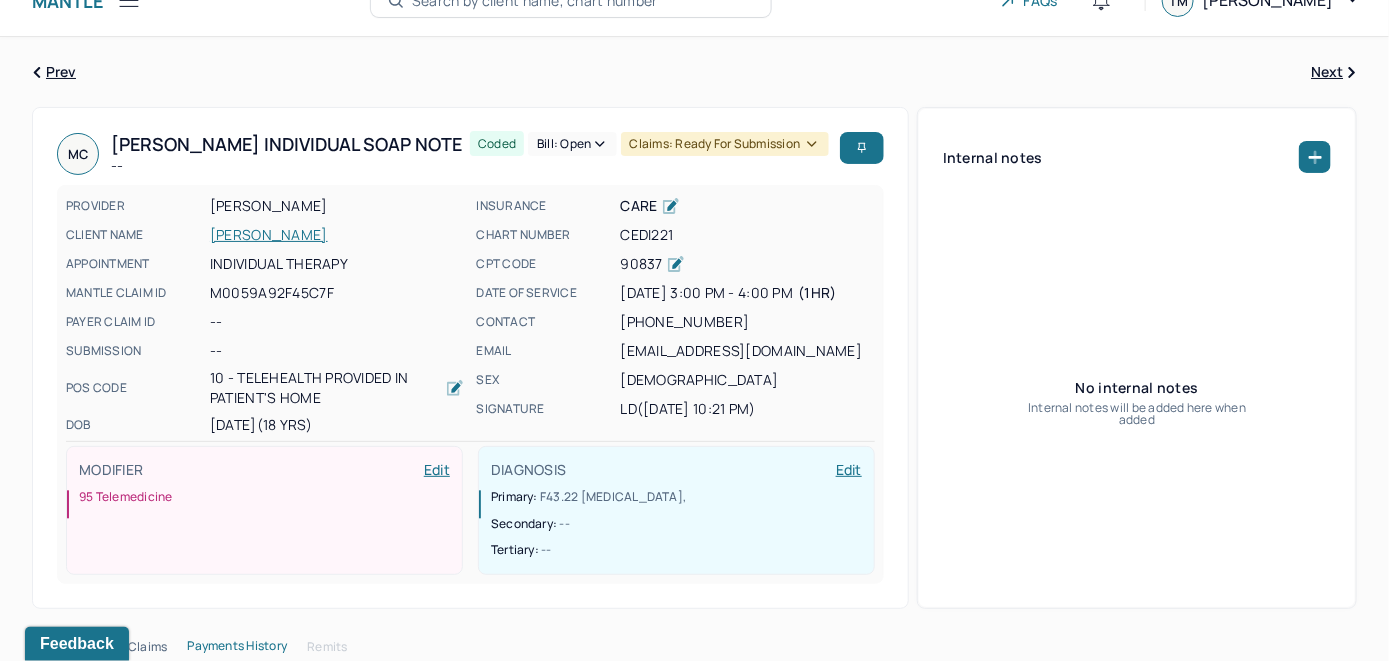 scroll, scrollTop: 0, scrollLeft: 0, axis: both 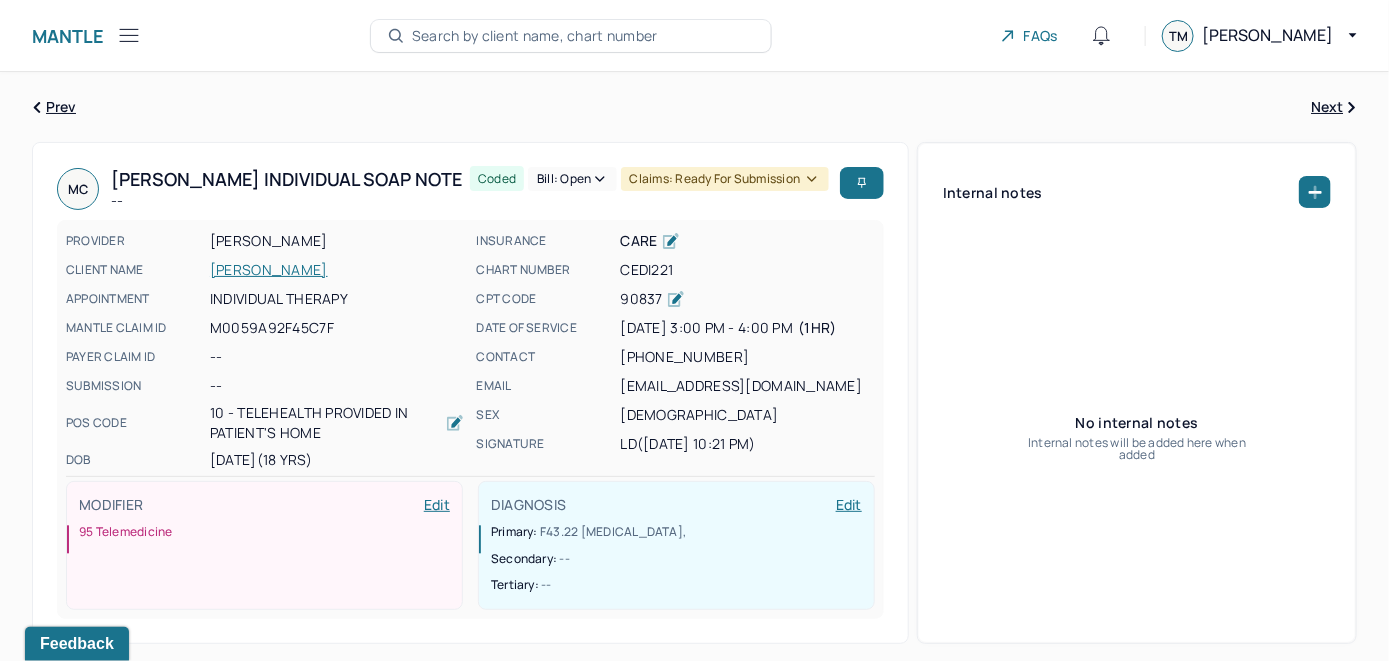 click on "Bill: Open" at bounding box center [572, 179] 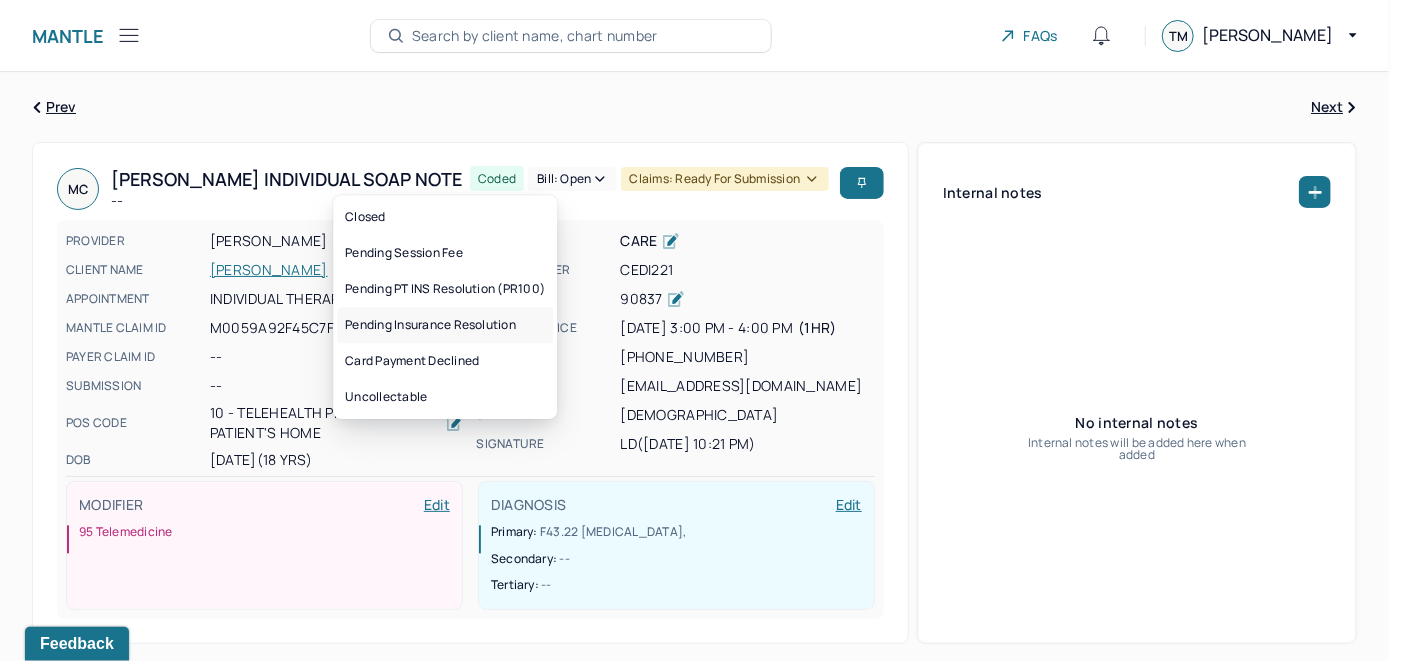 click on "Pending Insurance Resolution" at bounding box center (445, 325) 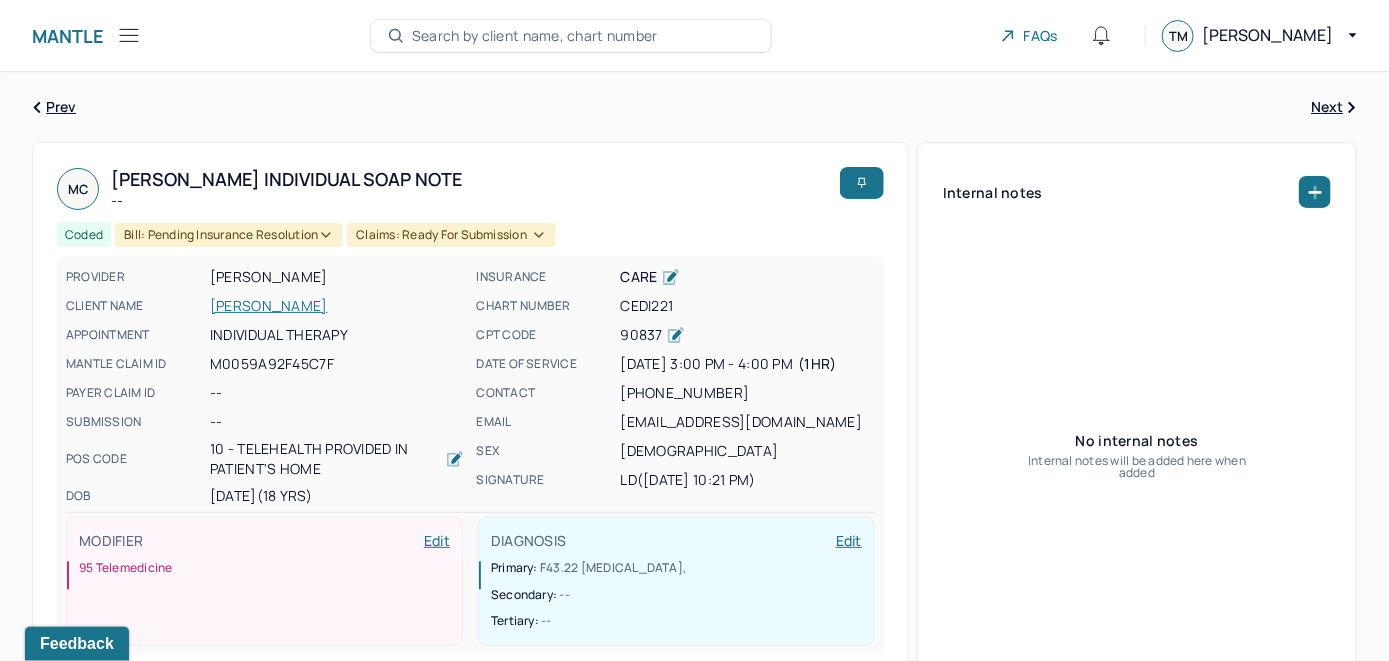 click on "Search by client name, chart number" at bounding box center [535, 36] 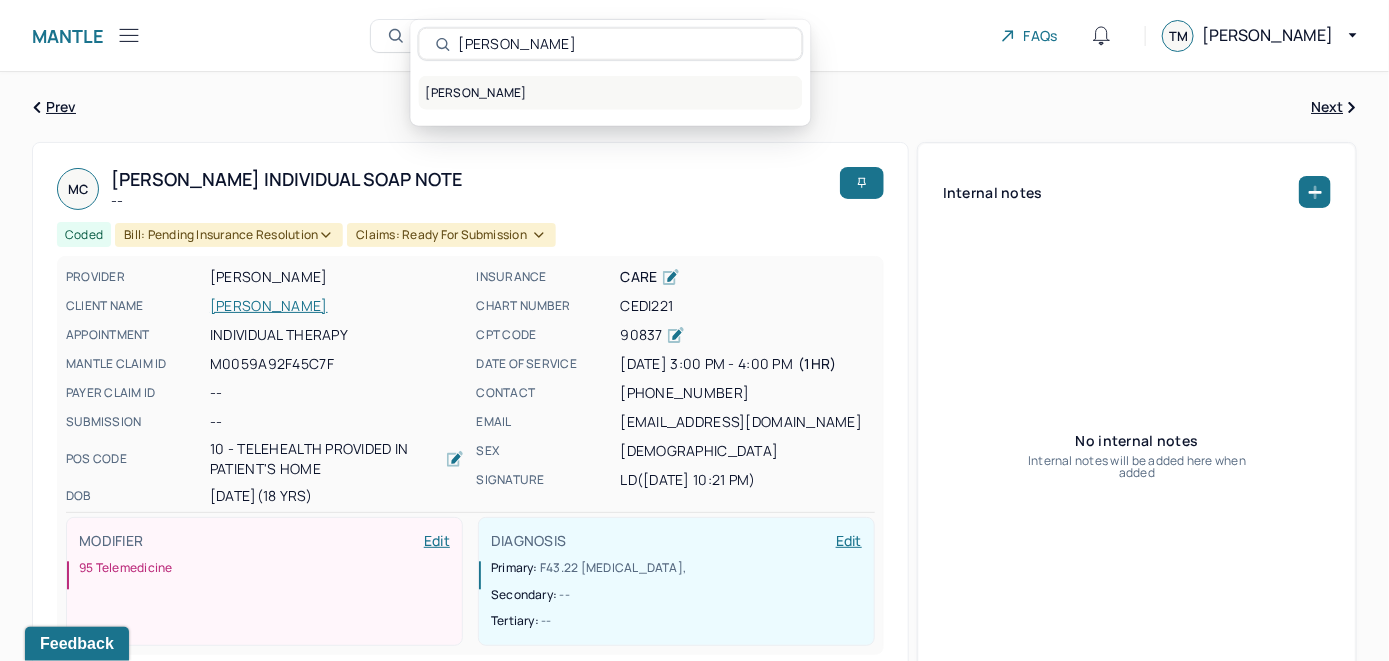 type on "Morgan Nieroda" 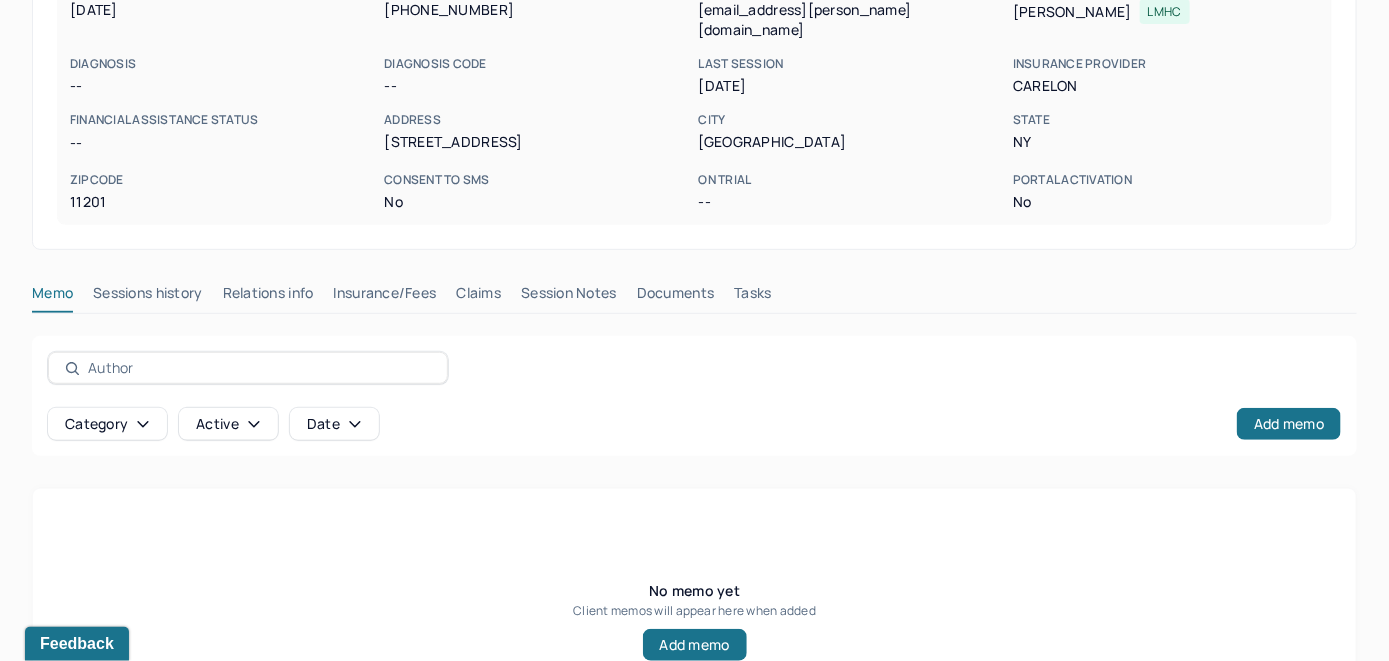 scroll, scrollTop: 393, scrollLeft: 0, axis: vertical 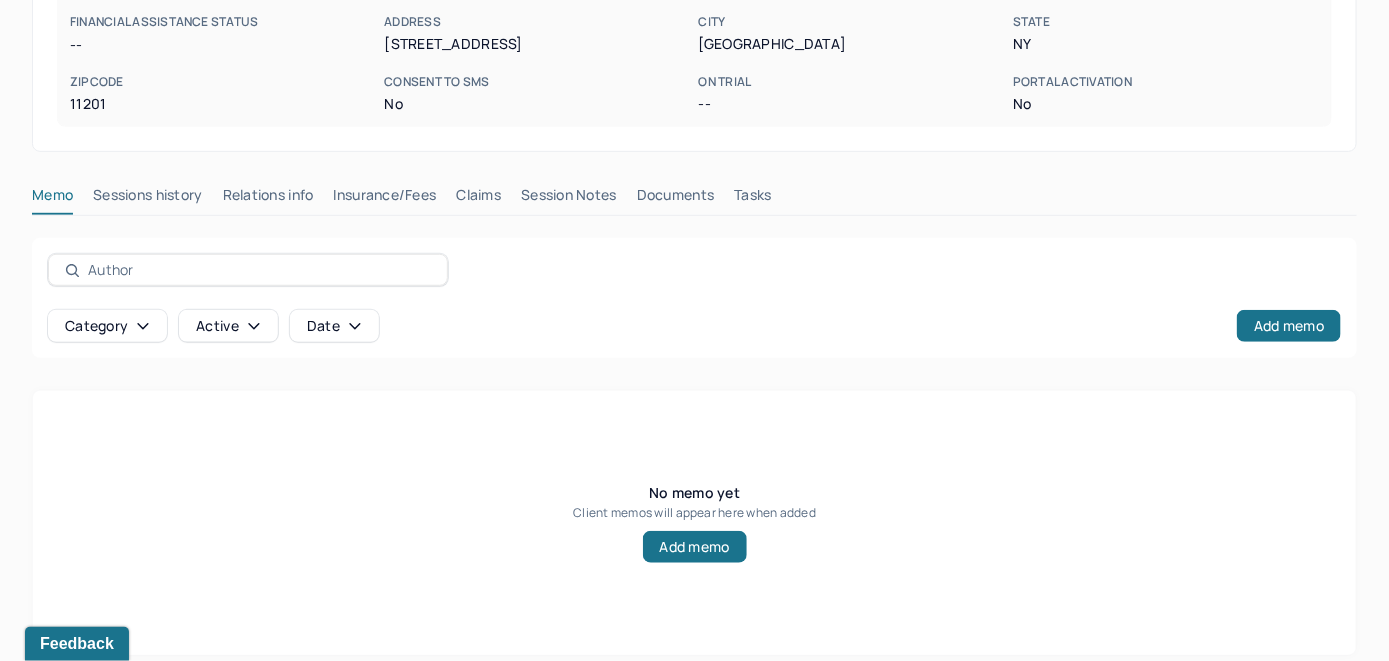 click on "Insurance/Fees" at bounding box center (385, 199) 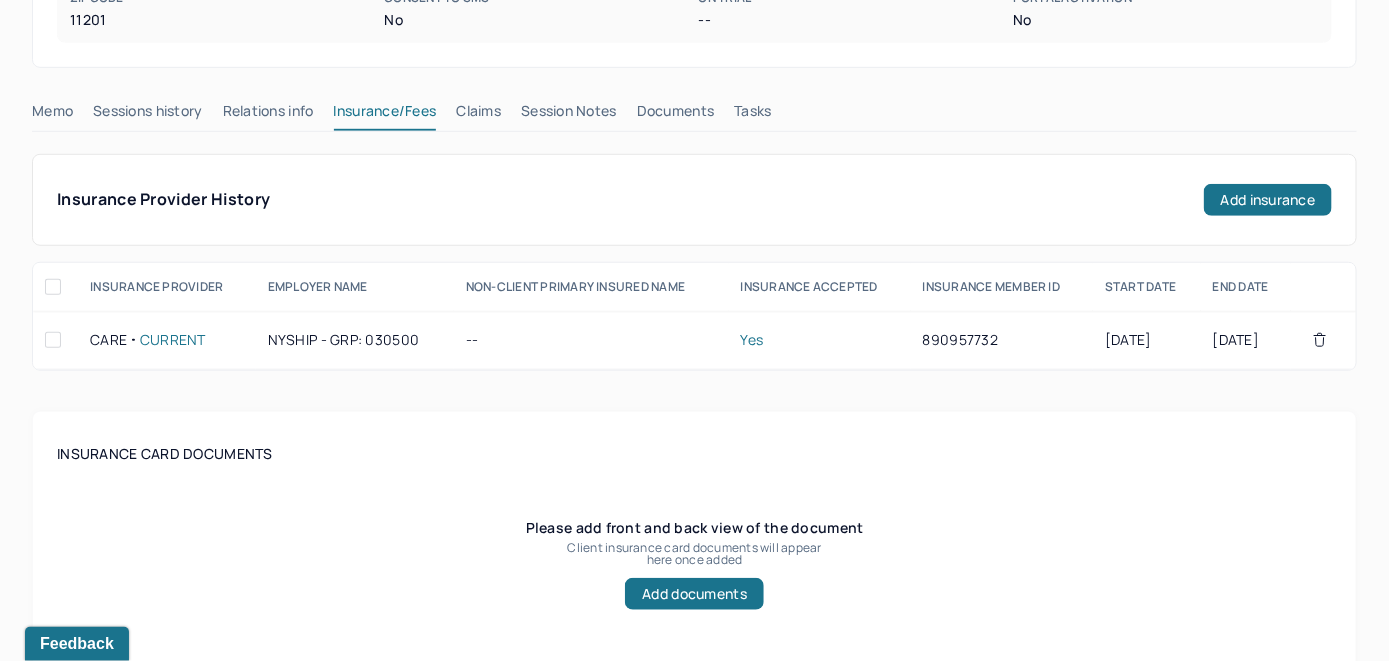 scroll, scrollTop: 393, scrollLeft: 0, axis: vertical 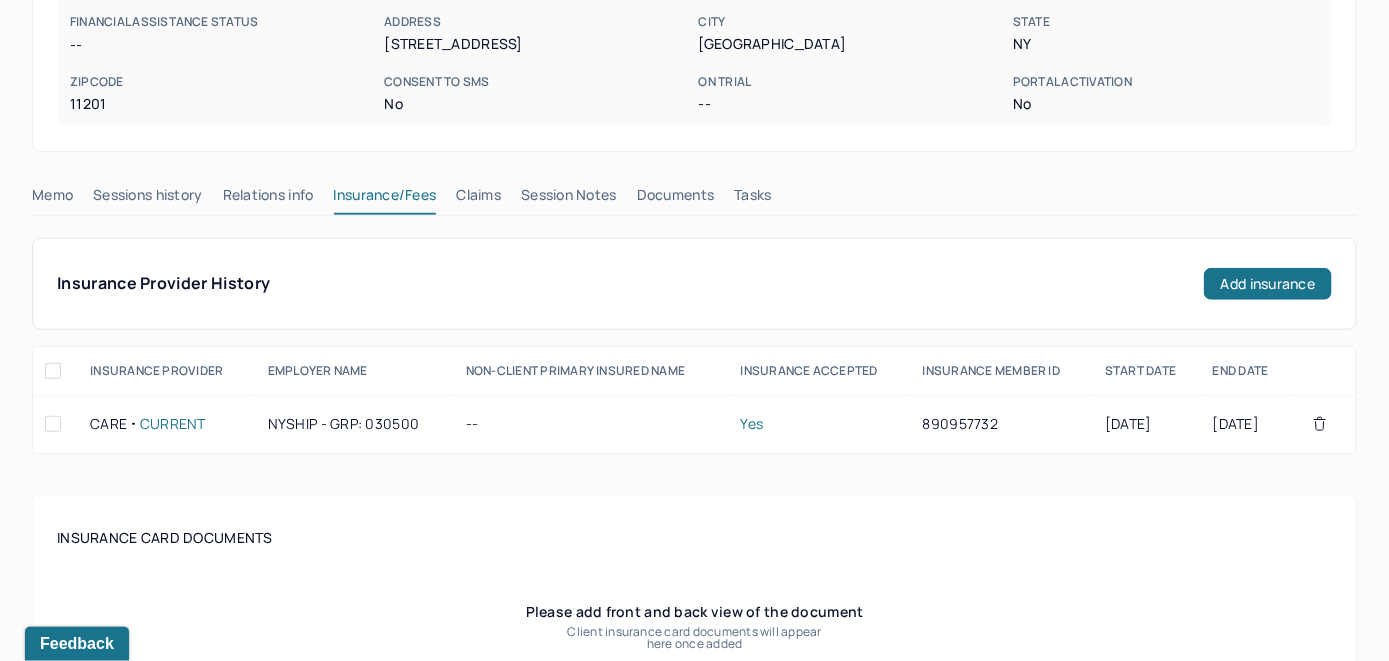 click on "Claims" at bounding box center (478, 199) 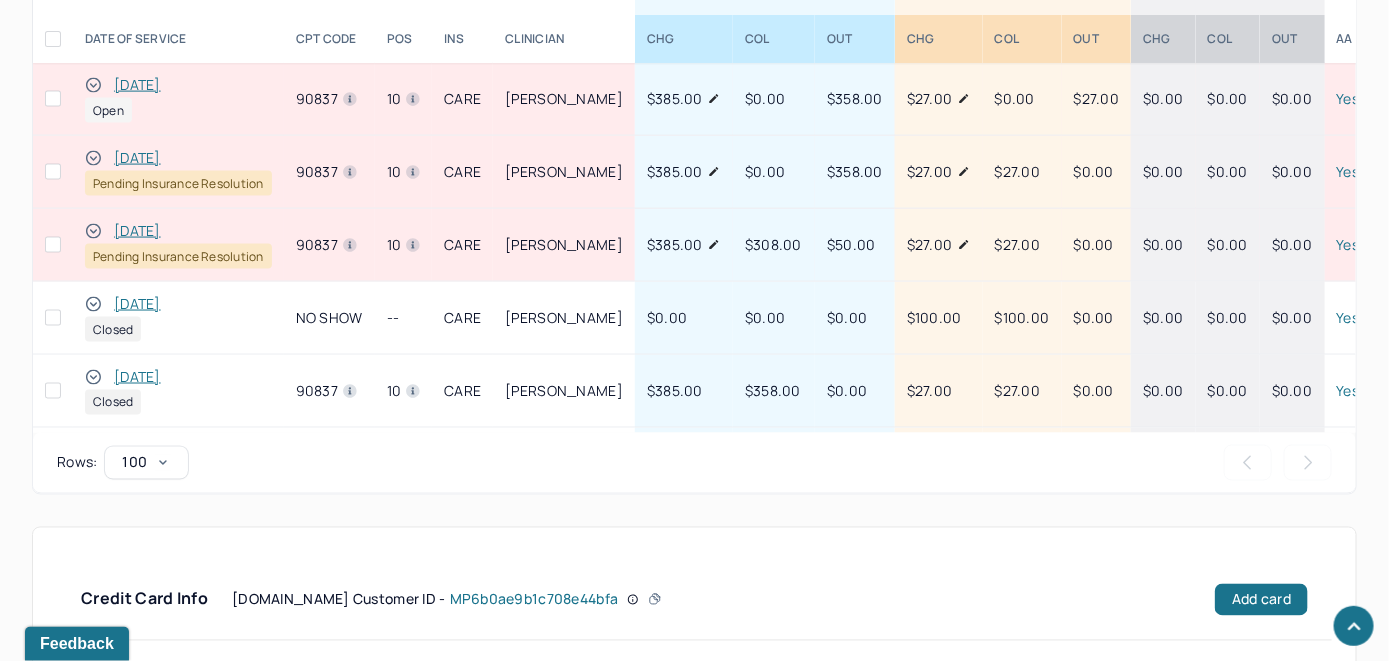scroll, scrollTop: 1035, scrollLeft: 0, axis: vertical 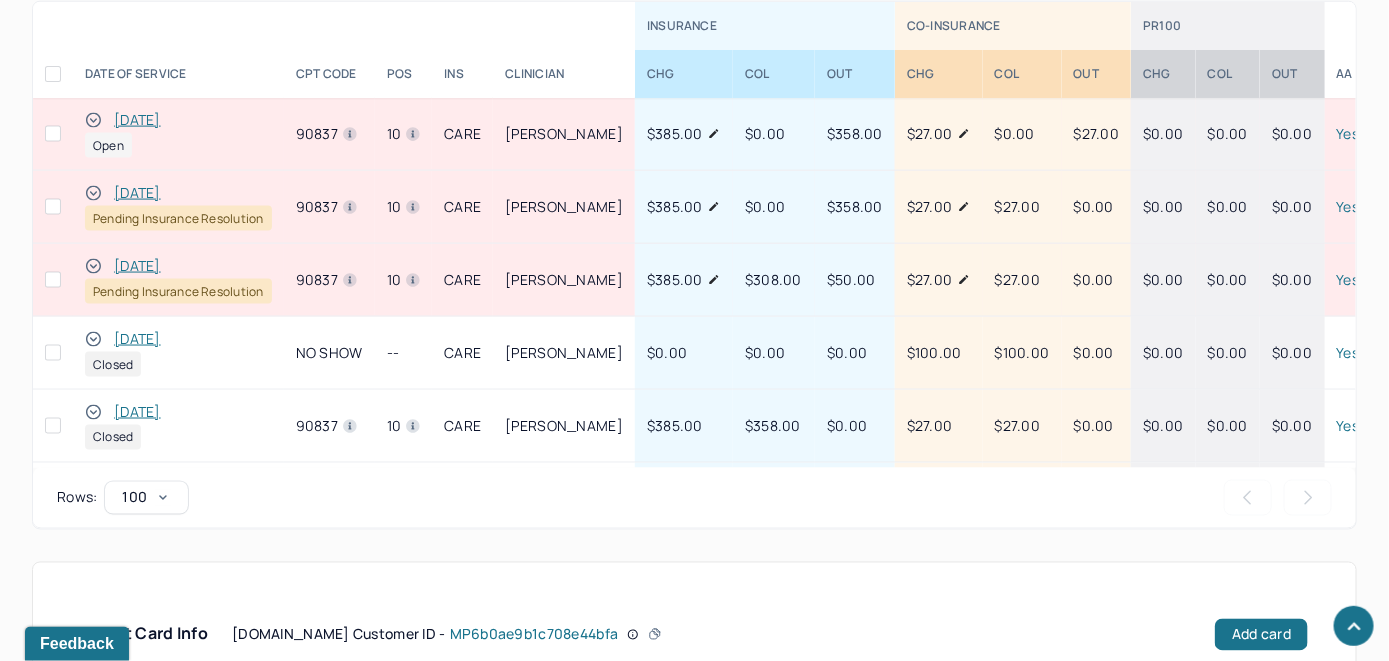 click on "[DATE]" at bounding box center (137, 120) 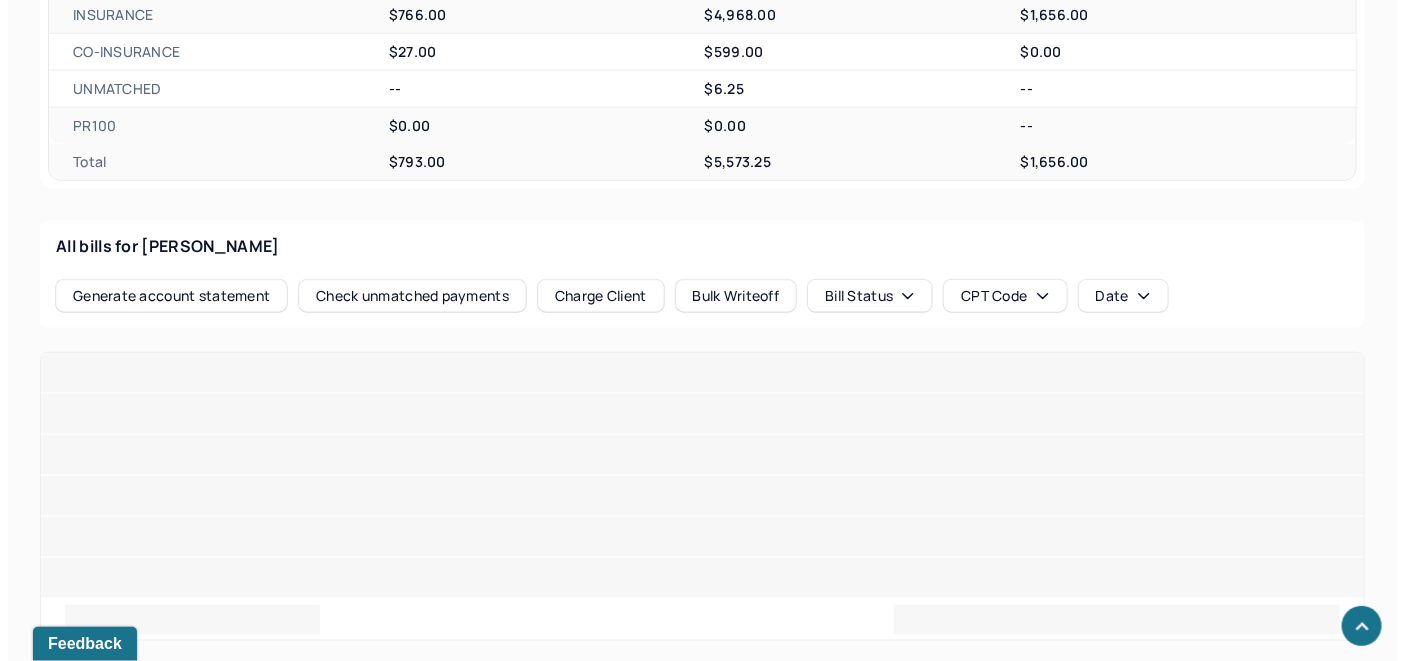scroll, scrollTop: 1021, scrollLeft: 0, axis: vertical 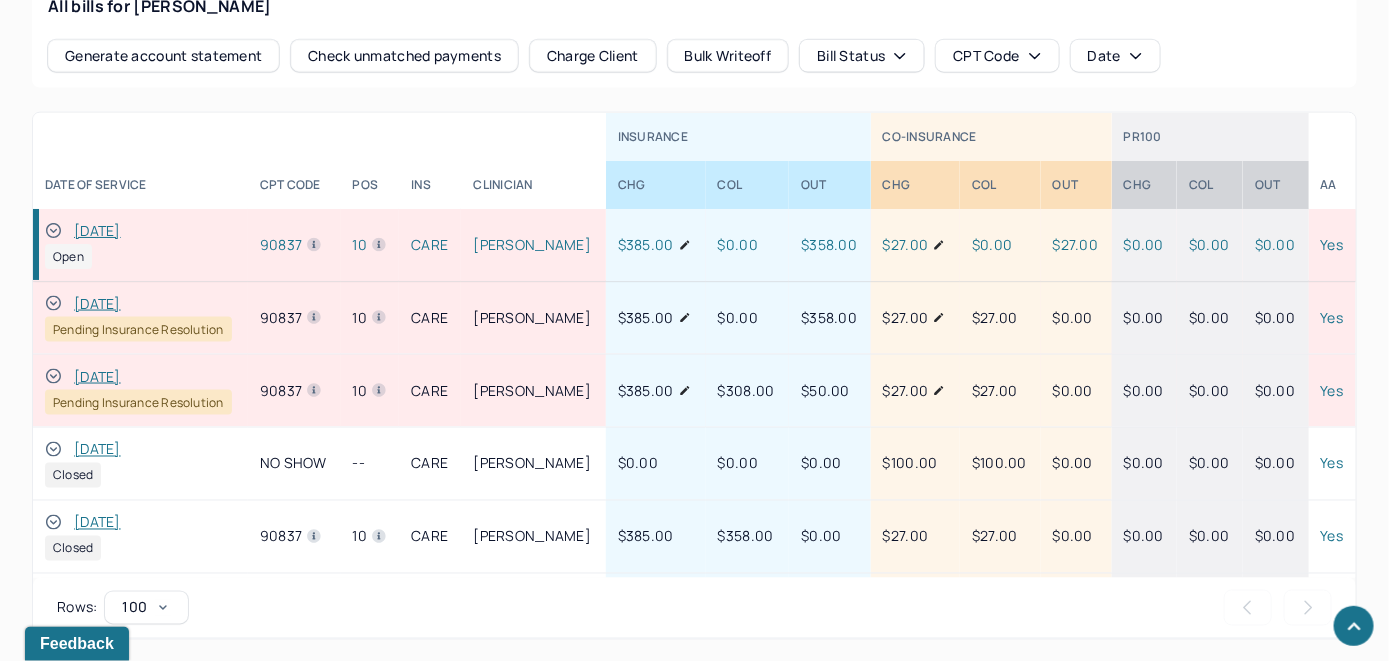 click on "Check unmatched payments" at bounding box center (404, 56) 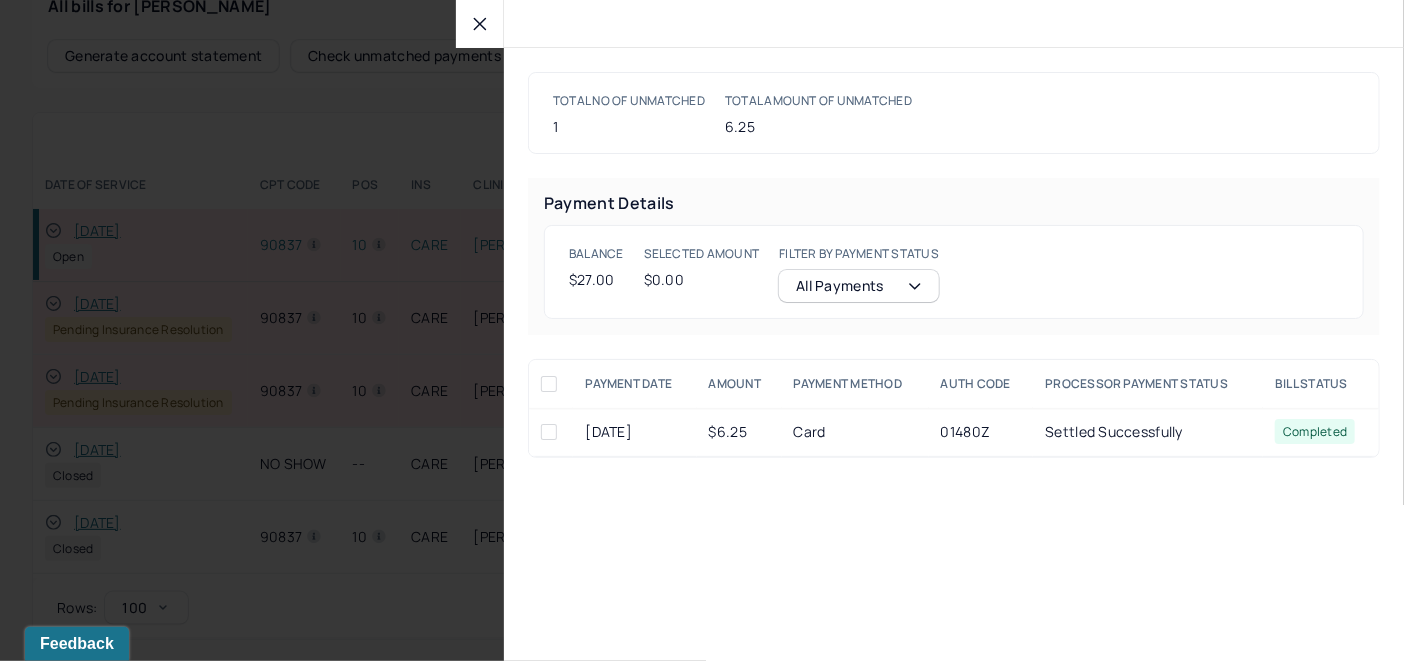 click at bounding box center [480, 24] 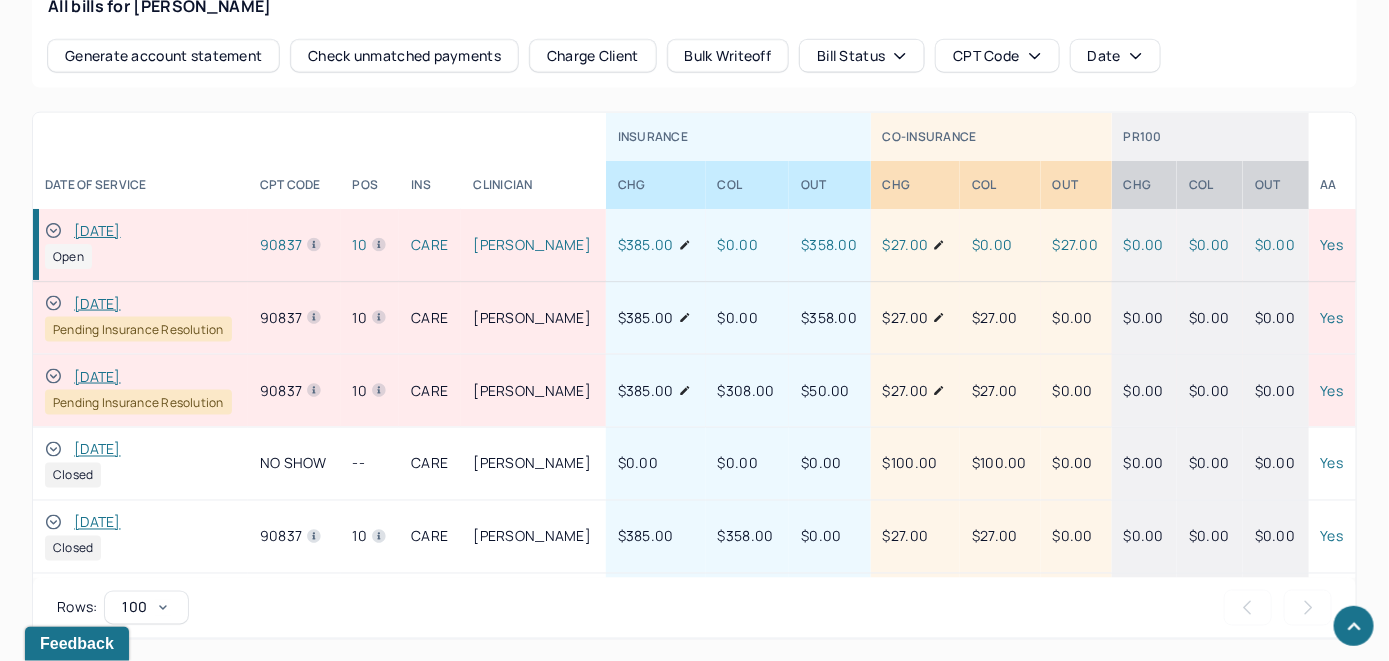 click on "Charge Client" at bounding box center (593, 56) 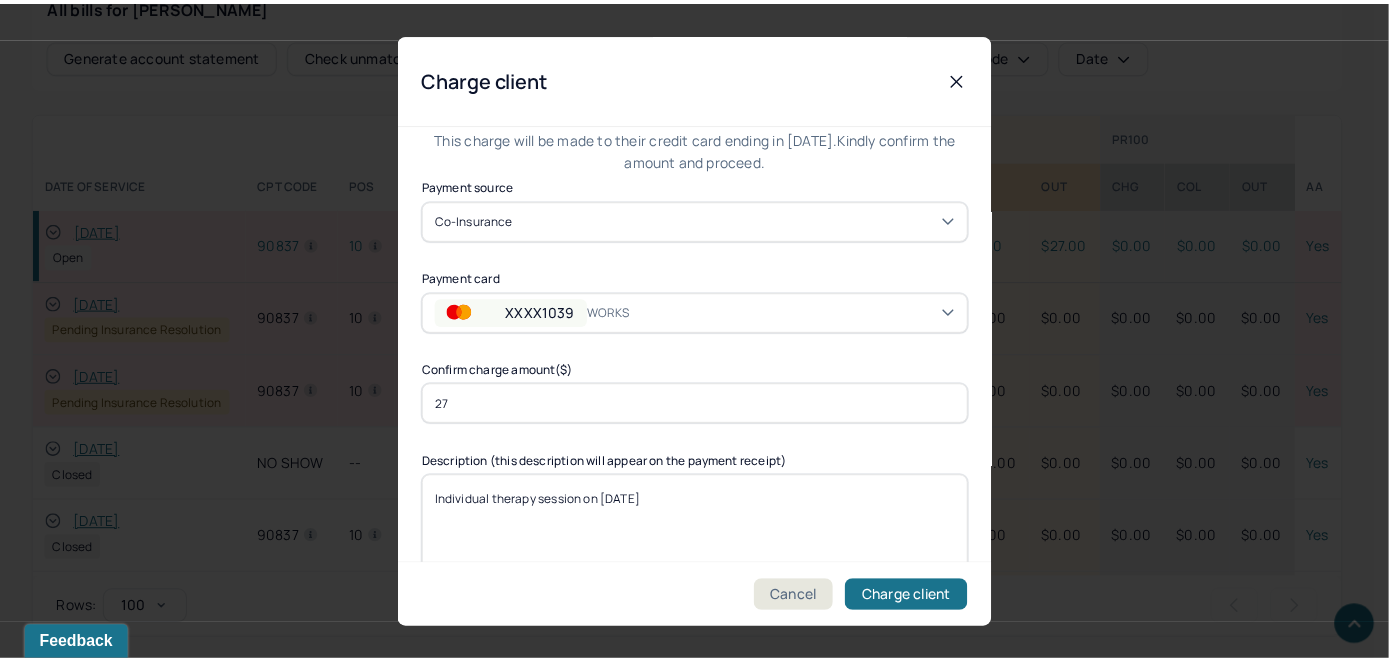 scroll, scrollTop: 121, scrollLeft: 0, axis: vertical 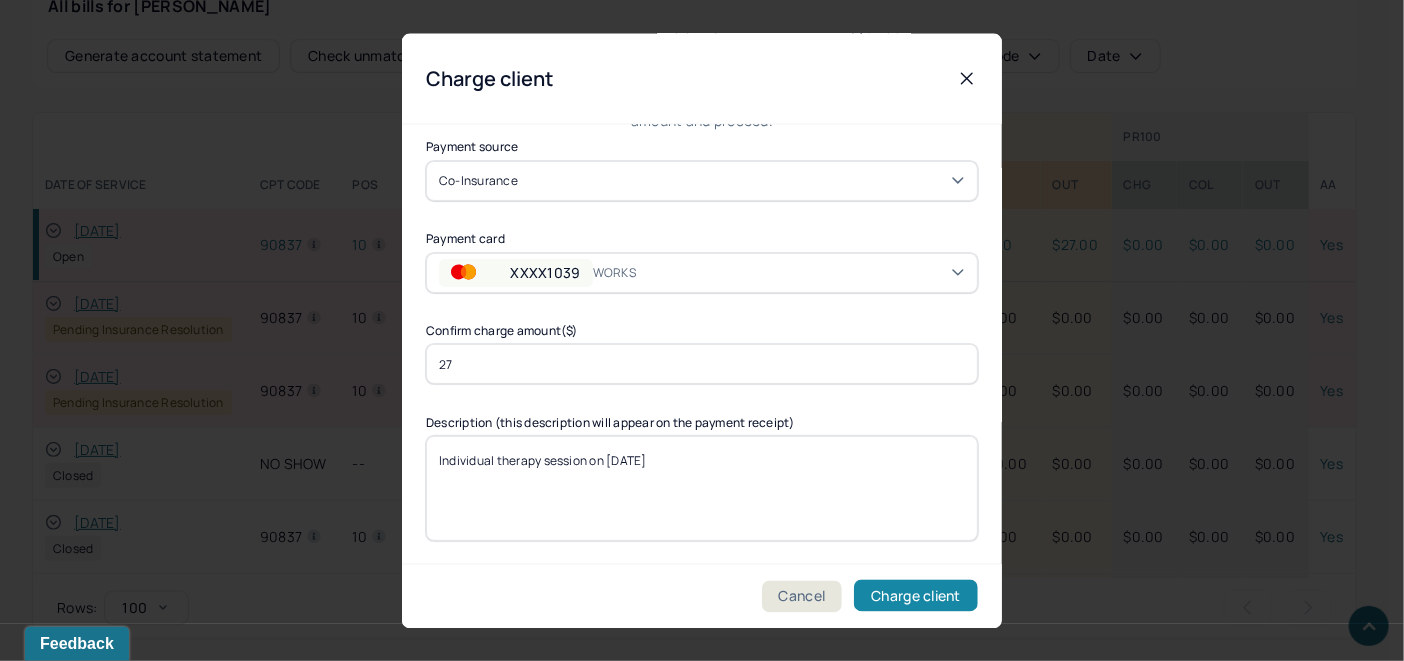 click on "Charge client" at bounding box center [916, 596] 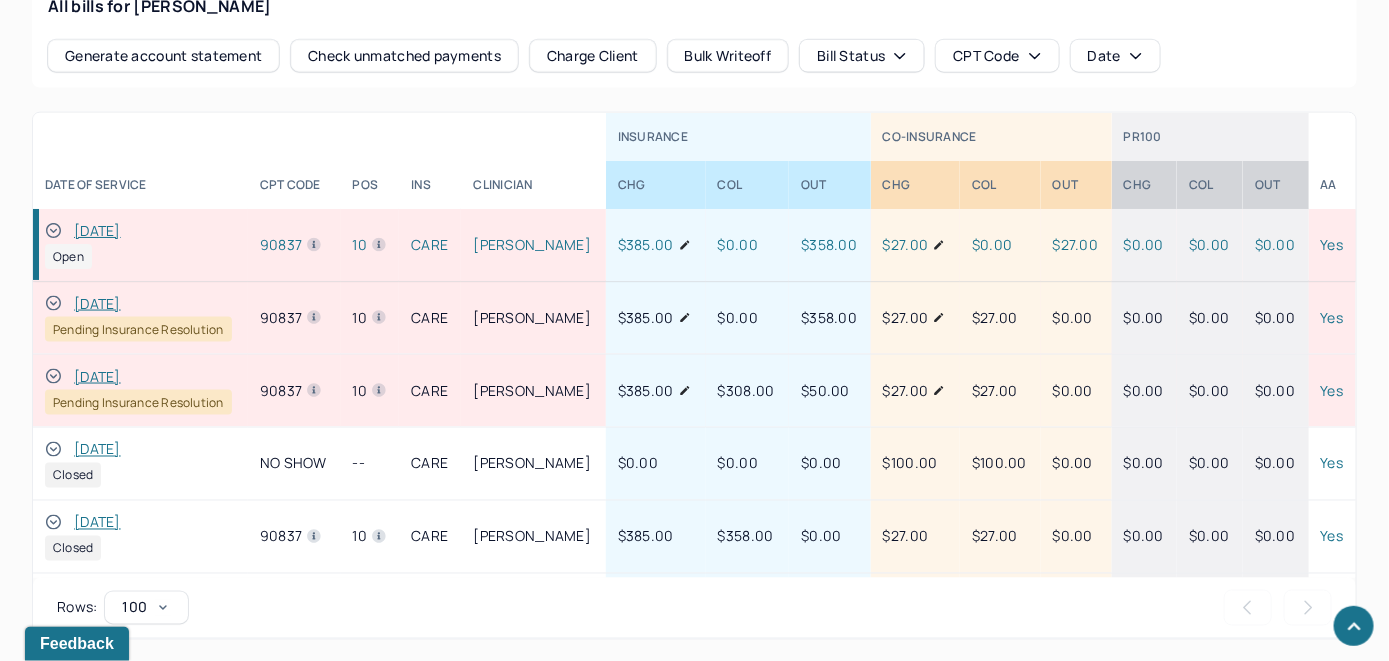 click 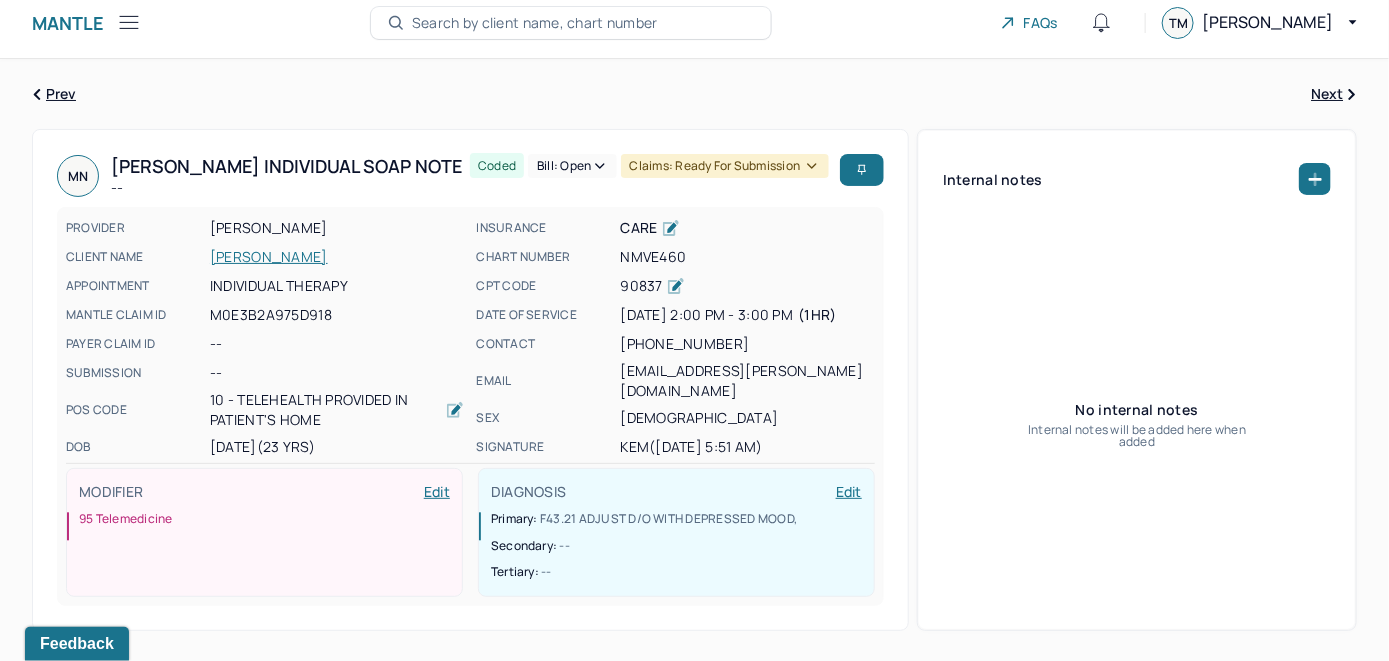 scroll, scrollTop: 0, scrollLeft: 0, axis: both 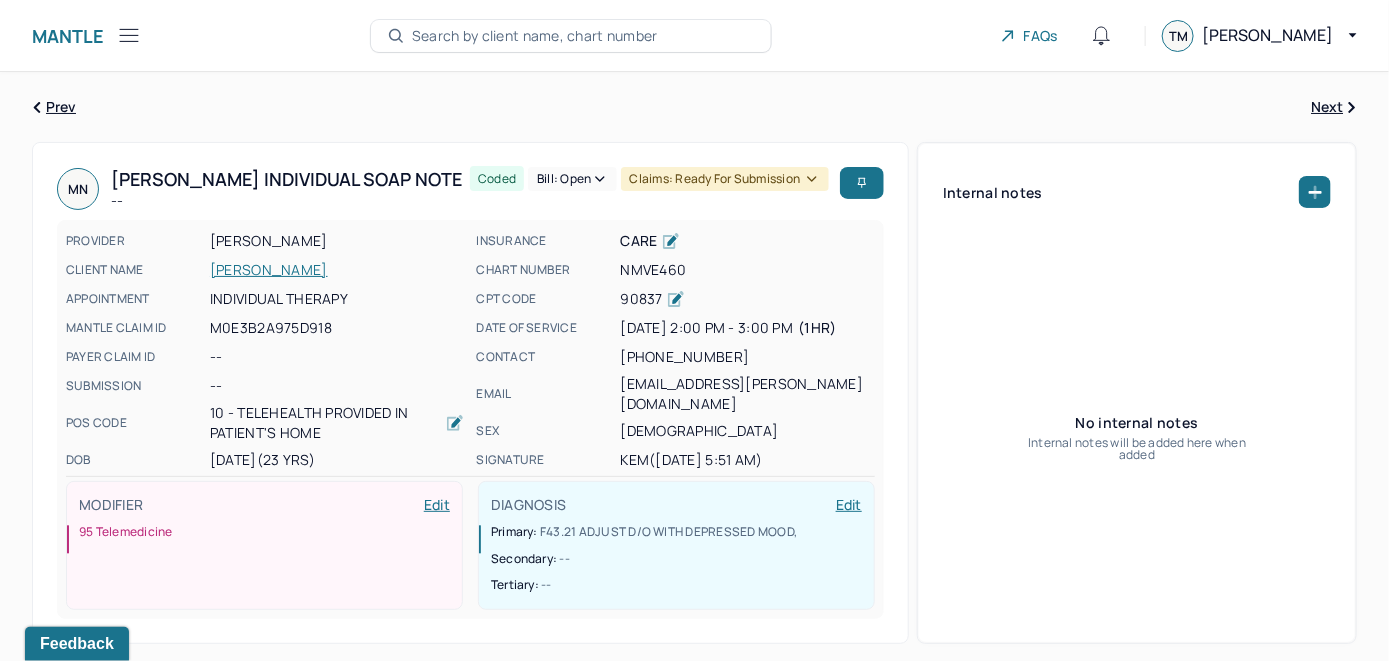 click on "MN Morgan's   Individual soap note -- Coded   Bill: Open     Claims: ready for submission       PROVIDER MCCARTHY, KRISTJANA CLIENT NAME NIERODA, MORGAN APPOINTMENT Individual therapy   MANTLE CLAIM ID M0E3B2A975D918 PAYER CLAIM ID -- SUBMISSION -- POS CODE 10 - Telehealth Provided in Patient's Home     DOB 07/03/2002  (23 Yrs) INSURANCE CARE     CHART NUMBER NMVE460 CPT CODE 90837     DATE OF SERVICE 07/07/2025   2:00 PM   -   3:00 PM ( 1hr ) CONTACT (631) 605-3140 EMAIL morganrose.nieroda@brooklaw.edu SEX female SIGNATURE kem  (07/08/2025, 5:51 AM) MODIFIER   Edit   95 Telemedicine DIAGNOSIS   Edit   Primary:   F43.21 ADJUST D/O WITH DEPRESSED MOOD ,  Secondary:   -- Tertiary:   --" at bounding box center (470, 393) 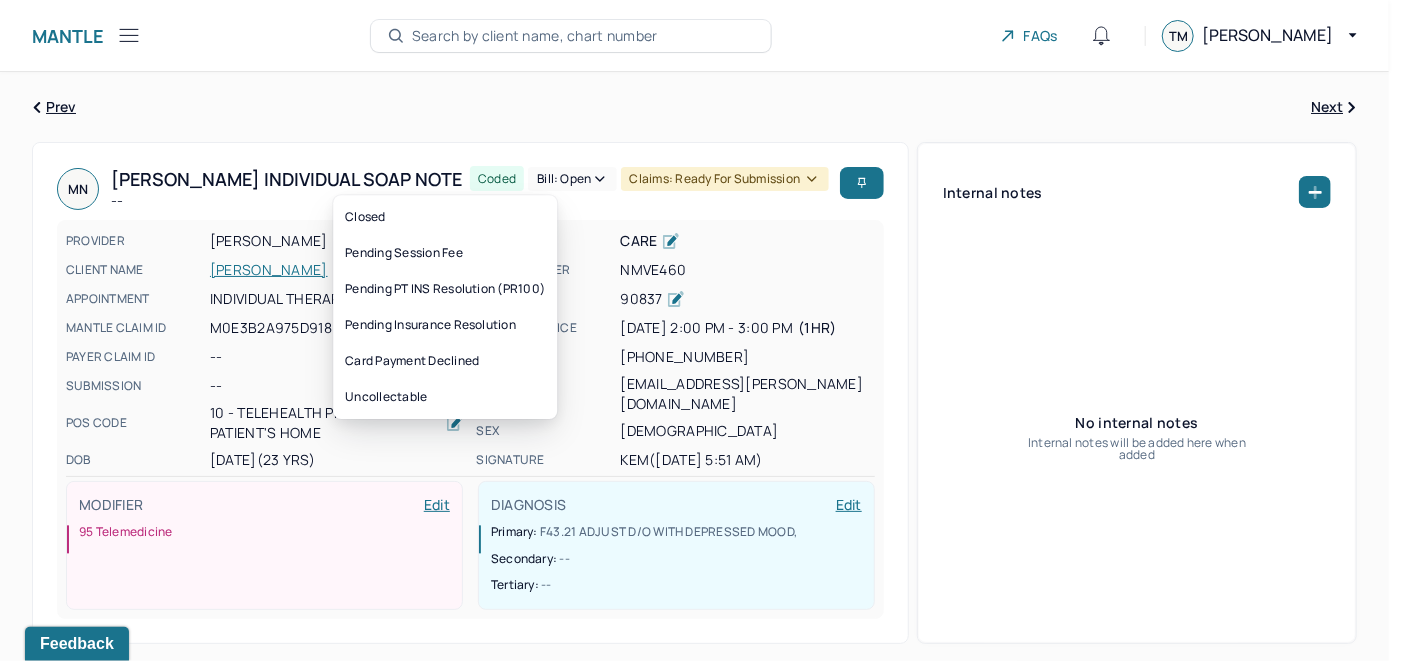 click on "Bill: Open" at bounding box center (572, 179) 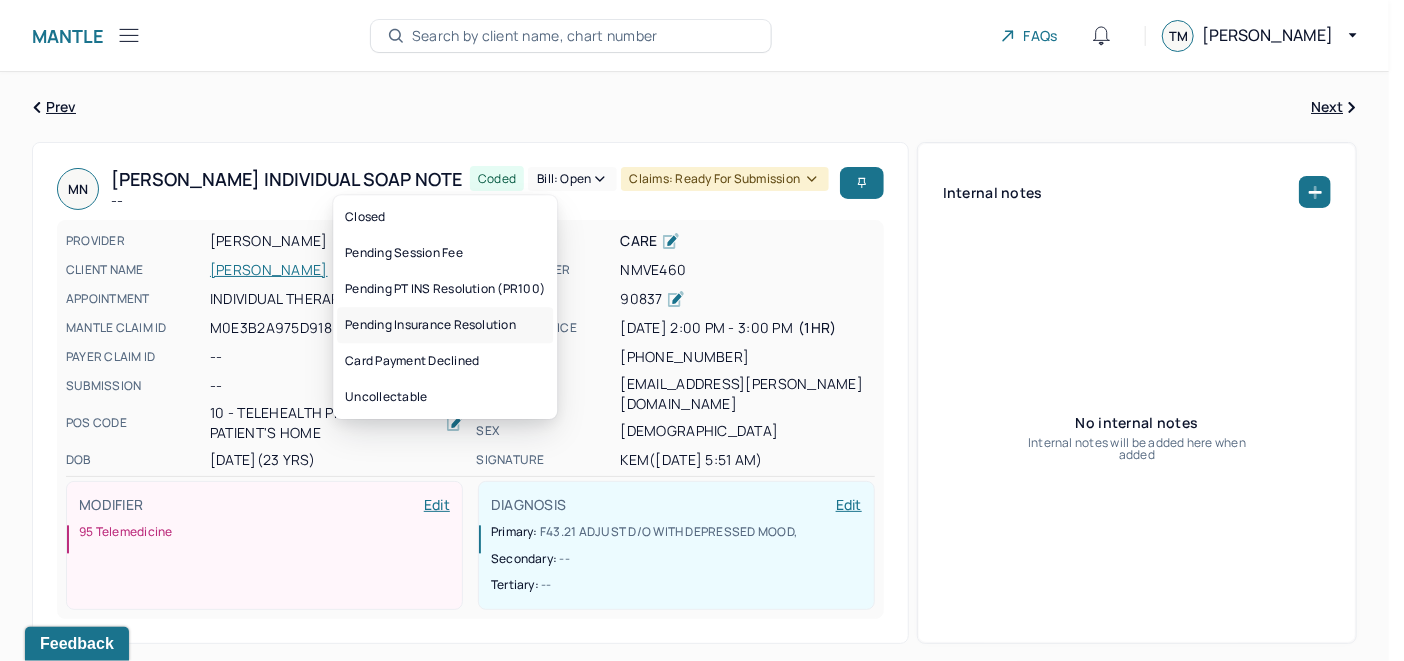 click on "Pending Insurance Resolution" at bounding box center [445, 325] 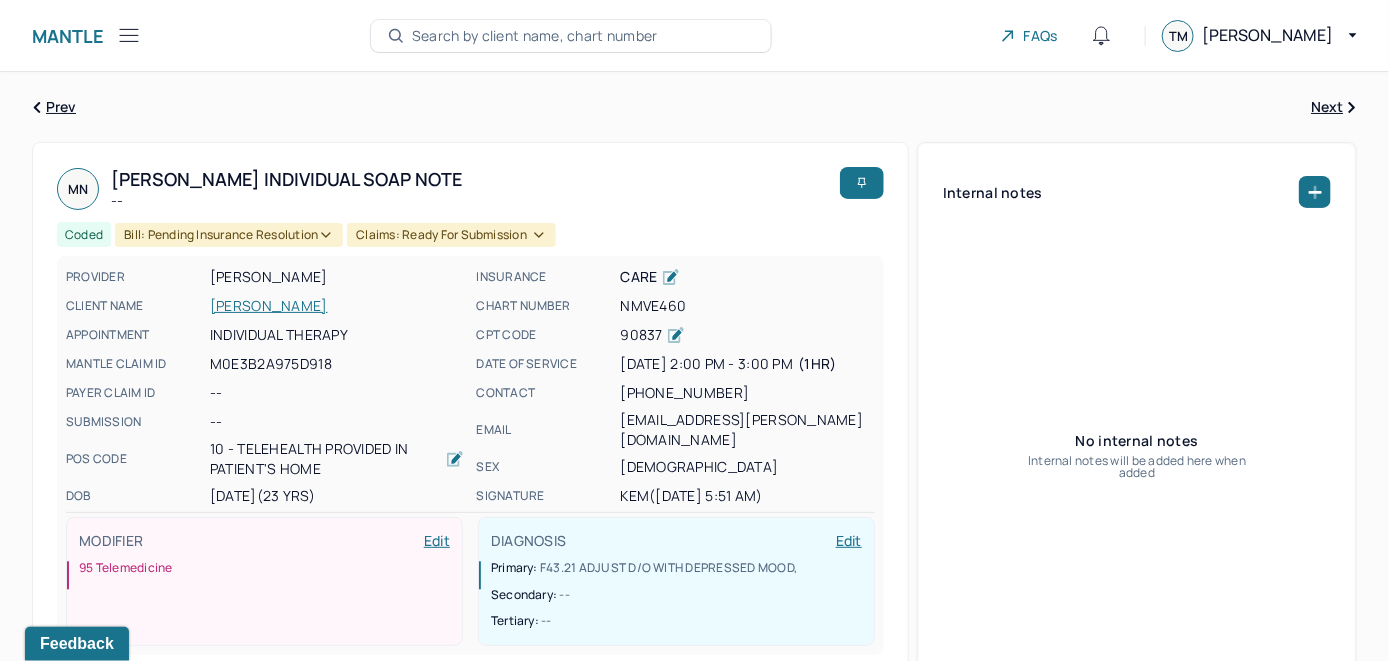 click on "Search by client name, chart number" at bounding box center (535, 36) 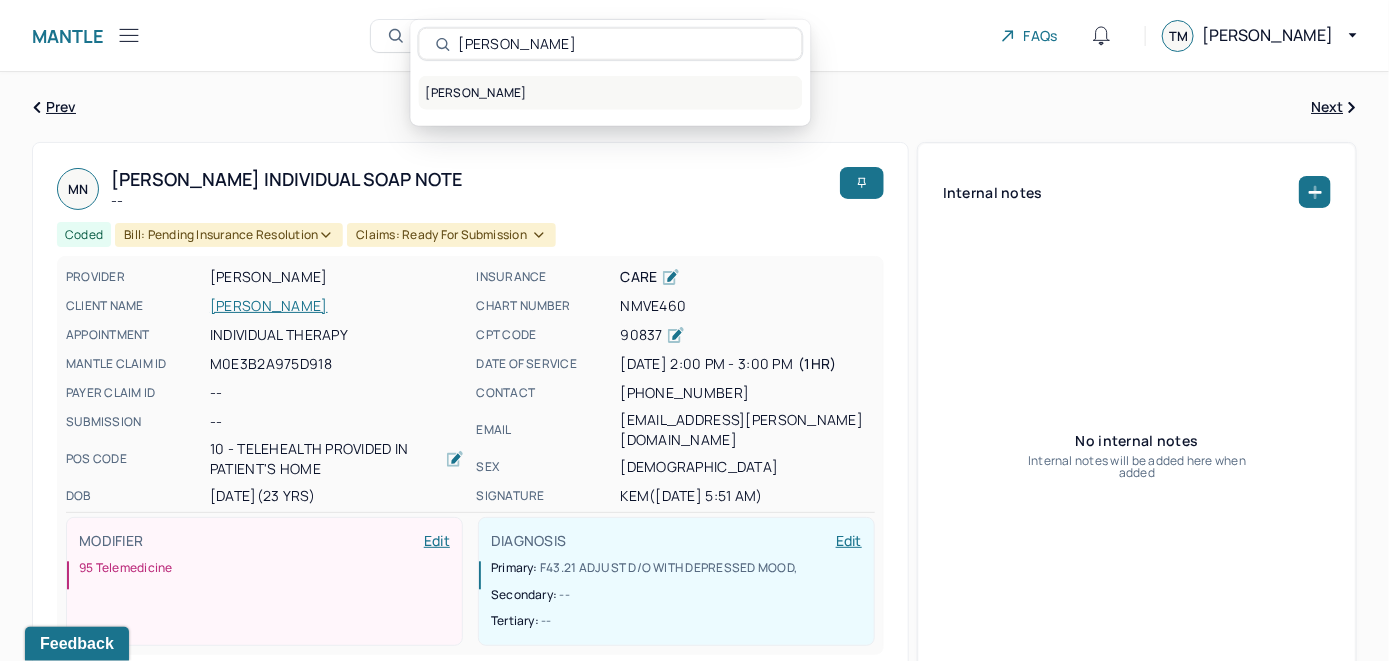 type on "Nadia Ayala" 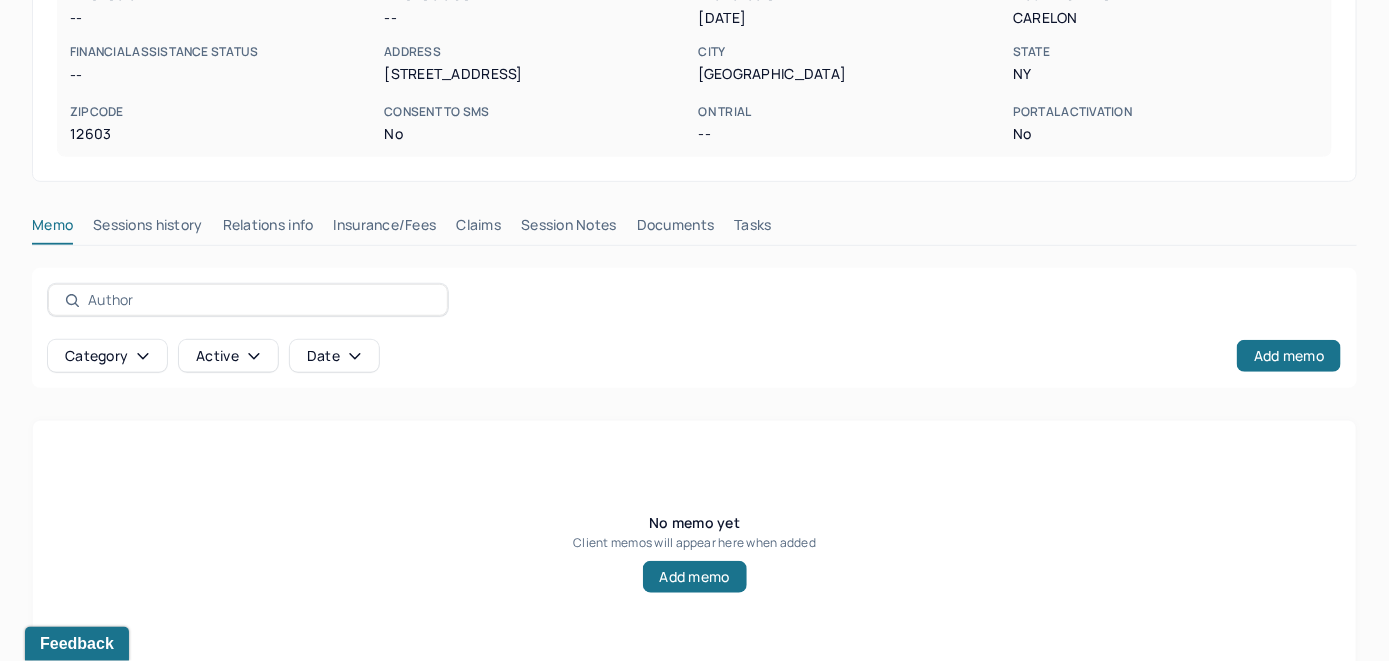 scroll, scrollTop: 393, scrollLeft: 0, axis: vertical 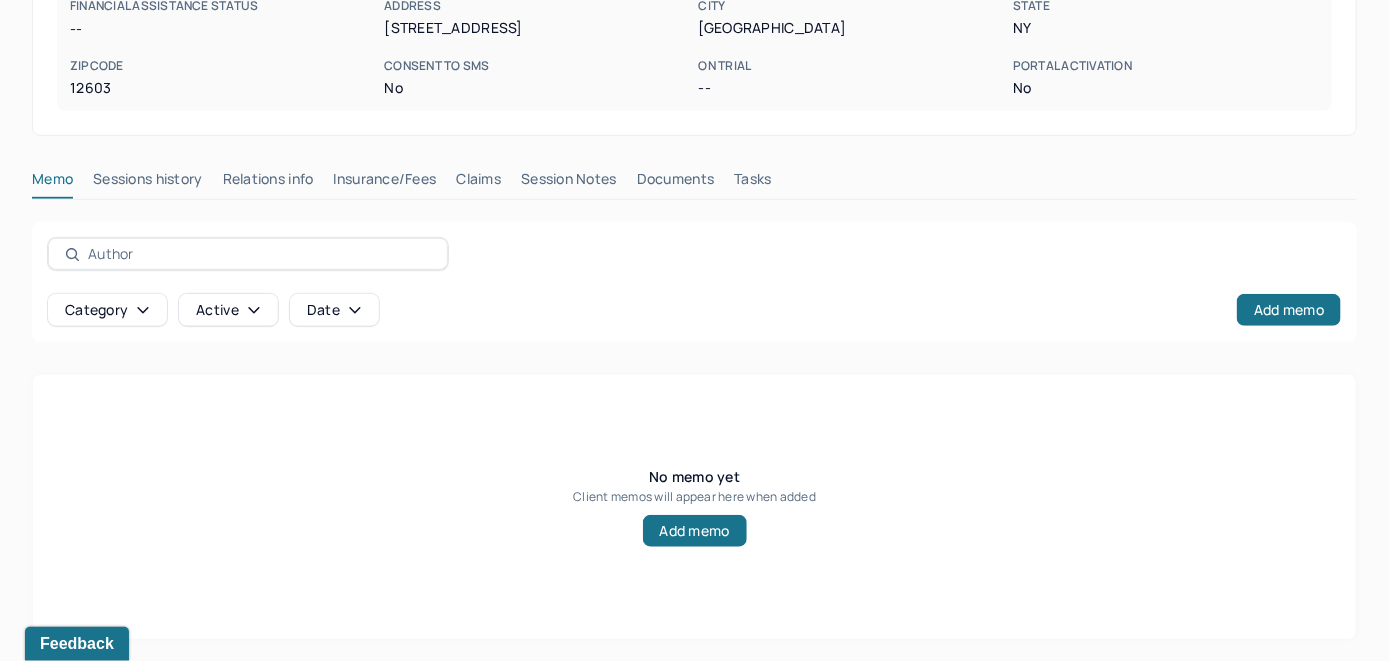 click on "Insurance/Fees" at bounding box center (385, 183) 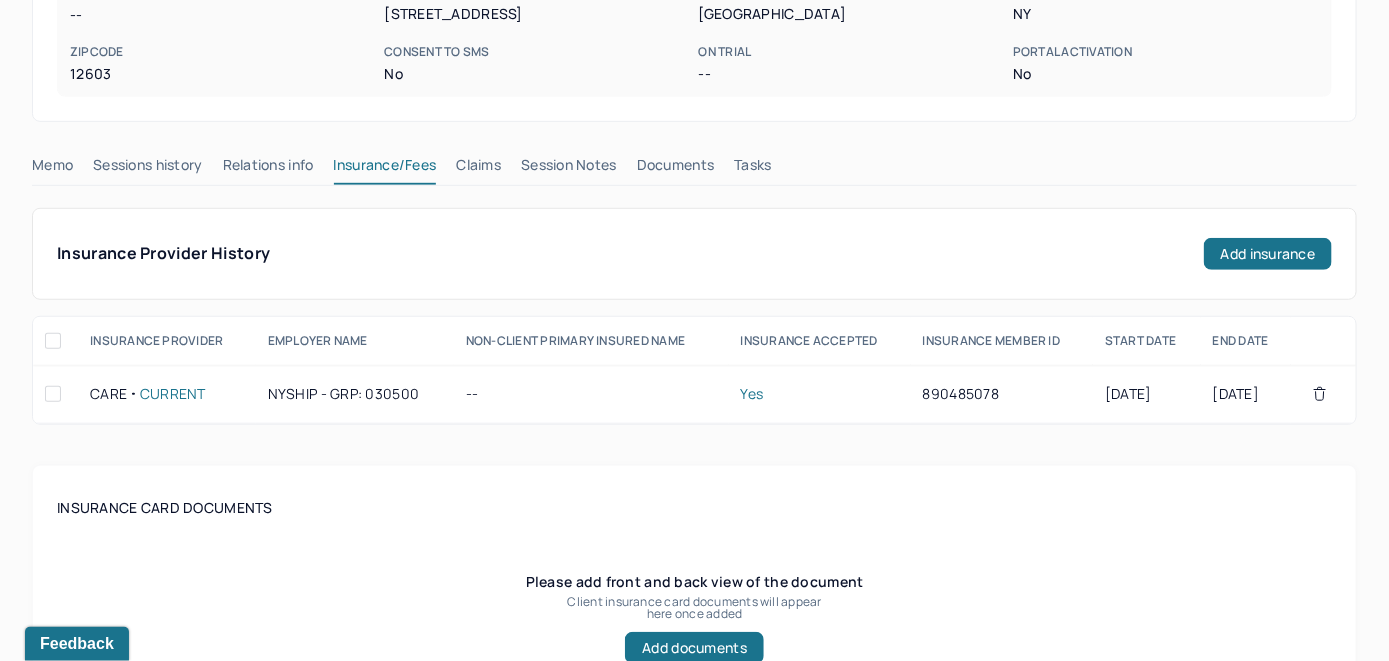 scroll, scrollTop: 393, scrollLeft: 0, axis: vertical 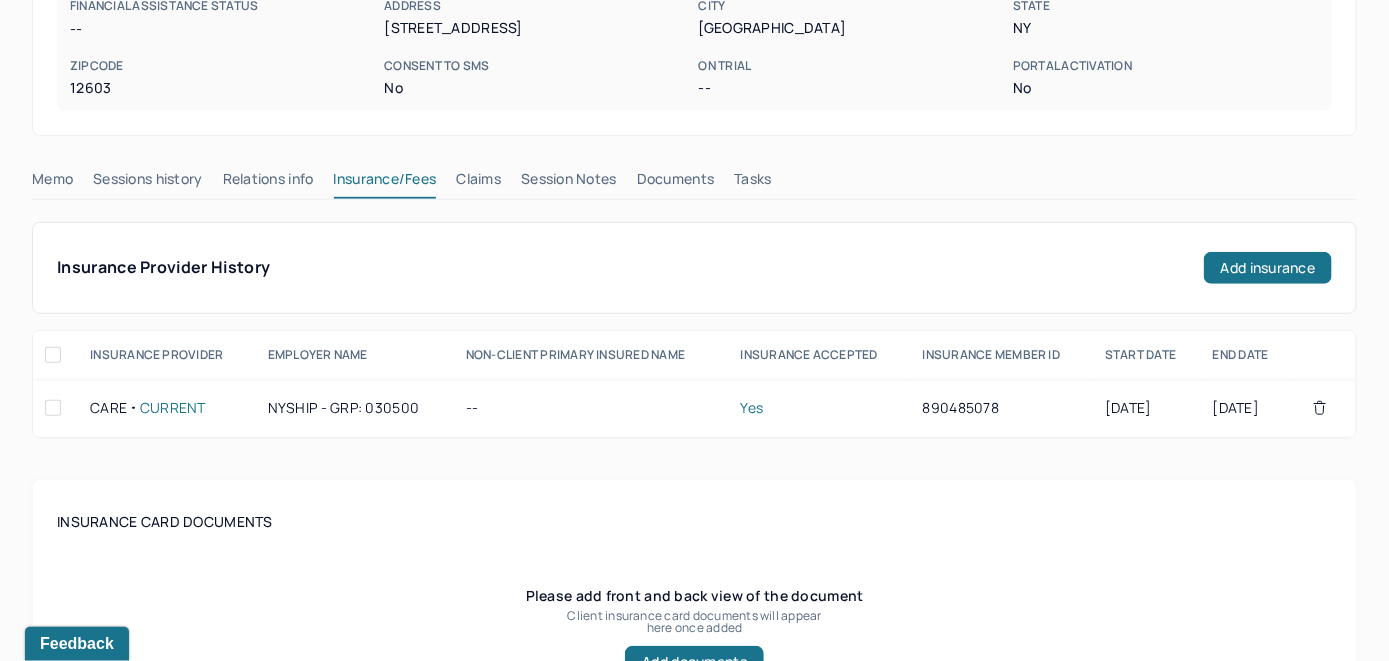 click on "Claims" at bounding box center [478, 183] 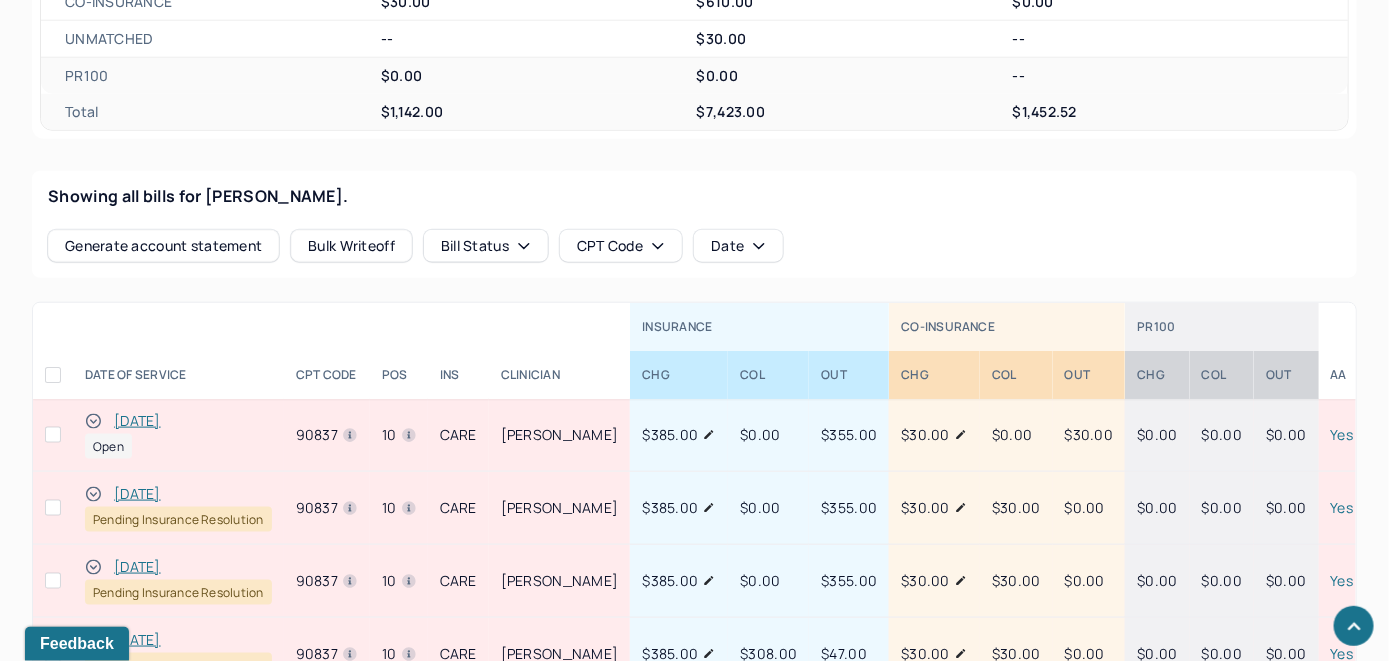 scroll, scrollTop: 793, scrollLeft: 0, axis: vertical 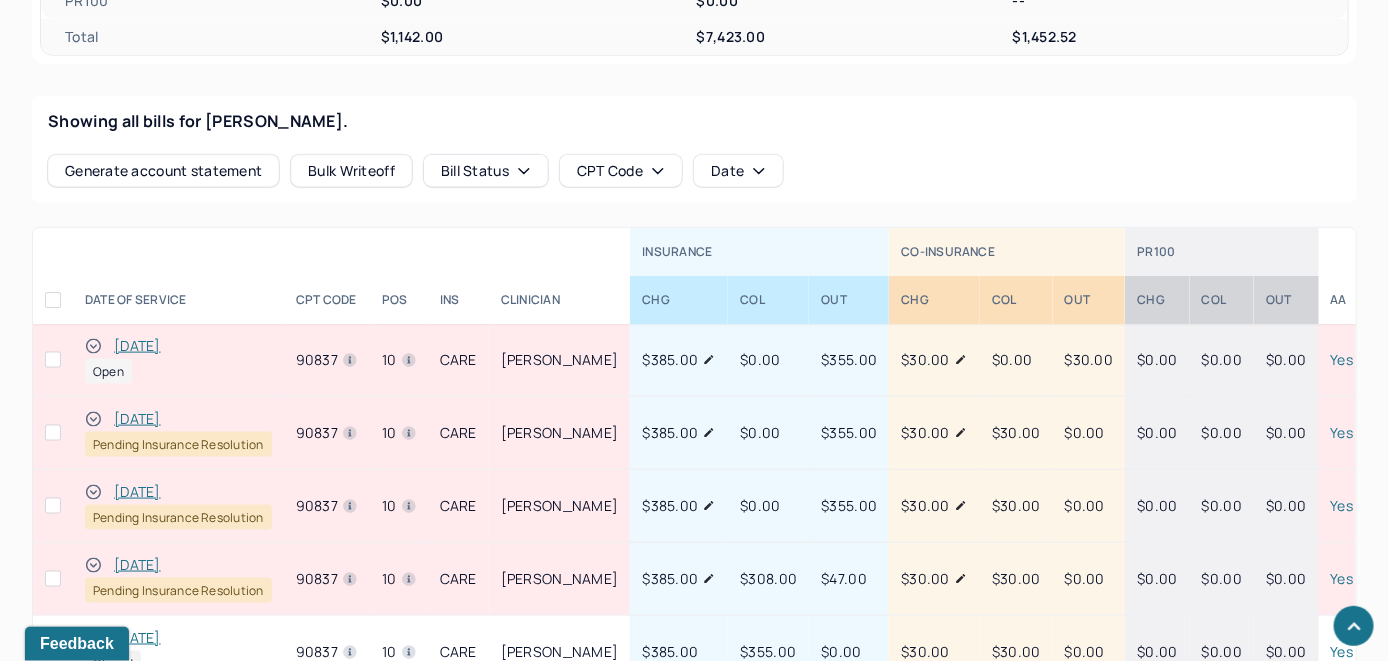 click on "[DATE]" at bounding box center (137, 346) 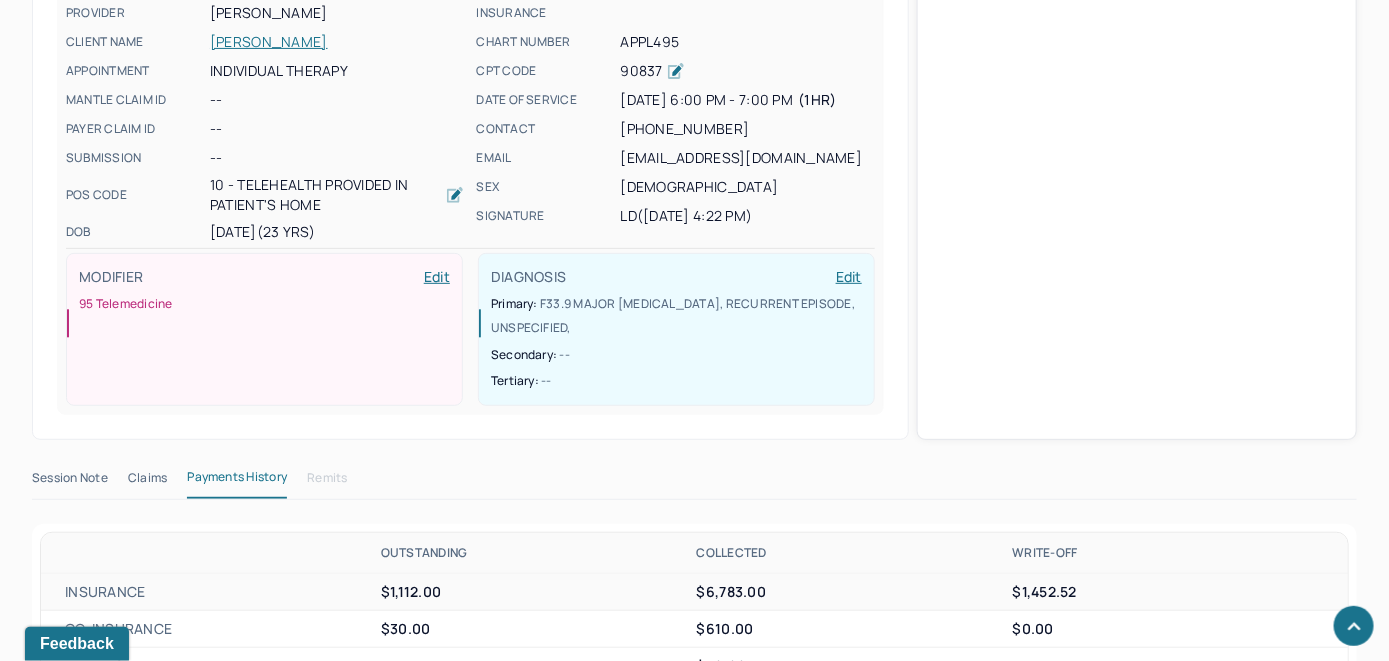 scroll, scrollTop: 793, scrollLeft: 0, axis: vertical 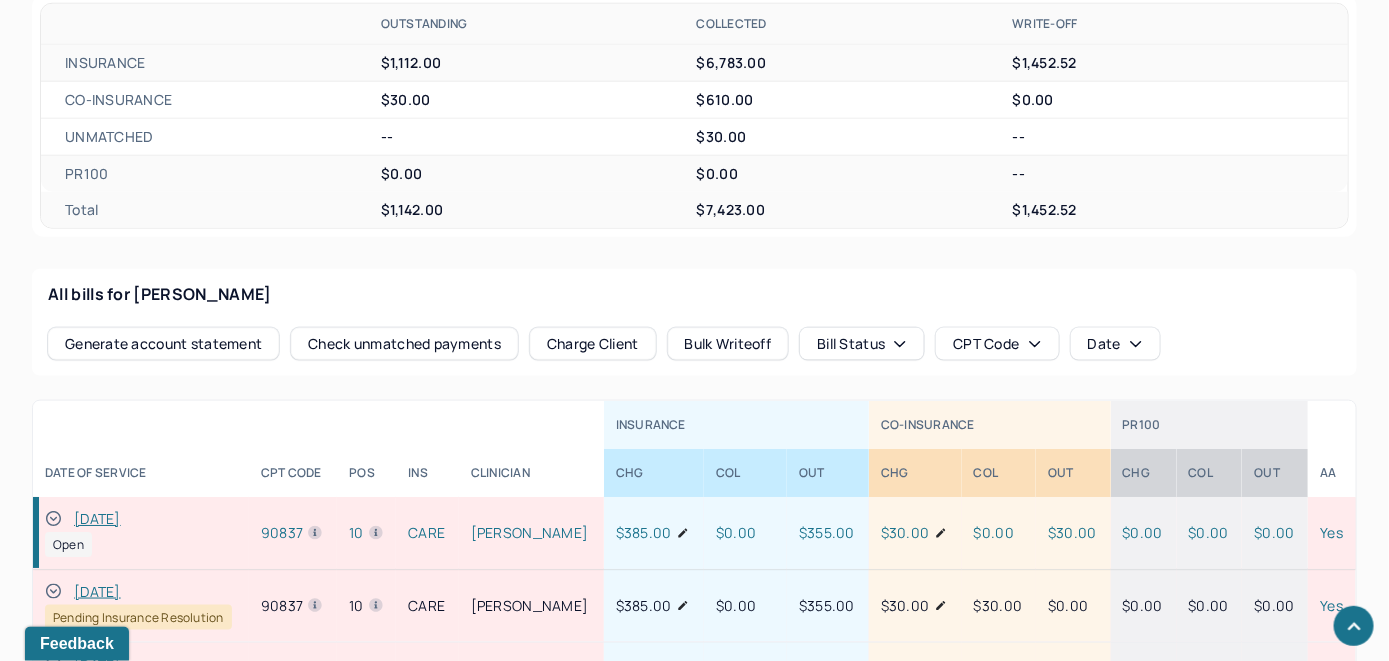click on "Check unmatched payments" at bounding box center [404, 344] 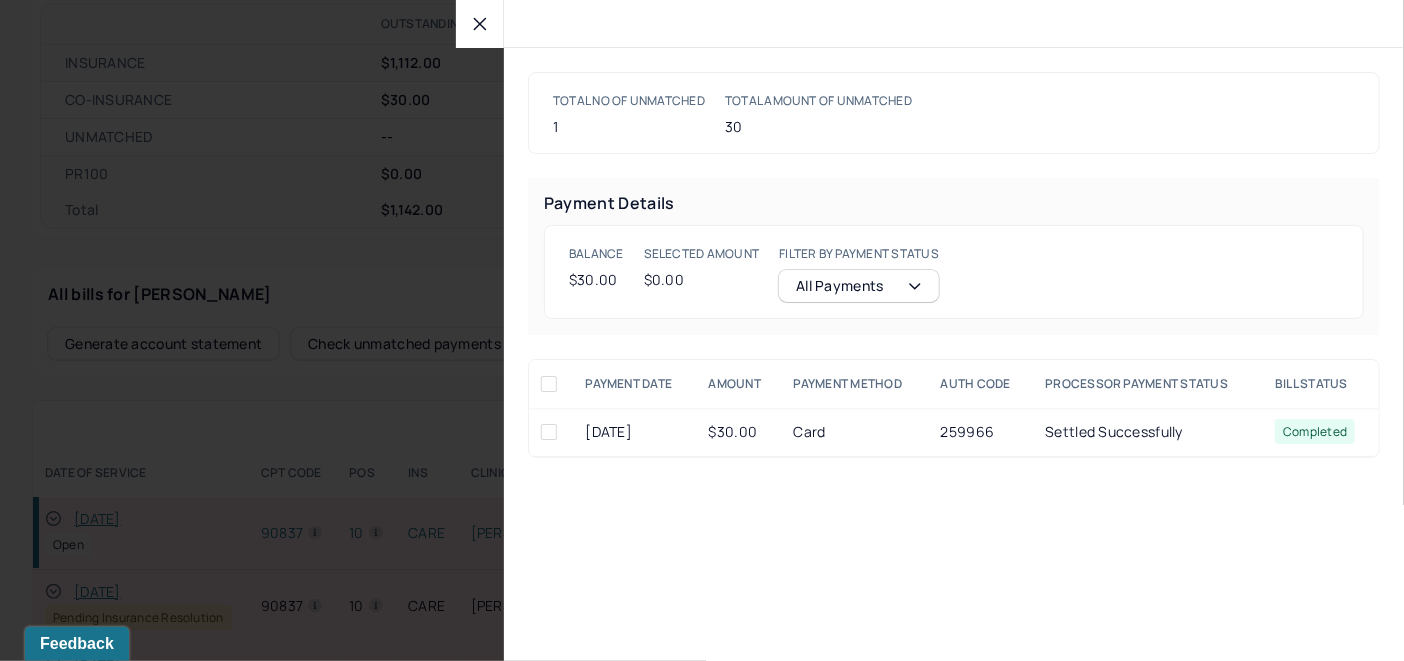 click at bounding box center [549, 432] 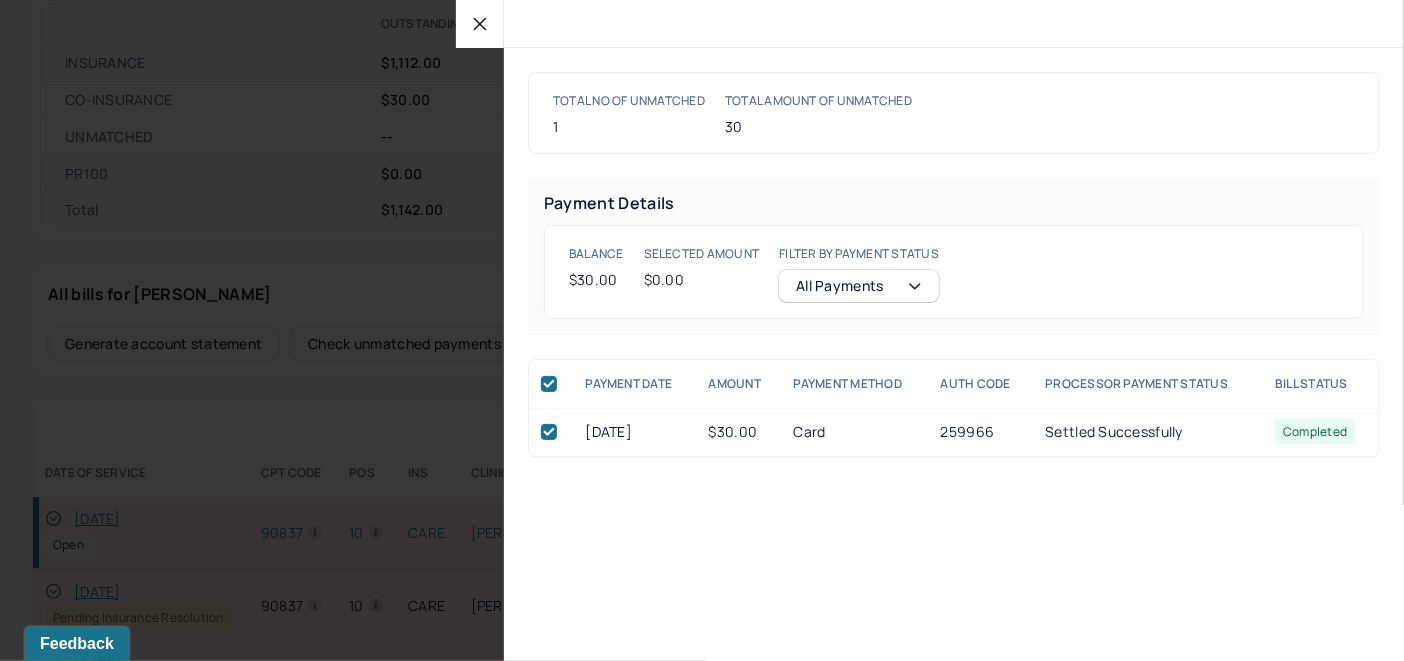 checkbox on "true" 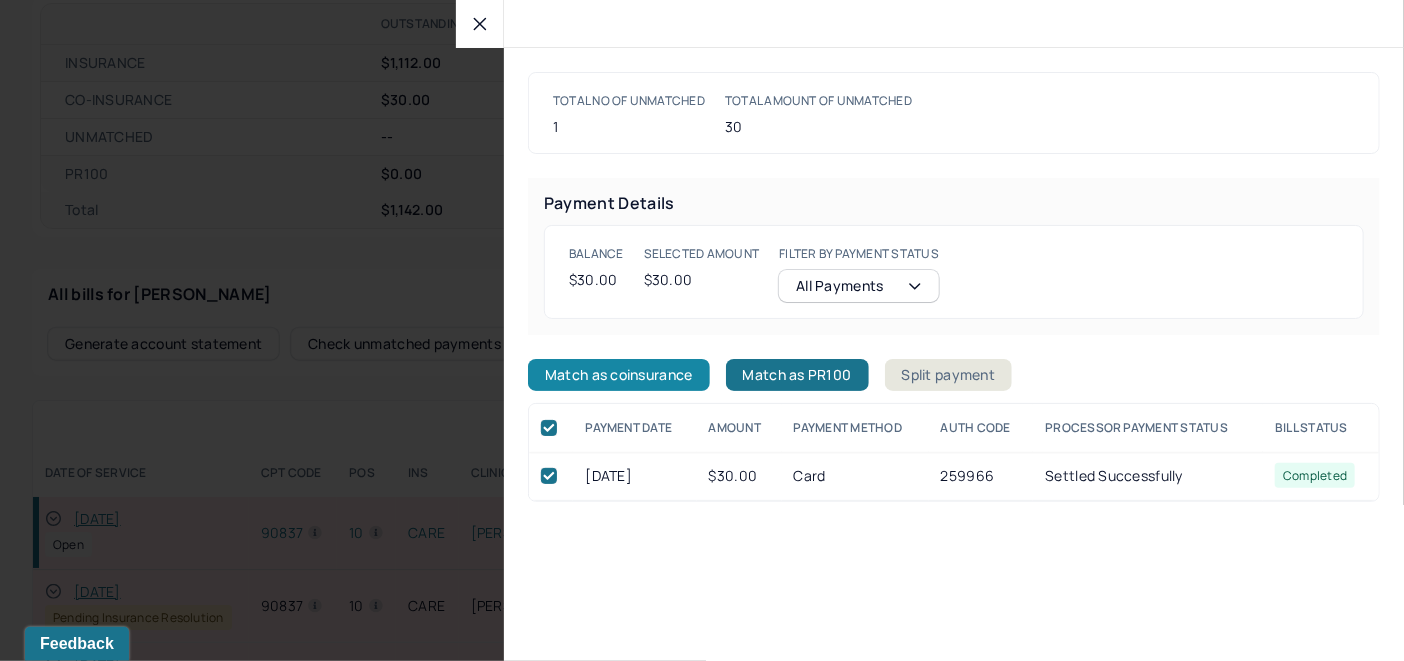 click on "Match as coinsurance" at bounding box center [619, 375] 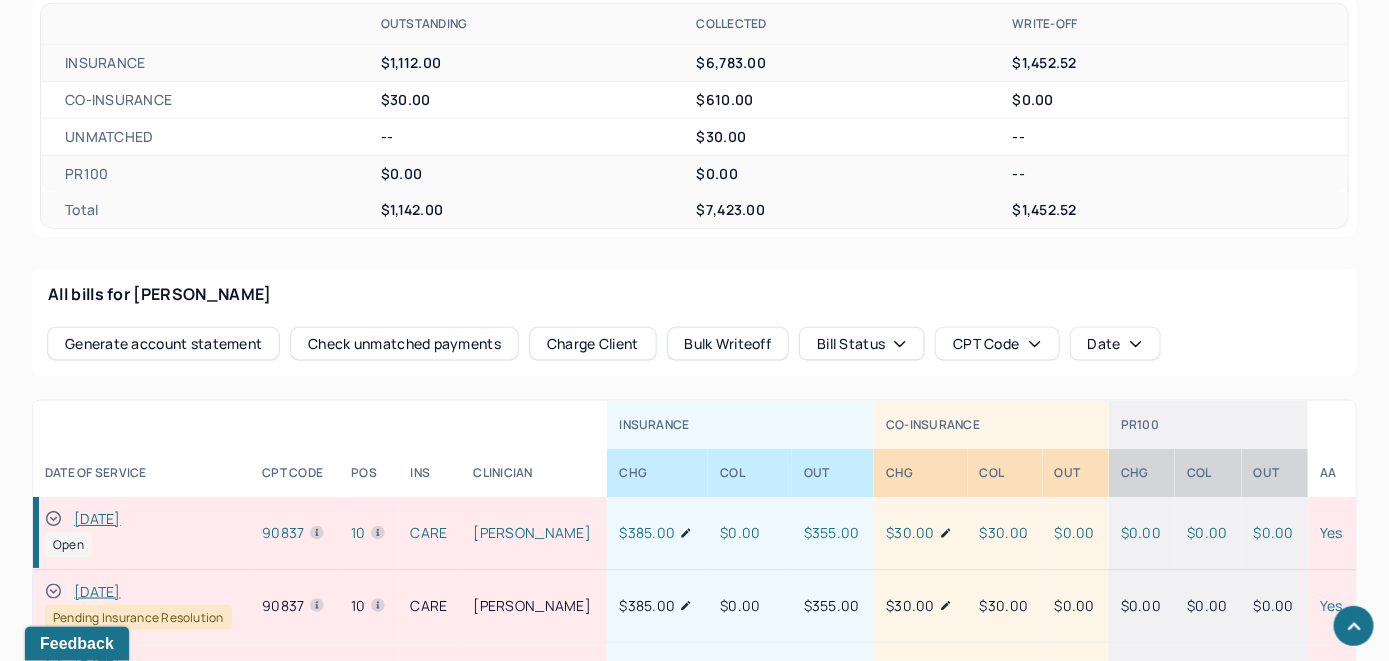 click 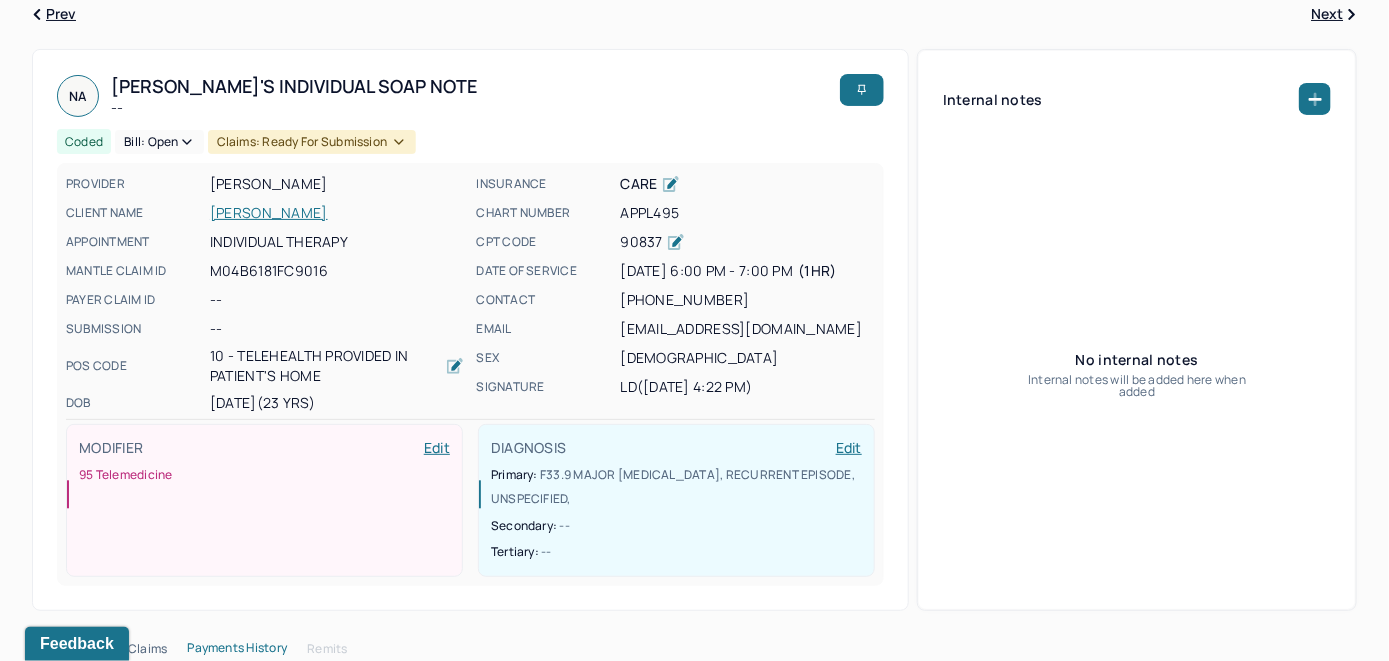 scroll, scrollTop: 0, scrollLeft: 0, axis: both 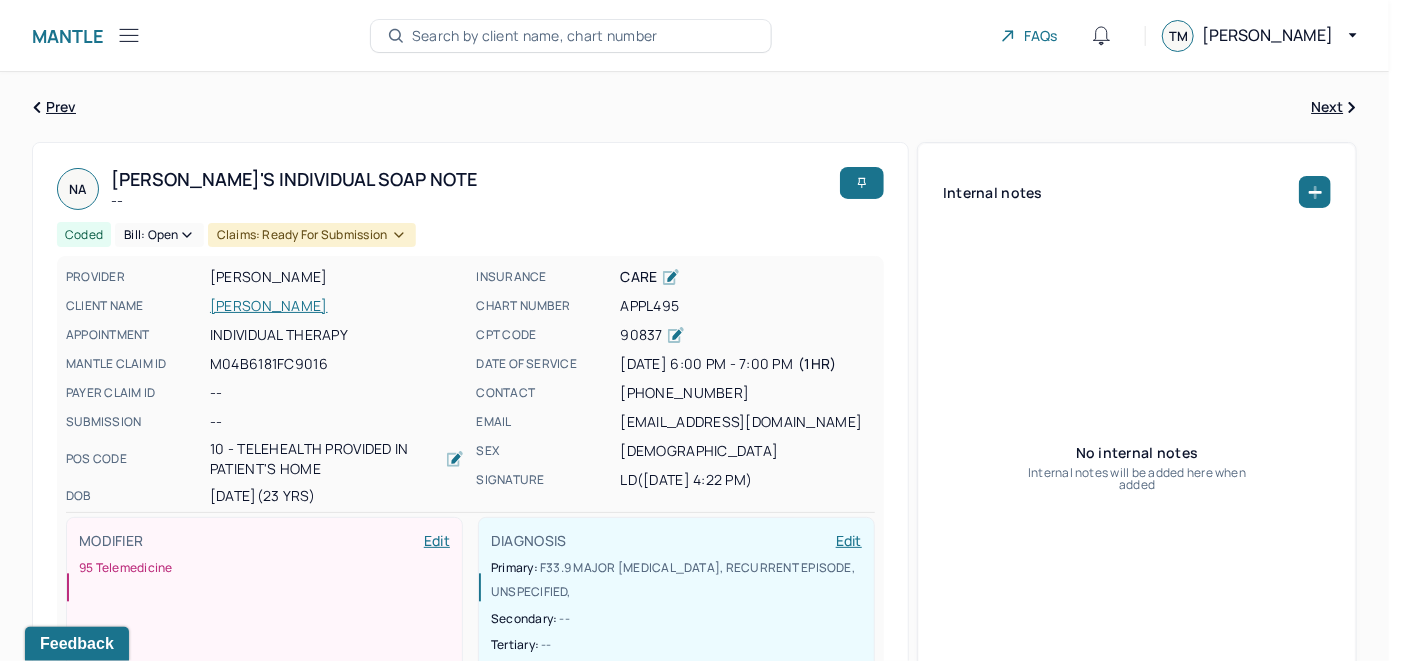 click on "Bill: Open" at bounding box center [159, 235] 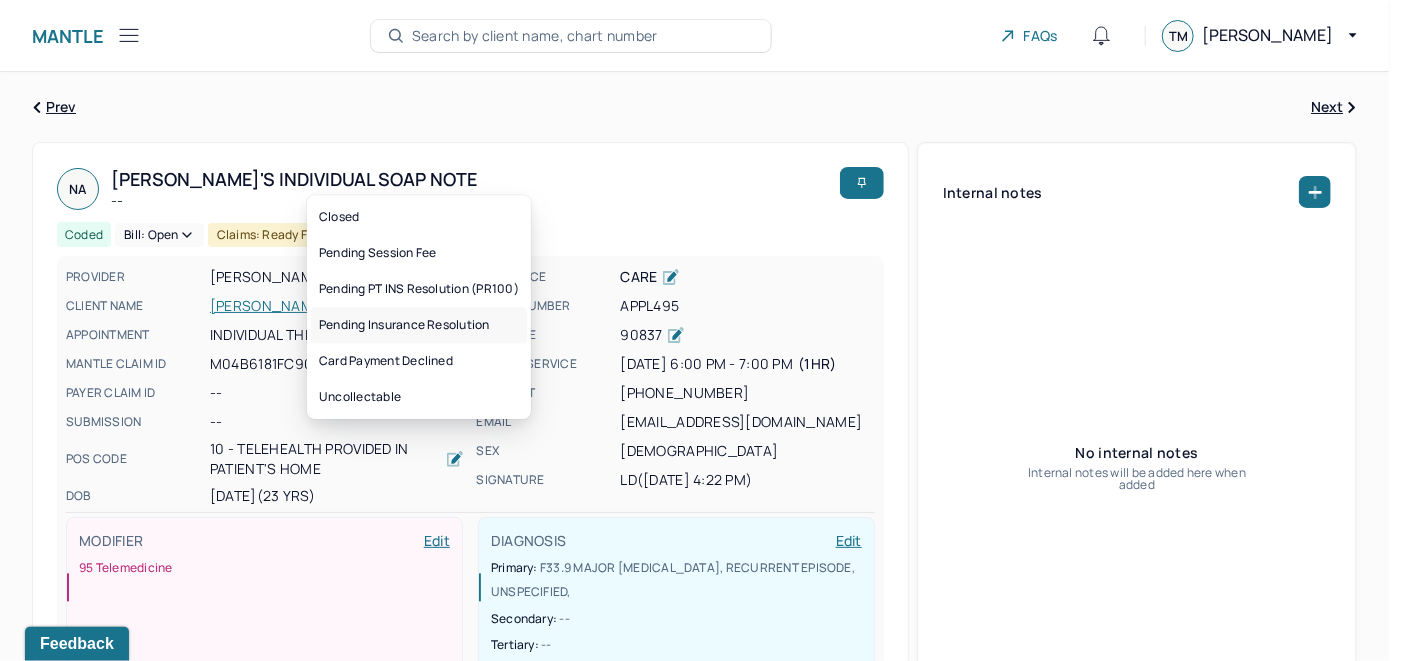 click on "Pending Insurance Resolution" at bounding box center (419, 325) 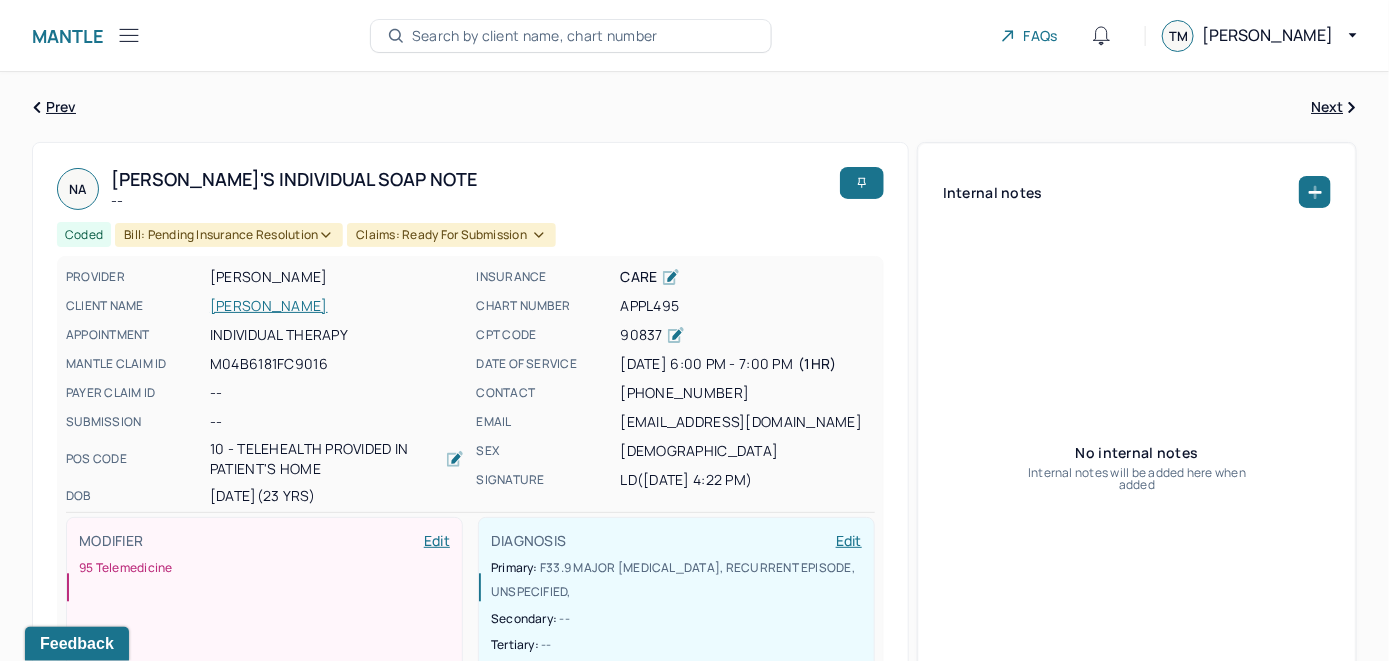 click on "Search by client name, chart number" at bounding box center (535, 36) 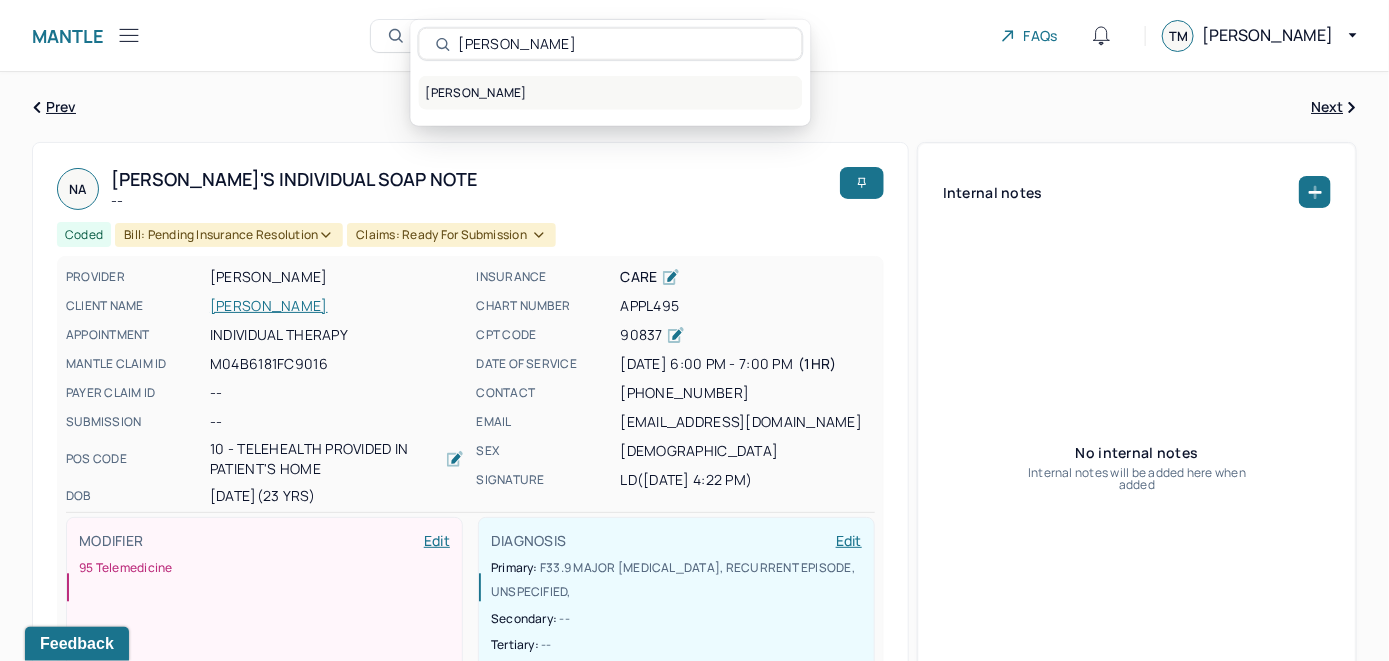 type on "Nicole Lashley-Simms" 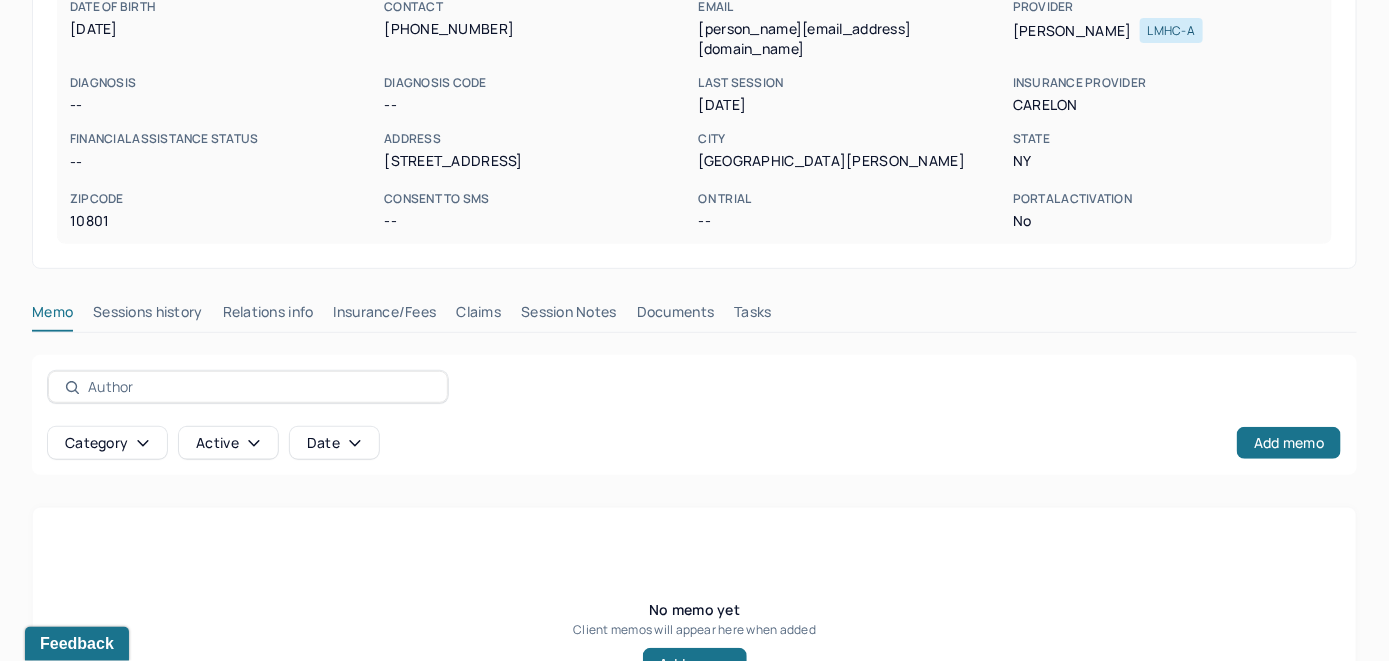 scroll, scrollTop: 393, scrollLeft: 0, axis: vertical 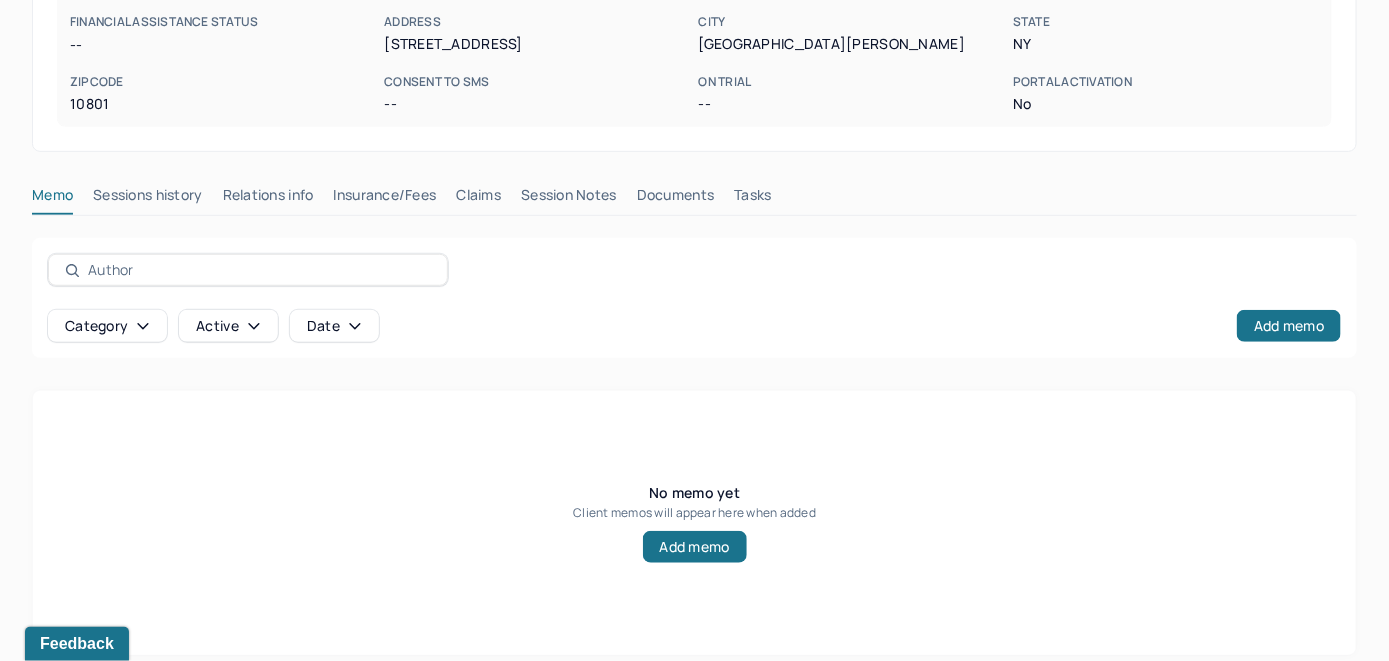click on "Insurance/Fees" at bounding box center [385, 199] 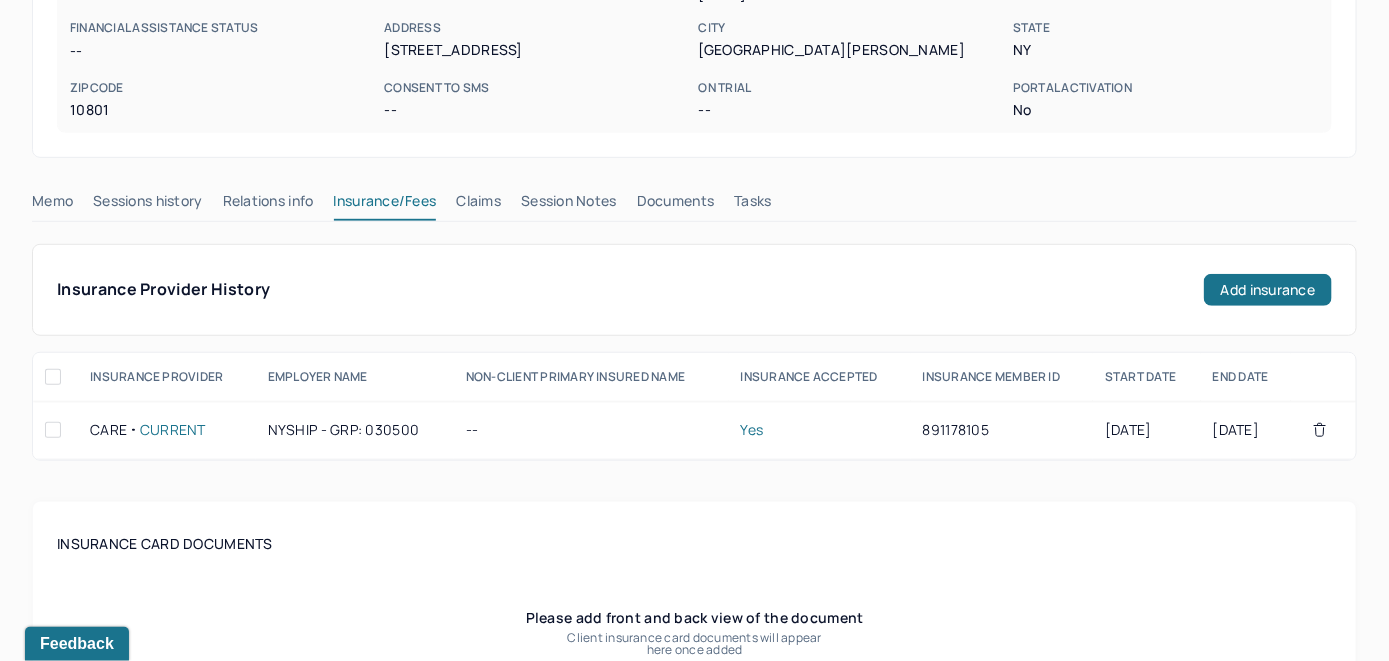 scroll, scrollTop: 236, scrollLeft: 0, axis: vertical 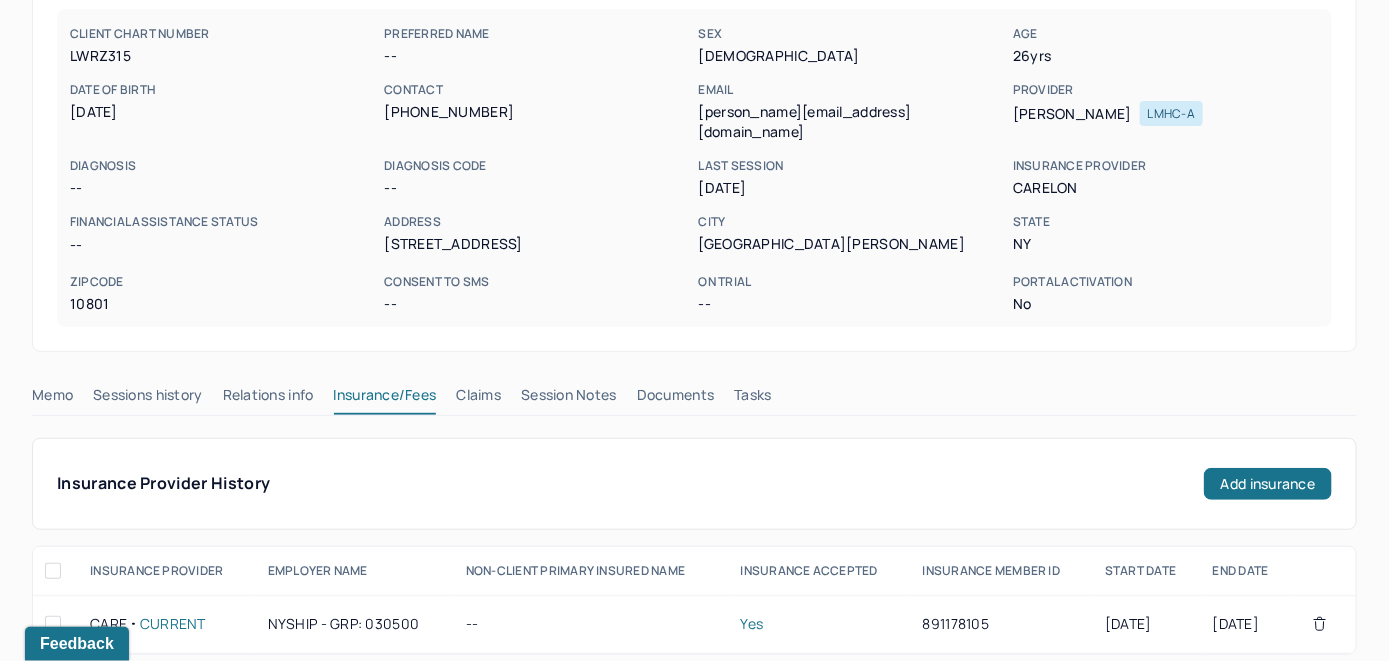 click on "Claims" at bounding box center (478, 399) 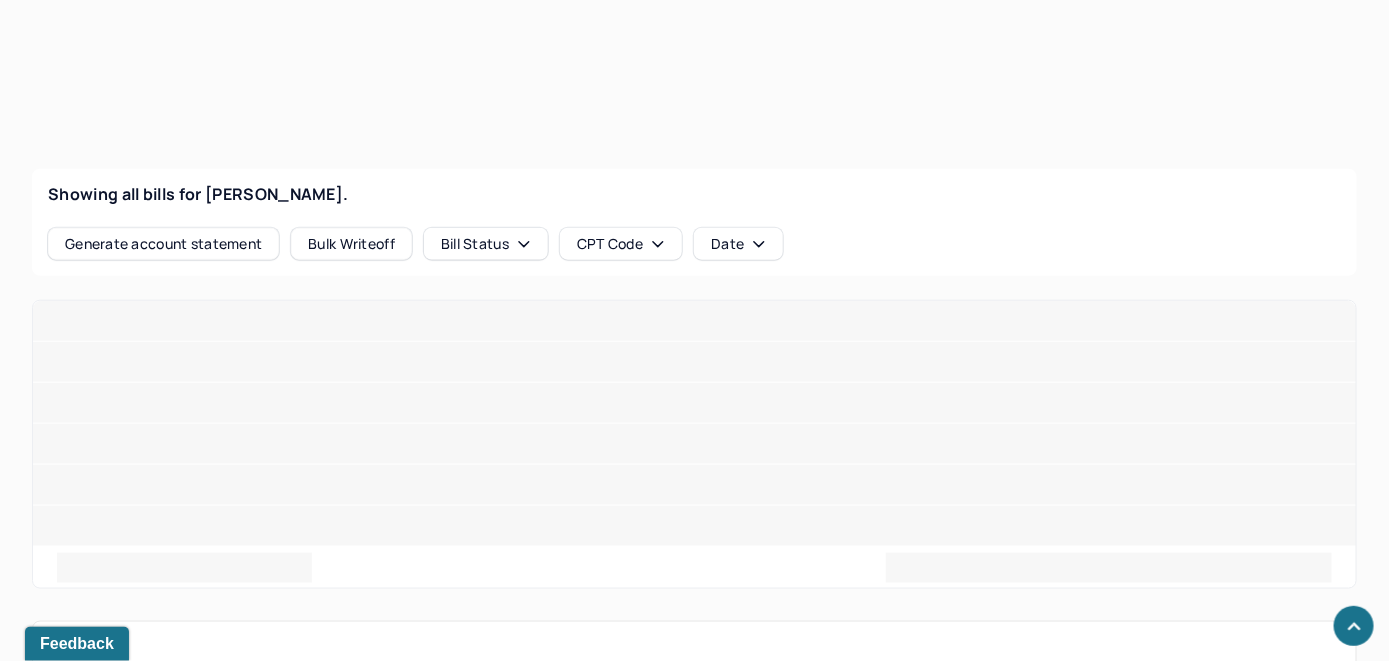 scroll, scrollTop: 735, scrollLeft: 0, axis: vertical 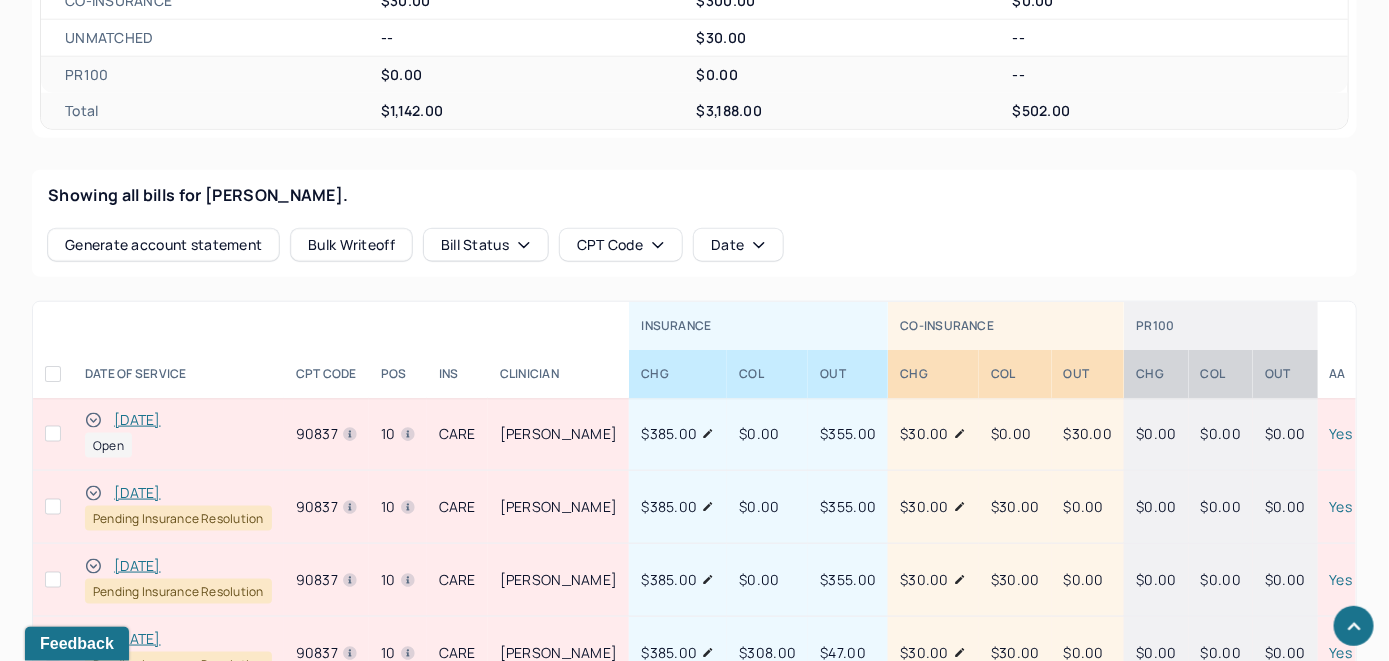 click on "[DATE]" at bounding box center (137, 420) 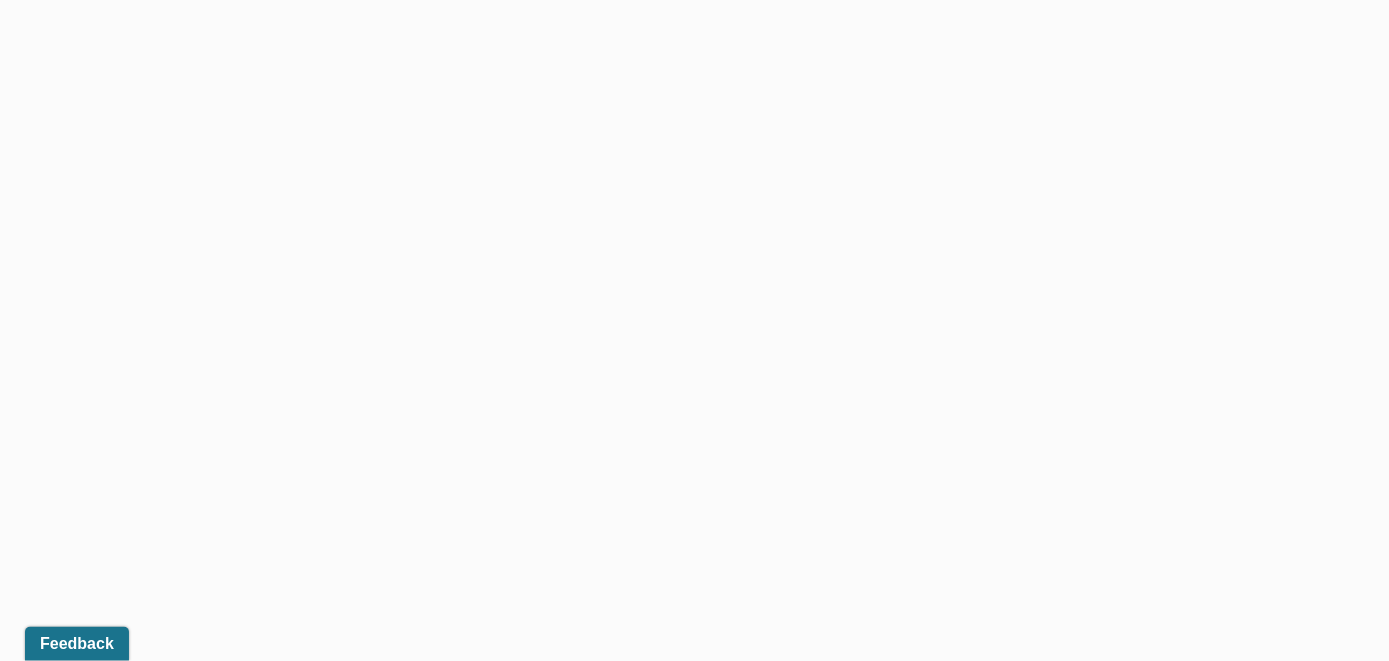scroll, scrollTop: 735, scrollLeft: 0, axis: vertical 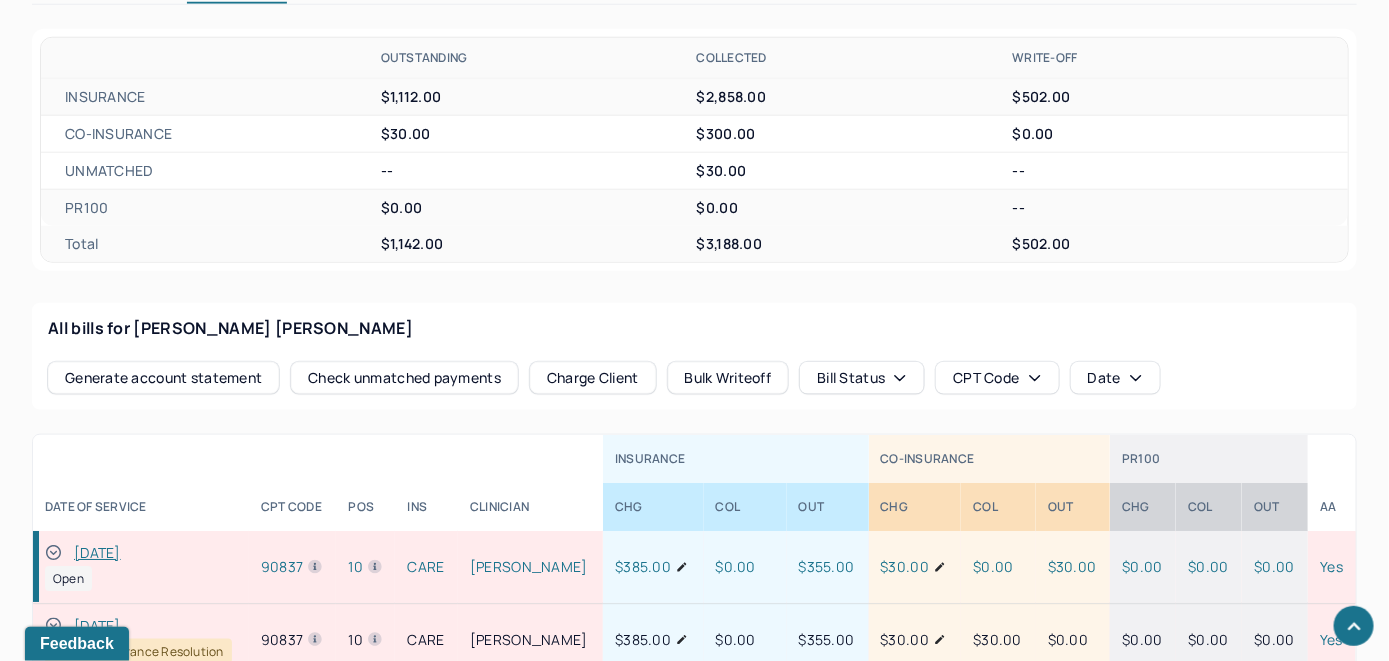 click on "Check unmatched payments" at bounding box center (404, 378) 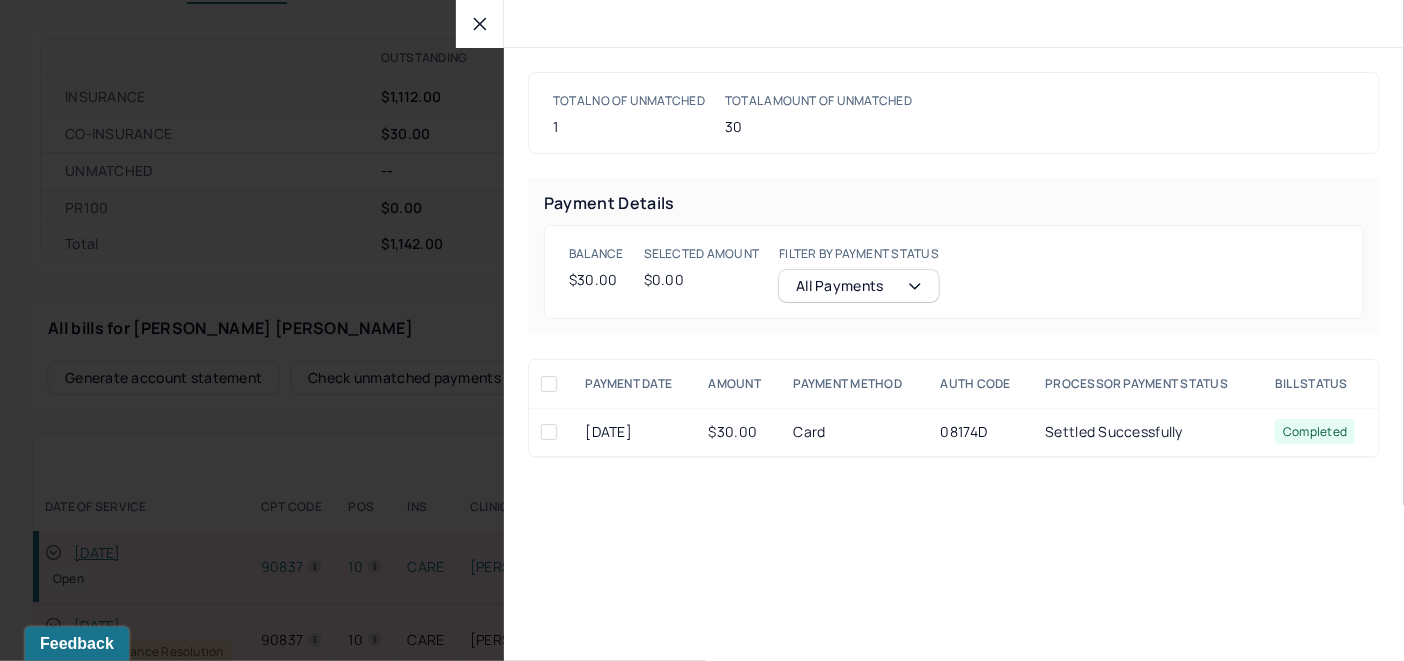 click at bounding box center (549, 432) 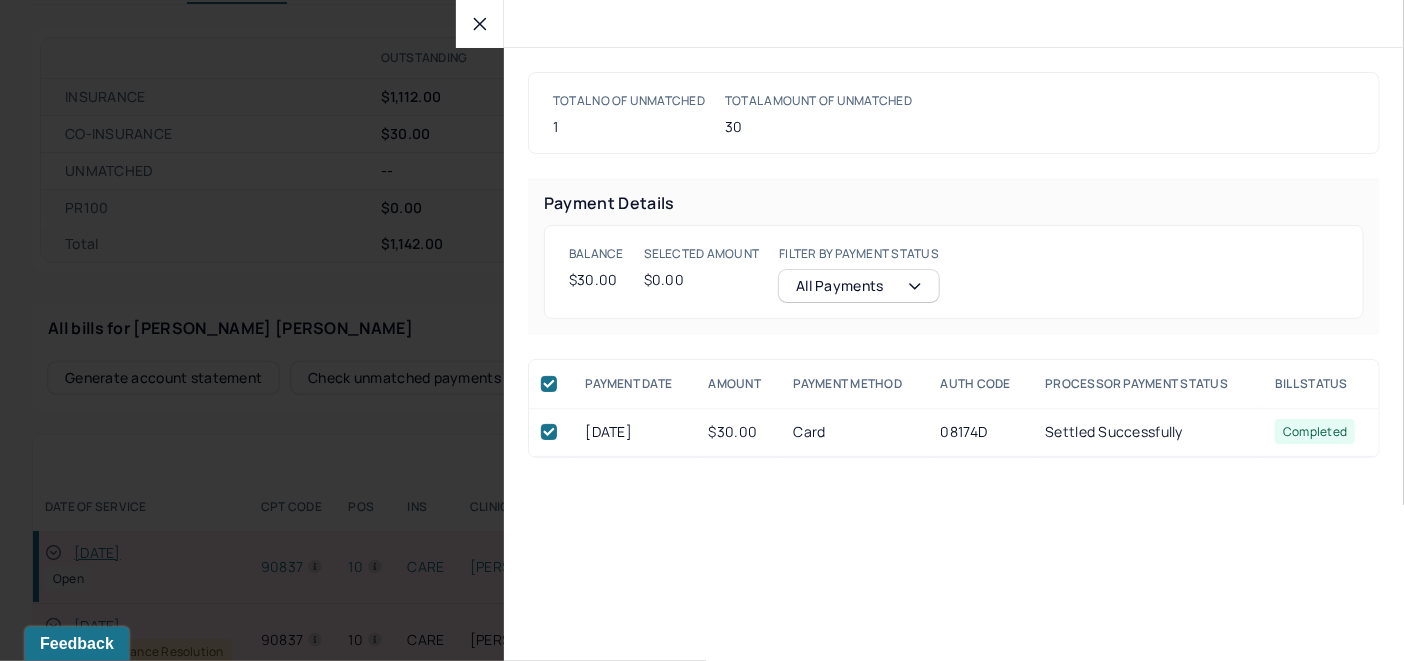 checkbox on "true" 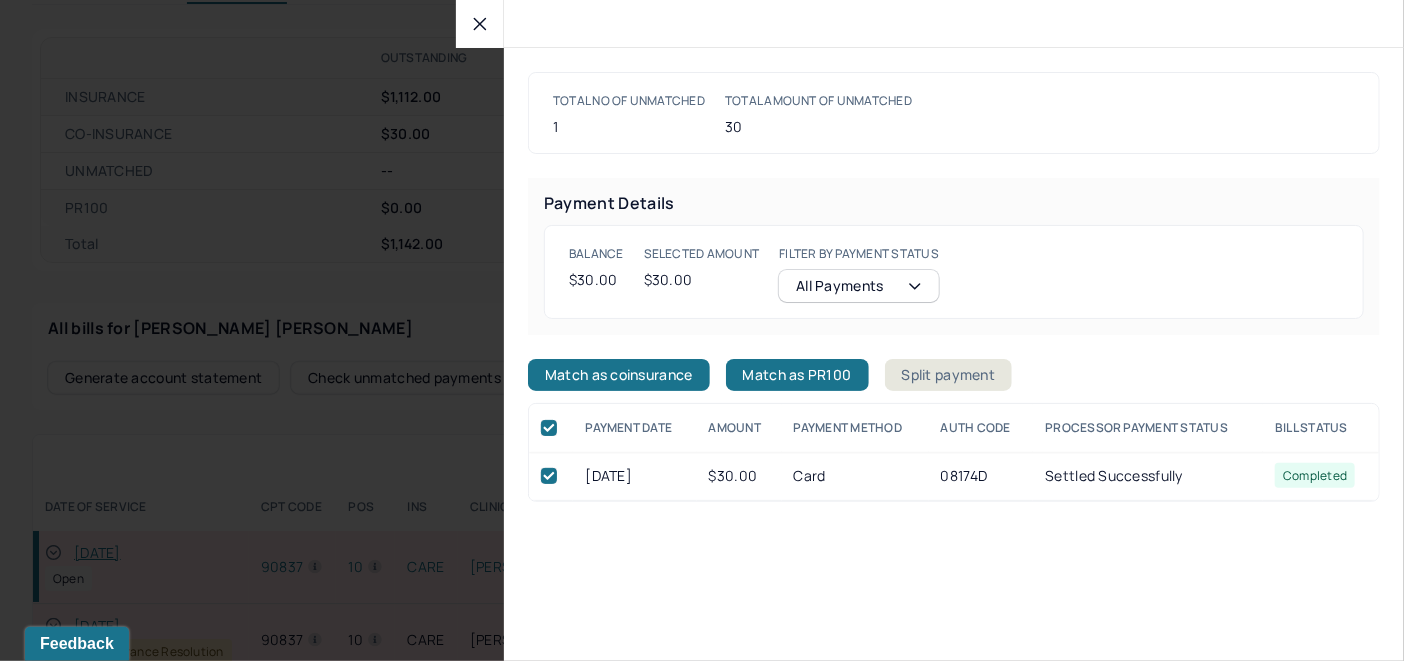 click on "Total NO OF UNMATCHED 1 Total Amount of unmatched 30 Payment Details Balance $30.00 SELECTED AMOUNT $30.00 Filter By Payment Status   All Payments     Match as coinsurance     Match as PR100     Split payment   PAYMENT DATE AMOUNT PAYMENT METHOD AUTH CODE PROCESSOR PAYMENT STATUS BILL STATUS 07/07/2025 $30.00 Card 08174D Settled Successfully completed" at bounding box center [954, 287] 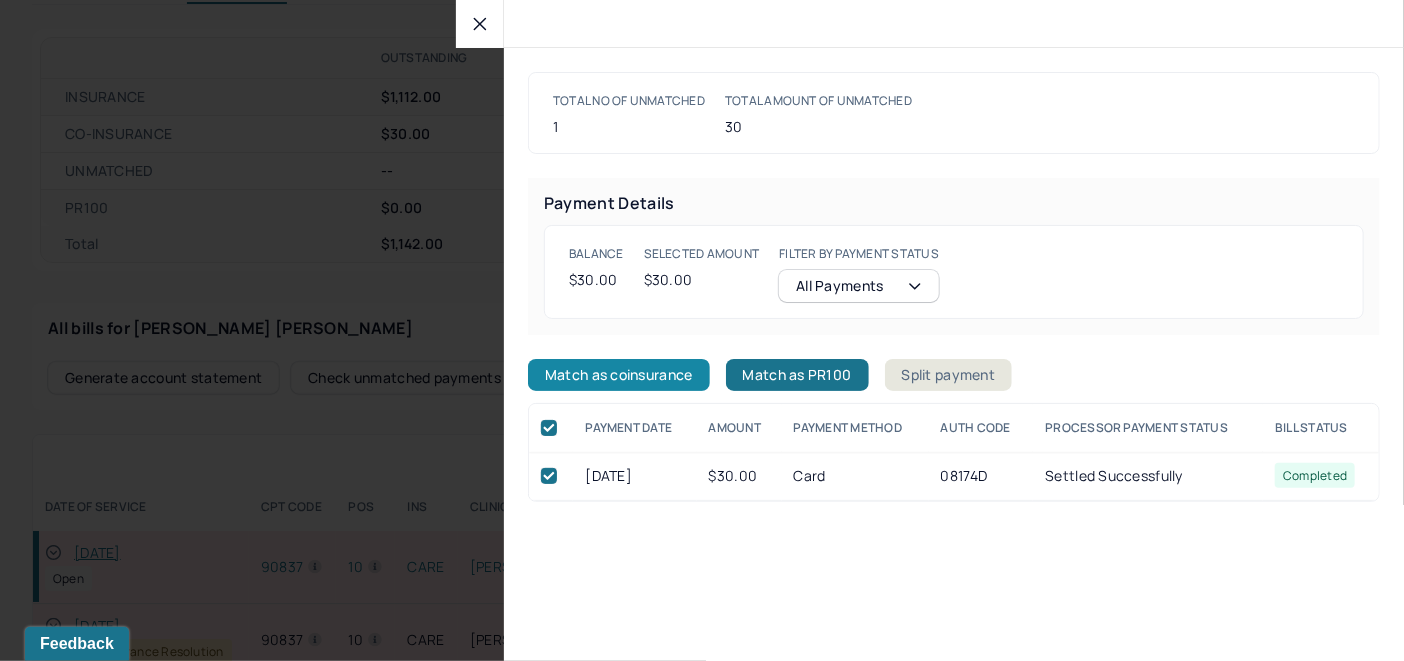 click on "Match as coinsurance" at bounding box center (619, 375) 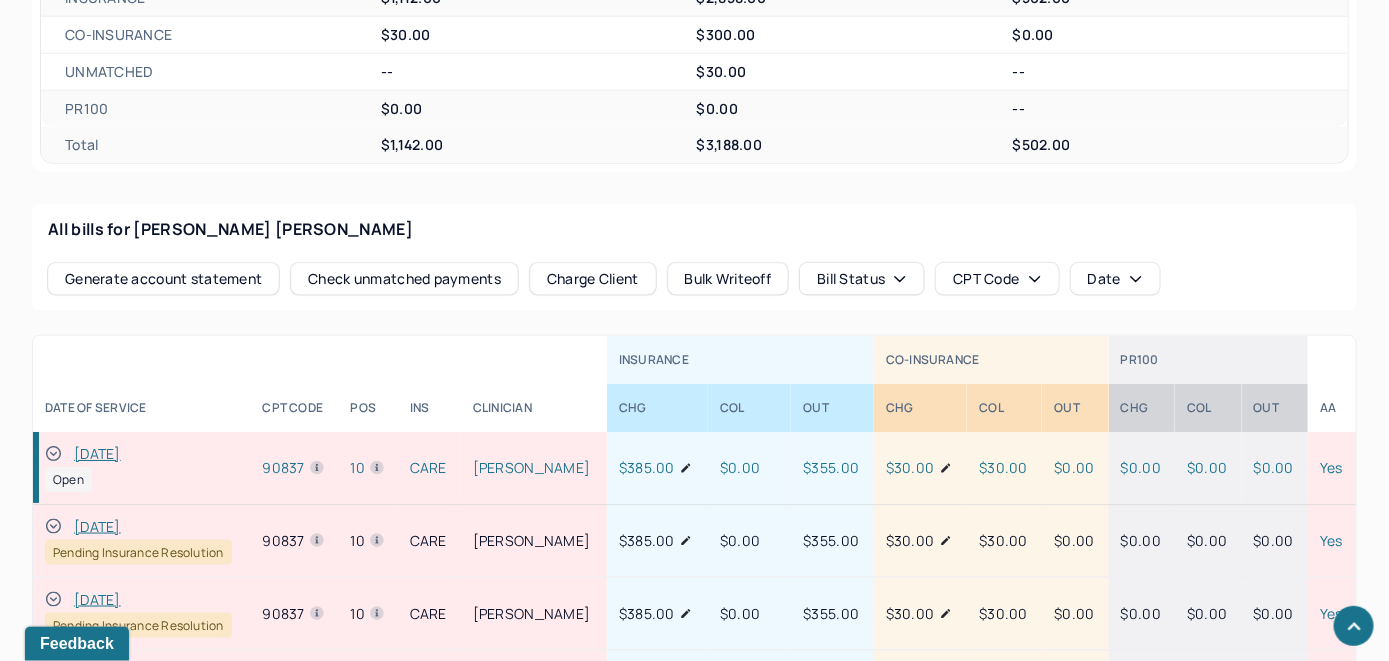 scroll, scrollTop: 835, scrollLeft: 0, axis: vertical 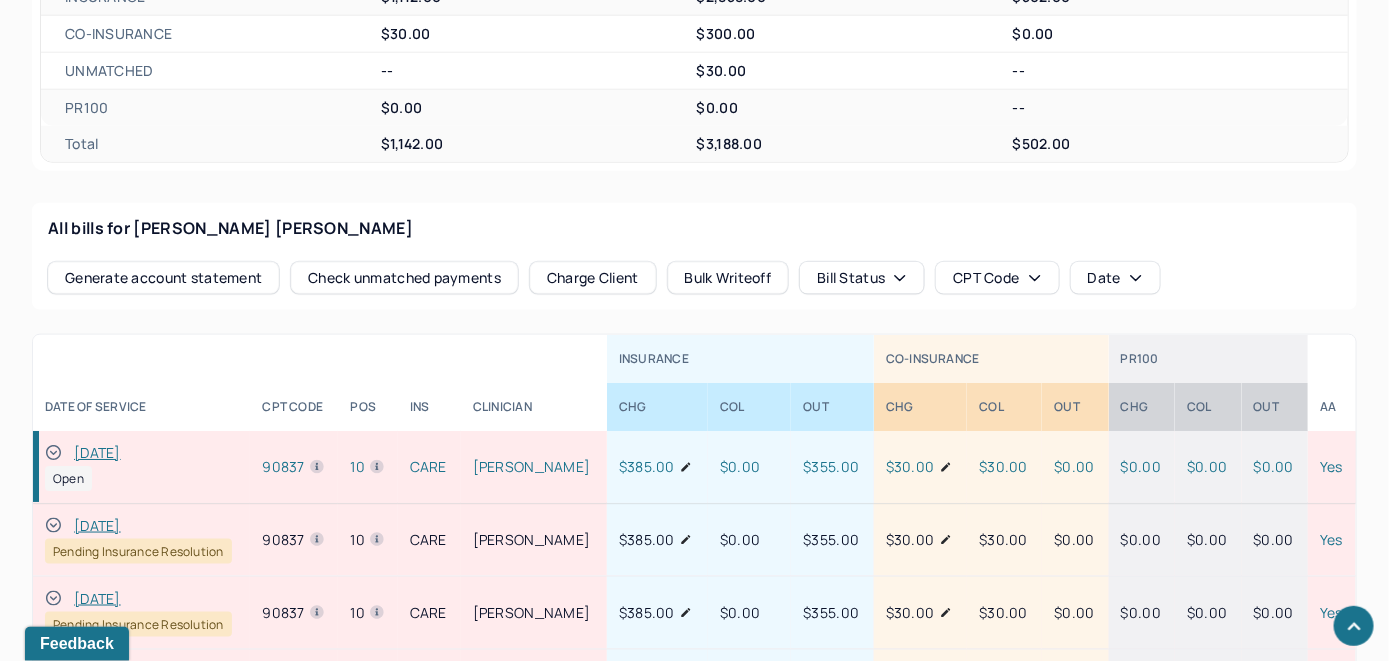 click 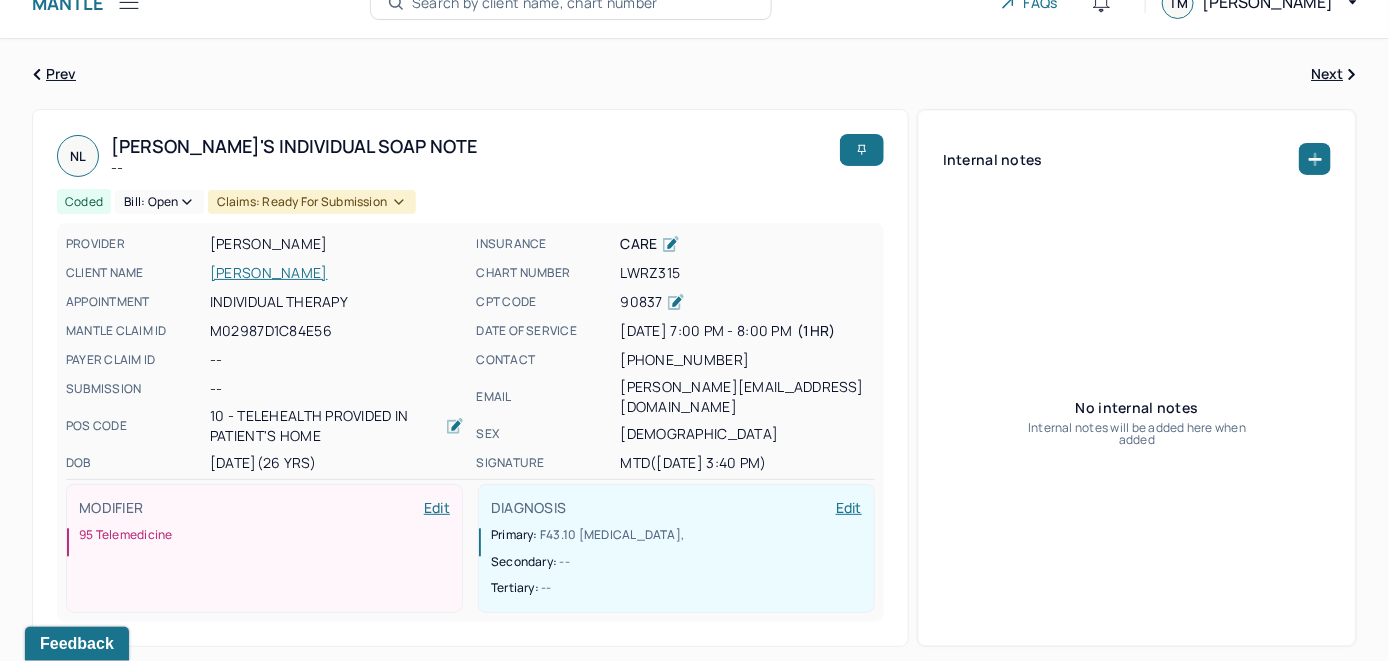 scroll, scrollTop: 0, scrollLeft: 0, axis: both 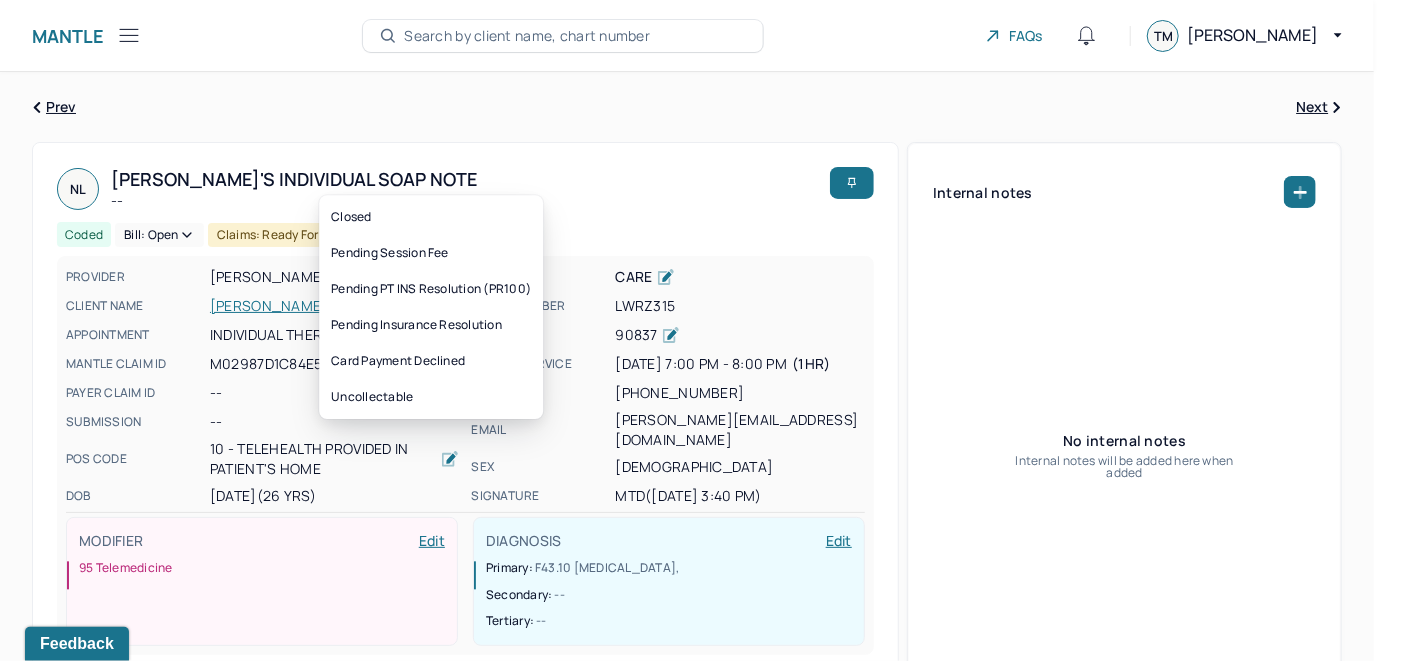 click on "Bill: Open" at bounding box center (159, 235) 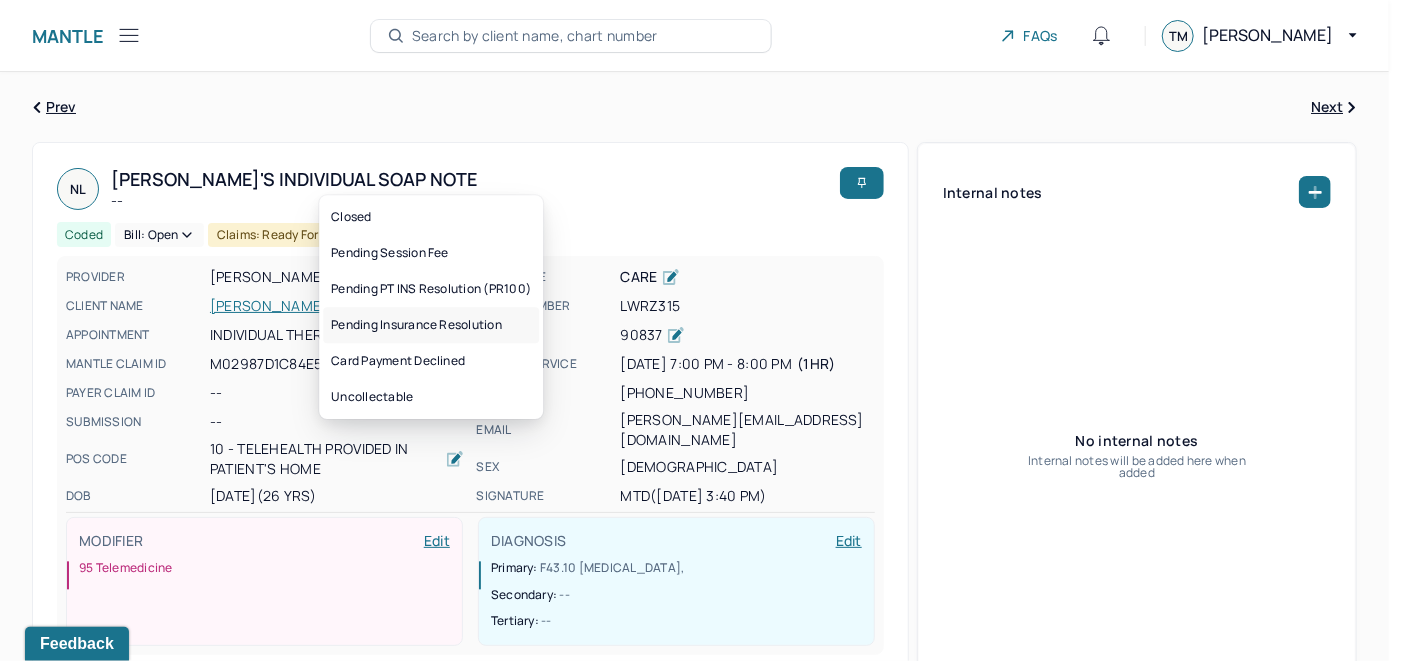 click on "Pending Insurance Resolution" at bounding box center (431, 325) 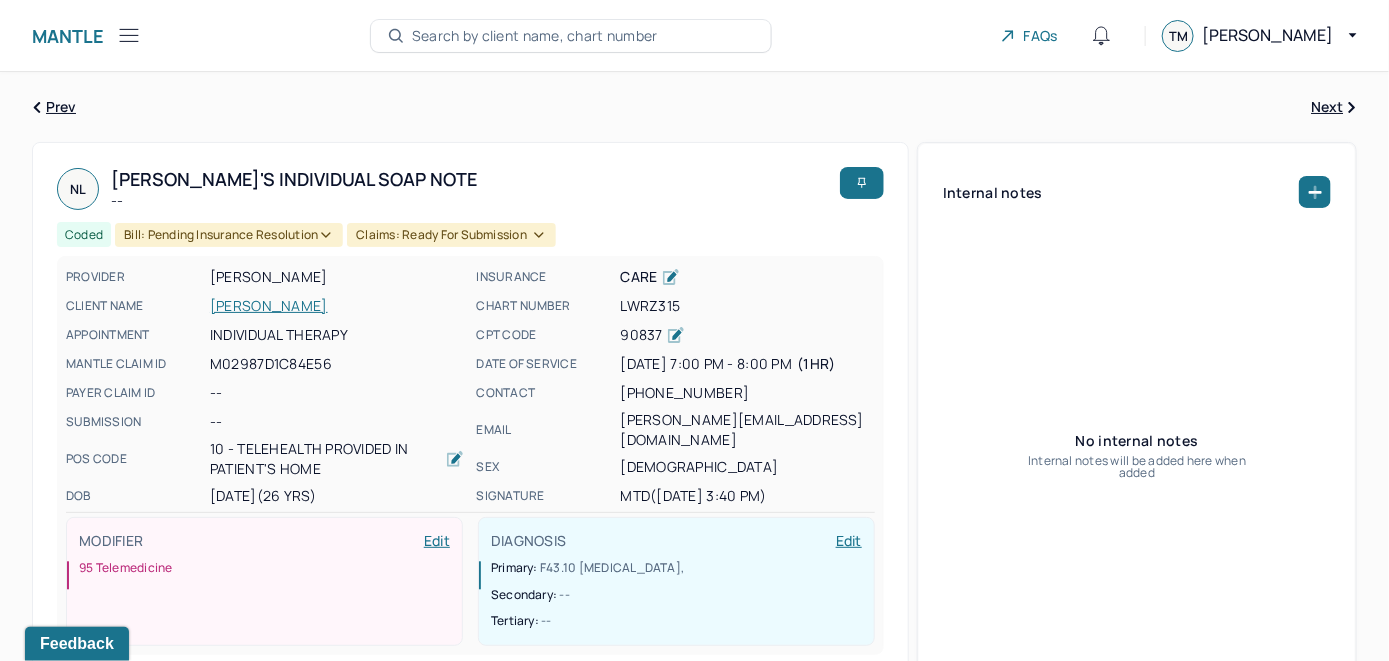 click on "Search by client name, chart number" at bounding box center [535, 36] 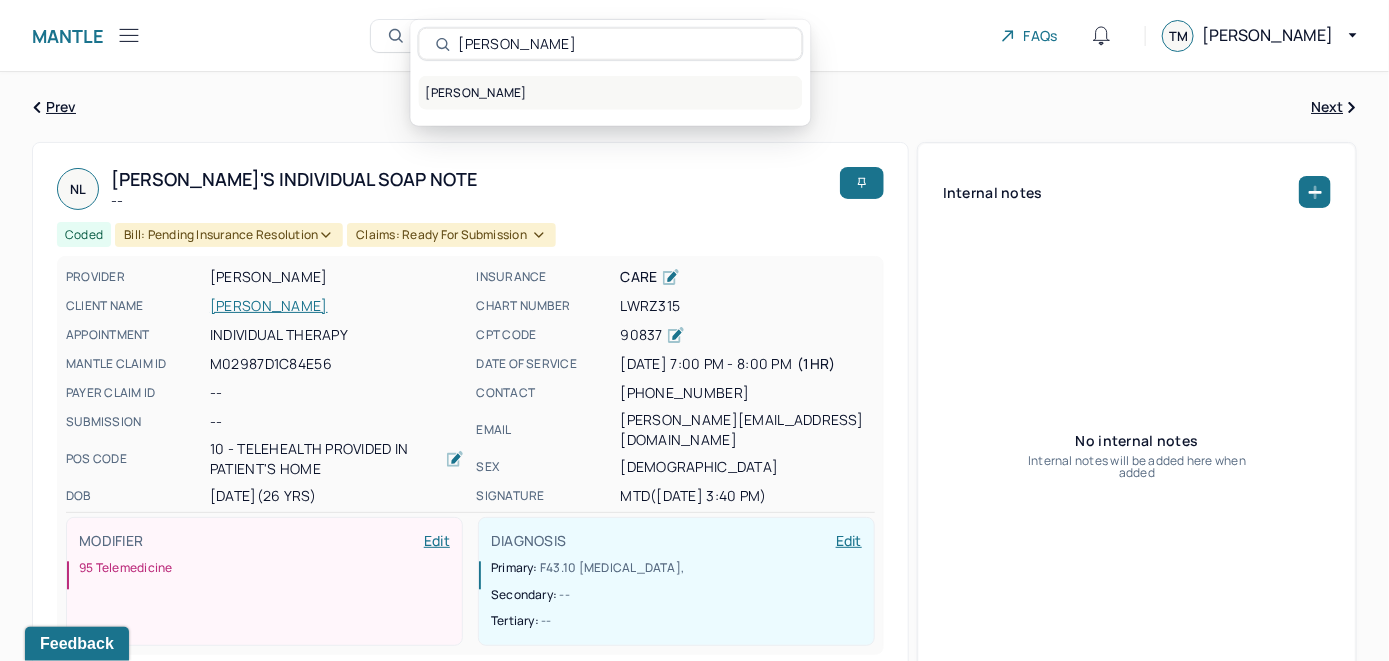 type on "Nicole Schwartz" 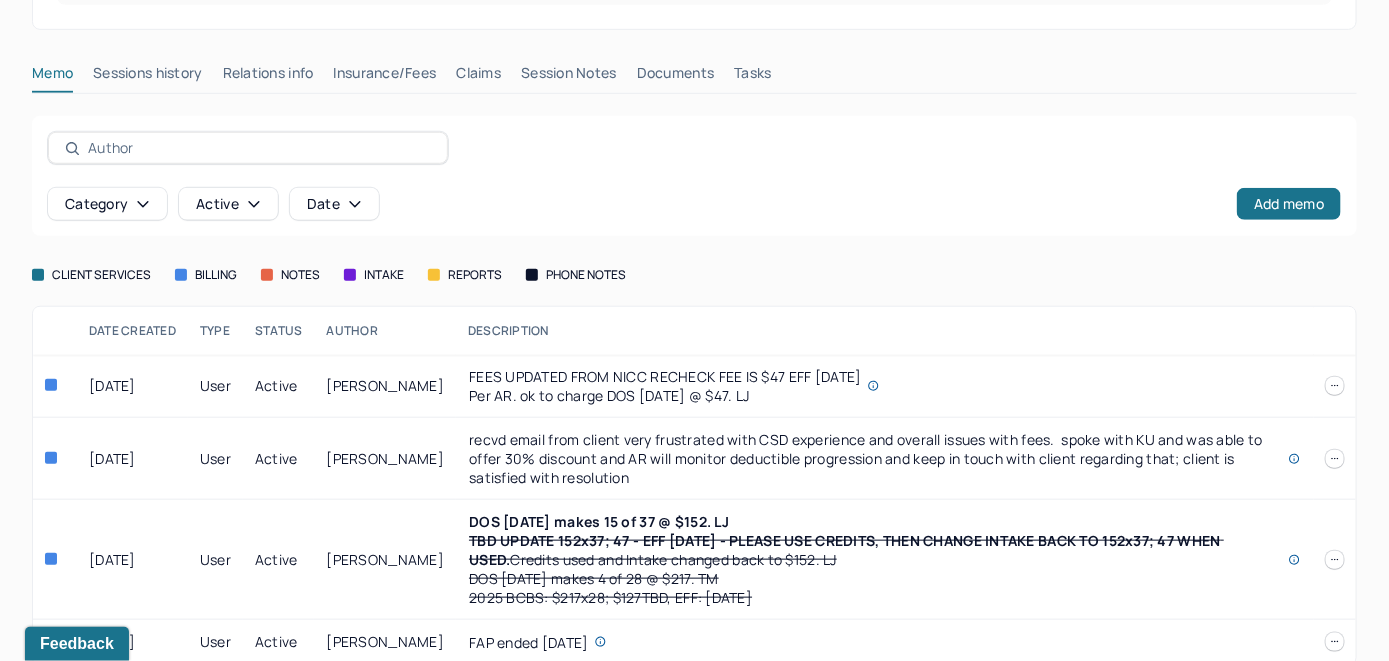 scroll, scrollTop: 500, scrollLeft: 0, axis: vertical 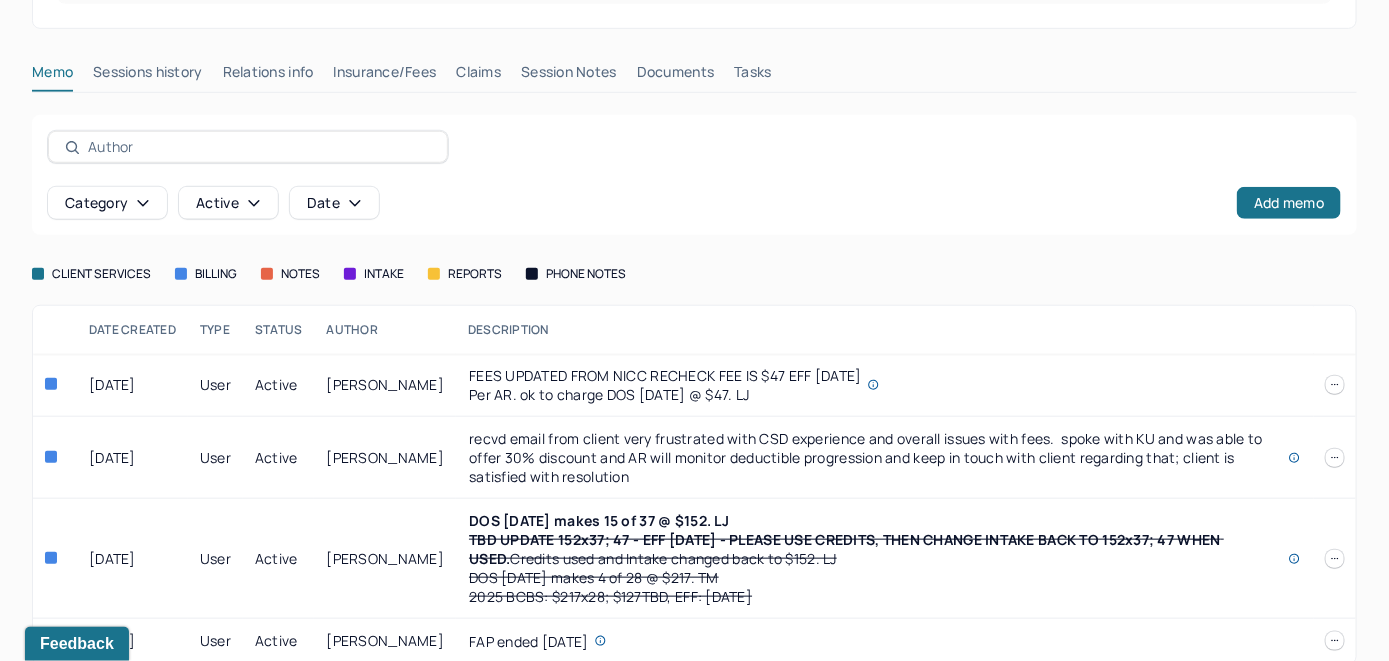 click at bounding box center (1335, 385) 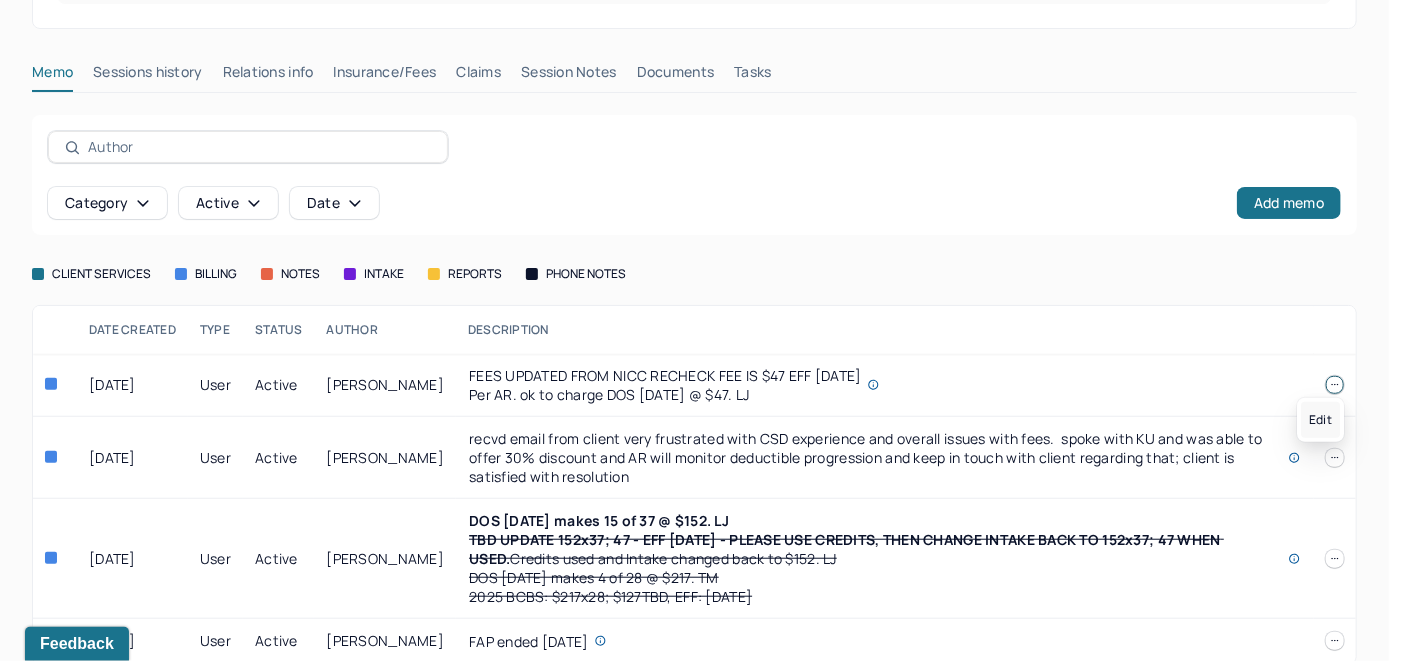 click on "Edit" at bounding box center (1320, 420) 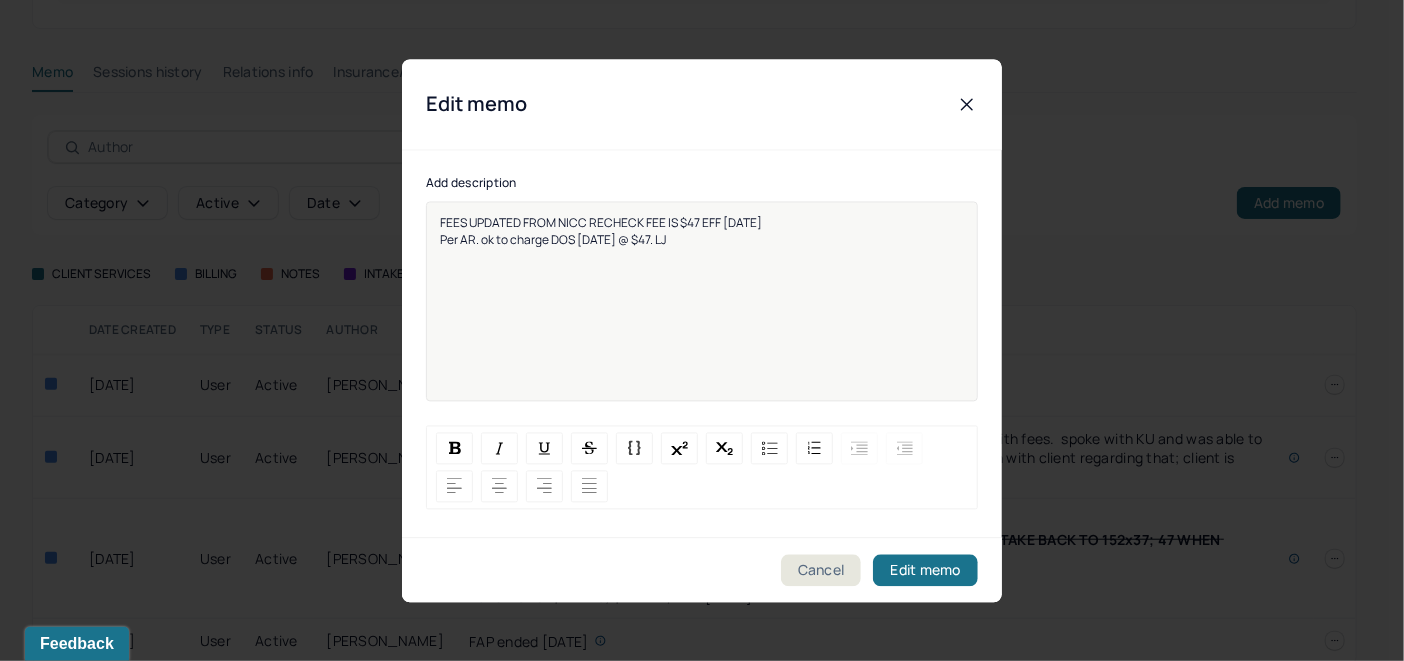 click on "FEES UPDATED FROM NICC RECHECK FEE IS $47 EFF 5/23/25 Per AR. ok to charge DOS 5/19/2025 @ $47. LJ" at bounding box center [702, 314] 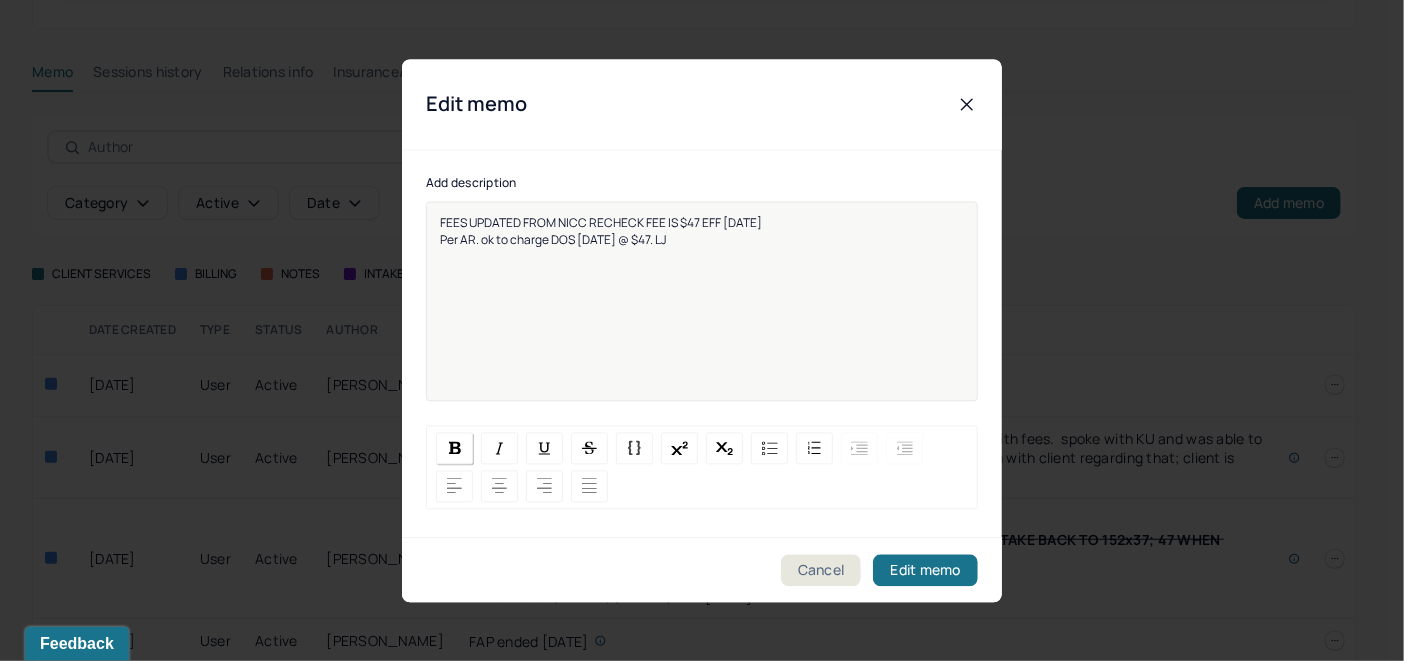 click at bounding box center (455, 448) 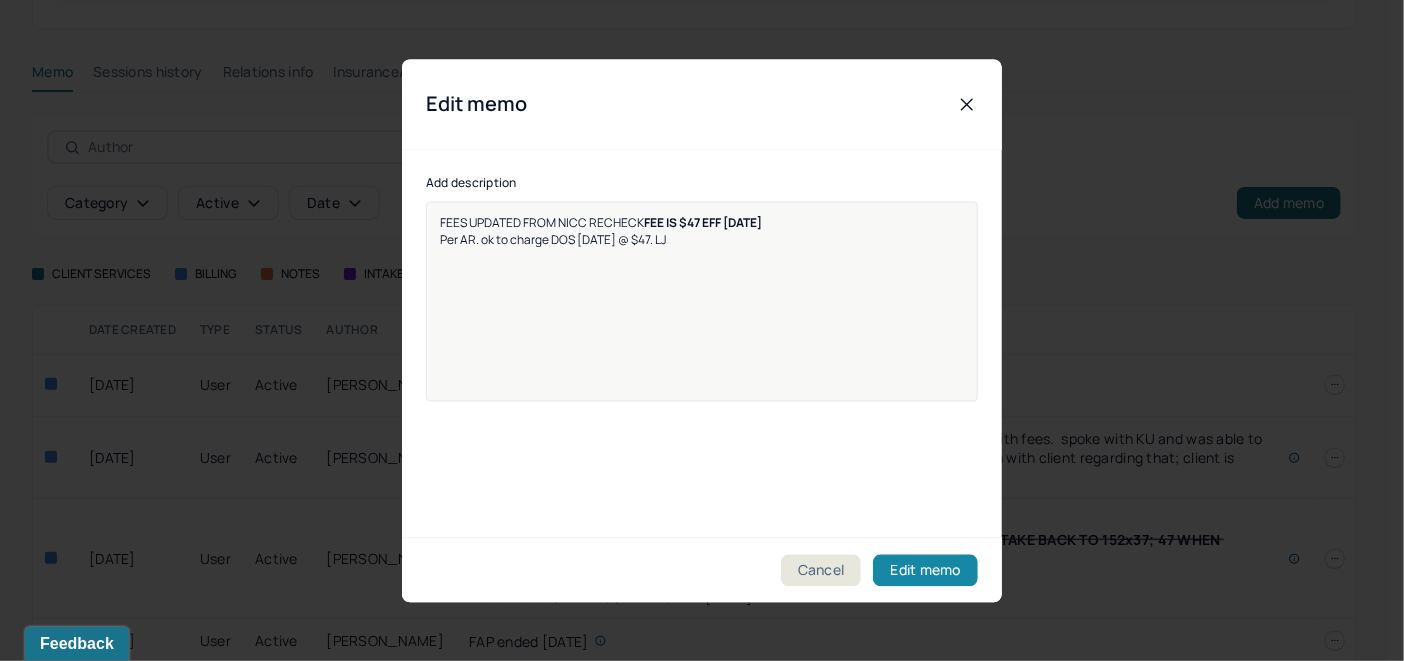 click on "Edit memo" at bounding box center [925, 570] 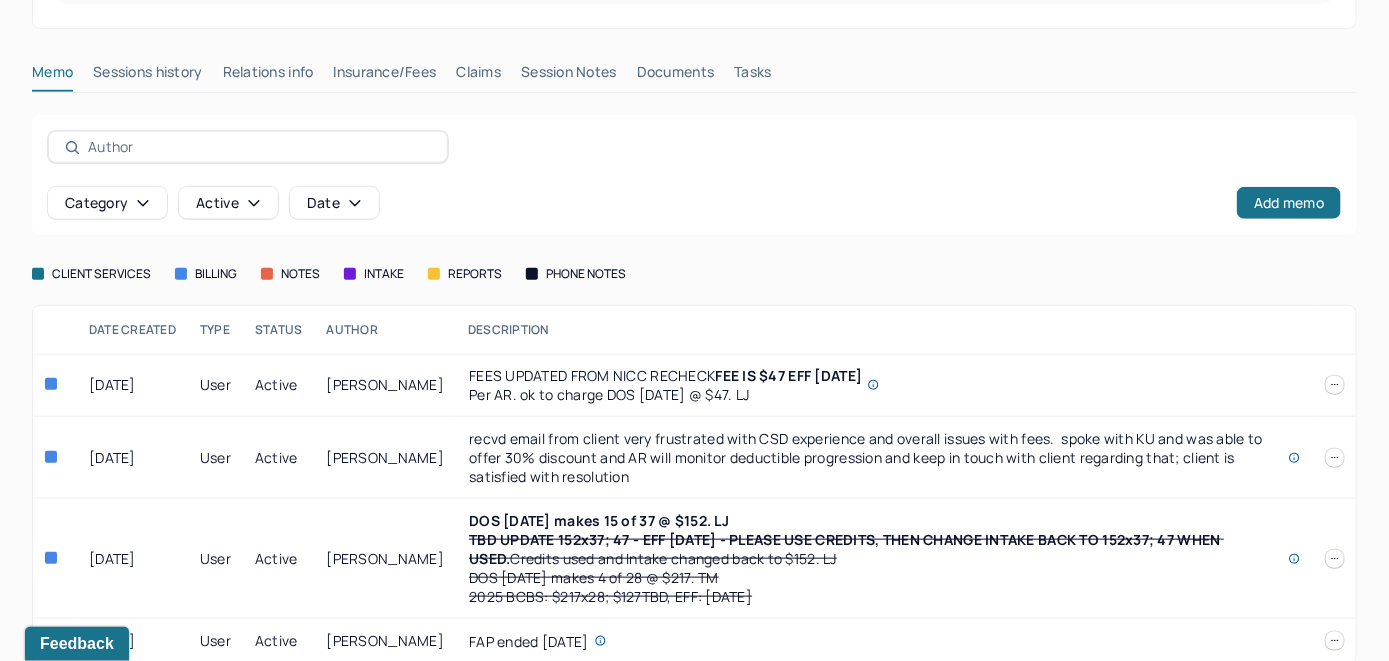 click on "Insurance/Fees" at bounding box center [385, 76] 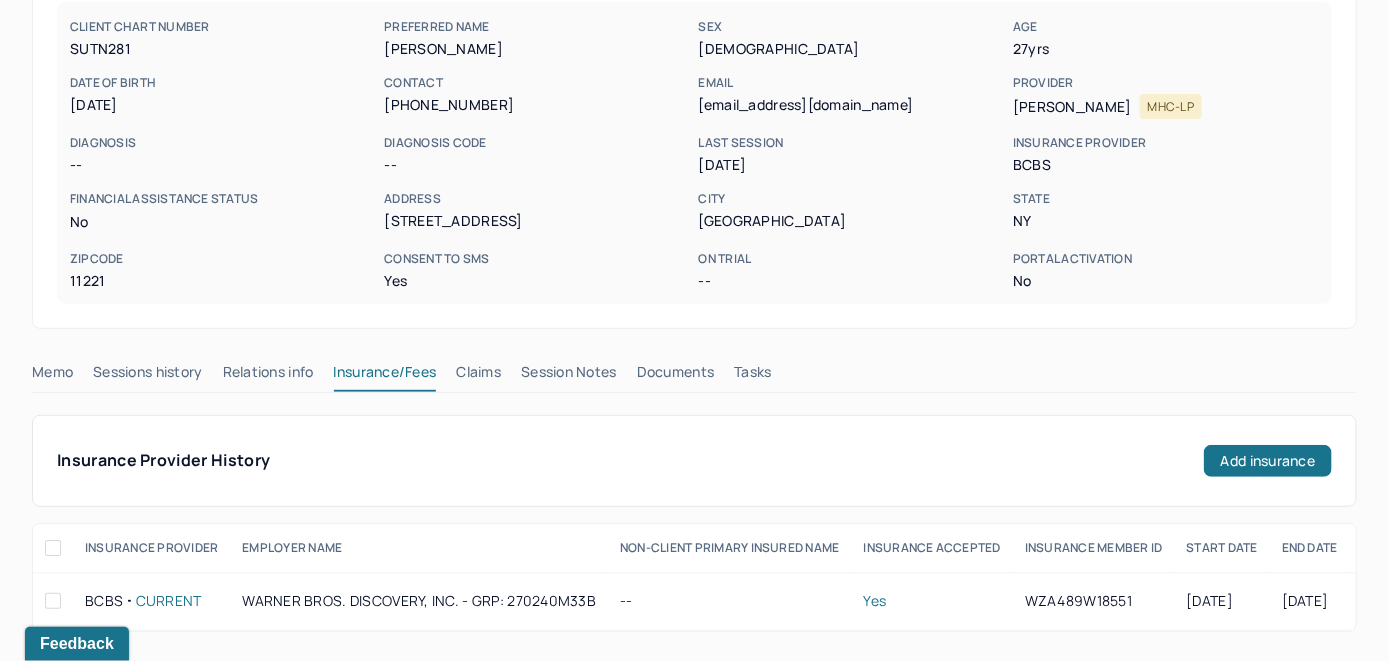 scroll, scrollTop: 200, scrollLeft: 0, axis: vertical 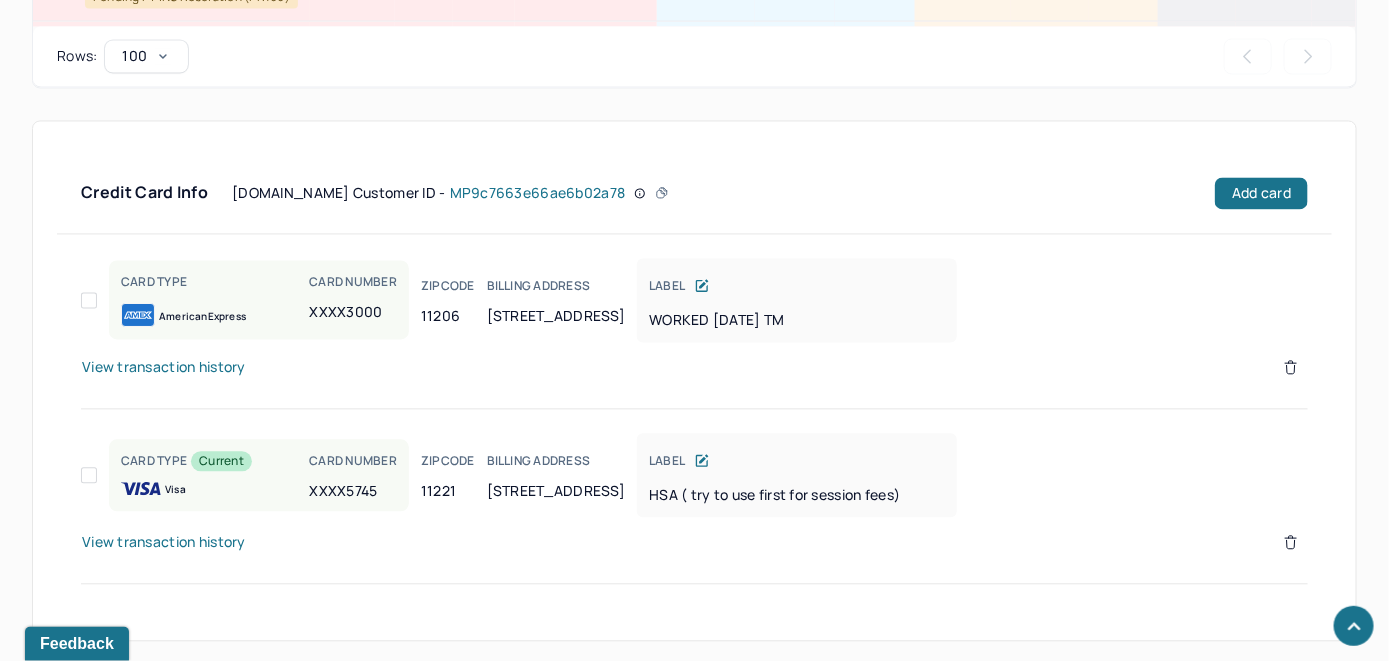 click on "View transaction history" at bounding box center [164, 543] 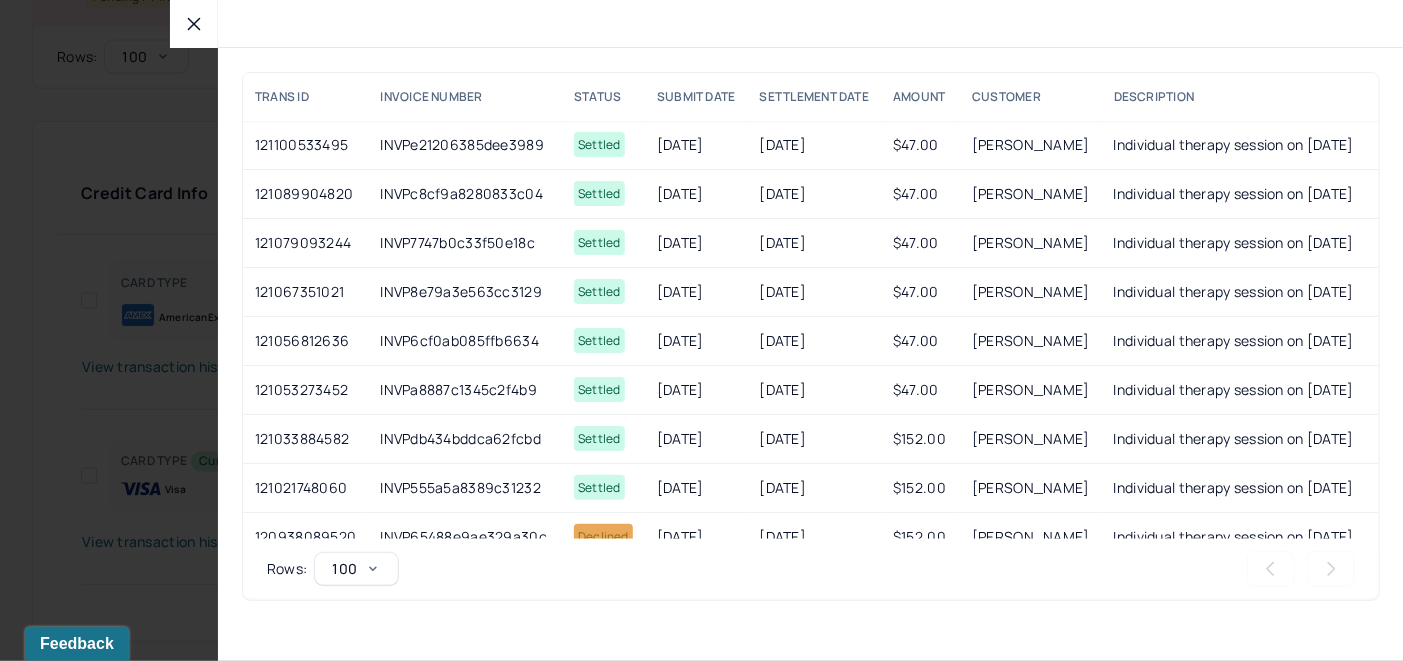click at bounding box center (194, 24) 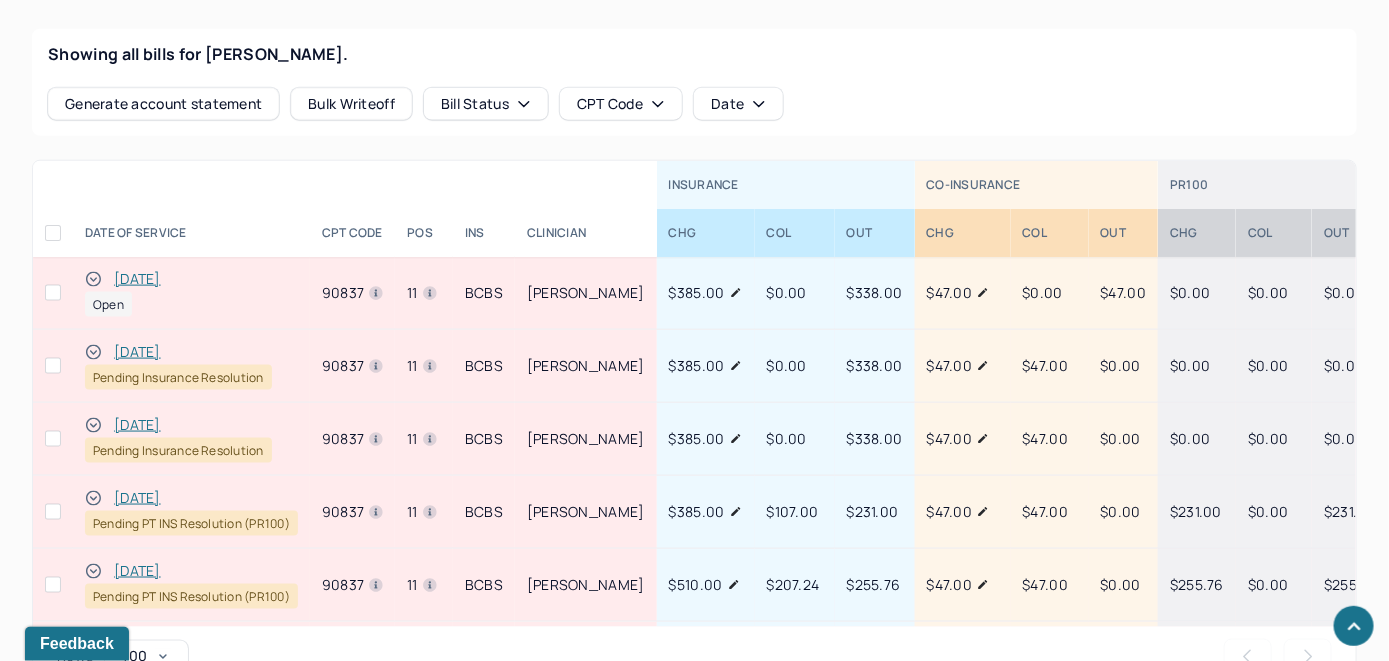 click on "[DATE]" at bounding box center (137, 279) 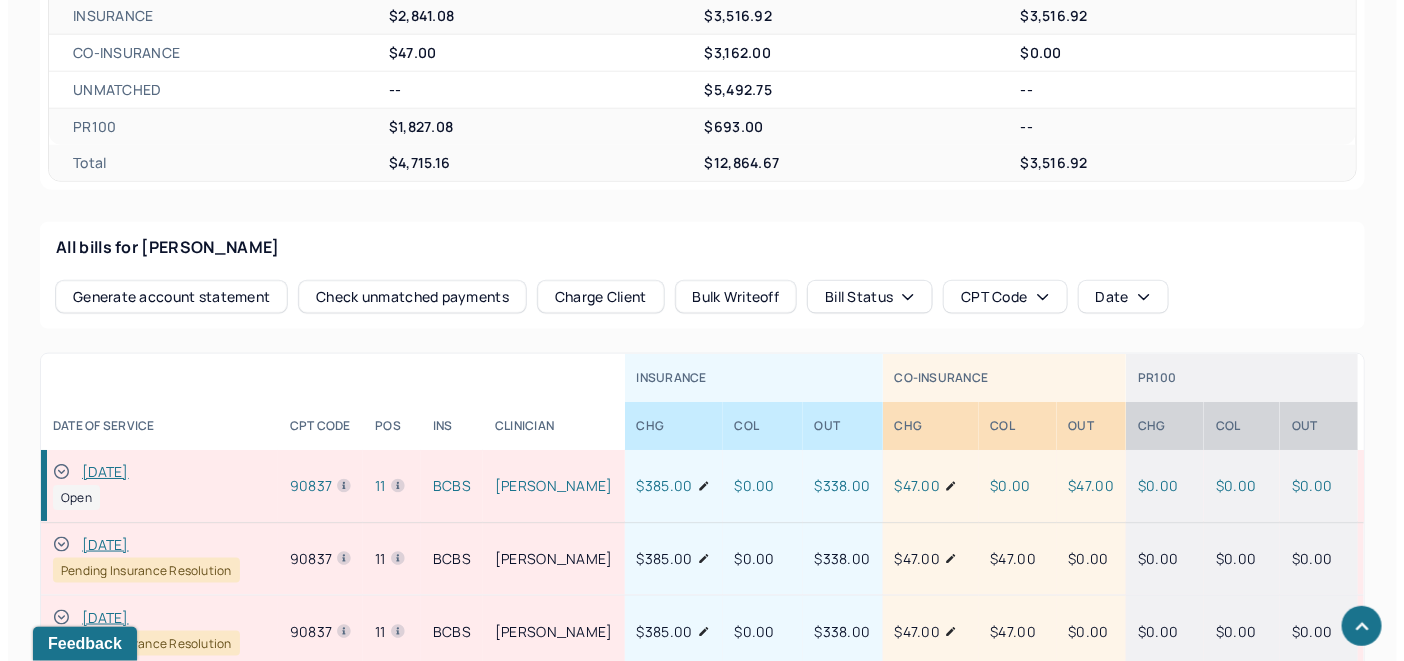 scroll, scrollTop: 860, scrollLeft: 0, axis: vertical 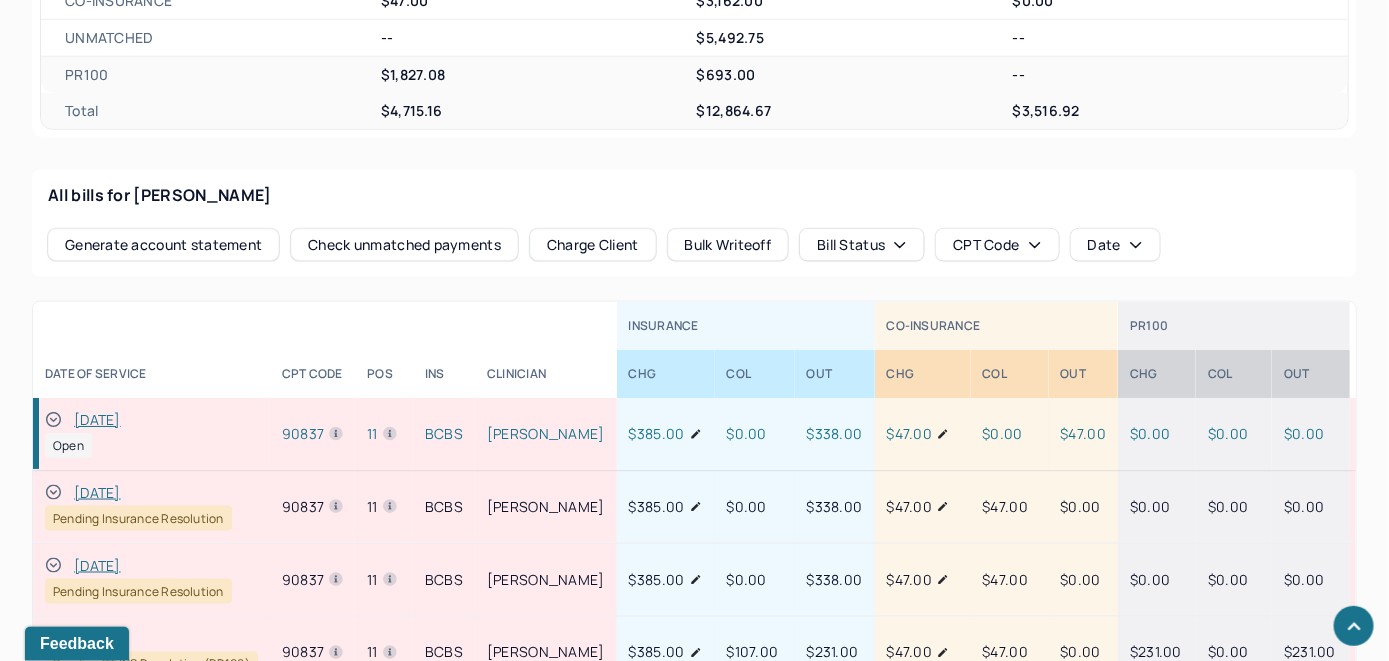 click on "Check unmatched payments" at bounding box center [404, 245] 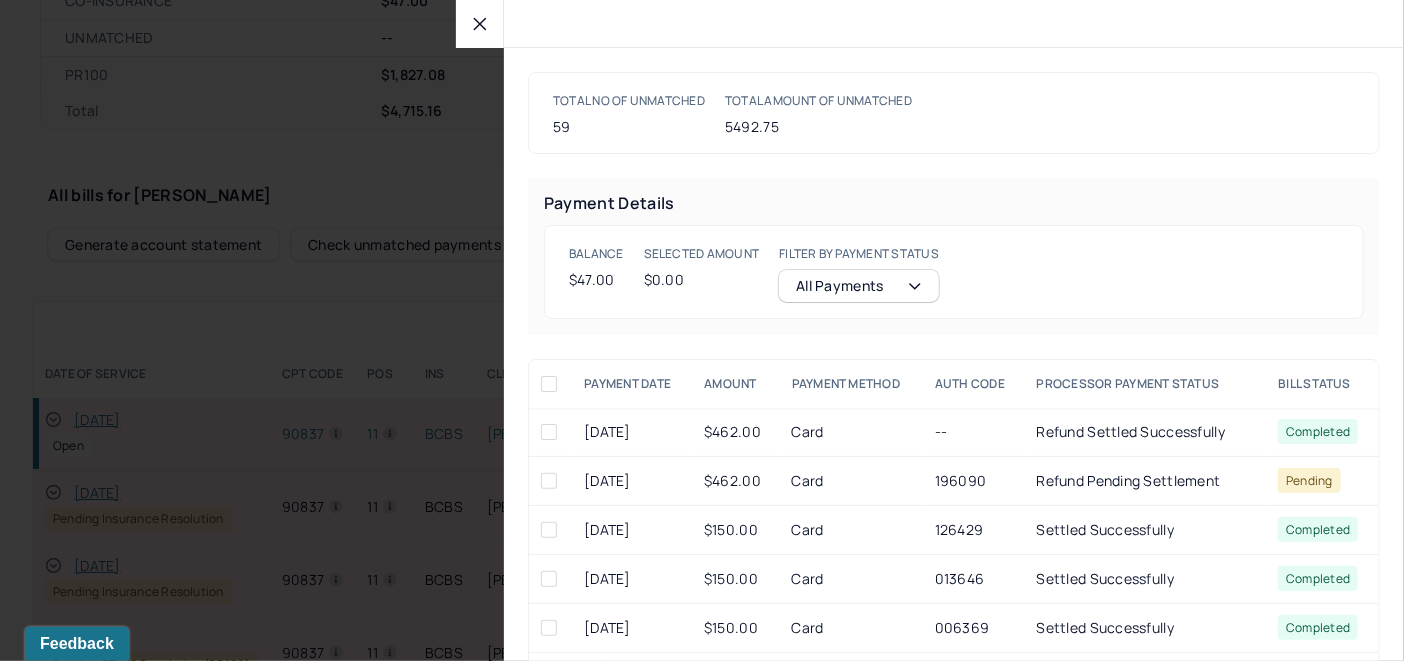 click at bounding box center [480, 24] 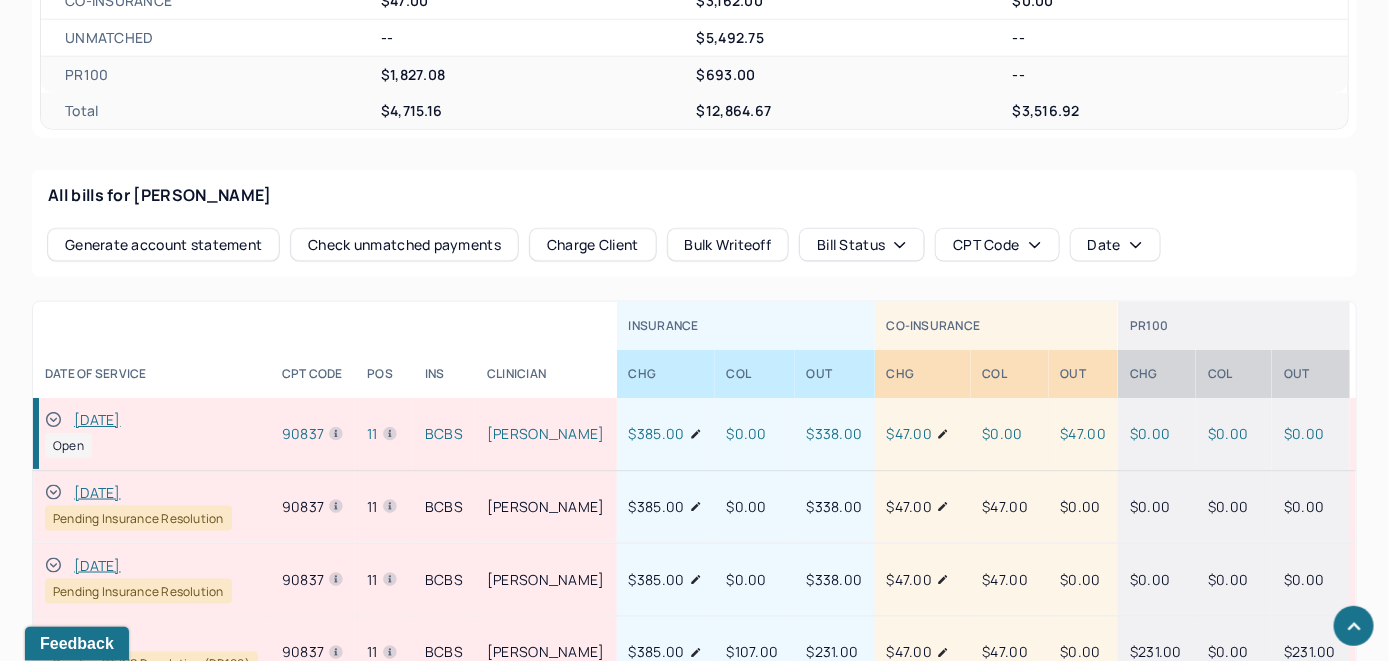 click on "Charge Client" at bounding box center [593, 245] 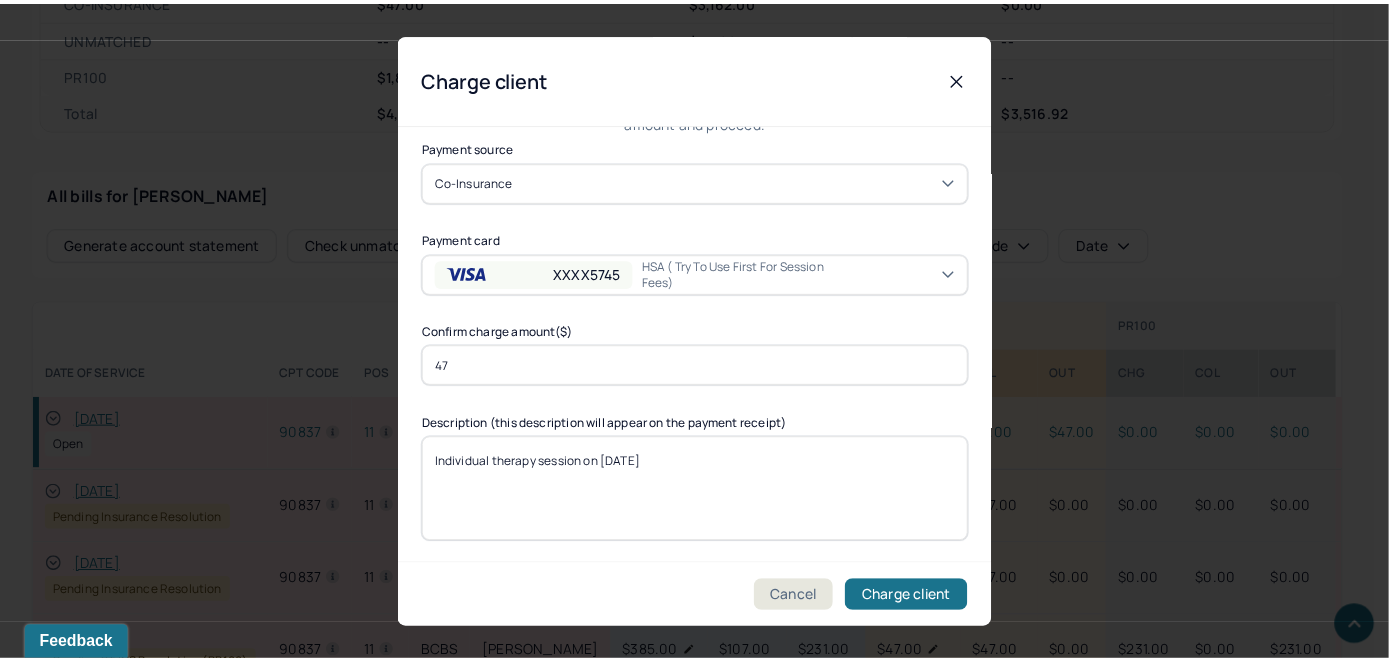scroll, scrollTop: 121, scrollLeft: 0, axis: vertical 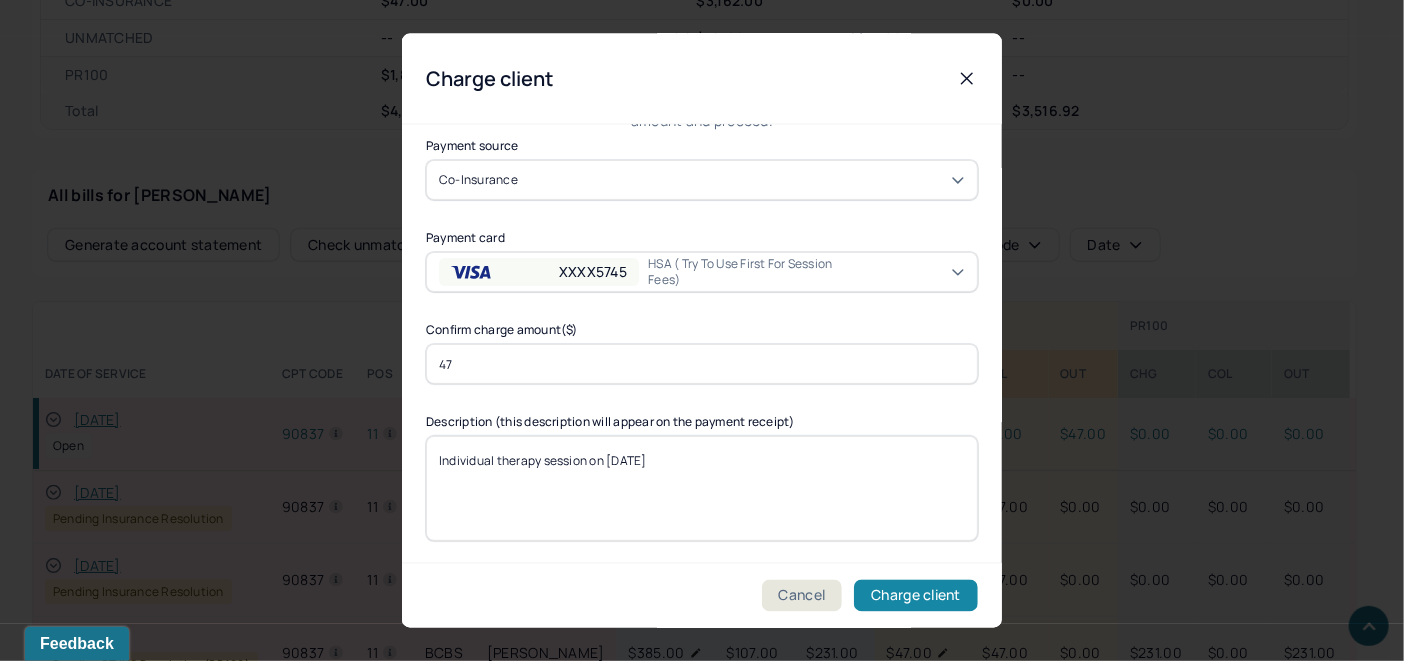 click on "Charge client" at bounding box center (916, 596) 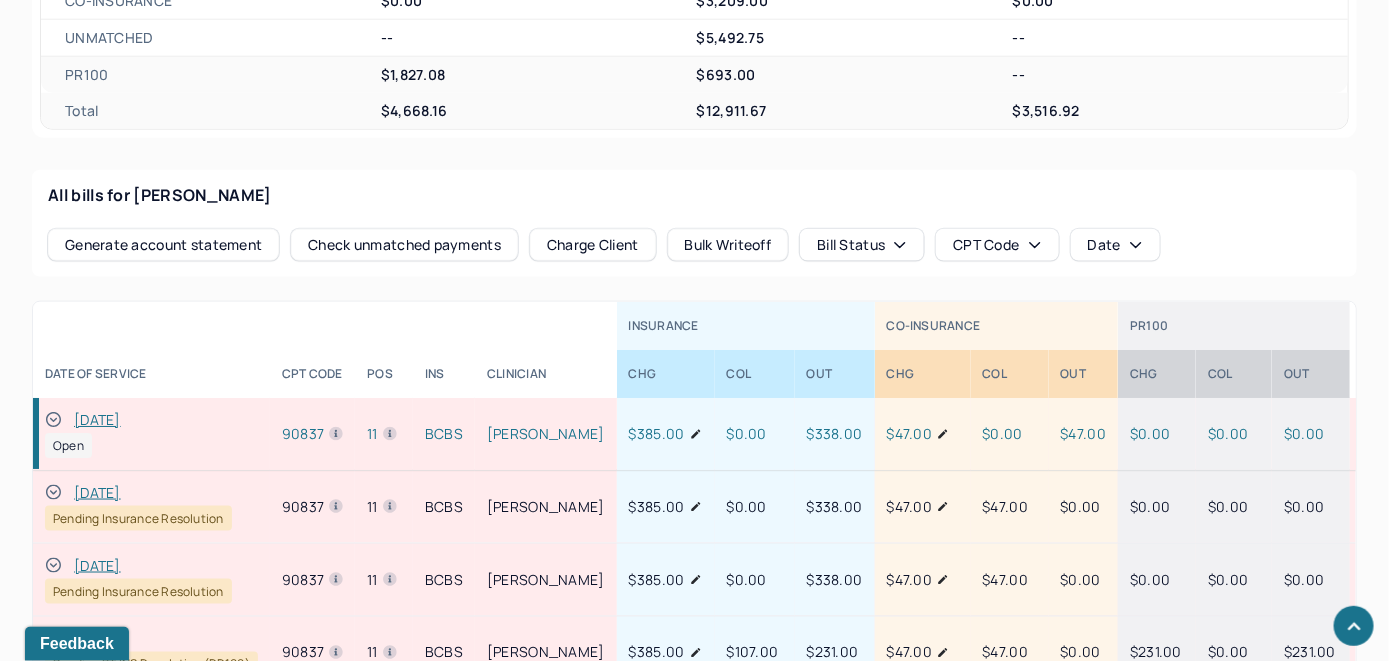 click 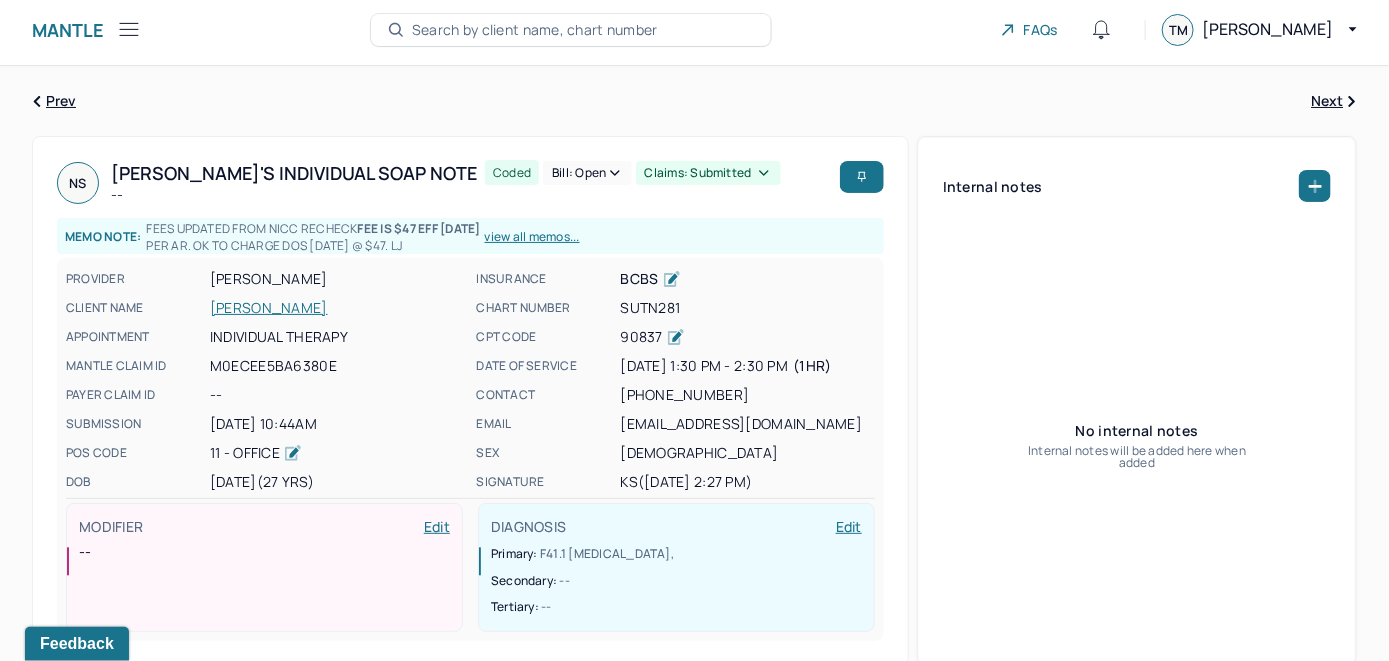 scroll, scrollTop: 0, scrollLeft: 0, axis: both 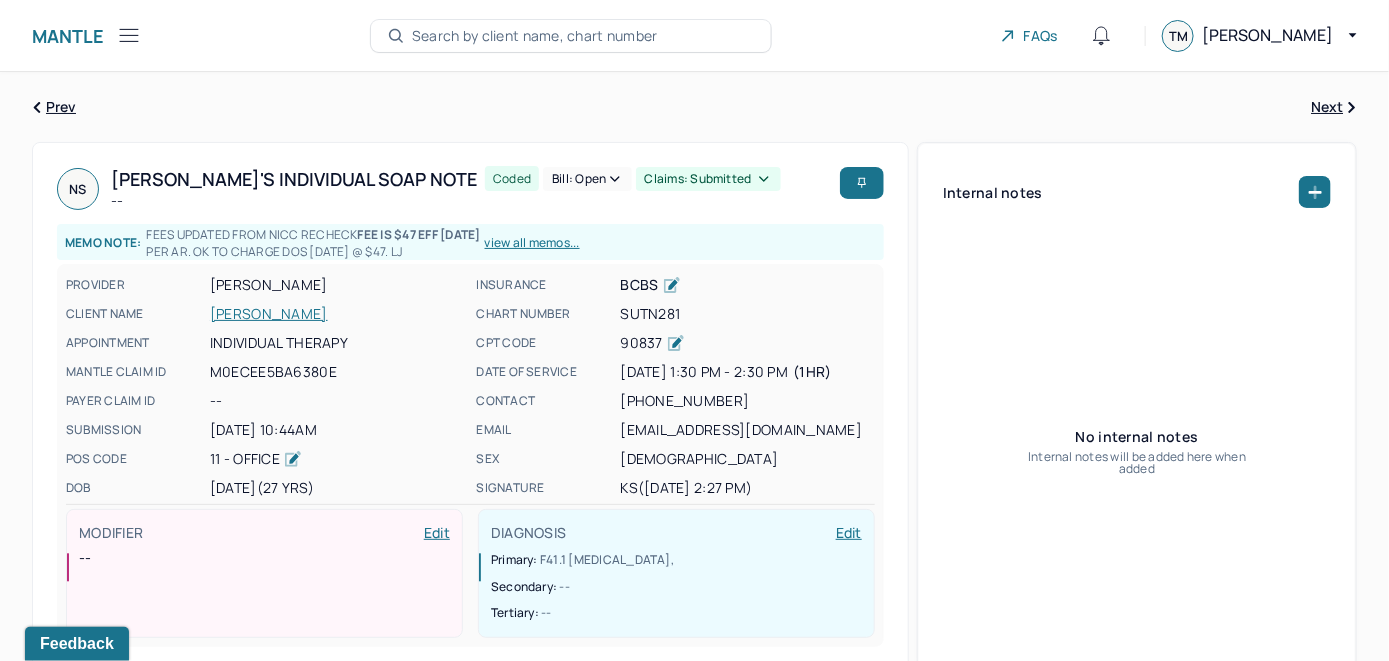 click on "Bill: Open" at bounding box center [587, 179] 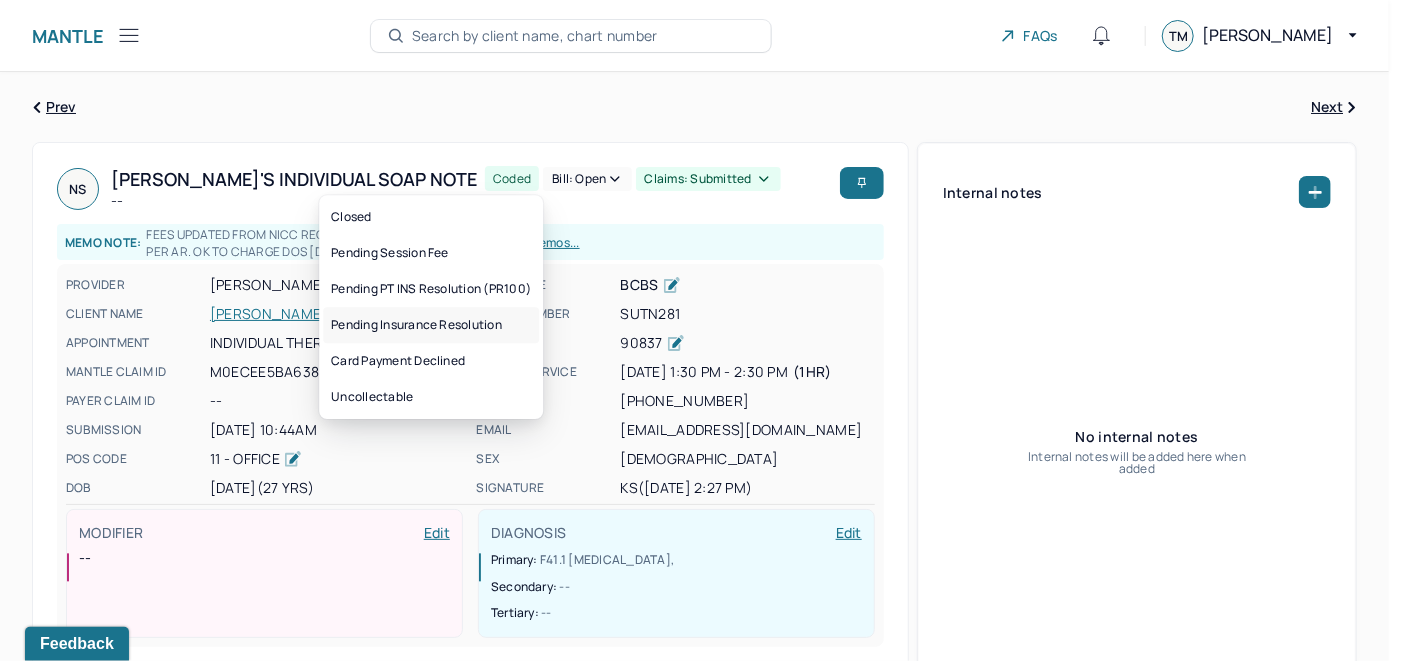 click on "Pending Insurance Resolution" at bounding box center [431, 325] 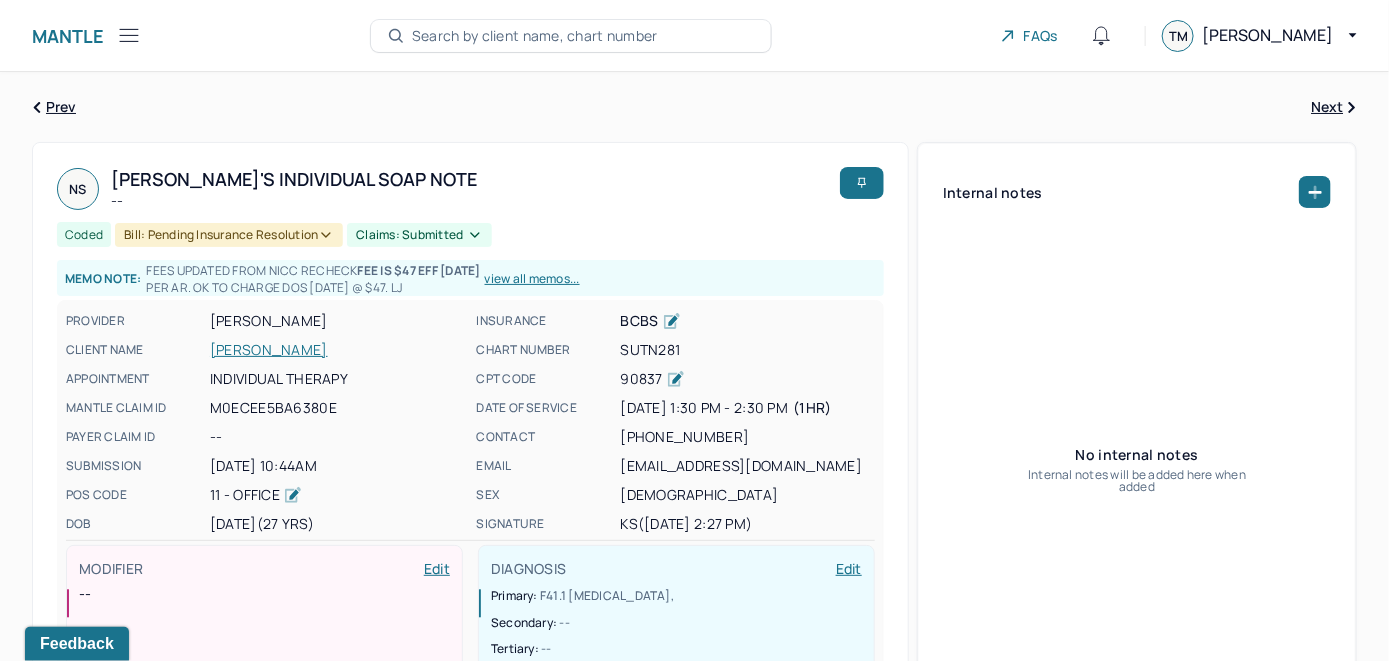 click on "Search by client name, chart number" at bounding box center (535, 36) 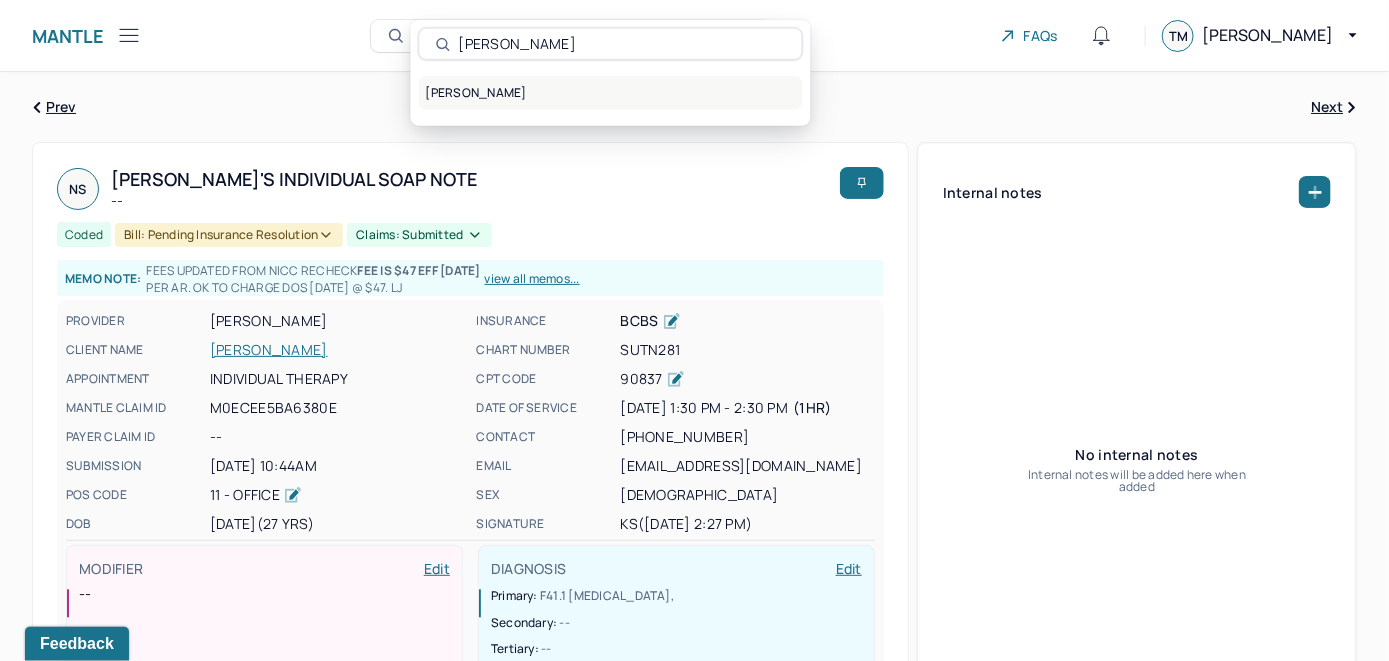 type on "Noah Endreny" 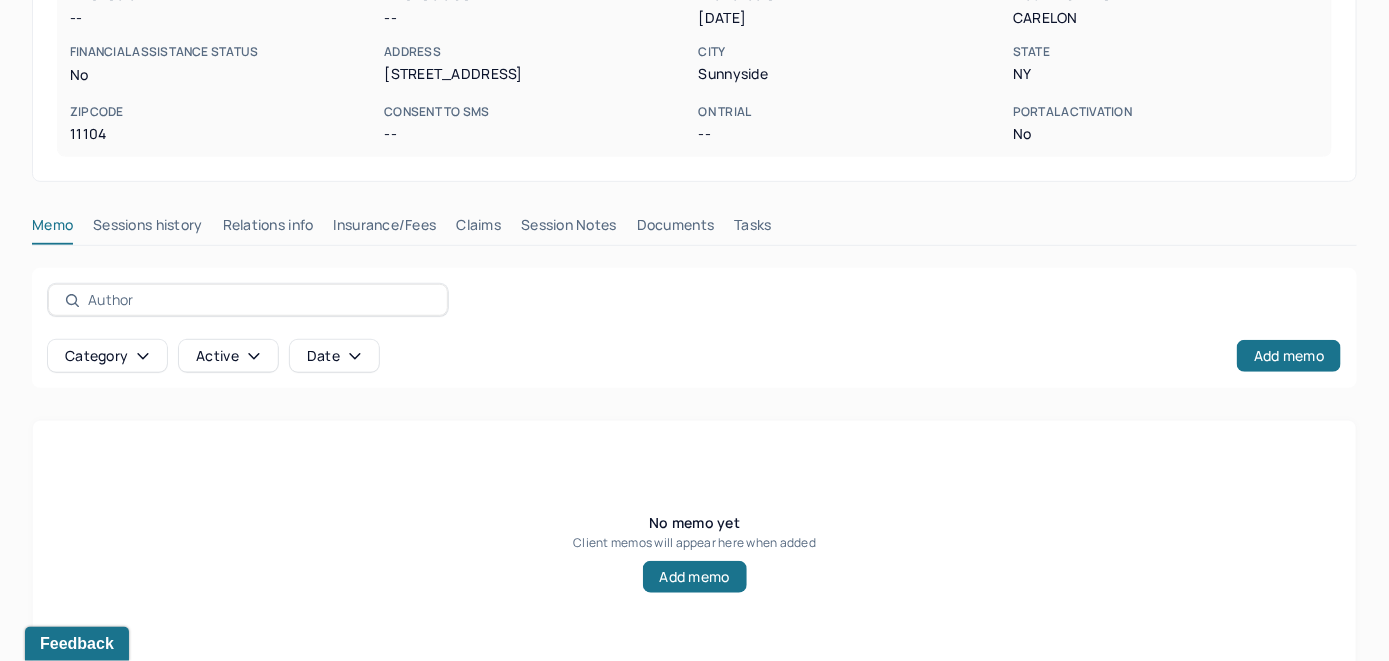 scroll, scrollTop: 393, scrollLeft: 0, axis: vertical 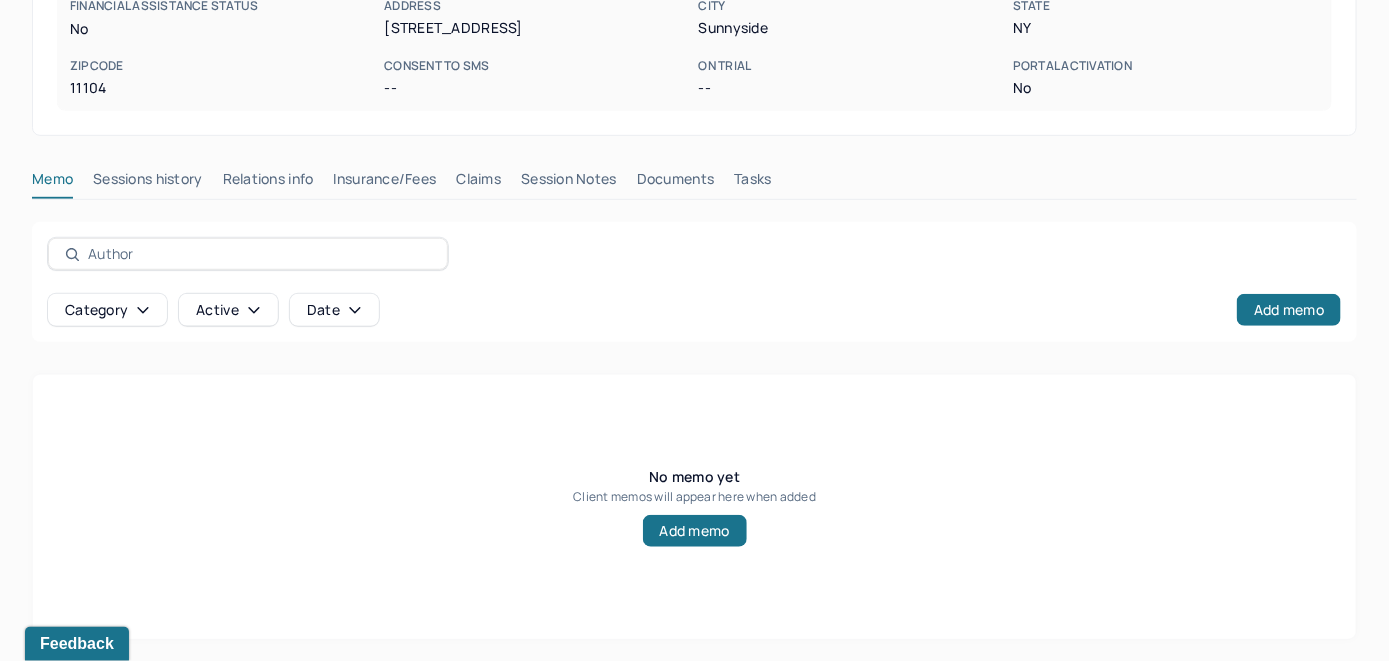click on "Insurance/Fees" at bounding box center [385, 183] 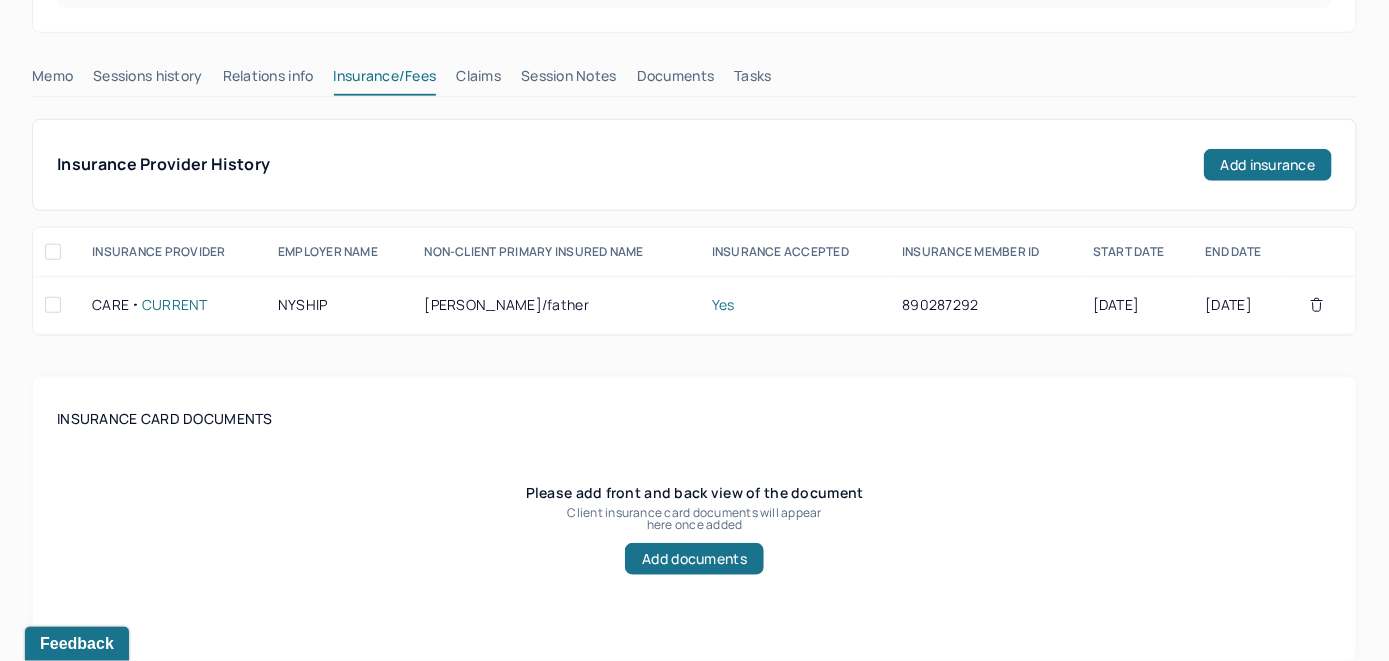 scroll, scrollTop: 493, scrollLeft: 0, axis: vertical 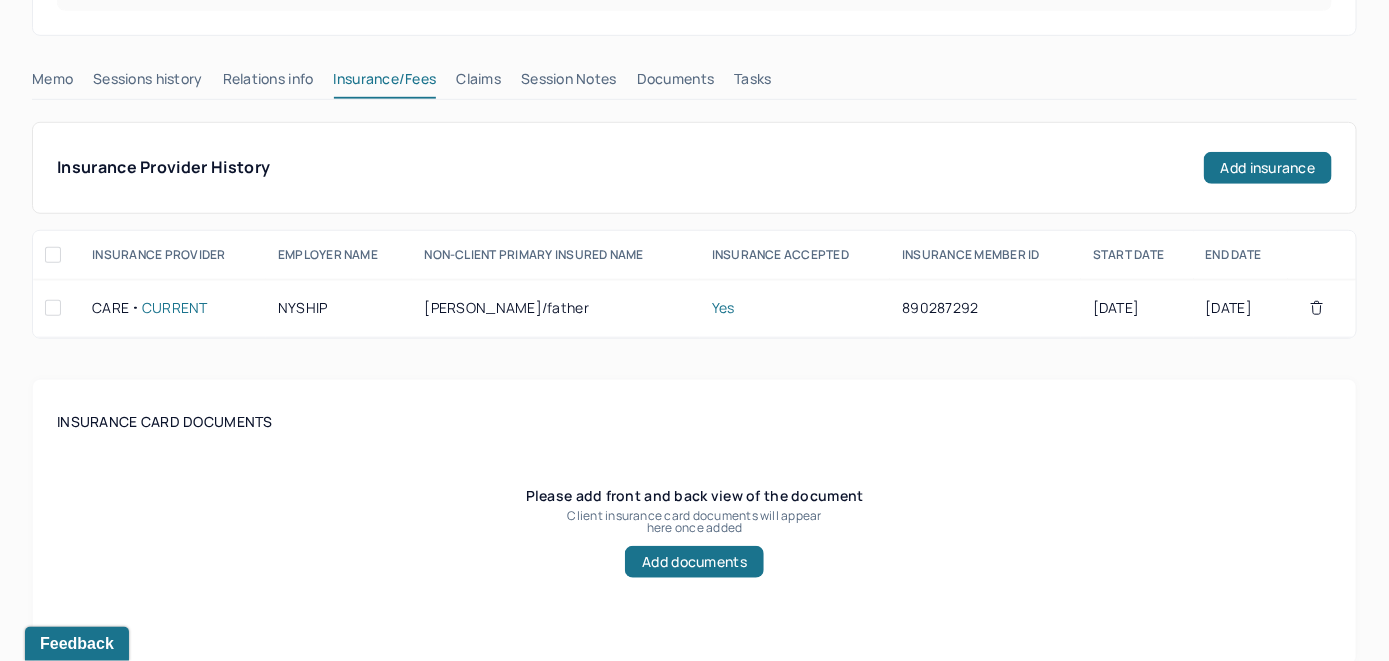click on "Claims" at bounding box center (478, 83) 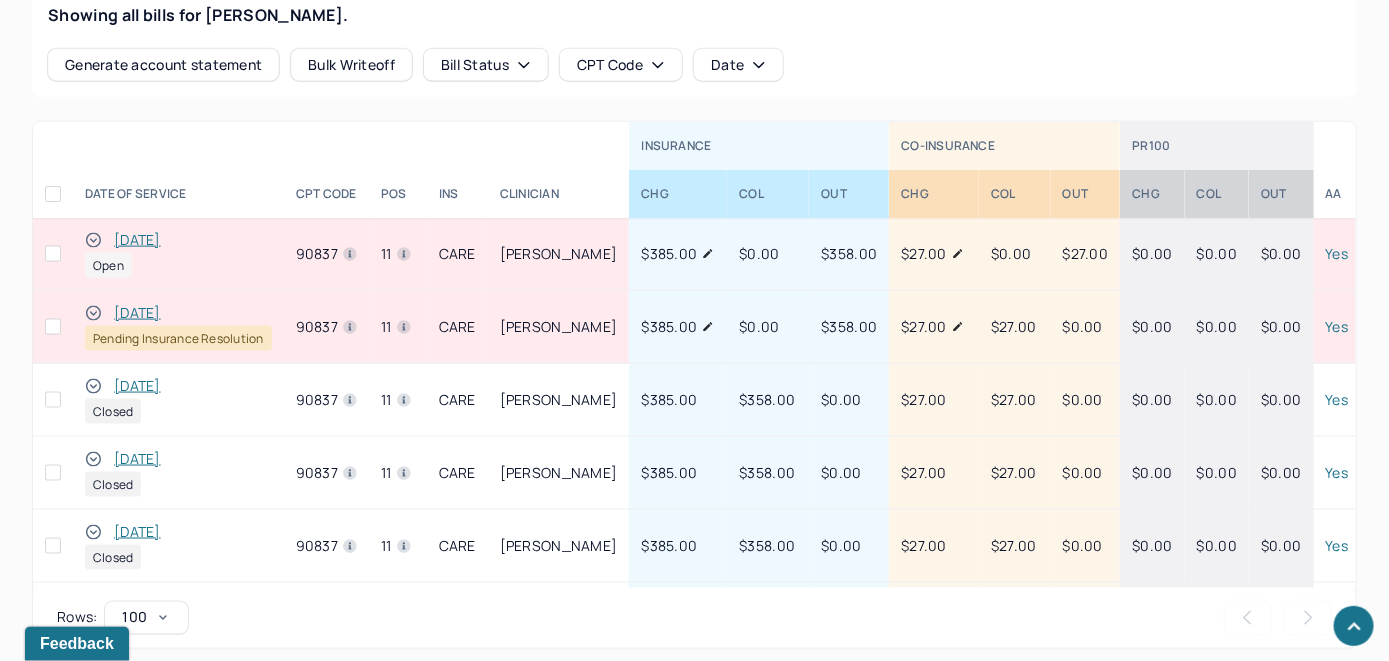 scroll, scrollTop: 885, scrollLeft: 0, axis: vertical 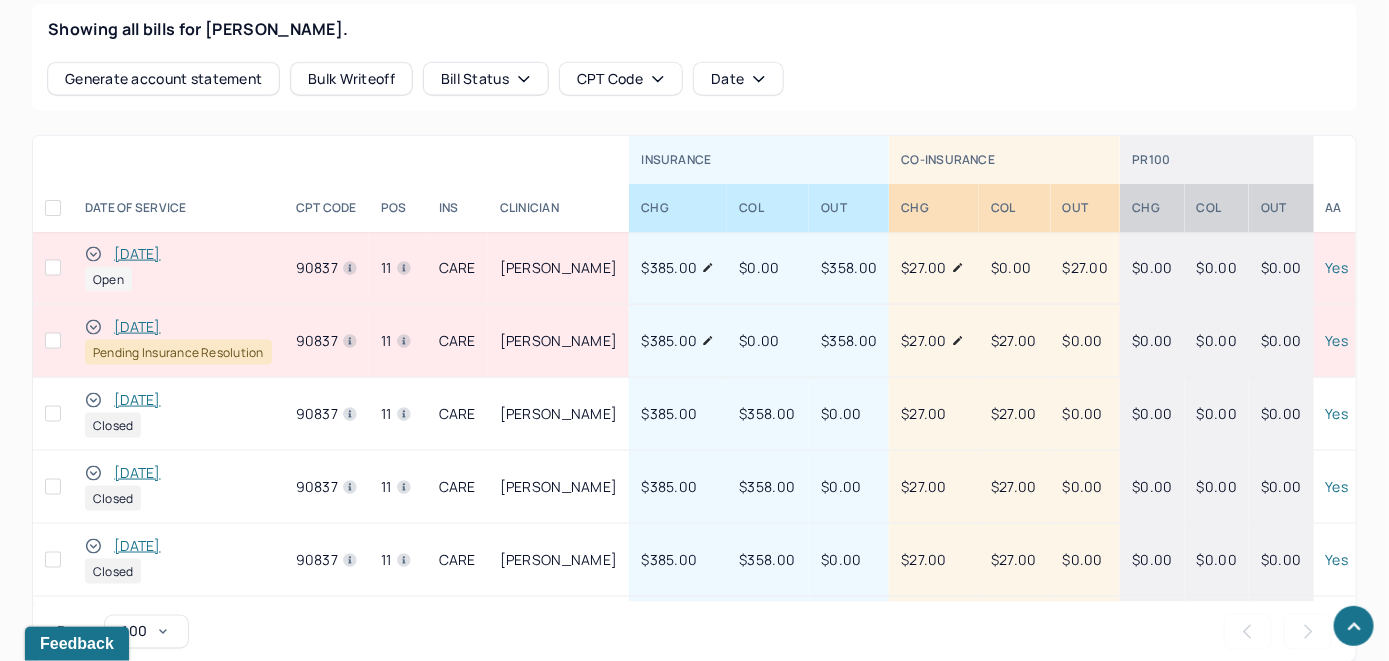 click on "[DATE]" at bounding box center (137, 254) 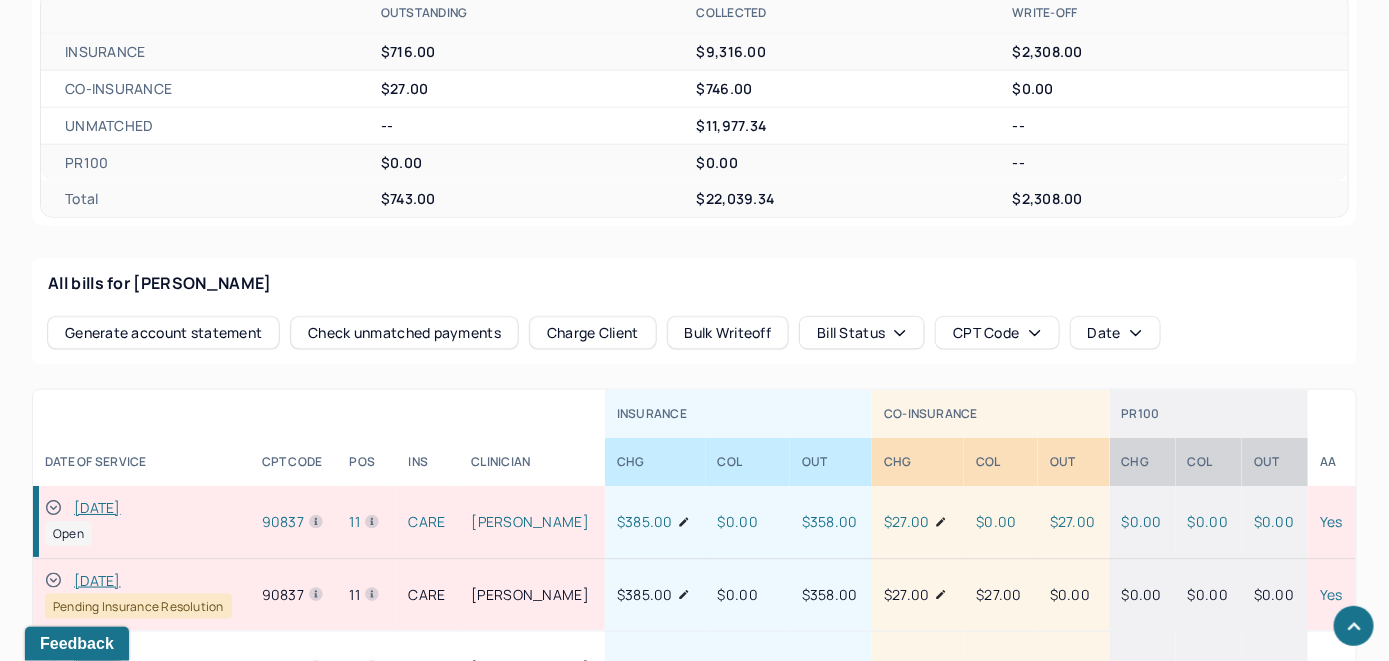 scroll, scrollTop: 885, scrollLeft: 0, axis: vertical 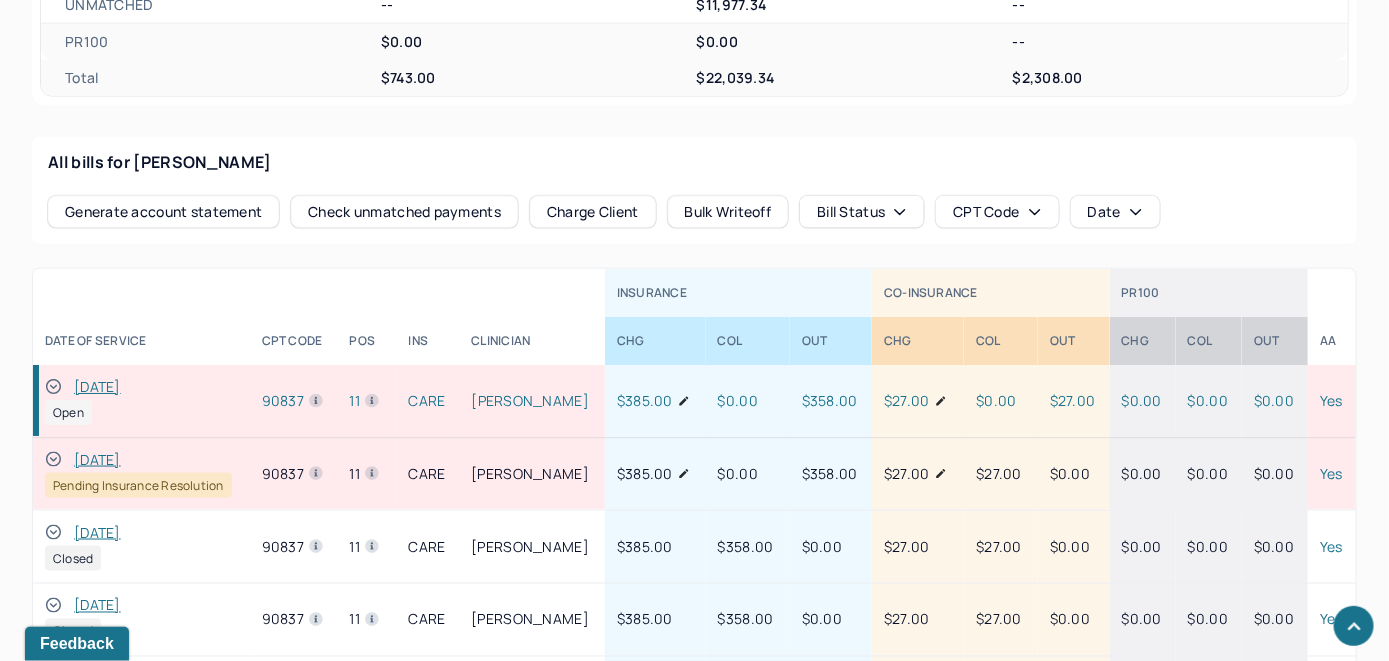 click on "Check unmatched payments" at bounding box center (404, 212) 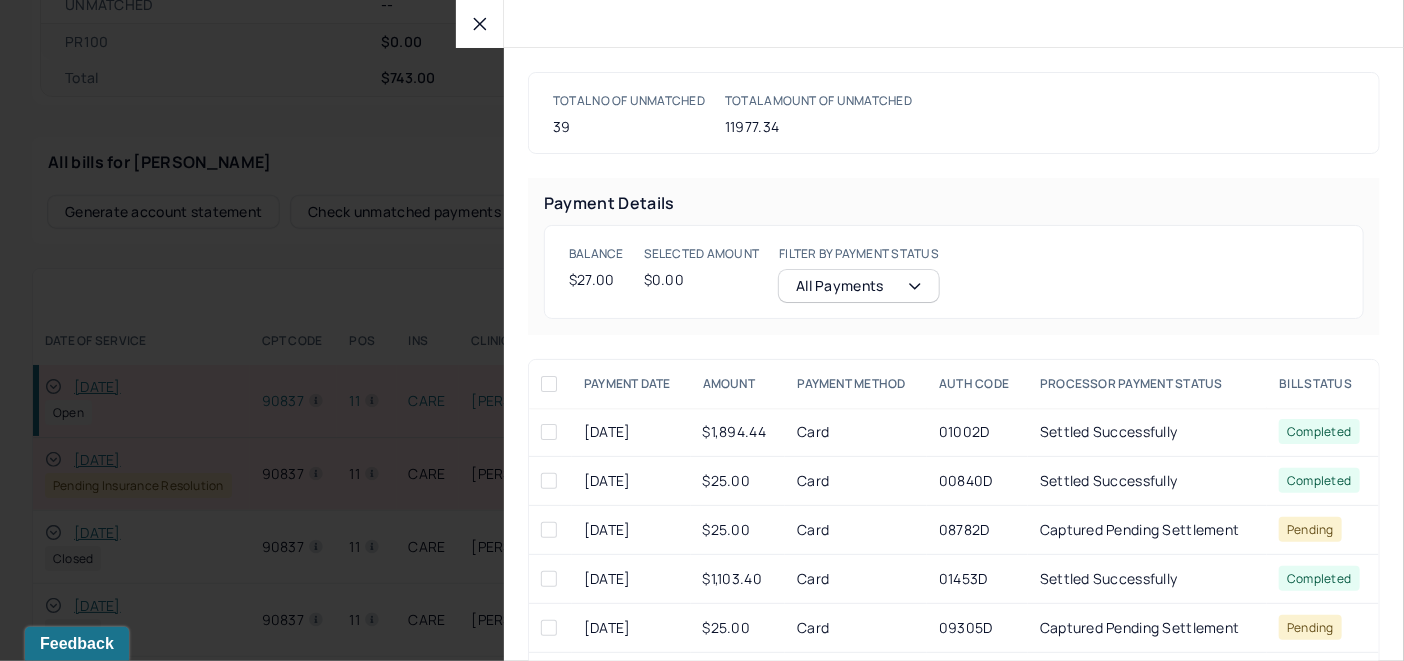 click 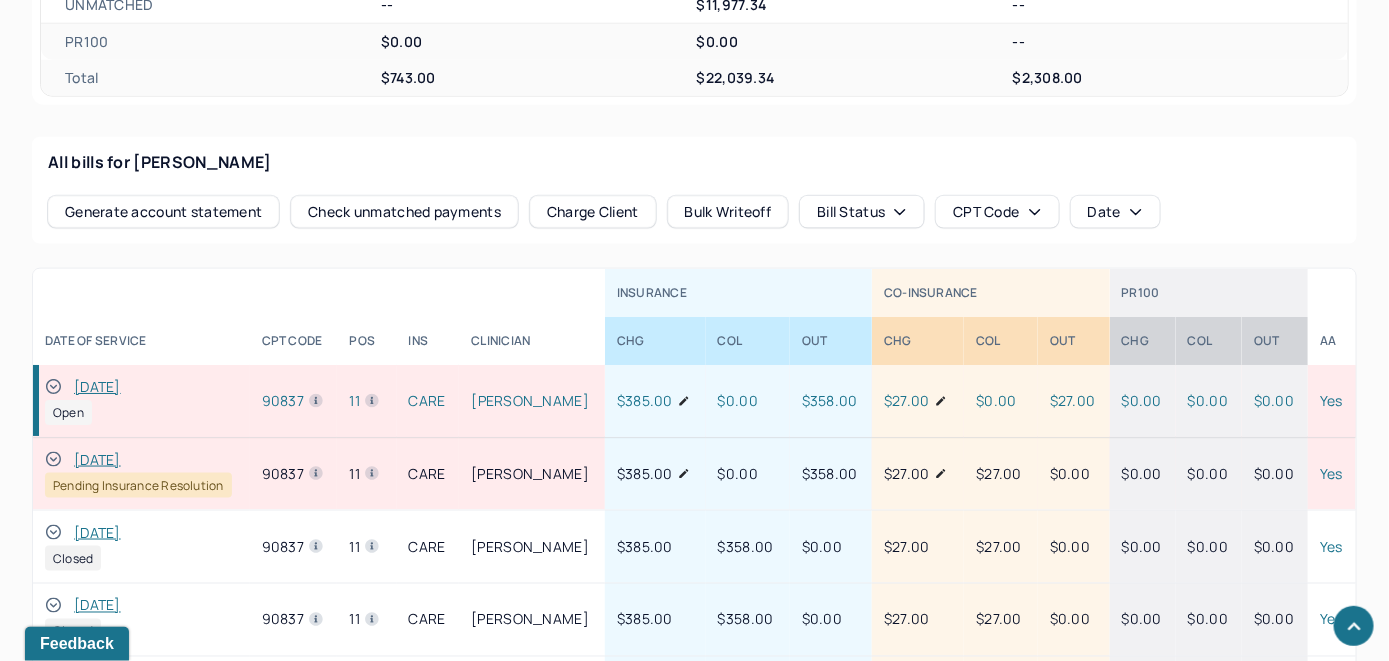 click on "Charge Client" at bounding box center (593, 212) 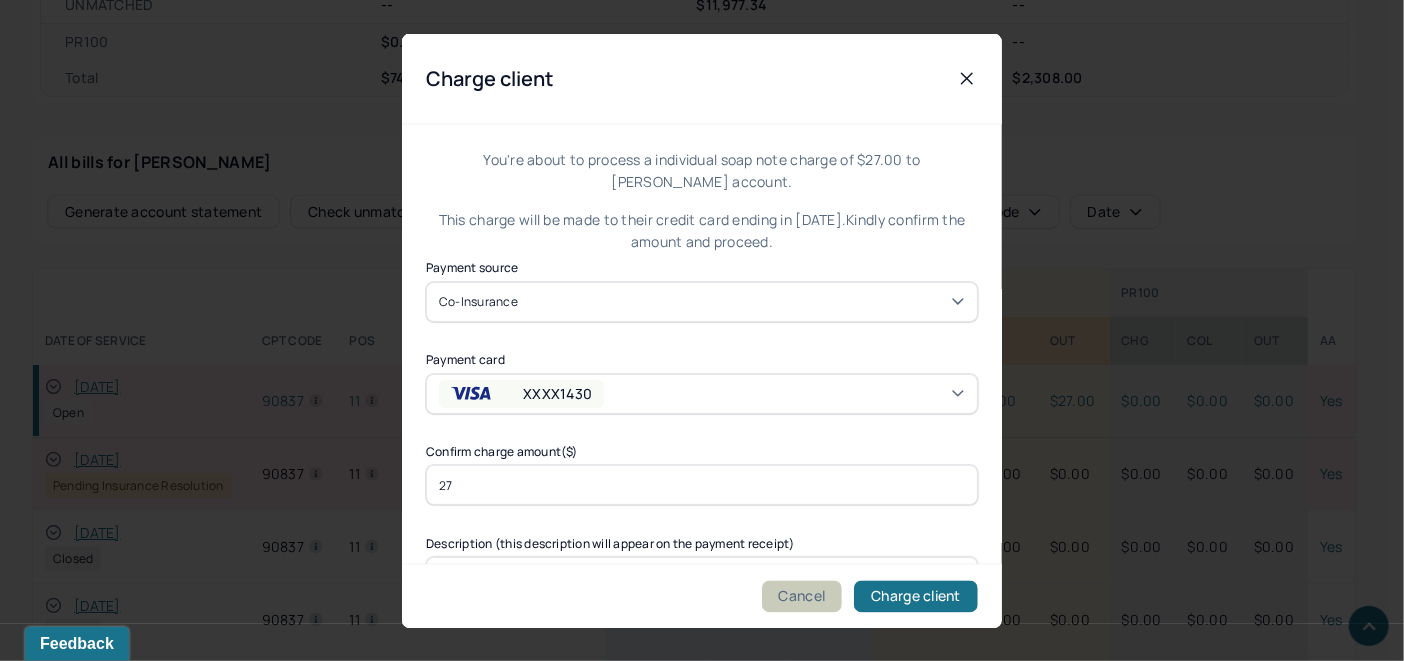 click on "Cancel" at bounding box center [802, 596] 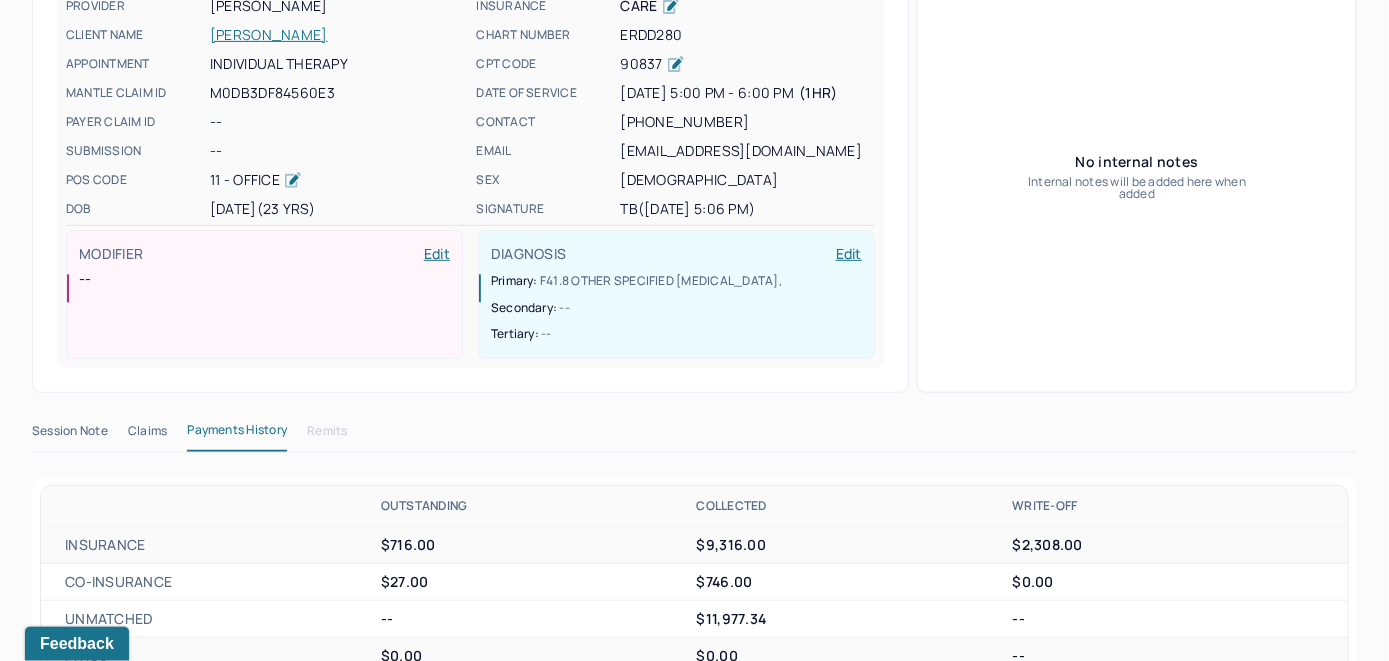 scroll, scrollTop: 0, scrollLeft: 0, axis: both 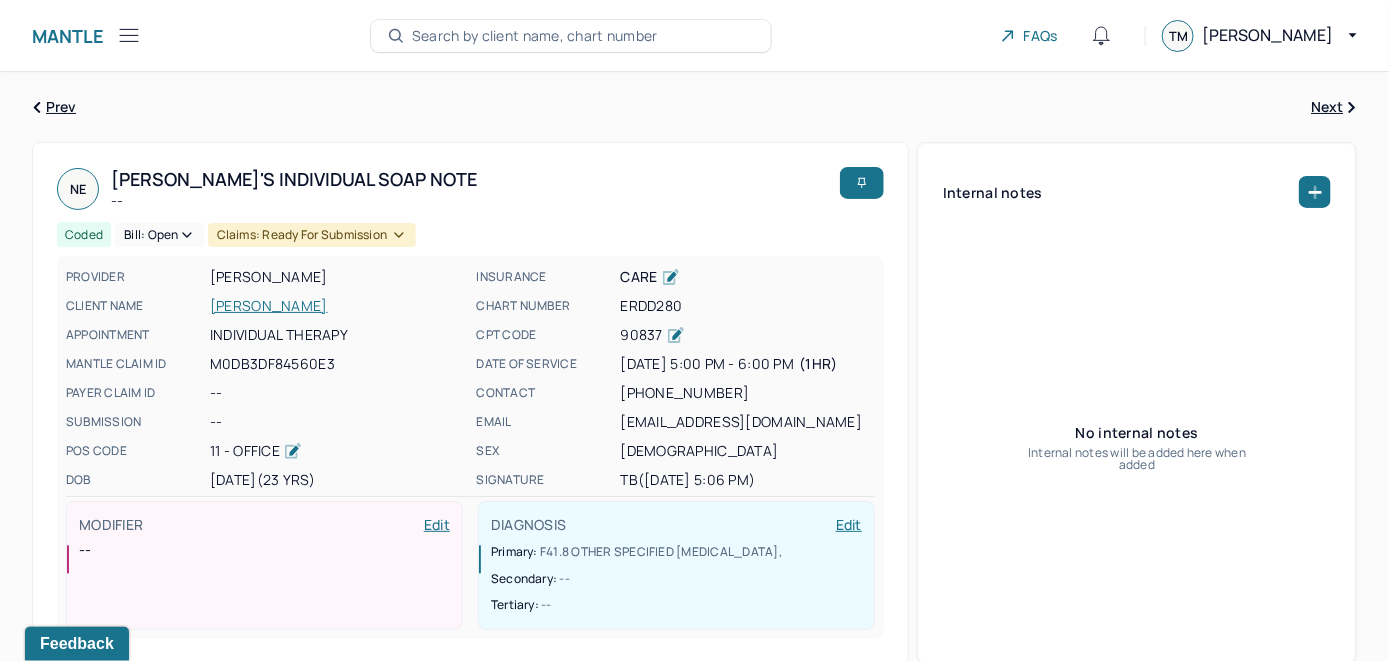click on "ENDRENY, NOAH" at bounding box center (337, 306) 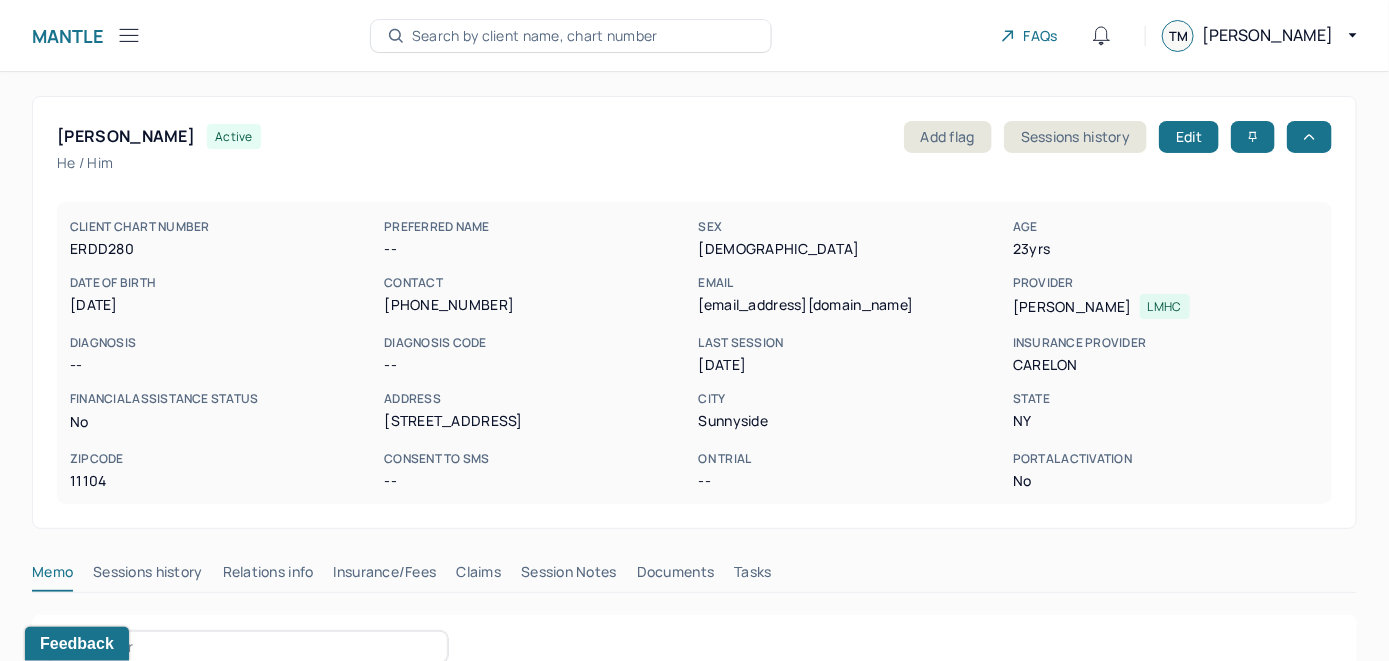 click on "Claims" at bounding box center [478, 576] 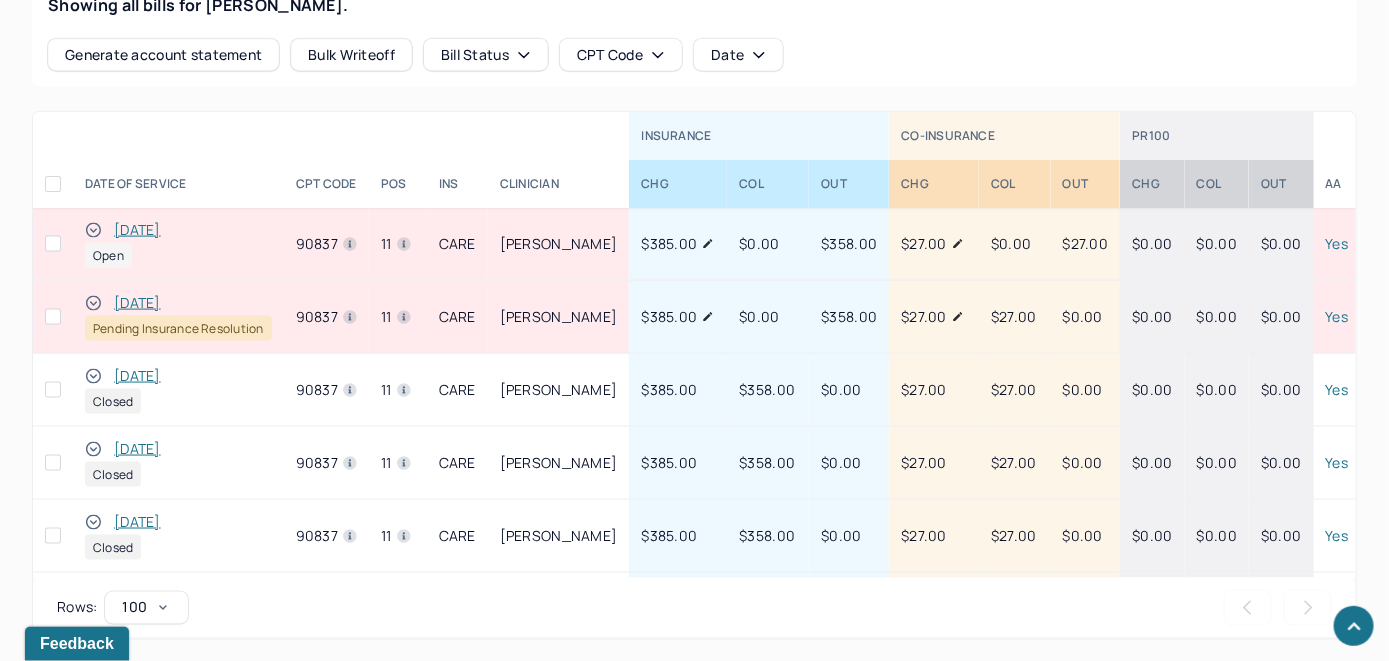 scroll, scrollTop: 1000, scrollLeft: 0, axis: vertical 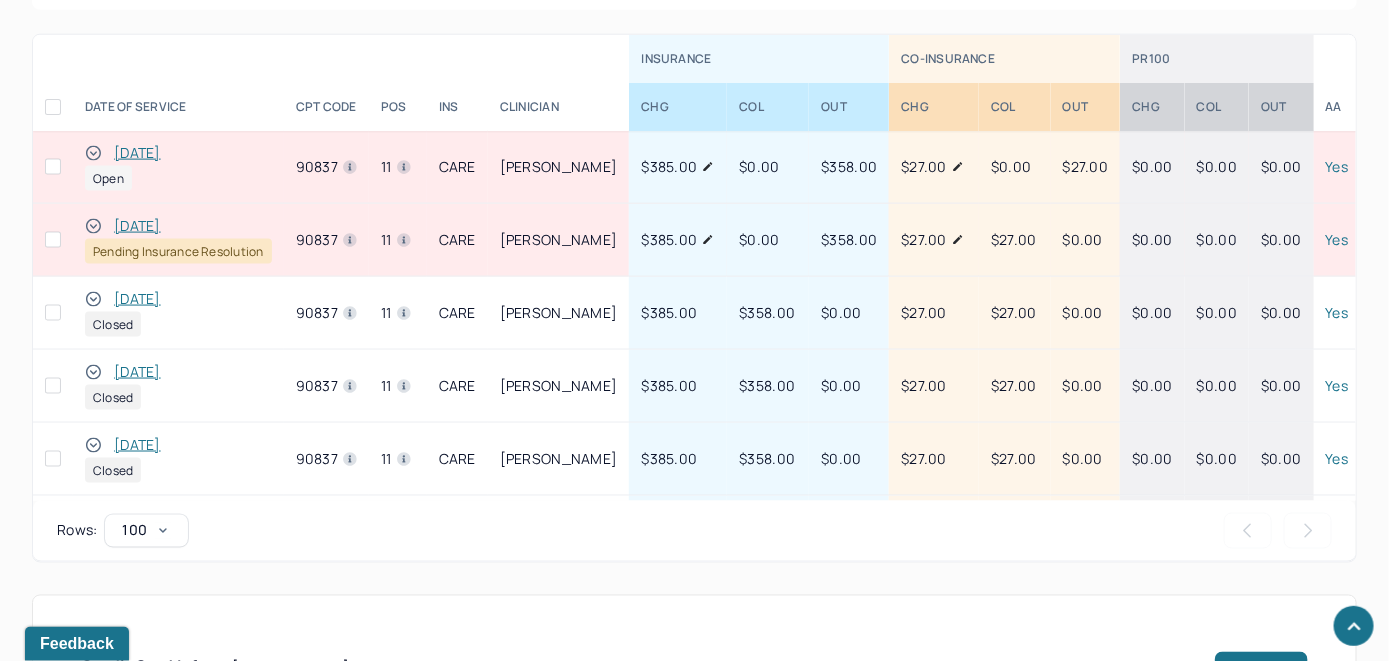 click on "[DATE]" at bounding box center (137, 153) 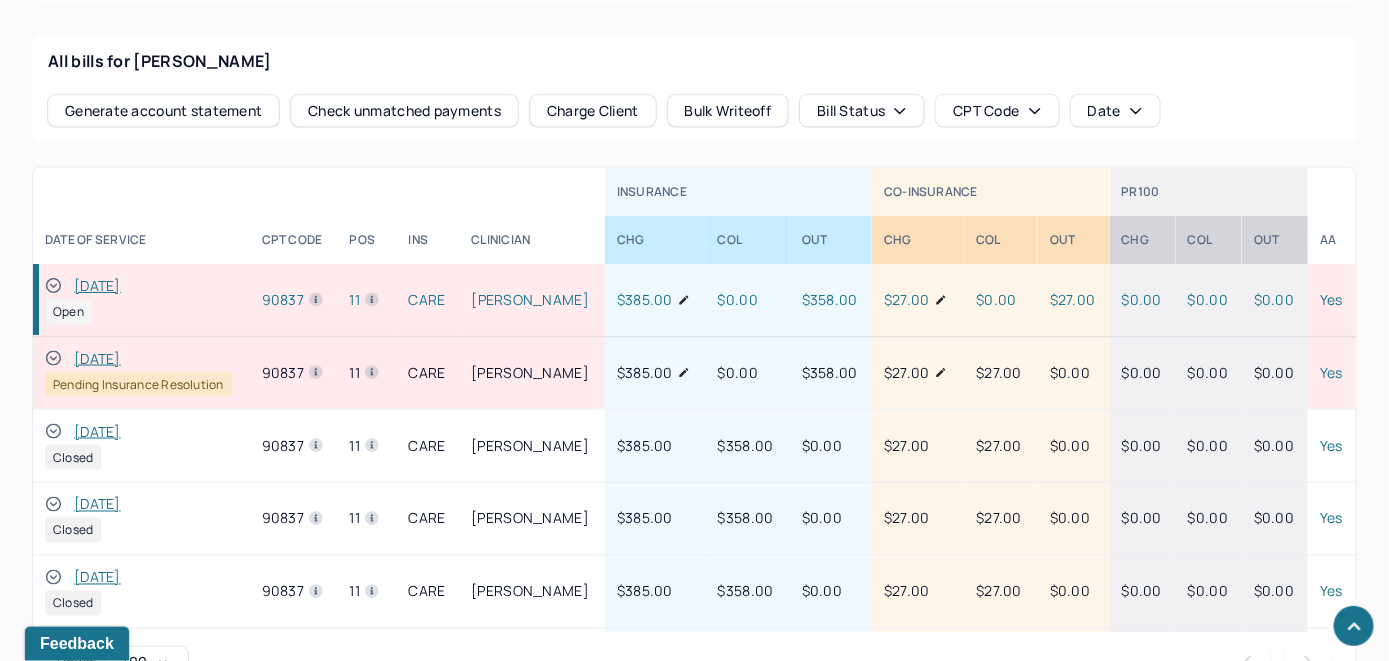 click on "Check unmatched payments" at bounding box center (404, 111) 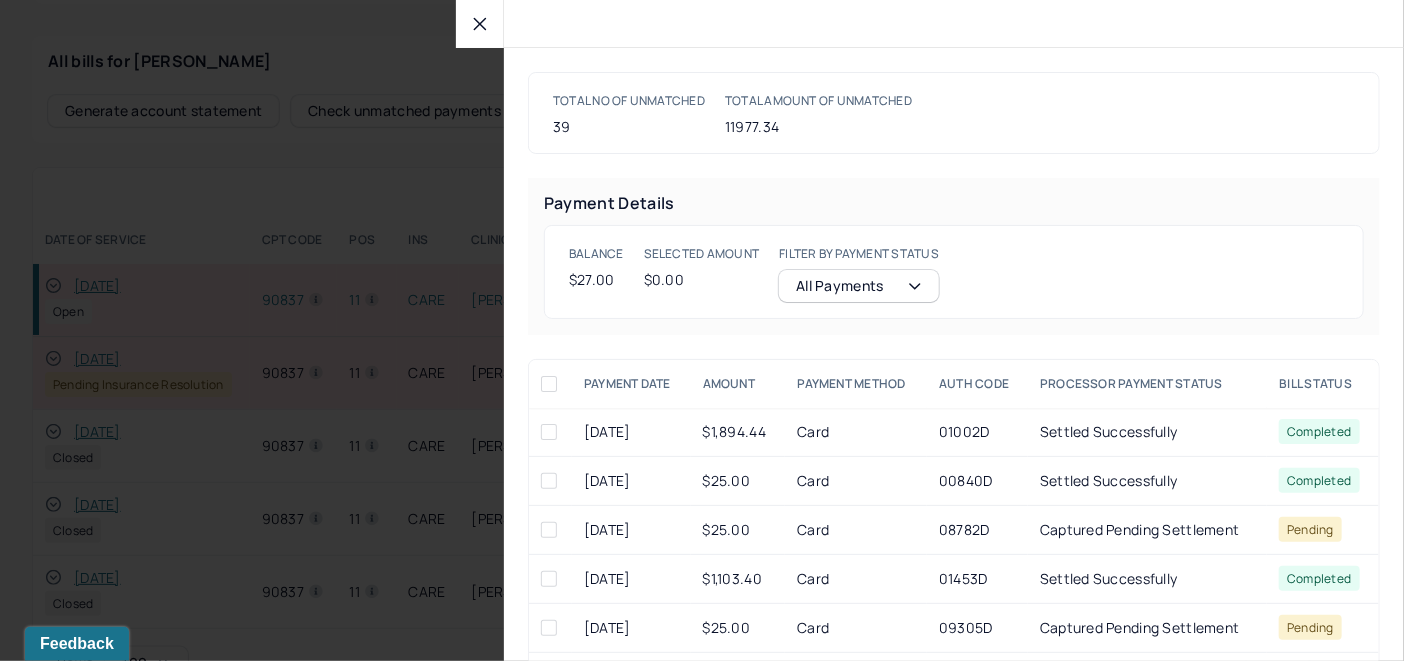 click 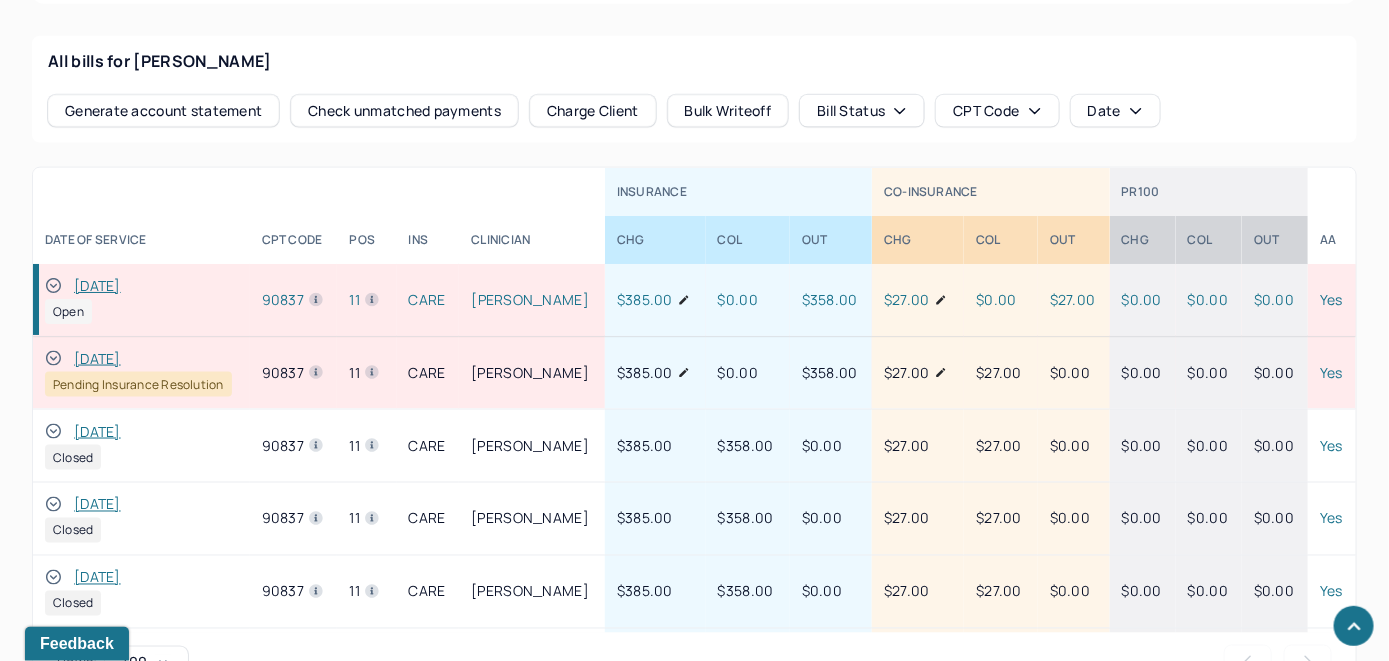 click on "Charge Client" at bounding box center (593, 111) 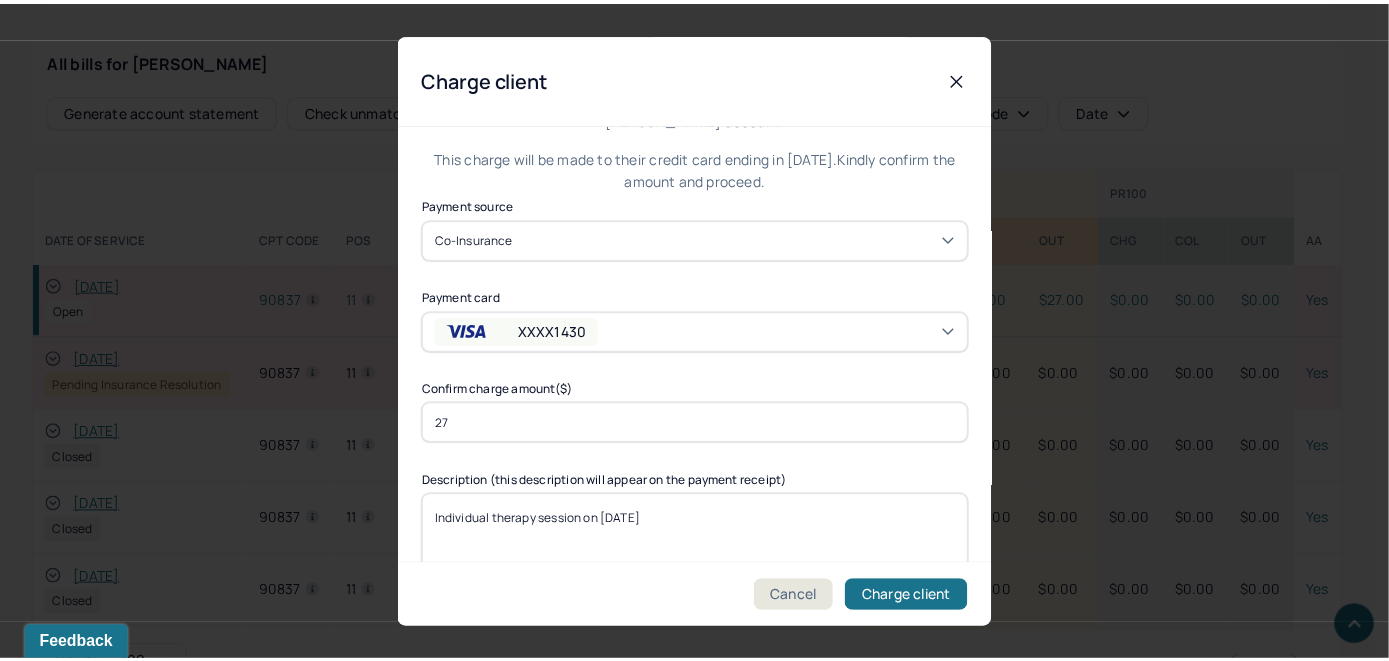scroll, scrollTop: 121, scrollLeft: 0, axis: vertical 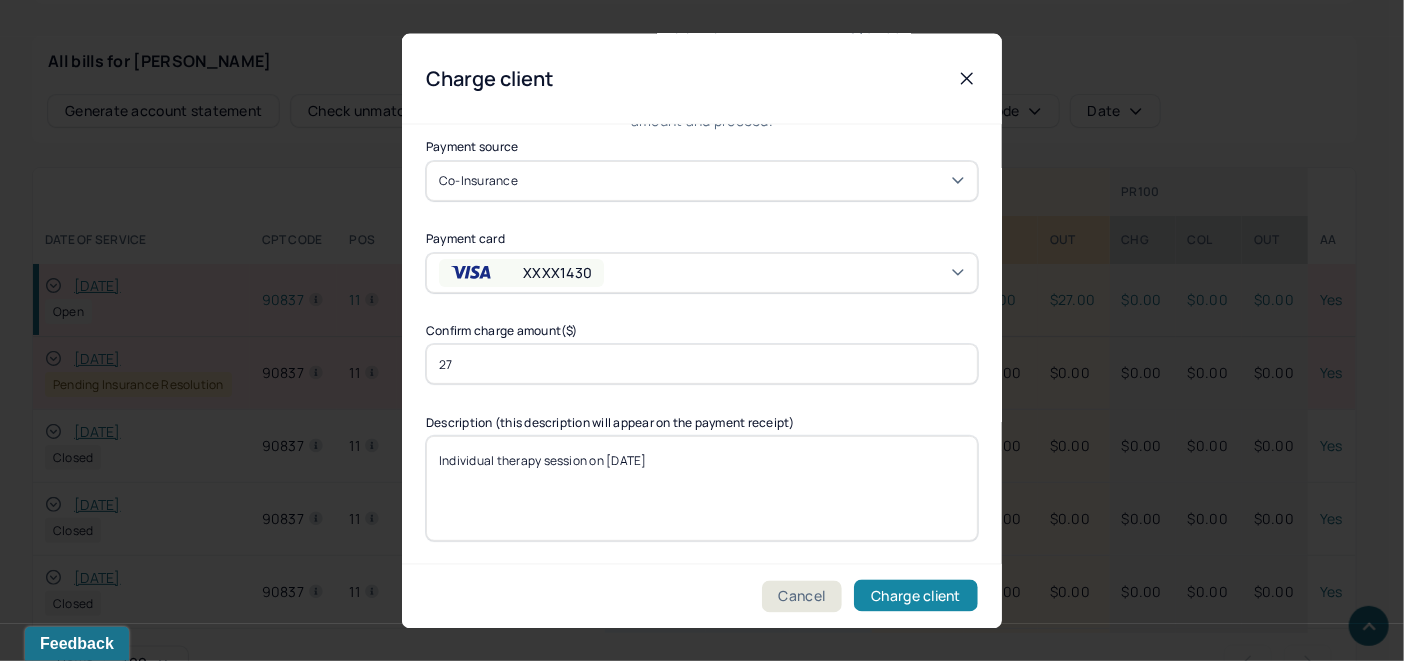 click on "Charge client" at bounding box center (916, 596) 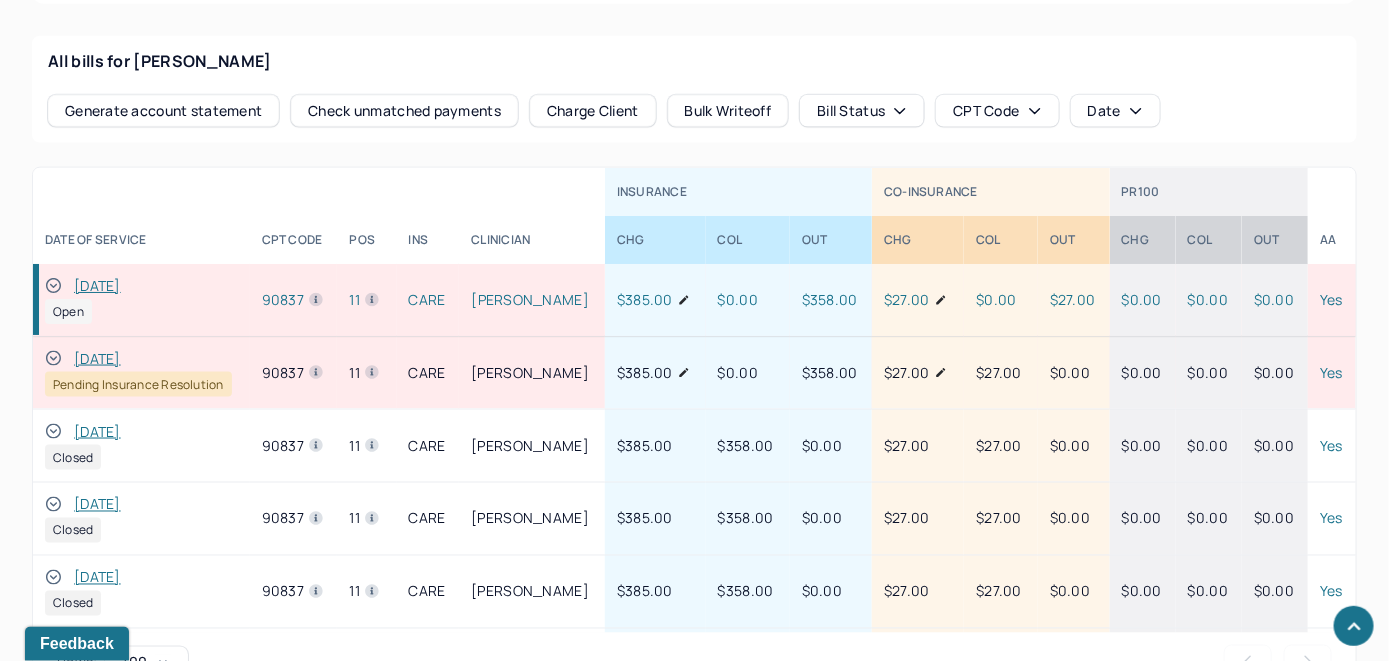 click 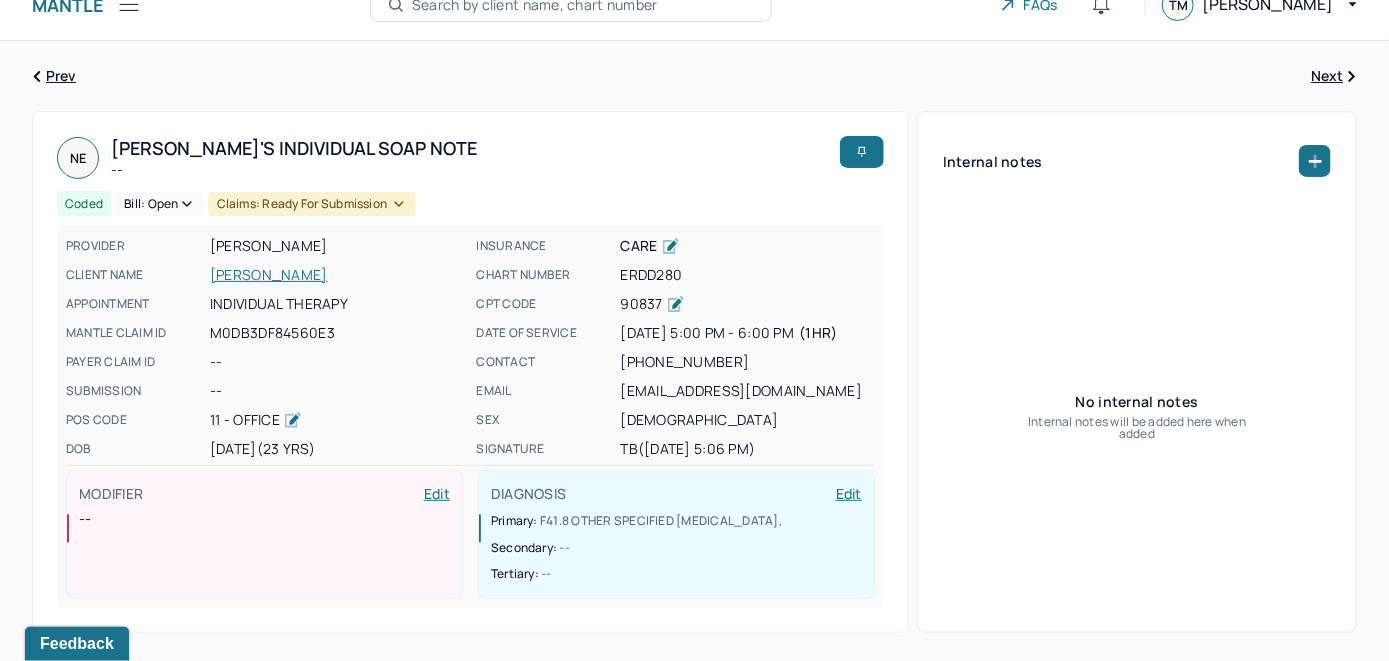 scroll, scrollTop: 0, scrollLeft: 0, axis: both 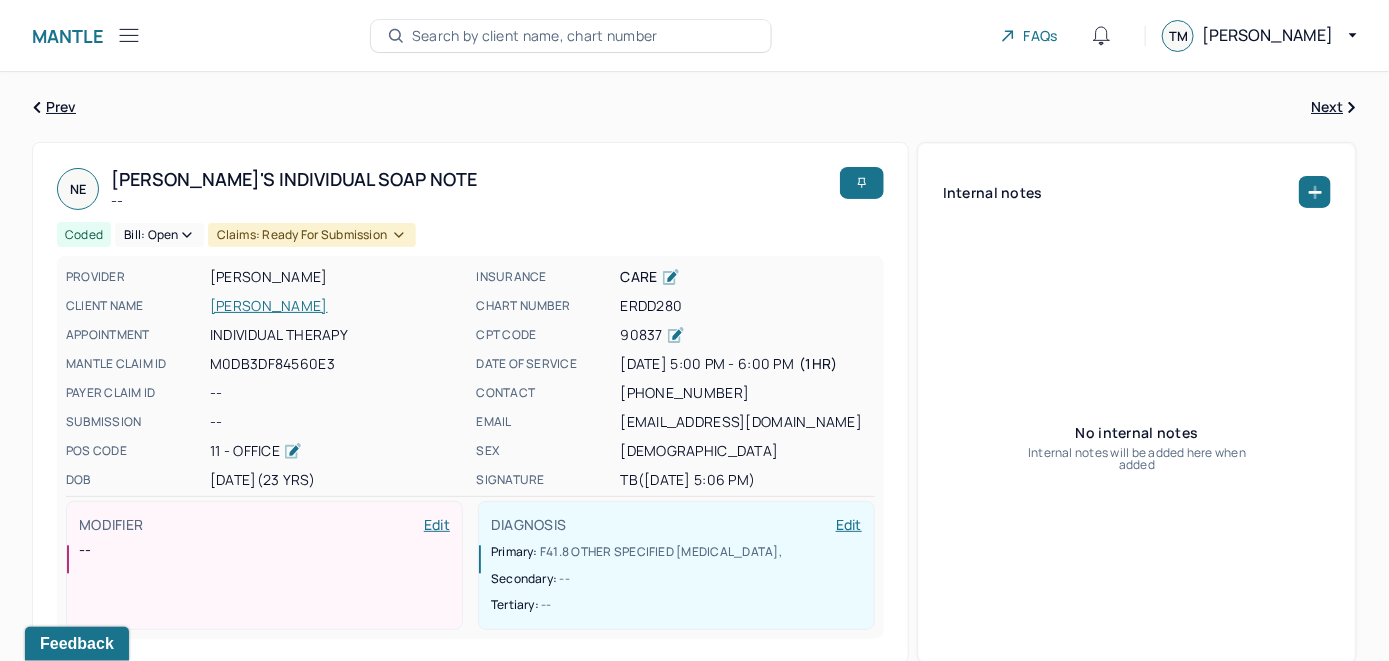 click on "Bill: Open" at bounding box center [159, 235] 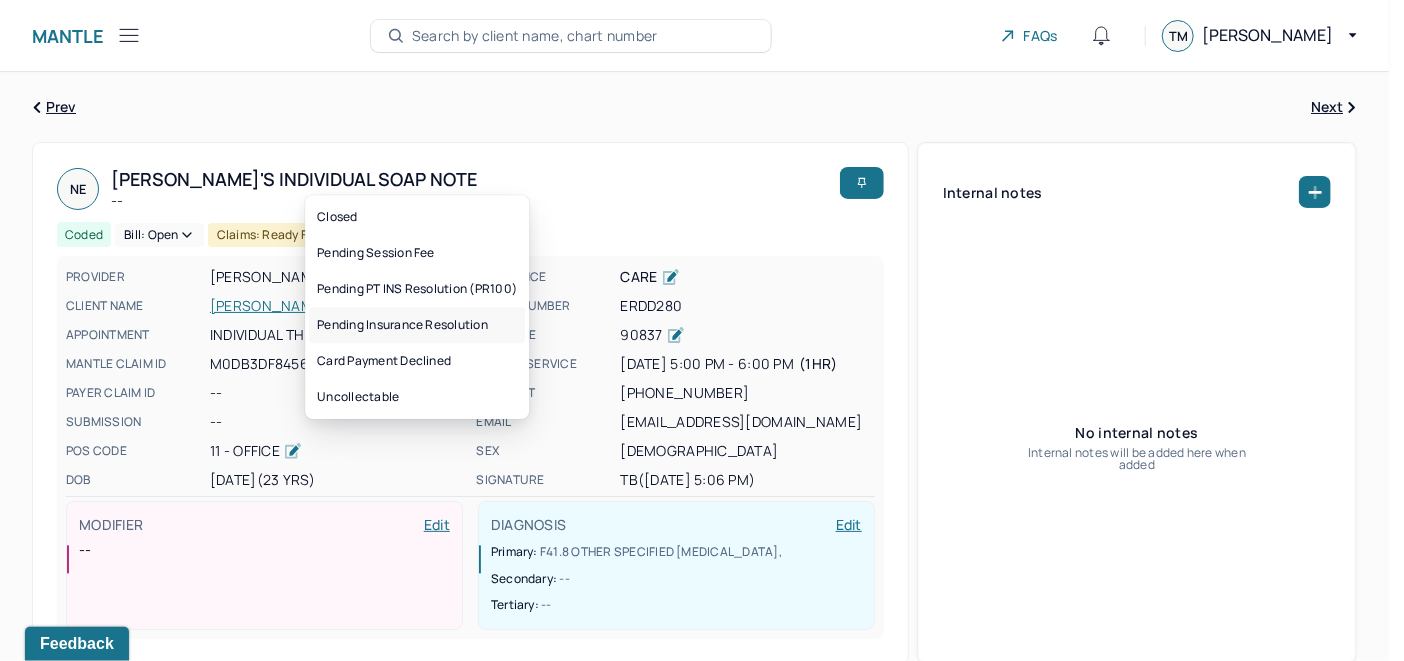 click on "Pending Insurance Resolution" at bounding box center (417, 325) 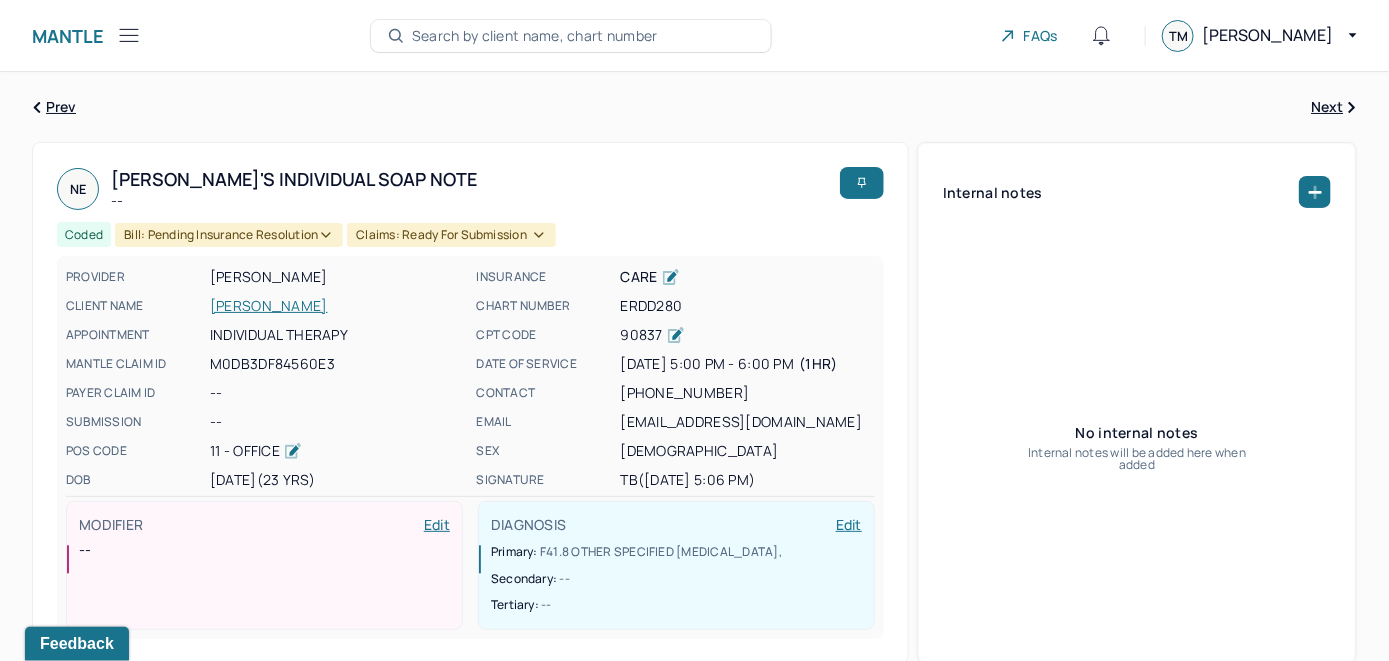 click on "Search by client name, chart number" at bounding box center (535, 36) 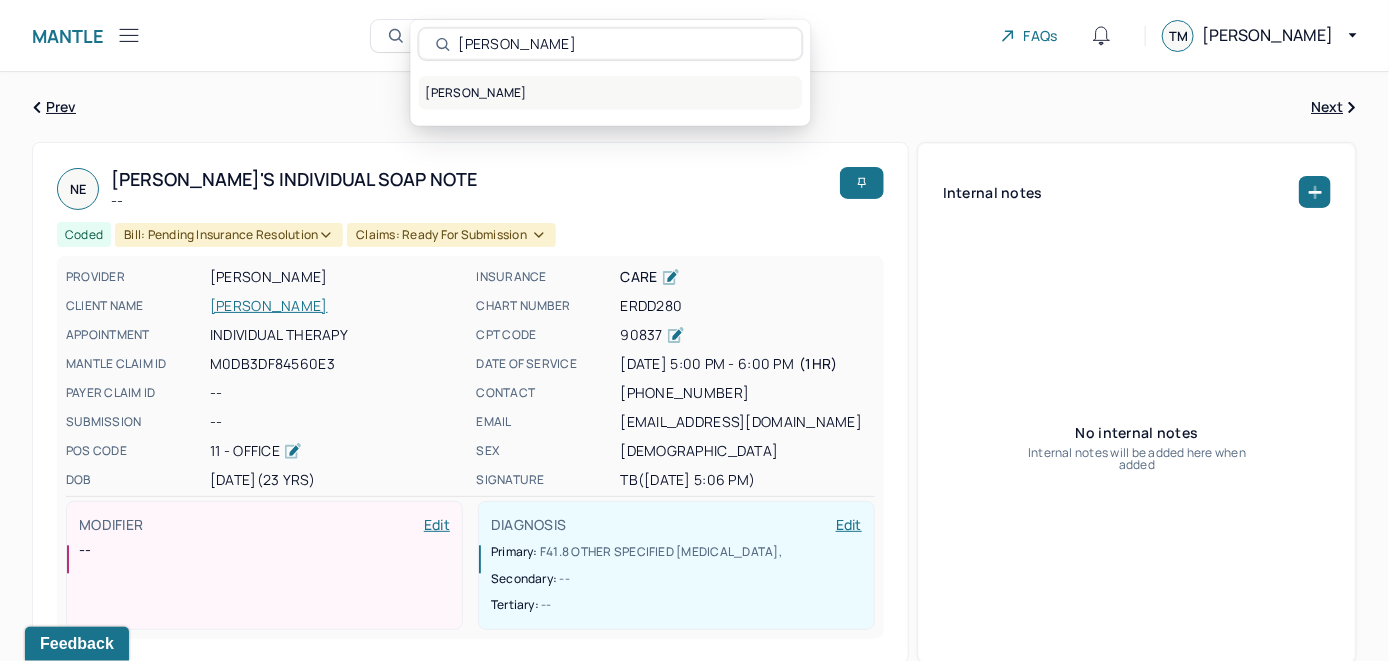 type on "Peter Rotondi" 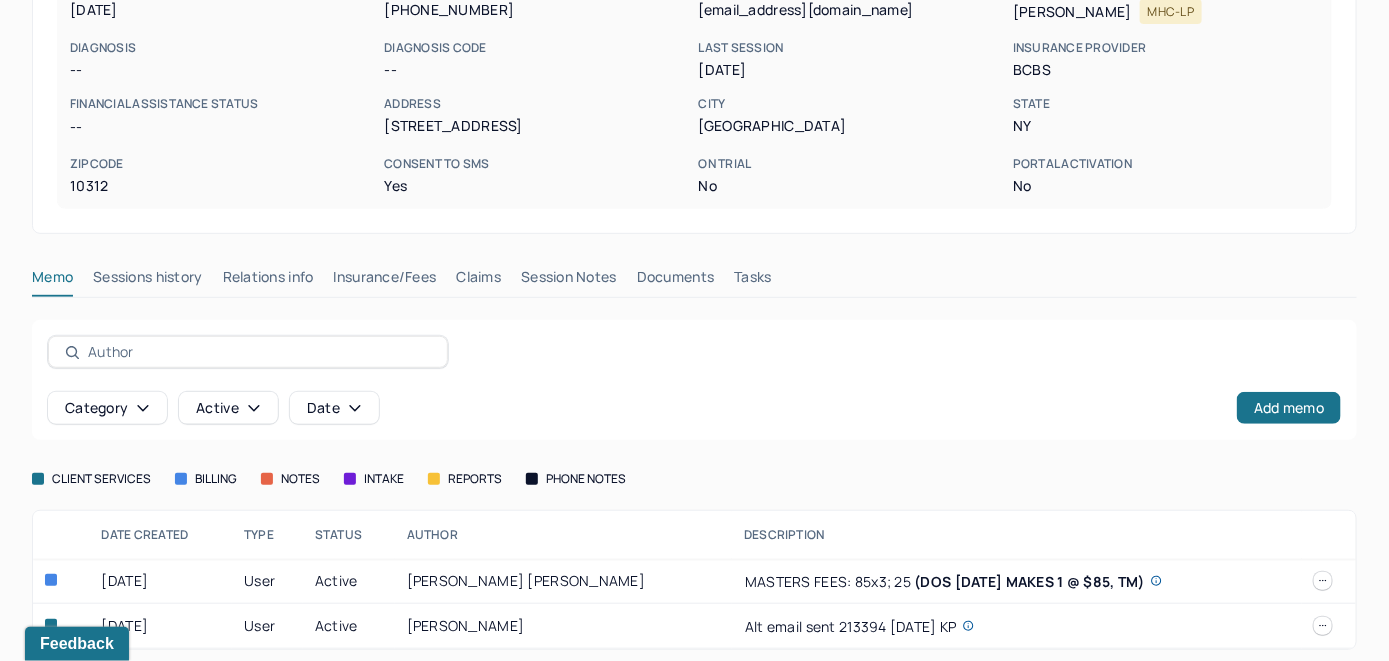 scroll, scrollTop: 306, scrollLeft: 0, axis: vertical 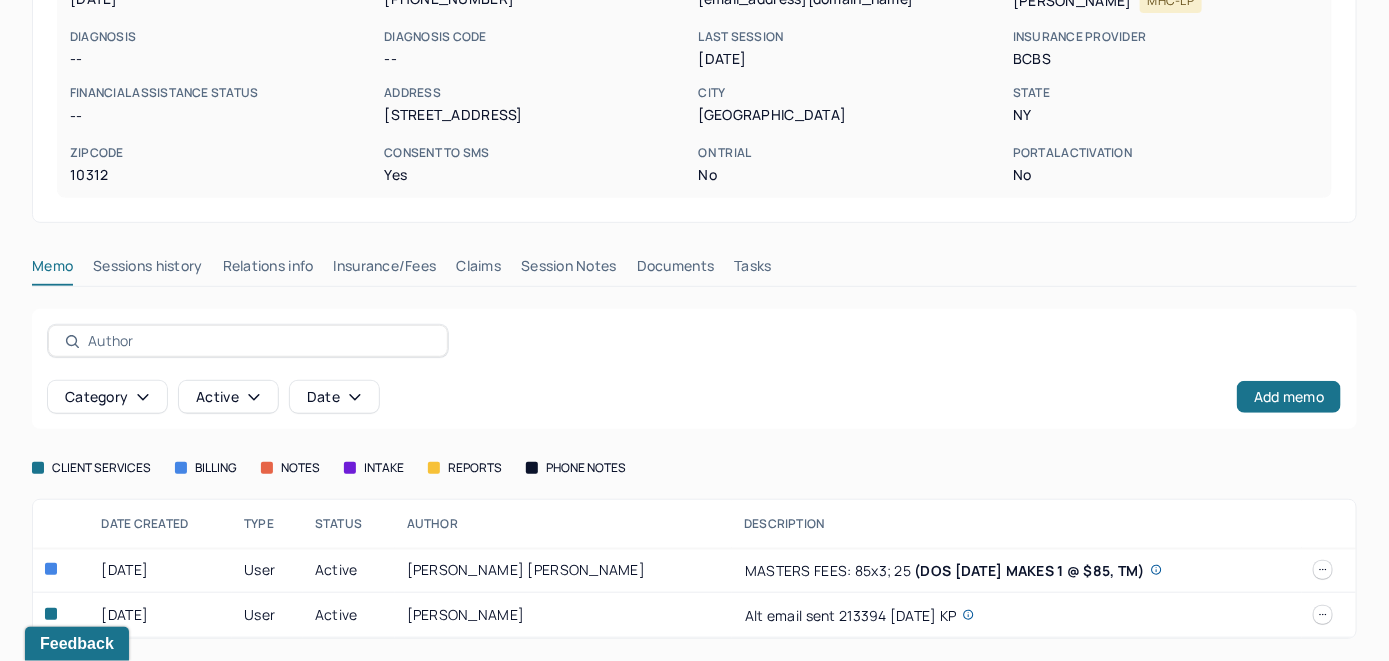 click on "Insurance/Fees" at bounding box center [385, 270] 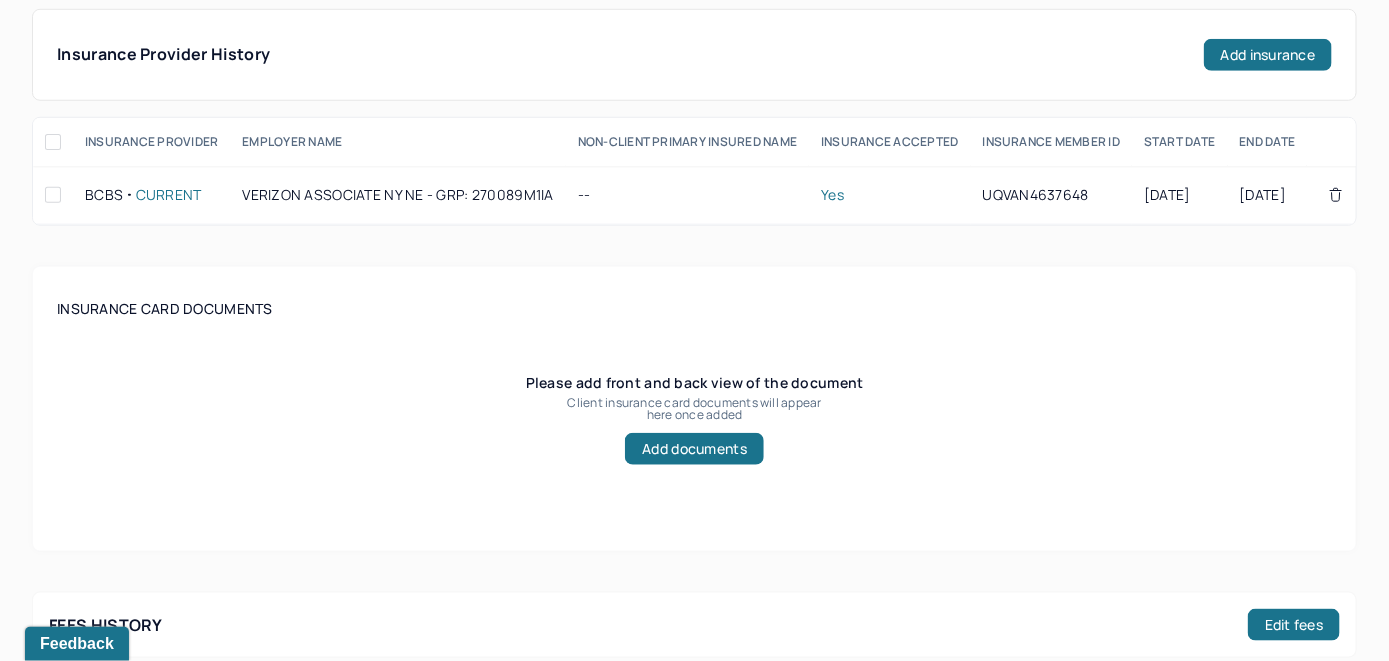 scroll, scrollTop: 406, scrollLeft: 0, axis: vertical 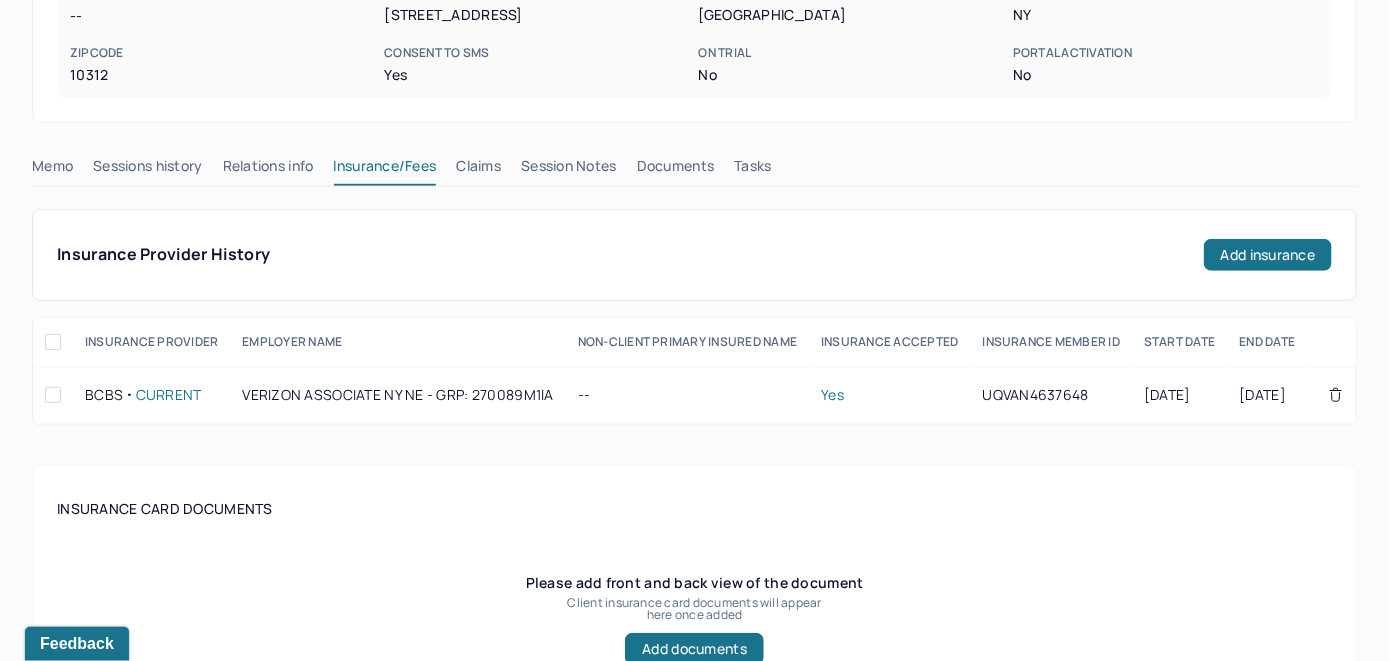 click on "Claims" at bounding box center [478, 170] 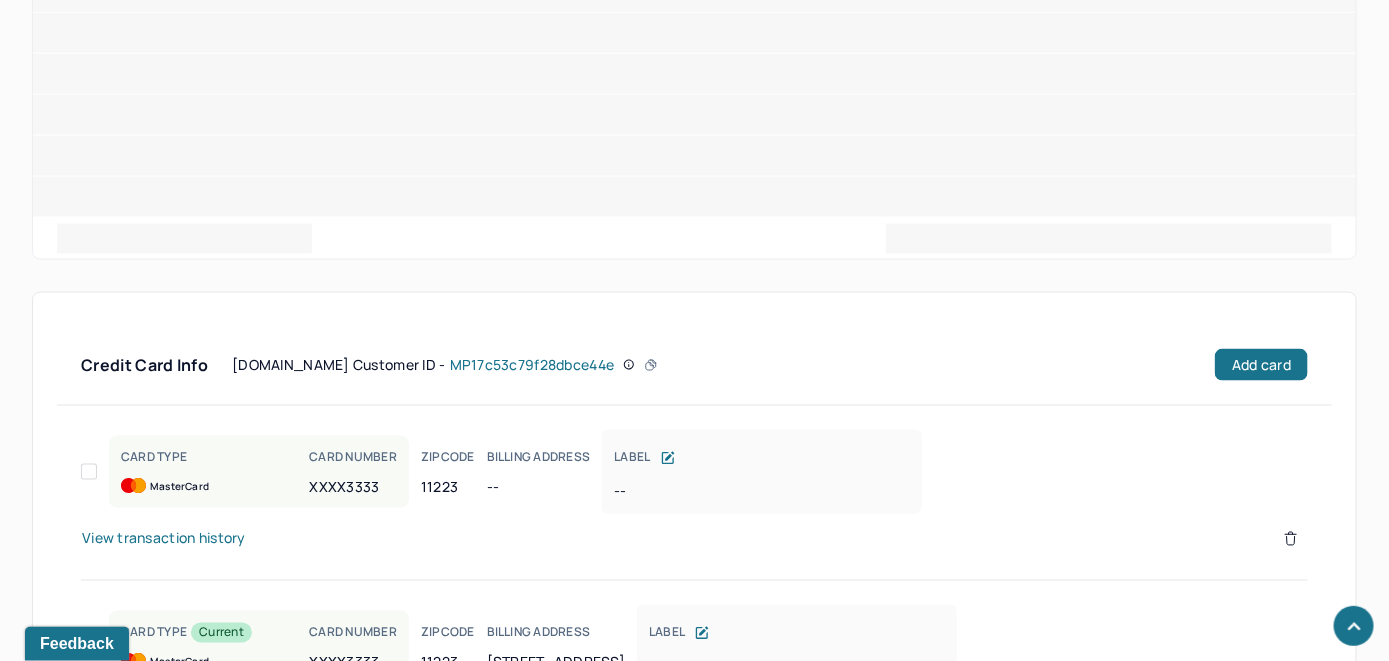 scroll, scrollTop: 1064, scrollLeft: 0, axis: vertical 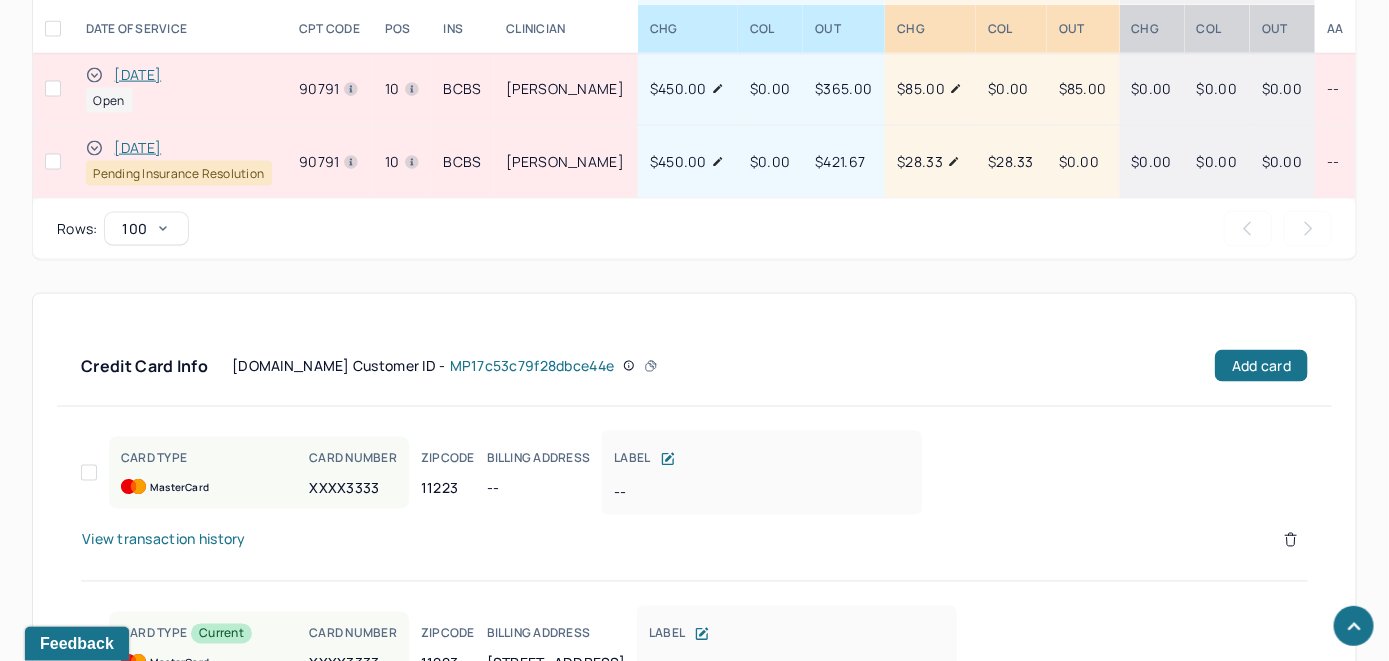 click on "[DATE]" at bounding box center (138, 75) 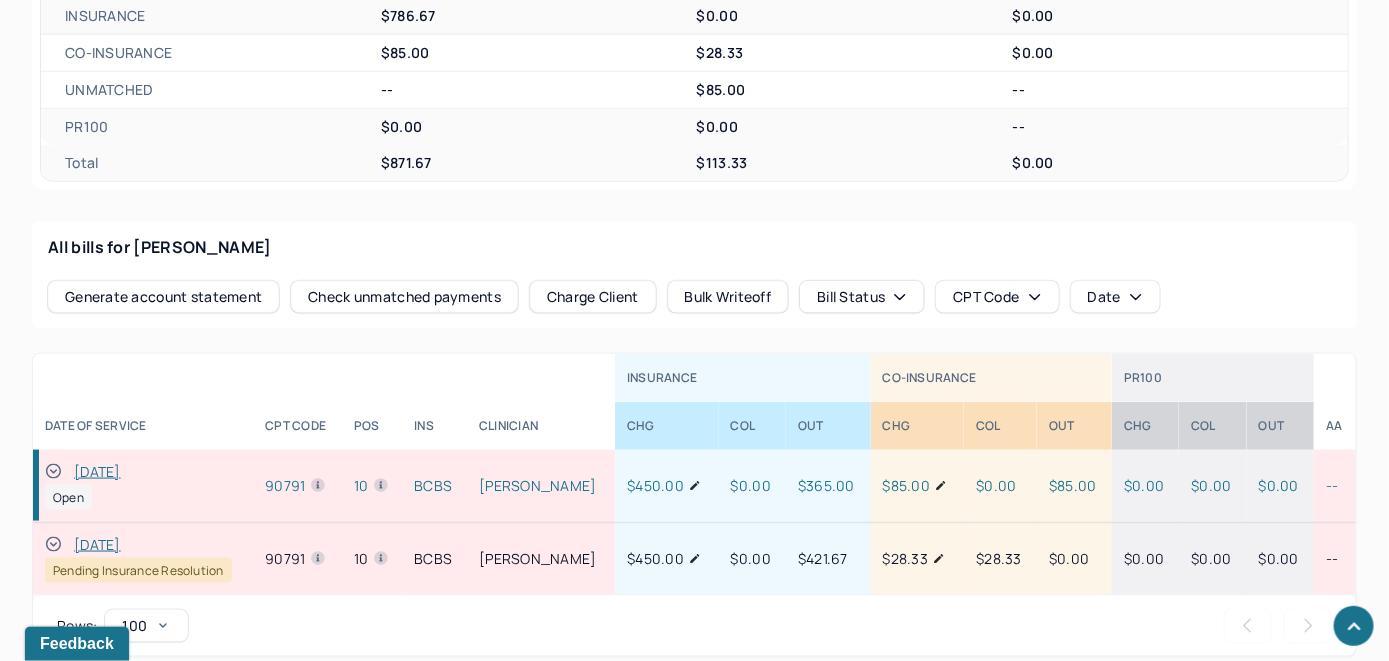 scroll, scrollTop: 830, scrollLeft: 0, axis: vertical 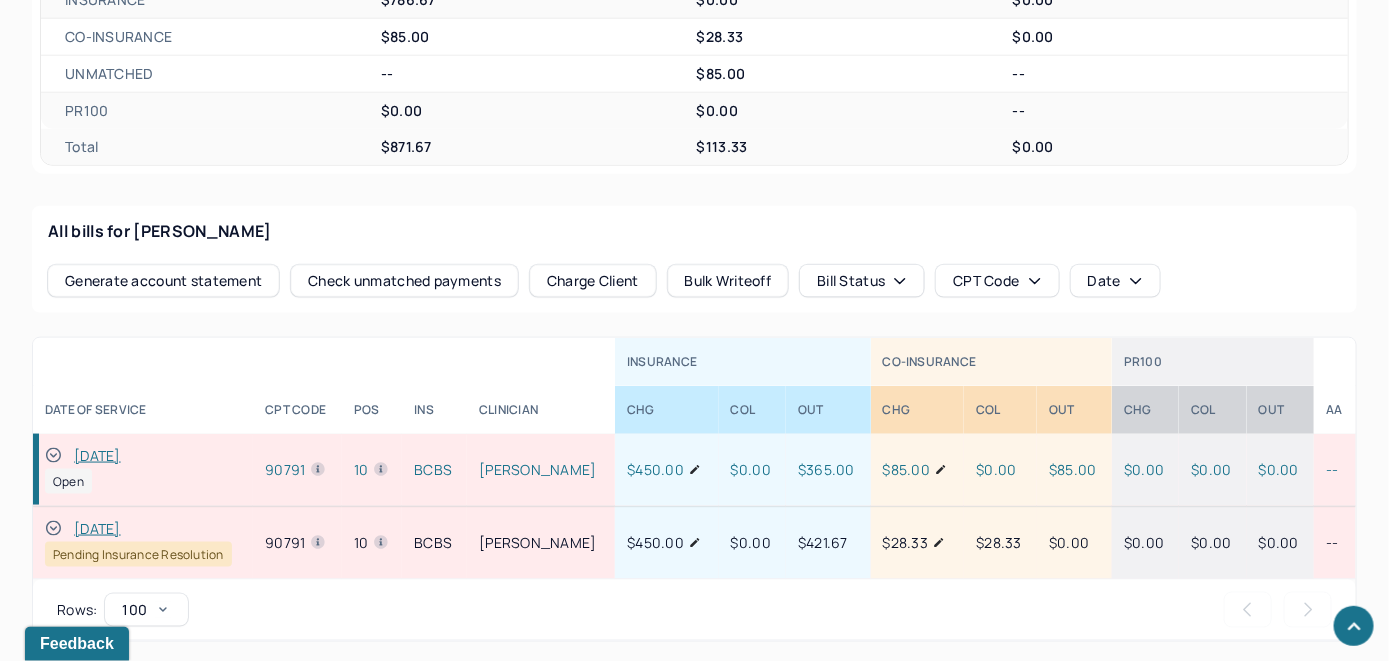click on "Check unmatched payments" at bounding box center [404, 281] 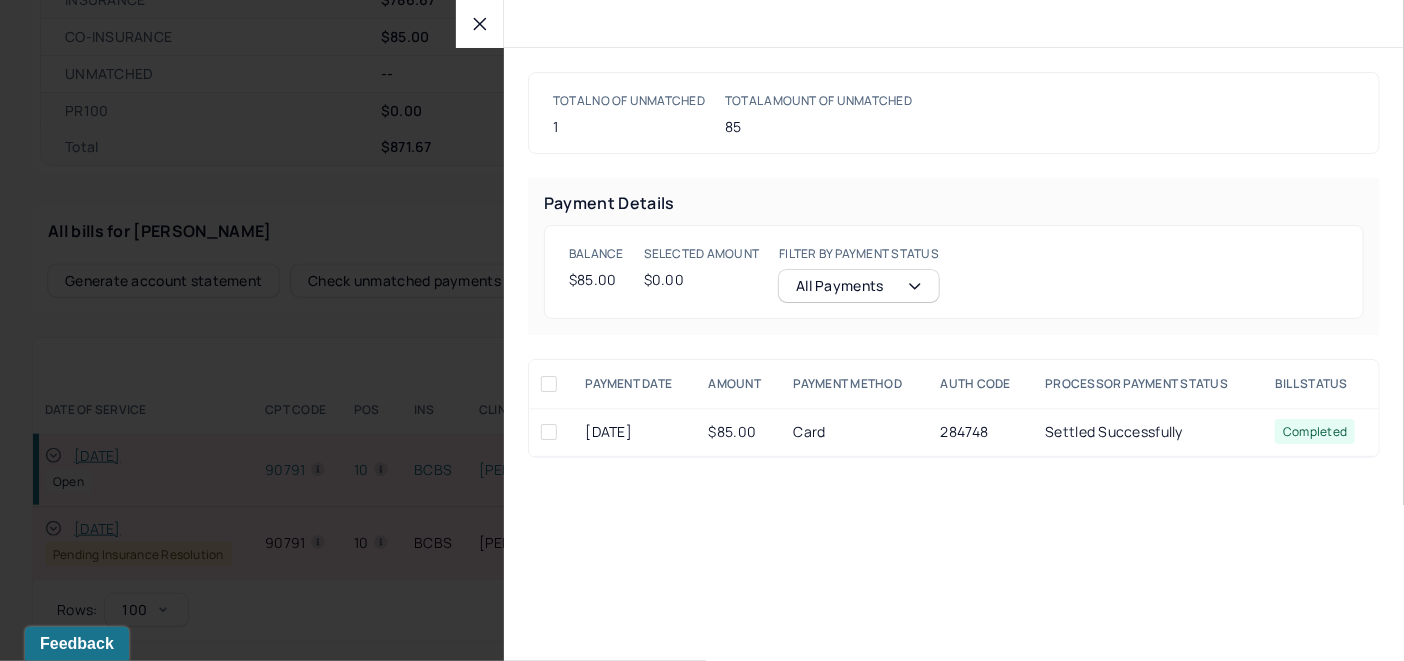 click at bounding box center (549, 432) 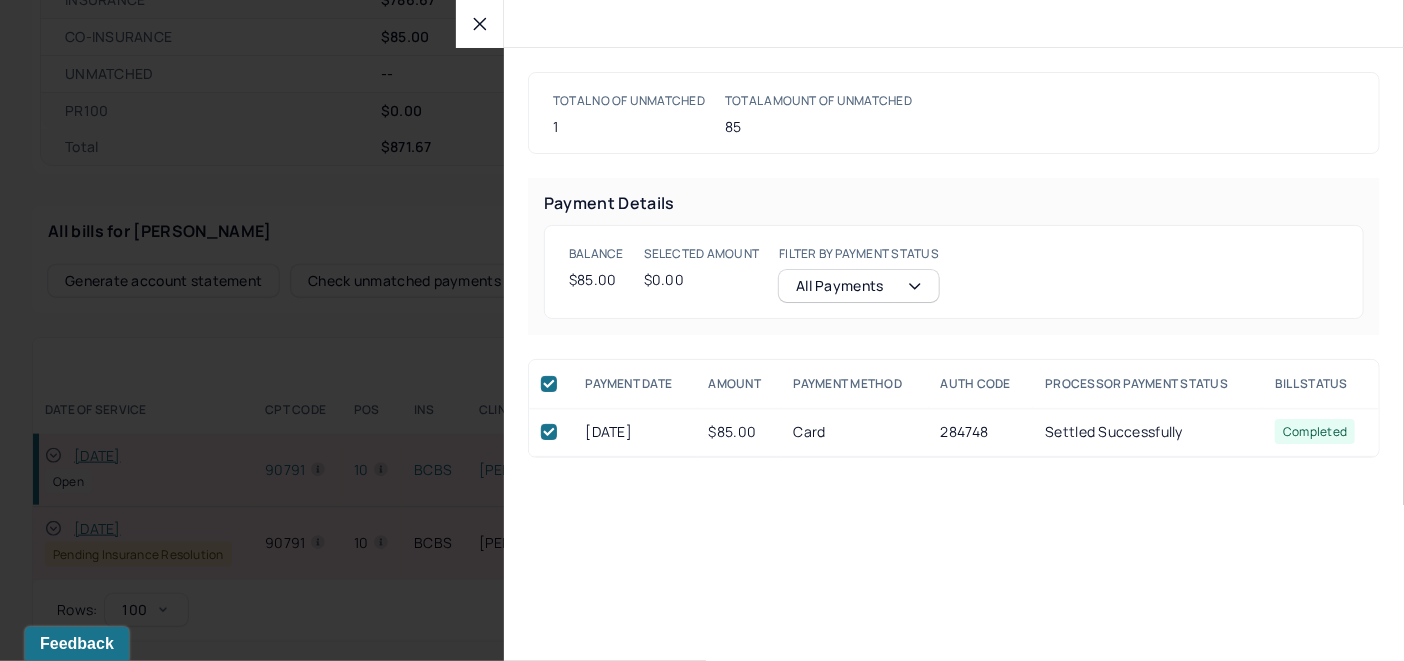 checkbox on "true" 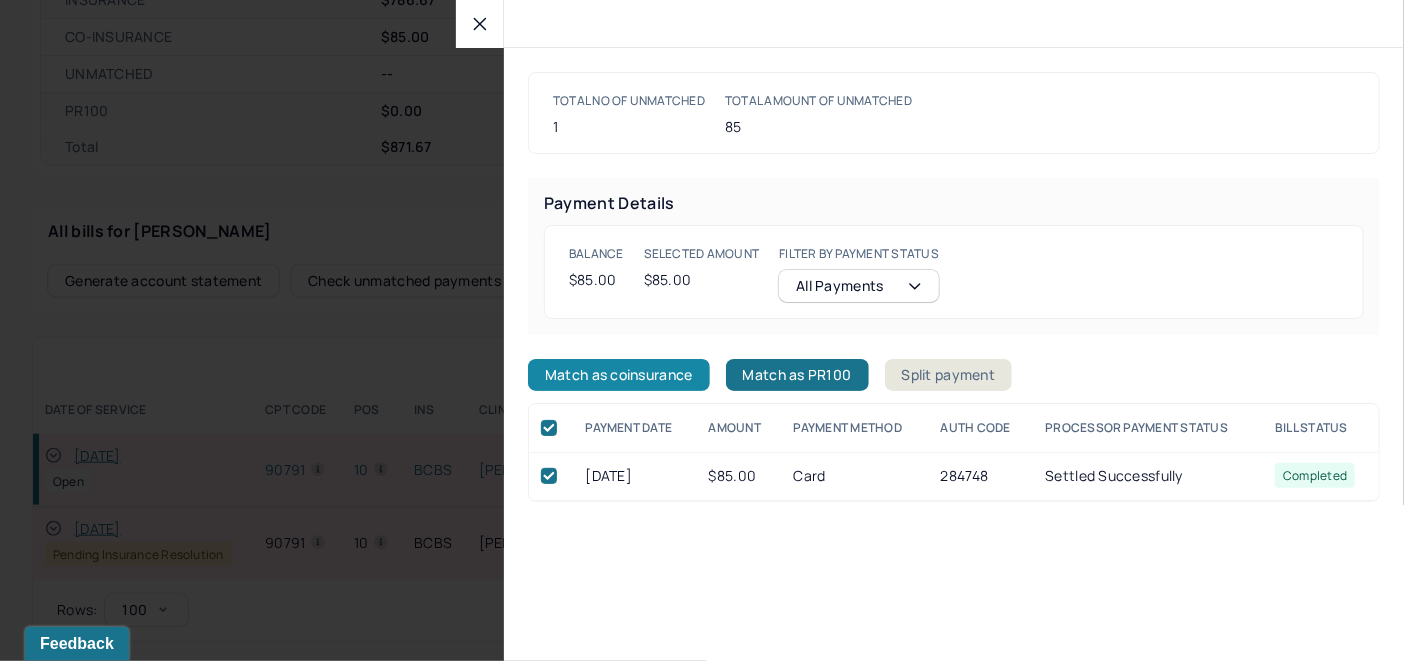 click on "Match as coinsurance" at bounding box center (619, 375) 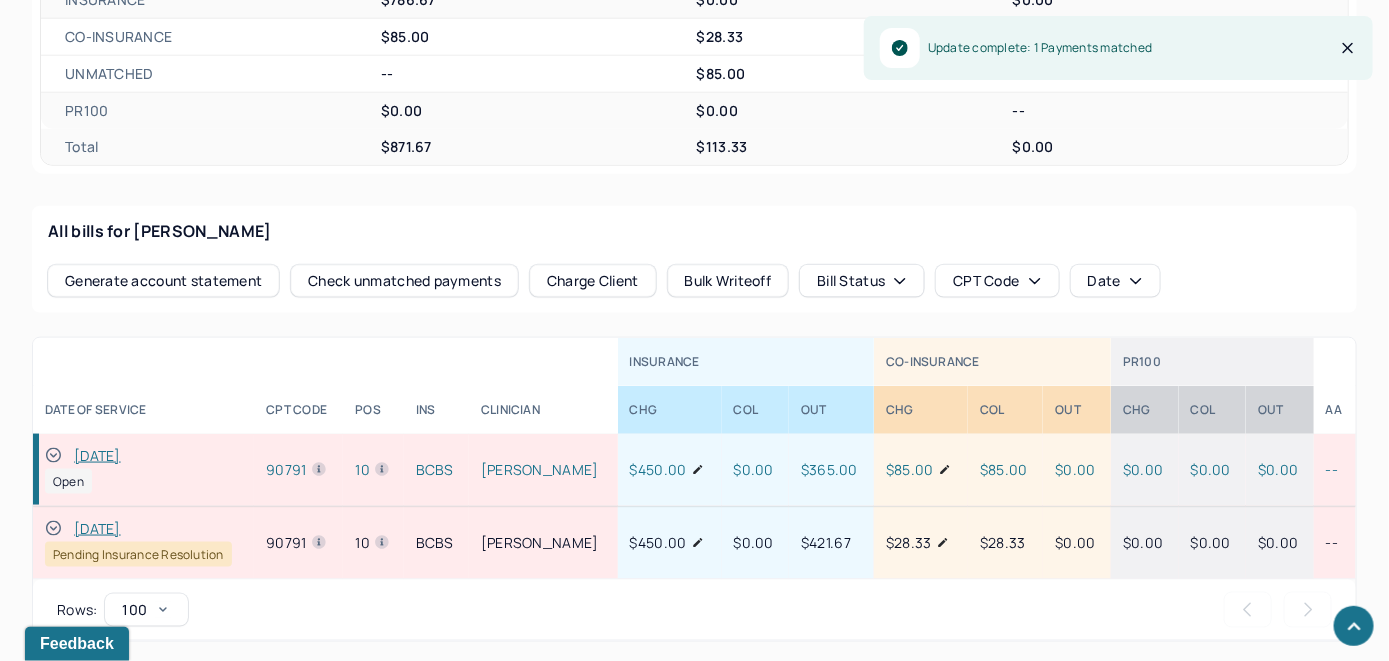 click 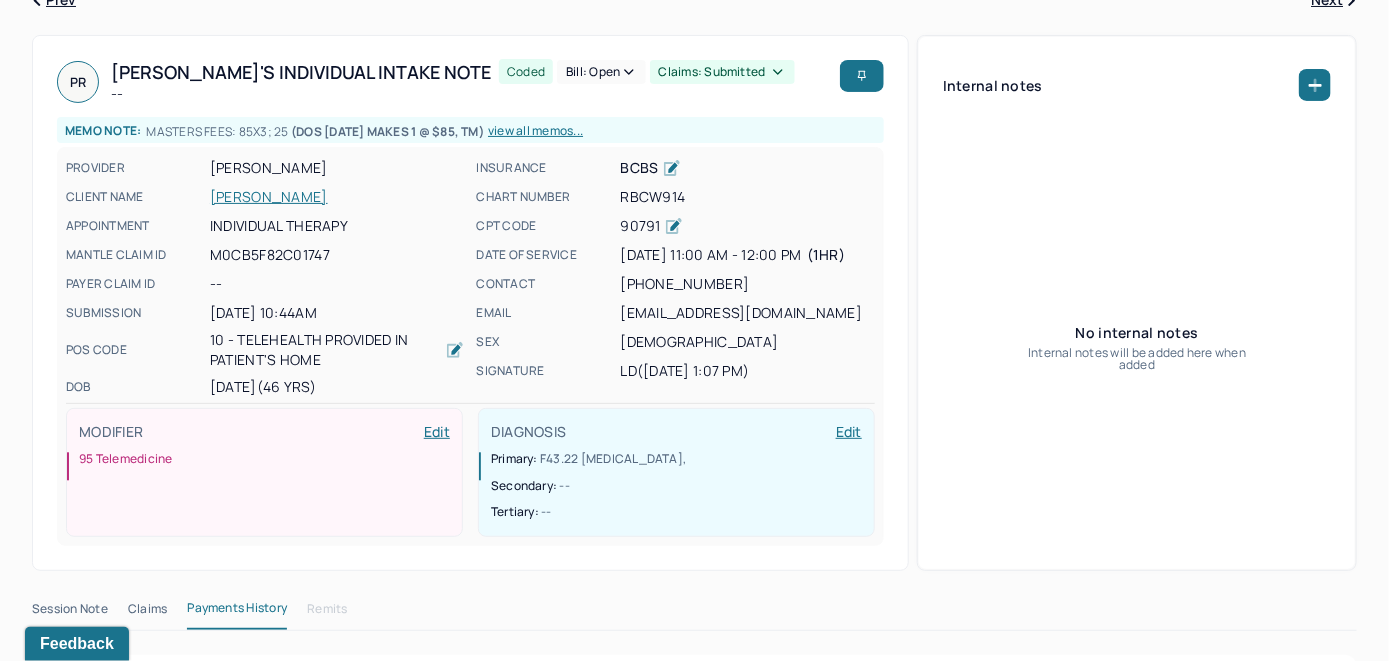 scroll, scrollTop: 30, scrollLeft: 0, axis: vertical 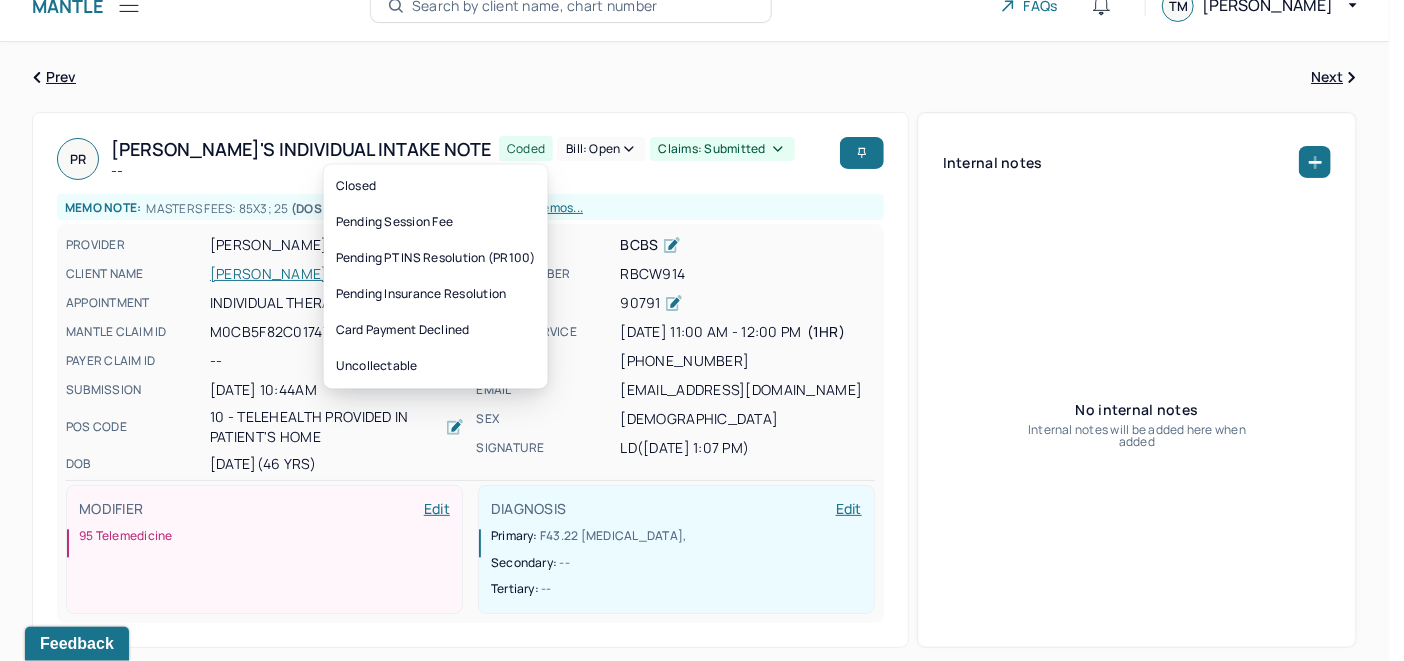 click on "Bill: Open" at bounding box center (601, 149) 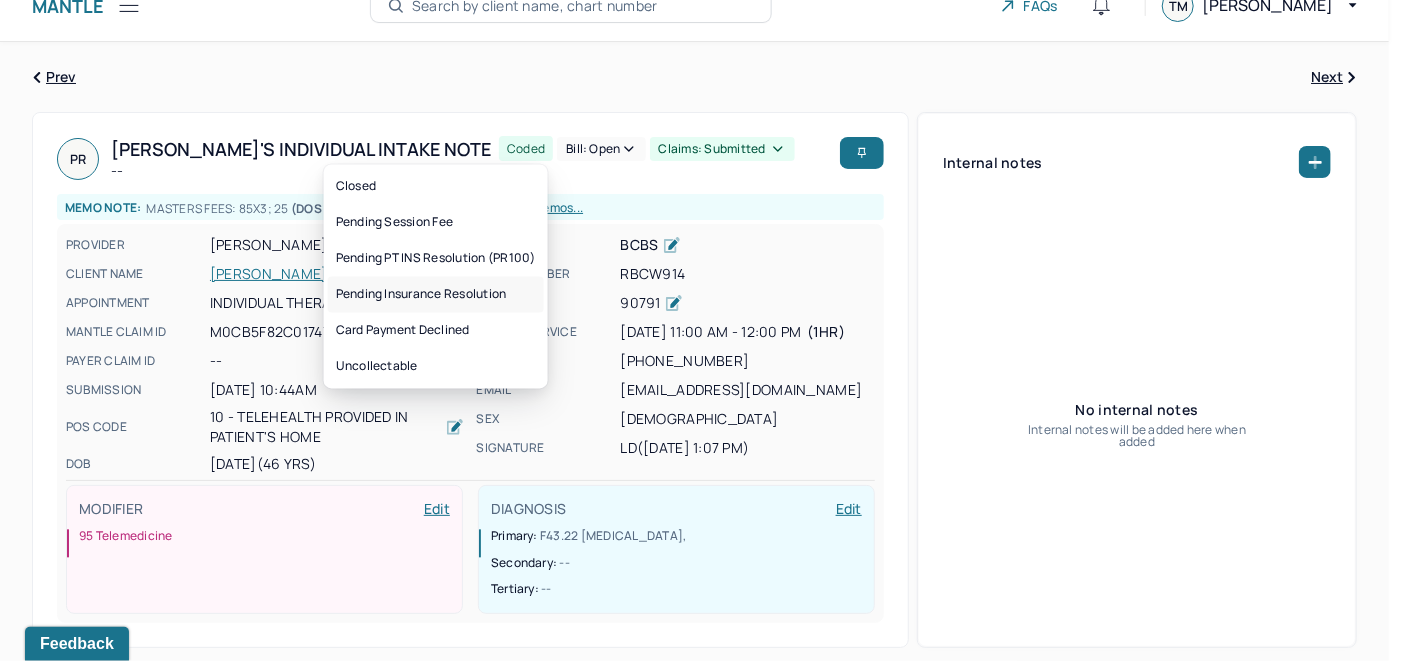 click on "Pending Insurance Resolution" at bounding box center (436, 295) 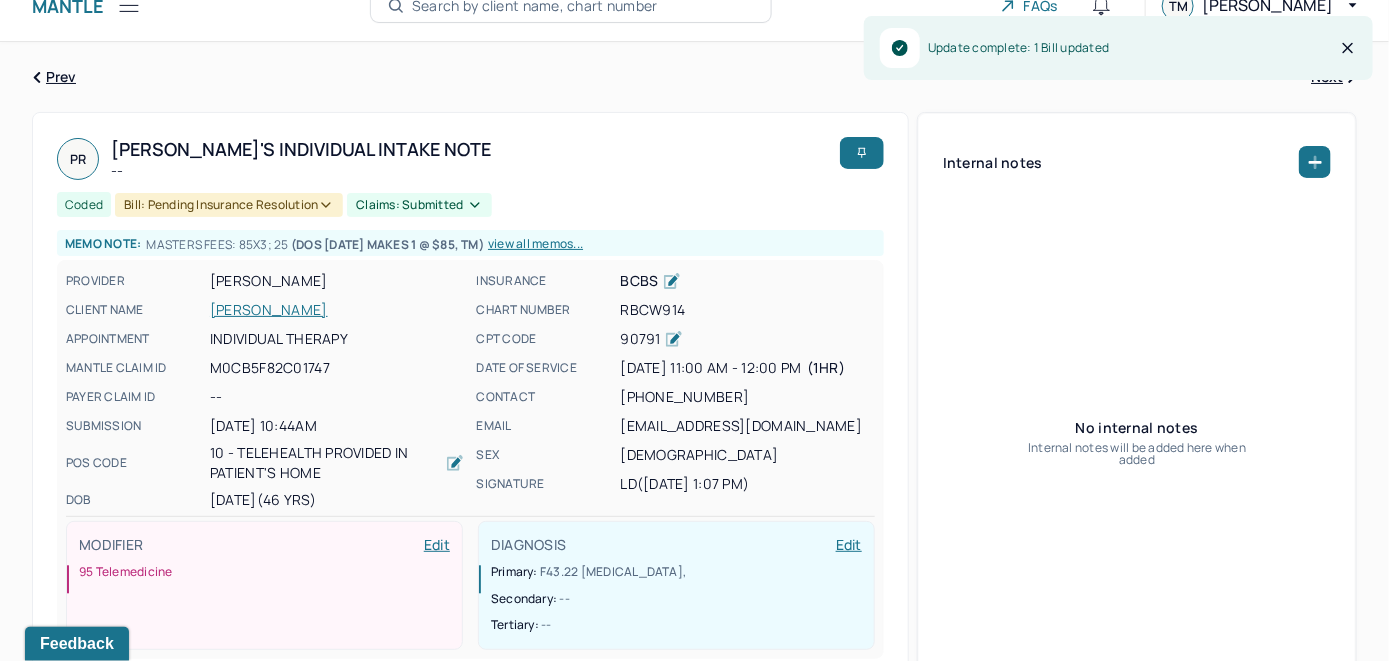 click on "ROTONDI, PETER" at bounding box center (337, 310) 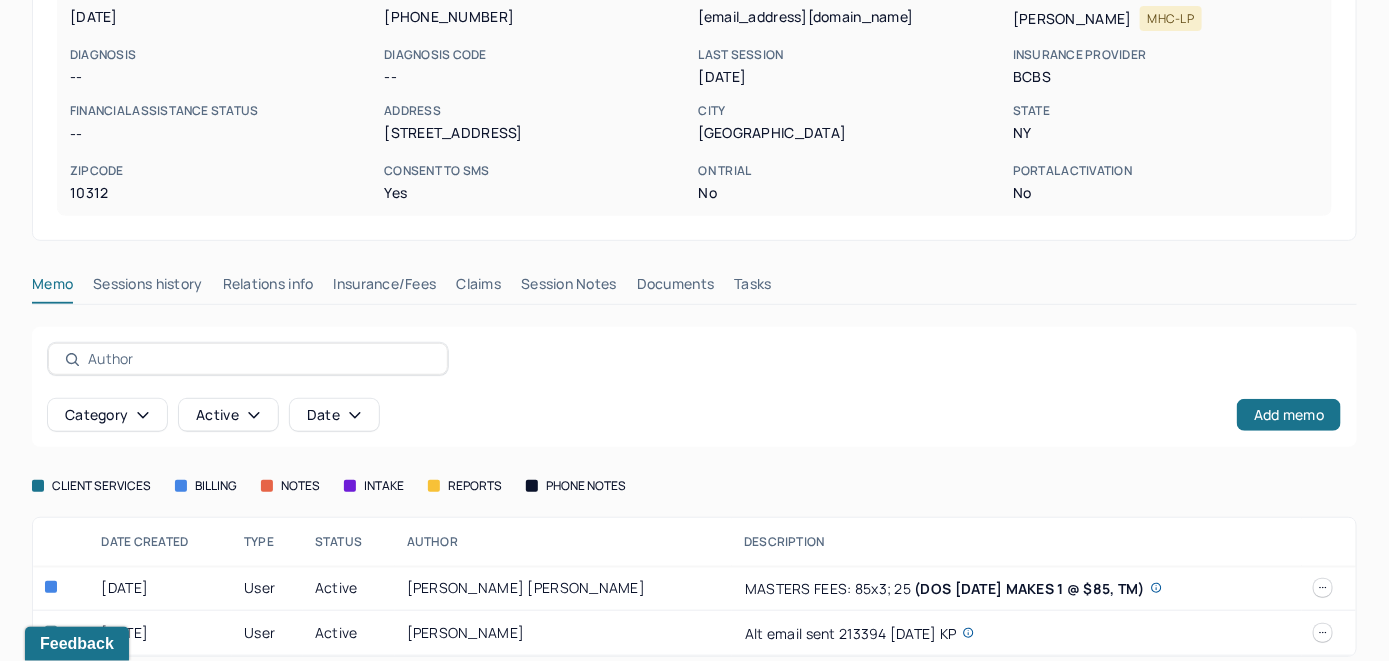 scroll, scrollTop: 300, scrollLeft: 0, axis: vertical 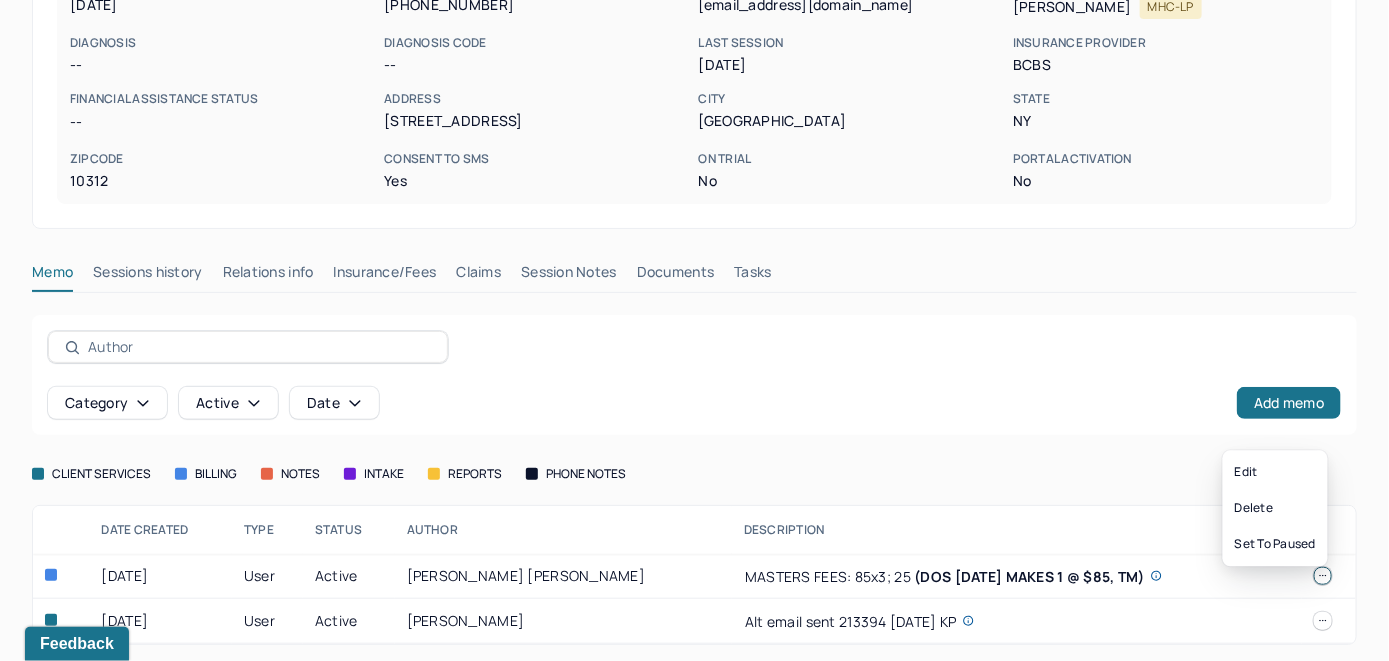 click at bounding box center (1323, 576) 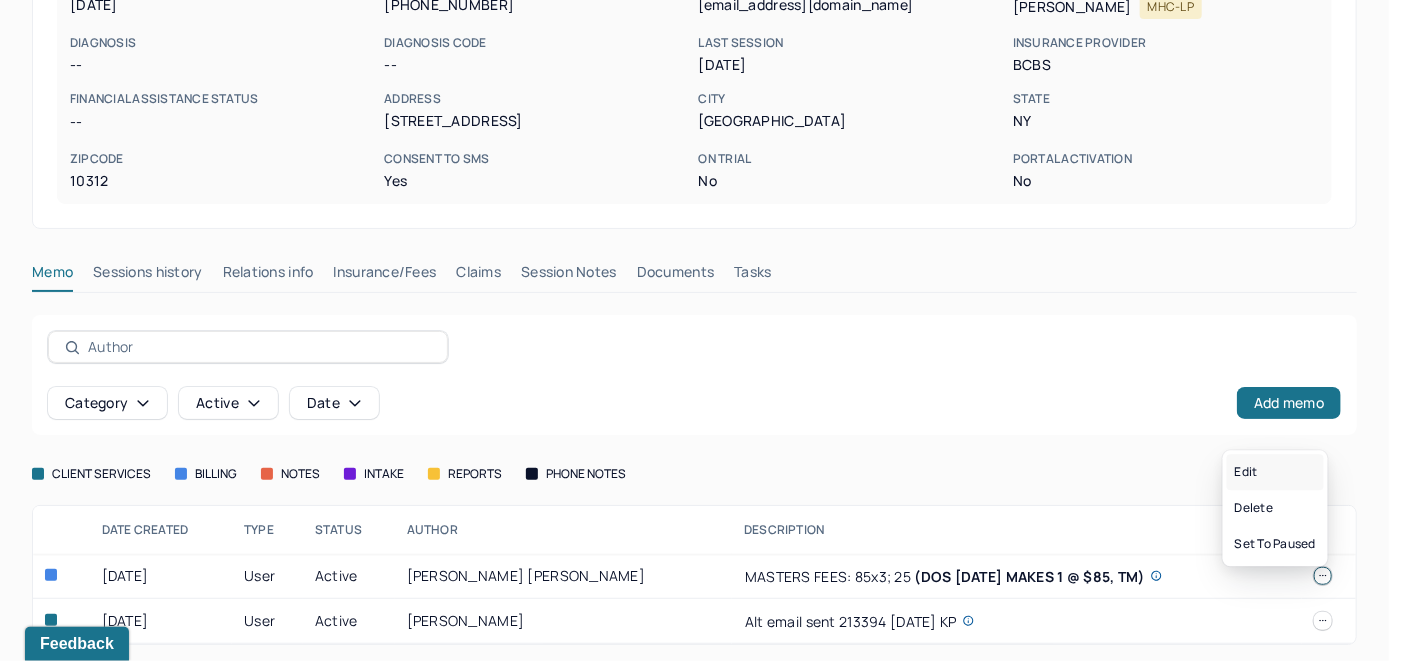 click on "Edit" at bounding box center [1275, 472] 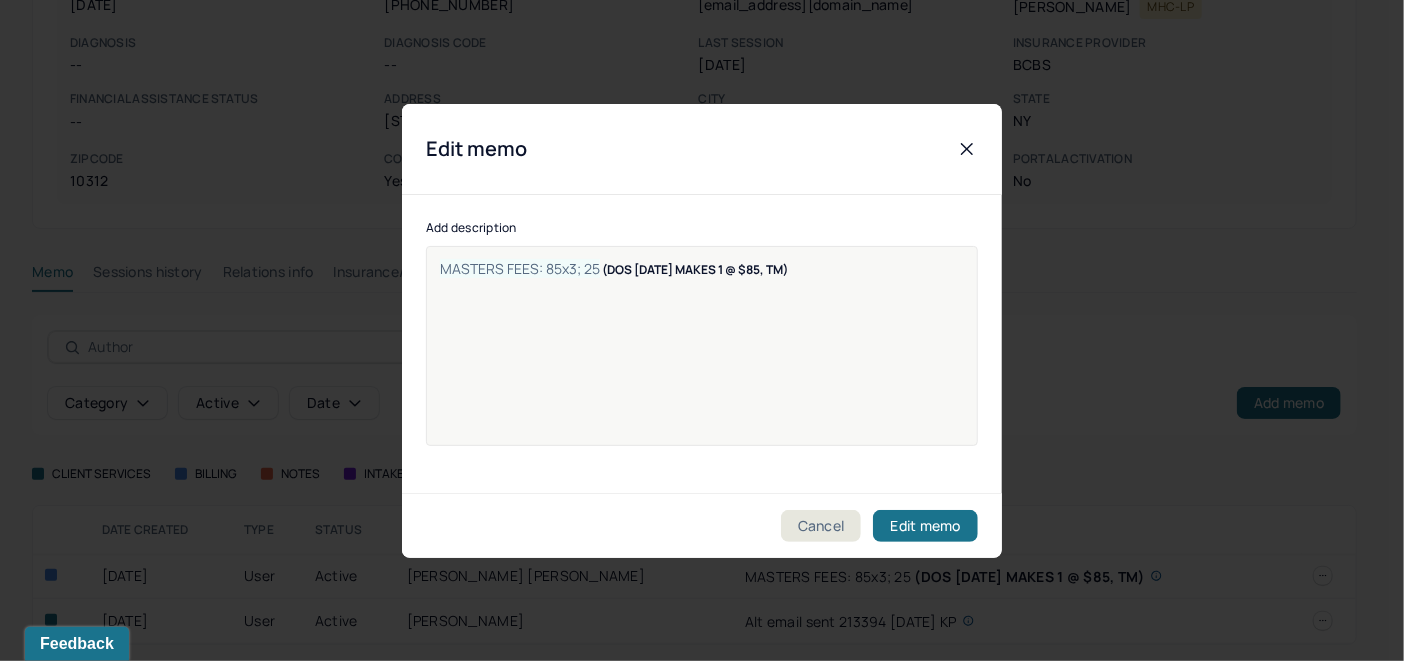 drag, startPoint x: 652, startPoint y: 265, endPoint x: 649, endPoint y: 284, distance: 19.235384 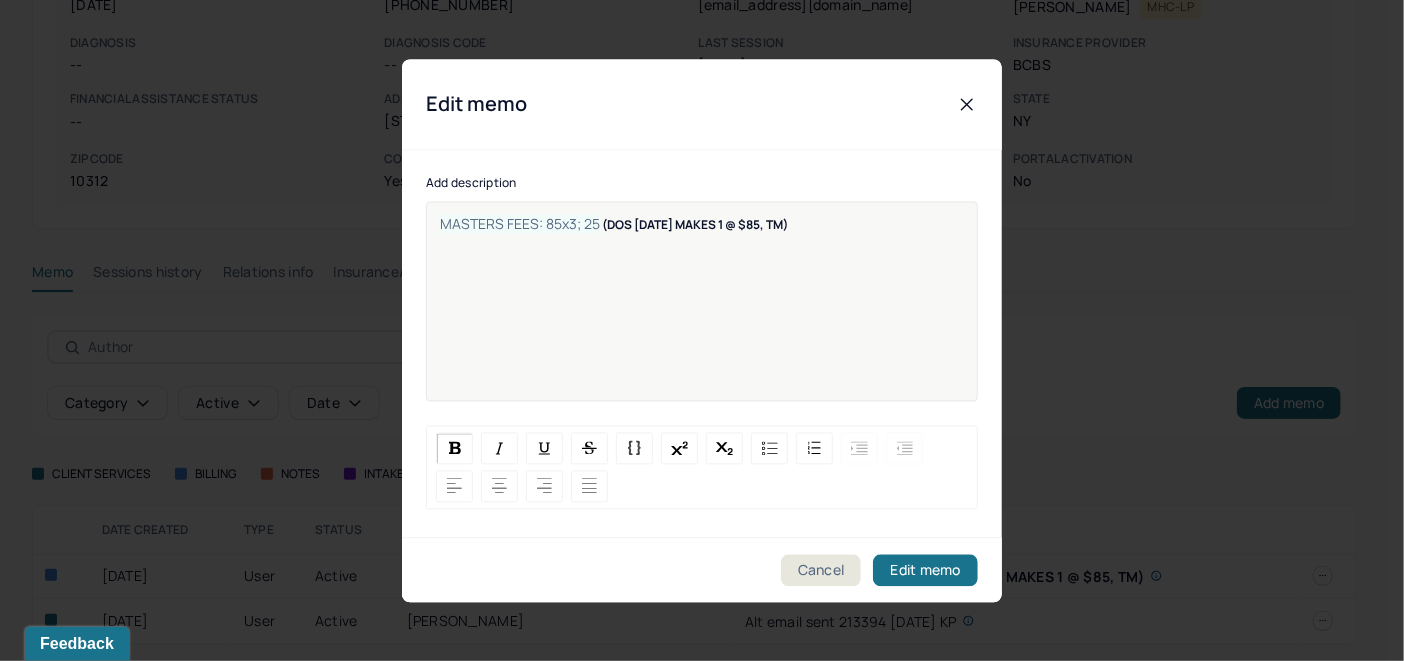 type 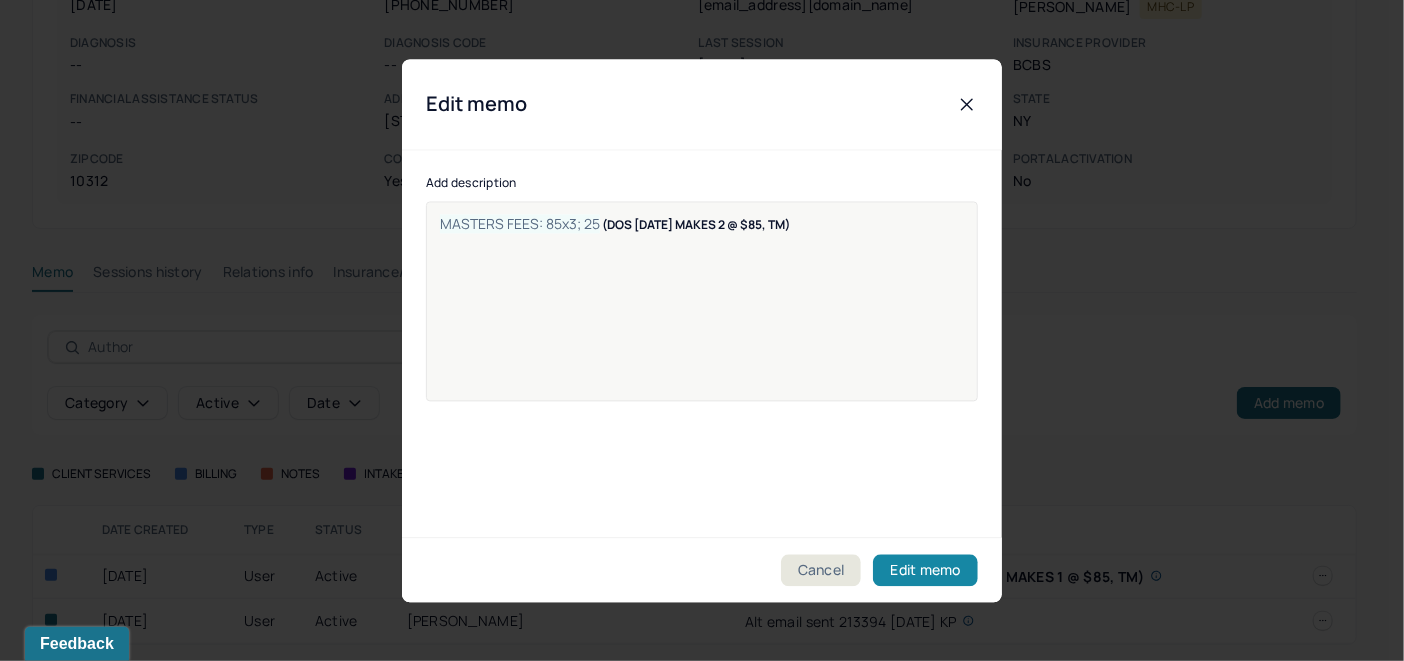 click on "Edit memo" at bounding box center (925, 570) 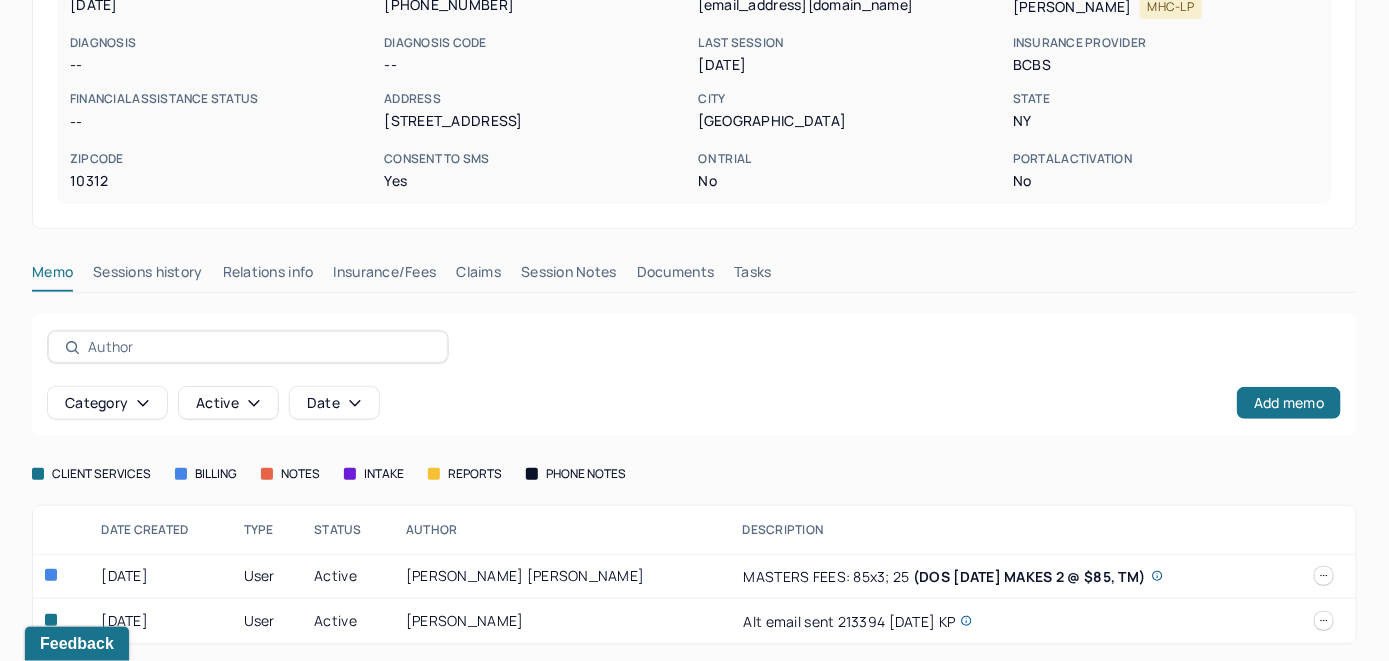 click on "Claims" at bounding box center [478, 276] 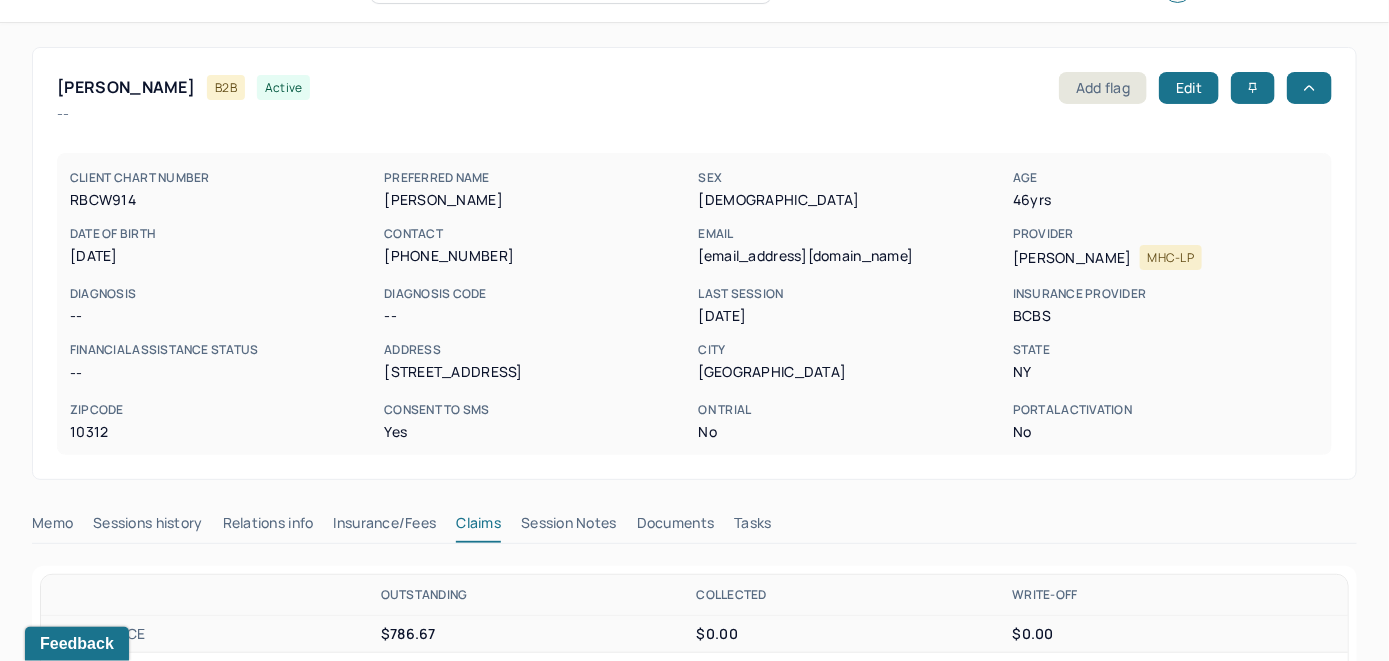 scroll, scrollTop: 0, scrollLeft: 0, axis: both 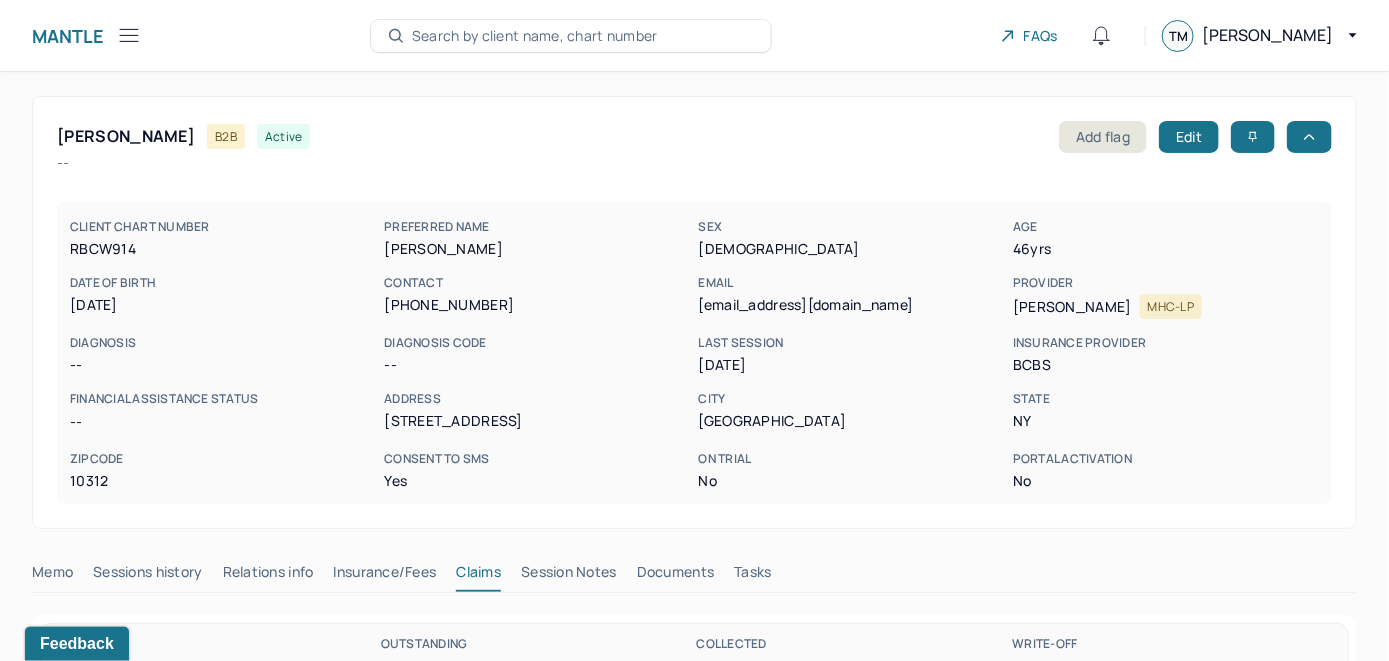 click on "Search by client name, chart number" at bounding box center (535, 36) 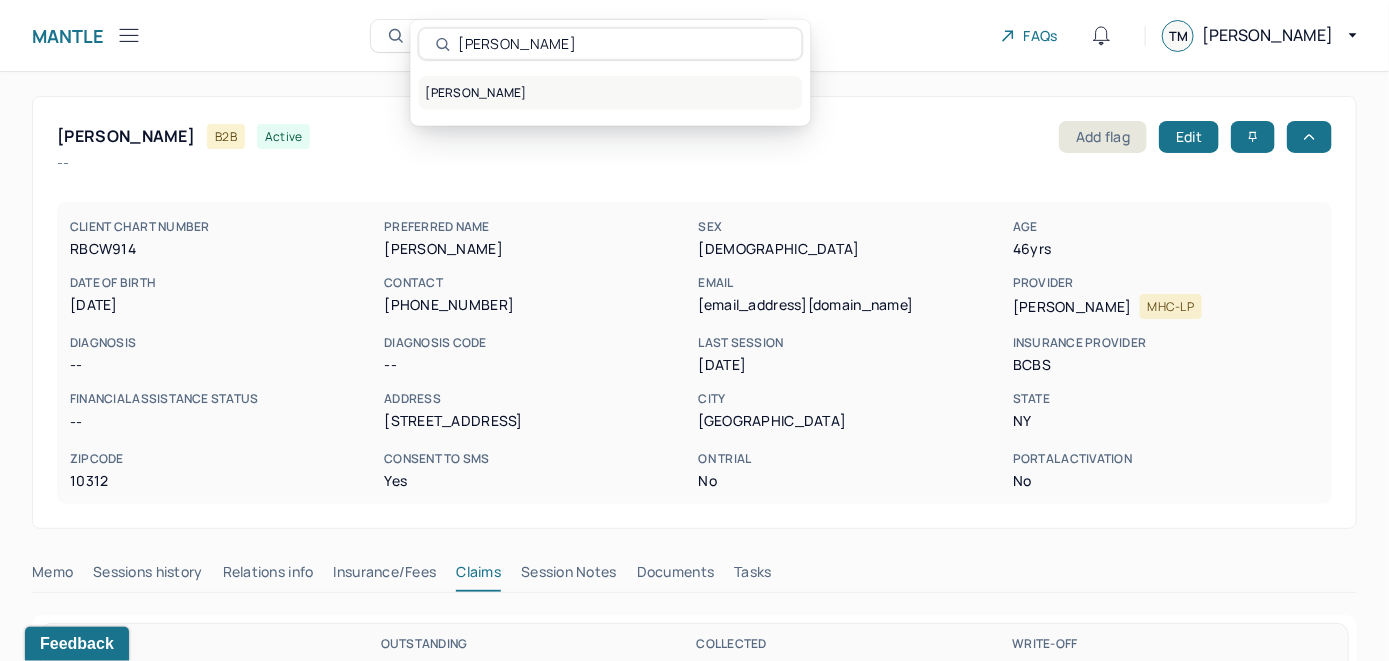 type on "Phillip Rodriques" 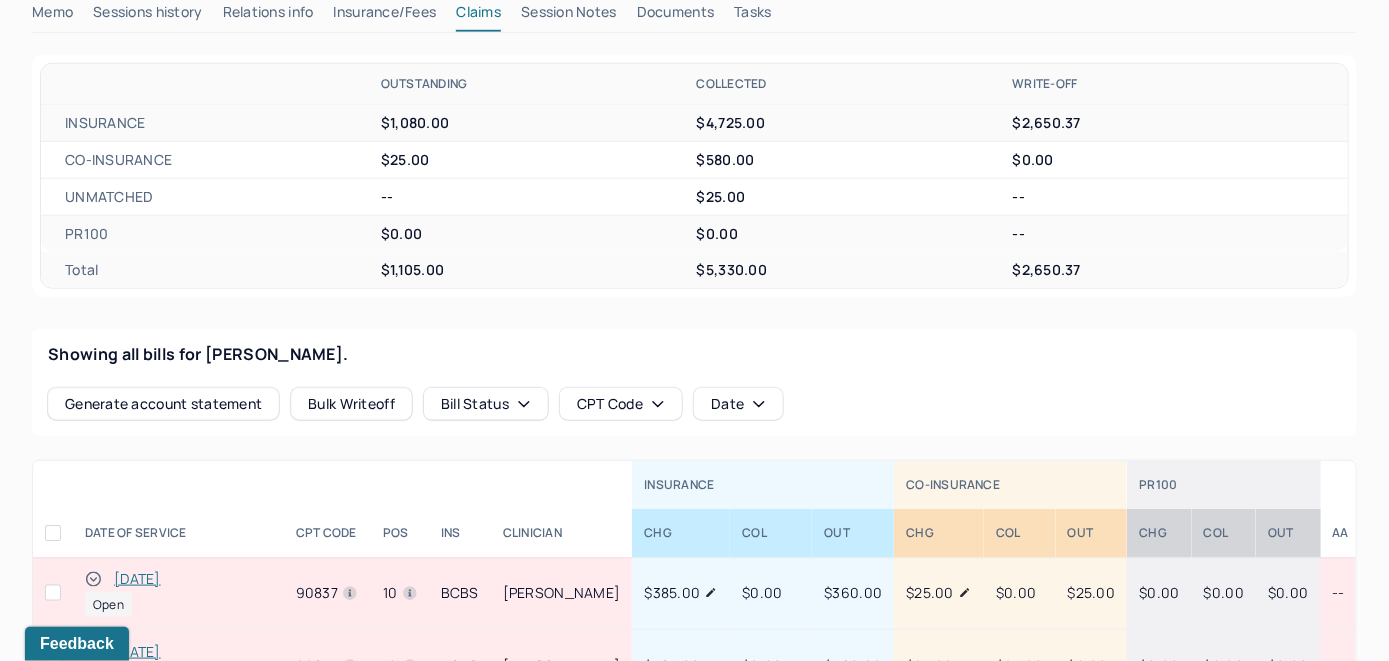 scroll, scrollTop: 600, scrollLeft: 0, axis: vertical 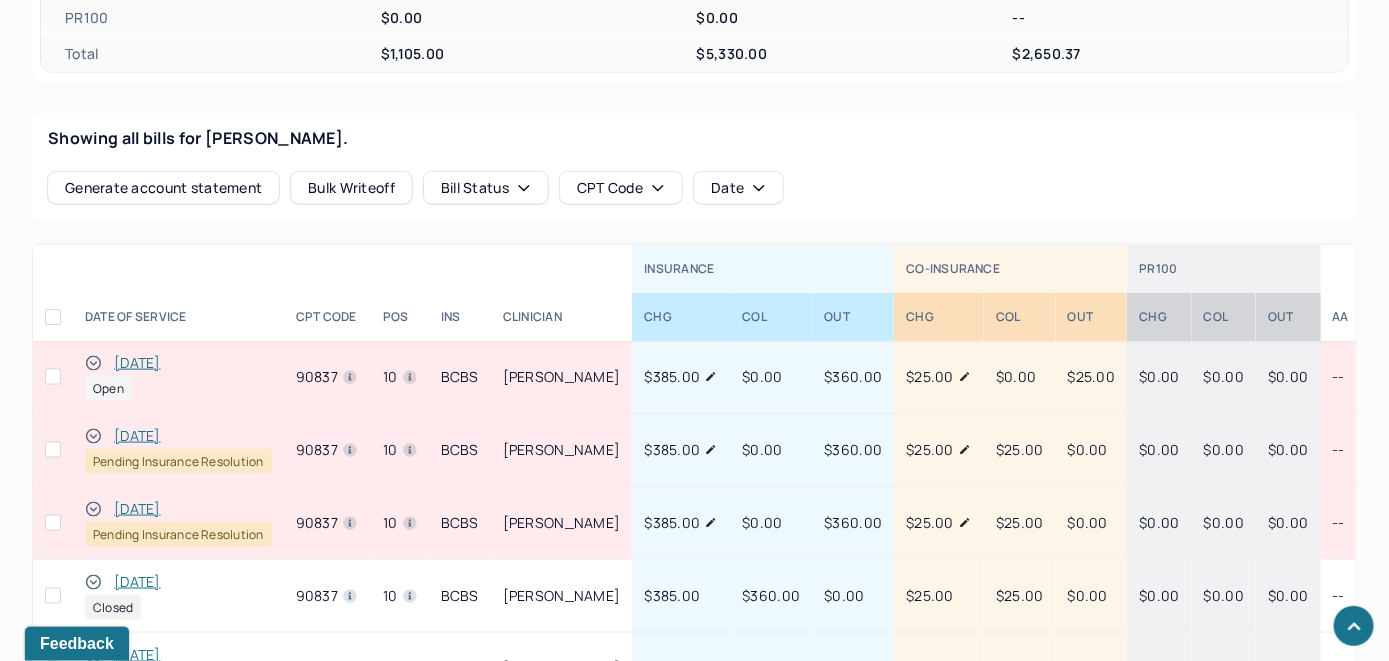 click on "[DATE]" at bounding box center [137, 363] 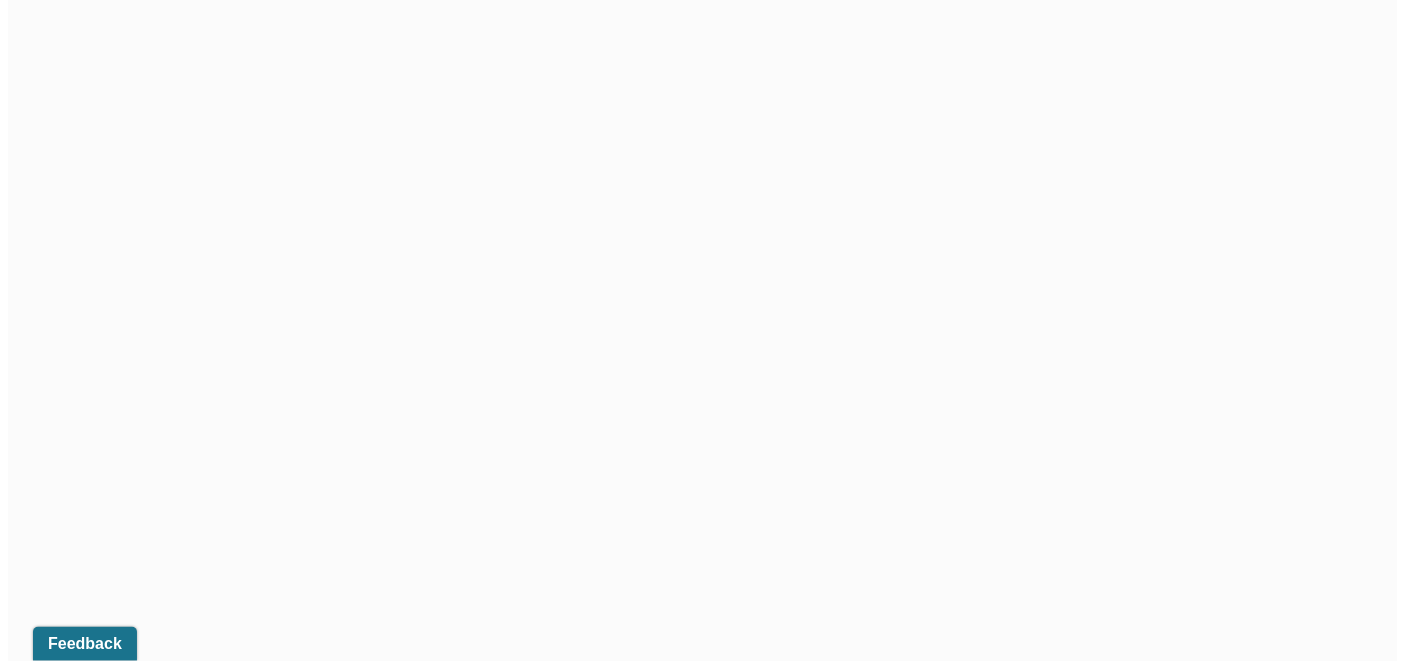 scroll, scrollTop: 800, scrollLeft: 0, axis: vertical 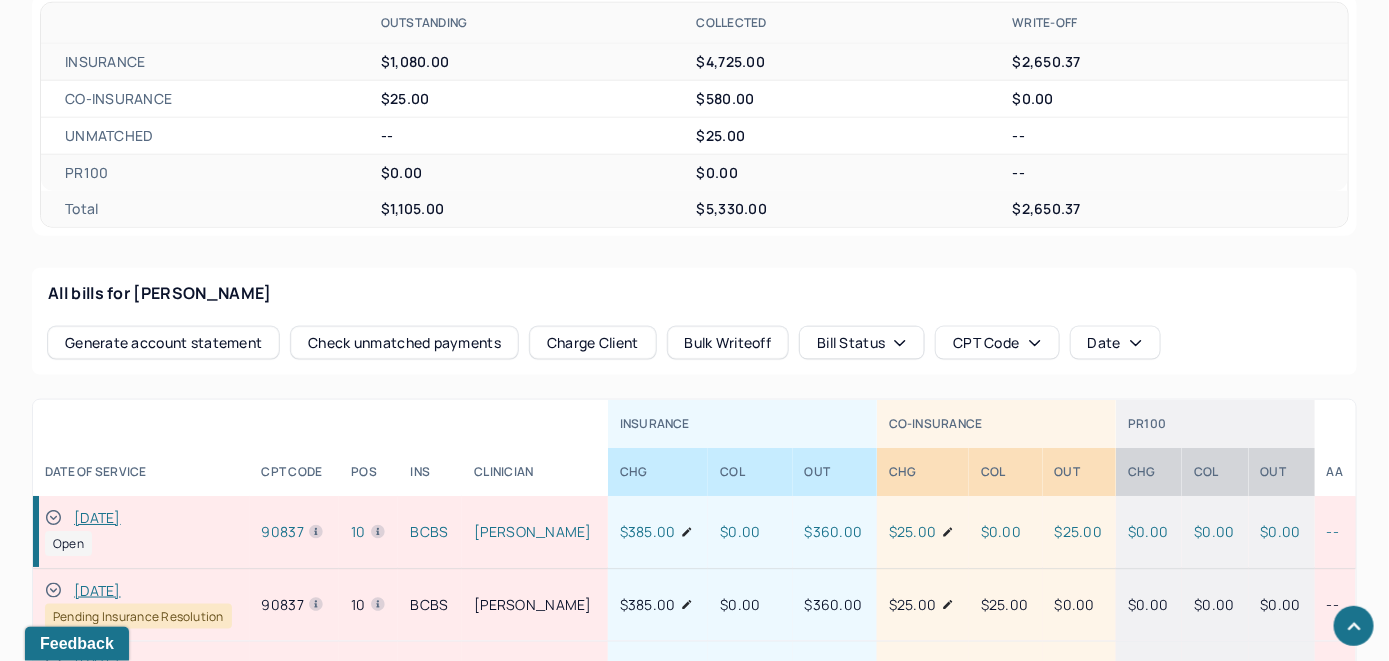 click on "Check unmatched payments" at bounding box center (404, 343) 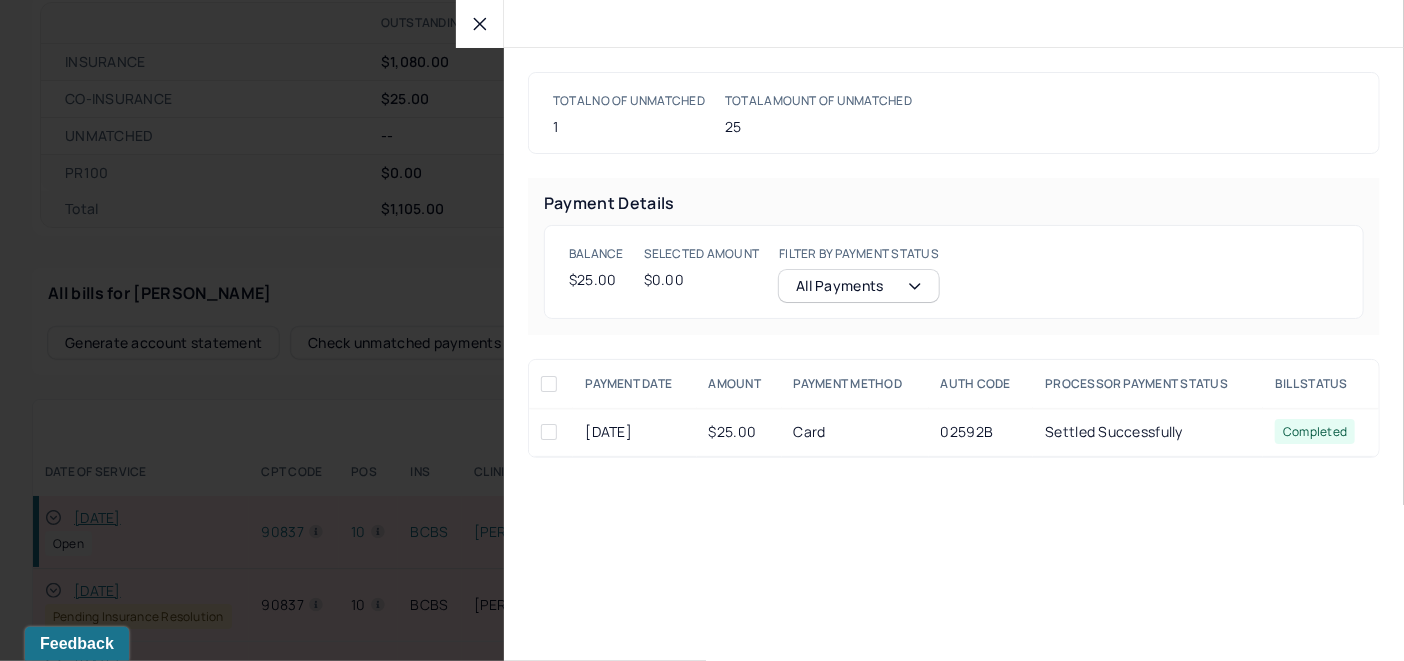 click at bounding box center [549, 432] 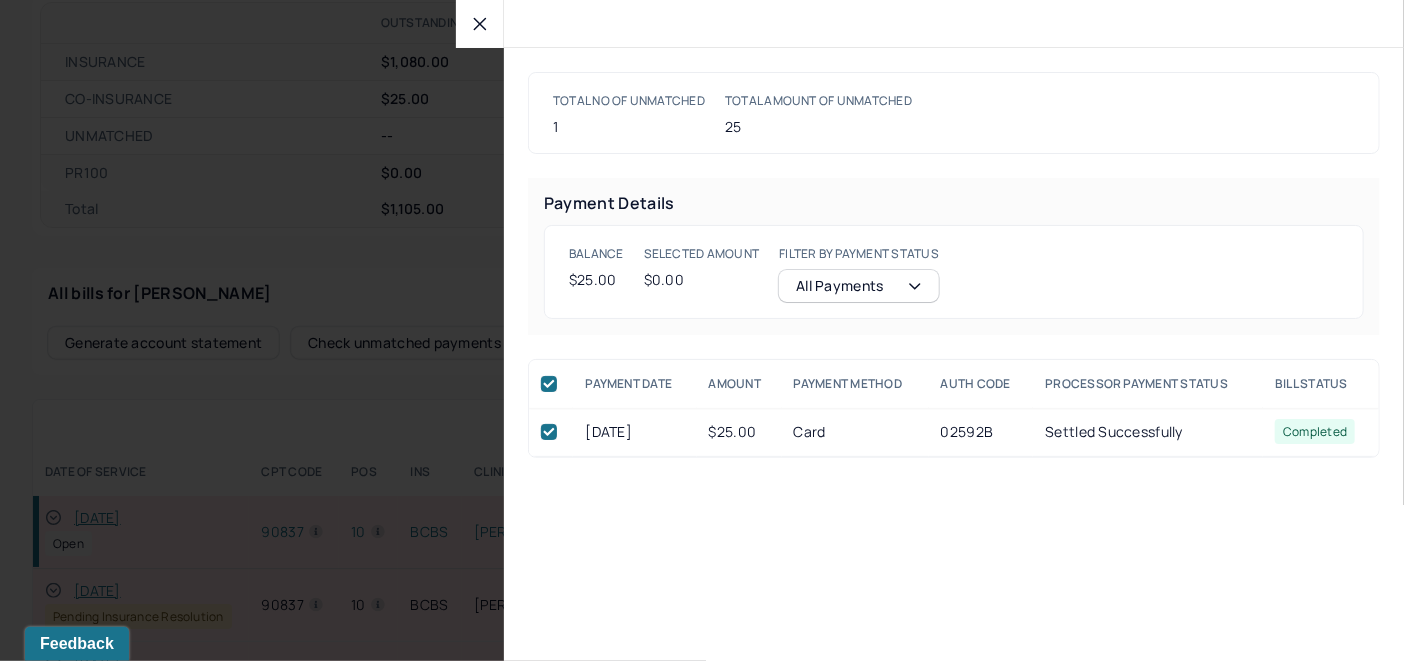 checkbox on "true" 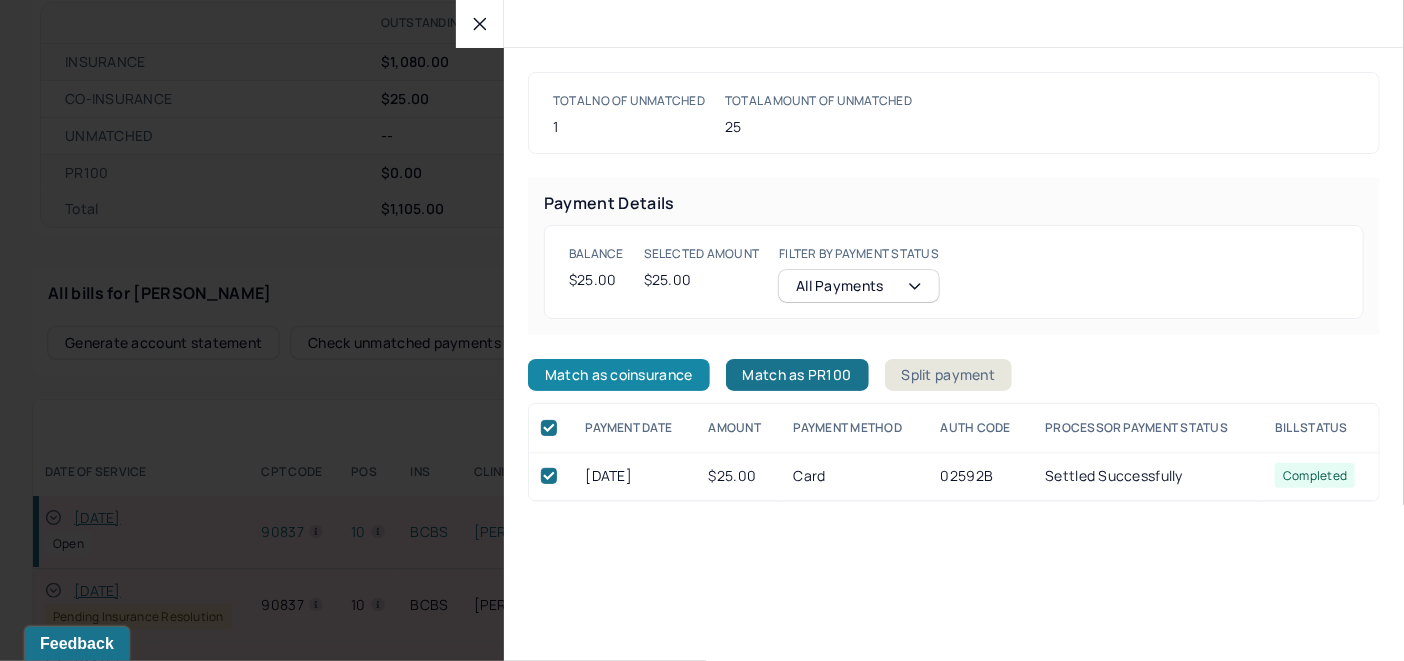 click on "Match as coinsurance" at bounding box center (619, 375) 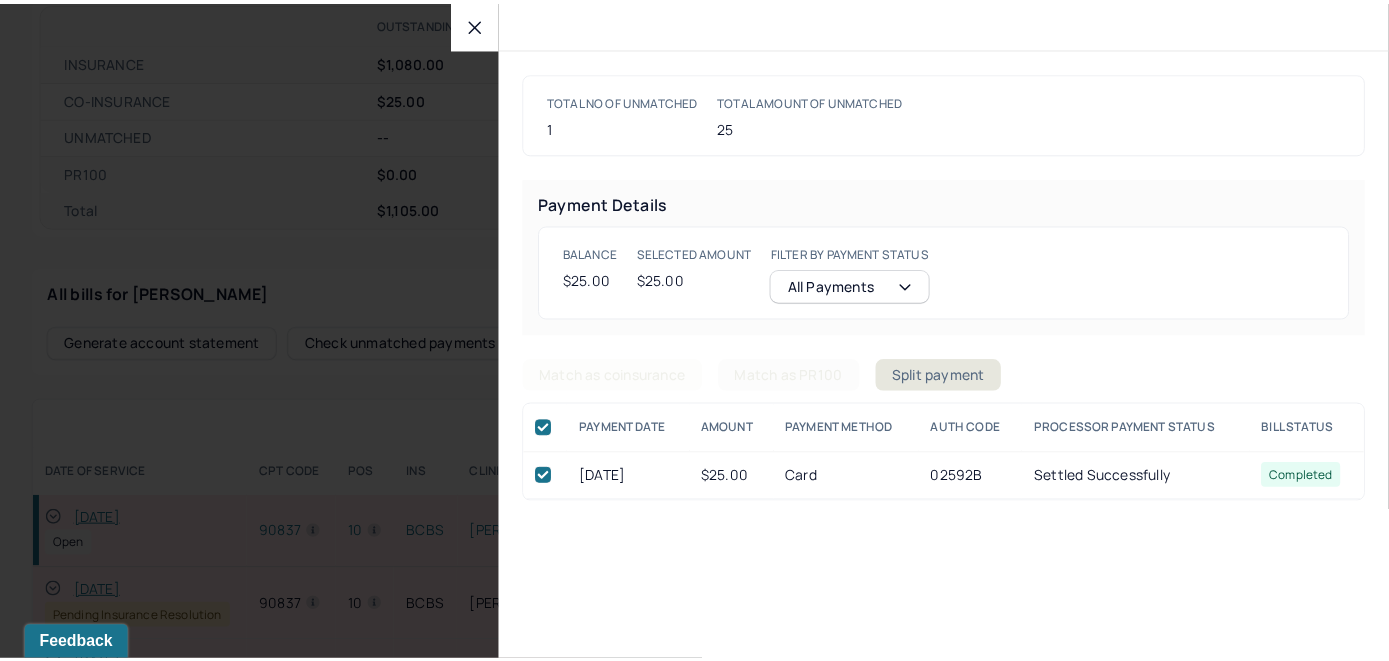 scroll, scrollTop: 801, scrollLeft: 0, axis: vertical 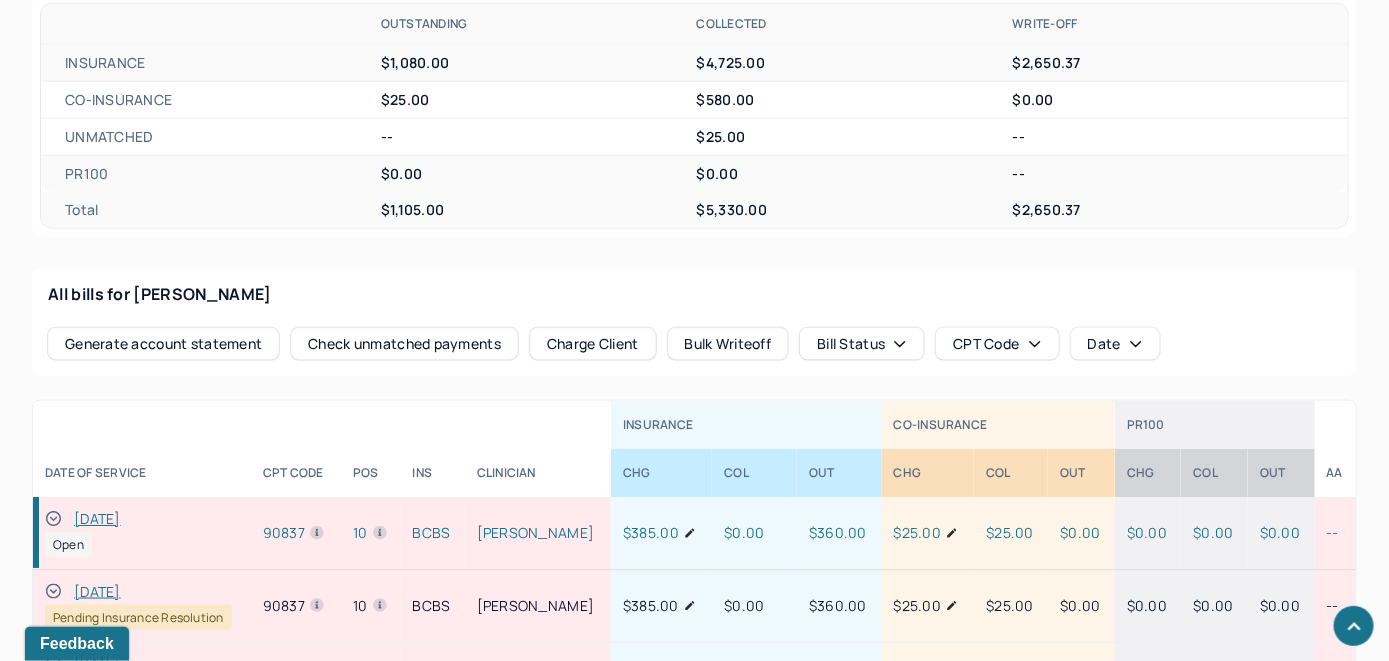 click 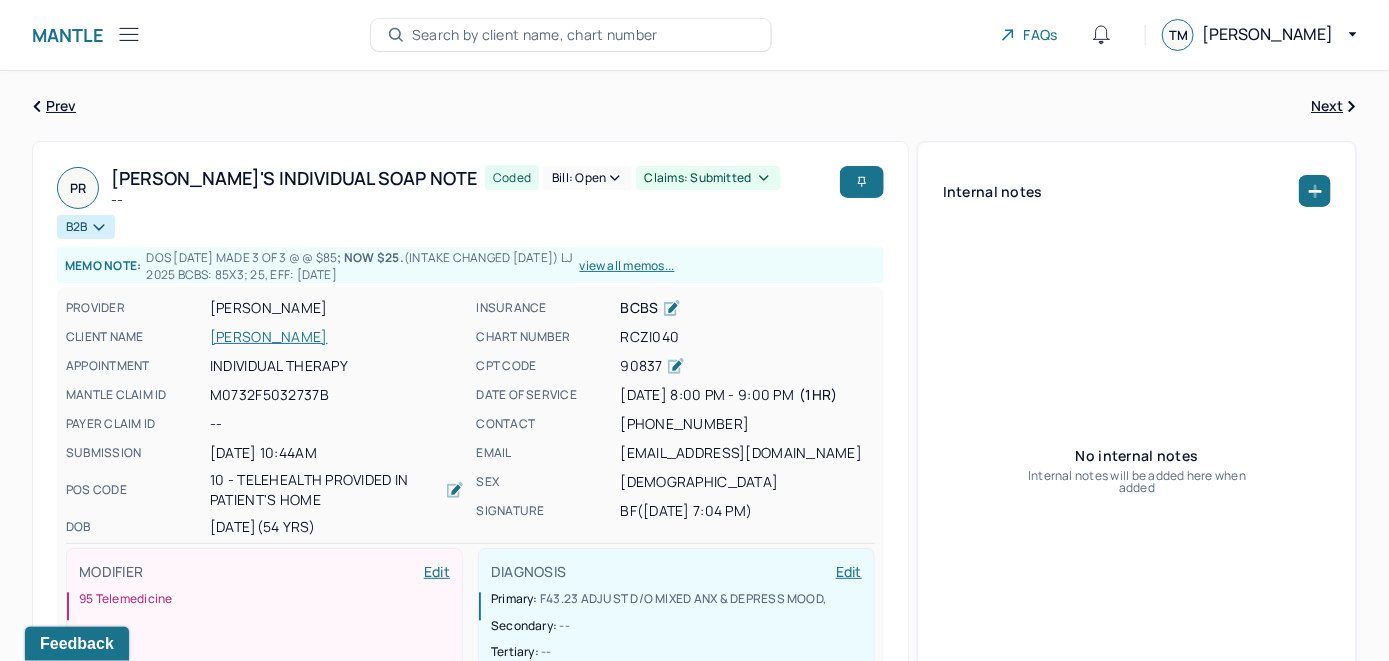 scroll, scrollTop: 0, scrollLeft: 0, axis: both 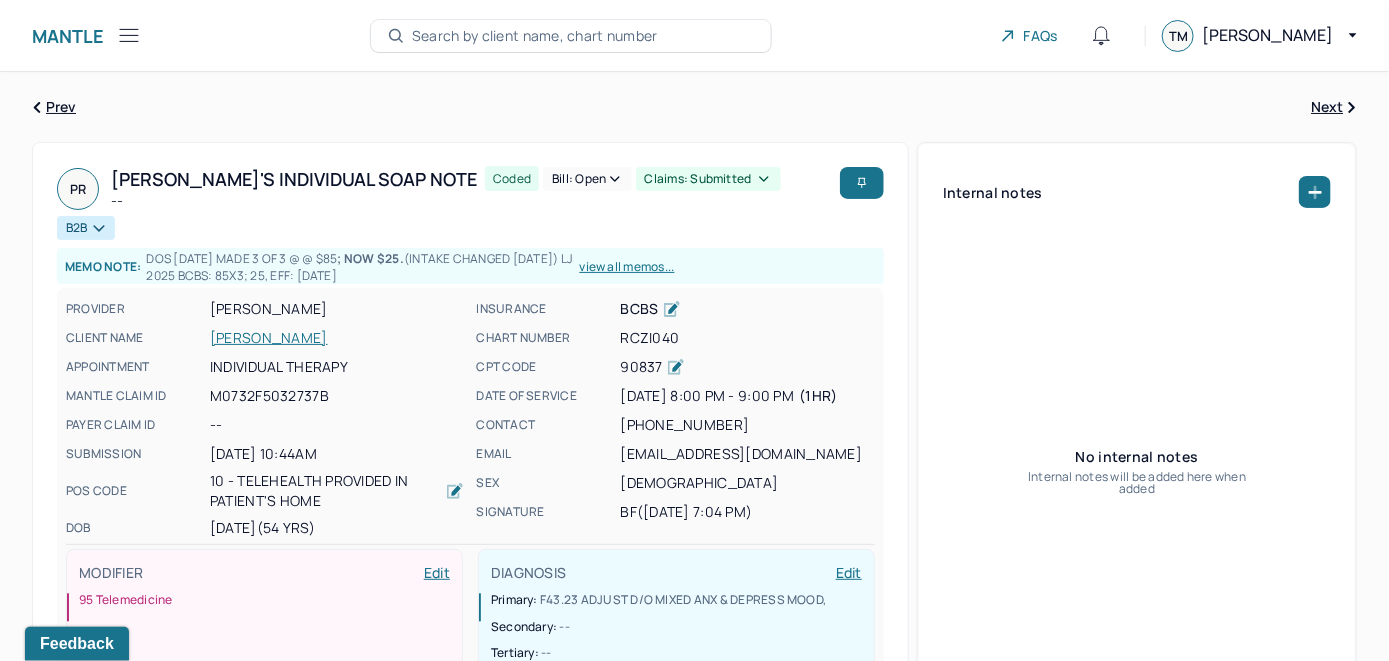 click on "Bill: Open" at bounding box center (587, 179) 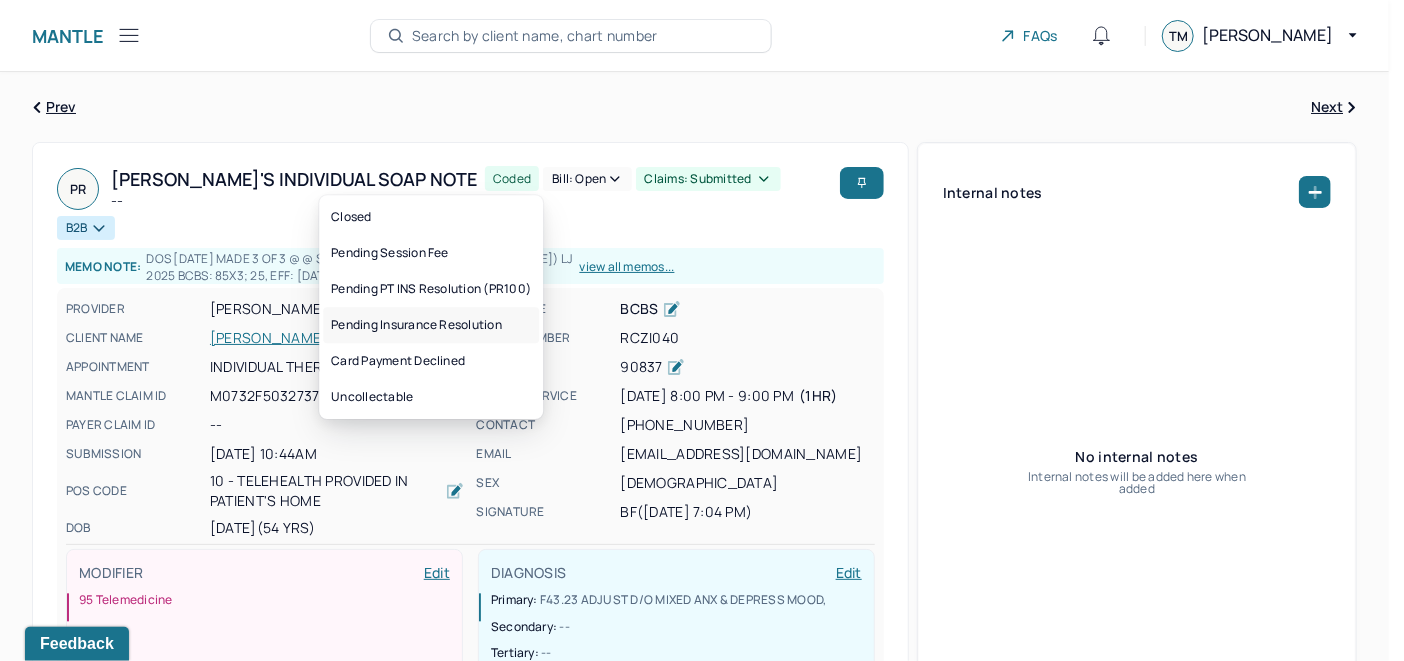 click on "Pending Insurance Resolution" at bounding box center [431, 325] 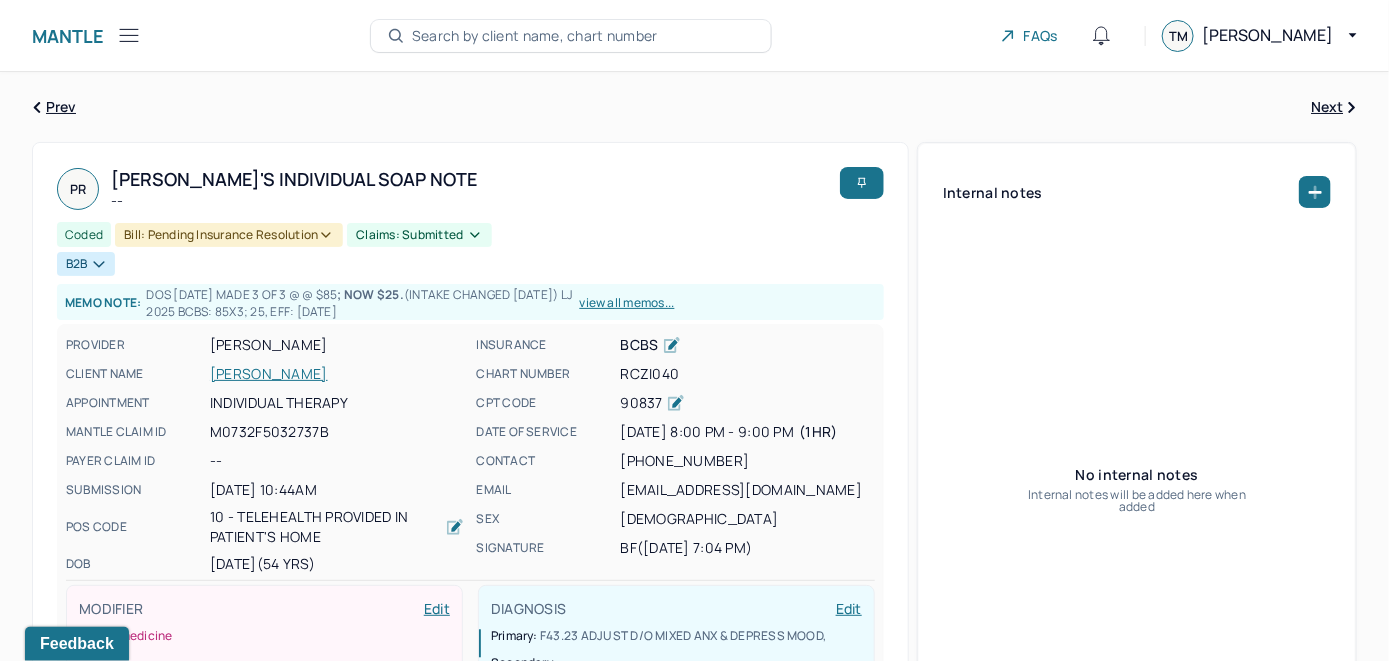 click on "Search by client name, chart number" at bounding box center (535, 36) 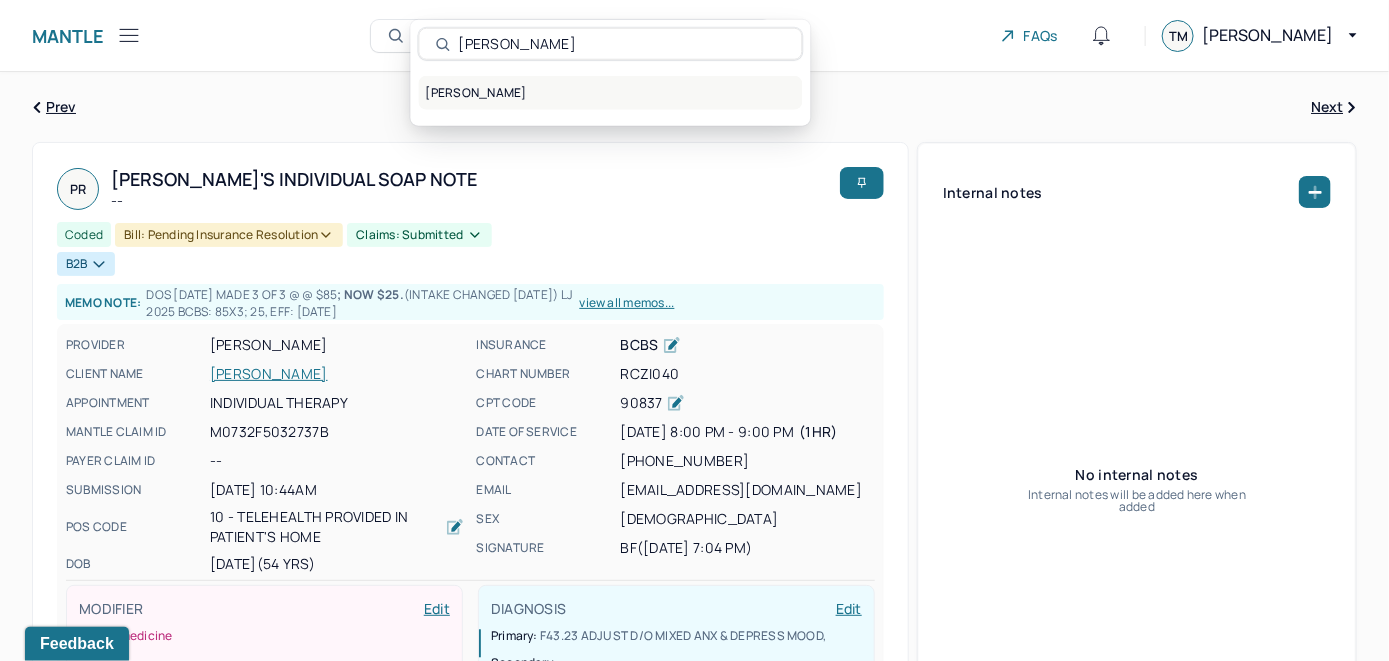 type on "Priscila Galambos-Gramling" 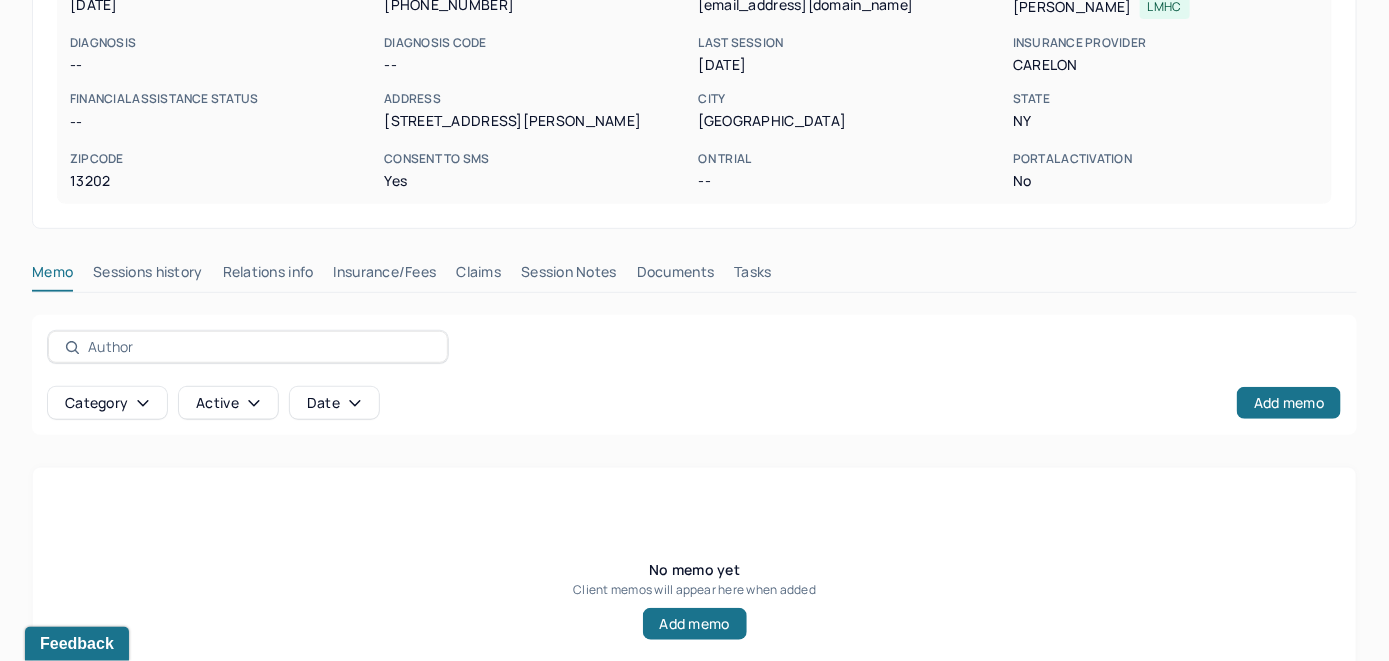 scroll, scrollTop: 393, scrollLeft: 0, axis: vertical 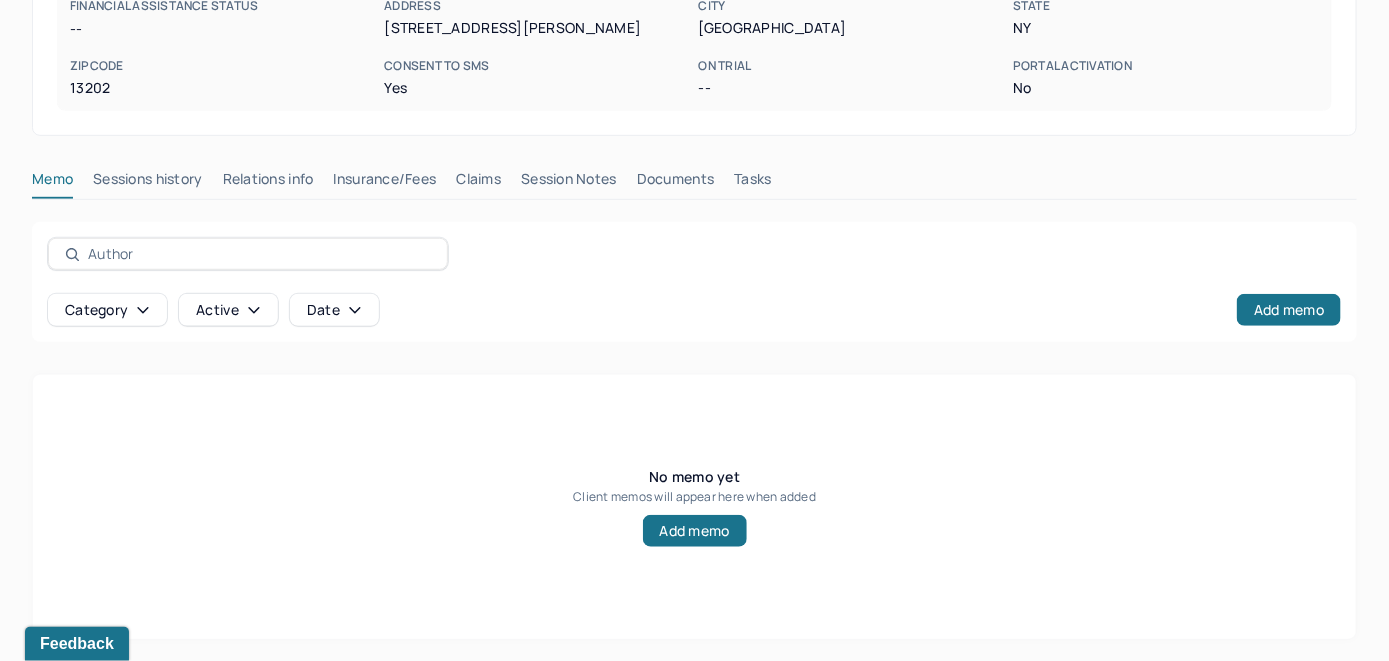 click on "Insurance/Fees" at bounding box center [385, 183] 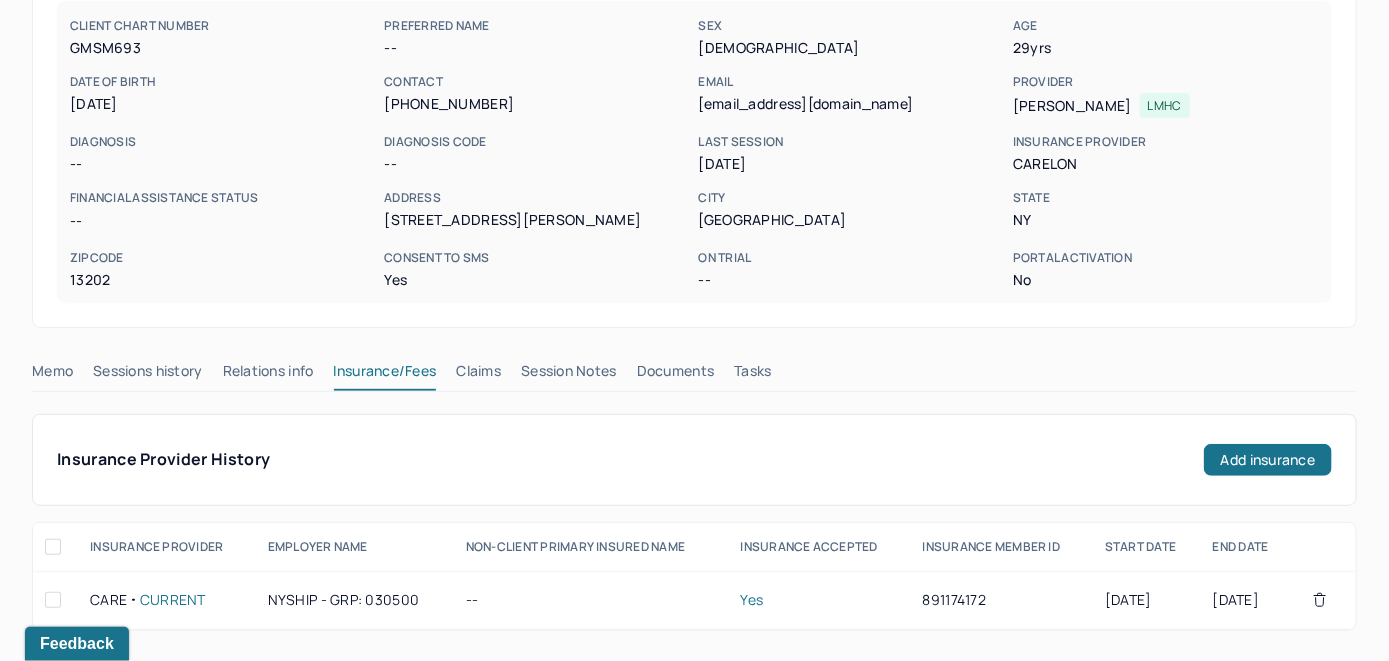 scroll, scrollTop: 195, scrollLeft: 0, axis: vertical 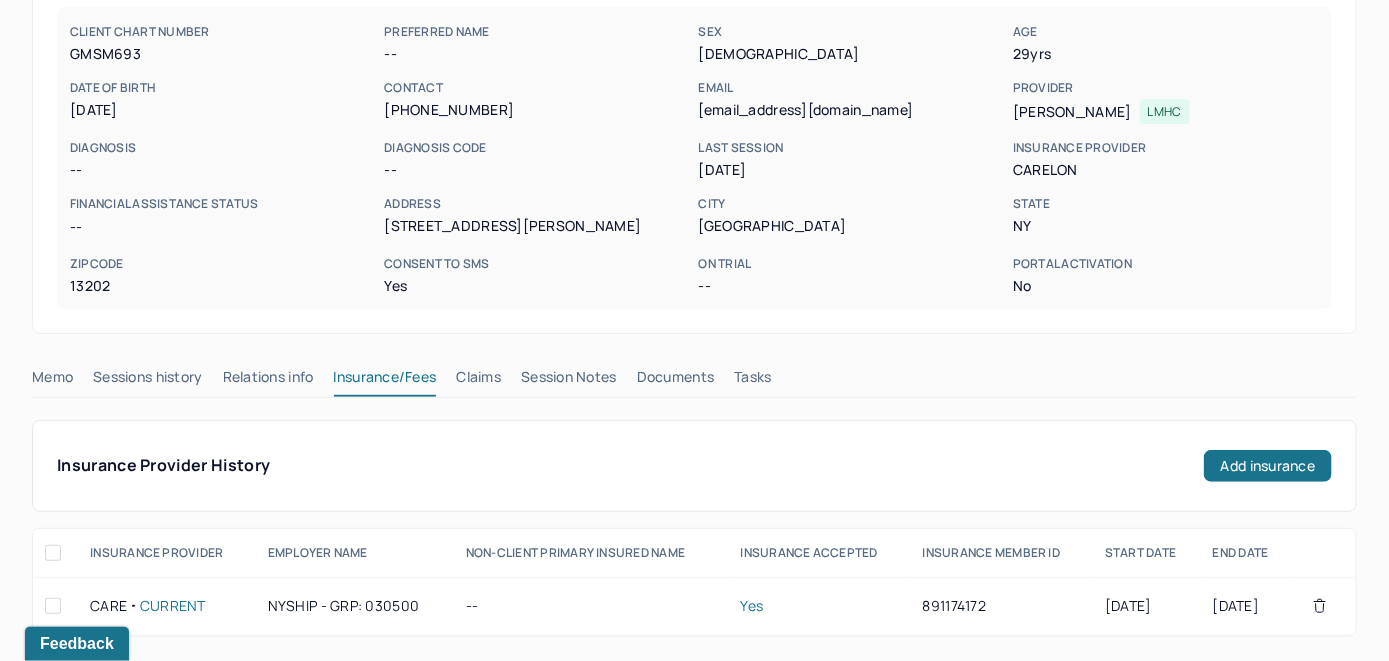 click on "Claims" at bounding box center (478, 381) 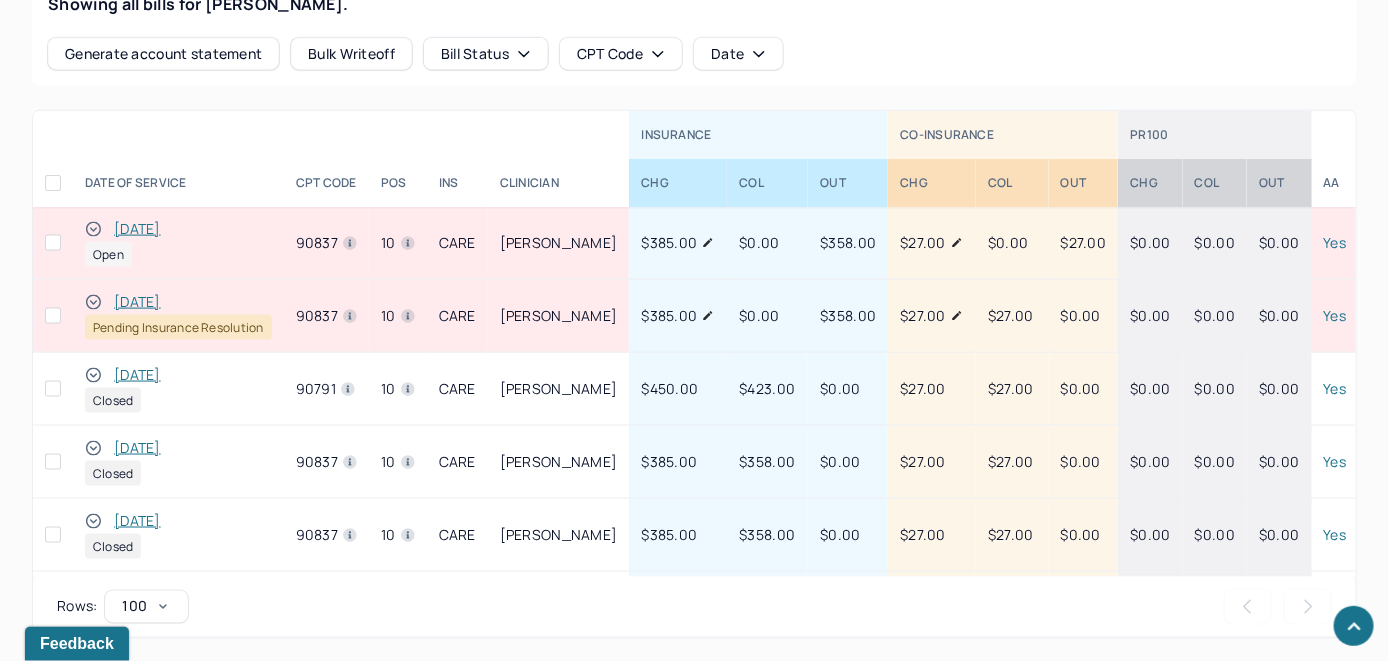 scroll, scrollTop: 810, scrollLeft: 0, axis: vertical 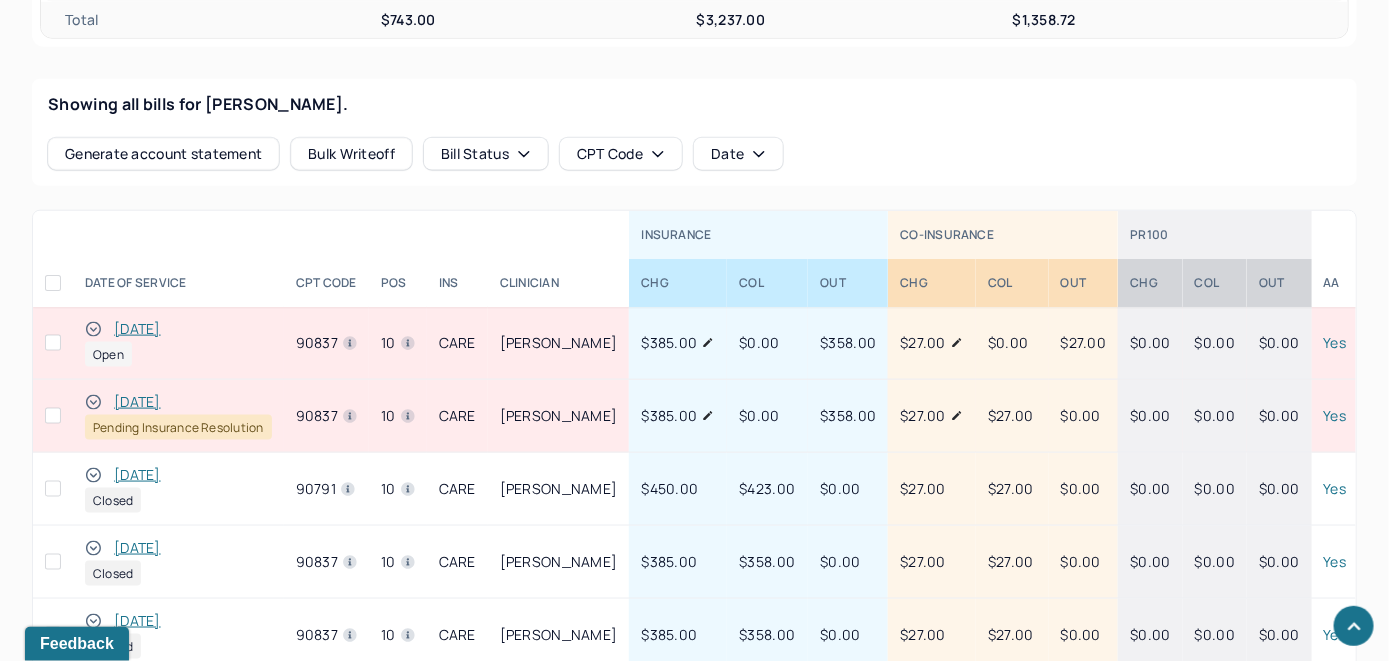 click on "[DATE]" at bounding box center [137, 329] 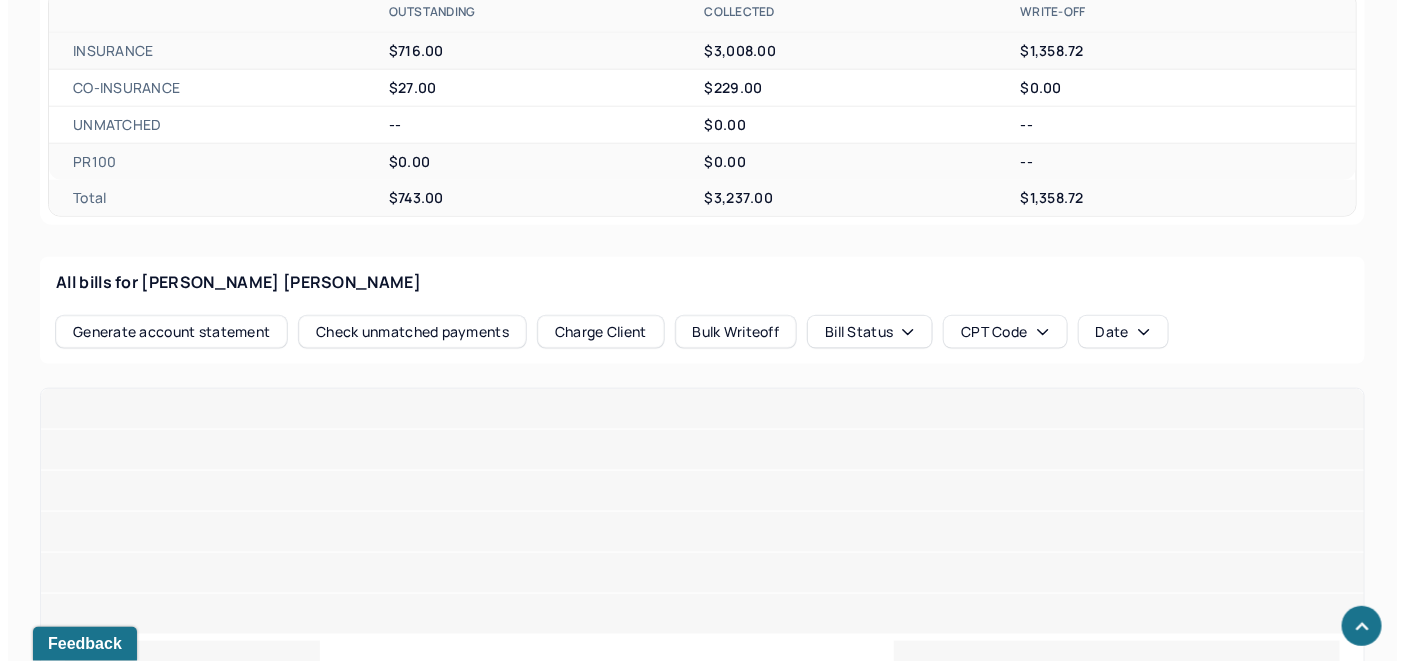 scroll, scrollTop: 810, scrollLeft: 0, axis: vertical 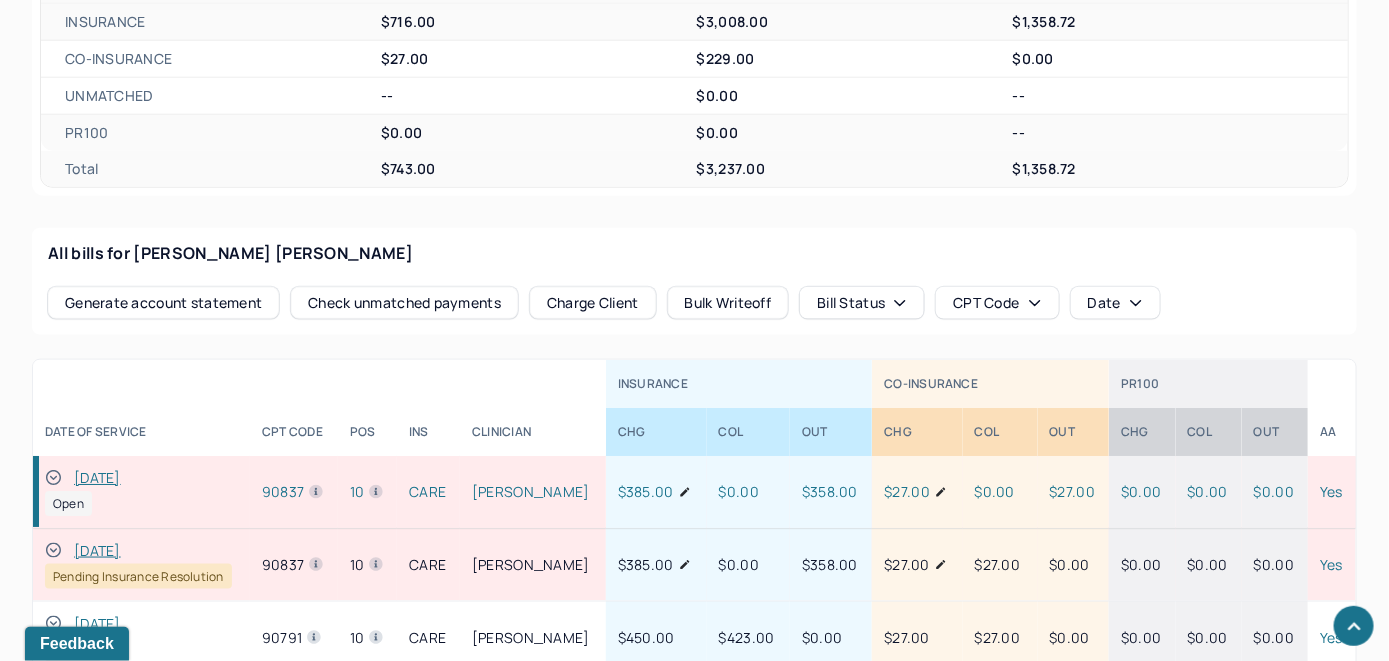 click on "Check unmatched payments" at bounding box center [404, 303] 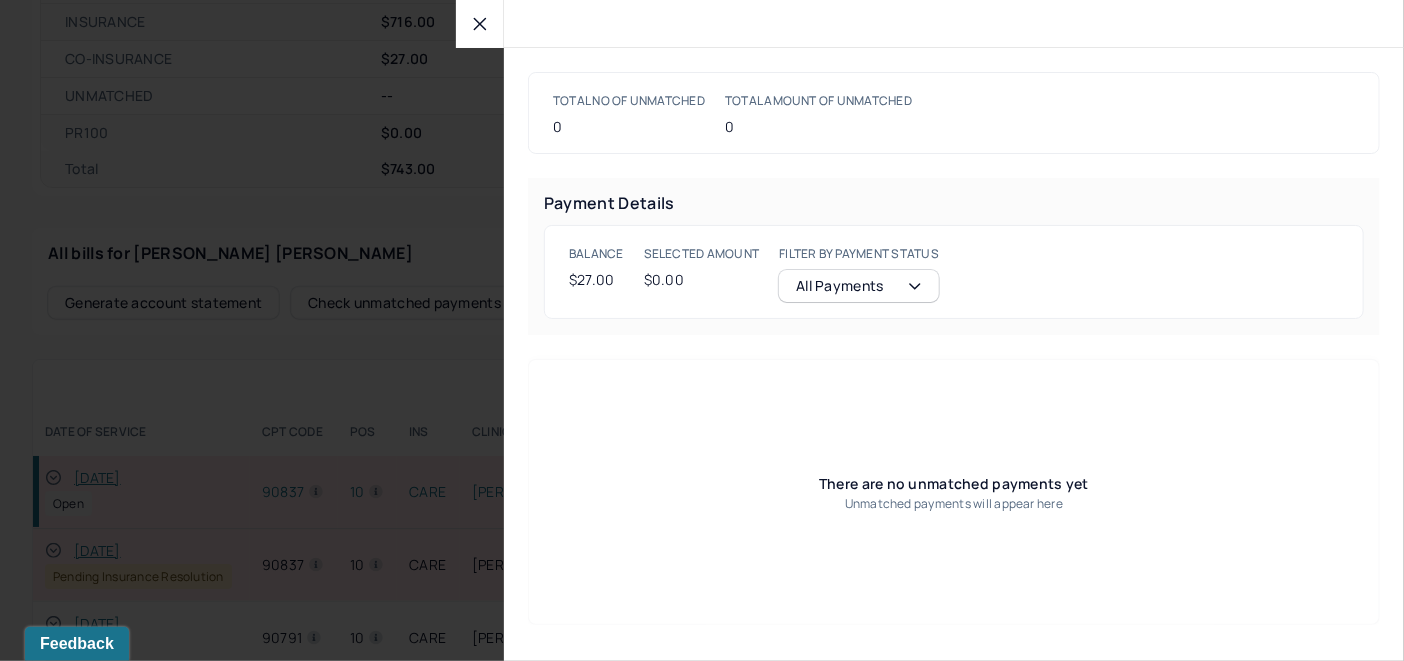click 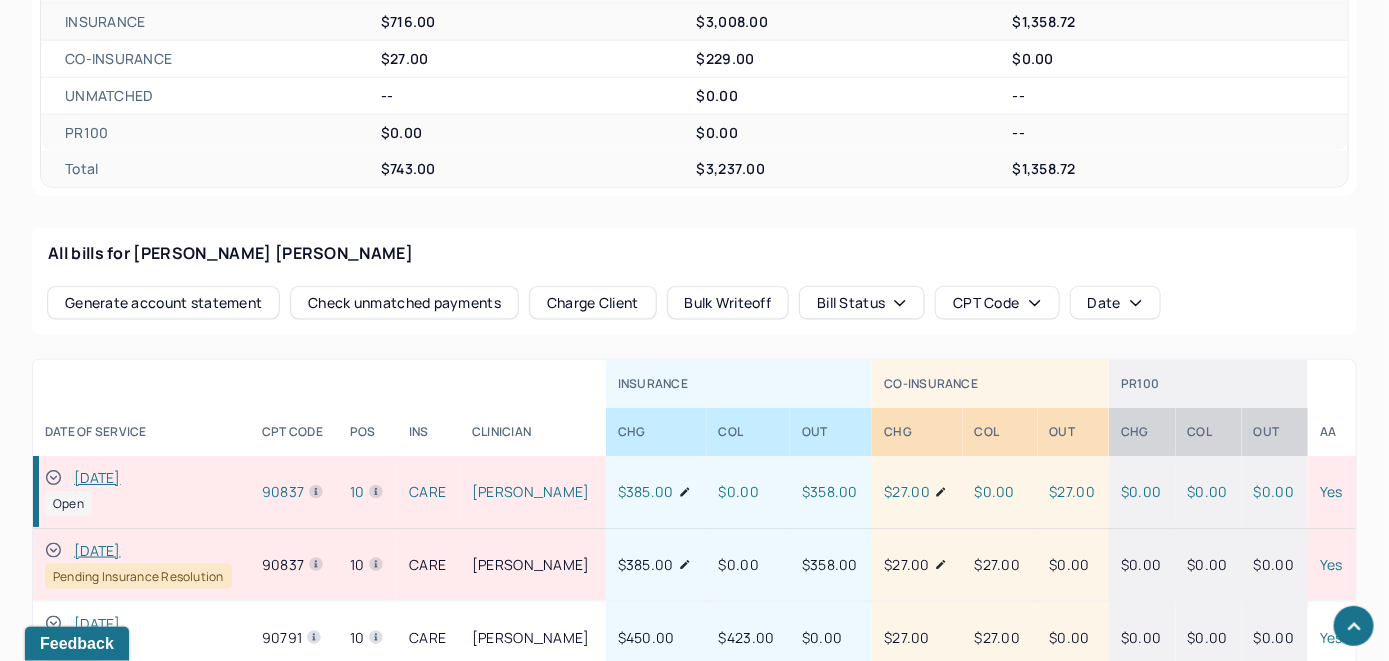 click on "Charge Client" at bounding box center (593, 303) 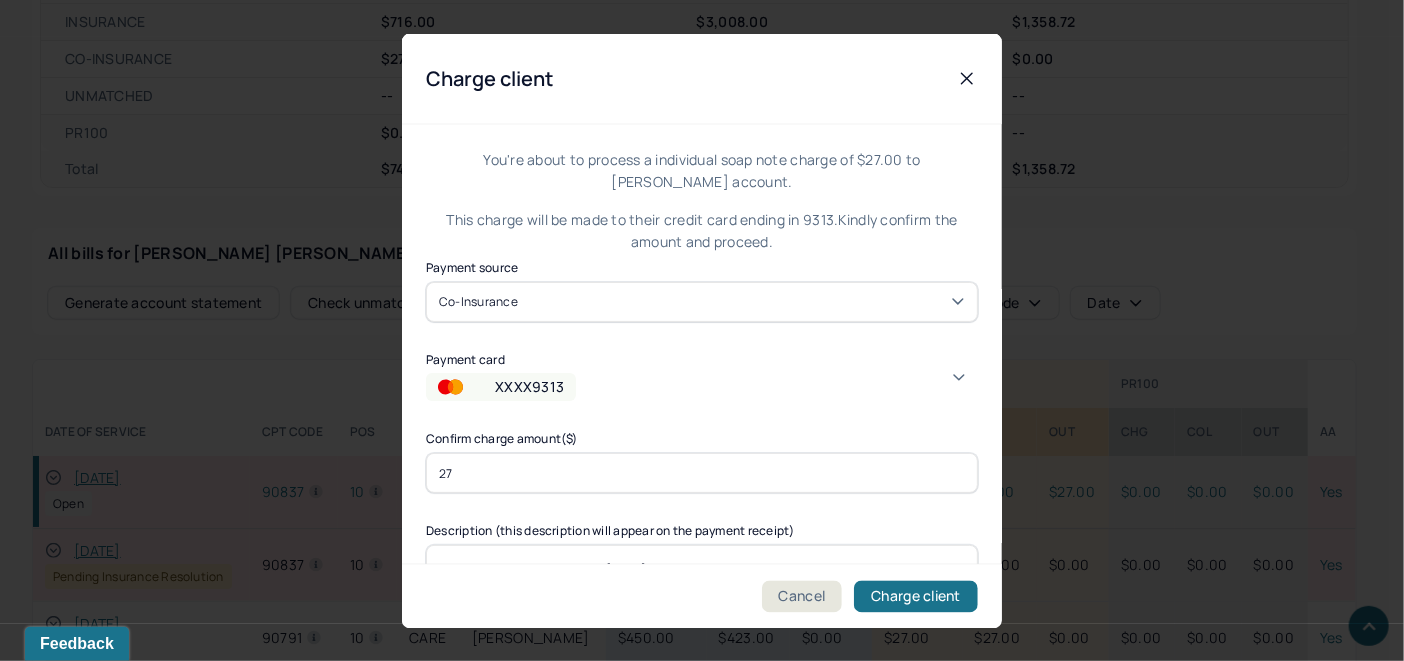 click on "XXXX9313" at bounding box center [702, 387] 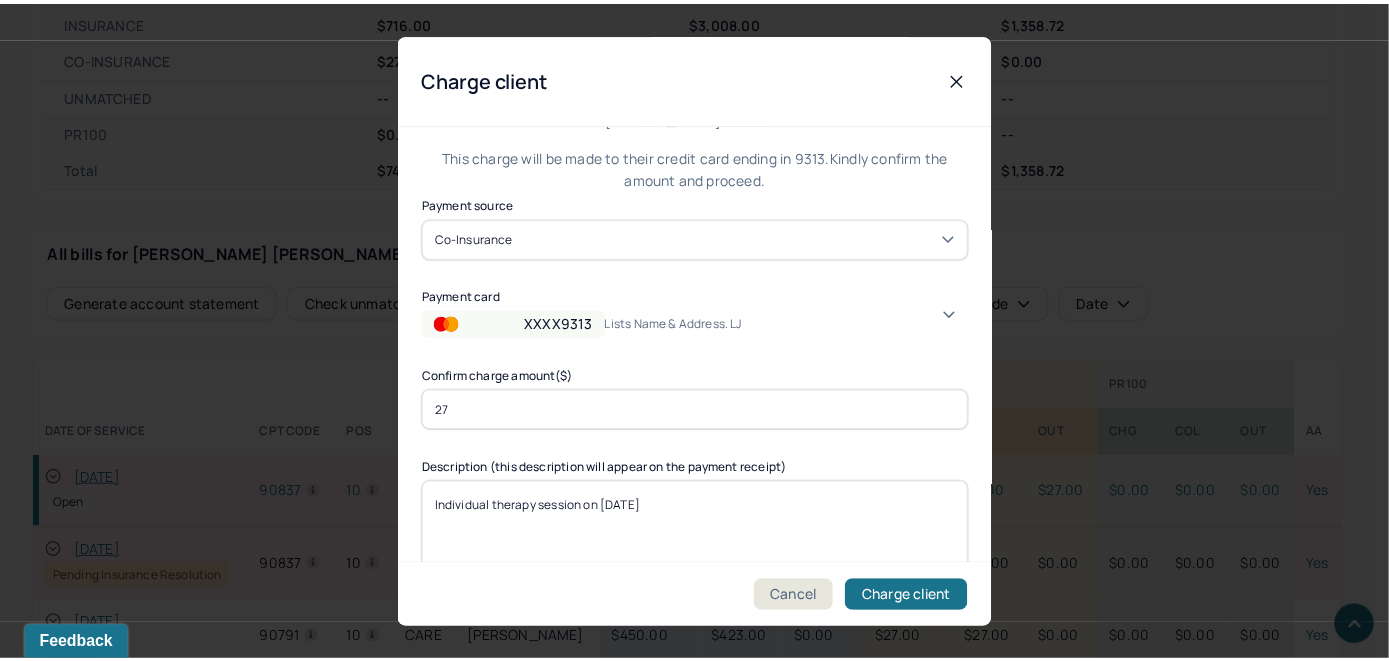 scroll, scrollTop: 121, scrollLeft: 0, axis: vertical 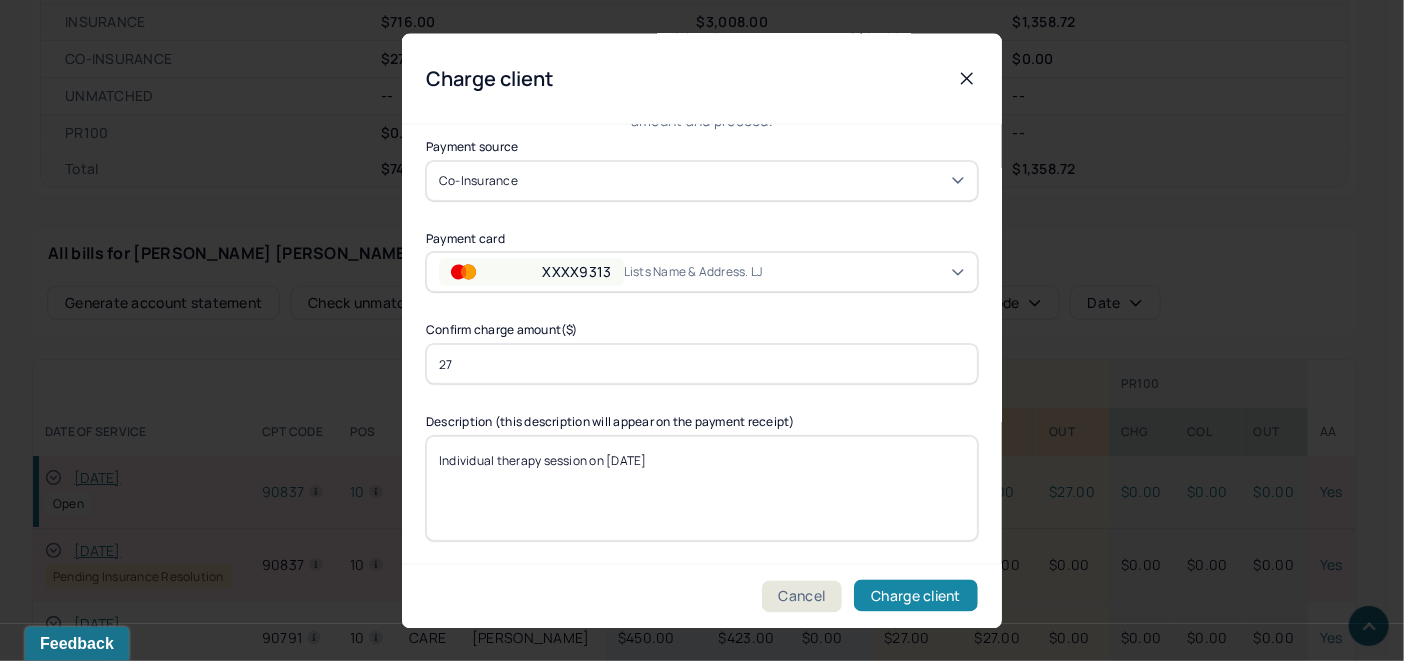 click on "Charge client" at bounding box center [916, 596] 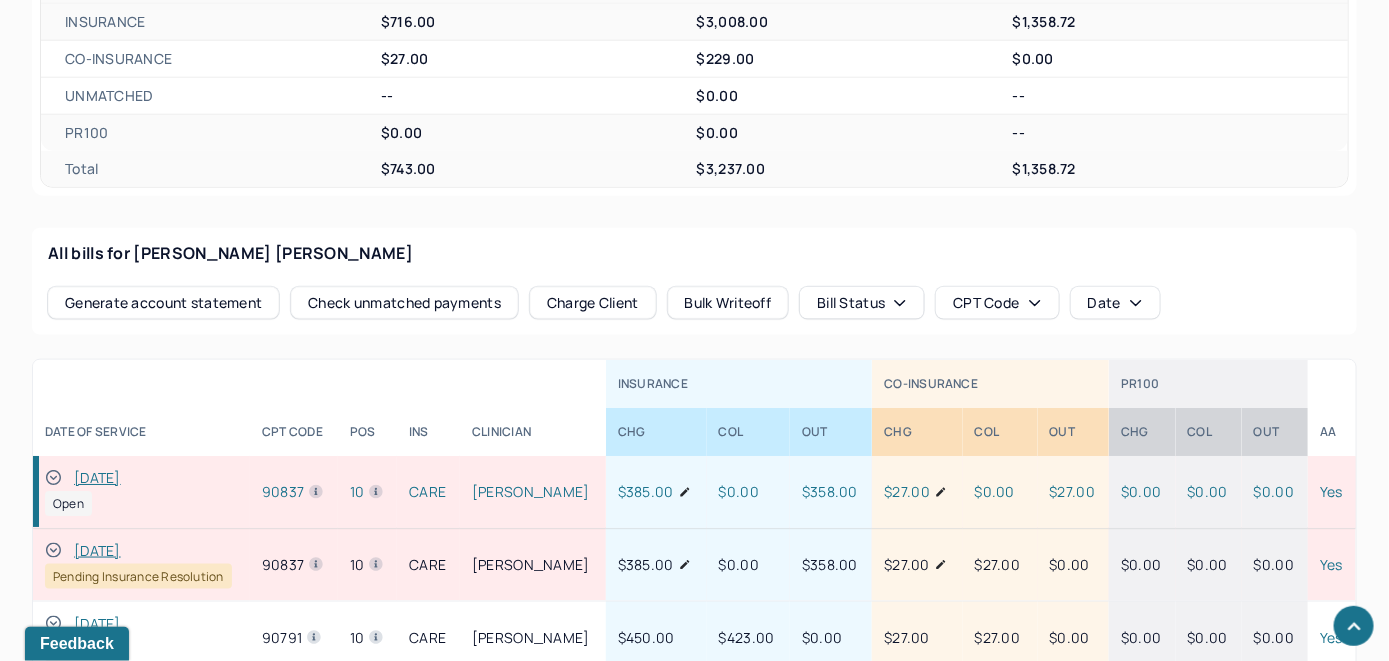 click 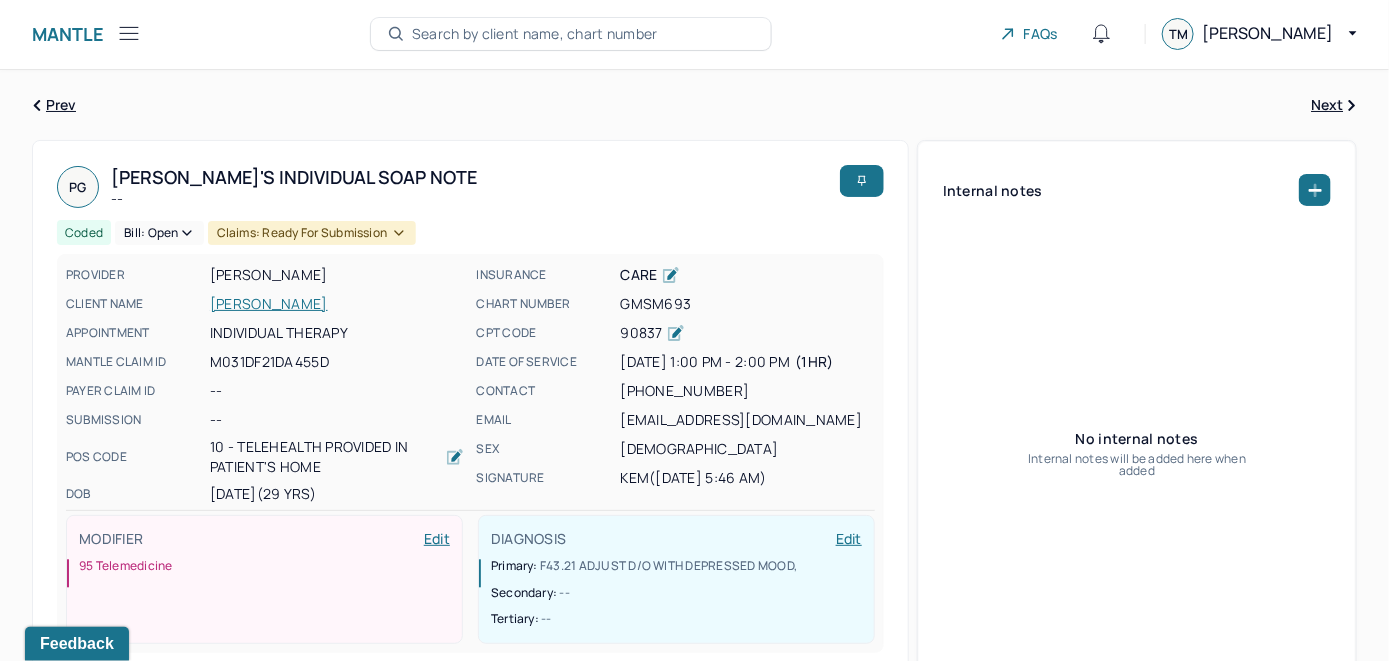 scroll, scrollTop: 0, scrollLeft: 0, axis: both 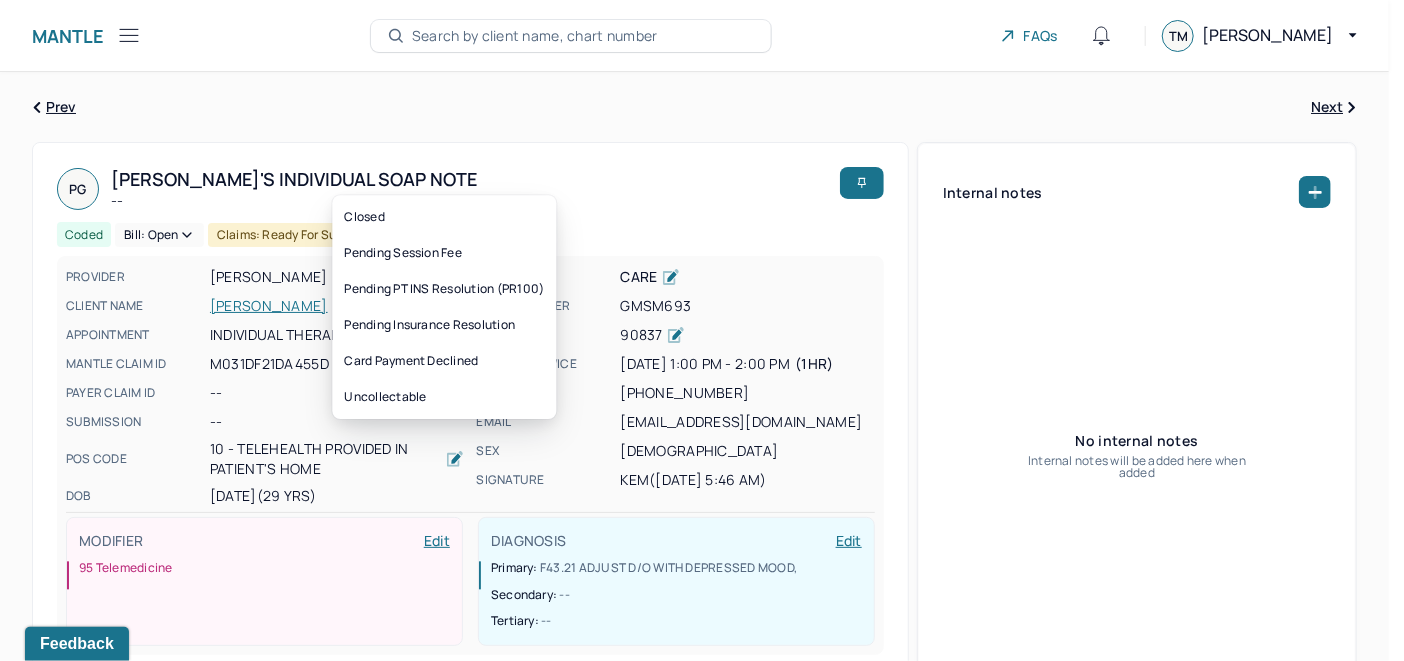 click 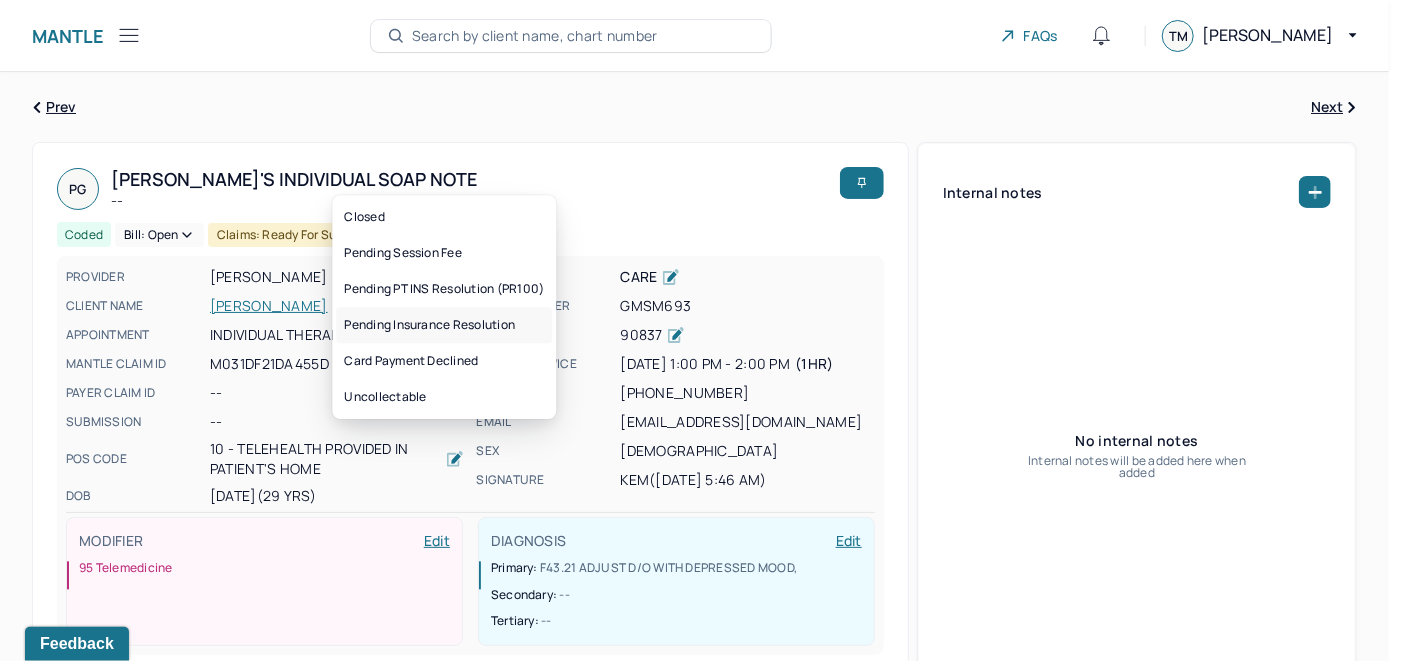 click on "Pending Insurance Resolution" at bounding box center (444, 325) 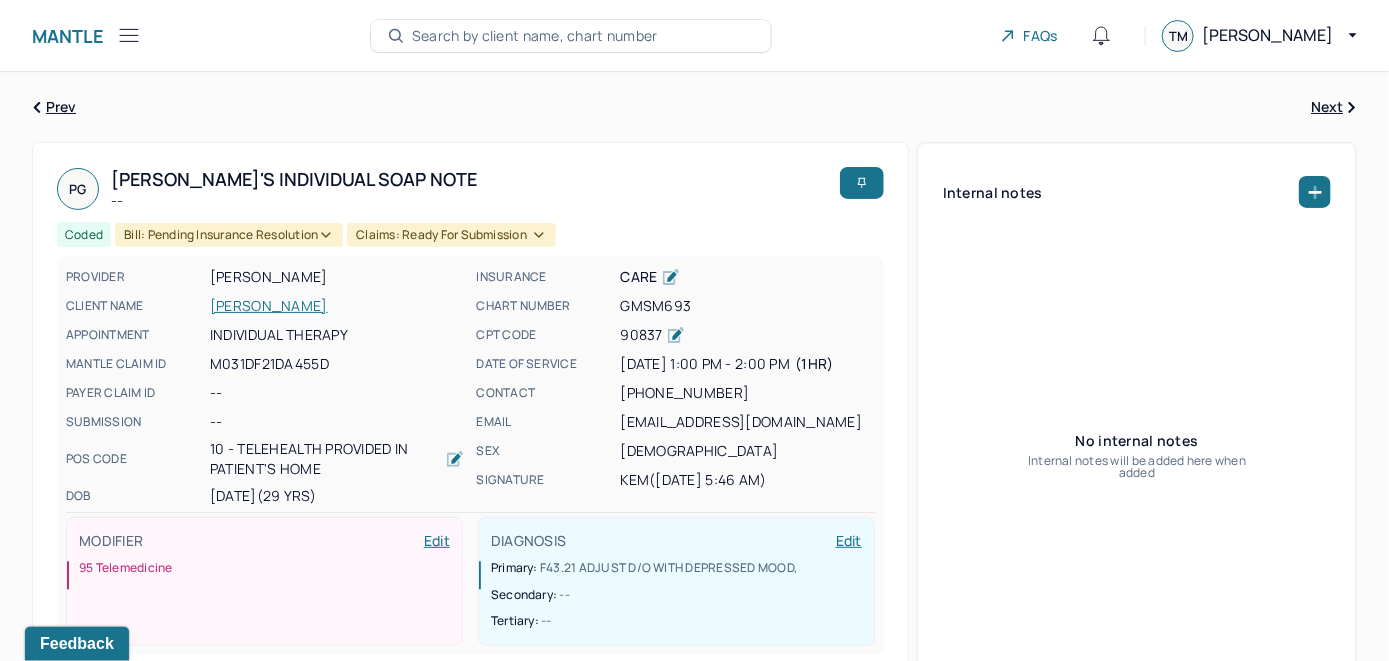 click on "Search by client name, chart number" at bounding box center [535, 36] 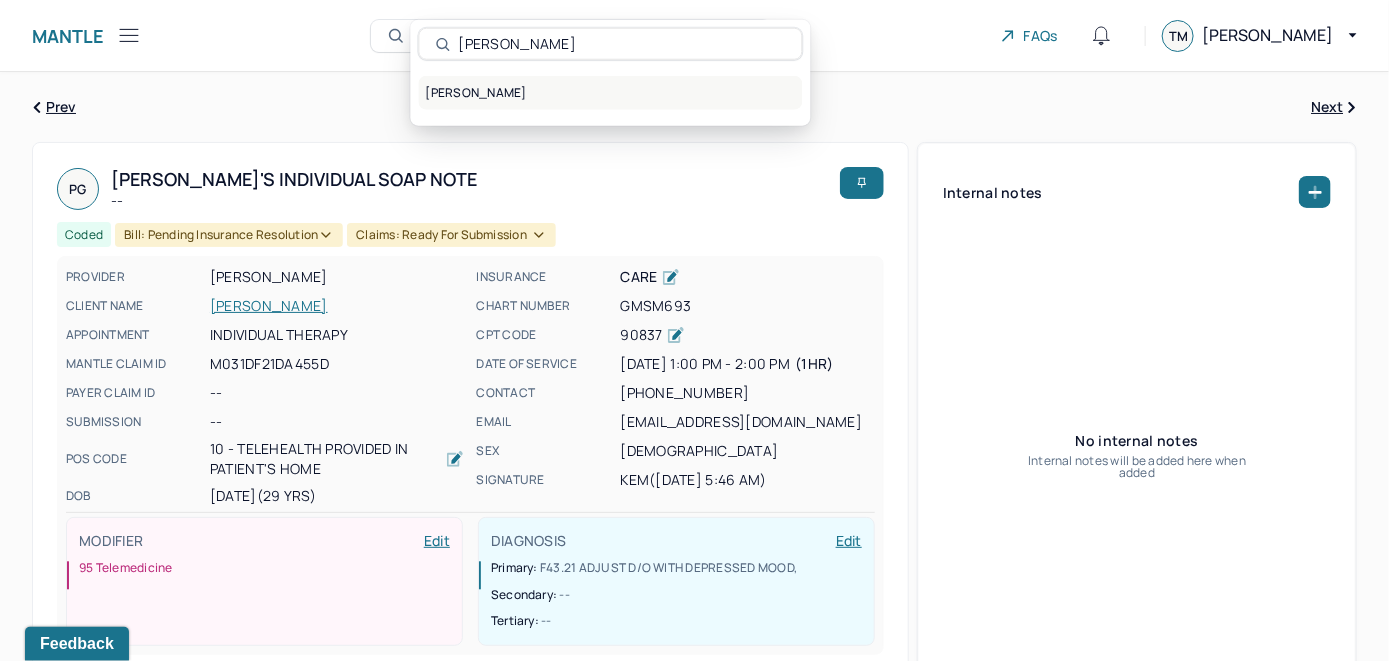 type on "Rachel Berkowitz" 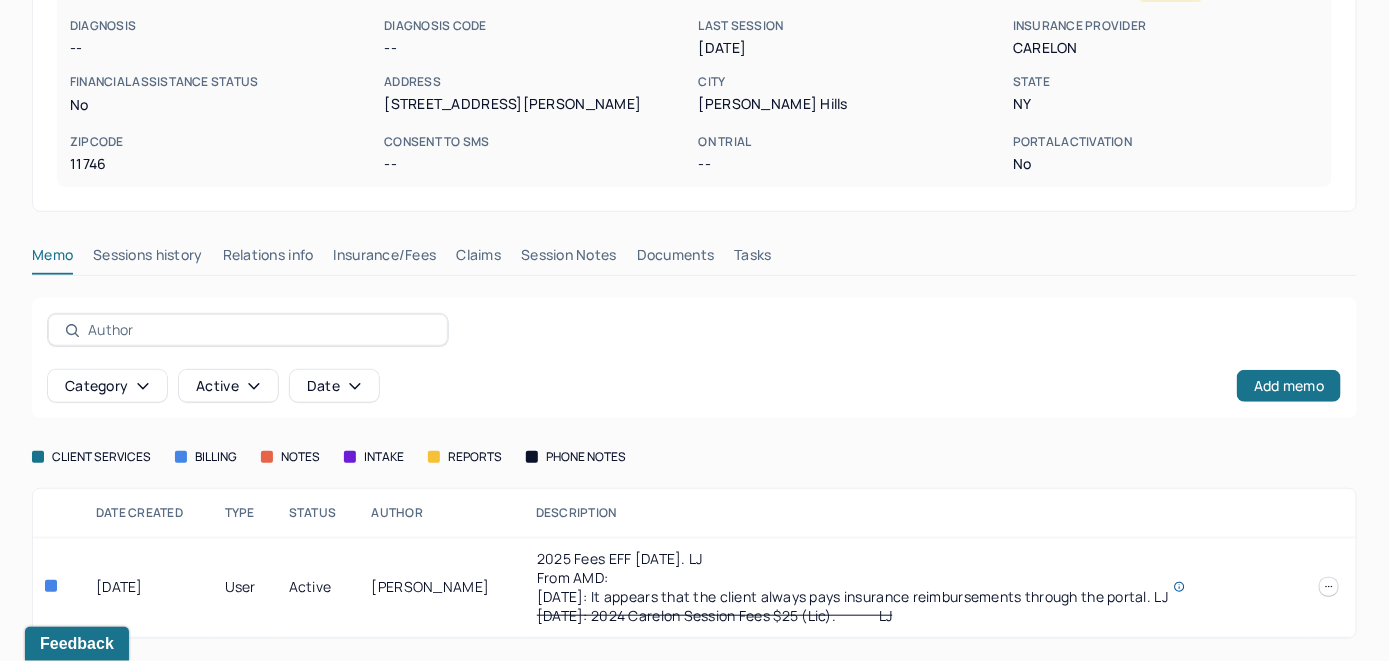 scroll, scrollTop: 318, scrollLeft: 0, axis: vertical 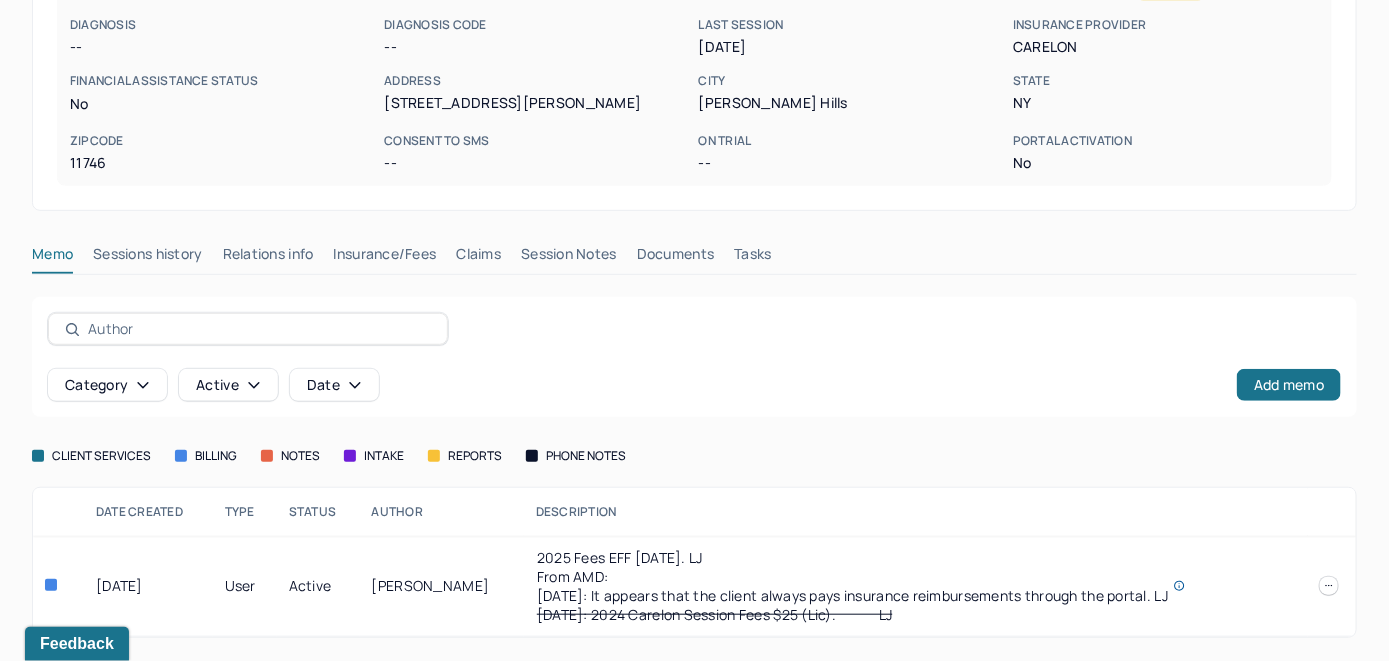 click on "Insurance/Fees" at bounding box center (385, 258) 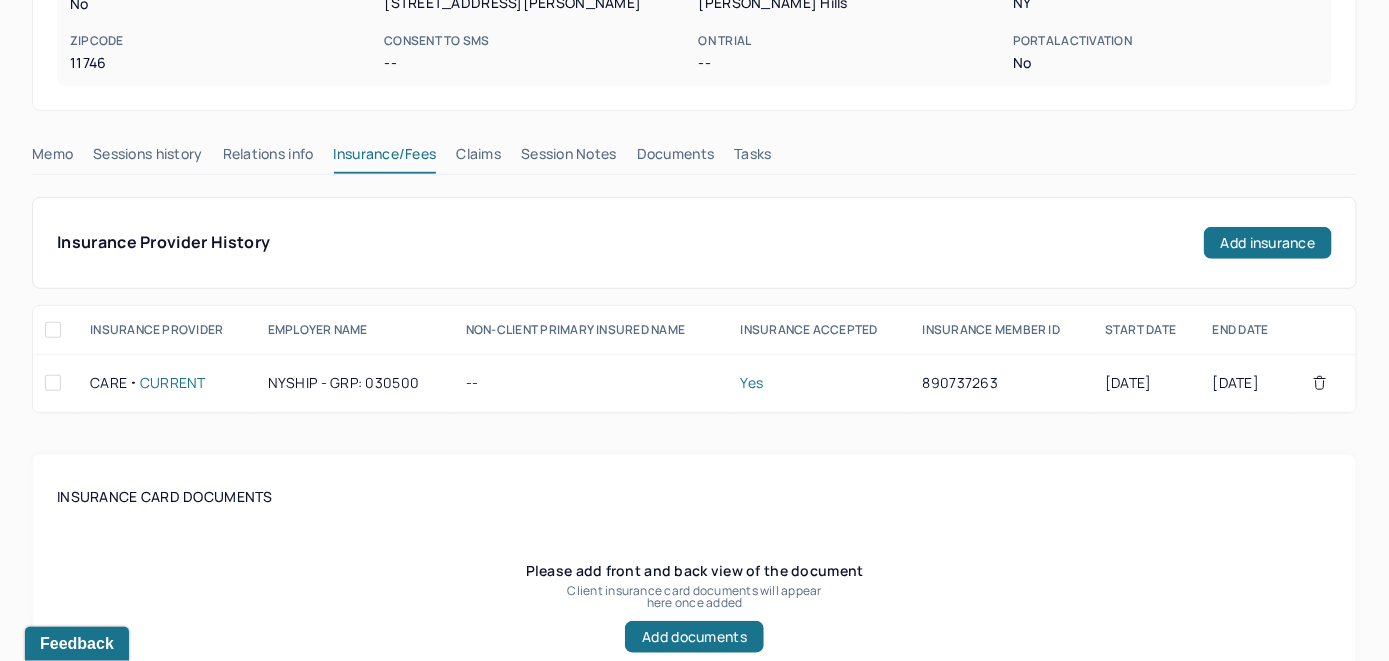scroll, scrollTop: 218, scrollLeft: 0, axis: vertical 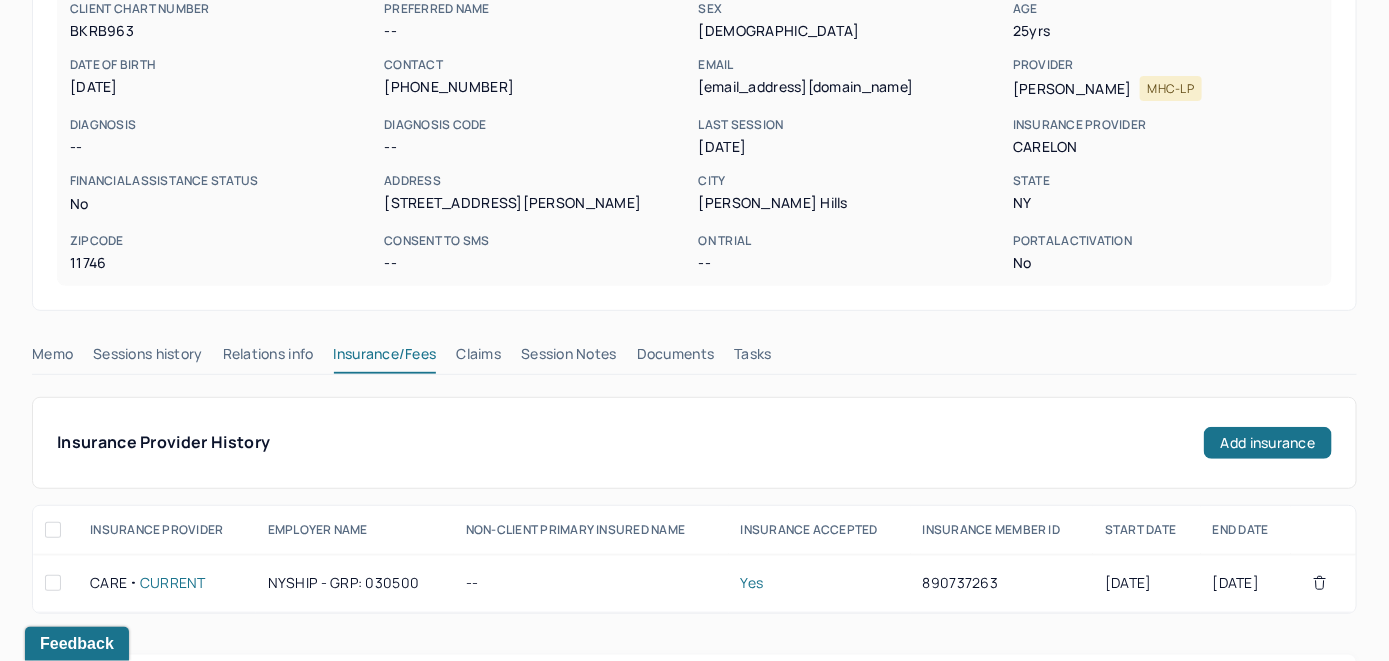 click on "Claims" at bounding box center (478, 358) 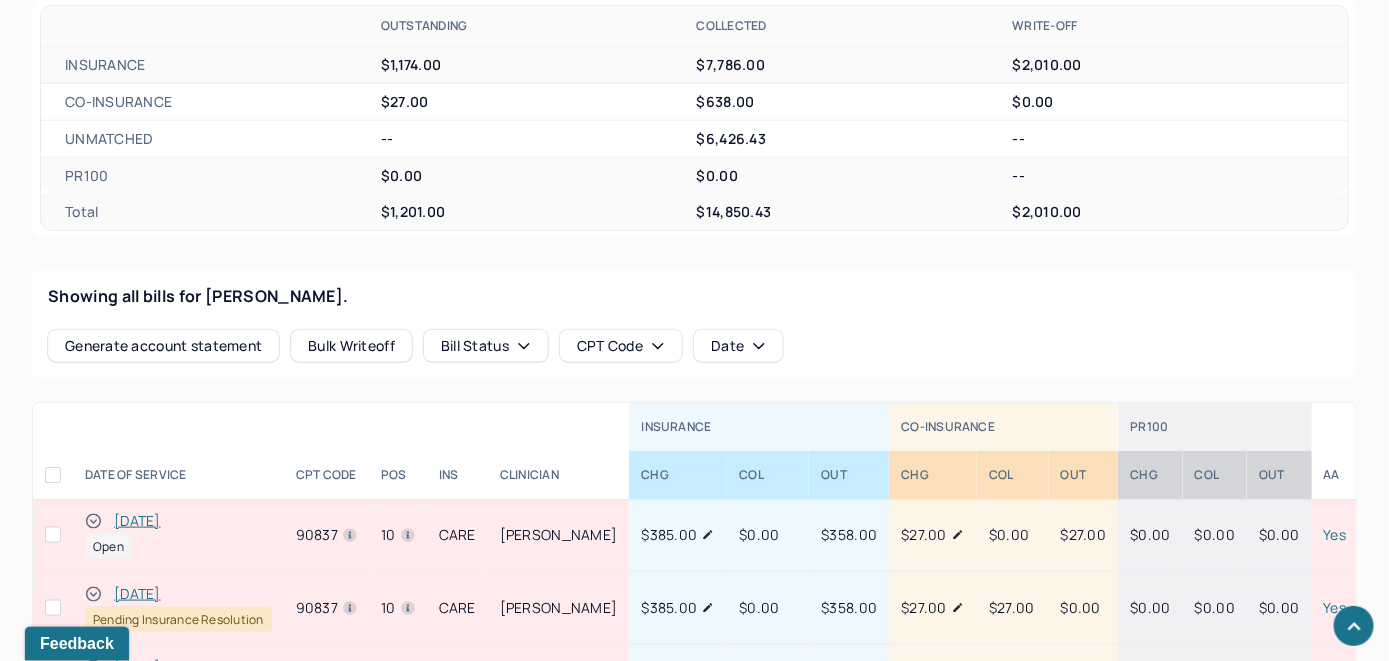 scroll, scrollTop: 659, scrollLeft: 0, axis: vertical 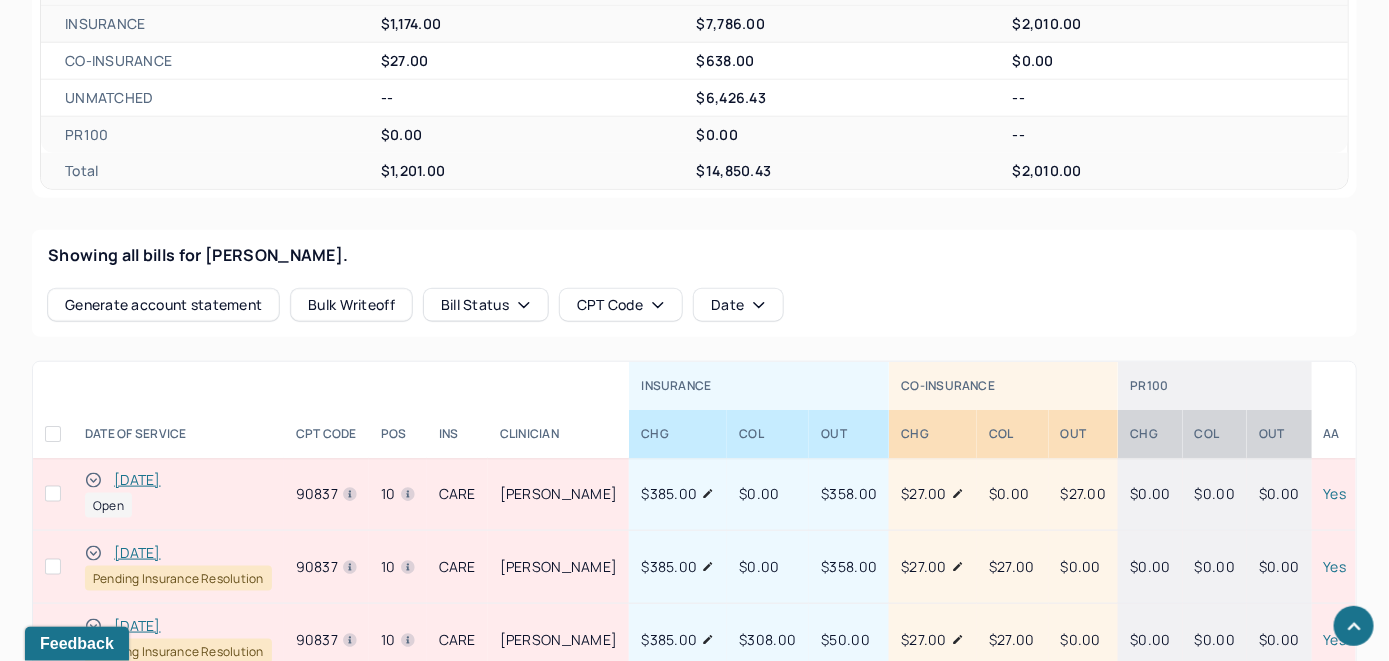 click on "[DATE]" at bounding box center (137, 480) 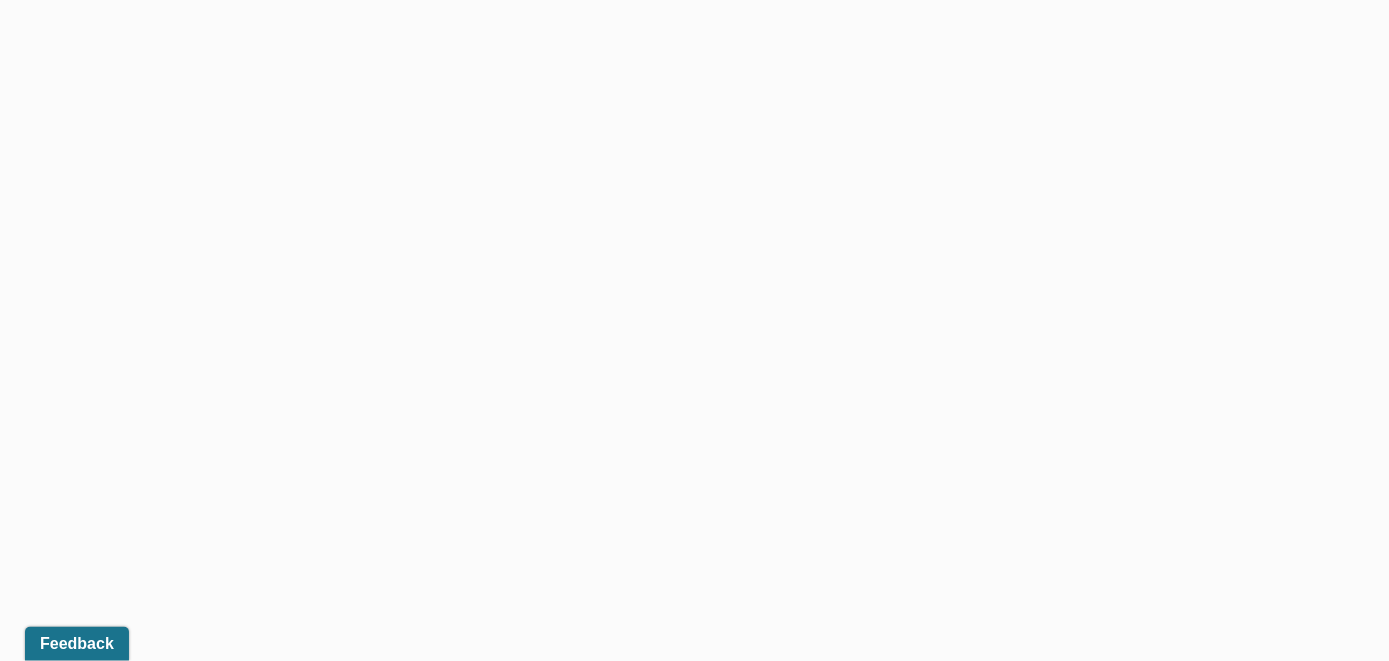 scroll, scrollTop: 659, scrollLeft: 0, axis: vertical 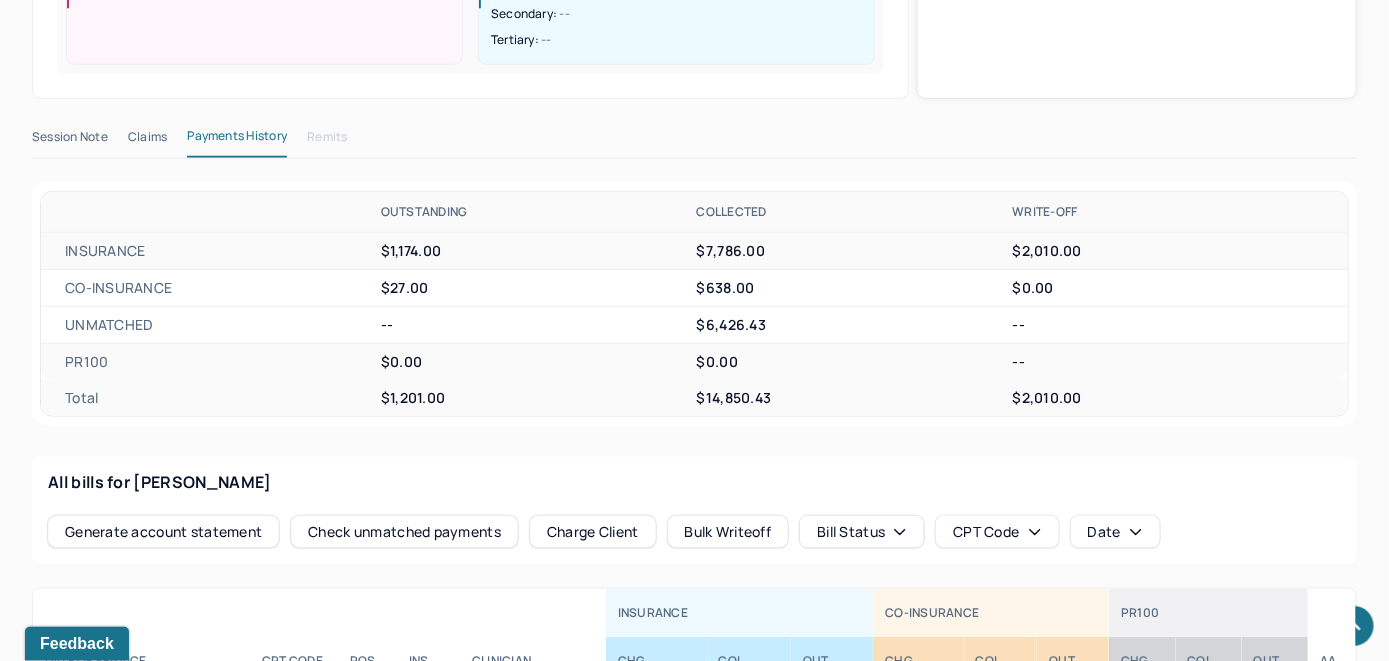 click on "Check unmatched payments" at bounding box center [404, 532] 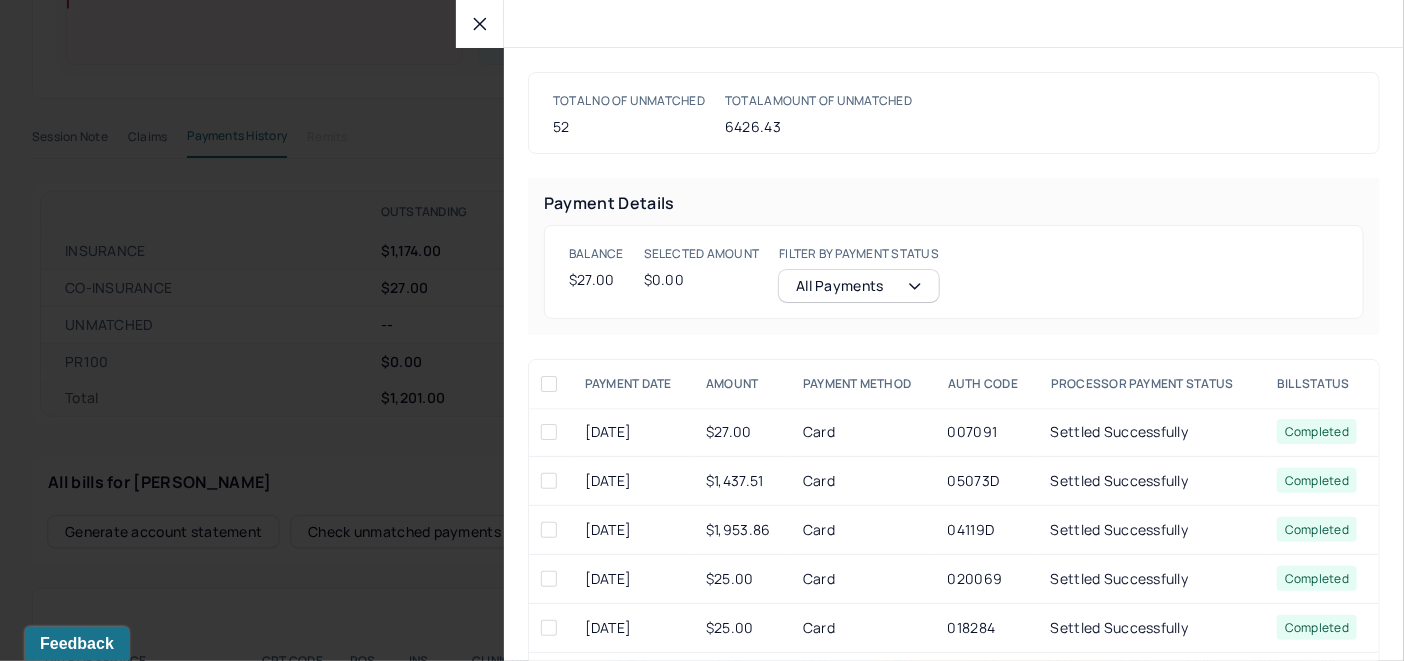 click at bounding box center (549, 432) 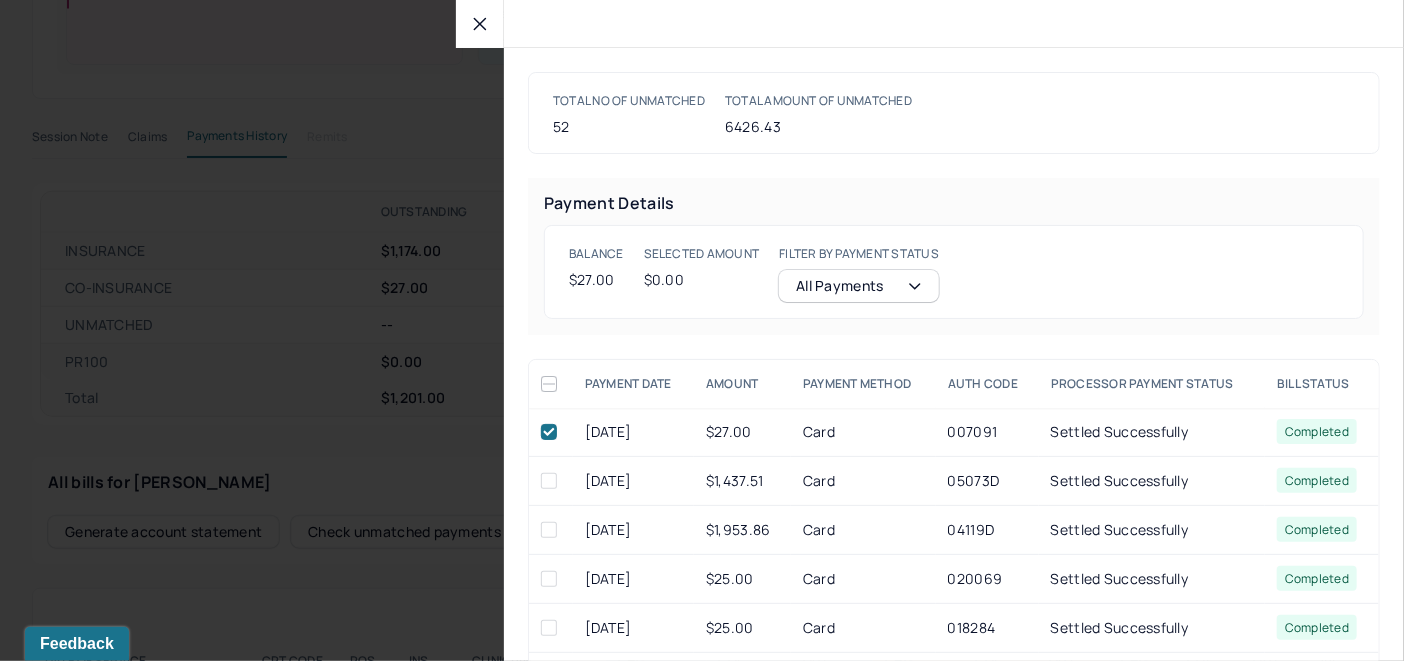 checkbox on "true" 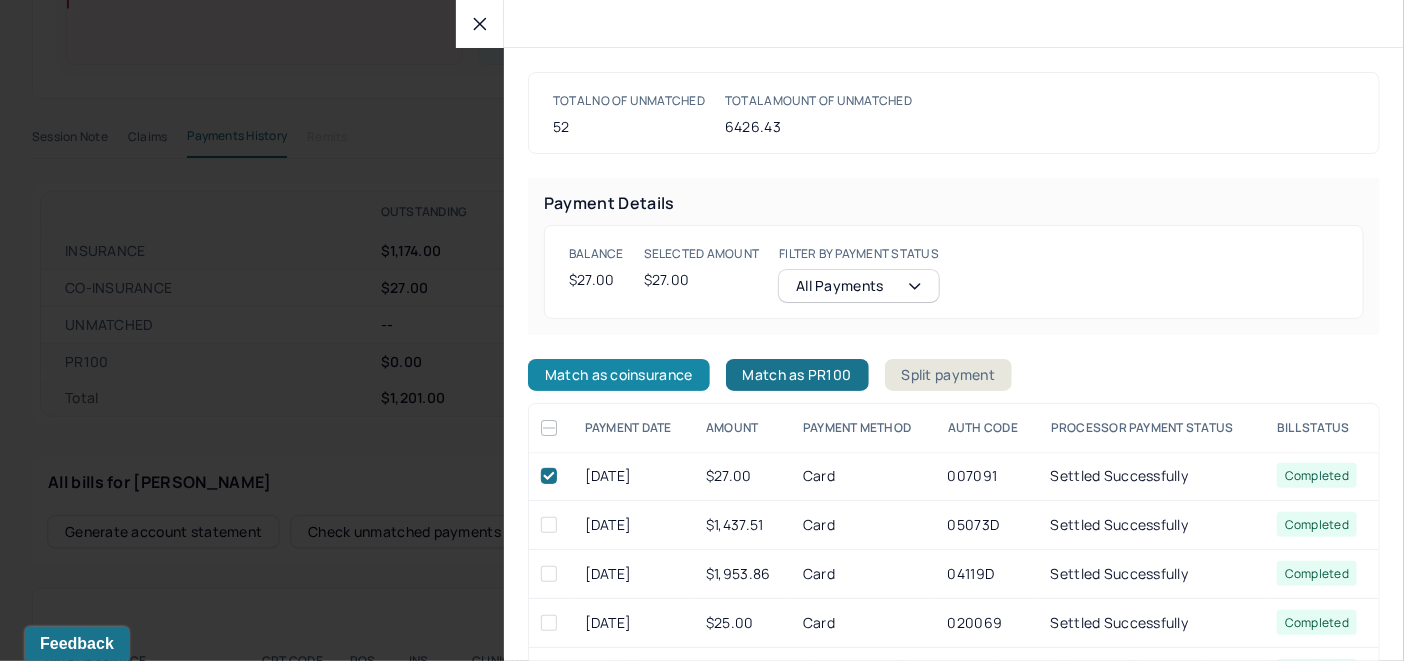 click on "Match as coinsurance" at bounding box center [619, 375] 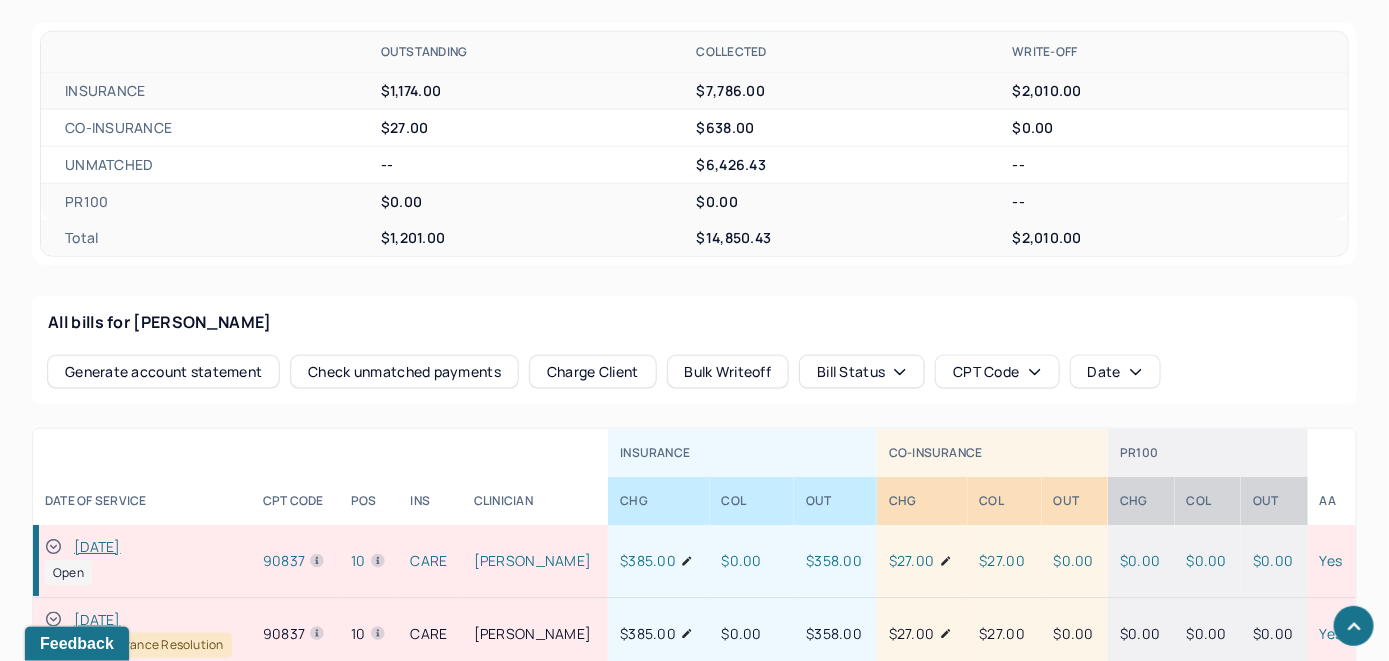 scroll, scrollTop: 1059, scrollLeft: 0, axis: vertical 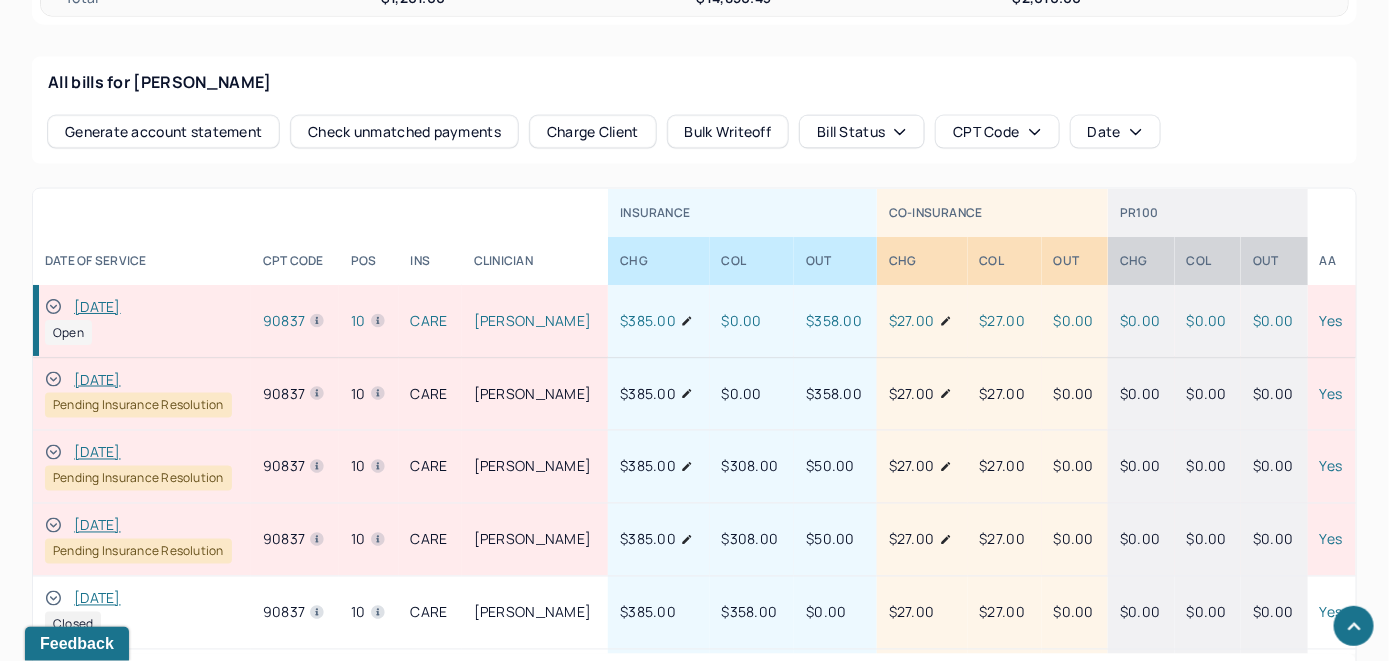 click 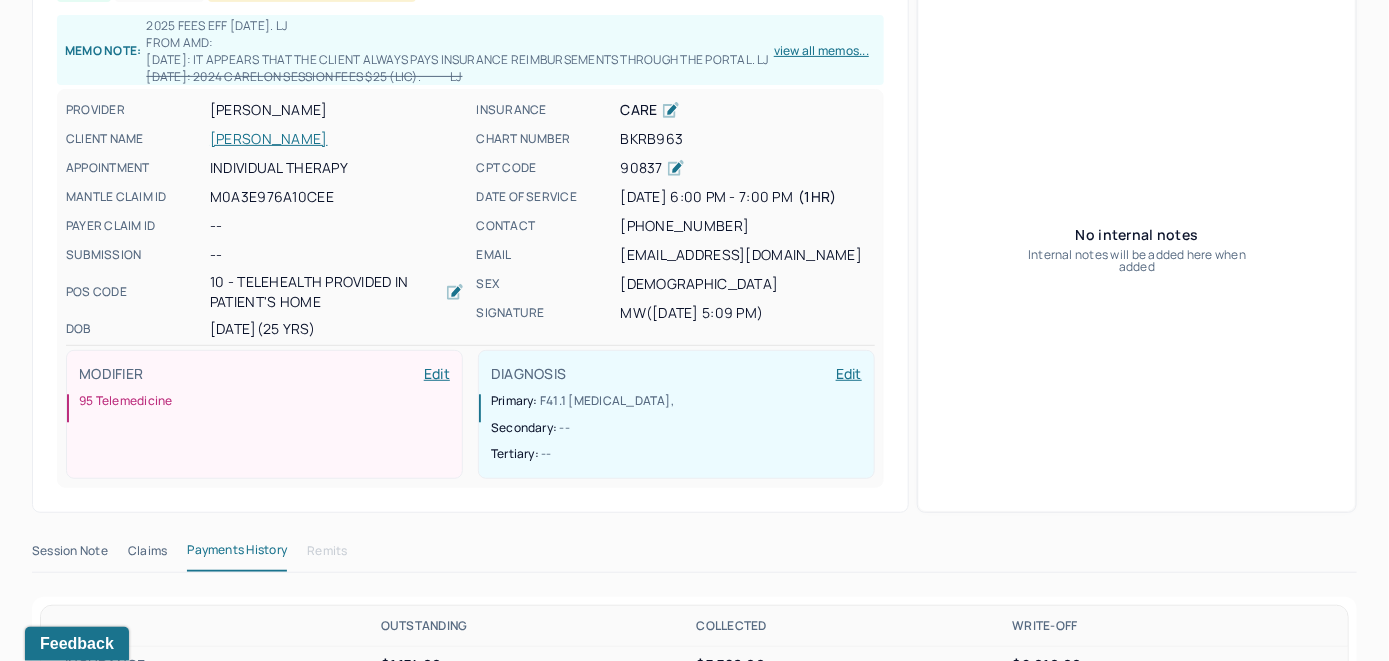 scroll, scrollTop: 59, scrollLeft: 0, axis: vertical 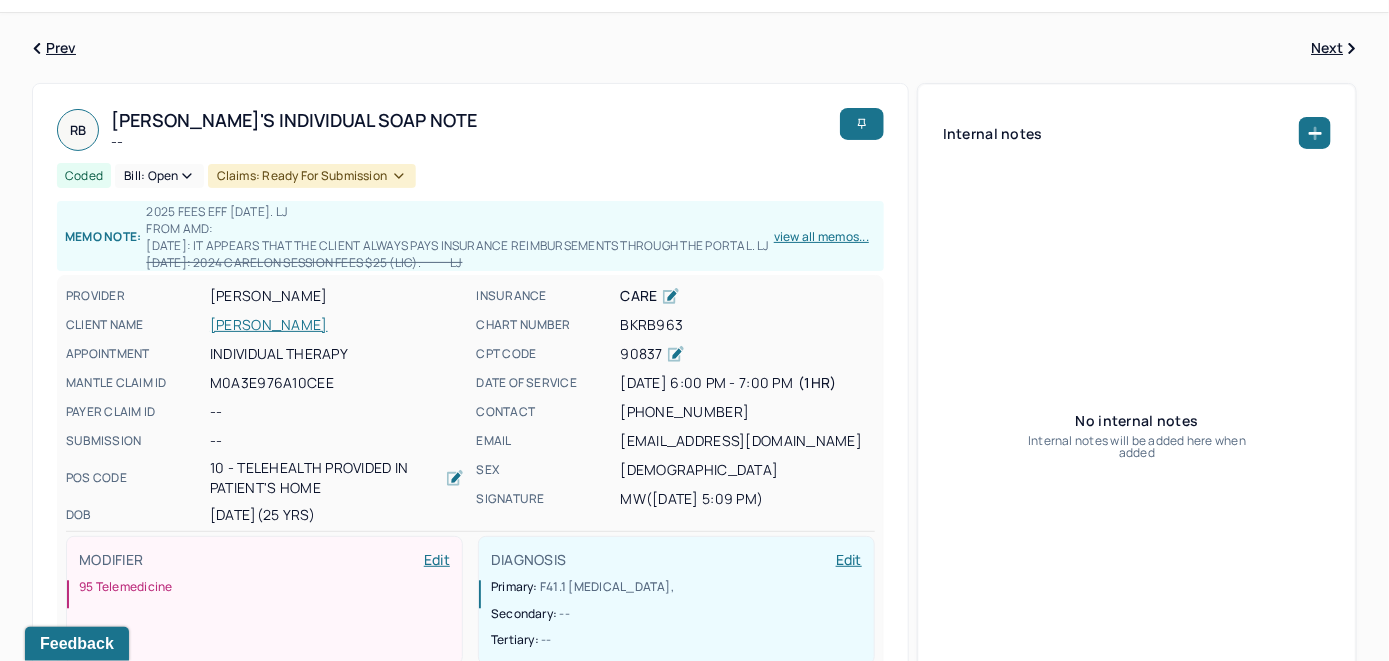 click on "Bill: Open" at bounding box center [159, 176] 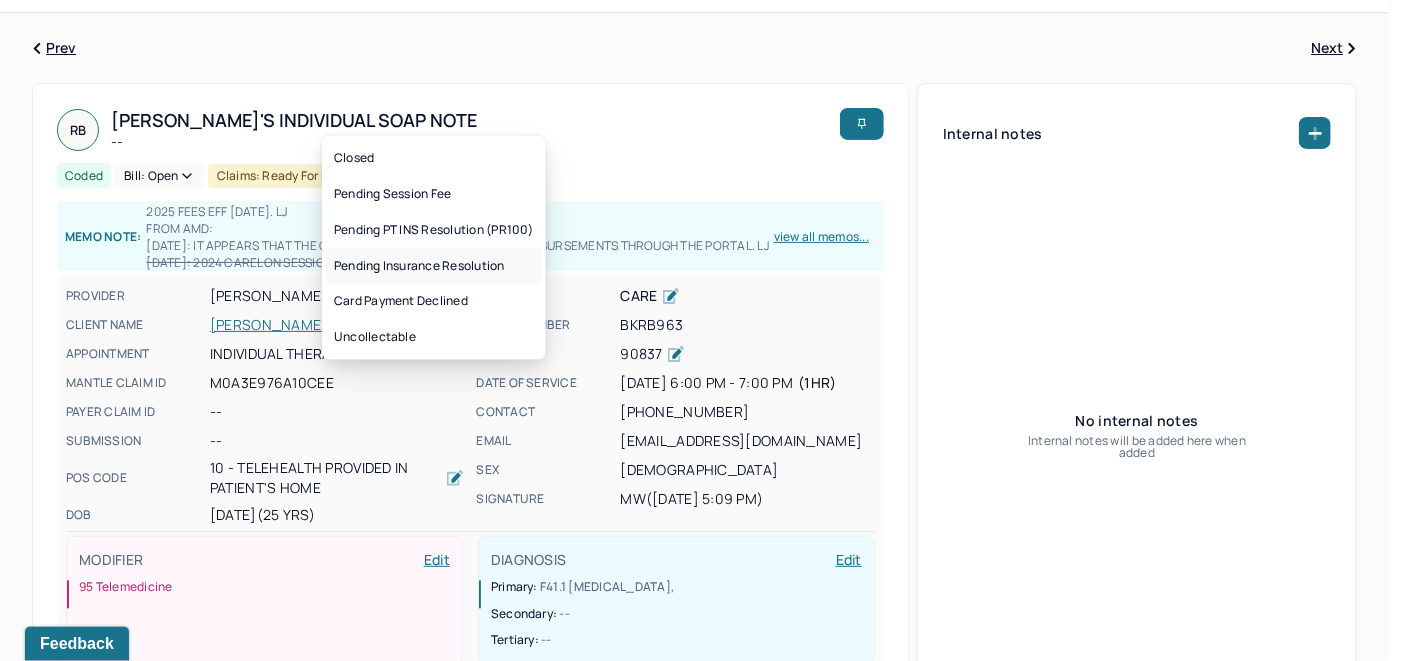 click on "Pending Insurance Resolution" at bounding box center [434, 266] 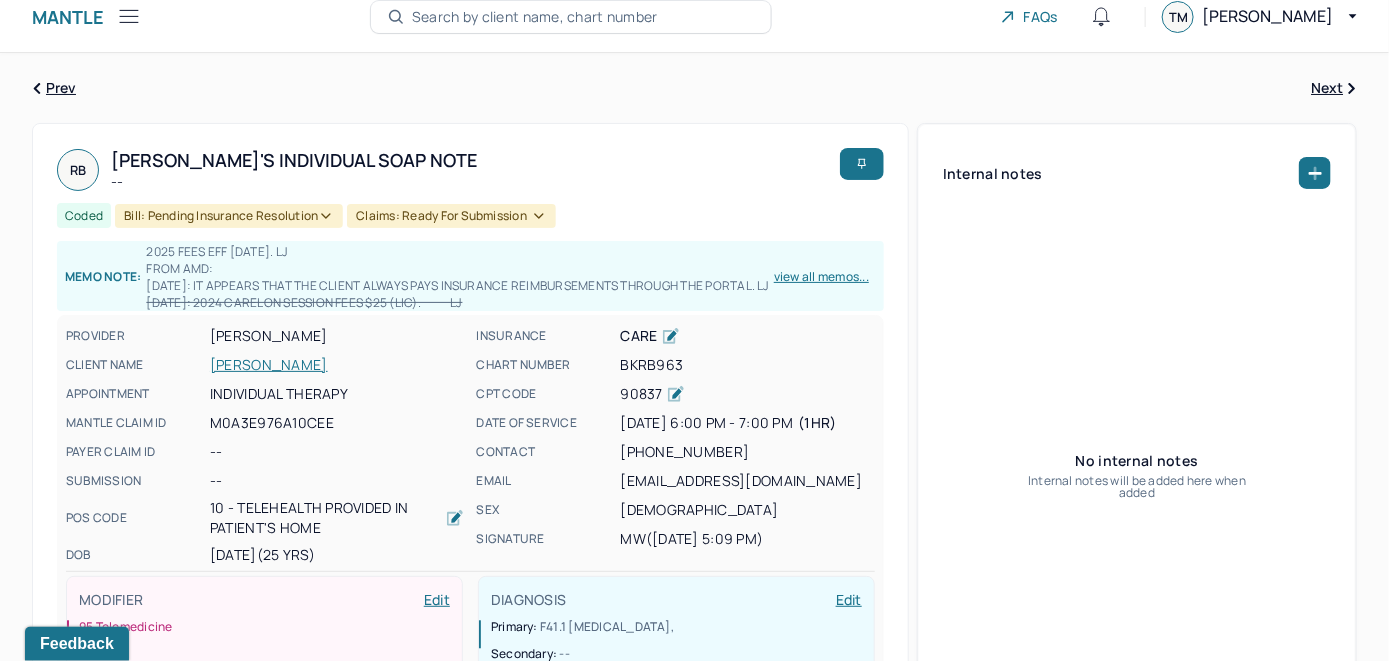 scroll, scrollTop: 0, scrollLeft: 0, axis: both 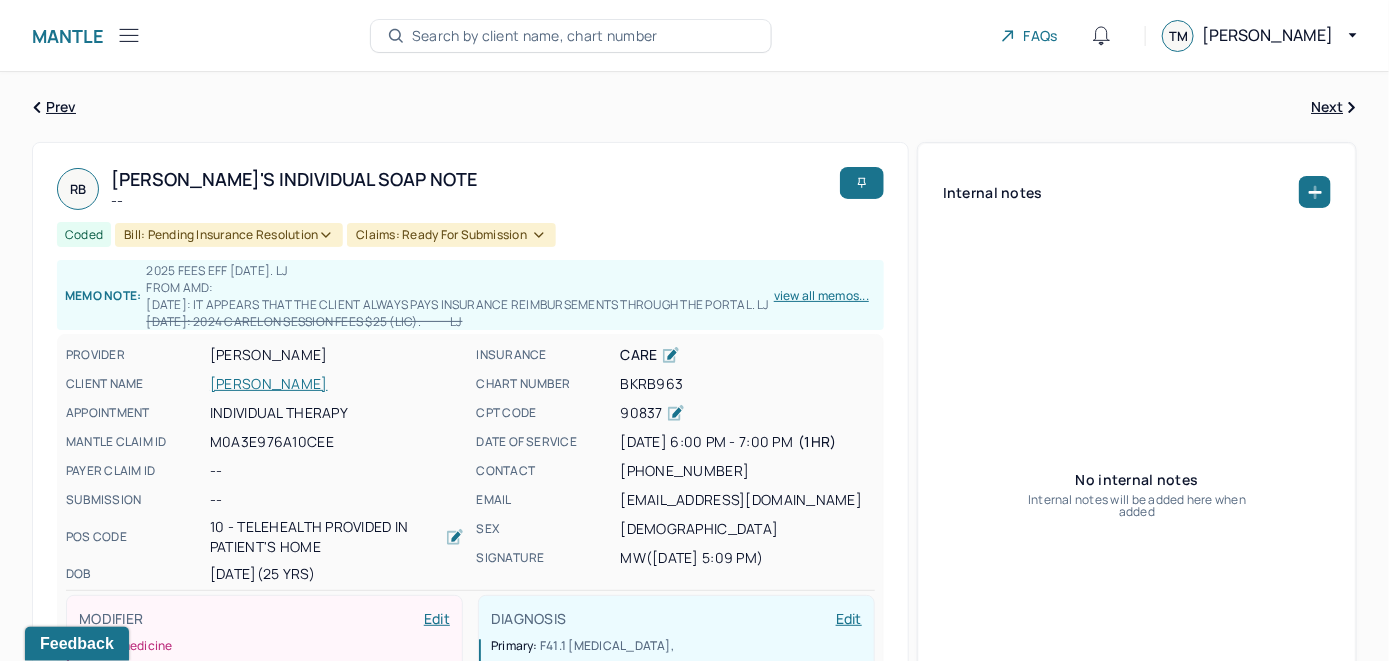 click on "Search by client name, chart number" at bounding box center (535, 36) 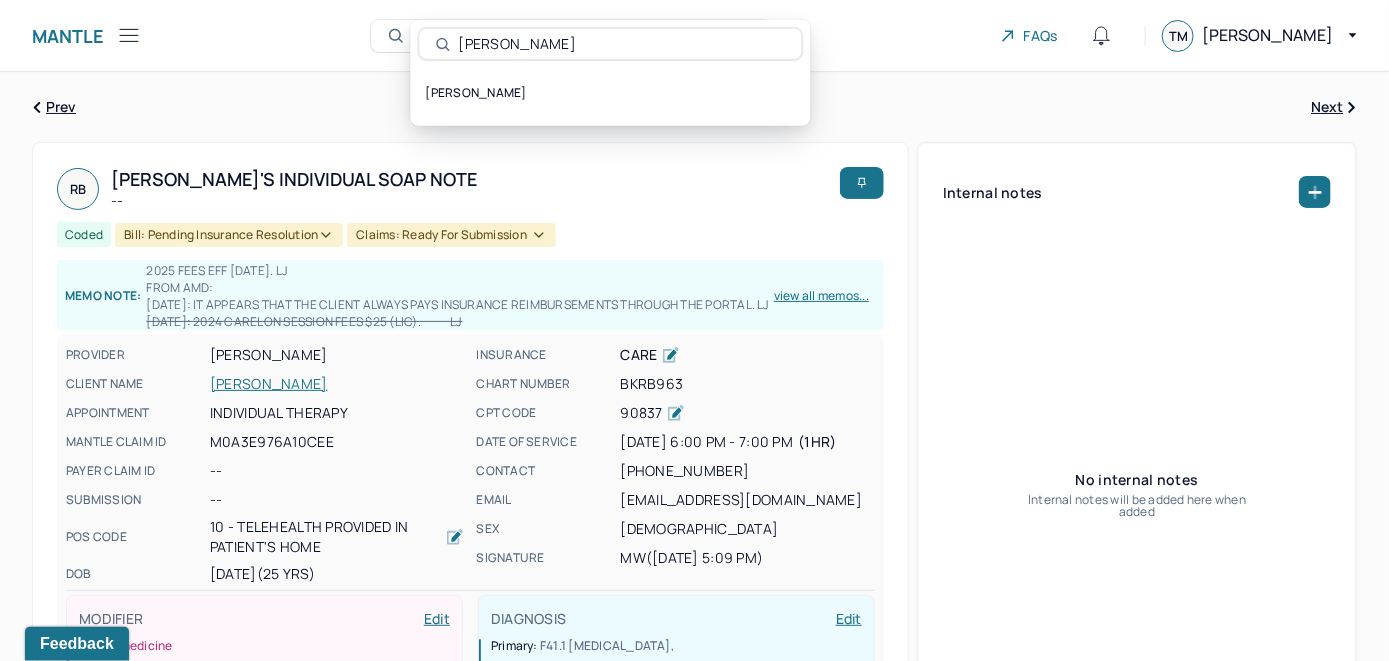 type on "Rohan Jennings" 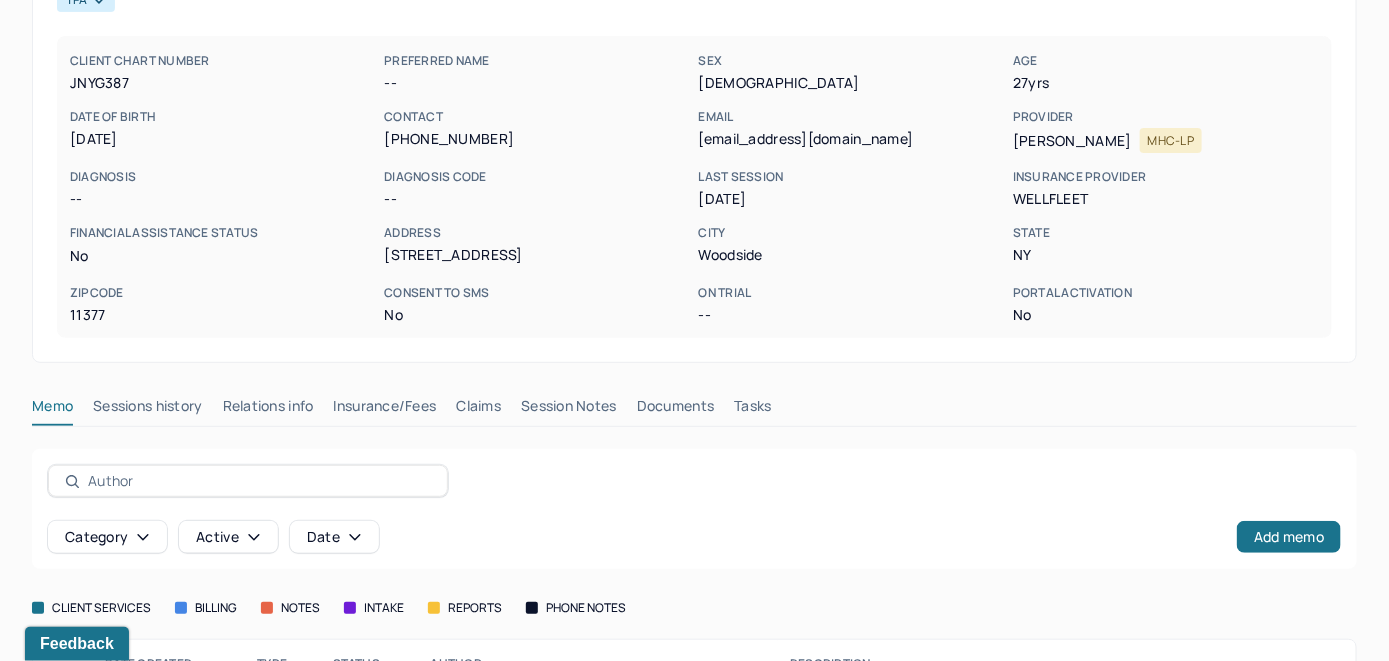 scroll, scrollTop: 285, scrollLeft: 0, axis: vertical 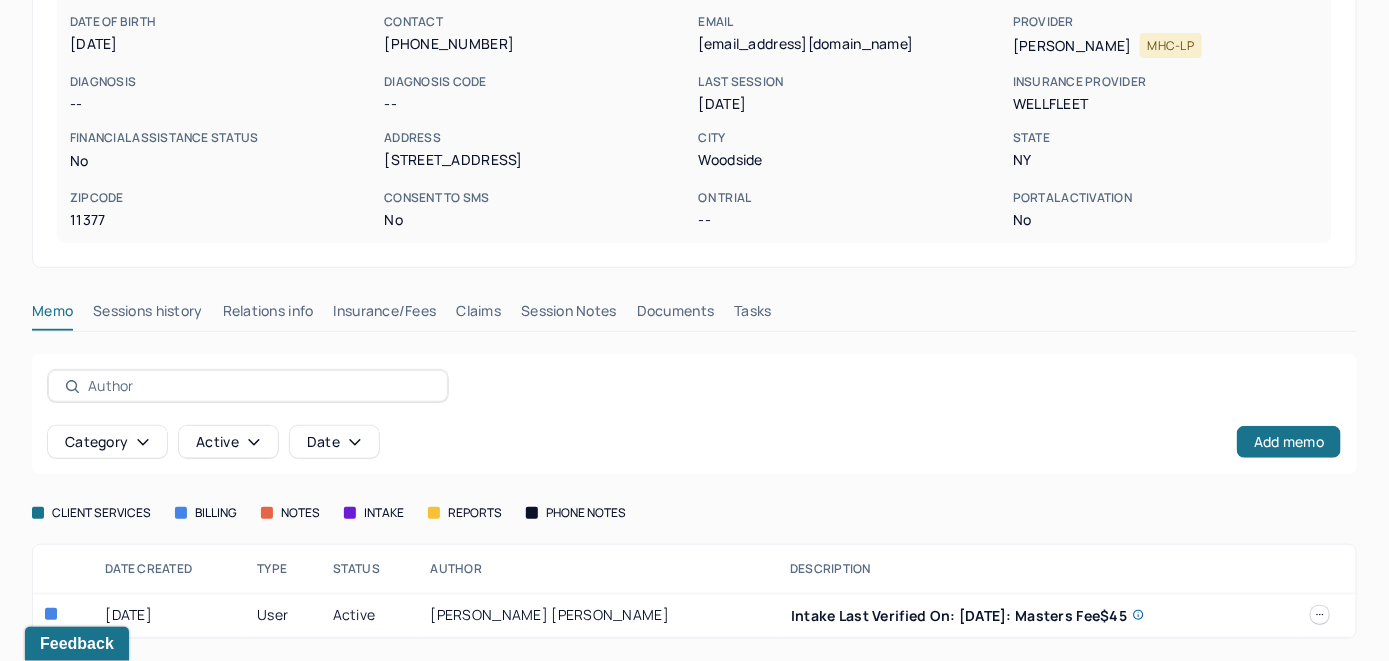 click on "Insurance/Fees" at bounding box center (385, 315) 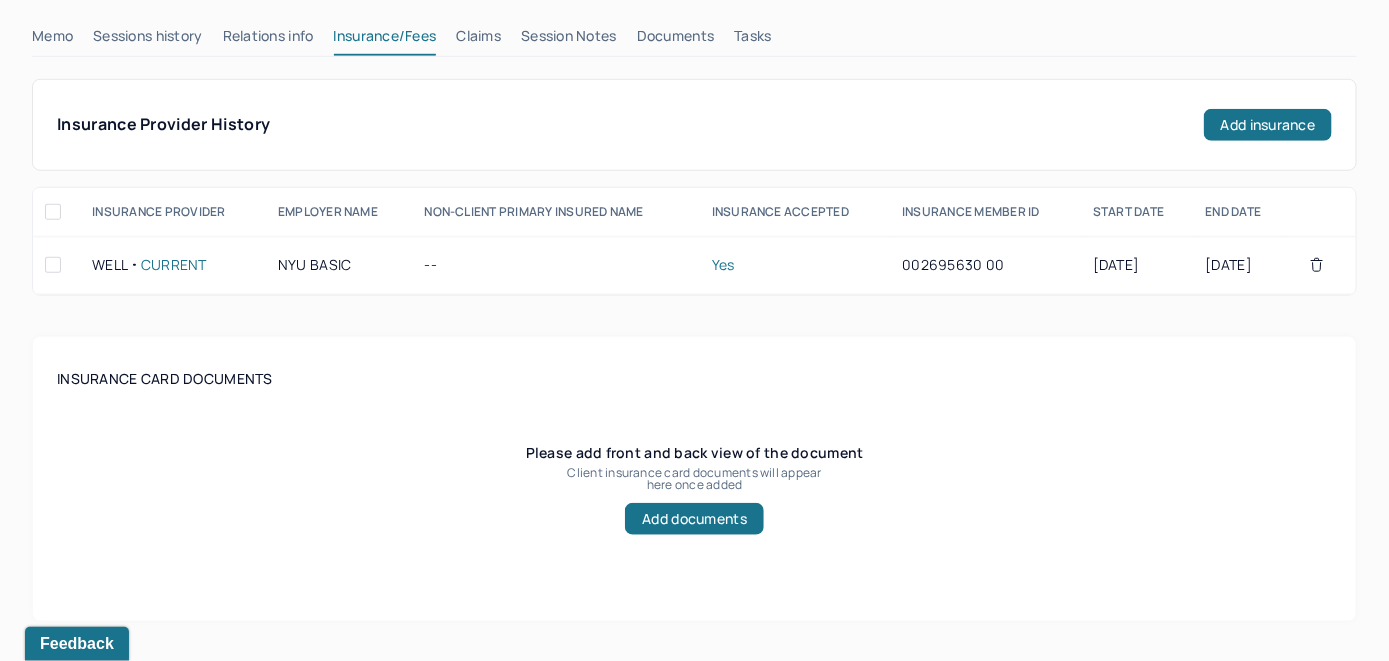 scroll, scrollTop: 385, scrollLeft: 0, axis: vertical 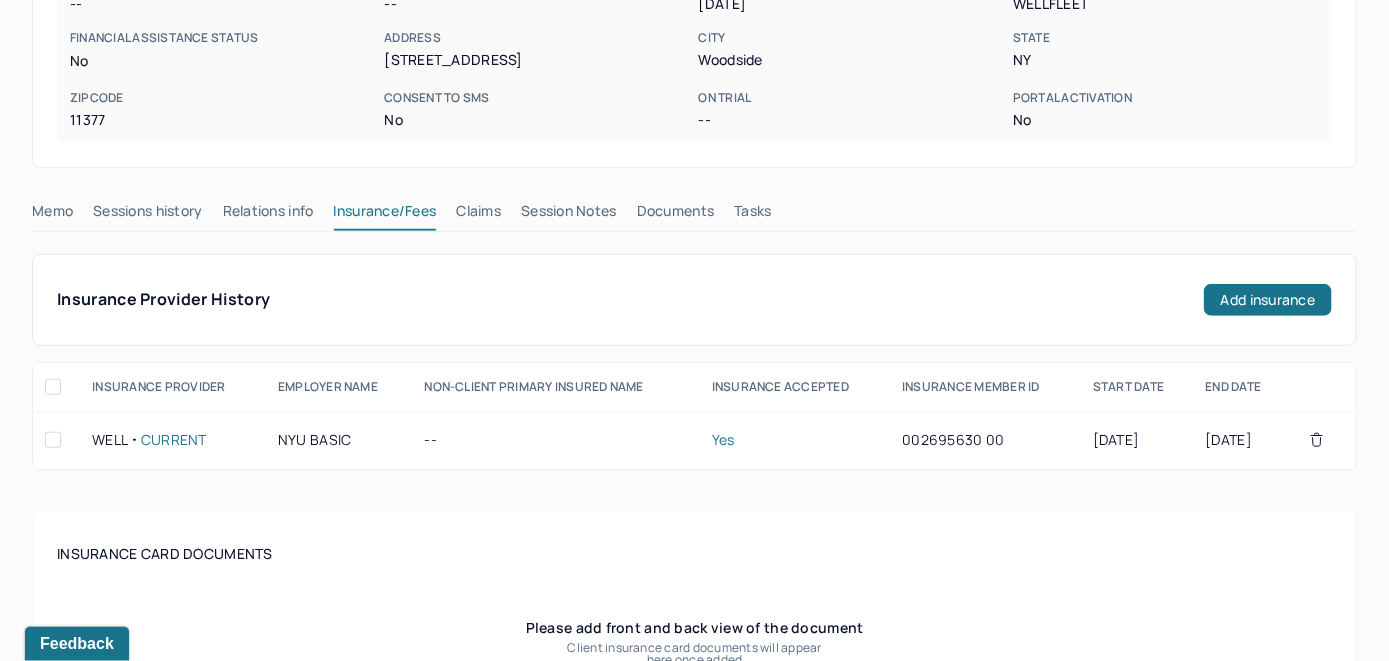 click on "Claims" at bounding box center (478, 215) 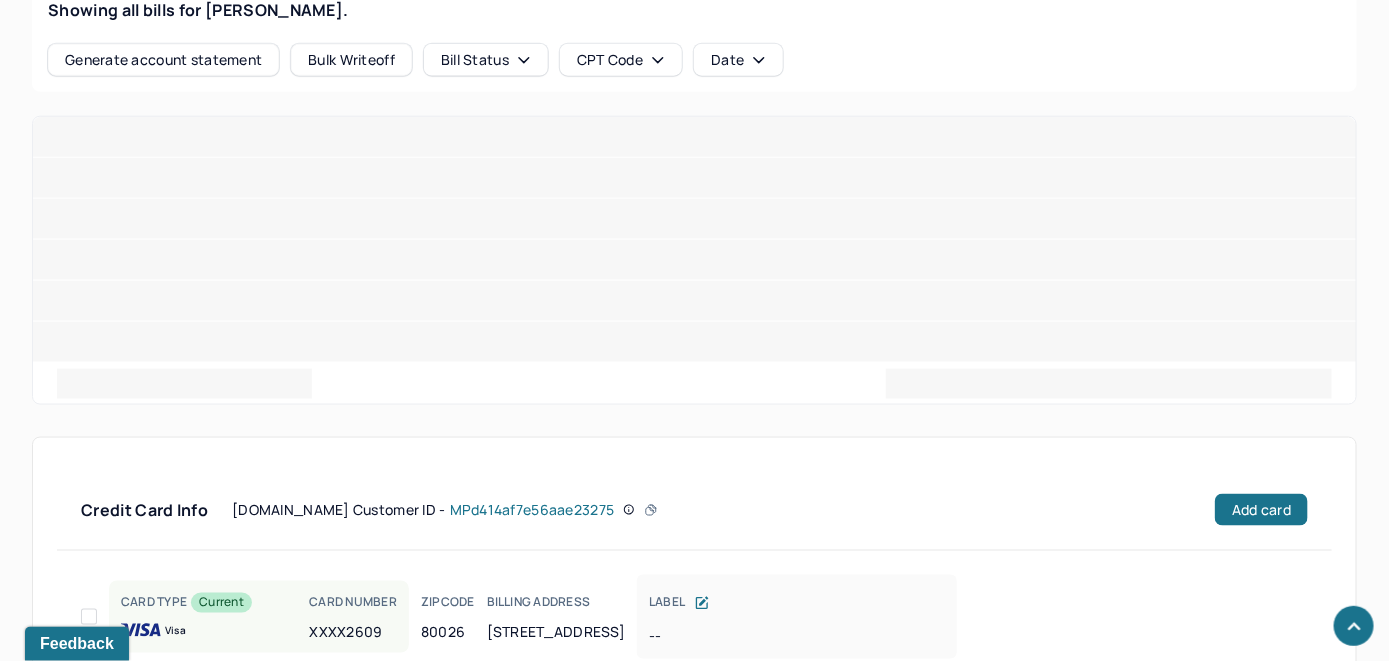 scroll, scrollTop: 1028, scrollLeft: 0, axis: vertical 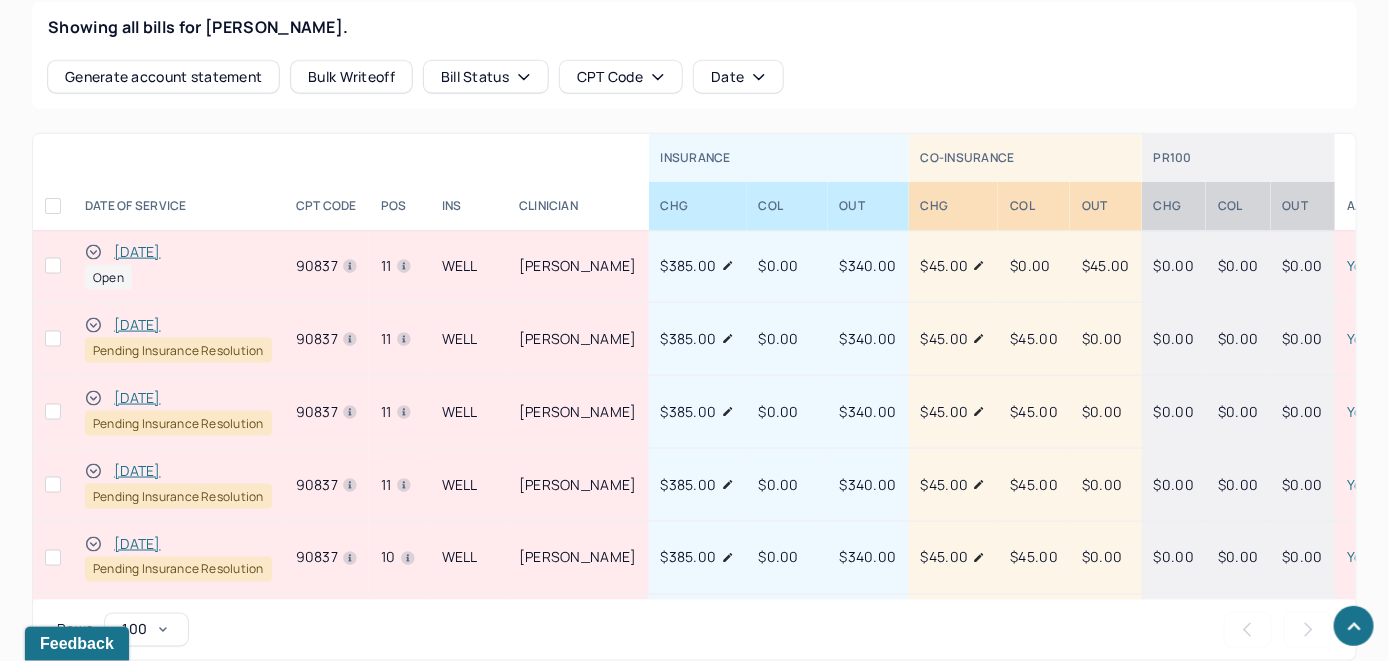 click on "[DATE]" at bounding box center [137, 252] 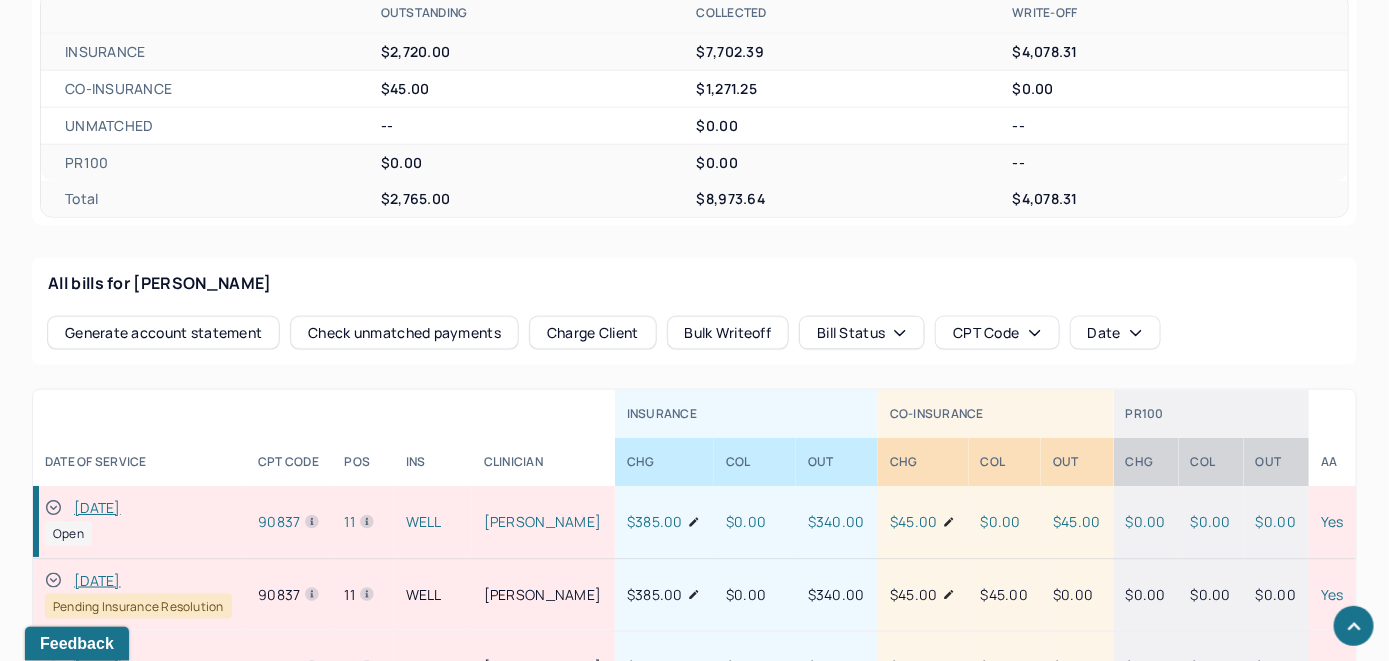scroll, scrollTop: 911, scrollLeft: 0, axis: vertical 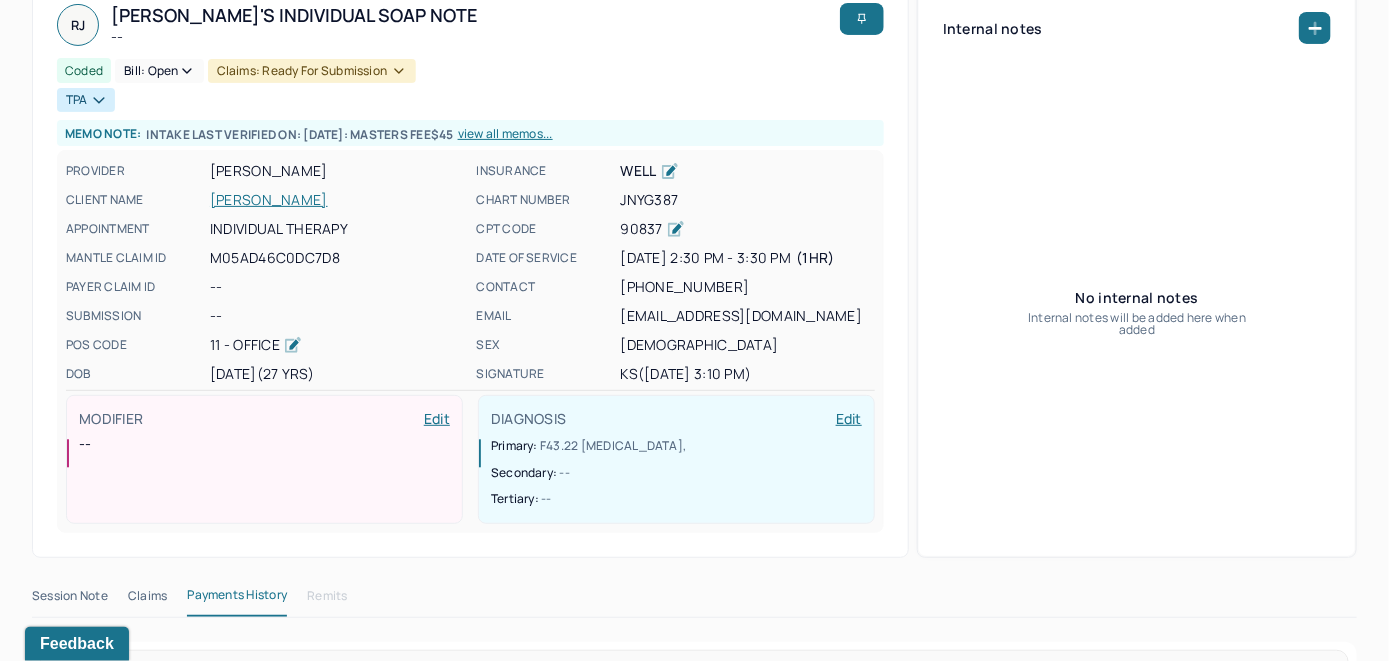 click on "JENNINGS, ROHAN" at bounding box center [337, 200] 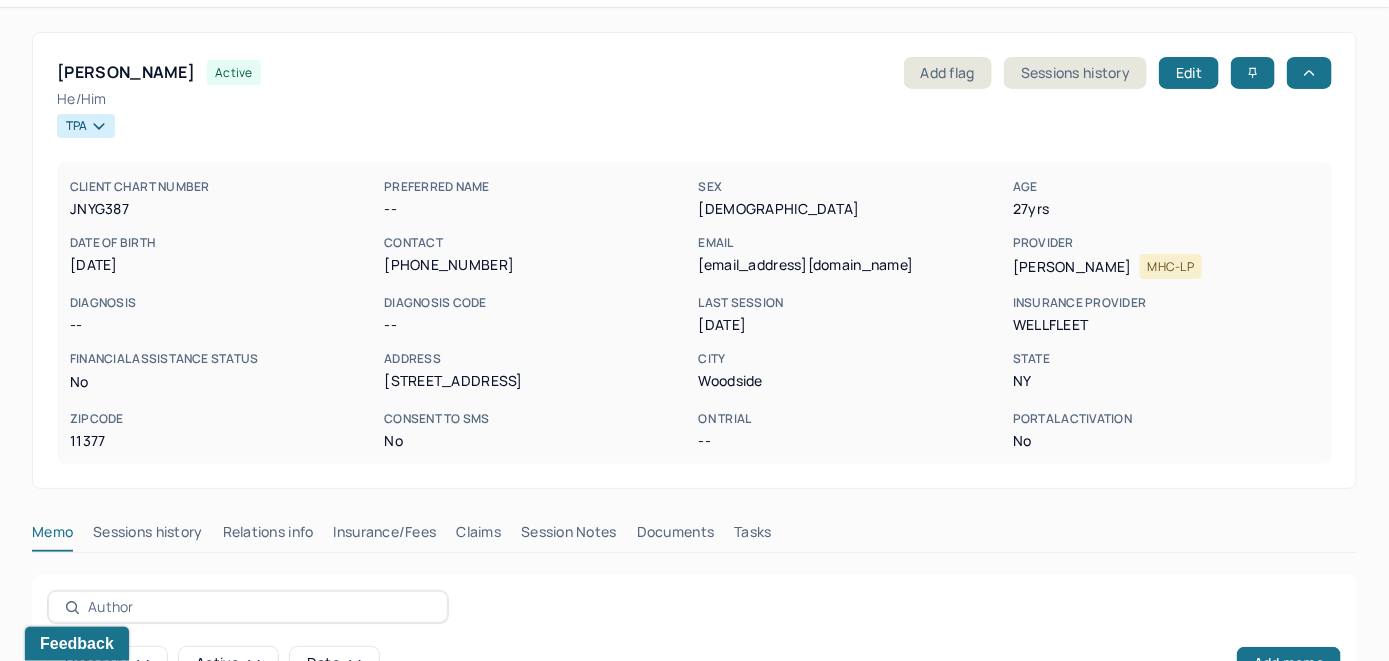scroll, scrollTop: 100, scrollLeft: 0, axis: vertical 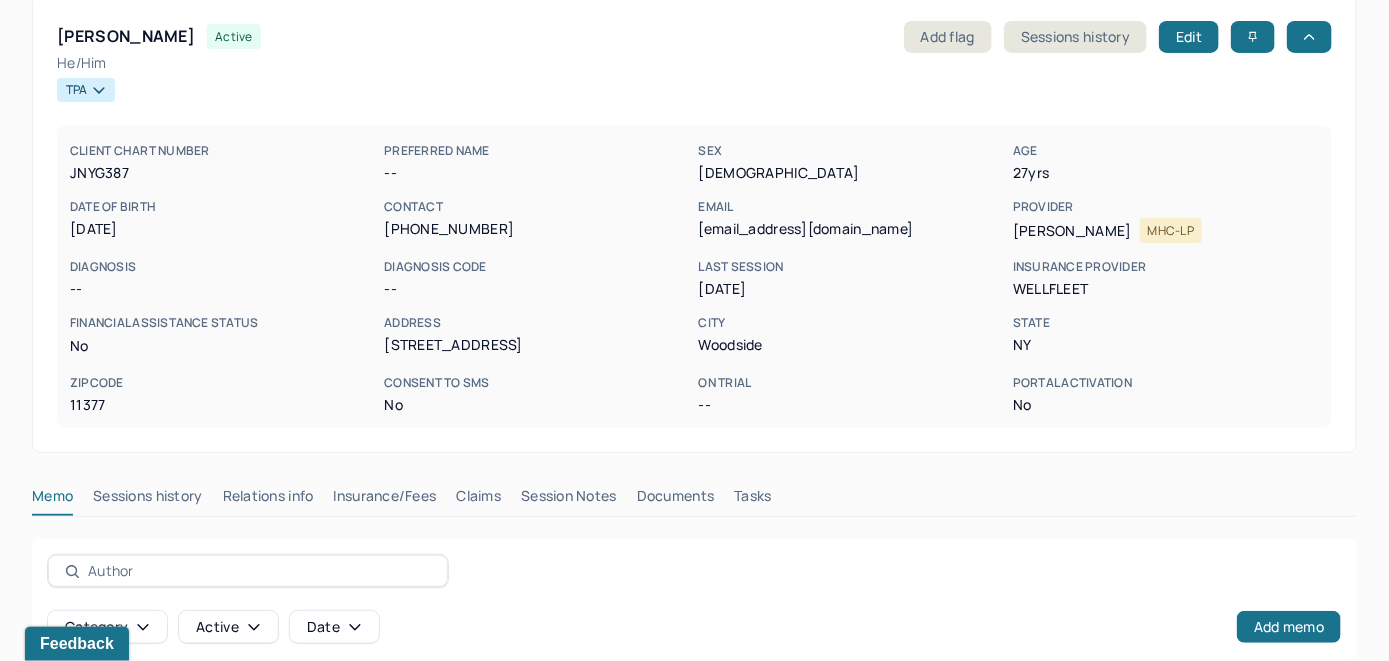 click on "Claims" at bounding box center (478, 500) 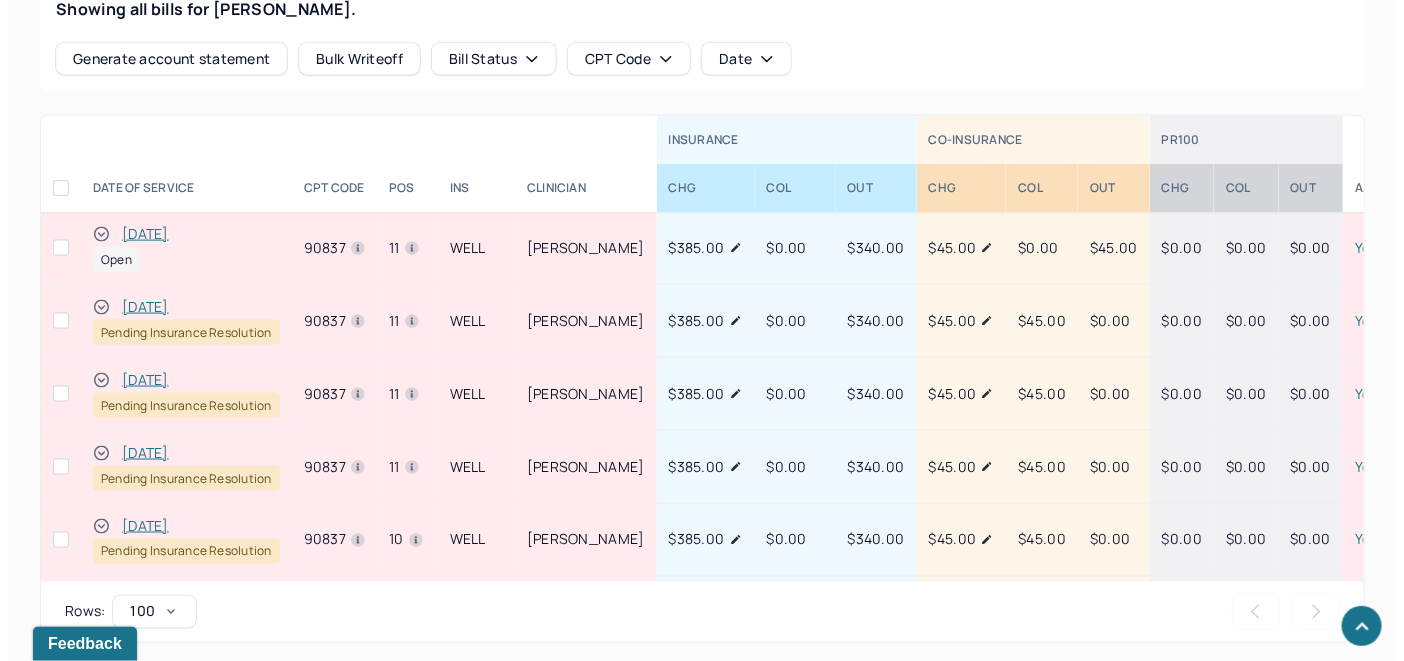 scroll, scrollTop: 811, scrollLeft: 0, axis: vertical 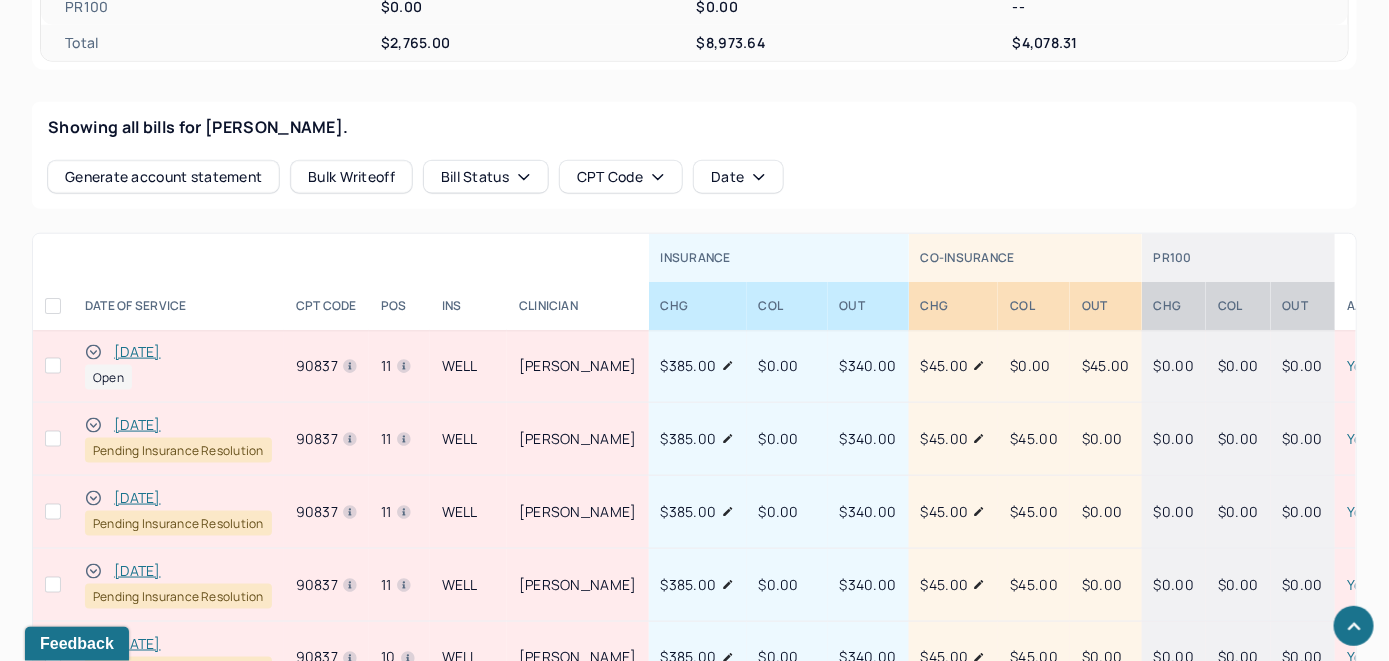 click on "[DATE]" at bounding box center [137, 352] 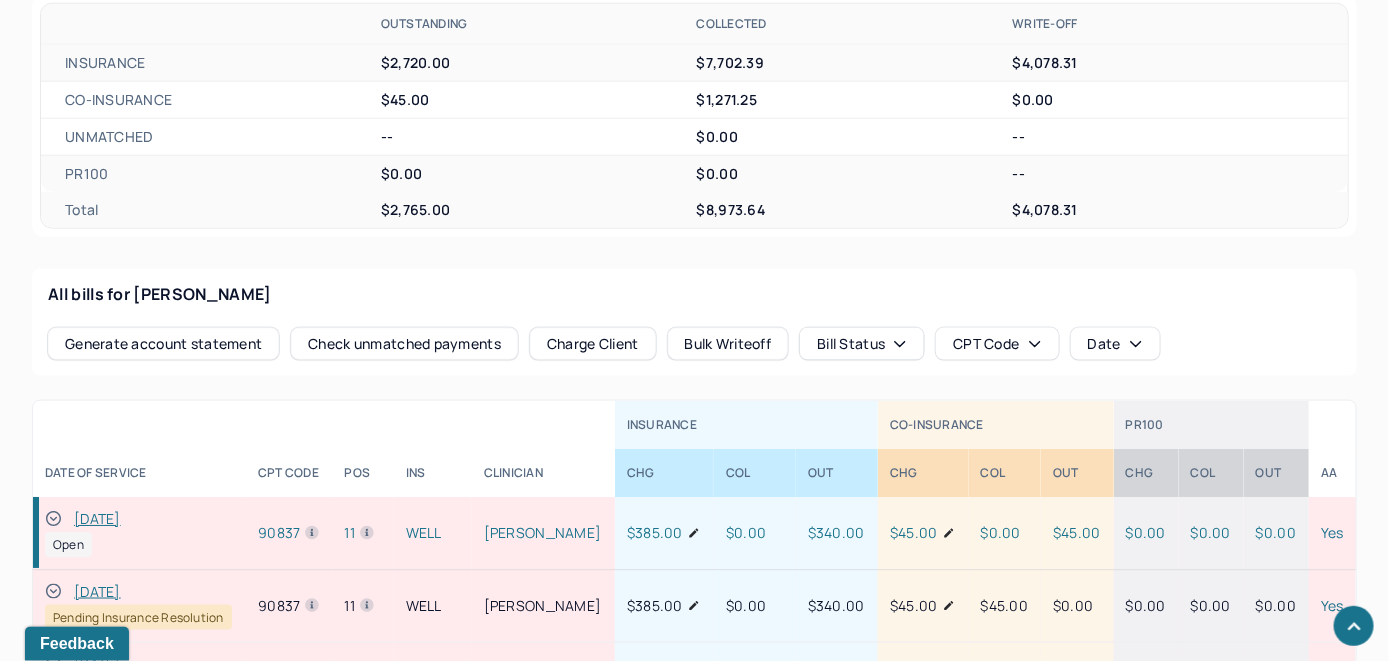 click on "Check unmatched payments" at bounding box center (404, 344) 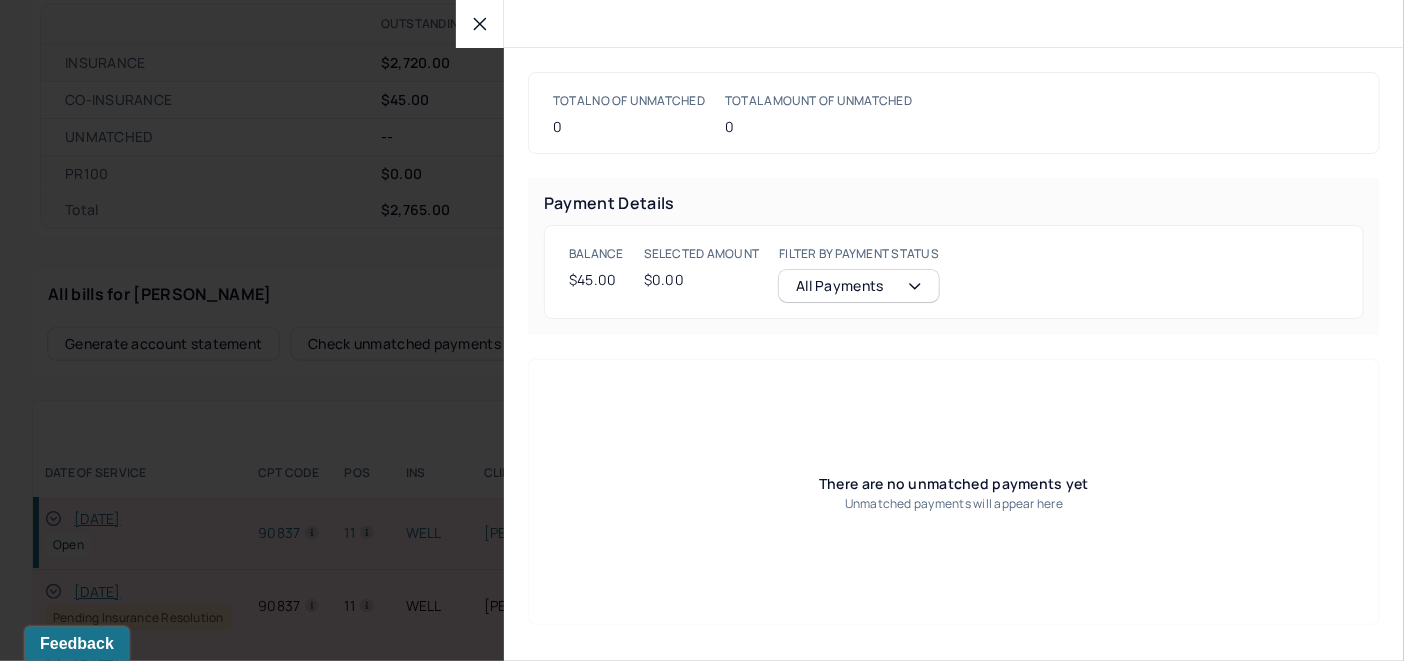 click at bounding box center [480, 24] 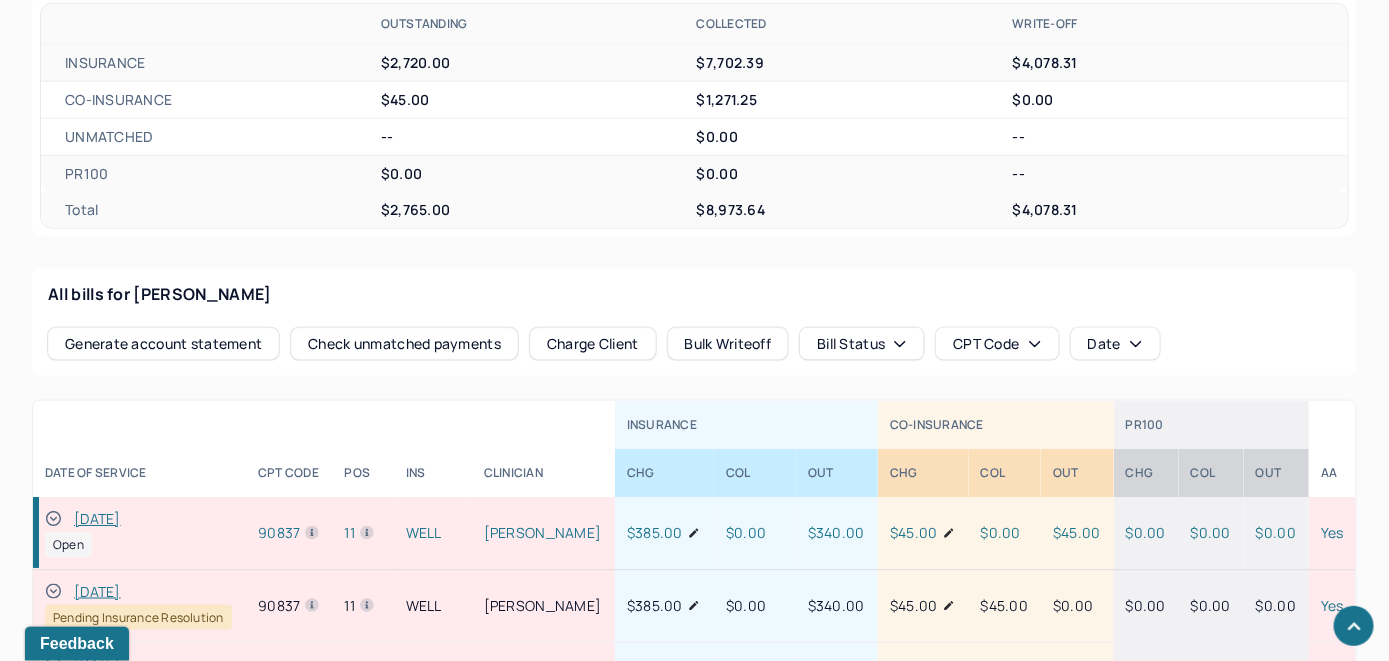 click on "Charge Client" at bounding box center [593, 344] 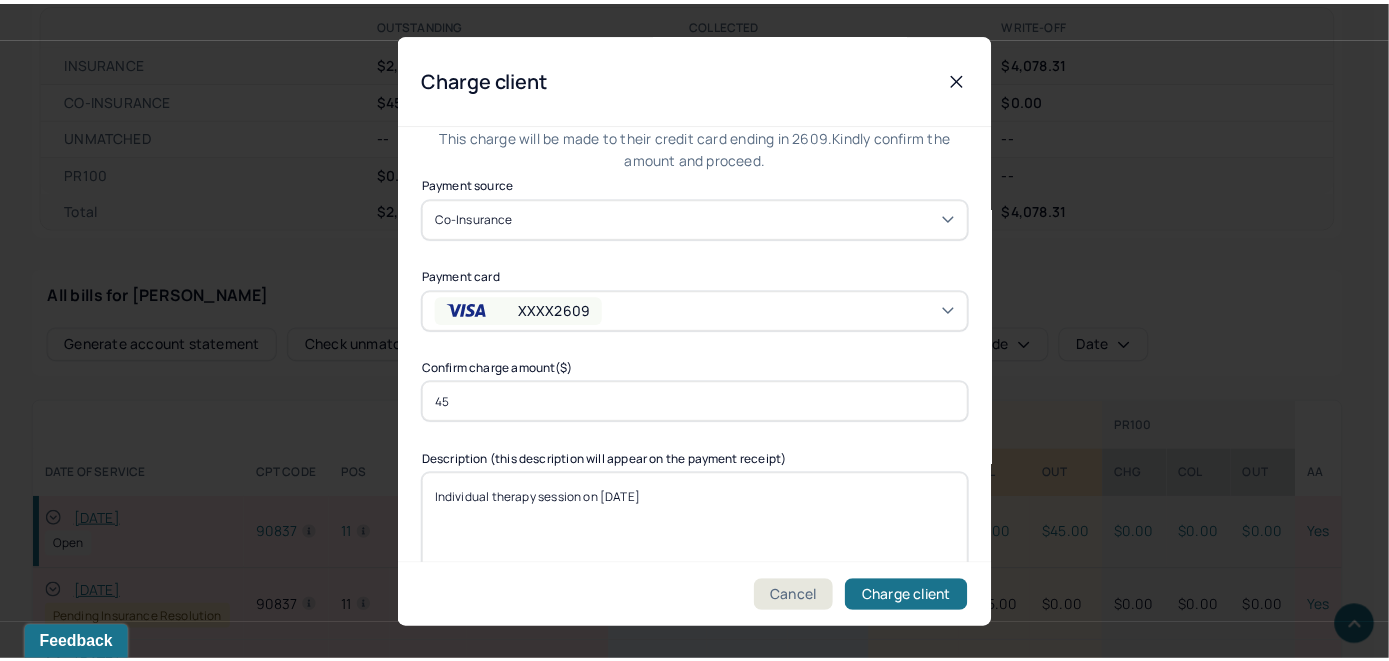 scroll, scrollTop: 121, scrollLeft: 0, axis: vertical 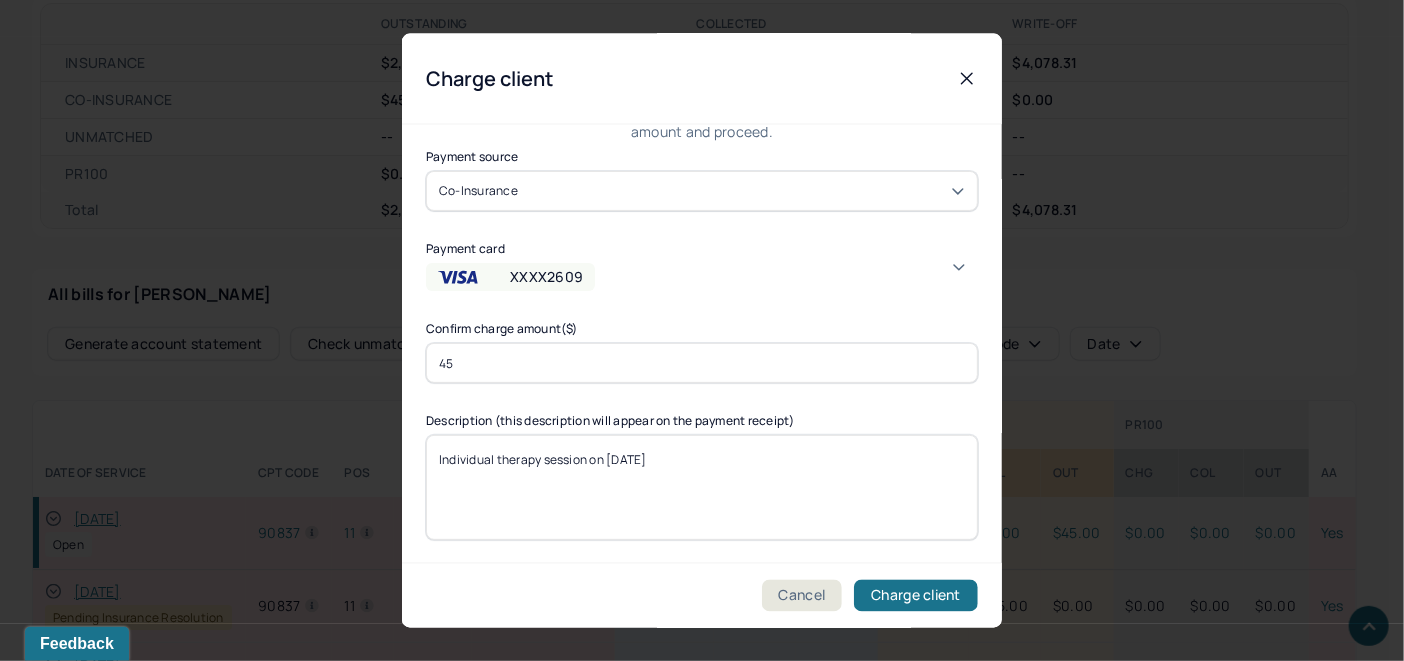 click on "XXXX2609" at bounding box center (702, 277) 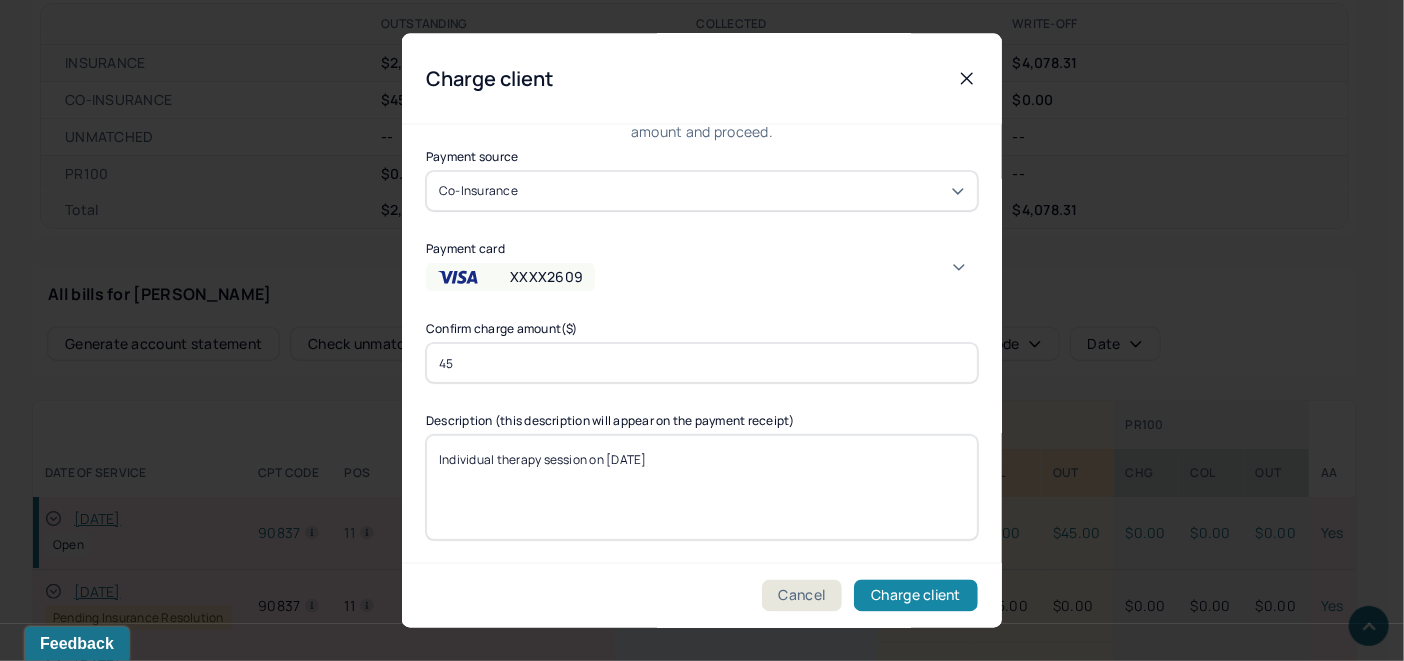 click on "Charge client" at bounding box center (916, 596) 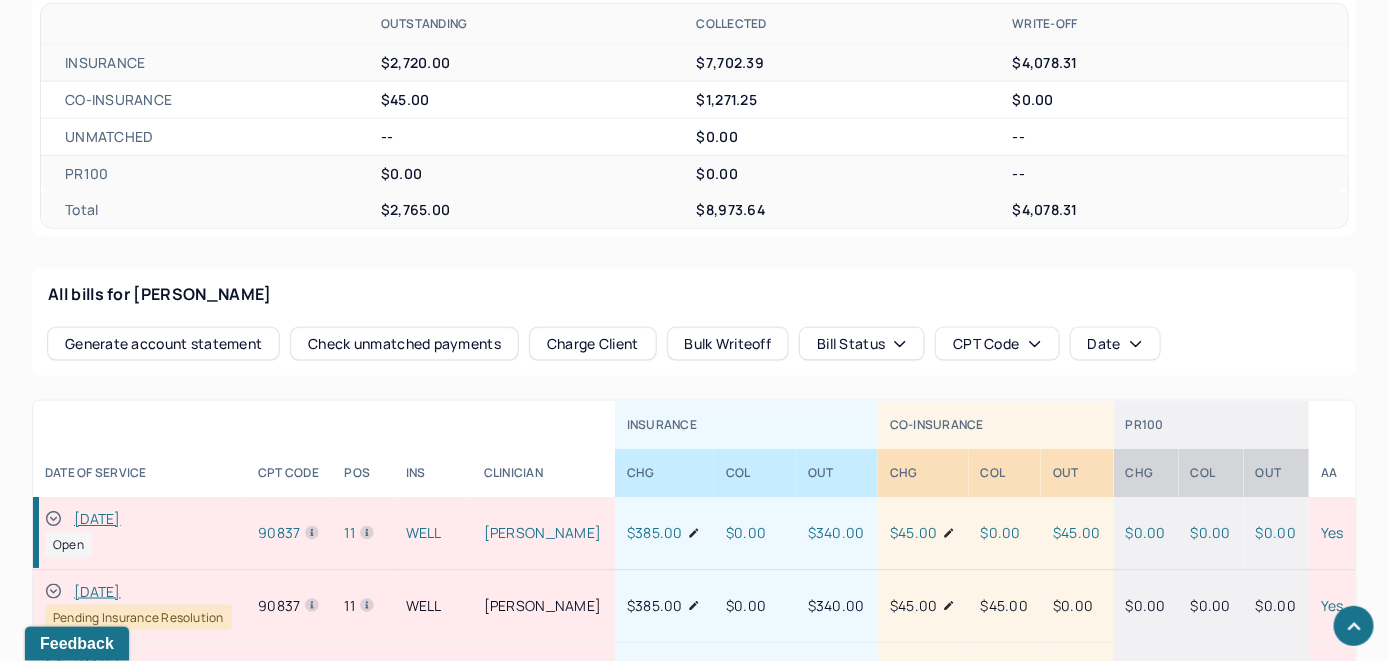 click 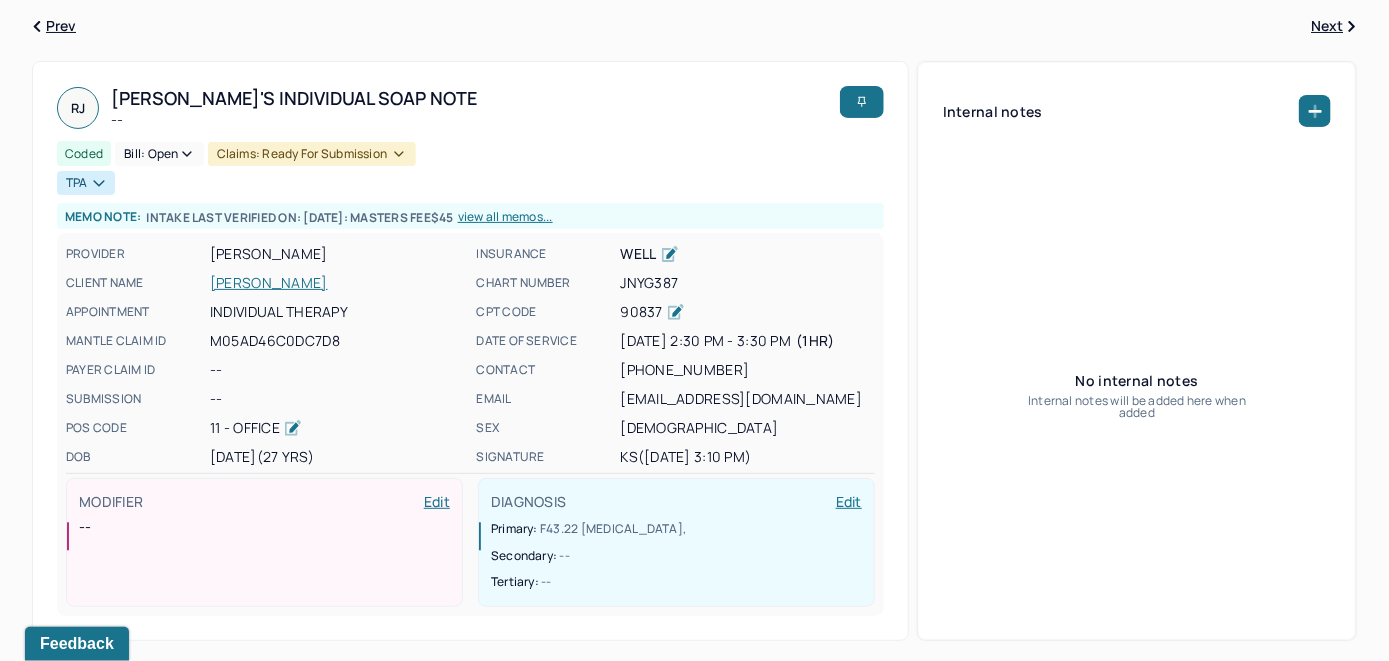 scroll, scrollTop: 0, scrollLeft: 0, axis: both 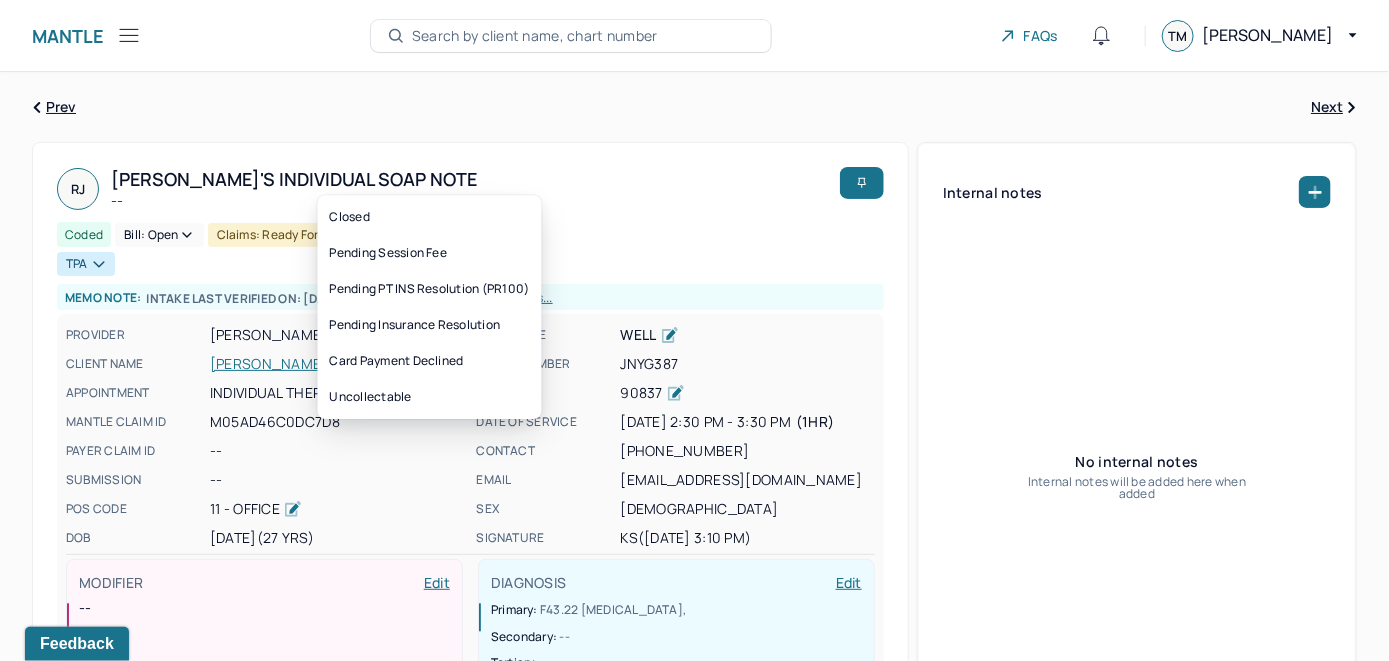 click on "Bill: Open" at bounding box center [159, 235] 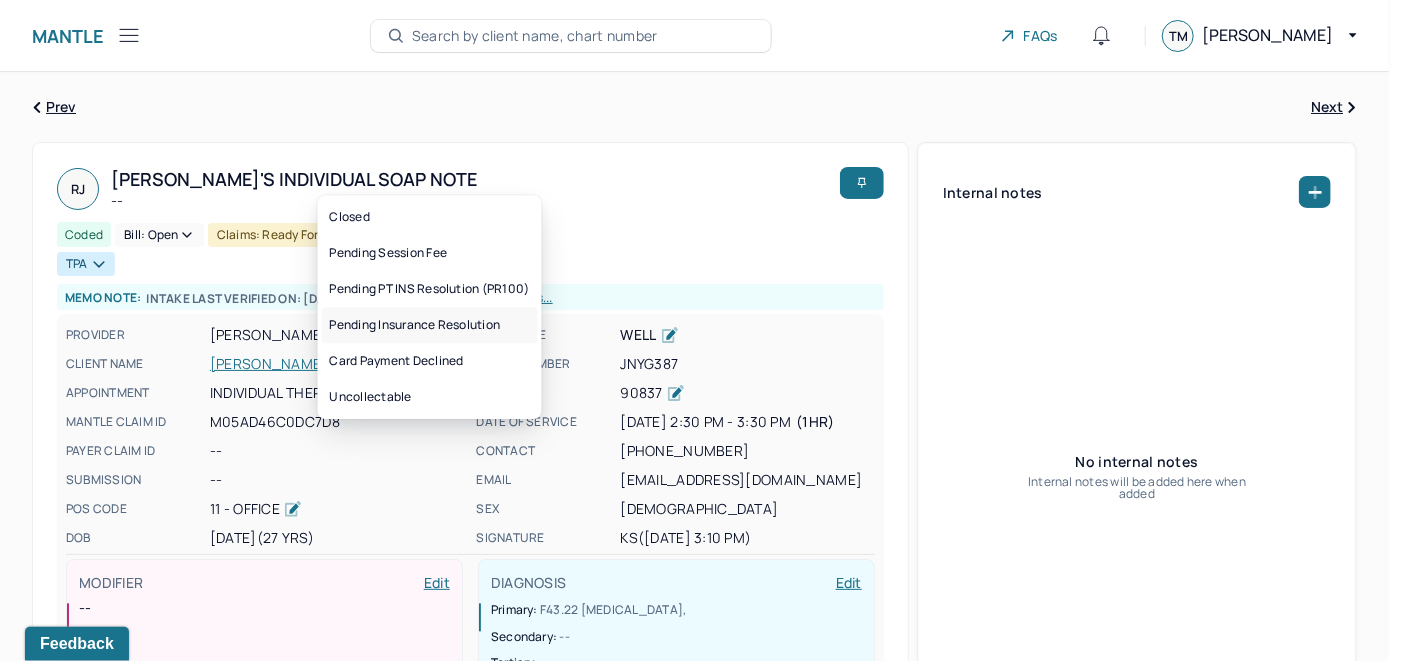 click on "Pending Insurance Resolution" at bounding box center [430, 325] 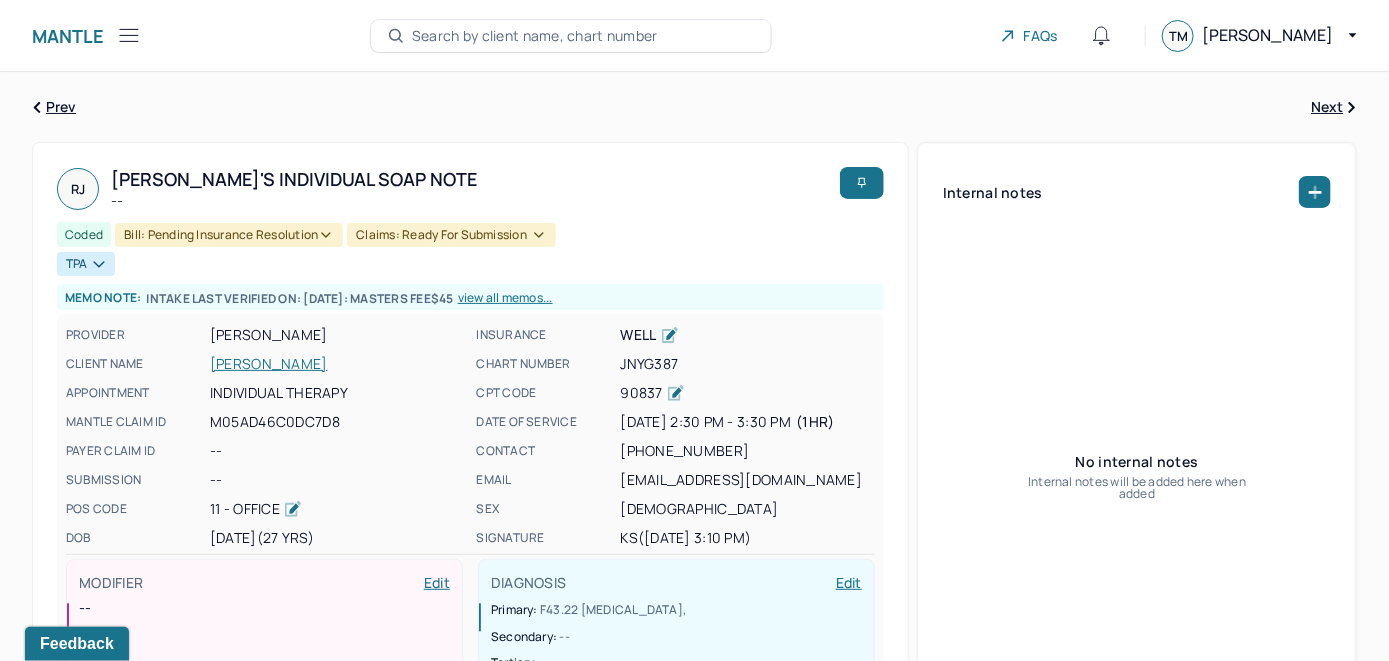 click on "Search by client name, chart number" at bounding box center (535, 36) 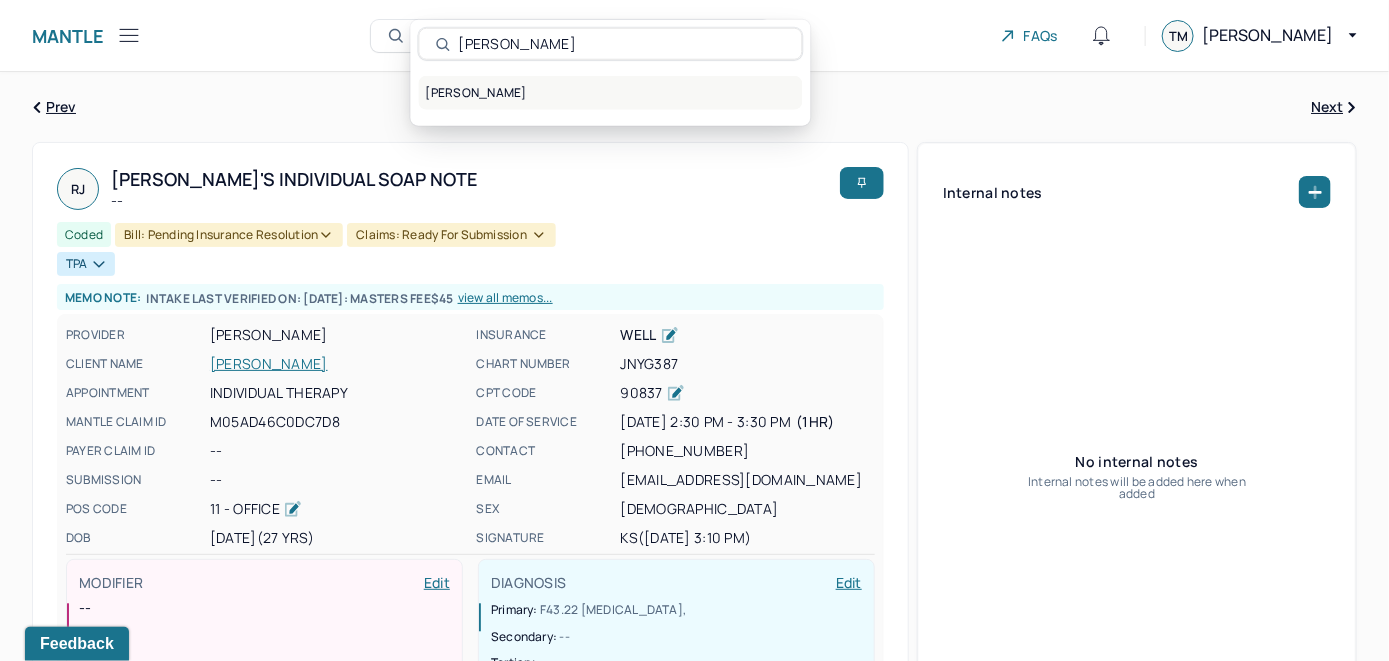 type on "Rosie Hertzman" 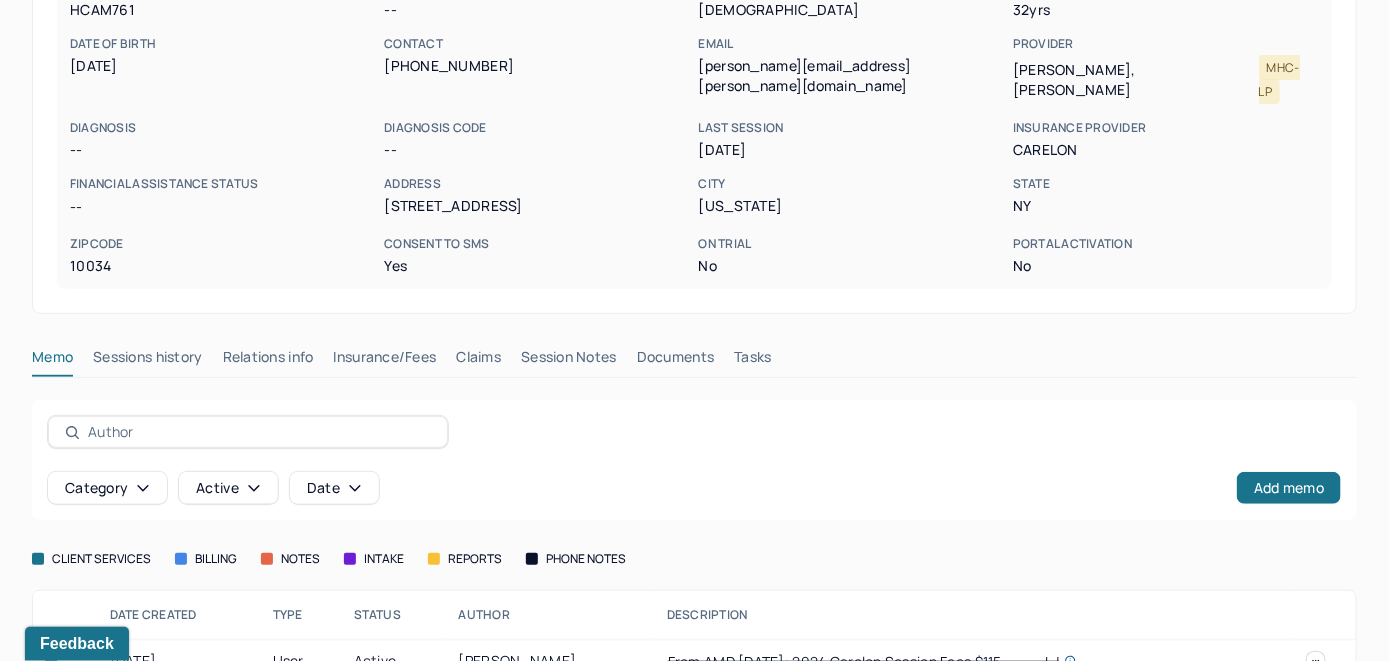 scroll, scrollTop: 261, scrollLeft: 0, axis: vertical 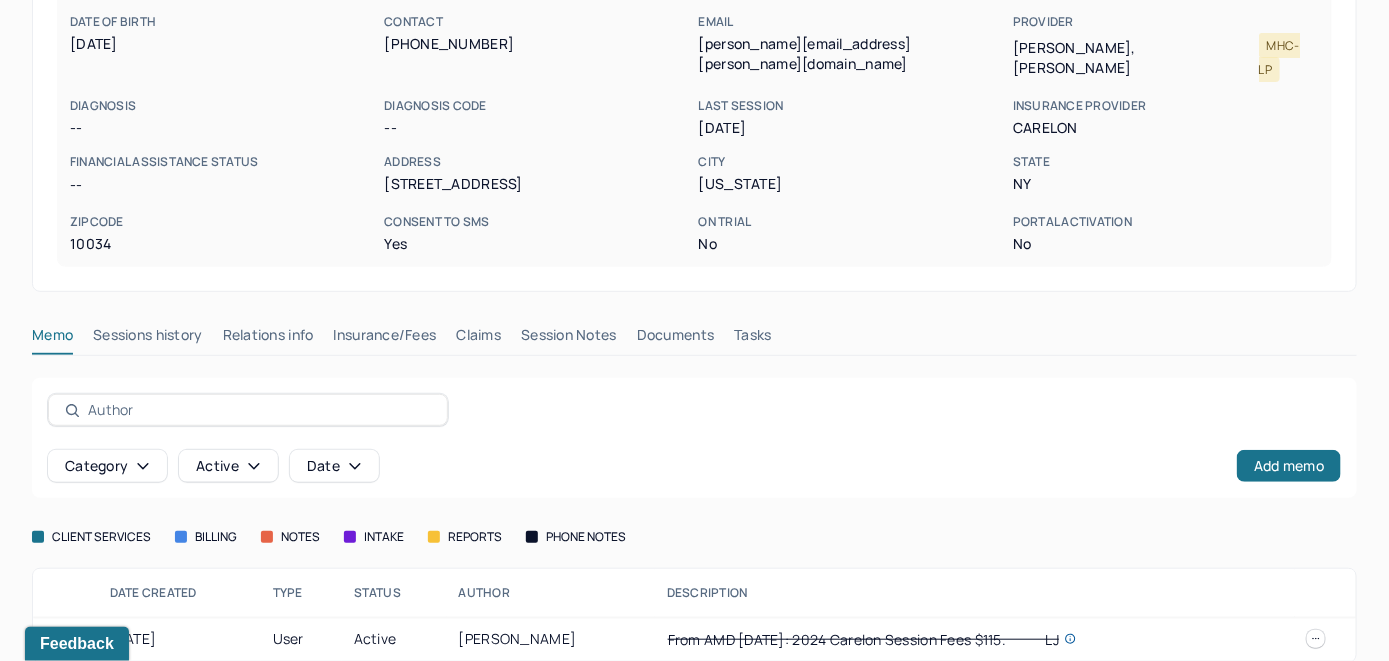 click on "Insurance/Fees" at bounding box center (385, 339) 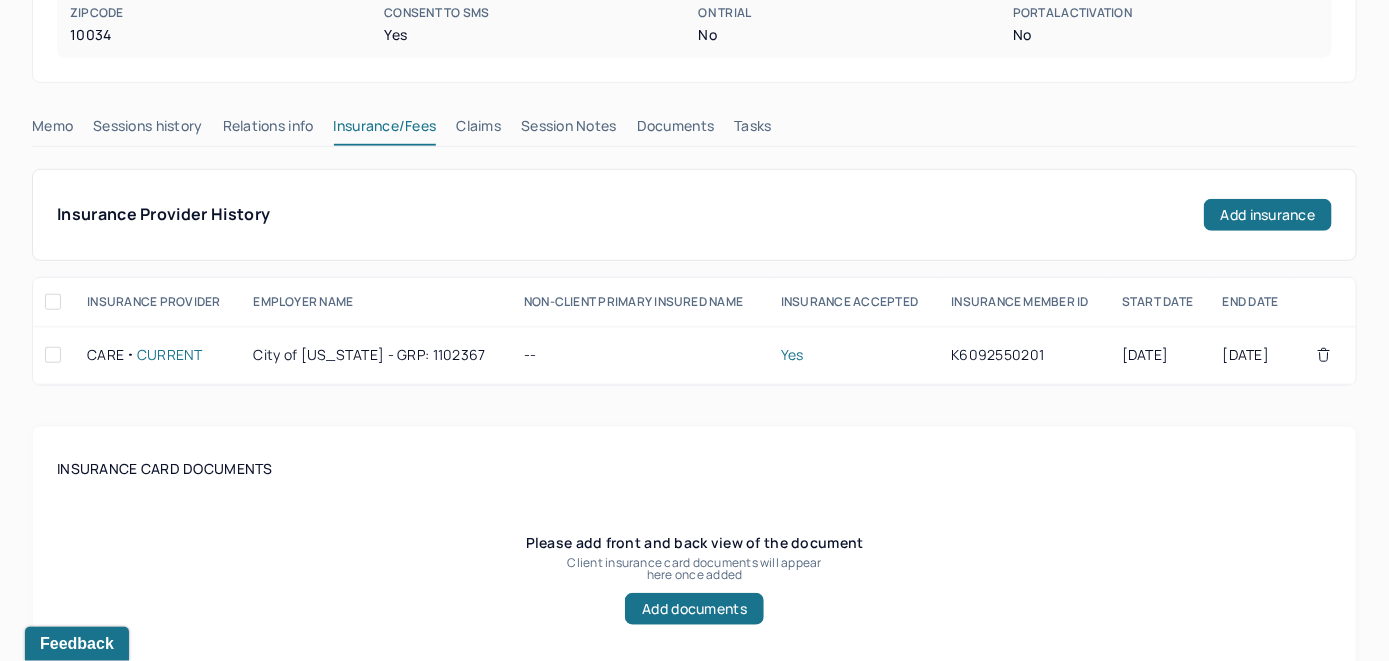 scroll, scrollTop: 461, scrollLeft: 0, axis: vertical 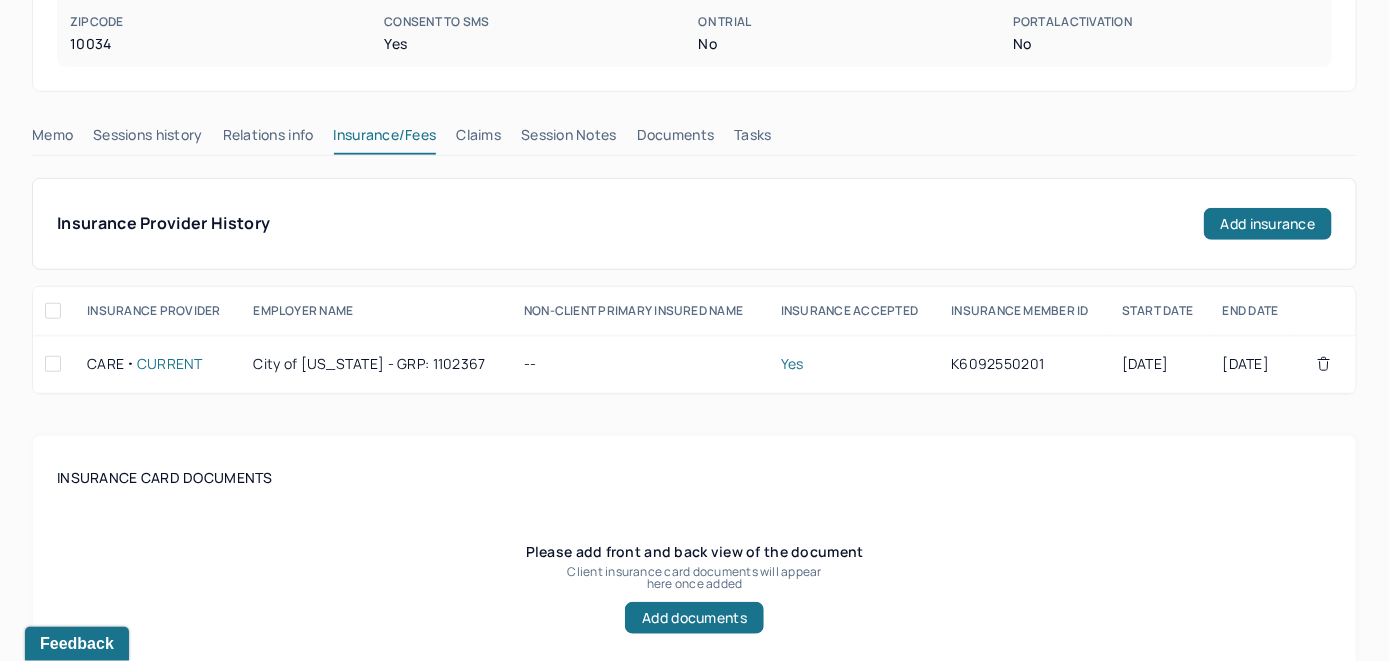 click on "Claims" at bounding box center (478, 139) 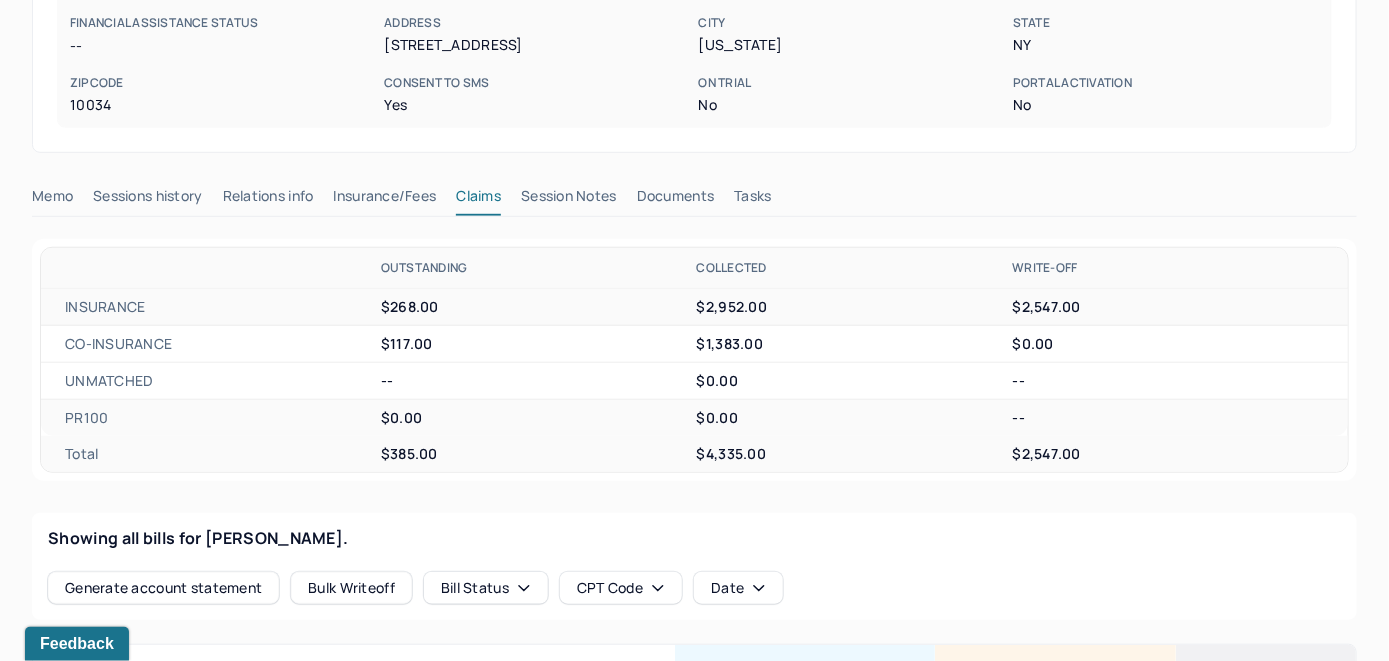 scroll, scrollTop: 700, scrollLeft: 0, axis: vertical 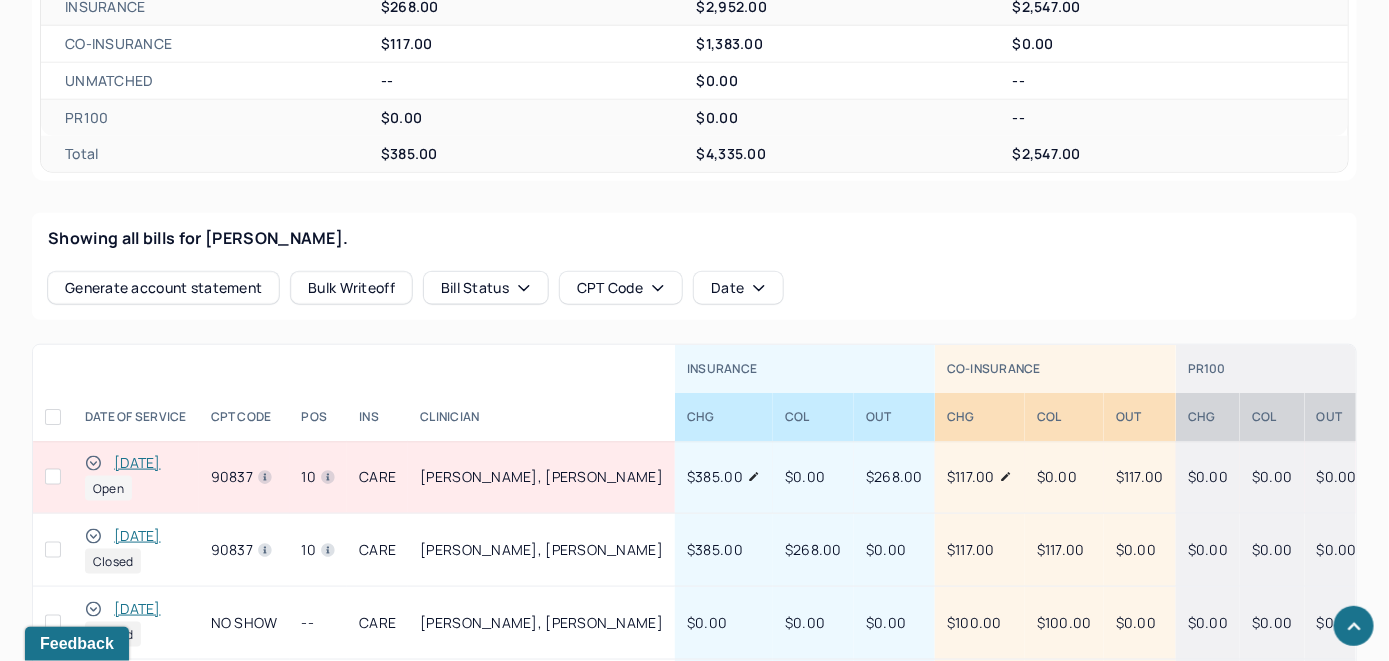 click on "[DATE]" at bounding box center [137, 463] 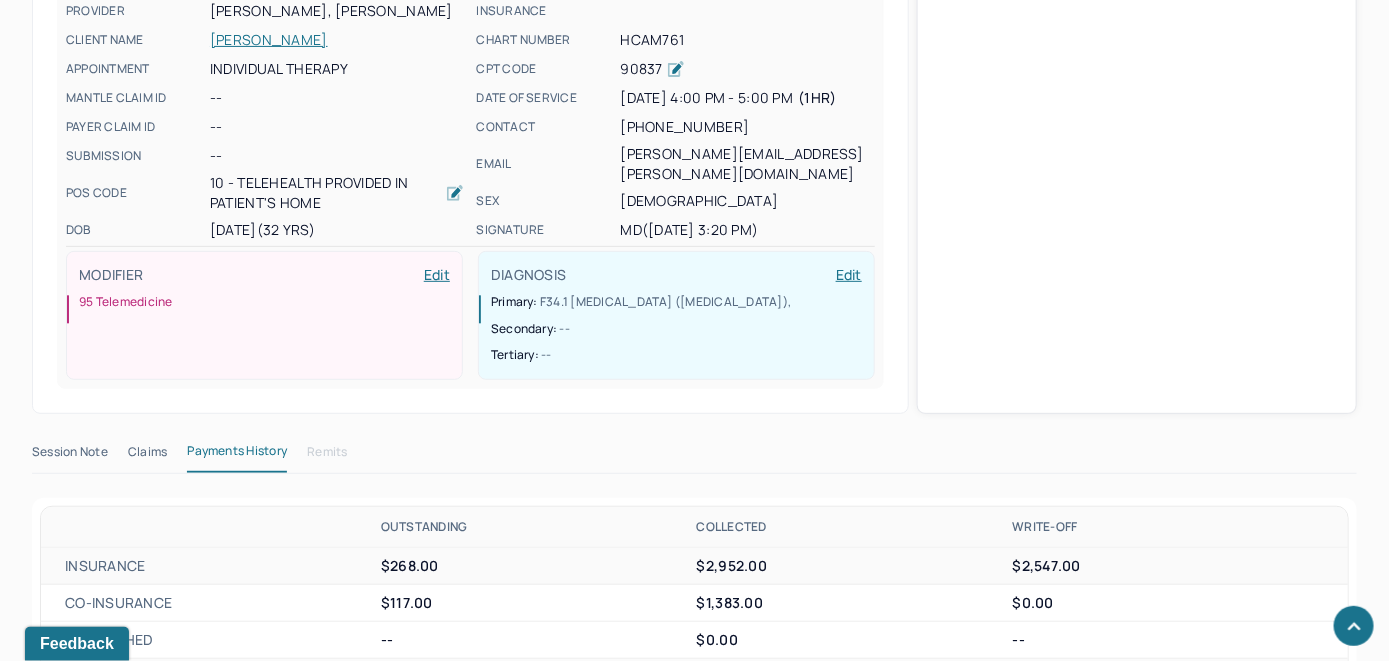 scroll, scrollTop: 700, scrollLeft: 0, axis: vertical 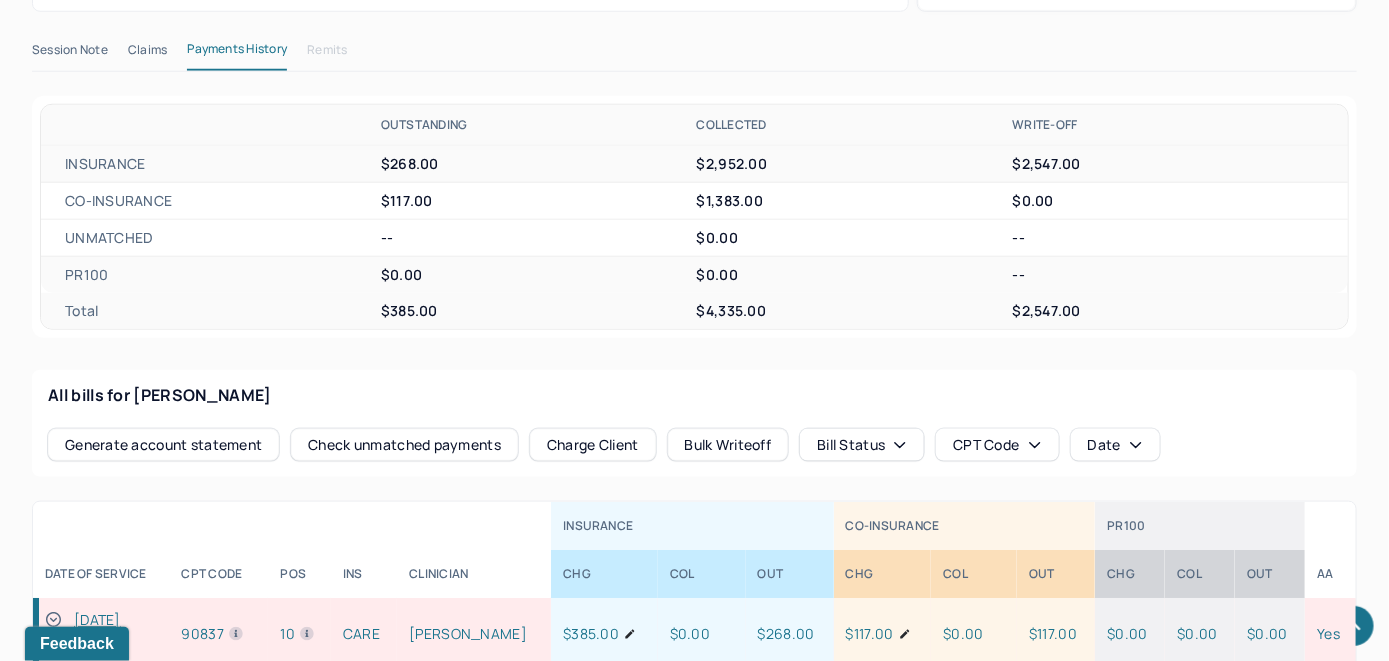 click on "Check unmatched payments" at bounding box center (404, 445) 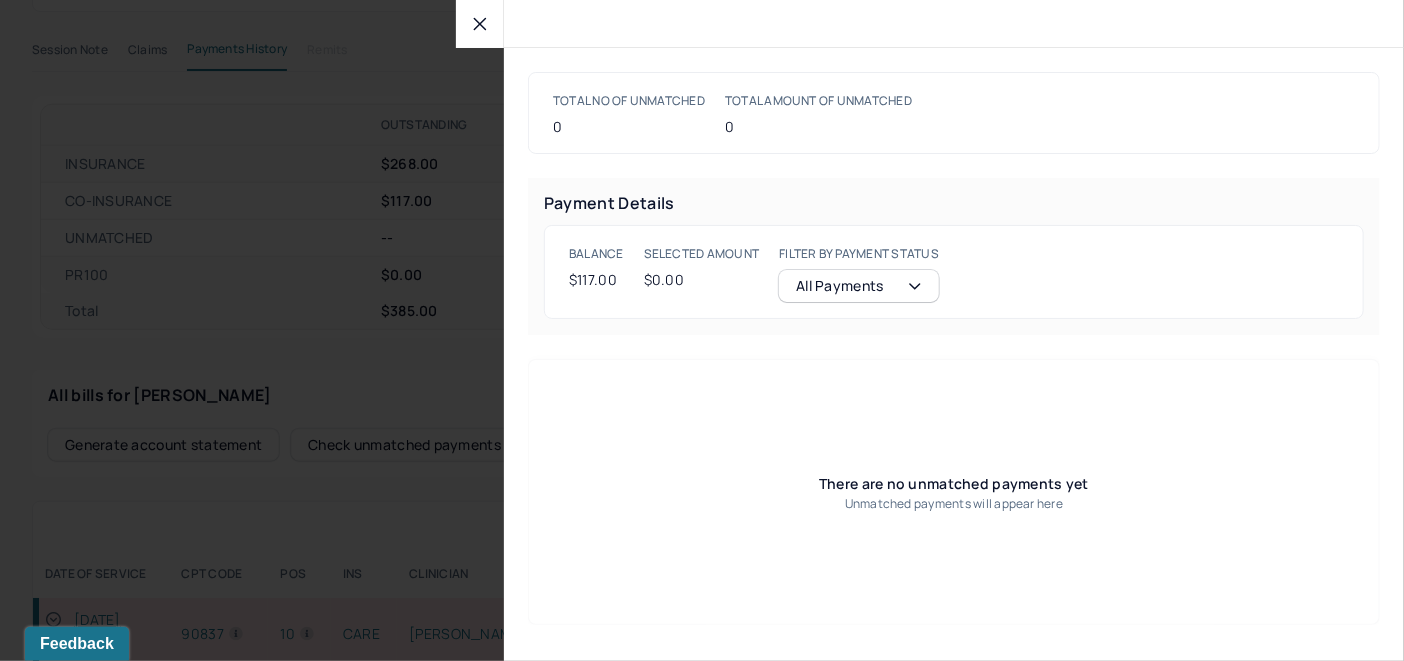 click 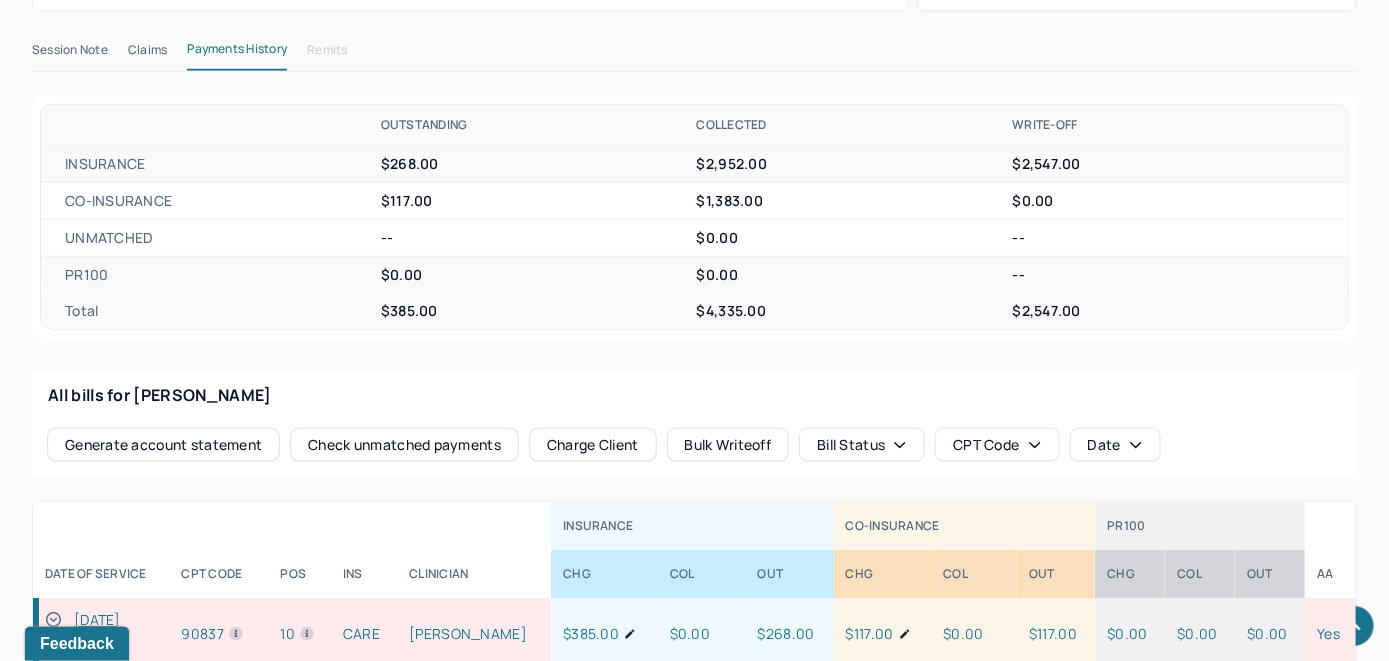 click on "Charge Client" at bounding box center (593, 445) 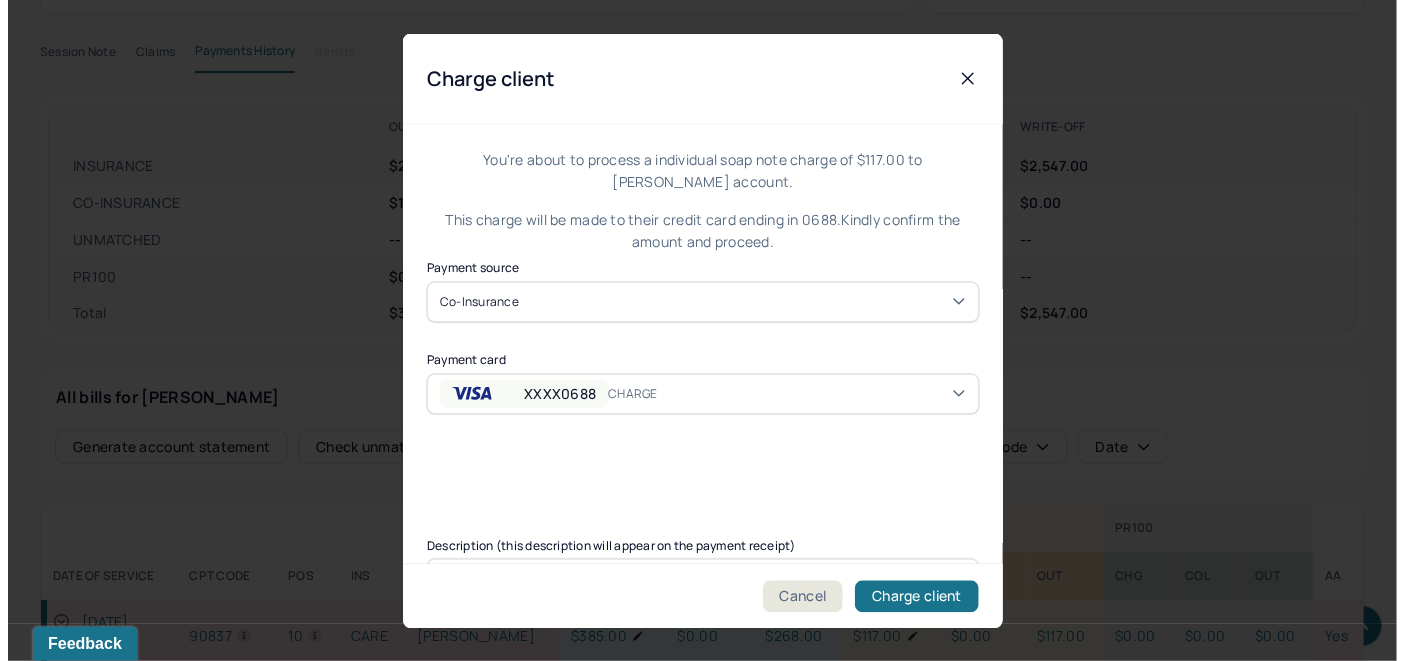 scroll, scrollTop: 702, scrollLeft: 0, axis: vertical 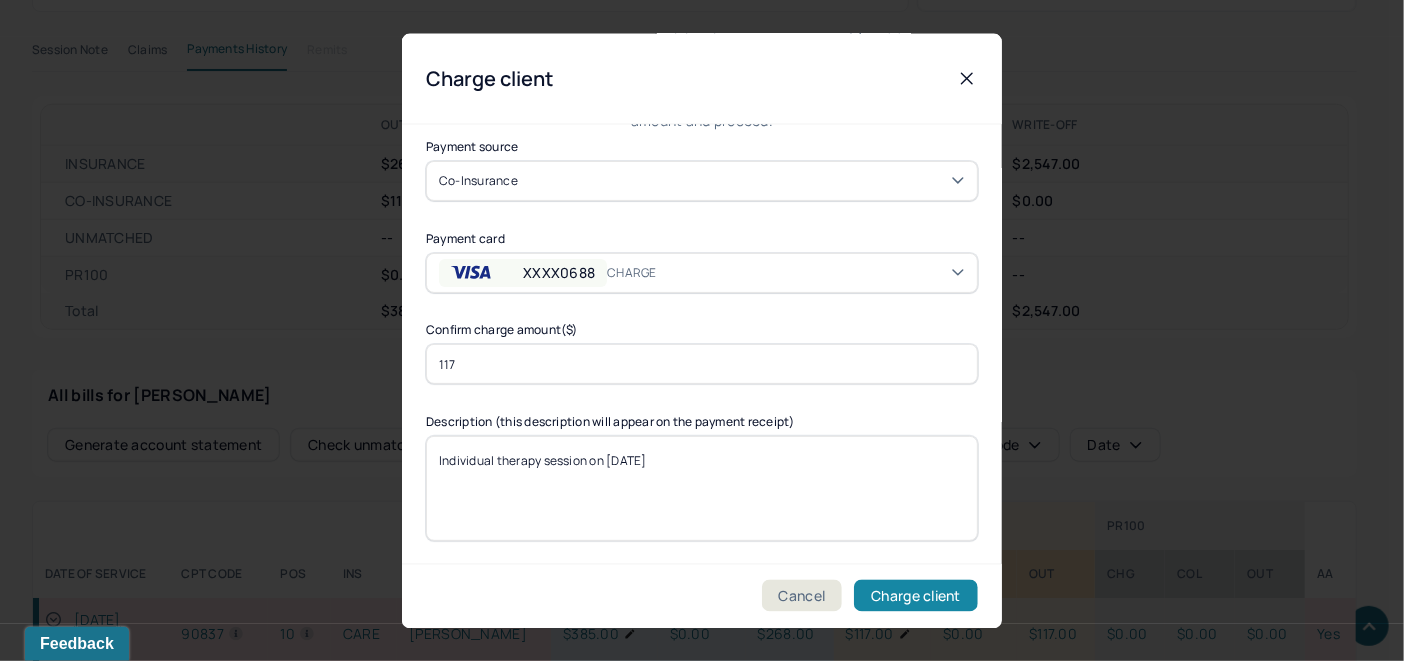 click on "Charge client" at bounding box center (916, 596) 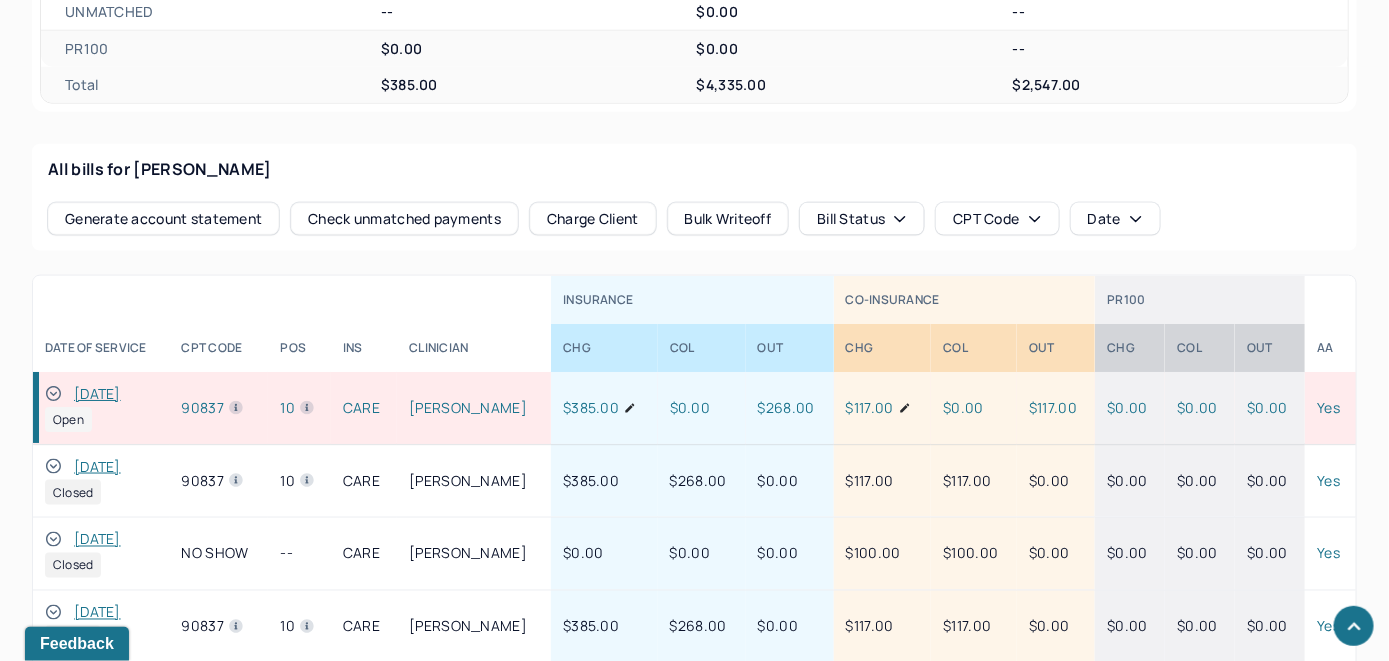scroll, scrollTop: 1002, scrollLeft: 0, axis: vertical 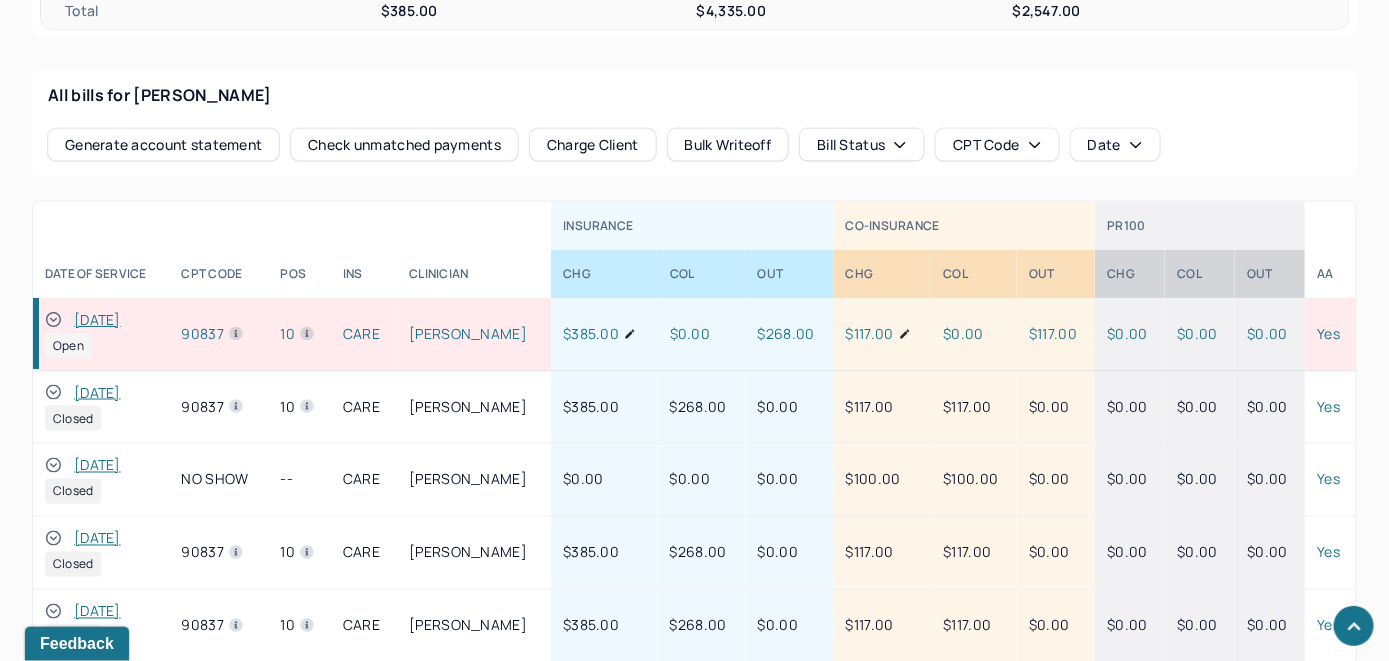 click 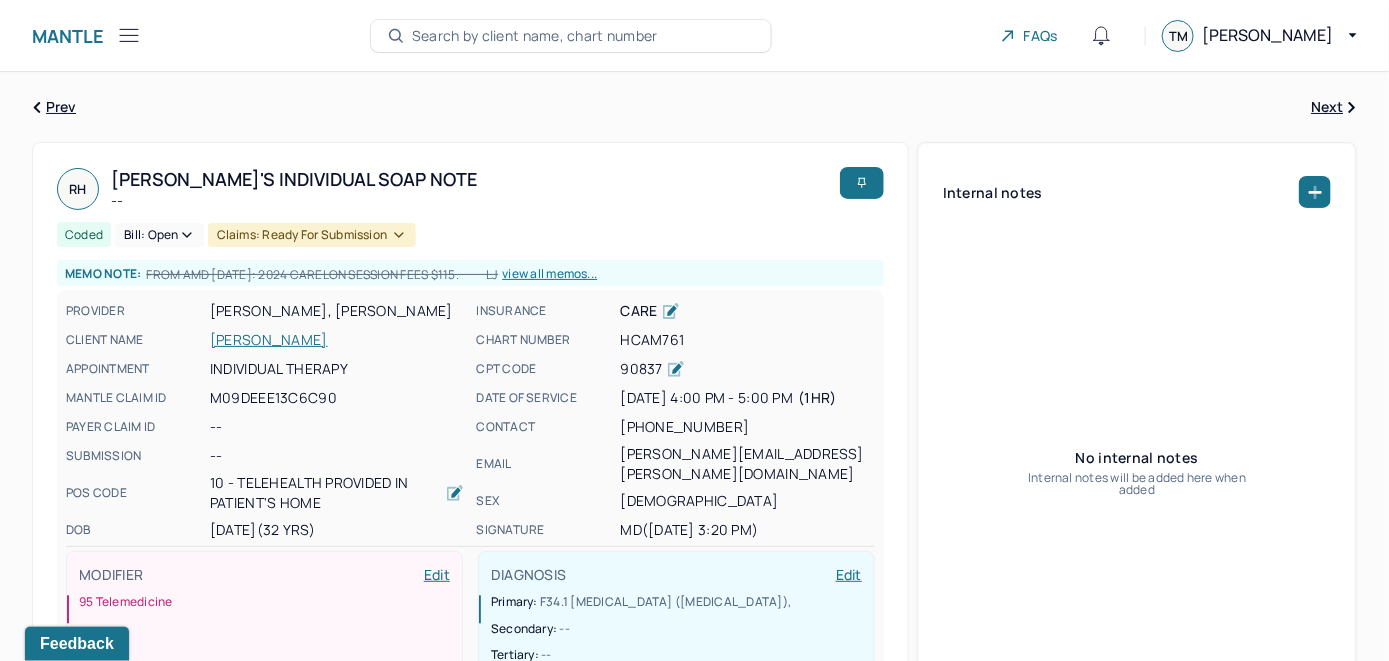 scroll, scrollTop: 0, scrollLeft: 0, axis: both 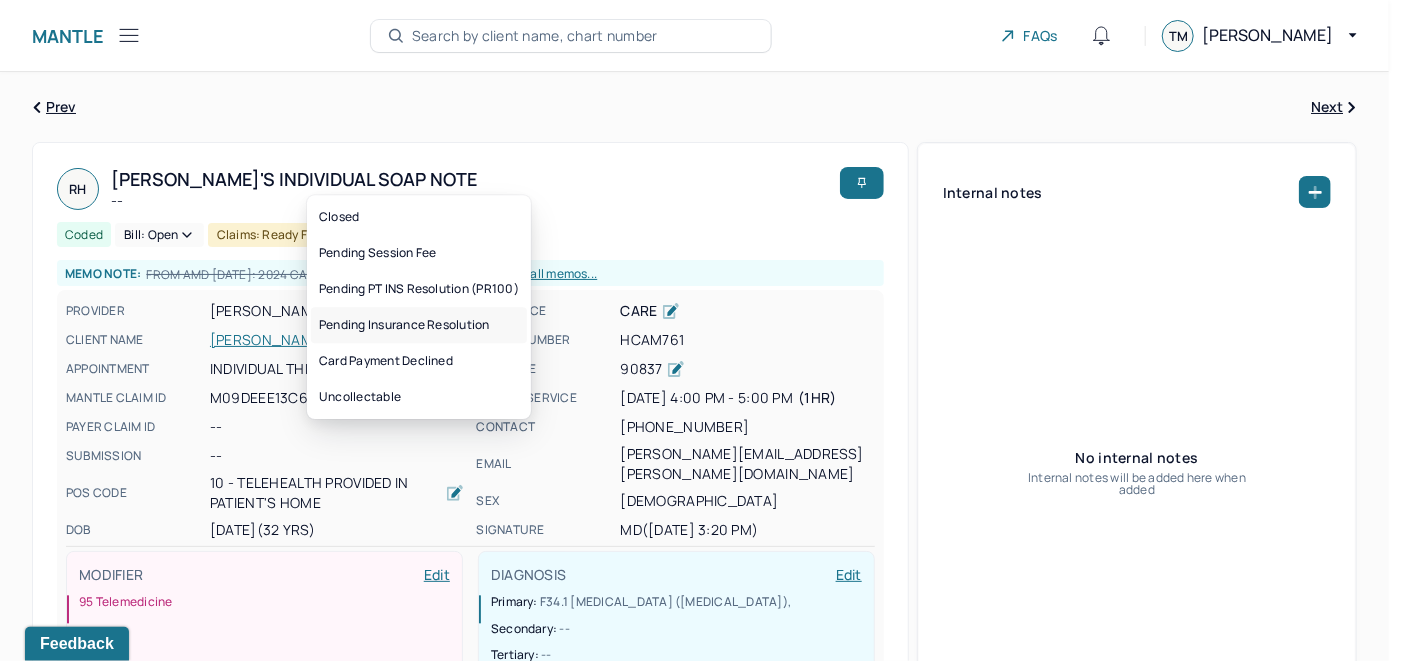 click on "Pending Insurance Resolution" at bounding box center [419, 325] 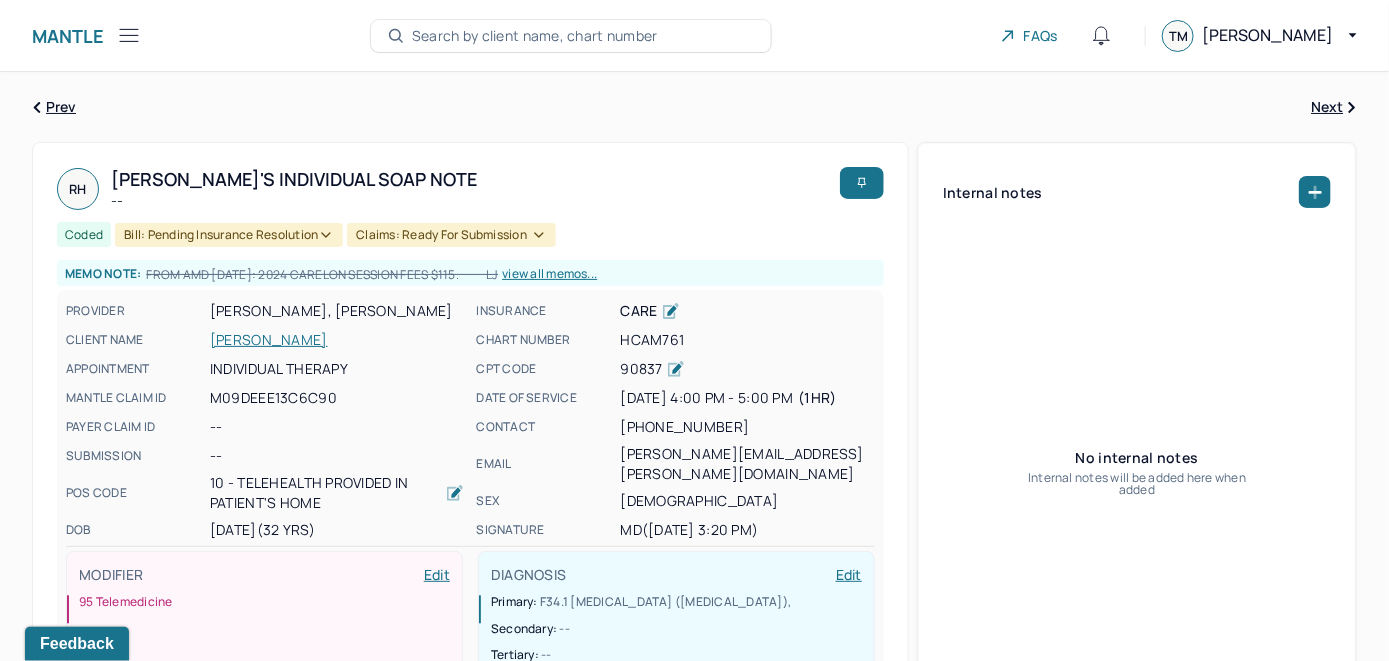 click on "Search by client name, chart number" at bounding box center (535, 36) 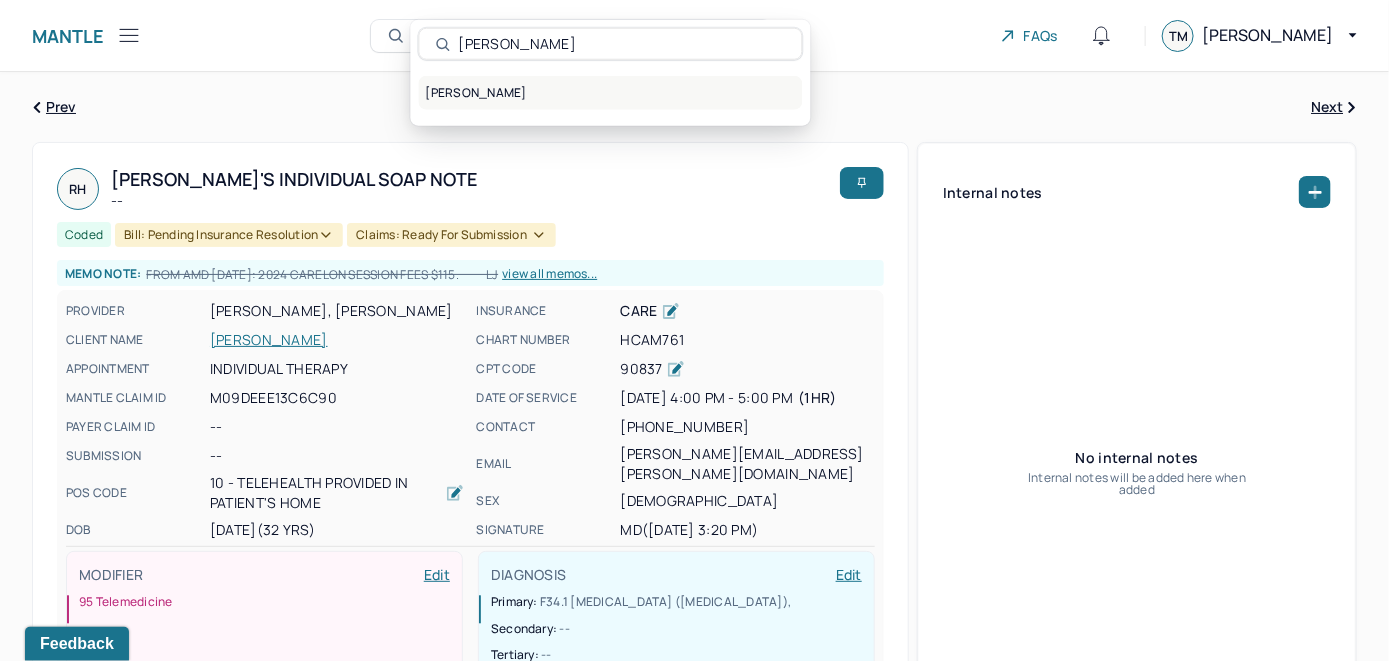 type on "Samantha Bosque" 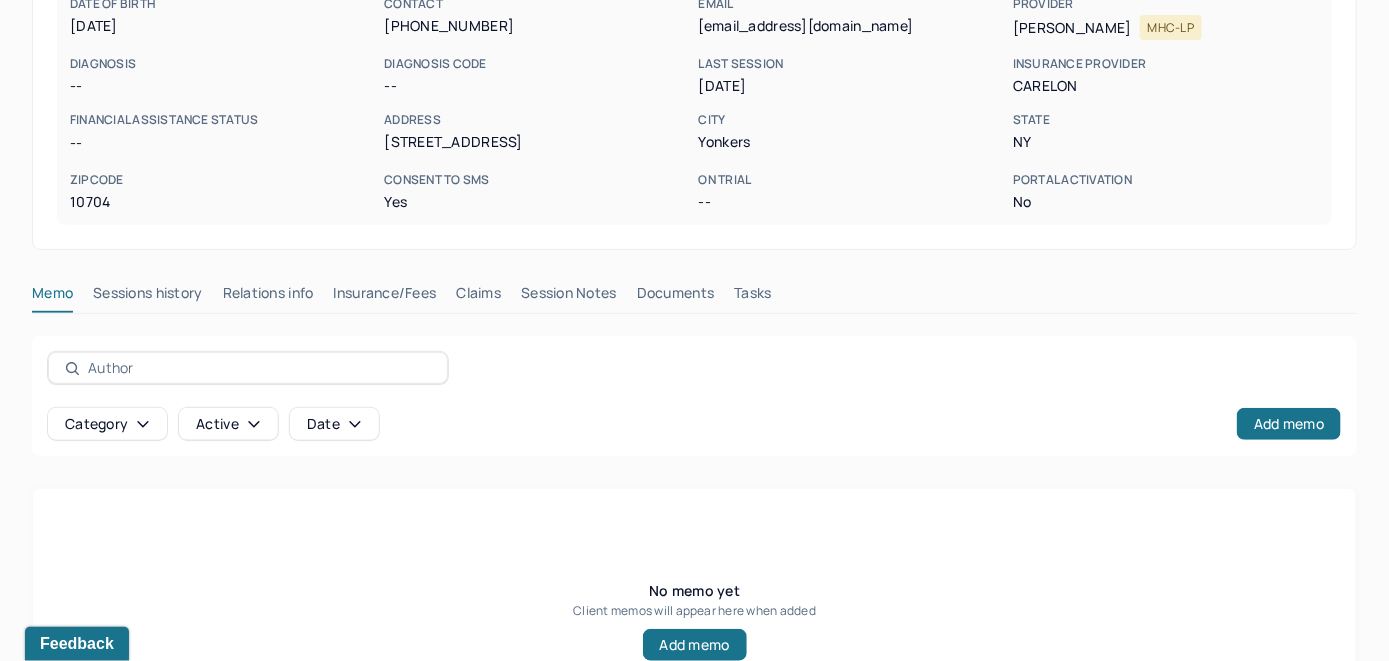 scroll, scrollTop: 393, scrollLeft: 0, axis: vertical 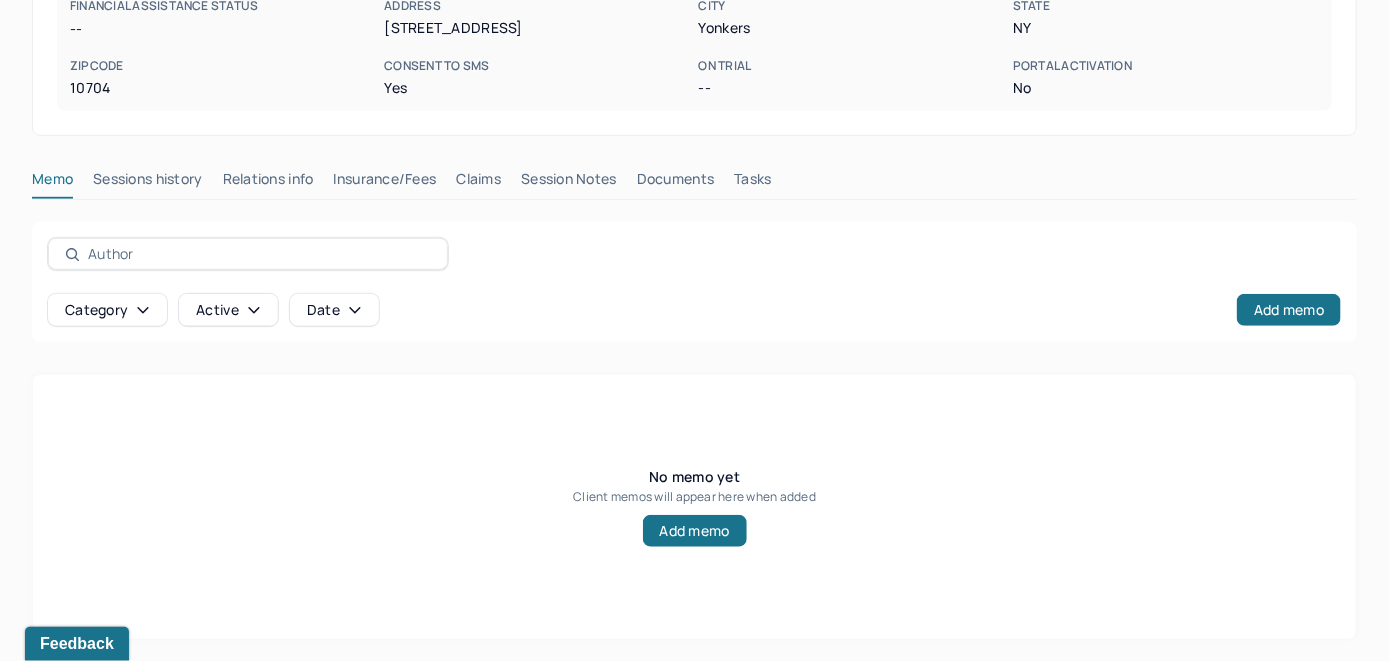 click on "Insurance/Fees" at bounding box center [385, 183] 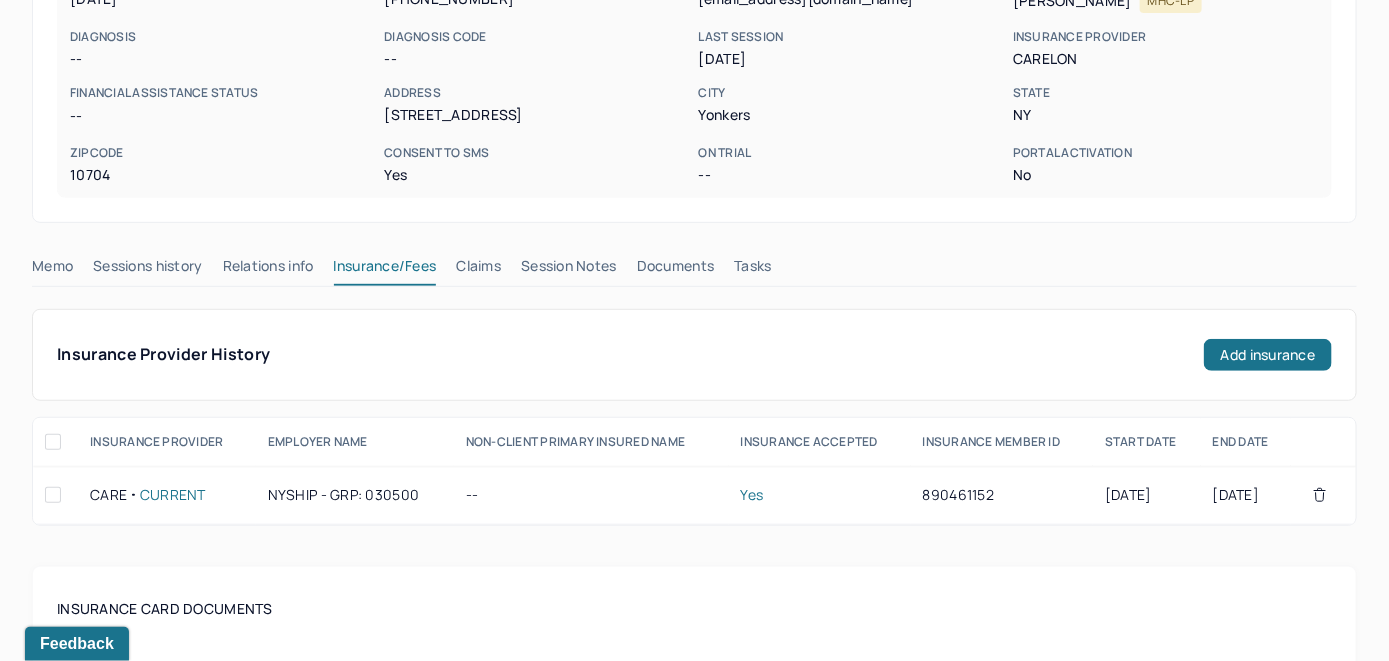scroll, scrollTop: 293, scrollLeft: 0, axis: vertical 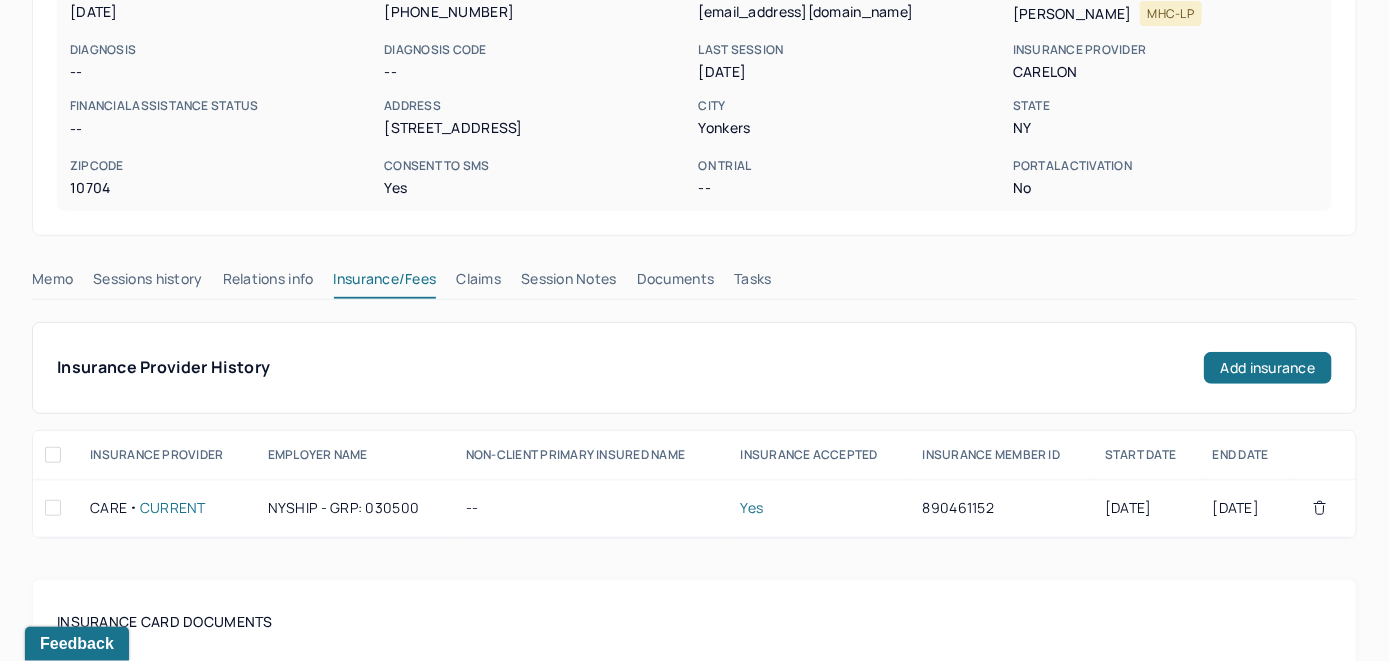 click on "Claims" at bounding box center [478, 283] 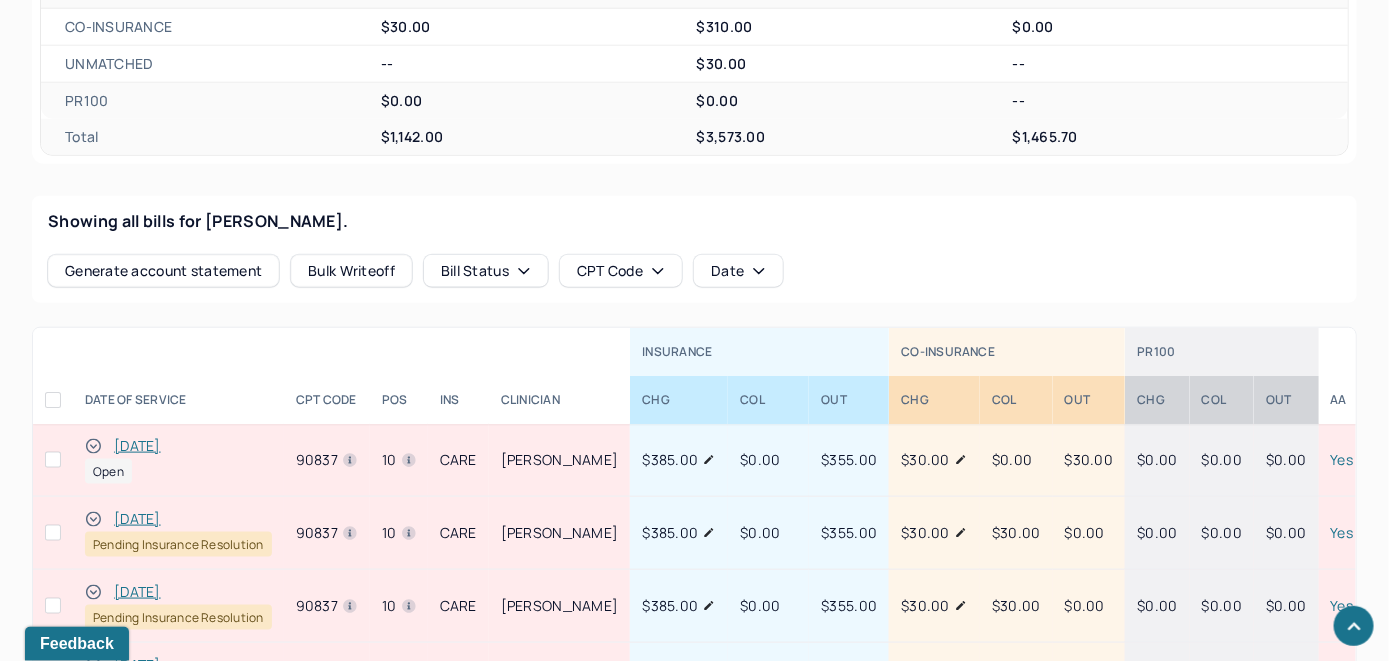 scroll, scrollTop: 735, scrollLeft: 0, axis: vertical 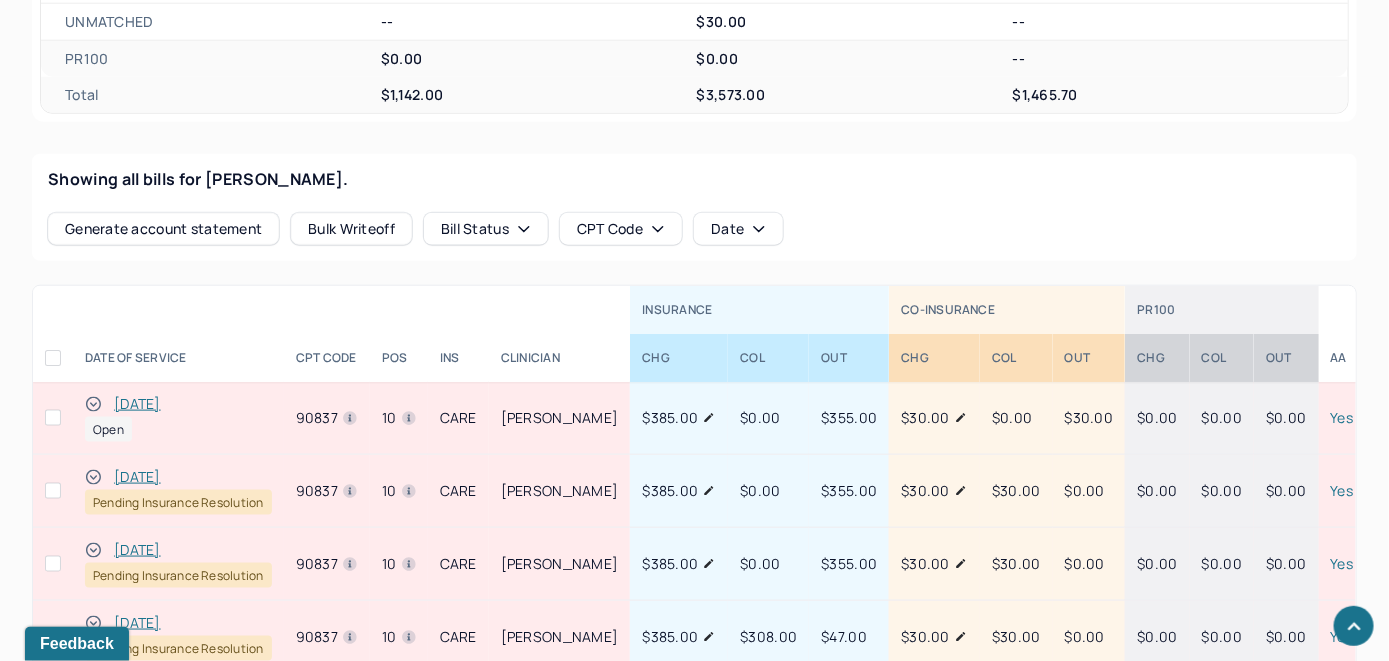 click on "[DATE]" at bounding box center (137, 404) 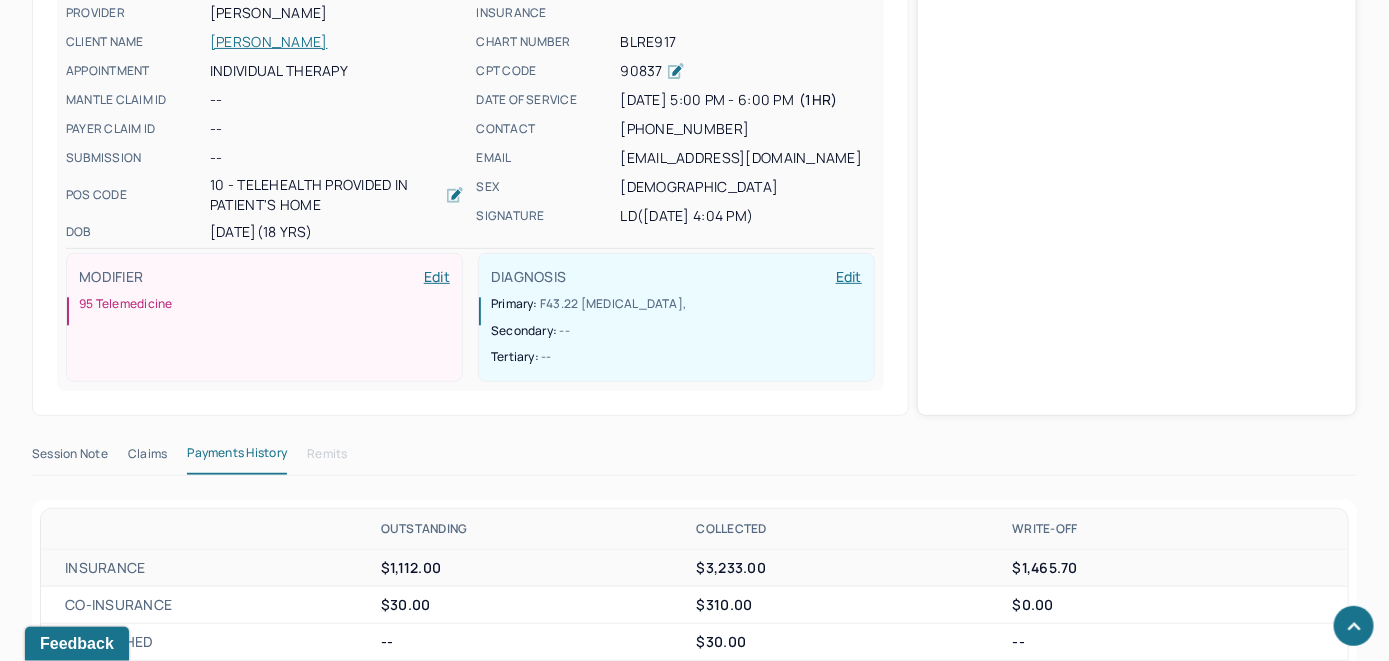 scroll, scrollTop: 735, scrollLeft: 0, axis: vertical 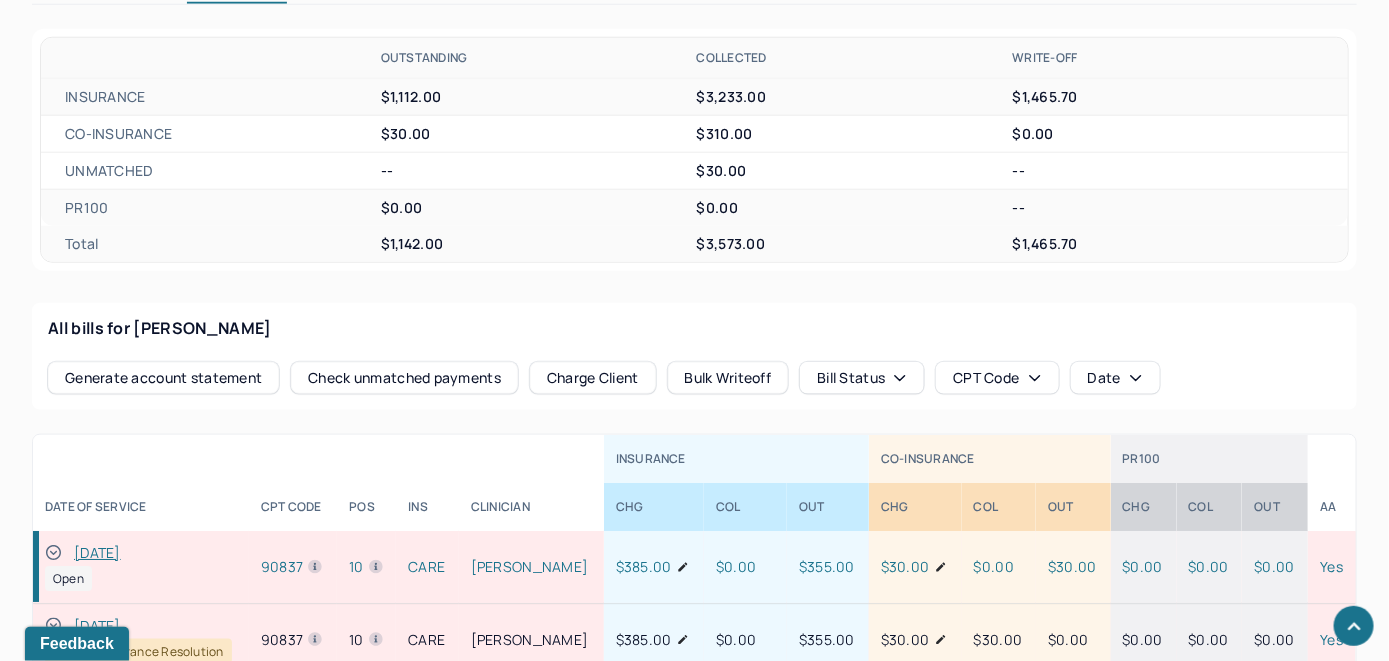 click on "Check unmatched payments" at bounding box center (404, 378) 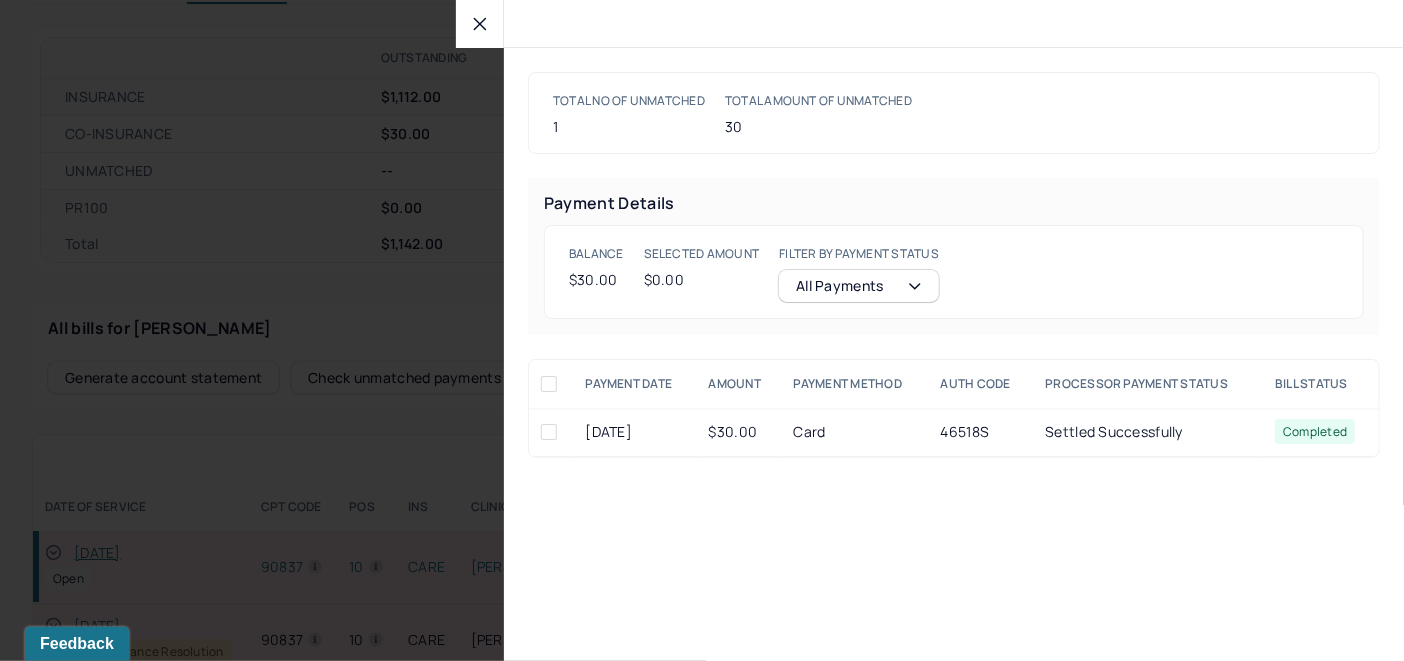 click at bounding box center [549, 432] 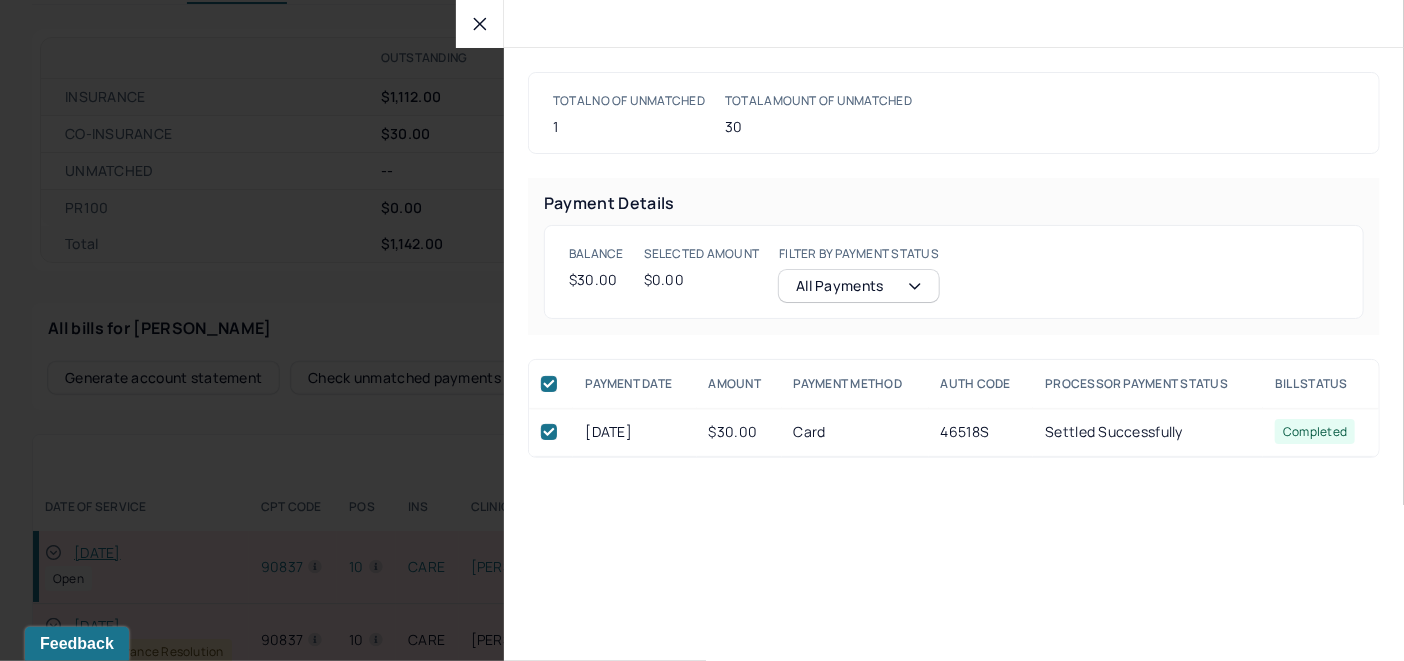 checkbox on "true" 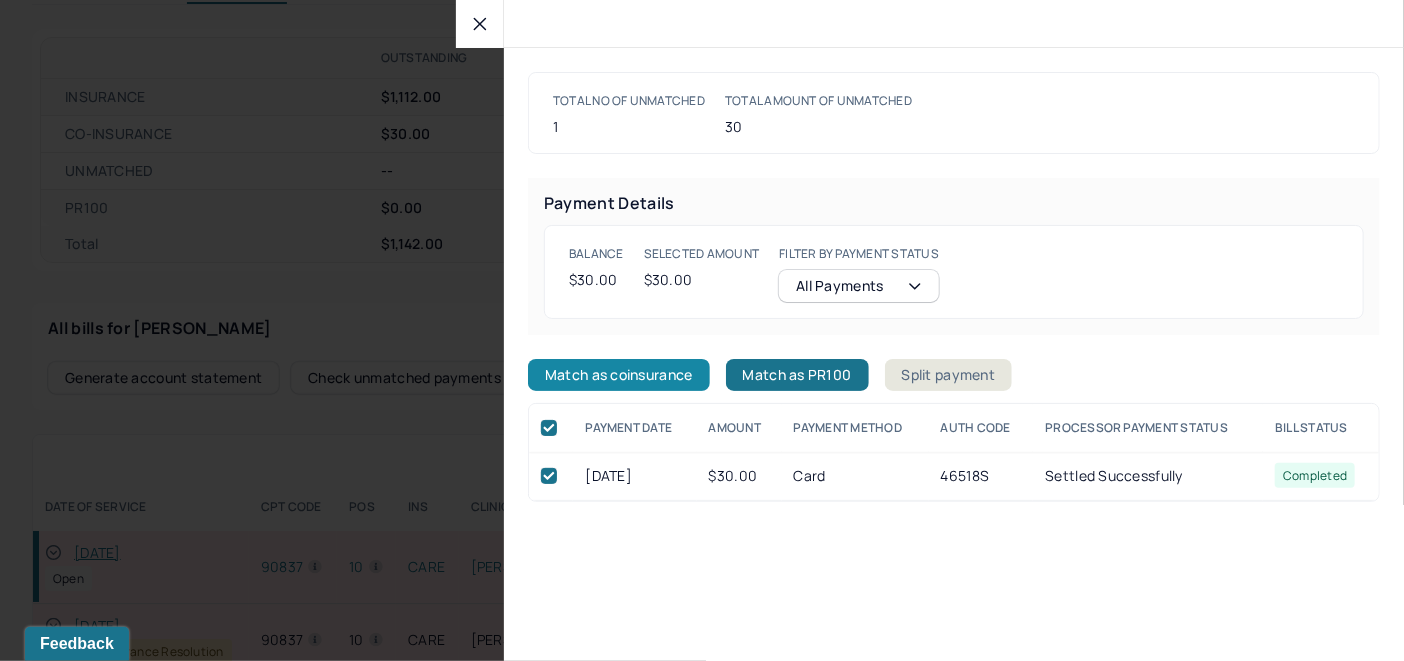 click on "Match as coinsurance" at bounding box center (619, 375) 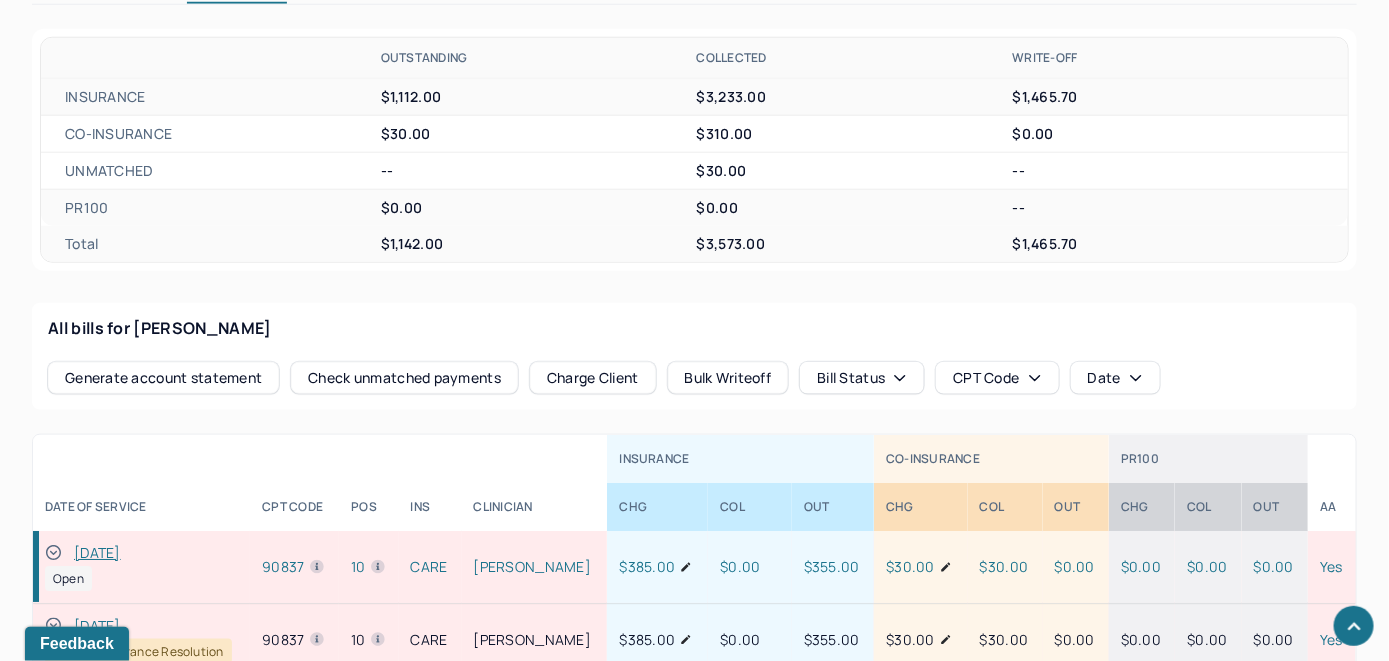 click 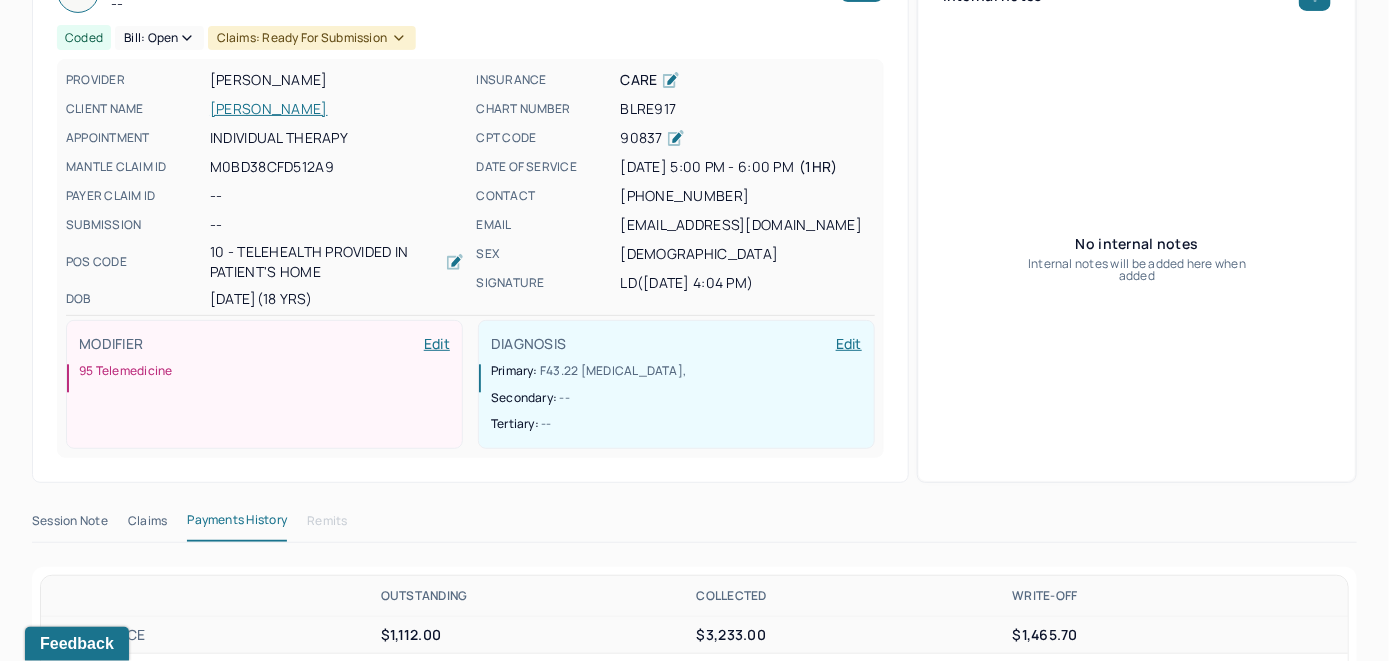 scroll, scrollTop: 35, scrollLeft: 0, axis: vertical 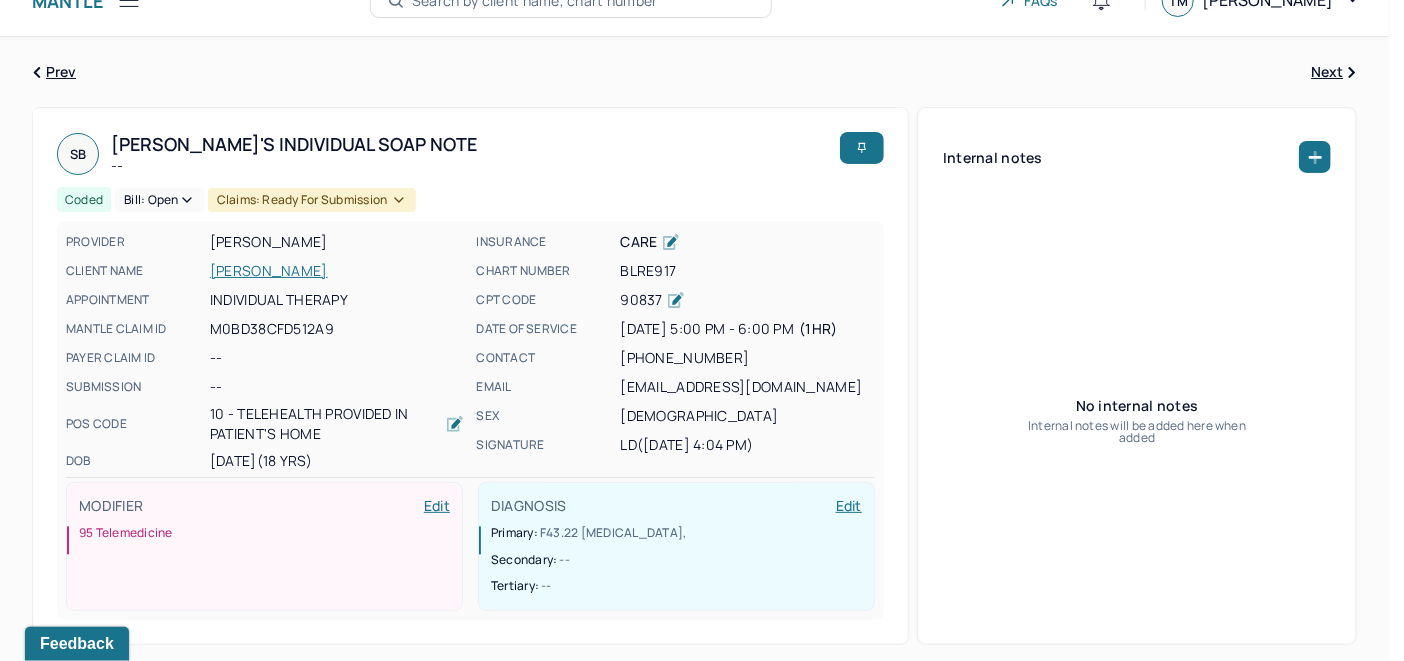 click on "Bill: Open" at bounding box center (159, 200) 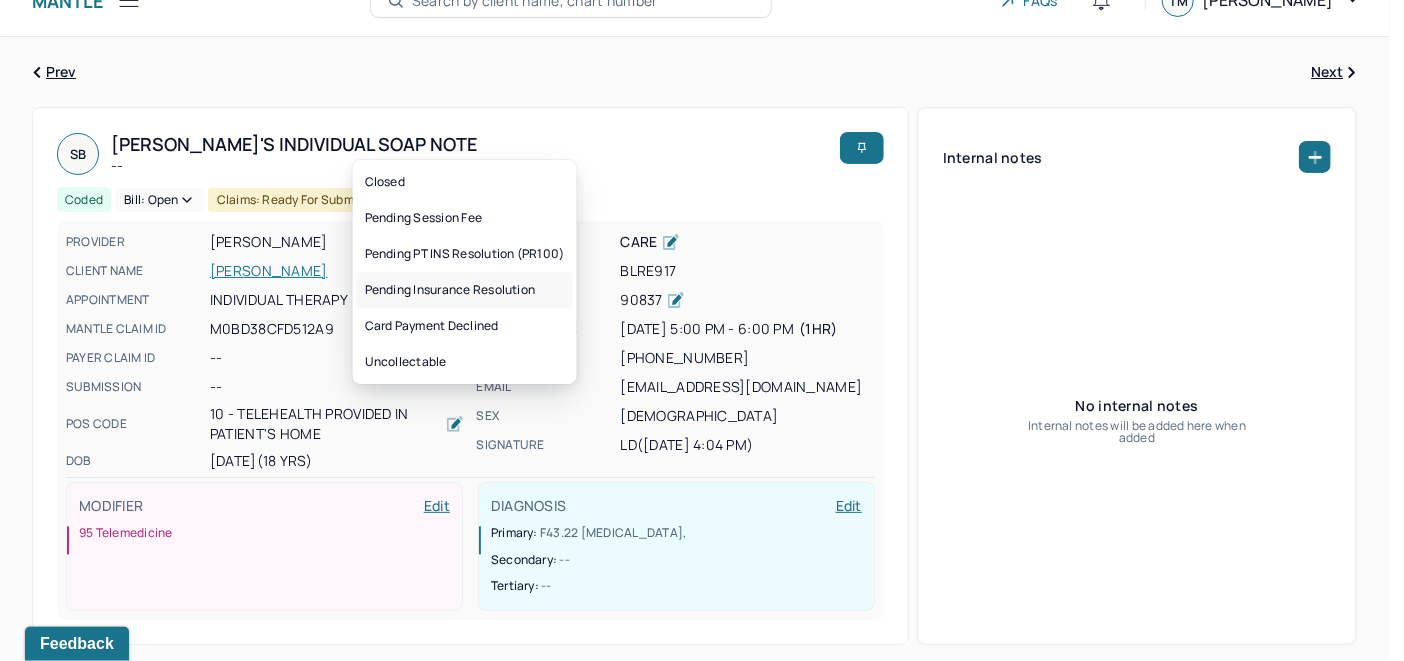 click on "Pending Insurance Resolution" at bounding box center [465, 290] 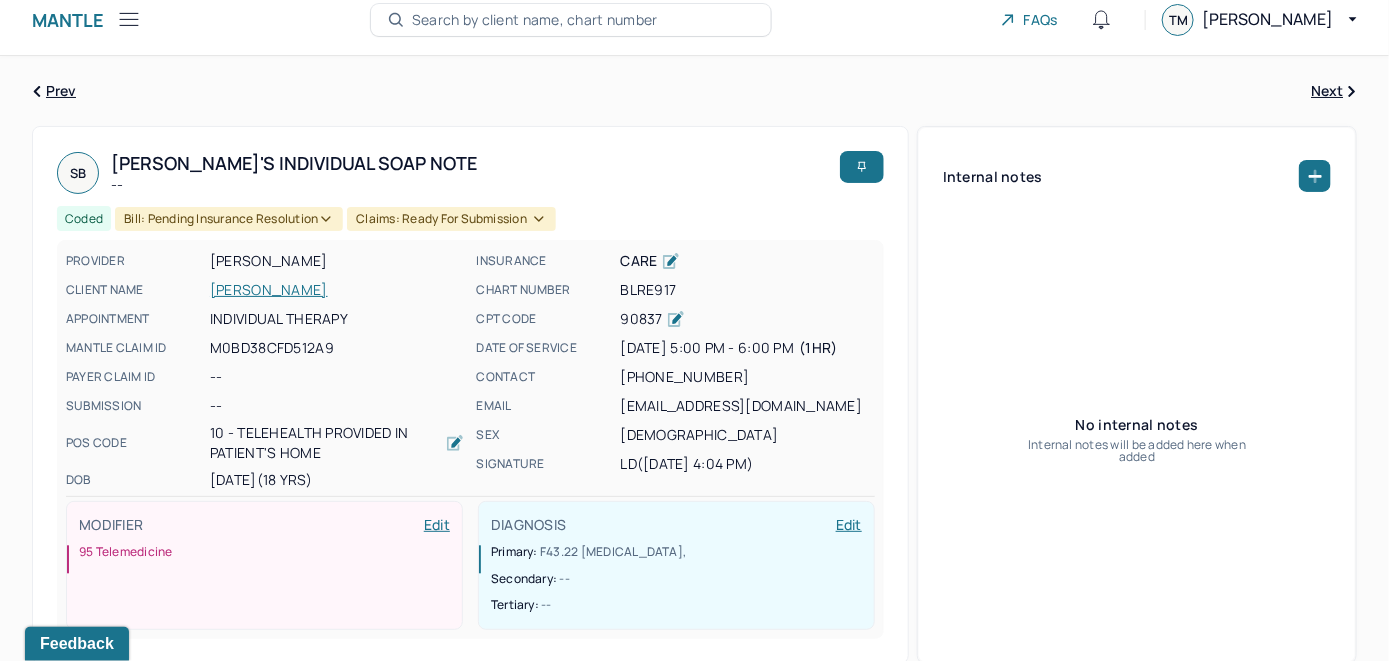 scroll, scrollTop: 0, scrollLeft: 0, axis: both 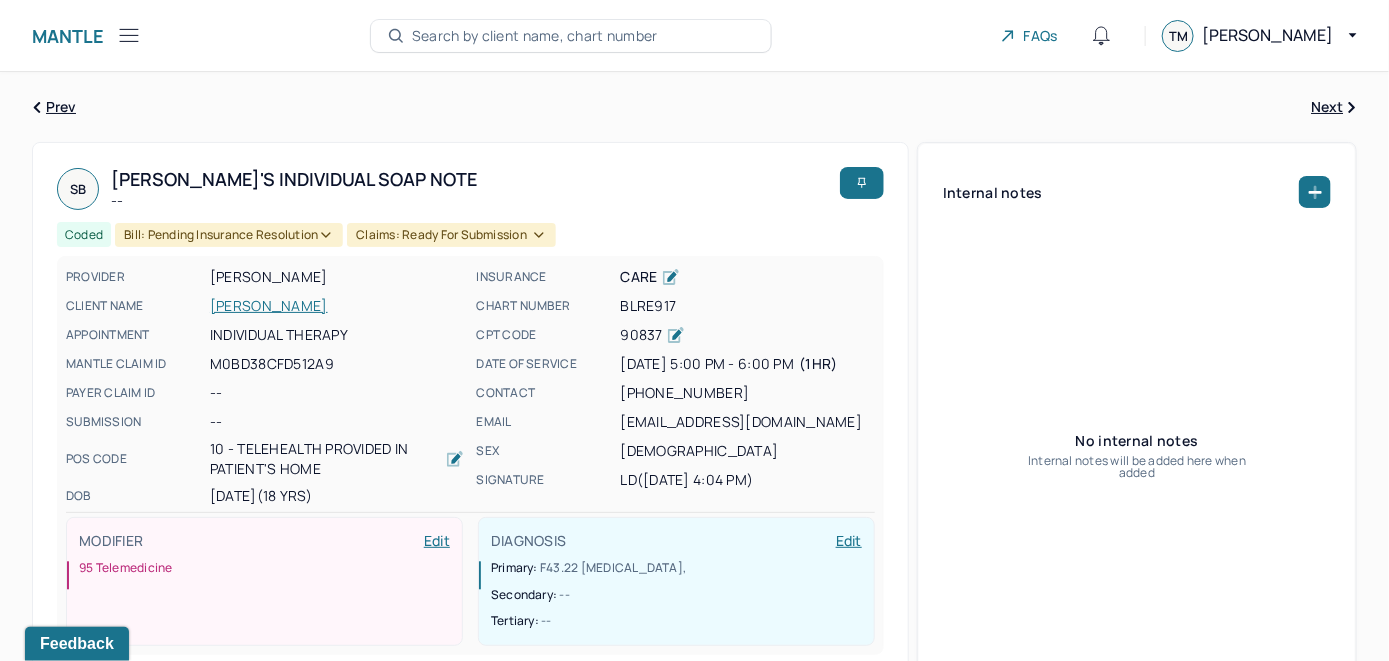 click on "Search by client name, chart number" at bounding box center [535, 36] 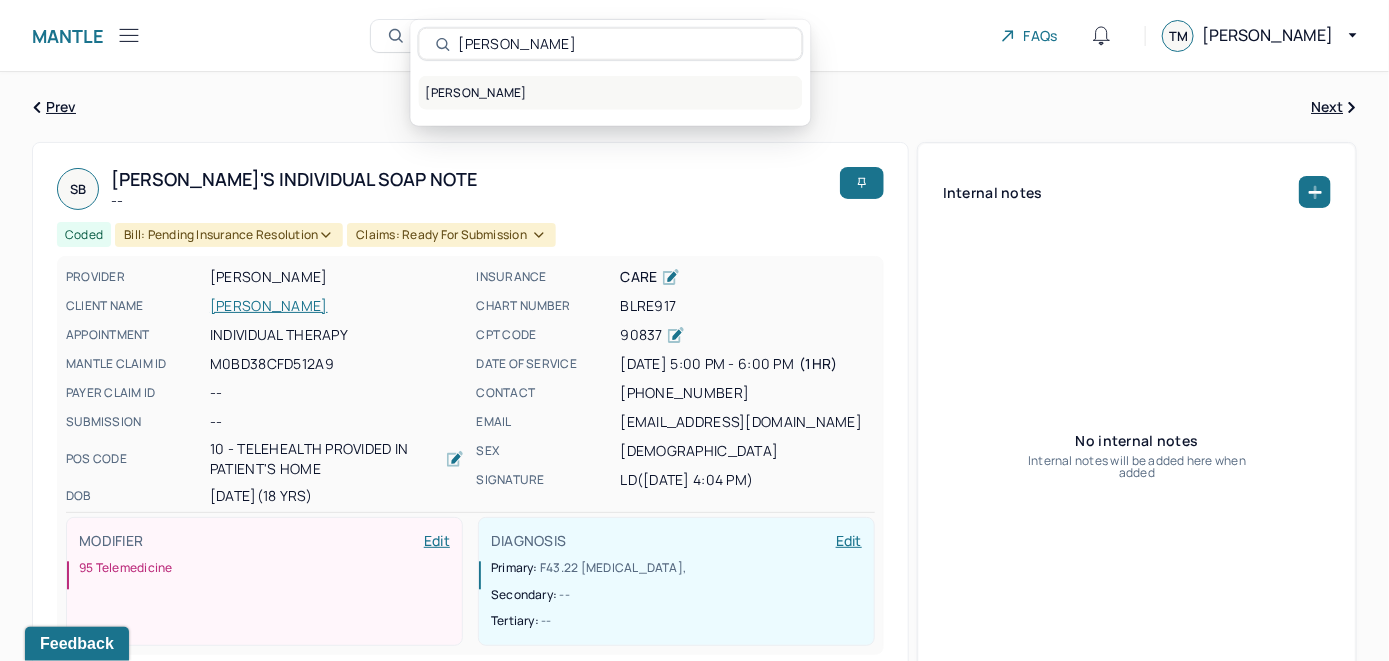 type on "Shenell Hales" 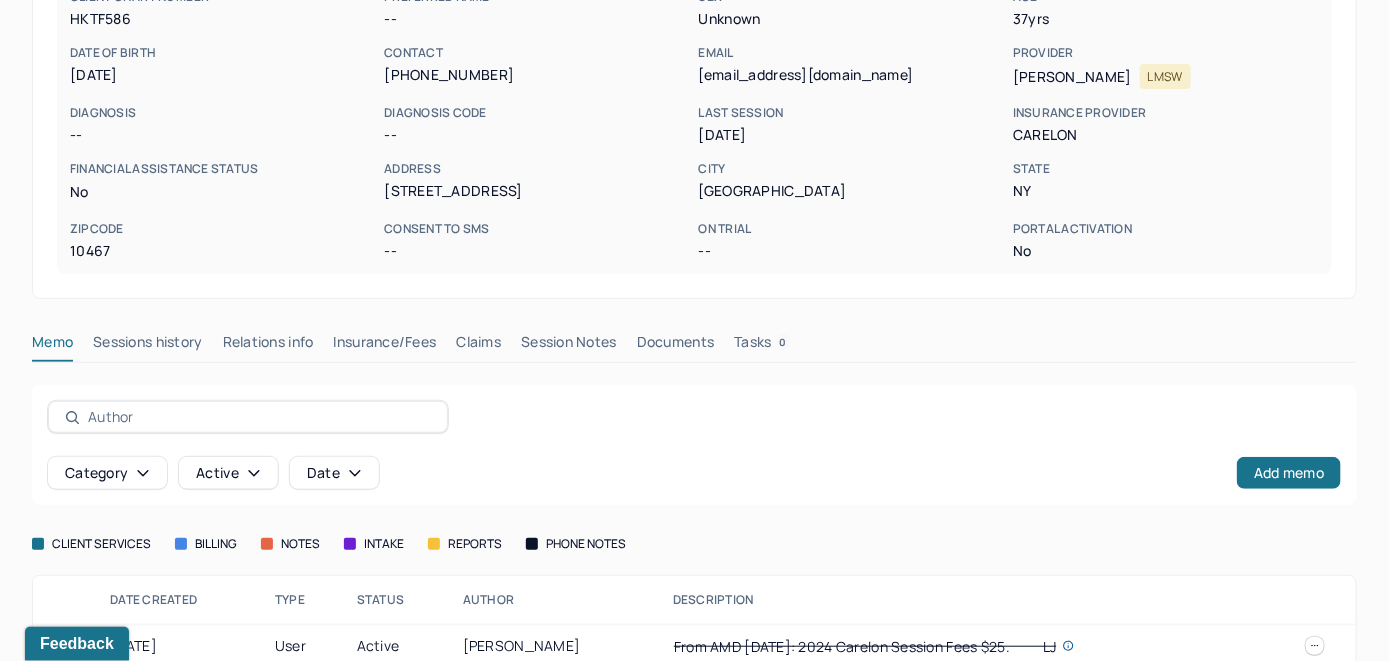 scroll, scrollTop: 261, scrollLeft: 0, axis: vertical 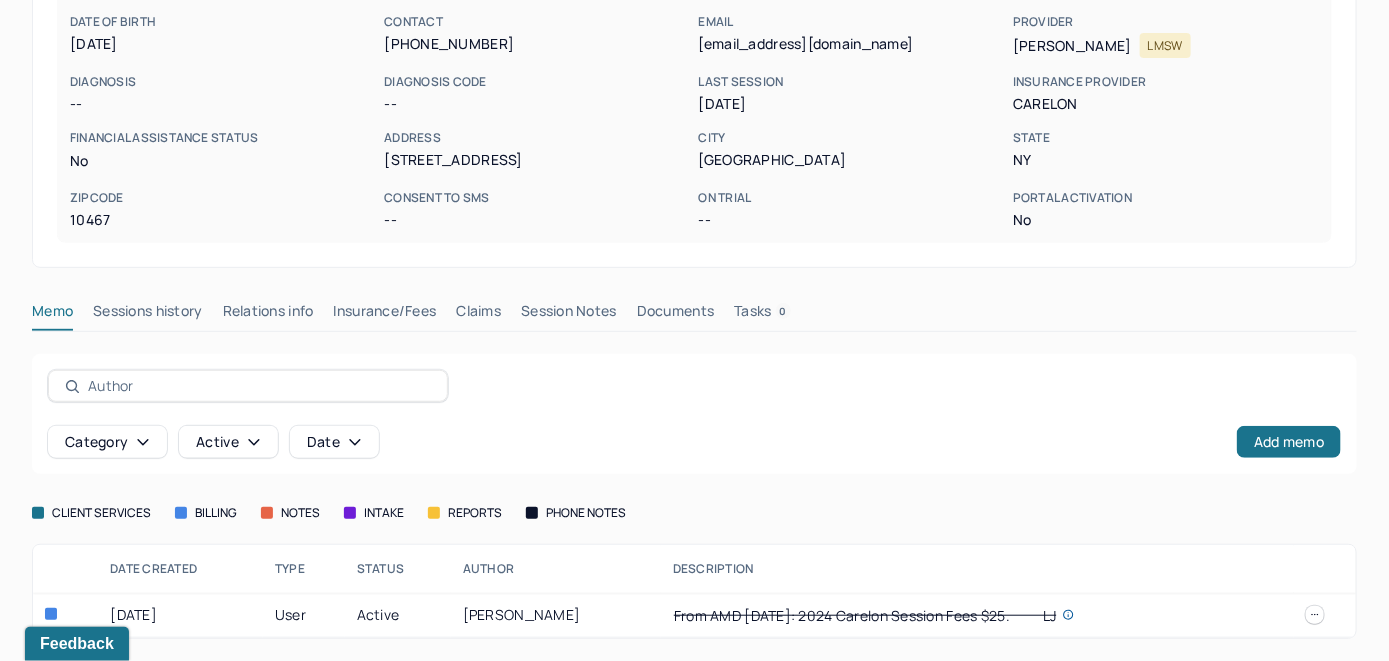 click on "Insurance/Fees" at bounding box center (385, 315) 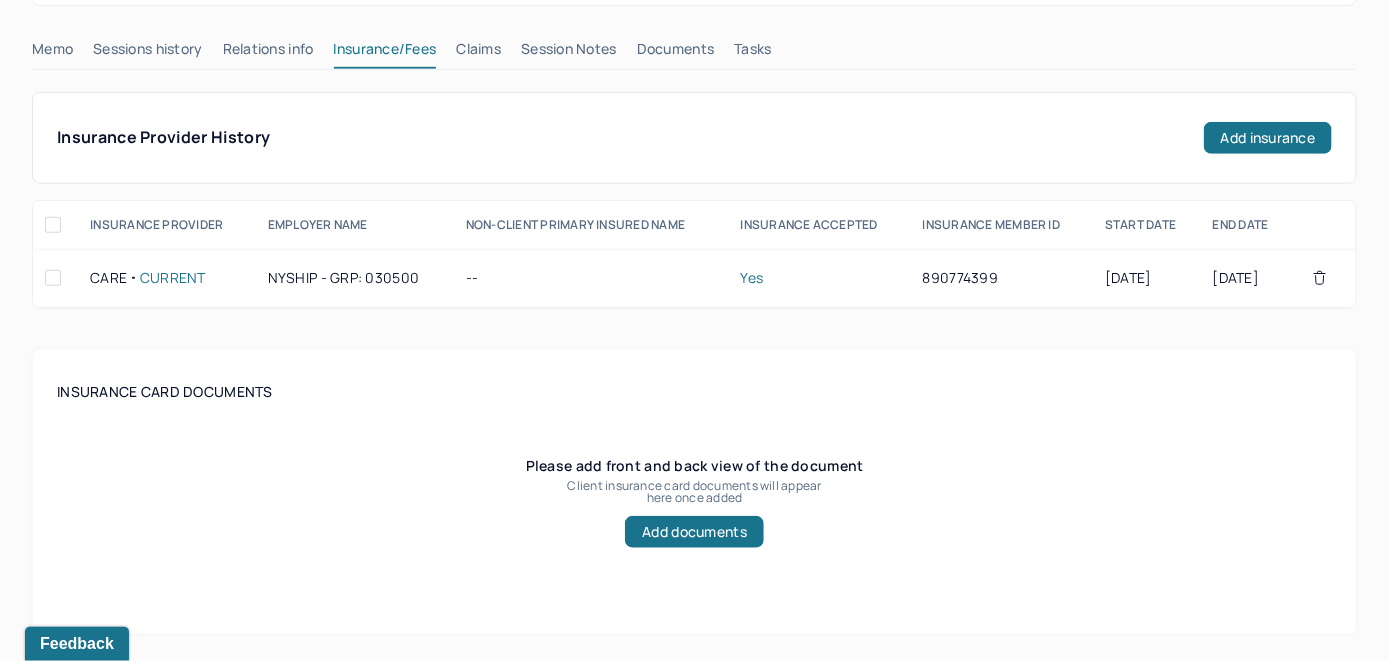 scroll, scrollTop: 323, scrollLeft: 0, axis: vertical 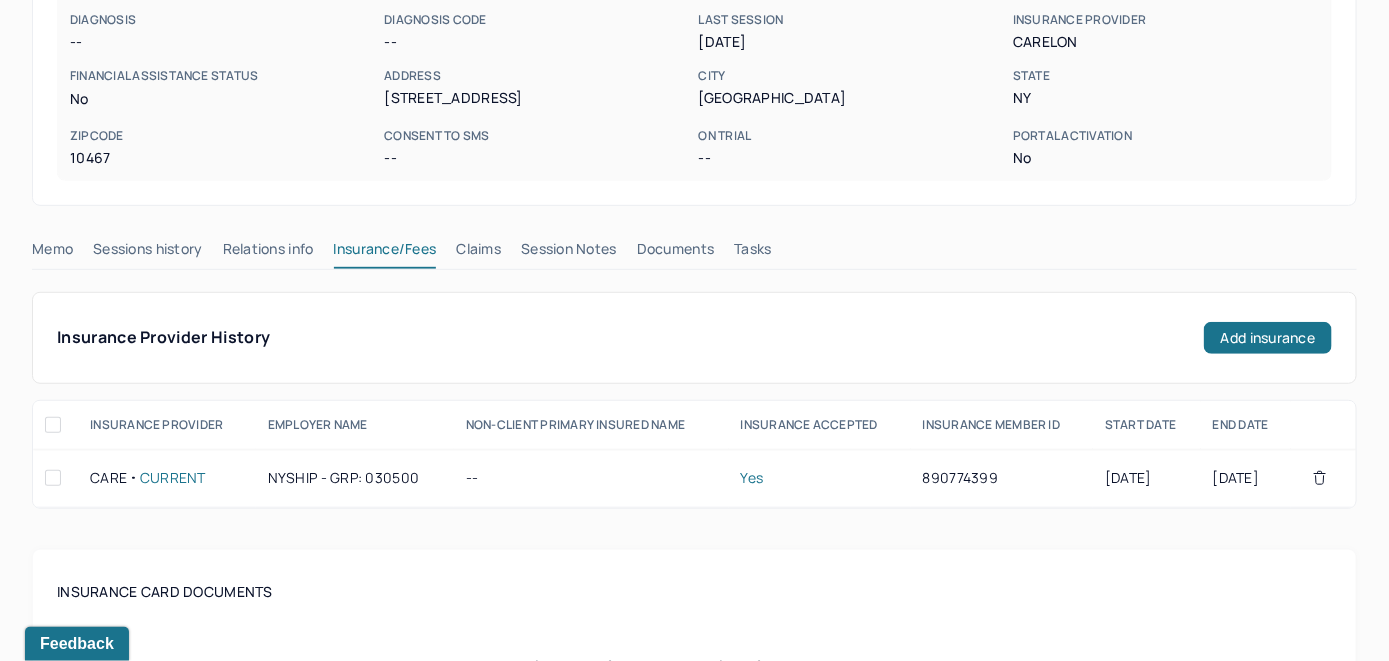 click on "Claims" at bounding box center [478, 253] 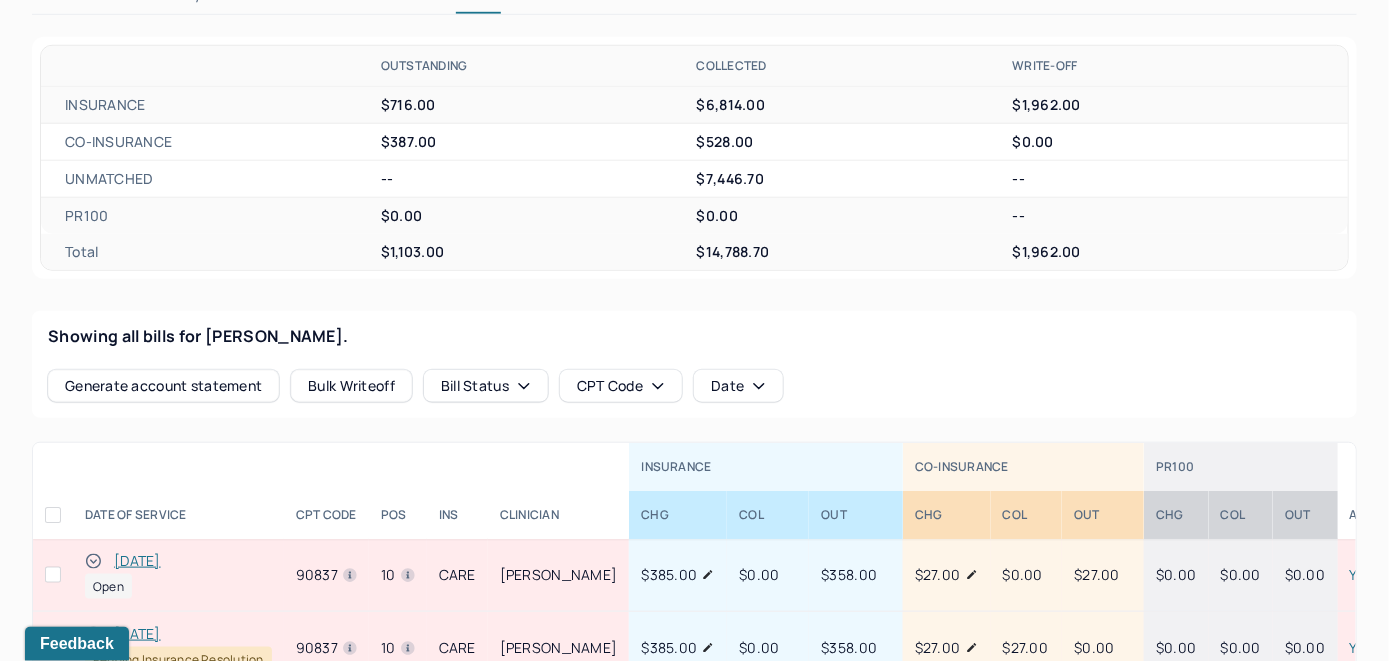 scroll, scrollTop: 528, scrollLeft: 0, axis: vertical 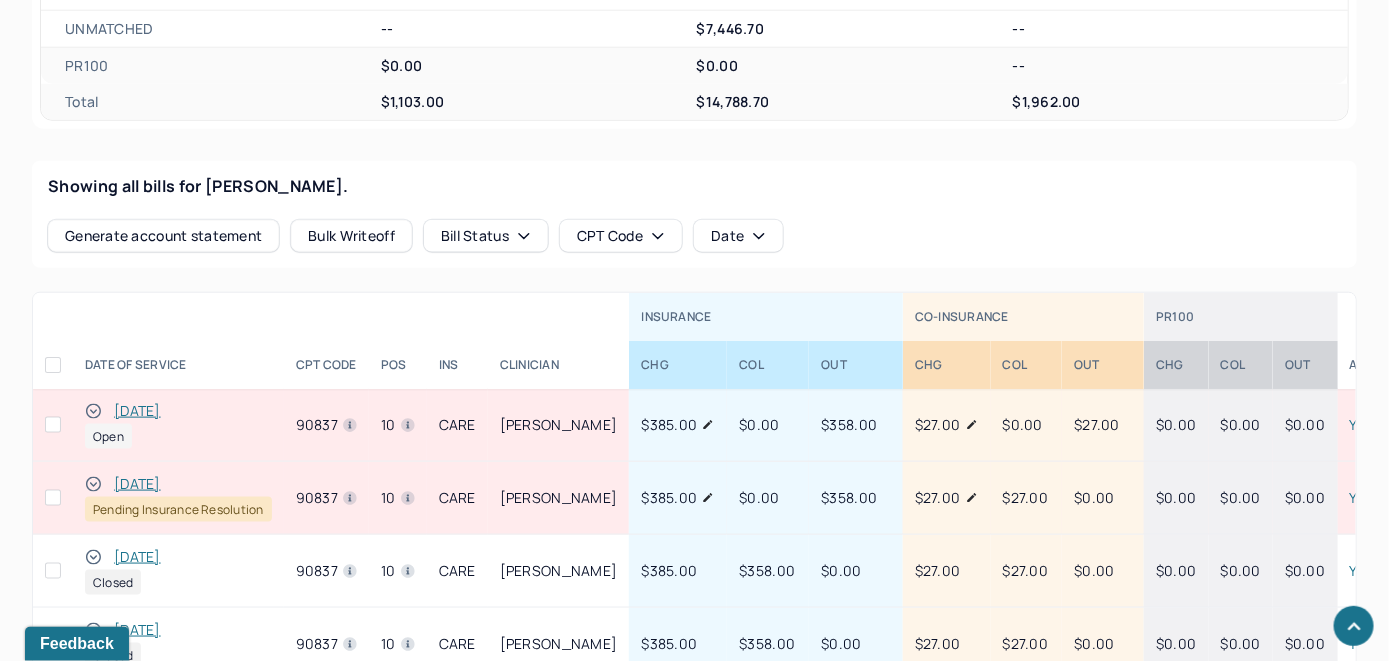 click on "[DATE]" at bounding box center [137, 411] 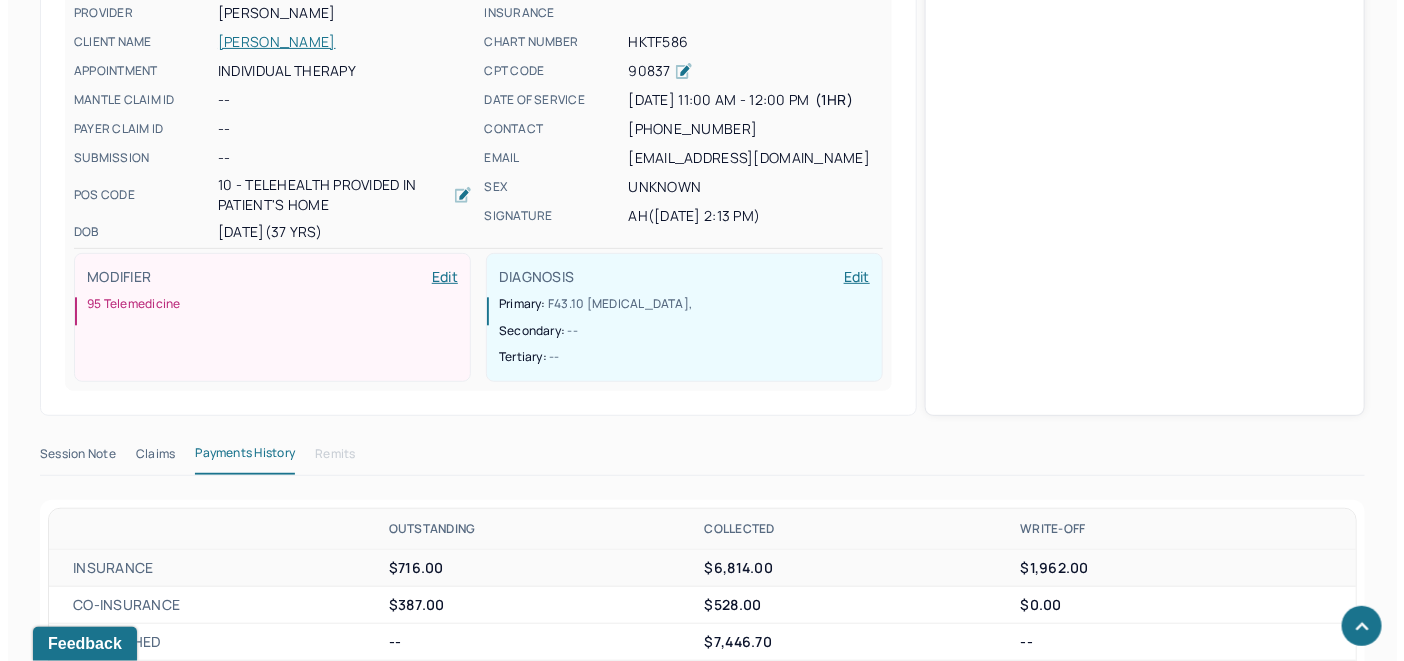 scroll, scrollTop: 728, scrollLeft: 0, axis: vertical 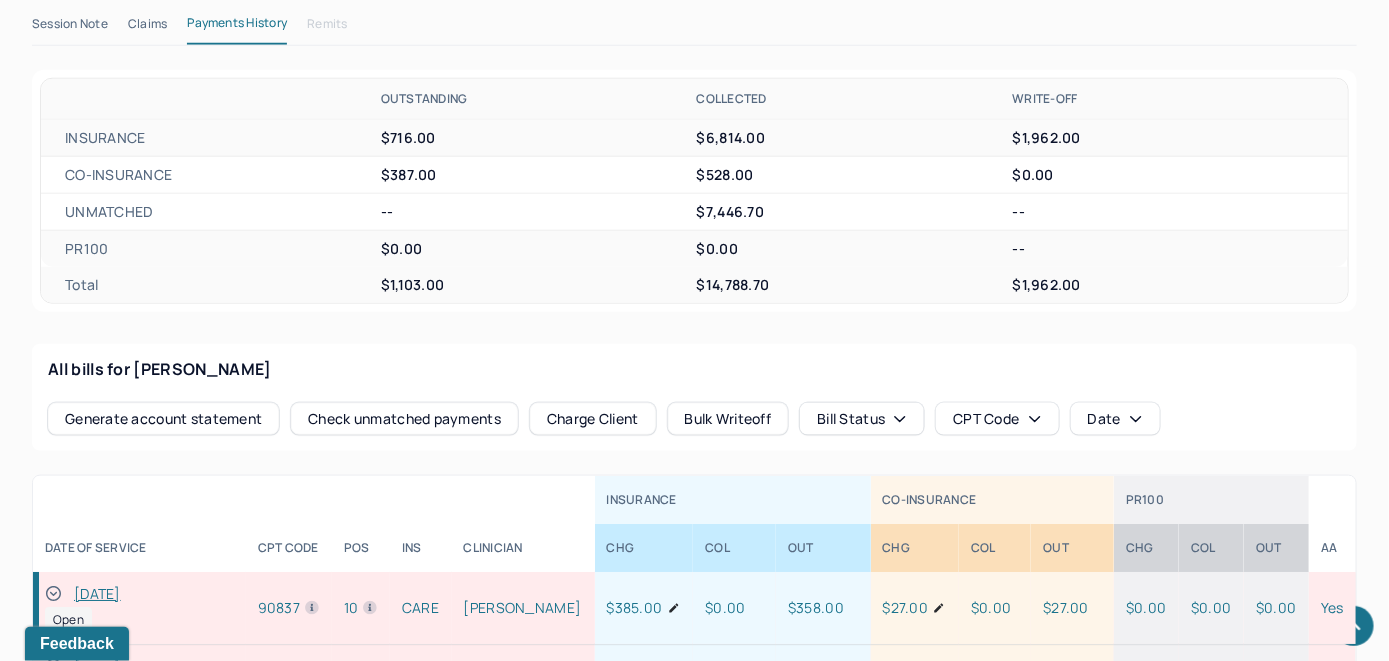 click on "Check unmatched payments" at bounding box center [404, 419] 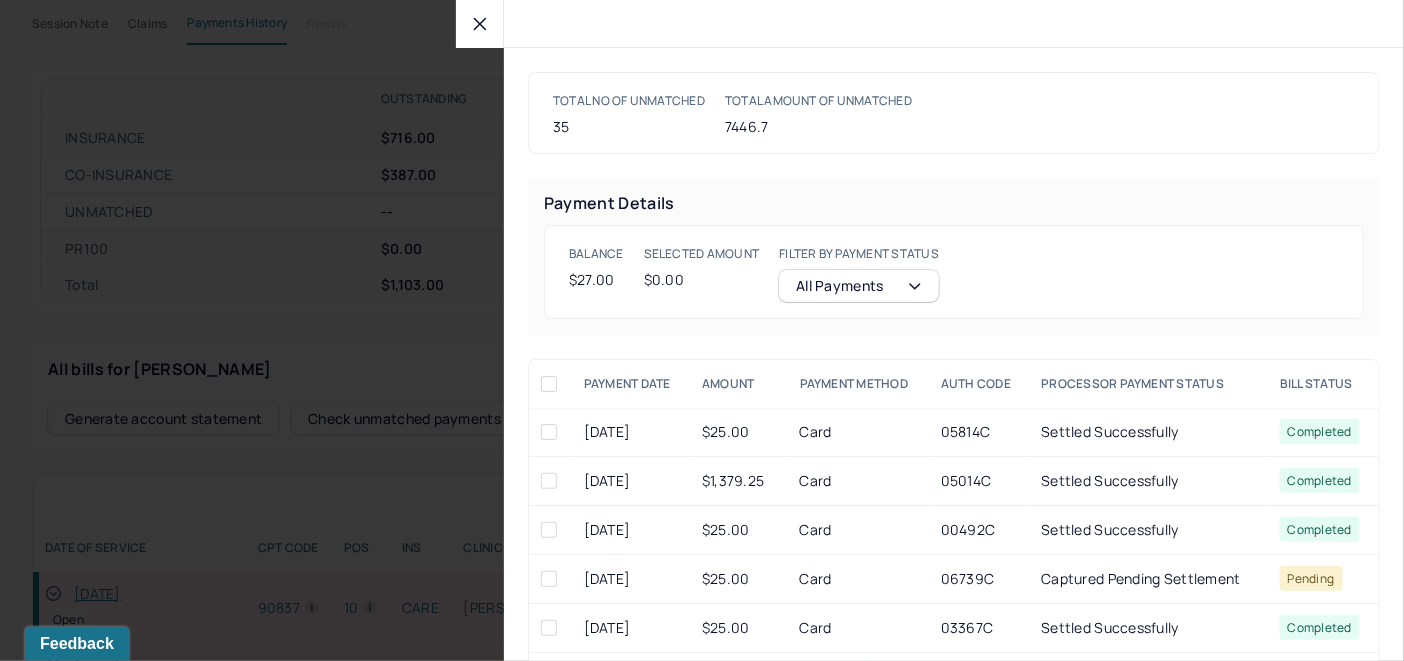 click 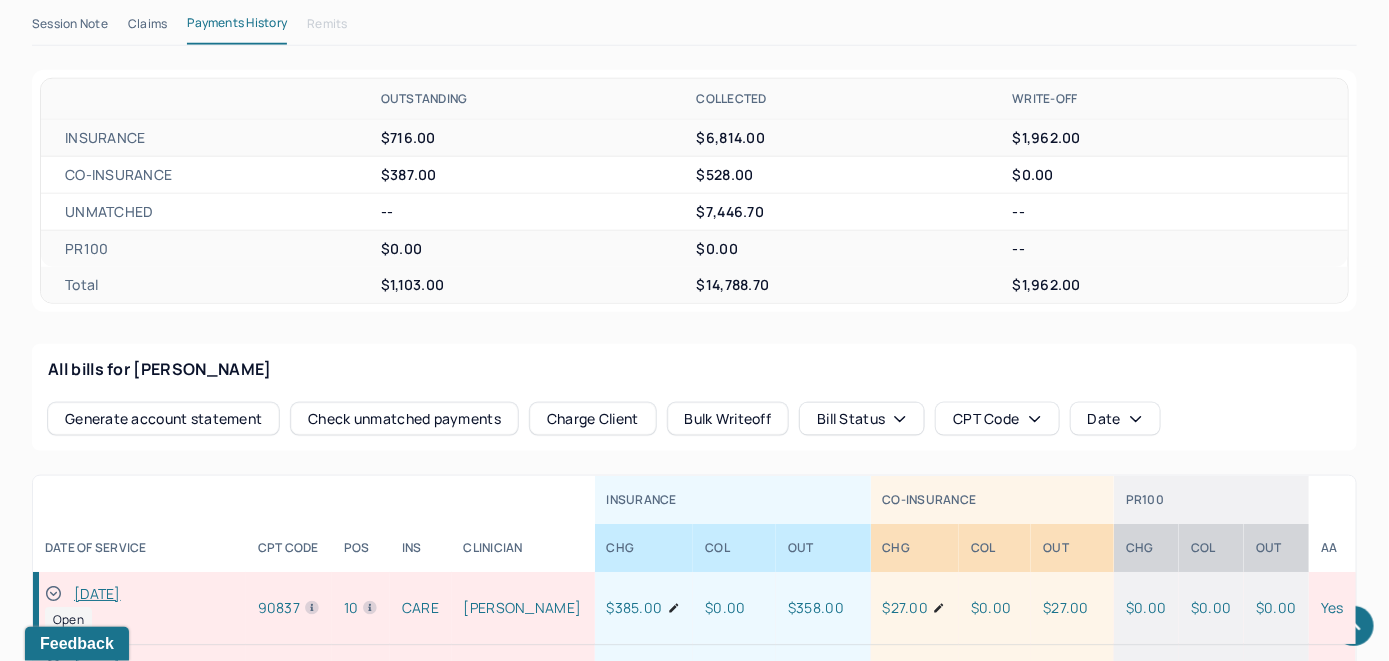 click on "Charge Client" at bounding box center [593, 419] 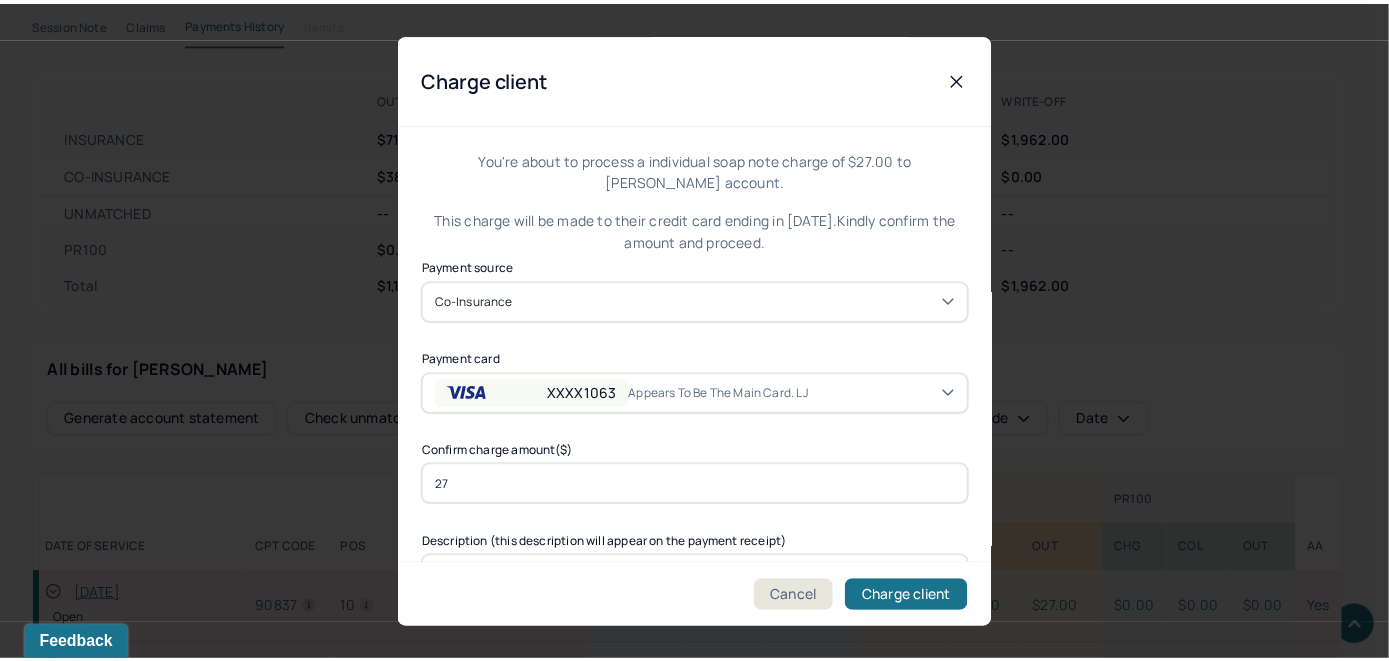 scroll, scrollTop: 121, scrollLeft: 0, axis: vertical 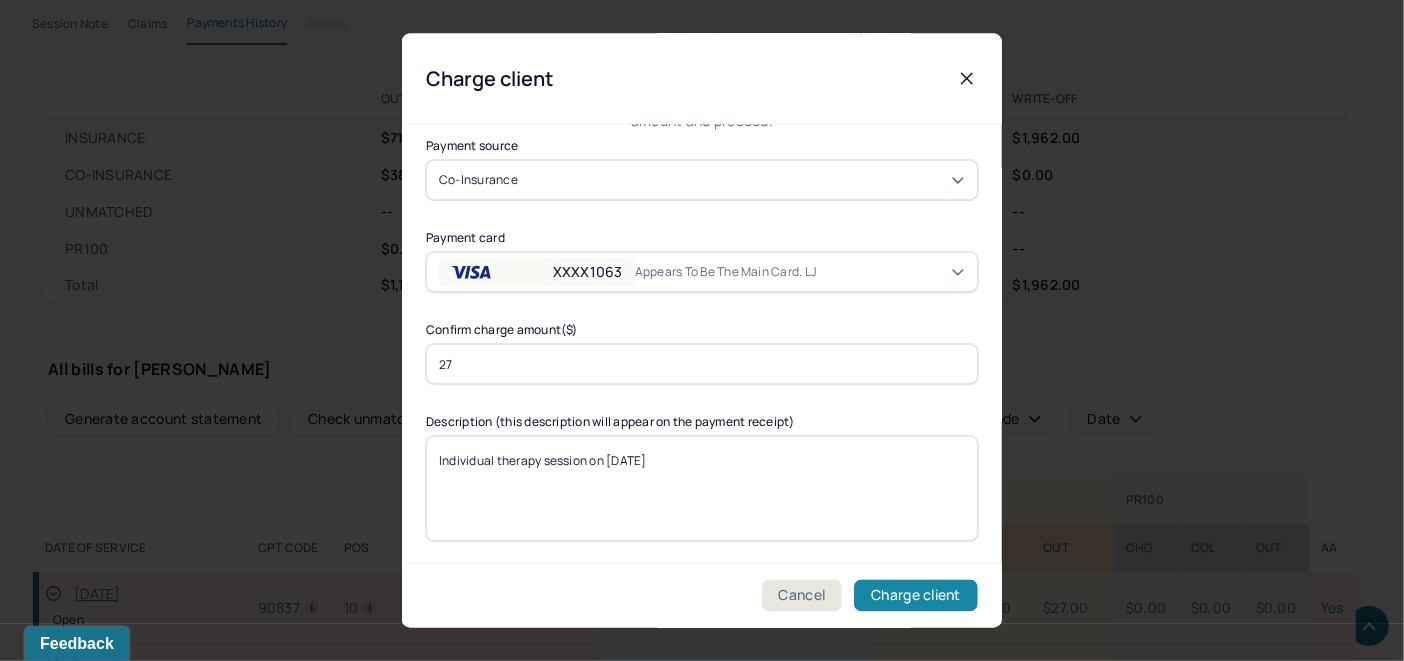 click on "Charge client" at bounding box center (916, 596) 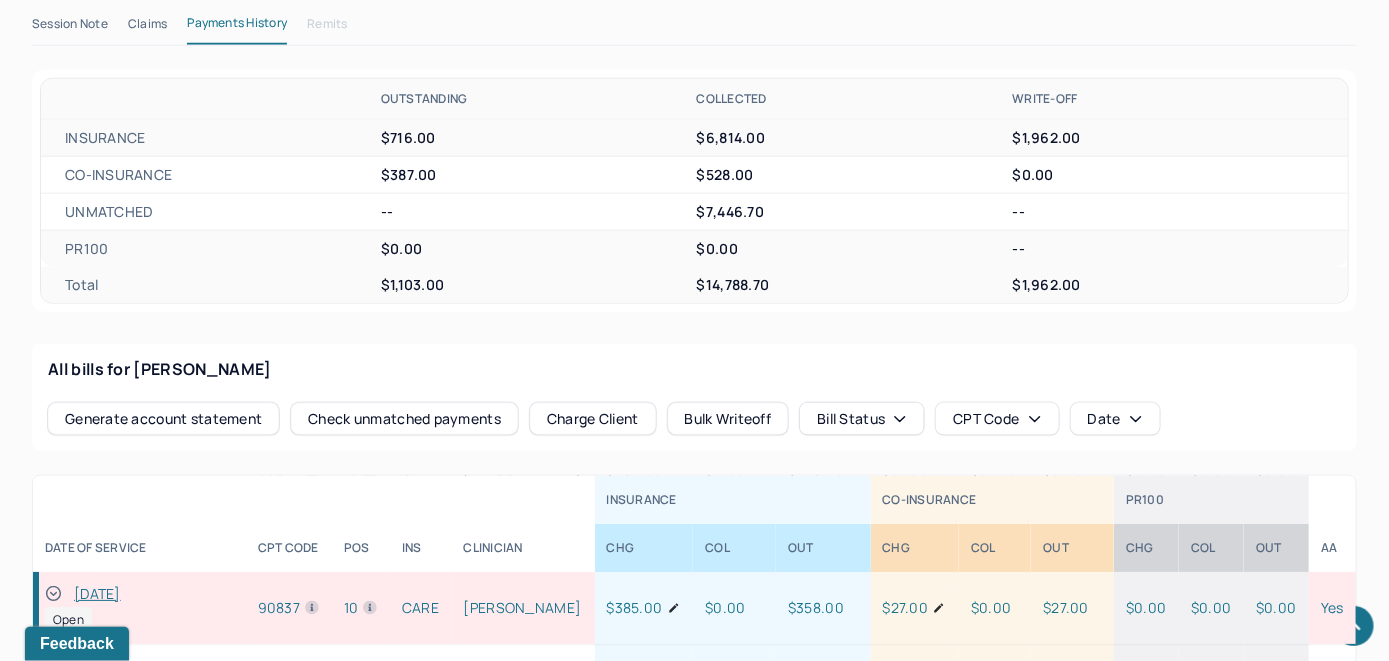 click 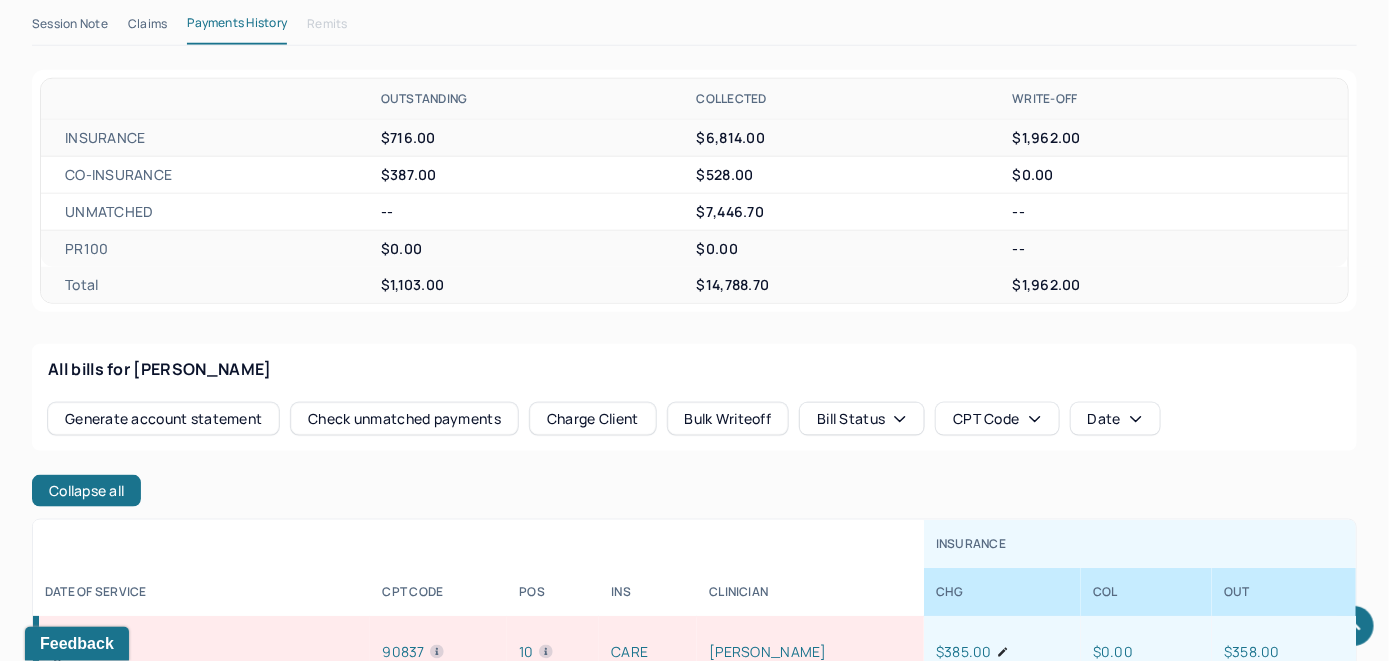 scroll, scrollTop: 407, scrollLeft: 0, axis: vertical 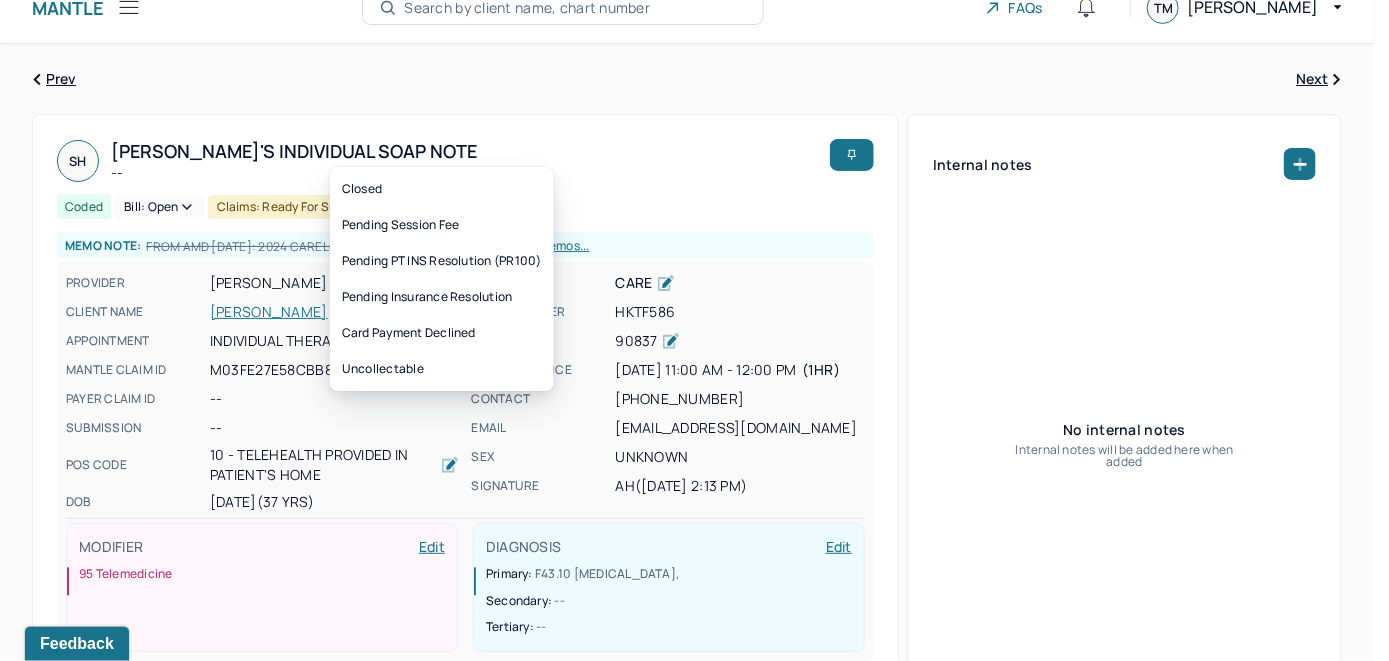 click on "Bill: Open" at bounding box center [159, 207] 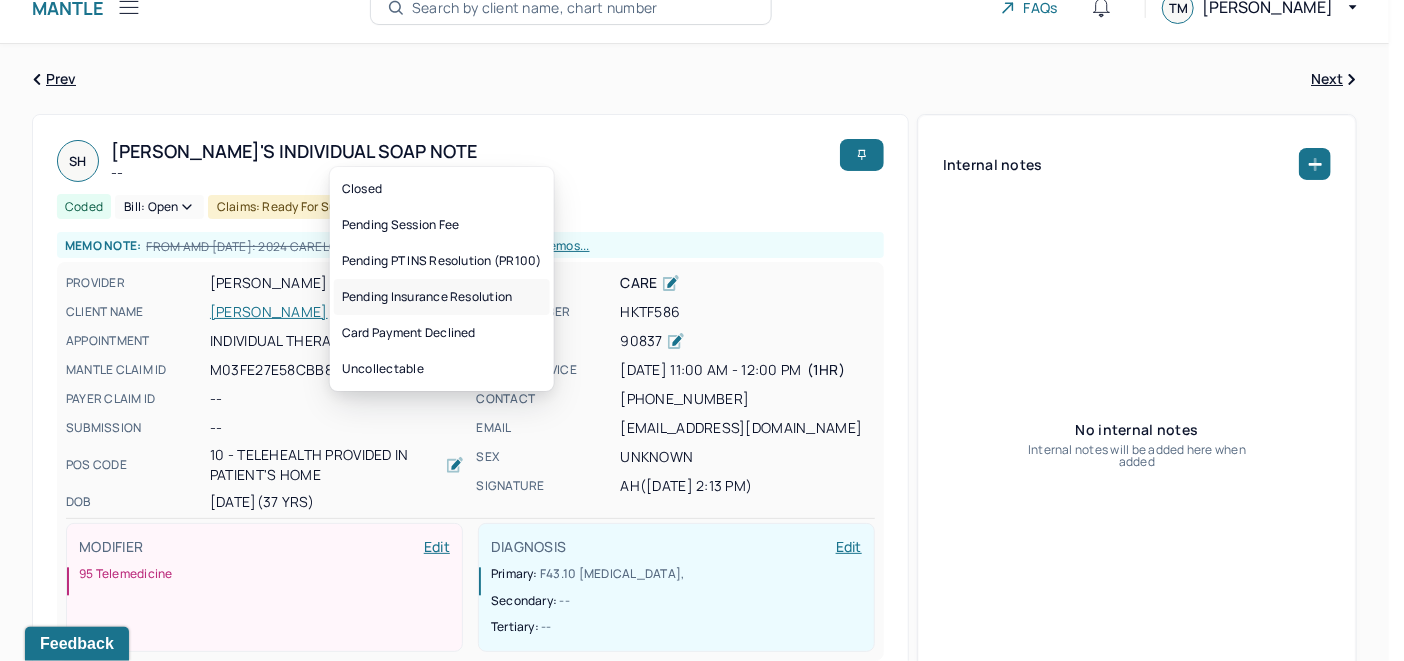 click on "Pending Insurance Resolution" at bounding box center (442, 297) 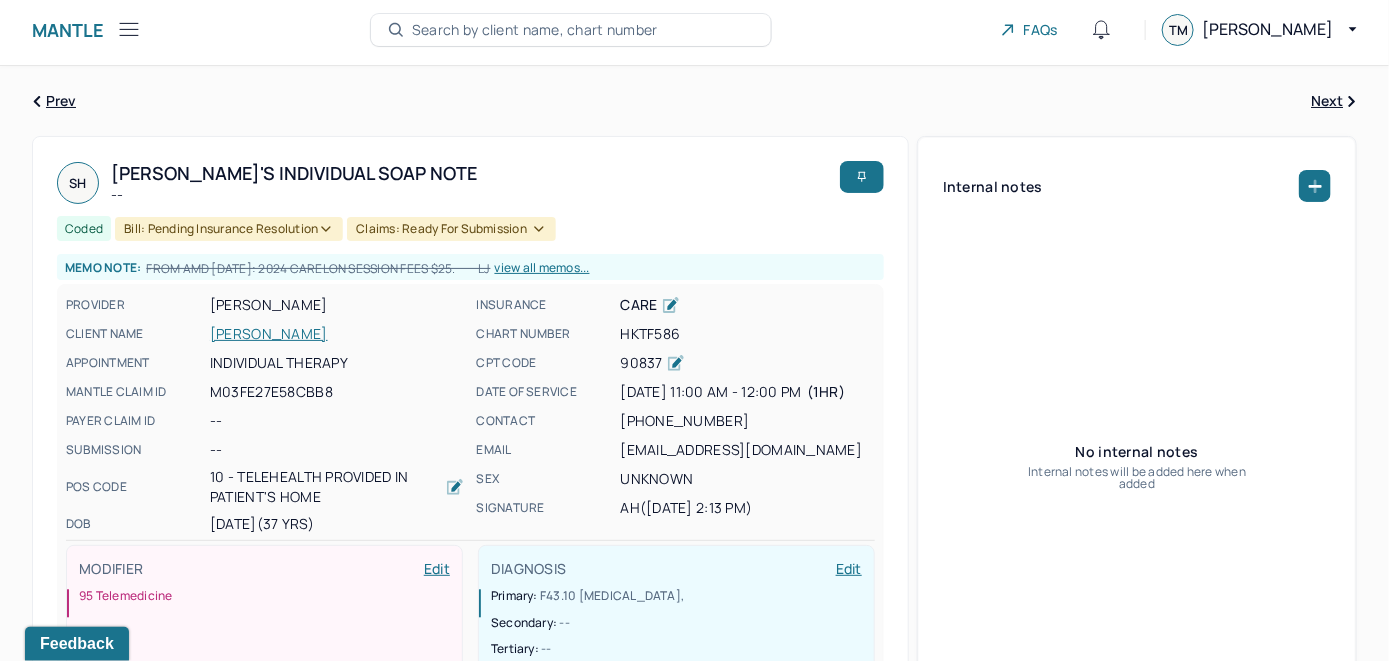 scroll, scrollTop: 0, scrollLeft: 0, axis: both 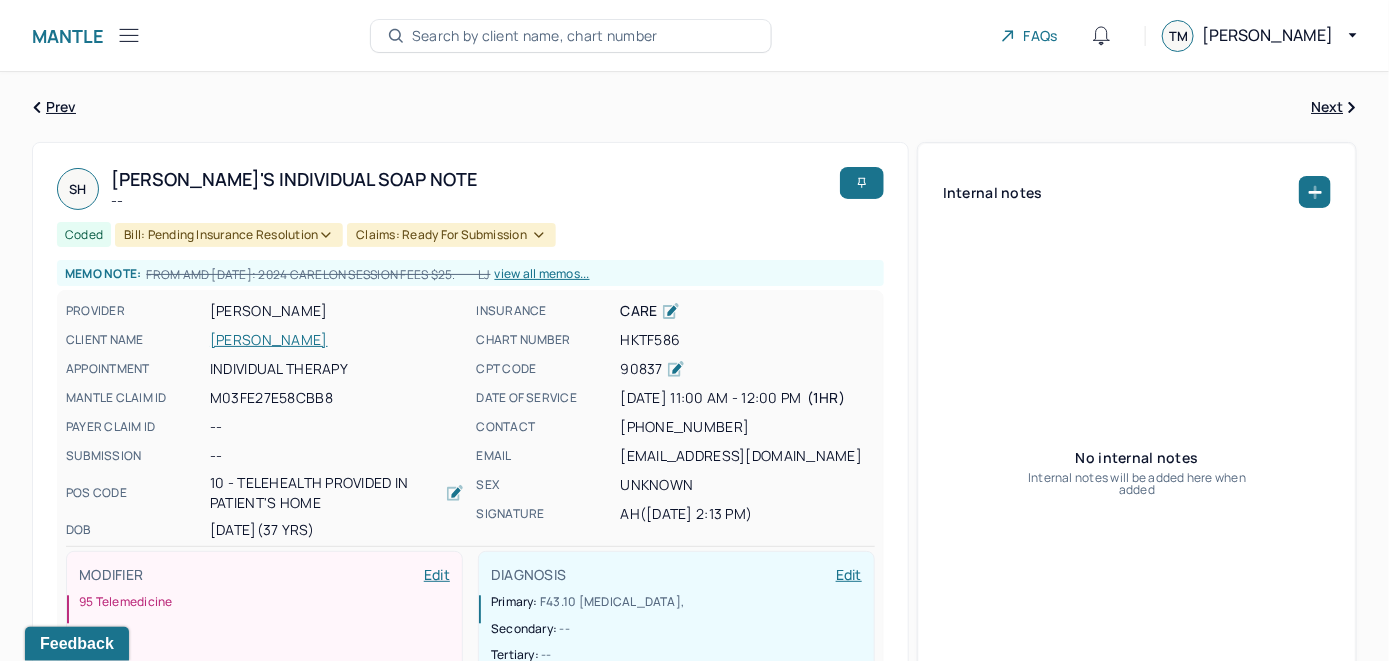 click on "Search by client name, chart number" at bounding box center [535, 36] 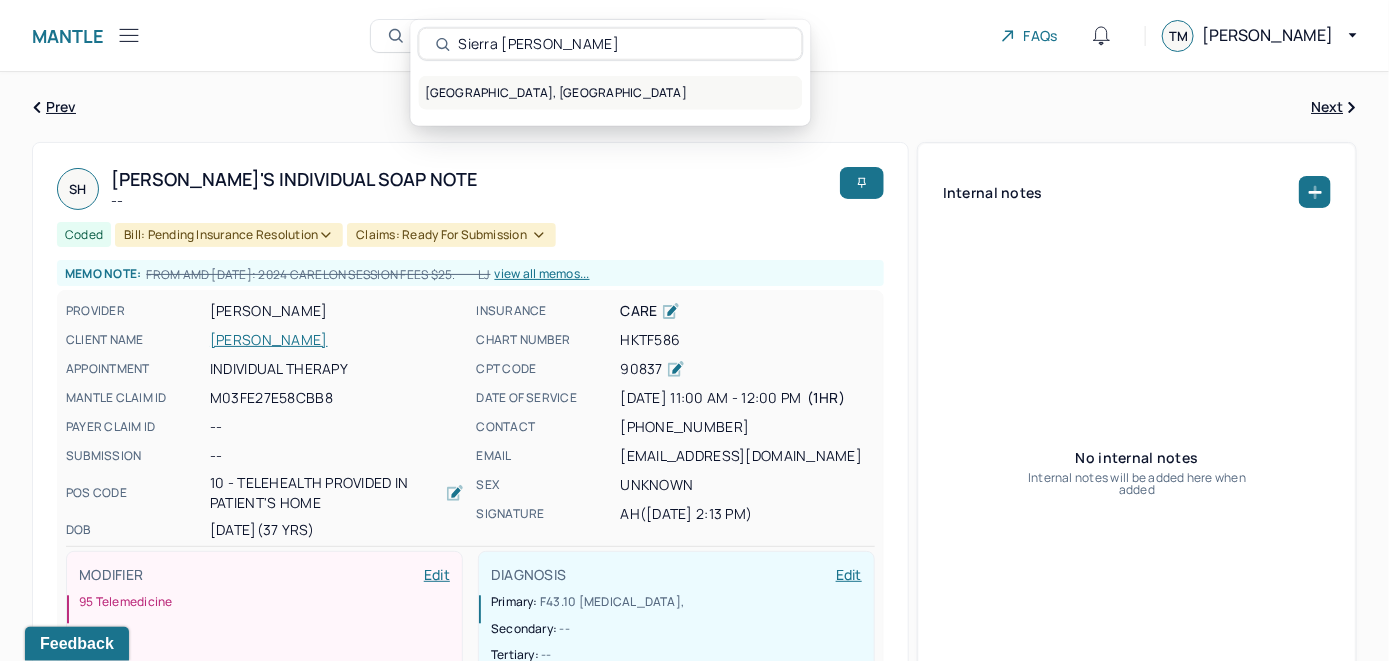 type on "Sierra Stovall" 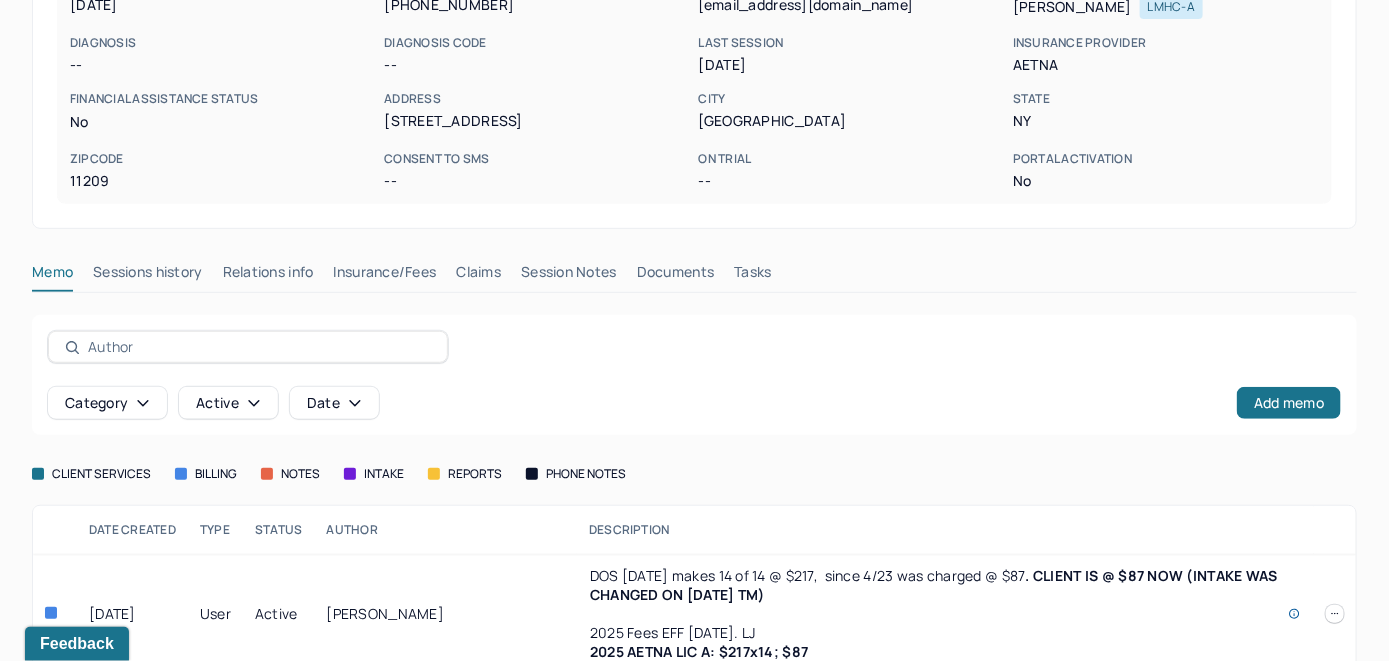 scroll, scrollTop: 428, scrollLeft: 0, axis: vertical 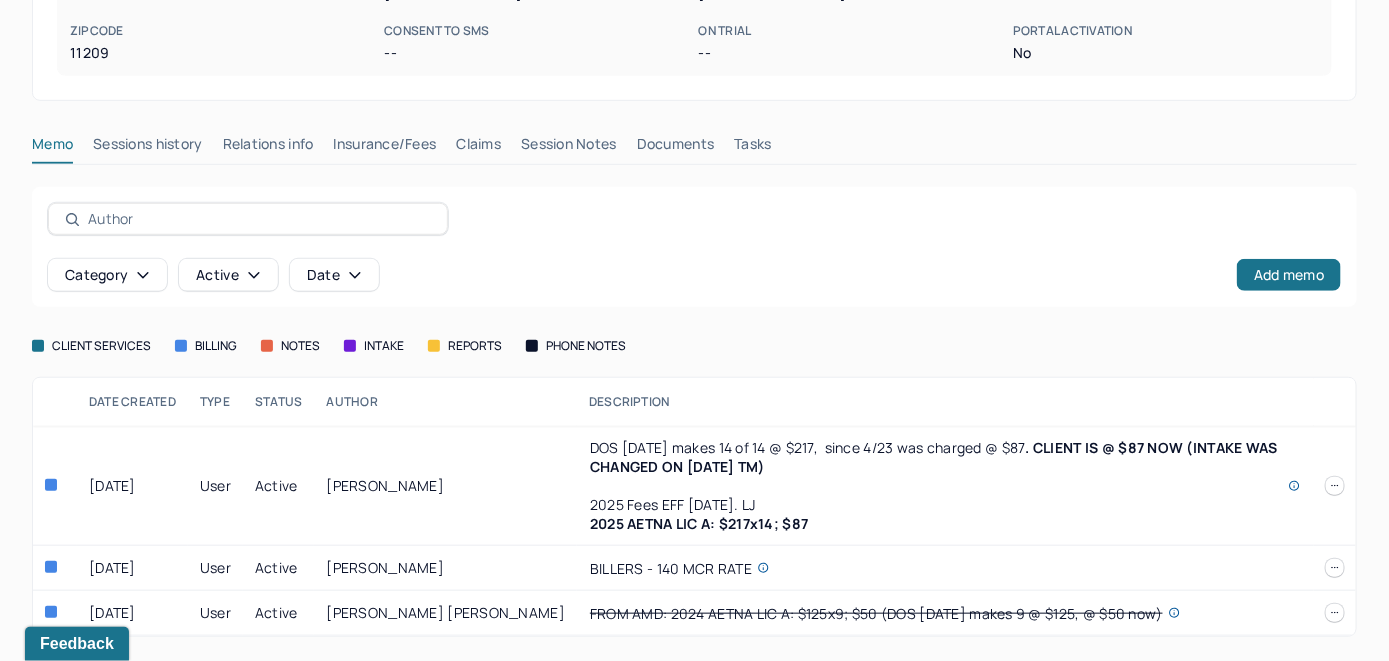 click on "Insurance/Fees" at bounding box center [385, 148] 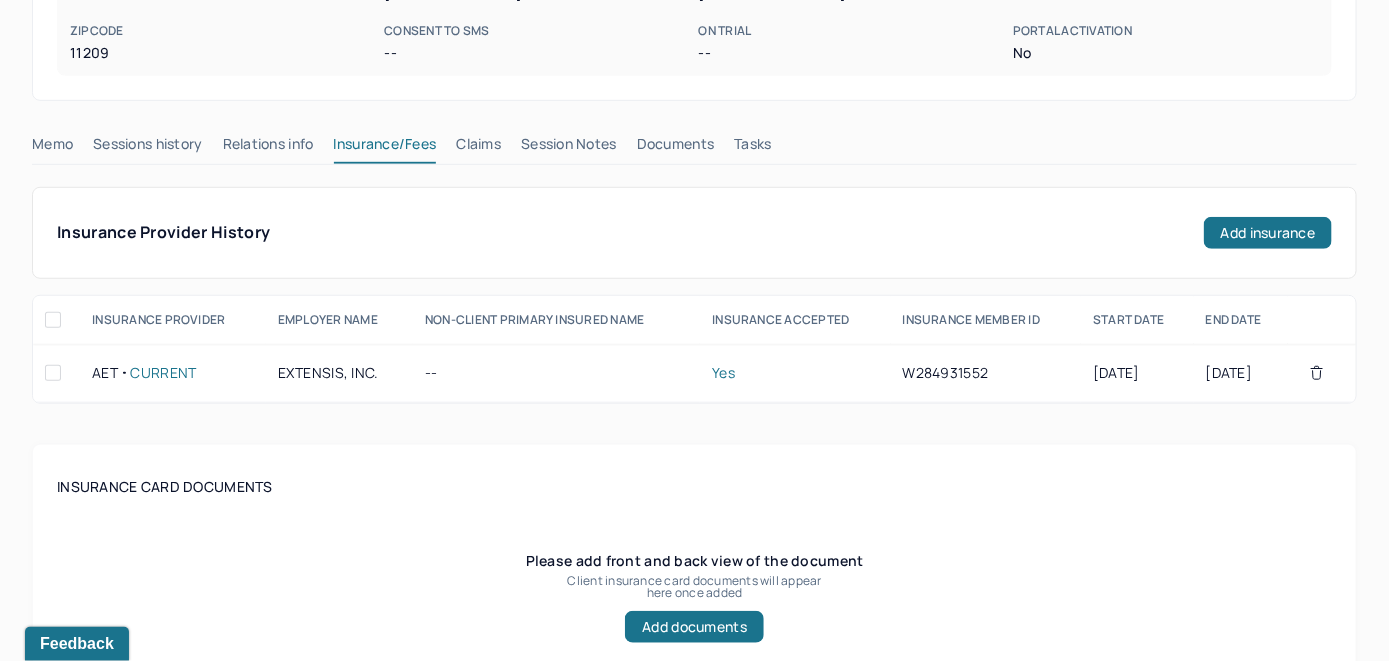 click on "Claims" at bounding box center [478, 148] 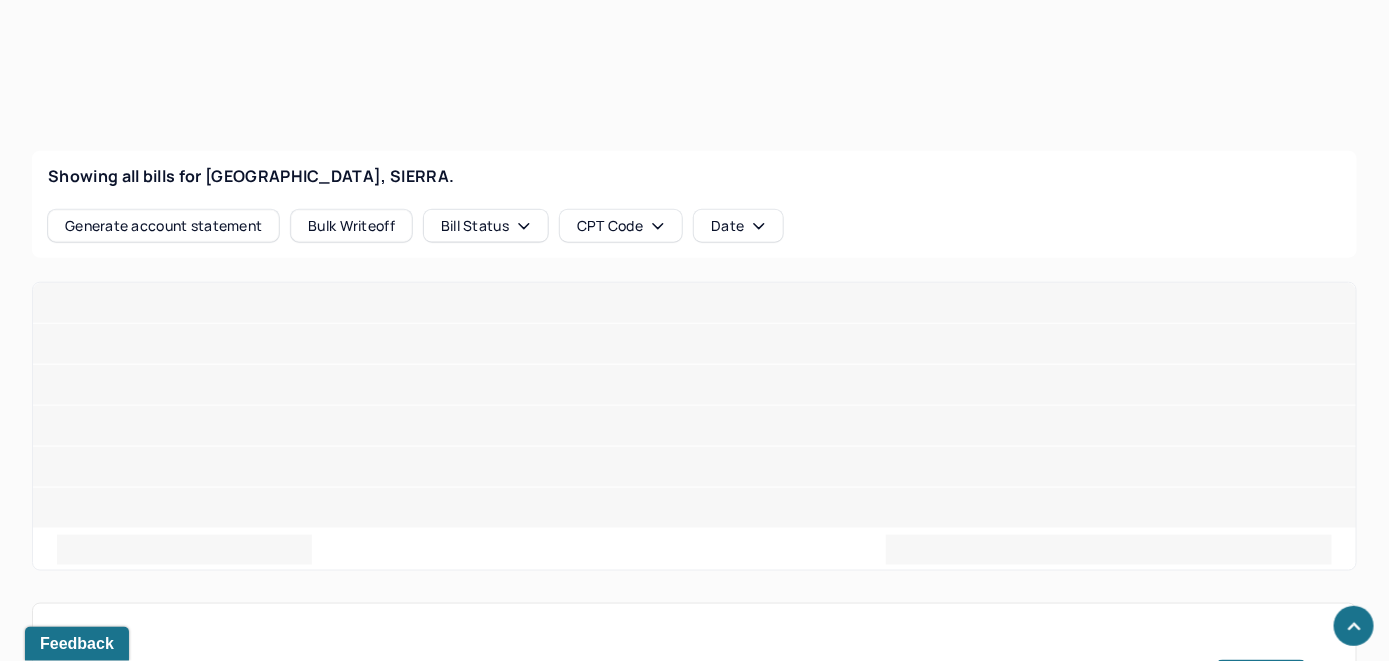 scroll, scrollTop: 728, scrollLeft: 0, axis: vertical 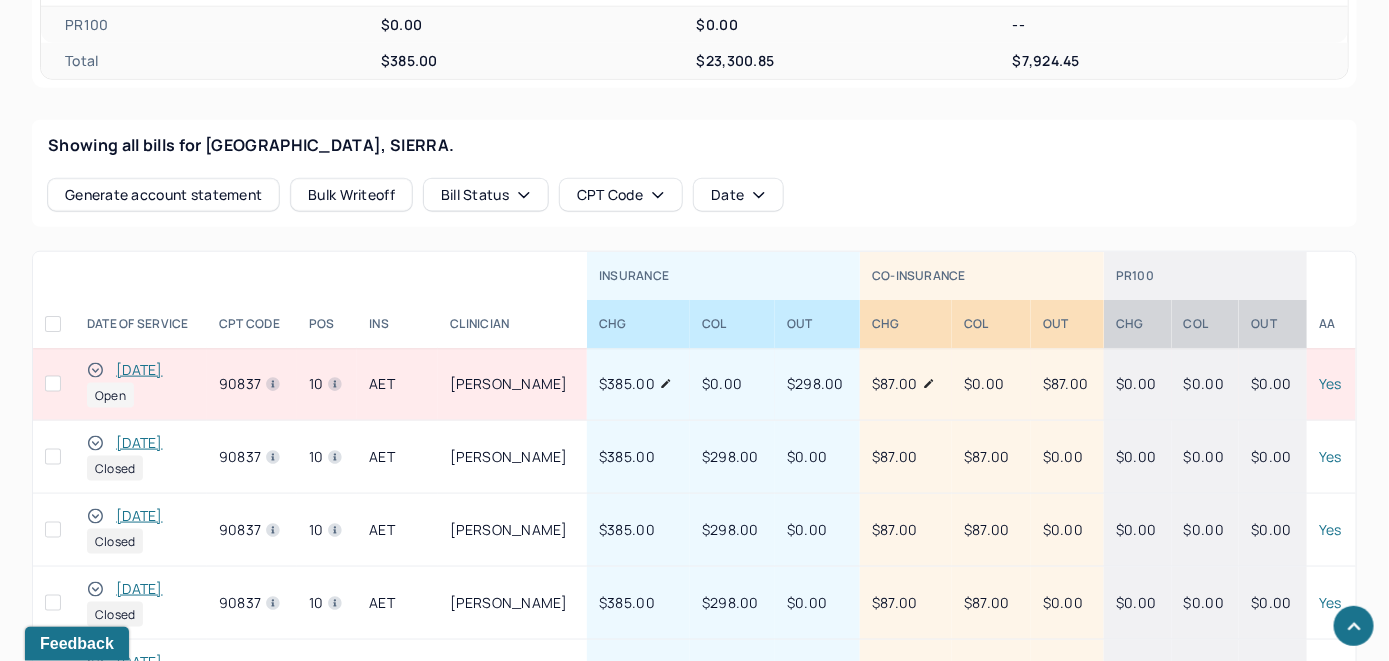 click on "[DATE]" at bounding box center [139, 370] 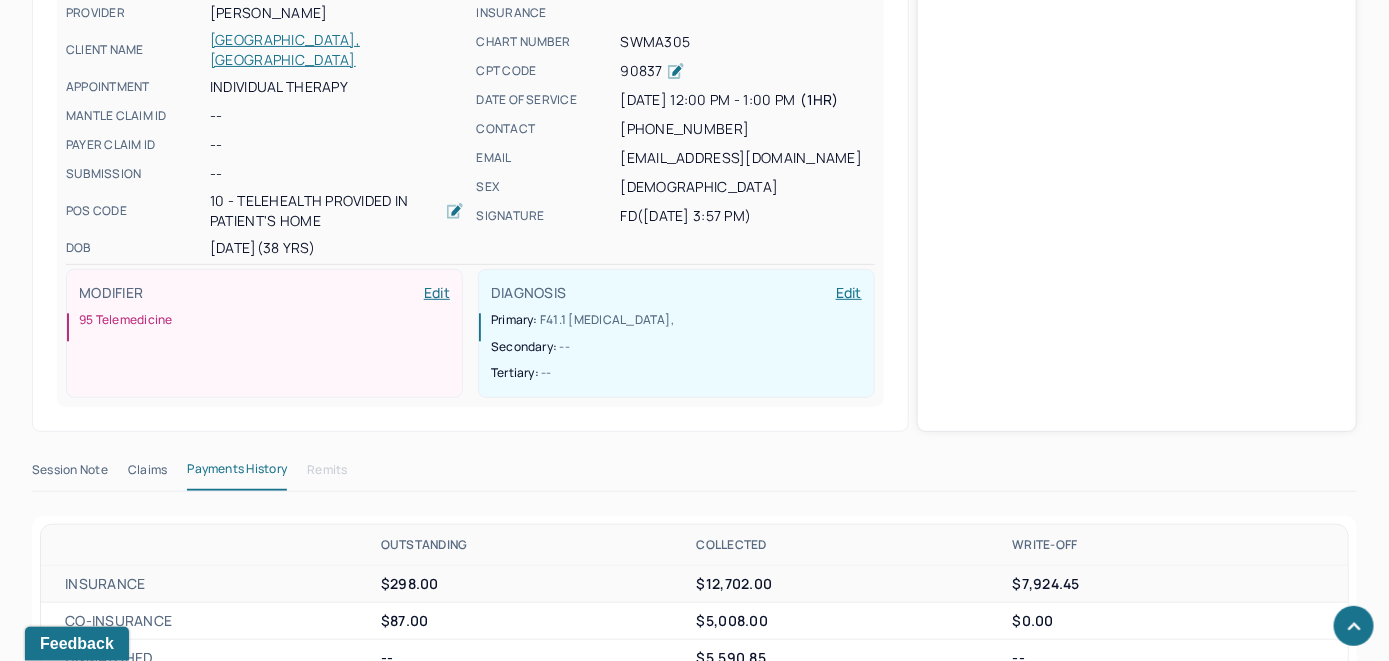 scroll, scrollTop: 769, scrollLeft: 0, axis: vertical 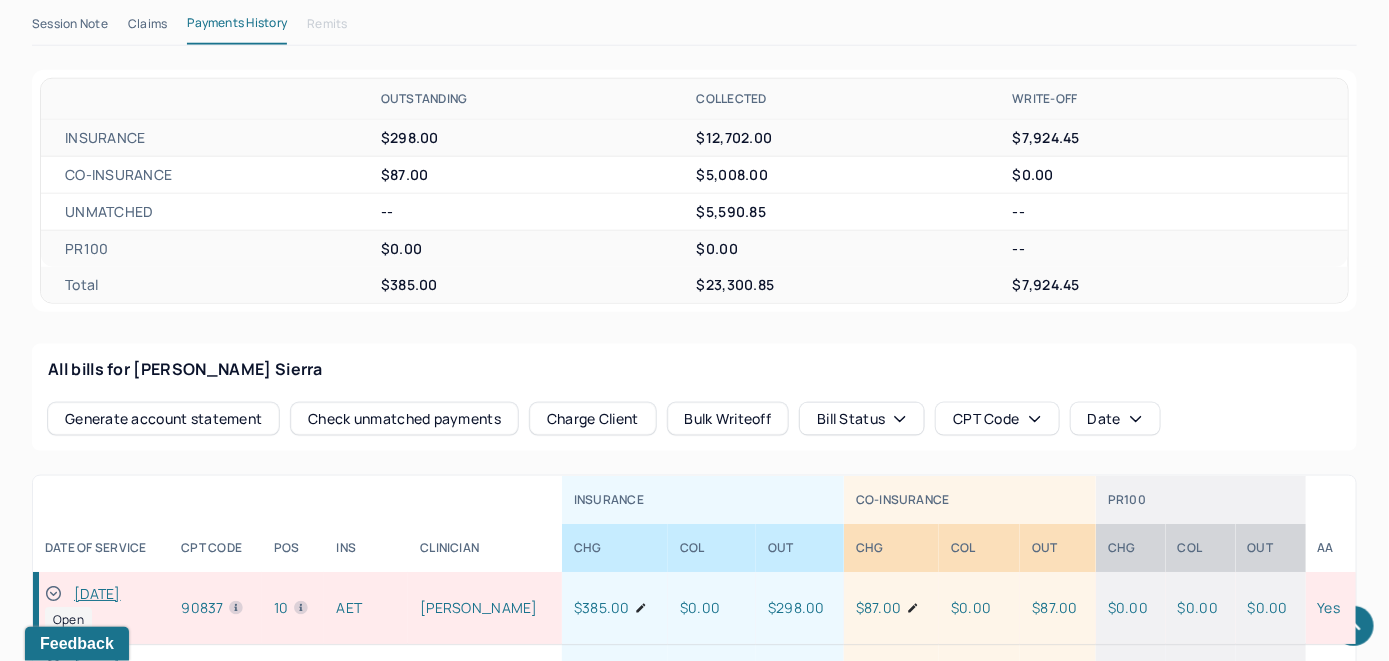 click on "Check unmatched payments" at bounding box center [404, 419] 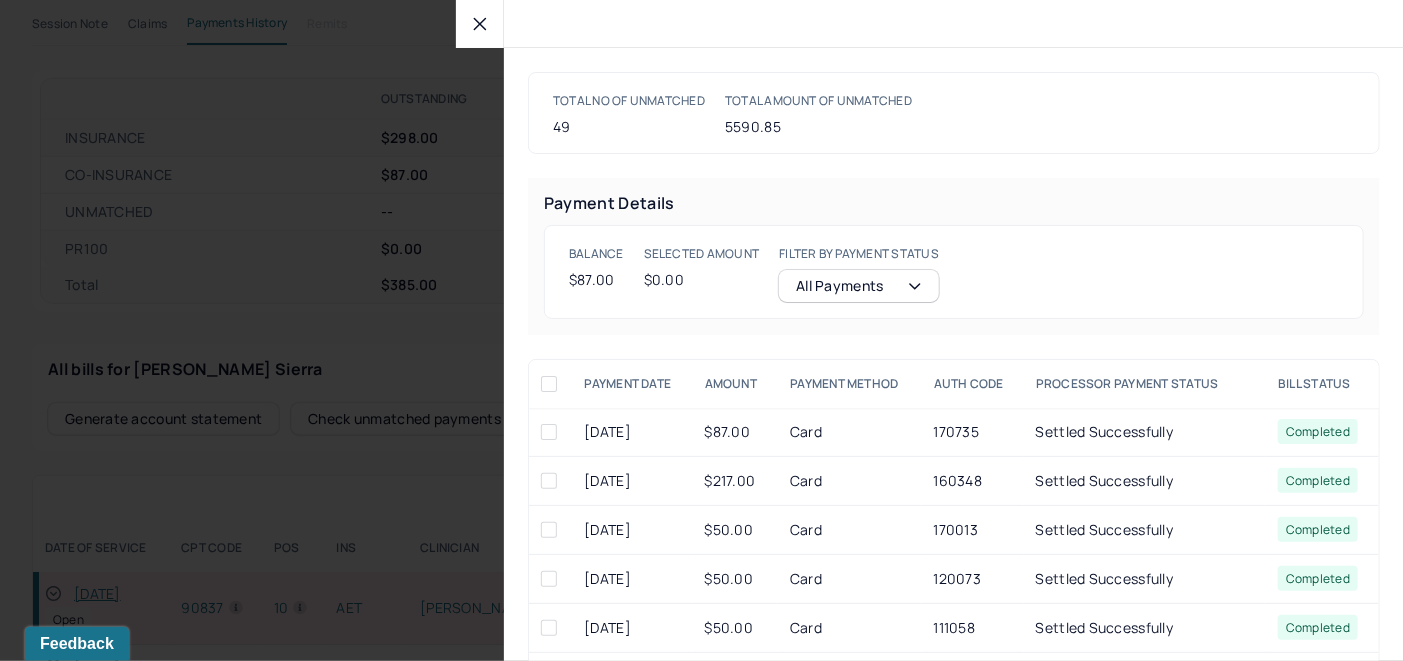 click at bounding box center (549, 432) 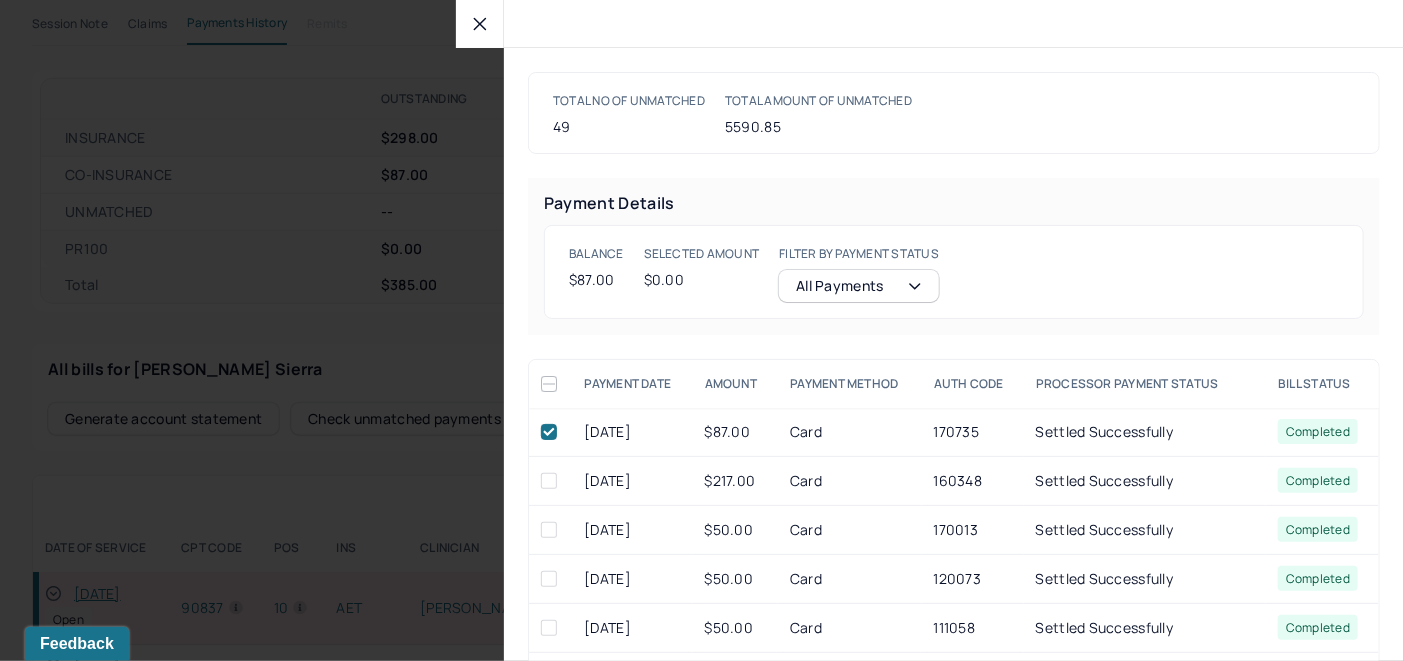 checkbox on "true" 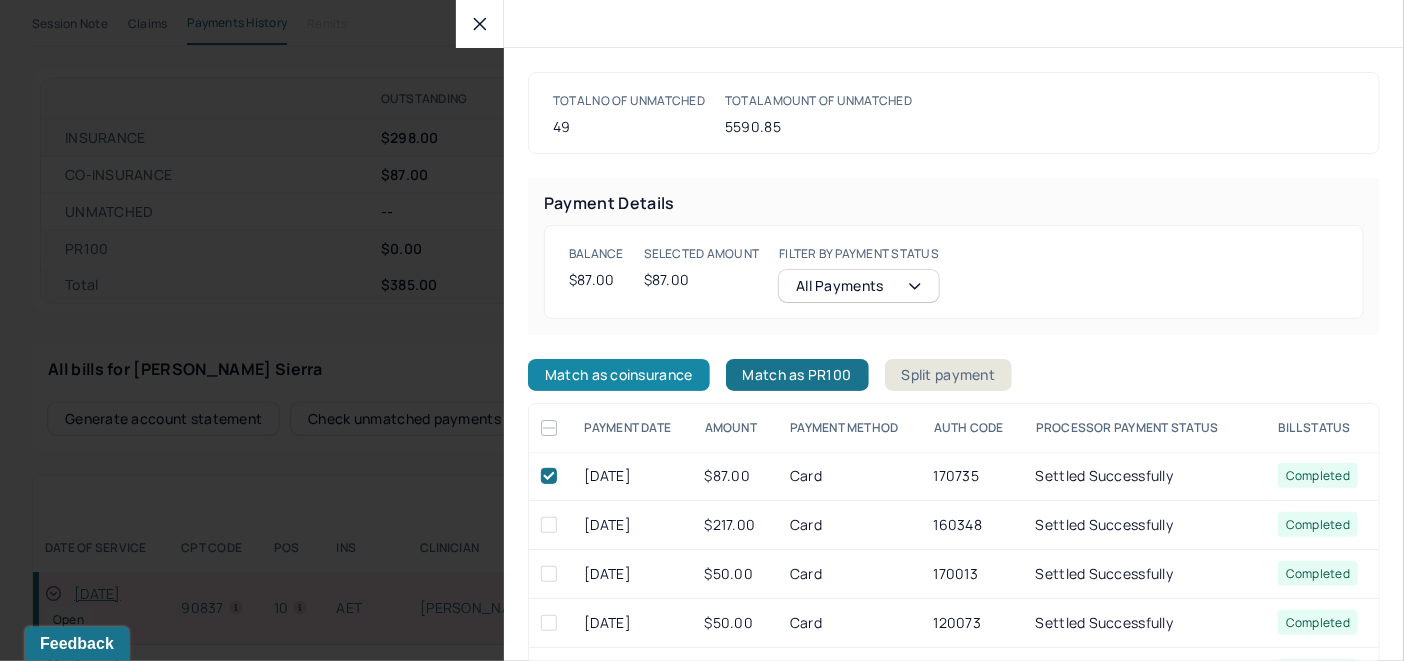 click on "Match as coinsurance" at bounding box center (619, 375) 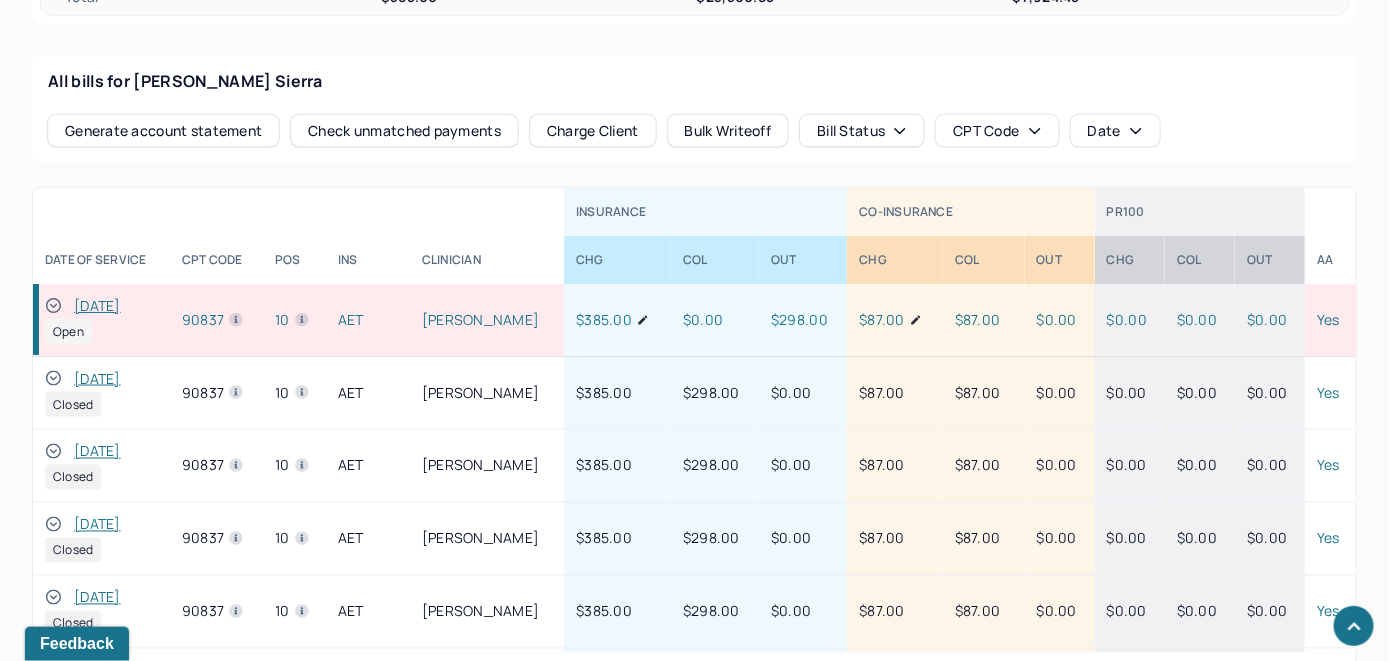 scroll, scrollTop: 1069, scrollLeft: 0, axis: vertical 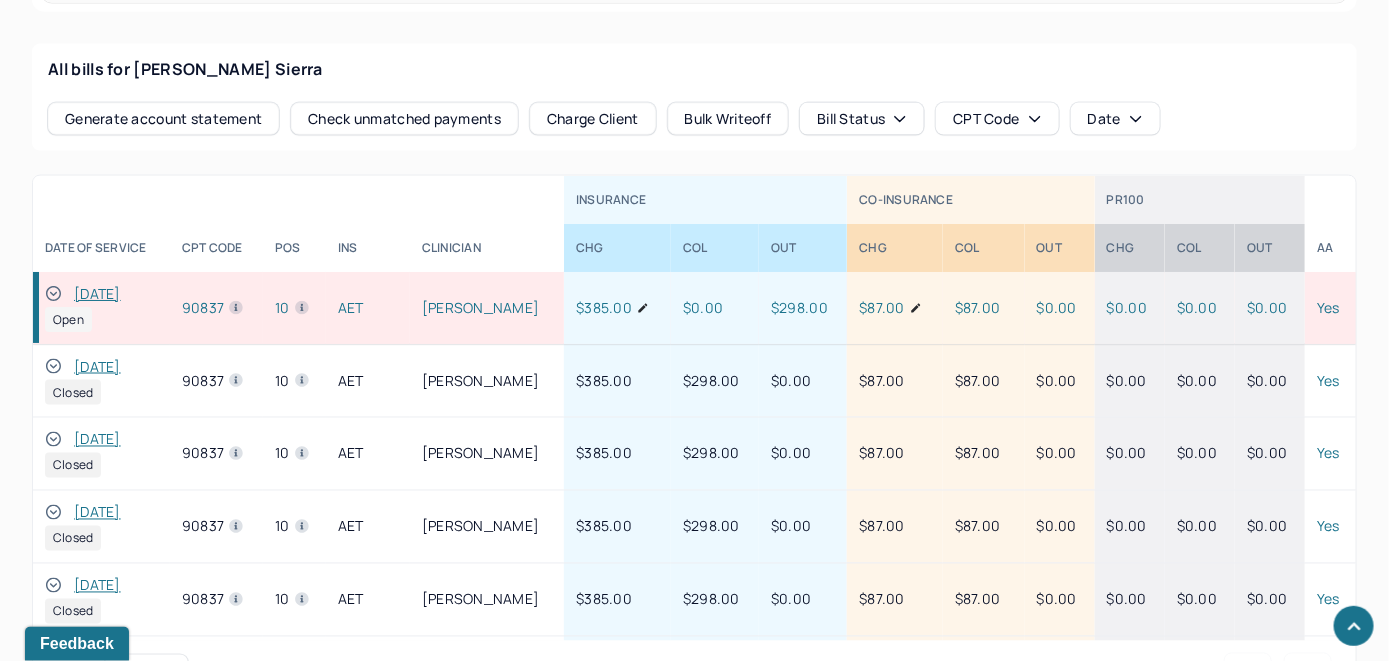 click at bounding box center (53, 294) 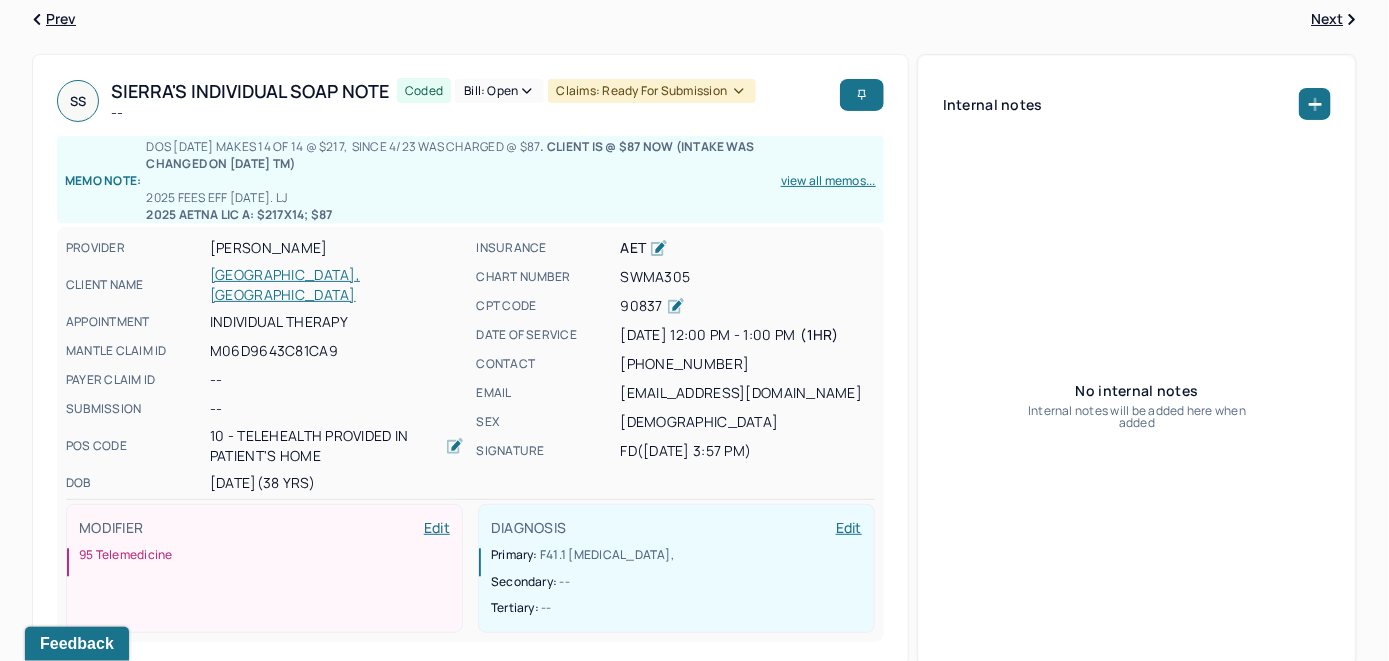 scroll, scrollTop: 0, scrollLeft: 0, axis: both 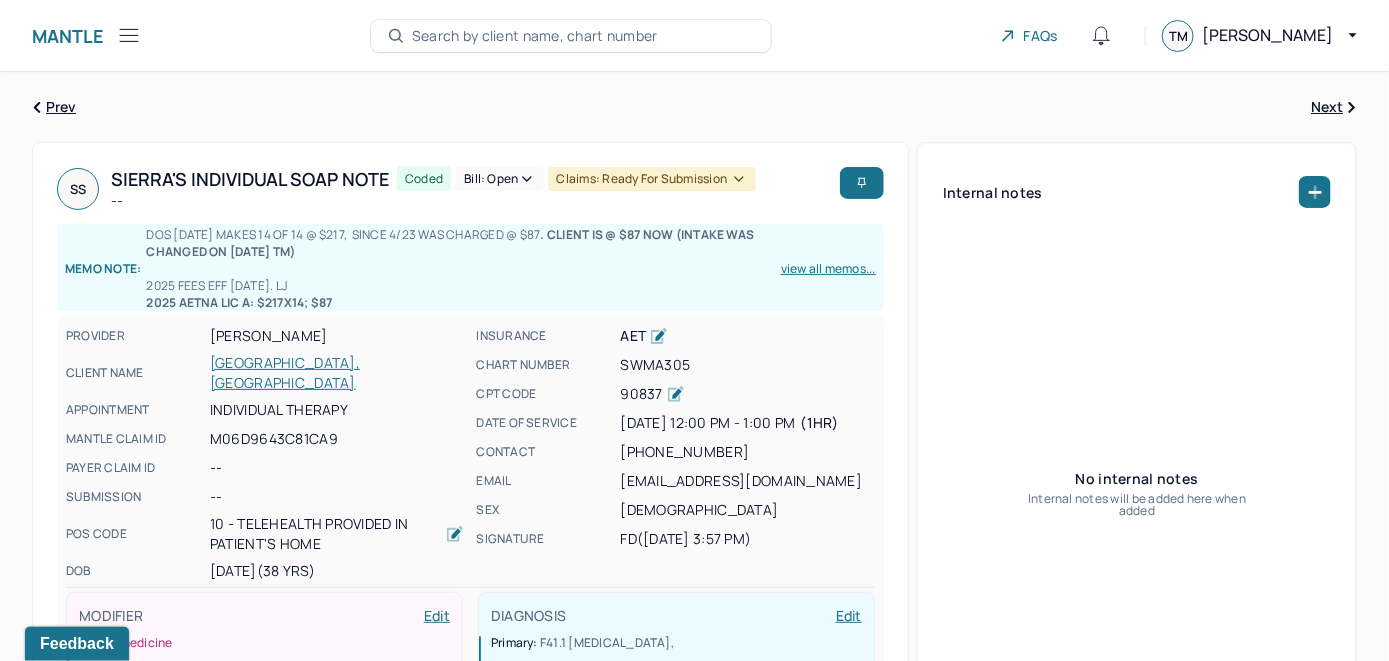 click on "Bill: Open" at bounding box center [499, 179] 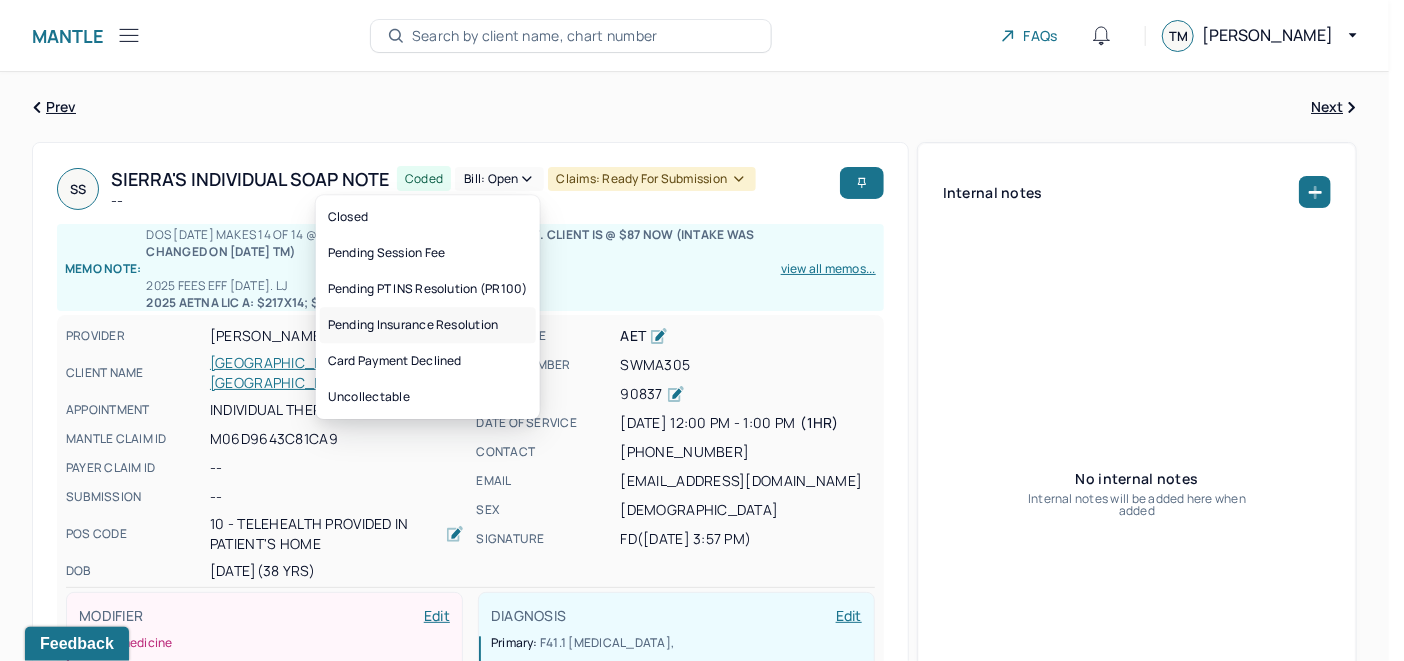 click on "Pending Insurance Resolution" at bounding box center (428, 325) 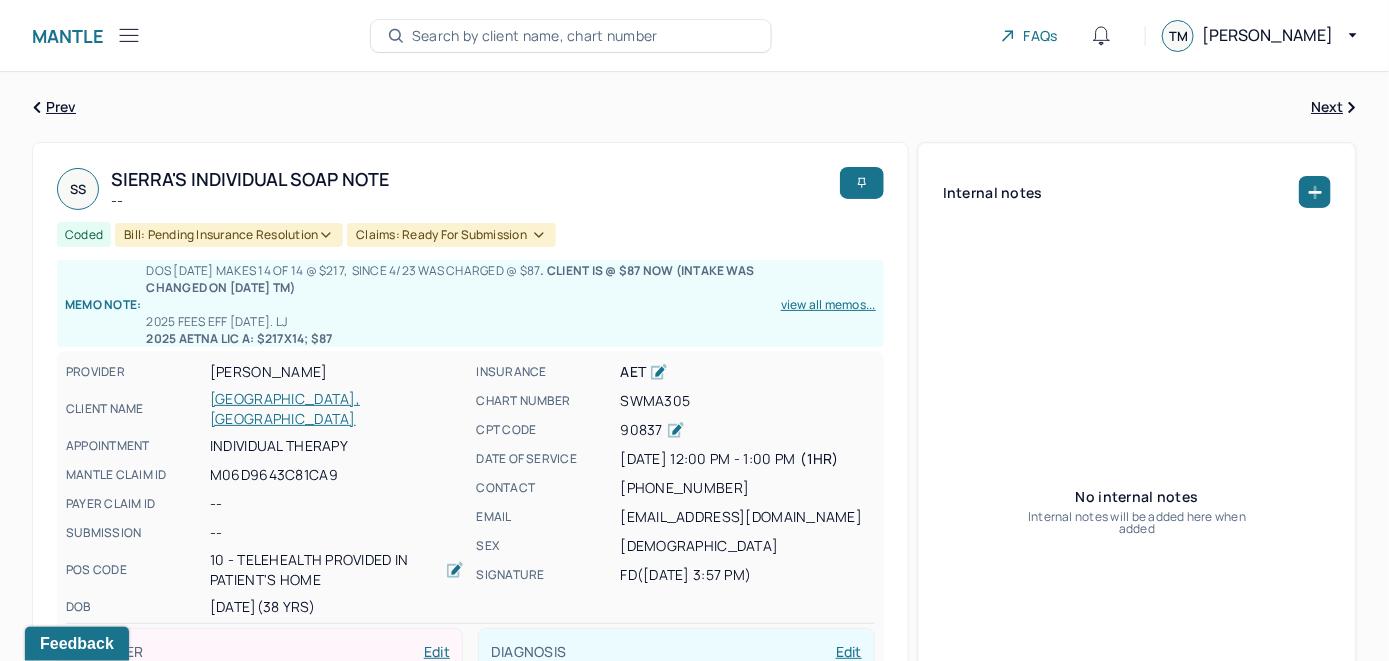 click on "Search by client name, chart number" at bounding box center (535, 36) 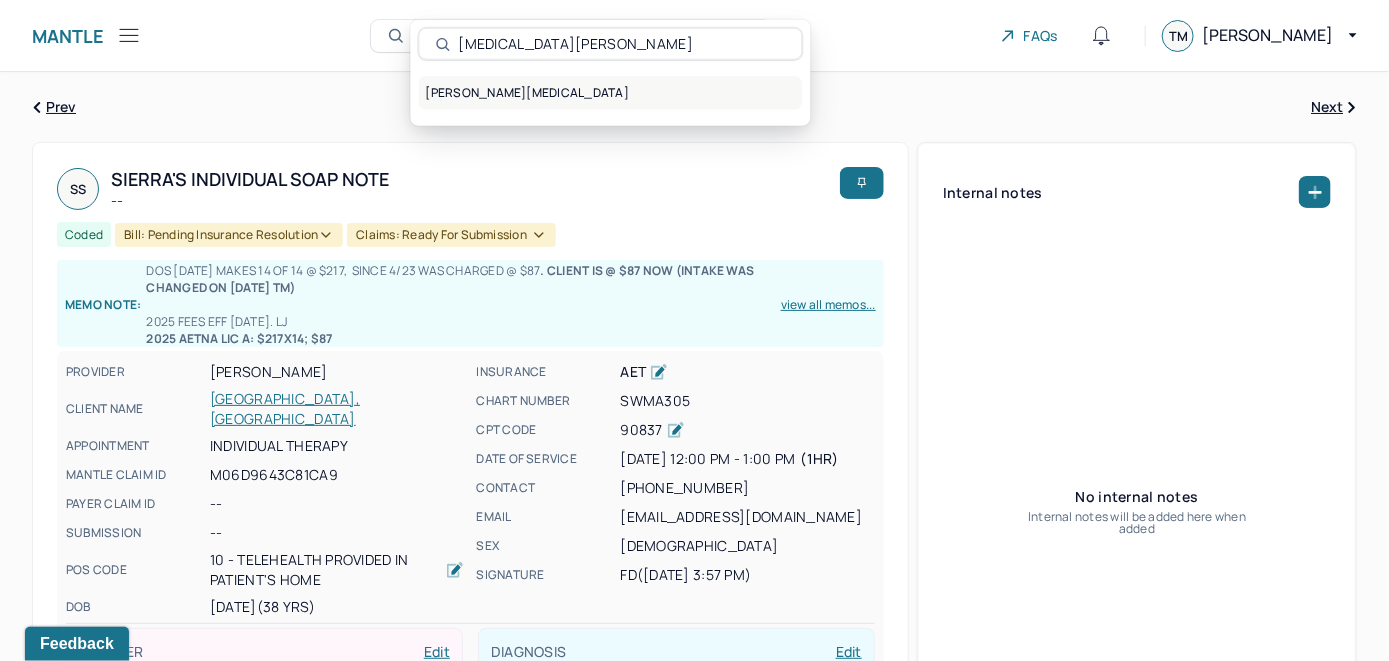 type on "Syeda Hasan" 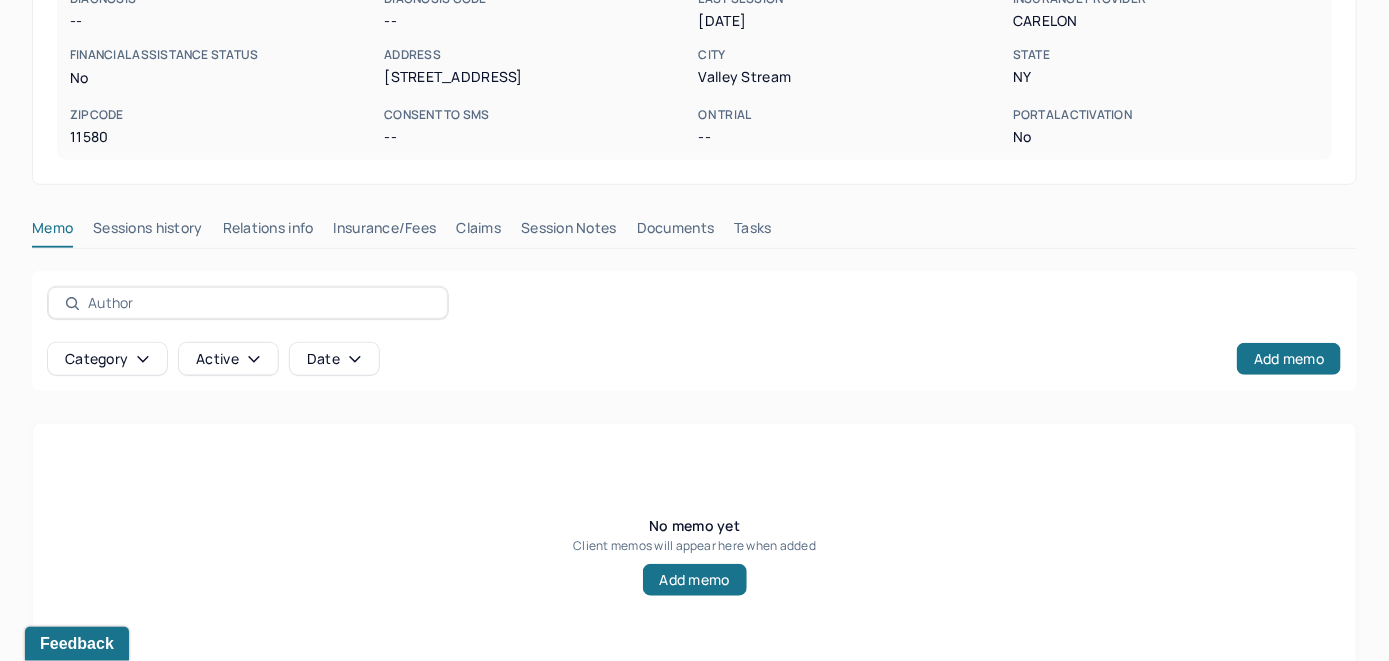 scroll, scrollTop: 393, scrollLeft: 0, axis: vertical 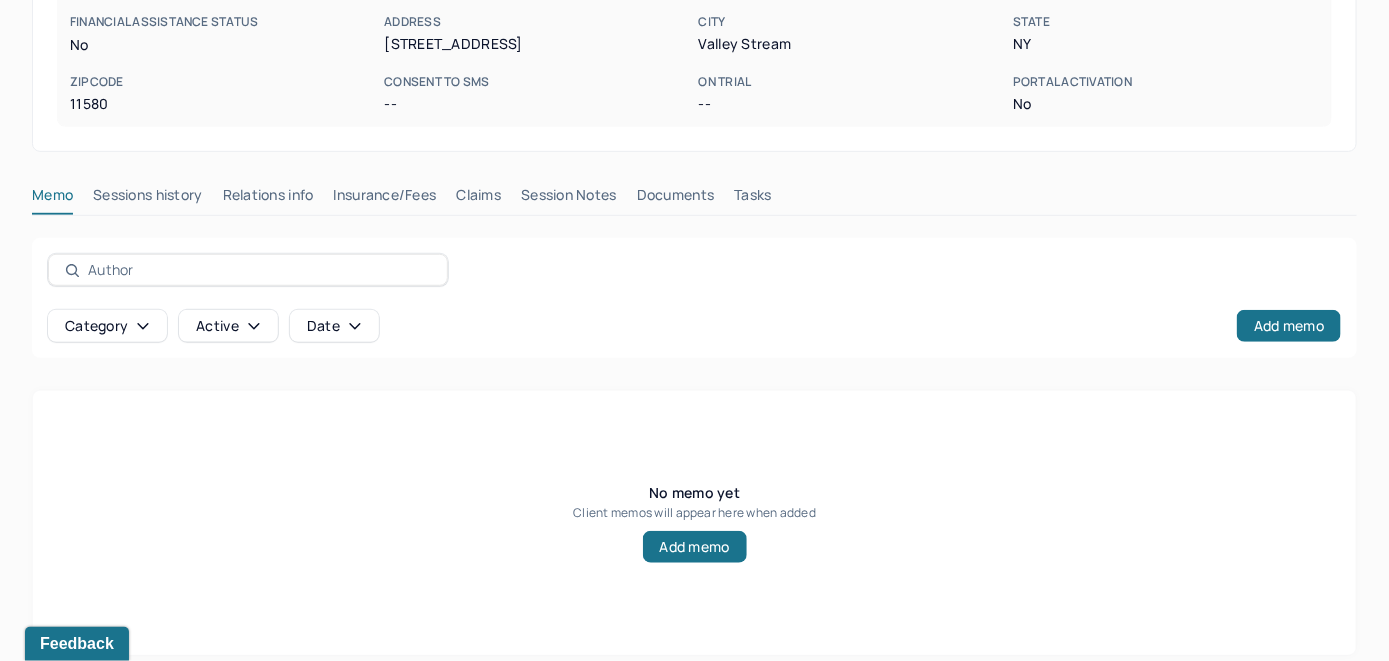 click on "Insurance/Fees" at bounding box center (385, 199) 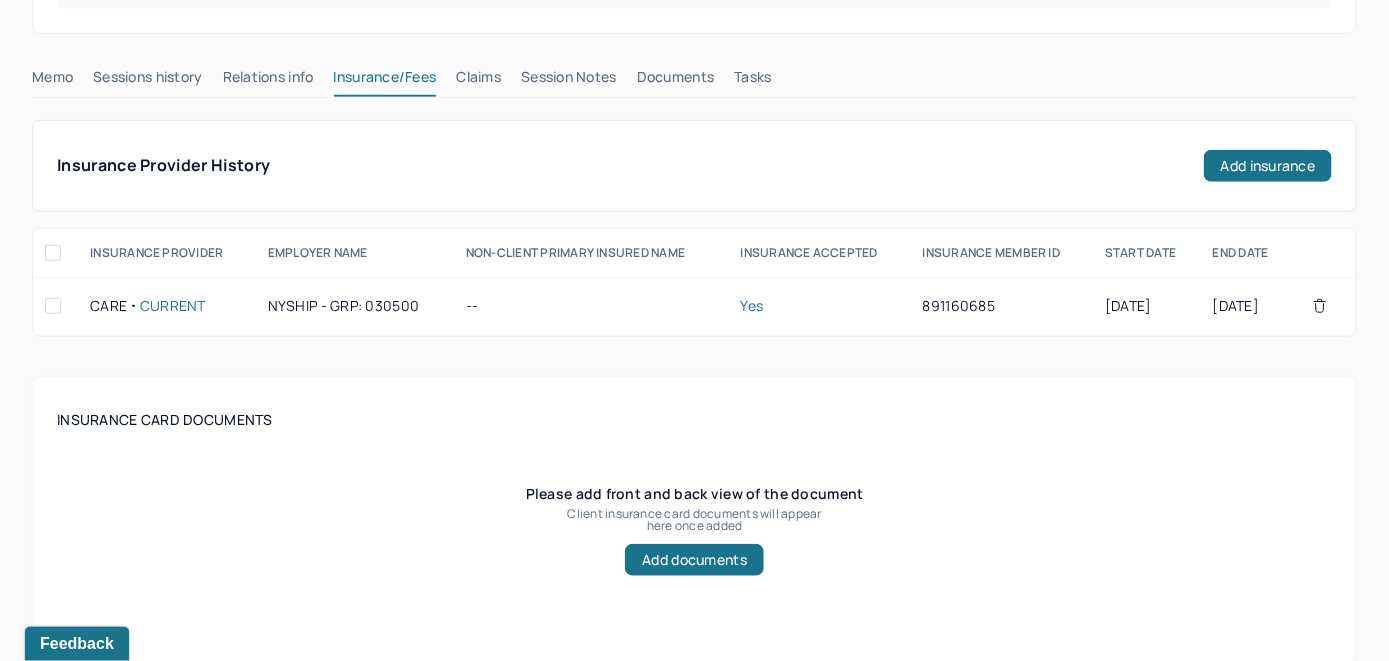 scroll, scrollTop: 493, scrollLeft: 0, axis: vertical 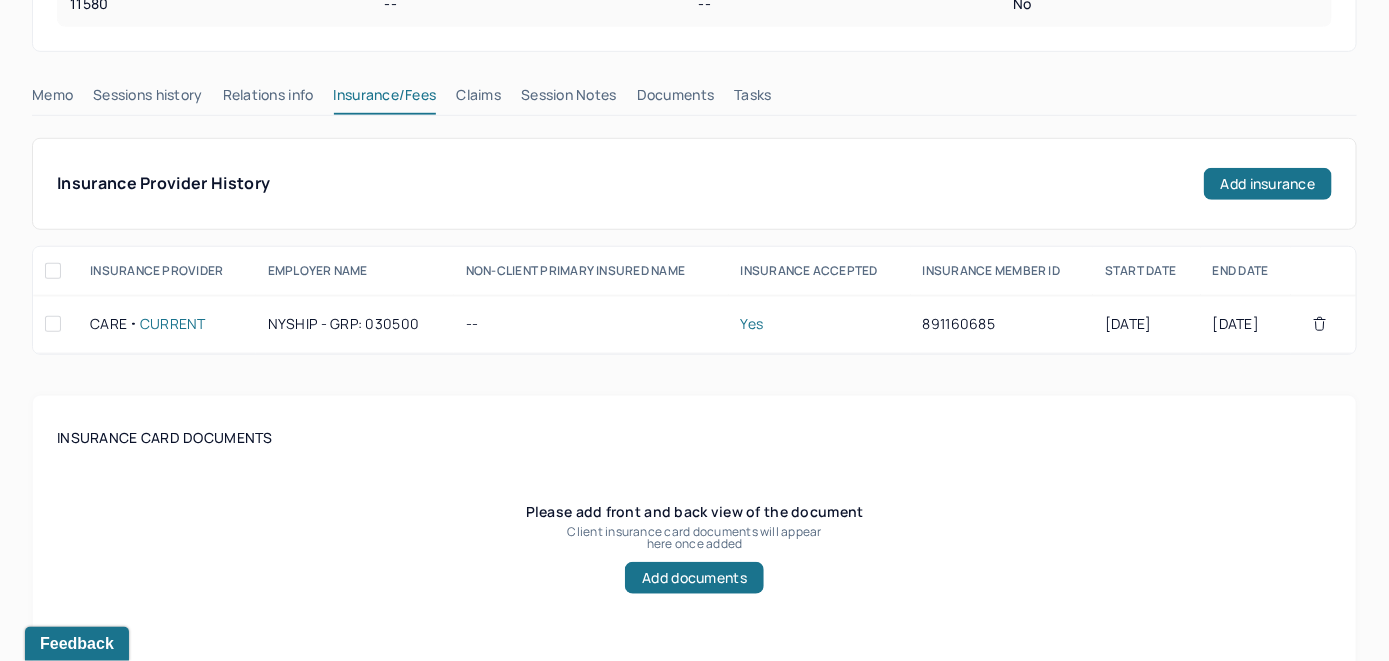 click on "Claims" at bounding box center (478, 99) 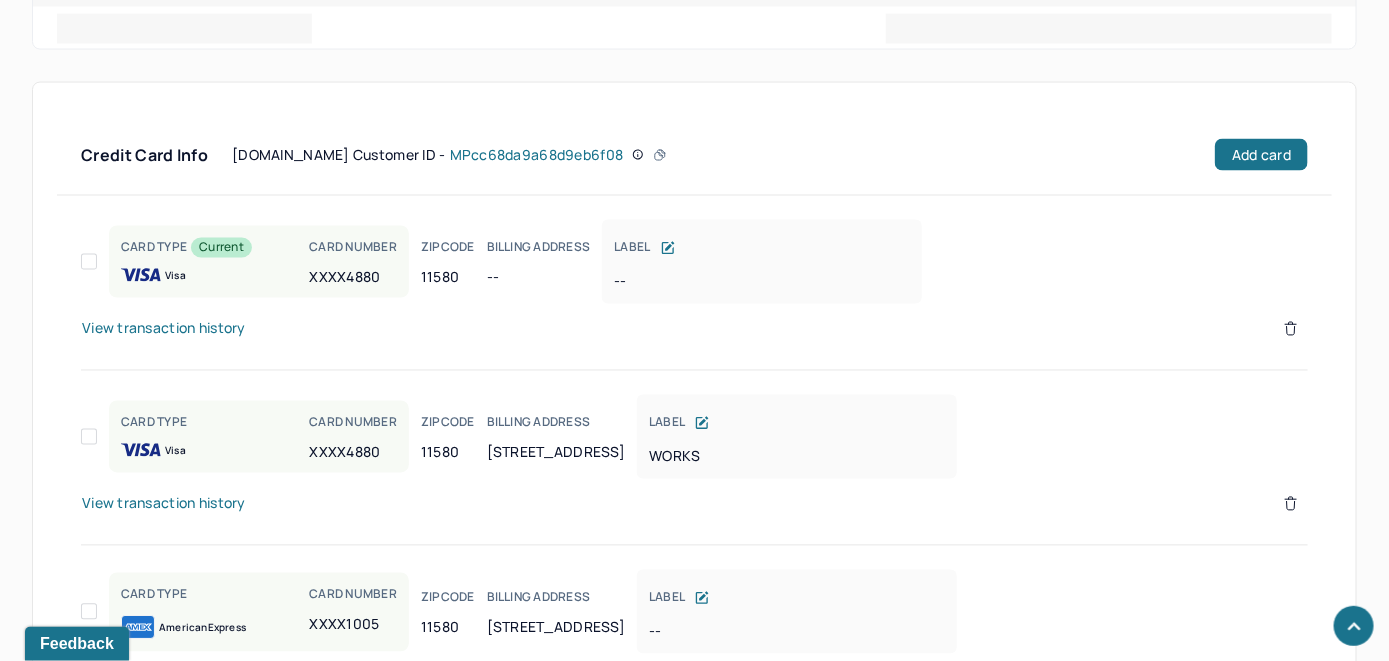 scroll, scrollTop: 1233, scrollLeft: 0, axis: vertical 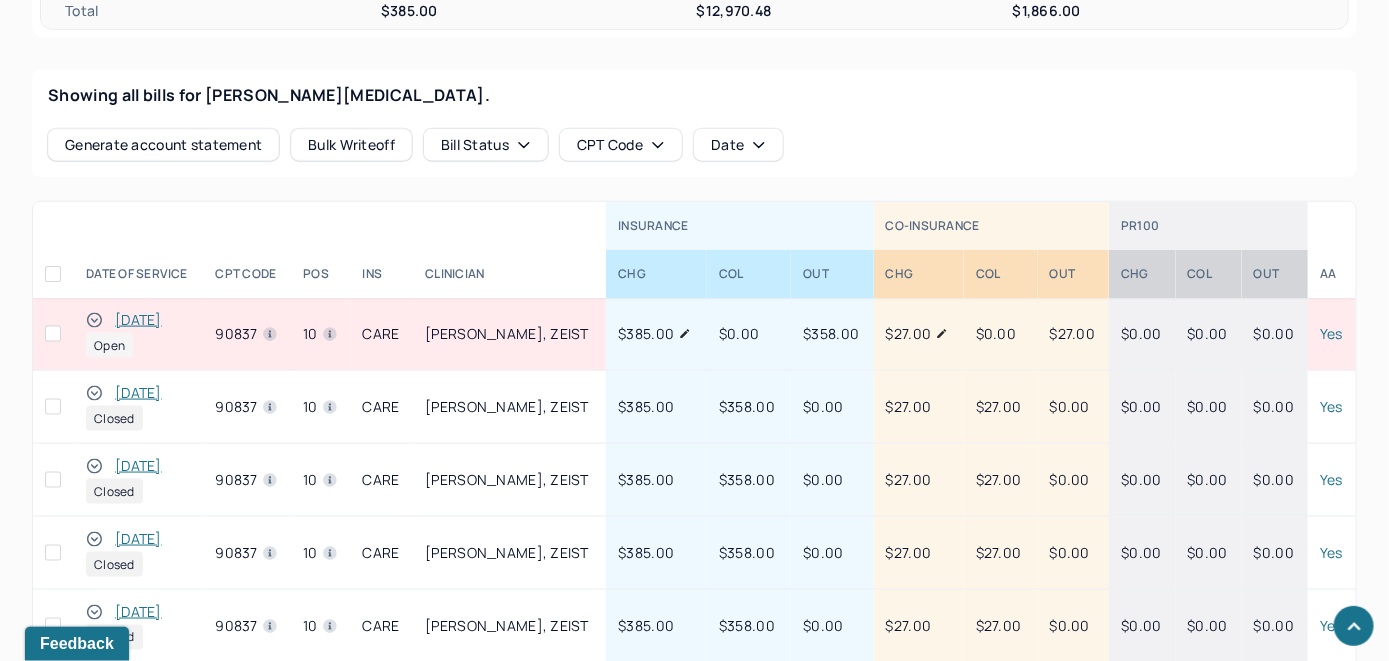 click on "[DATE]" at bounding box center (138, 320) 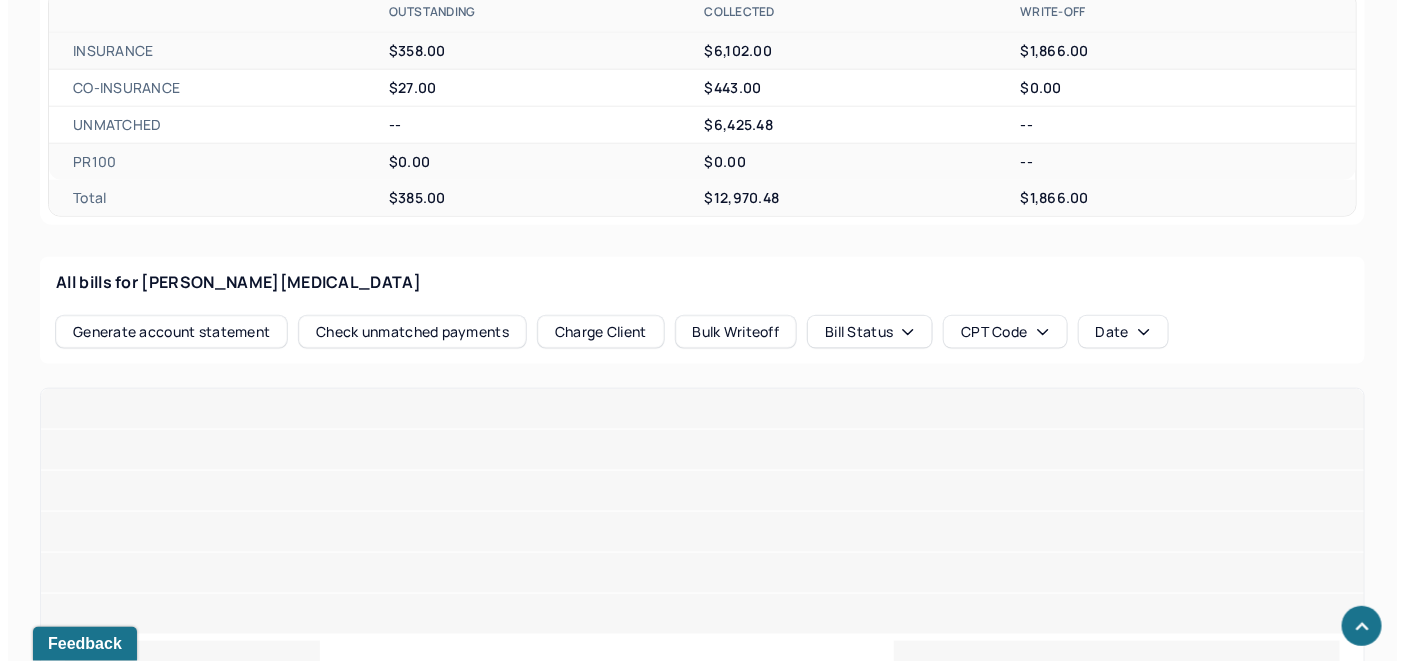 scroll, scrollTop: 835, scrollLeft: 0, axis: vertical 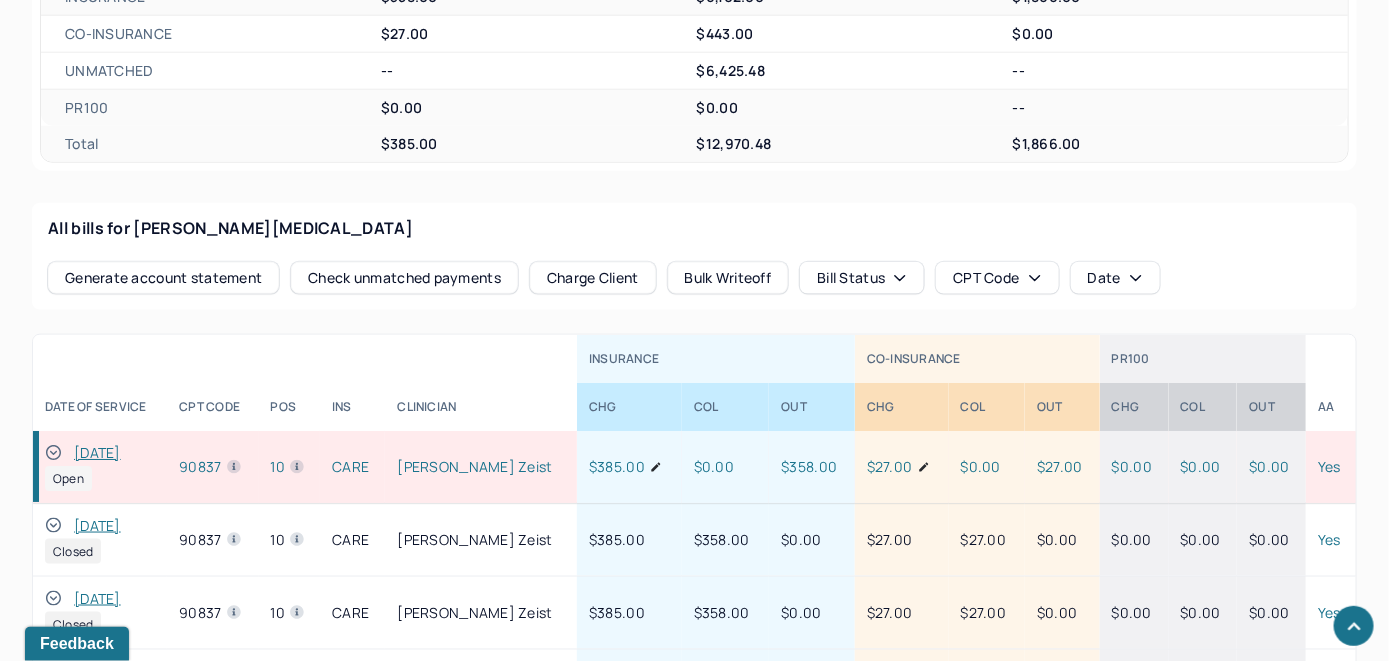 click on "Check unmatched payments" at bounding box center [404, 278] 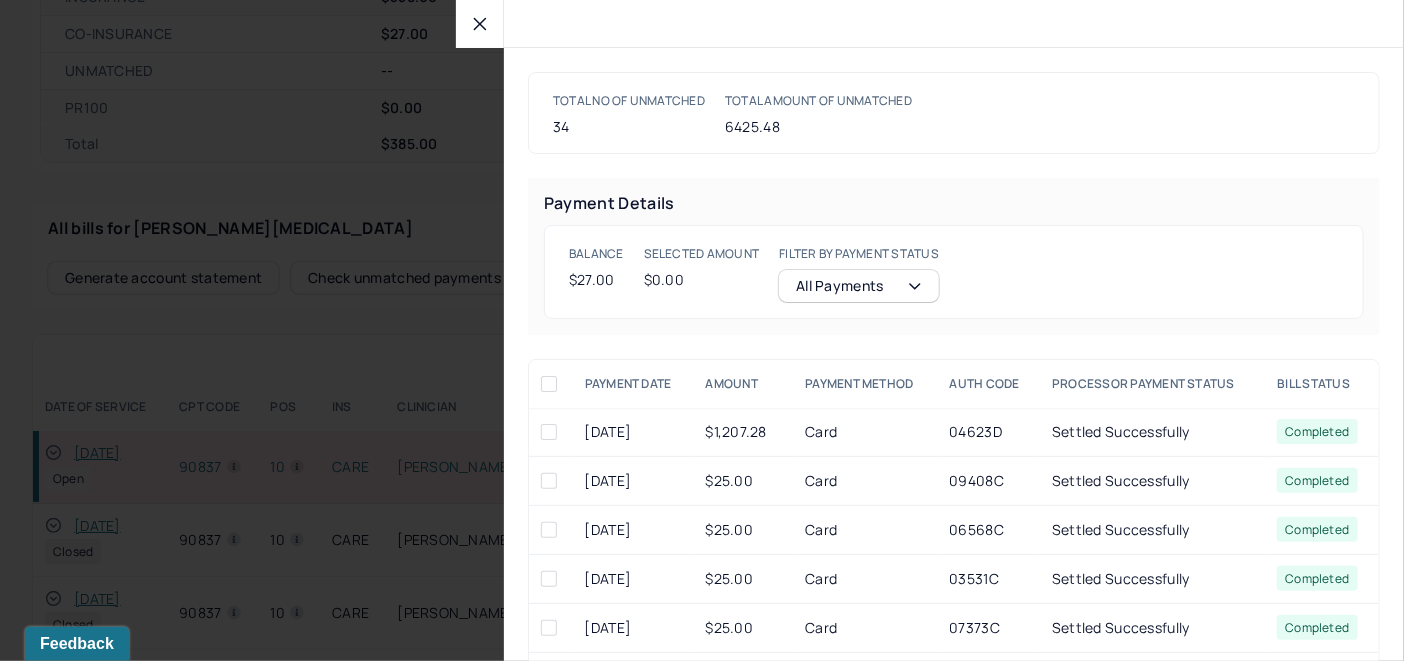 click 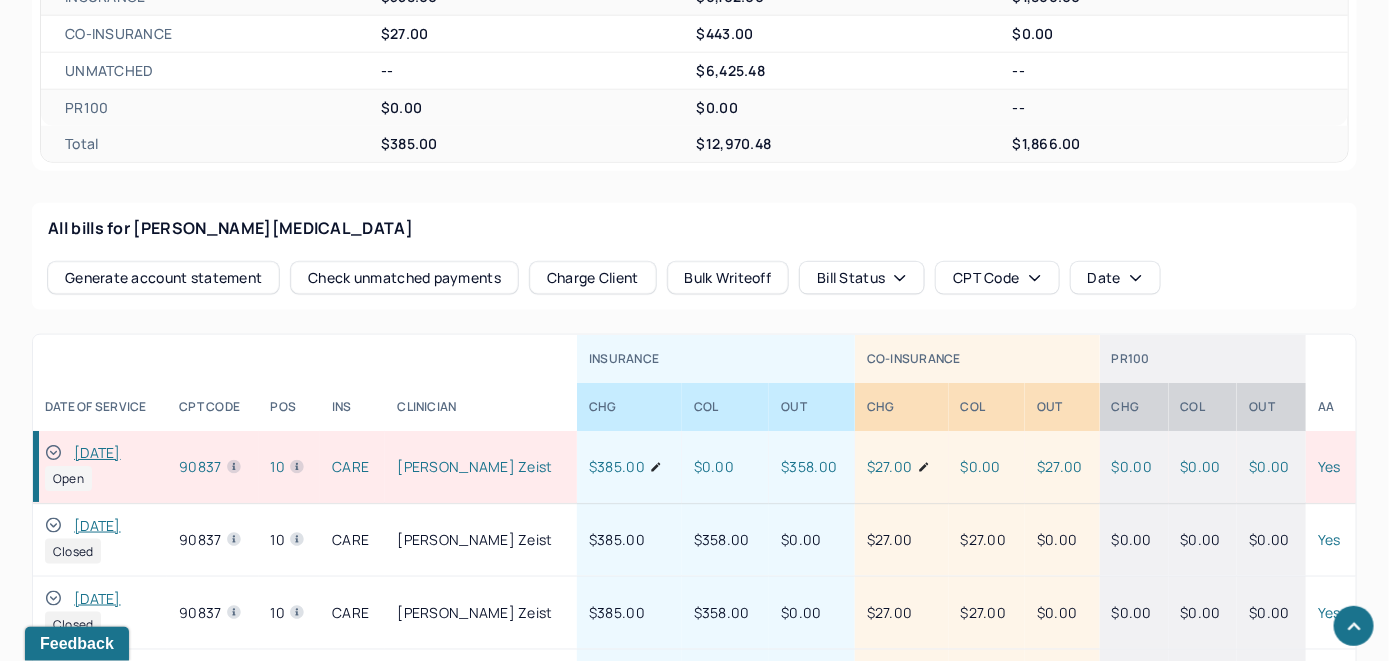 click on "Charge Client" at bounding box center [593, 278] 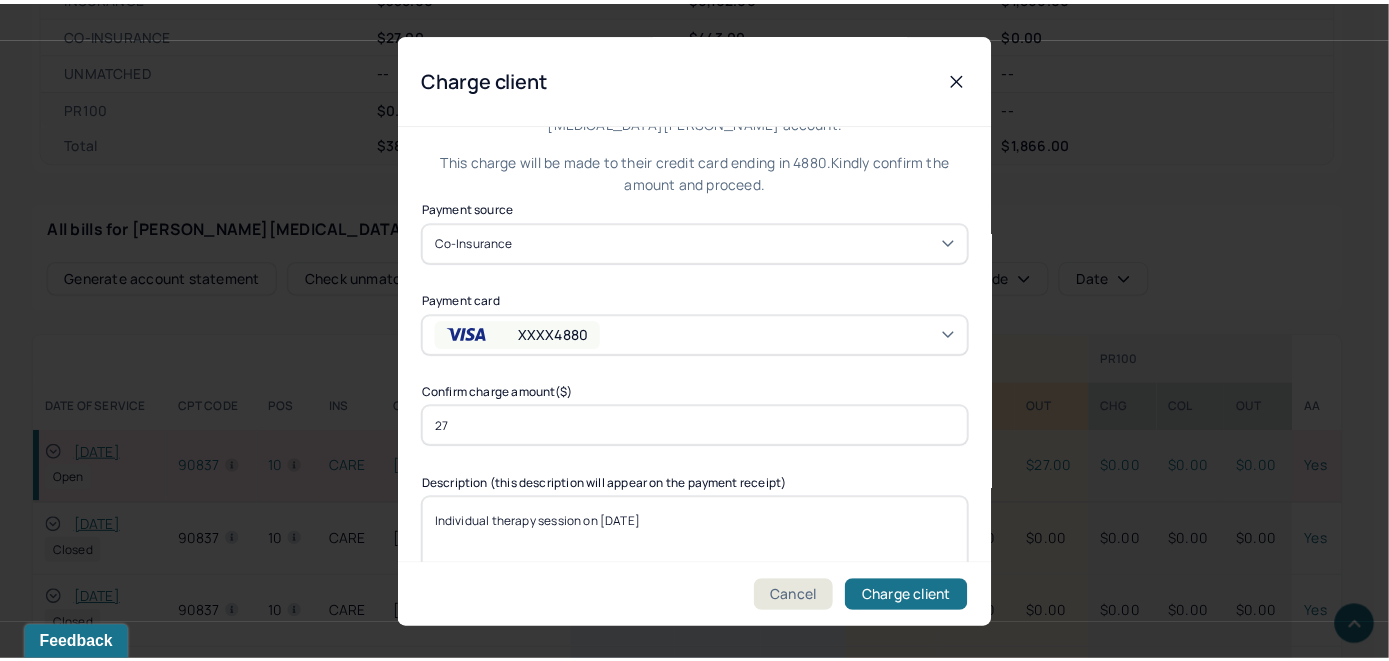 scroll, scrollTop: 121, scrollLeft: 0, axis: vertical 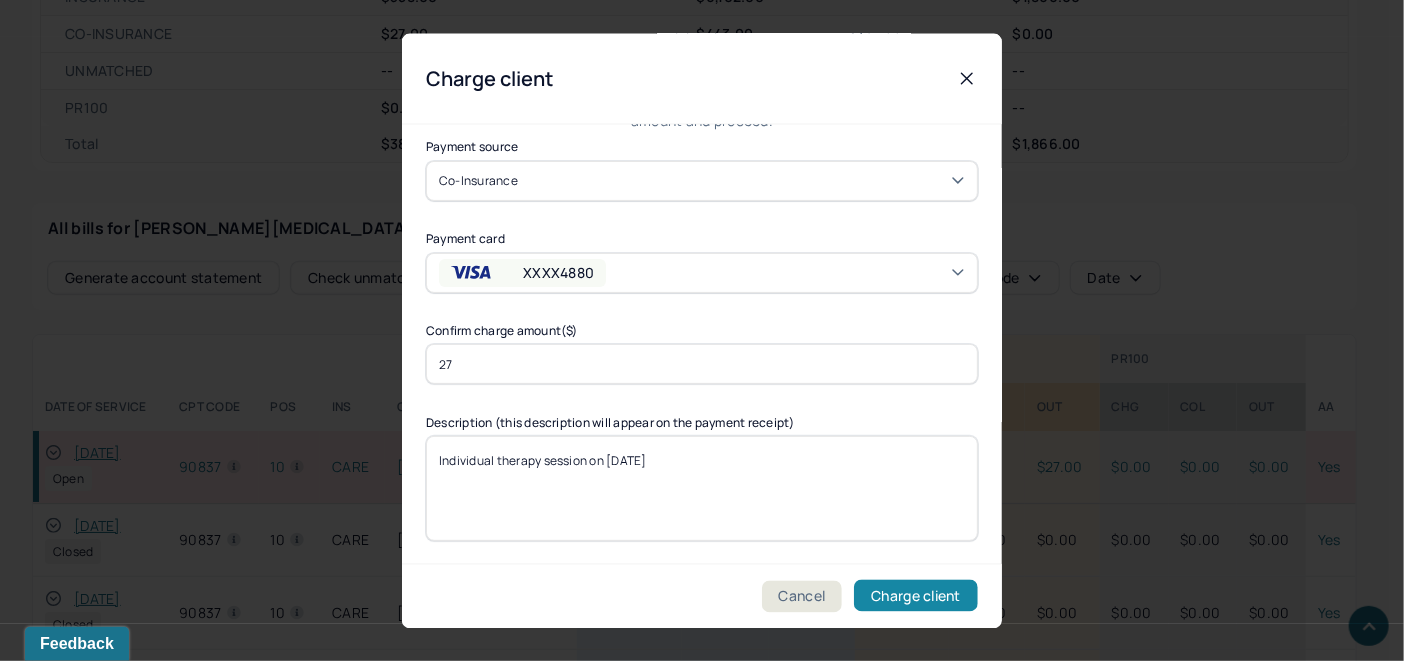 click on "Charge client" at bounding box center (916, 596) 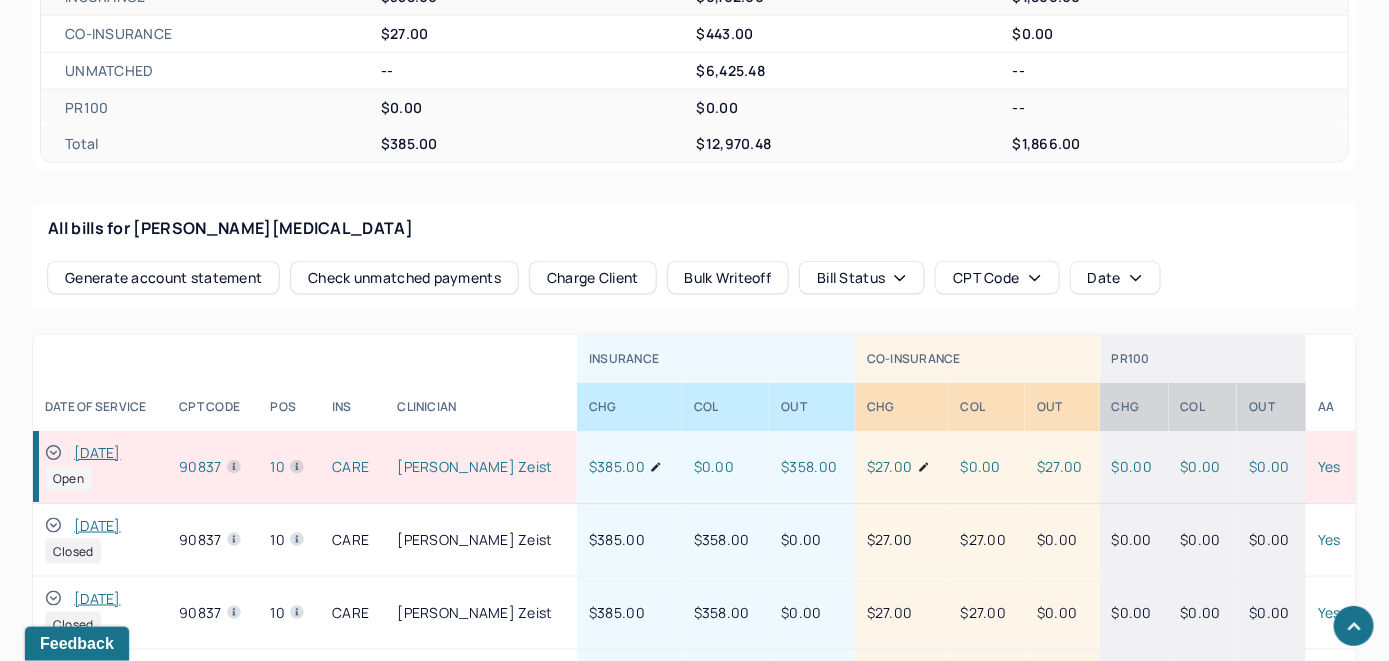 click on "[DATE]" at bounding box center (100, 453) 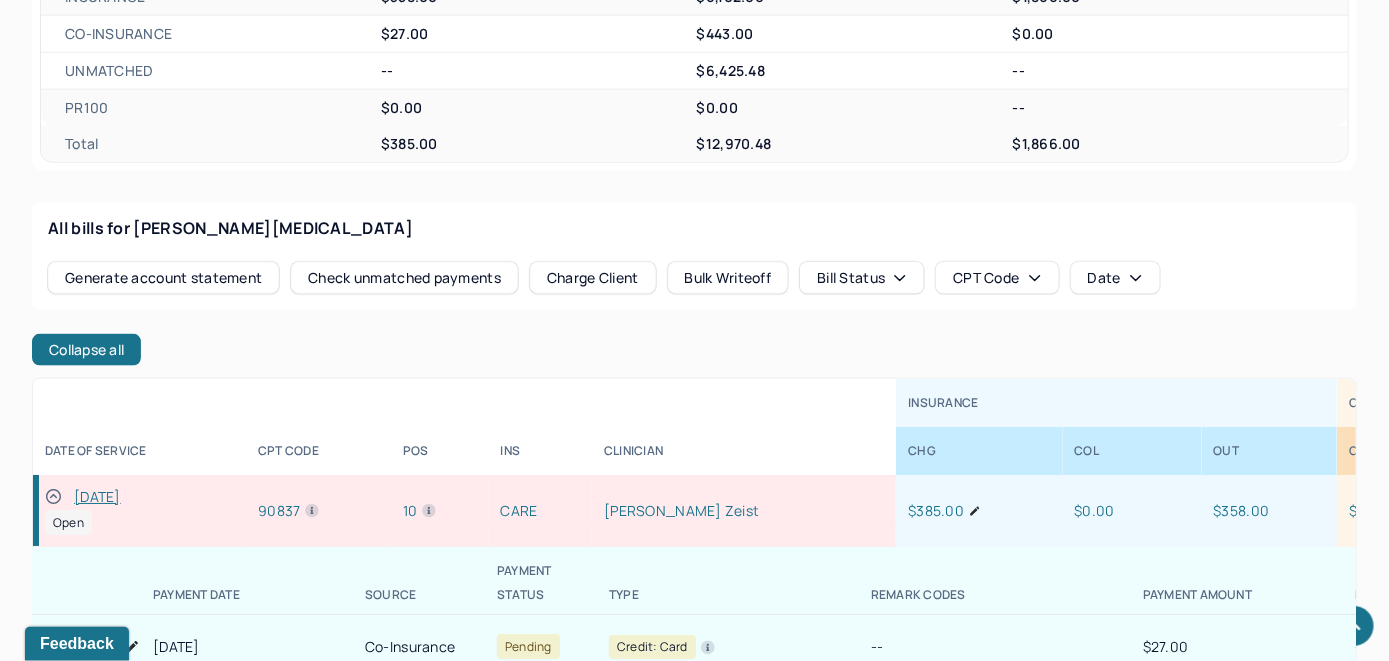 scroll, scrollTop: 0, scrollLeft: 0, axis: both 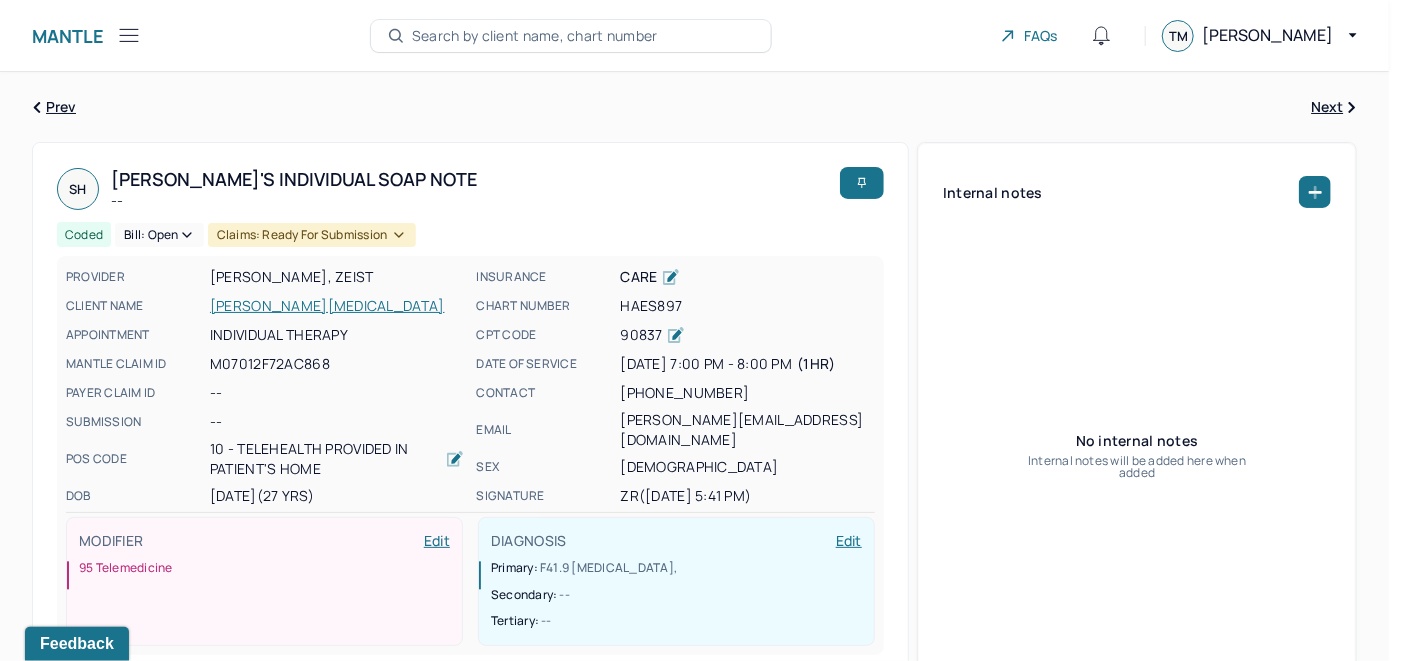 click on "Bill: Open" at bounding box center [159, 235] 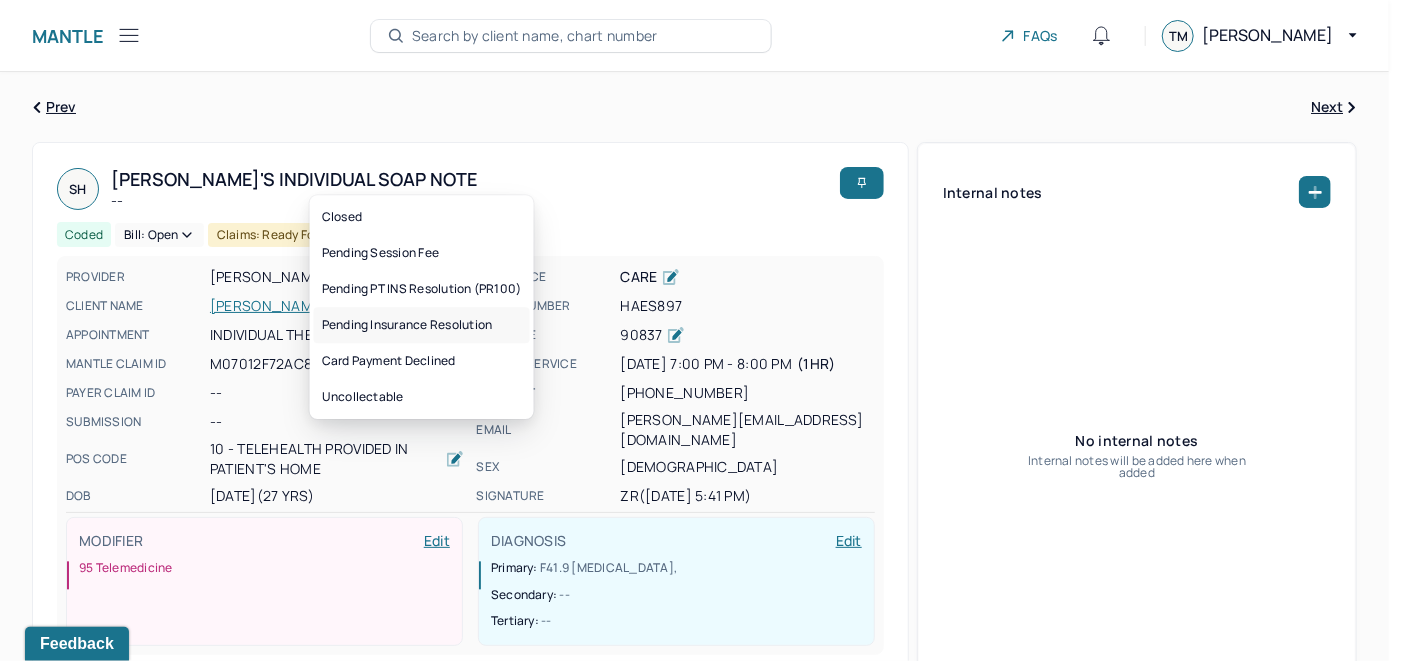 click on "Pending Insurance Resolution" at bounding box center [422, 325] 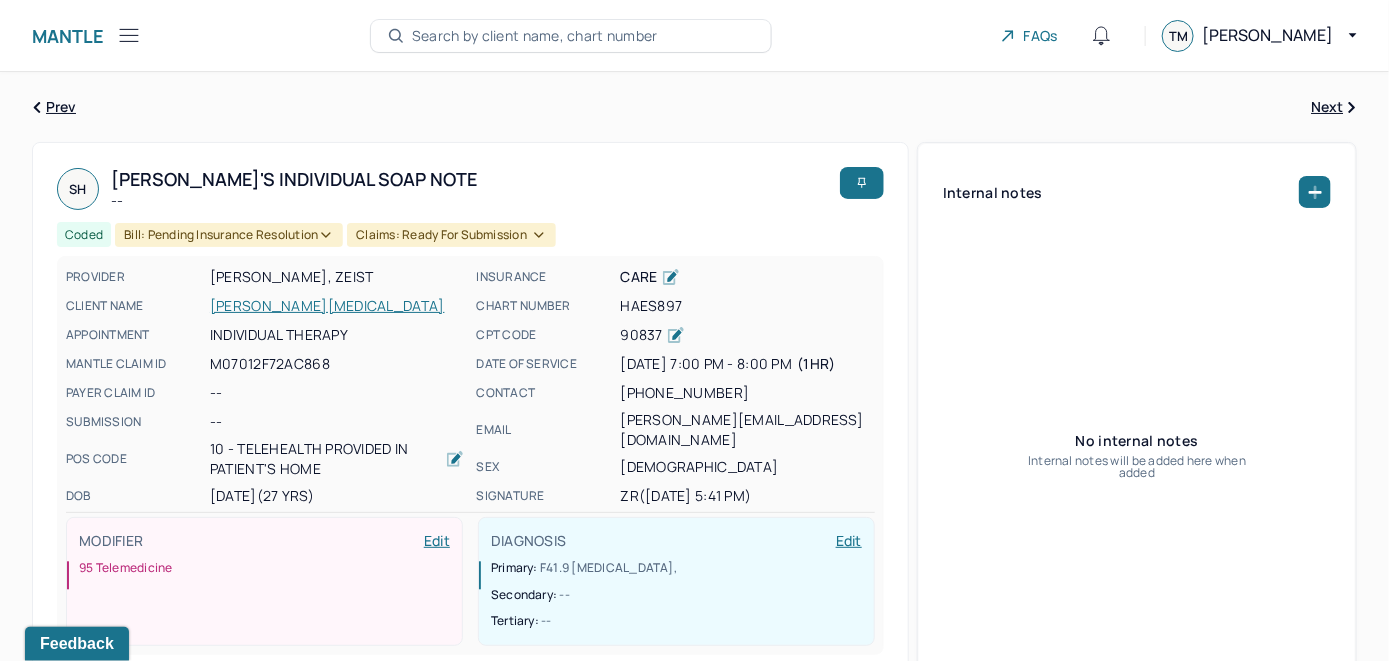 click on "Search by client name, chart number" at bounding box center (535, 36) 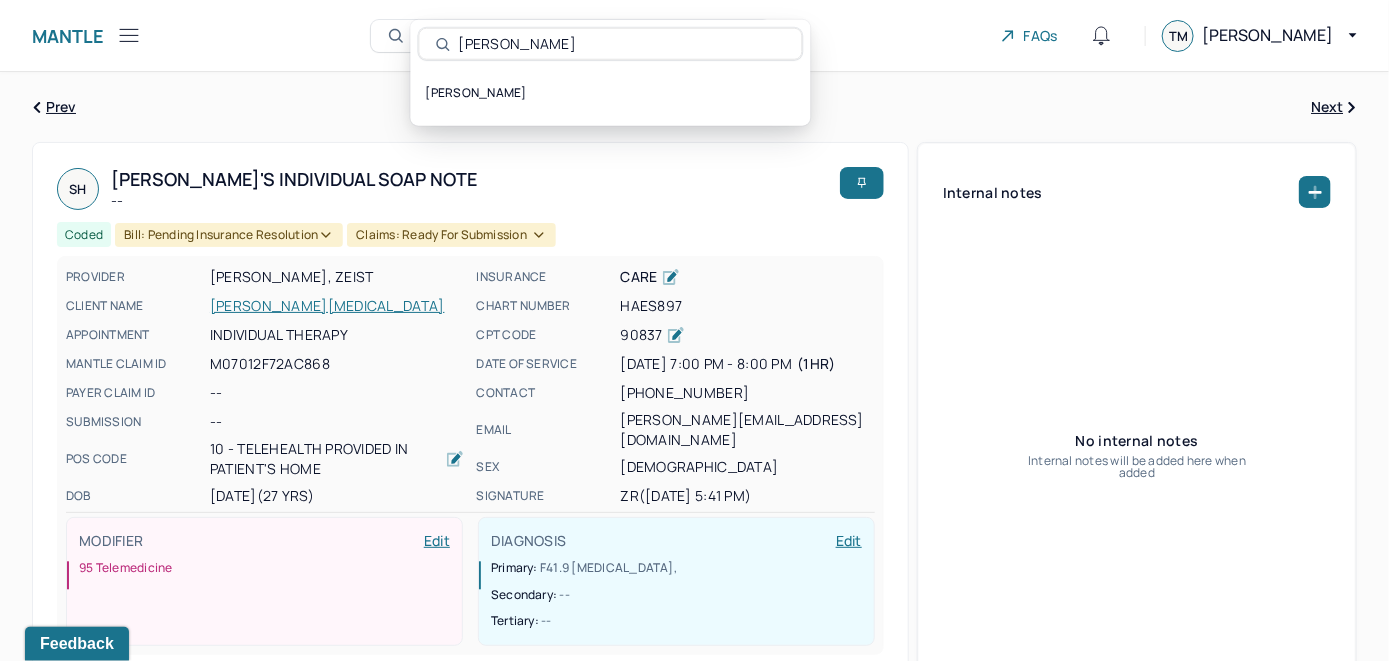 type on "Sylvia Johnson" 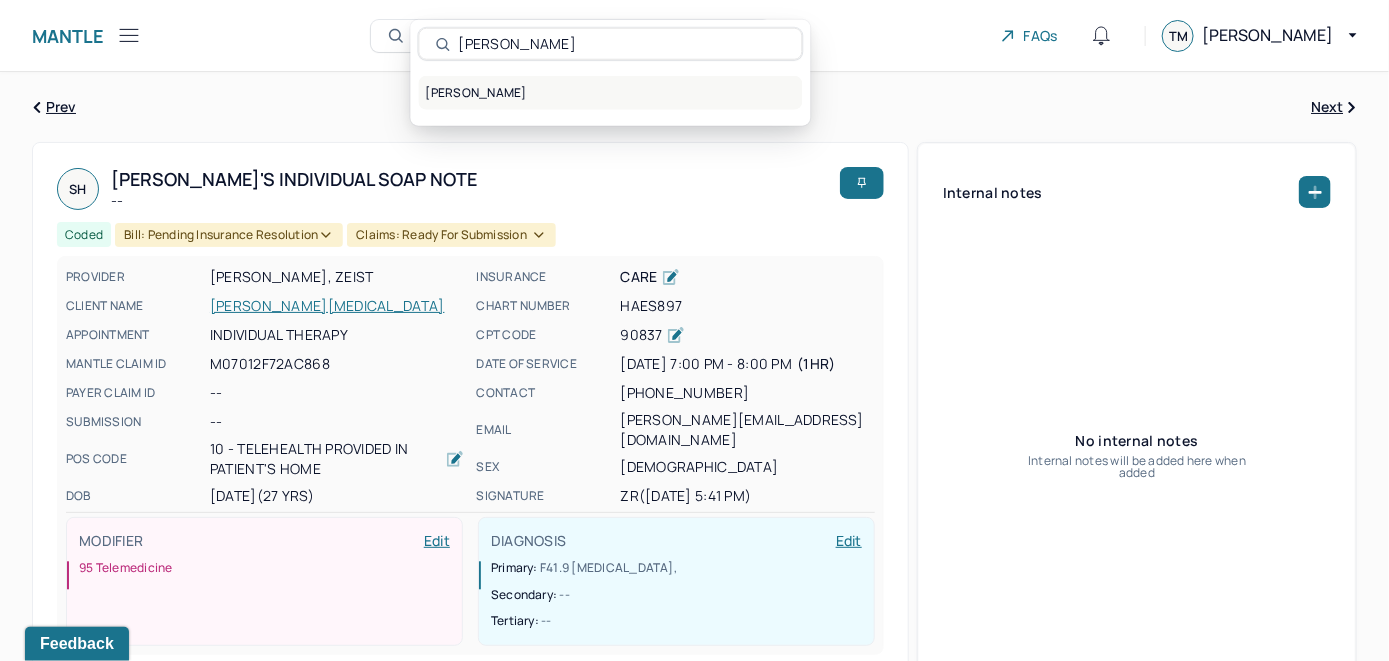 click on "JOHNSON, SYLVIA" at bounding box center [611, 93] 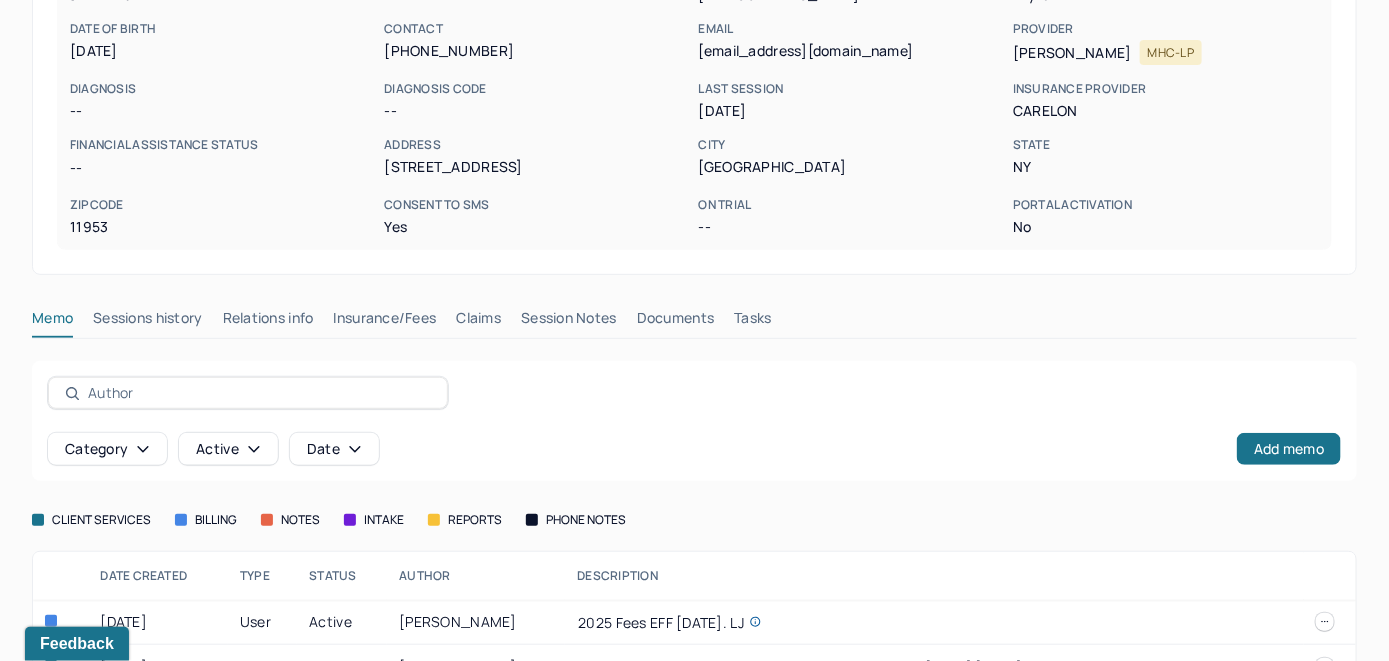 scroll, scrollTop: 306, scrollLeft: 0, axis: vertical 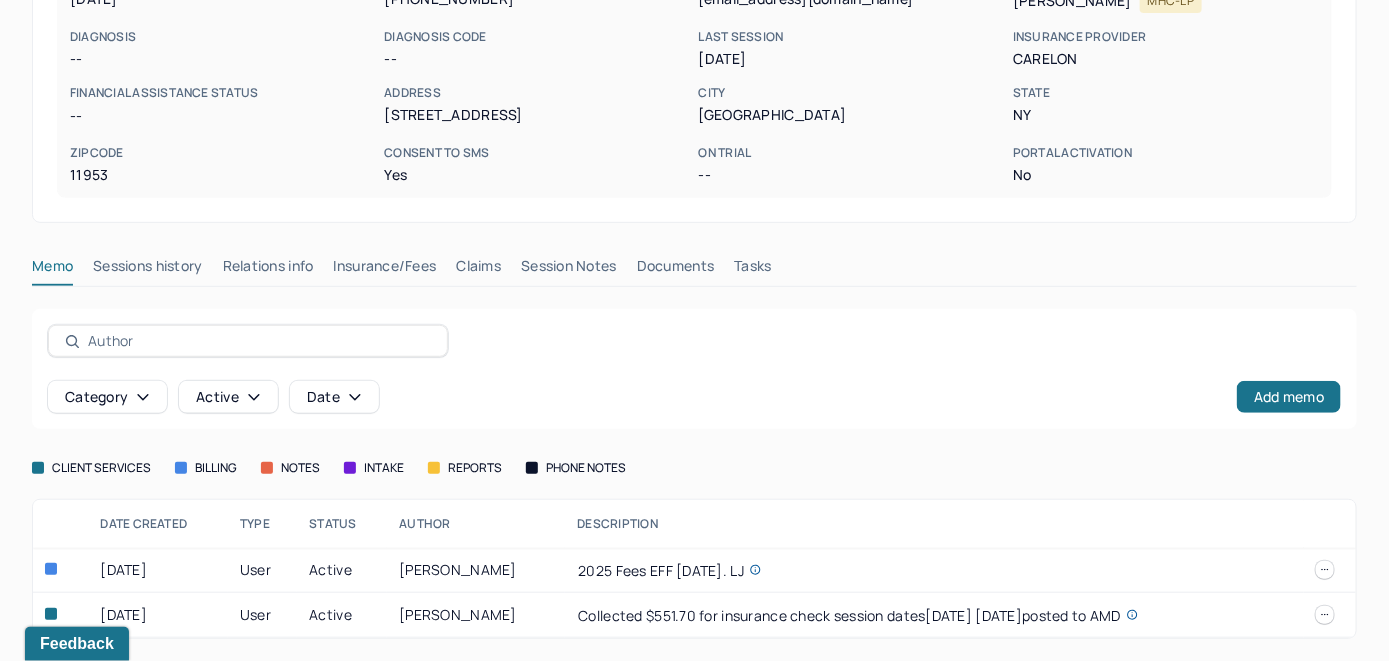 click on "Insurance/Fees" at bounding box center (385, 270) 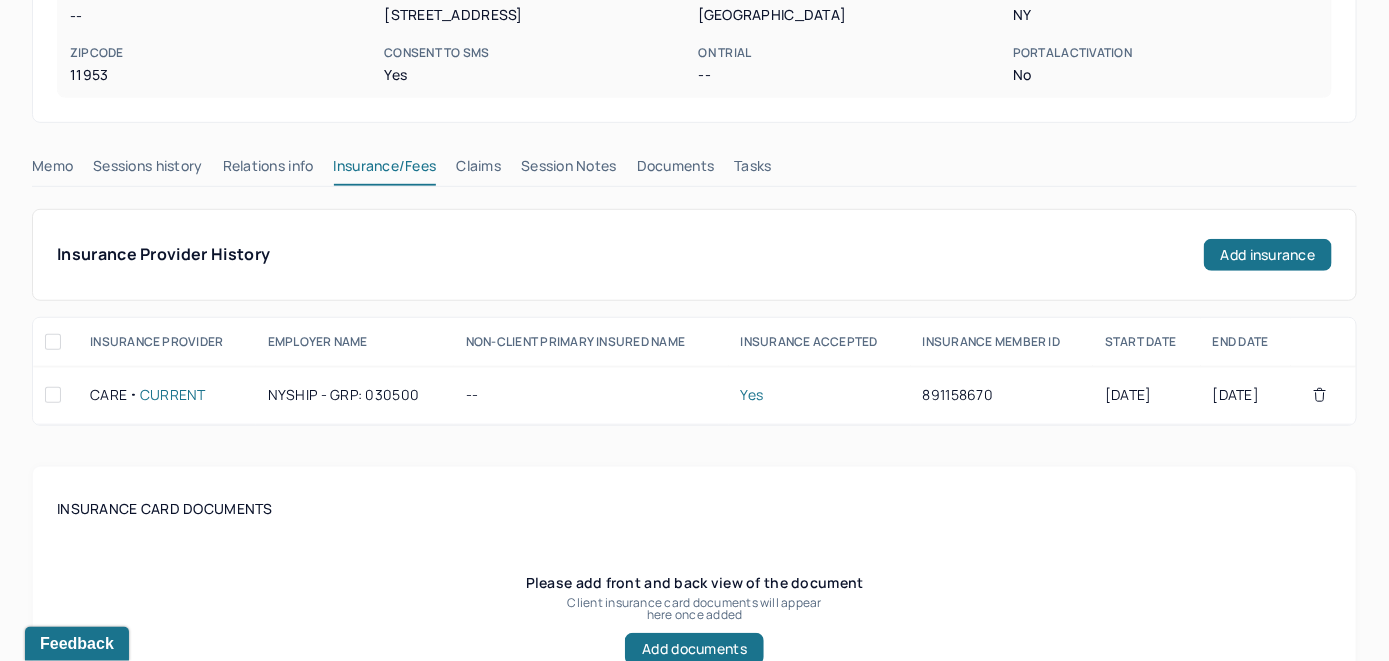 scroll, scrollTop: 306, scrollLeft: 0, axis: vertical 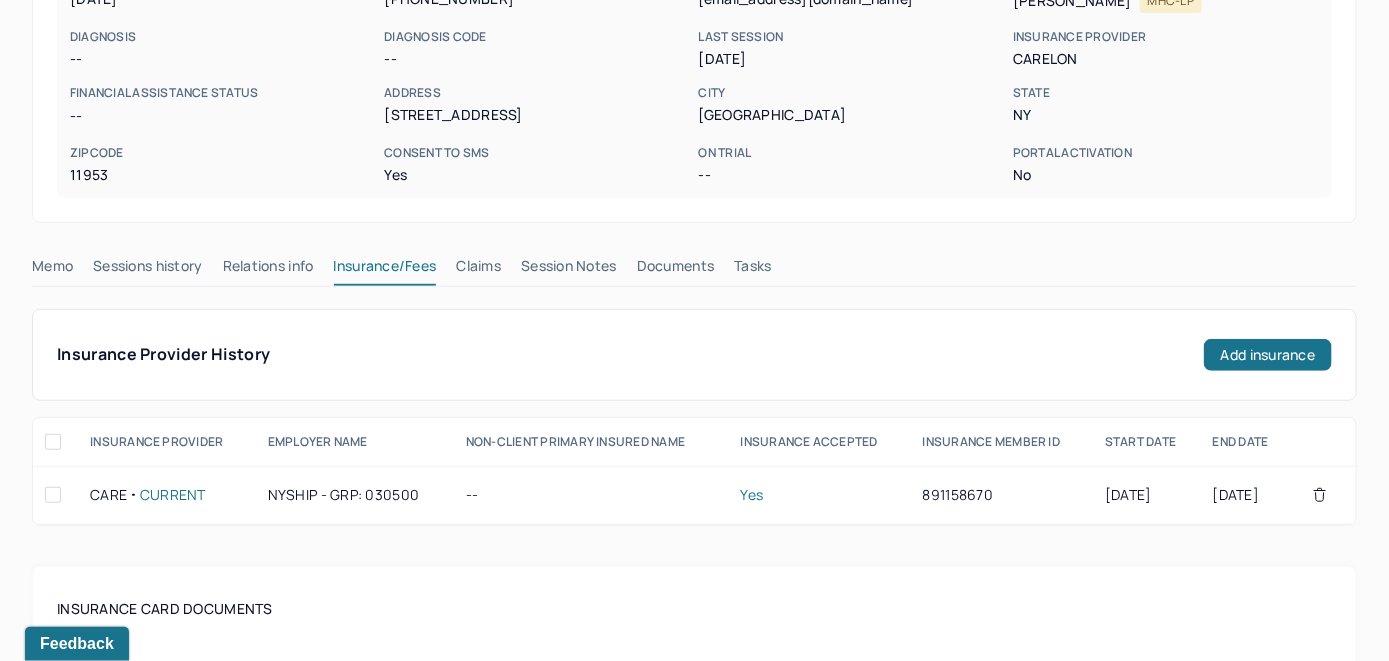 click on "Claims" at bounding box center [478, 270] 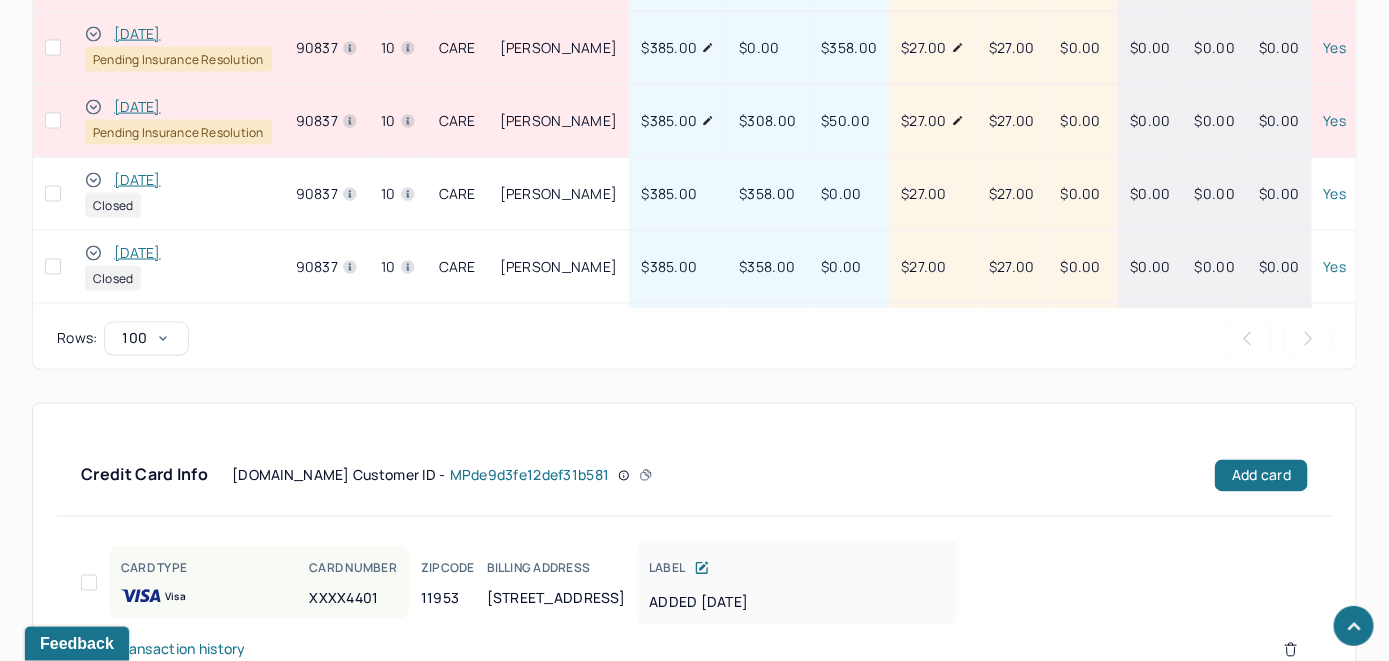 scroll, scrollTop: 1460, scrollLeft: 0, axis: vertical 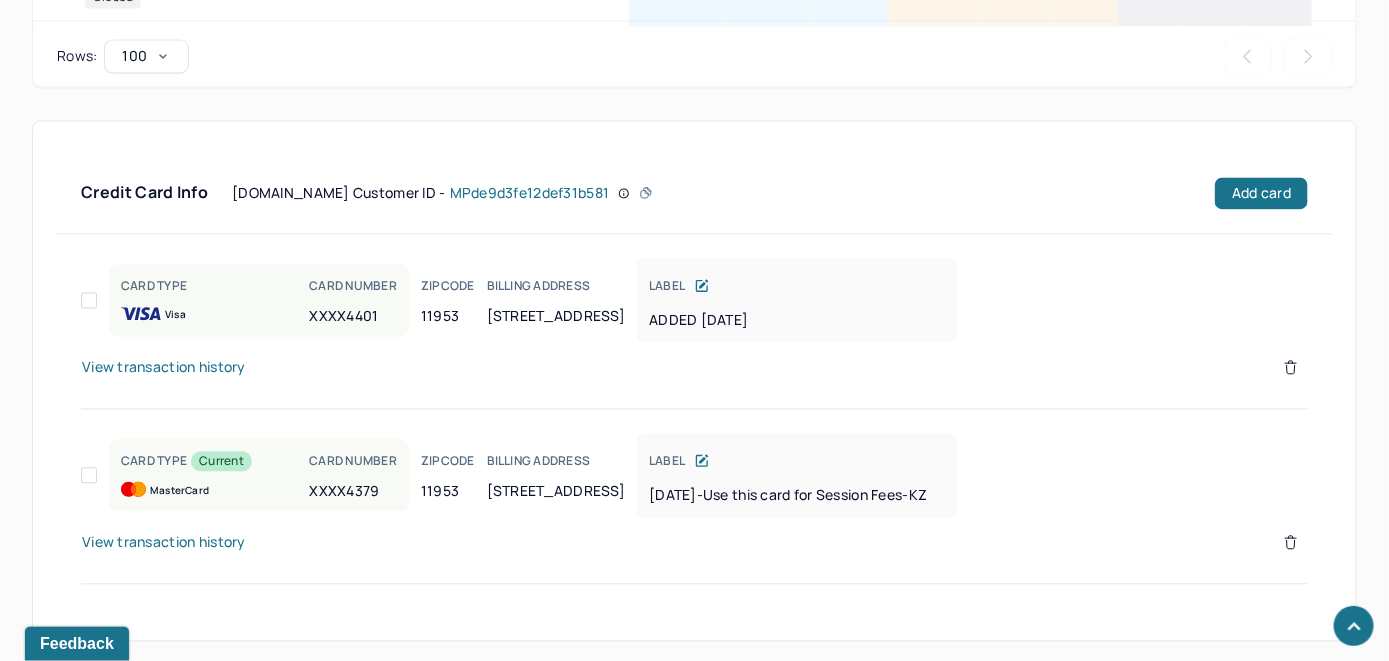 click on "View transaction history" at bounding box center [164, 543] 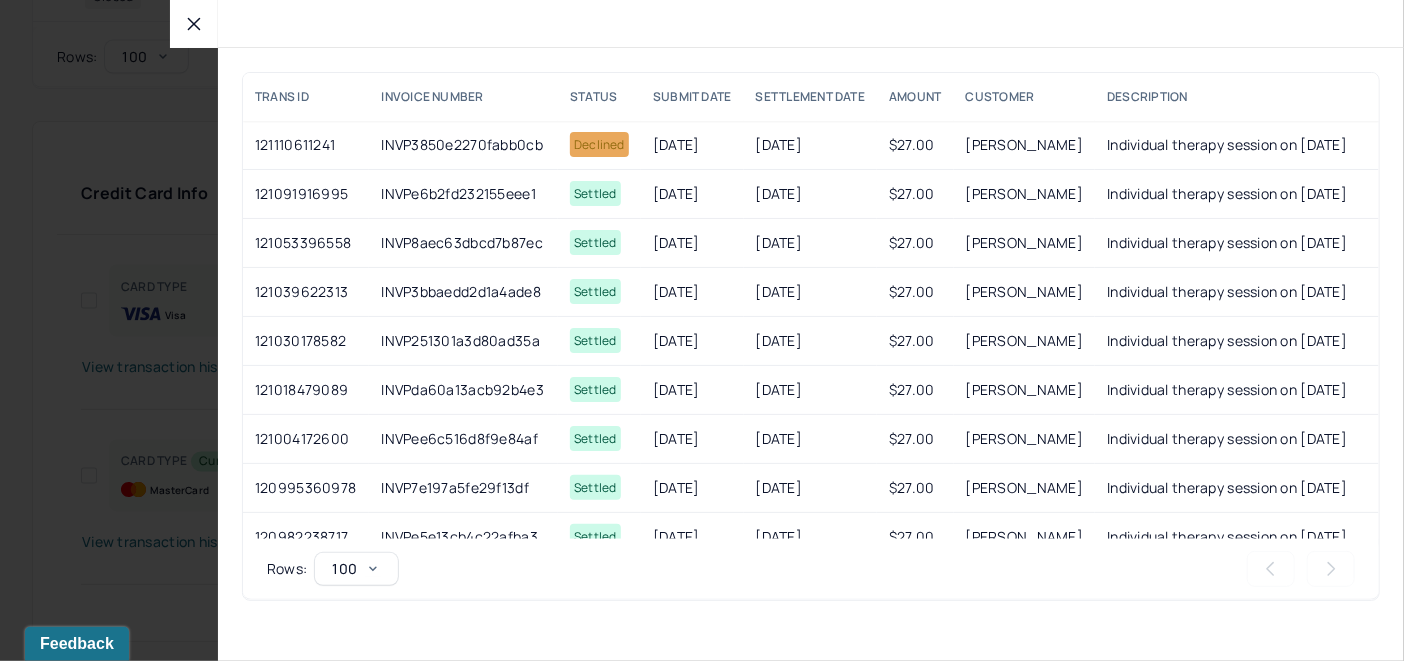 click 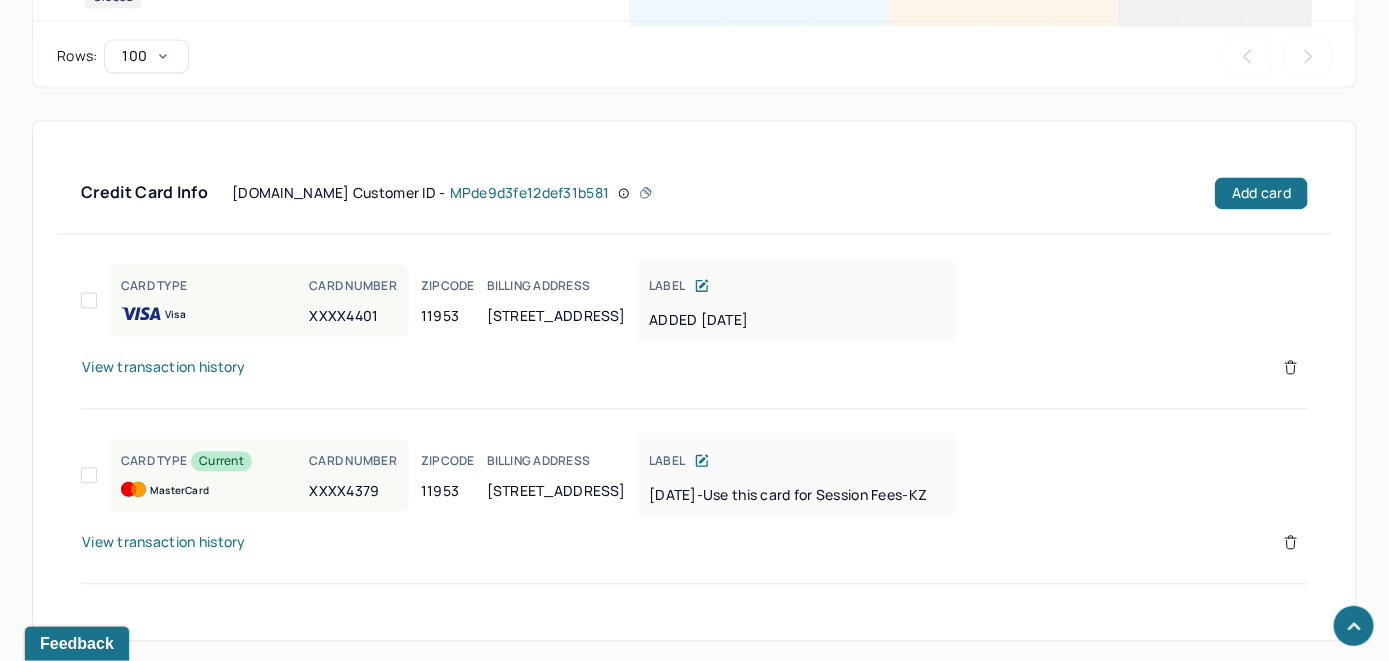 click on "View transaction history" at bounding box center (164, 368) 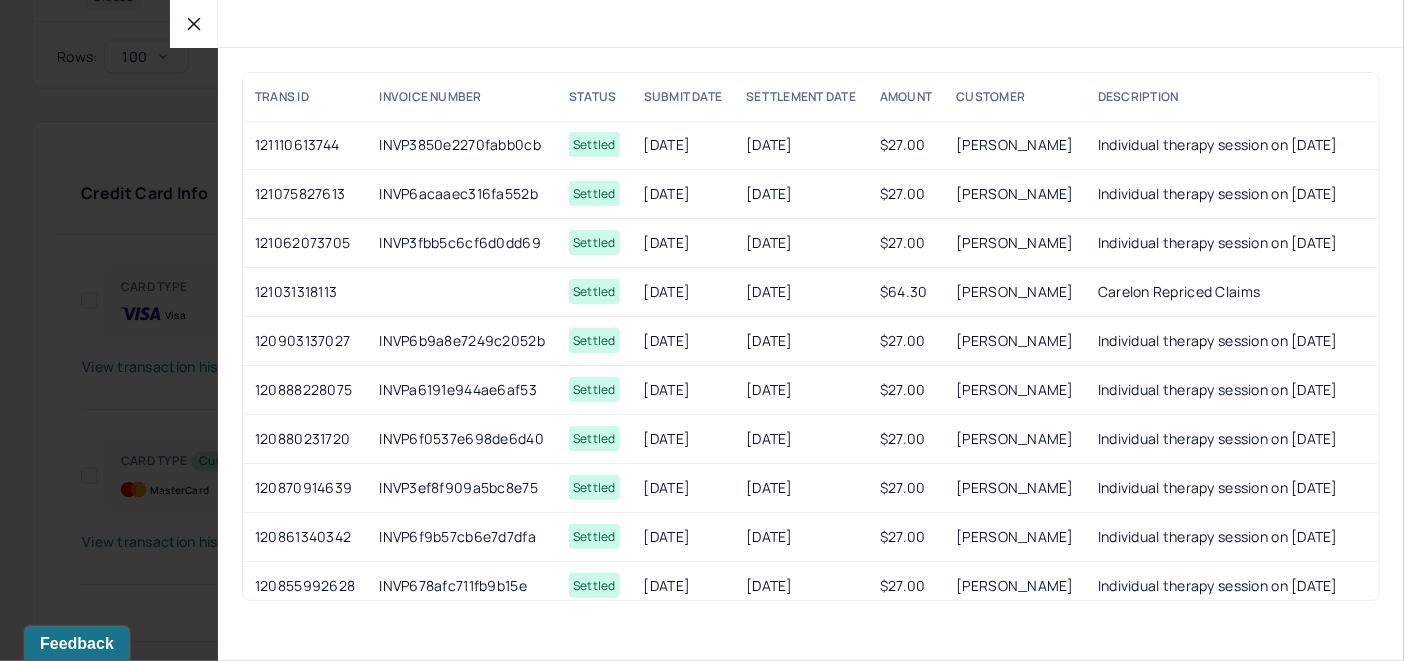 click 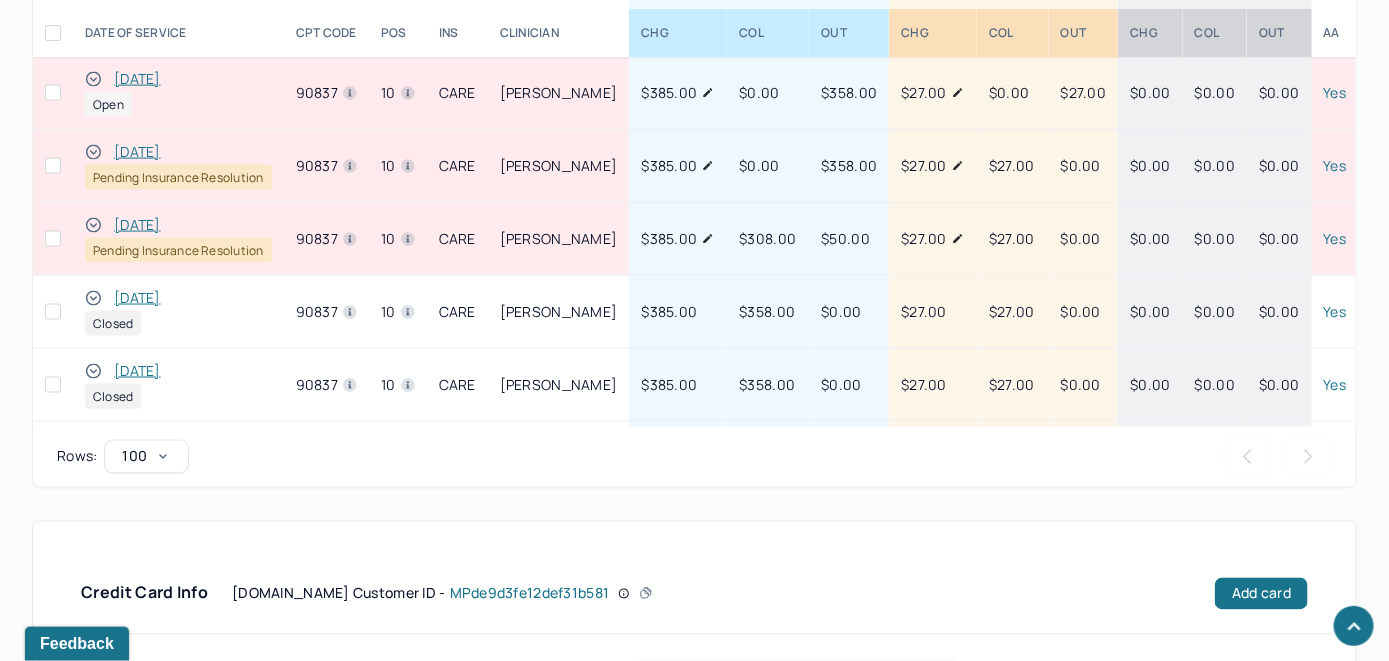 click on "[DATE]" at bounding box center (137, 79) 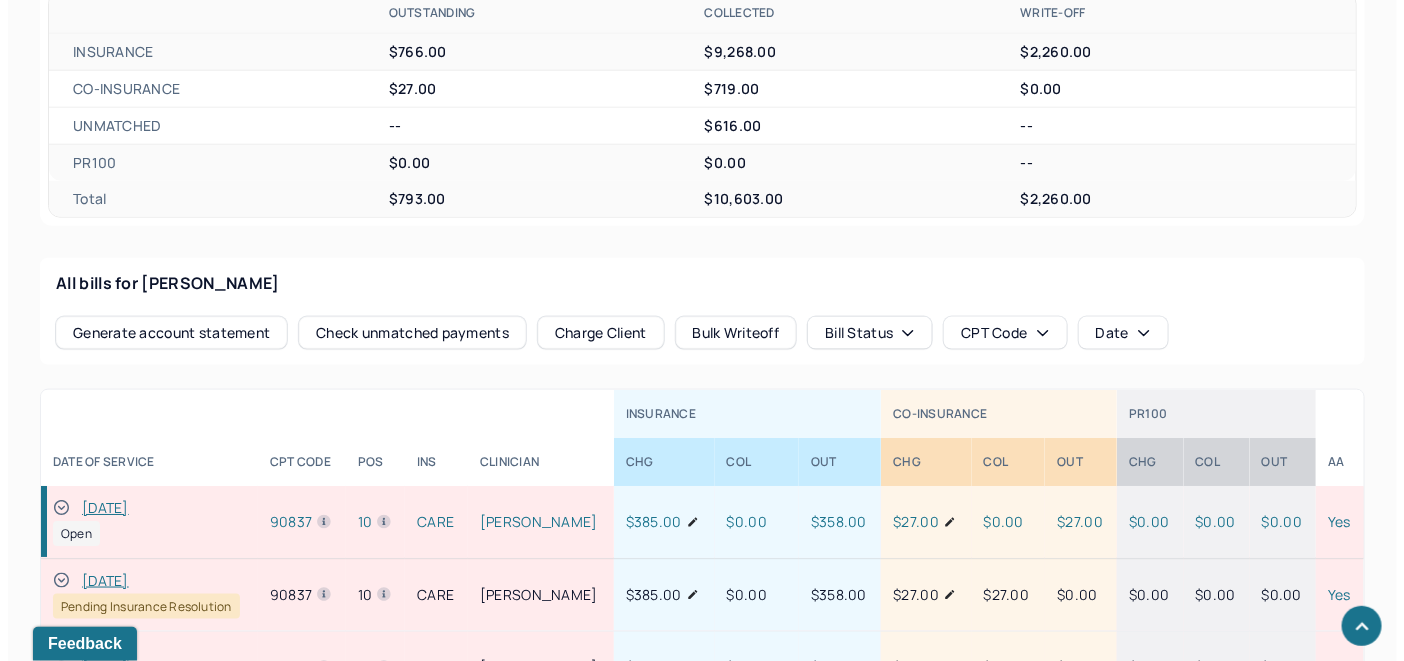 scroll, scrollTop: 1055, scrollLeft: 0, axis: vertical 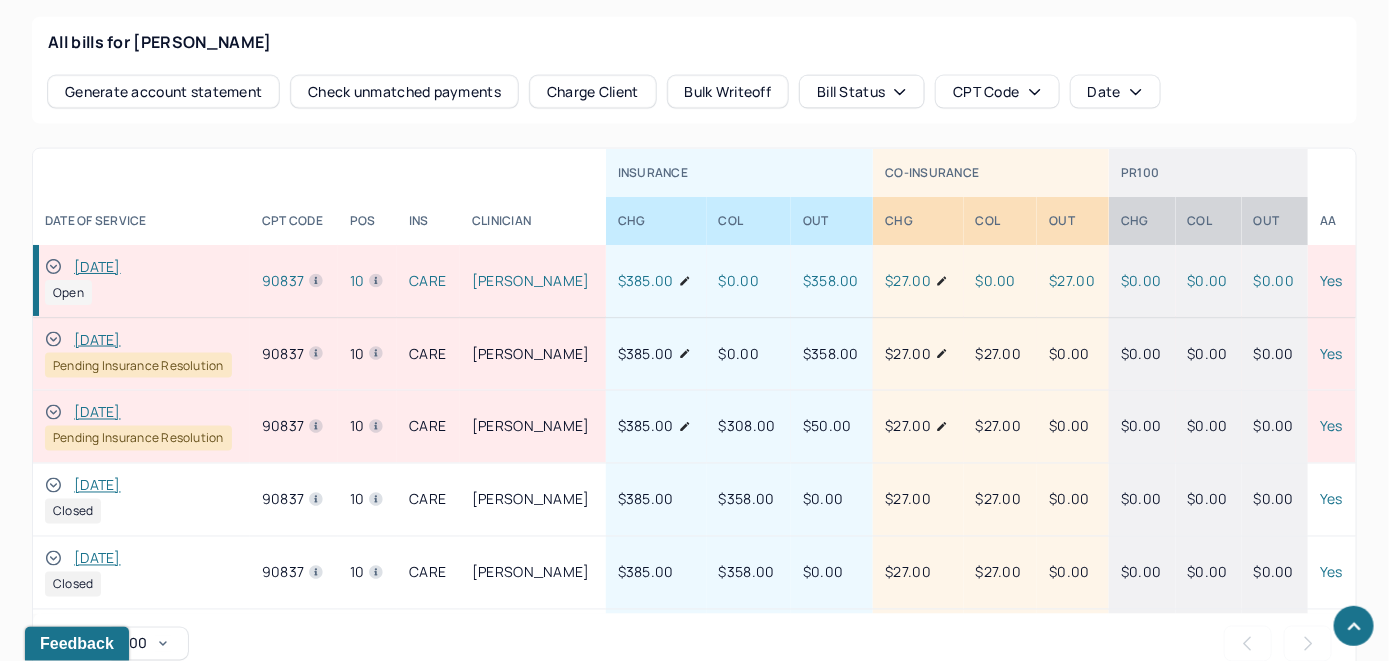 click on "Check unmatched payments" at bounding box center (404, 92) 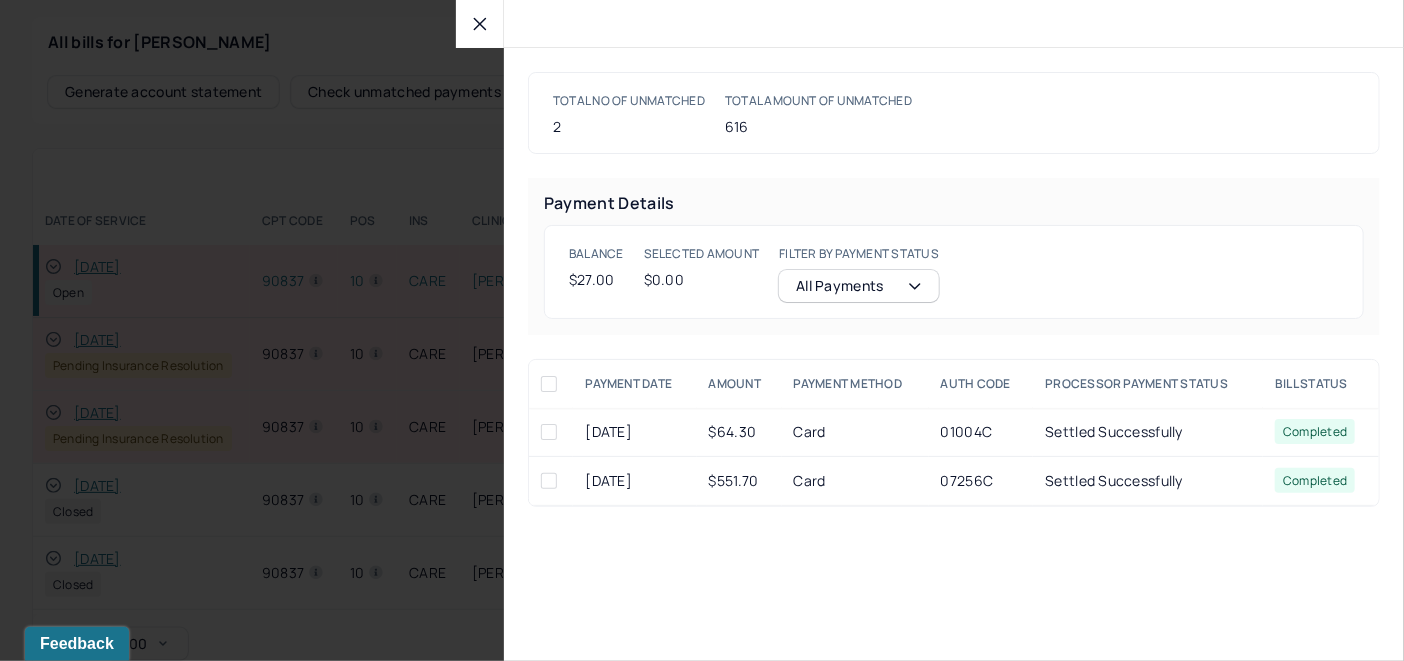 click 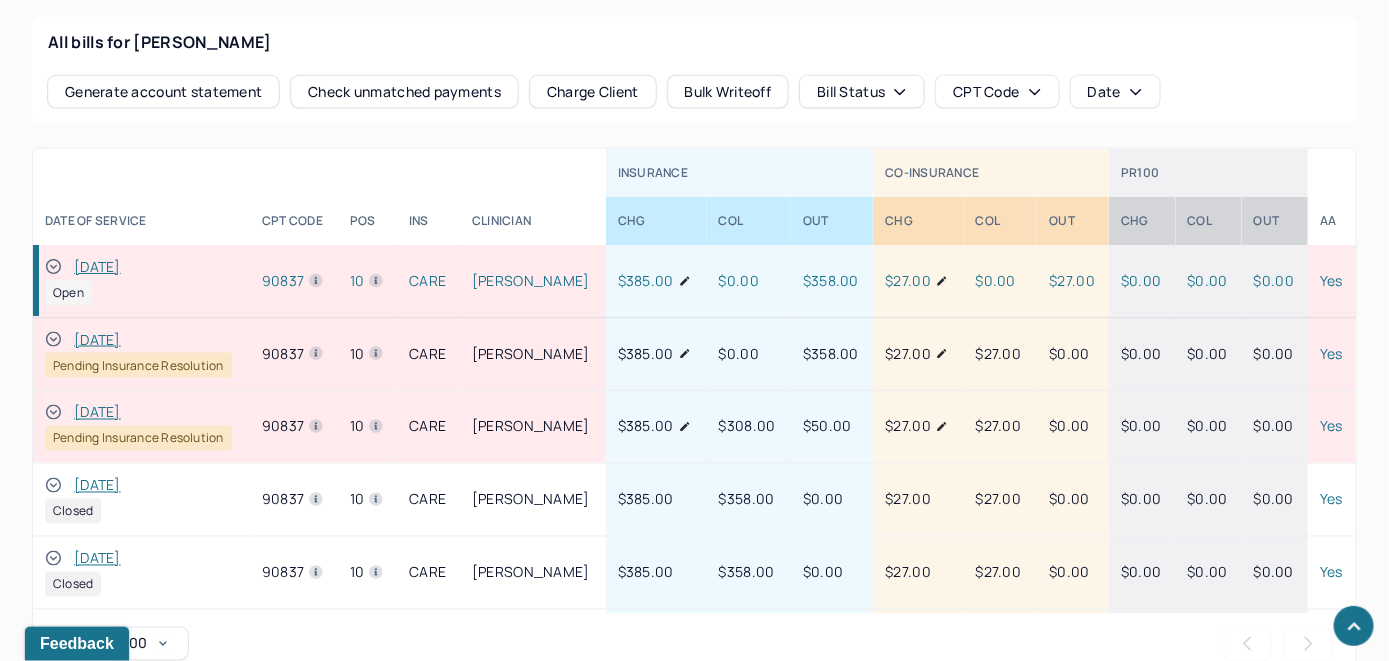click on "Charge Client" at bounding box center [593, 92] 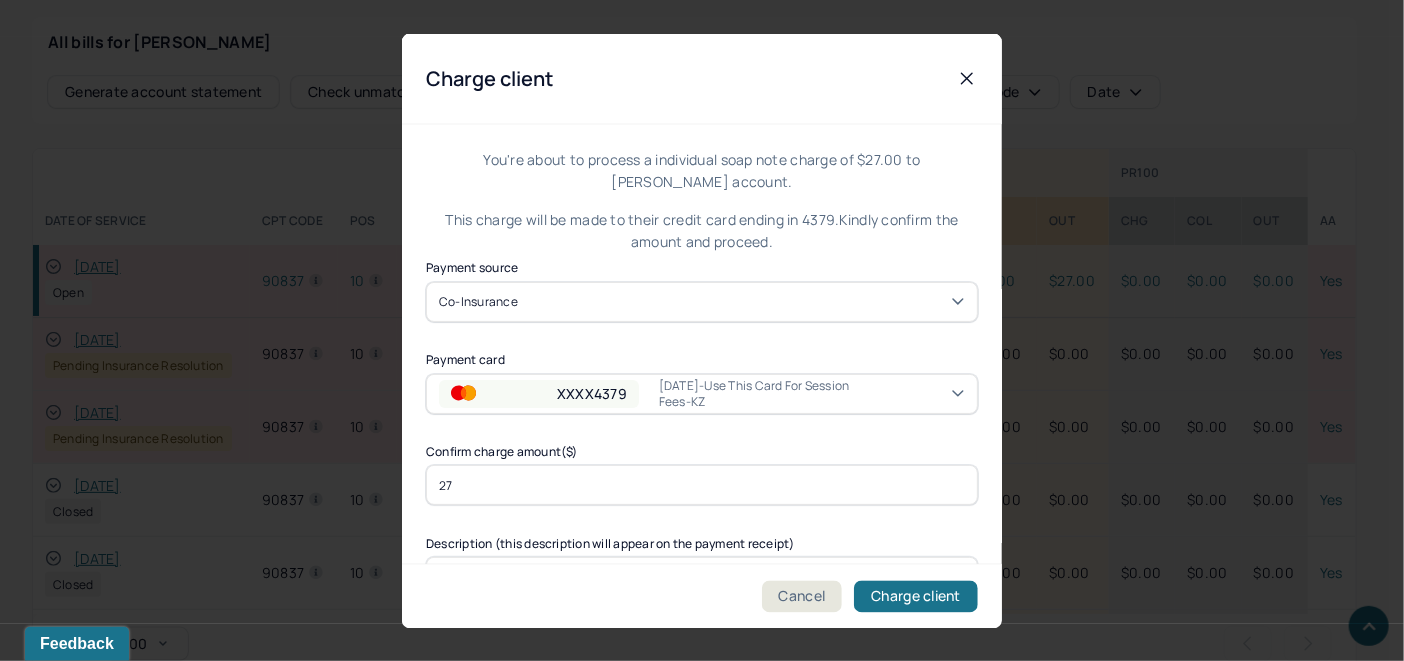 click on "XXXX4379 3/3/25-Use this card for Session Fees-KZ" at bounding box center [702, 393] 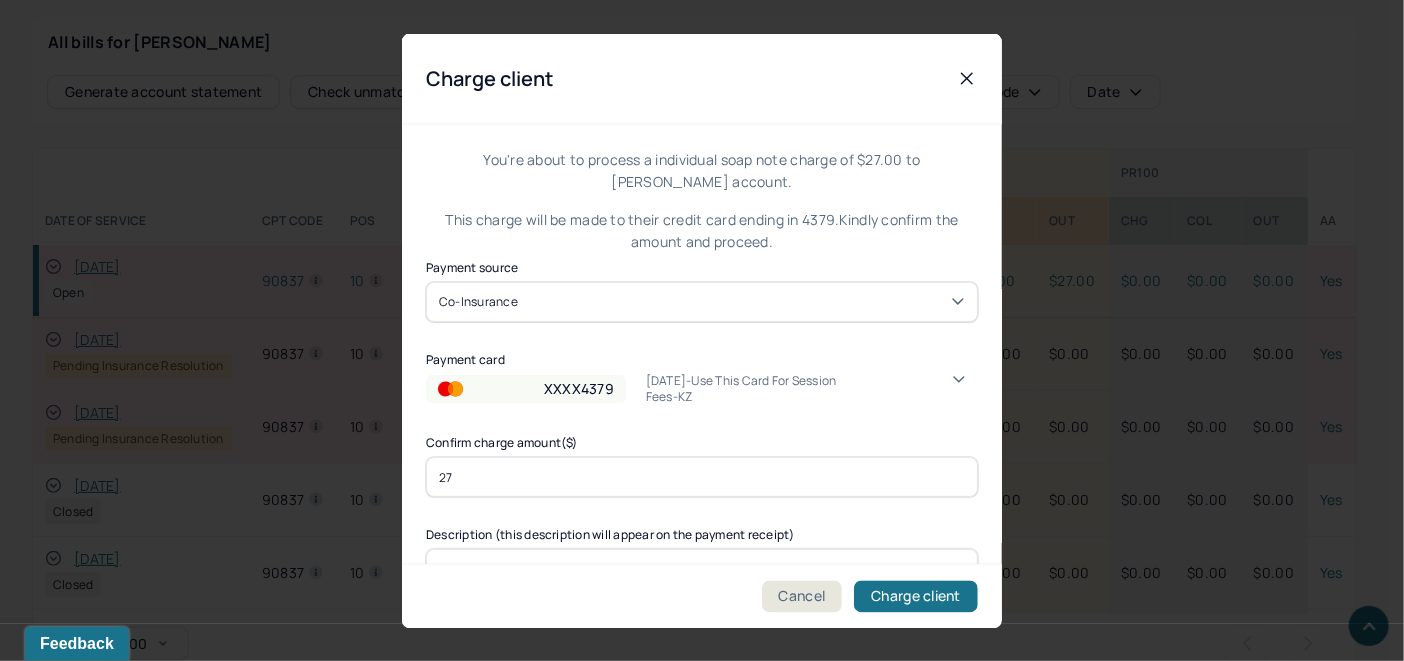 click on "XXXX4401 ADDED 1/13/25" at bounding box center [694, 714] 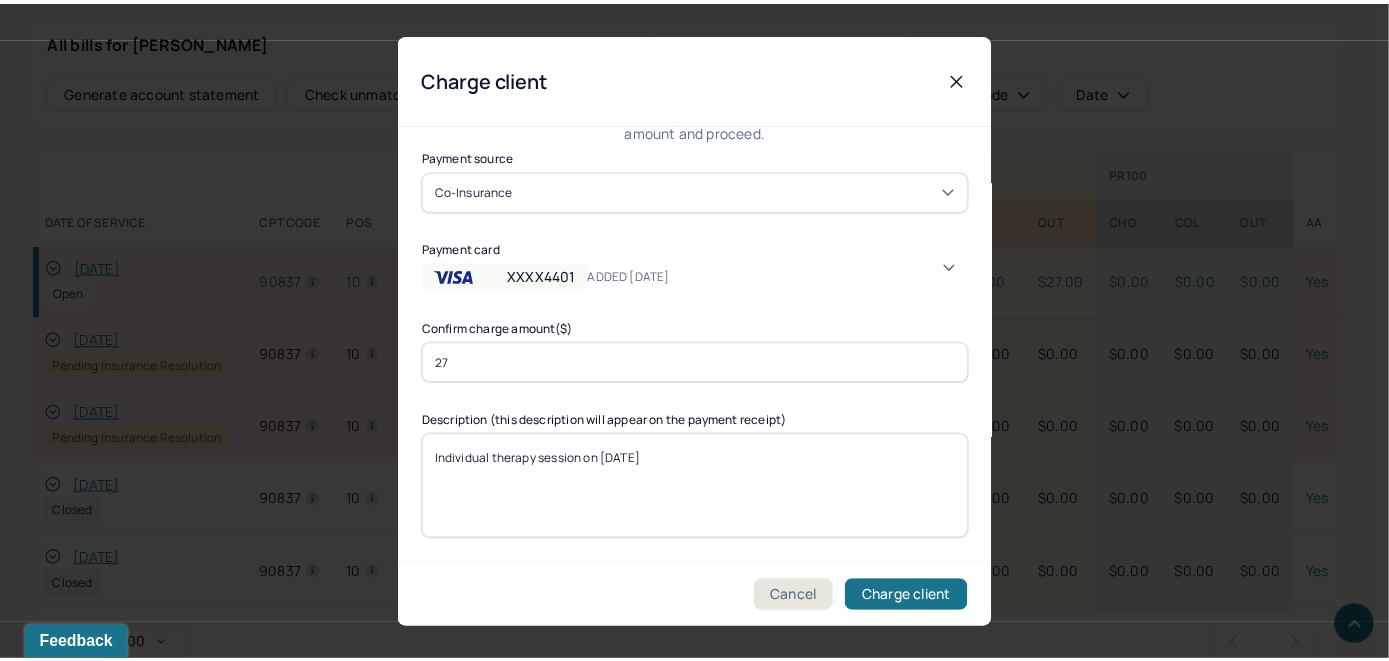 scroll, scrollTop: 121, scrollLeft: 0, axis: vertical 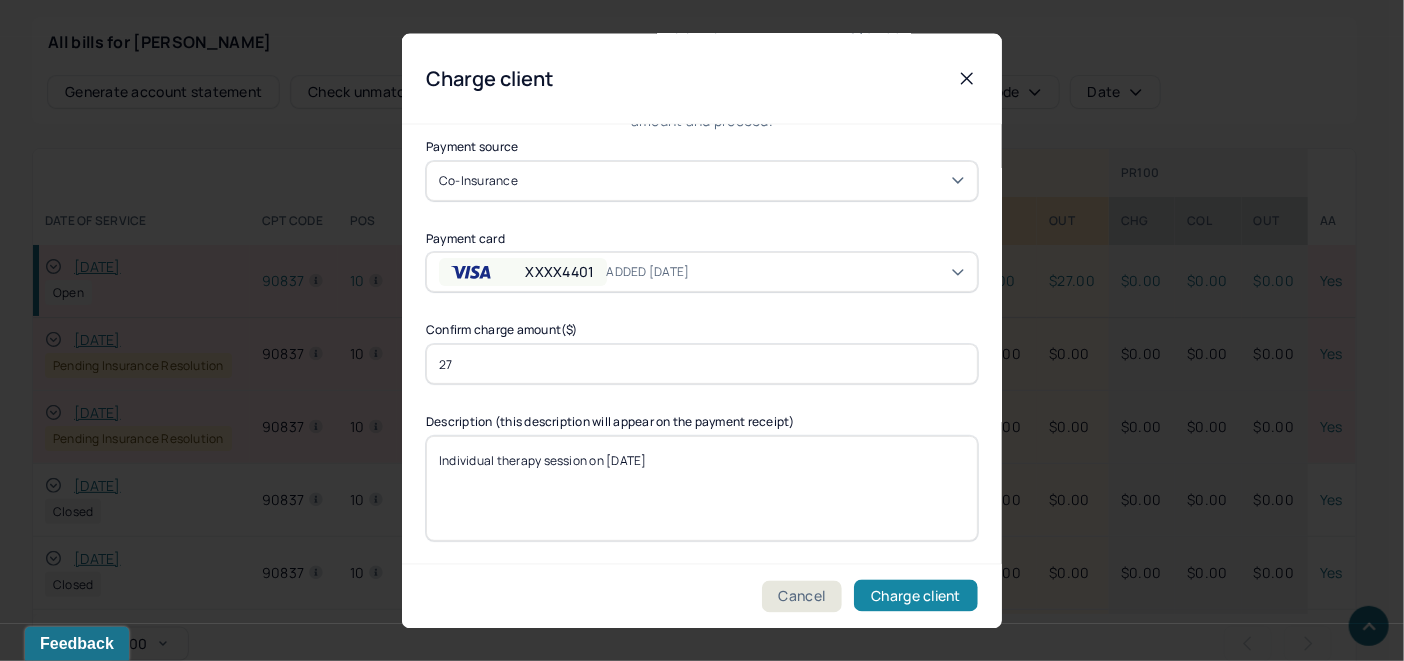 click on "Charge client" at bounding box center (916, 596) 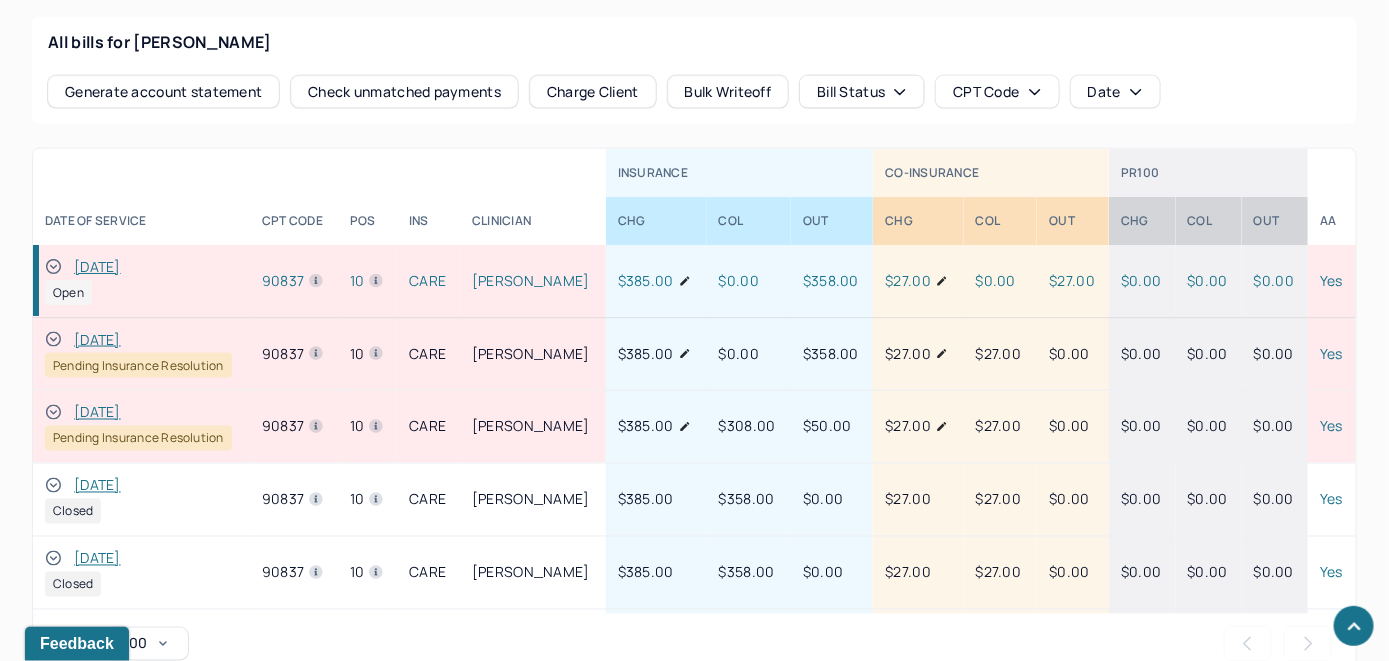 click 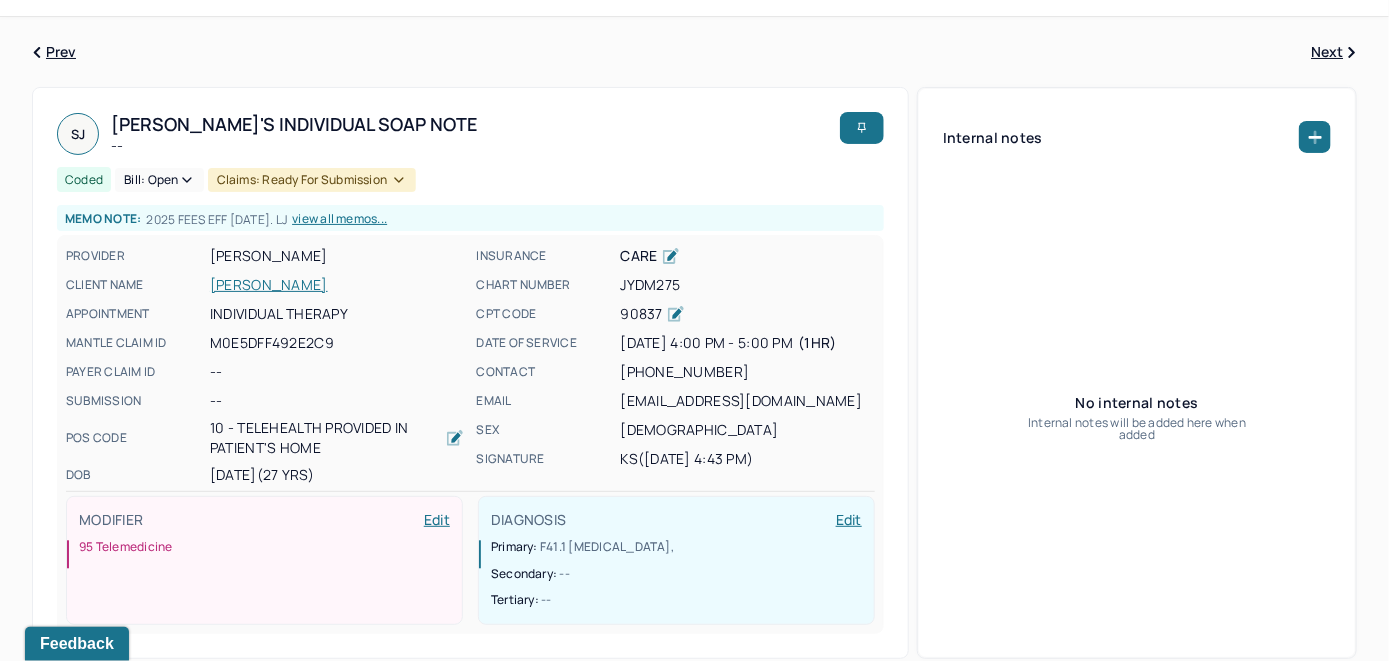 scroll, scrollTop: 0, scrollLeft: 0, axis: both 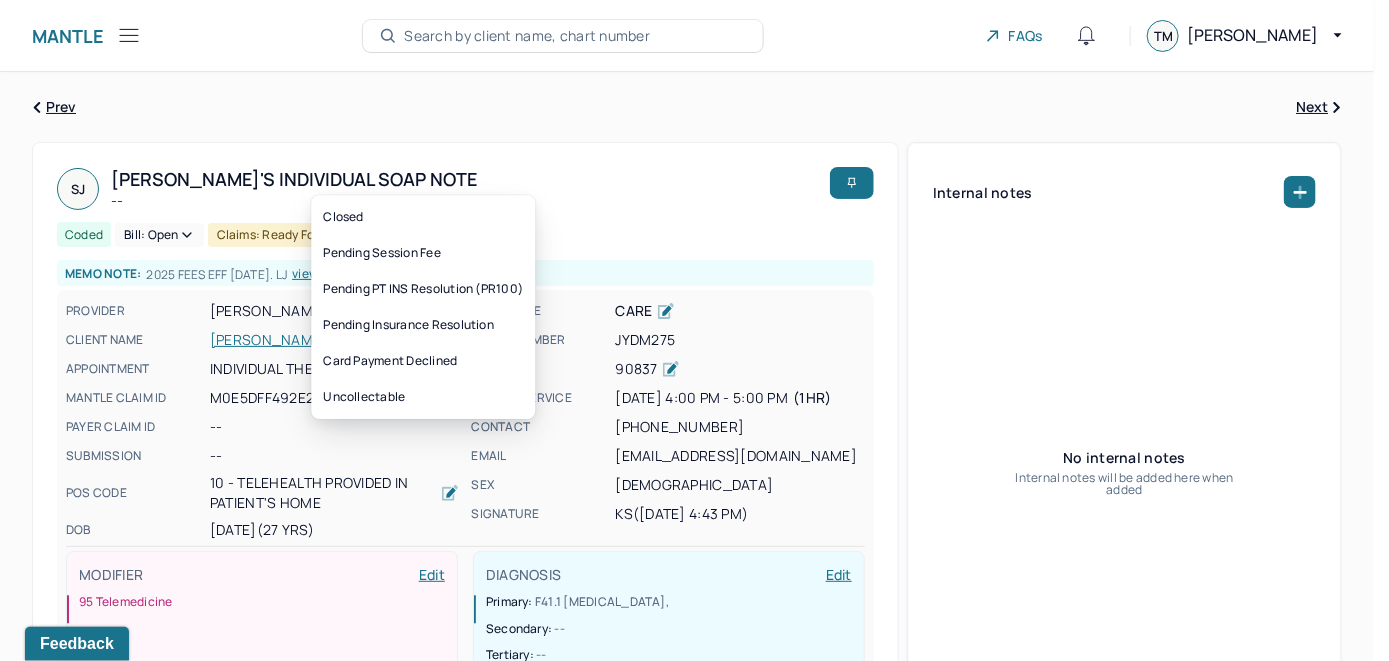 click on "Bill: Open" at bounding box center (159, 235) 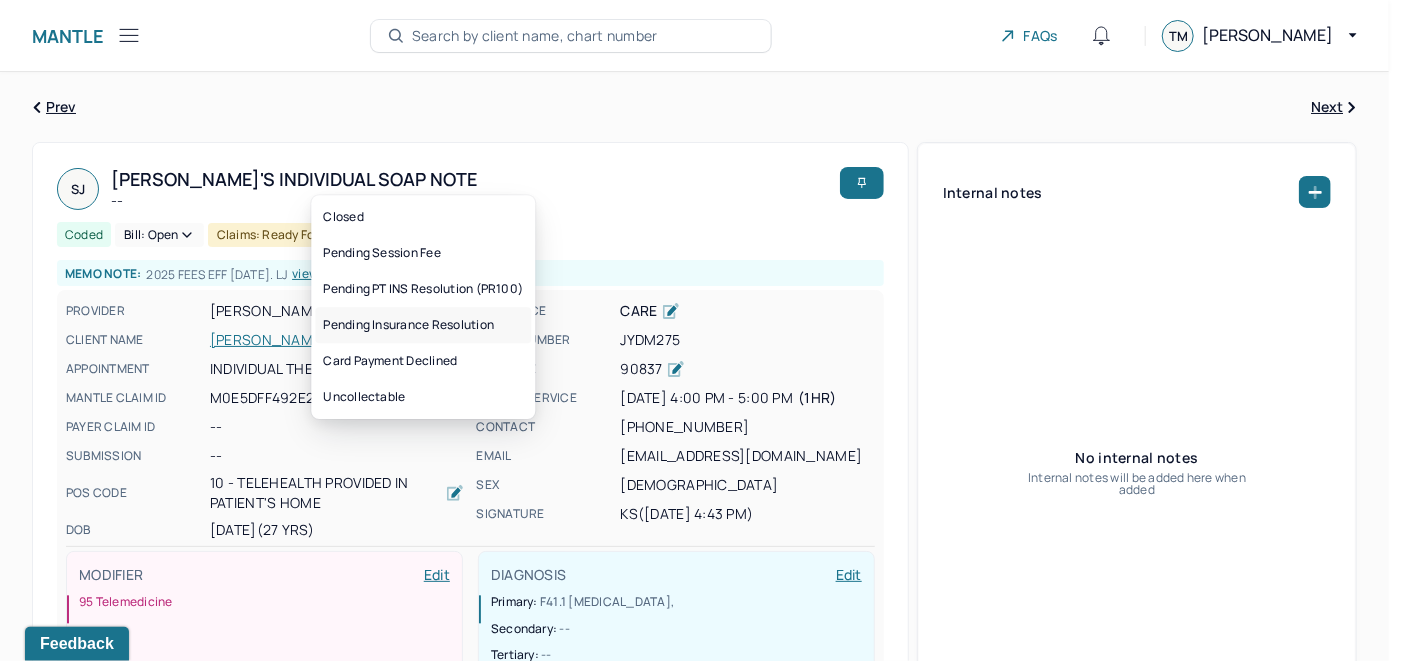 click on "Pending Insurance Resolution" at bounding box center (423, 325) 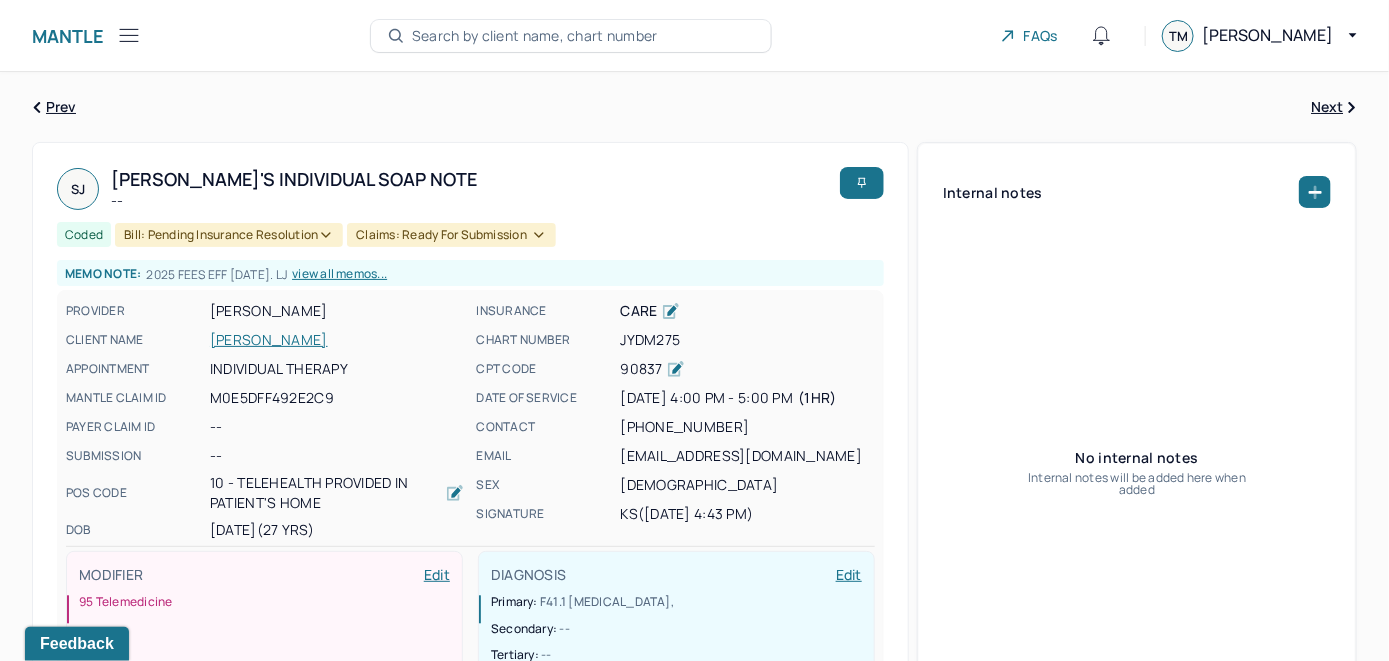 click on "Search by client name, chart number" at bounding box center (535, 36) 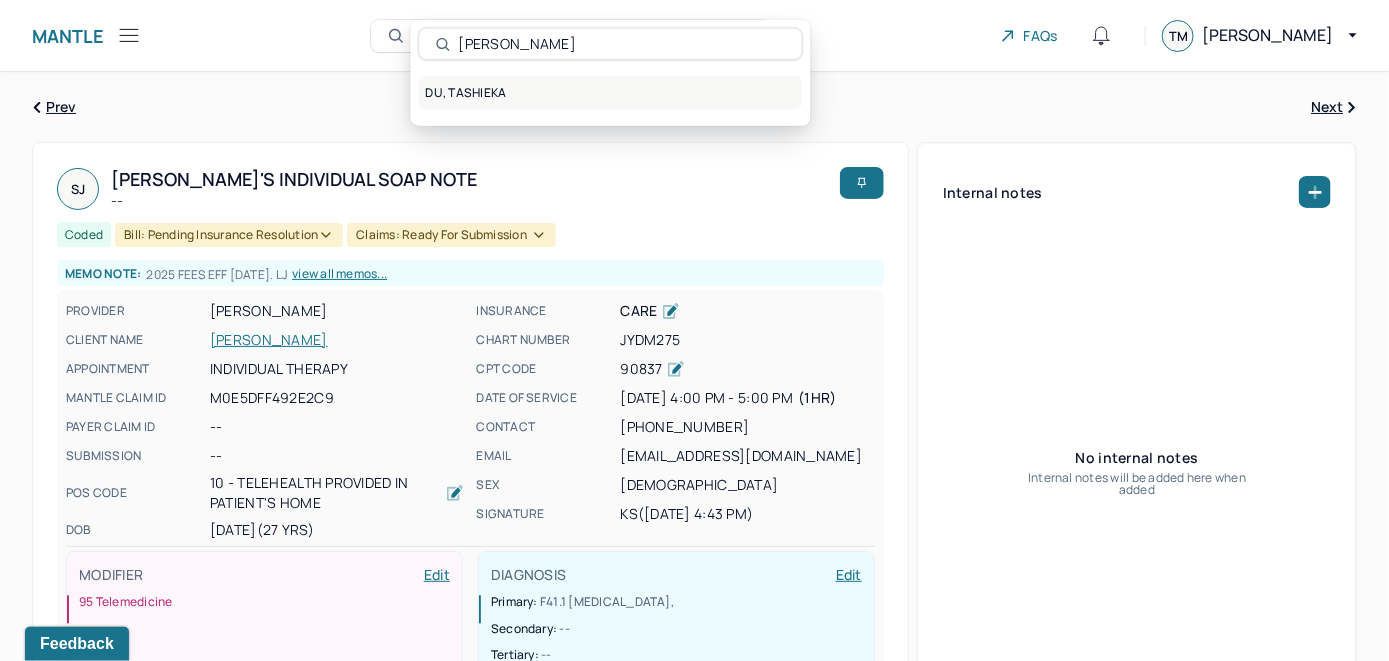 type on "Tashieka Du" 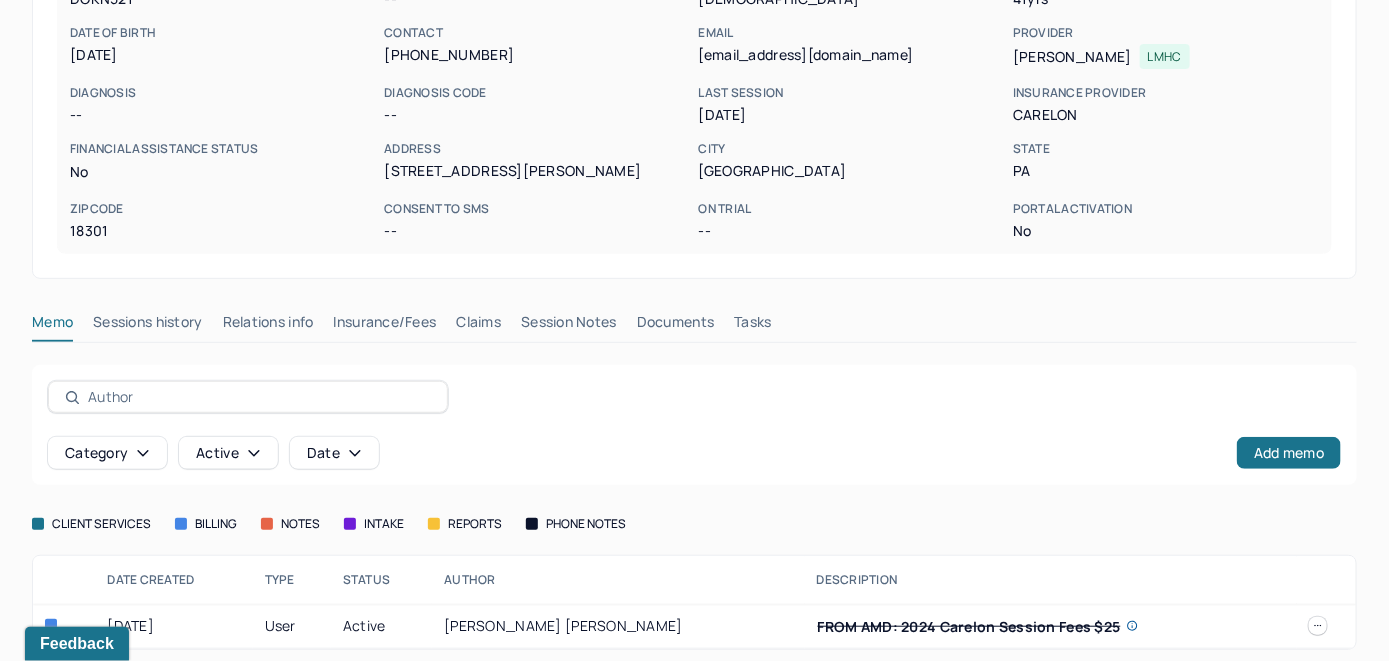 scroll, scrollTop: 261, scrollLeft: 0, axis: vertical 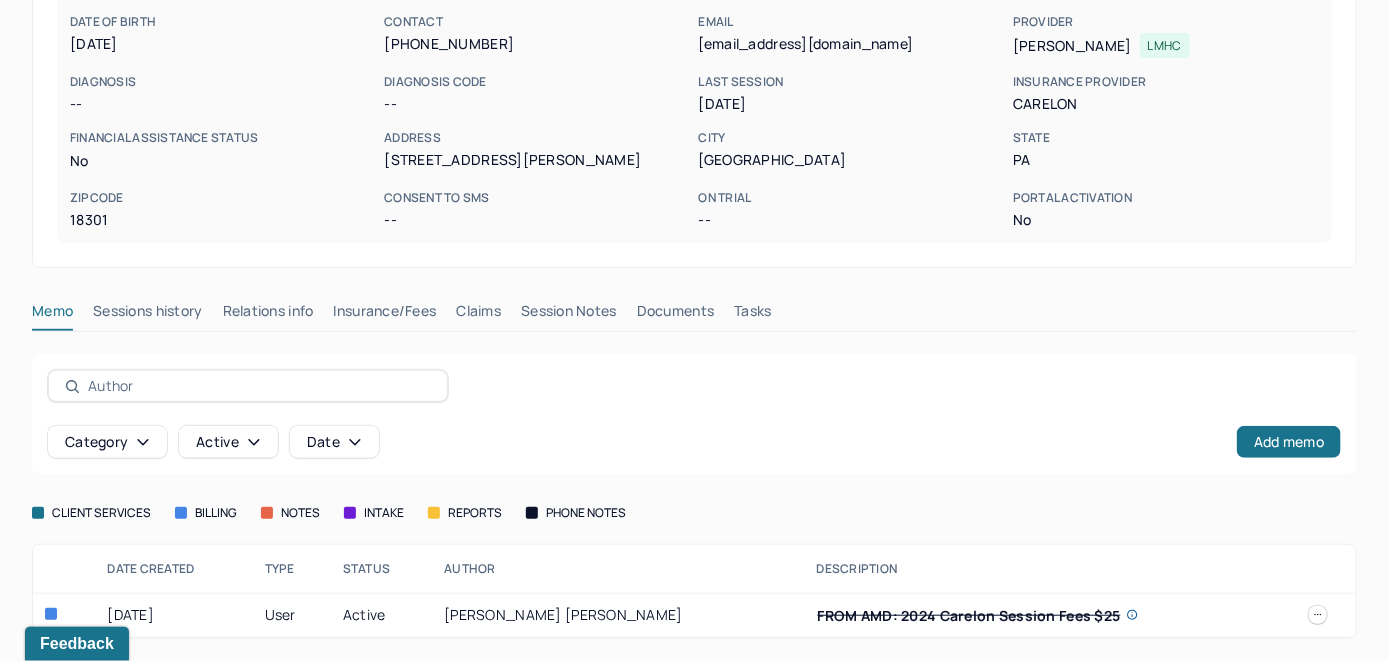 click on "Insurance/Fees" at bounding box center (385, 315) 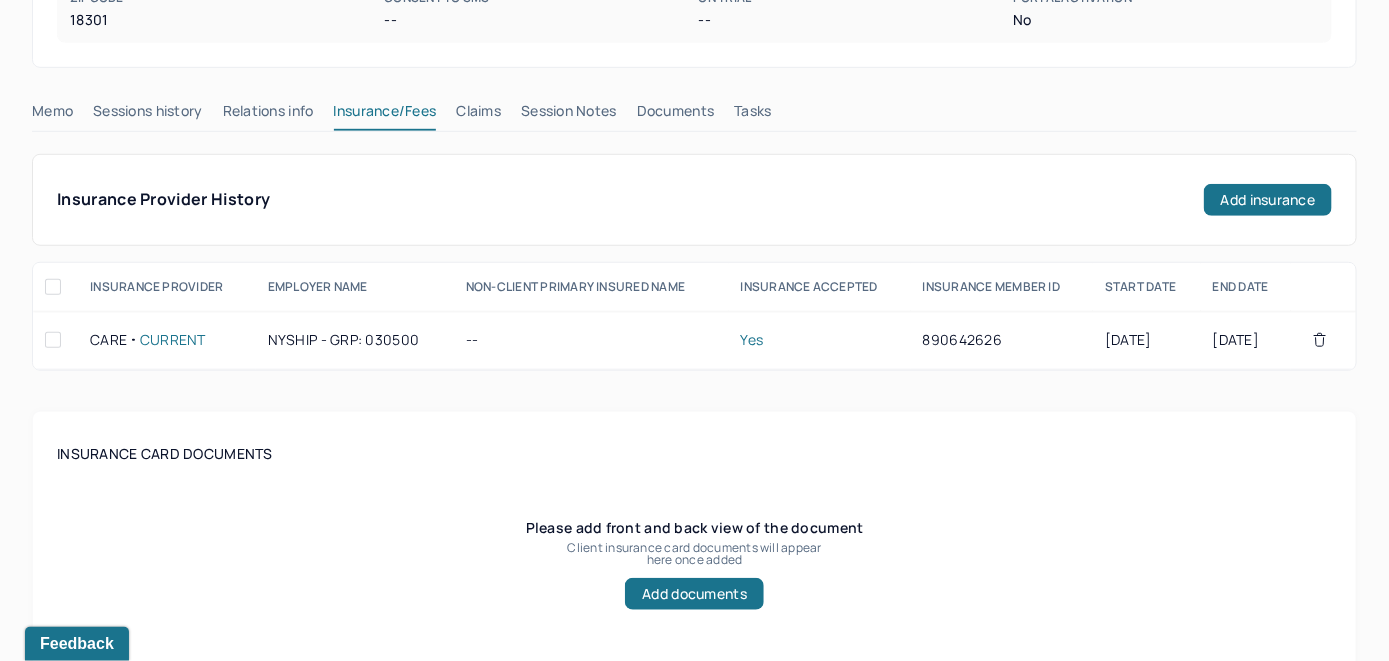 click on "Claims" at bounding box center (478, 115) 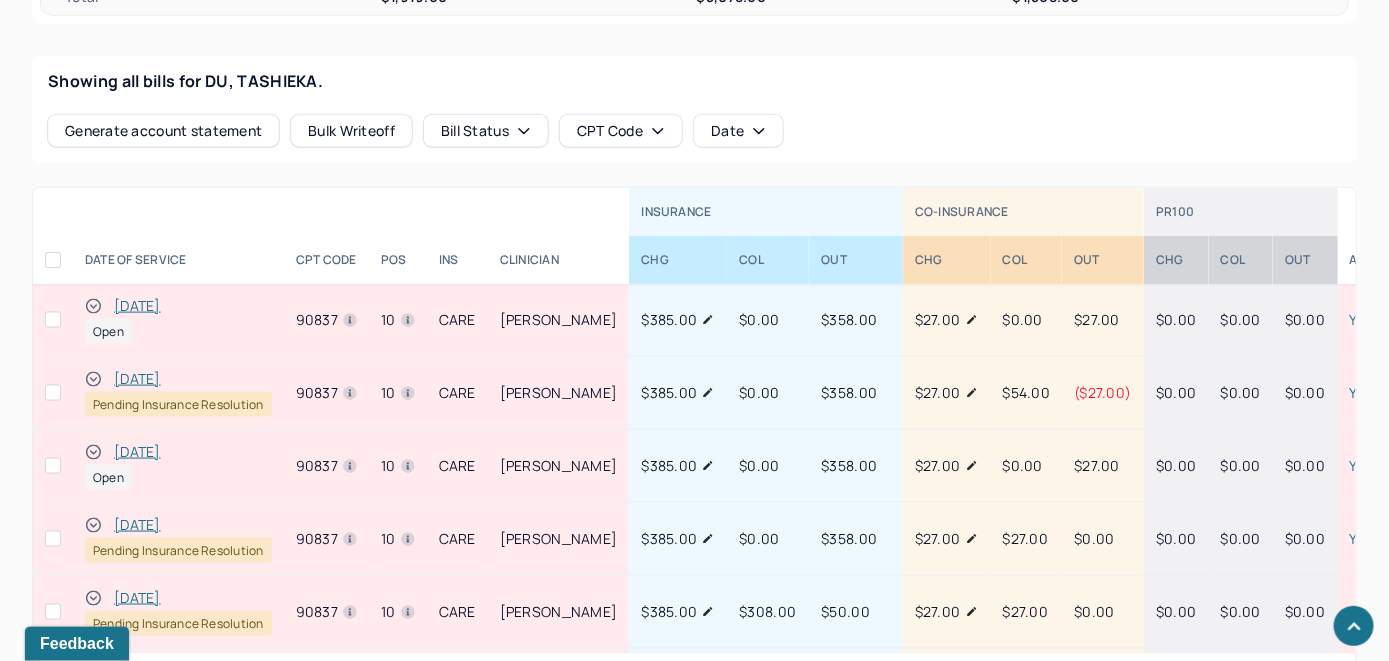 scroll, scrollTop: 874, scrollLeft: 0, axis: vertical 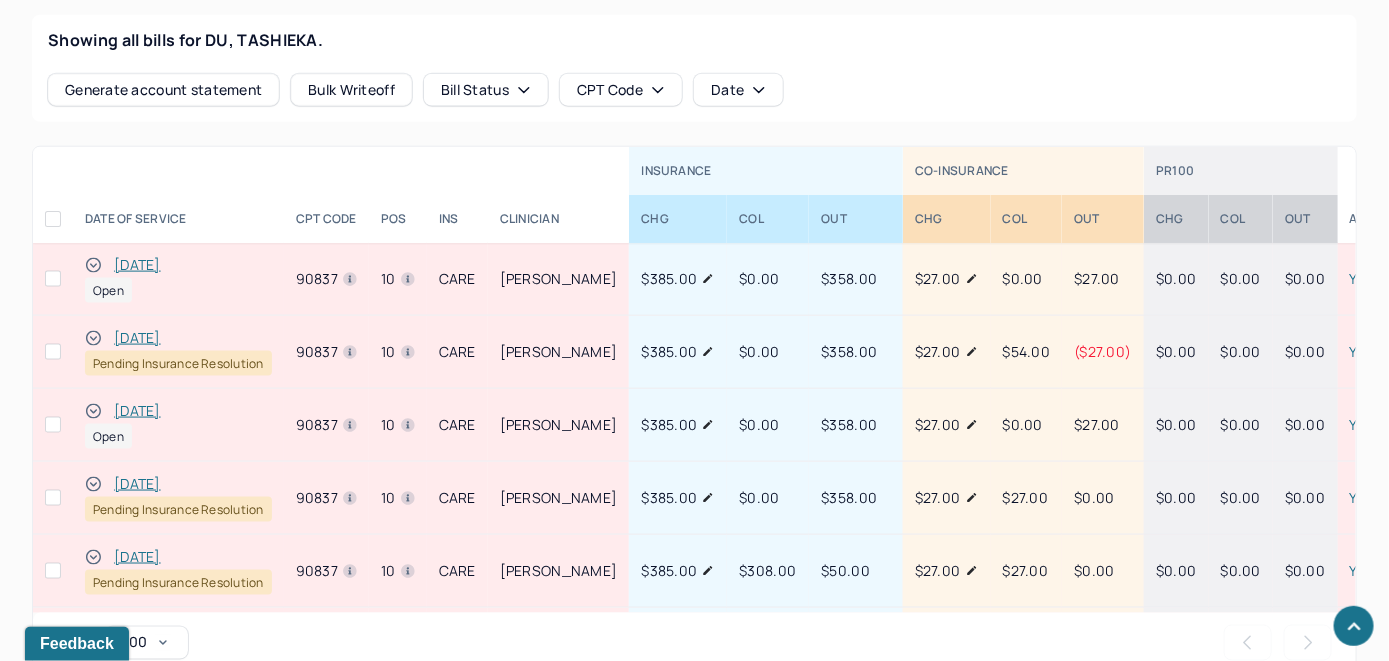 click on "[DATE]" at bounding box center (137, 265) 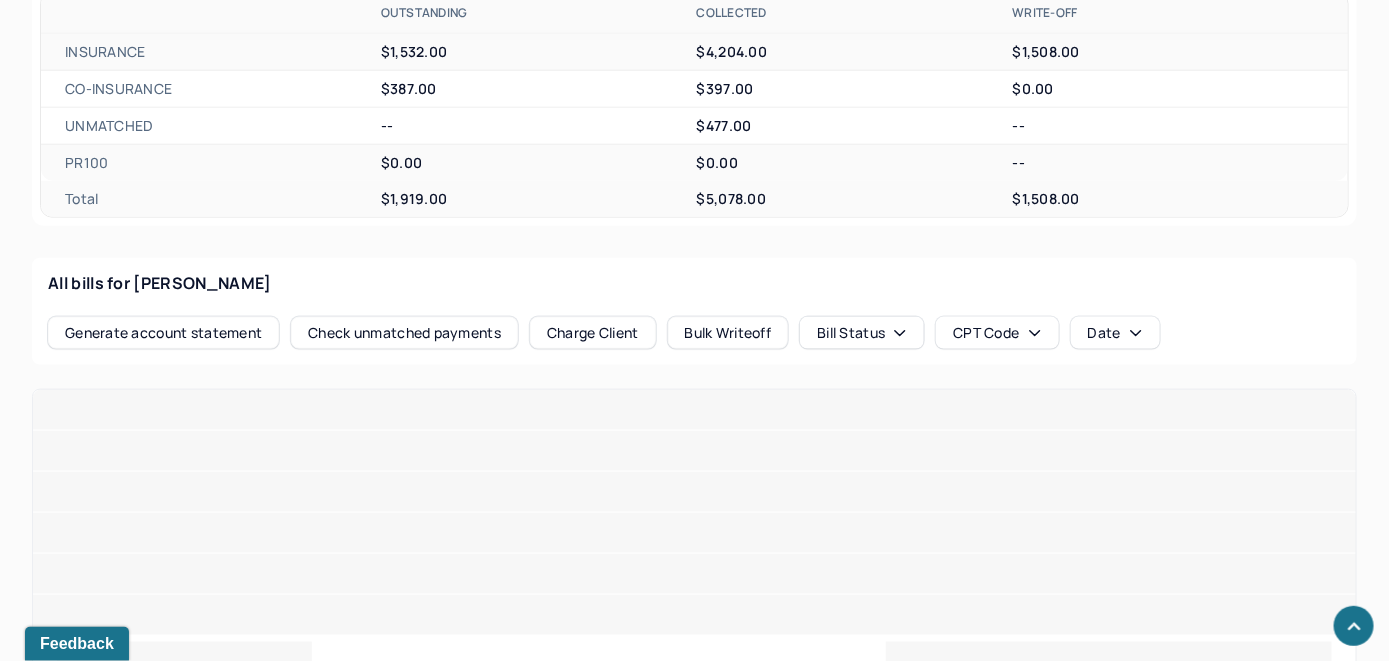 scroll, scrollTop: 874, scrollLeft: 0, axis: vertical 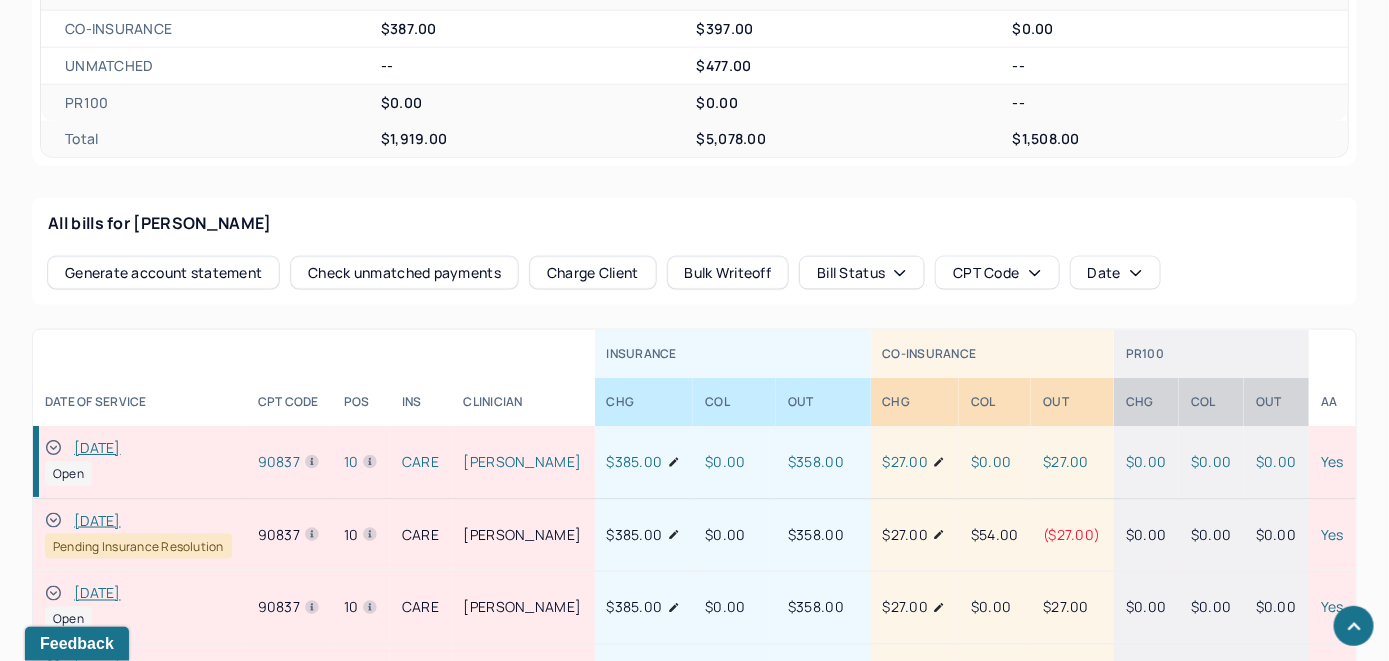 click on "Check unmatched payments" at bounding box center (404, 273) 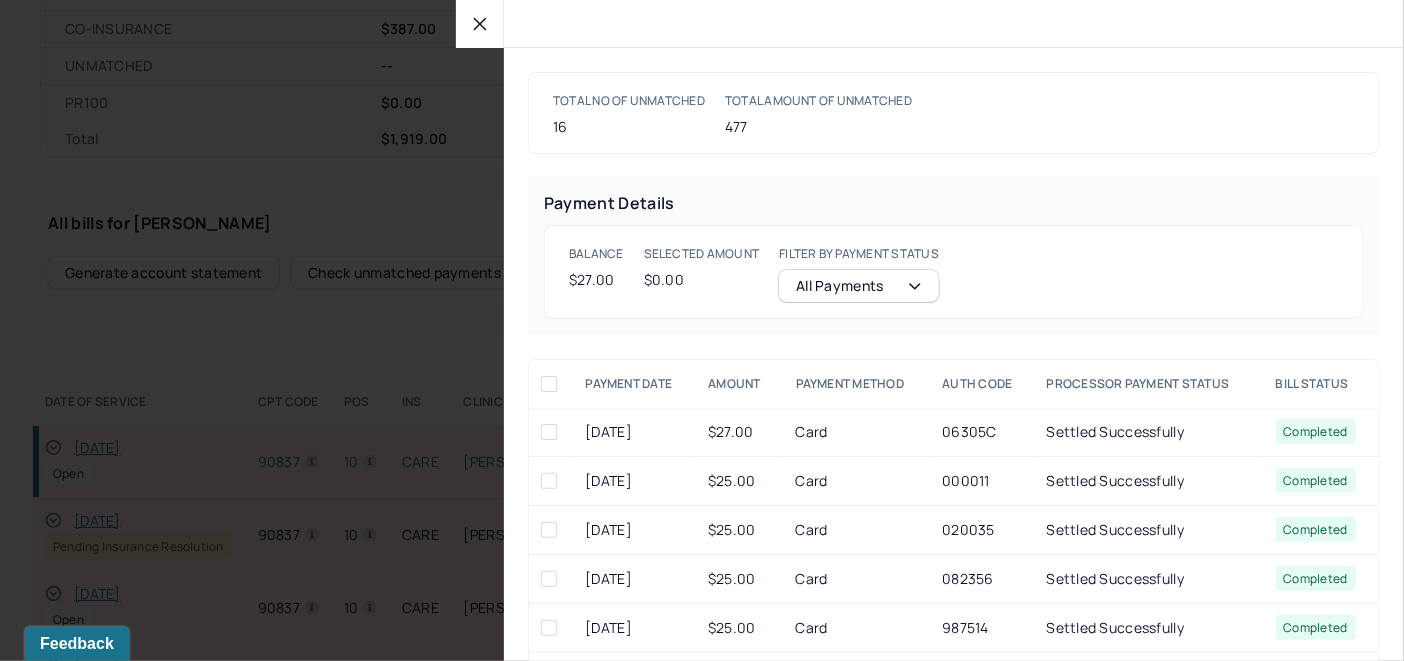 click at bounding box center (549, 432) 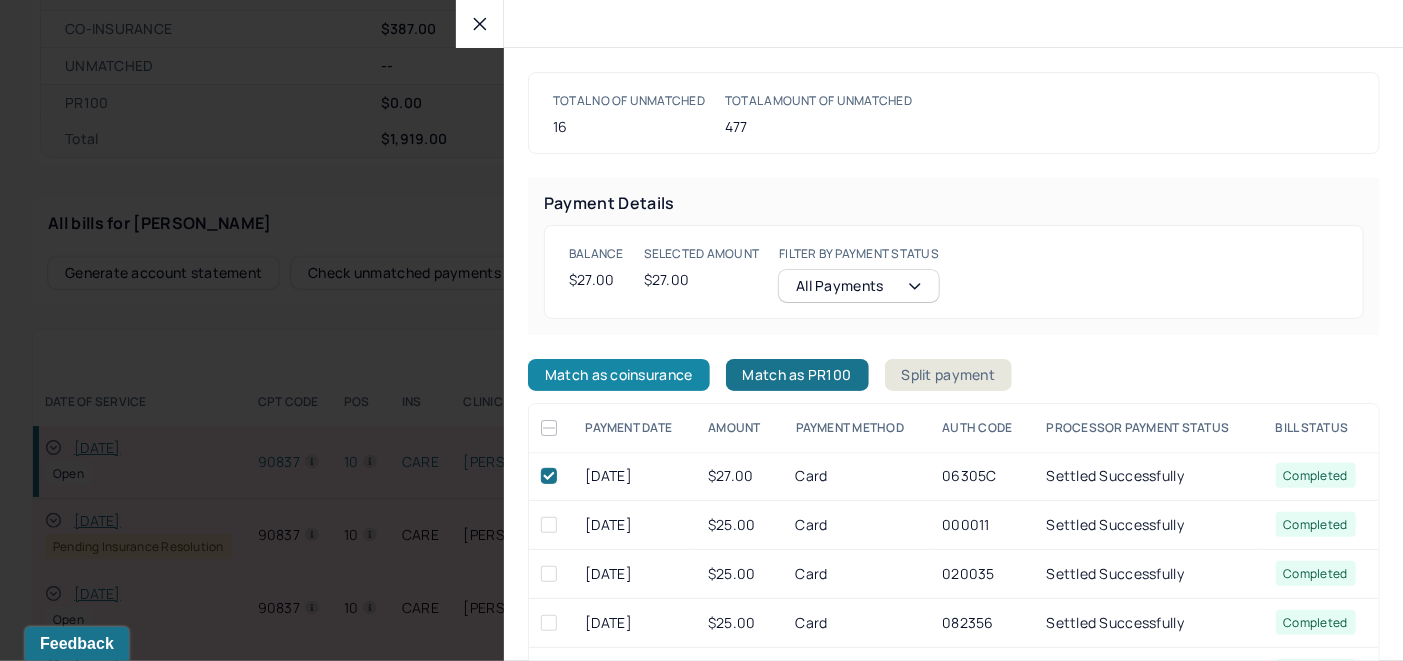 click on "Match as coinsurance" at bounding box center [619, 375] 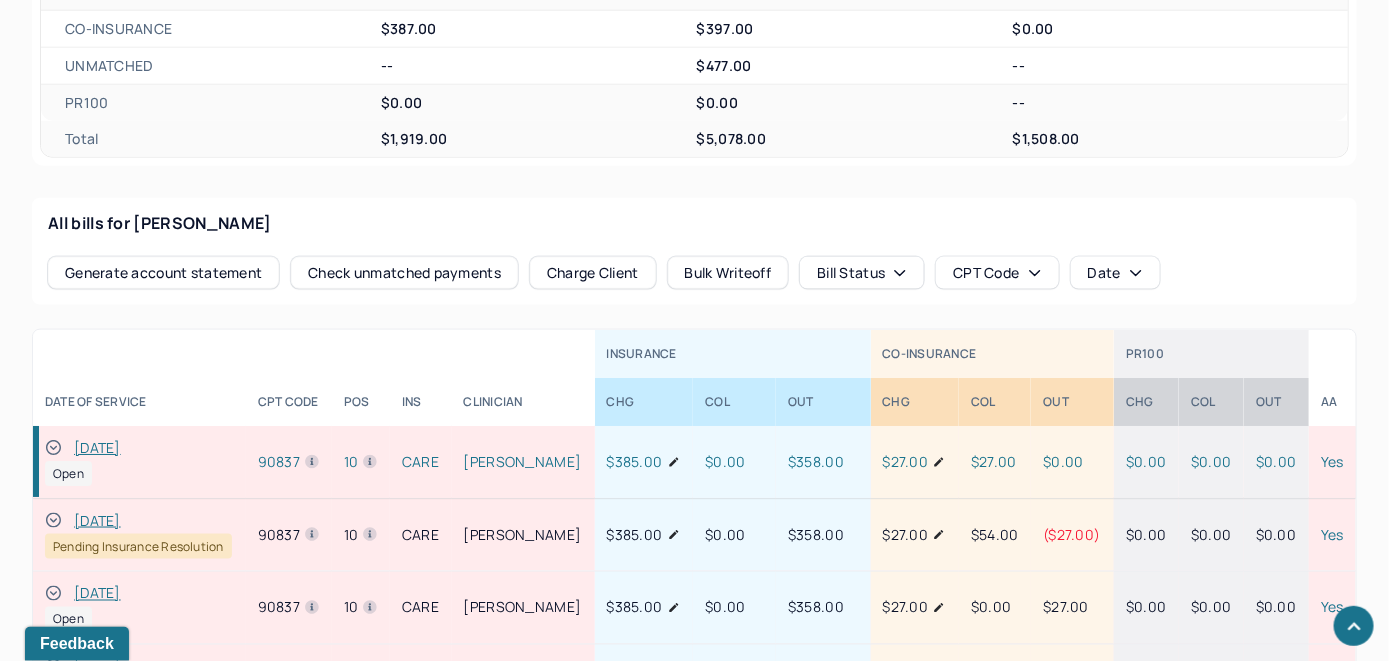 click 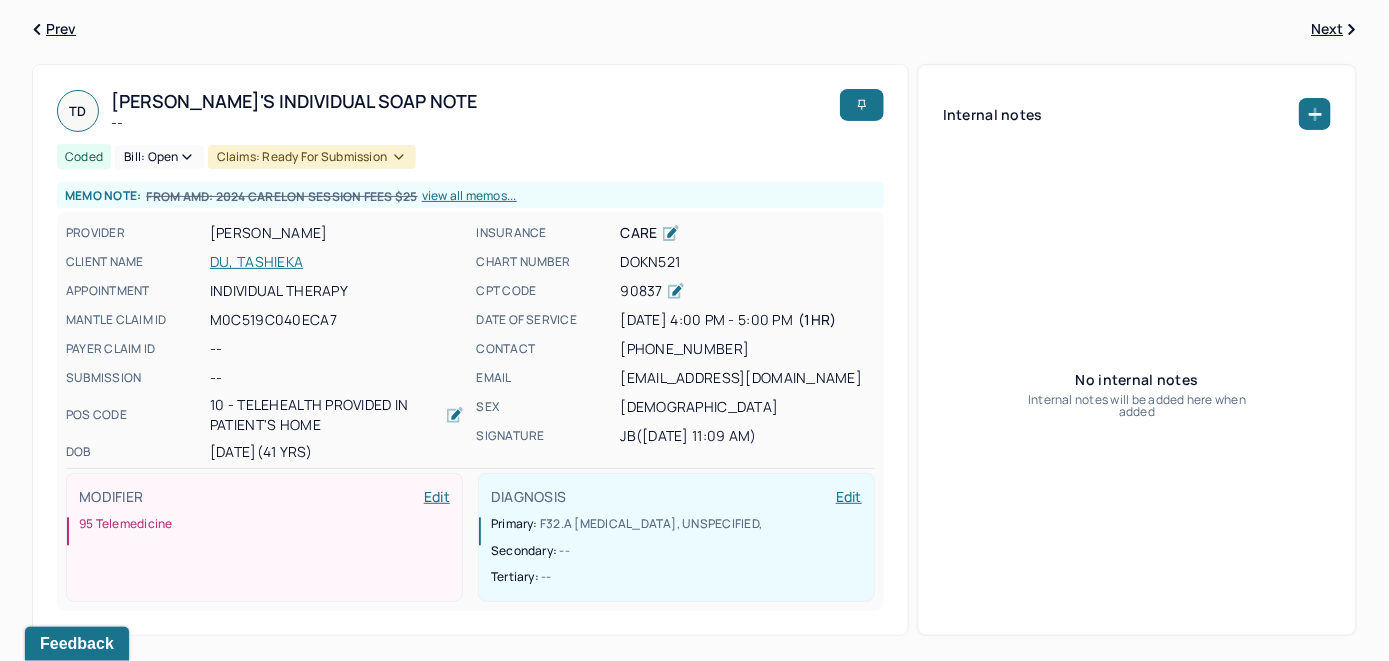 scroll, scrollTop: 0, scrollLeft: 0, axis: both 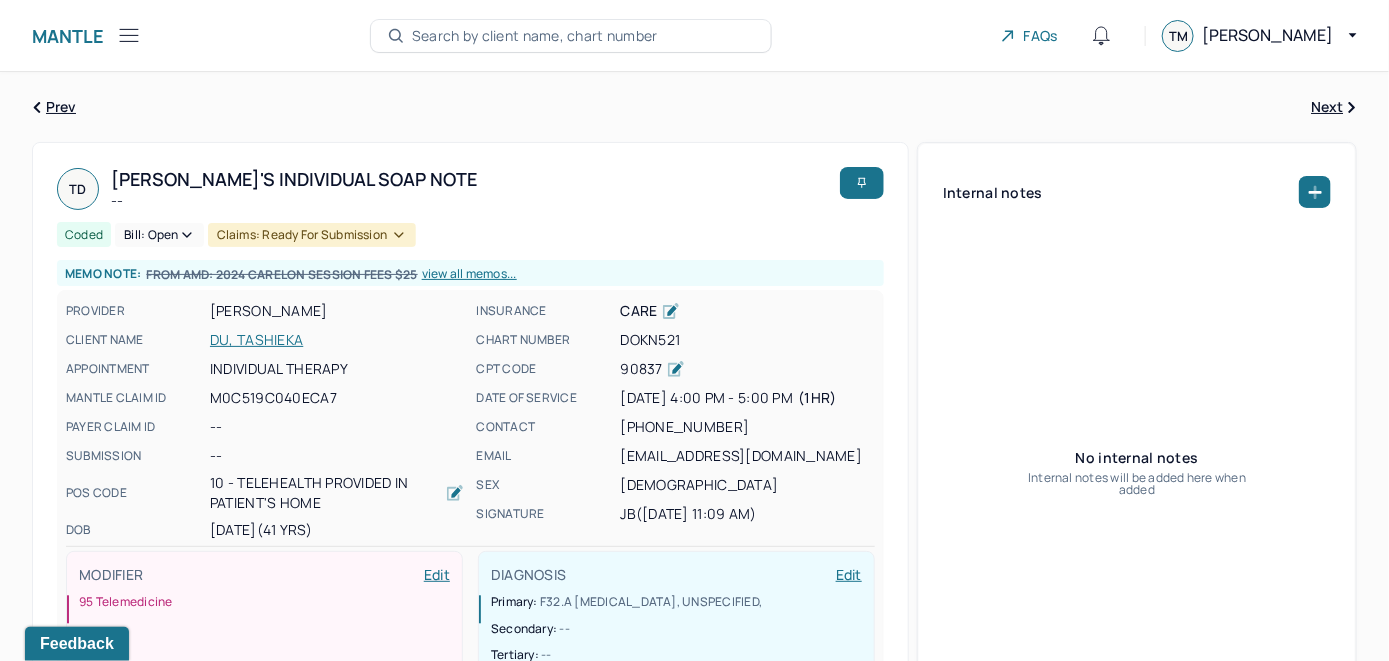 click on "Bill: Open" at bounding box center [159, 235] 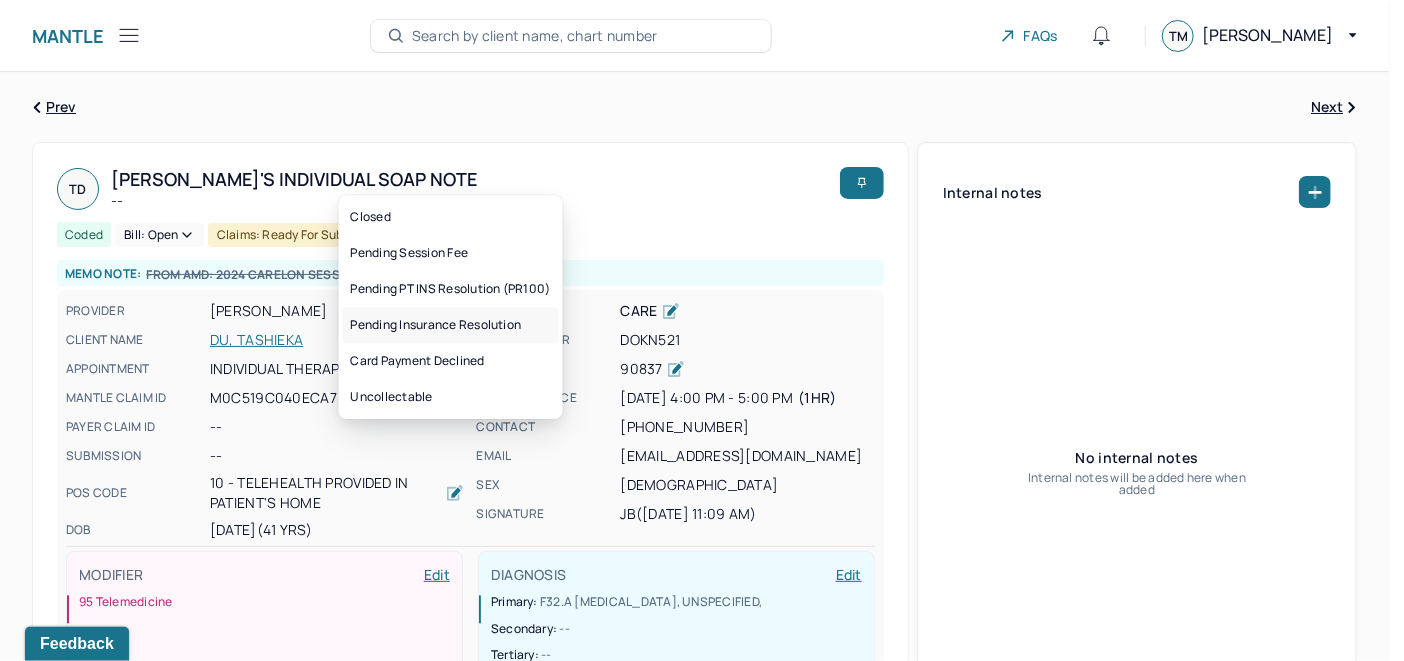 click on "Pending Insurance Resolution" at bounding box center [451, 325] 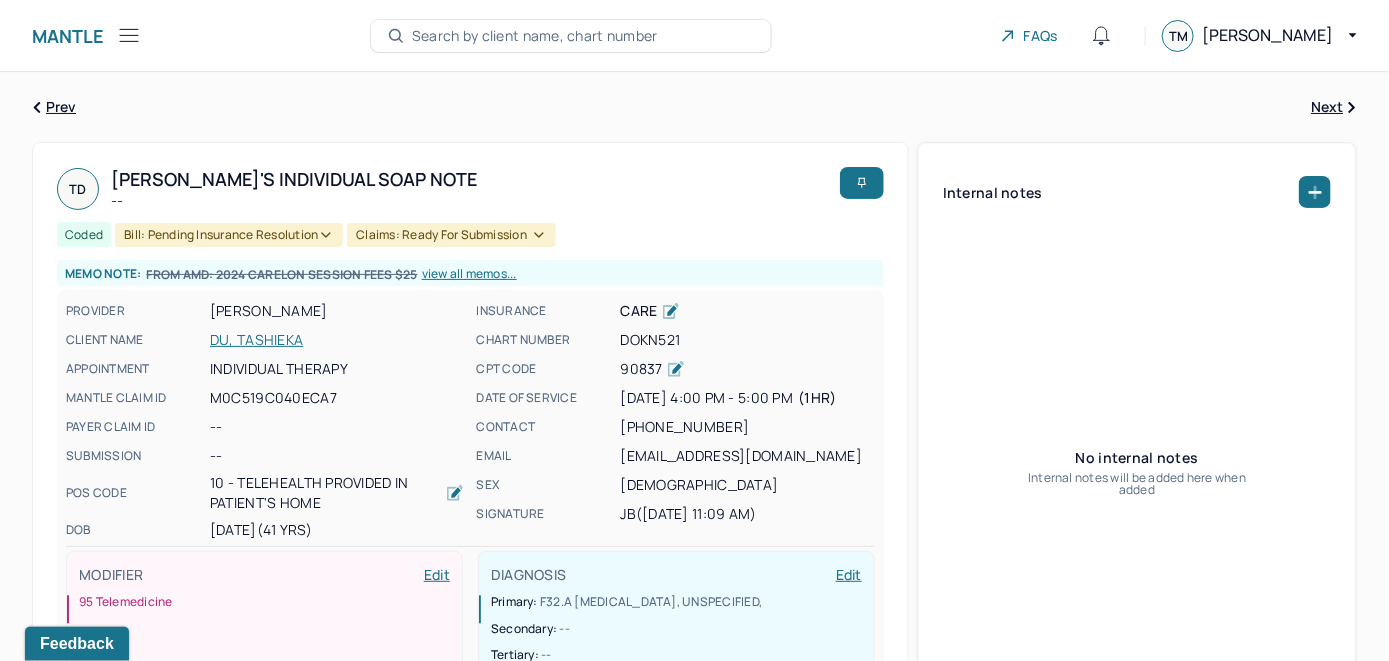 click on "Search by client name, chart number" at bounding box center (535, 36) 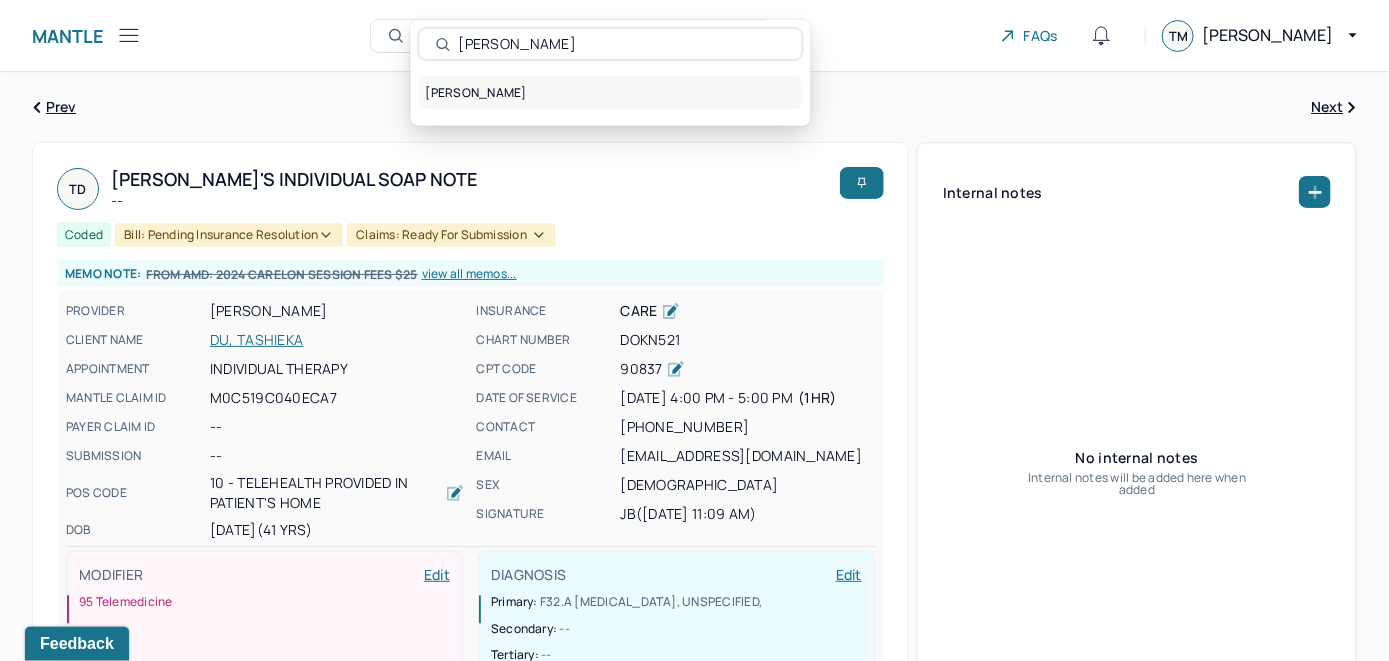type on "Tatiana Galarza" 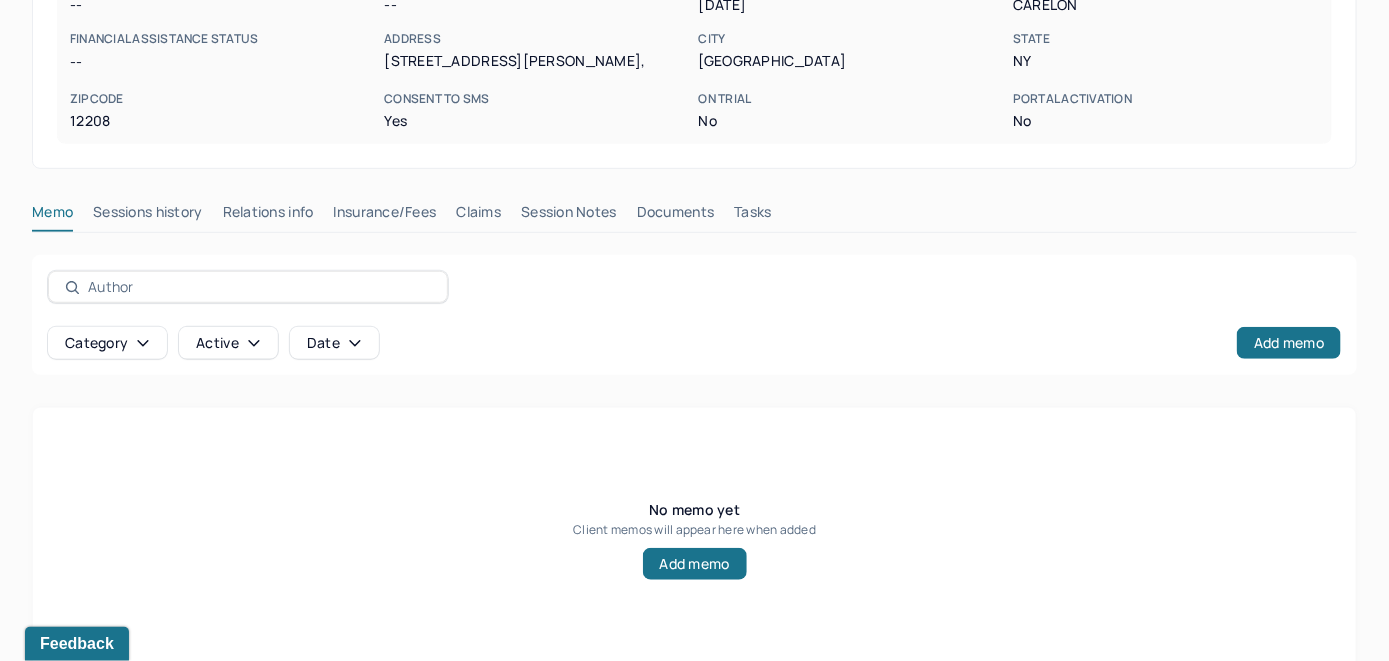 scroll, scrollTop: 393, scrollLeft: 0, axis: vertical 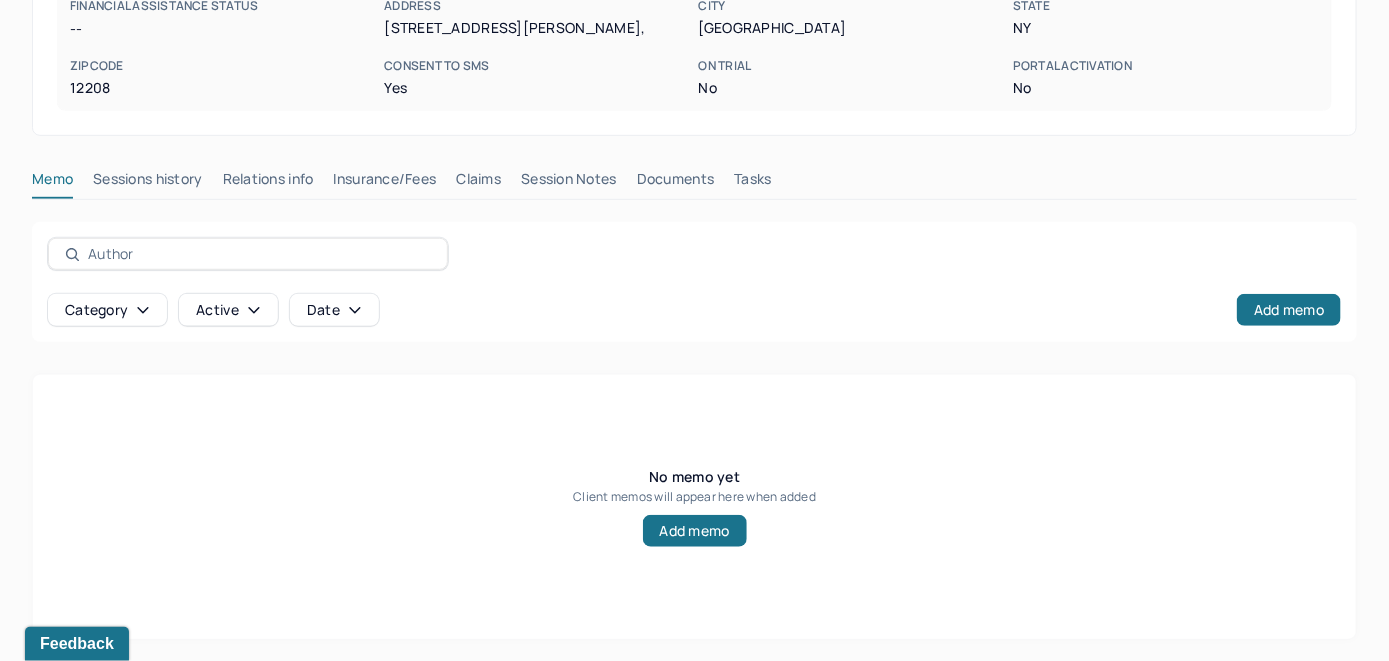 click on "Insurance/Fees" at bounding box center [385, 183] 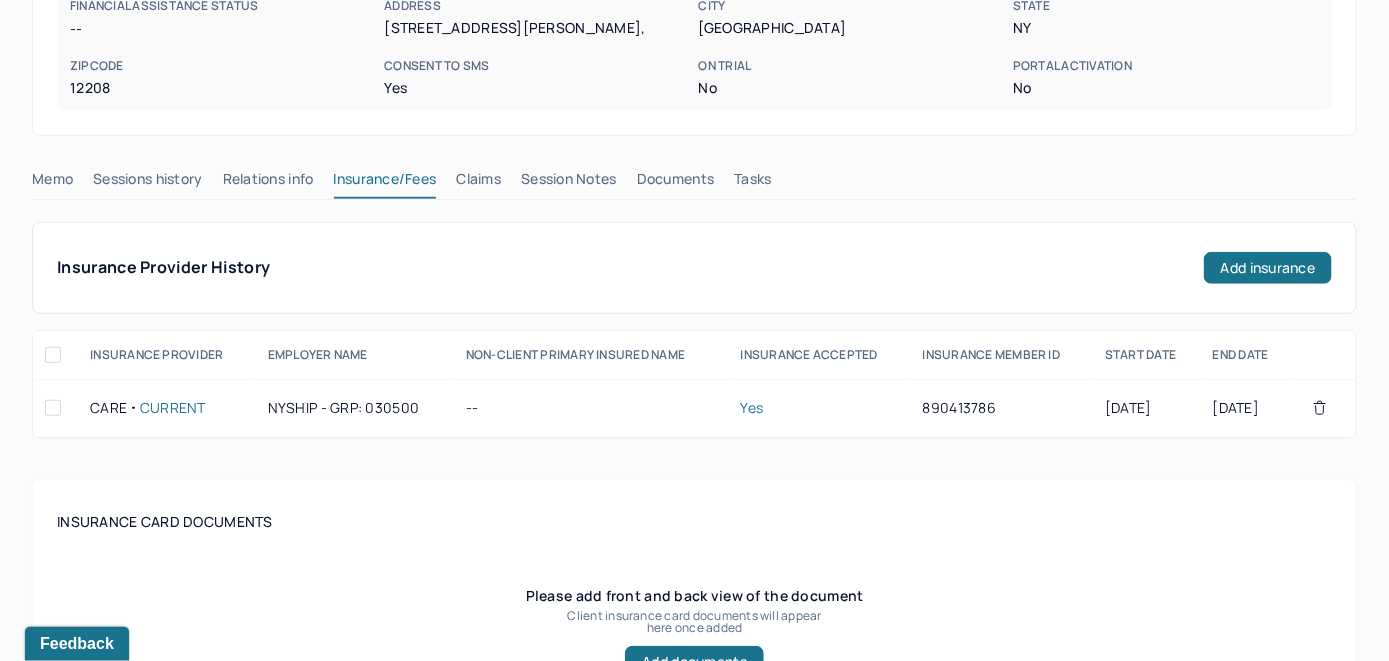 click on "Claims" at bounding box center [478, 183] 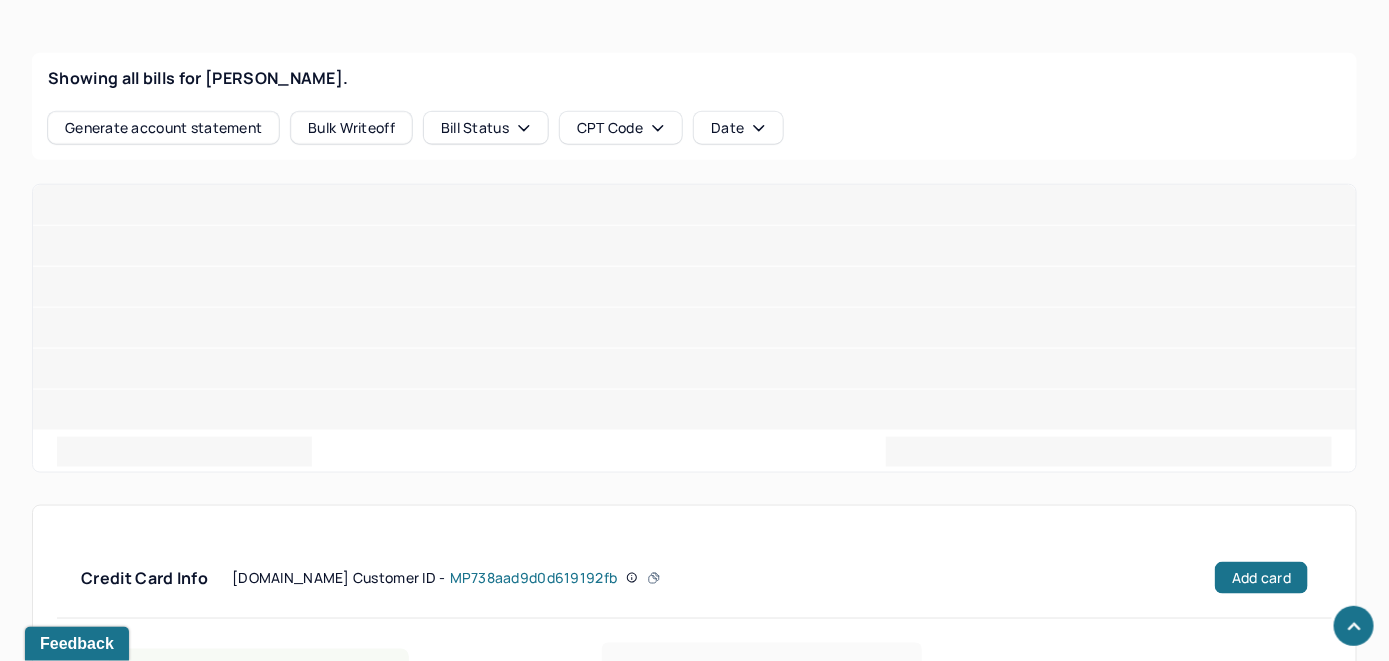 scroll, scrollTop: 835, scrollLeft: 0, axis: vertical 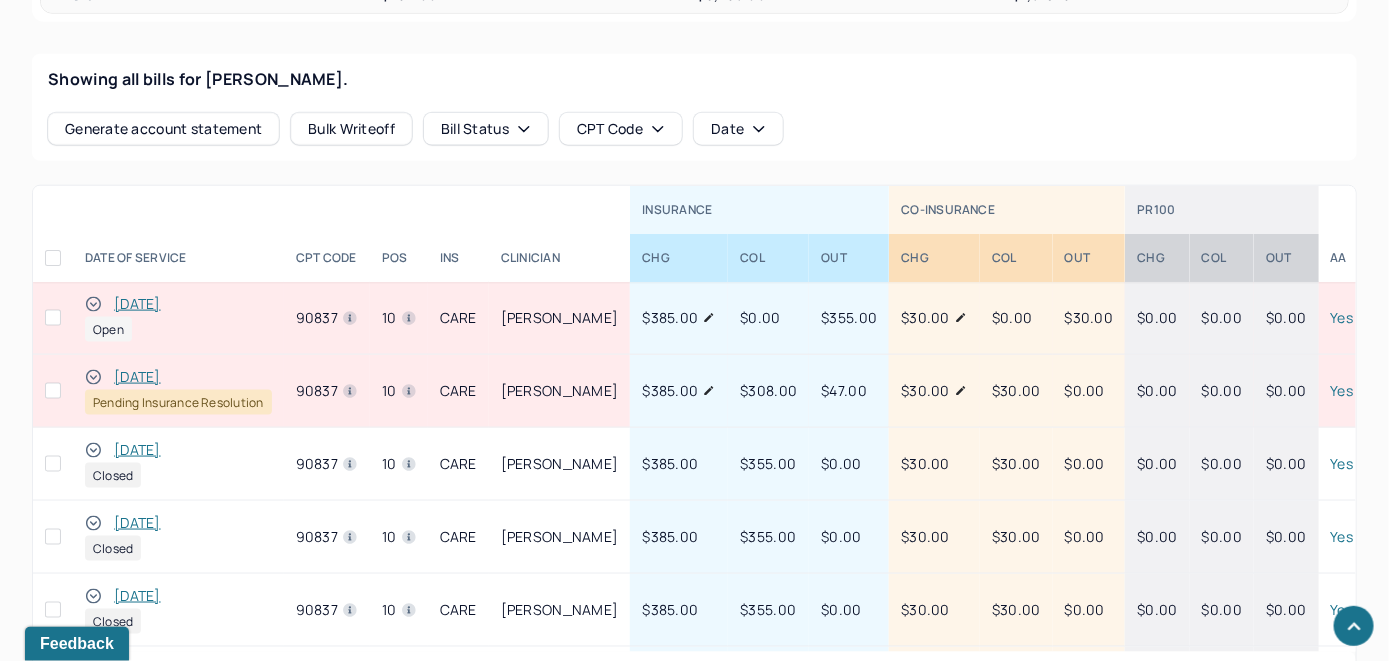click on "[DATE]" at bounding box center (137, 304) 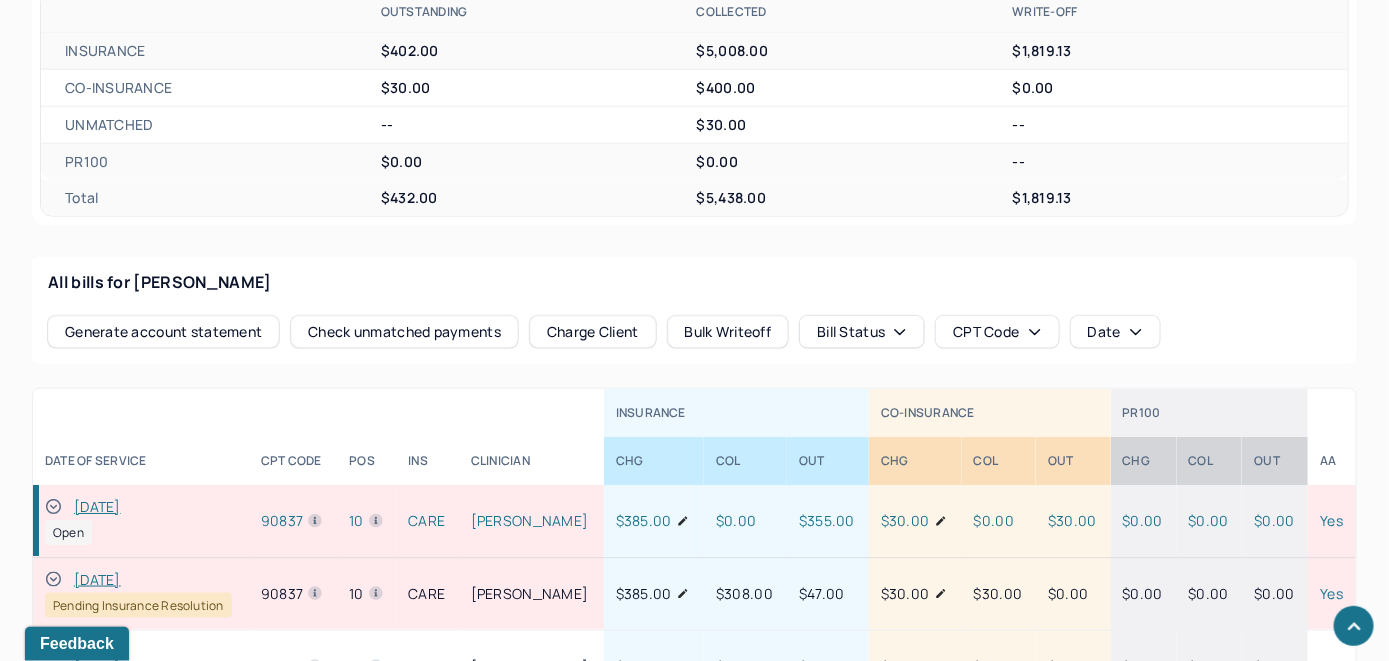 scroll, scrollTop: 835, scrollLeft: 0, axis: vertical 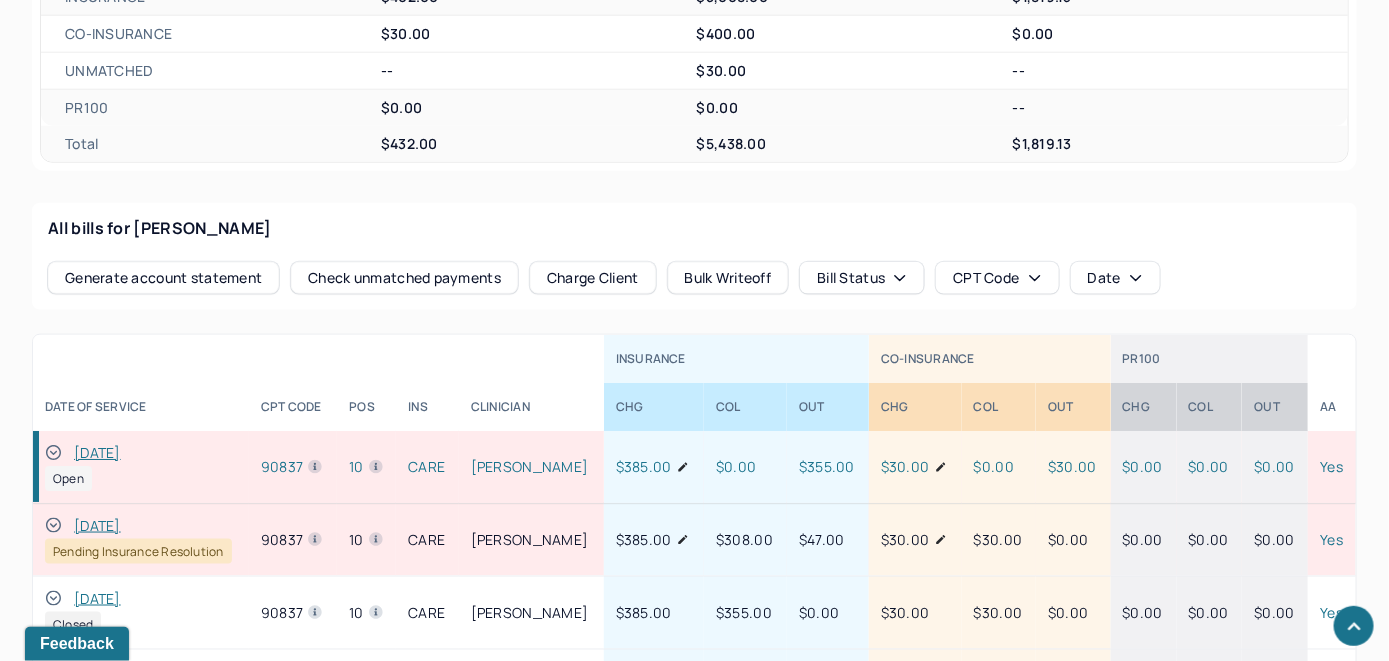click on "Check unmatched payments" at bounding box center (404, 278) 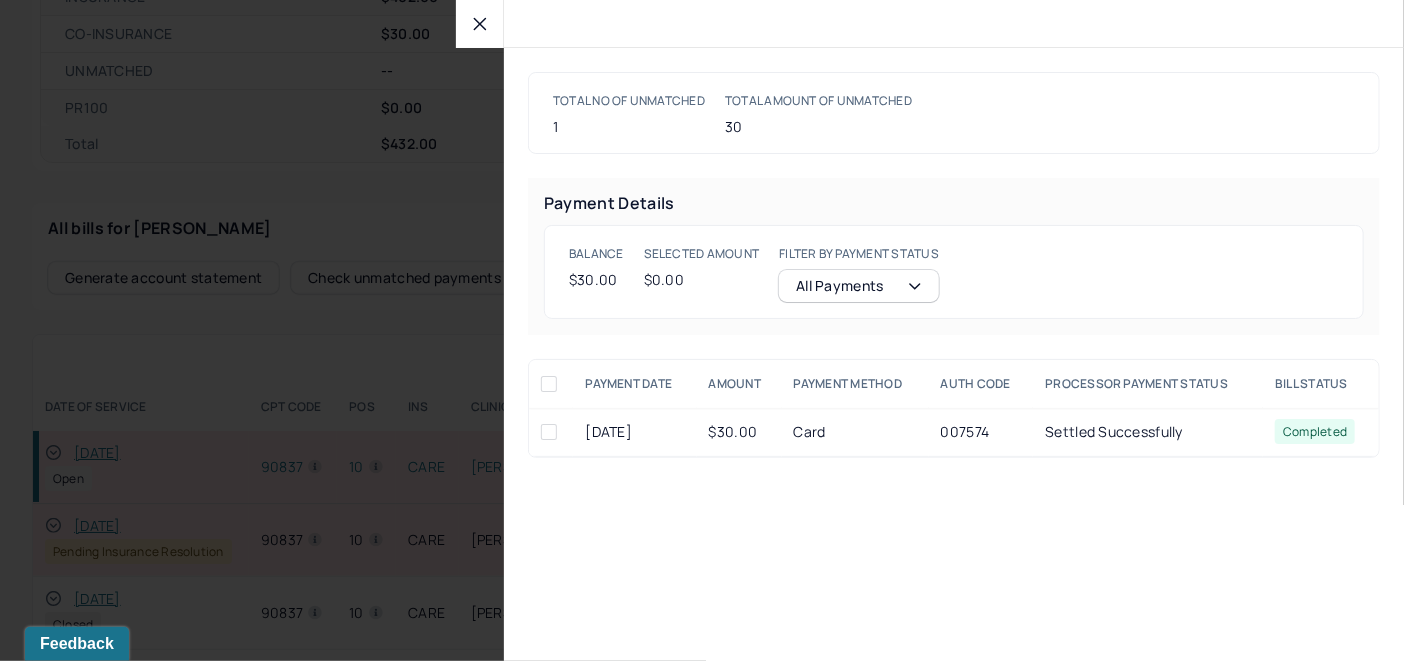 click at bounding box center (549, 432) 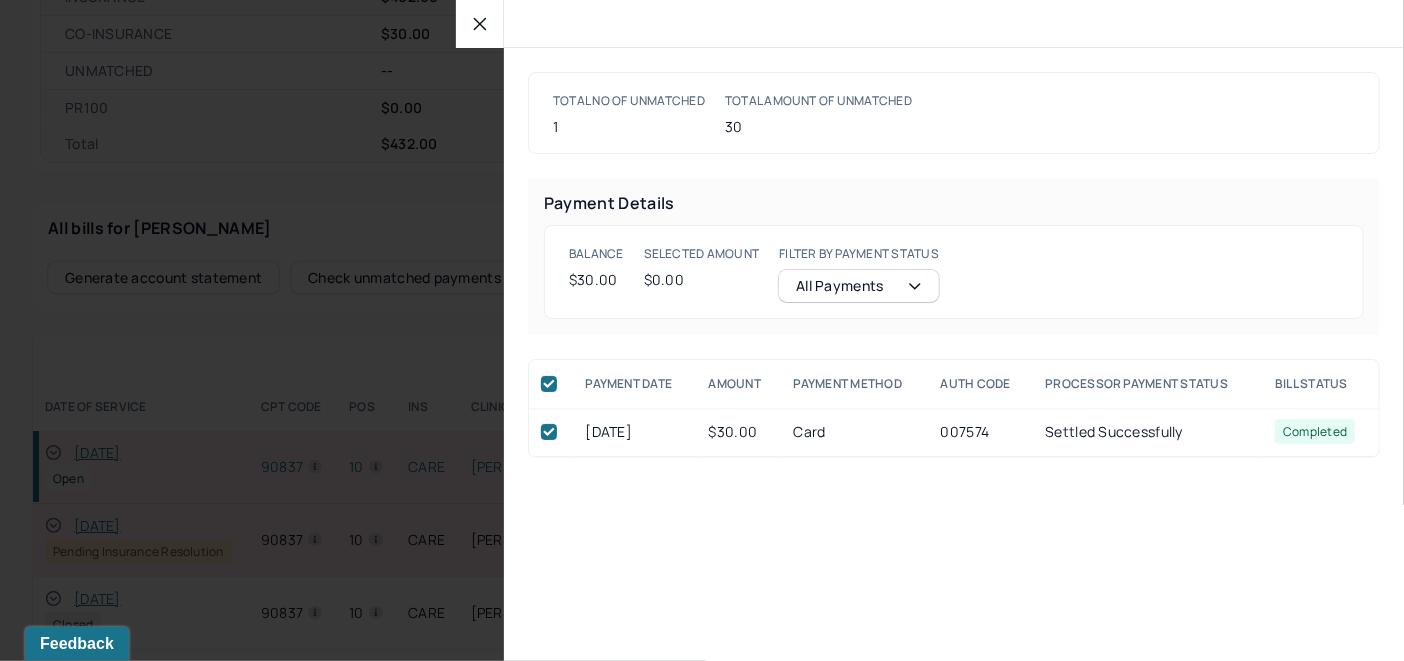 checkbox on "true" 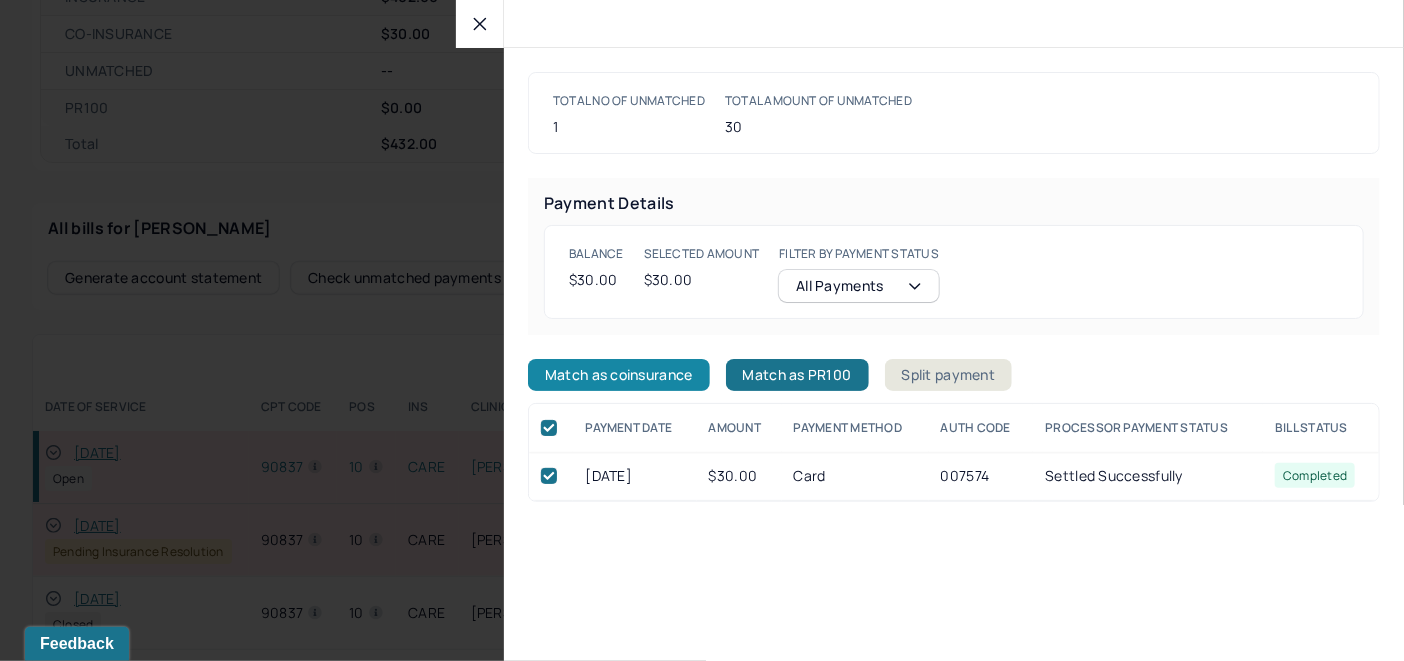 click on "Match as coinsurance" at bounding box center [619, 375] 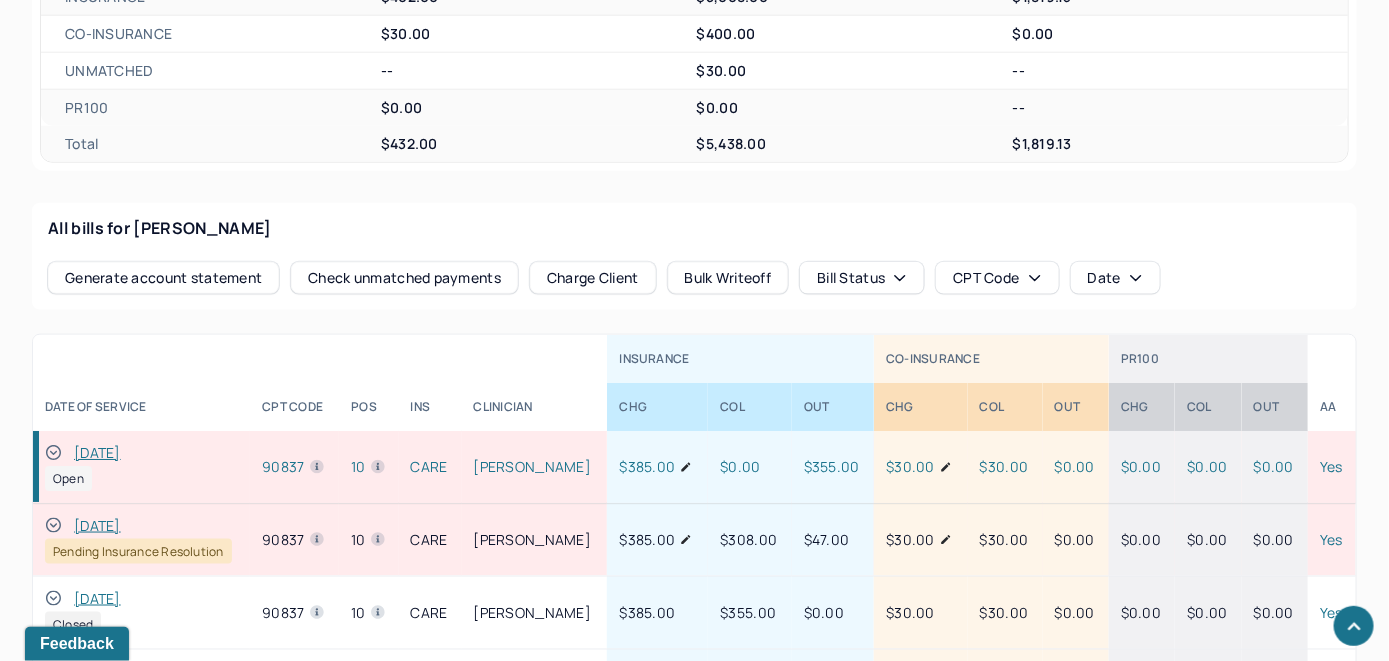 click 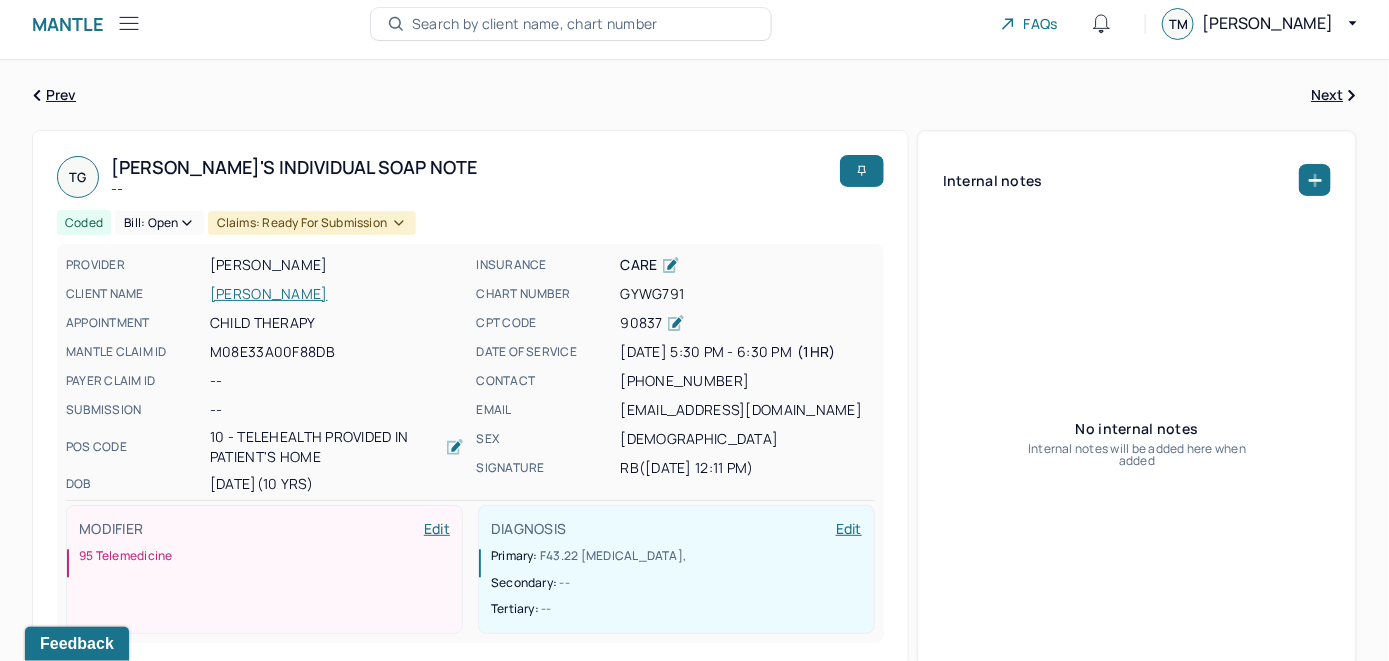 scroll, scrollTop: 0, scrollLeft: 0, axis: both 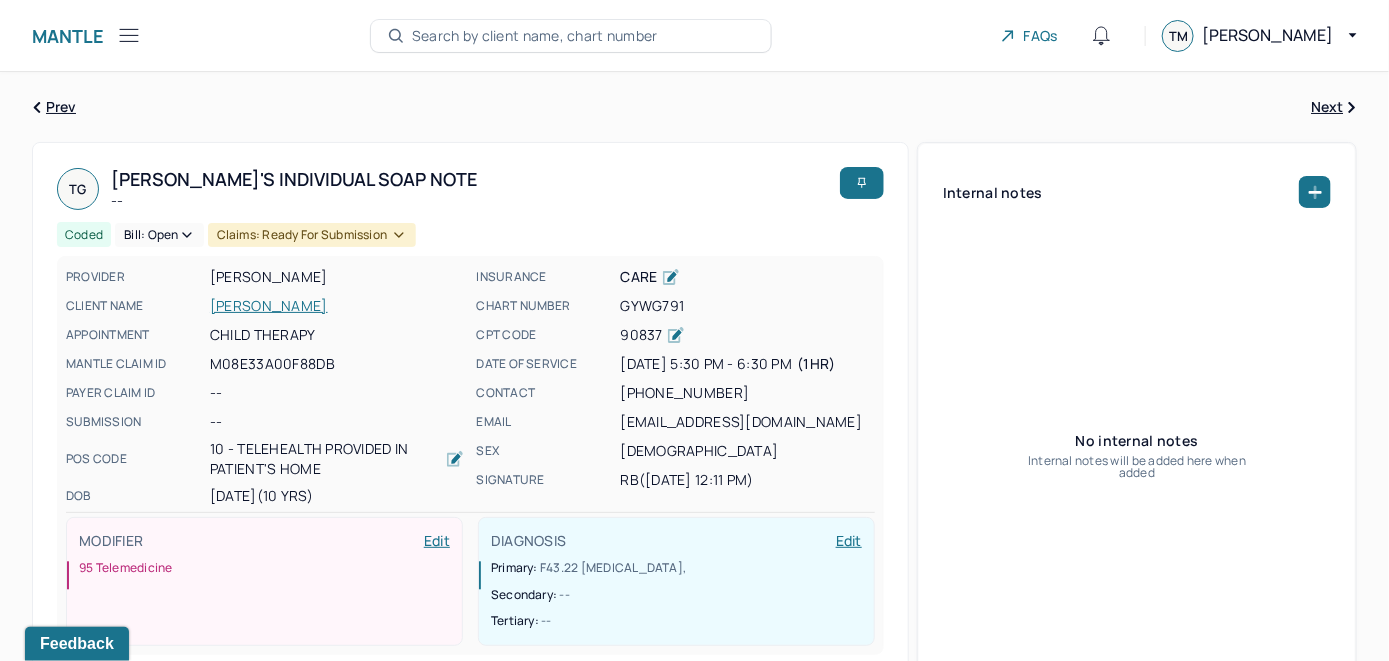 click on "Bill: Open" at bounding box center [159, 235] 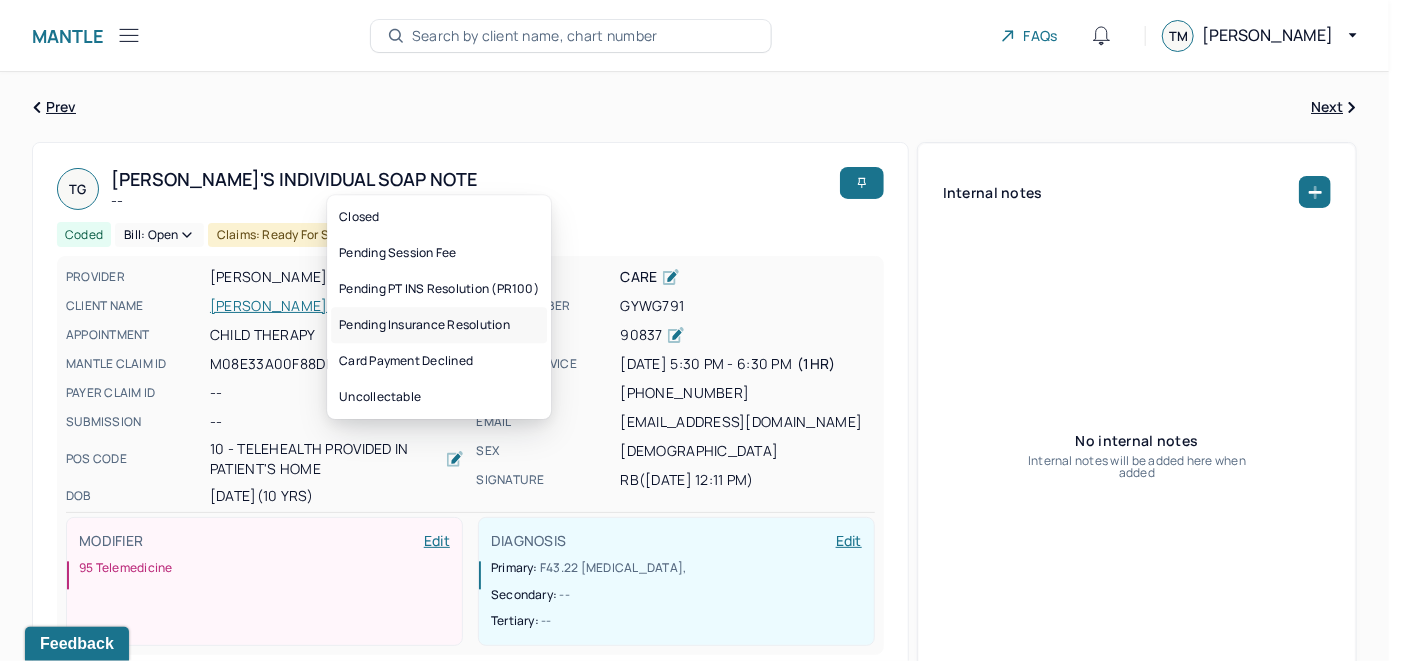 click on "Pending Insurance Resolution" at bounding box center (439, 325) 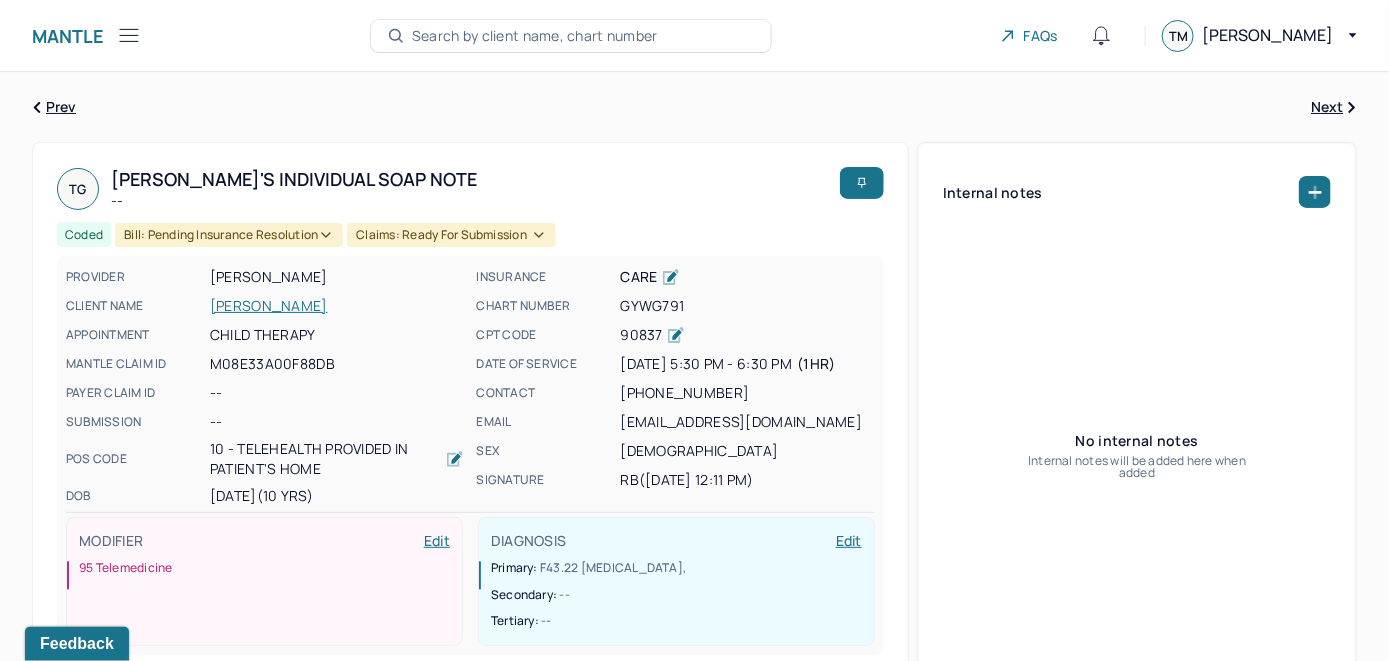 click on "Search by client name, chart number" at bounding box center (535, 36) 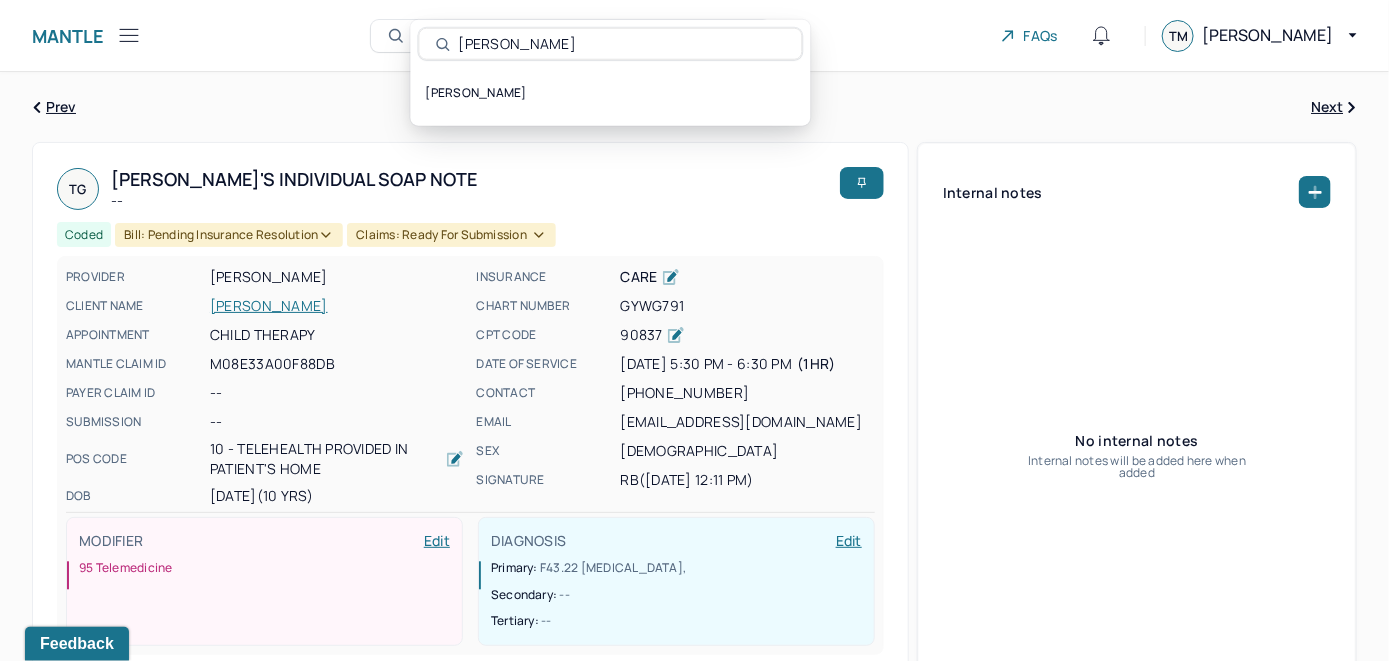 type on "Tatyana Petriv" 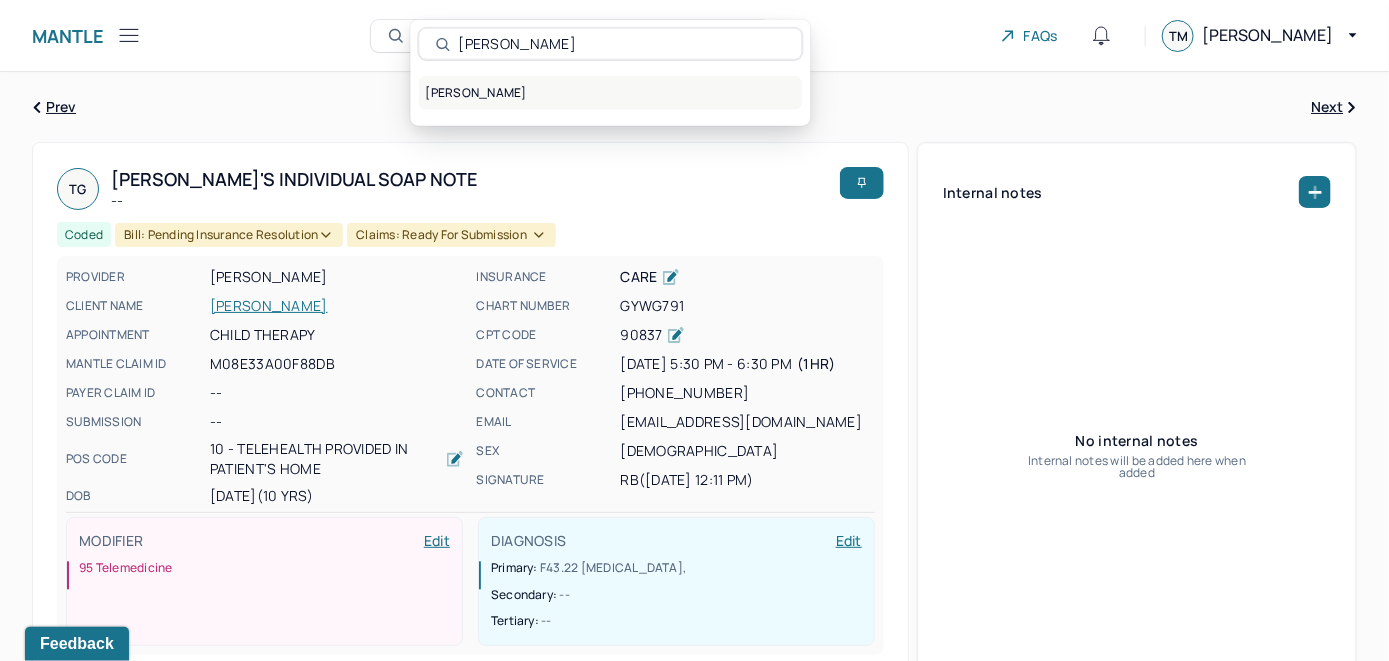 click on "PETRIV, TATYANA" at bounding box center (611, 93) 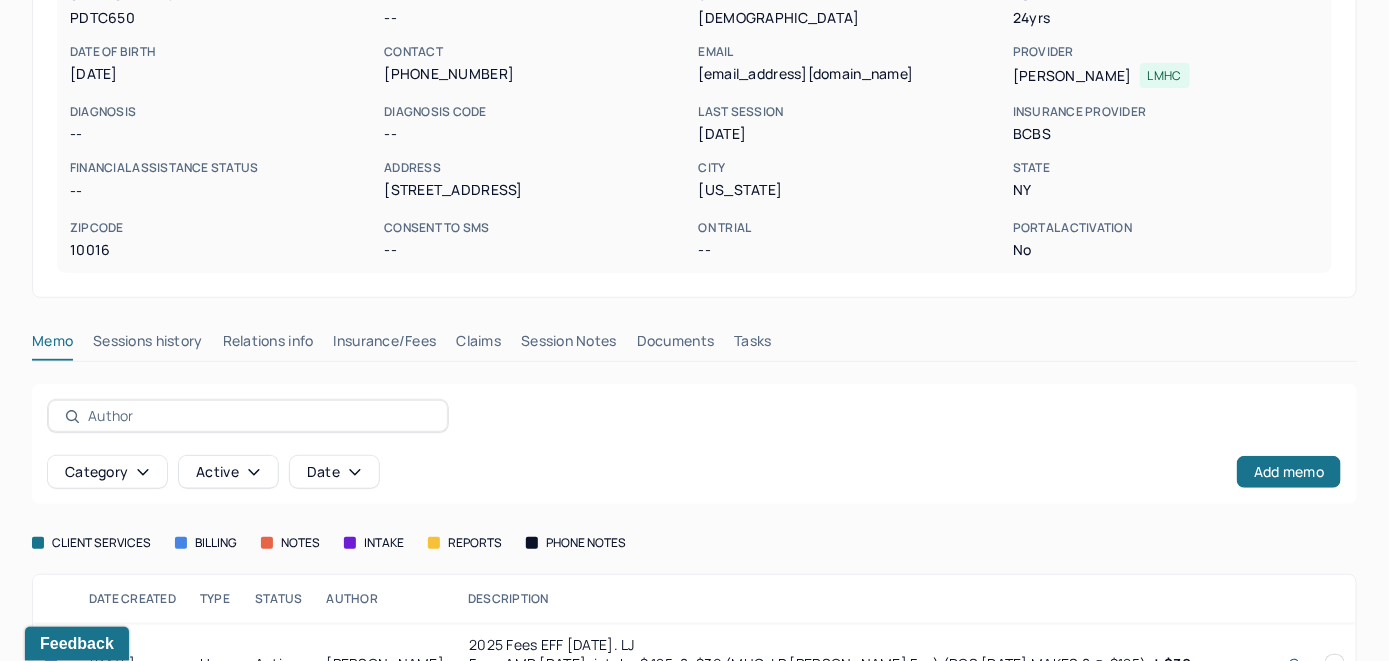 scroll, scrollTop: 299, scrollLeft: 0, axis: vertical 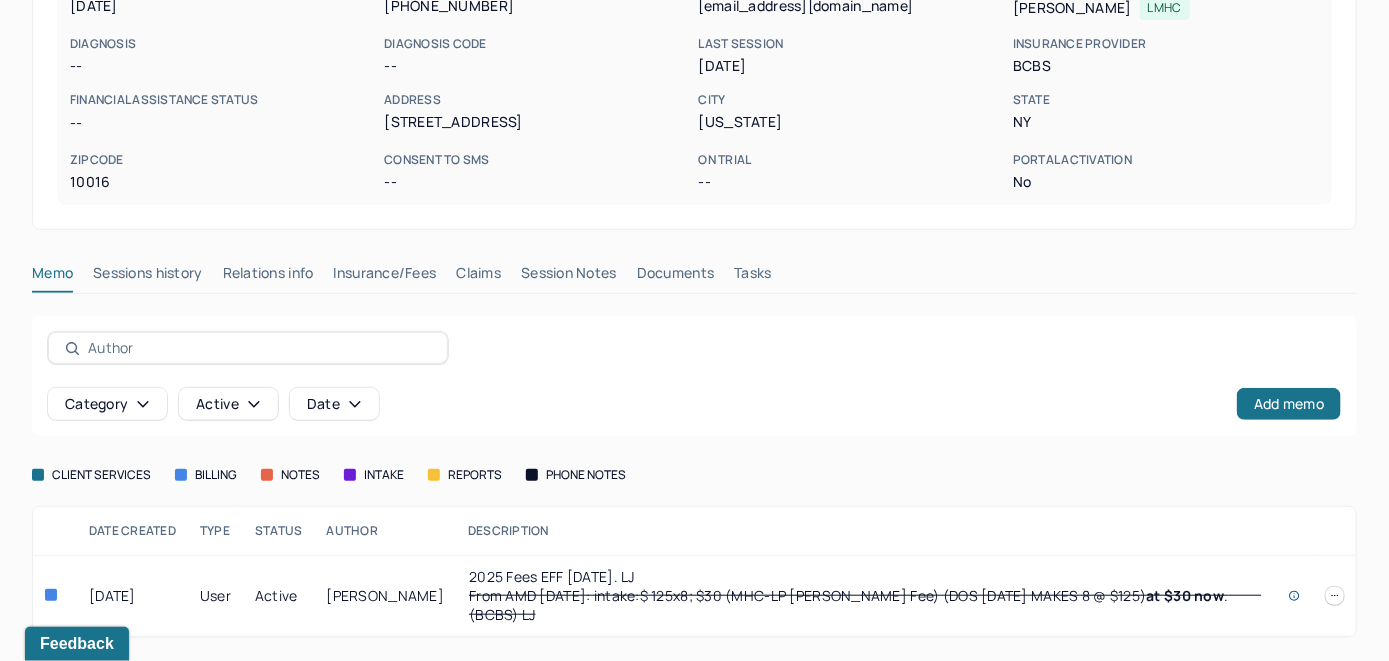 click on "Insurance/Fees" at bounding box center [385, 277] 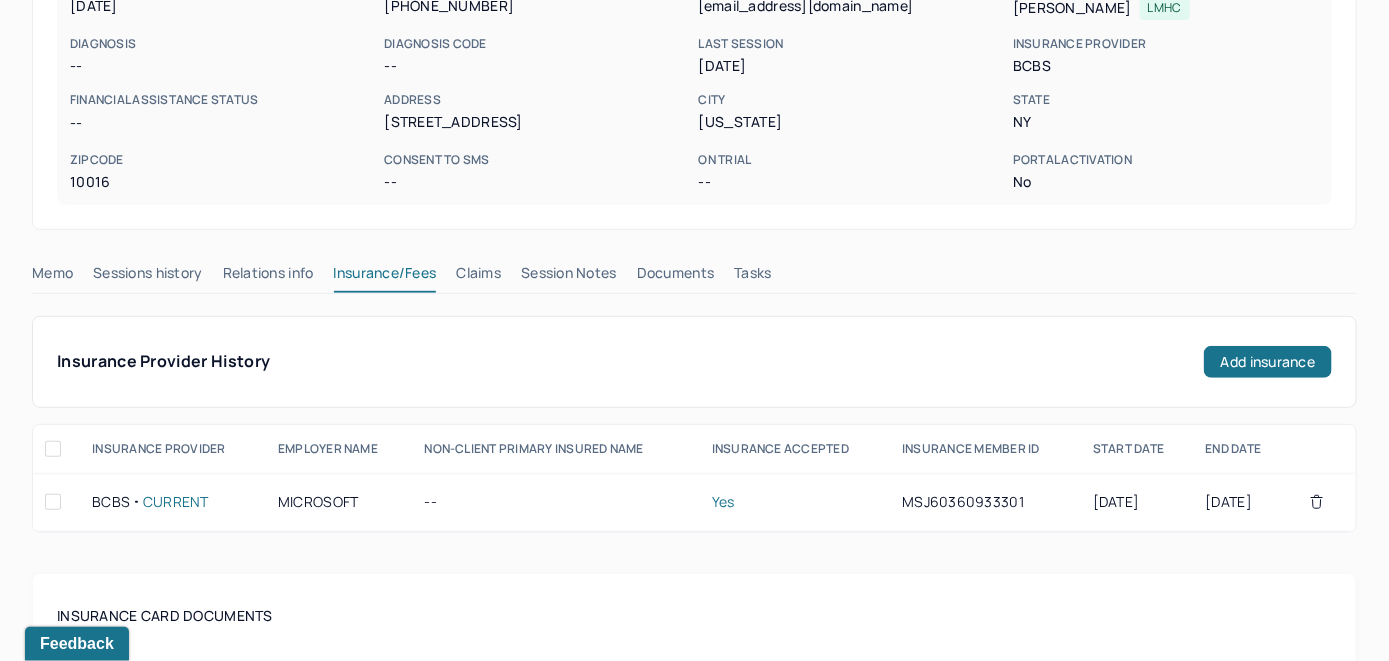 click on "Claims" at bounding box center (478, 277) 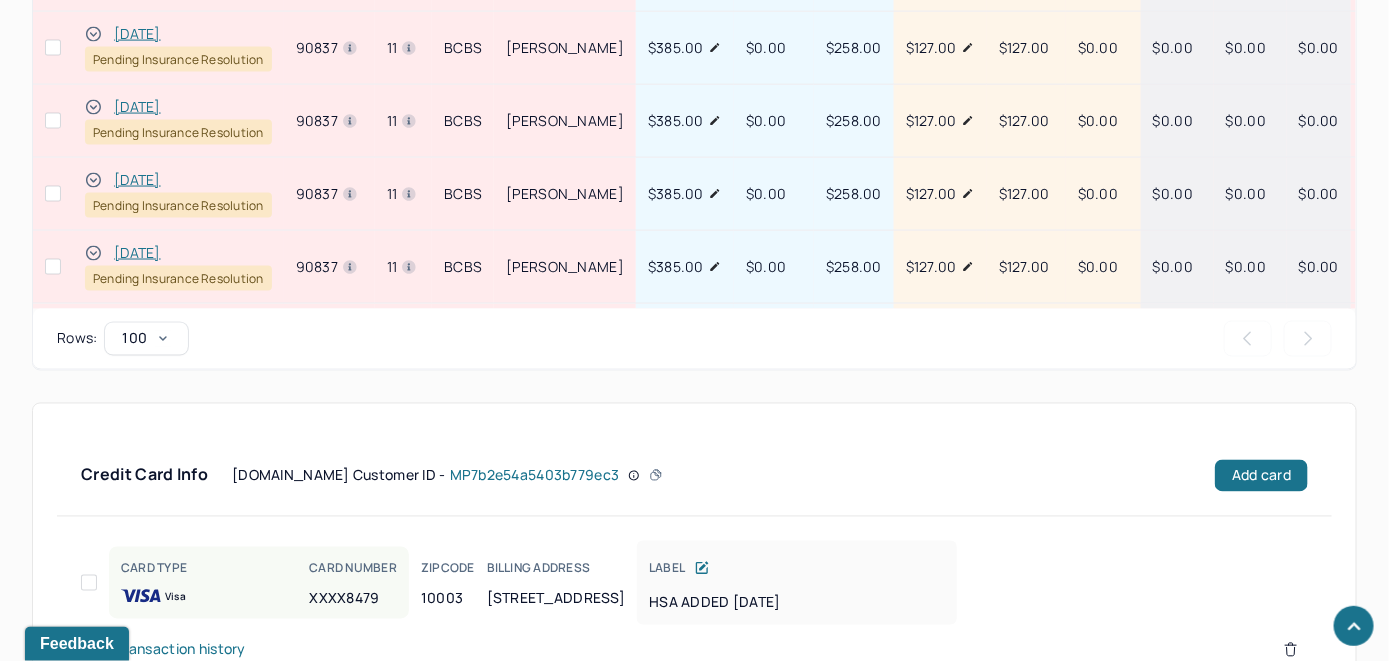 scroll, scrollTop: 1460, scrollLeft: 0, axis: vertical 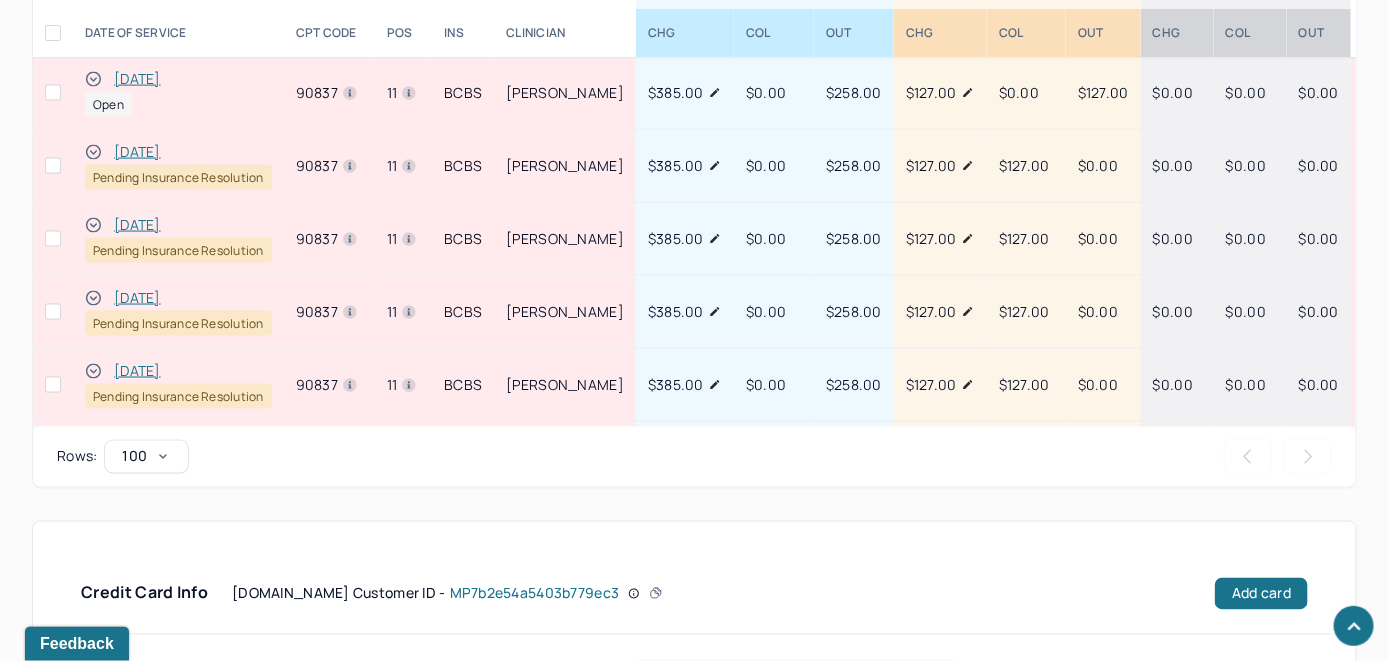 click on "[DATE]" at bounding box center [137, 79] 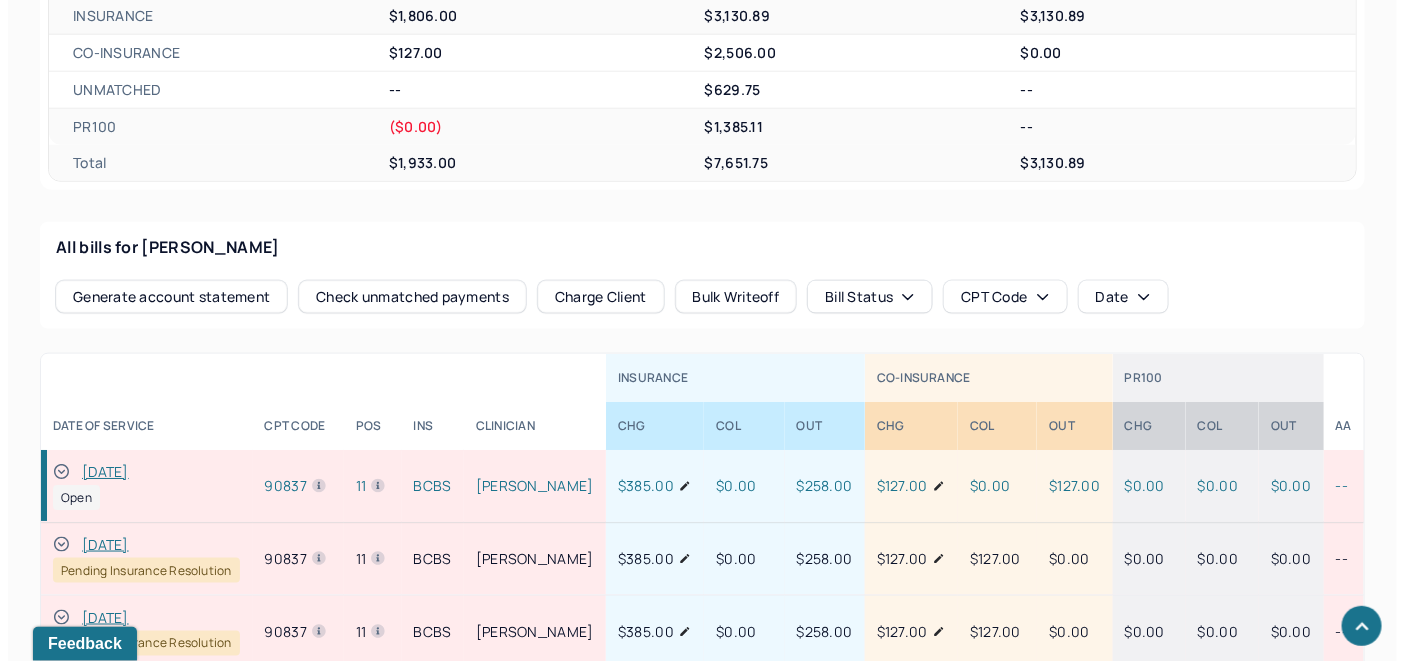 scroll, scrollTop: 1060, scrollLeft: 0, axis: vertical 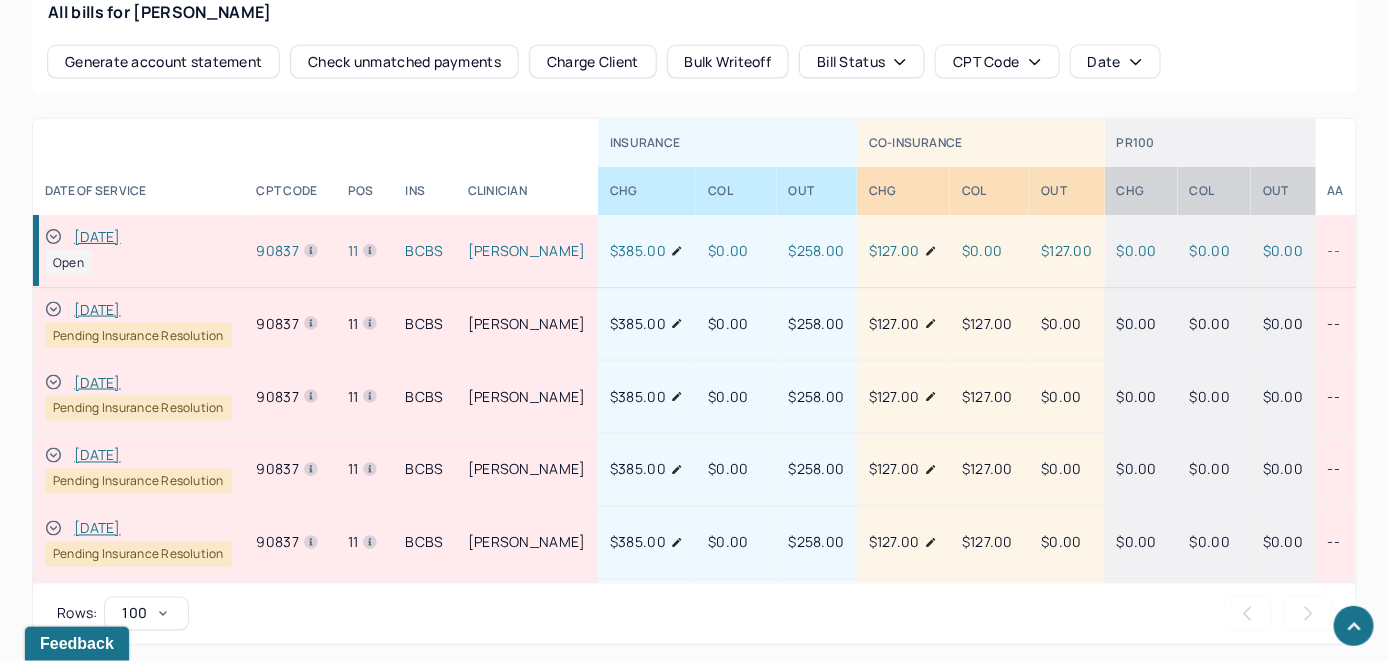 click on "Check unmatched payments" at bounding box center [404, 62] 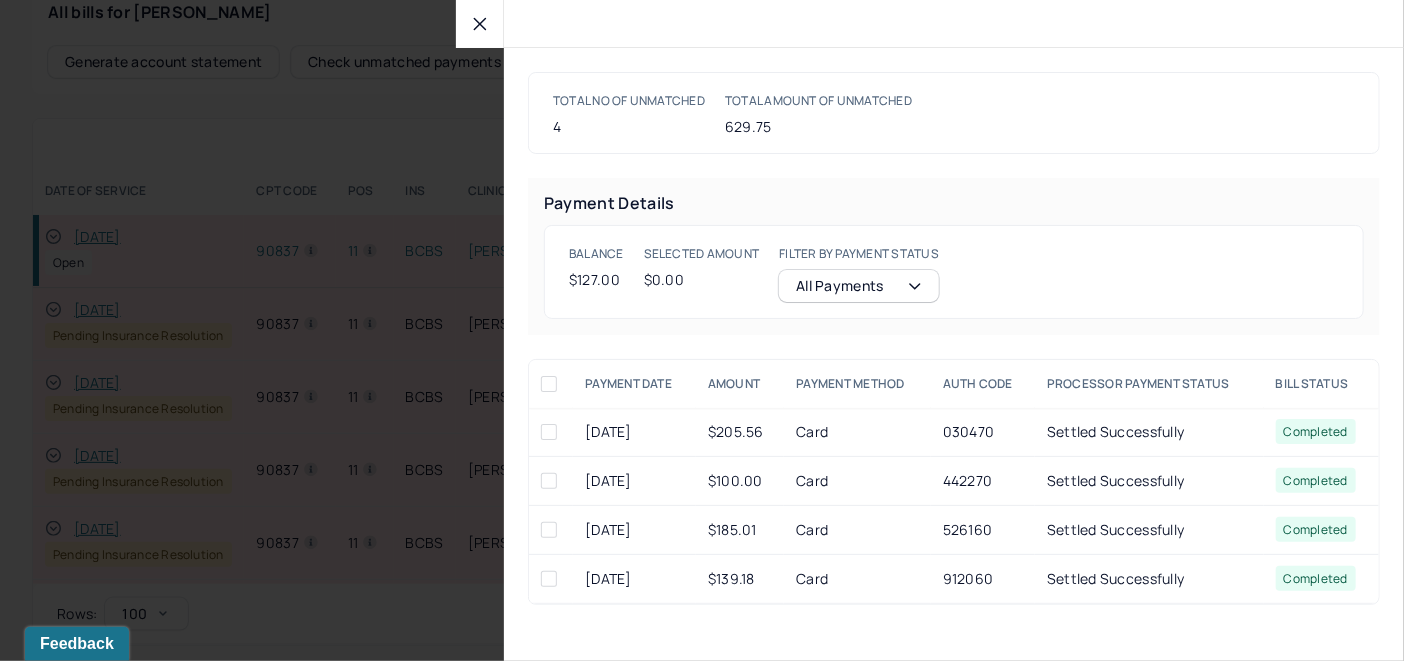 click 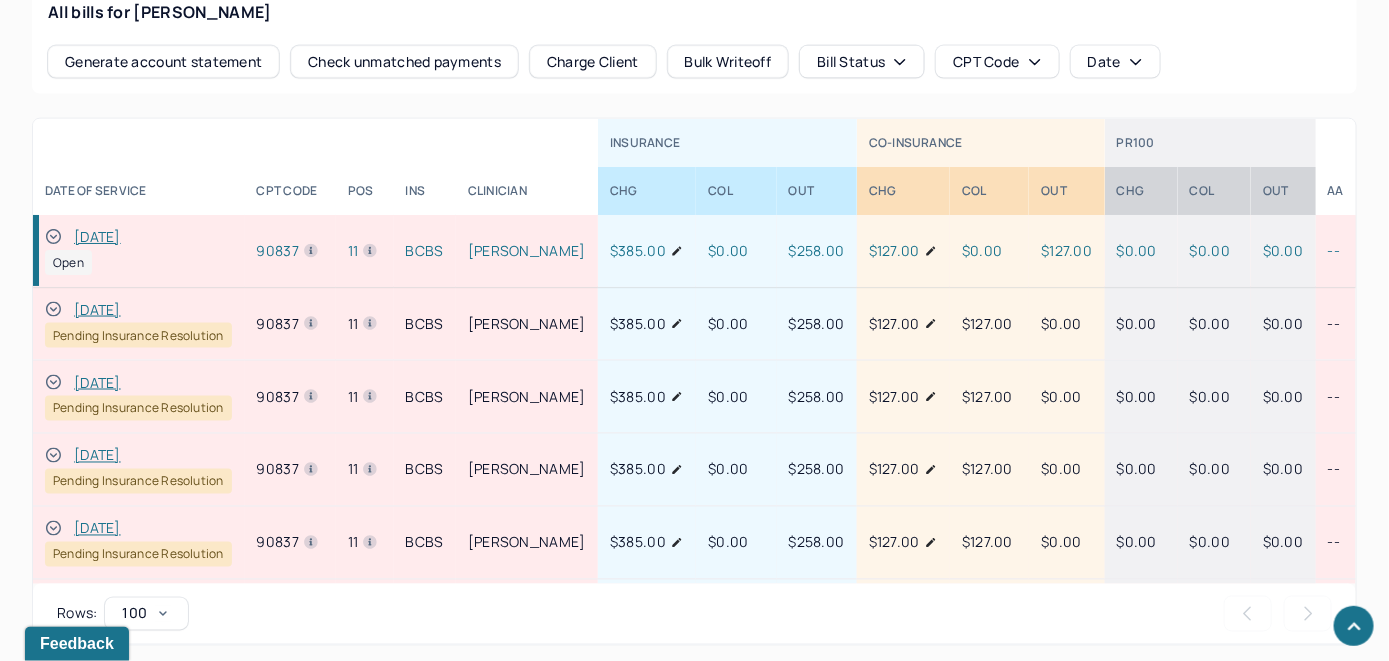 click on "Charge Client" at bounding box center (593, 62) 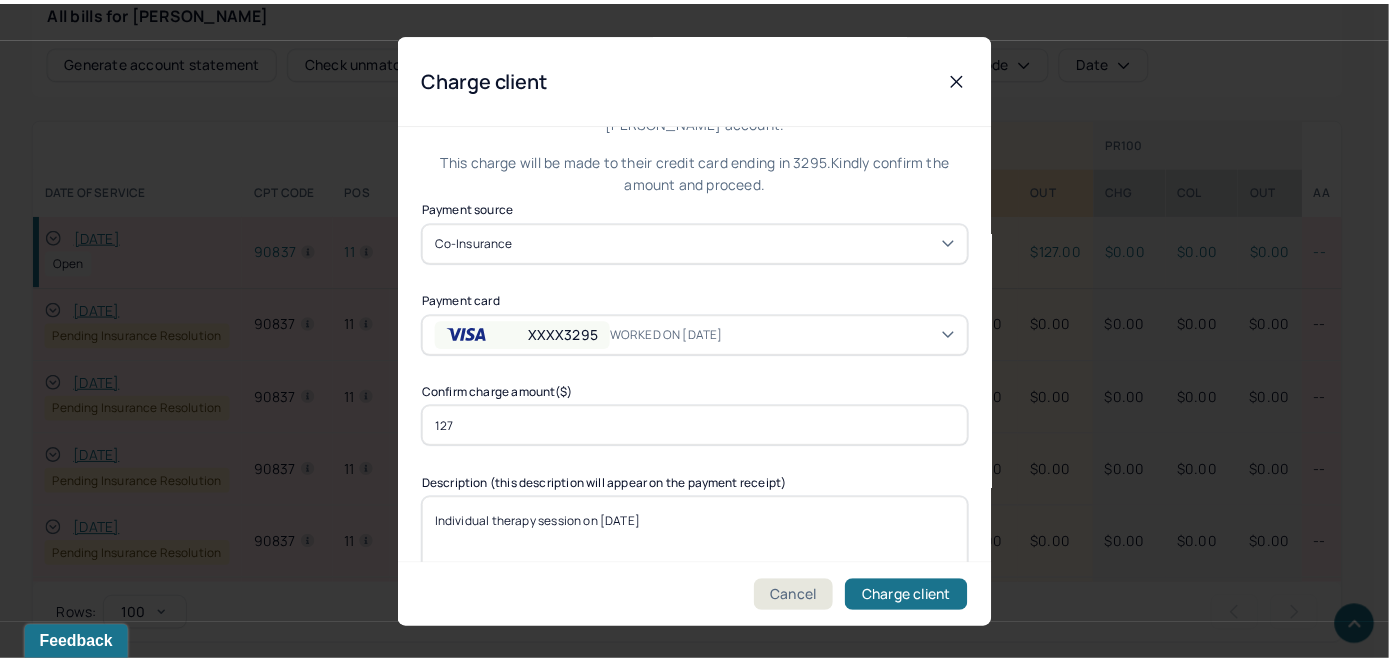 scroll, scrollTop: 121, scrollLeft: 0, axis: vertical 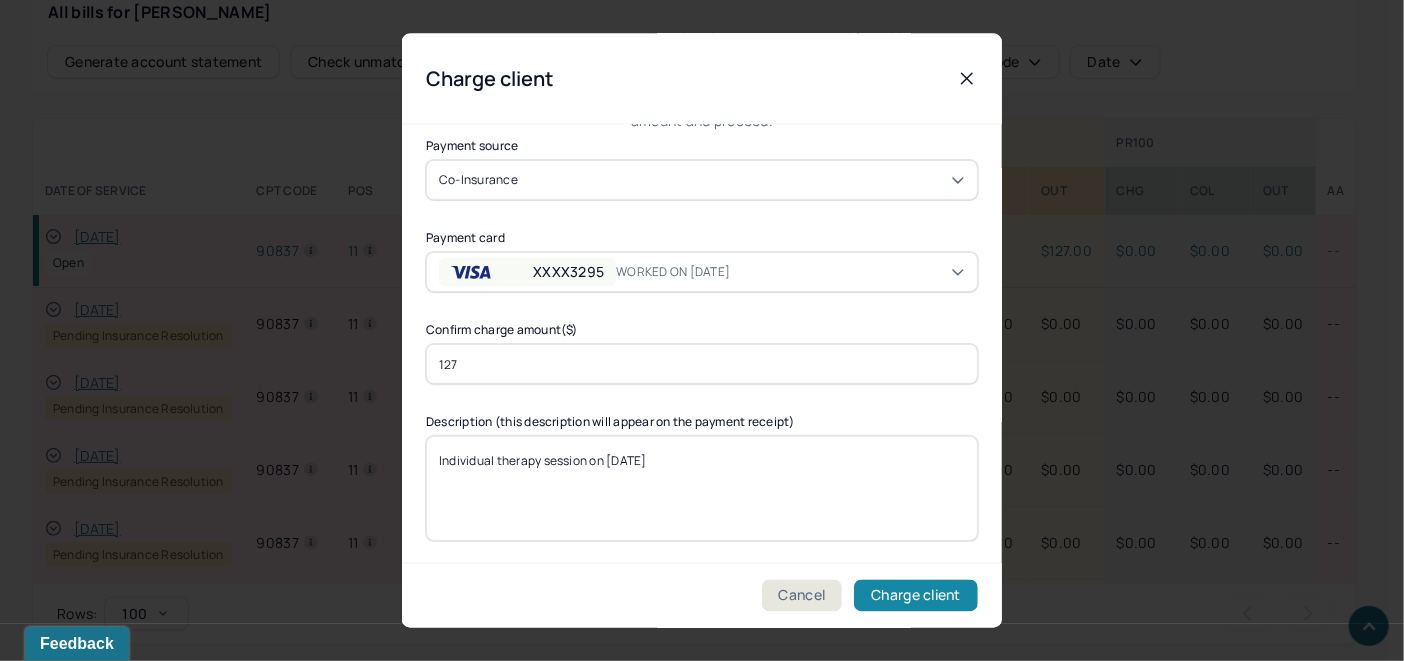 click on "Charge client" at bounding box center [916, 596] 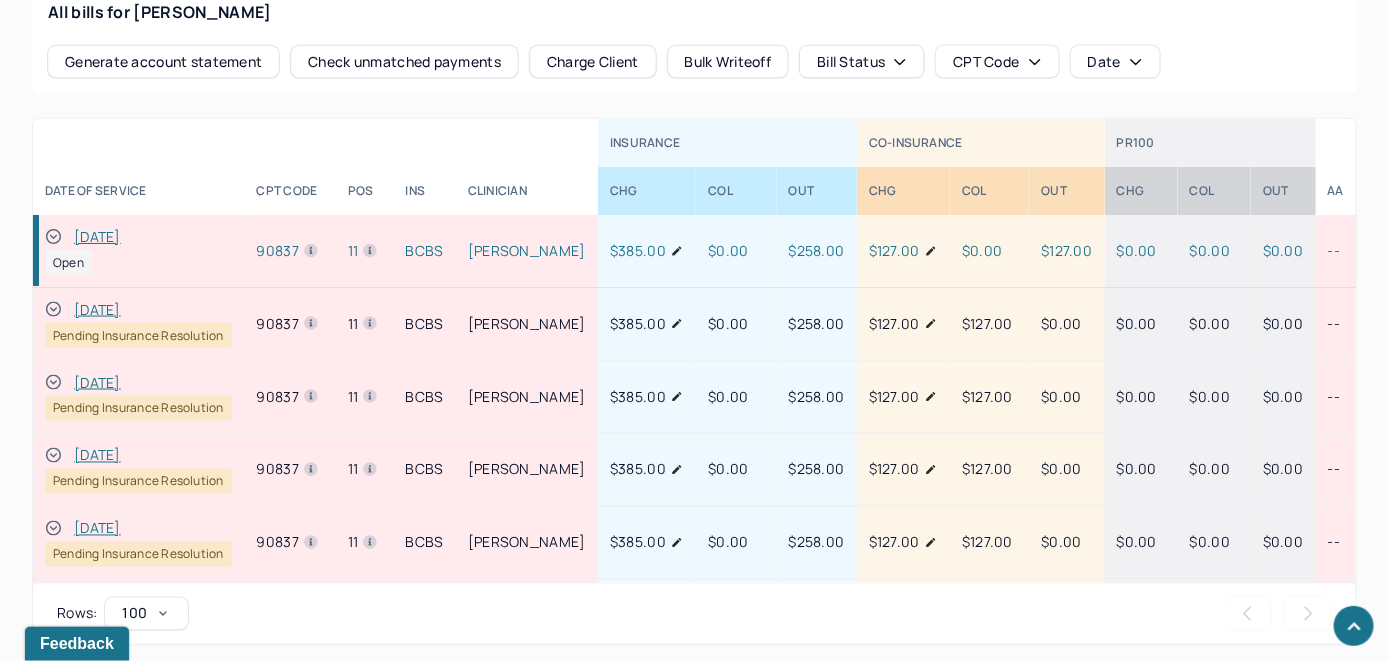 click 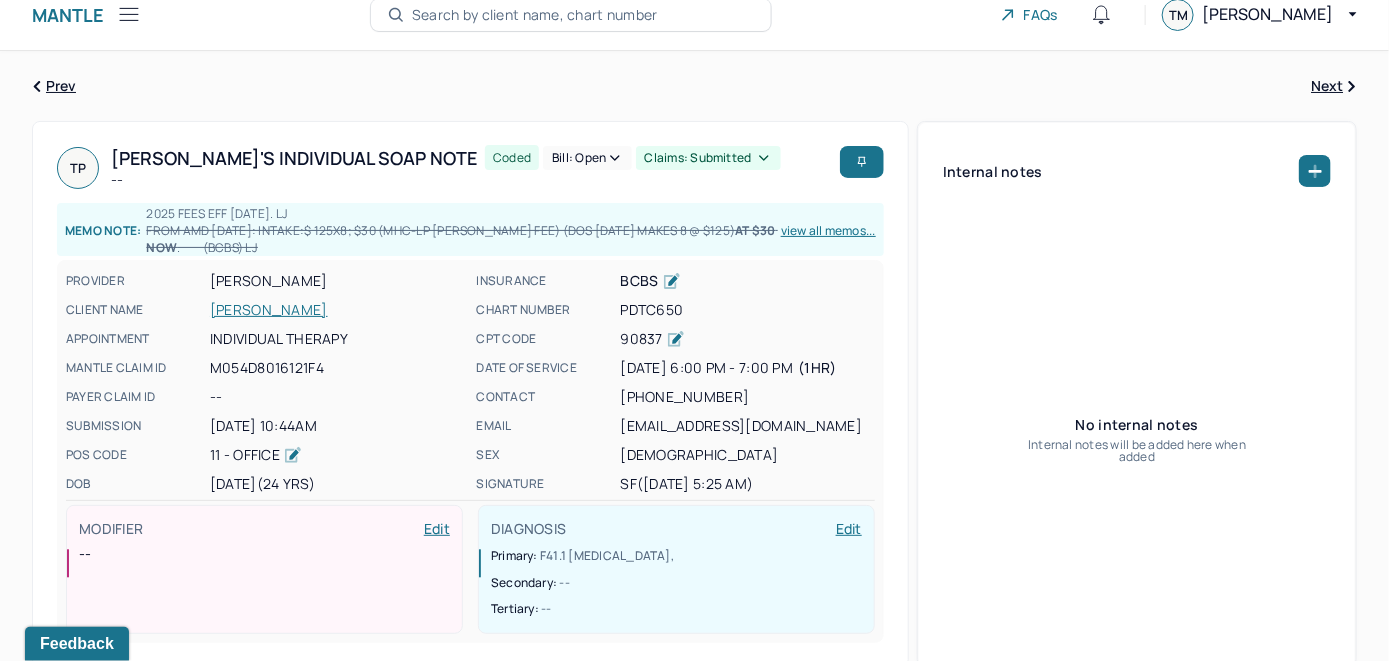 scroll, scrollTop: 0, scrollLeft: 0, axis: both 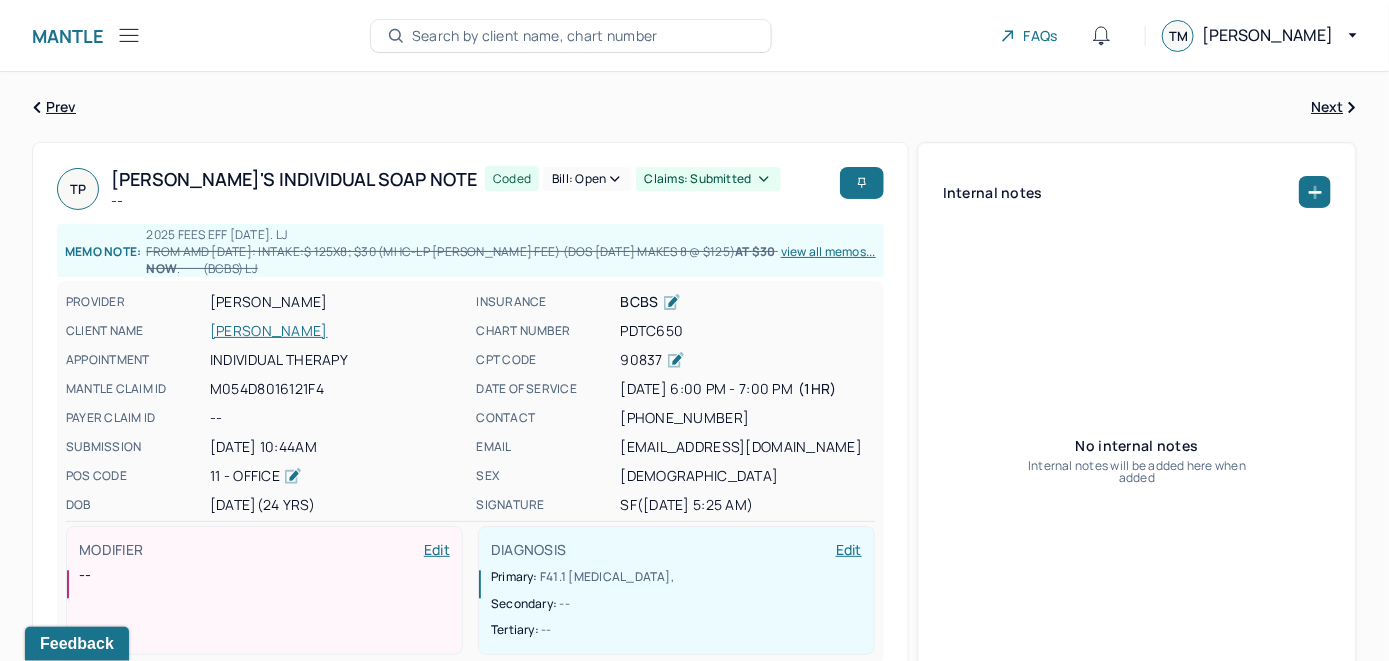 click on "Bill: Open" at bounding box center (587, 179) 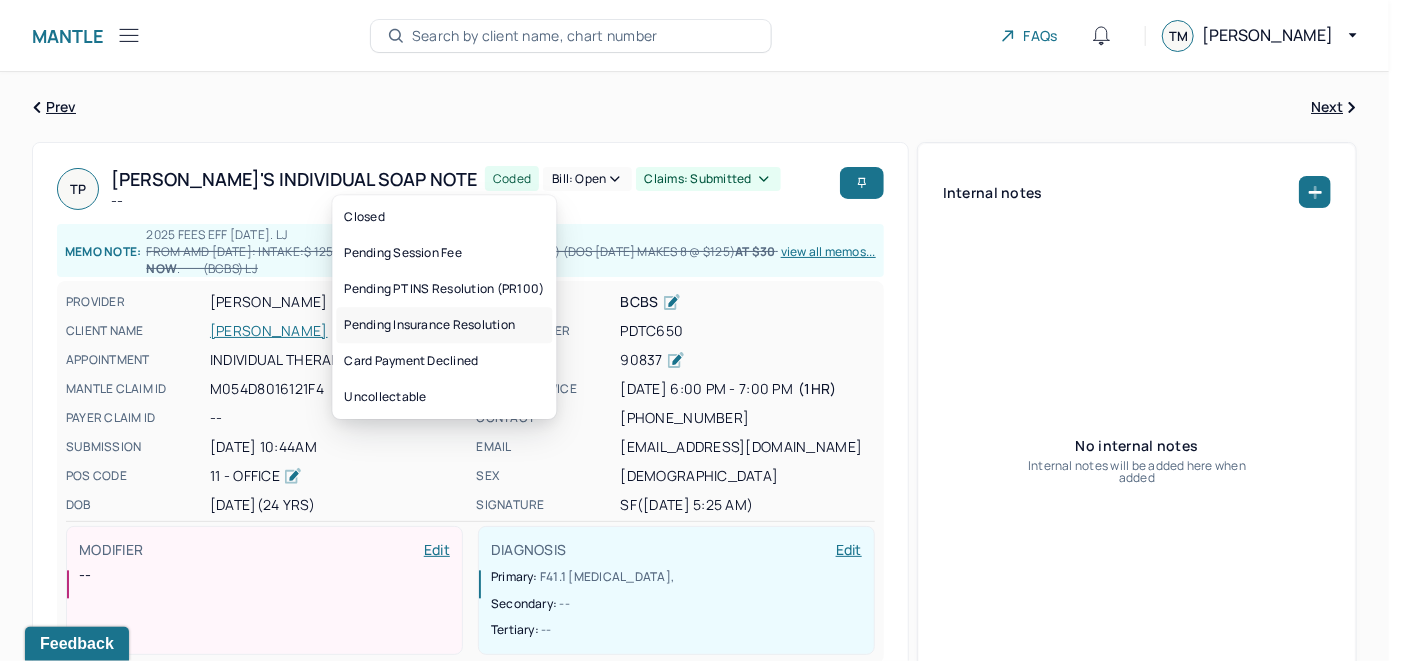 click on "Pending Insurance Resolution" at bounding box center [444, 325] 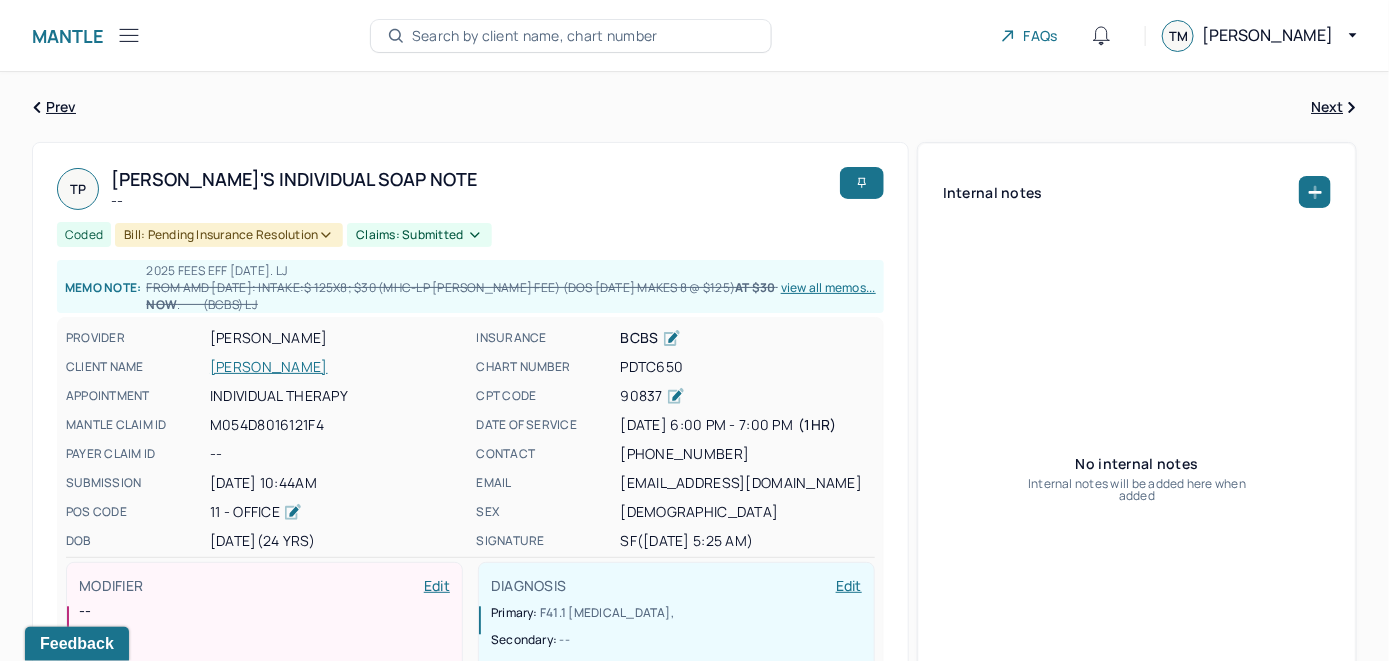 click on "Search by client name, chart number" at bounding box center [535, 36] 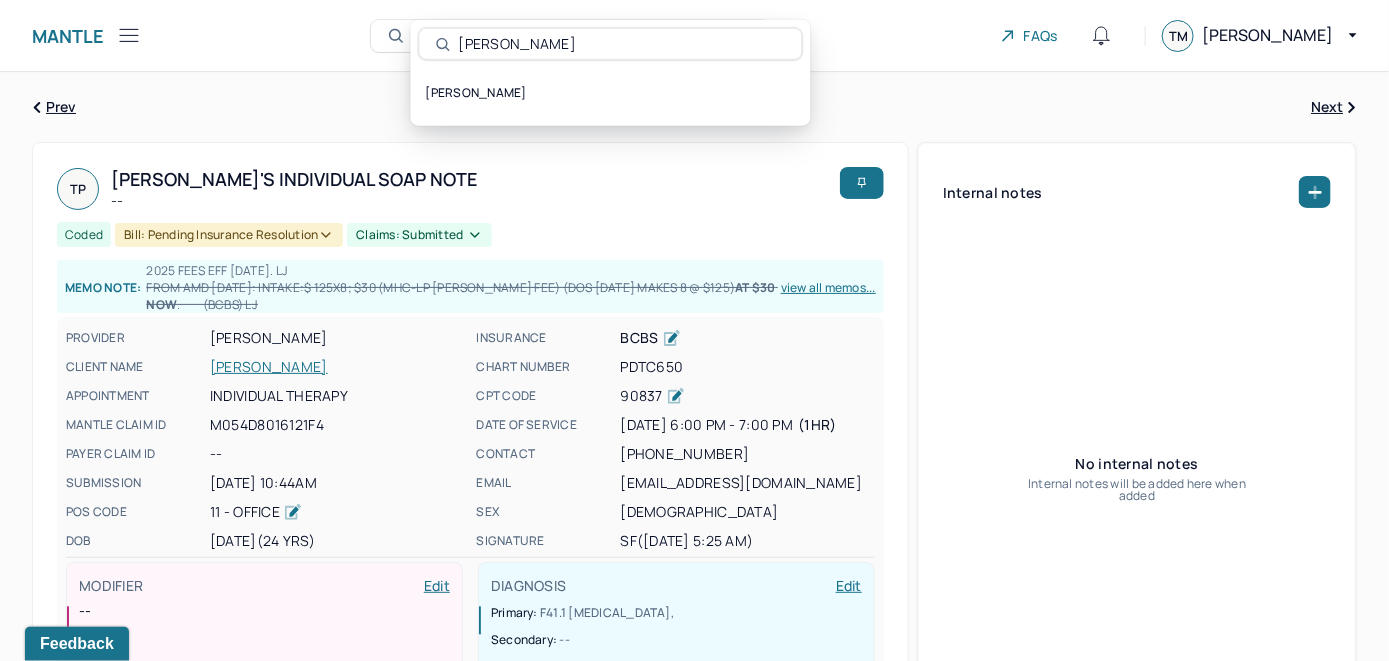 type on "Teresa Palase" 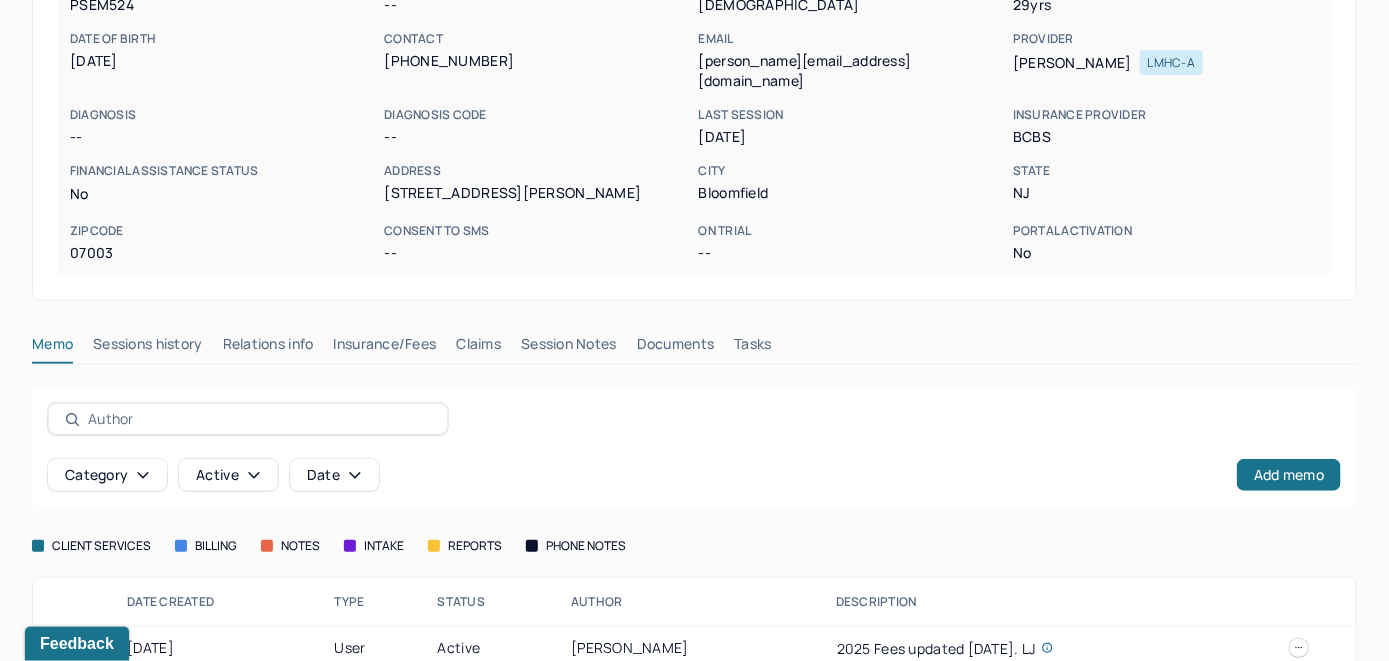 scroll, scrollTop: 261, scrollLeft: 0, axis: vertical 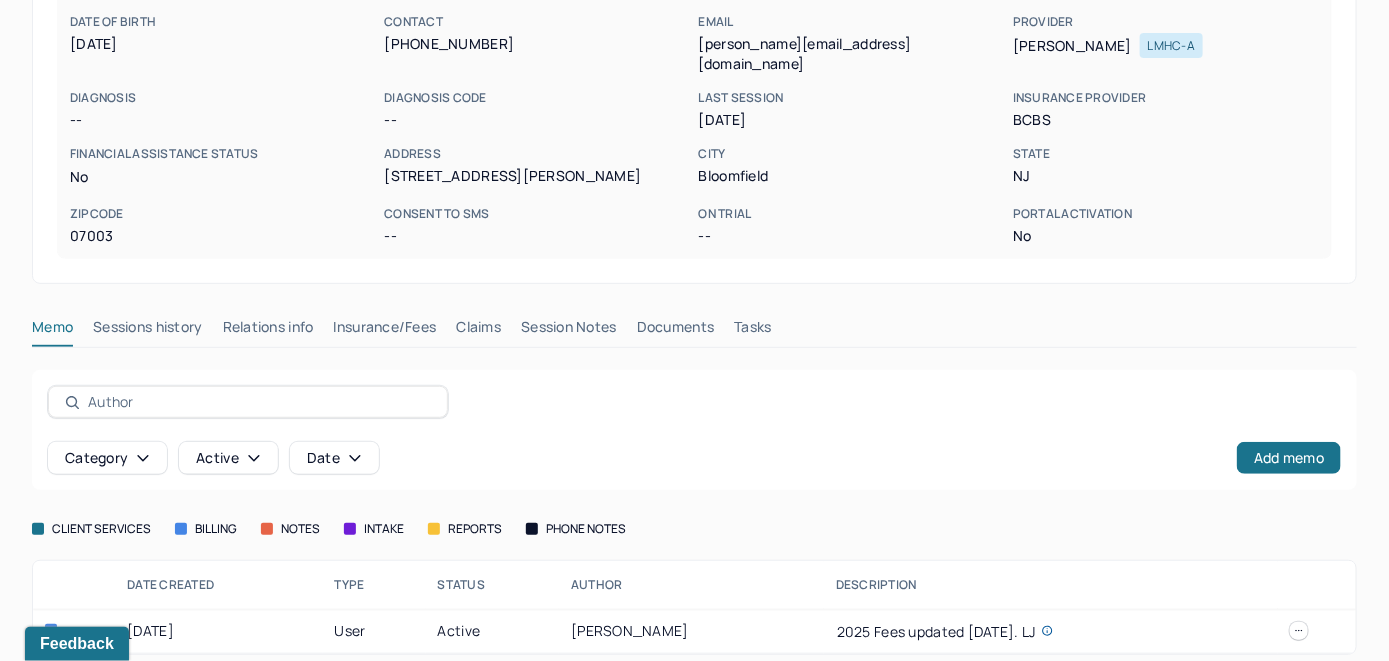 click on "Insurance/Fees" at bounding box center (385, 331) 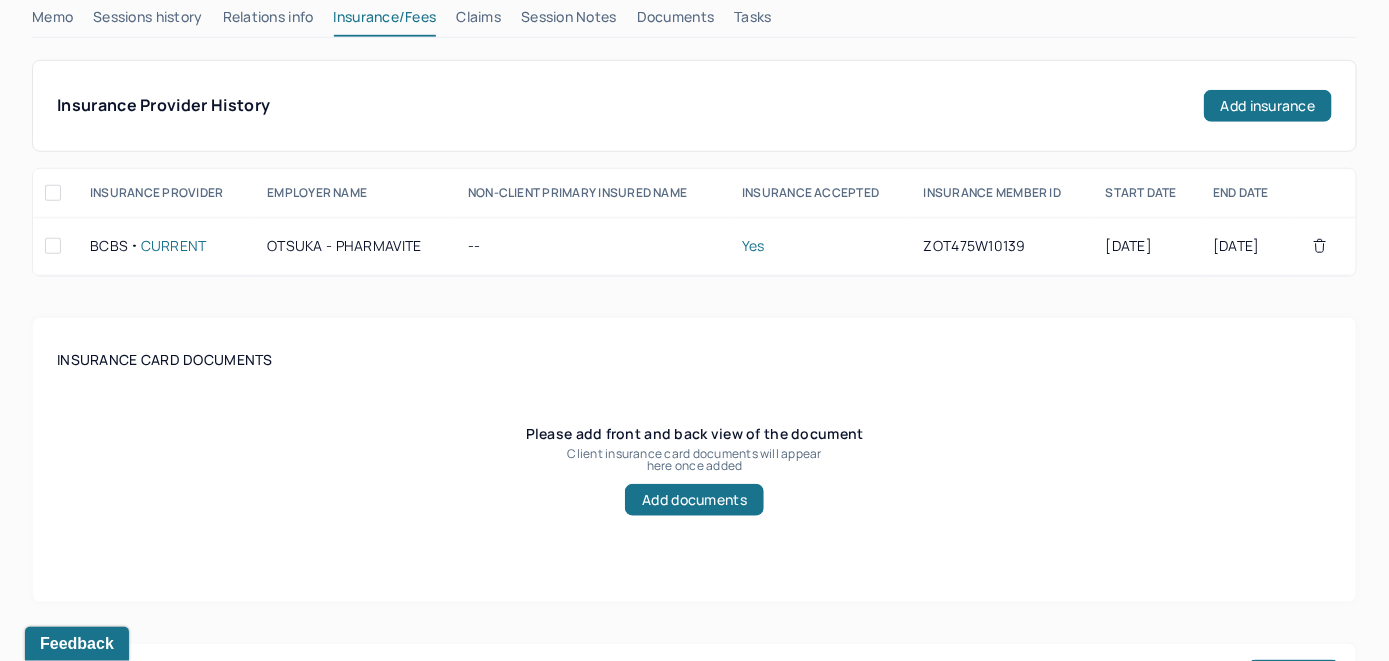scroll, scrollTop: 461, scrollLeft: 0, axis: vertical 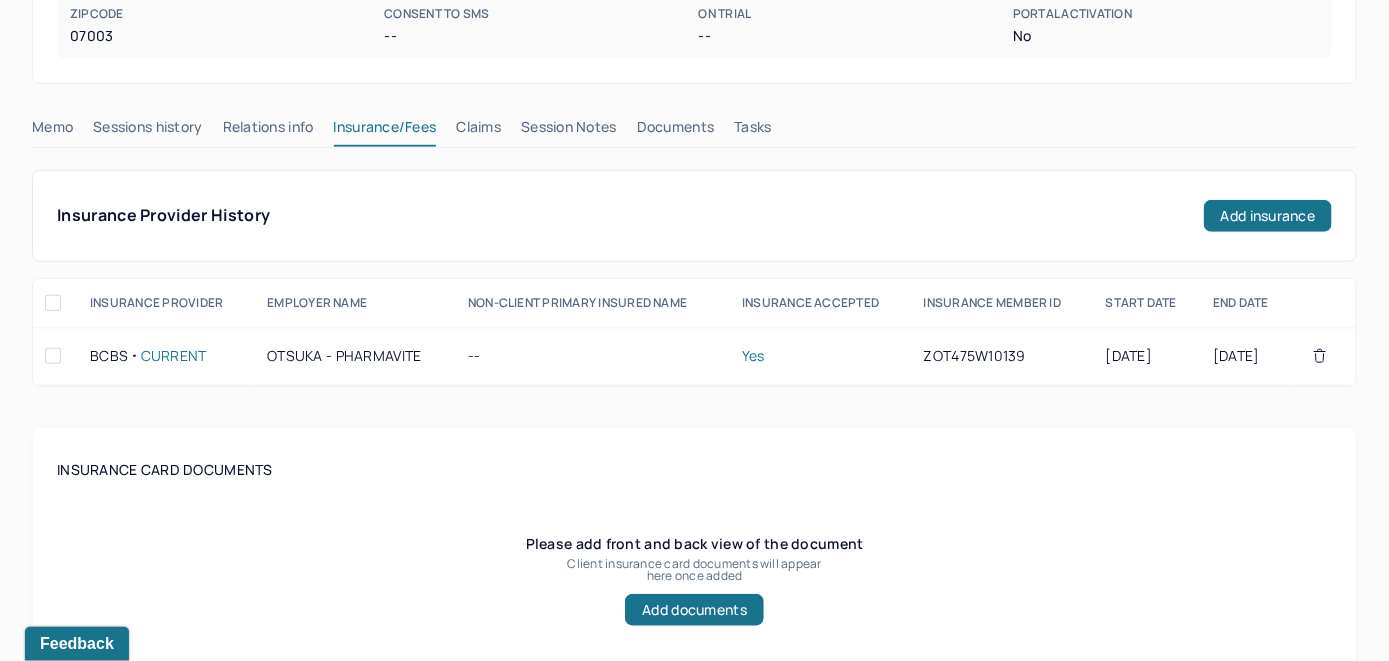 click on "Claims" at bounding box center (478, 131) 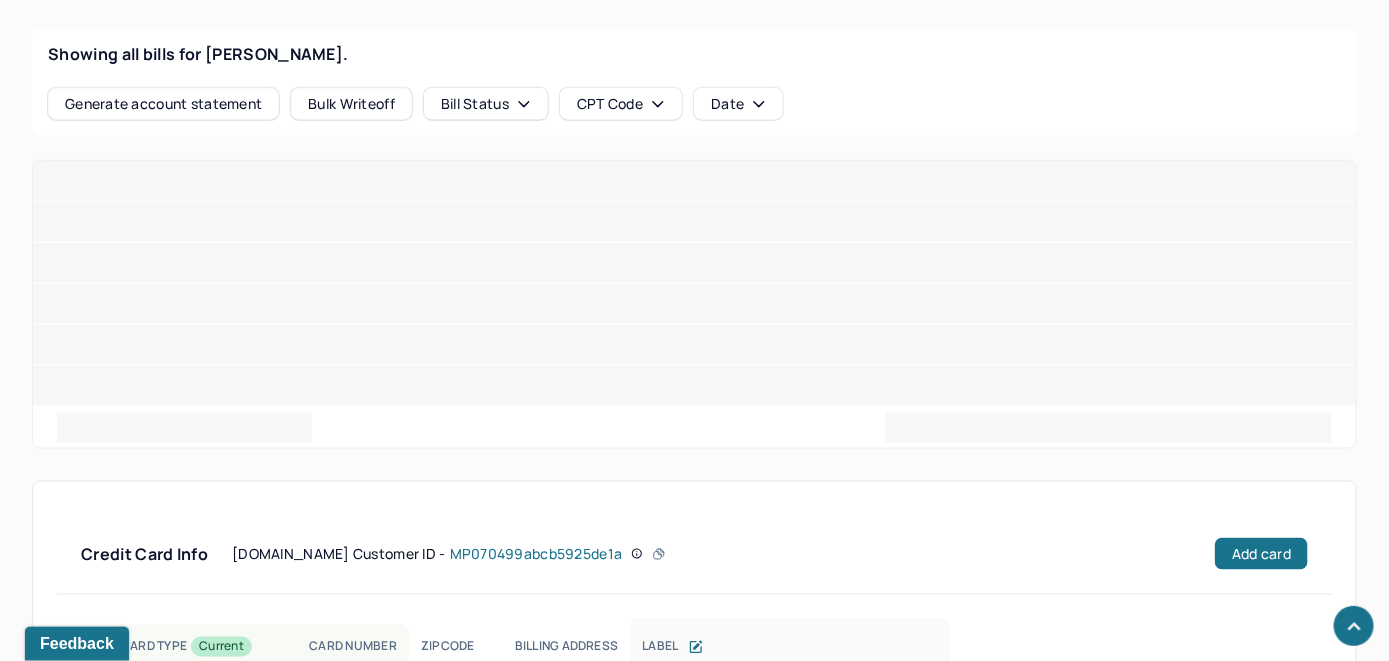 scroll, scrollTop: 874, scrollLeft: 0, axis: vertical 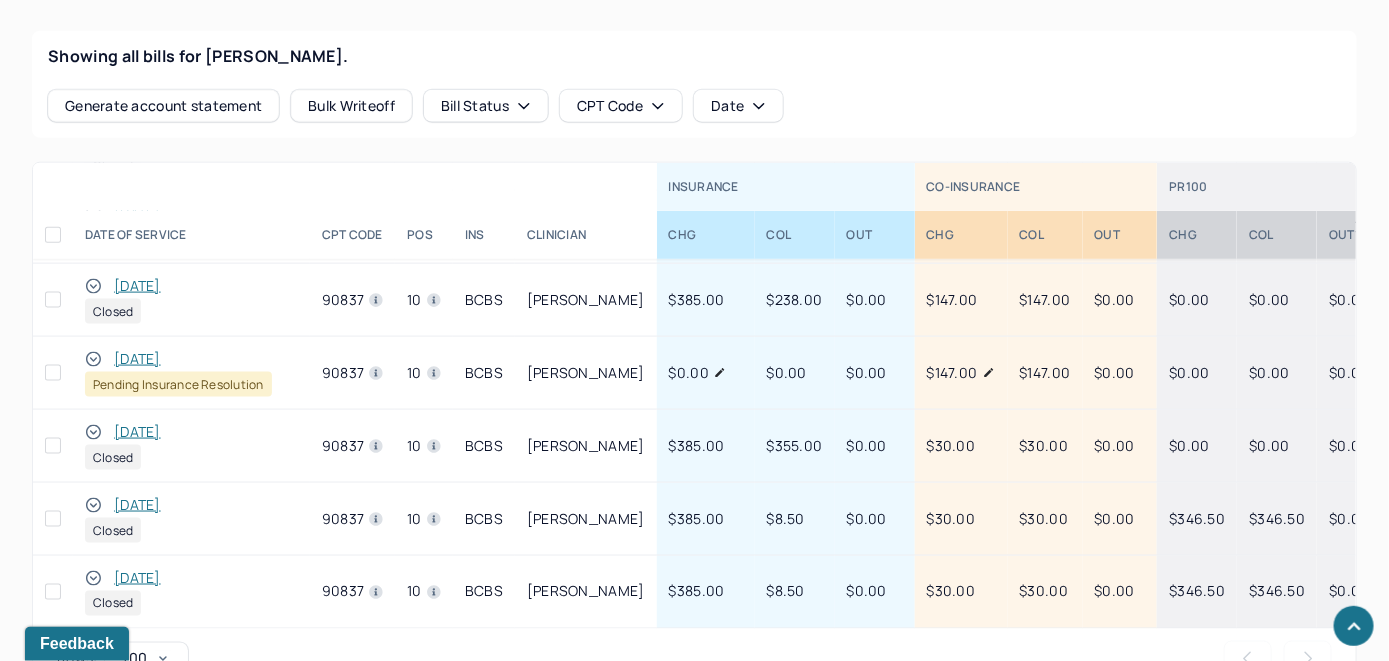 click on "Rows per page :   100       Previous     Next" at bounding box center [694, 659] 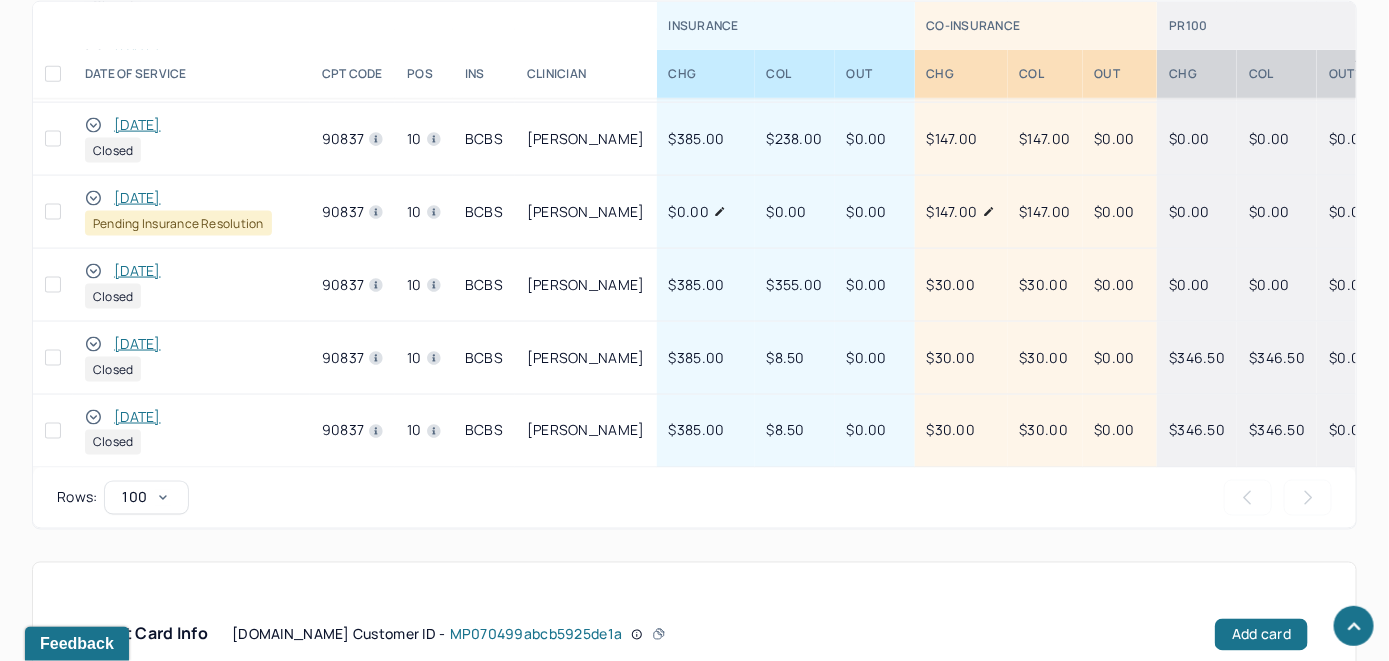 scroll, scrollTop: 859, scrollLeft: 0, axis: vertical 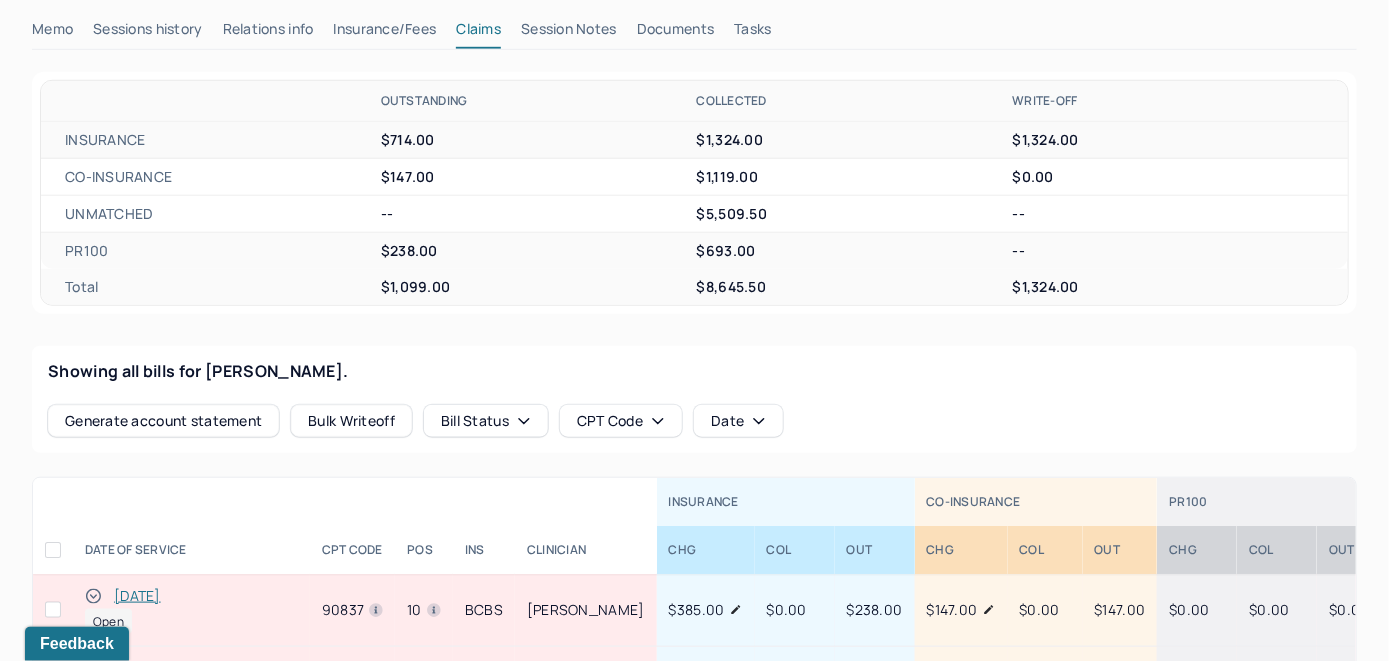 click on "[DATE]" at bounding box center [137, 596] 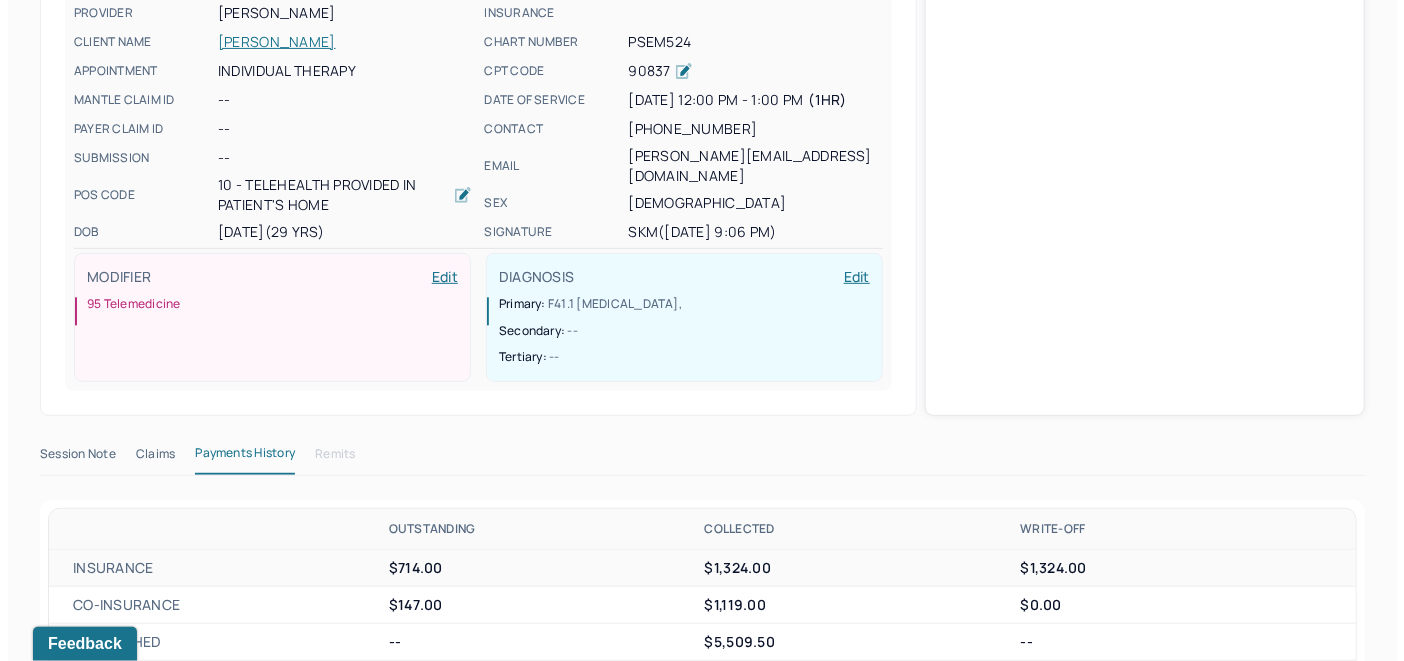 scroll, scrollTop: 559, scrollLeft: 0, axis: vertical 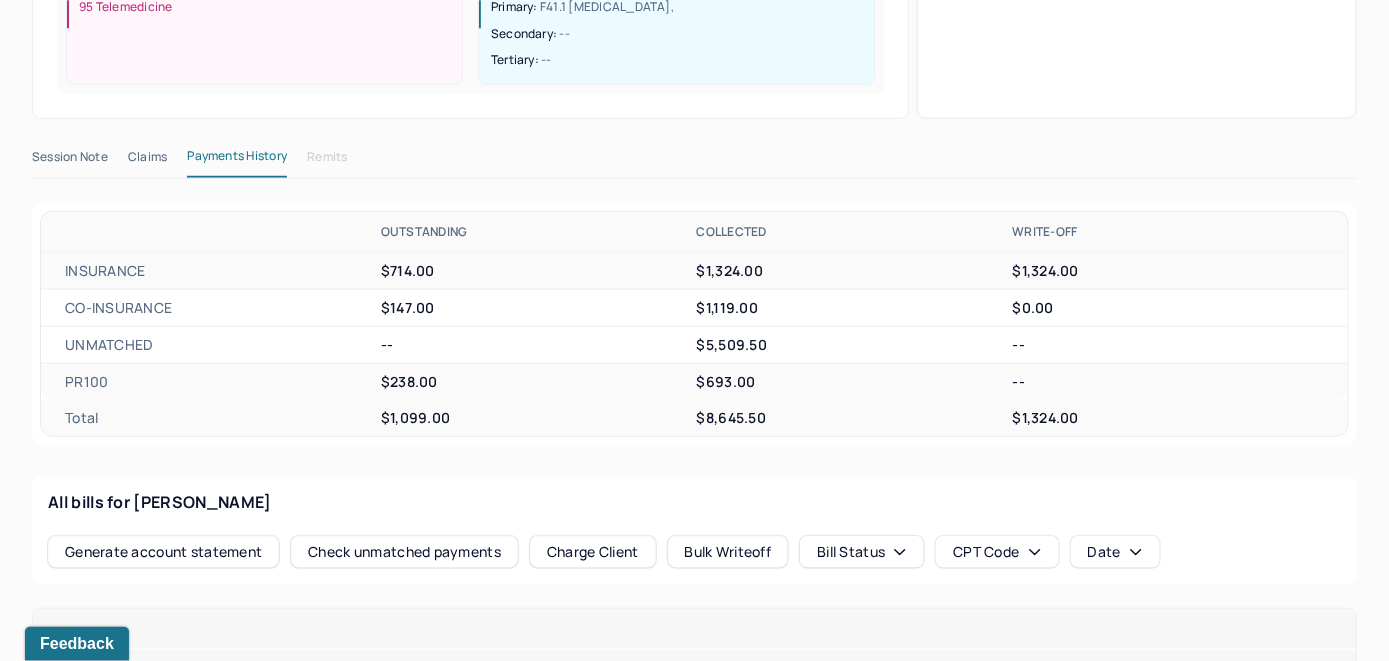 click on "Check unmatched payments" at bounding box center (404, 552) 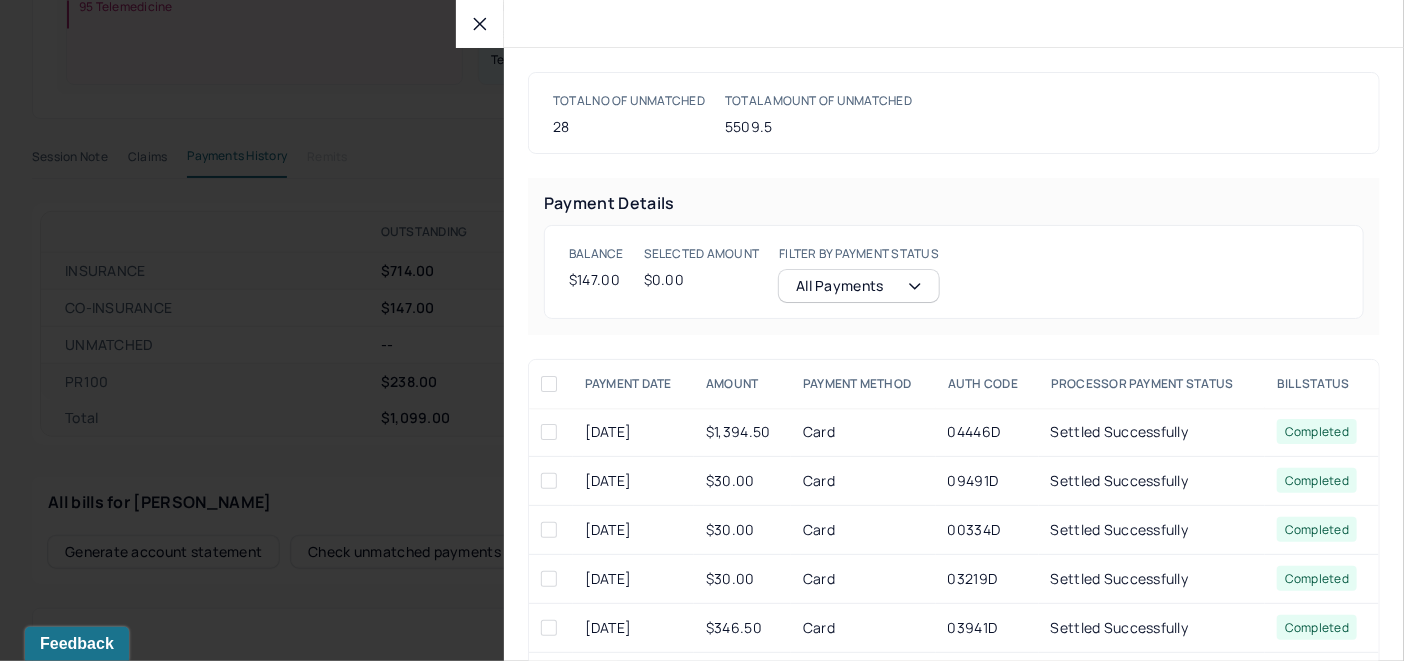 click 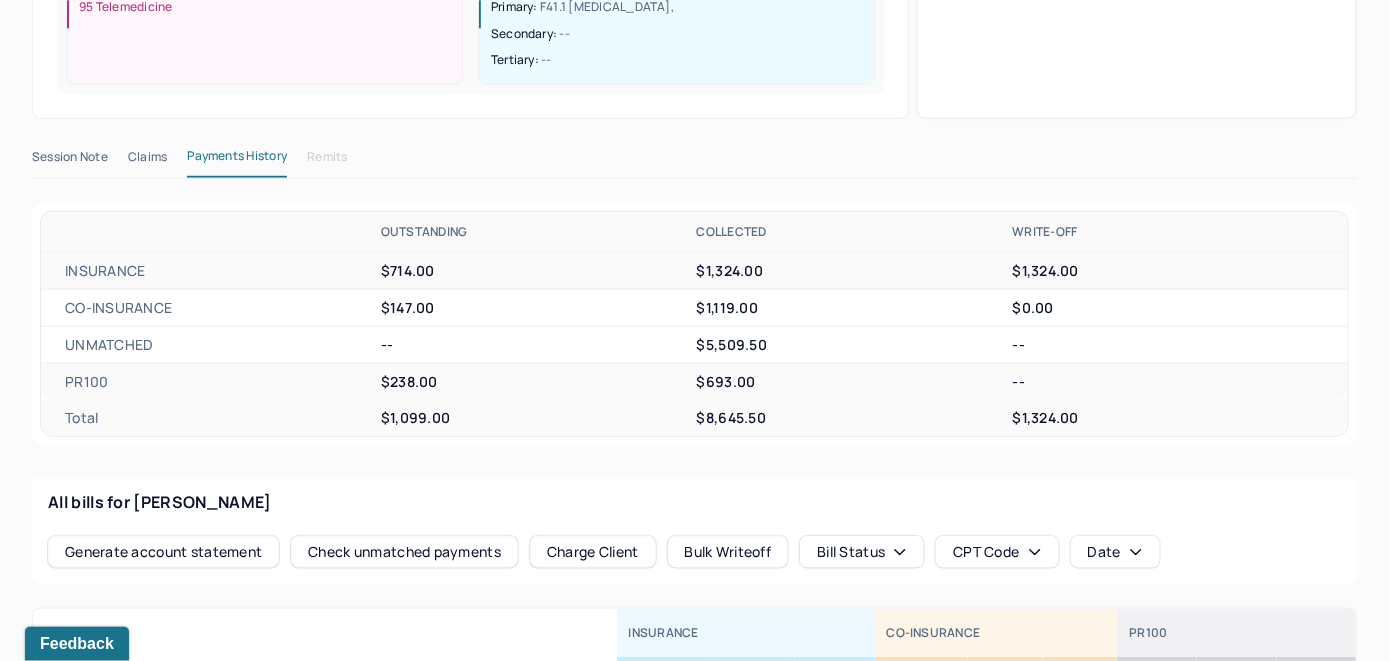 click on "Charge Client" at bounding box center [593, 552] 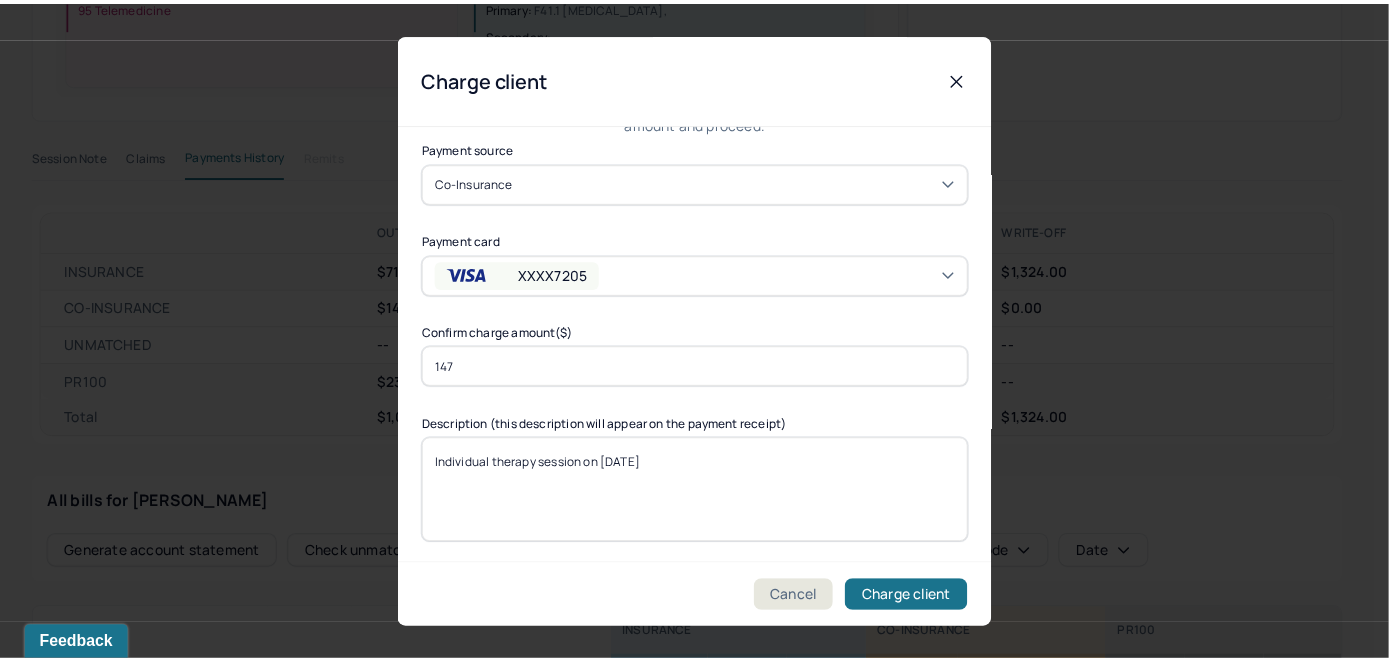 scroll, scrollTop: 121, scrollLeft: 0, axis: vertical 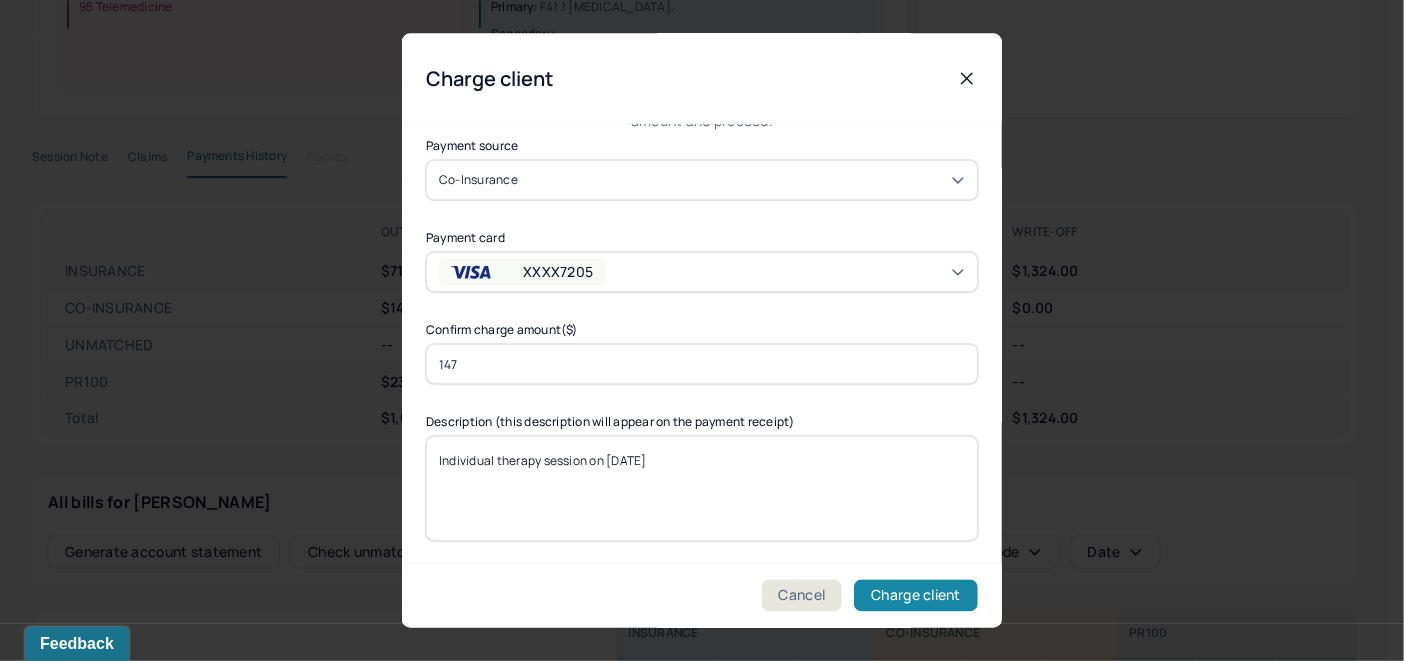 click on "Charge client" at bounding box center [916, 596] 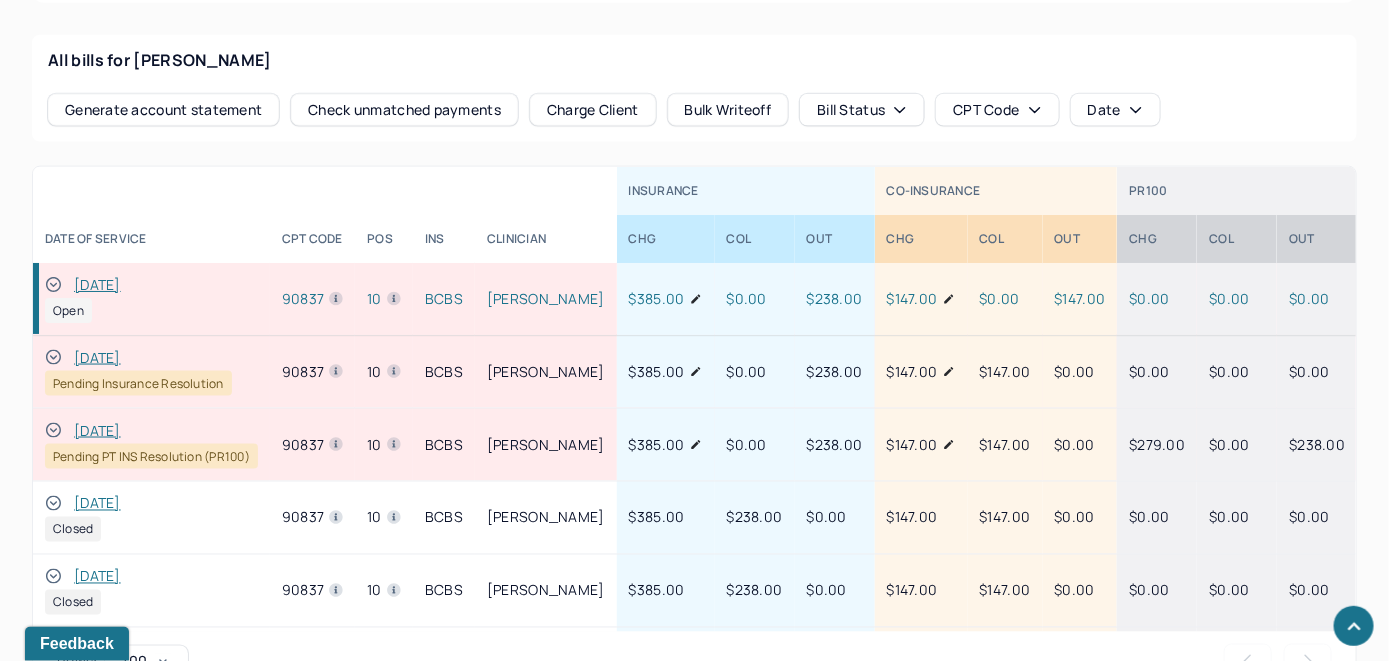 scroll, scrollTop: 1055, scrollLeft: 0, axis: vertical 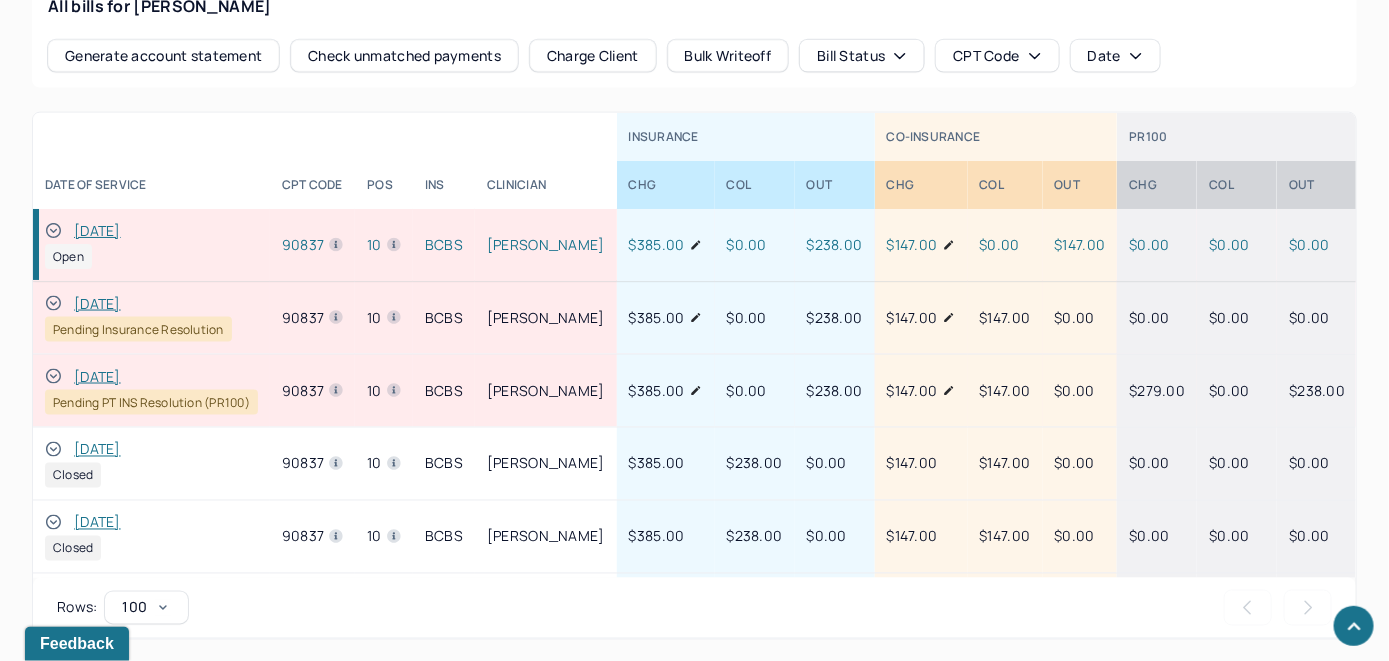 click 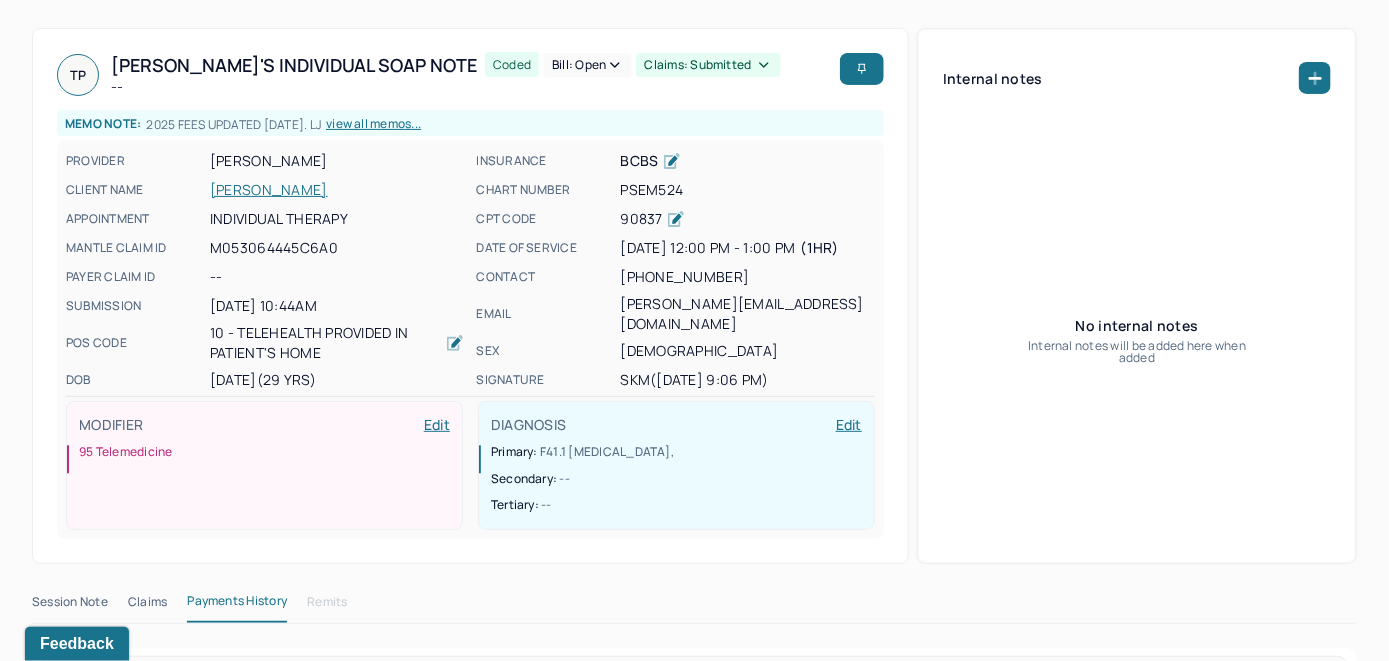 scroll, scrollTop: 0, scrollLeft: 0, axis: both 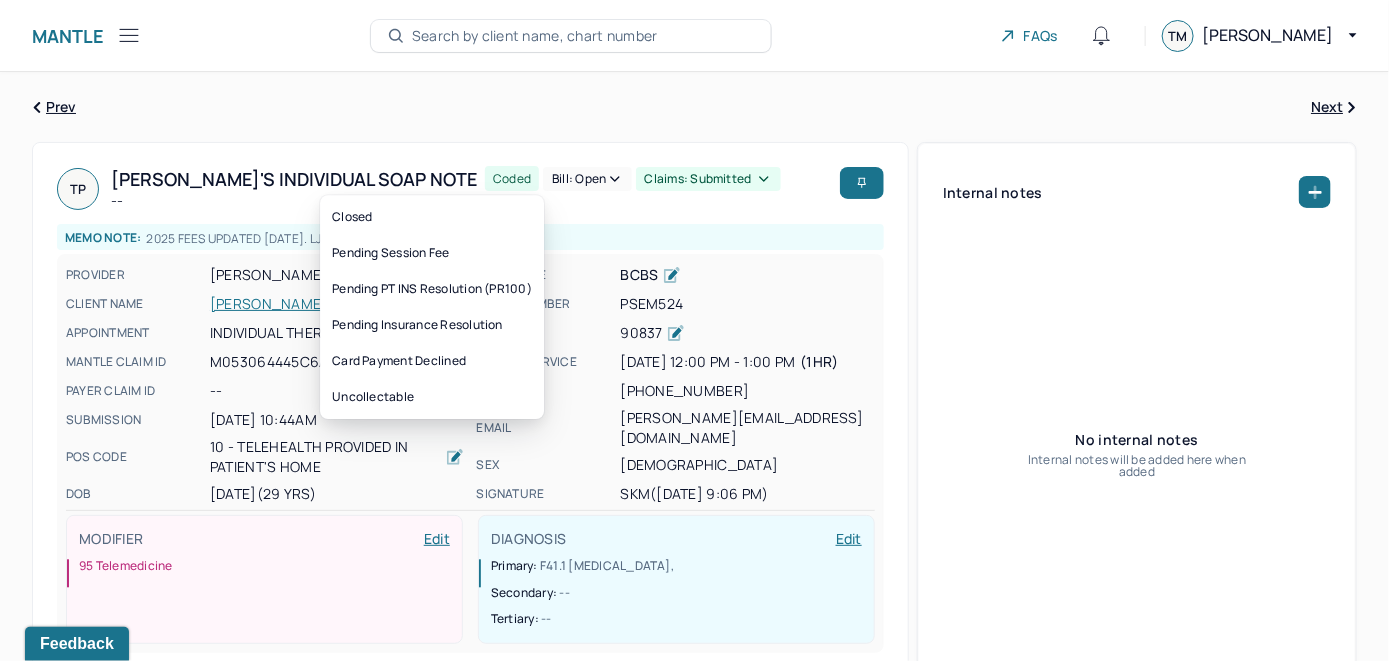 click on "Bill: Open" at bounding box center [587, 179] 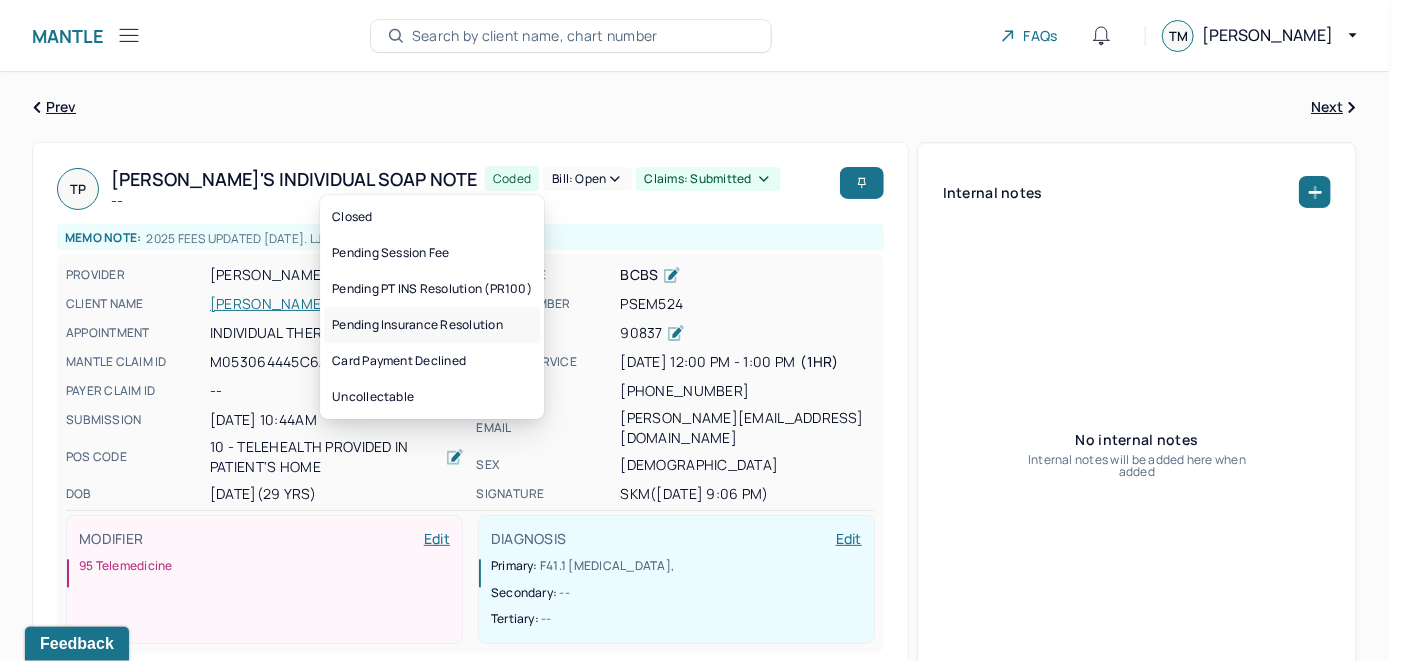 click on "Pending Insurance Resolution" at bounding box center [432, 325] 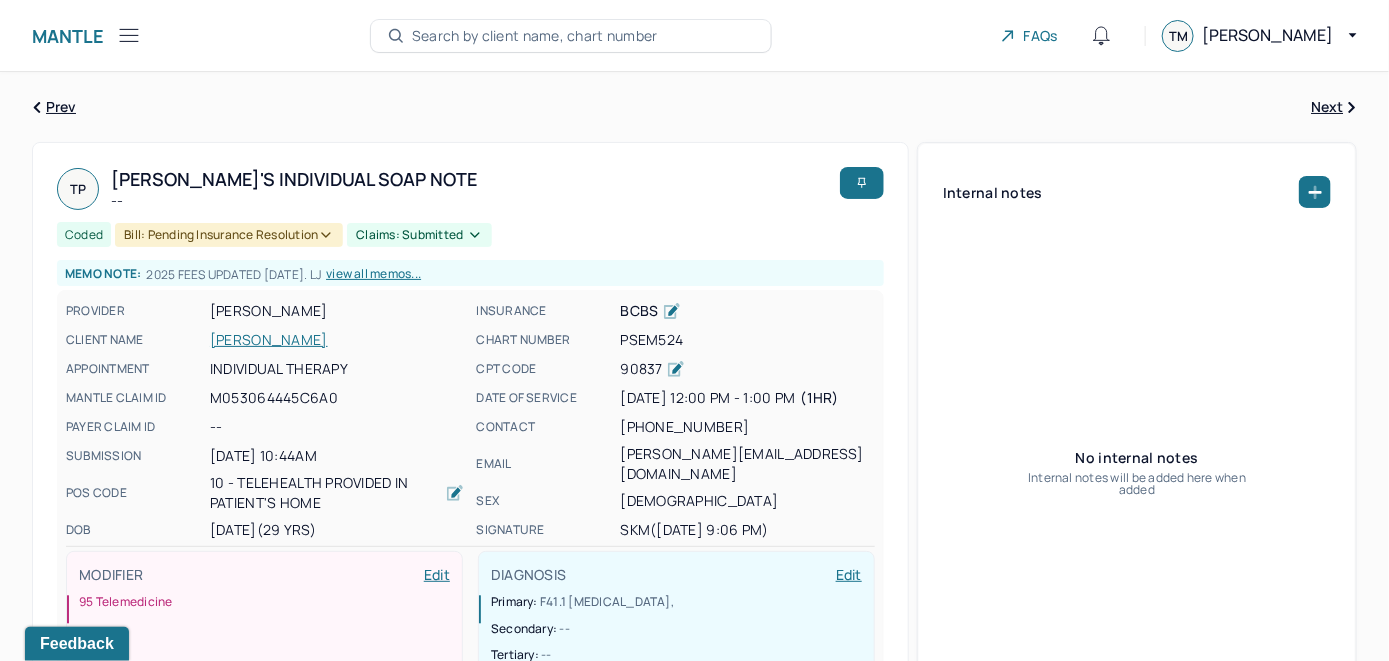click on "Search by client name, chart number" at bounding box center [535, 36] 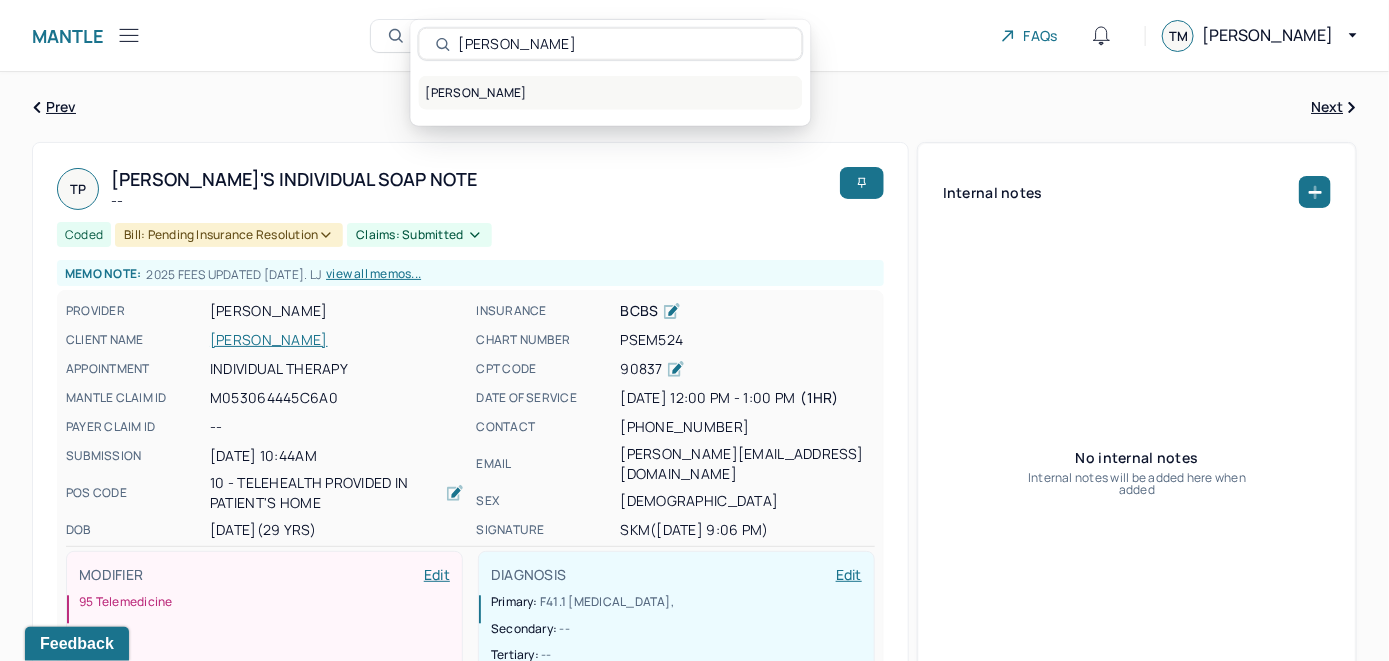 type on "Terri Anne Gaffney" 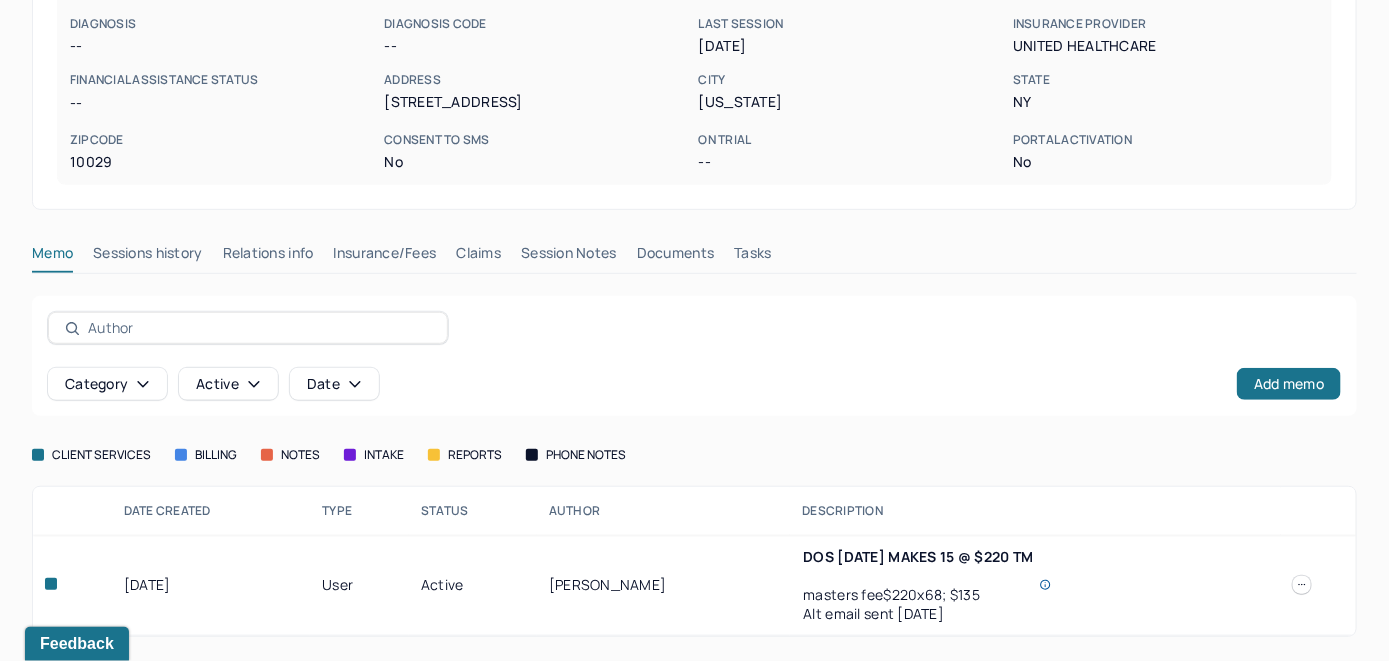 scroll, scrollTop: 337, scrollLeft: 0, axis: vertical 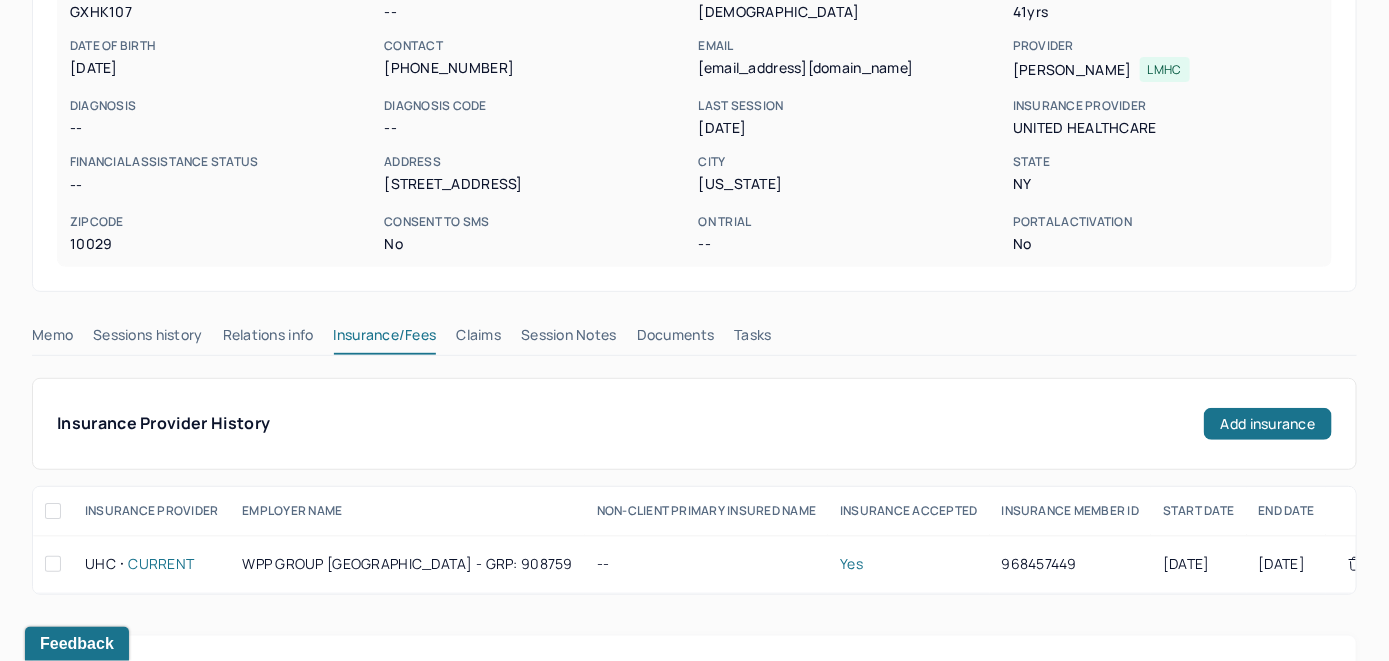 click on "Claims" at bounding box center (478, 339) 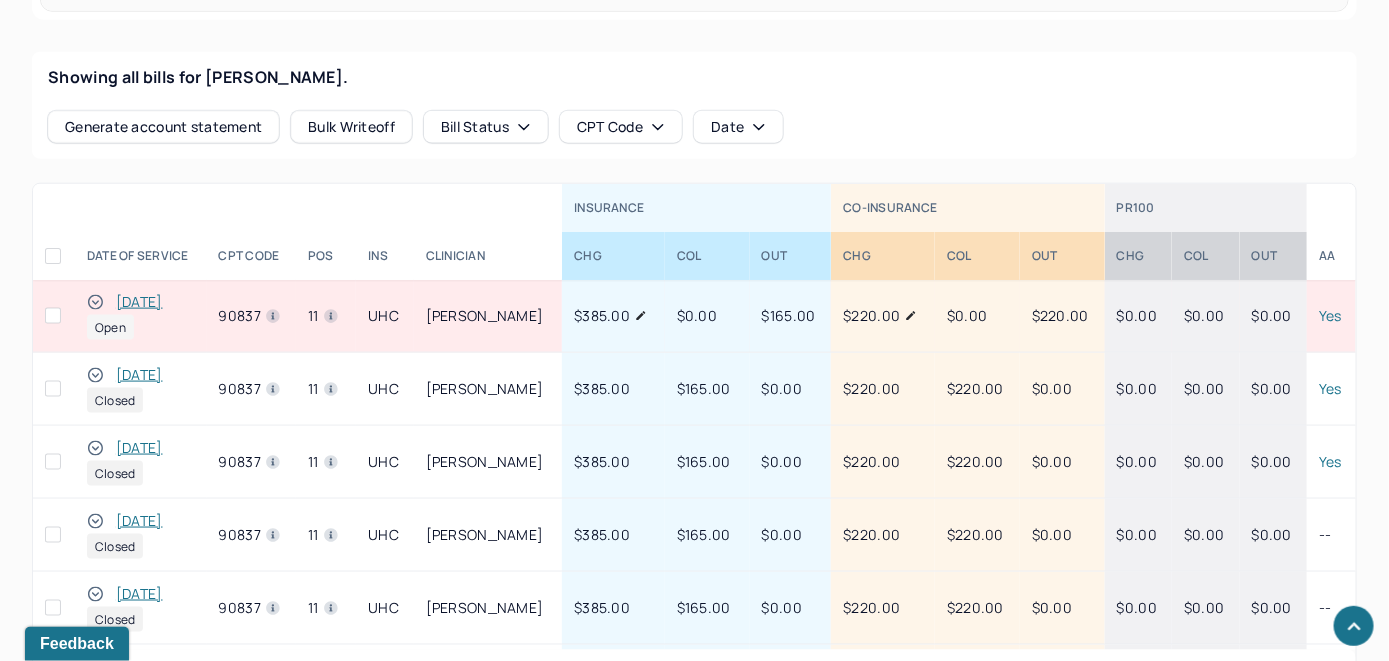 scroll, scrollTop: 878, scrollLeft: 0, axis: vertical 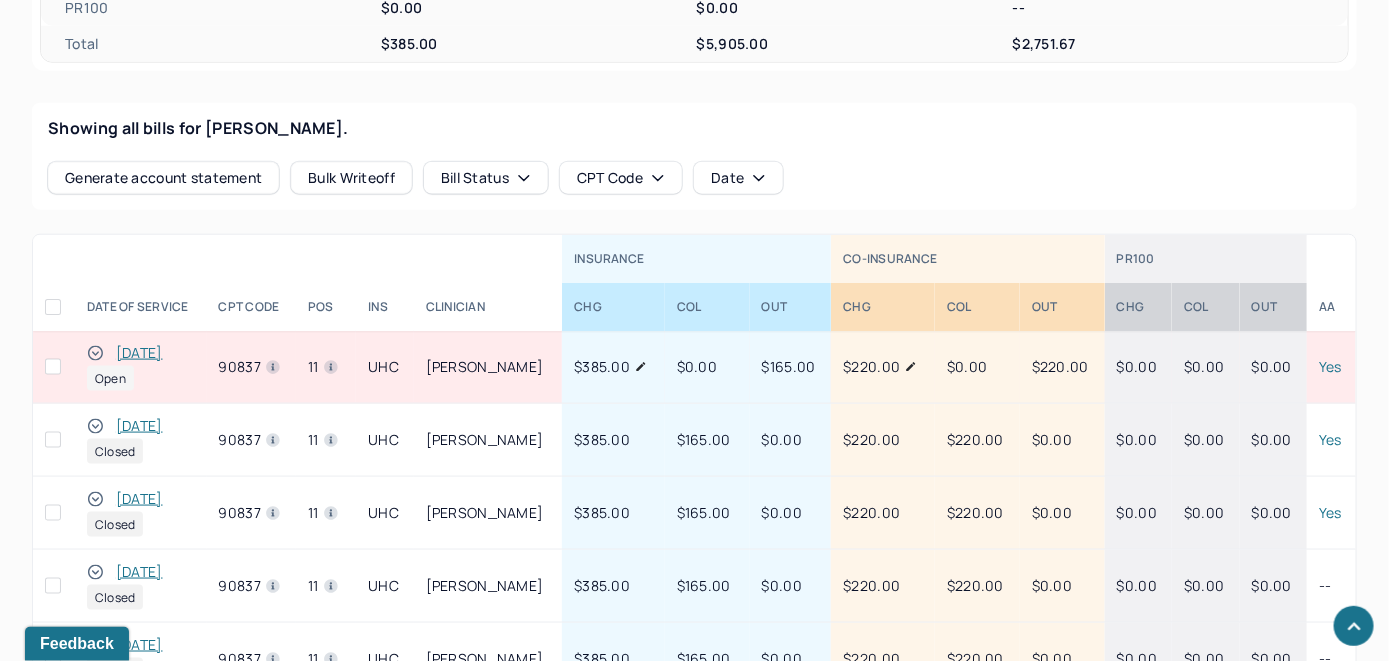 click on "[DATE]" at bounding box center [139, 353] 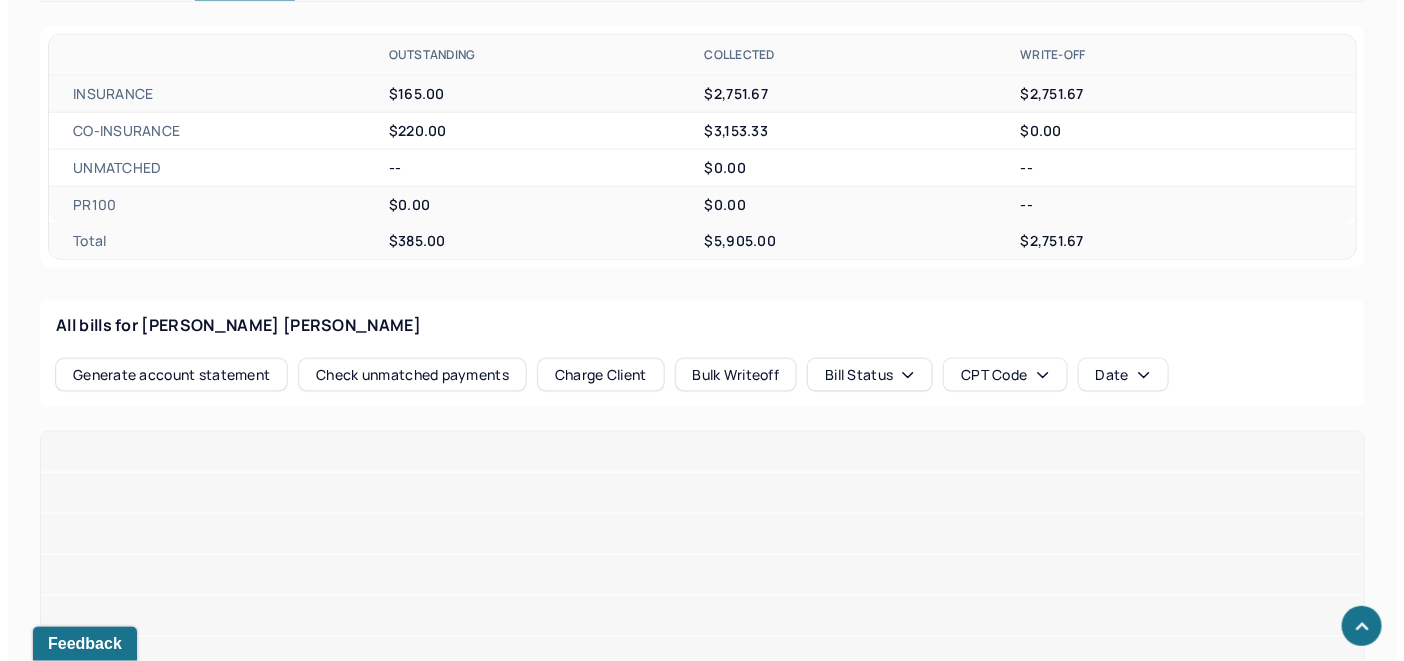 scroll, scrollTop: 786, scrollLeft: 0, axis: vertical 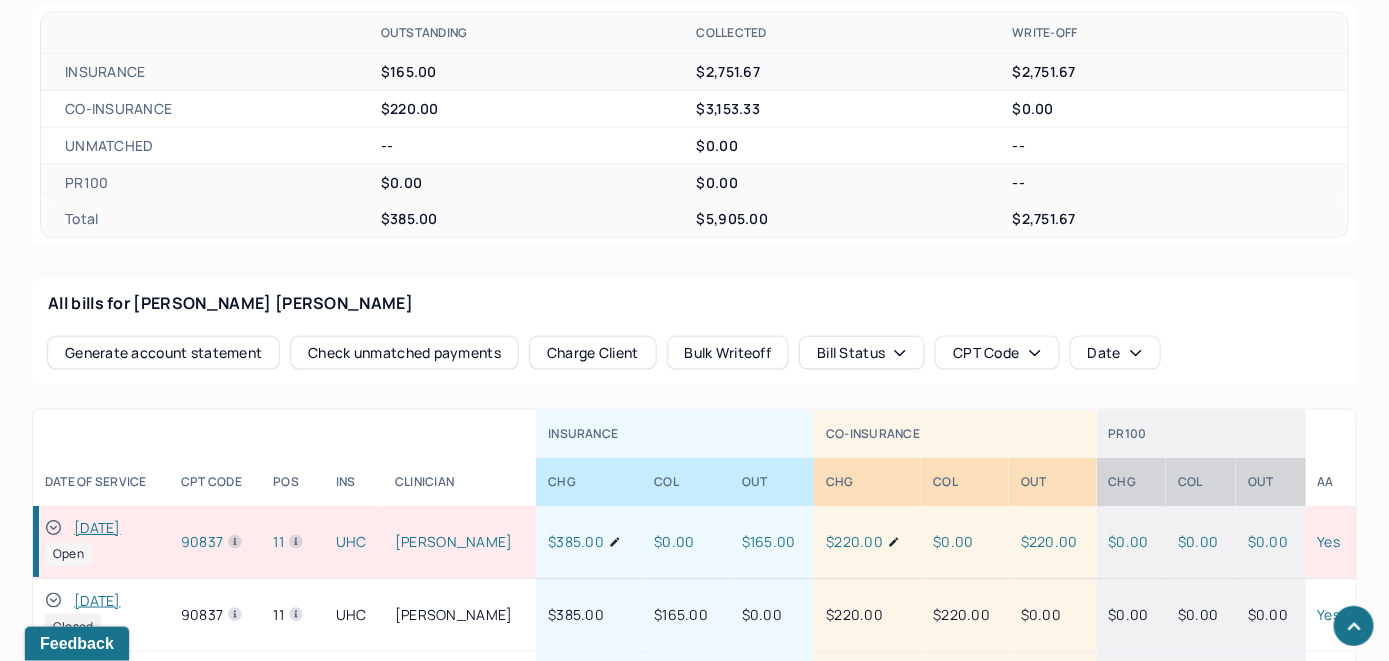 click on "Check unmatched payments" at bounding box center [404, 353] 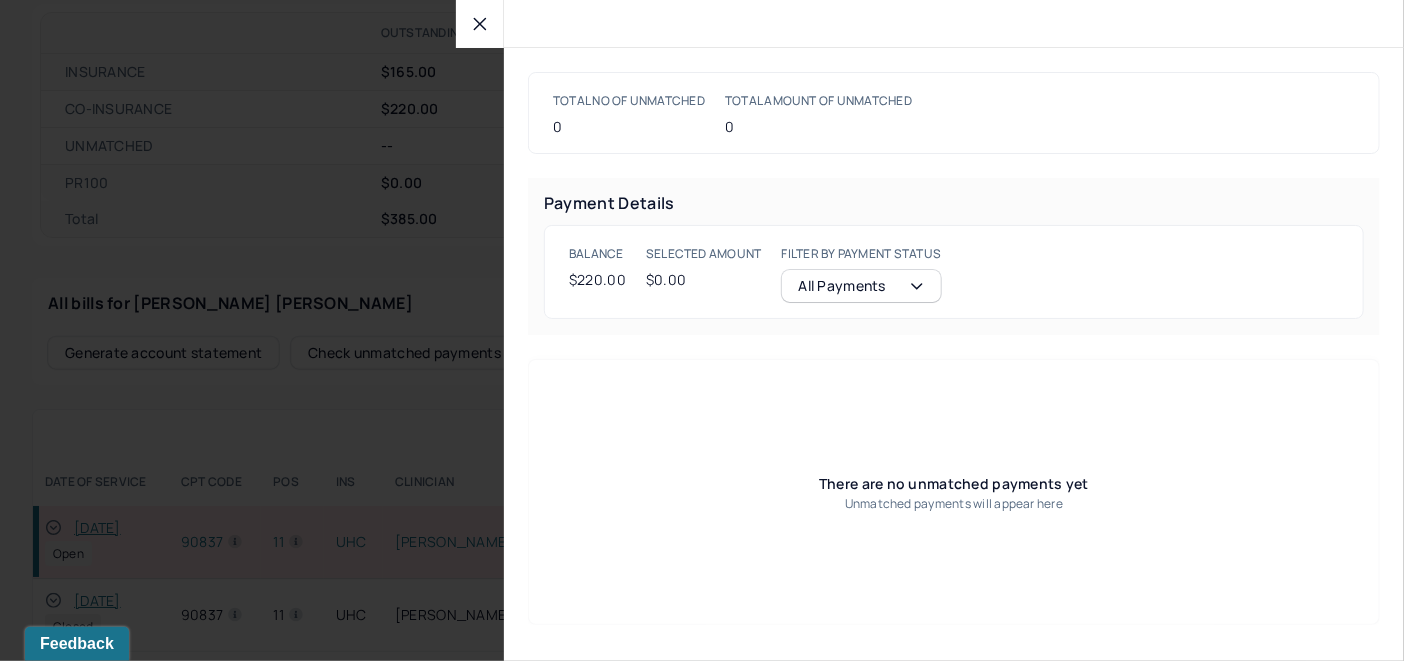 click 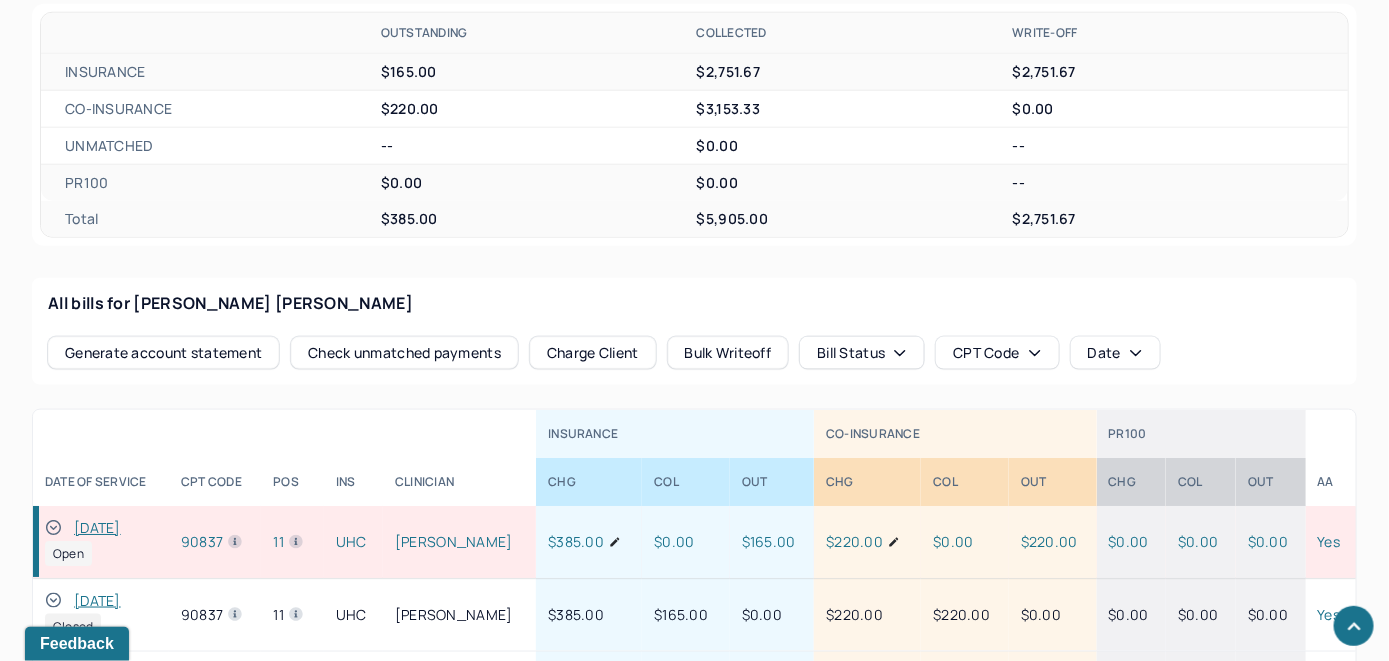 click on "Charge Client" at bounding box center (593, 353) 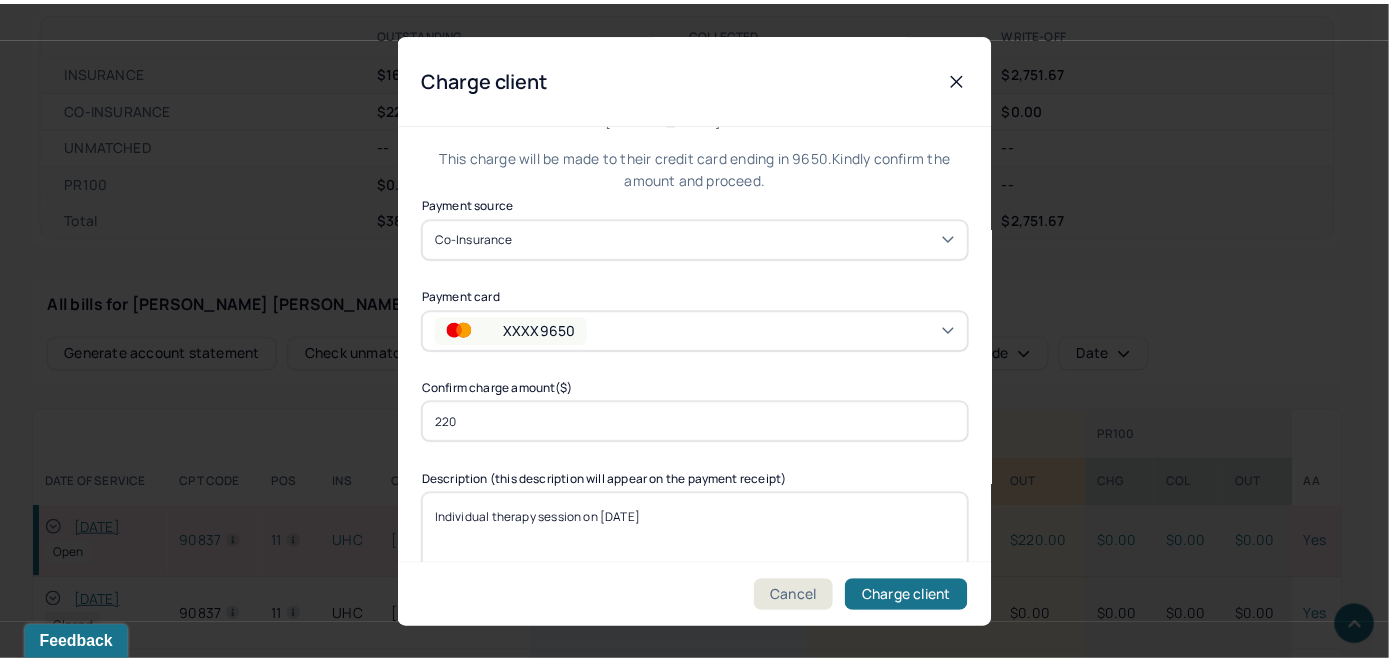 scroll, scrollTop: 121, scrollLeft: 0, axis: vertical 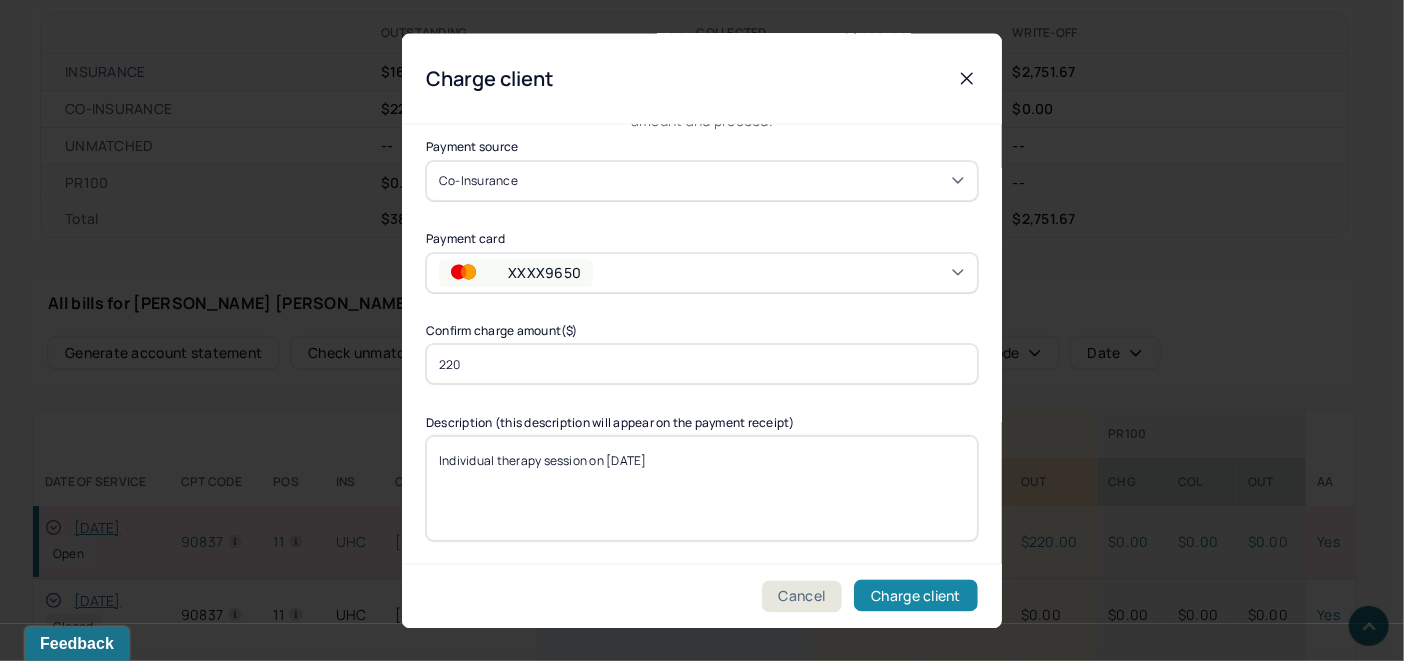 click on "Charge client" at bounding box center (916, 596) 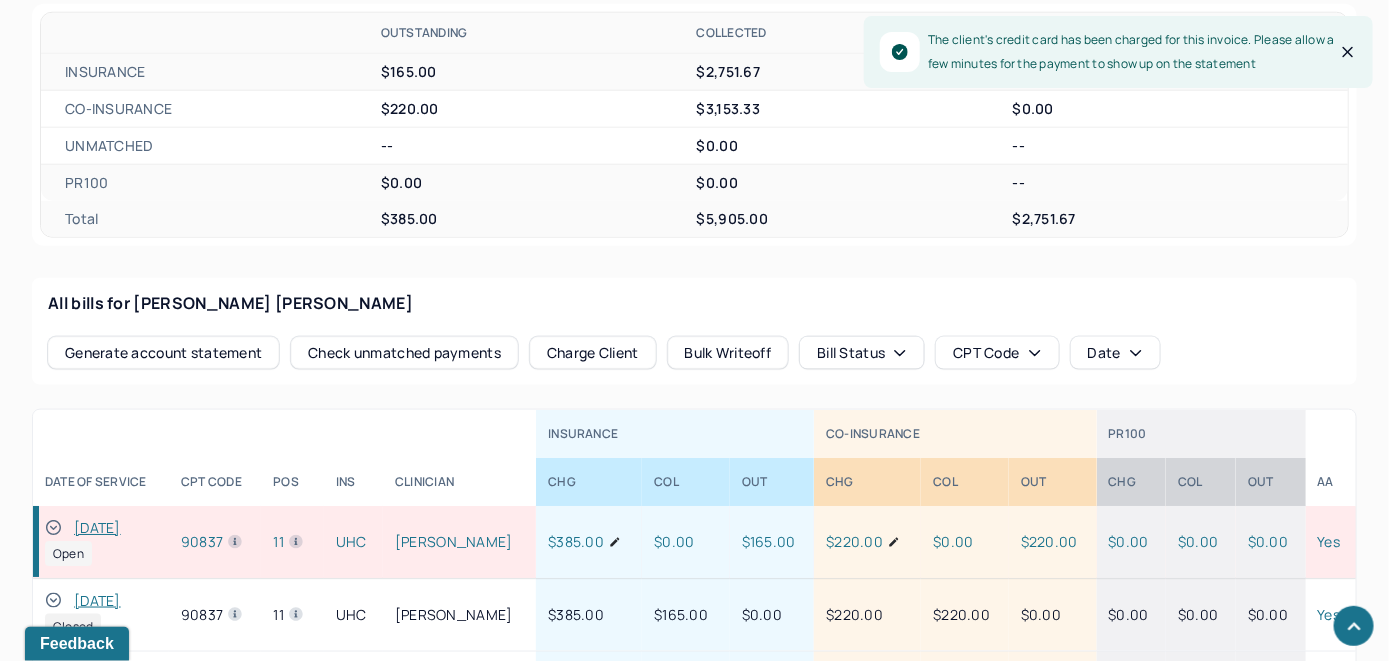 click 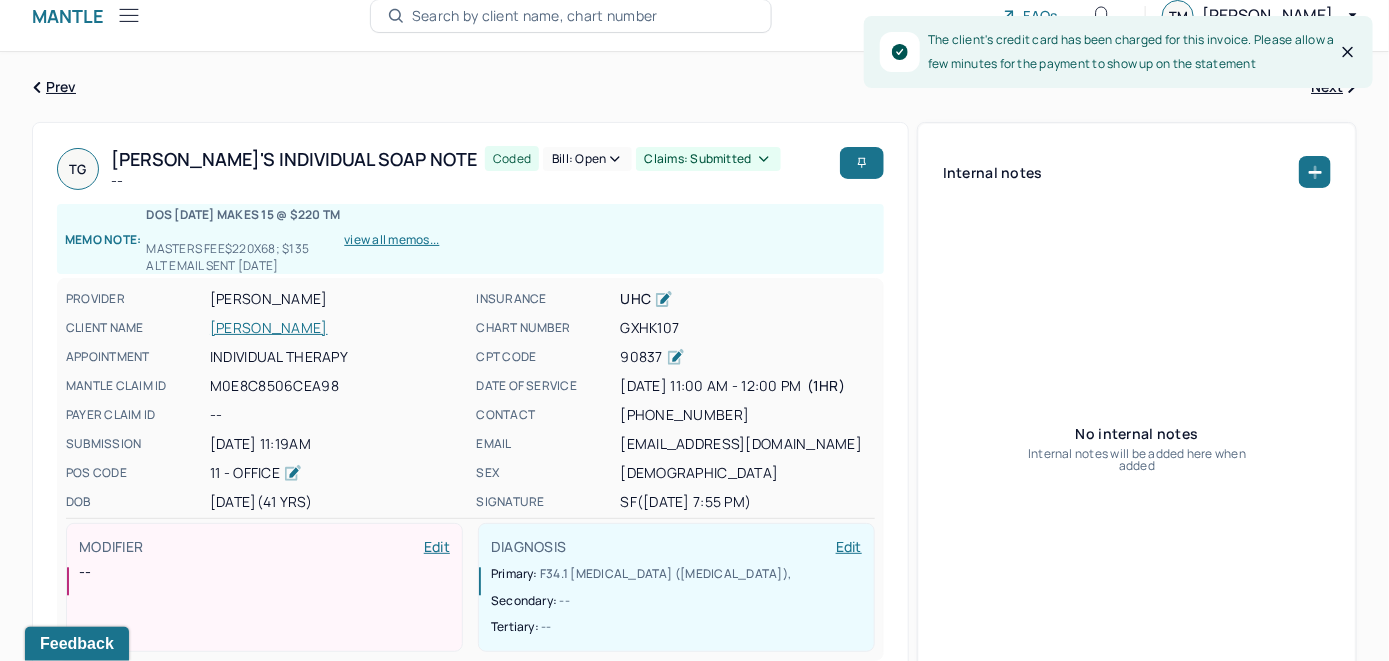 scroll, scrollTop: 0, scrollLeft: 0, axis: both 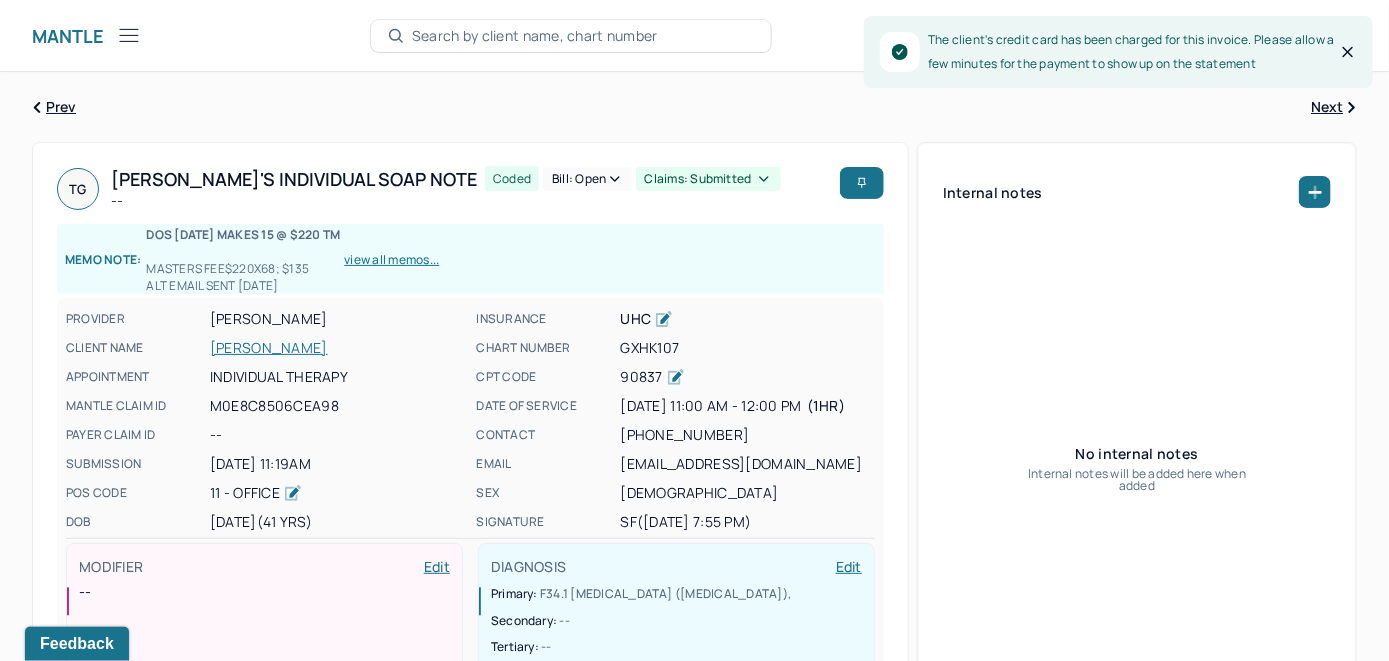 click on "Bill: Open" at bounding box center (587, 179) 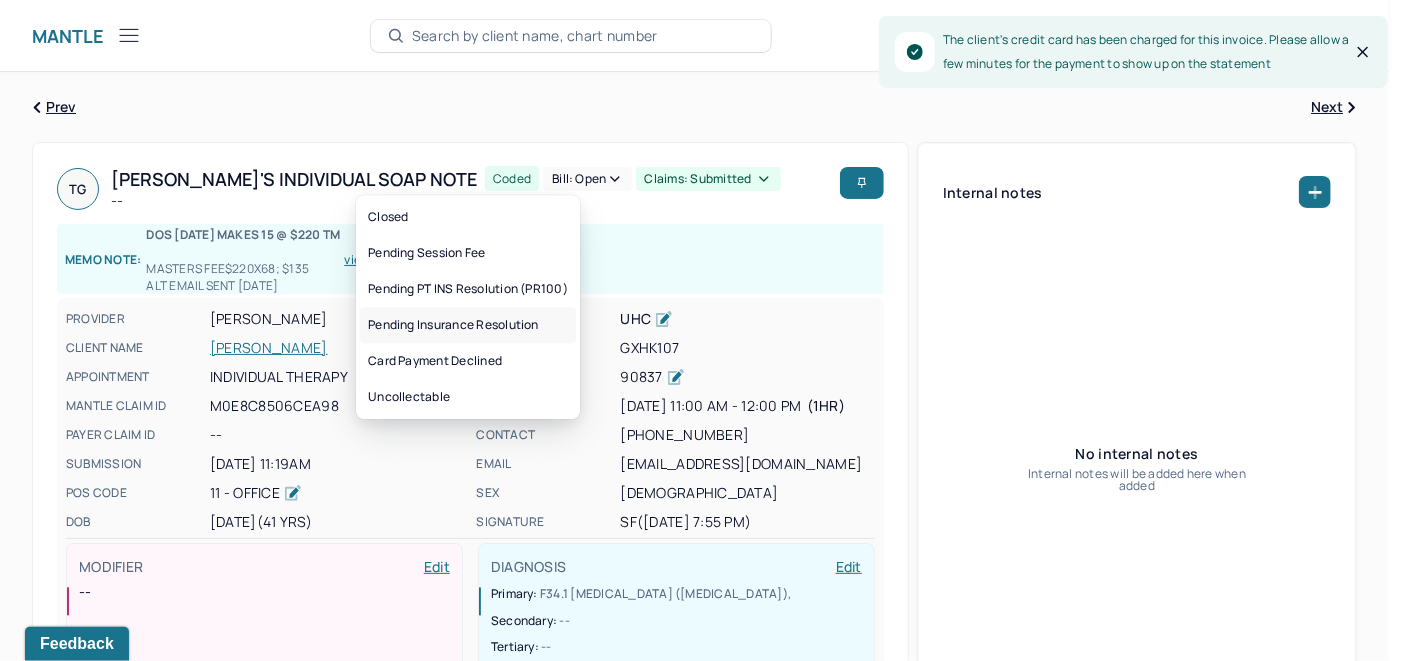 click on "Pending Insurance Resolution" at bounding box center [468, 325] 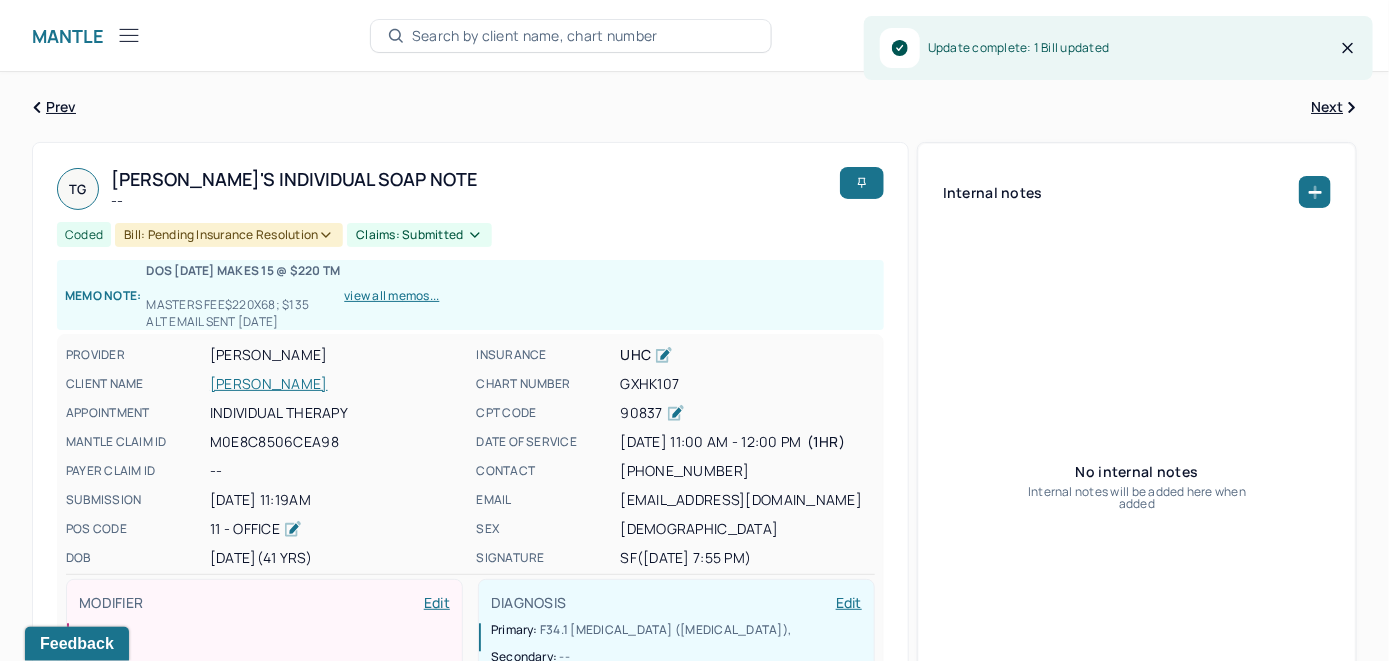 click on "view all memos..." at bounding box center (391, 296) 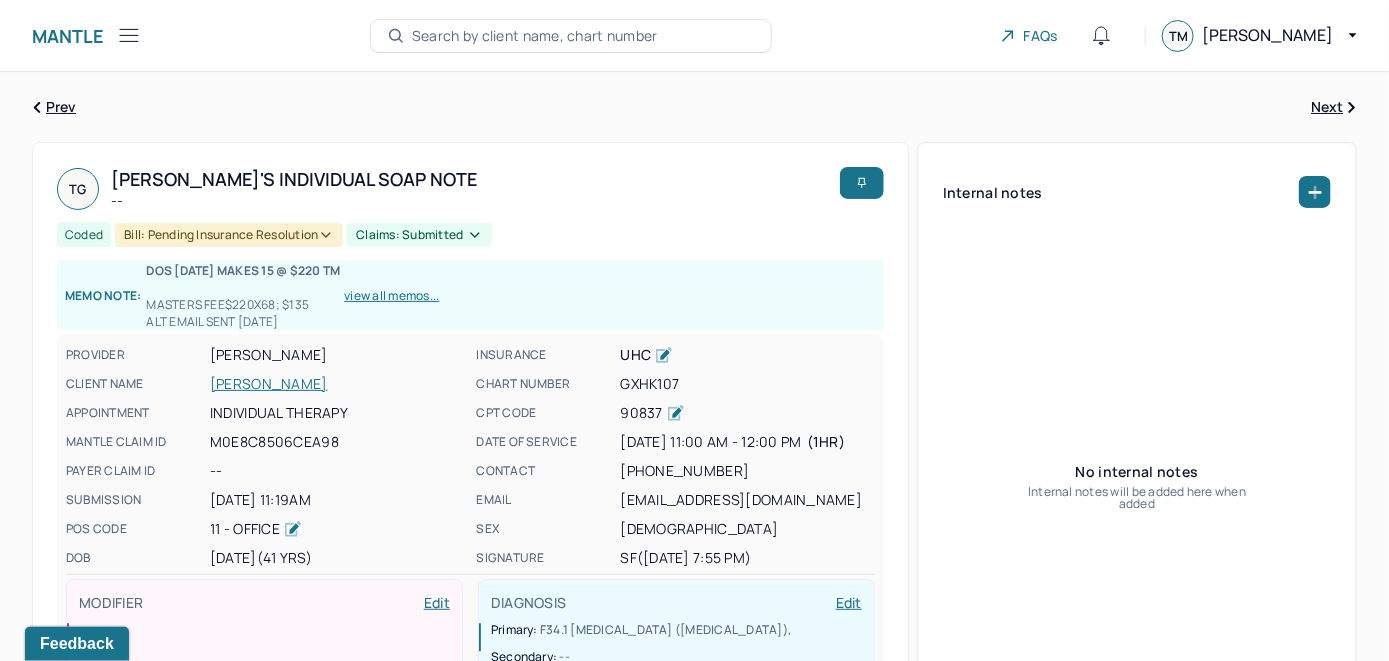 click on "GAFFNEY, TERRI ANNE" at bounding box center (337, 384) 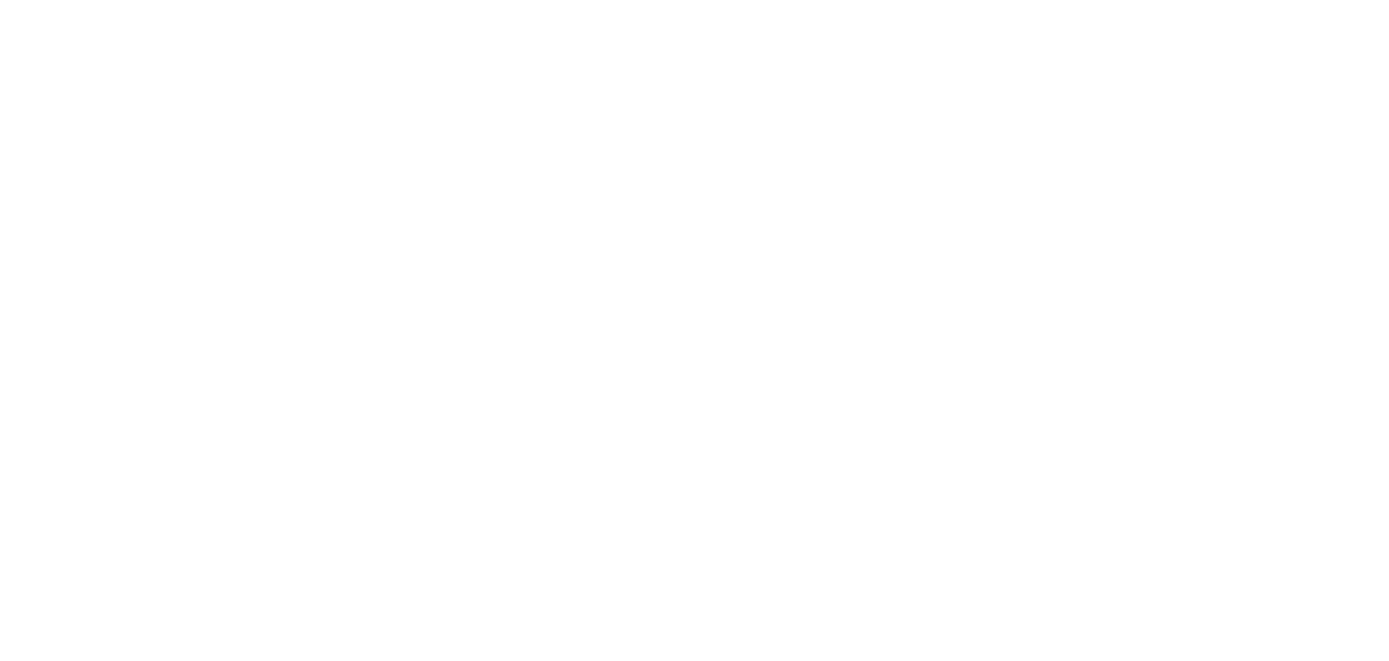 scroll, scrollTop: 0, scrollLeft: 0, axis: both 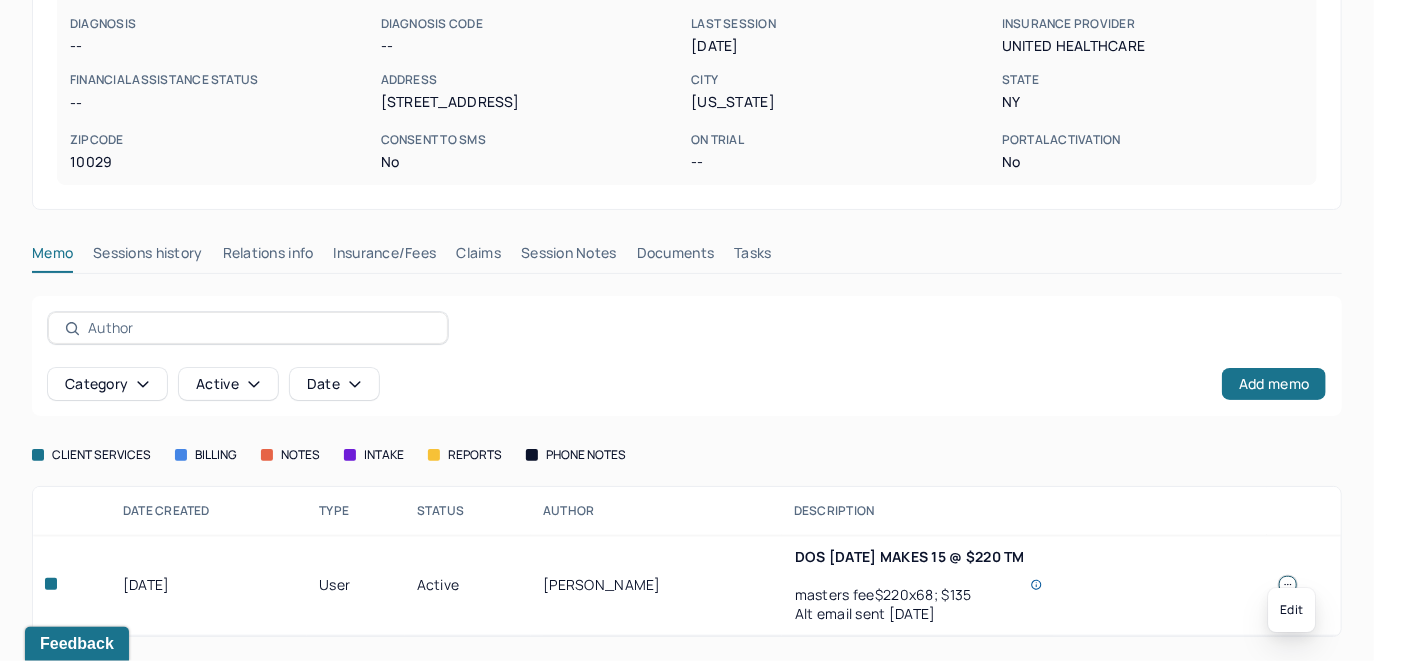 click at bounding box center (1288, 585) 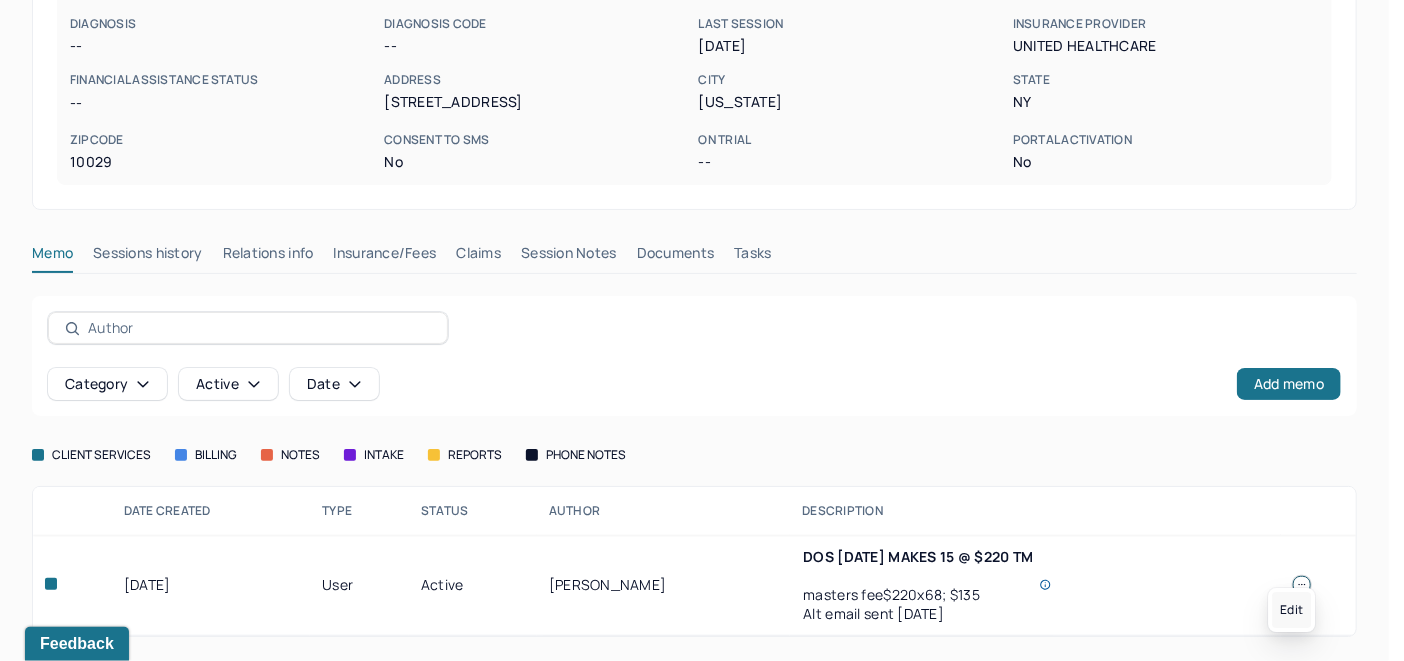 click on "Edit" at bounding box center [1291, 610] 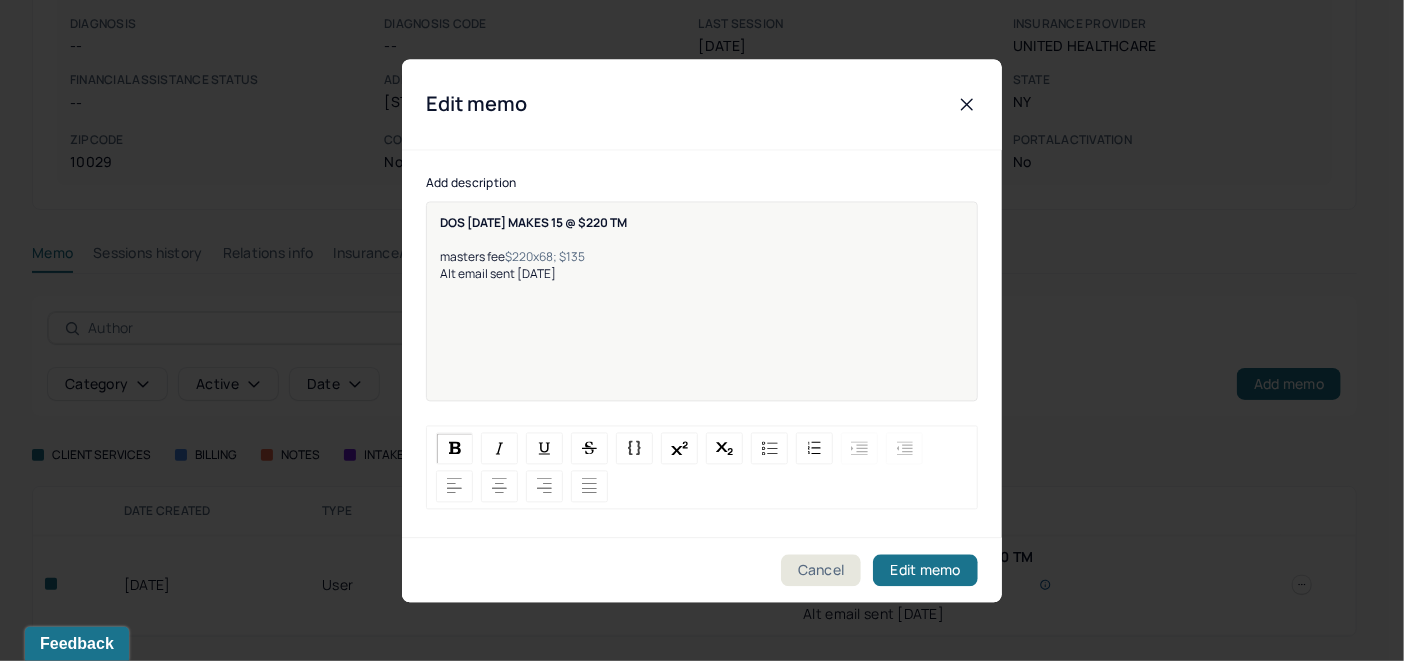 click on "DOS 6/30/25 MAKES 15 @ $220 TM masters fee $220x68; $135
Alt email sent 2/18/25" at bounding box center (702, 248) 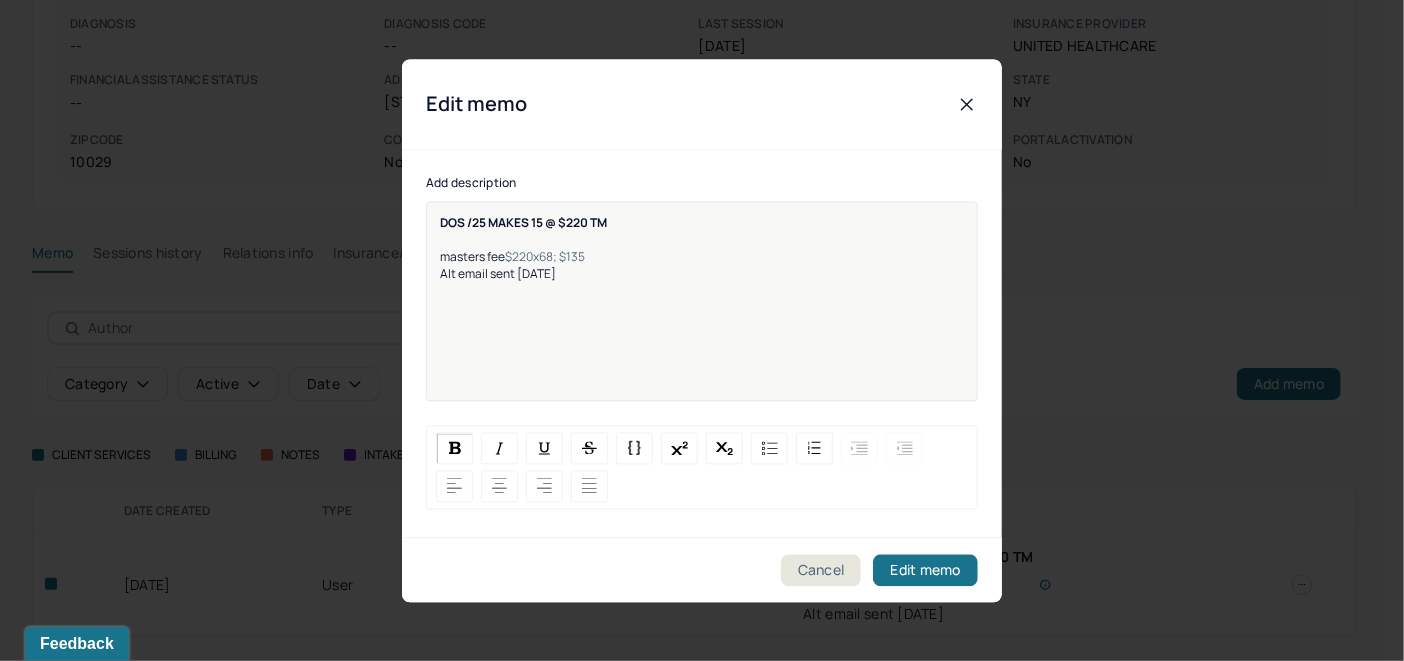 type 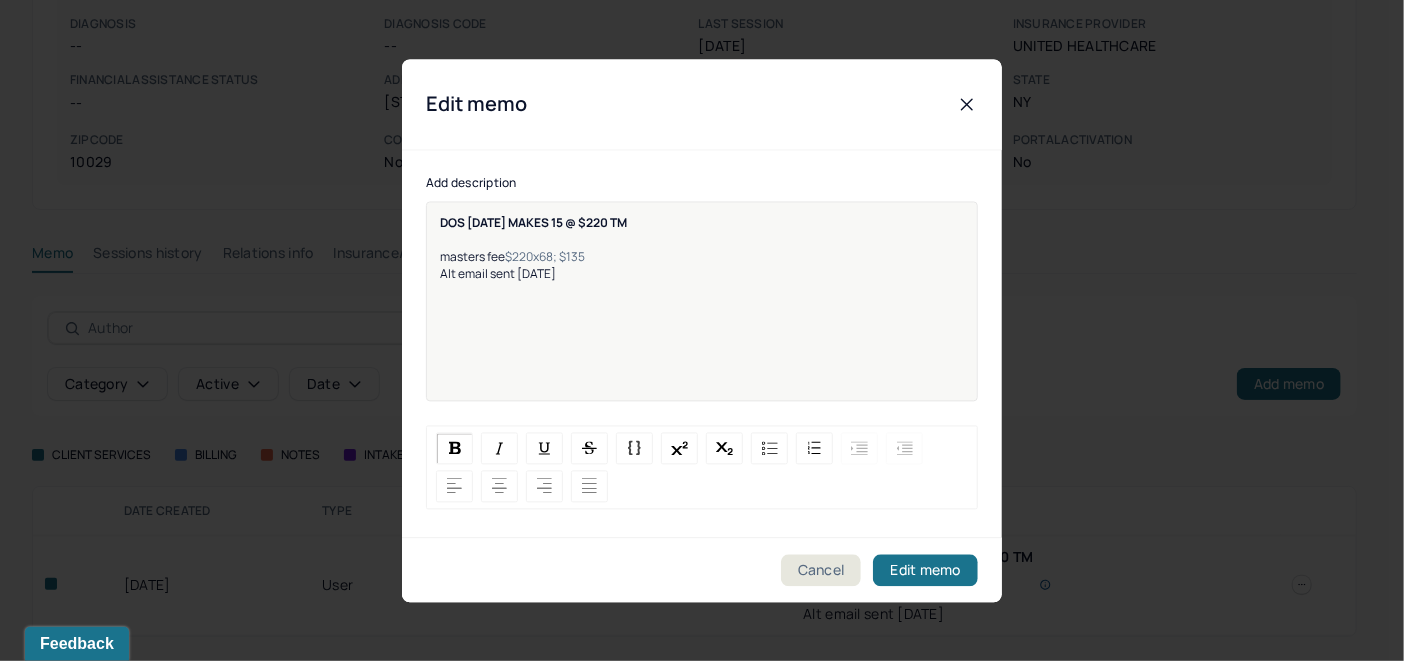 click on "DOS 7/7/25 MAKES 15 @ $220 TM" at bounding box center [533, 222] 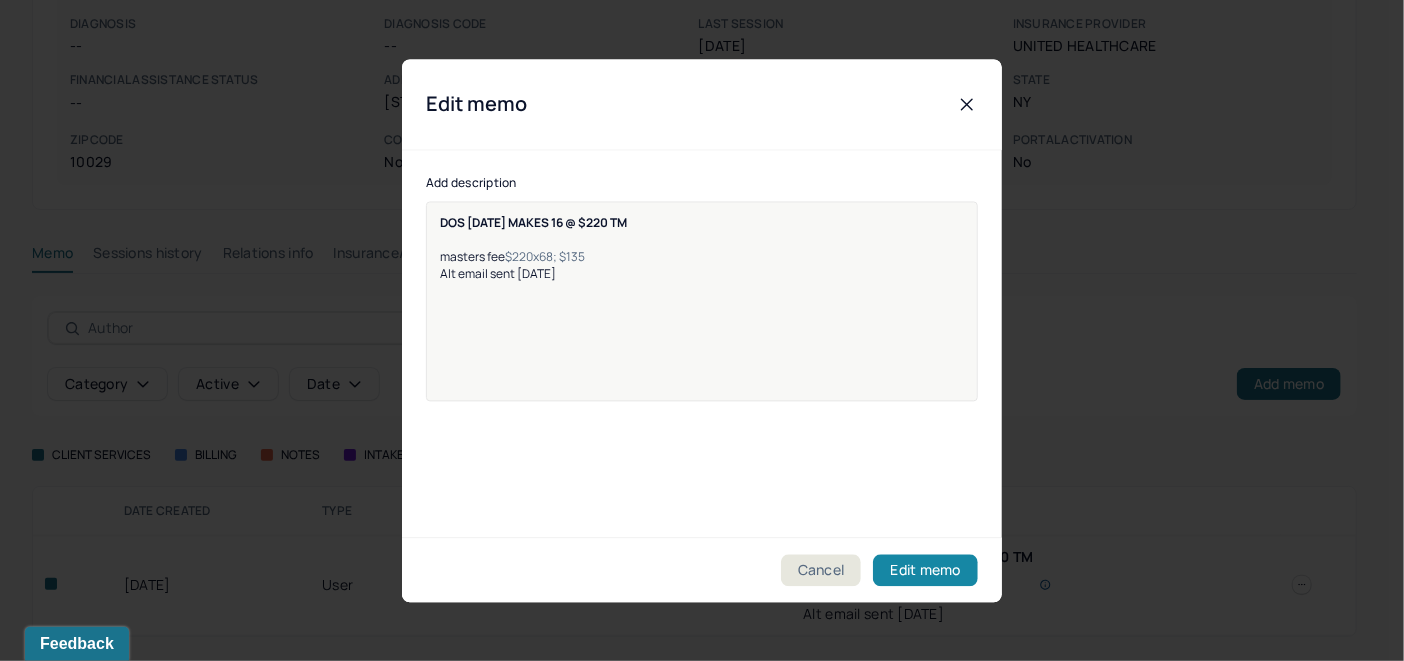 click on "Edit memo" at bounding box center (925, 570) 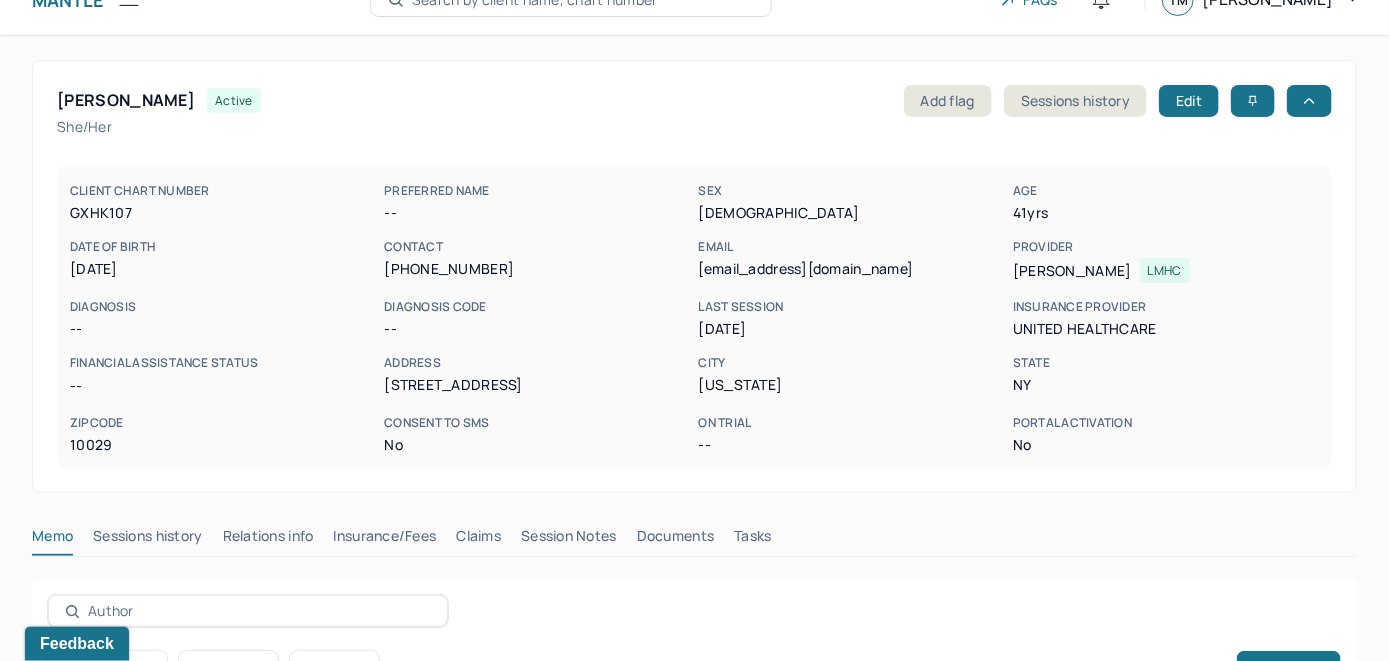scroll, scrollTop: 0, scrollLeft: 0, axis: both 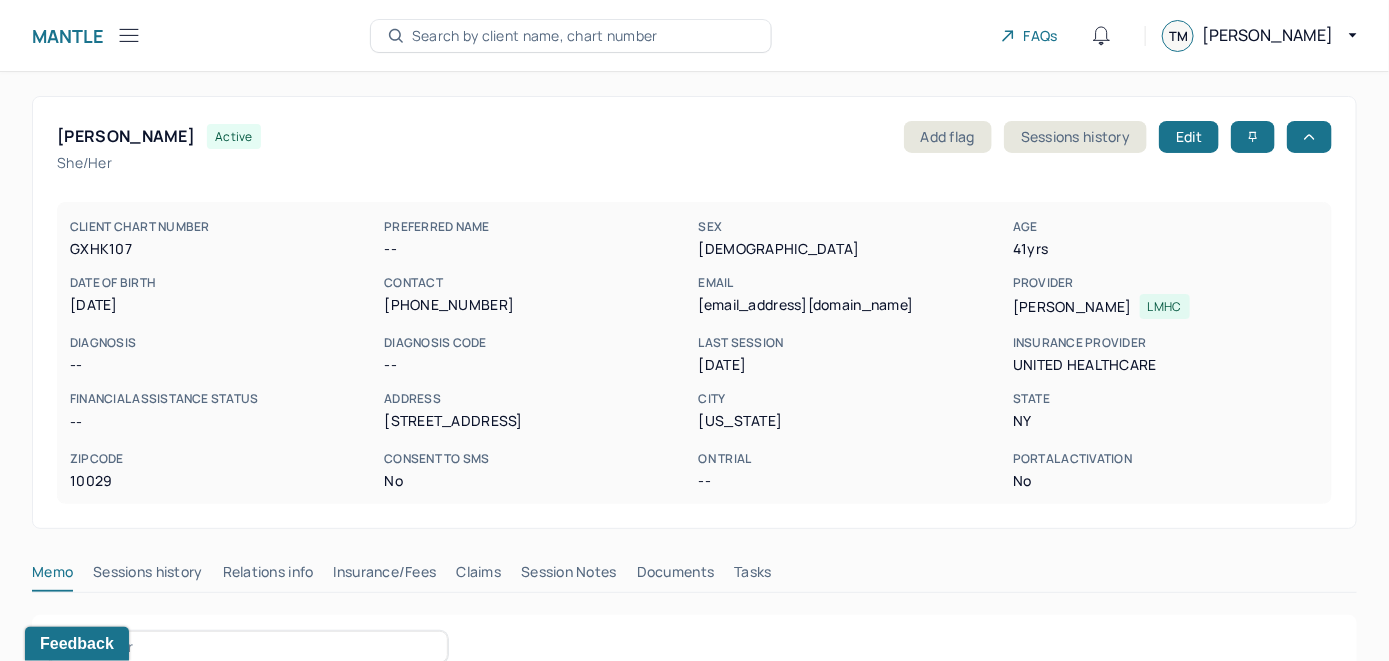 click on "Search by client name, chart number" at bounding box center [535, 36] 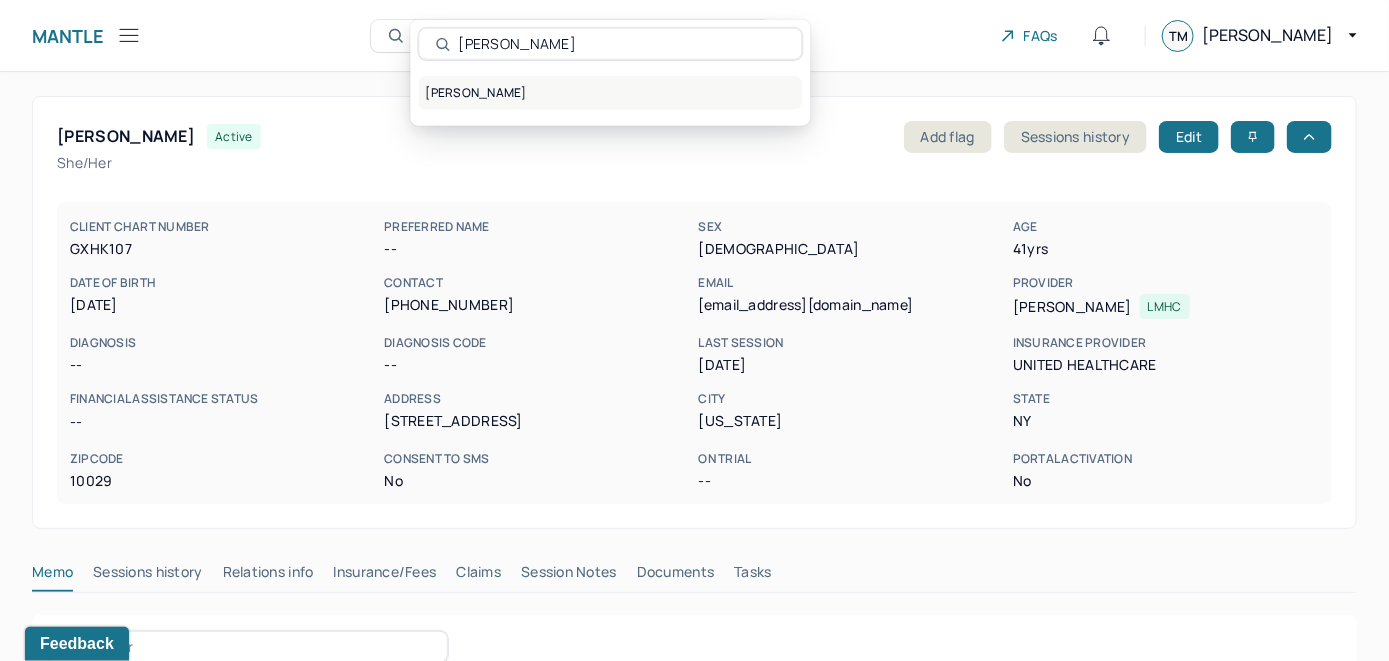 type on "Tiana Canidate" 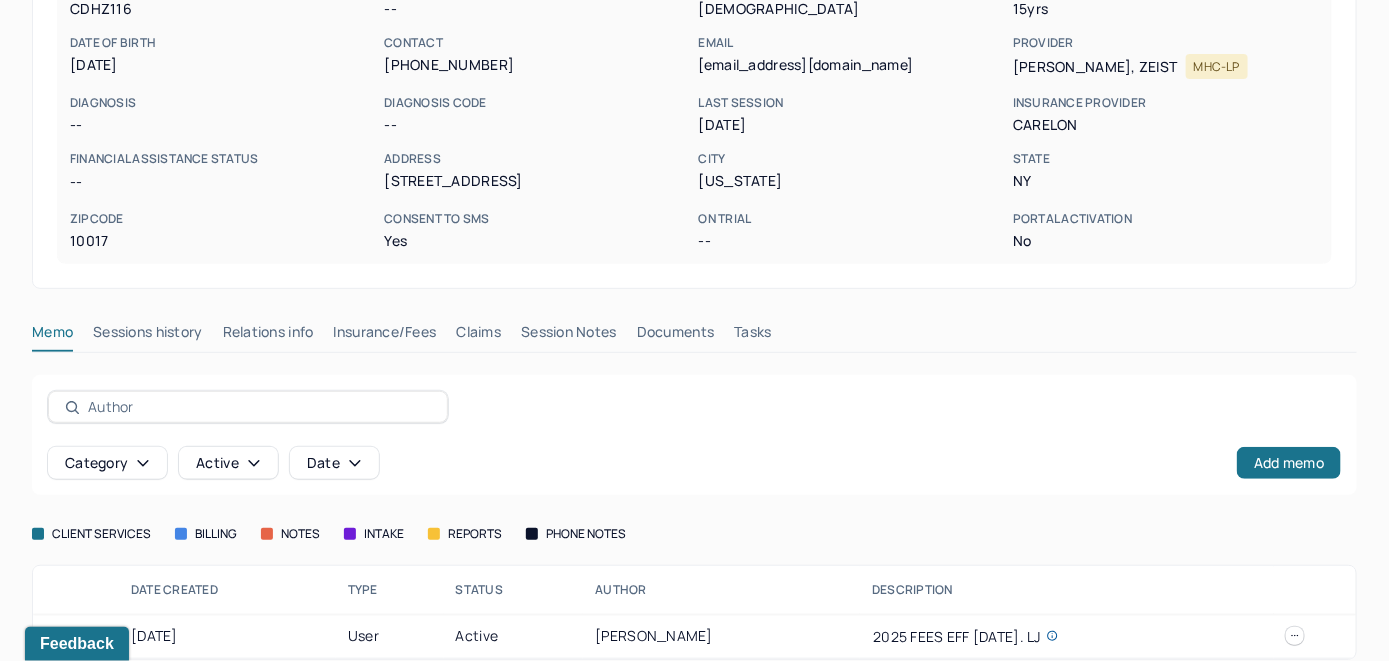 scroll, scrollTop: 261, scrollLeft: 0, axis: vertical 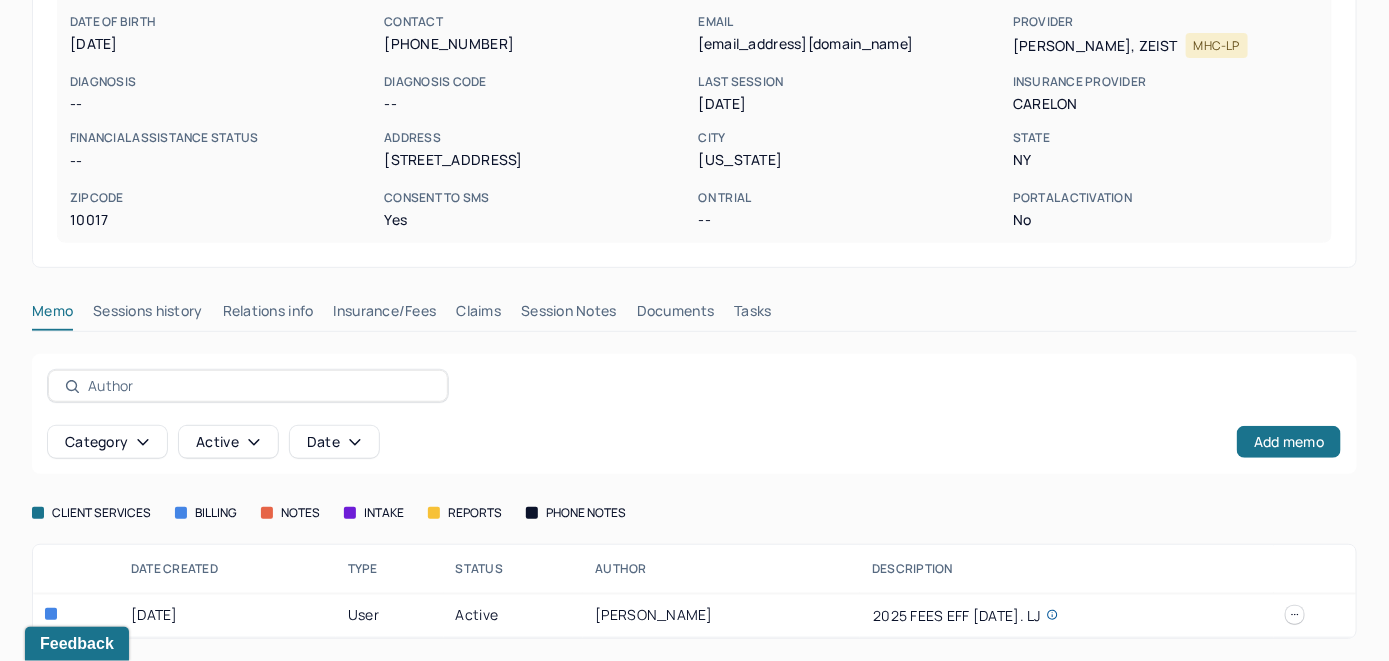 click on "Insurance/Fees" at bounding box center [385, 315] 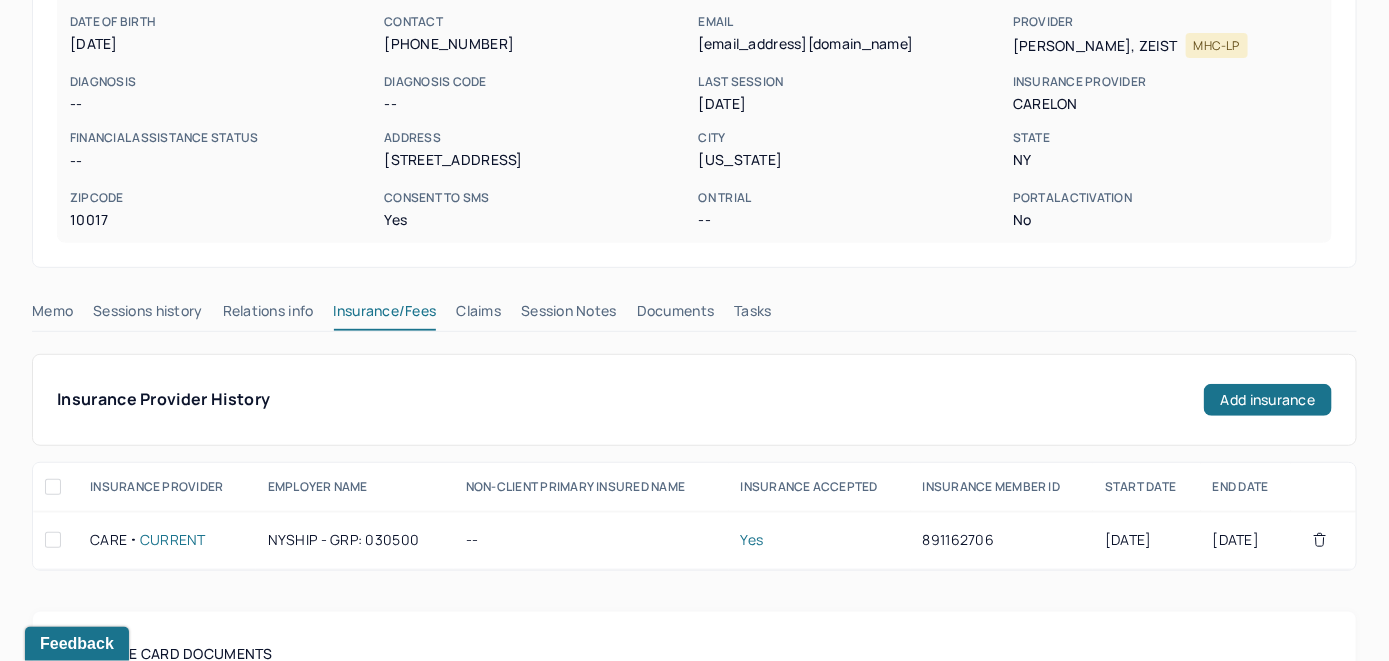 click on "Claims" at bounding box center (478, 315) 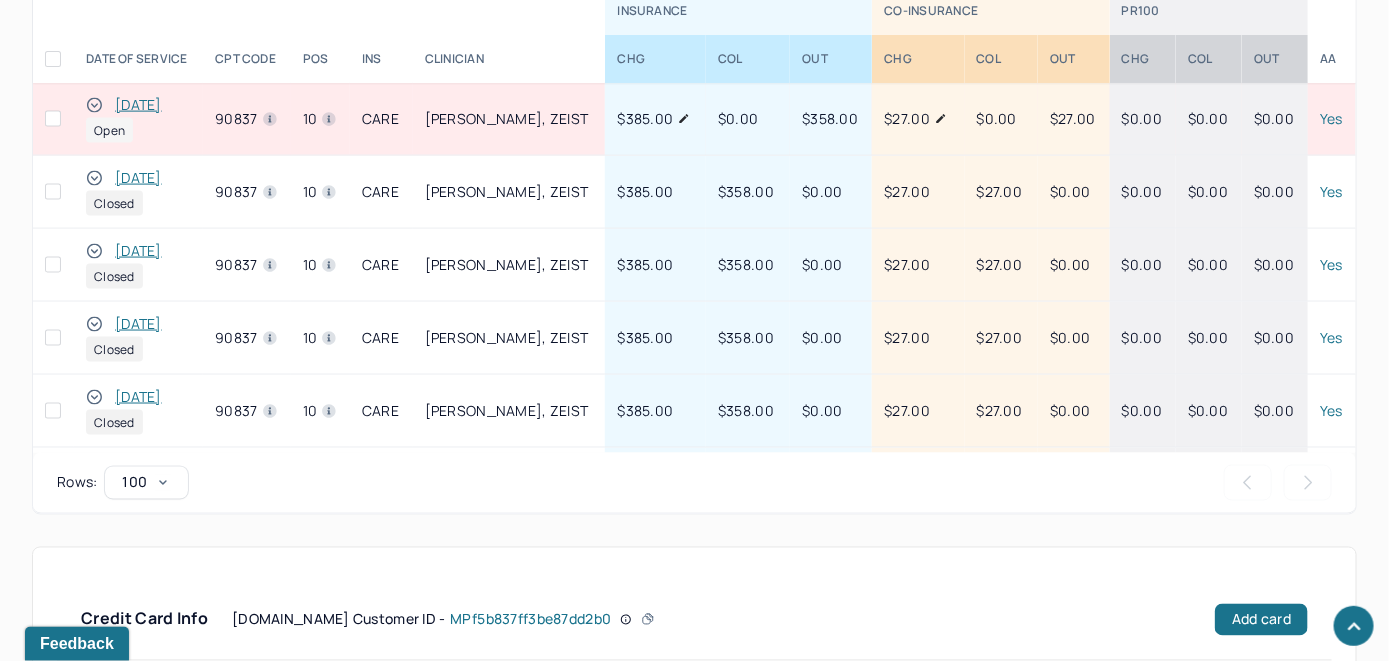 scroll, scrollTop: 985, scrollLeft: 0, axis: vertical 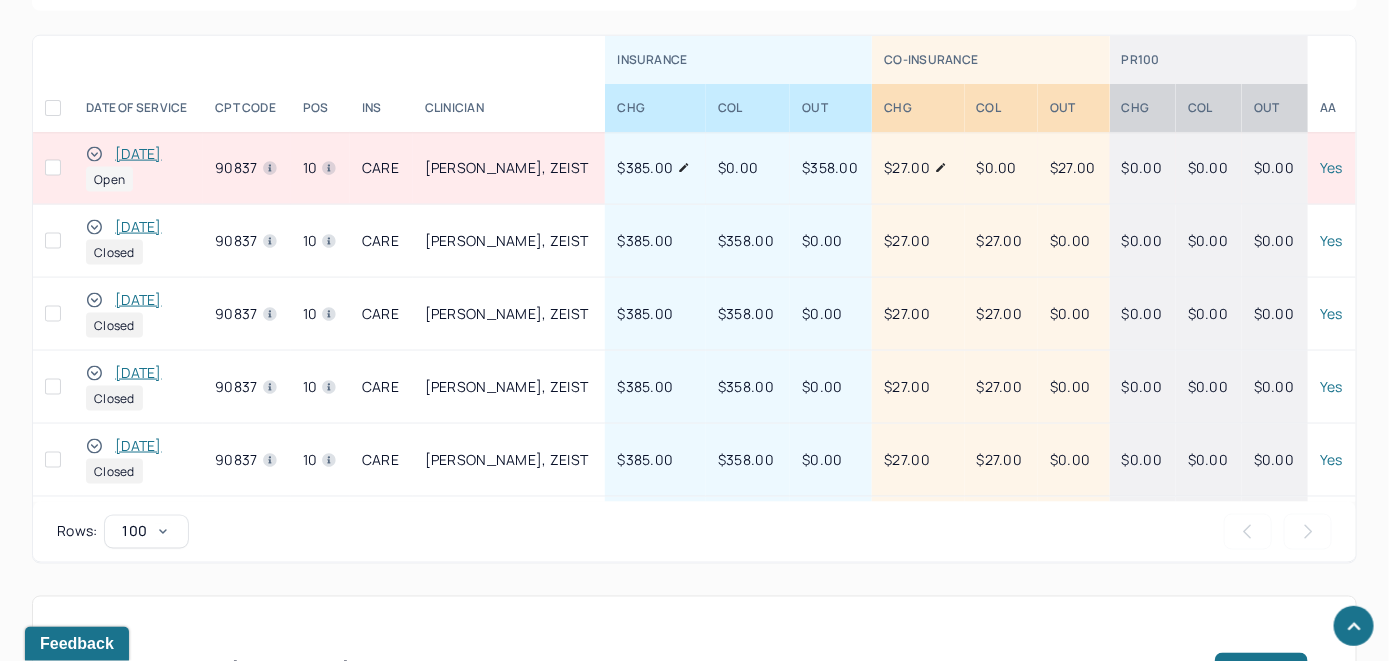 click on "[DATE]" at bounding box center [138, 154] 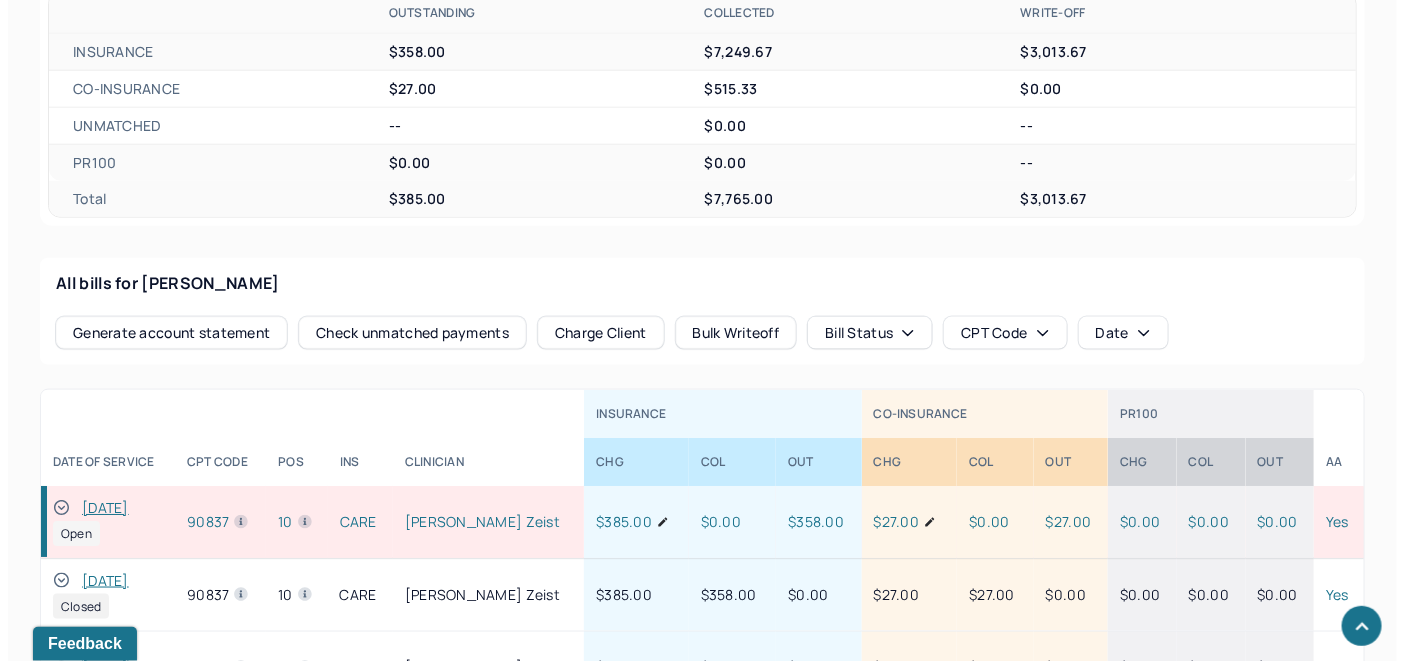 scroll, scrollTop: 985, scrollLeft: 0, axis: vertical 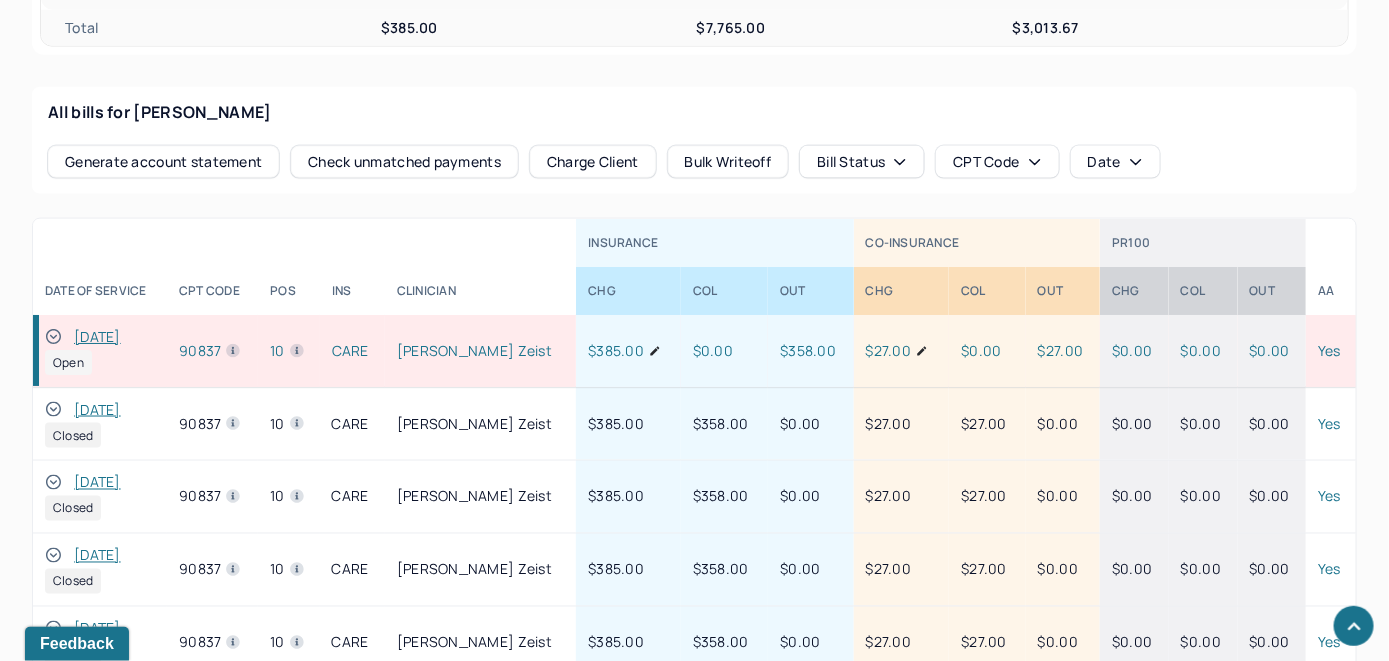 click on "[DATE]" at bounding box center [97, 337] 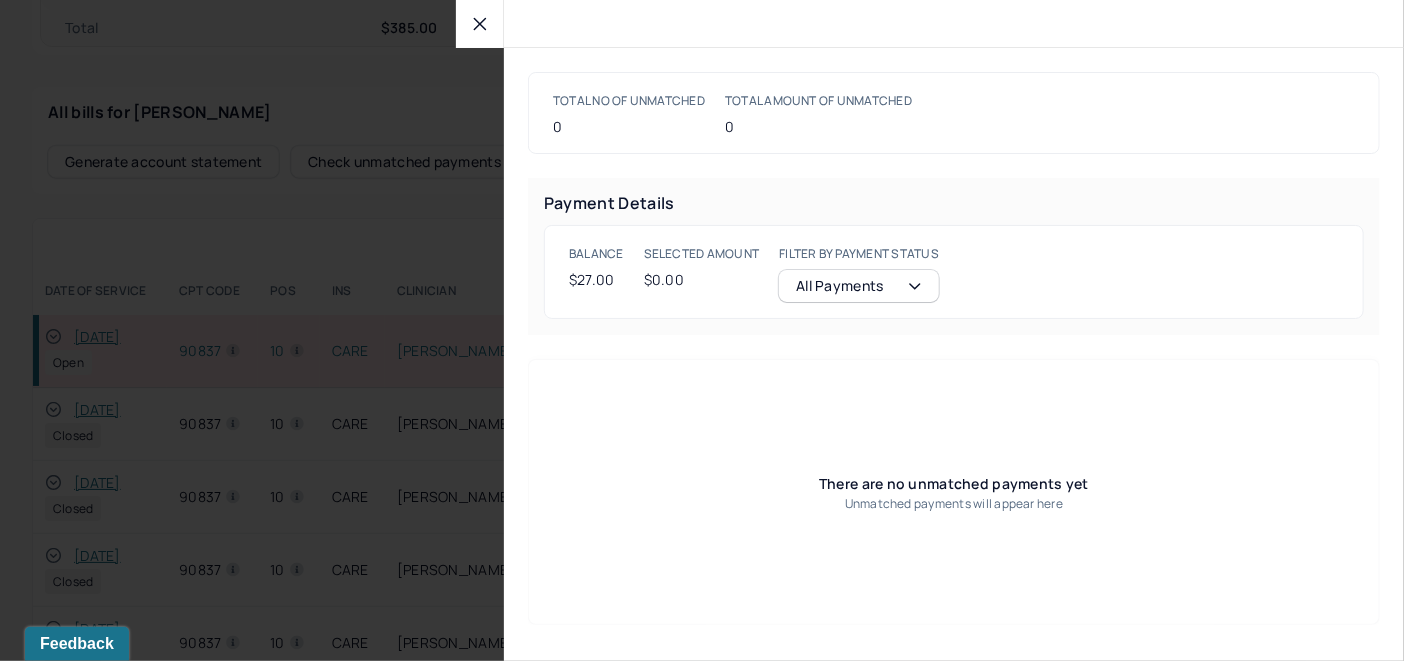 click 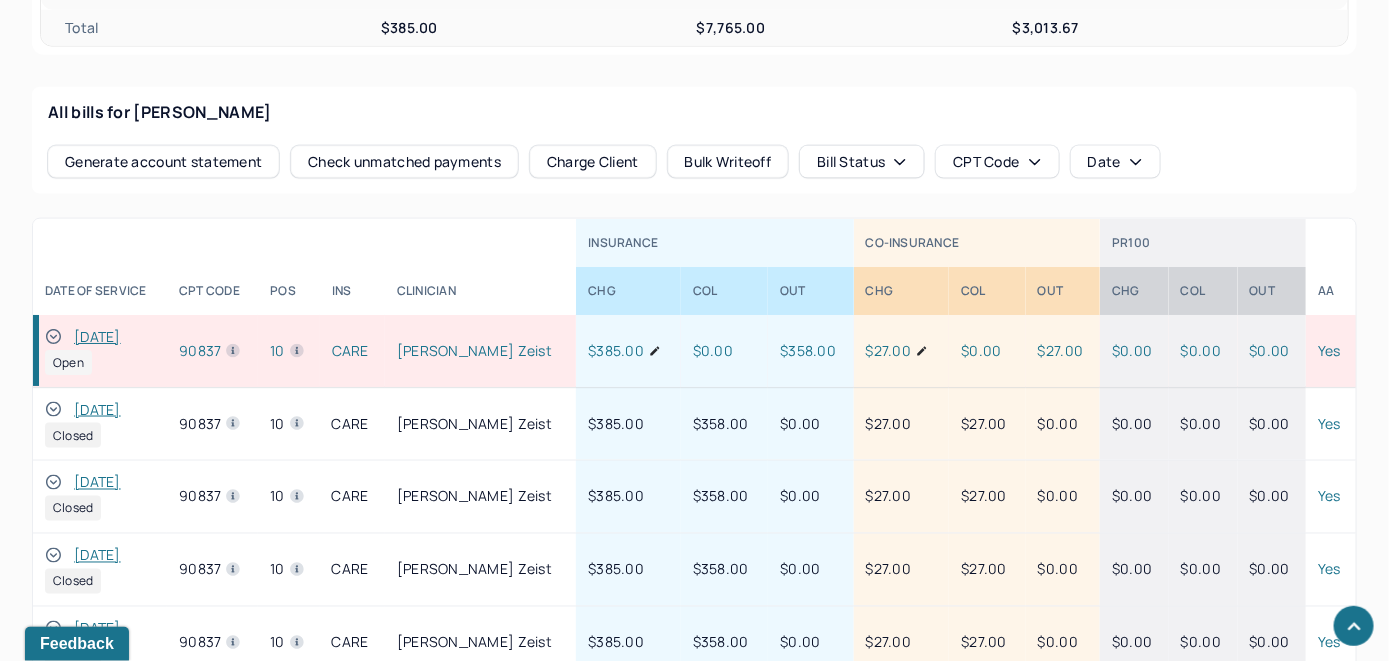 click on "Charge Client" at bounding box center (593, 162) 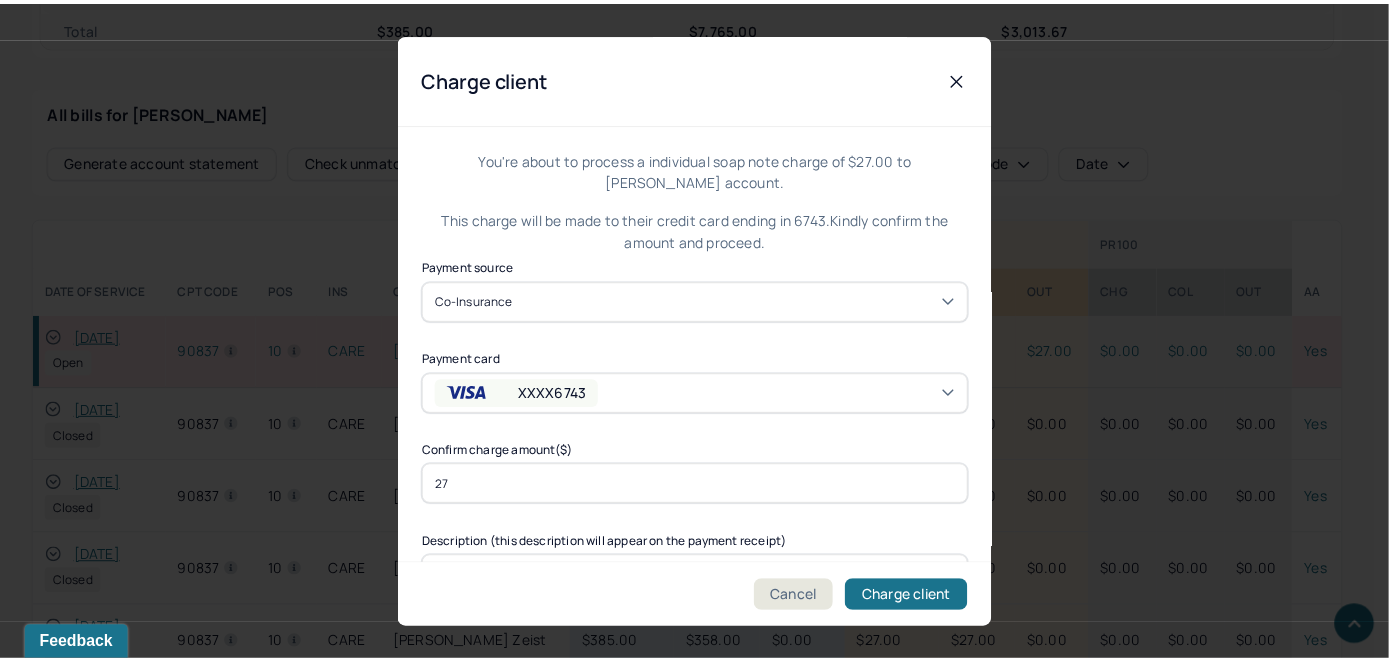 scroll, scrollTop: 121, scrollLeft: 0, axis: vertical 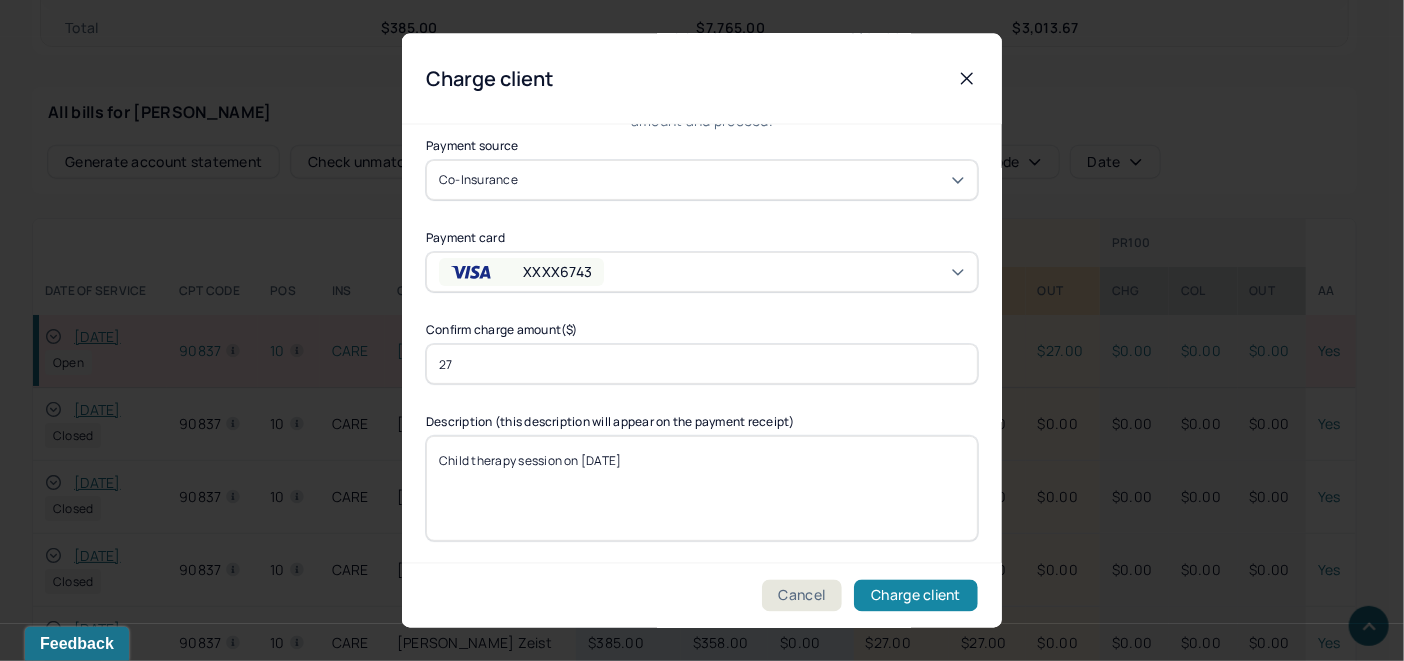 click on "Charge client" at bounding box center (916, 596) 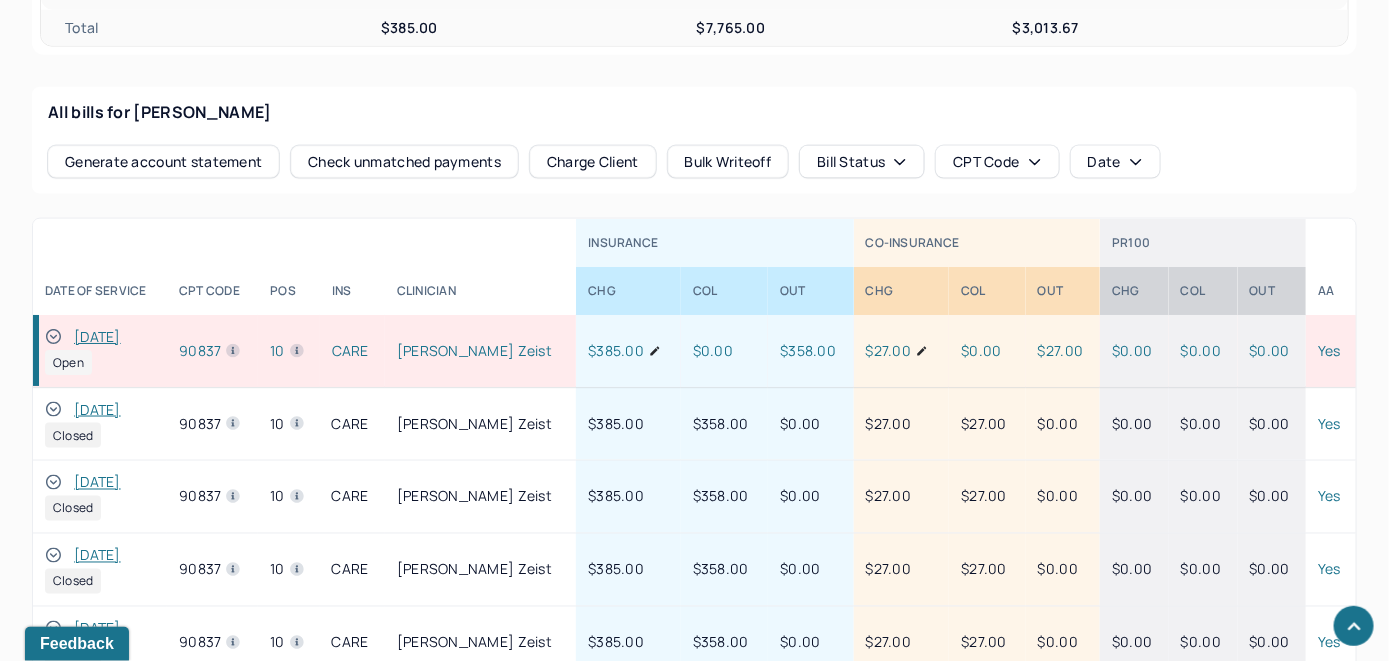 click 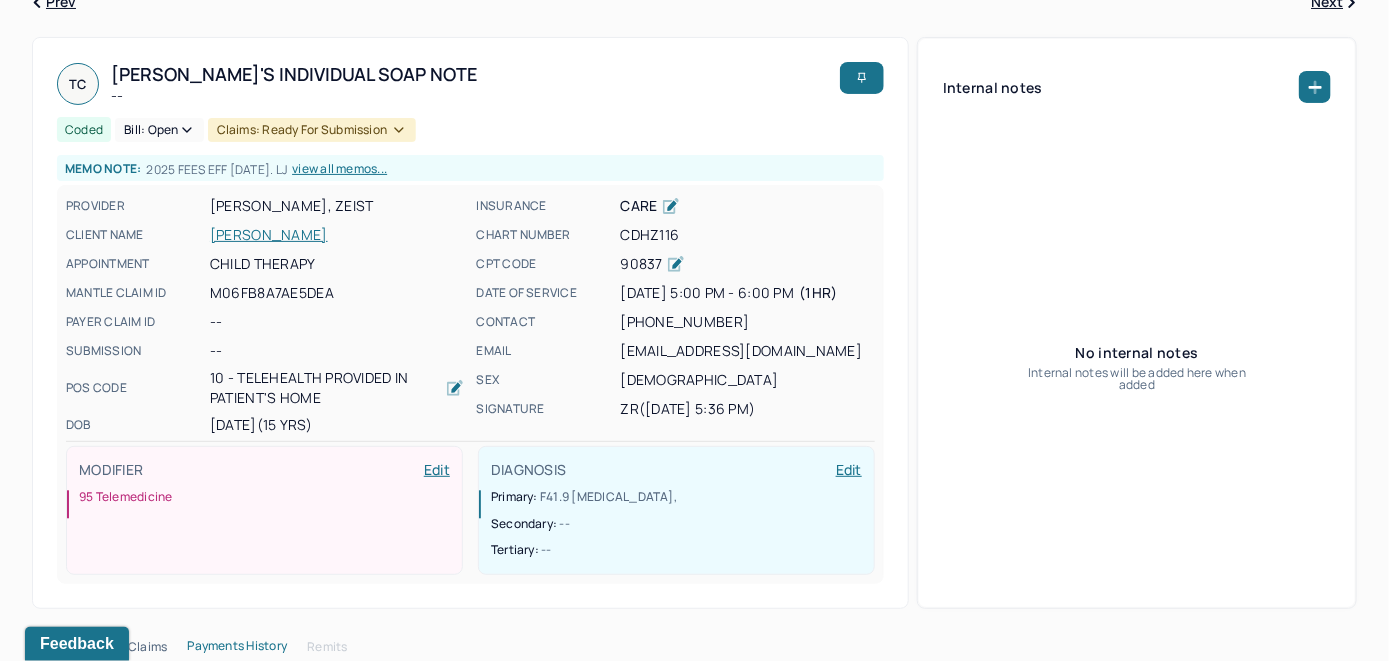 scroll, scrollTop: 0, scrollLeft: 0, axis: both 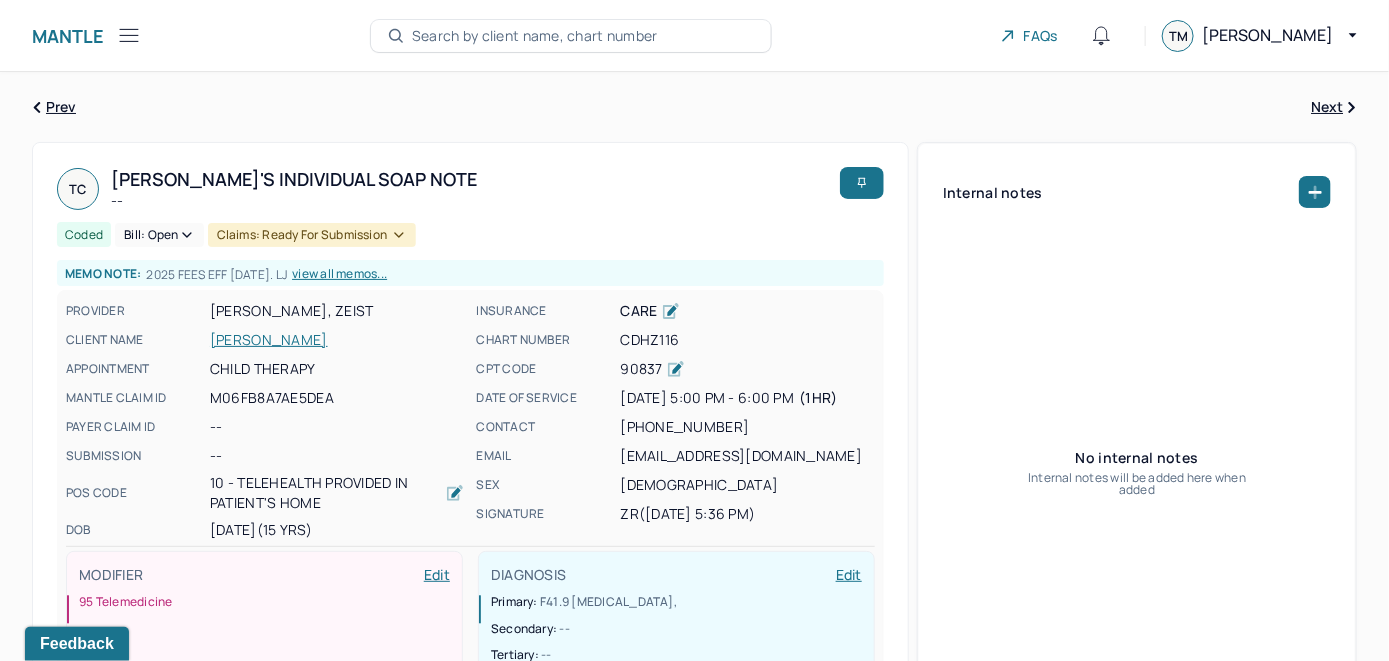 click 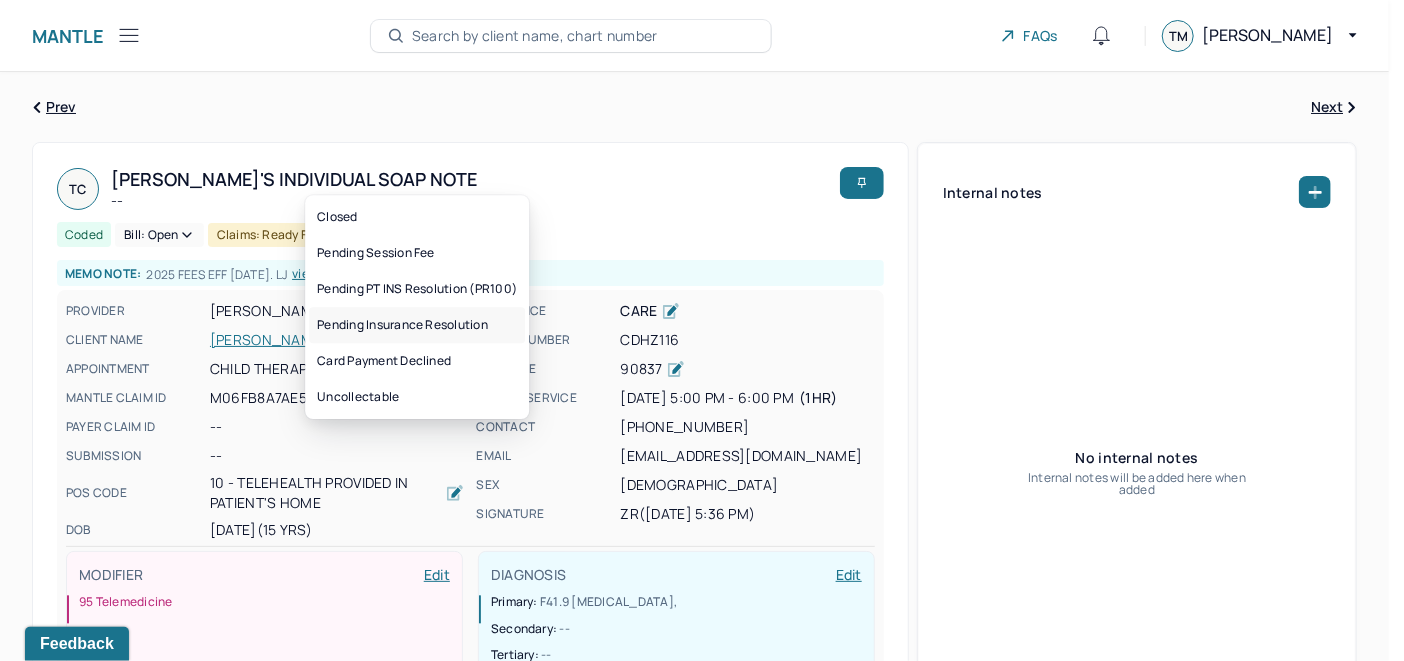 click on "Pending Insurance Resolution" at bounding box center [417, 325] 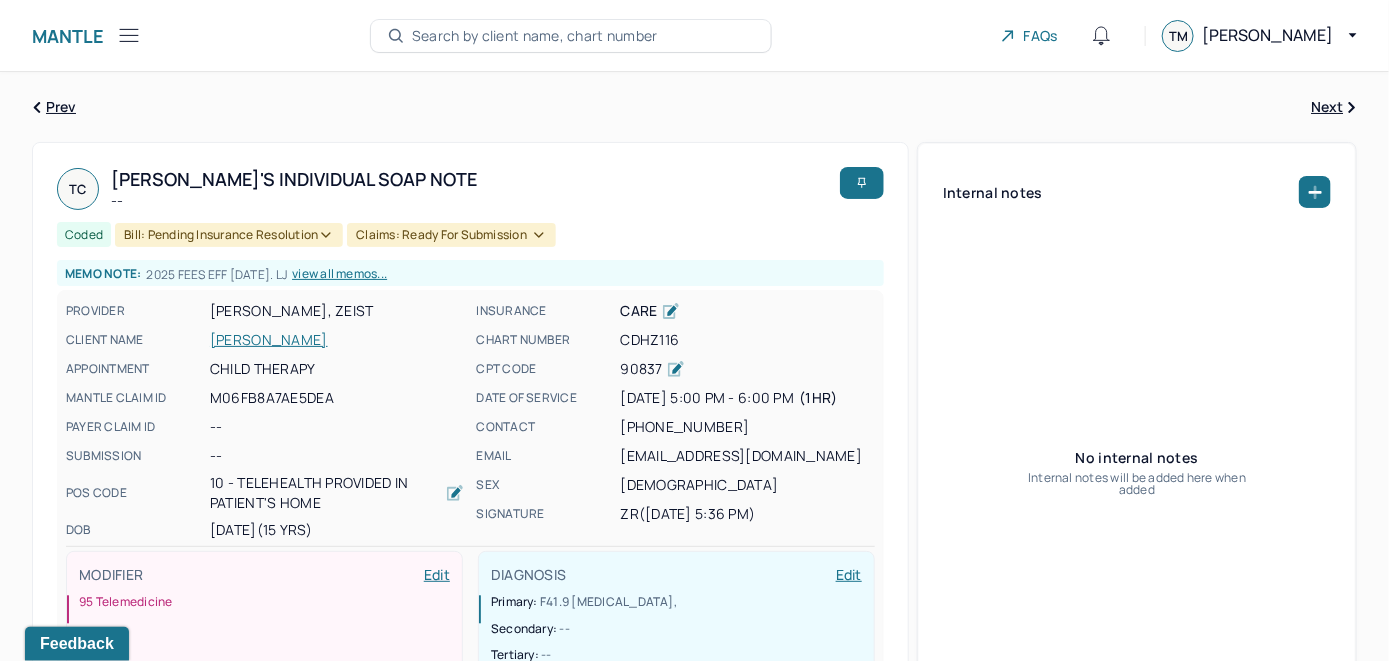 click on "Search by client name, chart number" at bounding box center (535, 36) 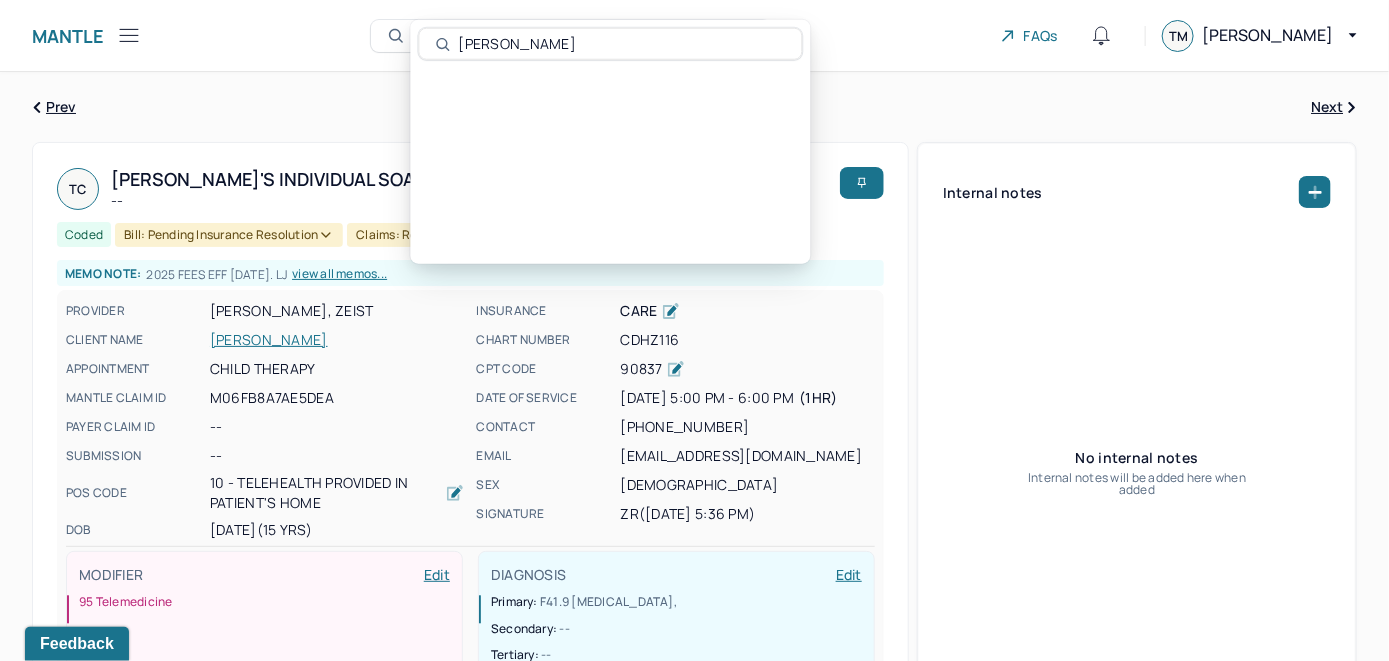 type on "[PERSON_NAME]" 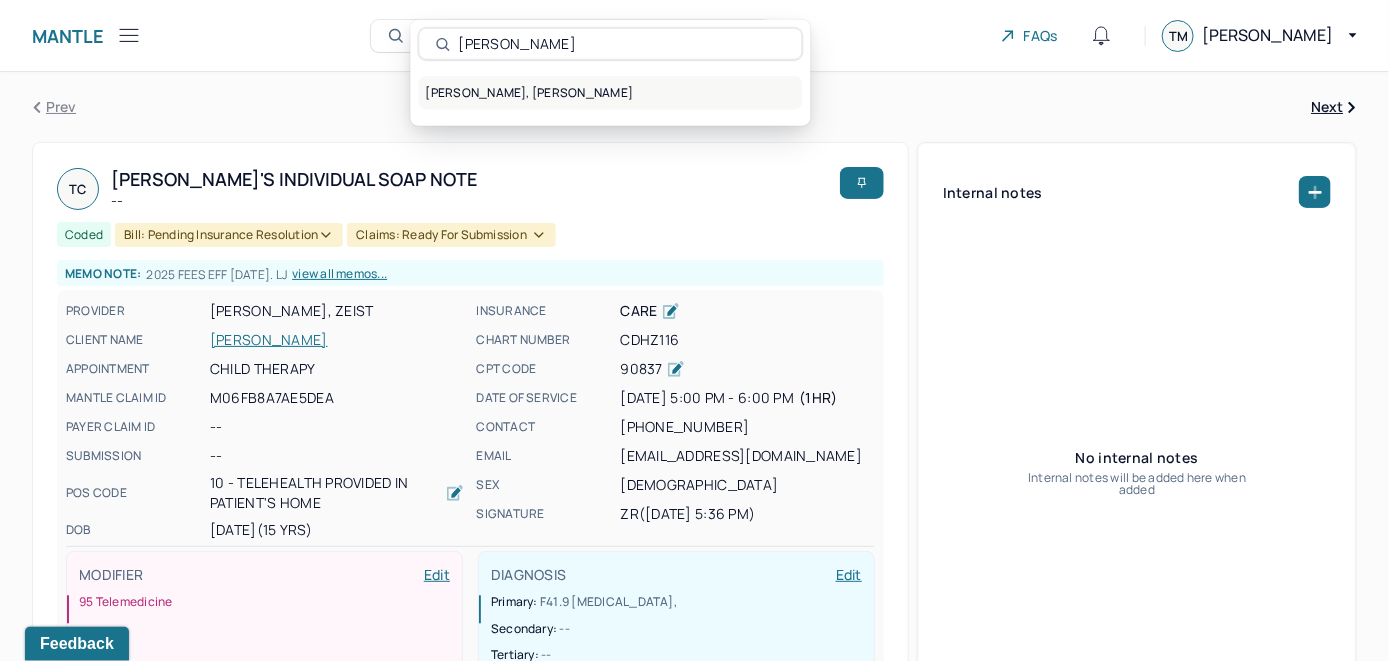 click on "WU, TING YAN" at bounding box center [611, 93] 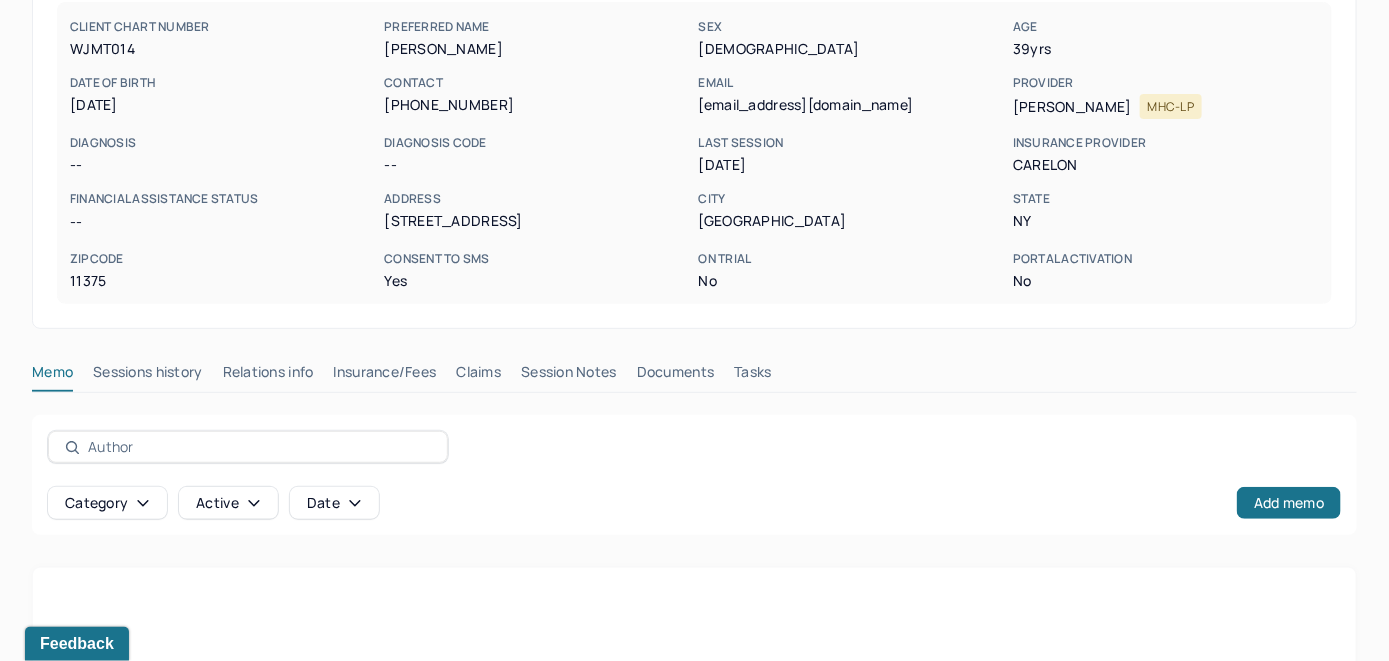 scroll, scrollTop: 300, scrollLeft: 0, axis: vertical 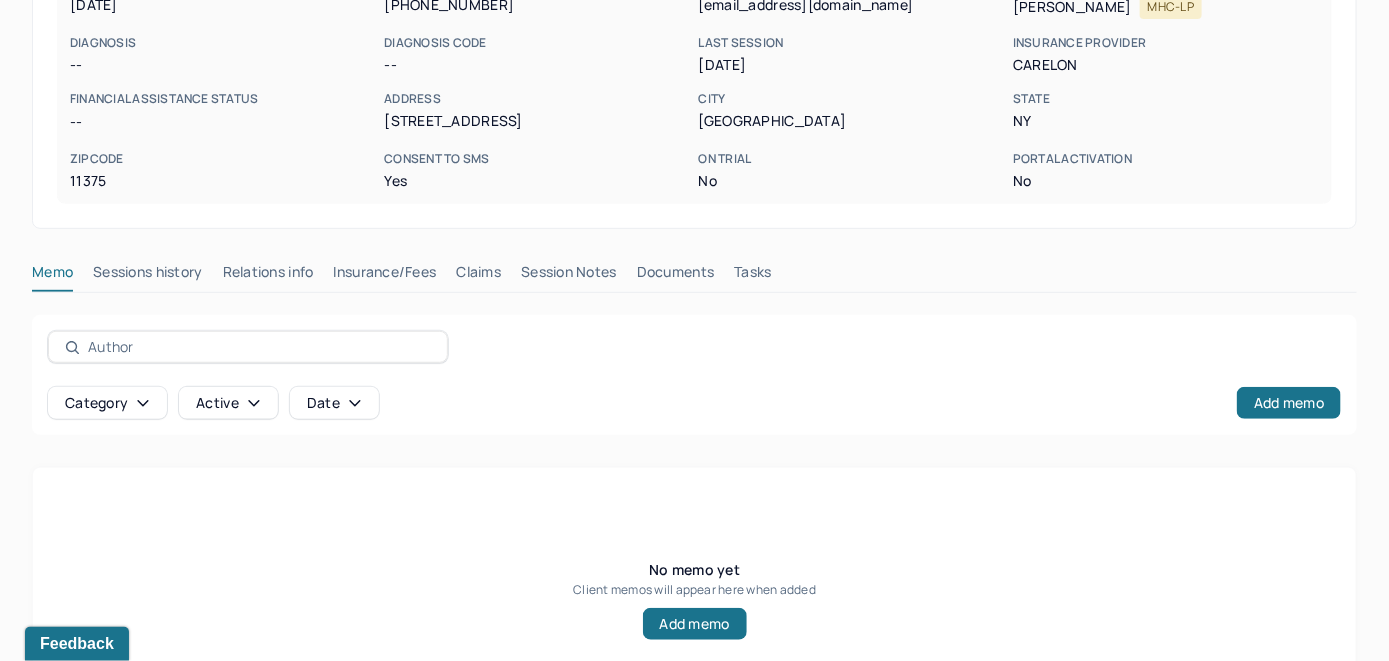 click on "Insurance/Fees" at bounding box center [385, 276] 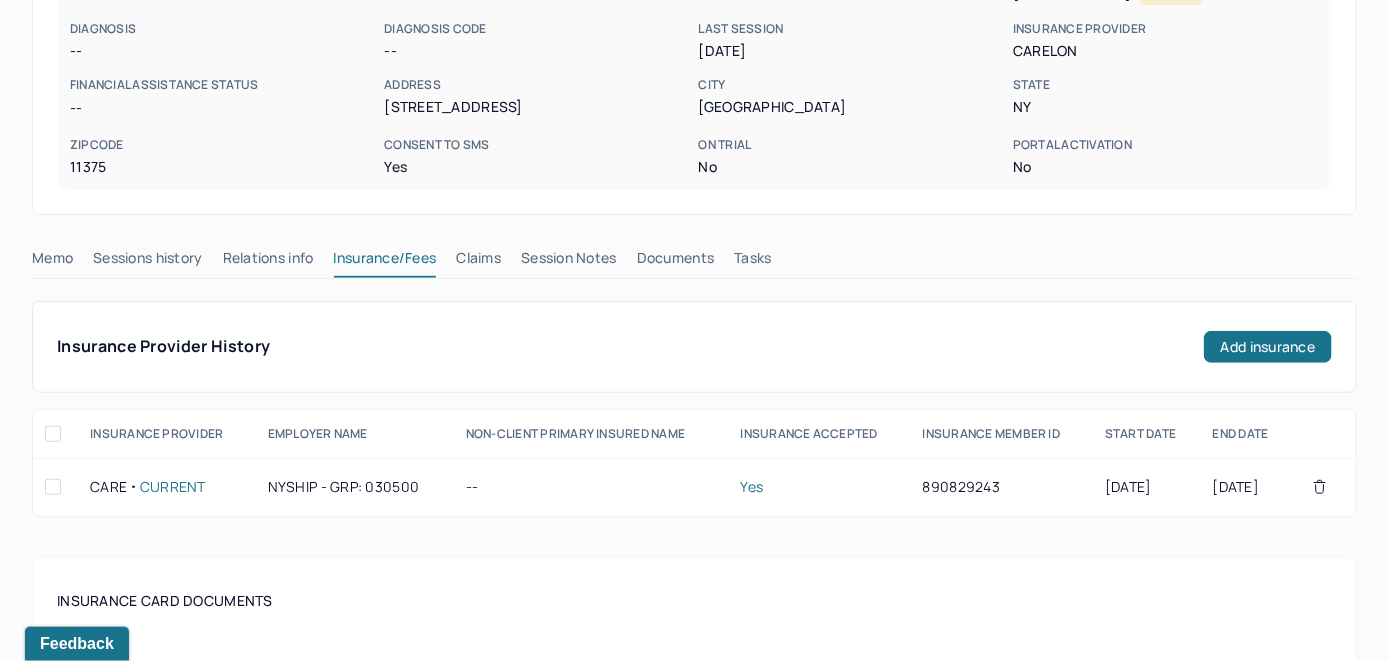 click on "Claims" at bounding box center [478, 262] 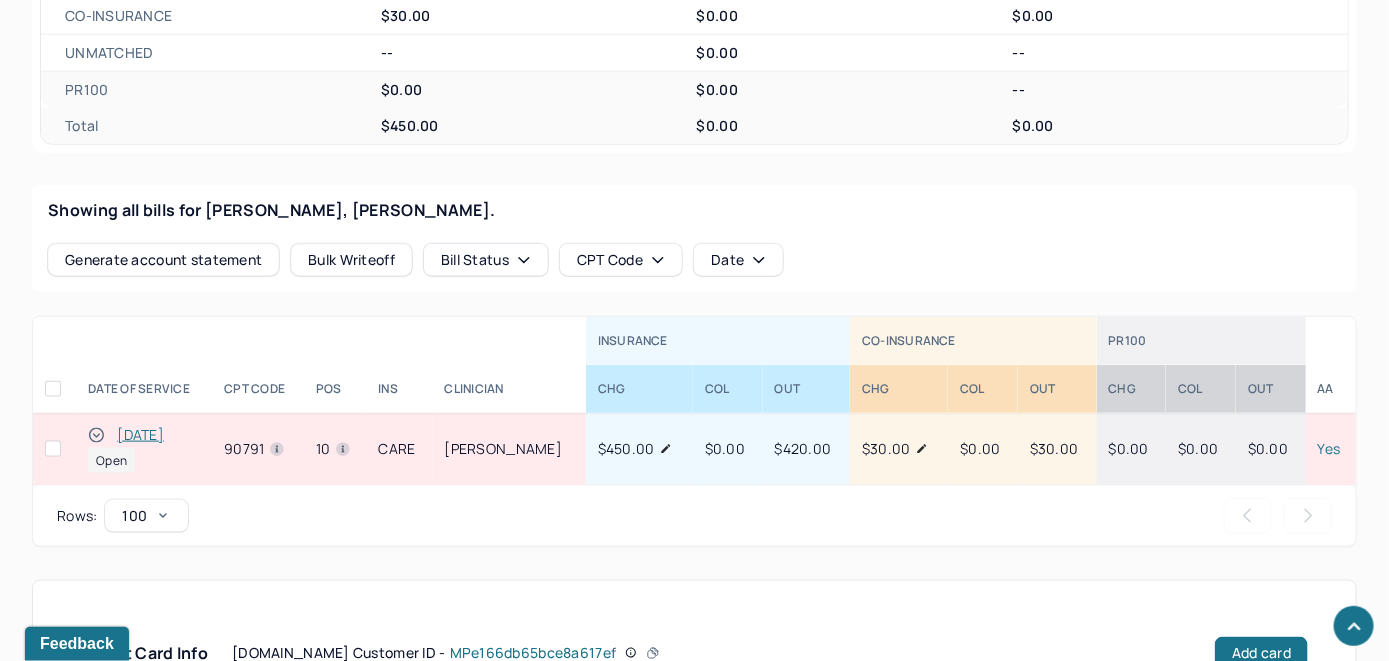scroll, scrollTop: 745, scrollLeft: 0, axis: vertical 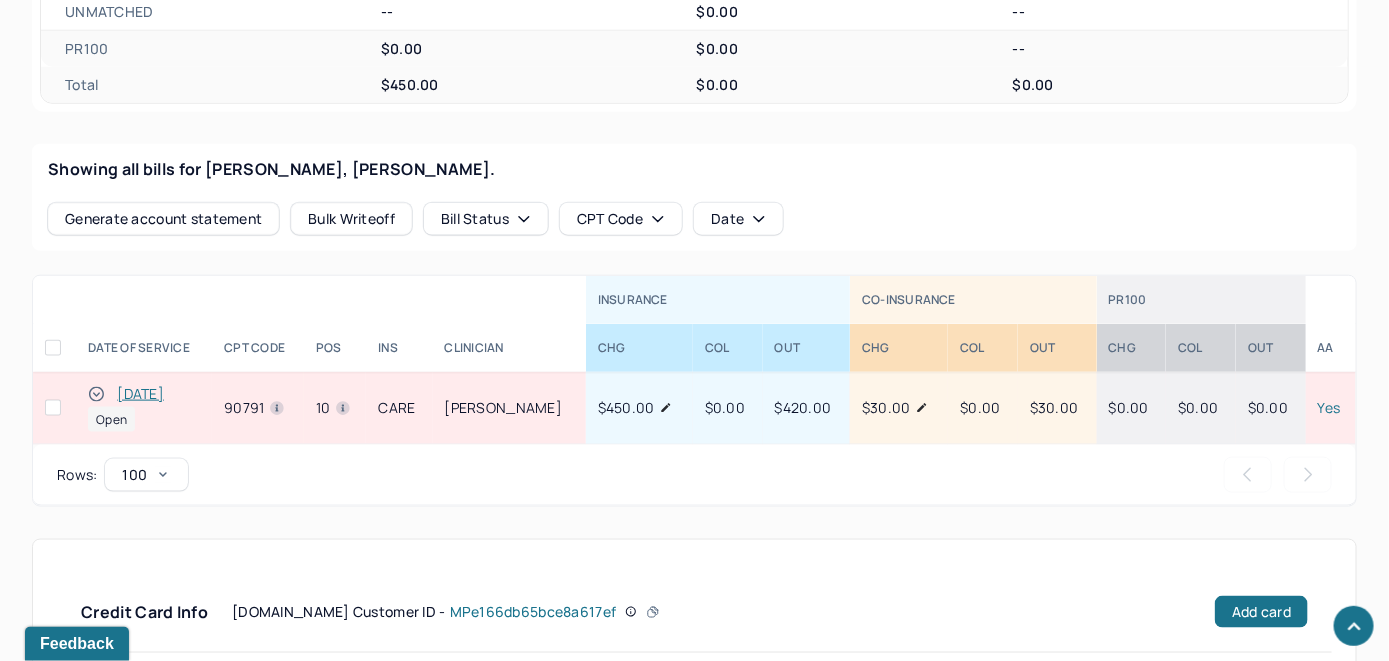 click 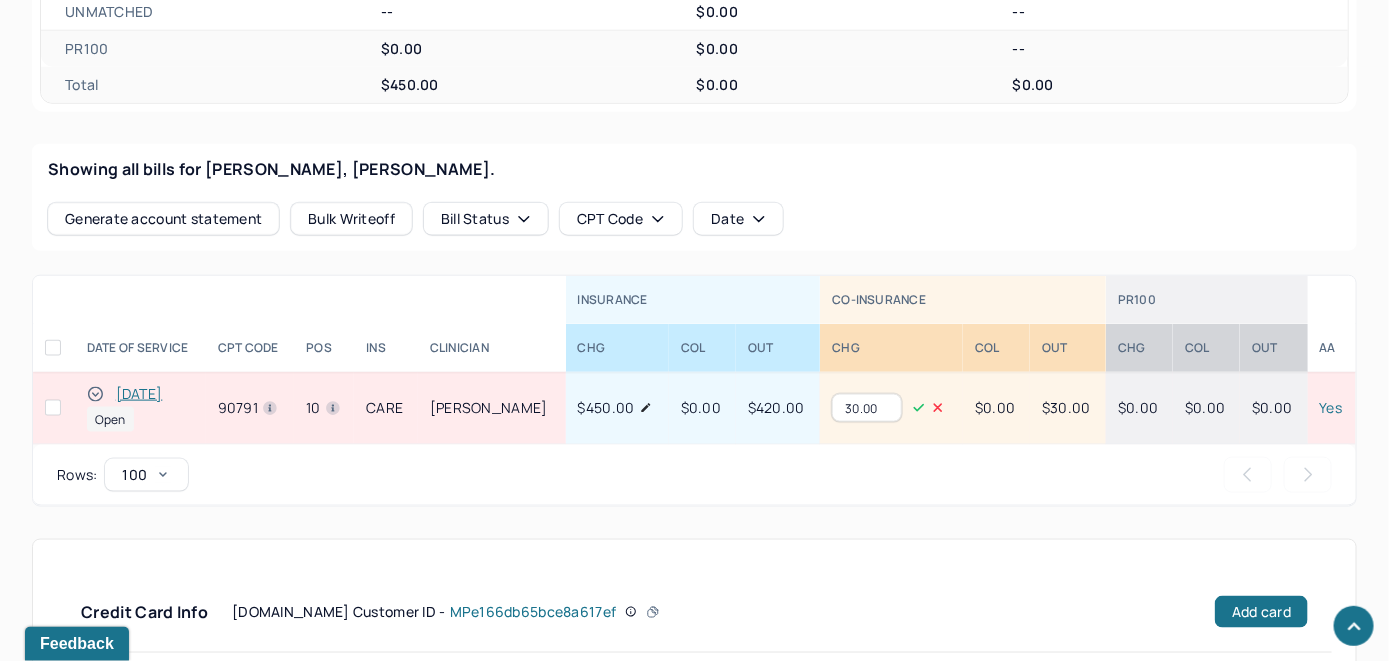 drag, startPoint x: 871, startPoint y: 404, endPoint x: 777, endPoint y: 463, distance: 110.98198 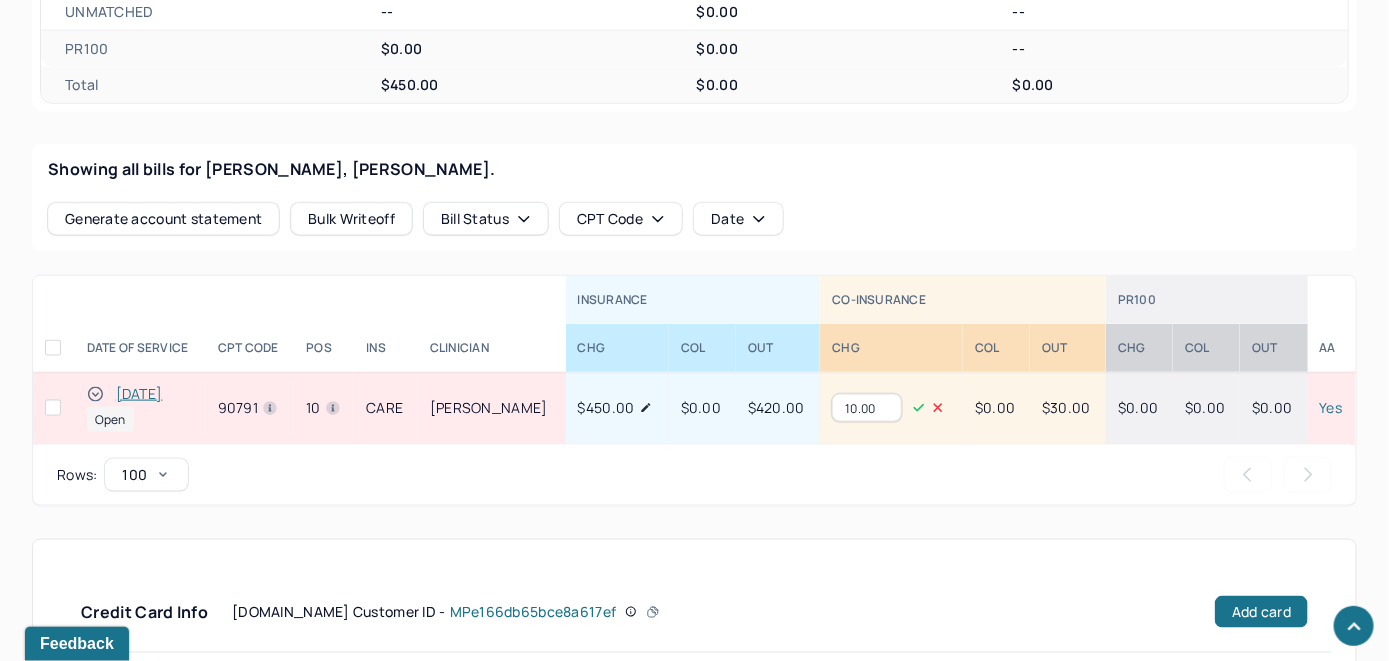 type on "10.00" 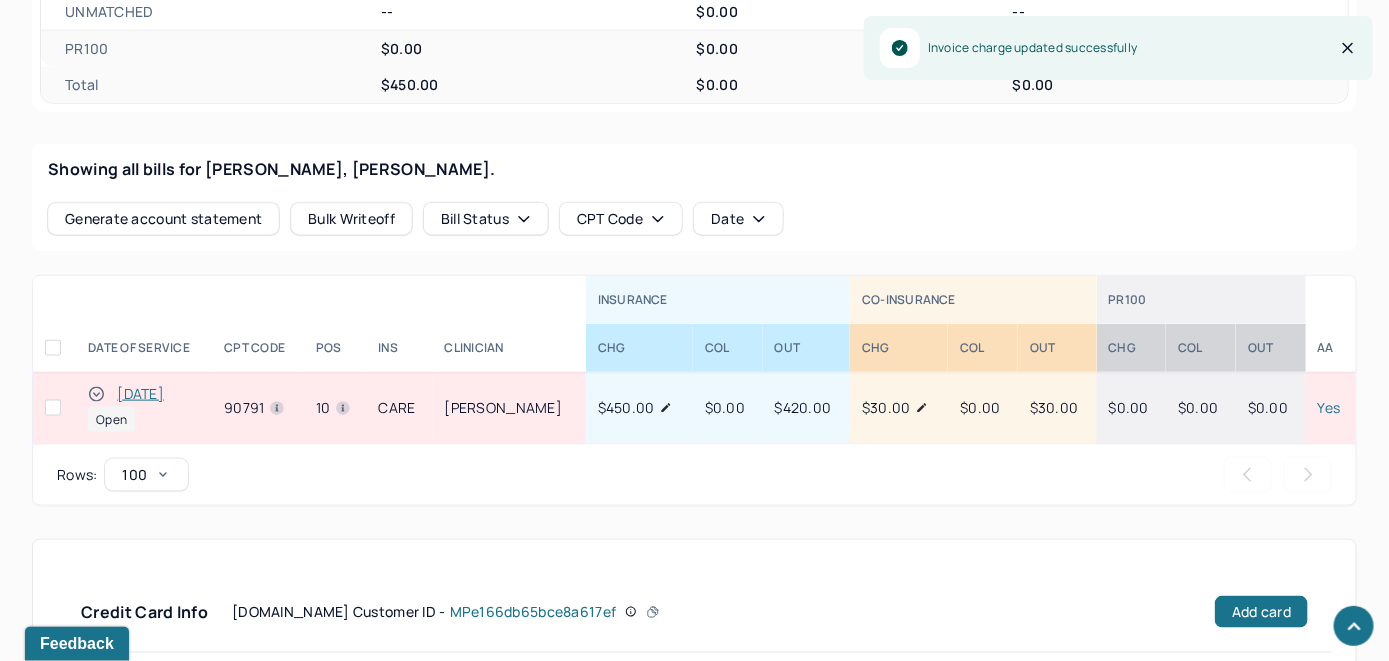 click on "[DATE]" at bounding box center [140, 394] 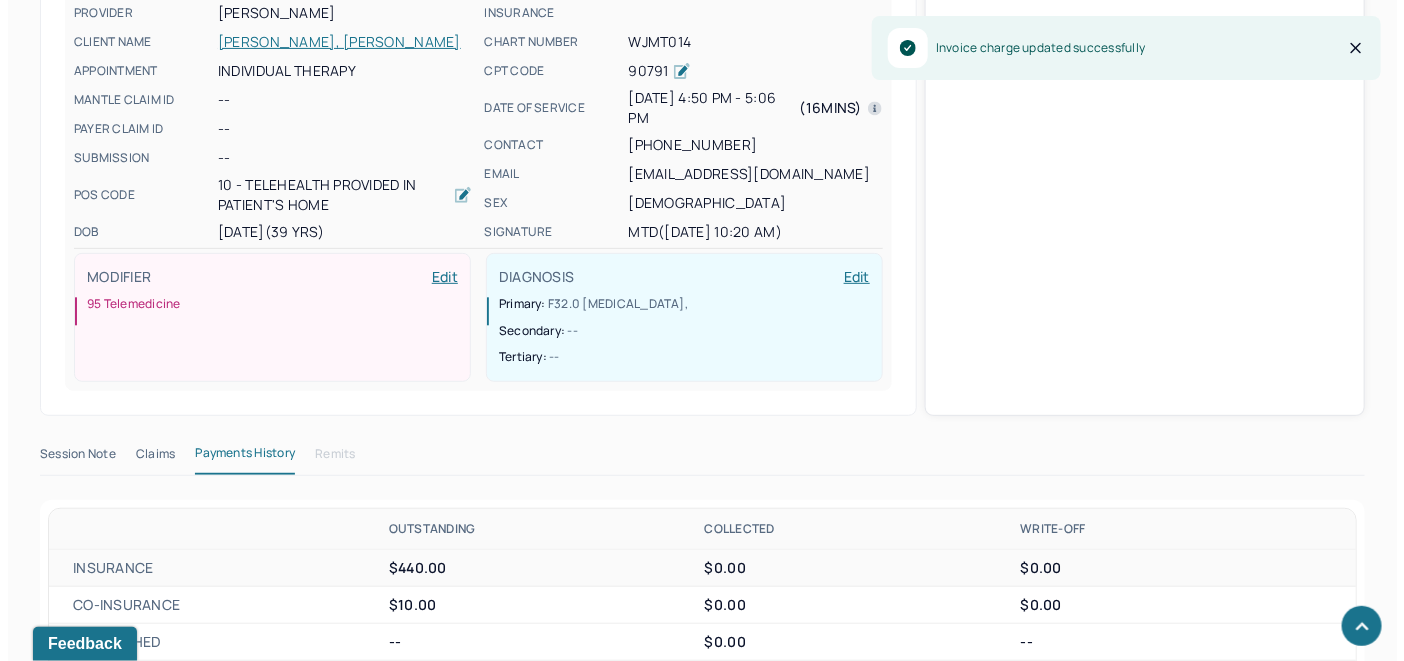 scroll, scrollTop: 745, scrollLeft: 0, axis: vertical 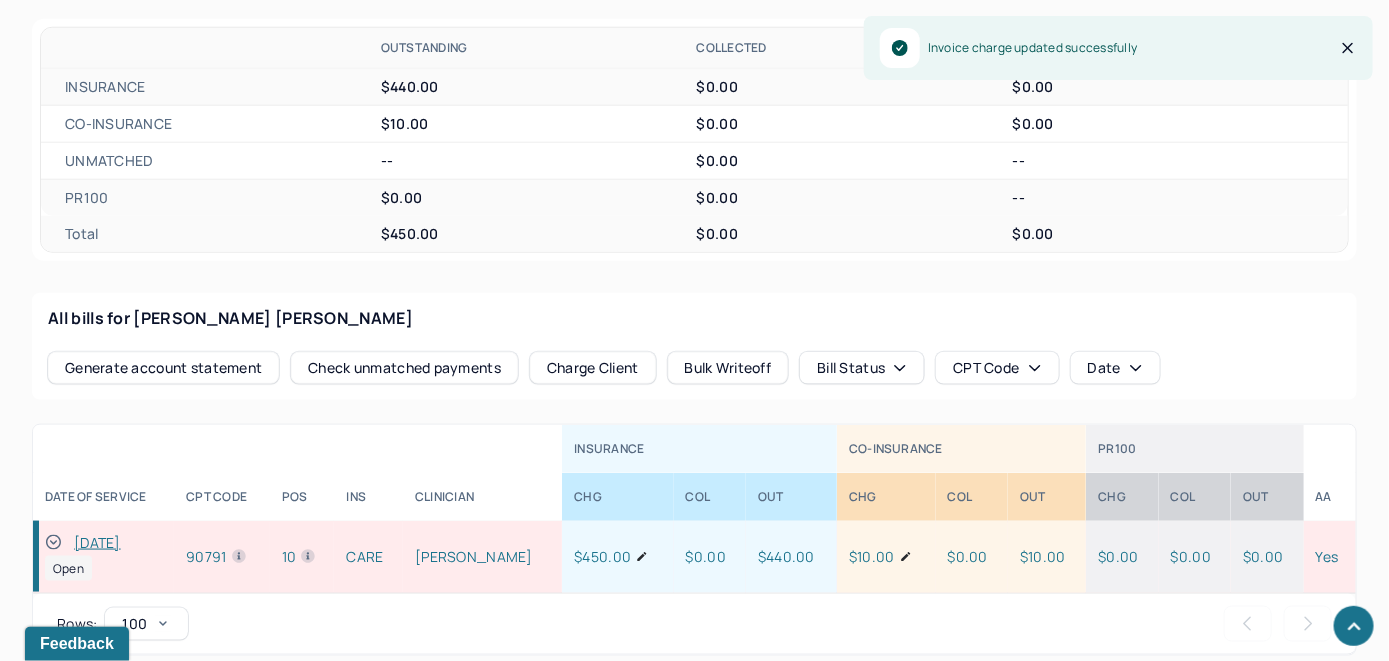 click on "Check unmatched payments" at bounding box center [404, 368] 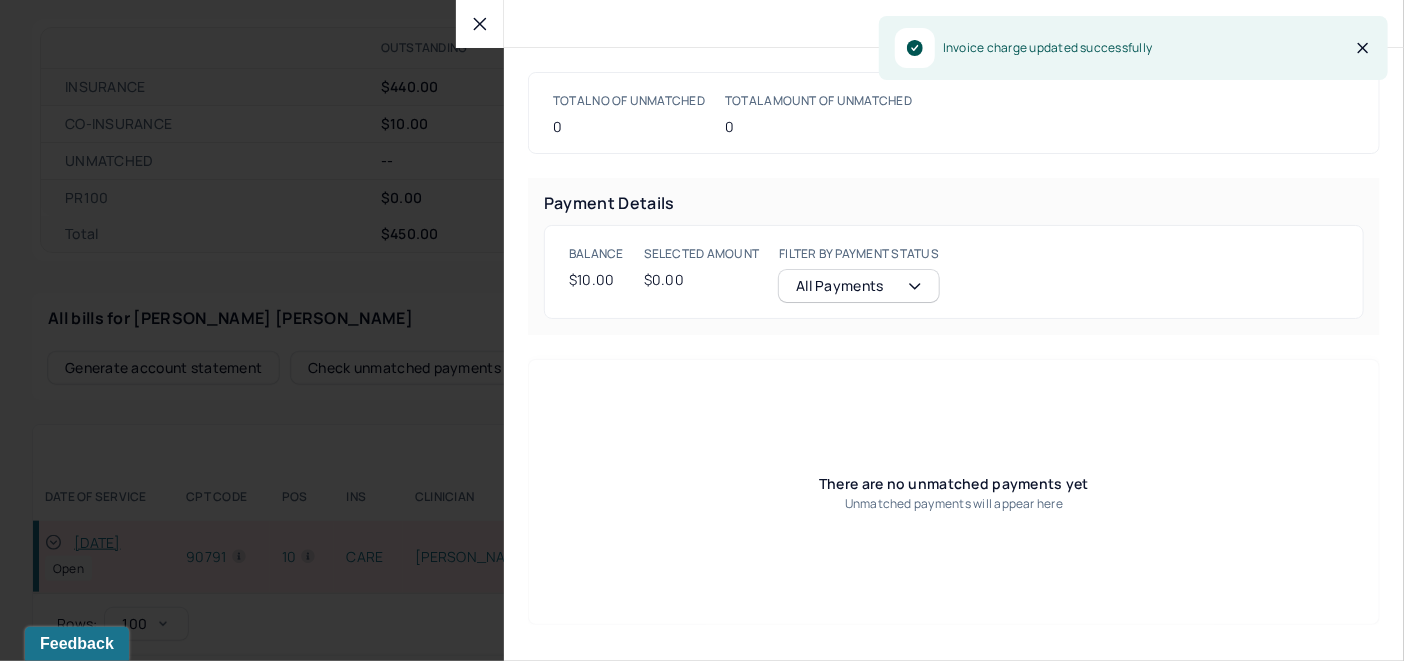click 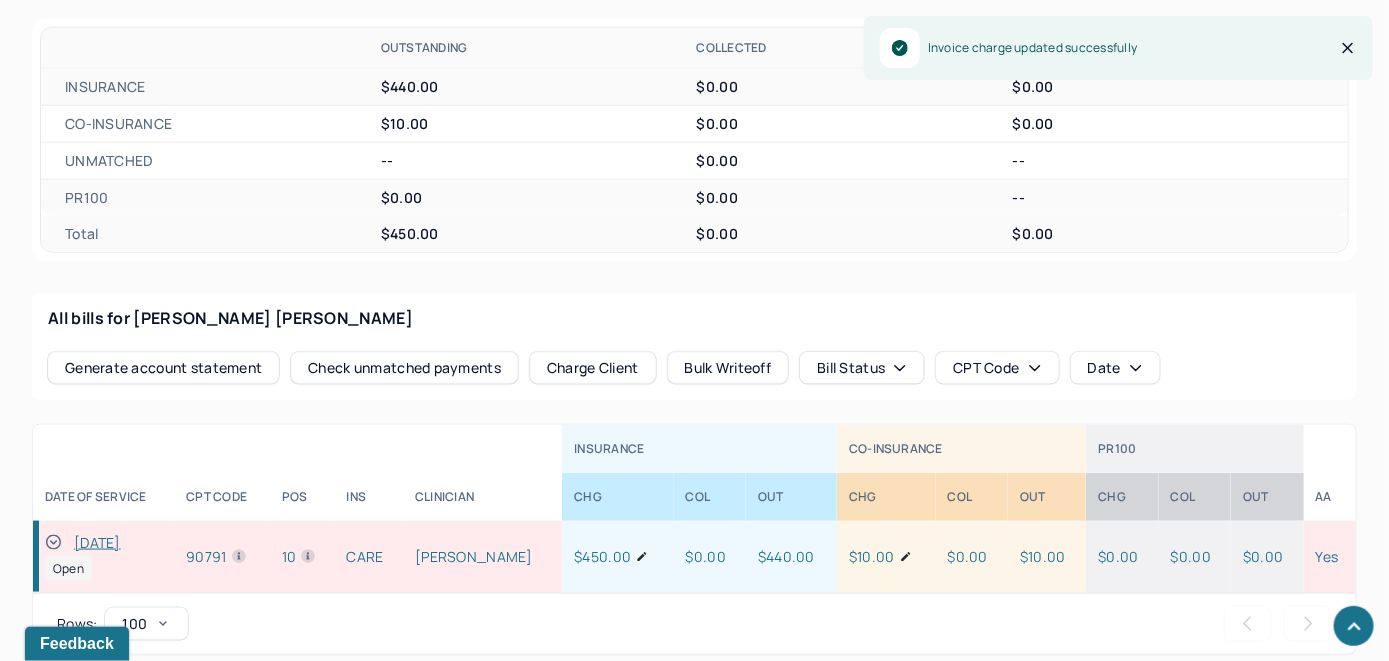 click on "All bills for   Wu Ting yan   Generate account statement     Check unmatched payments     Charge Client     Bulk Writeoff     Bill Status     CPT Code     Date" at bounding box center (694, 346) 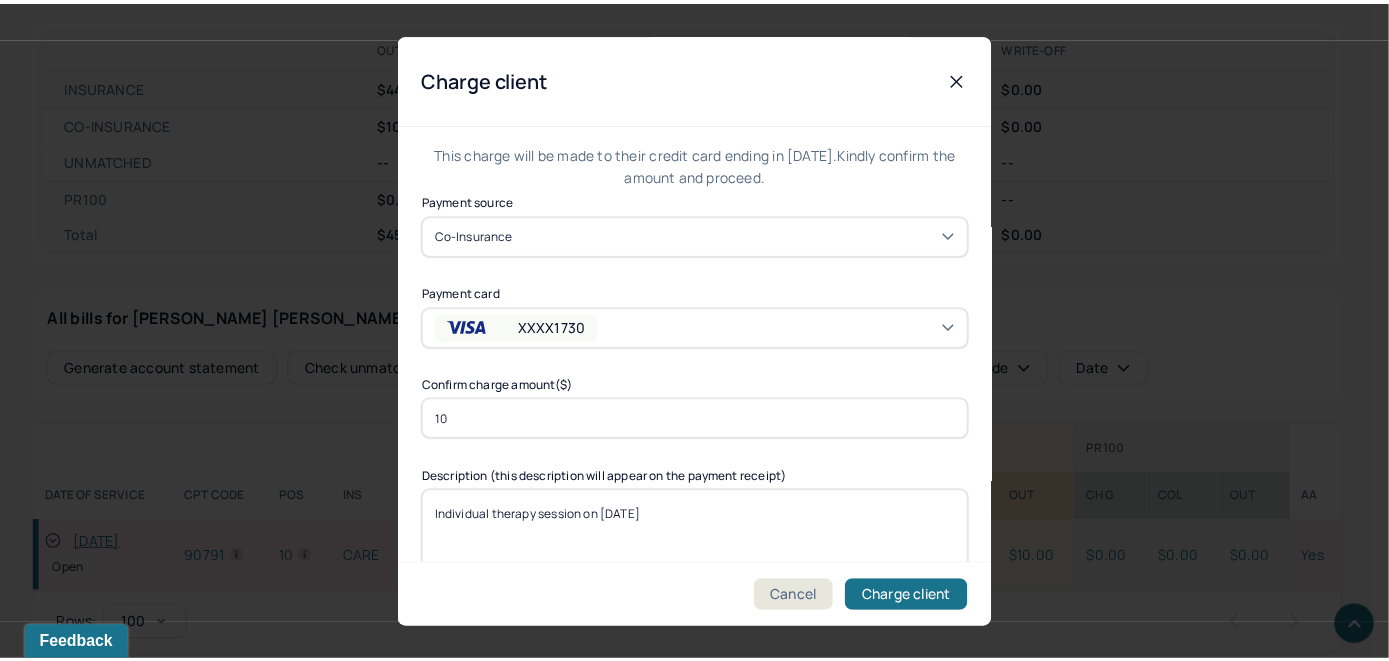 scroll, scrollTop: 121, scrollLeft: 0, axis: vertical 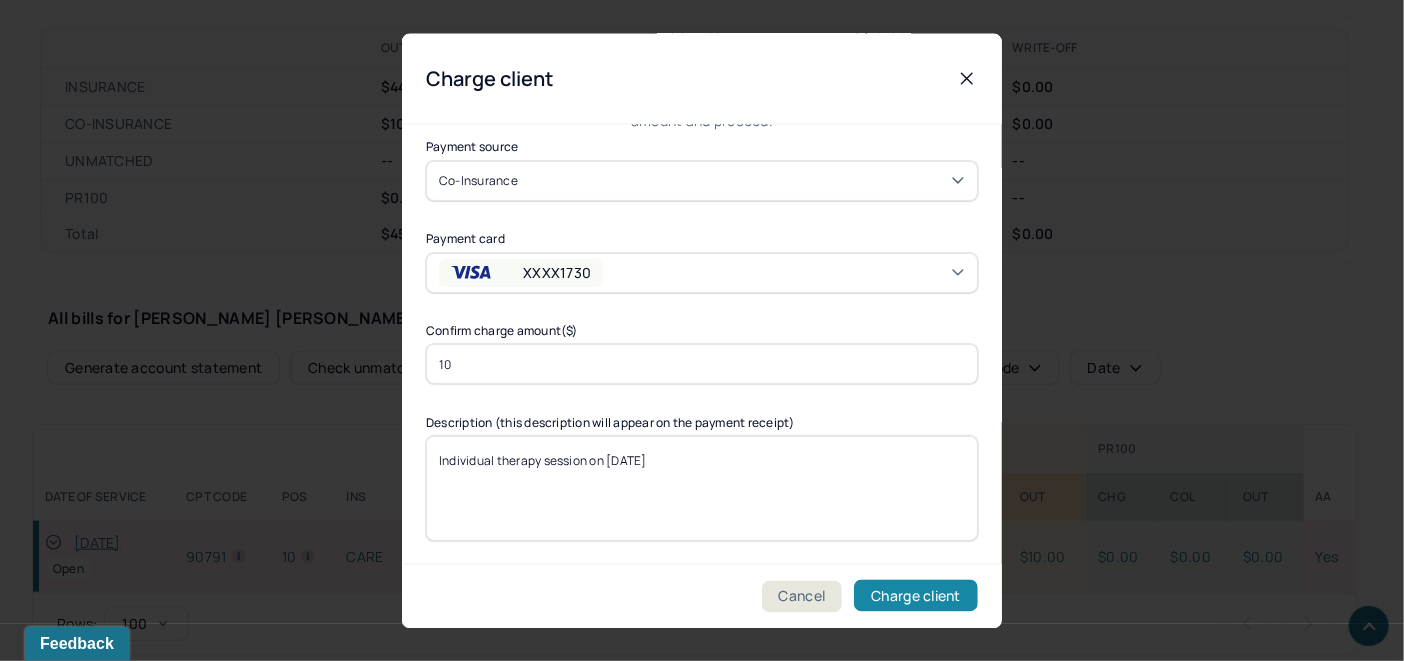 click on "Charge client" at bounding box center [916, 596] 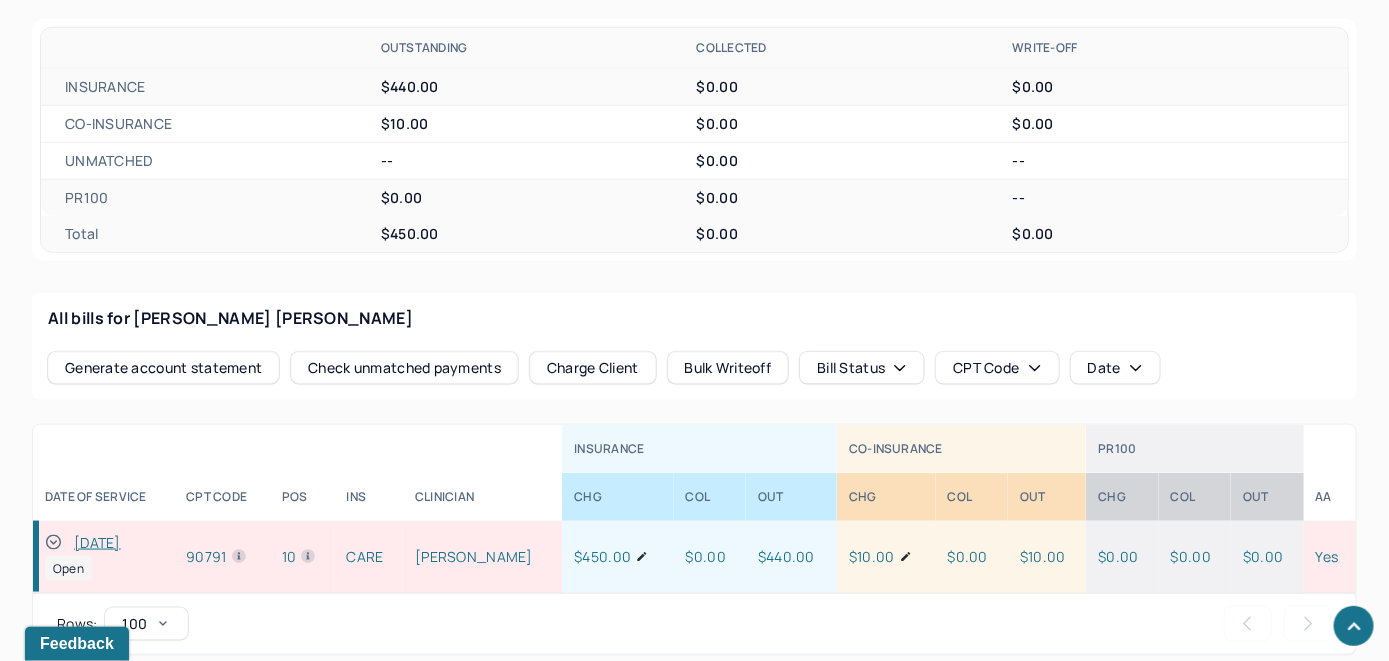 click 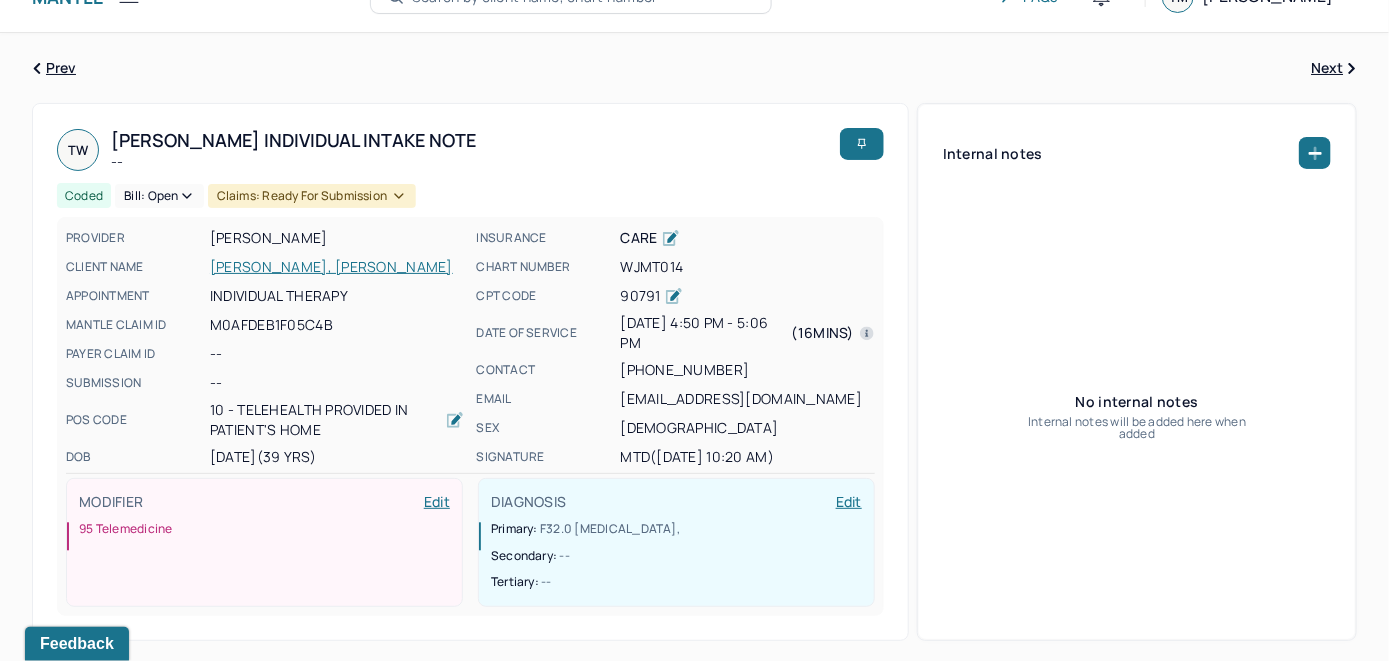 scroll, scrollTop: 0, scrollLeft: 0, axis: both 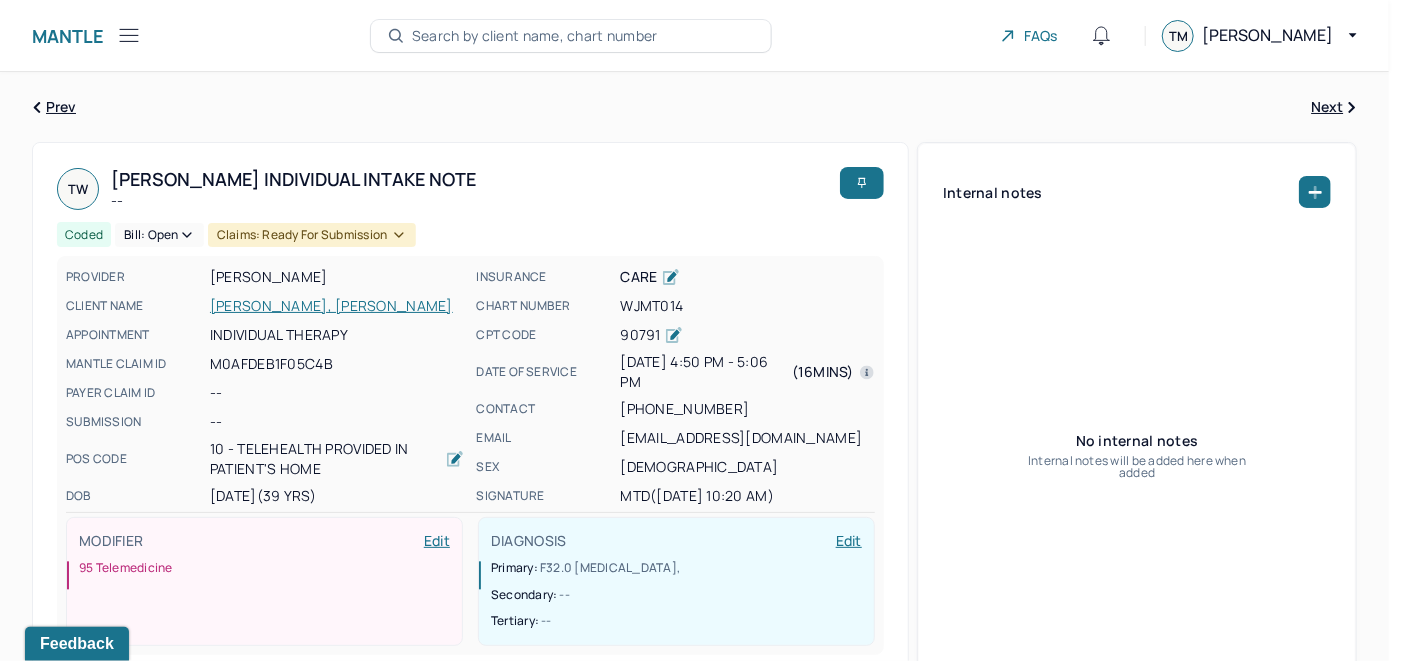 click on "Bill: Open" at bounding box center [159, 235] 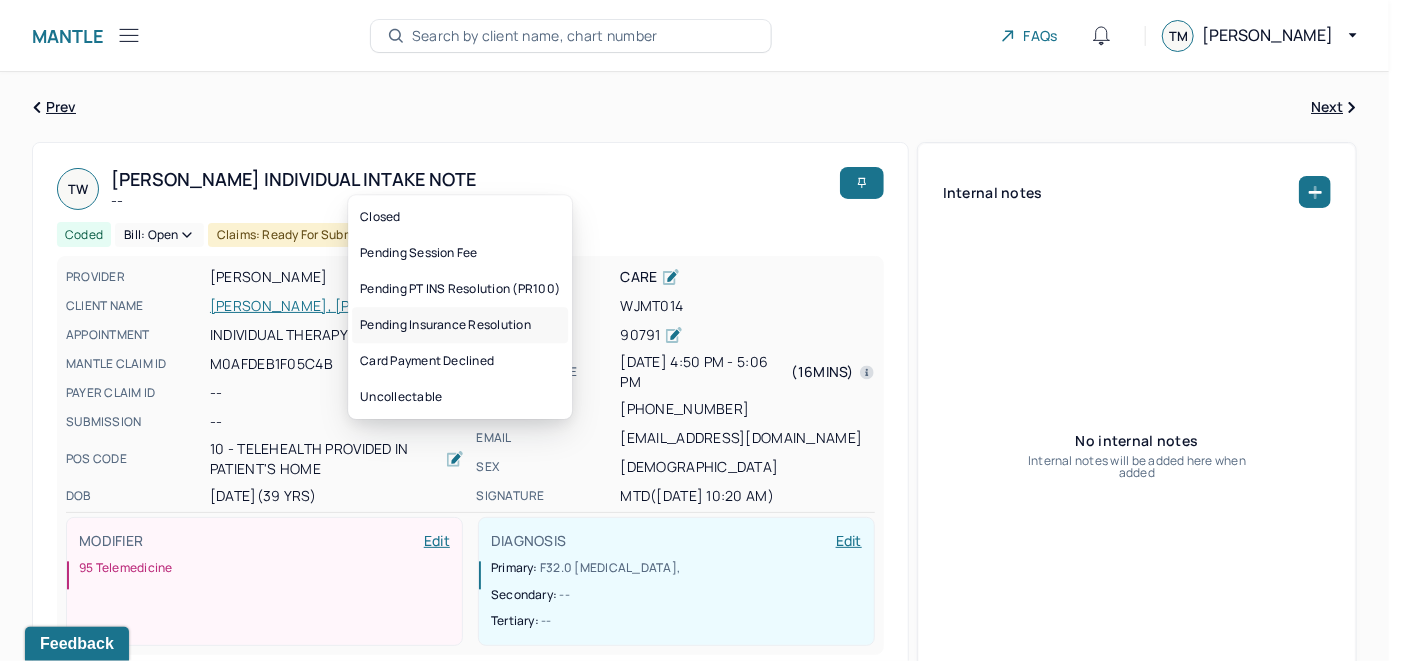 click on "Pending Insurance Resolution" at bounding box center [460, 325] 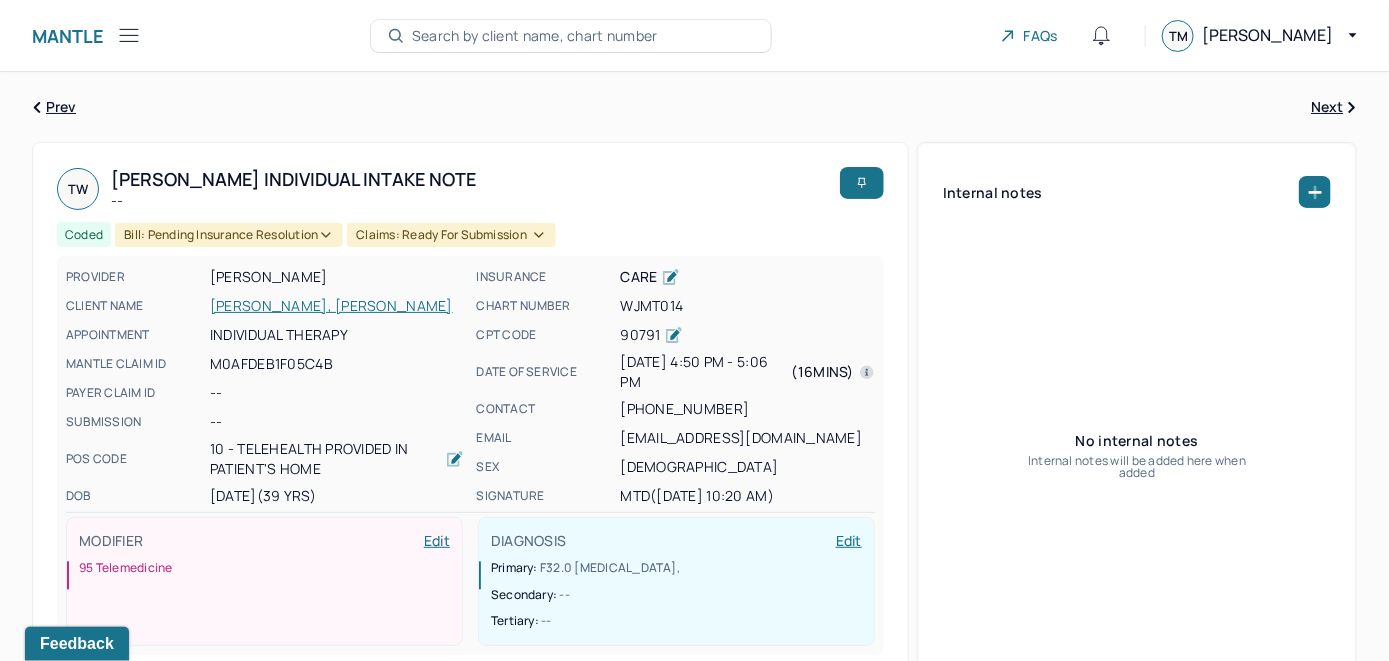 click on "Search by client name, chart number" at bounding box center (535, 36) 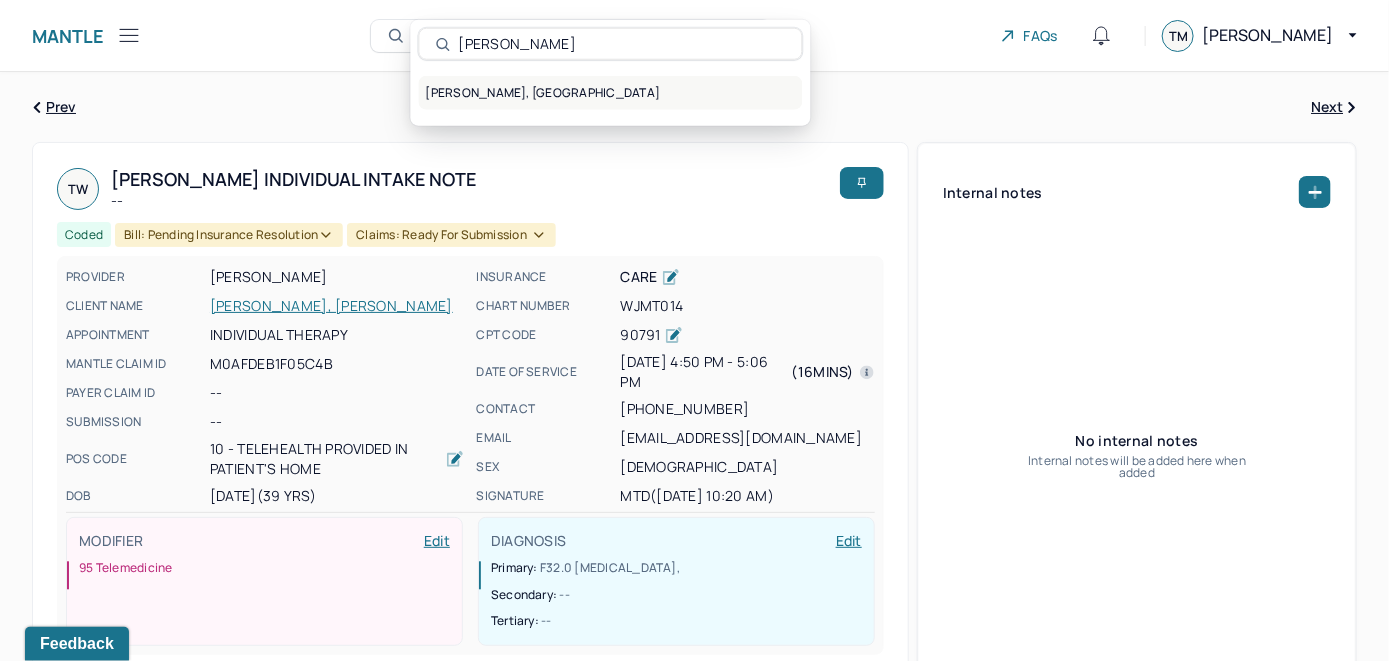 type on "[PERSON_NAME]" 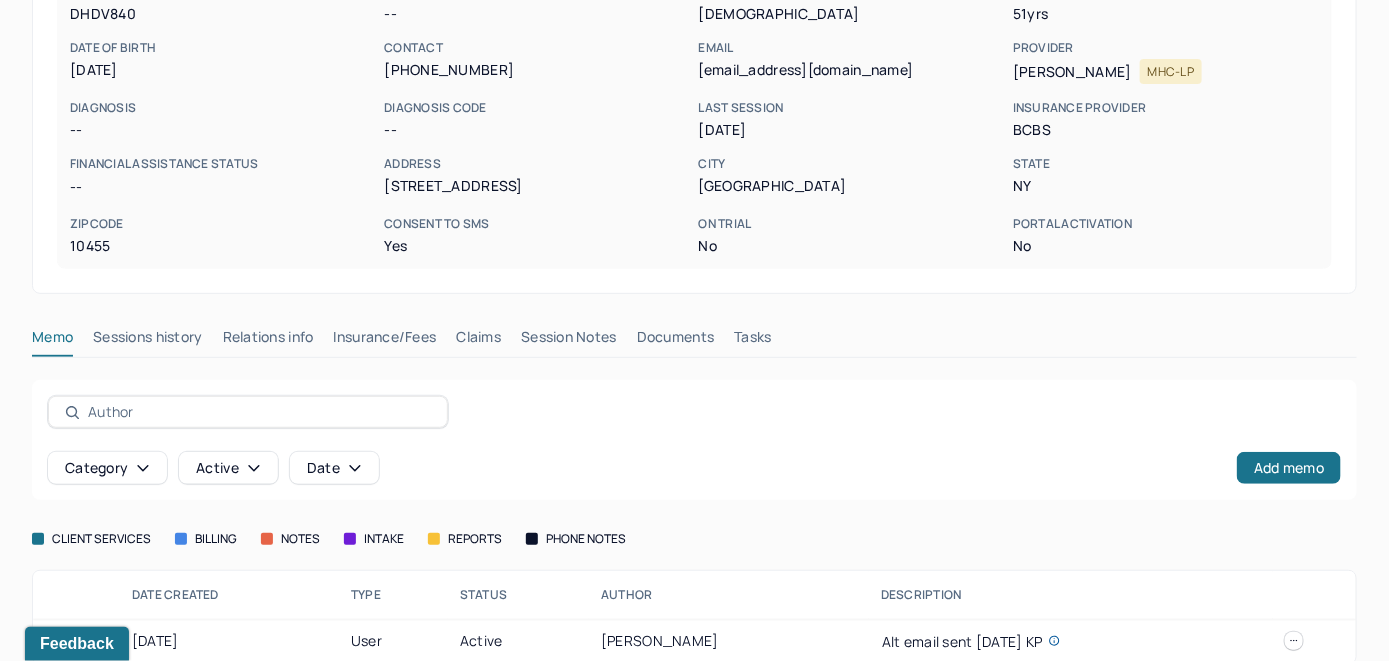 scroll, scrollTop: 261, scrollLeft: 0, axis: vertical 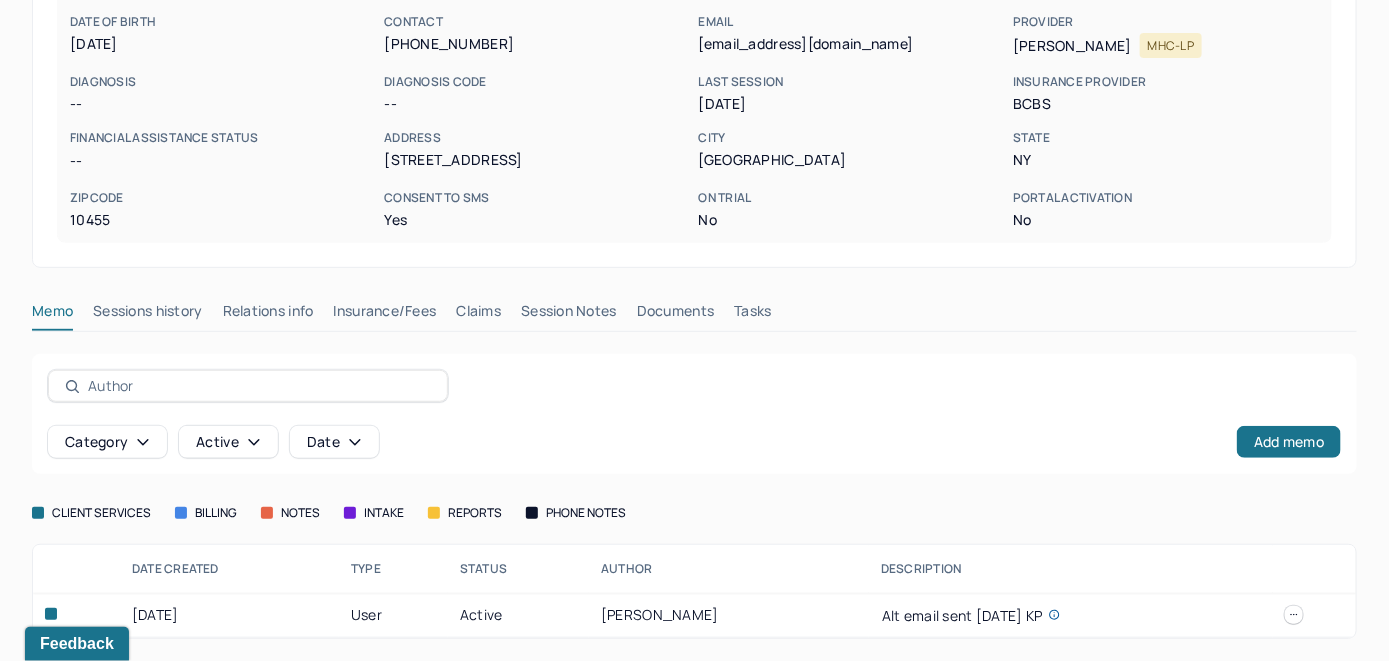 click on "Insurance/Fees" at bounding box center (385, 315) 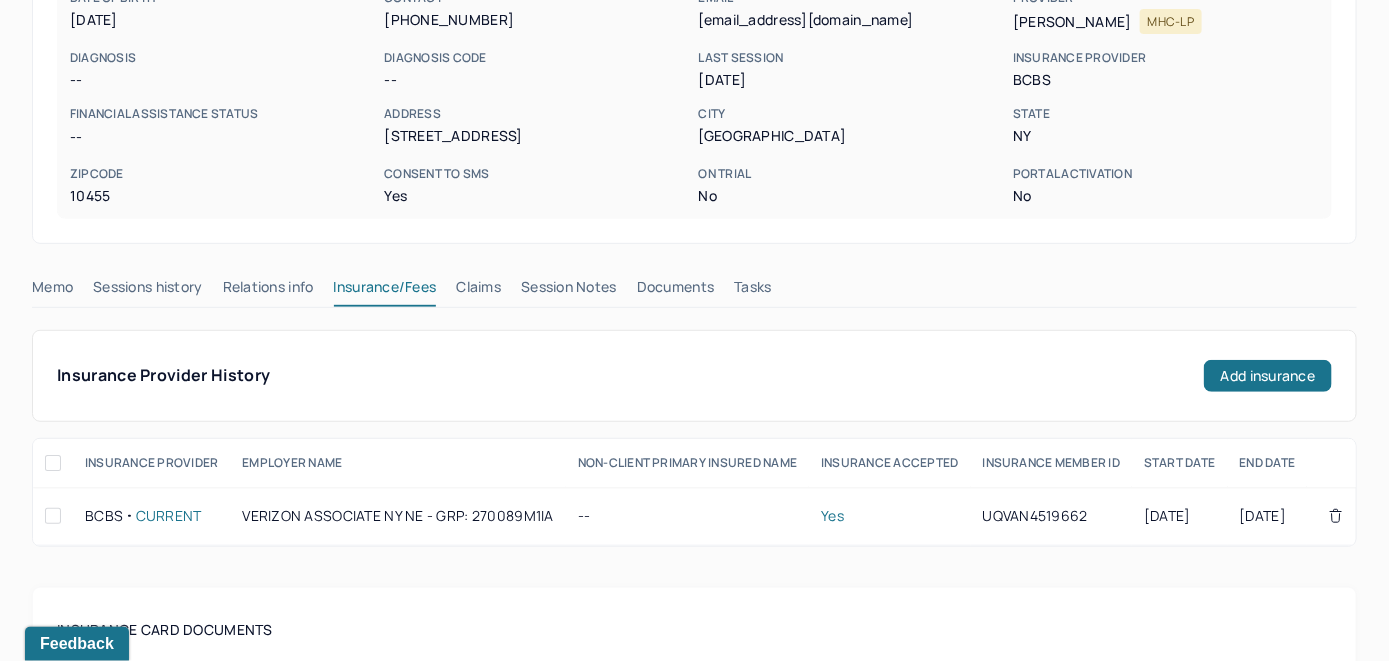 scroll, scrollTop: 261, scrollLeft: 0, axis: vertical 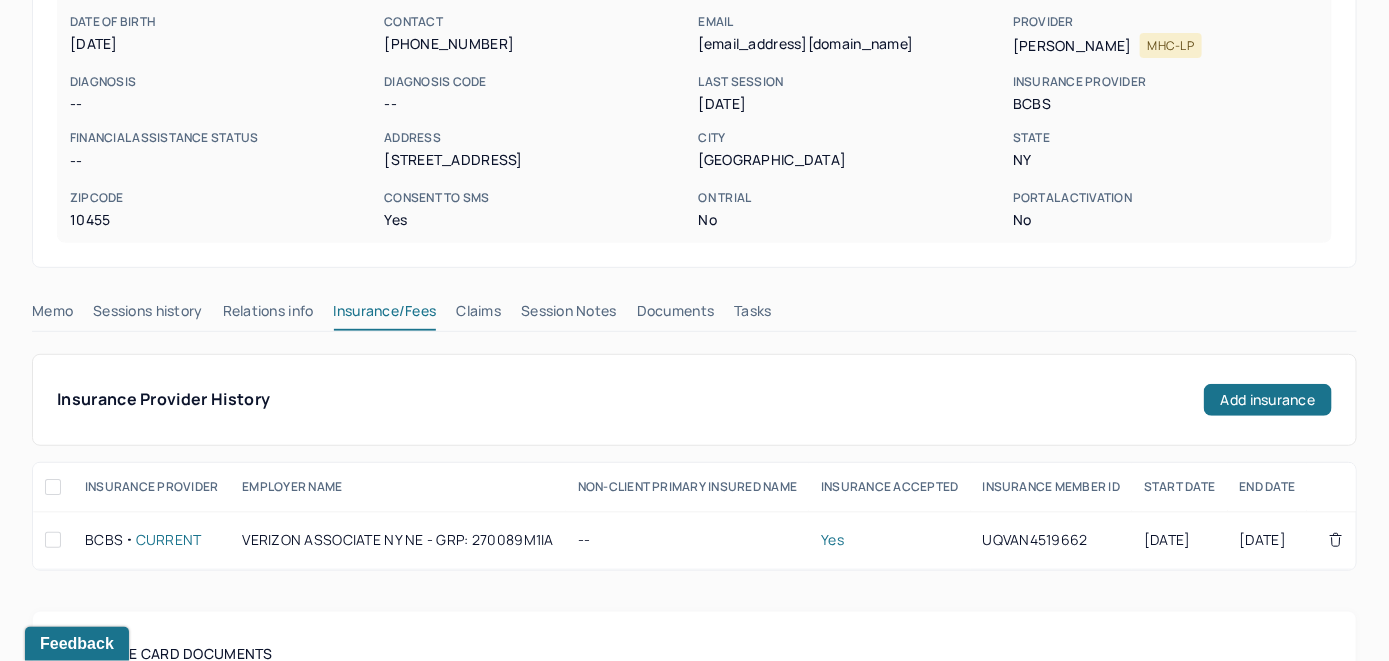 click on "Claims" at bounding box center [478, 315] 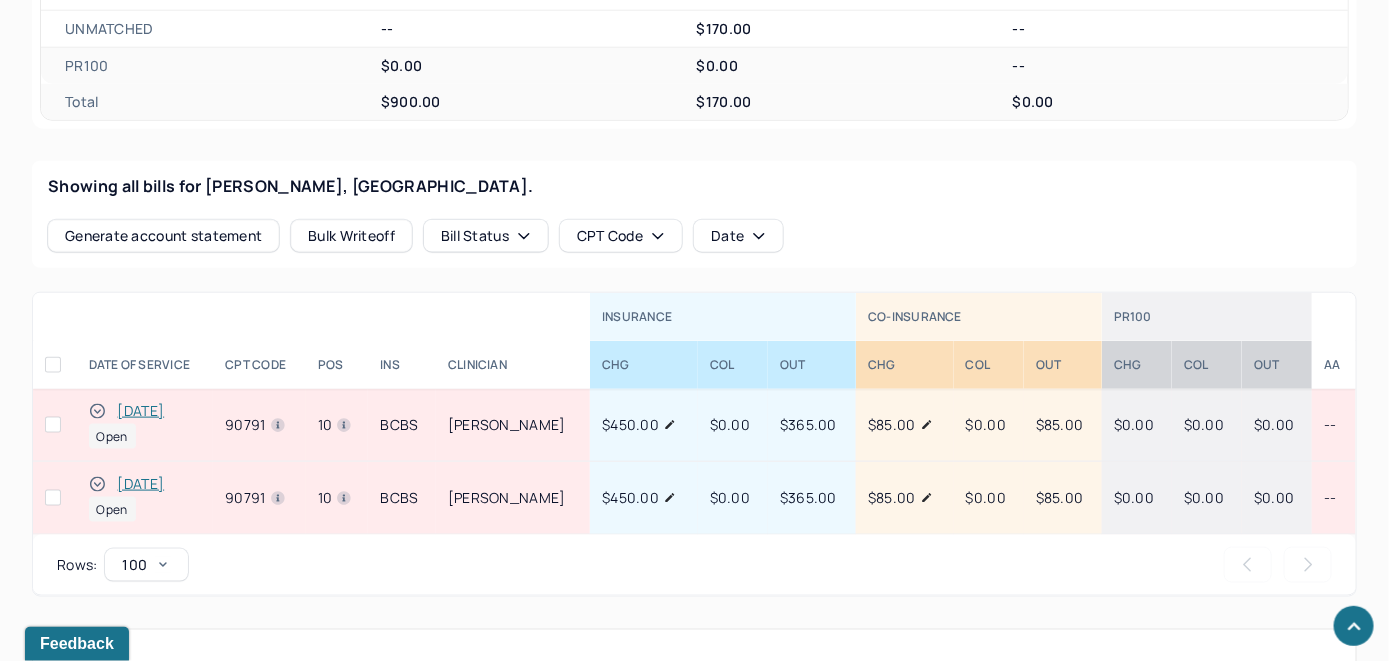 scroll, scrollTop: 761, scrollLeft: 0, axis: vertical 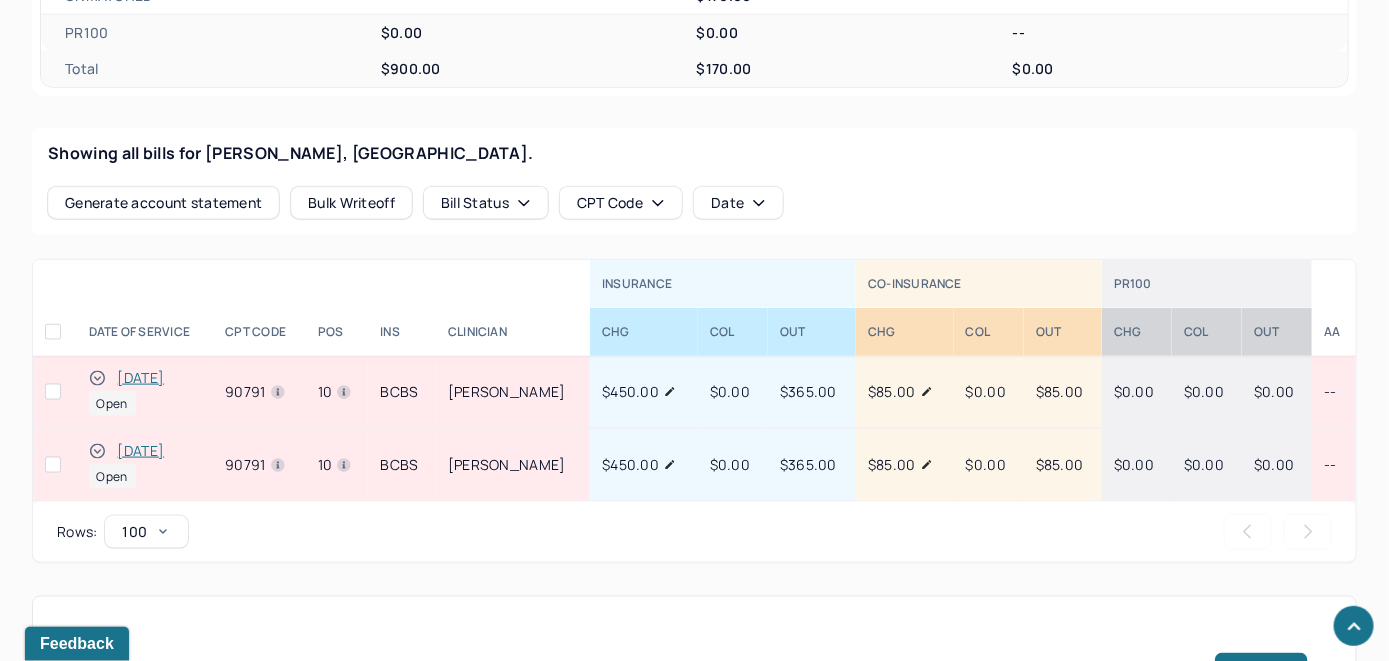 click on "[DATE]" at bounding box center [141, 451] 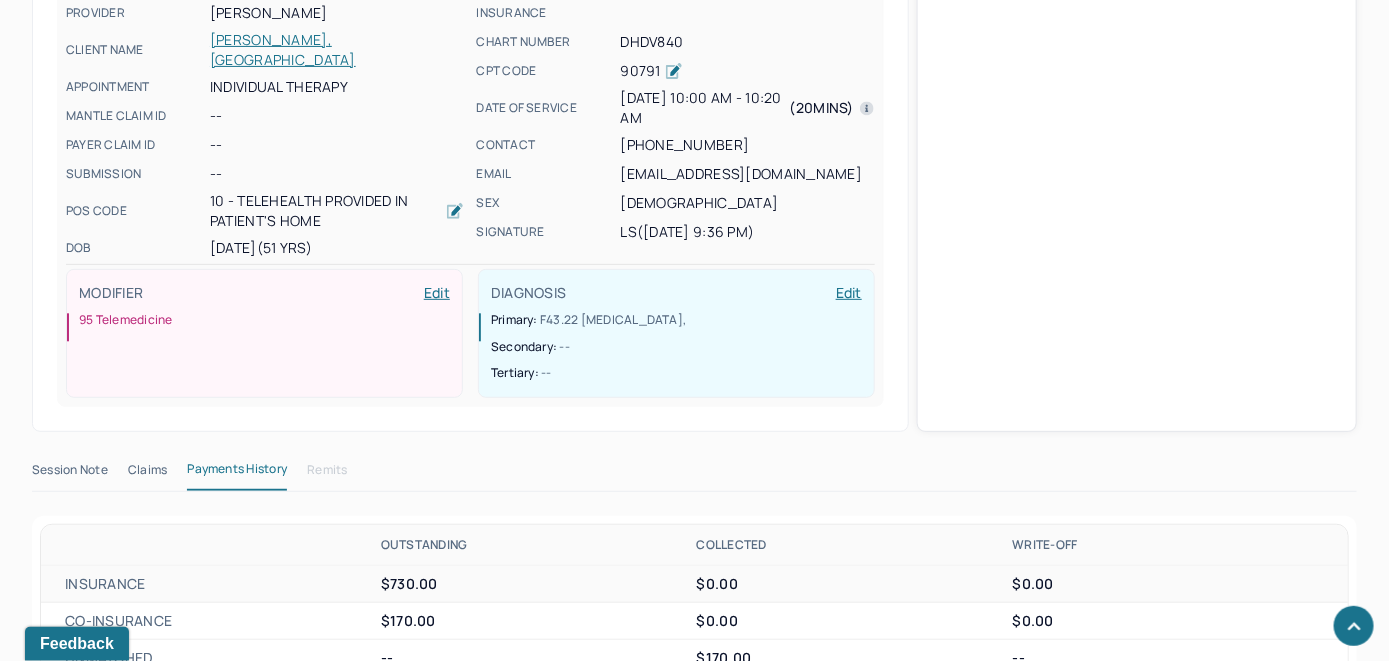 scroll, scrollTop: 761, scrollLeft: 0, axis: vertical 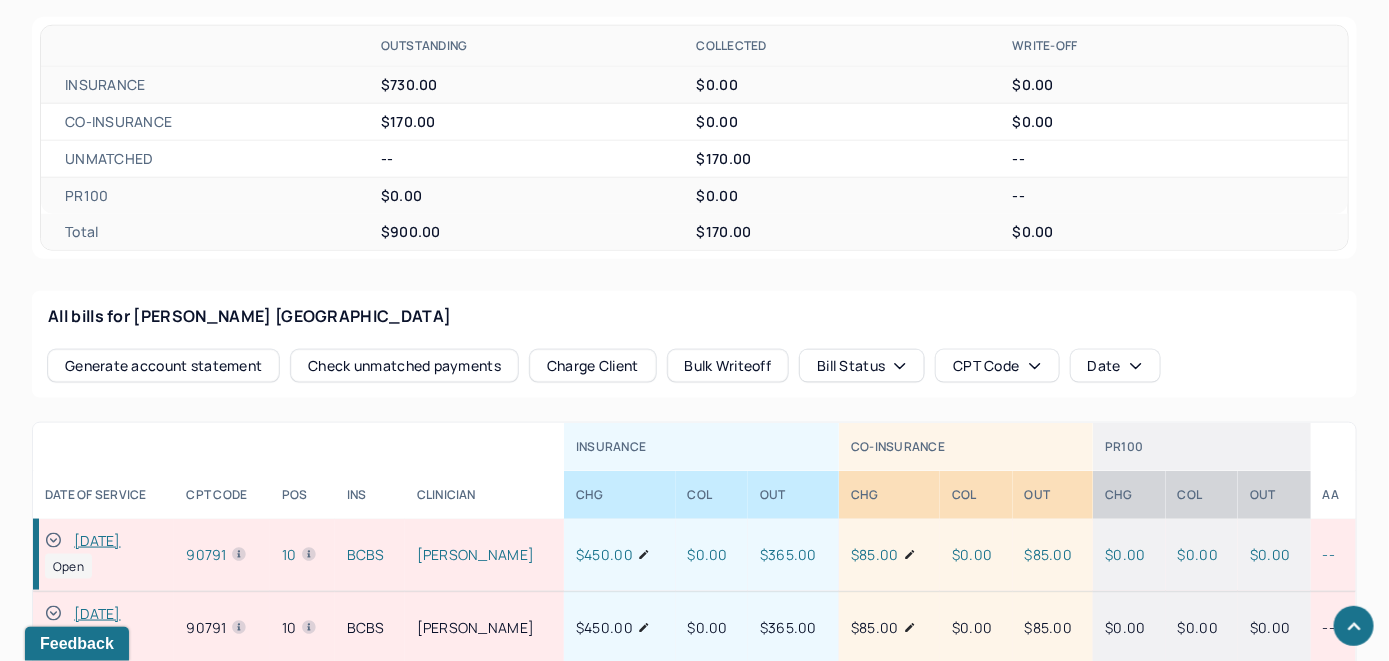 click on "Check unmatched payments" at bounding box center (404, 366) 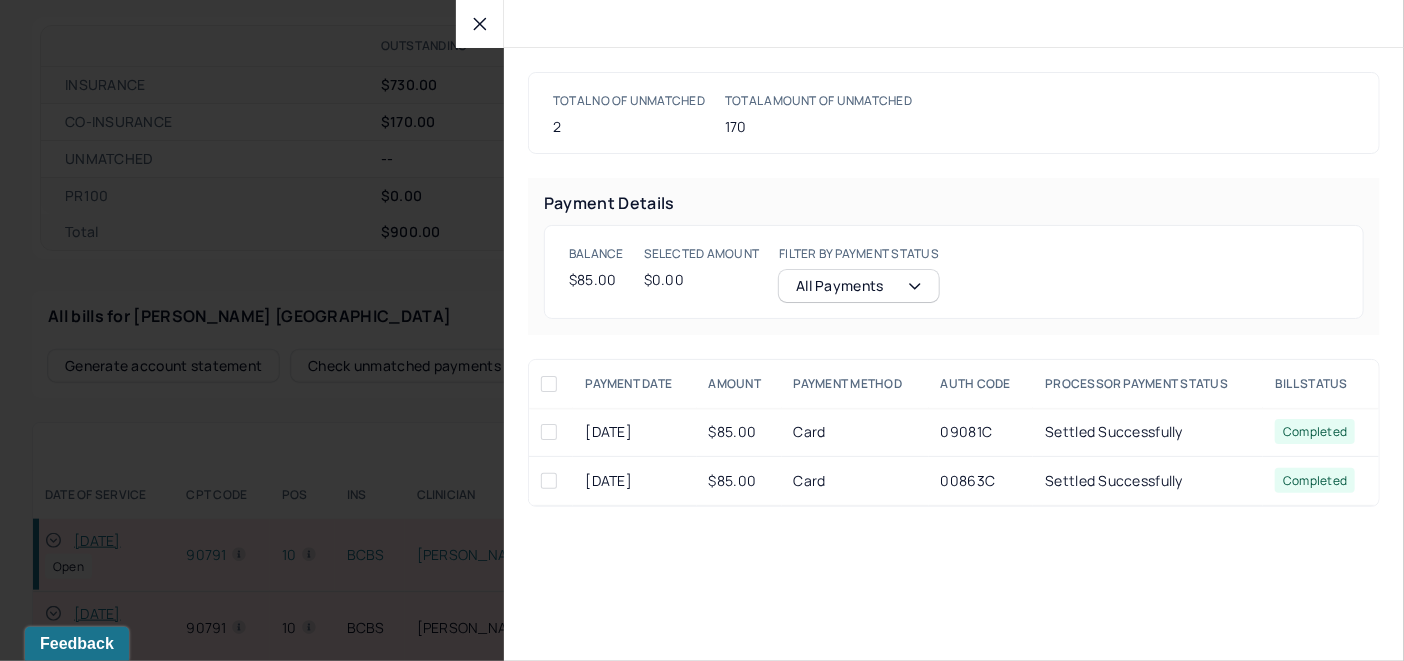 click at bounding box center [480, 24] 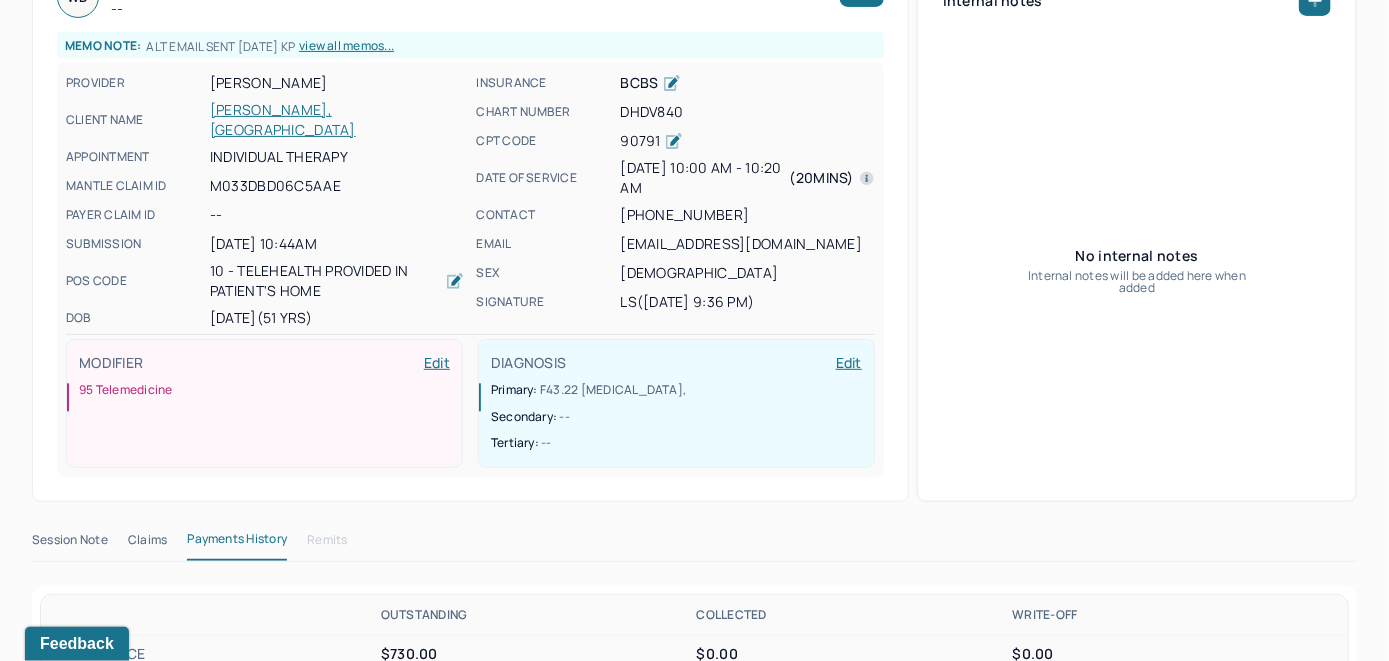 scroll, scrollTop: 161, scrollLeft: 0, axis: vertical 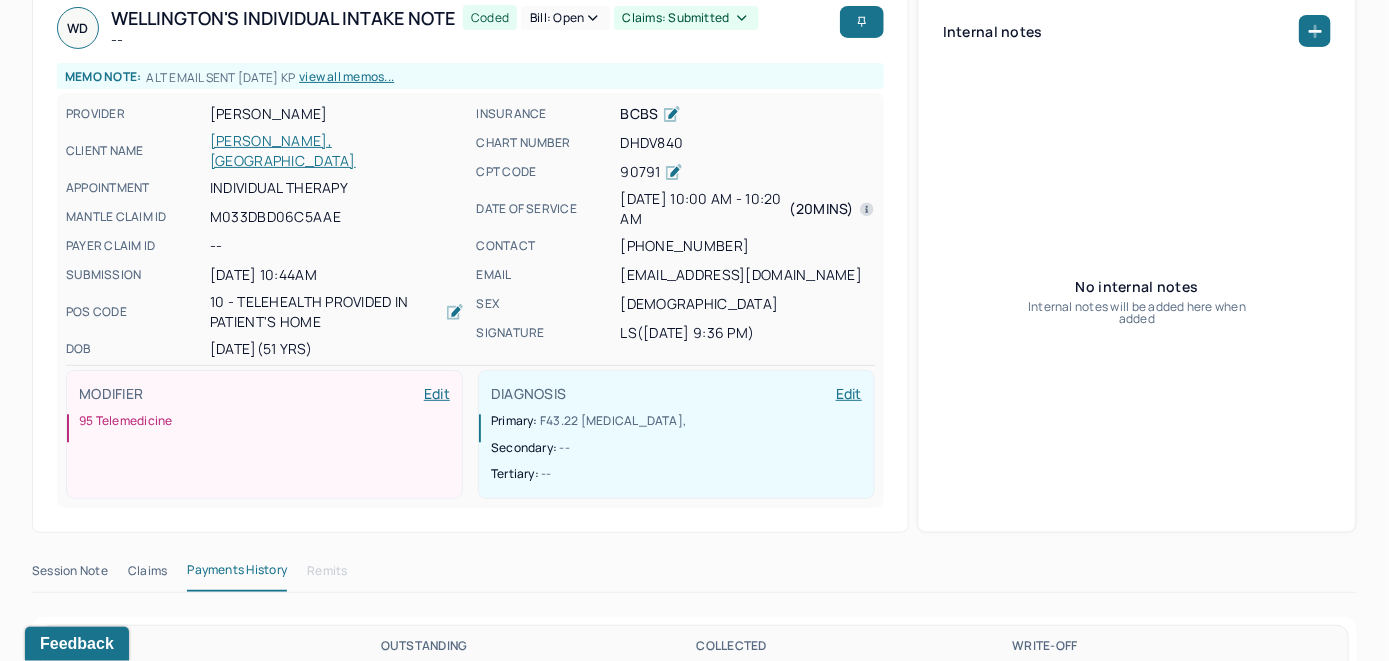click on "DOMINGUEZ, WELLINGTON" at bounding box center (337, 151) 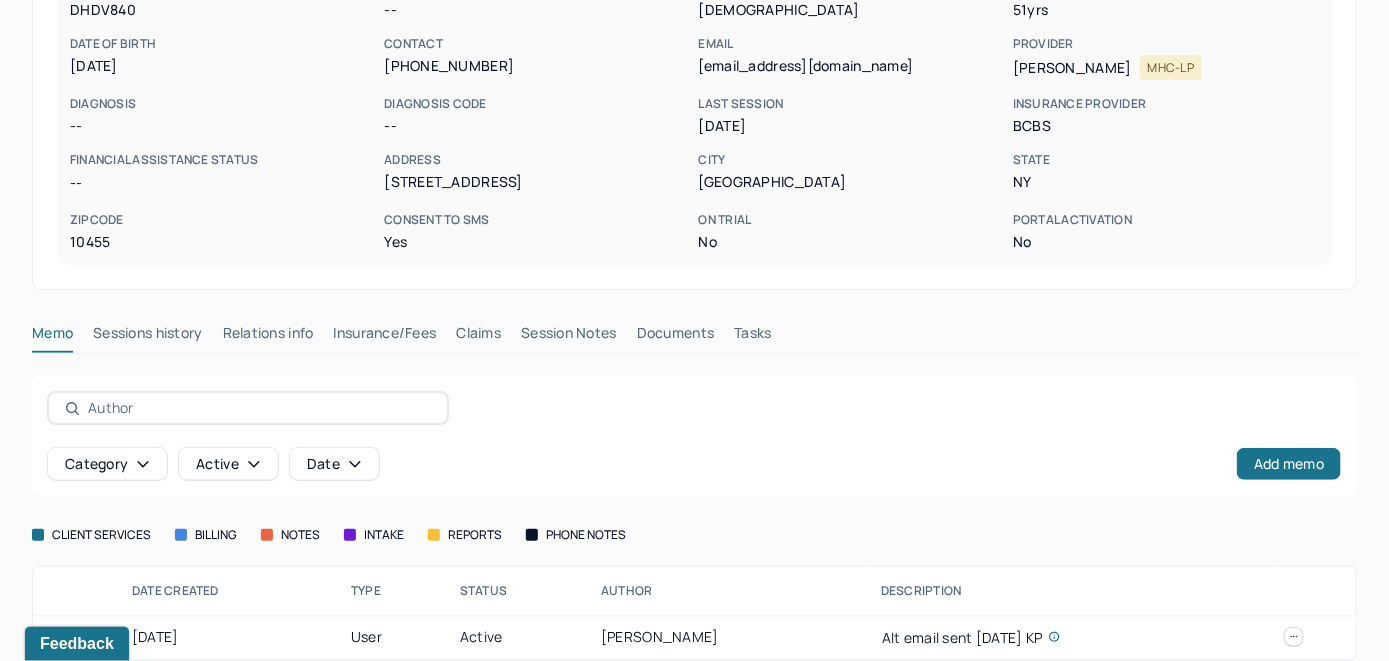 scroll, scrollTop: 261, scrollLeft: 0, axis: vertical 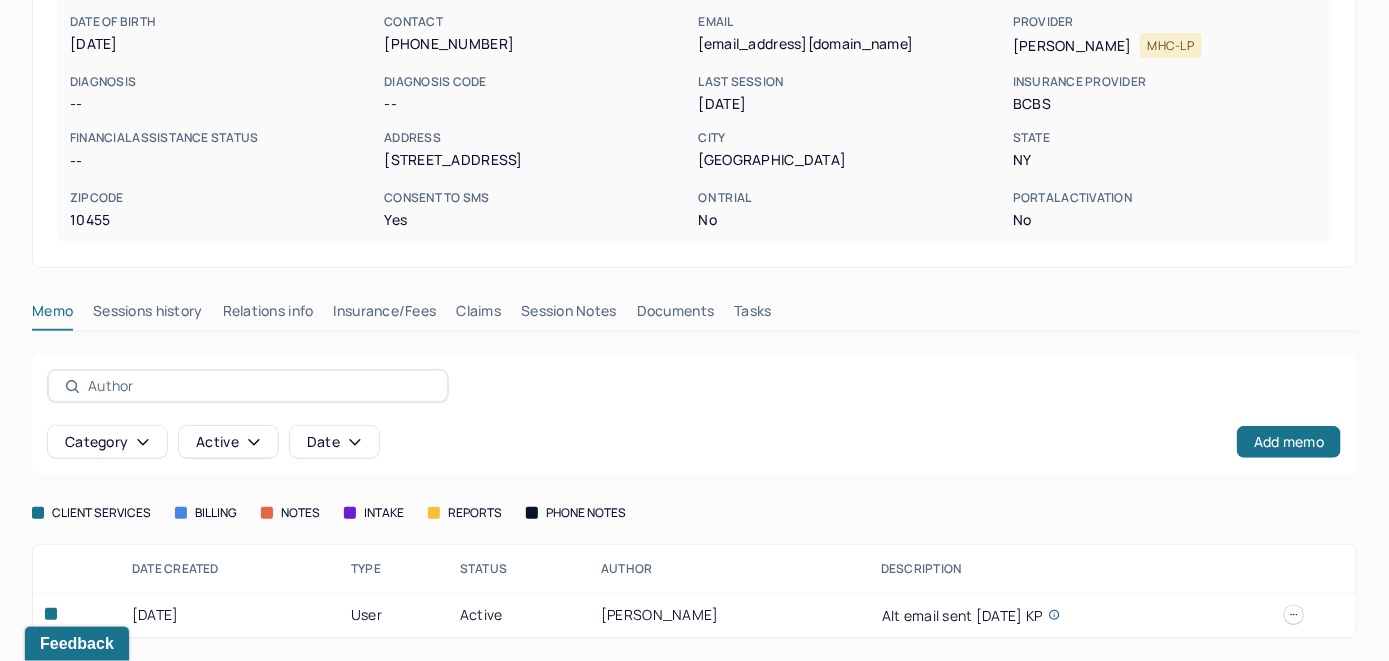 click on "Insurance/Fees" at bounding box center (385, 315) 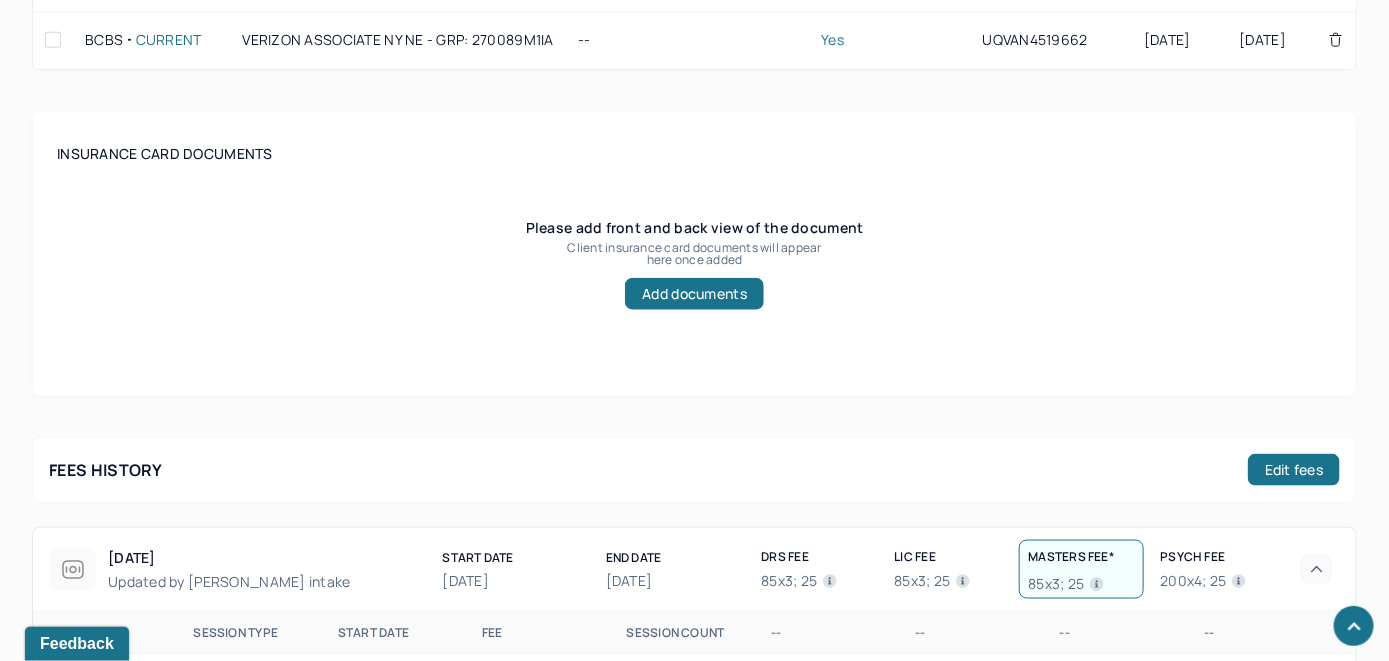 scroll, scrollTop: 861, scrollLeft: 0, axis: vertical 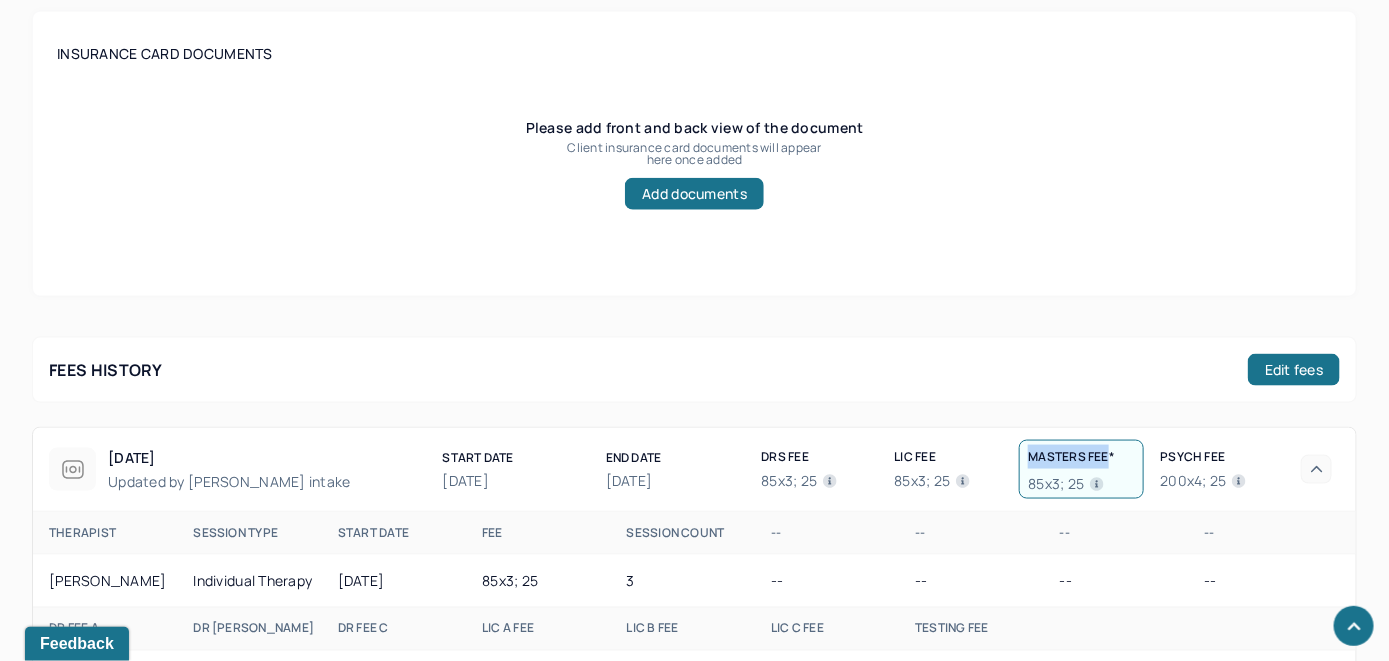 drag, startPoint x: 1113, startPoint y: 463, endPoint x: 1022, endPoint y: 470, distance: 91.26884 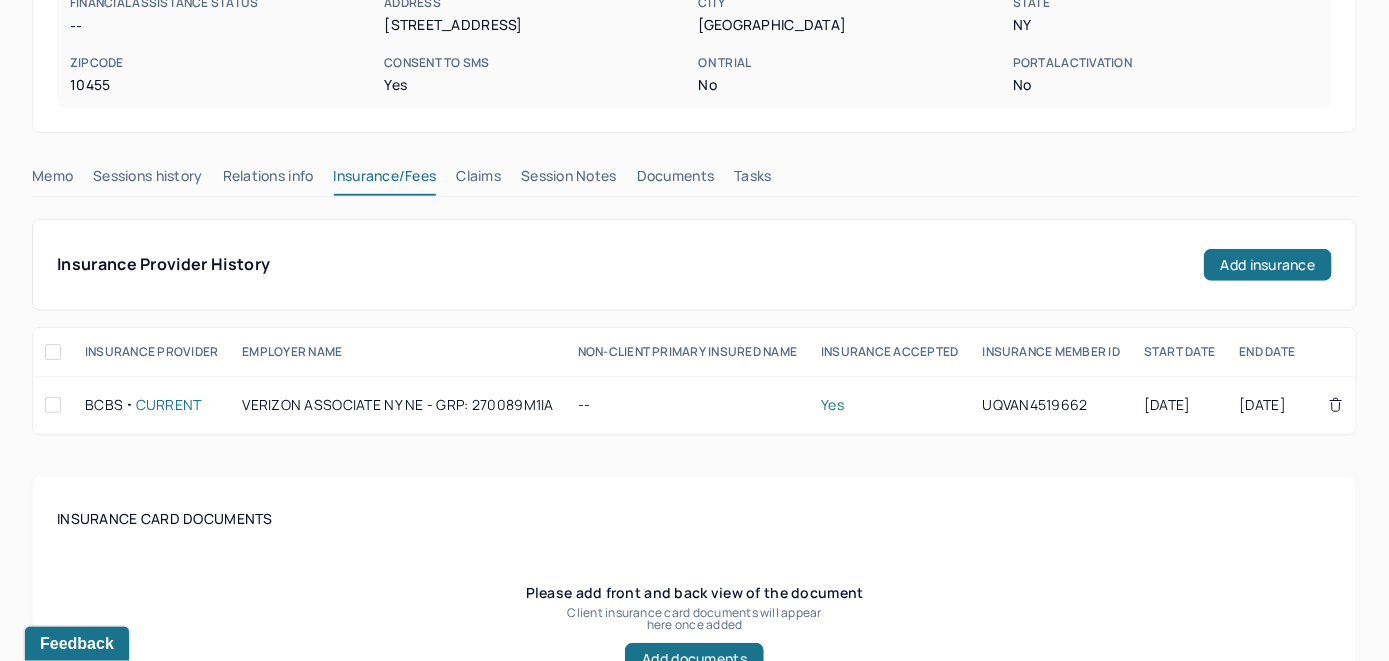 scroll, scrollTop: 361, scrollLeft: 0, axis: vertical 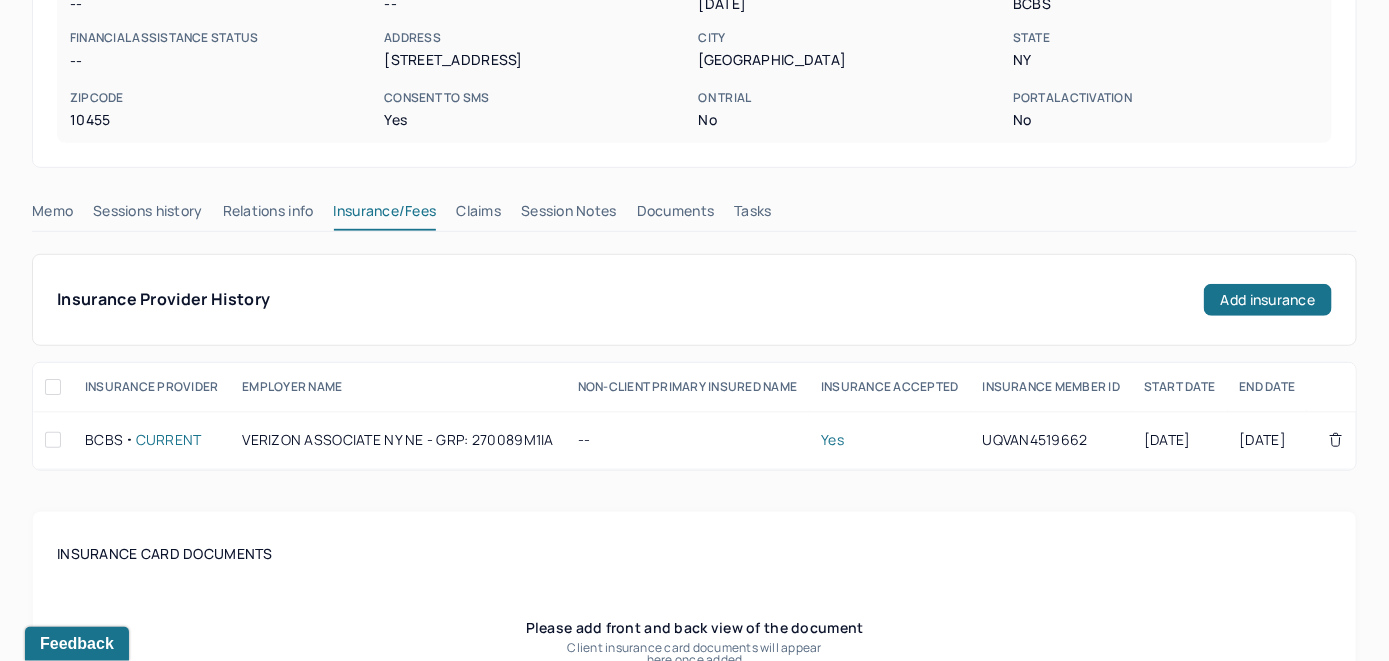 click on "Memo" at bounding box center (52, 215) 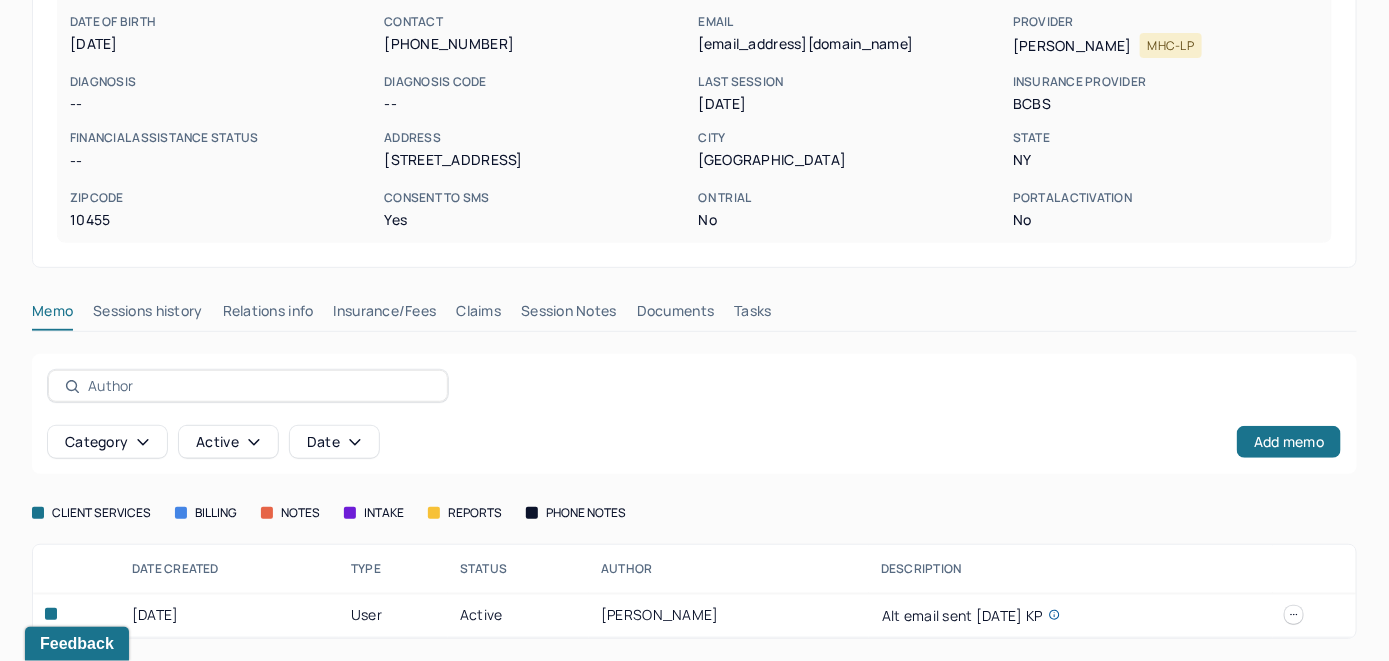 click at bounding box center (1294, 615) 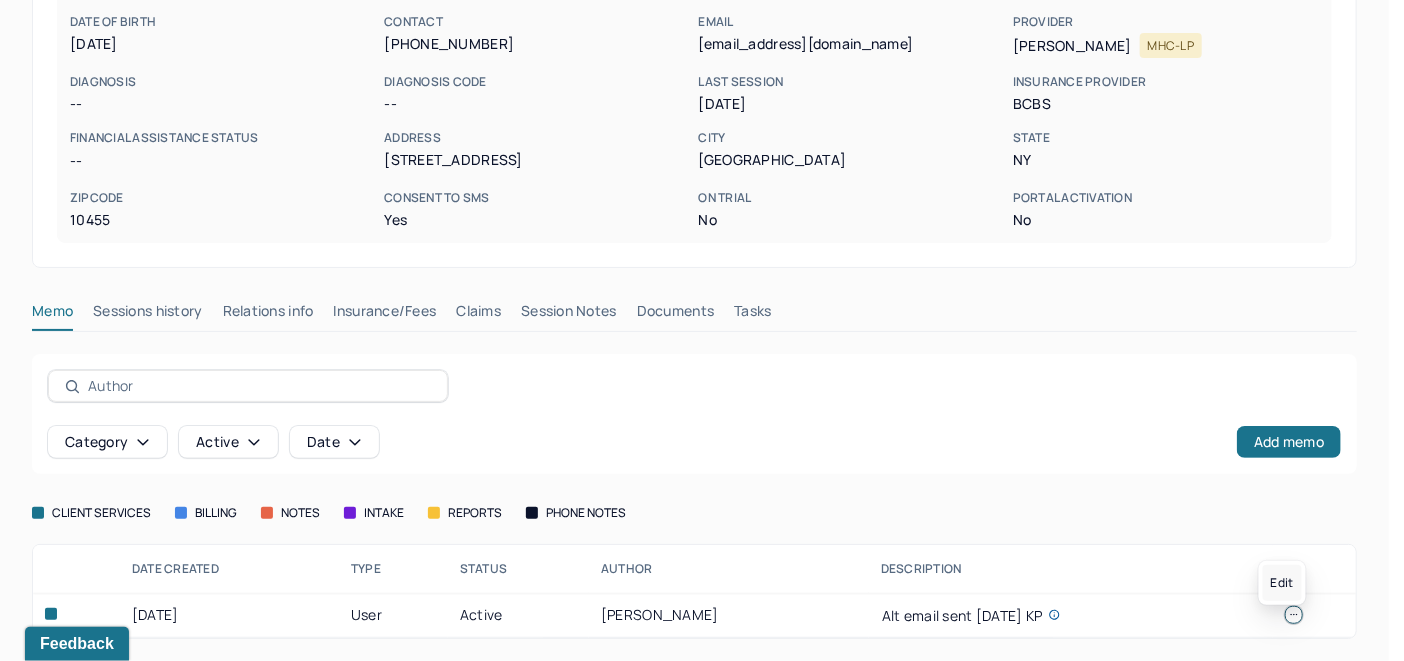 click on "Edit" at bounding box center [1282, 583] 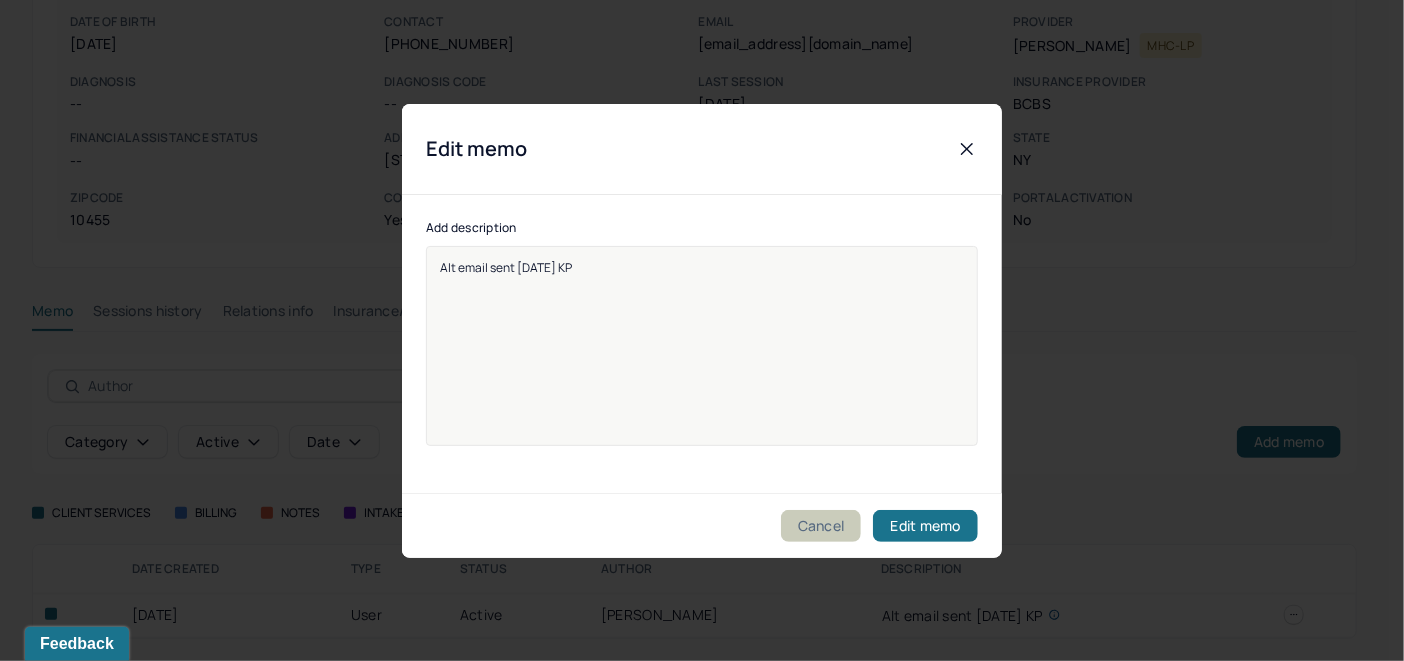 click on "Cancel" at bounding box center (821, 526) 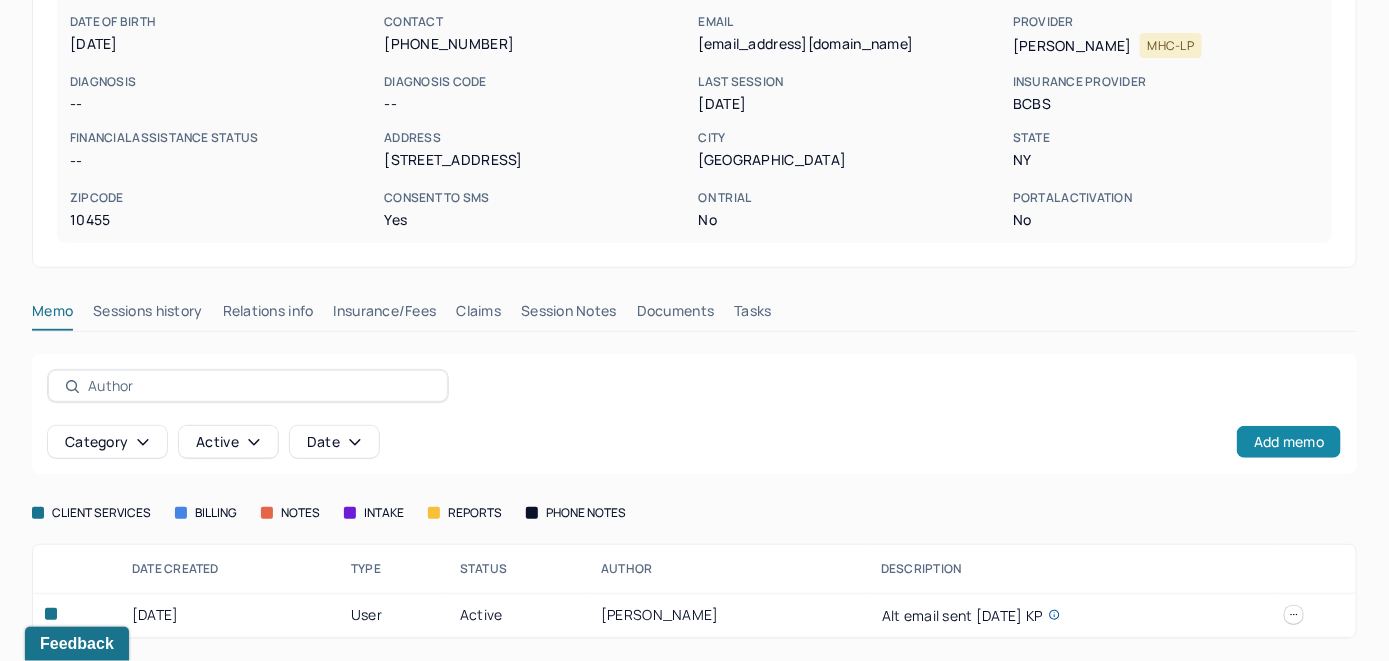 click on "Add memo" at bounding box center [1289, 442] 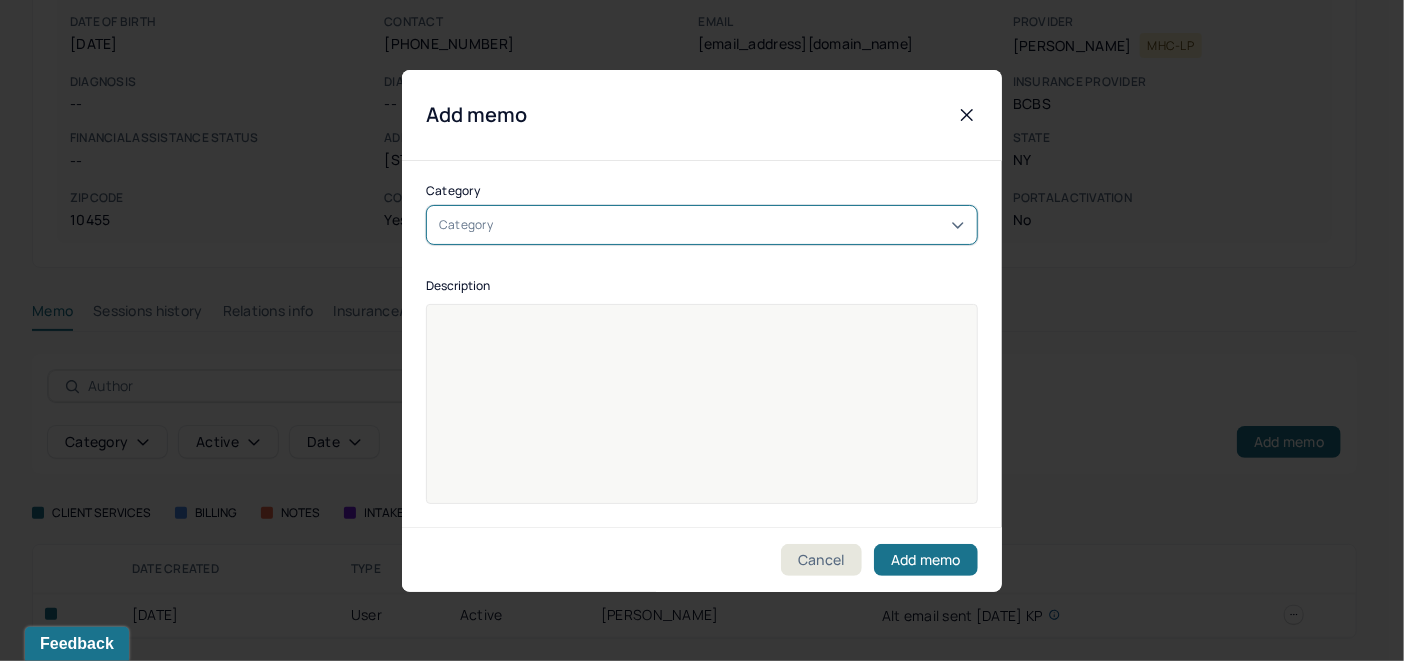 click on "Category" at bounding box center [702, 225] 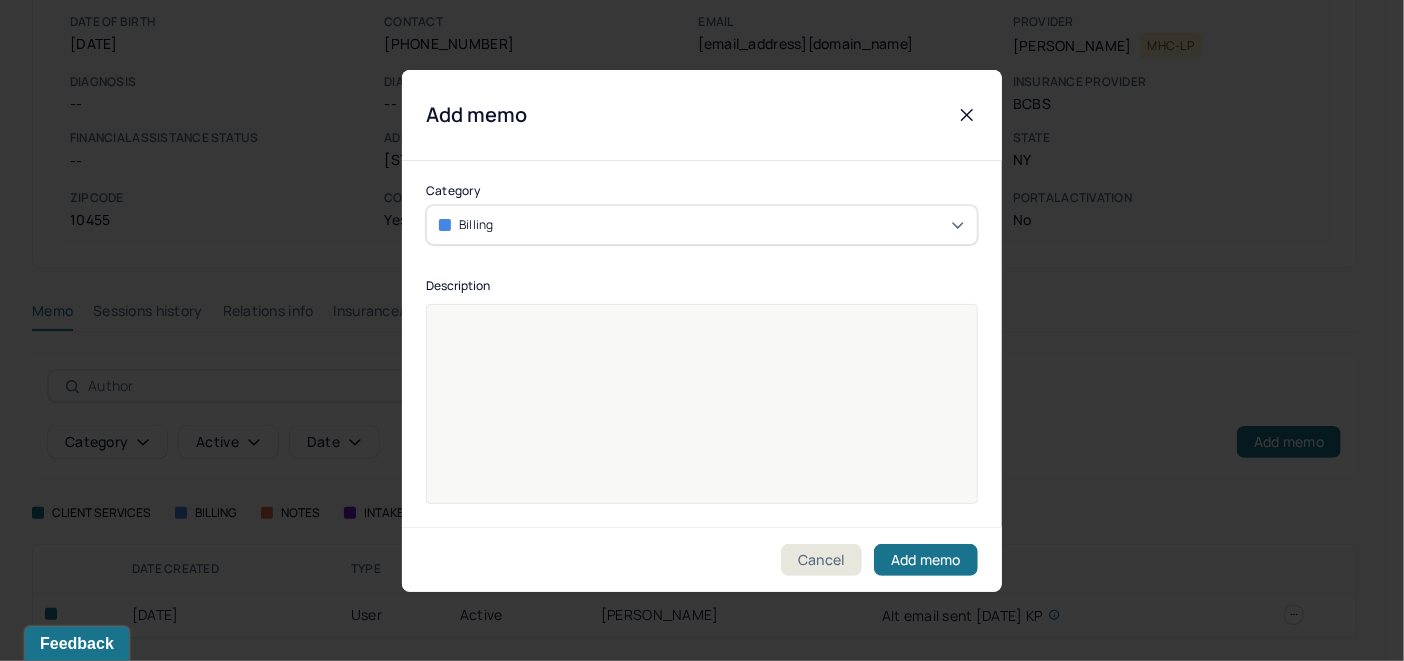 click at bounding box center [702, 417] 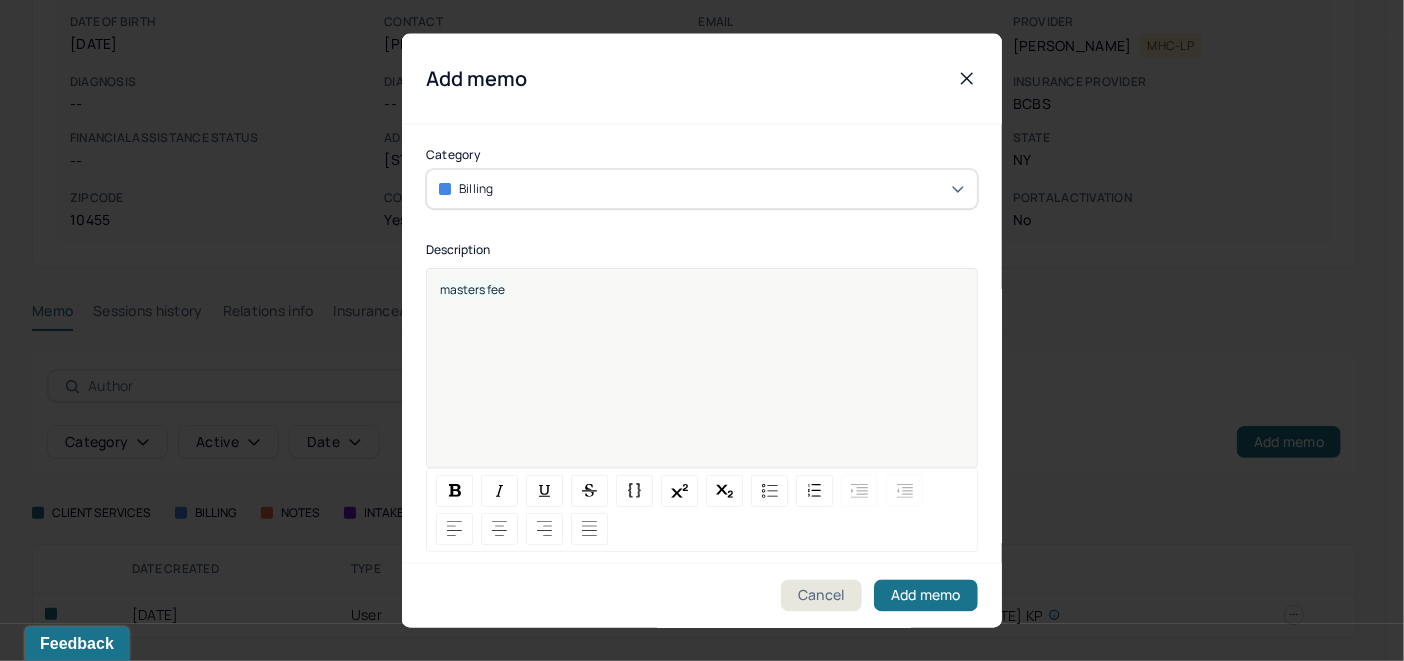 click on "Cancel" at bounding box center (821, 596) 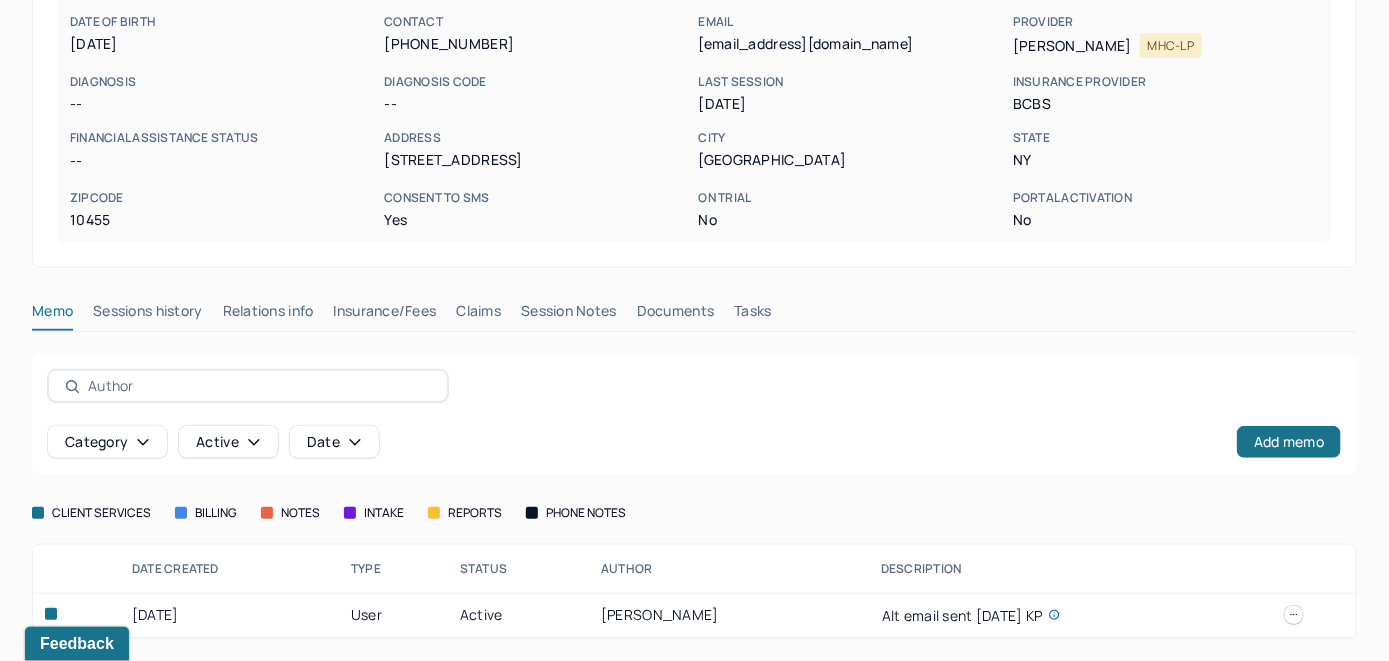 click on "Insurance/Fees" at bounding box center [385, 315] 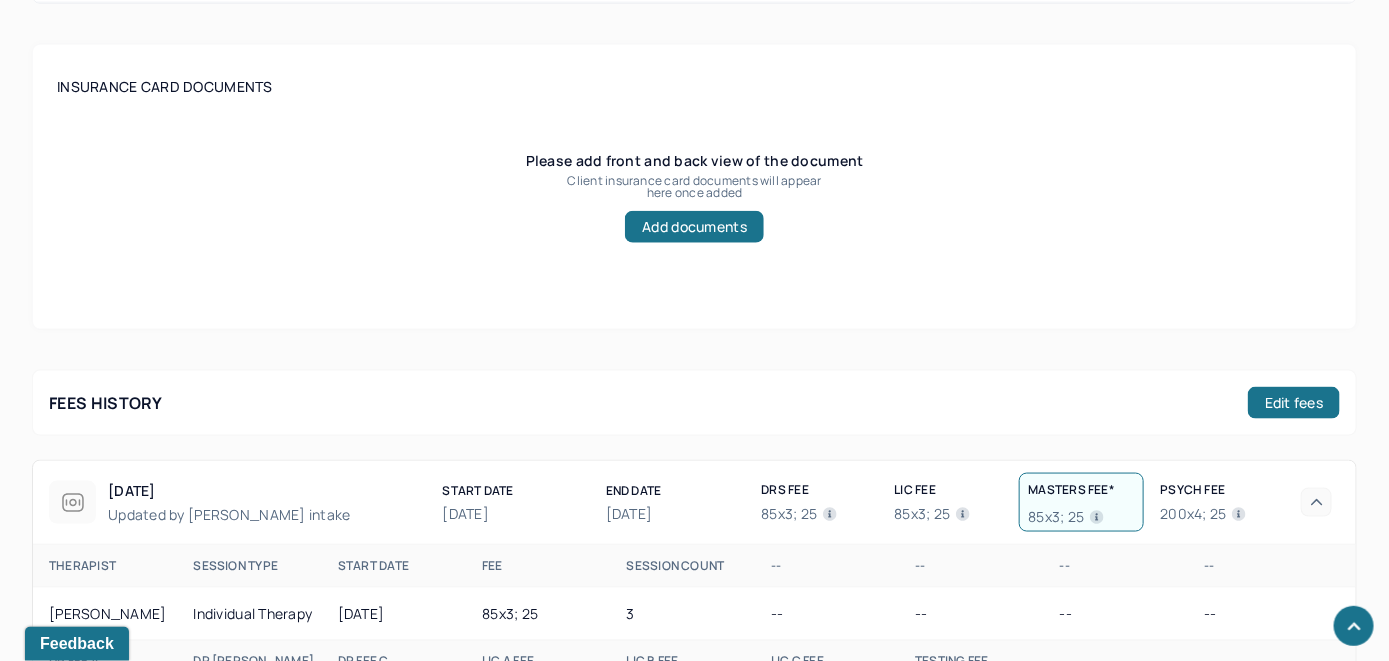 scroll, scrollTop: 861, scrollLeft: 0, axis: vertical 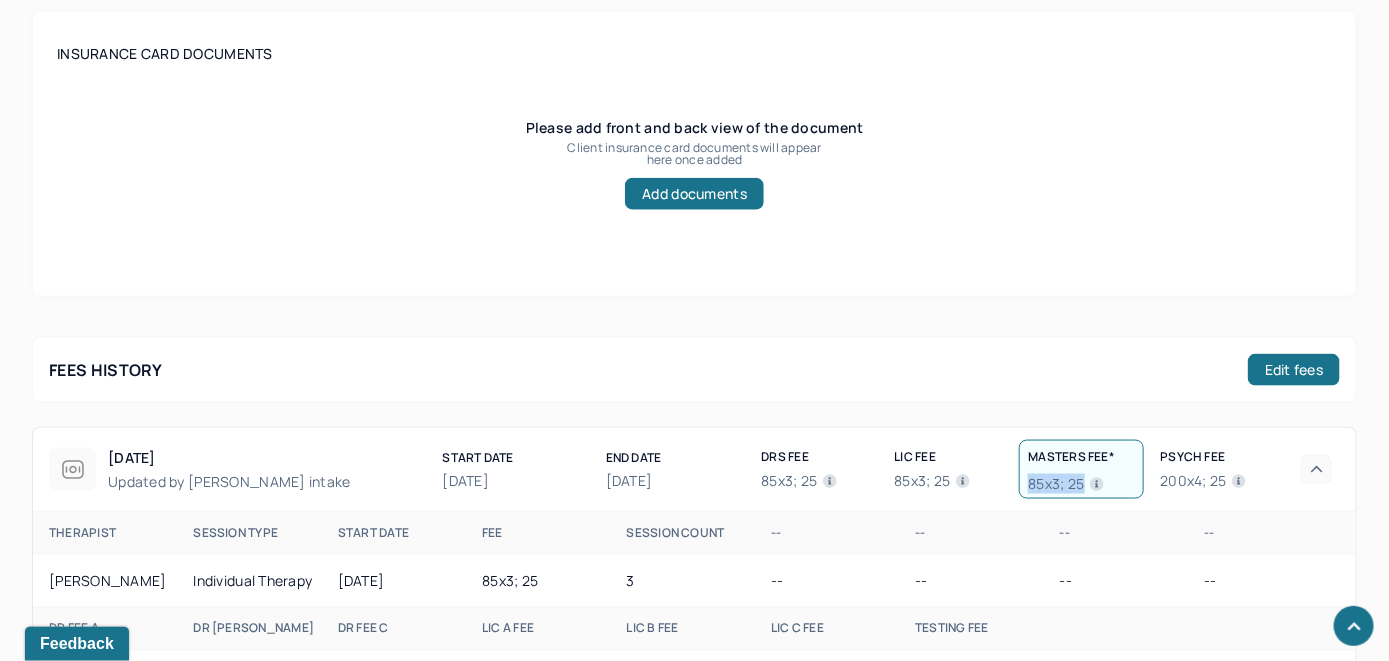 drag, startPoint x: 1085, startPoint y: 492, endPoint x: 1025, endPoint y: 491, distance: 60.00833 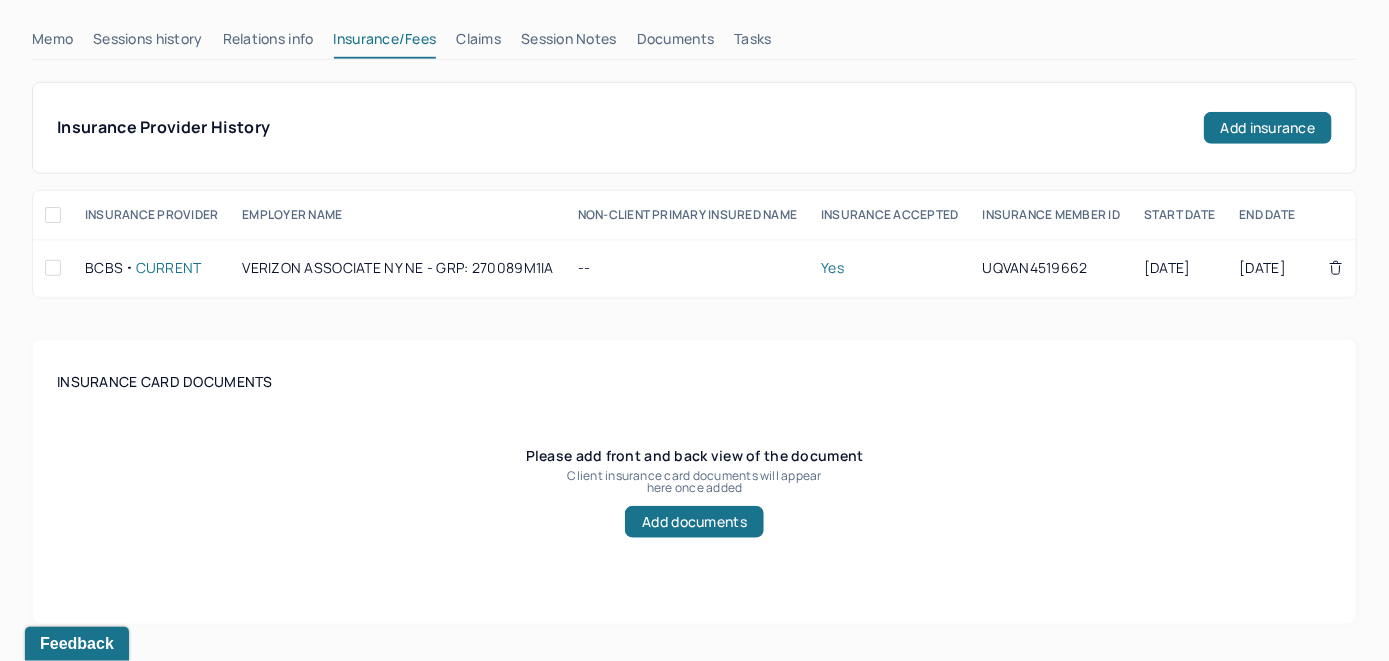 scroll, scrollTop: 361, scrollLeft: 0, axis: vertical 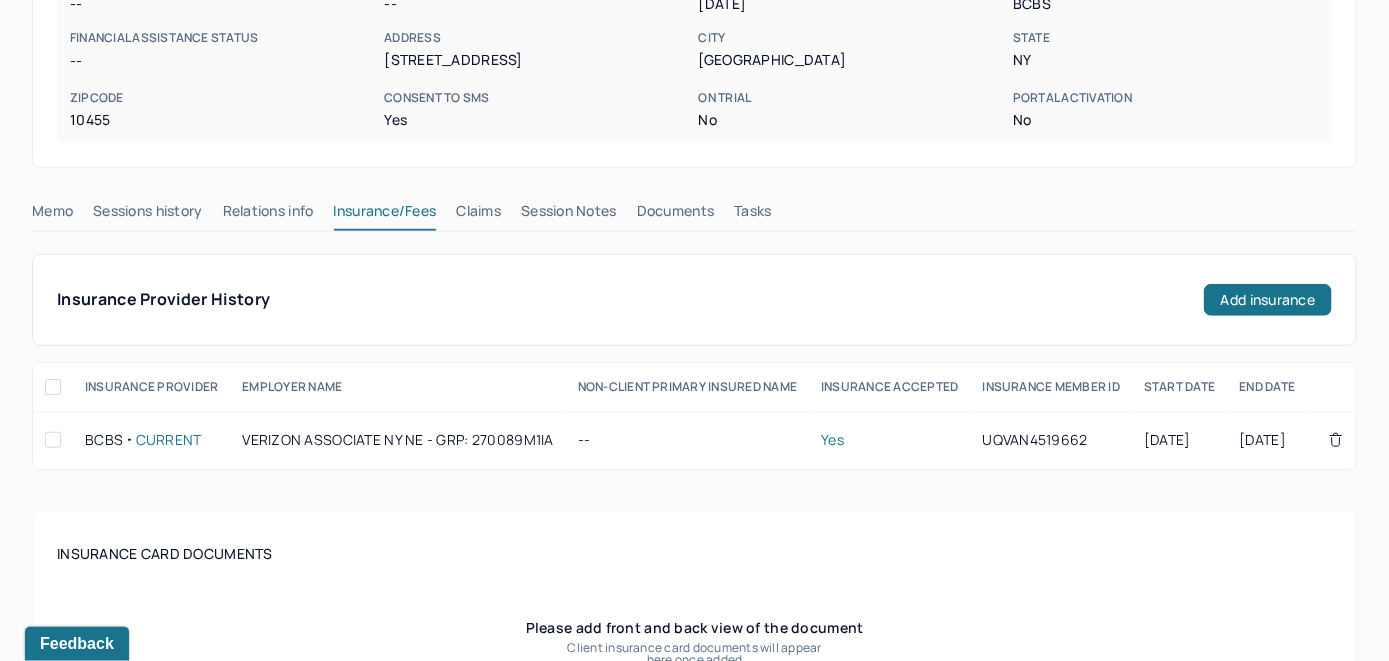 click on "Memo" at bounding box center [52, 215] 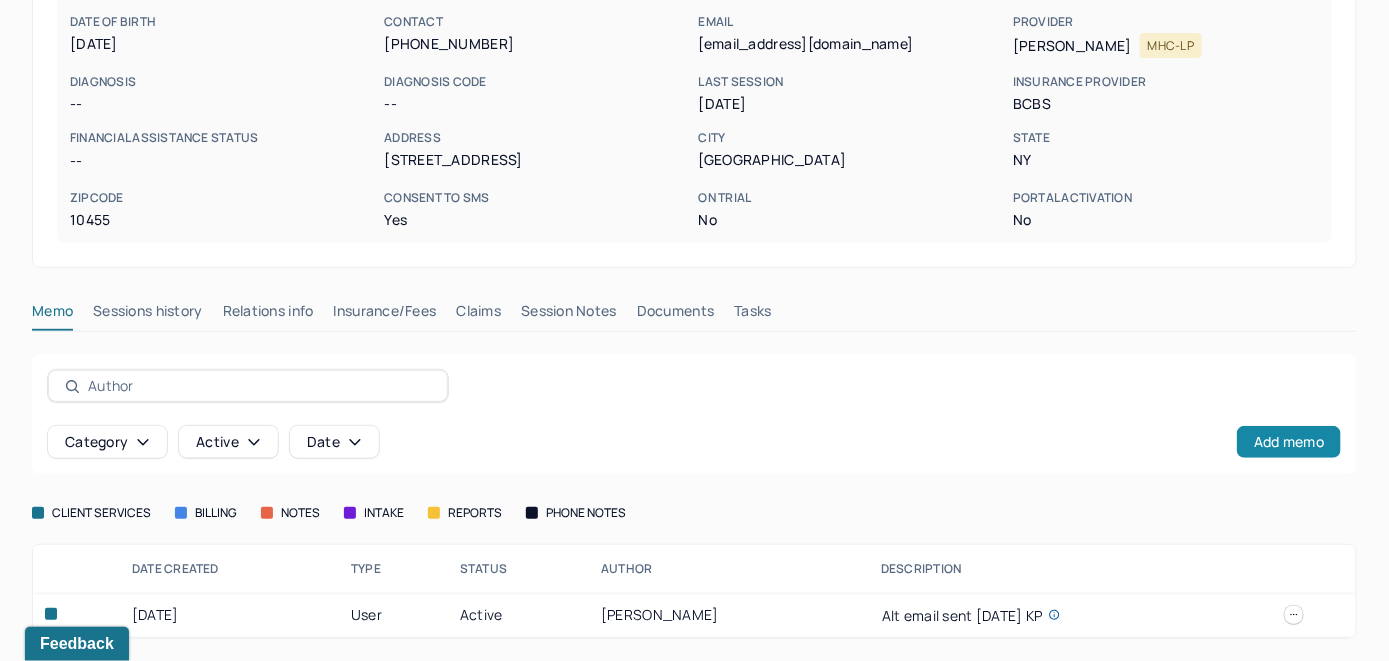 click on "Add memo" at bounding box center [1289, 442] 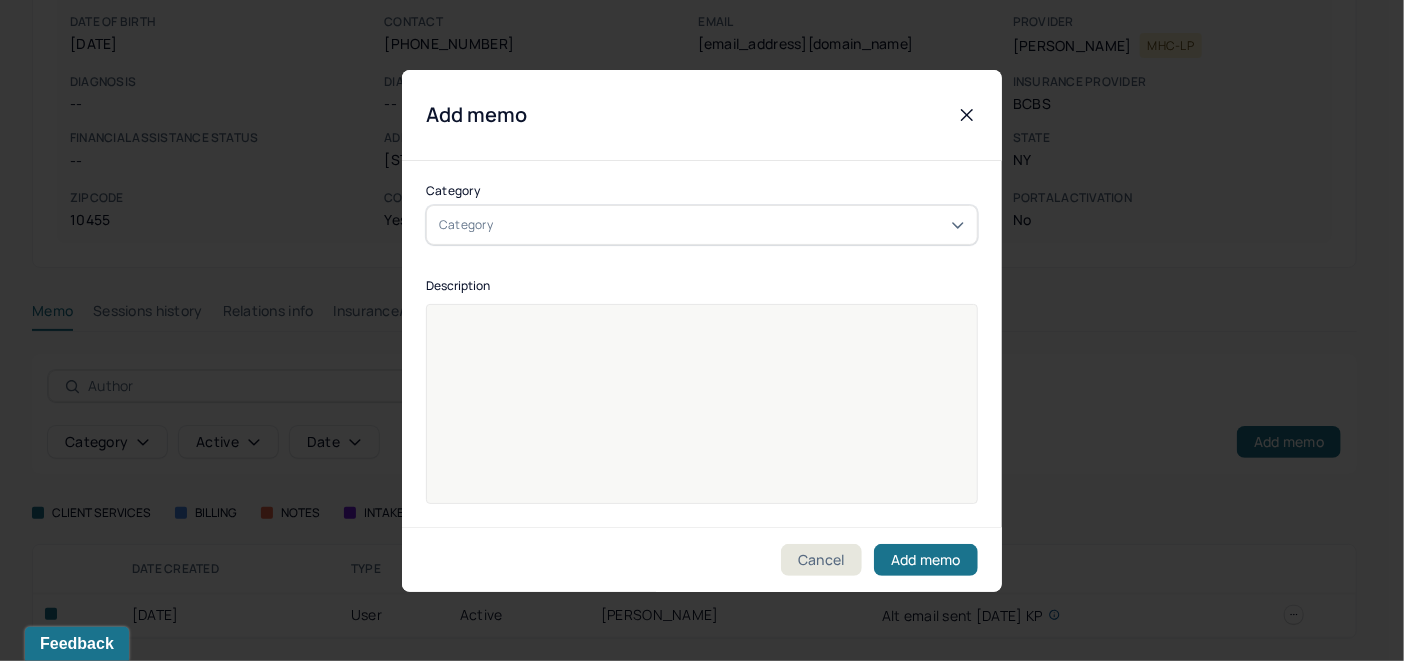 click 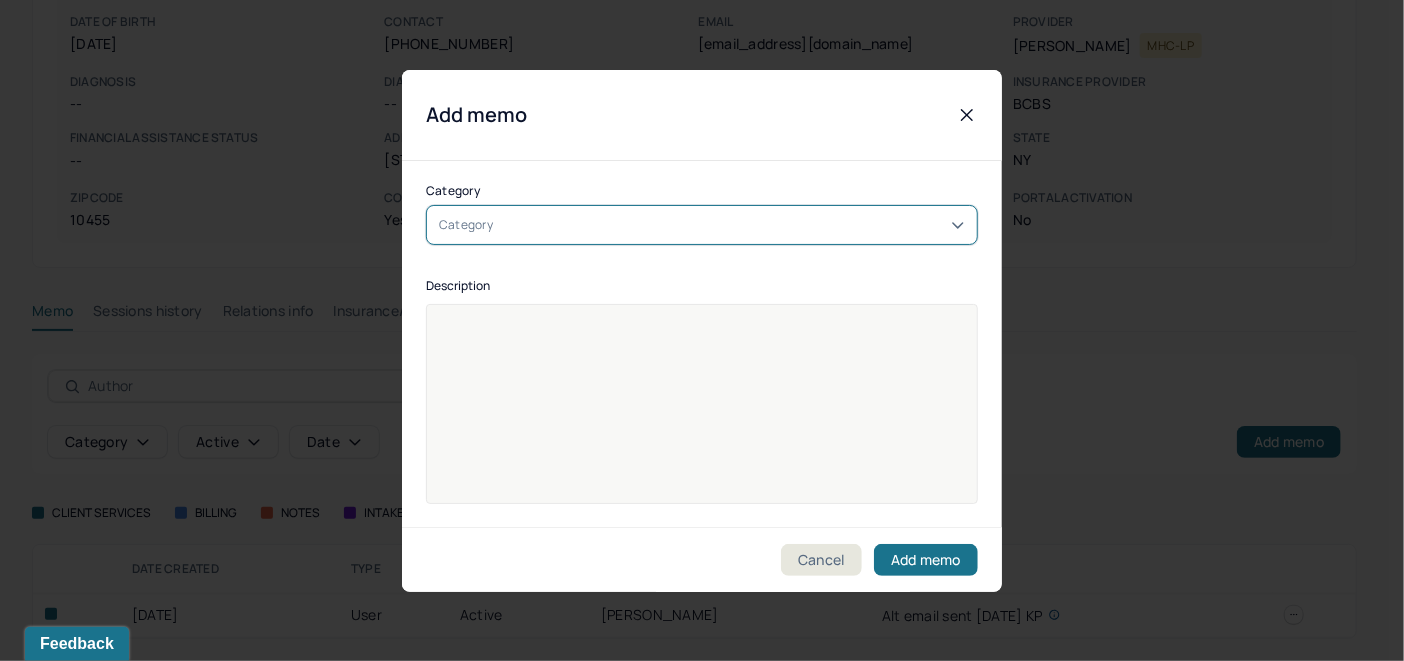 click on "billing" at bounding box center [694, 739] 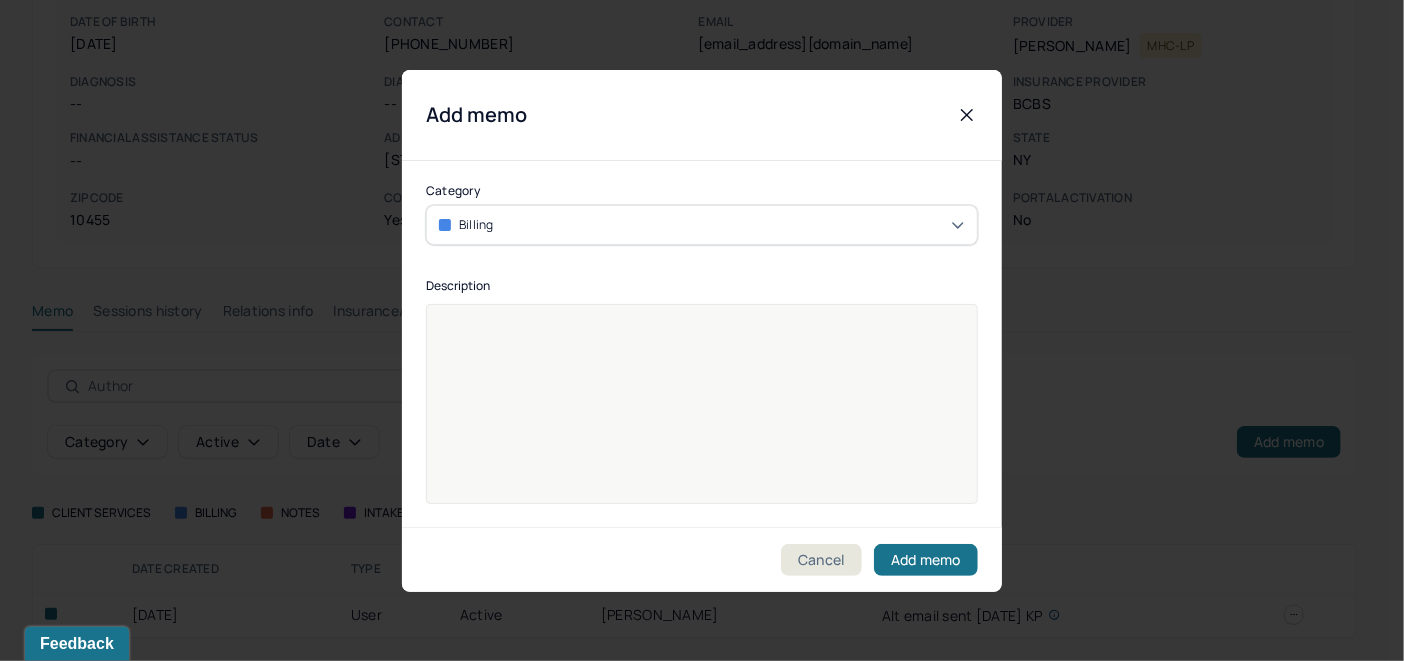 click at bounding box center [702, 325] 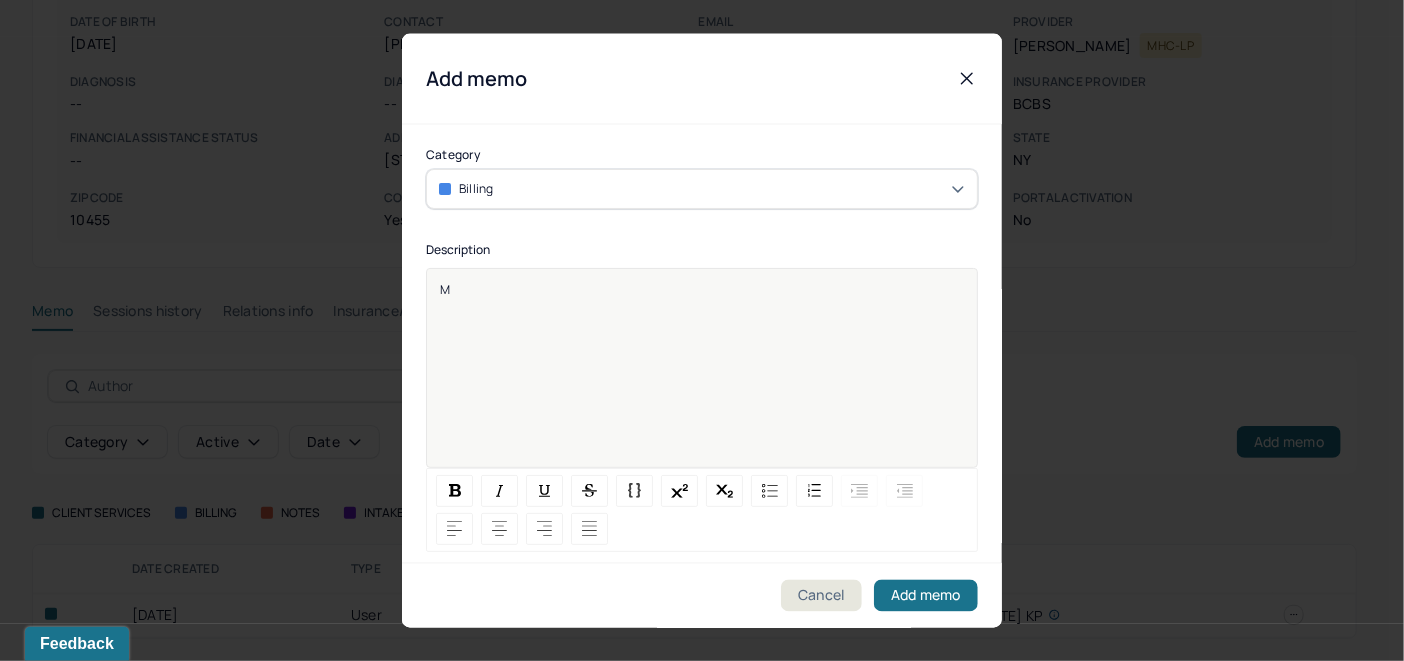 type 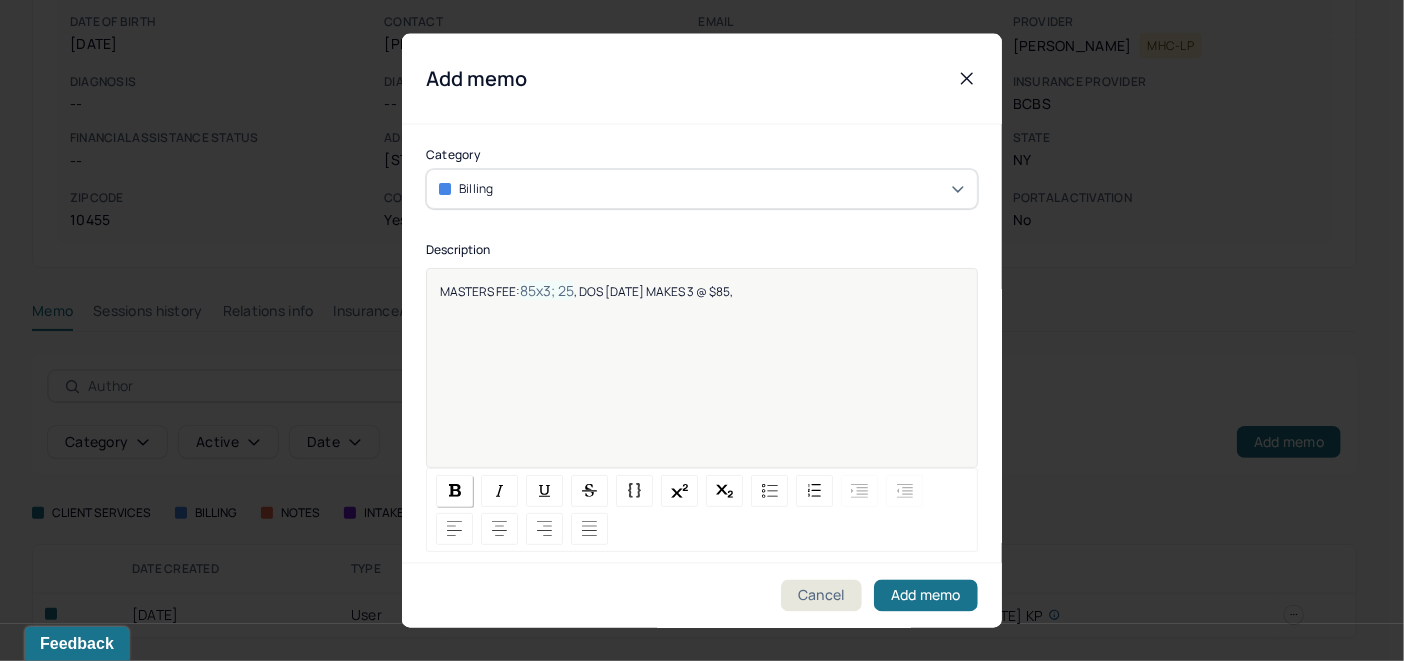 click at bounding box center [455, 490] 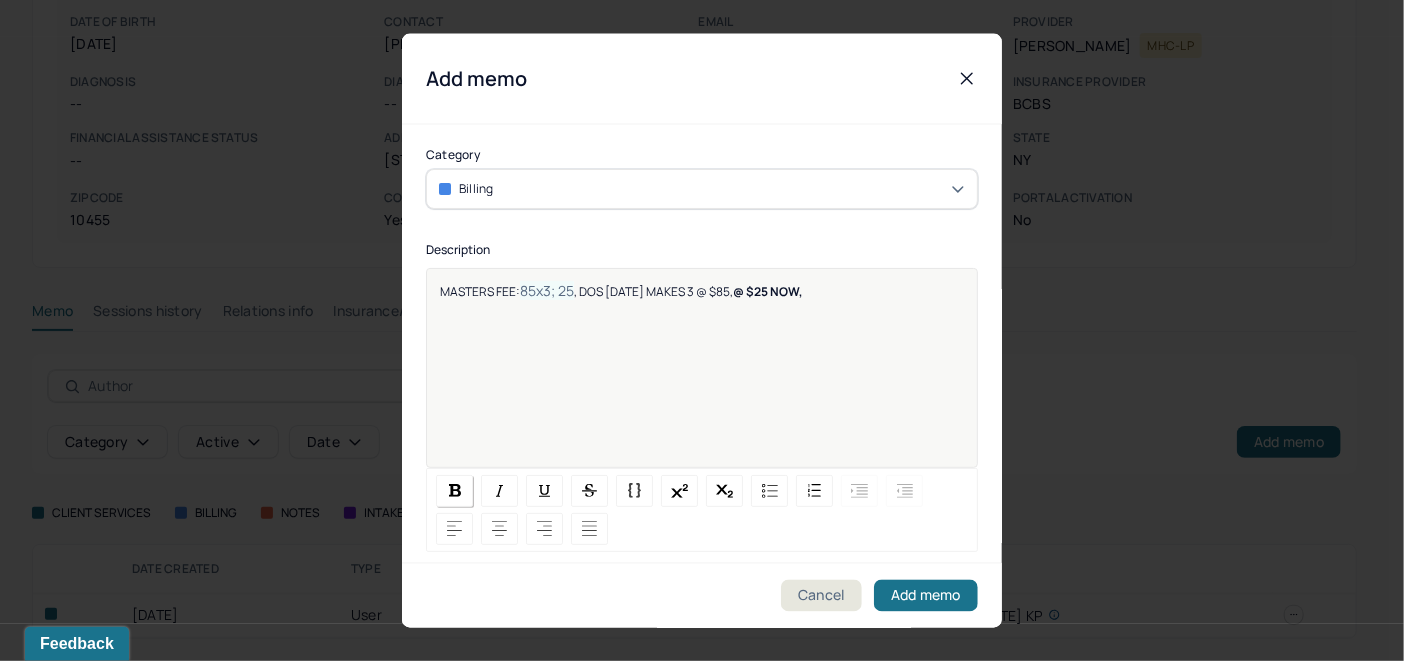 click at bounding box center [455, 490] 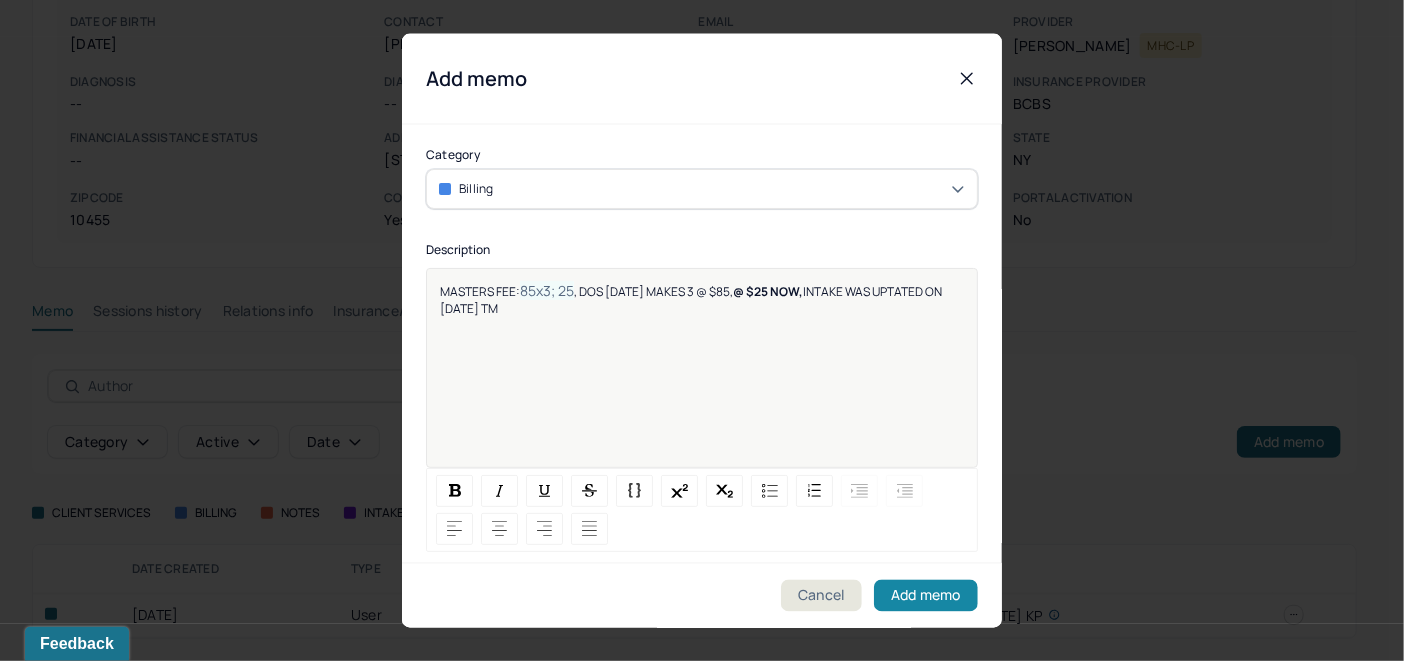 click on "Add memo" at bounding box center [926, 596] 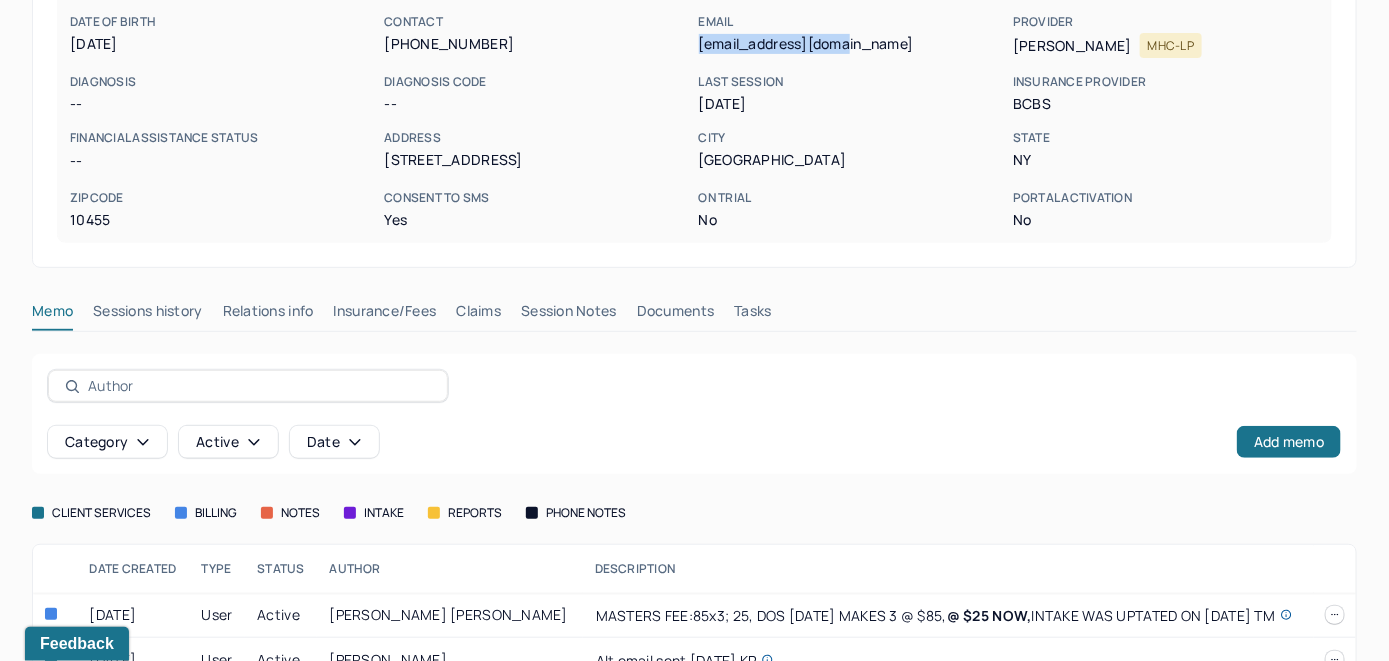 drag, startPoint x: 877, startPoint y: 44, endPoint x: 695, endPoint y: 55, distance: 182.3321 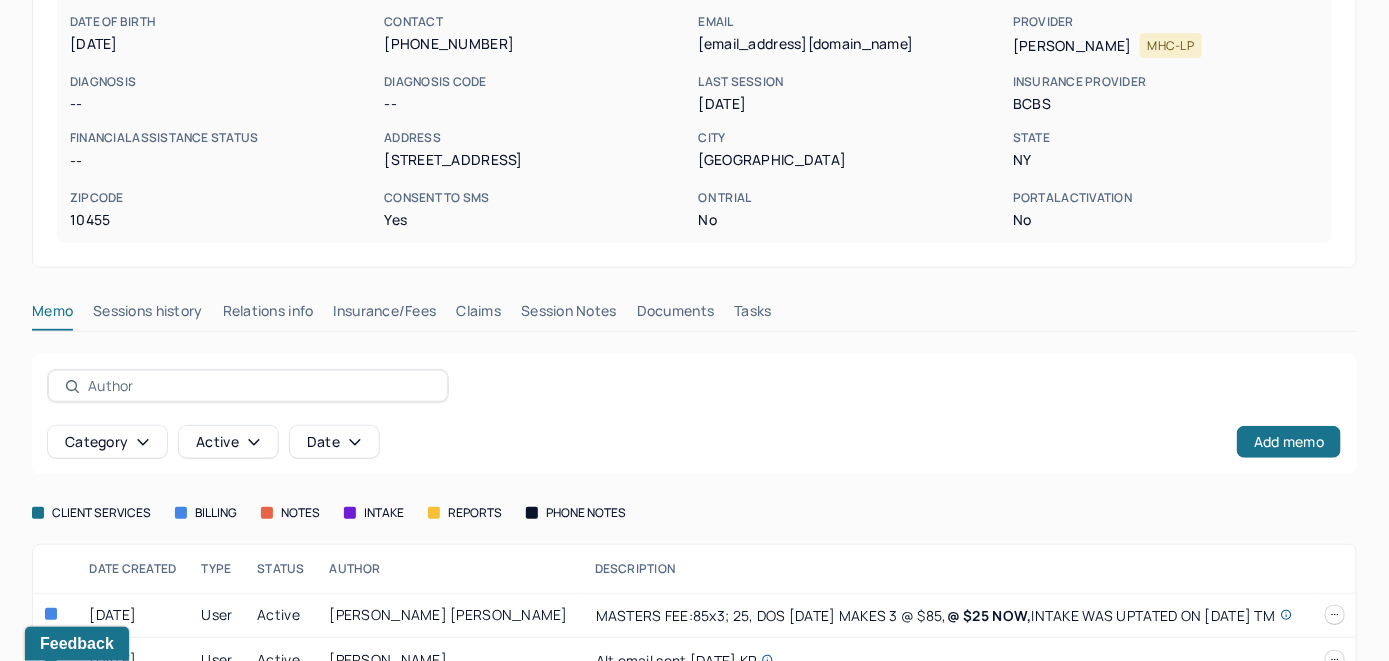 click on "Memo     Sessions history     Relations info     Insurance/Fees     Claims     Session Notes     Documents     Tasks" at bounding box center (694, 316) 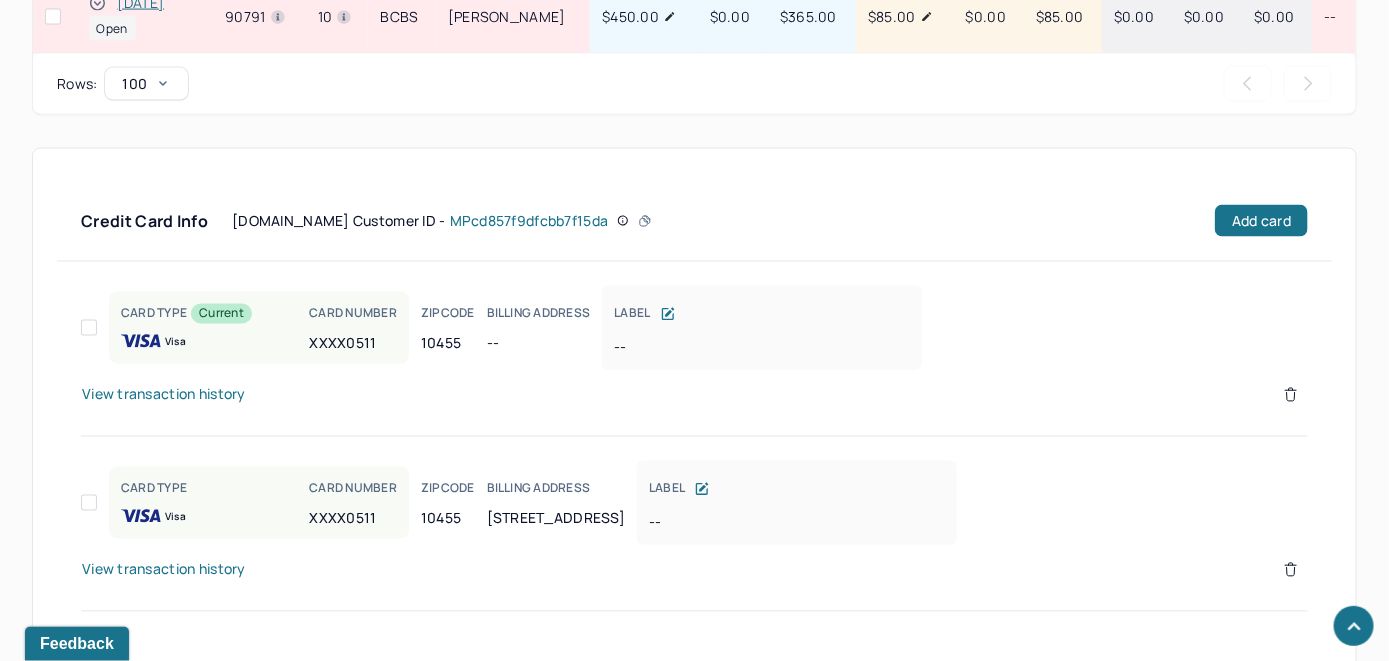 scroll, scrollTop: 1236, scrollLeft: 0, axis: vertical 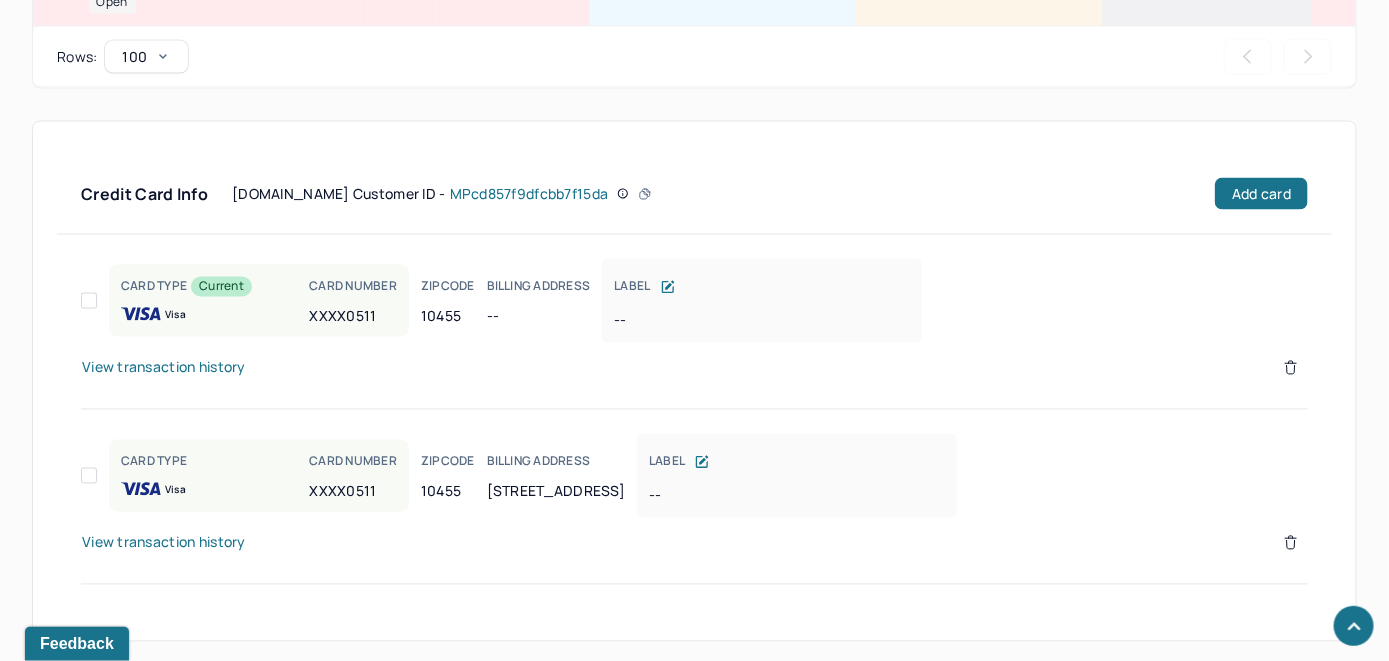 click on "View transaction history" at bounding box center (164, 543) 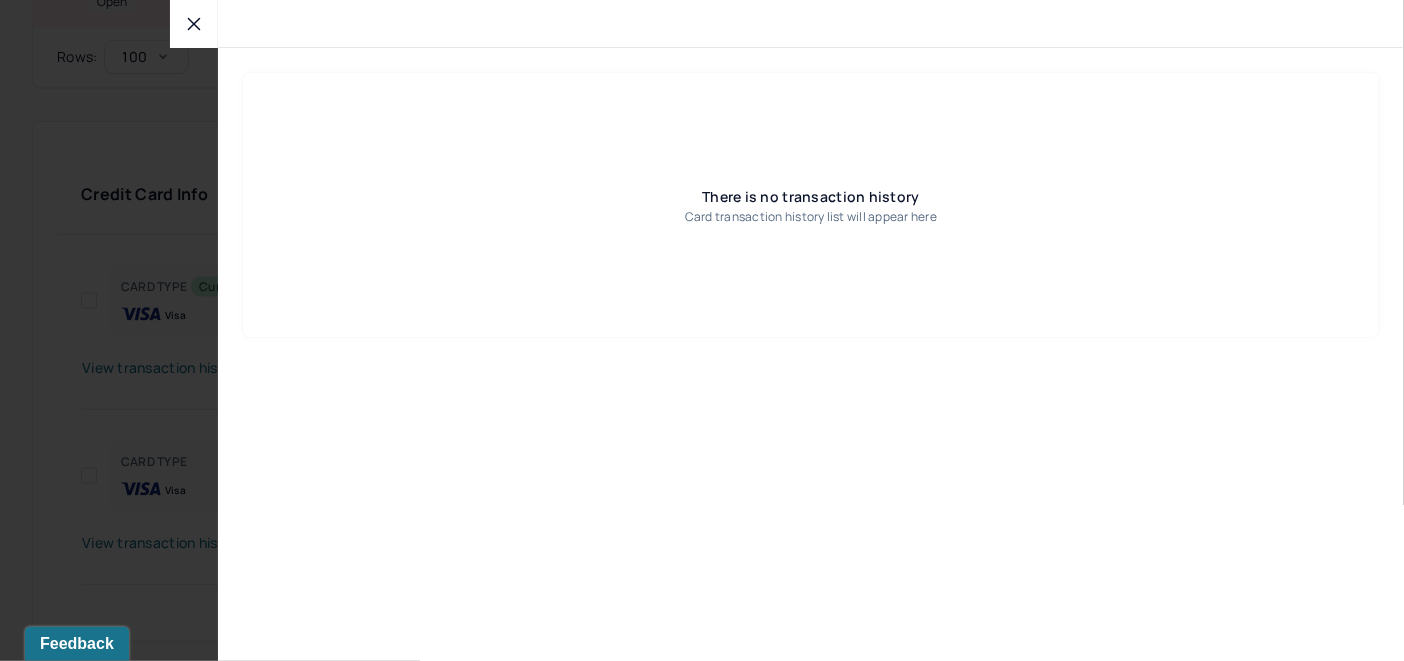click at bounding box center (194, 24) 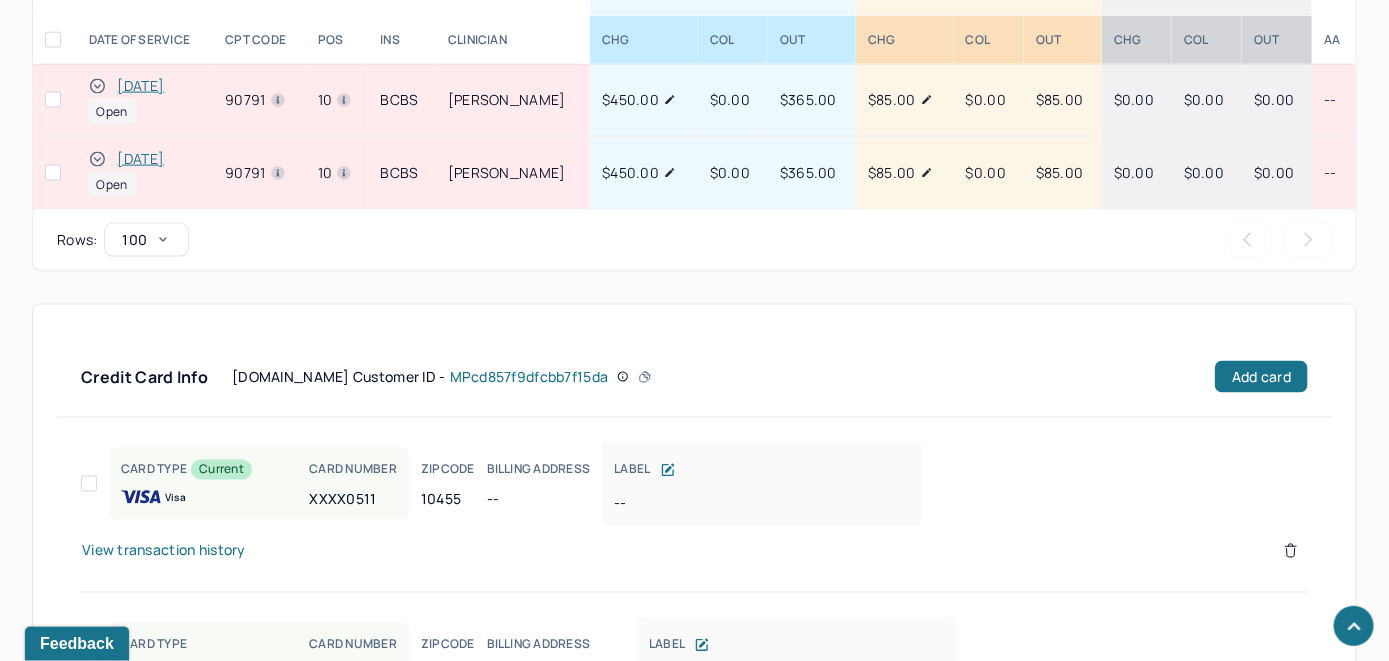 scroll, scrollTop: 1036, scrollLeft: 0, axis: vertical 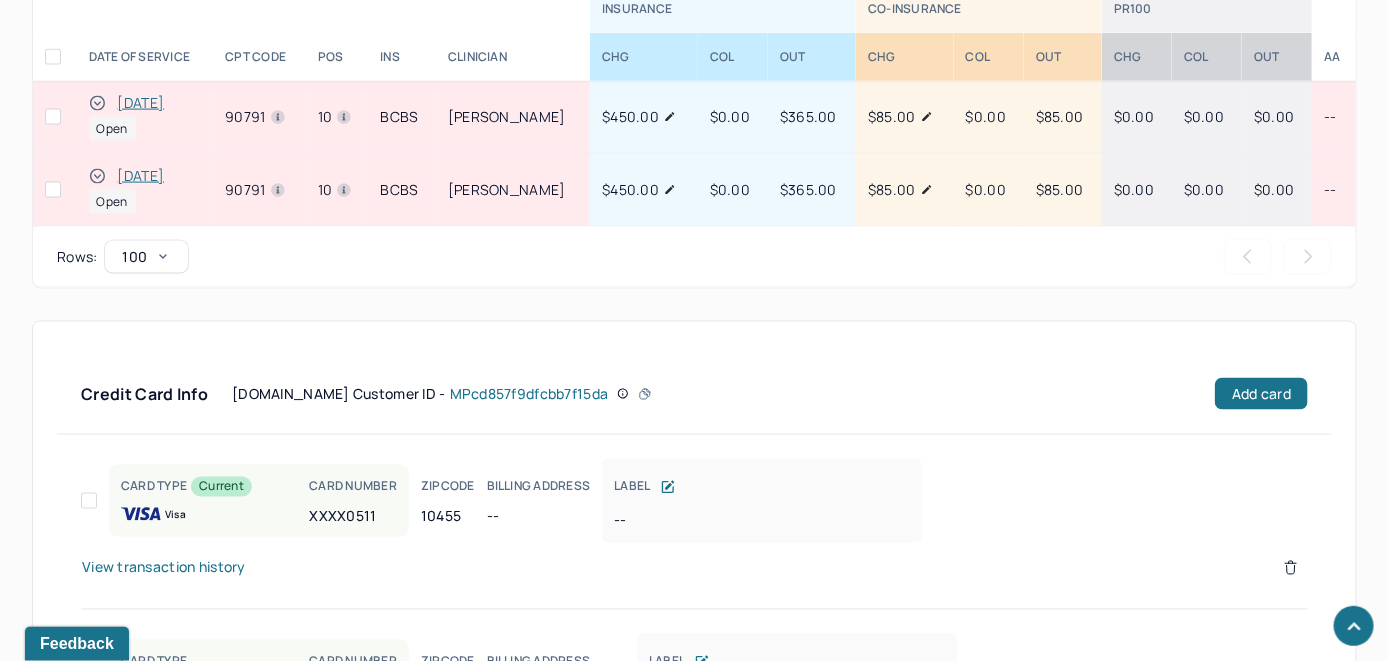 click 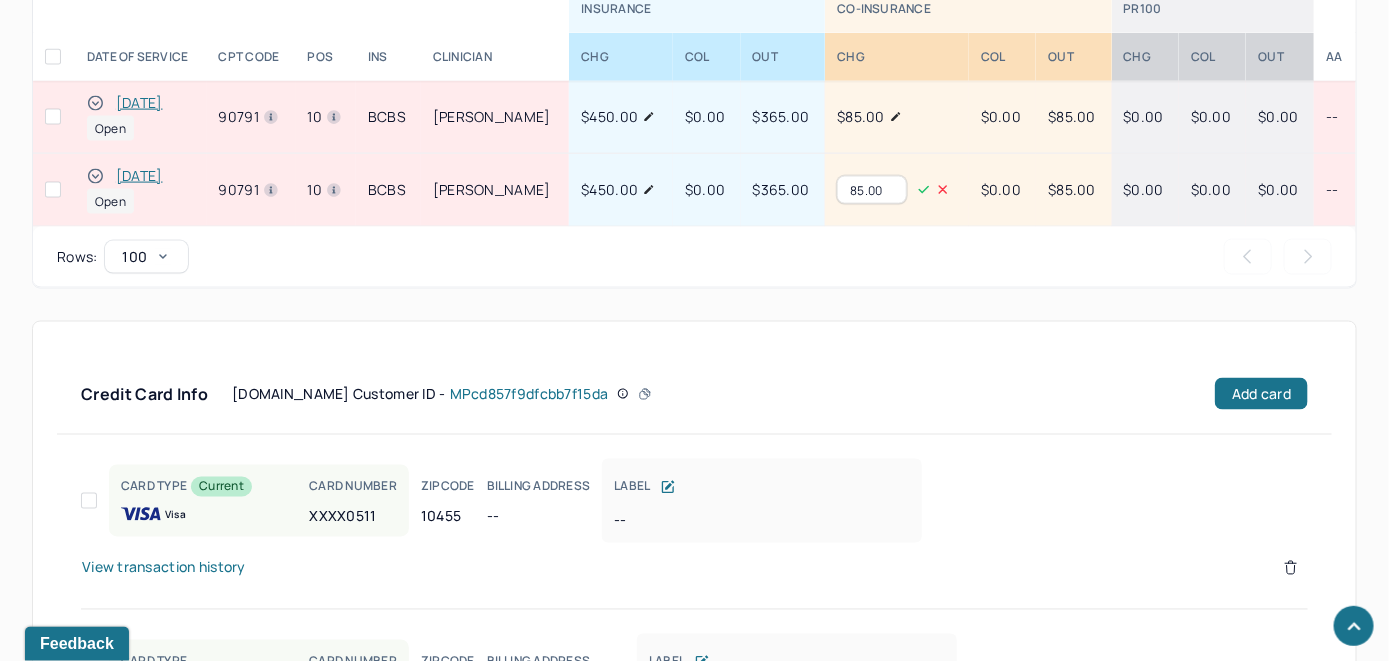 click on "85.00" at bounding box center (872, 190) 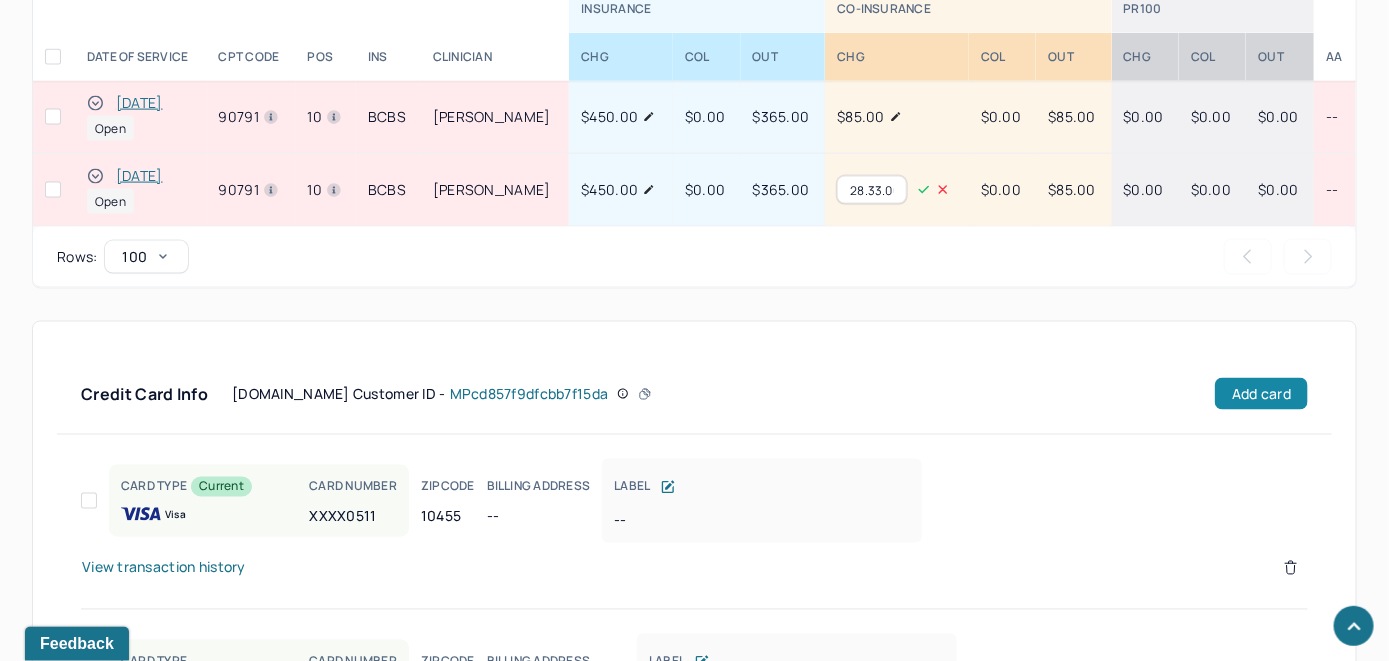 type on "28.33.00" 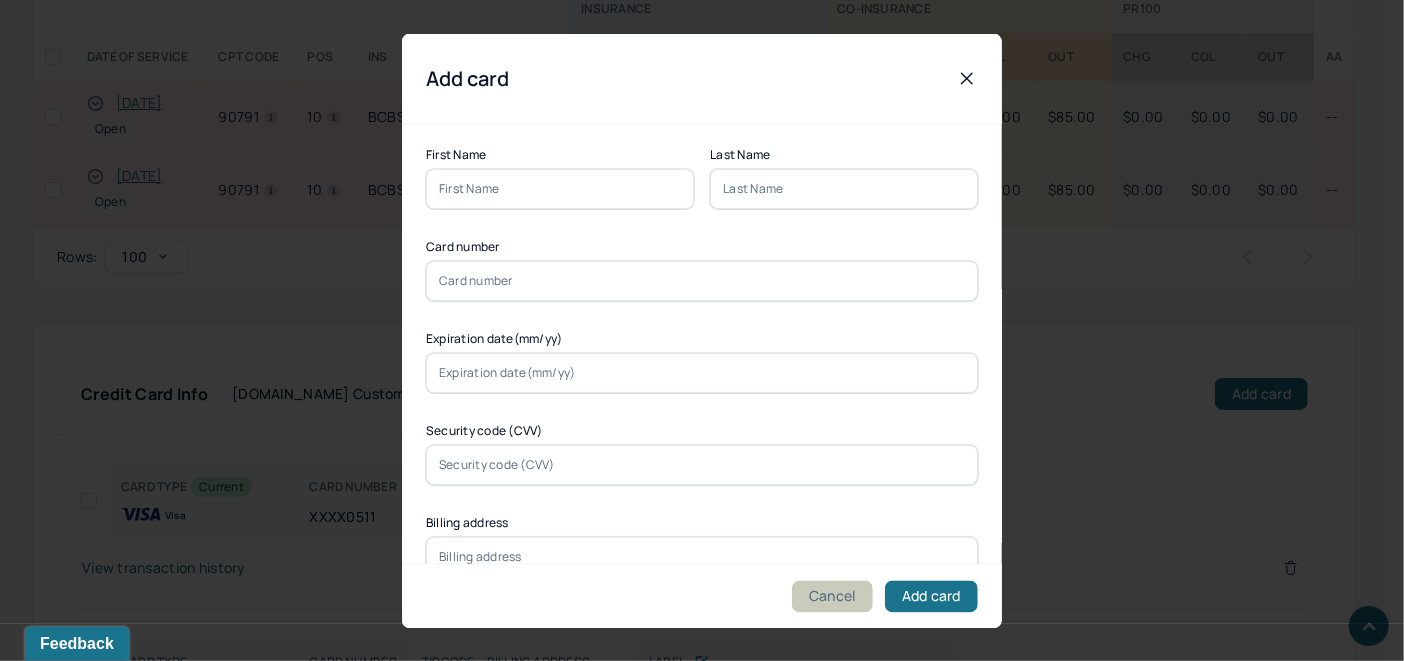 click on "Cancel" at bounding box center (832, 596) 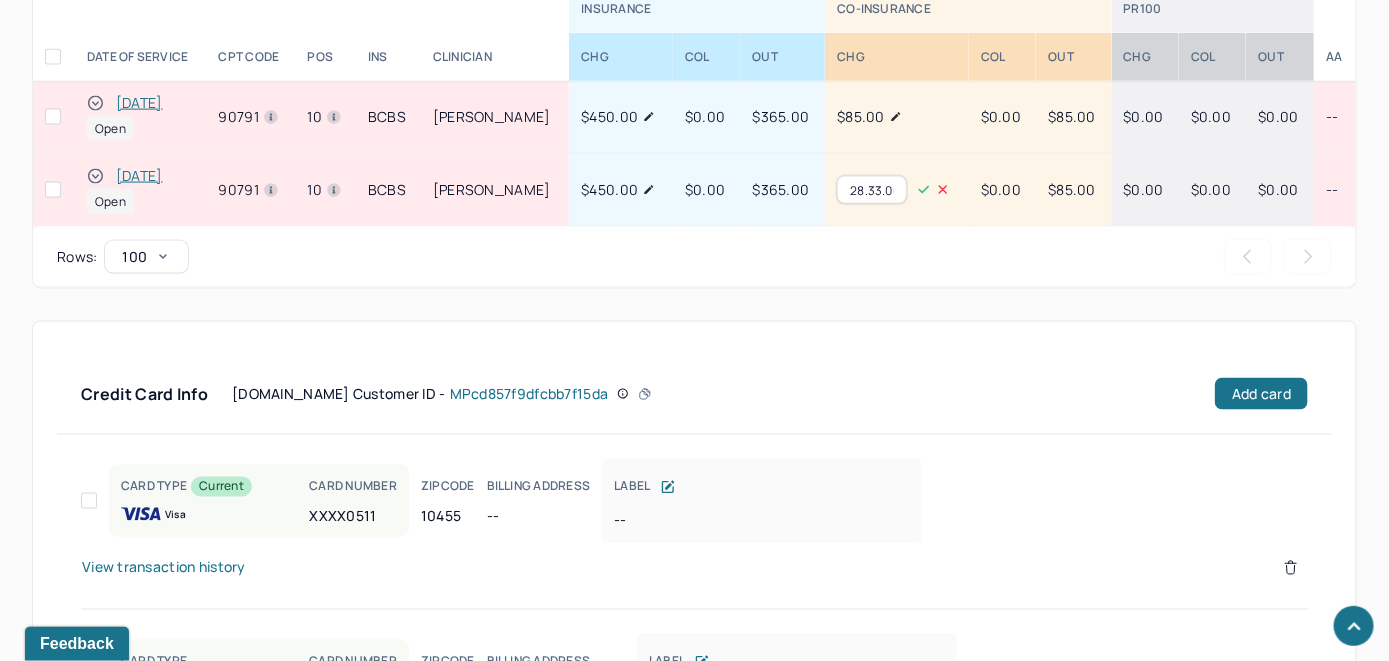 click 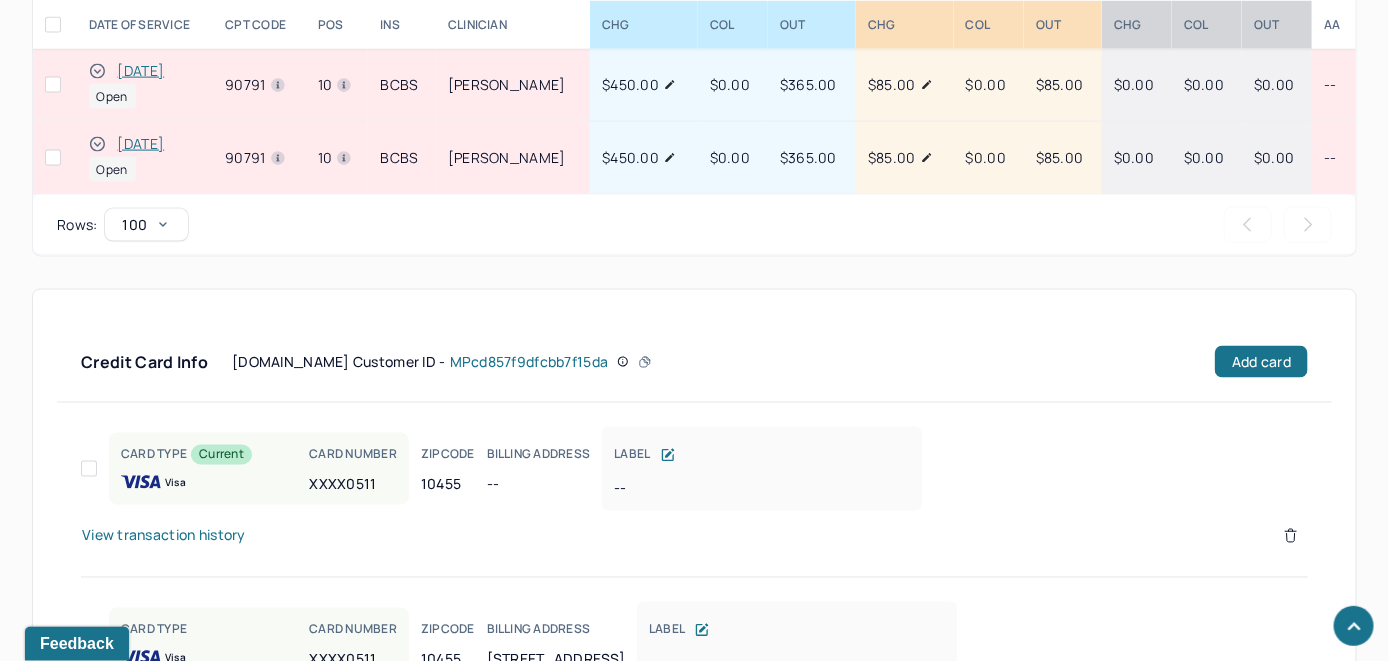 scroll, scrollTop: 1036, scrollLeft: 0, axis: vertical 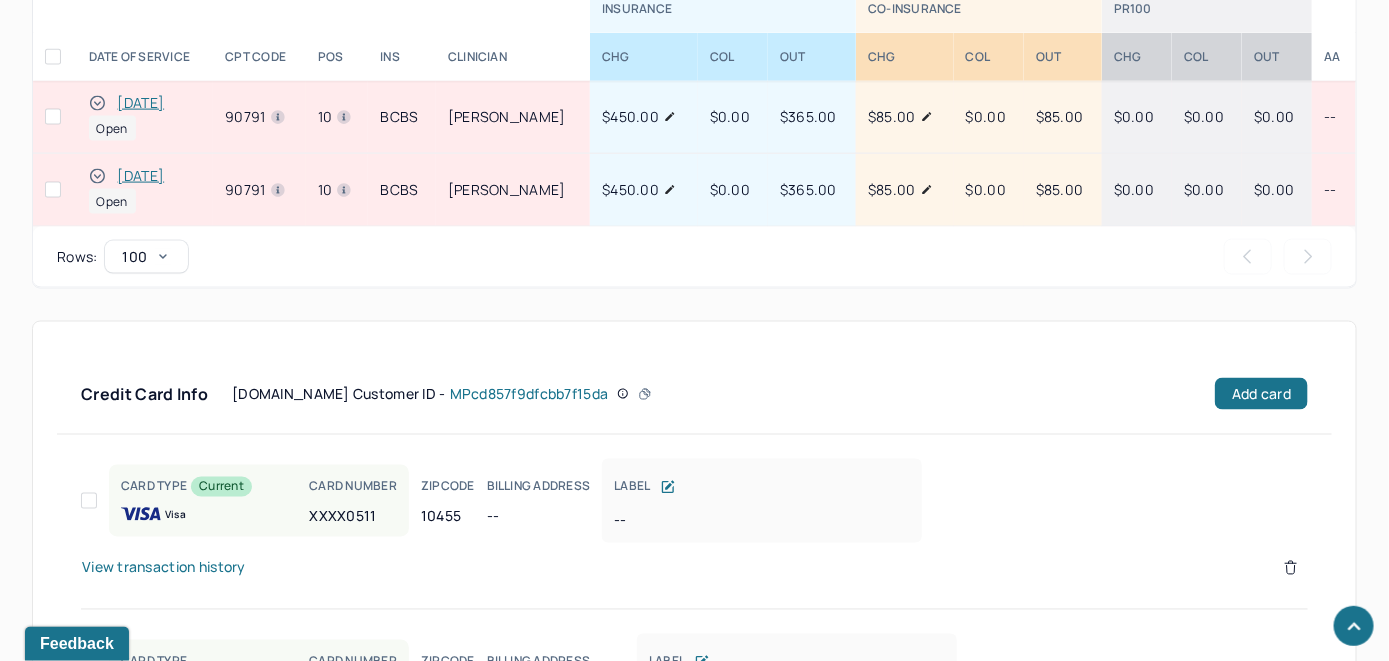 click 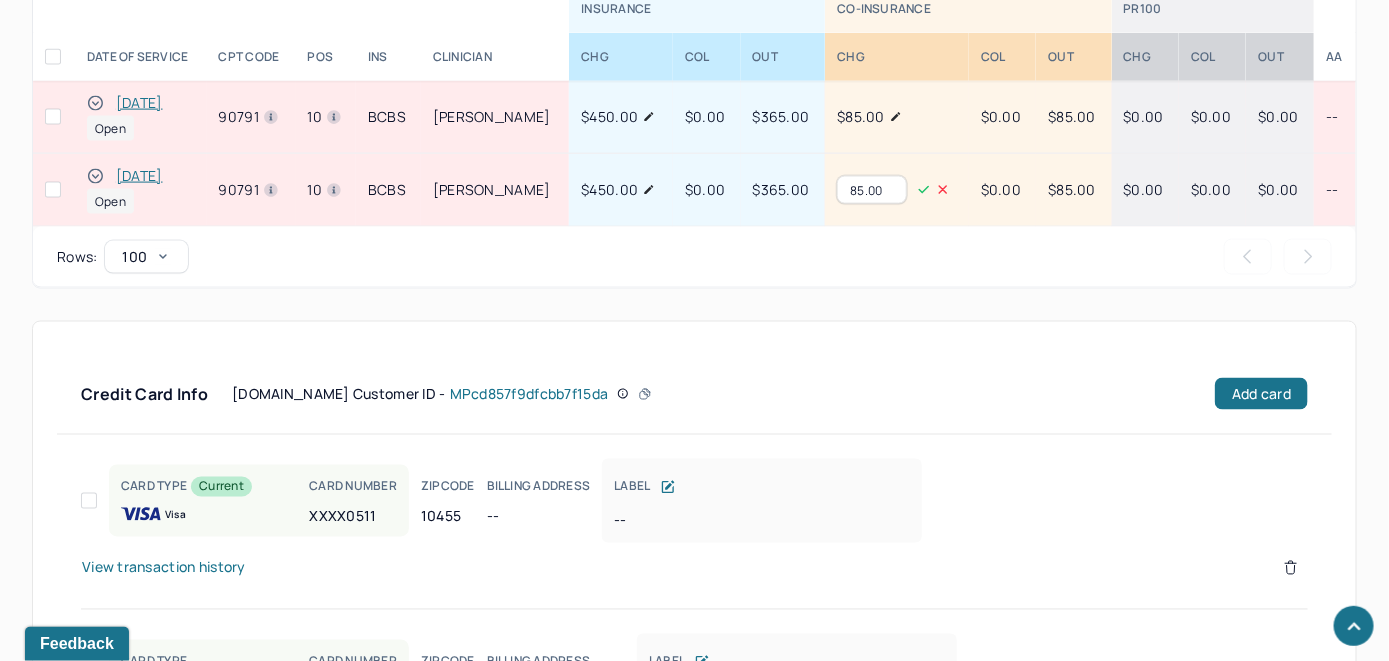 drag, startPoint x: 899, startPoint y: 180, endPoint x: 836, endPoint y: 213, distance: 71.11962 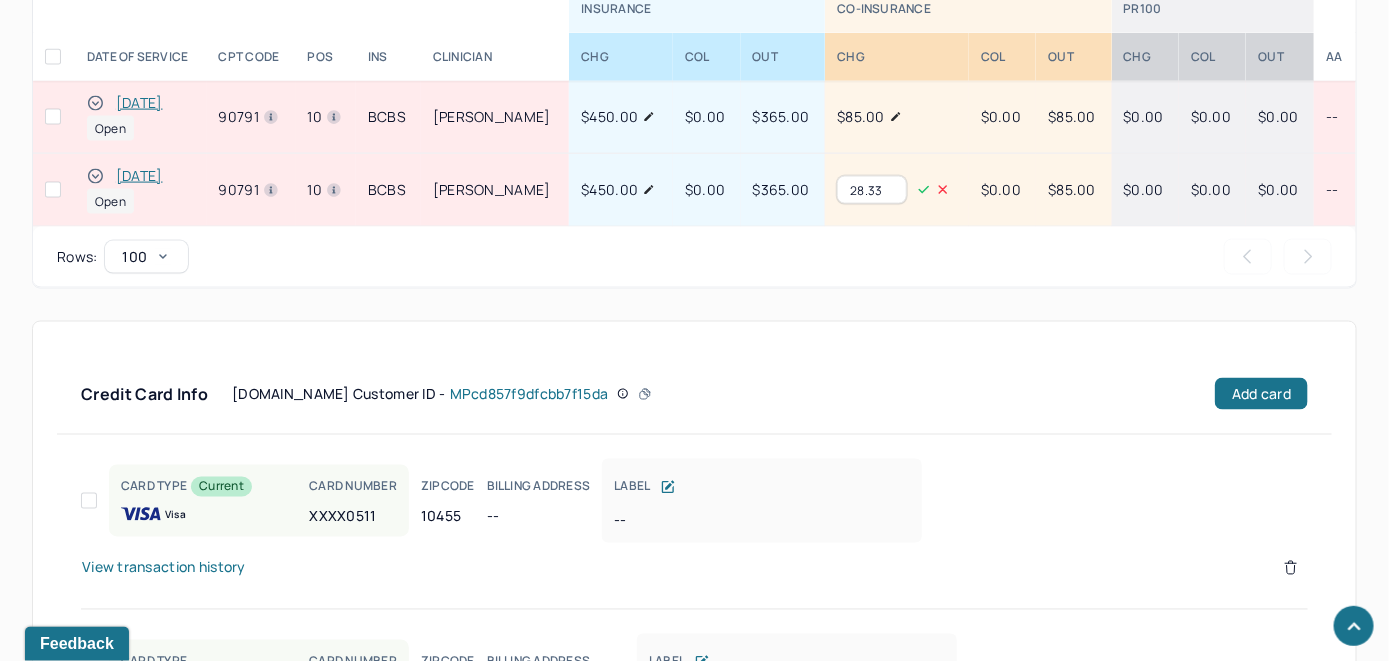 type on "28.33" 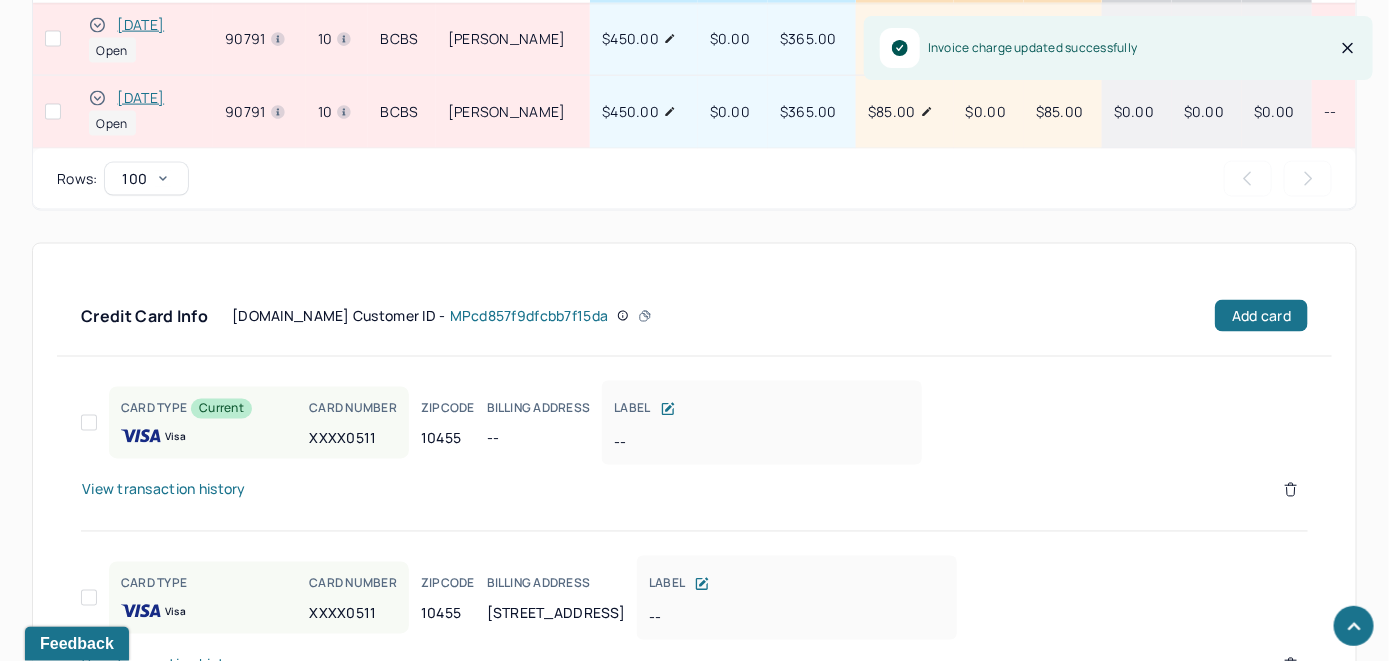 scroll, scrollTop: 1236, scrollLeft: 0, axis: vertical 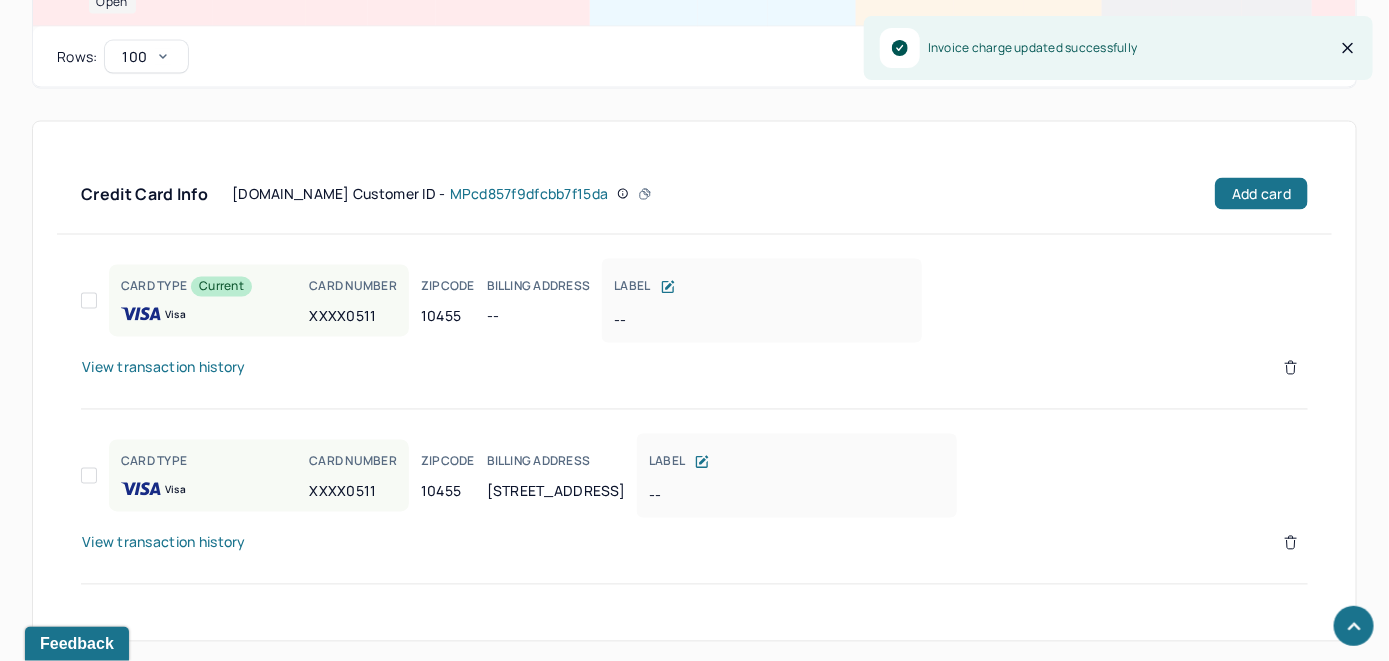 click 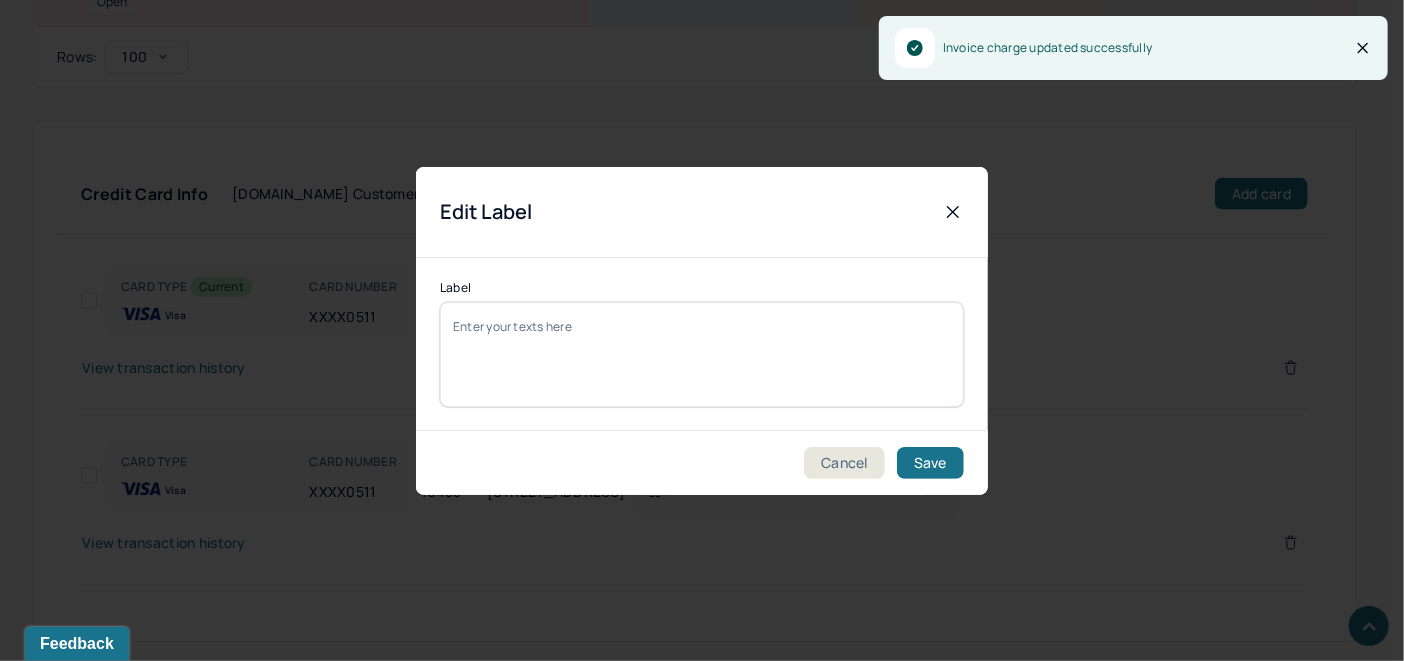 click on "Label" at bounding box center (702, 354) 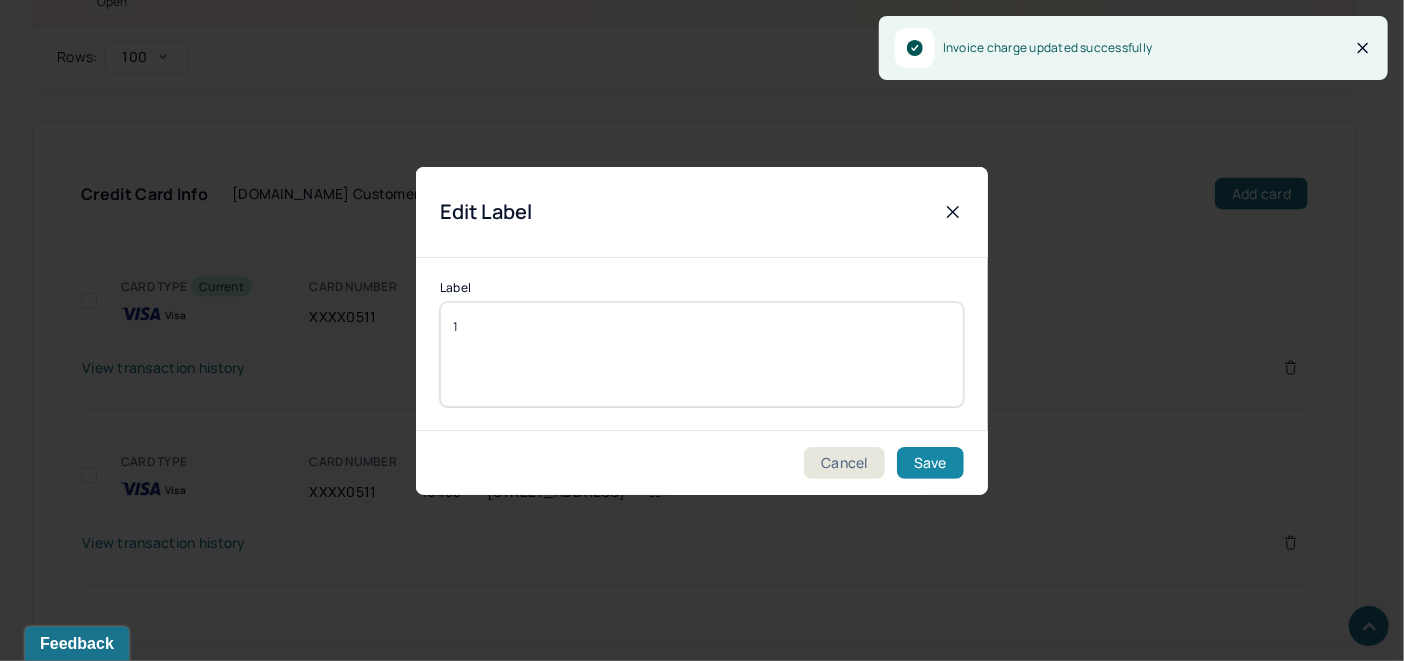 type on "1" 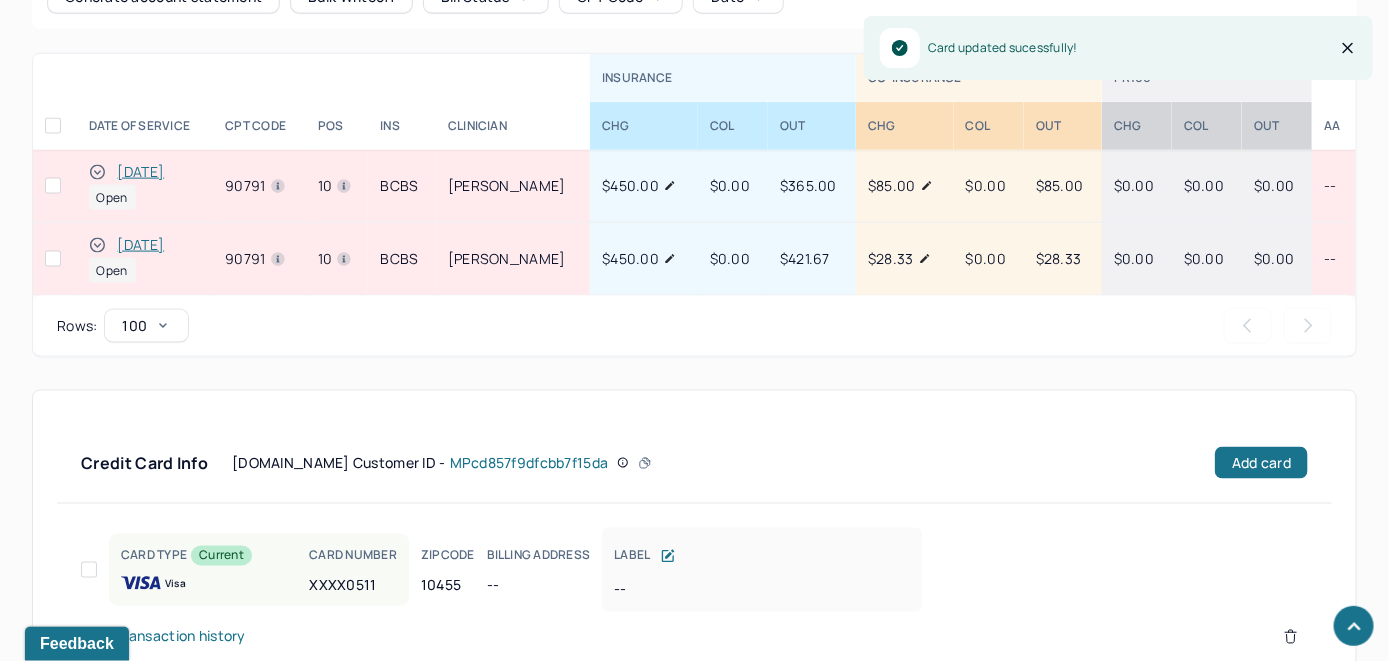 scroll, scrollTop: 936, scrollLeft: 0, axis: vertical 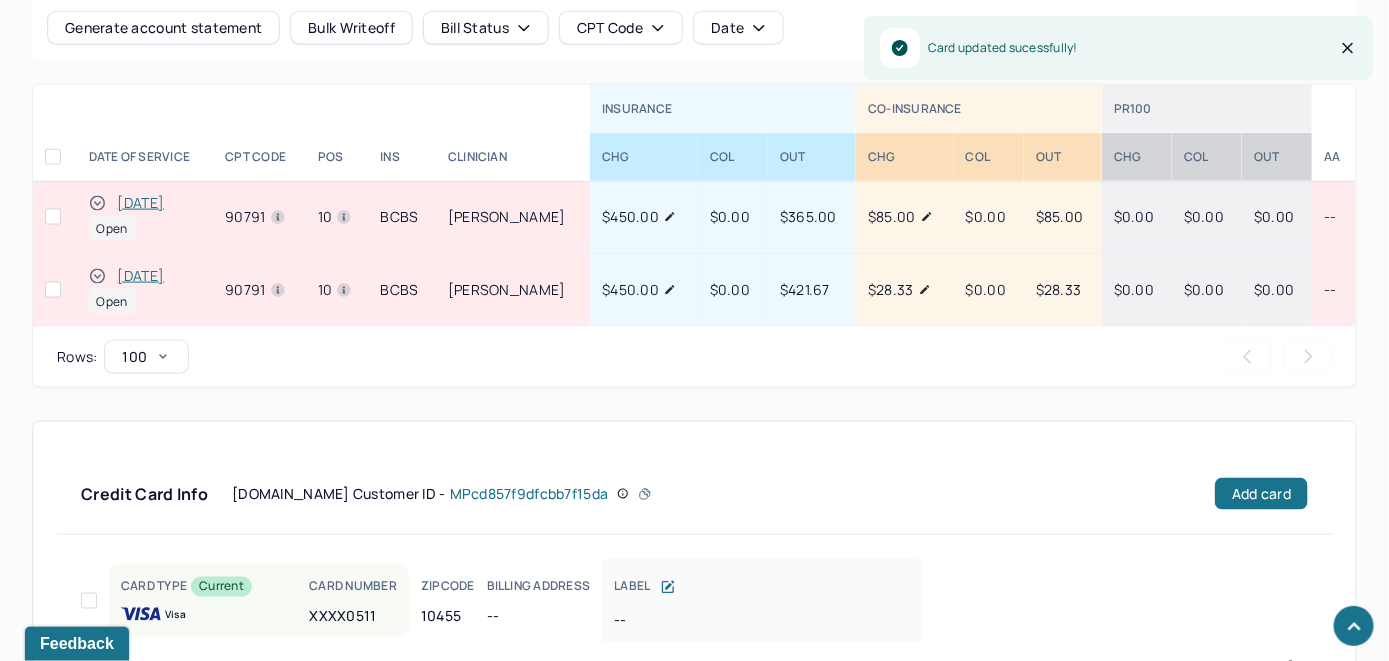 click on "[DATE]" at bounding box center (141, 276) 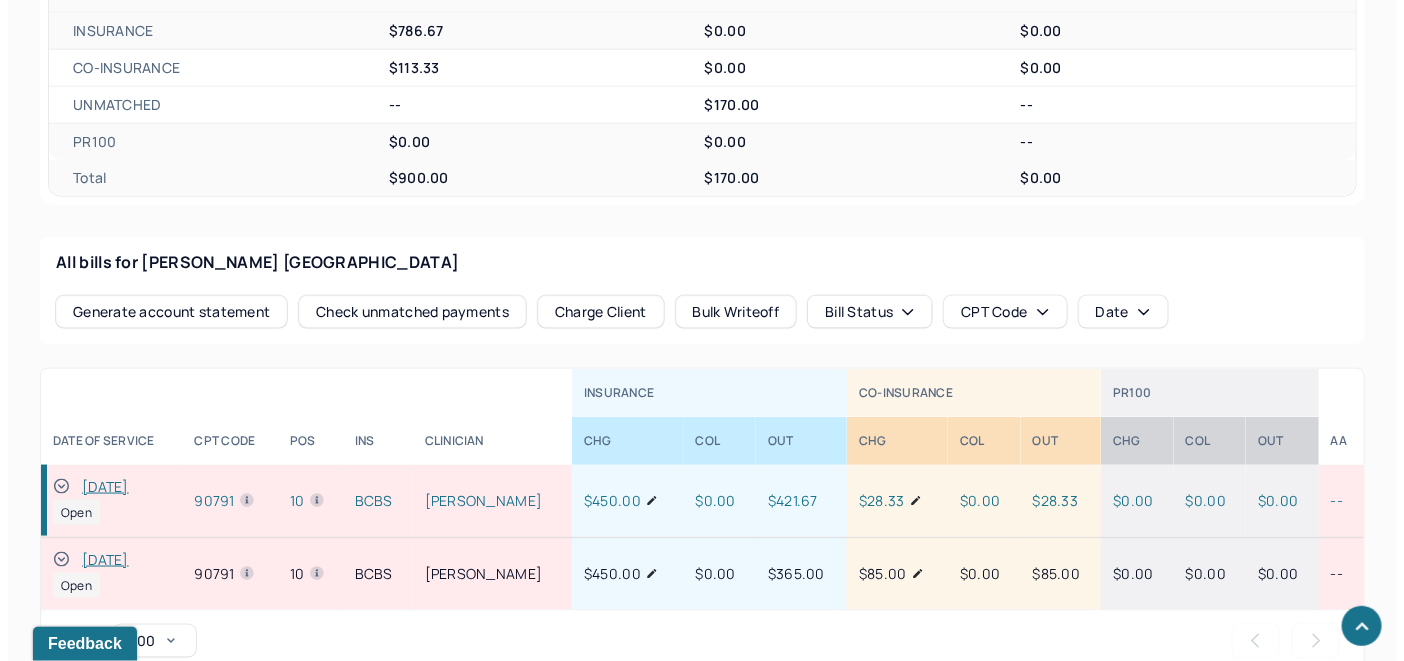 scroll, scrollTop: 828, scrollLeft: 0, axis: vertical 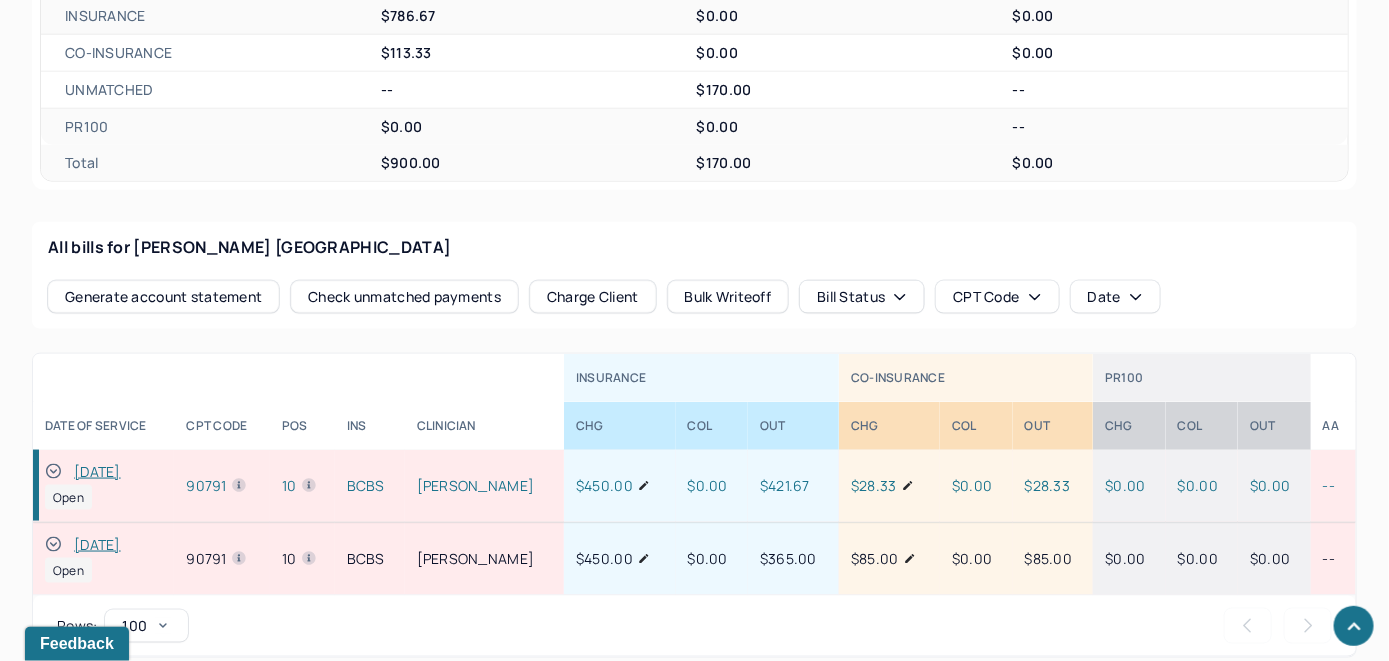 click on "Check unmatched payments" at bounding box center (404, 297) 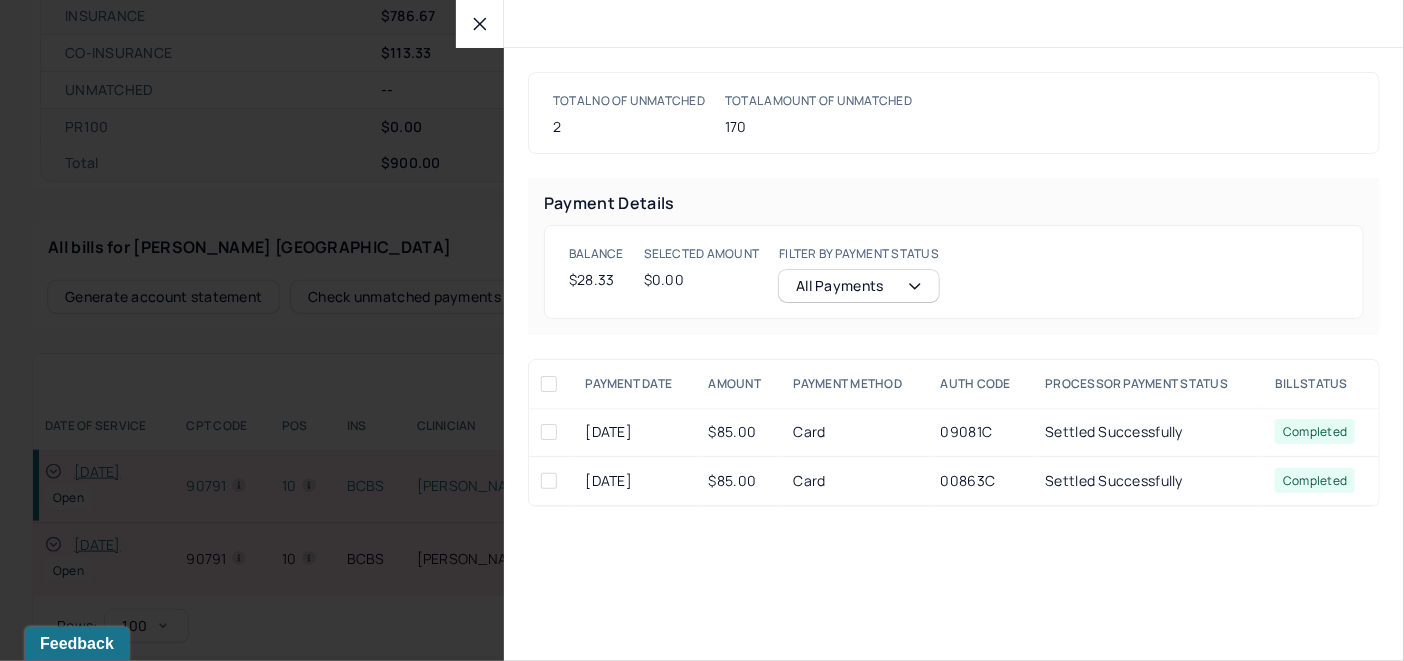 scroll, scrollTop: 830, scrollLeft: 0, axis: vertical 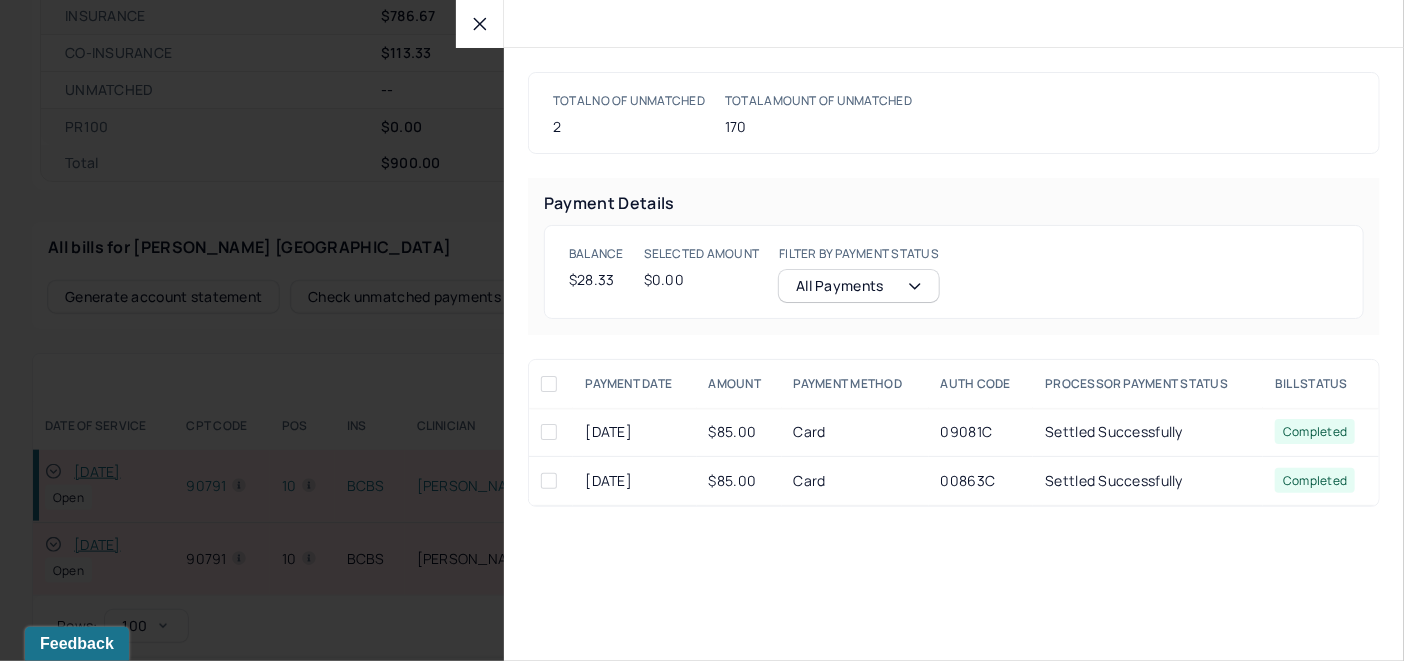 click 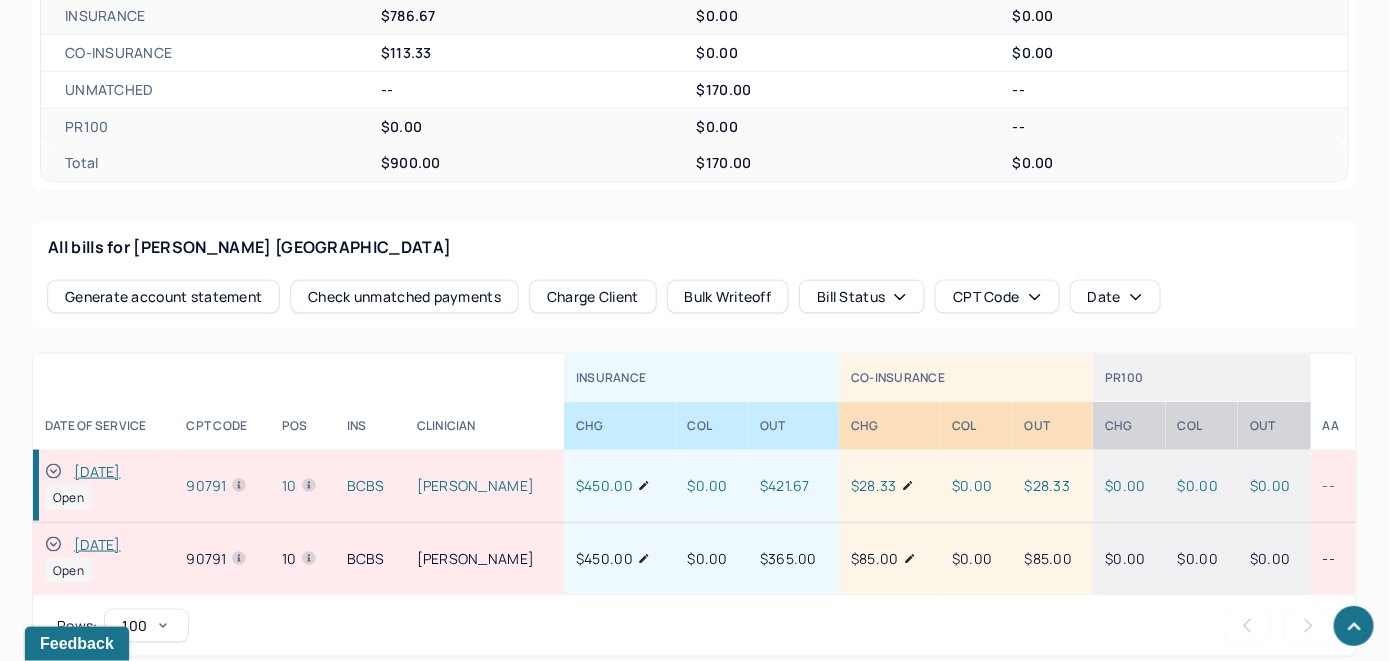 click on "Charge Client" at bounding box center (593, 297) 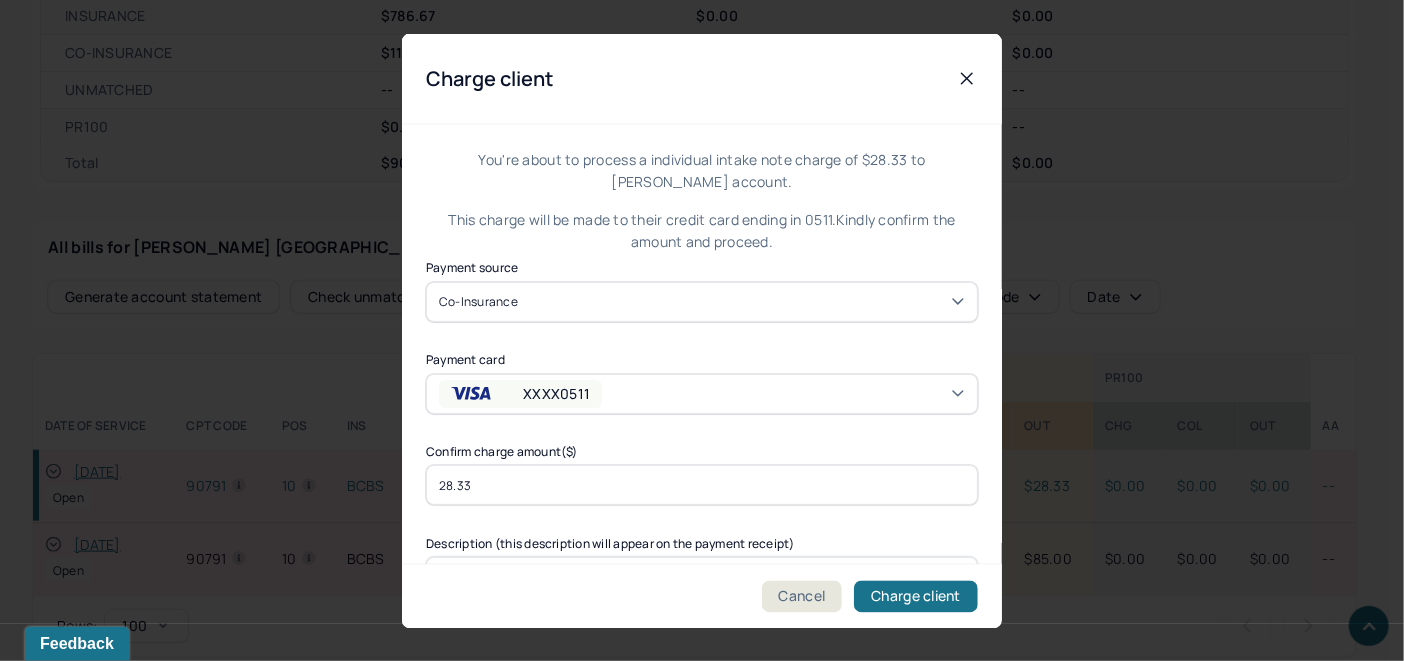 click on "XXXX0511" at bounding box center (702, 393) 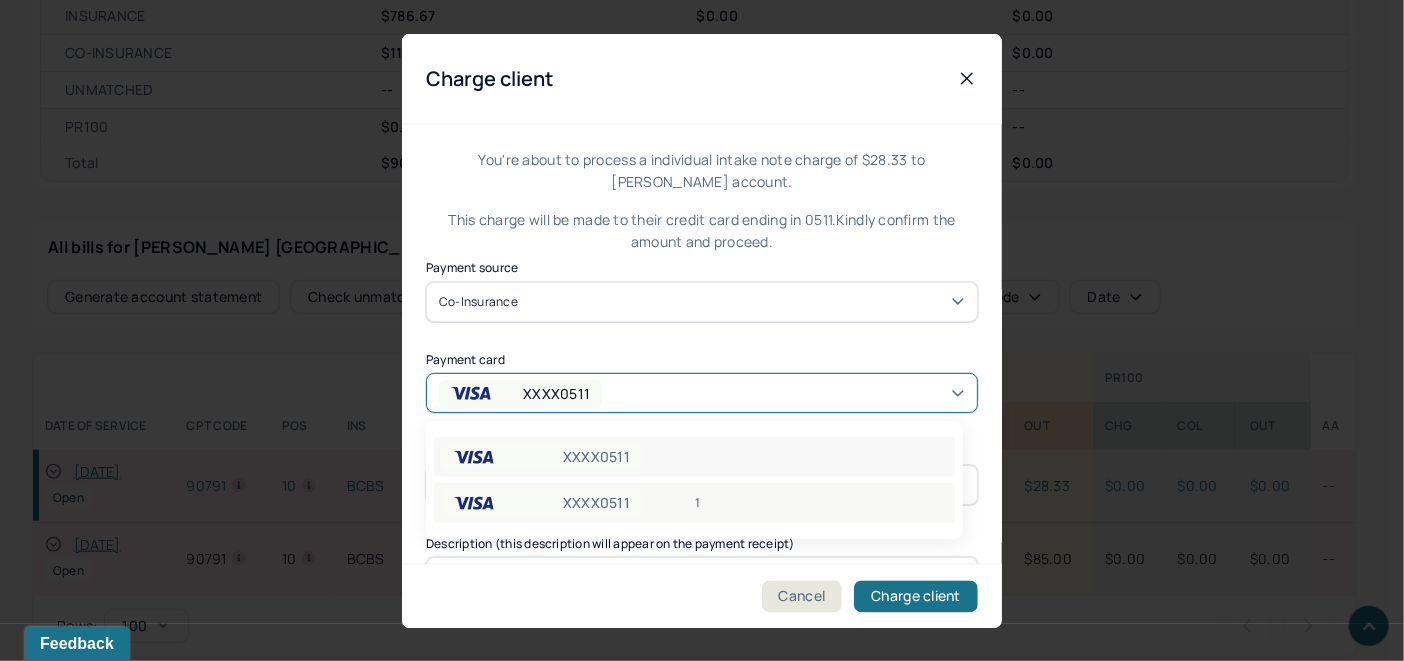 click on "1" at bounding box center [821, 503] 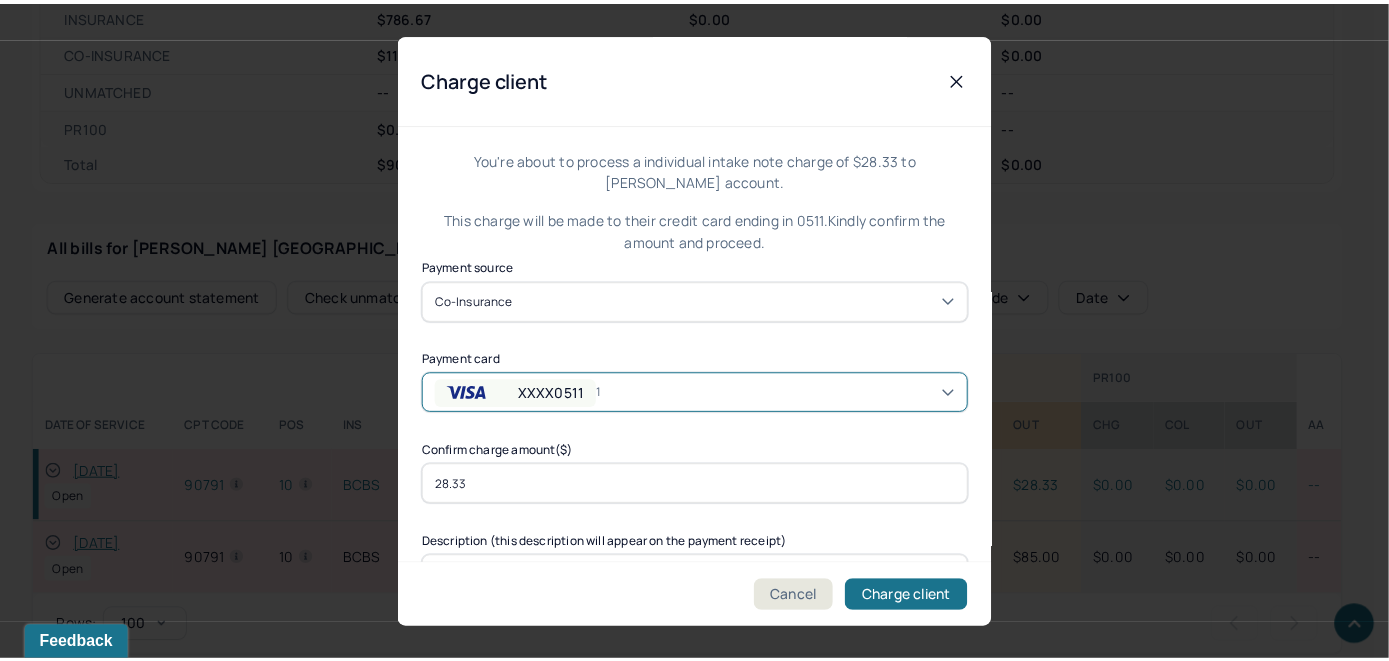 scroll, scrollTop: 121, scrollLeft: 0, axis: vertical 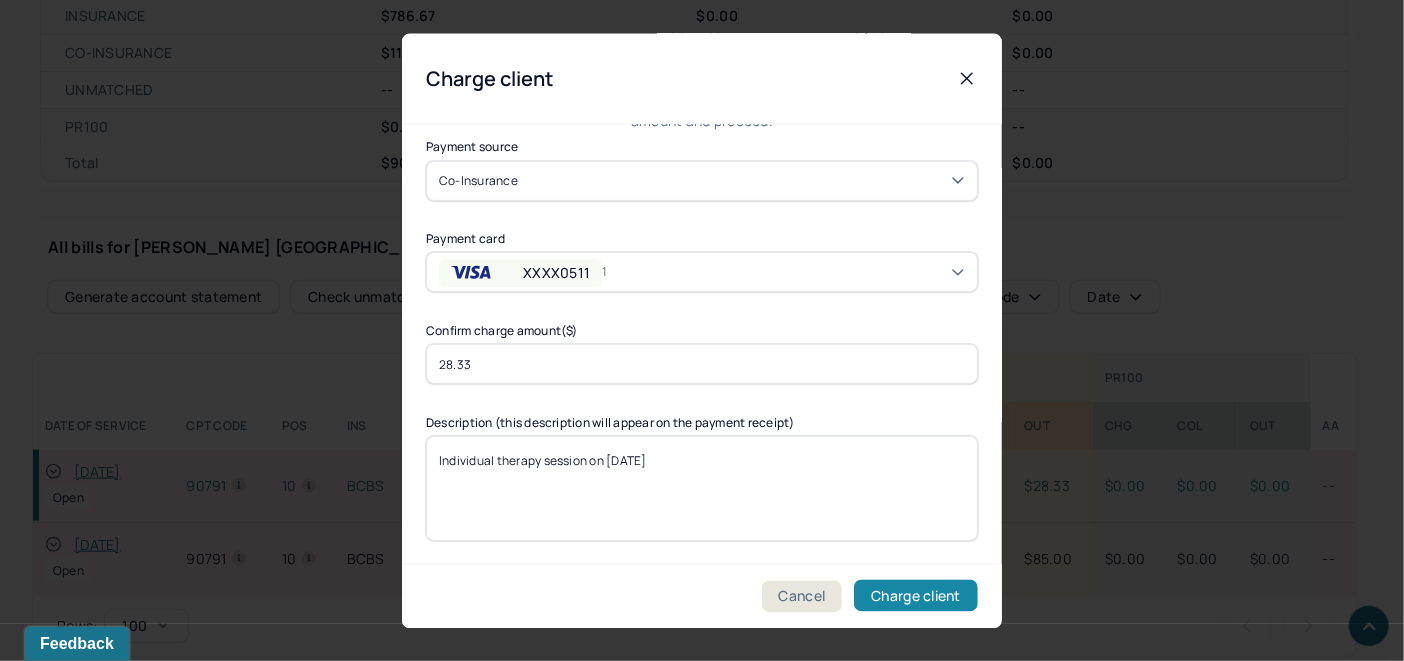 click on "Charge client" at bounding box center (916, 596) 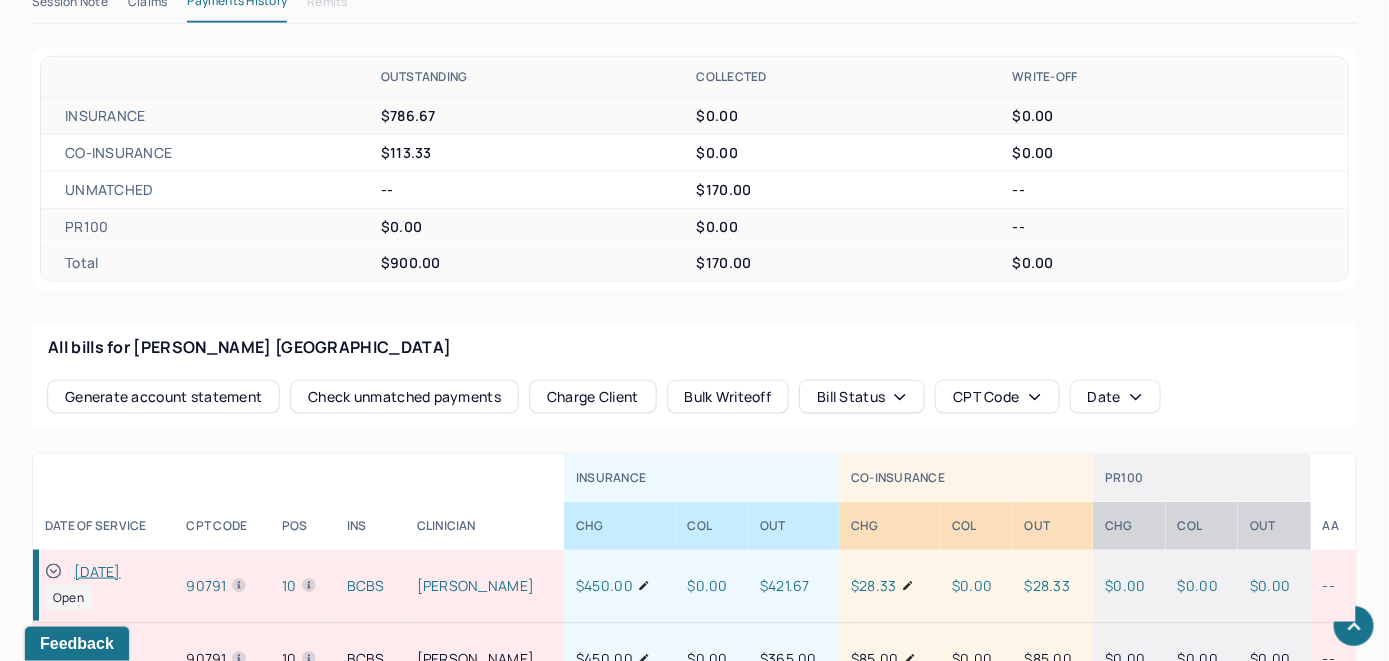 scroll, scrollTop: 830, scrollLeft: 0, axis: vertical 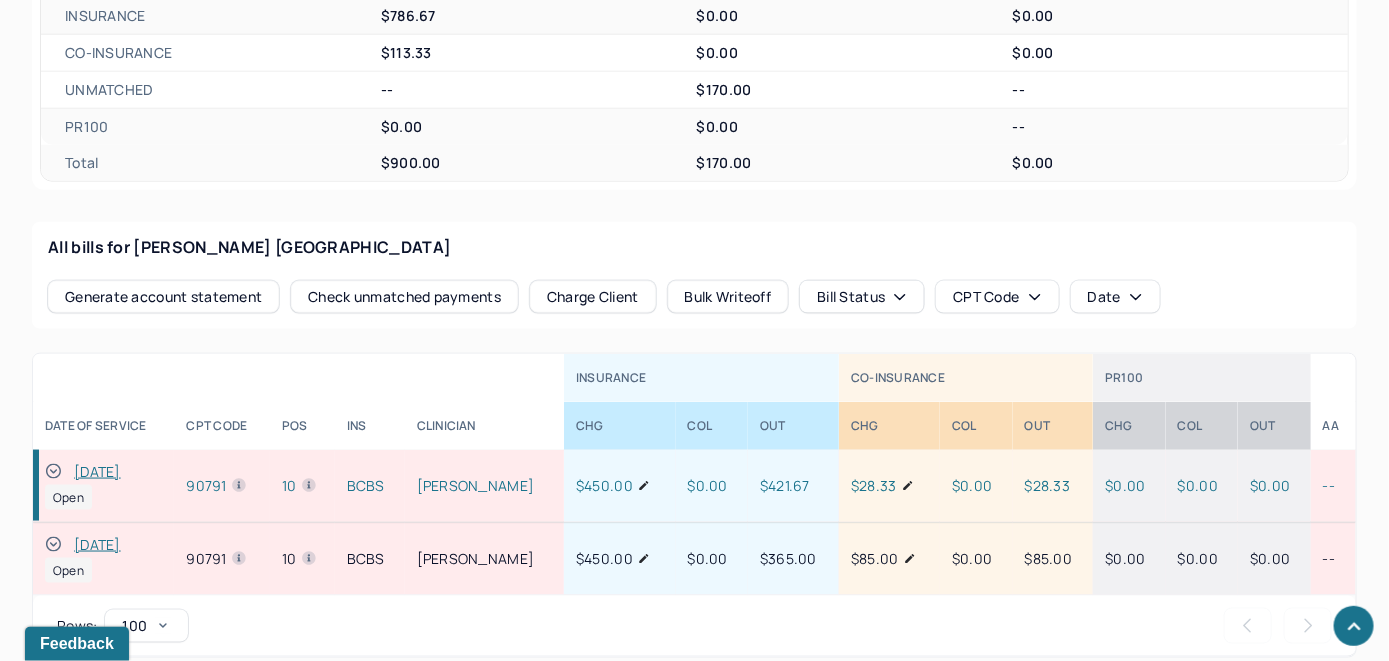 click 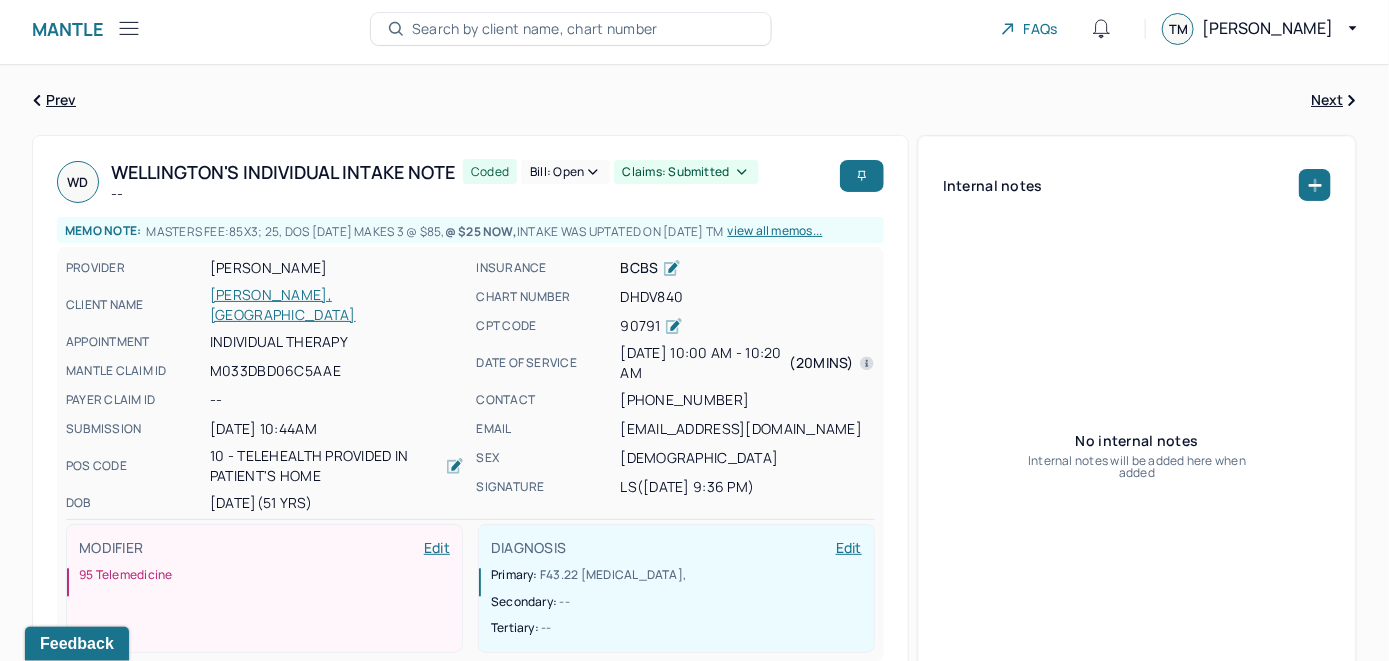 scroll, scrollTop: 0, scrollLeft: 0, axis: both 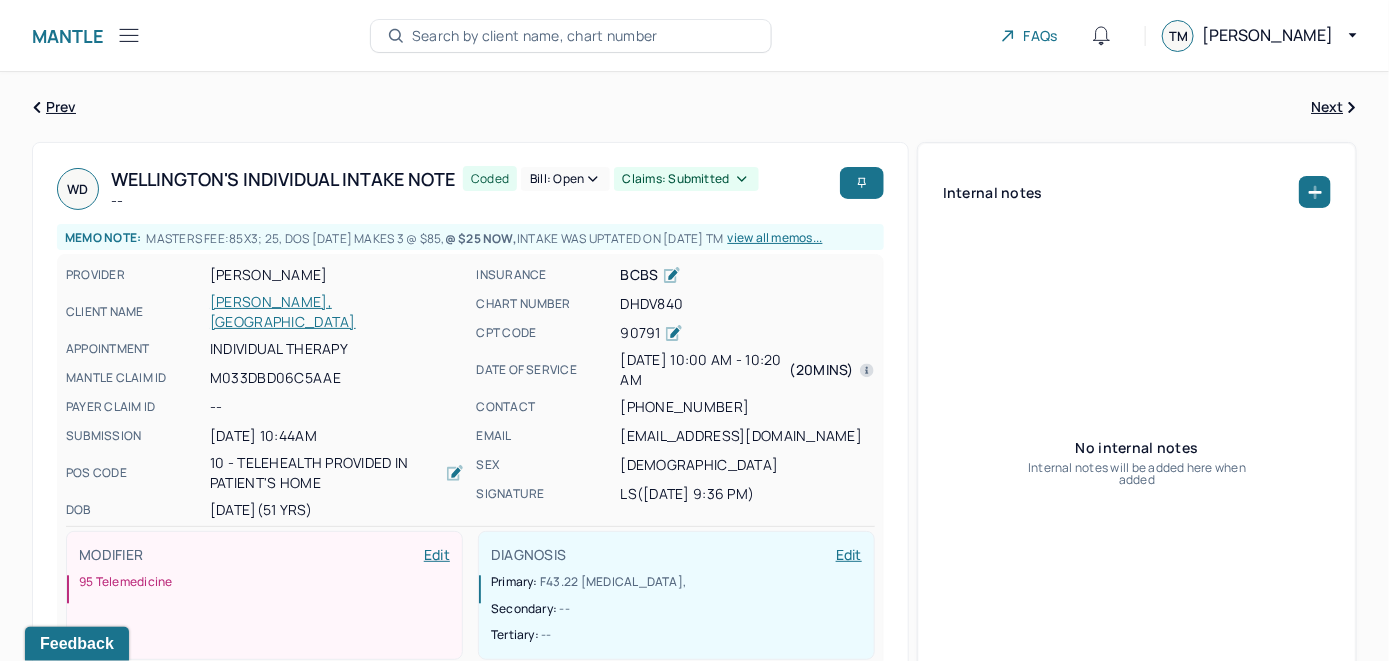 click on "Bill: Open" at bounding box center [565, 179] 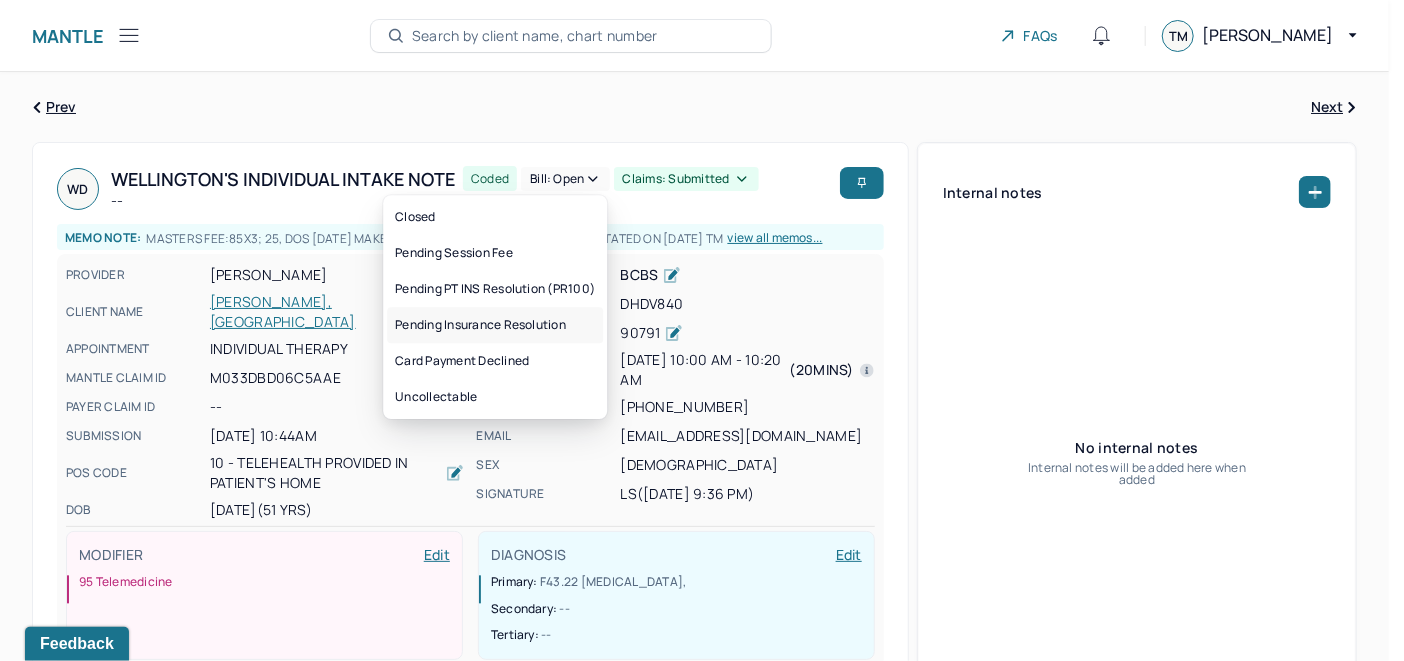 click on "Pending Insurance Resolution" at bounding box center (495, 325) 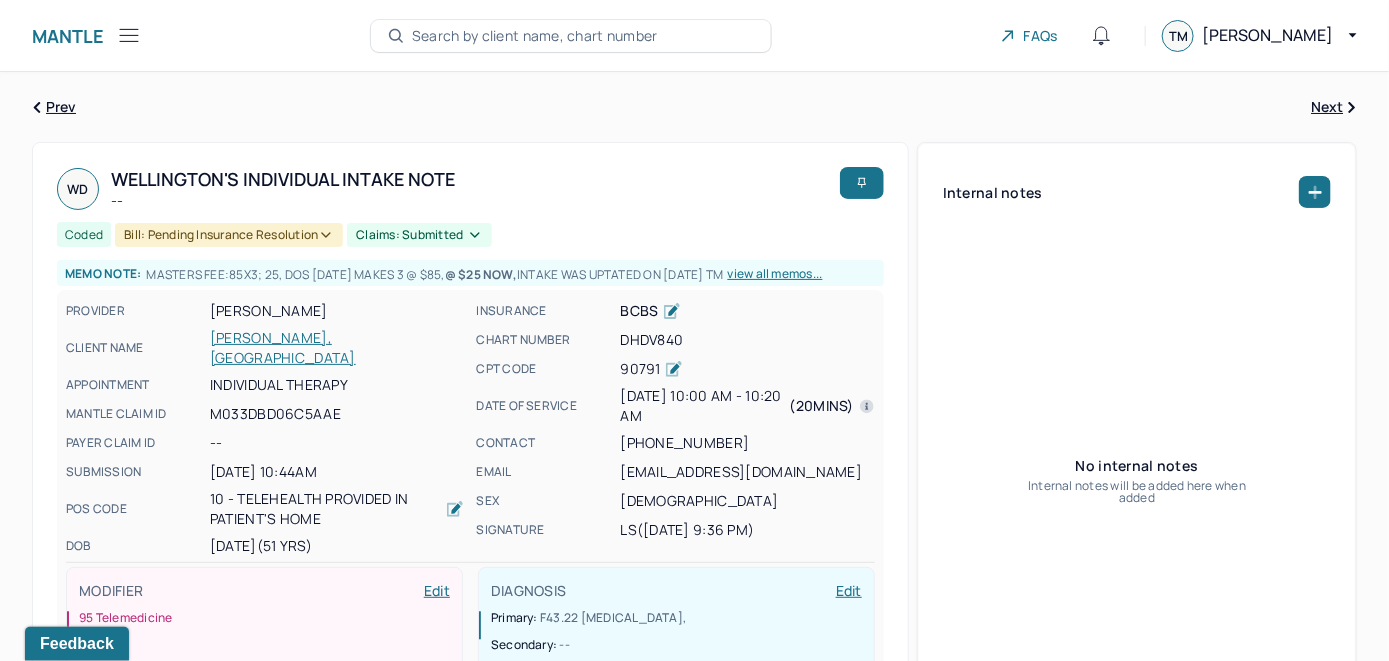 click on "Search by client name, chart number" at bounding box center (535, 36) 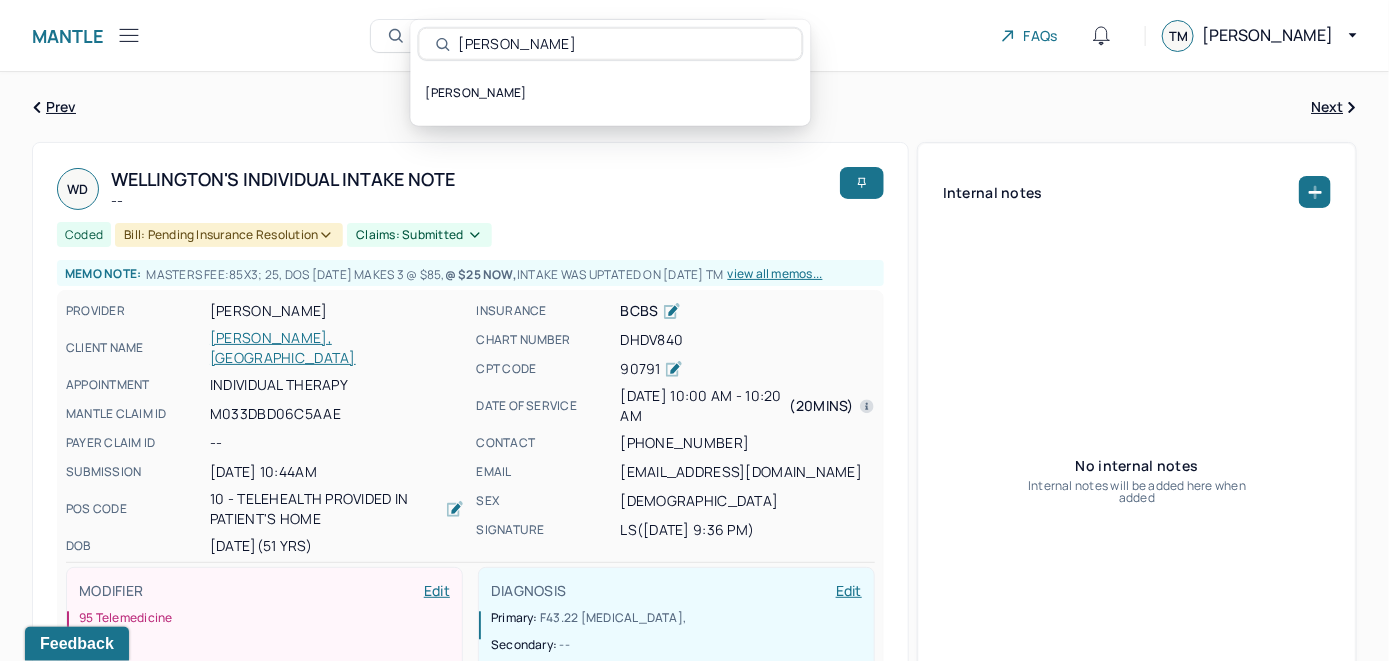 type on "[PERSON_NAME]" 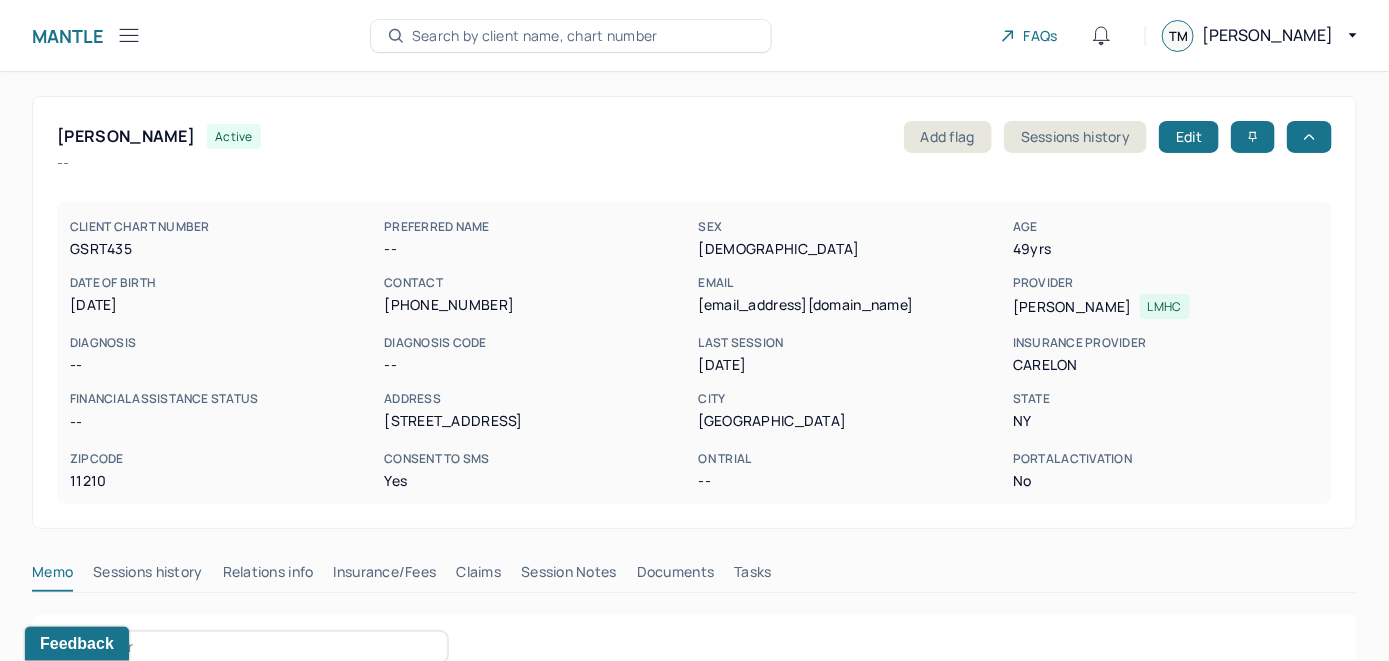 click on "Search by client name, chart number" at bounding box center [535, 36] 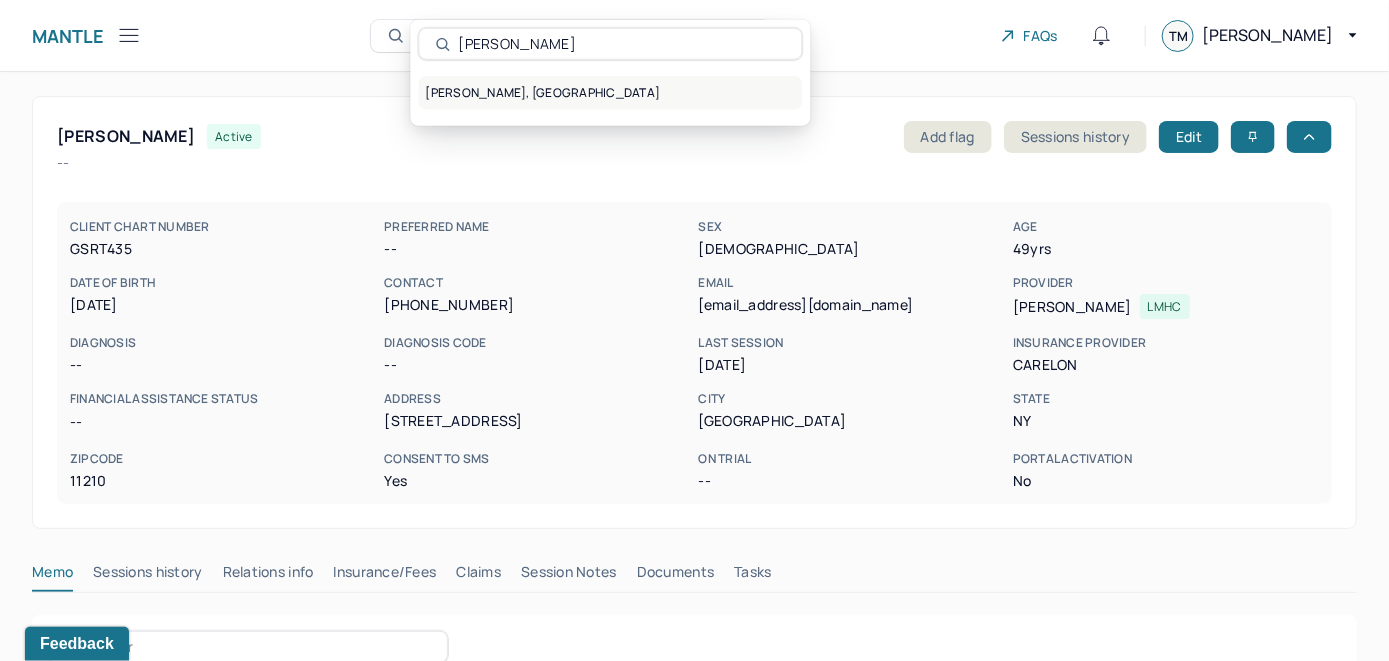 type on "[PERSON_NAME]" 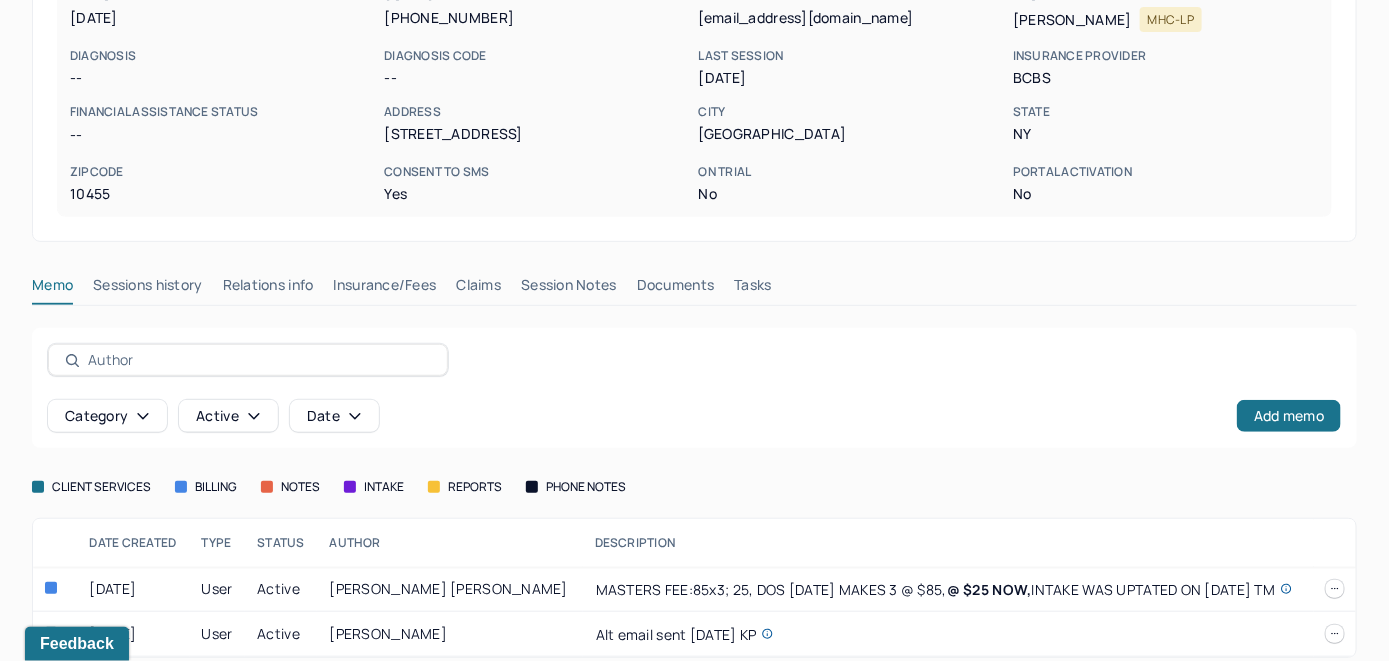 scroll, scrollTop: 300, scrollLeft: 0, axis: vertical 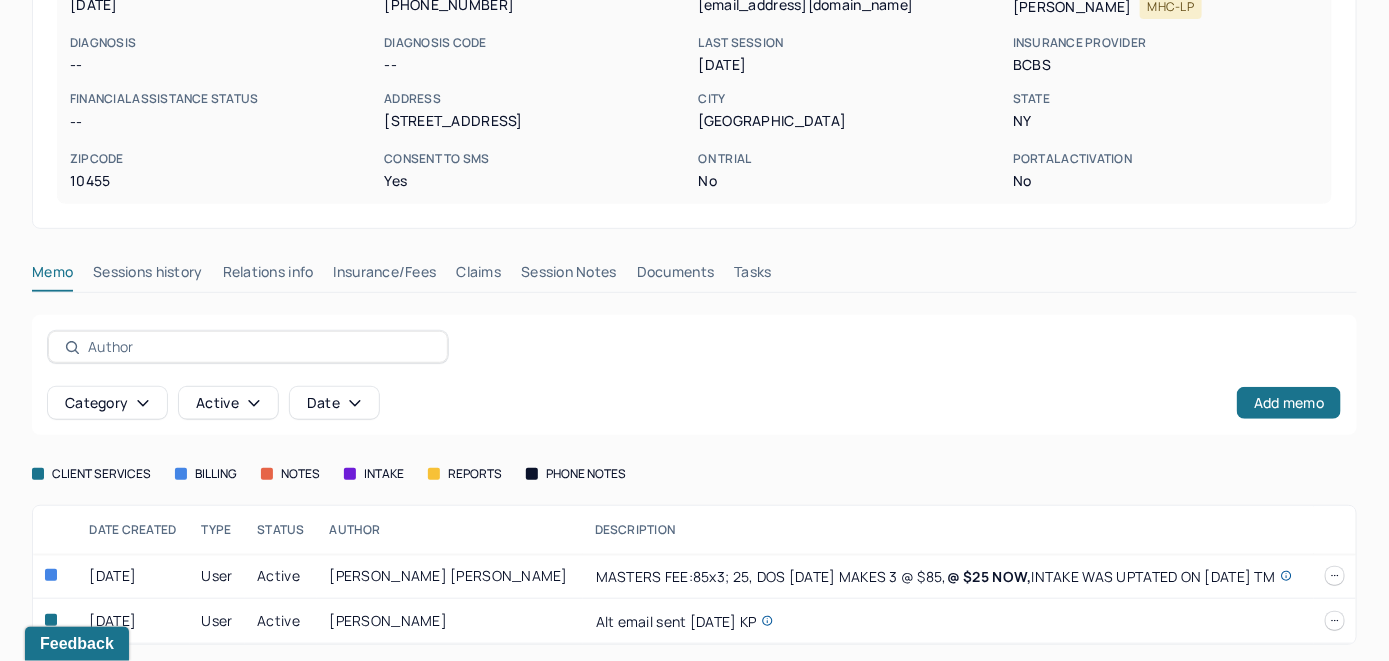 click on "Claims" at bounding box center (478, 276) 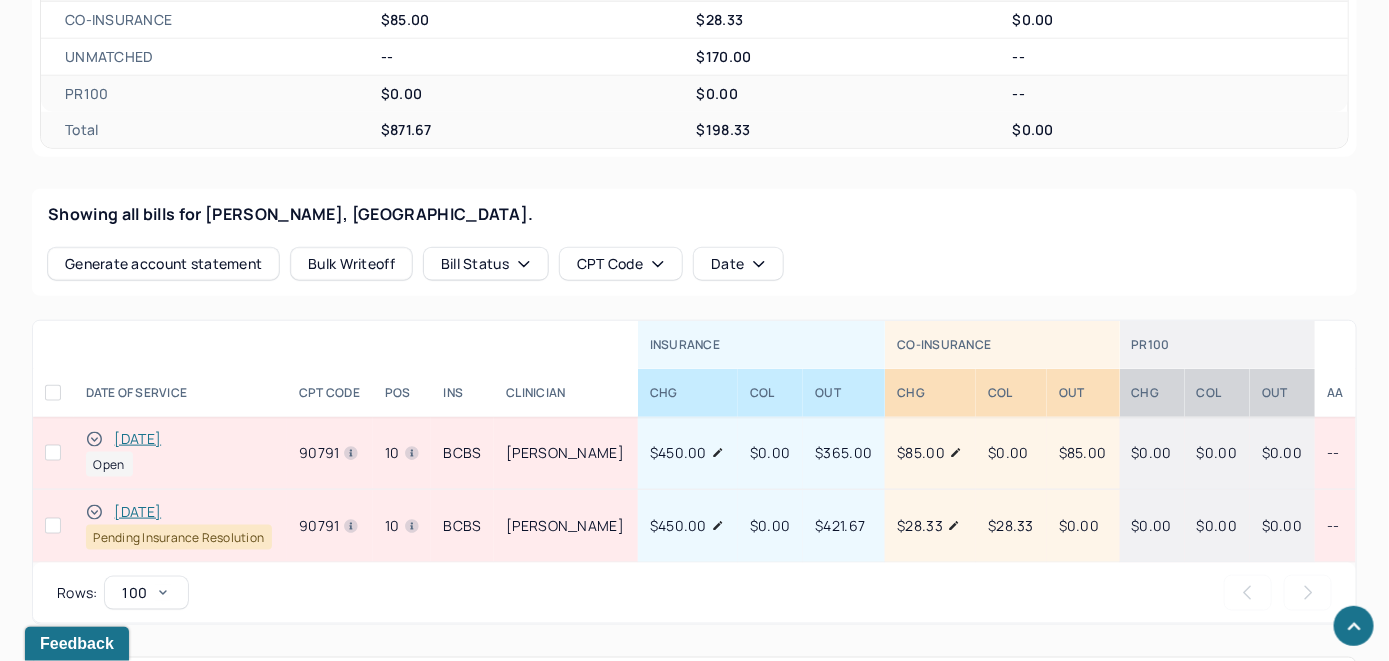 click on "[DATE]" at bounding box center (138, 439) 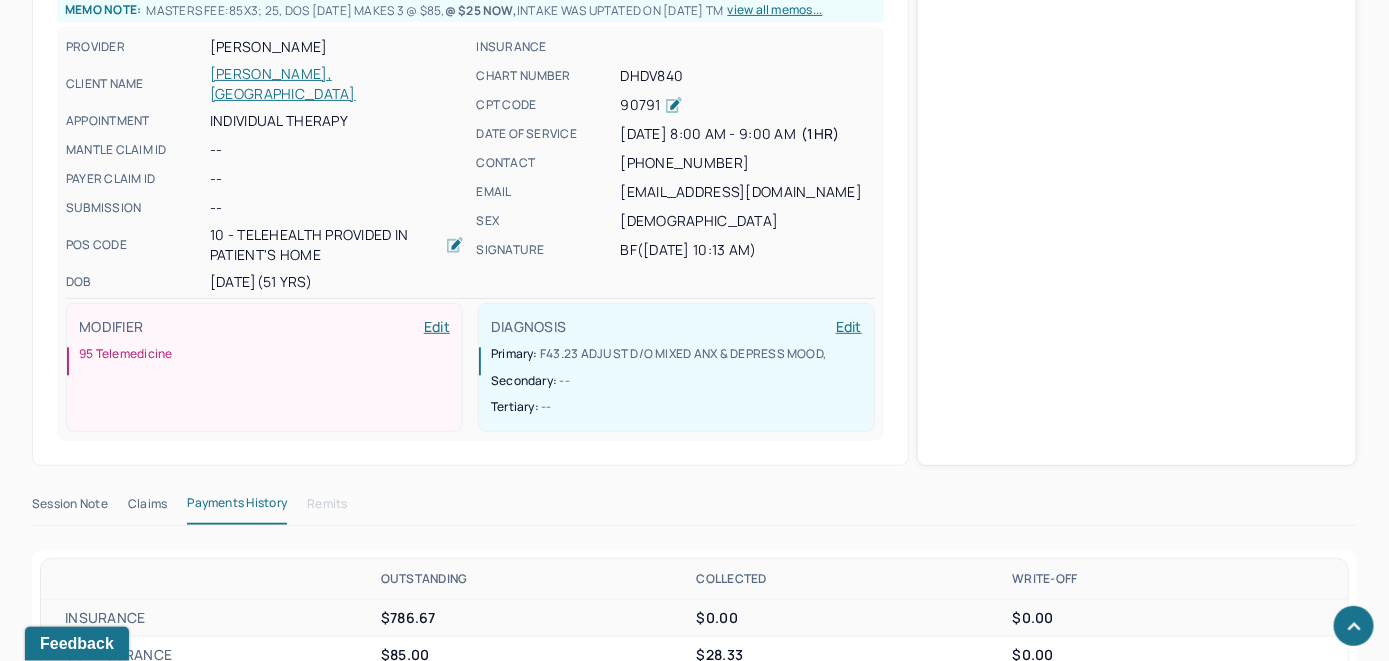 scroll, scrollTop: 700, scrollLeft: 0, axis: vertical 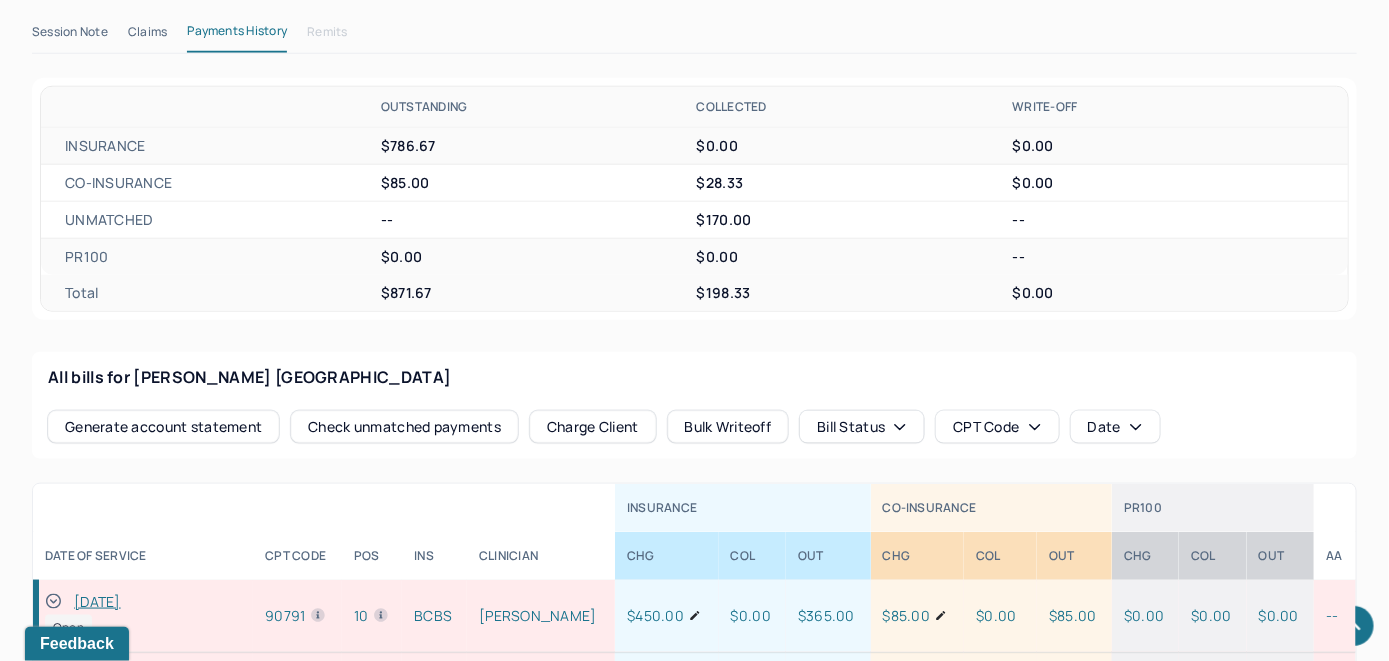 click on "Check unmatched payments" at bounding box center [404, 427] 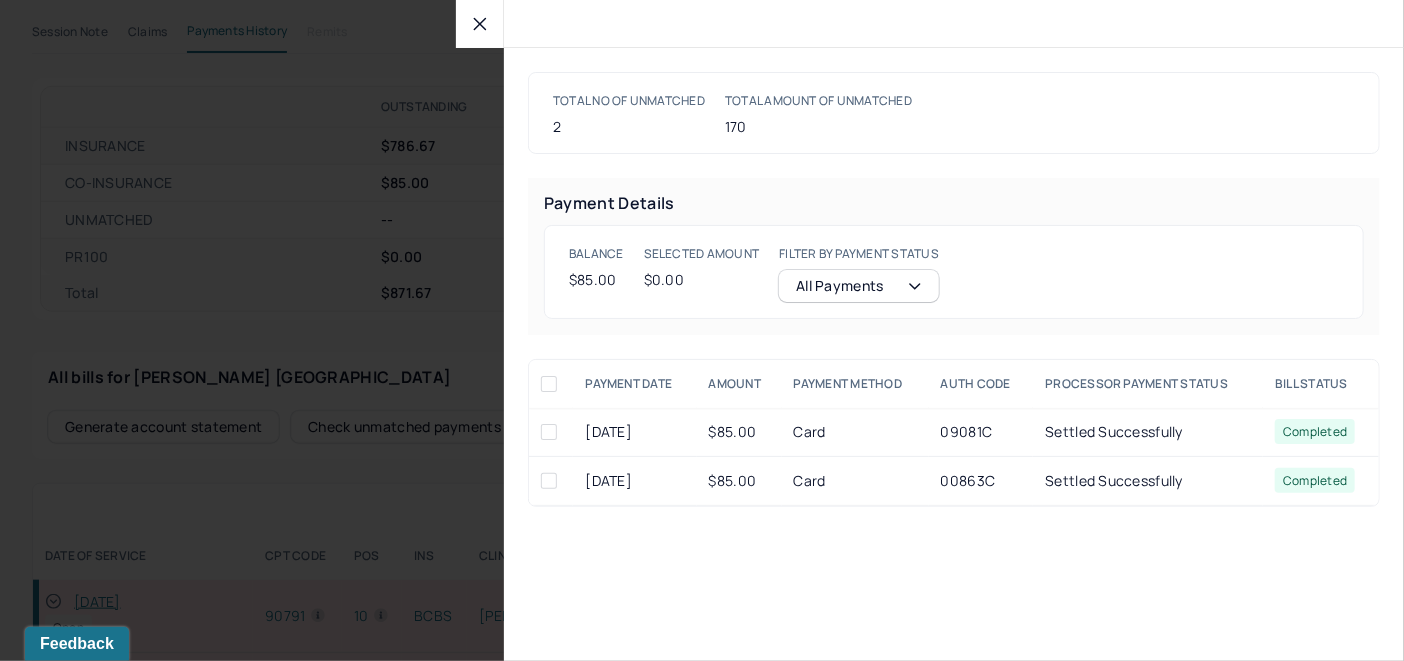 click at bounding box center (549, 481) 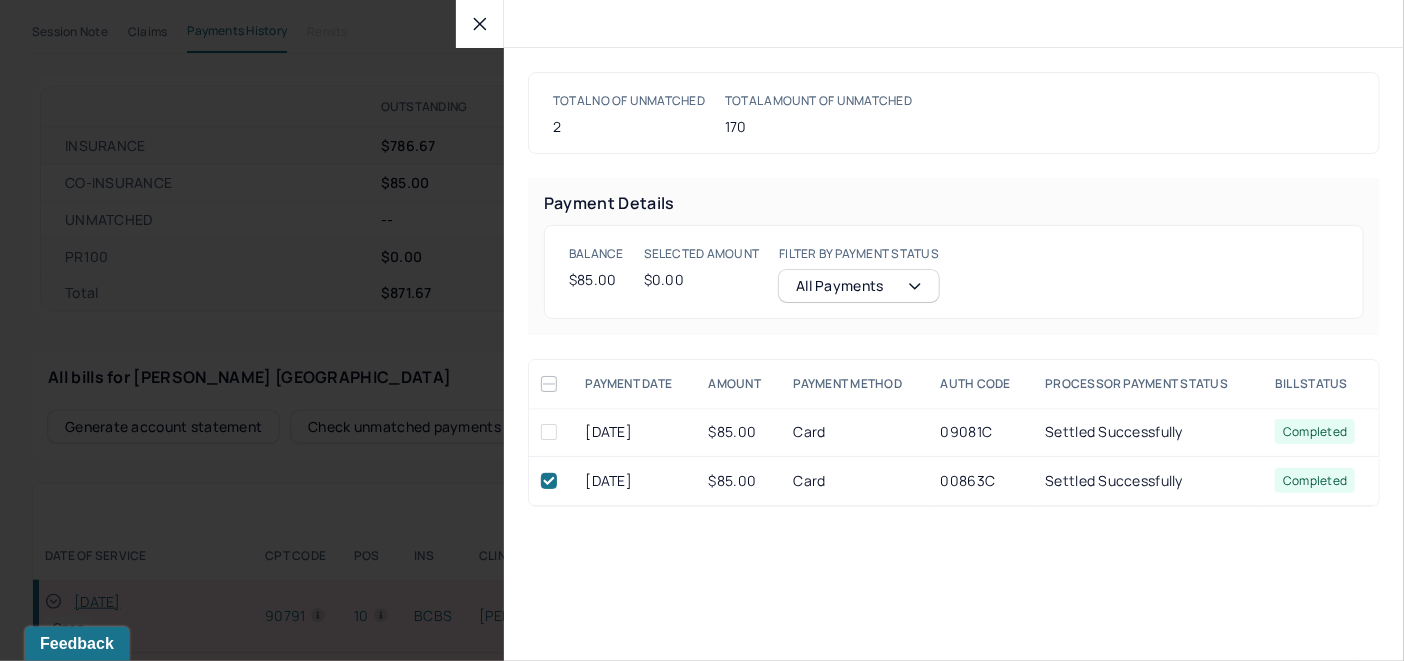 checkbox on "true" 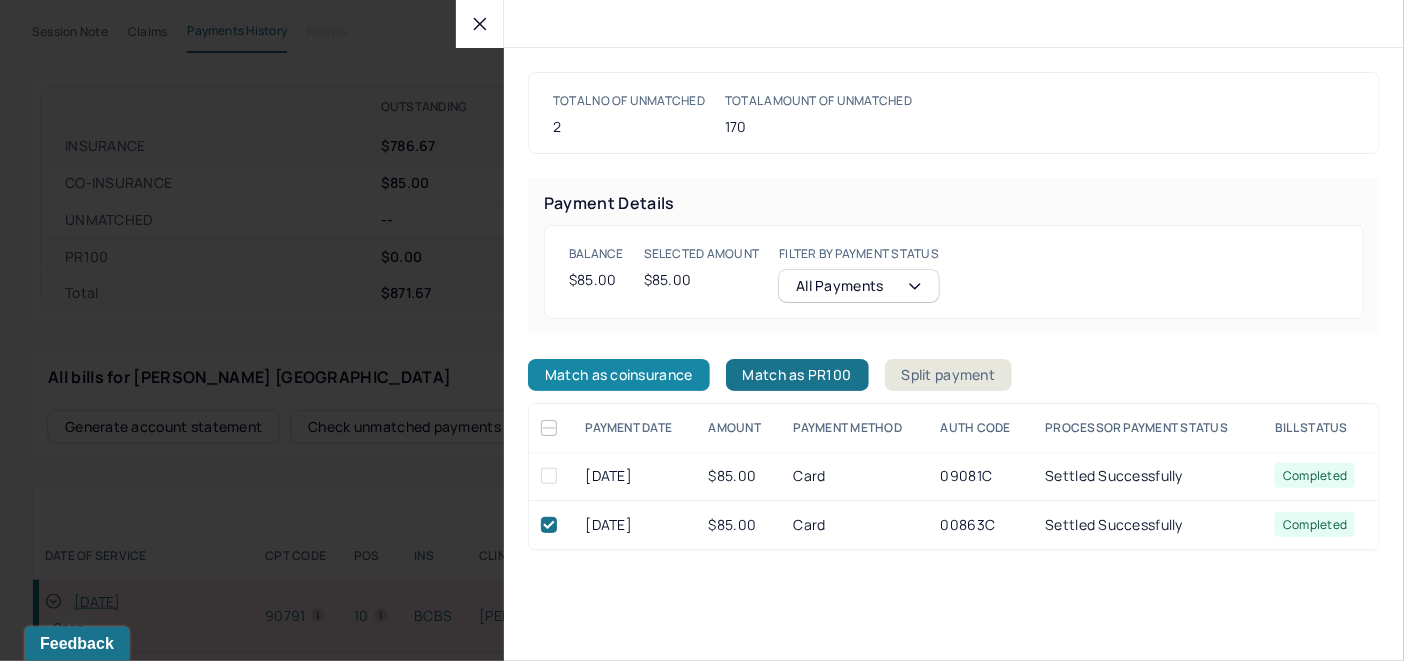 click on "Match as coinsurance" at bounding box center (619, 375) 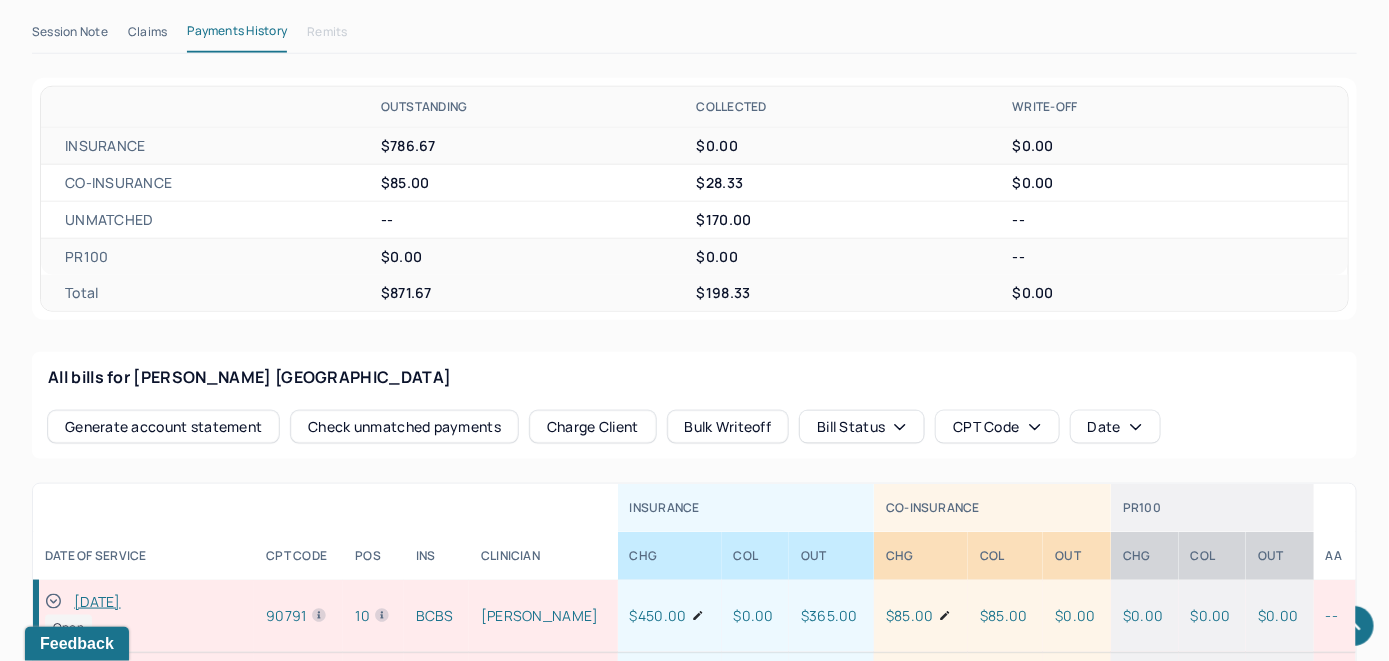 click 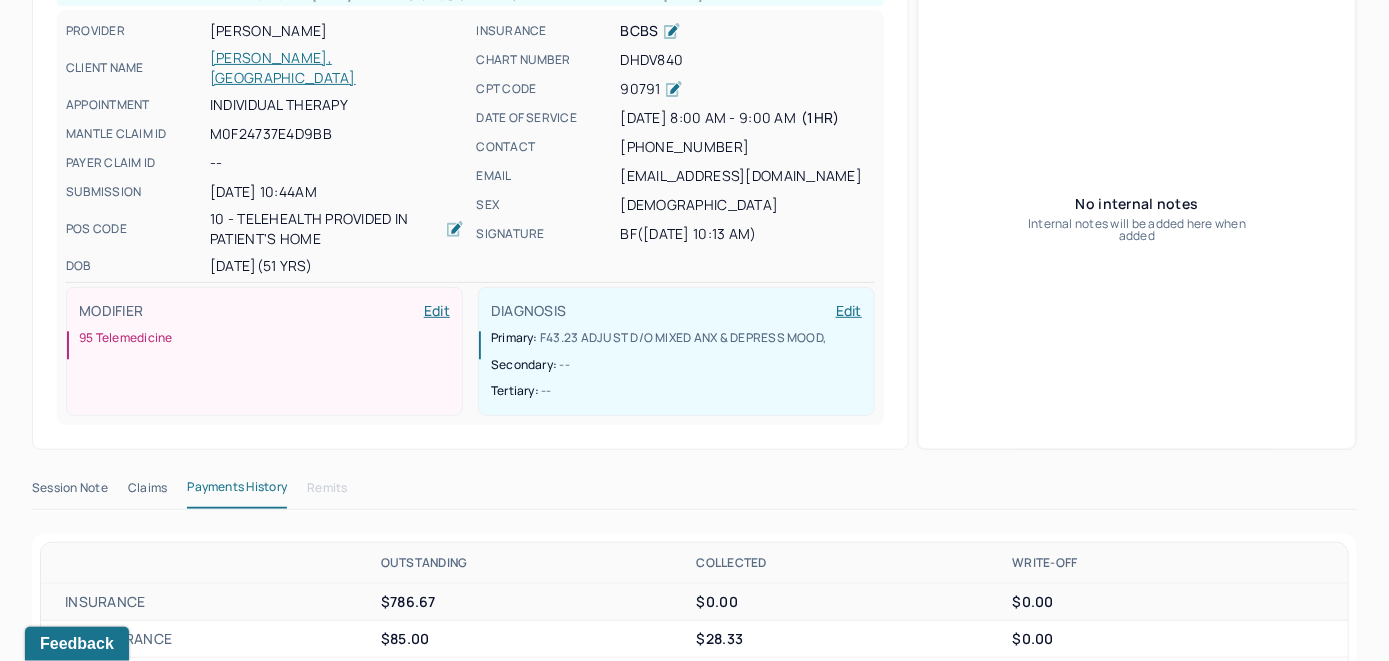 scroll, scrollTop: 100, scrollLeft: 0, axis: vertical 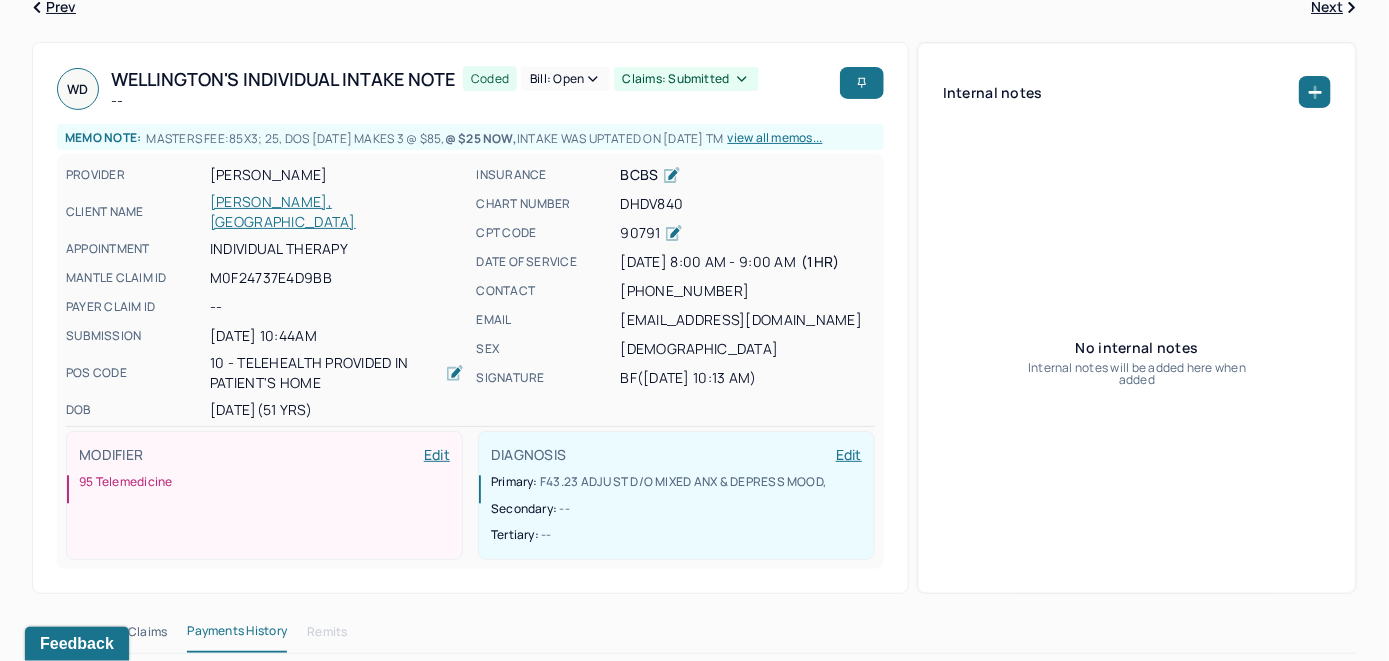 click on "Bill: Open" at bounding box center (565, 79) 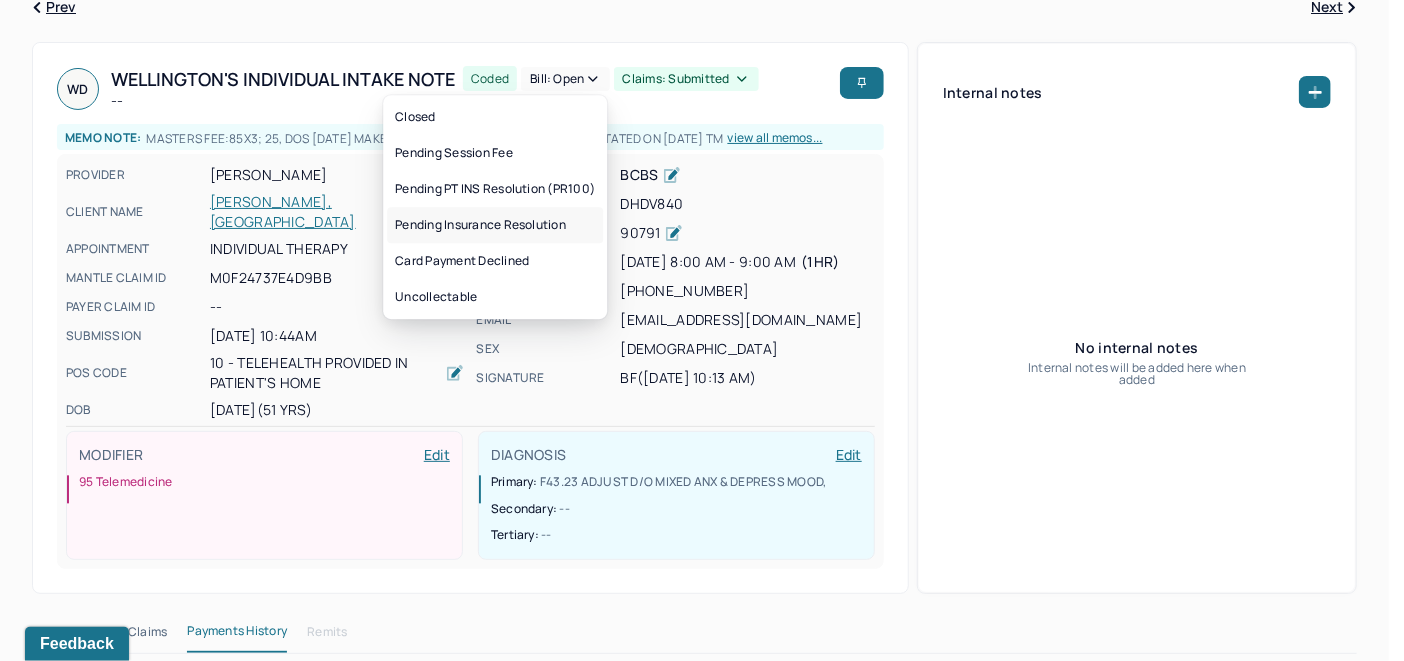 click on "Pending Insurance Resolution" at bounding box center (495, 225) 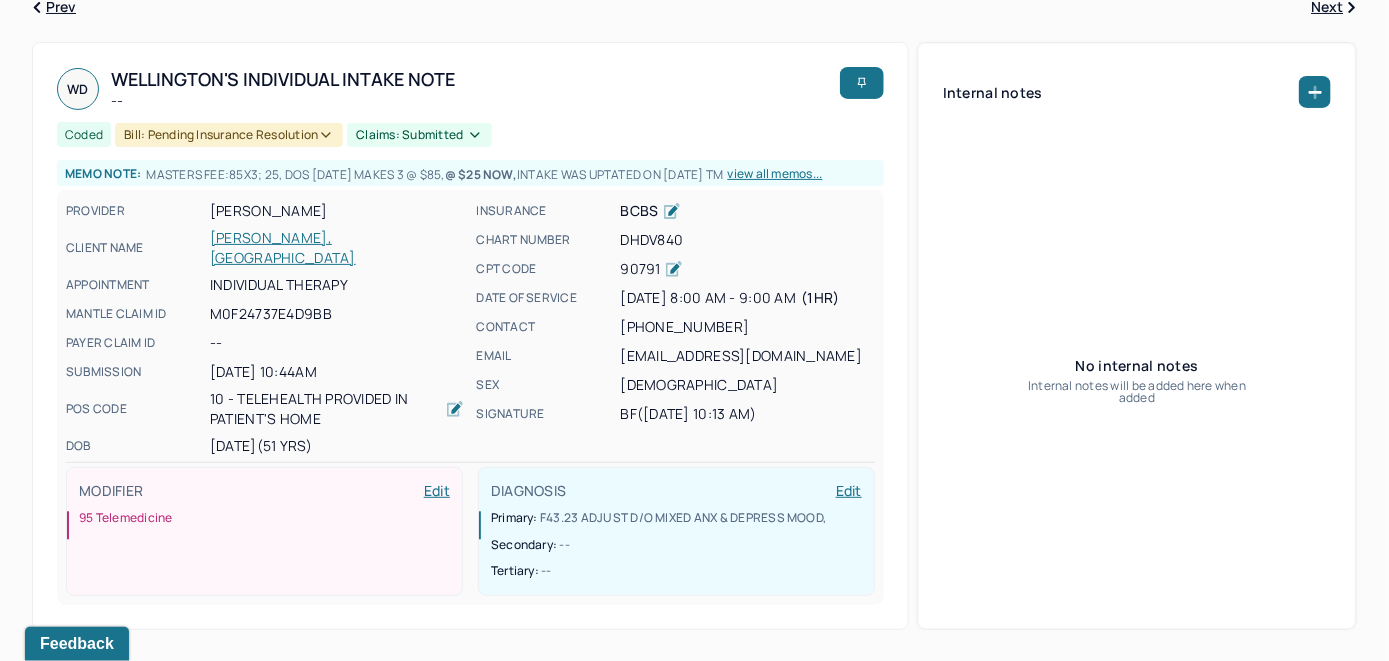scroll, scrollTop: 0, scrollLeft: 0, axis: both 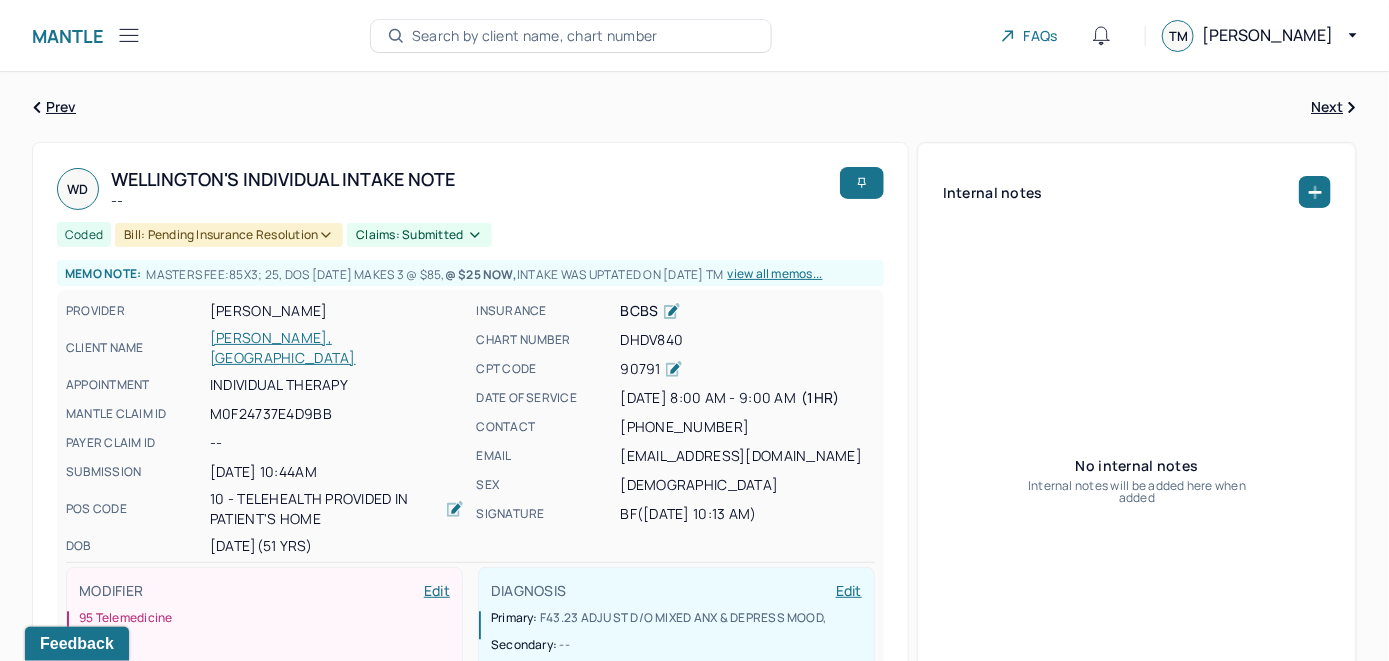 click on "Search by client name, chart number" at bounding box center (535, 36) 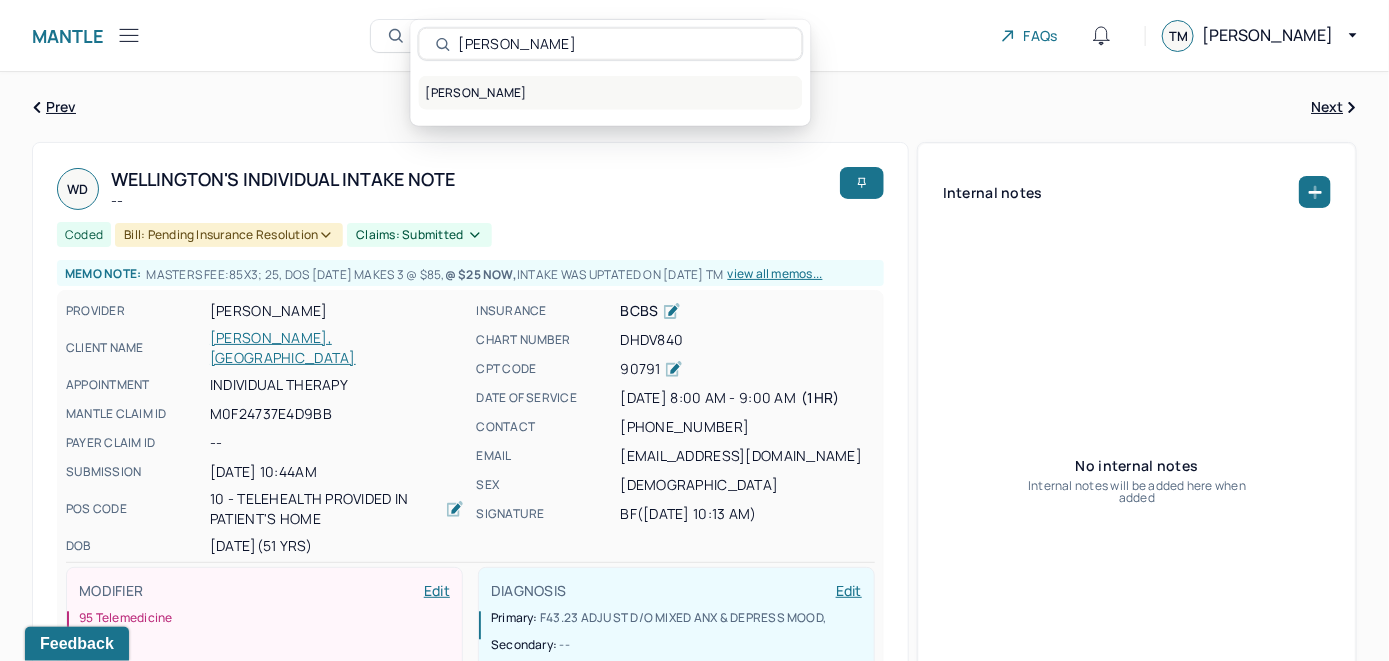 type on "[PERSON_NAME]" 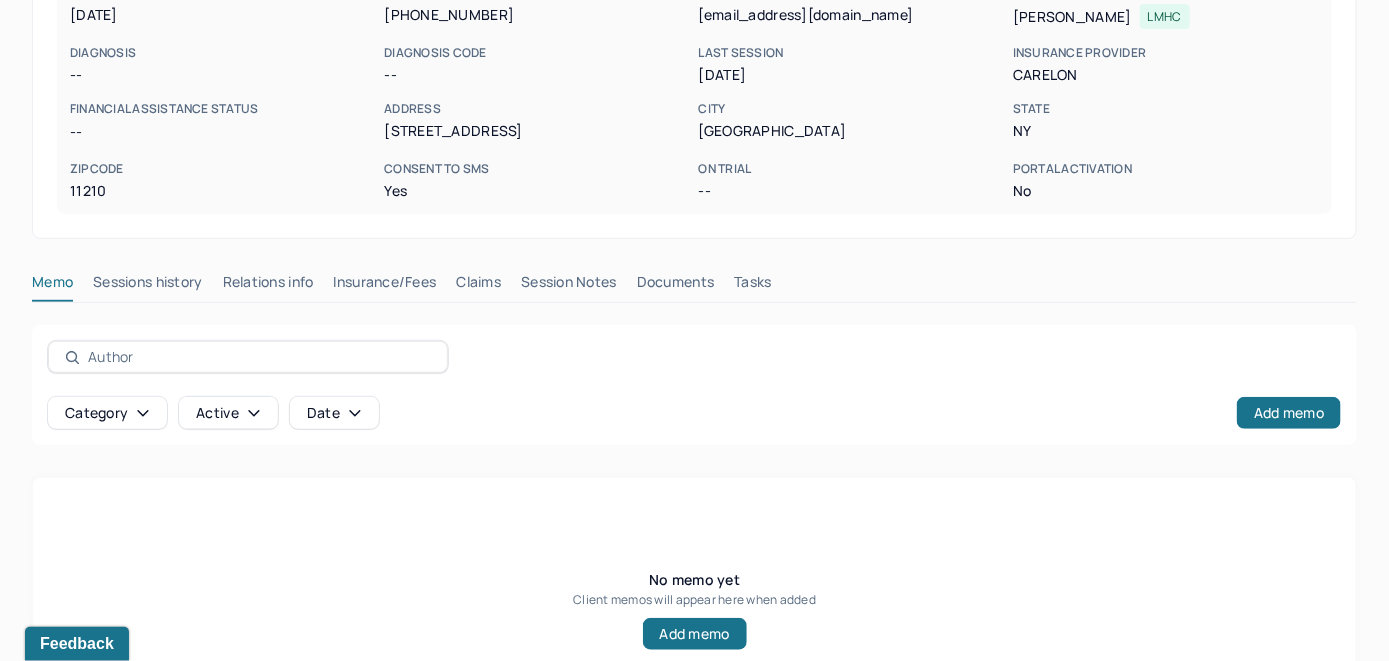 scroll, scrollTop: 393, scrollLeft: 0, axis: vertical 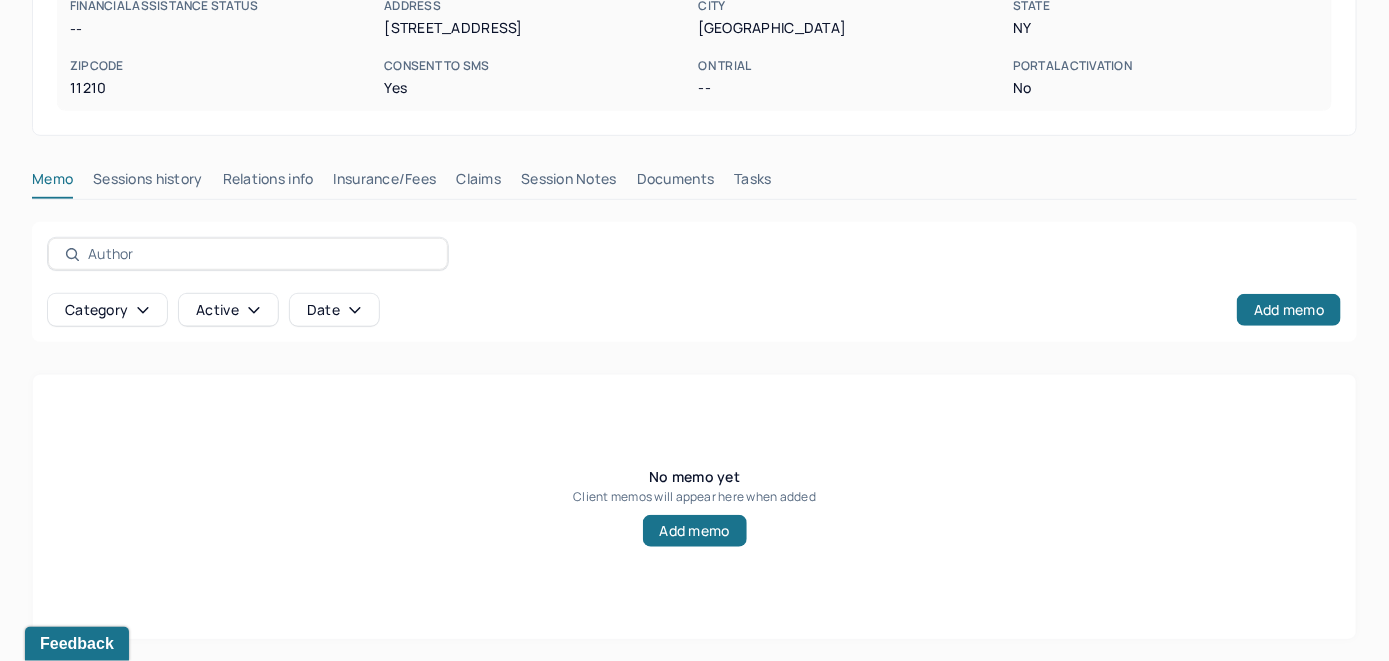 click on "Insurance/Fees" at bounding box center [385, 183] 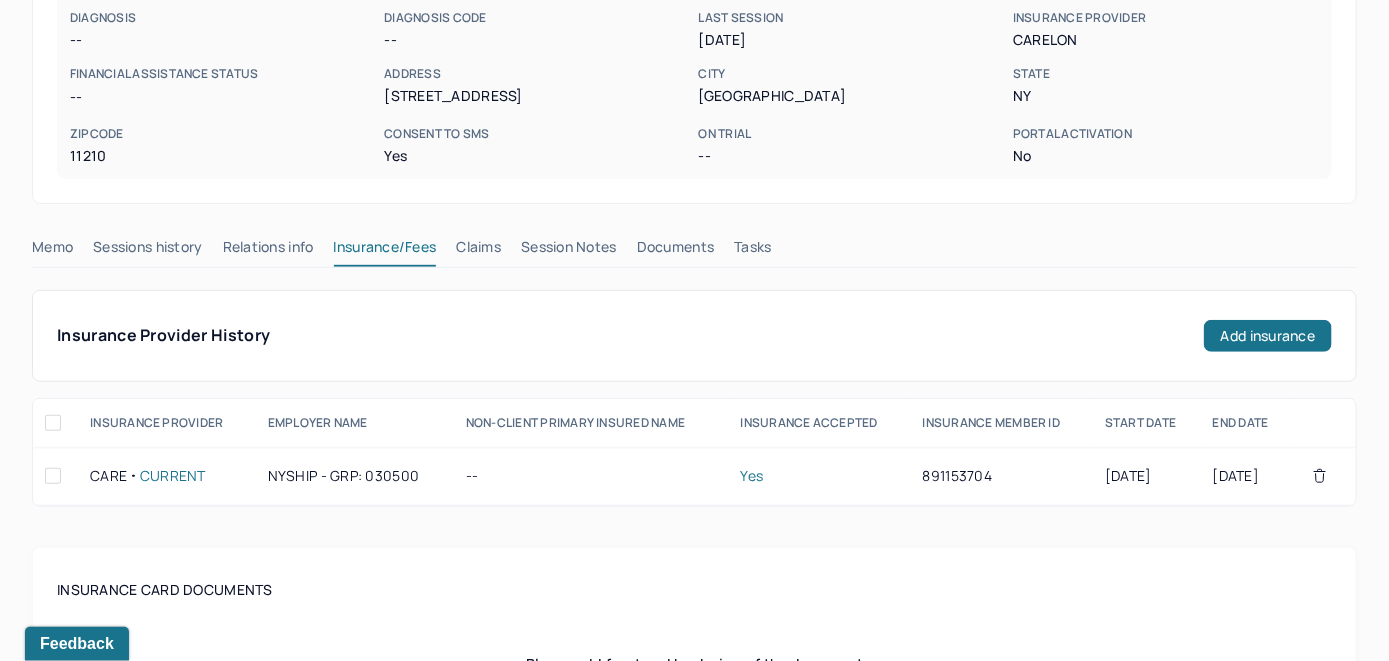 scroll, scrollTop: 293, scrollLeft: 0, axis: vertical 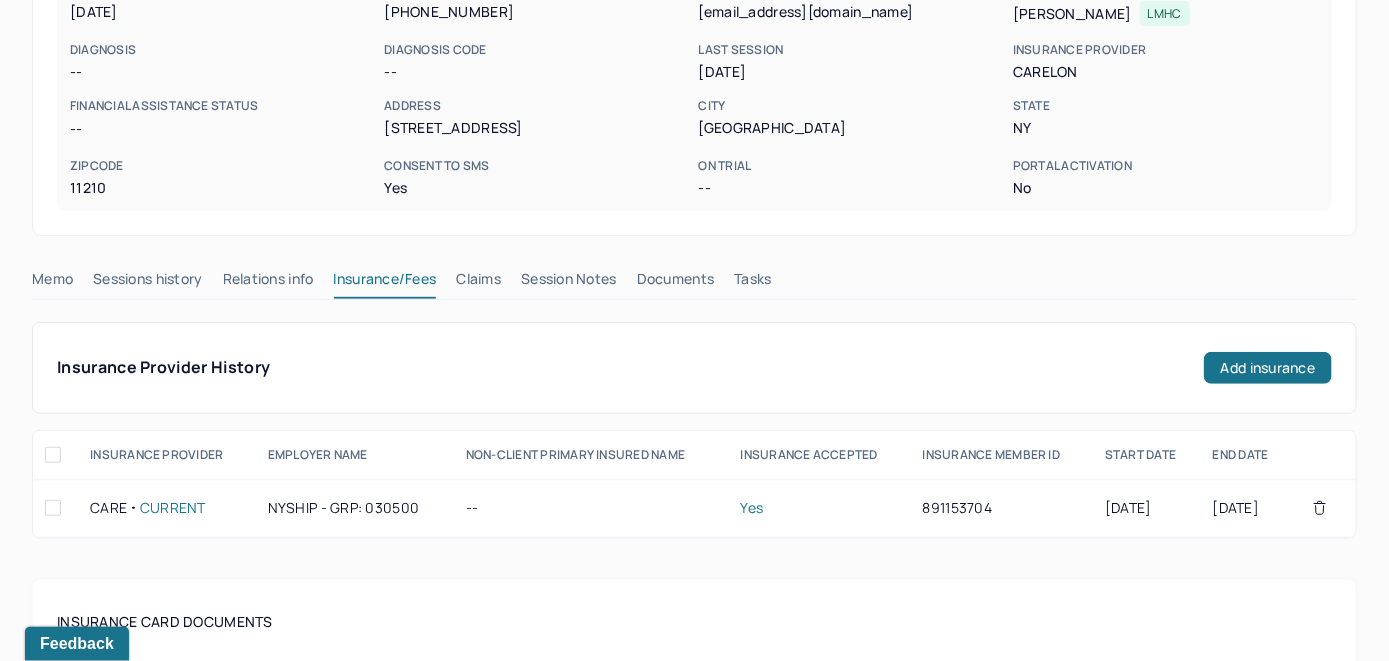 click on "Claims" at bounding box center (478, 283) 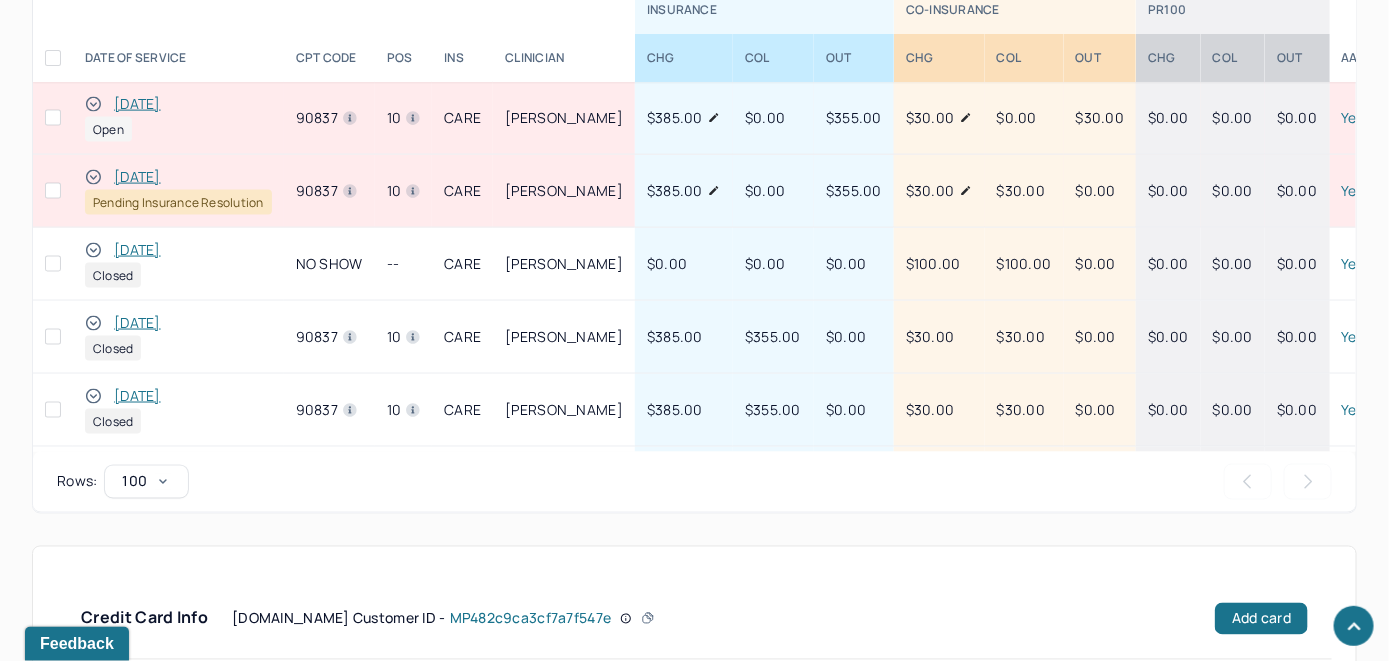 click on "[DATE]" at bounding box center (137, 104) 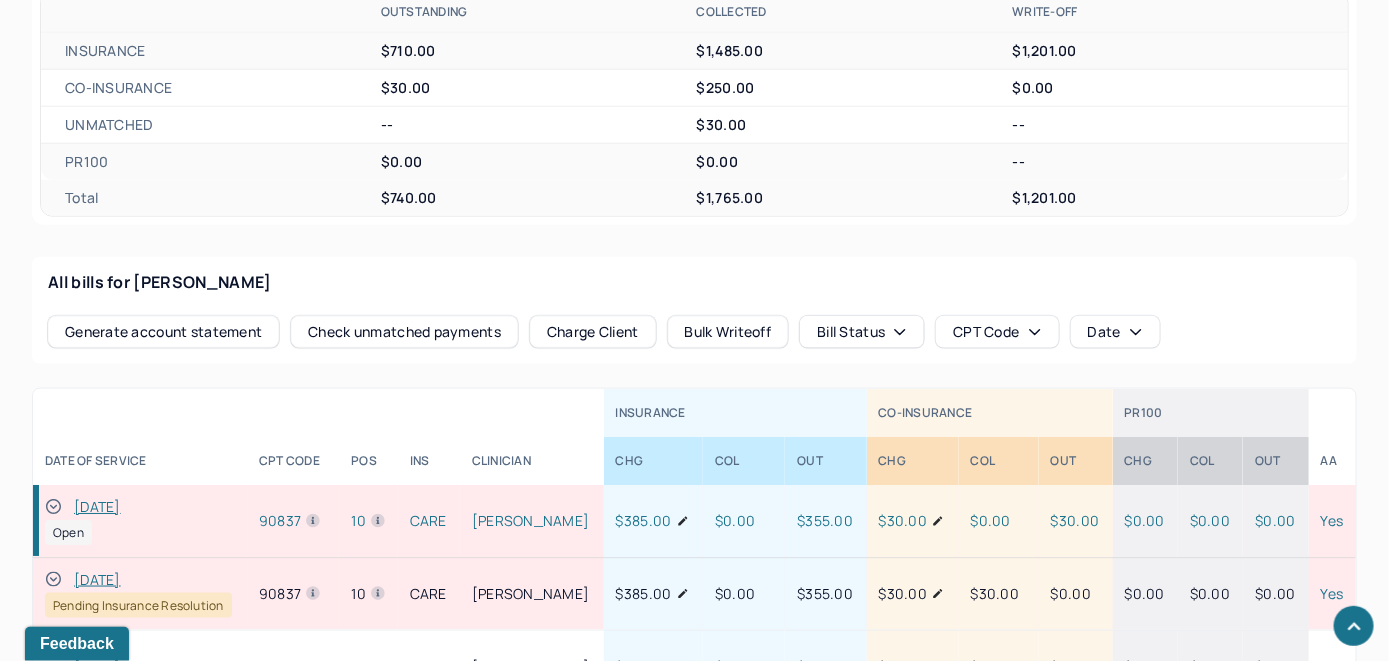 scroll, scrollTop: 1021, scrollLeft: 0, axis: vertical 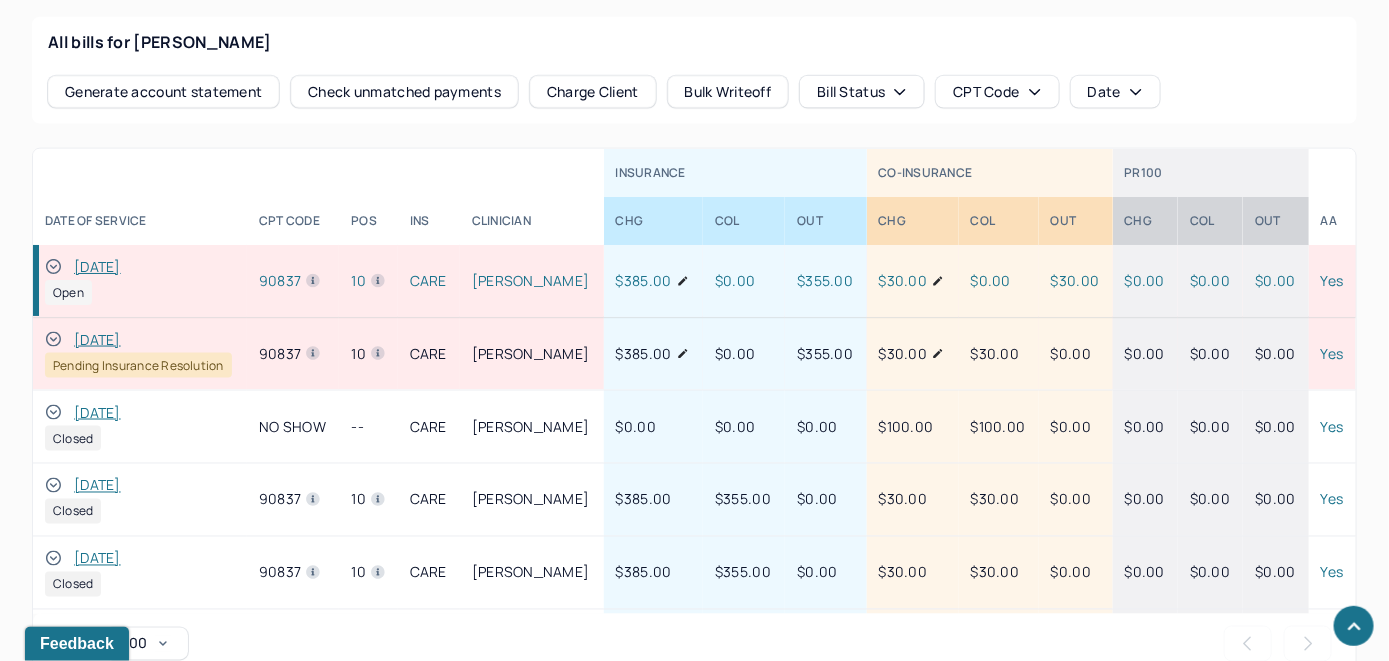 click on "[DATE]" at bounding box center (97, 267) 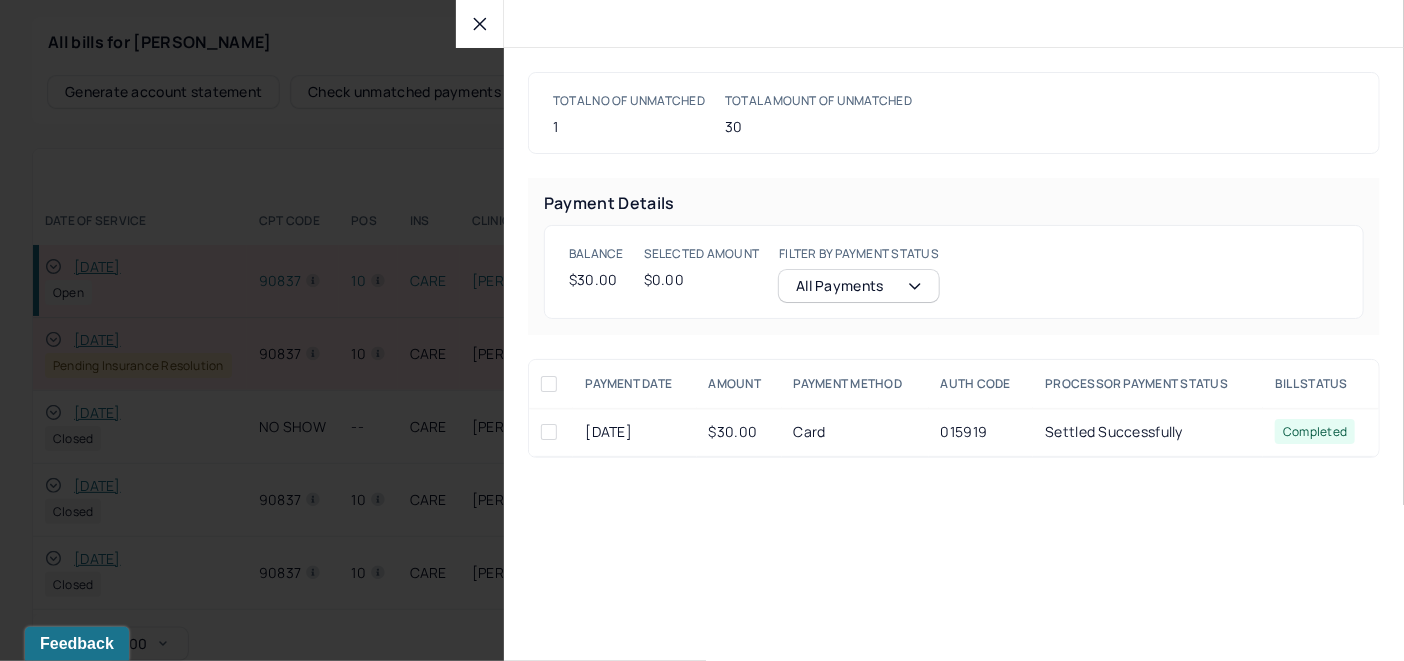 click at bounding box center [549, 432] 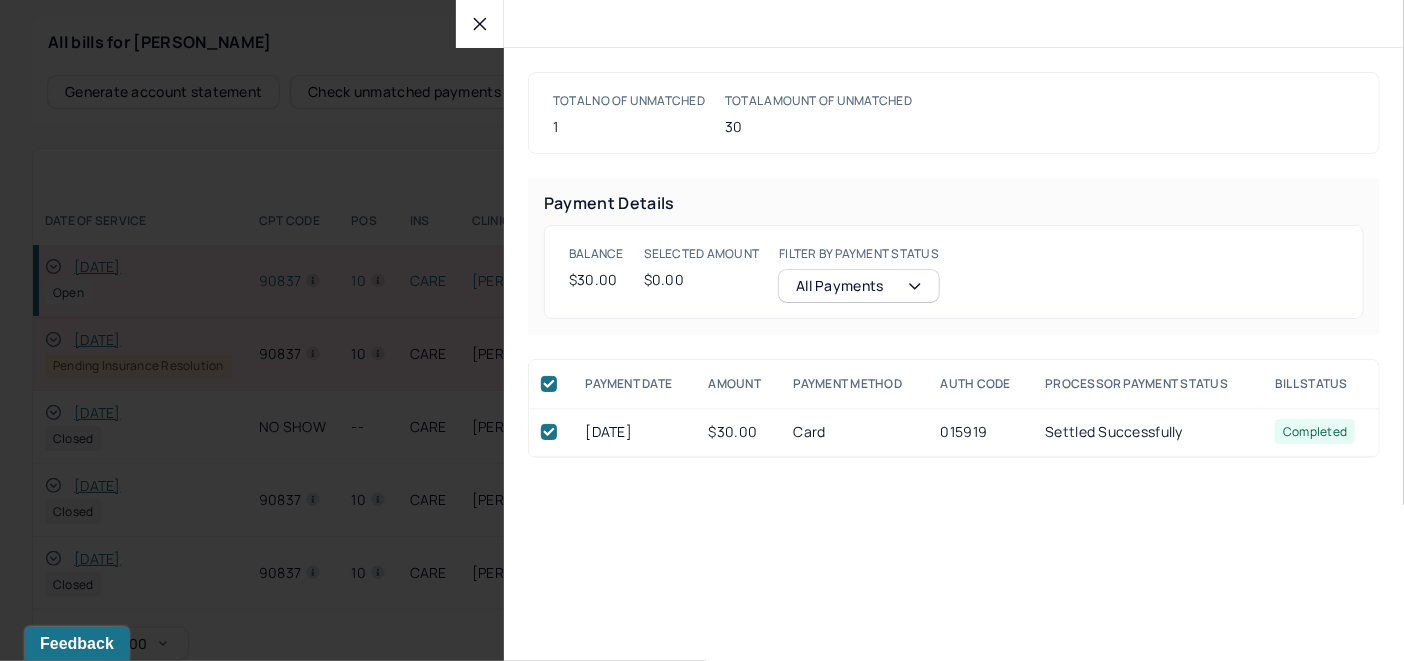 checkbox on "true" 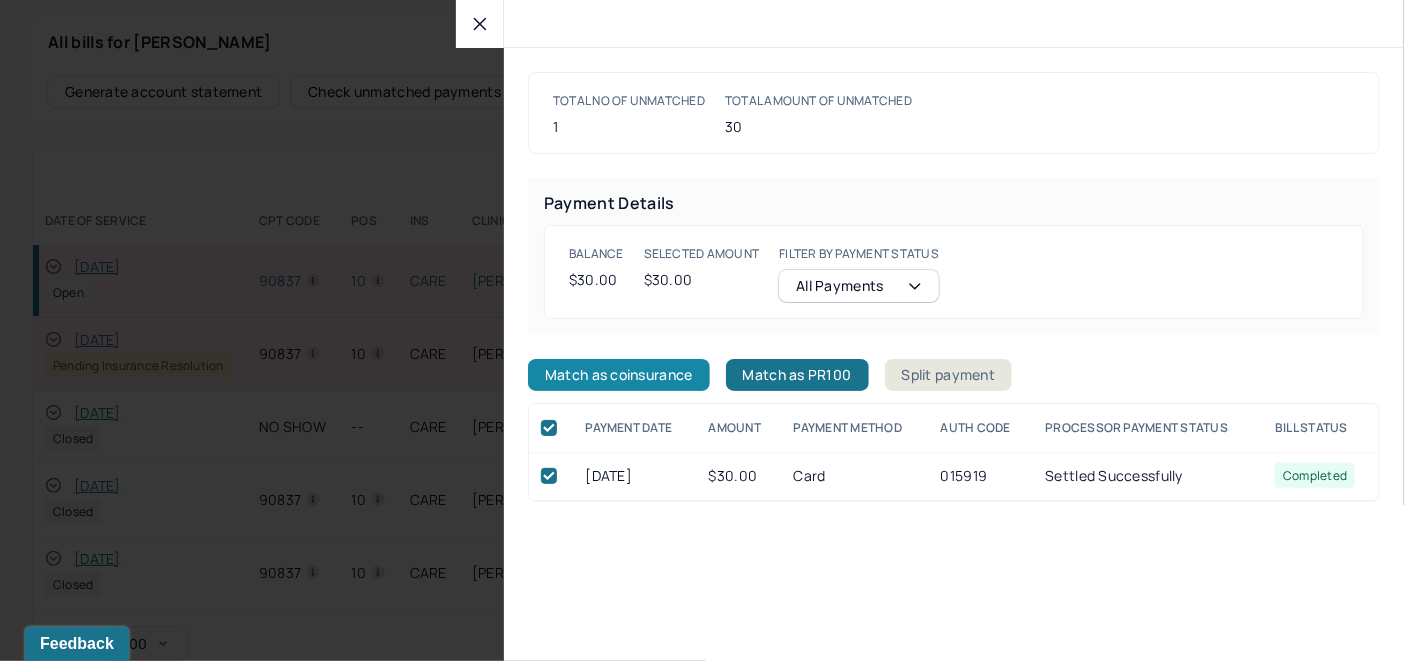 click on "Match as coinsurance" at bounding box center (619, 375) 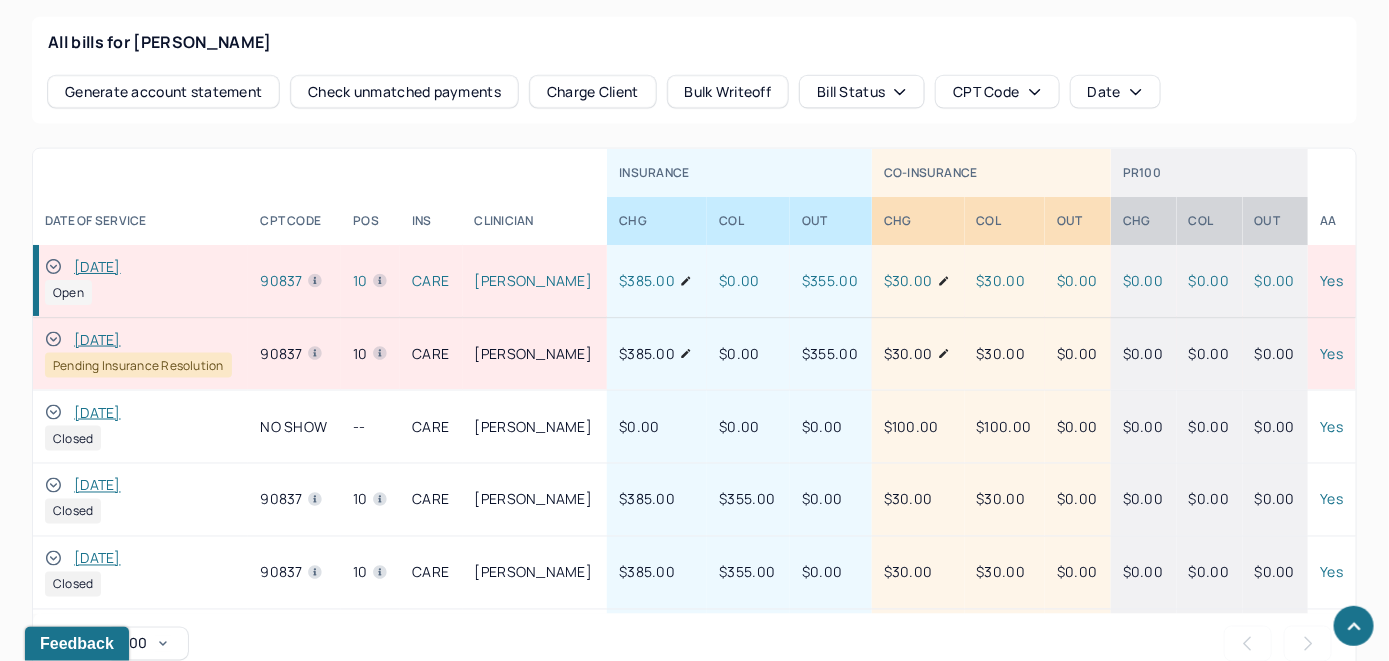 click 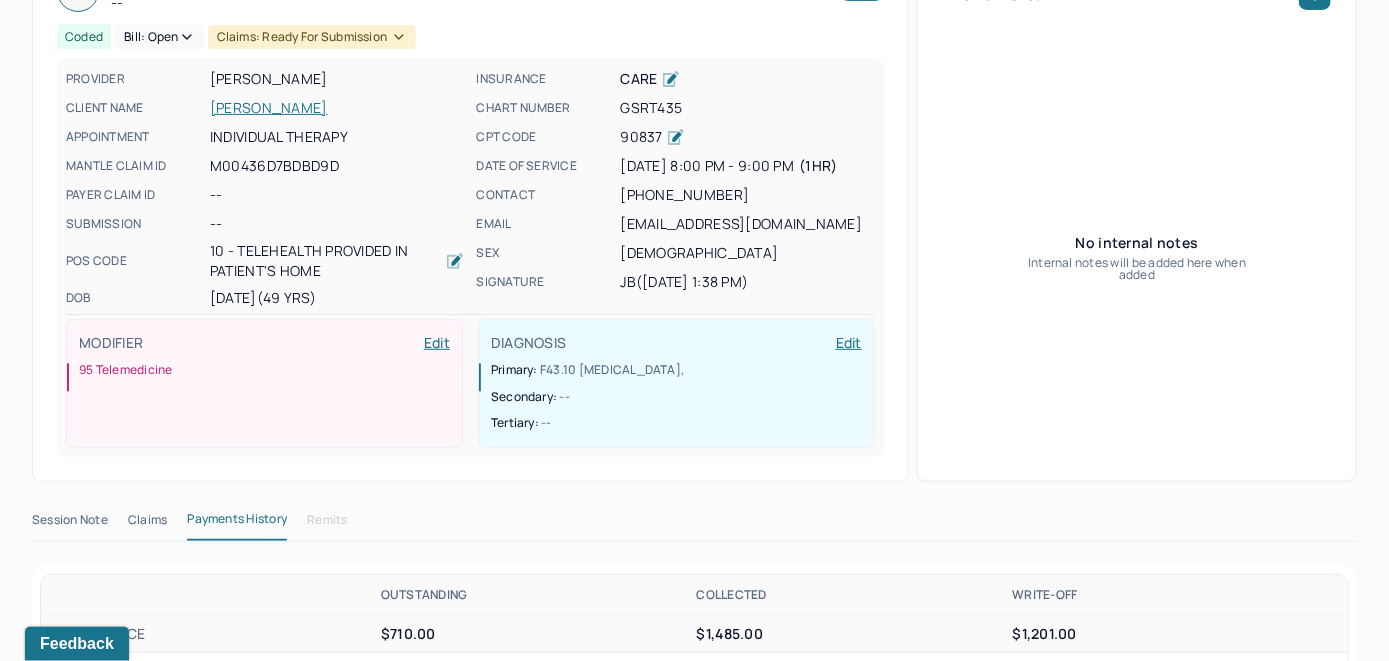 scroll, scrollTop: 121, scrollLeft: 0, axis: vertical 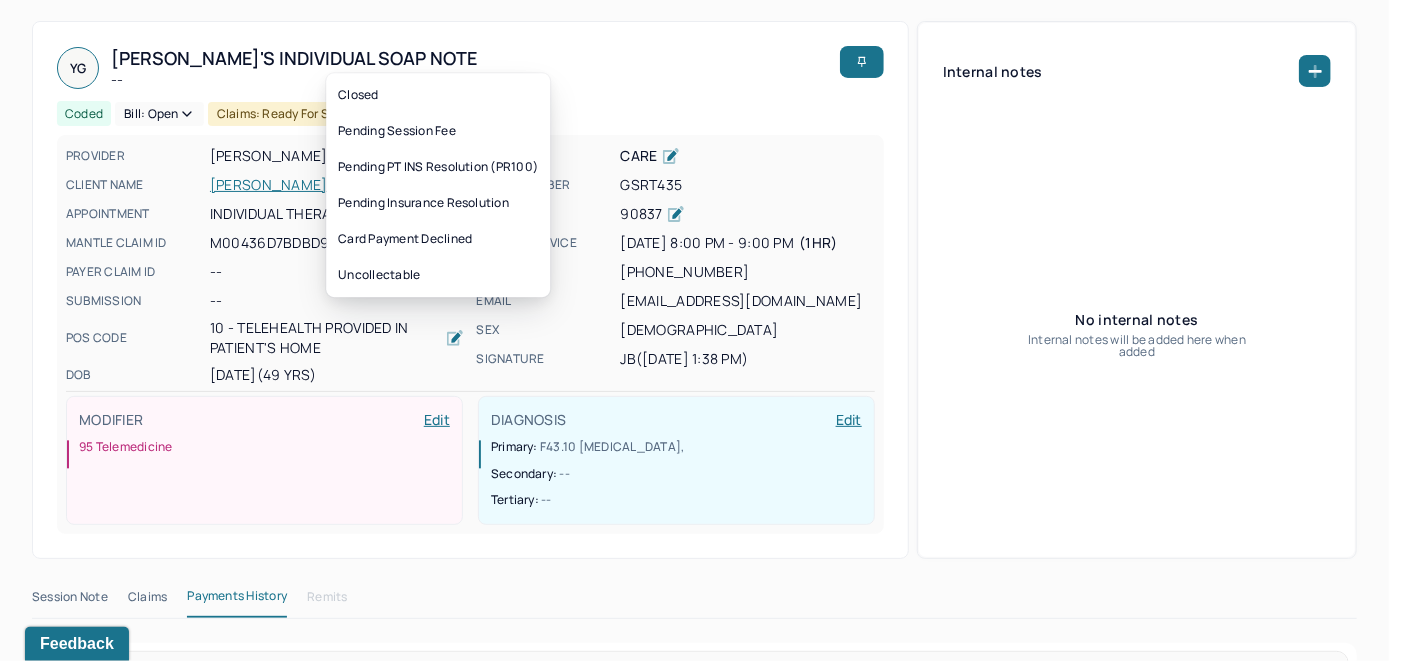 click on "Bill: Open" at bounding box center (159, 114) 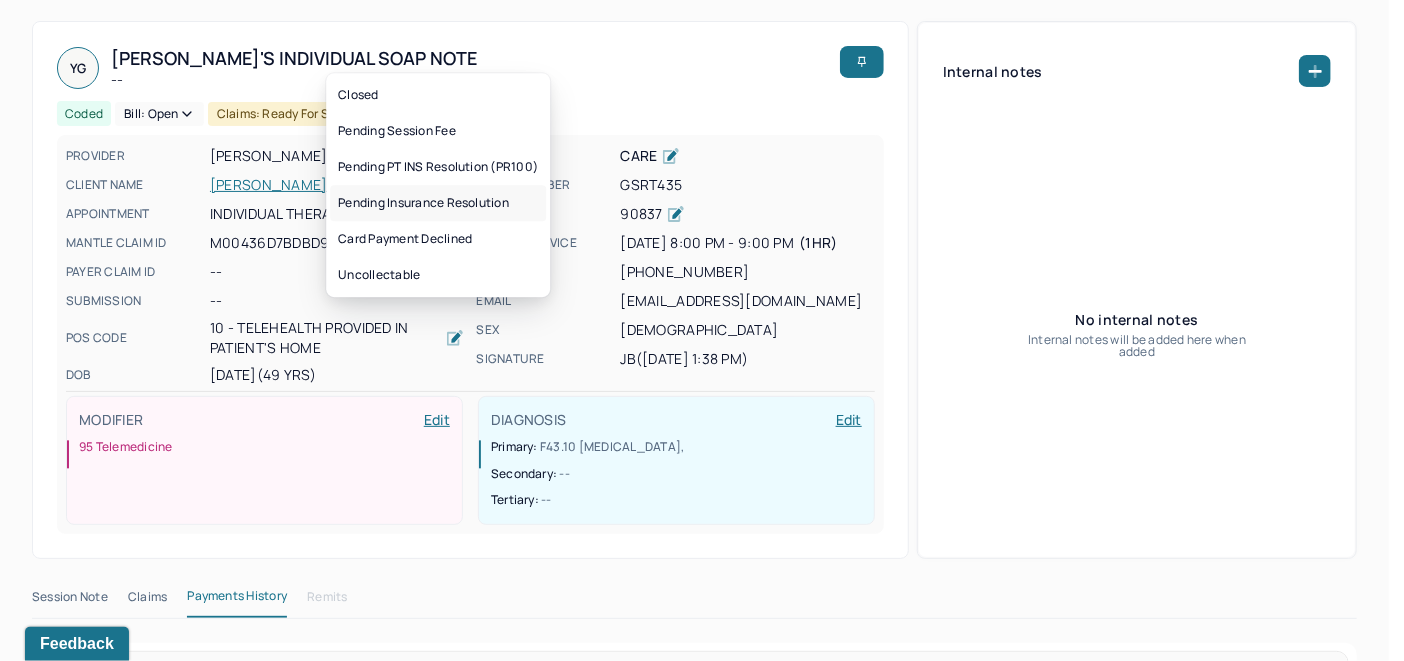 click on "Pending Insurance Resolution" at bounding box center (438, 203) 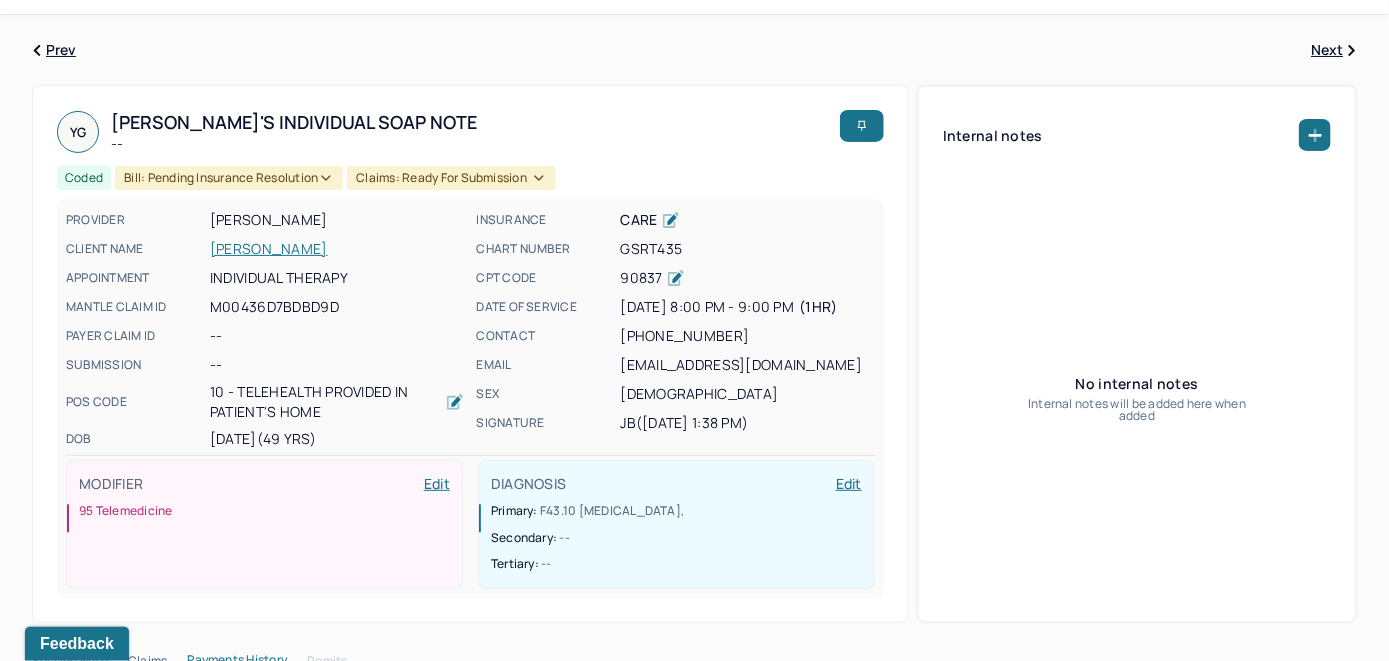 scroll, scrollTop: 0, scrollLeft: 0, axis: both 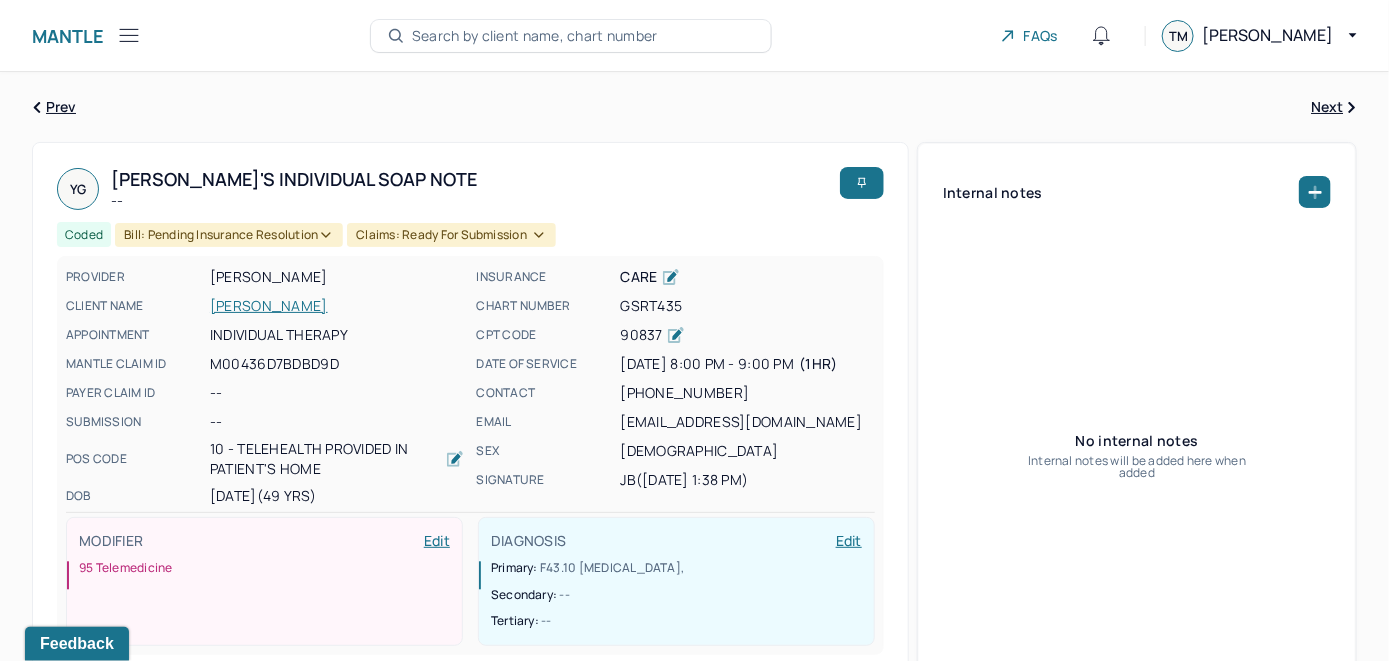 click on "Search by client name, chart number" at bounding box center (571, 36) 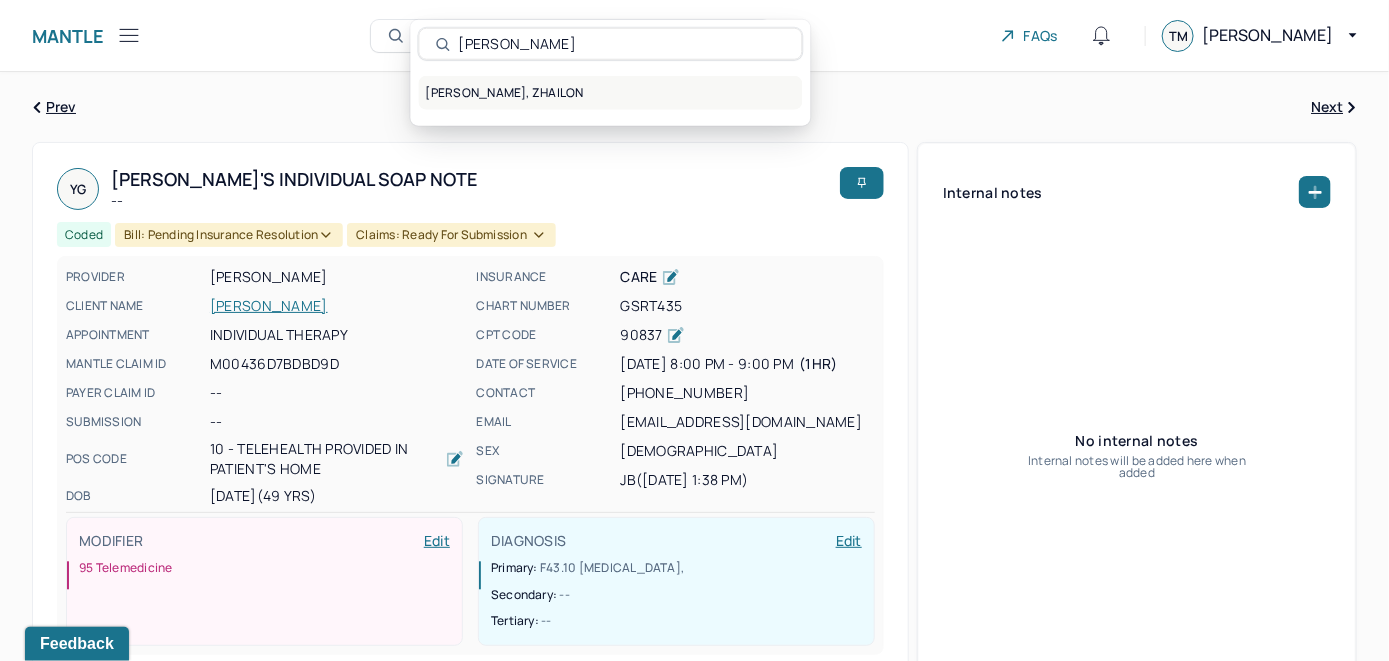 type on "[PERSON_NAME]" 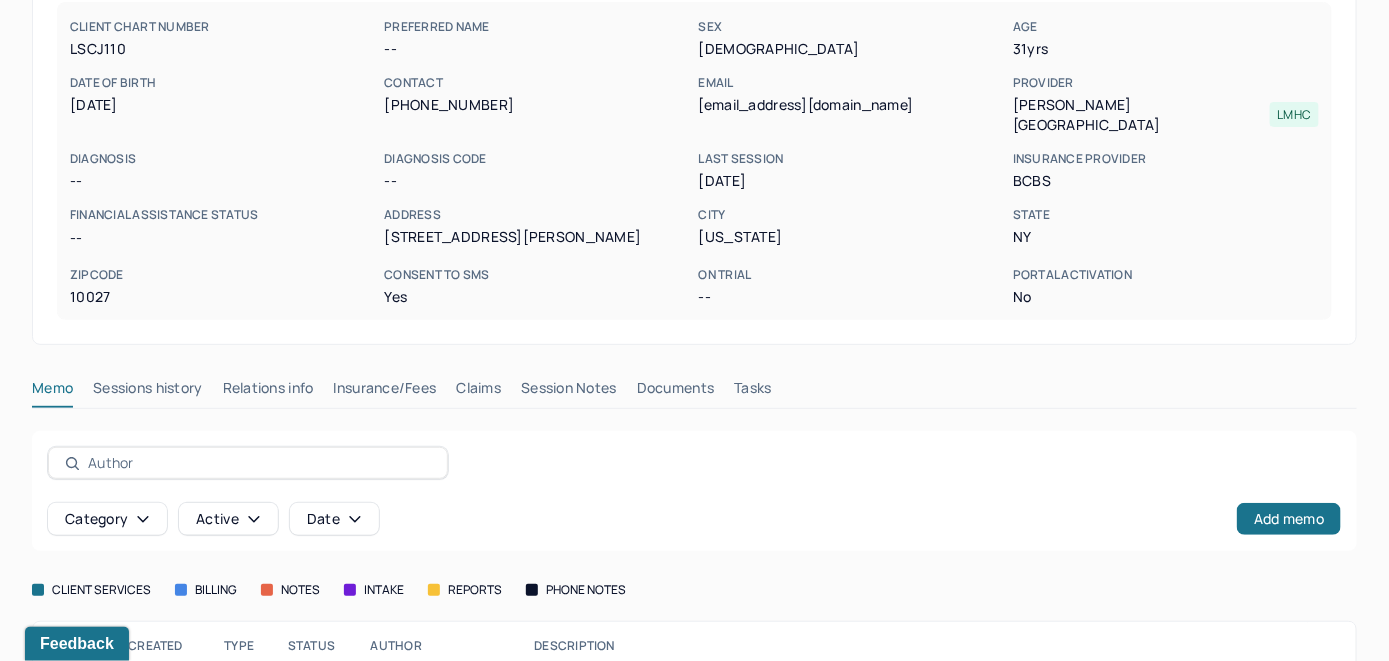 scroll, scrollTop: 306, scrollLeft: 0, axis: vertical 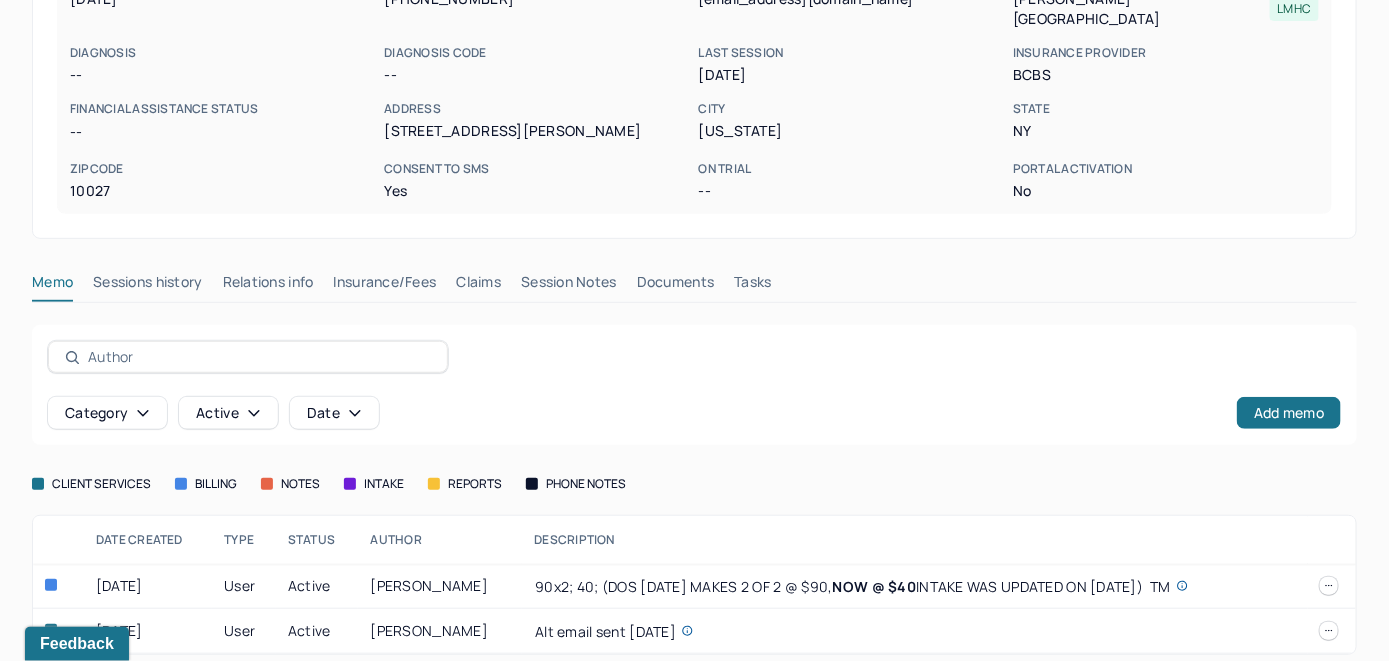click on "Insurance/Fees" at bounding box center [385, 286] 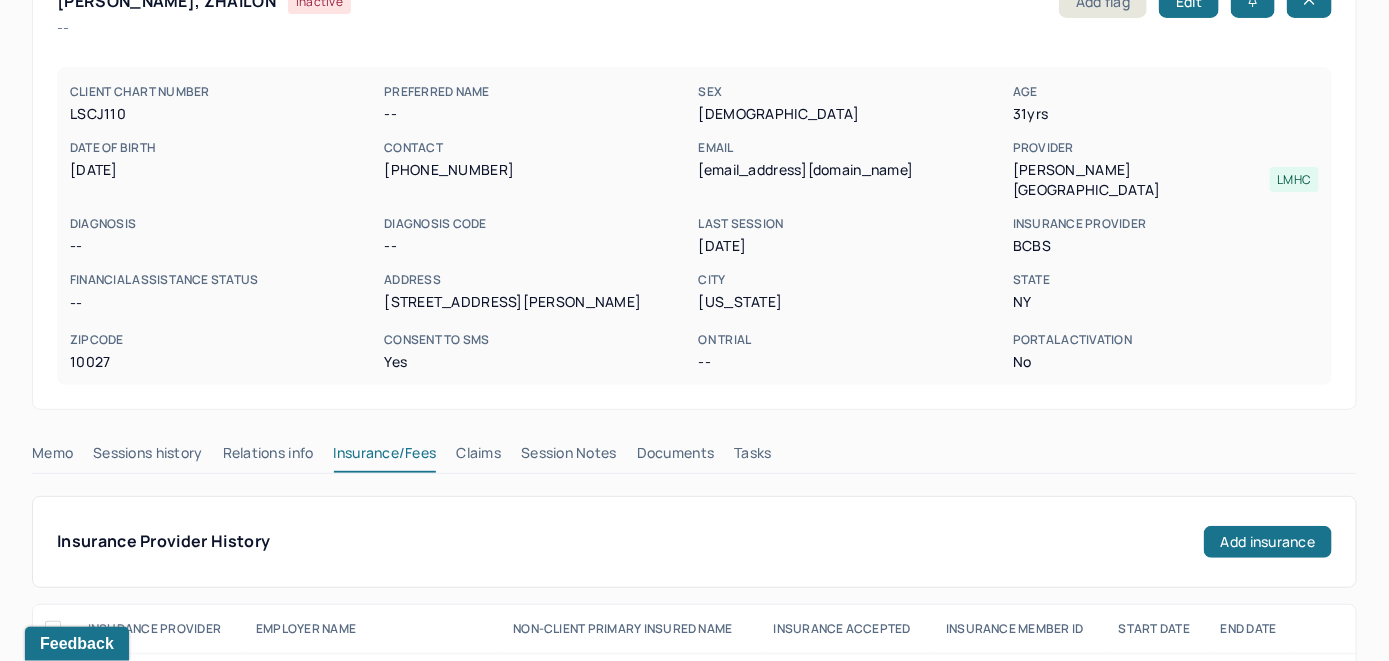 scroll, scrollTop: 0, scrollLeft: 0, axis: both 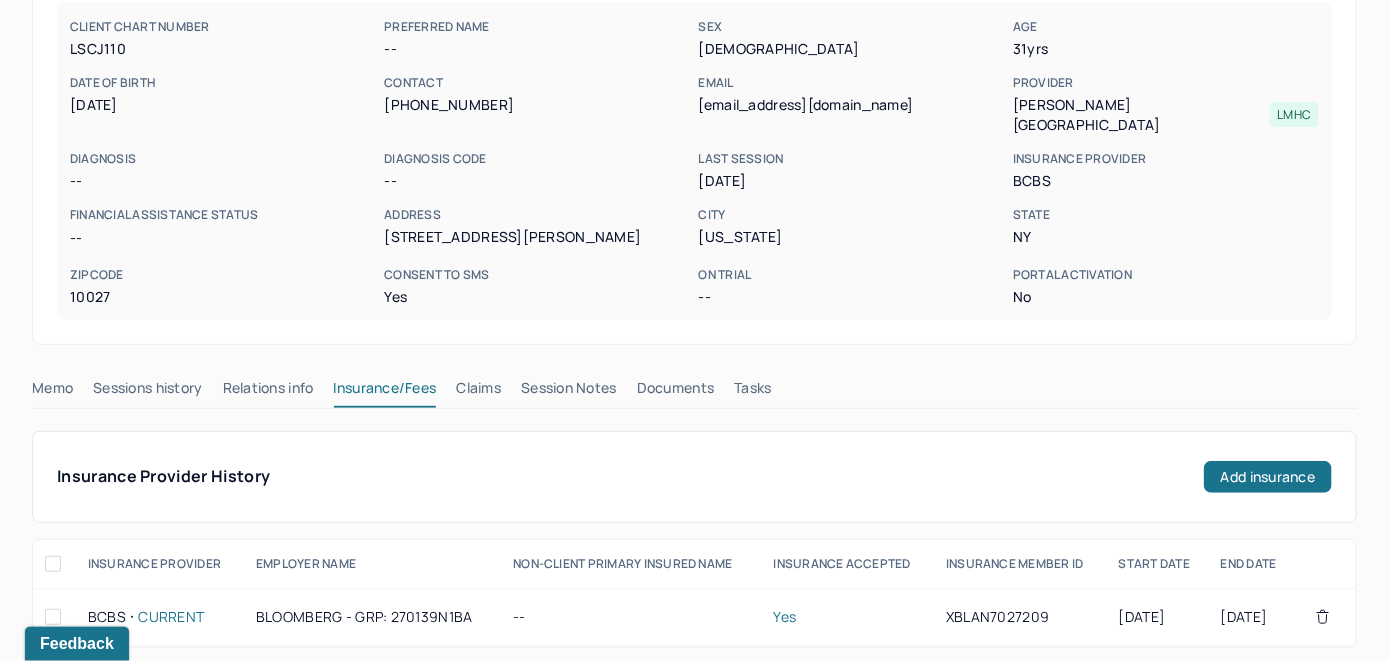click on "Claims" at bounding box center (478, 392) 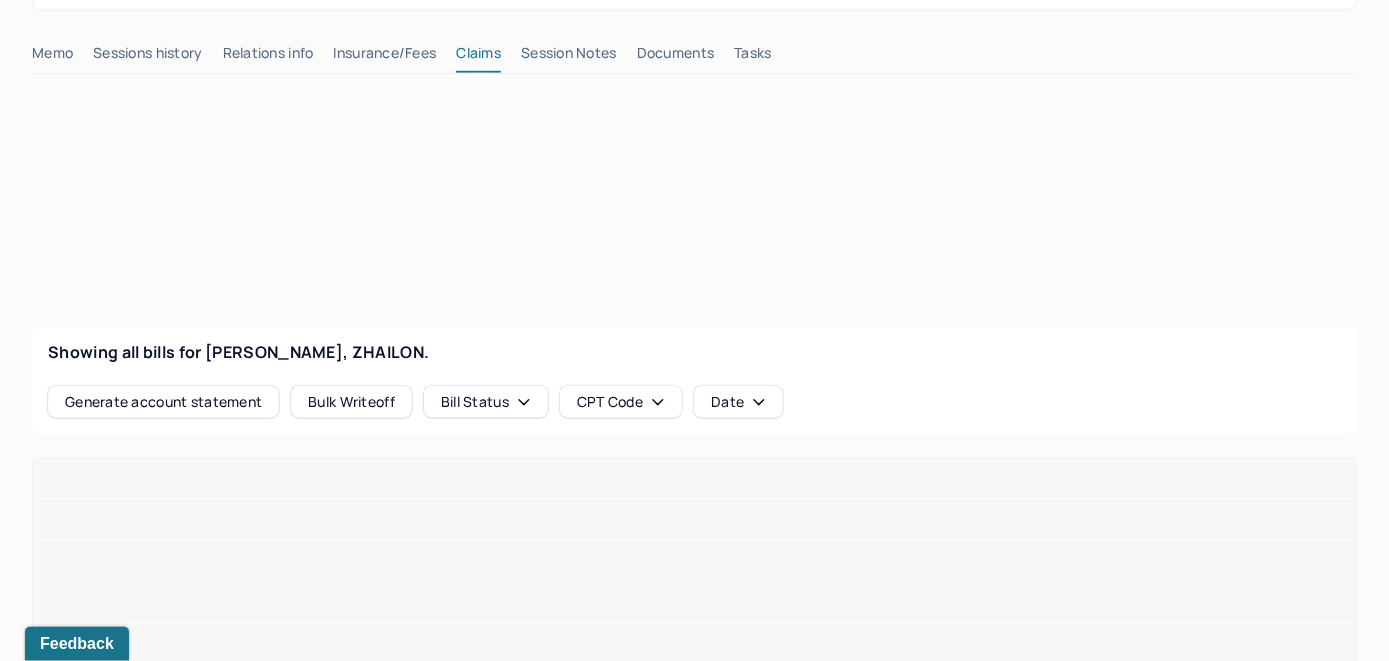 scroll, scrollTop: 504, scrollLeft: 0, axis: vertical 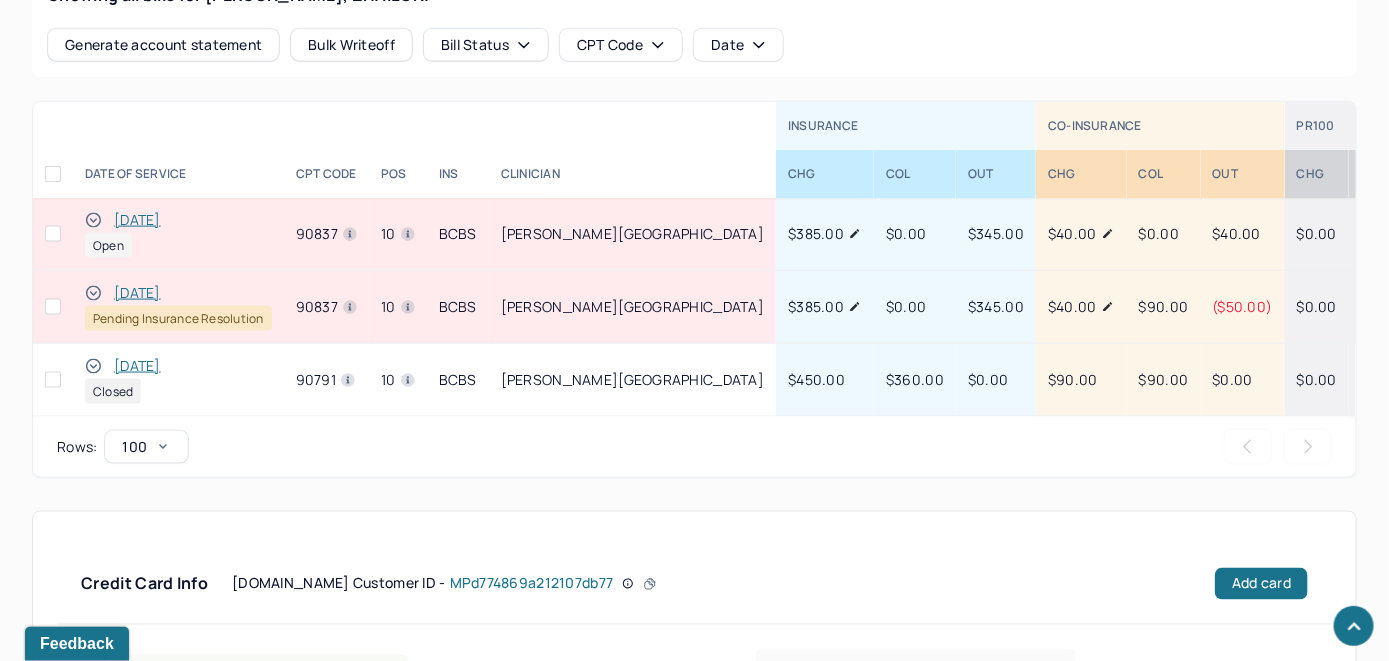 click on "[DATE]" at bounding box center (137, 220) 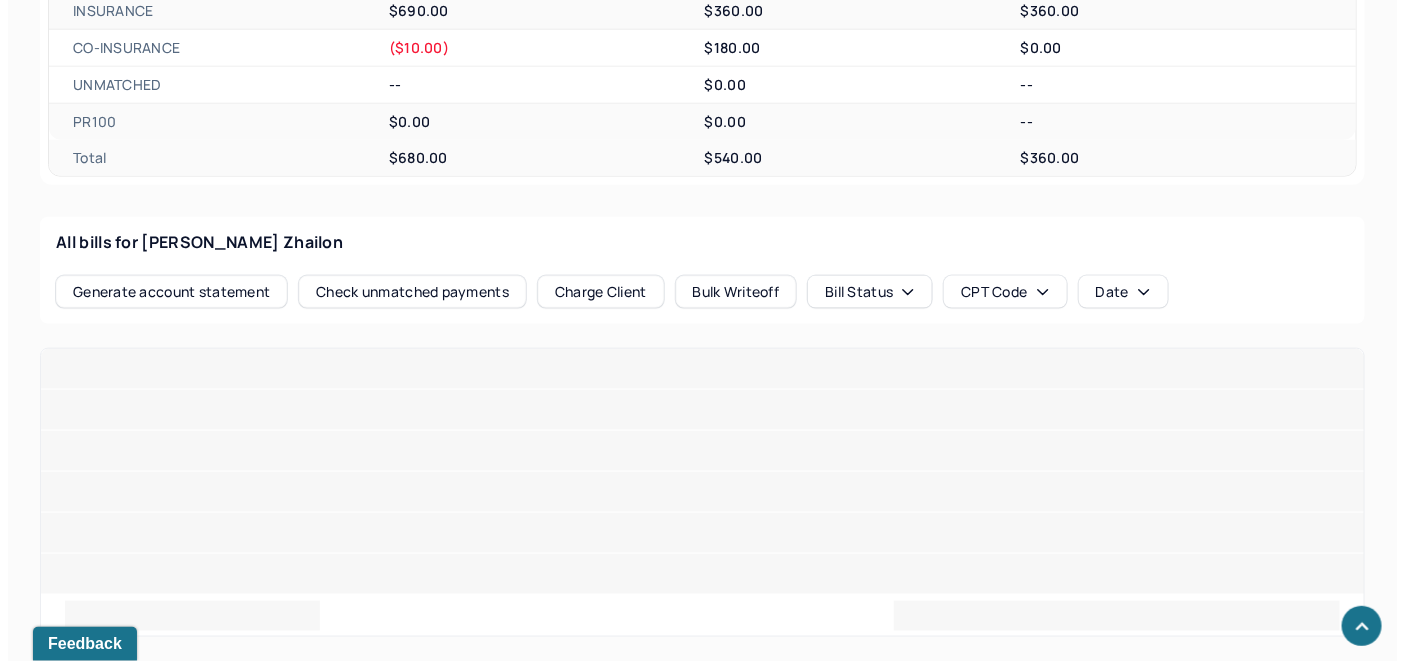 scroll, scrollTop: 928, scrollLeft: 0, axis: vertical 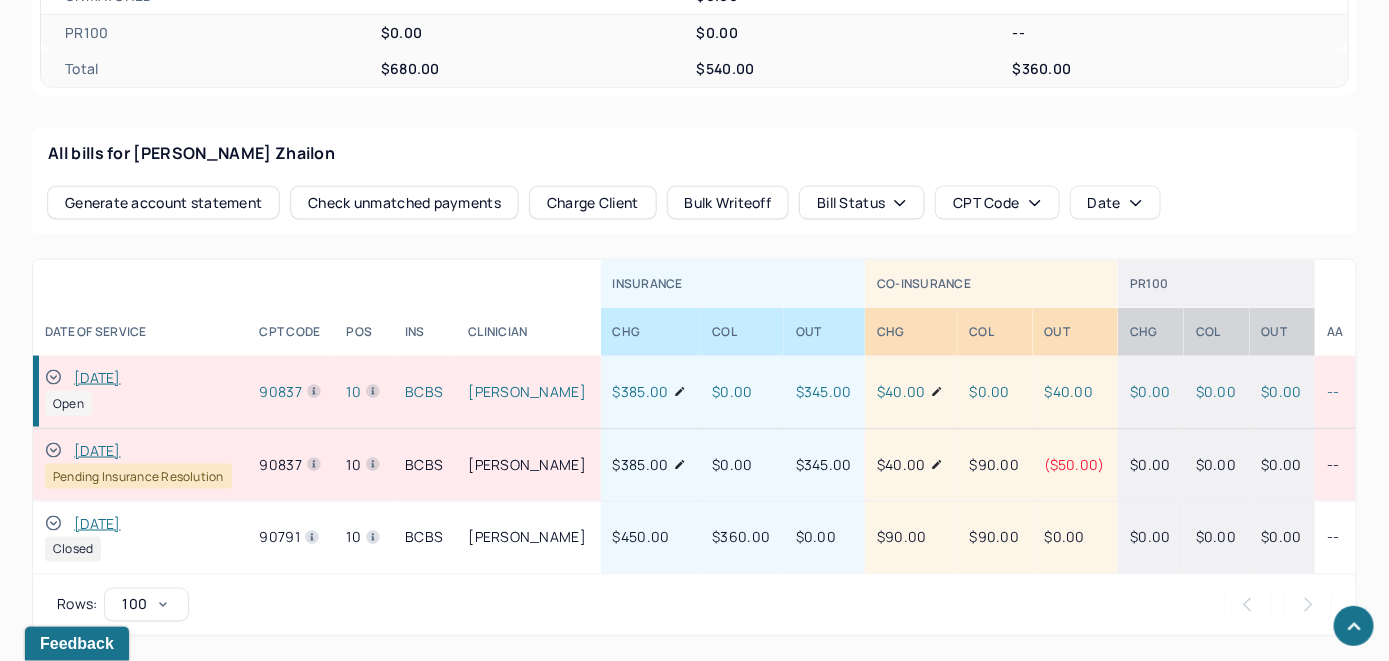 click on "Check unmatched payments" at bounding box center [404, 203] 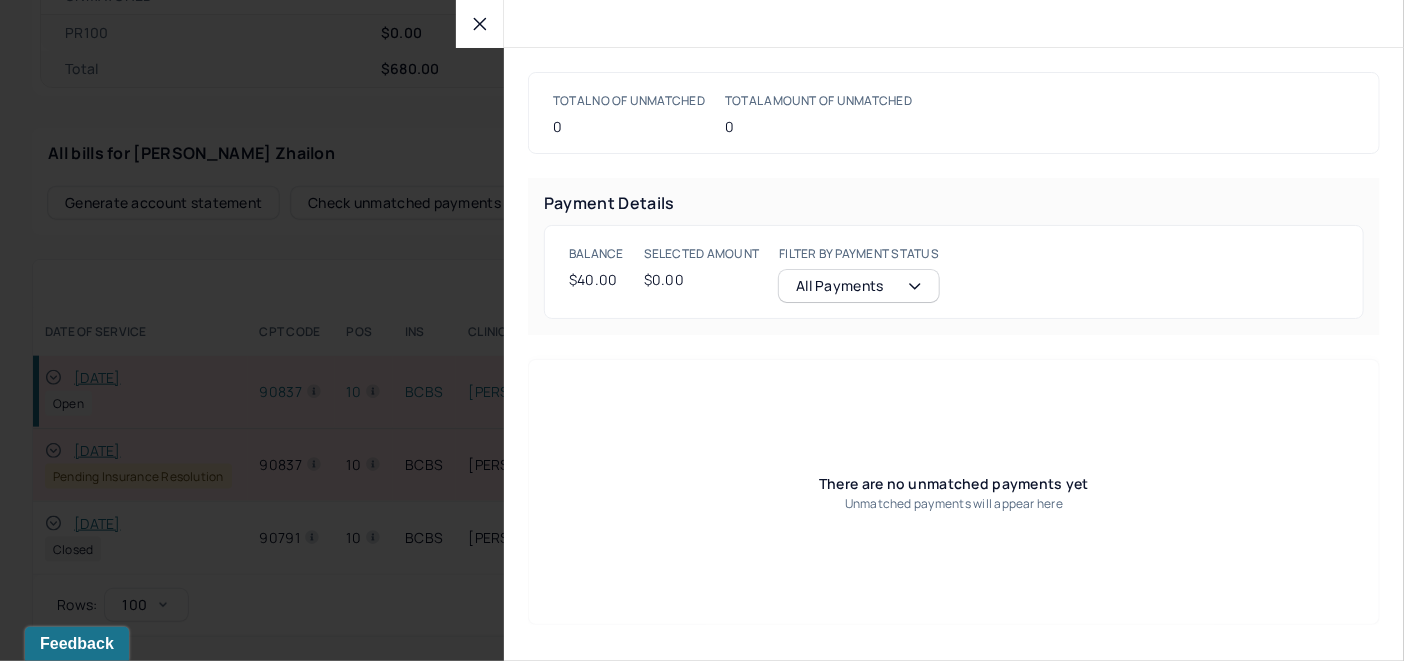 click 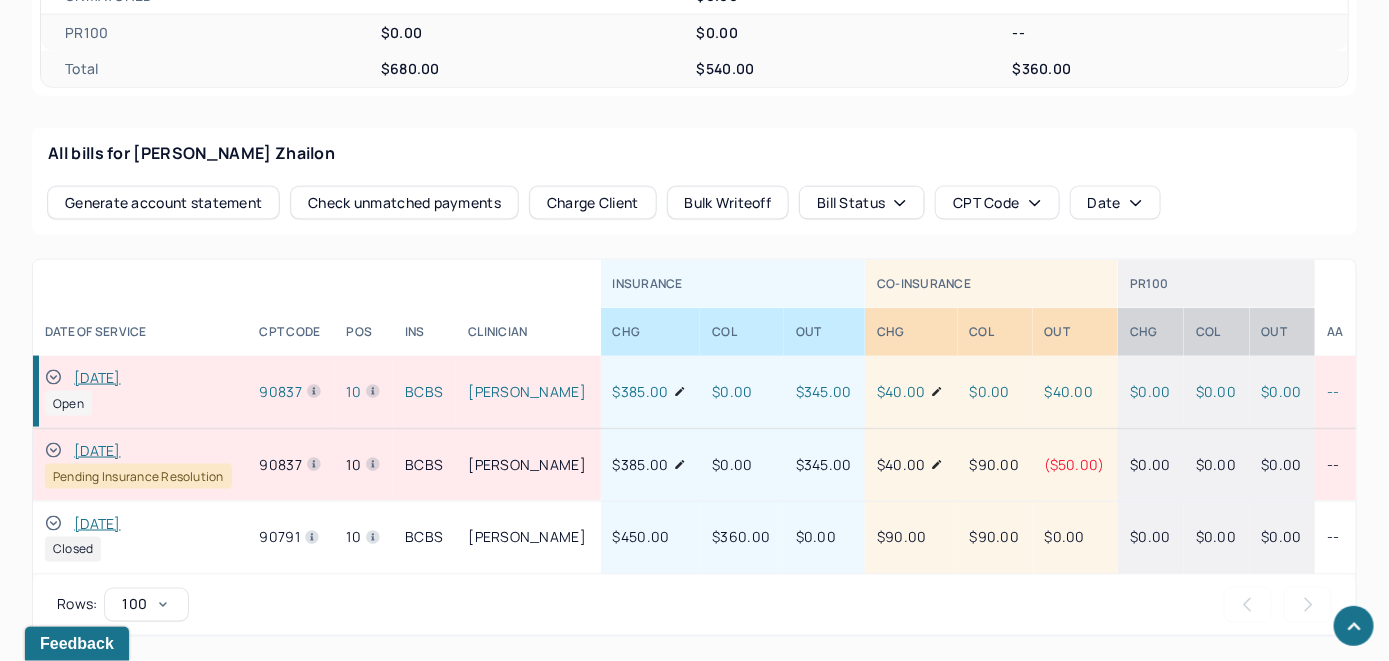 click on "Charge Client" at bounding box center [593, 203] 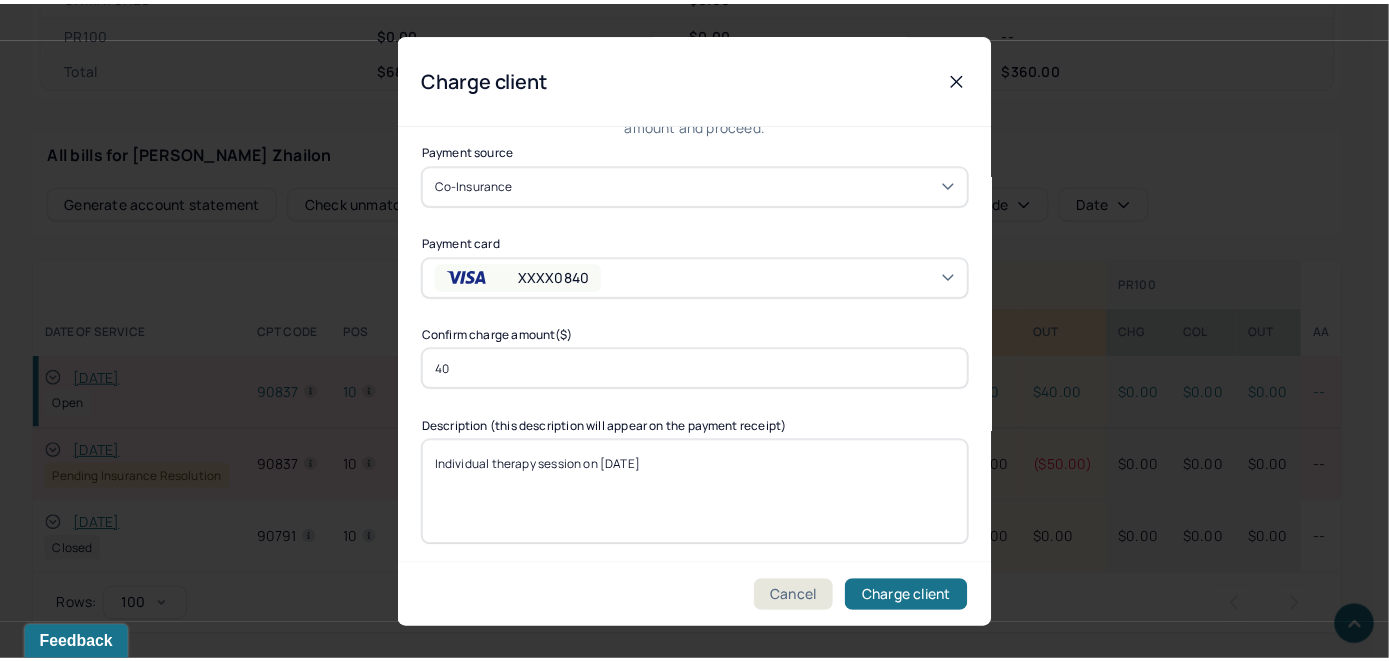 scroll, scrollTop: 121, scrollLeft: 0, axis: vertical 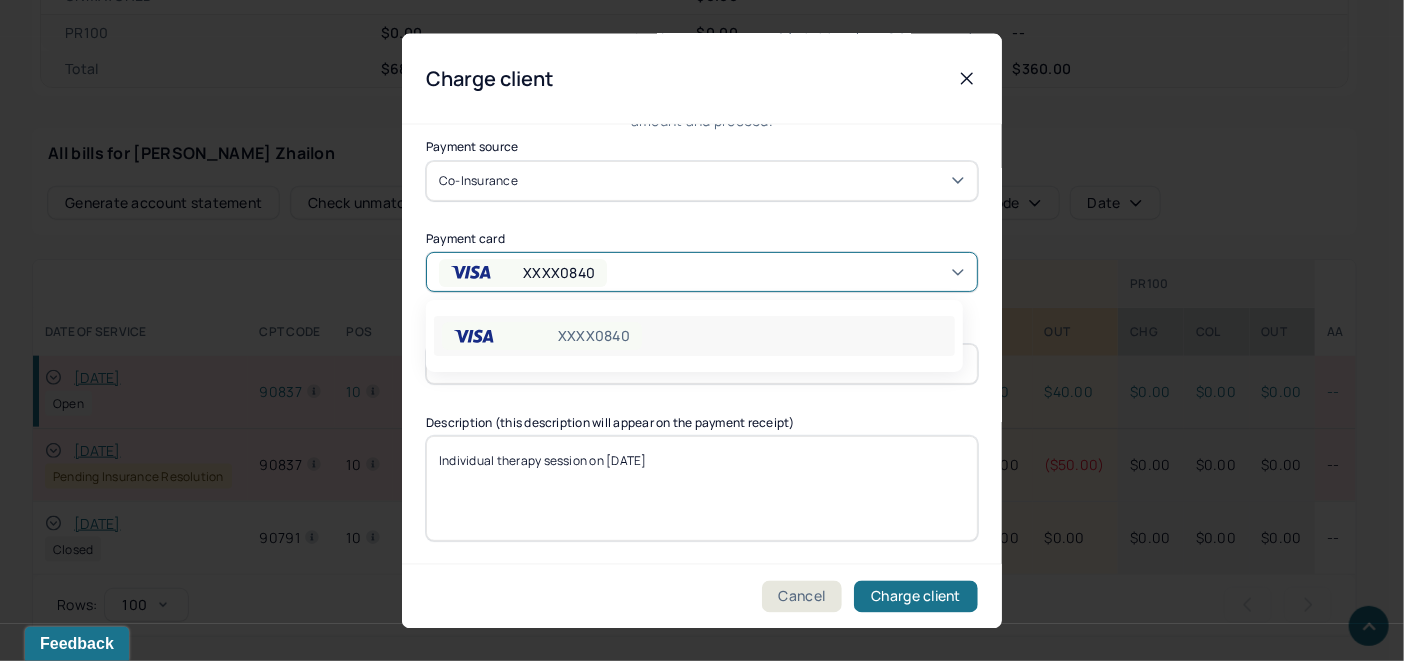 click on "XXXX0840" at bounding box center (702, 272) 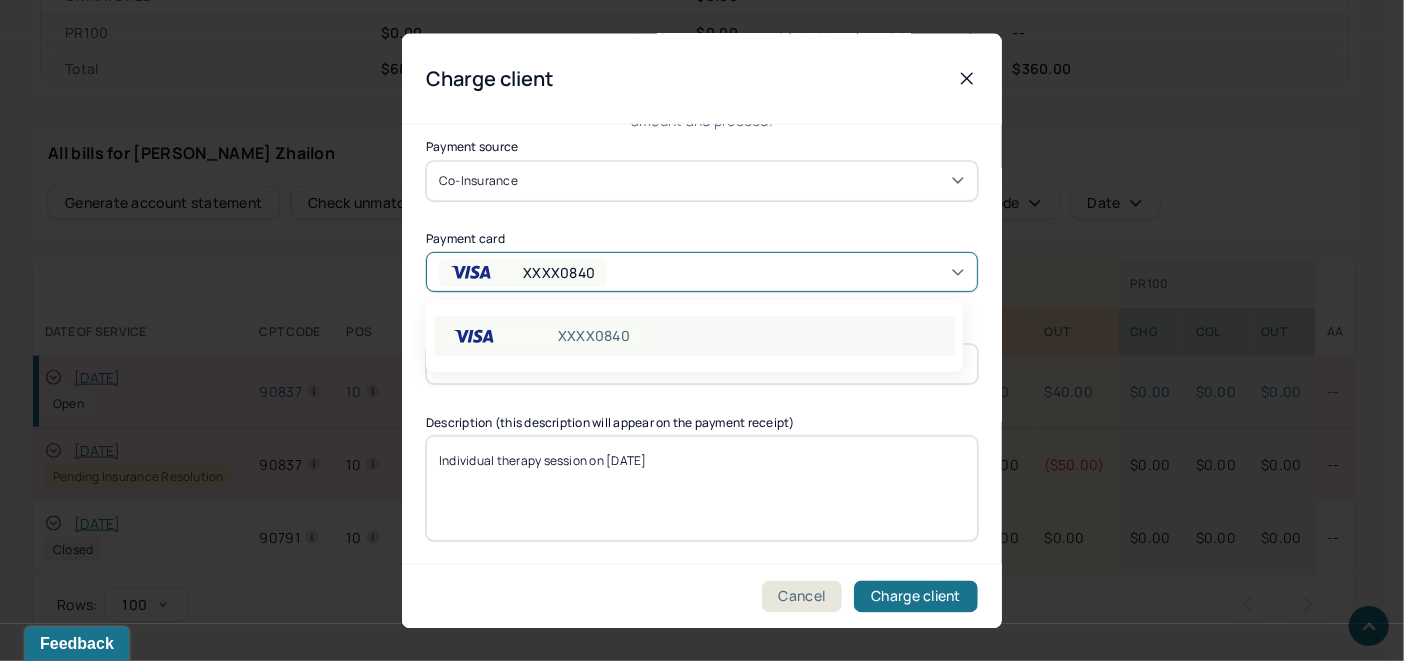 click on "XXXX0840" at bounding box center (694, 336) 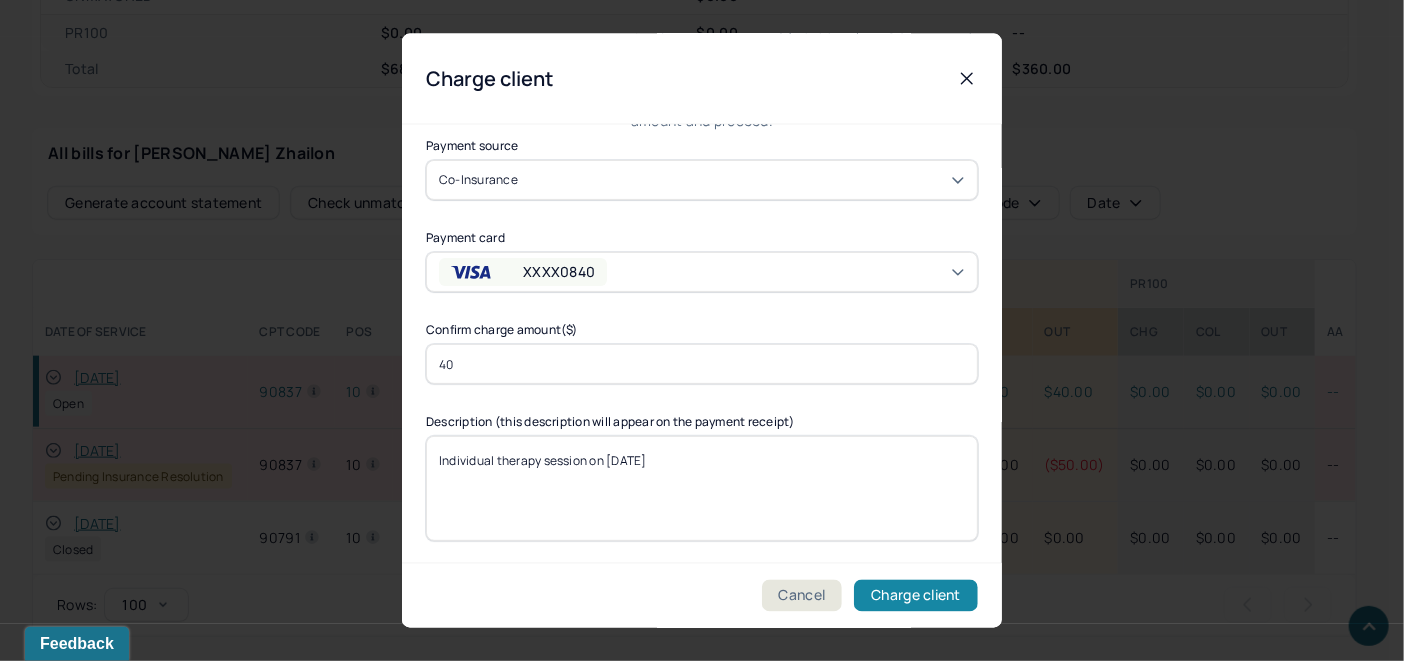 click on "Charge client" at bounding box center [916, 596] 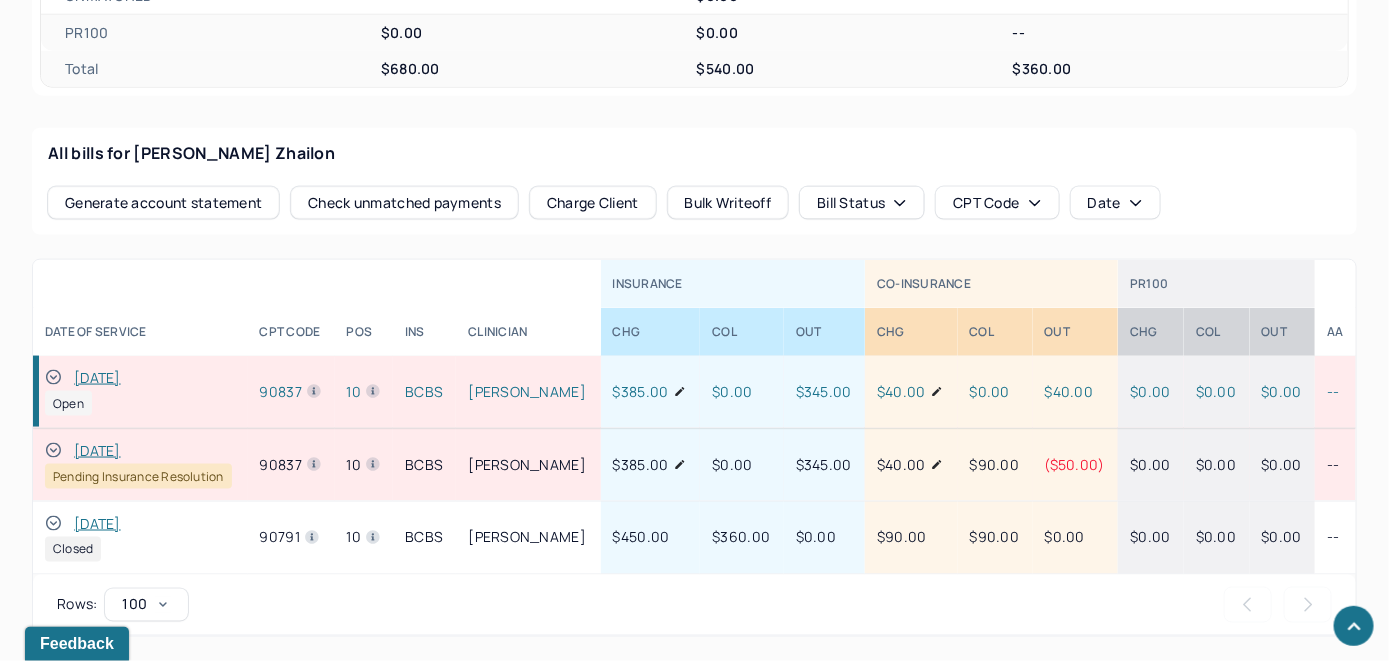 click 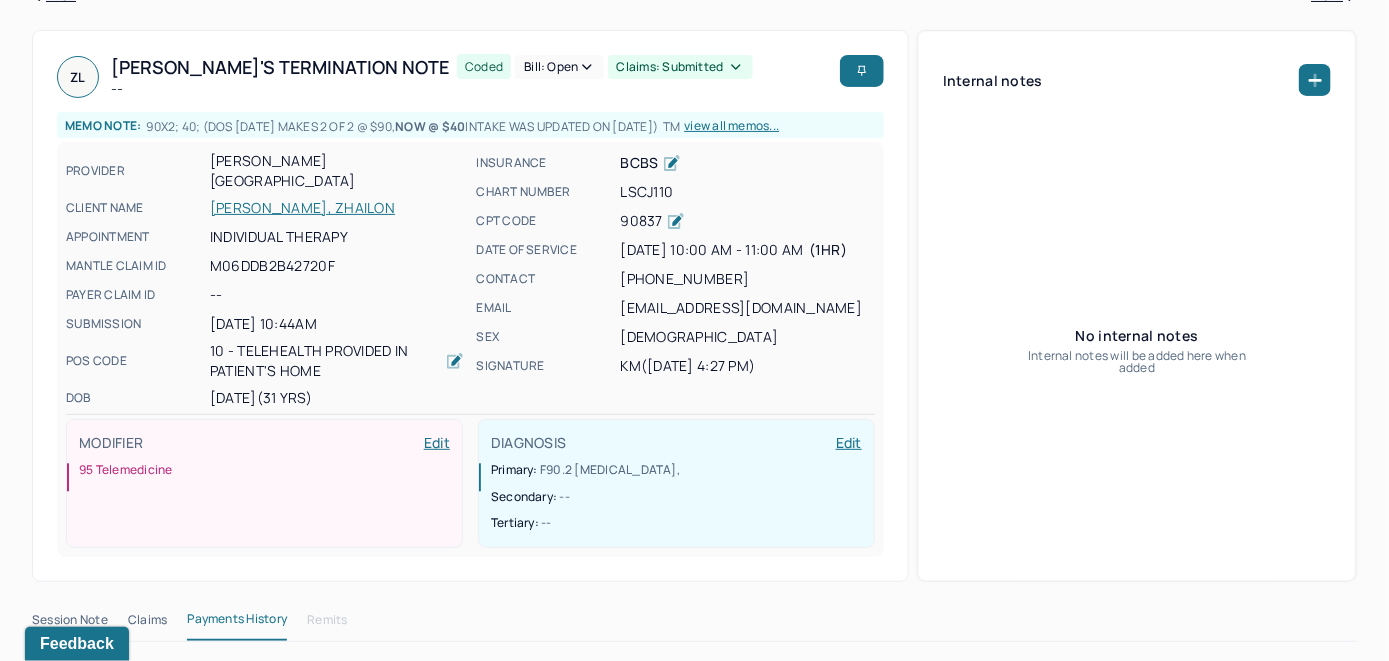 scroll, scrollTop: 28, scrollLeft: 0, axis: vertical 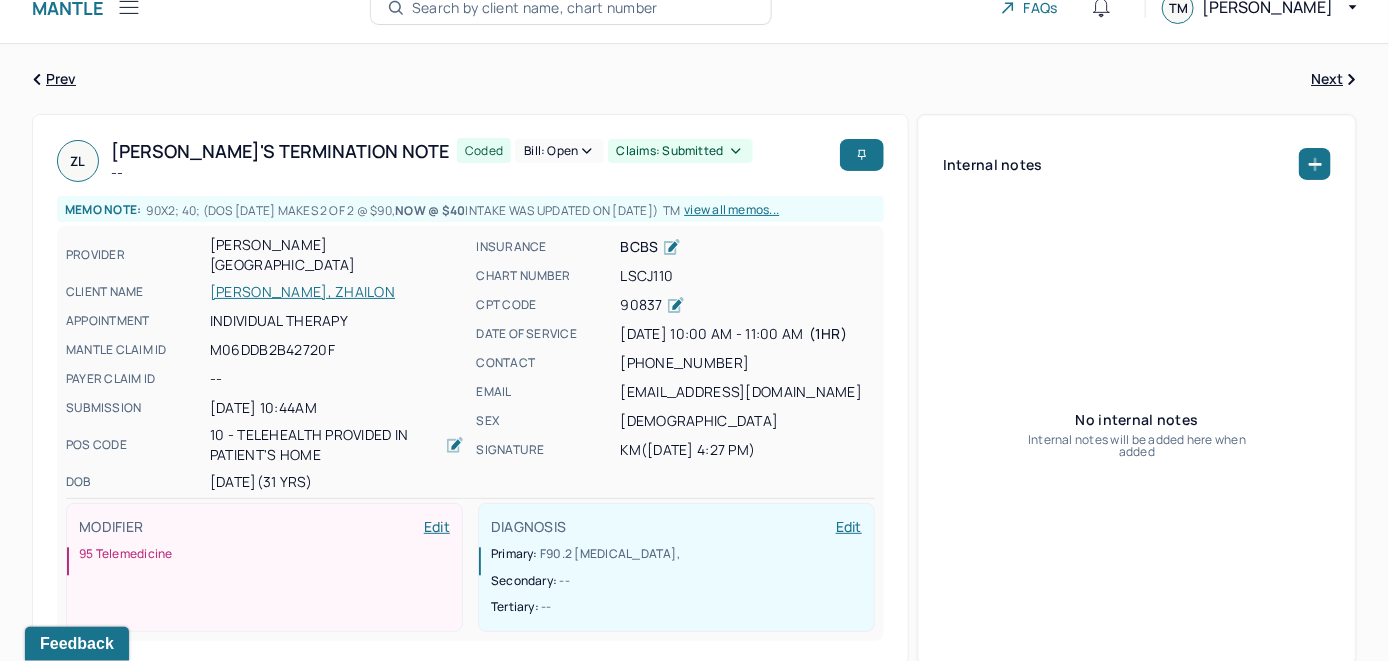click on "Bill: Open" at bounding box center (559, 151) 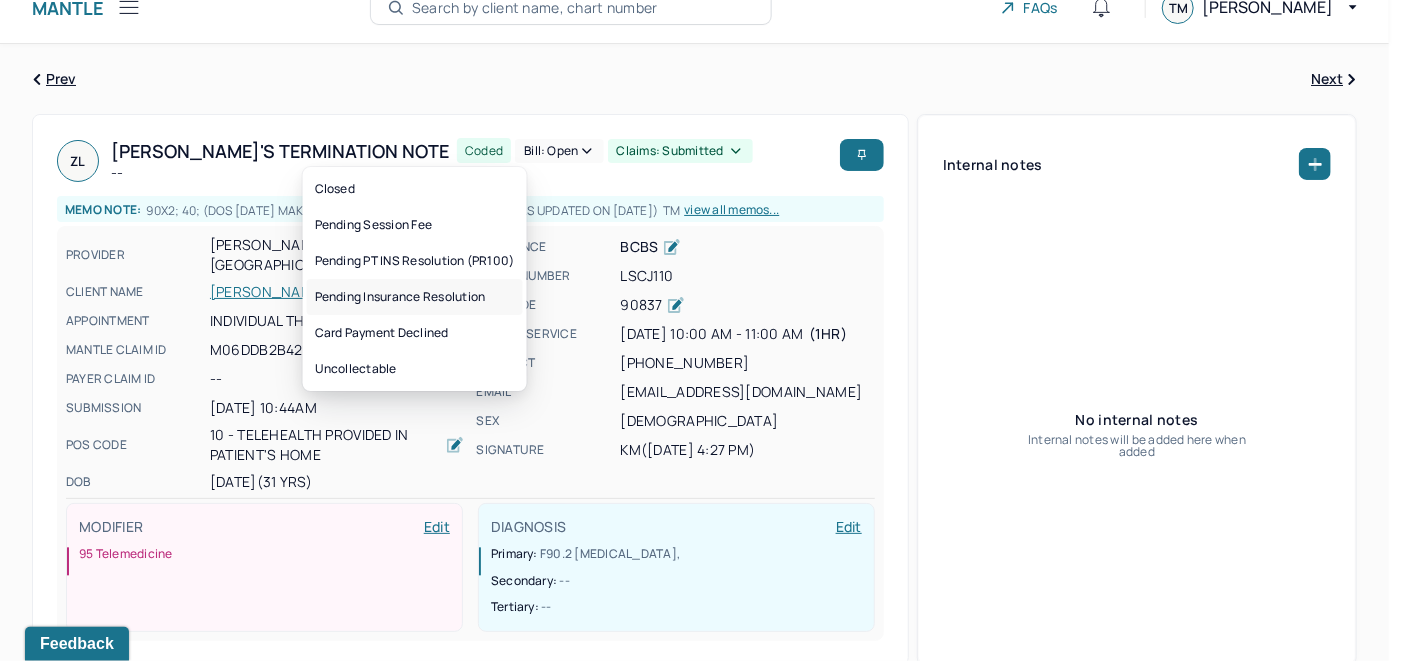 click on "Pending Insurance Resolution" at bounding box center [415, 297] 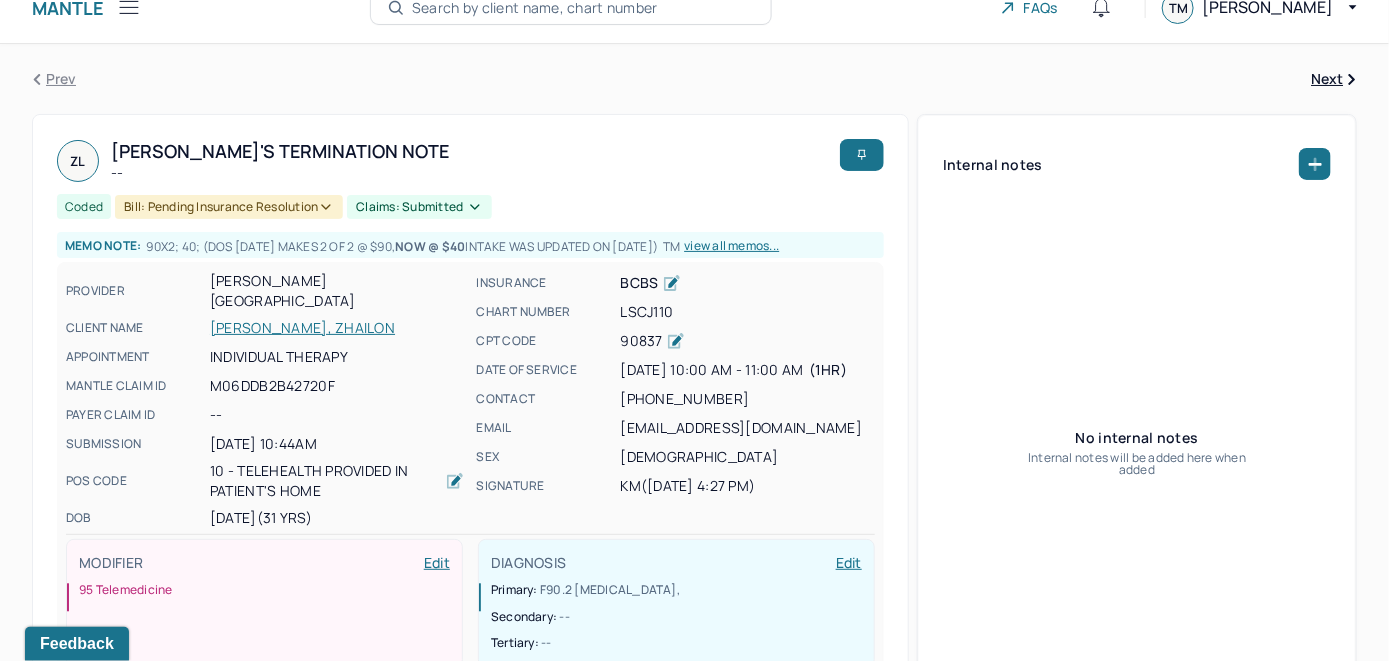 scroll, scrollTop: 0, scrollLeft: 0, axis: both 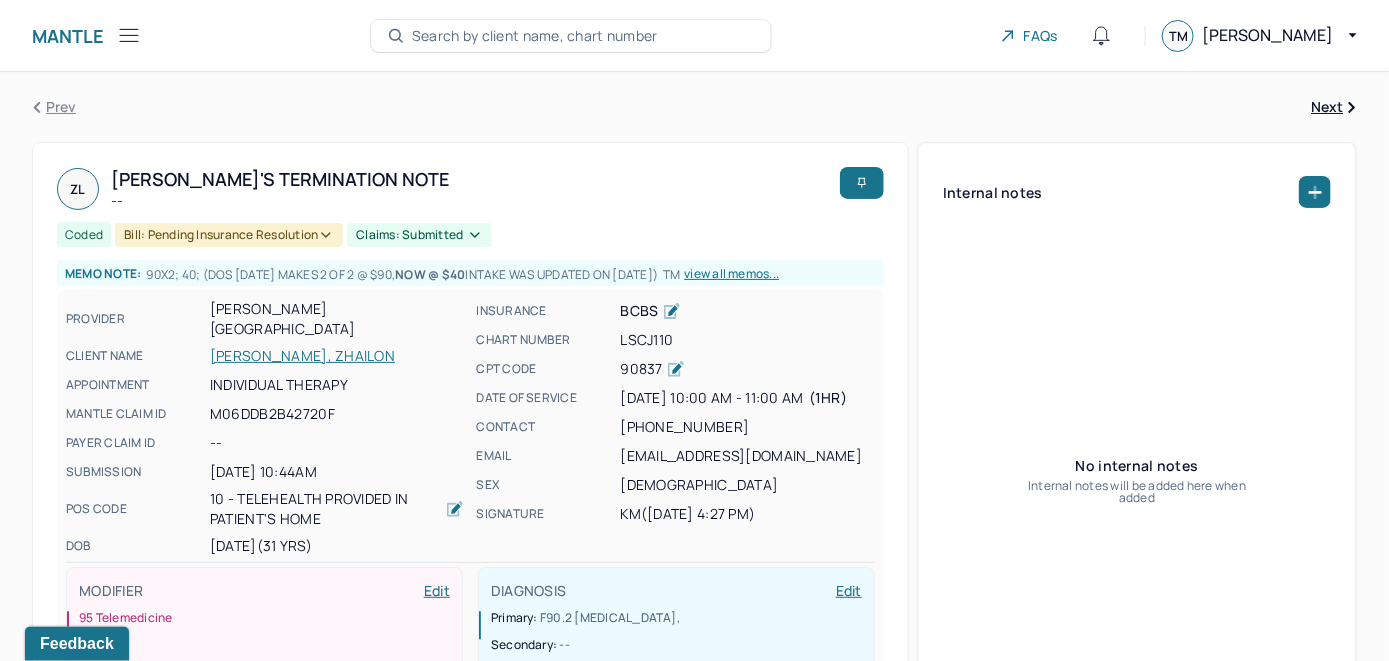 click on "Search by client name, chart number" at bounding box center (535, 36) 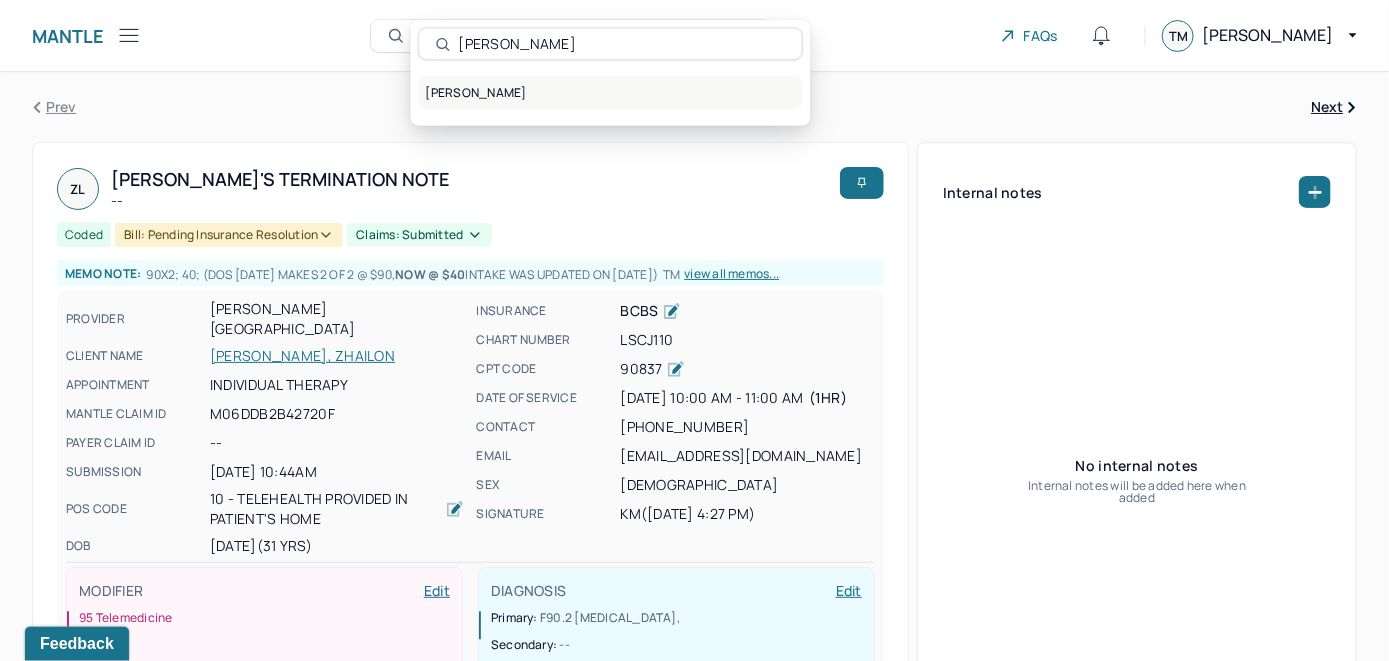 type on "[PERSON_NAME]" 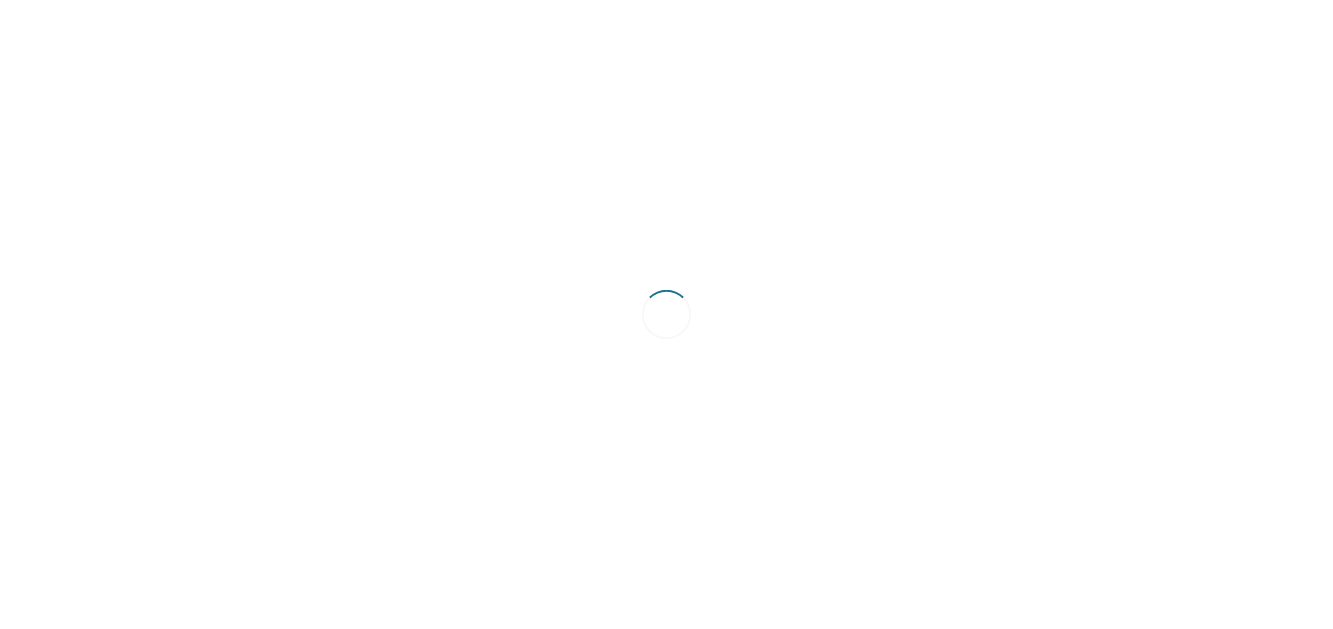 scroll, scrollTop: 0, scrollLeft: 0, axis: both 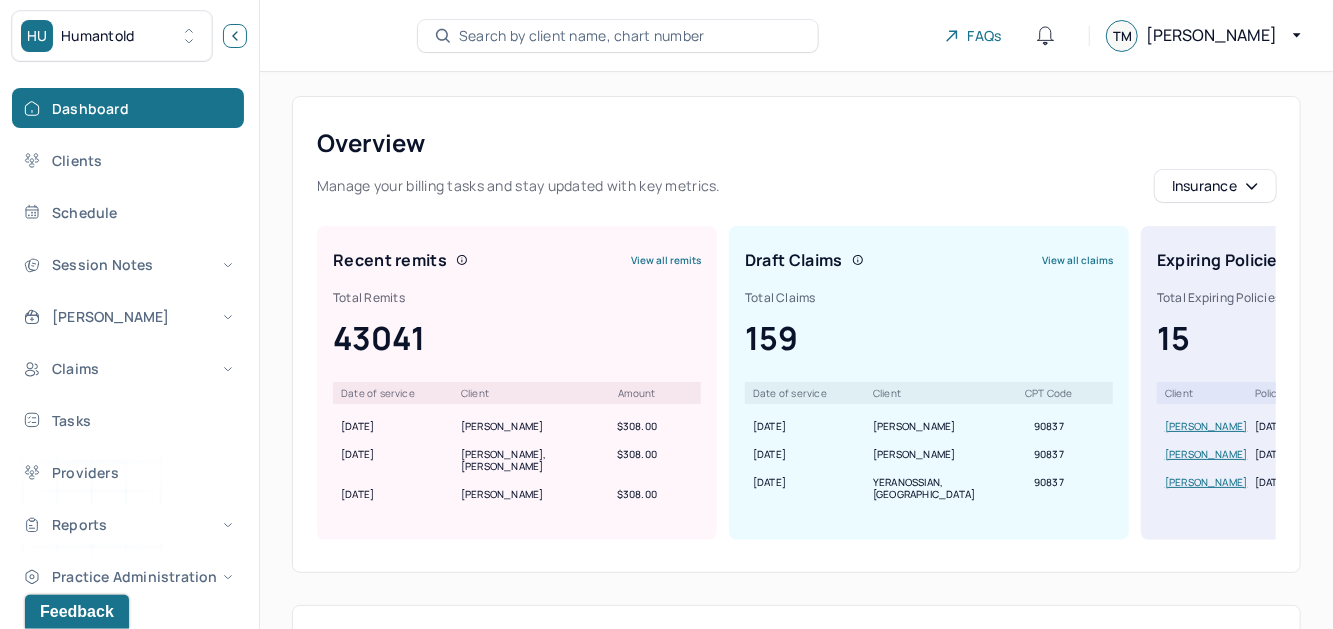 click at bounding box center [235, 36] 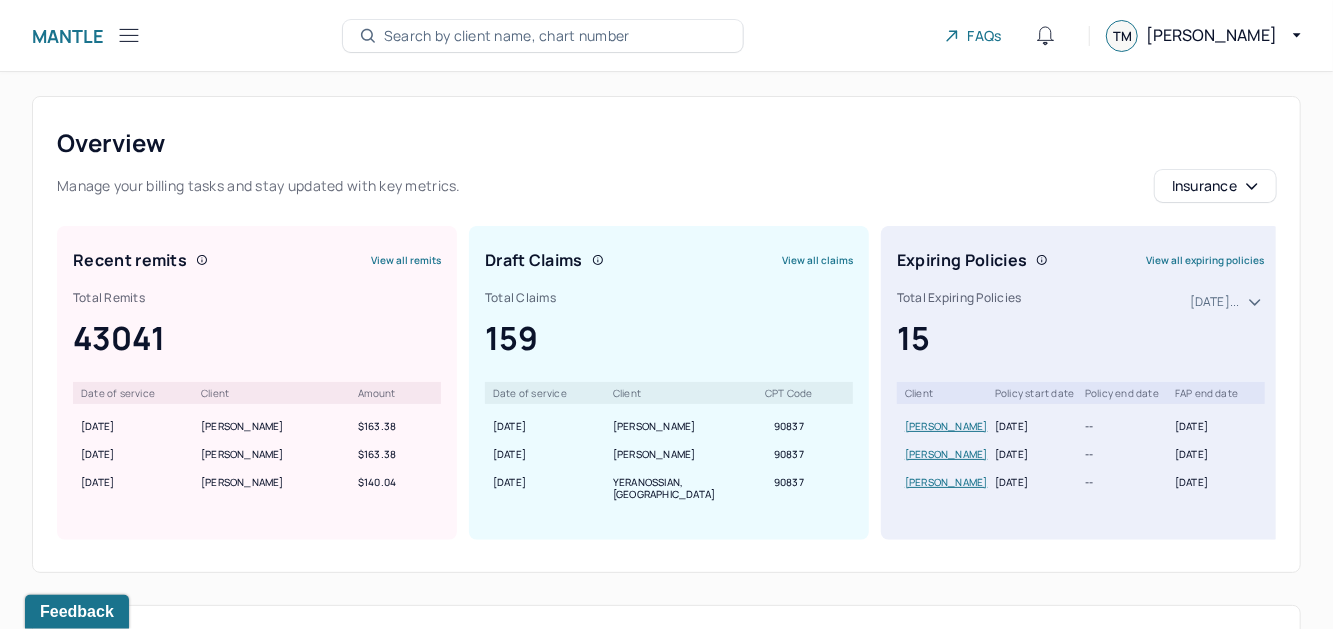 click on "Search by client name, chart number" at bounding box center (507, 36) 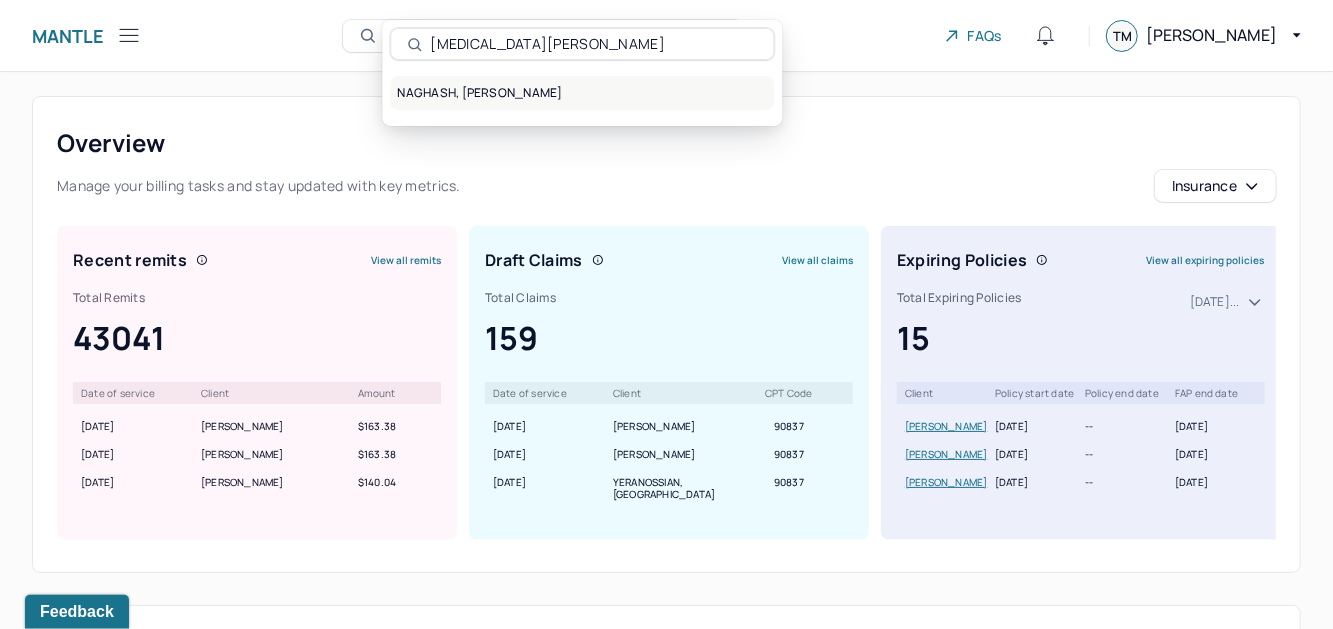 type on "[MEDICAL_DATA][PERSON_NAME]" 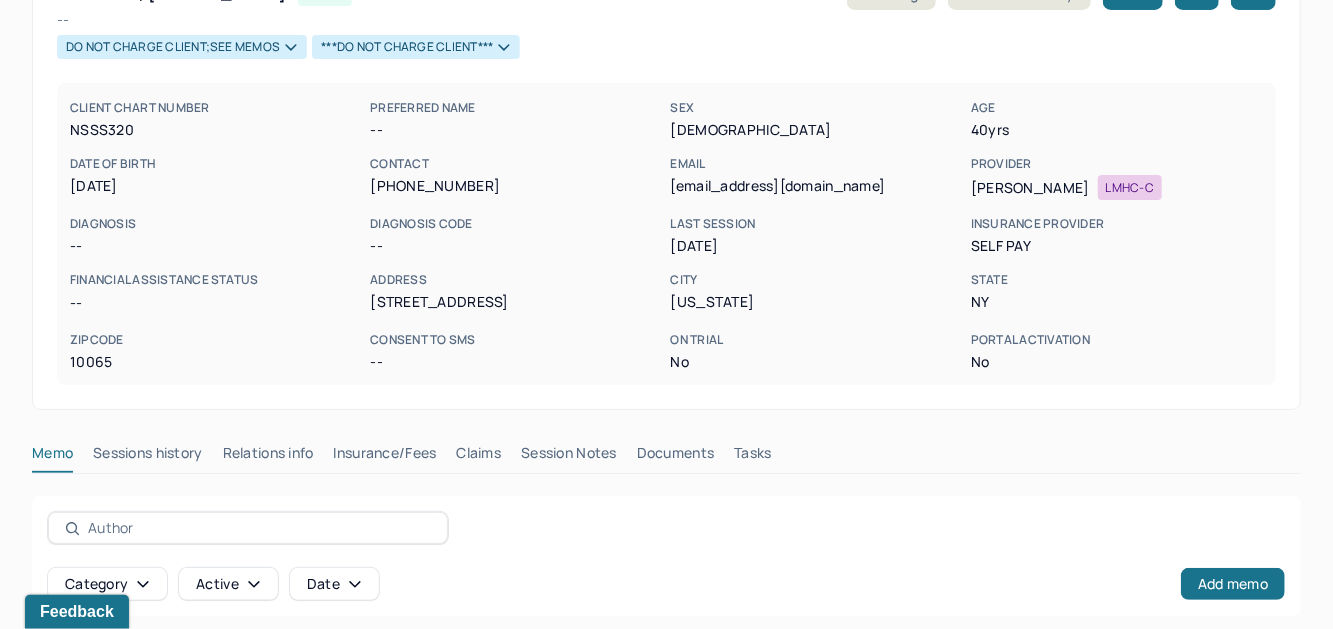 scroll, scrollTop: 100, scrollLeft: 0, axis: vertical 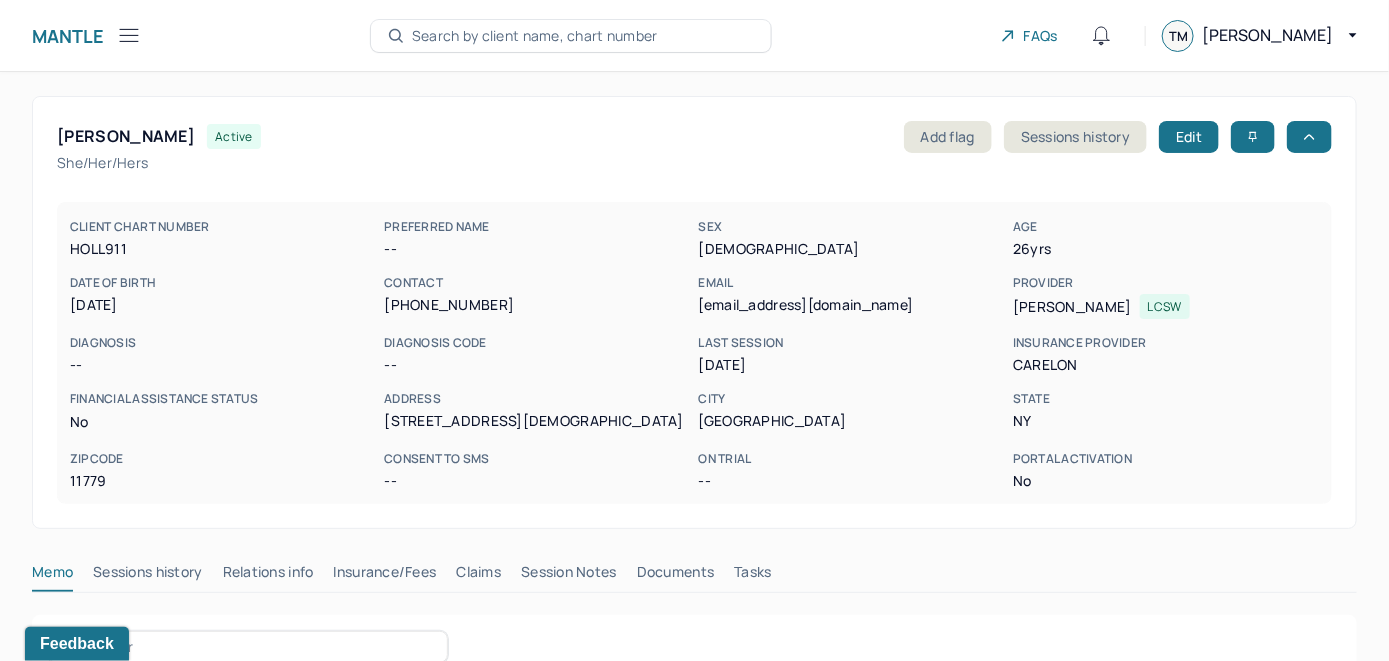 click on "Search by client name, chart number" at bounding box center (571, 36) 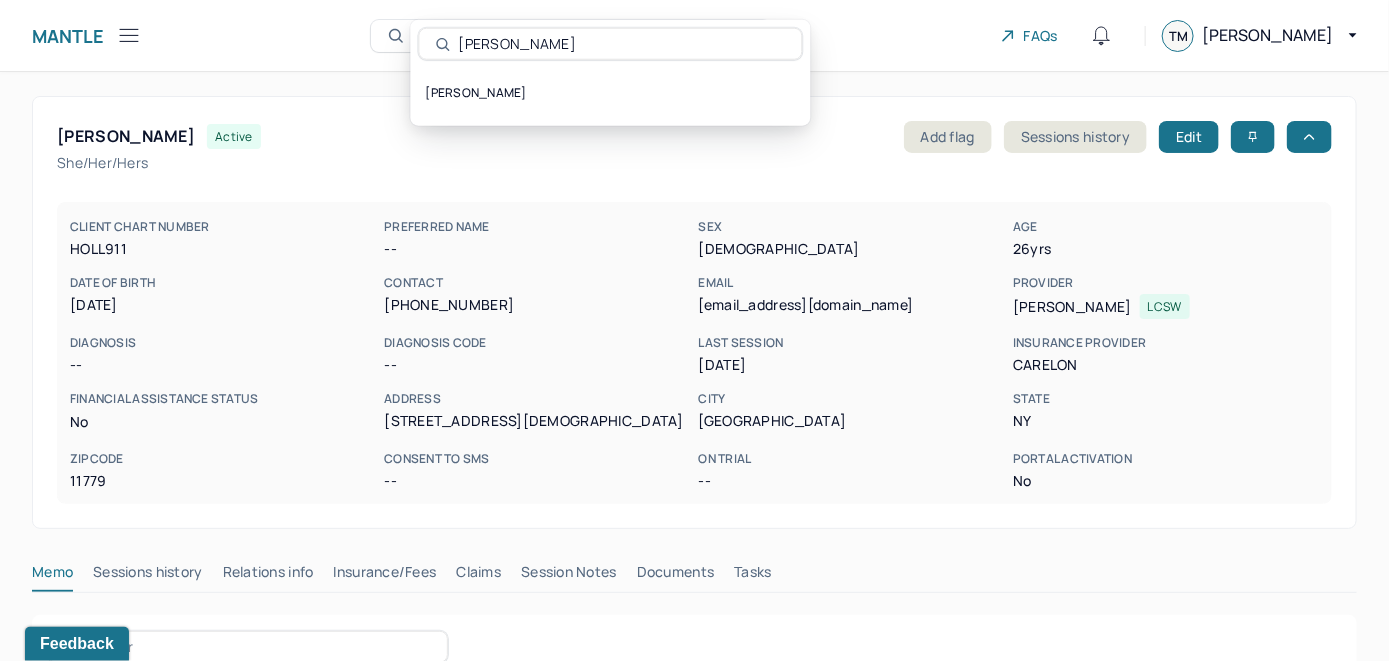 type on "[PERSON_NAME]" 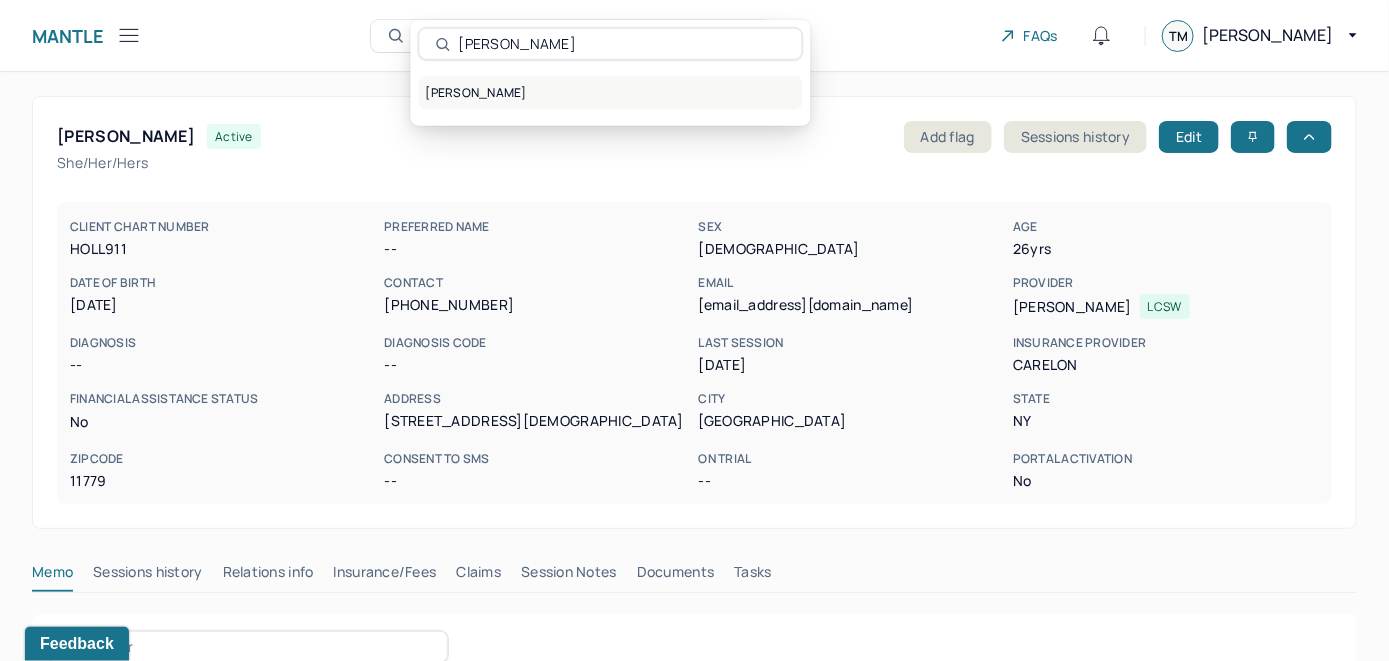click on "[PERSON_NAME]" at bounding box center (611, 93) 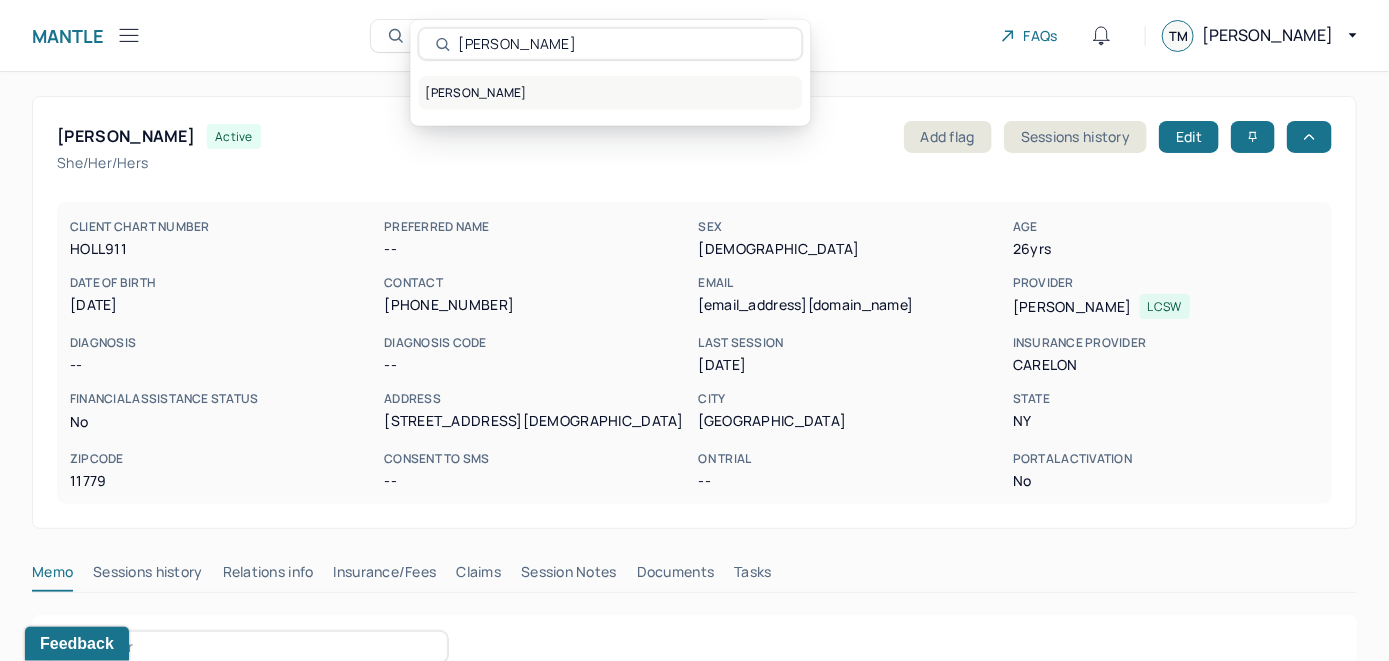 click on "[PERSON_NAME]" at bounding box center [611, 93] 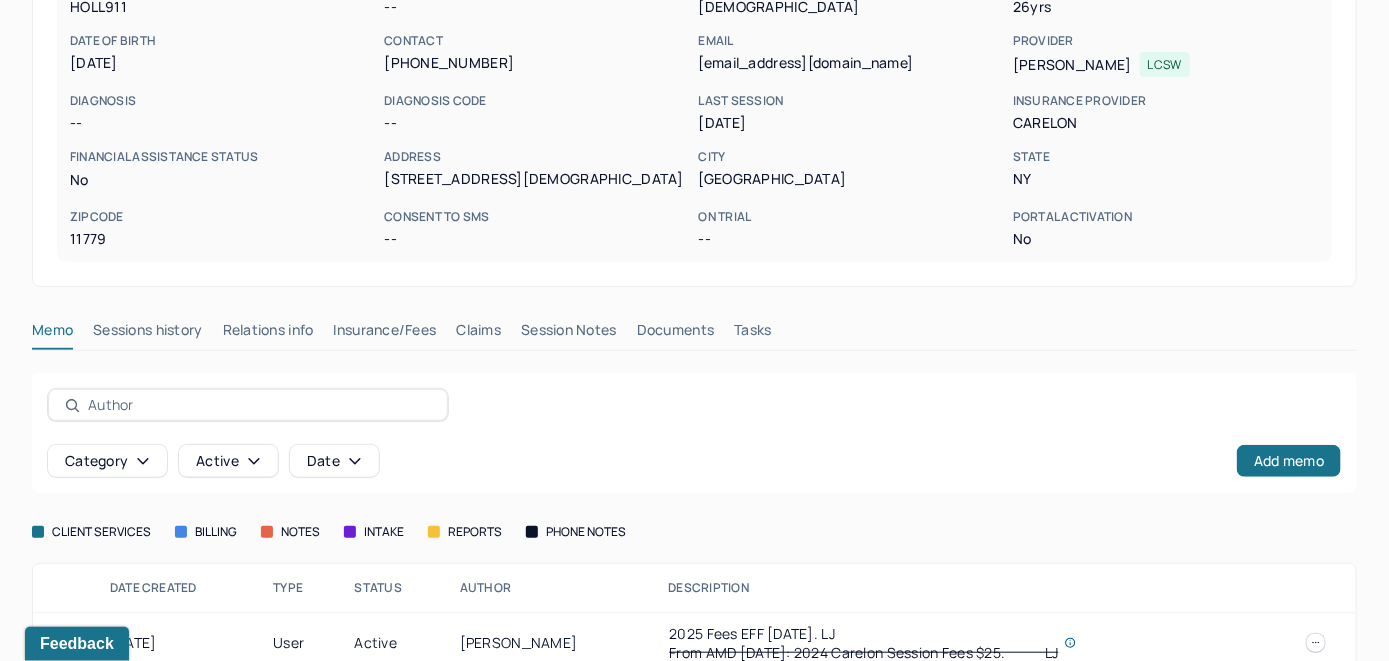 scroll, scrollTop: 279, scrollLeft: 0, axis: vertical 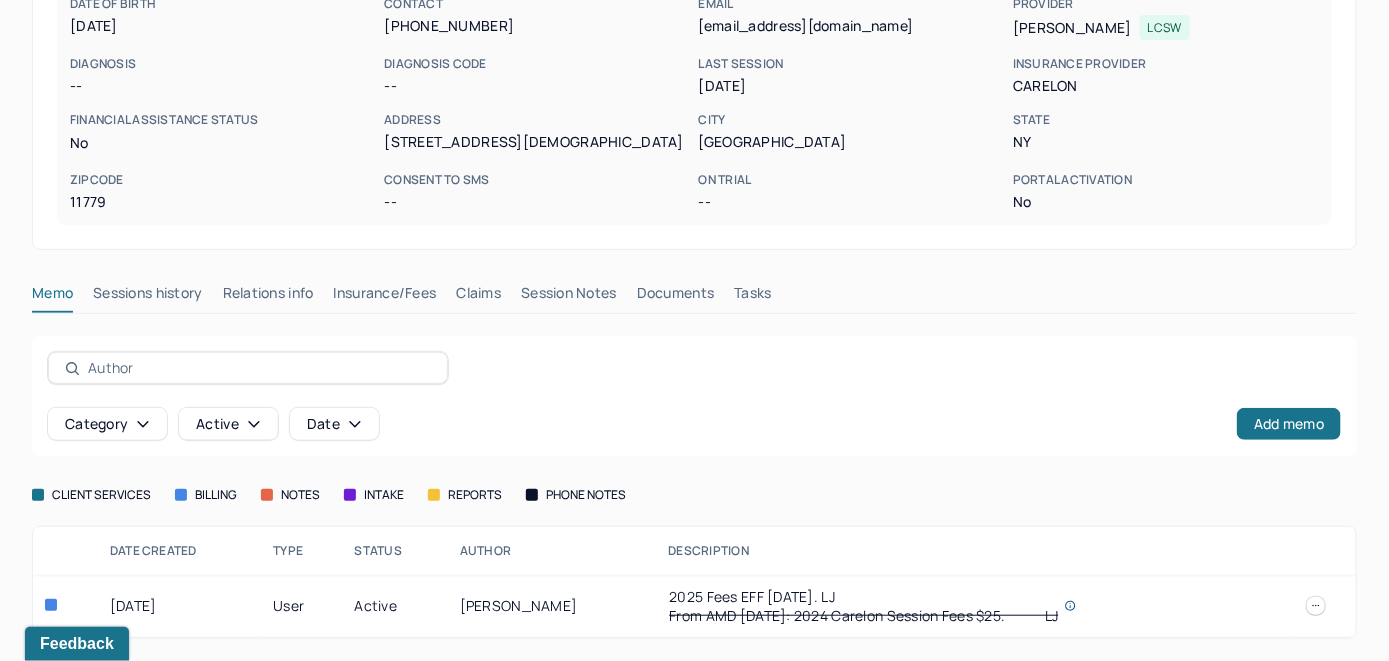 click on "Insurance/Fees" at bounding box center (385, 297) 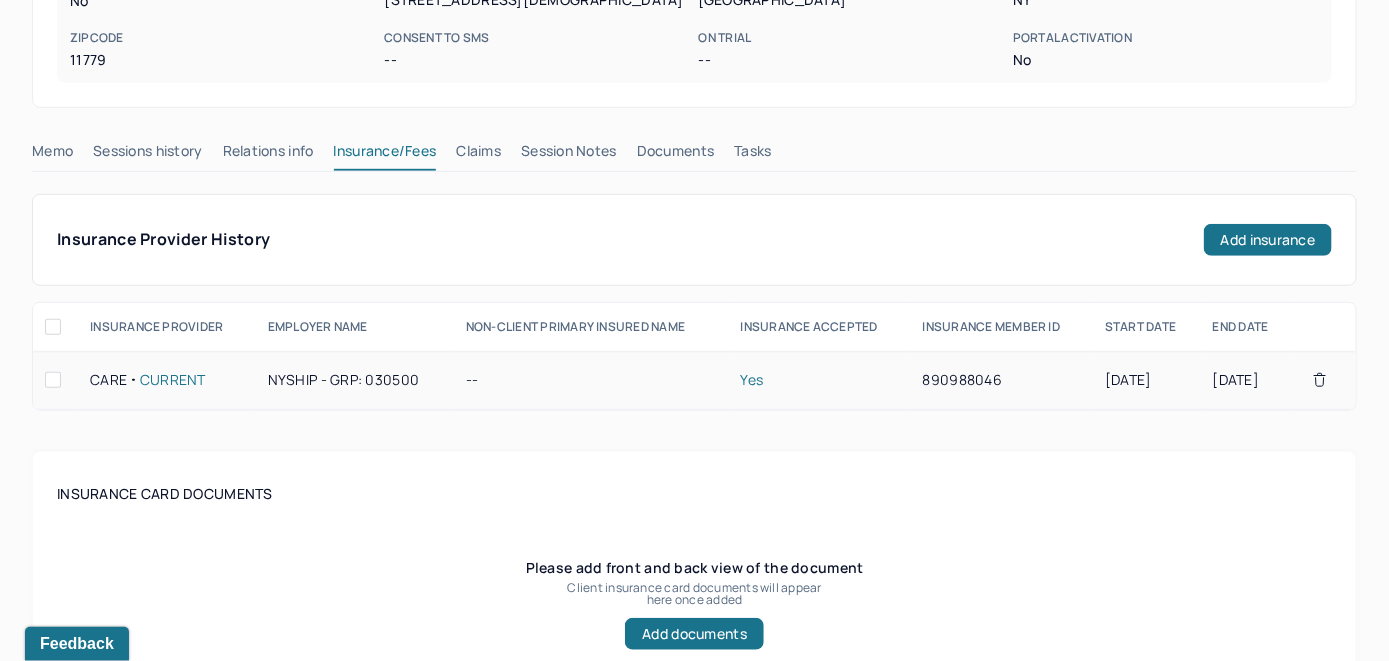 scroll, scrollTop: 279, scrollLeft: 0, axis: vertical 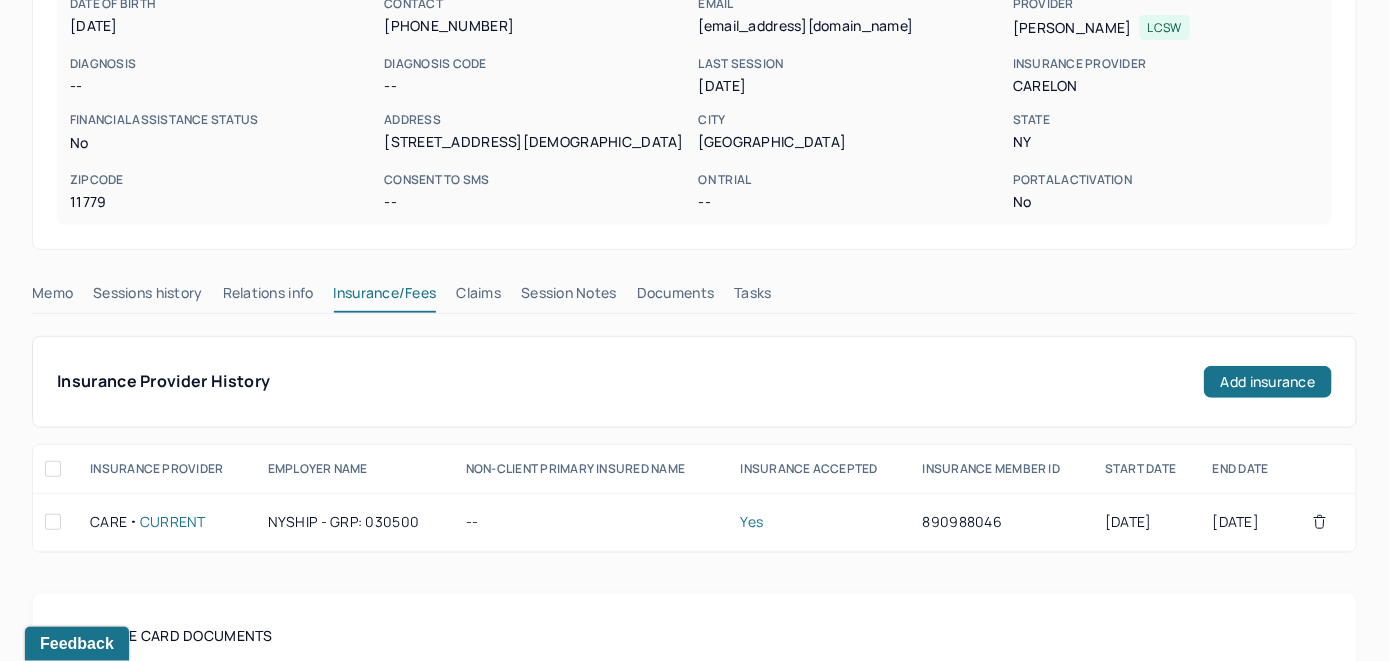 click on "Claims" at bounding box center (478, 297) 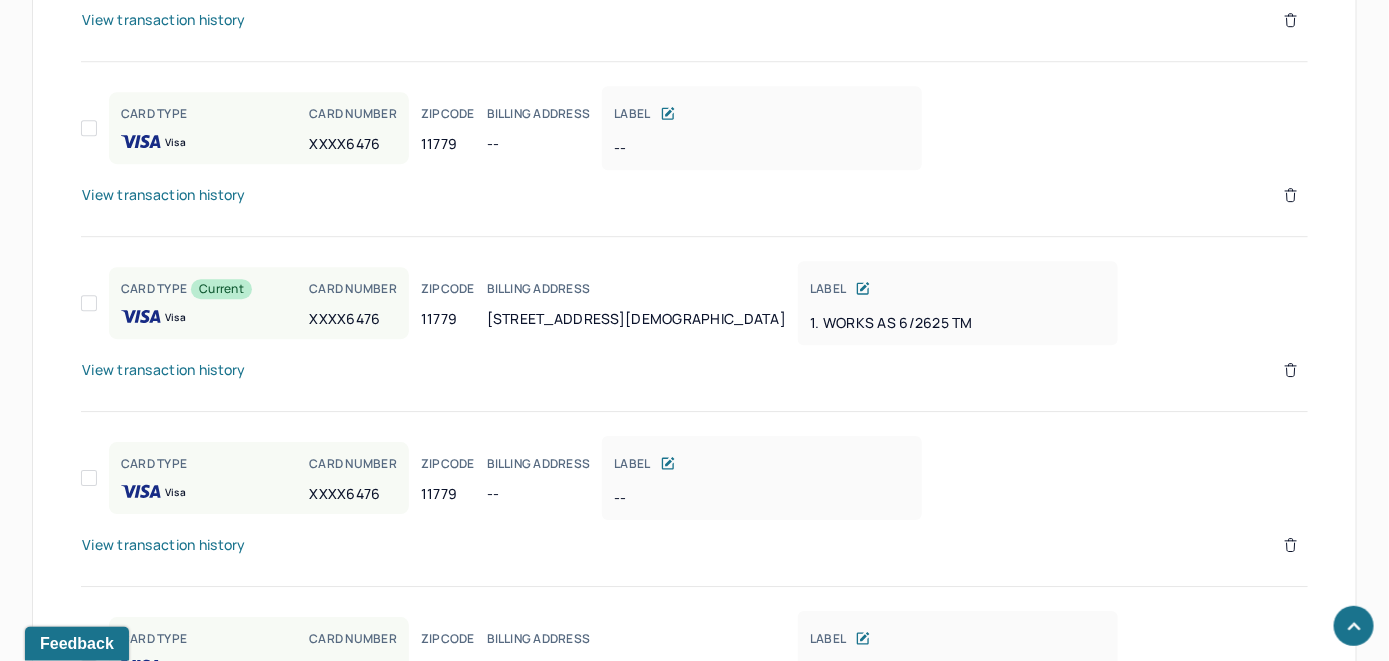 scroll, scrollTop: 2214, scrollLeft: 0, axis: vertical 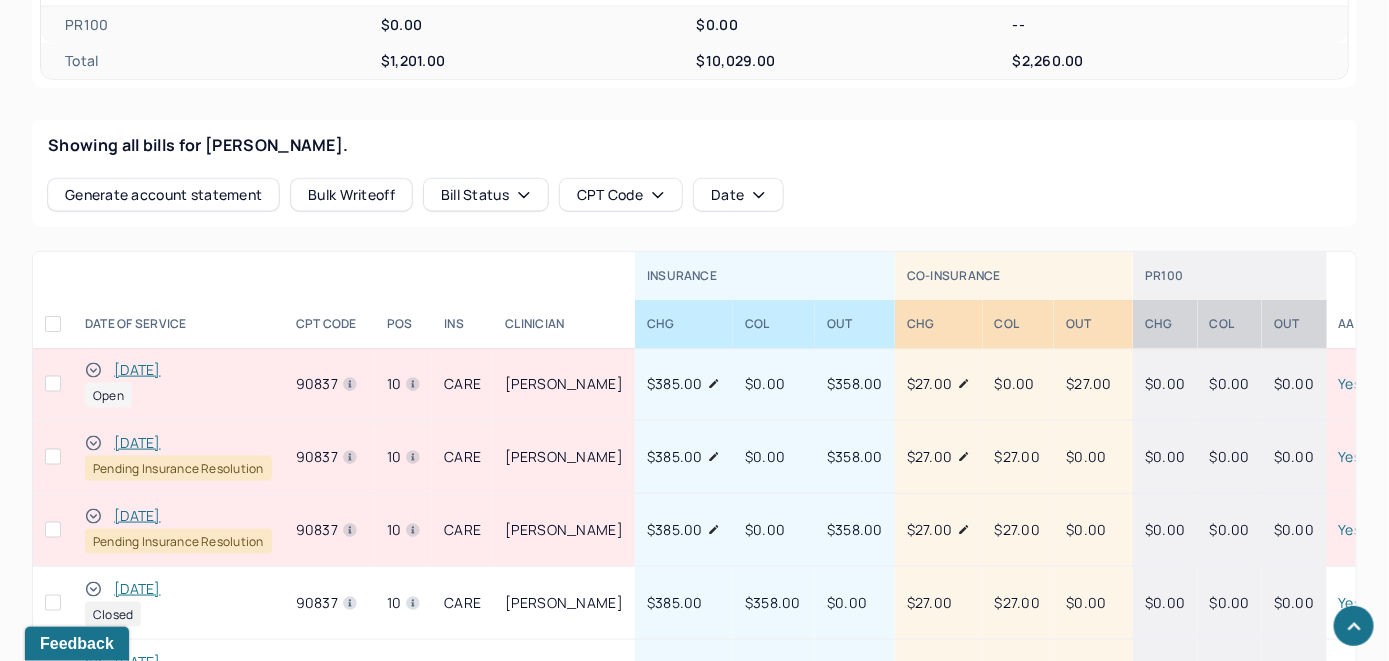 click on "[DATE]" at bounding box center [137, 370] 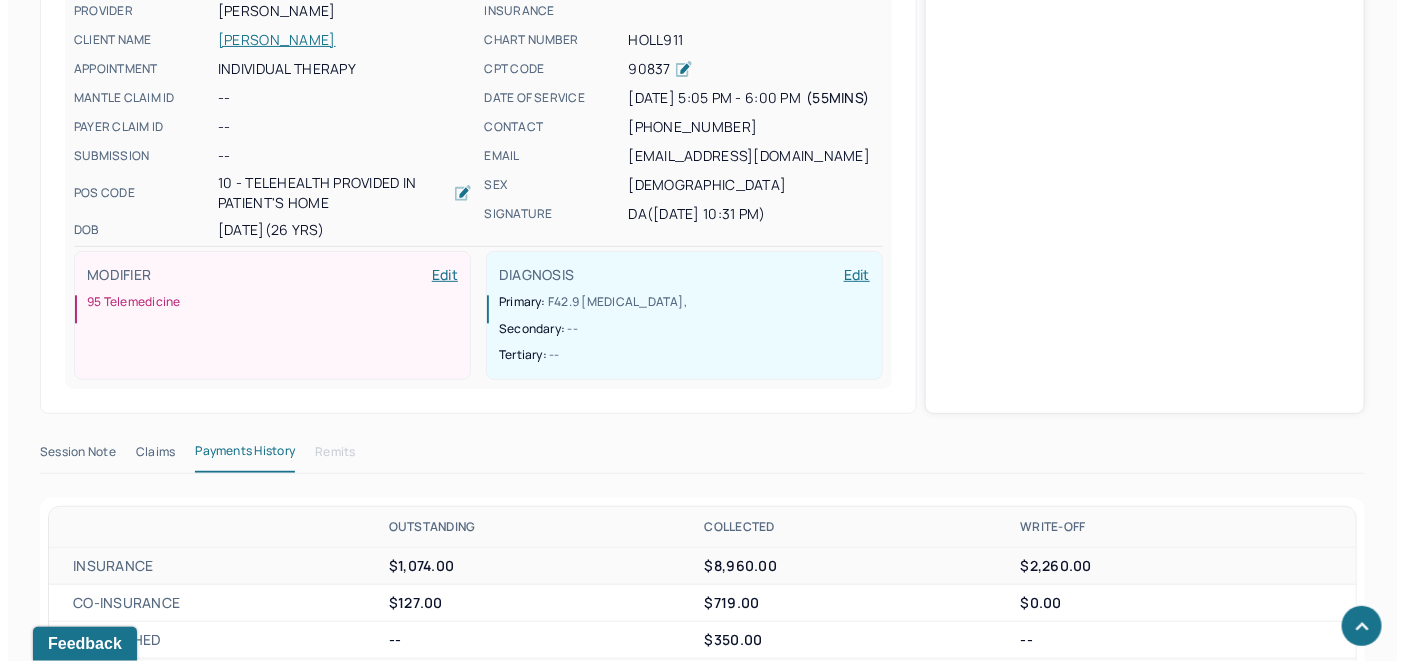 scroll, scrollTop: 769, scrollLeft: 0, axis: vertical 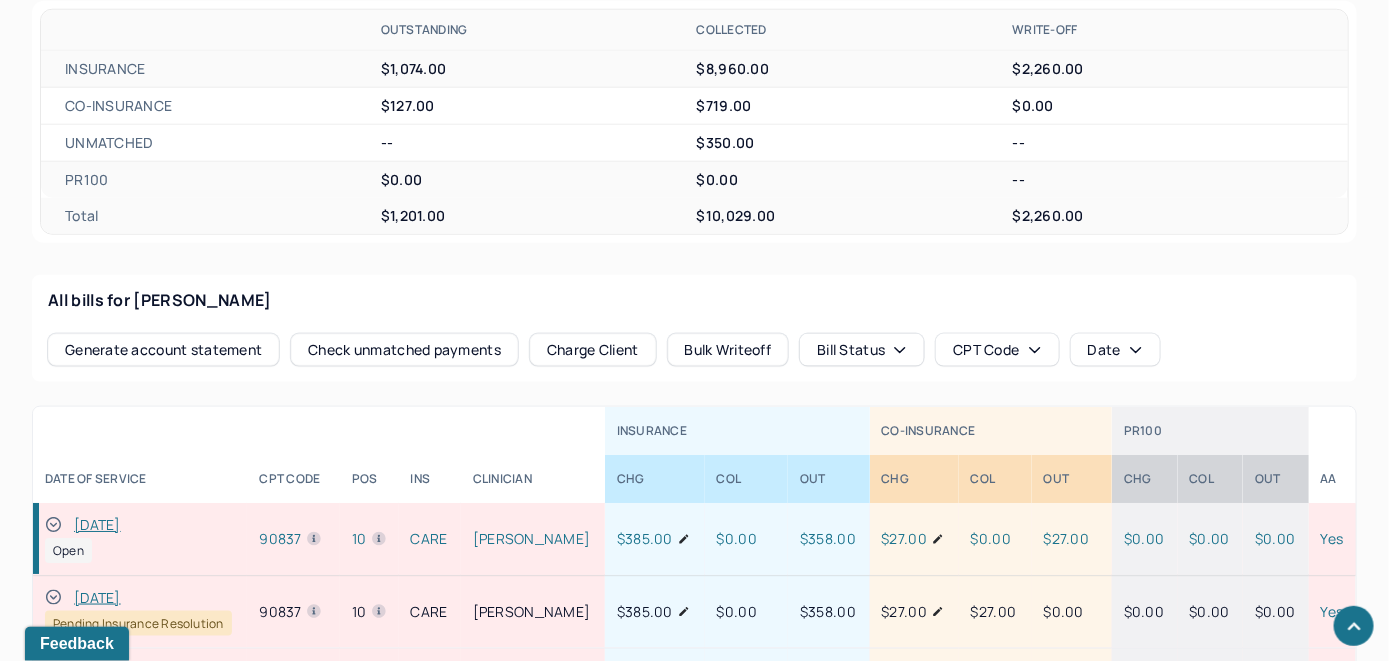 click on "Check unmatched payments" at bounding box center (404, 350) 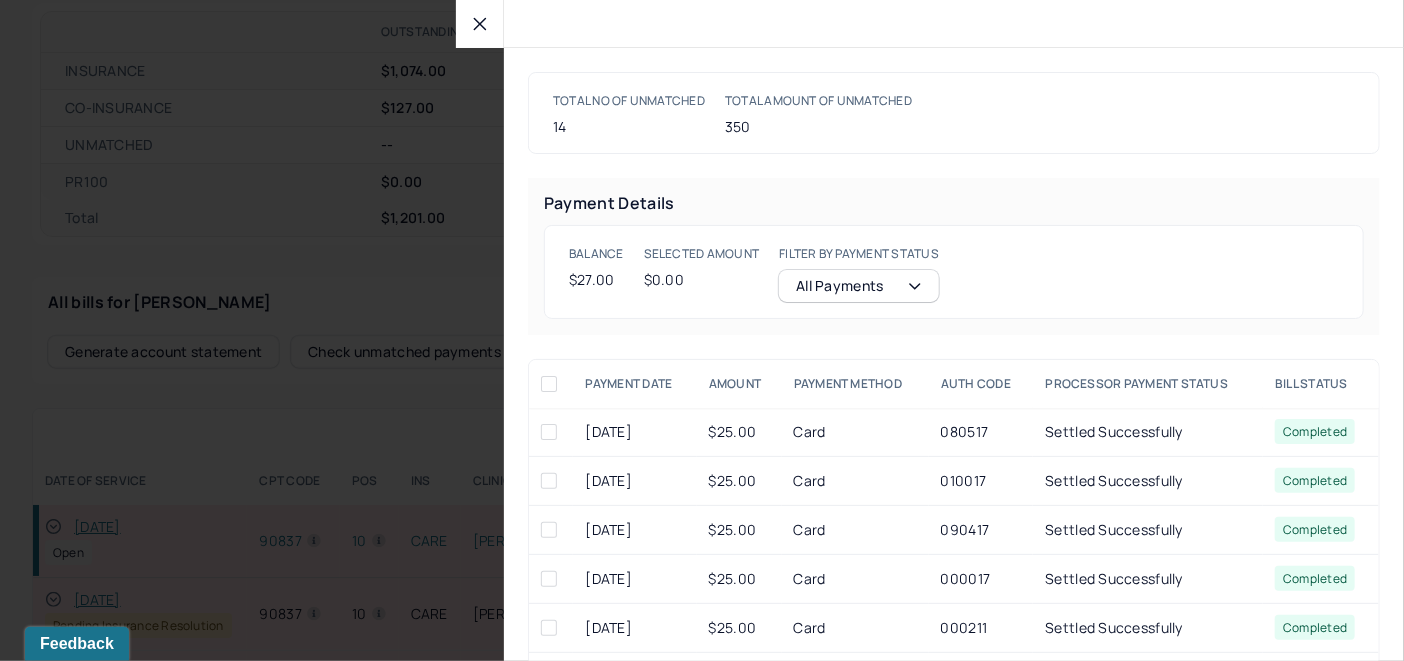 scroll, scrollTop: 771, scrollLeft: 0, axis: vertical 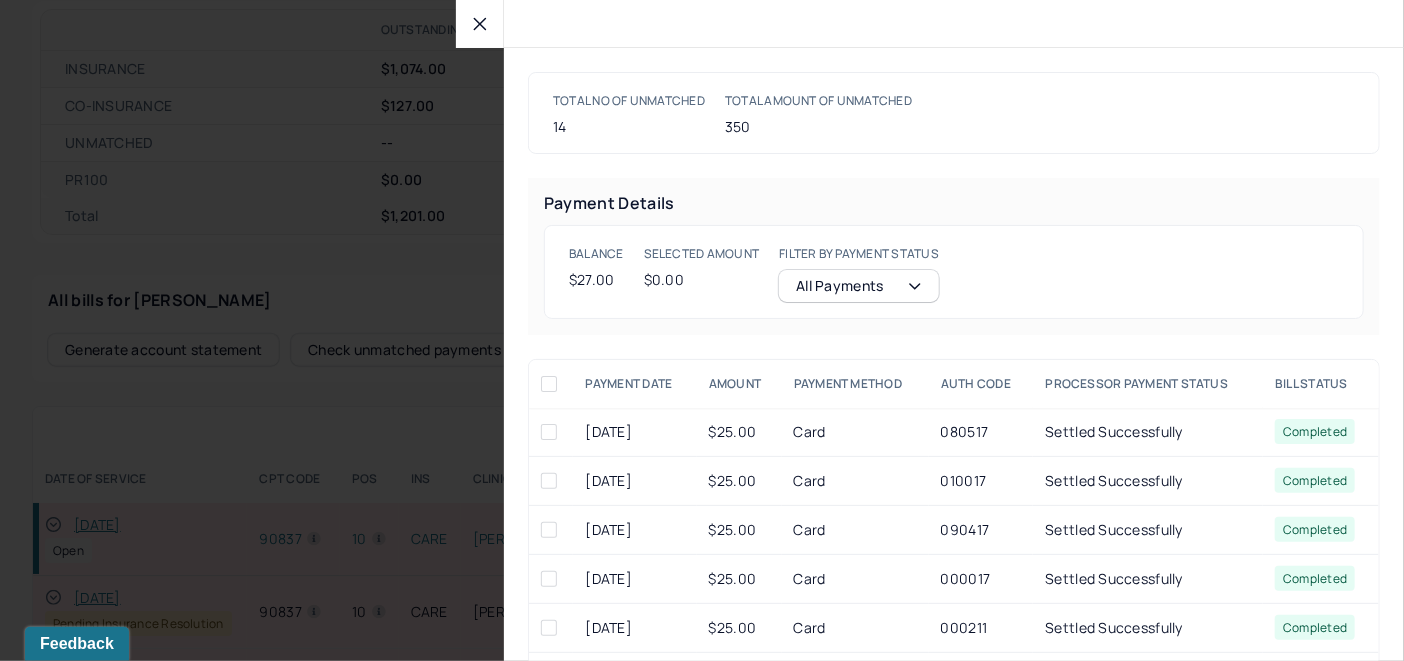 click 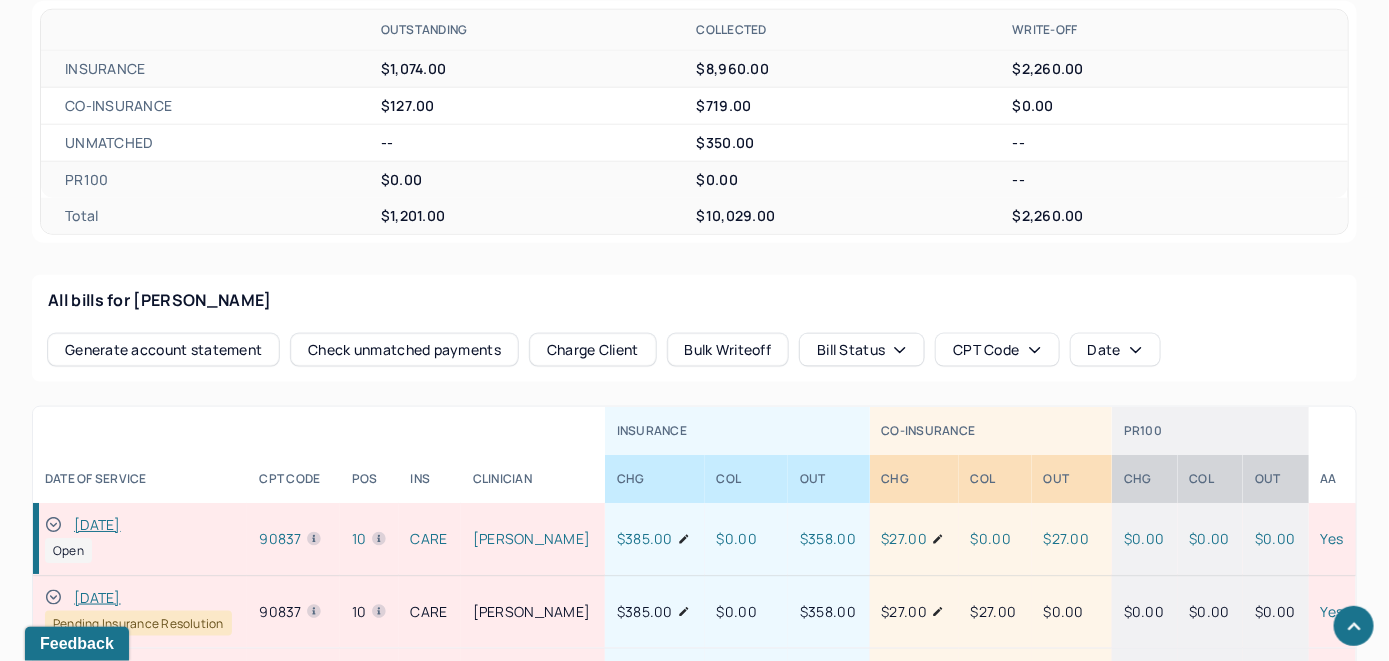 click on "Charge Client" at bounding box center [593, 350] 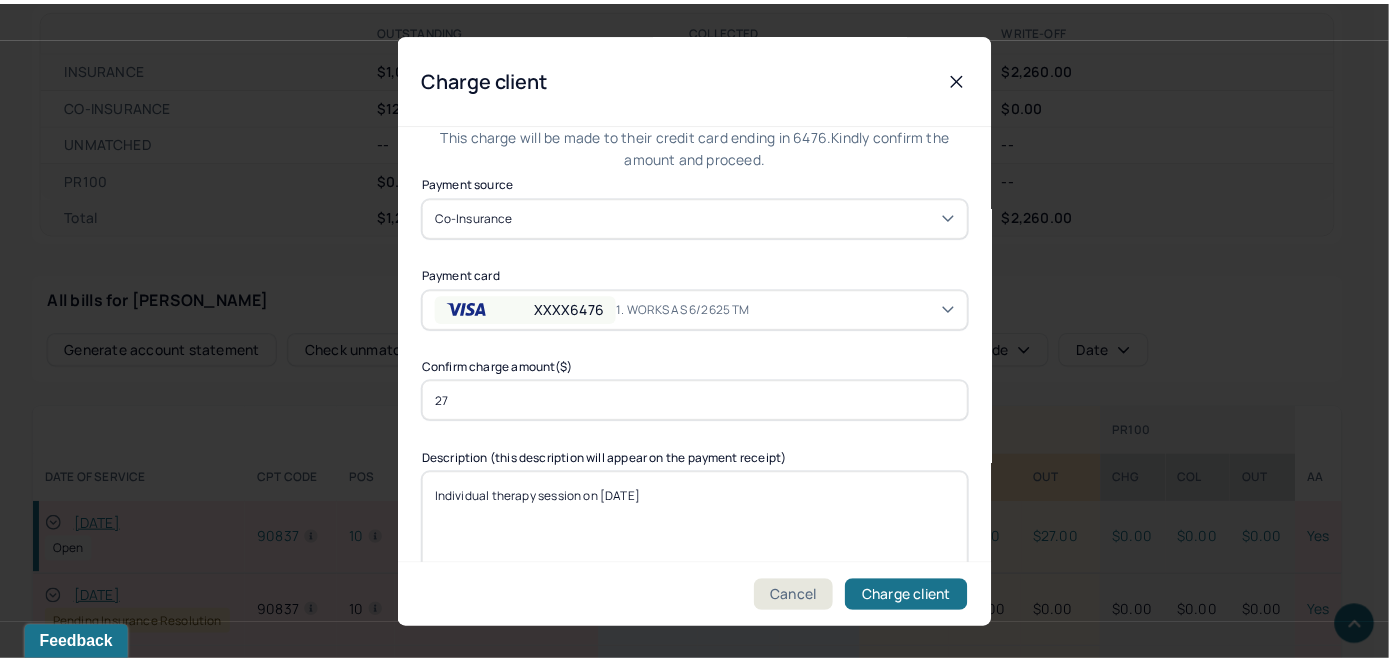 scroll, scrollTop: 121, scrollLeft: 0, axis: vertical 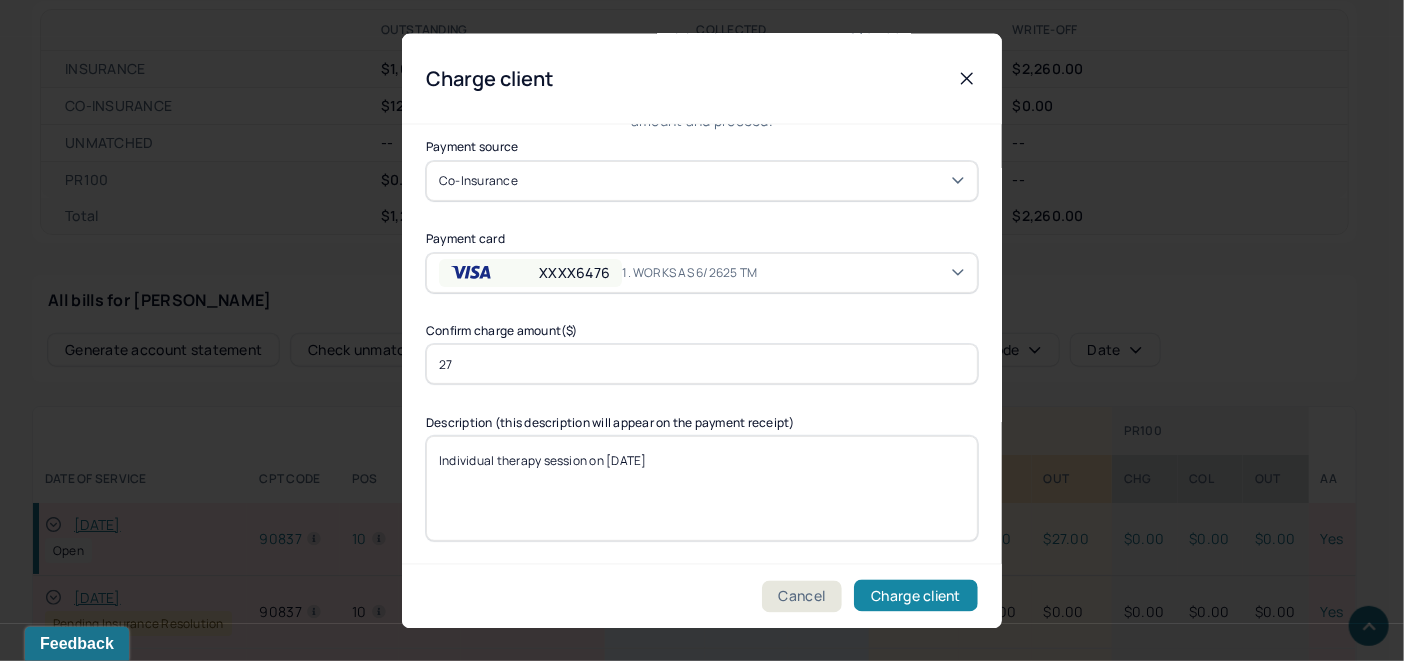 drag, startPoint x: 905, startPoint y: 596, endPoint x: 888, endPoint y: 584, distance: 20.808653 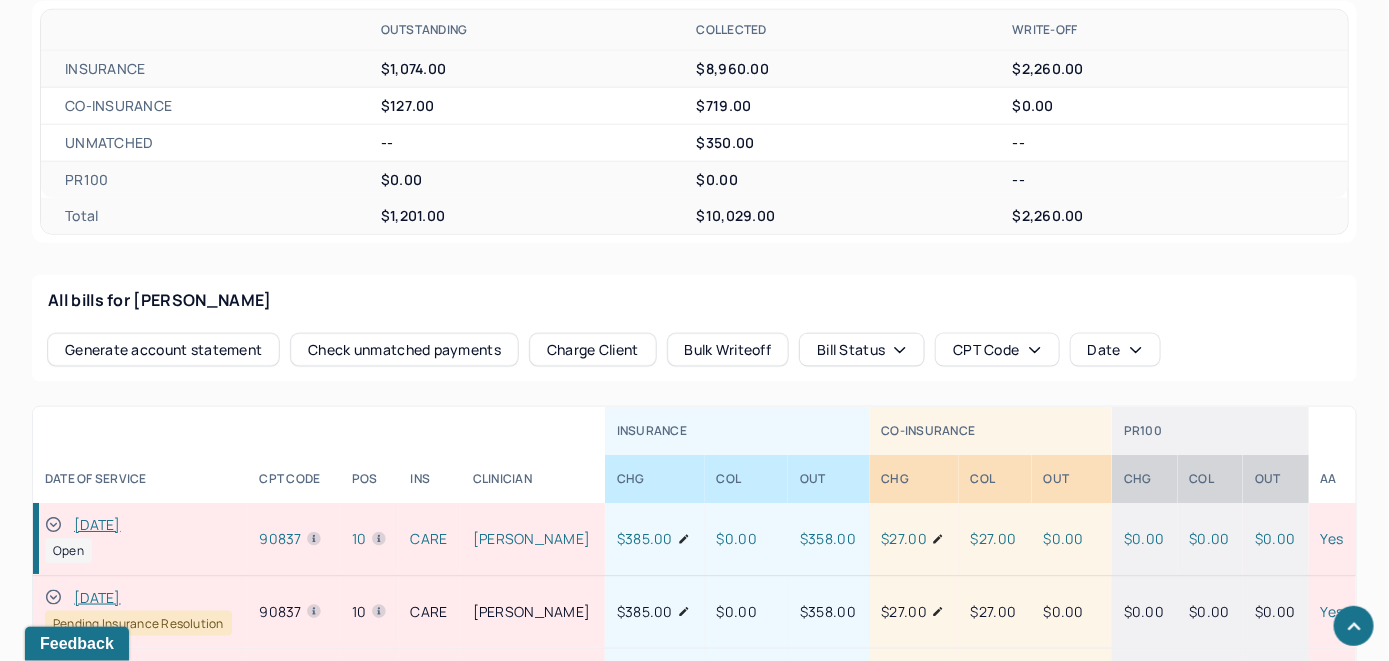 click 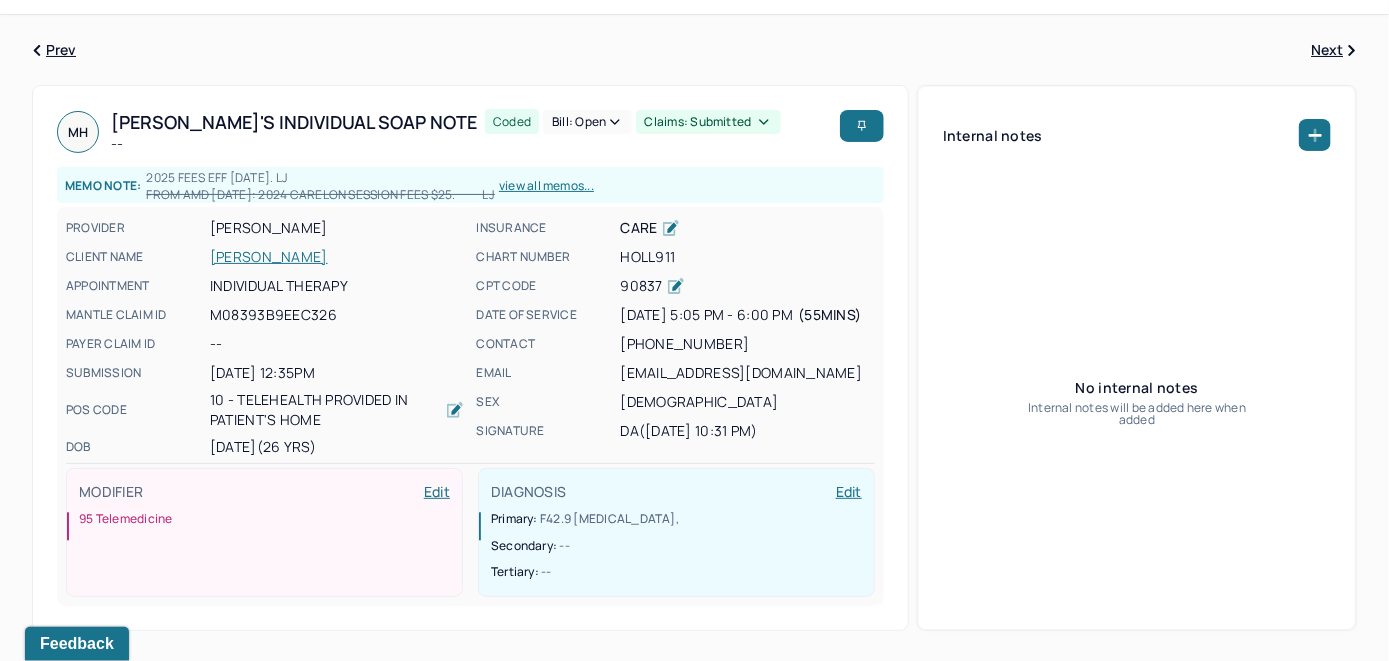scroll, scrollTop: 0, scrollLeft: 0, axis: both 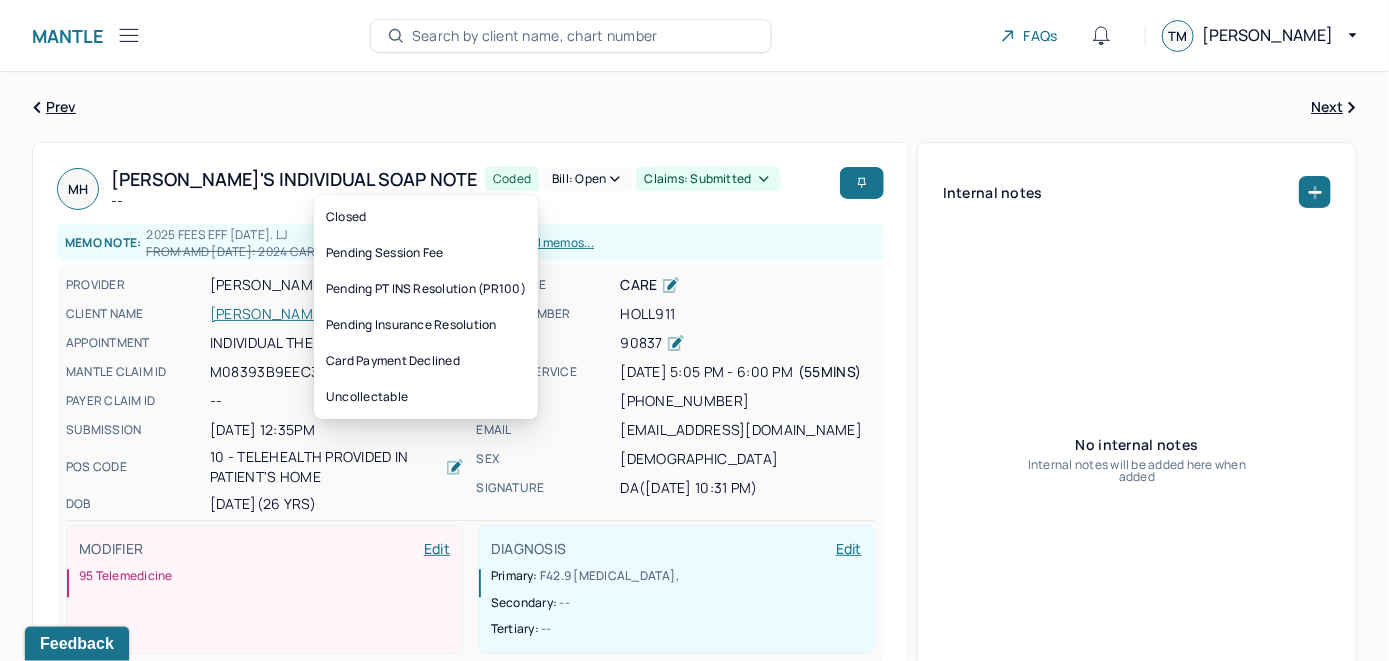 click on "Bill: Open" at bounding box center (587, 179) 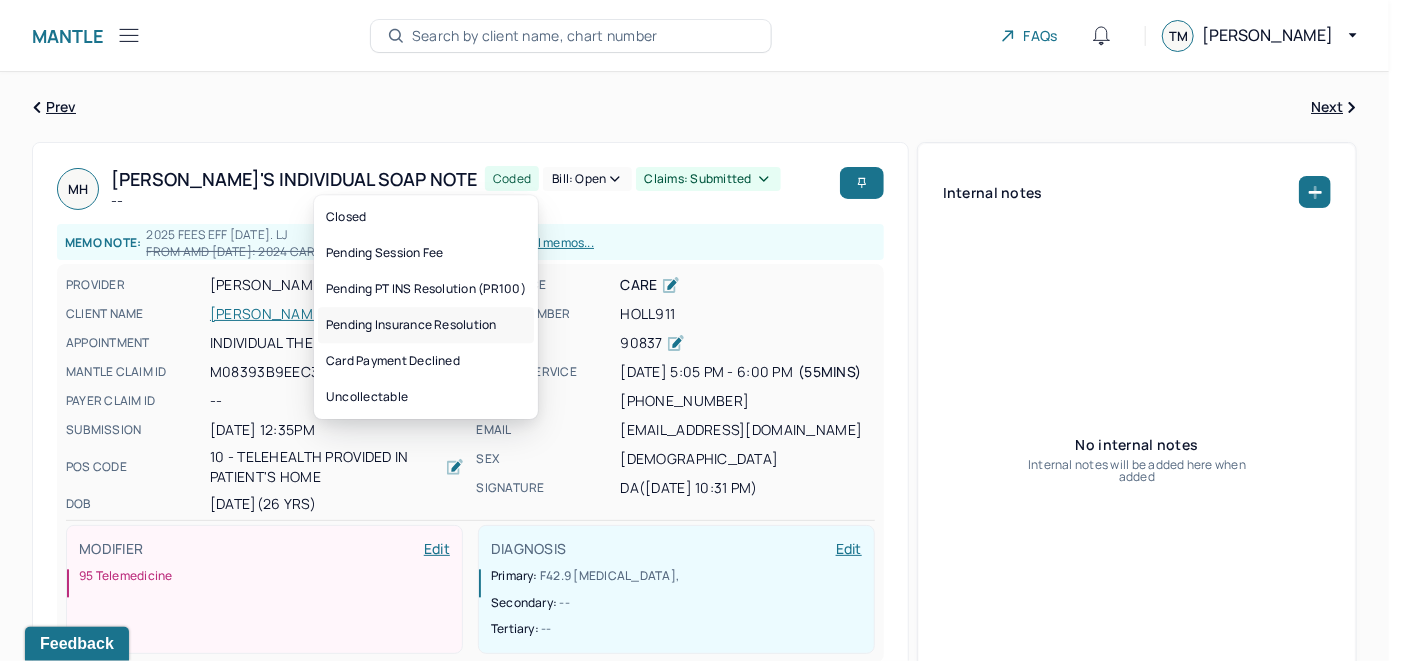 click on "Pending Insurance Resolution" at bounding box center (426, 325) 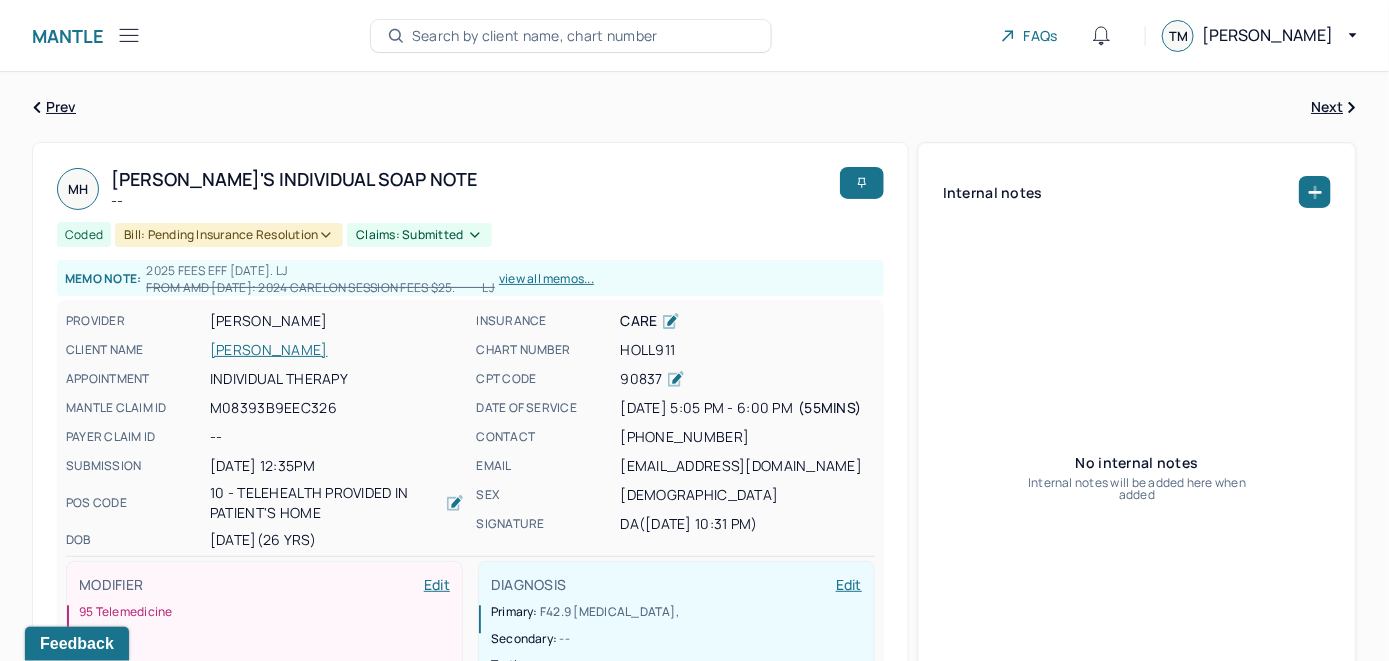click on "Search by client name, chart number" at bounding box center (535, 36) 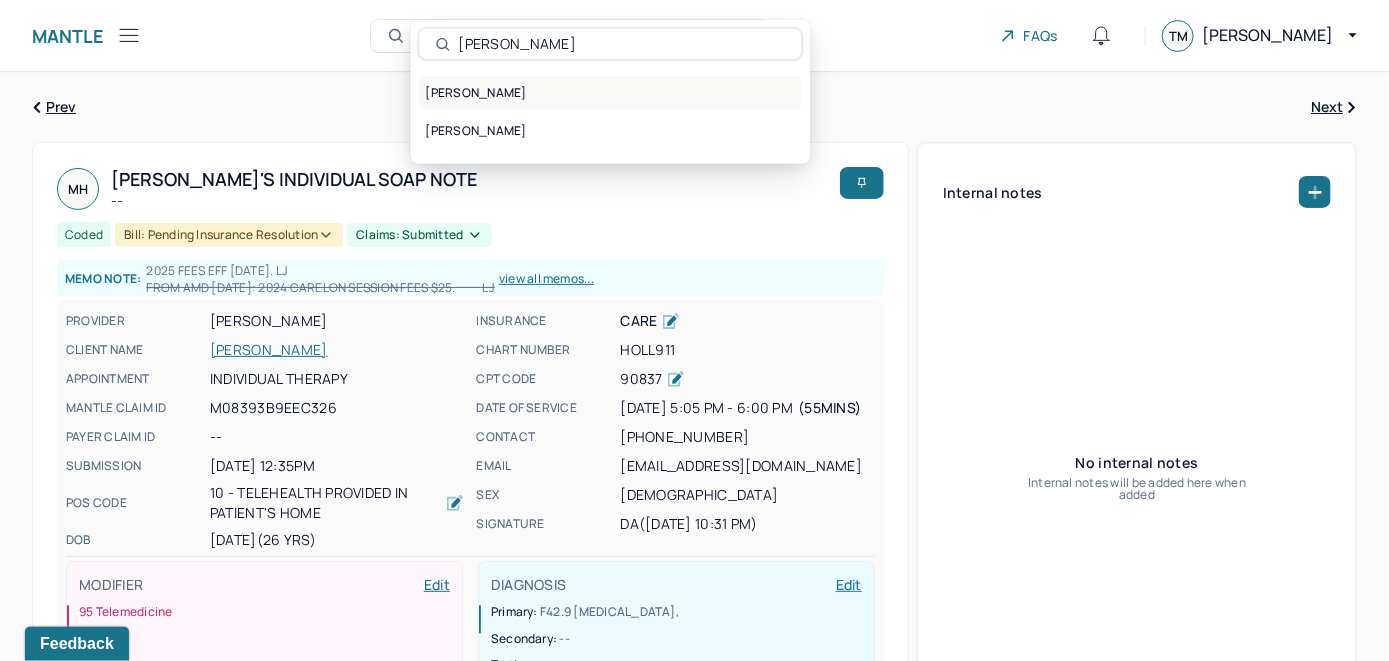 type on "[PERSON_NAME]" 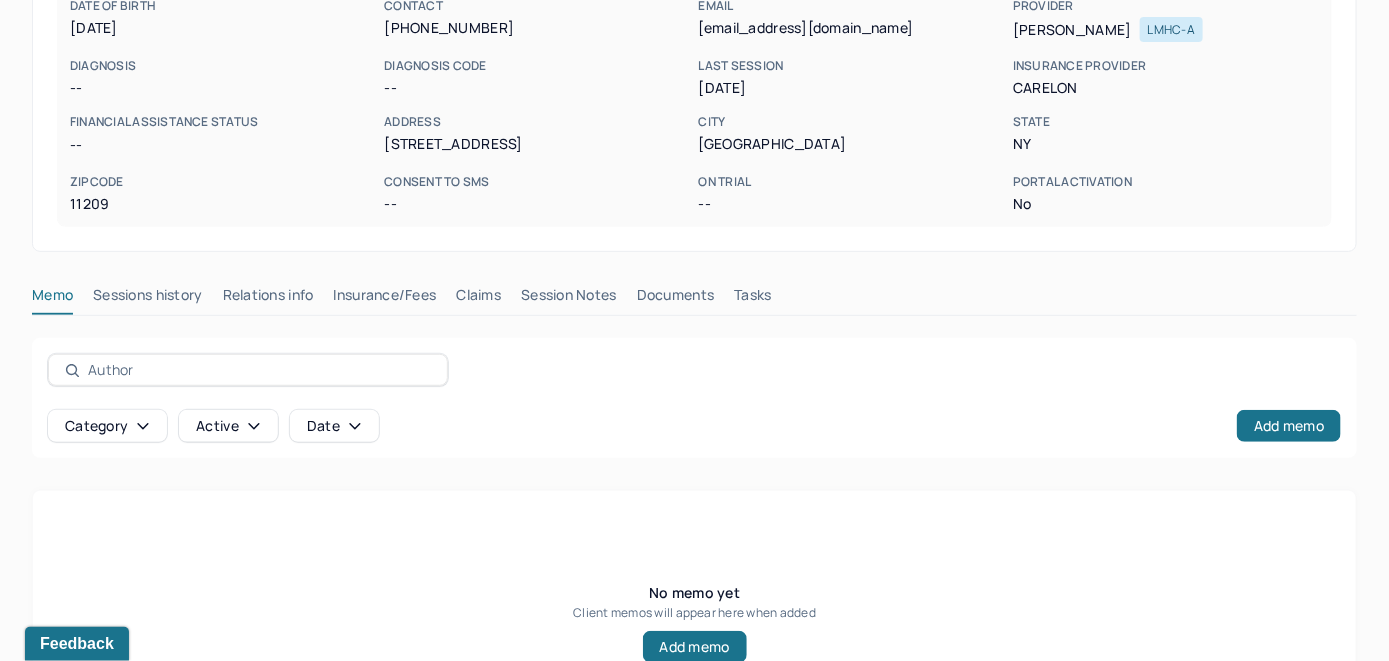 scroll, scrollTop: 393, scrollLeft: 0, axis: vertical 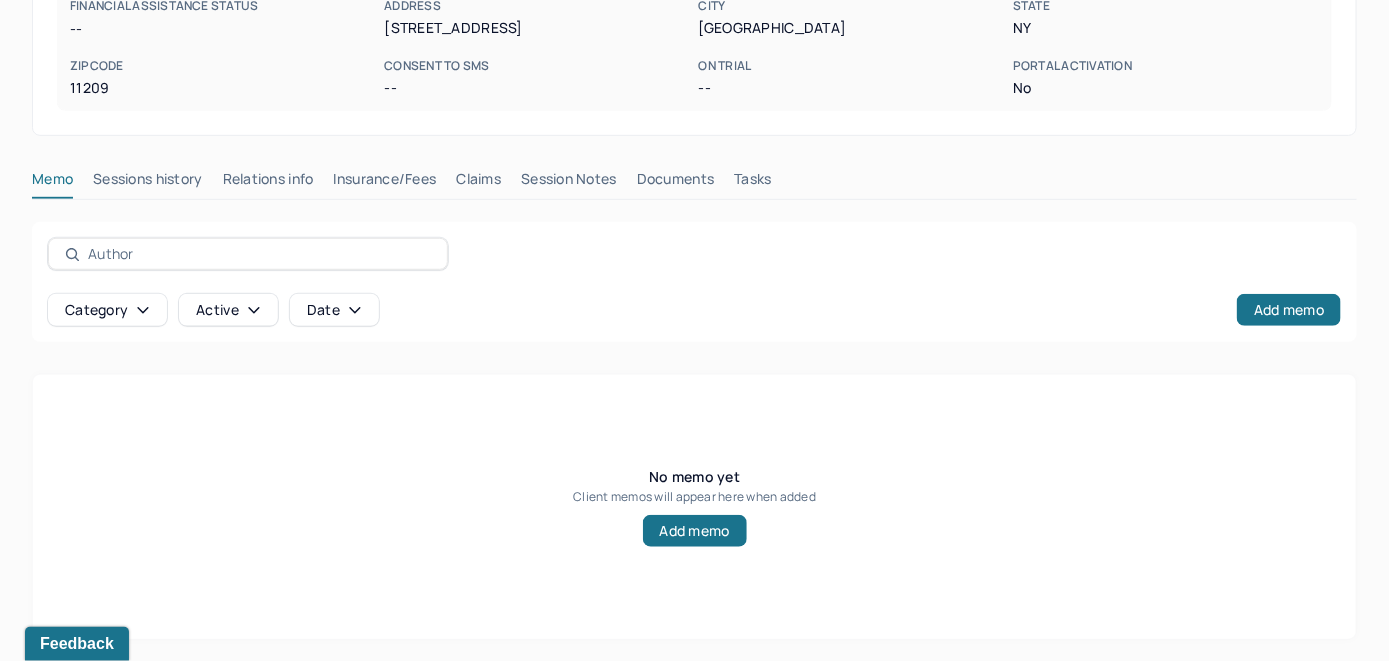 click on "Insurance/Fees" at bounding box center [385, 183] 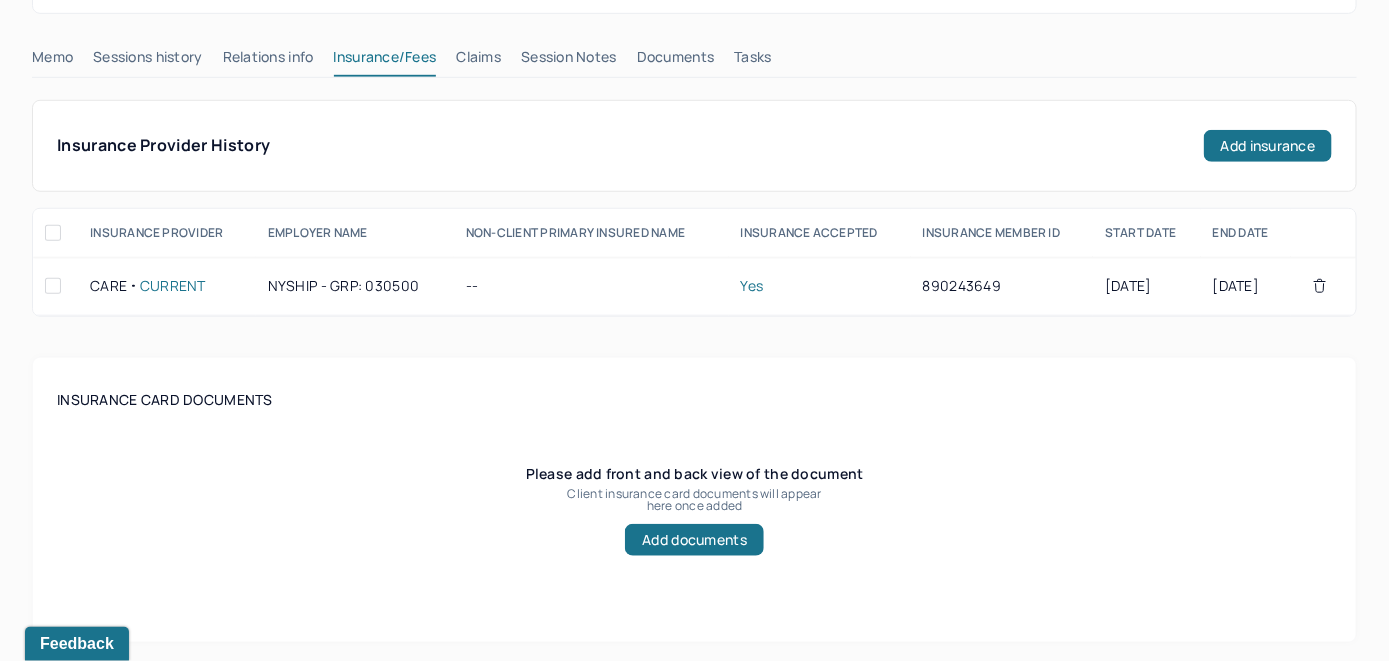 scroll, scrollTop: 317, scrollLeft: 0, axis: vertical 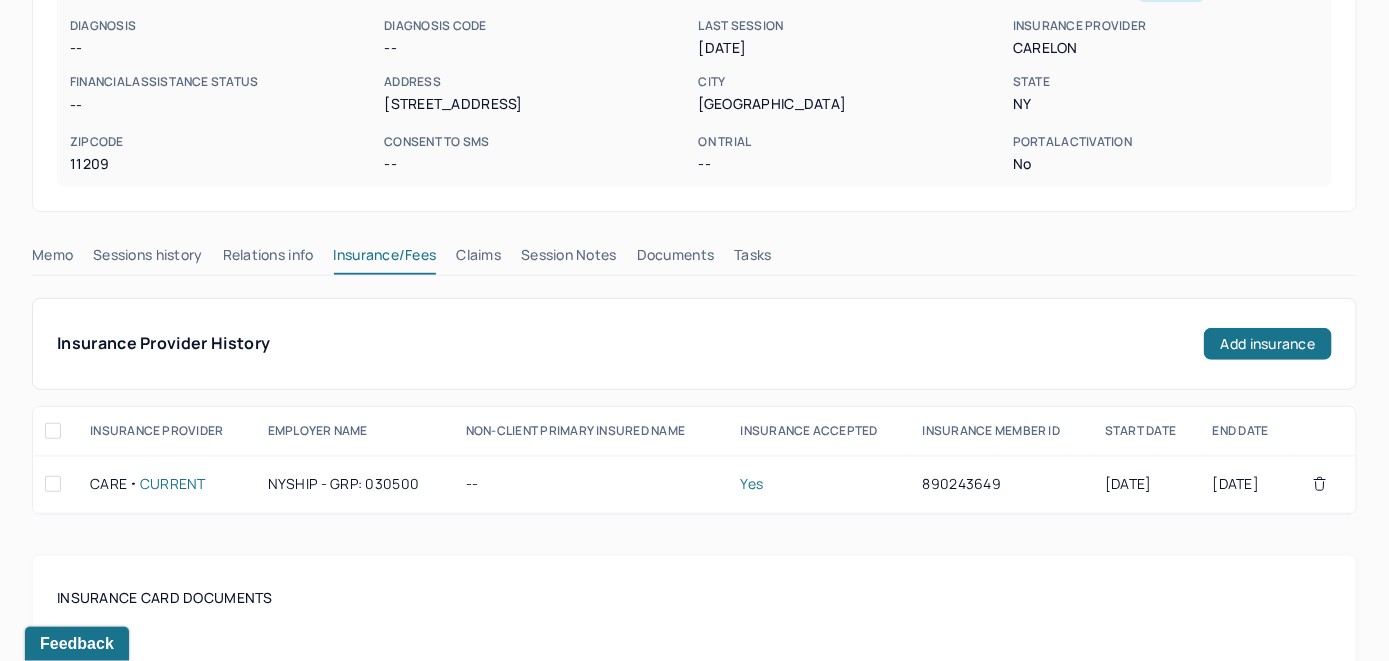 click on "Claims" at bounding box center [478, 259] 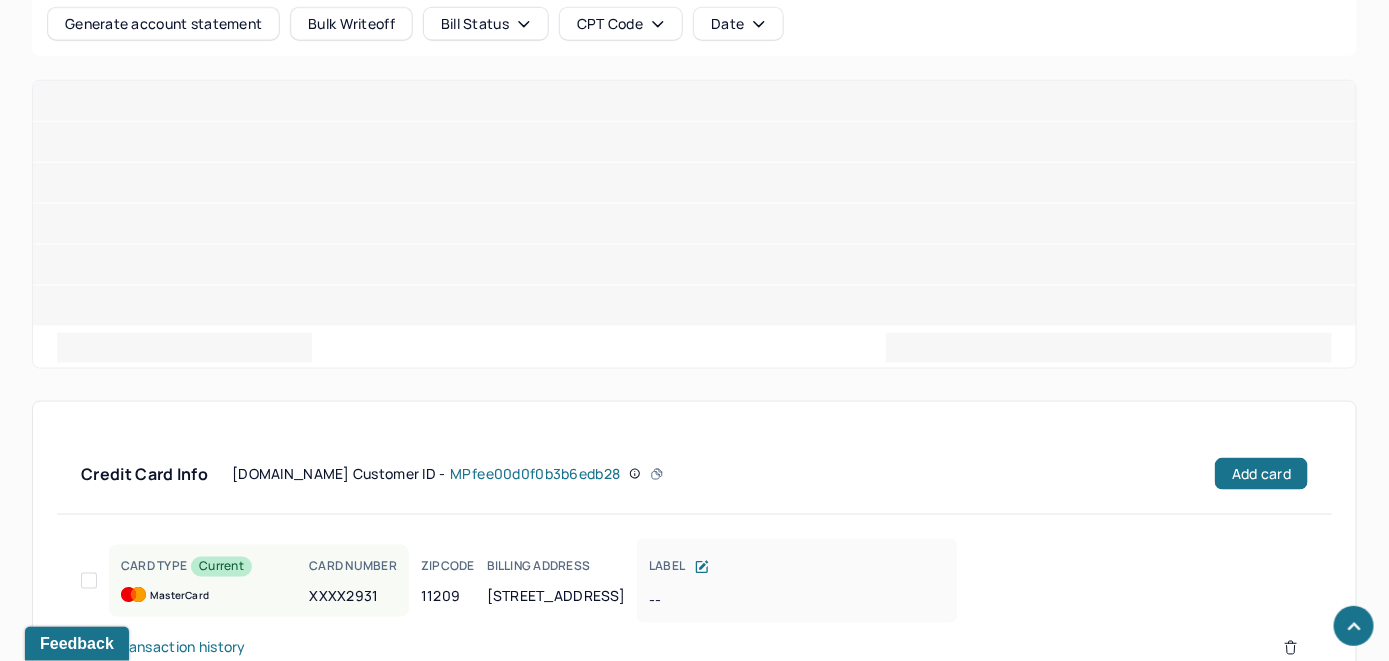 scroll, scrollTop: 1004, scrollLeft: 0, axis: vertical 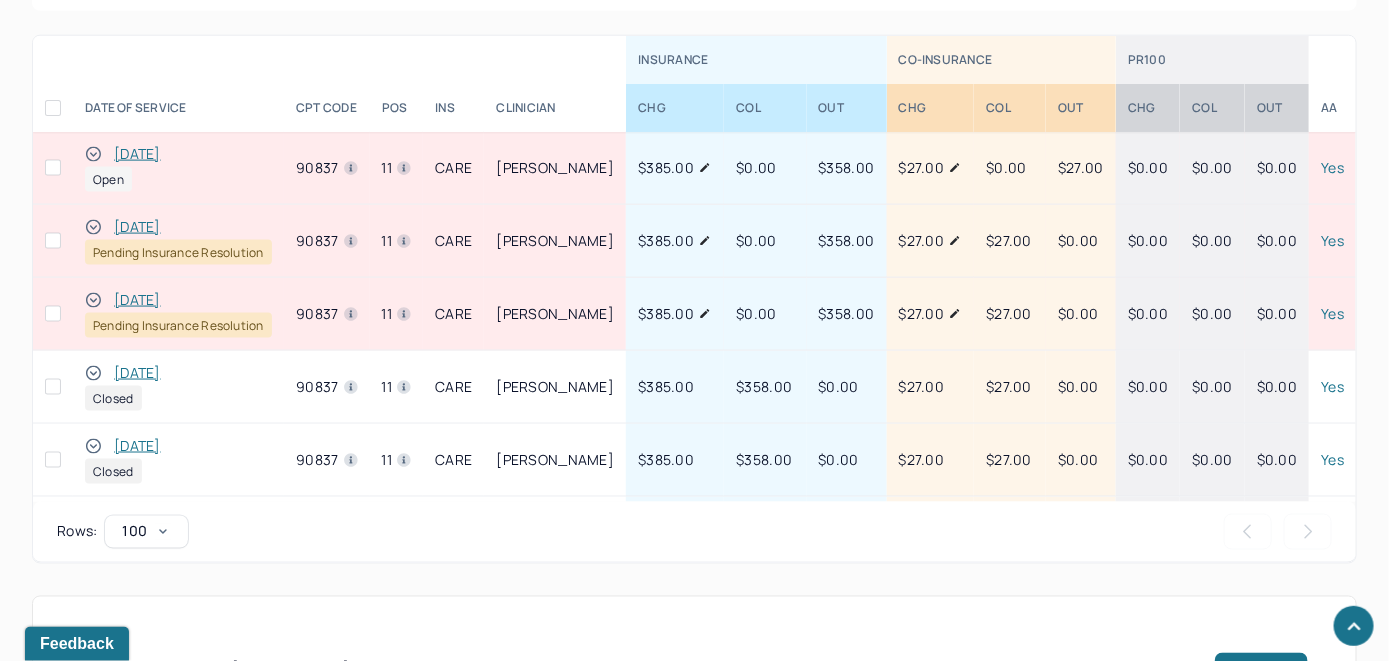 click on "[DATE]" at bounding box center (137, 154) 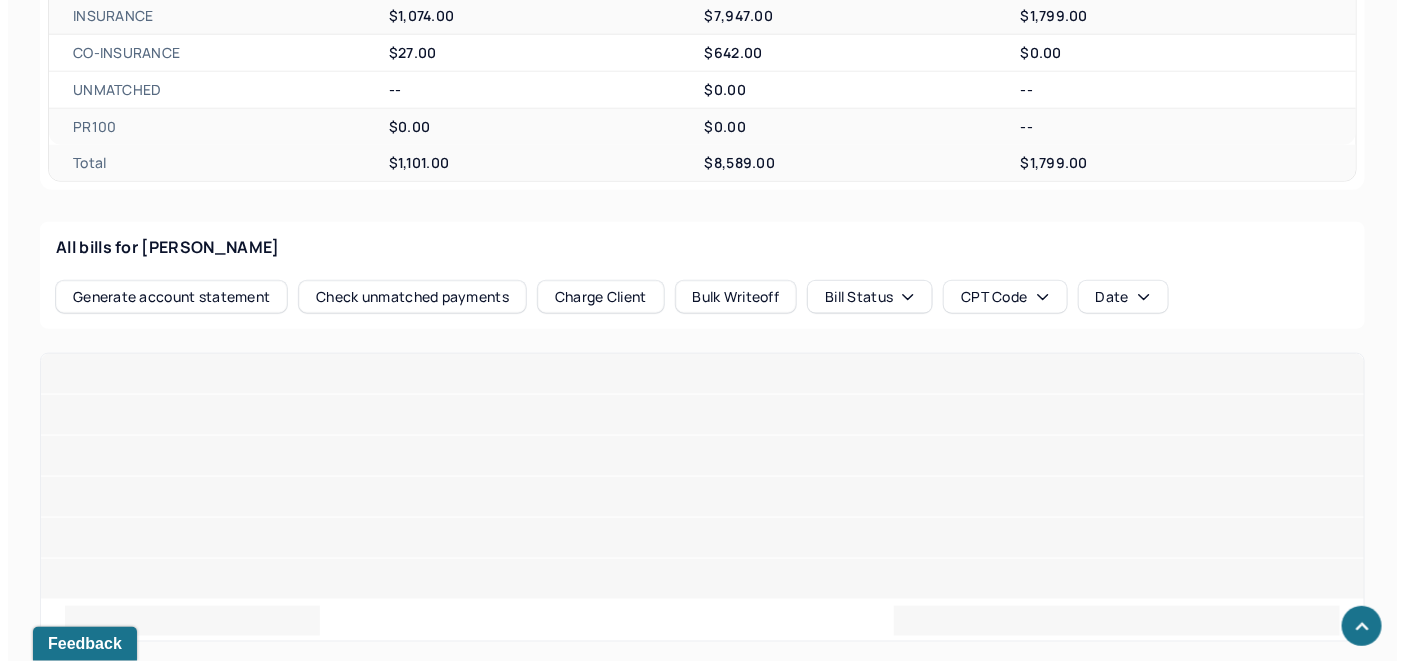 scroll, scrollTop: 985, scrollLeft: 0, axis: vertical 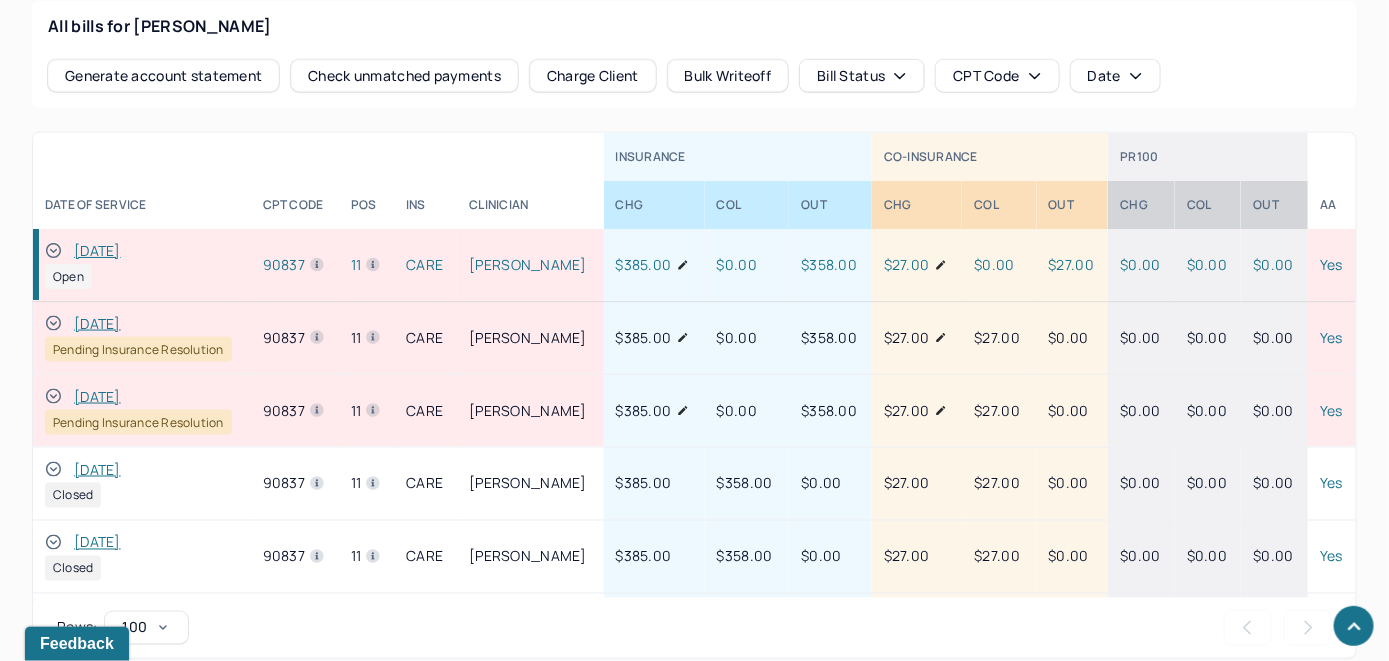 click on "Check unmatched payments" at bounding box center [404, 76] 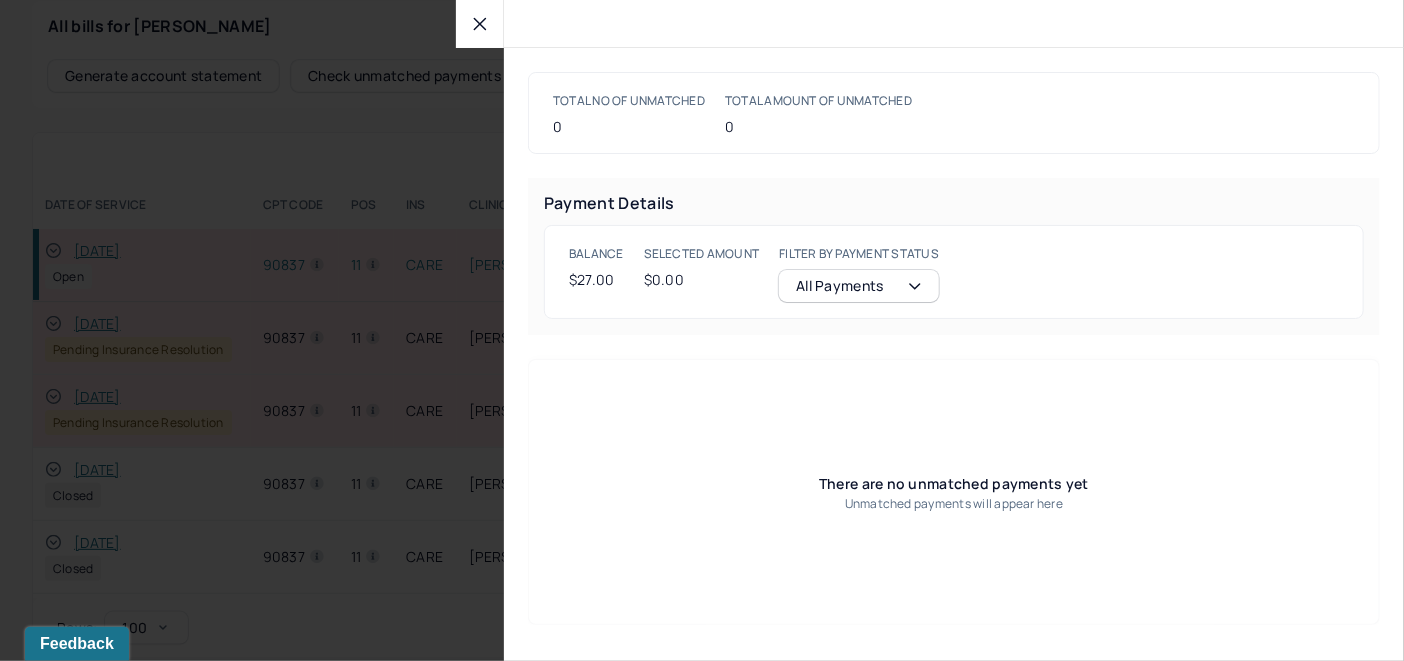 click 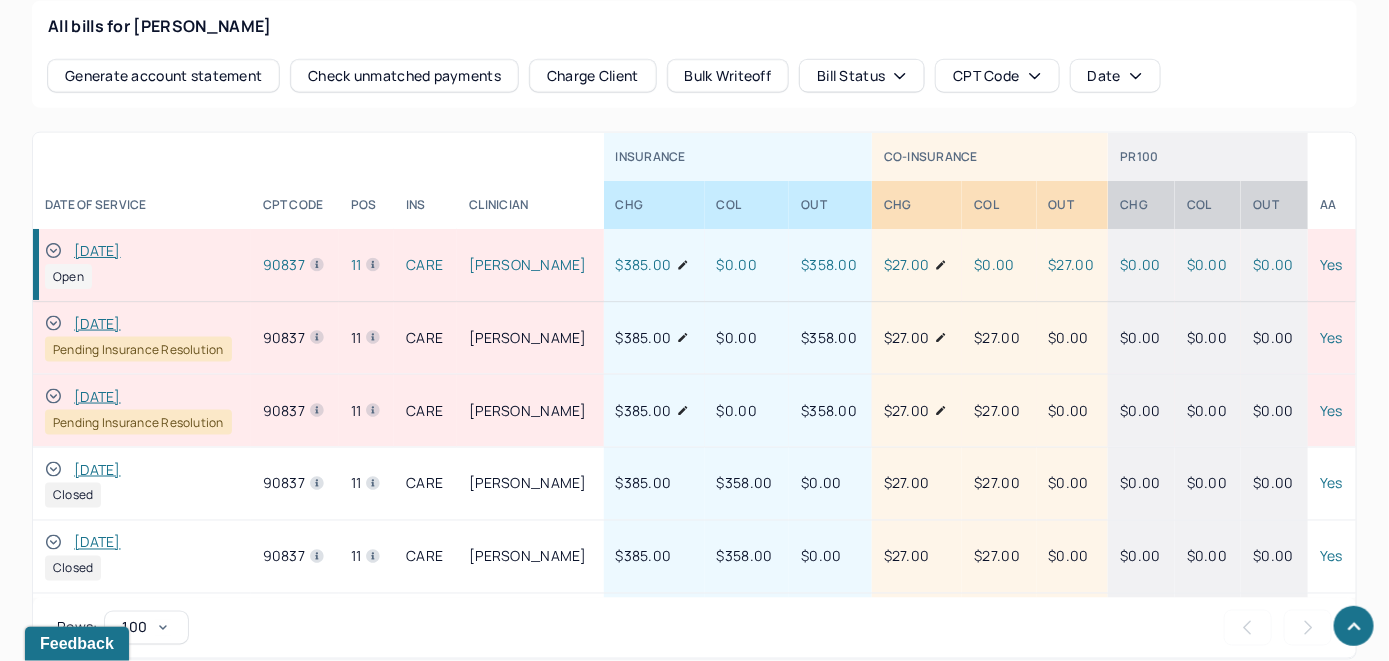 click on "Charge Client" at bounding box center (593, 76) 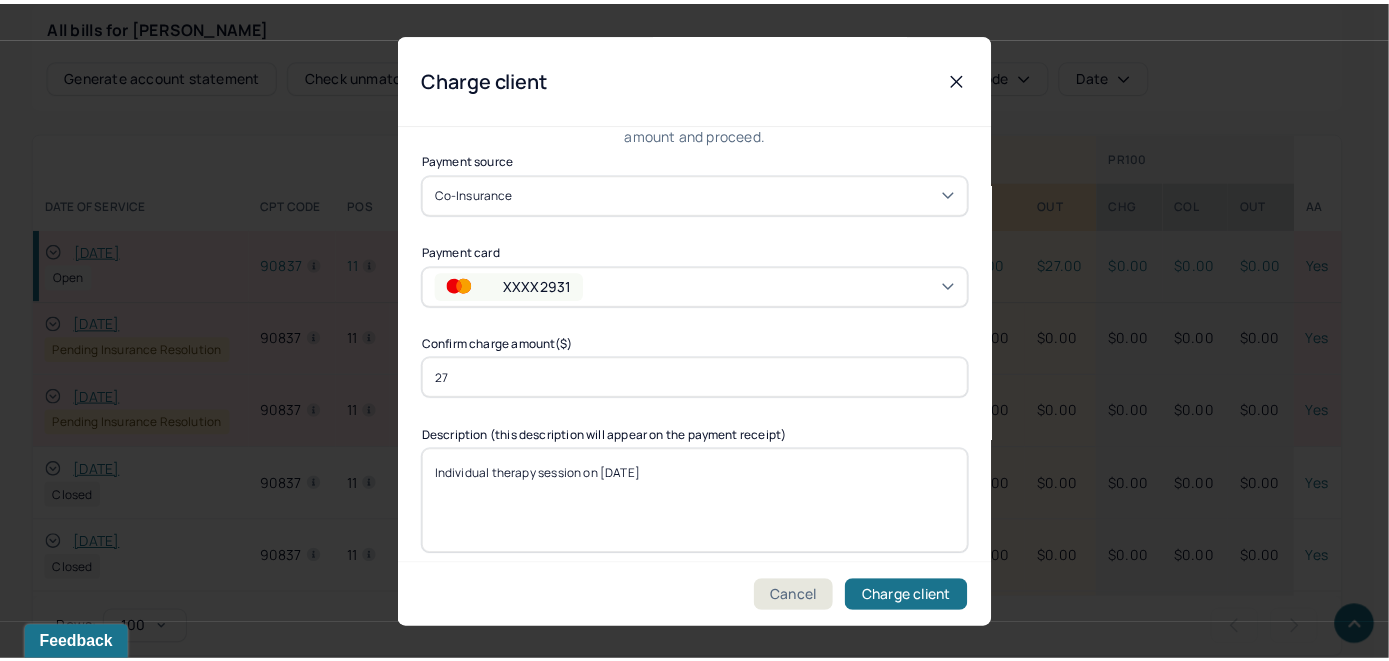scroll, scrollTop: 121, scrollLeft: 0, axis: vertical 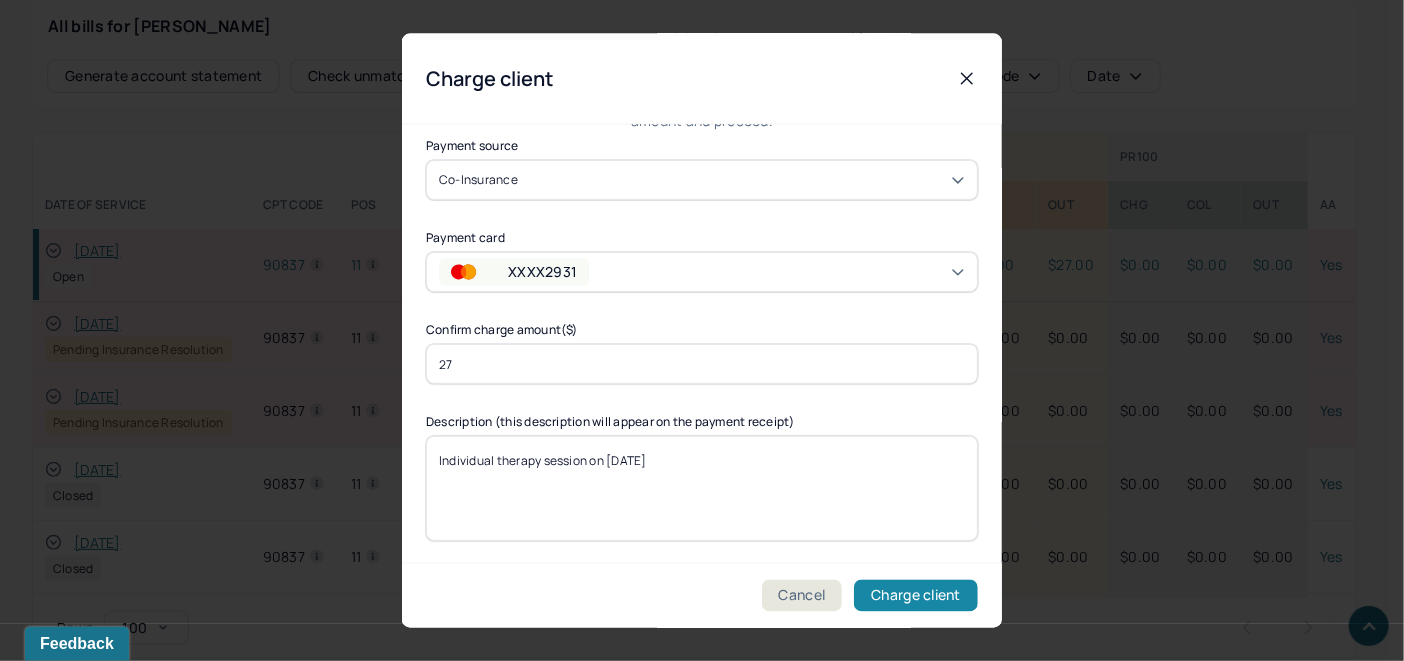 click on "Charge client" at bounding box center [916, 596] 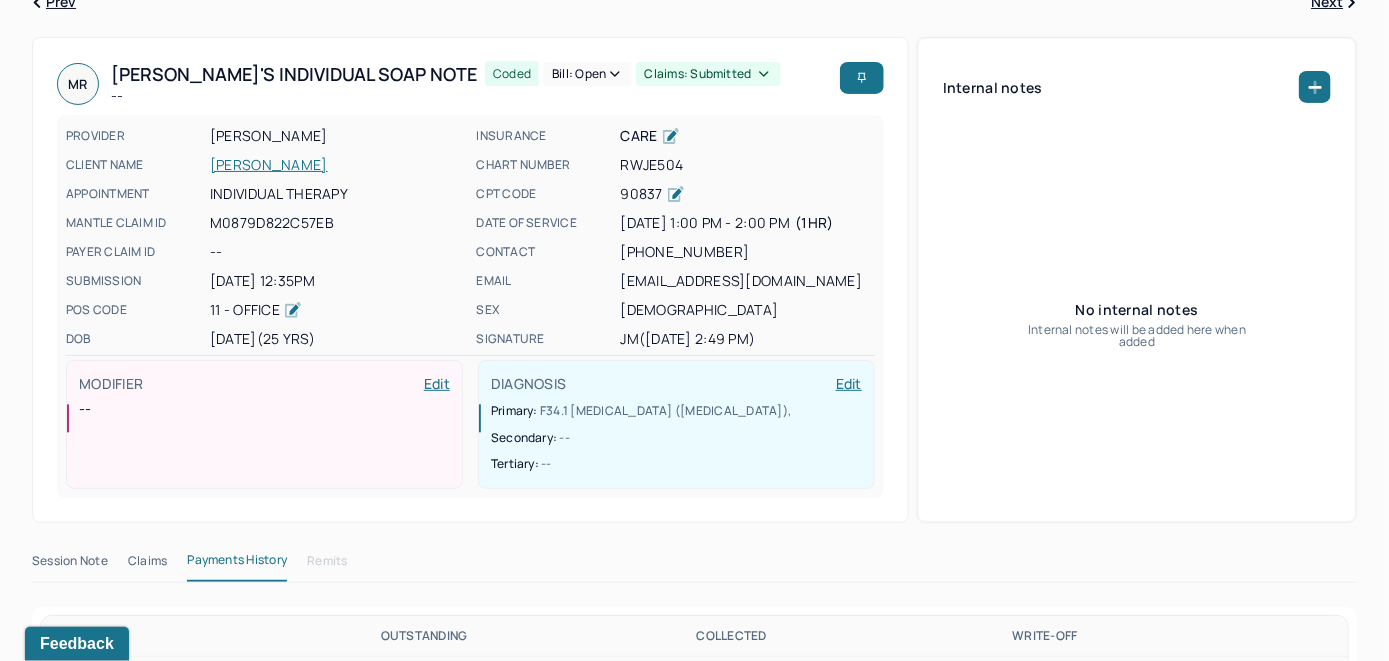 scroll, scrollTop: 0, scrollLeft: 0, axis: both 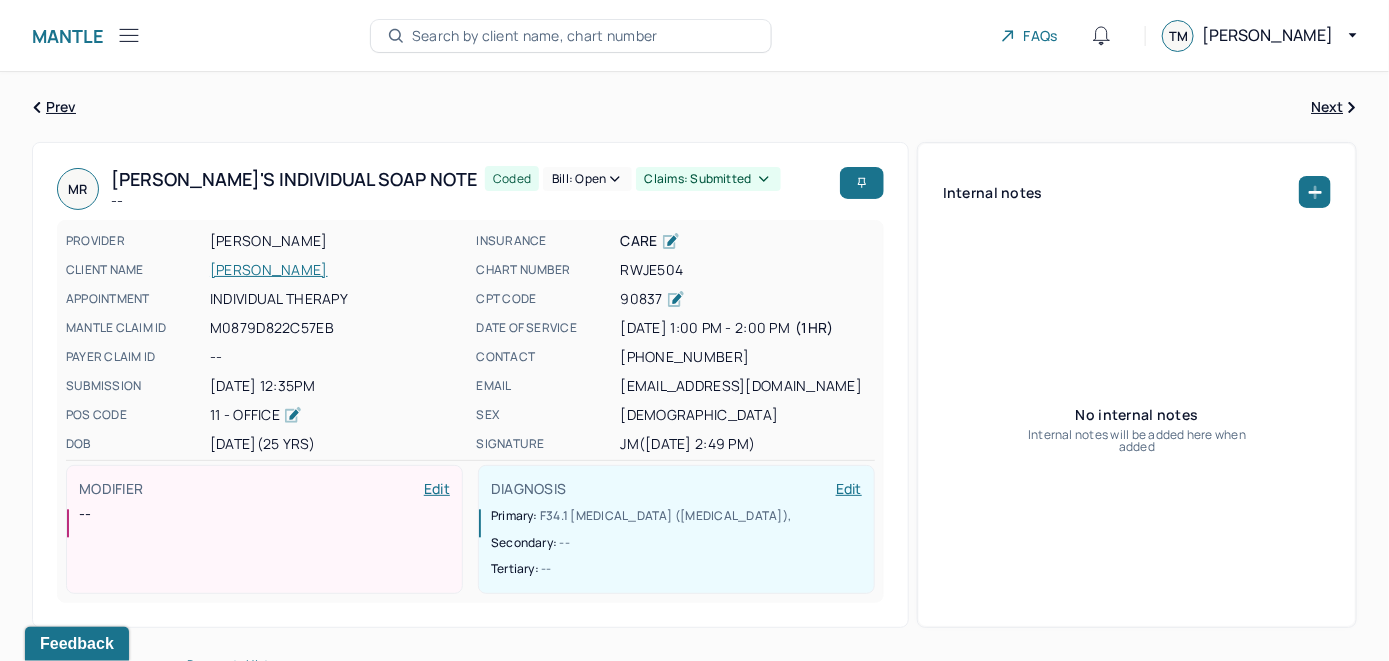 click on "Search by client name, chart number" at bounding box center (535, 36) 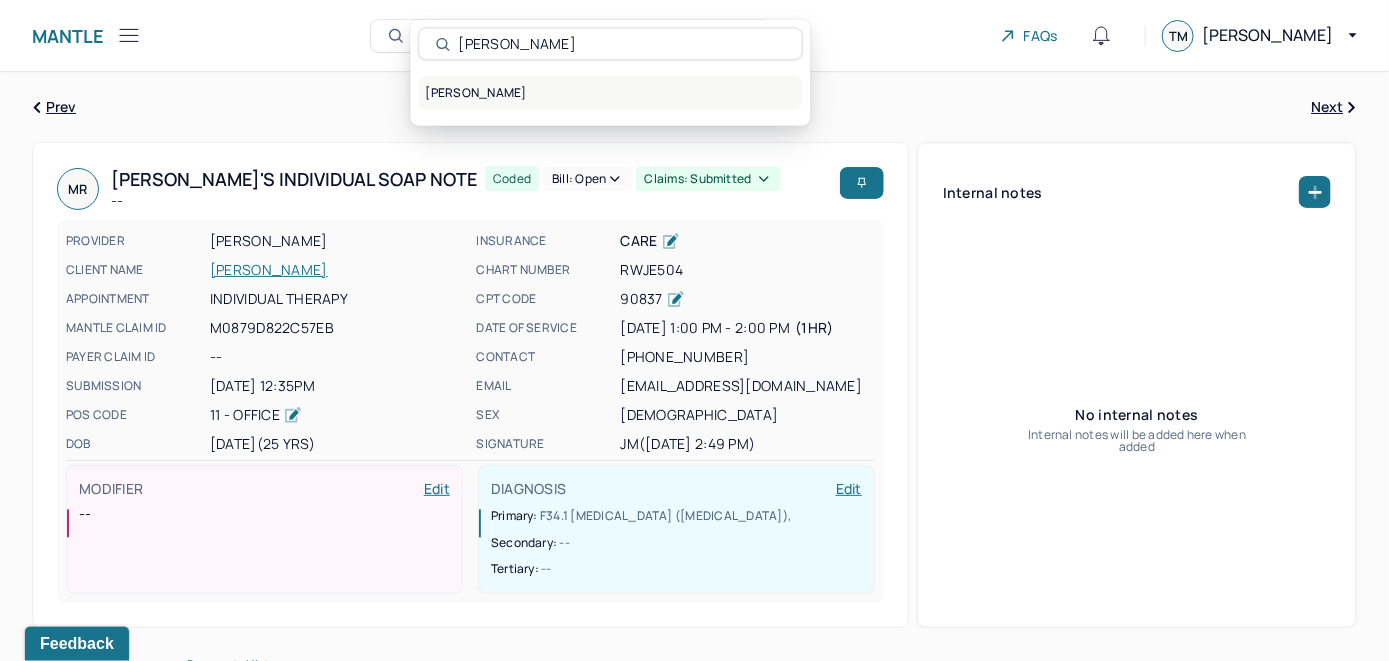 type on "[PERSON_NAME]" 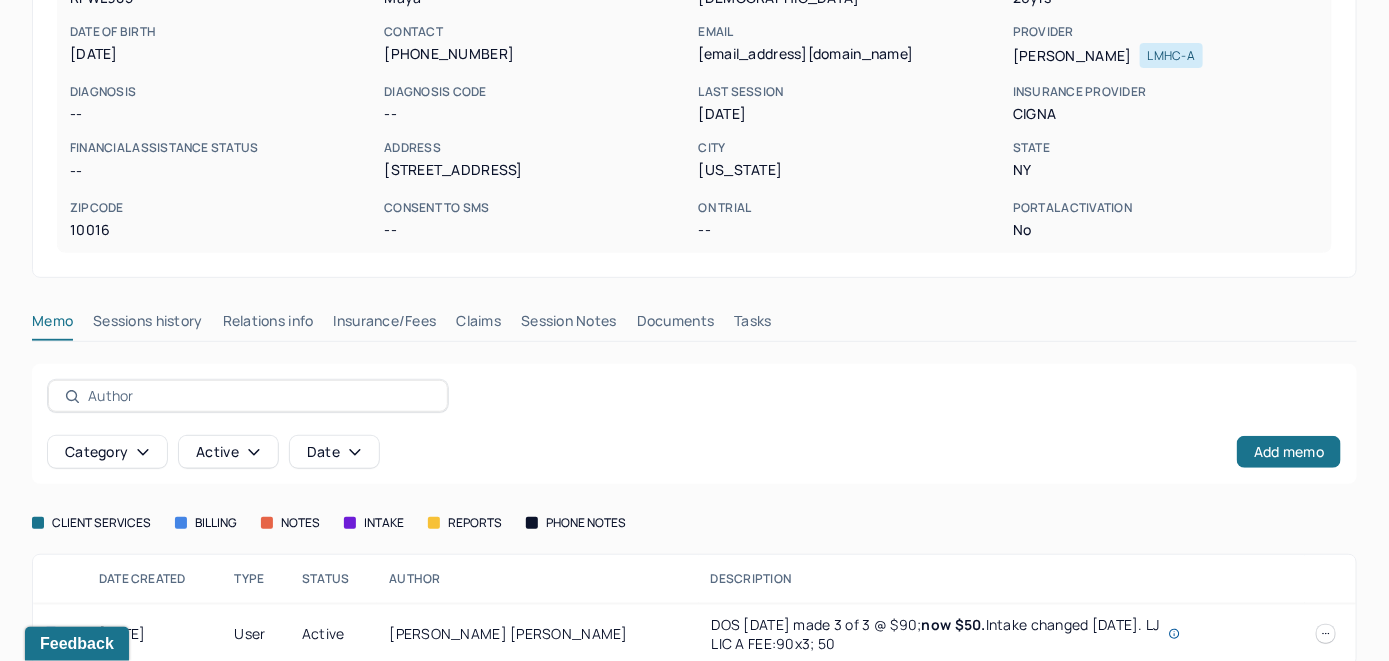 scroll, scrollTop: 279, scrollLeft: 0, axis: vertical 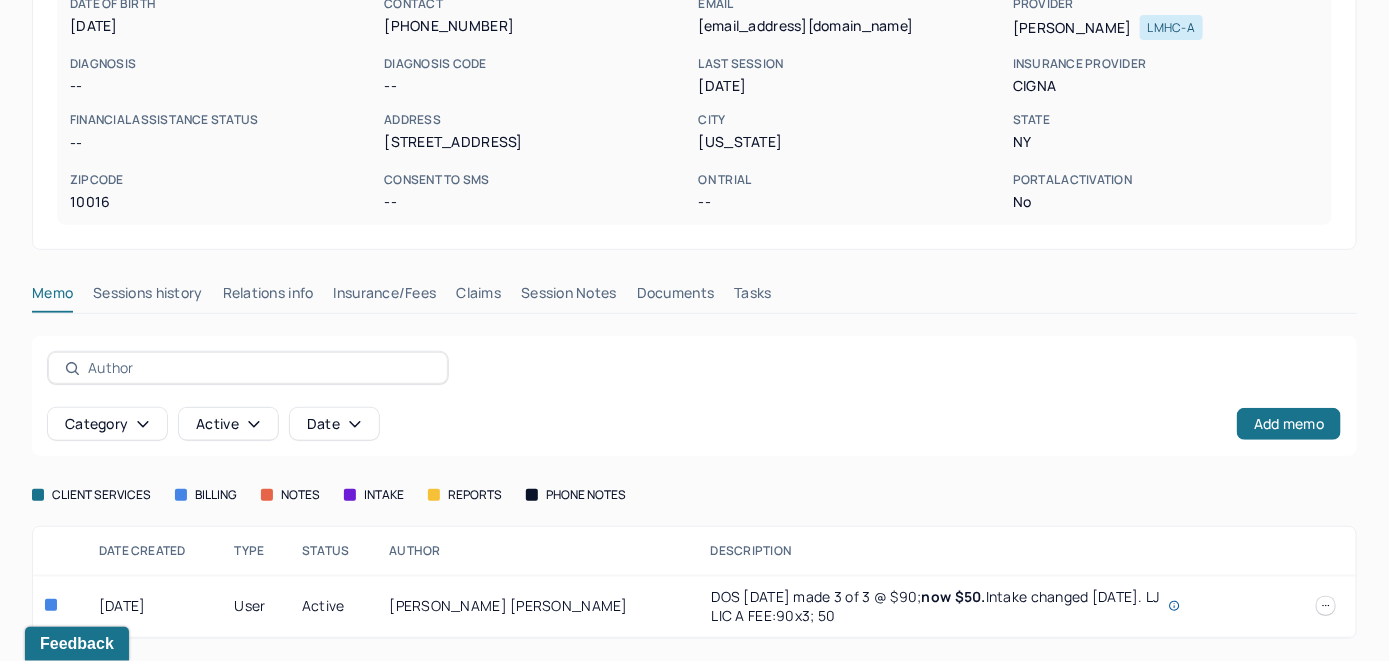 click on "Insurance/Fees" at bounding box center [385, 297] 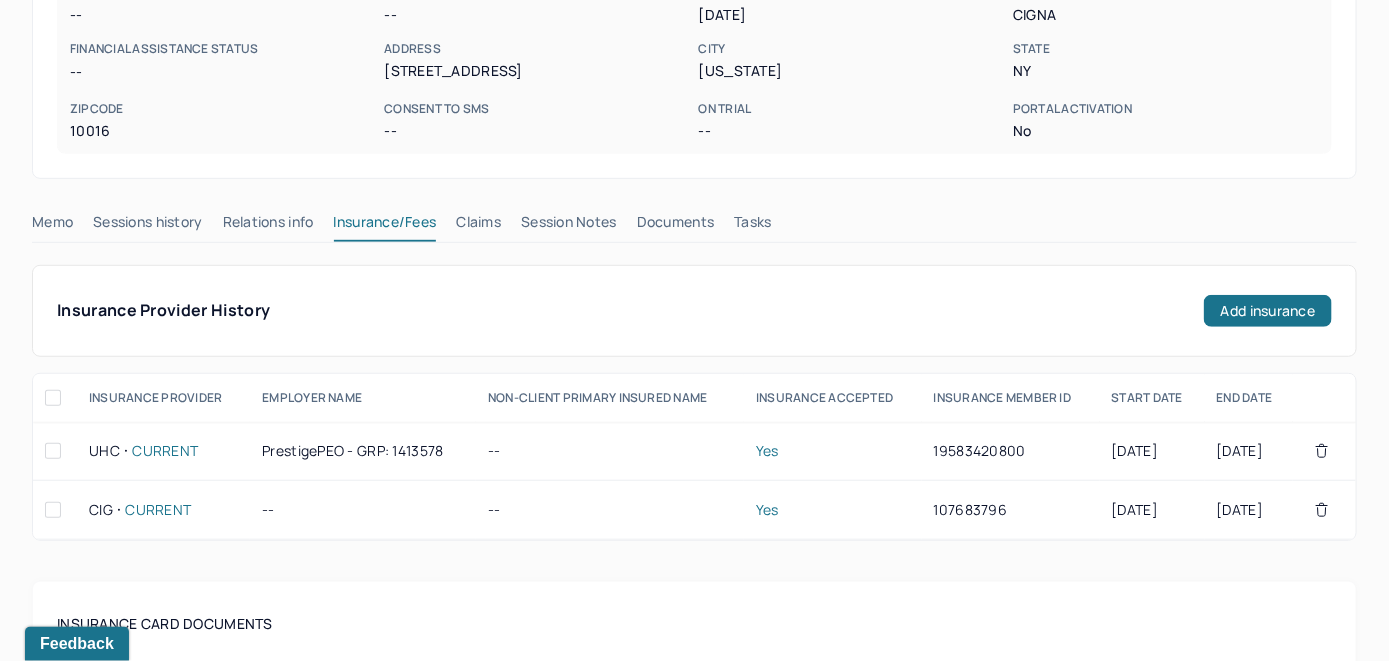 click on "Claims" at bounding box center [478, 226] 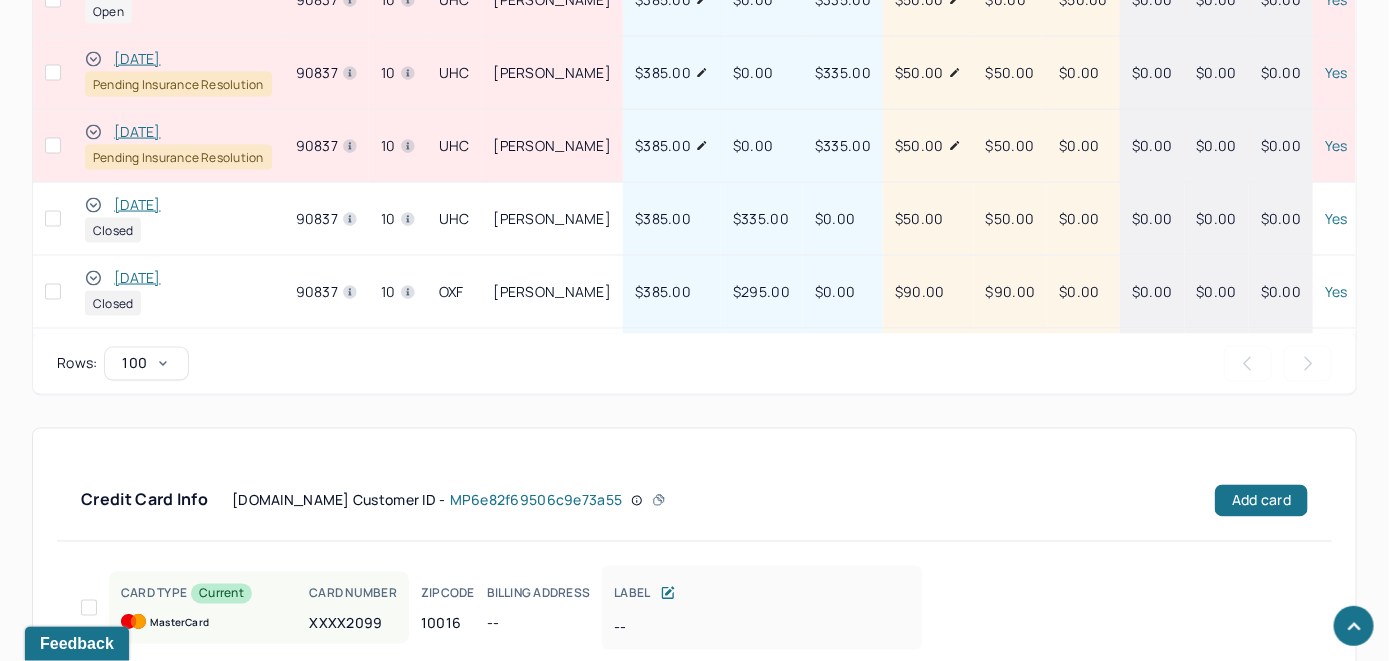 scroll, scrollTop: 1008, scrollLeft: 0, axis: vertical 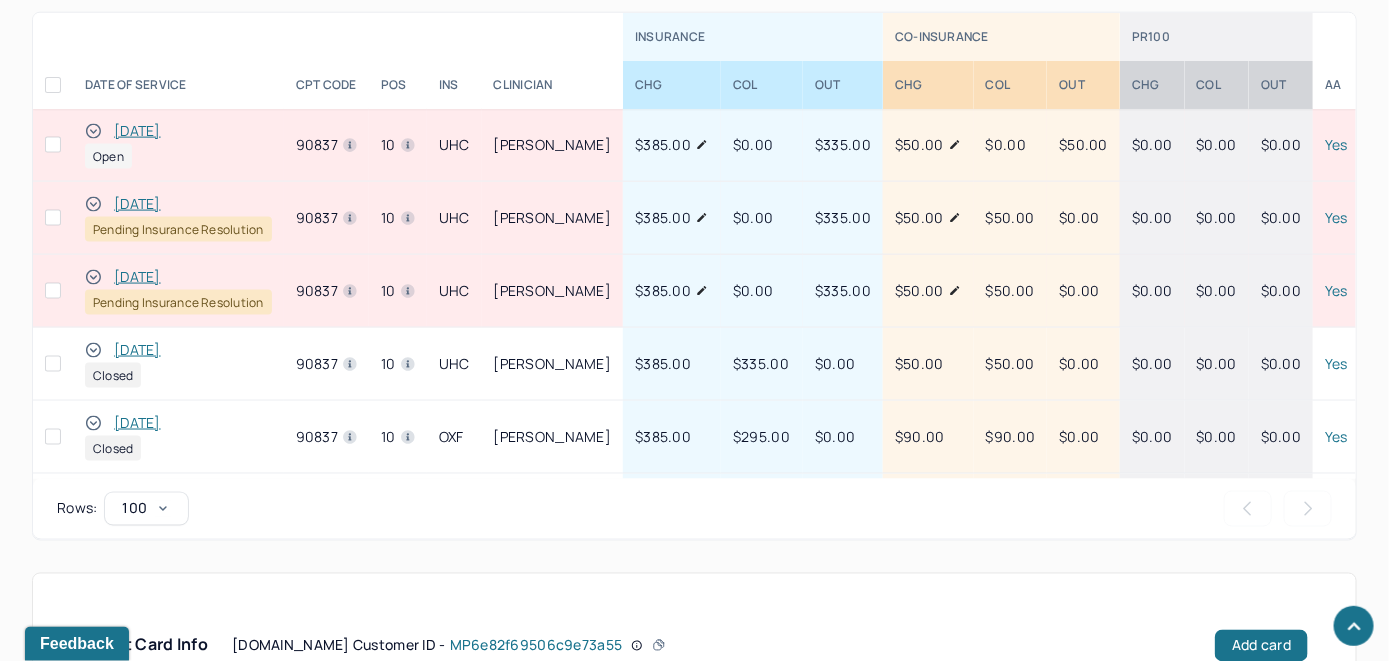 click on "[DATE]" at bounding box center [137, 131] 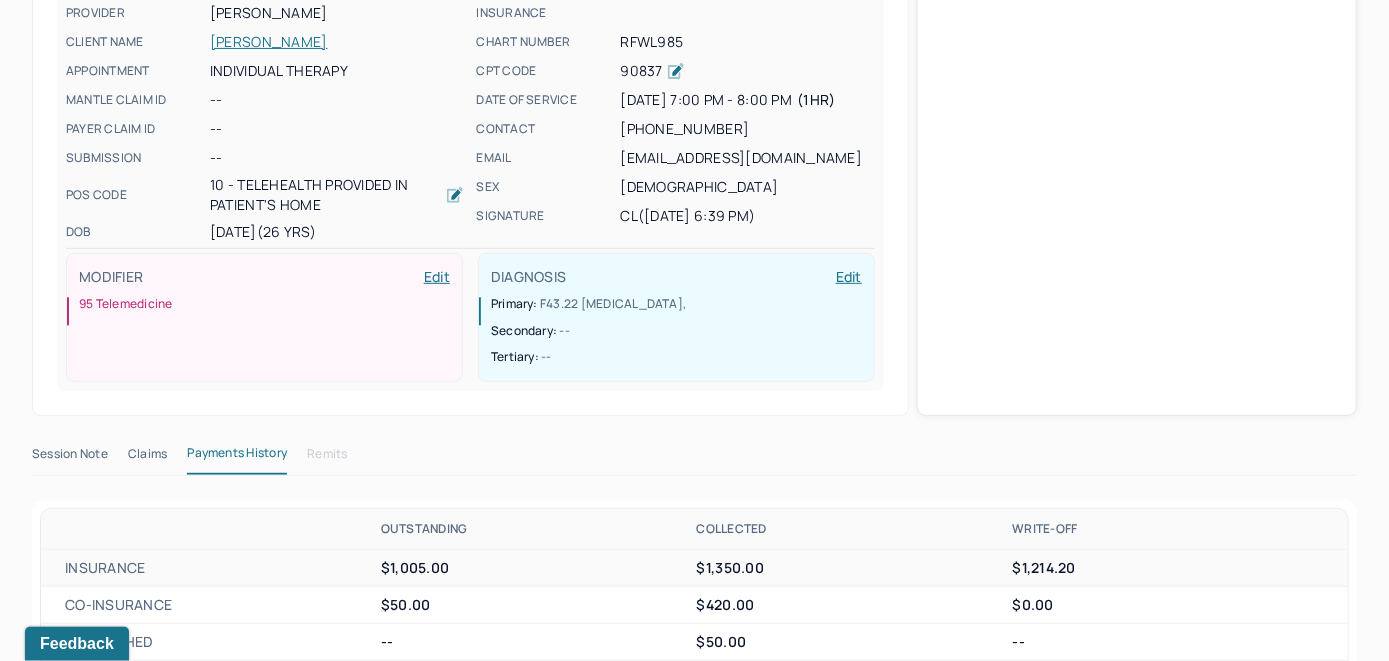 scroll, scrollTop: 781, scrollLeft: 0, axis: vertical 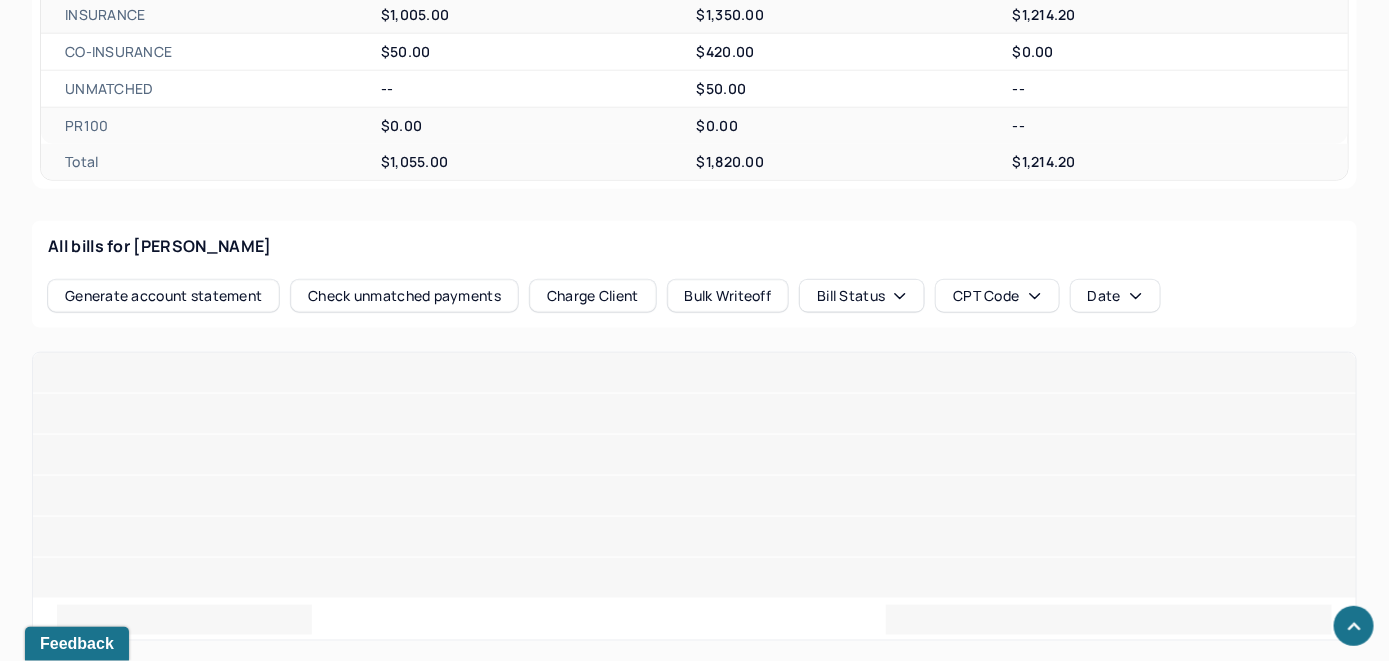click on "Check unmatched payments" at bounding box center [404, 296] 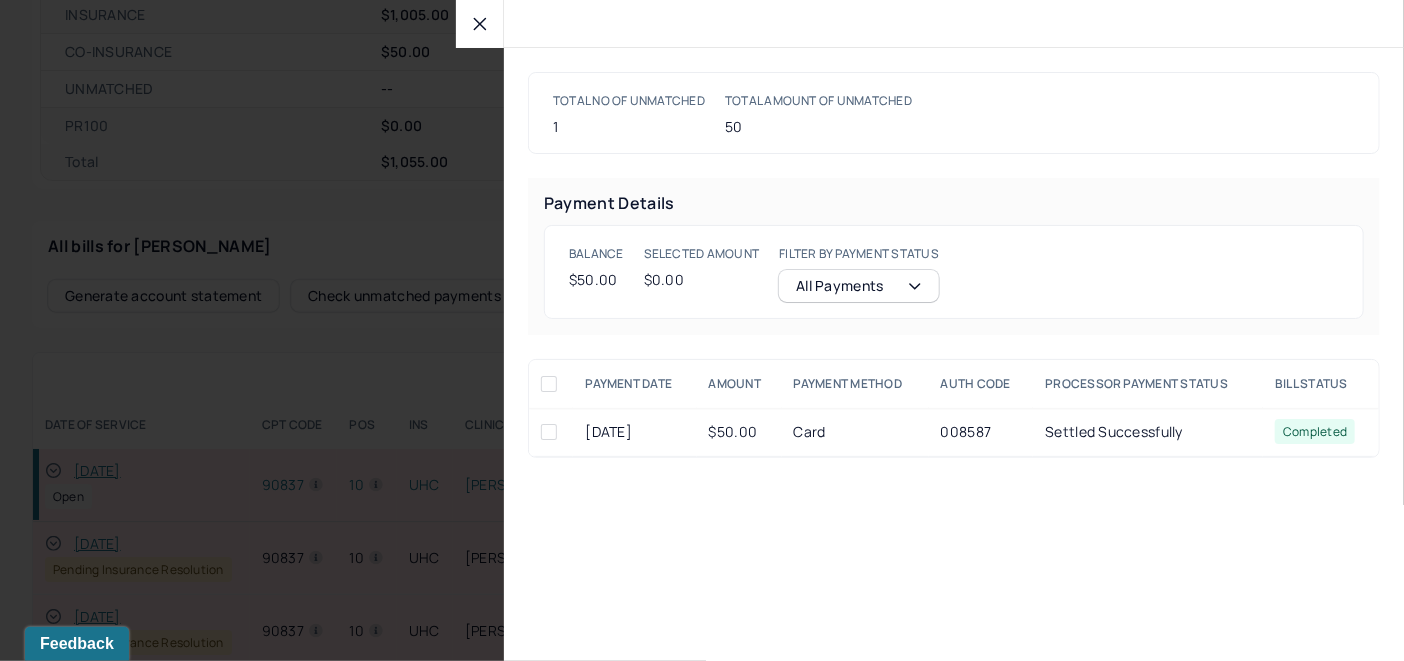 click at bounding box center (549, 432) 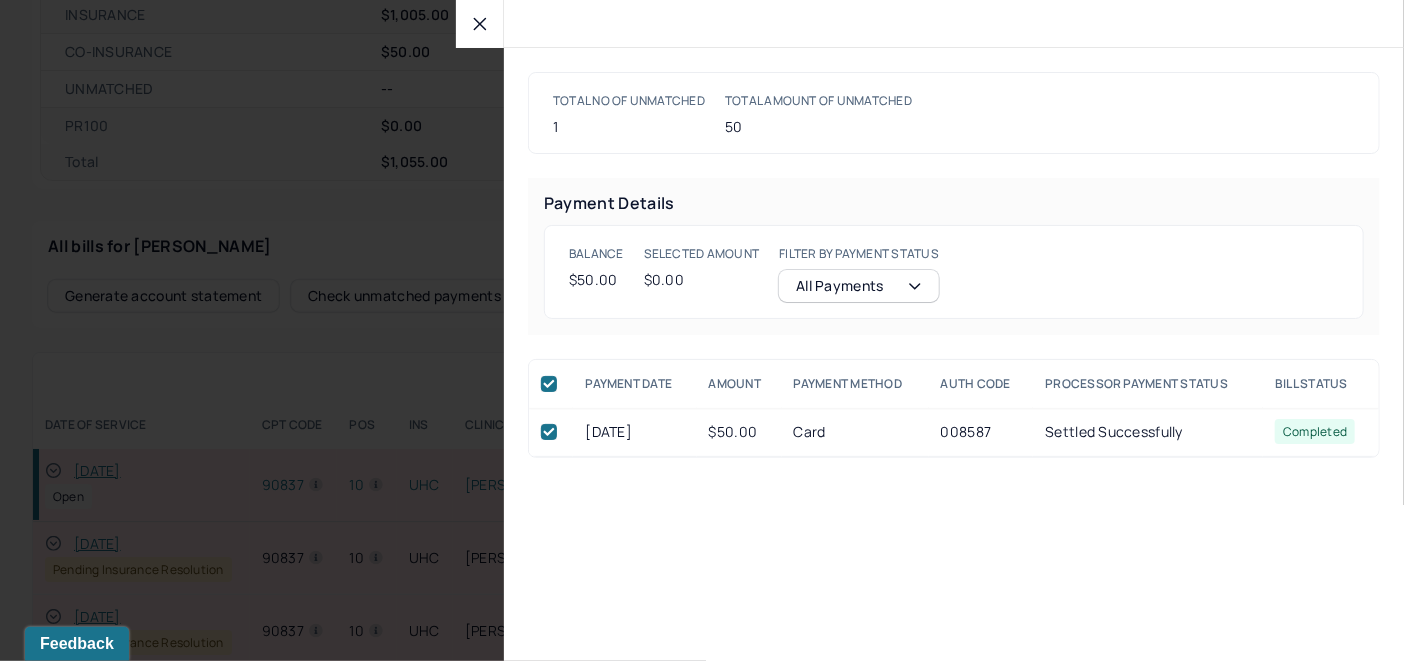 checkbox on "true" 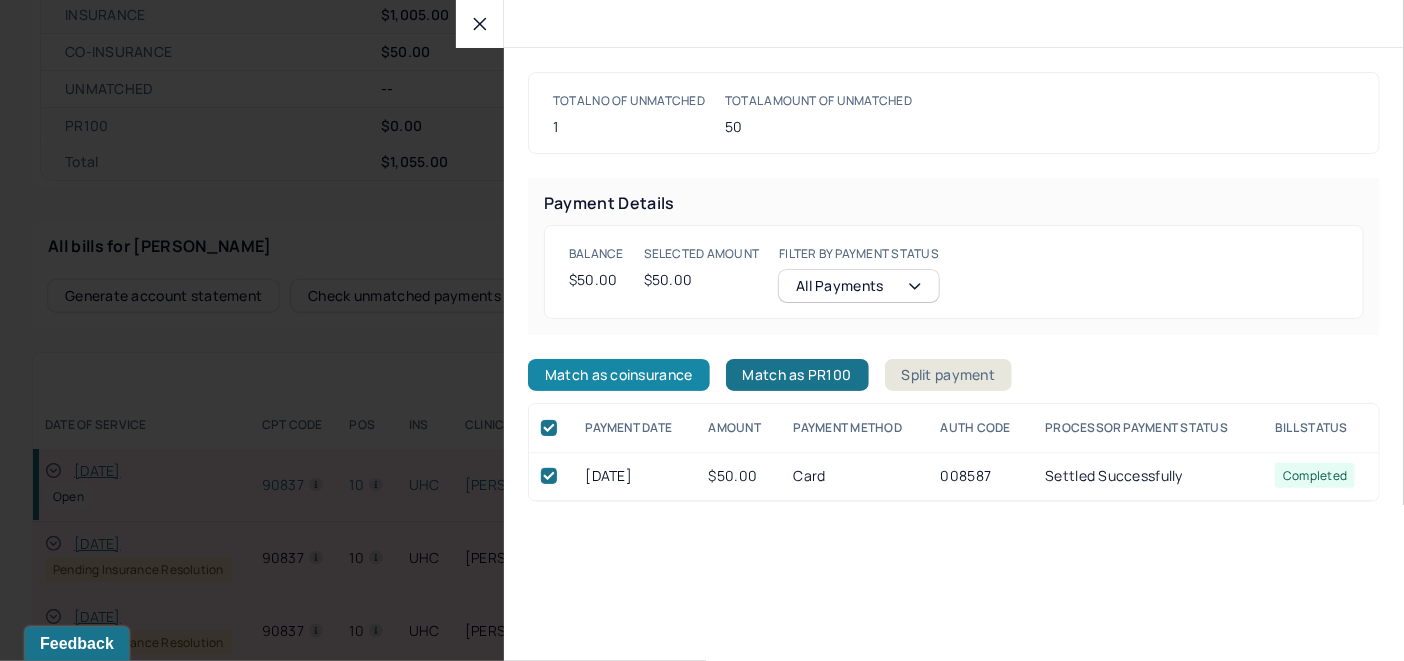 click on "Match as coinsurance" at bounding box center [619, 375] 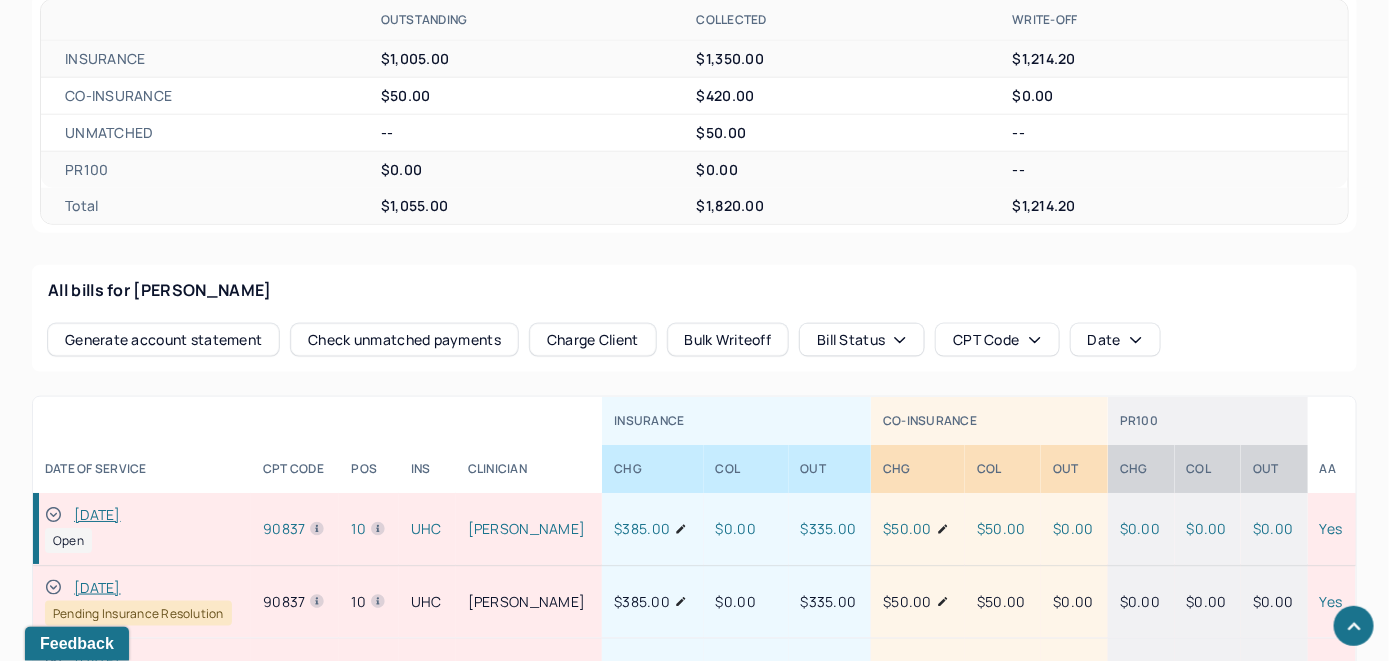scroll, scrollTop: 824, scrollLeft: 0, axis: vertical 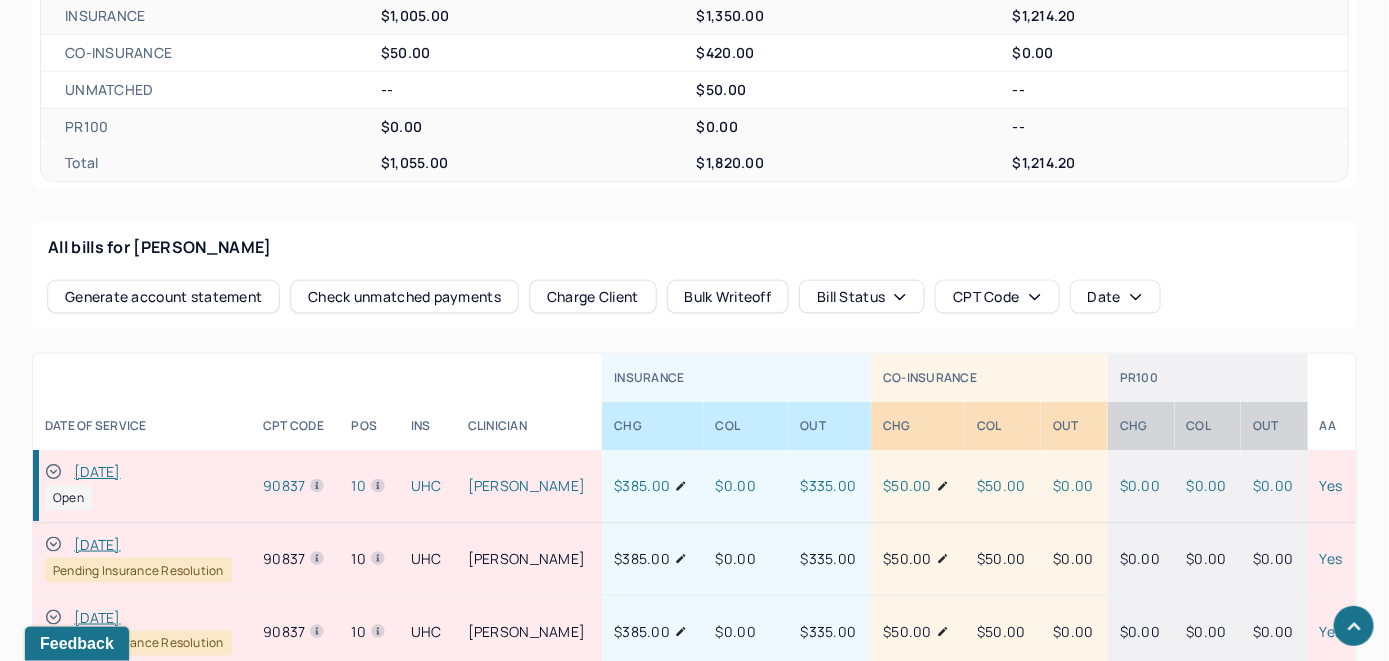 click 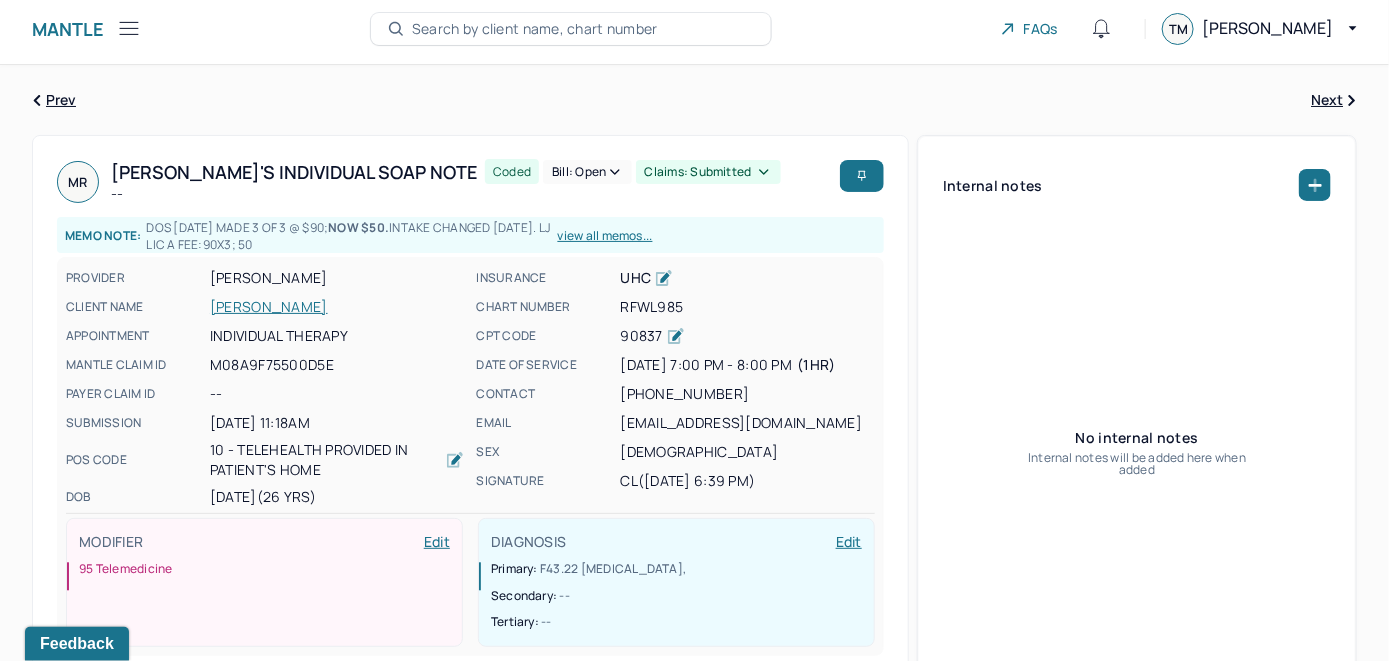 scroll, scrollTop: 0, scrollLeft: 0, axis: both 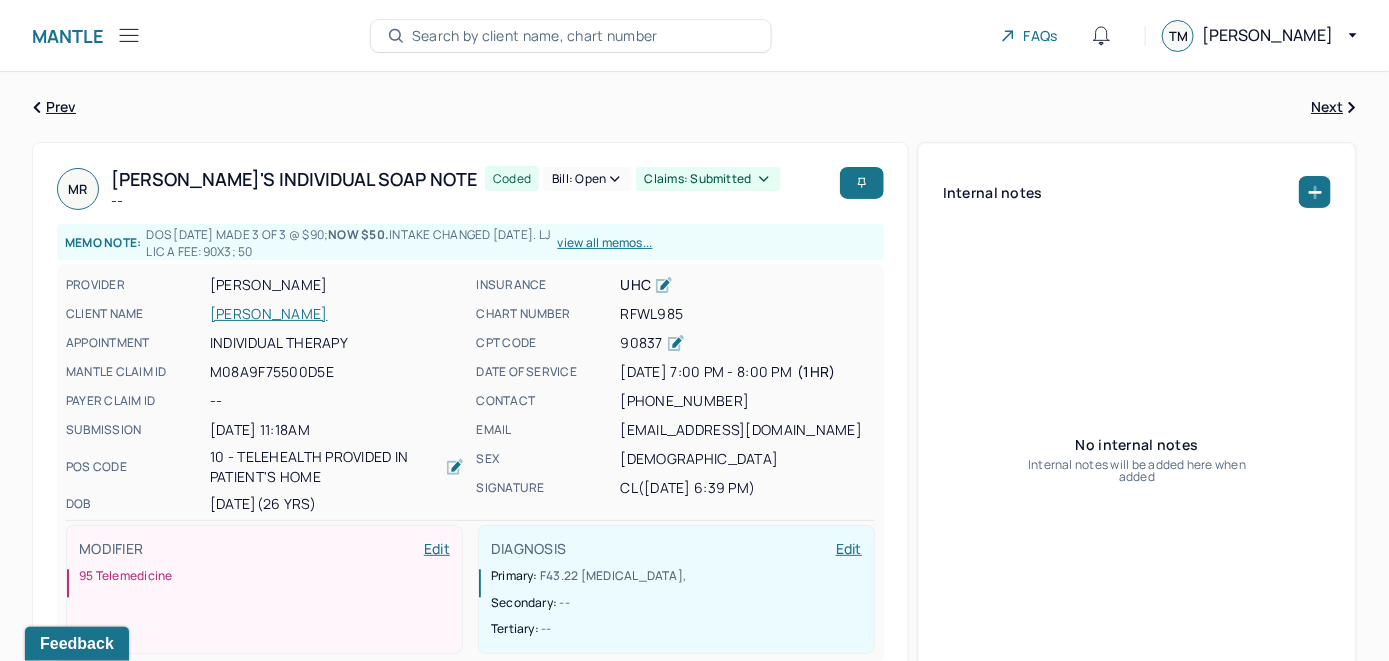 click on "Bill: Open" at bounding box center [587, 179] 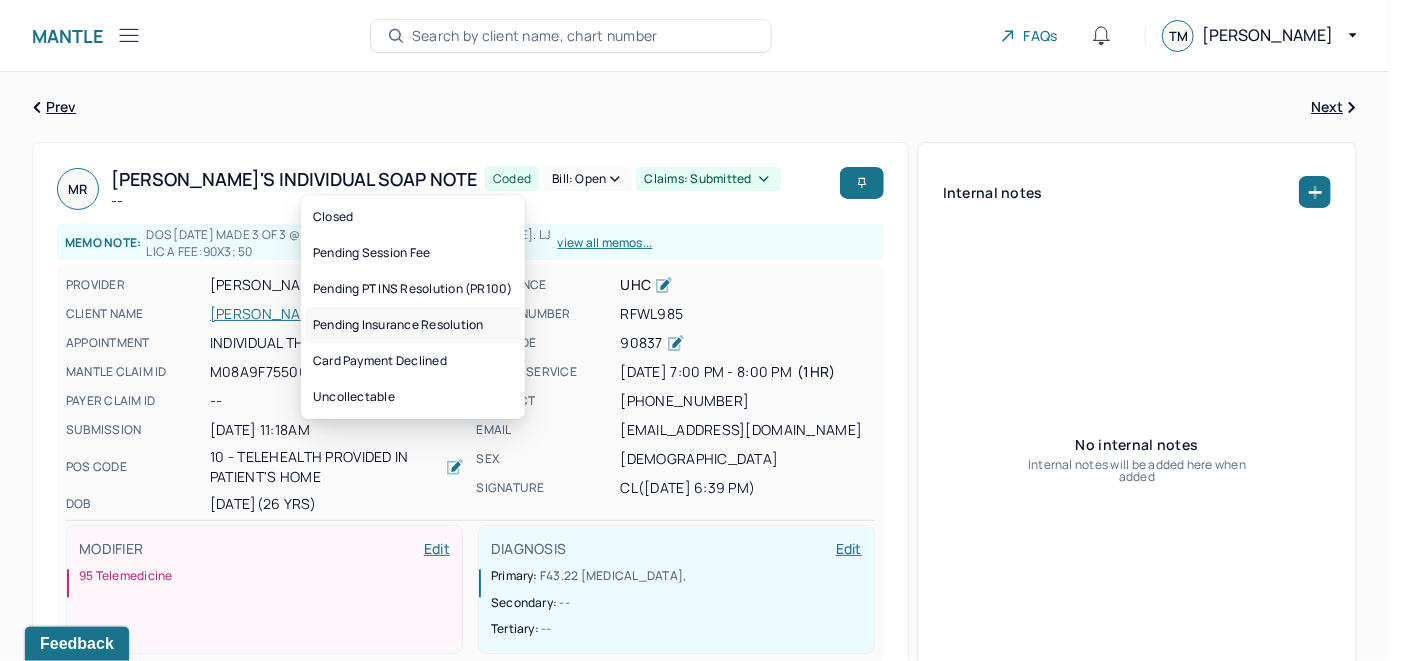 click on "Pending Insurance Resolution" at bounding box center [413, 325] 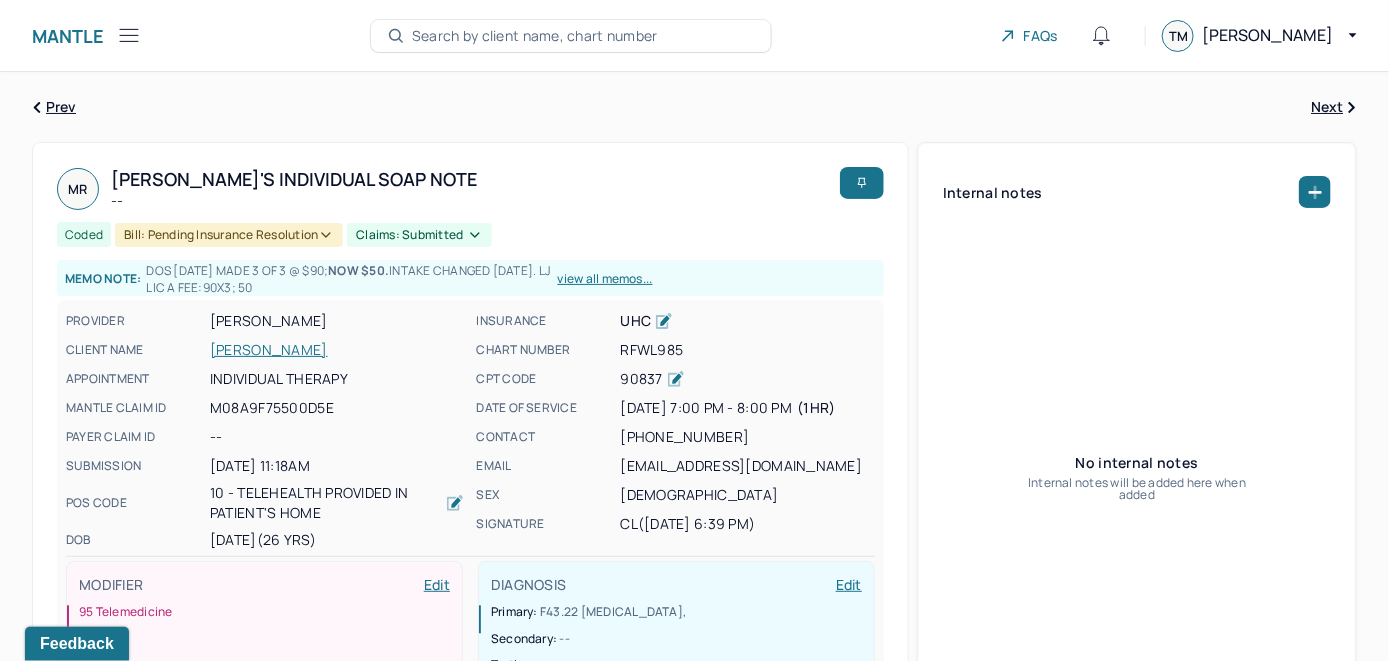 type 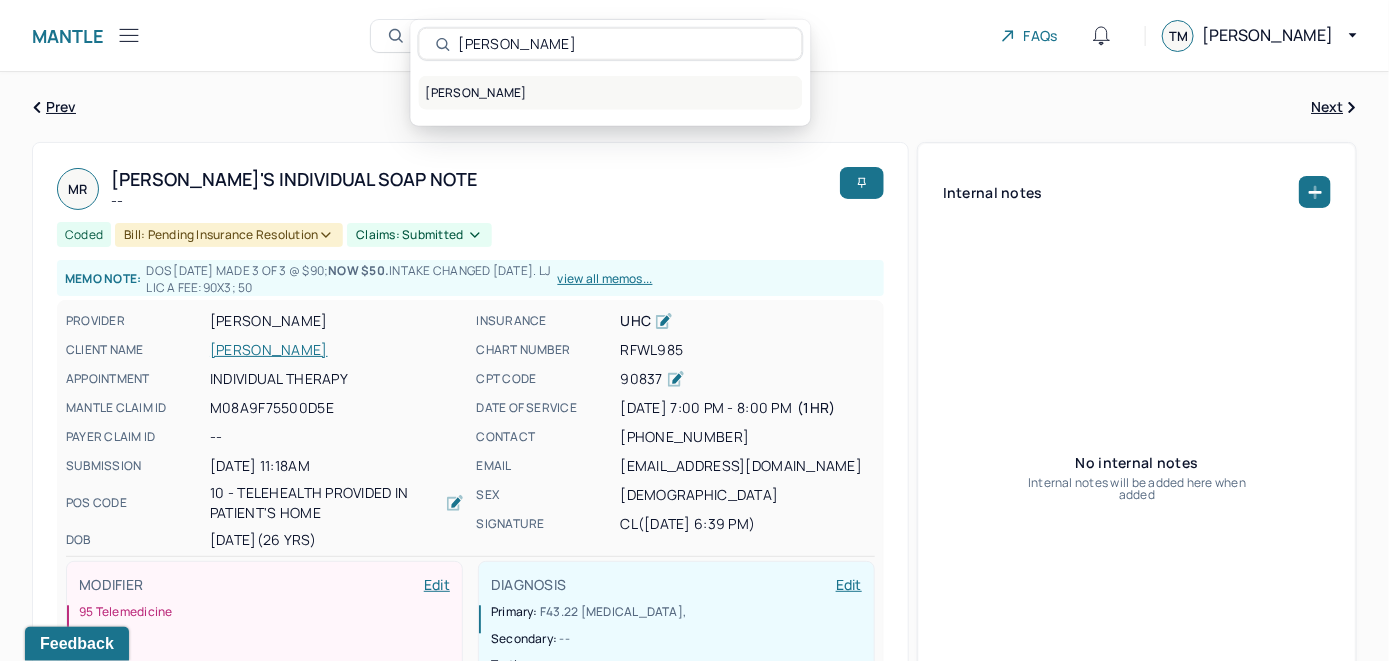 type on "[PERSON_NAME]" 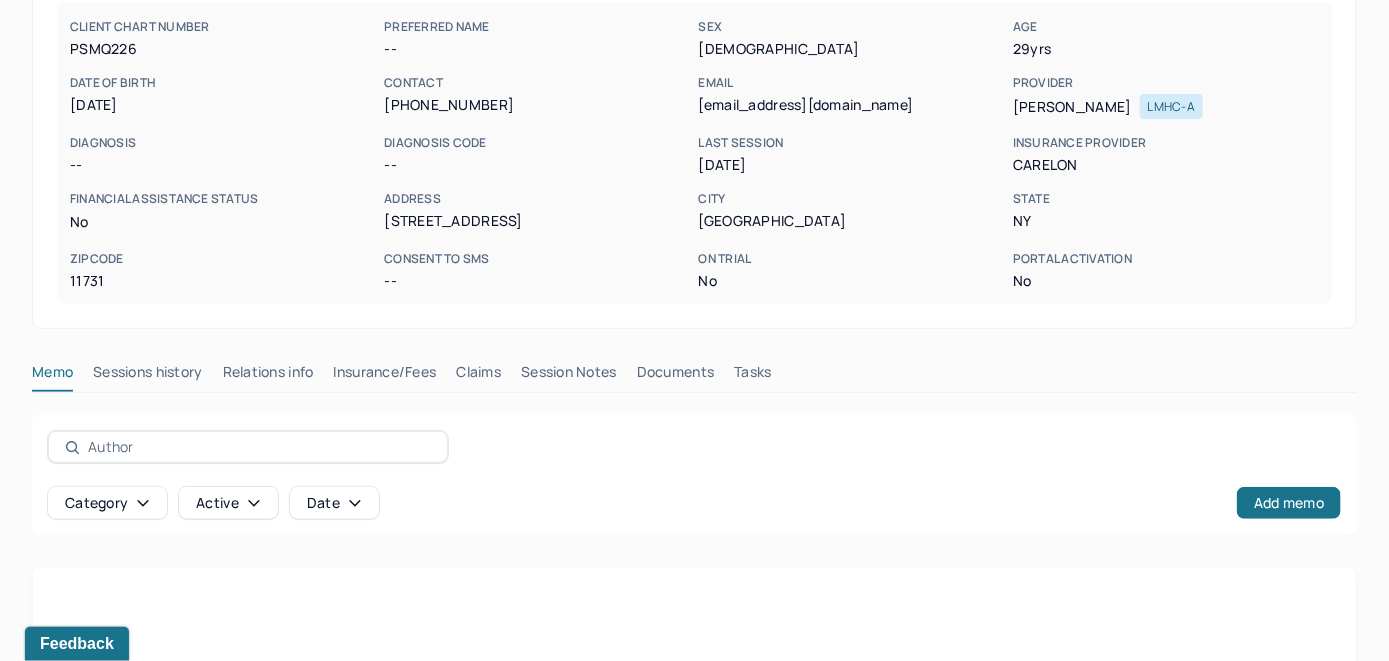 scroll, scrollTop: 300, scrollLeft: 0, axis: vertical 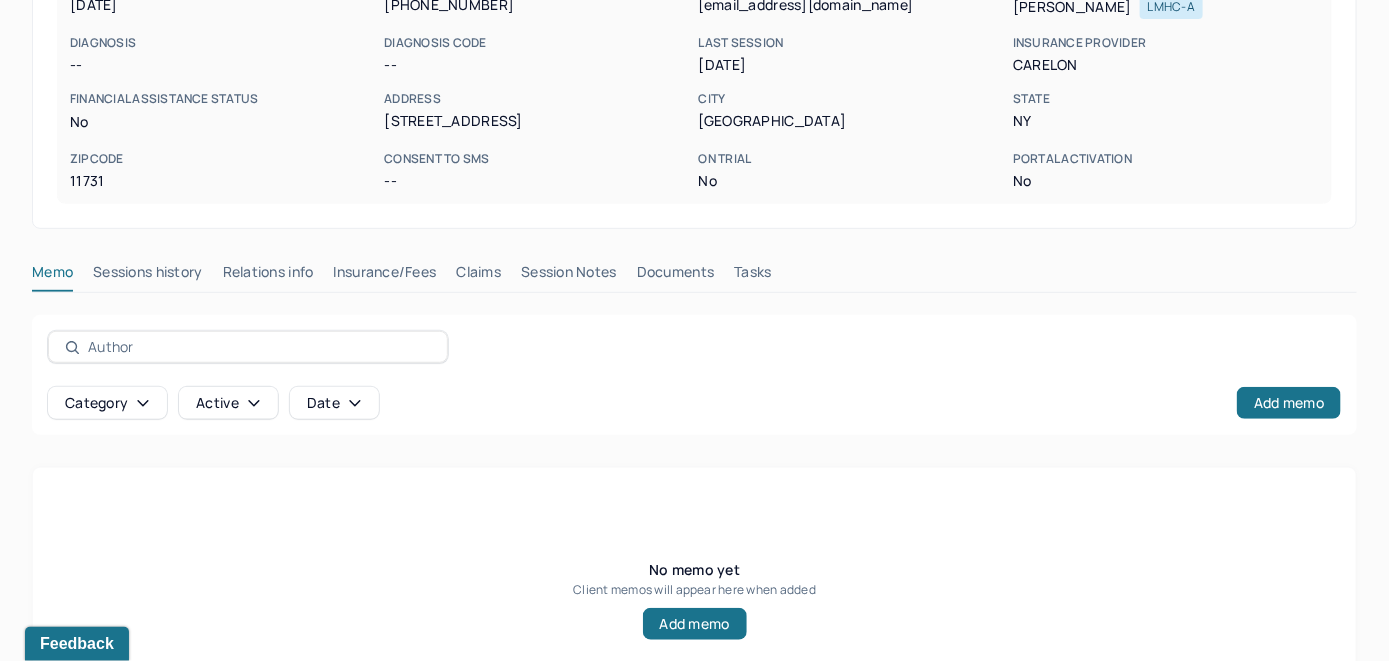 click on "Insurance/Fees" at bounding box center [385, 276] 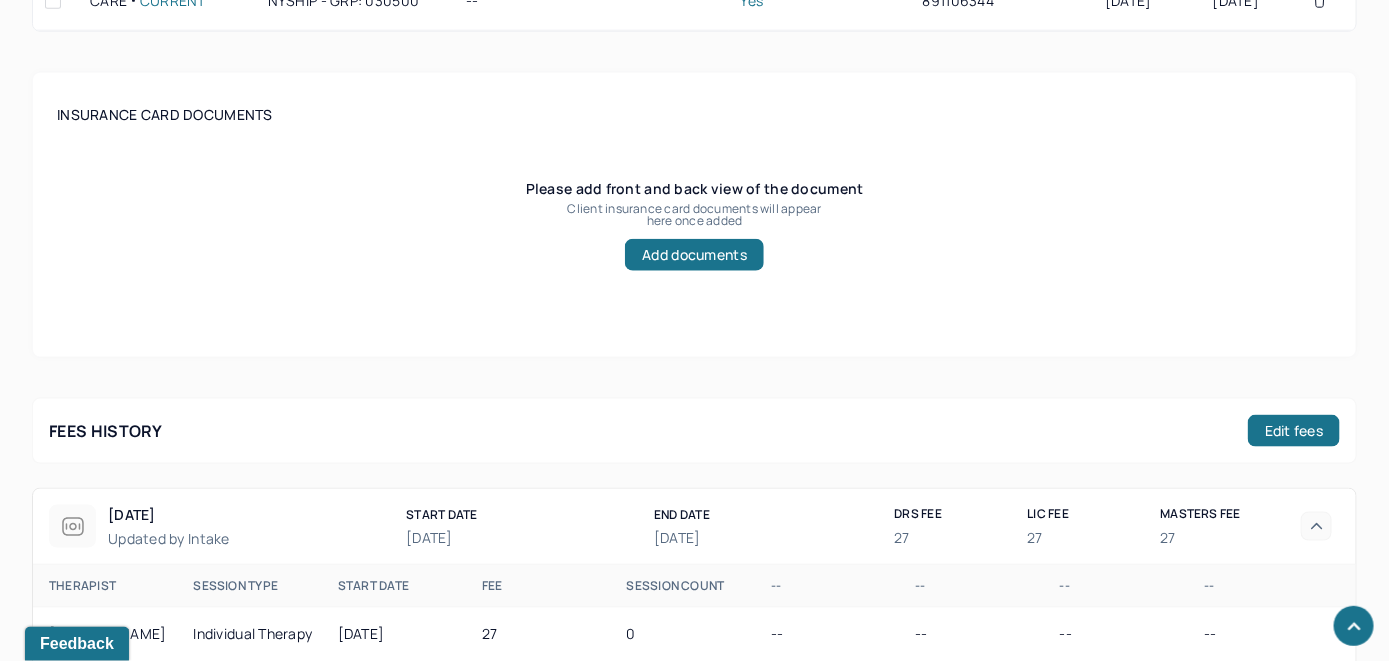scroll, scrollTop: 500, scrollLeft: 0, axis: vertical 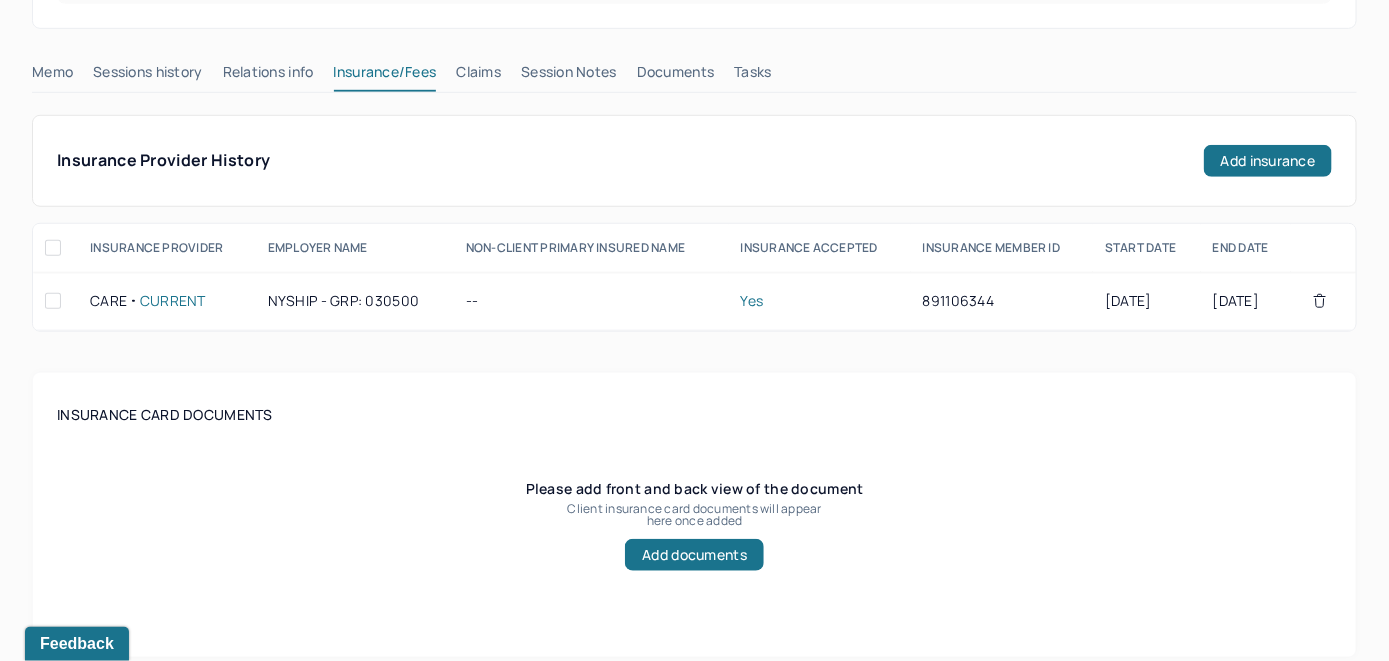 click on "Claims" at bounding box center [478, 76] 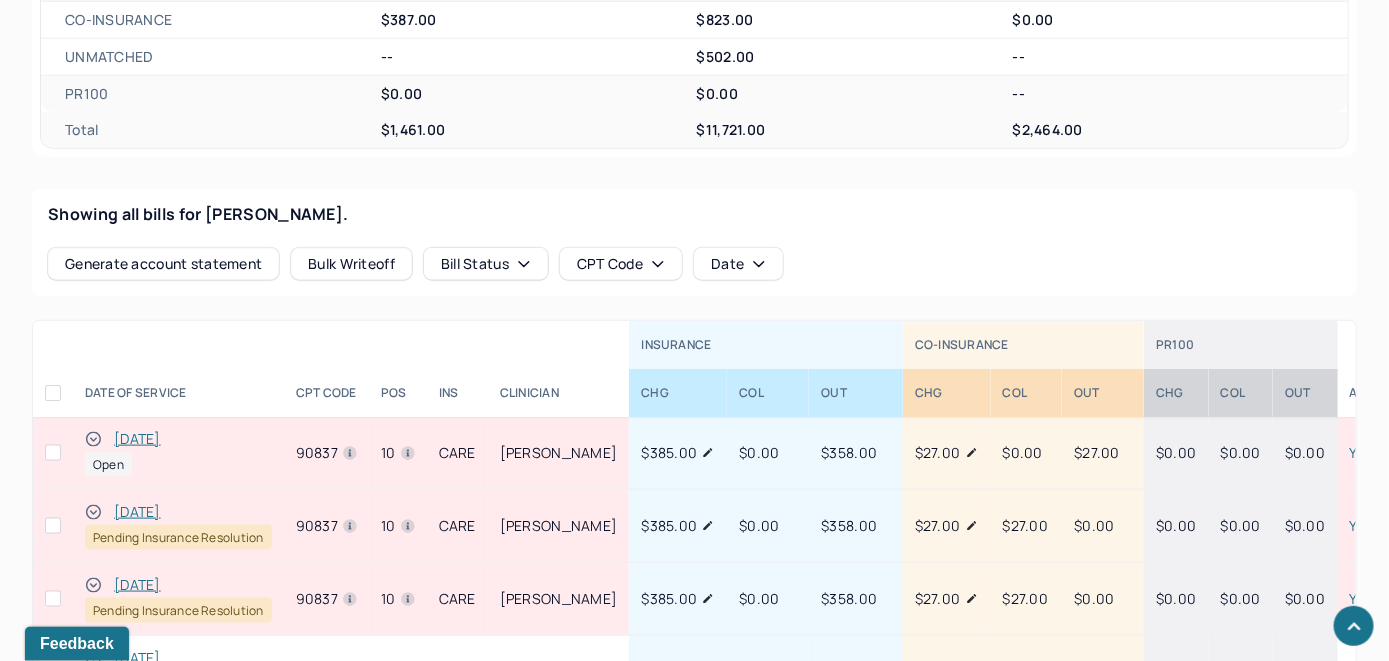 scroll, scrollTop: 741, scrollLeft: 0, axis: vertical 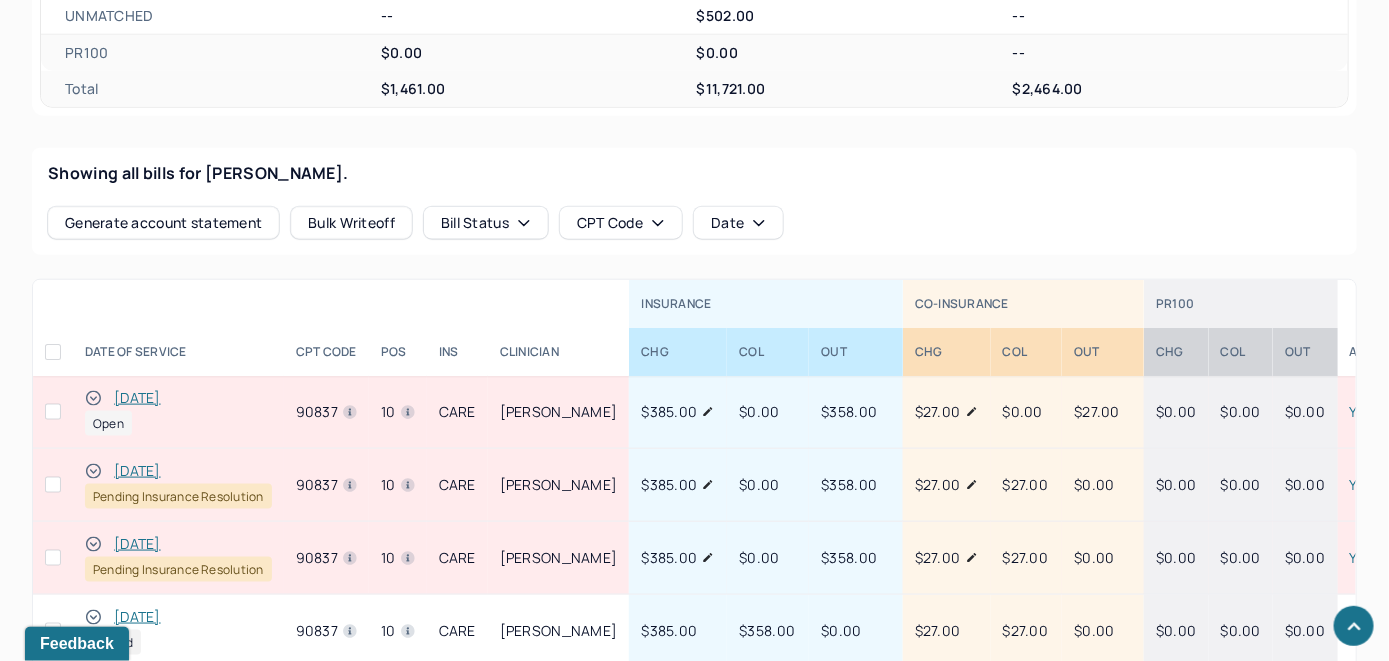 click on "[DATE]" at bounding box center [137, 398] 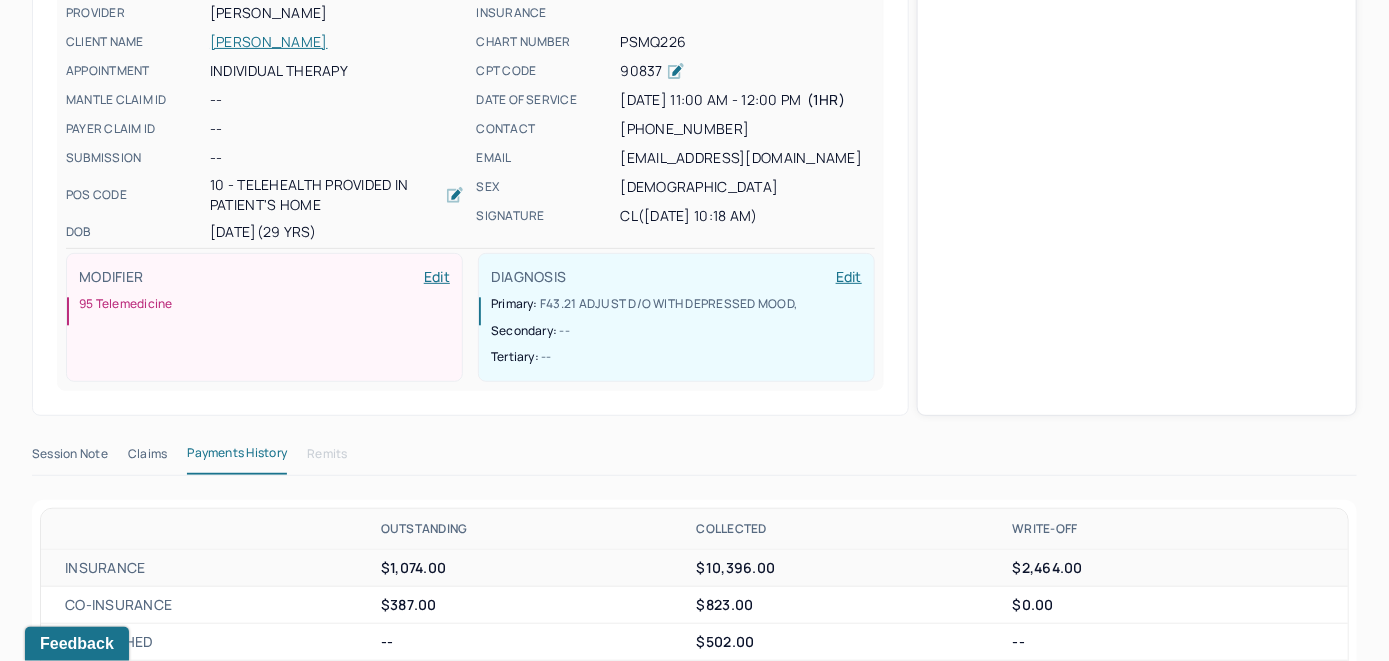 scroll, scrollTop: 741, scrollLeft: 0, axis: vertical 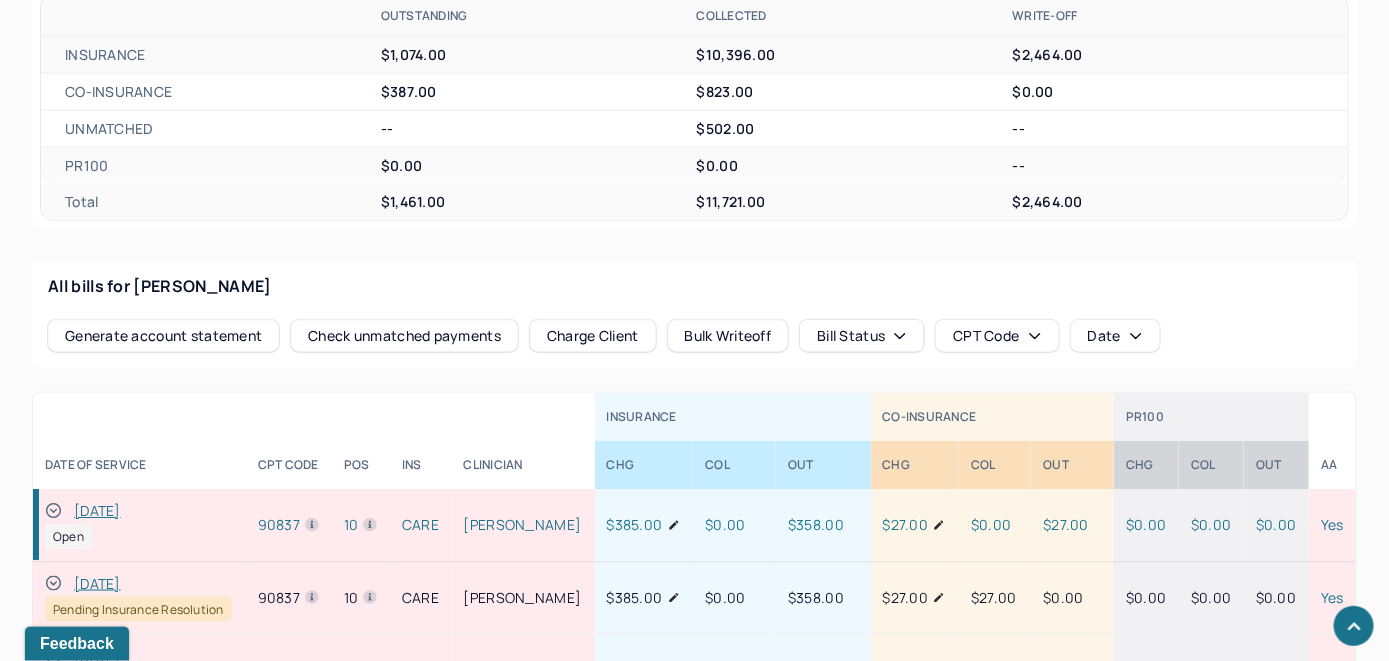 click on "Check unmatched payments" at bounding box center (404, 336) 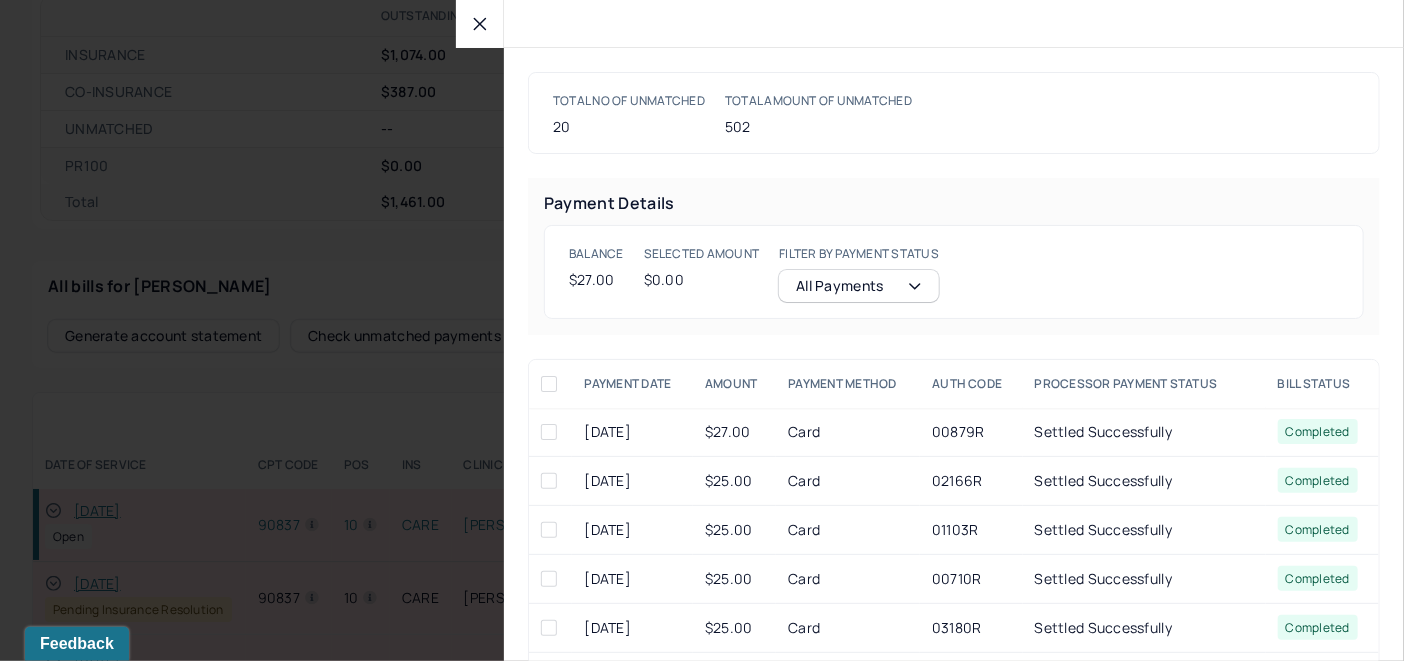 click at bounding box center [549, 432] 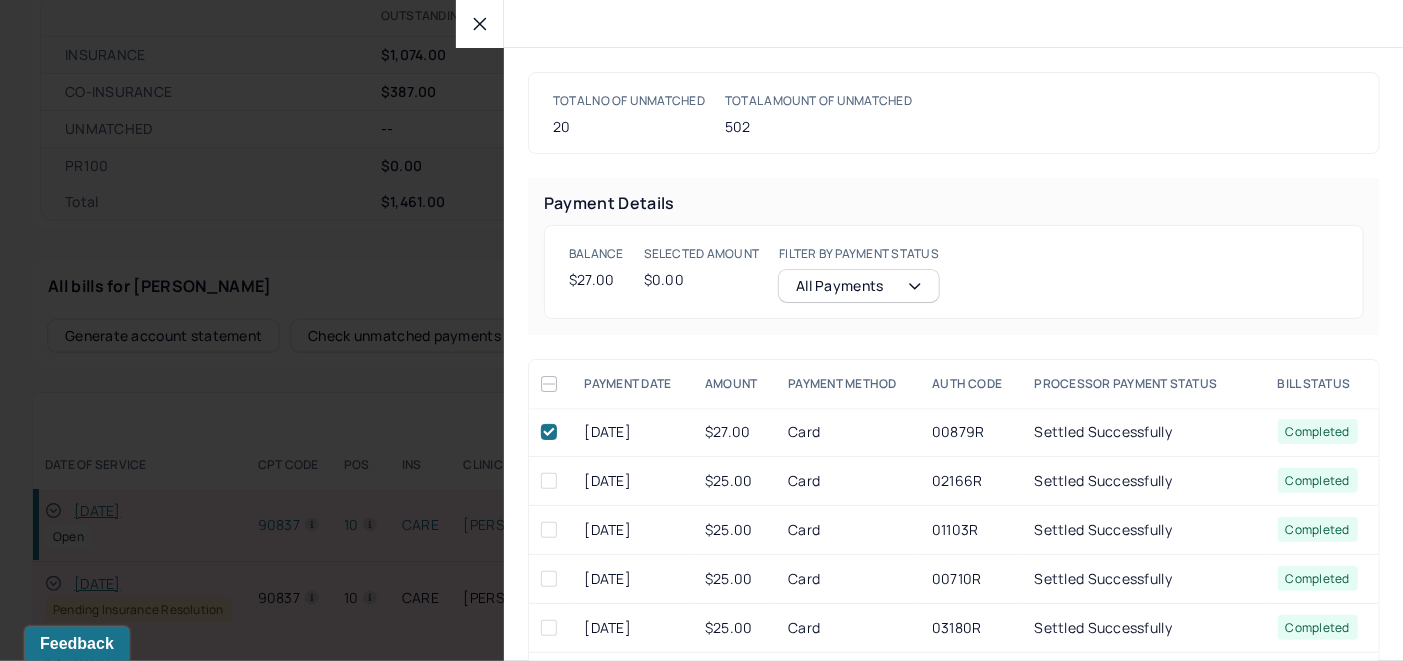 checkbox on "true" 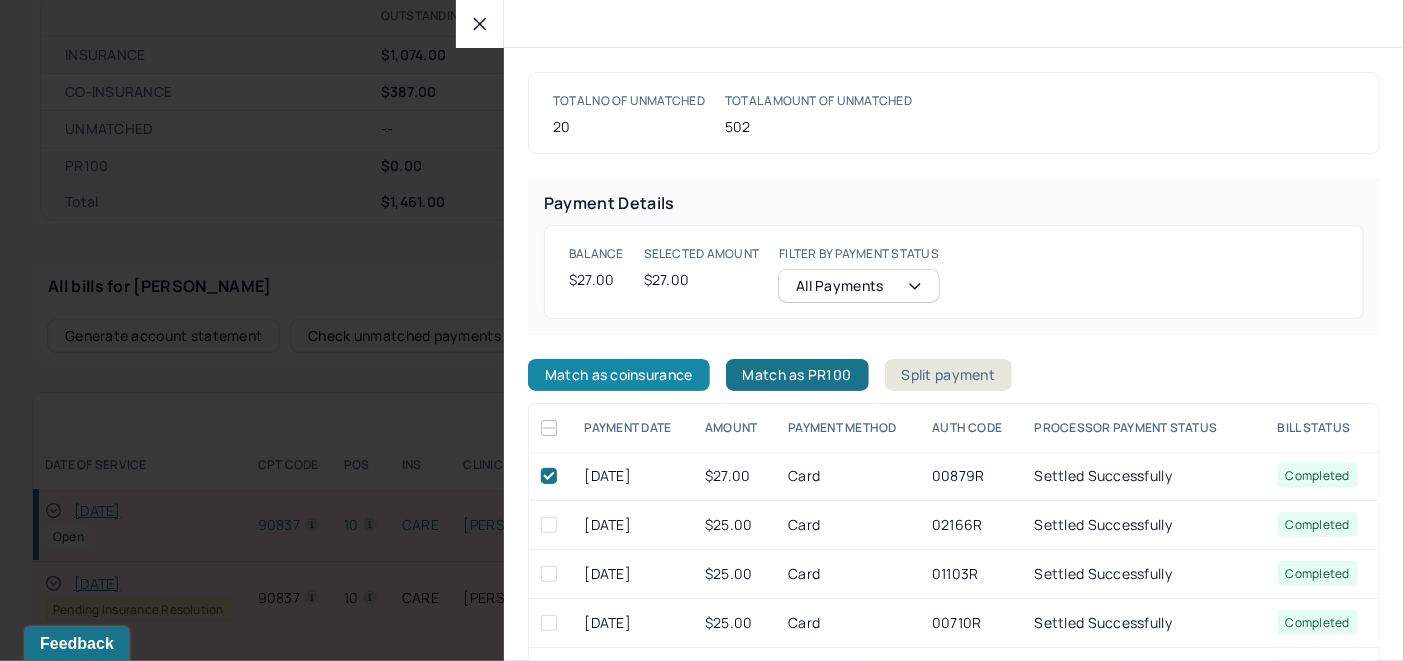 click on "Match as coinsurance" at bounding box center [619, 375] 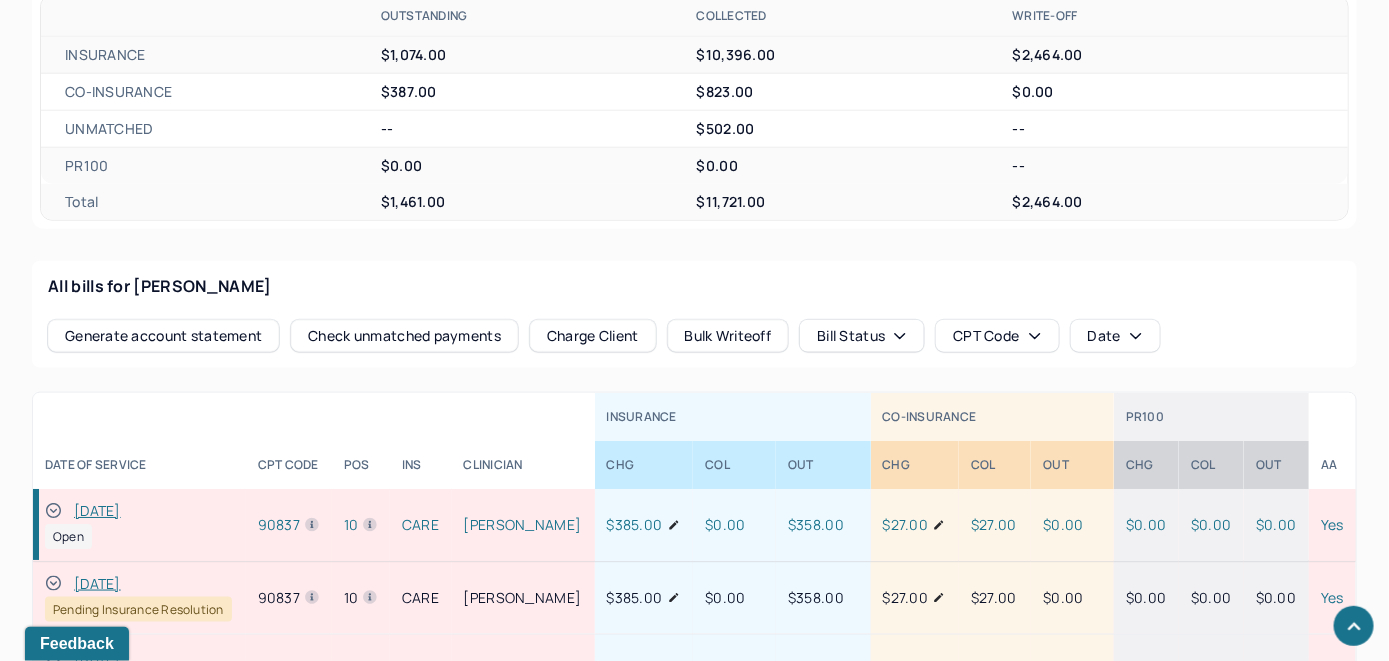 click 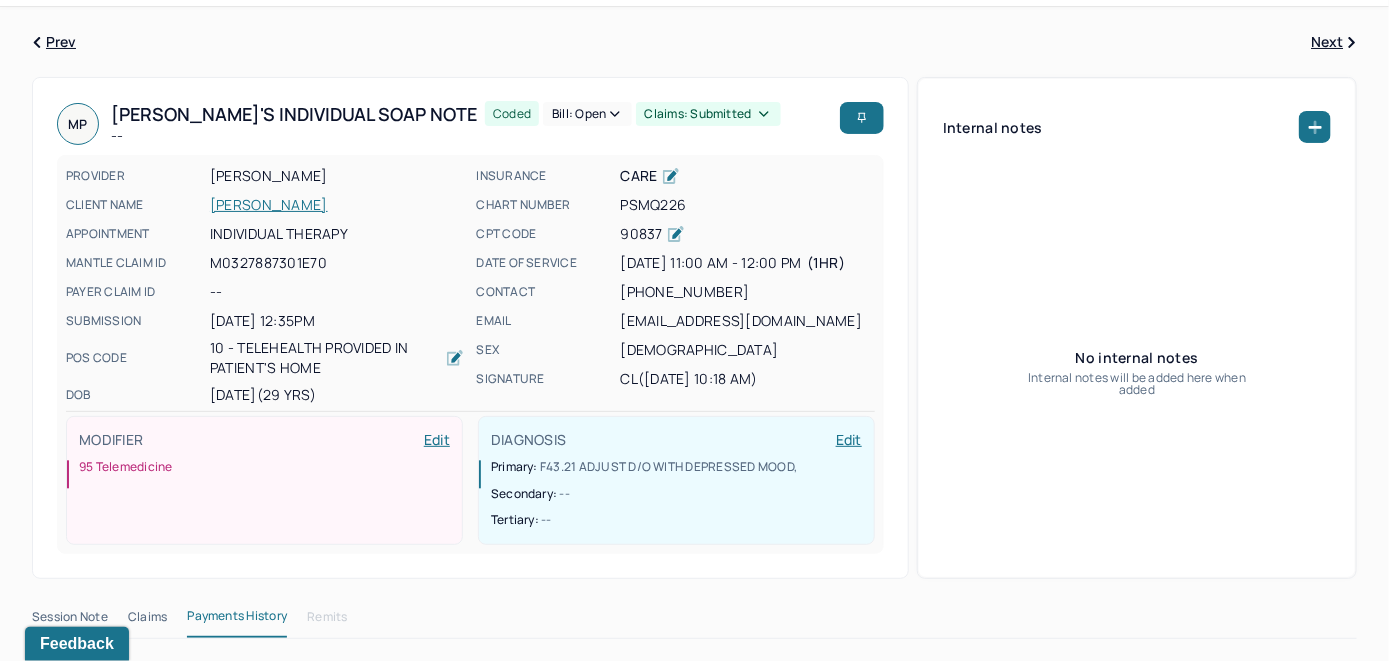 scroll, scrollTop: 0, scrollLeft: 0, axis: both 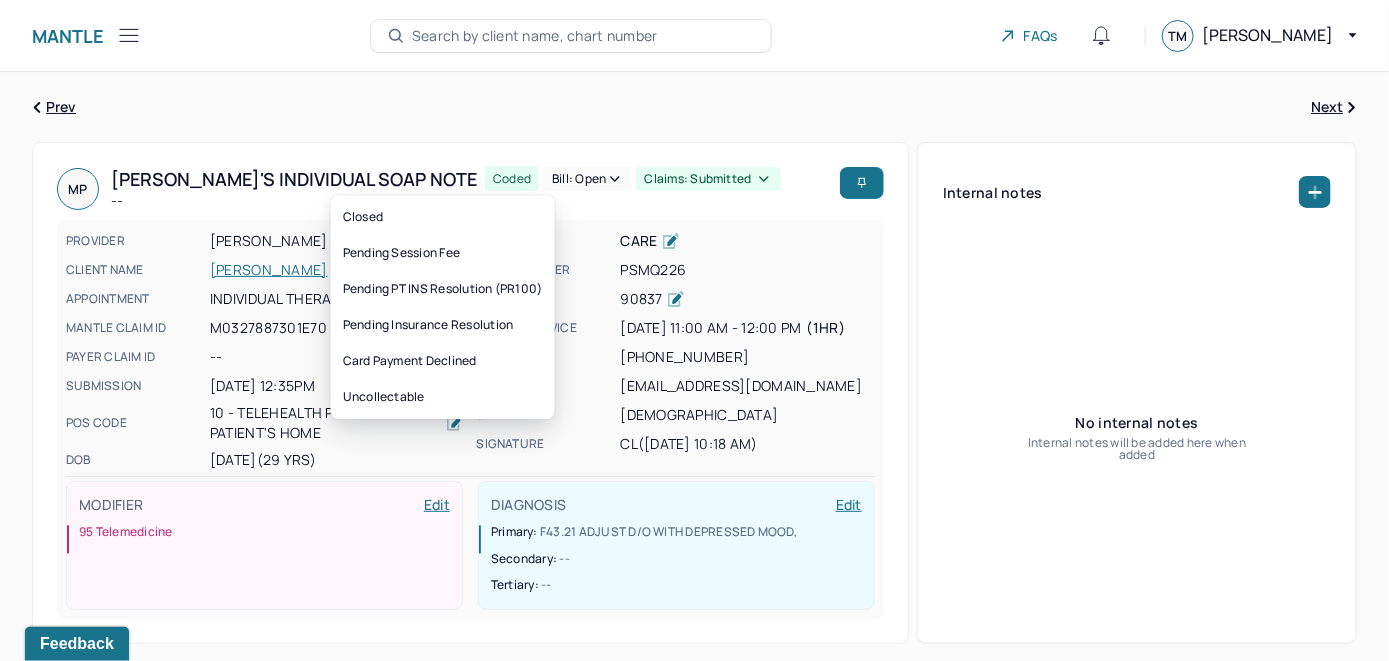 click on "Bill: Open" at bounding box center [587, 179] 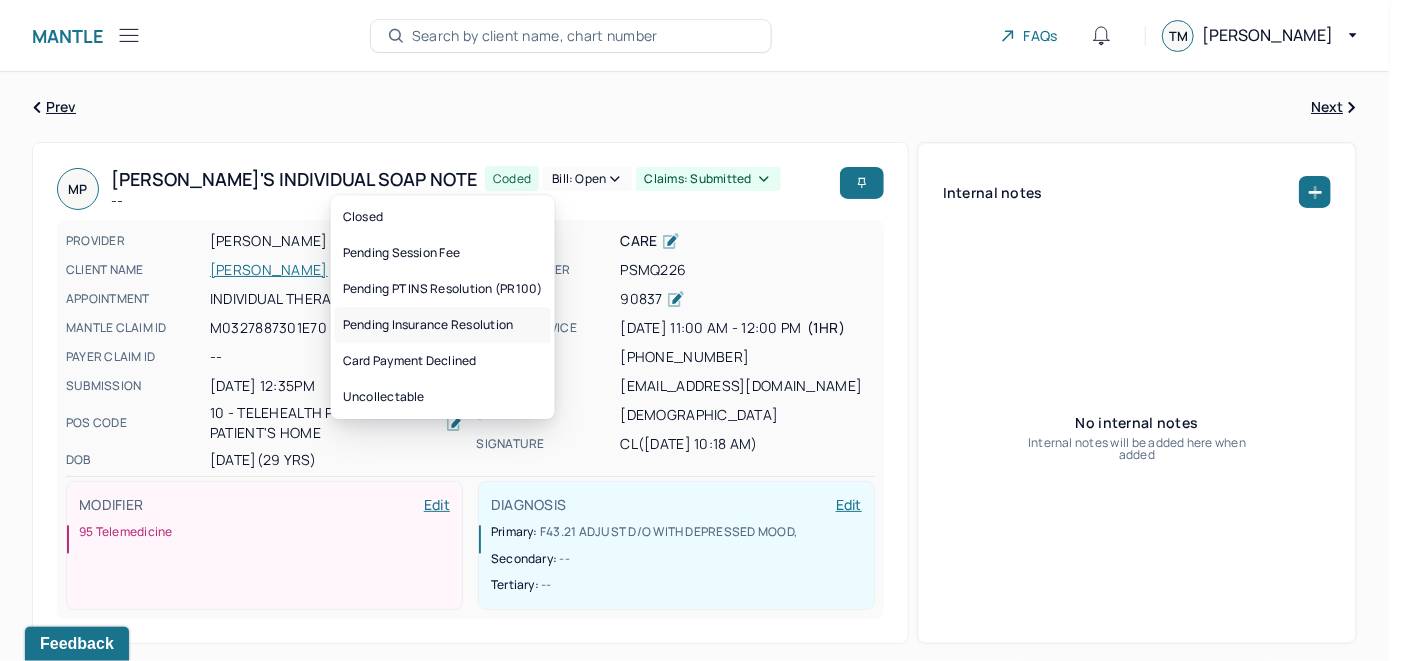 click on "Pending Insurance Resolution" at bounding box center (443, 325) 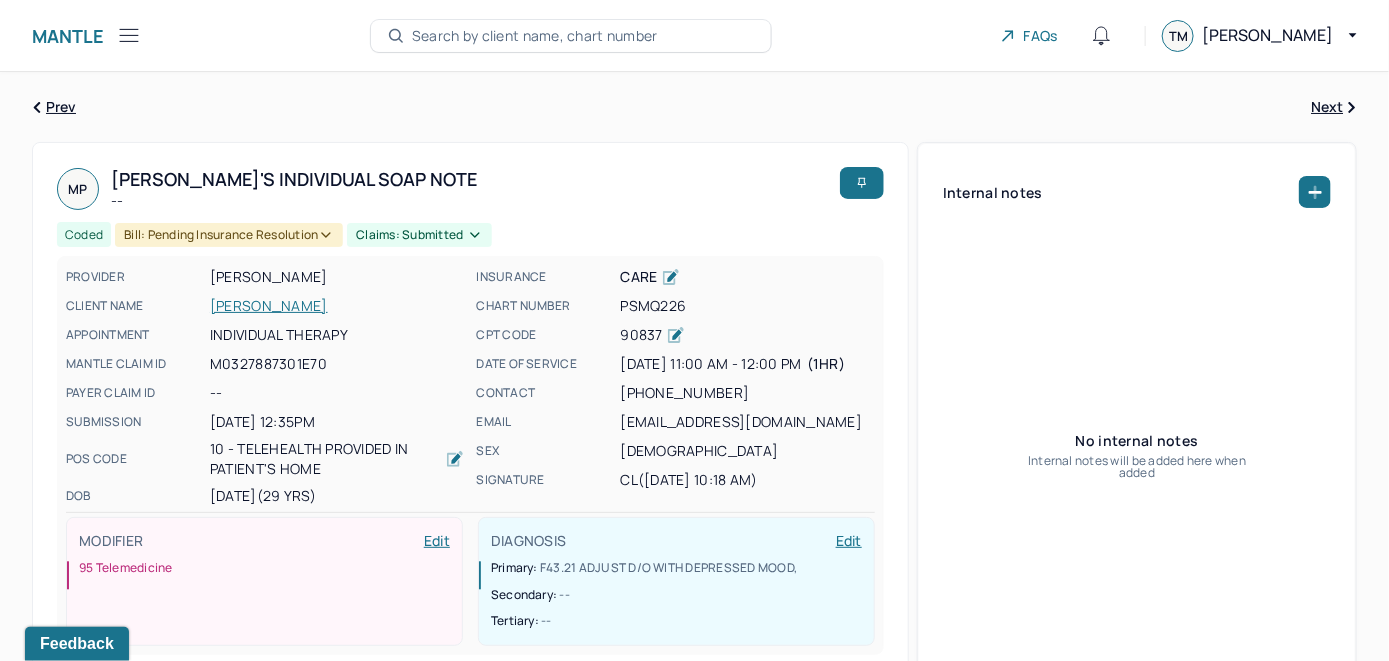 click on "Search by client name, chart number" at bounding box center (535, 36) 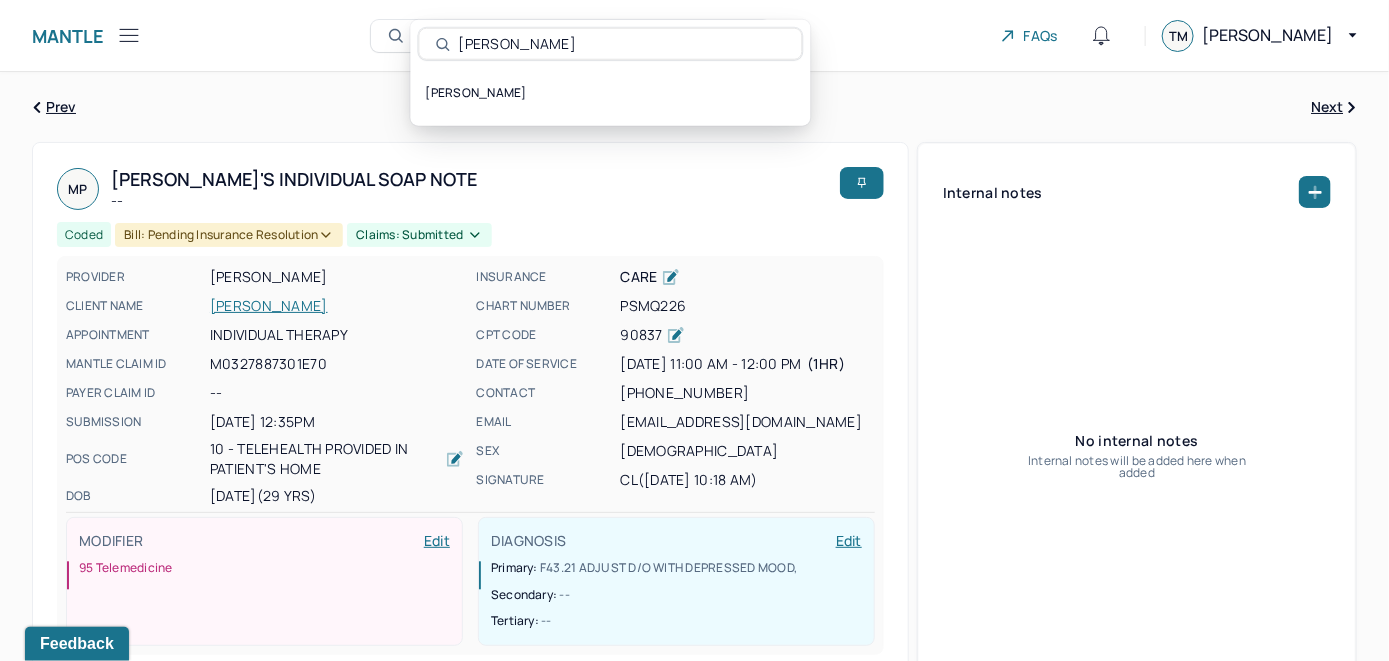 type on "[PERSON_NAME]" 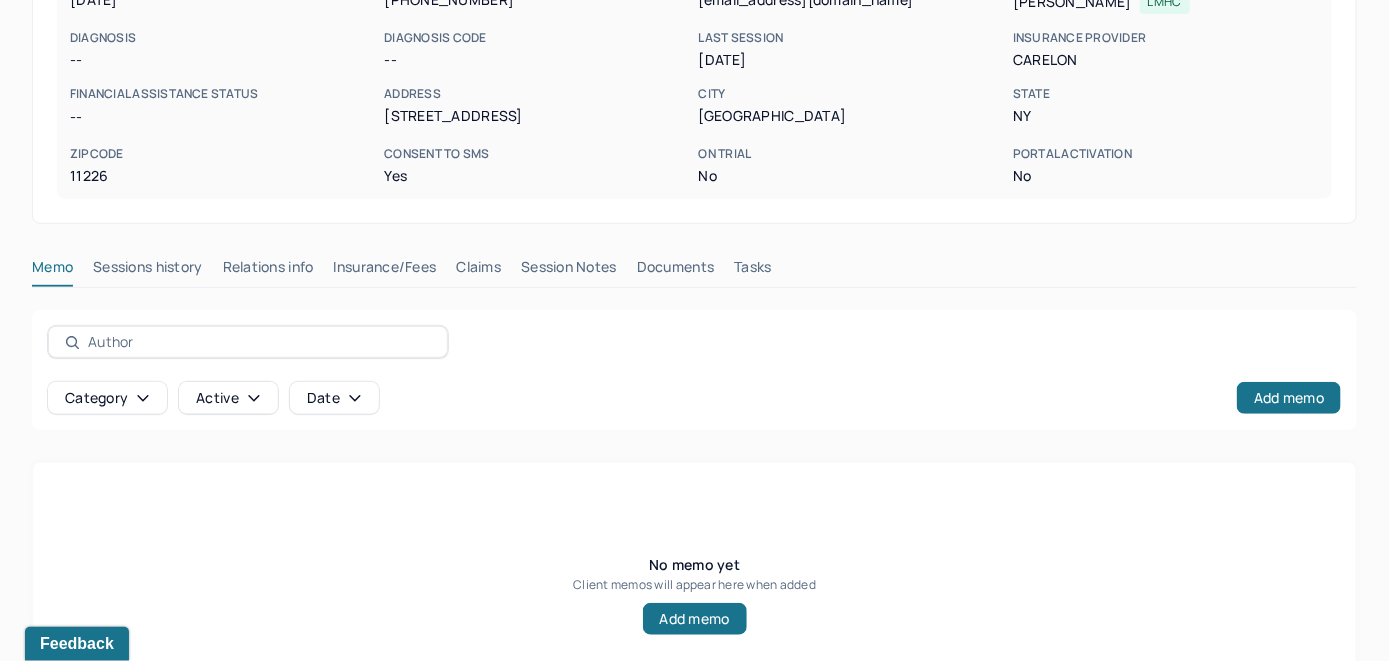 scroll, scrollTop: 393, scrollLeft: 0, axis: vertical 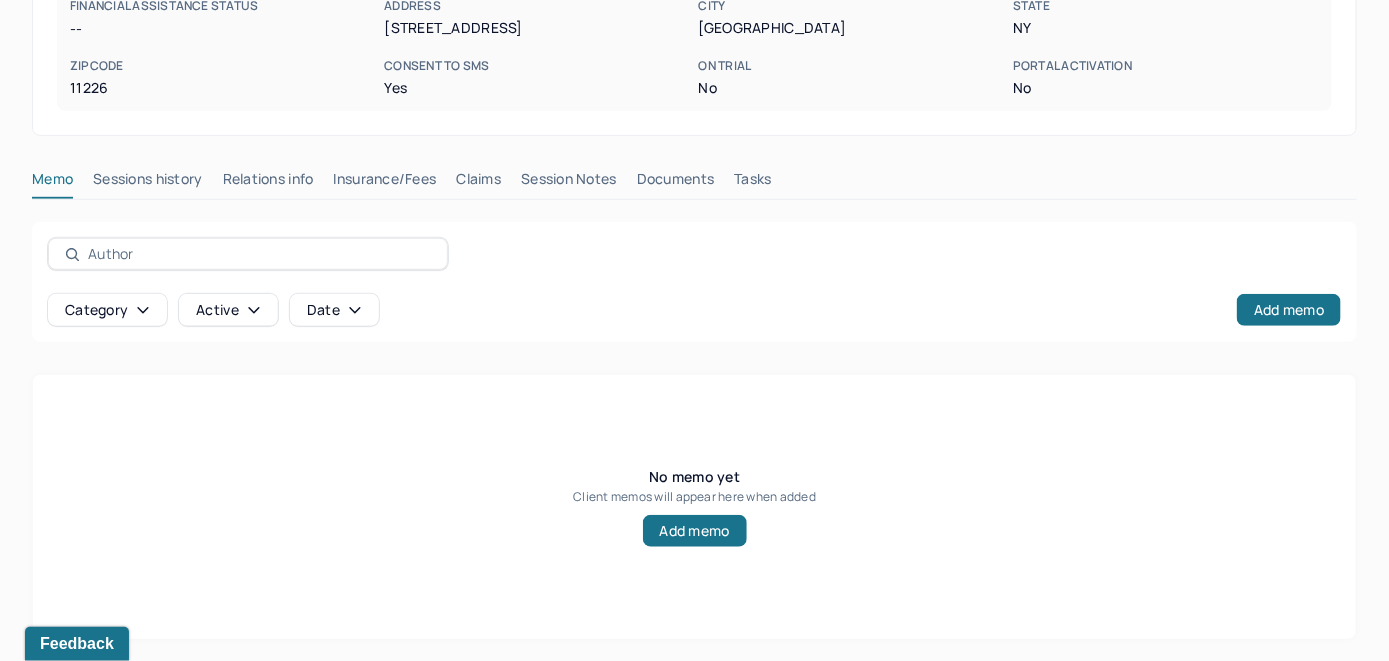 click on "Insurance/Fees" at bounding box center [385, 183] 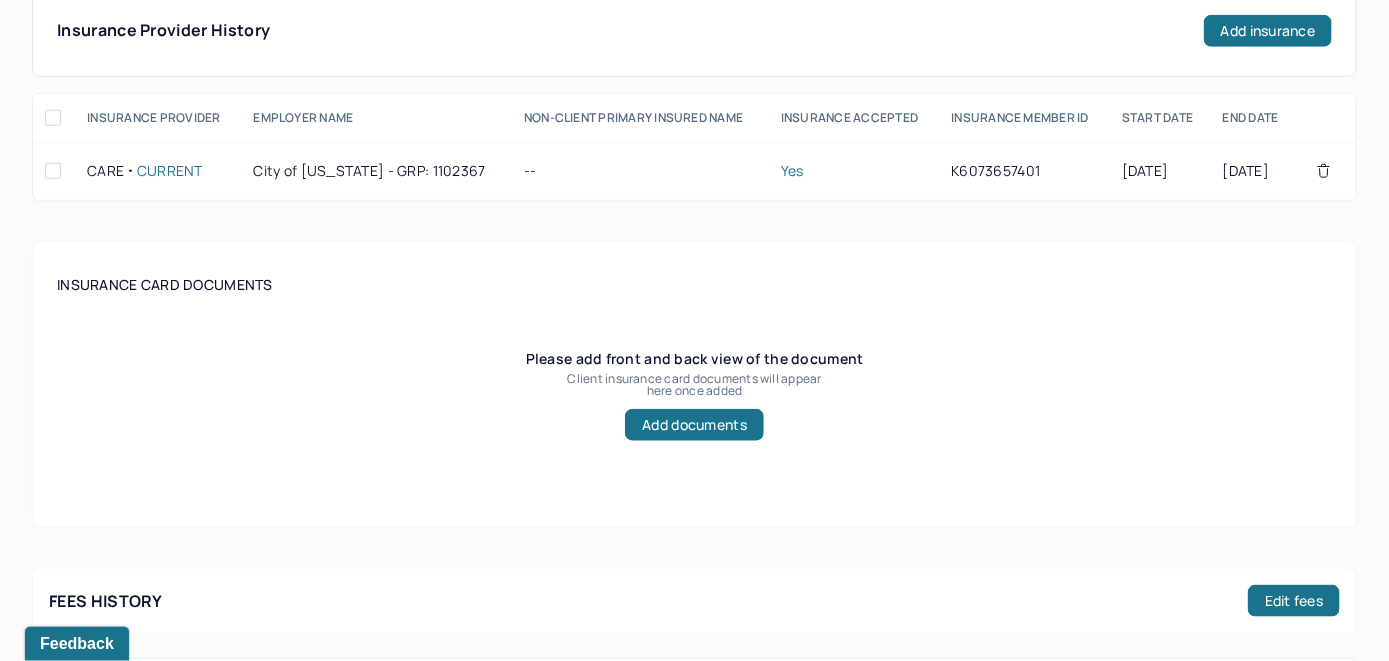 scroll, scrollTop: 493, scrollLeft: 0, axis: vertical 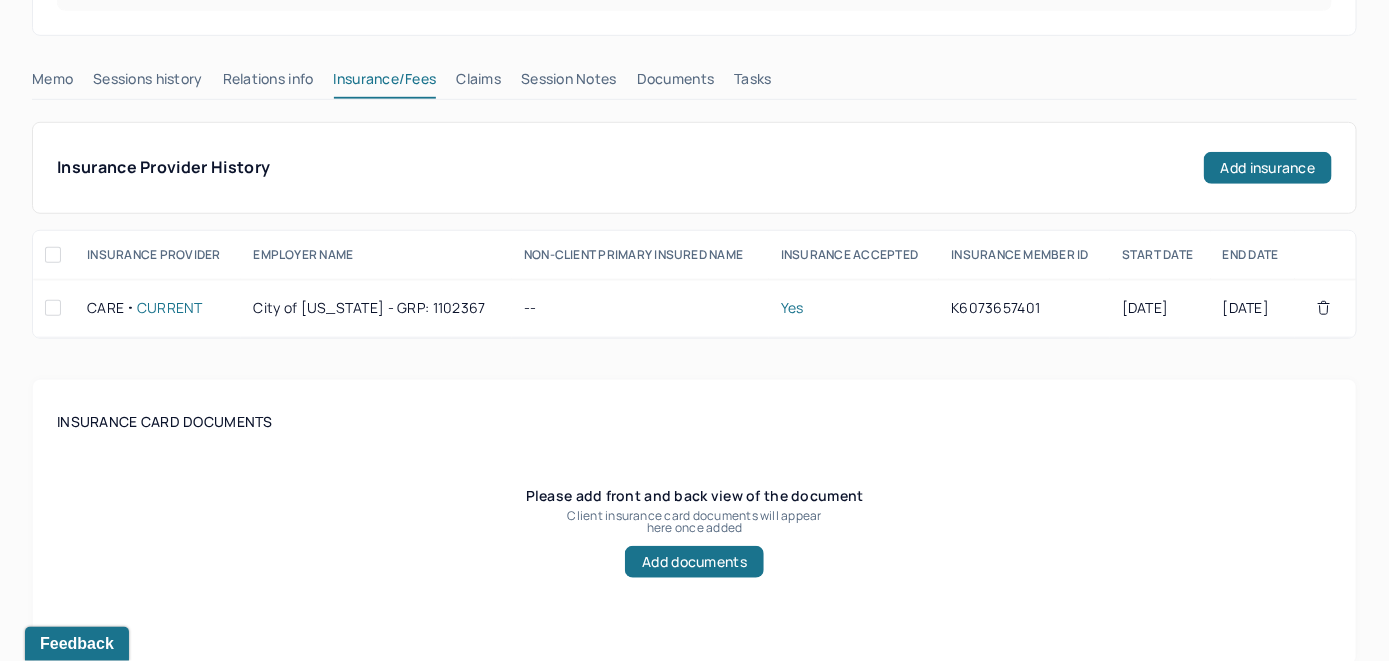 click on "Claims" at bounding box center [478, 83] 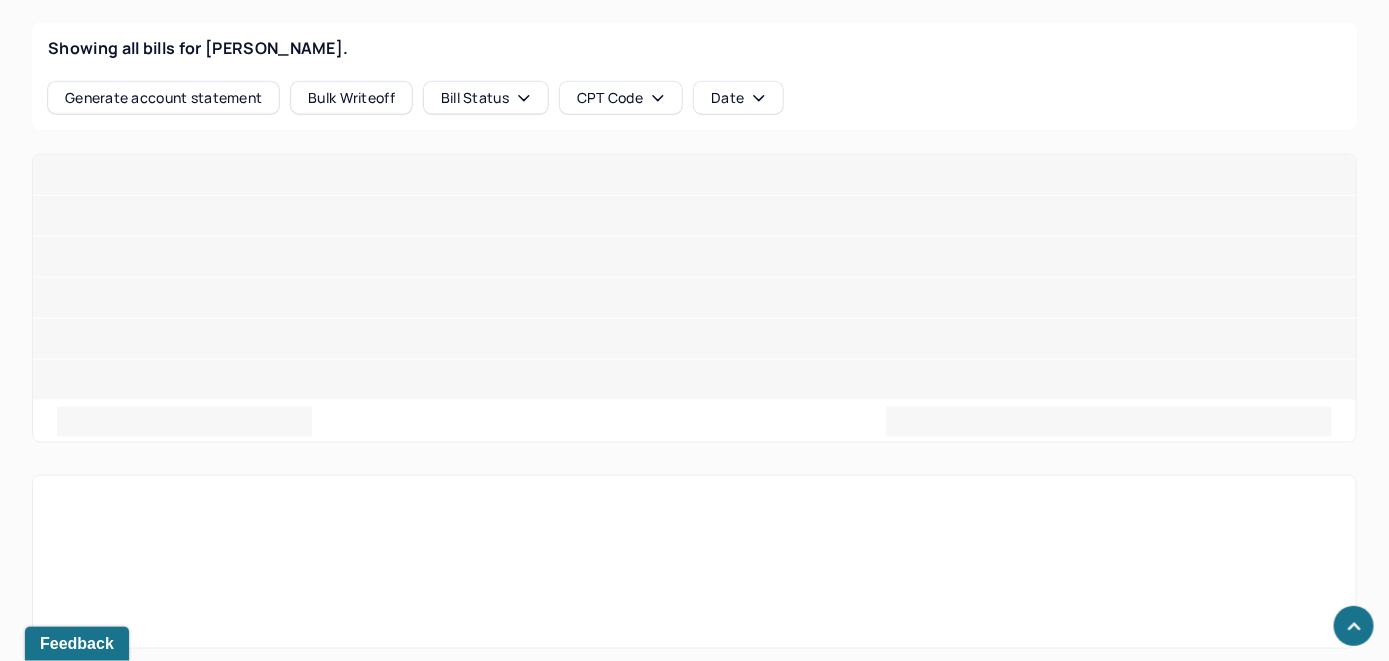 scroll, scrollTop: 833, scrollLeft: 0, axis: vertical 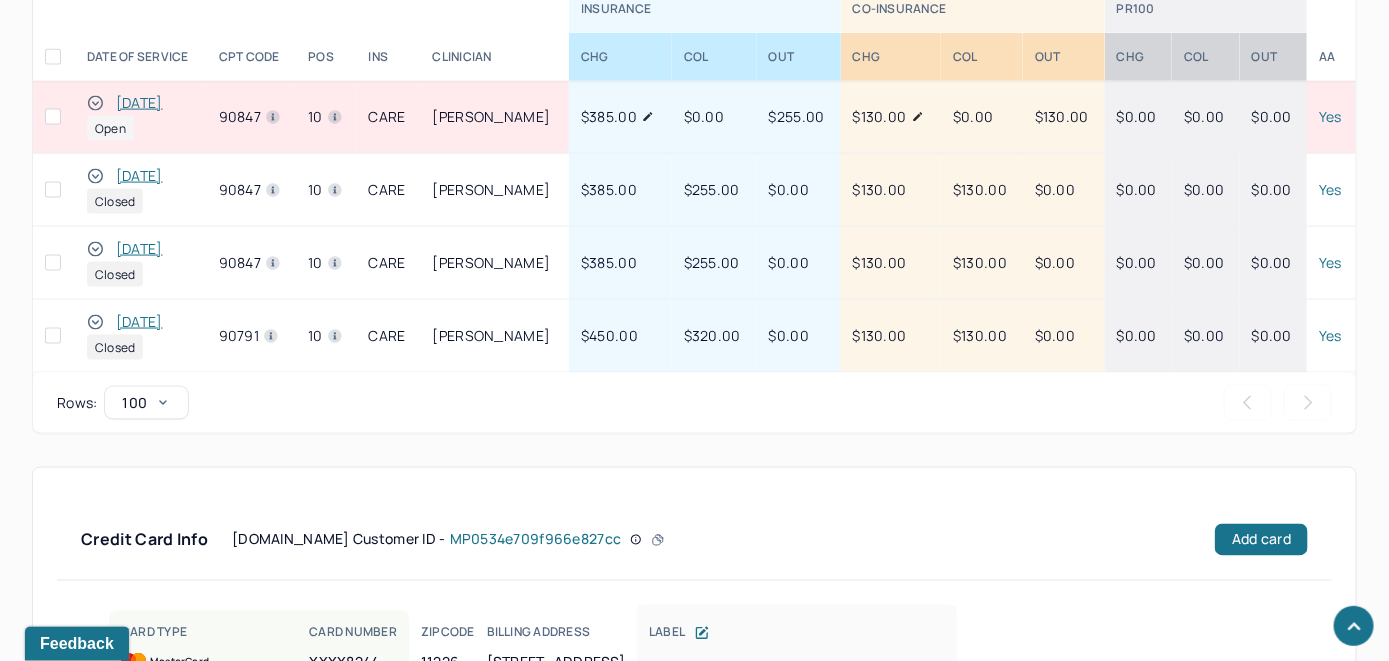 click on "[DATE]" at bounding box center (139, 103) 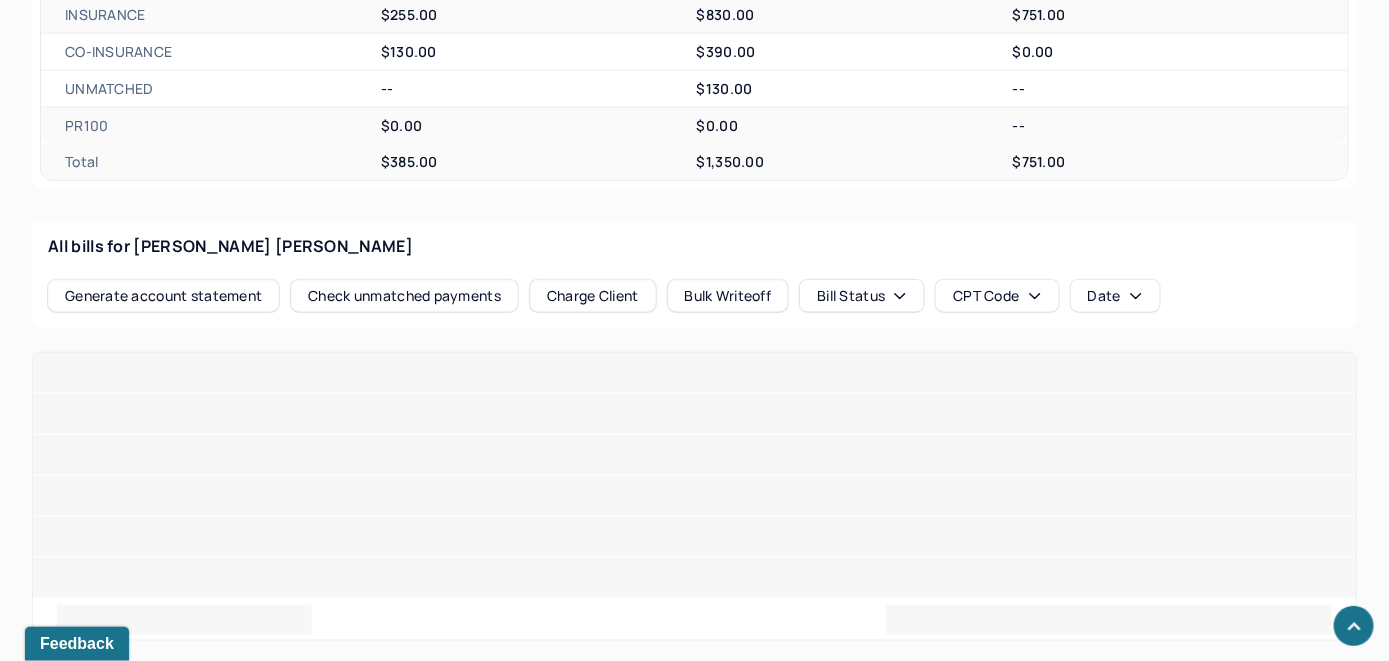 scroll, scrollTop: 942, scrollLeft: 0, axis: vertical 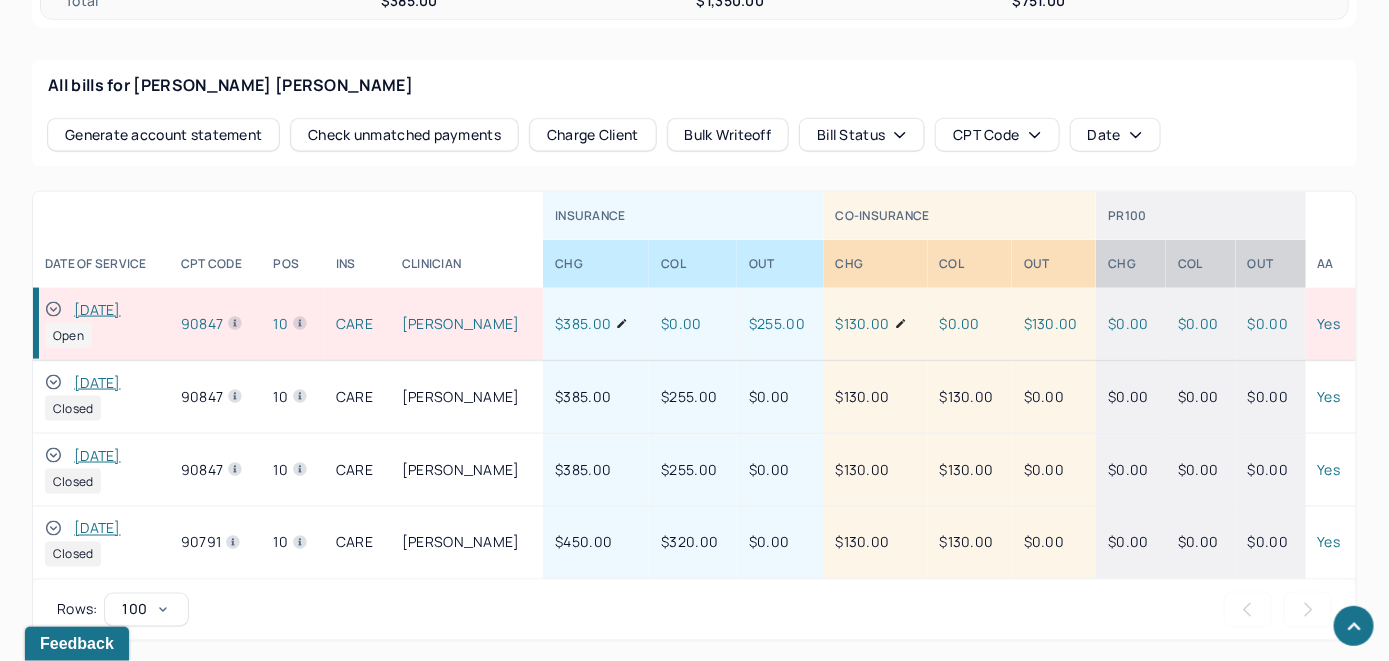 click on "[DATE]" at bounding box center (97, 310) 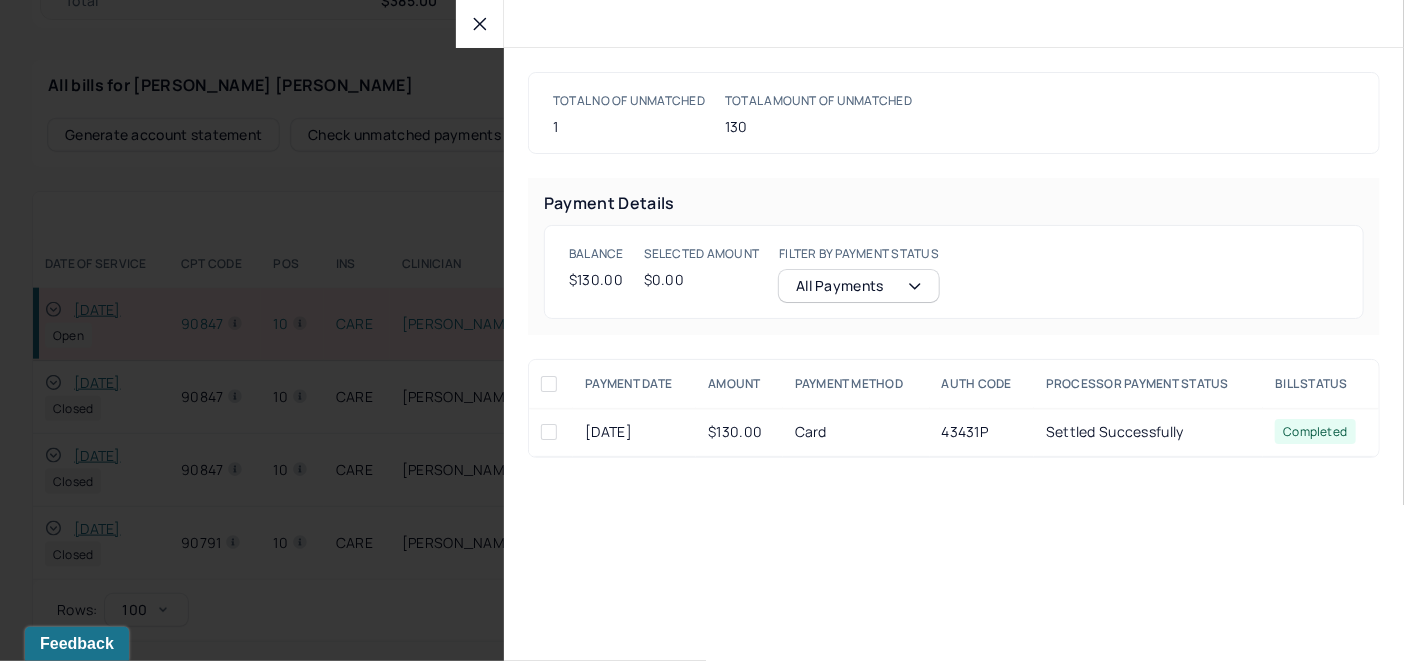 click at bounding box center (549, 432) 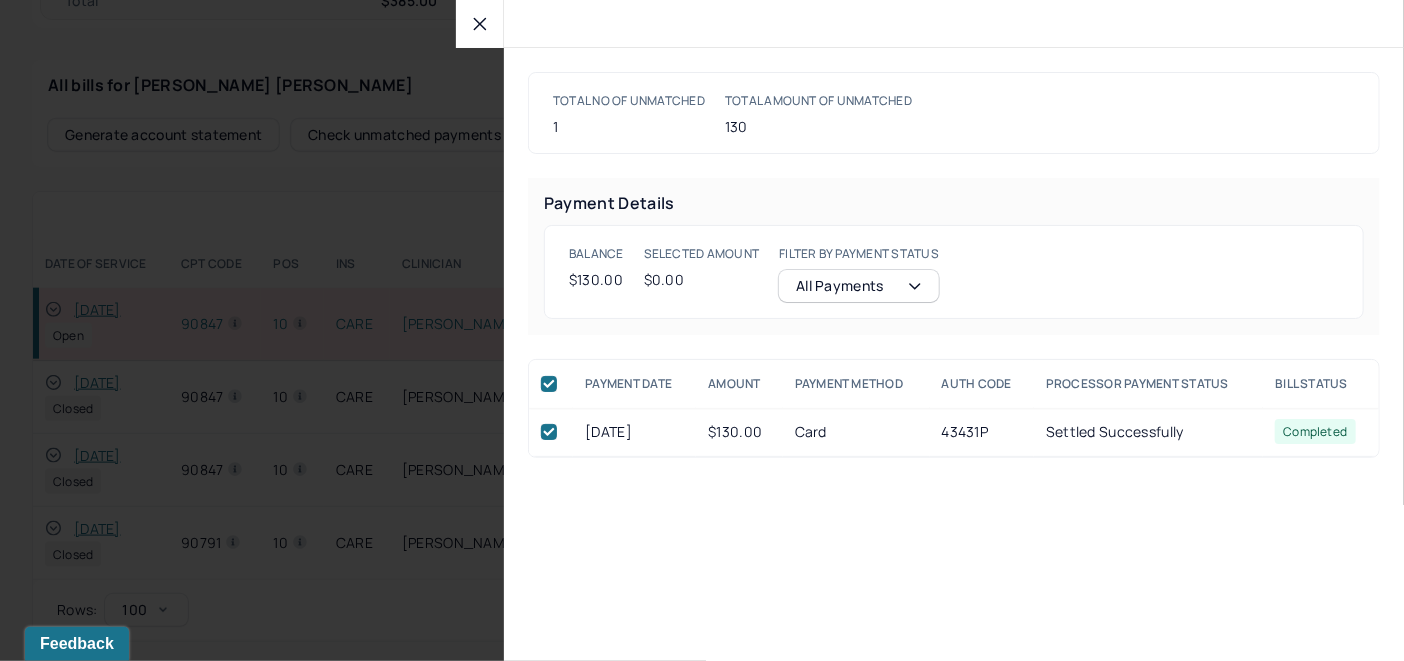 checkbox on "true" 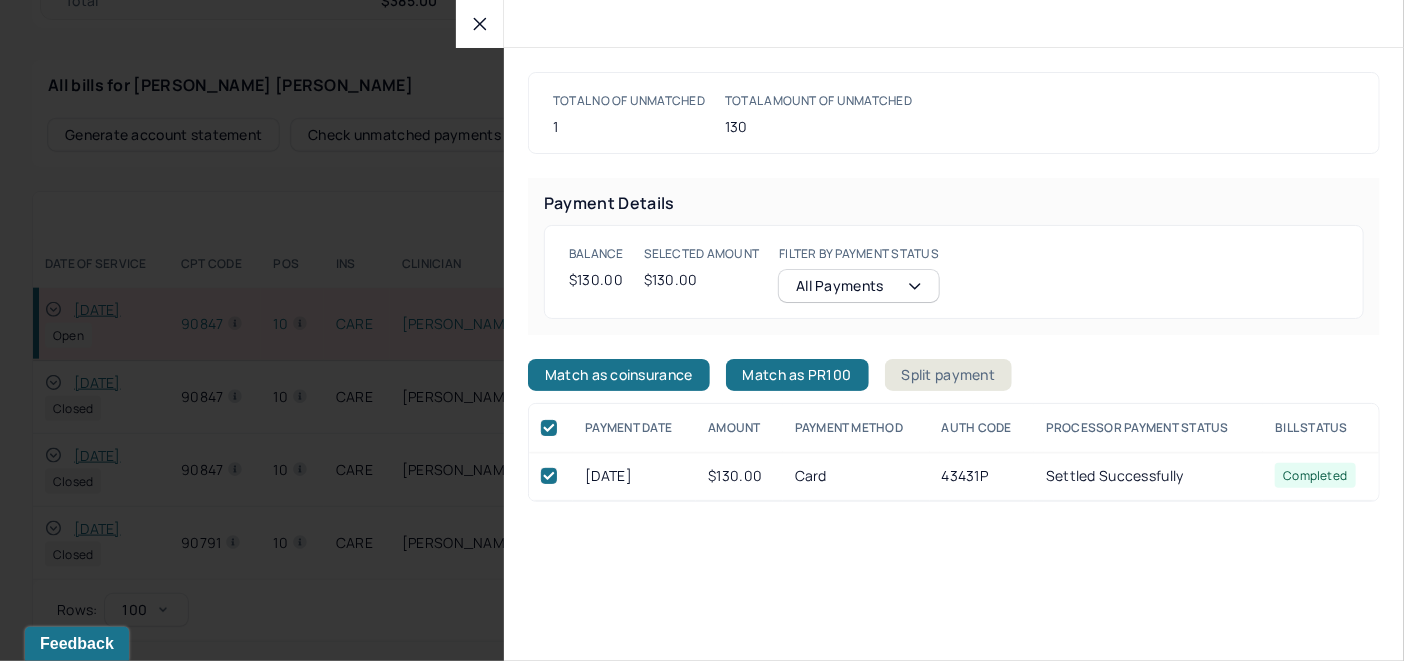 click on "Total NO OF UNMATCHED 1 Total Amount of unmatched 130 Payment Details Balance $130.00 SELECTED AMOUNT $130.00 Filter By Payment Status   All Payments     Match as coinsurance     Match as PR100     Split payment   PAYMENT DATE AMOUNT PAYMENT METHOD AUTH CODE PROCESSOR PAYMENT STATUS BILL STATUS [DATE] $130.00 Card 43431P Settled Successfully completed" at bounding box center (954, 287) 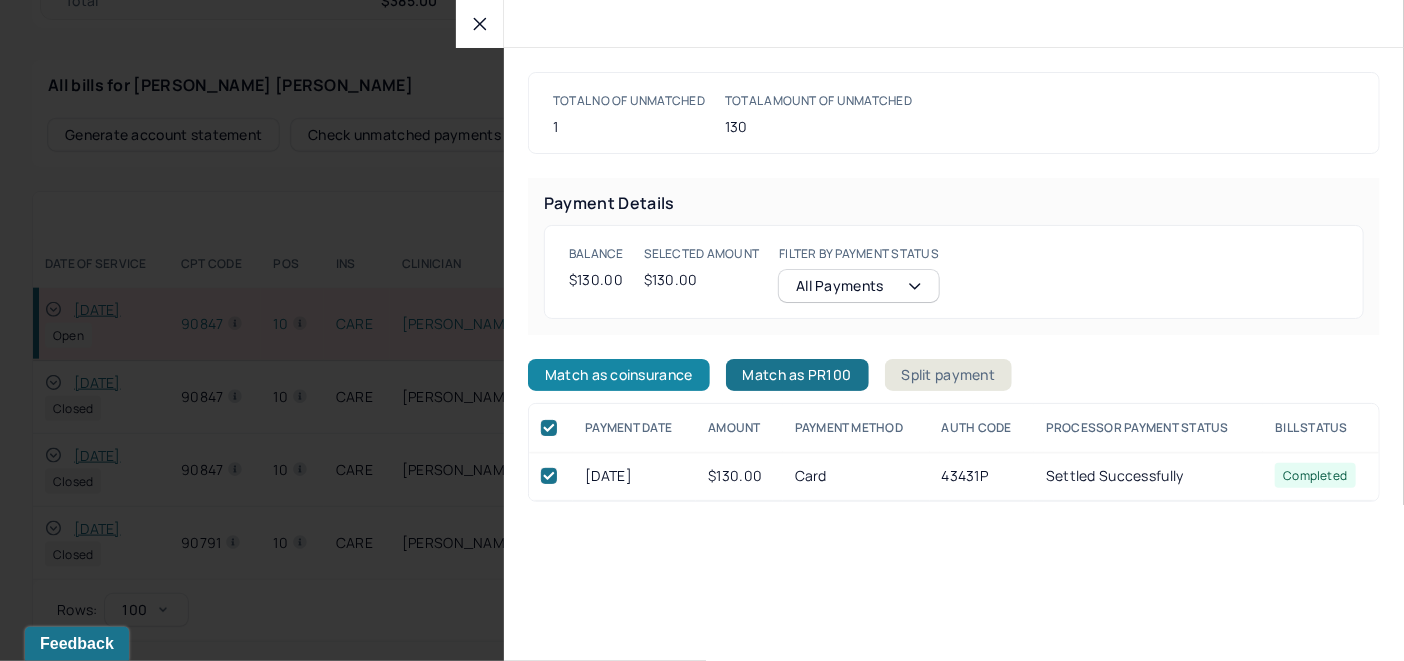 click on "Match as coinsurance" at bounding box center [619, 375] 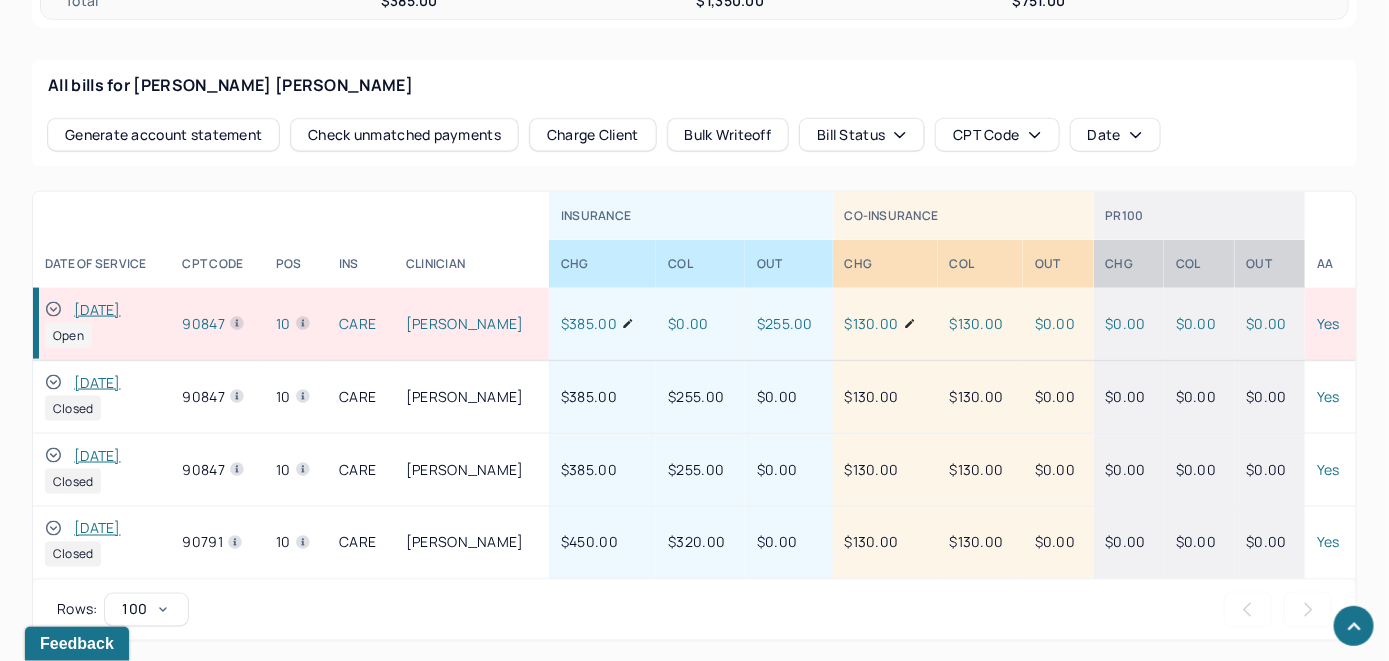 click 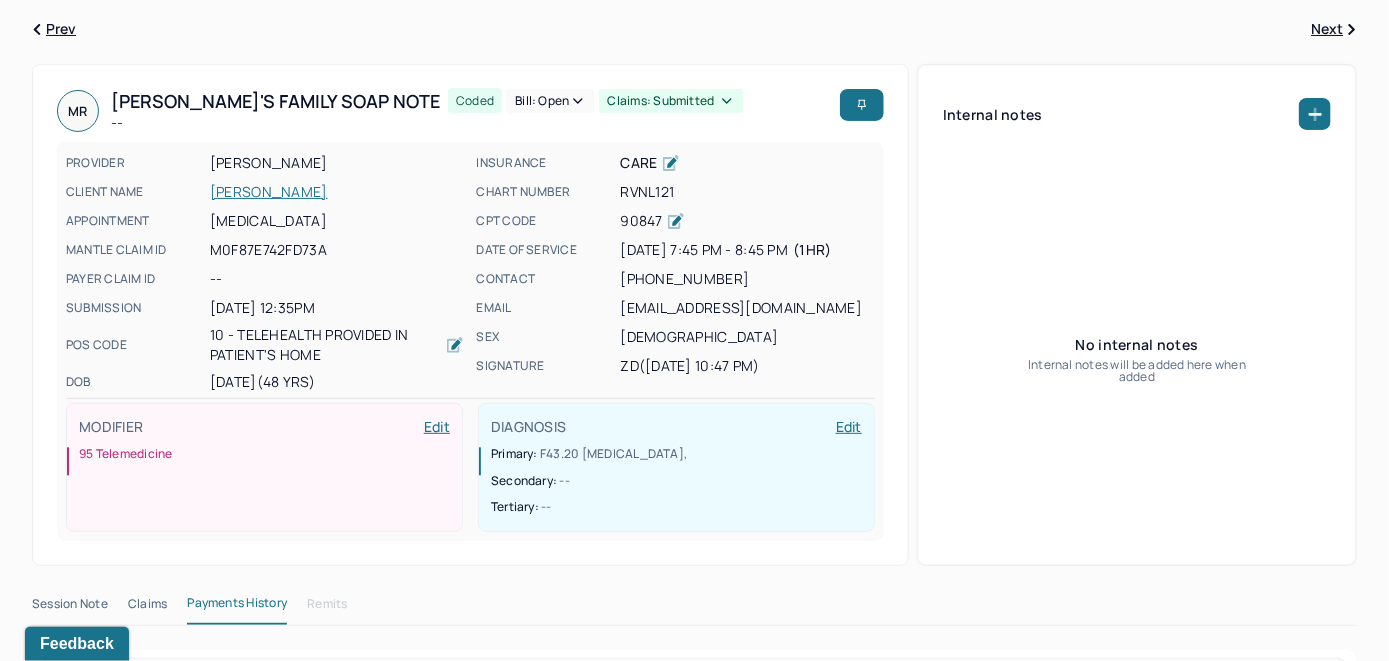 scroll, scrollTop: 0, scrollLeft: 0, axis: both 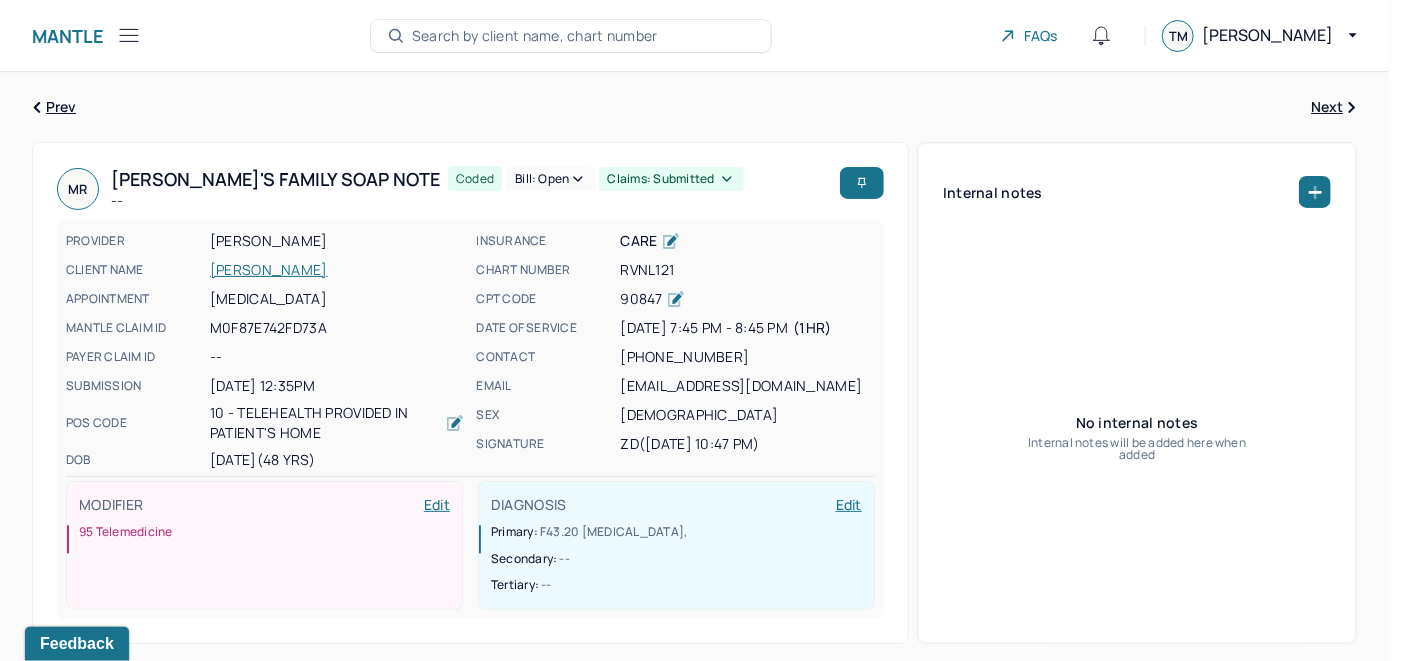 click on "Bill: Open" at bounding box center (550, 179) 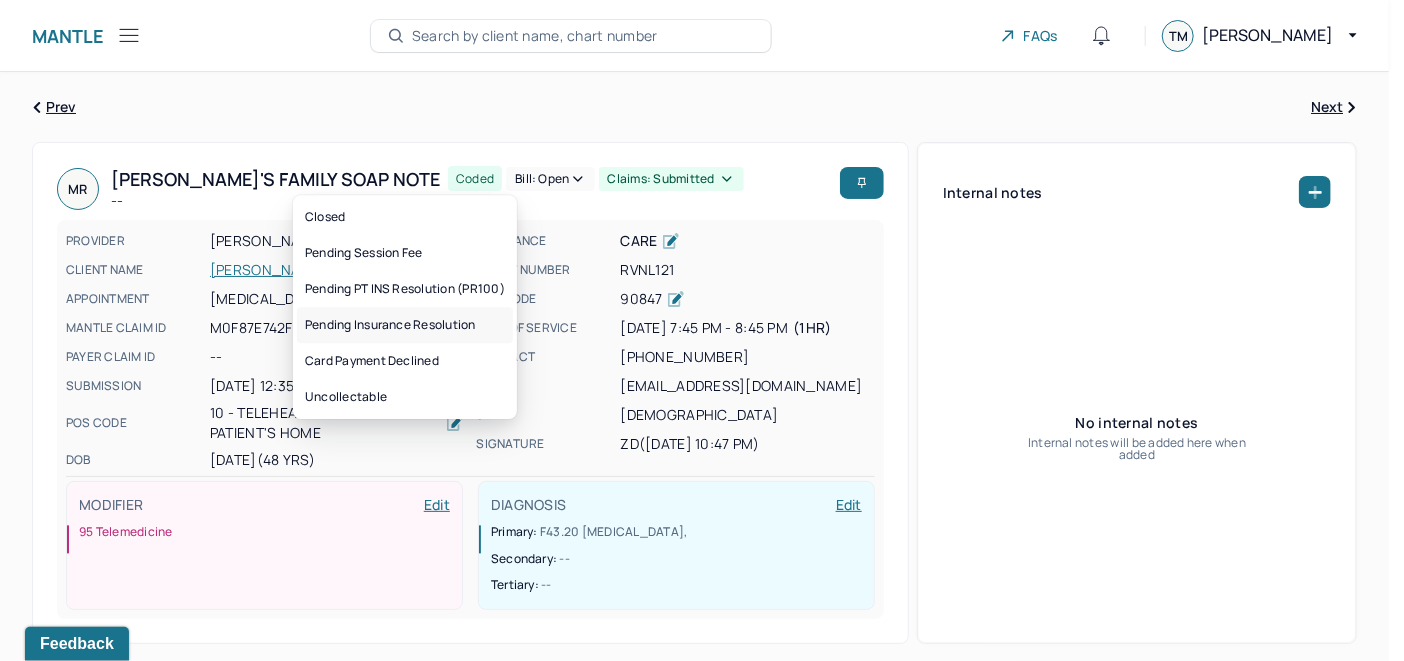 click on "Pending Insurance Resolution" at bounding box center [405, 325] 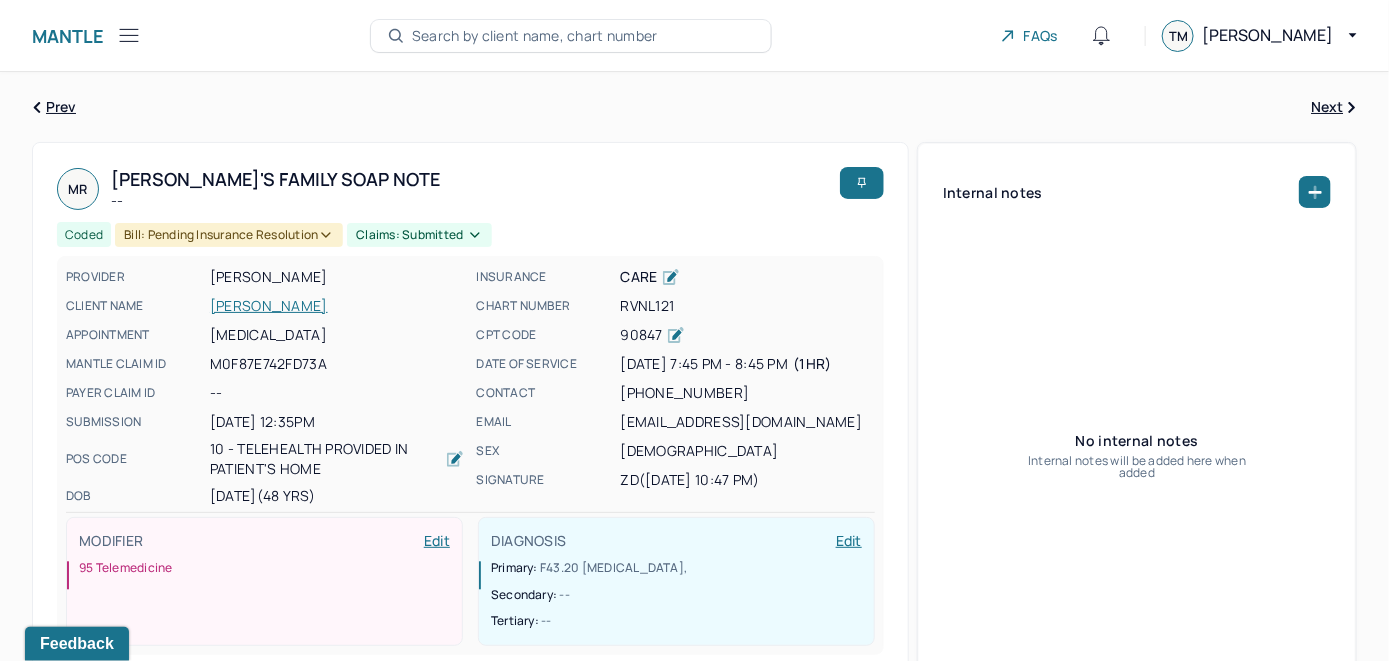 click on "Mantle     Bills   Search by client name, chart number     FAQs     [PERSON_NAME]" at bounding box center [694, 36] 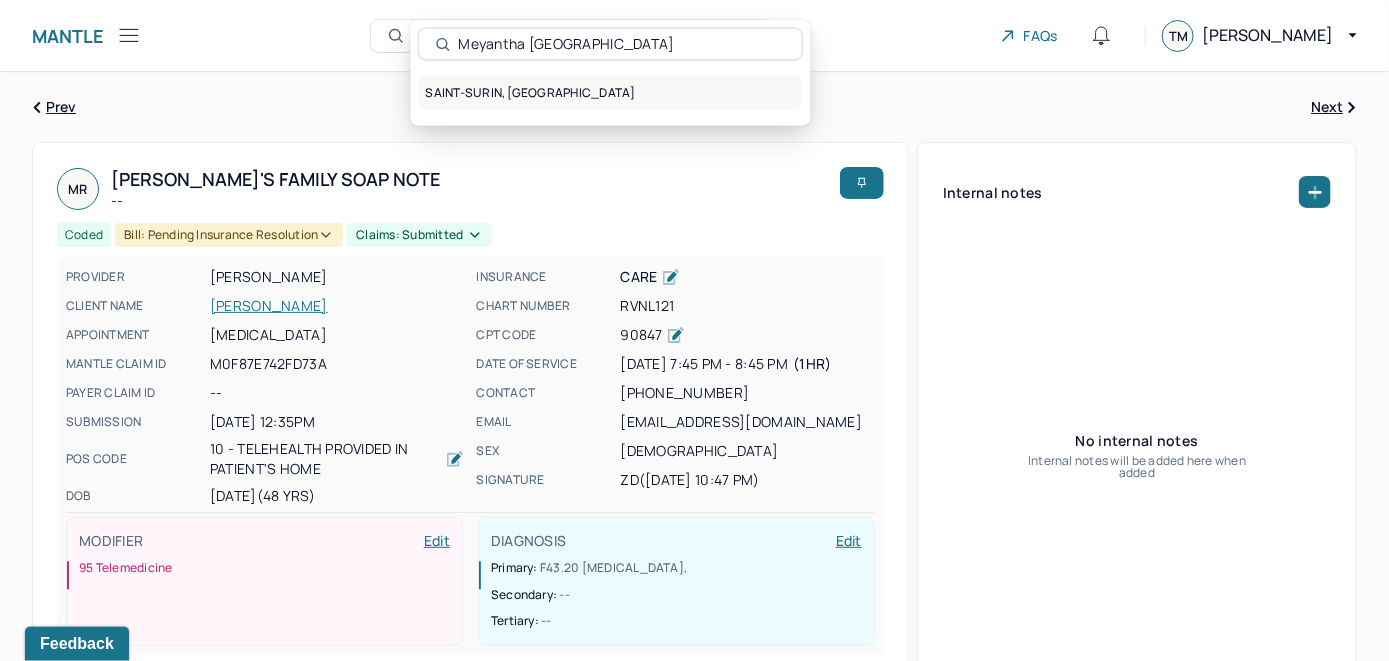 type on "Meyantha [GEOGRAPHIC_DATA]" 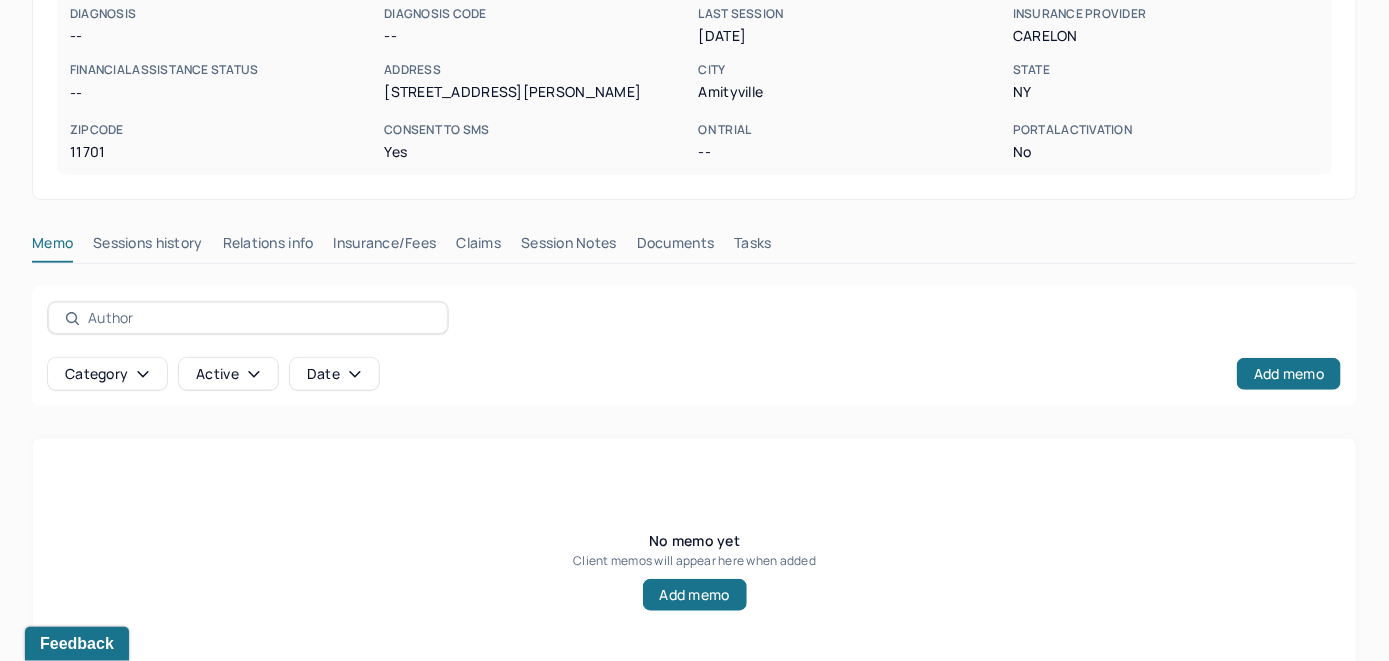 scroll, scrollTop: 393, scrollLeft: 0, axis: vertical 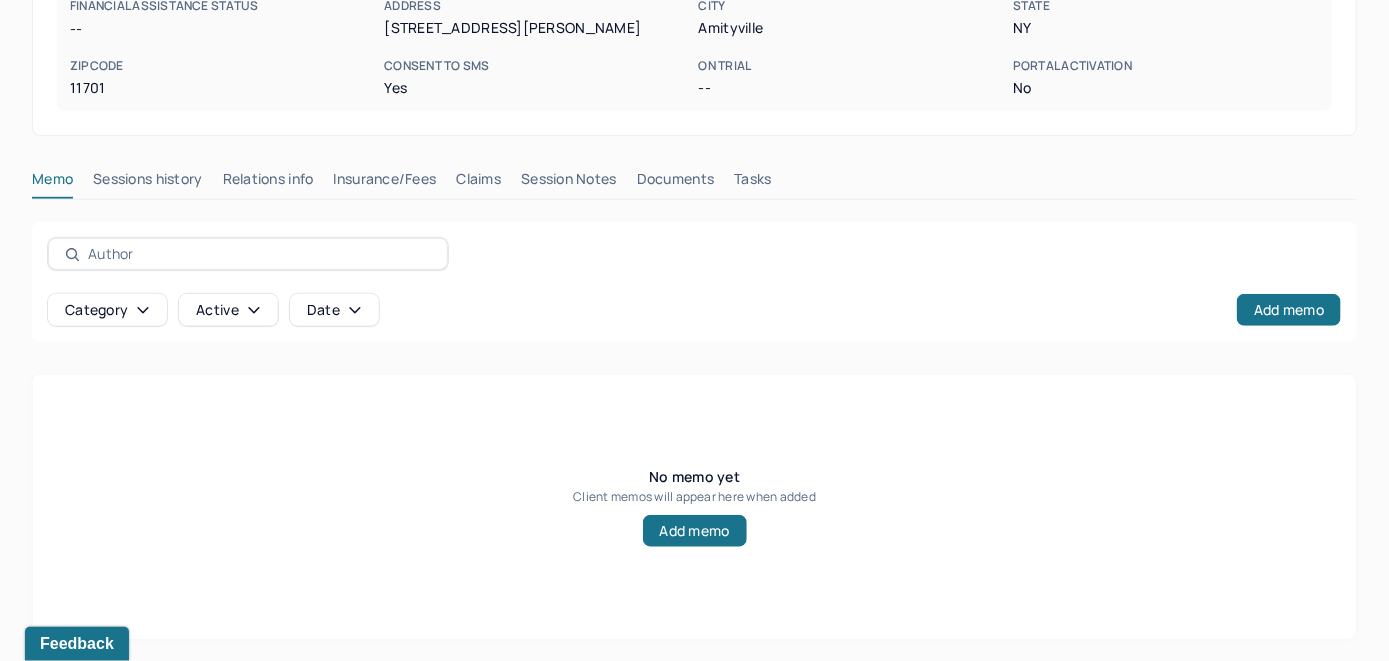 click on "Insurance/Fees" at bounding box center [385, 183] 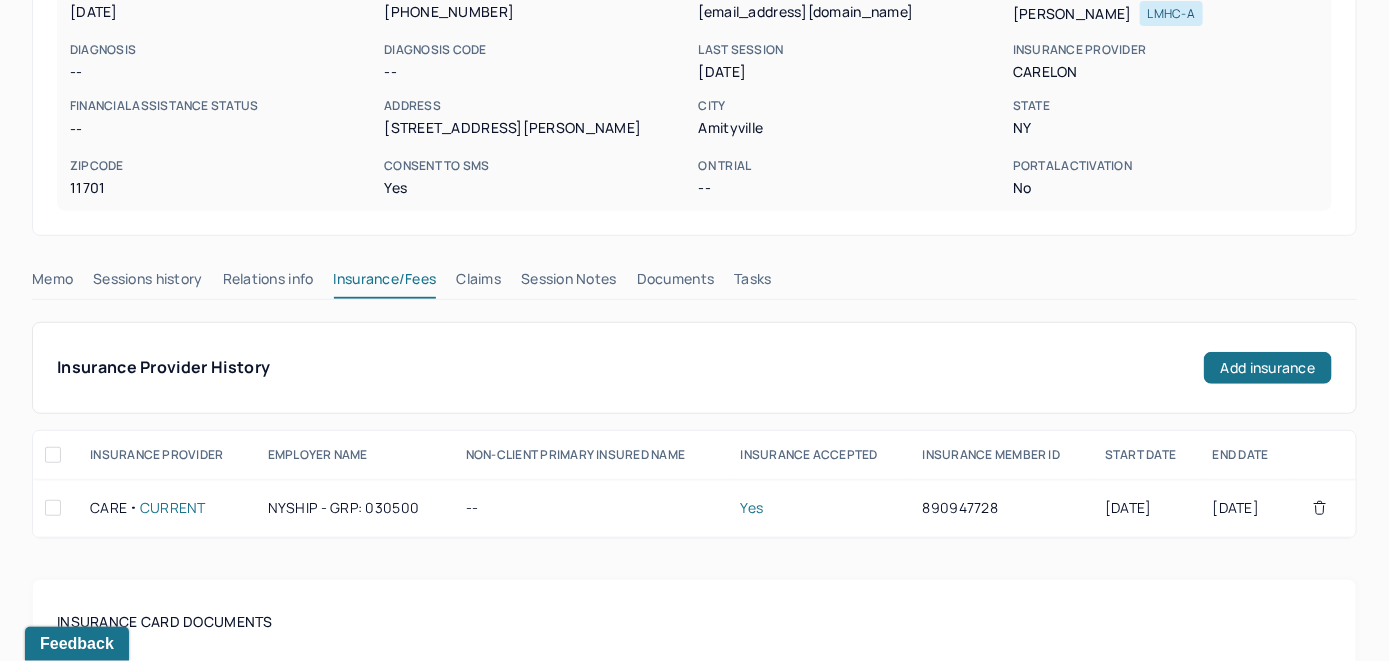 click on "Claims" at bounding box center [478, 283] 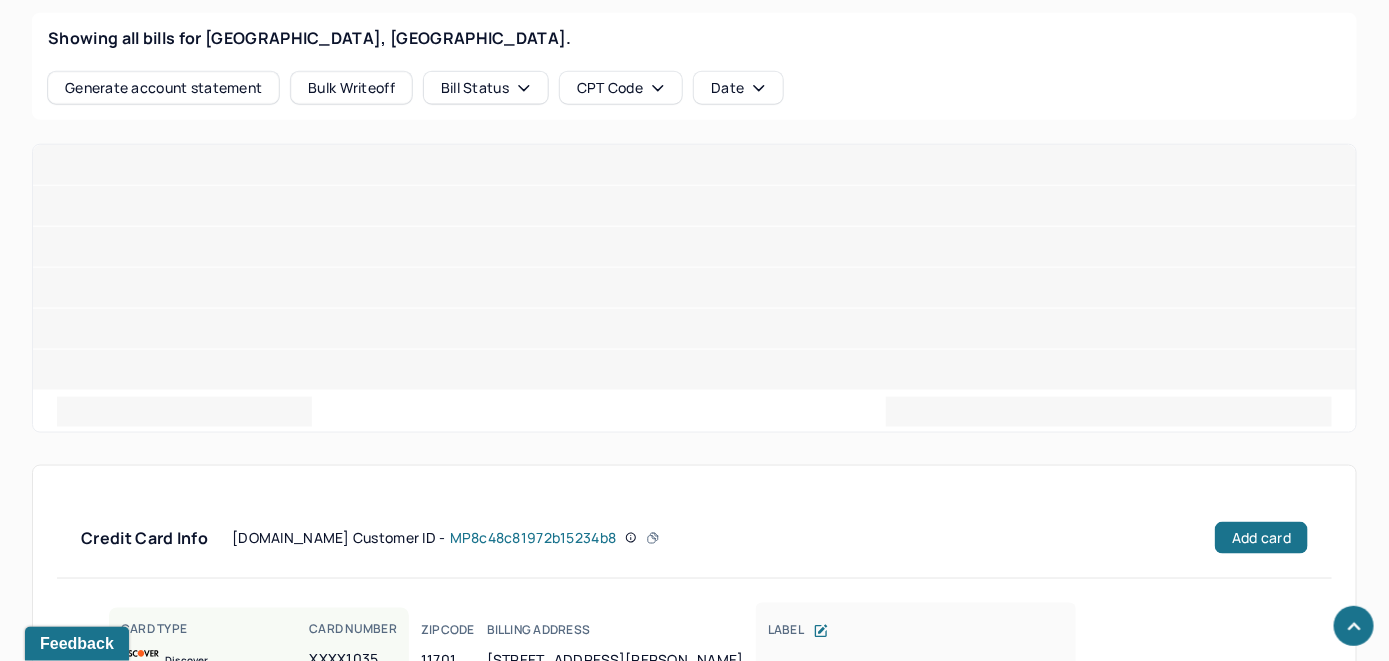 scroll, scrollTop: 874, scrollLeft: 0, axis: vertical 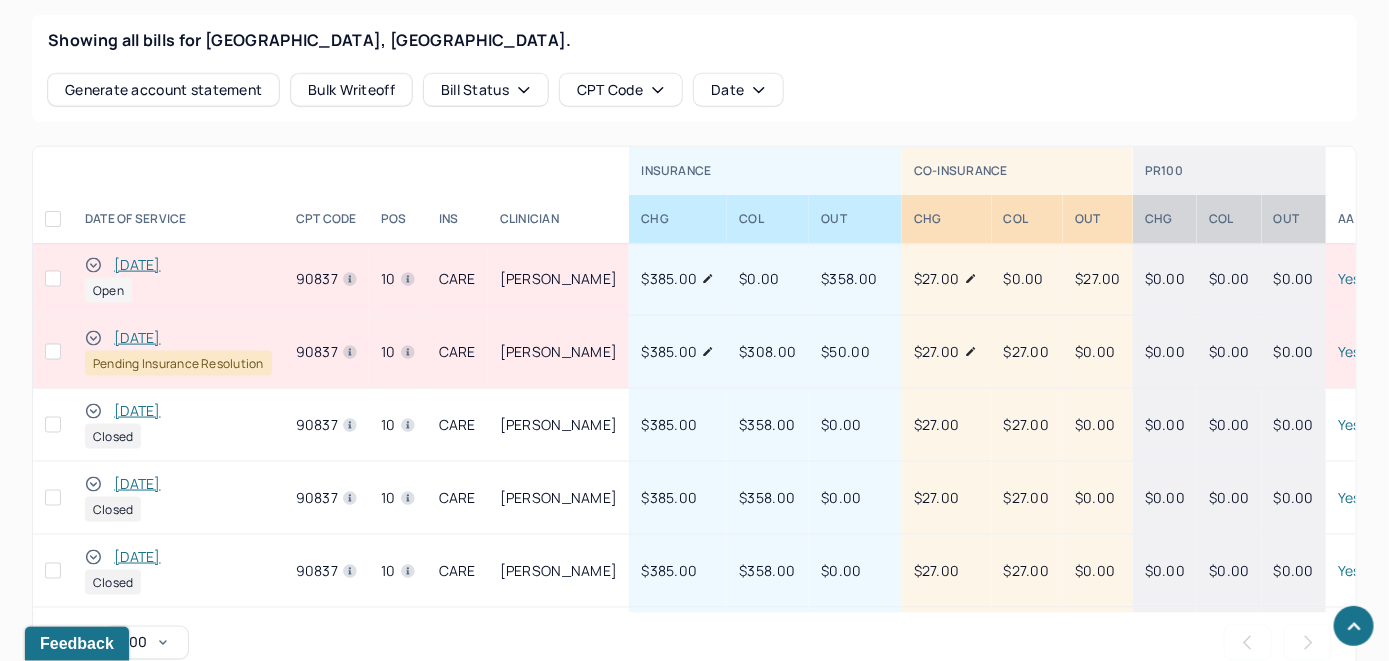 click on "Rows per page :   100       Previous     Next" at bounding box center (694, 643) 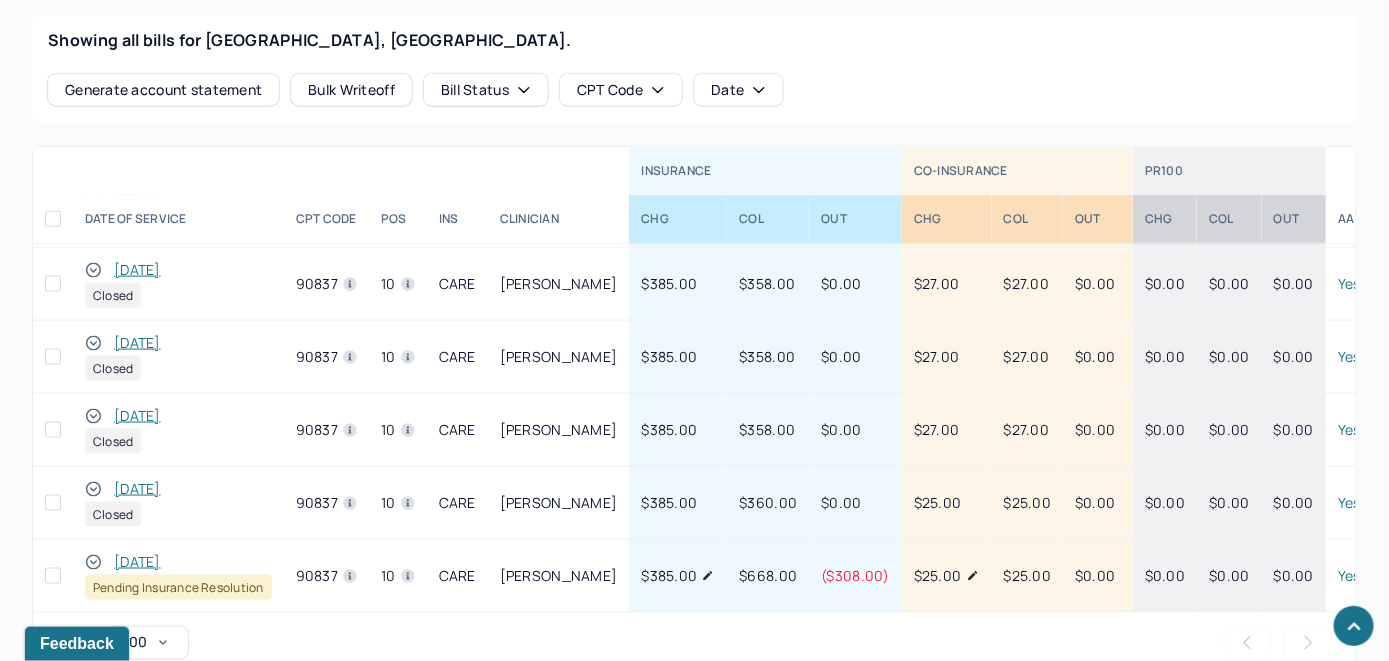 scroll, scrollTop: 445, scrollLeft: 0, axis: vertical 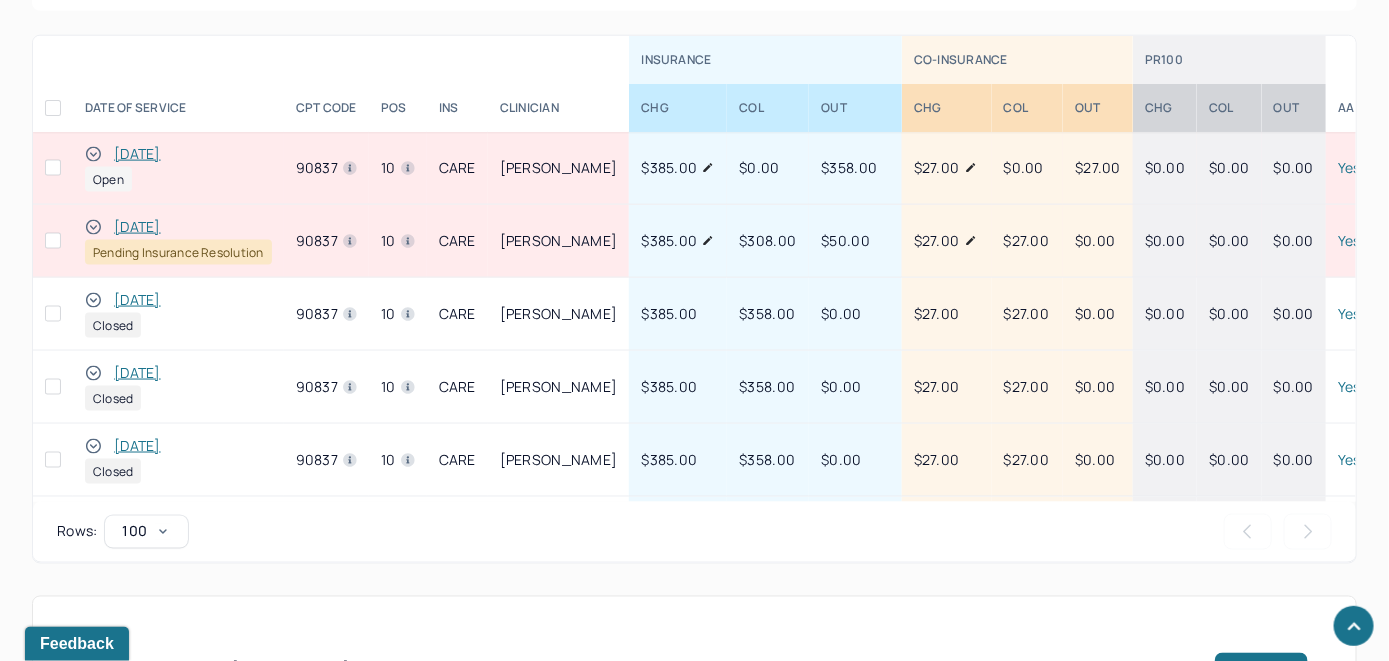 click on "[DATE]" at bounding box center [137, 154] 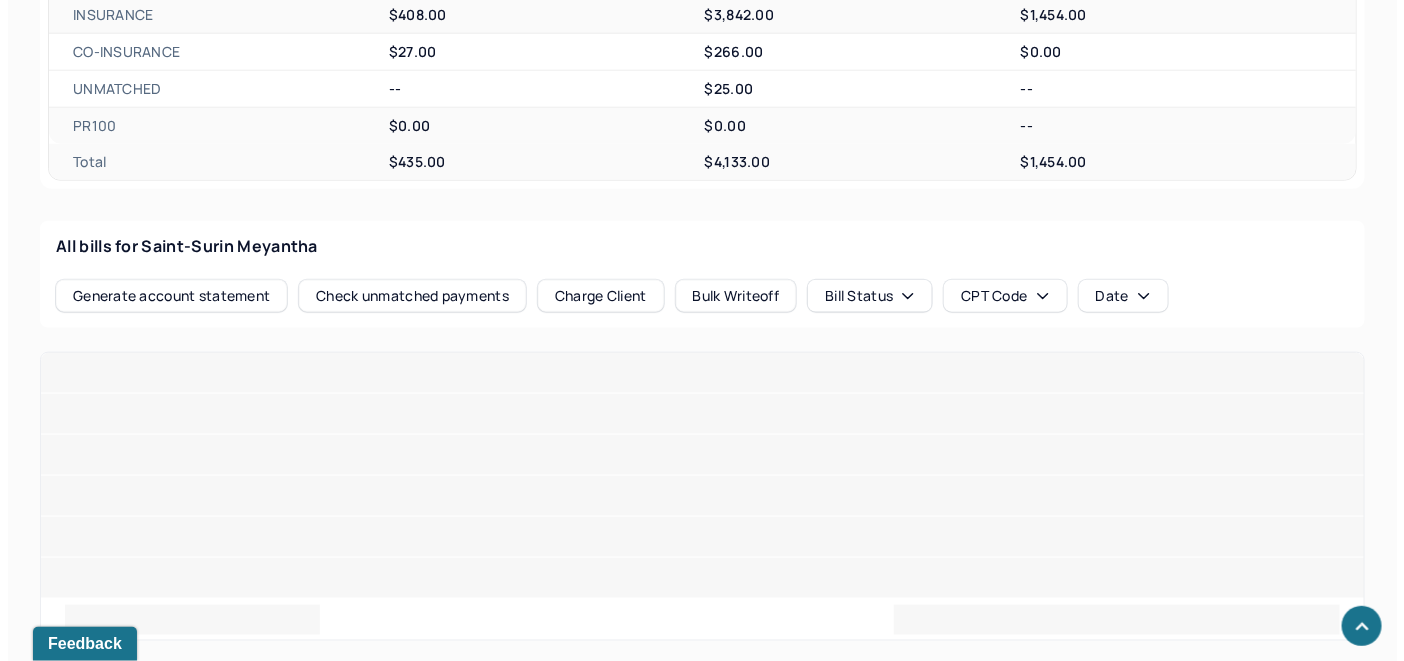 scroll, scrollTop: 985, scrollLeft: 0, axis: vertical 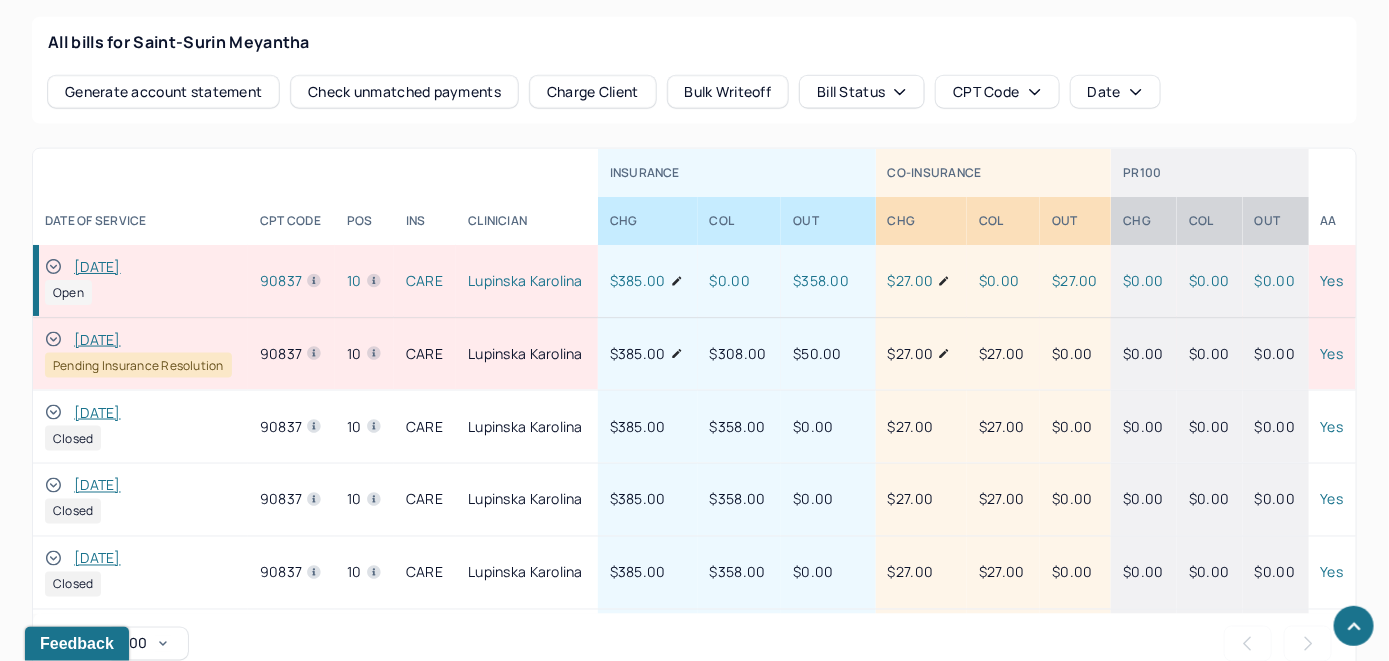 click on "Check unmatched payments" at bounding box center (404, 92) 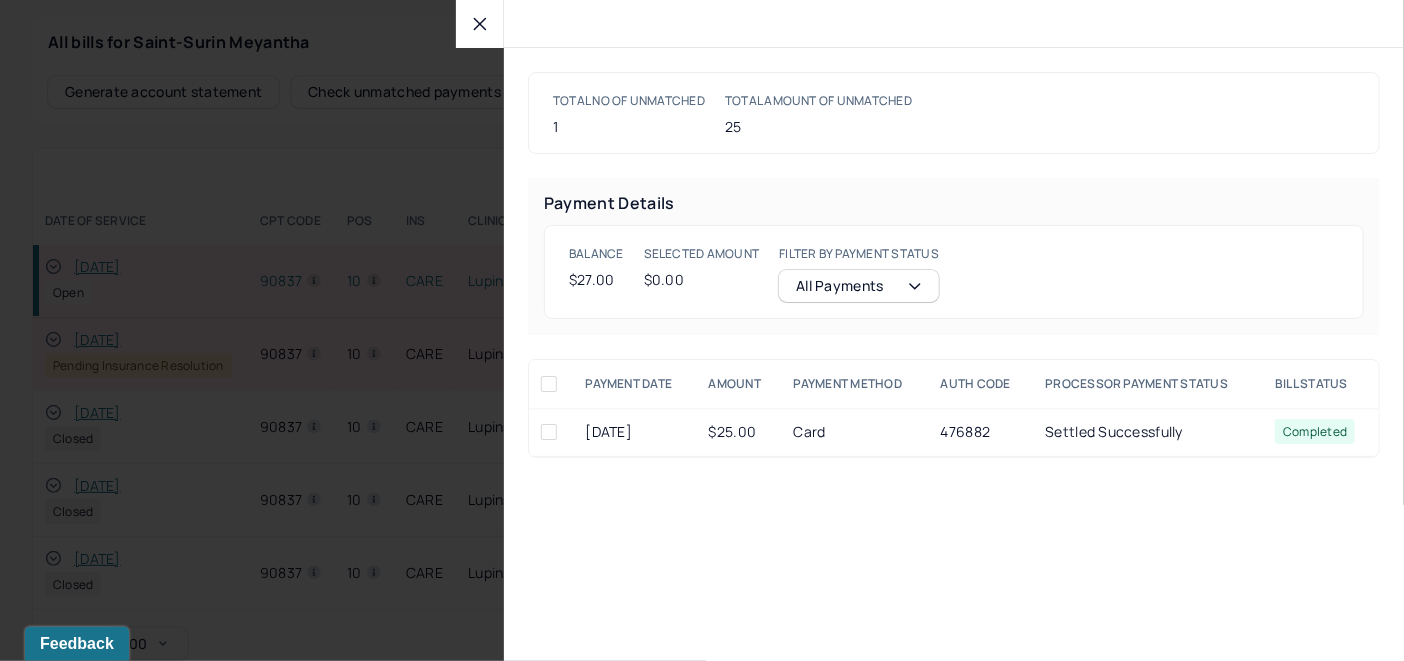 click 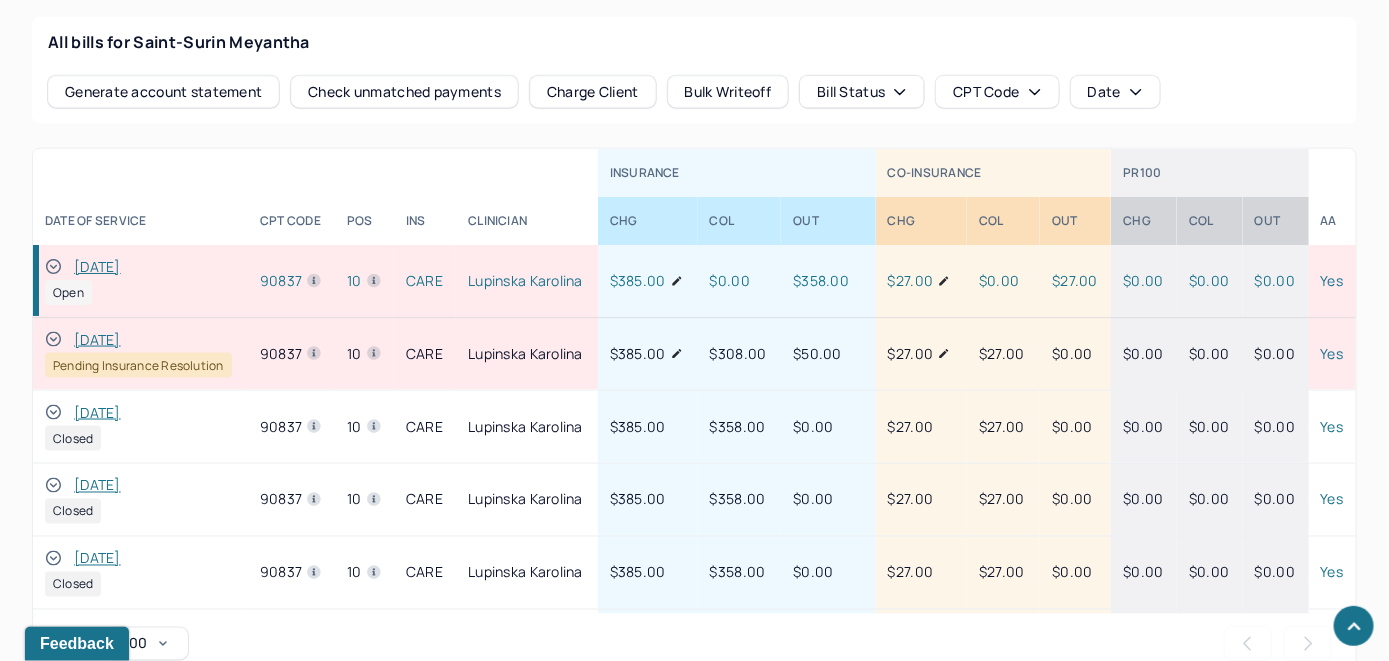 click on "Charge Client" at bounding box center (593, 92) 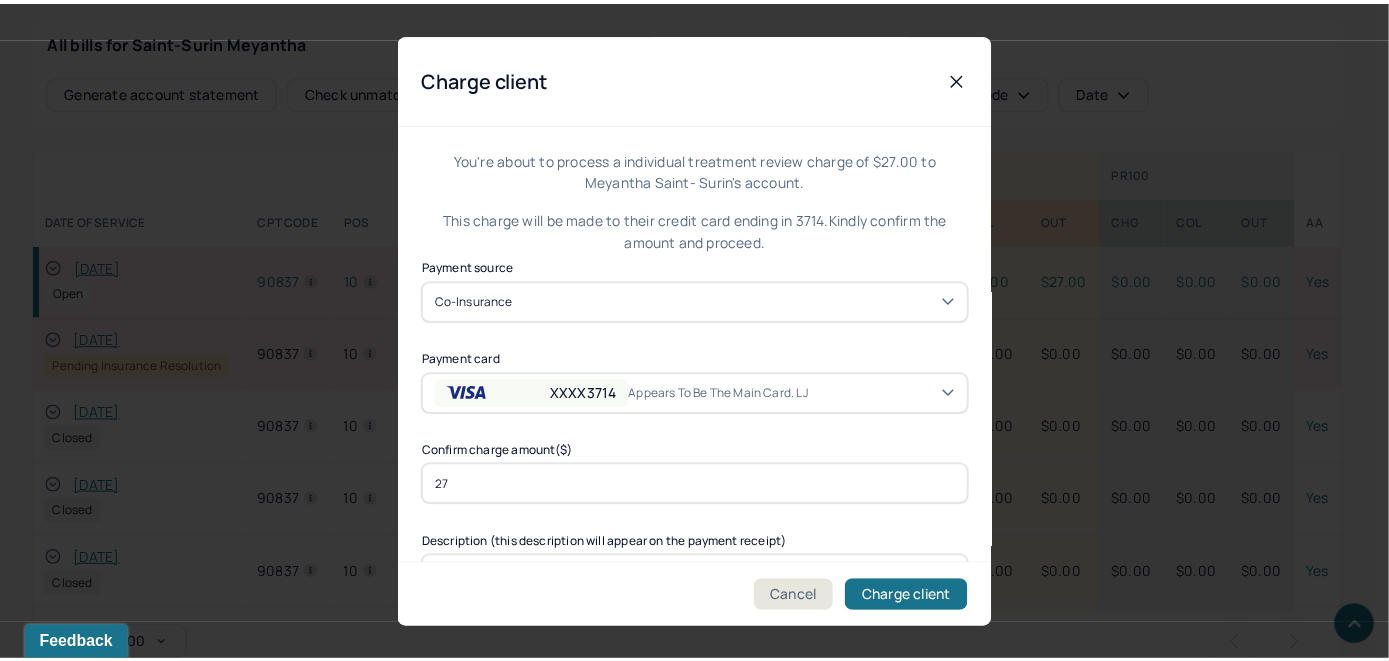 scroll, scrollTop: 121, scrollLeft: 0, axis: vertical 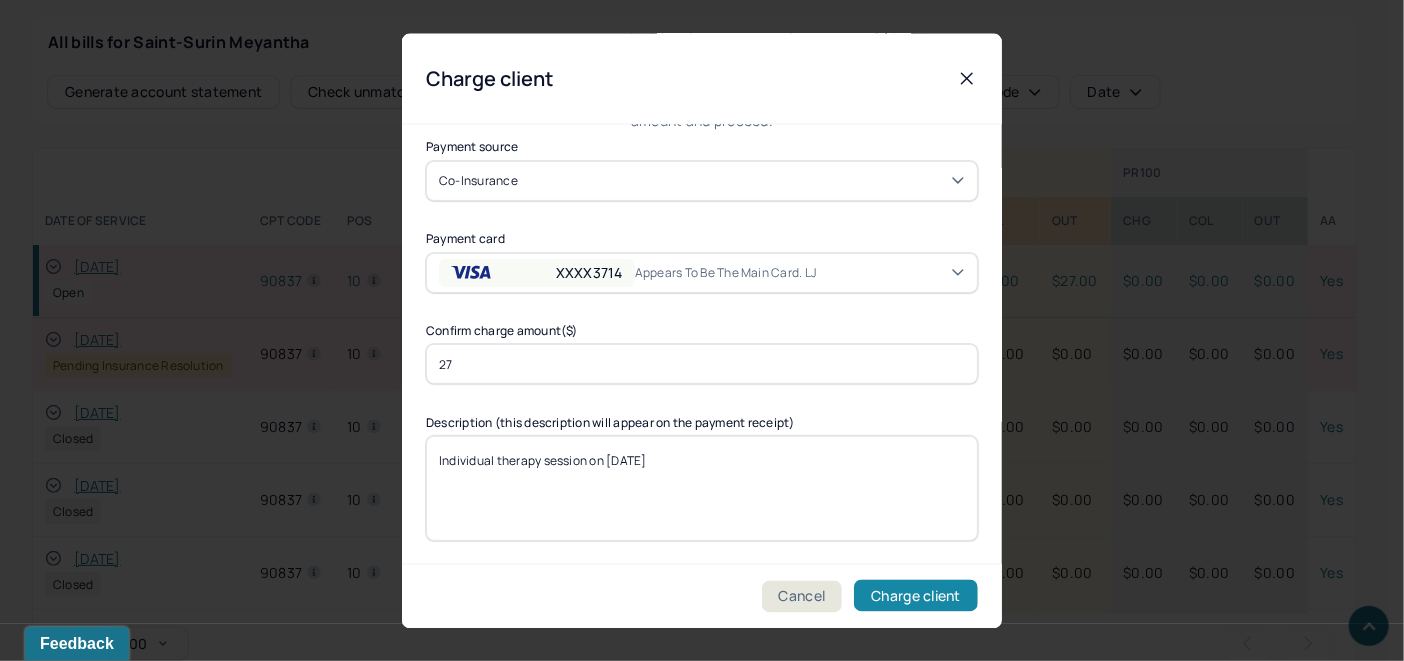 click on "Charge client" at bounding box center [916, 596] 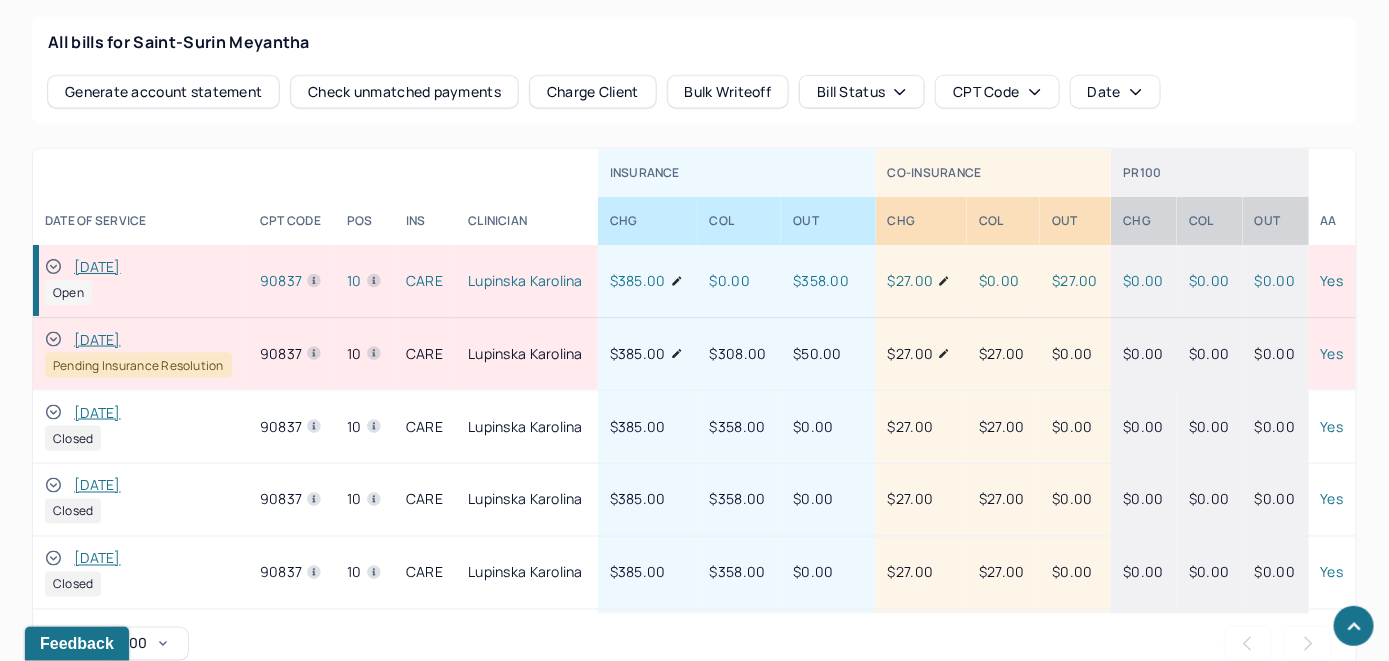 click 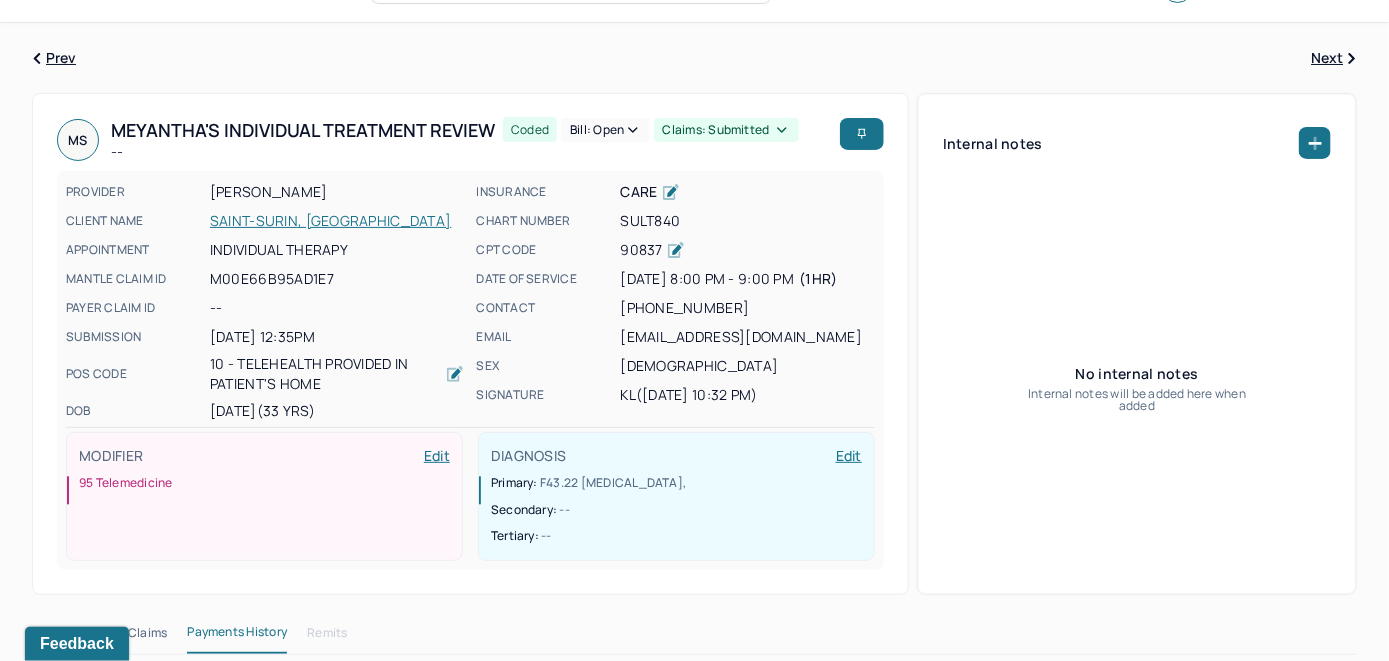 scroll, scrollTop: 0, scrollLeft: 0, axis: both 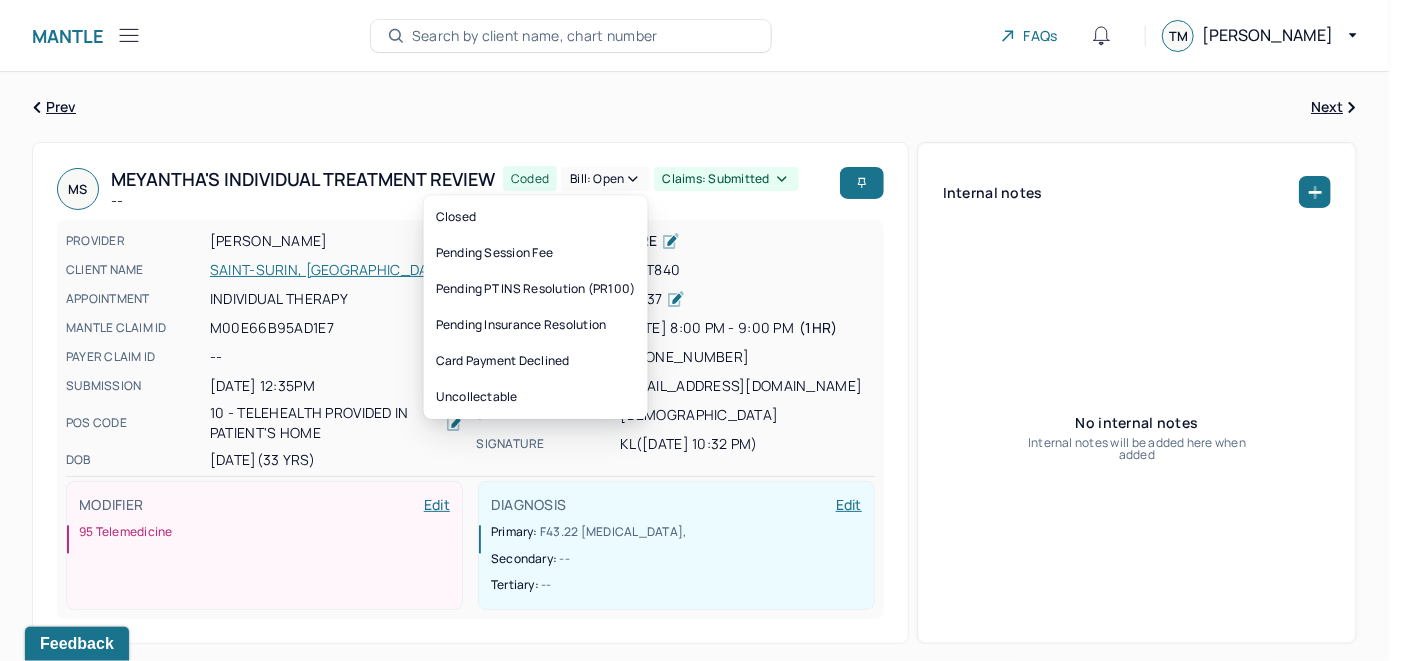 click on "Bill: Open" at bounding box center (605, 179) 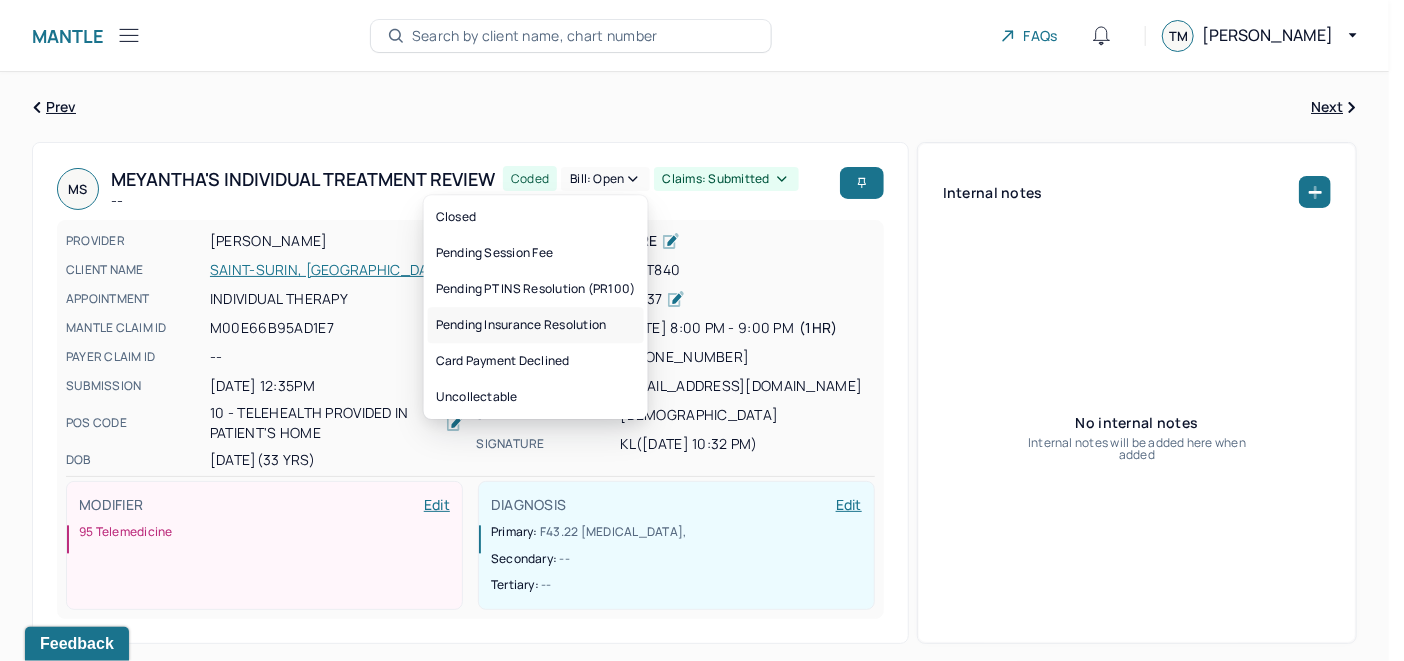 click on "Pending Insurance Resolution" at bounding box center (536, 325) 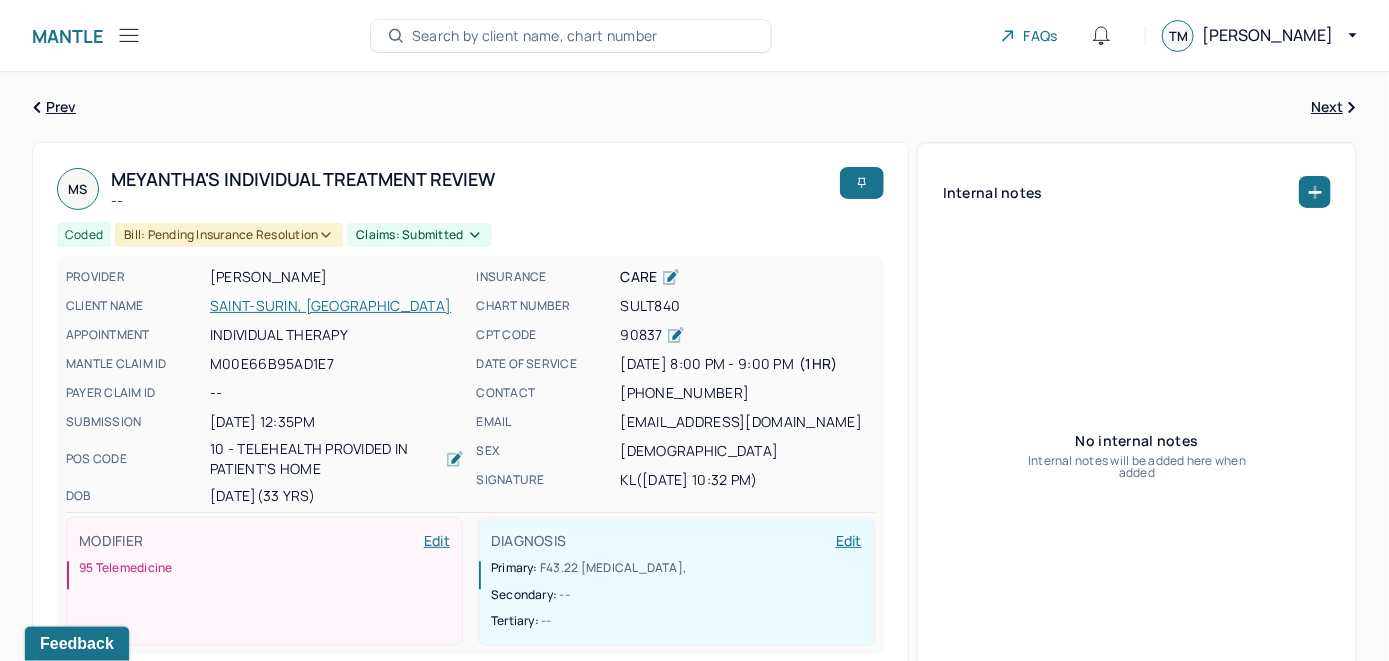 click on "Search by client name, chart number" at bounding box center (571, 36) 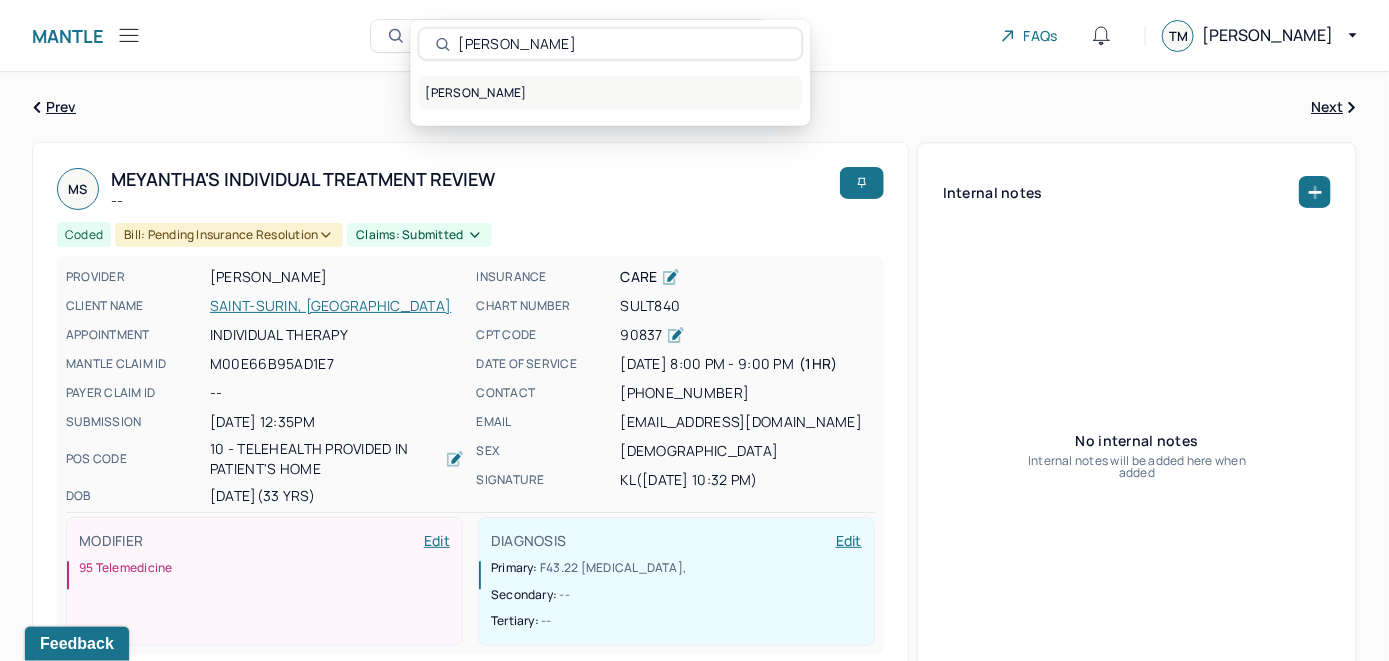 type on "Michael DeVoy" 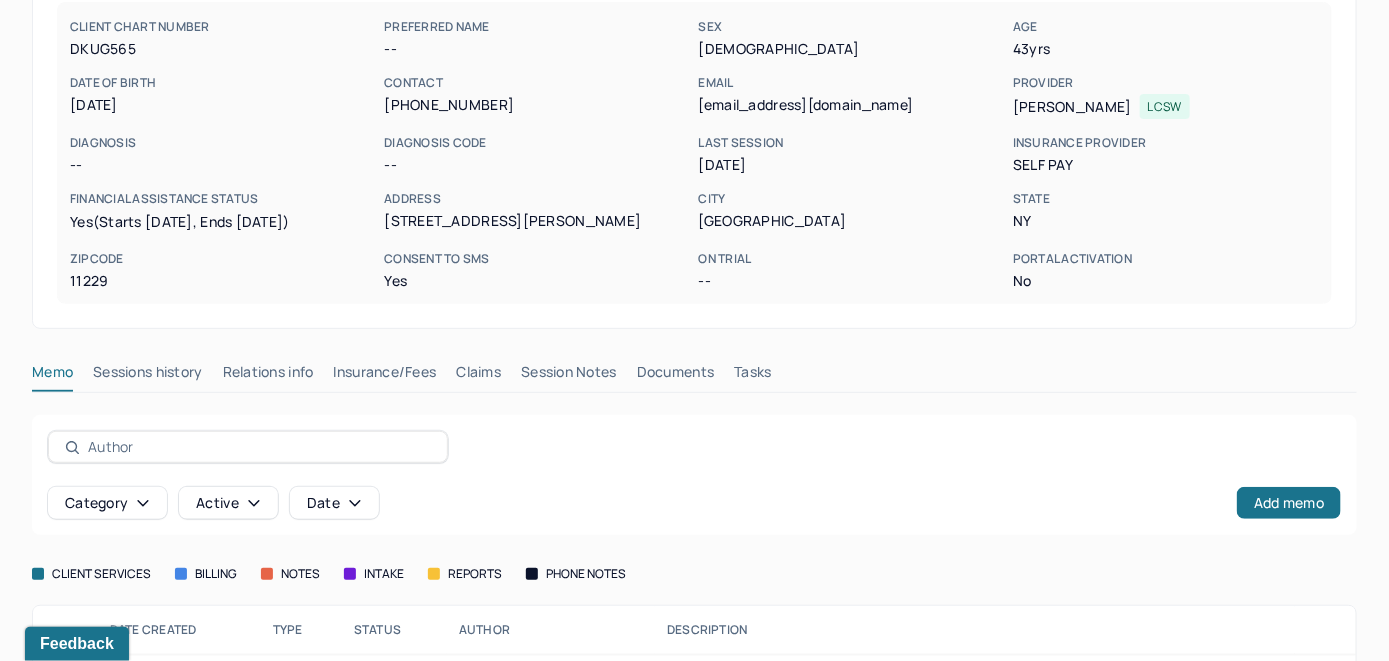 scroll, scrollTop: 300, scrollLeft: 0, axis: vertical 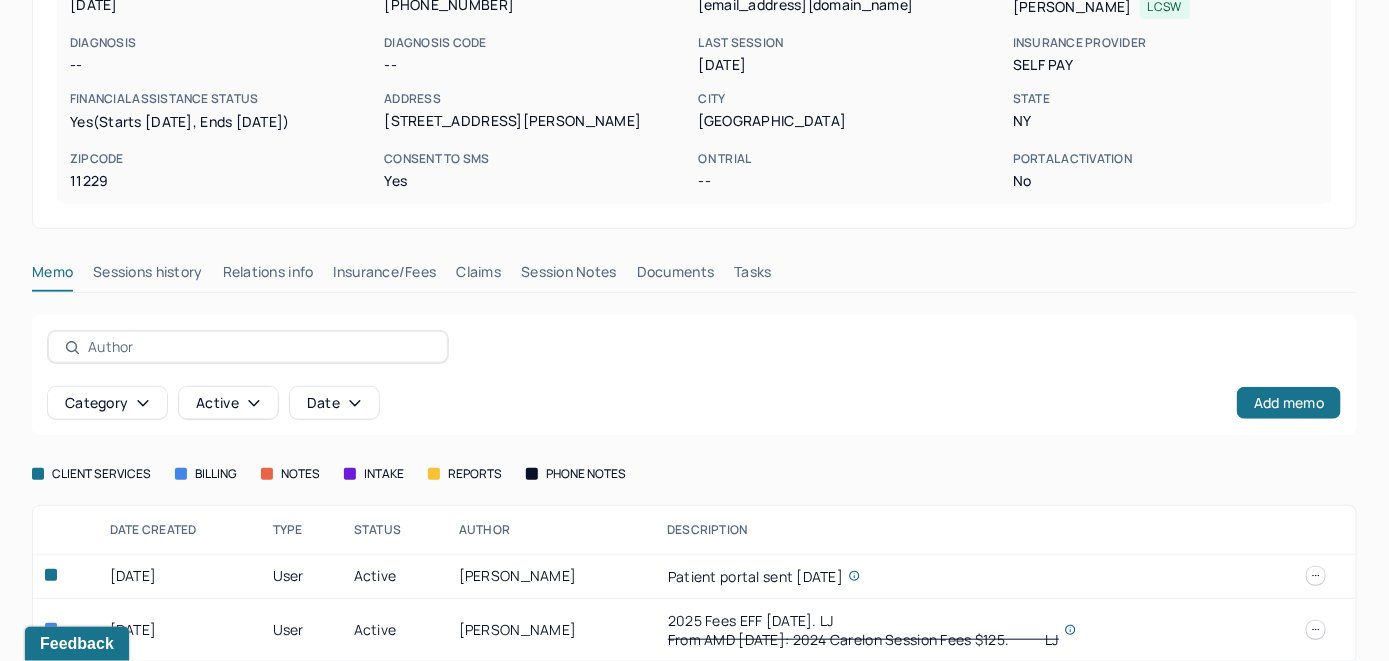 click on "DEVOY, MICHAEL   Financial assistance   active   Add flag     Sessions history     Edit               He/Him CLIENT CHART NUMBER DKUG565 PREFERRED NAME -- SEX male AGE 43  yrs DATE OF BIRTH 04/21/1982  CONTACT (718) 306-4075 EMAIL mikegl2814@gmail.com PROVIDER ALIPERTI, DEANNA LCSW DIAGNOSIS -- DIAGNOSIS CODE -- LAST SESSION 07/08/2025 insurance provider Self Pay FINANCIAL ASSISTANCE STATUS yes (Starts 03/25/2025, Ends 09/25/2025) Address 2212 Brigham St 5B City Brooklyn State NY Zipcode 11229 Consent to Sms Yes On Trial -- Portal Activation No   Memo     Sessions history     Relations info     Insurance/Fees     Claims     Session Notes     Documents     Tasks     Category     active     Date     Add memo   client services billing notes intake reports phone notes Date created Type Status Author Description 06/04/2025 user active MORALES, ALLIE Patient portal sent 6/4/25         12/05/2024 user active JOHNSON, LANELL 2025 Fees EFF 1/6/2025. LJ From AMD 9/26/2024: 2024 Carelon Session Fees $125.           LJ" at bounding box center (694, 229) 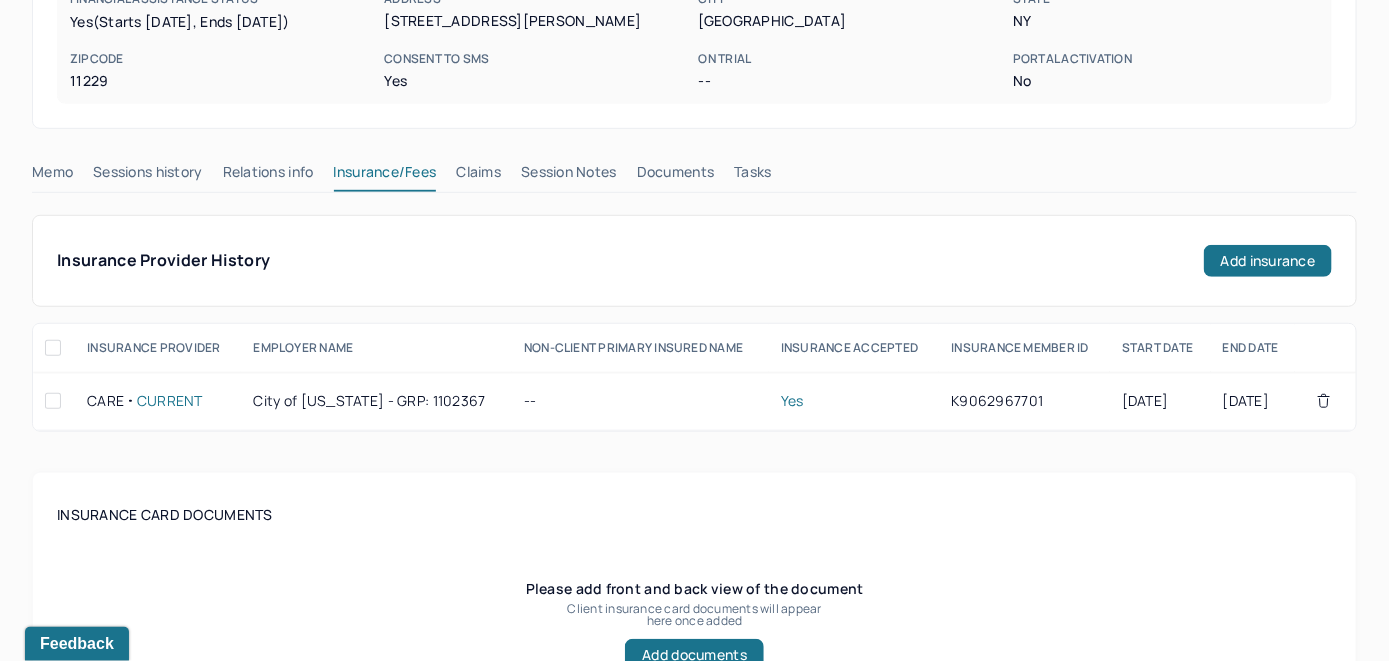 click on "Claims" at bounding box center (478, 176) 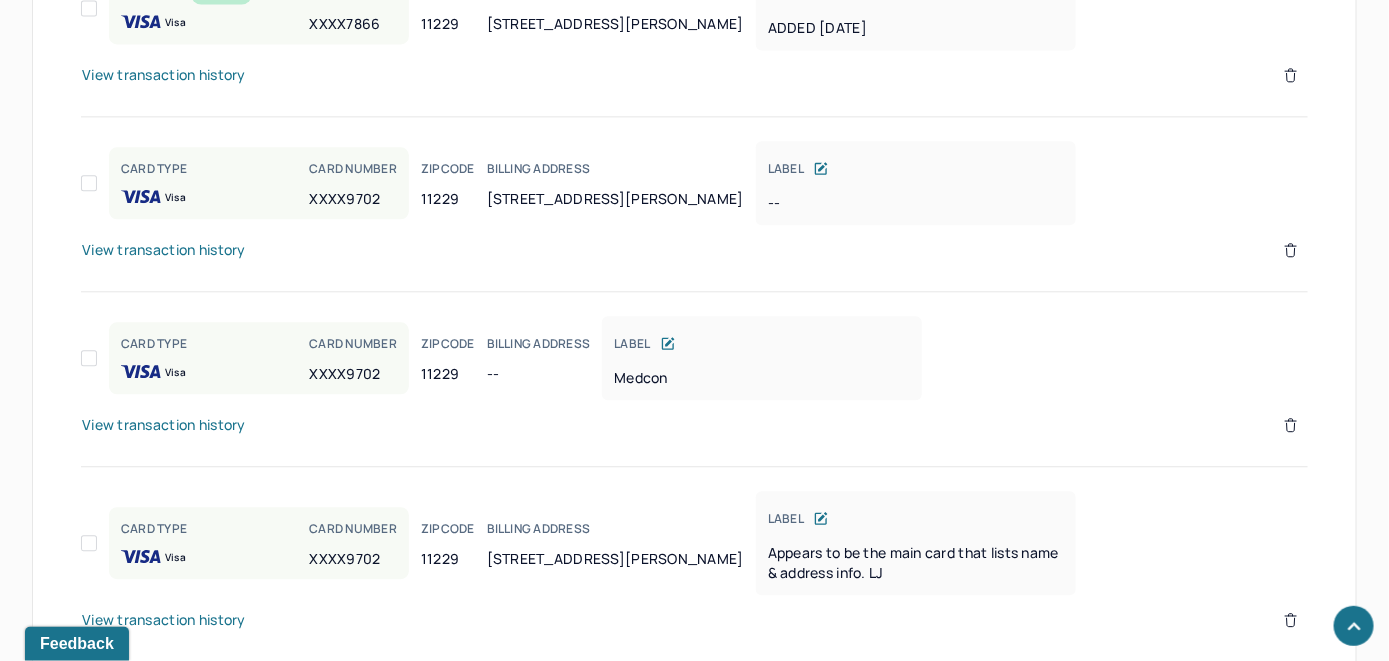 scroll, scrollTop: 1630, scrollLeft: 0, axis: vertical 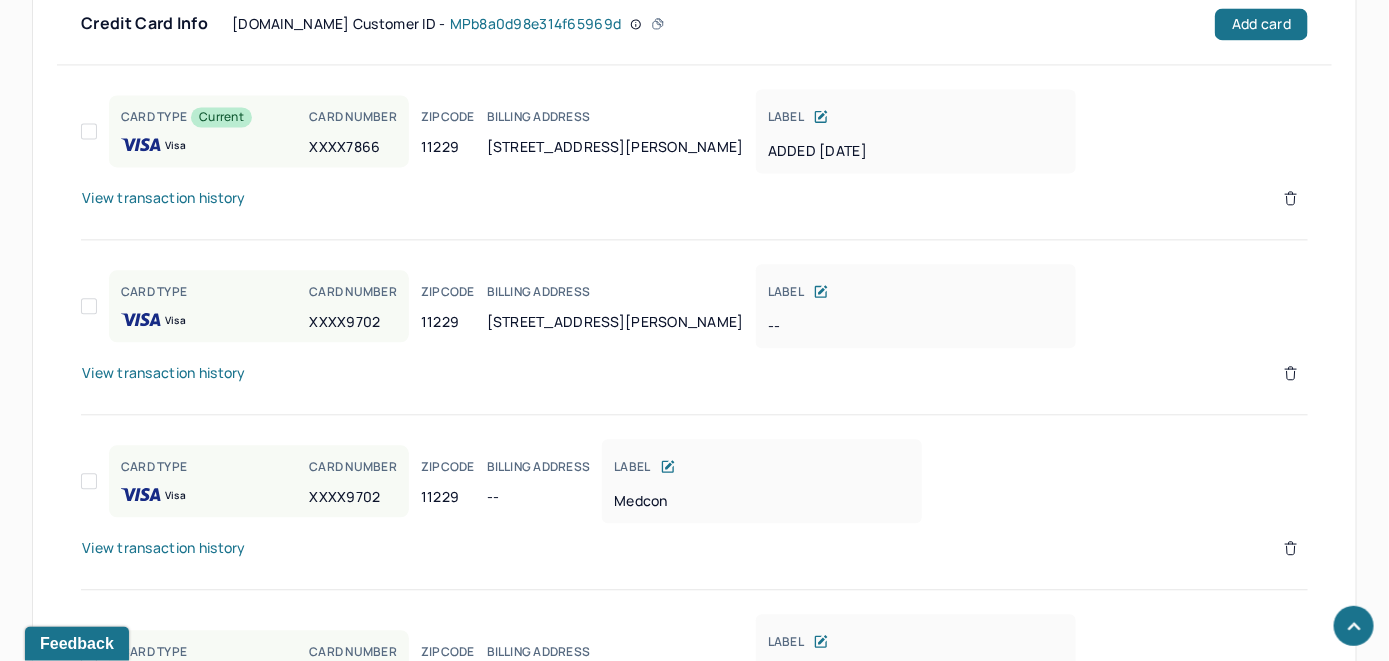 click on "View transaction history" at bounding box center (164, 198) 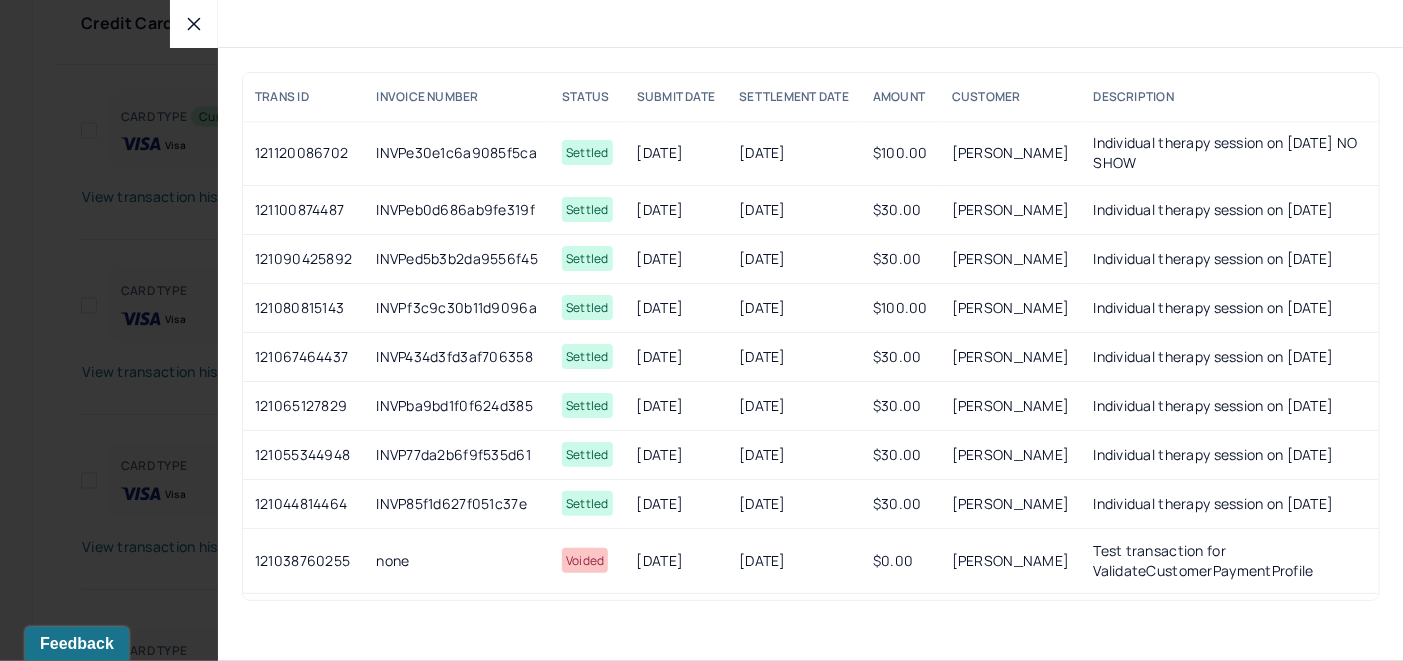 click 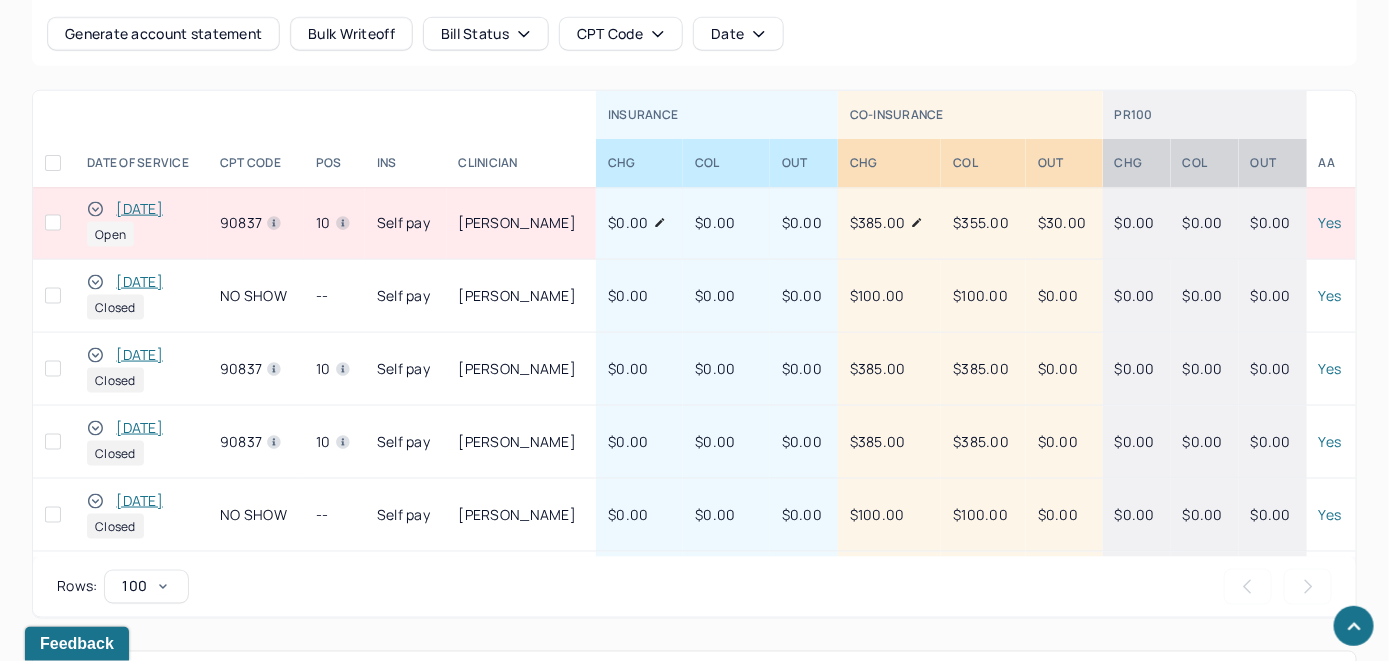 click on "[DATE]" at bounding box center (139, 209) 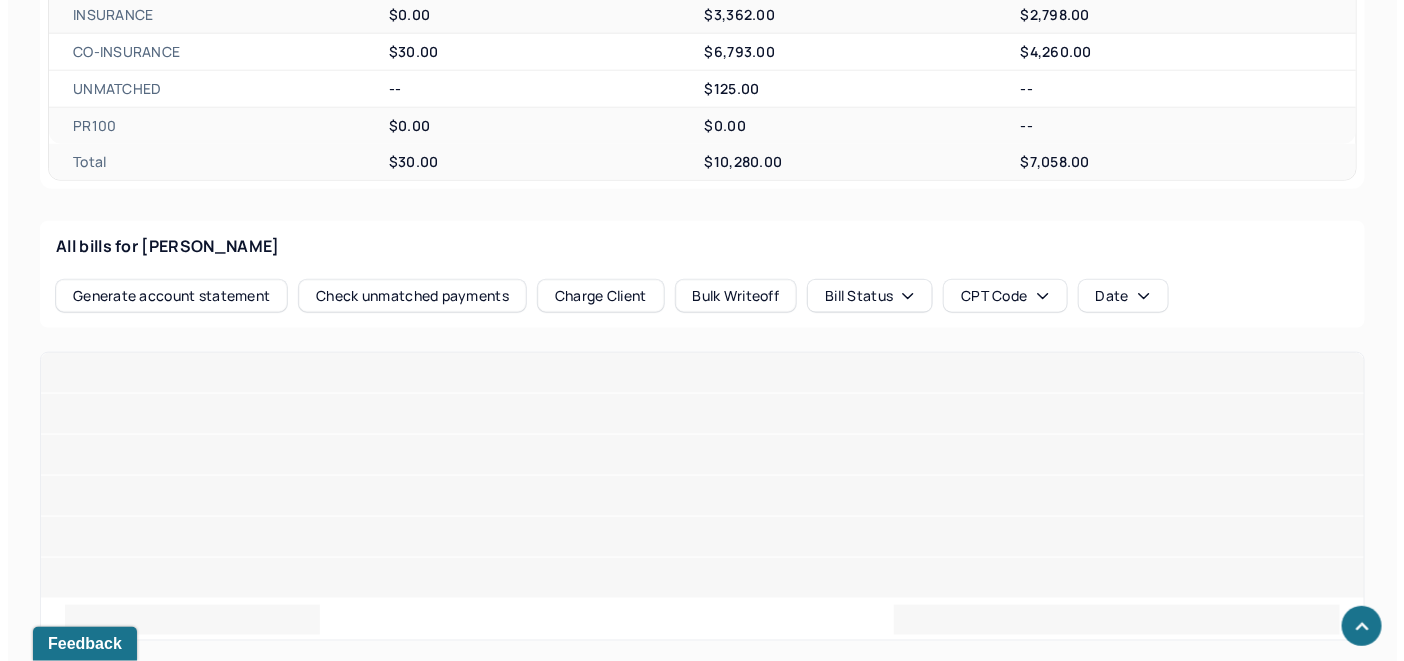 scroll, scrollTop: 814, scrollLeft: 0, axis: vertical 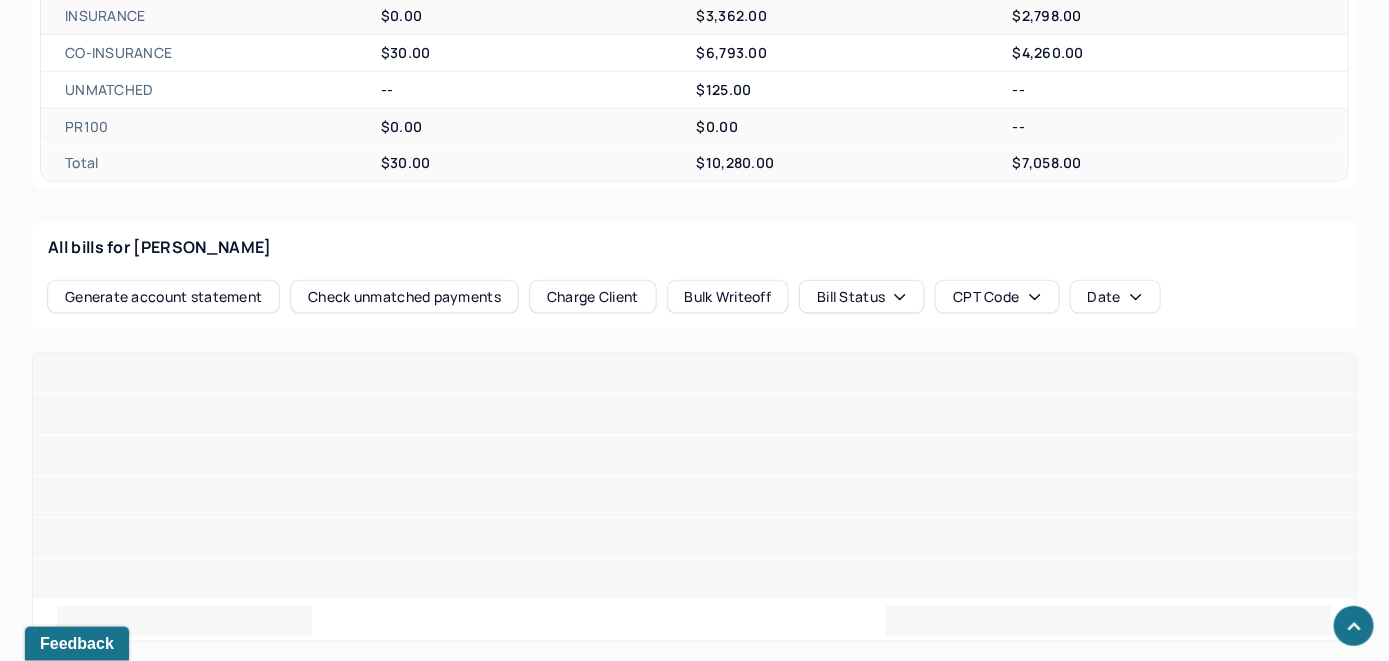 click on "Check unmatched payments" at bounding box center (404, 297) 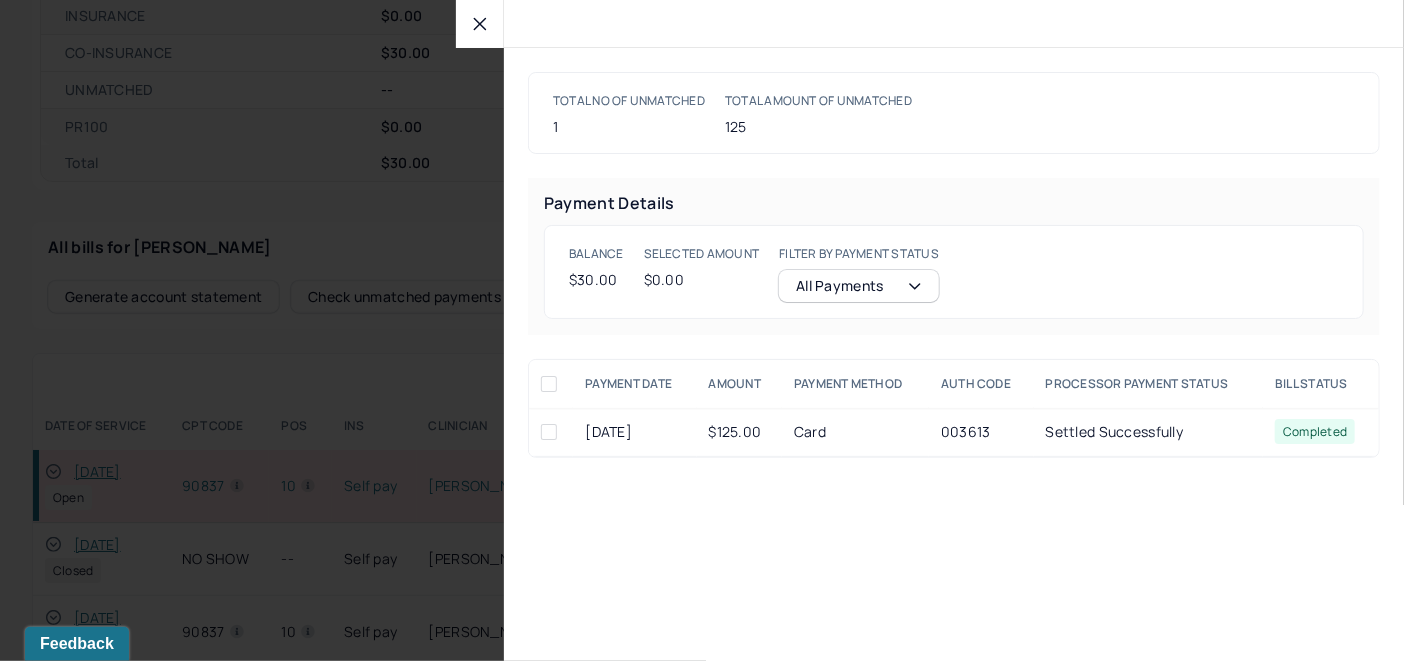 click 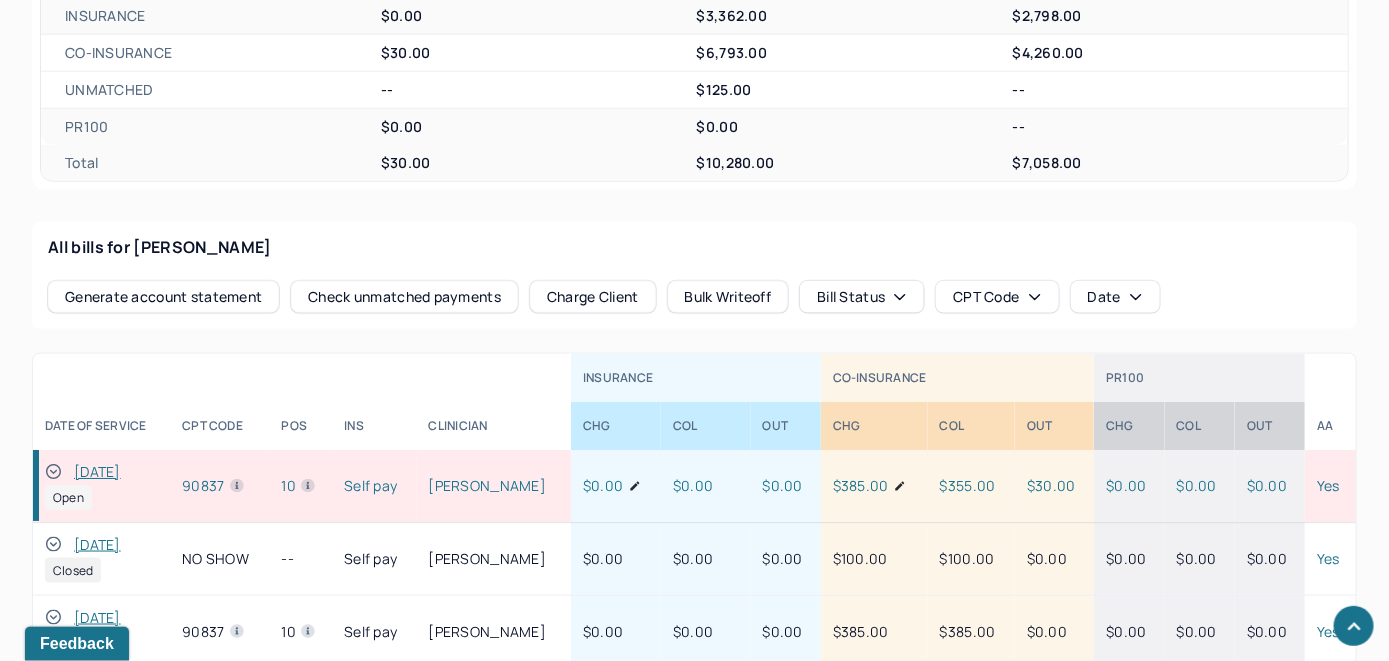 click on "Charge Client" at bounding box center (593, 297) 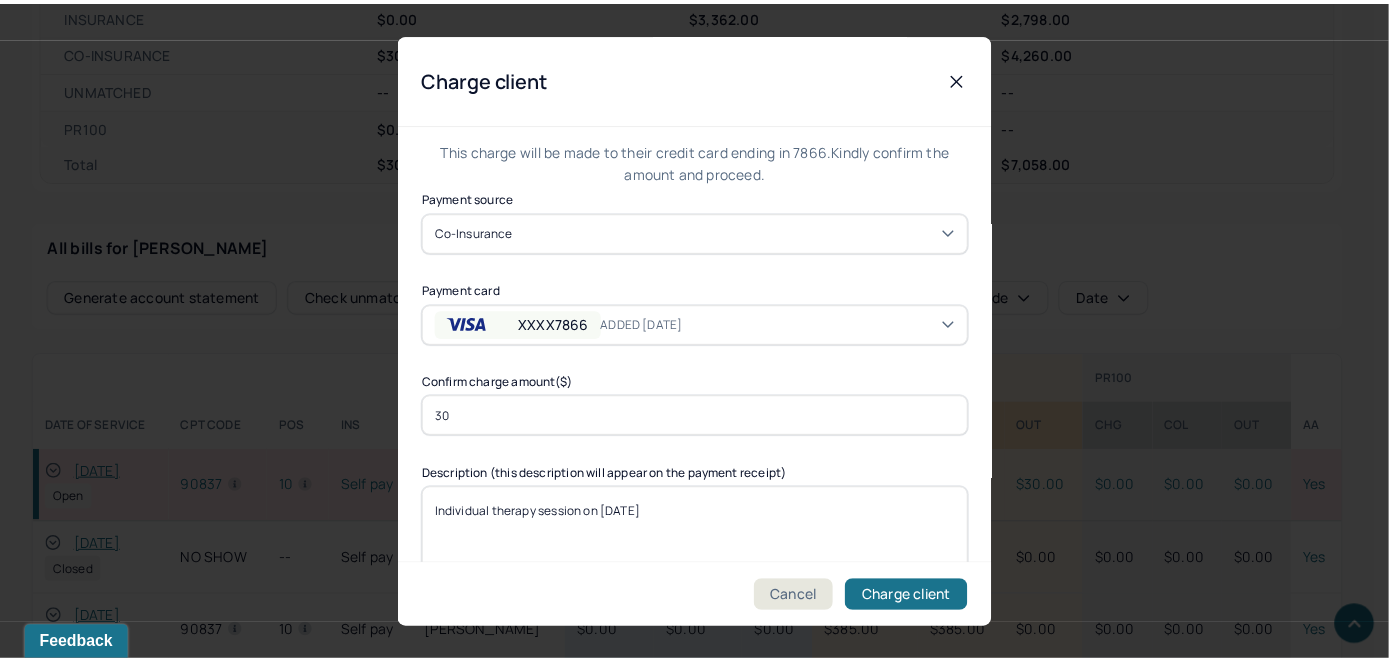scroll, scrollTop: 121, scrollLeft: 0, axis: vertical 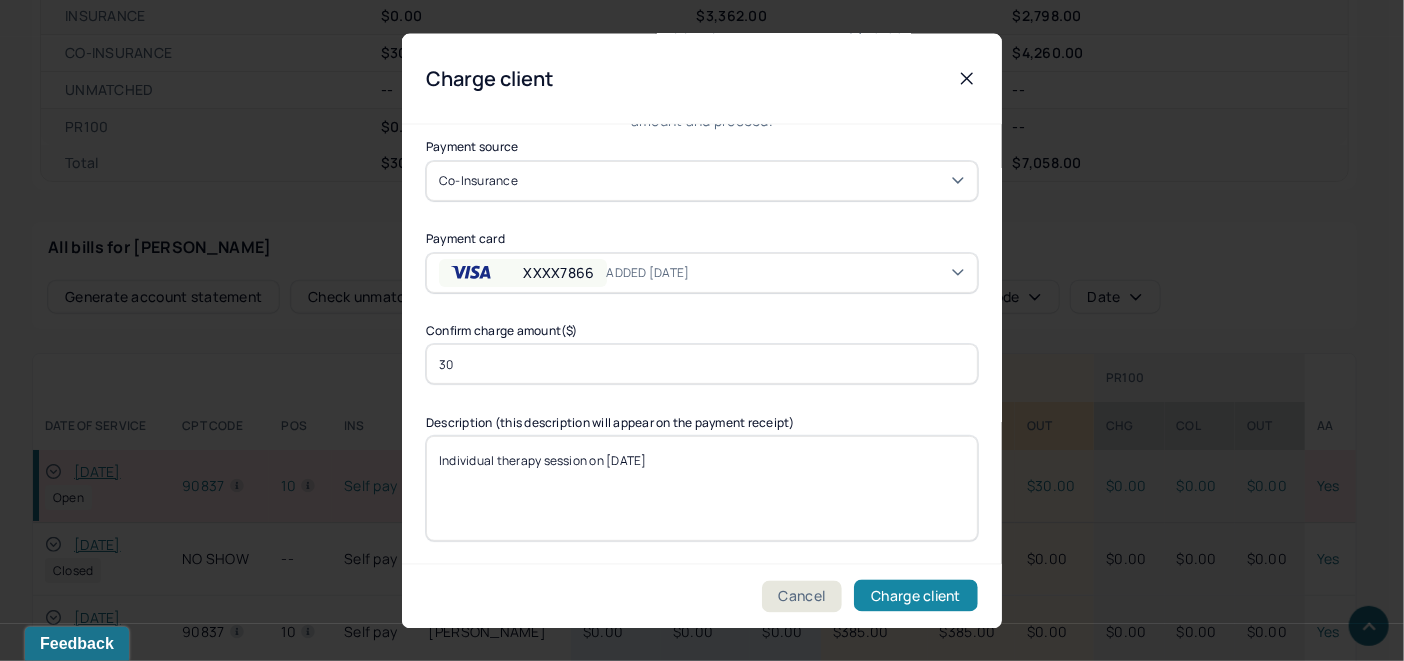 click on "Charge client" at bounding box center [916, 596] 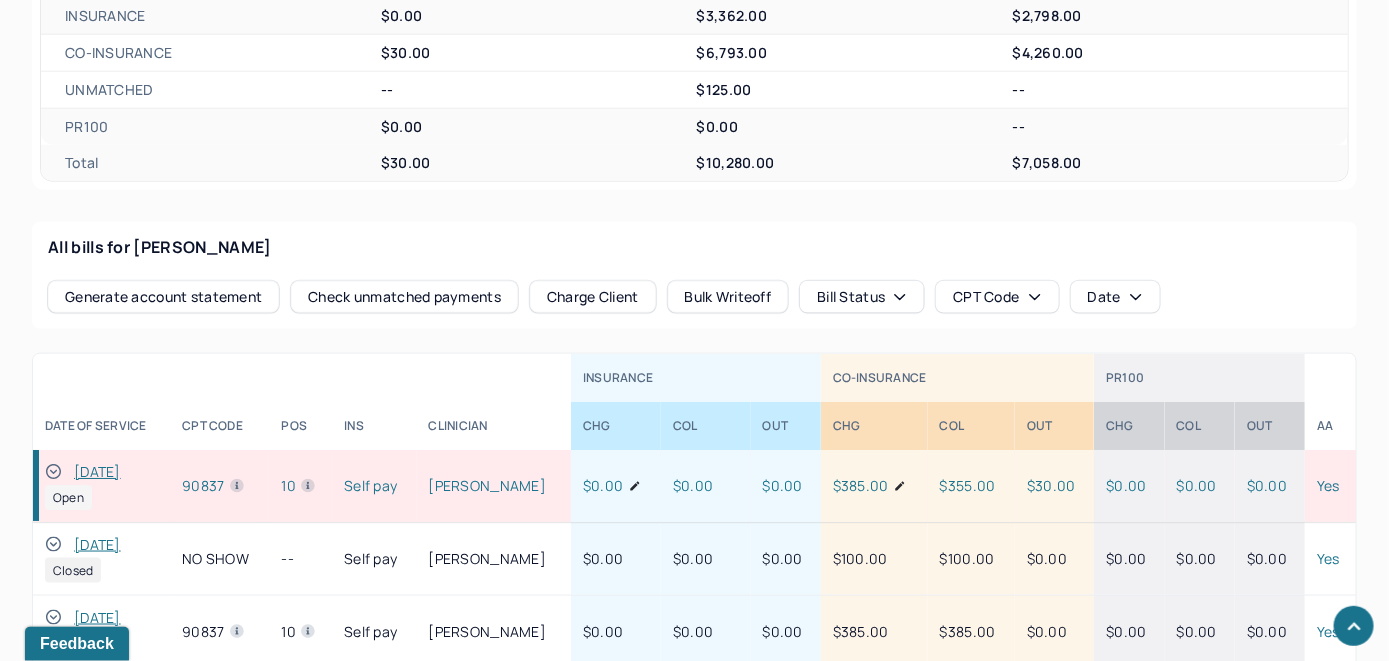 drag, startPoint x: 54, startPoint y: 463, endPoint x: 64, endPoint y: 448, distance: 18.027756 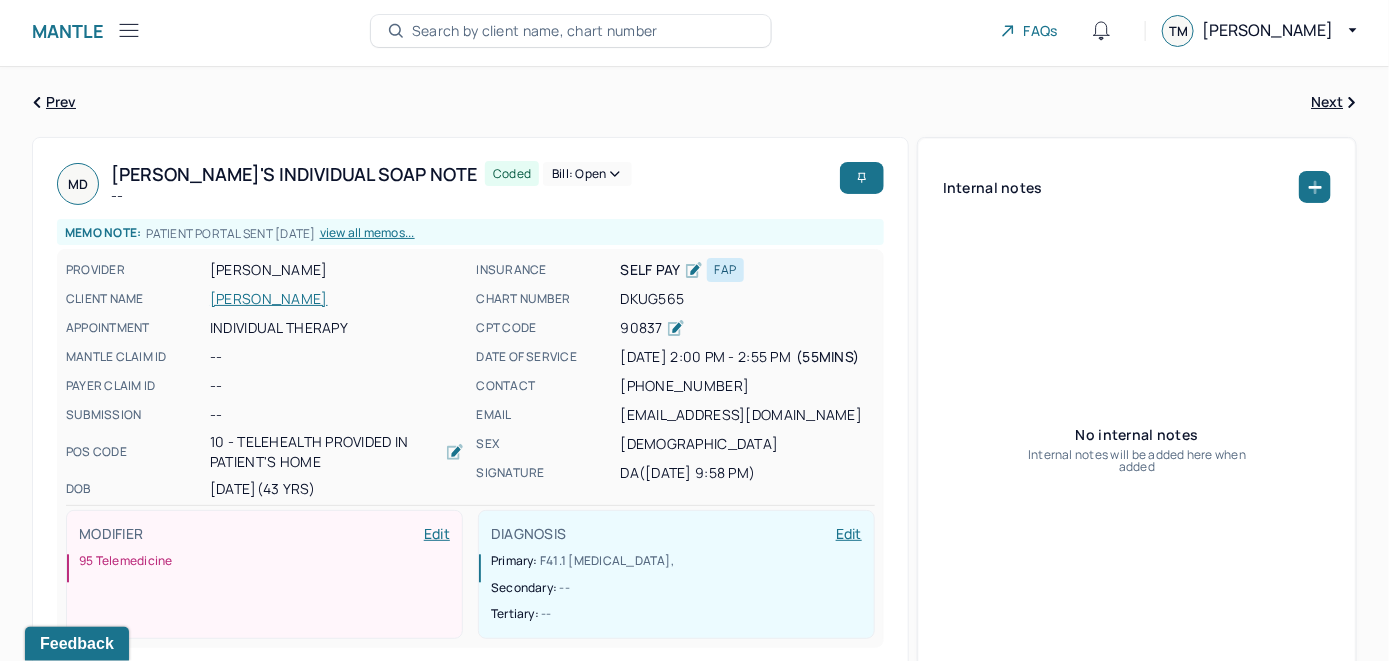 scroll, scrollTop: 0, scrollLeft: 0, axis: both 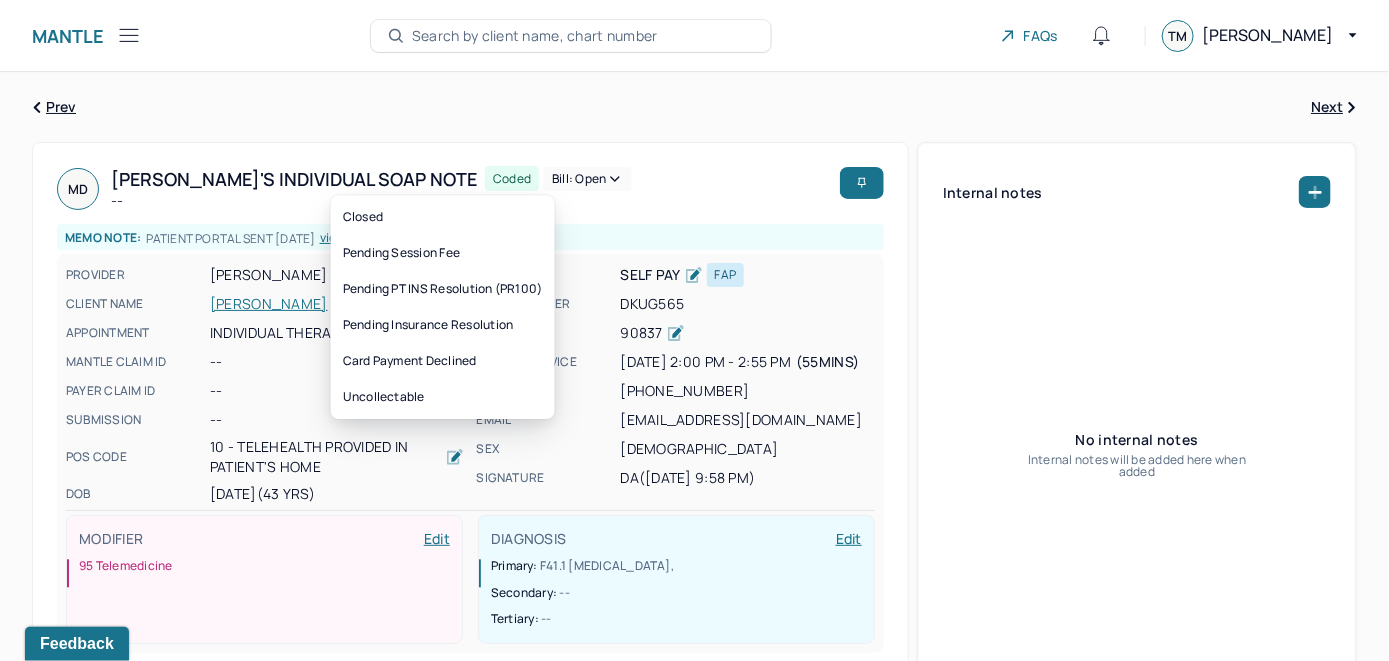 click on "Bill: Open" at bounding box center [587, 179] 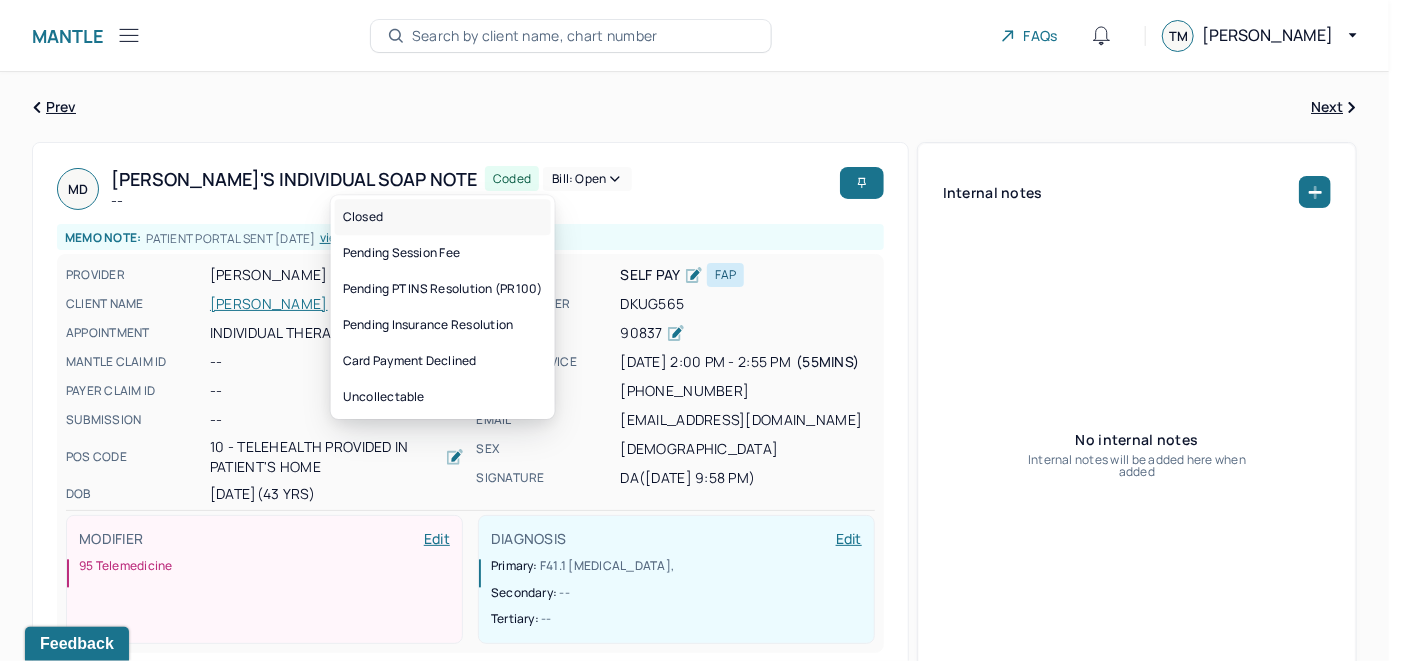 click on "Closed" at bounding box center (443, 217) 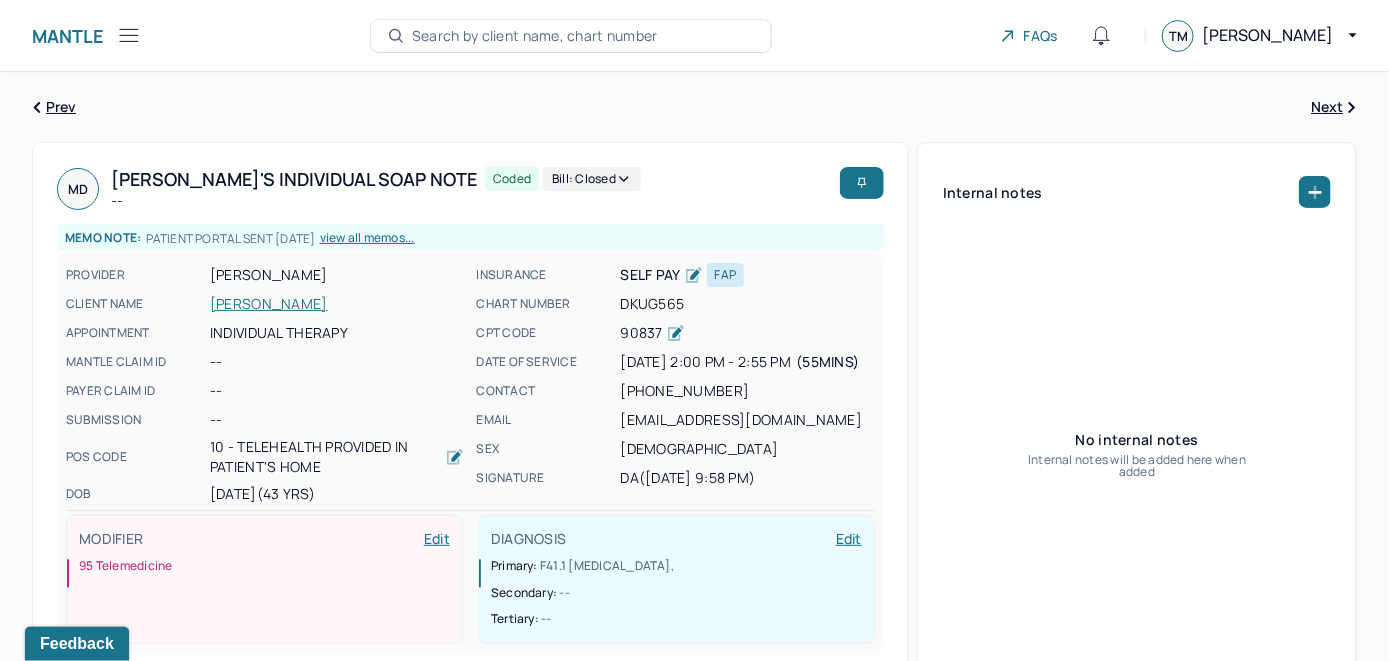 click on "Search by client name, chart number" at bounding box center [535, 36] 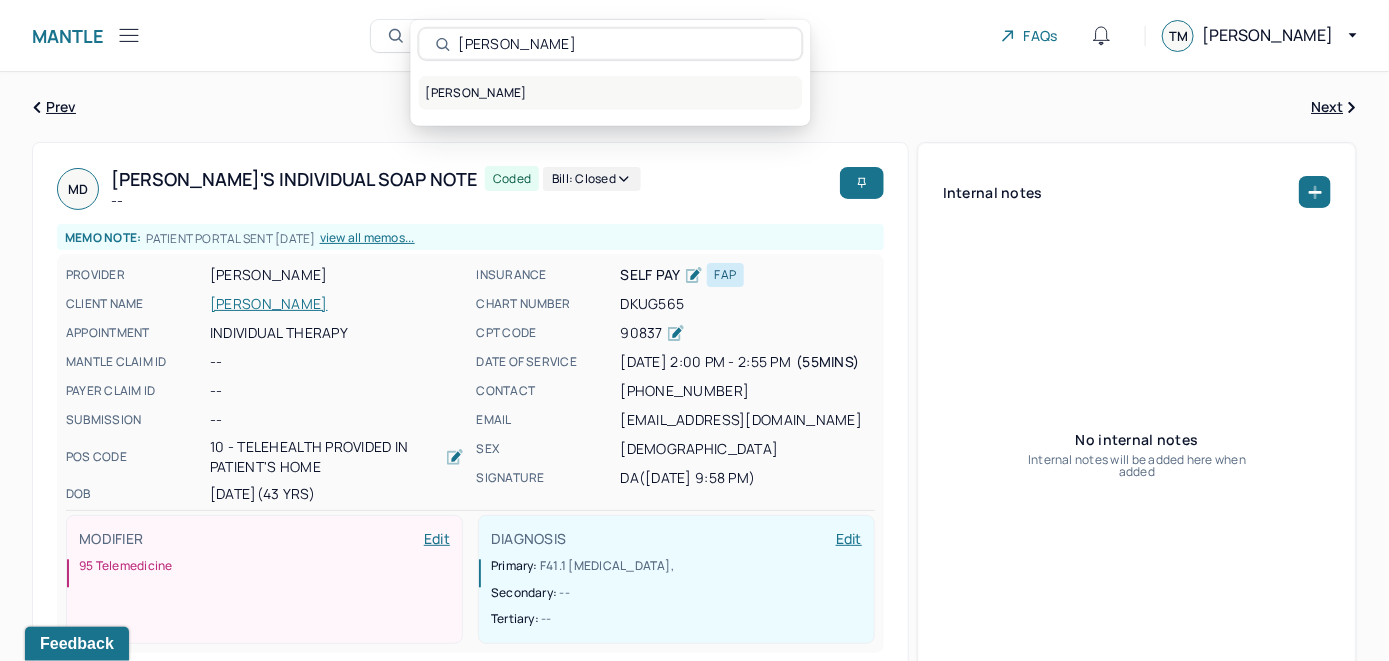 type on "Michael Hurtado" 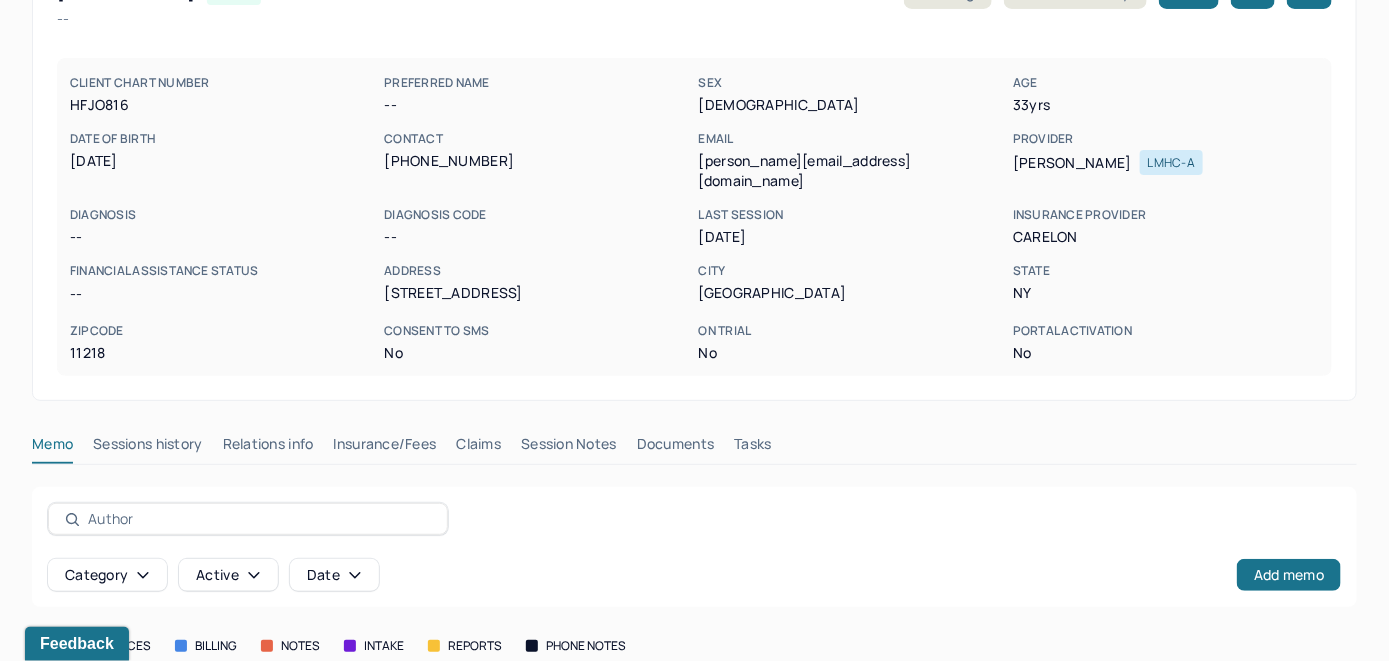 scroll, scrollTop: 261, scrollLeft: 0, axis: vertical 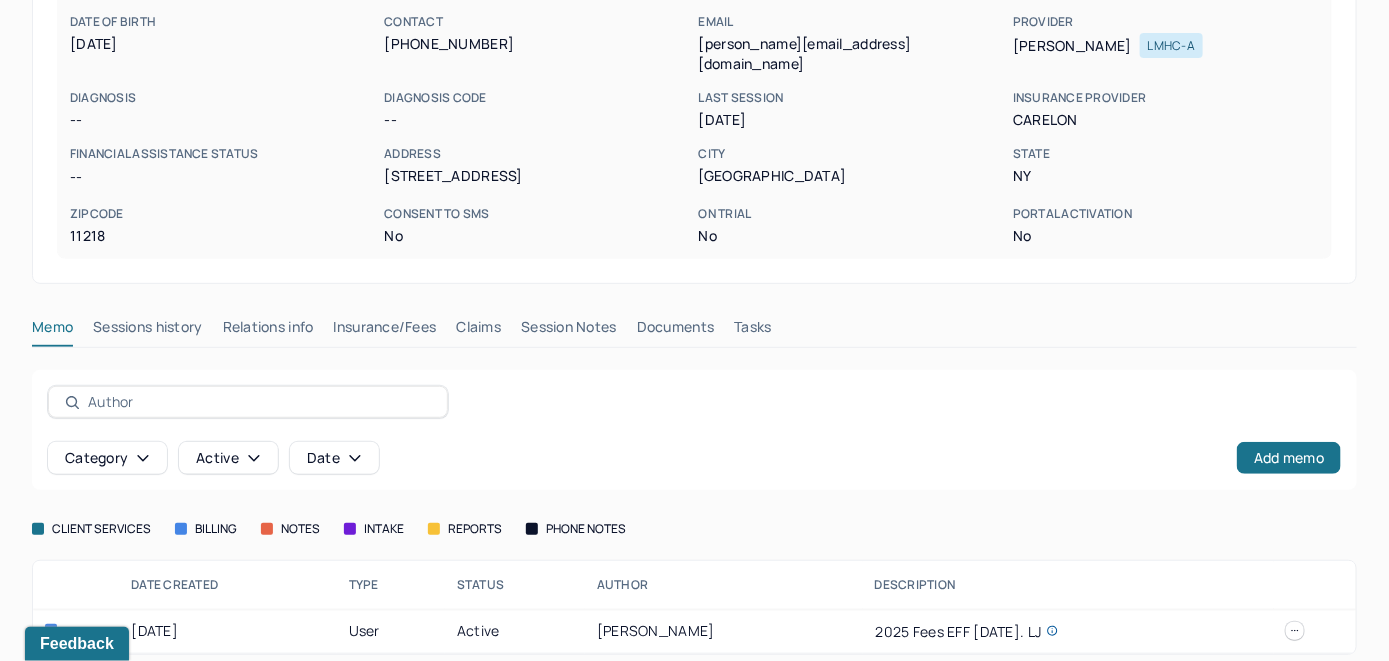 click on "Insurance/Fees" at bounding box center [385, 331] 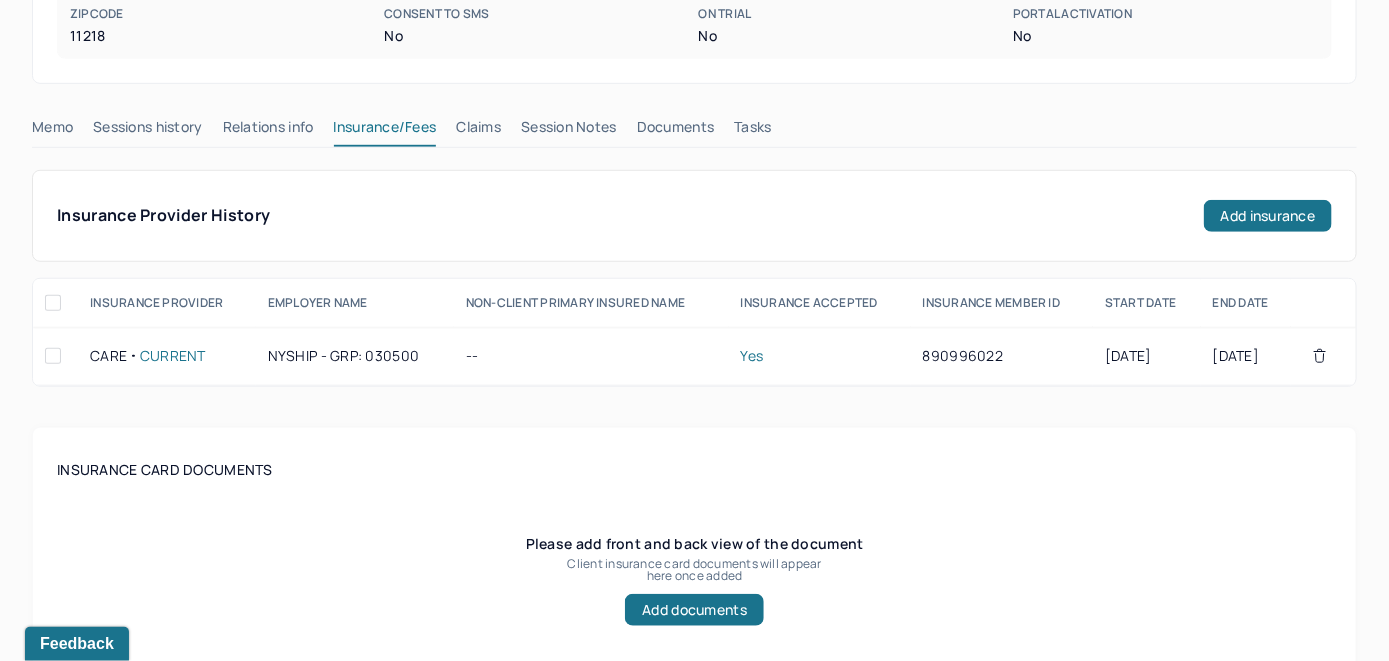 click on "Claims" at bounding box center [478, 131] 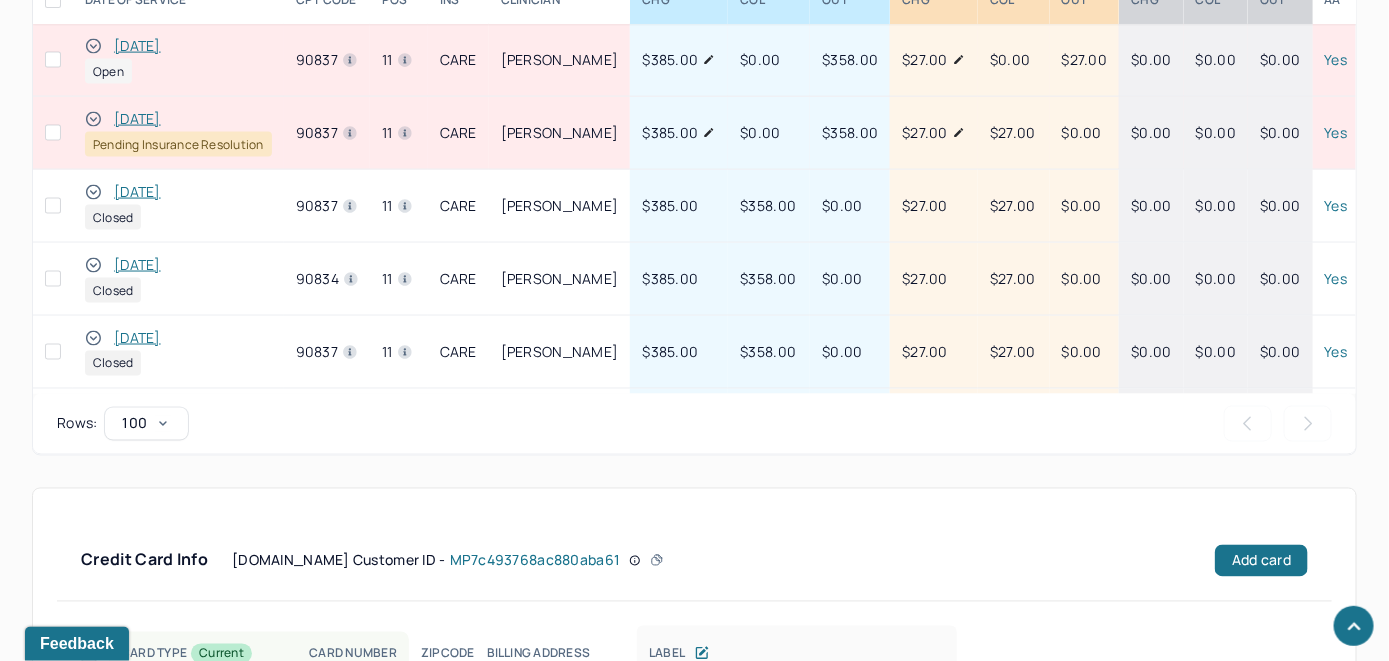 scroll, scrollTop: 985, scrollLeft: 0, axis: vertical 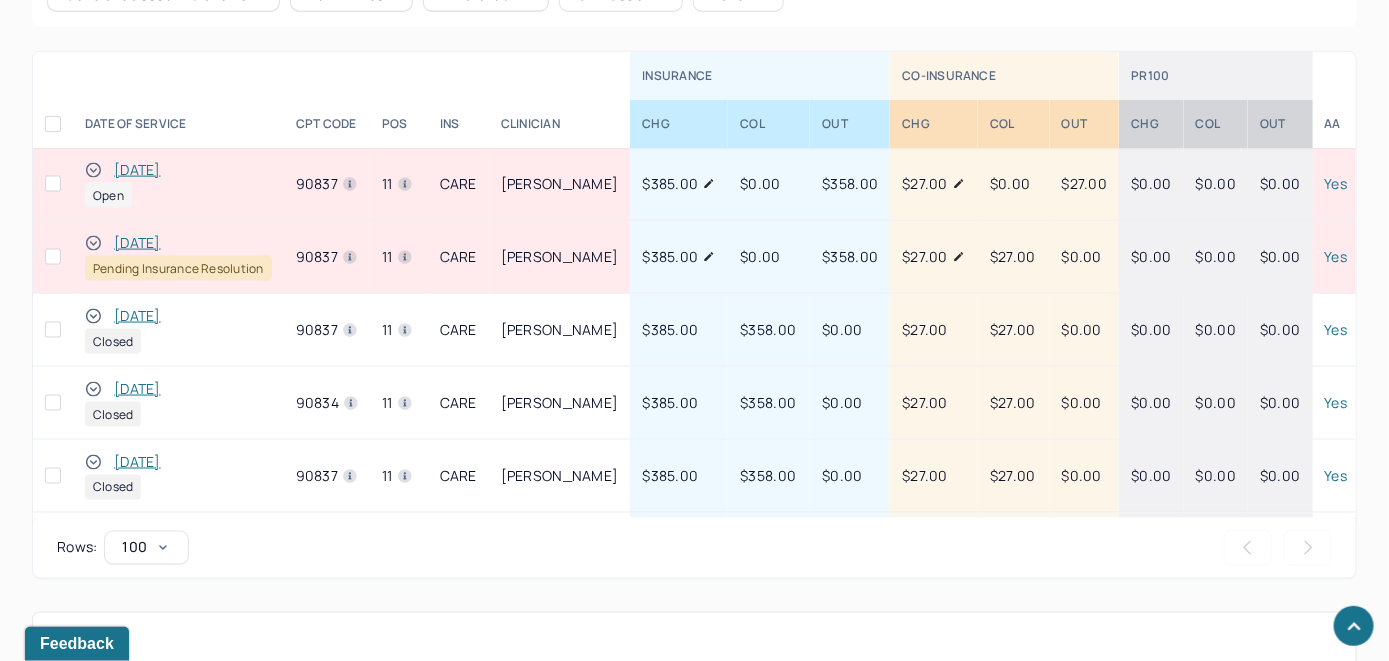 click on "[DATE]" at bounding box center (137, 170) 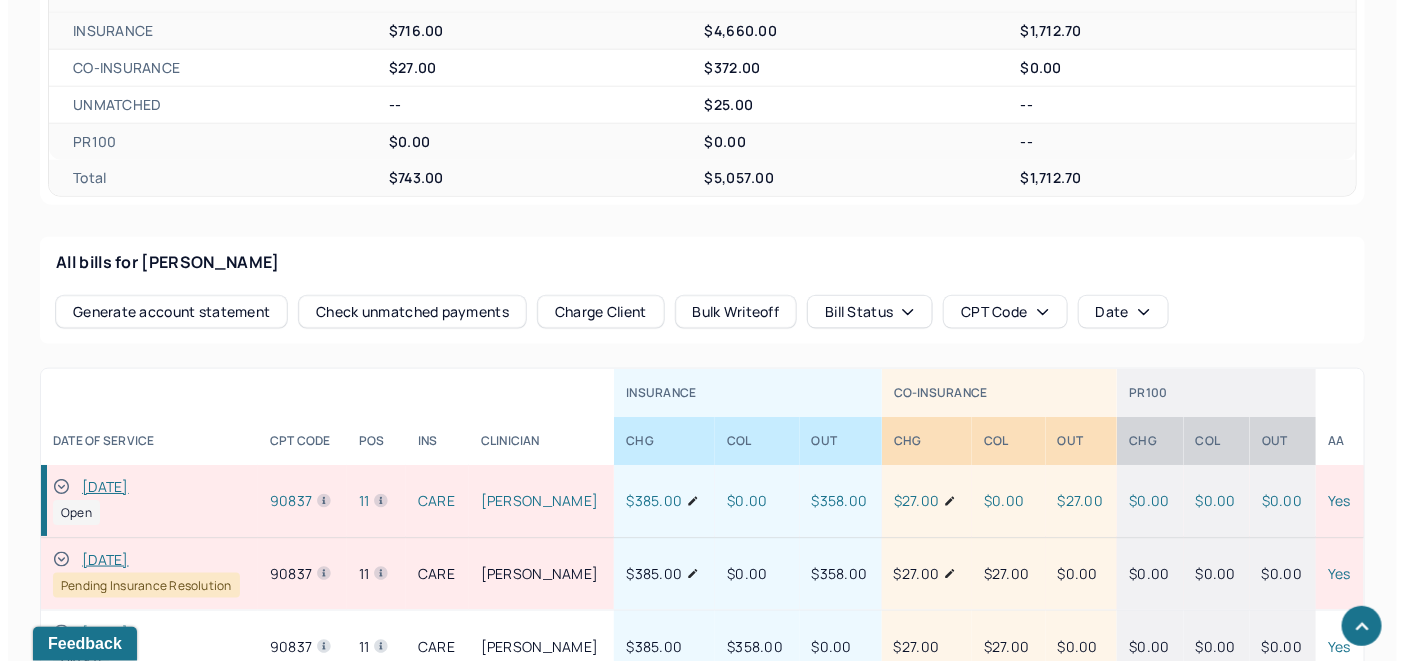 scroll, scrollTop: 985, scrollLeft: 0, axis: vertical 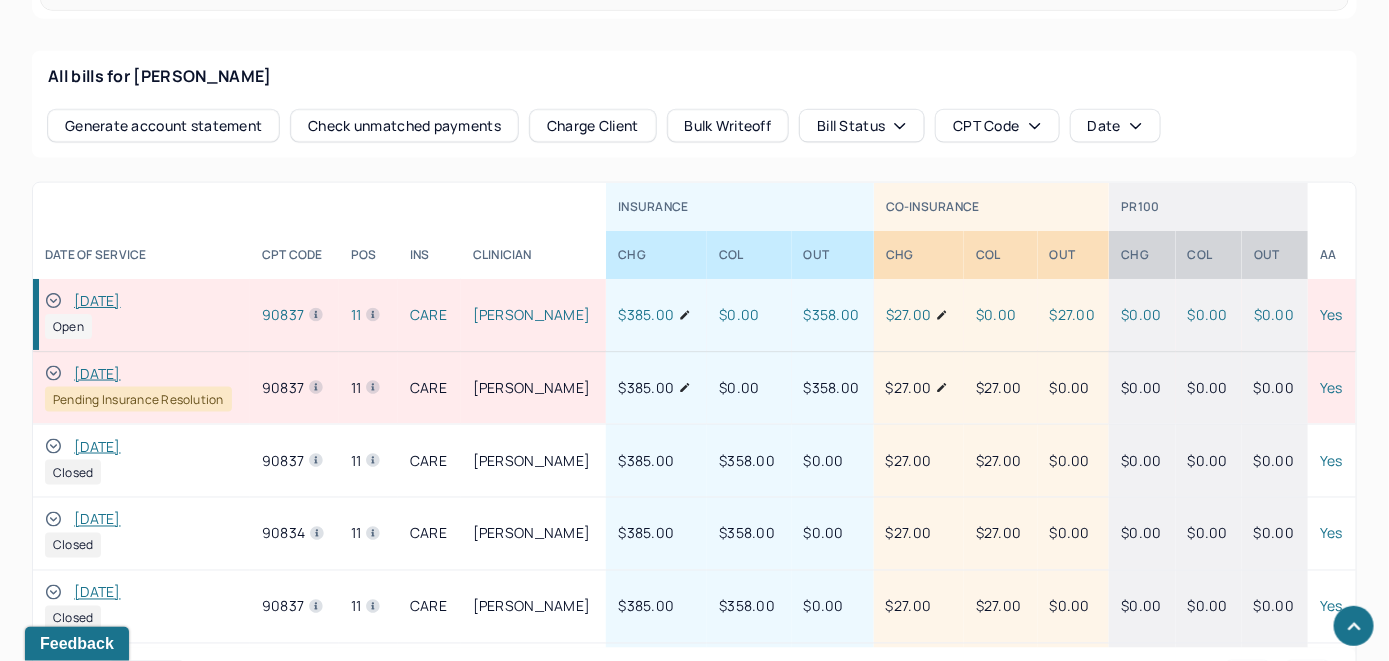 click on "Check unmatched payments" at bounding box center [404, 126] 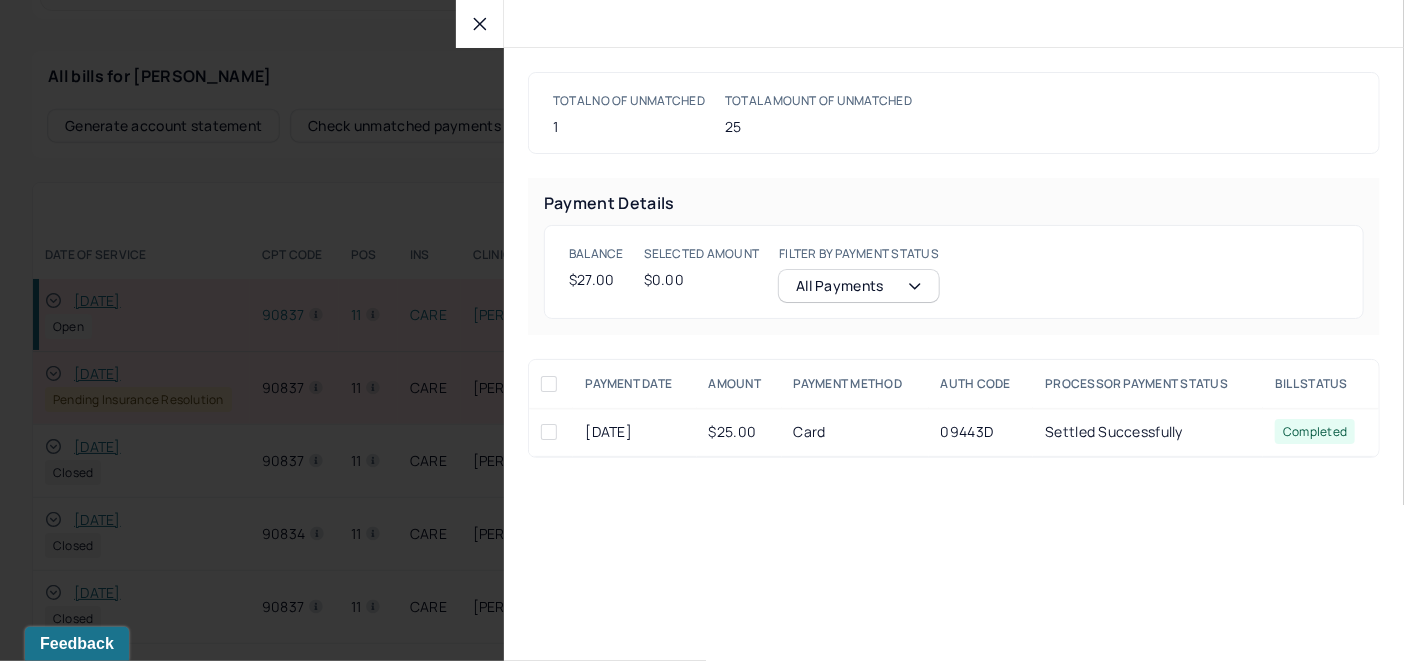 click 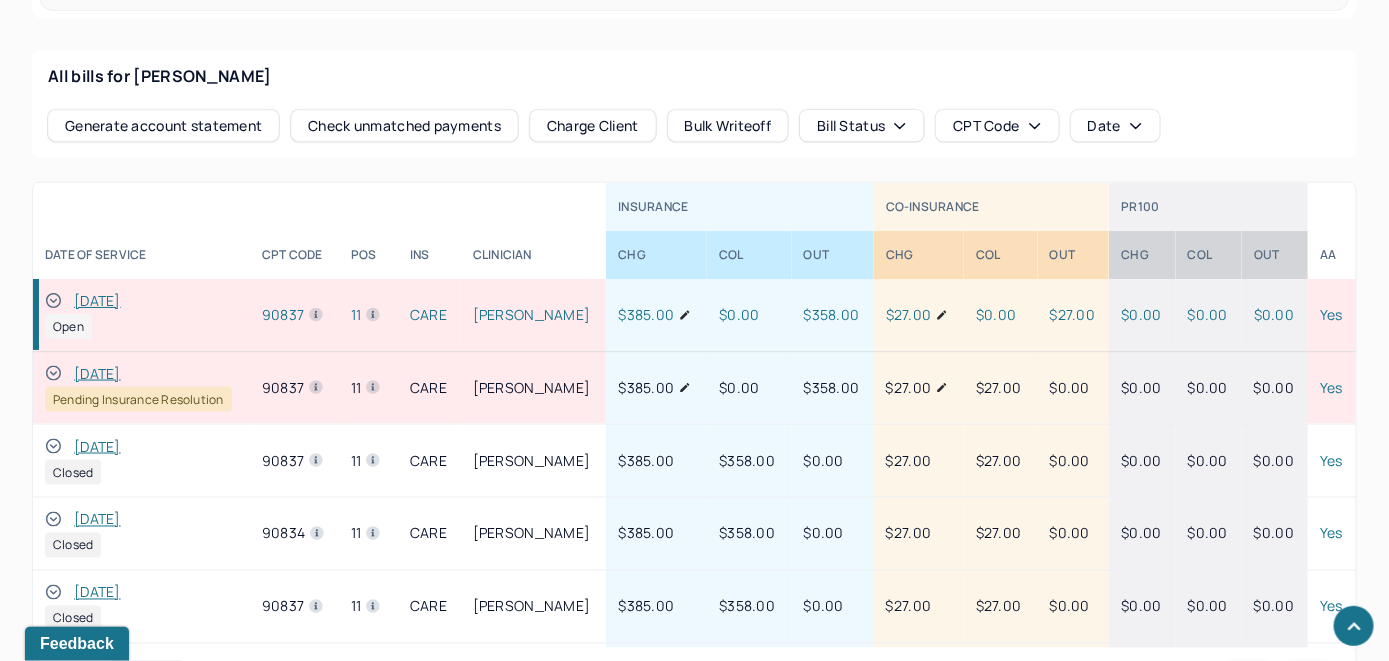 click on "Charge Client" at bounding box center (593, 126) 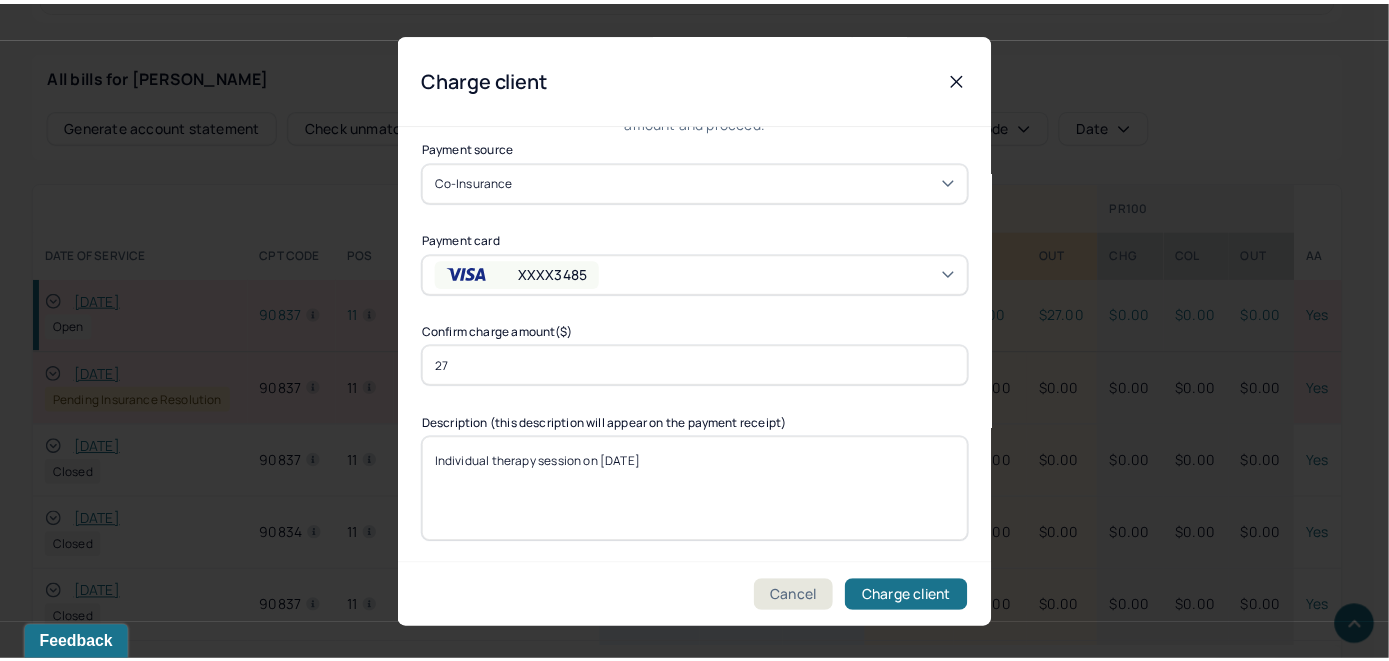 scroll, scrollTop: 121, scrollLeft: 0, axis: vertical 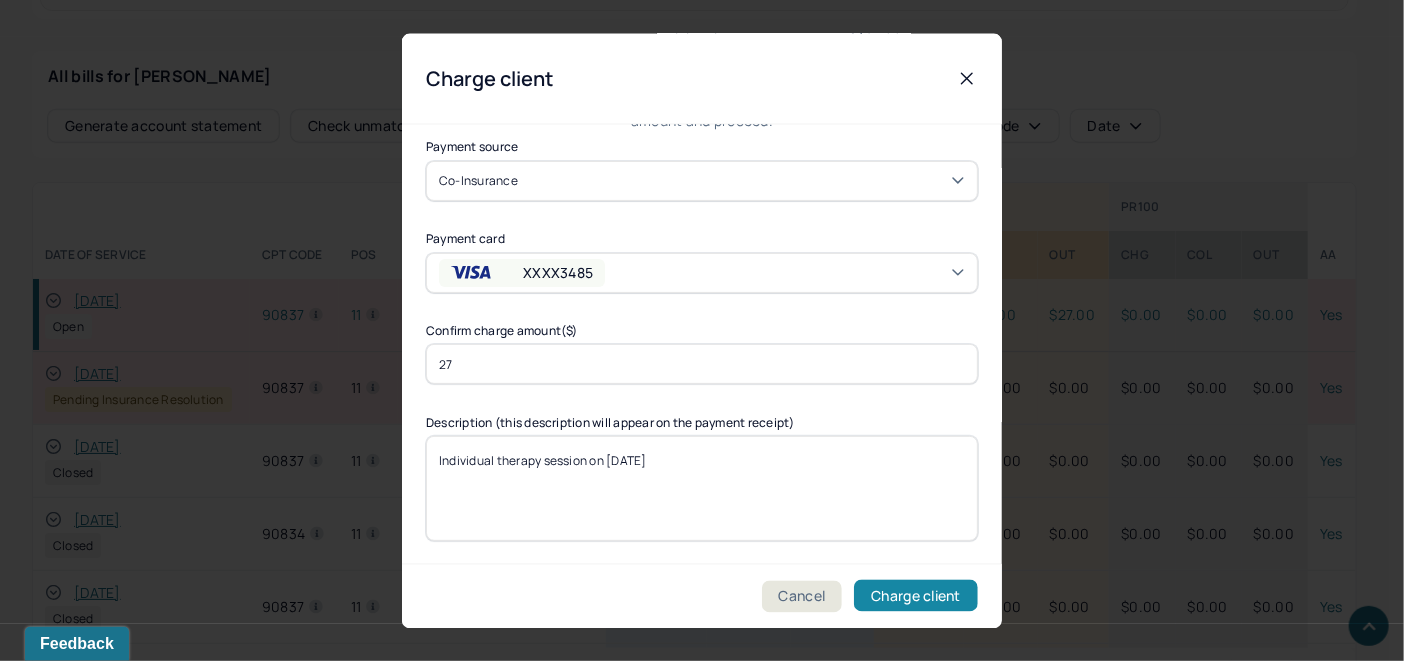 click on "Charge client" at bounding box center [916, 596] 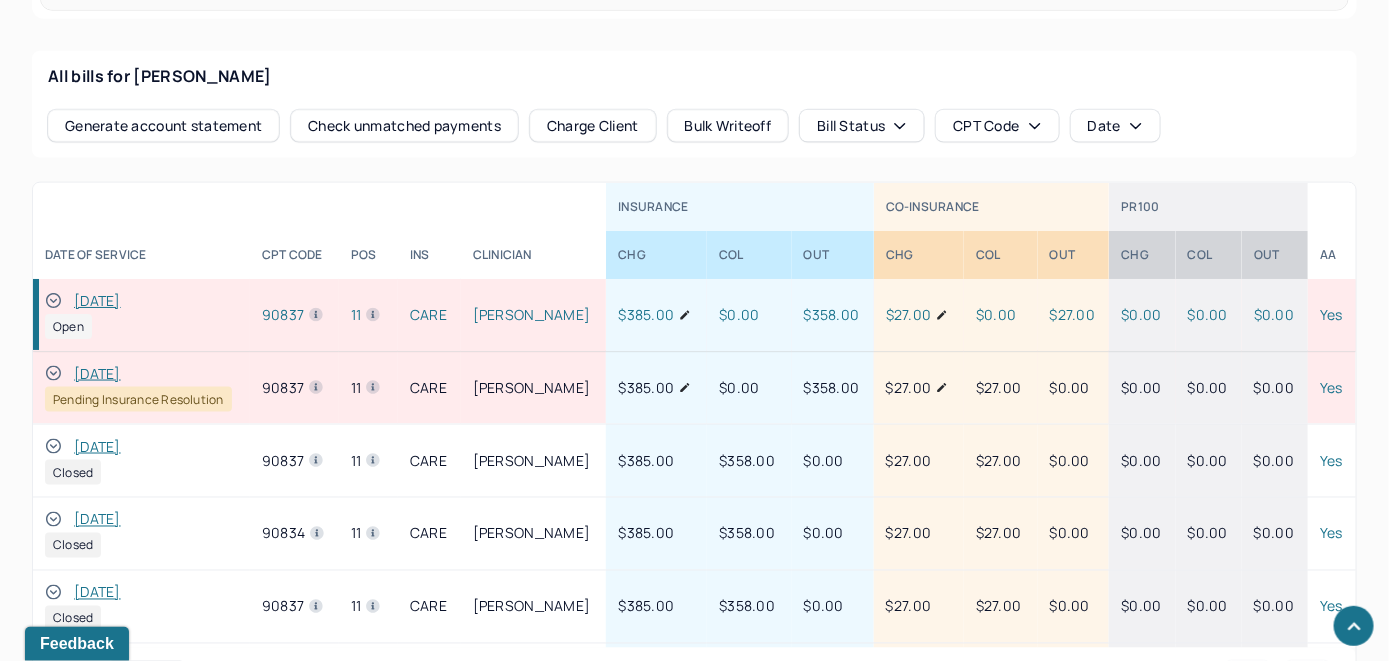 click 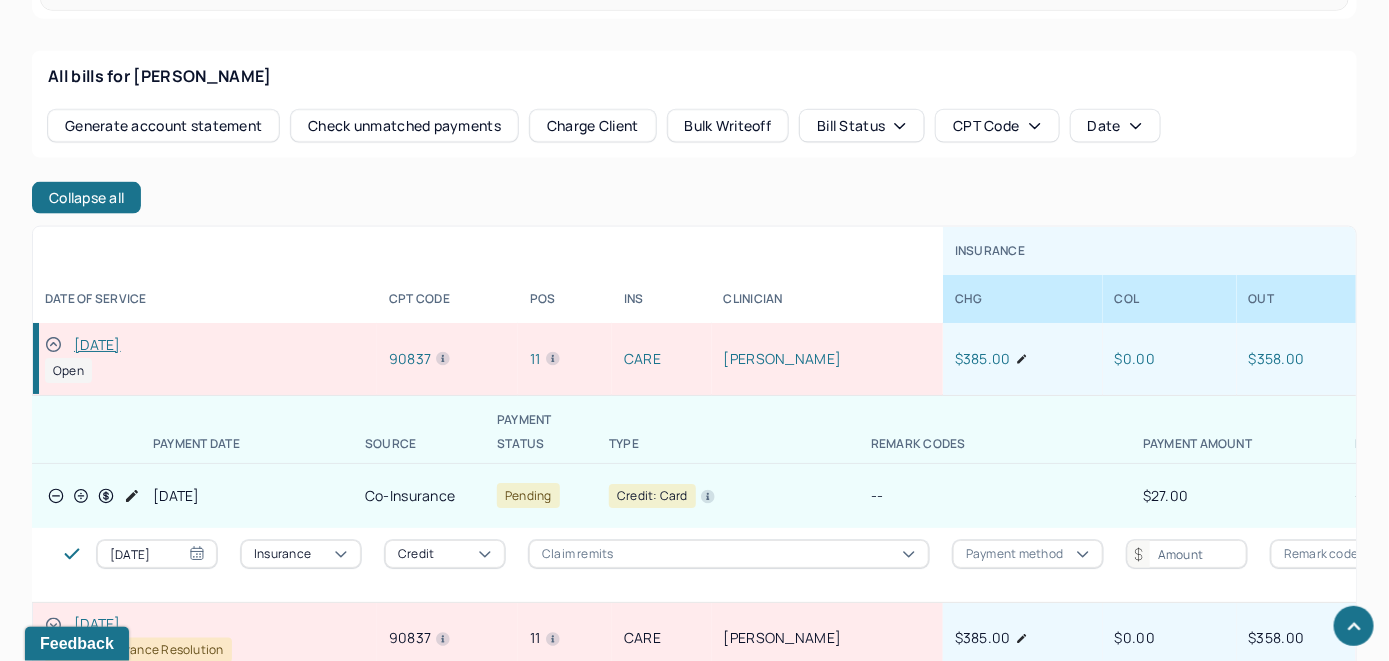 scroll, scrollTop: 100, scrollLeft: 0, axis: vertical 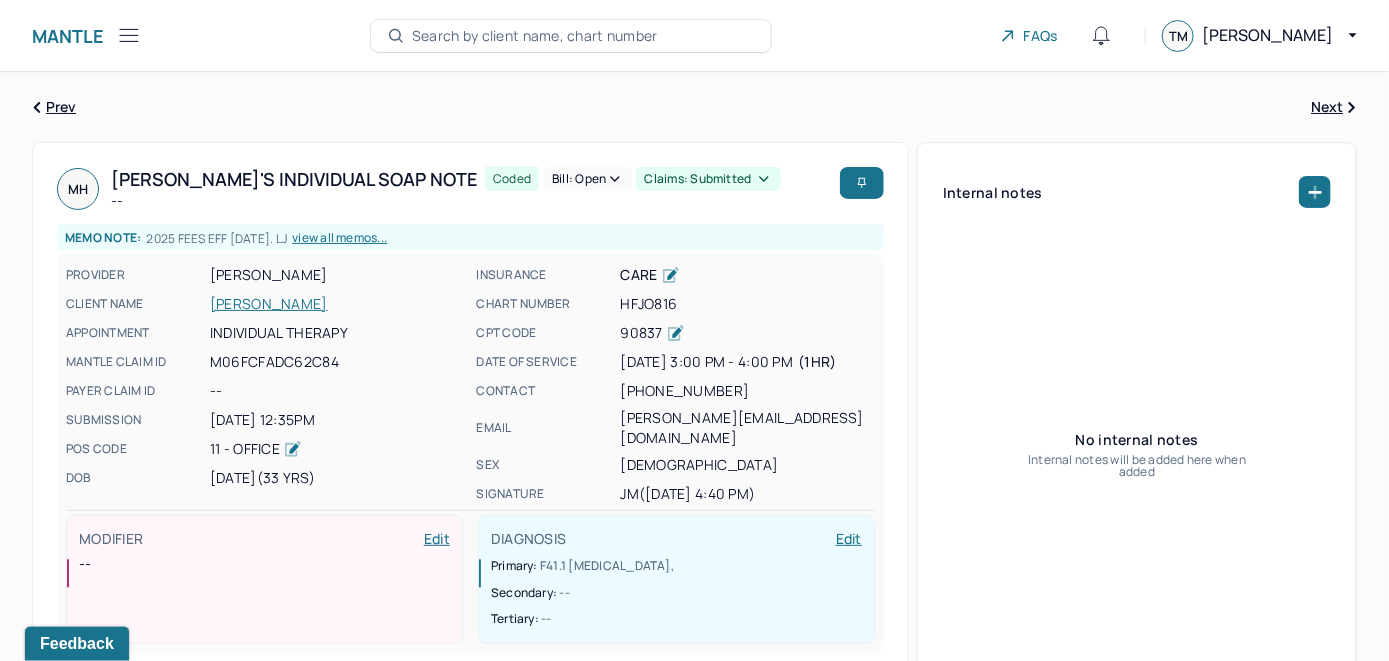 click on "Bill: Open" at bounding box center (587, 179) 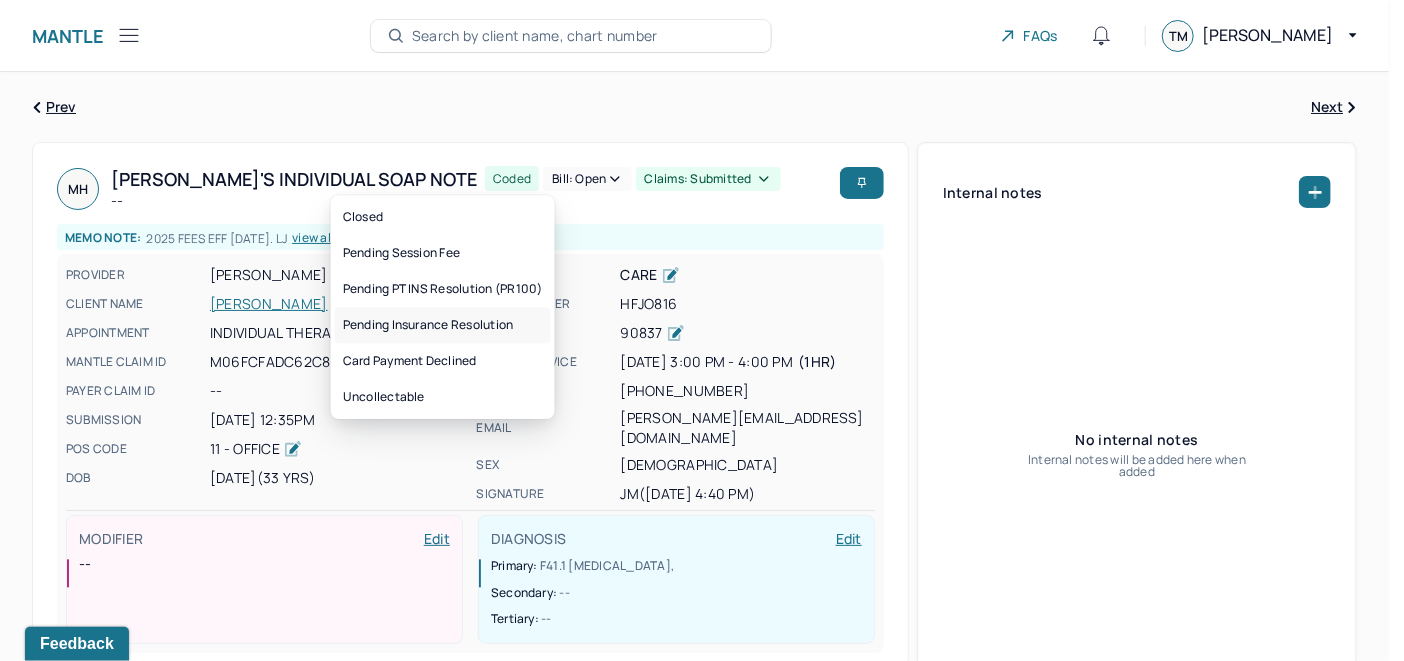 click on "Pending Insurance Resolution" at bounding box center [443, 325] 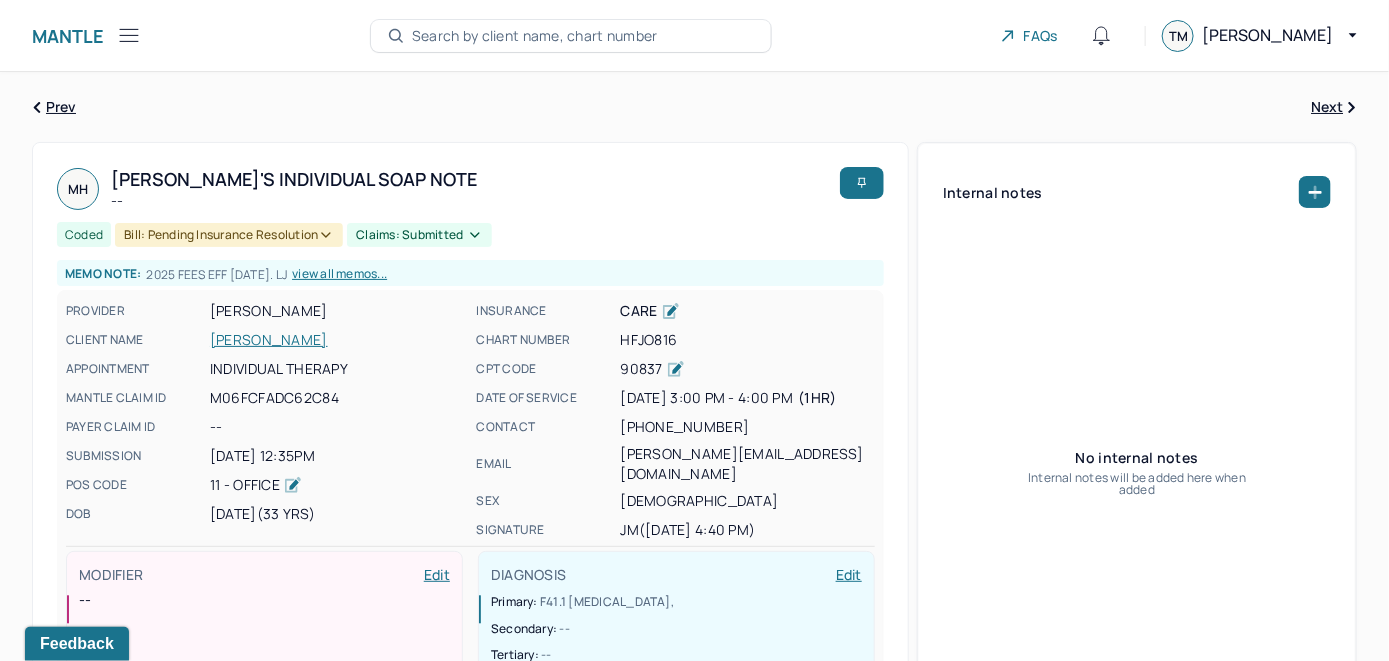 click on "Search by client name, chart number" at bounding box center [535, 36] 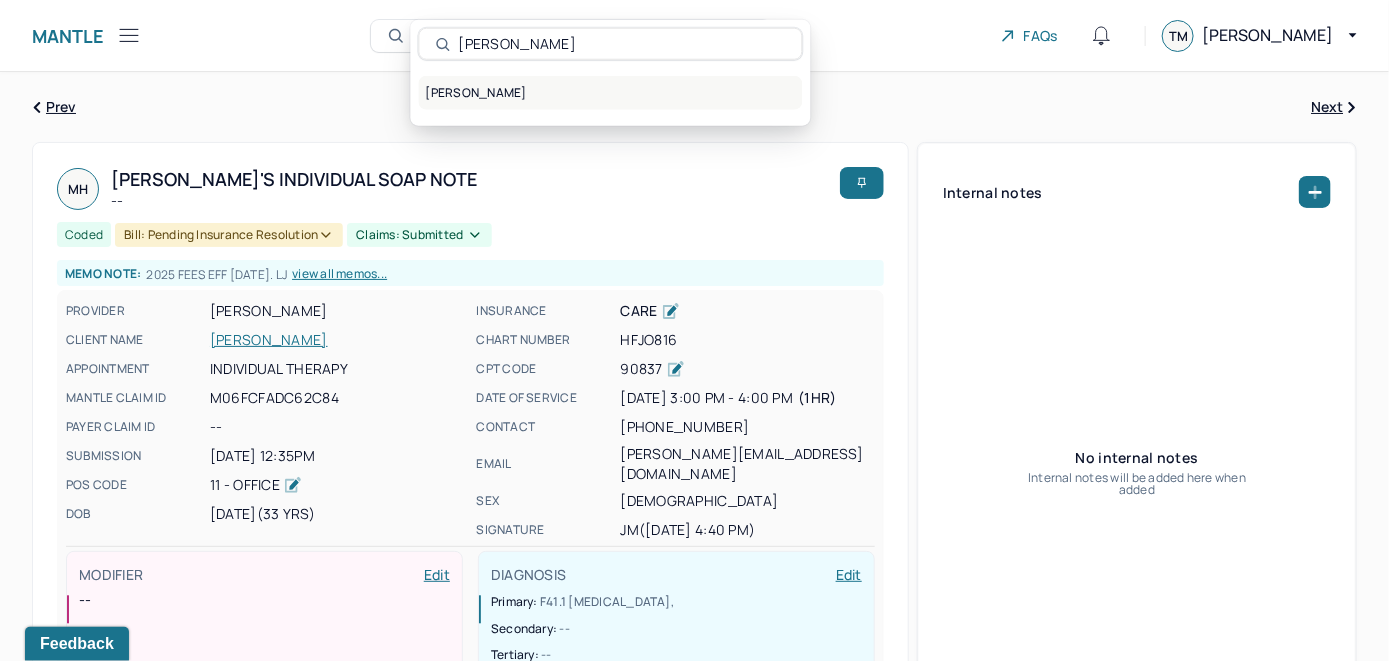 type on "Michael Lopez" 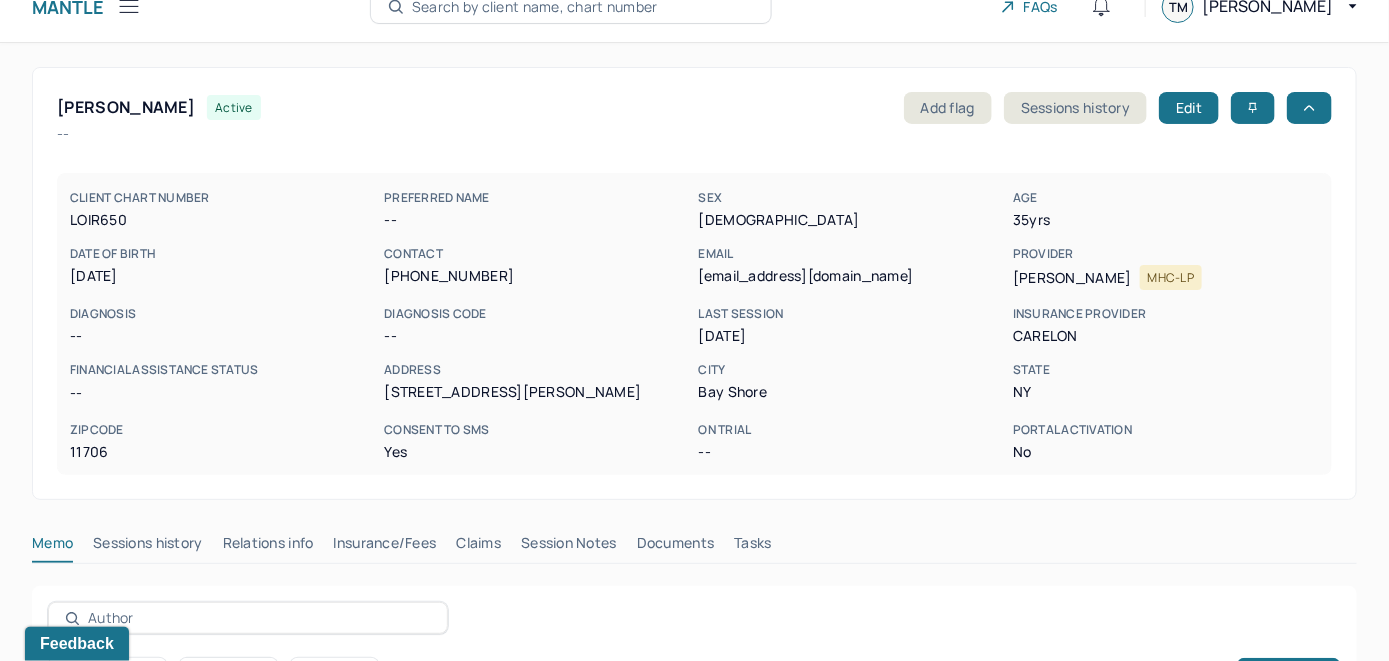 scroll, scrollTop: 0, scrollLeft: 0, axis: both 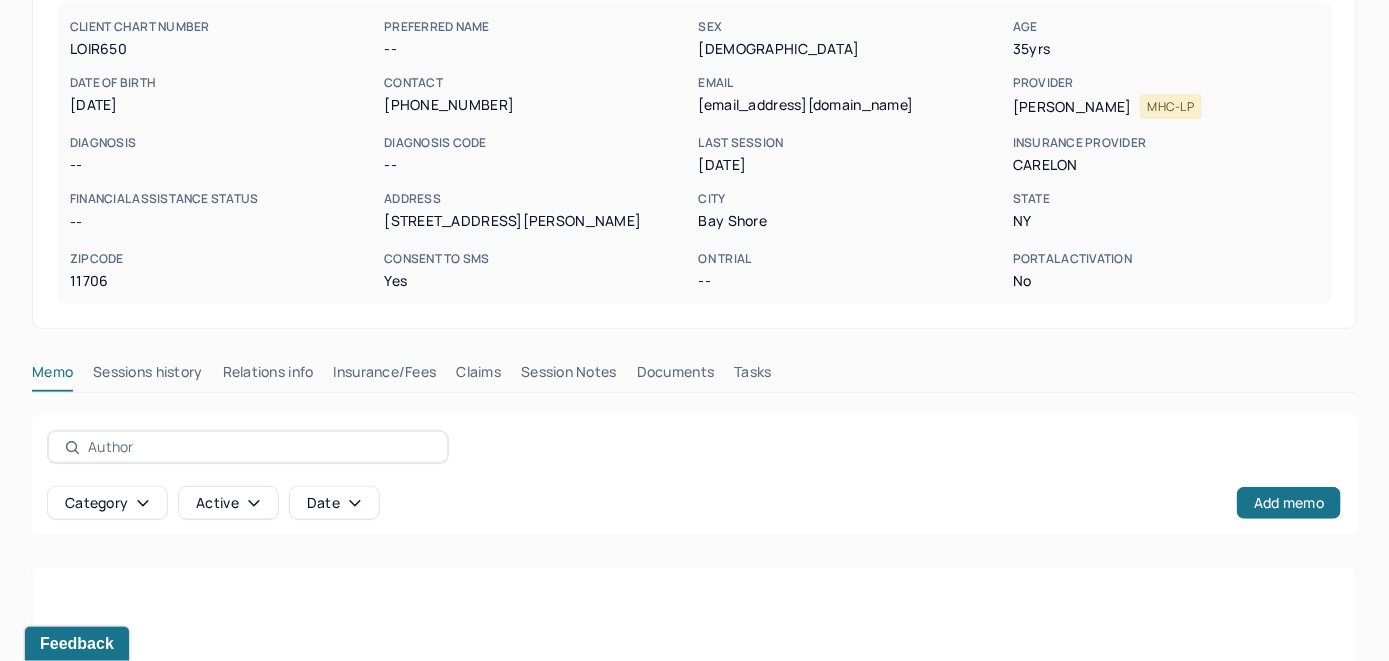click on "Insurance/Fees" at bounding box center (385, 376) 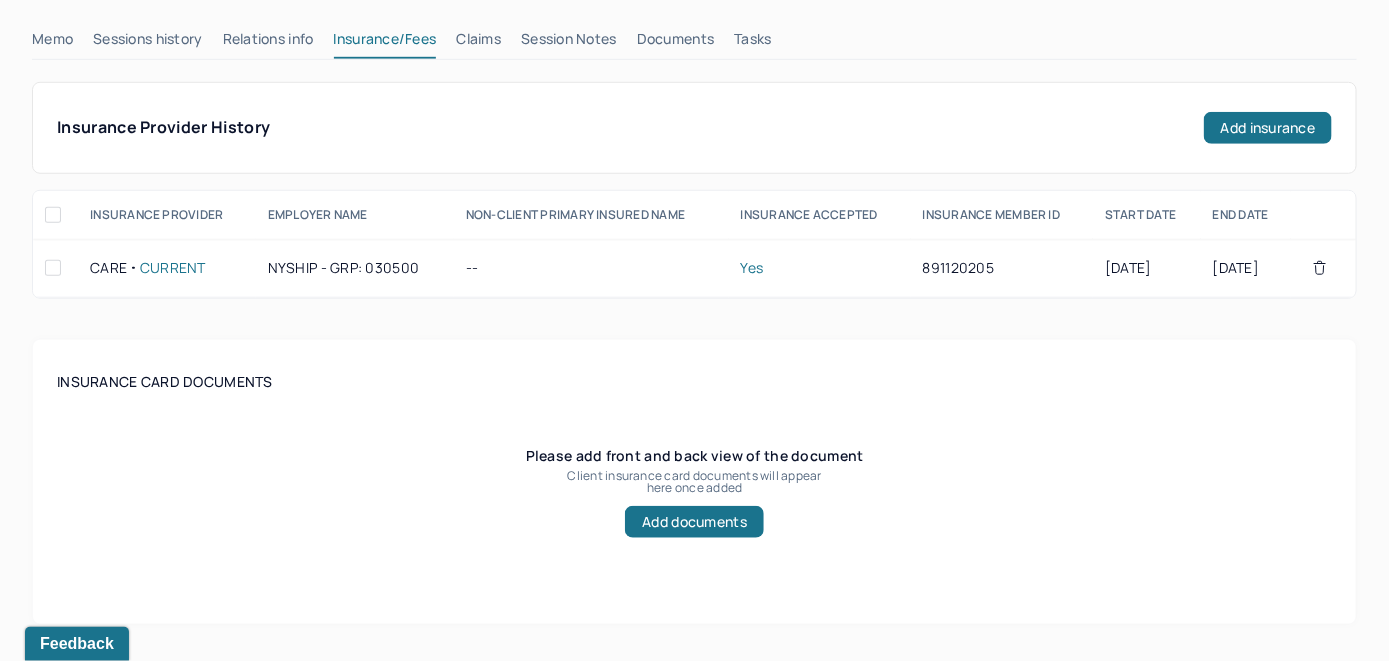 scroll, scrollTop: 335, scrollLeft: 0, axis: vertical 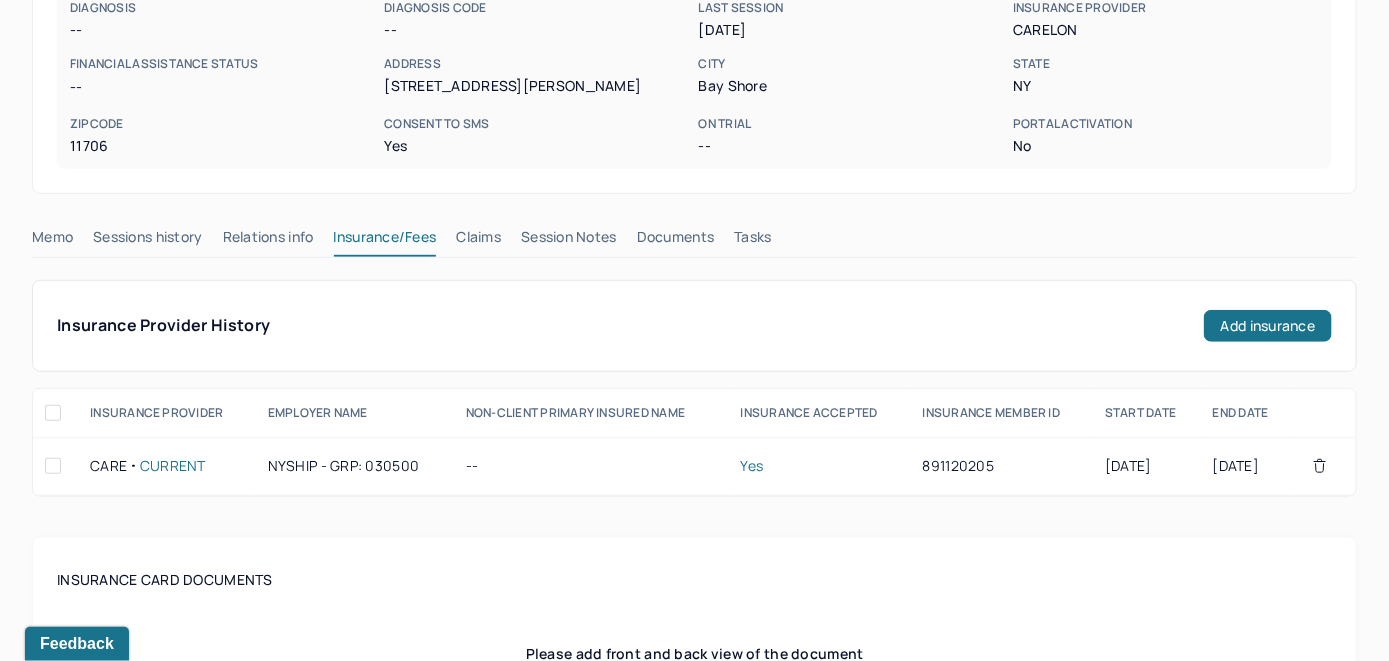 click on "Claims" at bounding box center [478, 241] 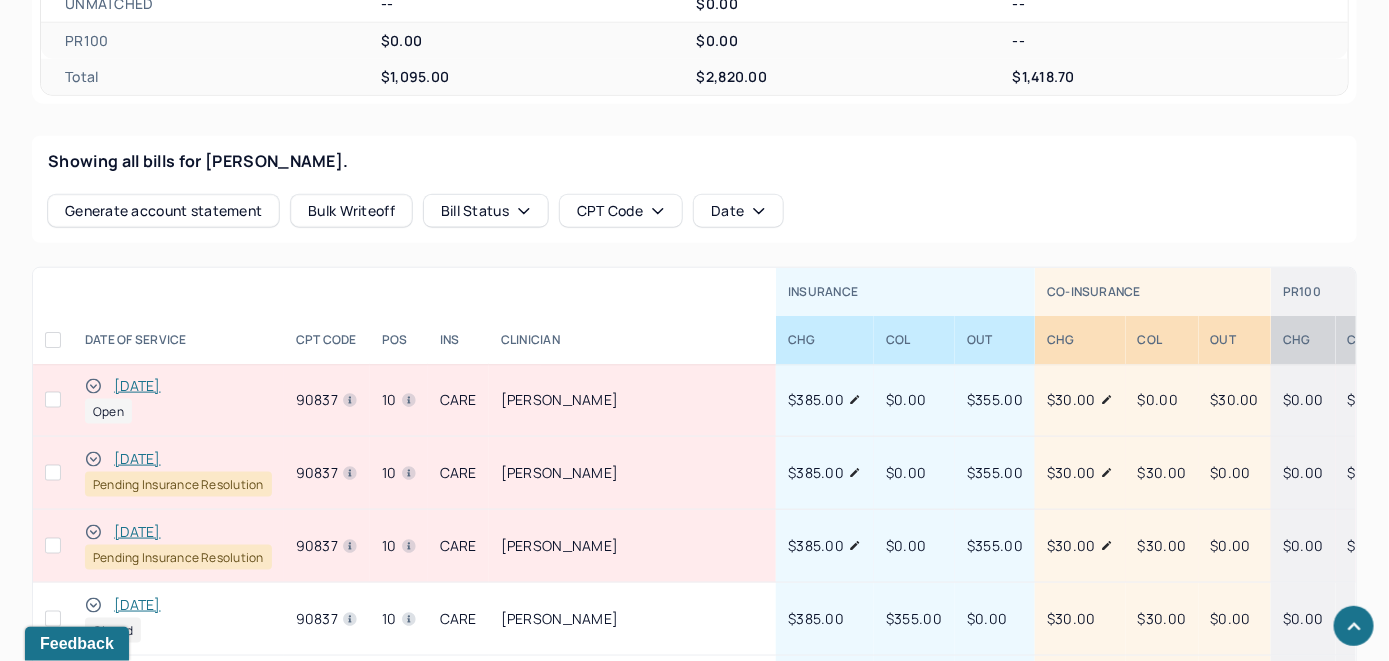 scroll, scrollTop: 794, scrollLeft: 0, axis: vertical 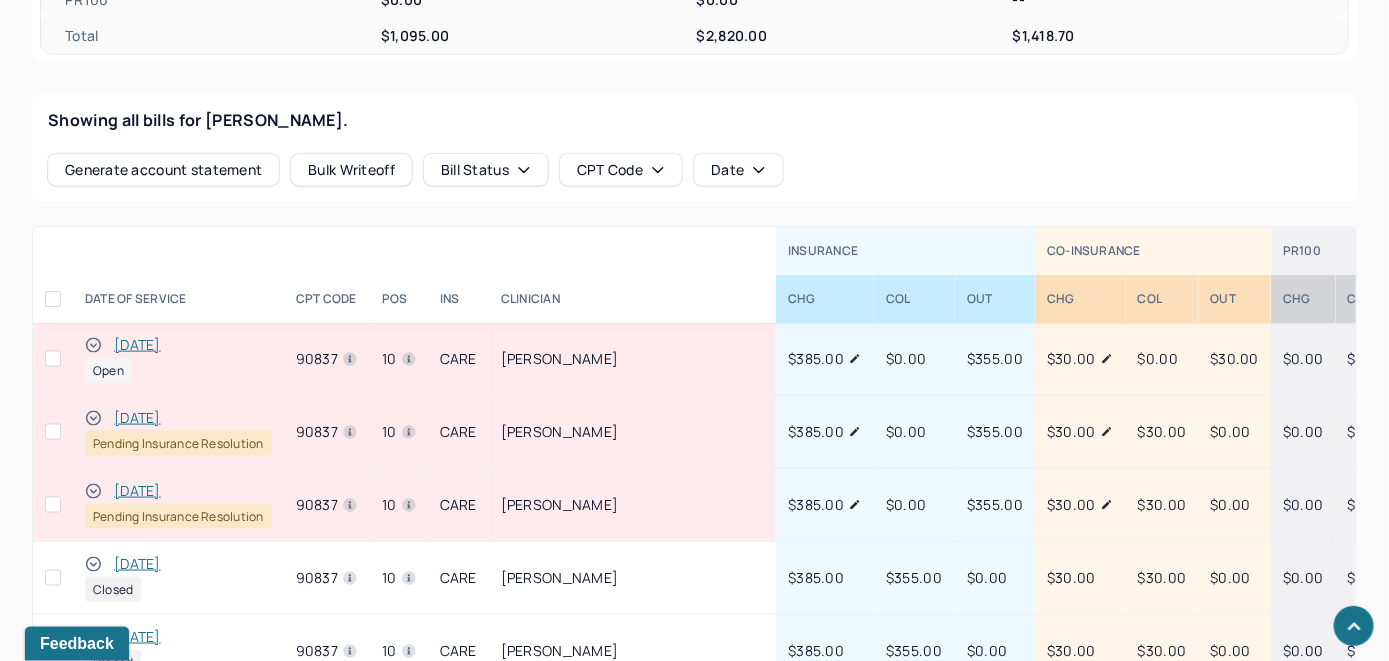 click on "[DATE]" at bounding box center [137, 345] 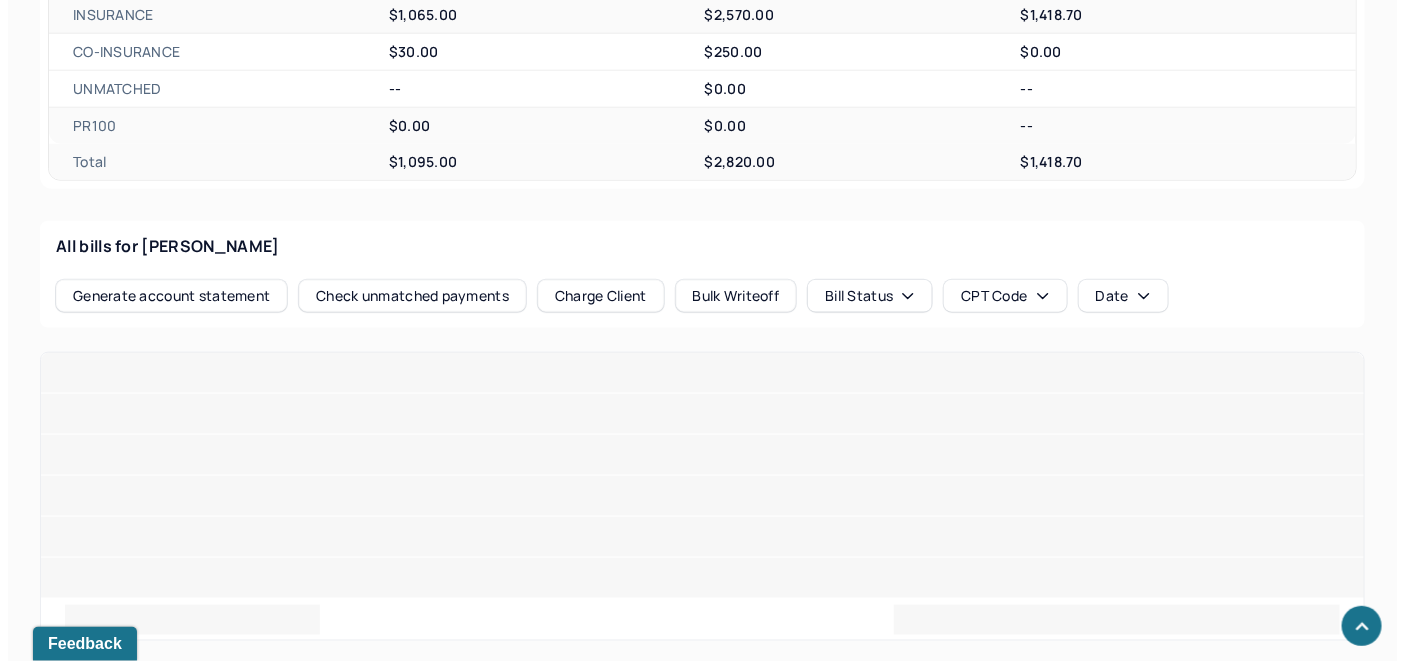 scroll, scrollTop: 794, scrollLeft: 0, axis: vertical 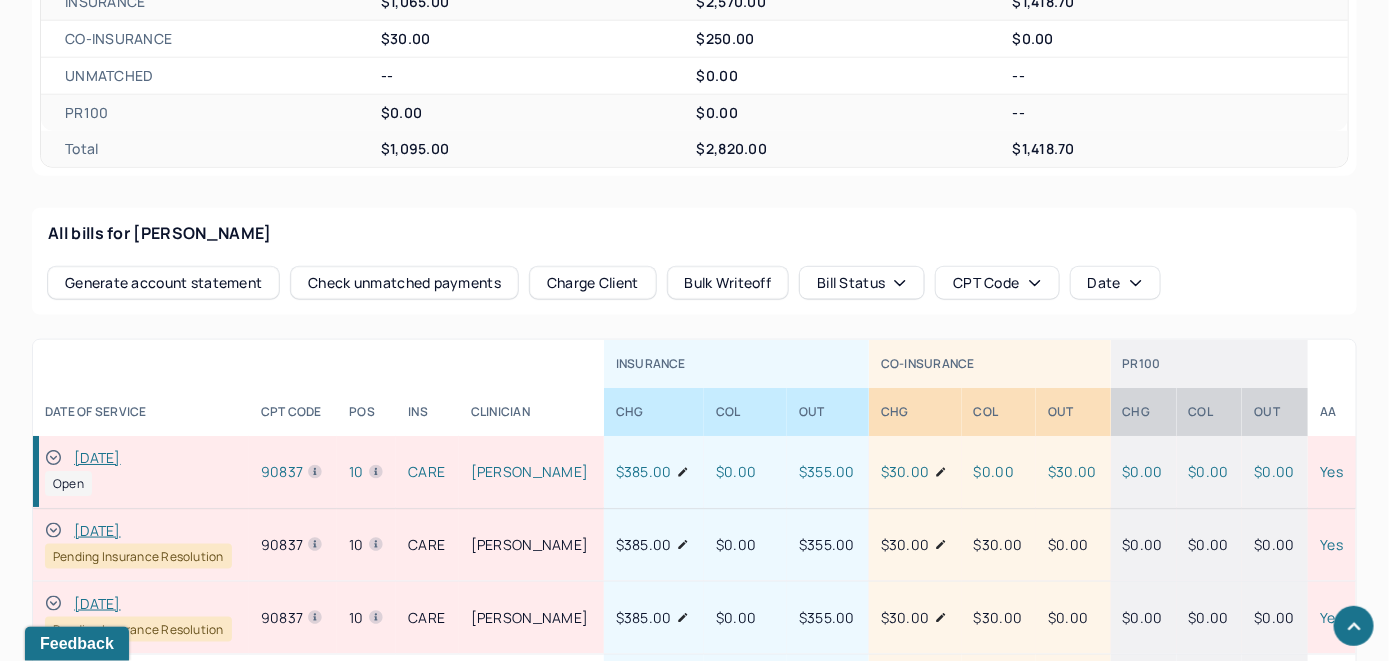 click on "[DATE]" at bounding box center [97, 458] 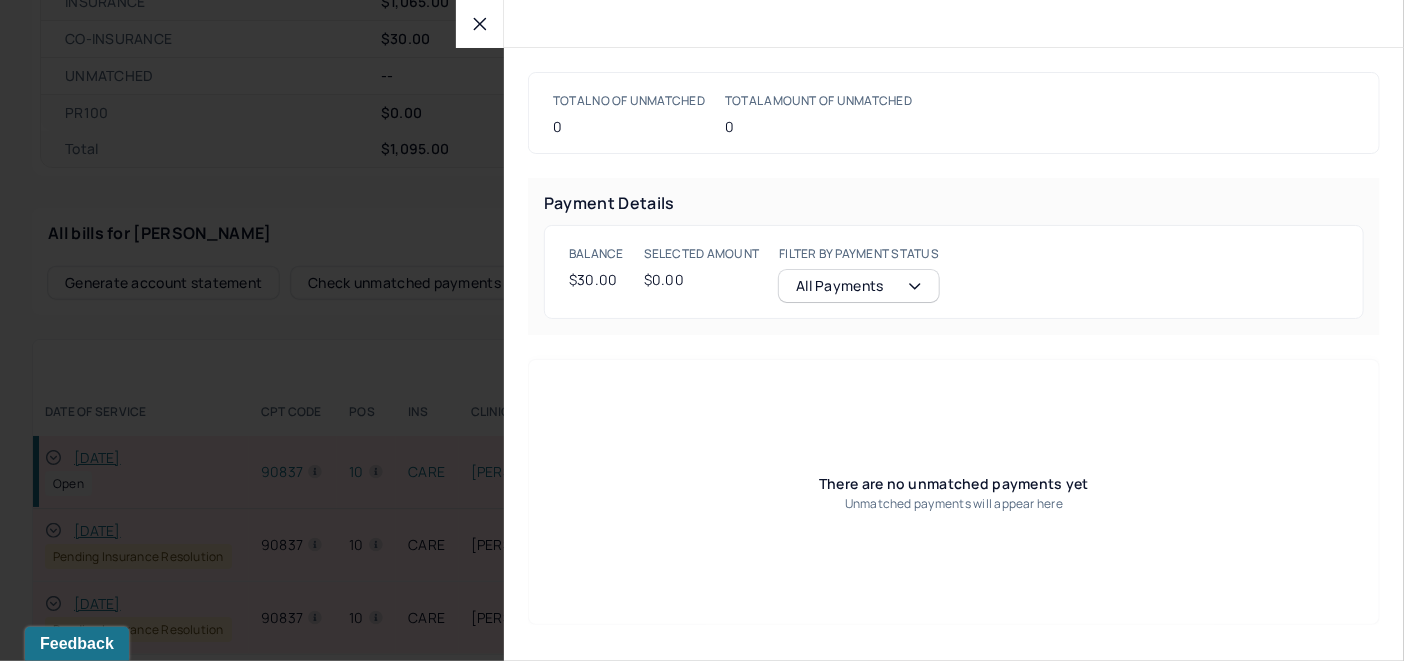 click 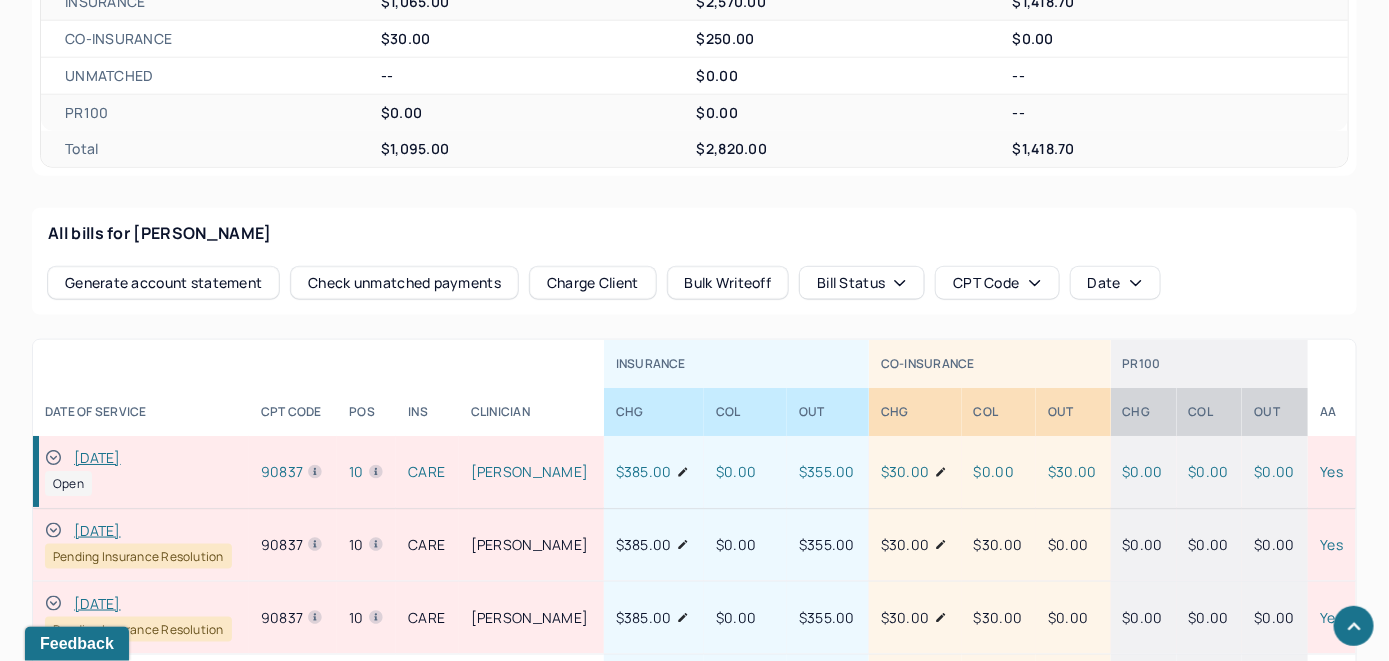 click on "Charge Client" at bounding box center [593, 283] 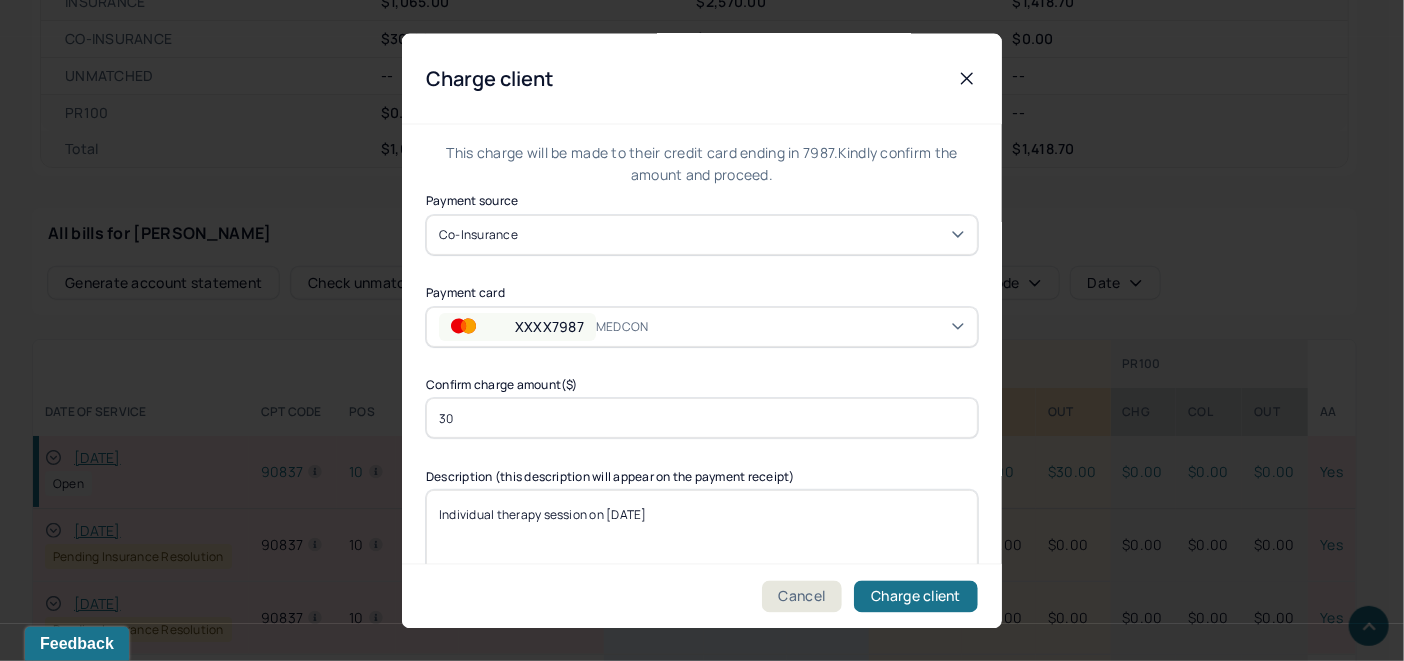 scroll, scrollTop: 100, scrollLeft: 0, axis: vertical 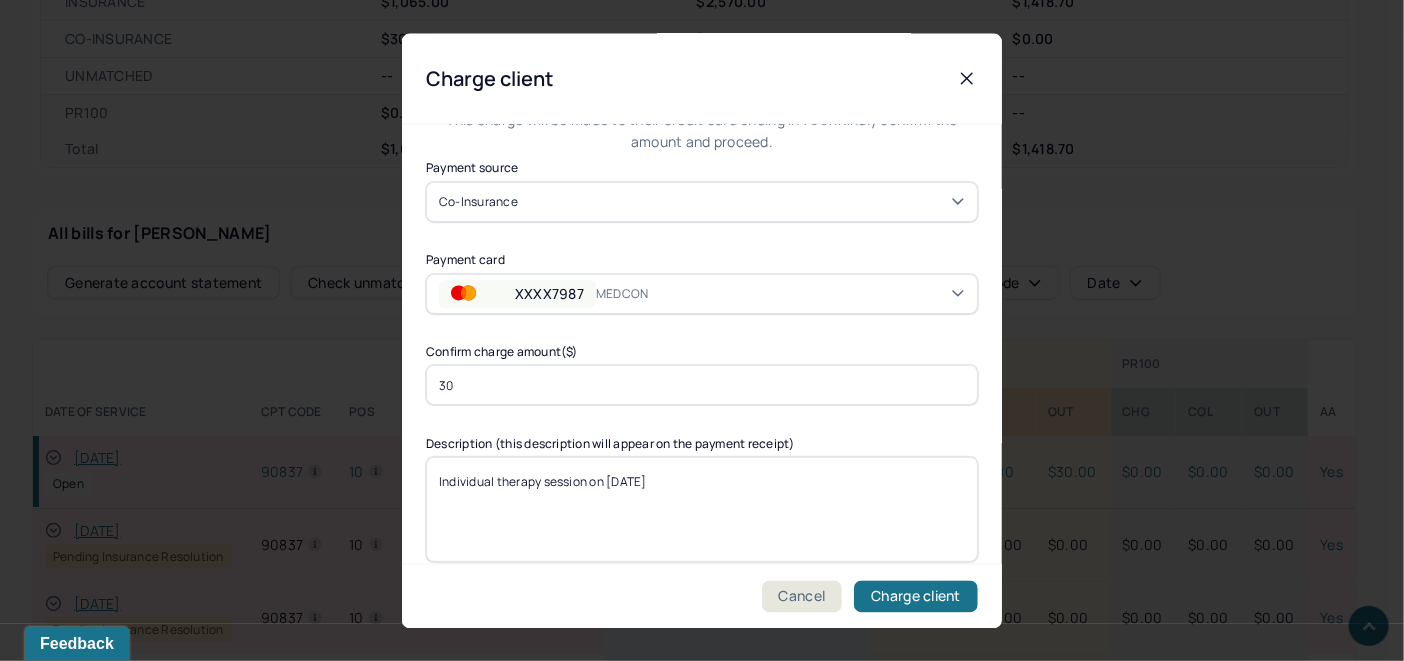 click on "XXXX7987 MEDCON" at bounding box center (702, 293) 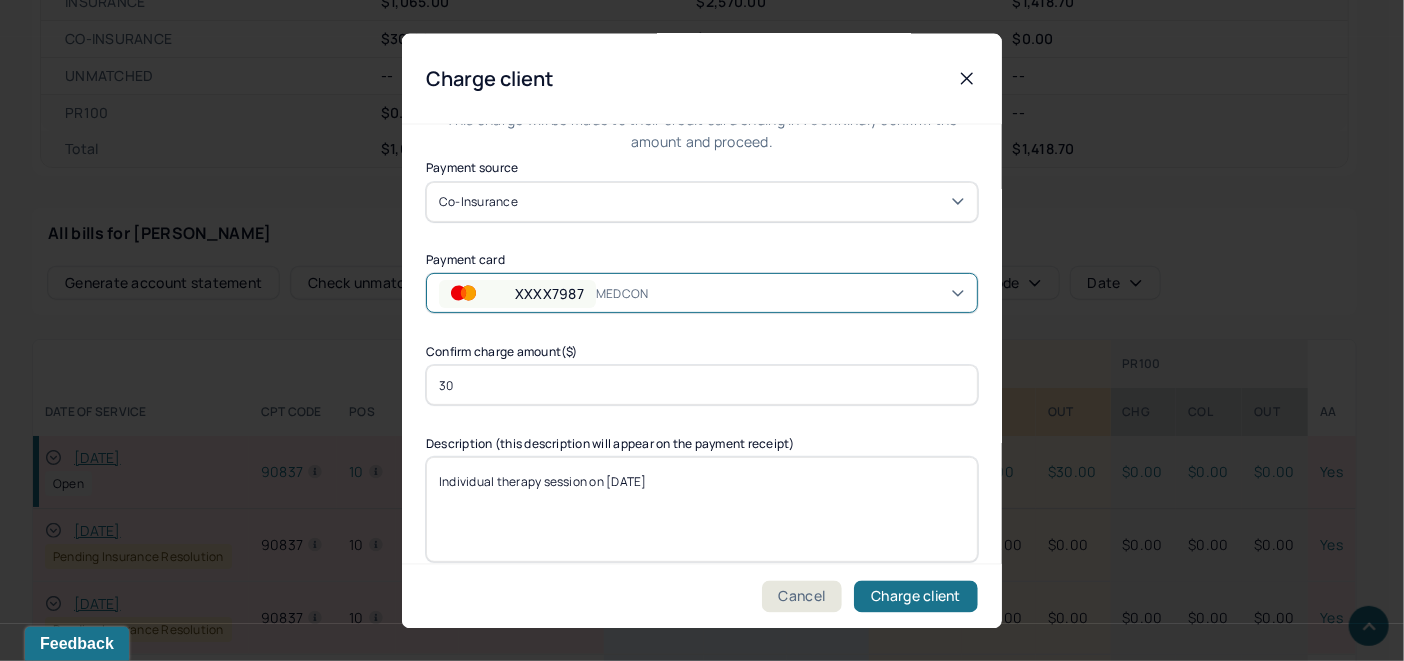click on "XXXX7987" at bounding box center [116, 1027] 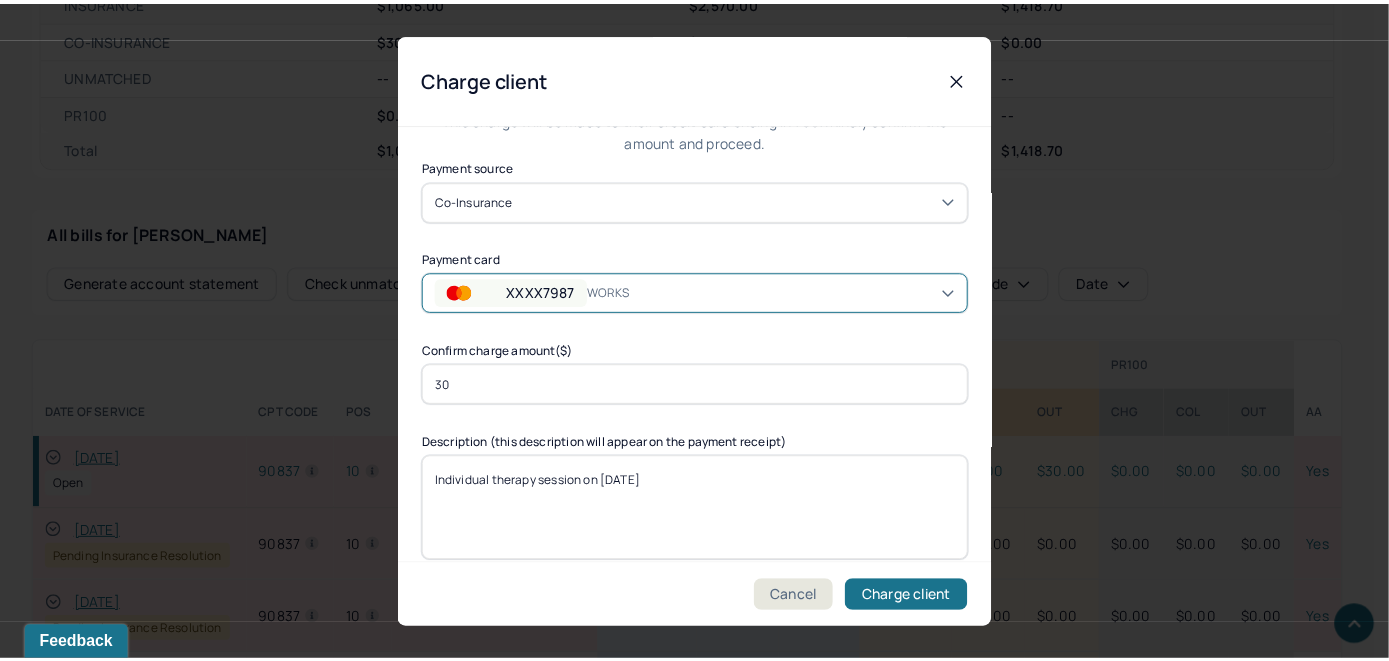 scroll, scrollTop: 121, scrollLeft: 0, axis: vertical 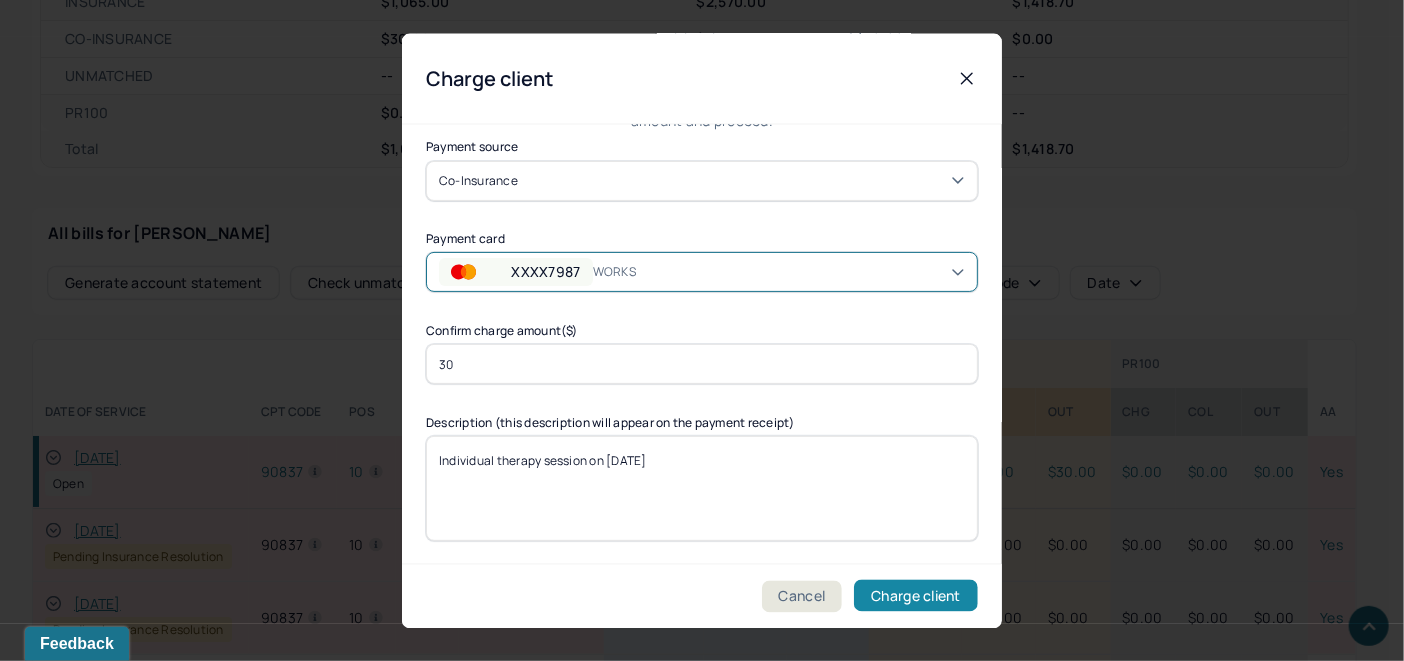 click on "Charge client" at bounding box center (916, 596) 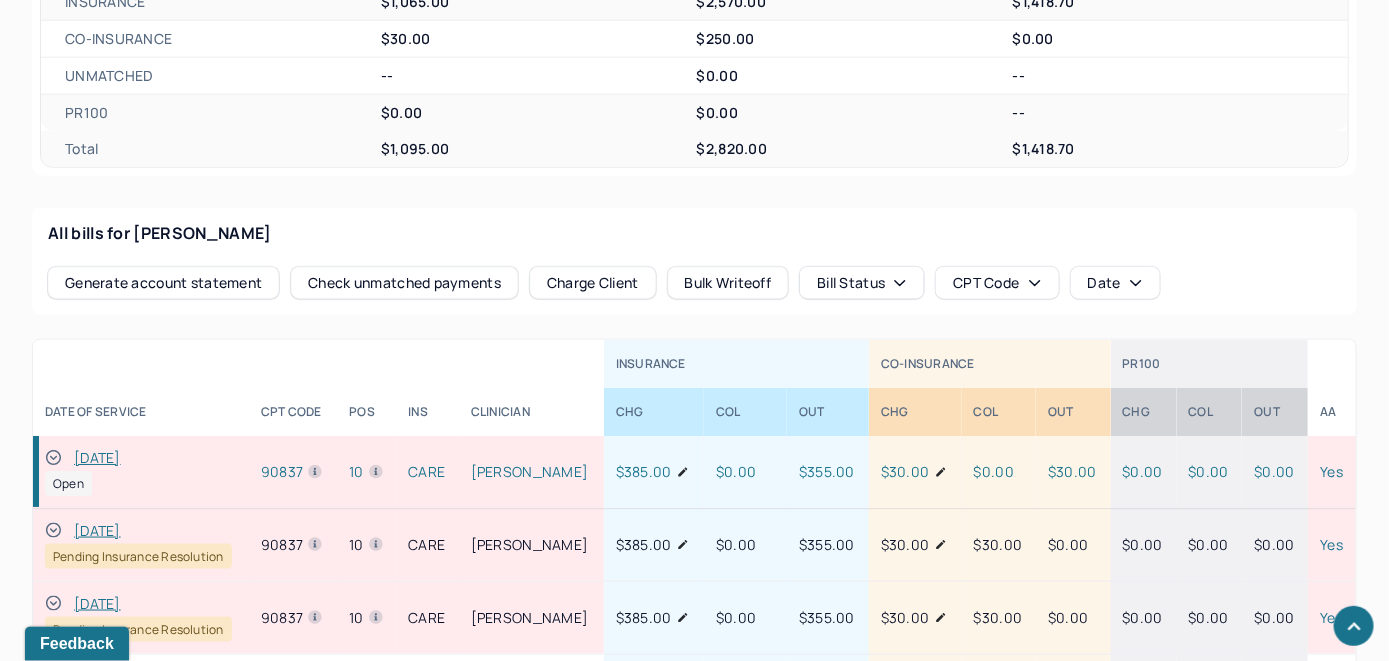 click 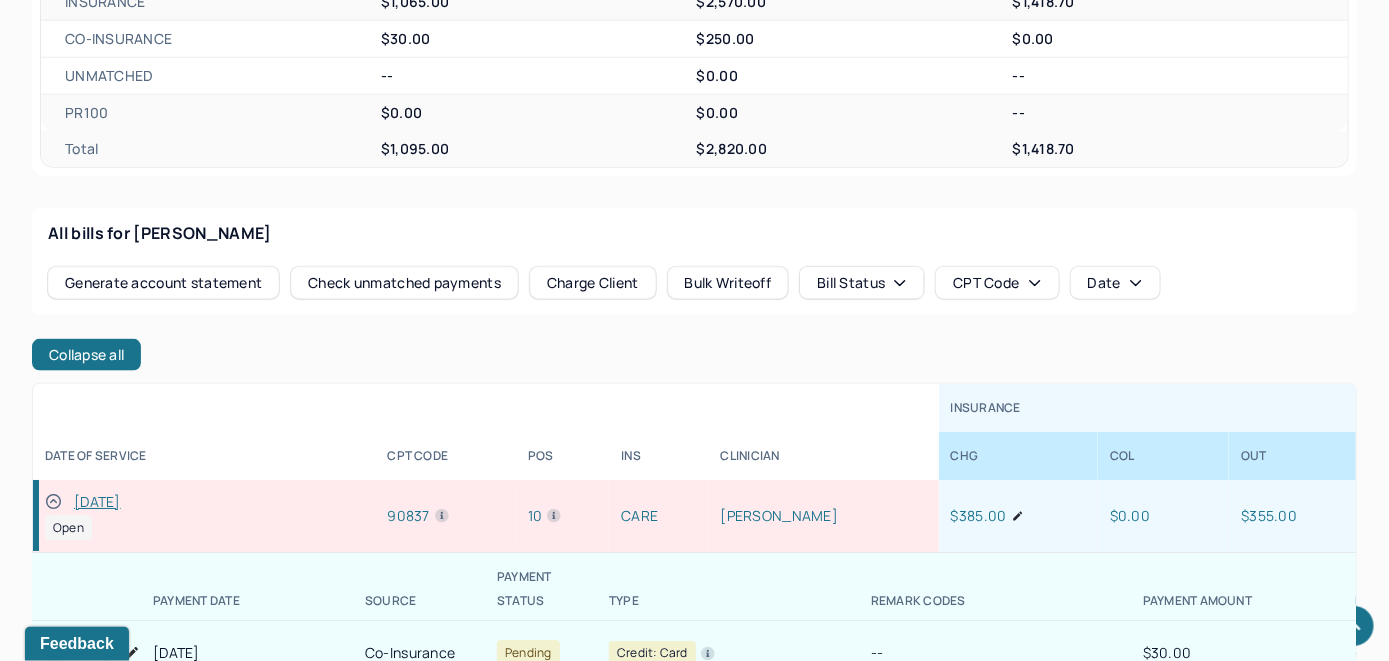 scroll, scrollTop: 200, scrollLeft: 0, axis: vertical 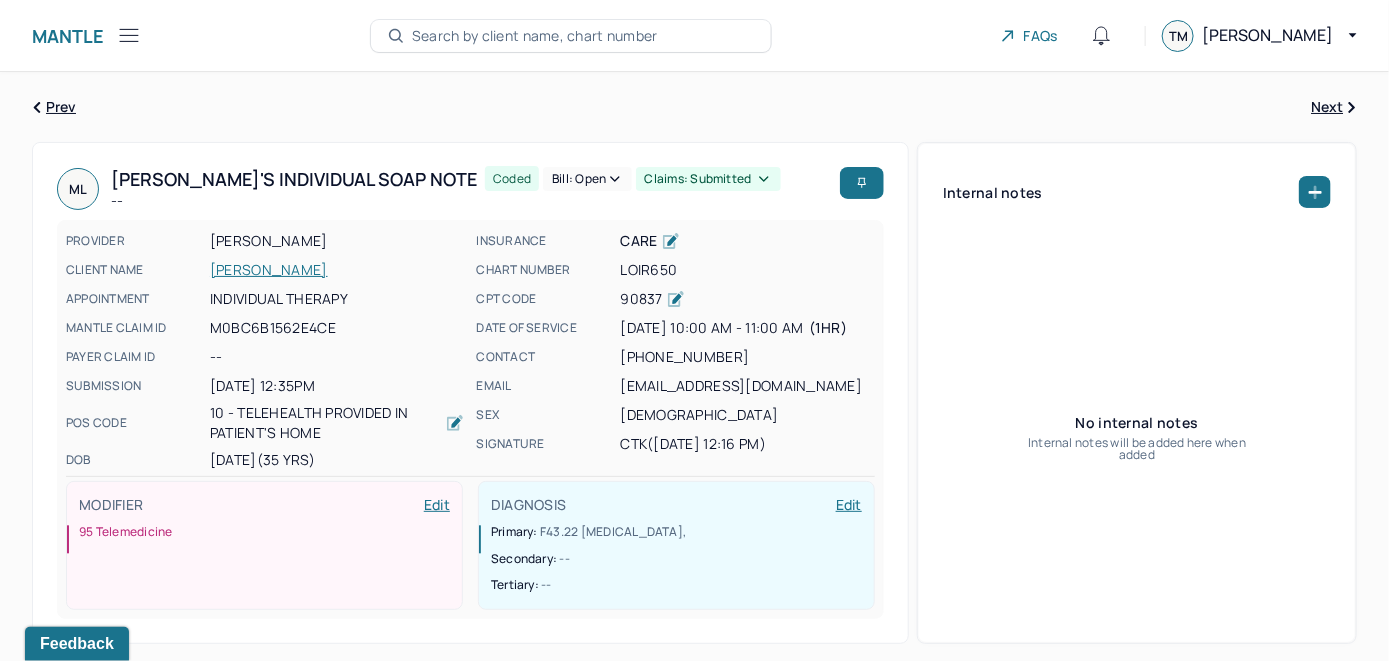 click on "Bill: Open" at bounding box center (587, 179) 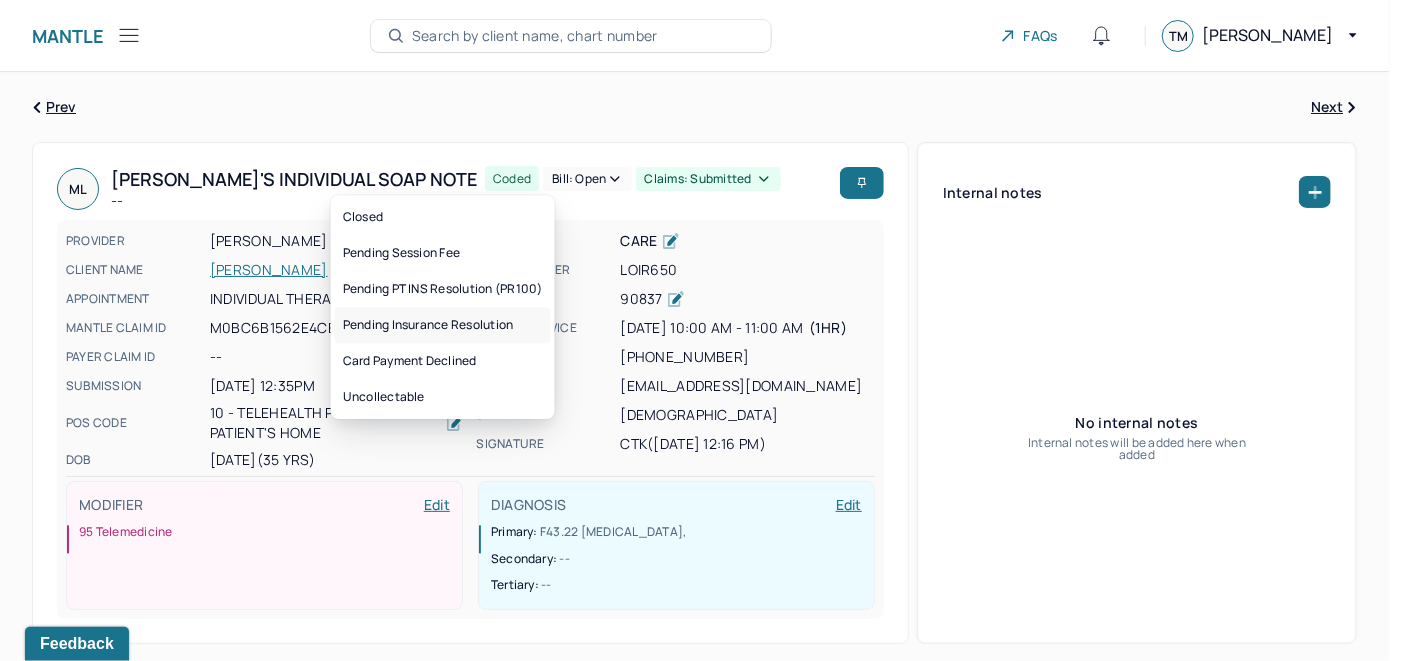 click on "Pending Insurance Resolution" at bounding box center (443, 325) 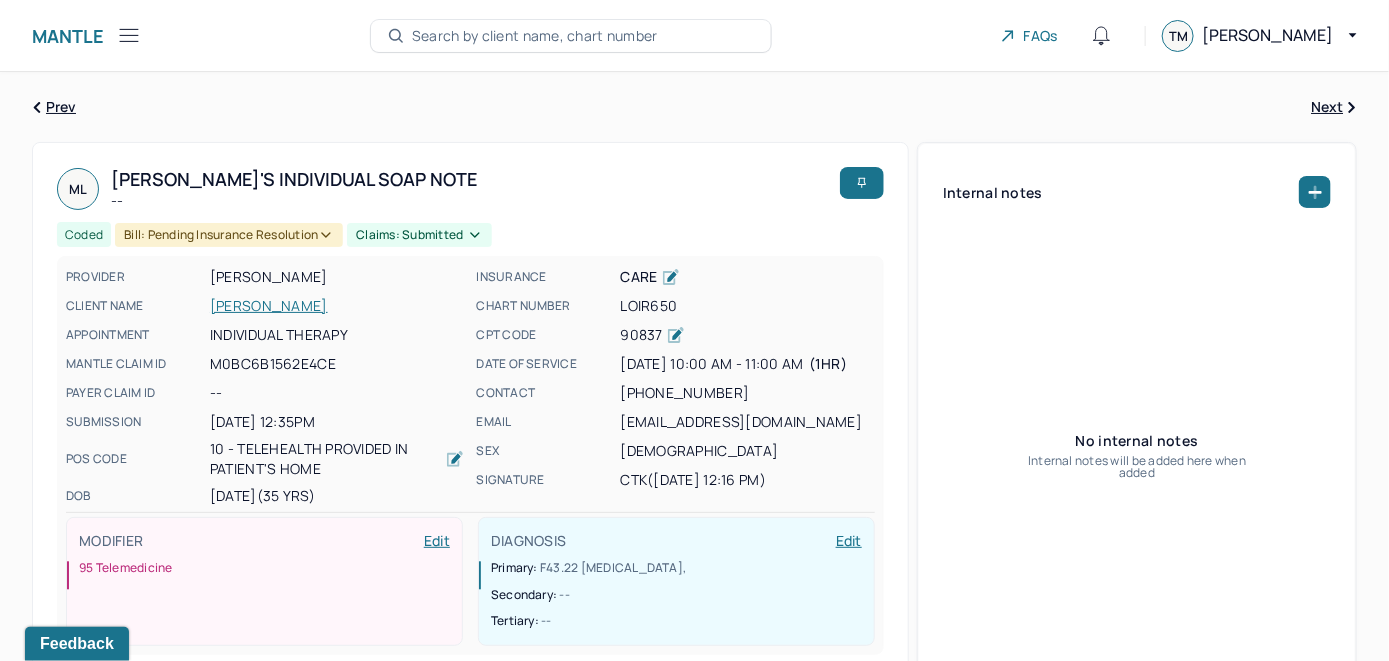 click on "Search by client name, chart number" at bounding box center [535, 36] 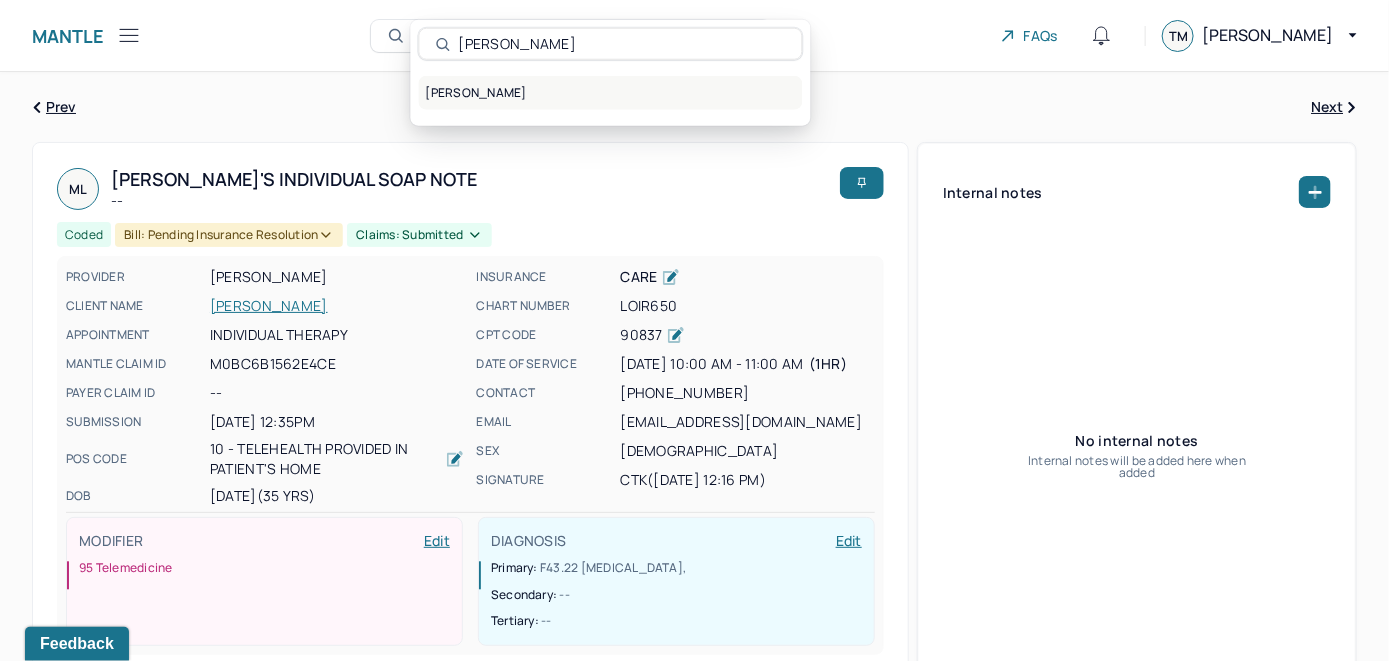 type on "Michael Romanello" 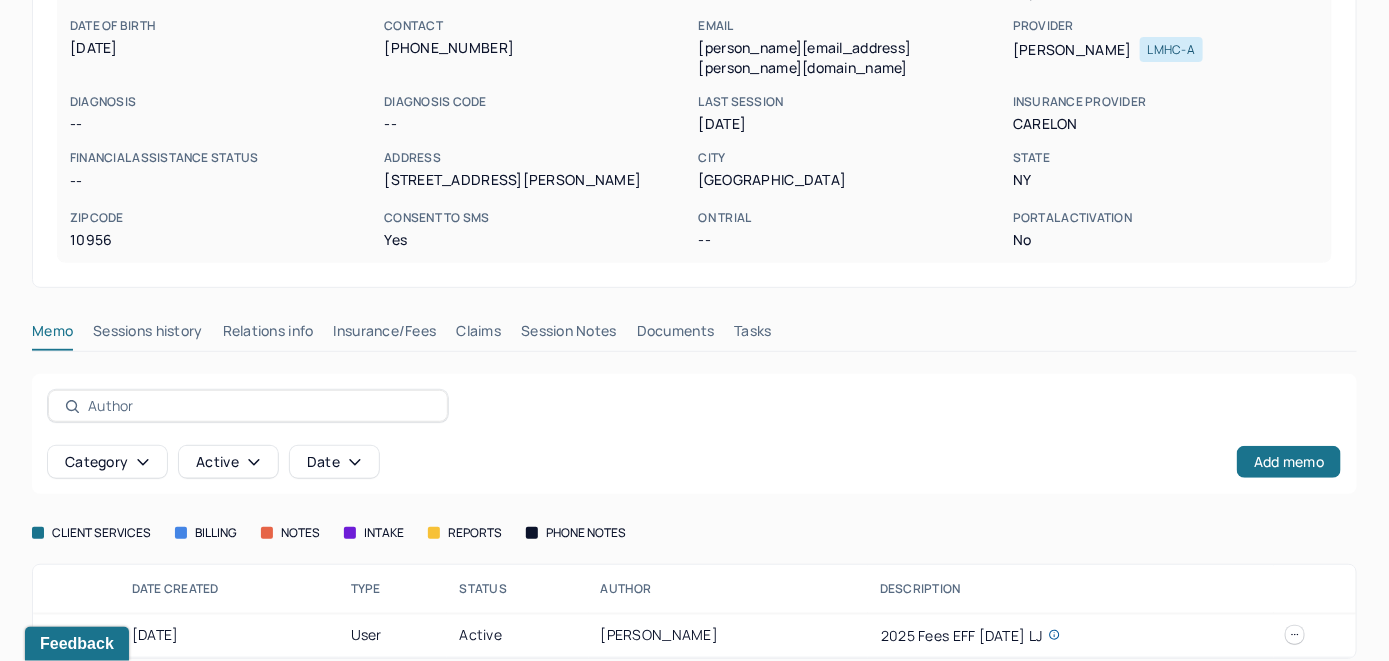 scroll, scrollTop: 261, scrollLeft: 0, axis: vertical 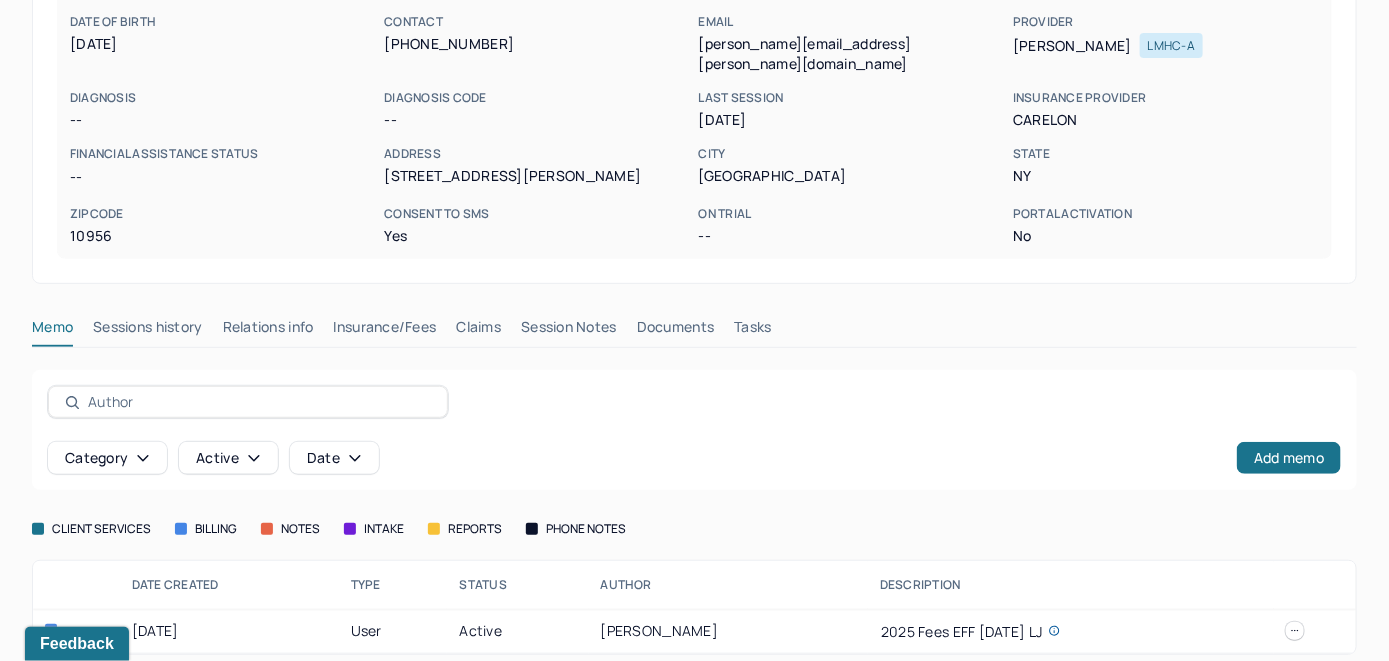 click on "Insurance/Fees" at bounding box center (385, 331) 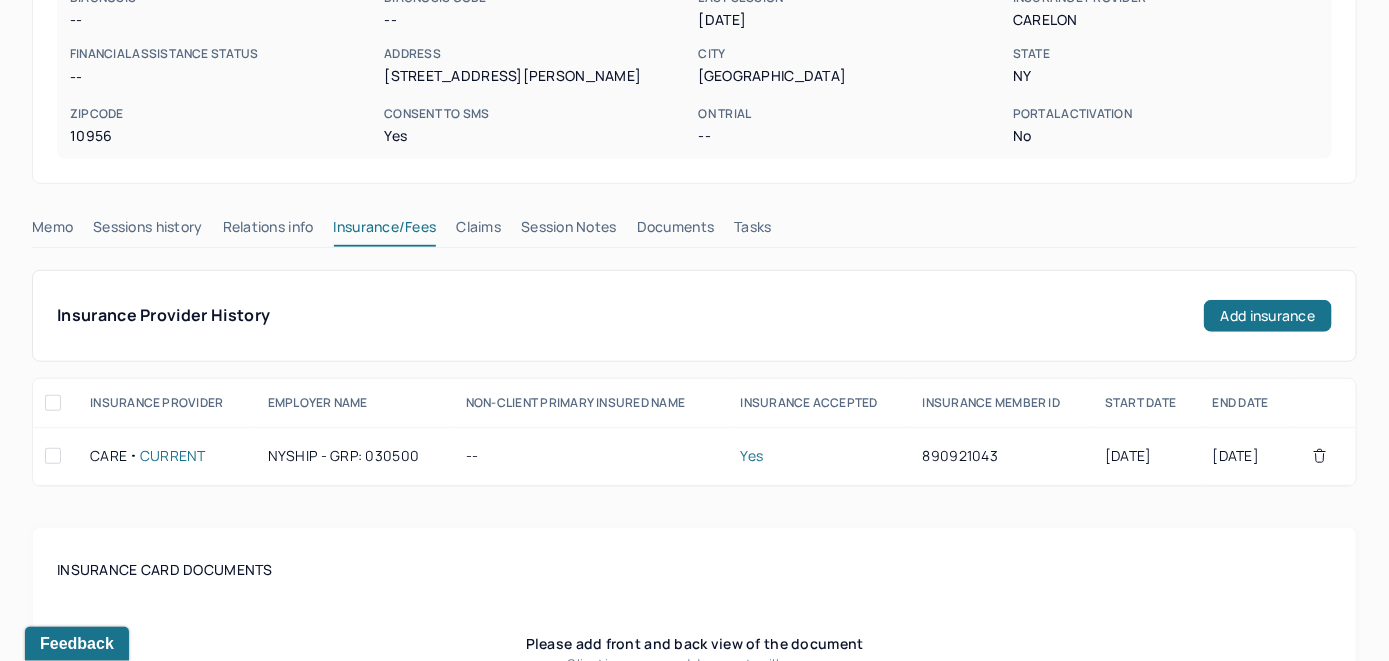click on "Claims" at bounding box center [478, 231] 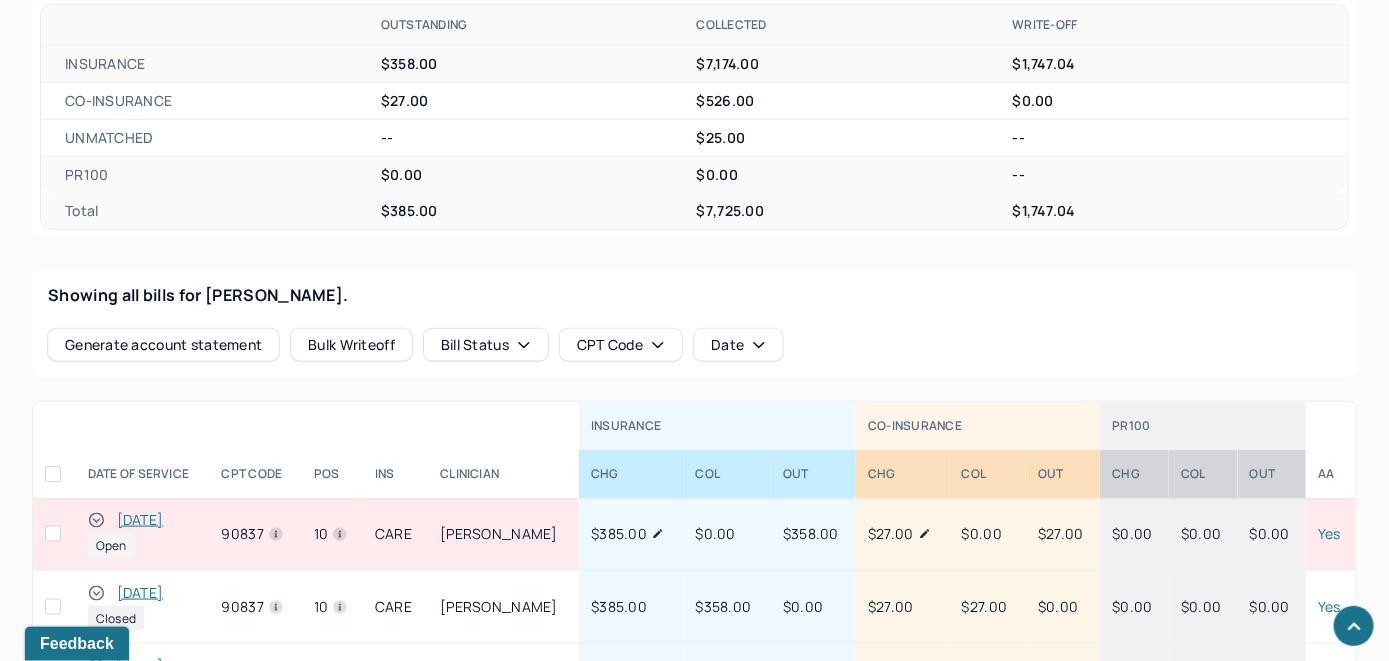 click on "[DATE]" at bounding box center (140, 520) 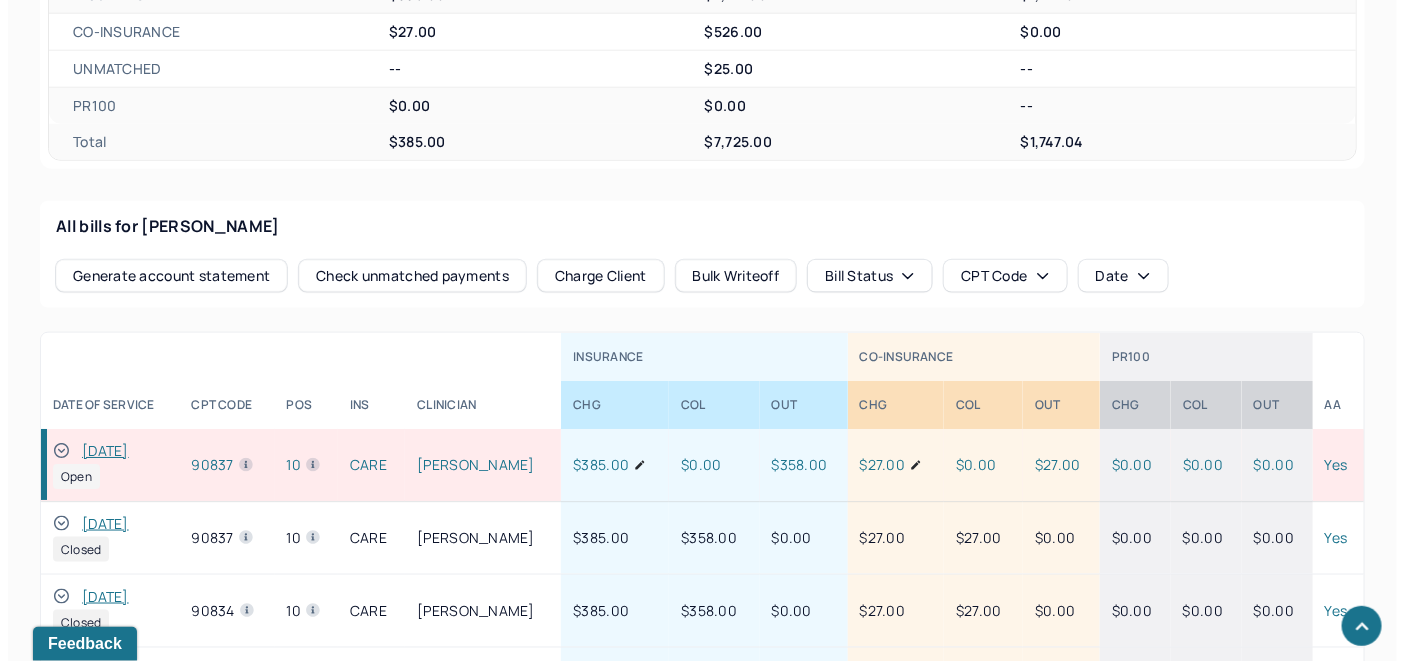 scroll, scrollTop: 835, scrollLeft: 0, axis: vertical 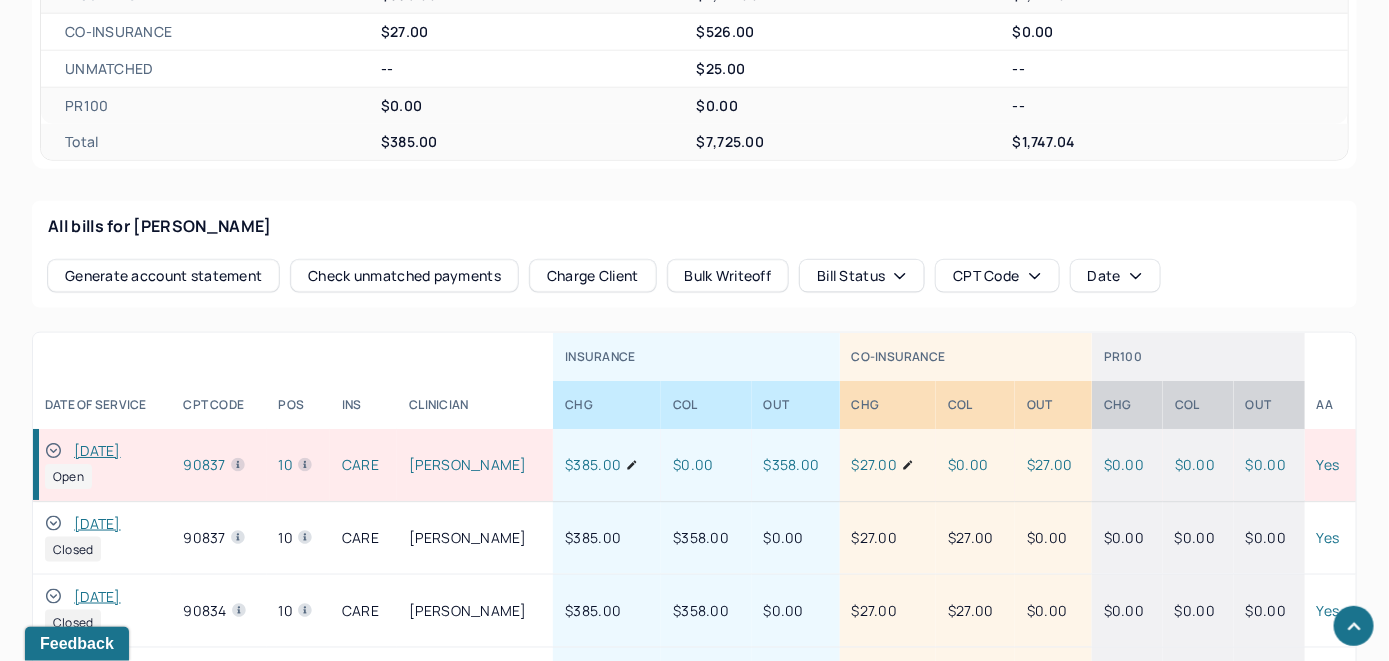 click on "[DATE]" at bounding box center [97, 451] 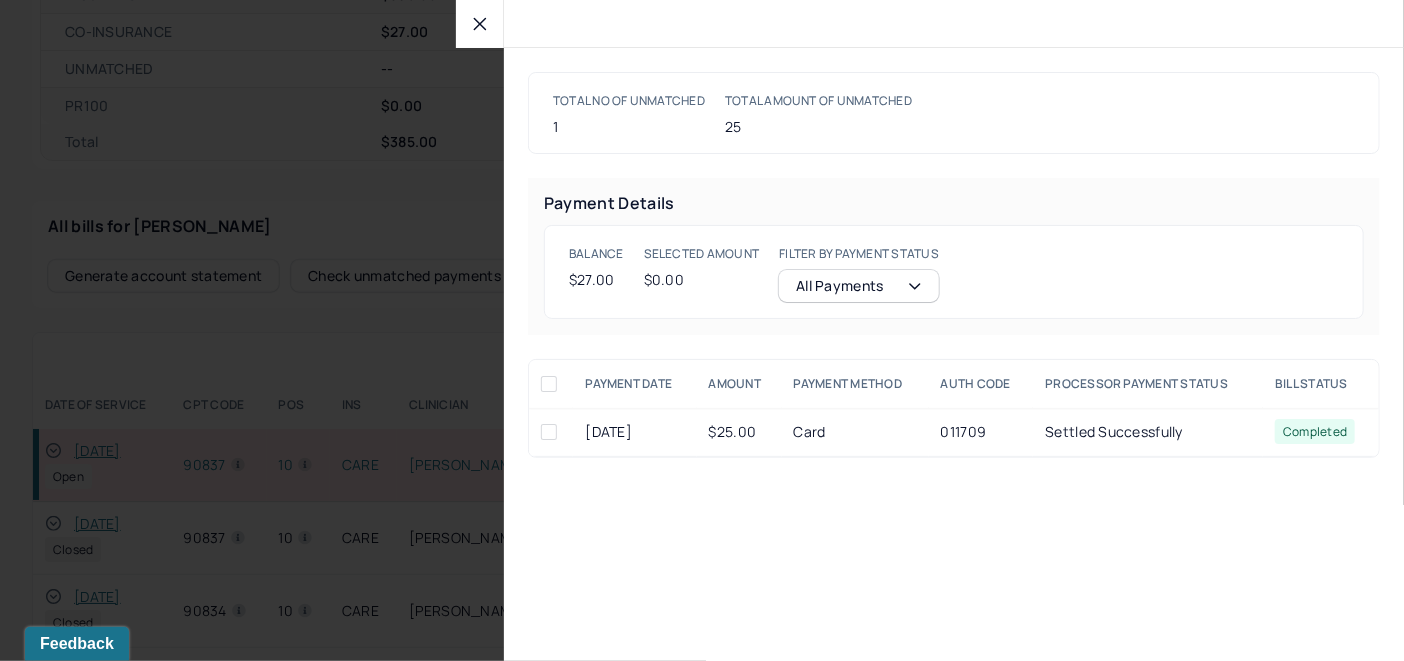 click 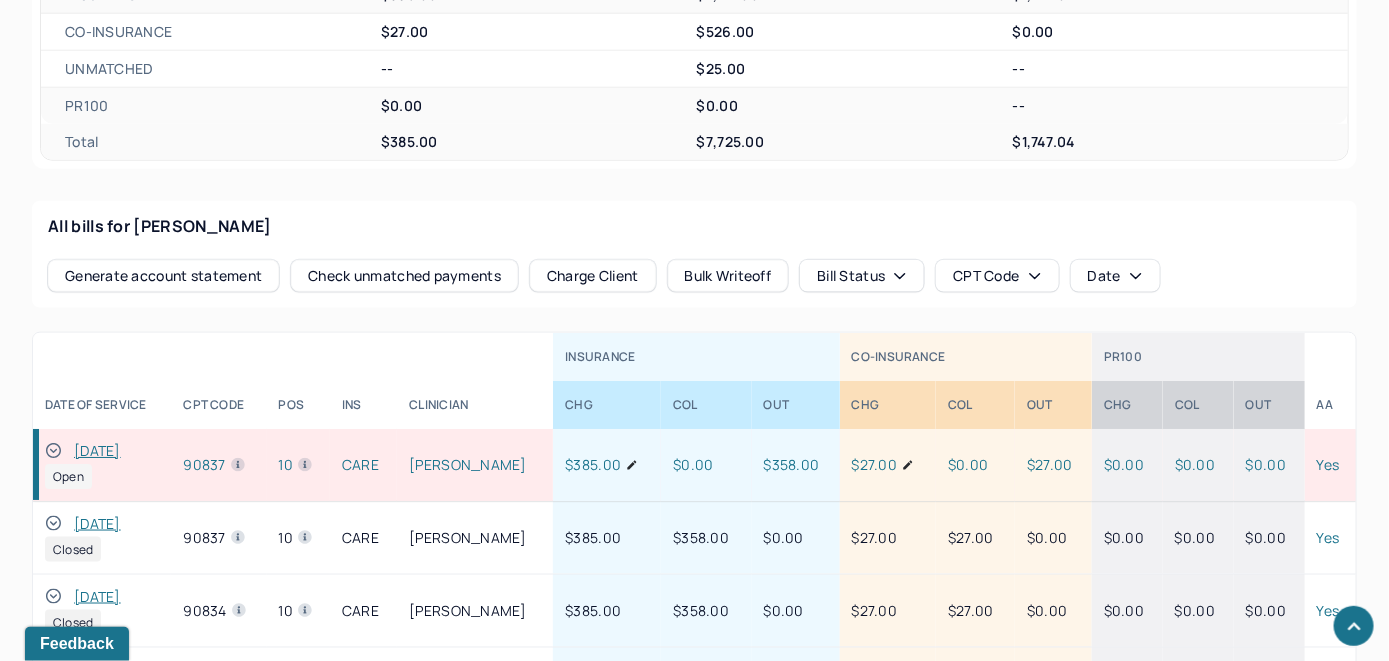 click on "All bills for   Romanello Michael   Generate account statement     Check unmatched payments     Charge Client     Bulk Writeoff     Bill Status     CPT Code     Date" at bounding box center [694, 254] 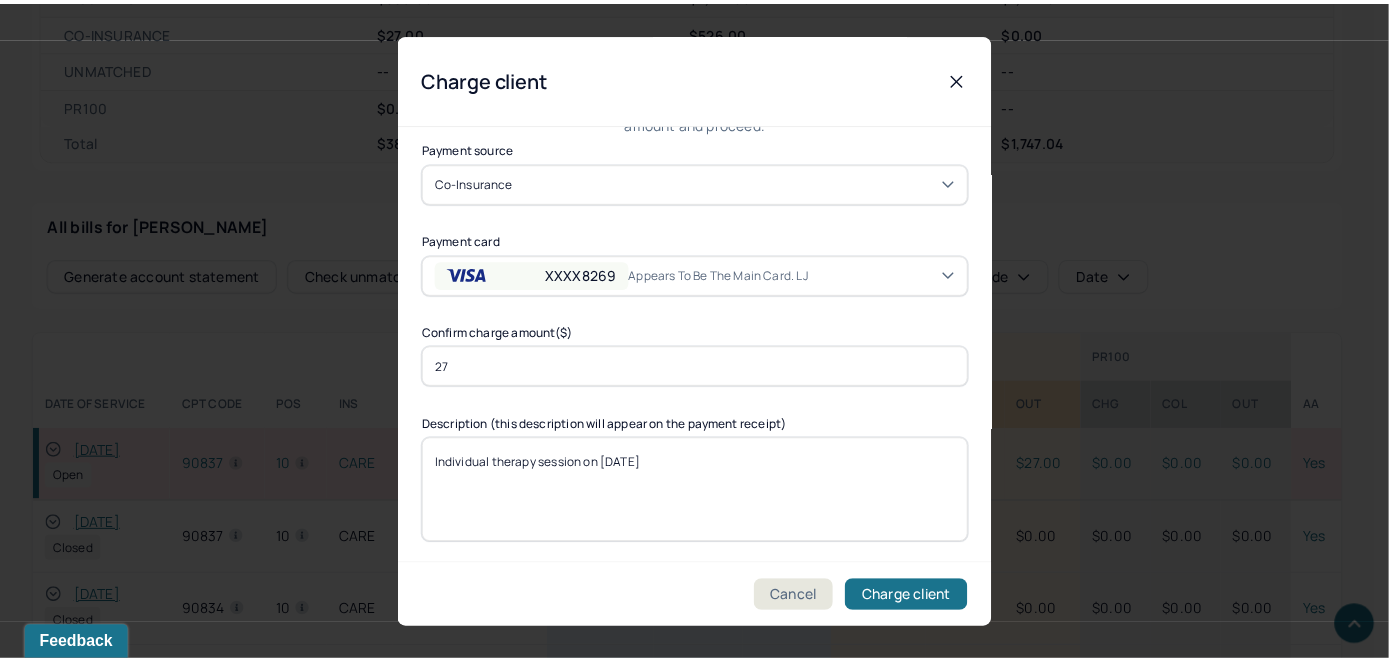 scroll, scrollTop: 121, scrollLeft: 0, axis: vertical 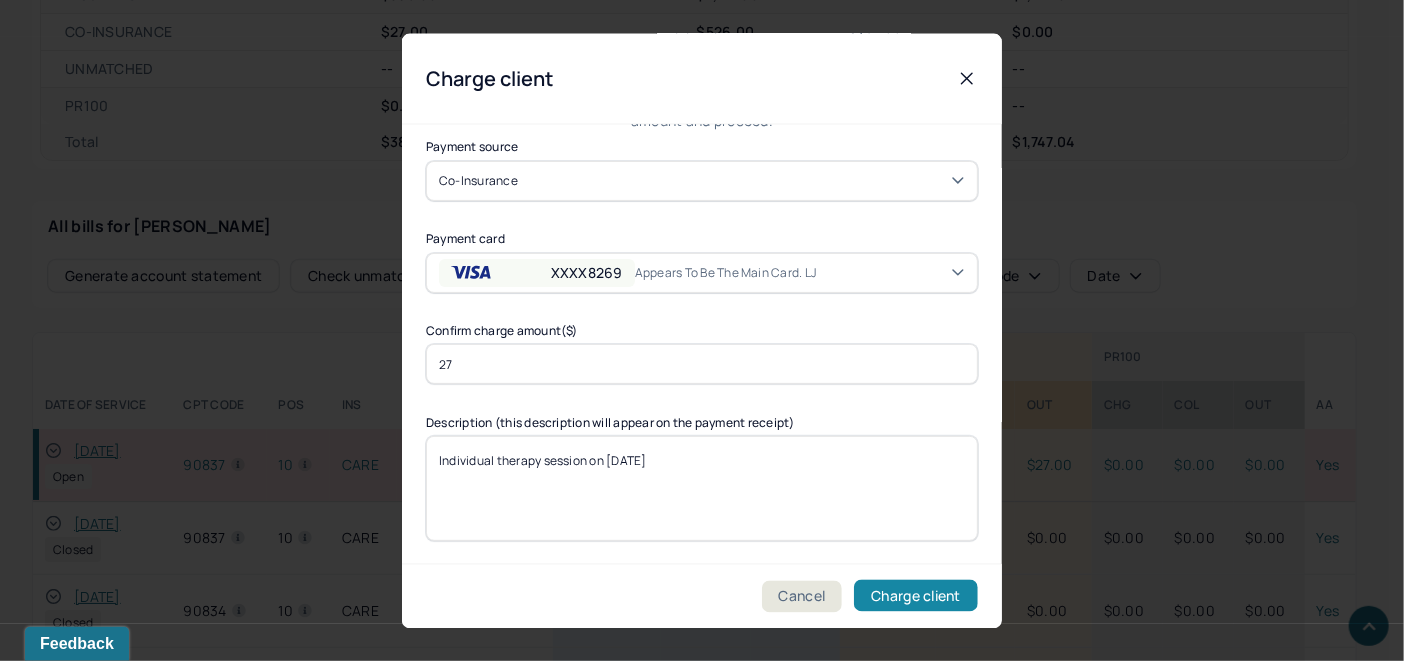 click on "Charge client" at bounding box center [916, 596] 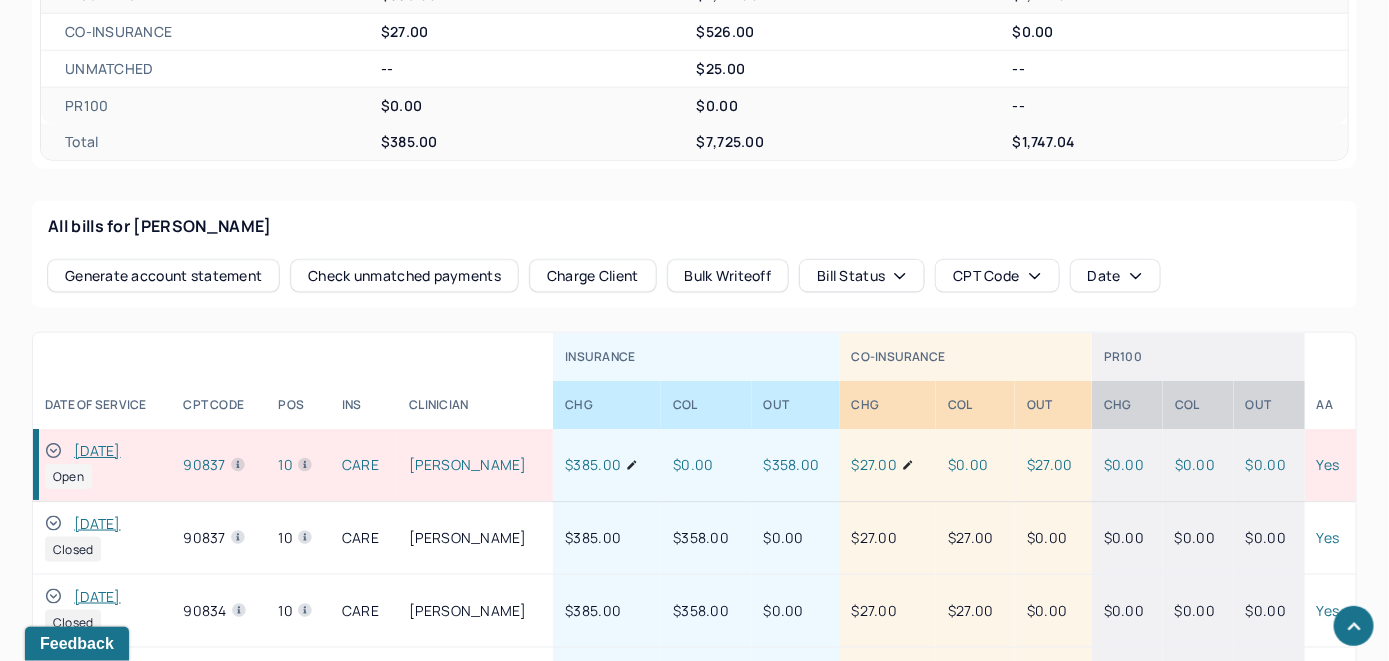 click 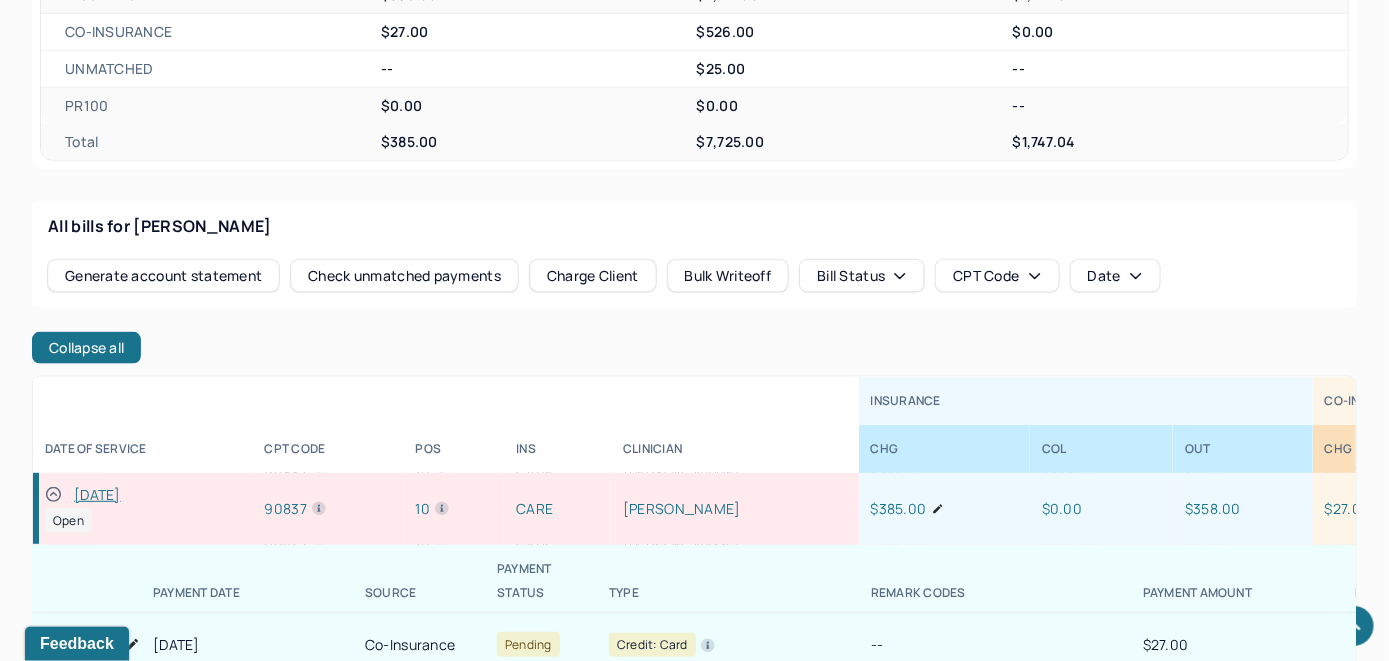 scroll, scrollTop: 400, scrollLeft: 0, axis: vertical 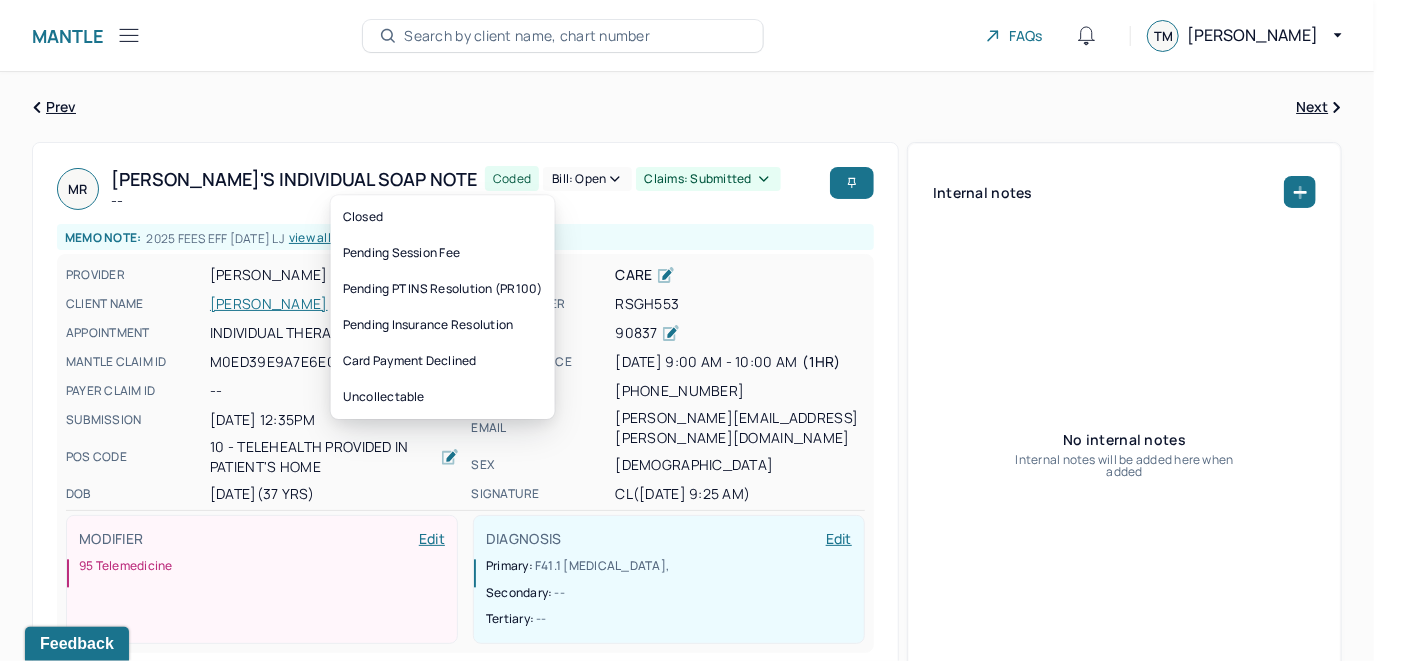 click on "Bill: Open" at bounding box center (587, 179) 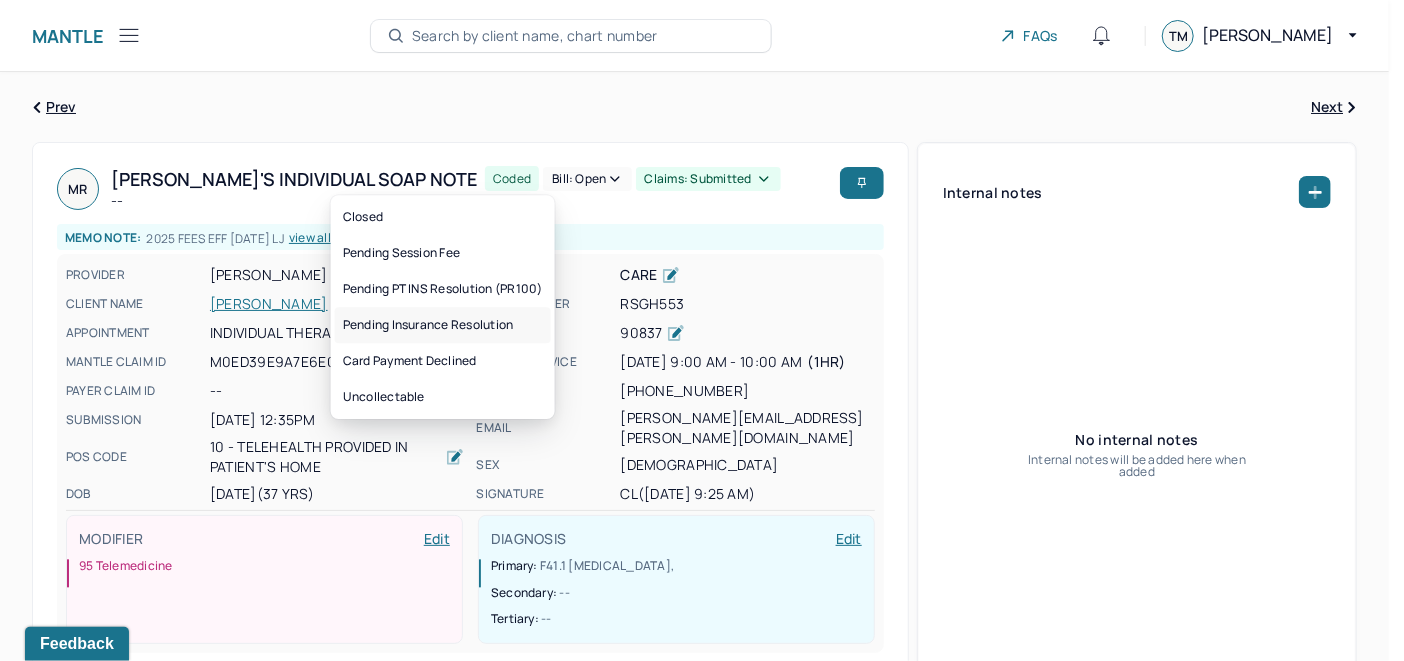click on "Pending Insurance Resolution" at bounding box center [443, 325] 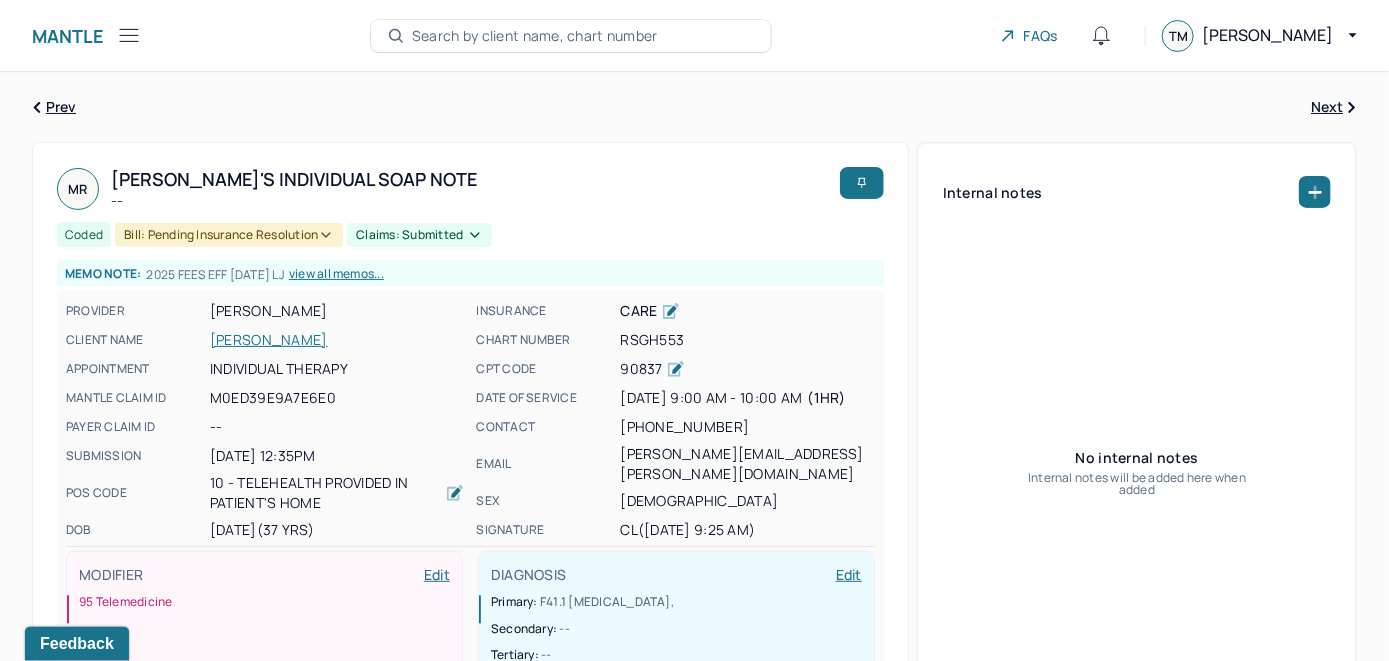 click on "Search by client name, chart number" at bounding box center (571, 36) 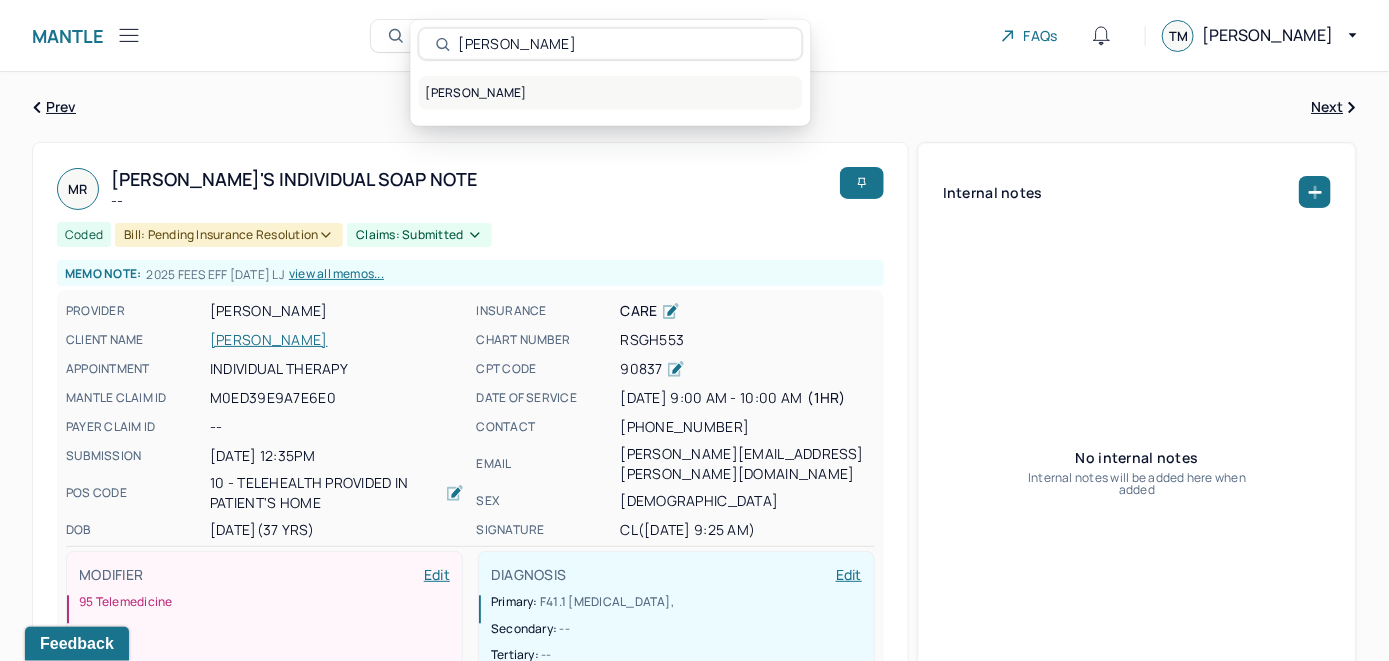 type on "Michael Salony" 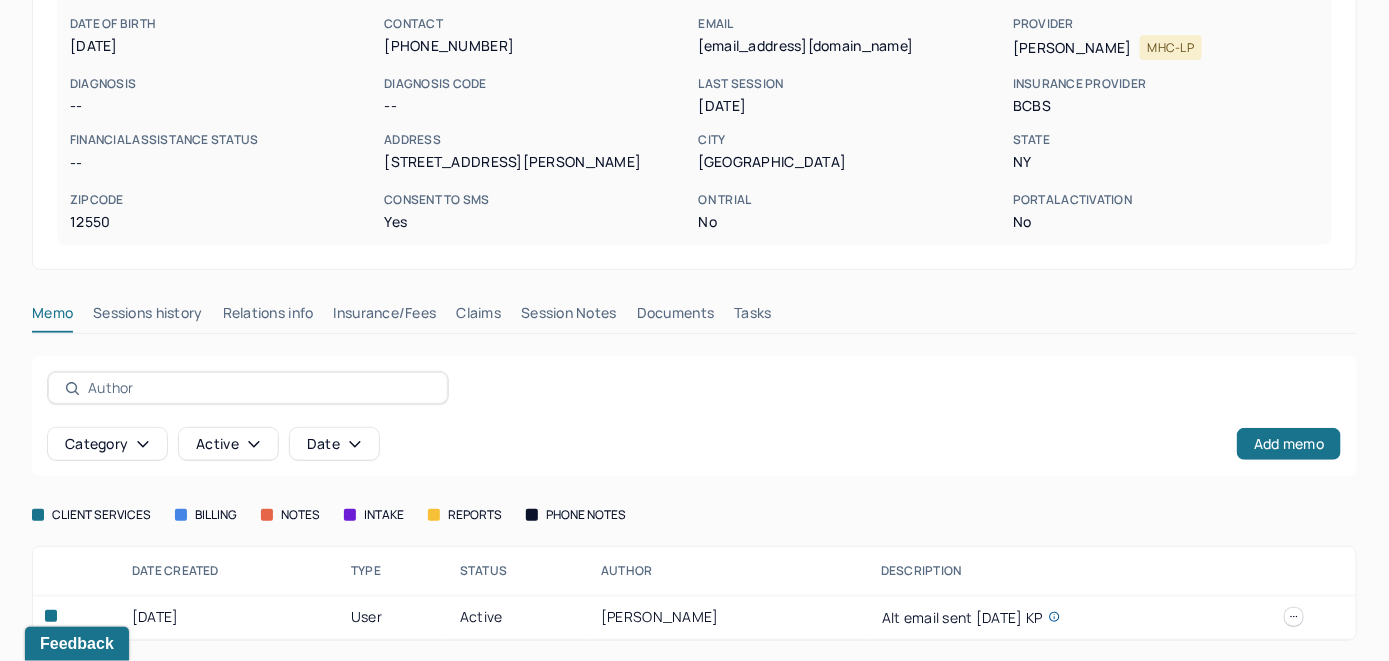 scroll, scrollTop: 261, scrollLeft: 0, axis: vertical 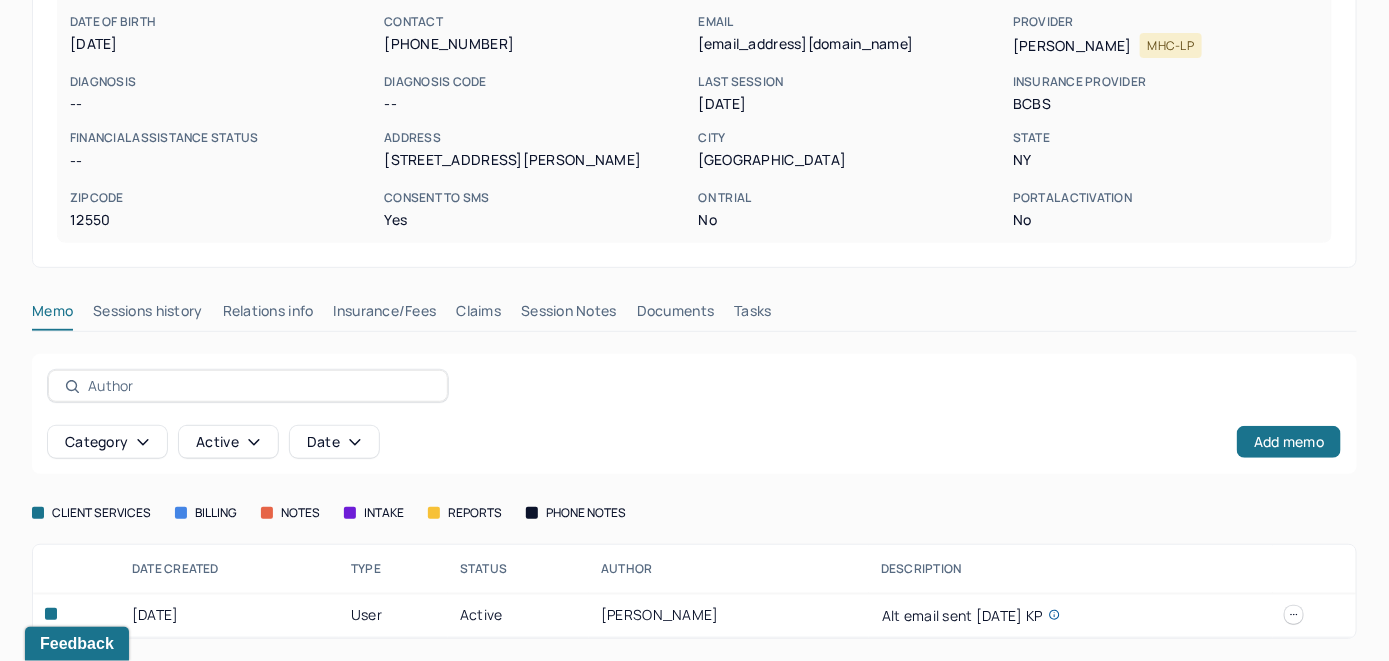 click on "Insurance/Fees" at bounding box center (385, 315) 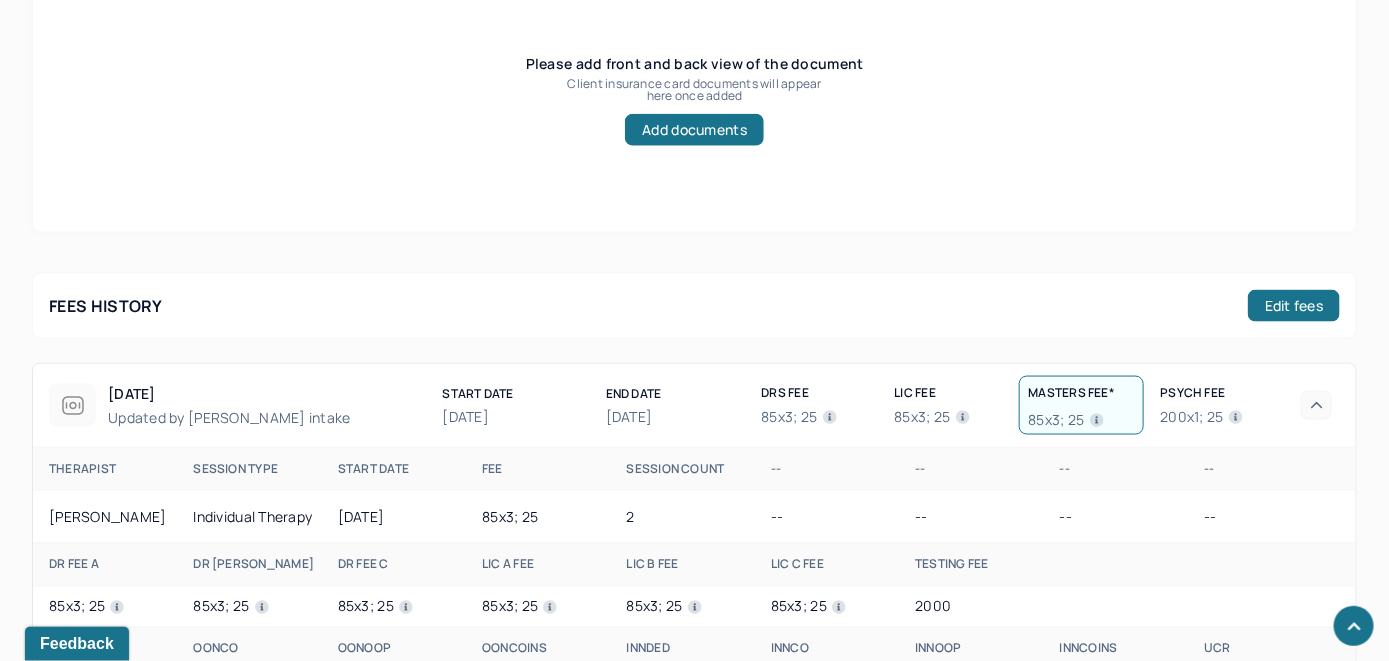 scroll, scrollTop: 961, scrollLeft: 0, axis: vertical 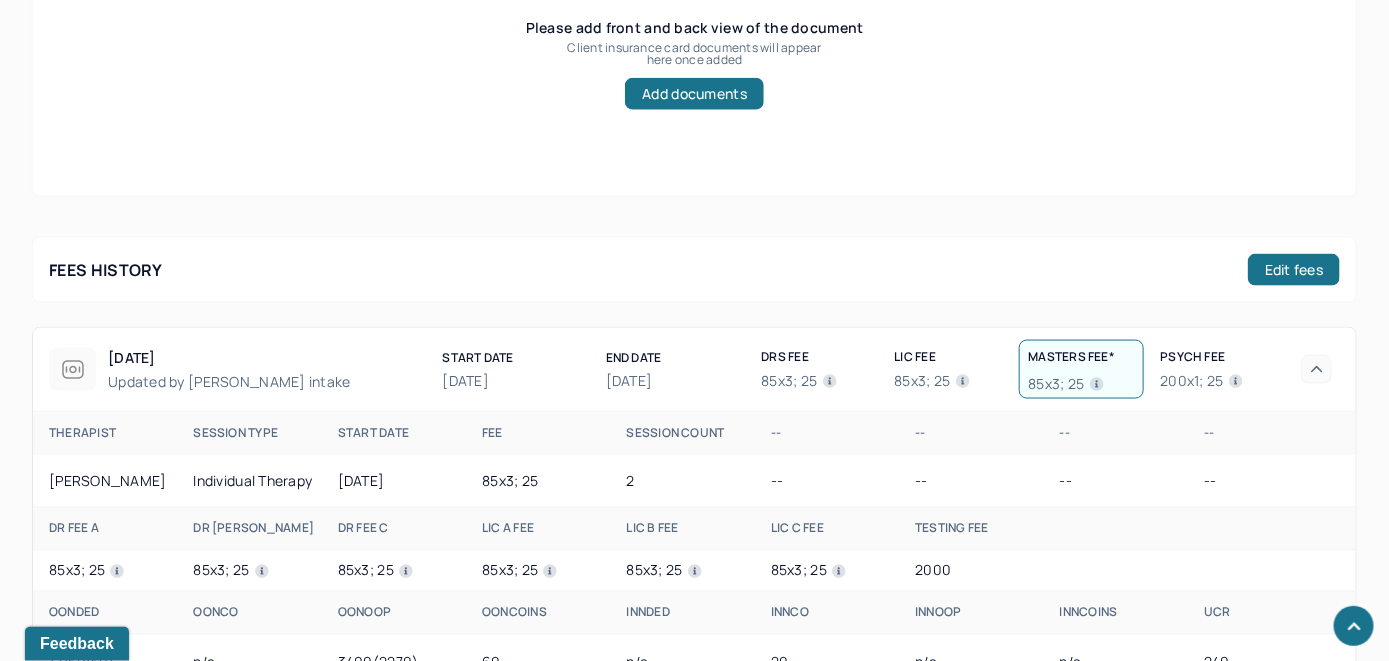 drag, startPoint x: 1088, startPoint y: 396, endPoint x: 1021, endPoint y: 398, distance: 67.02985 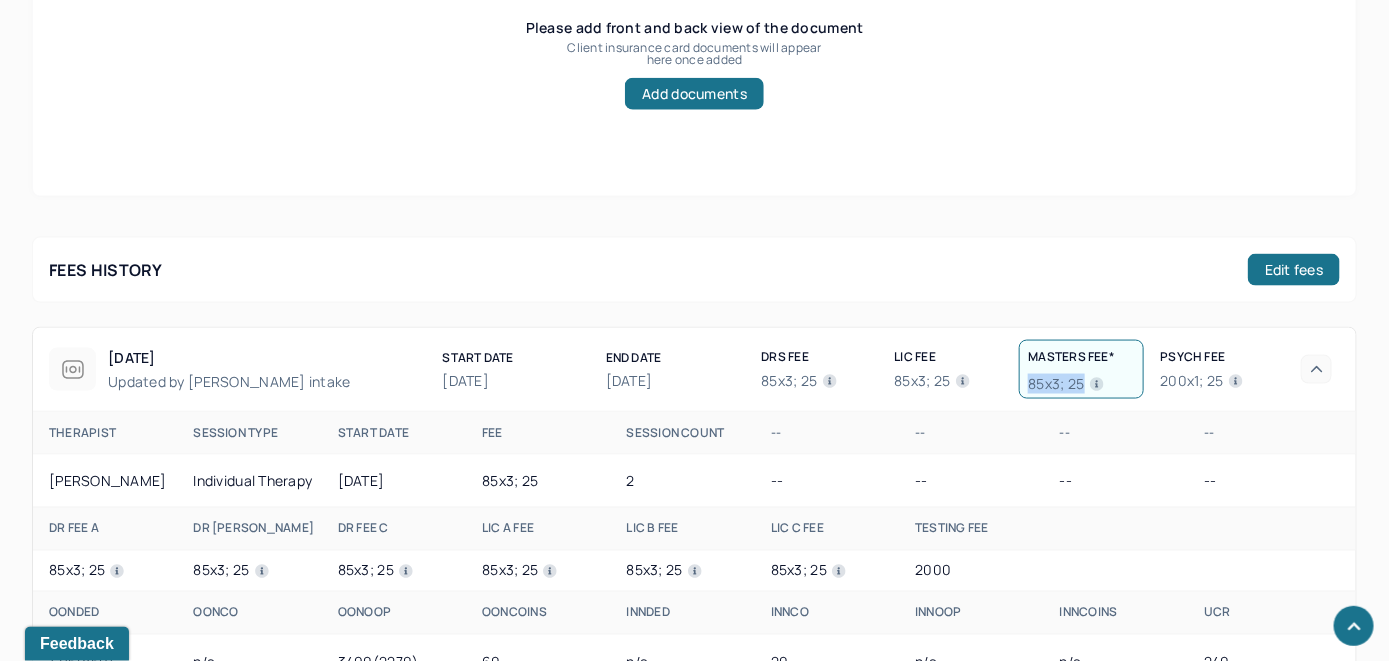 drag, startPoint x: 1027, startPoint y: 395, endPoint x: 1086, endPoint y: 391, distance: 59.135437 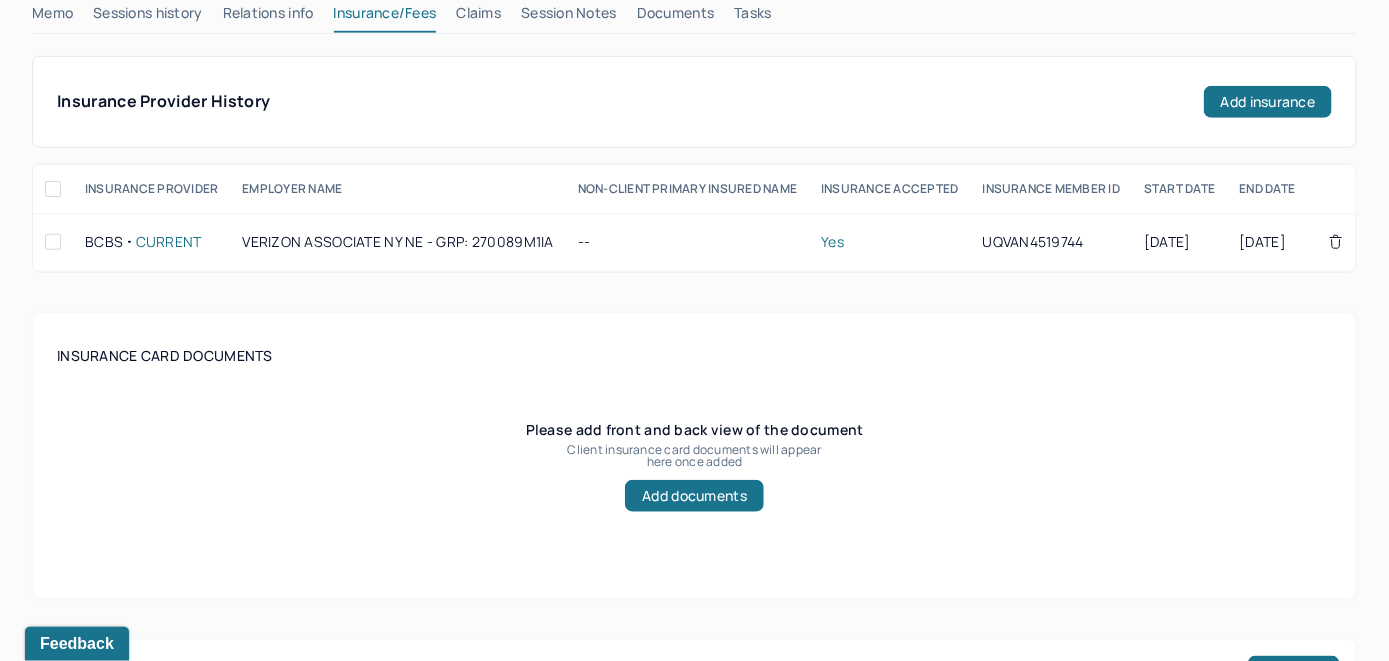 scroll, scrollTop: 261, scrollLeft: 0, axis: vertical 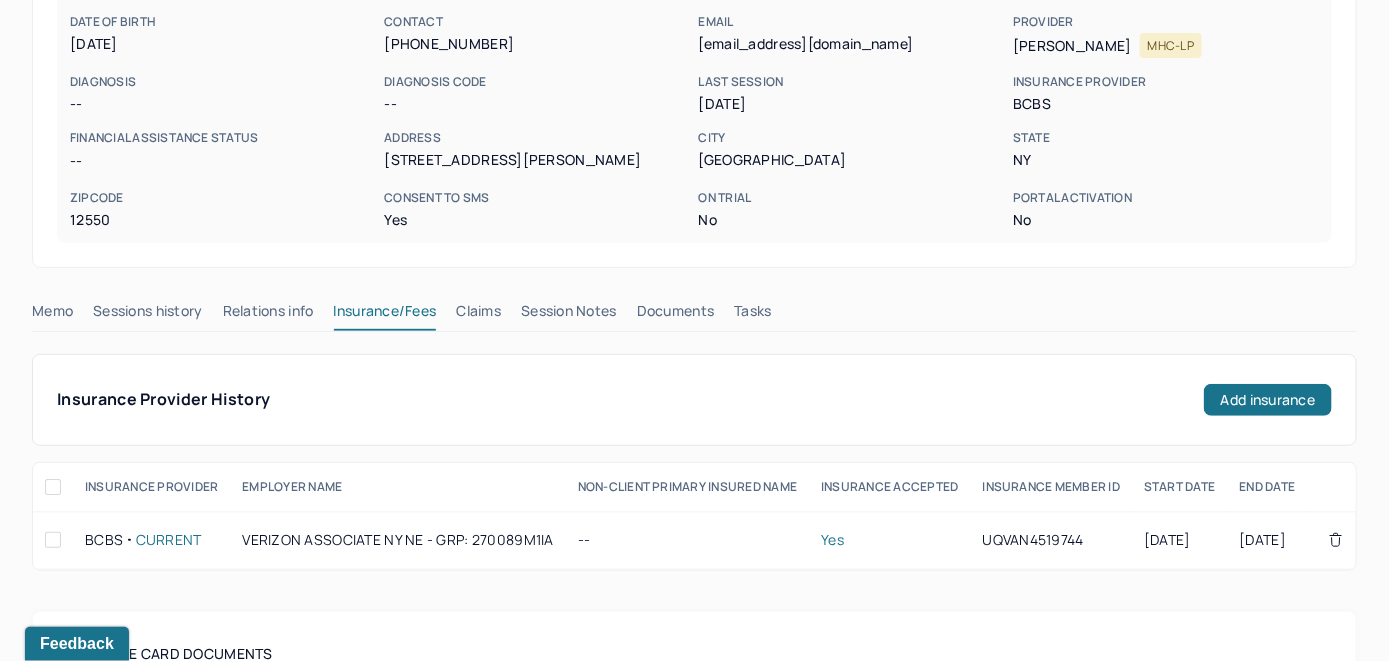 click on "Claims" at bounding box center (478, 315) 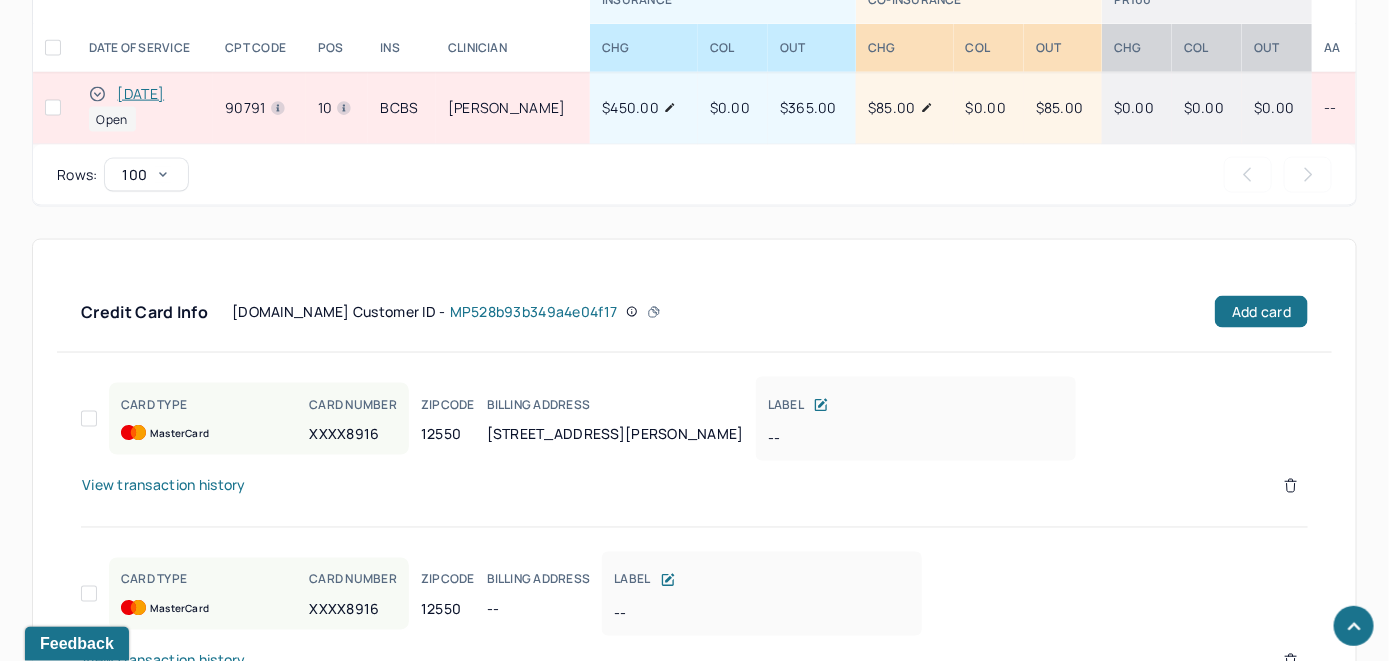 scroll, scrollTop: 938, scrollLeft: 0, axis: vertical 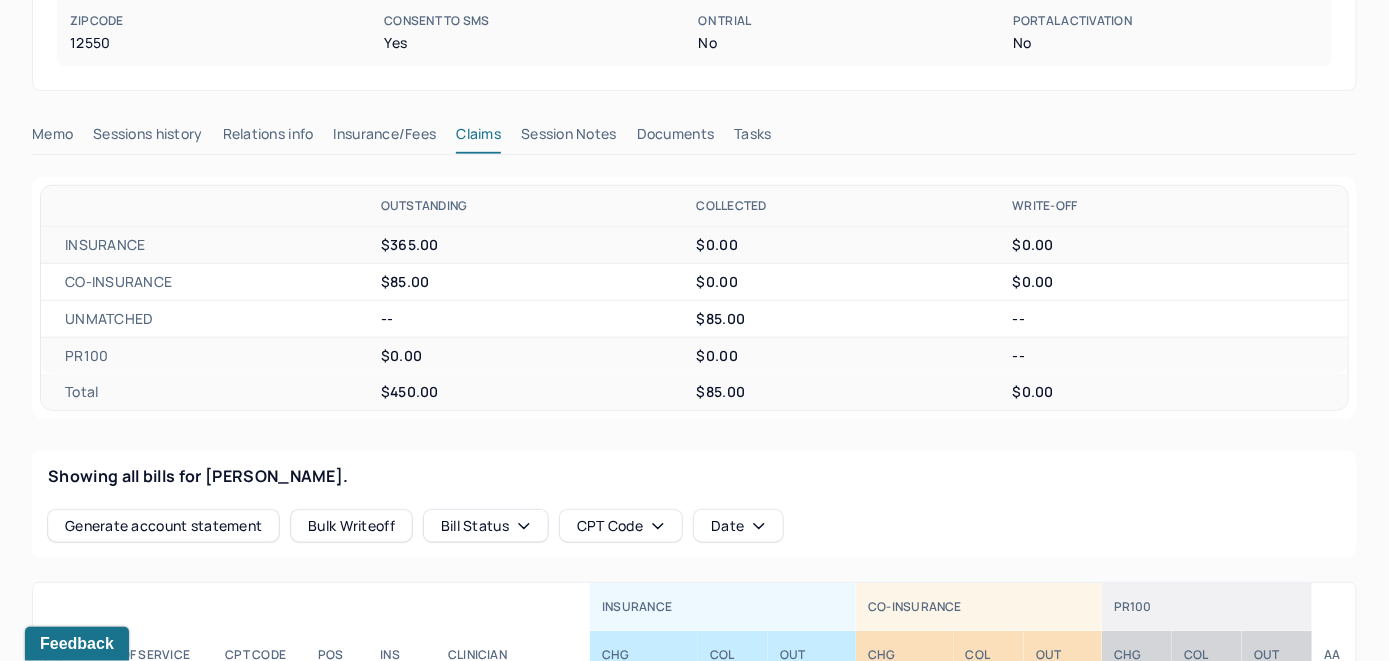 click on "Memo" at bounding box center (52, 138) 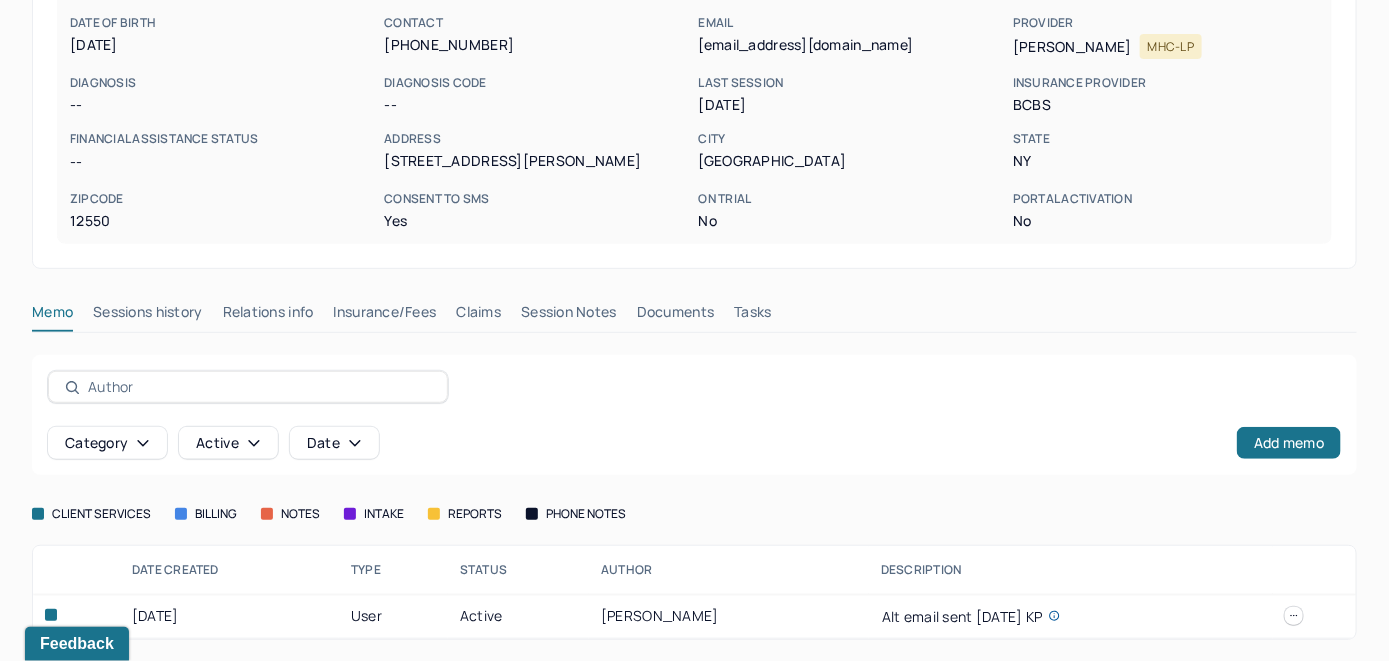 scroll, scrollTop: 261, scrollLeft: 0, axis: vertical 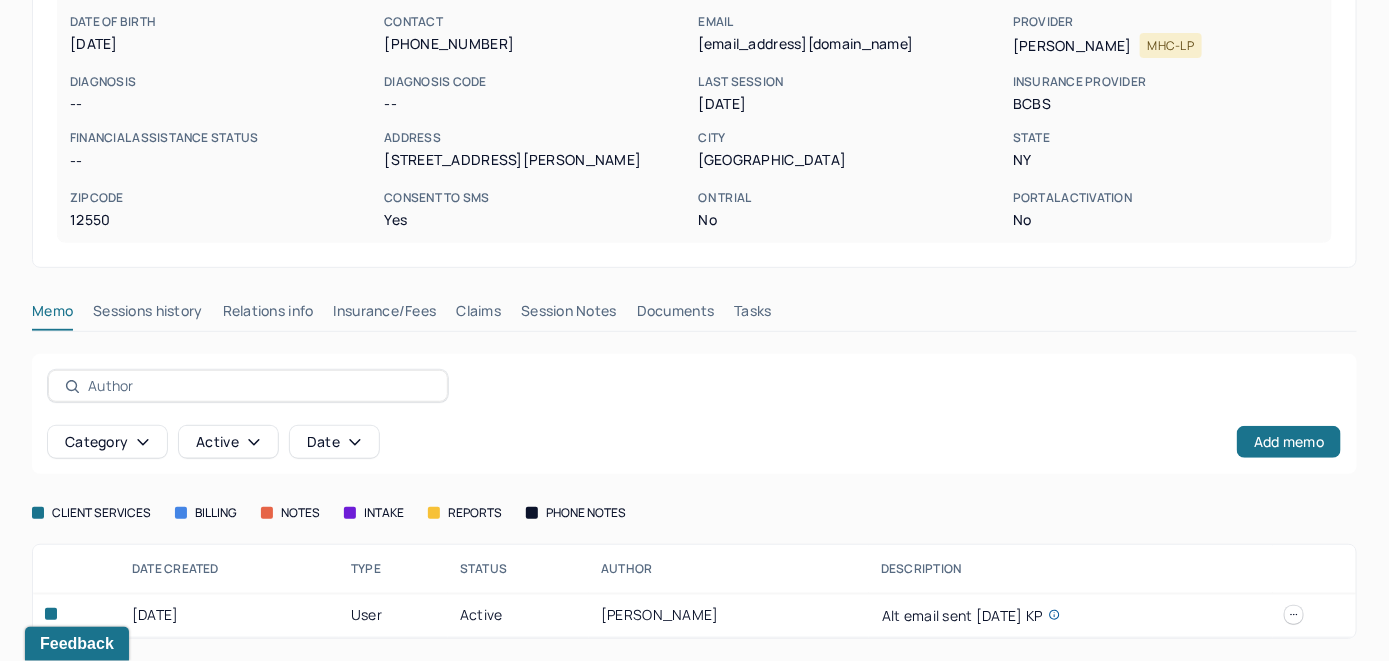 click on "Insurance/Fees" at bounding box center [385, 315] 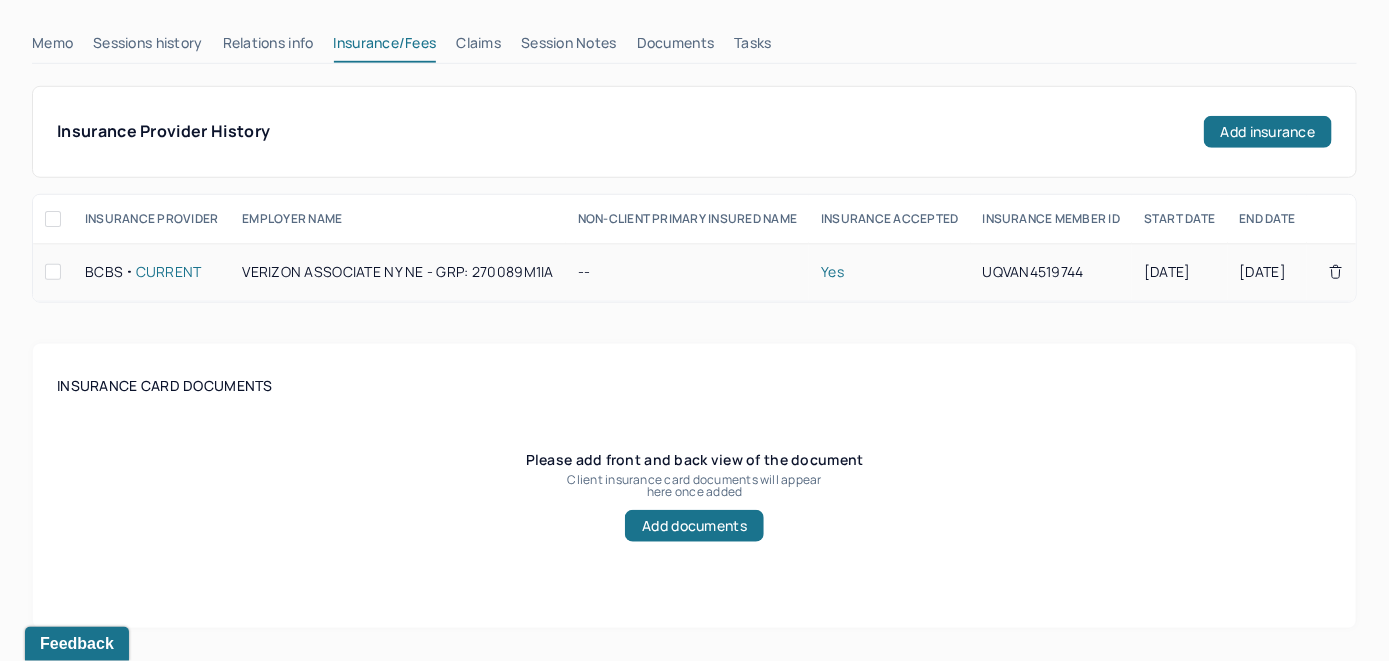 scroll, scrollTop: 329, scrollLeft: 0, axis: vertical 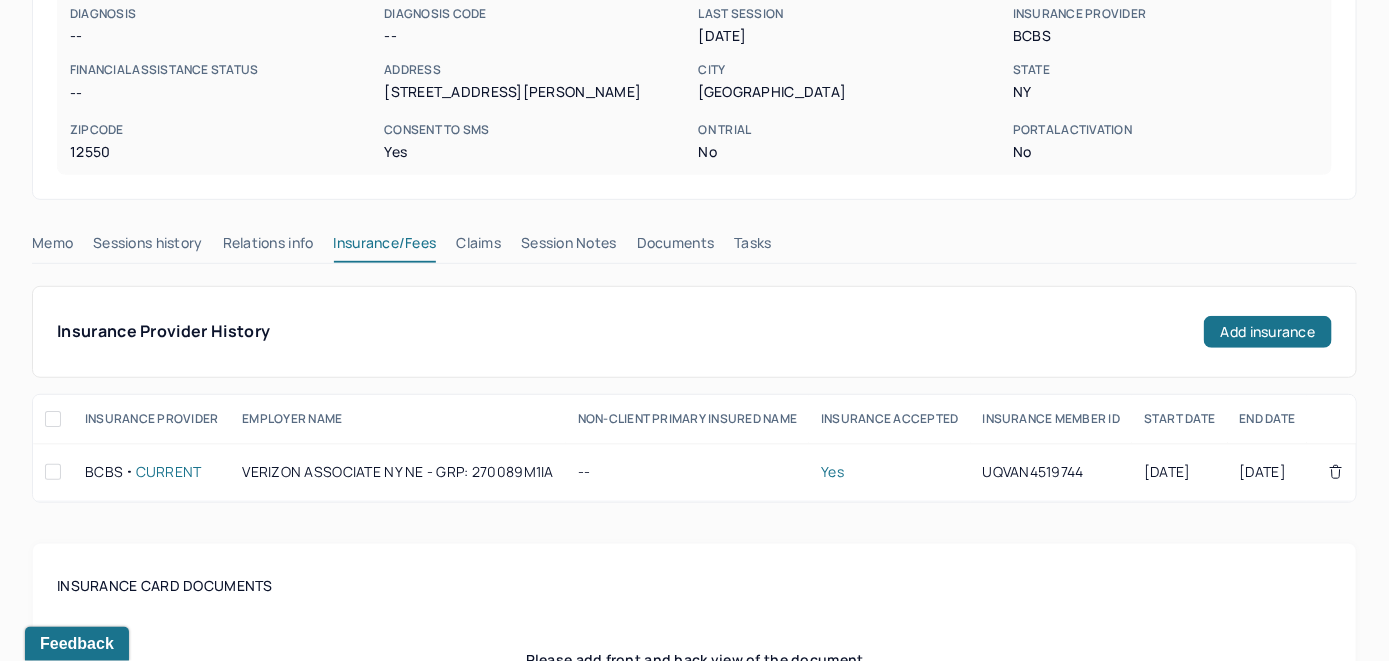 click on "Memo" at bounding box center (52, 247) 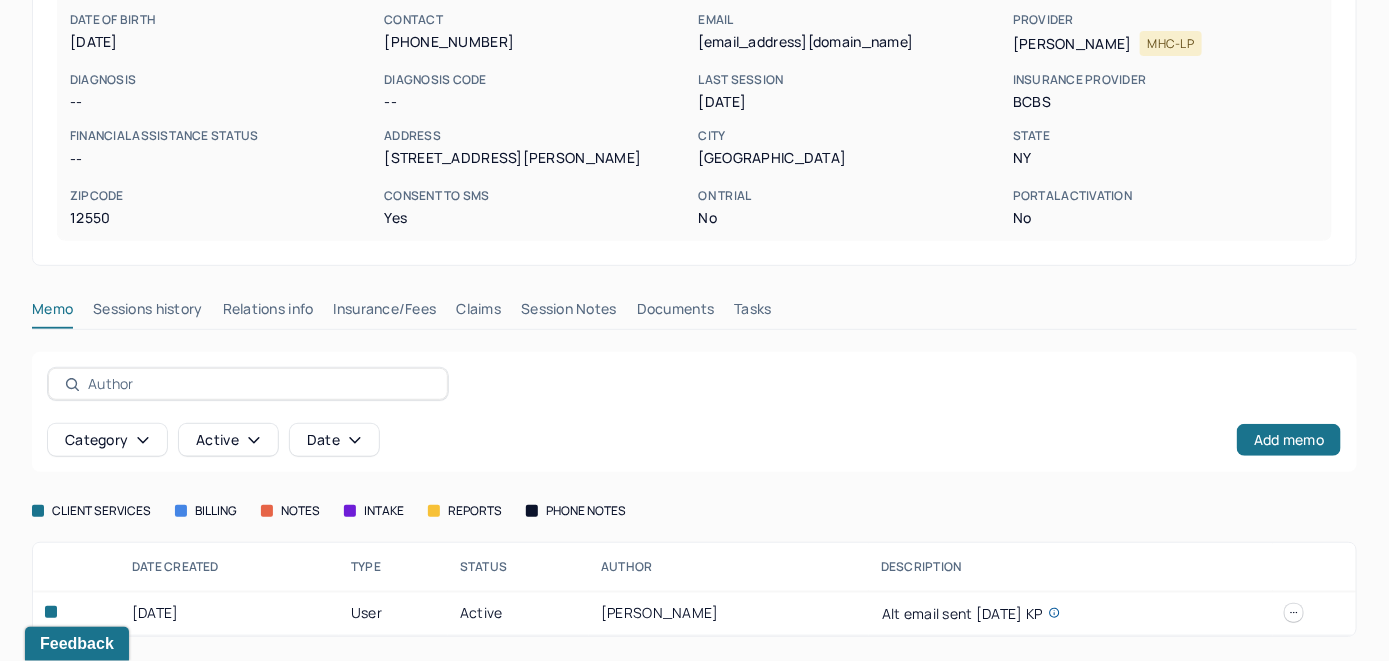 scroll, scrollTop: 261, scrollLeft: 0, axis: vertical 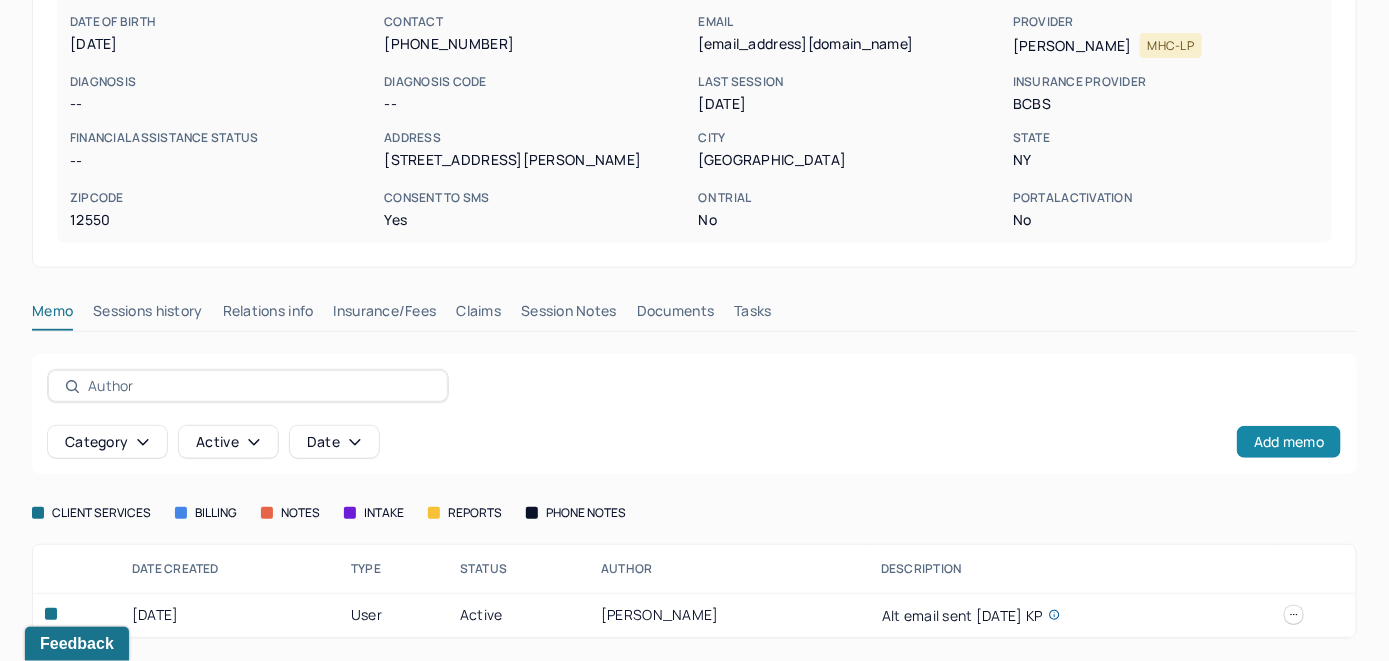 click on "Add memo" at bounding box center (1289, 442) 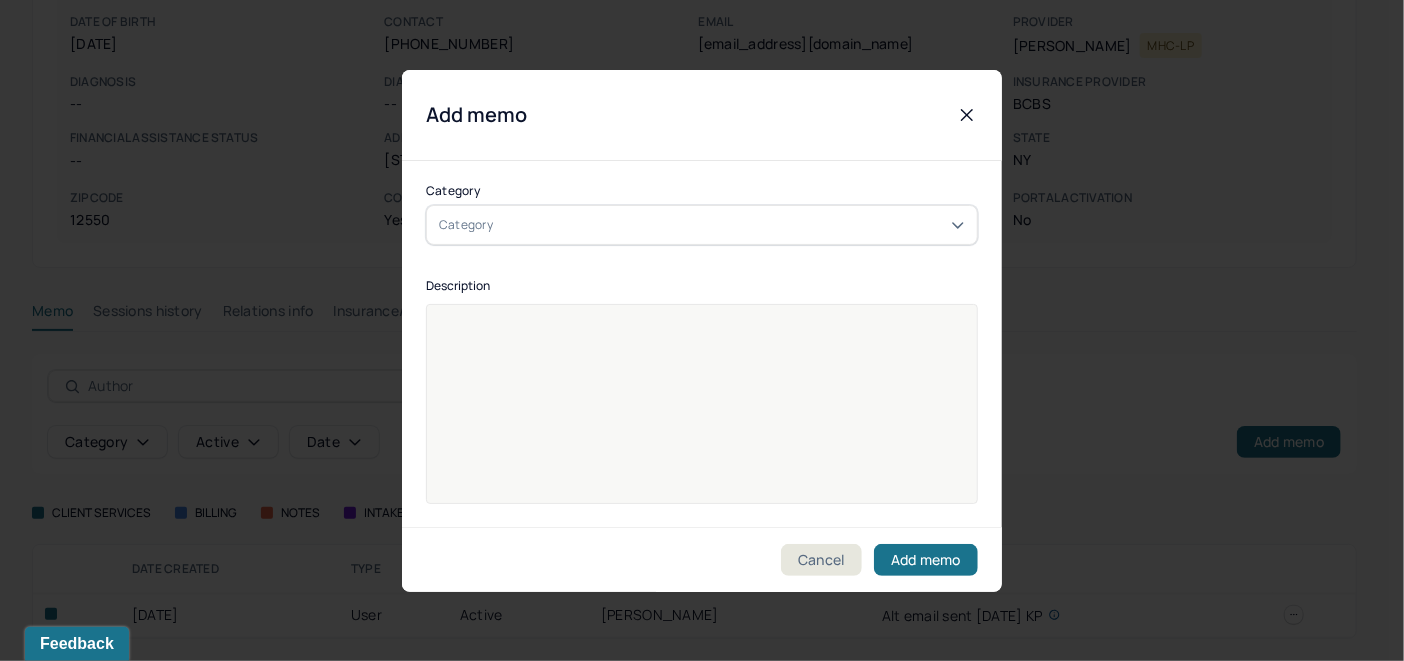 click on "Category" at bounding box center (702, 225) 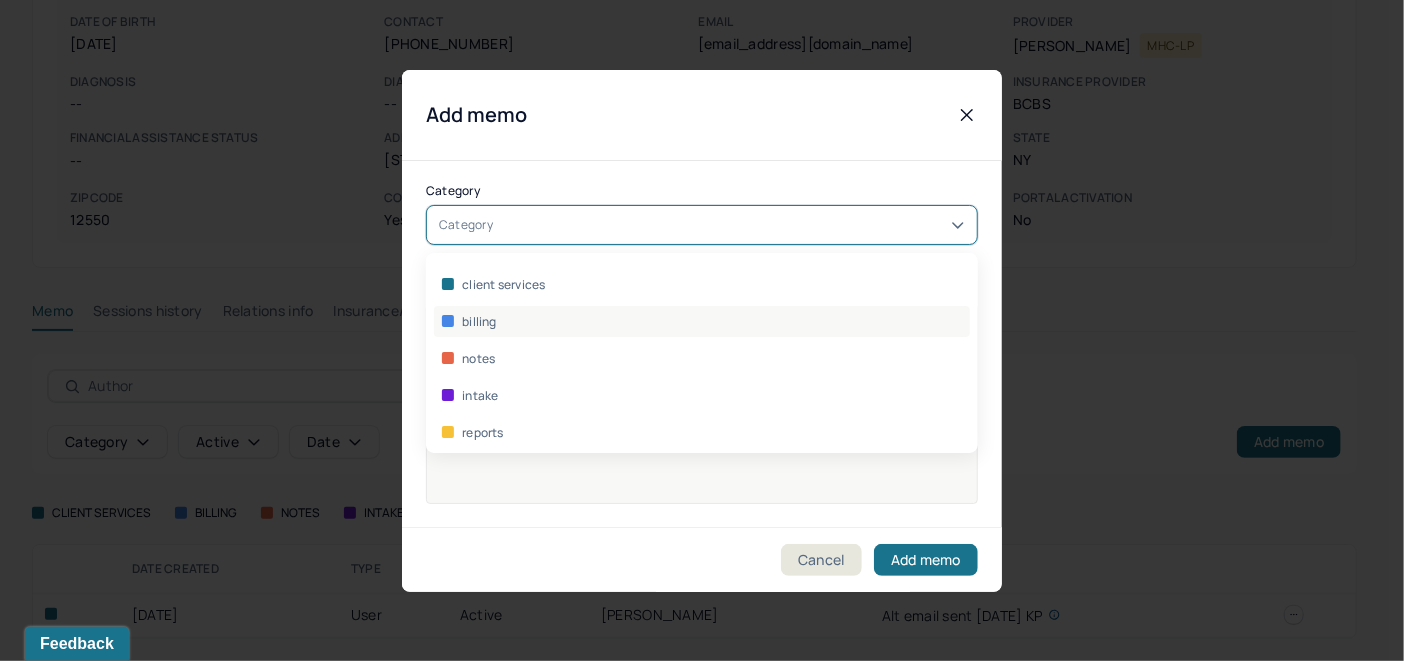 click on "billing" at bounding box center (702, 321) 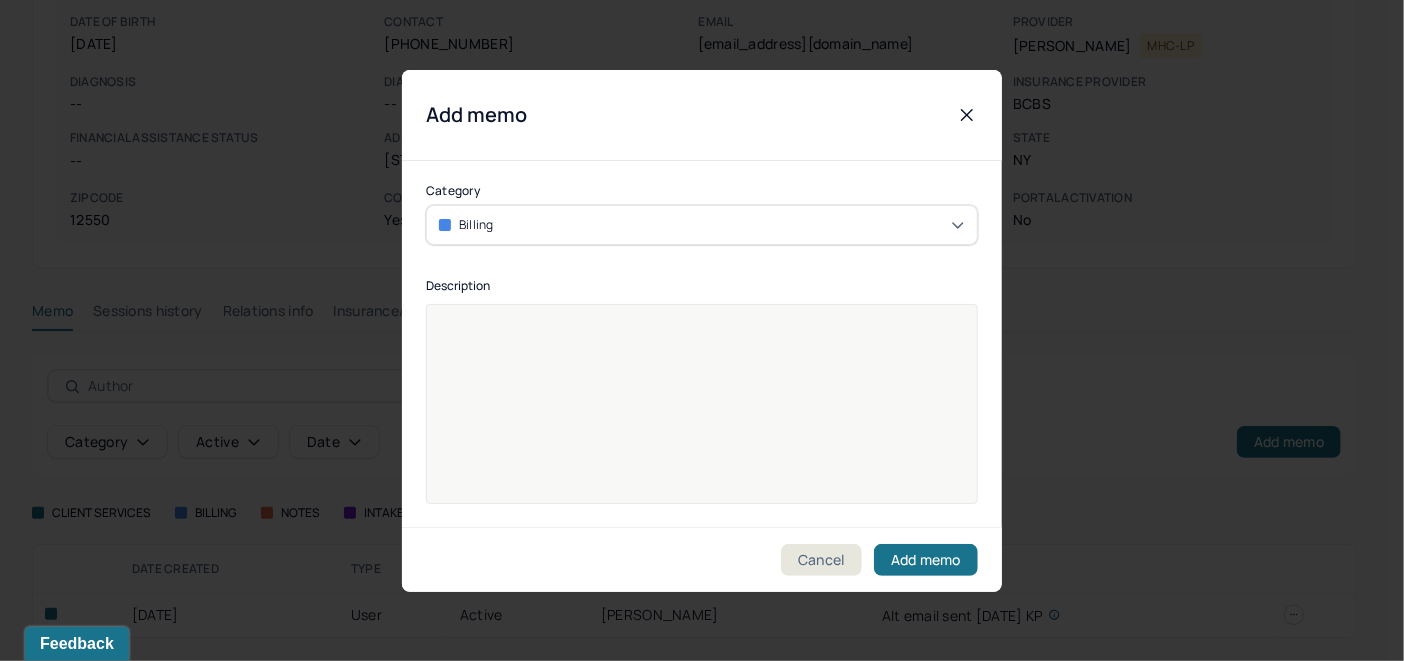 click at bounding box center (702, 325) 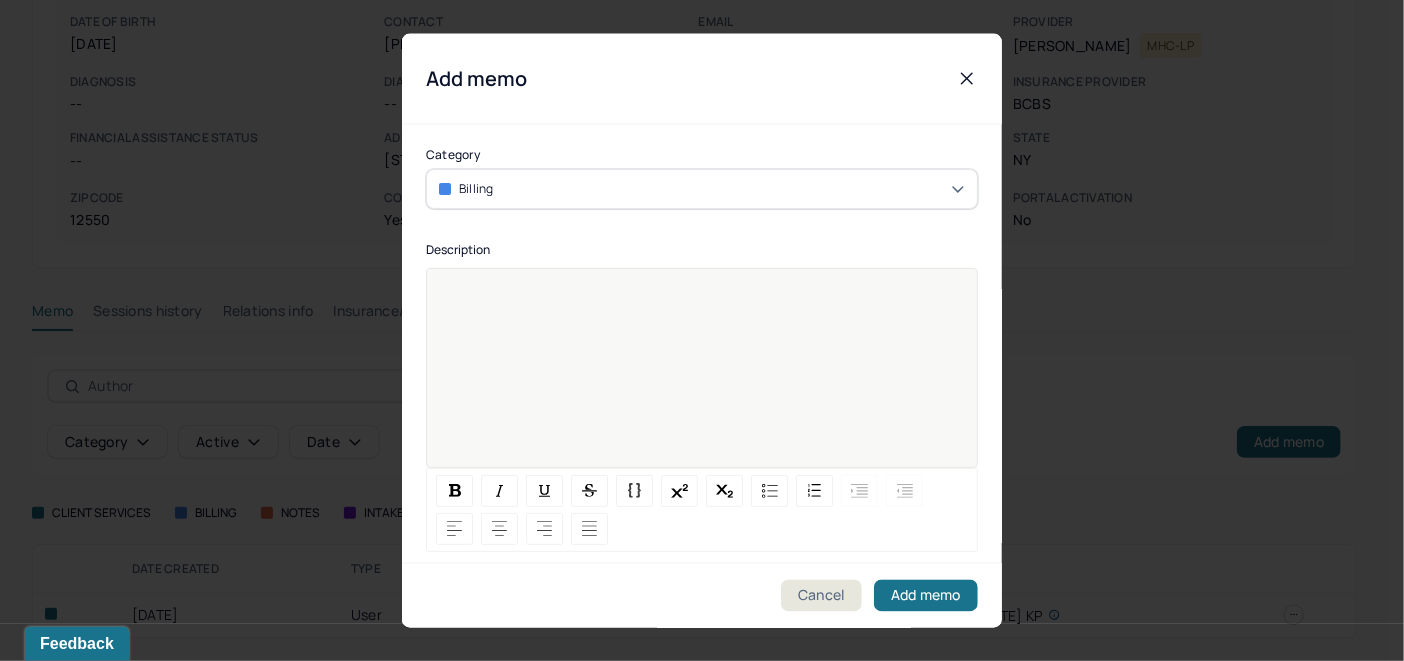 paste 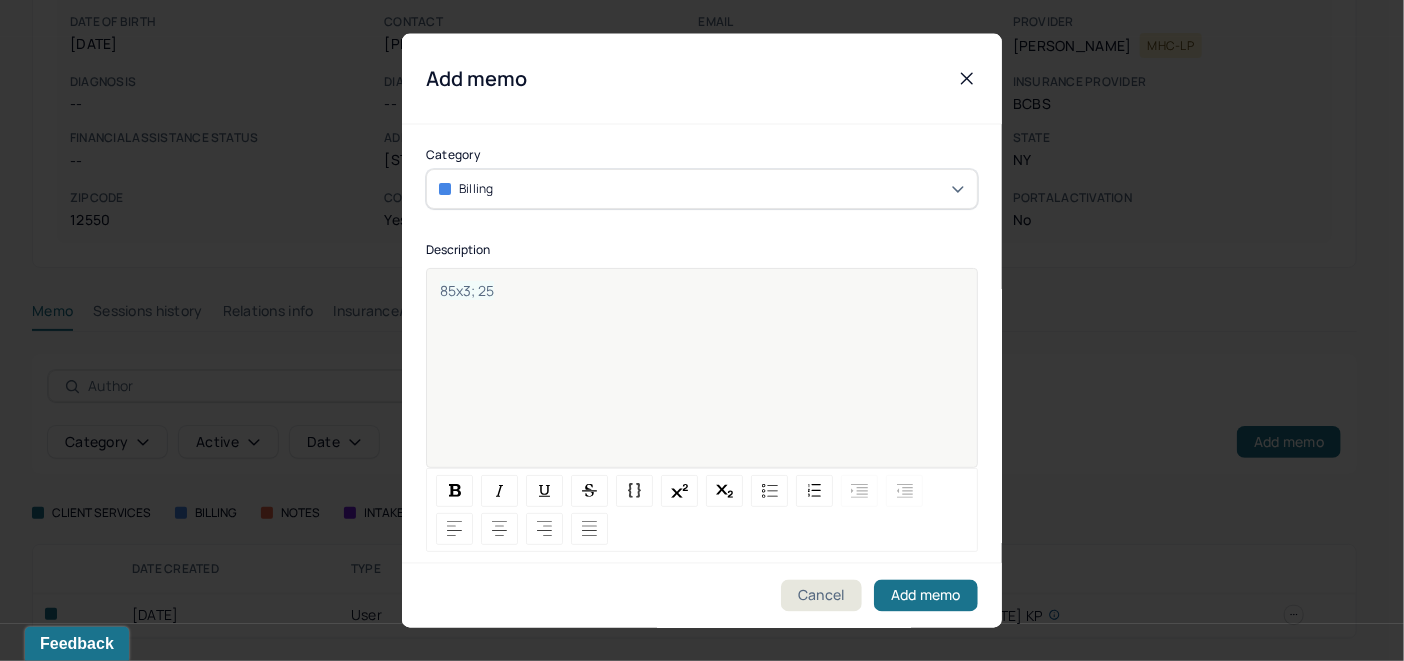 type 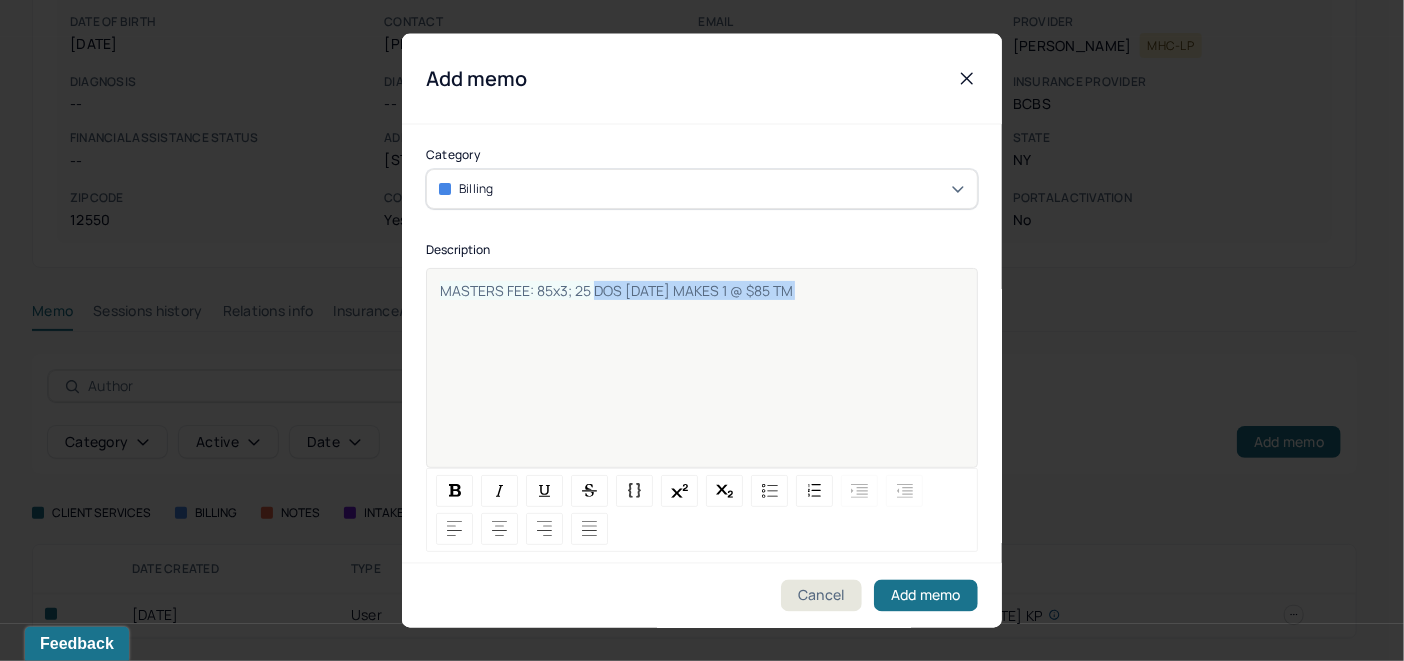 drag, startPoint x: 802, startPoint y: 284, endPoint x: 595, endPoint y: 285, distance: 207.00241 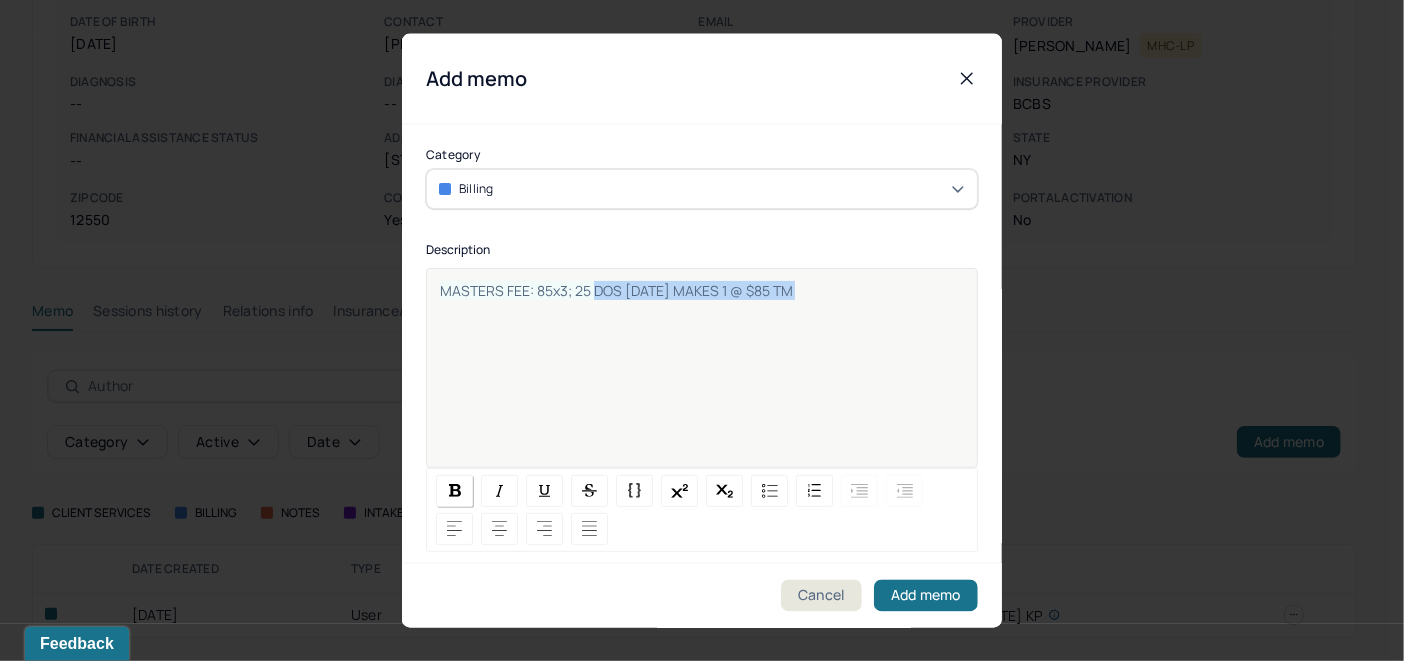 click at bounding box center [455, 490] 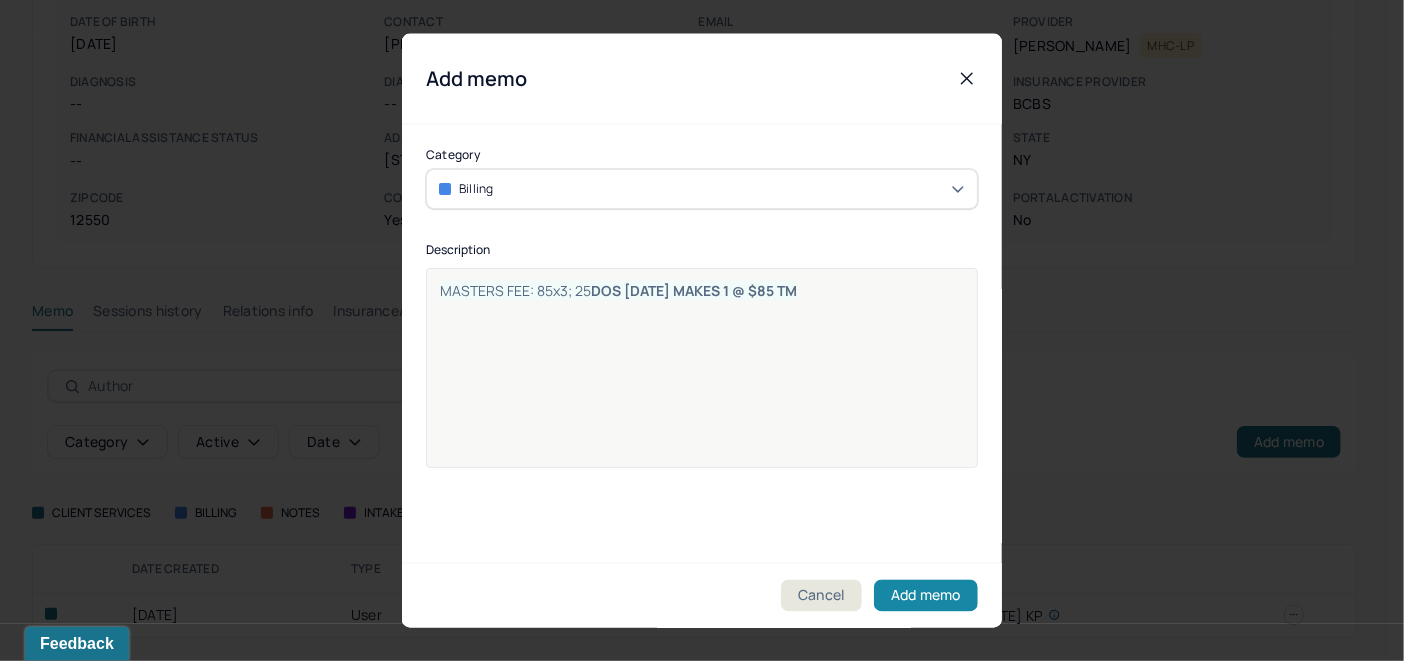 click on "Add memo" at bounding box center (926, 596) 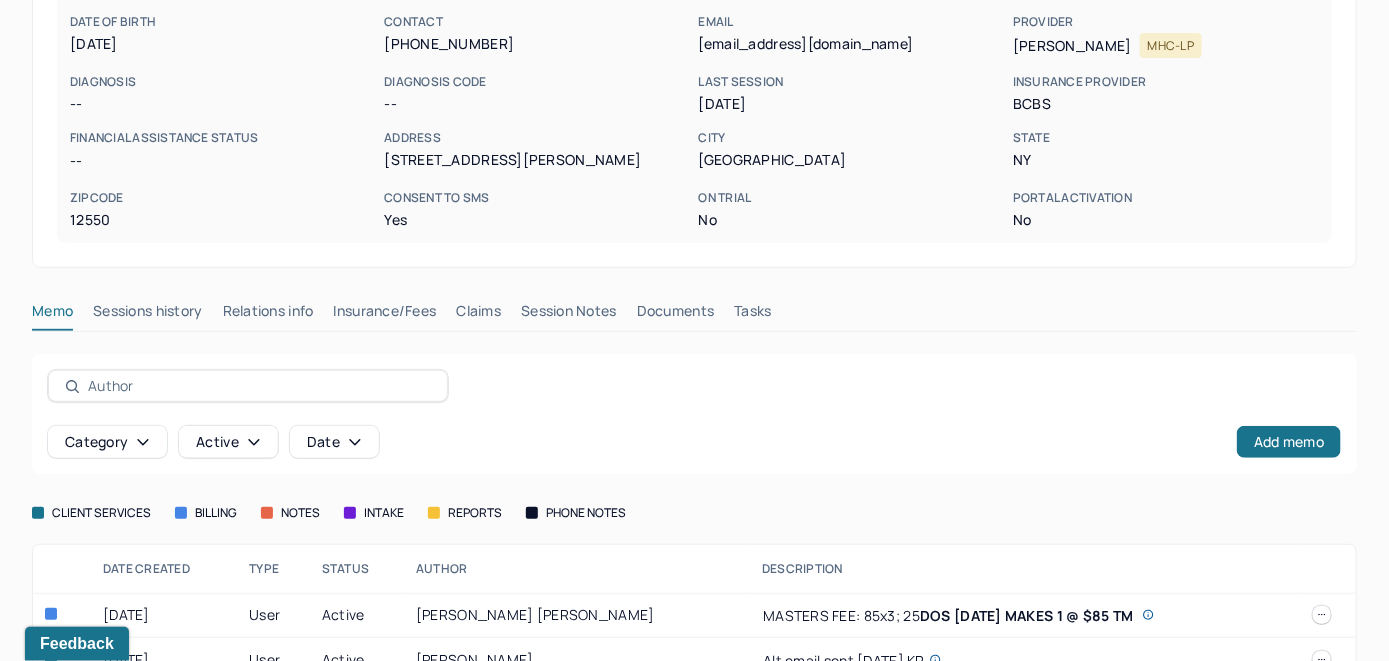 click on "Claims" at bounding box center [478, 315] 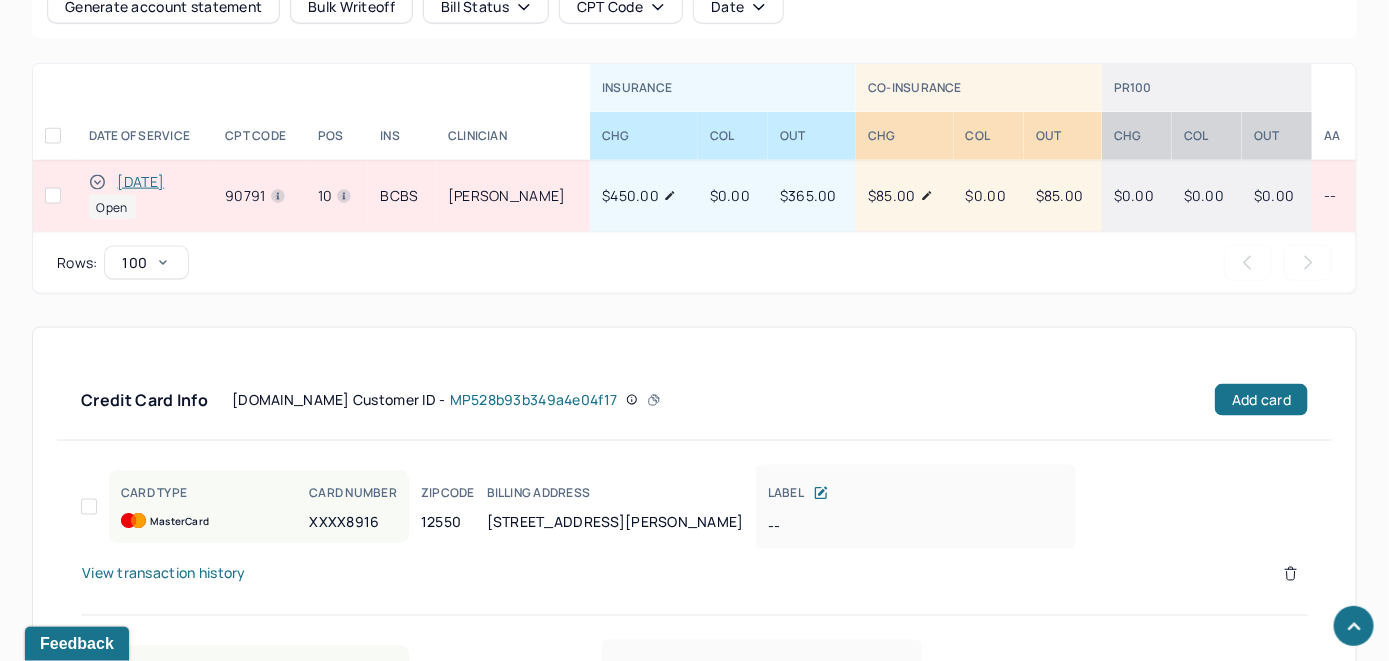 scroll, scrollTop: 961, scrollLeft: 0, axis: vertical 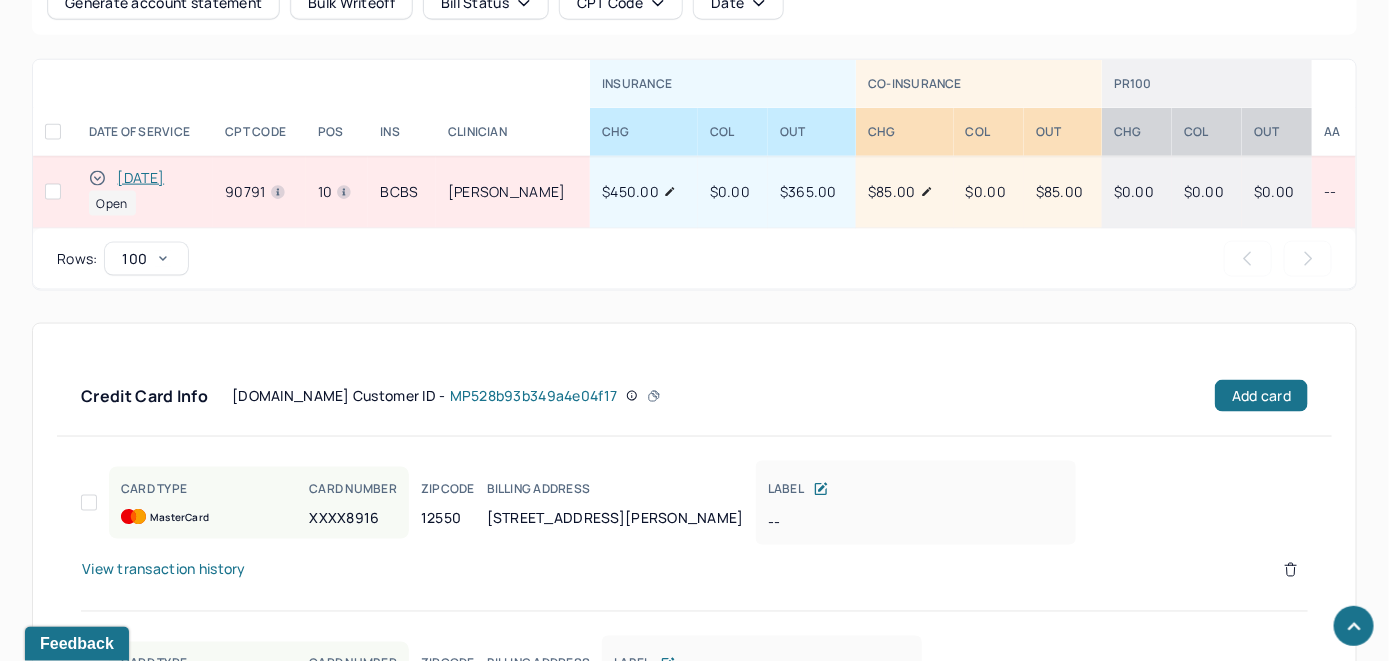 click 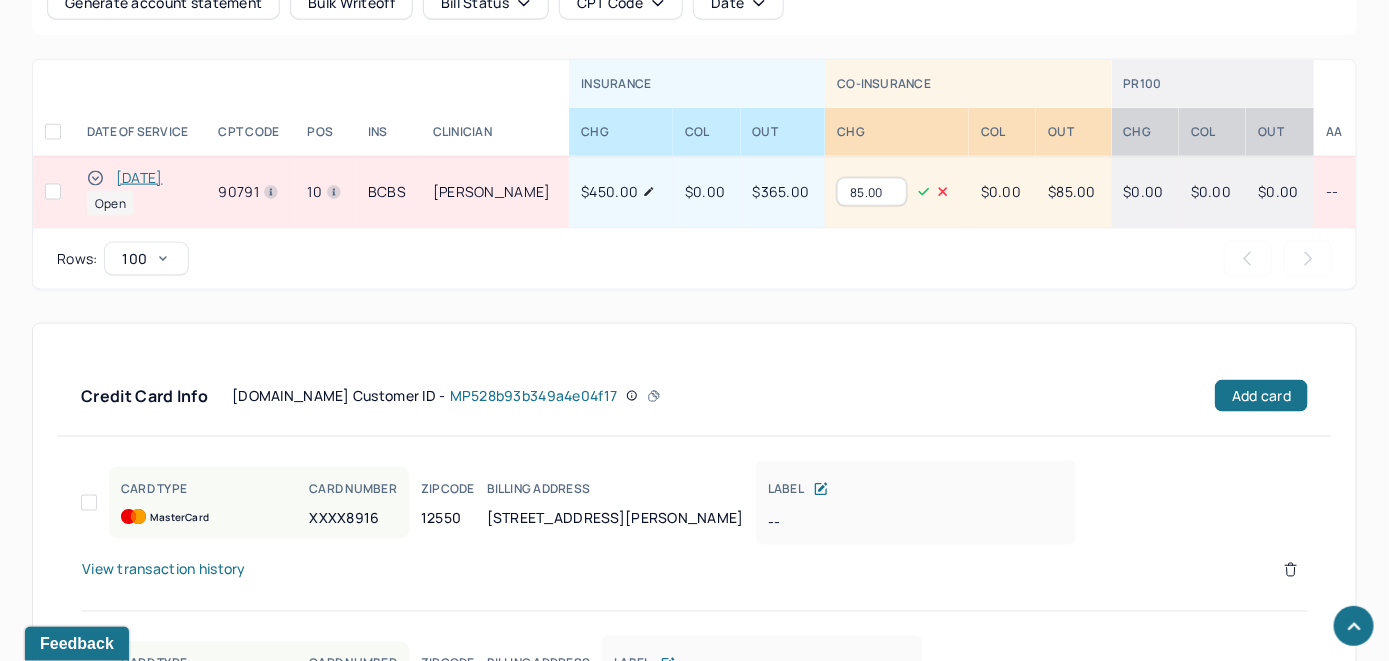 click on "85.00" at bounding box center (872, 192) 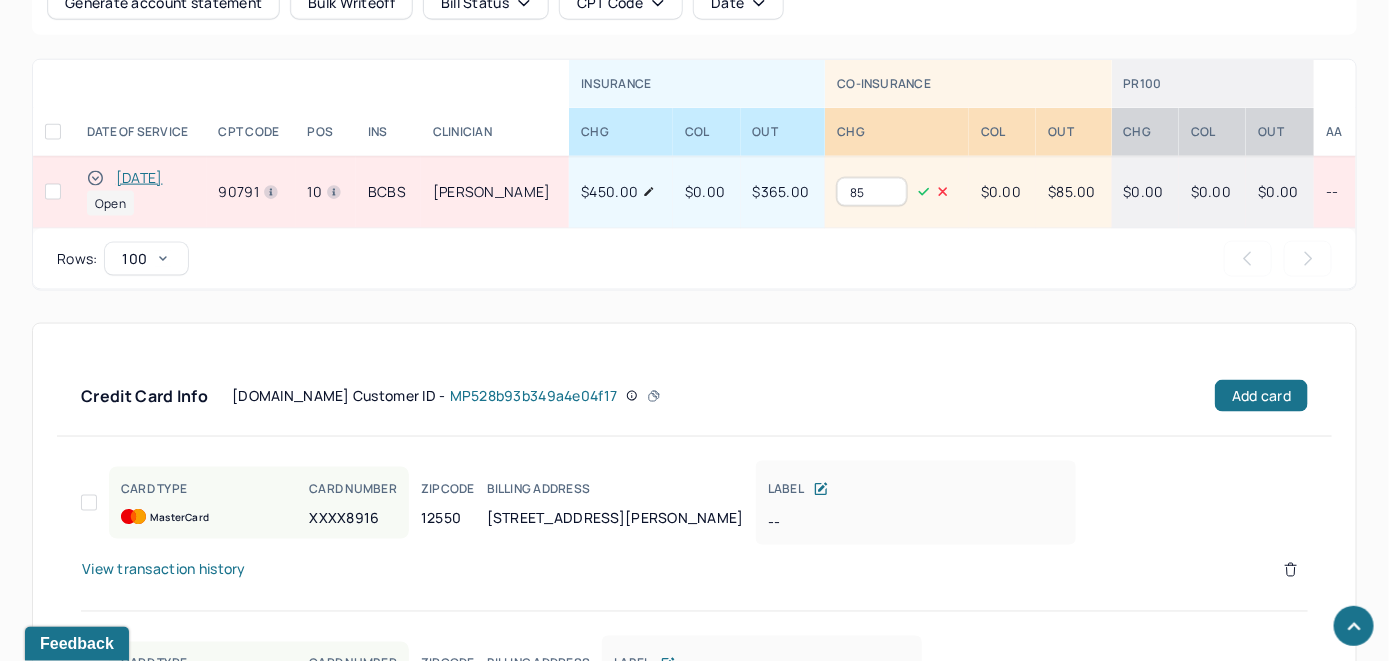type on "8" 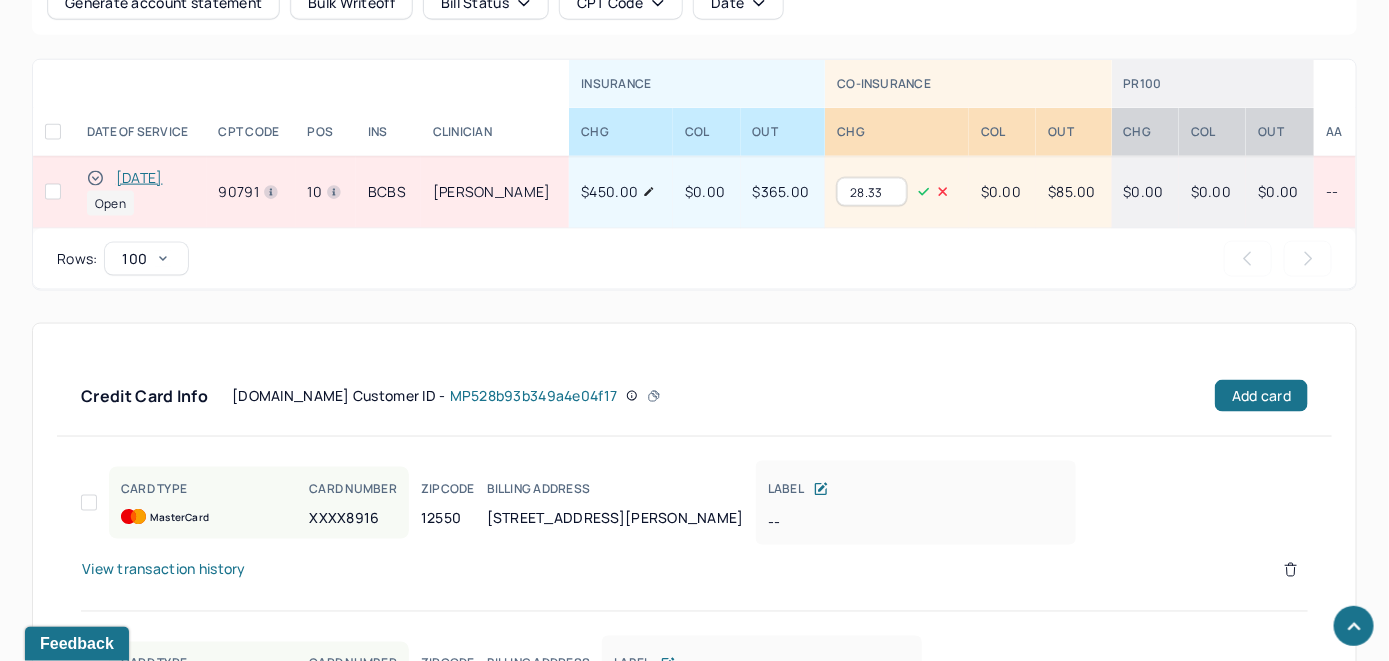 type on "28.33" 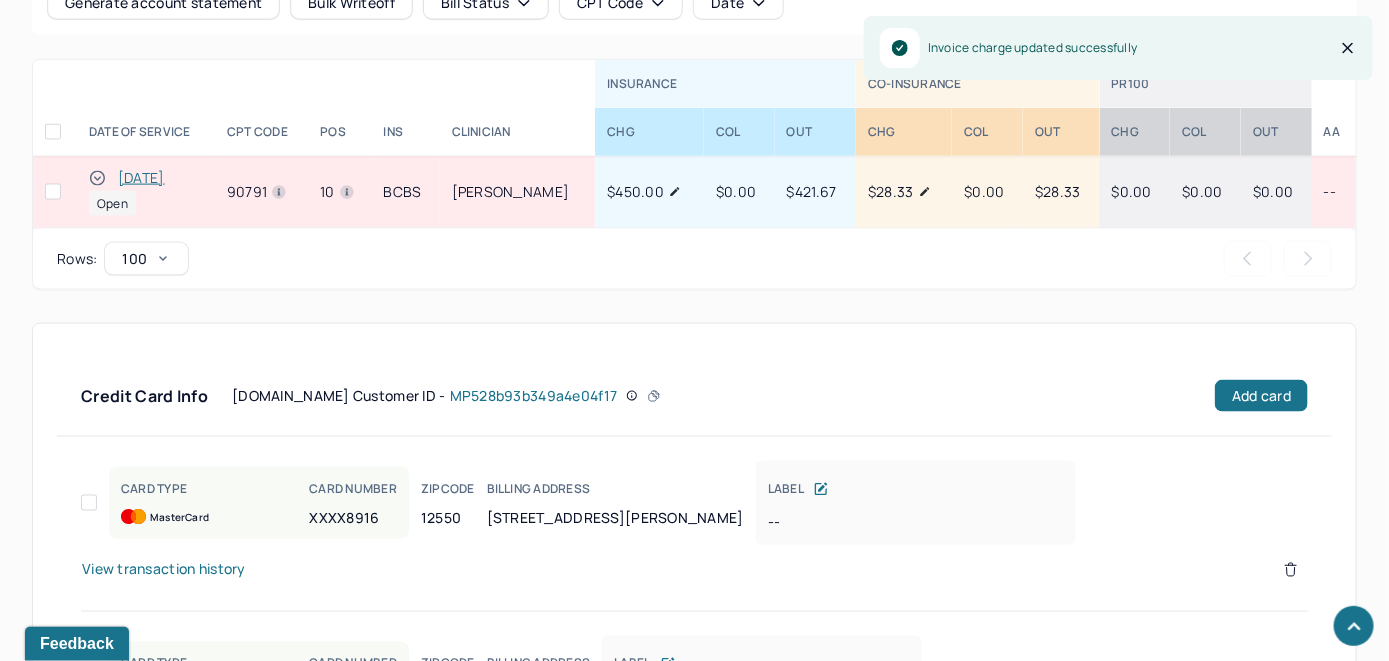 click on "[DATE]" at bounding box center (141, 178) 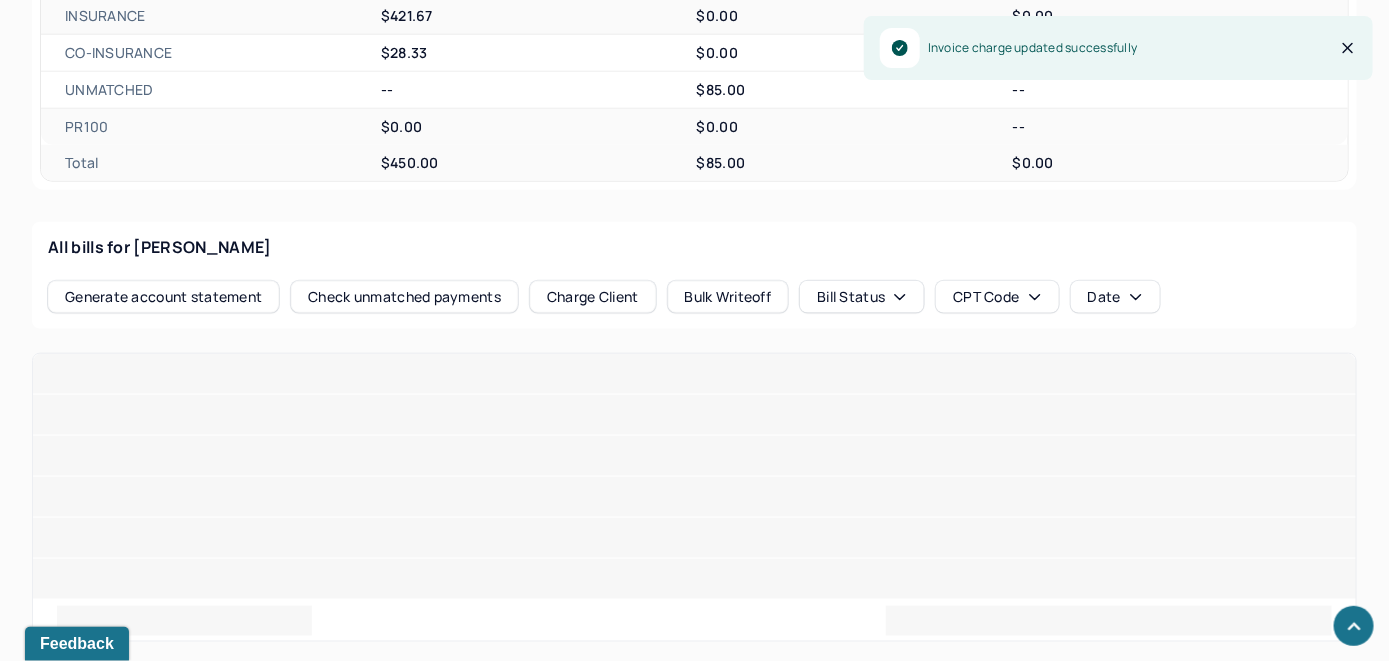 scroll, scrollTop: 757, scrollLeft: 0, axis: vertical 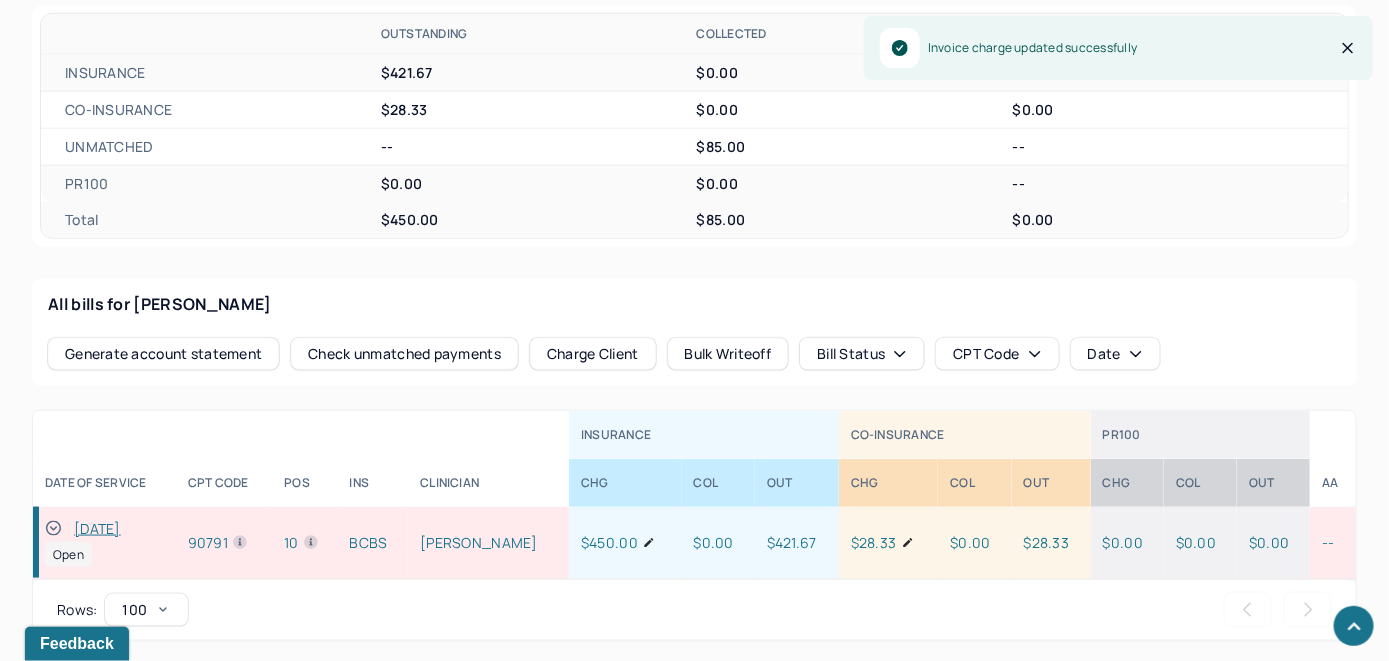 click on "Check unmatched payments" at bounding box center (404, 354) 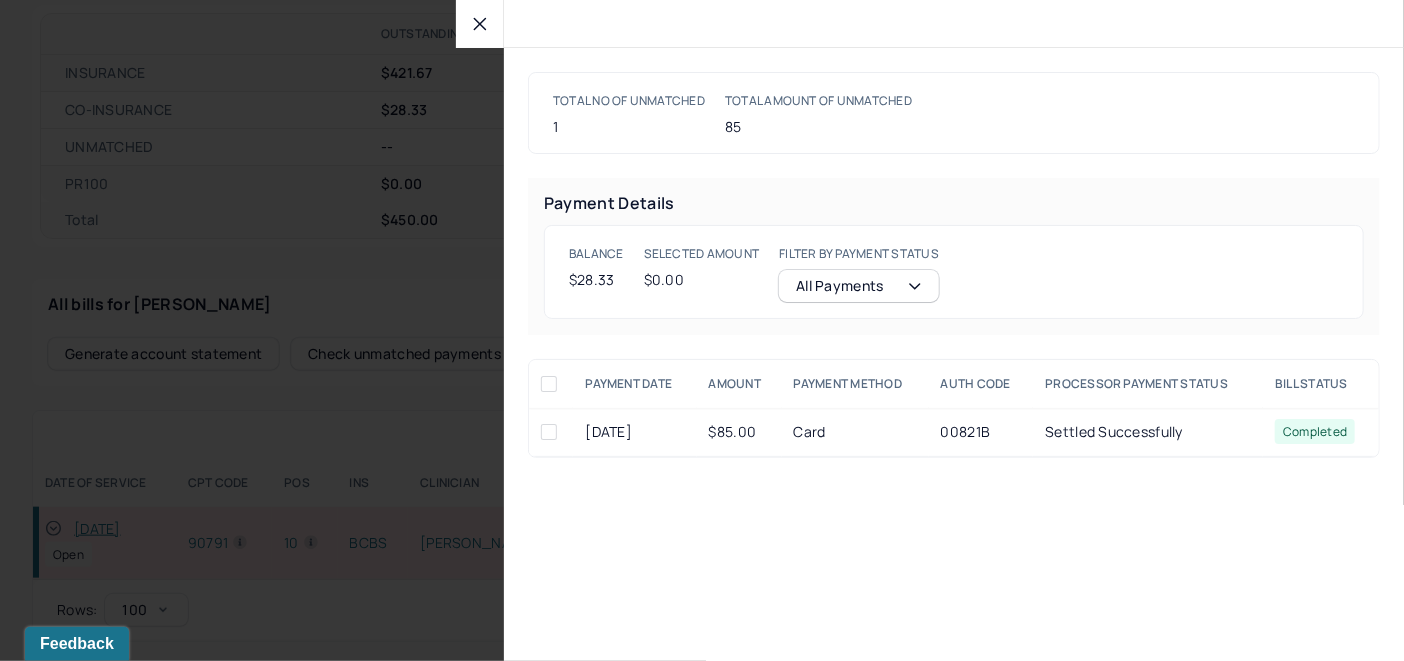 click at bounding box center (480, 24) 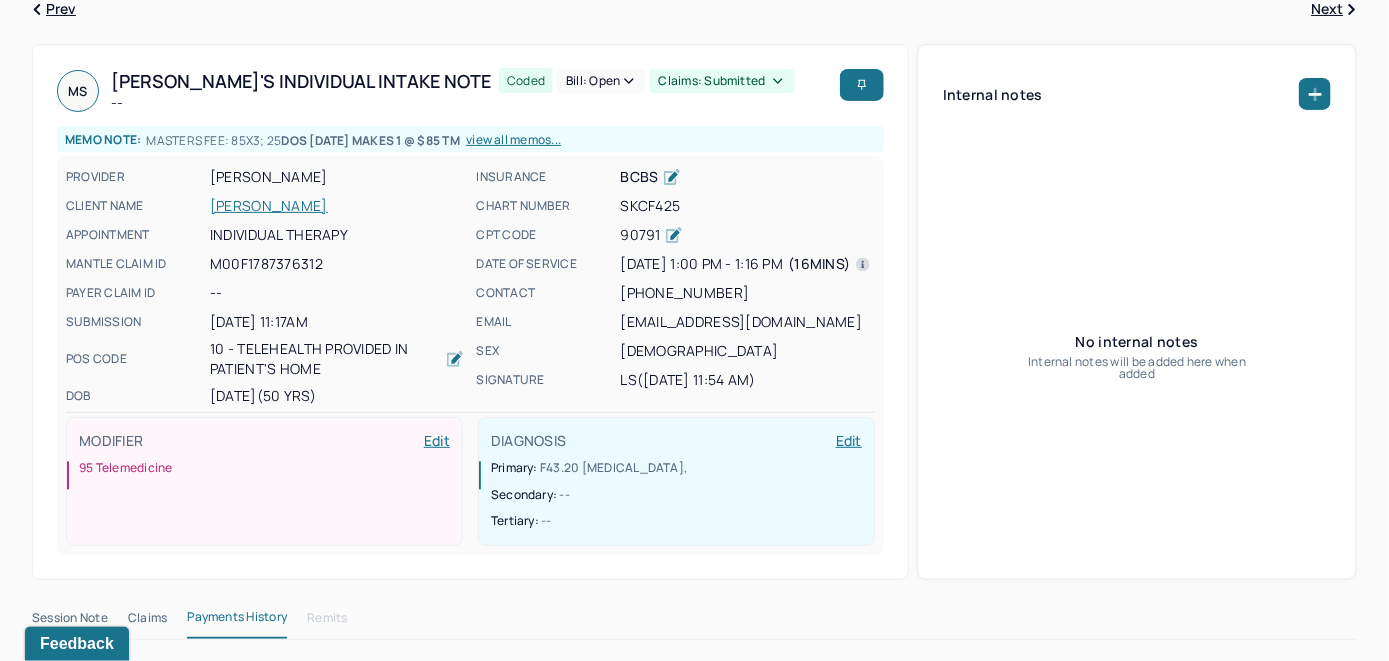 scroll, scrollTop: 0, scrollLeft: 0, axis: both 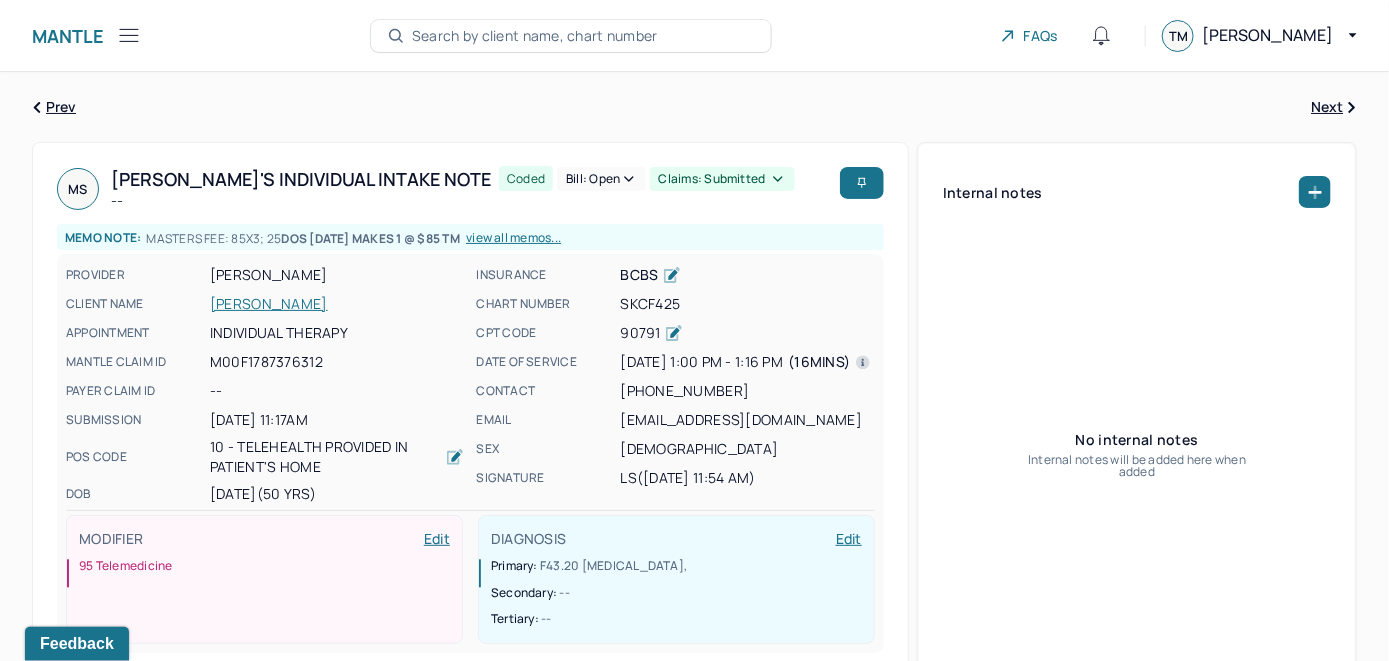 click on "SALONY, MICHAEL" at bounding box center [337, 304] 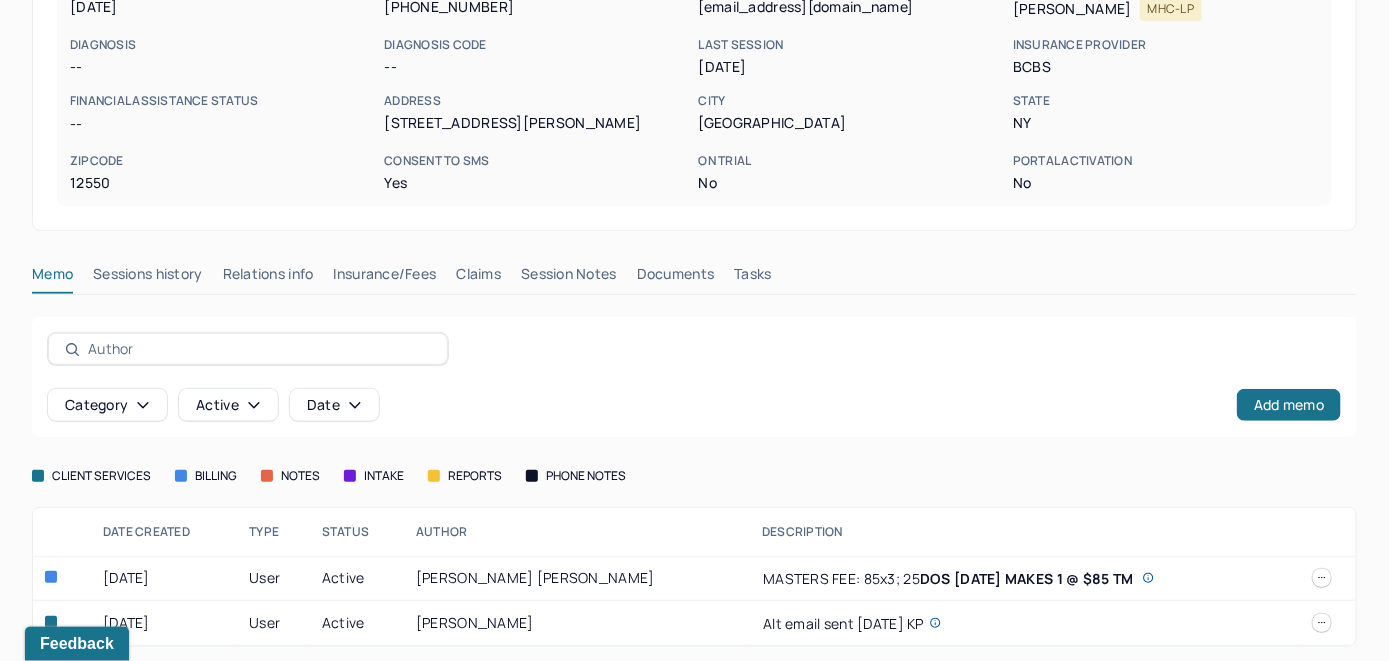 scroll, scrollTop: 306, scrollLeft: 0, axis: vertical 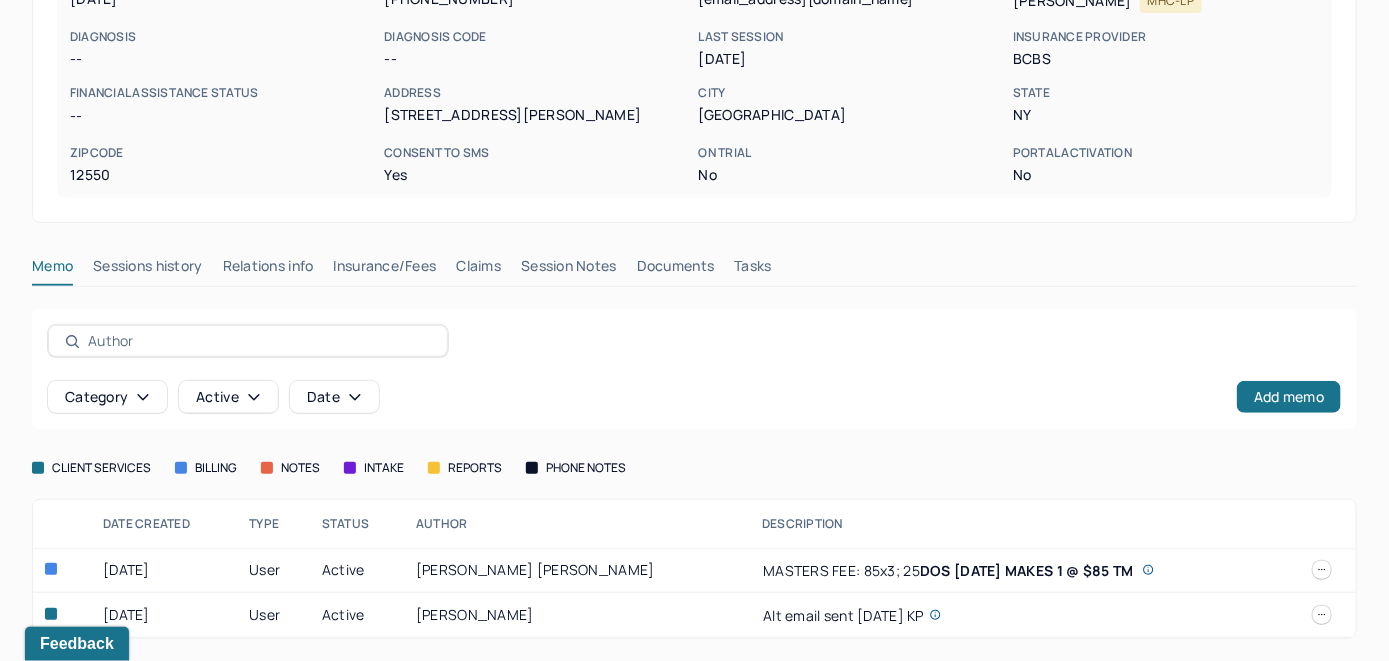 click on "Claims" at bounding box center (478, 270) 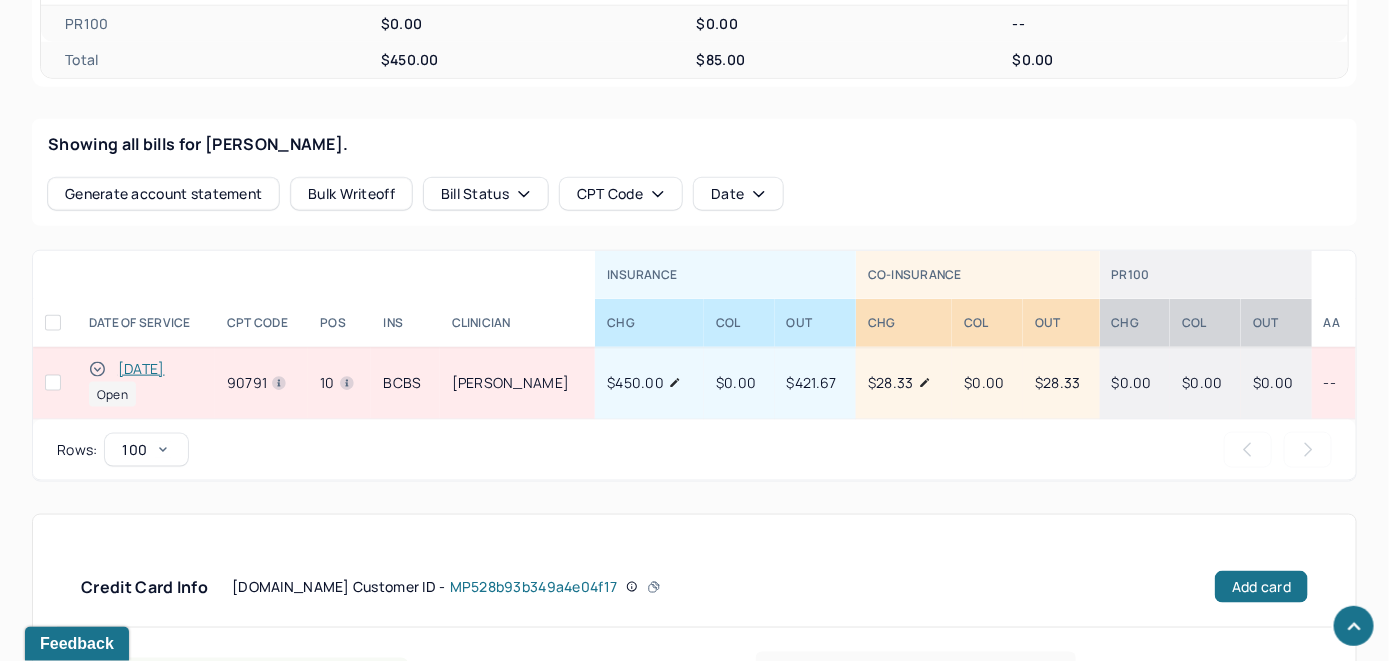 scroll, scrollTop: 806, scrollLeft: 0, axis: vertical 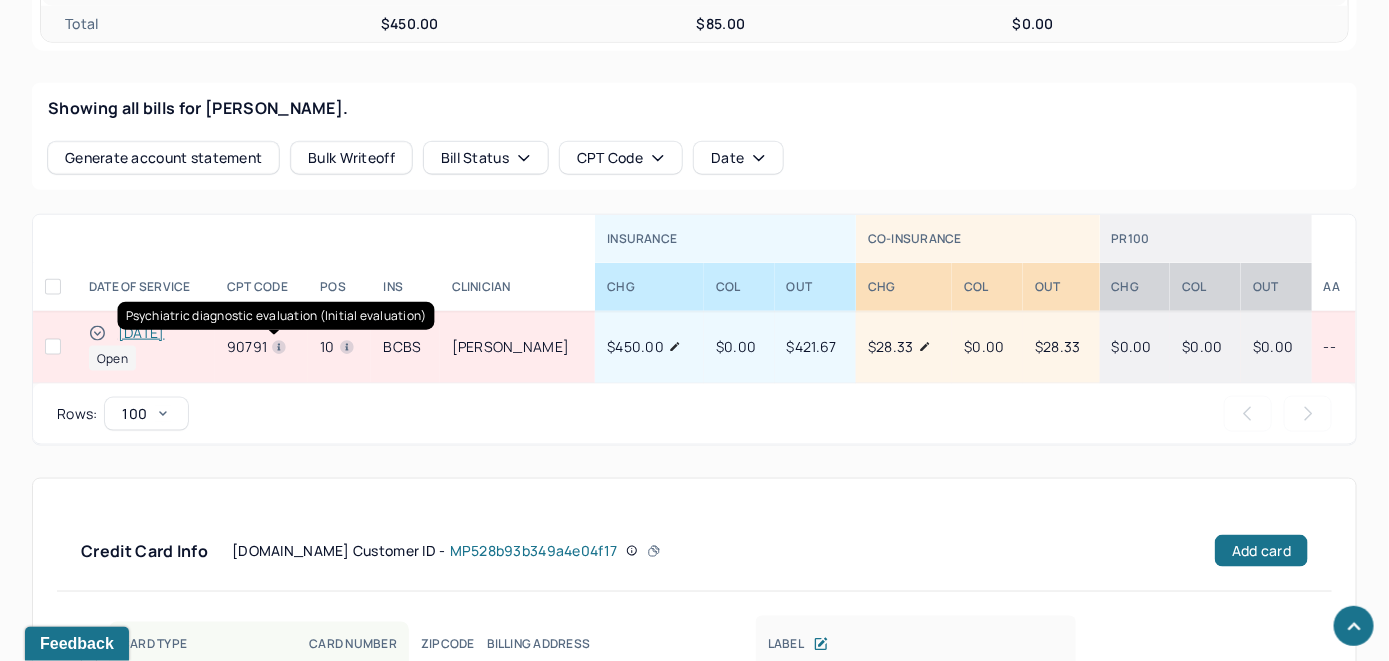 click on "[DATE]" at bounding box center [141, 333] 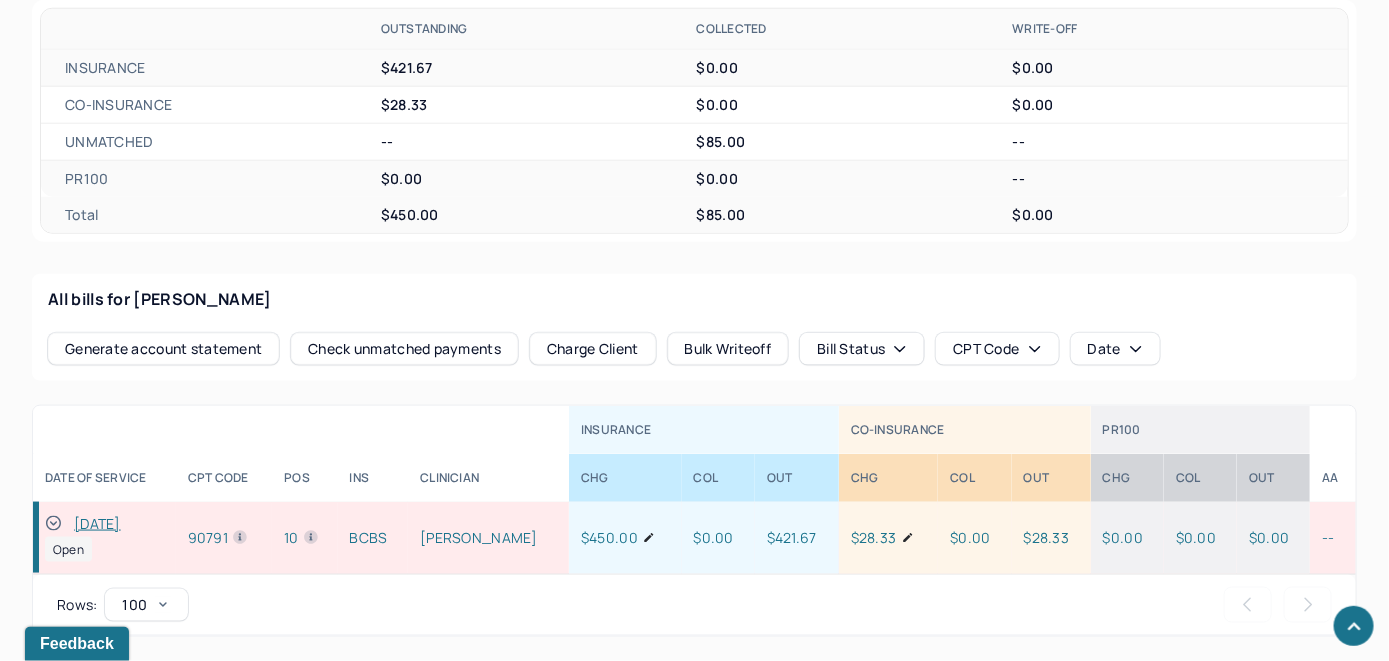 scroll, scrollTop: 757, scrollLeft: 0, axis: vertical 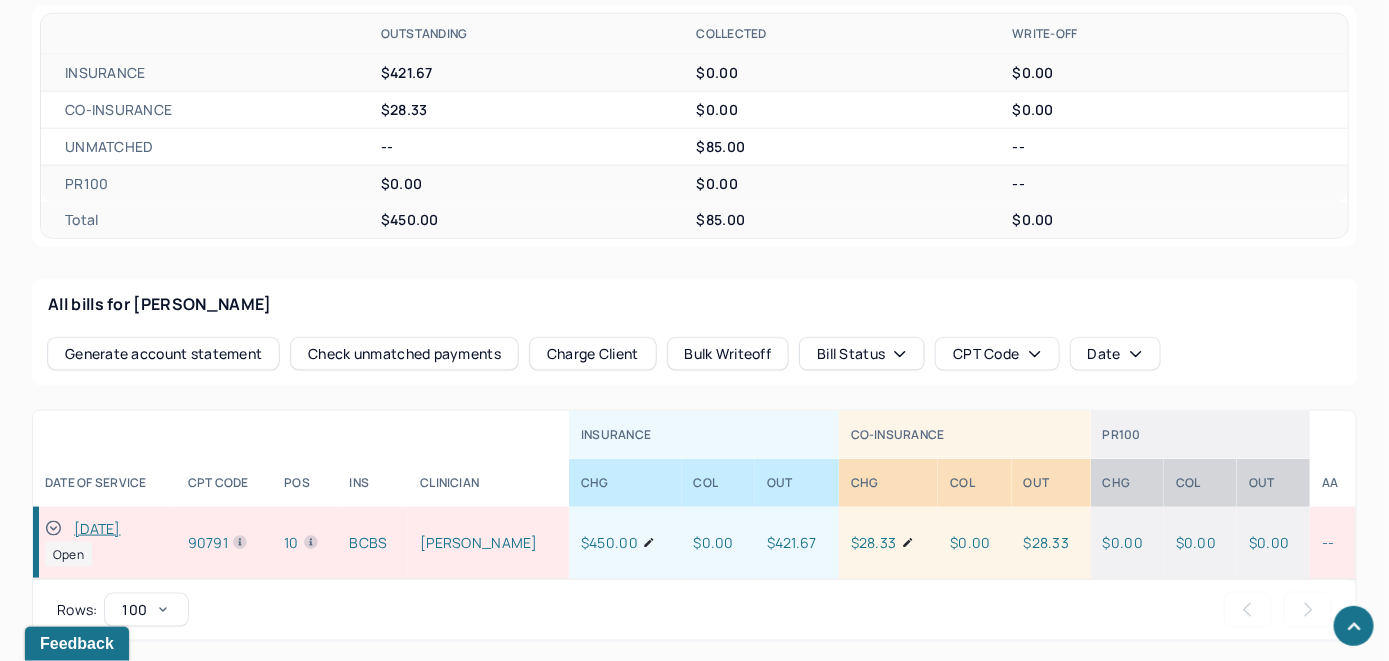 click on "Check unmatched payments" at bounding box center [404, 354] 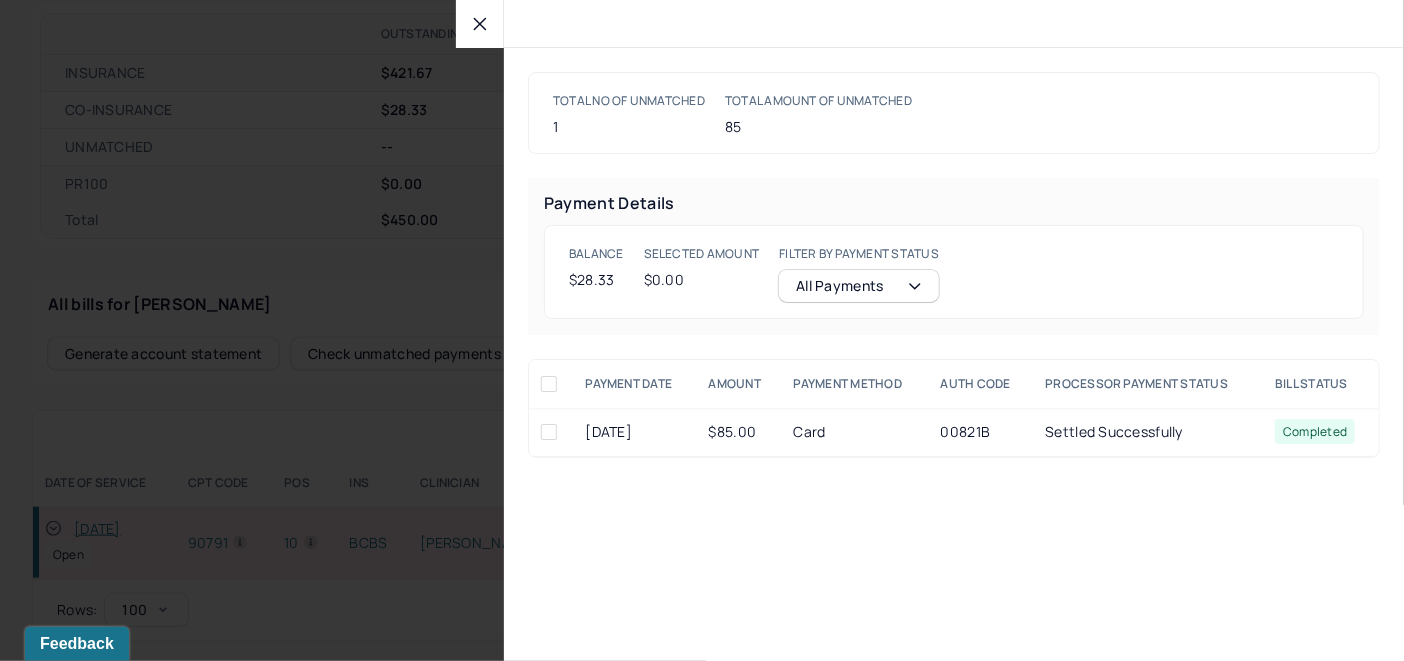 click at bounding box center (549, 432) 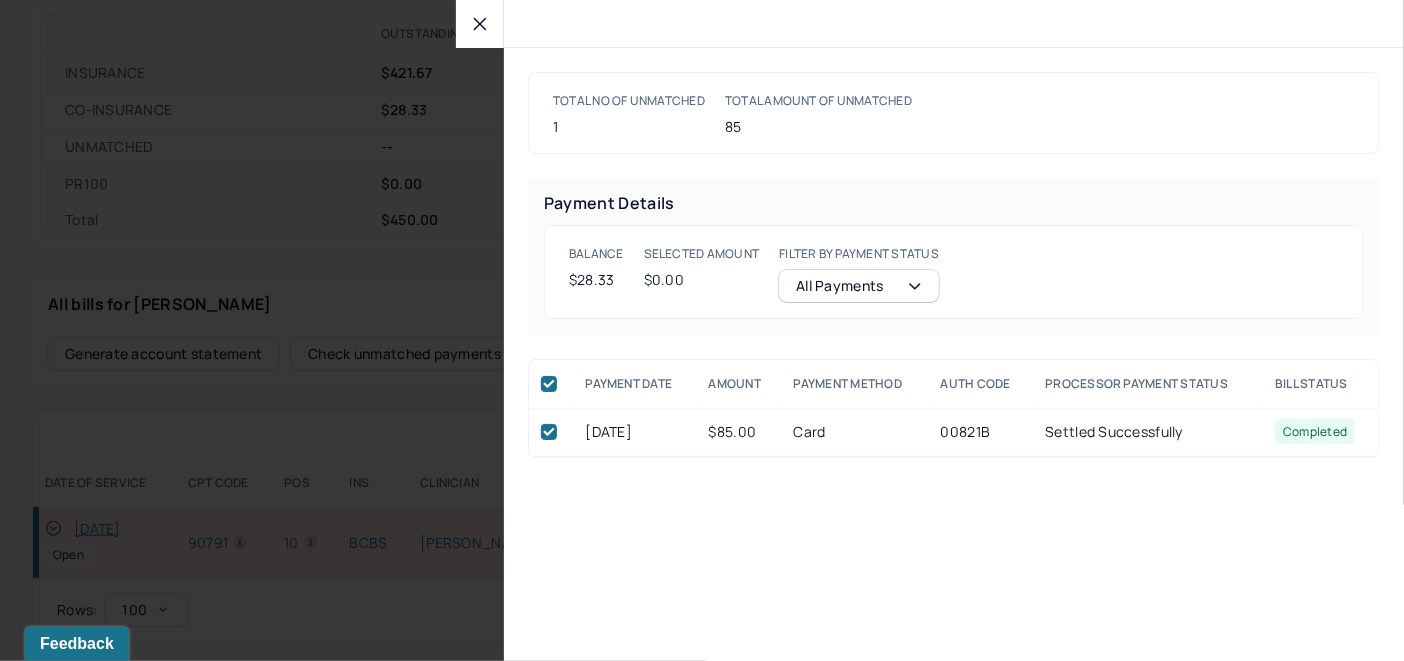 checkbox on "true" 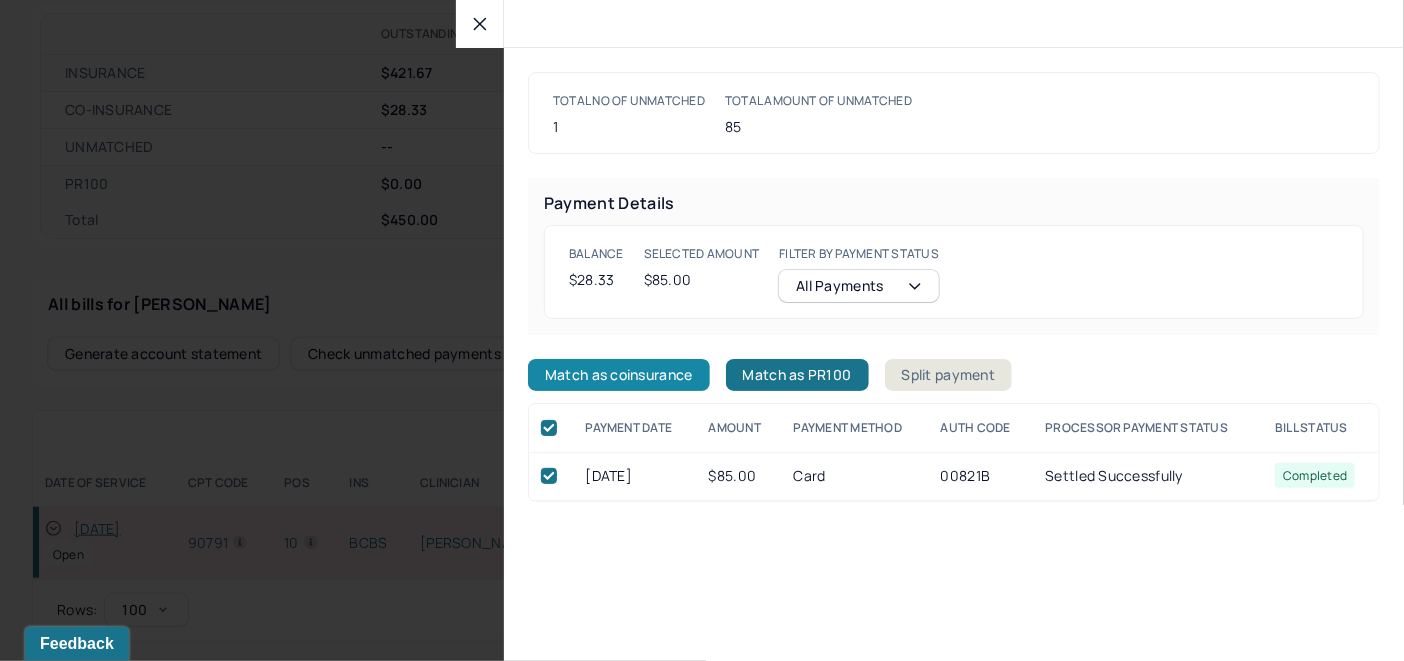 click on "Match as coinsurance" at bounding box center (619, 375) 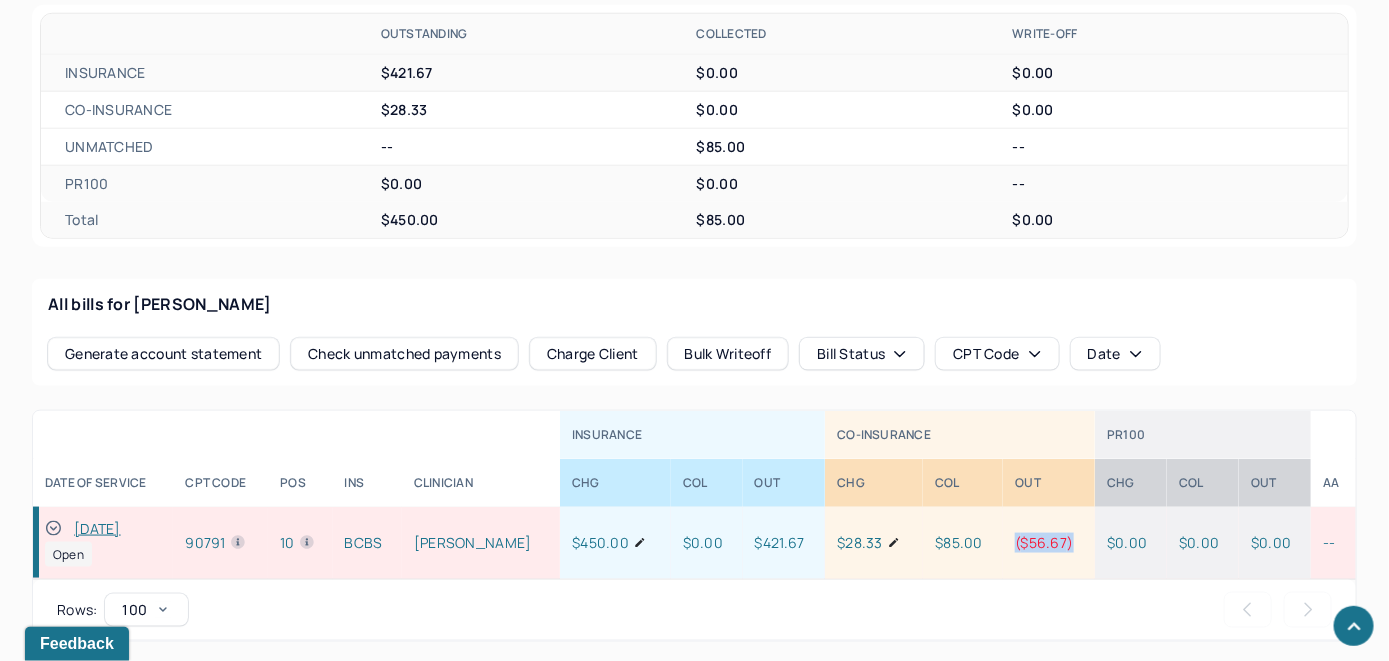 drag, startPoint x: 1064, startPoint y: 535, endPoint x: 1007, endPoint y: 533, distance: 57.035076 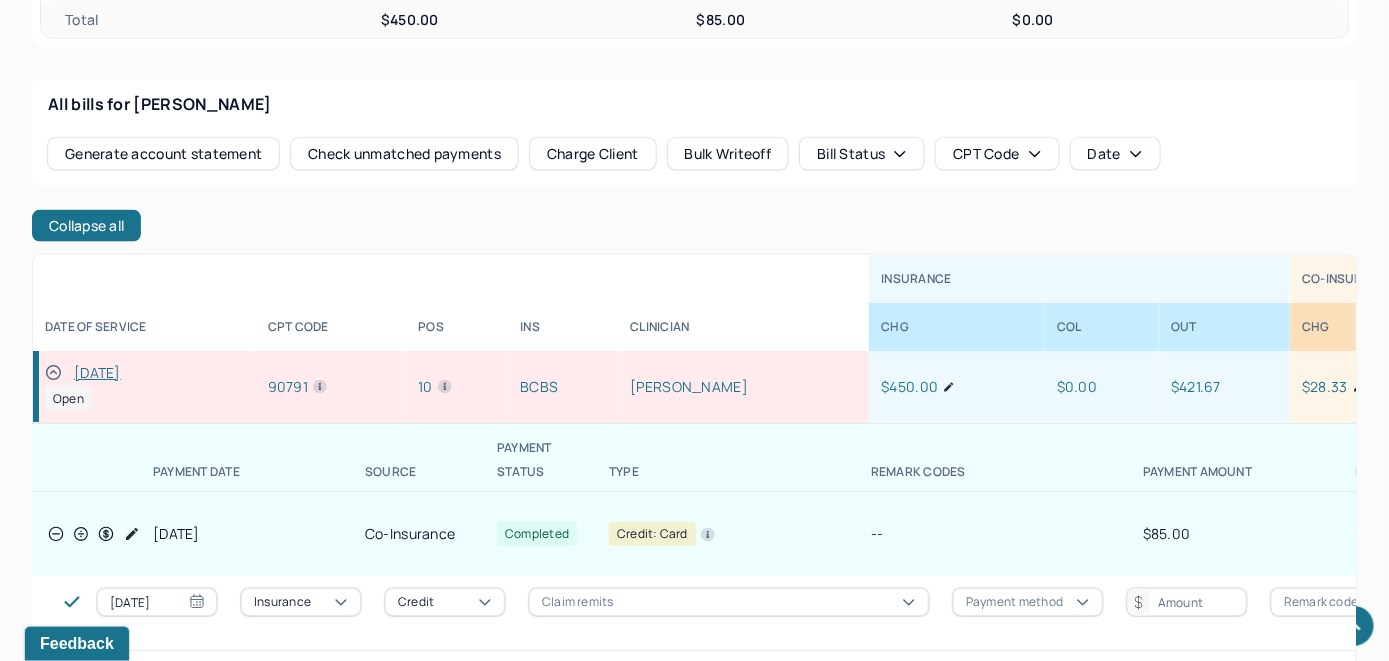 scroll, scrollTop: 1043, scrollLeft: 0, axis: vertical 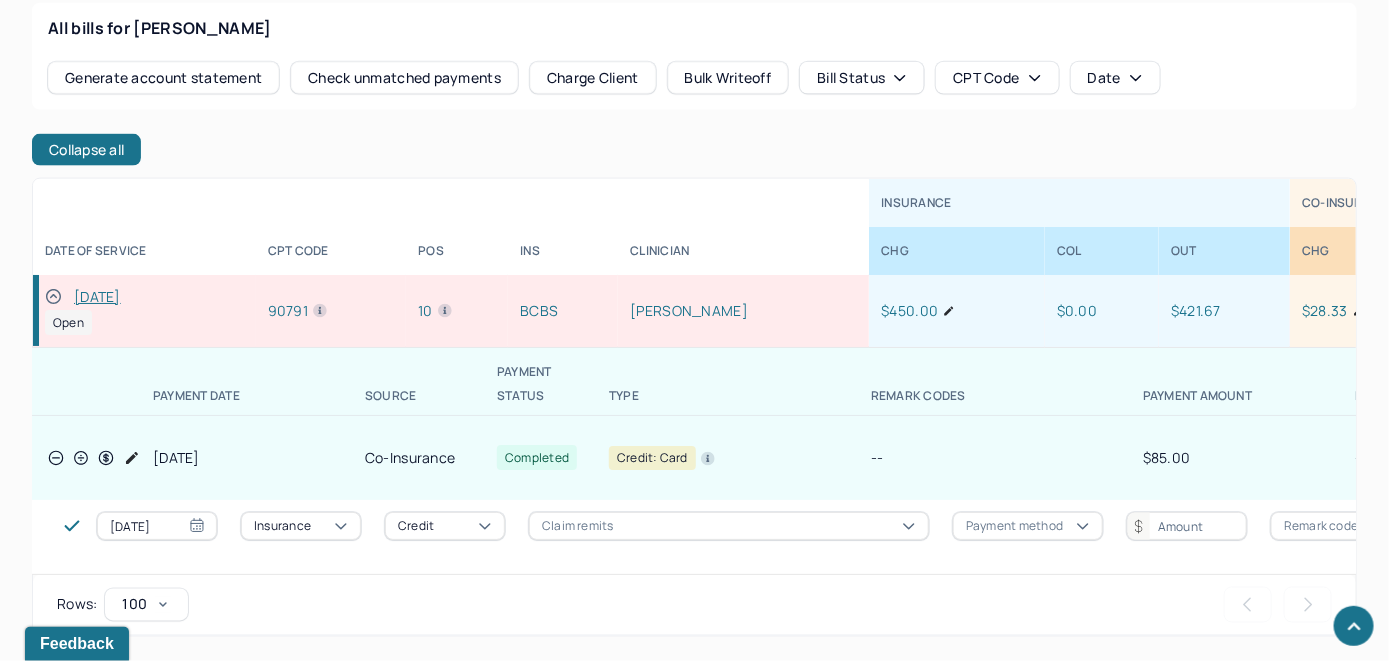 click 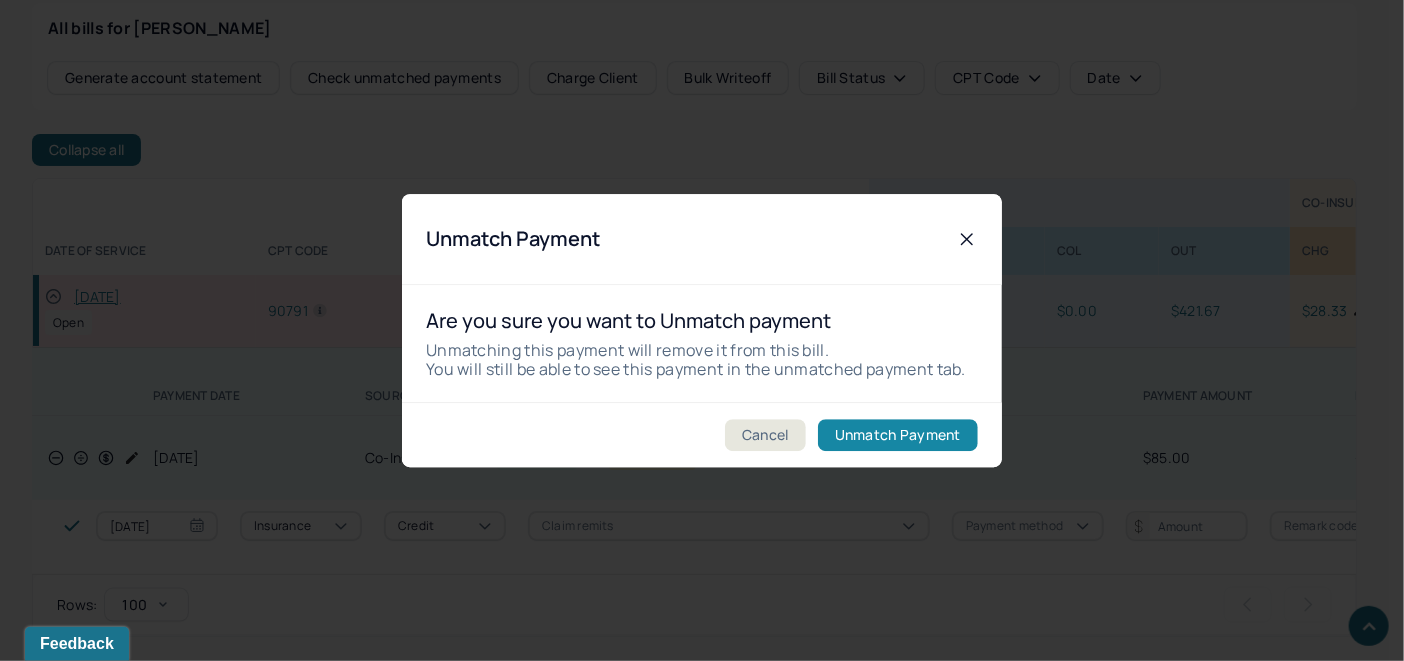 click on "Unmatch Payment" at bounding box center (898, 435) 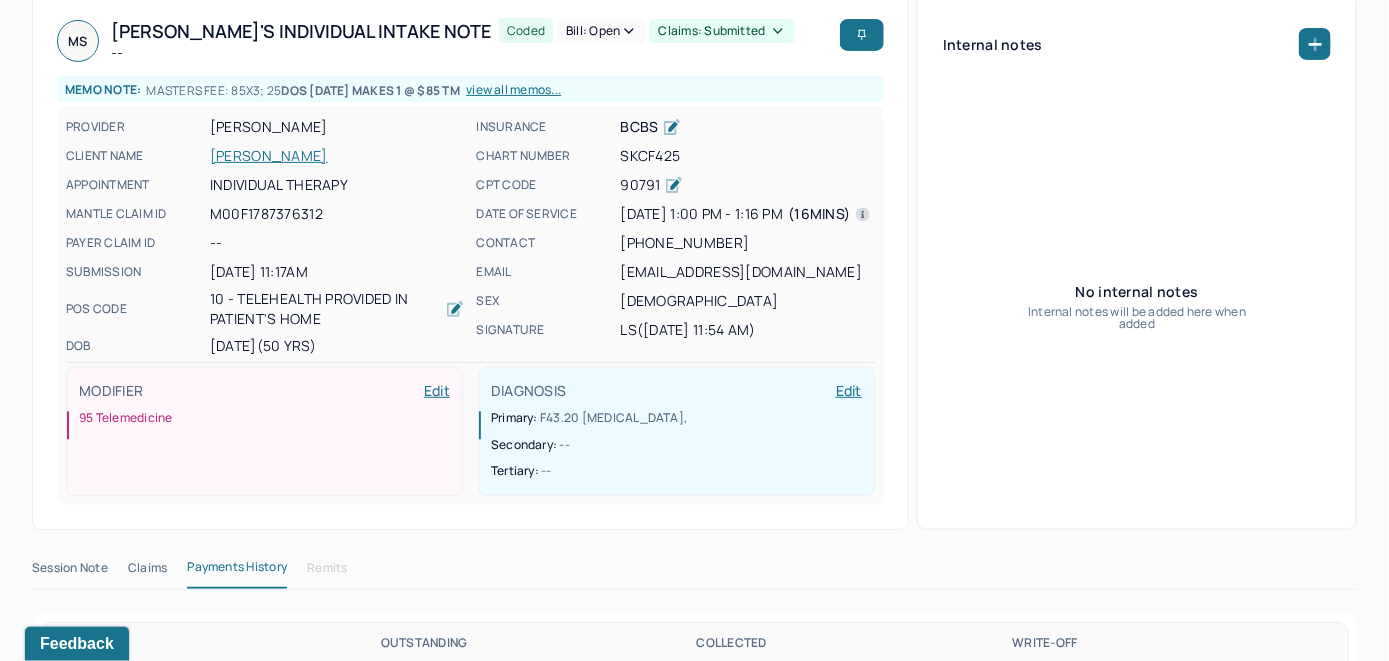 scroll, scrollTop: 59, scrollLeft: 0, axis: vertical 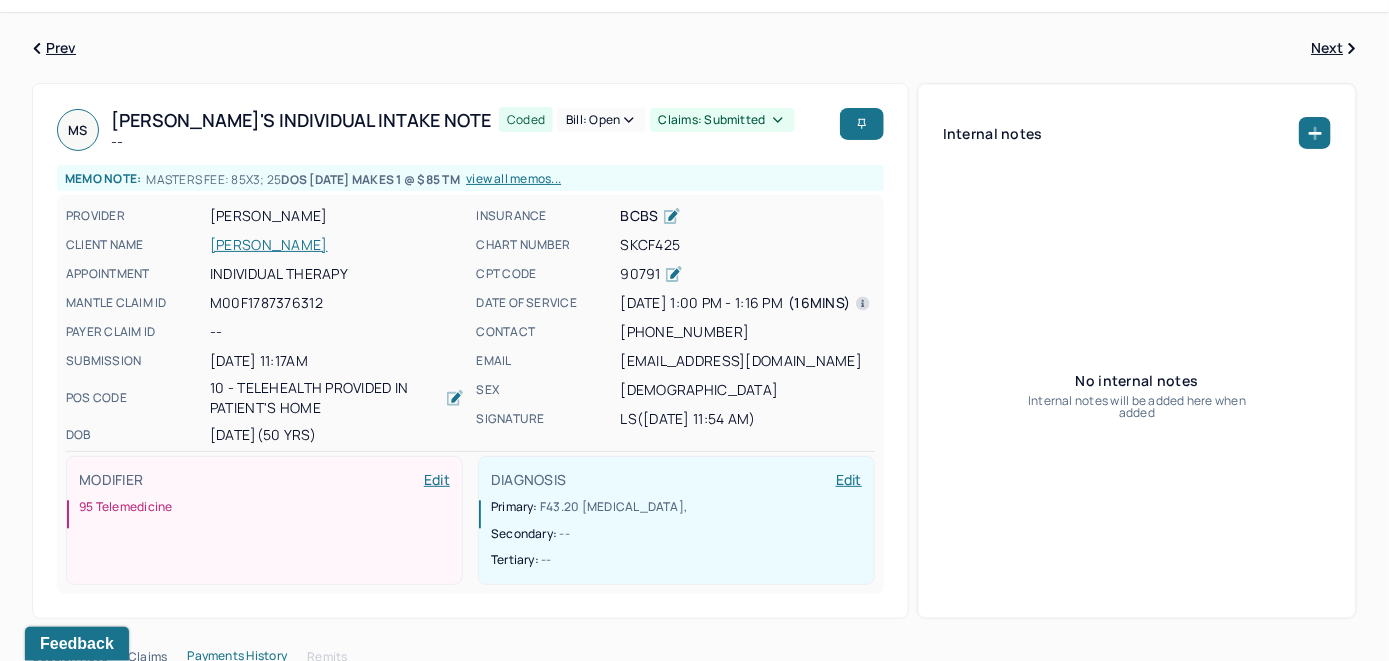 click on "SALONY, MICHAEL" at bounding box center (337, 245) 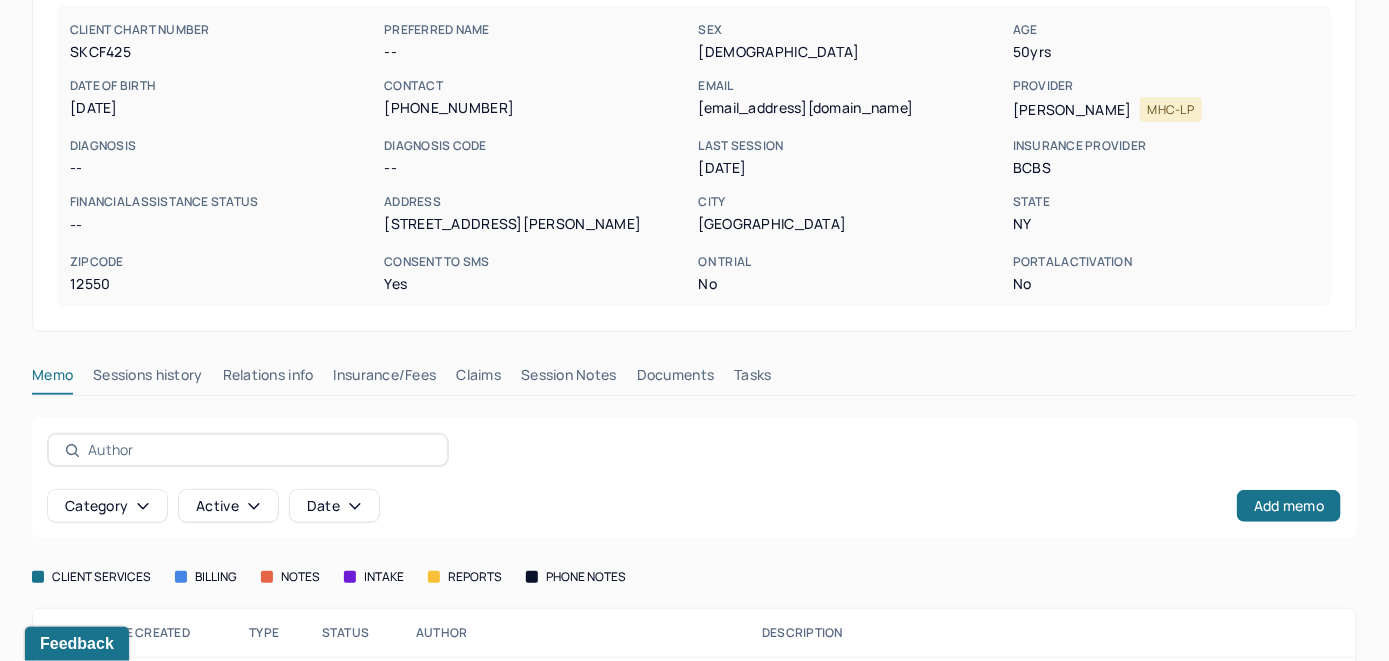 scroll, scrollTop: 300, scrollLeft: 0, axis: vertical 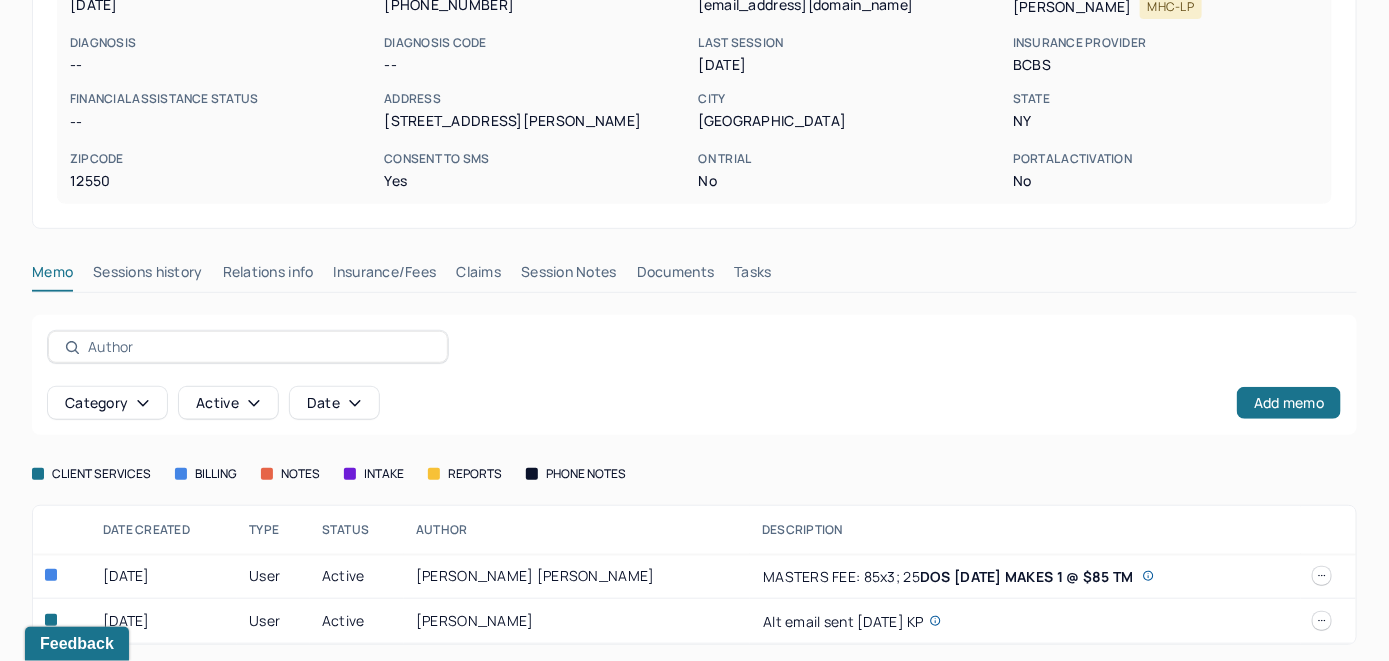 click on "Insurance/Fees" at bounding box center [385, 276] 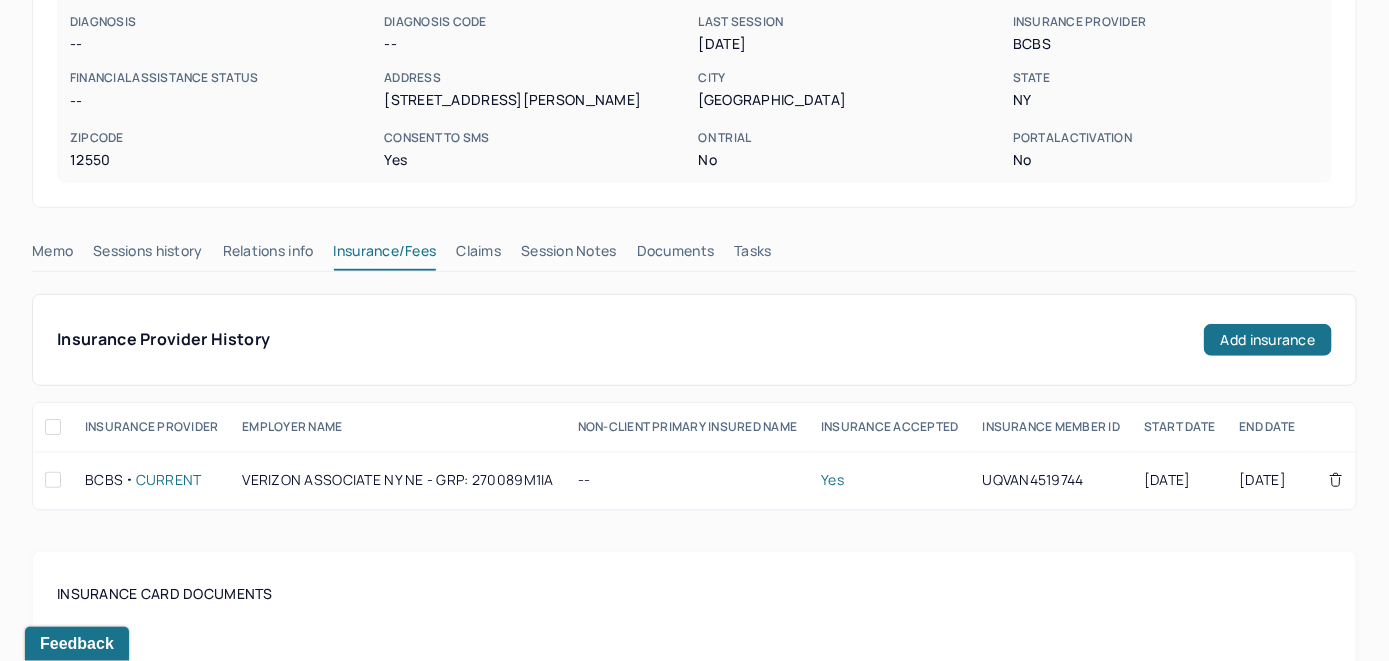 scroll, scrollTop: 300, scrollLeft: 0, axis: vertical 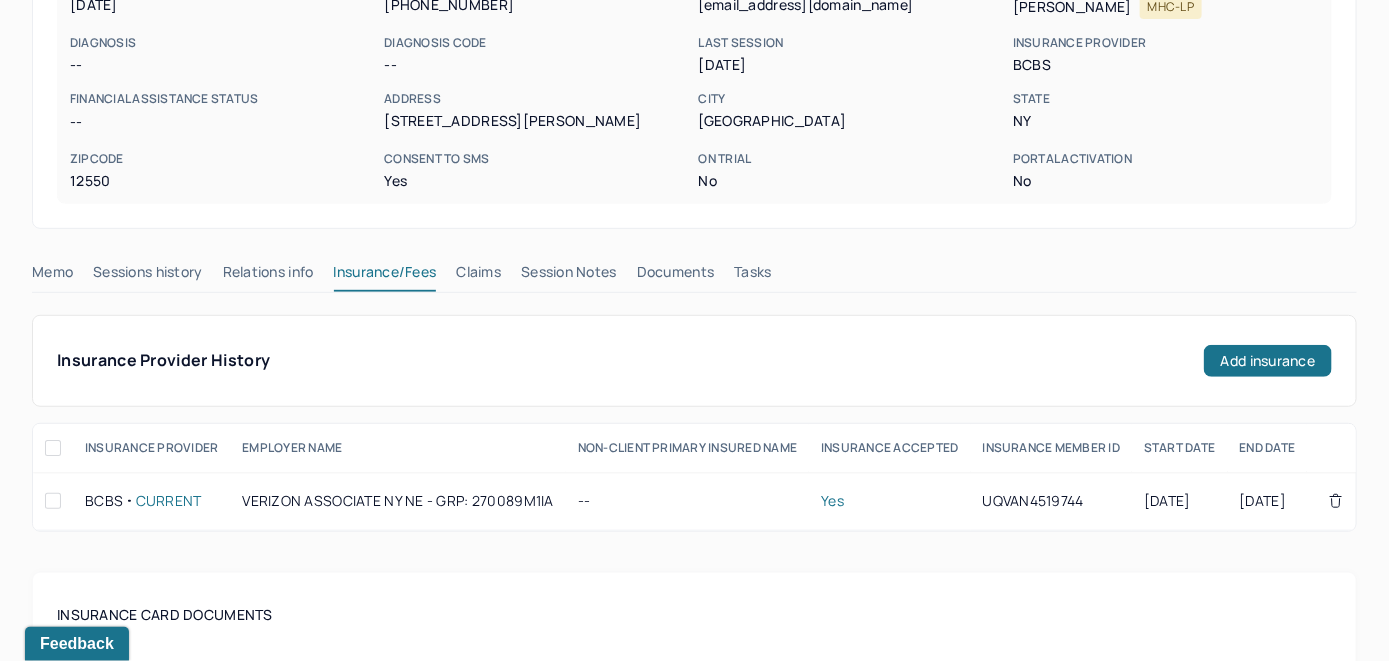click on "Claims" at bounding box center (478, 276) 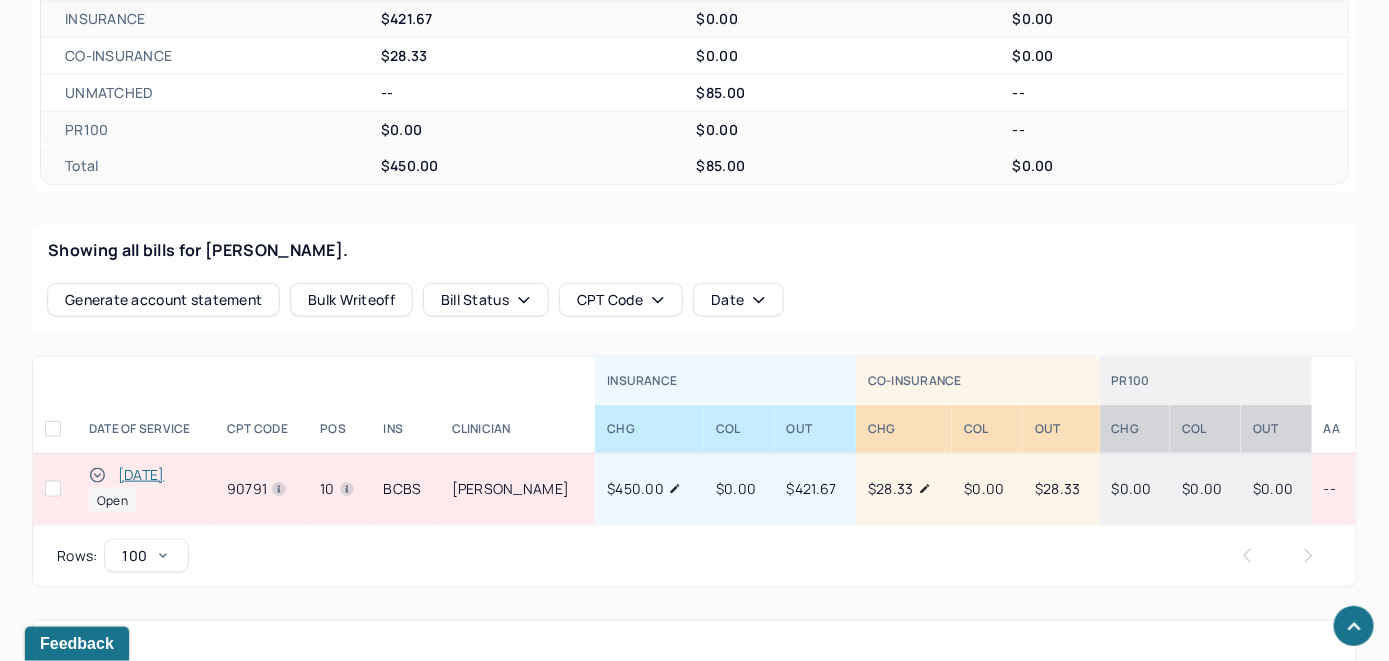 scroll, scrollTop: 700, scrollLeft: 0, axis: vertical 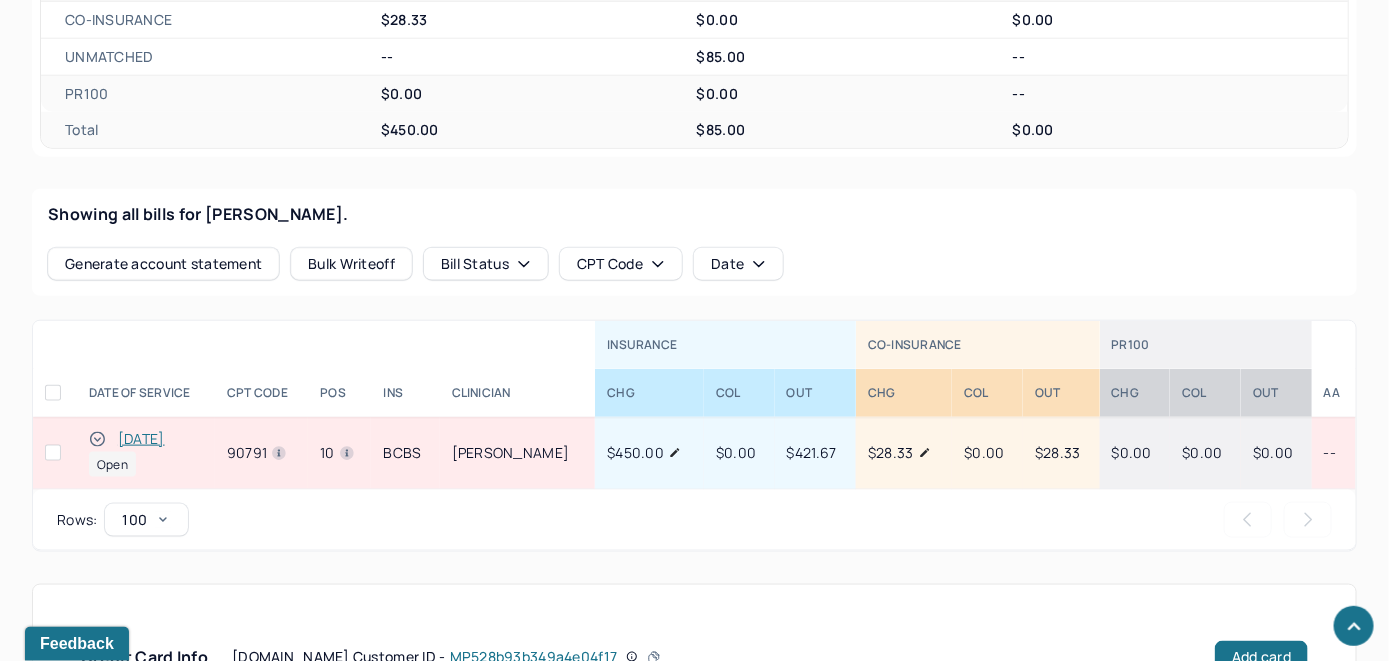 click on "$28.33" at bounding box center [900, 453] 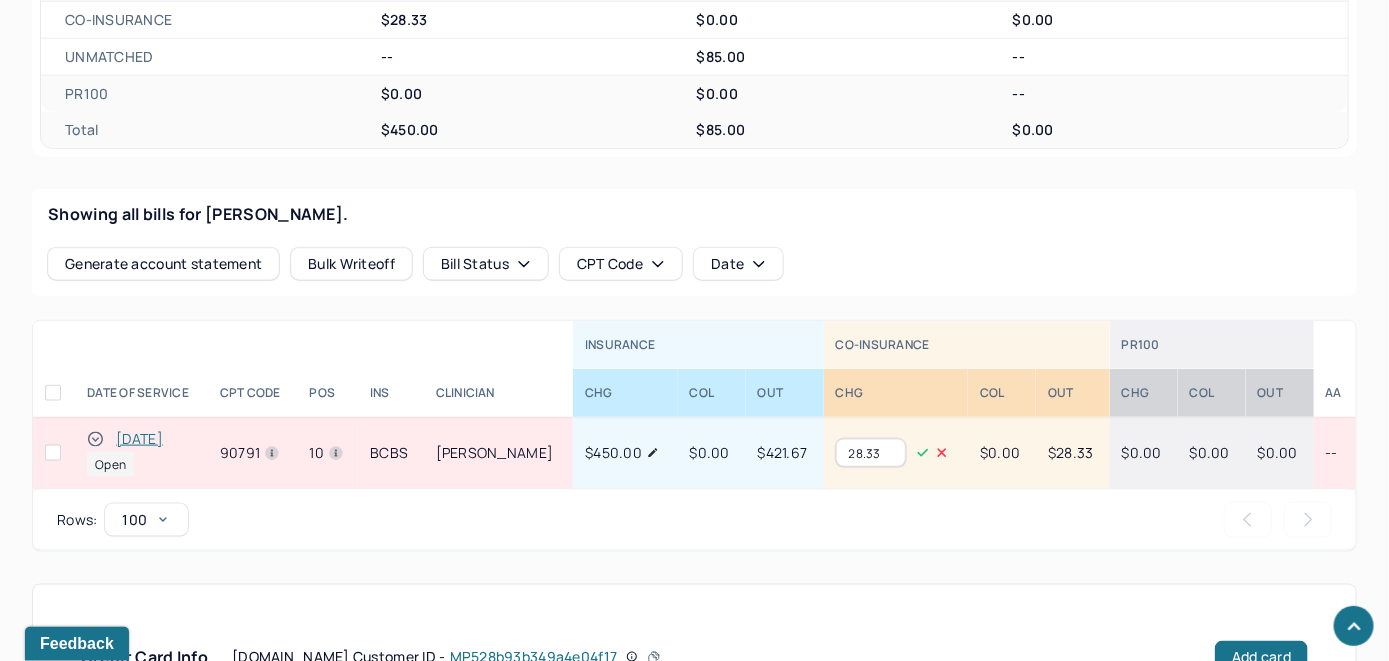 click on "28.33" at bounding box center [871, 453] 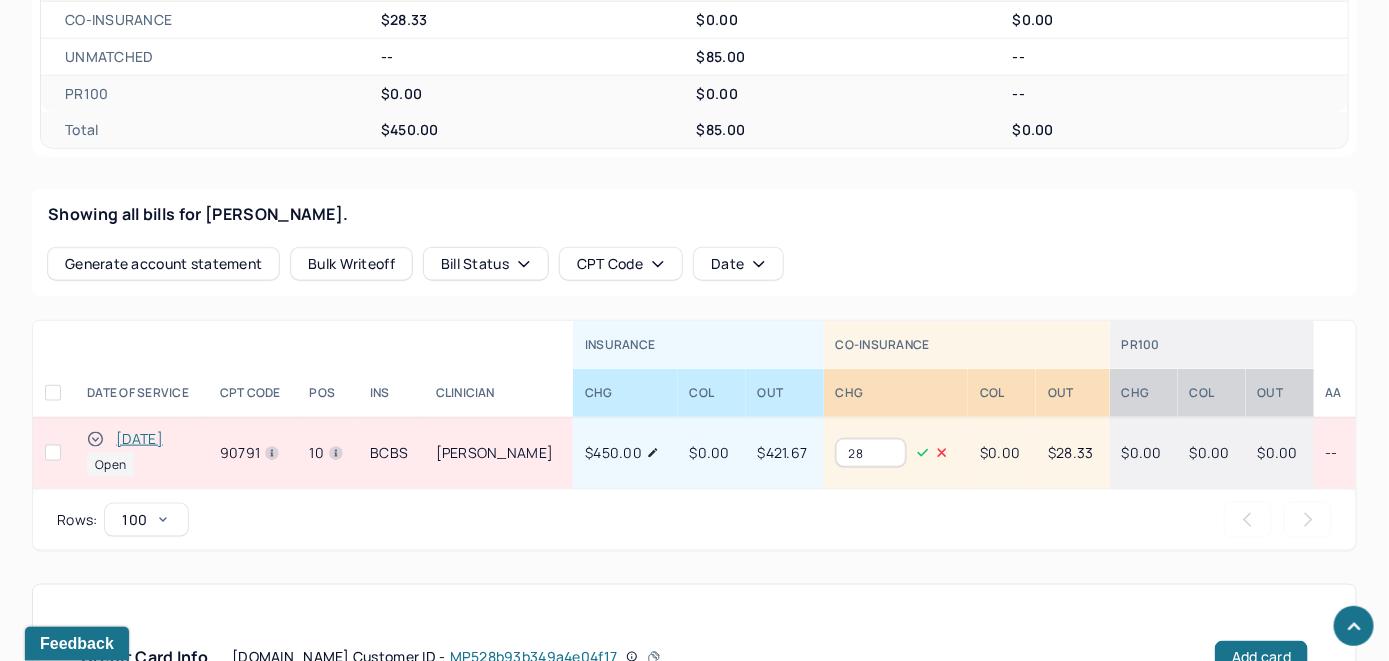 type on "2" 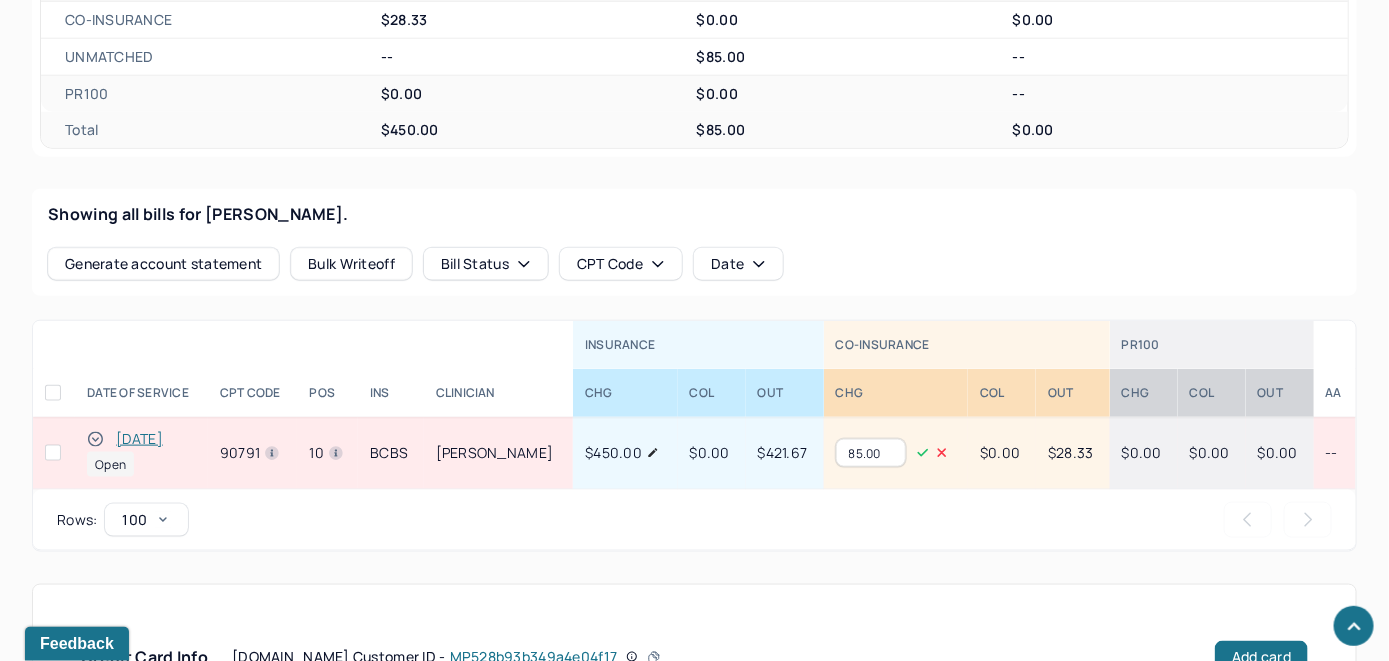 type on "85.00" 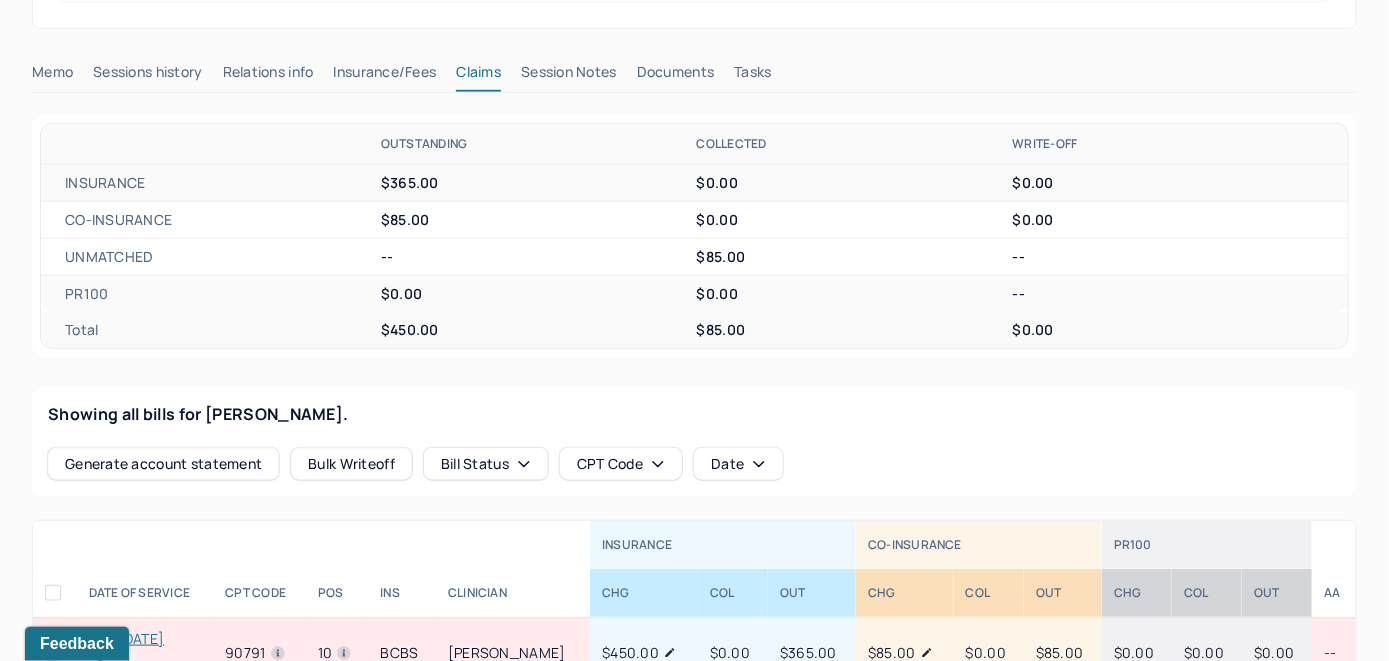 scroll, scrollTop: 800, scrollLeft: 0, axis: vertical 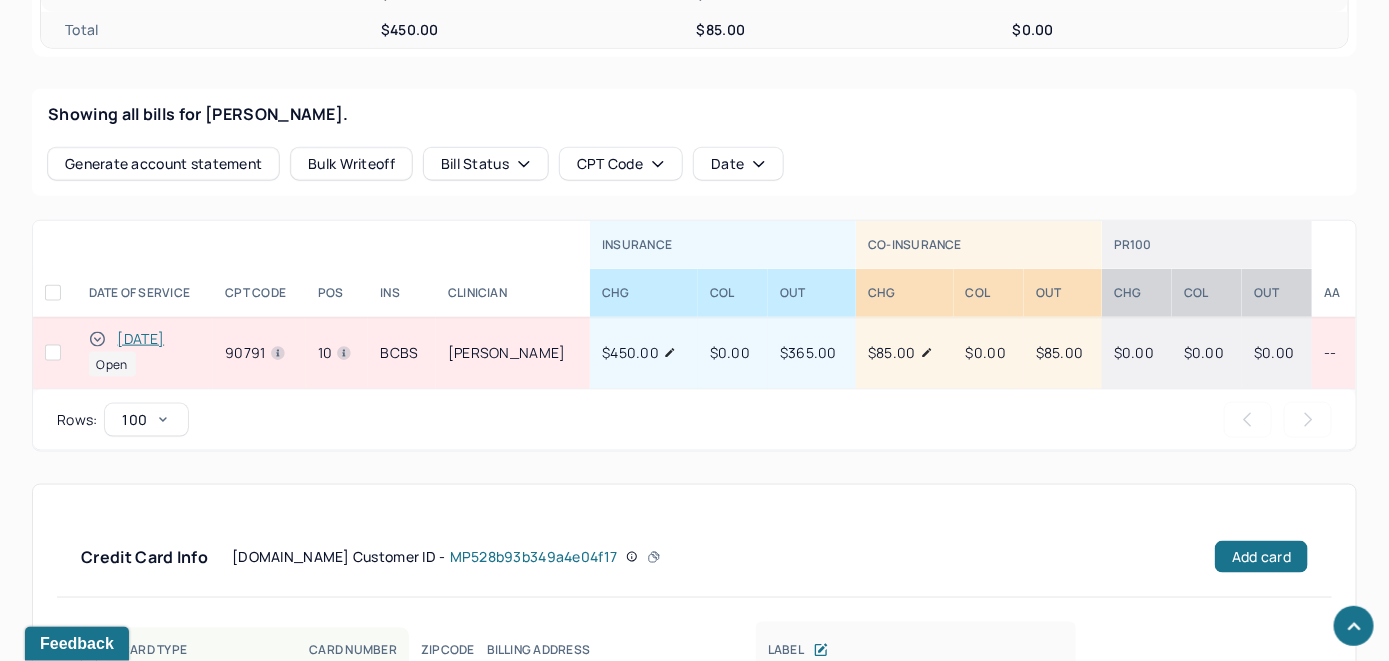 click 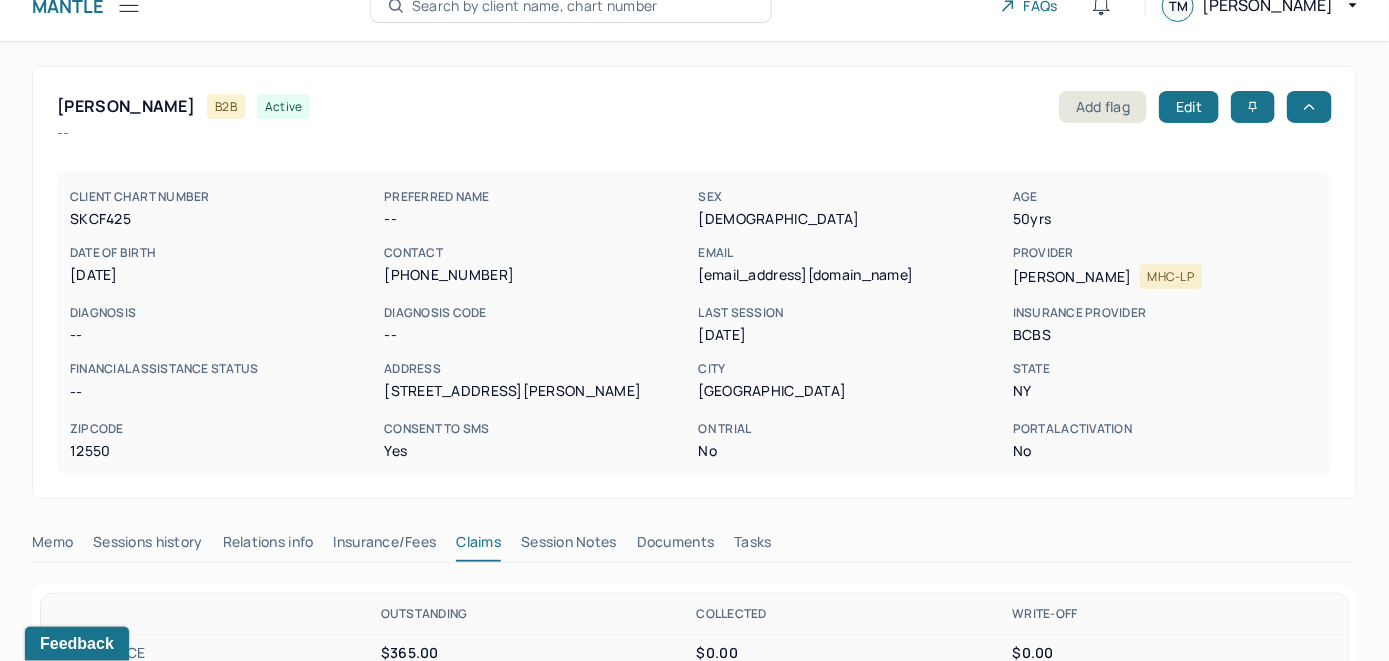 scroll, scrollTop: 0, scrollLeft: 0, axis: both 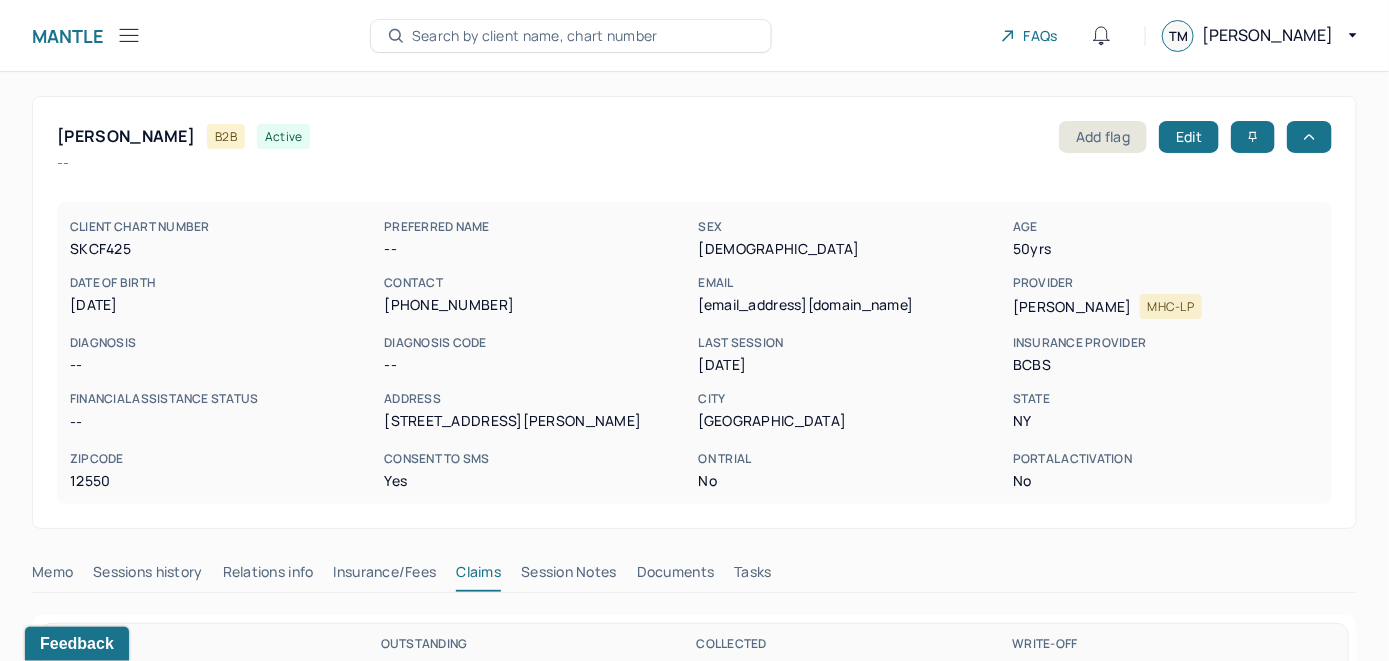 click on "Memo" at bounding box center [52, 576] 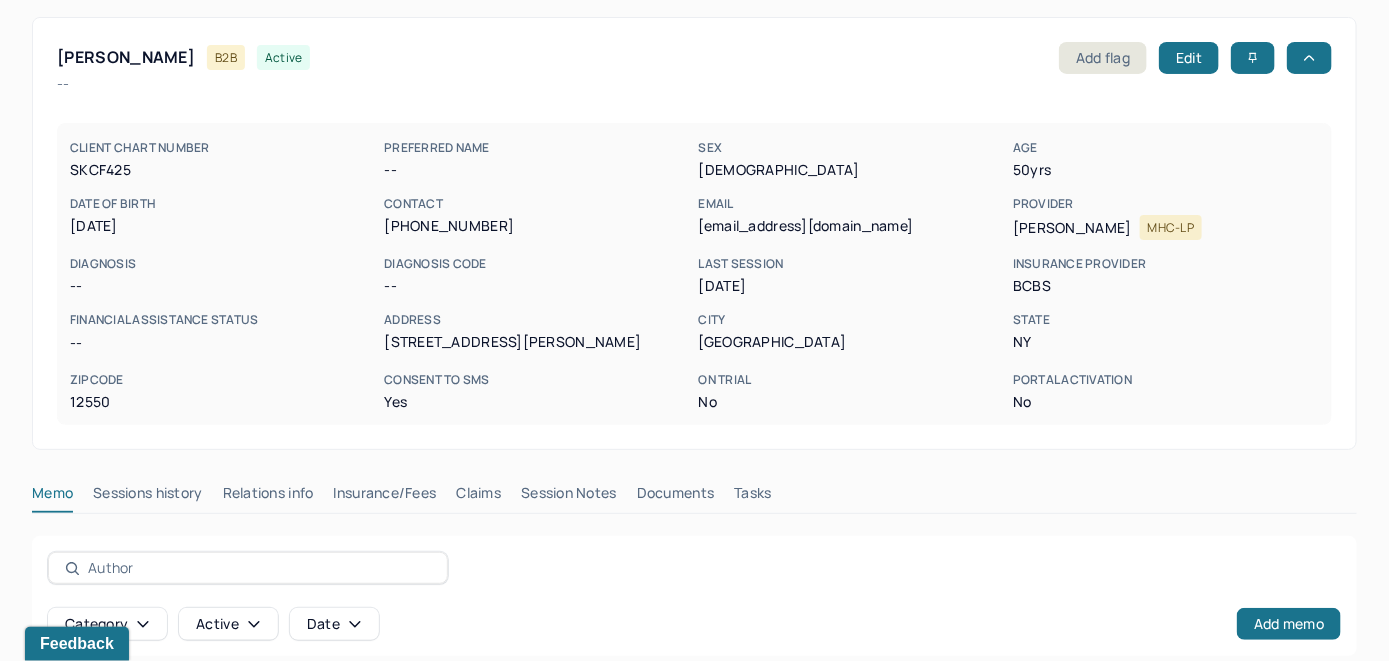 scroll, scrollTop: 200, scrollLeft: 0, axis: vertical 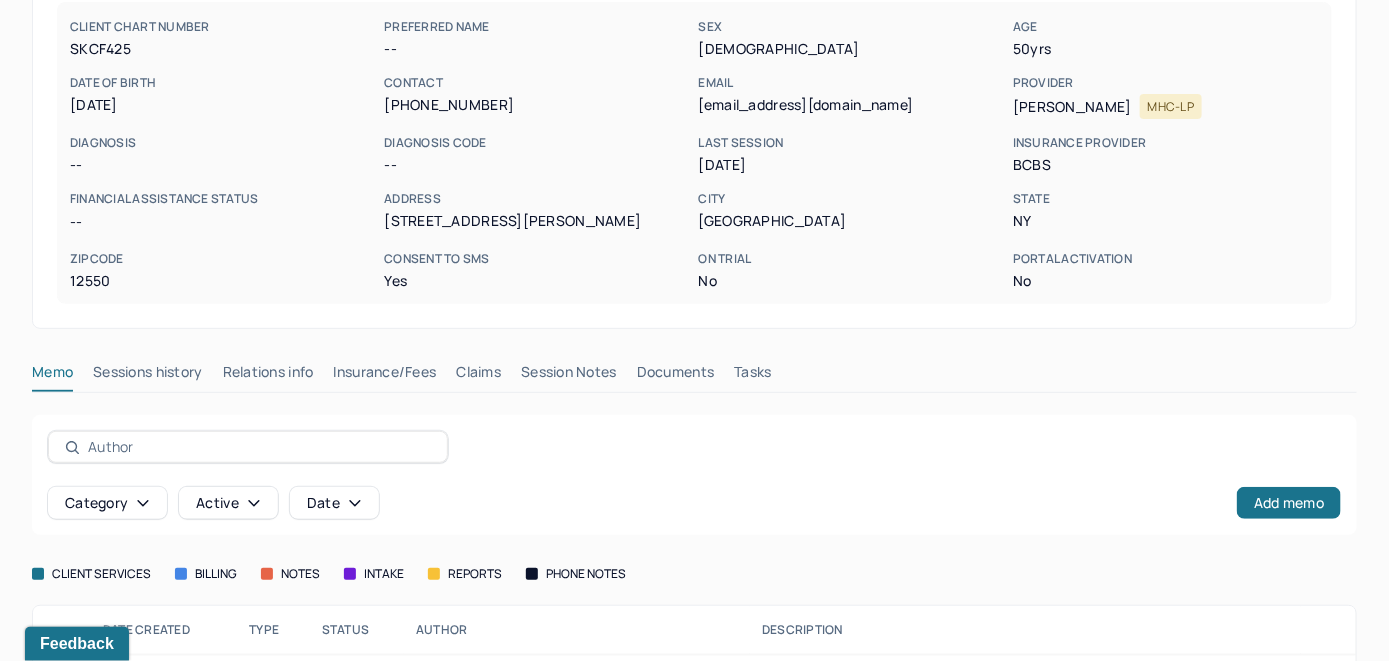click on "Claims" at bounding box center (478, 376) 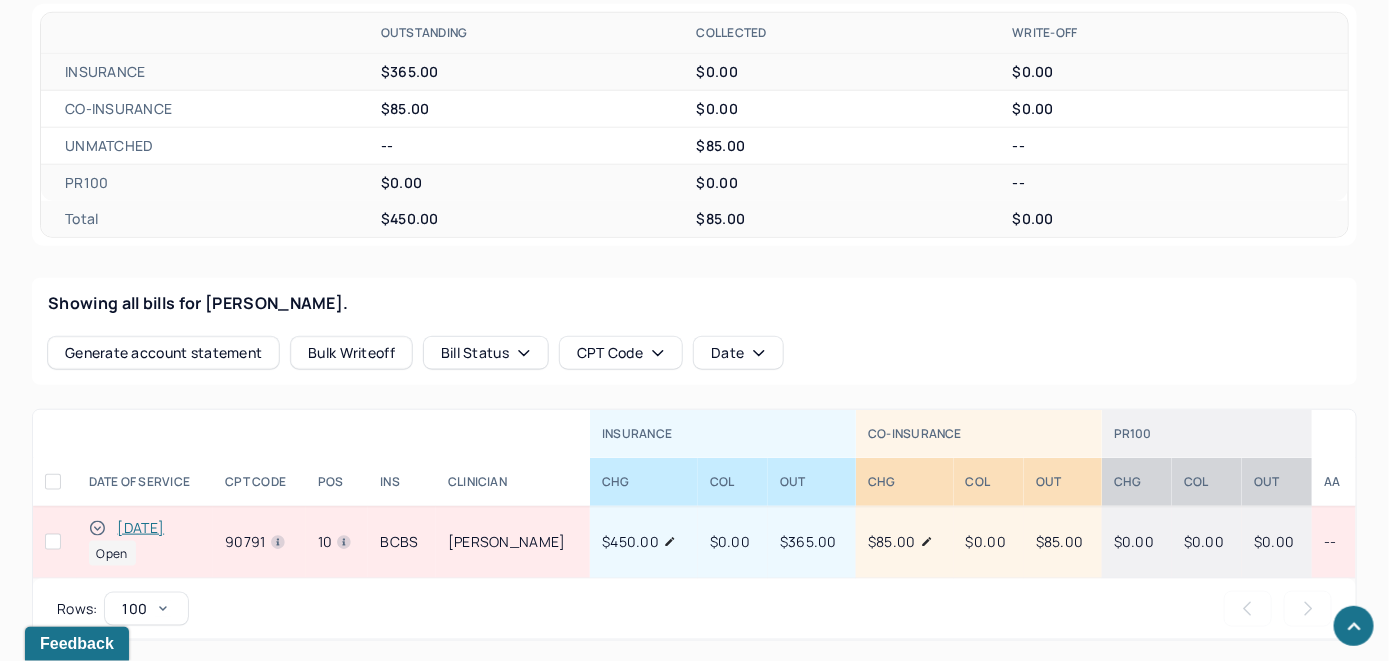 scroll, scrollTop: 700, scrollLeft: 0, axis: vertical 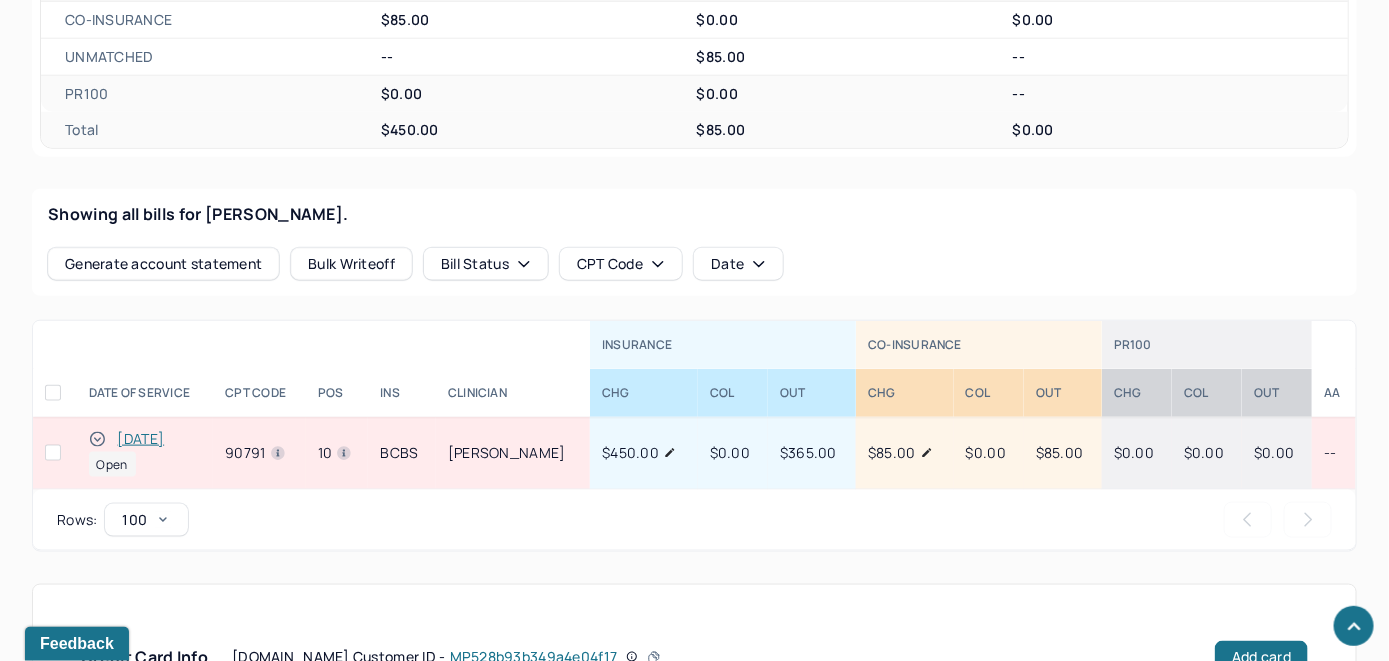 click 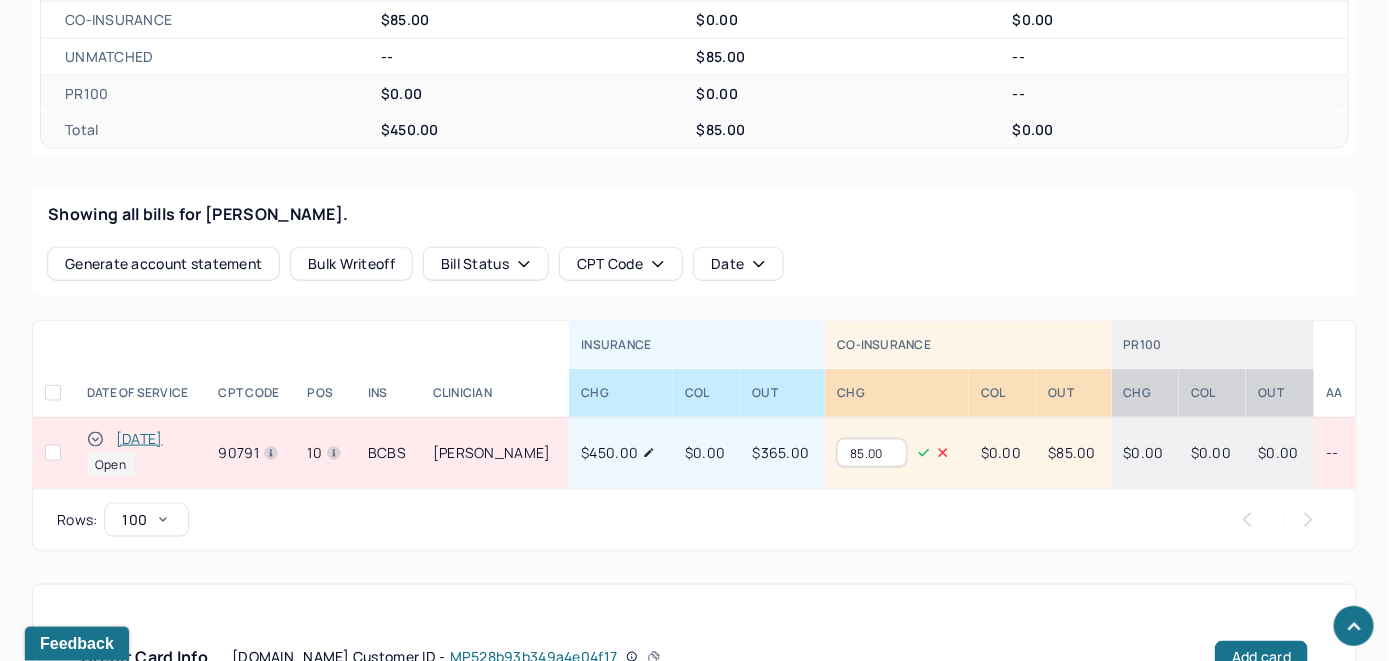 drag, startPoint x: 877, startPoint y: 450, endPoint x: 833, endPoint y: 450, distance: 44 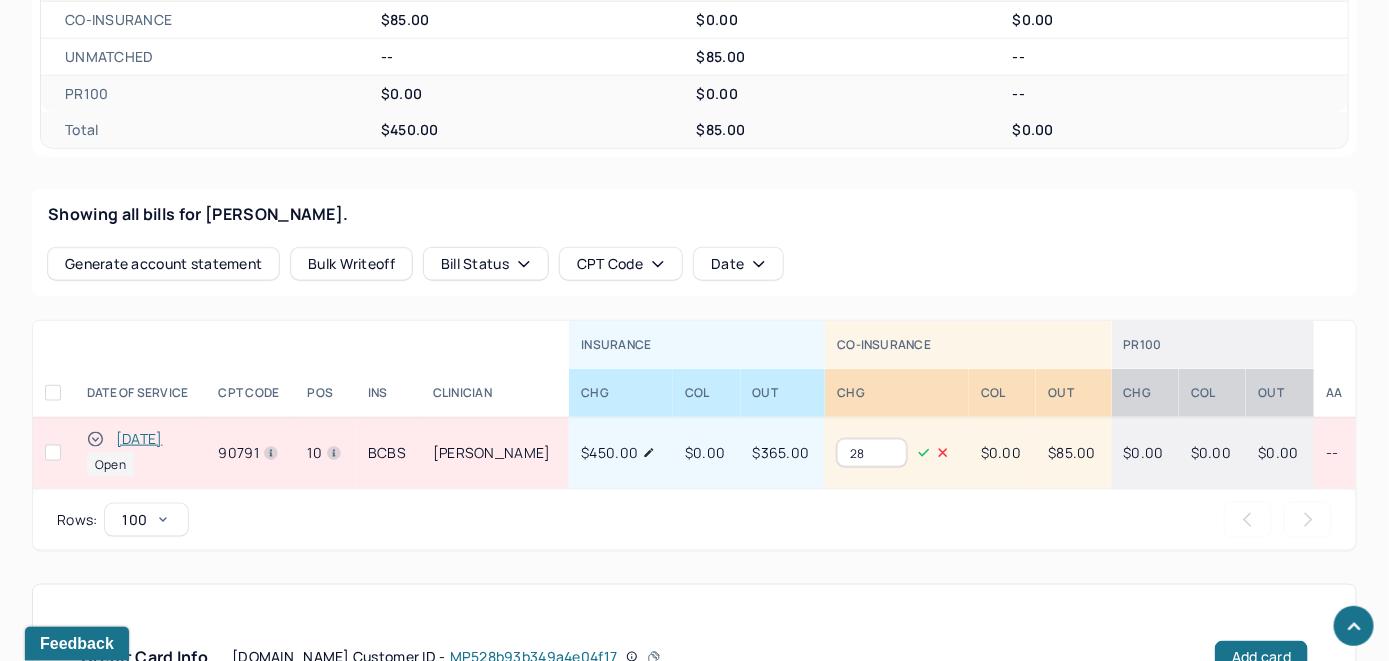 type on "28.33" 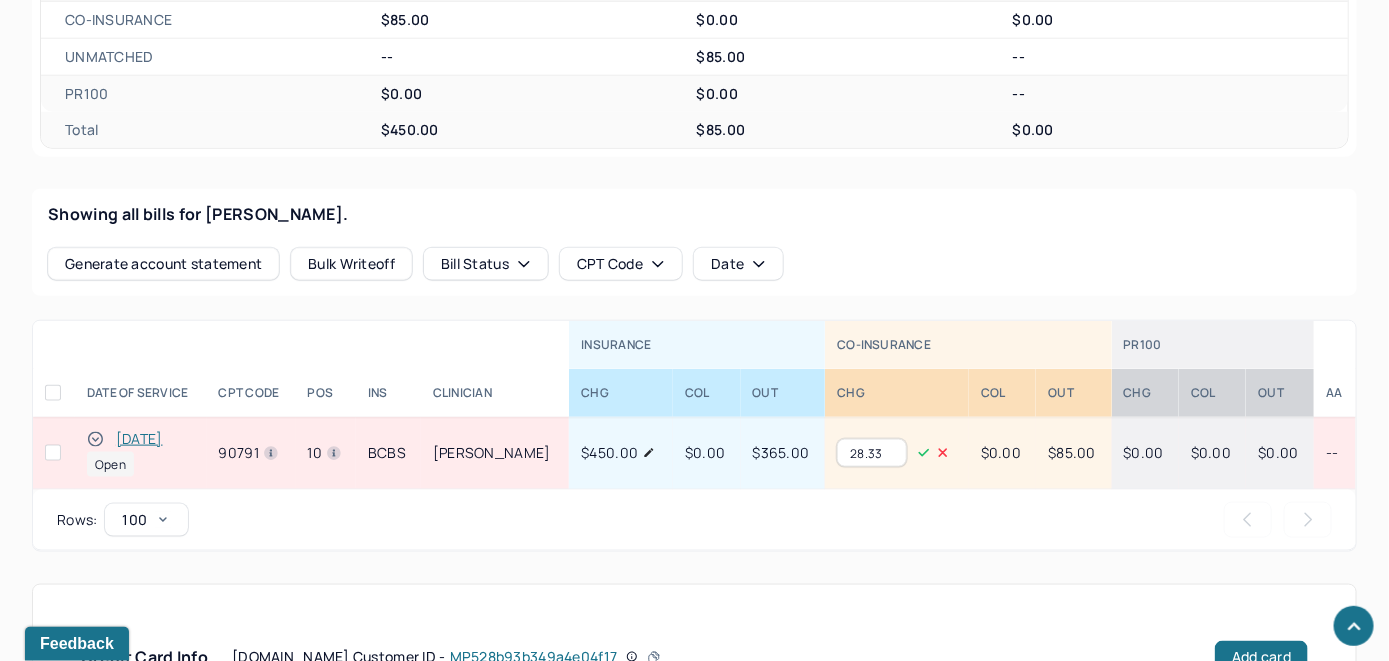 click 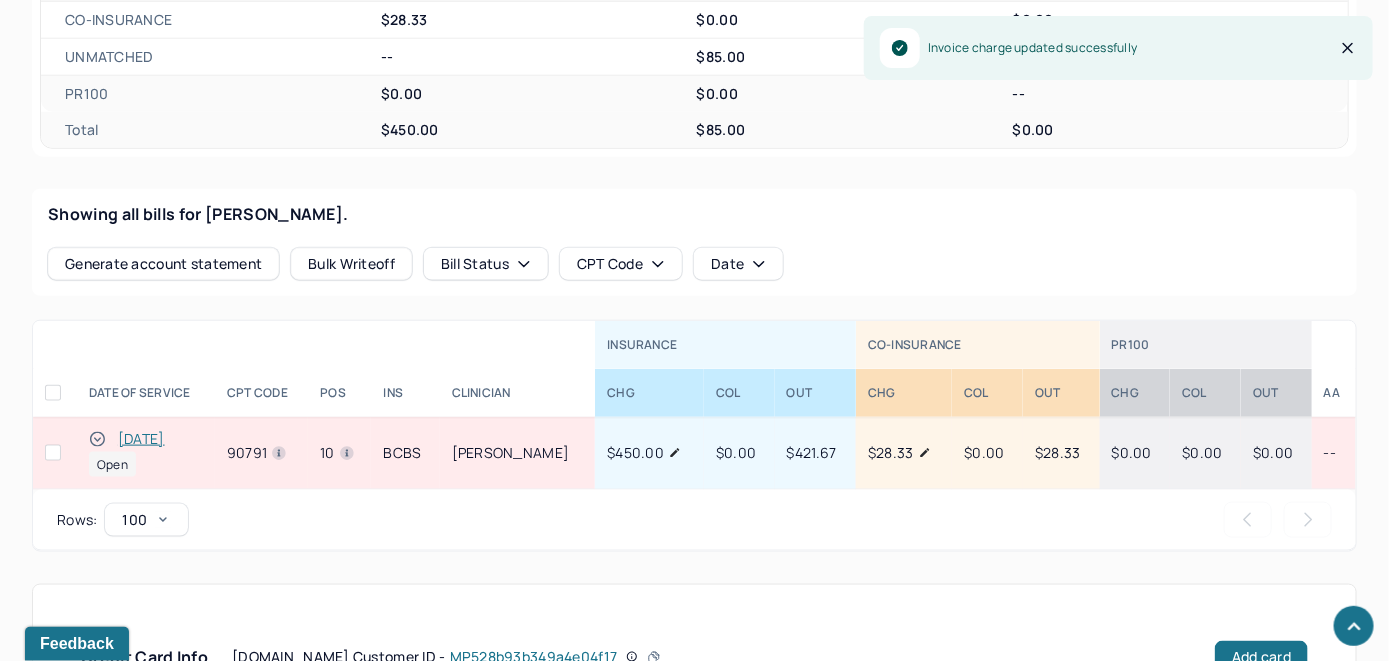 click on "[DATE]" at bounding box center (141, 439) 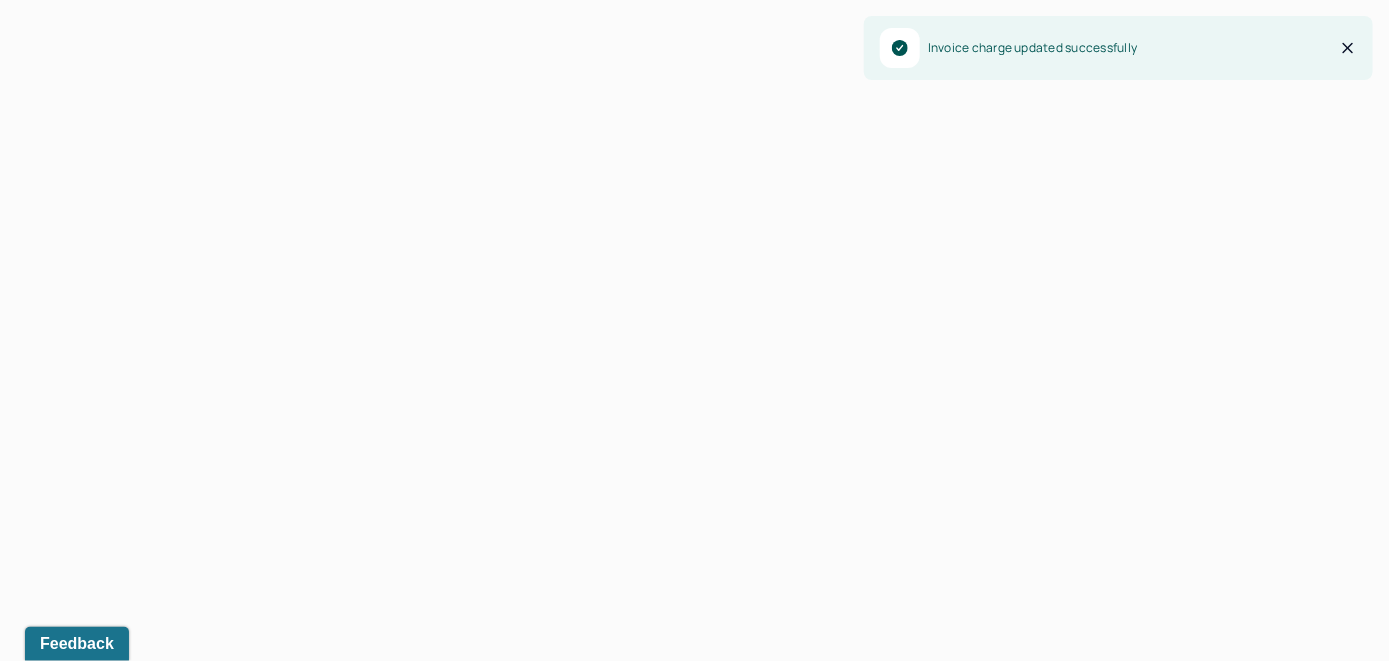 scroll, scrollTop: 700, scrollLeft: 0, axis: vertical 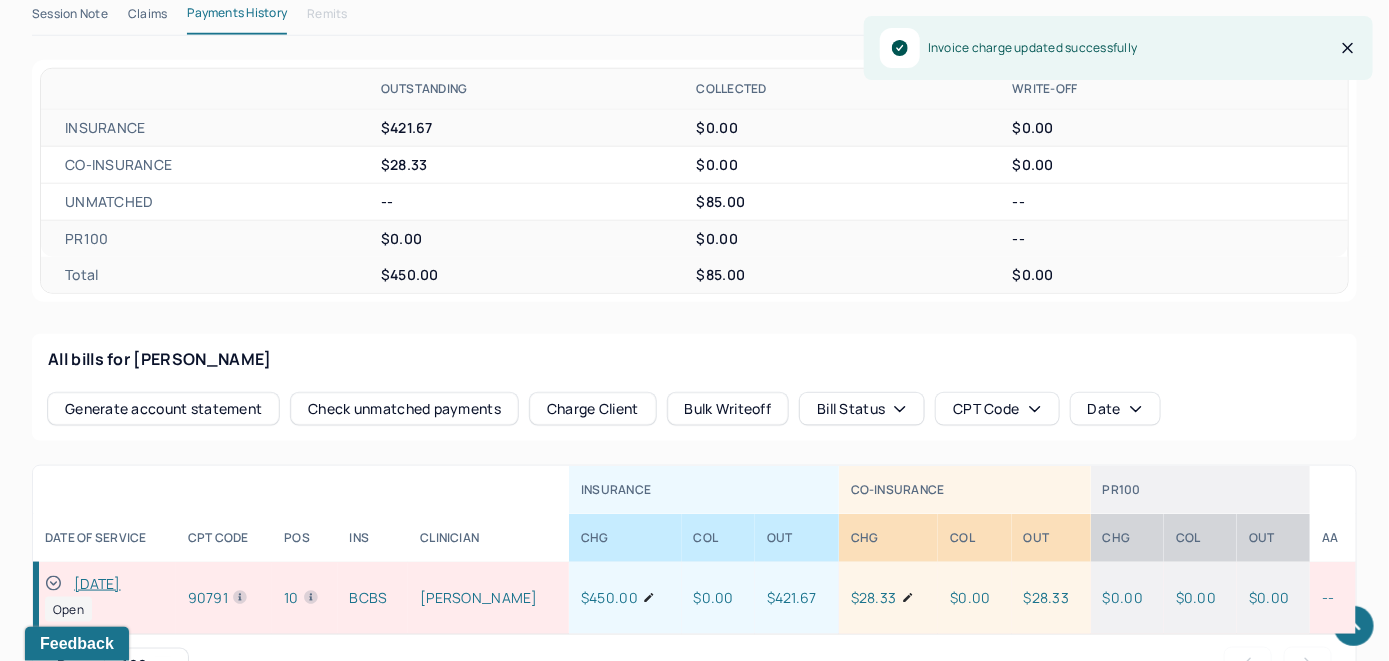click on "Check unmatched payments" at bounding box center [404, 409] 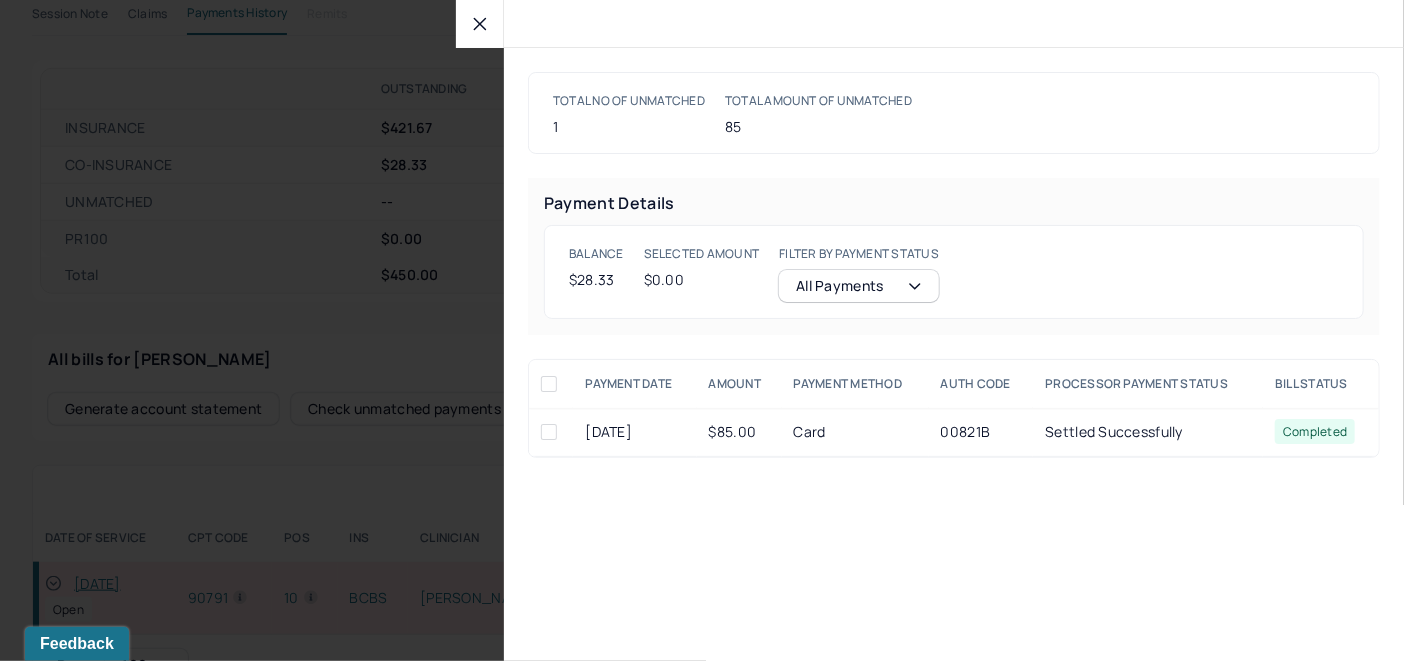 click at bounding box center [549, 432] 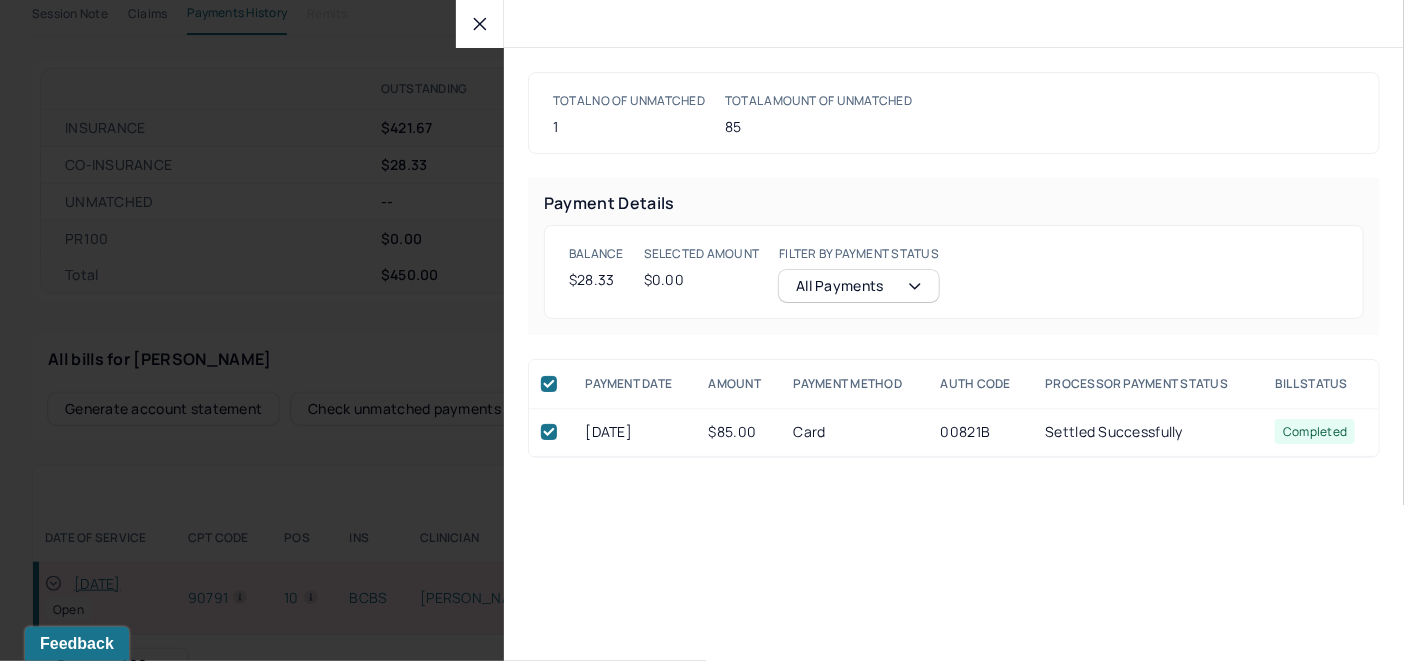checkbox on "true" 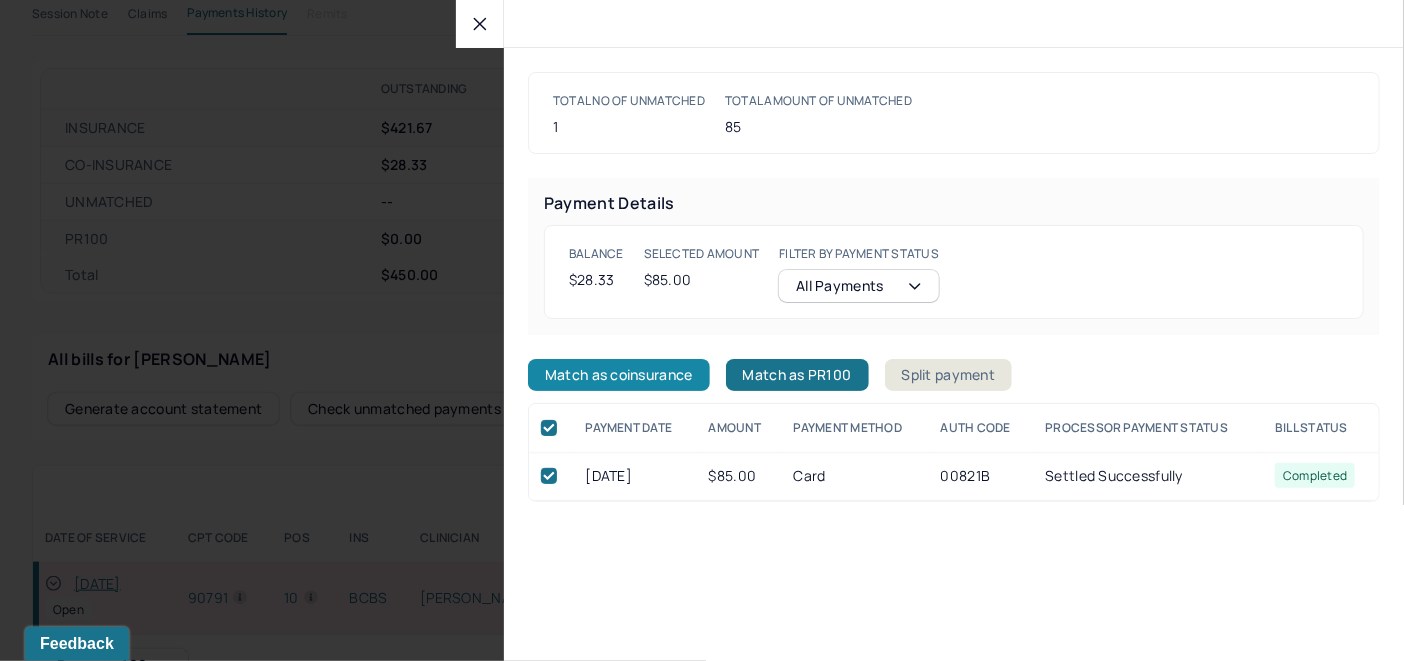 click on "Match as coinsurance" at bounding box center [619, 375] 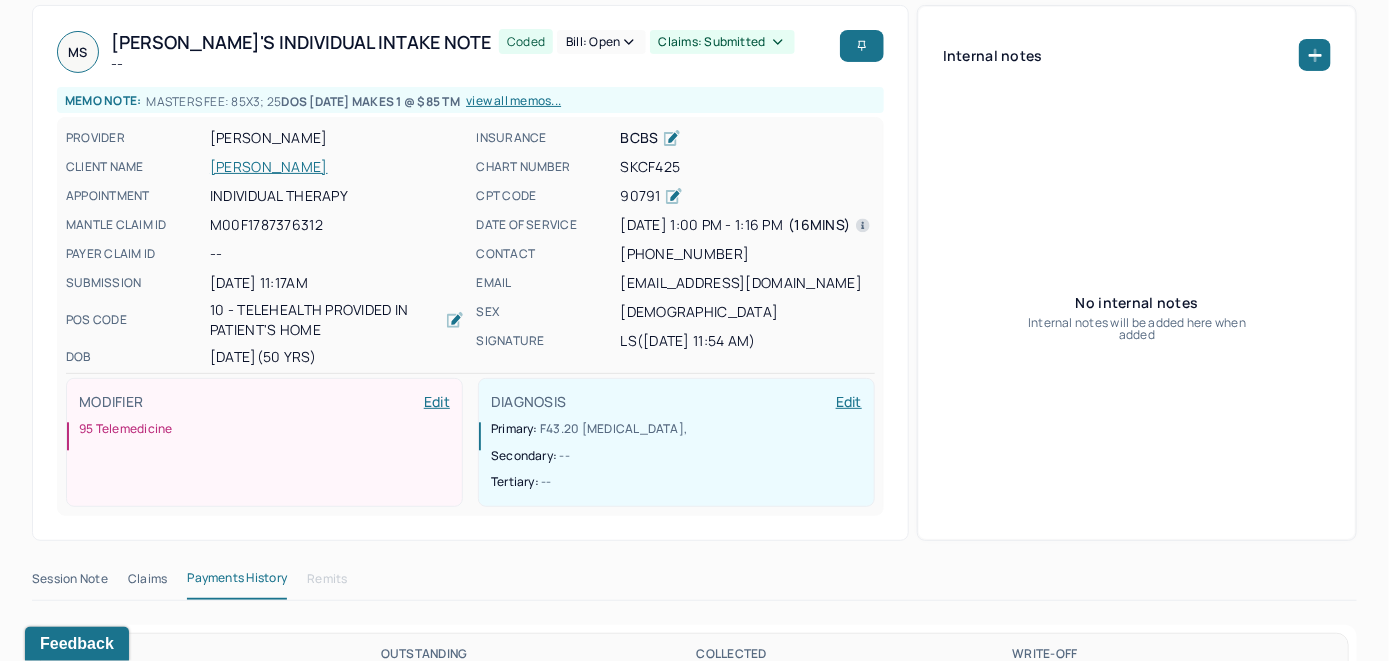 scroll, scrollTop: 100, scrollLeft: 0, axis: vertical 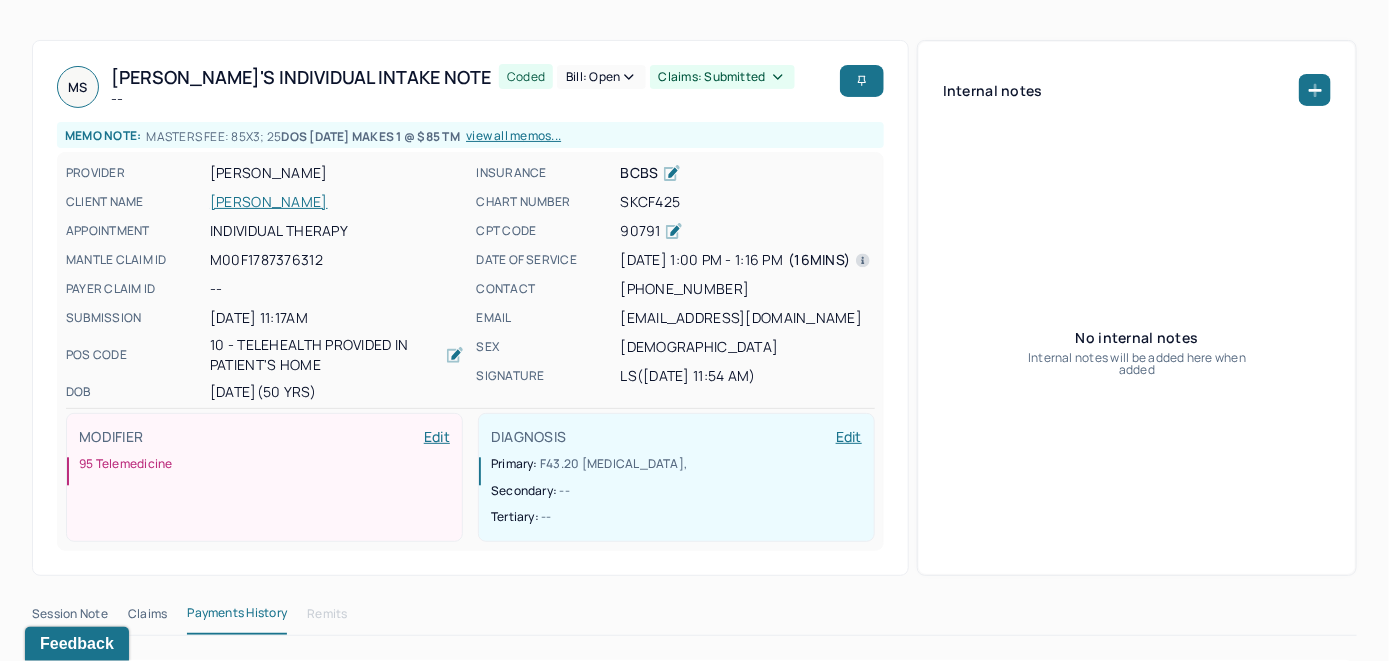 click on "SALONY, MICHAEL" at bounding box center [337, 202] 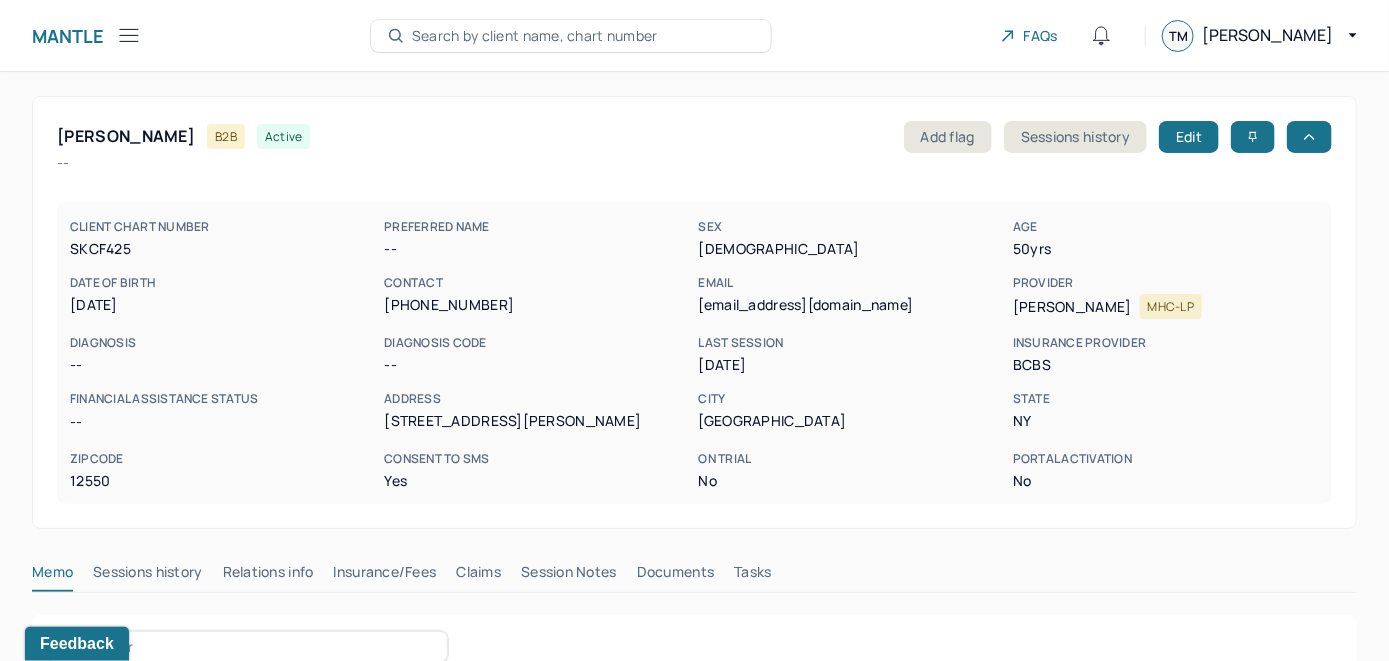 scroll, scrollTop: 300, scrollLeft: 0, axis: vertical 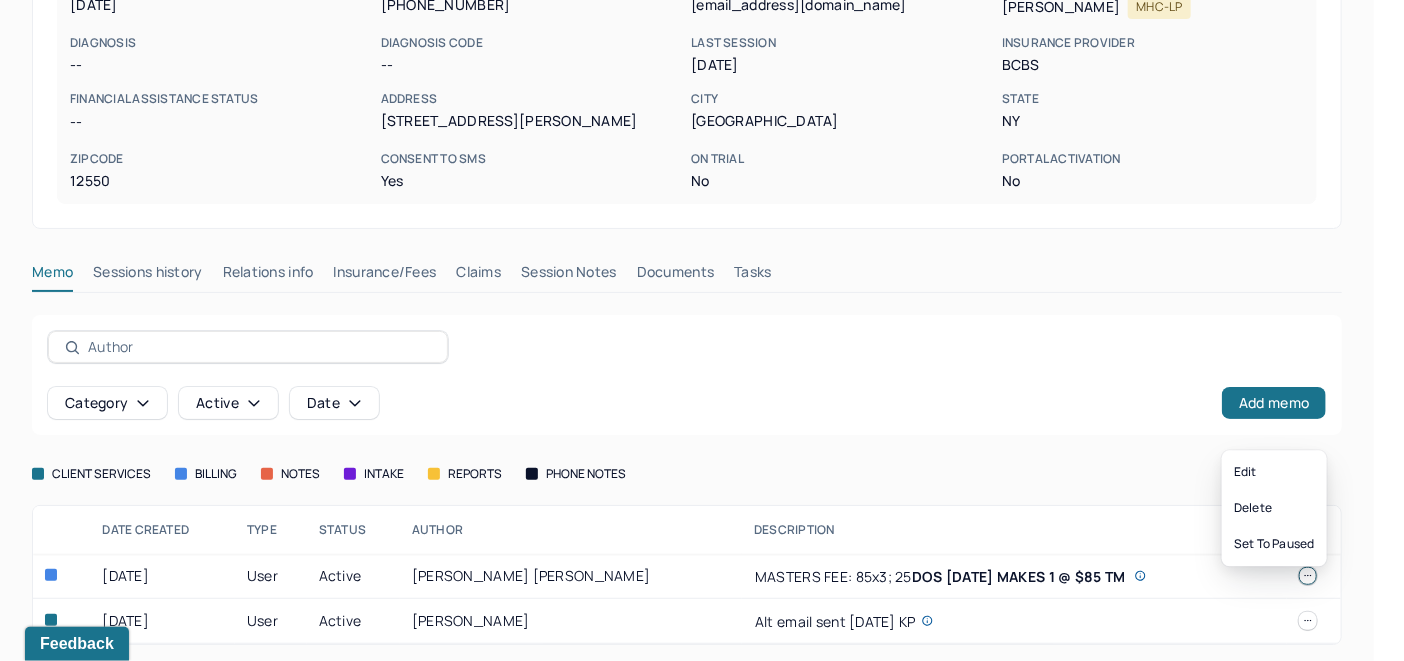 click at bounding box center [1308, 576] 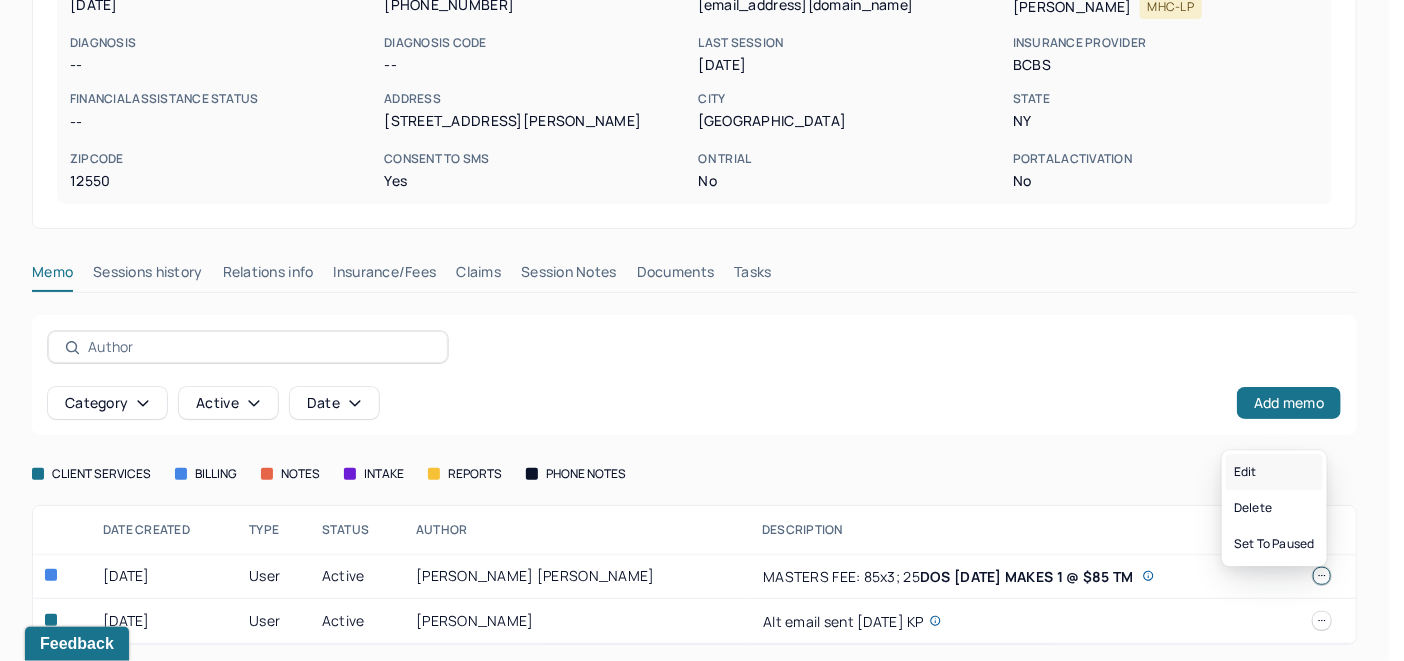 click on "Edit" at bounding box center [1274, 472] 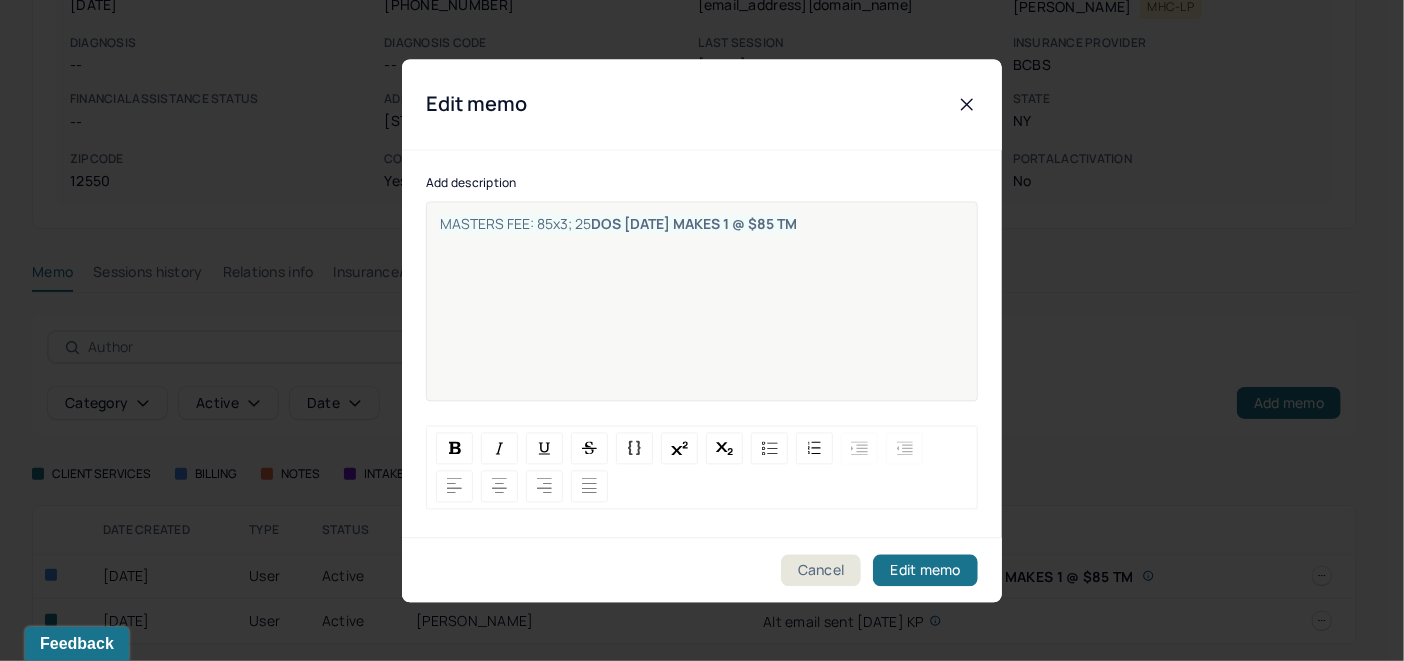 click on "MASTERS FEE: 85x3; 25  DOS 7/8/25 MAKES 1 @ $85 TM" at bounding box center [702, 314] 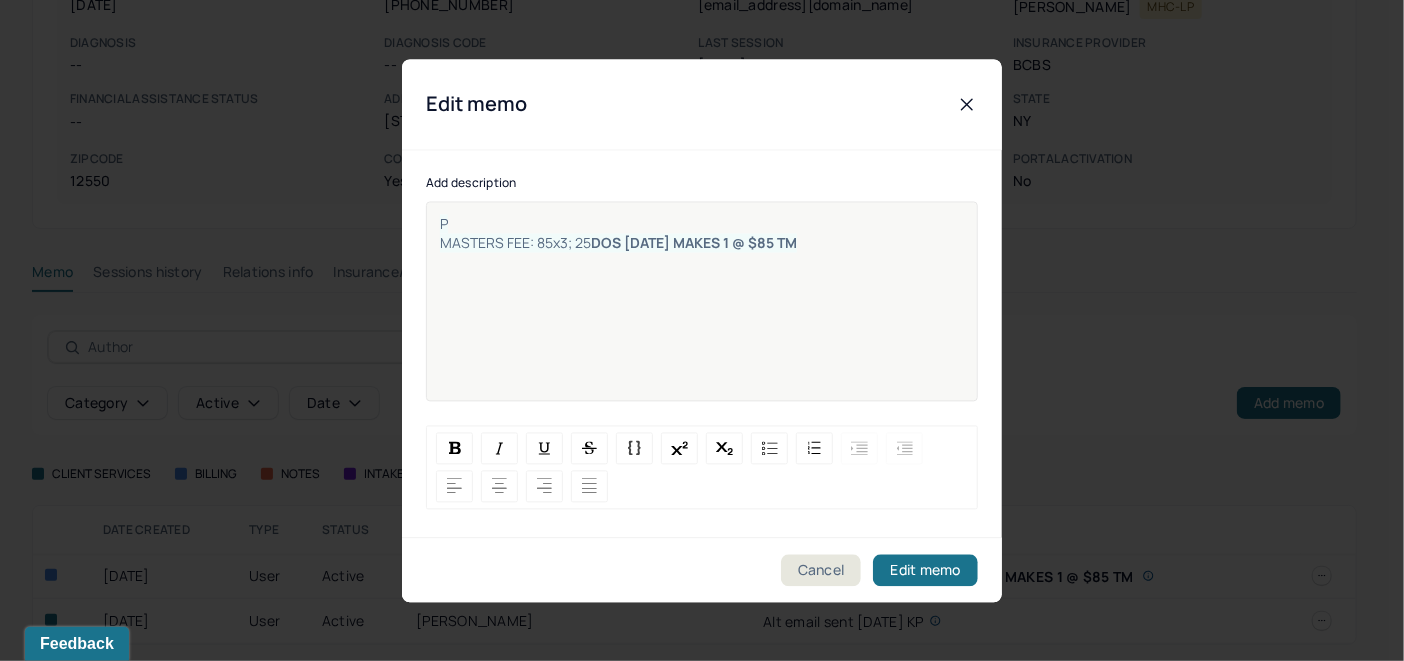 type 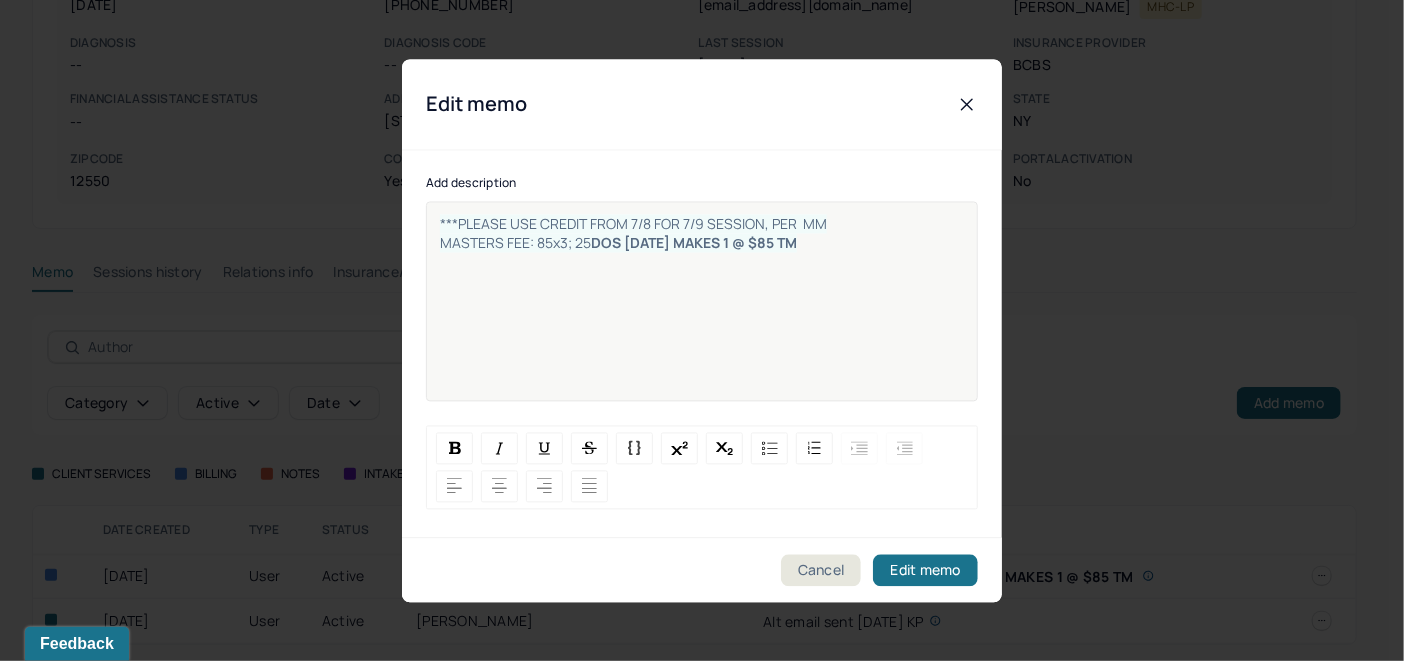 click on "***PLEASE USE CREDIT FROM 7/8 FOR 7/9 SESSION, PER  MM" at bounding box center (702, 223) 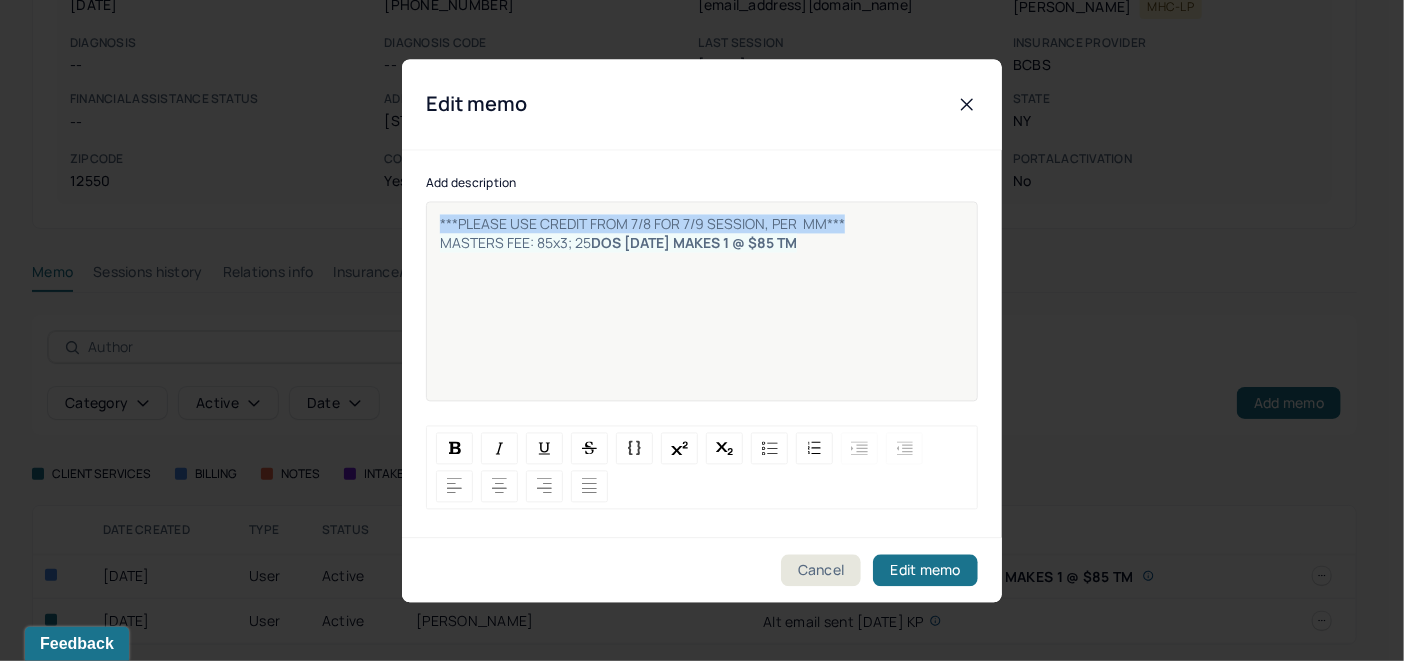 drag, startPoint x: 846, startPoint y: 227, endPoint x: 434, endPoint y: 212, distance: 412.27298 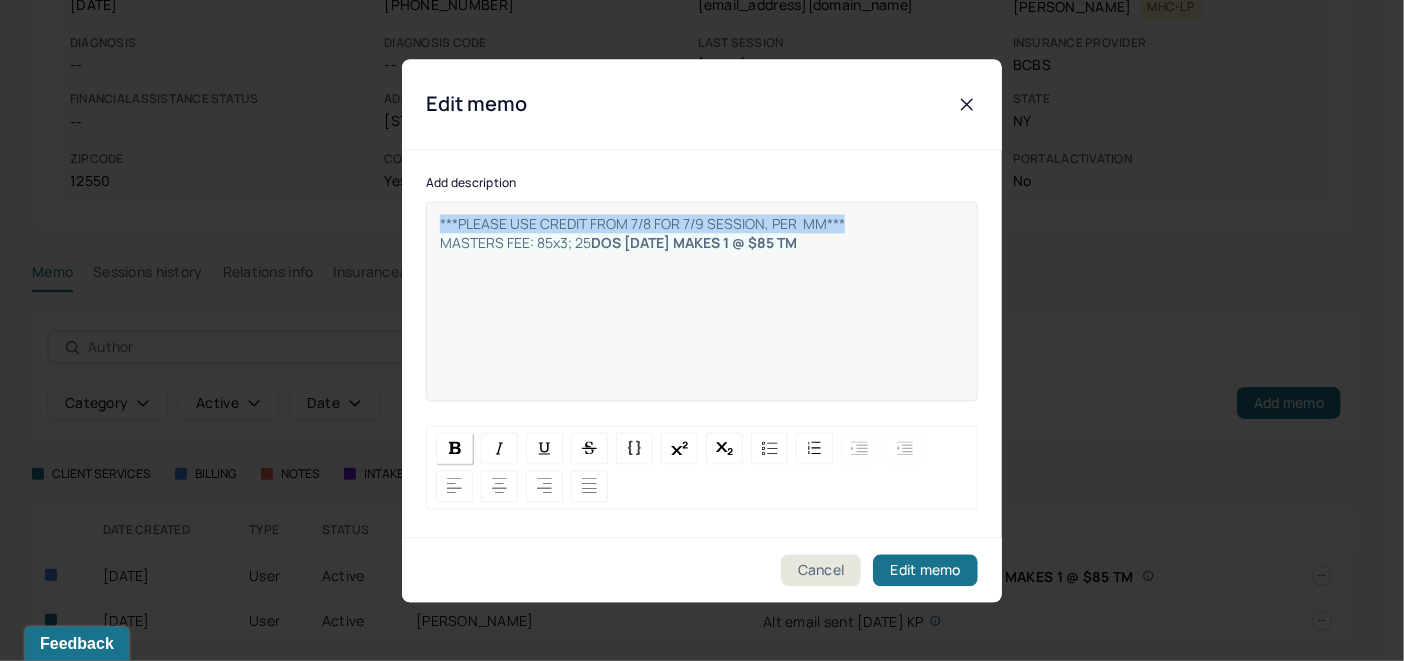 click at bounding box center (455, 448) 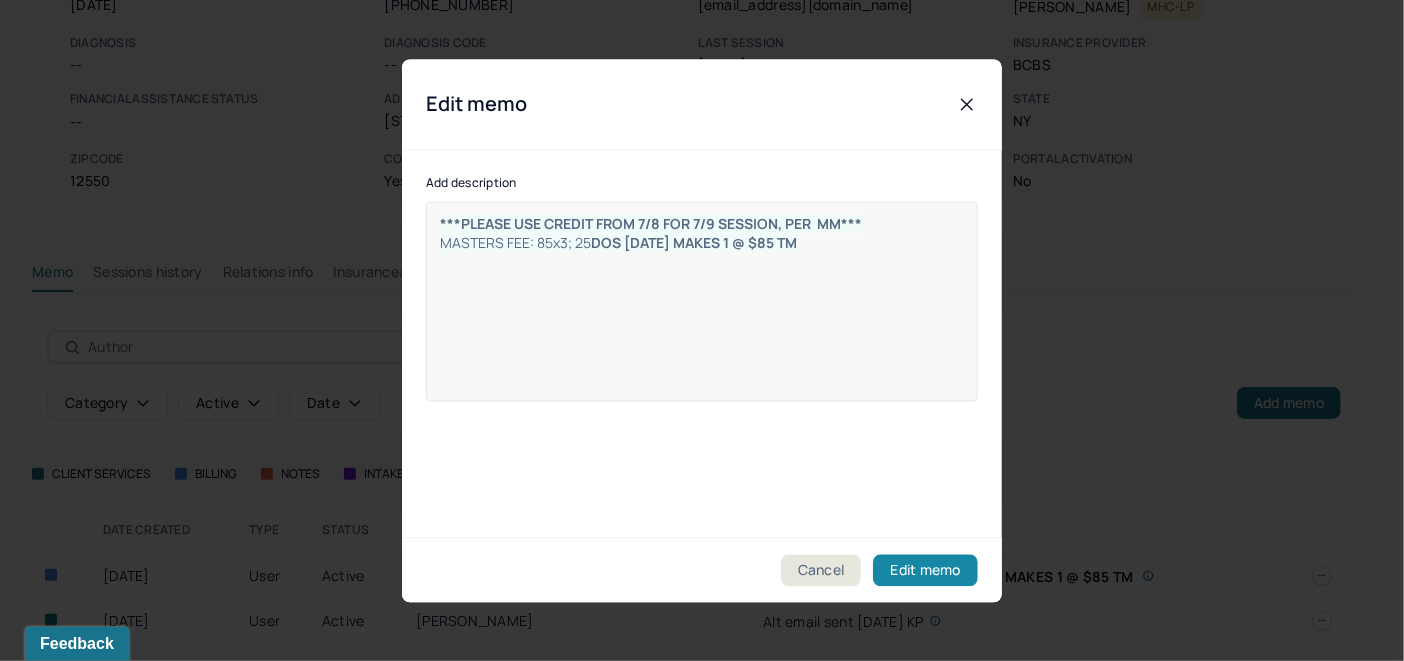click on "Edit memo" at bounding box center (925, 570) 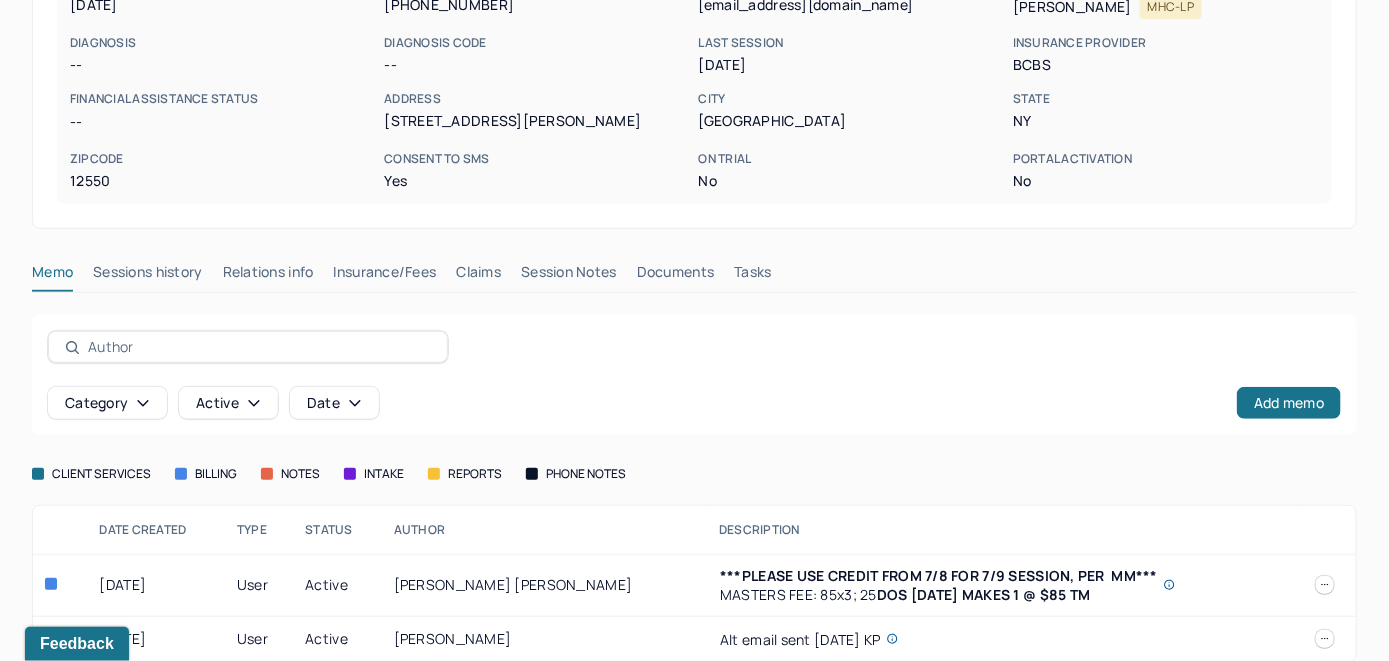 click on "Claims" at bounding box center [478, 276] 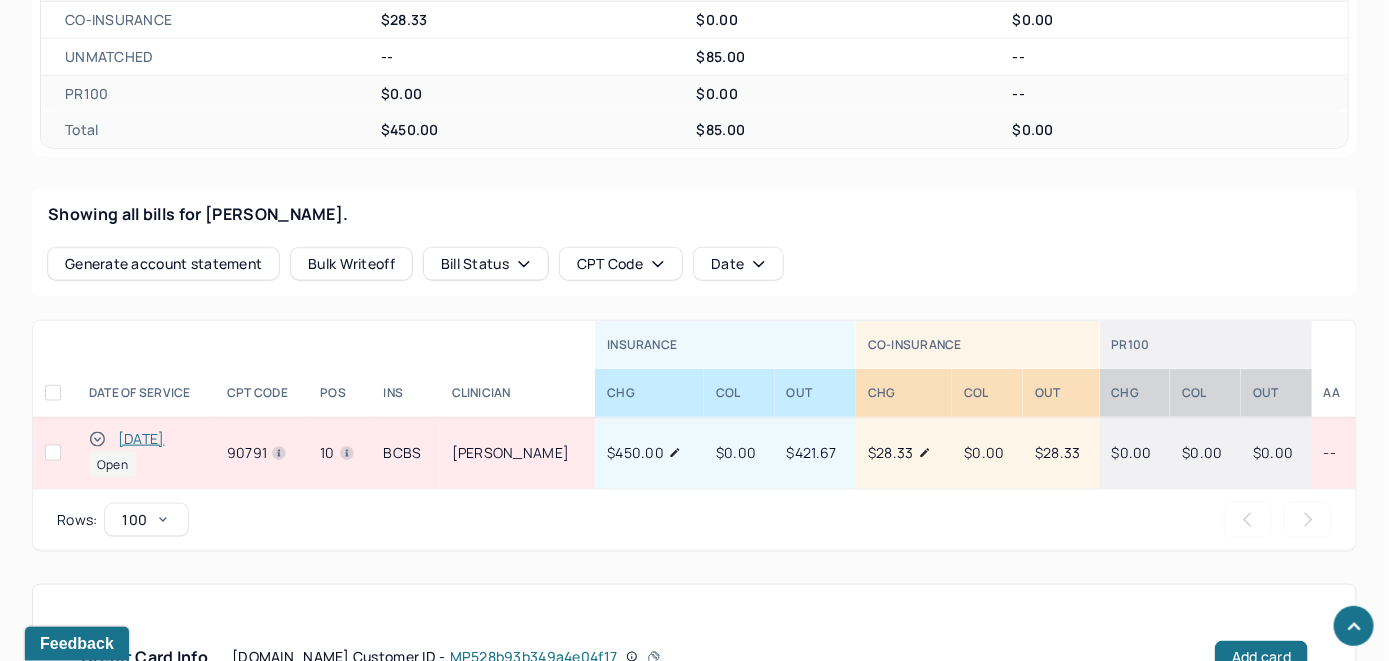 scroll, scrollTop: 800, scrollLeft: 0, axis: vertical 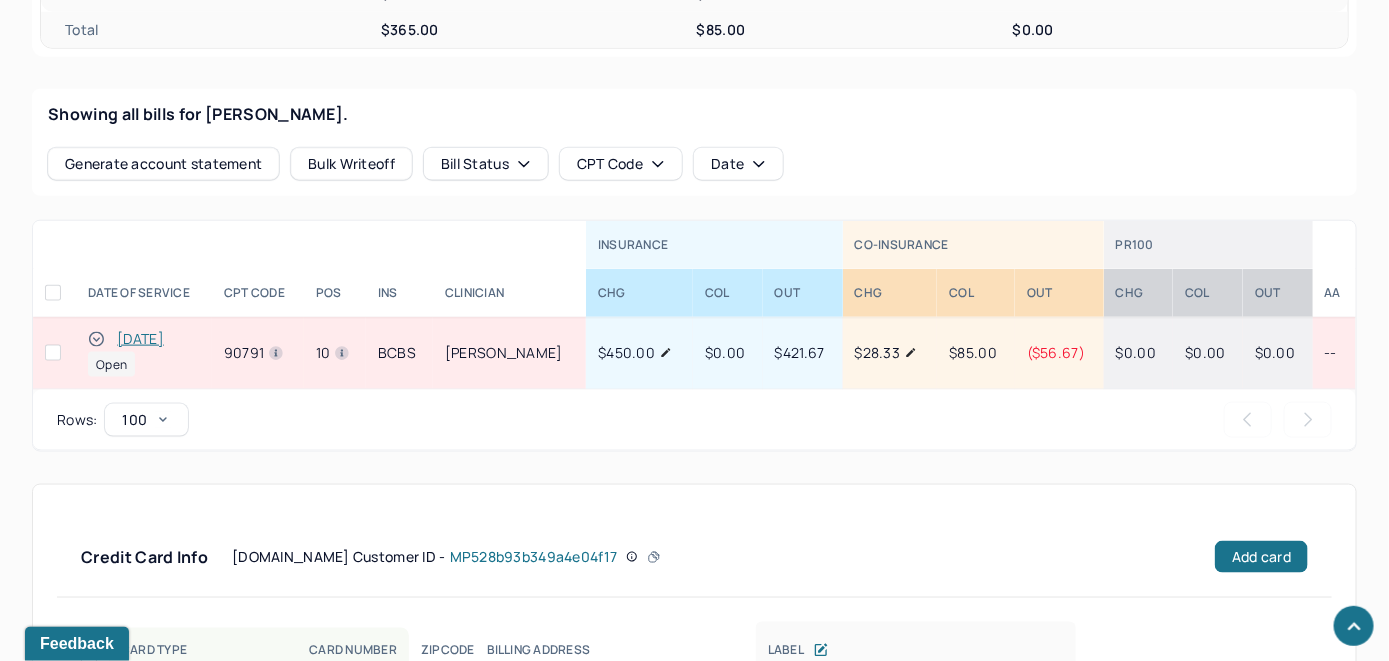 click 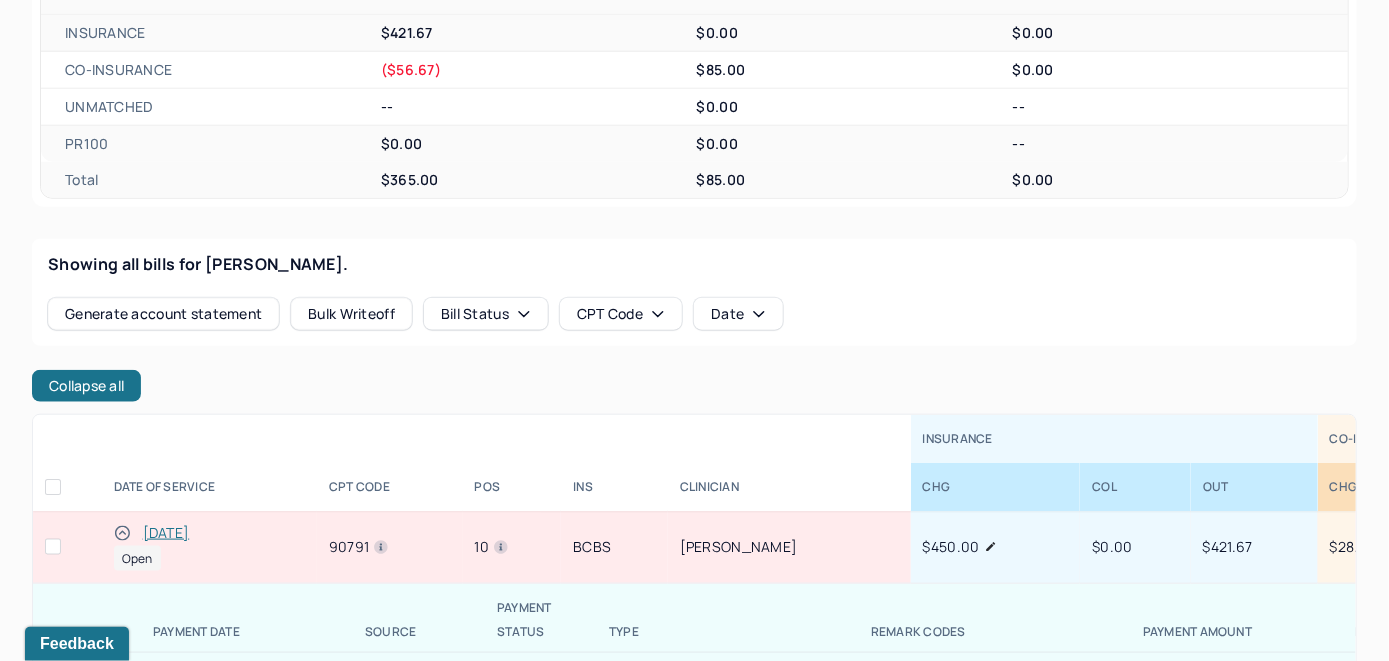 scroll, scrollTop: 800, scrollLeft: 0, axis: vertical 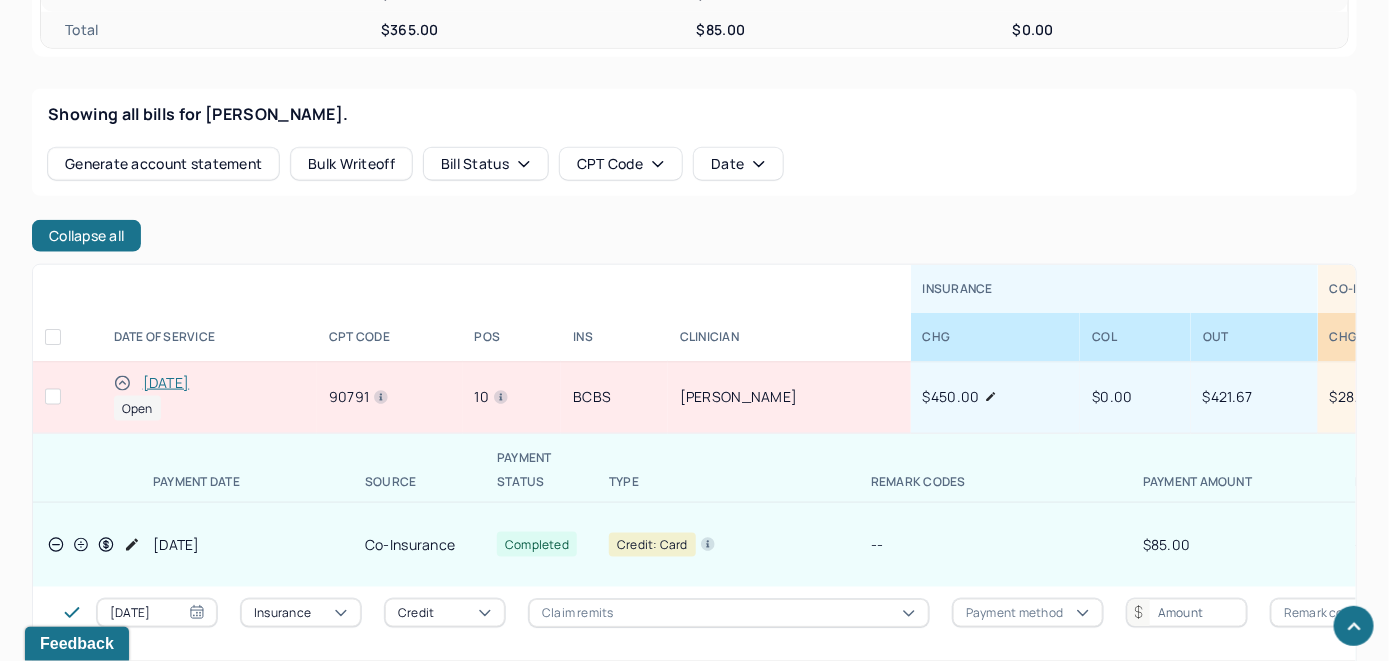 click on "[DATE]" at bounding box center (166, 383) 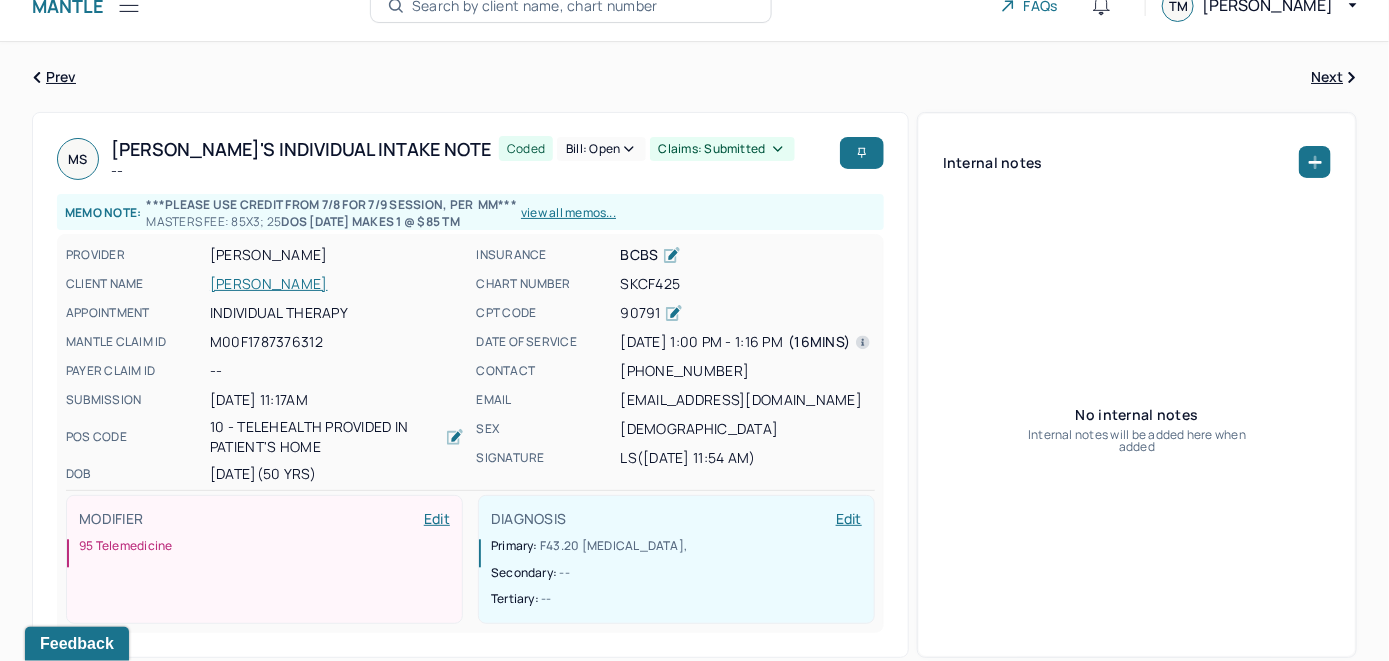 scroll, scrollTop: 0, scrollLeft: 0, axis: both 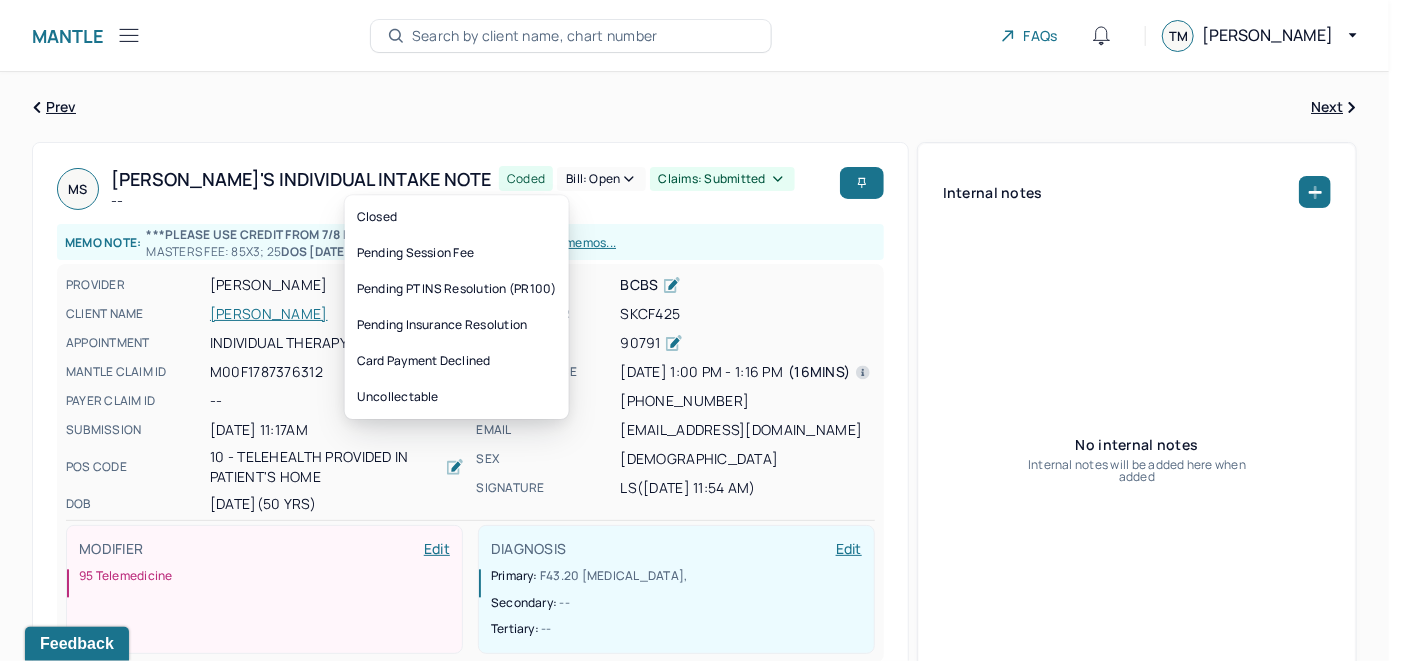 click on "Bill: Open" at bounding box center (601, 179) 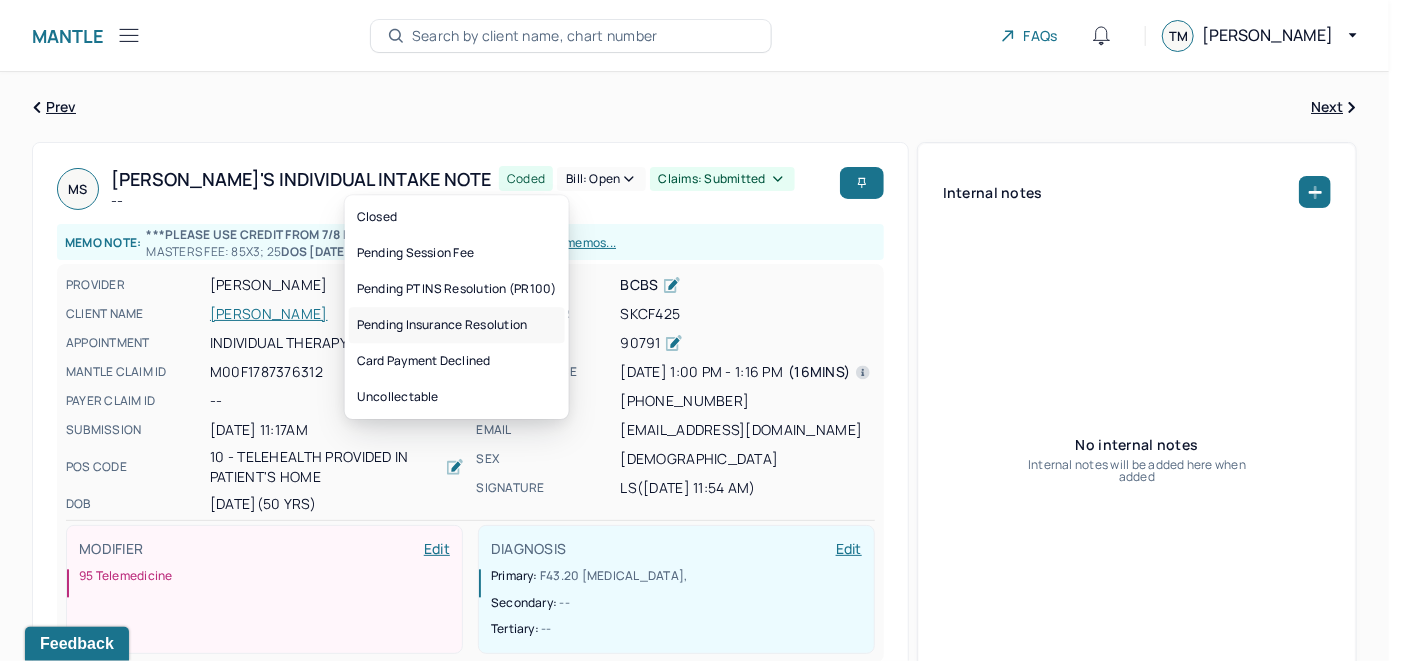 click on "Pending Insurance Resolution" at bounding box center (457, 325) 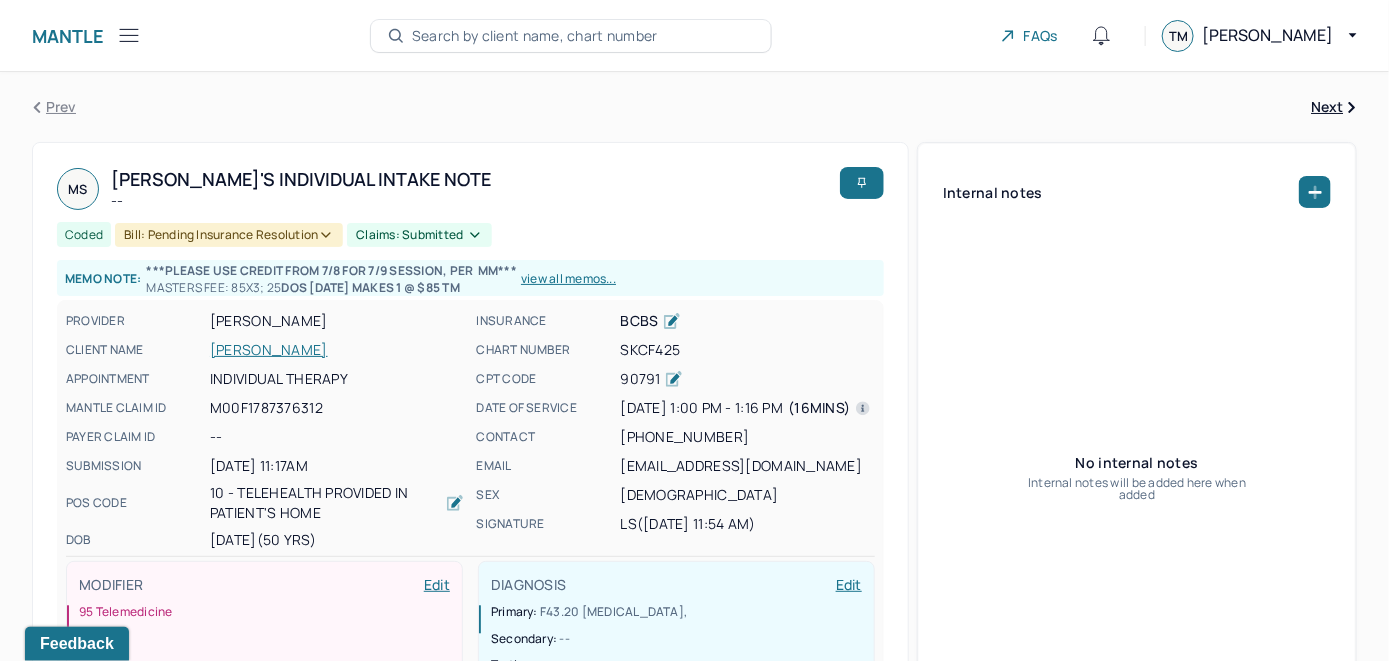 click on "Search by client name, chart number" at bounding box center (535, 36) 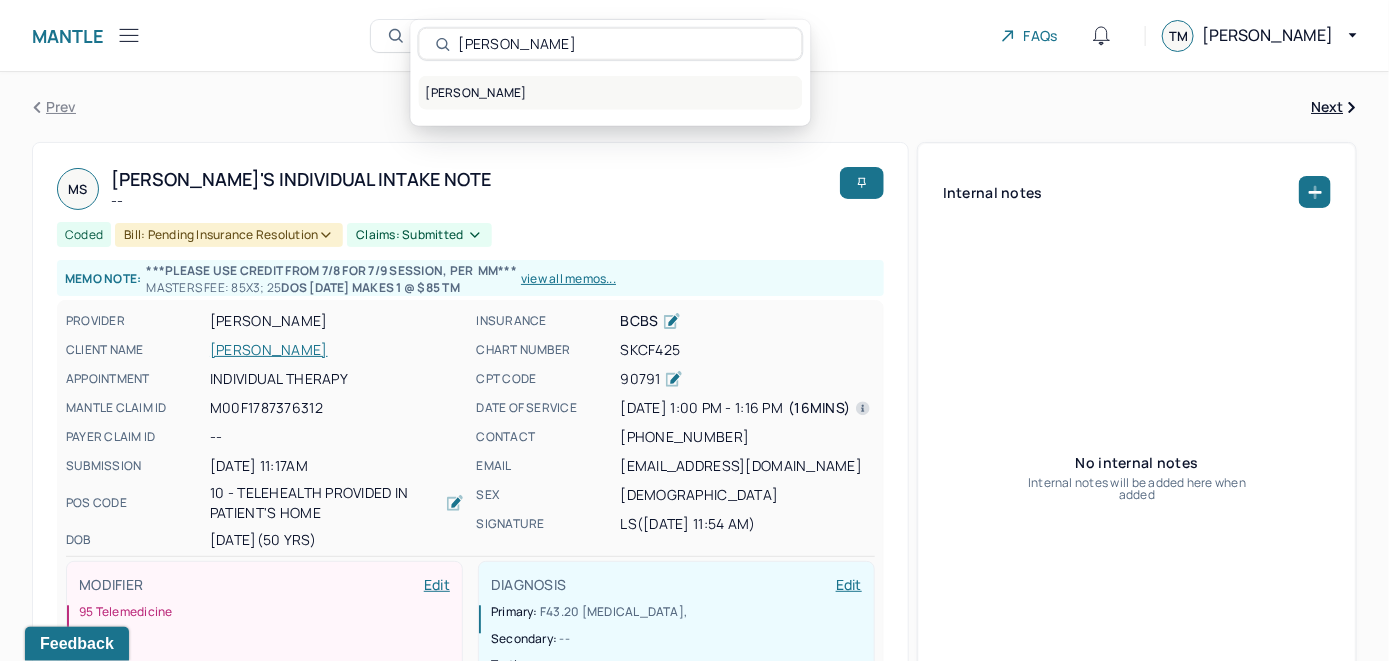 type on "Michelle Rakowsky" 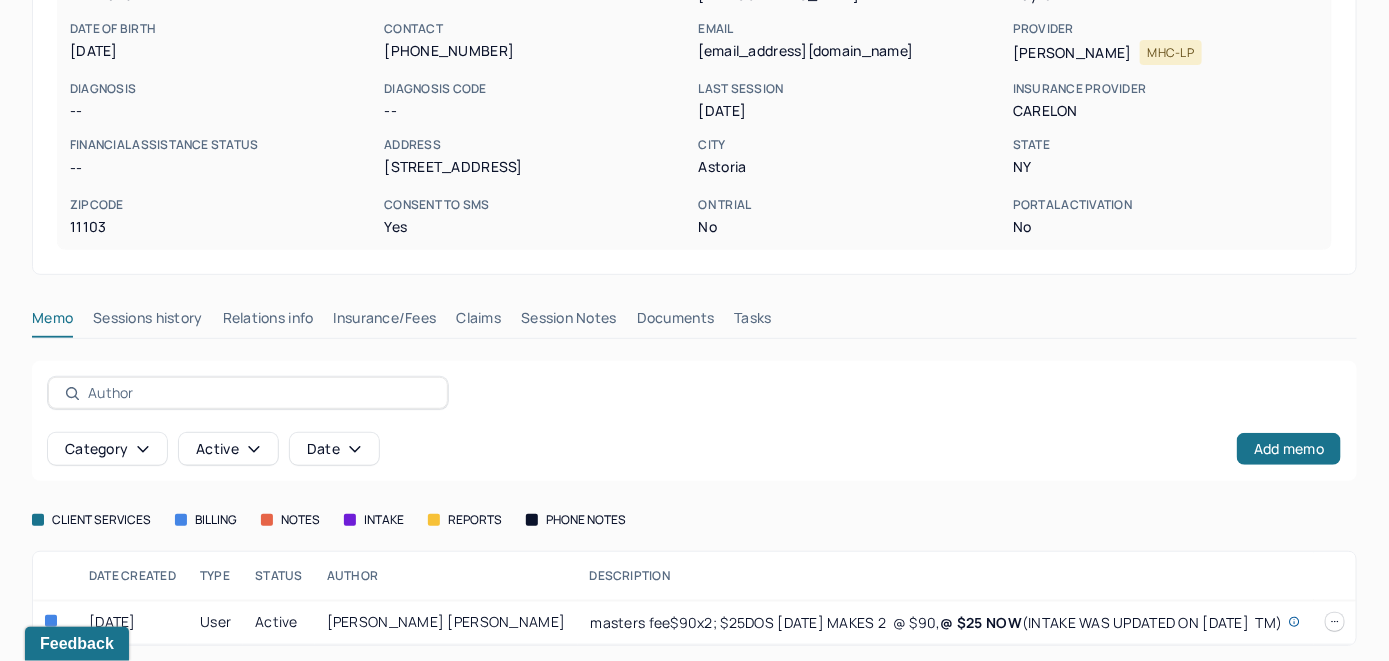 scroll, scrollTop: 261, scrollLeft: 0, axis: vertical 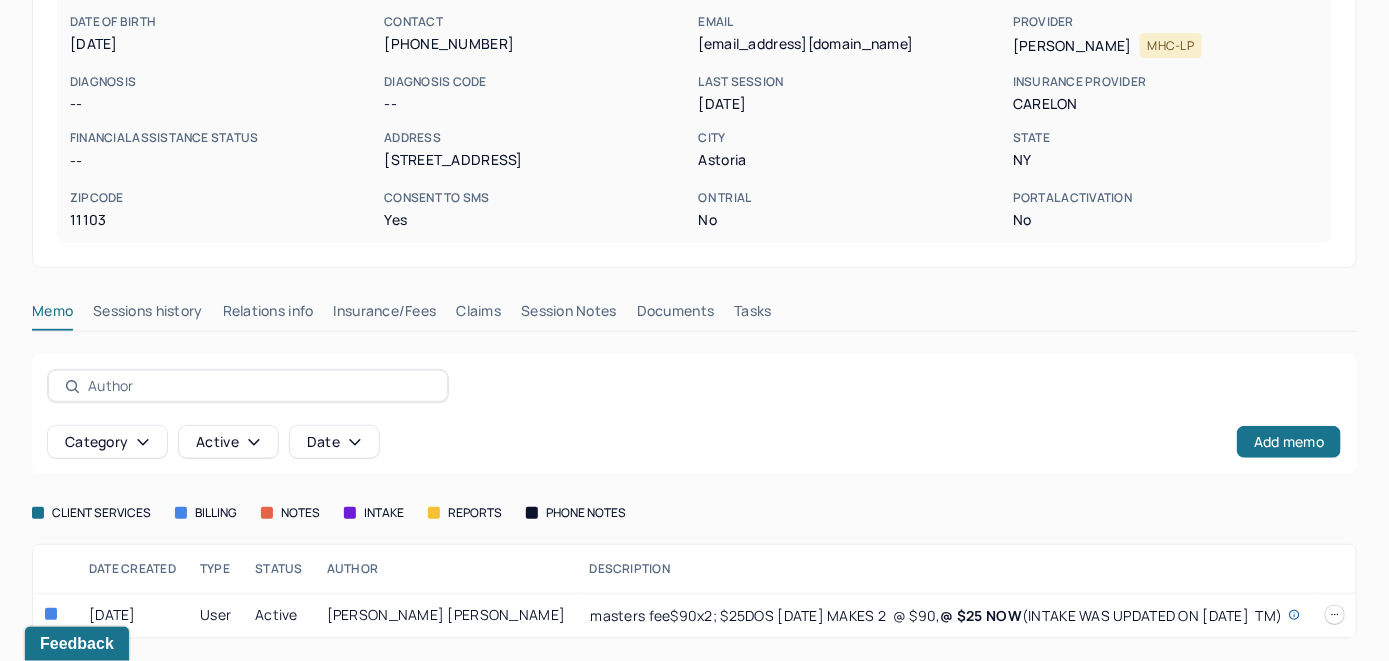 click on "Insurance/Fees" at bounding box center [385, 315] 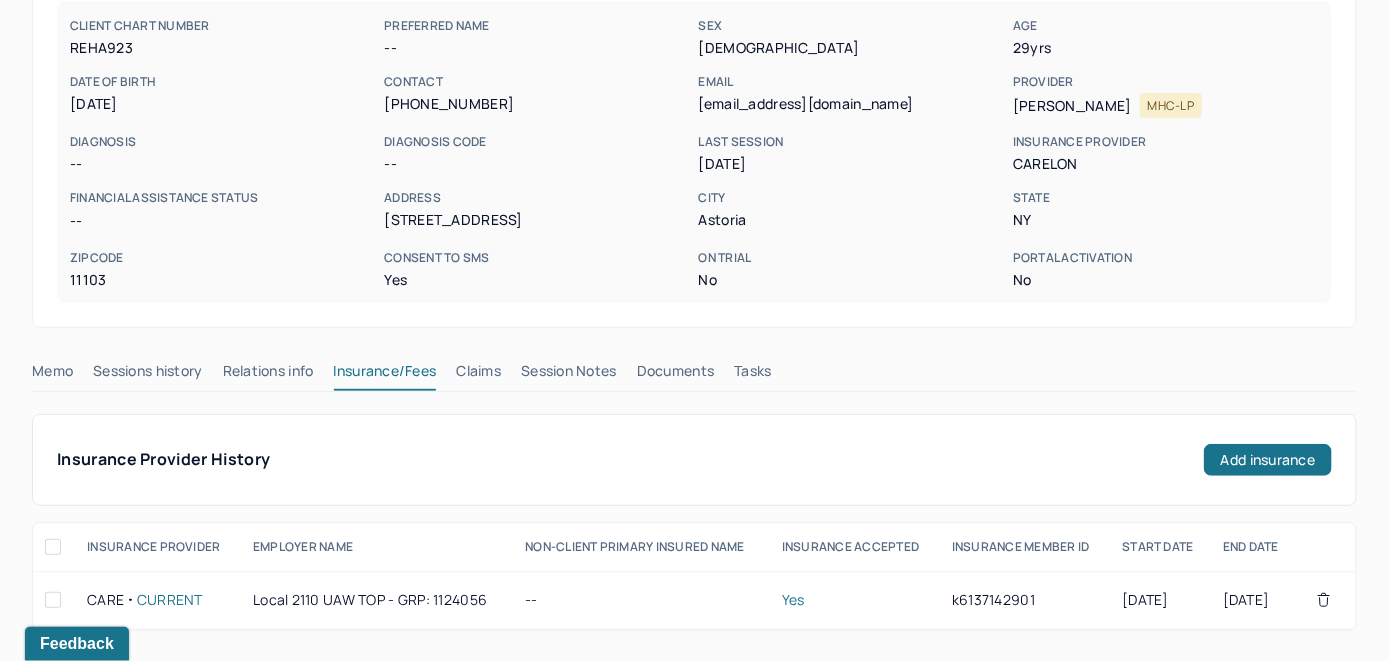 scroll, scrollTop: 200, scrollLeft: 0, axis: vertical 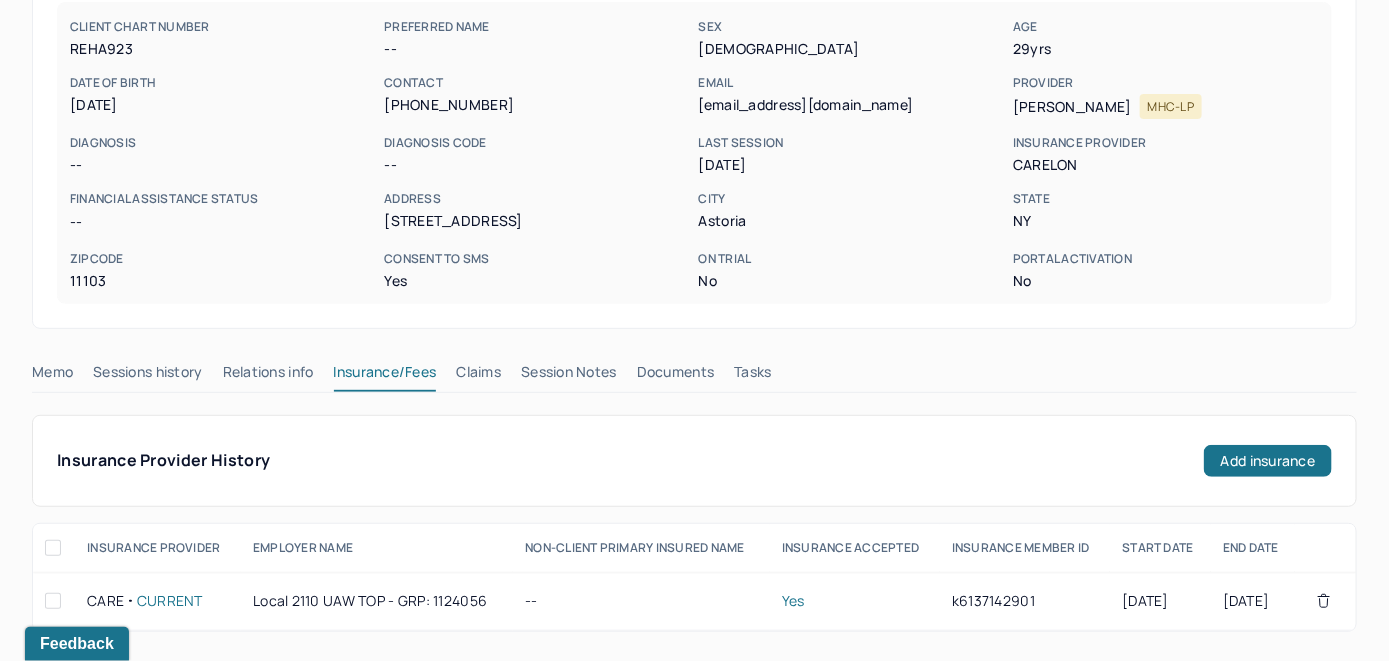 click on "Memo" at bounding box center [52, 376] 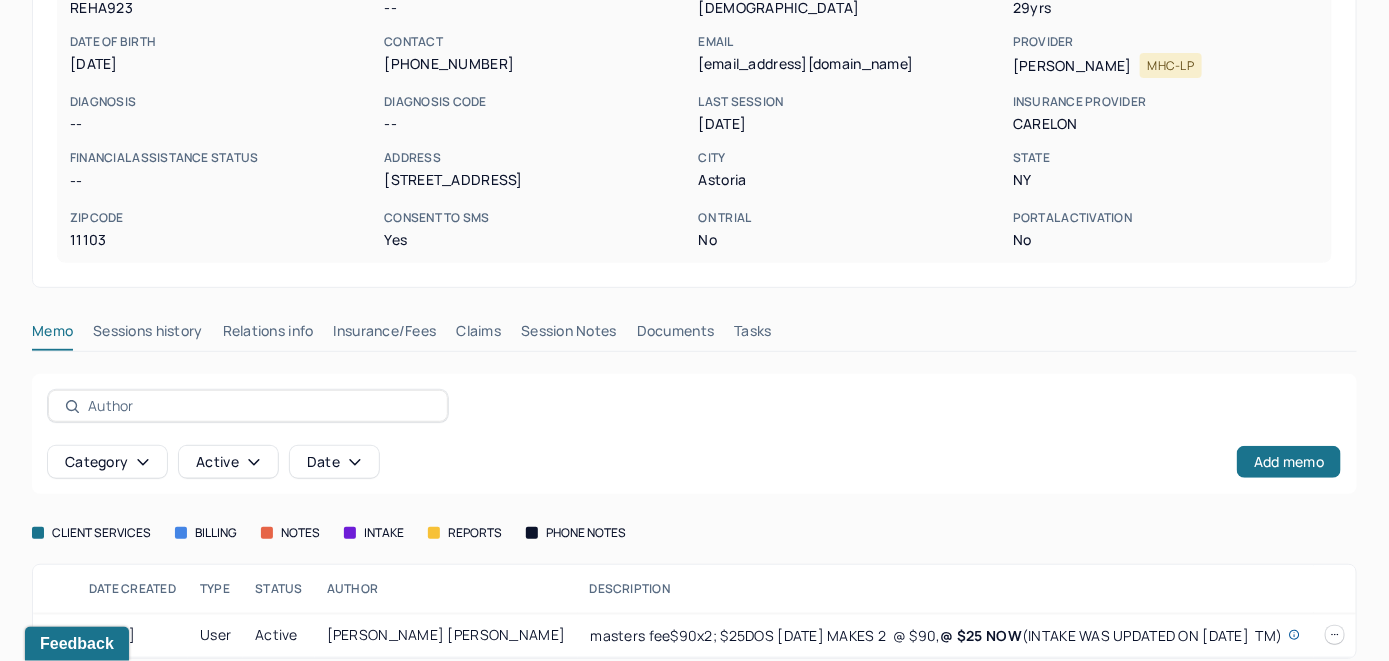 scroll, scrollTop: 261, scrollLeft: 0, axis: vertical 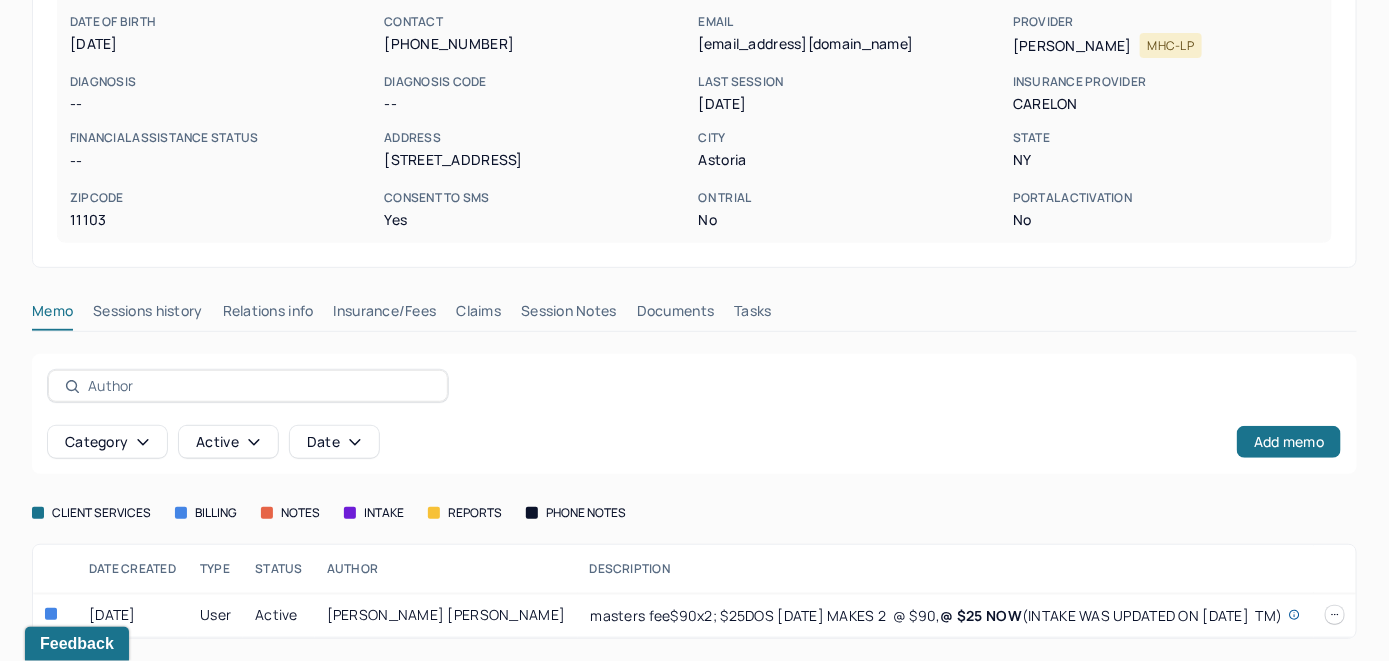 click on "Insurance/Fees" at bounding box center [385, 315] 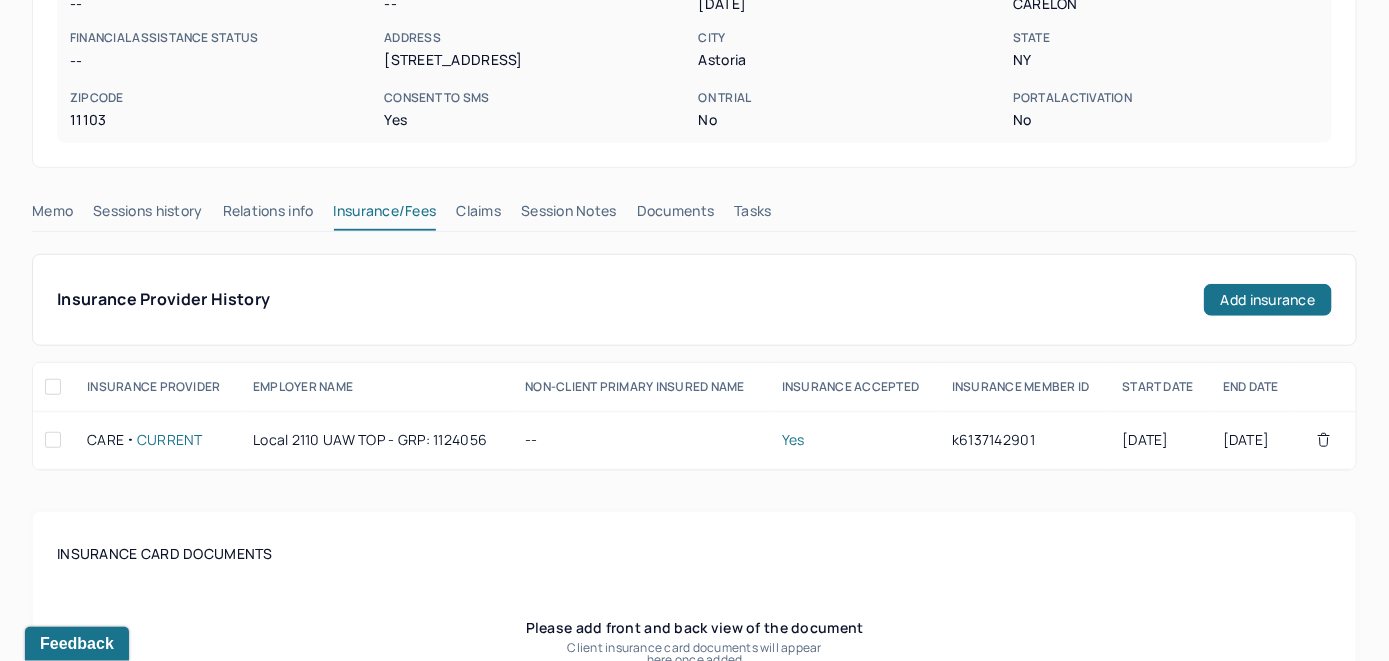 click on "Claims" at bounding box center [478, 215] 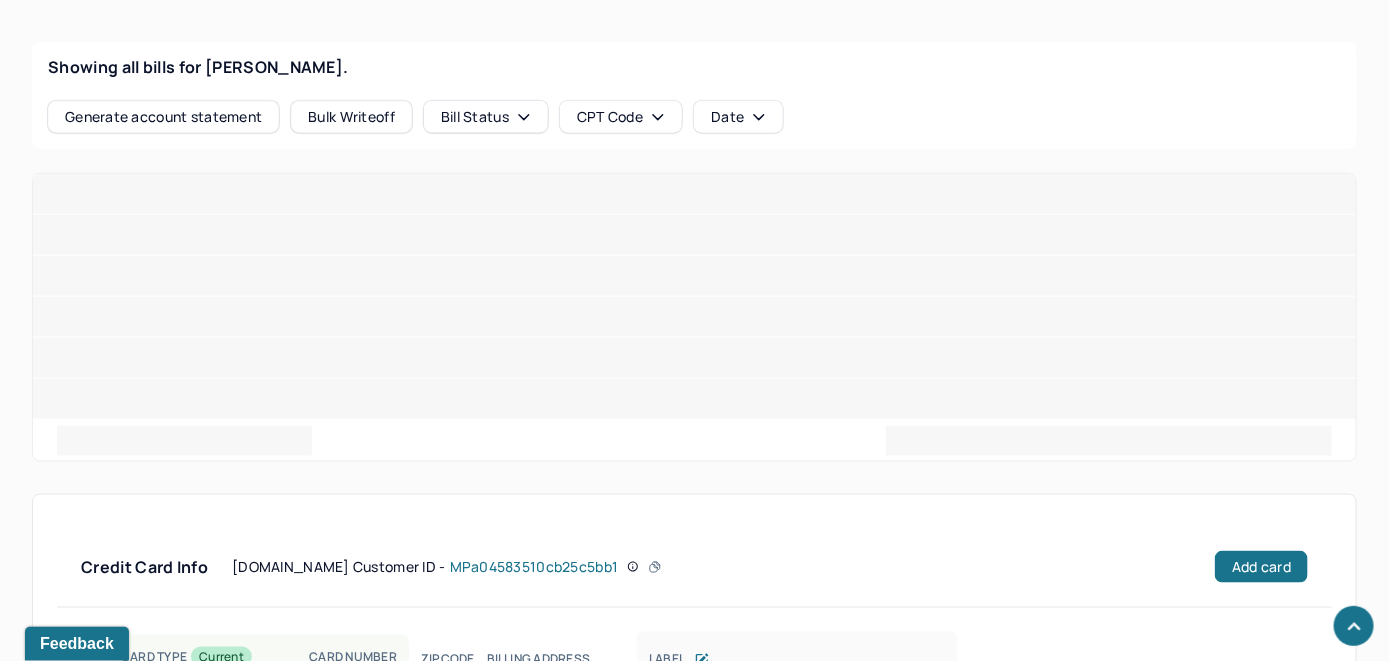 scroll, scrollTop: 845, scrollLeft: 0, axis: vertical 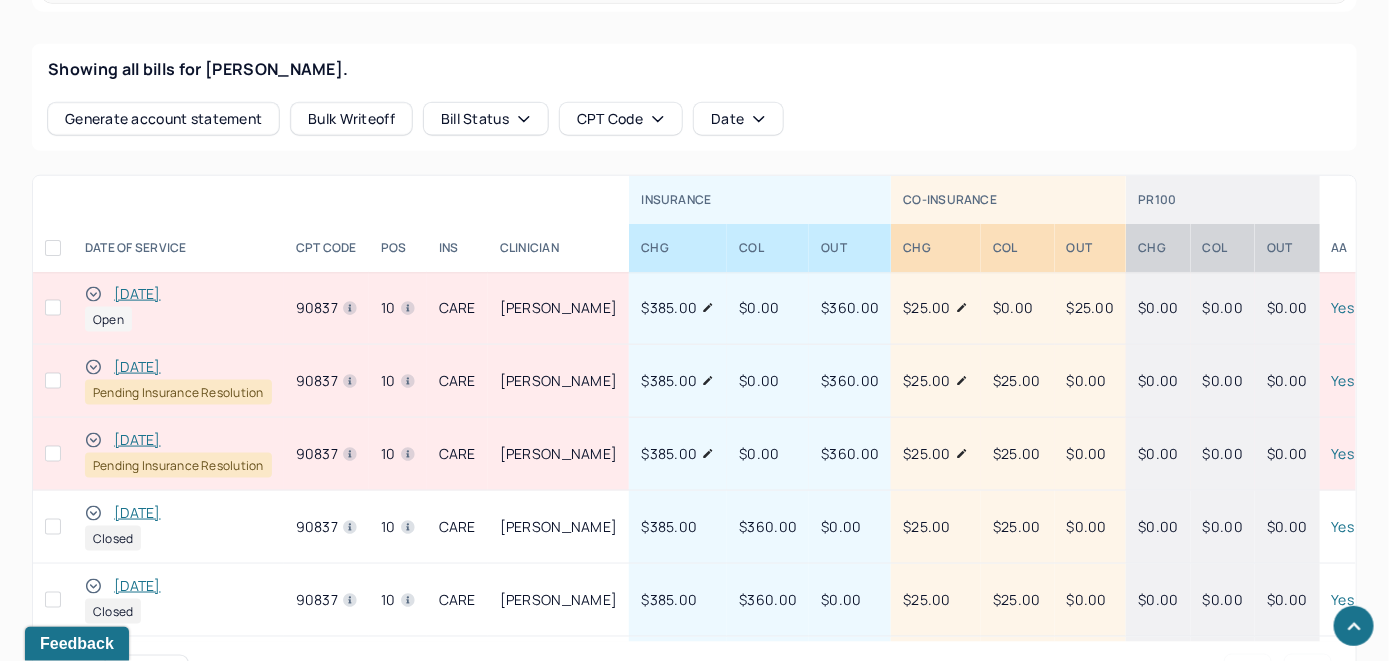 click on "[DATE]" at bounding box center (137, 294) 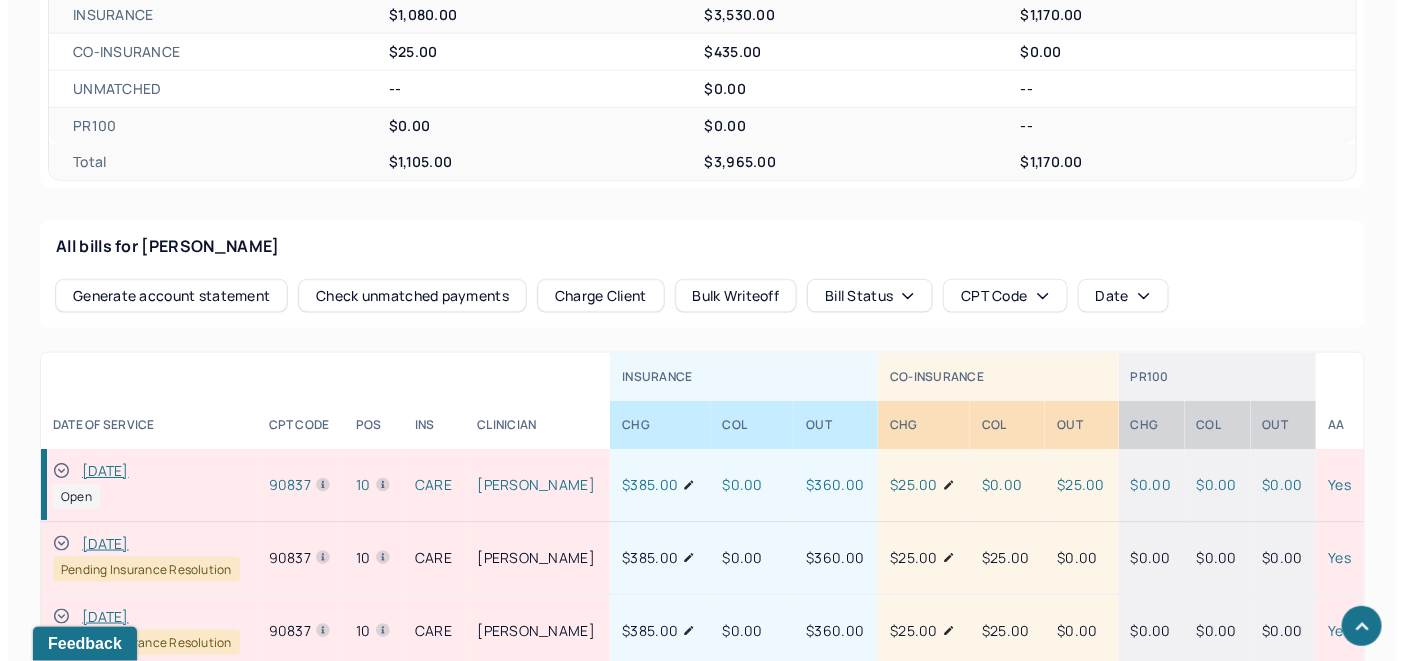 scroll, scrollTop: 845, scrollLeft: 0, axis: vertical 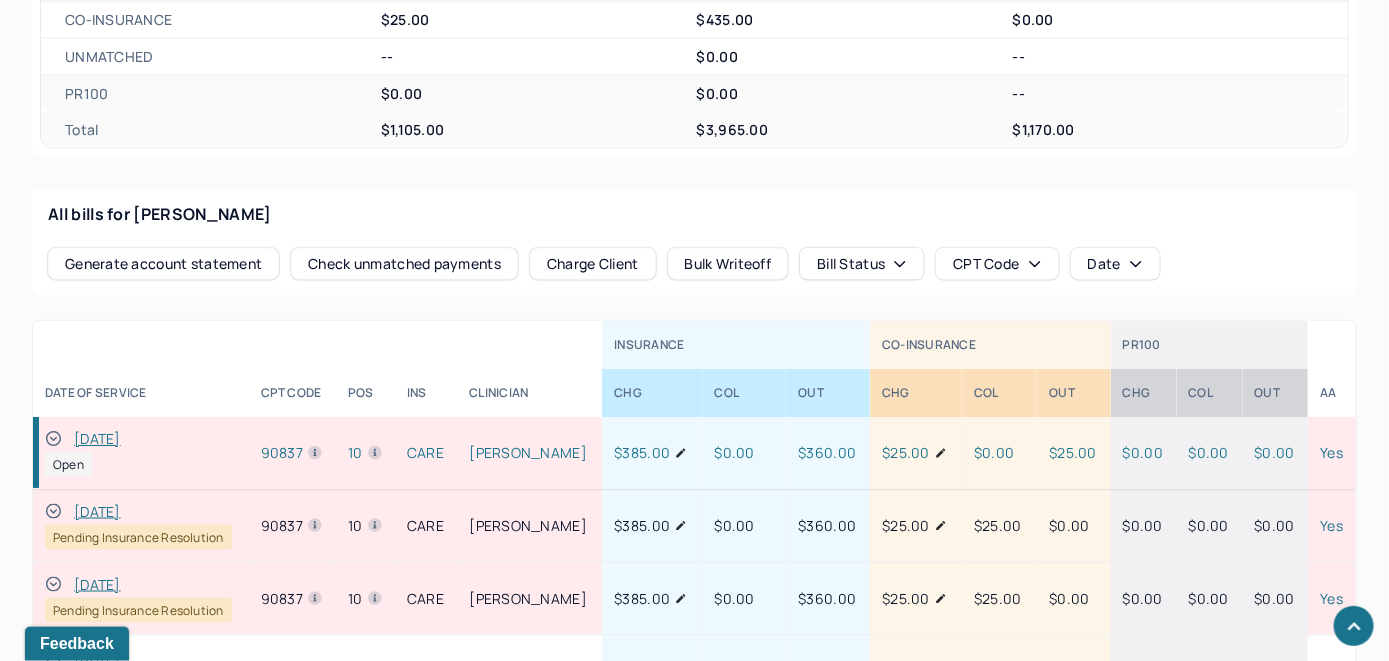 click on "All bills for   Rakowsky Michelle   Generate account statement     Check unmatched payments     Charge Client     Bulk Writeoff     Bill Status     CPT Code     Date" at bounding box center [694, 242] 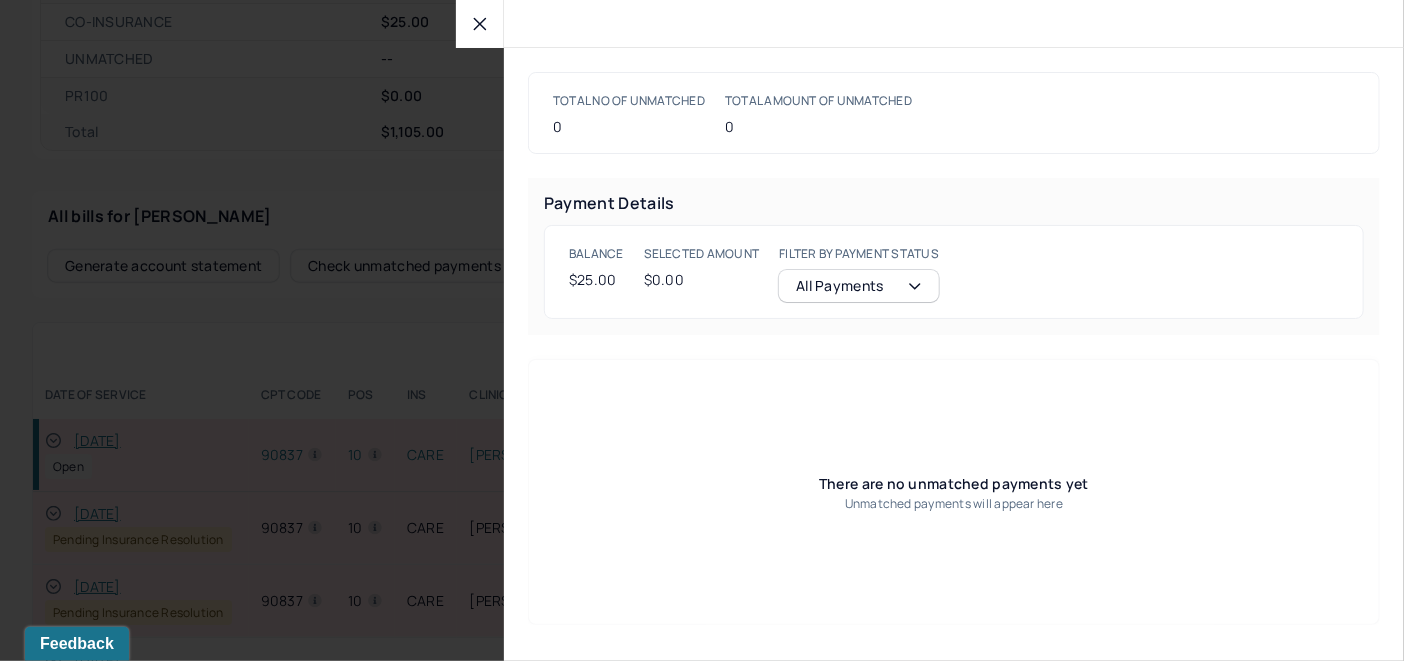 scroll, scrollTop: 847, scrollLeft: 0, axis: vertical 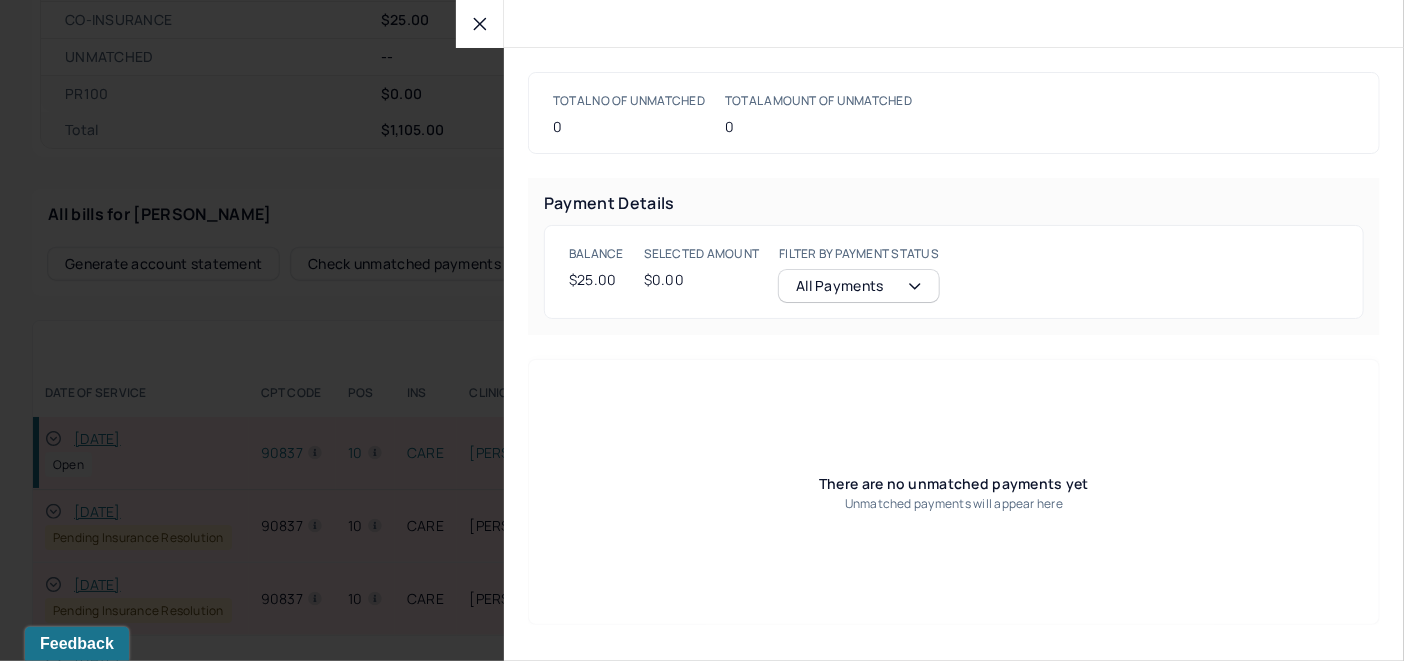 click 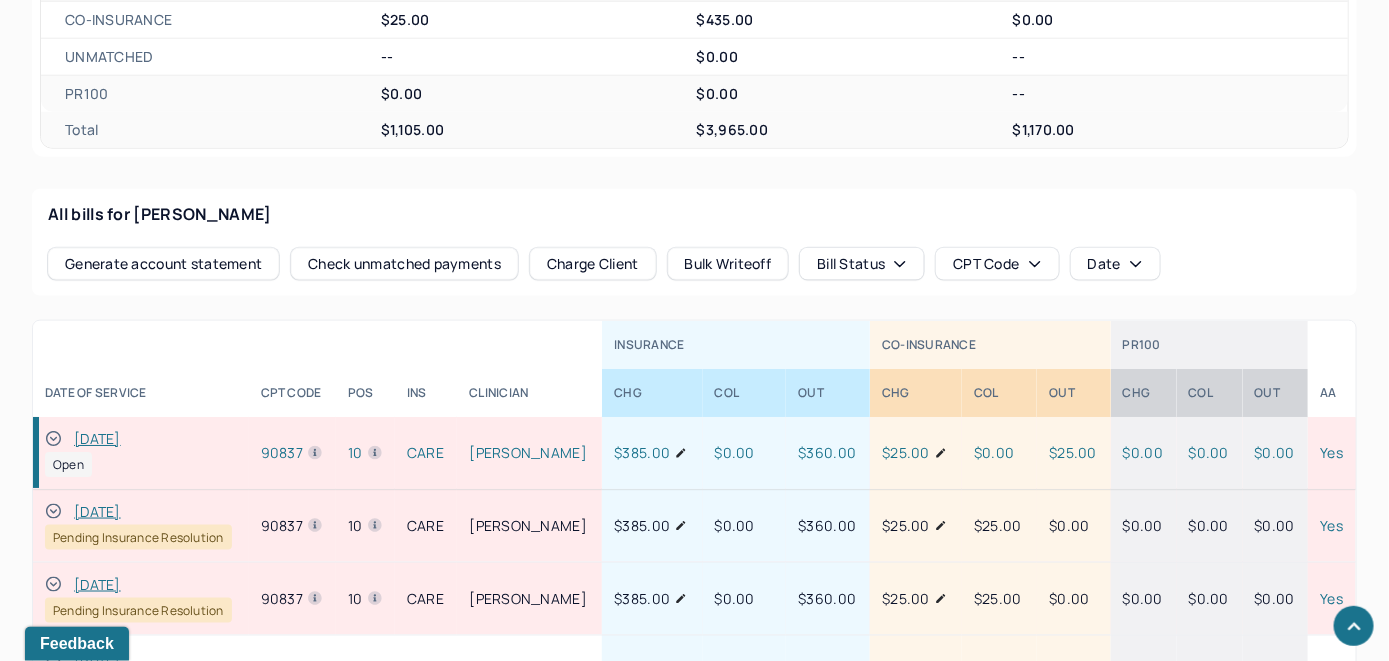 click on "Charge Client" at bounding box center (593, 264) 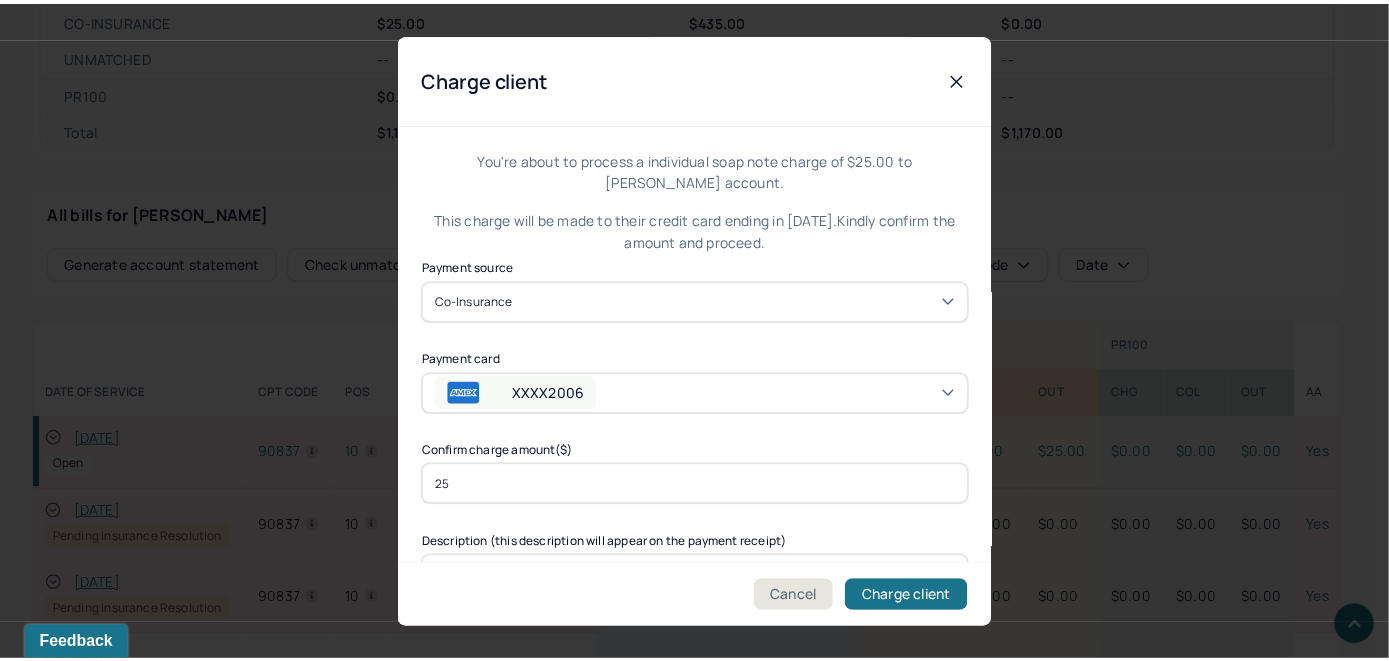 scroll, scrollTop: 121, scrollLeft: 0, axis: vertical 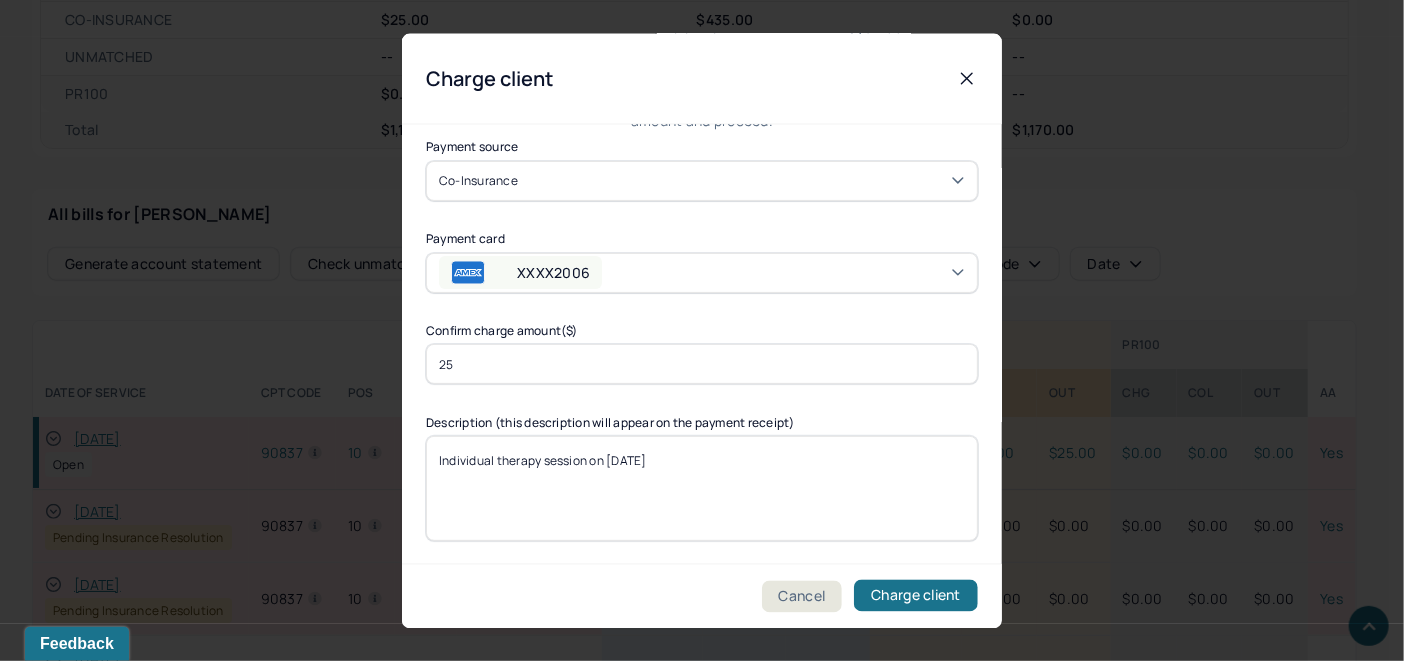 drag, startPoint x: 953, startPoint y: 594, endPoint x: 857, endPoint y: 538, distance: 111.13955 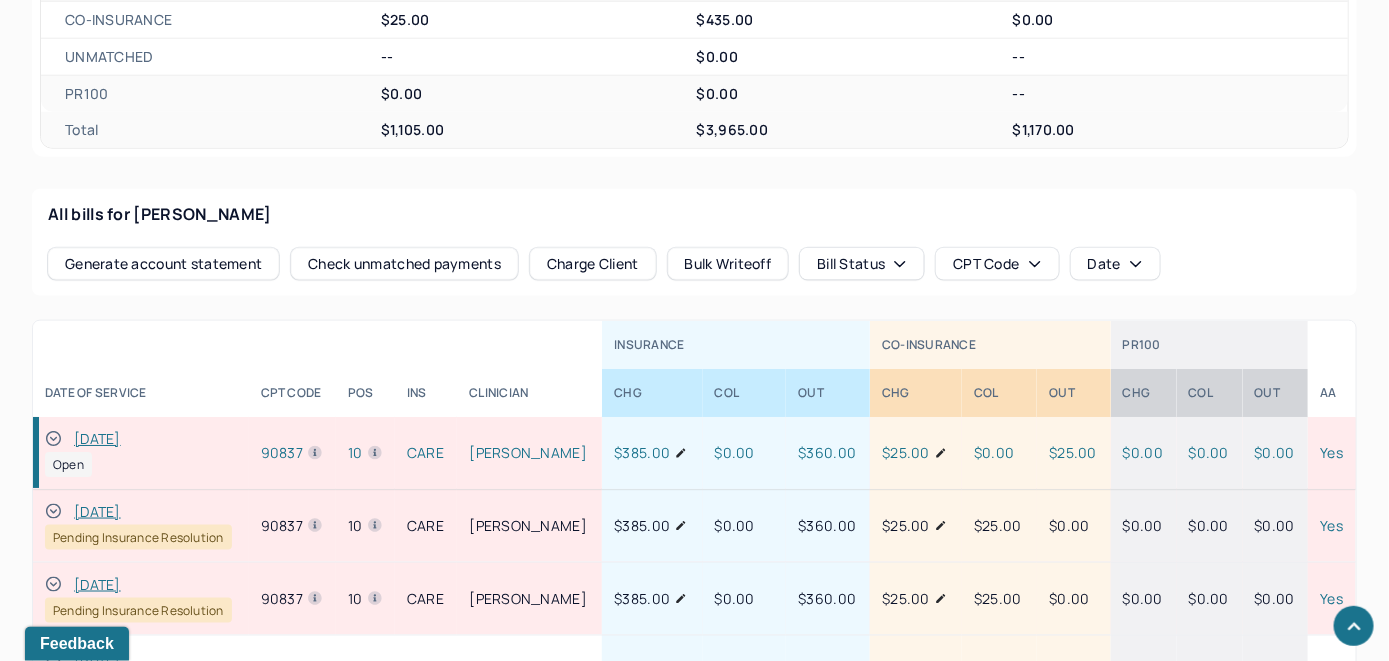 drag, startPoint x: 57, startPoint y: 434, endPoint x: 80, endPoint y: 398, distance: 42.72002 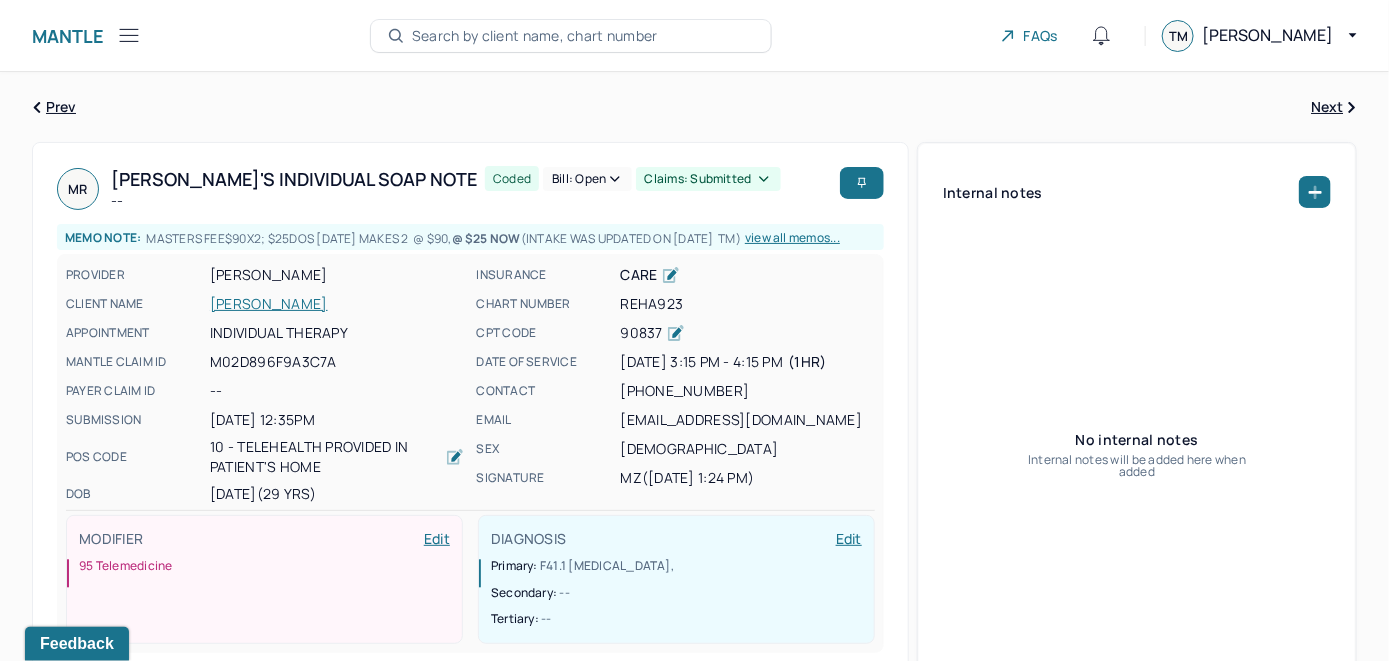 scroll, scrollTop: 0, scrollLeft: 0, axis: both 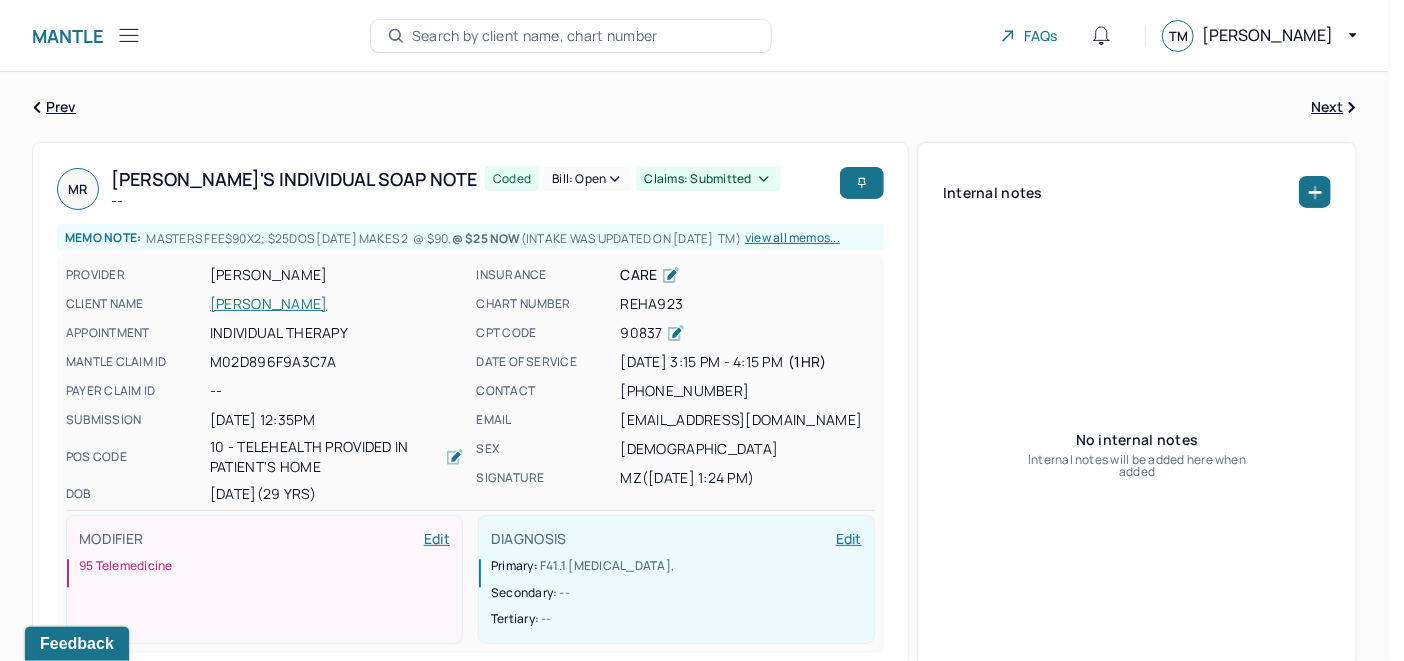 click on "Bill: Open" at bounding box center [587, 179] 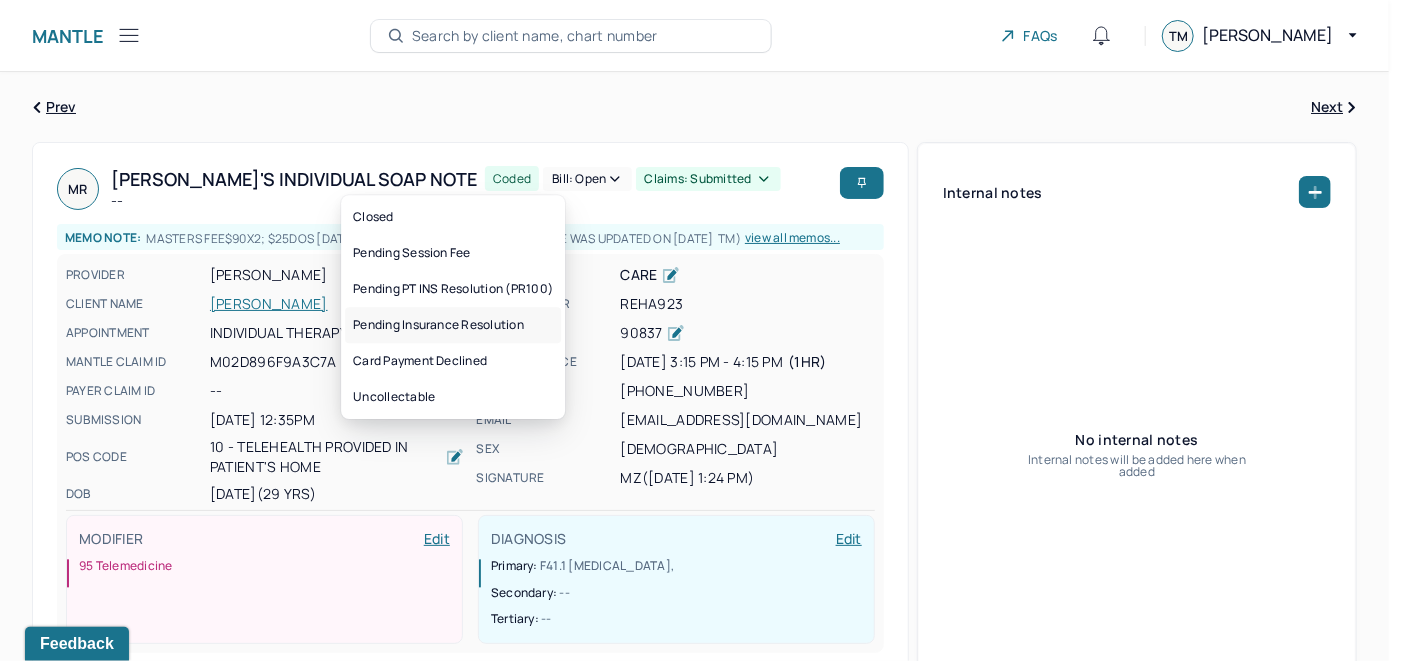 click on "Pending Insurance Resolution" at bounding box center (453, 325) 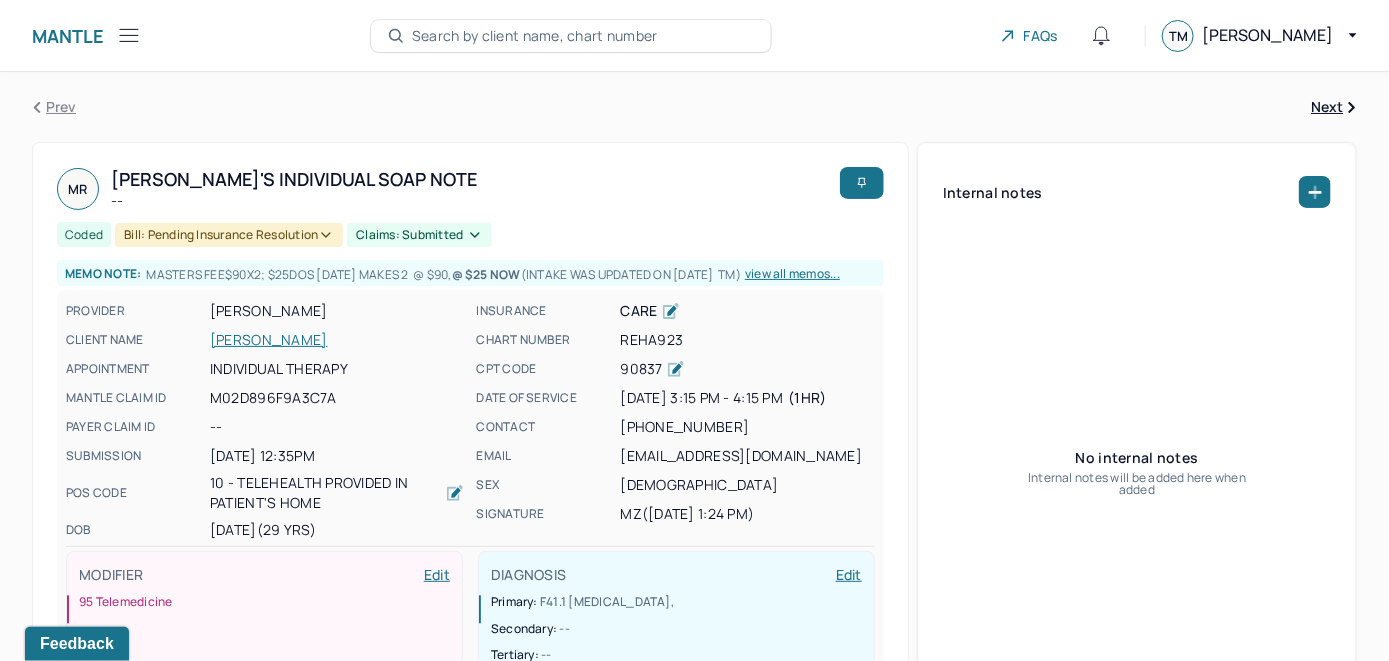 click on "Search by client name, chart number" at bounding box center (535, 36) 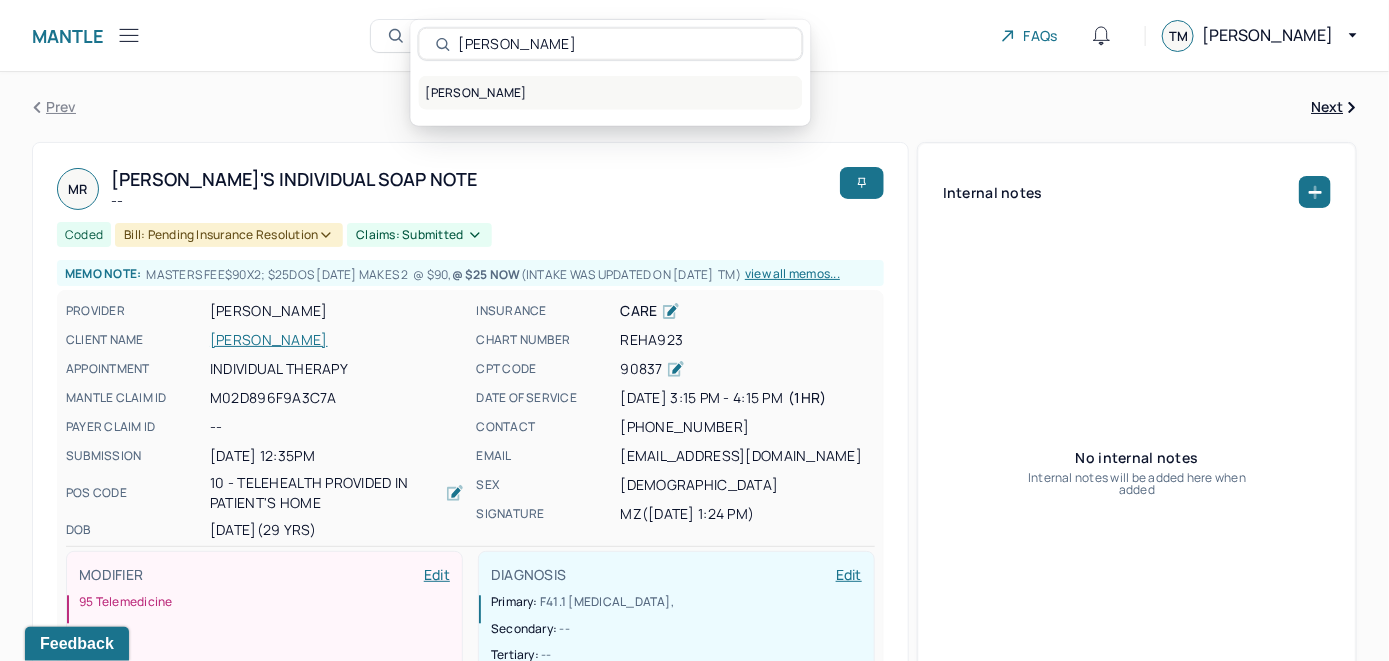 type on "Morgan Hurley" 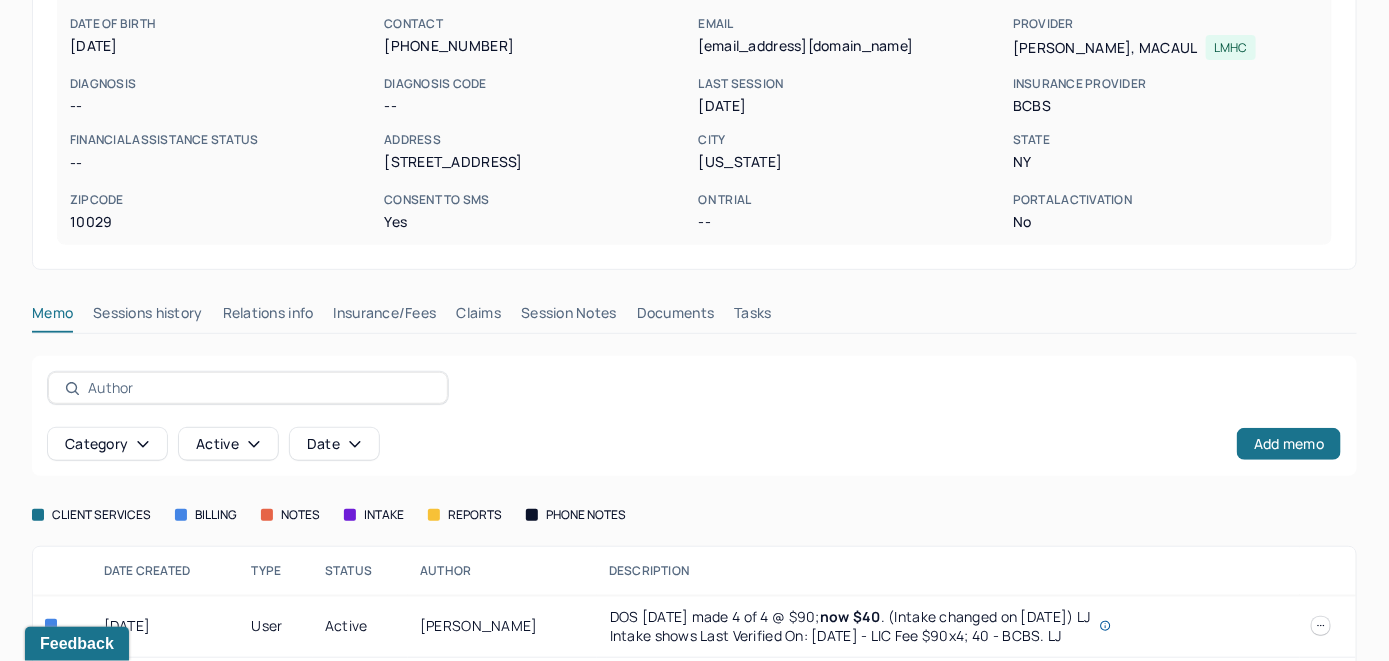 scroll, scrollTop: 324, scrollLeft: 0, axis: vertical 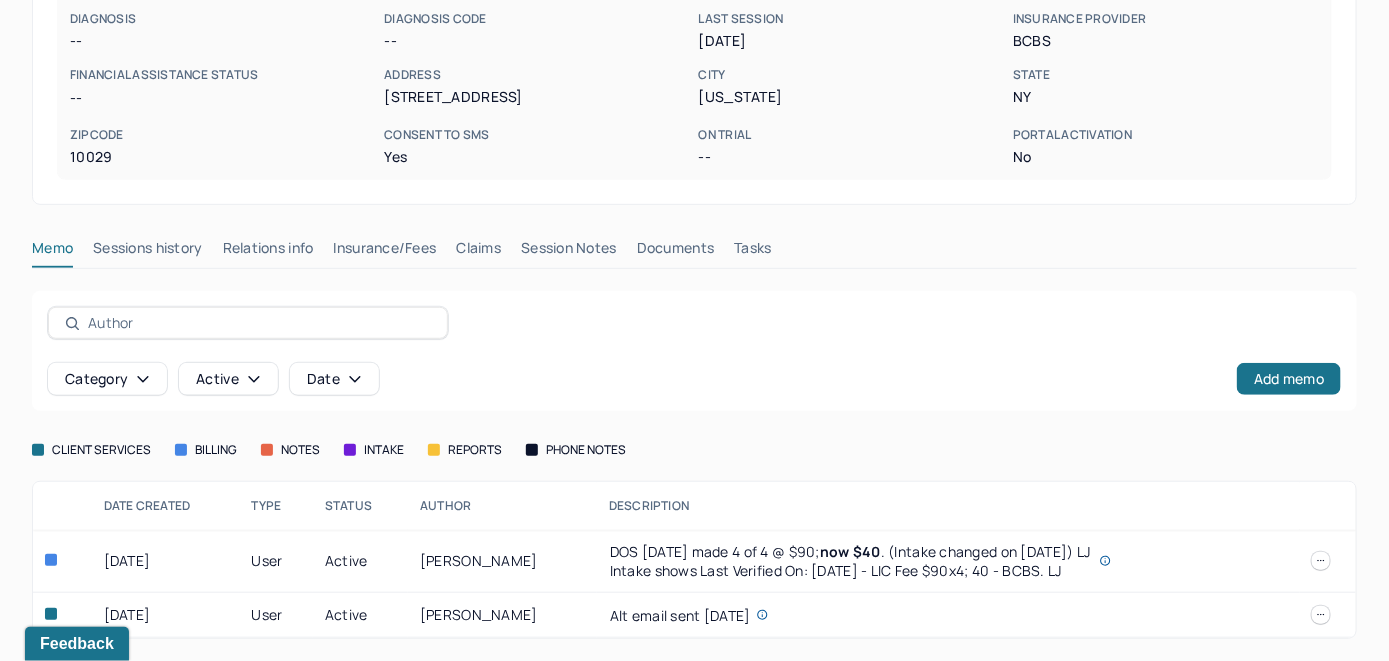 click on "Insurance/Fees" at bounding box center [385, 252] 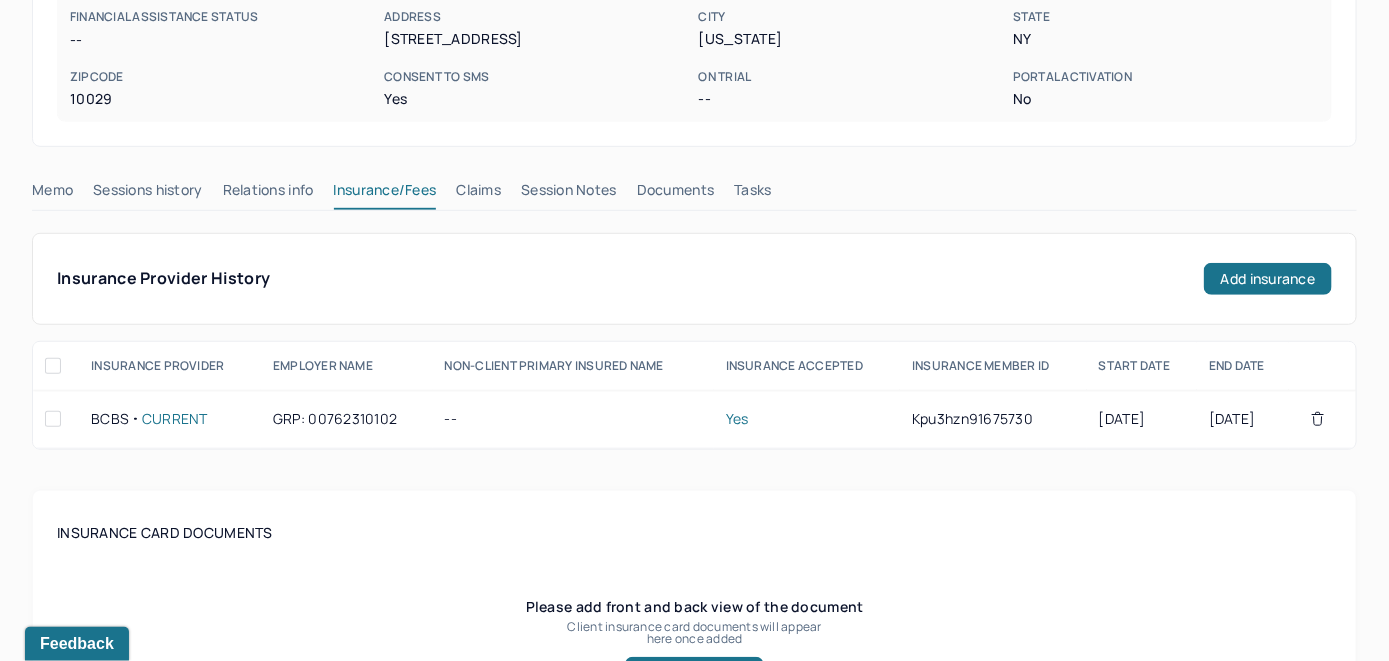 scroll, scrollTop: 224, scrollLeft: 0, axis: vertical 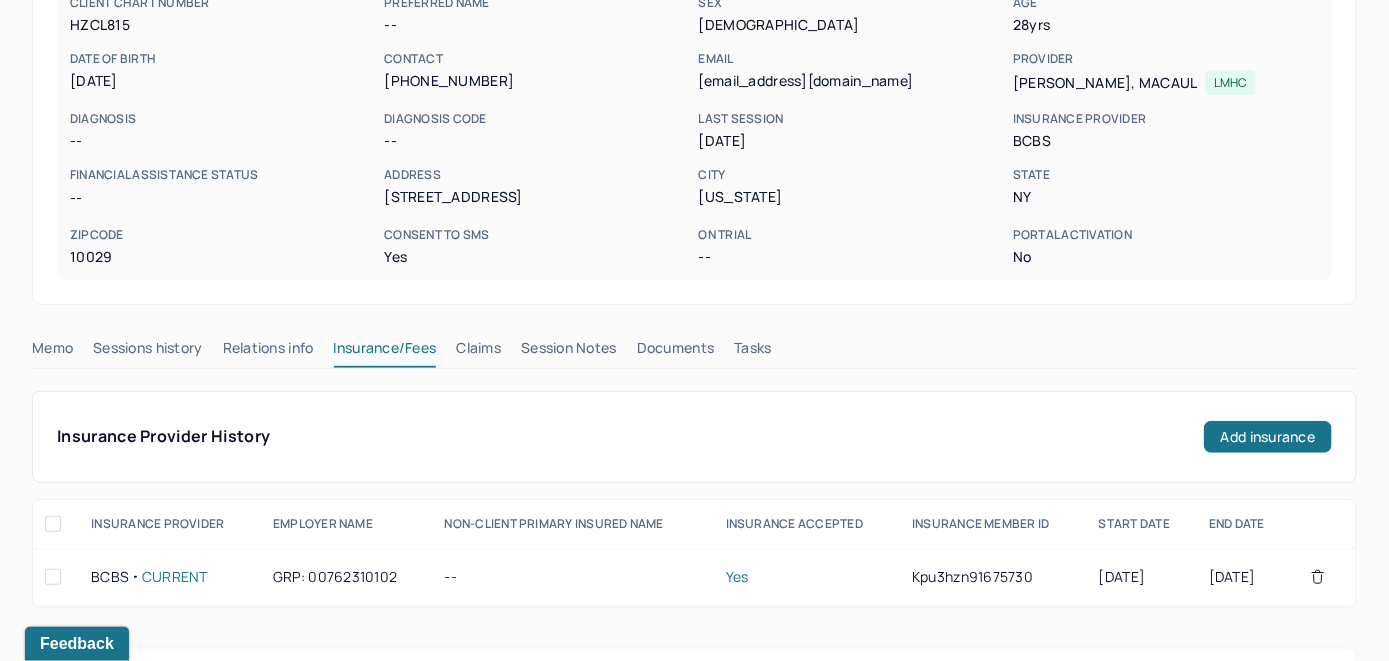 click on "Claims" at bounding box center (478, 352) 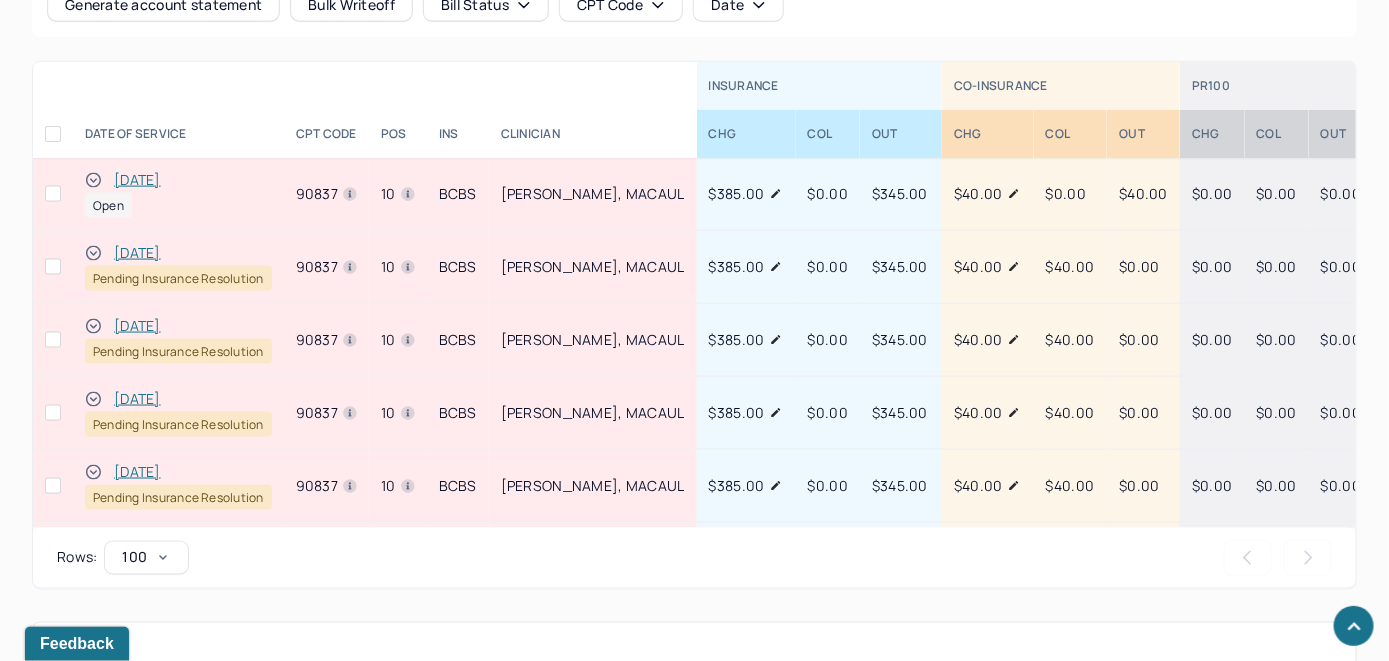 scroll, scrollTop: 759, scrollLeft: 0, axis: vertical 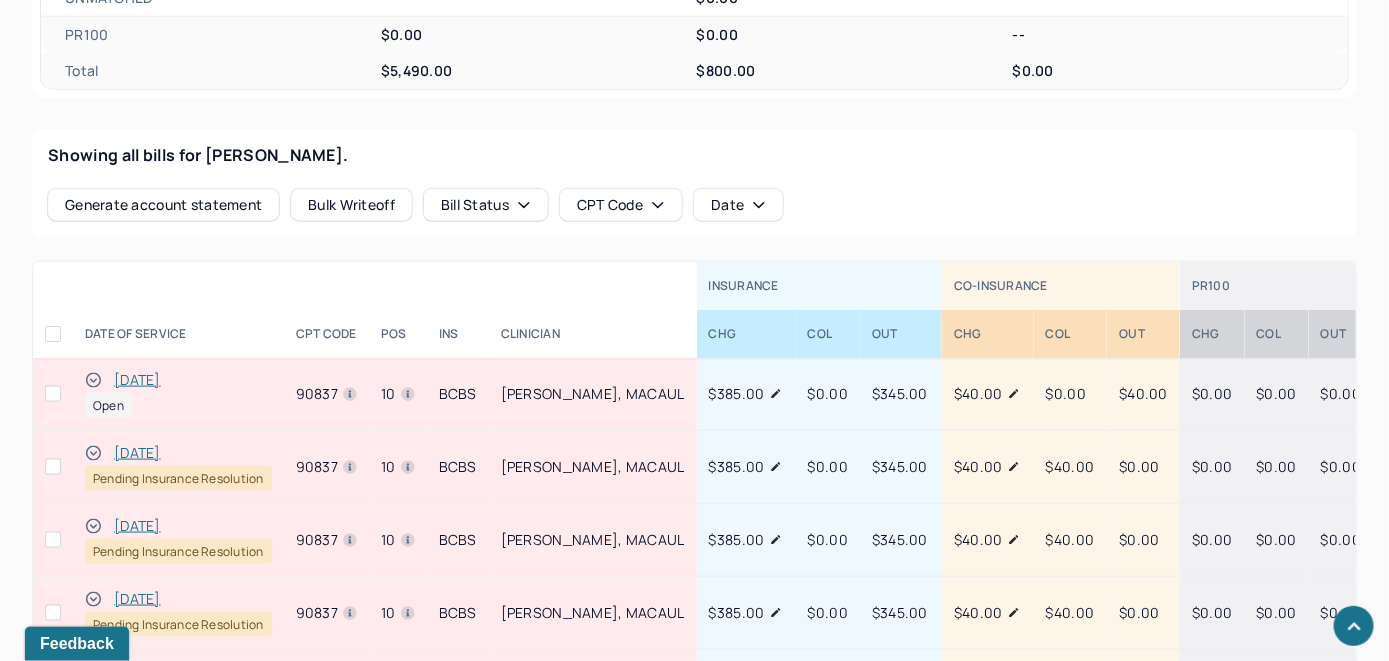 click on "[DATE]" at bounding box center (137, 380) 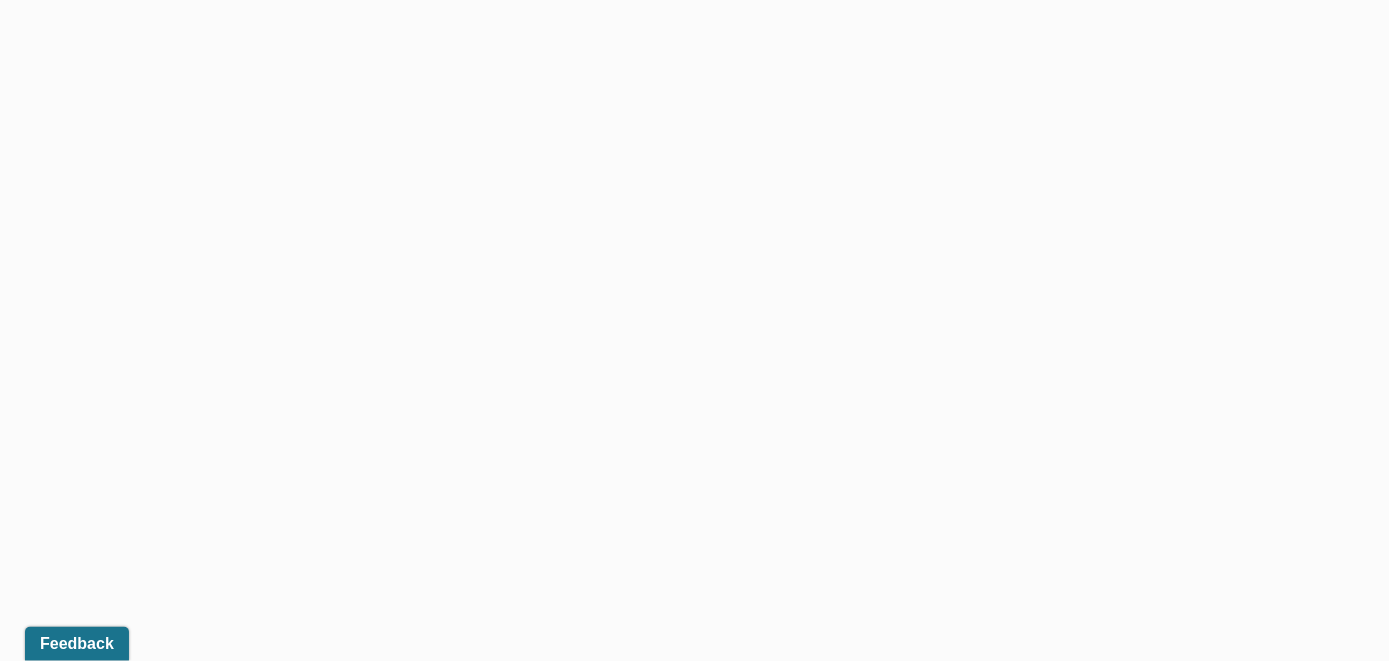 scroll, scrollTop: 759, scrollLeft: 0, axis: vertical 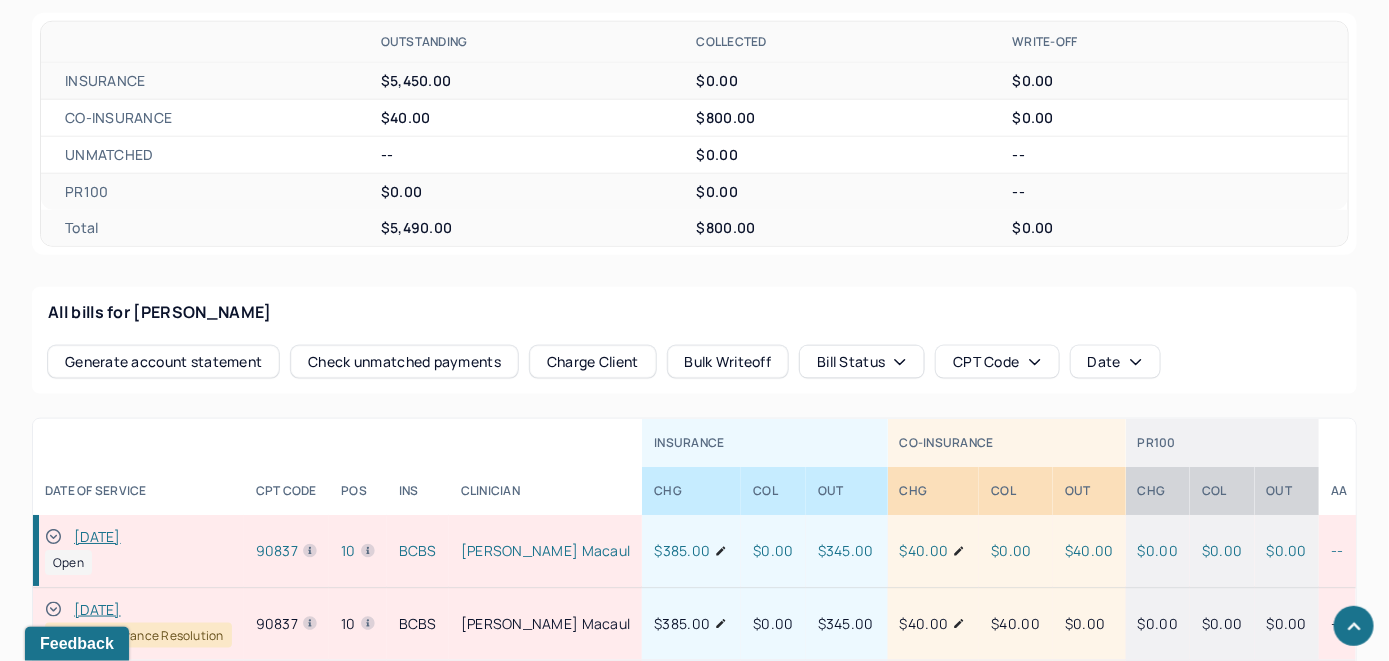 click on "Check unmatched payments" at bounding box center [404, 362] 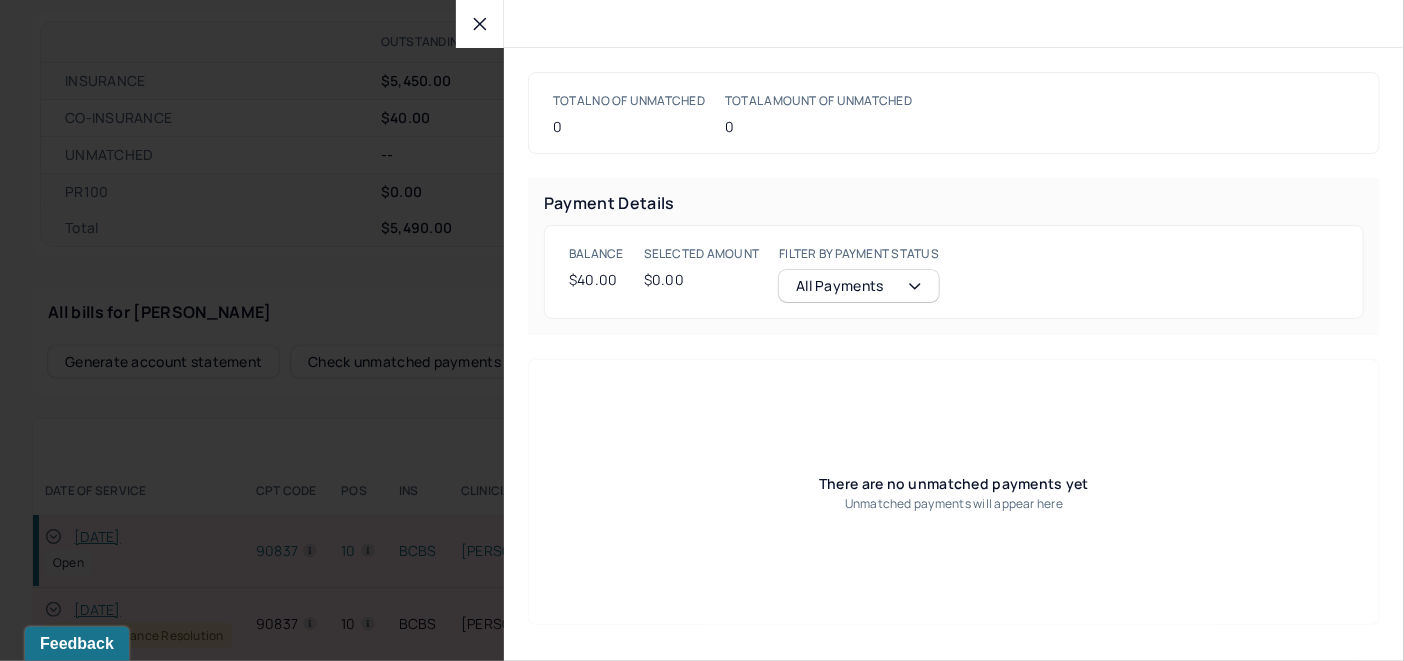 click 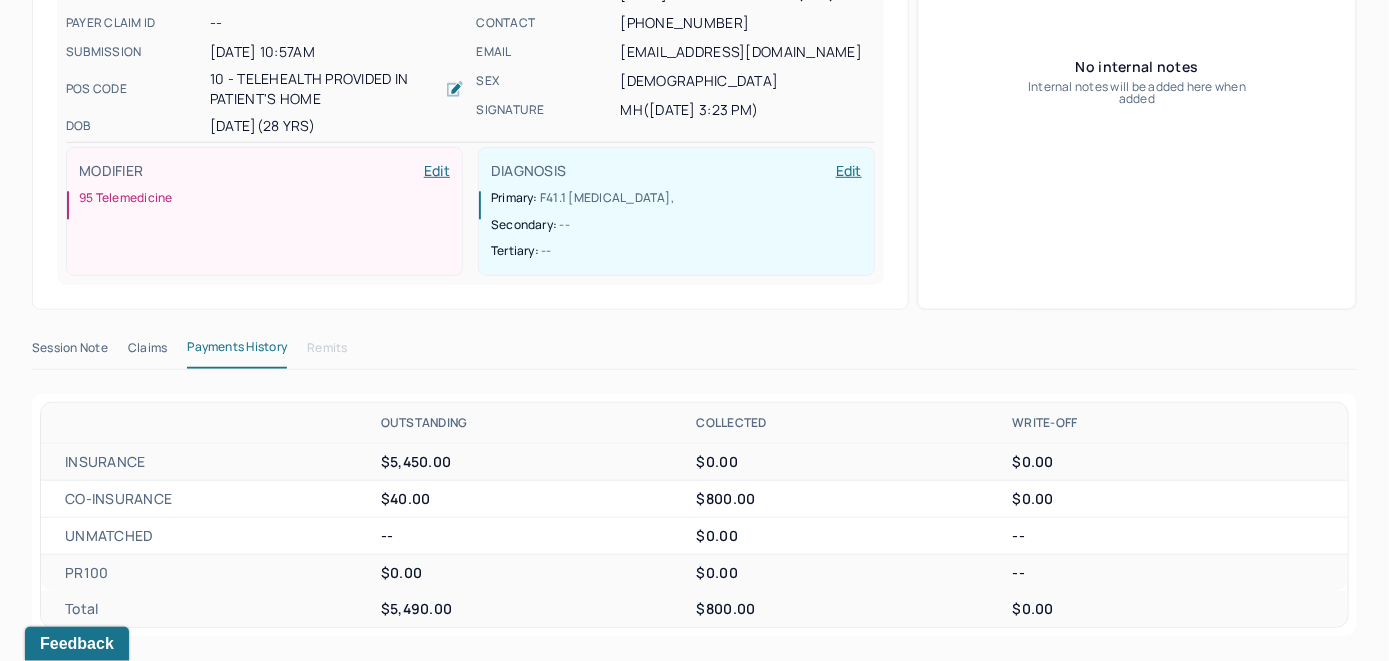 scroll, scrollTop: 159, scrollLeft: 0, axis: vertical 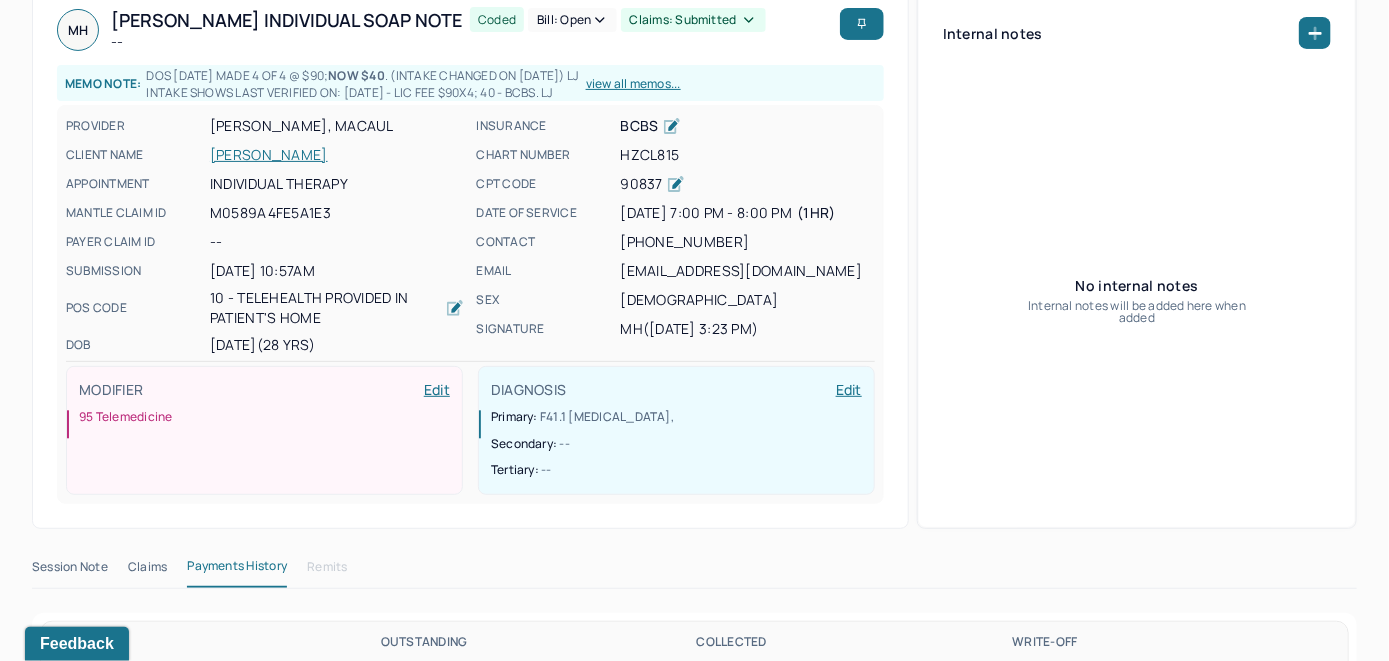 click on "HURLEY, MORGAN" at bounding box center [337, 155] 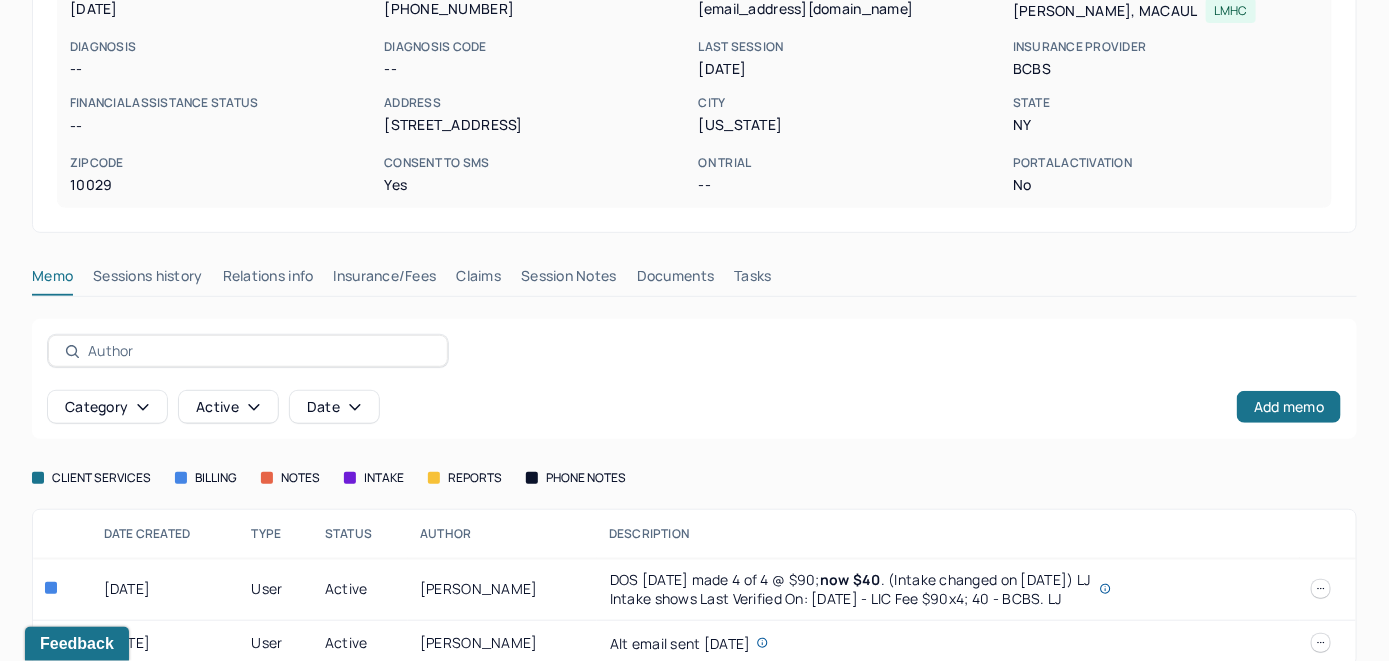 scroll, scrollTop: 324, scrollLeft: 0, axis: vertical 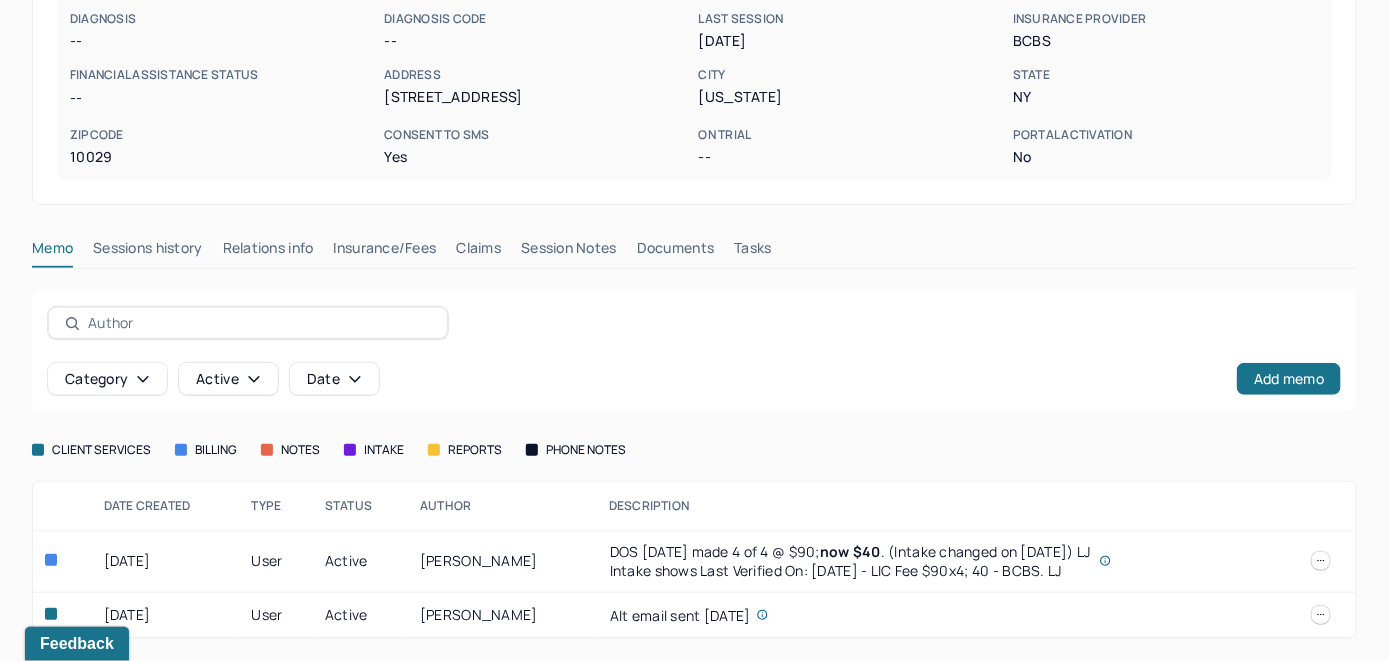 click on "Insurance/Fees" at bounding box center (385, 252) 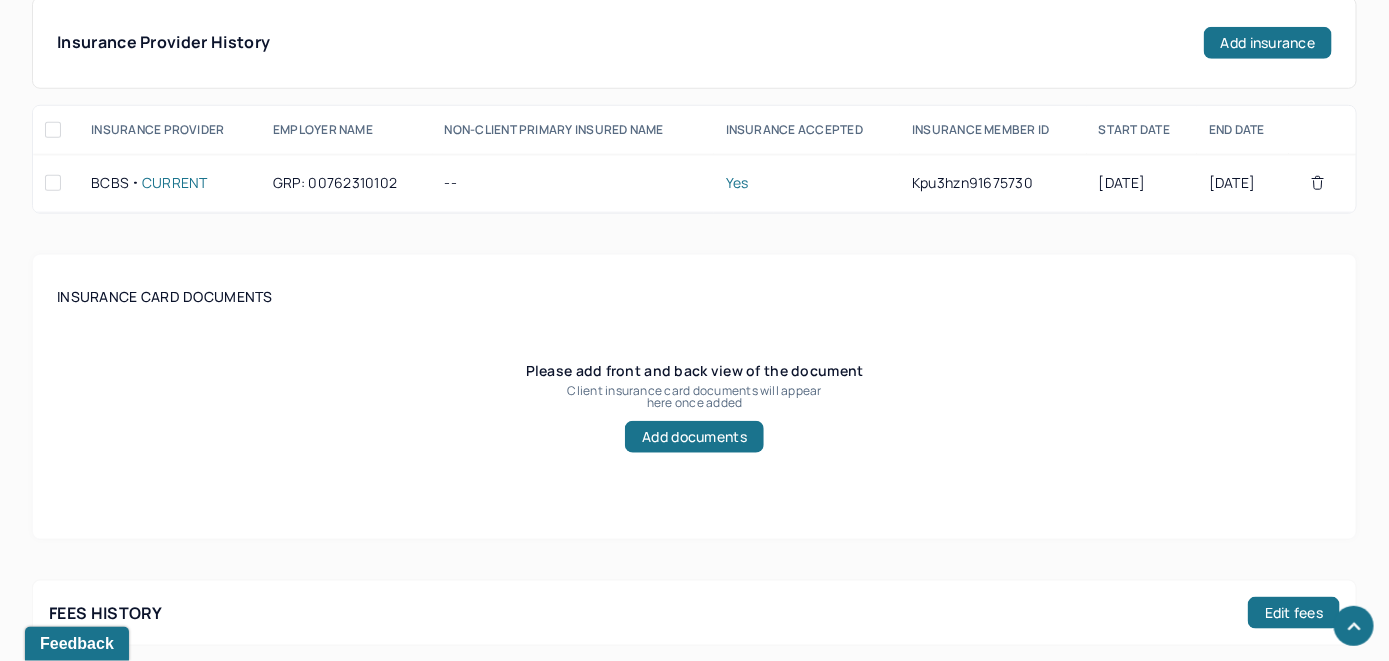 scroll, scrollTop: 424, scrollLeft: 0, axis: vertical 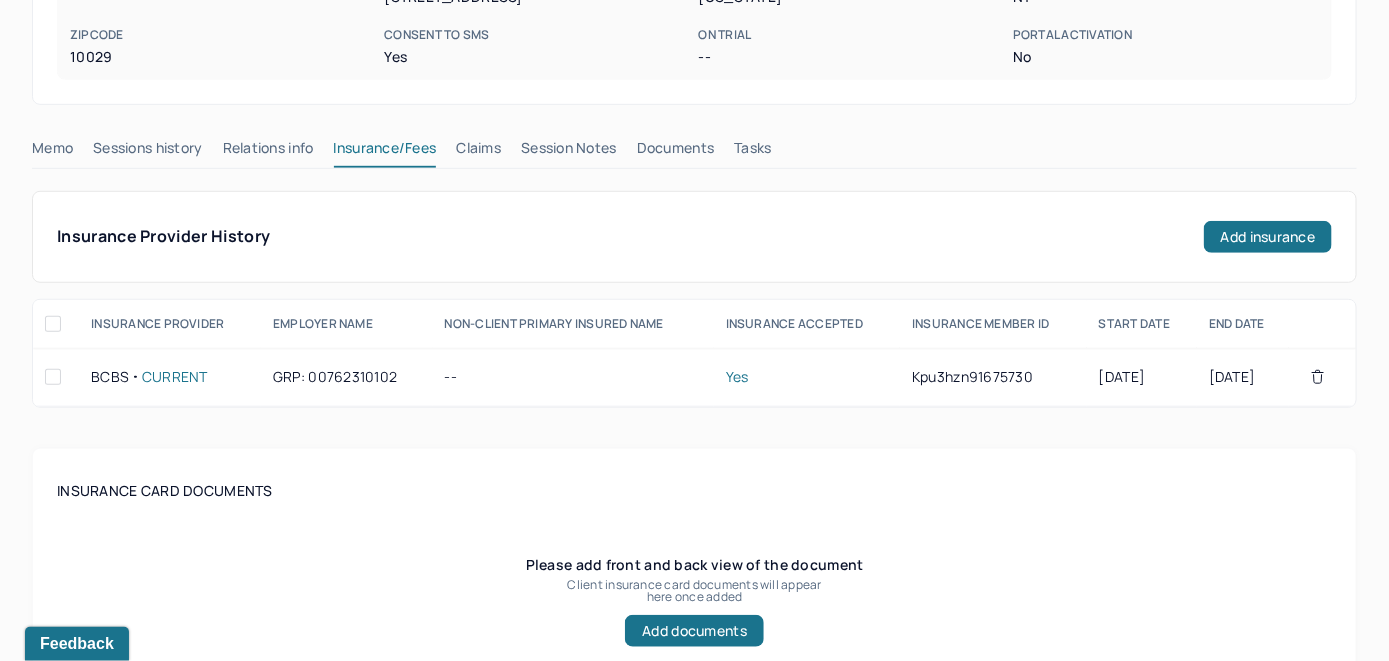 click on "Claims" at bounding box center [478, 152] 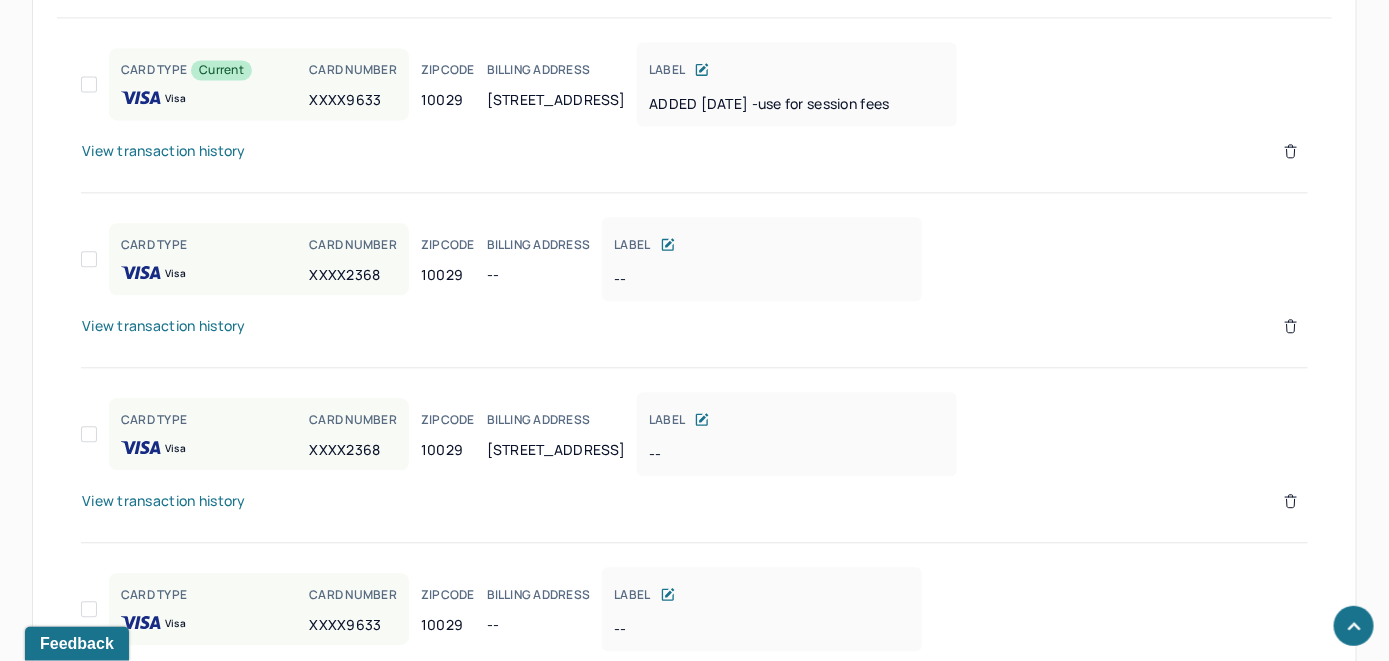 scroll, scrollTop: 1659, scrollLeft: 0, axis: vertical 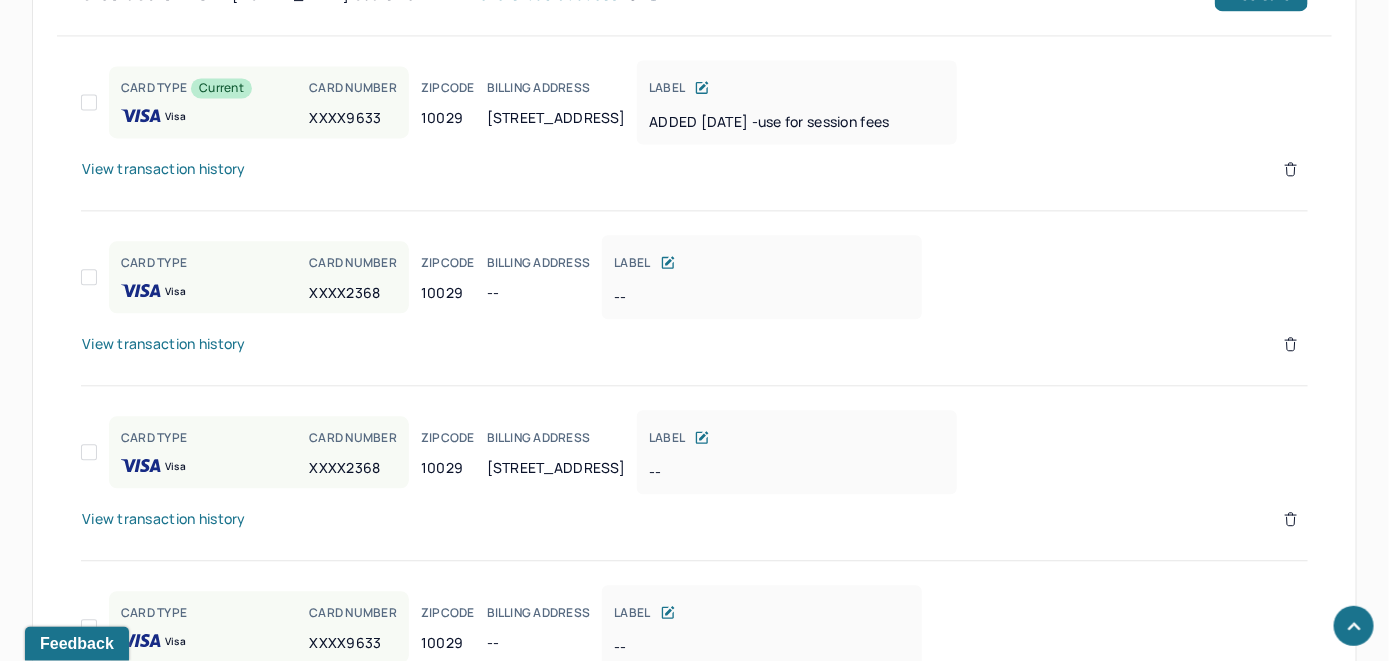 click on "LABEL     --" at bounding box center [797, 452] 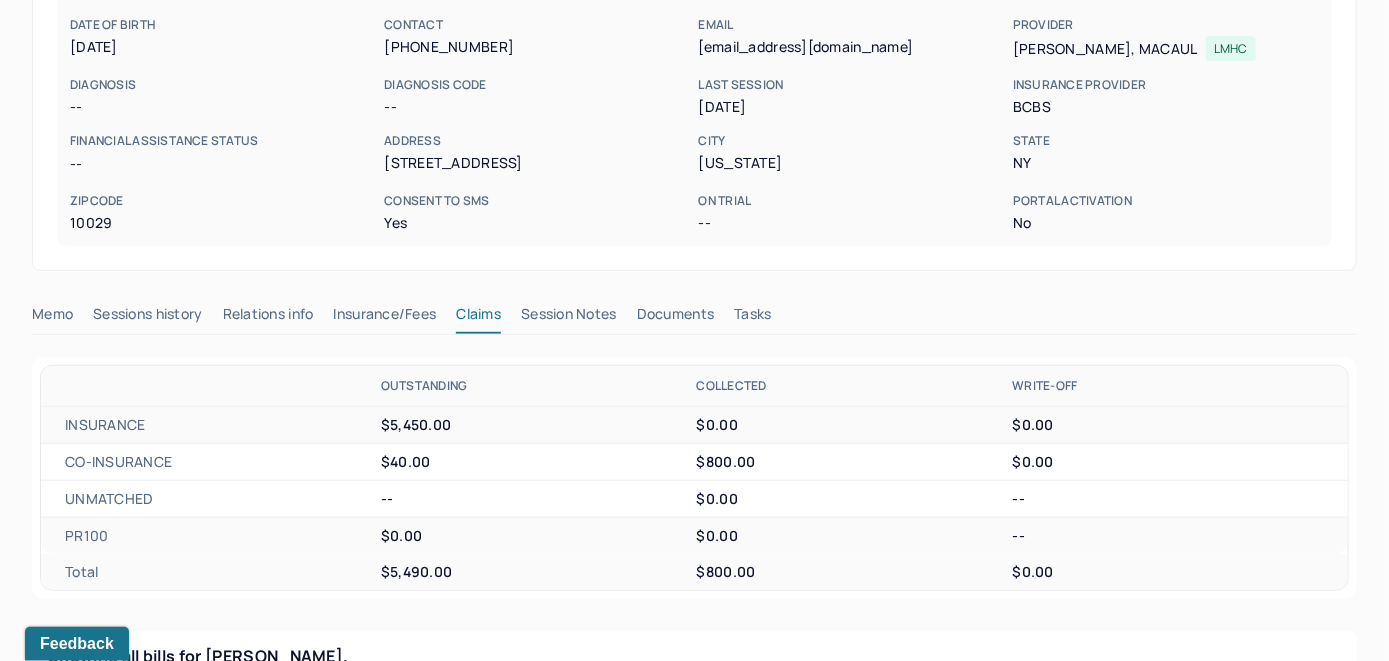 scroll, scrollTop: 0, scrollLeft: 0, axis: both 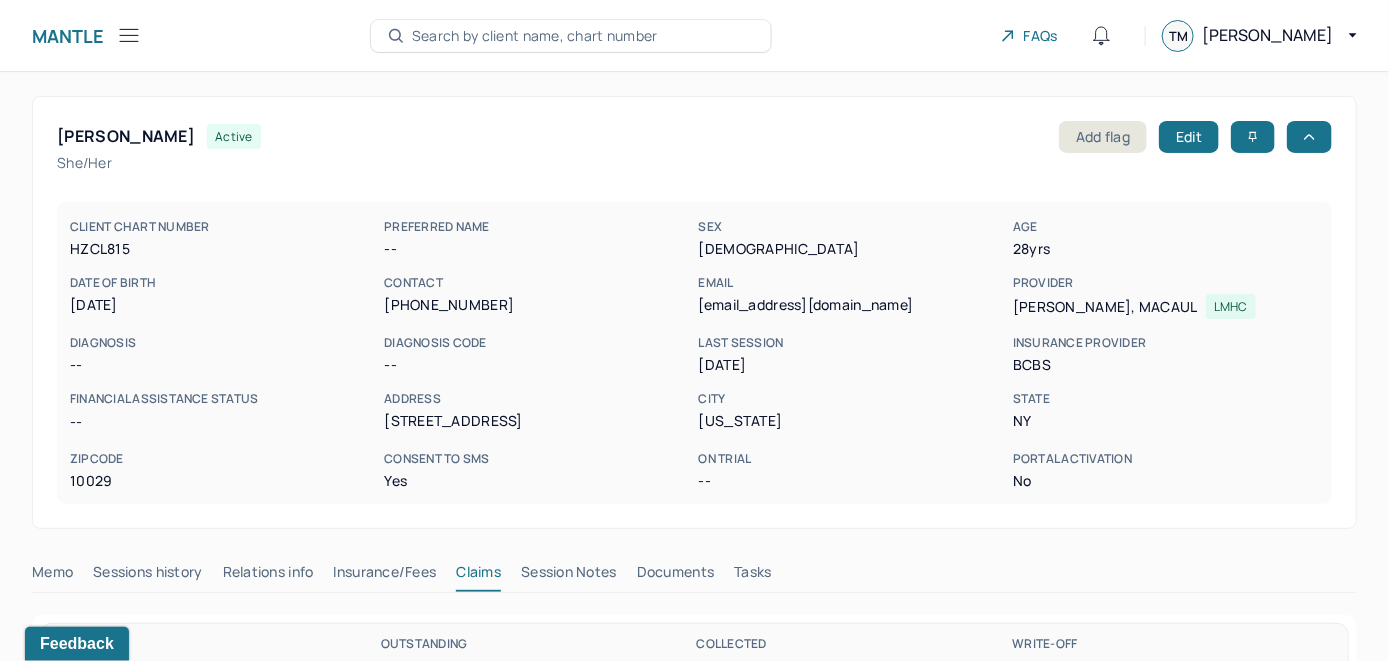 click on "Search by client name, chart number" at bounding box center [535, 36] 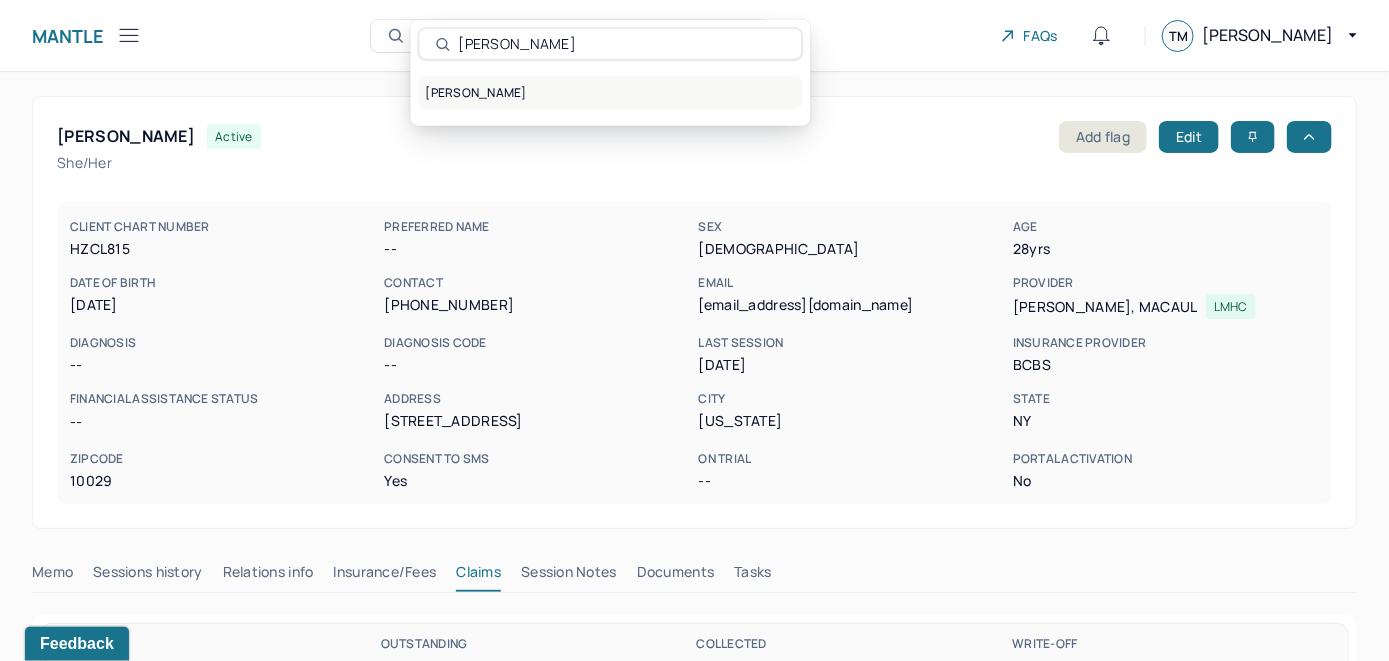 type on "Morgan Hurley" 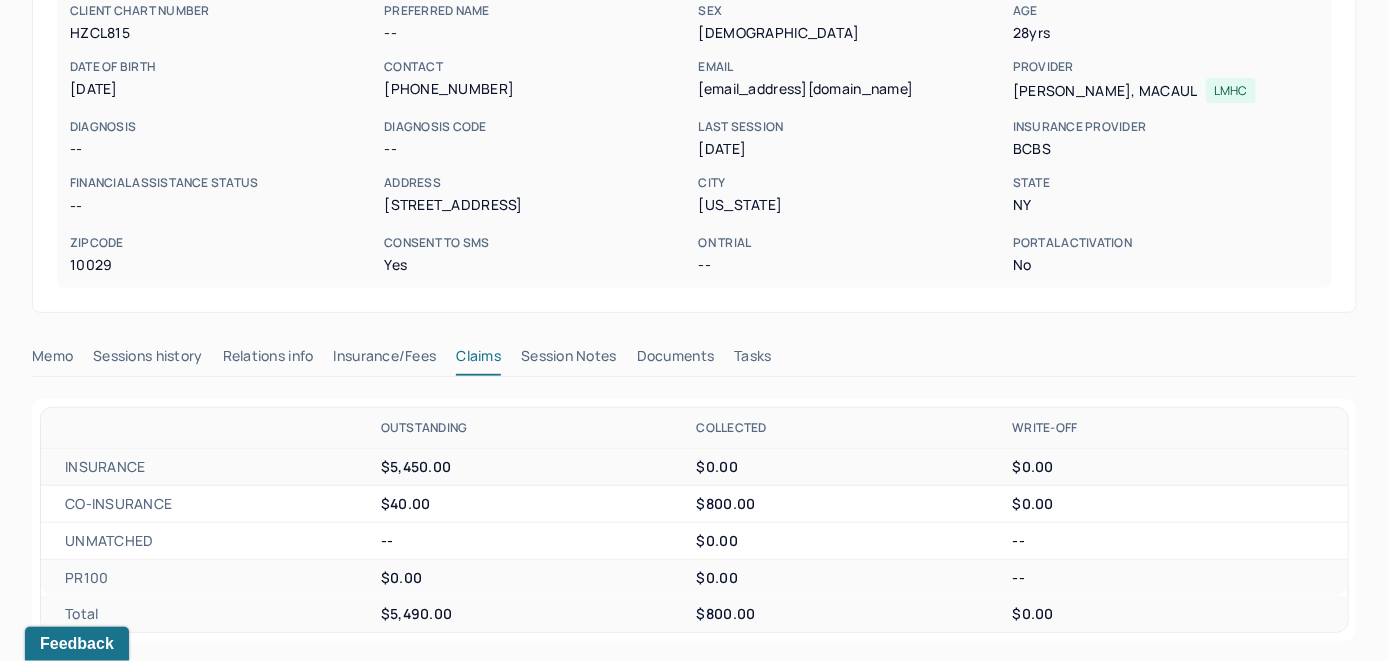 scroll, scrollTop: 200, scrollLeft: 0, axis: vertical 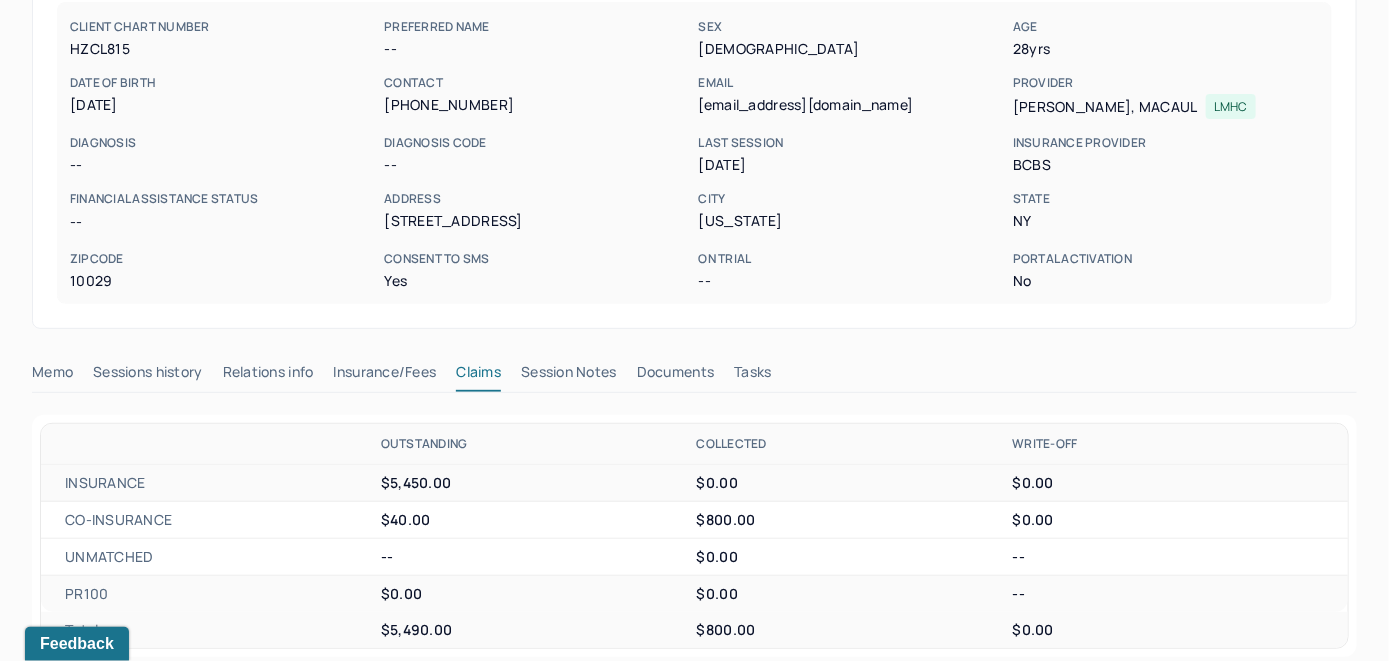 click on "Memo" at bounding box center (52, 376) 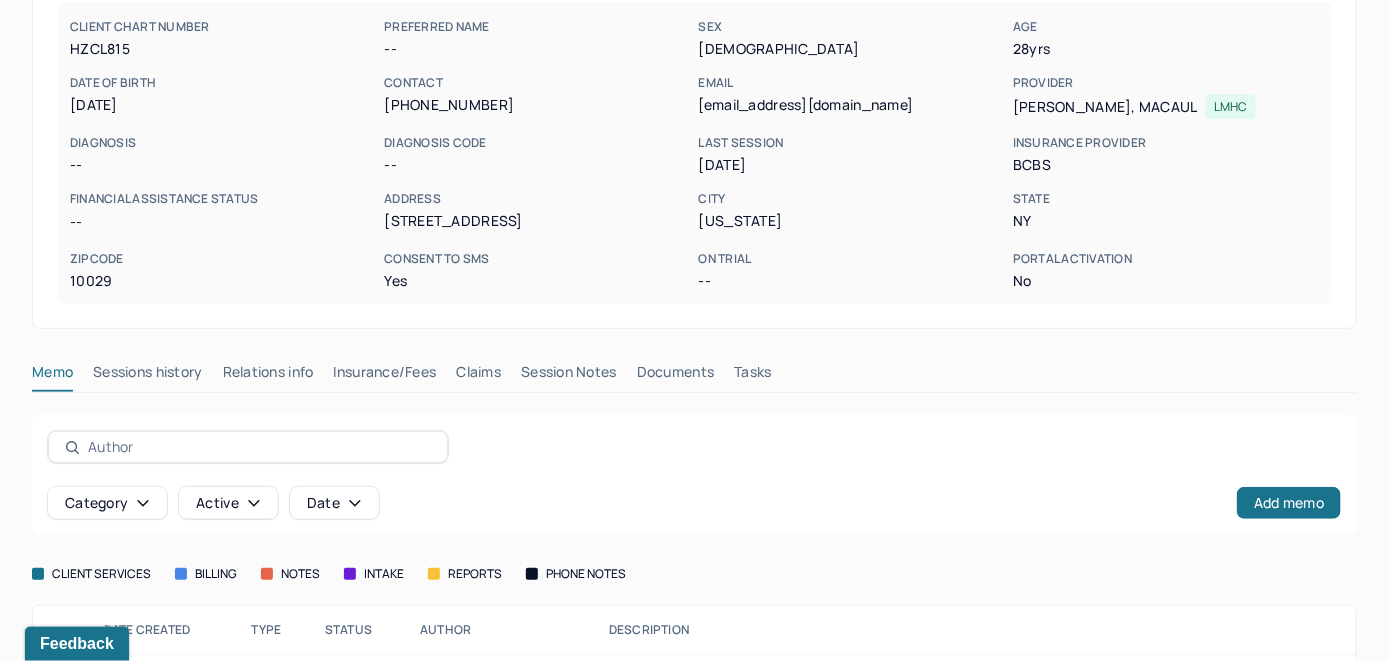 scroll, scrollTop: 324, scrollLeft: 0, axis: vertical 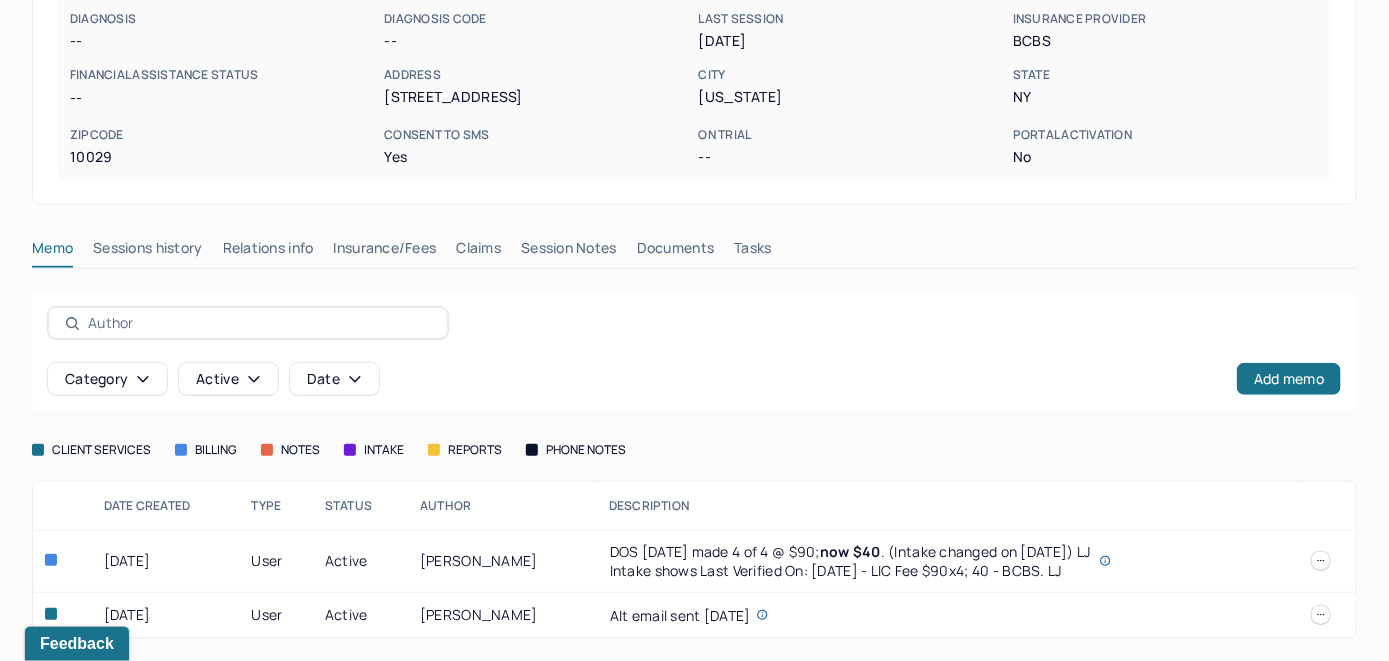 click on "Insurance/Fees" at bounding box center [385, 252] 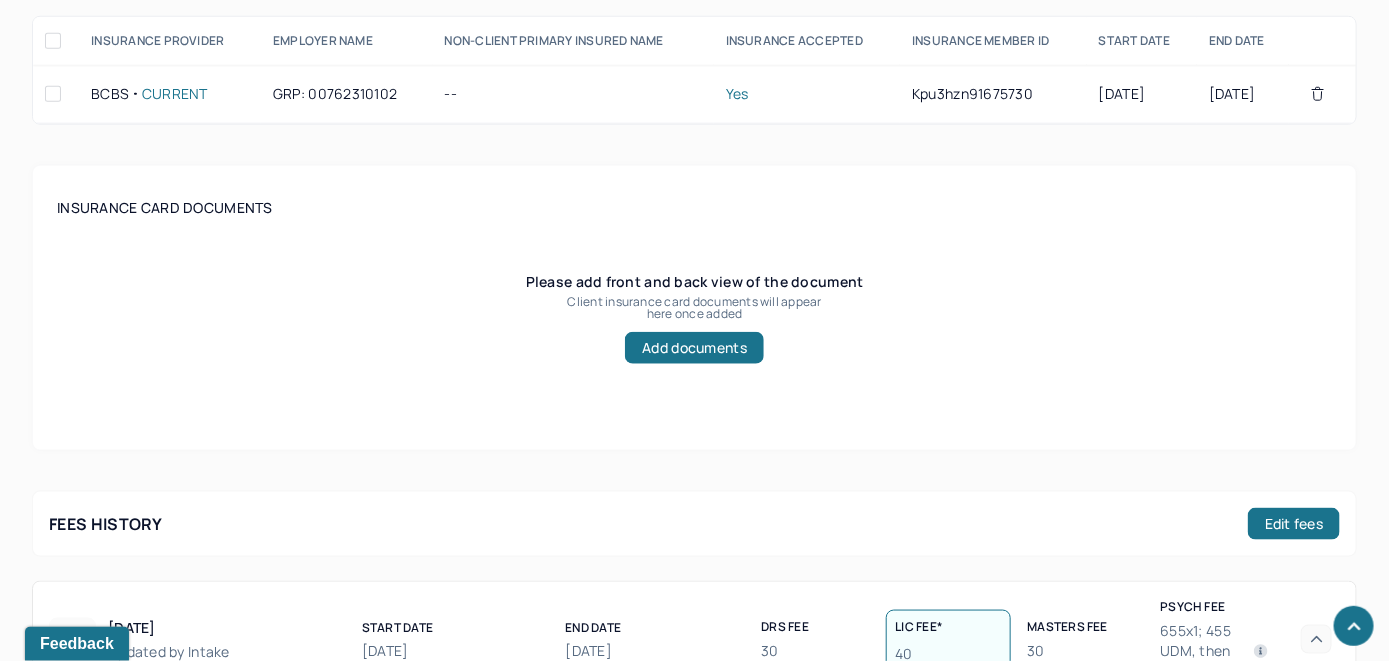 scroll, scrollTop: 524, scrollLeft: 0, axis: vertical 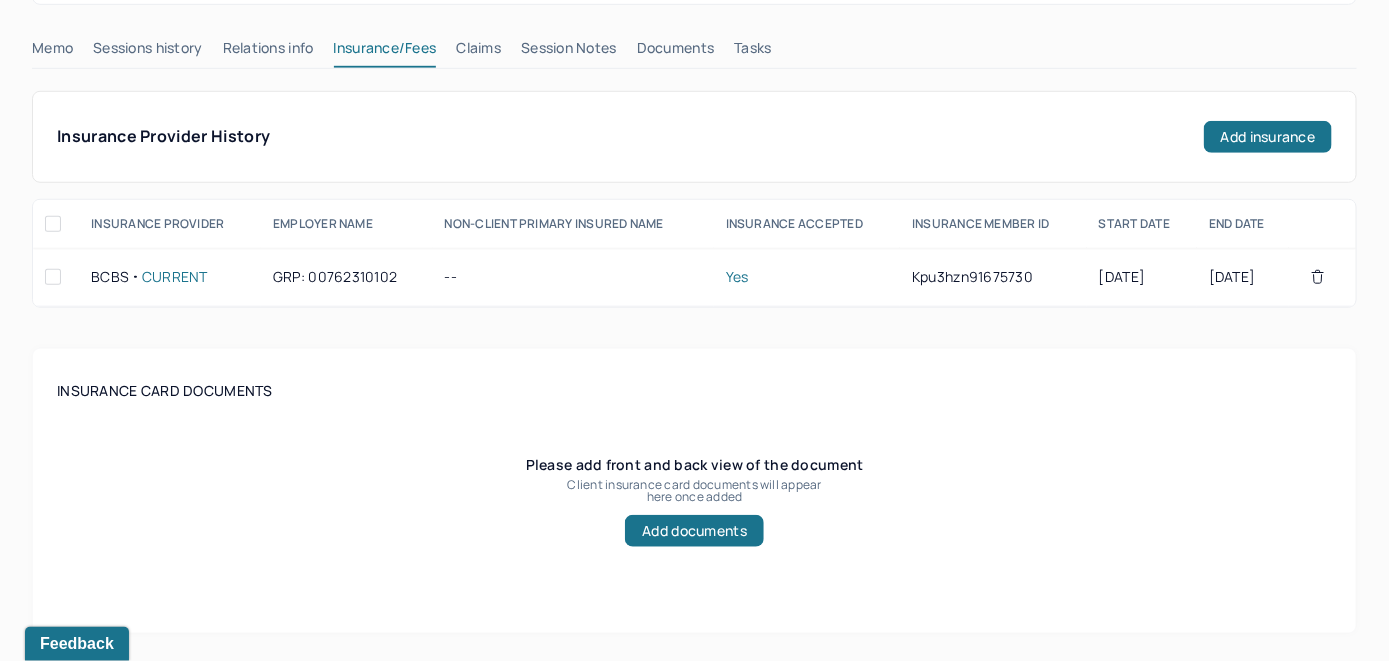 click on "Claims" at bounding box center (478, 52) 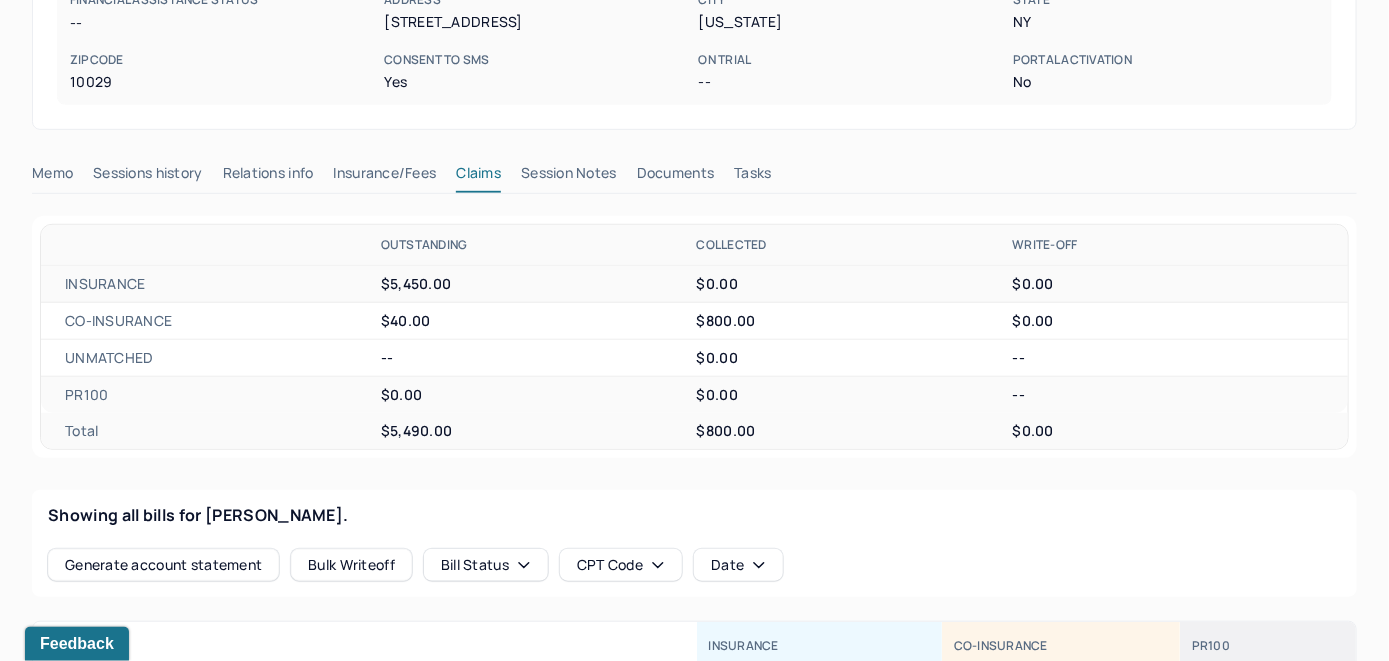 scroll, scrollTop: 224, scrollLeft: 0, axis: vertical 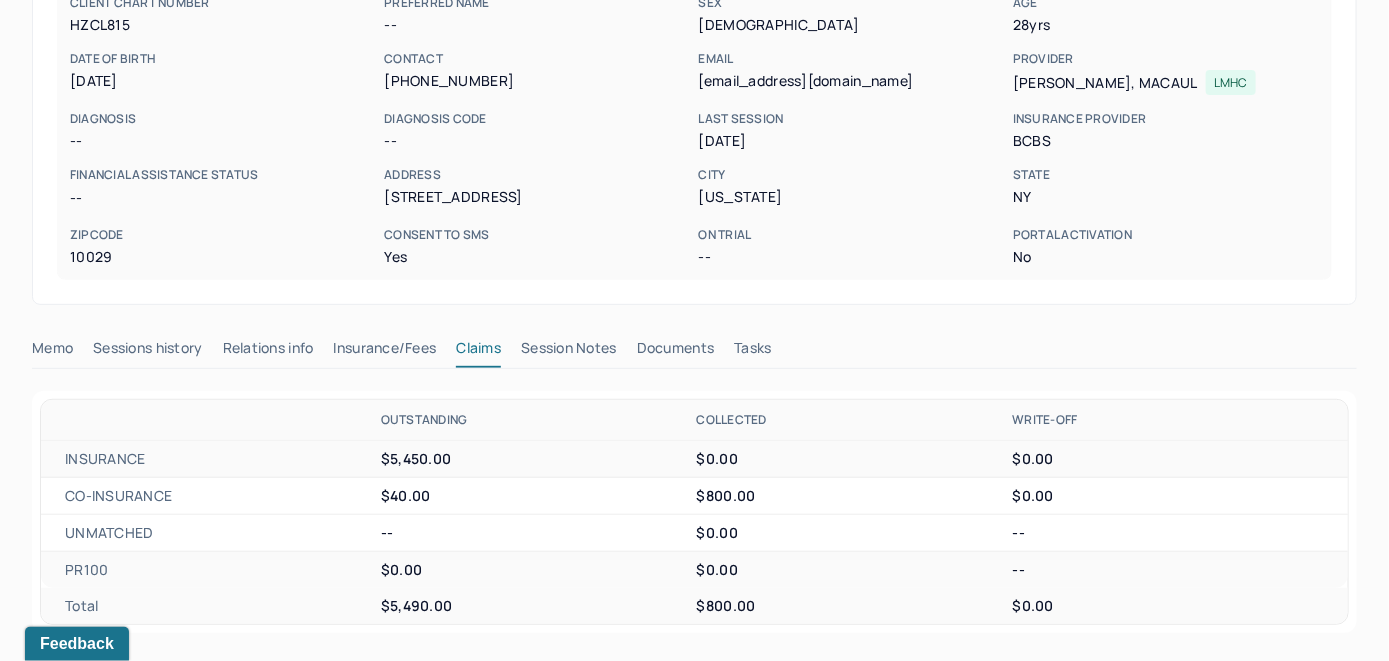 click on "Insurance/Fees" at bounding box center (385, 352) 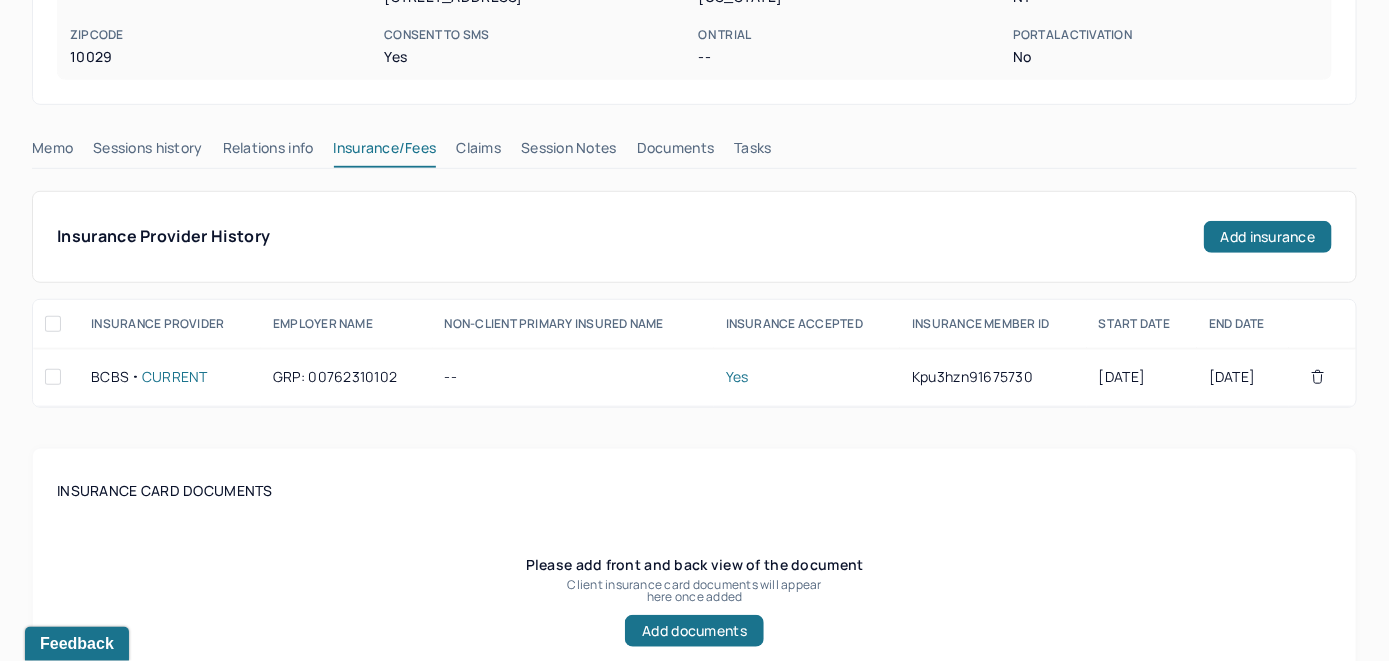 click on "Claims" at bounding box center (478, 152) 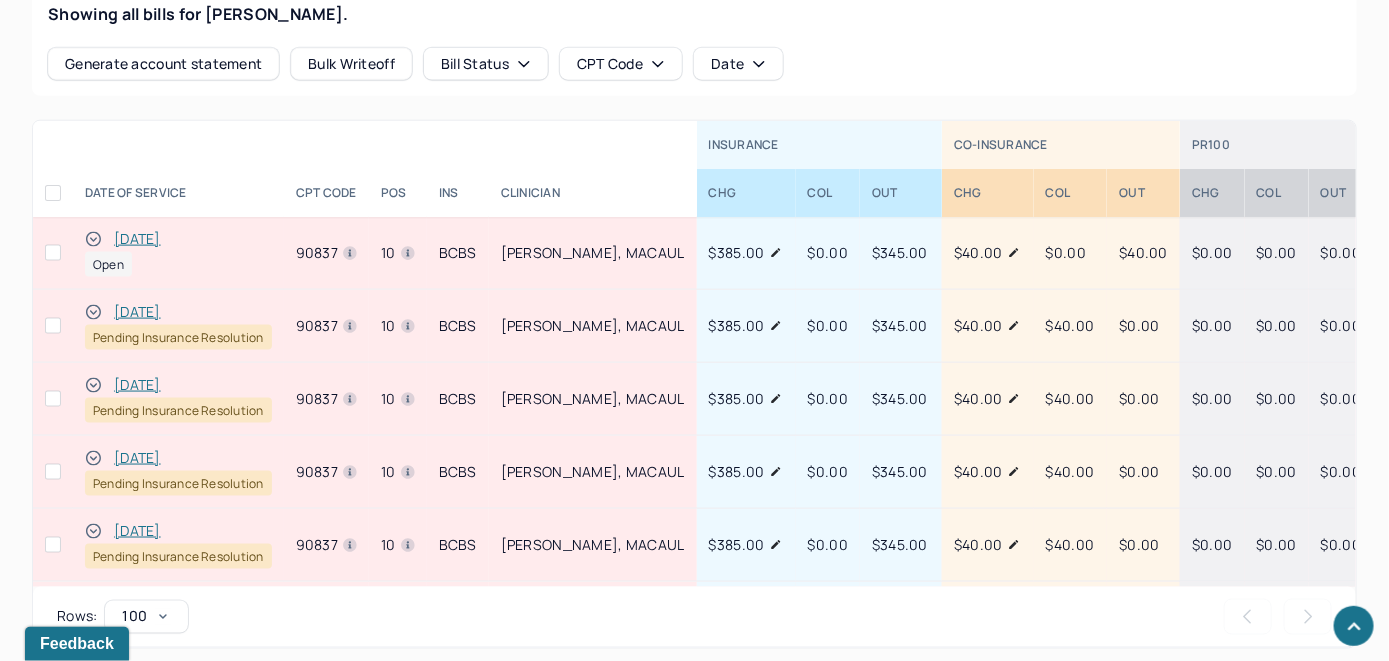 scroll, scrollTop: 859, scrollLeft: 0, axis: vertical 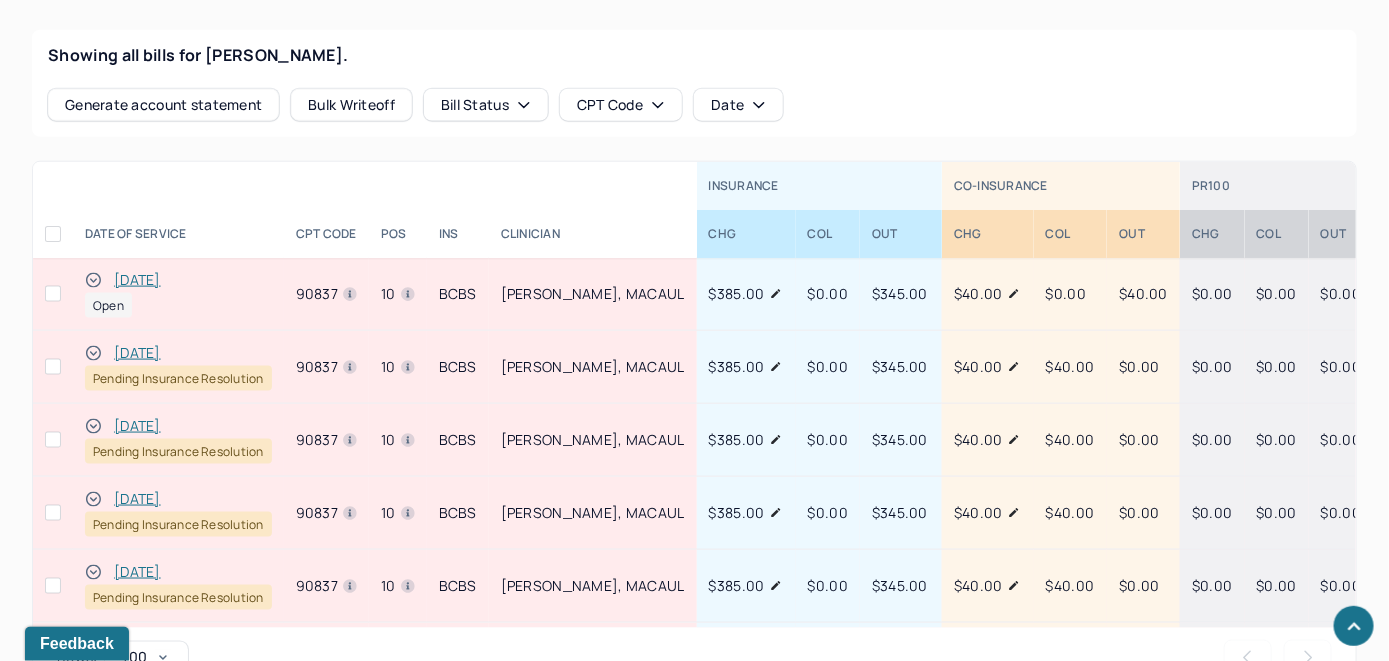 click on "[DATE]" at bounding box center [137, 280] 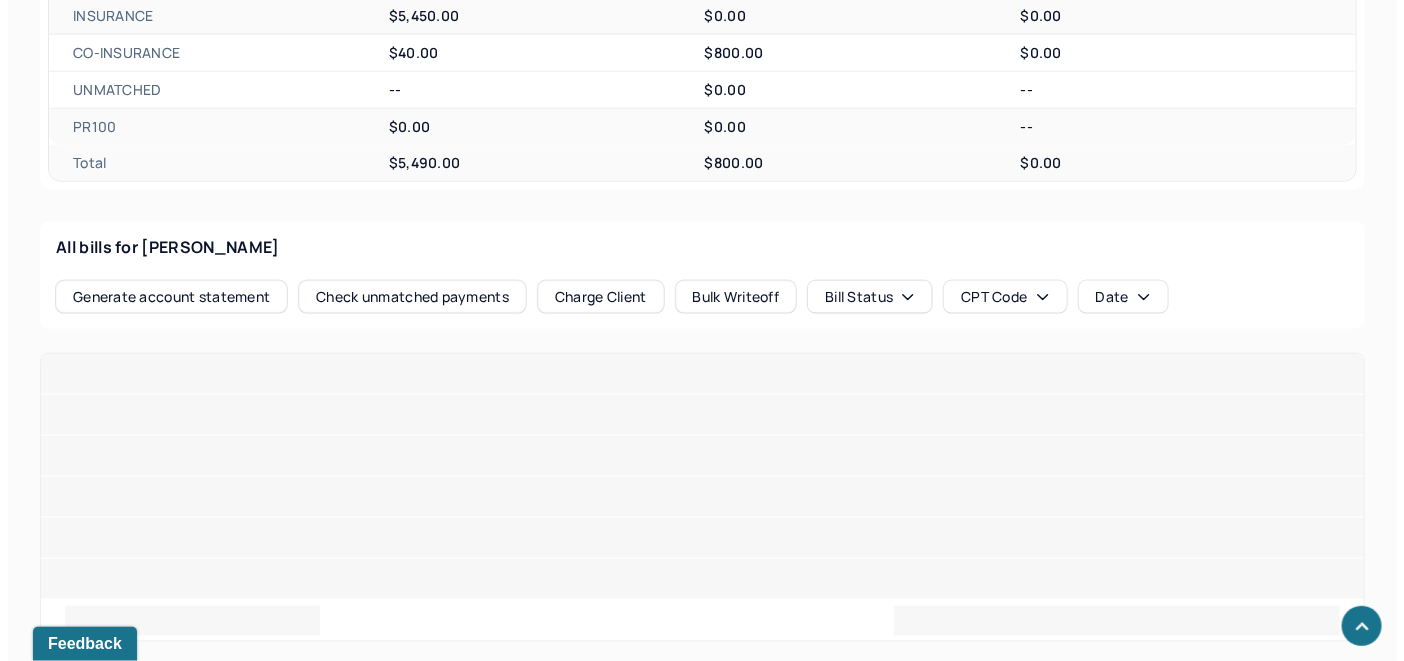 scroll, scrollTop: 859, scrollLeft: 0, axis: vertical 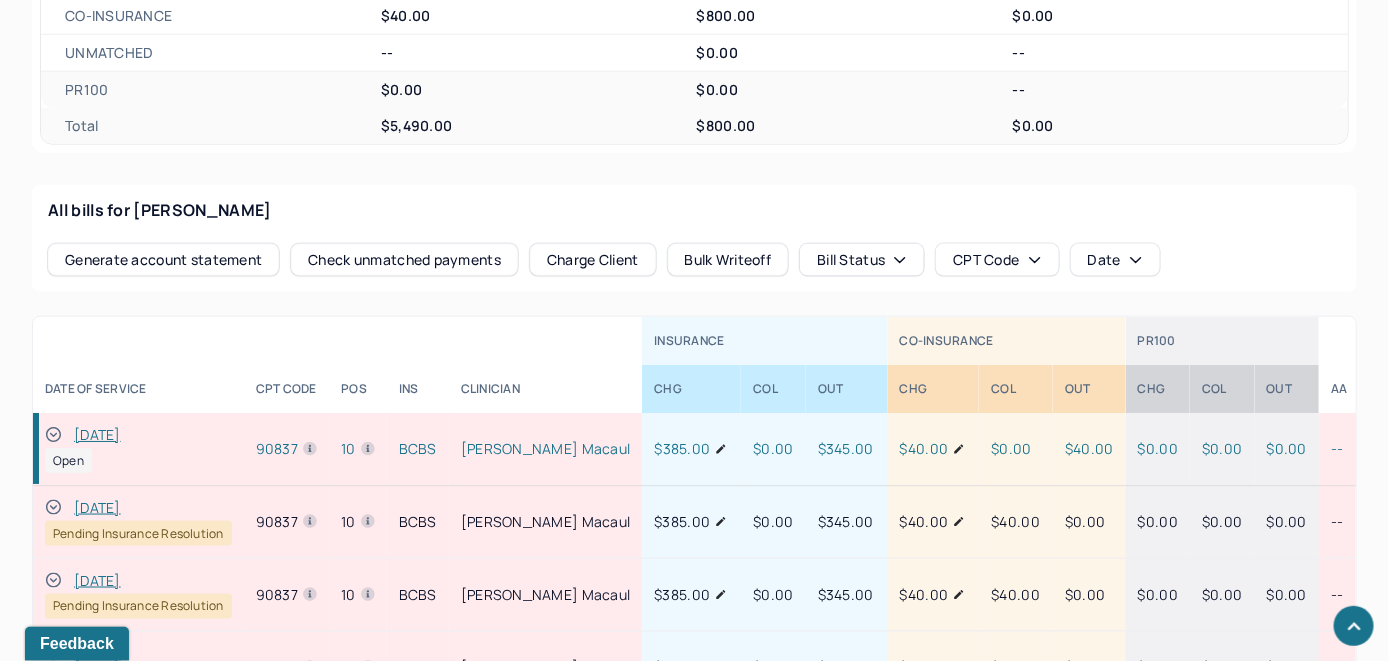 click on "Check unmatched payments" at bounding box center (404, 260) 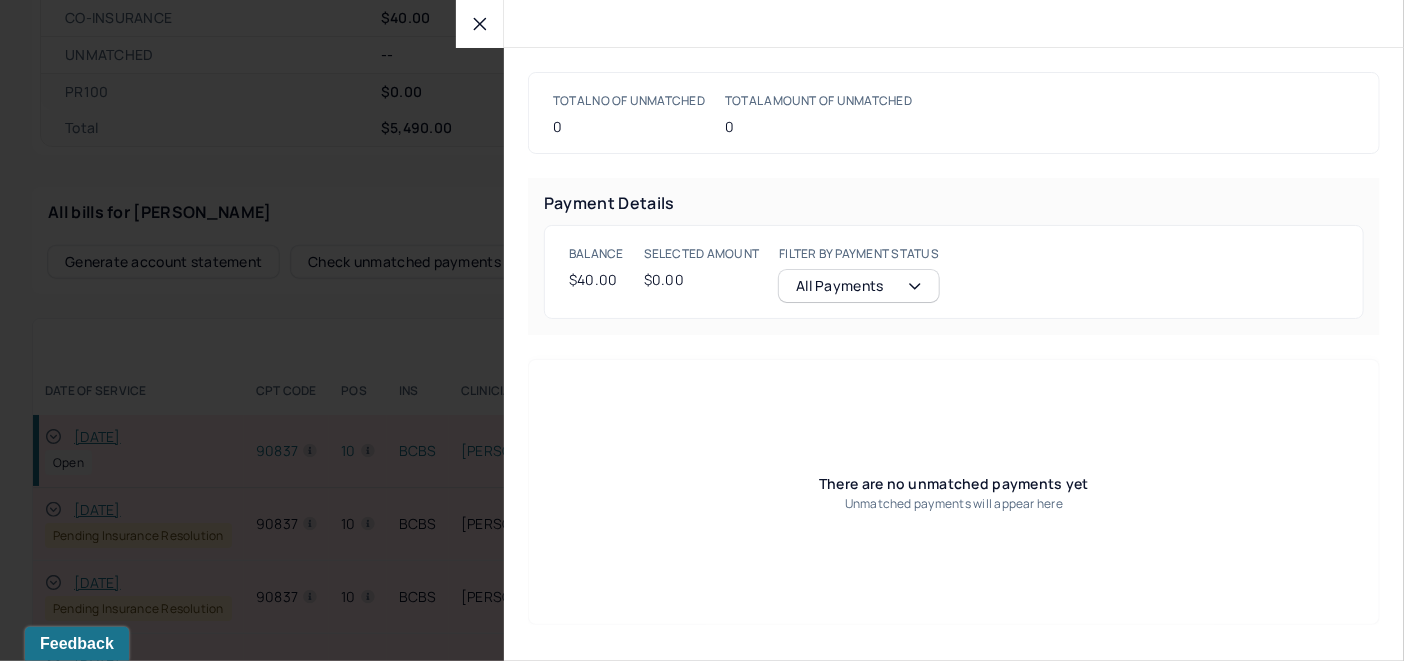 scroll, scrollTop: 861, scrollLeft: 0, axis: vertical 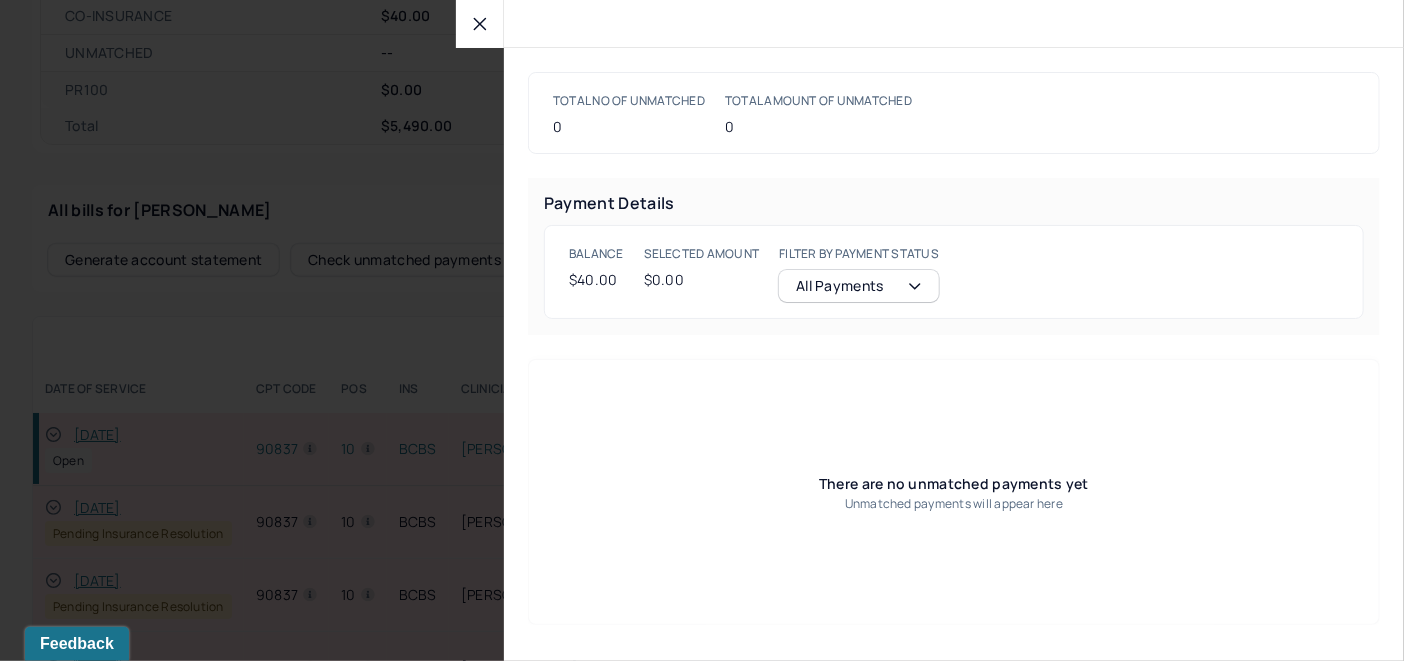 click at bounding box center (480, 24) 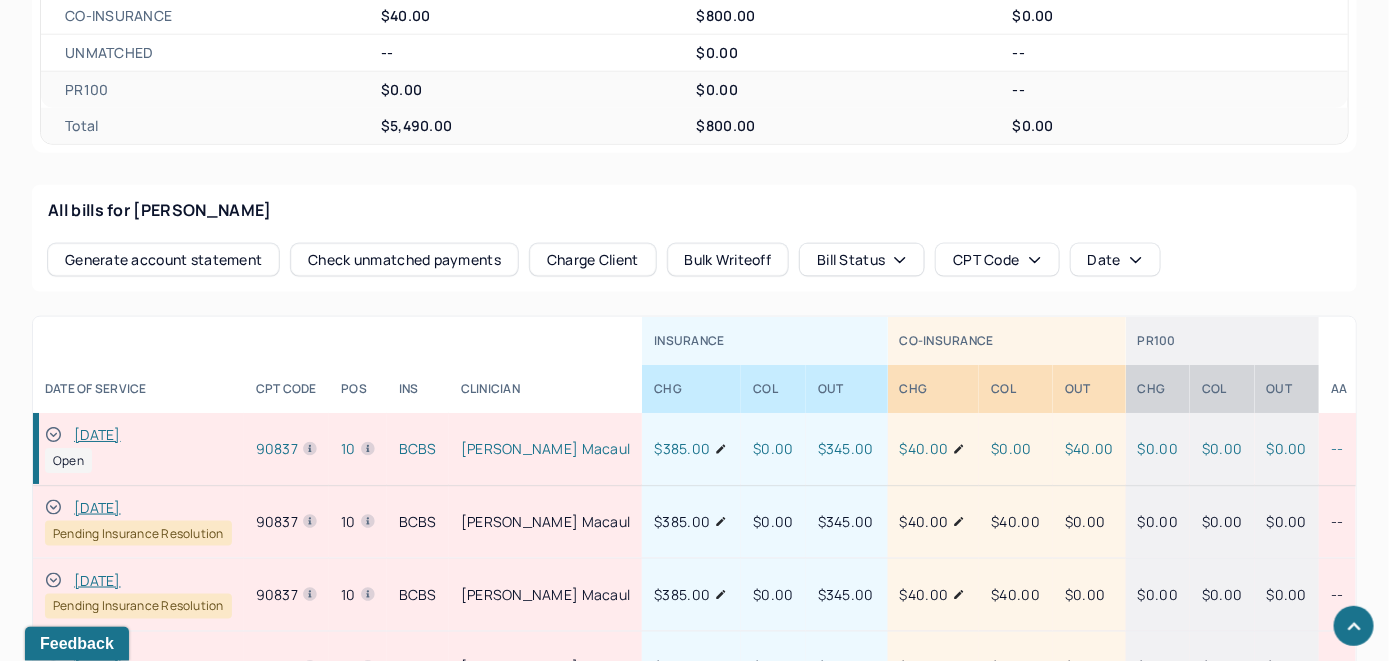 click on "Charge Client" at bounding box center [593, 260] 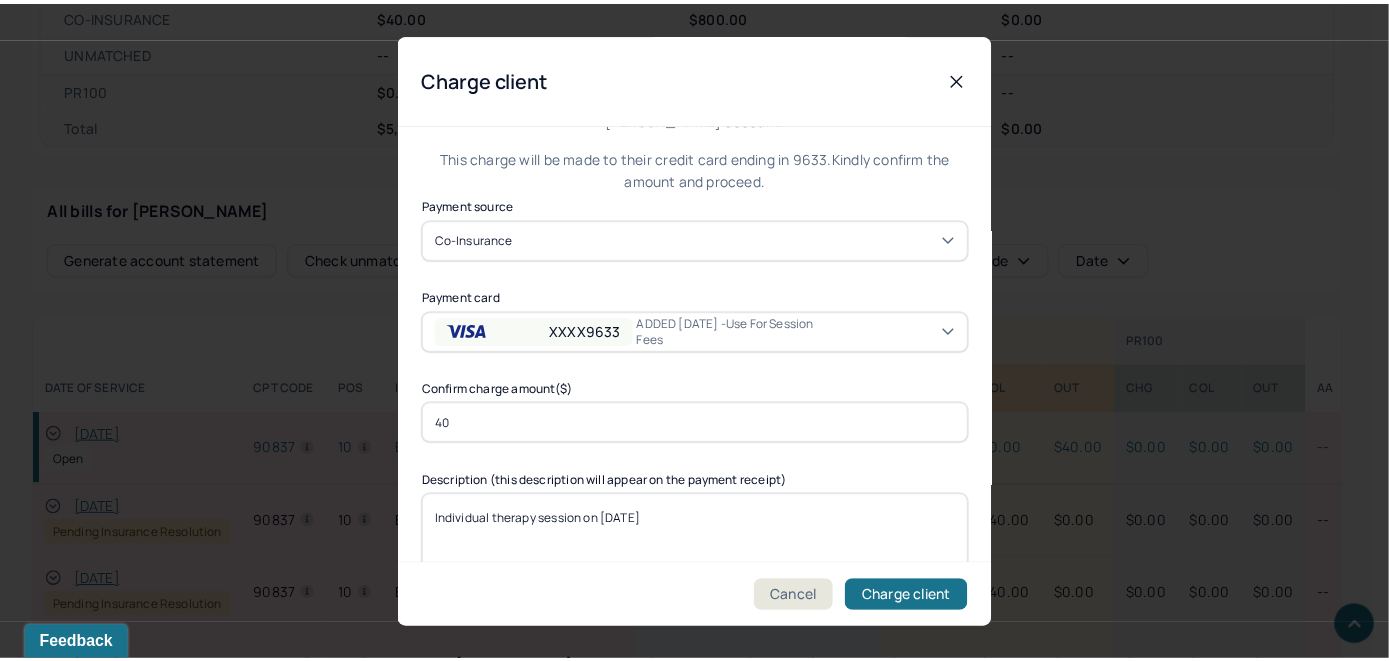 scroll, scrollTop: 121, scrollLeft: 0, axis: vertical 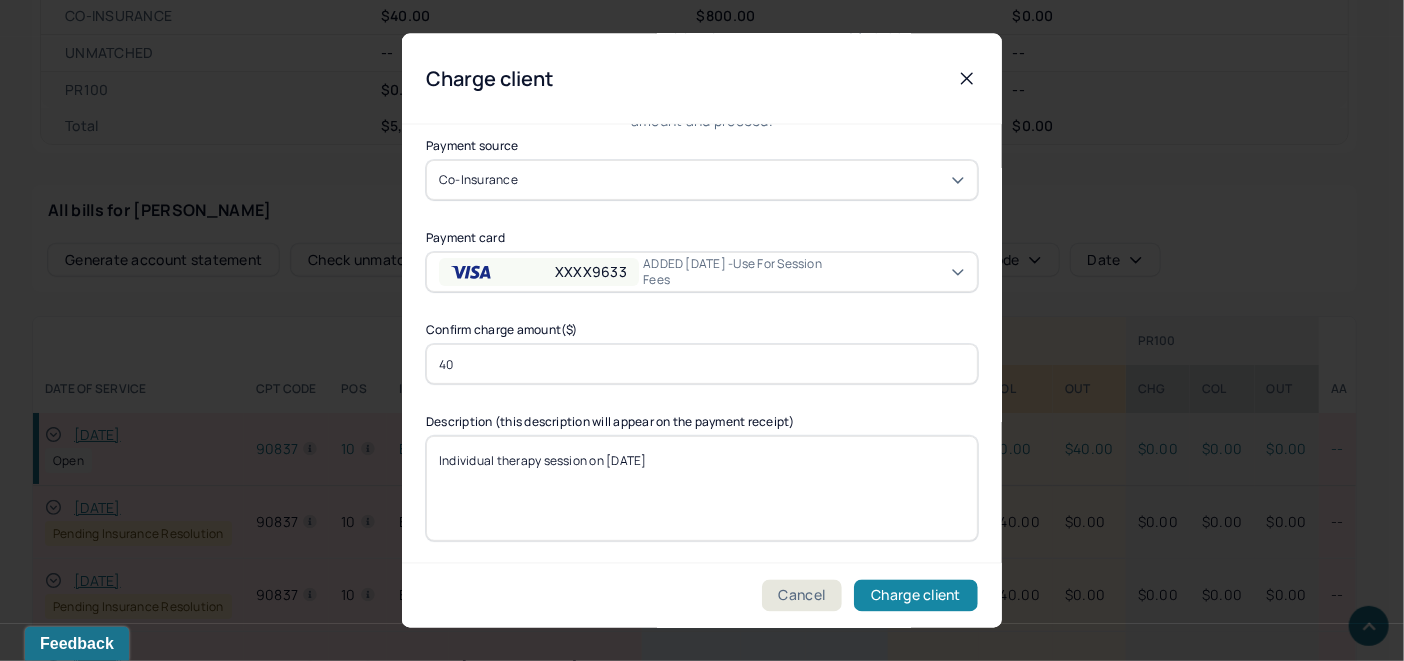 click on "Charge client" at bounding box center (916, 596) 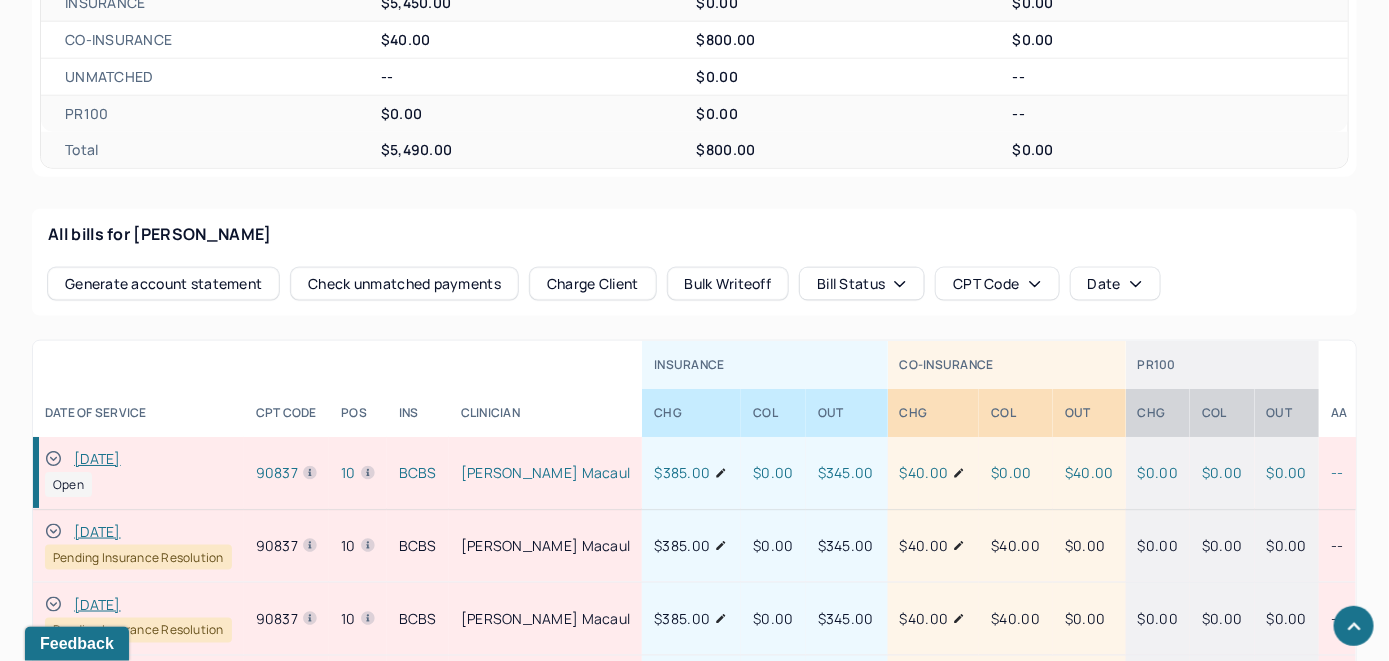 scroll, scrollTop: 861, scrollLeft: 0, axis: vertical 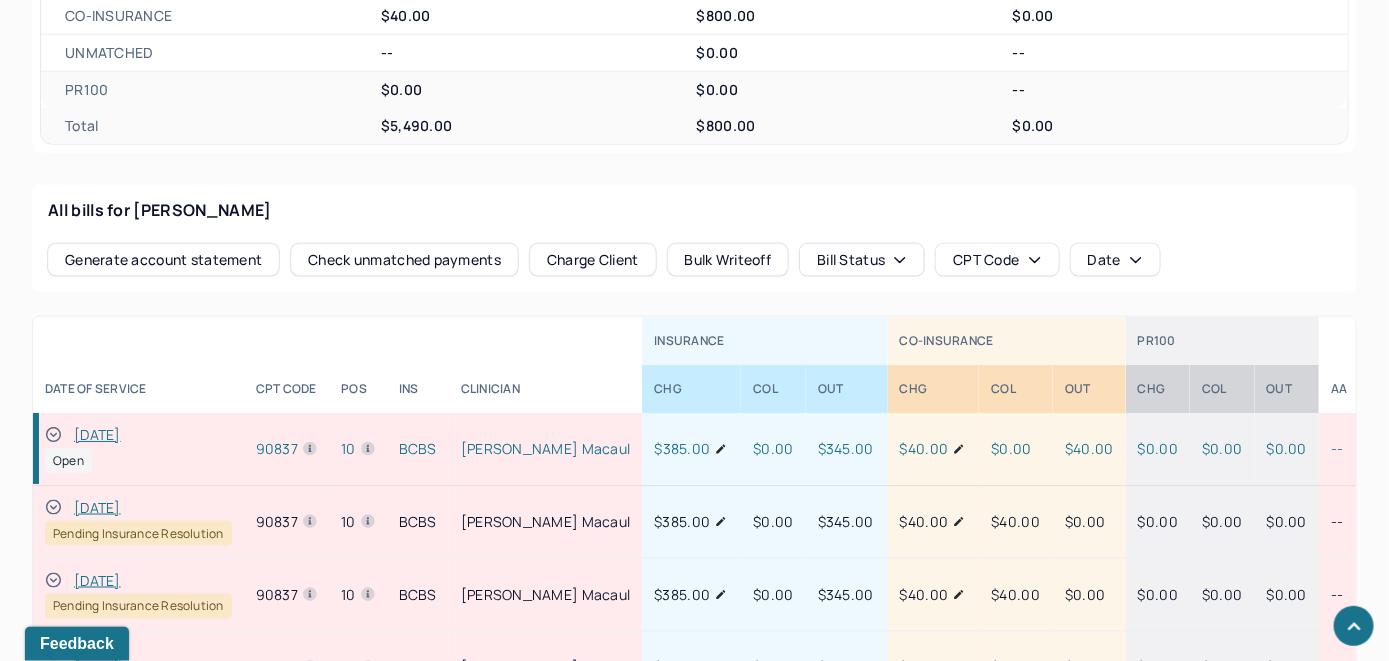 click on "[DATE]" at bounding box center (97, 435) 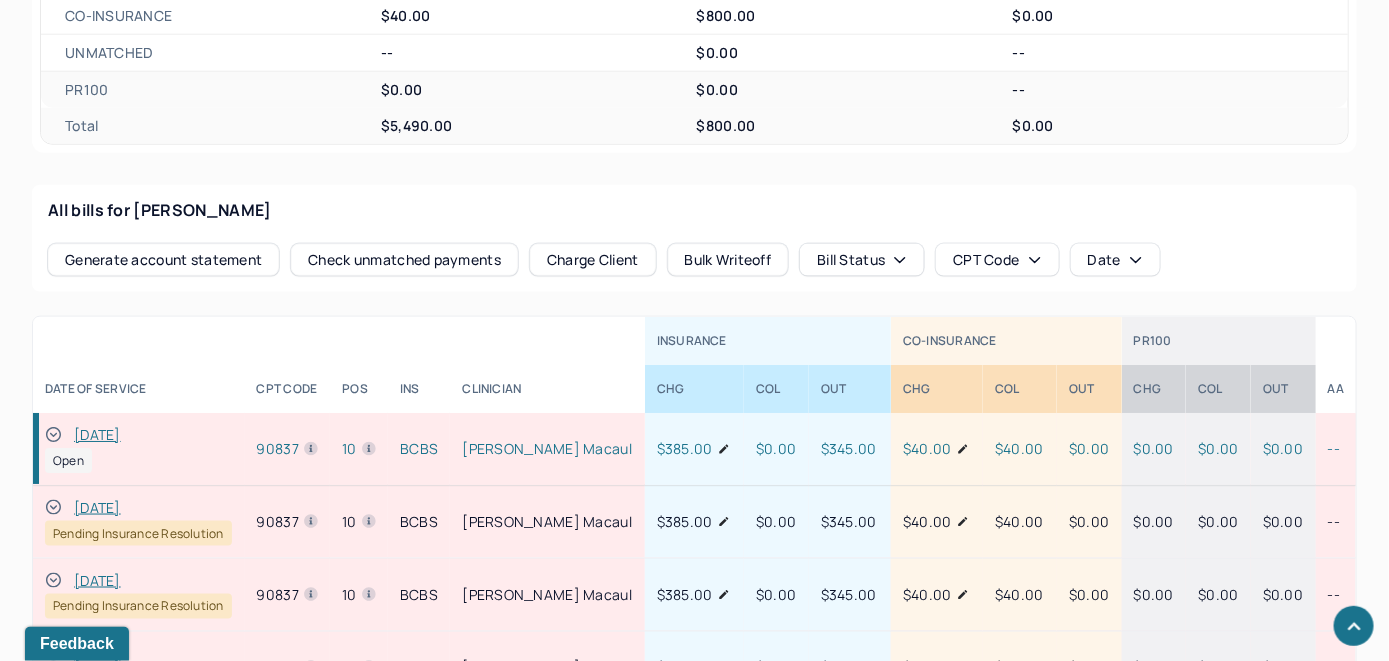 click on "Check unmatched payments" at bounding box center (404, 260) 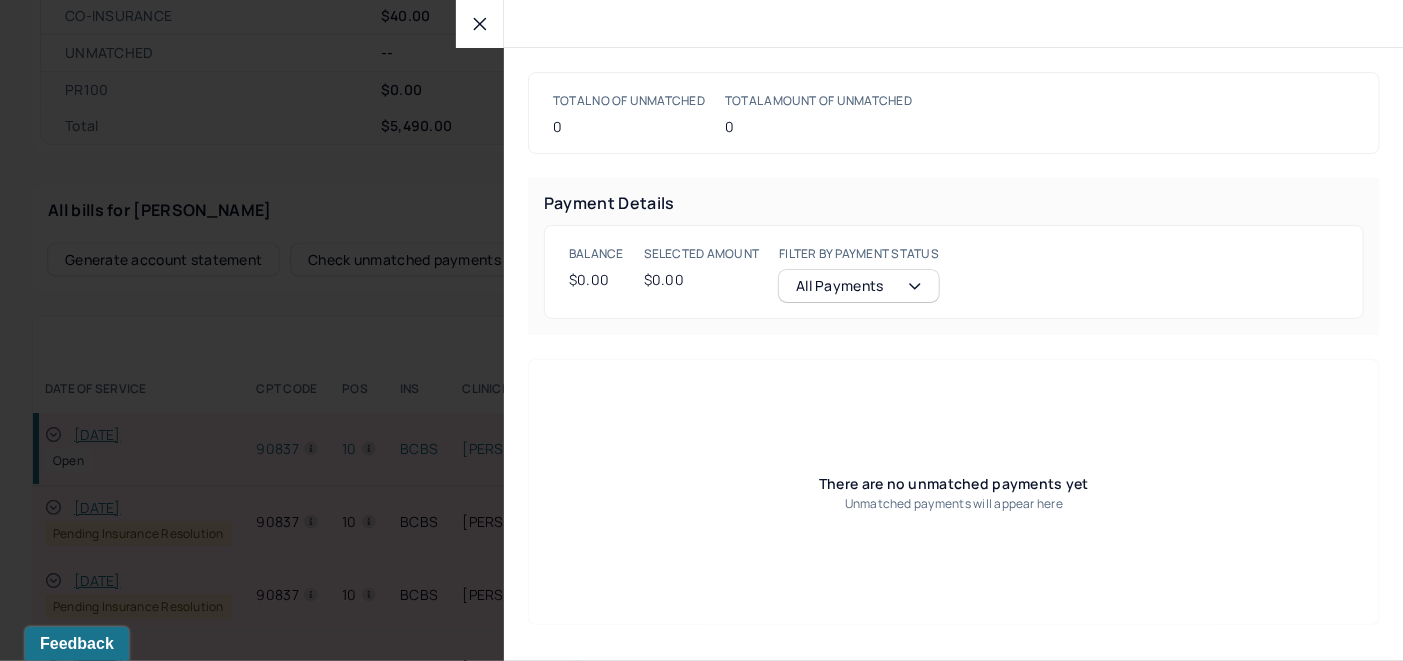 click 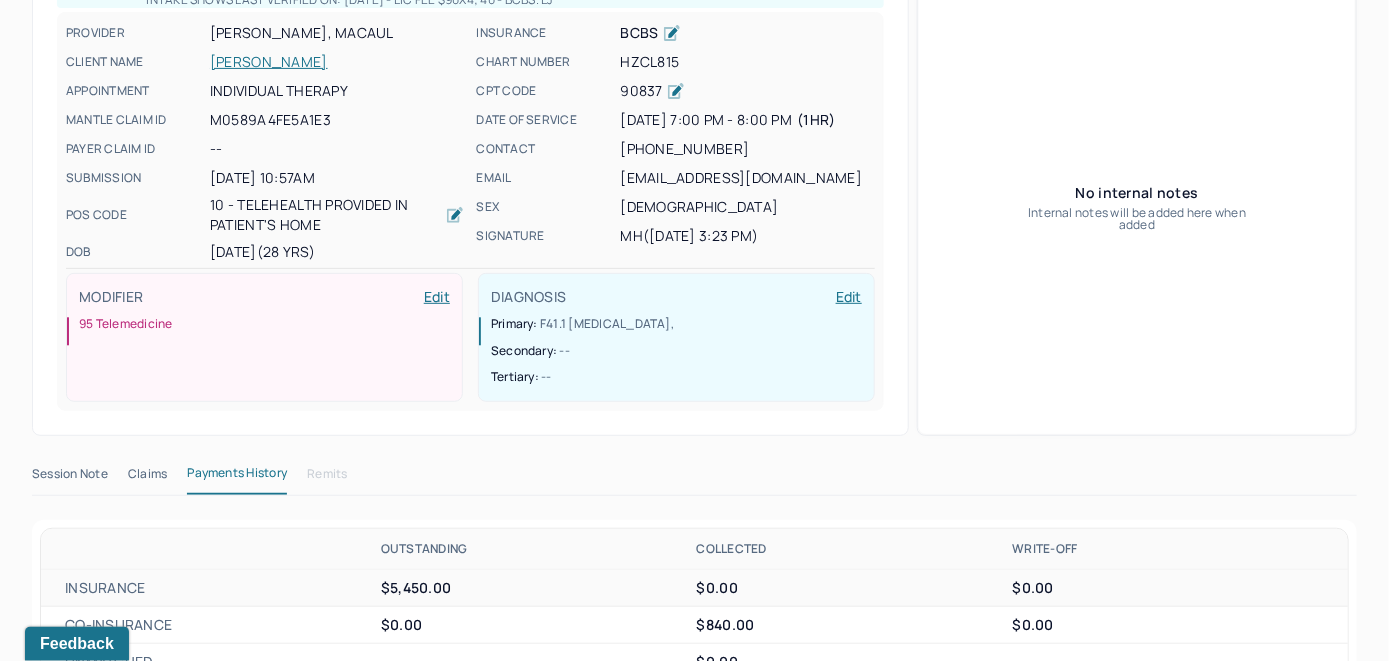 scroll, scrollTop: 161, scrollLeft: 0, axis: vertical 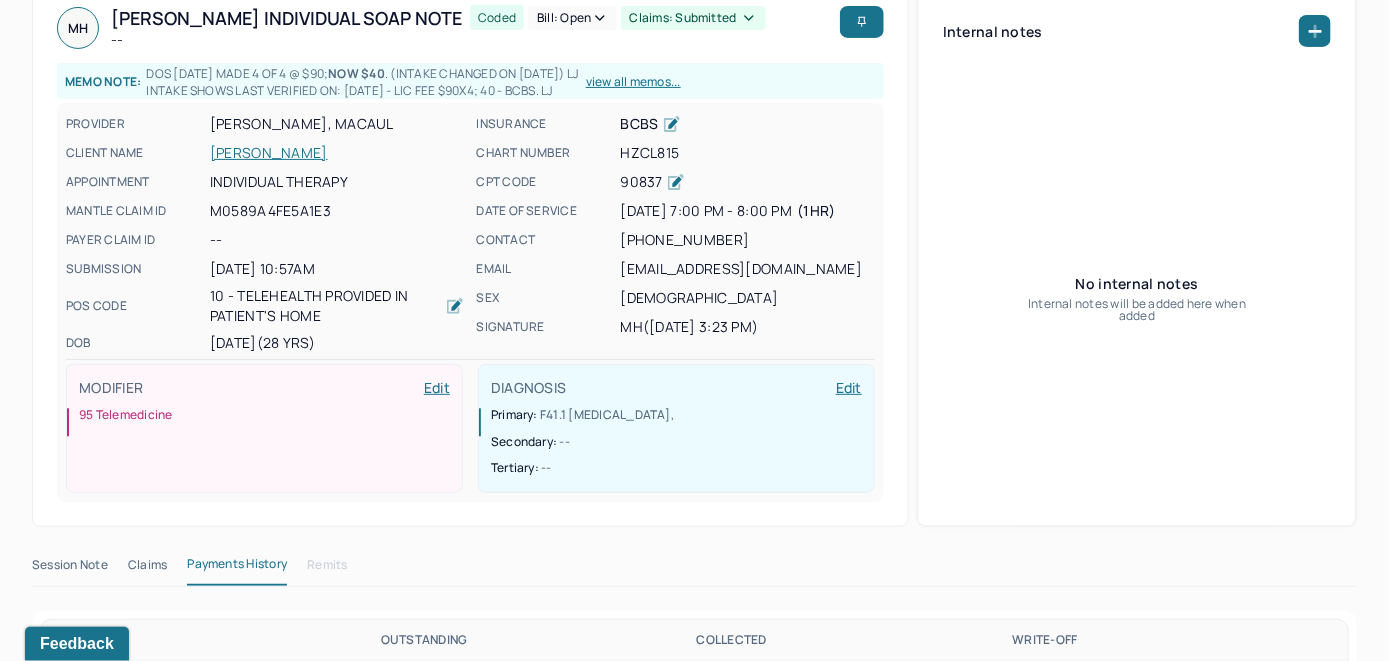 click on "HURLEY, MORGAN" at bounding box center [337, 153] 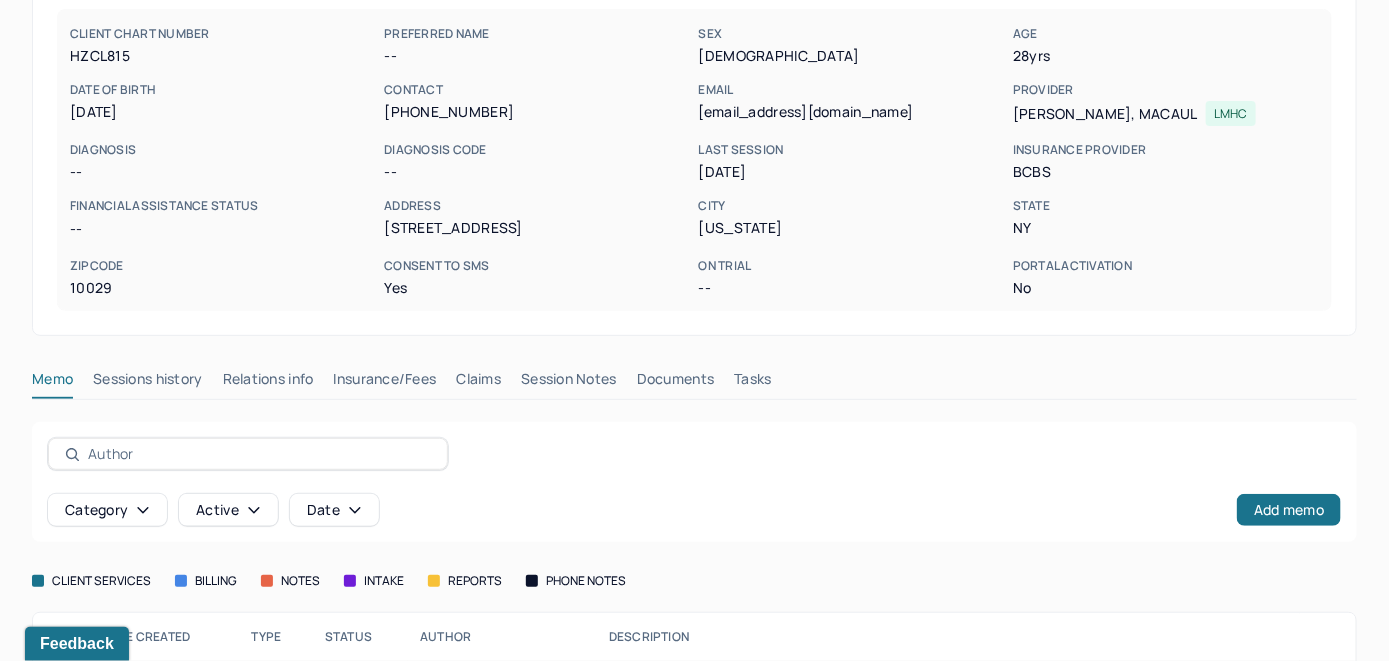 scroll, scrollTop: 200, scrollLeft: 0, axis: vertical 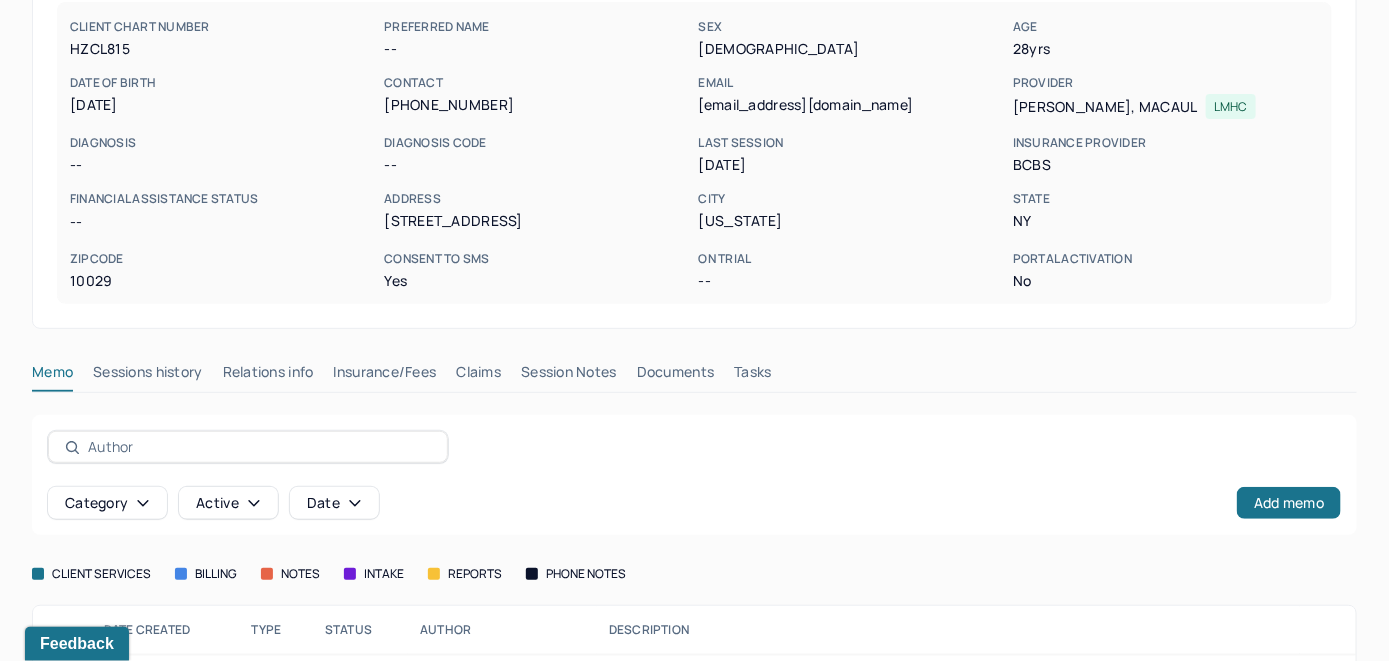 click on "Claims" at bounding box center (478, 376) 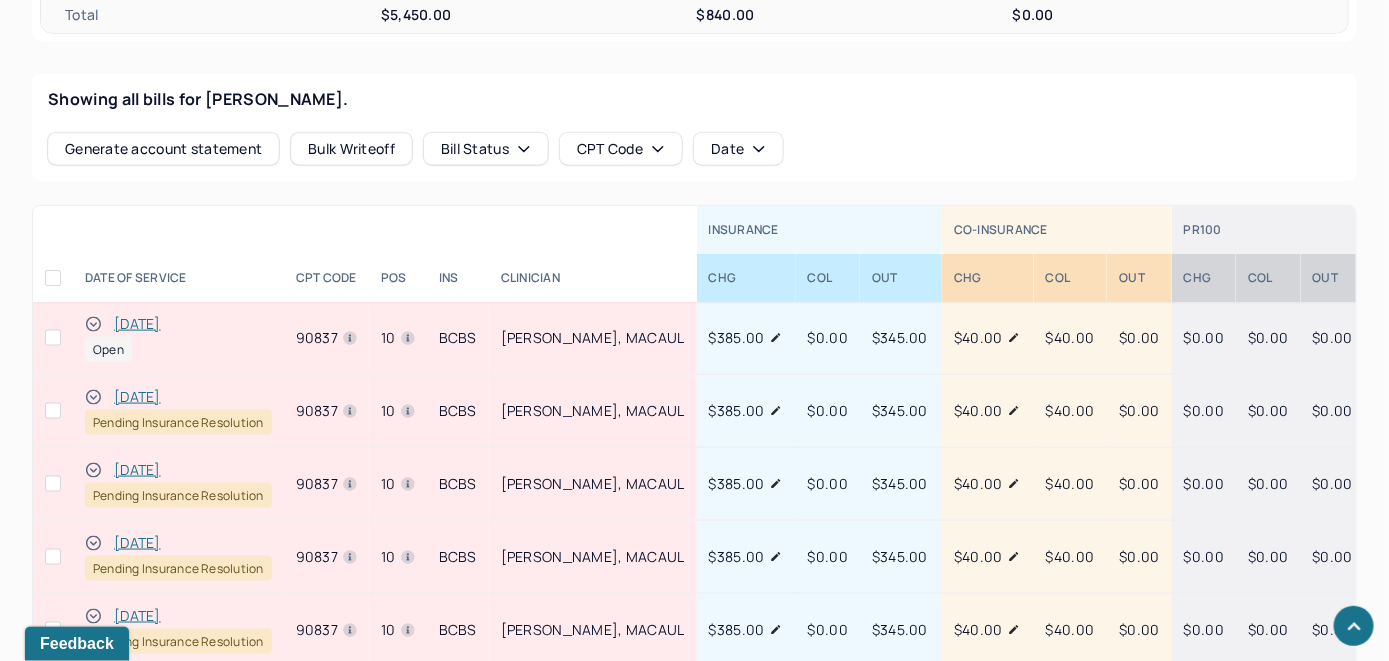 scroll, scrollTop: 1000, scrollLeft: 0, axis: vertical 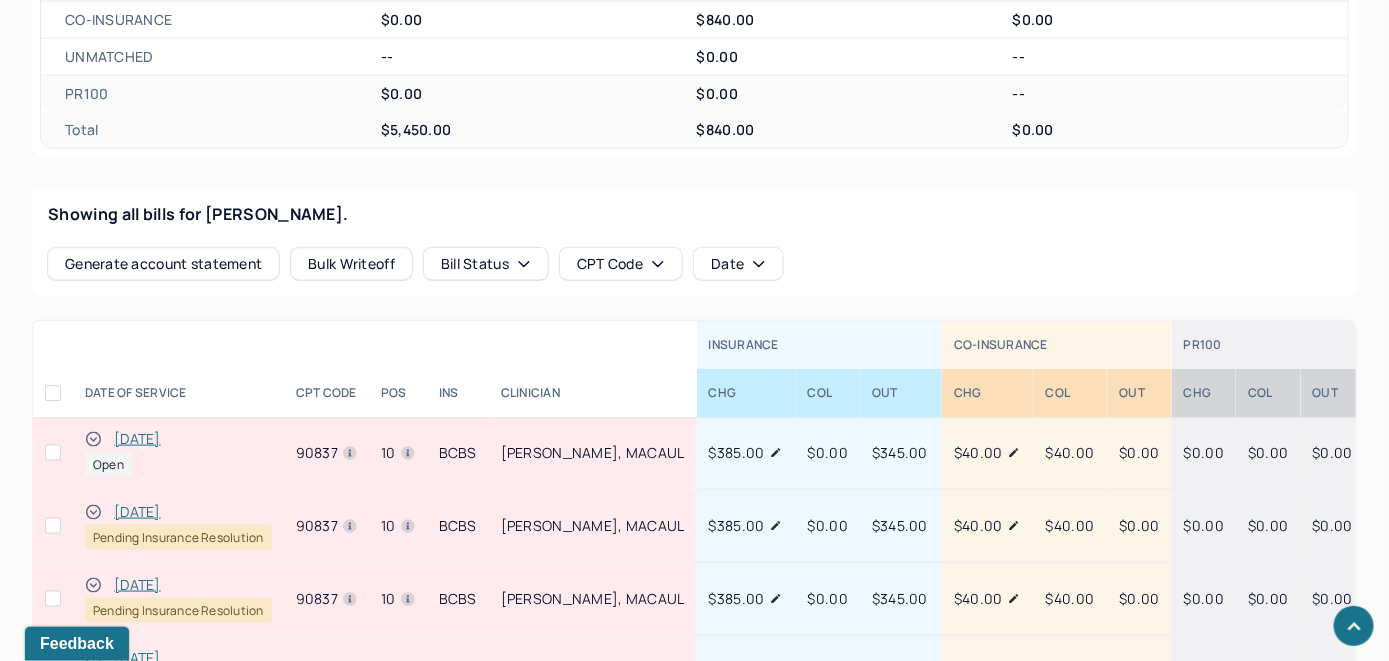 click 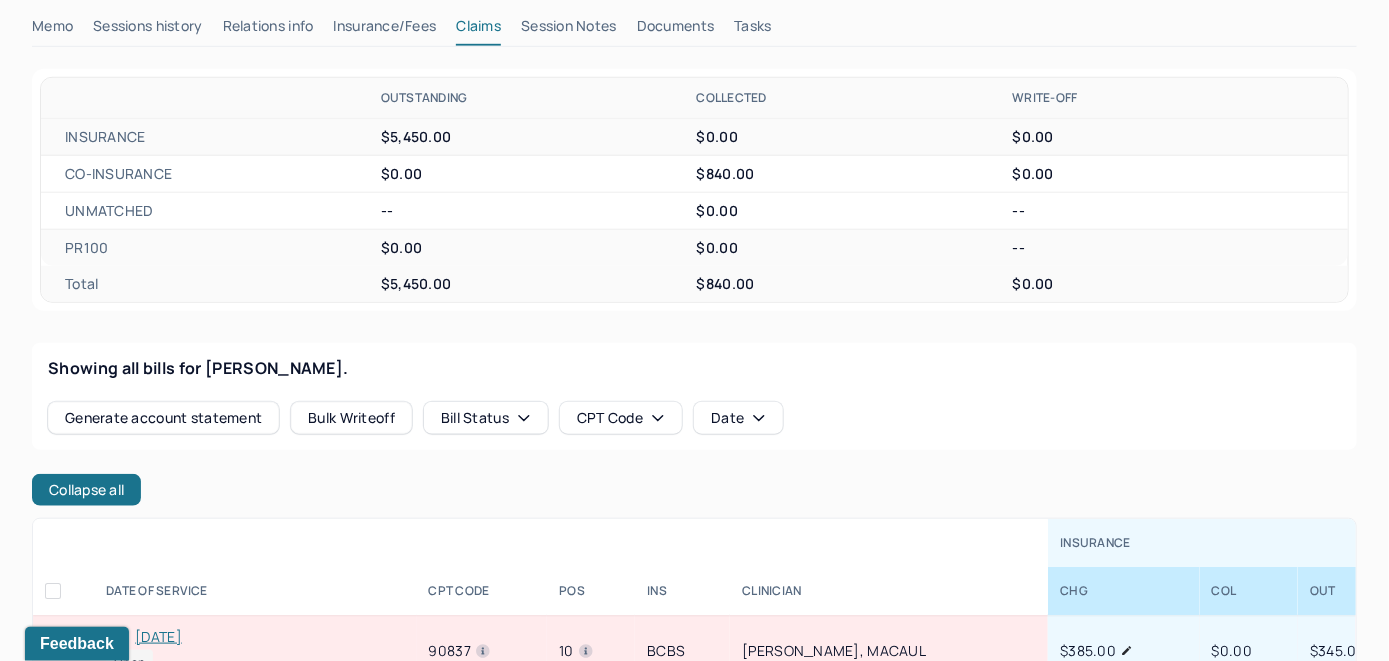 scroll, scrollTop: 700, scrollLeft: 0, axis: vertical 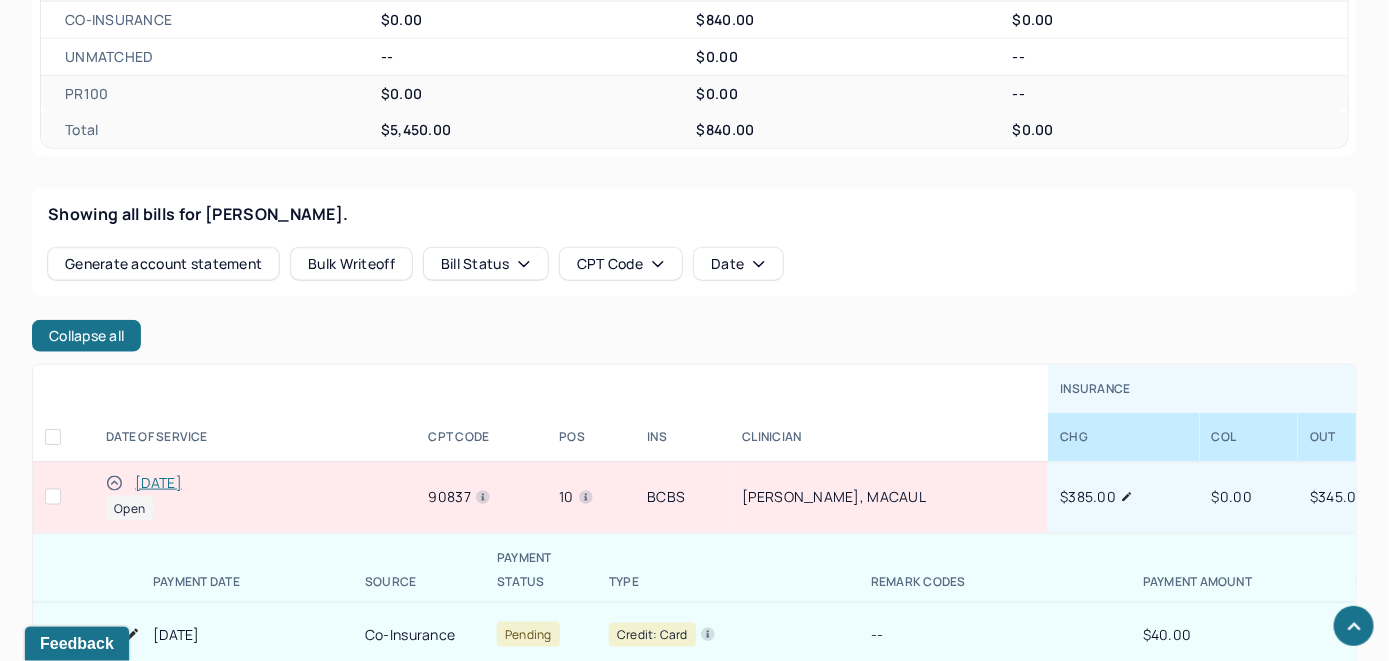 click on "[DATE]" at bounding box center (158, 483) 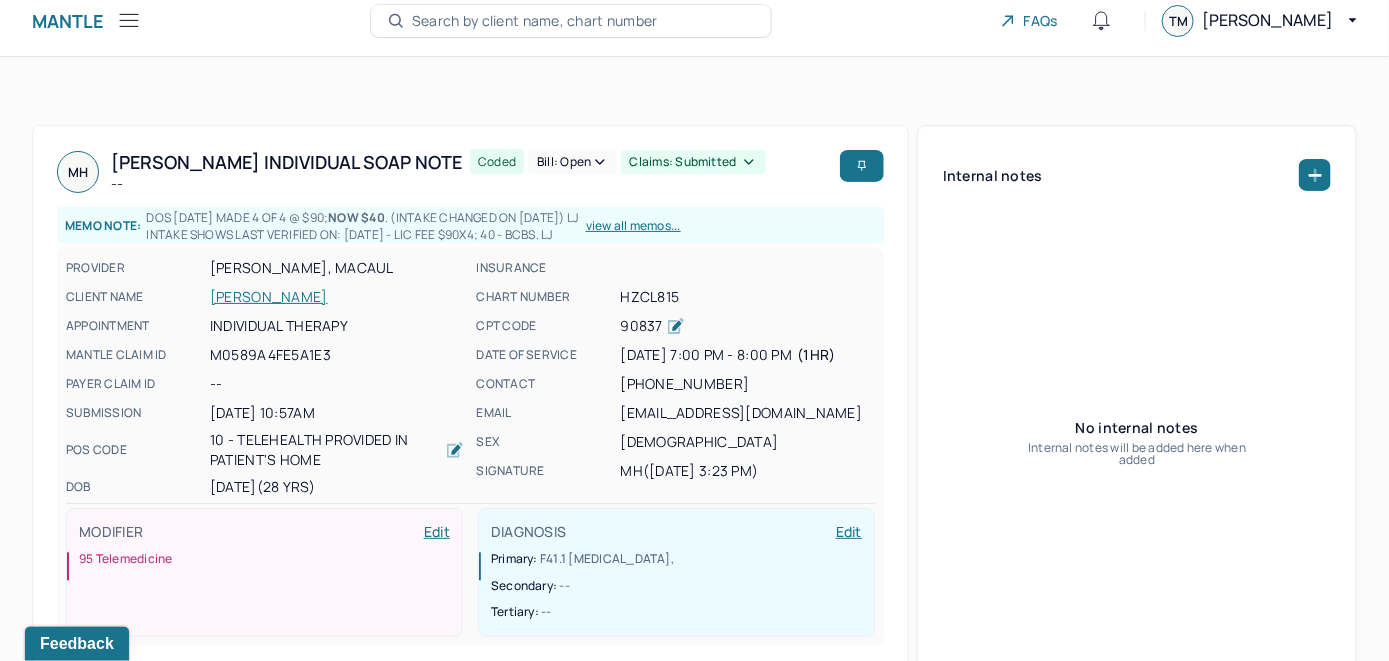 scroll, scrollTop: 0, scrollLeft: 0, axis: both 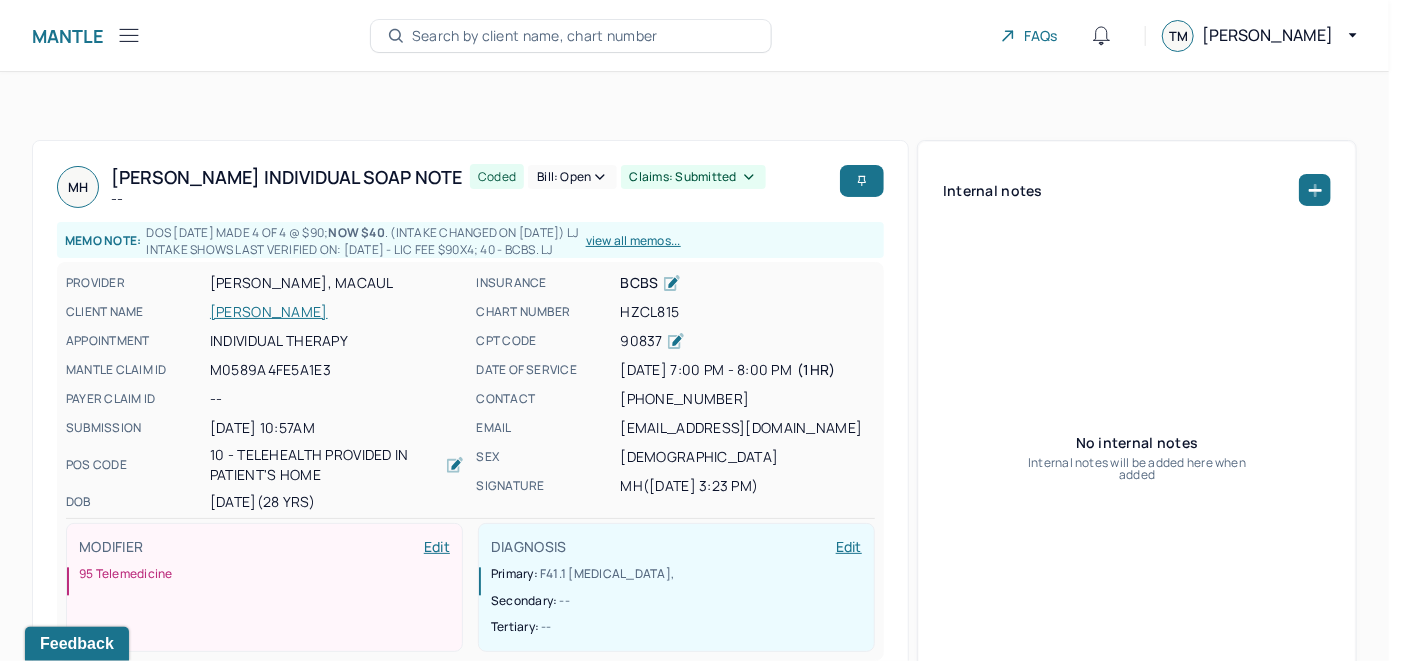 click on "Bill: Open" at bounding box center [572, 177] 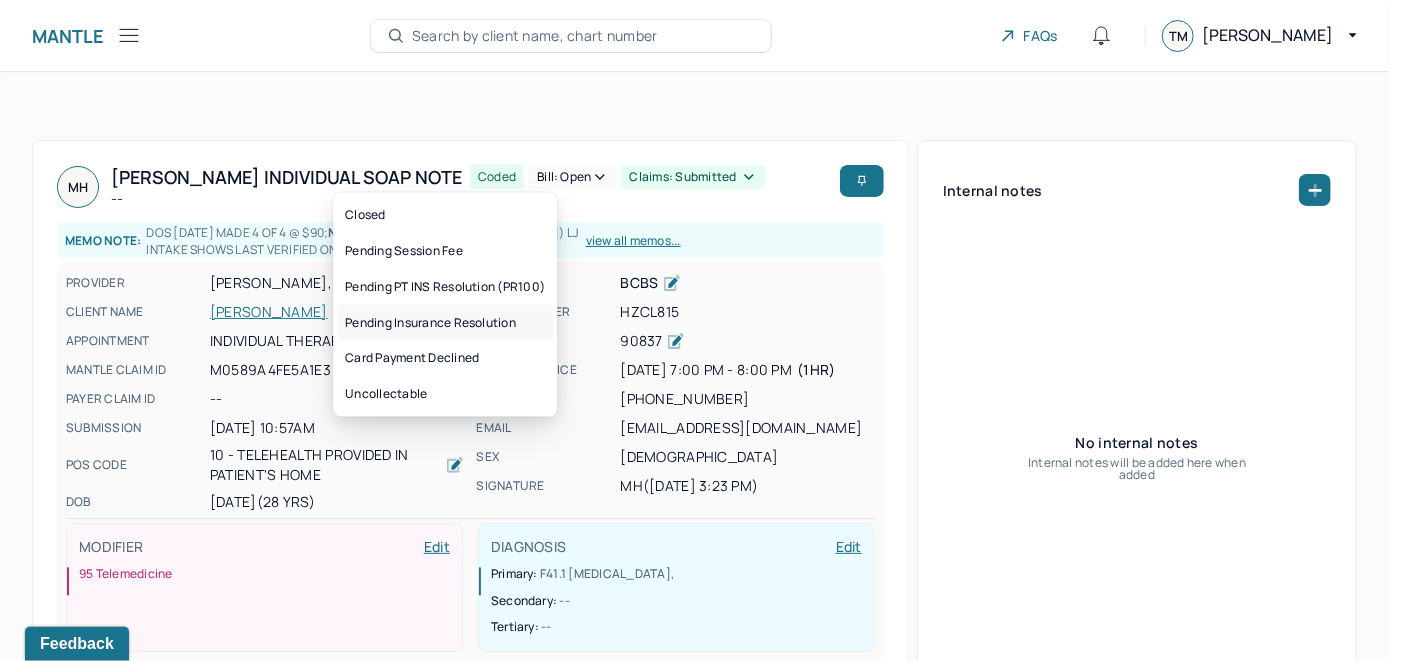 click on "Pending Insurance Resolution" at bounding box center (445, 323) 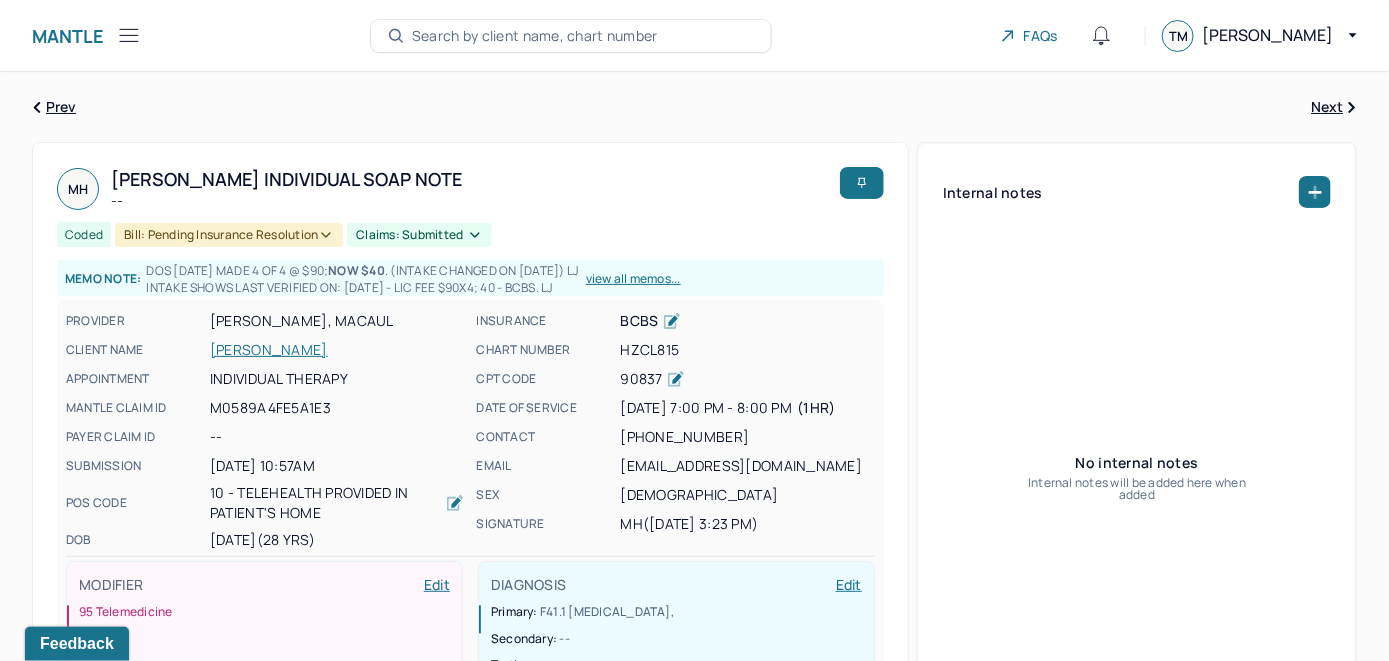 click on "Search by client name, chart number" at bounding box center (535, 36) 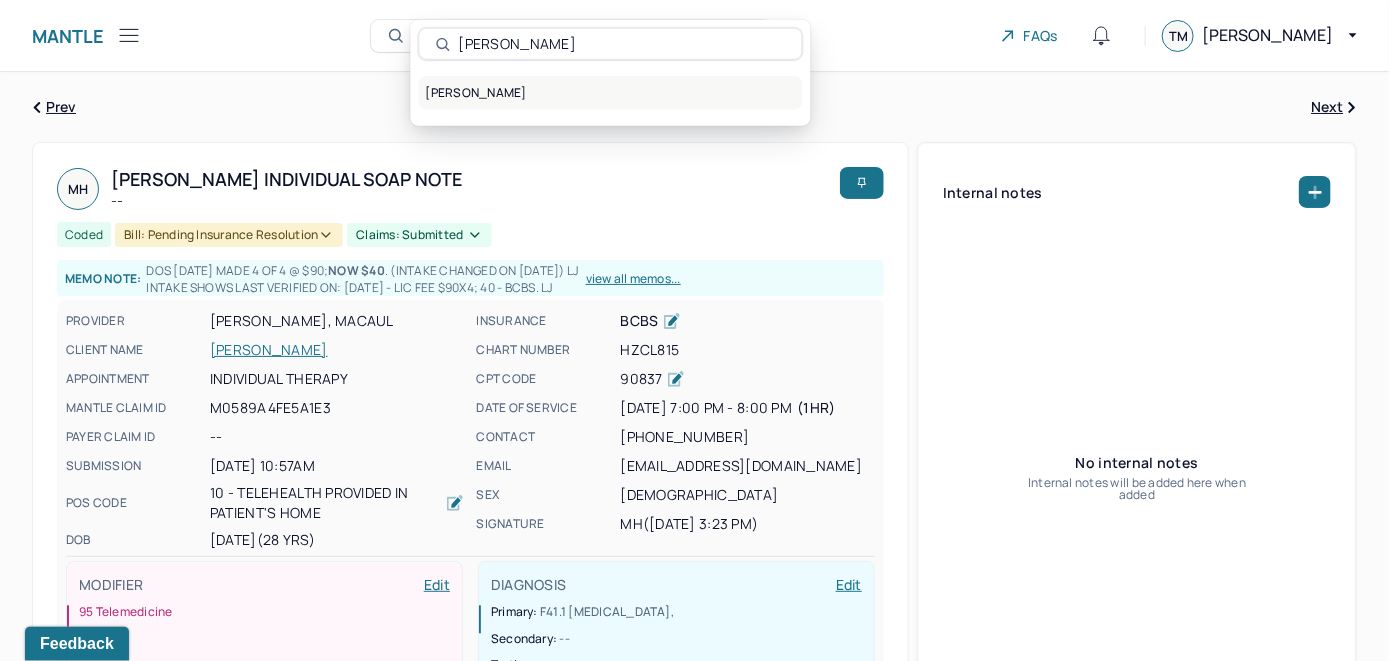type on "[PERSON_NAME]" 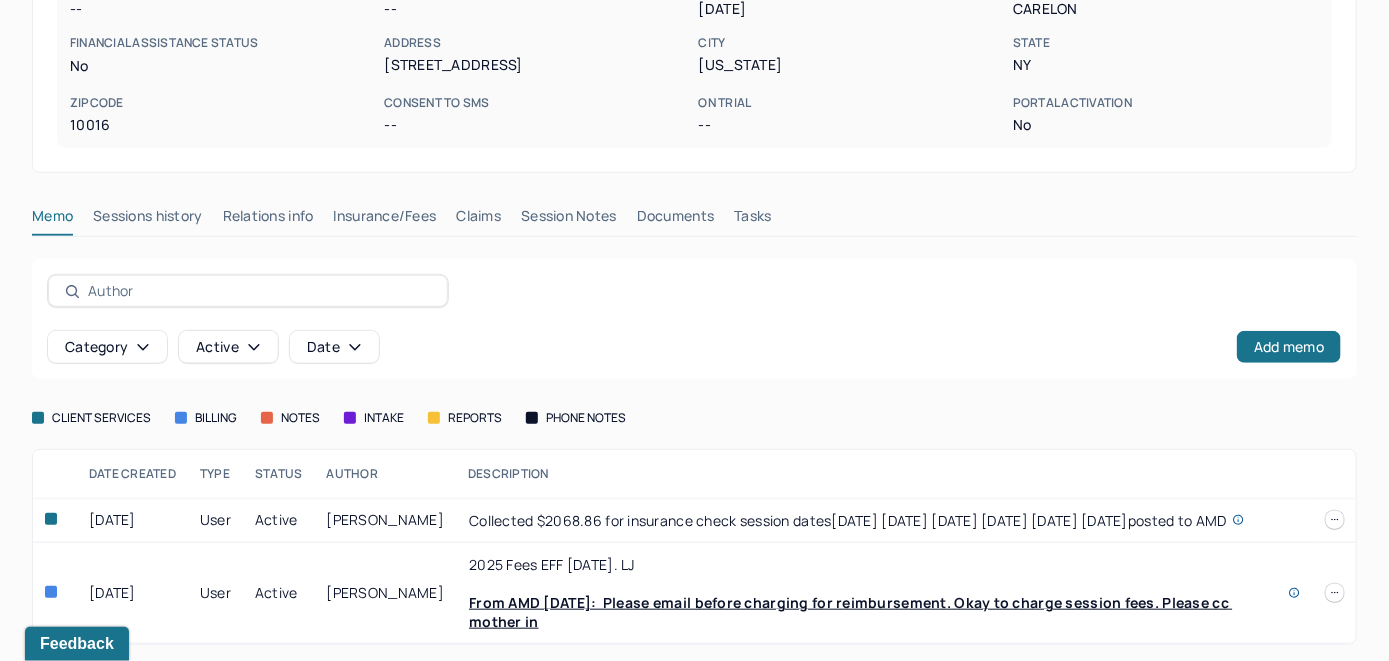 scroll, scrollTop: 382, scrollLeft: 0, axis: vertical 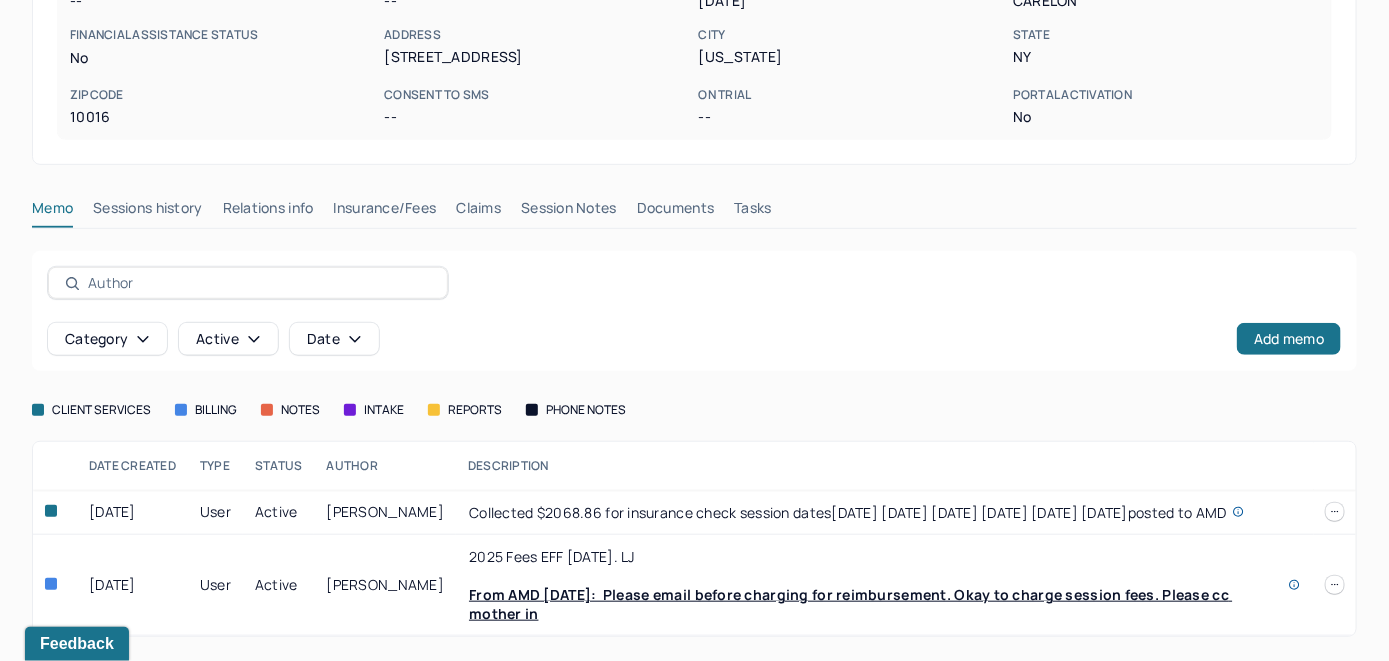 click on "Insurance/Fees" at bounding box center (385, 212) 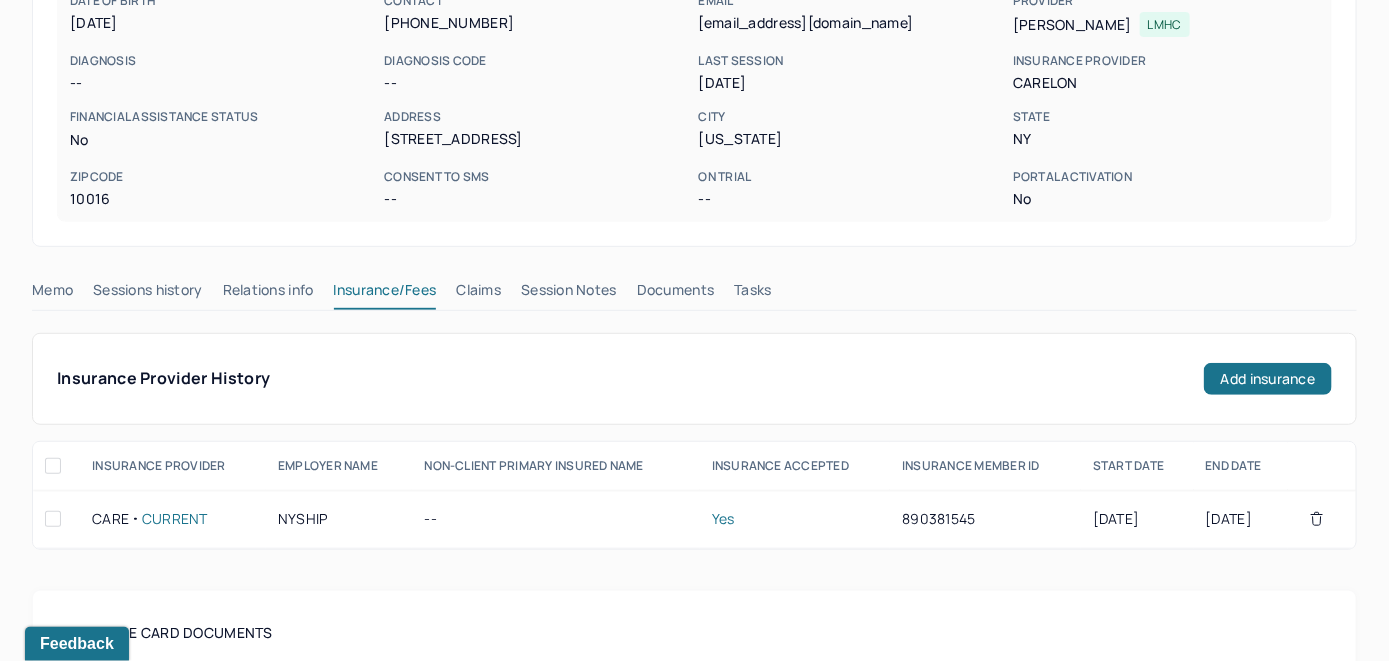 click on "Claims" at bounding box center [478, 294] 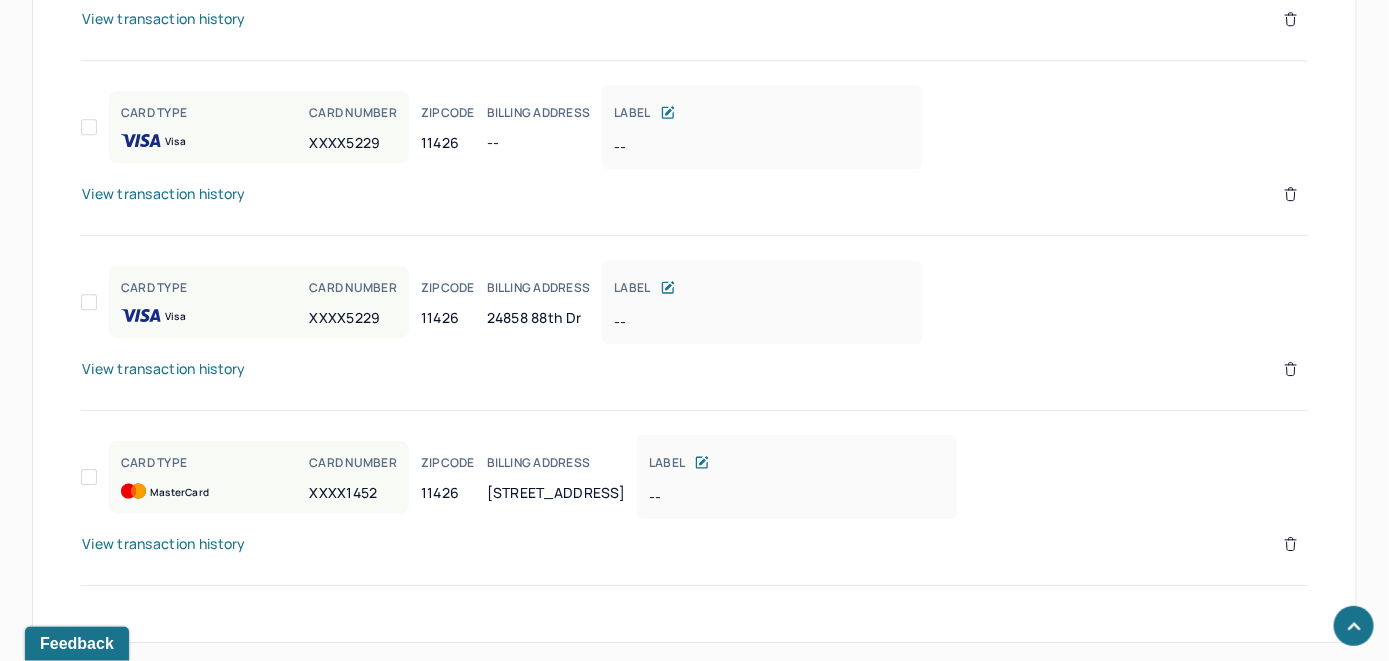 scroll, scrollTop: 1859, scrollLeft: 0, axis: vertical 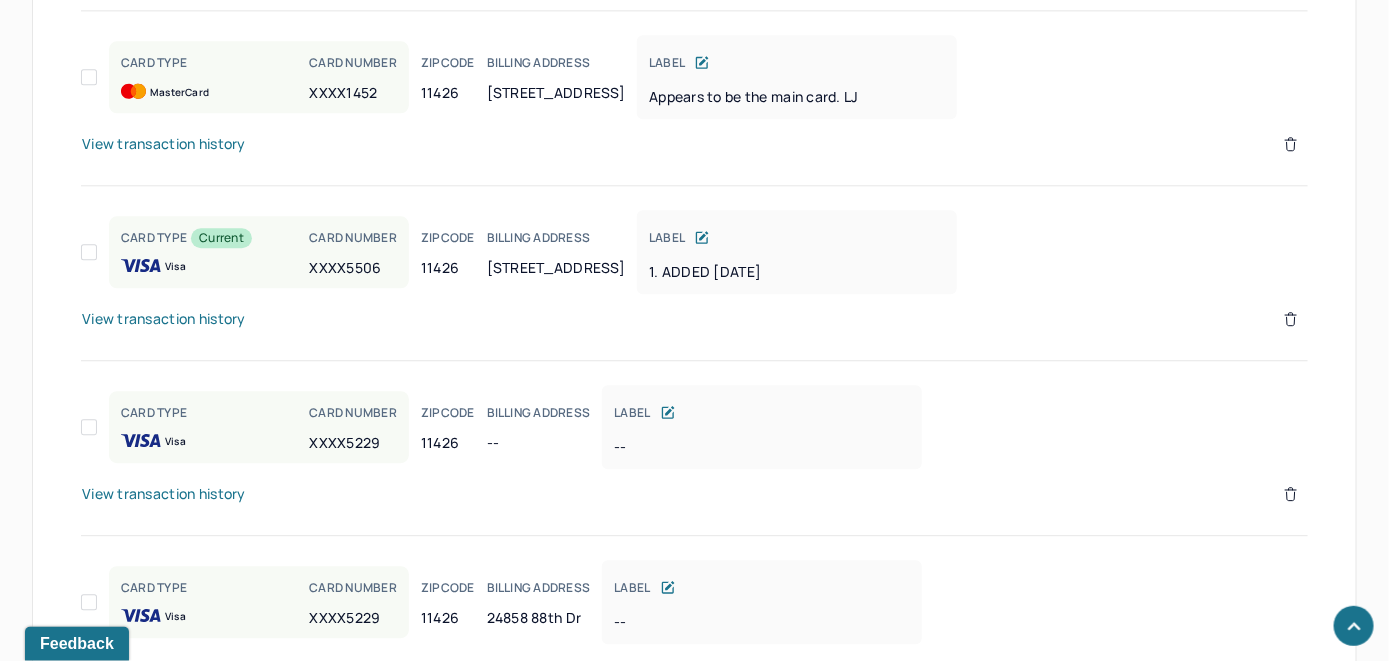 click on "View transaction history" at bounding box center (164, 319) 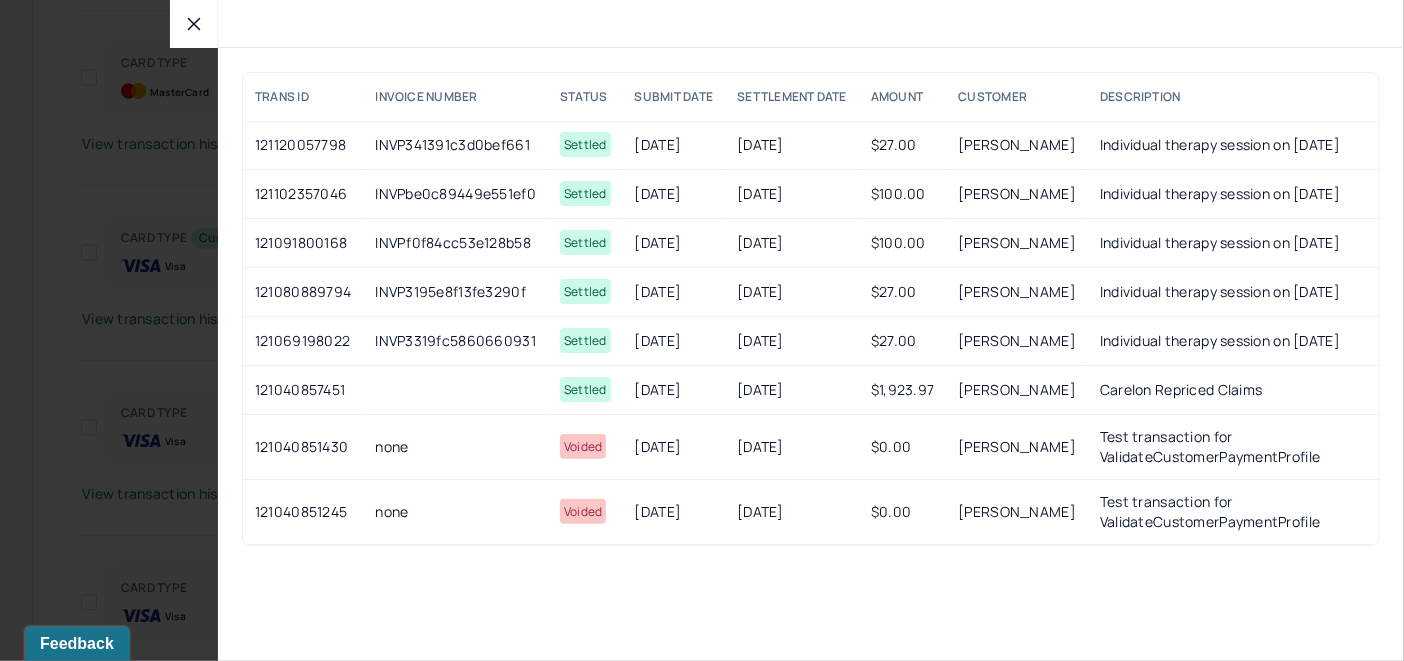 click 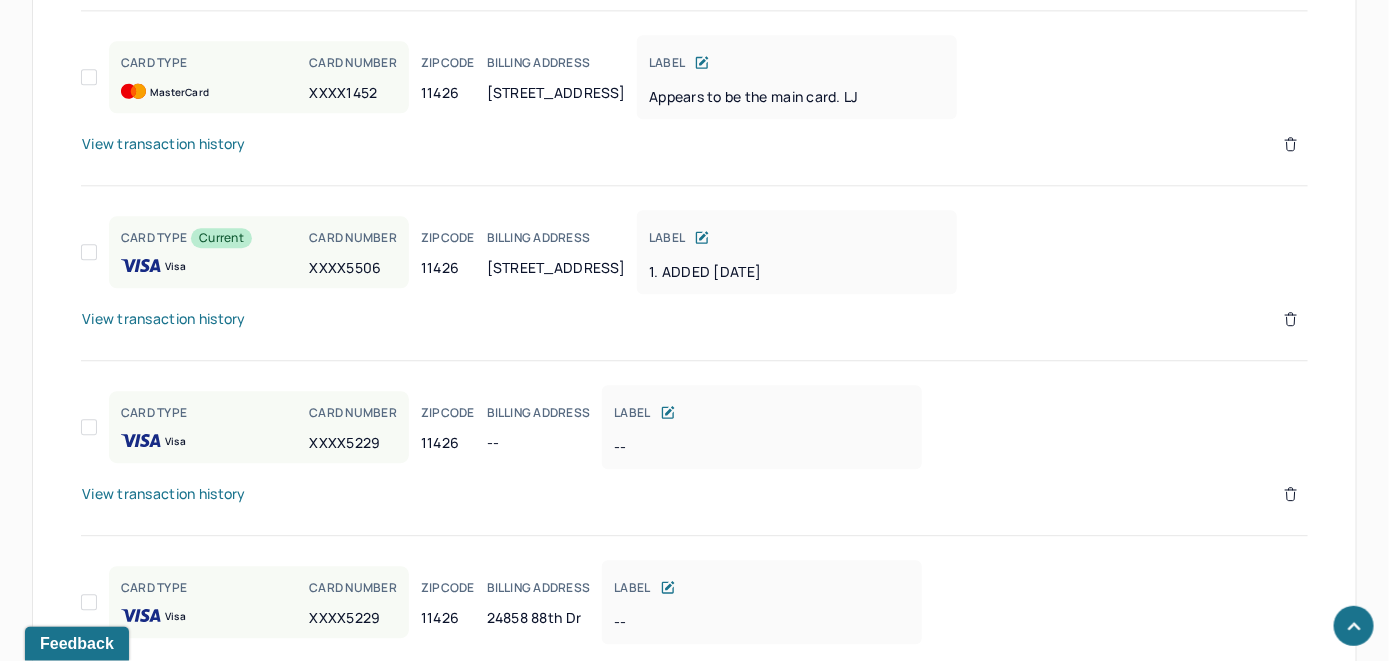 click on "View transaction history" at bounding box center [164, 319] 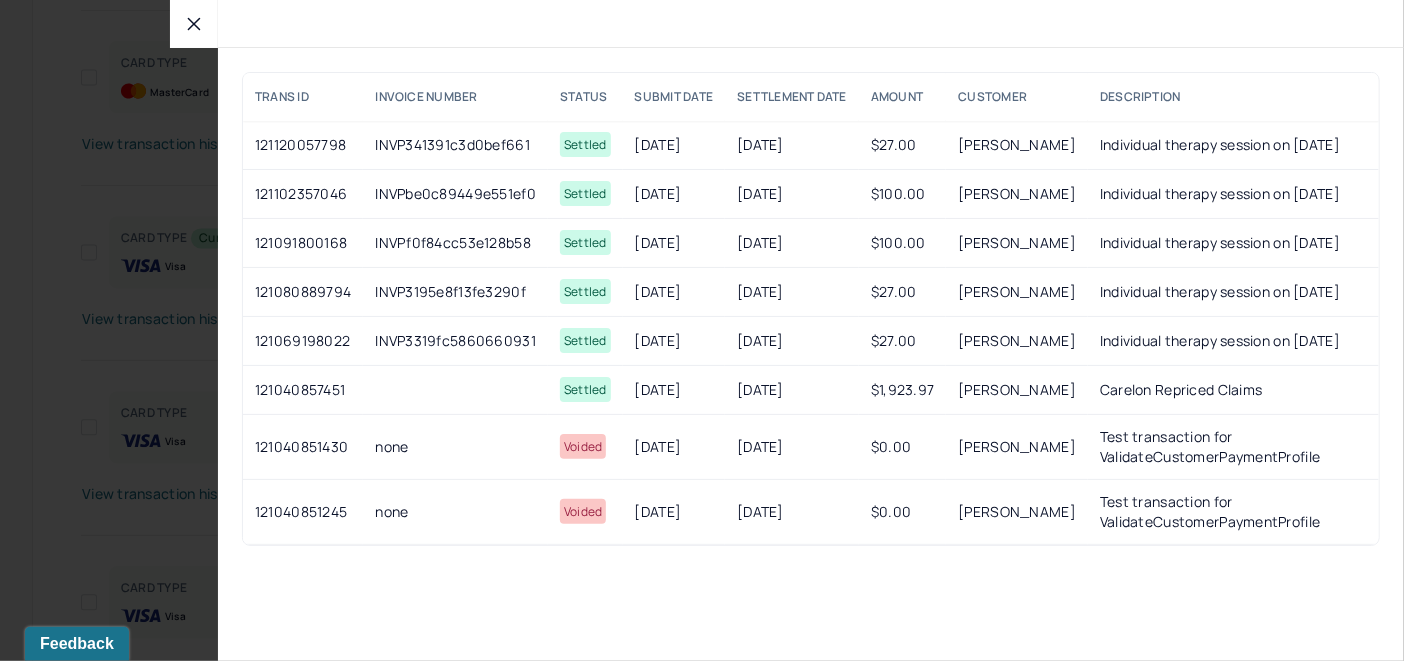 click 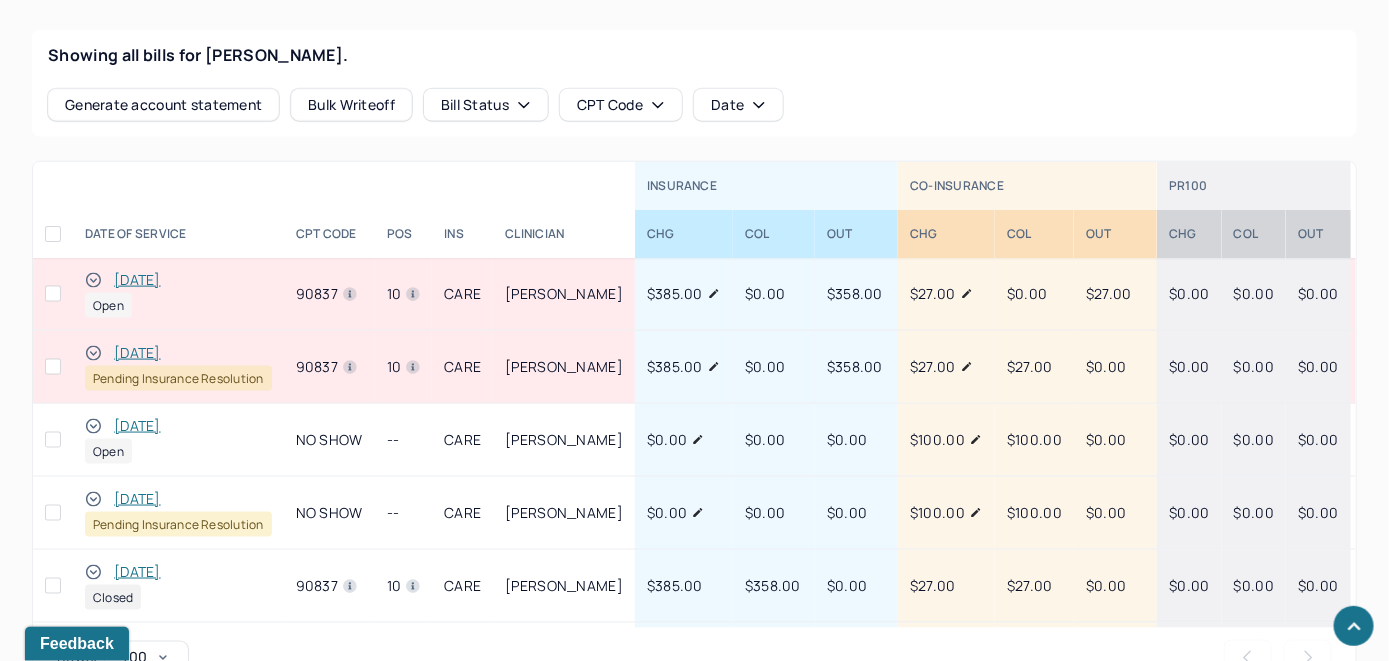 click on "[DATE]" at bounding box center (137, 280) 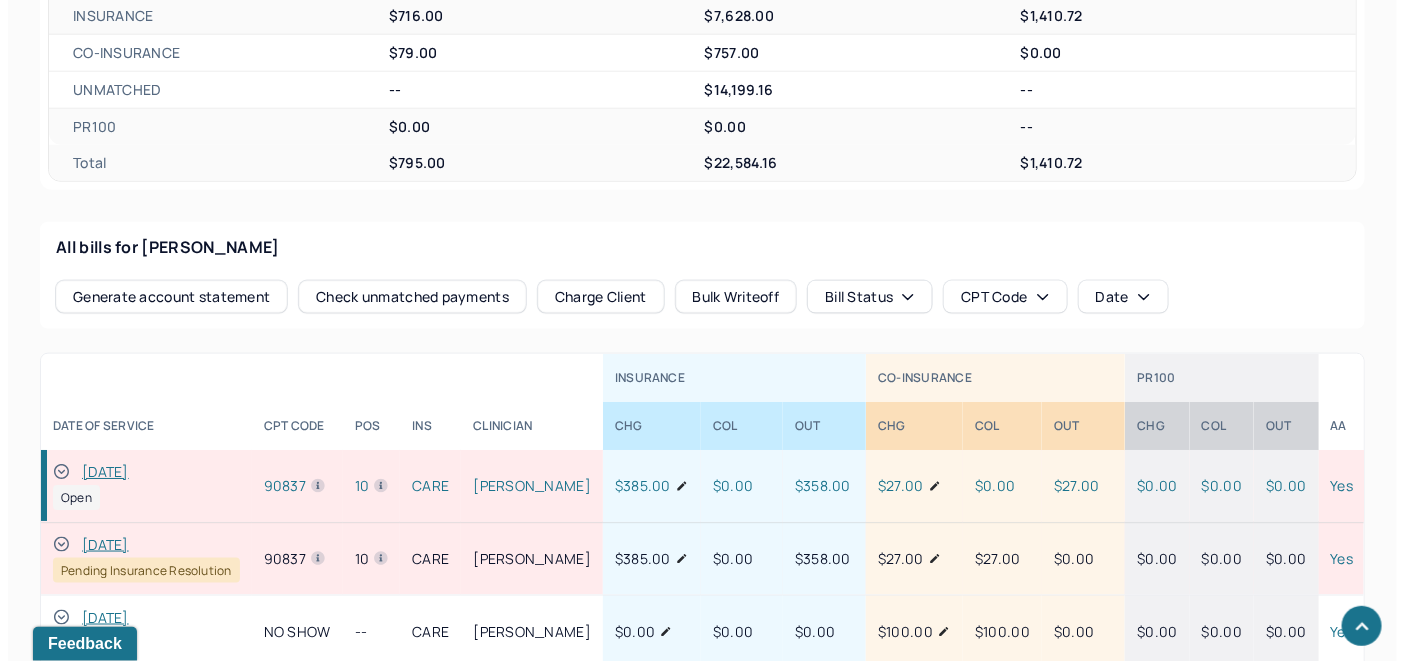 scroll, scrollTop: 859, scrollLeft: 0, axis: vertical 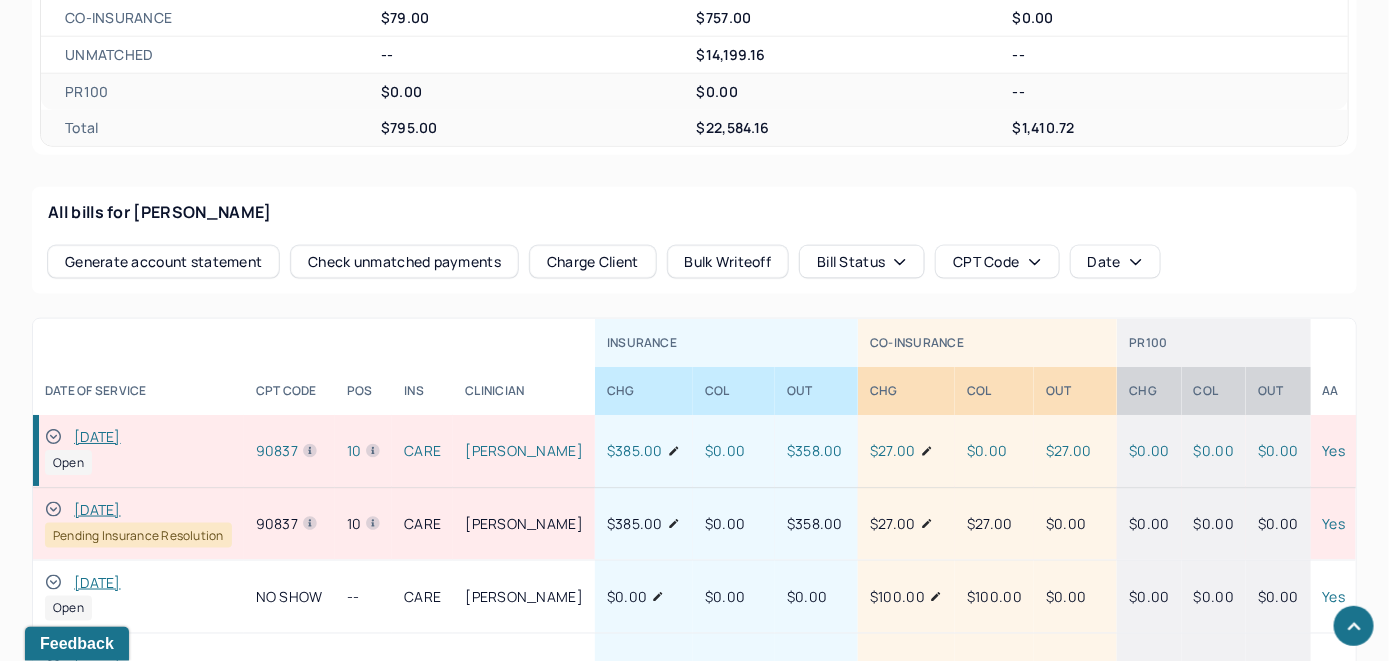 click on "Check unmatched payments" at bounding box center [404, 262] 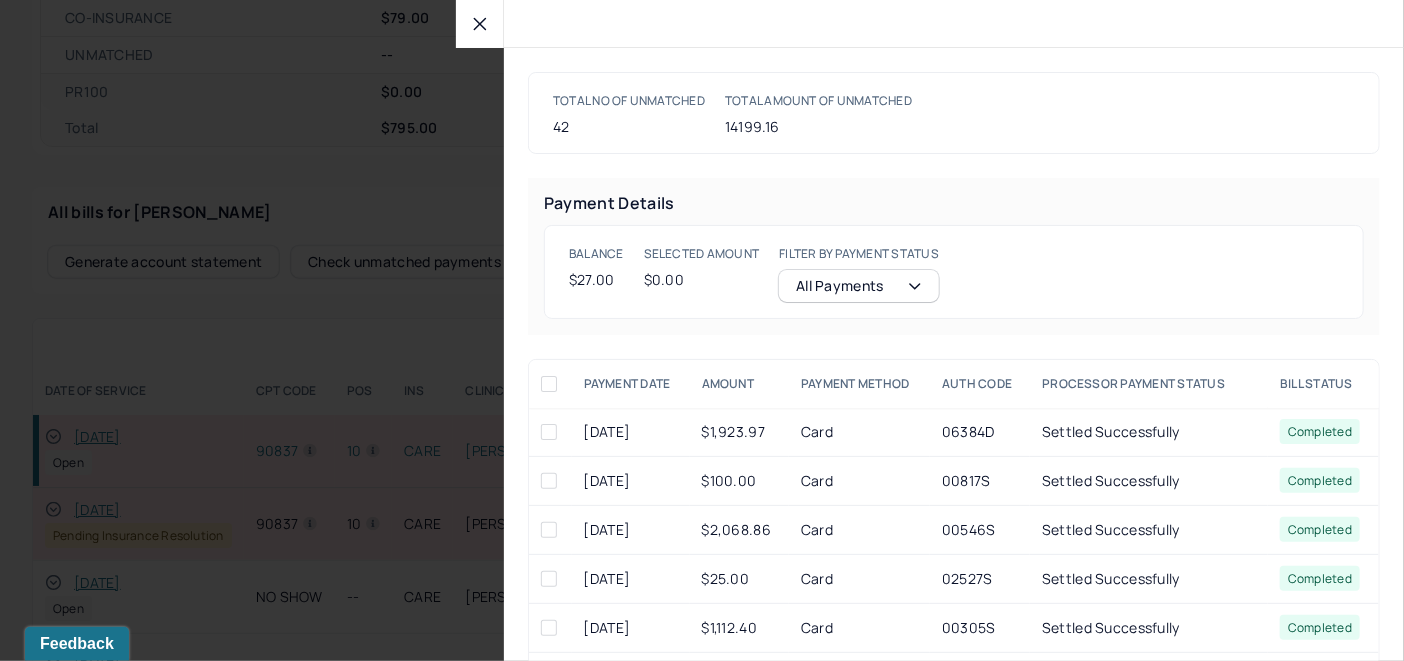 click 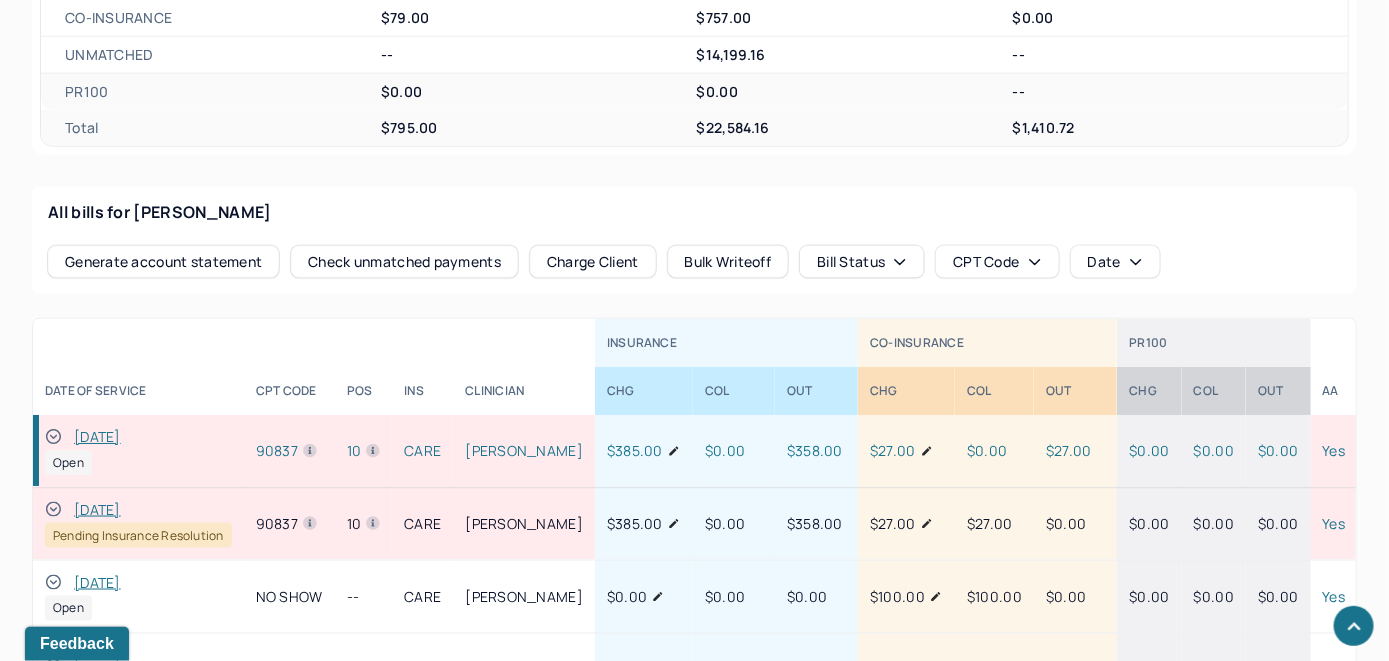 click on "Charge Client" at bounding box center (593, 262) 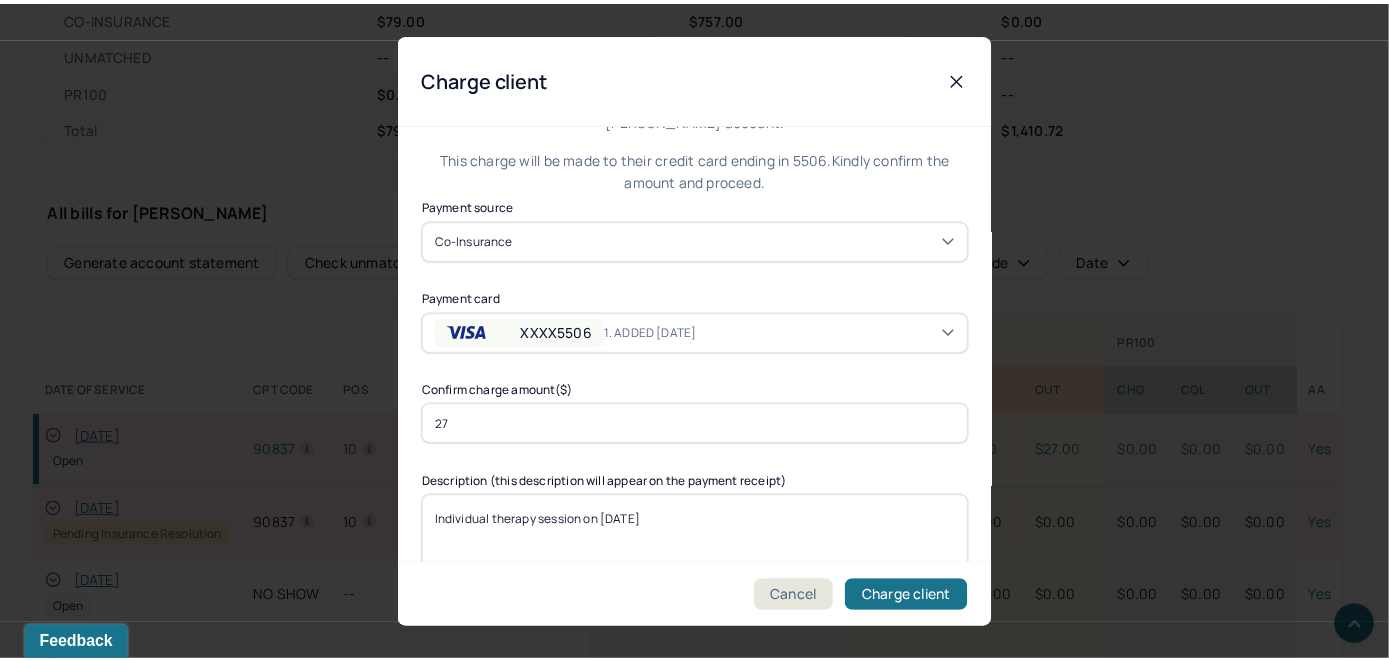 scroll, scrollTop: 121, scrollLeft: 0, axis: vertical 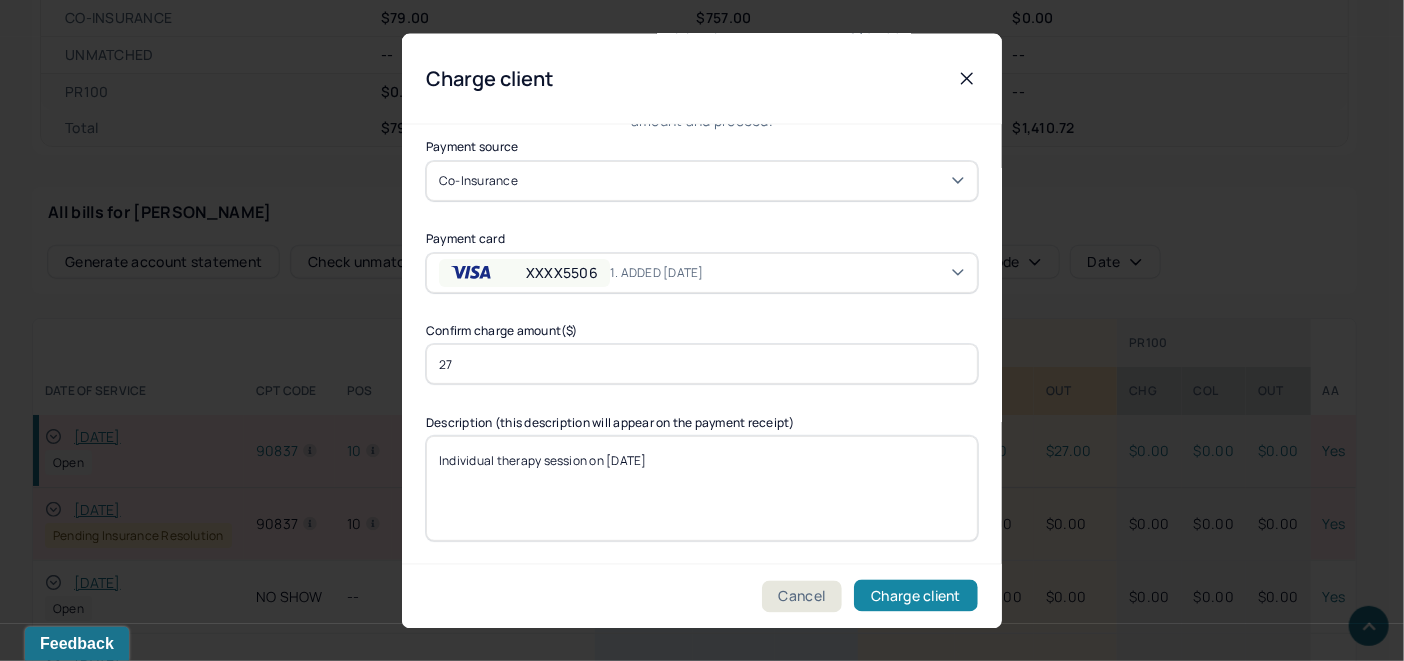 click on "Charge client" at bounding box center (916, 596) 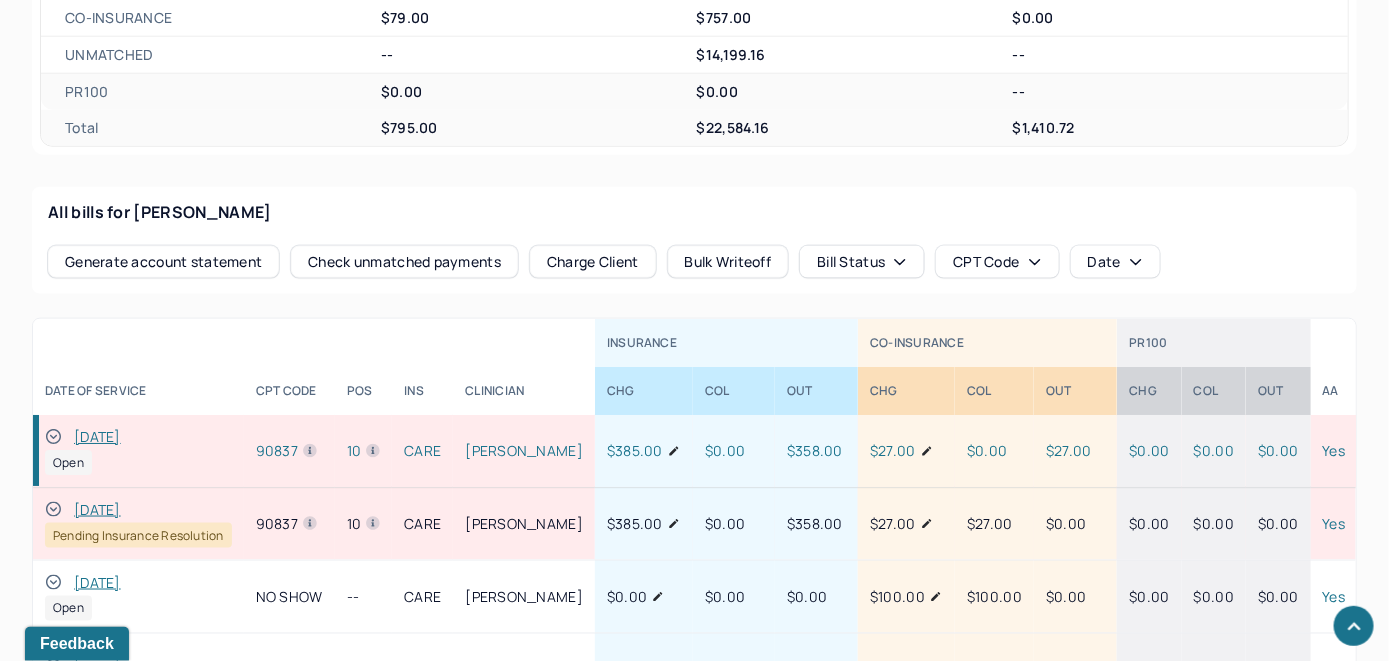 click 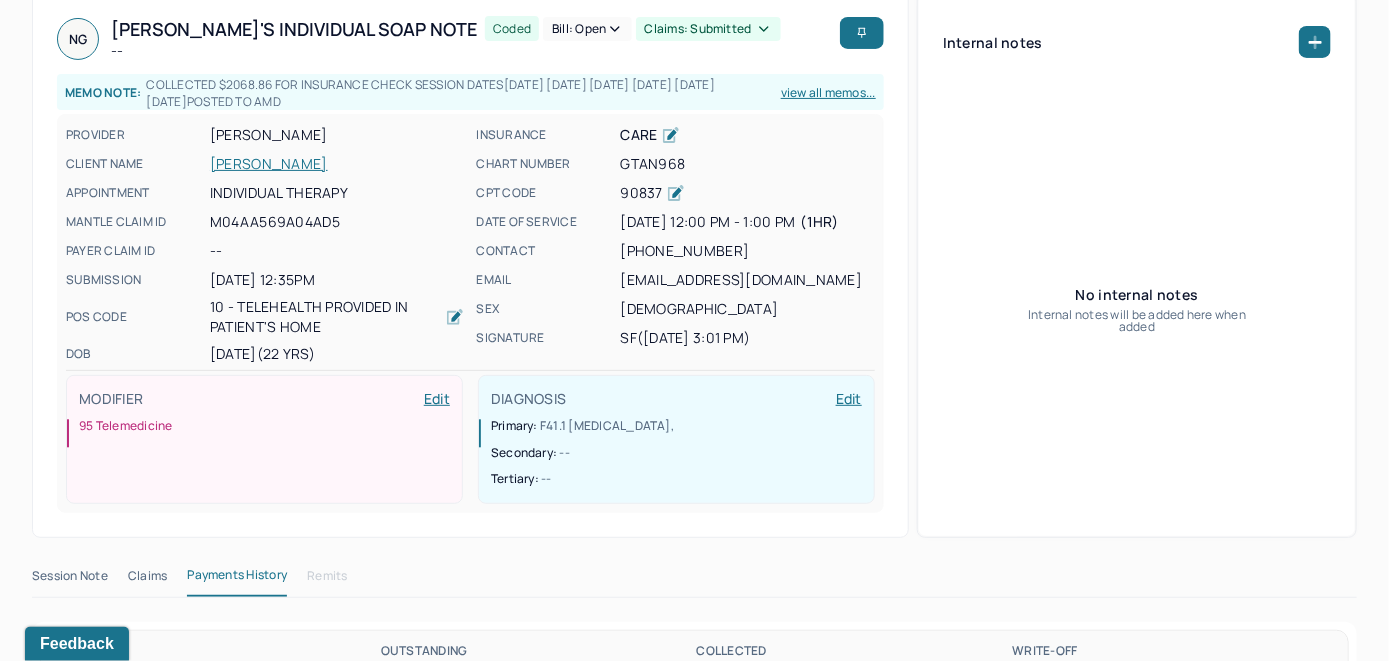 scroll, scrollTop: 0, scrollLeft: 0, axis: both 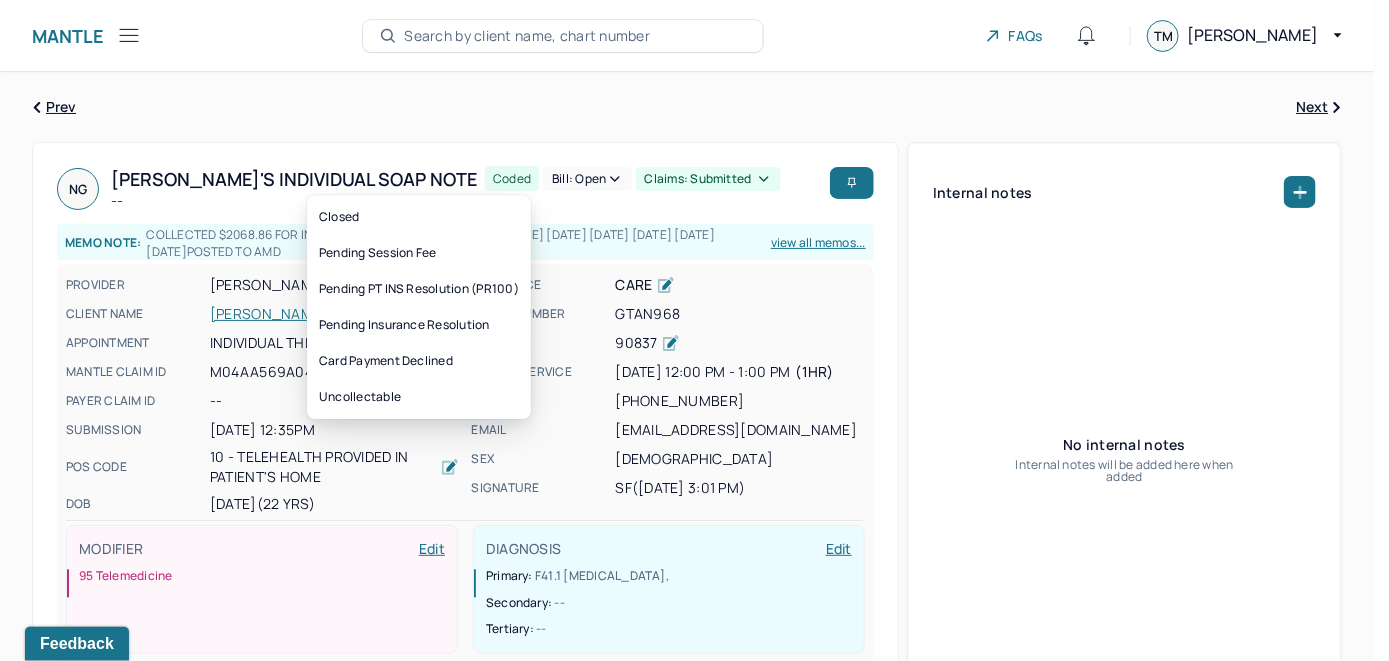 click on "Bill: Open" at bounding box center (587, 179) 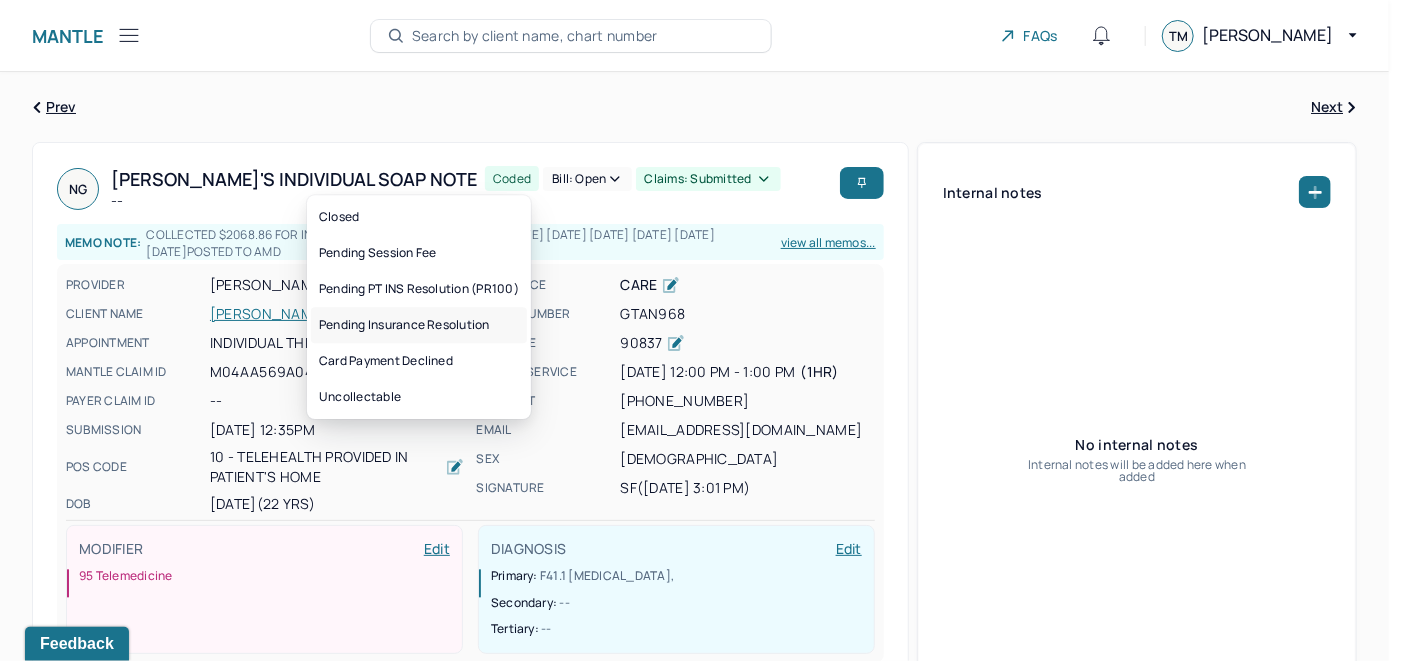 click on "Pending Insurance Resolution" at bounding box center (419, 325) 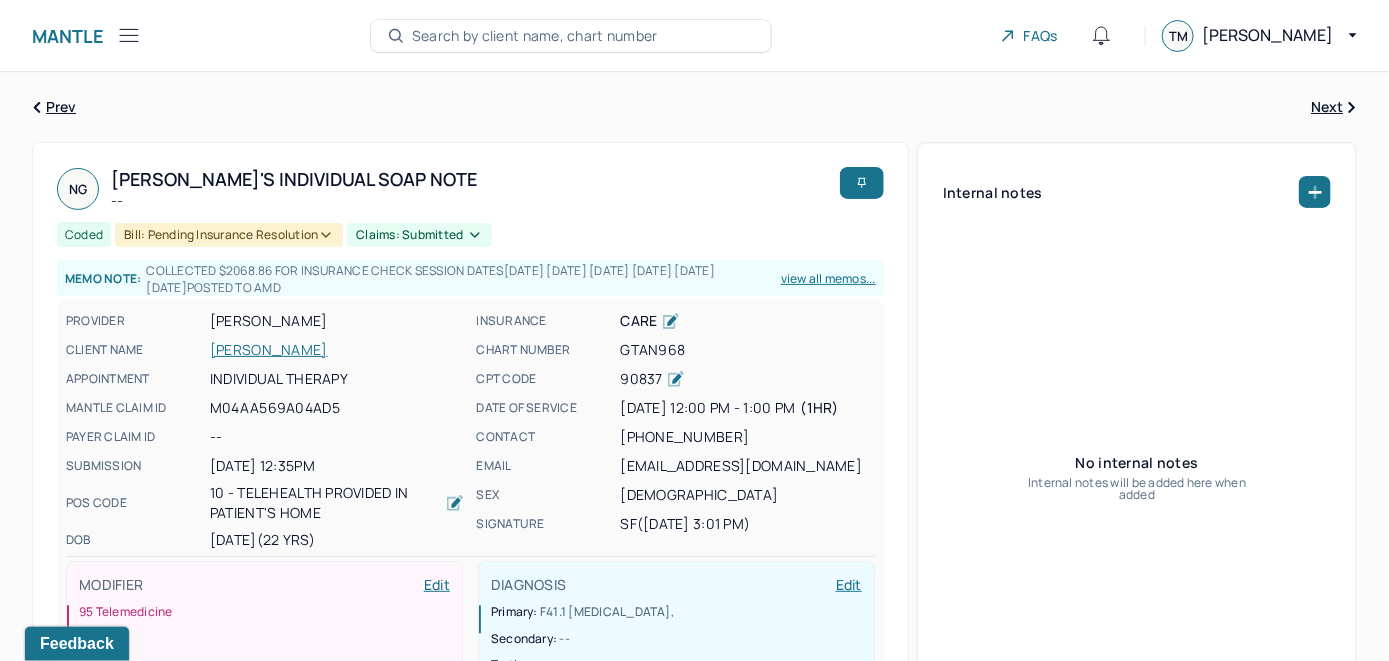 click on "Search by client name, chart number" at bounding box center (535, 36) 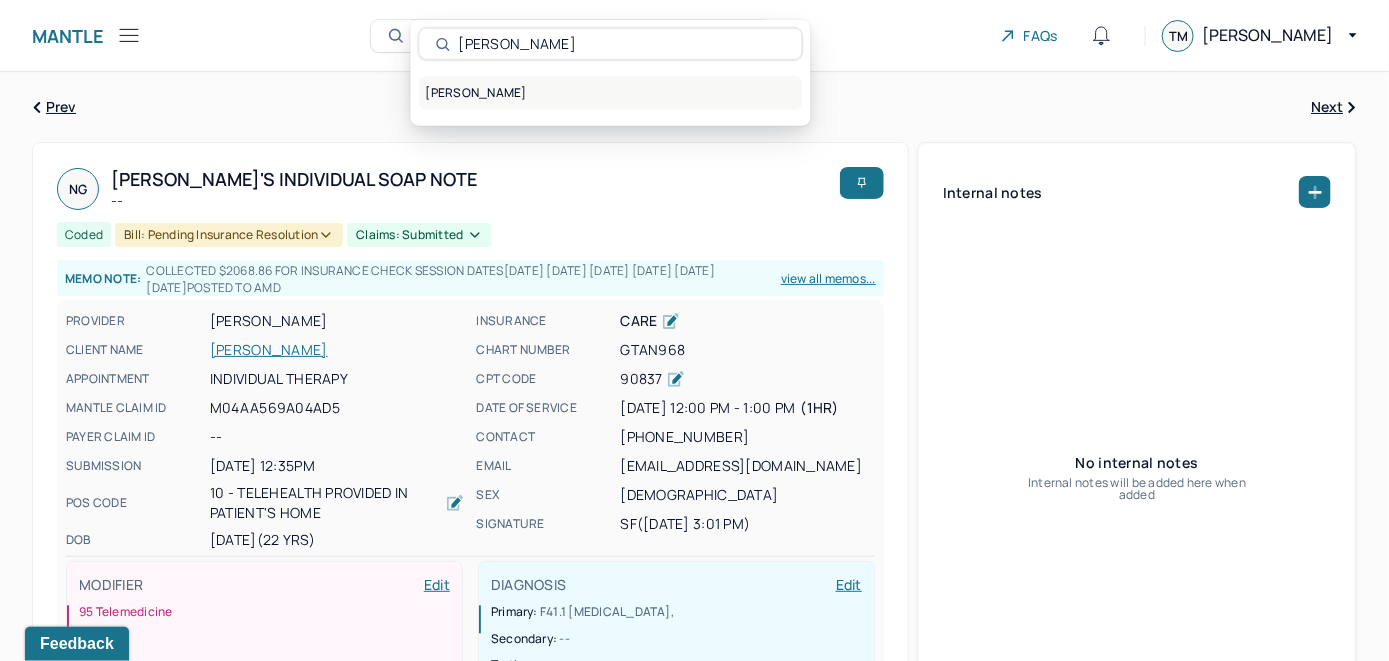 type on "[PERSON_NAME]" 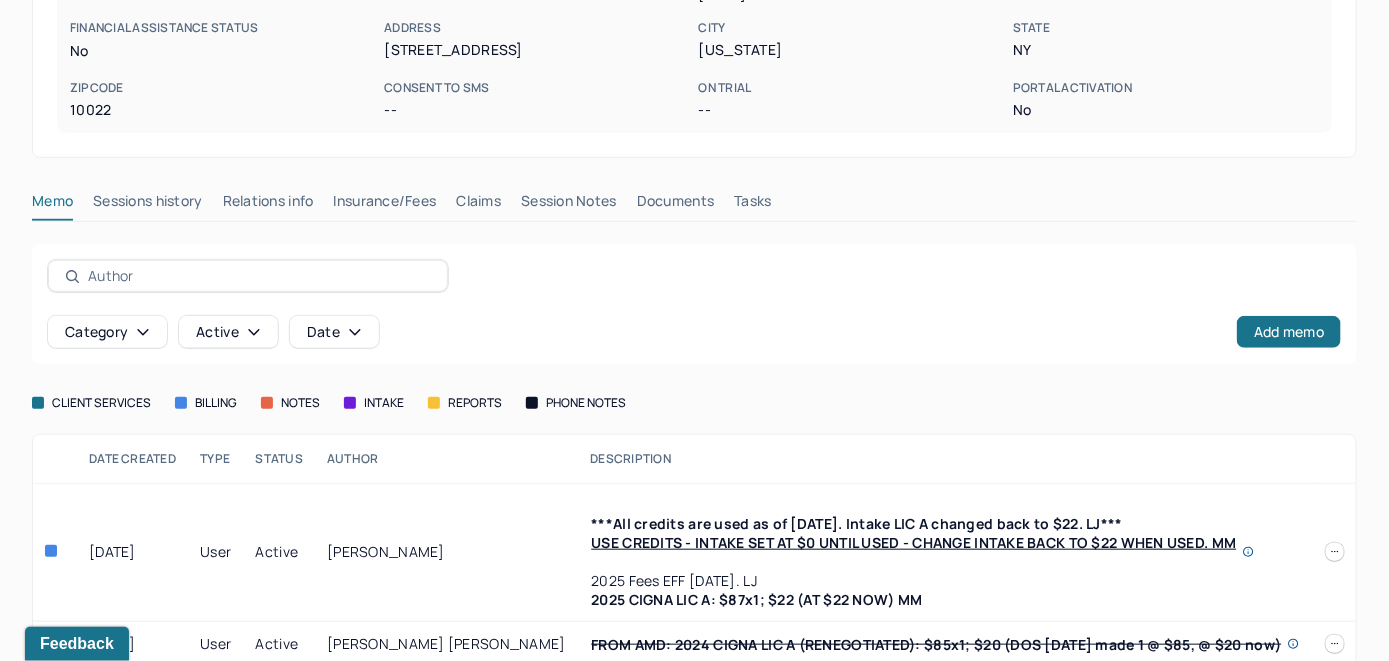scroll, scrollTop: 426, scrollLeft: 0, axis: vertical 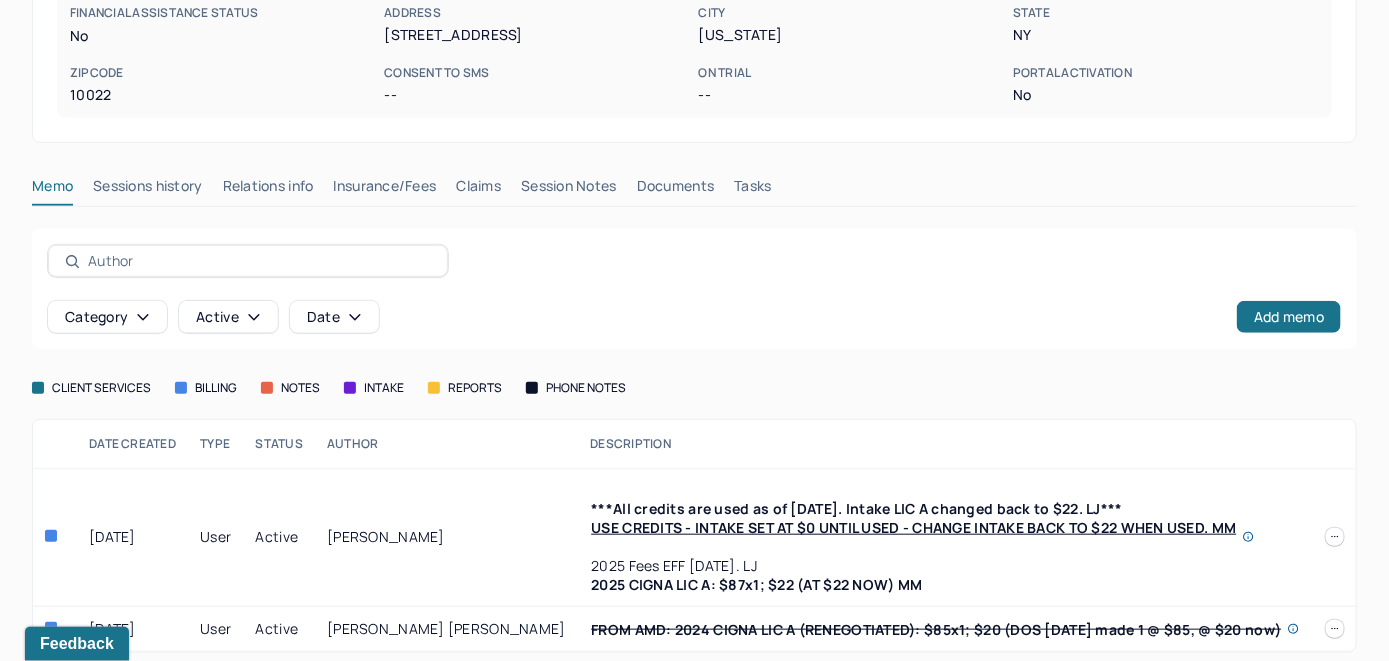click on "Claims" at bounding box center (478, 190) 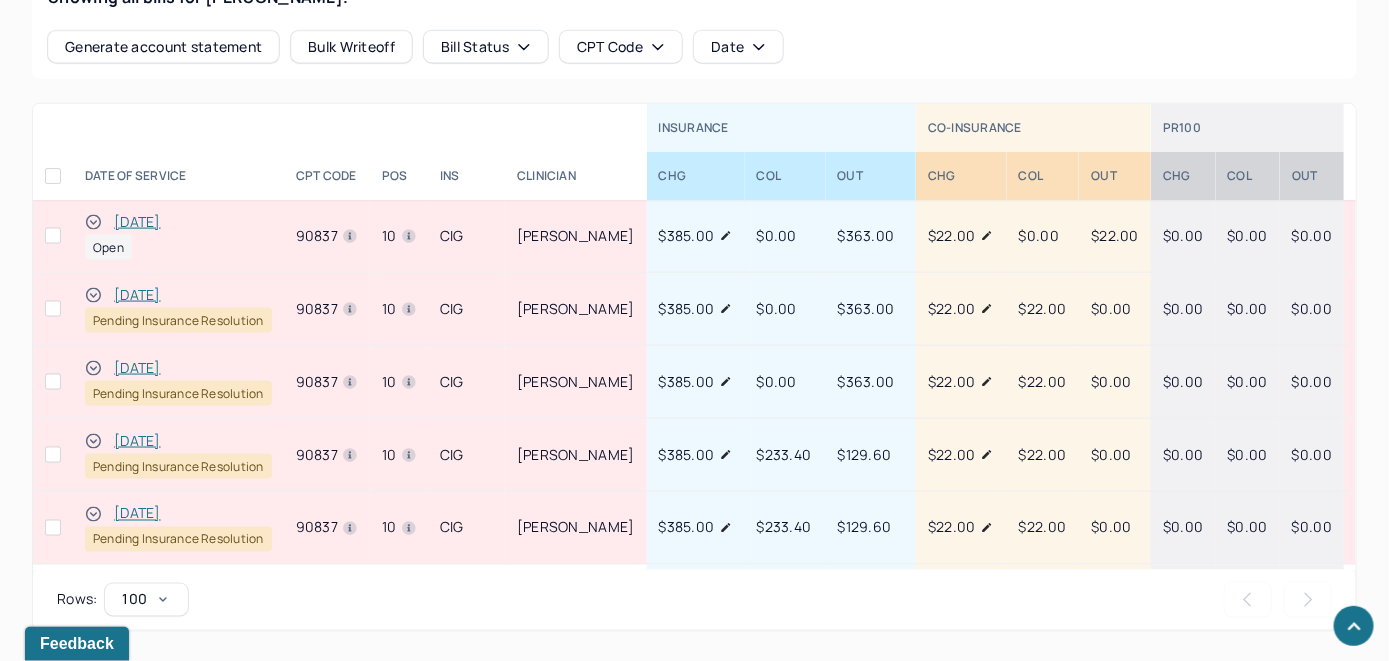scroll, scrollTop: 999, scrollLeft: 0, axis: vertical 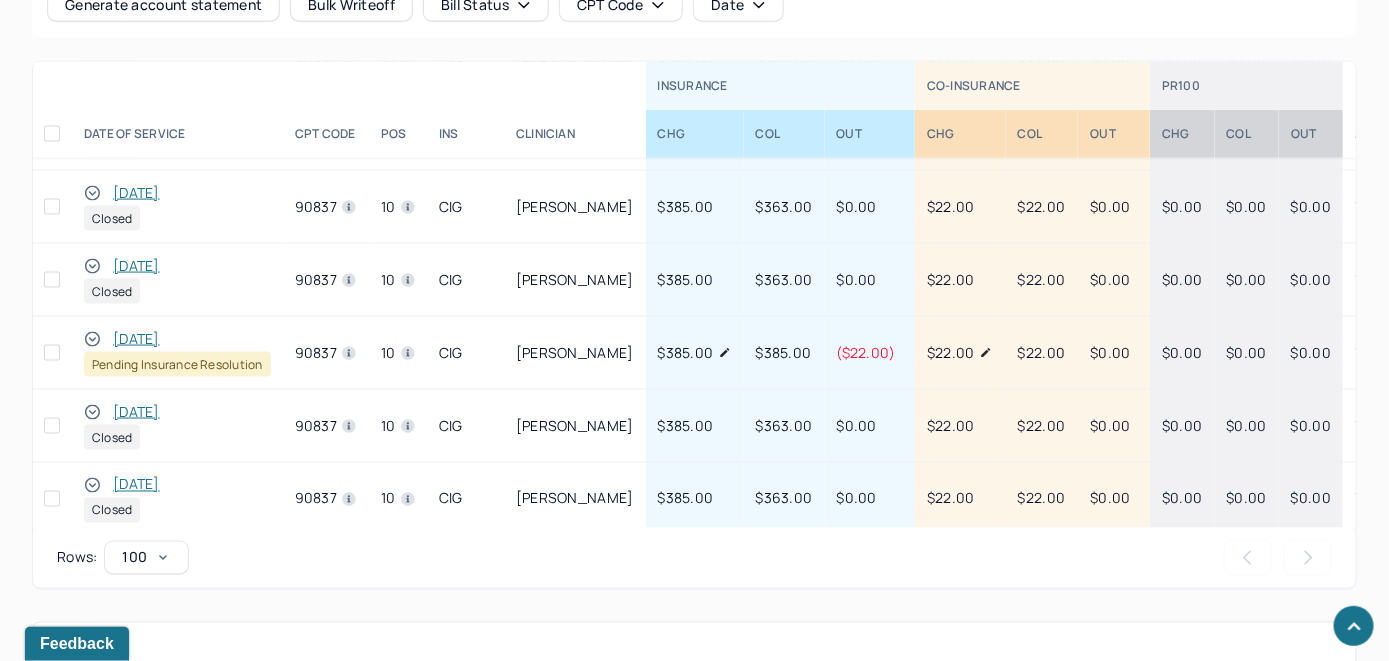 click 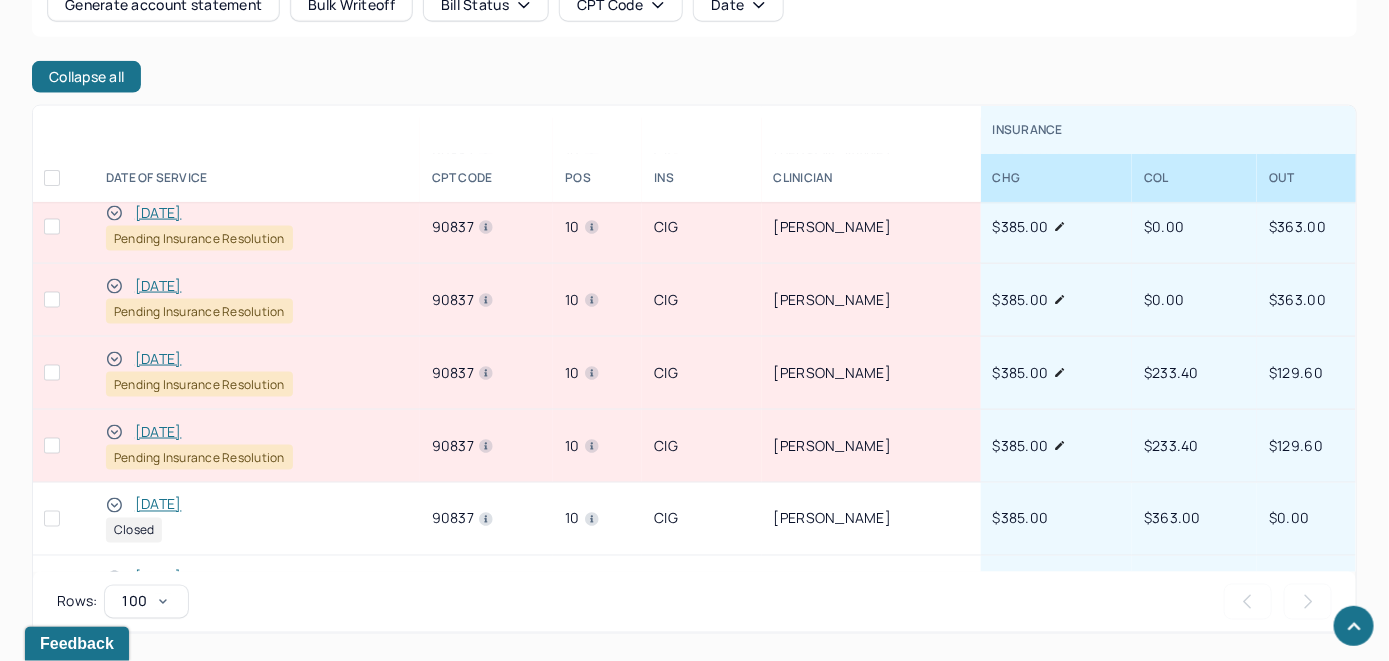 scroll, scrollTop: 0, scrollLeft: 1, axis: horizontal 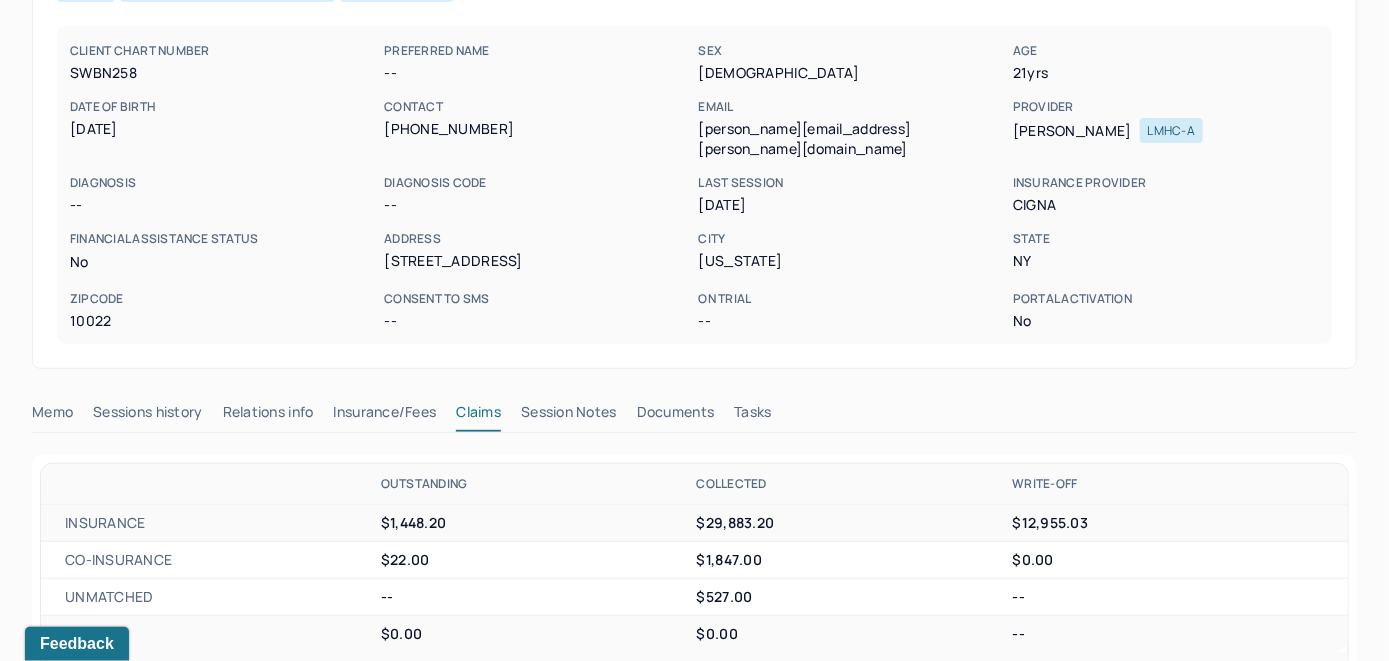 click on "Memo" at bounding box center (52, 416) 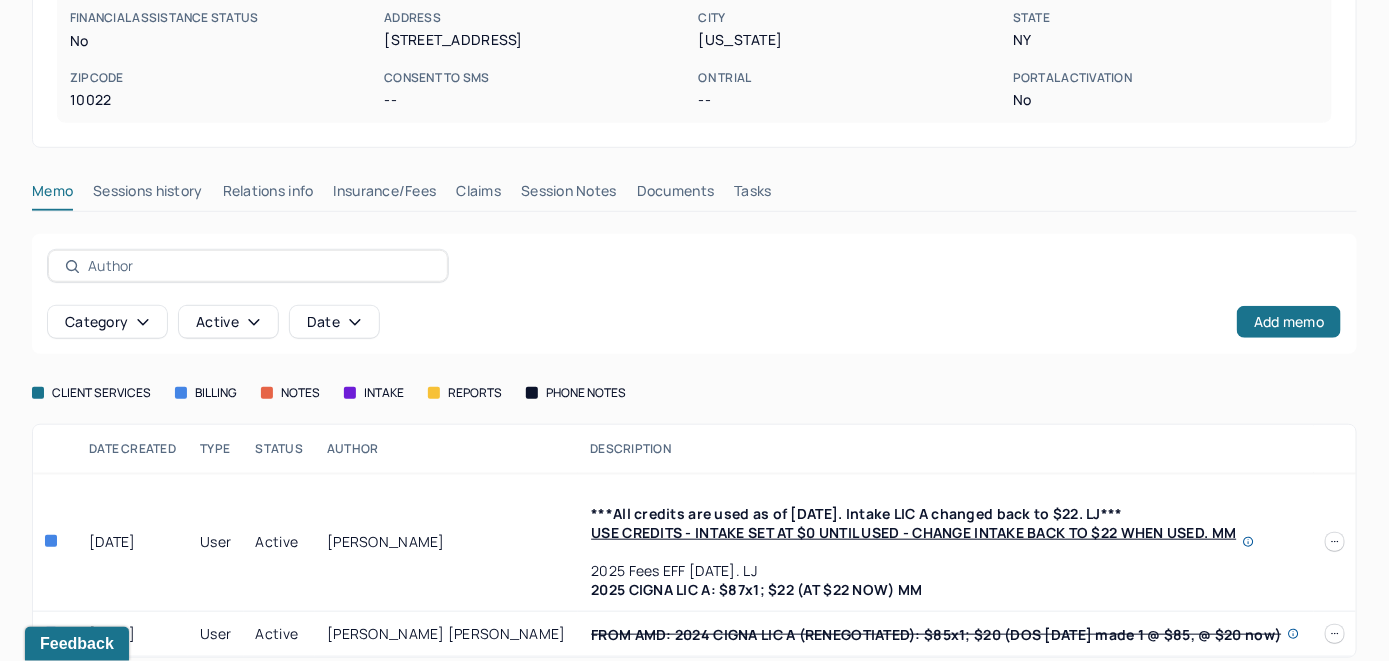 scroll, scrollTop: 426, scrollLeft: 0, axis: vertical 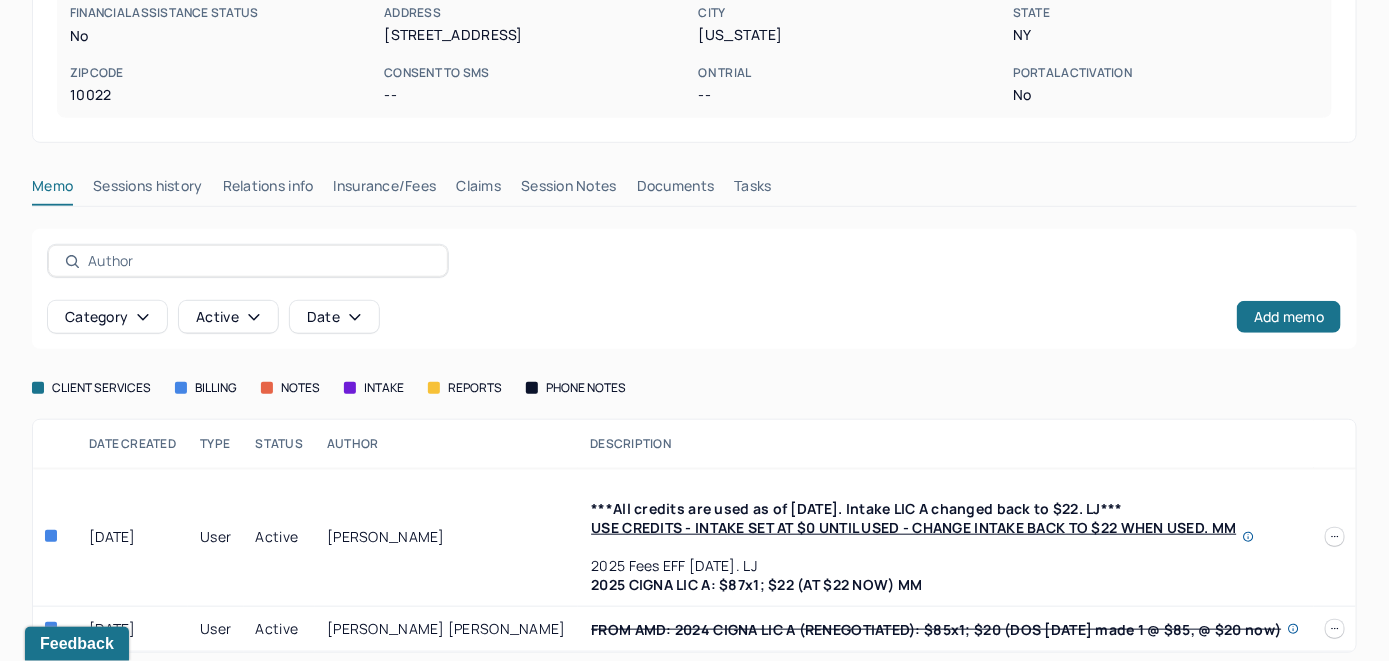 click on "Claims" at bounding box center [478, 190] 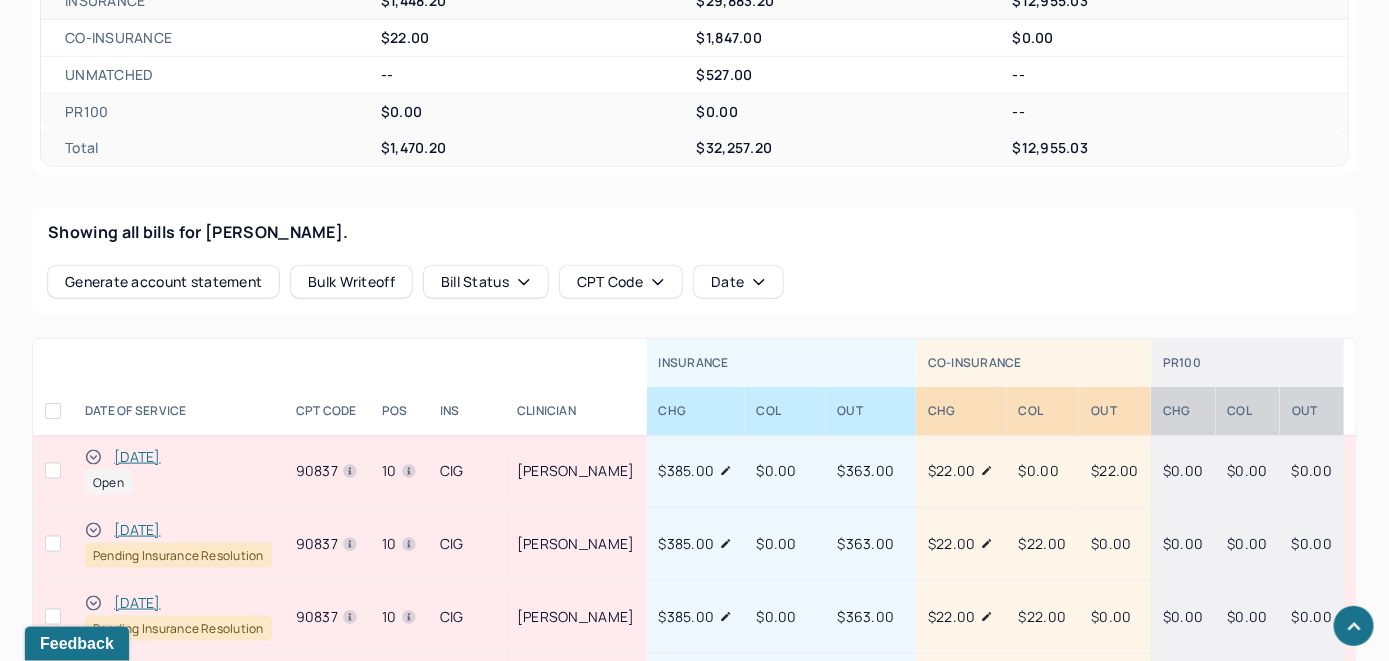 scroll, scrollTop: 926, scrollLeft: 0, axis: vertical 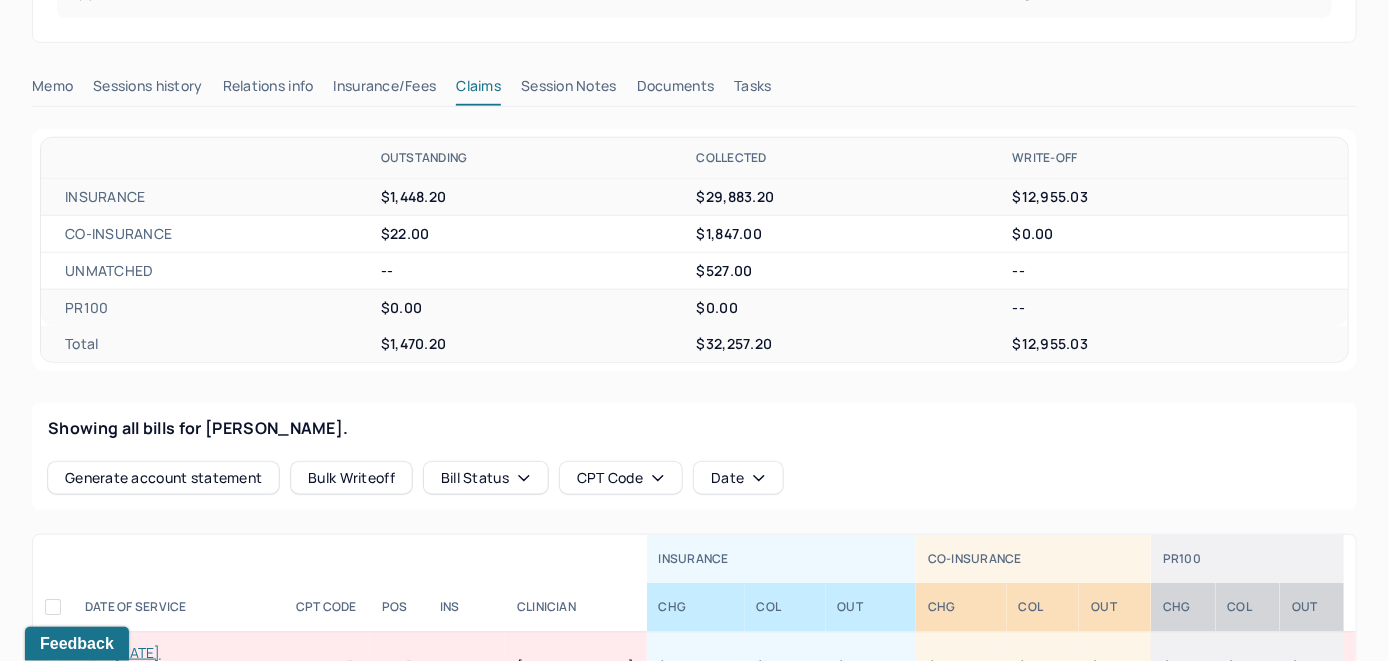 click on "Insurance/Fees" at bounding box center [385, 90] 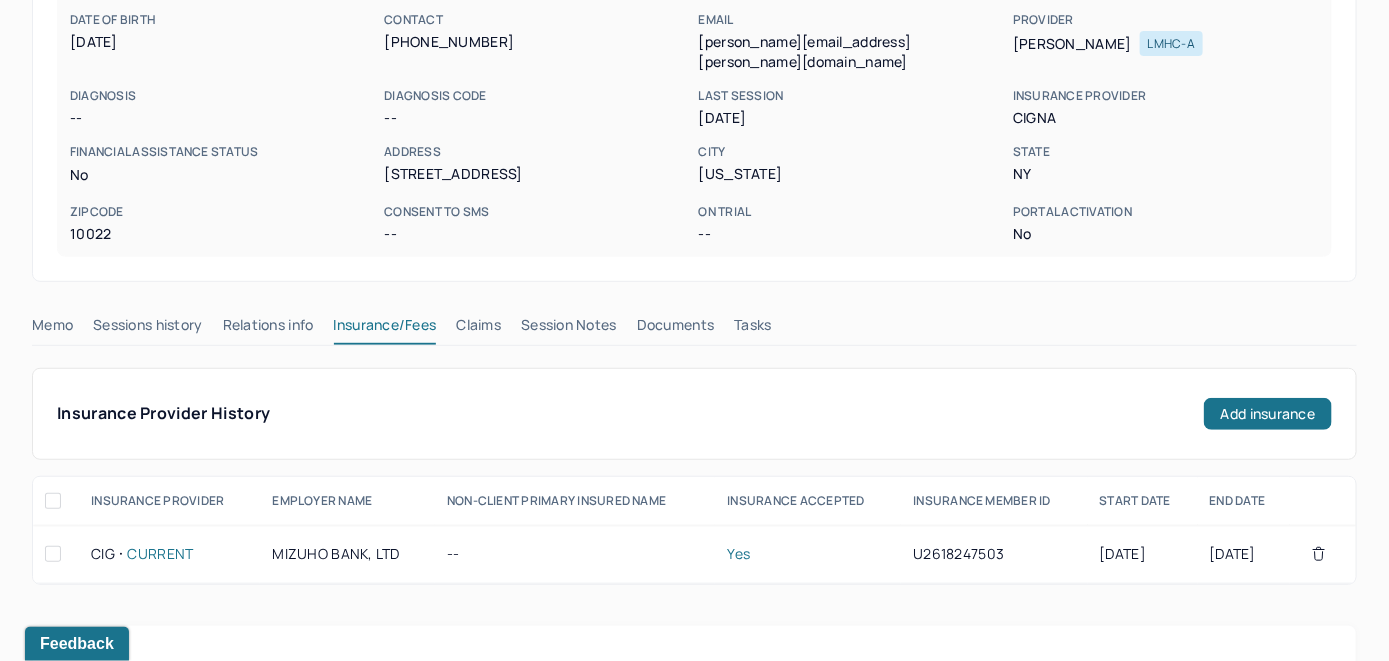 scroll, scrollTop: 226, scrollLeft: 0, axis: vertical 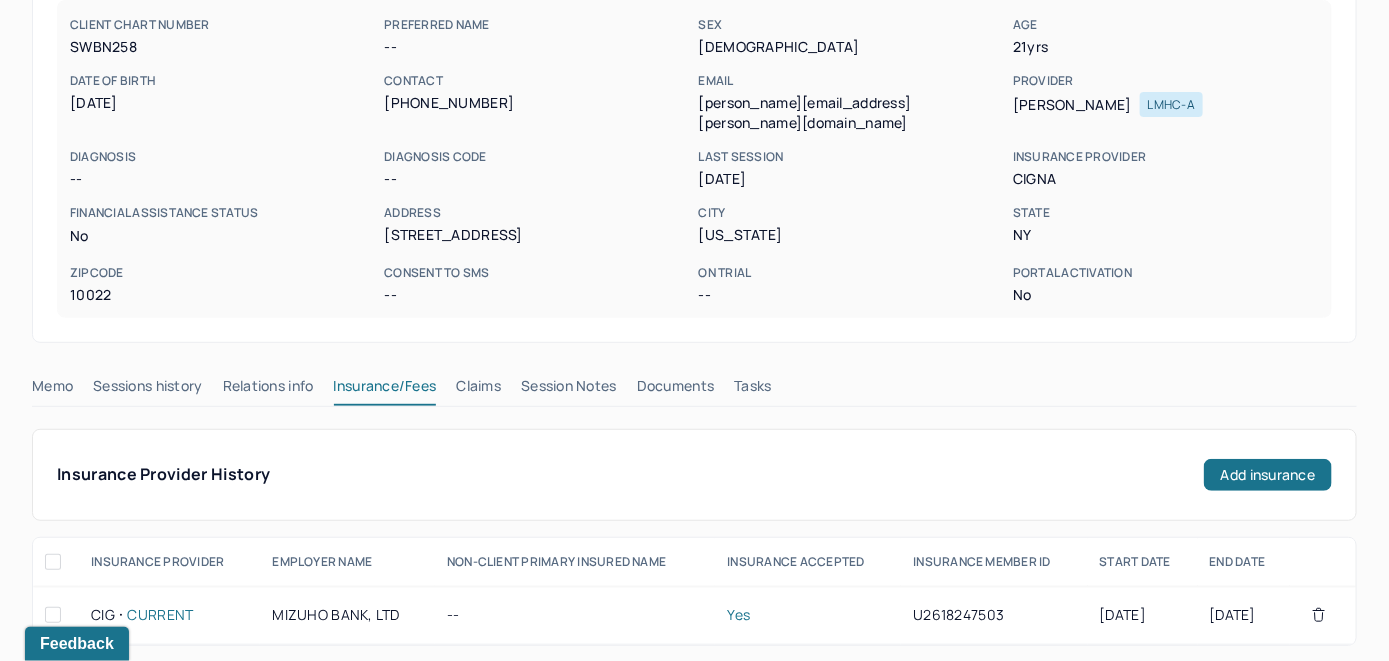 click on "Claims" at bounding box center (478, 390) 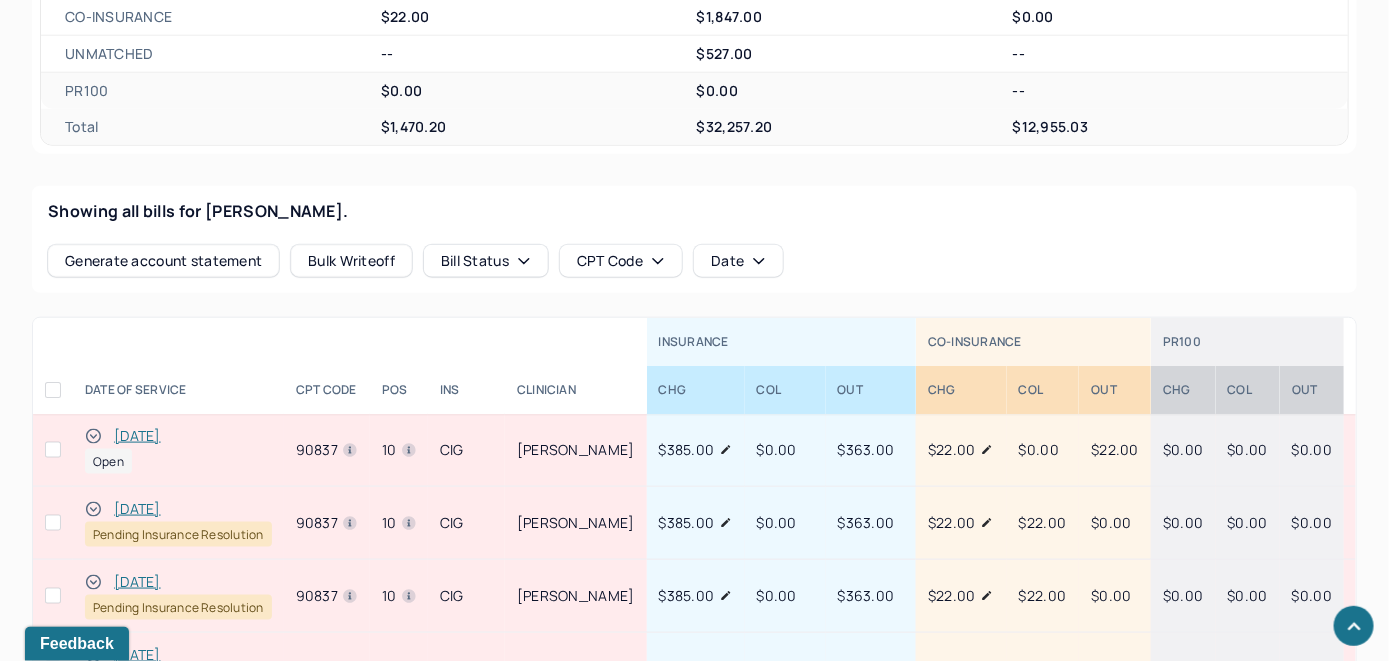 scroll, scrollTop: 826, scrollLeft: 0, axis: vertical 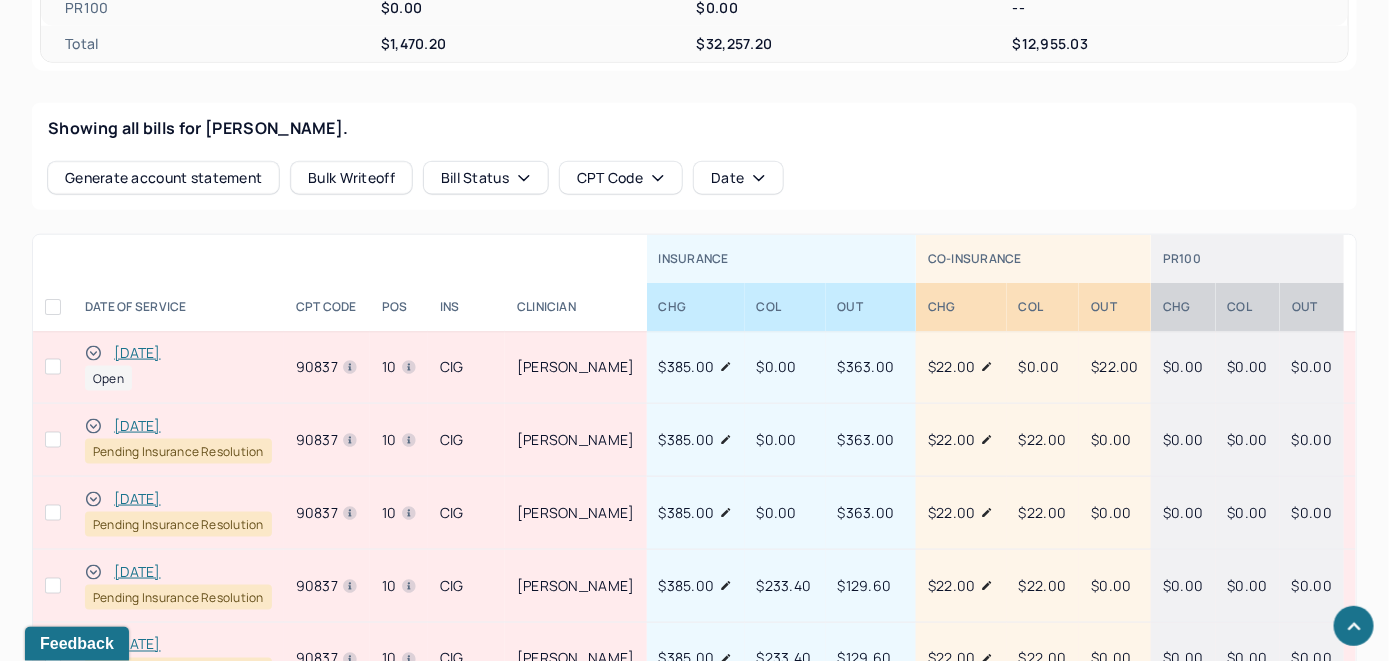 click on "[DATE]" at bounding box center [137, 353] 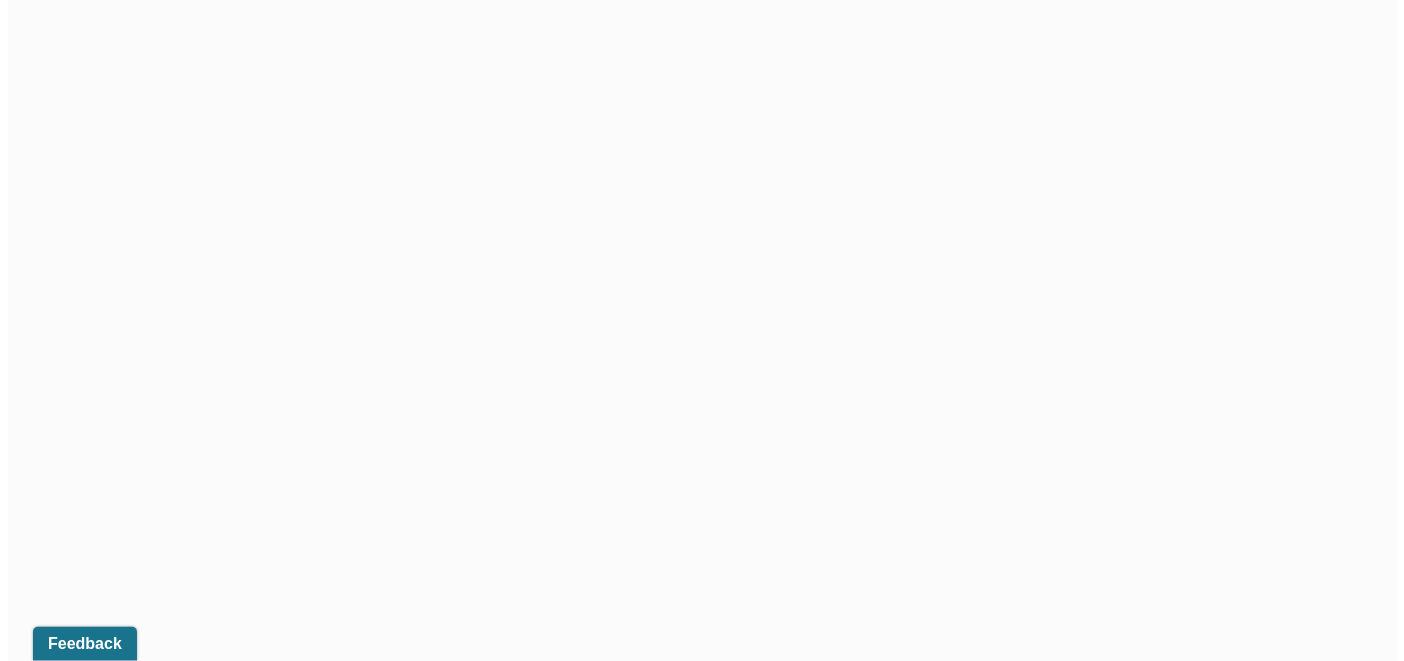 scroll, scrollTop: 826, scrollLeft: 0, axis: vertical 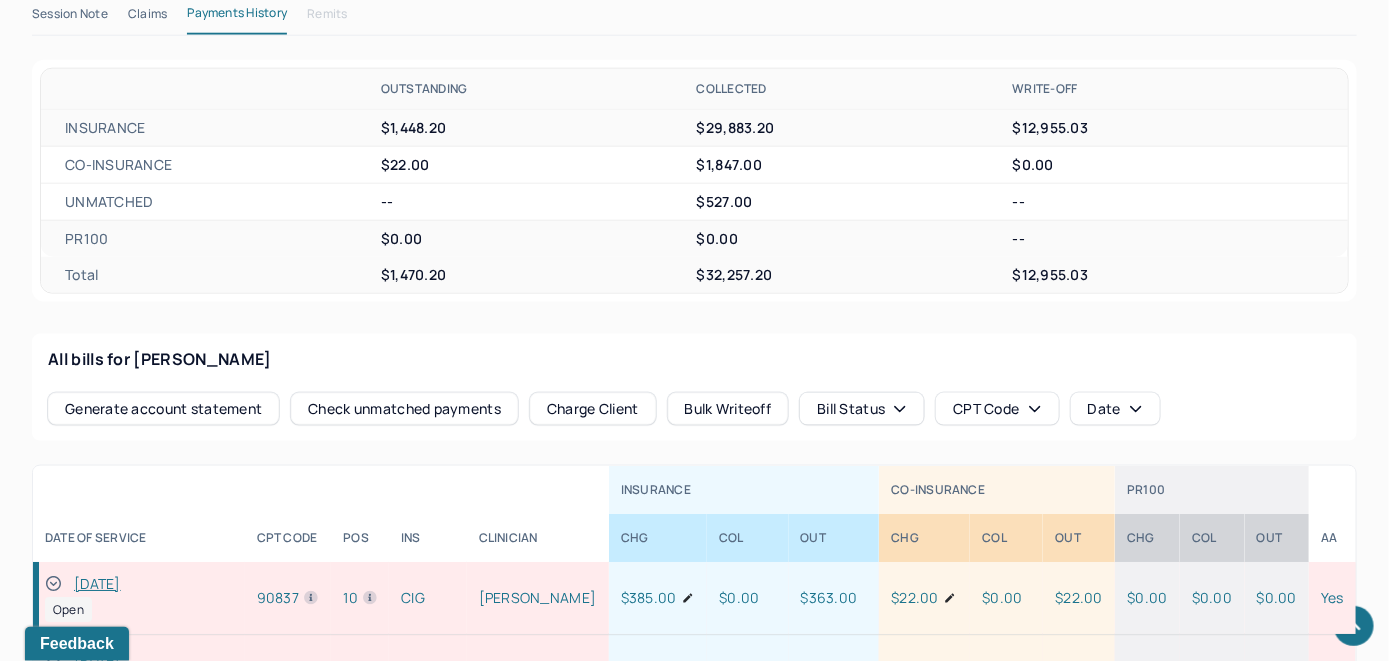 click on "Check unmatched payments" at bounding box center [404, 409] 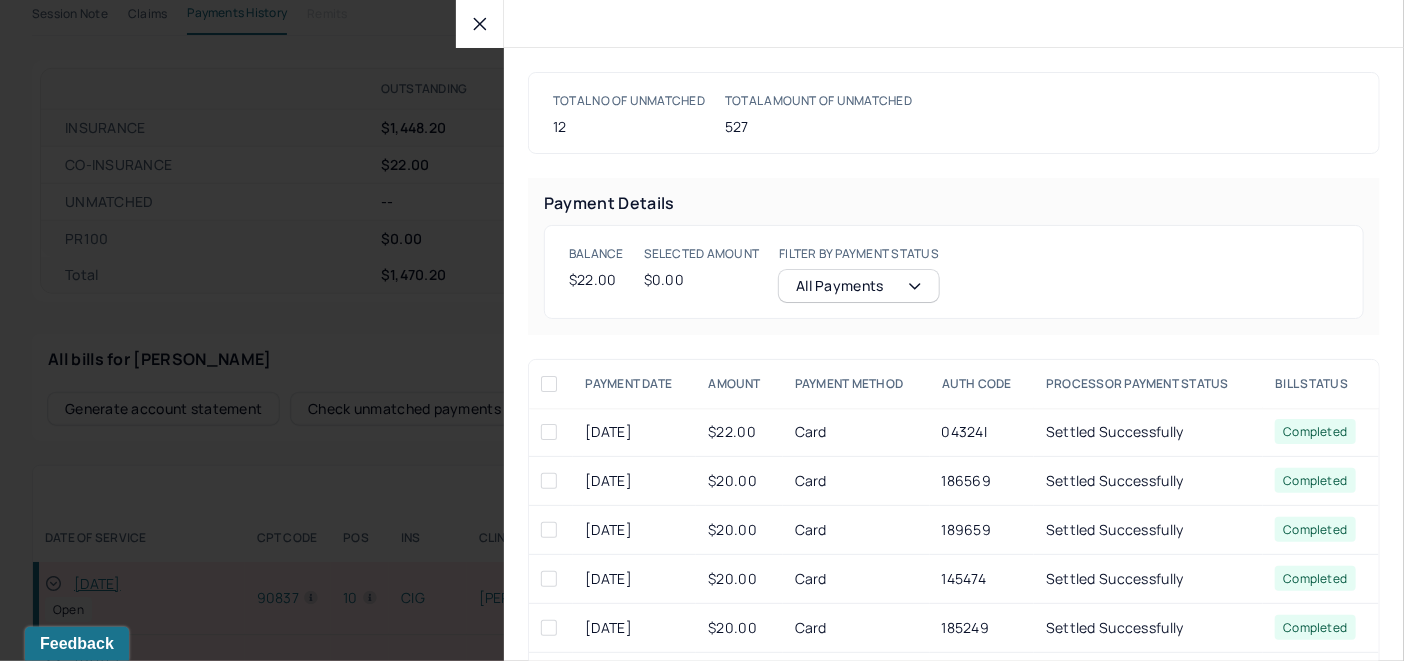 click at bounding box center (549, 432) 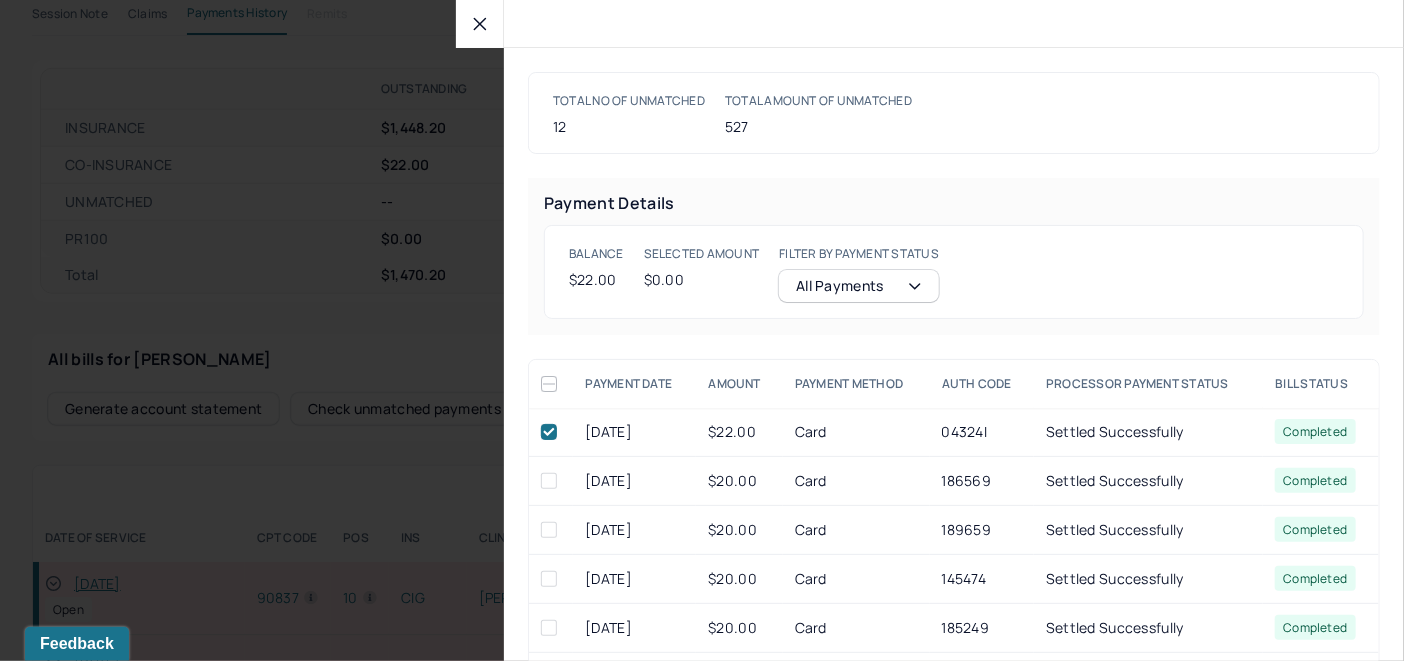 checkbox on "true" 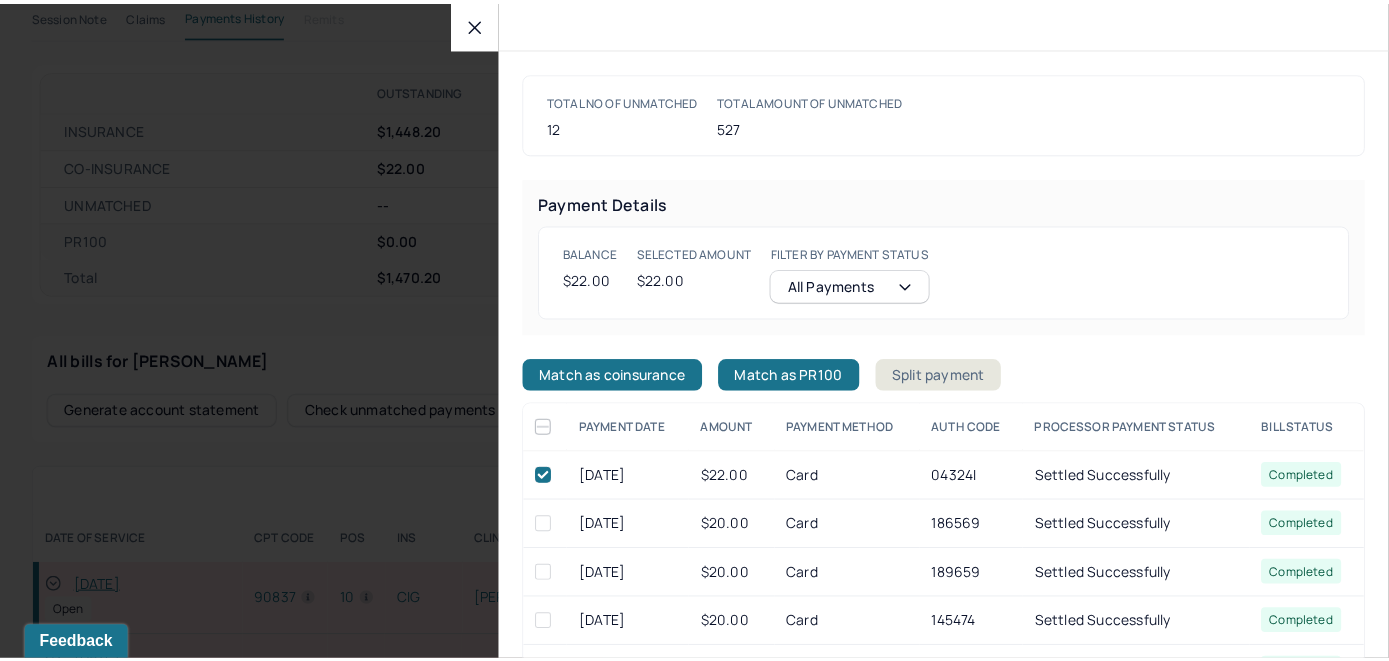 scroll, scrollTop: 828, scrollLeft: 0, axis: vertical 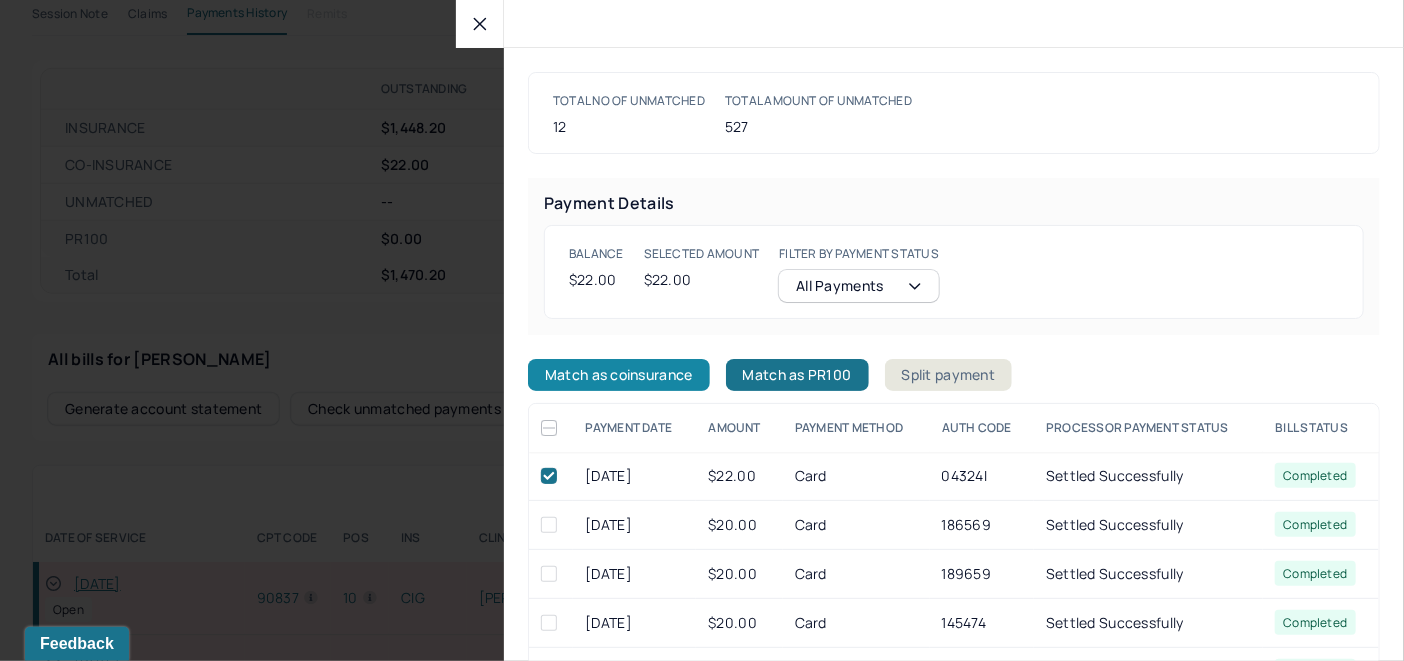 click on "Match as coinsurance" at bounding box center (619, 375) 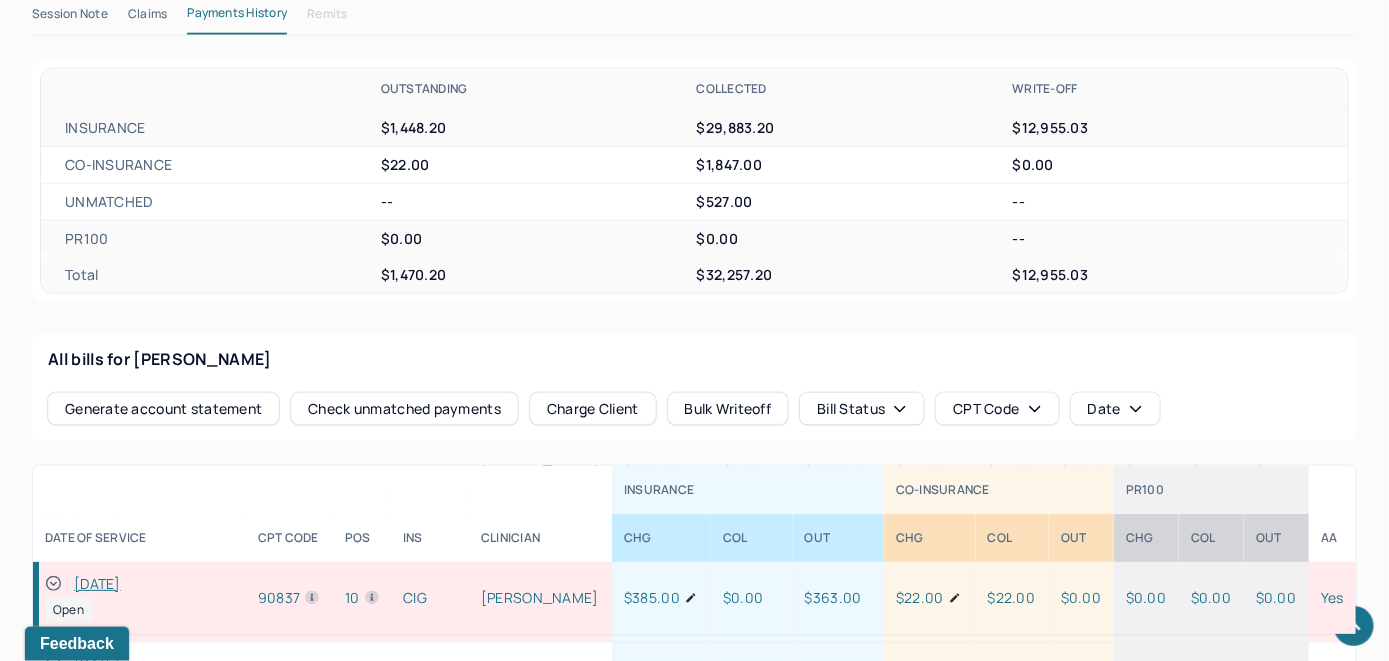 scroll, scrollTop: 300, scrollLeft: 0, axis: vertical 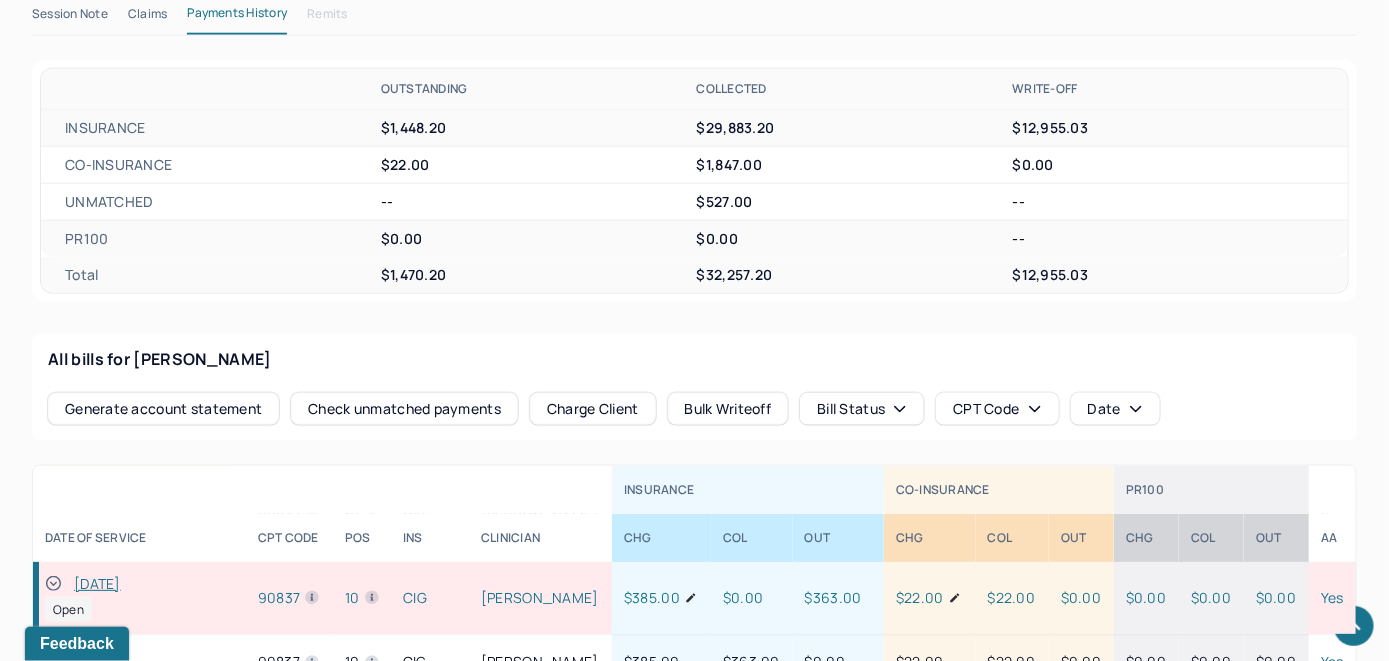 click on "All bills for   Sacks Naomi   Generate account statement     Check unmatched payments     Charge Client     Bulk Writeoff     Bill Status     CPT Code     Date             INSURANCE CO-INSURANCE PR100   DATE OF SERVICE CPT CODE pos Ins CLINICIAN CHG COL OUT CHG COL OUT CHG COL OUT AA     07/08/2025 Open 90837 10 CIG Lim Cheryl $385.00     $0.00 $363.00 $22.00     $22.00 $0.00 $0.00 $0.00 $0.00 Yes     07/01/2025 Pending Insurance Resolution 90837 10 CIG Lim Cheryl $385.00     $0.00 $363.00 $22.00     $22.00 $0.00 $0.00 $0.00 $0.00 Yes     06/24/2025 Pending Insurance Resolution 90837 10 CIG Lim Cheryl $385.00     $0.00 $363.00 $22.00     $22.00 $0.00 $0.00 $0.00 $0.00 Yes     06/17/2025 Pending Insurance Resolution 90837 10 CIG Lim Cheryl $385.00     $233.40 $129.60 $22.00     $22.00 $0.00 $0.00 $0.00 $0.00 Yes     06/14/2025 Pending Insurance Resolution 90837 10 CIG Lim Cheryl $385.00     $233.40 $129.60 $22.00     $22.00 $0.00 $0.00 $0.00 $0.00 Yes     06/10/2025 Closed 90837 10 CIG Lim Cheryl $385.00 $0.00" at bounding box center (694, 664) 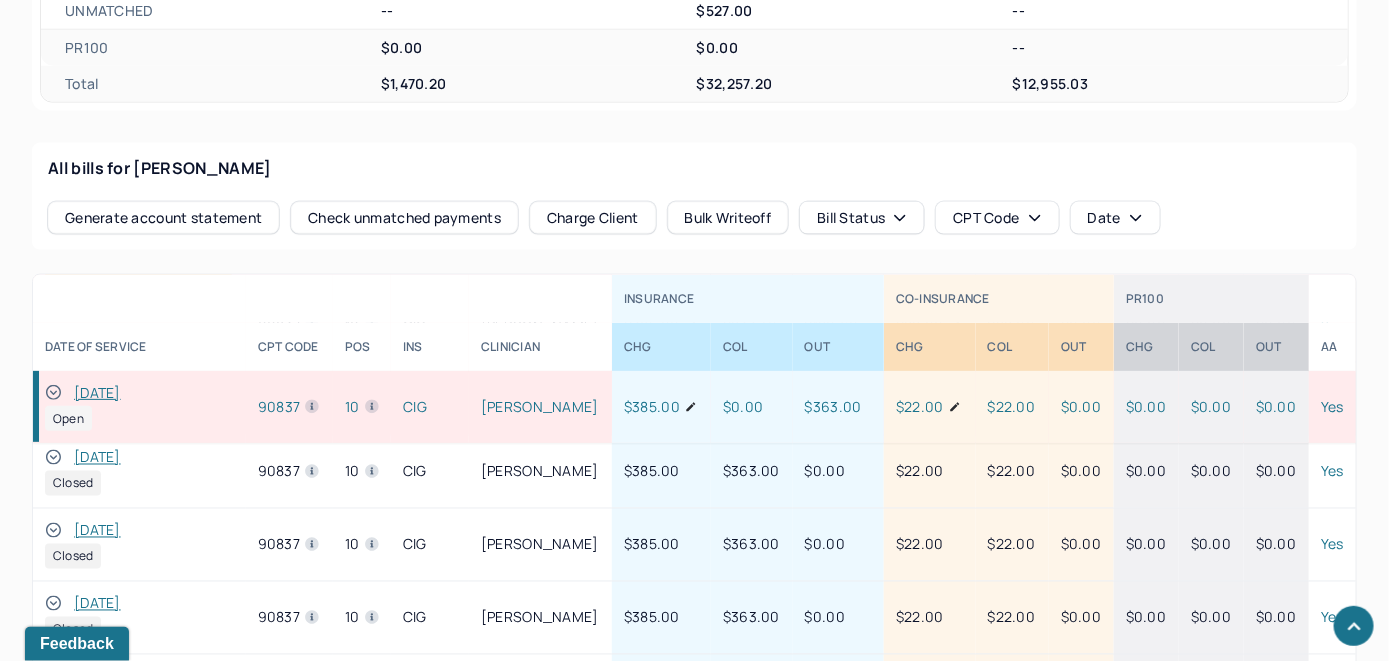 scroll, scrollTop: 1028, scrollLeft: 0, axis: vertical 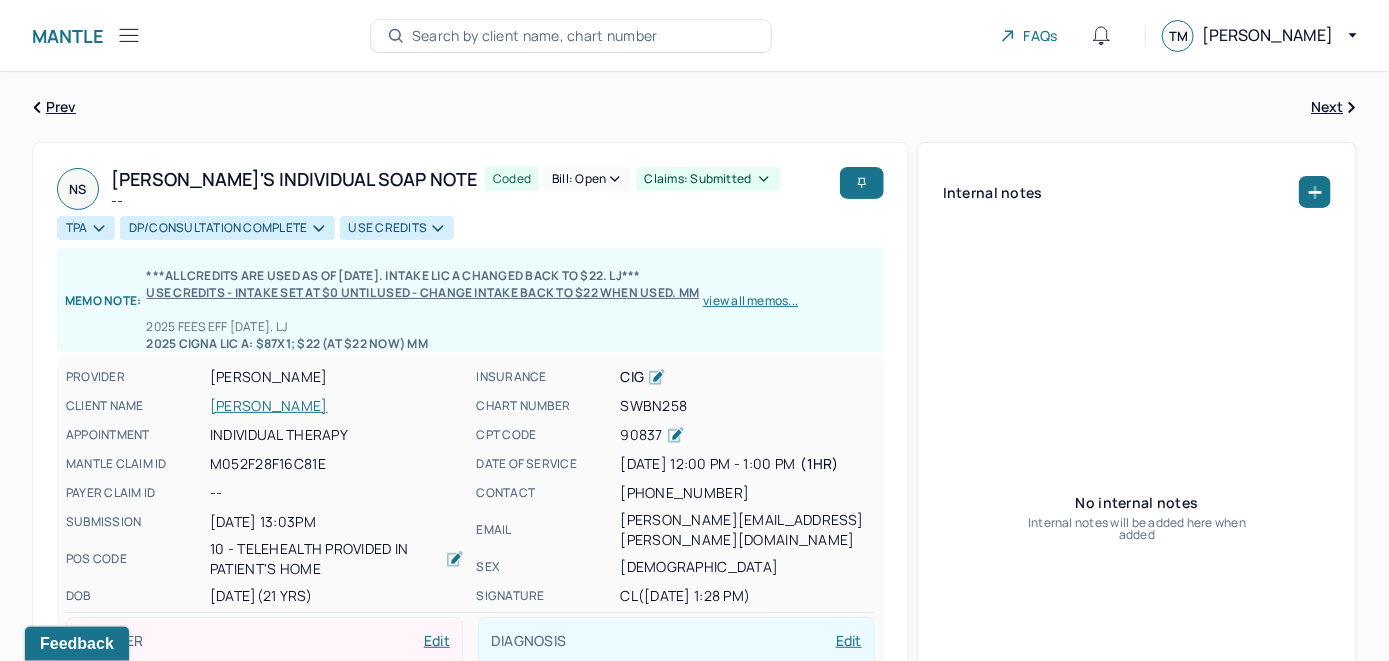 click on "SACKS, NAOMI" at bounding box center [337, 406] 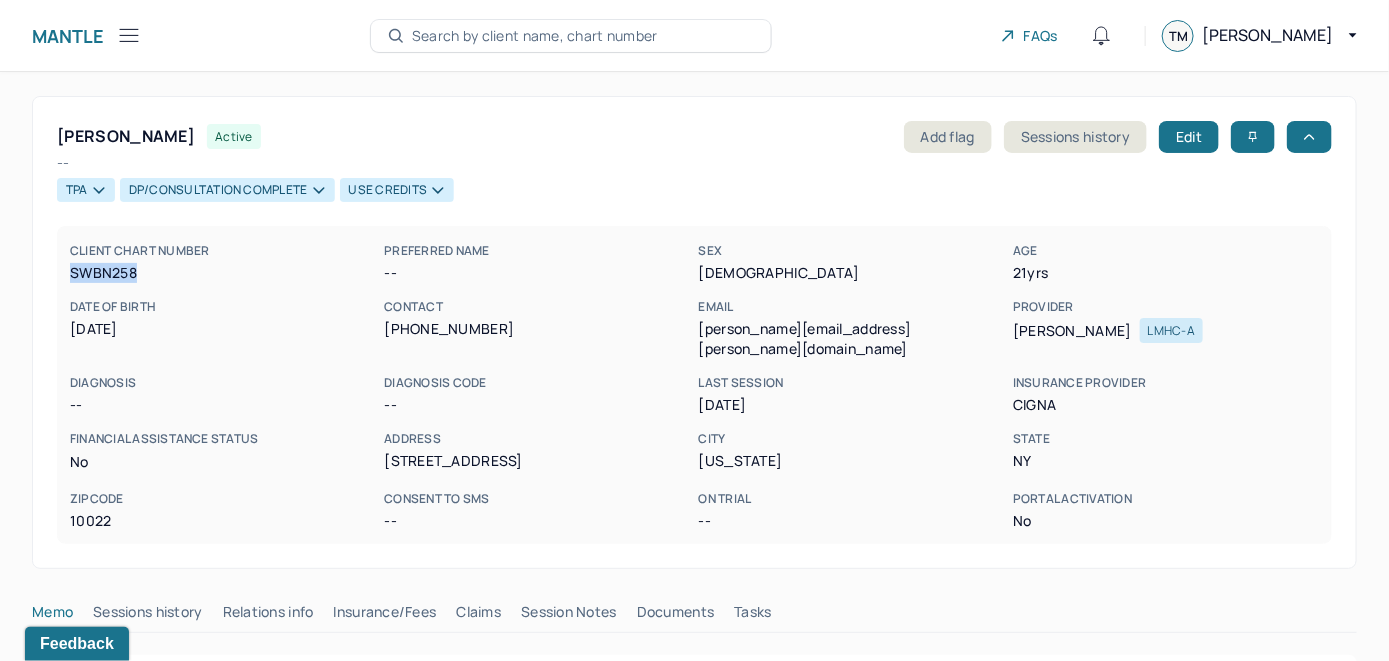 drag, startPoint x: 153, startPoint y: 269, endPoint x: 68, endPoint y: 270, distance: 85.00588 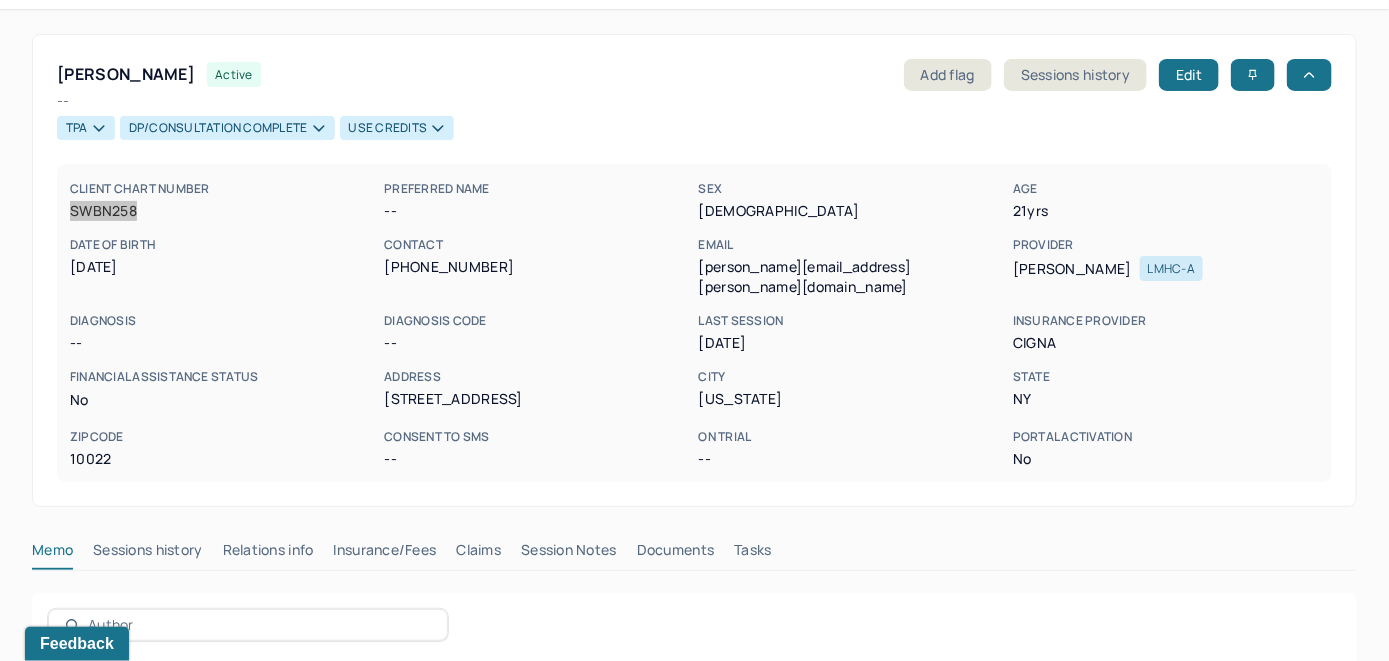 scroll, scrollTop: 26, scrollLeft: 0, axis: vertical 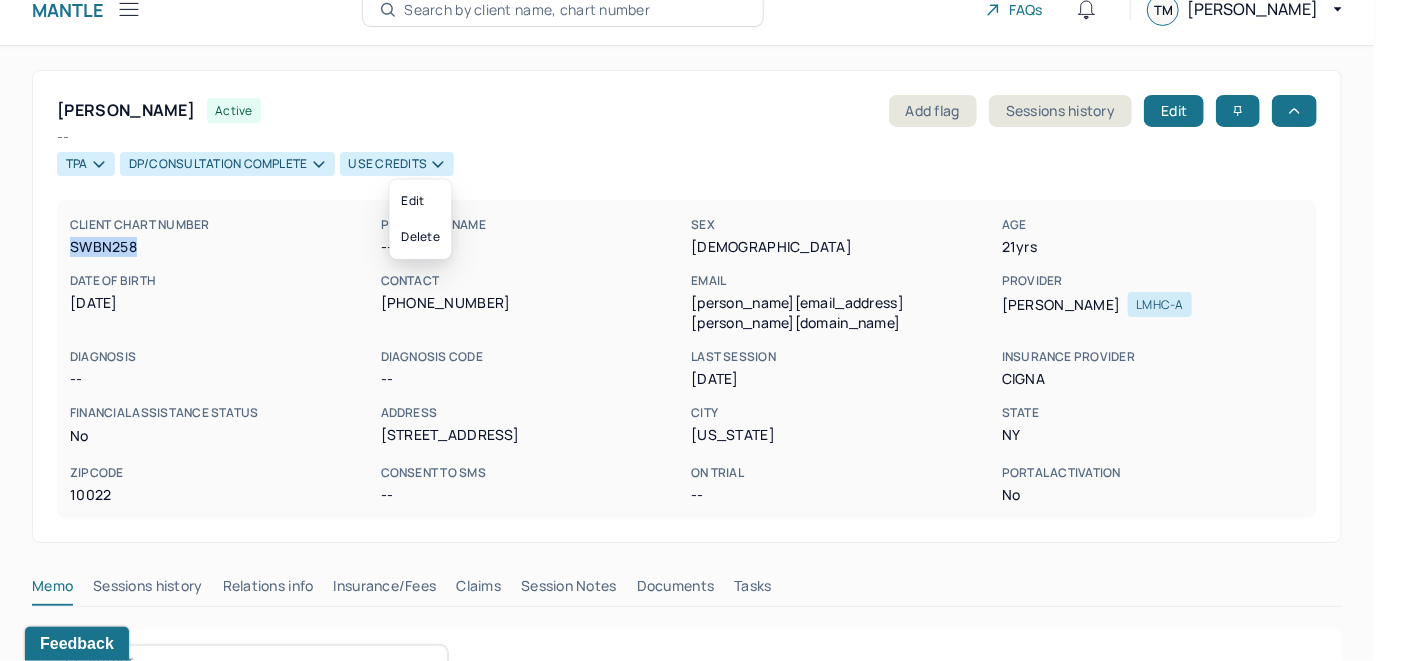 click on "USE CREDITS" at bounding box center (397, 164) 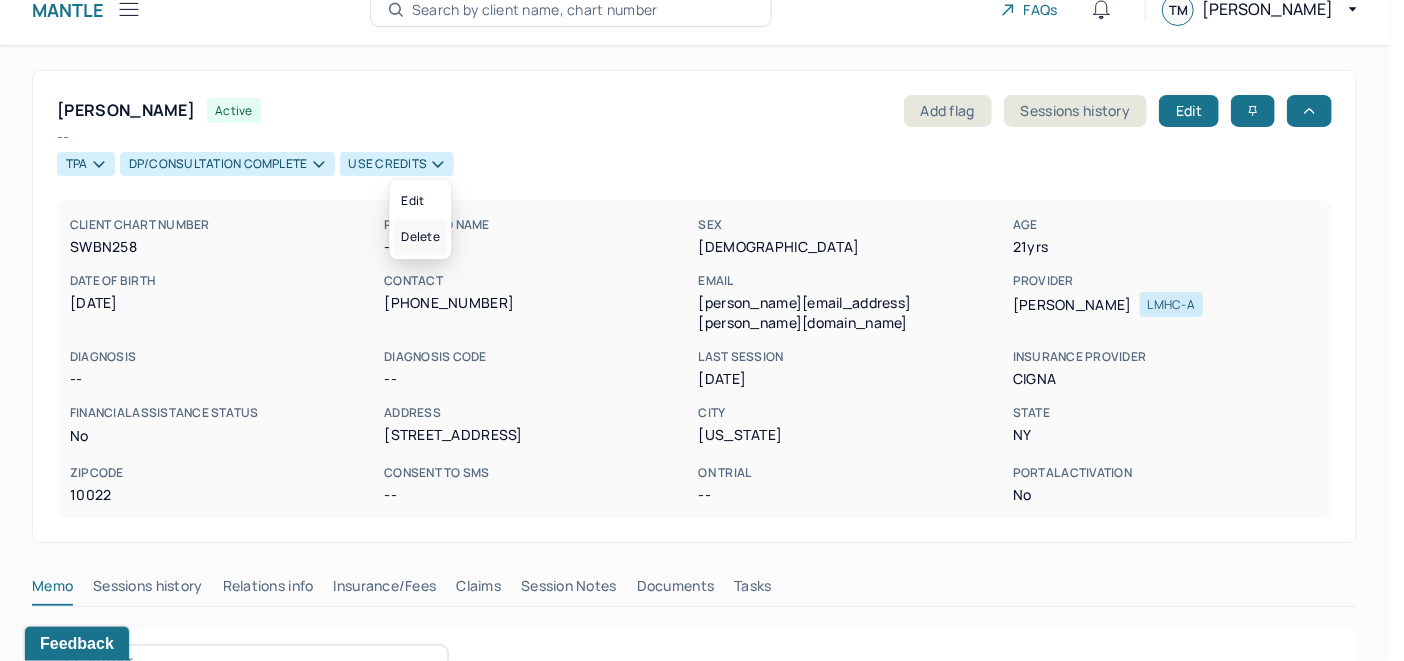 click on "Delete" at bounding box center [420, 237] 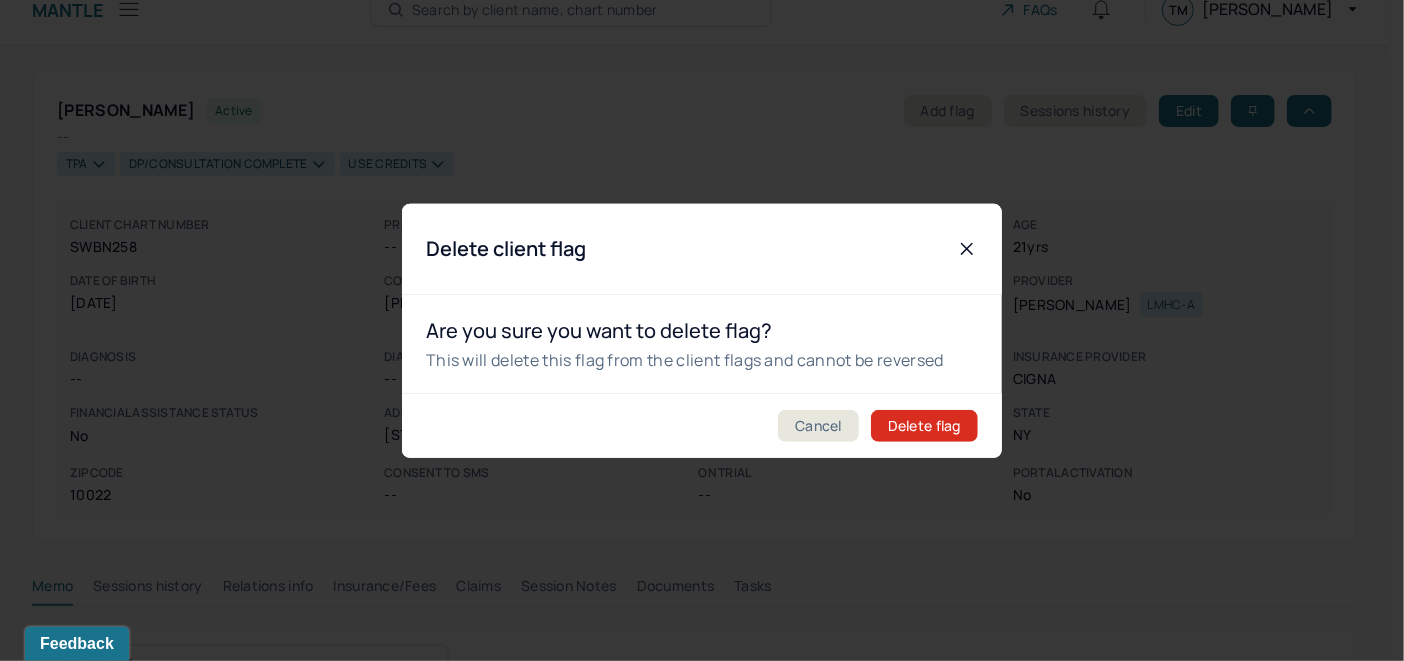 click on "Delete flag" at bounding box center (924, 426) 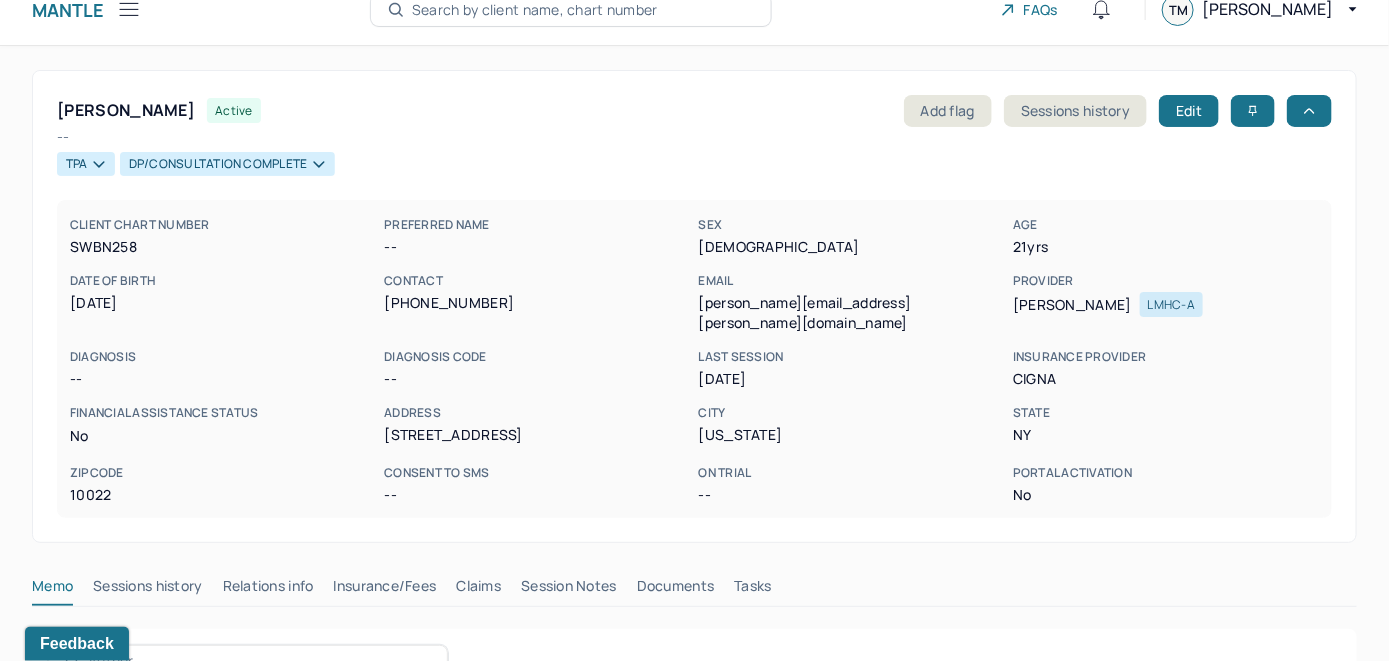 scroll, scrollTop: 0, scrollLeft: 0, axis: both 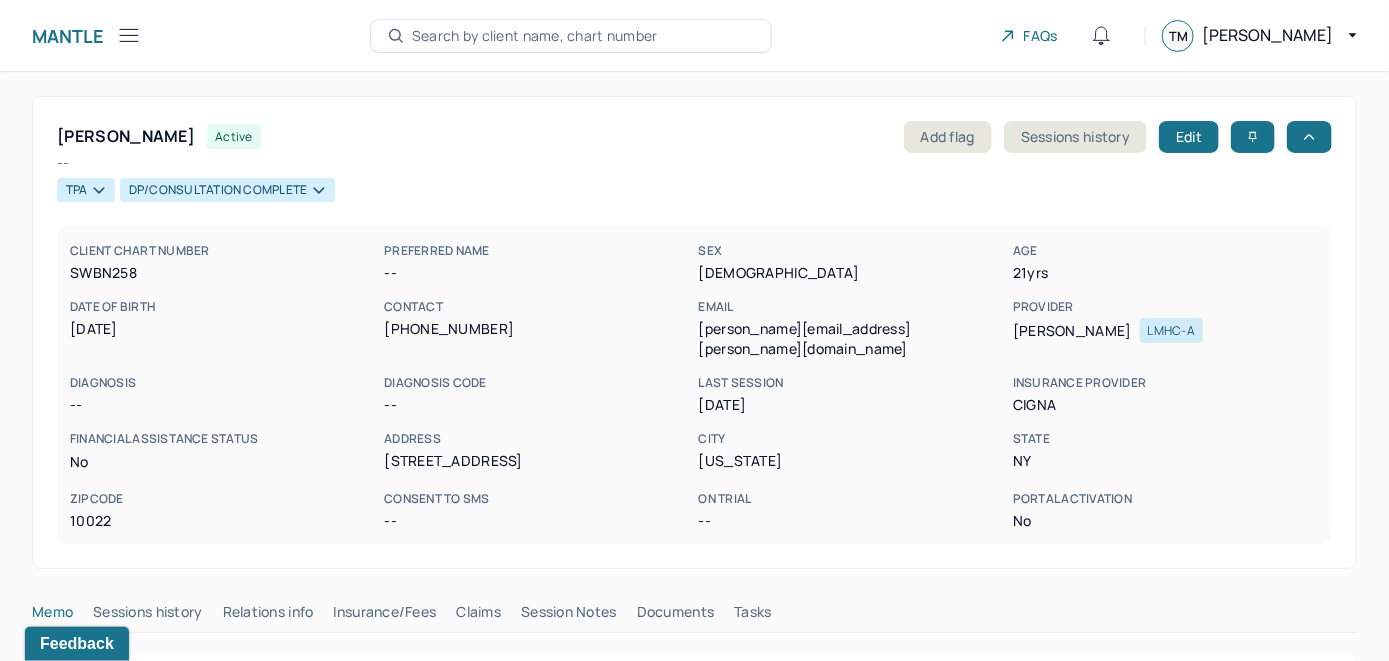 click on "Search by client name, chart number" at bounding box center [535, 36] 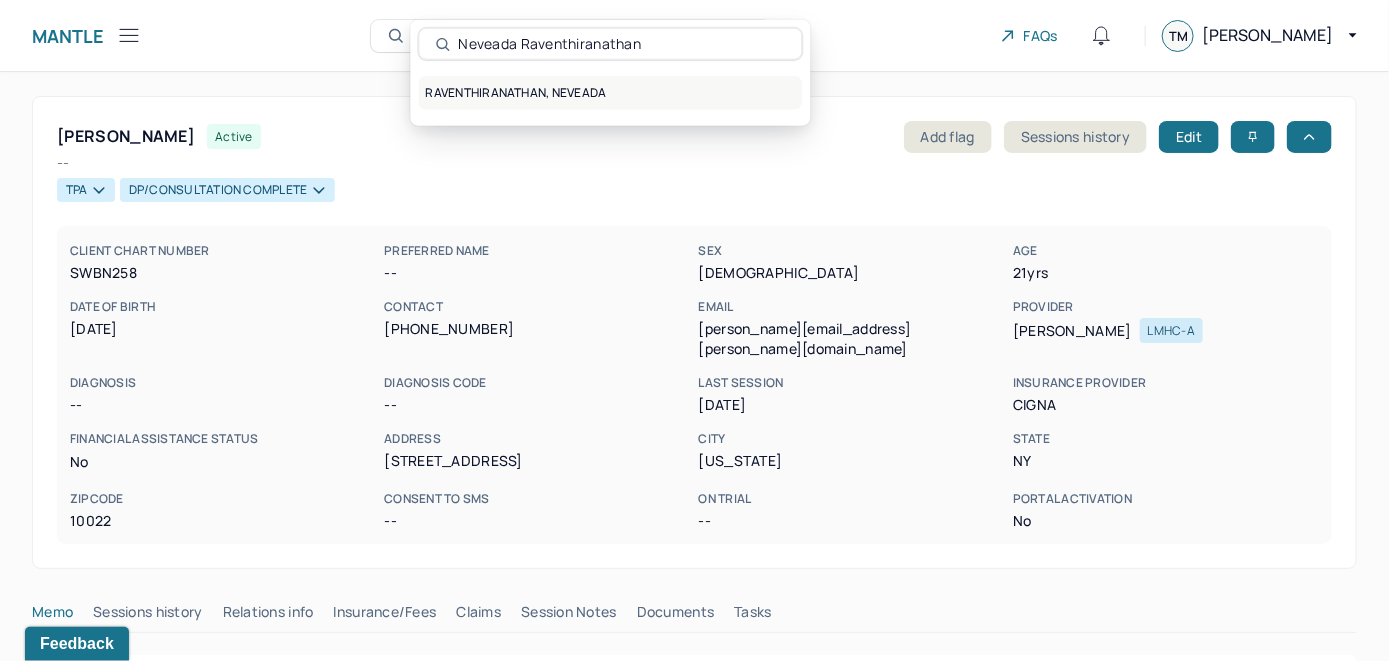 type on "Neveada Raventhiranathan" 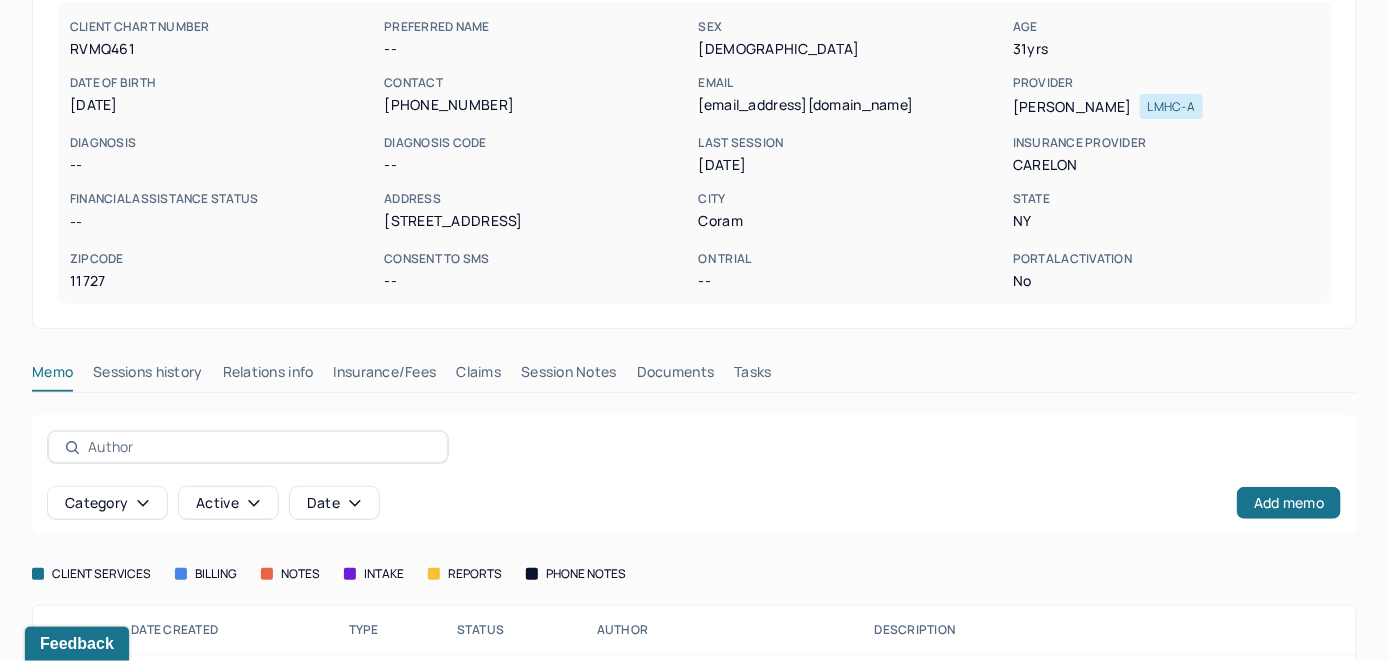 scroll, scrollTop: 261, scrollLeft: 0, axis: vertical 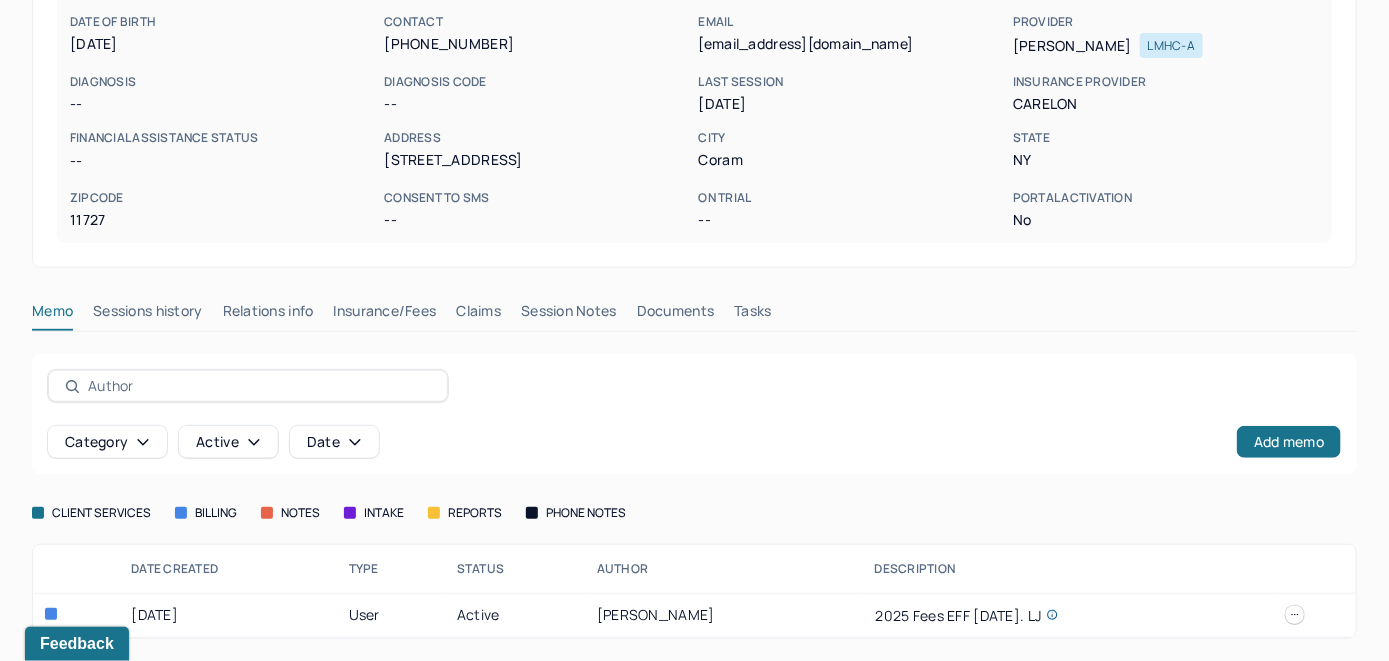 click on "Insurance/Fees" at bounding box center (385, 315) 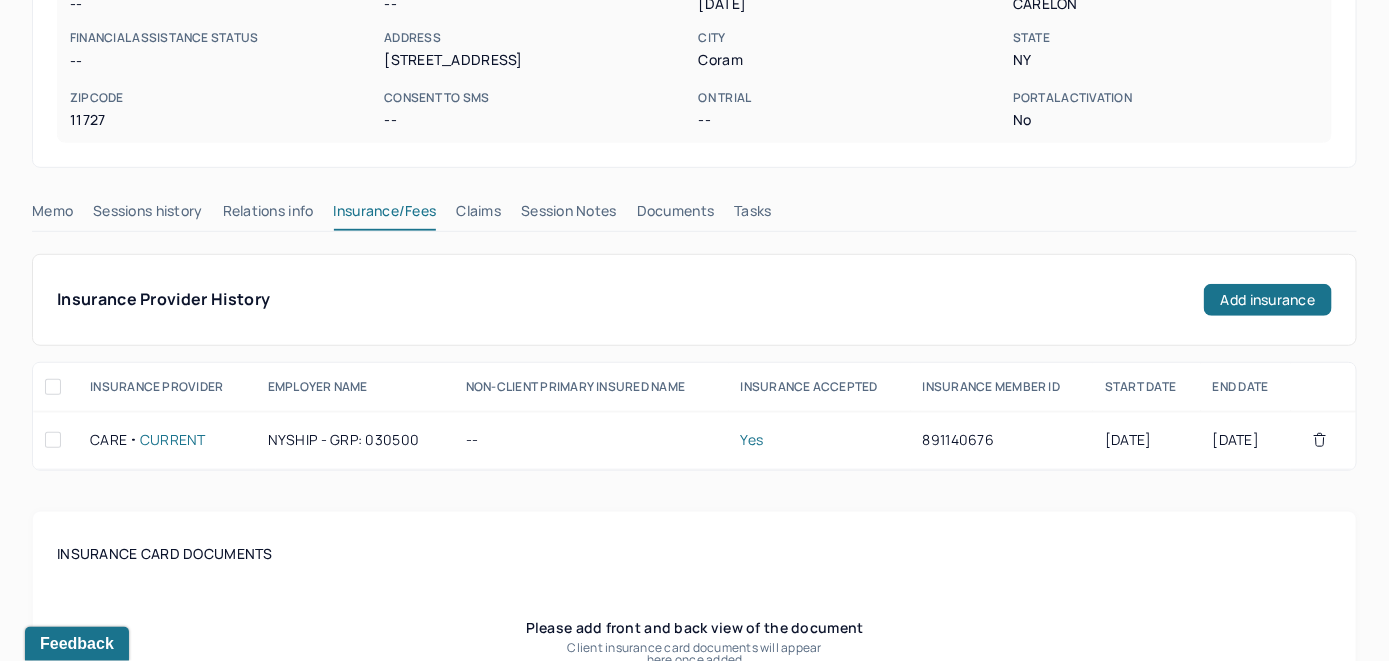 click on "Claims" at bounding box center (478, 215) 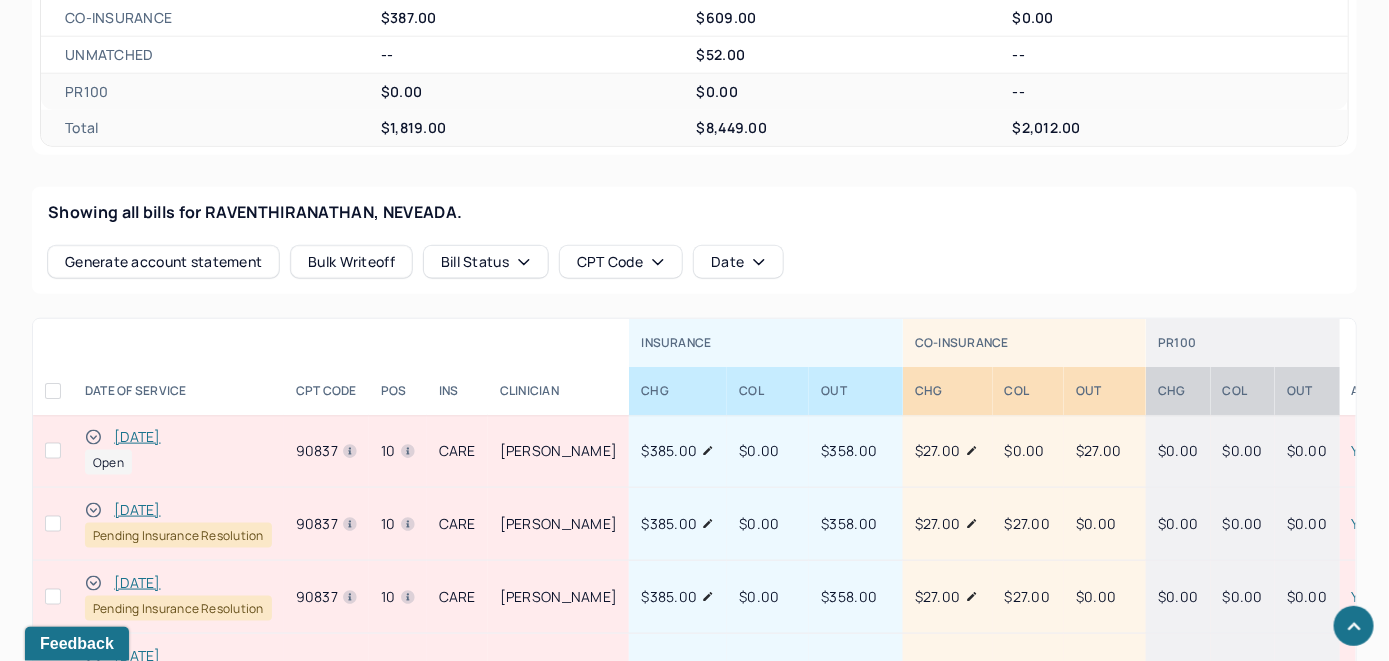 scroll, scrollTop: 402, scrollLeft: 0, axis: vertical 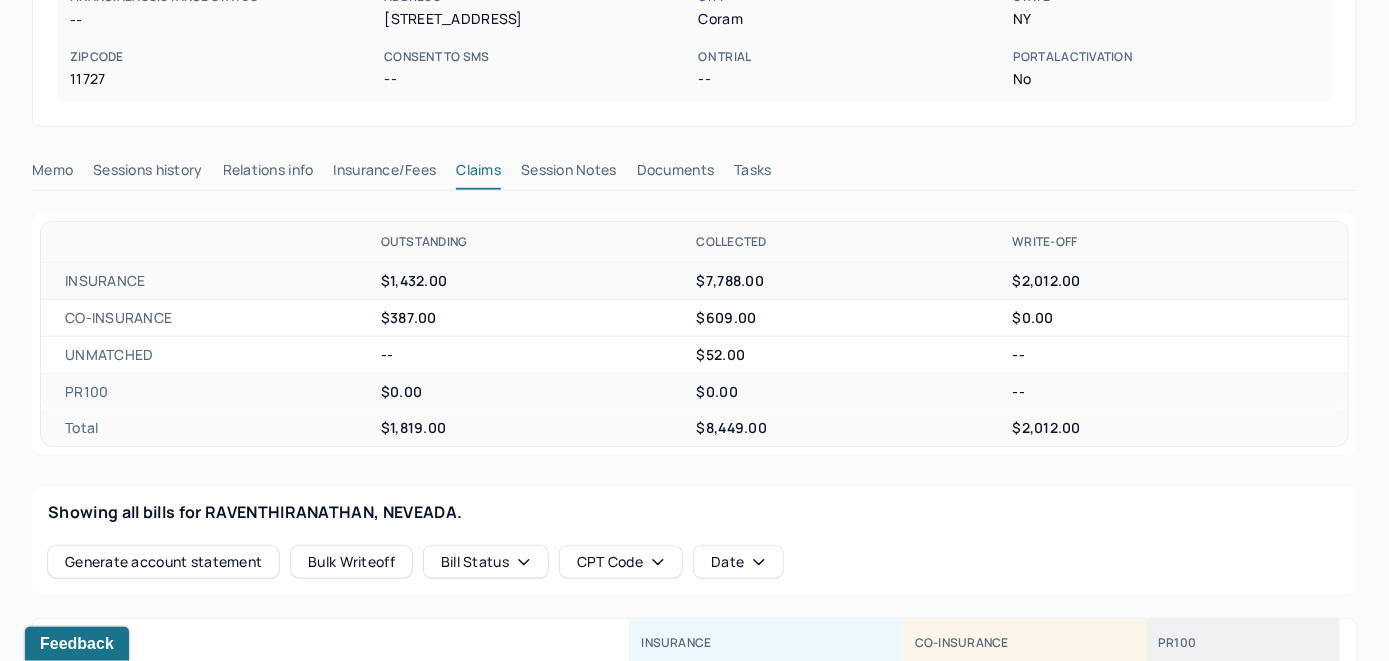 click on "Insurance/Fees" at bounding box center [385, 174] 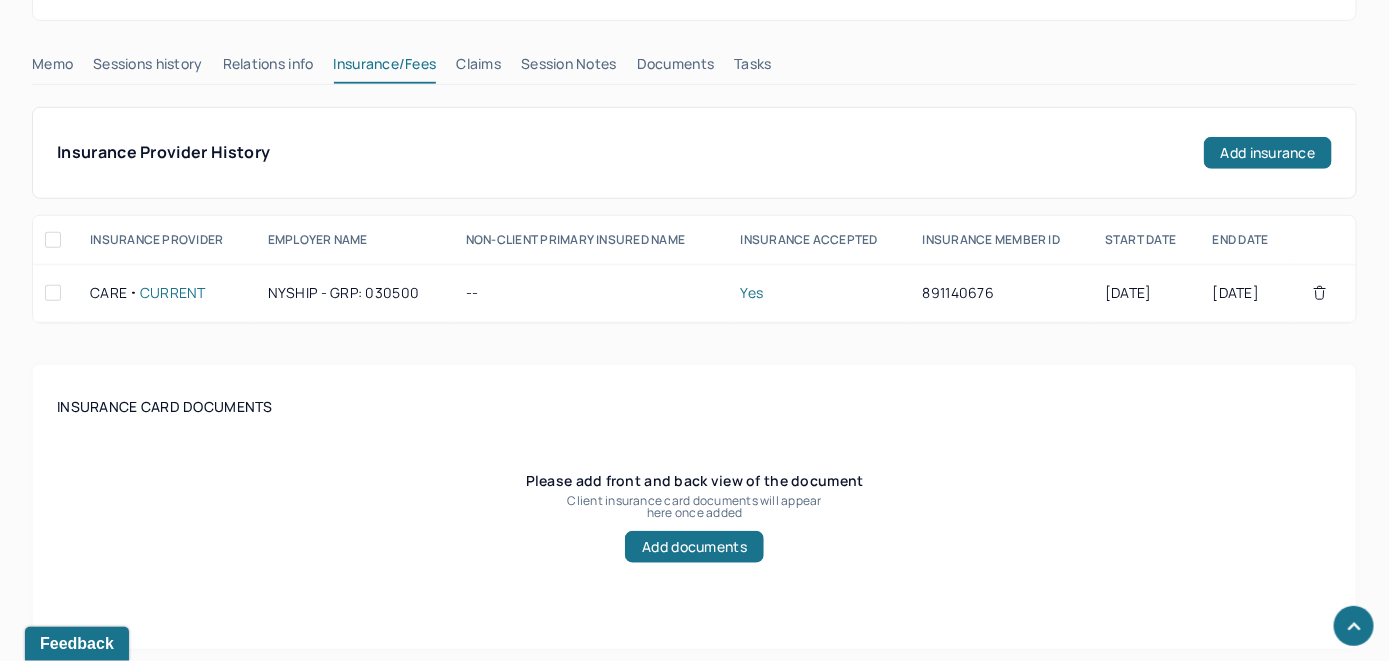 scroll, scrollTop: 502, scrollLeft: 0, axis: vertical 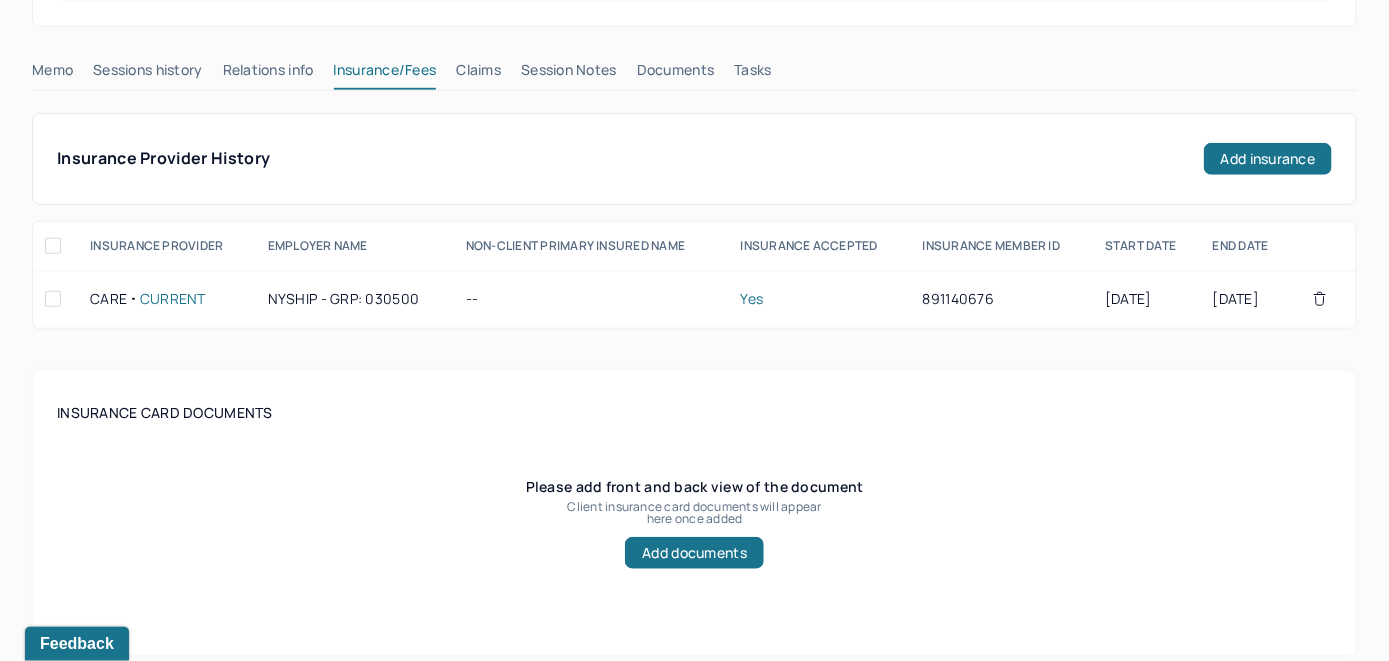 click on "Claims" at bounding box center (478, 74) 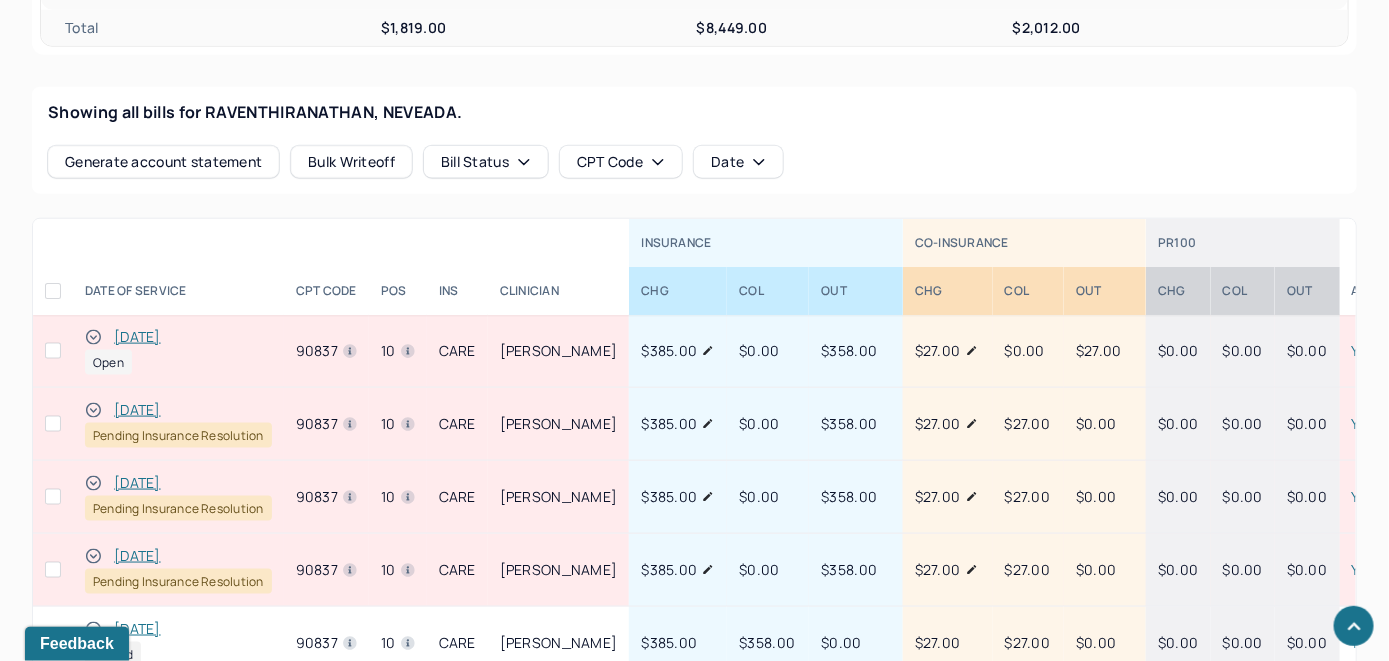 click on "[DATE]" at bounding box center (137, 337) 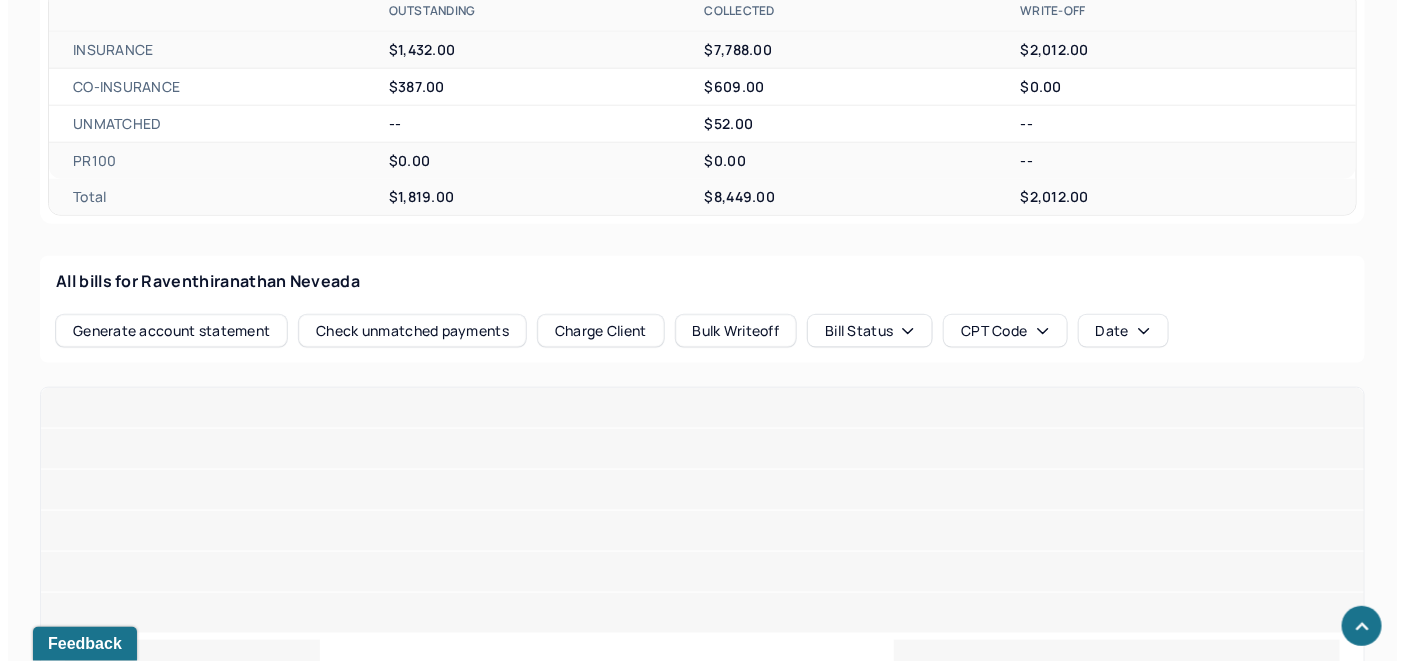 scroll, scrollTop: 802, scrollLeft: 0, axis: vertical 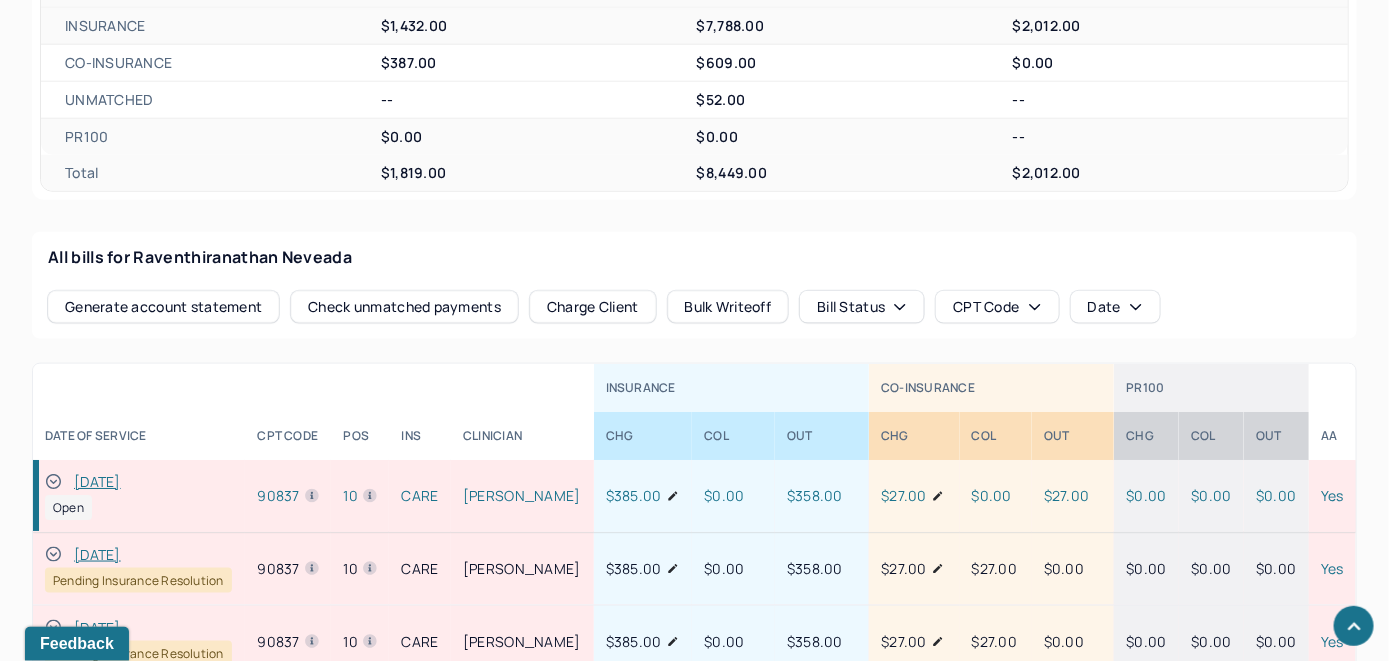 click on "Check unmatched payments" at bounding box center [404, 307] 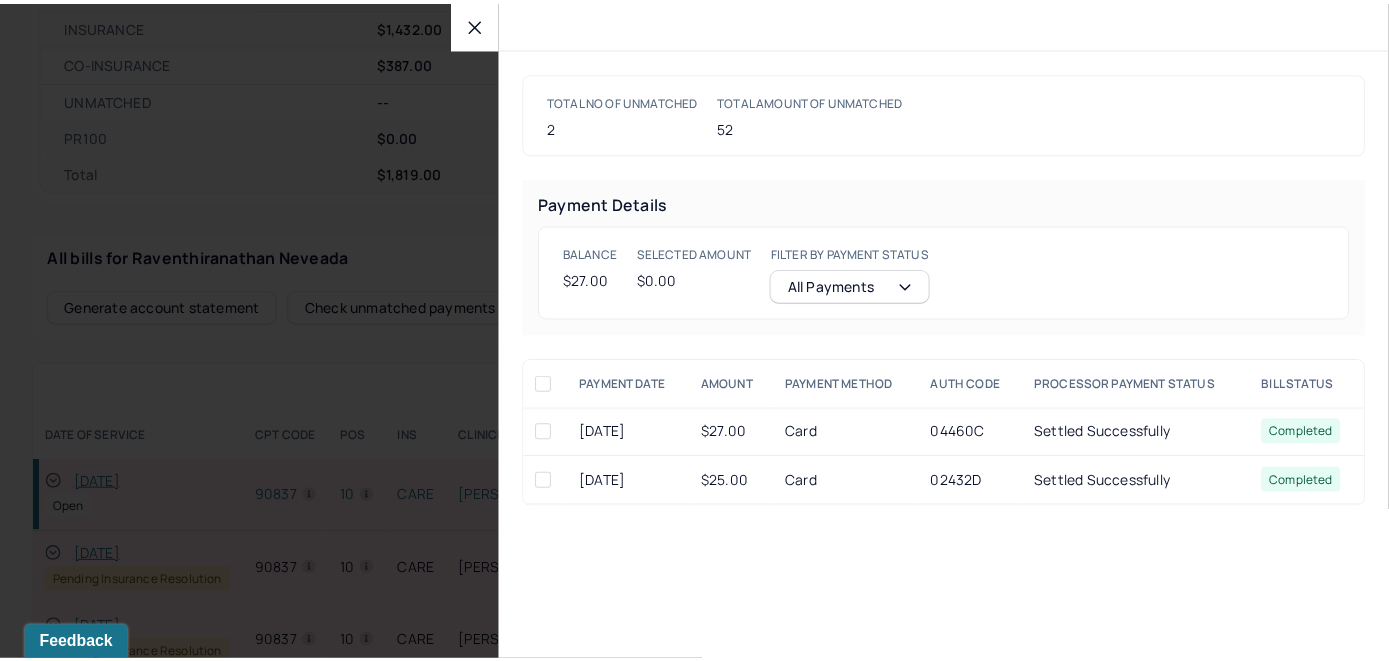 scroll, scrollTop: 804, scrollLeft: 0, axis: vertical 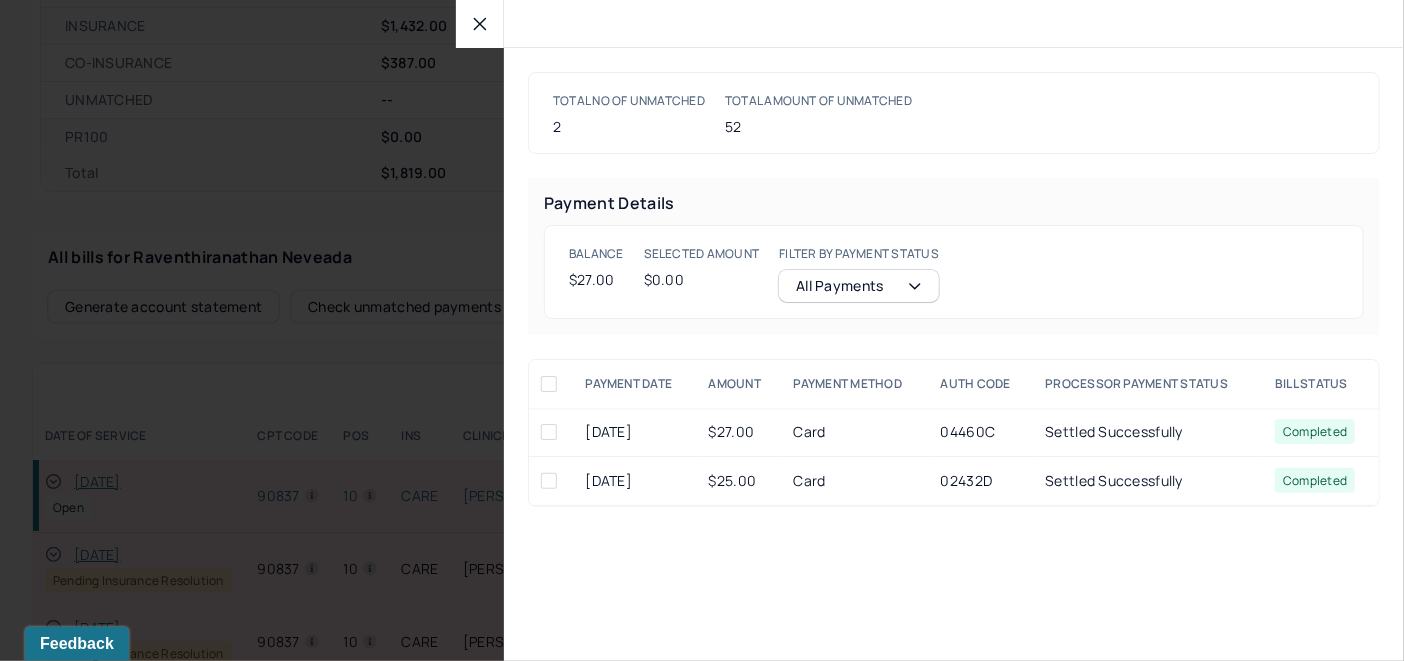 click at bounding box center (549, 432) 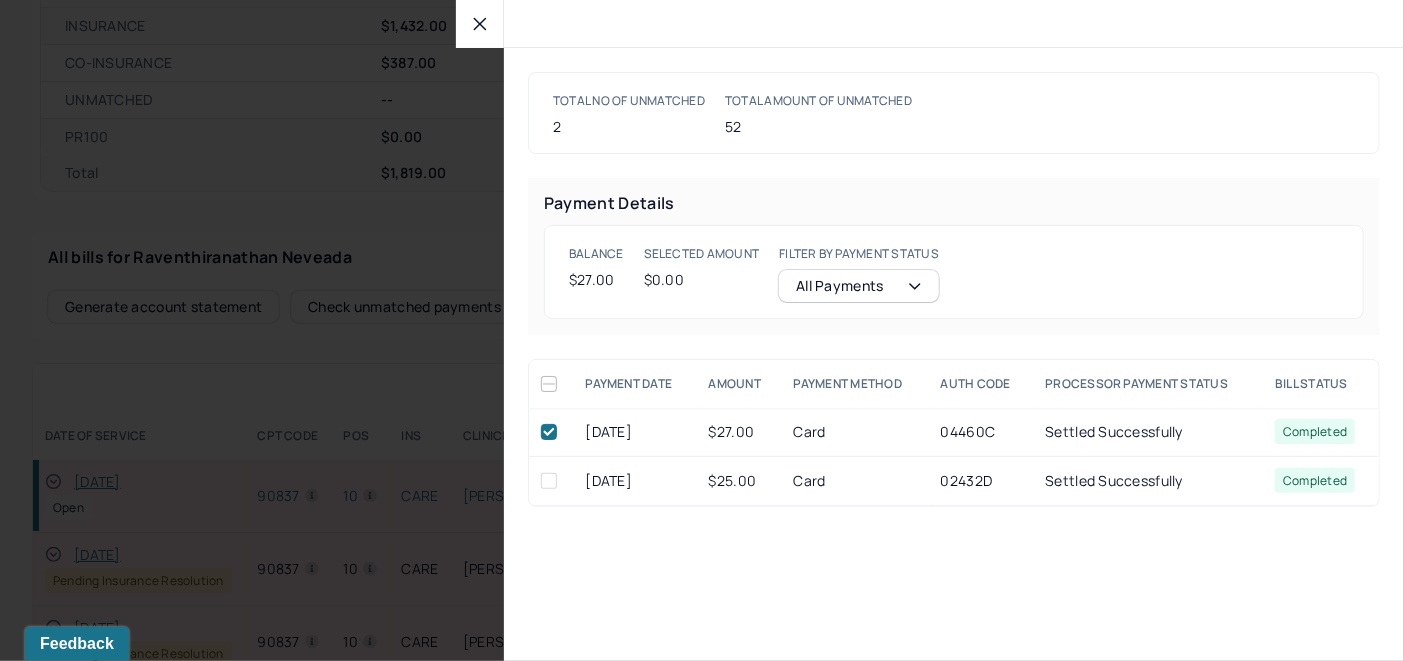 checkbox on "true" 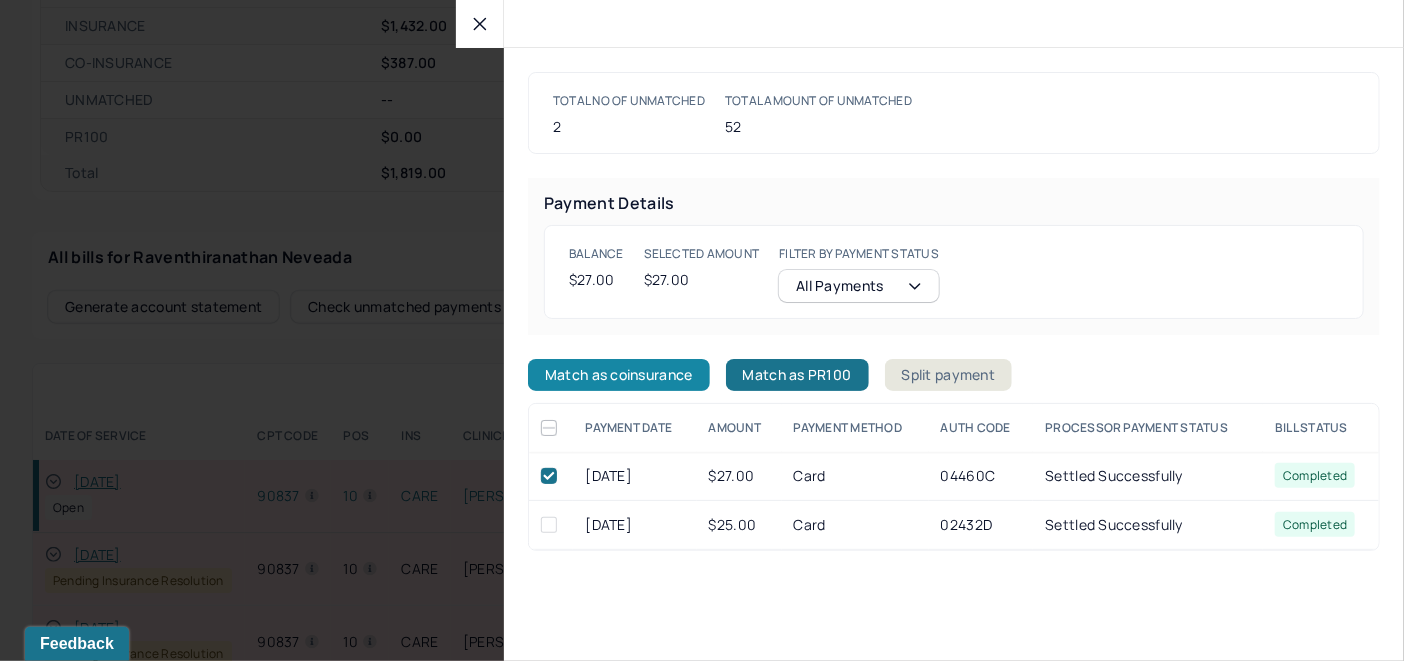 click on "Match as coinsurance" at bounding box center [619, 375] 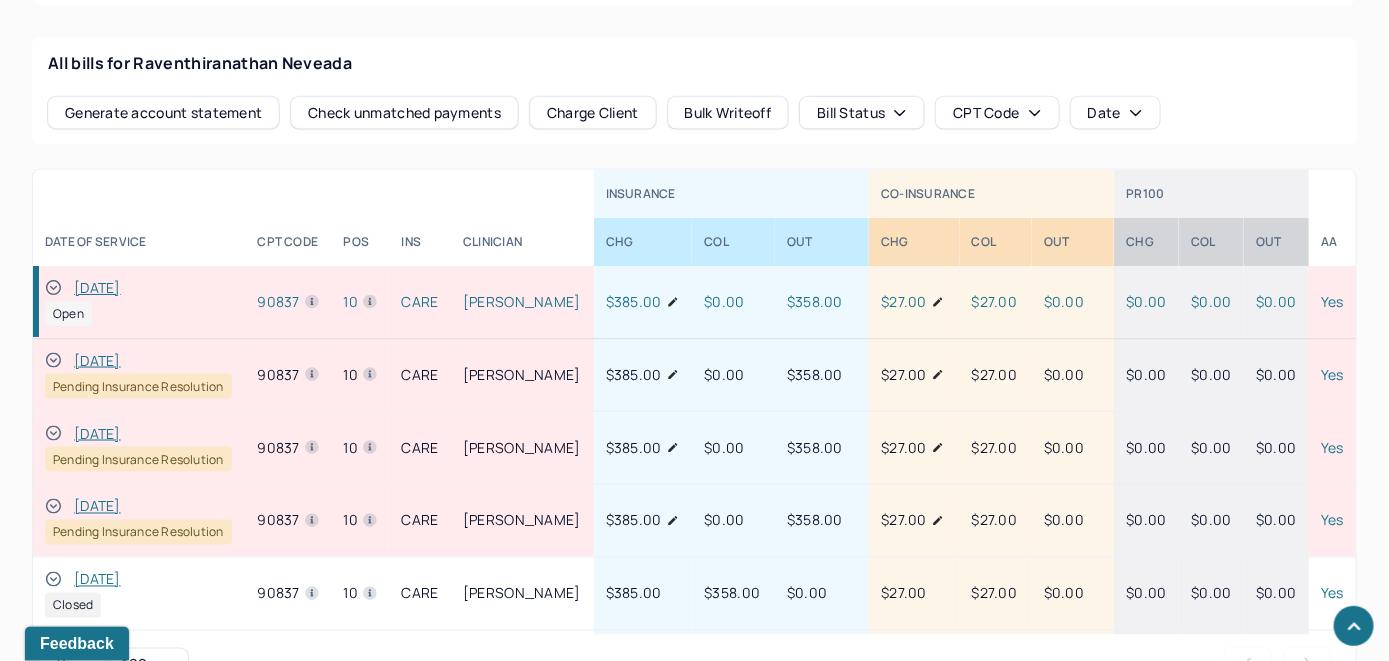 scroll, scrollTop: 1004, scrollLeft: 0, axis: vertical 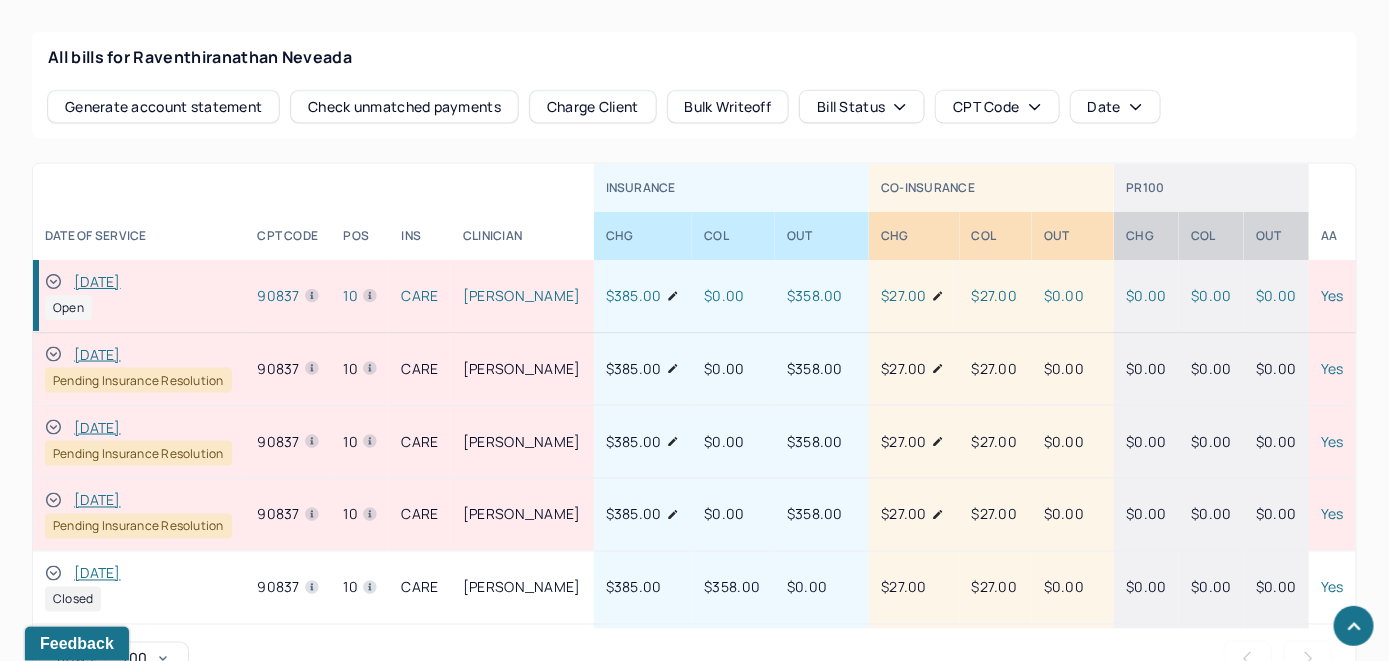 click 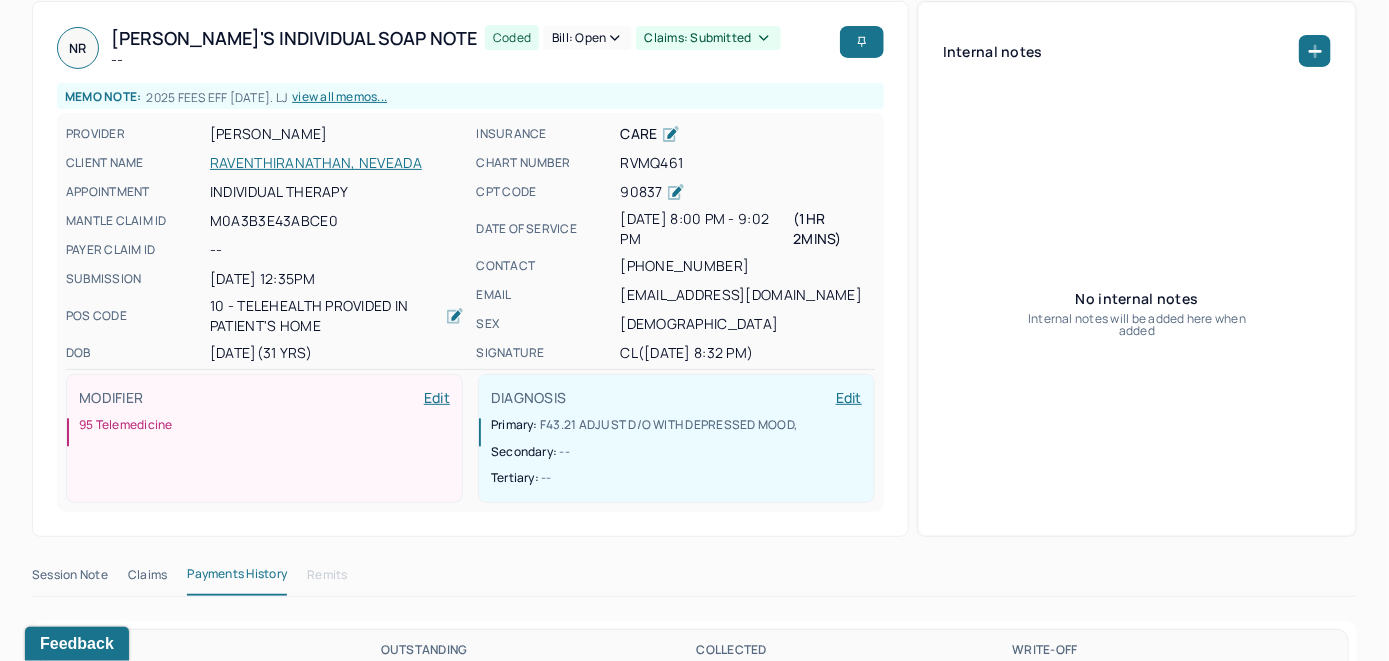 scroll, scrollTop: 104, scrollLeft: 0, axis: vertical 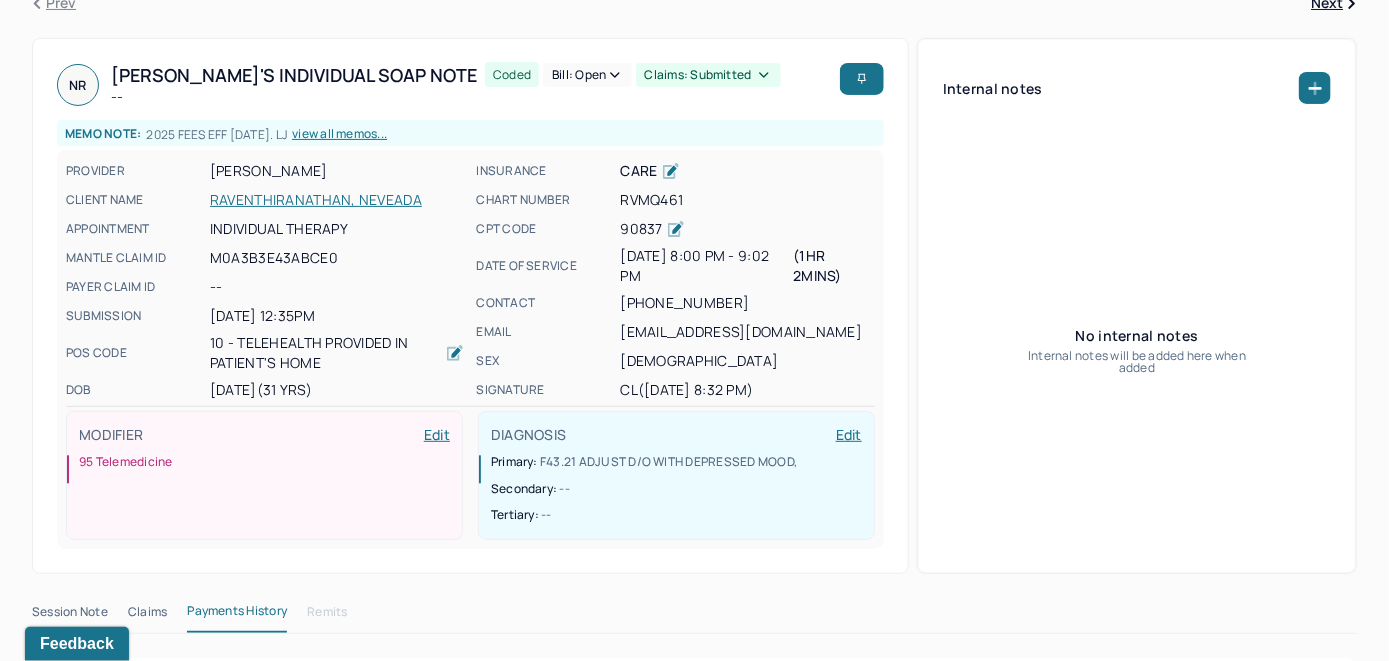 click on "Bill: Open" at bounding box center [587, 75] 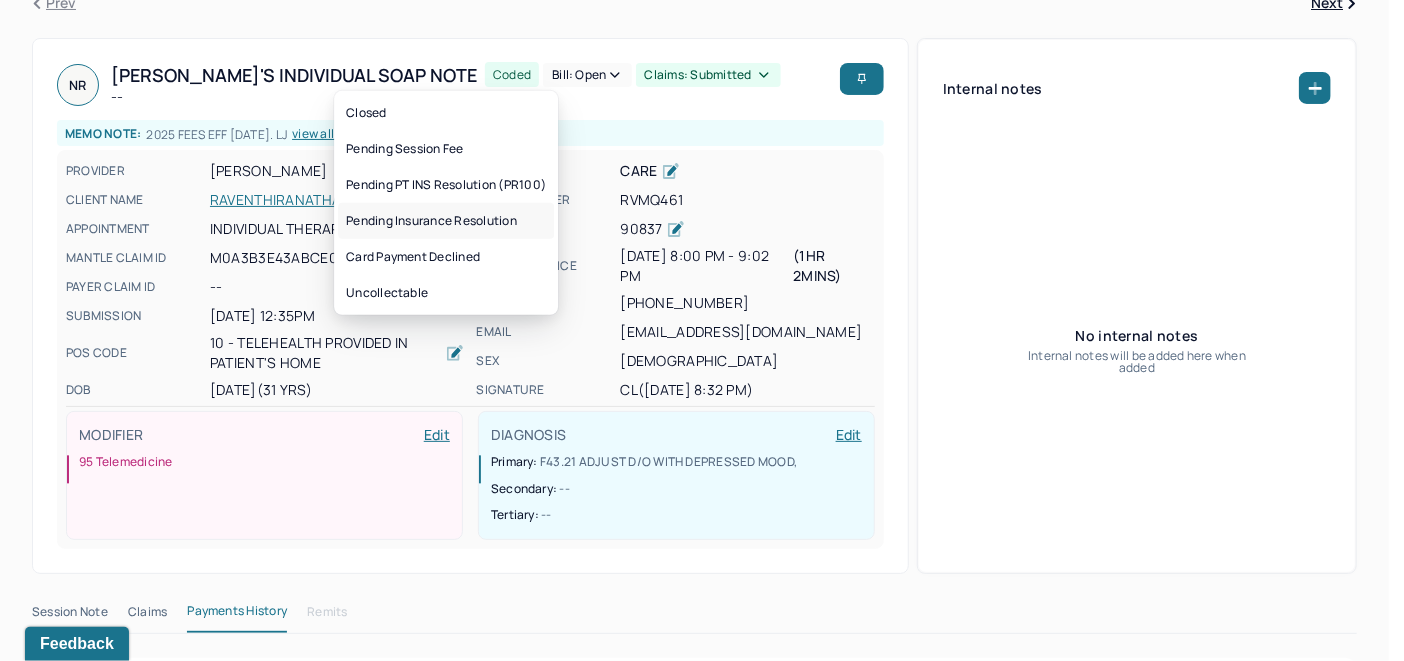 click on "Pending Insurance Resolution" at bounding box center [446, 221] 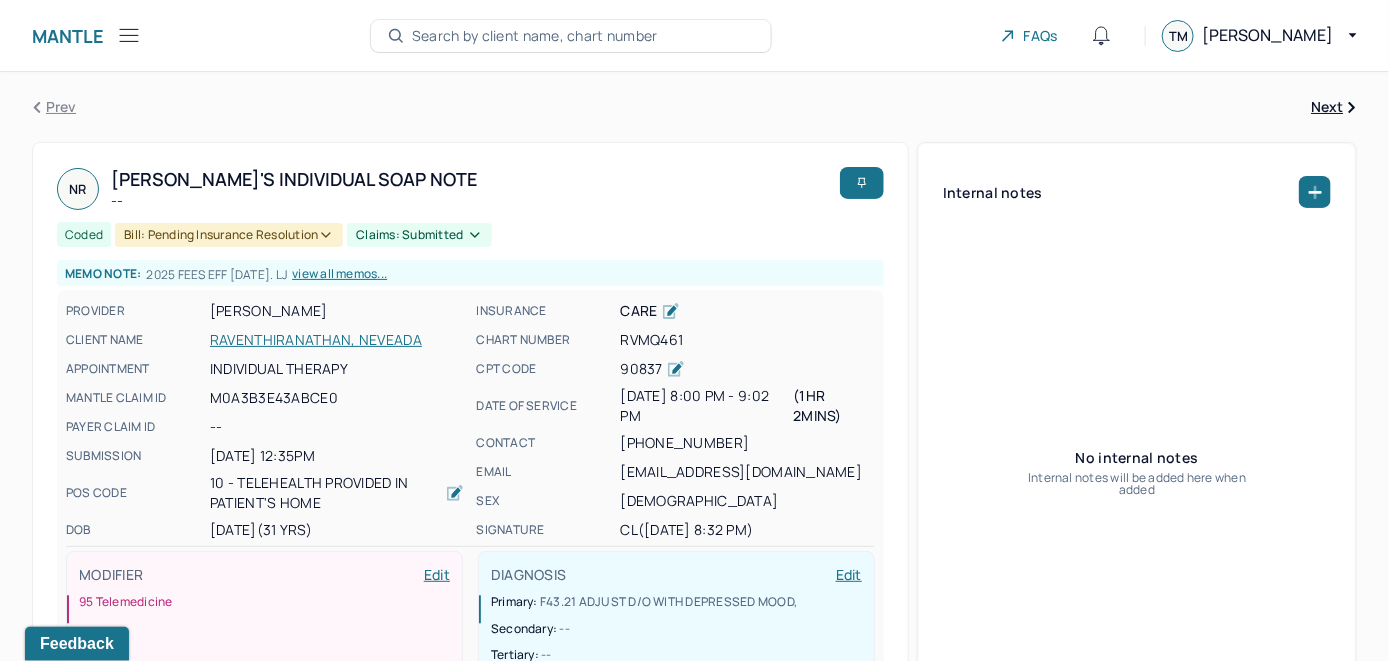 scroll, scrollTop: 0, scrollLeft: 0, axis: both 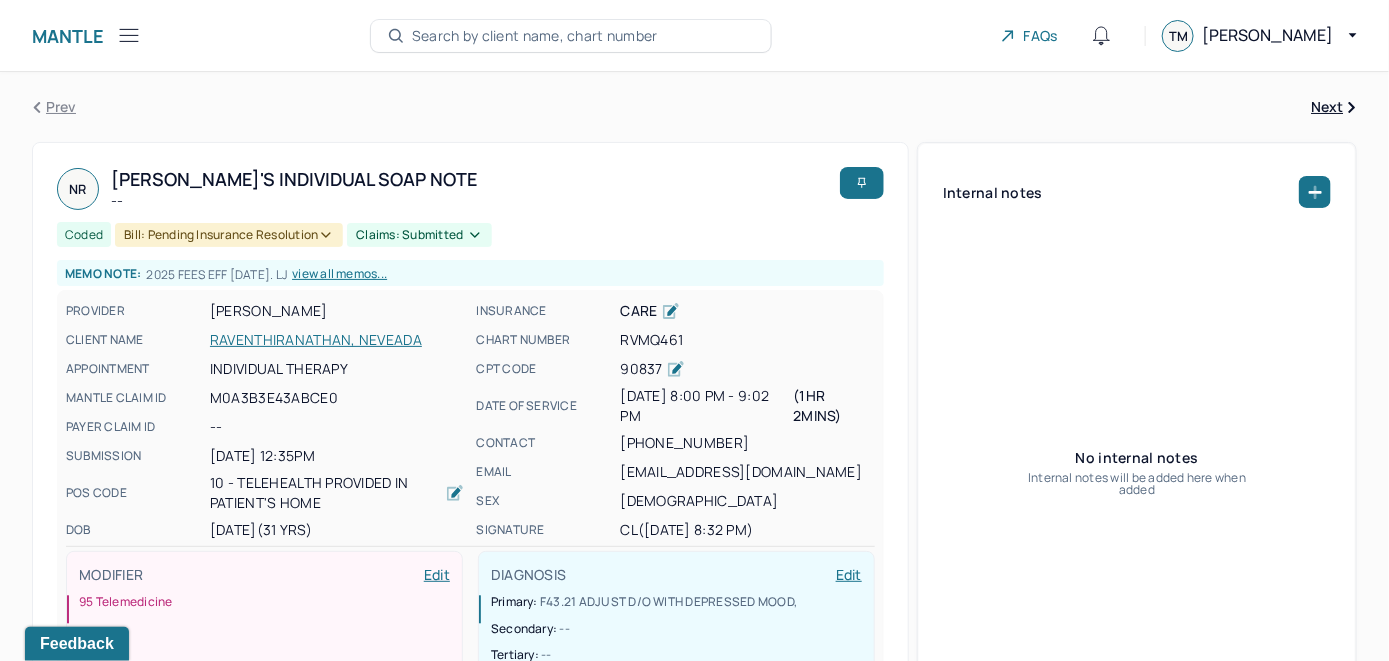 click on "Search by client name, chart number" at bounding box center (535, 36) 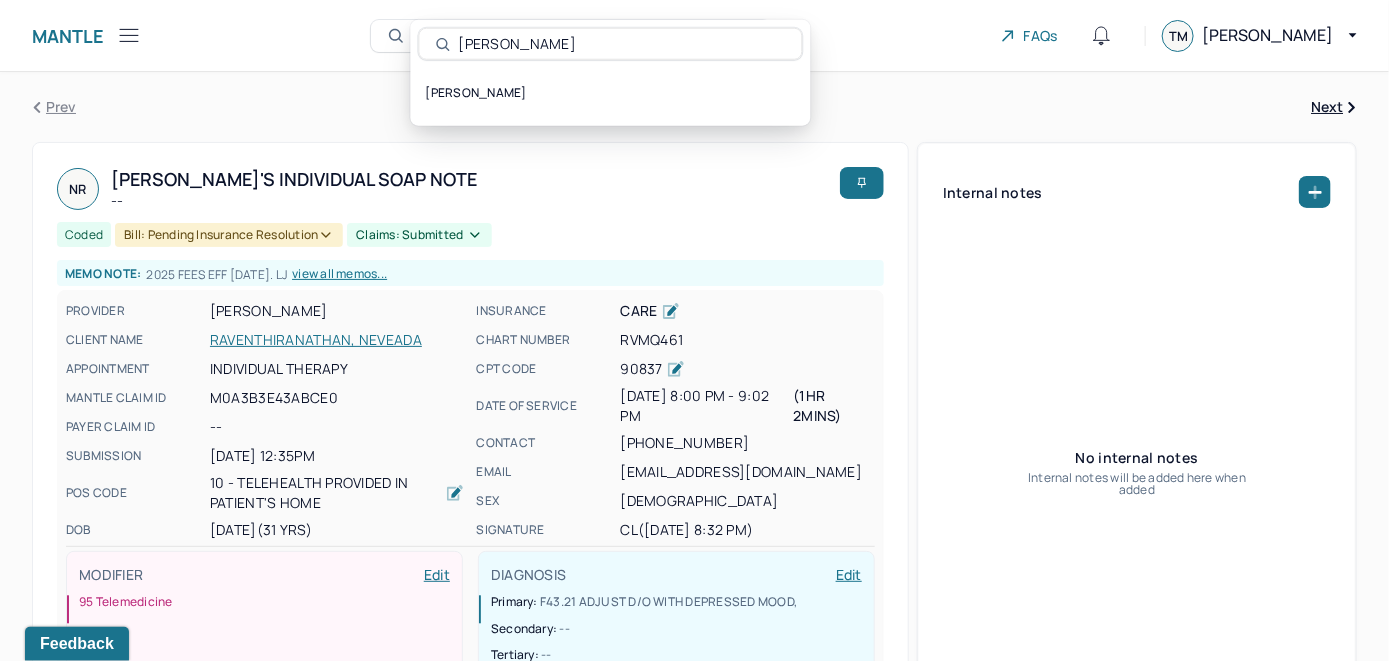 type on "[PERSON_NAME]" 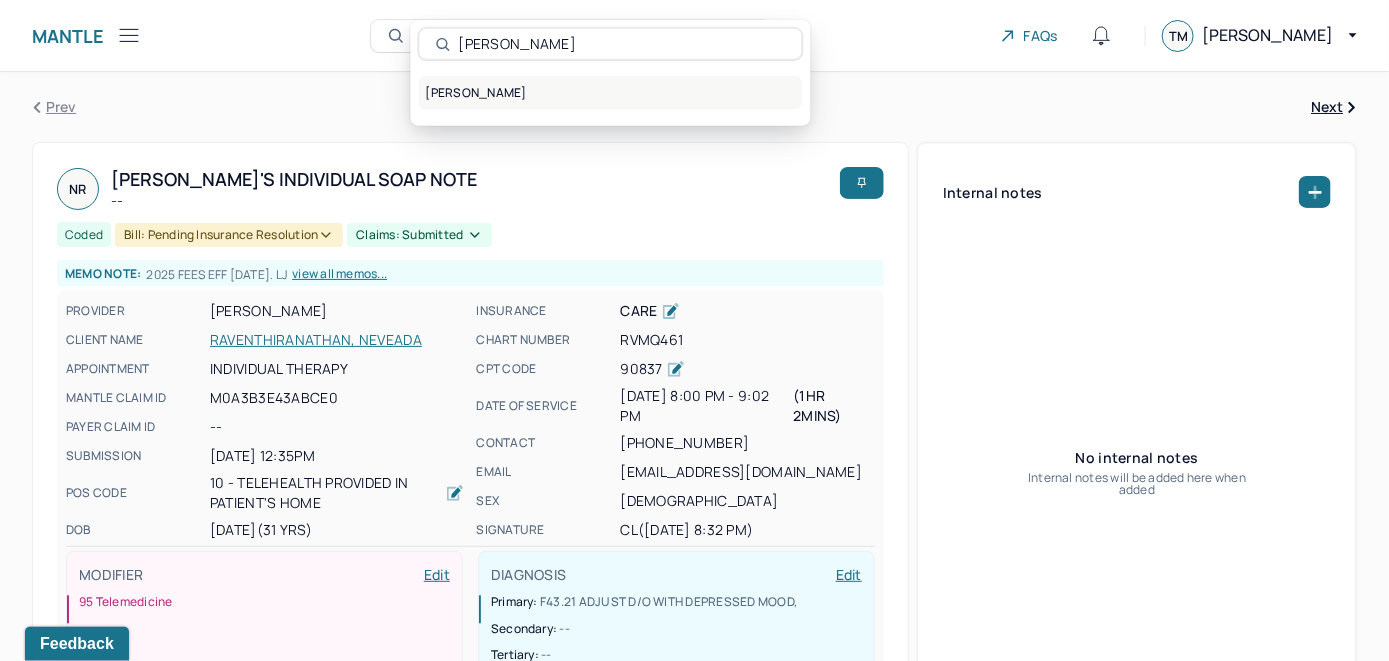 click on "KHUU, NHUNG" at bounding box center [611, 93] 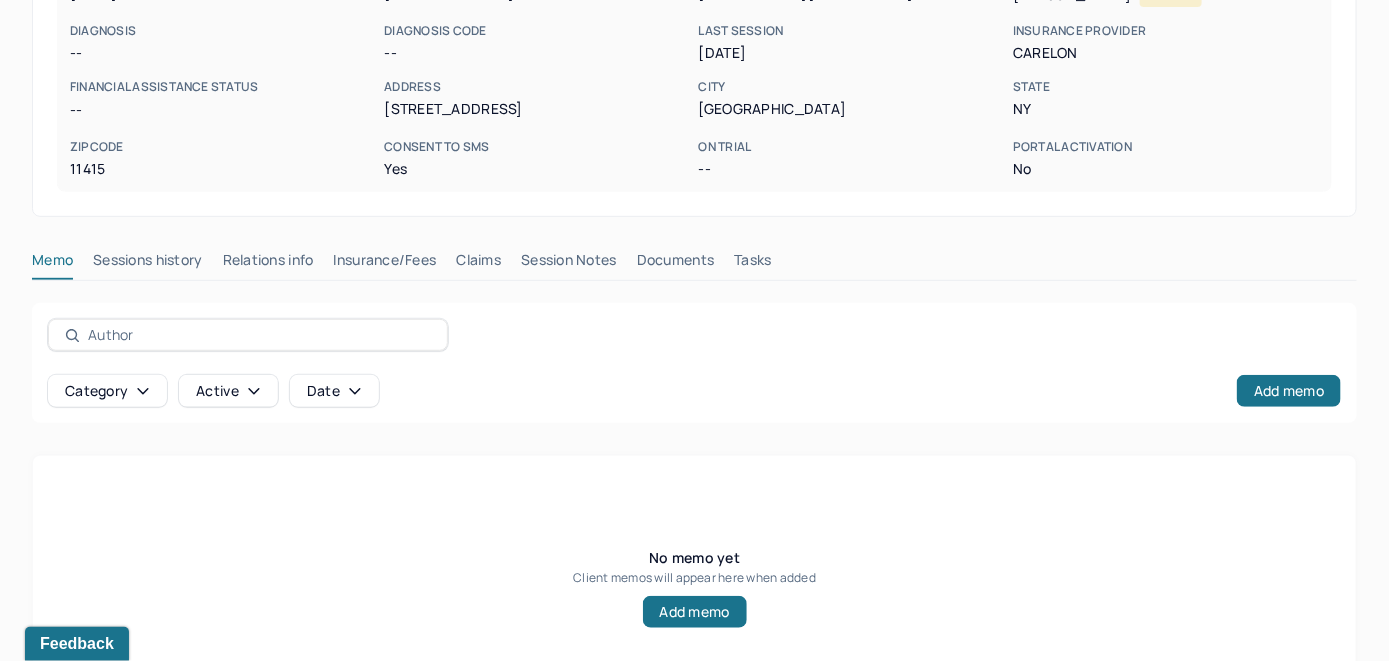 scroll, scrollTop: 393, scrollLeft: 0, axis: vertical 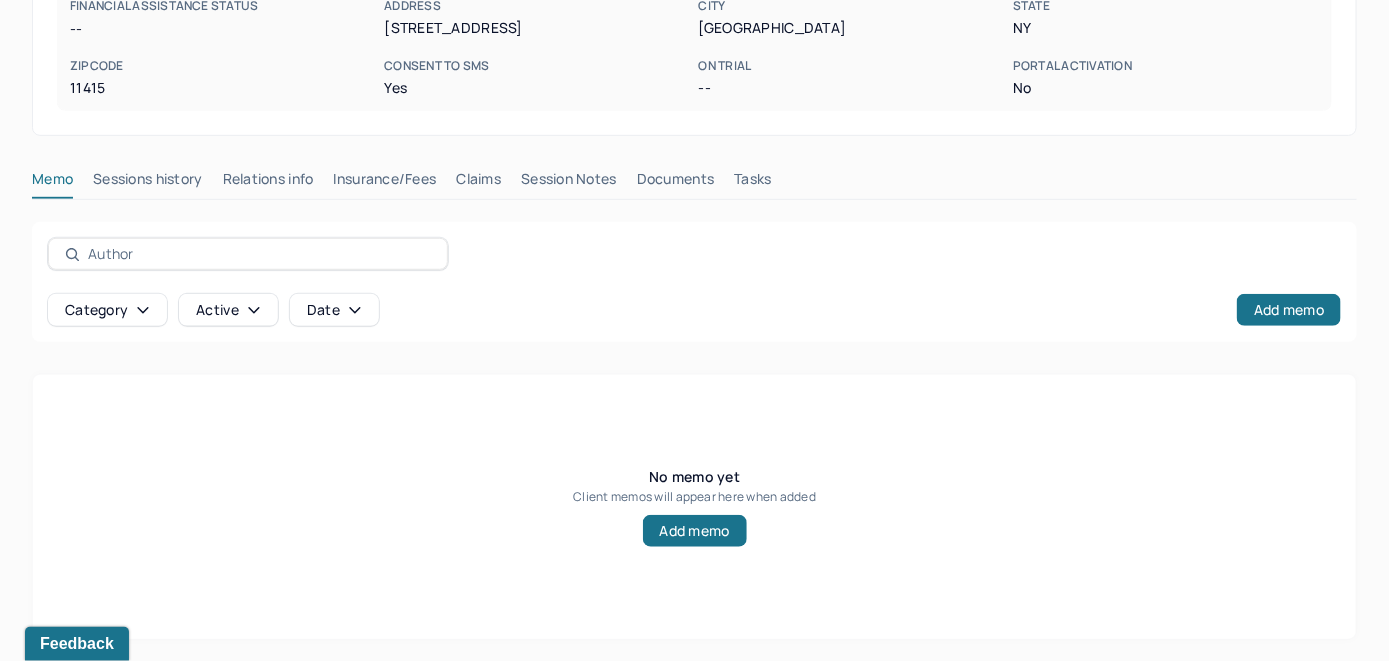 click on "Insurance/Fees" at bounding box center (385, 183) 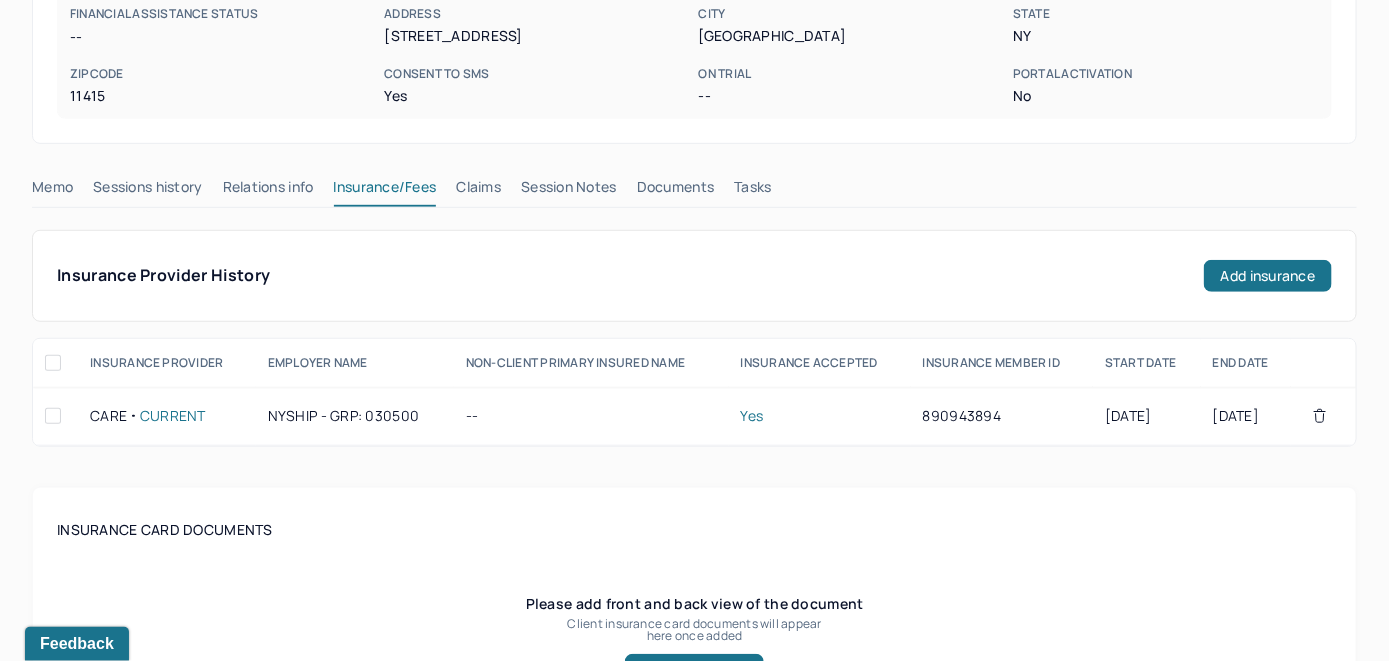 scroll, scrollTop: 293, scrollLeft: 0, axis: vertical 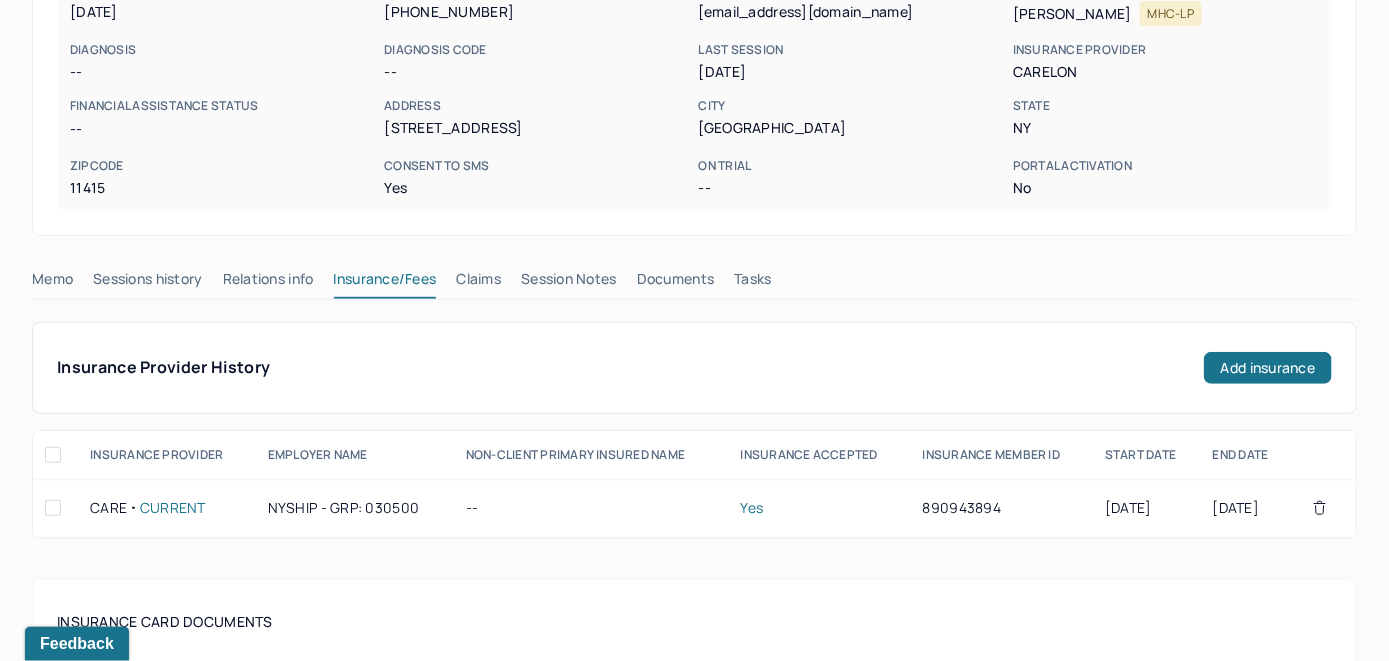 click on "Claims" at bounding box center [478, 283] 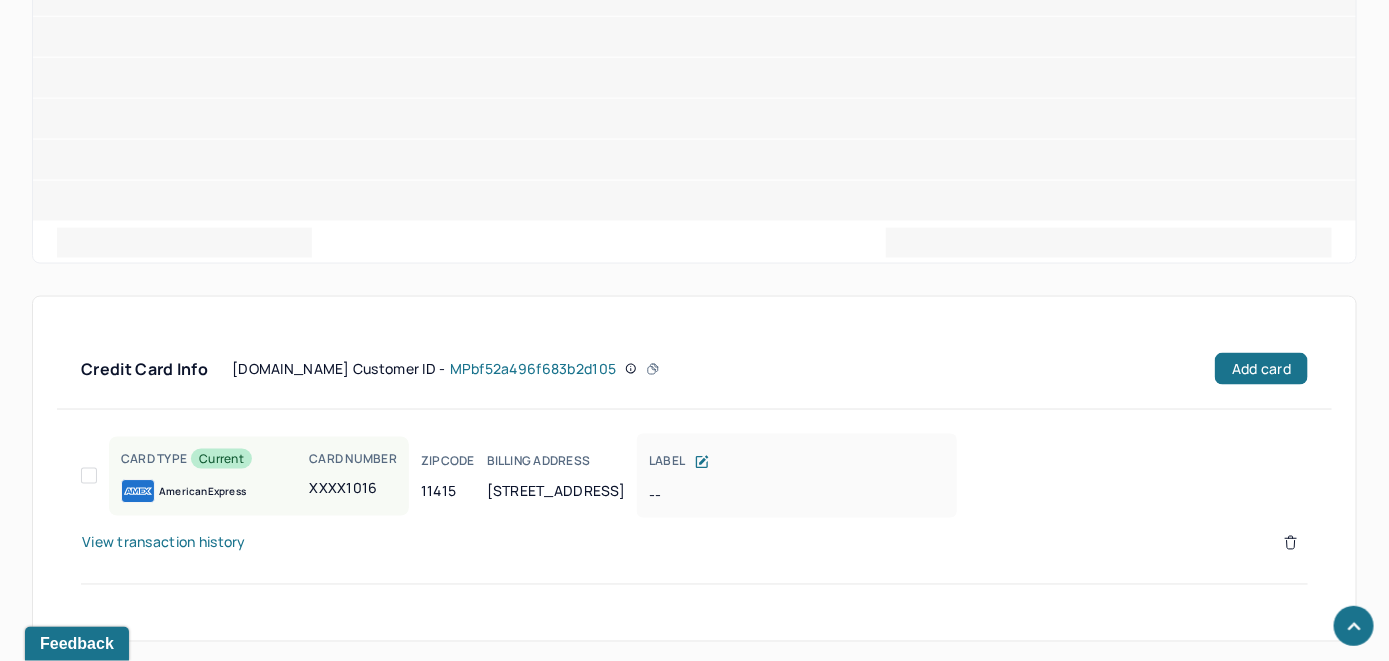 scroll, scrollTop: 1004, scrollLeft: 0, axis: vertical 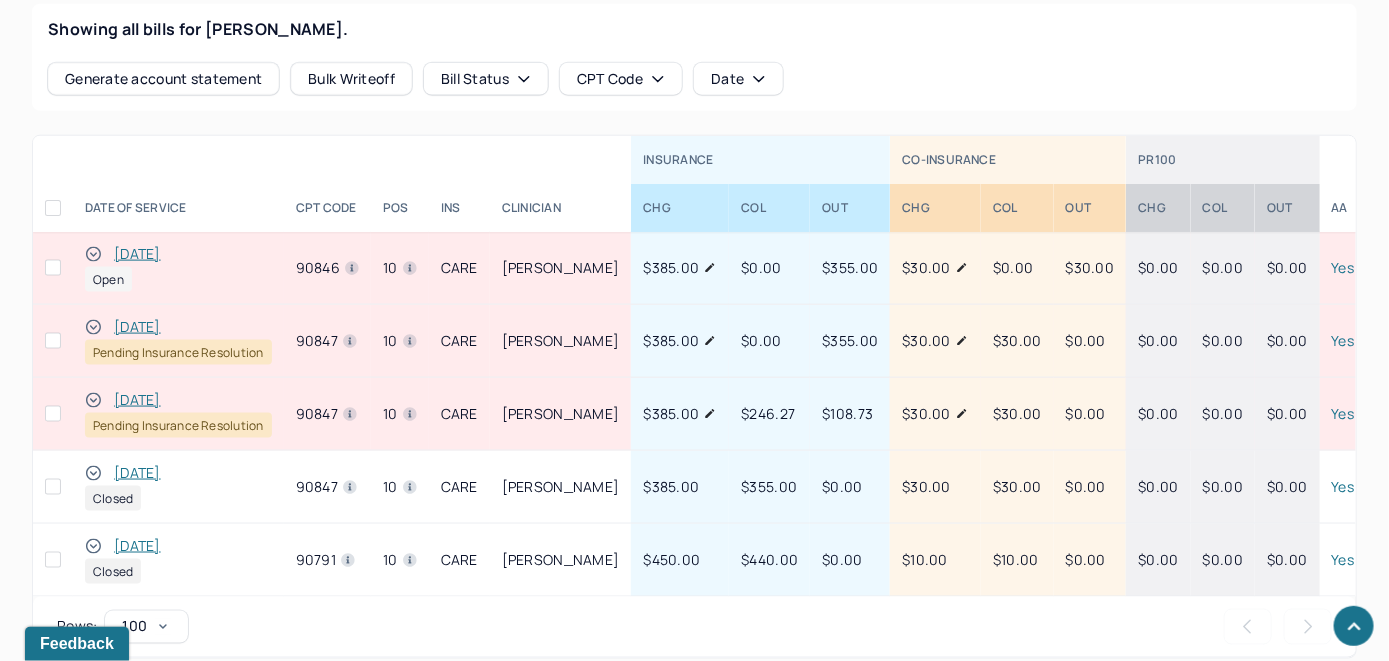 click on "[DATE]" at bounding box center (137, 254) 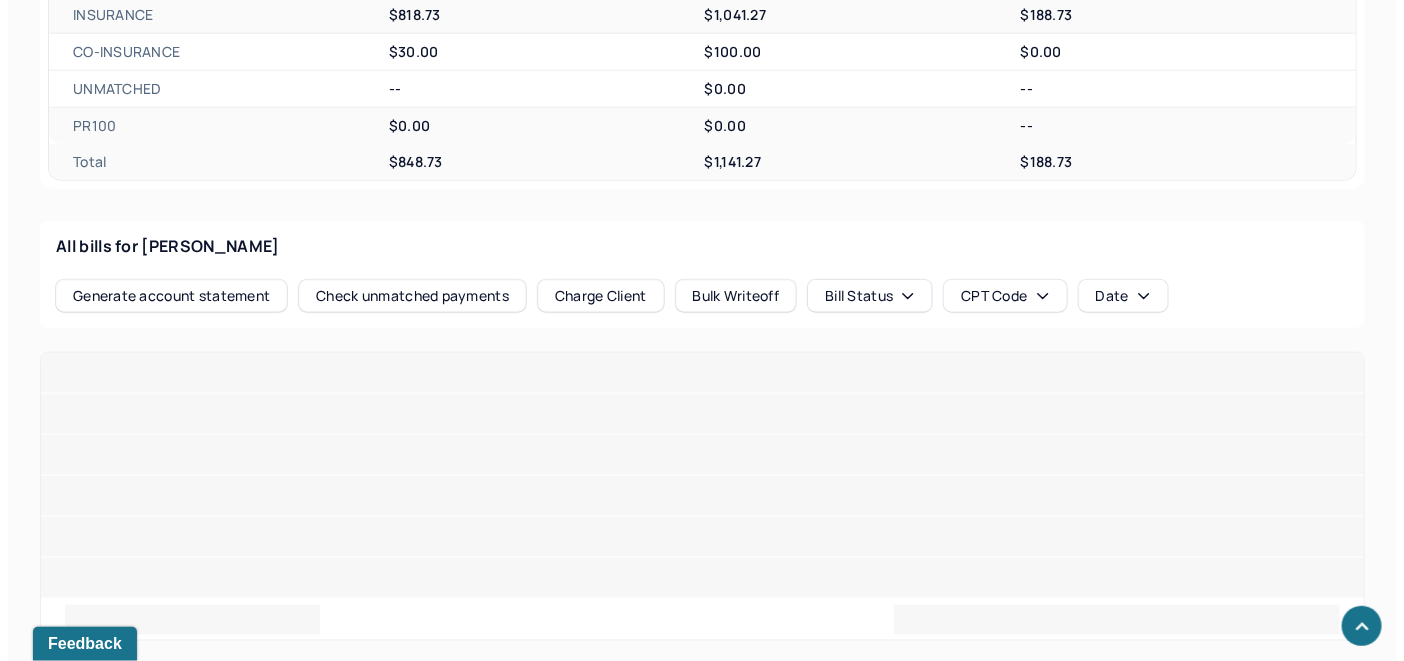 scroll, scrollTop: 885, scrollLeft: 0, axis: vertical 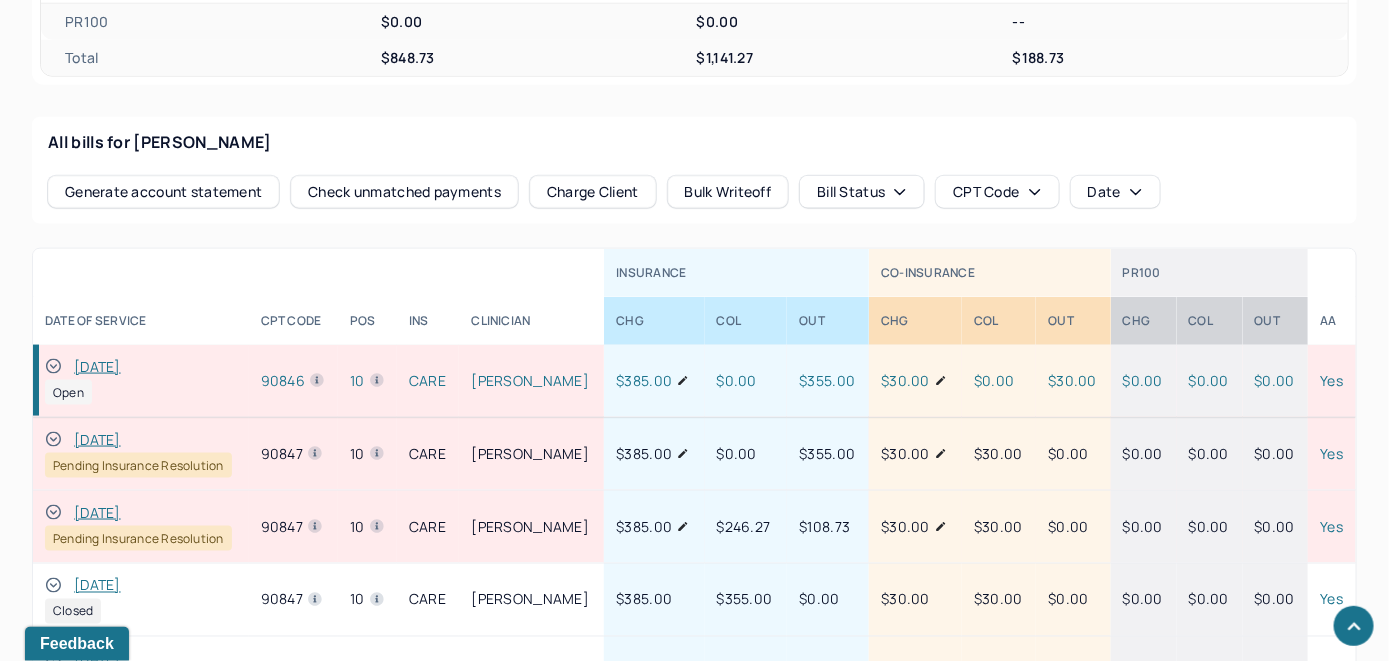 click on "Check unmatched payments" at bounding box center (404, 192) 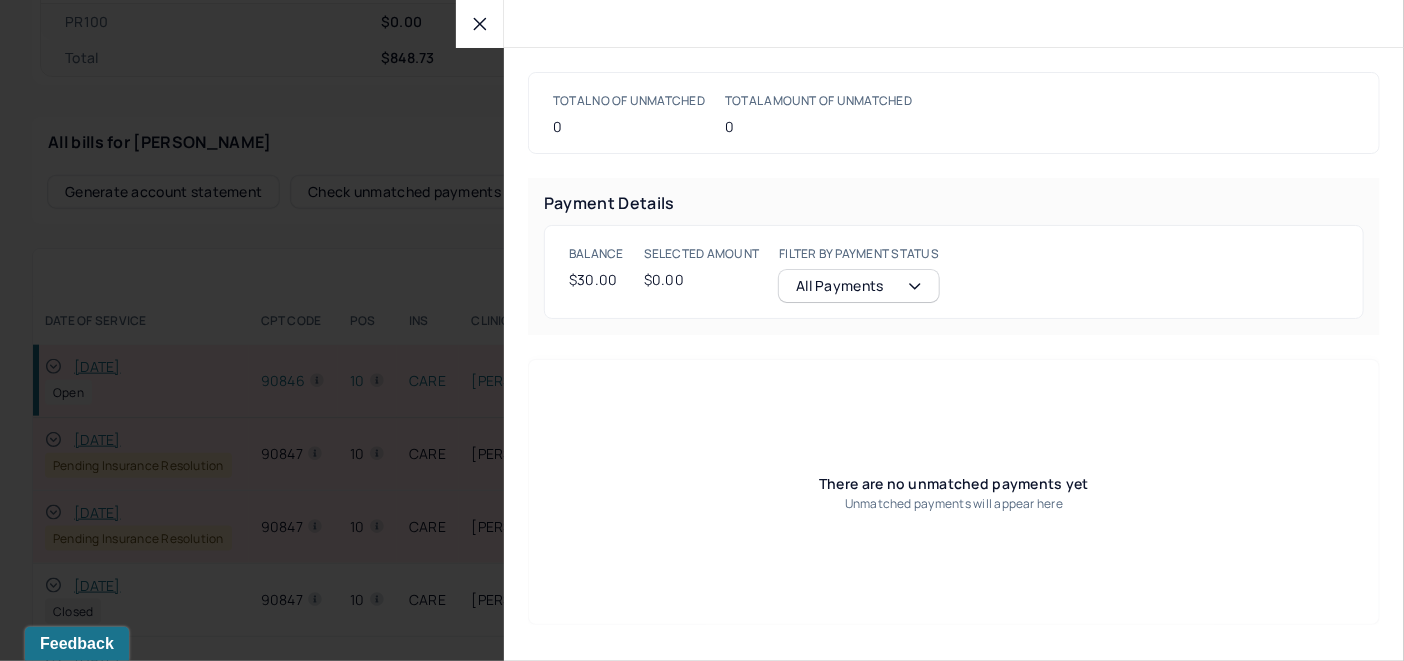 click 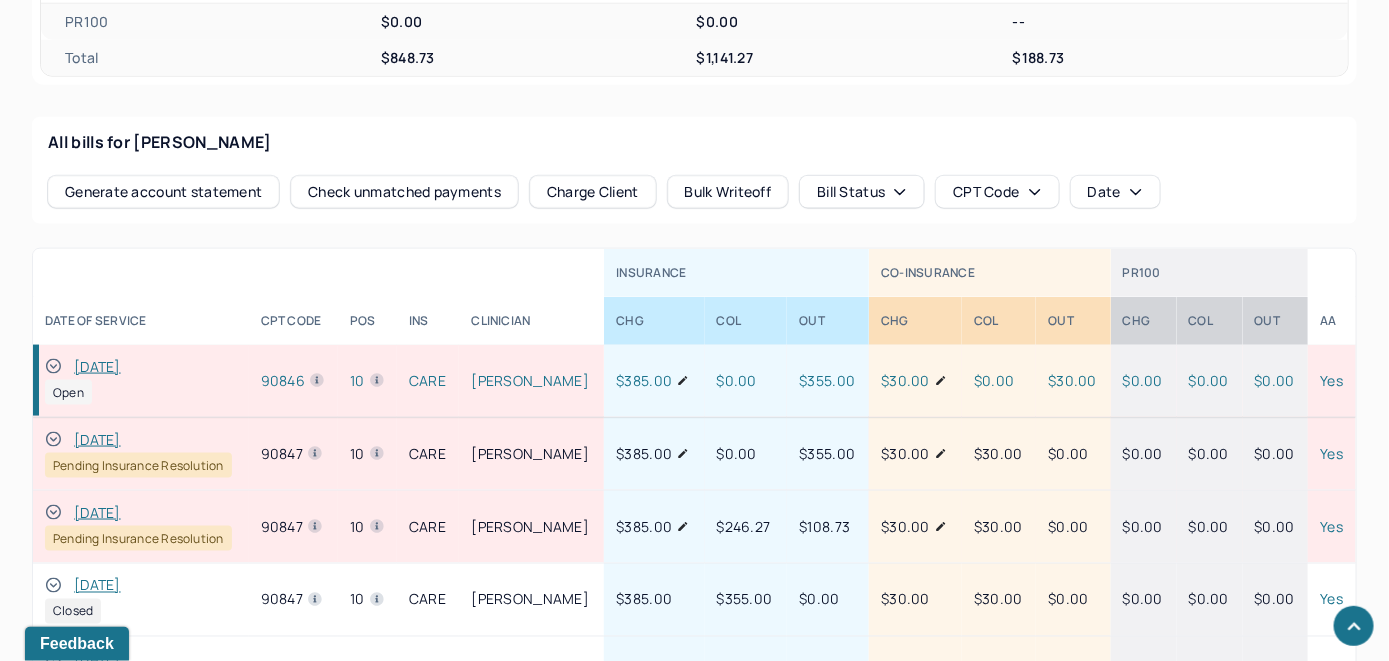 click on "Charge Client" at bounding box center [593, 192] 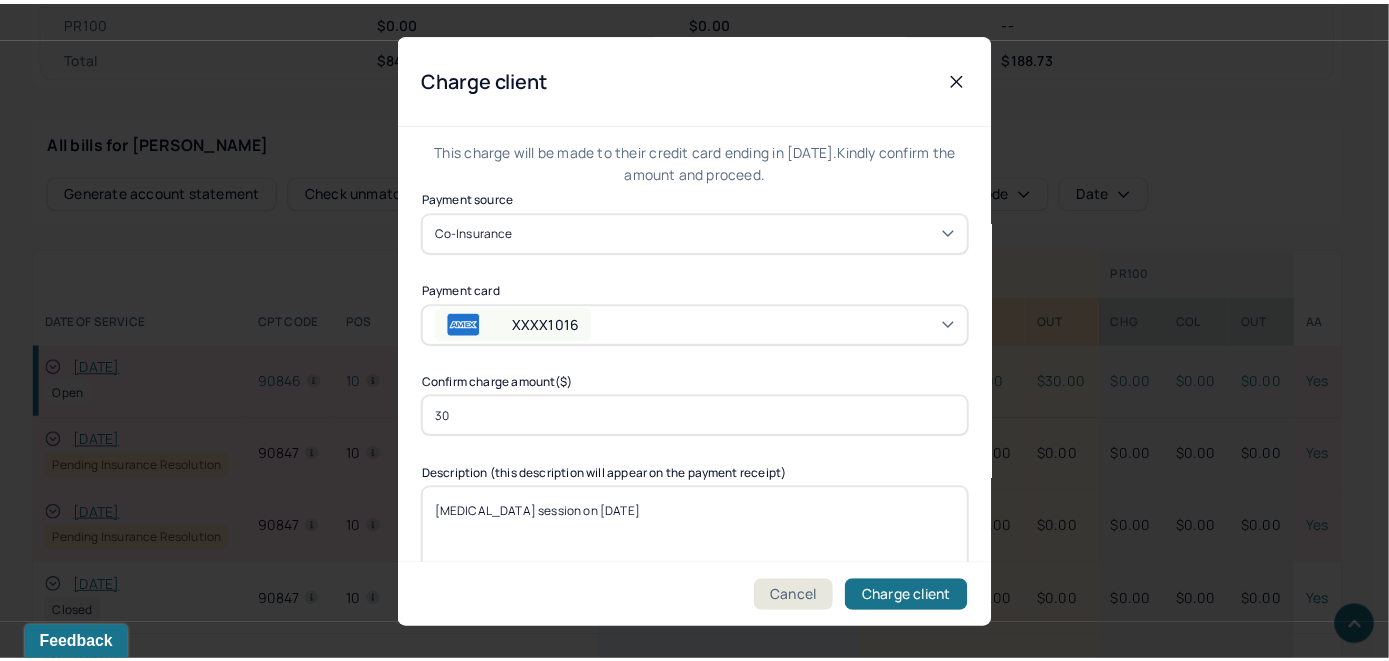 scroll, scrollTop: 121, scrollLeft: 0, axis: vertical 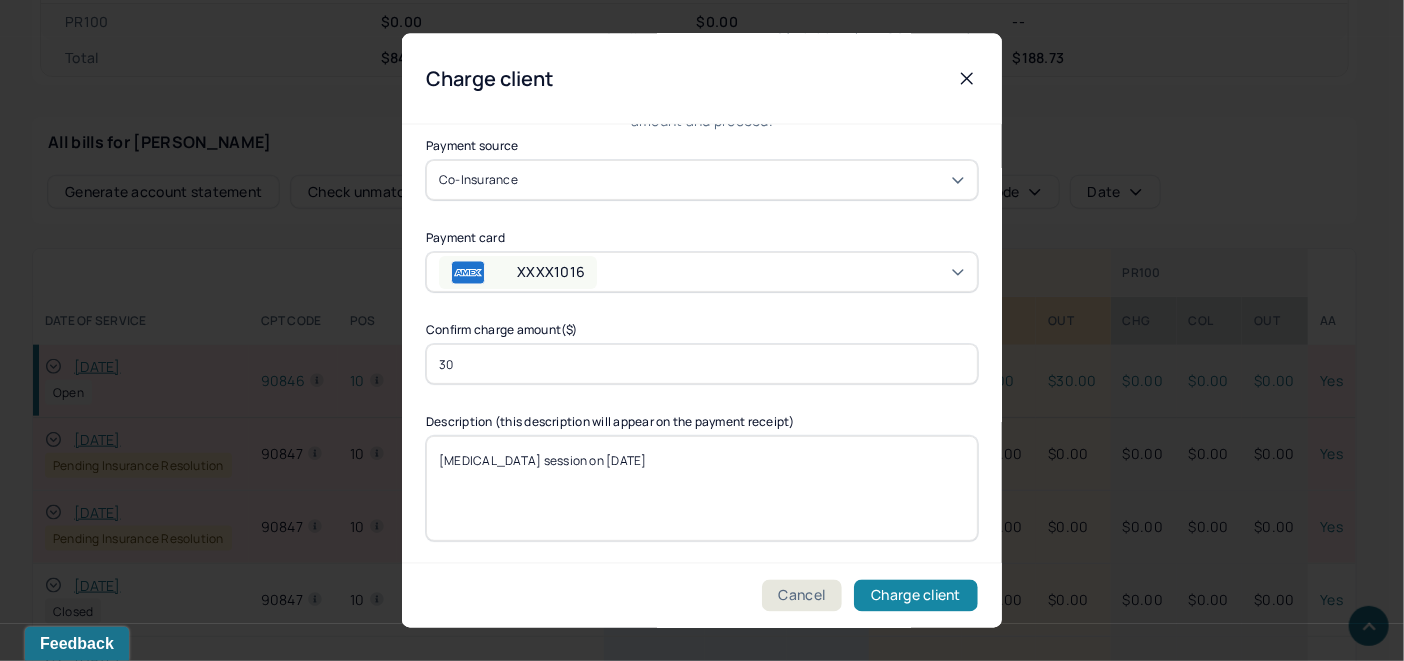 click on "Charge client" at bounding box center [916, 596] 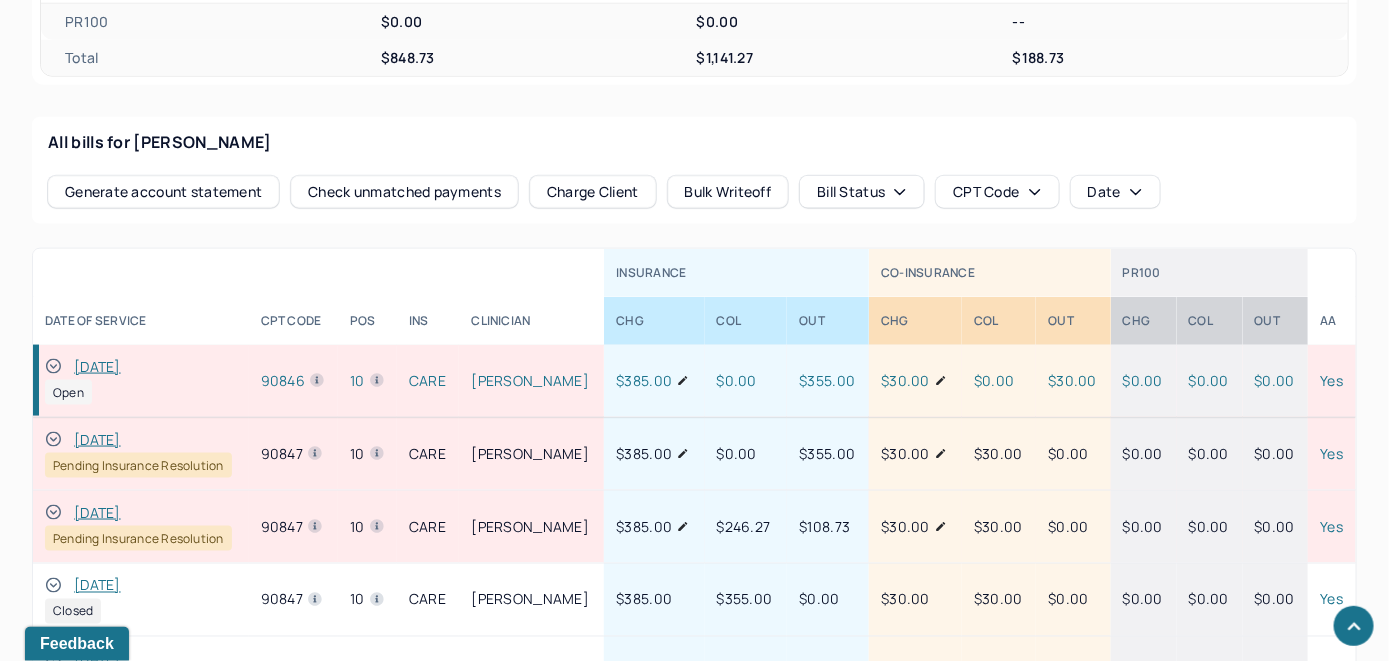 click 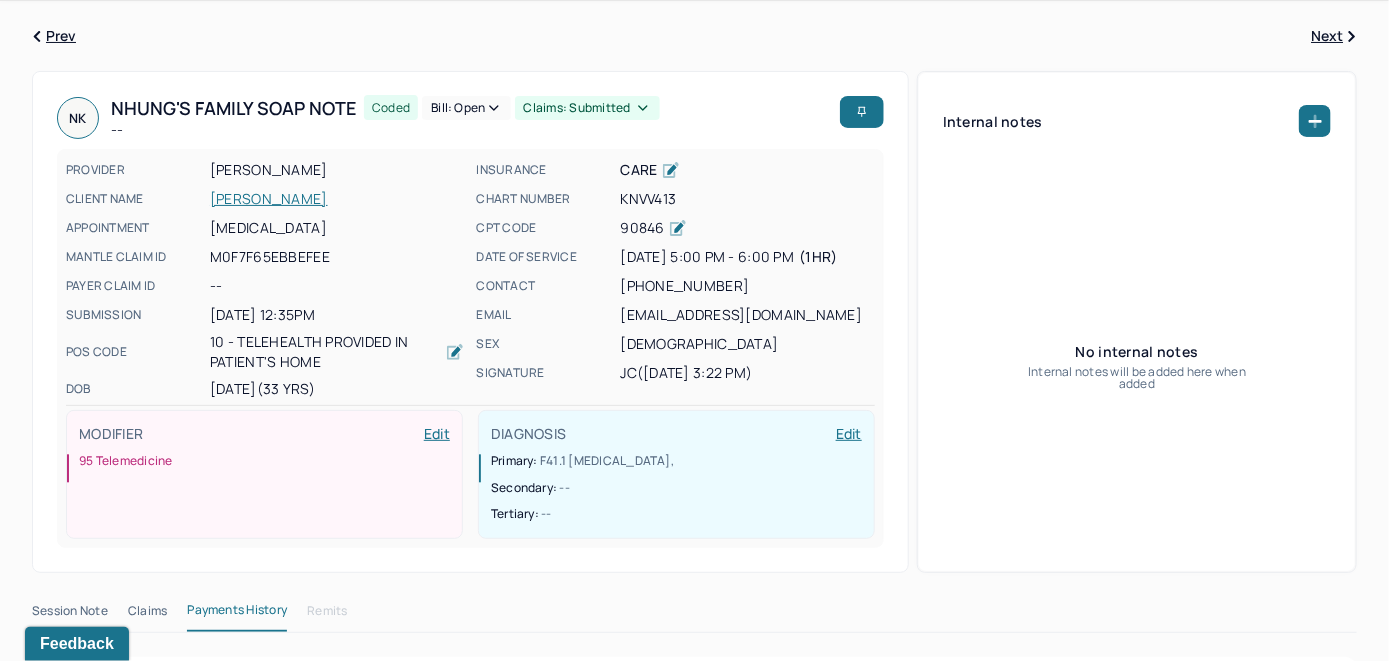 scroll, scrollTop: 0, scrollLeft: 0, axis: both 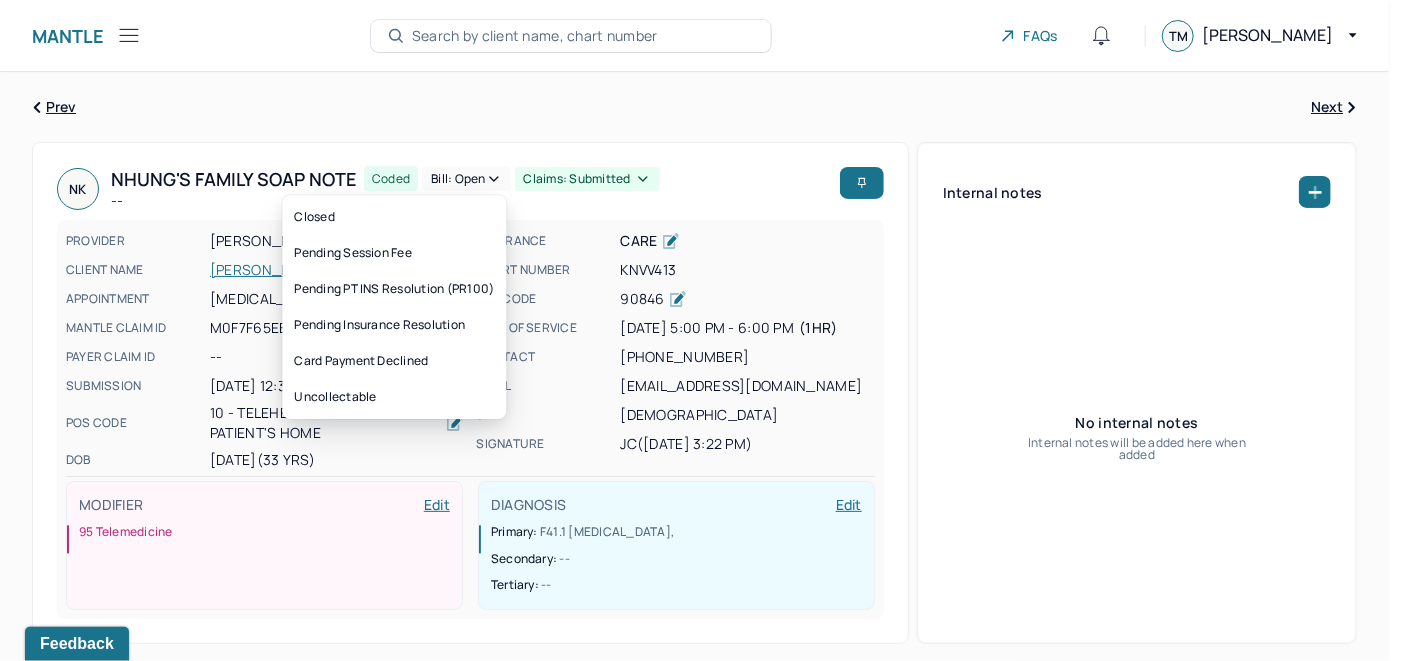 click on "Bill: Open" at bounding box center [466, 179] 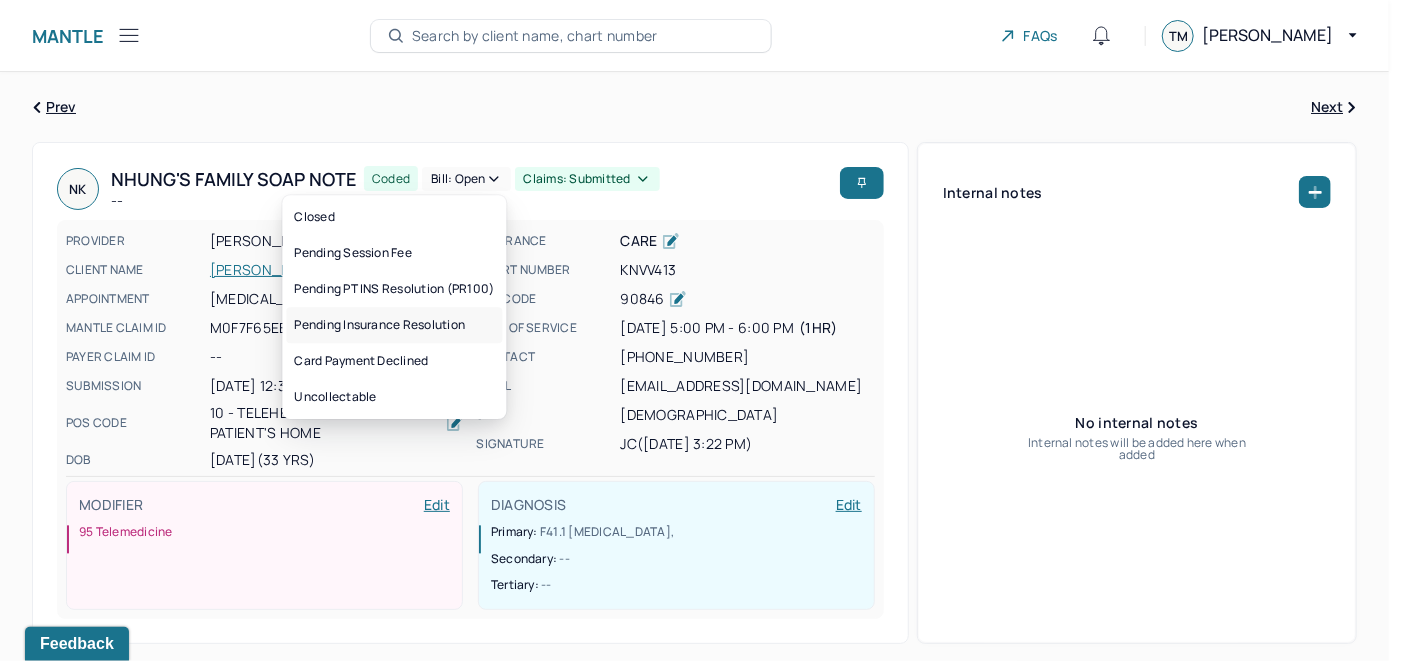 click on "Pending Insurance Resolution" at bounding box center [394, 325] 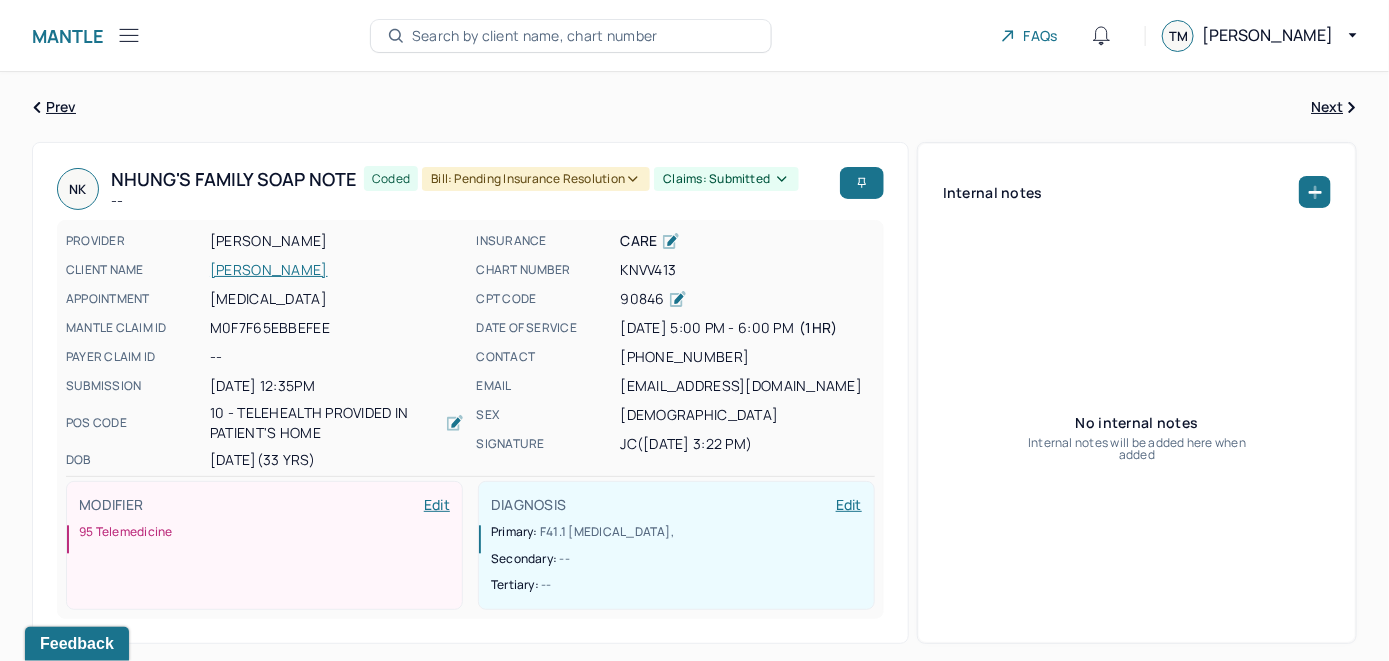 click on "Search by client name, chart number" at bounding box center [535, 36] 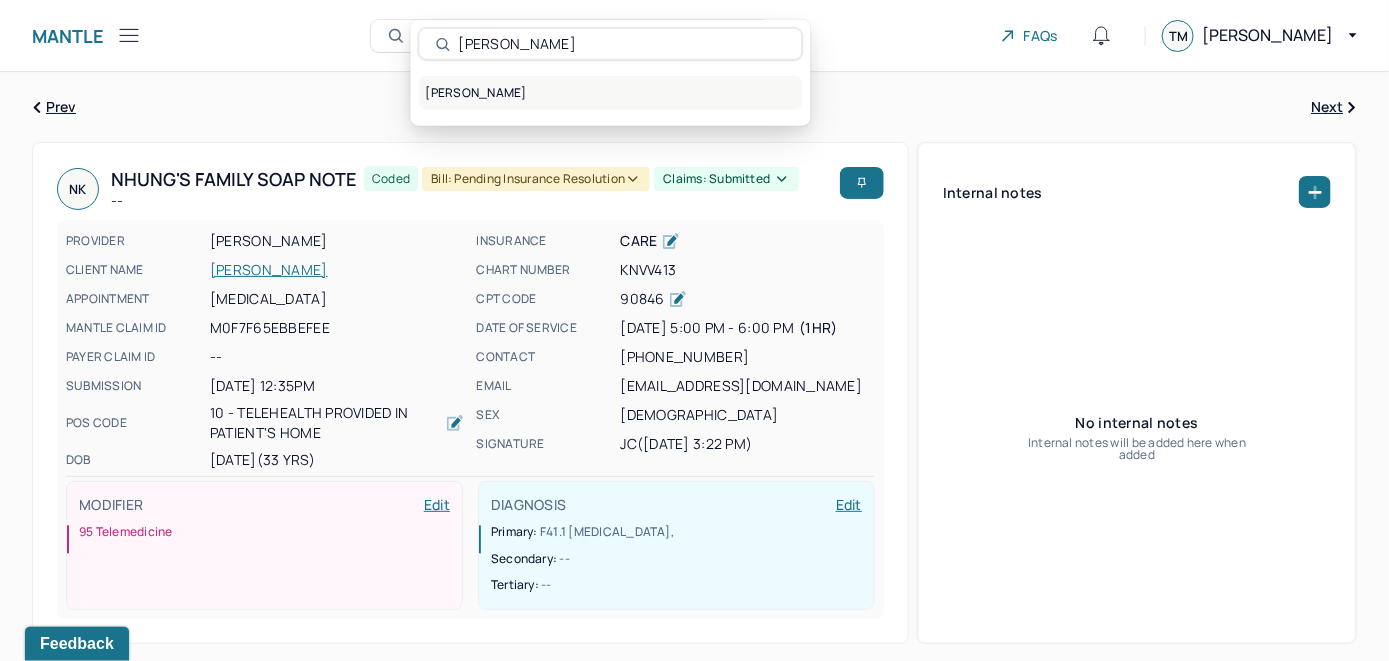 type on "[PERSON_NAME]" 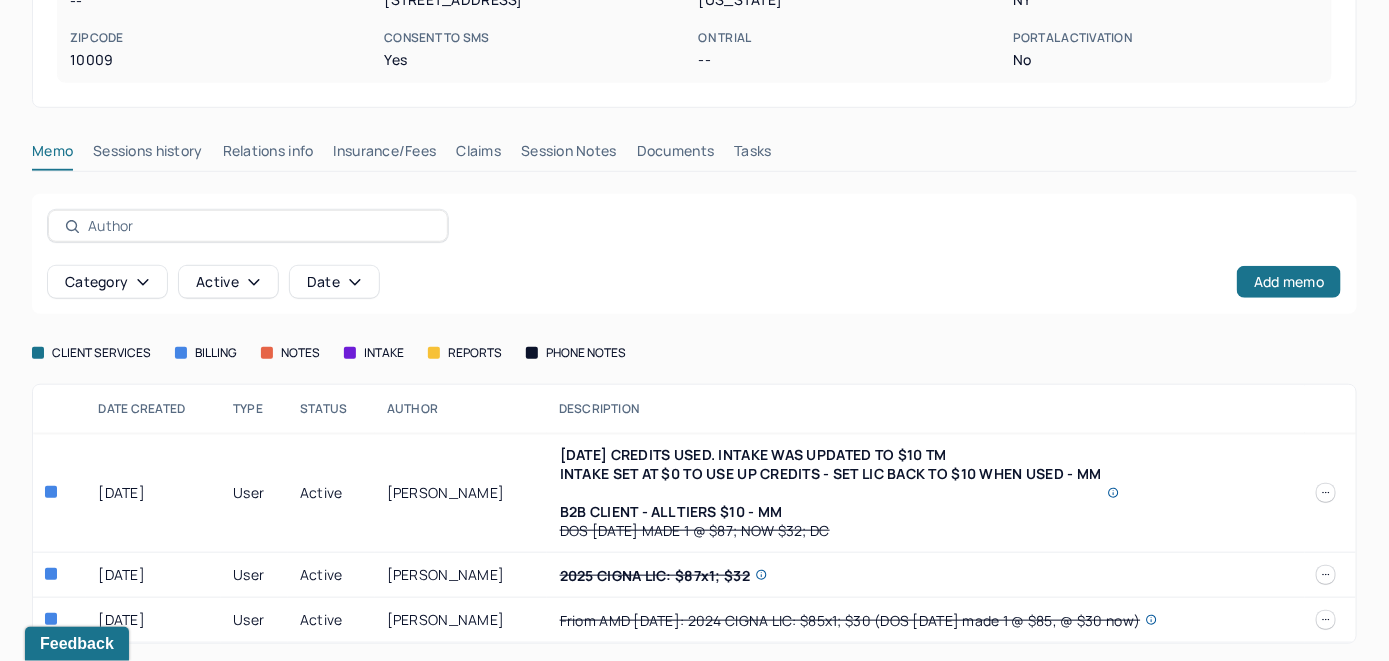 scroll, scrollTop: 471, scrollLeft: 0, axis: vertical 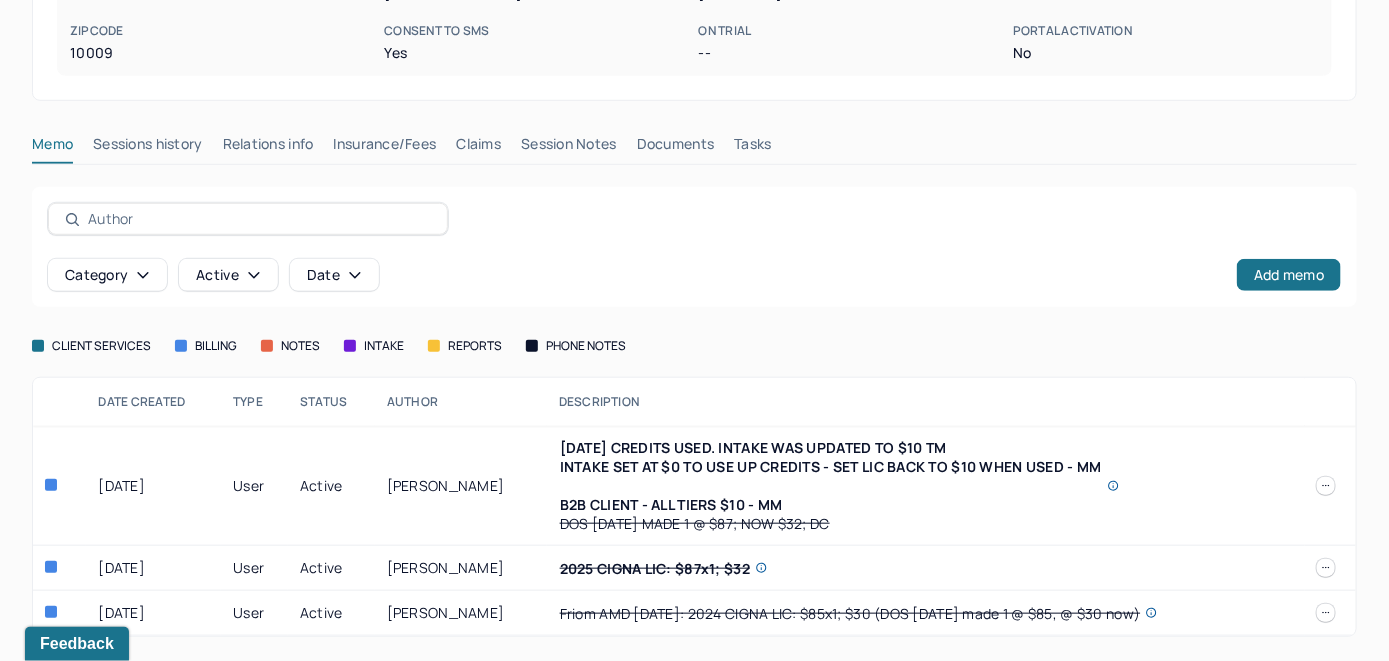 click on "Insurance/Fees" at bounding box center (385, 148) 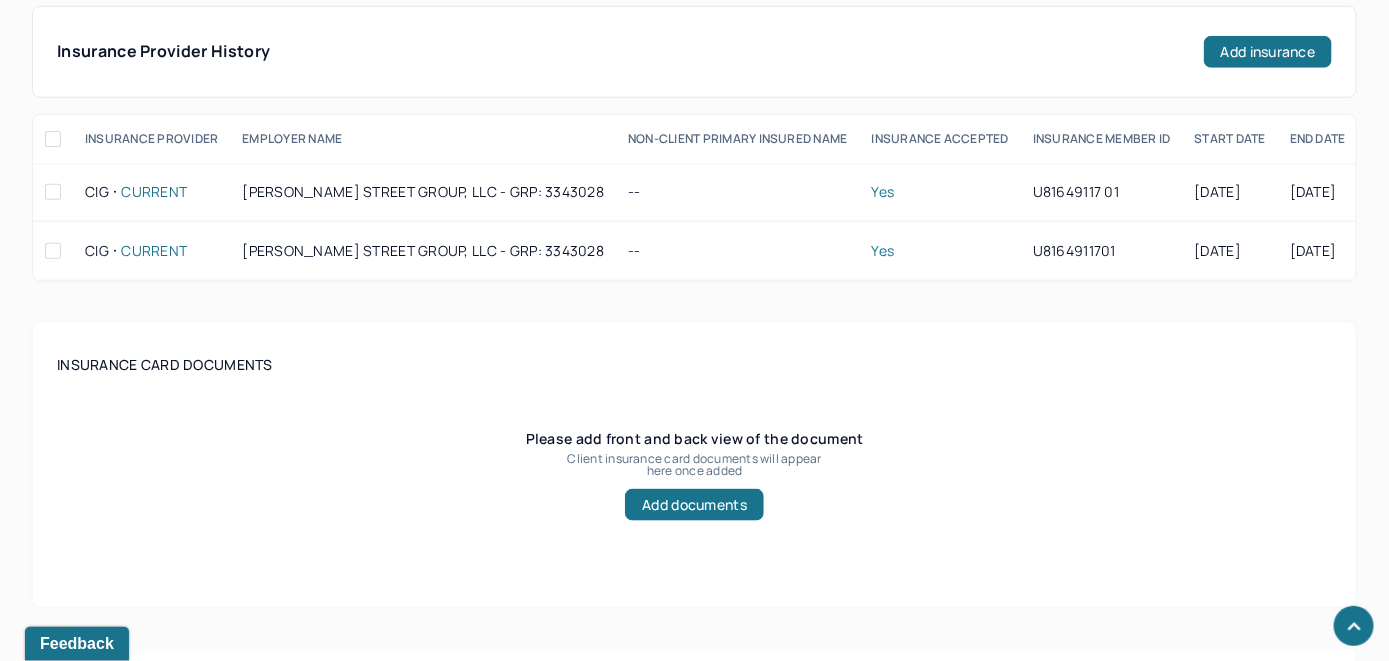 scroll, scrollTop: 571, scrollLeft: 0, axis: vertical 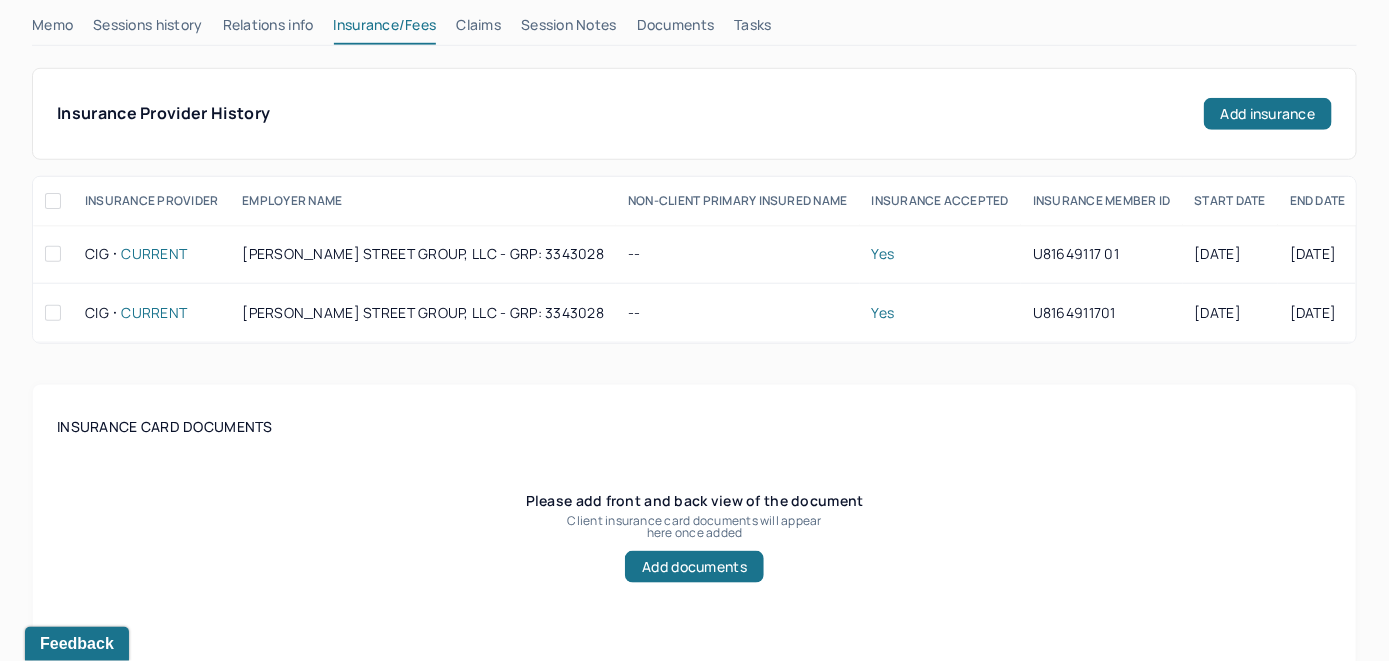 click on "Claims" at bounding box center [478, 29] 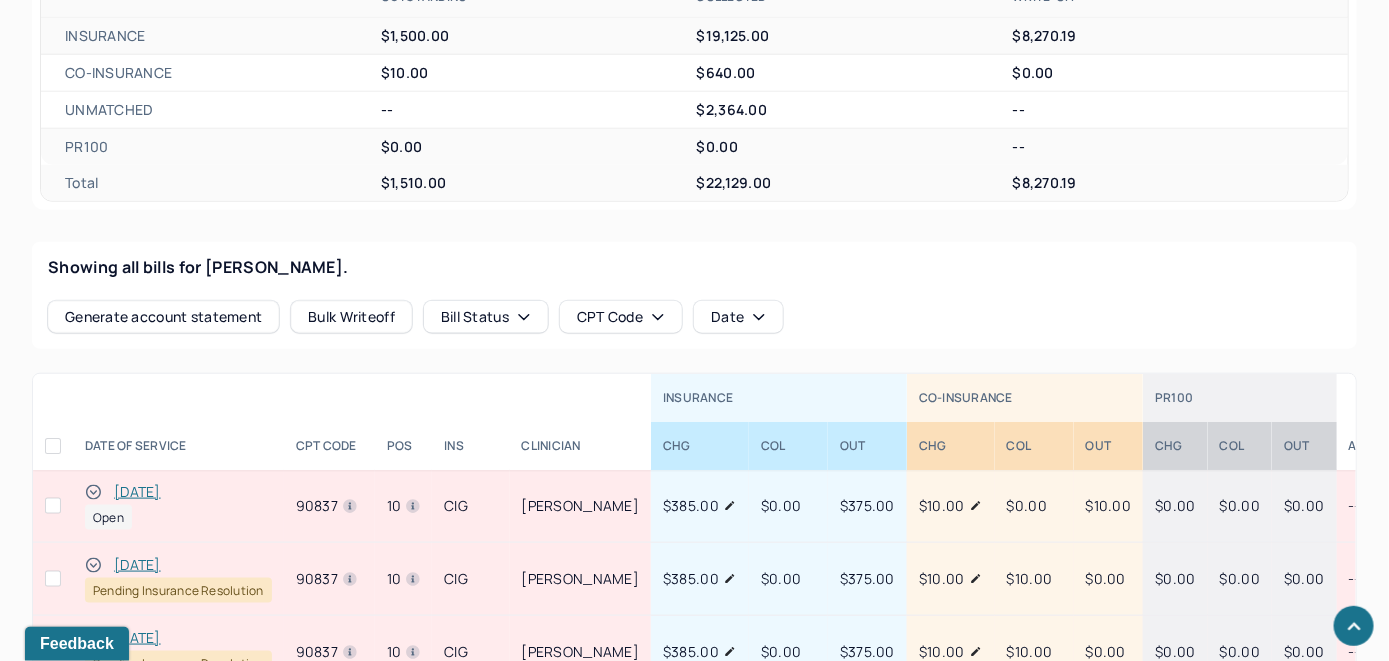 scroll, scrollTop: 713, scrollLeft: 0, axis: vertical 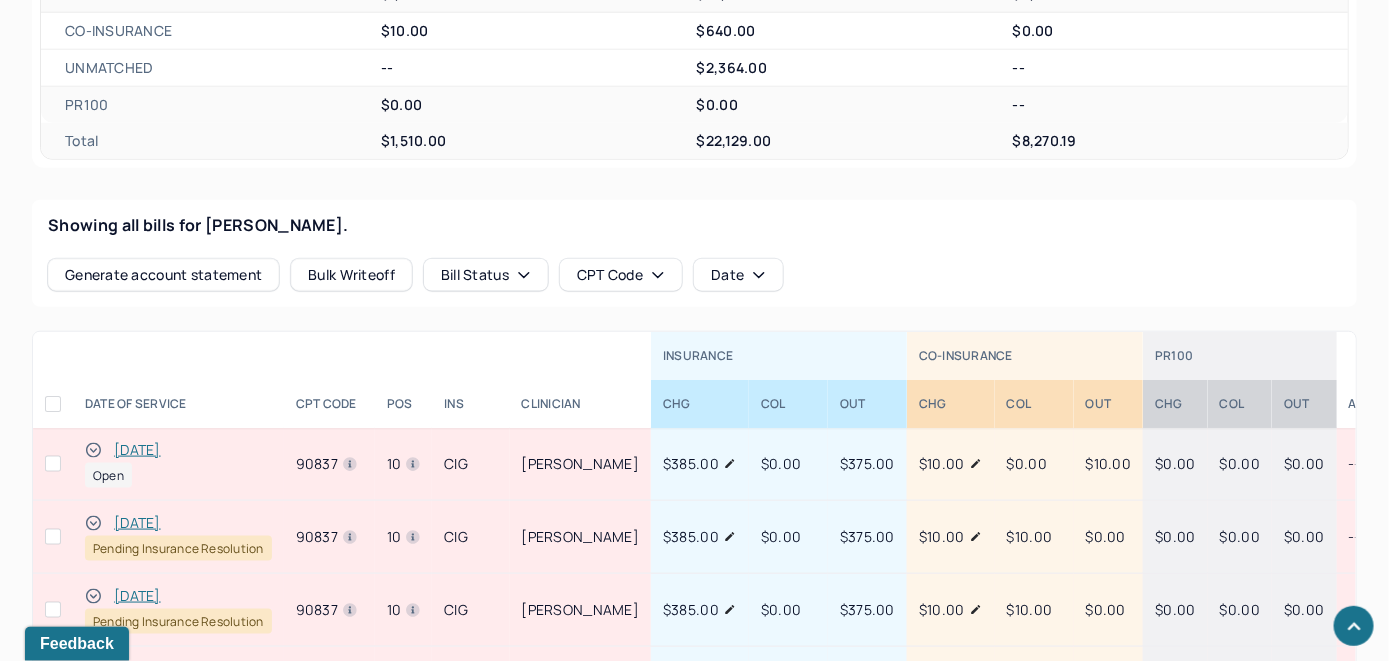 click on "[DATE]" at bounding box center (137, 450) 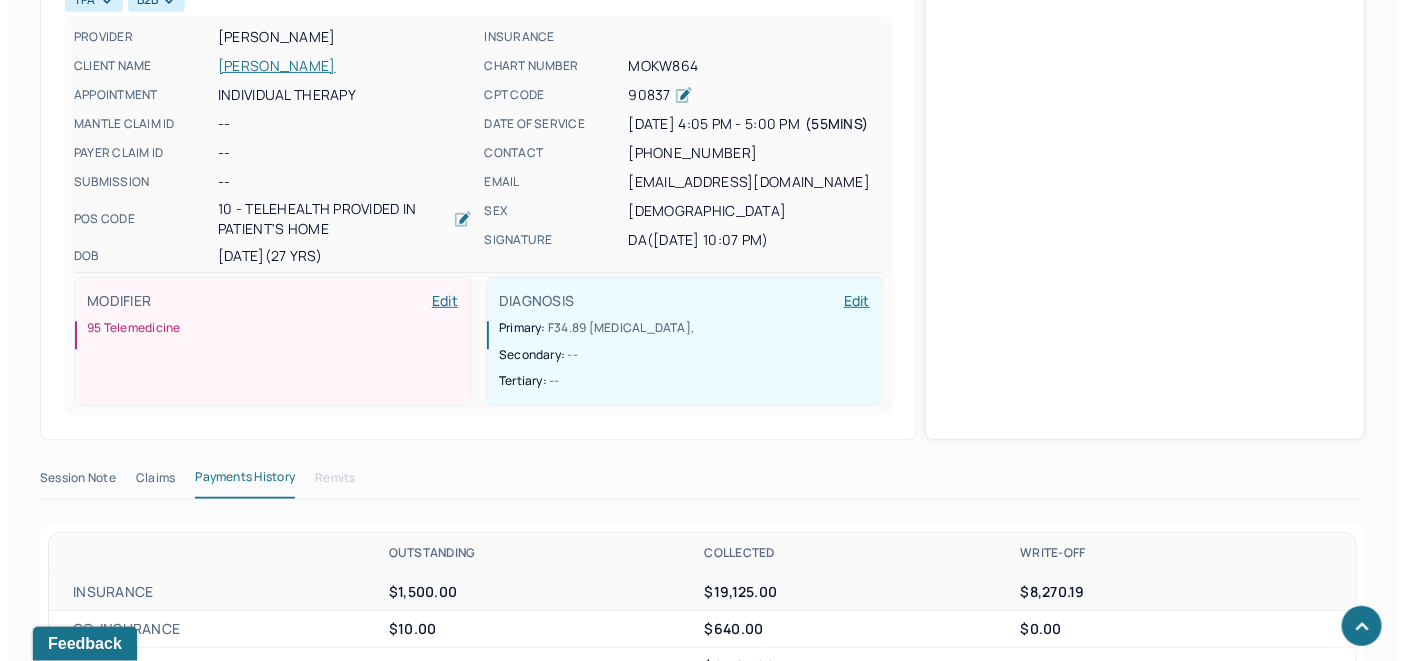 scroll, scrollTop: 713, scrollLeft: 0, axis: vertical 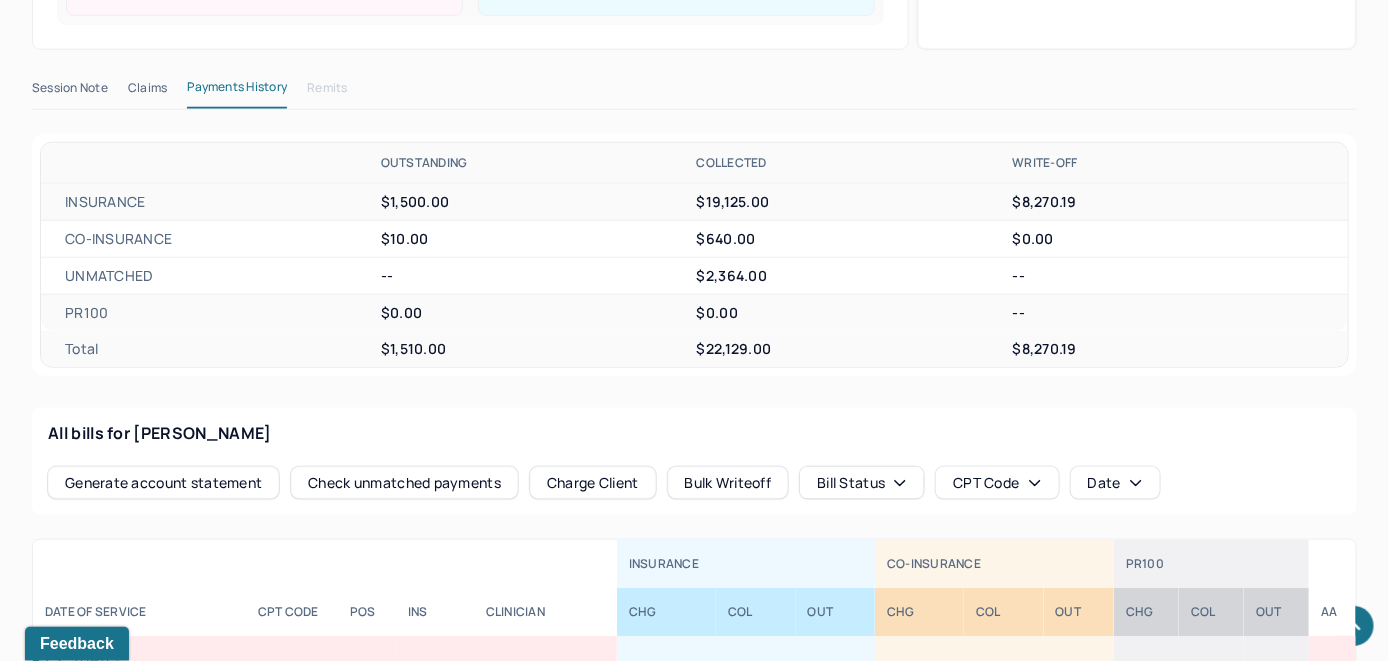 click on "Check unmatched payments" at bounding box center [404, 483] 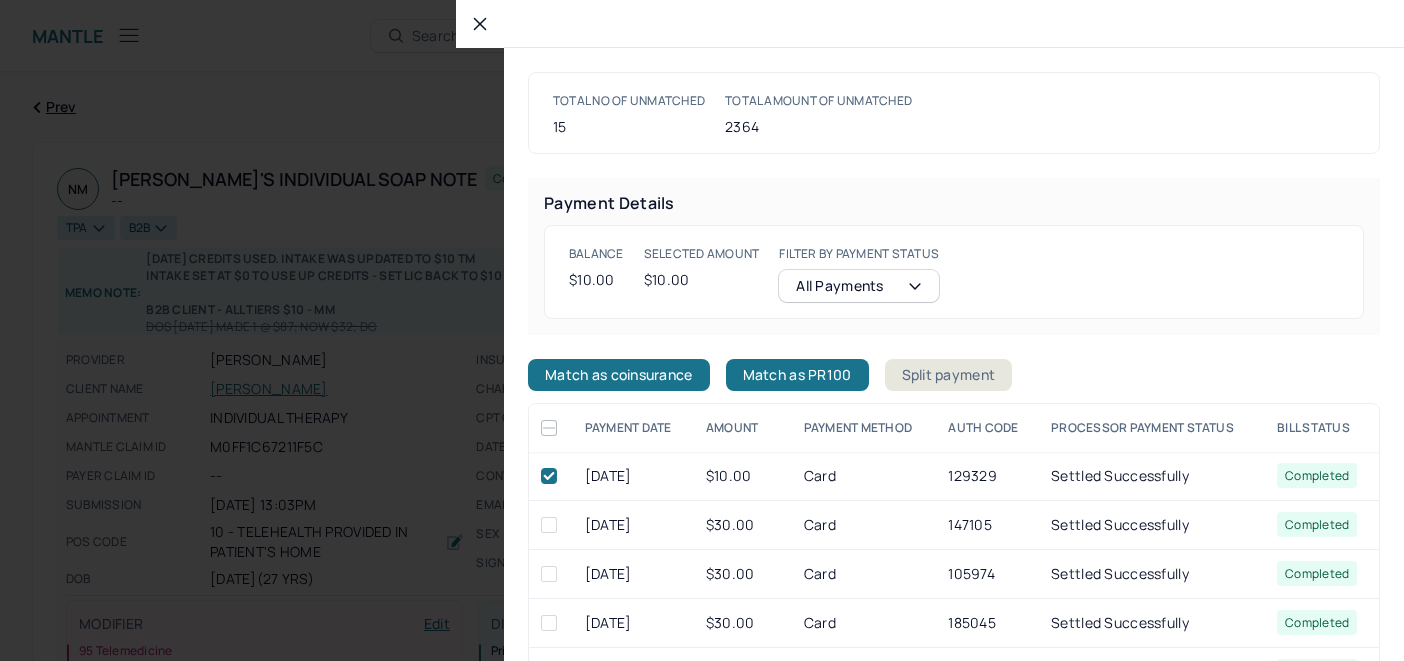 scroll, scrollTop: 713, scrollLeft: 0, axis: vertical 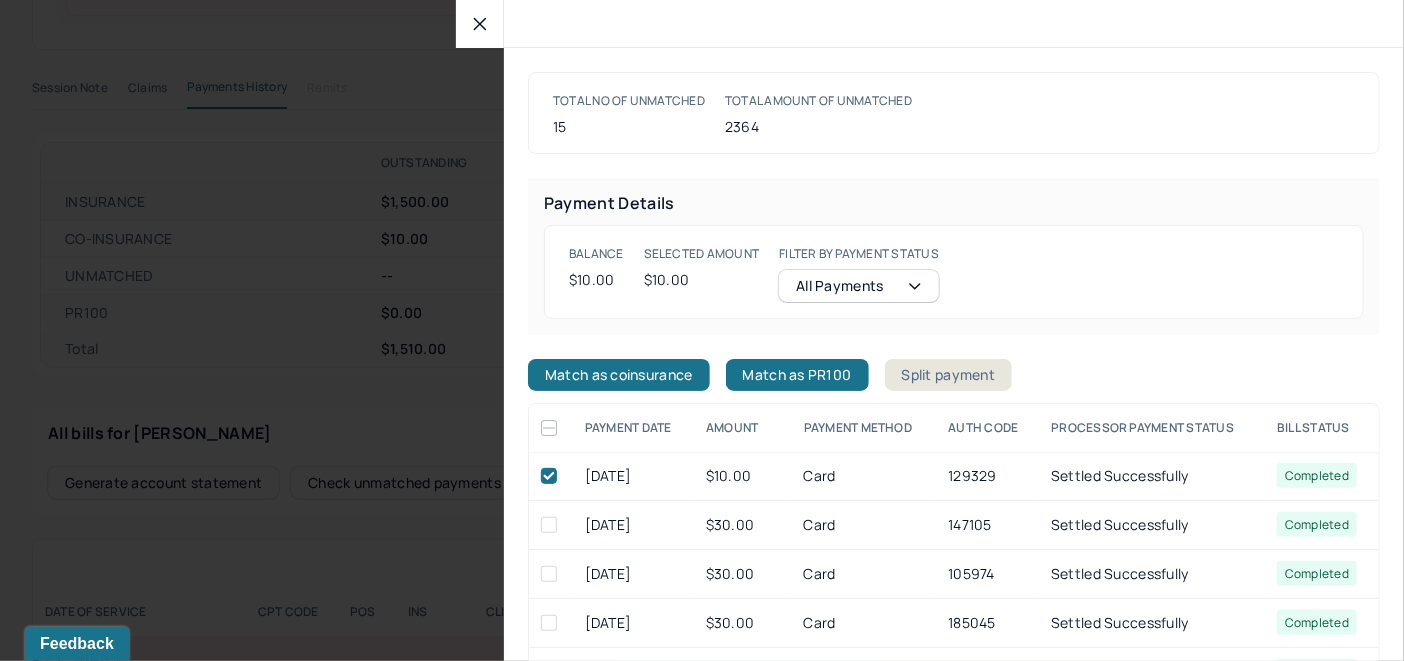 click on "Match as coinsurance" at bounding box center (619, 375) 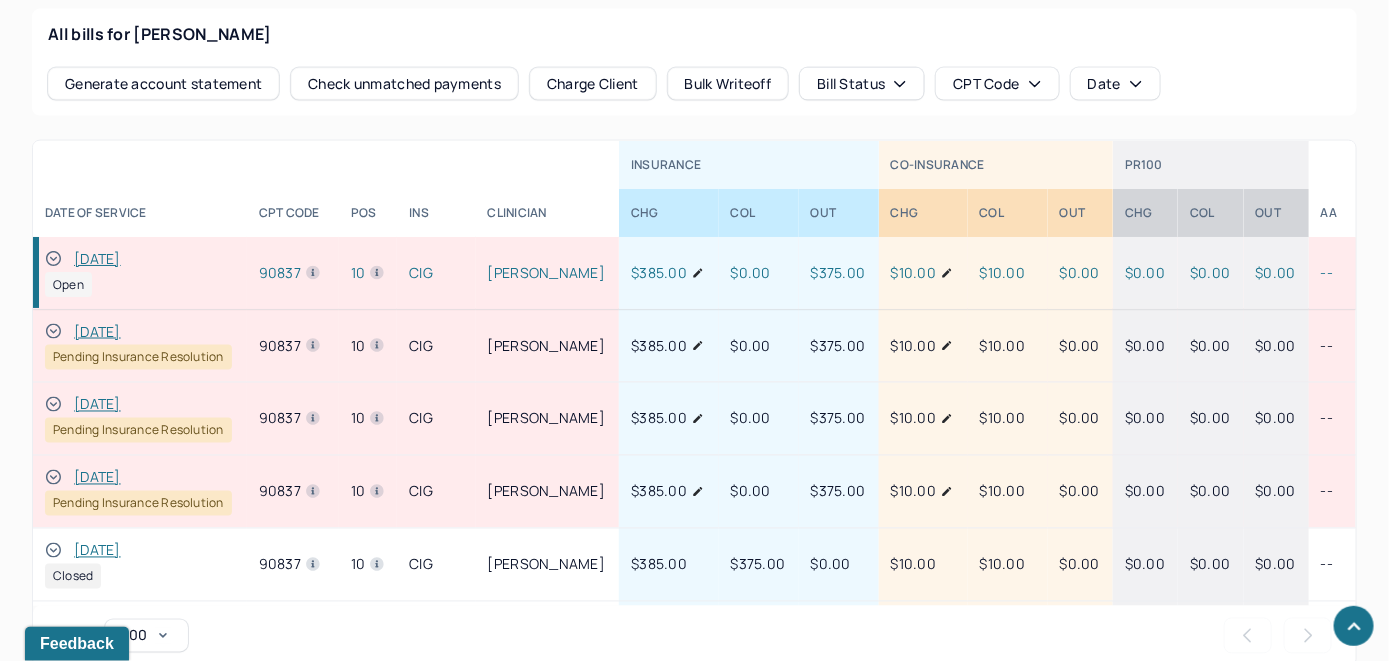 scroll, scrollTop: 1113, scrollLeft: 0, axis: vertical 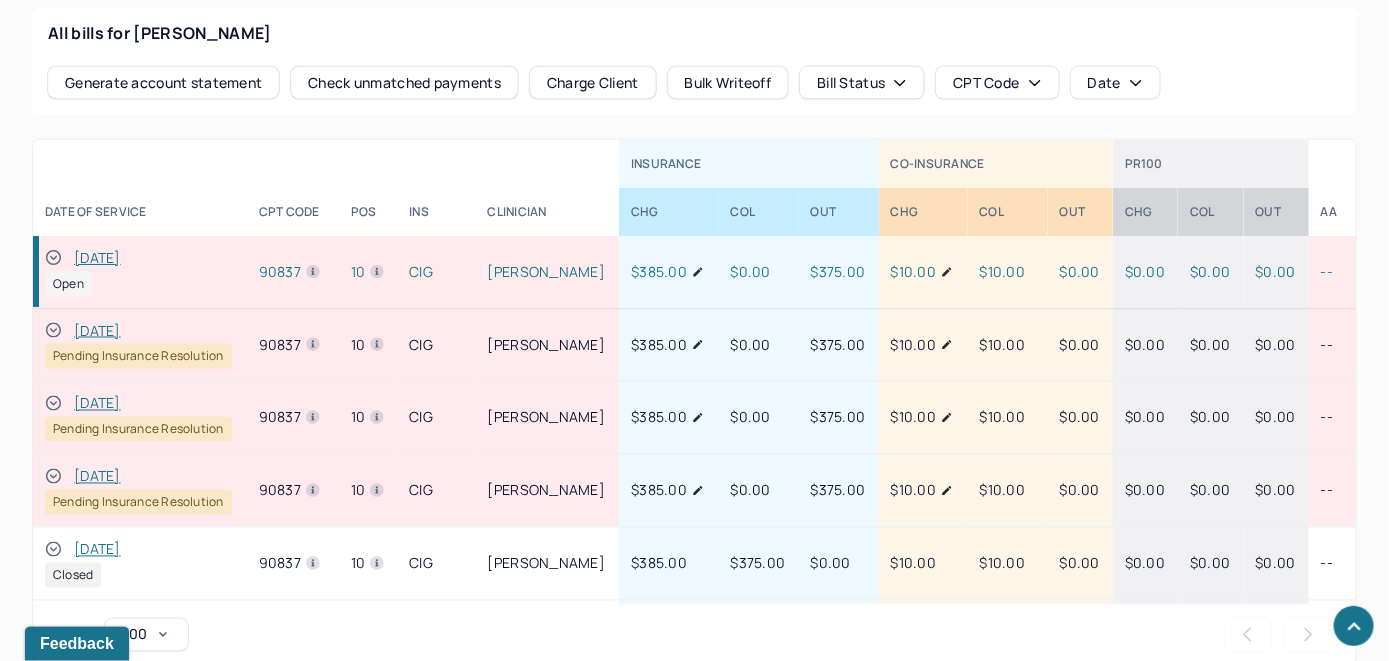click 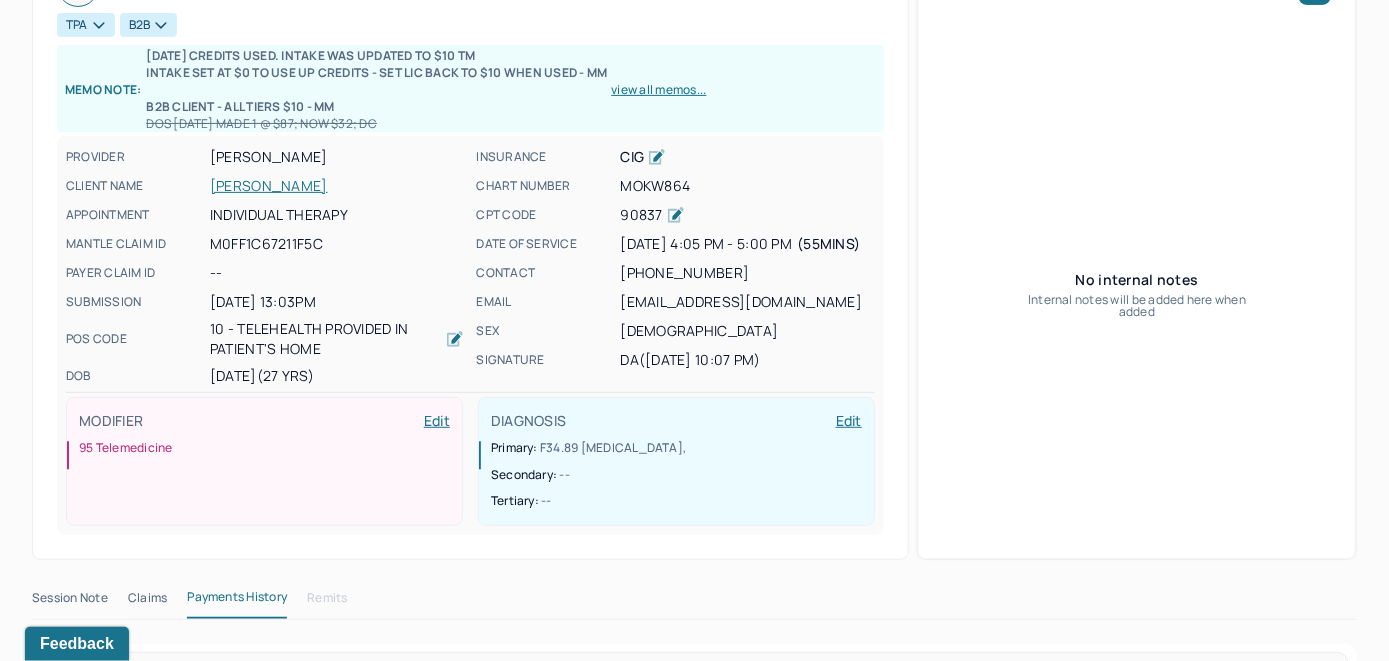 scroll, scrollTop: 113, scrollLeft: 0, axis: vertical 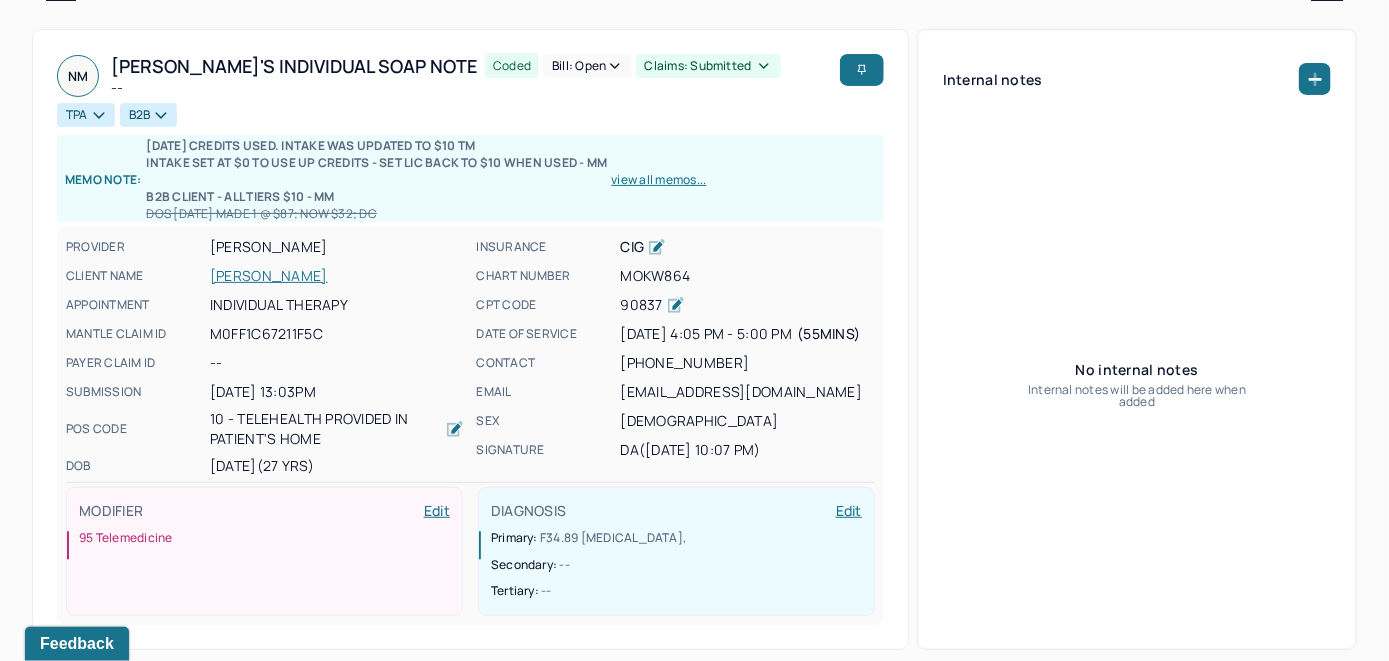 click on "Bill: Open" at bounding box center [587, 66] 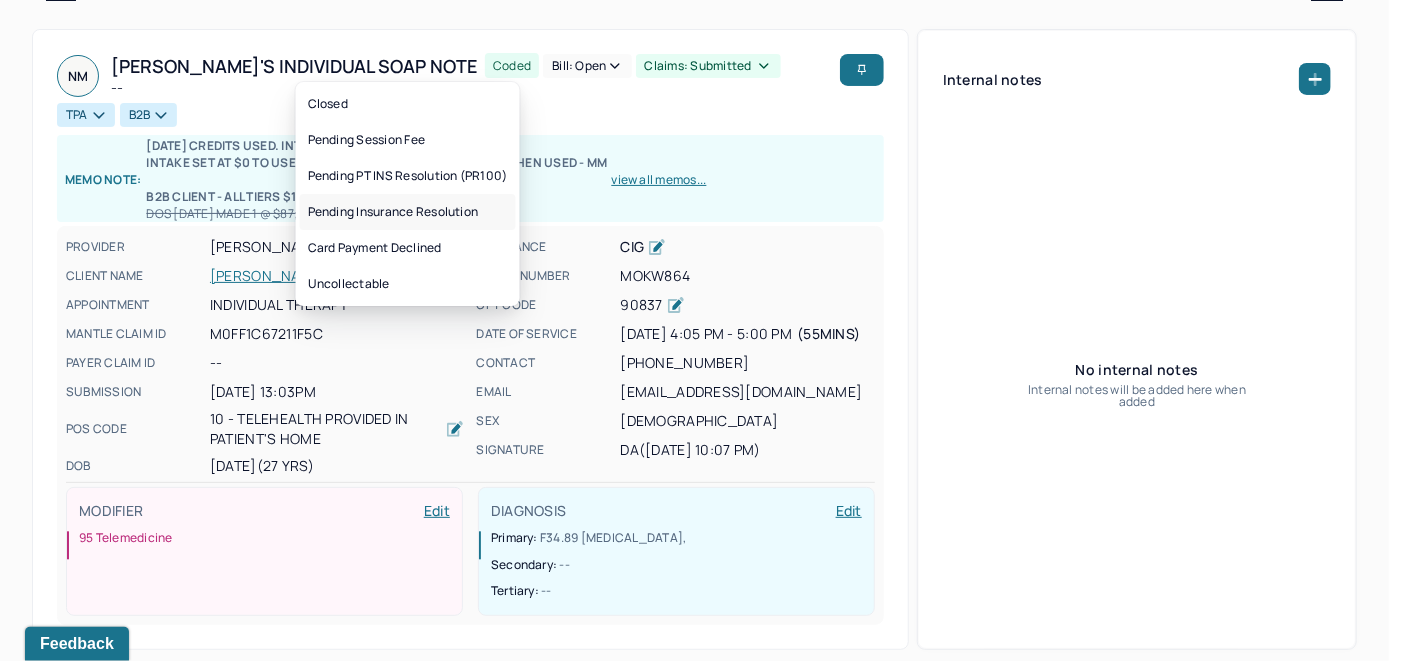 click on "Pending Insurance Resolution" at bounding box center (408, 212) 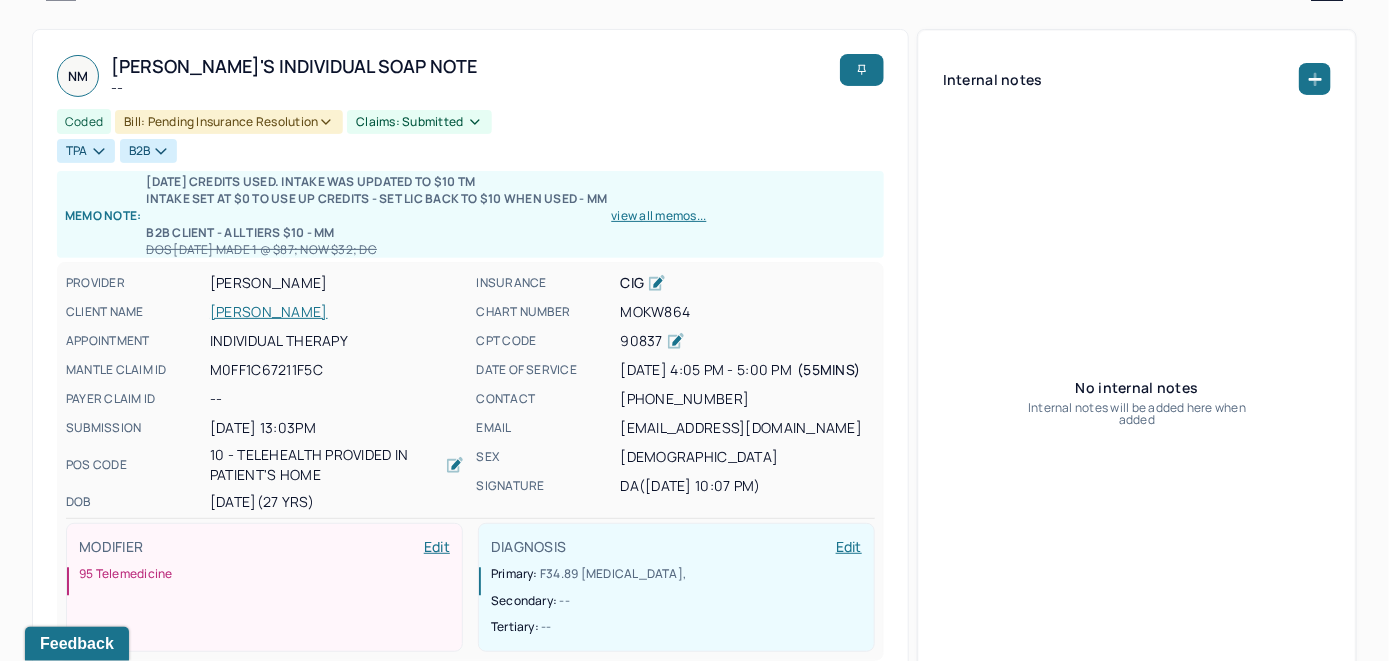 scroll, scrollTop: 0, scrollLeft: 0, axis: both 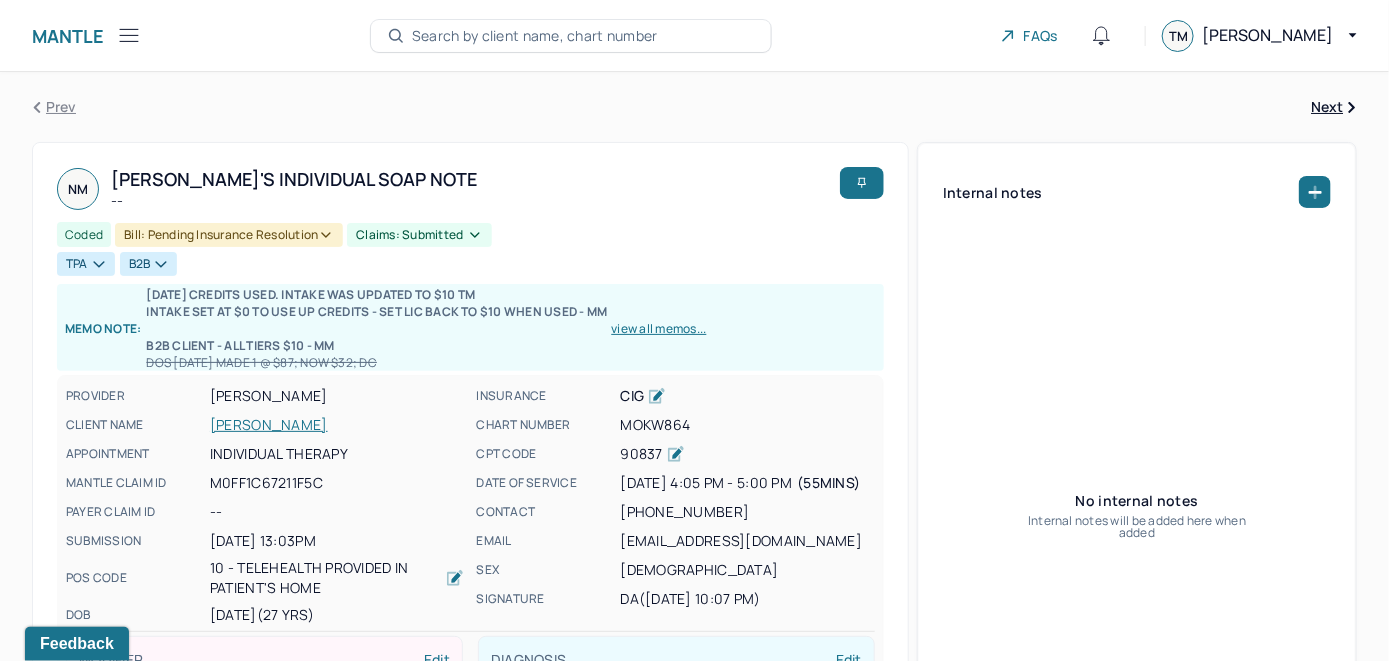 click on "Search by client name, chart number" at bounding box center [535, 36] 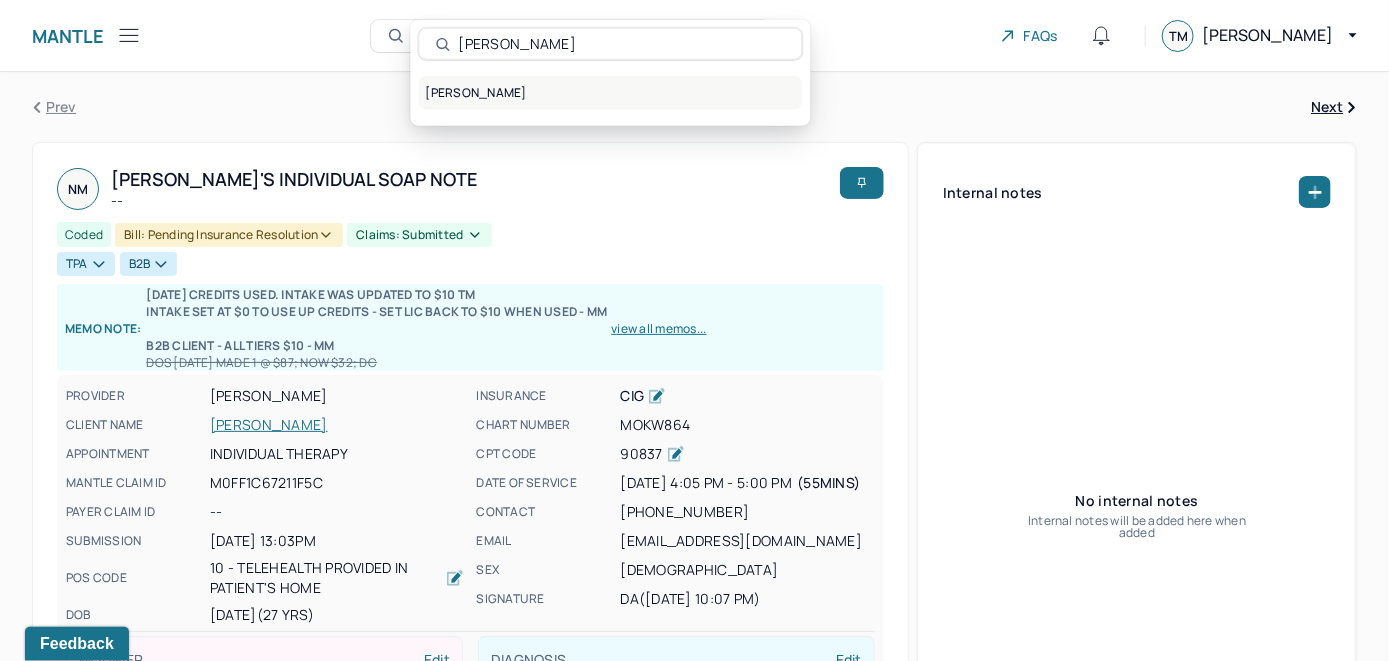 type on "[PERSON_NAME]" 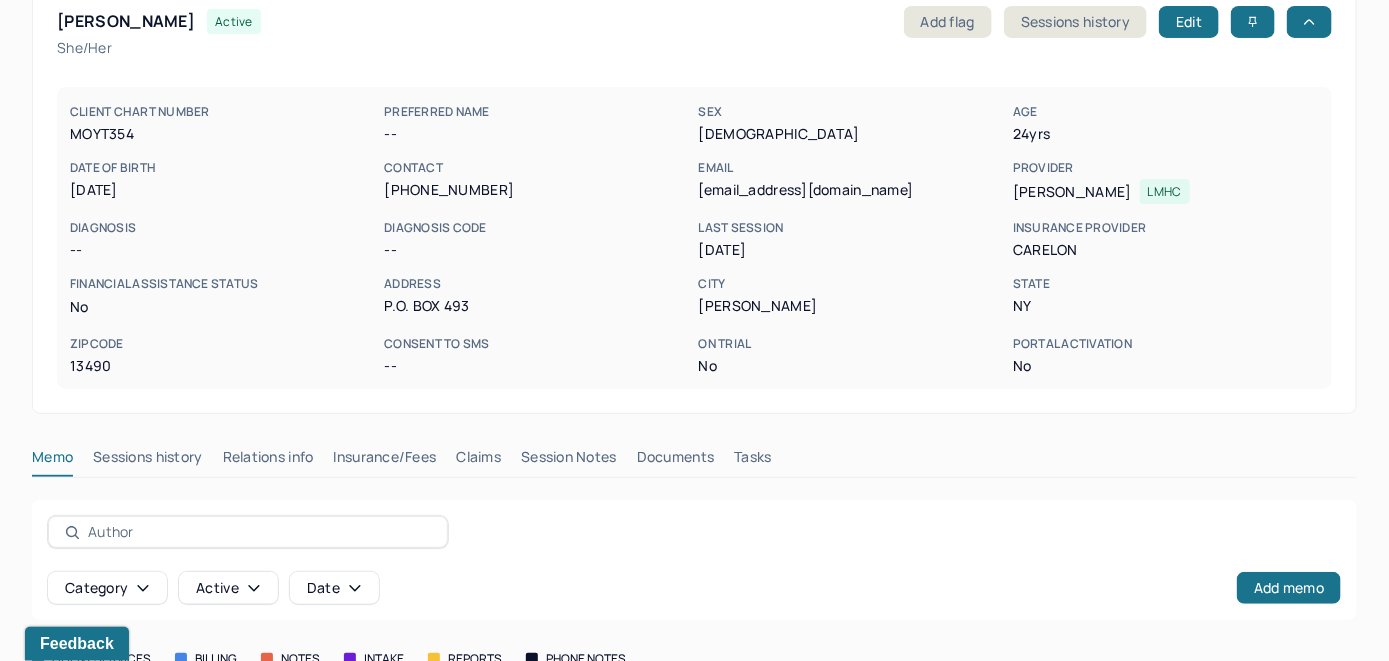 scroll, scrollTop: 279, scrollLeft: 0, axis: vertical 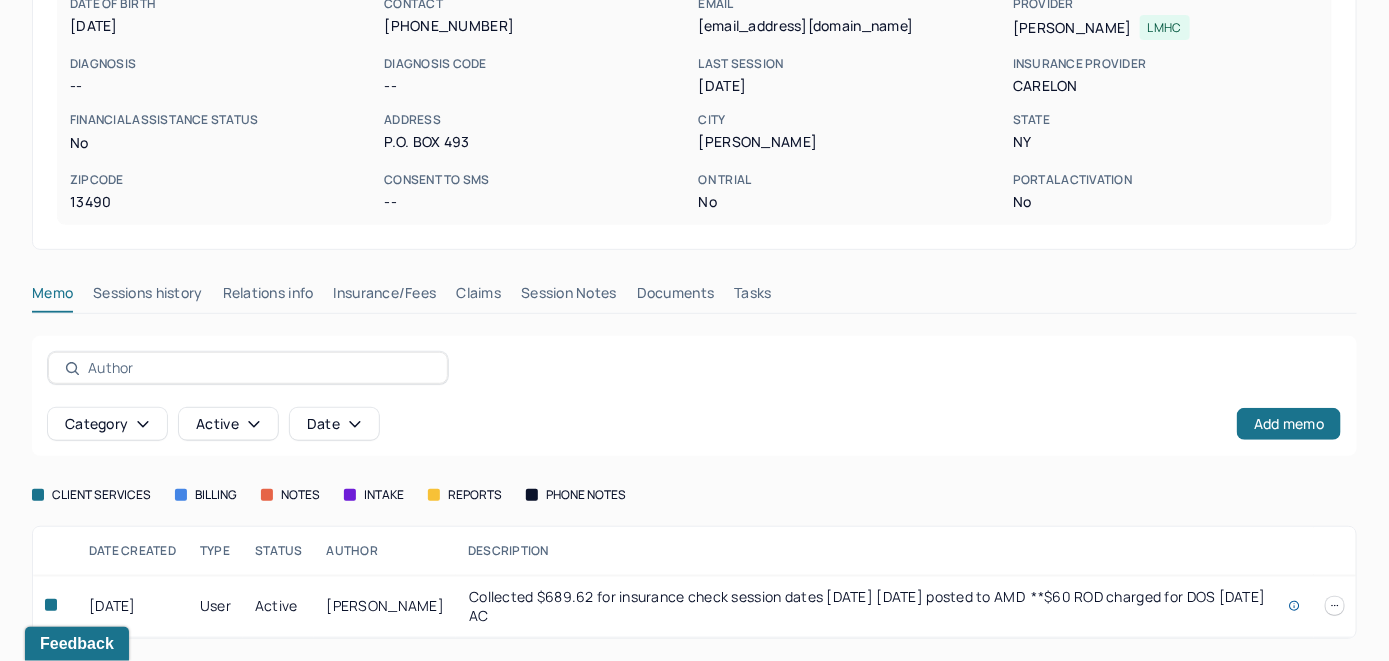 click on "Insurance/Fees" at bounding box center [385, 297] 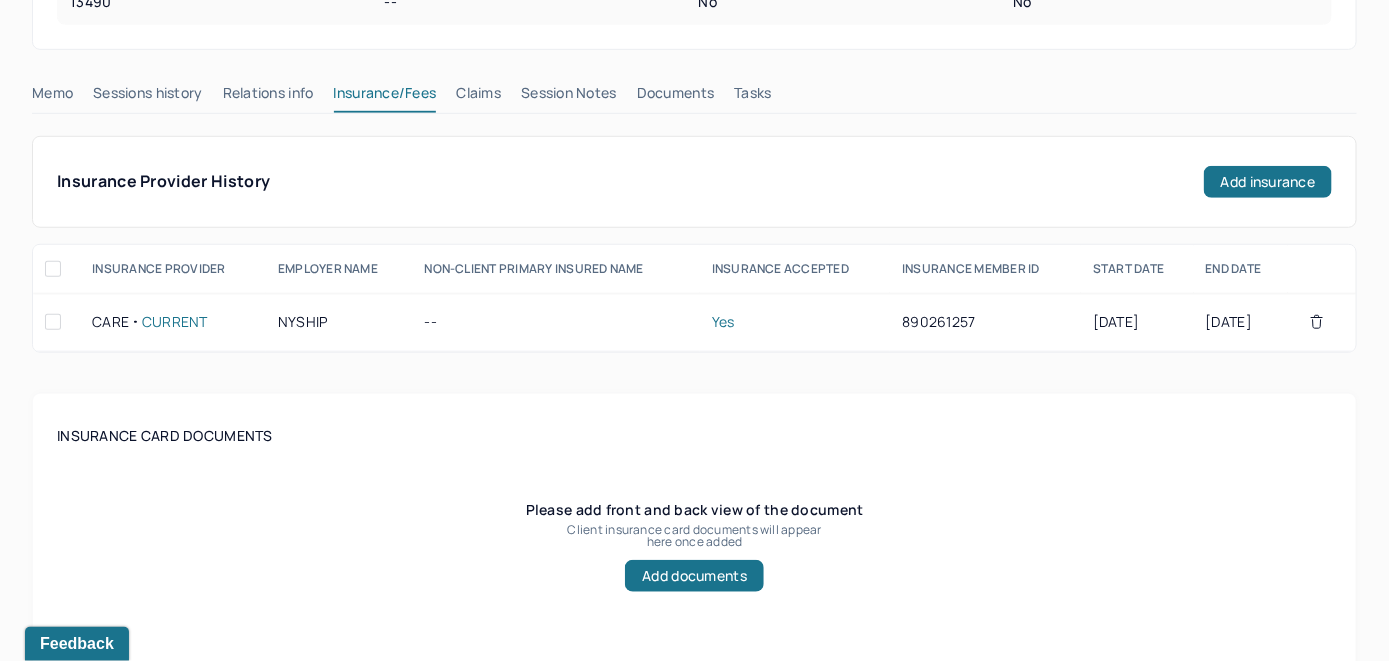 scroll, scrollTop: 279, scrollLeft: 0, axis: vertical 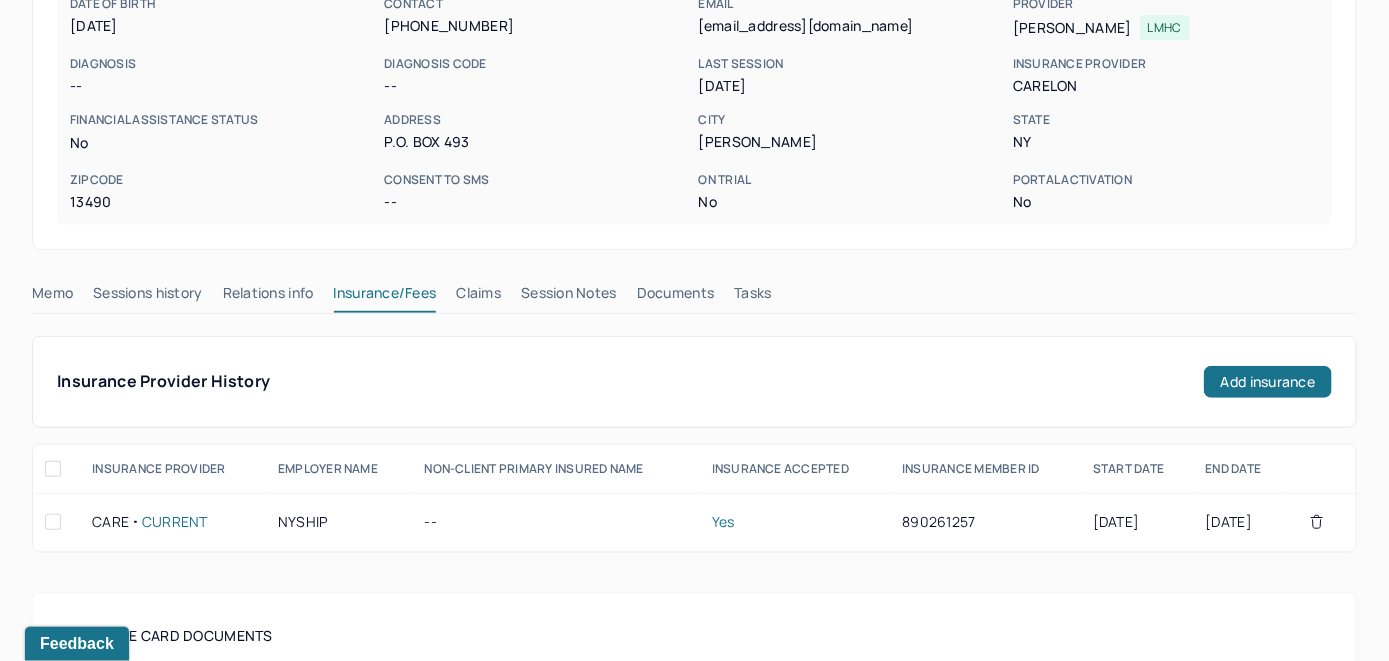 click on "Claims" at bounding box center [478, 297] 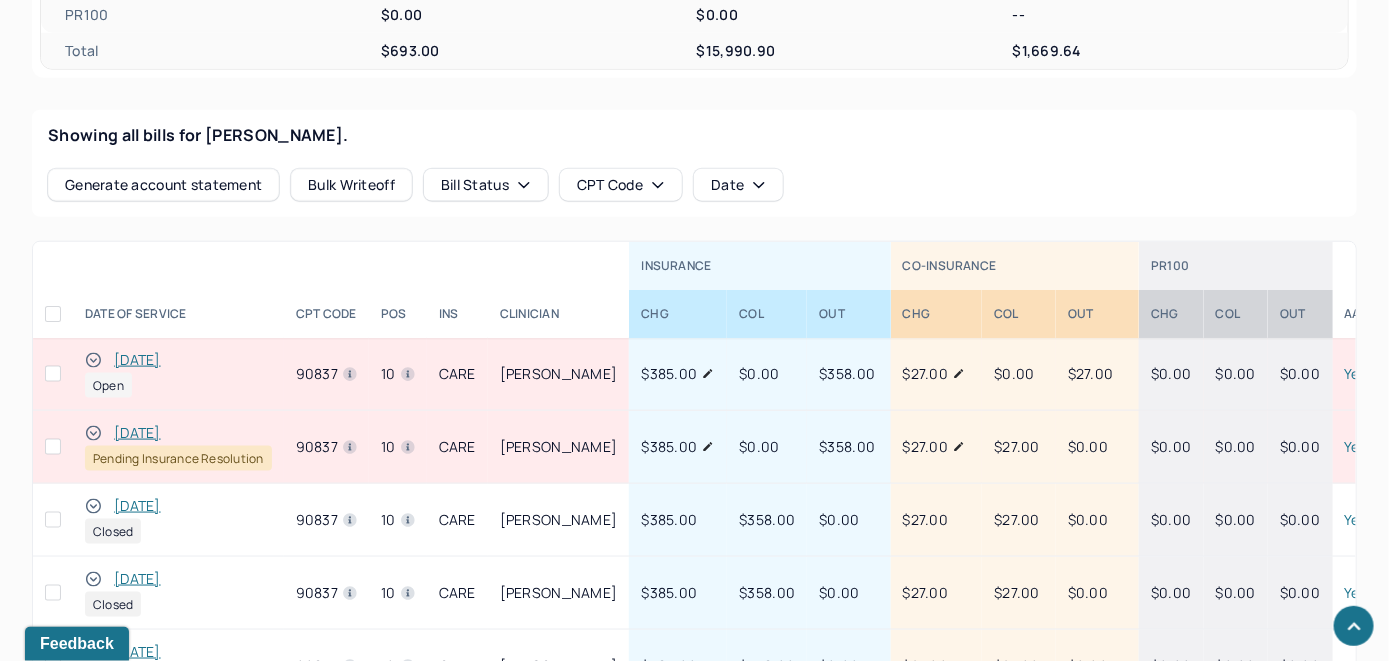scroll, scrollTop: 821, scrollLeft: 0, axis: vertical 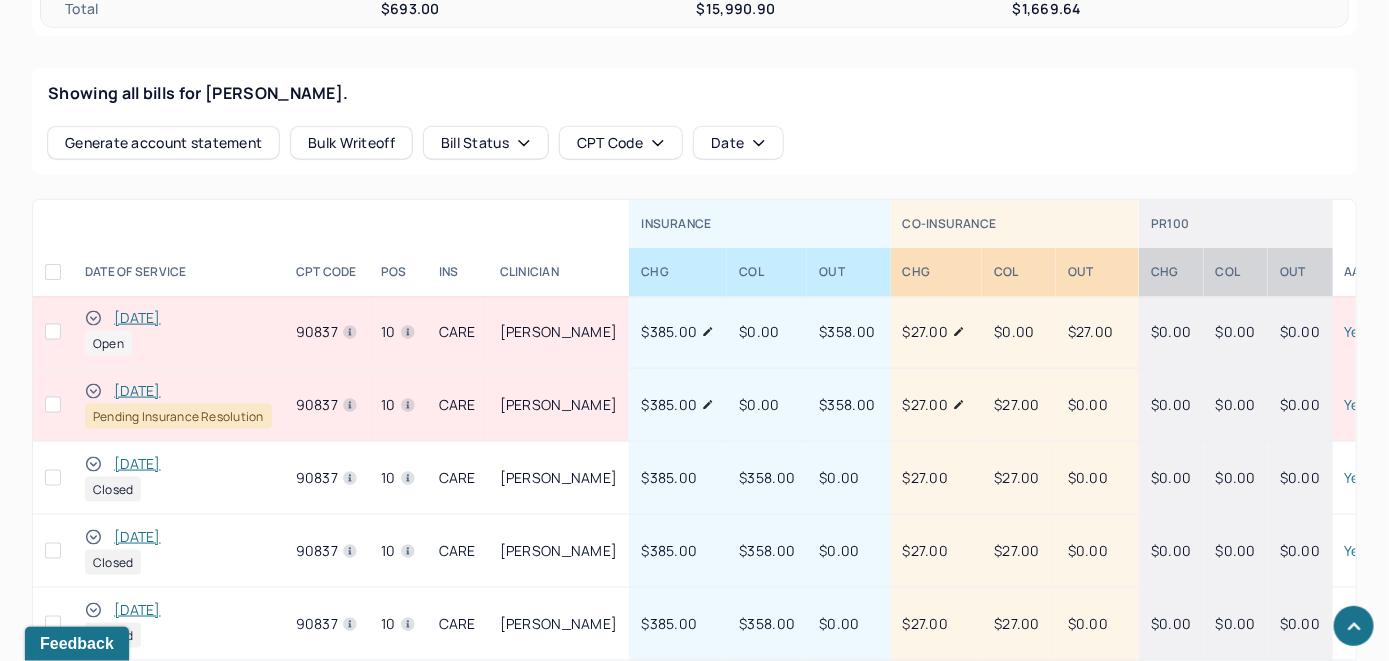 click on "[DATE]" at bounding box center [137, 318] 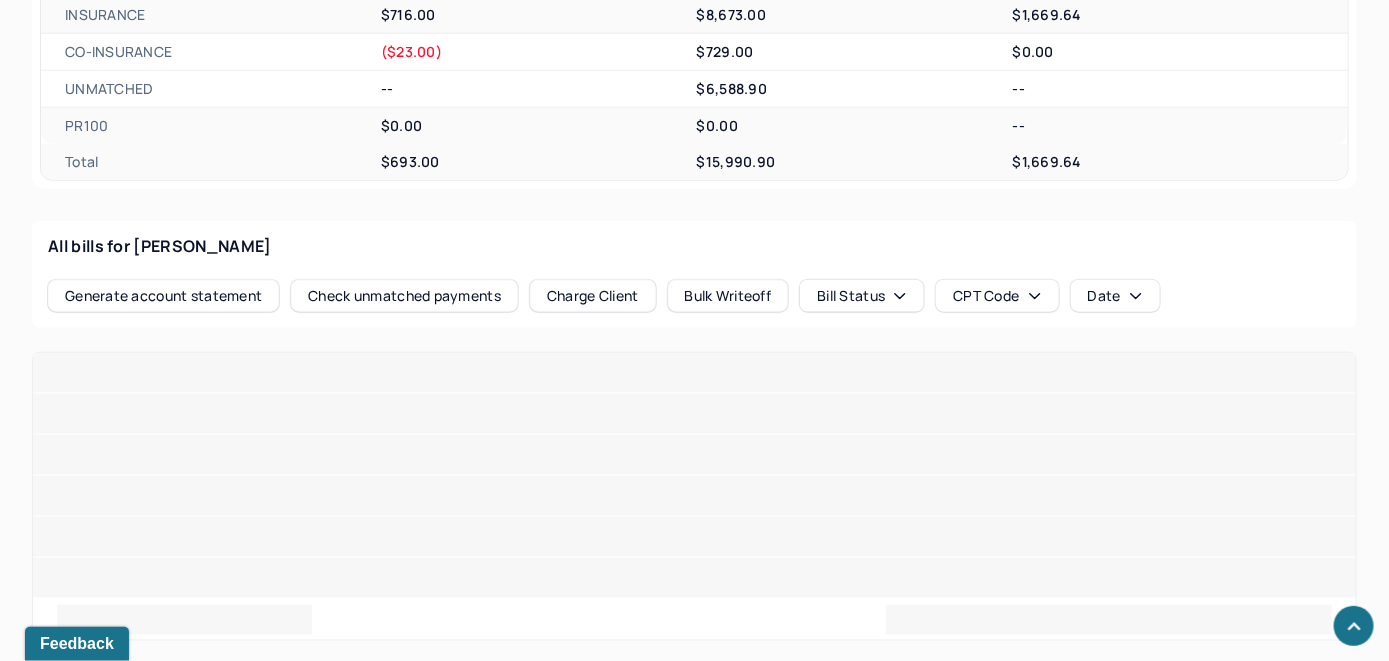 scroll, scrollTop: 821, scrollLeft: 0, axis: vertical 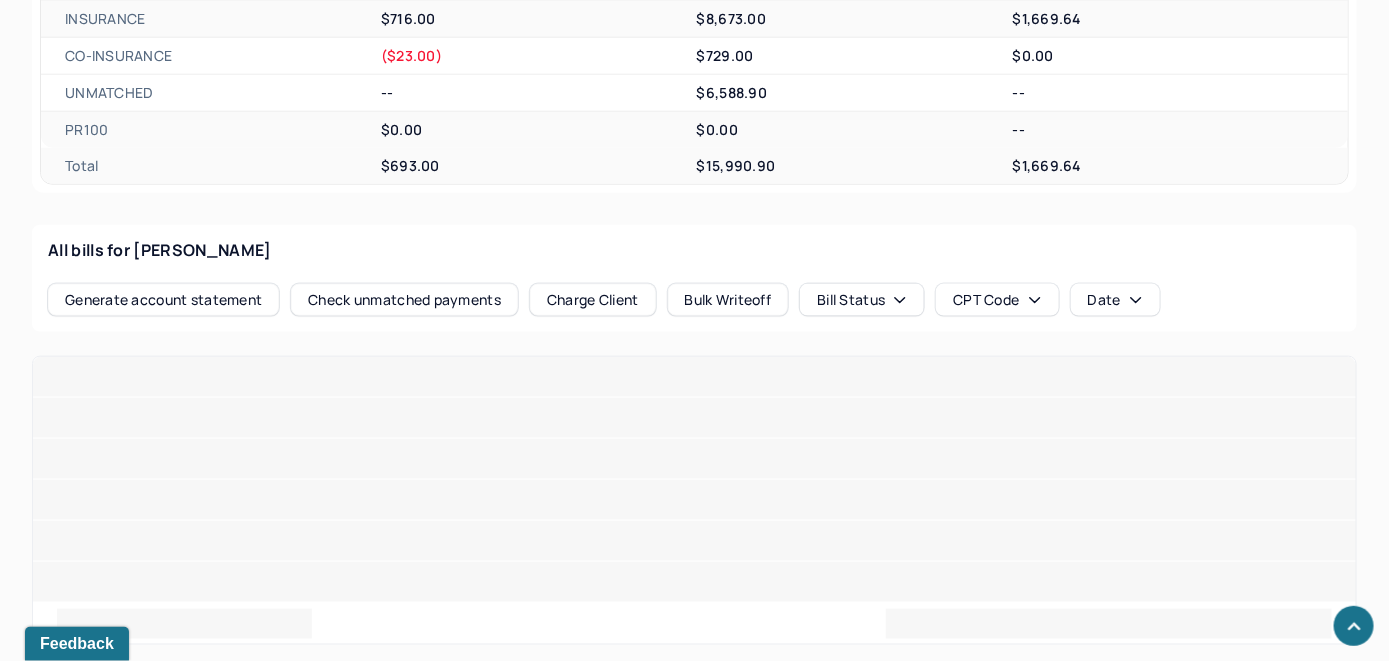 click on "Check unmatched payments" at bounding box center (404, 300) 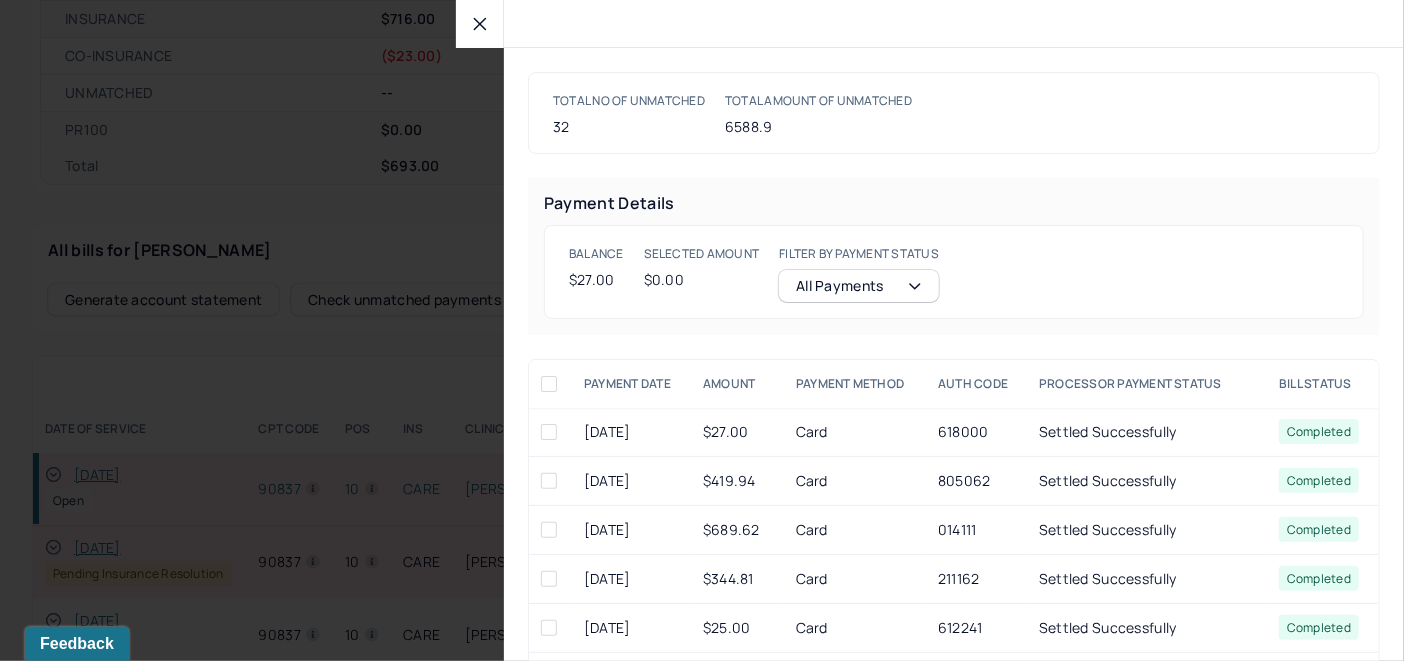 click at bounding box center [549, 432] 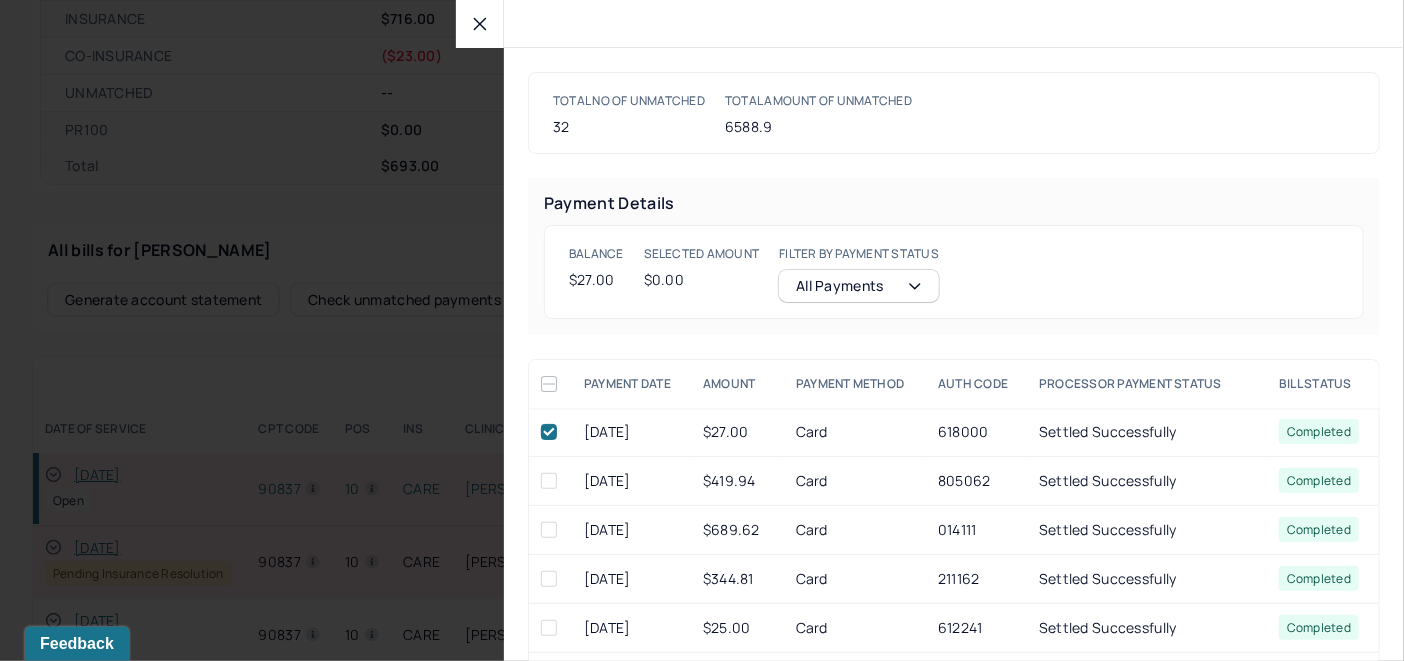 checkbox on "true" 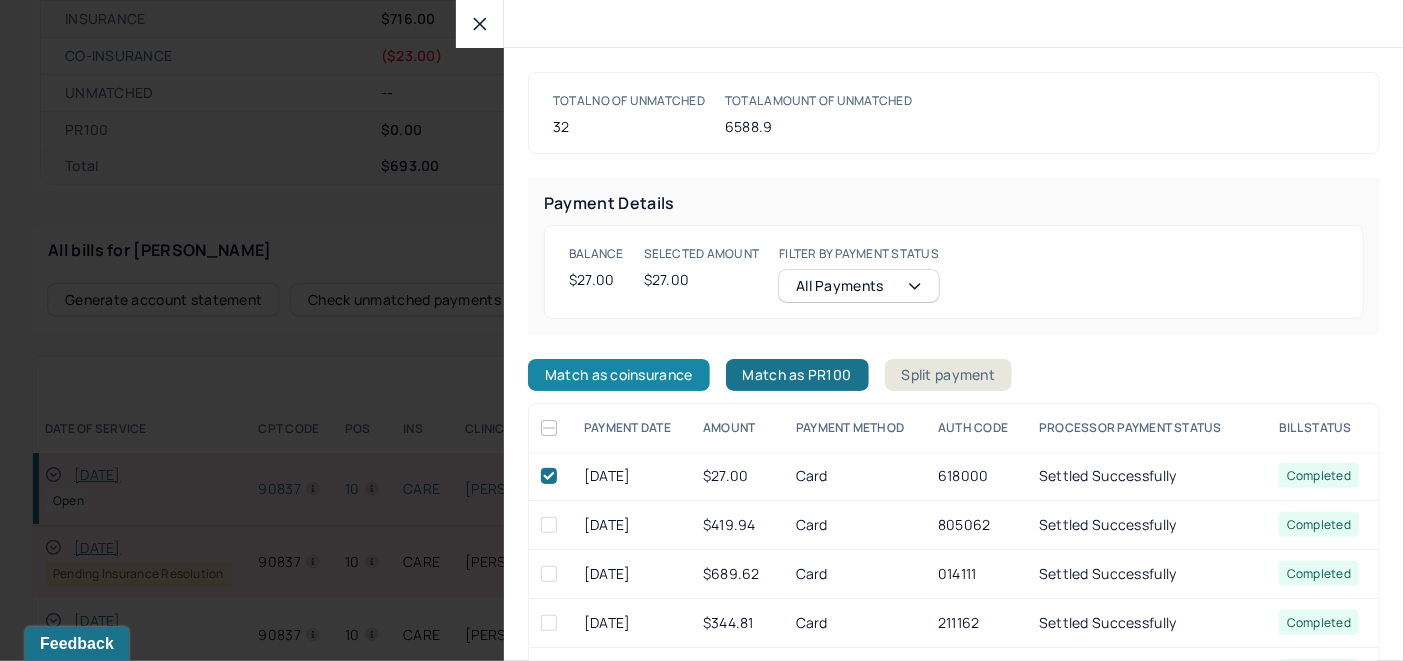 click on "Match as coinsurance" at bounding box center (619, 375) 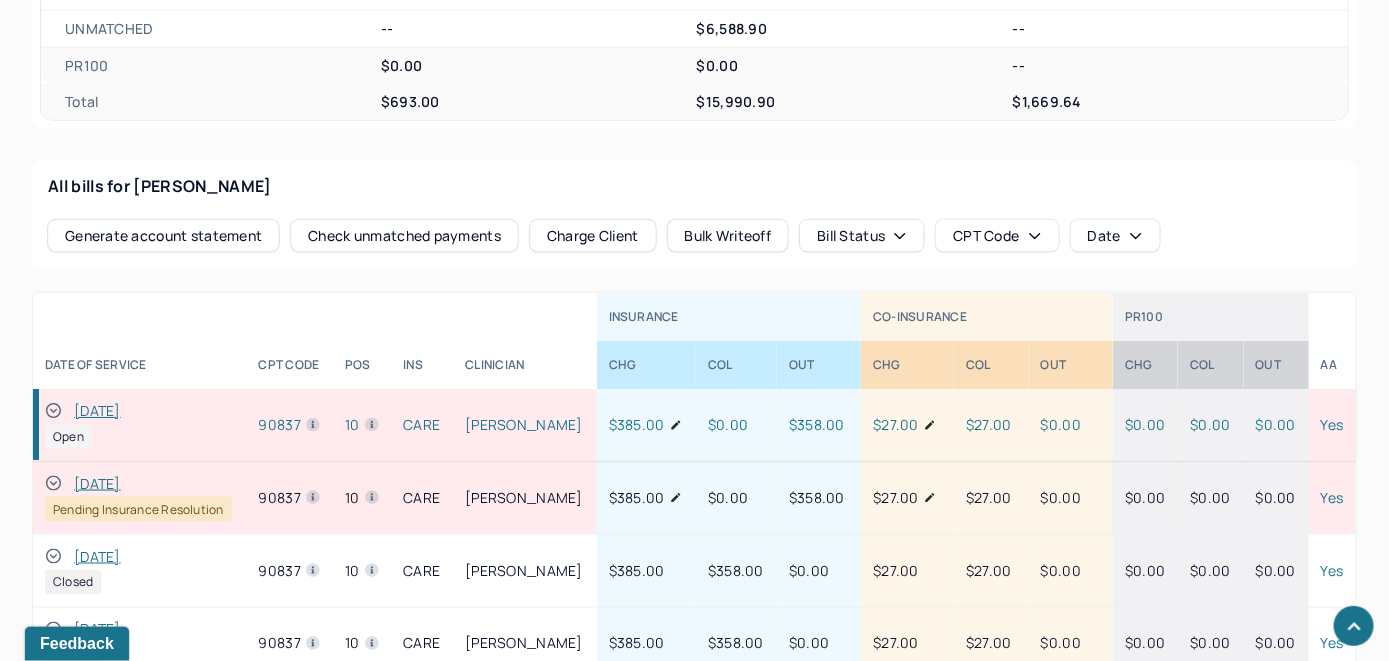 scroll, scrollTop: 921, scrollLeft: 0, axis: vertical 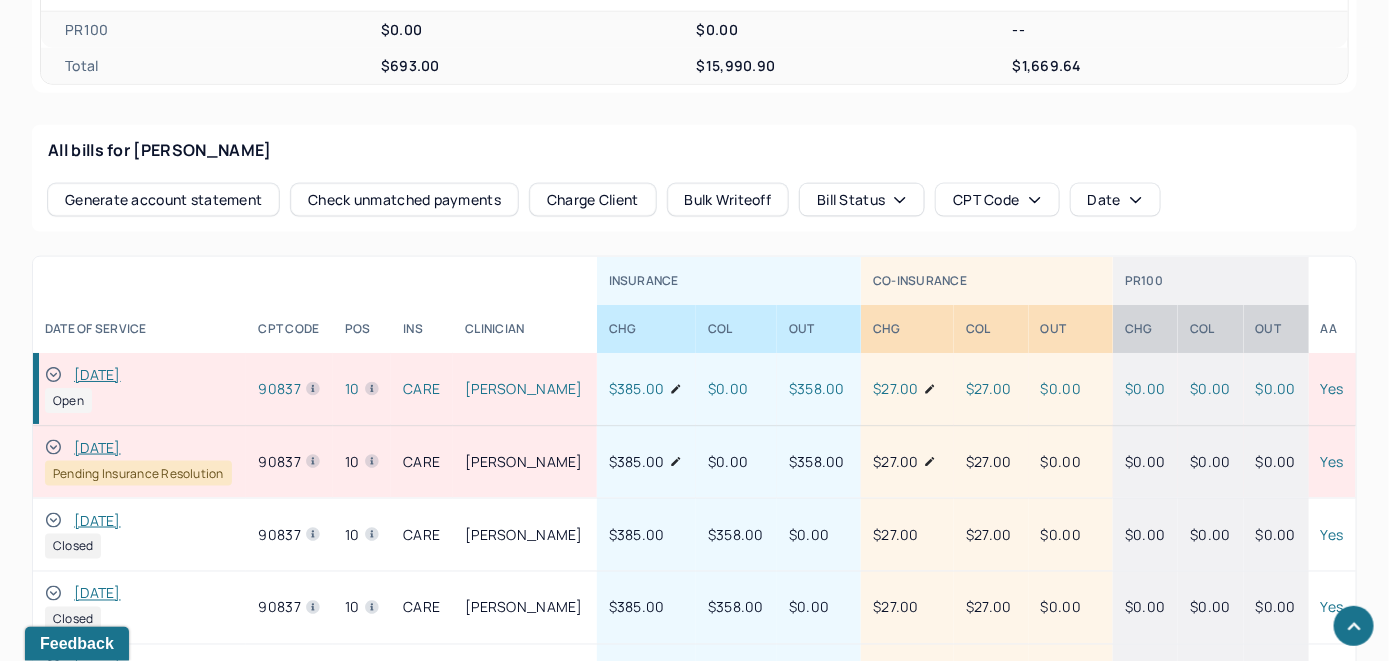 click 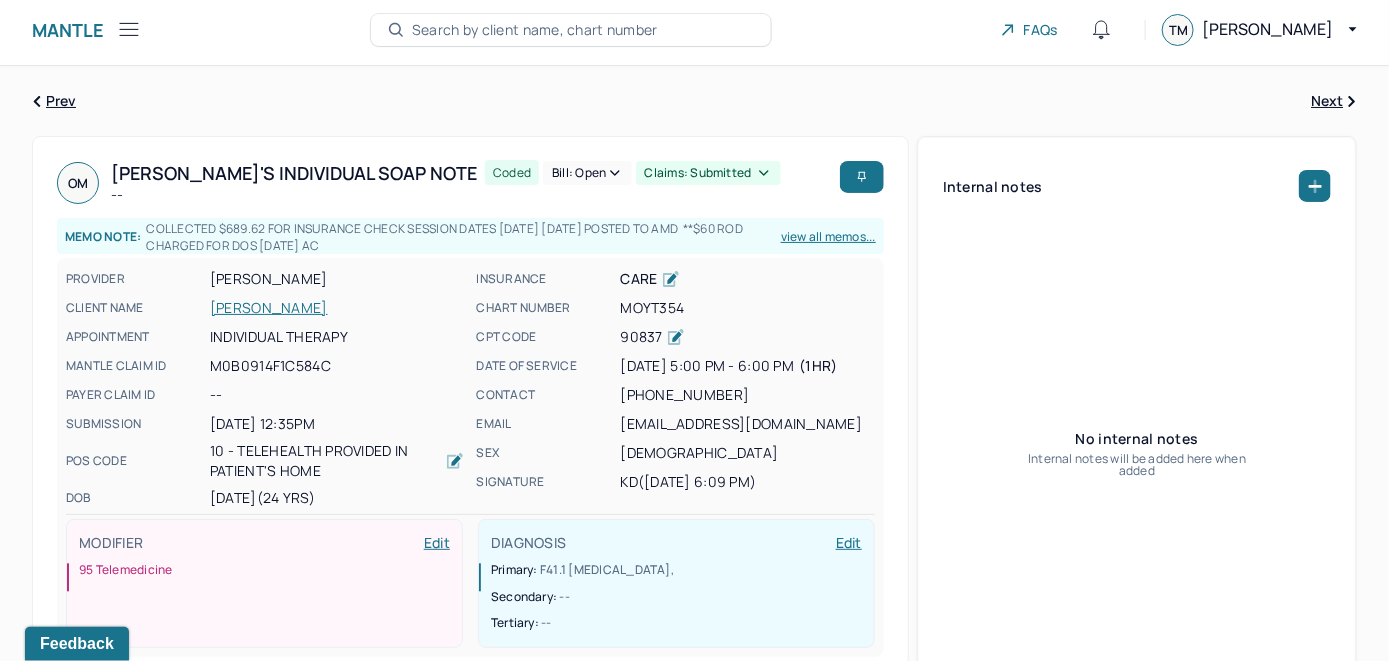 scroll, scrollTop: 0, scrollLeft: 0, axis: both 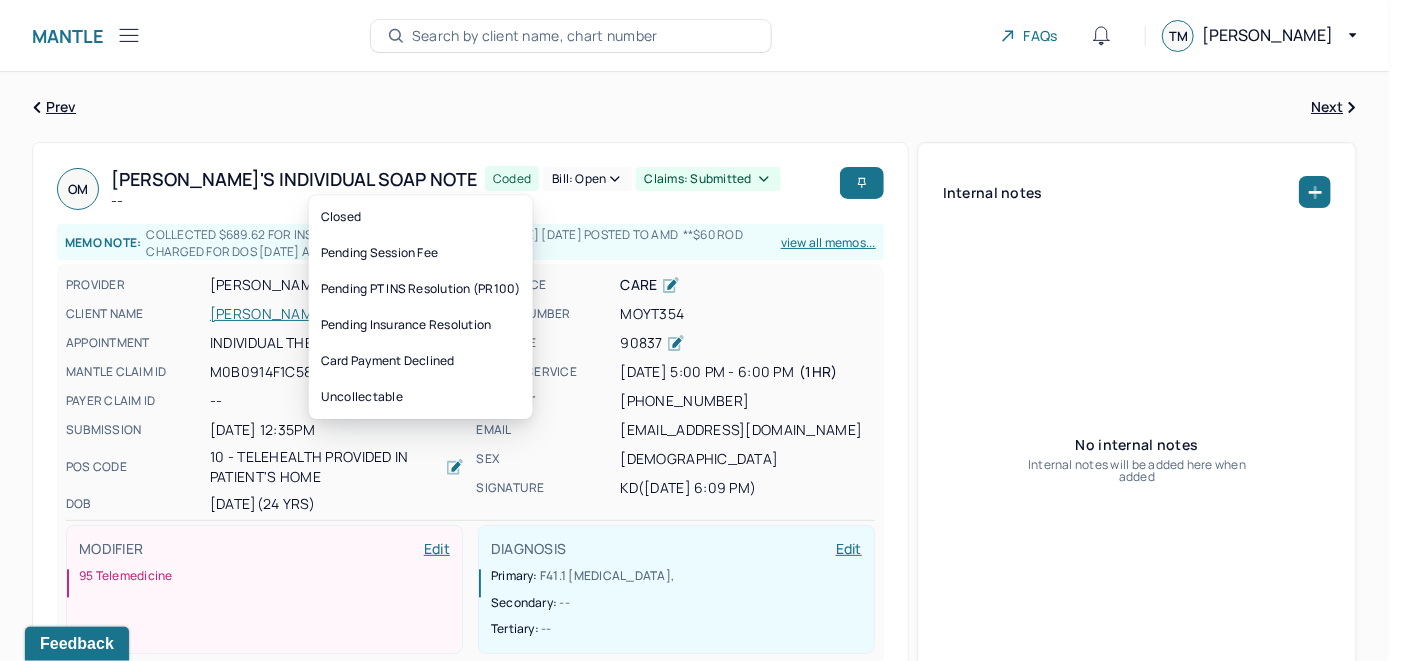 click on "Bill: Open" at bounding box center (587, 179) 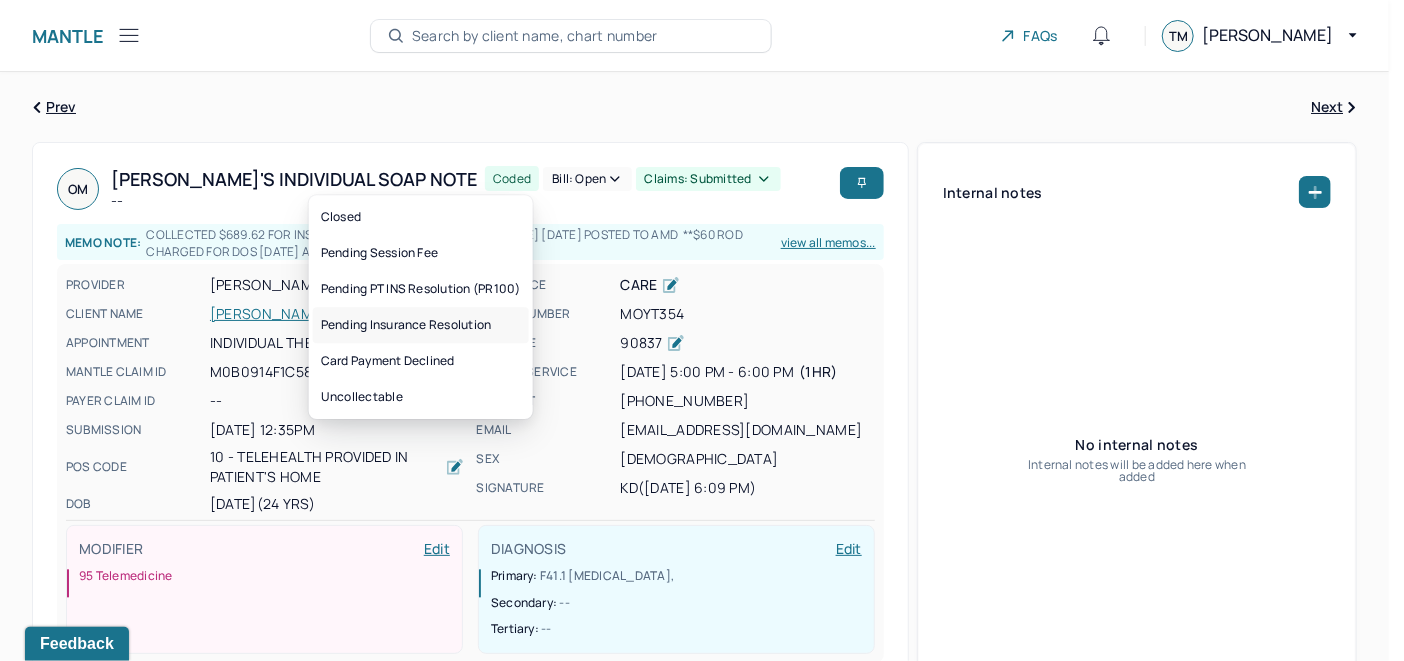 click on "Pending Insurance Resolution" at bounding box center [421, 325] 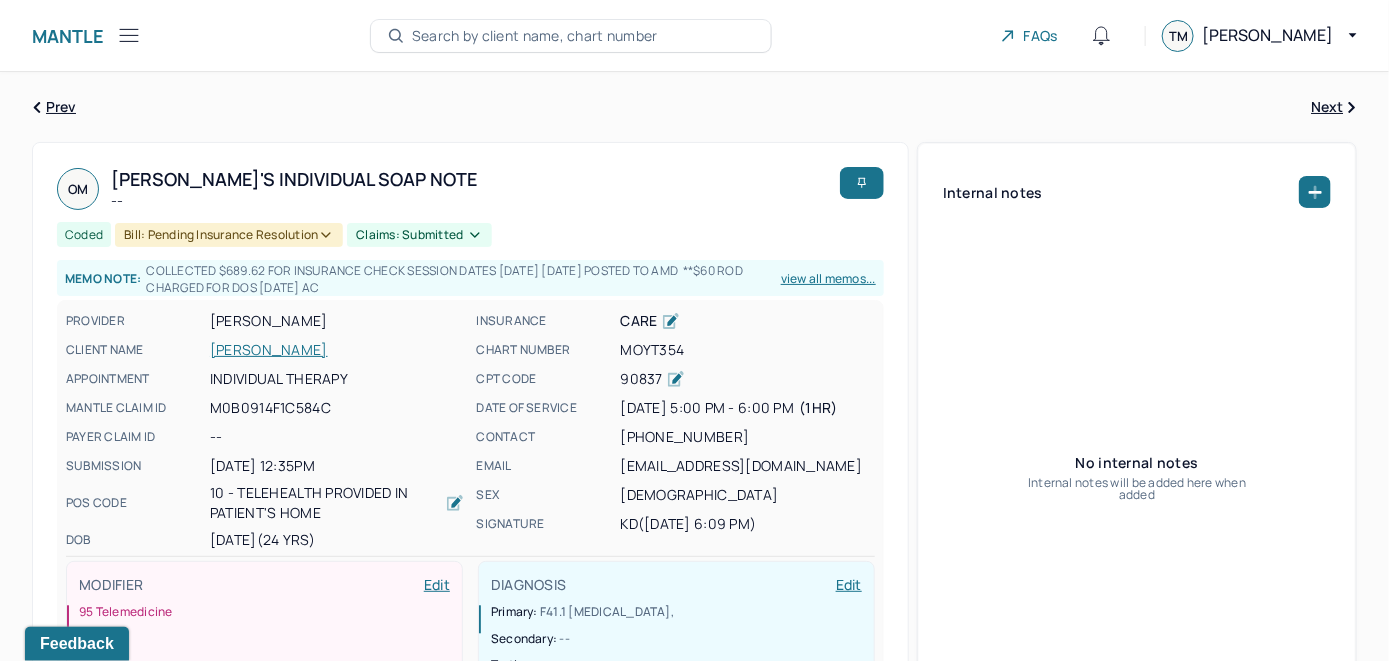 click on "Search by client name, chart number" at bounding box center [535, 36] 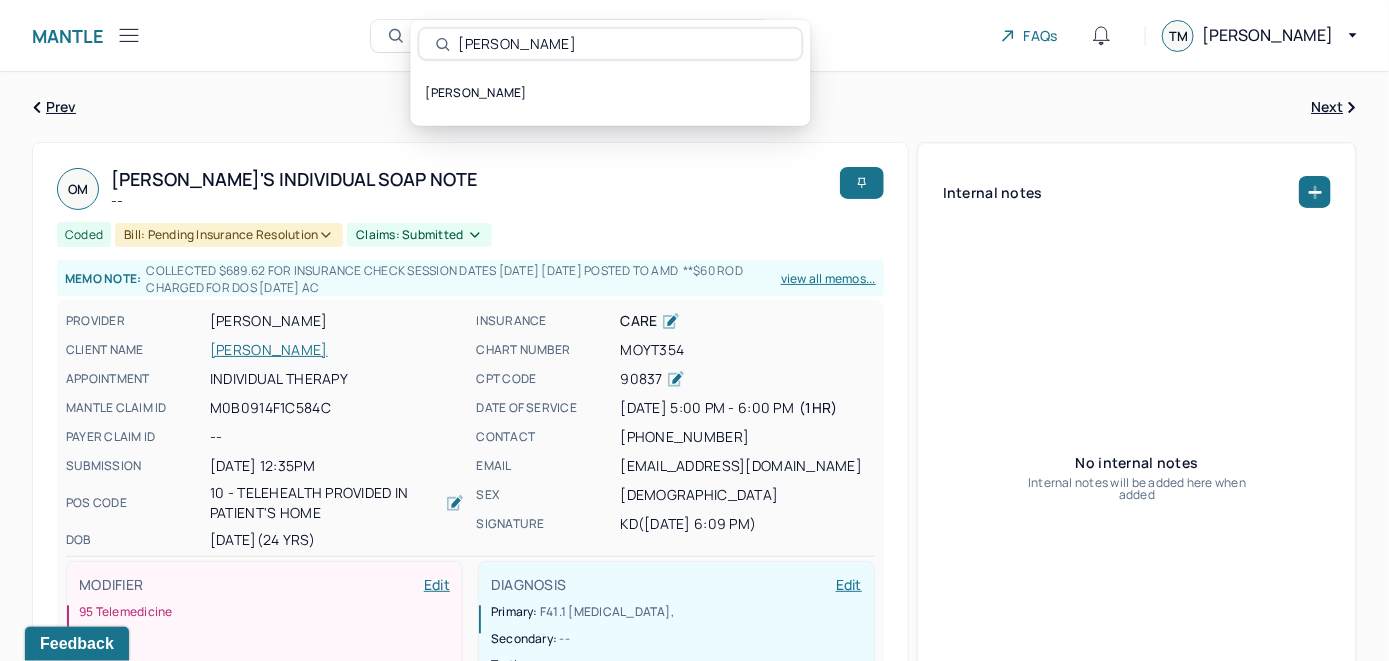 type on "[PERSON_NAME]" 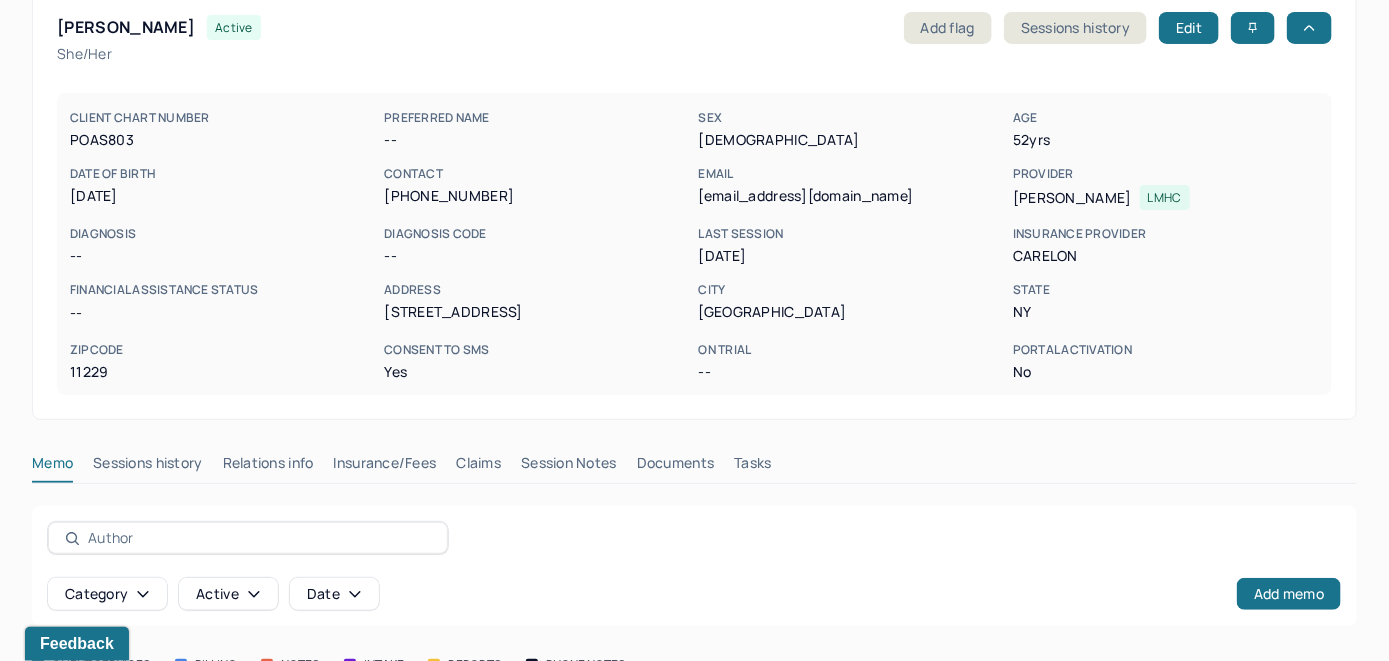 scroll, scrollTop: 261, scrollLeft: 0, axis: vertical 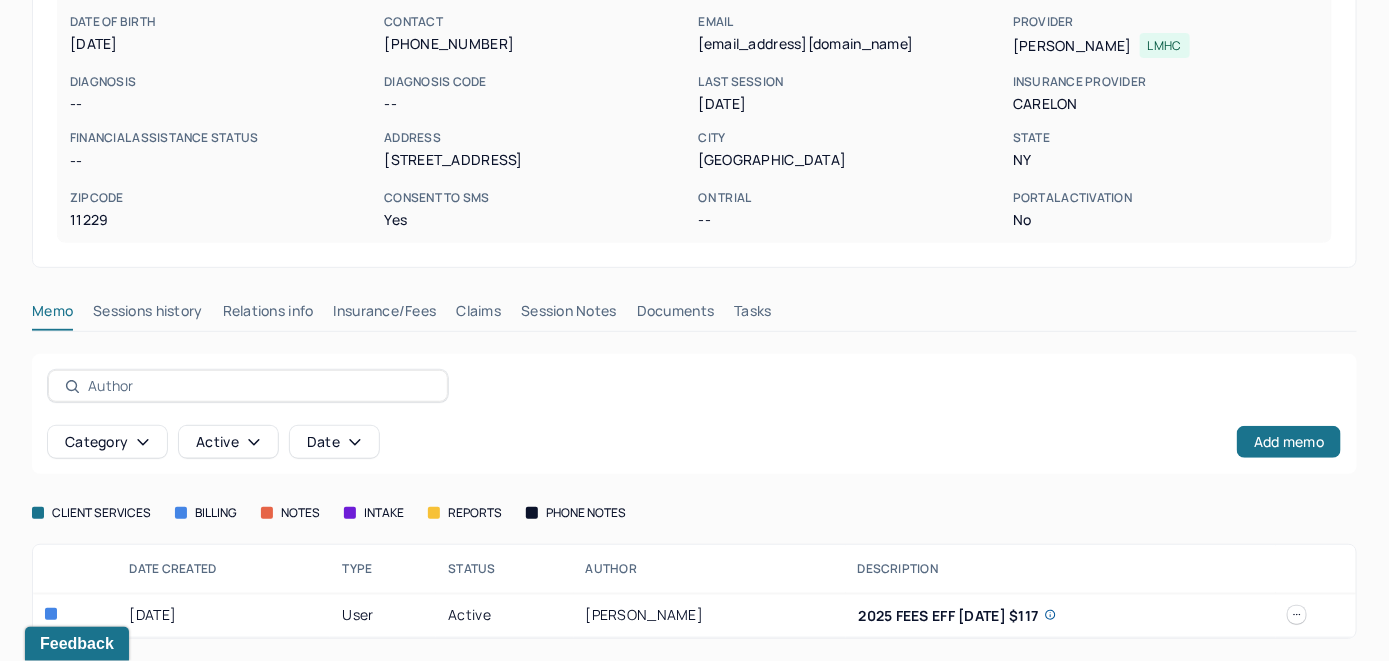 click on "Insurance/Fees" at bounding box center (385, 315) 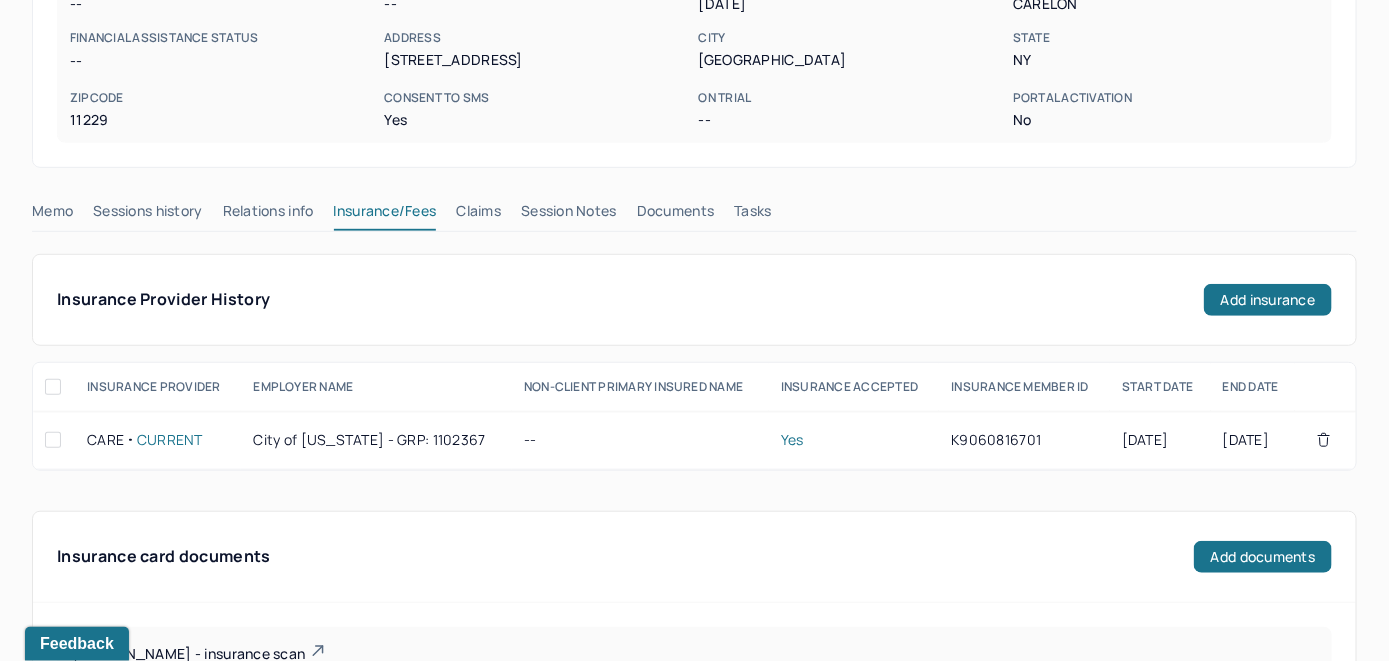click on "Claims" at bounding box center [478, 215] 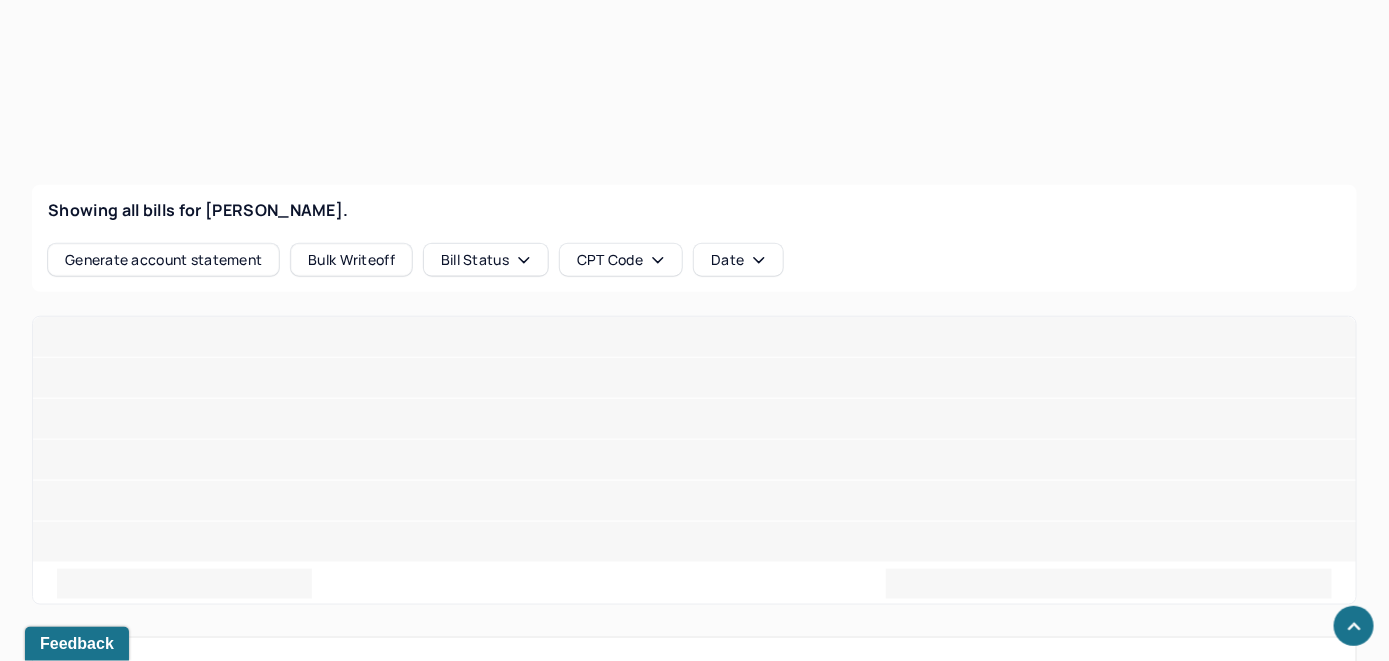 scroll, scrollTop: 702, scrollLeft: 0, axis: vertical 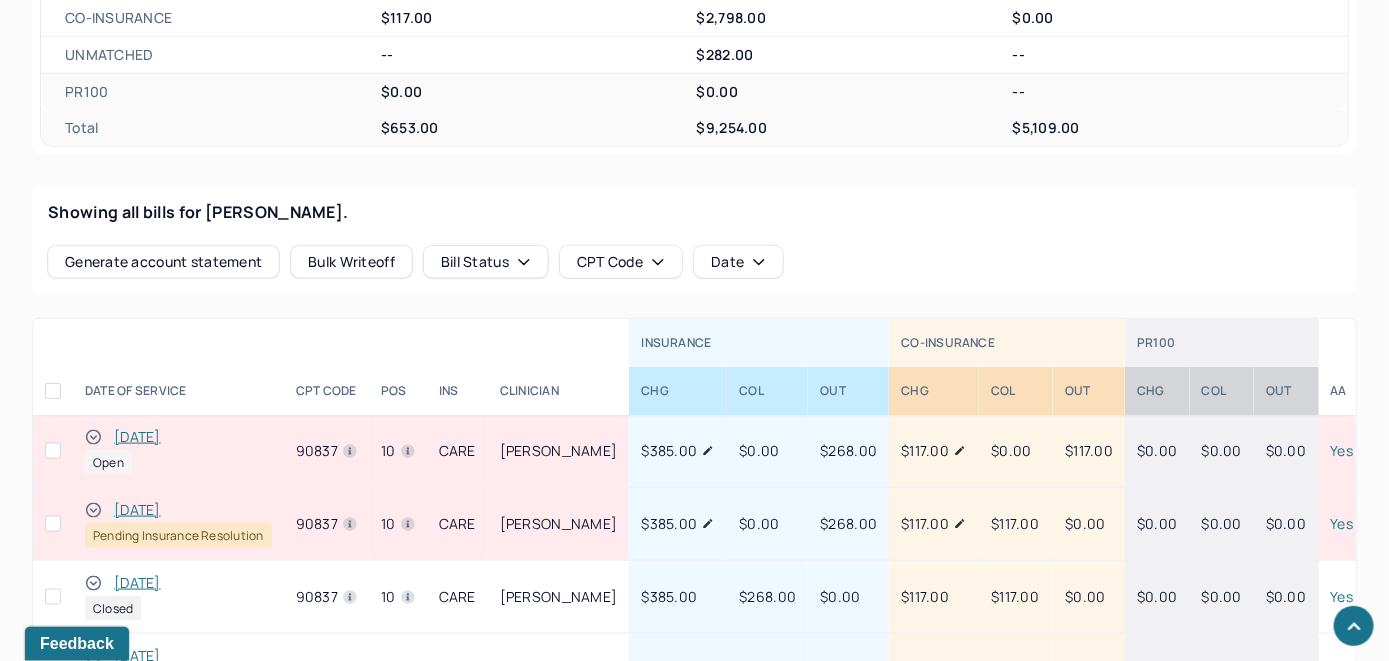 click on "[DATE]" at bounding box center (137, 437) 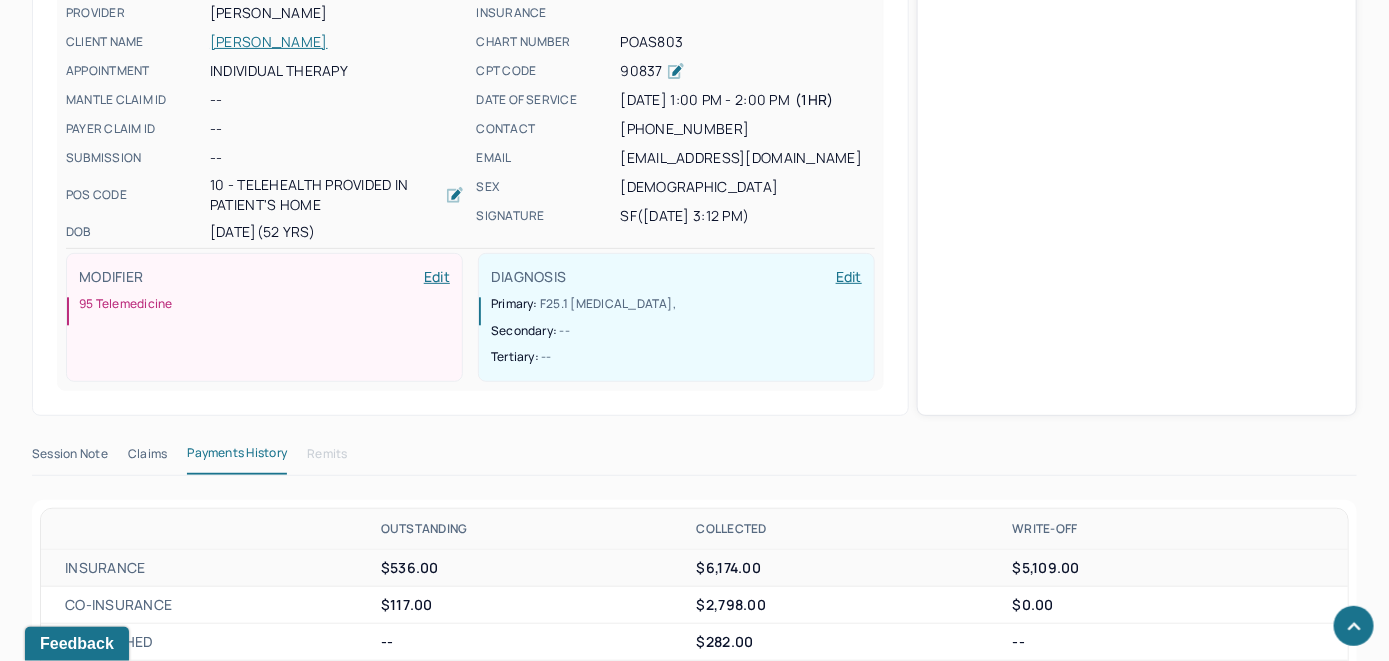 scroll, scrollTop: 702, scrollLeft: 0, axis: vertical 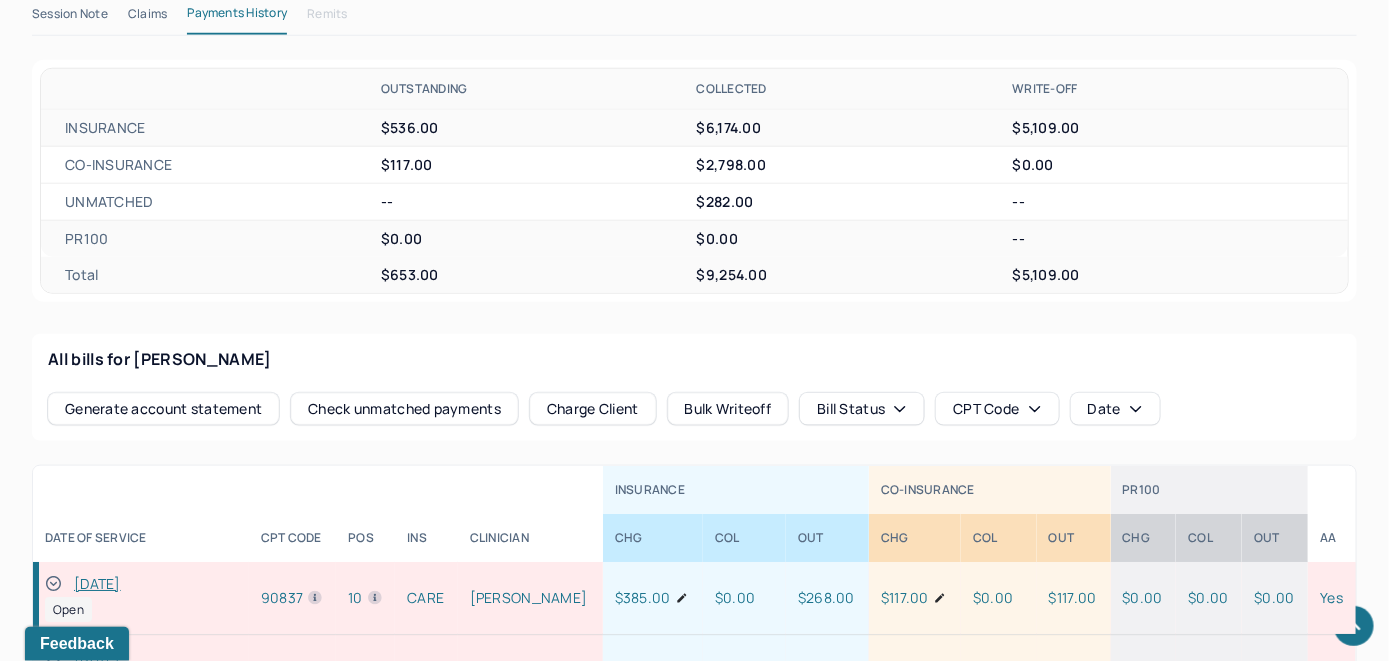 click on "Check unmatched payments" at bounding box center [404, 409] 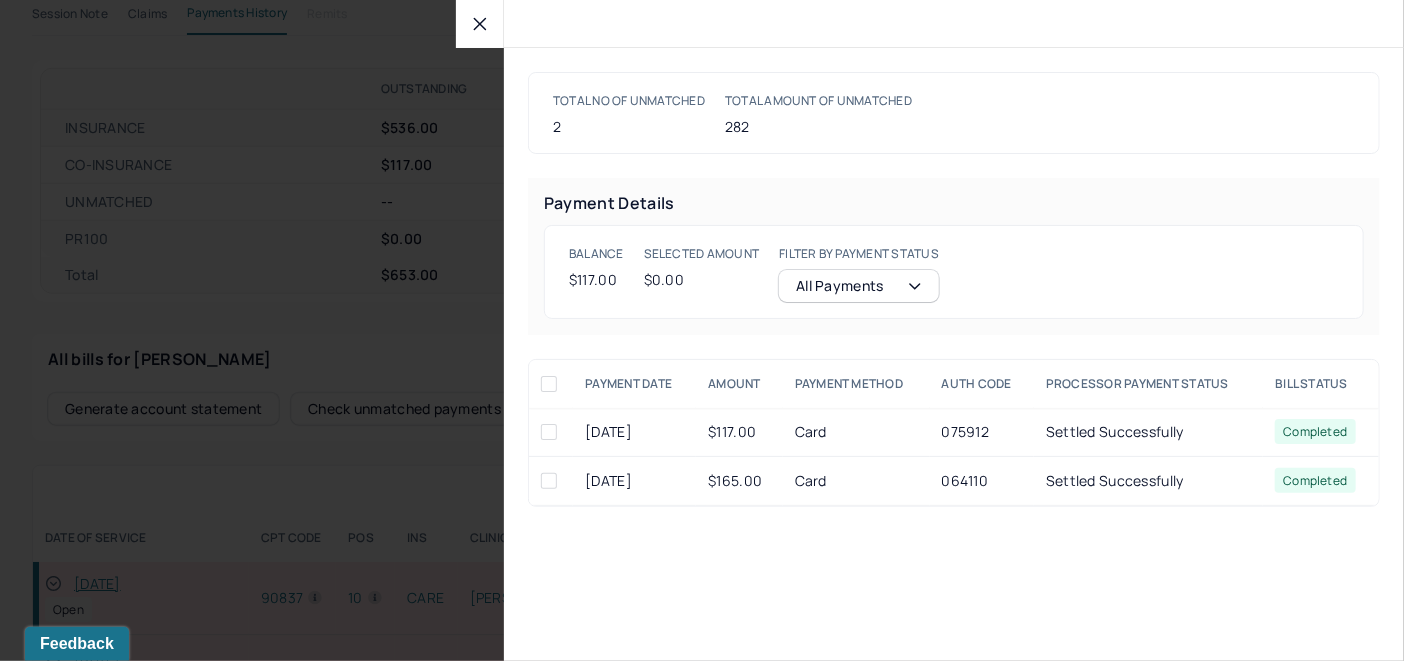 click at bounding box center [549, 432] 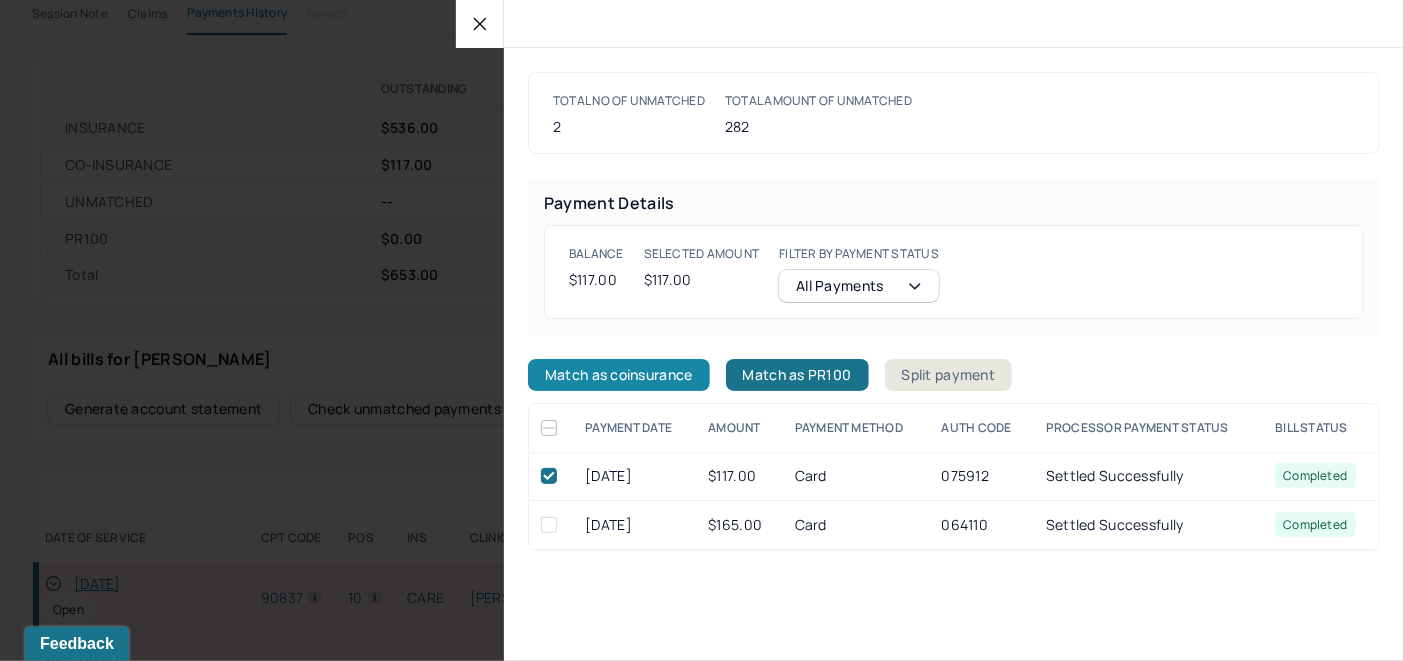 click on "Match as coinsurance" at bounding box center (619, 375) 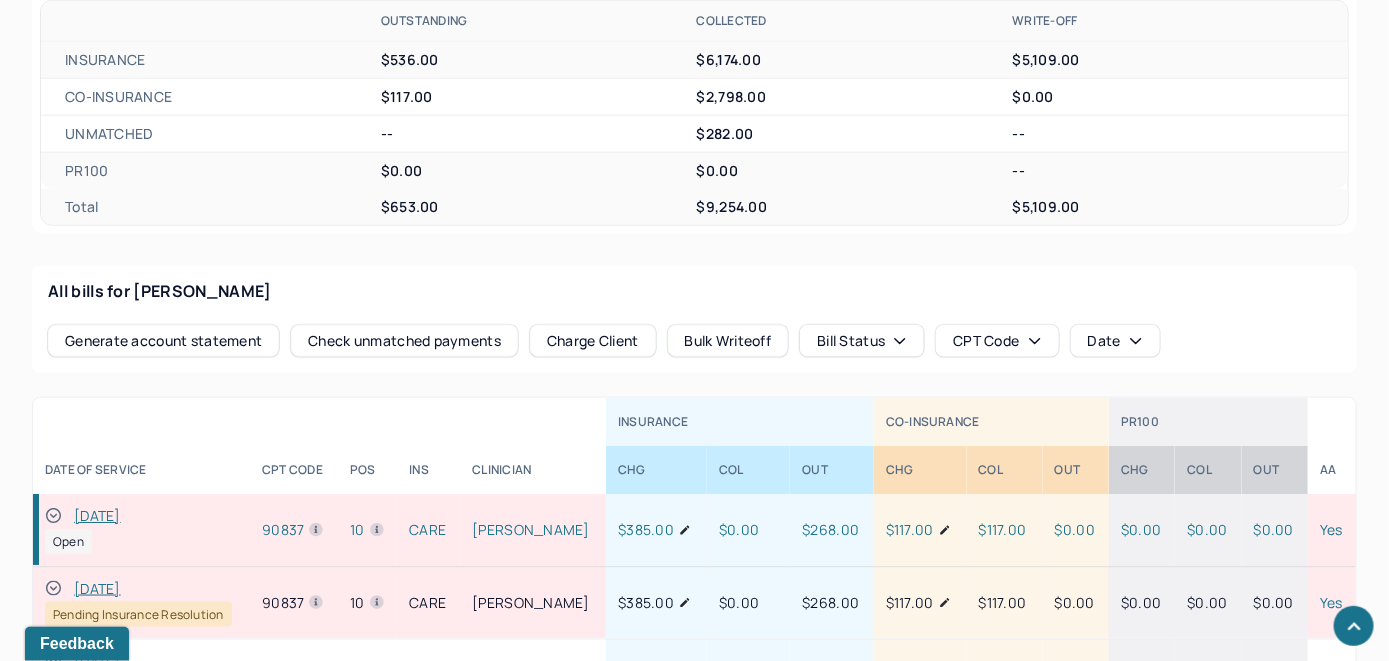 scroll, scrollTop: 902, scrollLeft: 0, axis: vertical 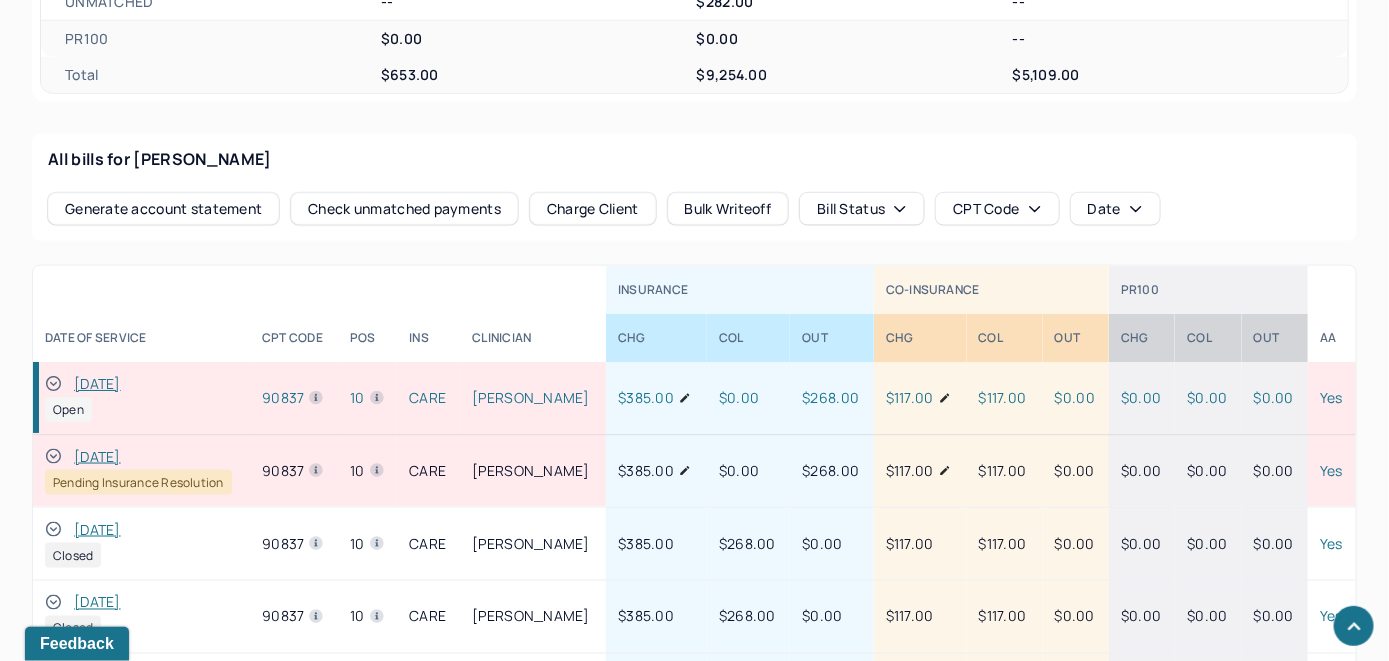 click 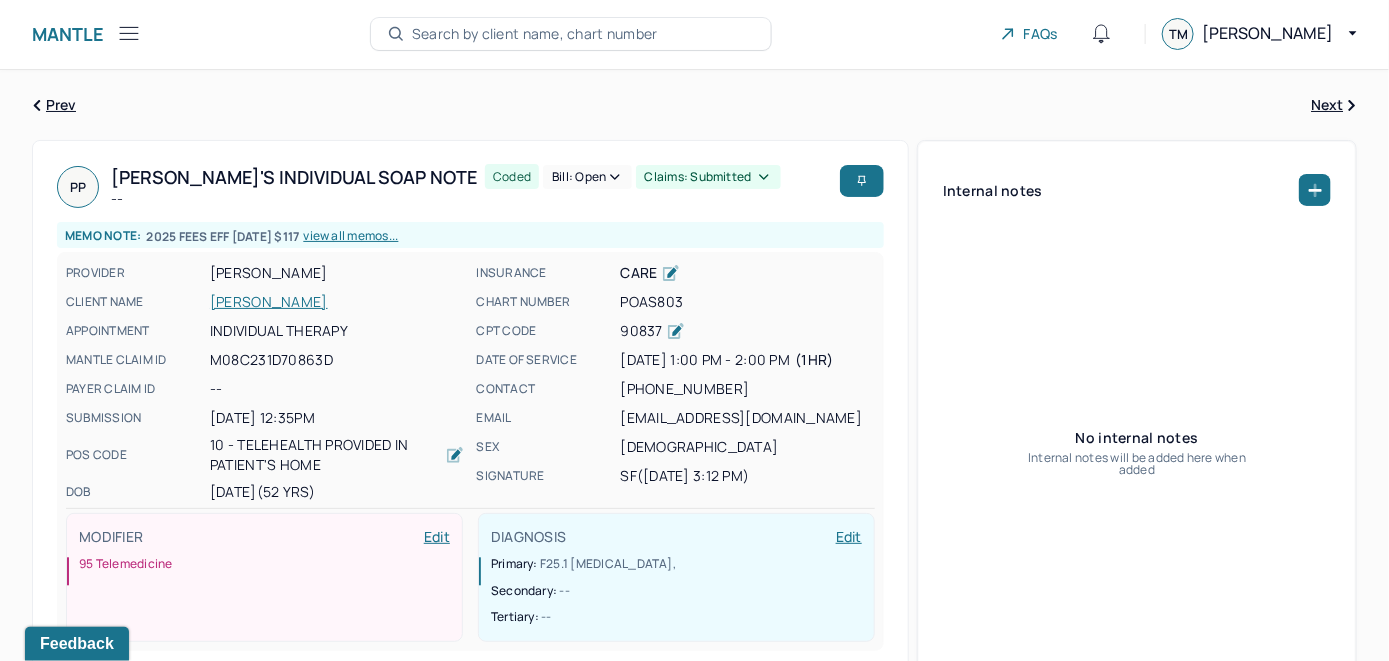 scroll, scrollTop: 0, scrollLeft: 0, axis: both 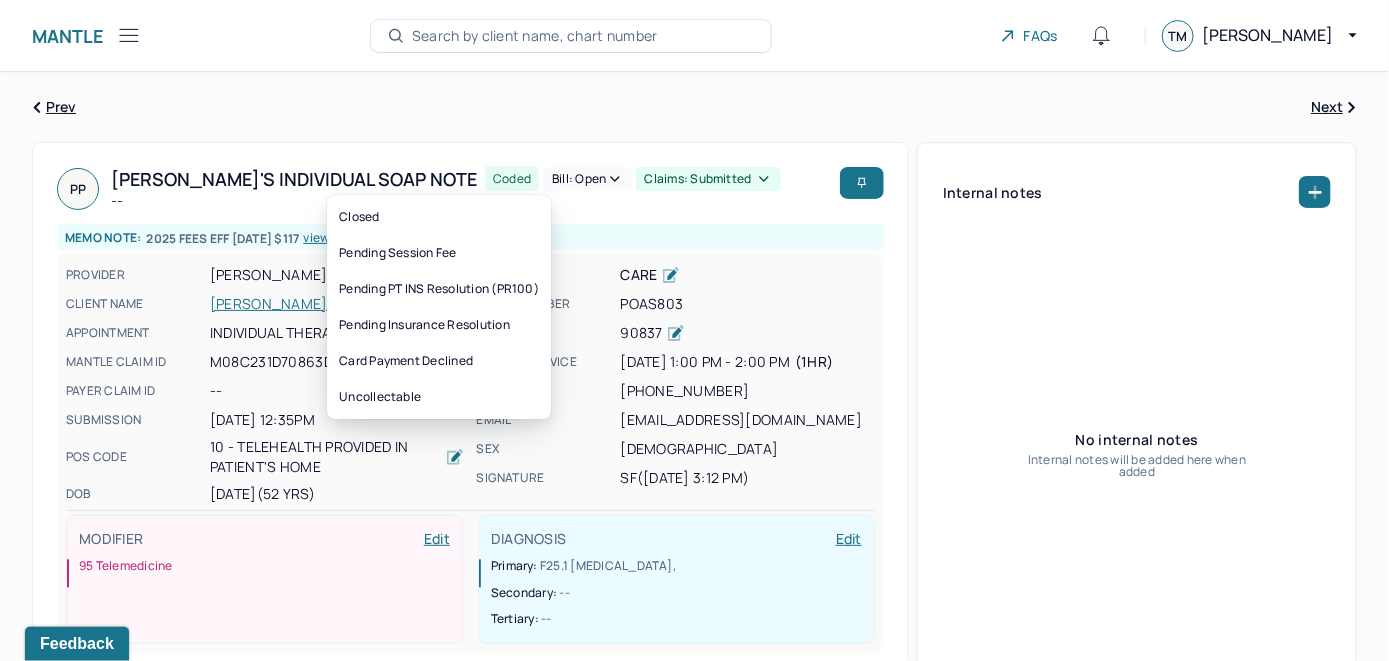 click on "Bill: Open" at bounding box center [587, 179] 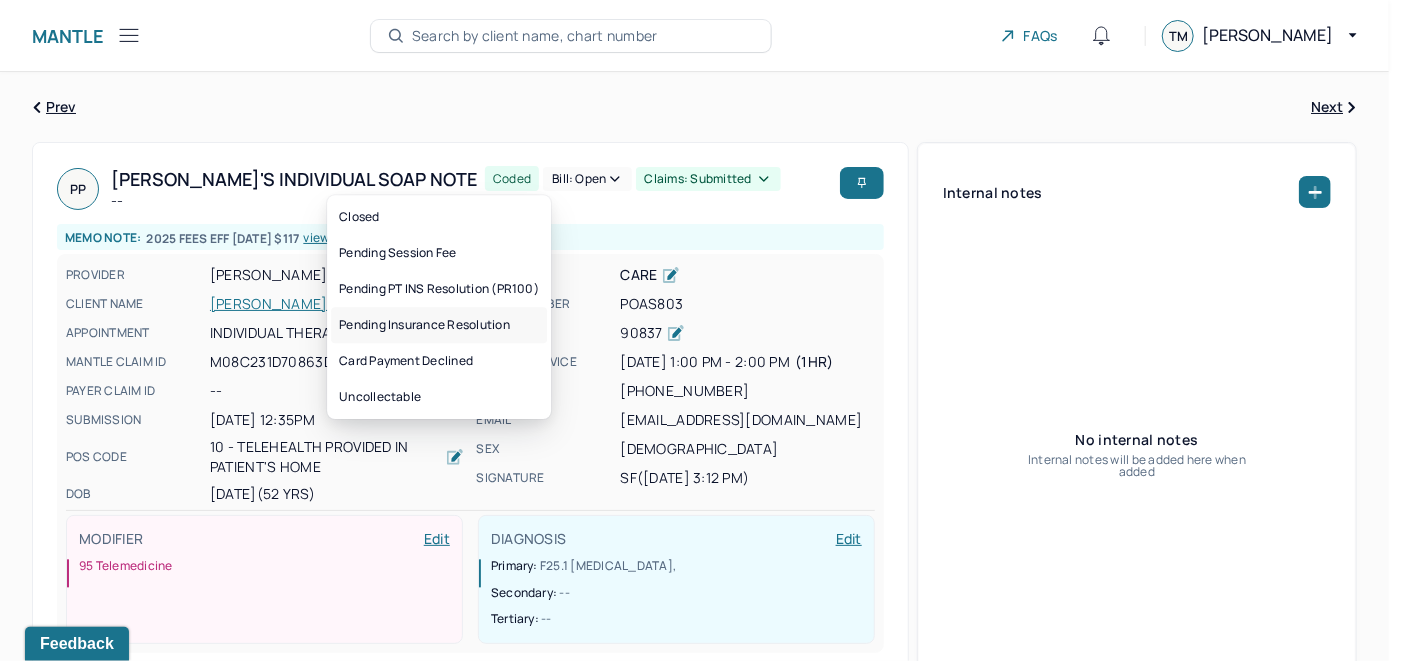 click on "Pending Insurance Resolution" at bounding box center [439, 325] 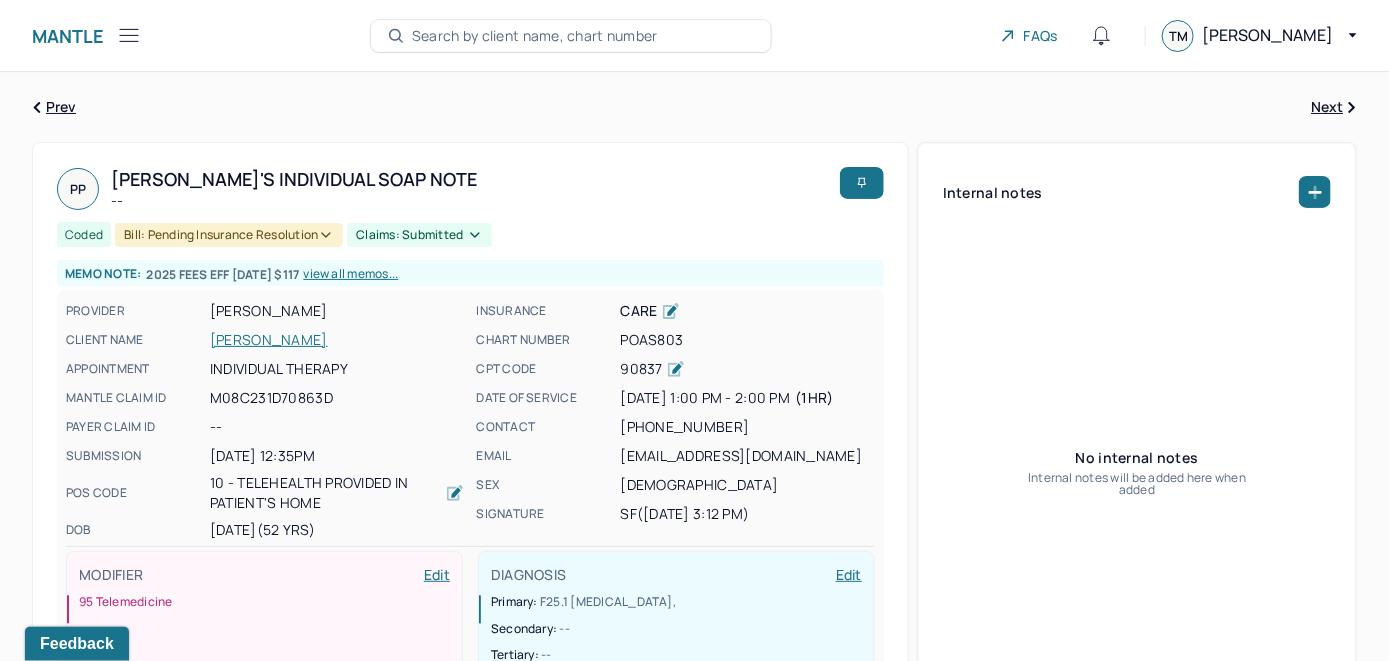 click on "Search by client name, chart number" at bounding box center (571, 36) 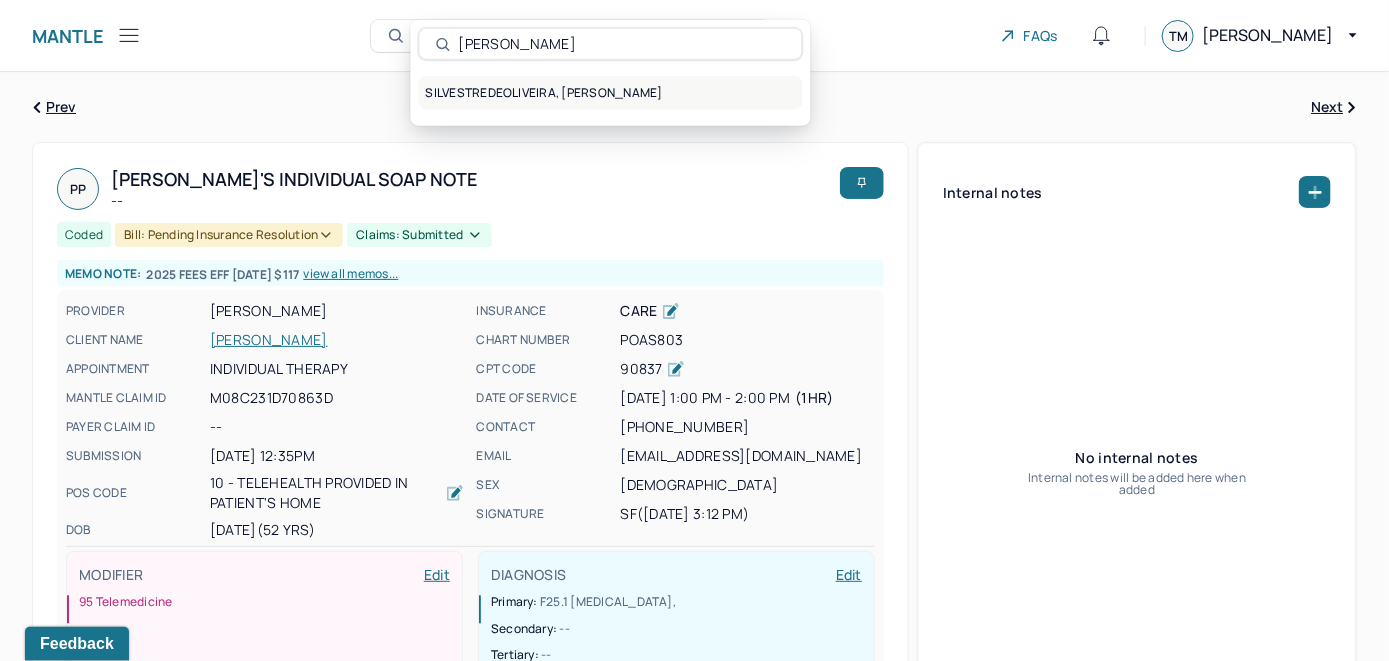 type on "[PERSON_NAME]" 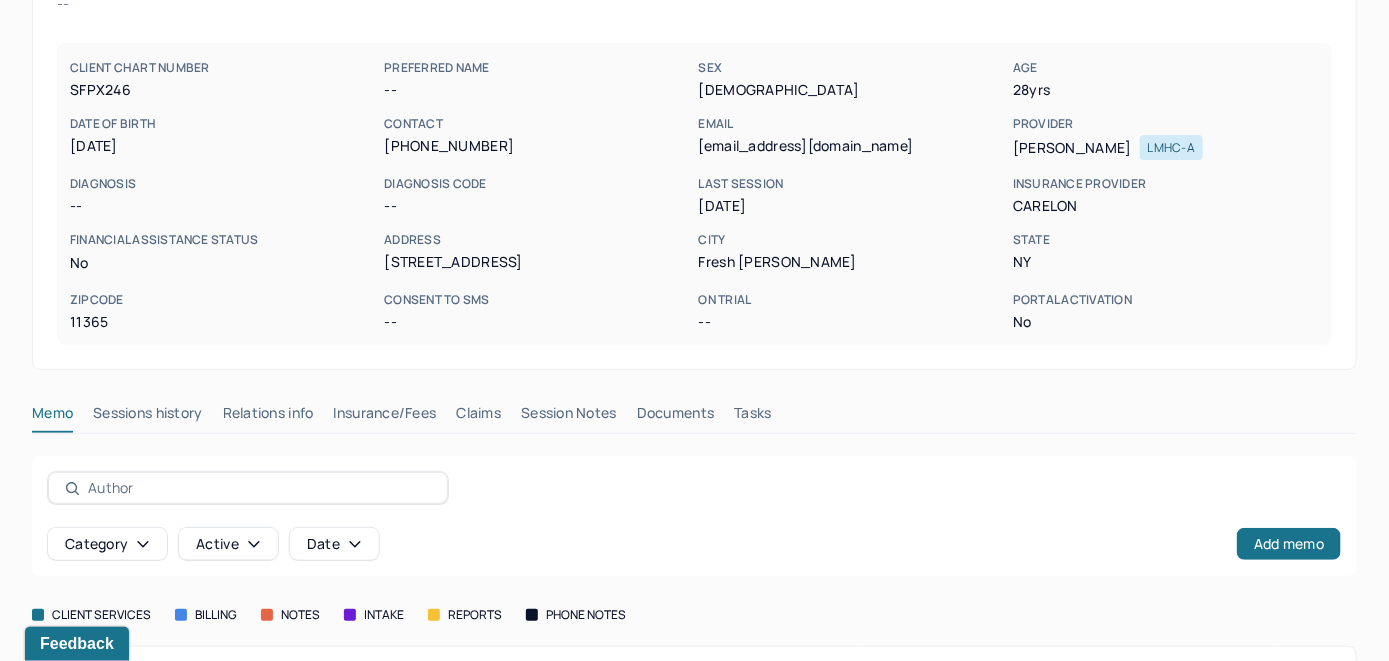 scroll, scrollTop: 261, scrollLeft: 0, axis: vertical 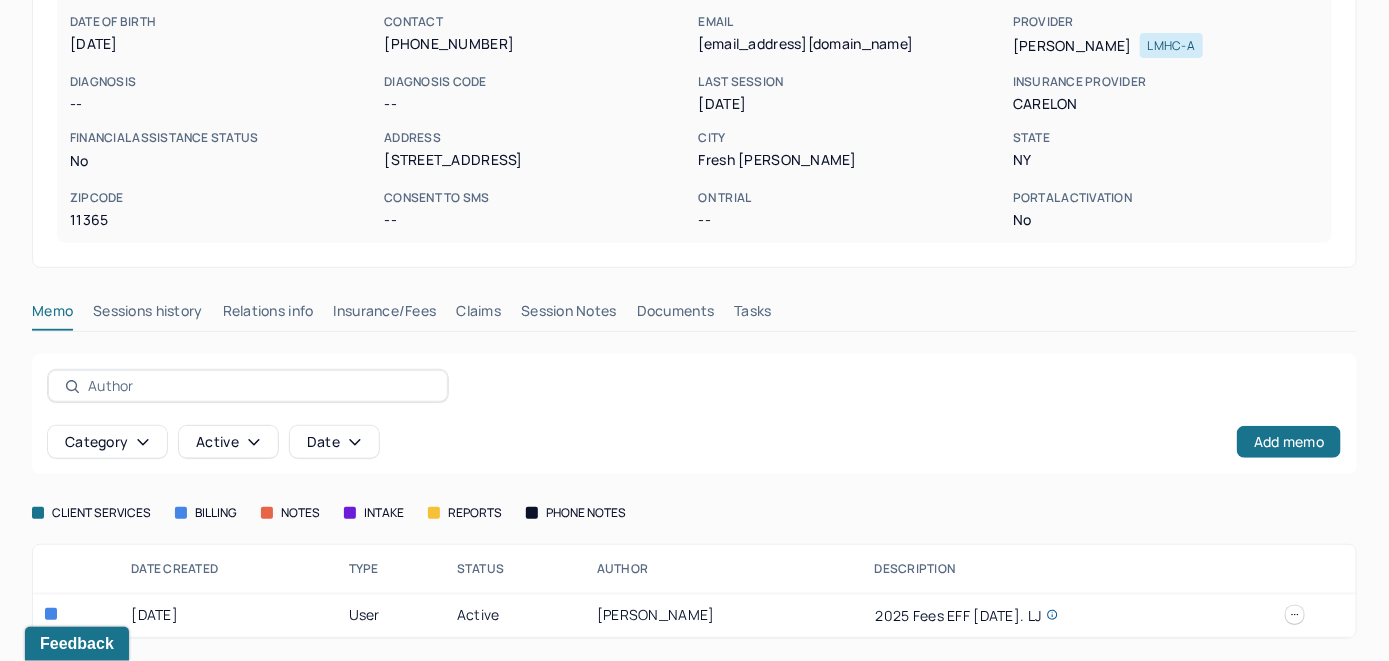 click on "Insurance/Fees" at bounding box center [385, 315] 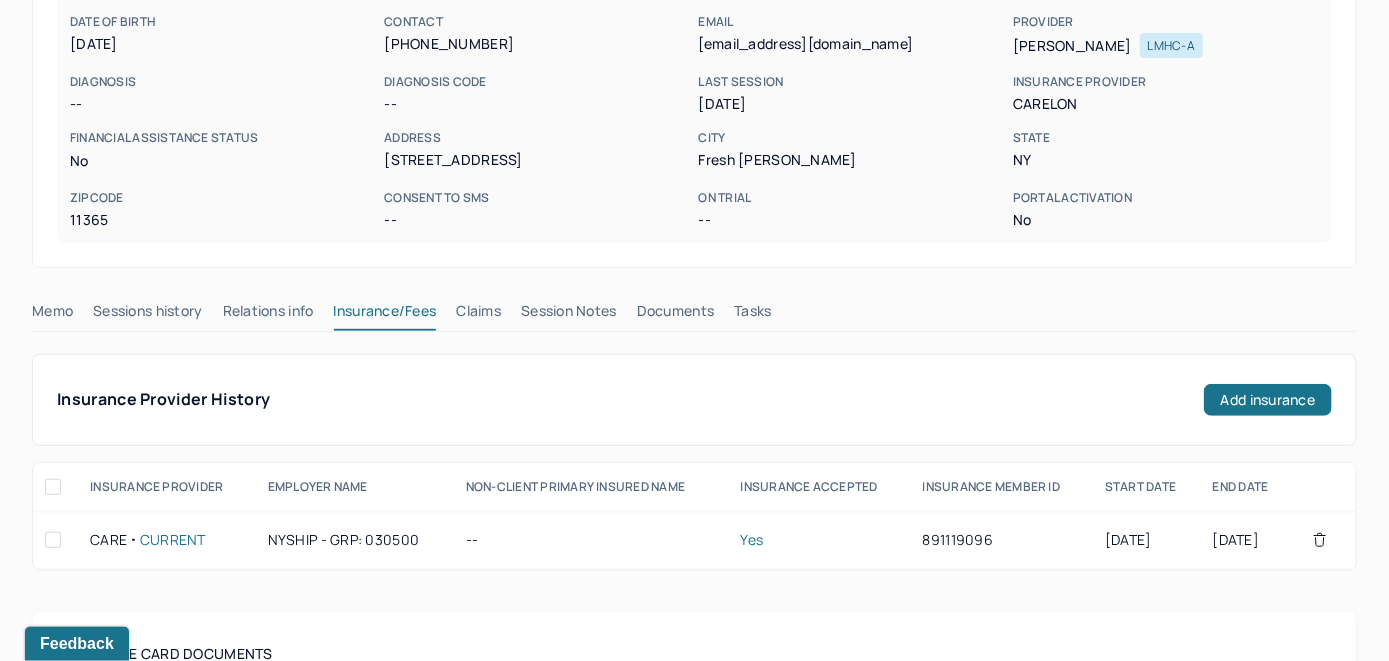 scroll, scrollTop: 161, scrollLeft: 0, axis: vertical 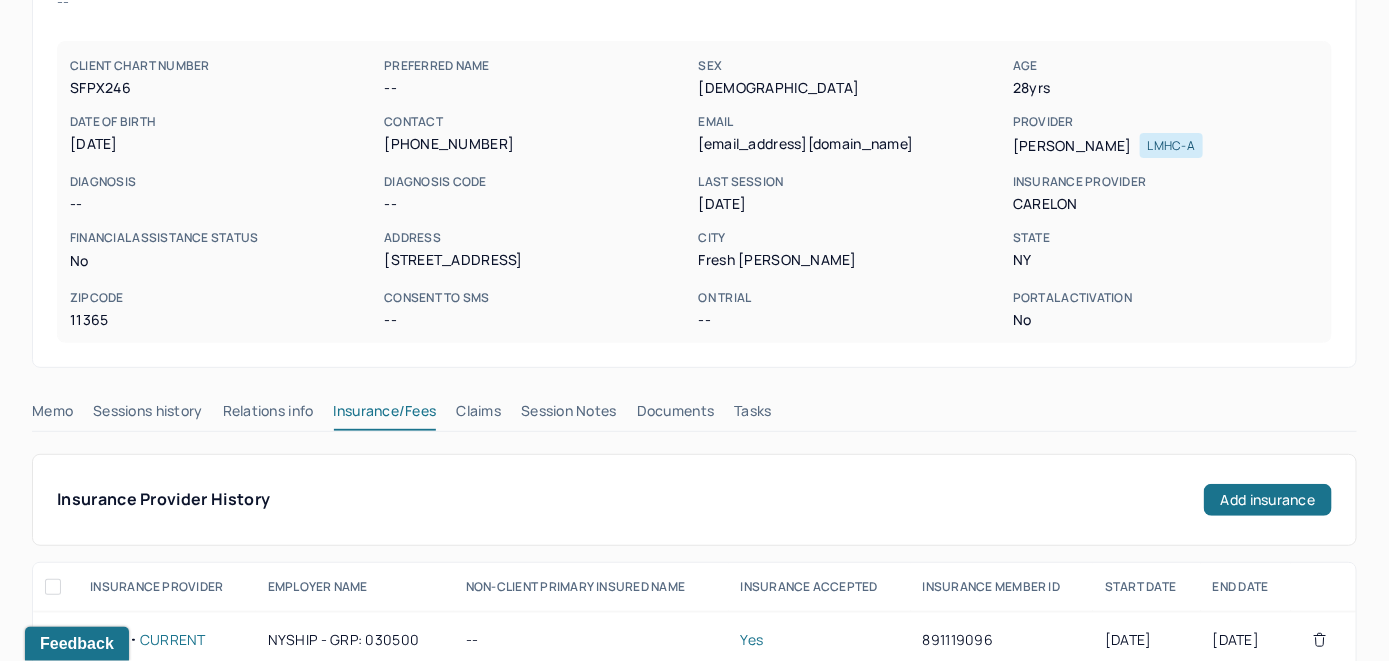 click on "Claims" at bounding box center [478, 415] 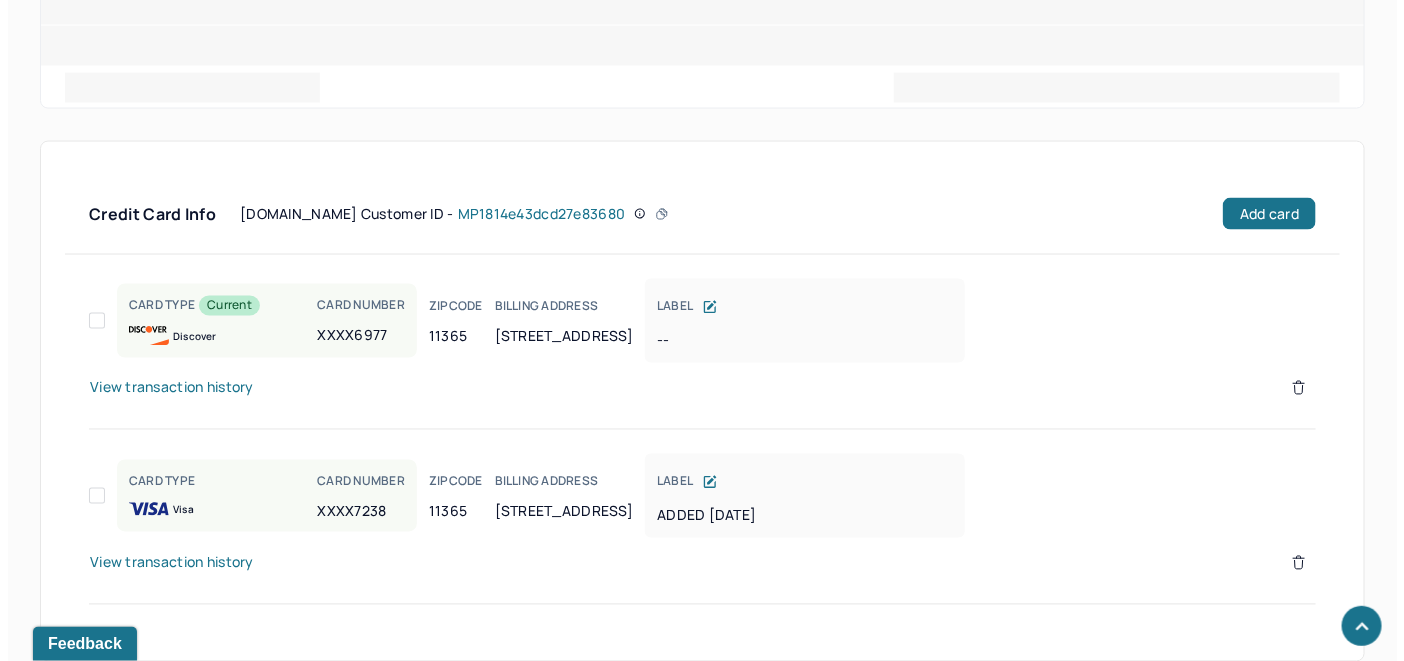 scroll, scrollTop: 1161, scrollLeft: 0, axis: vertical 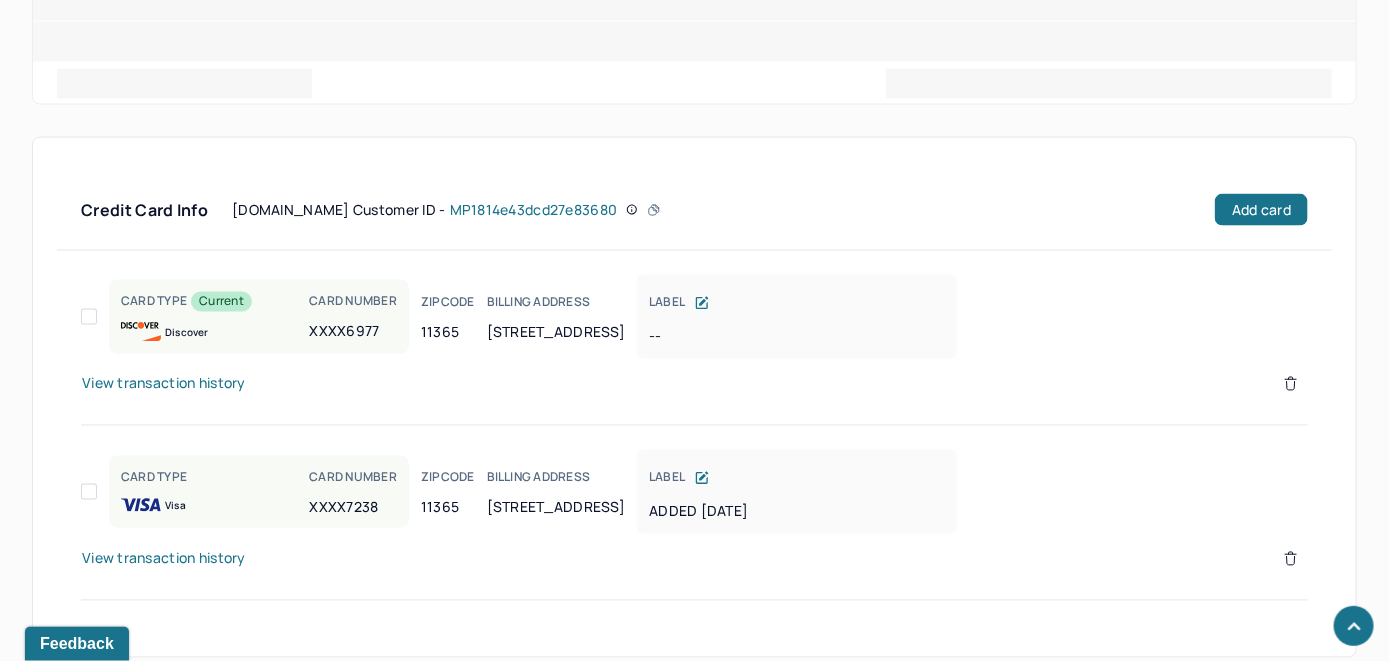 click on "View transaction history" at bounding box center [164, 559] 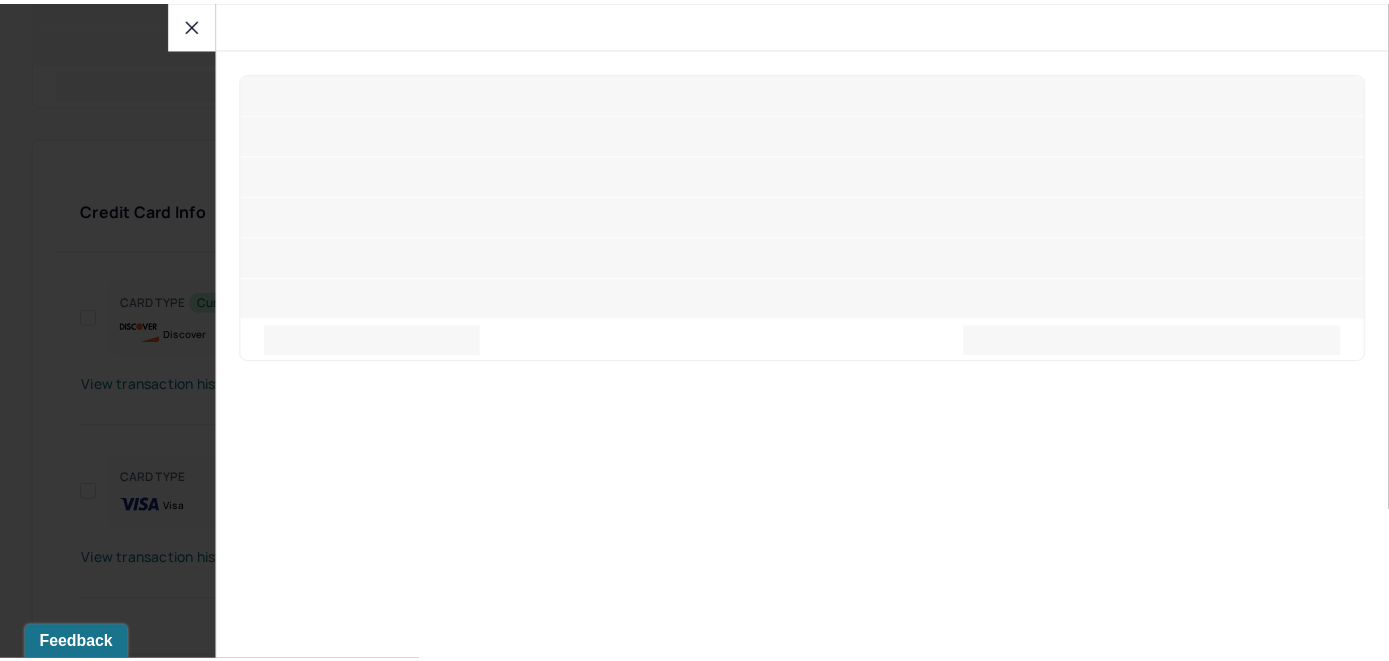 scroll, scrollTop: 1442, scrollLeft: 0, axis: vertical 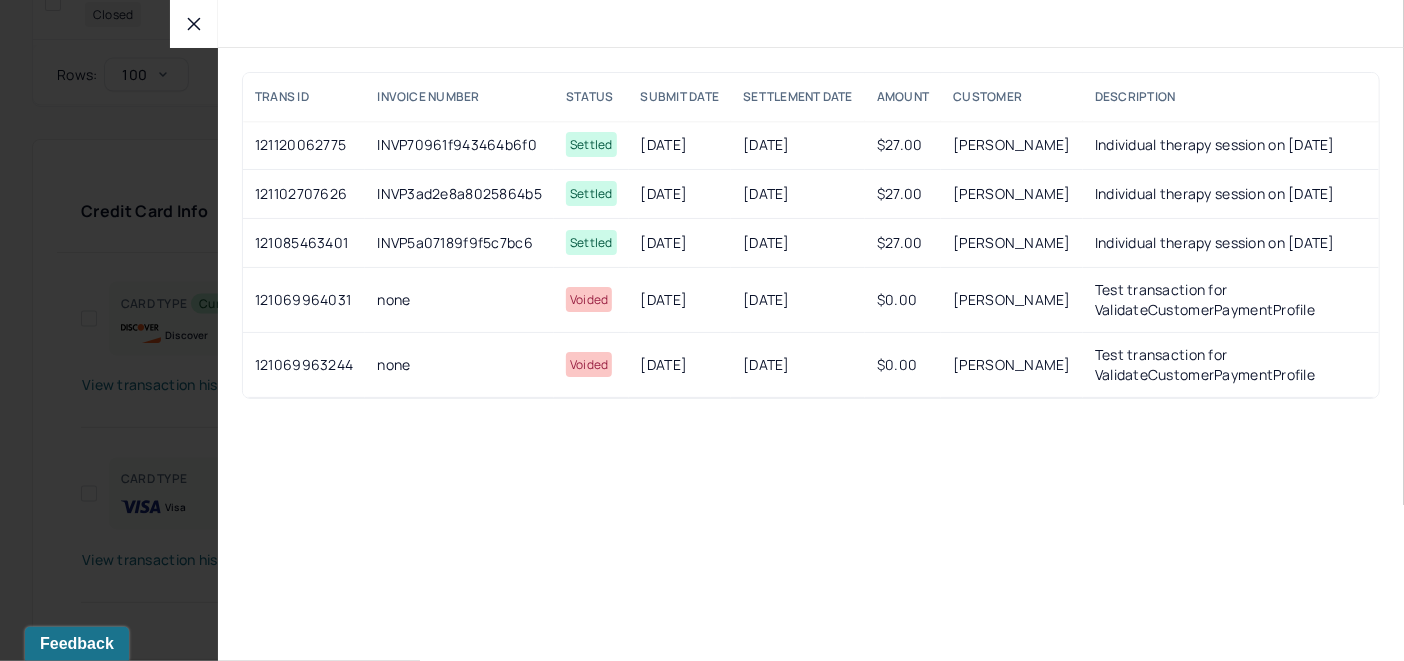 click 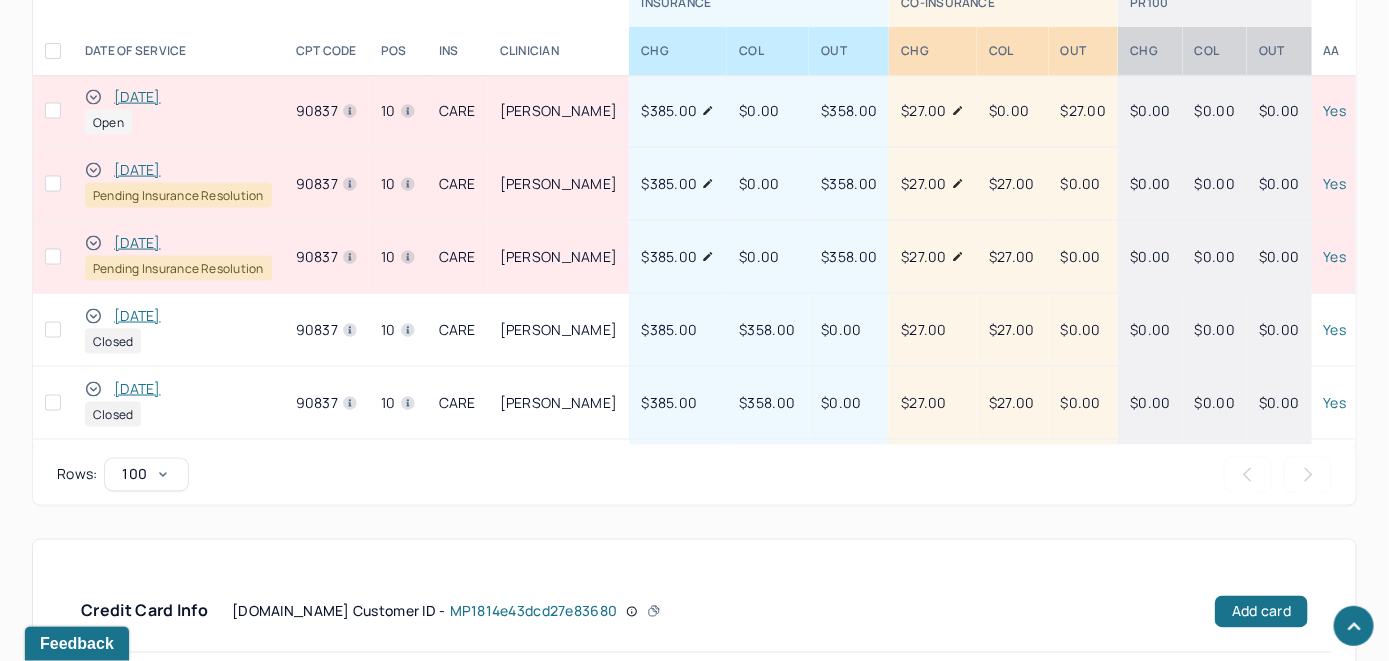 click on "[DATE]" at bounding box center (137, 97) 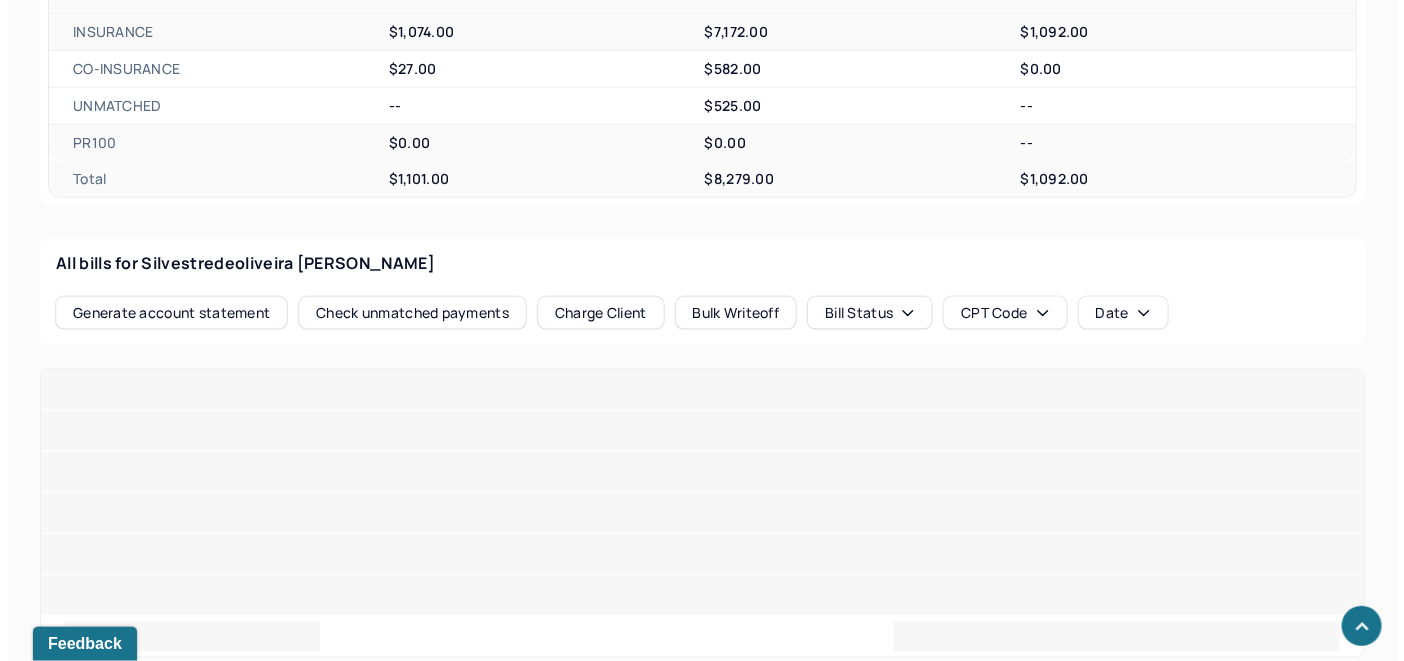 scroll, scrollTop: 1042, scrollLeft: 0, axis: vertical 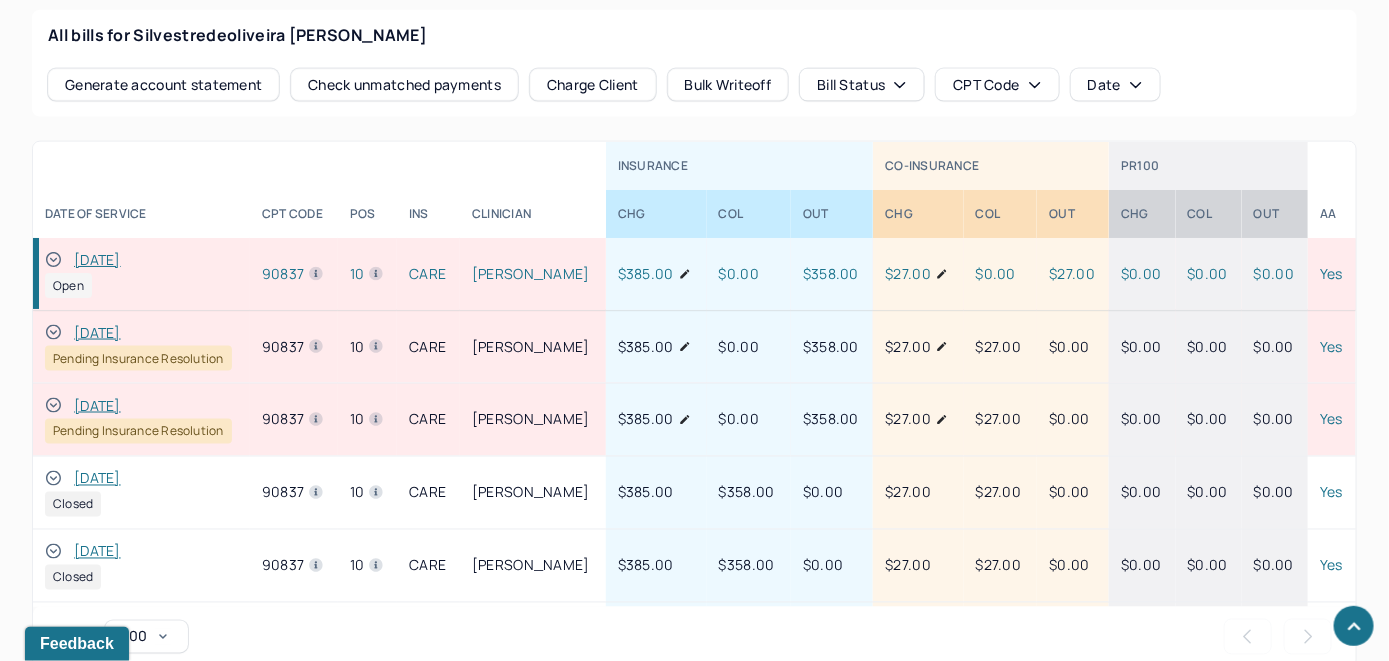 click on "Check unmatched payments" at bounding box center [404, 85] 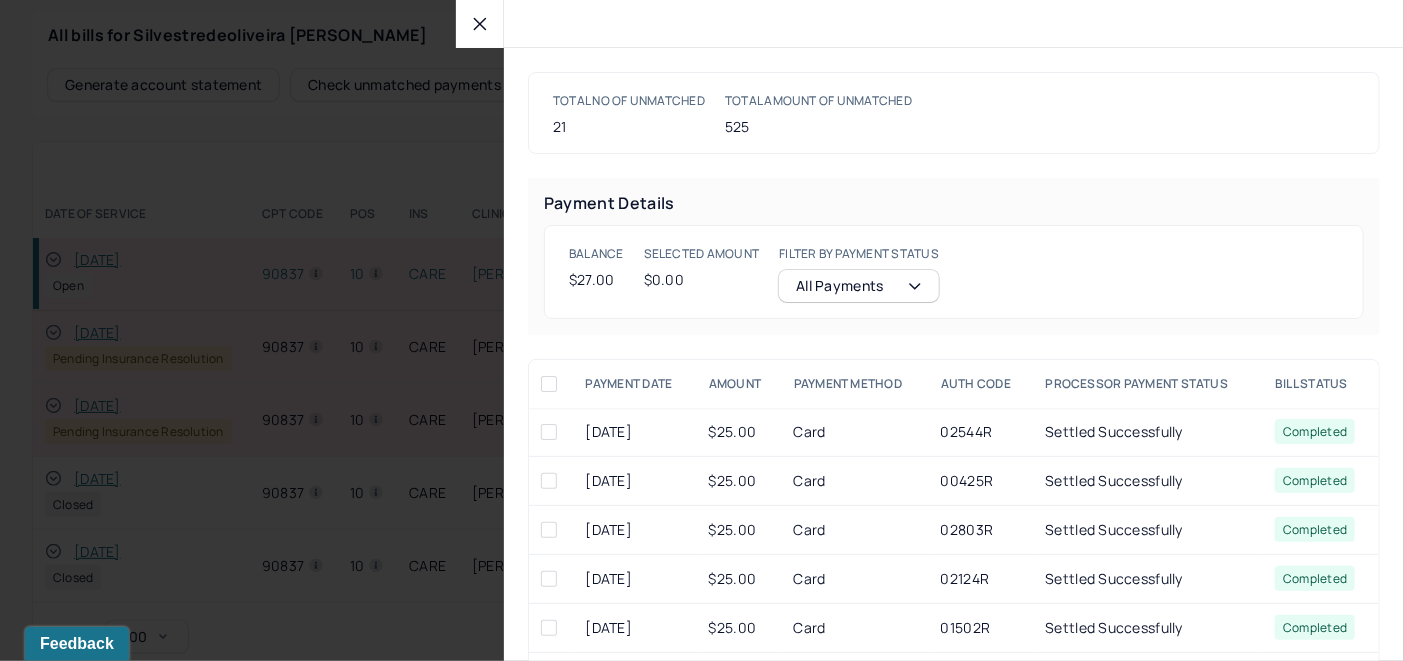 click 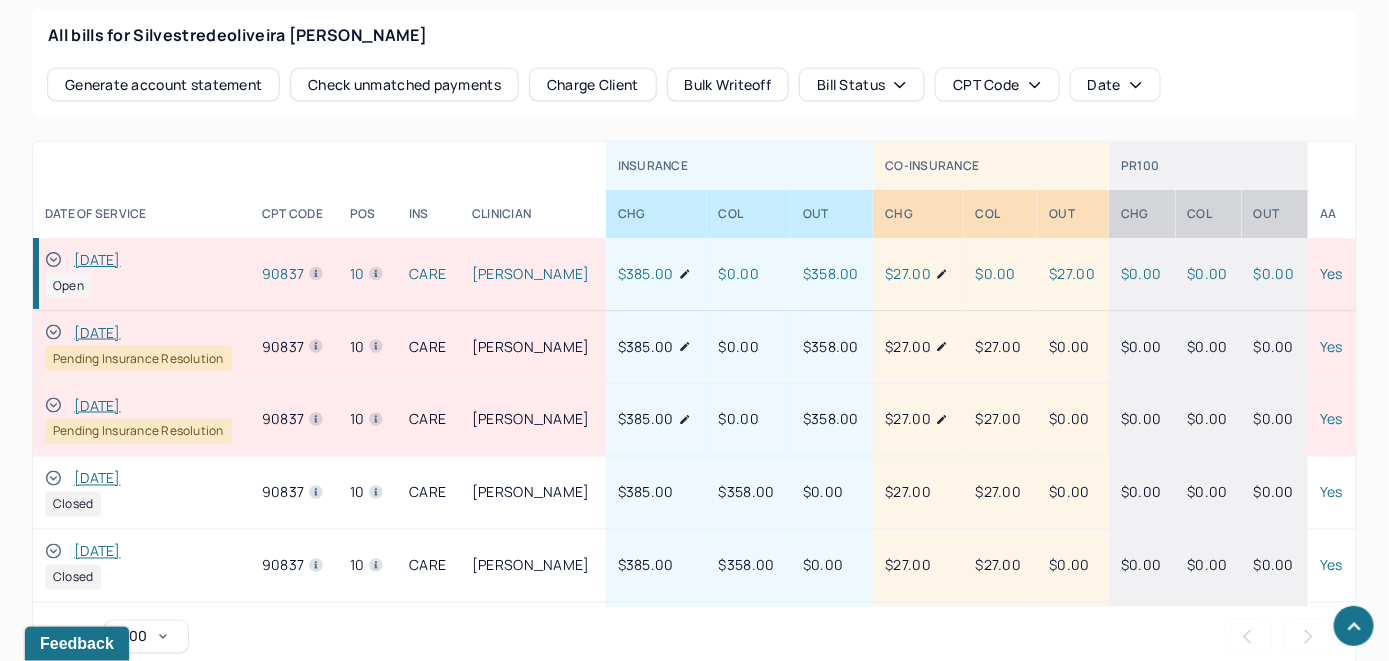 click on "Charge Client" at bounding box center (593, 85) 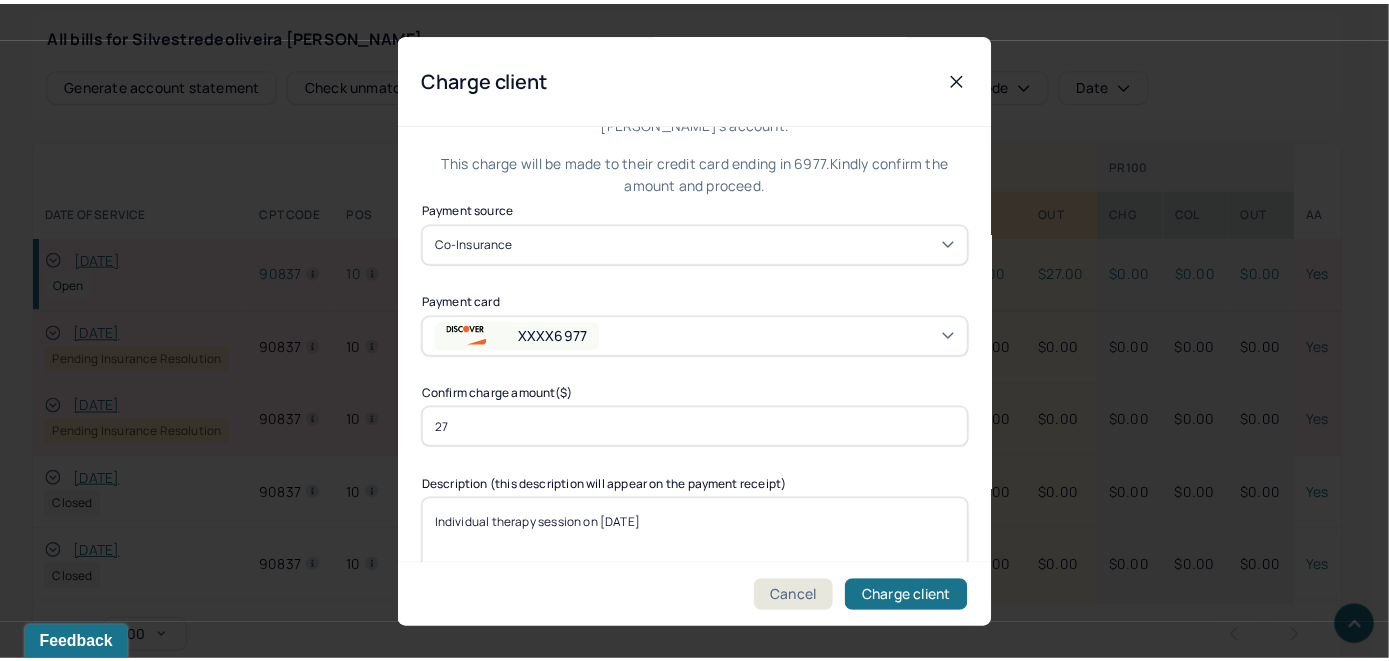 scroll, scrollTop: 121, scrollLeft: 0, axis: vertical 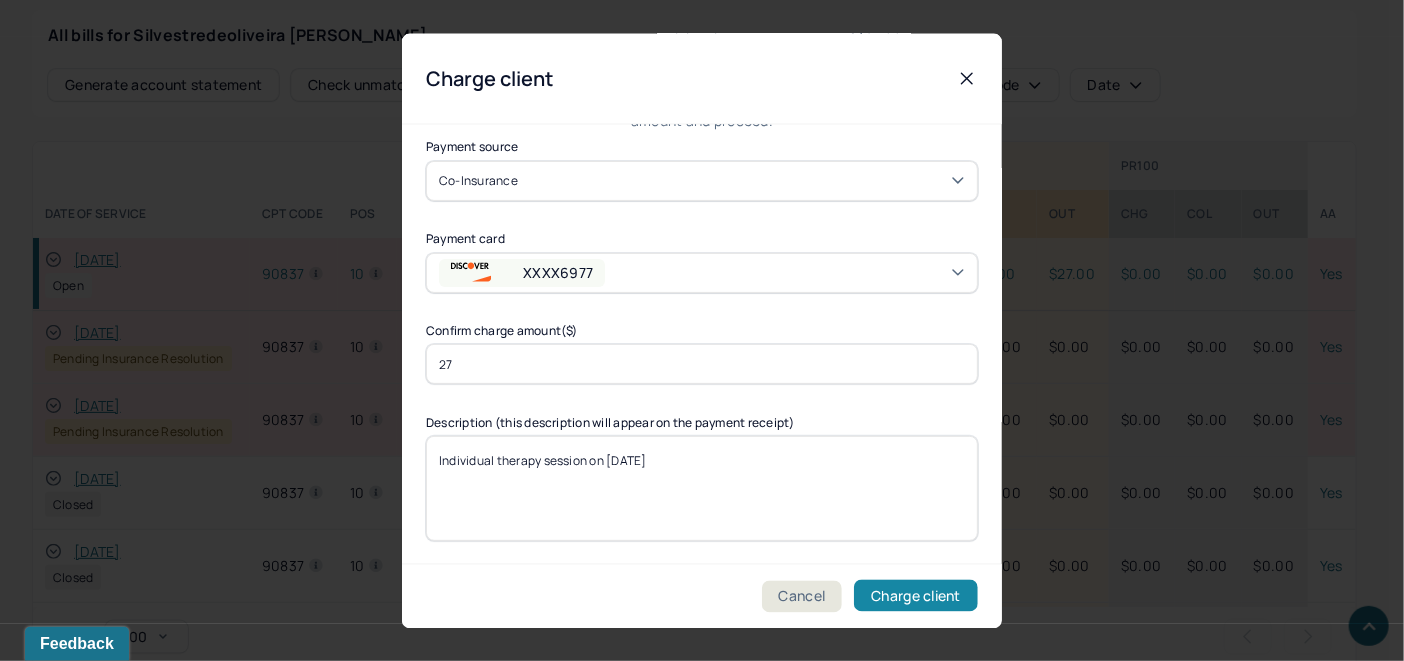 click on "Charge client" at bounding box center (916, 596) 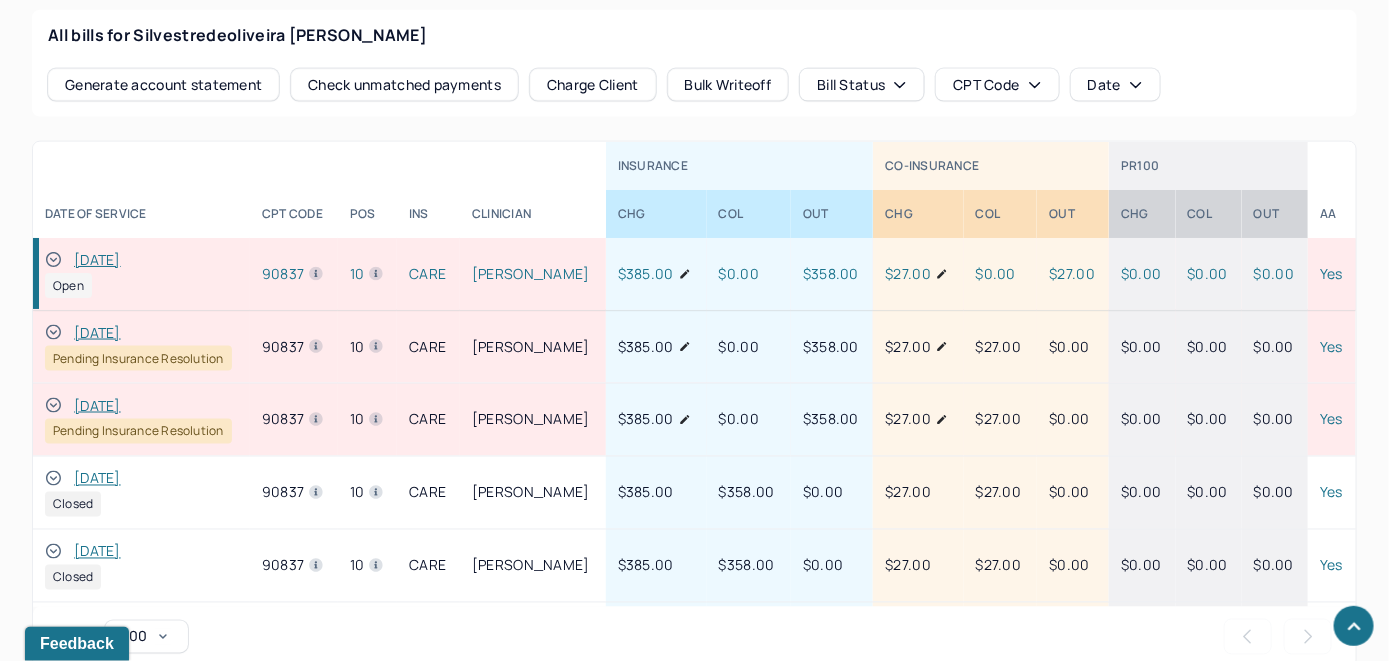 click 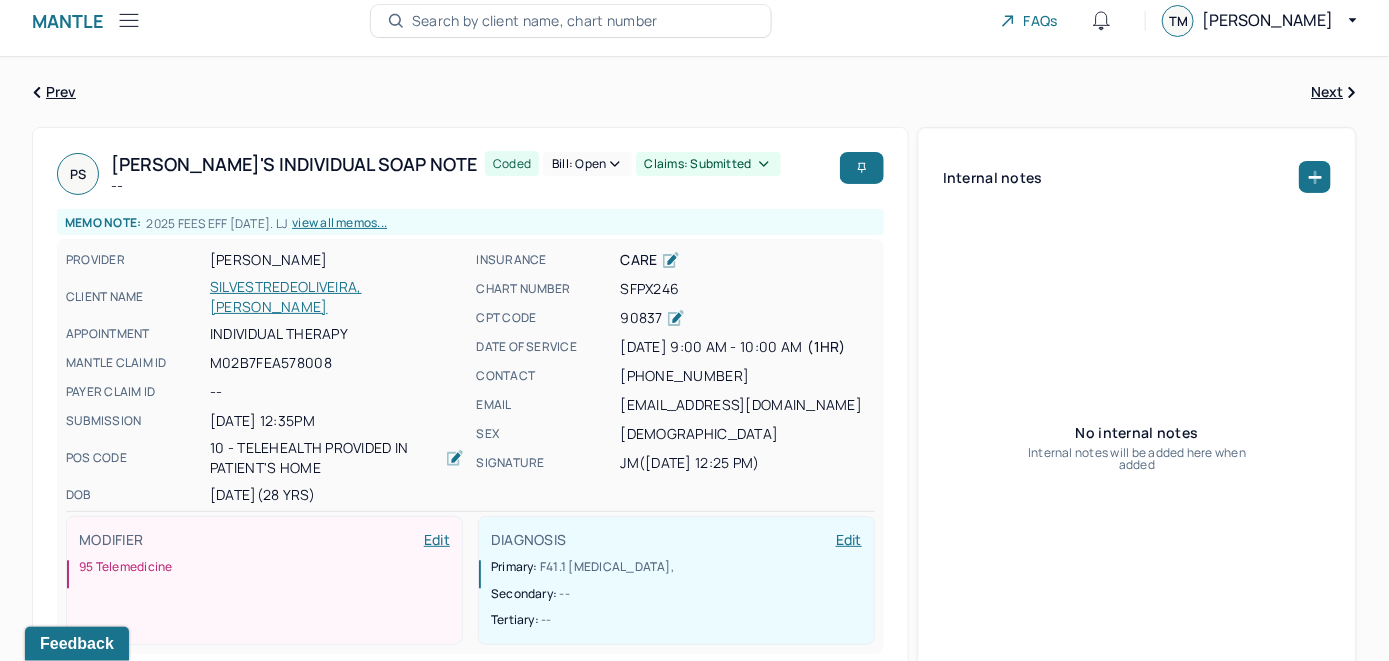 scroll, scrollTop: 0, scrollLeft: 0, axis: both 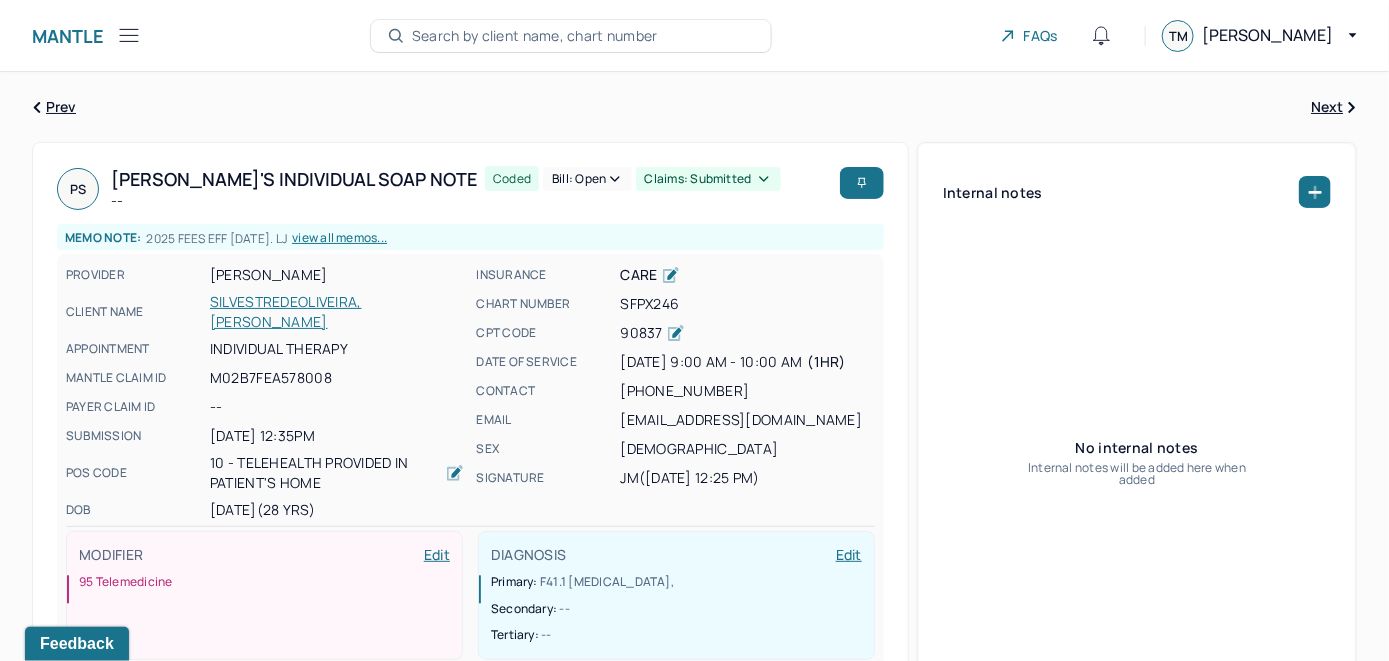 click on "Bill: Open" at bounding box center [587, 179] 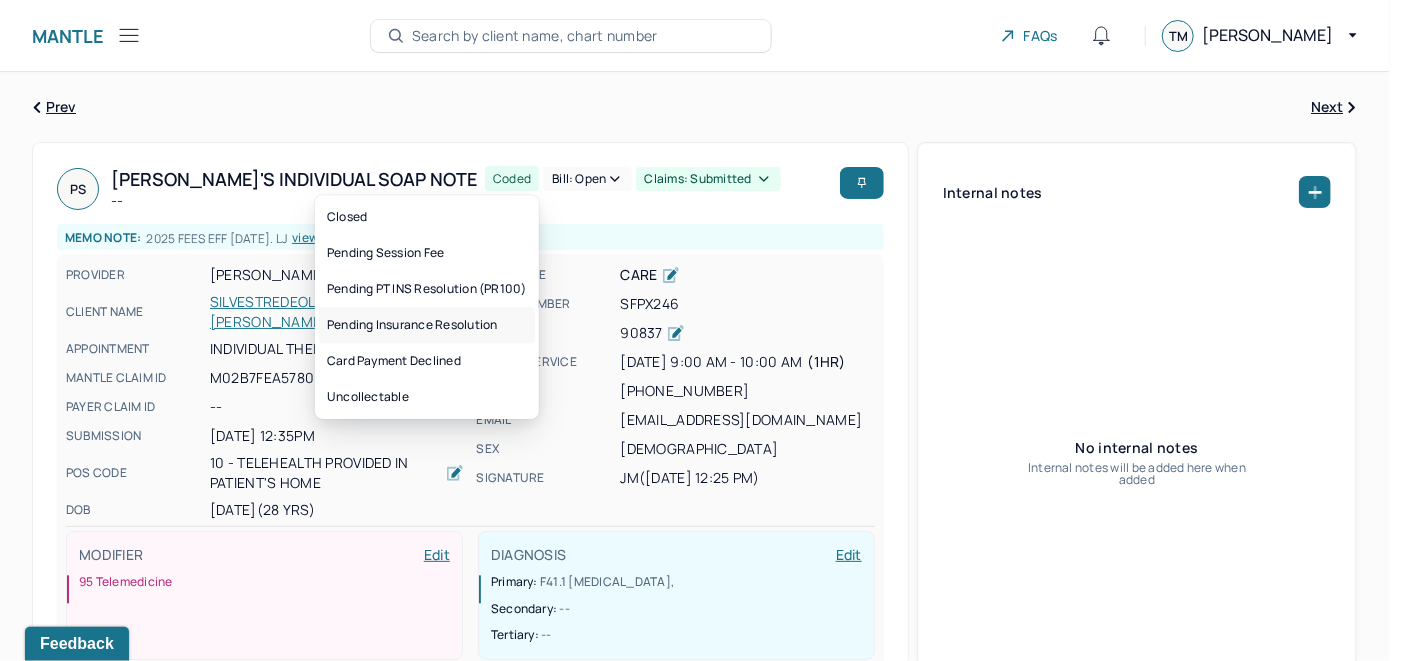 click on "Pending Insurance Resolution" at bounding box center [427, 325] 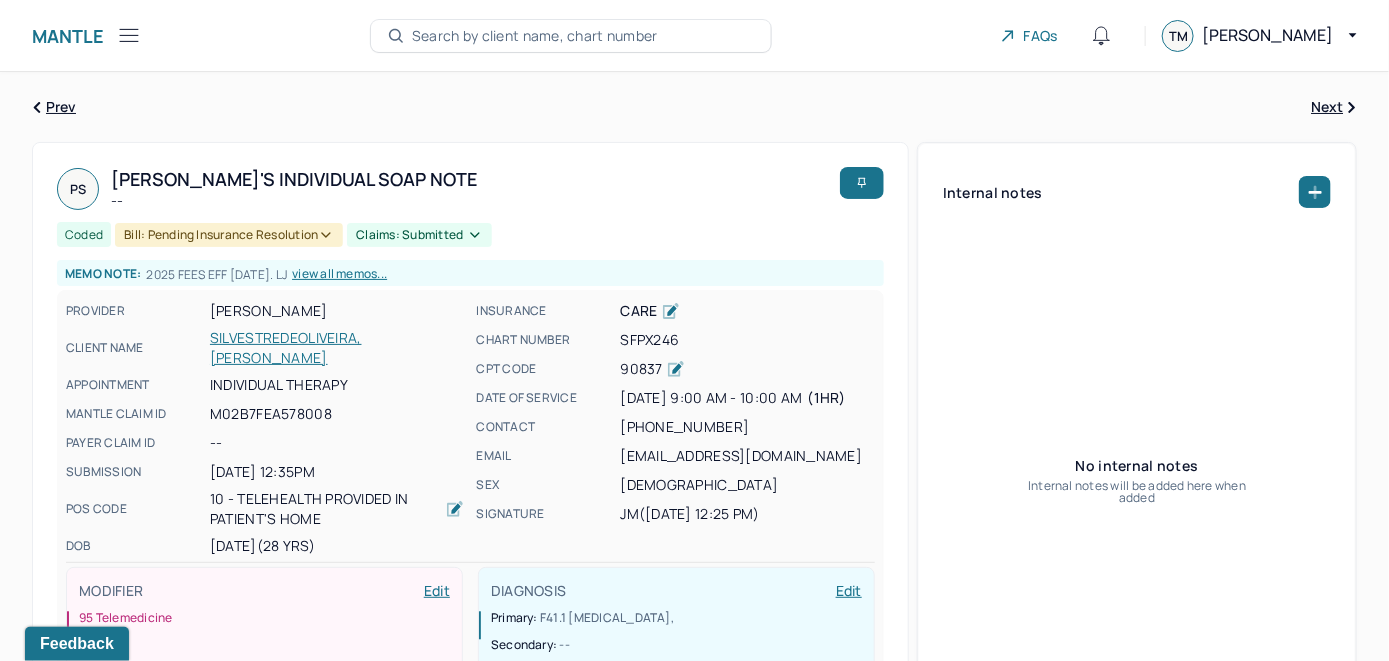click on "Search by client name, chart number" at bounding box center (535, 36) 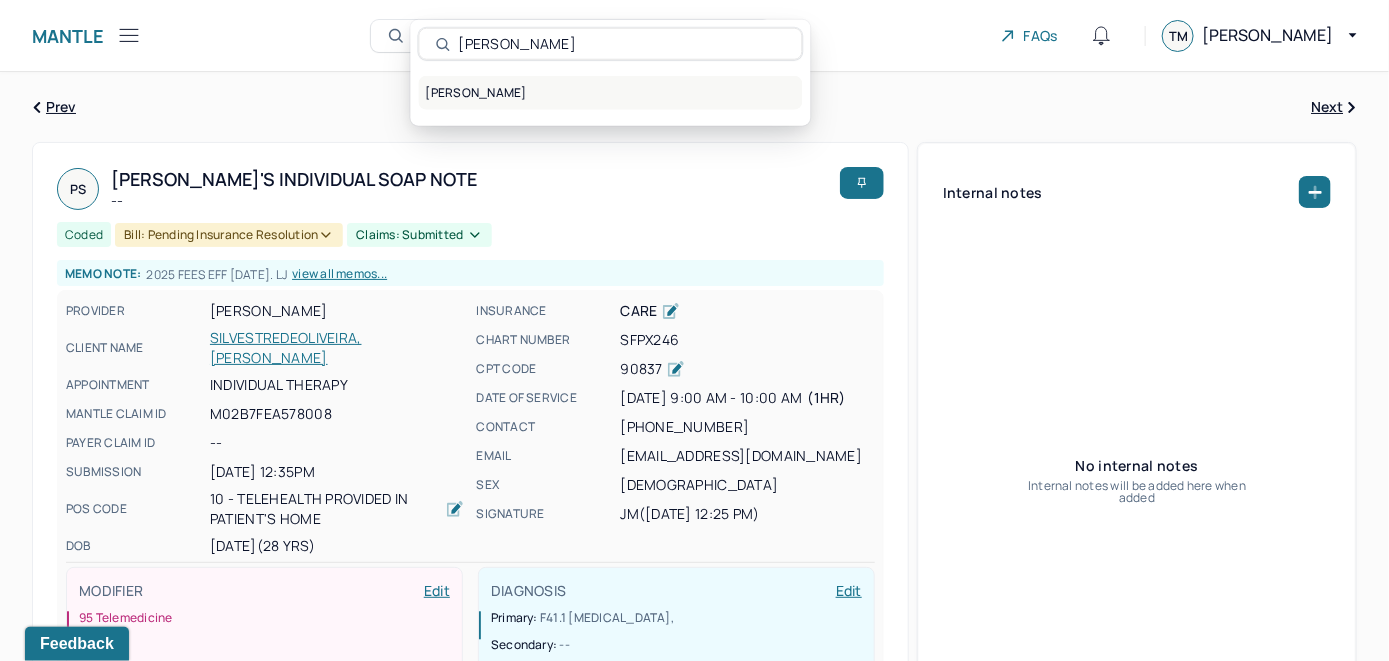 type on "[PERSON_NAME]" 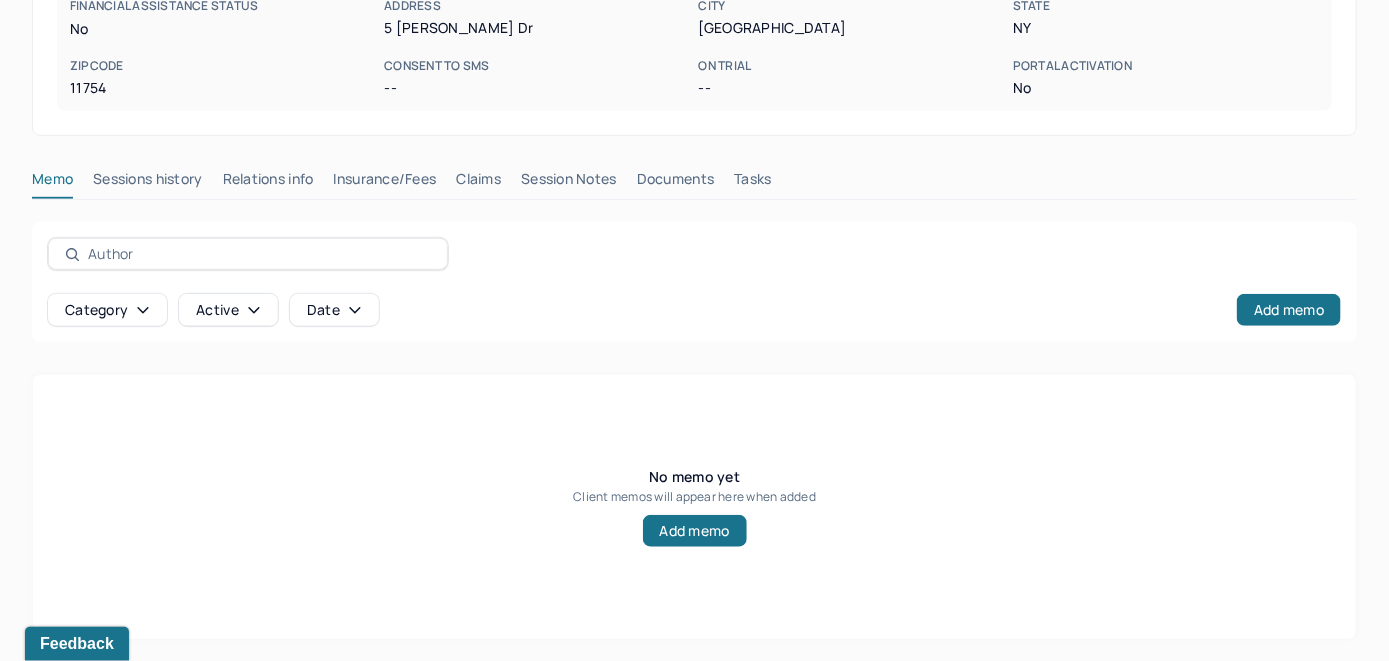 click on "Relations info" at bounding box center (268, 183) 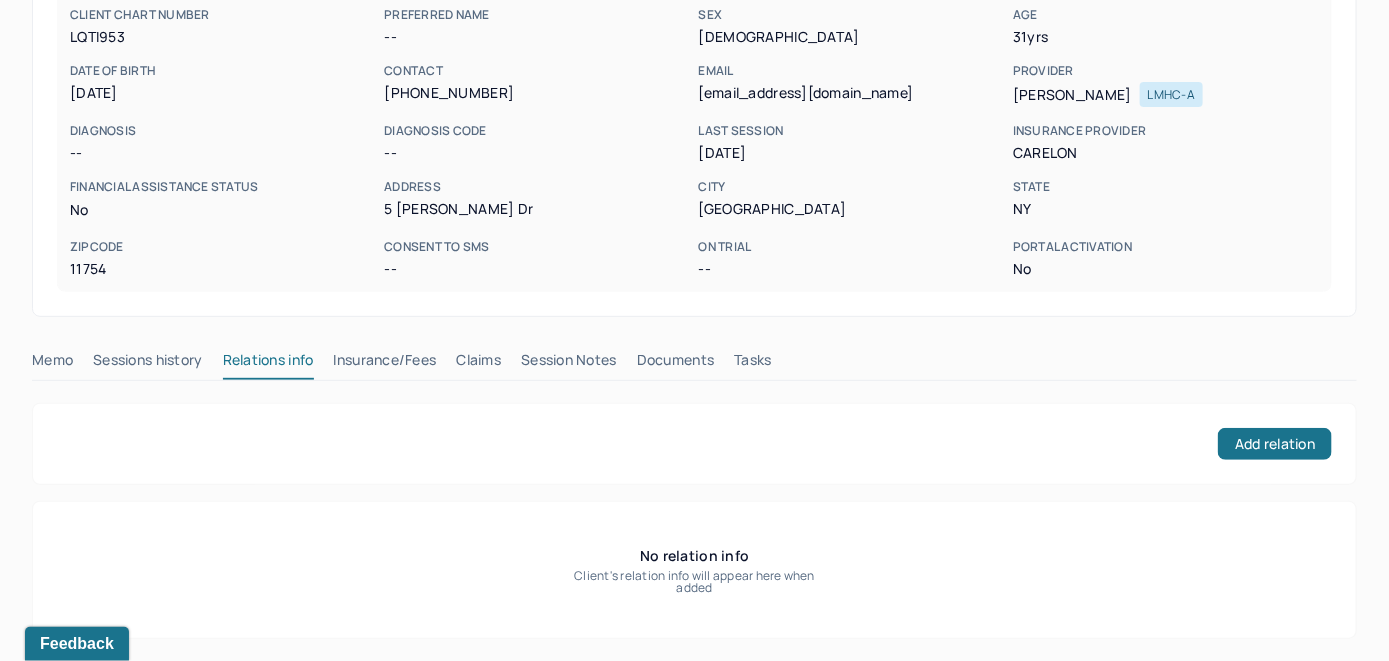 click on "Insurance/Fees" at bounding box center [385, 364] 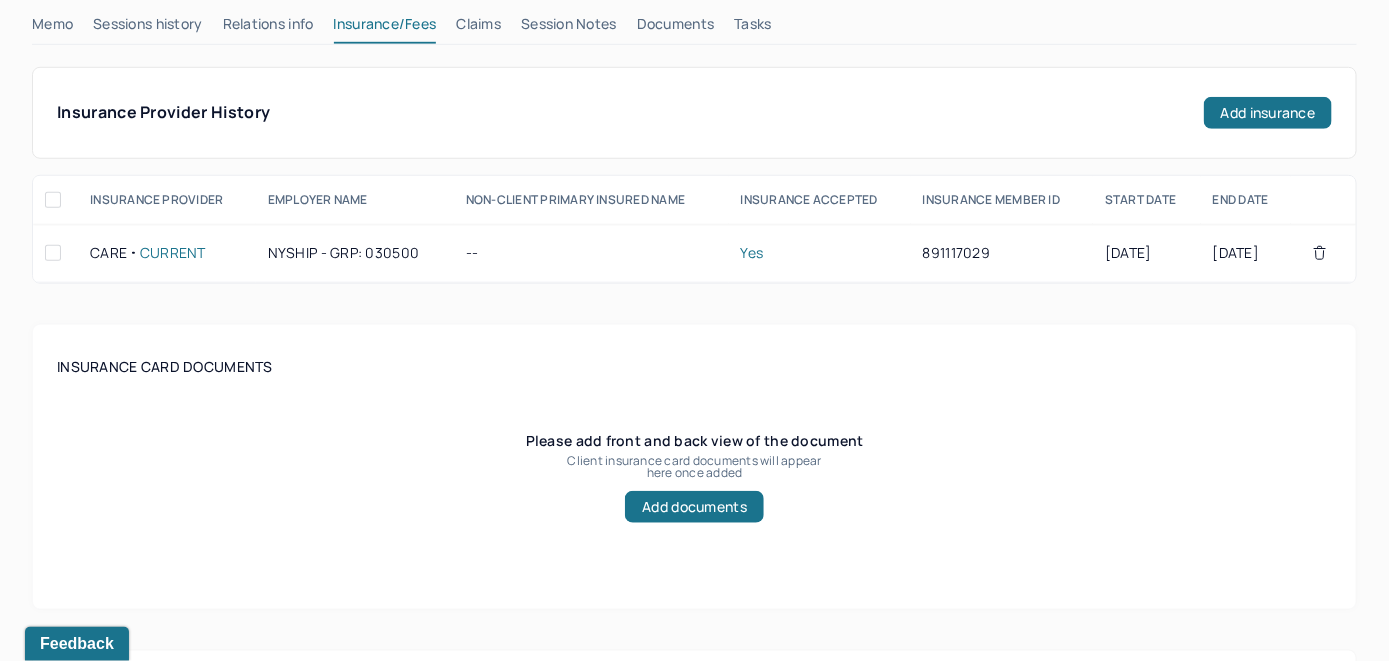 scroll, scrollTop: 512, scrollLeft: 0, axis: vertical 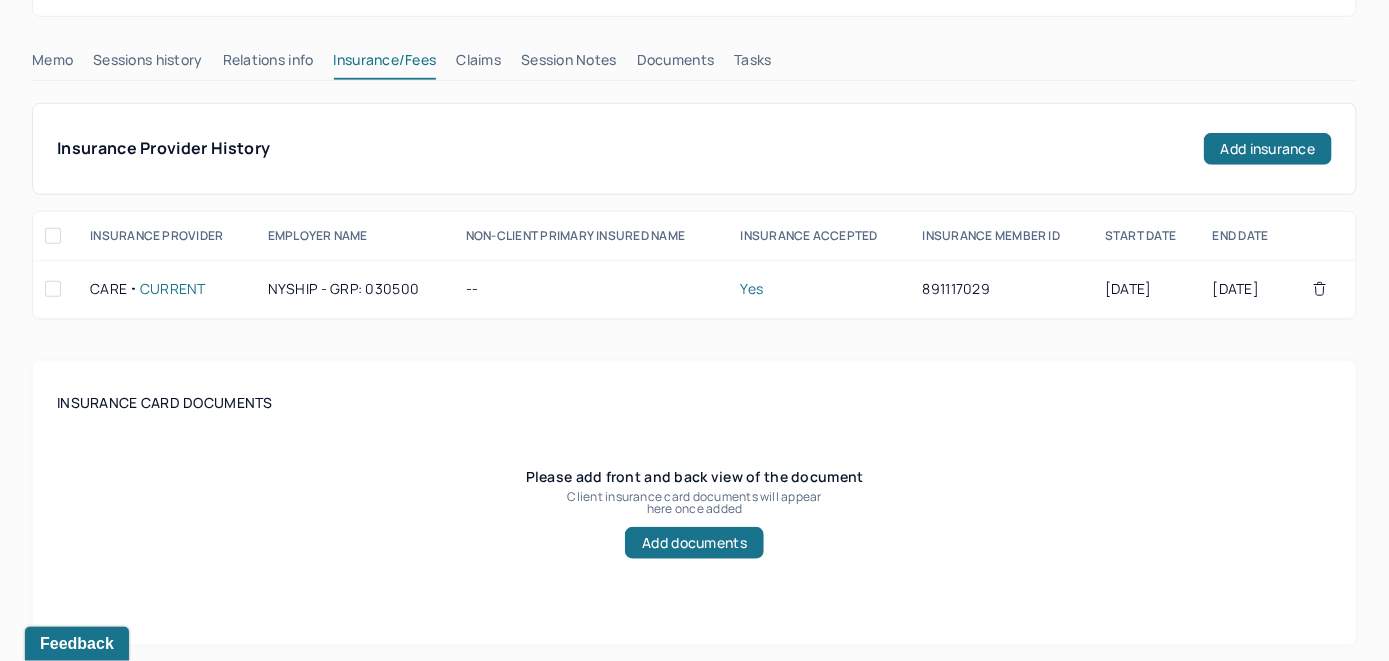 click on "Claims" at bounding box center (478, 64) 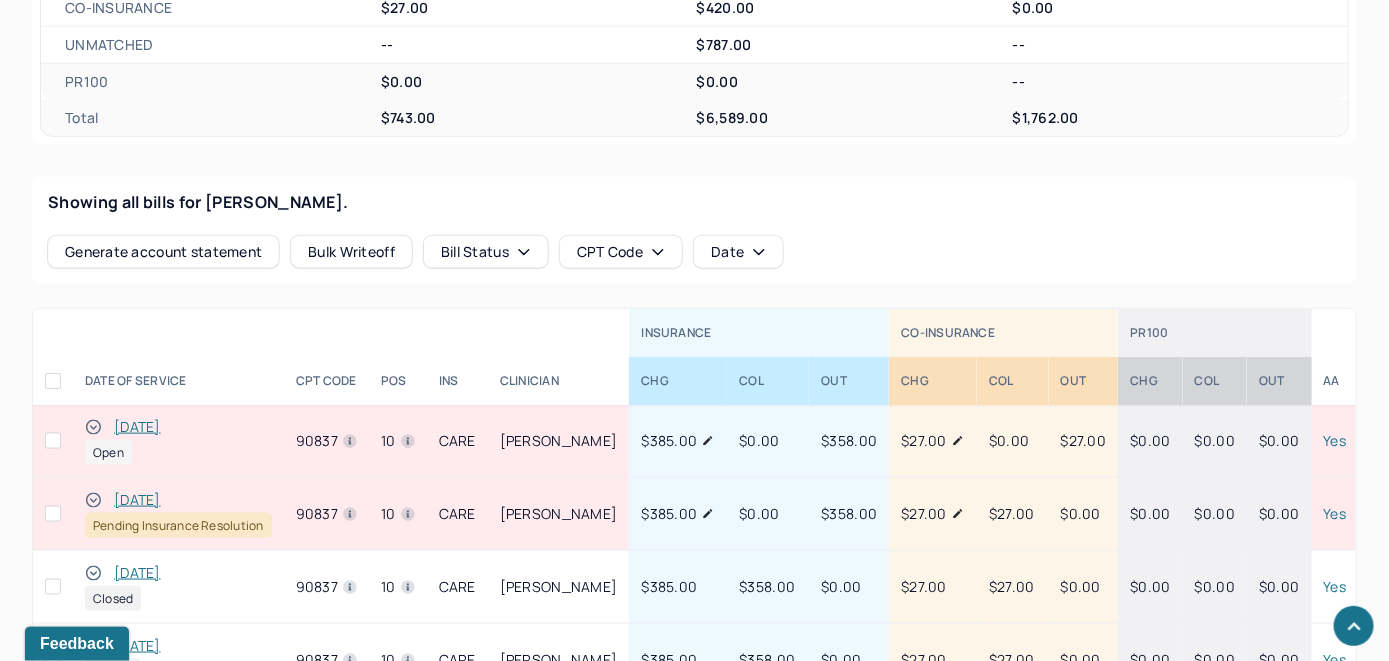 click on "[DATE]" at bounding box center (137, 427) 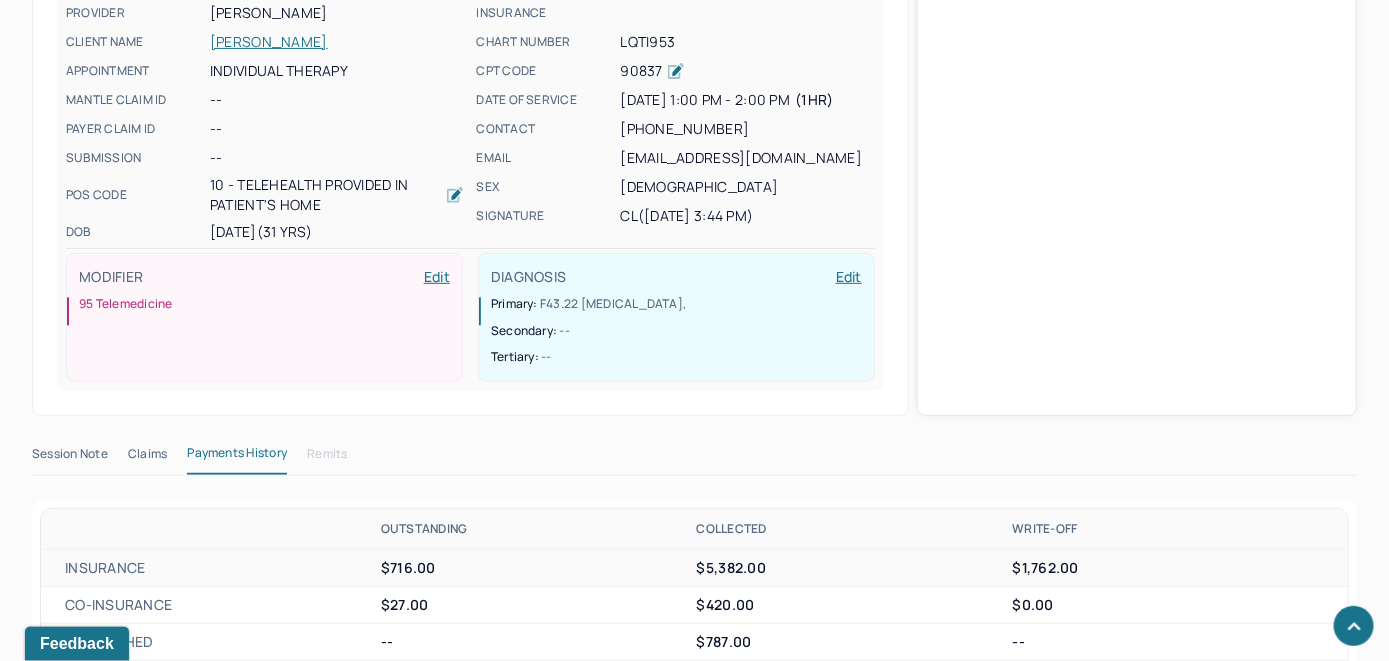 scroll, scrollTop: 712, scrollLeft: 0, axis: vertical 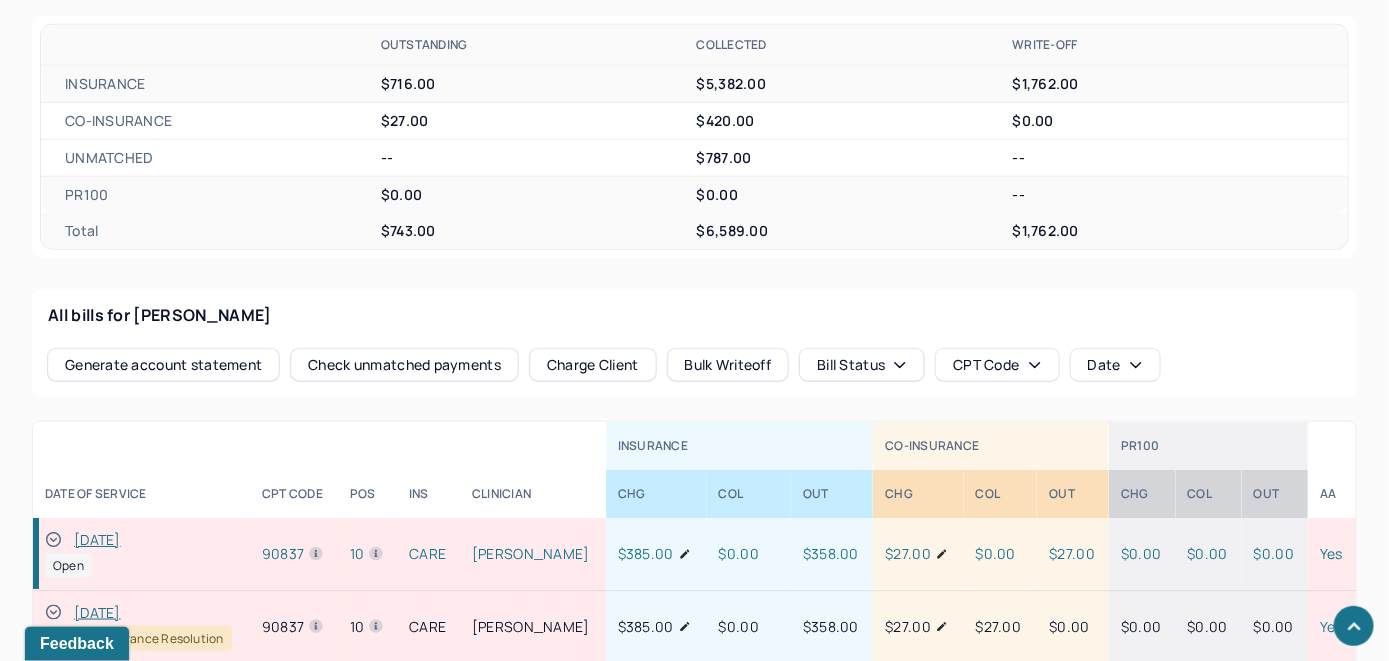 click on "Check unmatched payments" at bounding box center (404, 365) 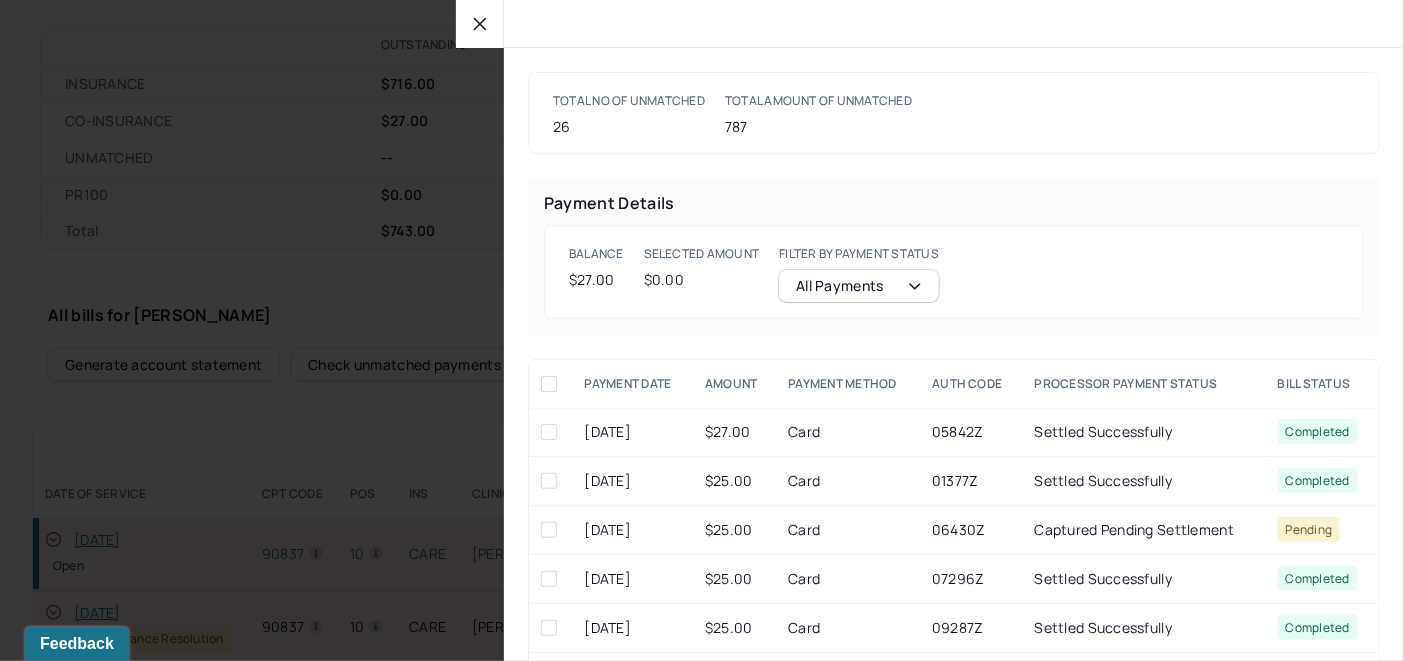 click at bounding box center [549, 432] 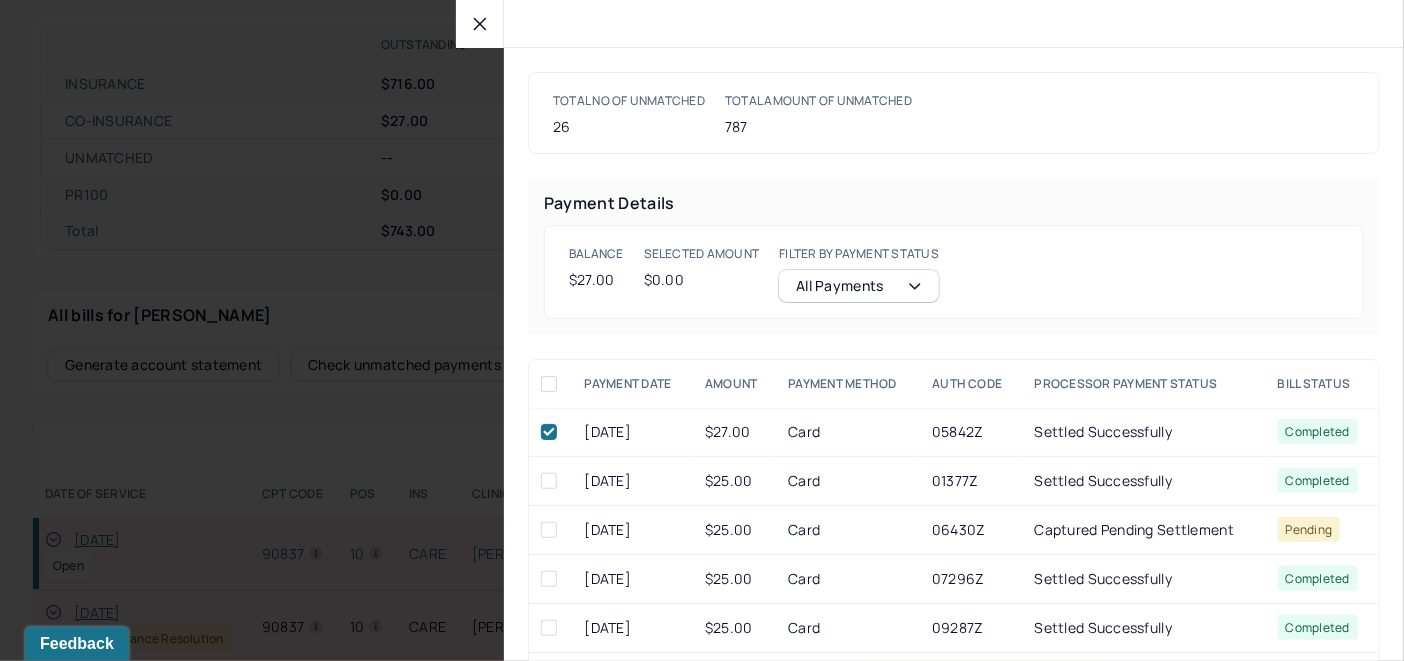 checkbox on "true" 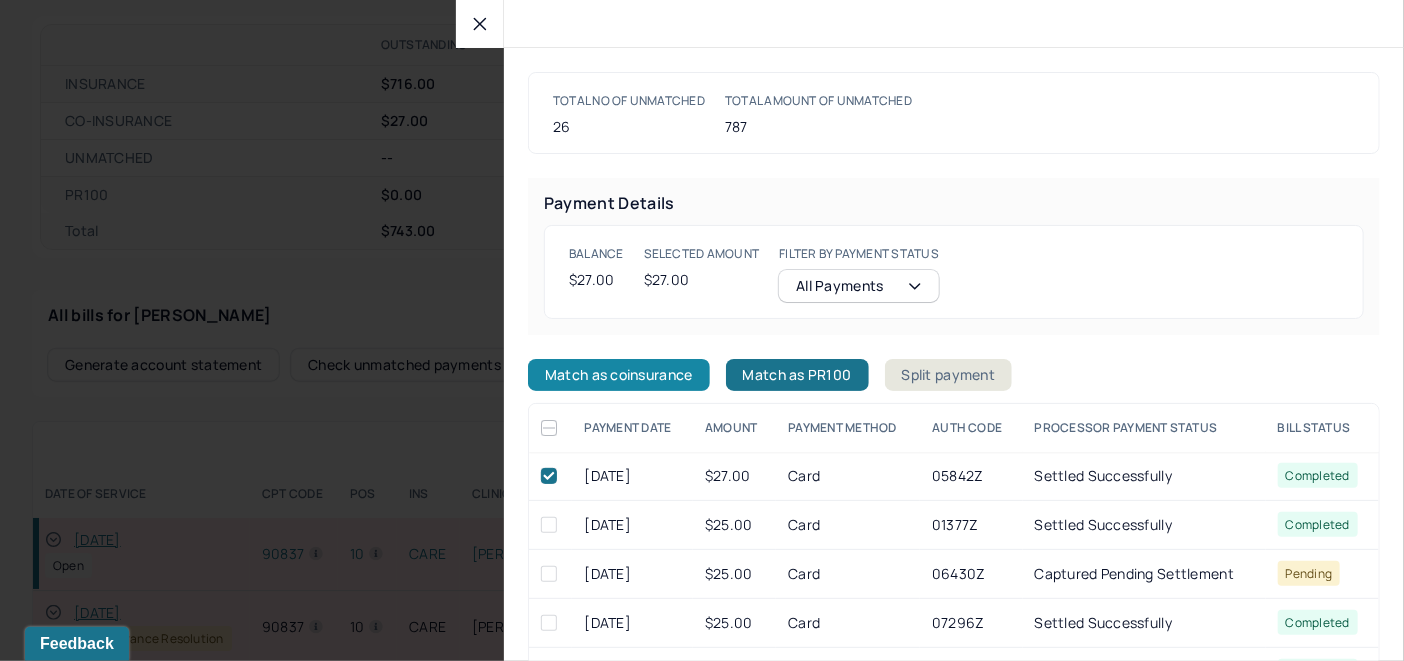 click on "Match as coinsurance" at bounding box center (619, 375) 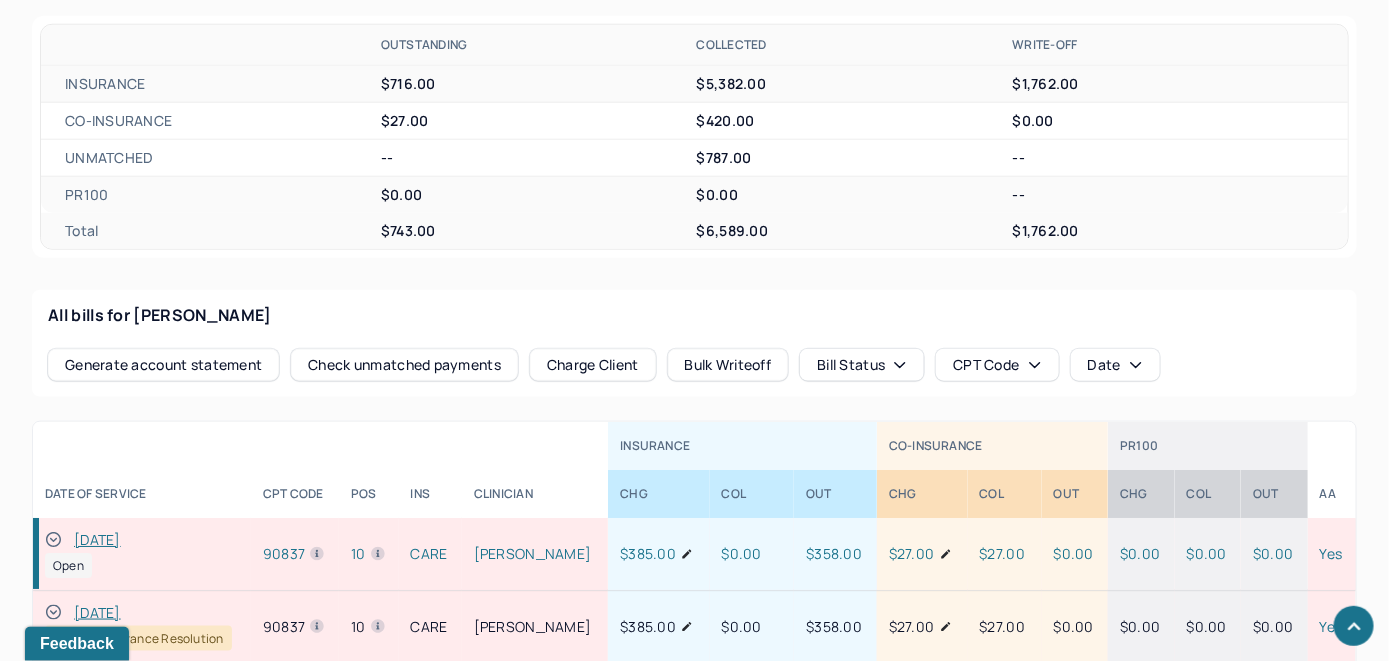 click 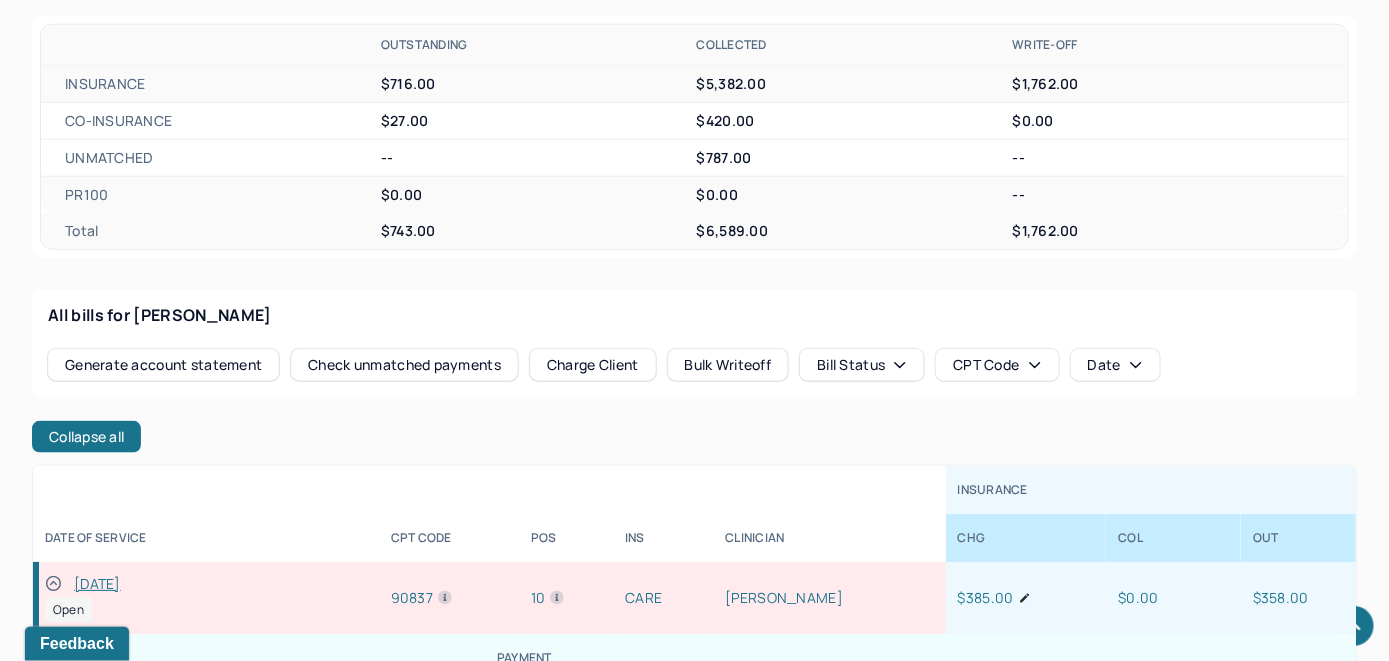 scroll, scrollTop: 200, scrollLeft: 0, axis: vertical 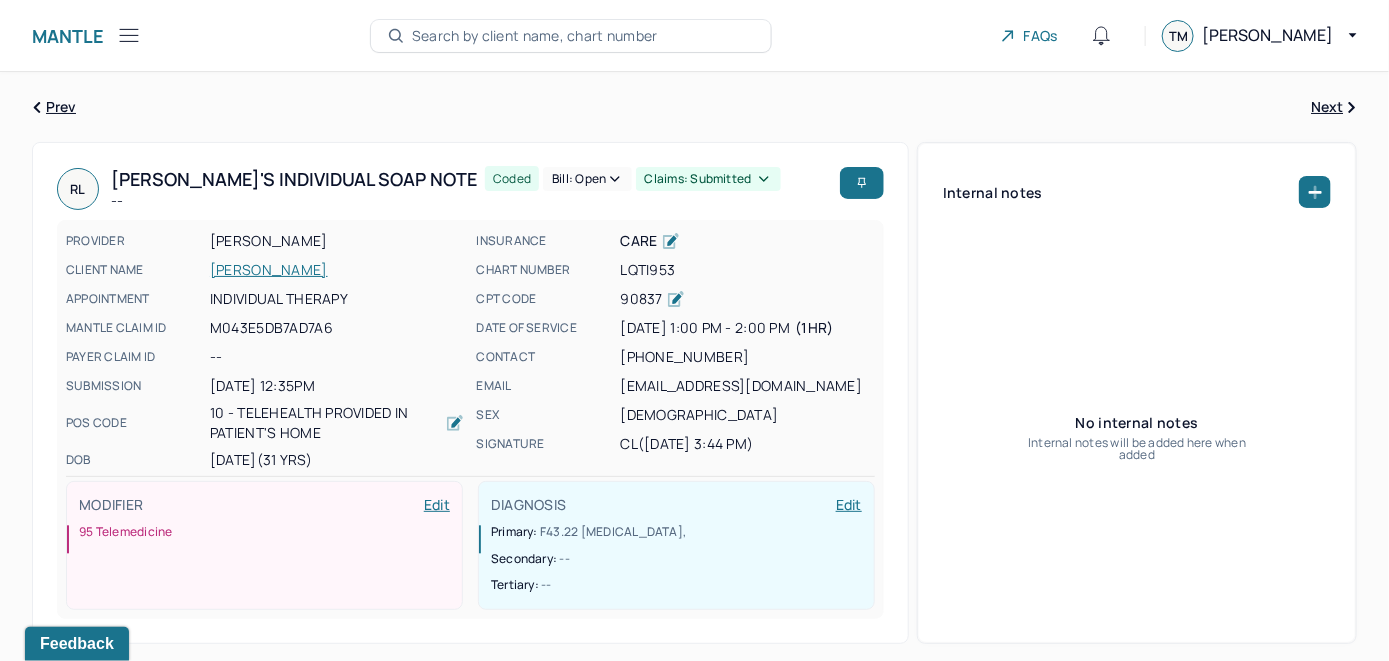 click on "Bill: Open" at bounding box center [587, 179] 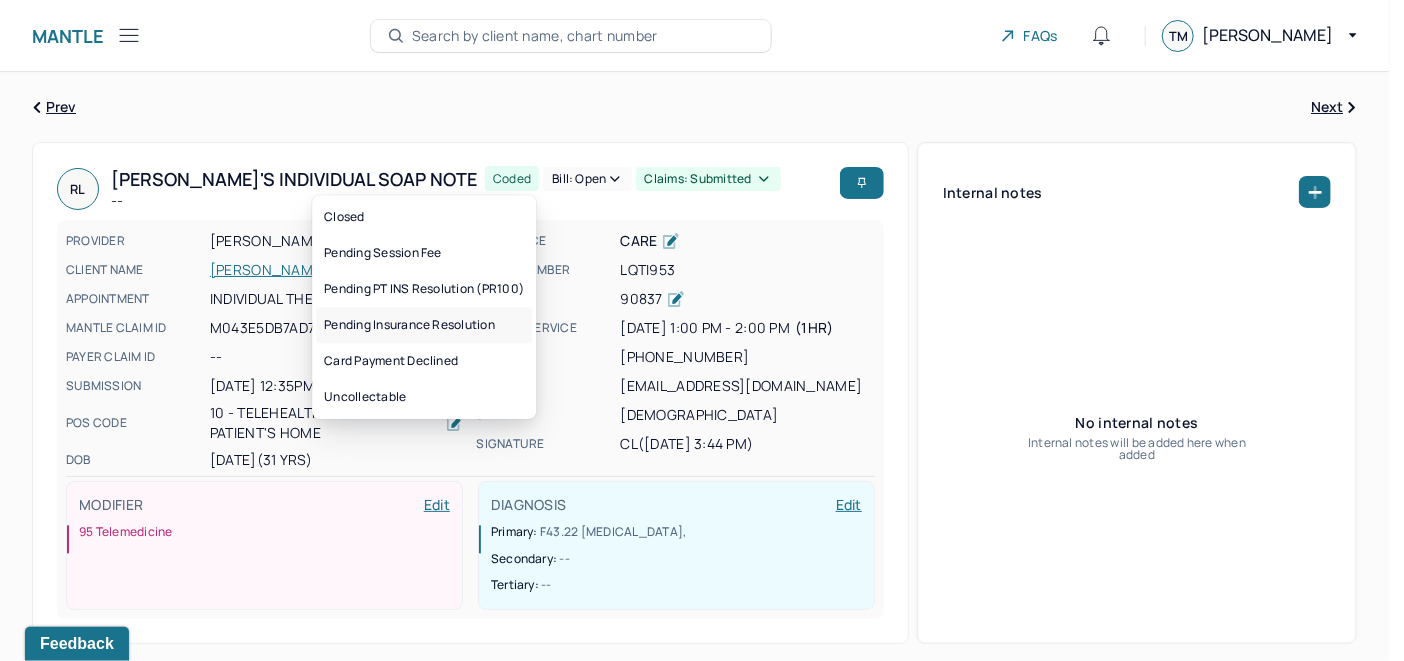 click on "Pending Insurance Resolution" at bounding box center (424, 325) 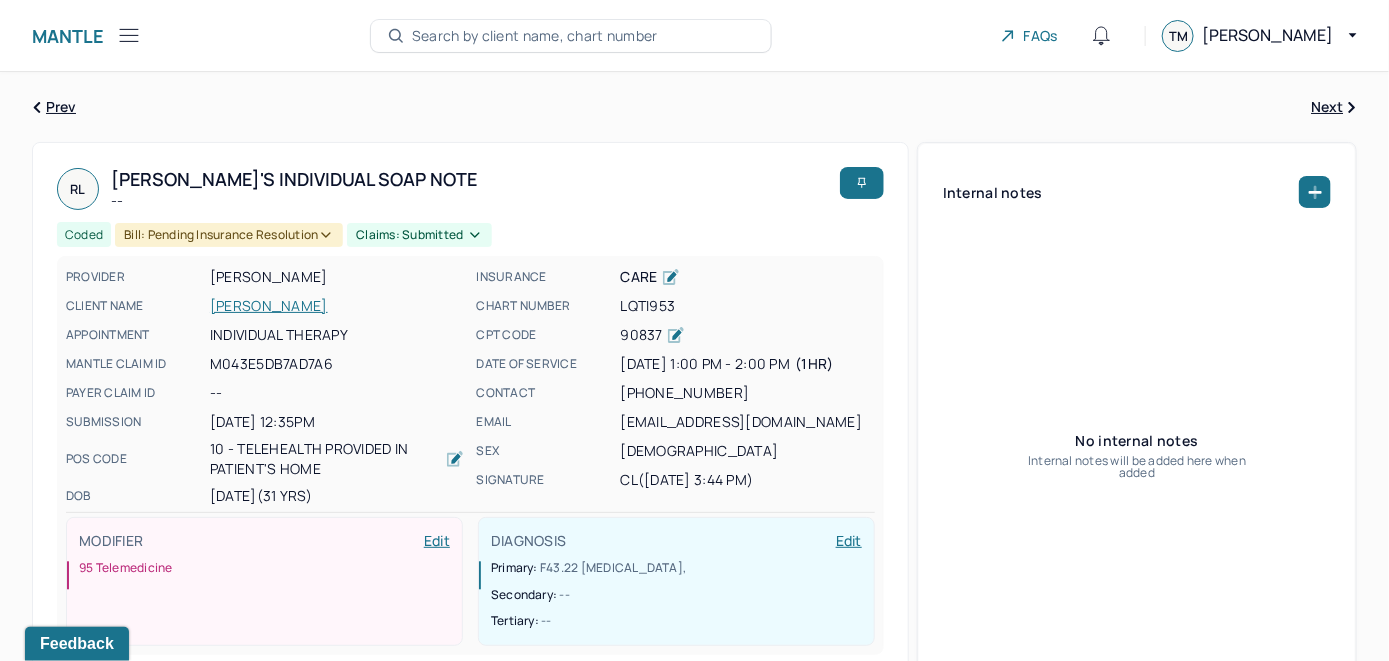 click on "Search by client name, chart number" at bounding box center [535, 36] 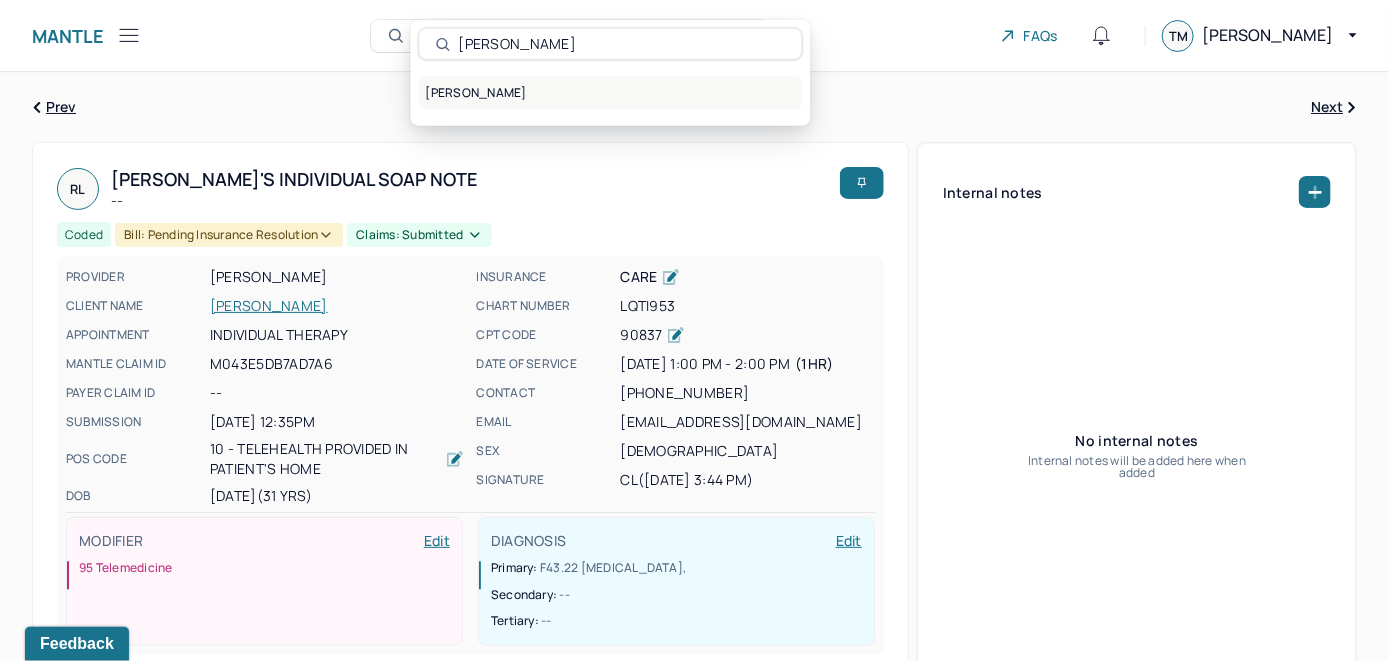 type on "[PERSON_NAME]" 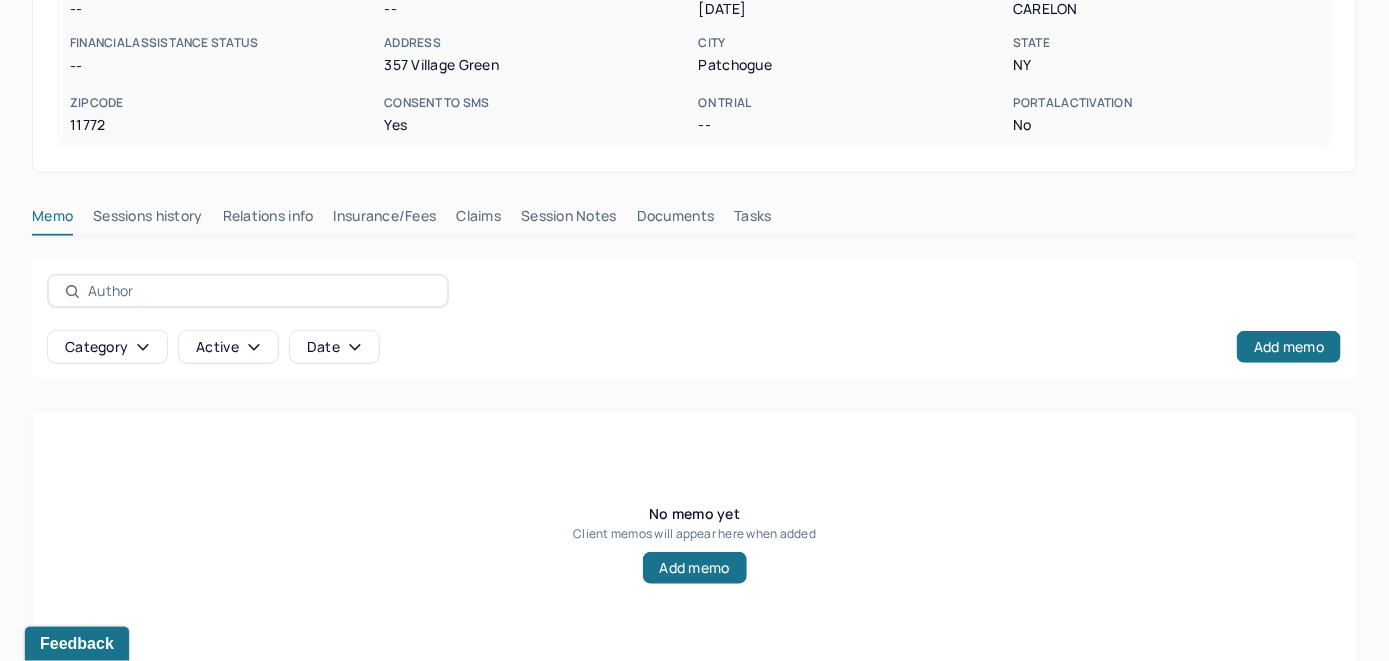scroll, scrollTop: 393, scrollLeft: 0, axis: vertical 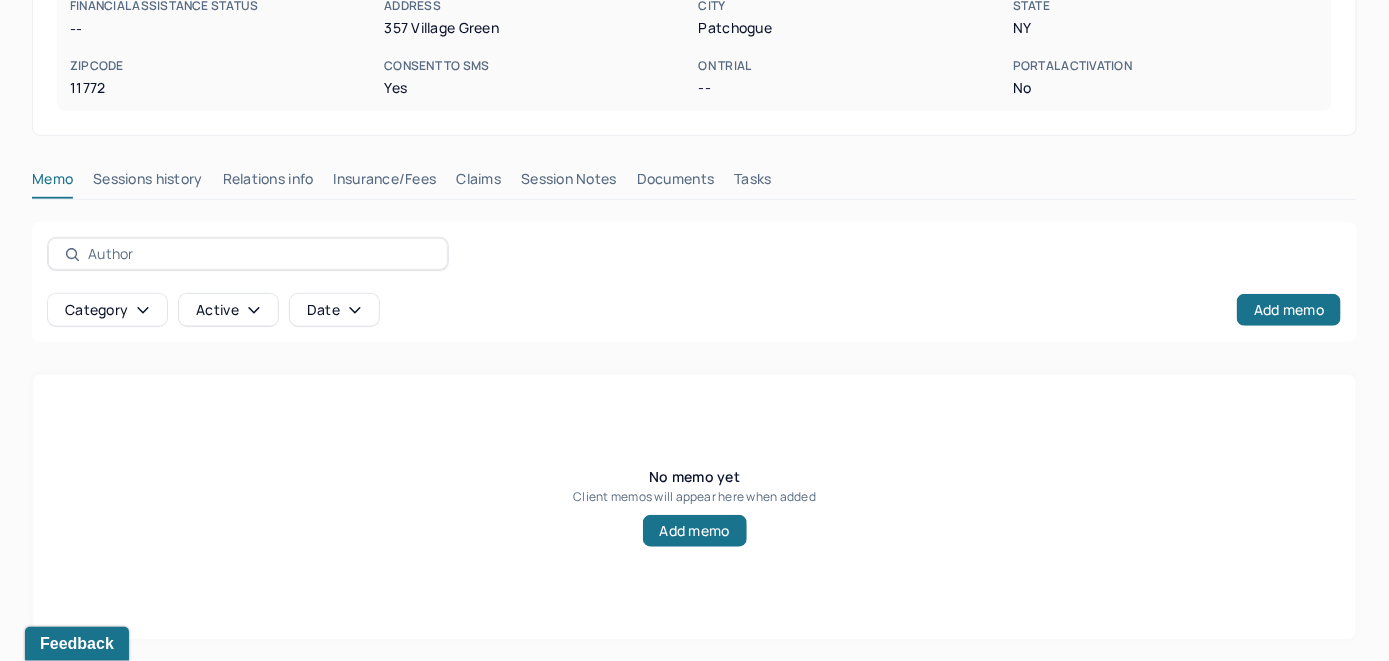 click on "Insurance/Fees" at bounding box center [385, 183] 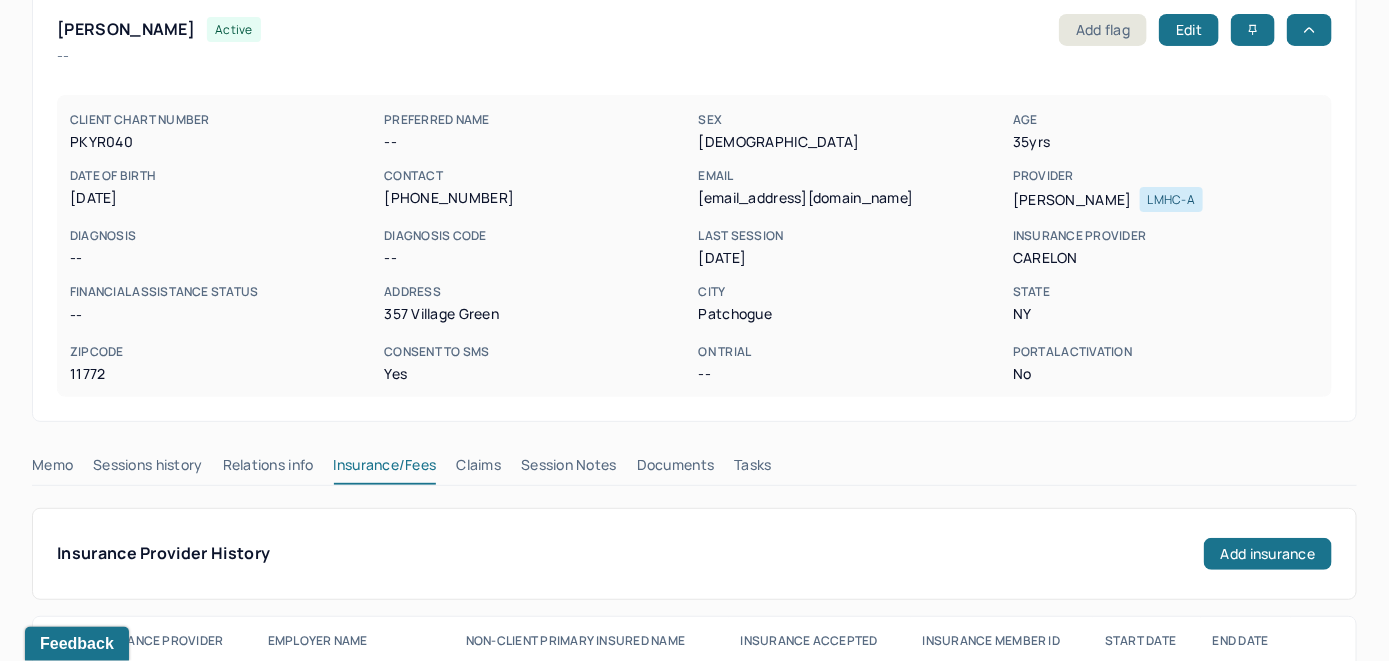 scroll, scrollTop: 200, scrollLeft: 0, axis: vertical 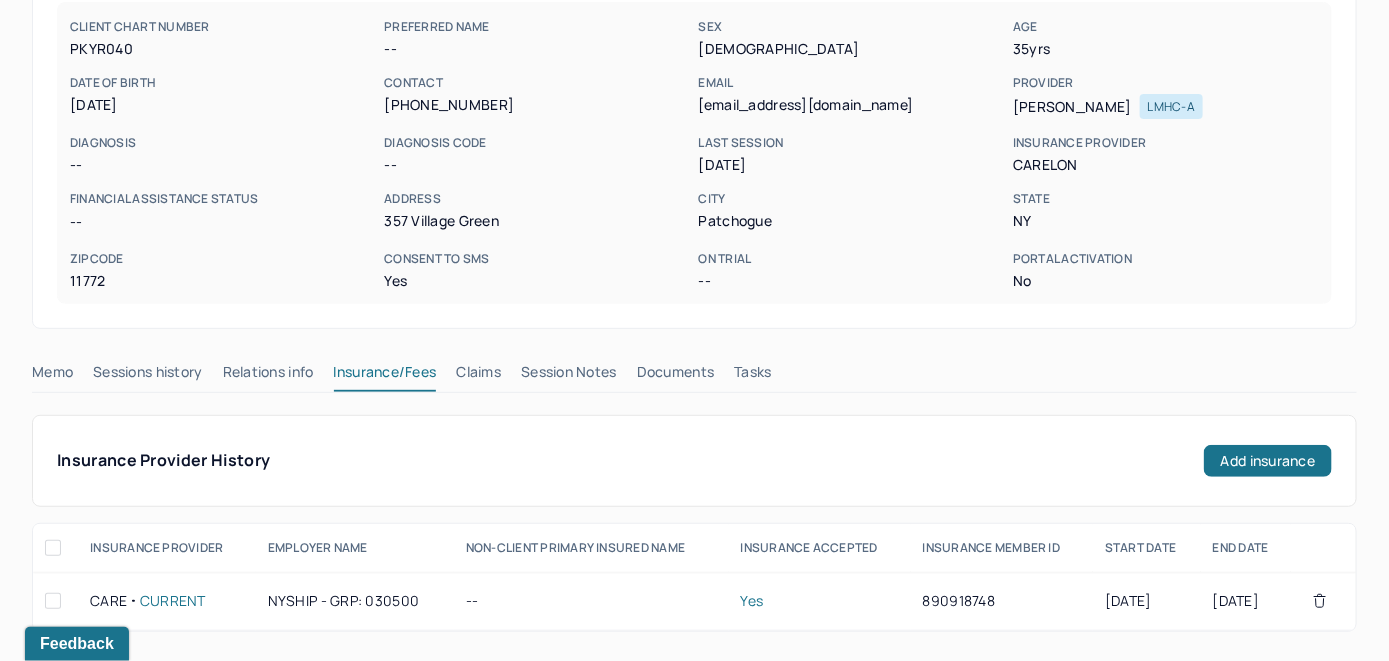 click on "Claims" at bounding box center (478, 376) 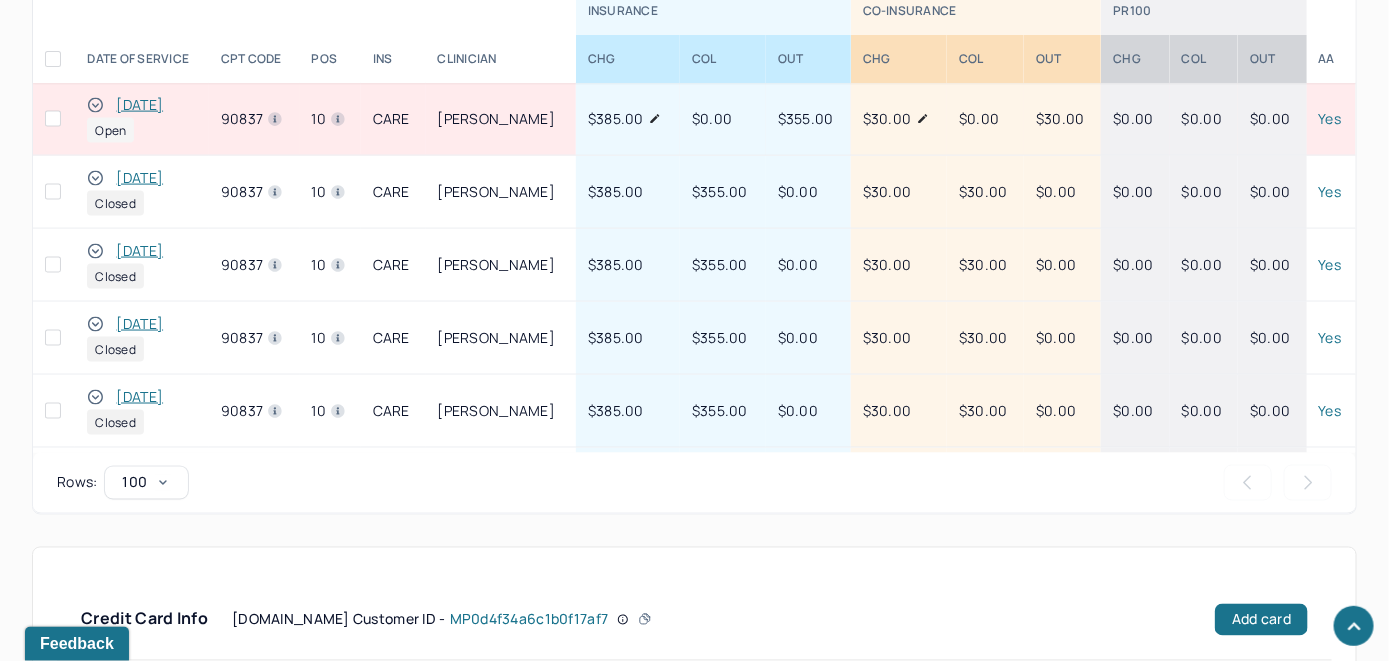 click on "[DATE]" at bounding box center [139, 105] 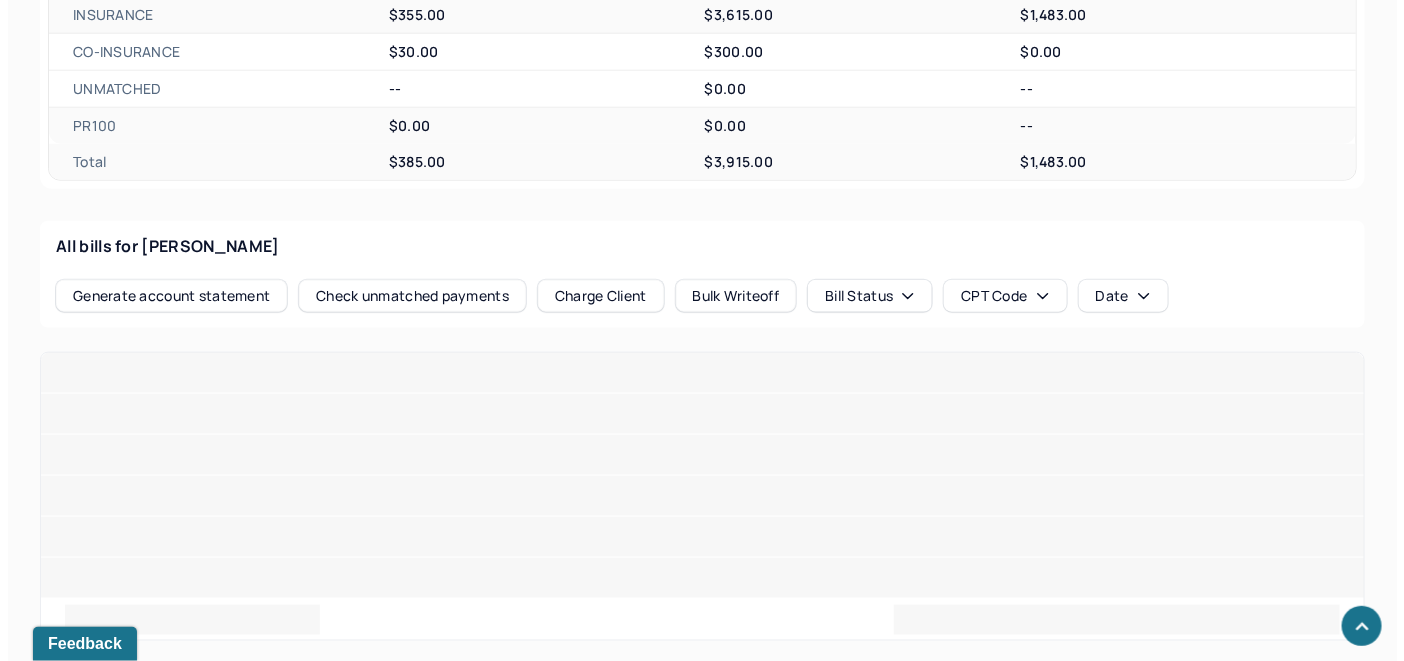 scroll, scrollTop: 1021, scrollLeft: 0, axis: vertical 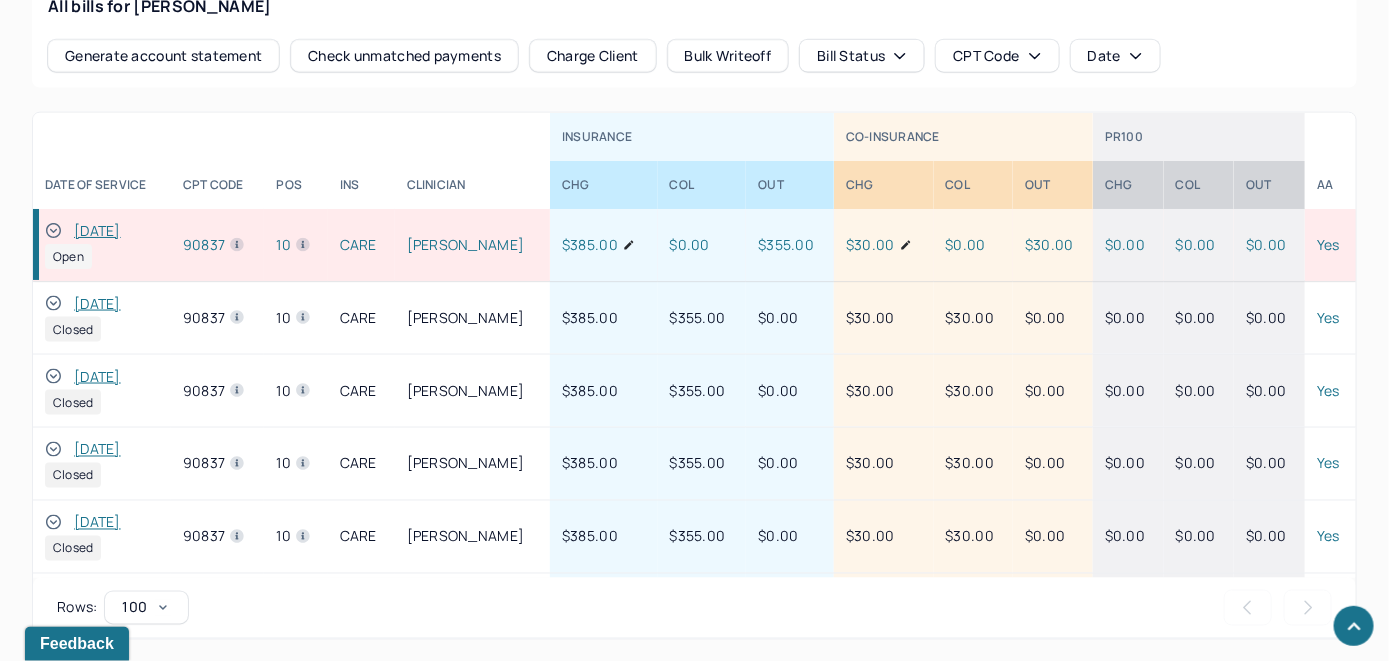 click on "Check unmatched payments" at bounding box center (404, 56) 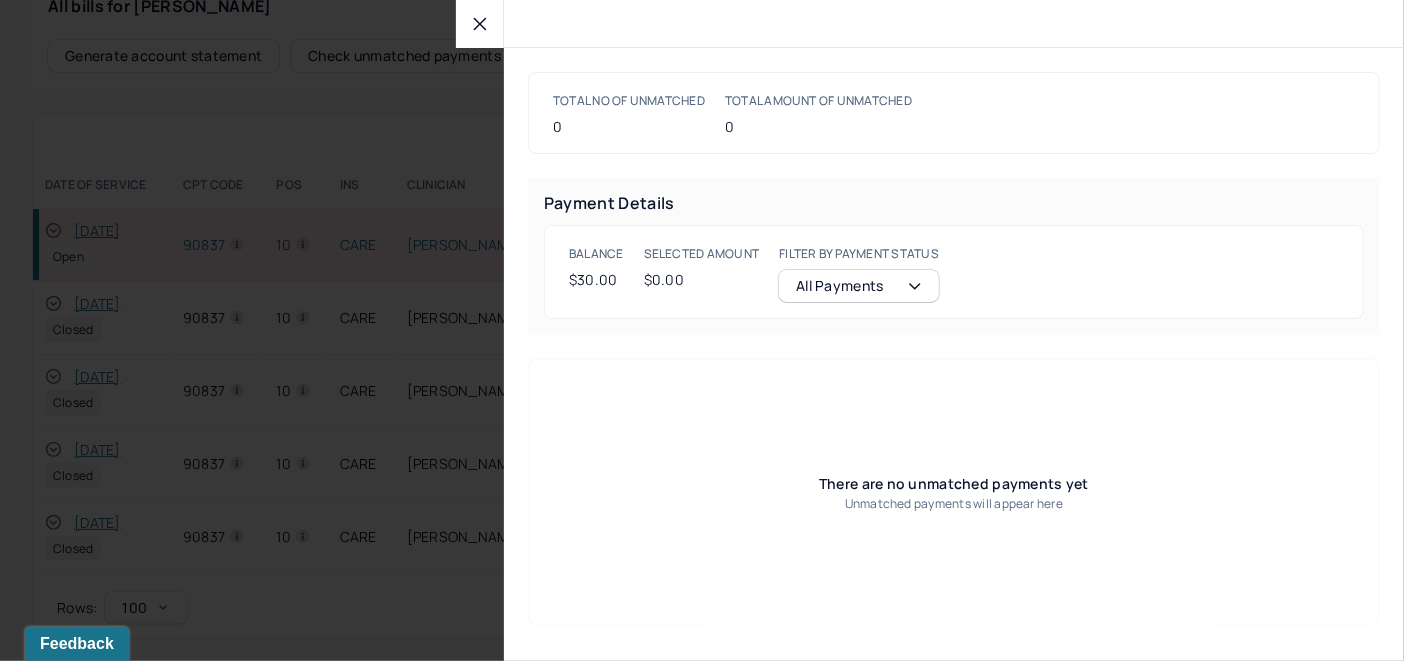 click at bounding box center (480, 24) 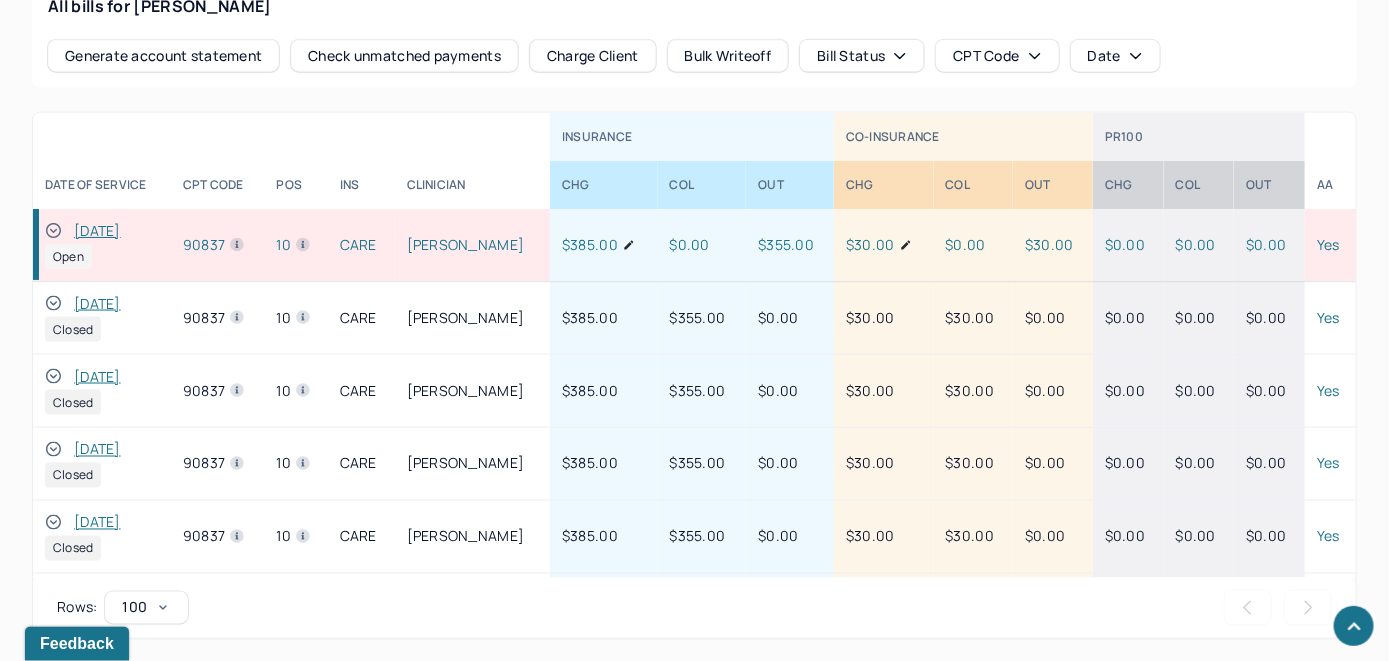 click on "Charge Client" at bounding box center [593, 56] 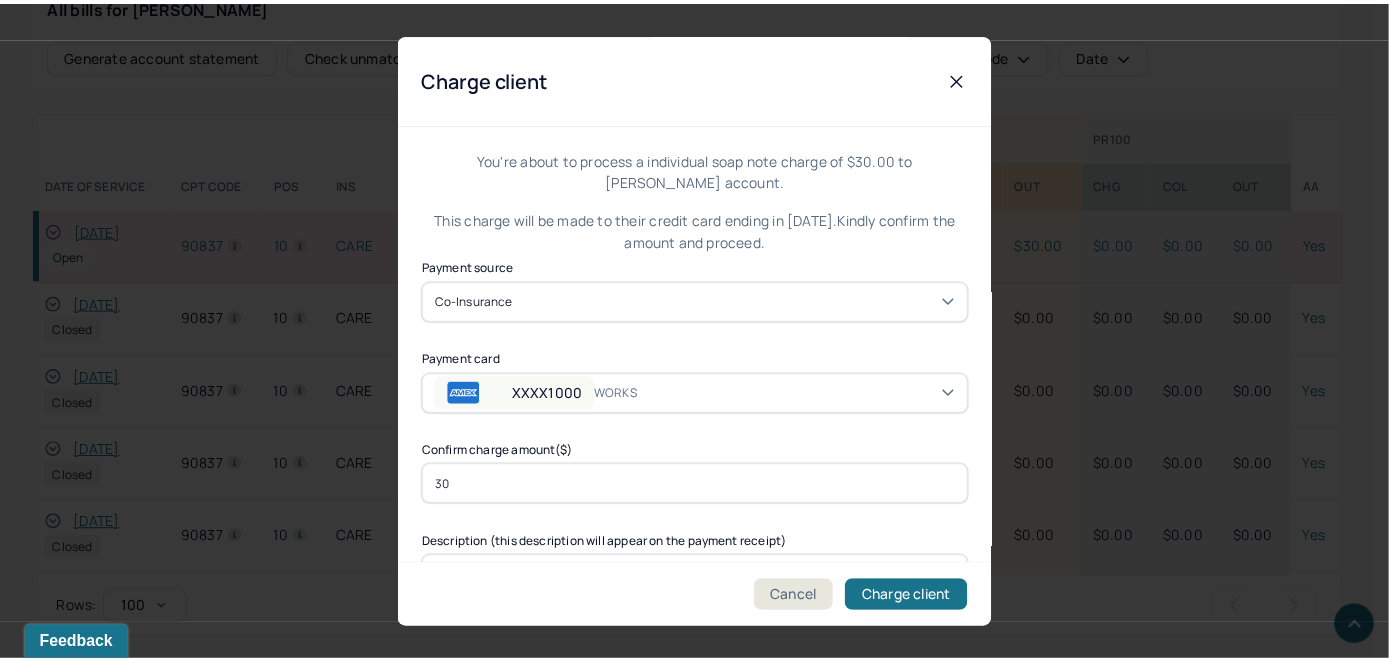 scroll, scrollTop: 121, scrollLeft: 0, axis: vertical 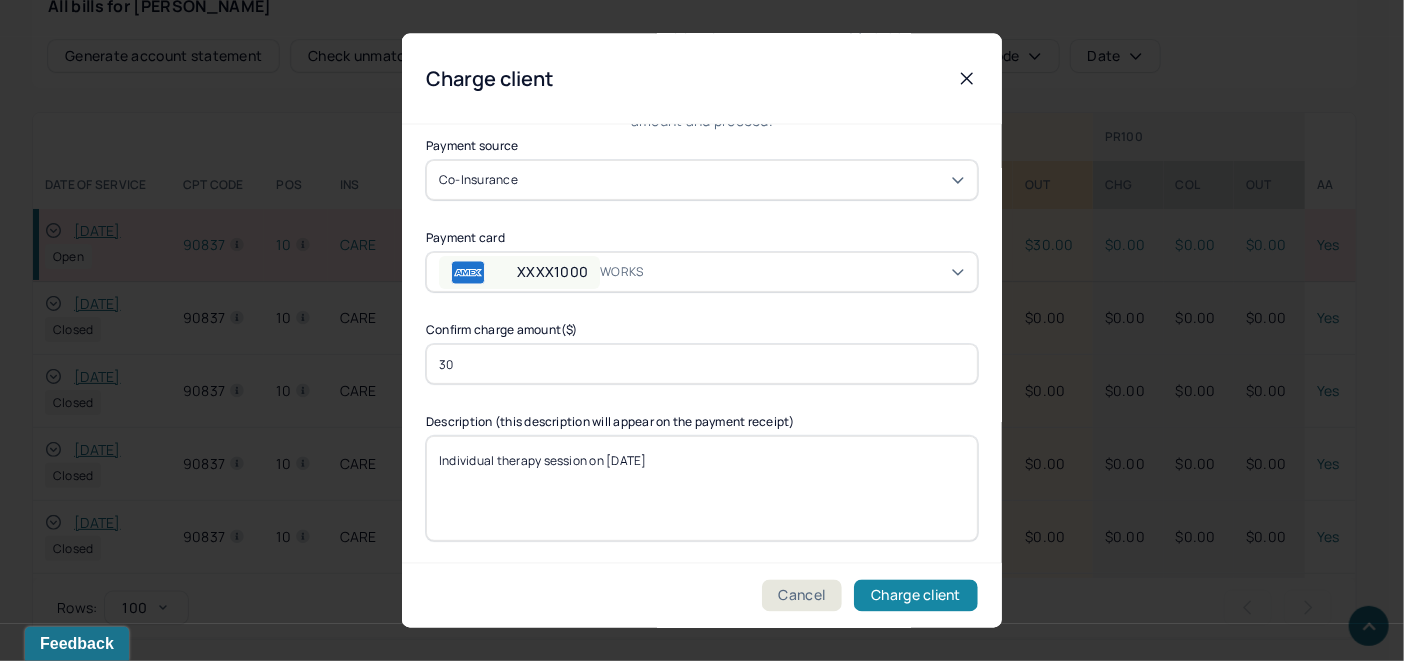 click on "Charge client" at bounding box center (916, 596) 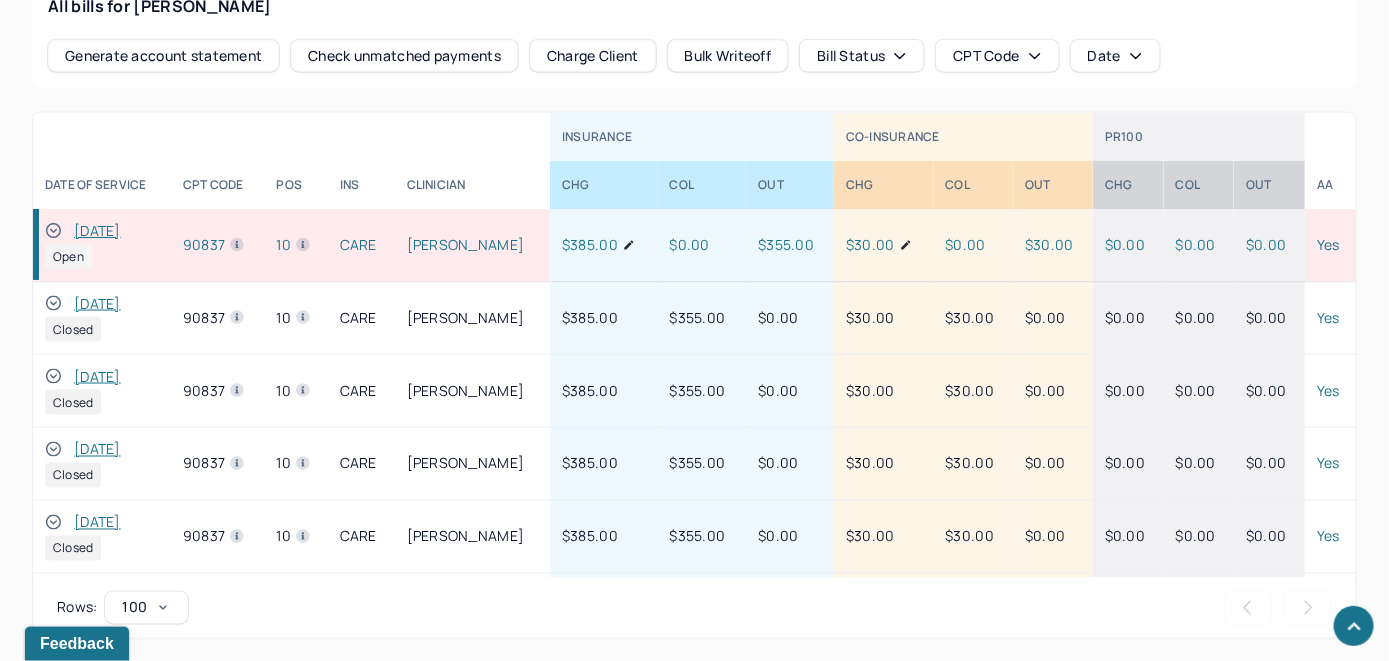 click 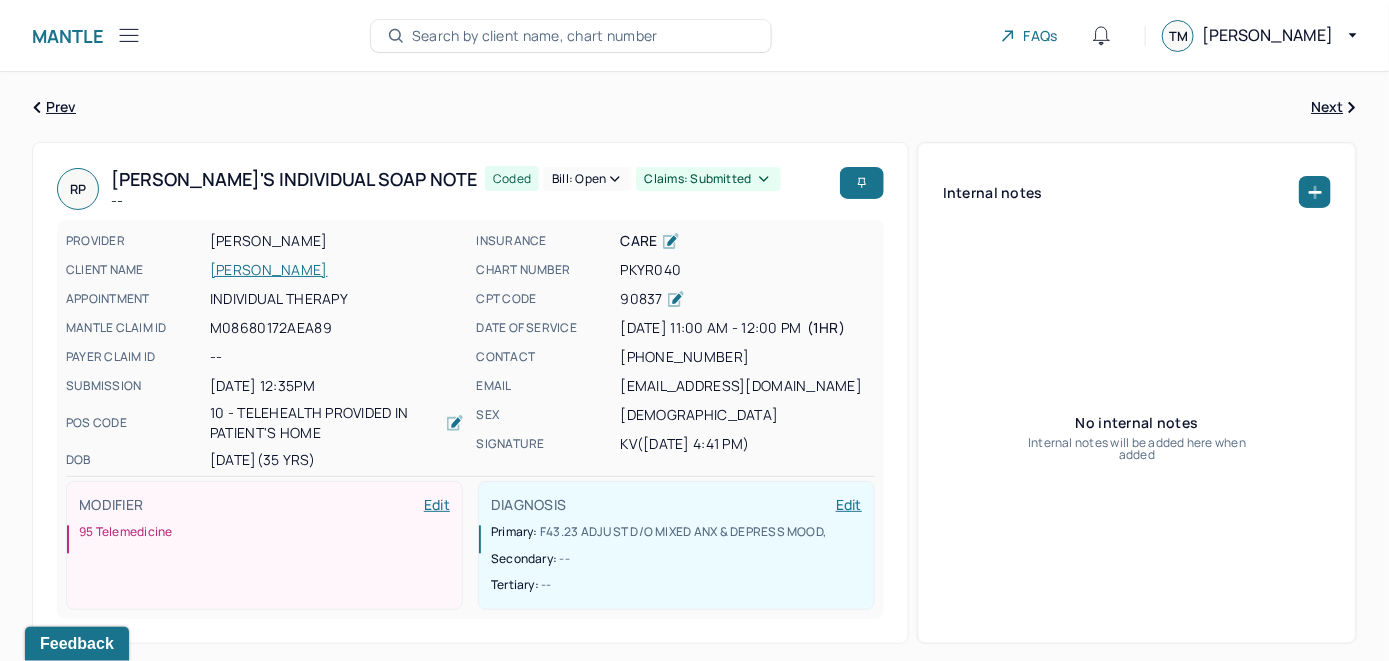 scroll, scrollTop: 0, scrollLeft: 0, axis: both 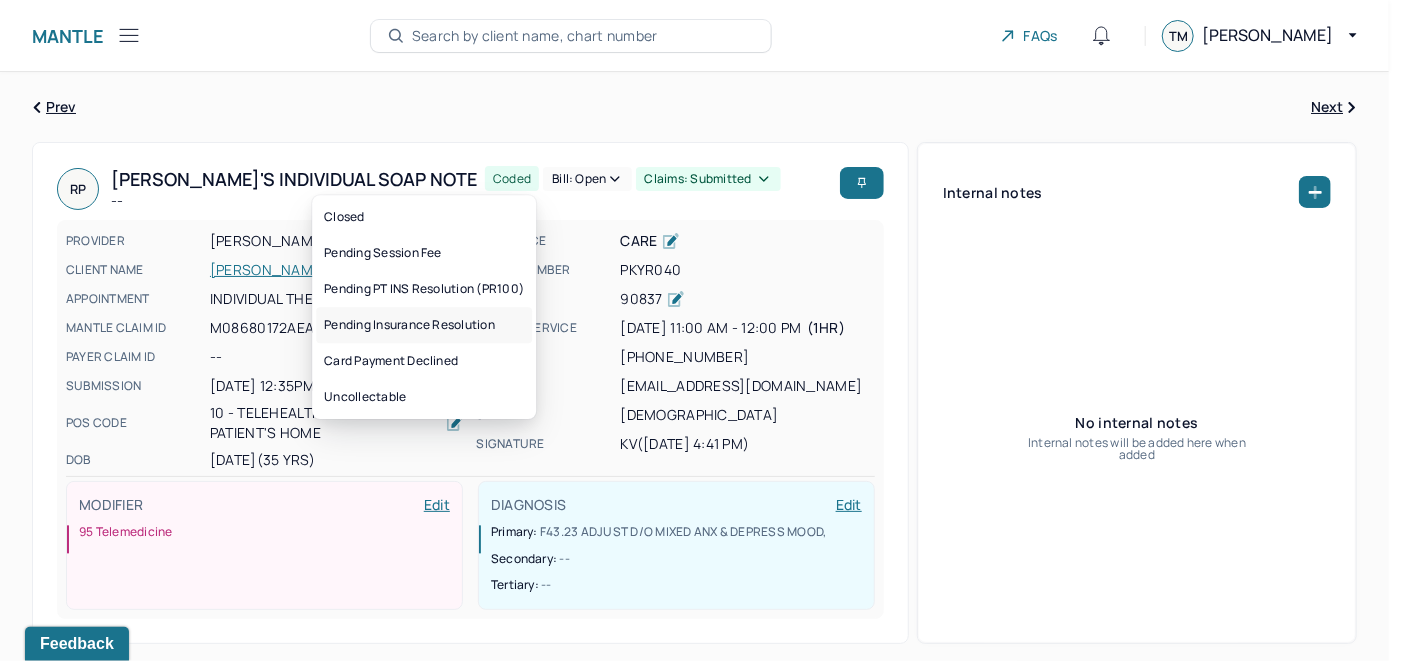 click on "Pending Insurance Resolution" at bounding box center (424, 325) 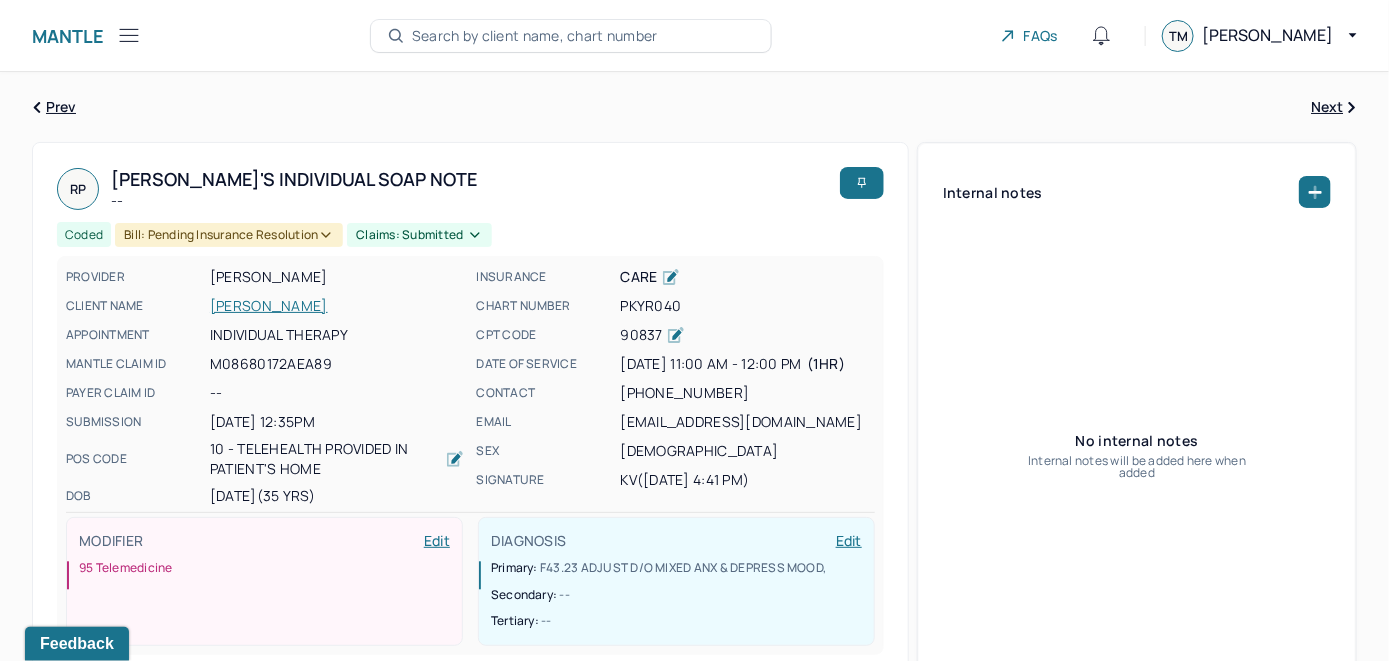click on "Search by client name, chart number" at bounding box center (535, 36) 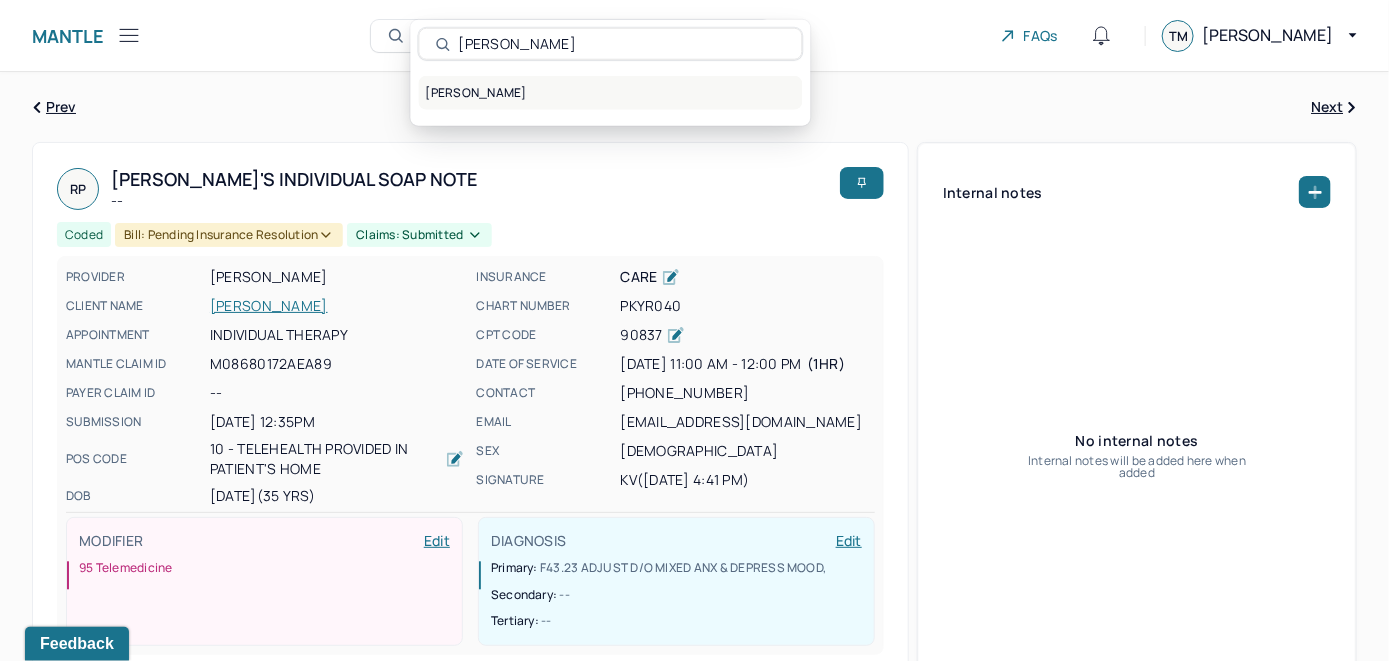 type on "[PERSON_NAME]" 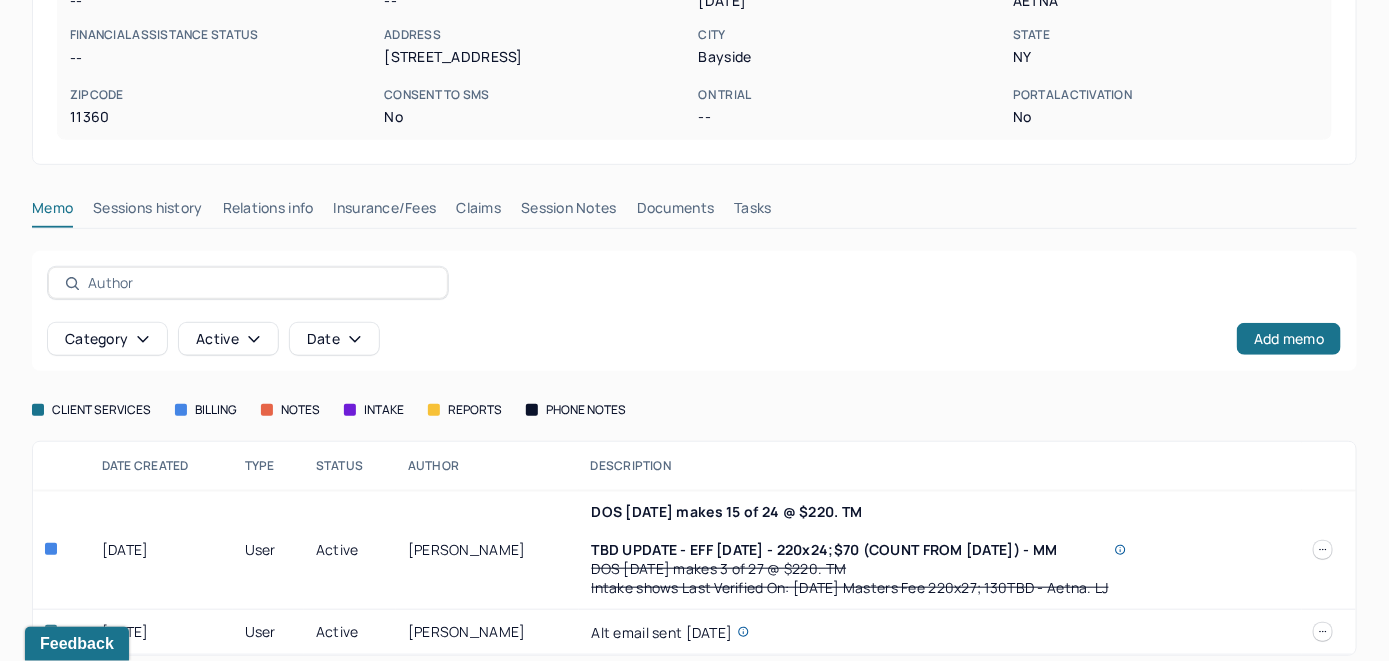 scroll, scrollTop: 382, scrollLeft: 0, axis: vertical 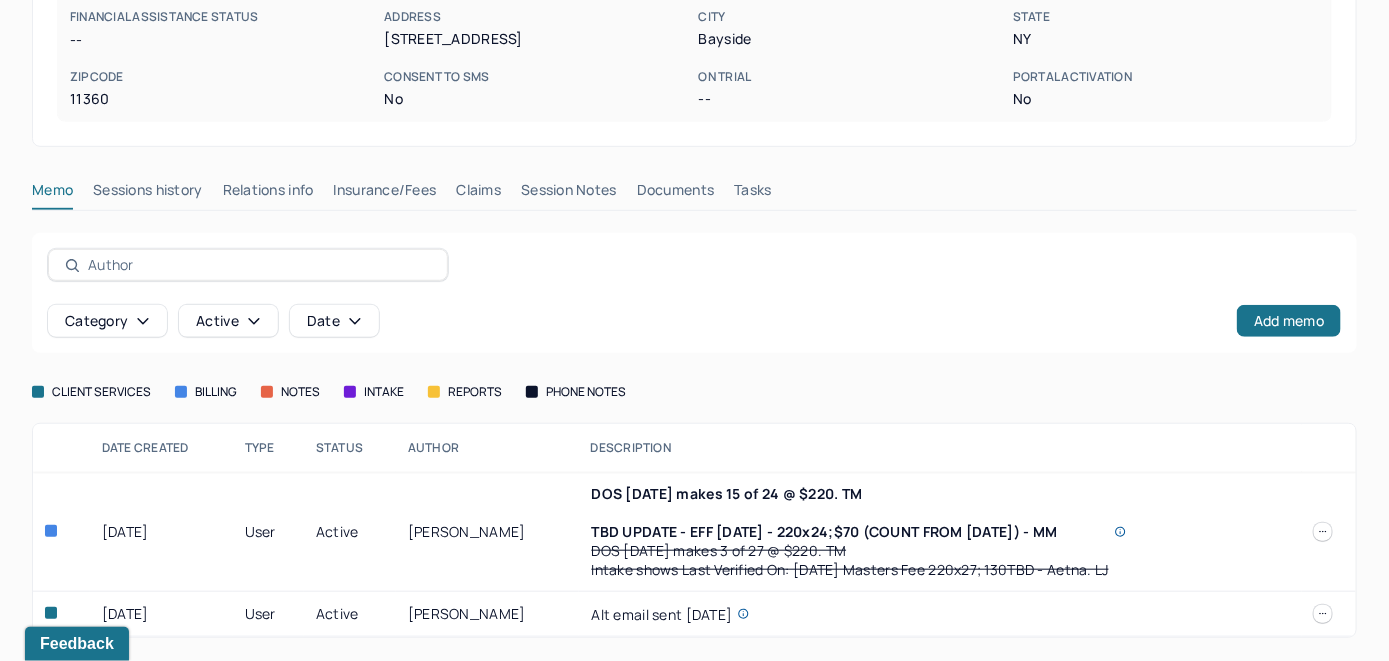 click on "Insurance/Fees" at bounding box center [385, 194] 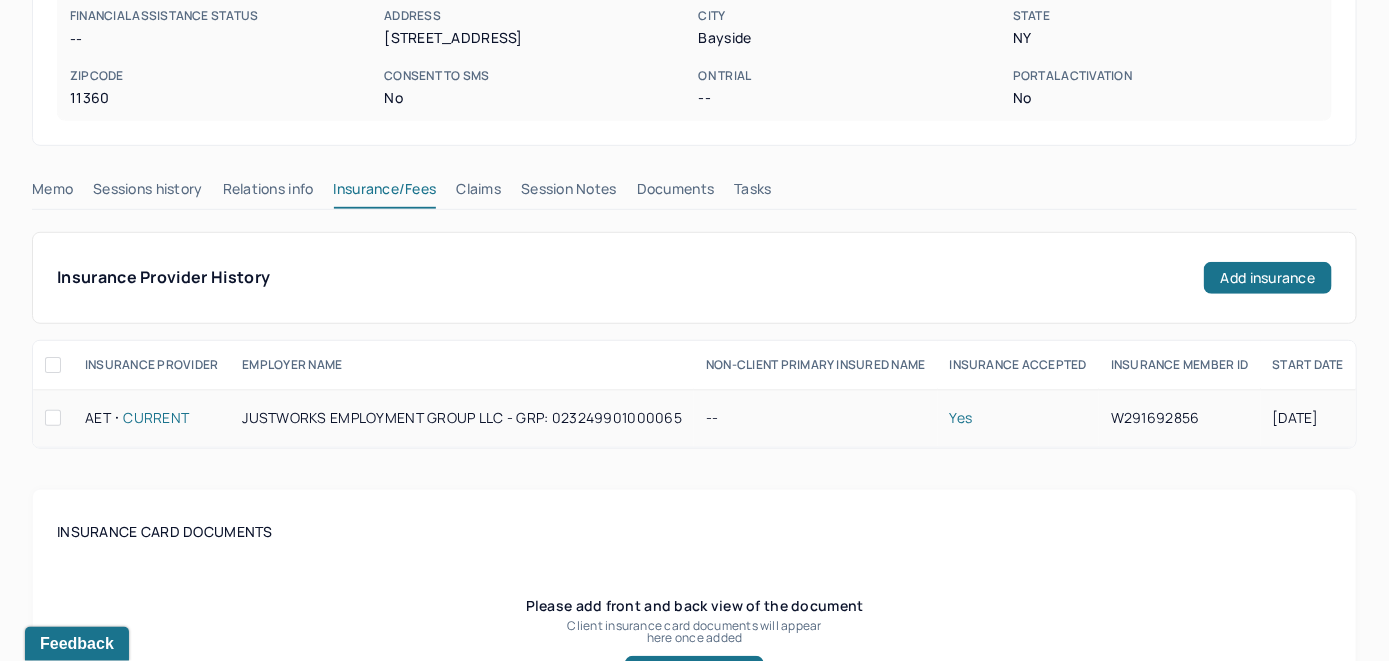 scroll, scrollTop: 382, scrollLeft: 0, axis: vertical 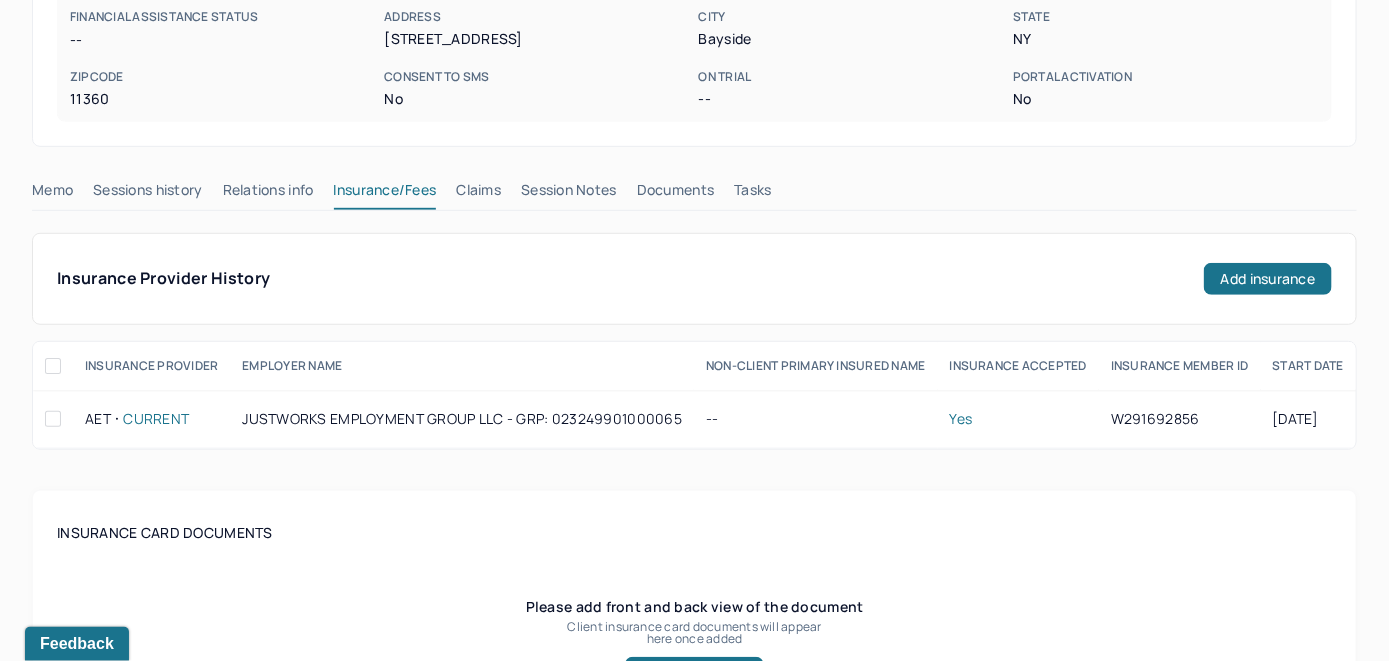 click on "Claims" at bounding box center (478, 194) 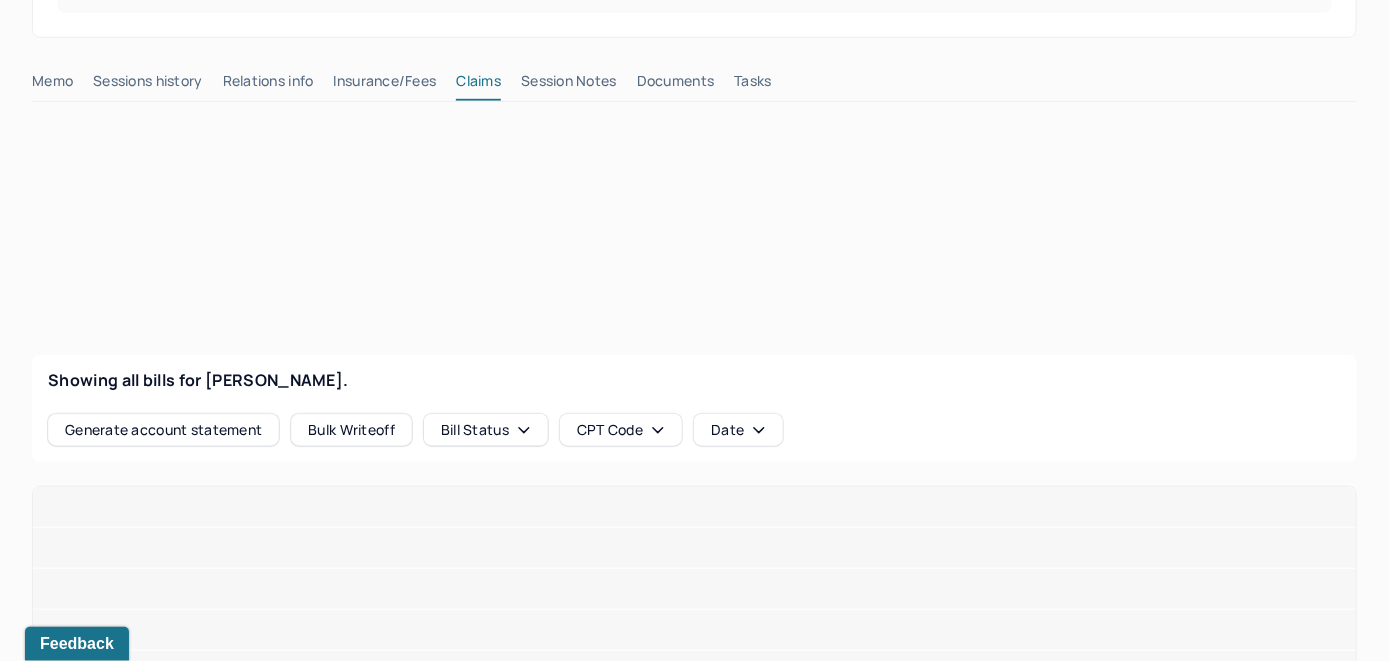 scroll, scrollTop: 582, scrollLeft: 0, axis: vertical 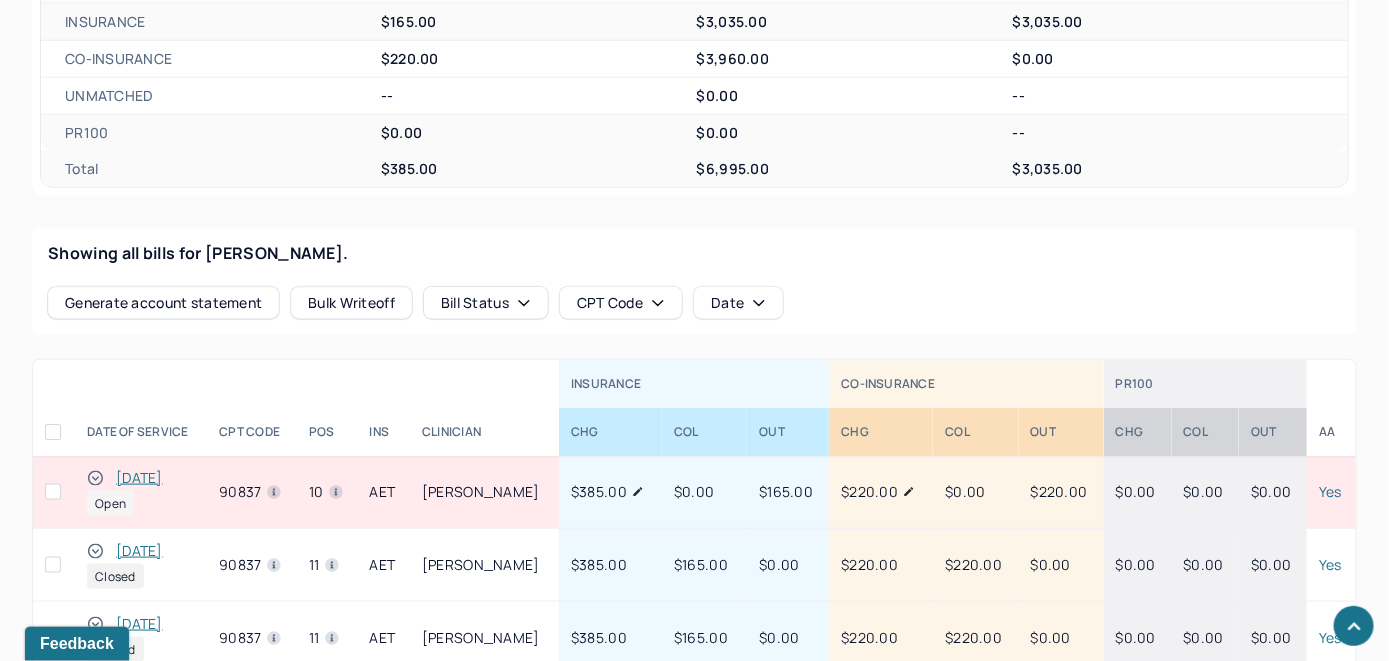 click on "[DATE]" at bounding box center [139, 478] 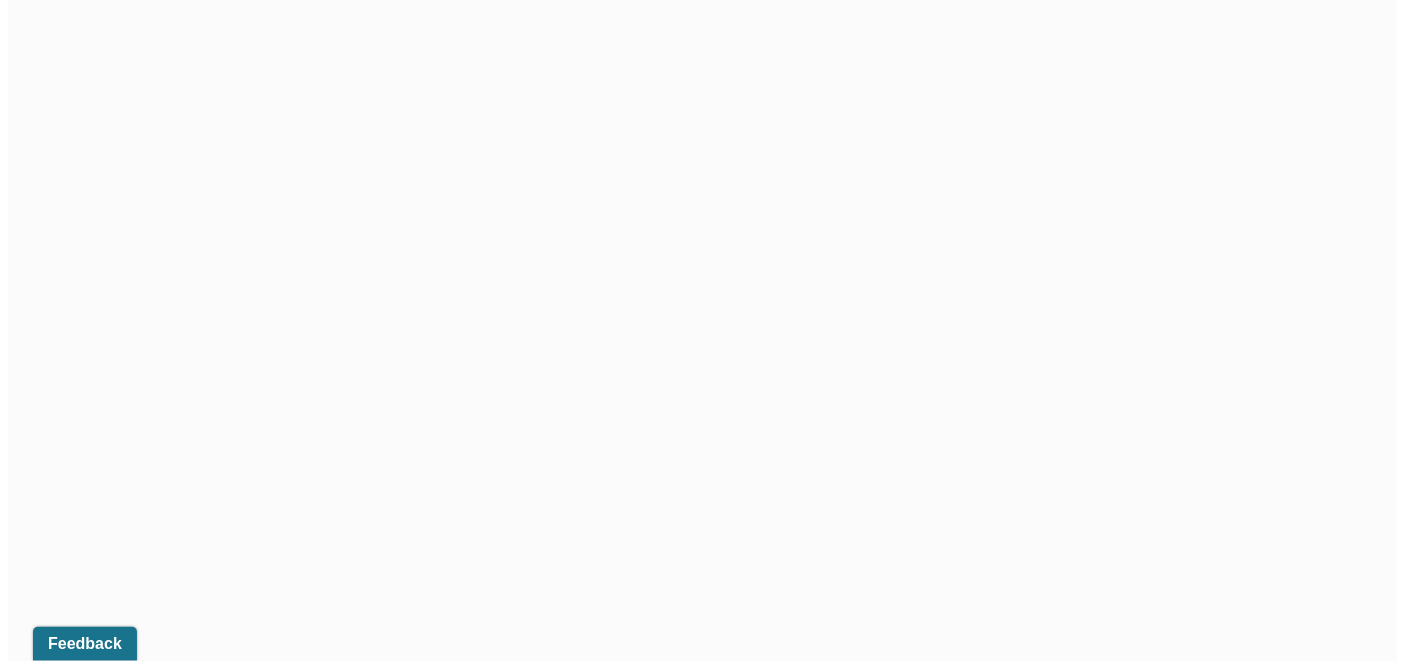 scroll, scrollTop: 661, scrollLeft: 0, axis: vertical 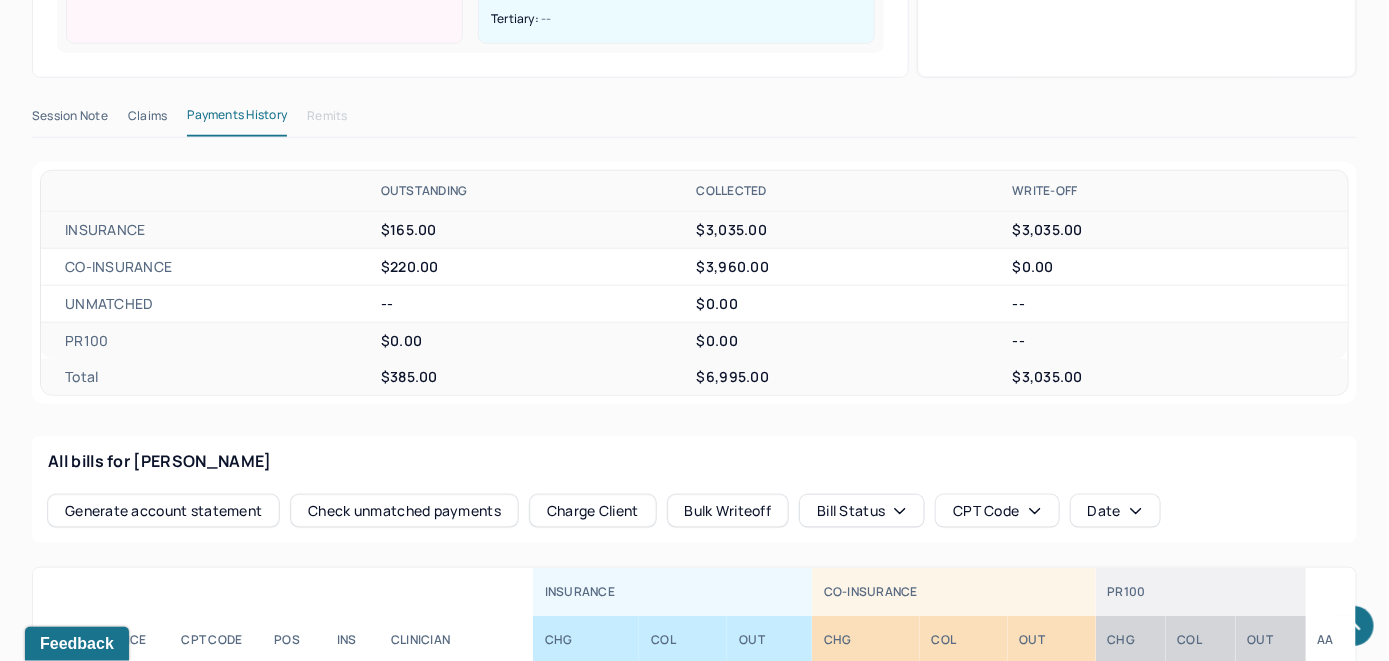 click on "Check unmatched payments" at bounding box center [404, 511] 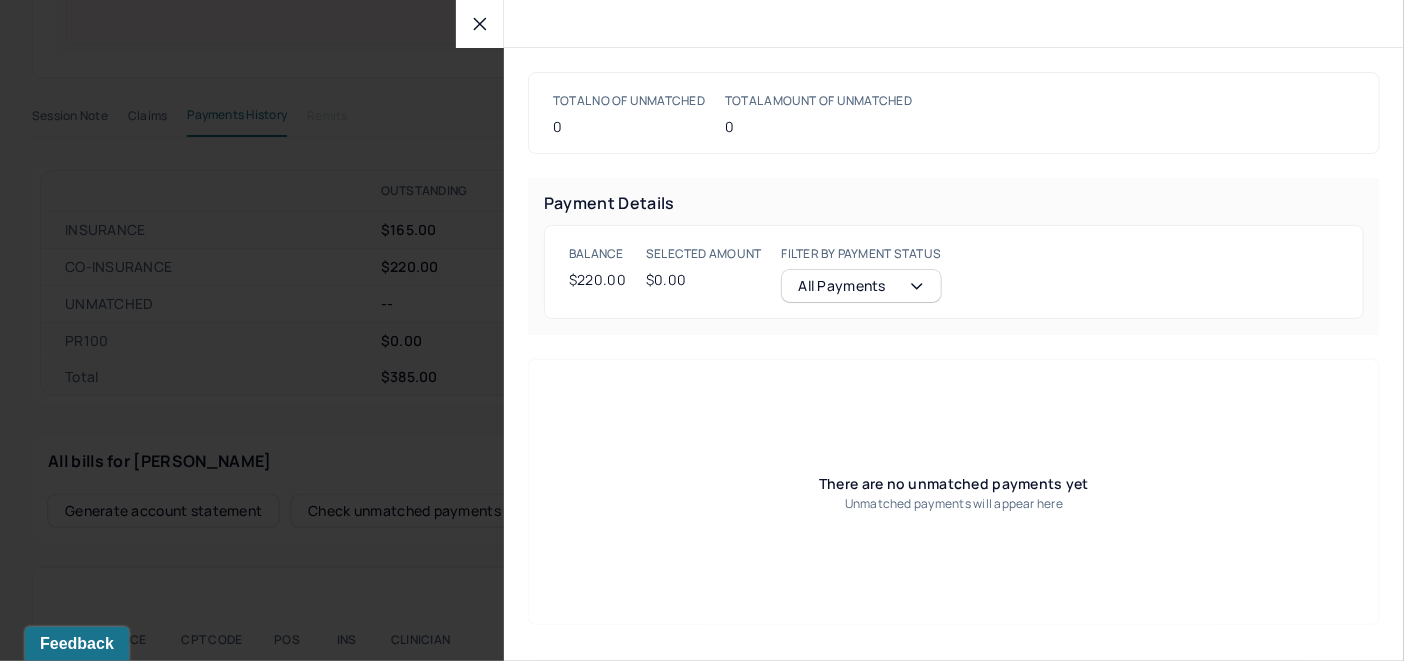 click 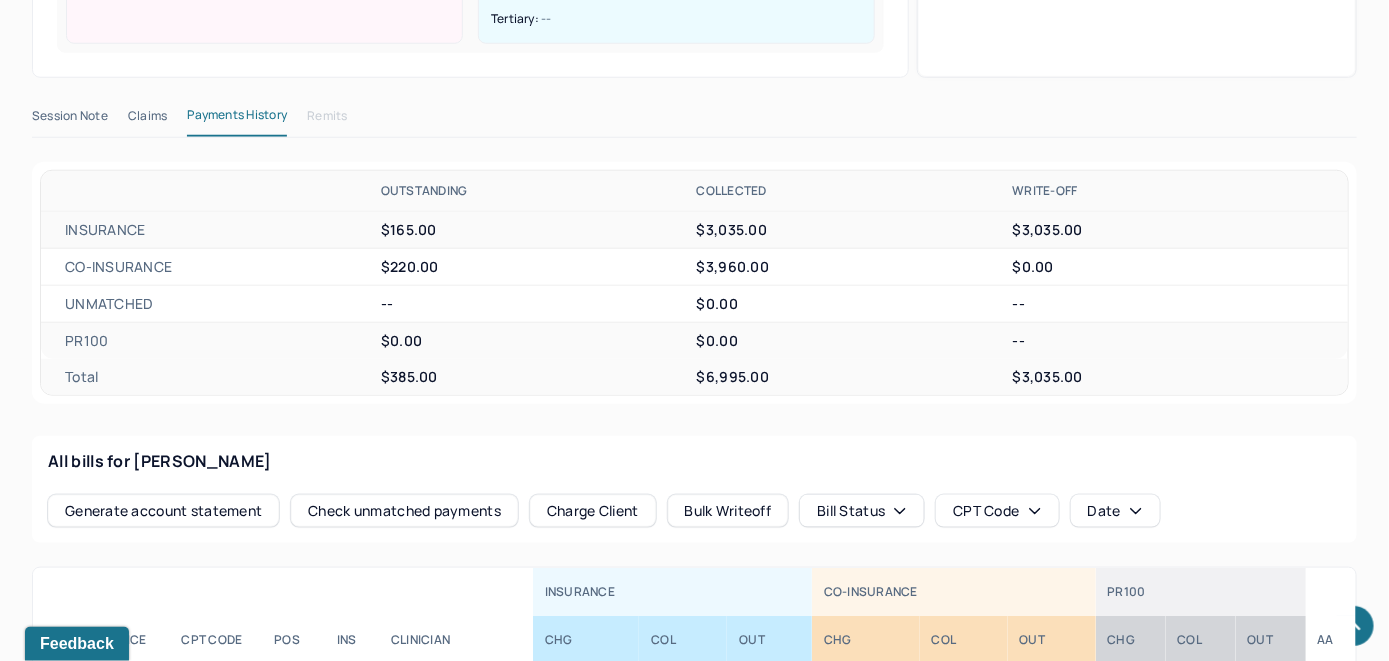 click on "Charge Client" at bounding box center [593, 511] 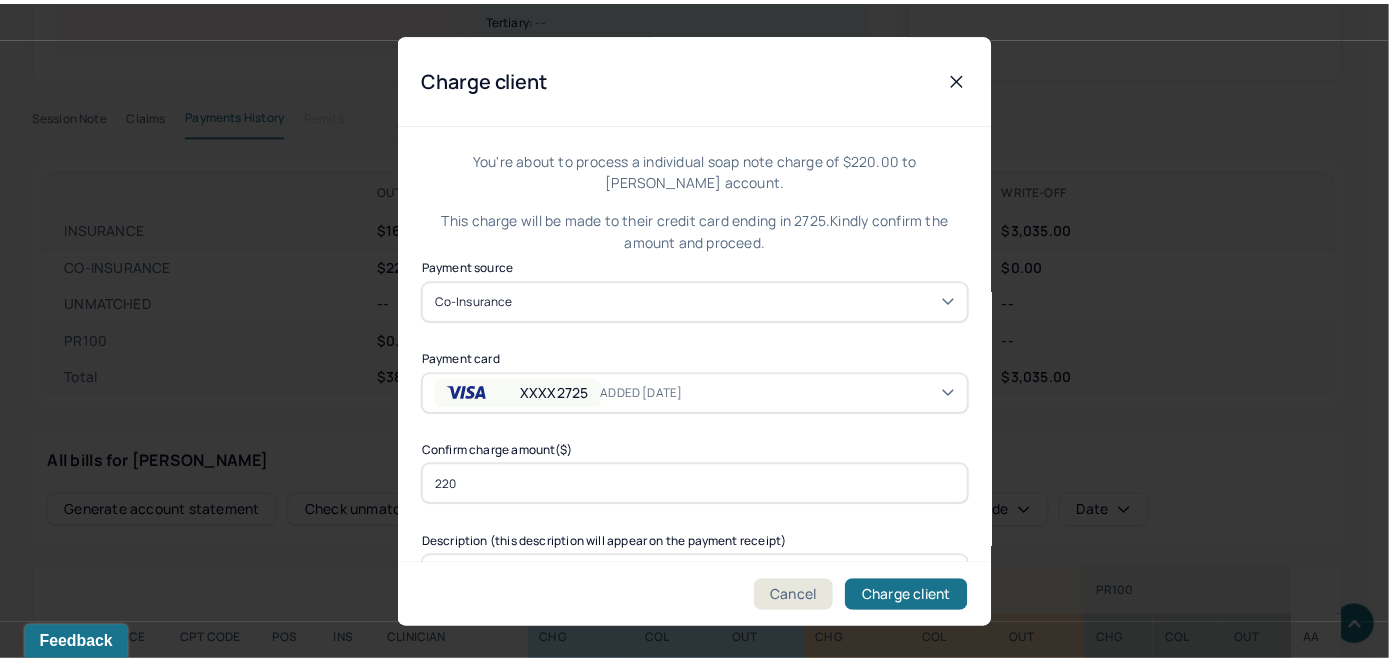 scroll, scrollTop: 121, scrollLeft: 0, axis: vertical 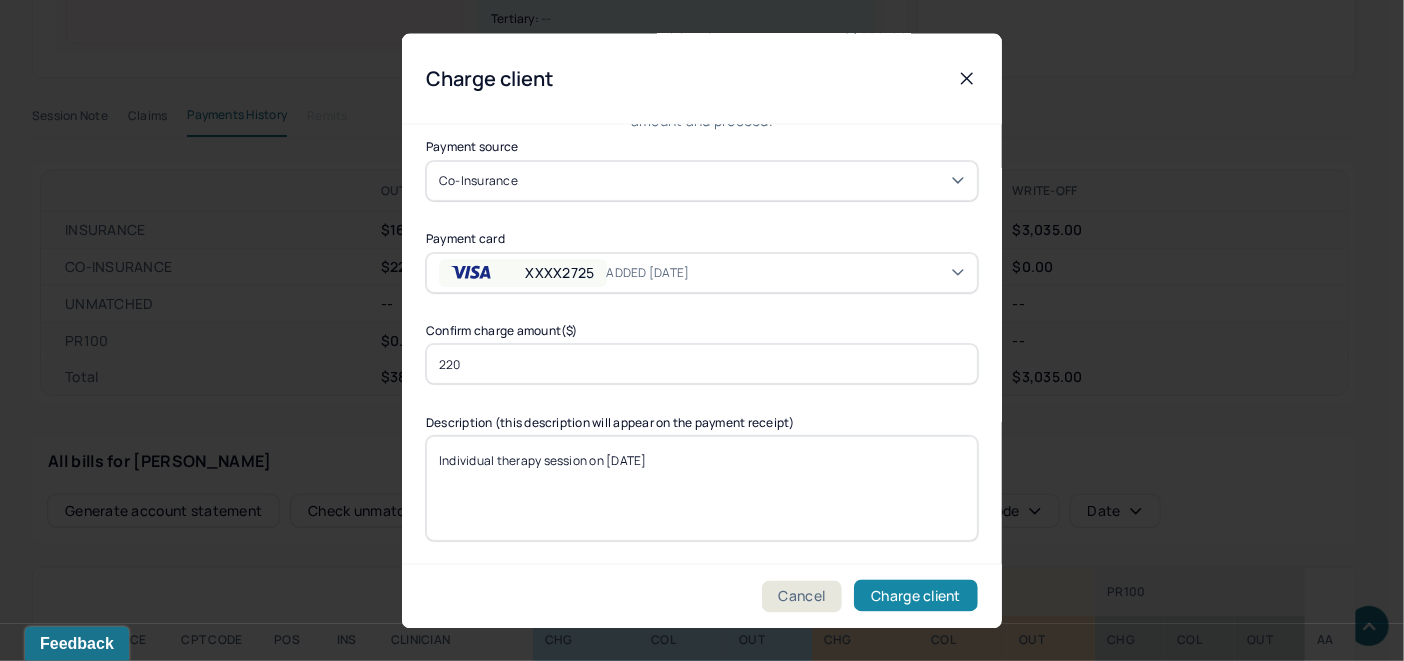 click on "Charge client" at bounding box center (916, 596) 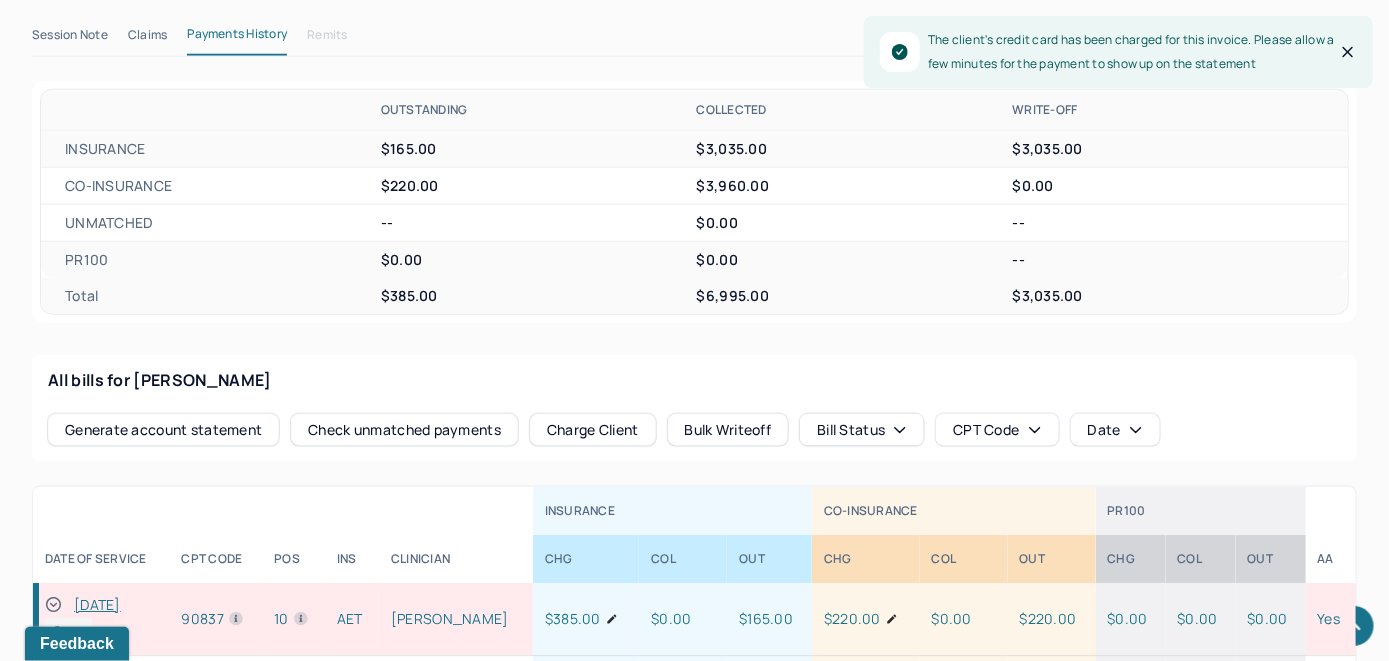 scroll, scrollTop: 861, scrollLeft: 0, axis: vertical 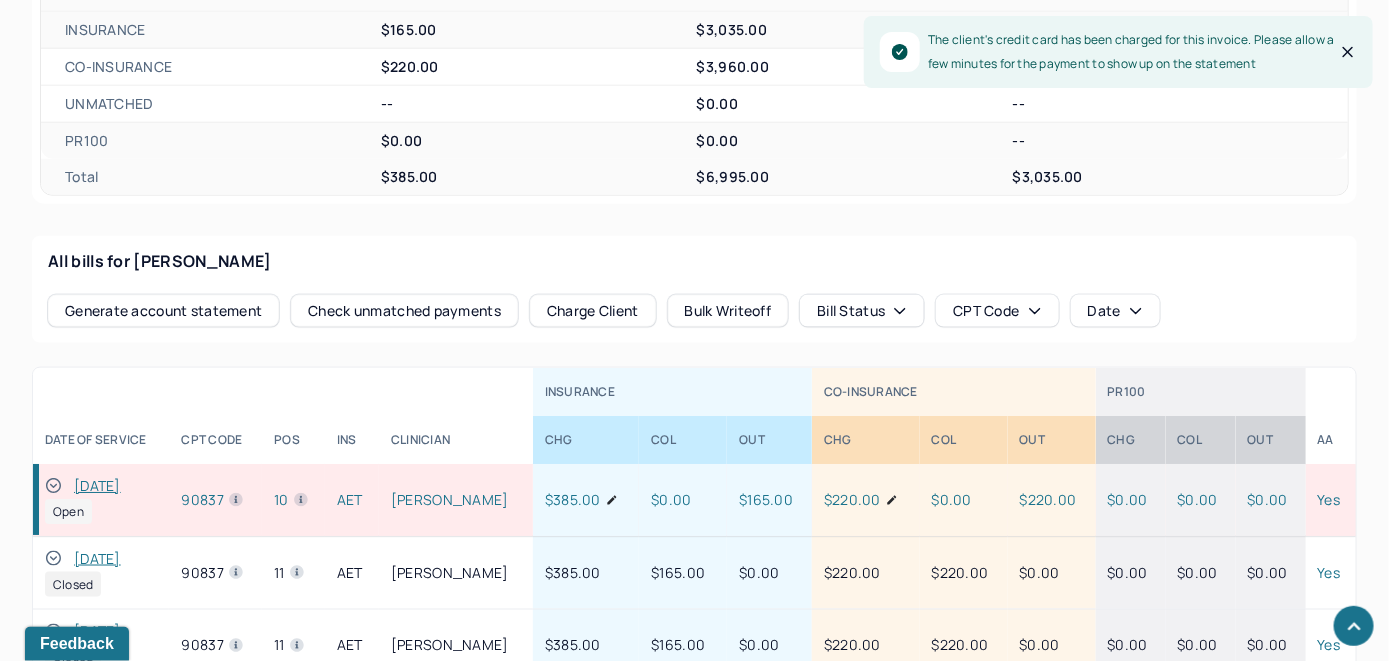 click on "[DATE] Open" at bounding box center [101, 500] 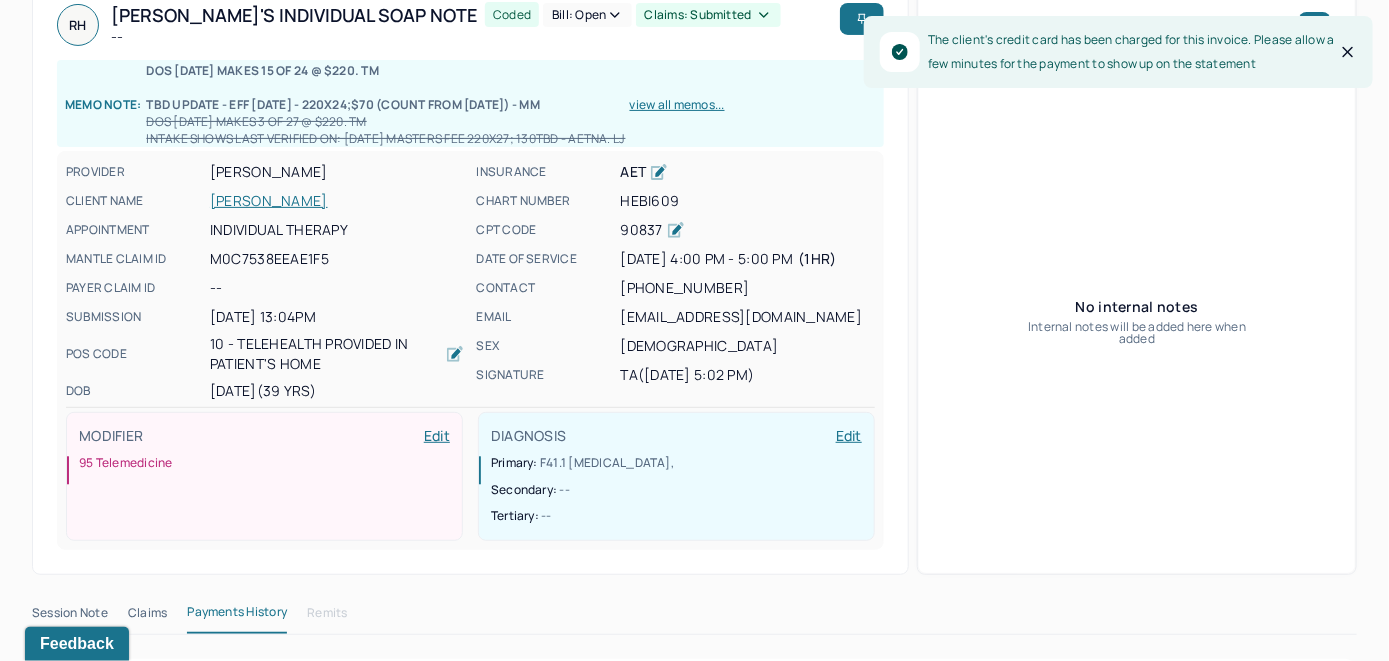 scroll, scrollTop: 58, scrollLeft: 0, axis: vertical 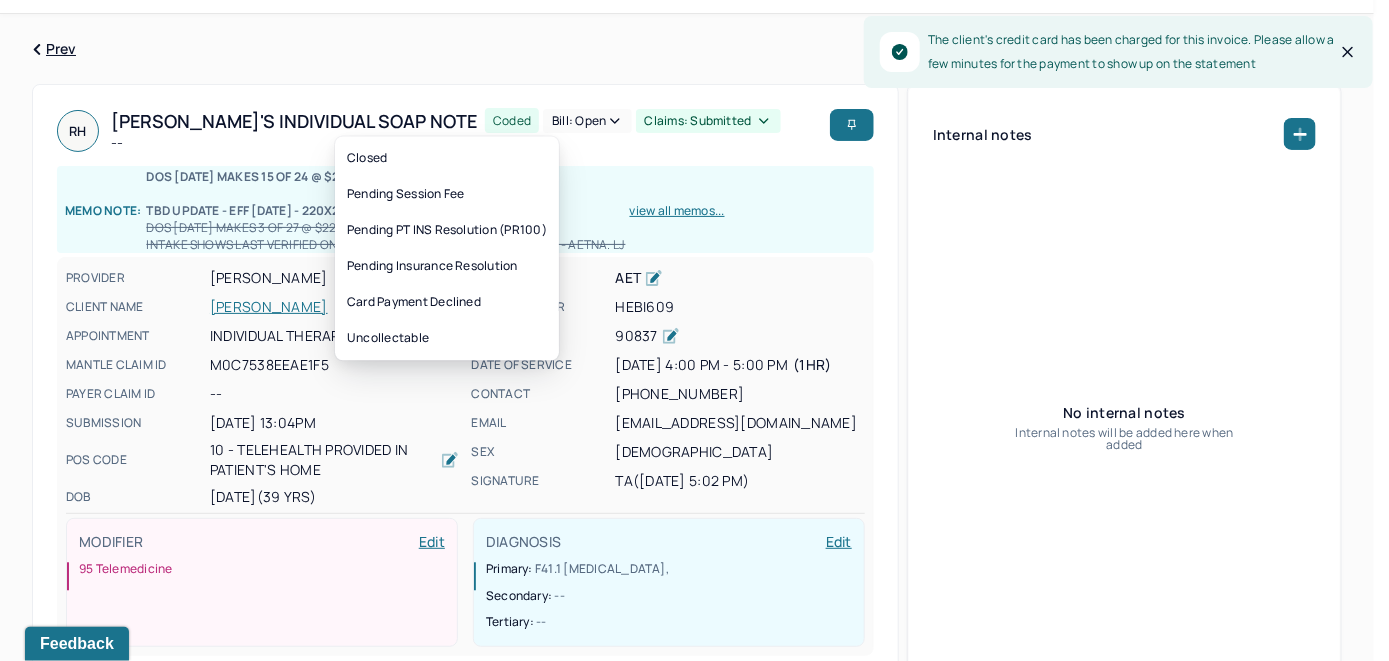 click on "Bill: Open" at bounding box center (587, 121) 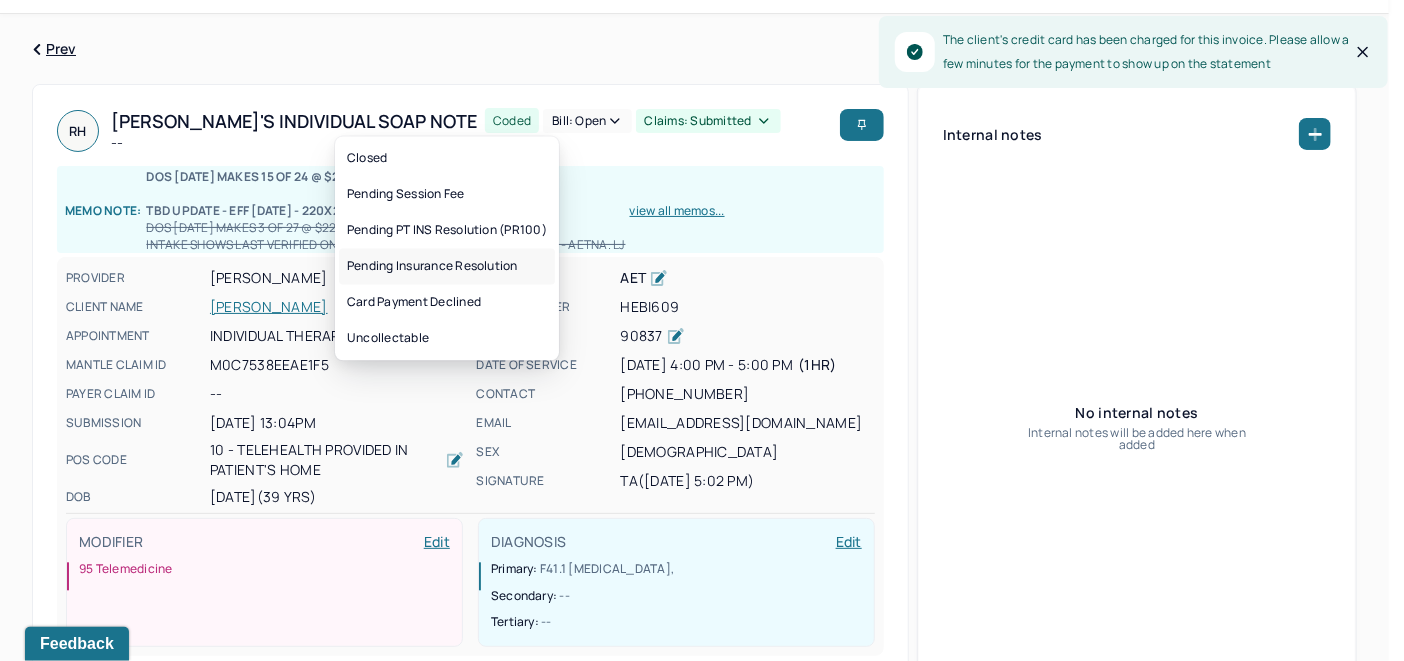 click on "Pending Insurance Resolution" at bounding box center (447, 266) 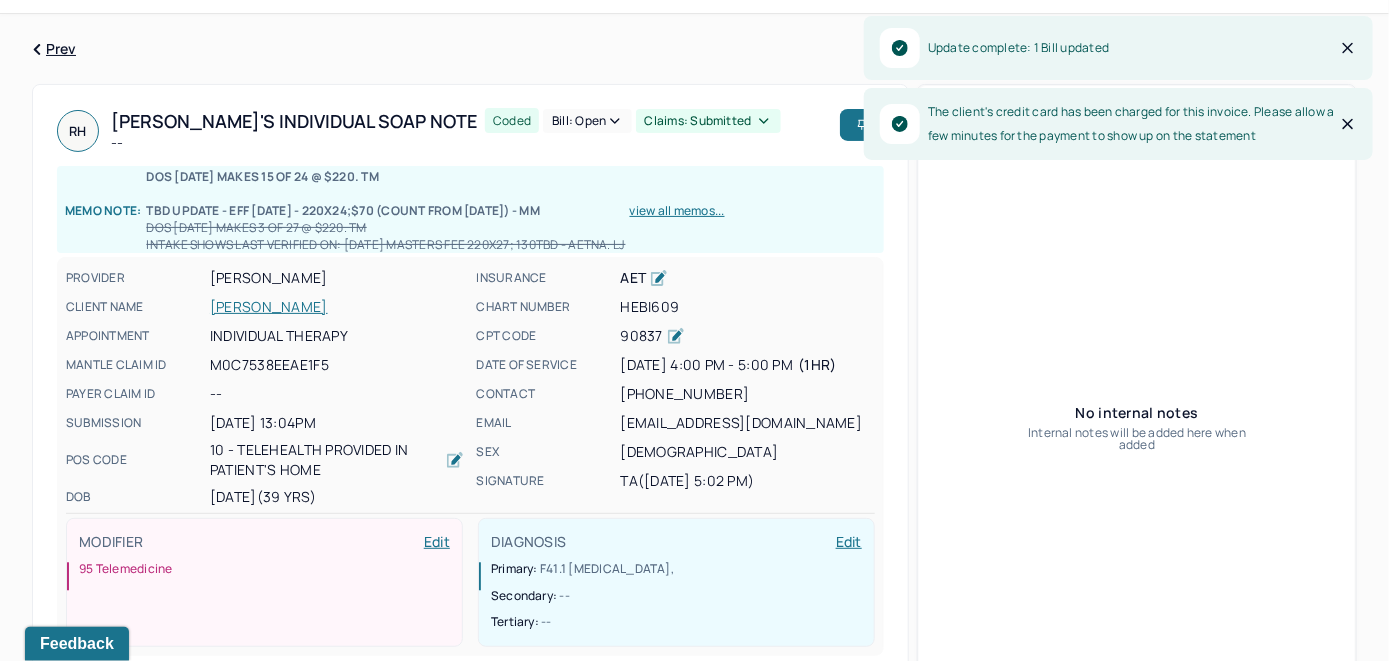 click on "[PERSON_NAME]" at bounding box center [337, 307] 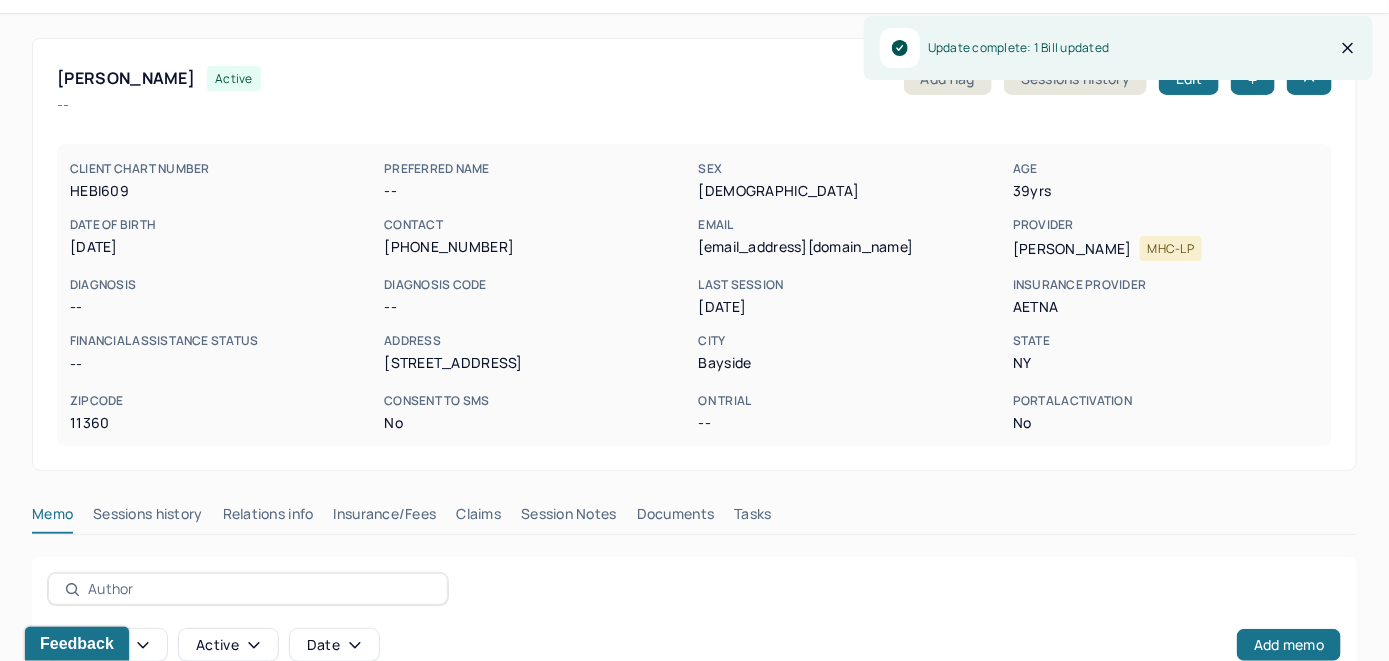 click on "Memo" at bounding box center [52, 518] 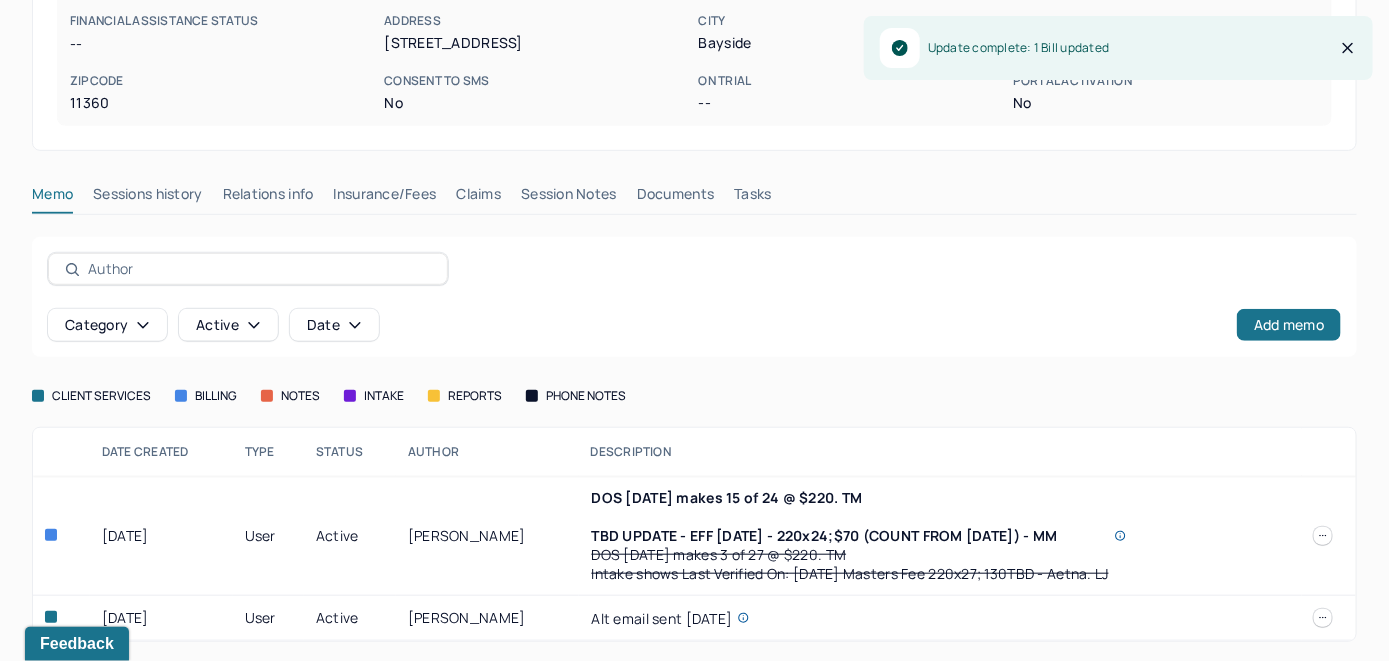 scroll, scrollTop: 382, scrollLeft: 0, axis: vertical 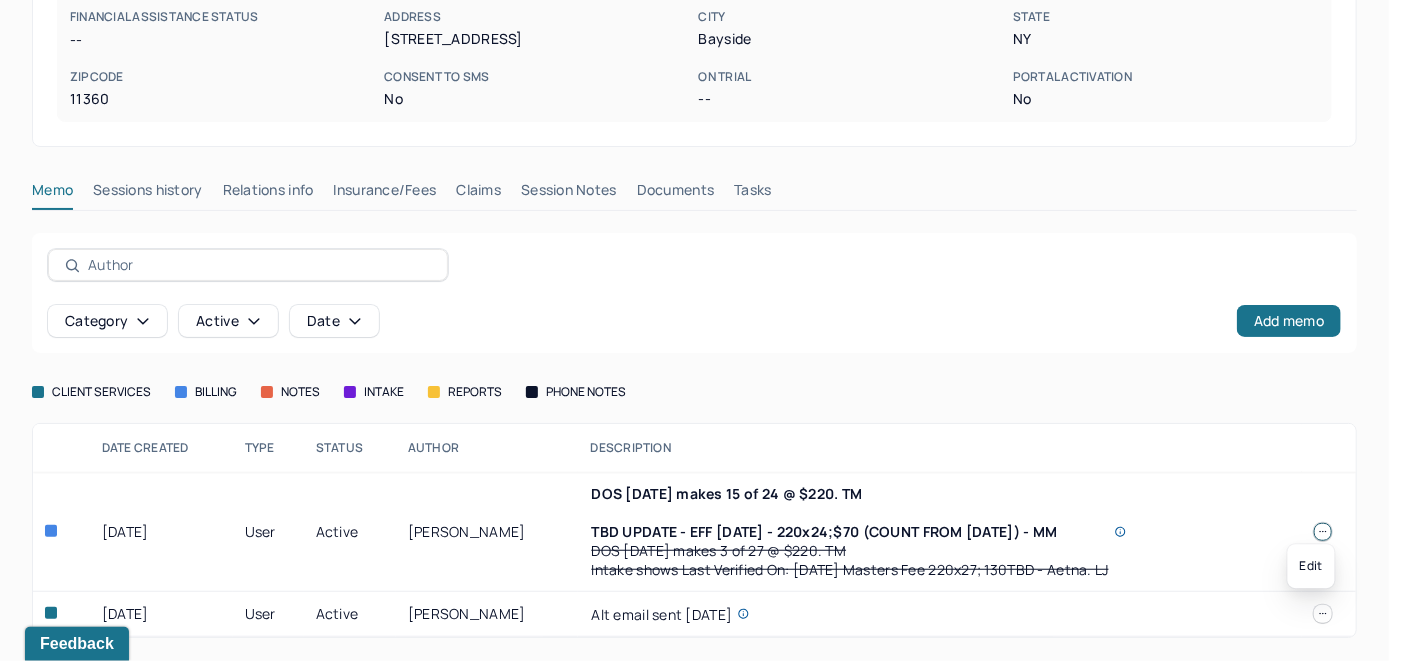 click at bounding box center [1323, 532] 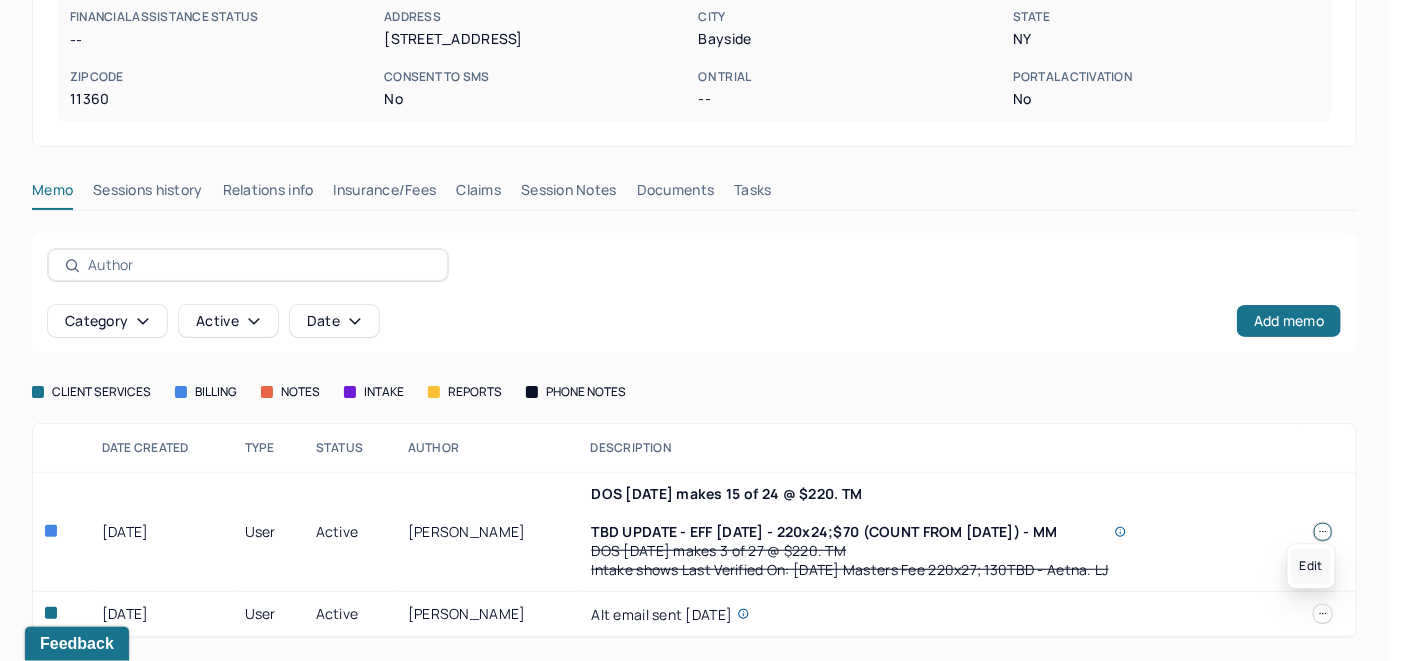 click on "Edit" at bounding box center (1311, 566) 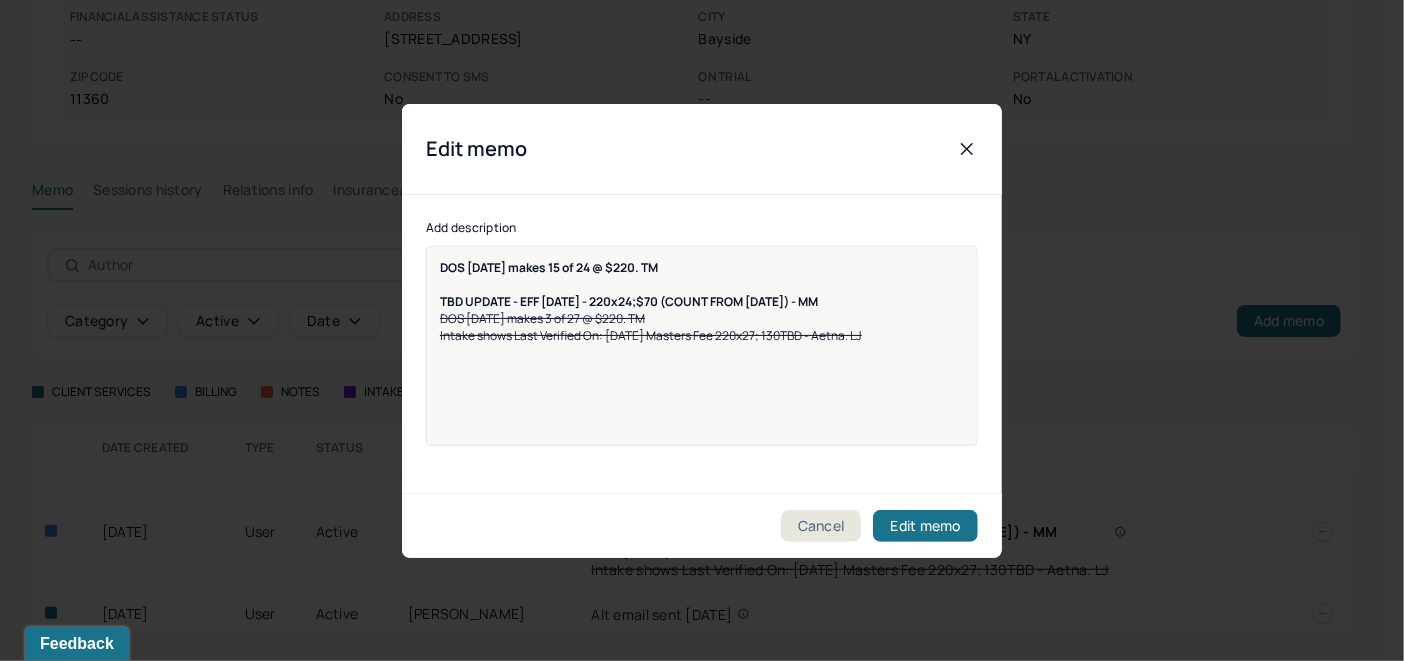 click on "DOS [DATE] makes 15 of 24 @ $220. TM TBD UPDATE - EFF [DATE] - 220x24;$70 (COUNT FROM [DATE]) - MM DOS [DATE] makes 3 of 27 @ $220. TM Intake shows Last Verified On: [DATE] Masters Fee 220x27; 130TBD - Aetna. LJ" at bounding box center (702, 301) 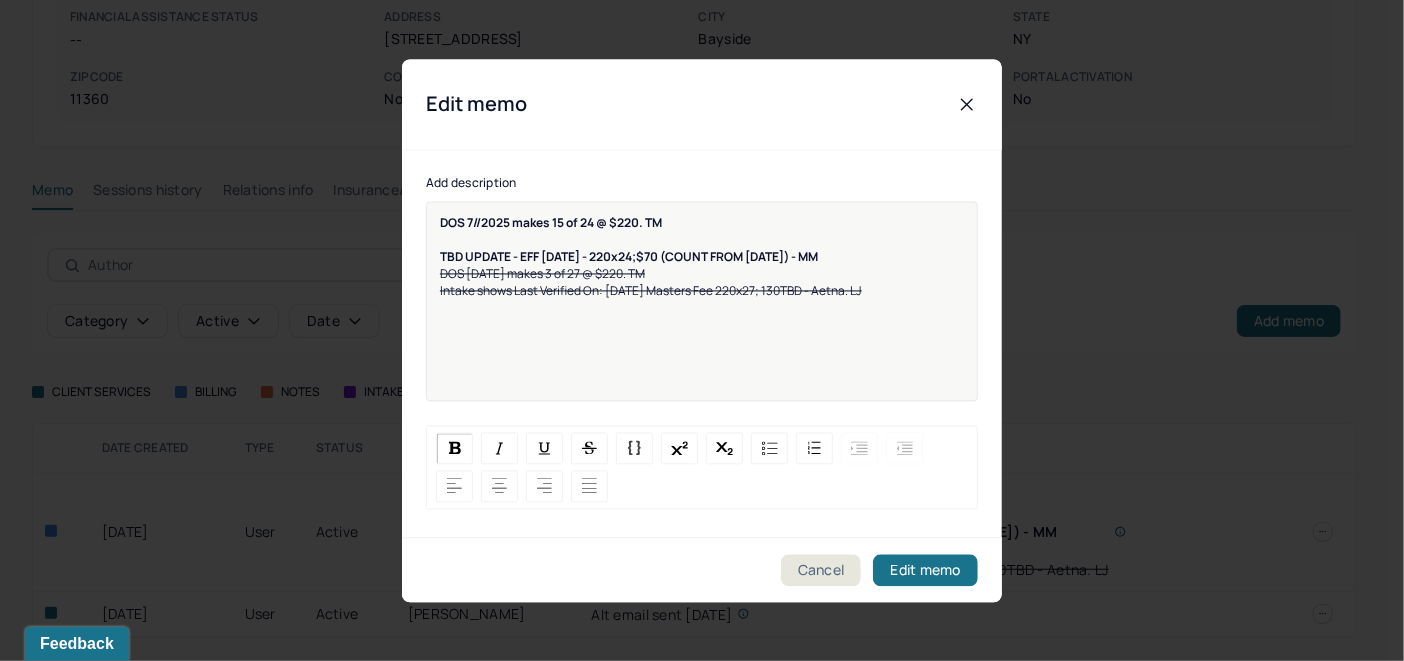 type 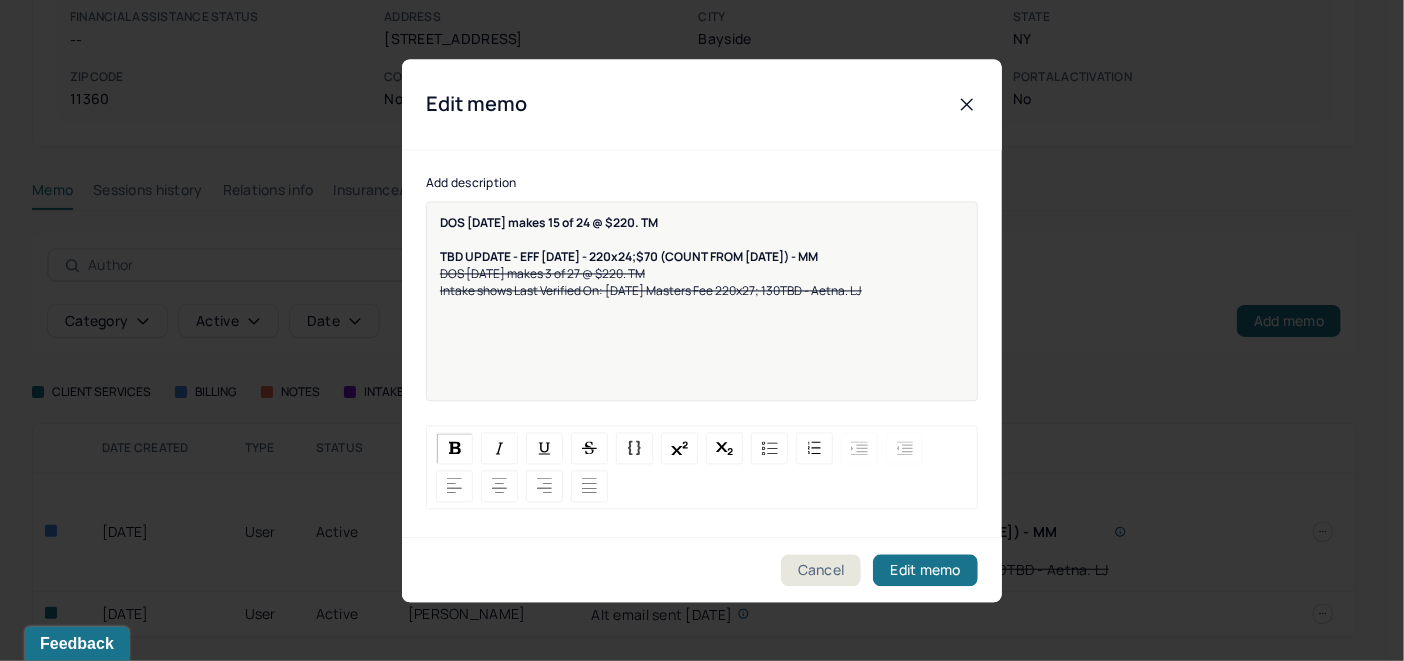 click on "DOS [DATE] makes 15 of 24 @ $220. TM" at bounding box center (549, 222) 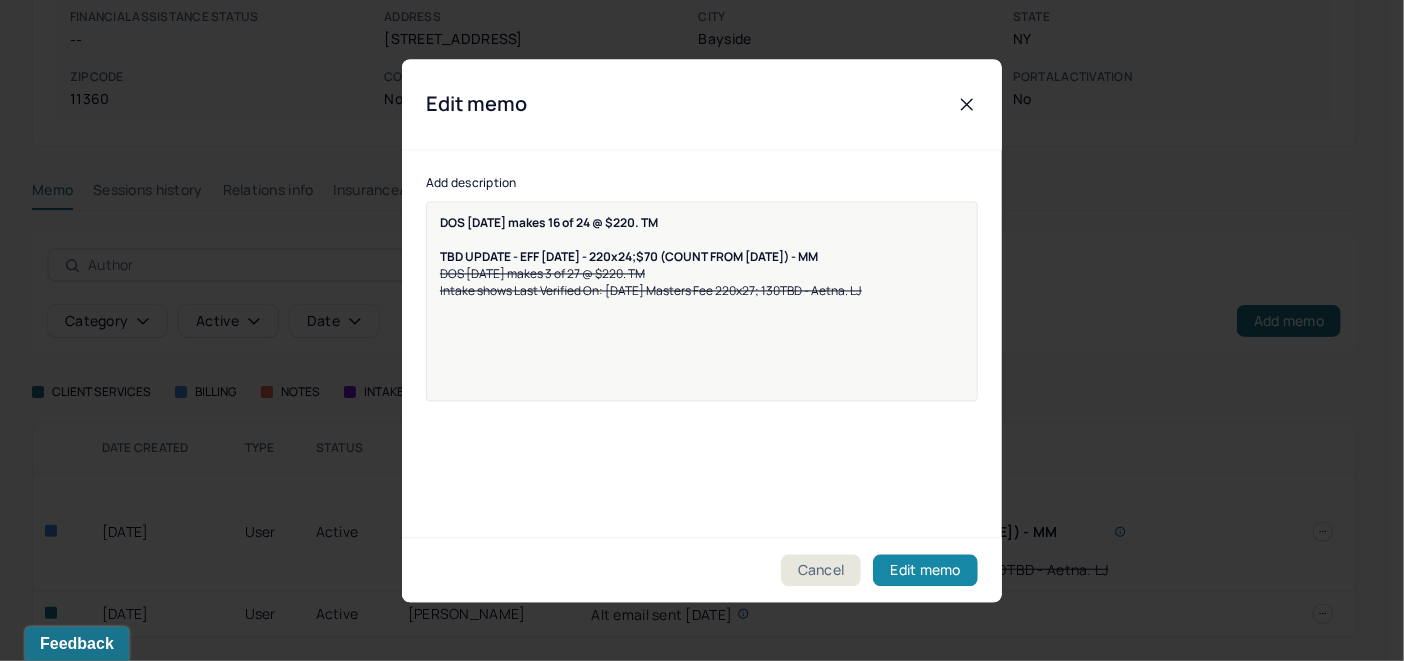 click on "Edit memo" at bounding box center (925, 570) 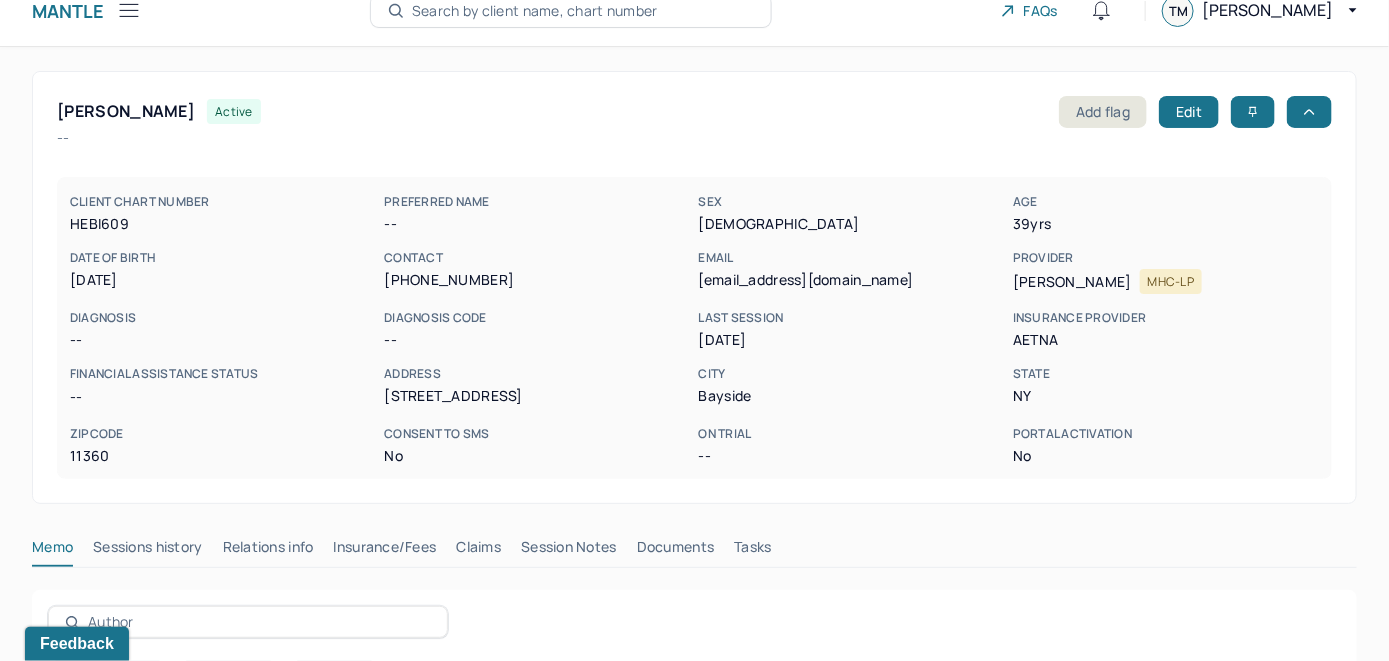 scroll, scrollTop: 0, scrollLeft: 0, axis: both 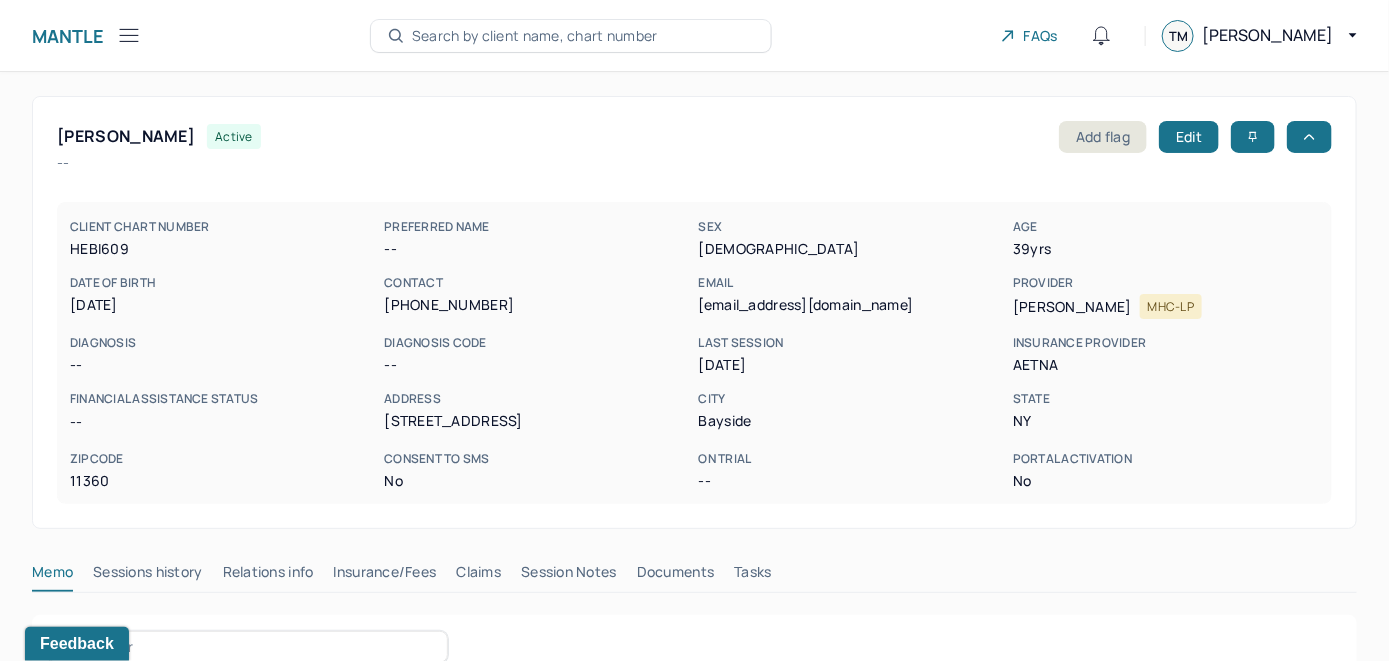 click on "Search by client name, chart number" at bounding box center [535, 36] 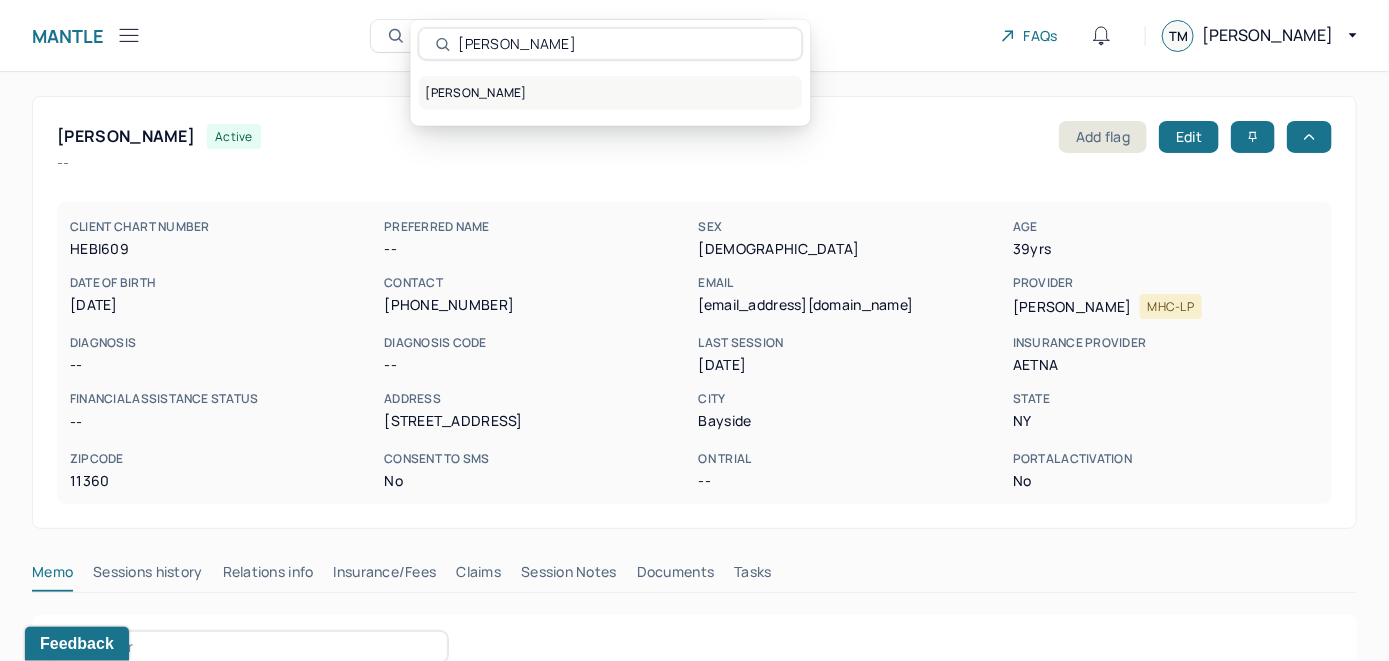 type on "[PERSON_NAME]" 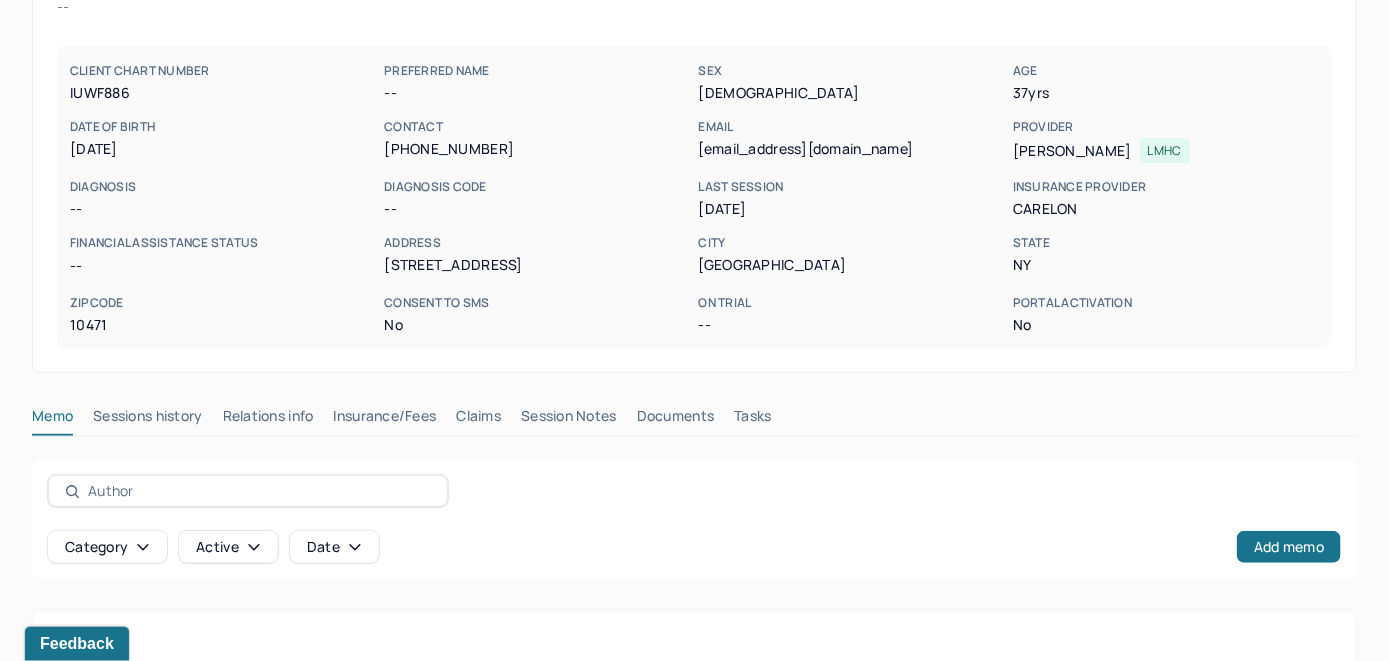 scroll, scrollTop: 393, scrollLeft: 0, axis: vertical 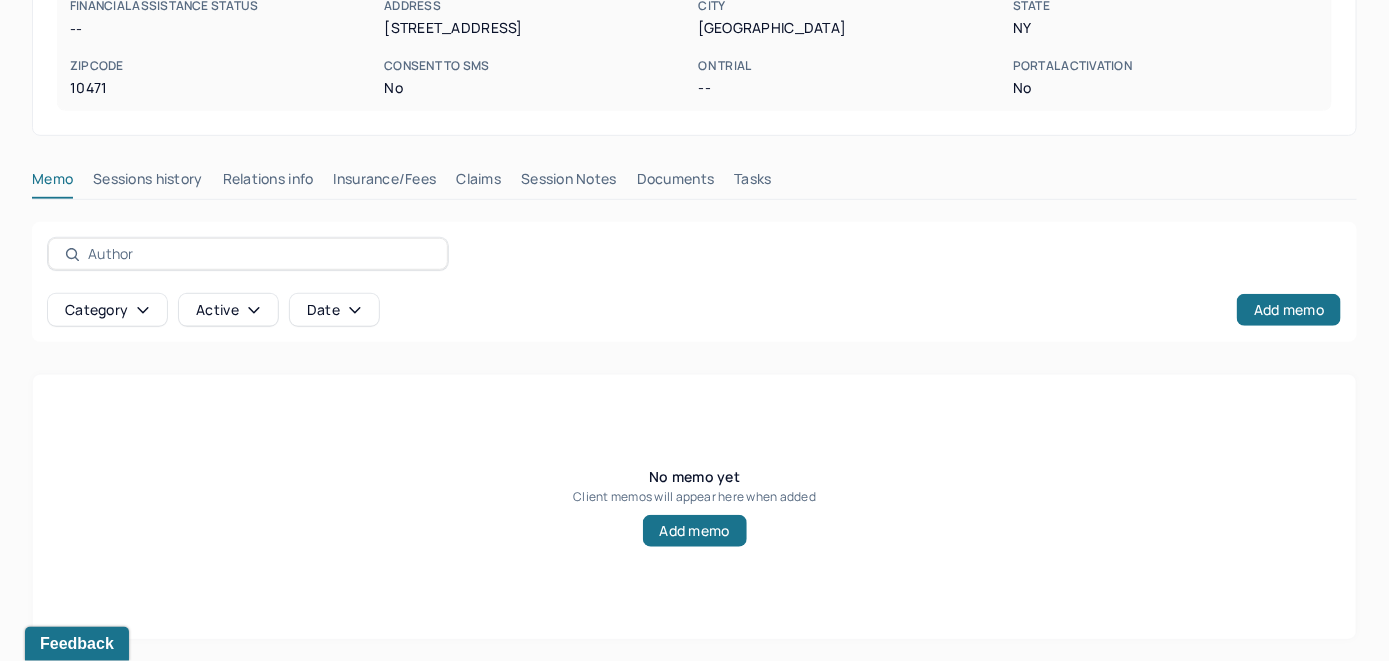 click on "Insurance/Fees" at bounding box center (385, 183) 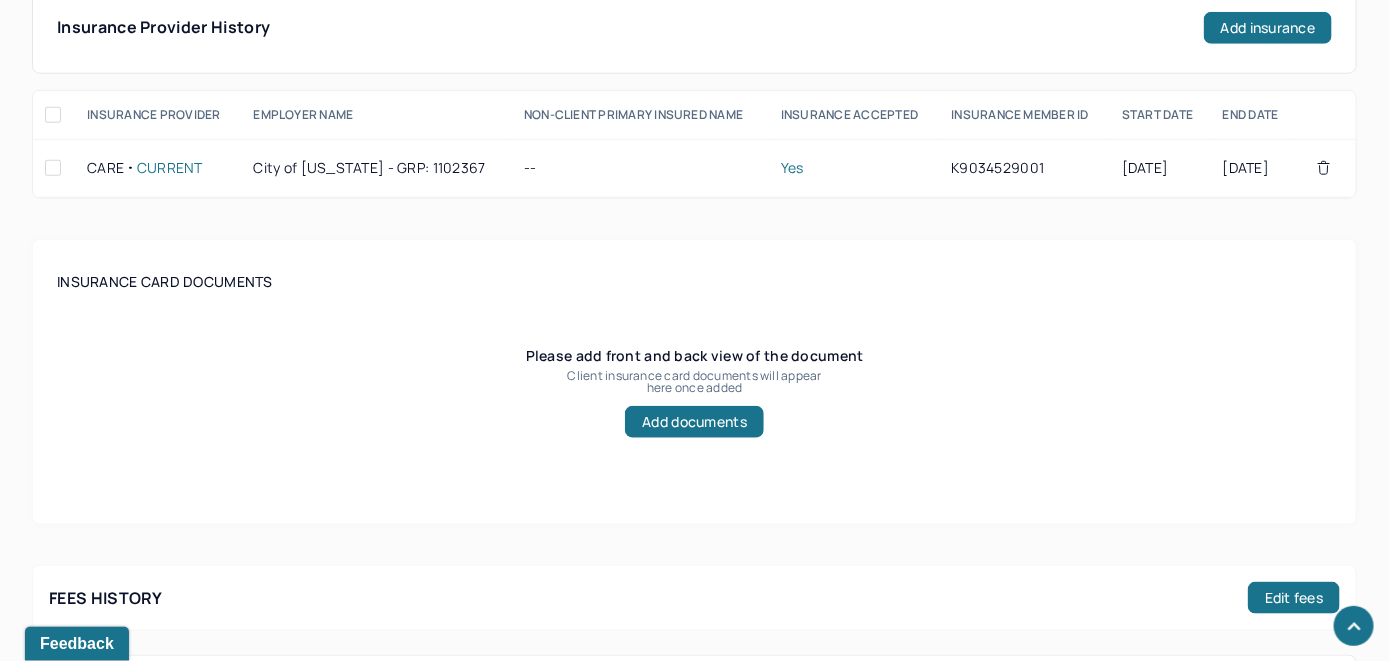 scroll, scrollTop: 493, scrollLeft: 0, axis: vertical 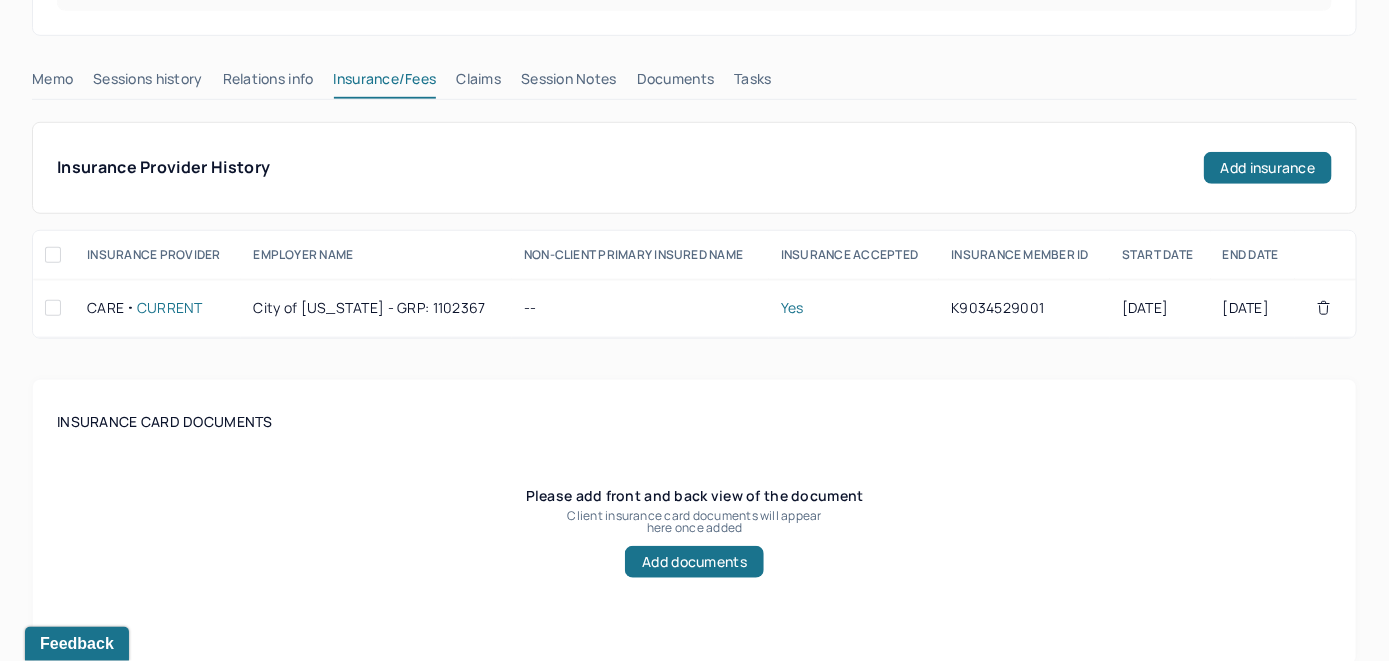 click on "Claims" at bounding box center (478, 83) 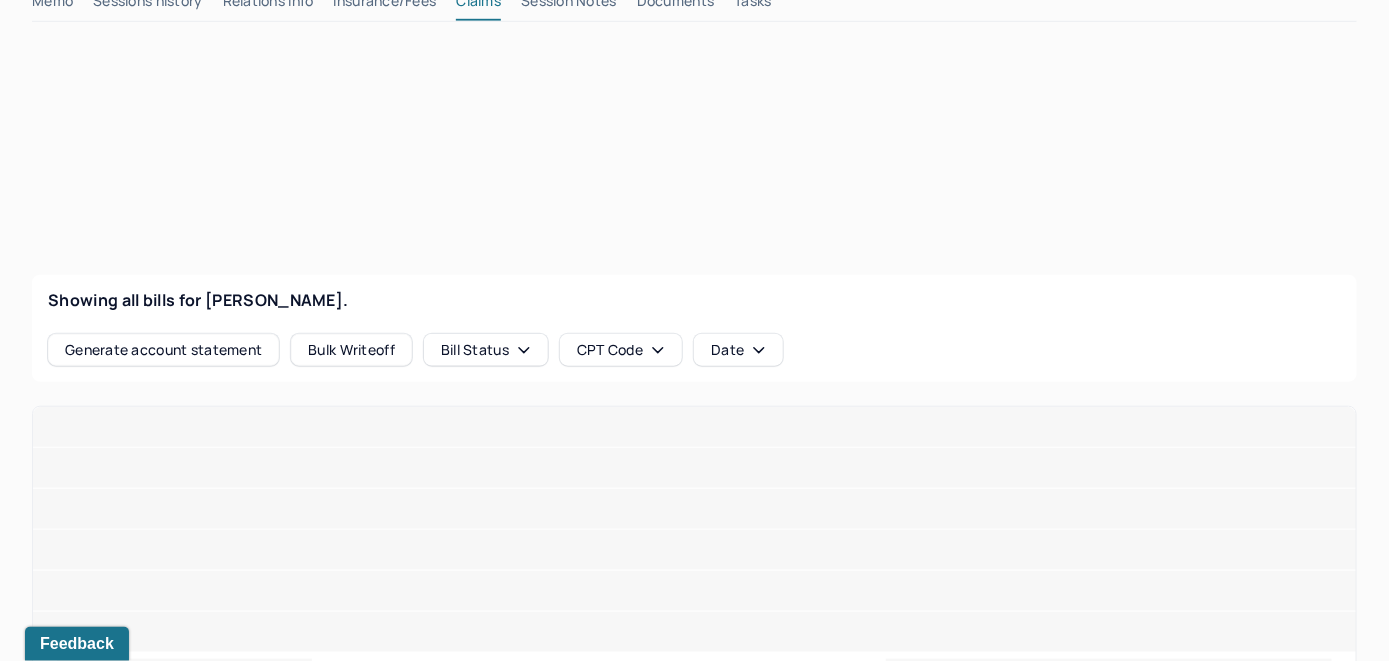 scroll, scrollTop: 593, scrollLeft: 0, axis: vertical 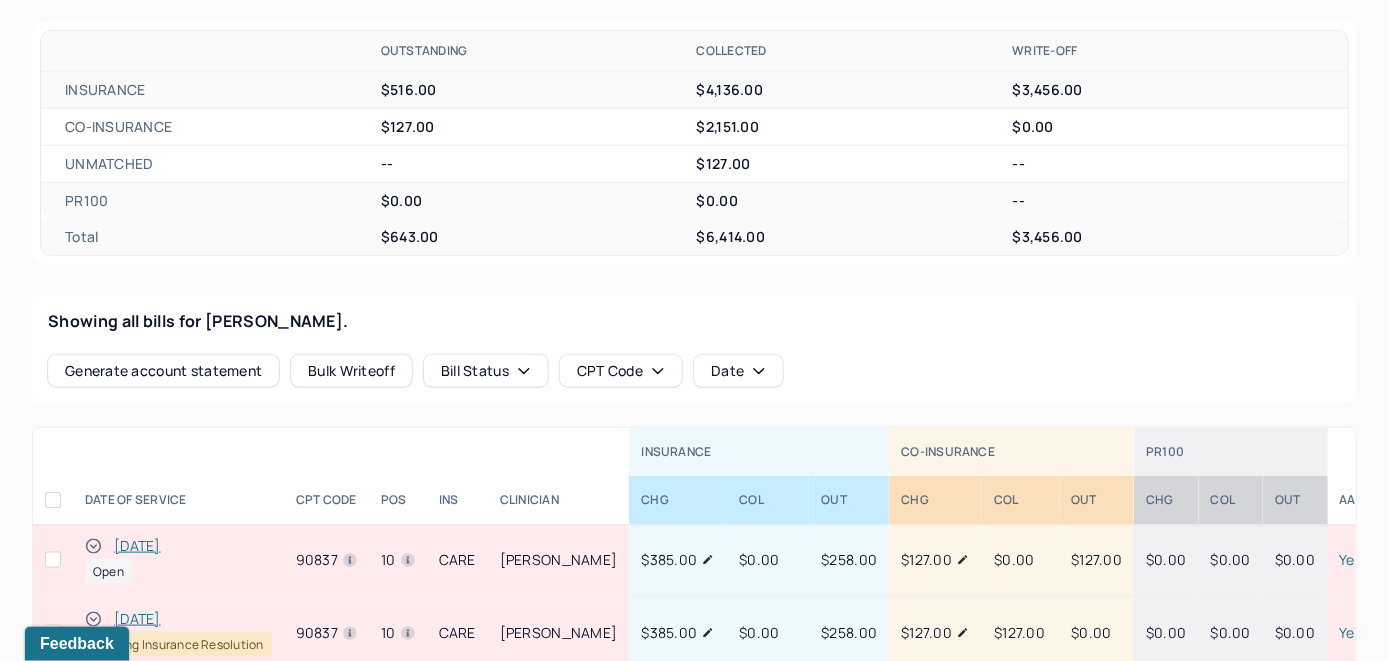click on "[DATE]" at bounding box center [137, 546] 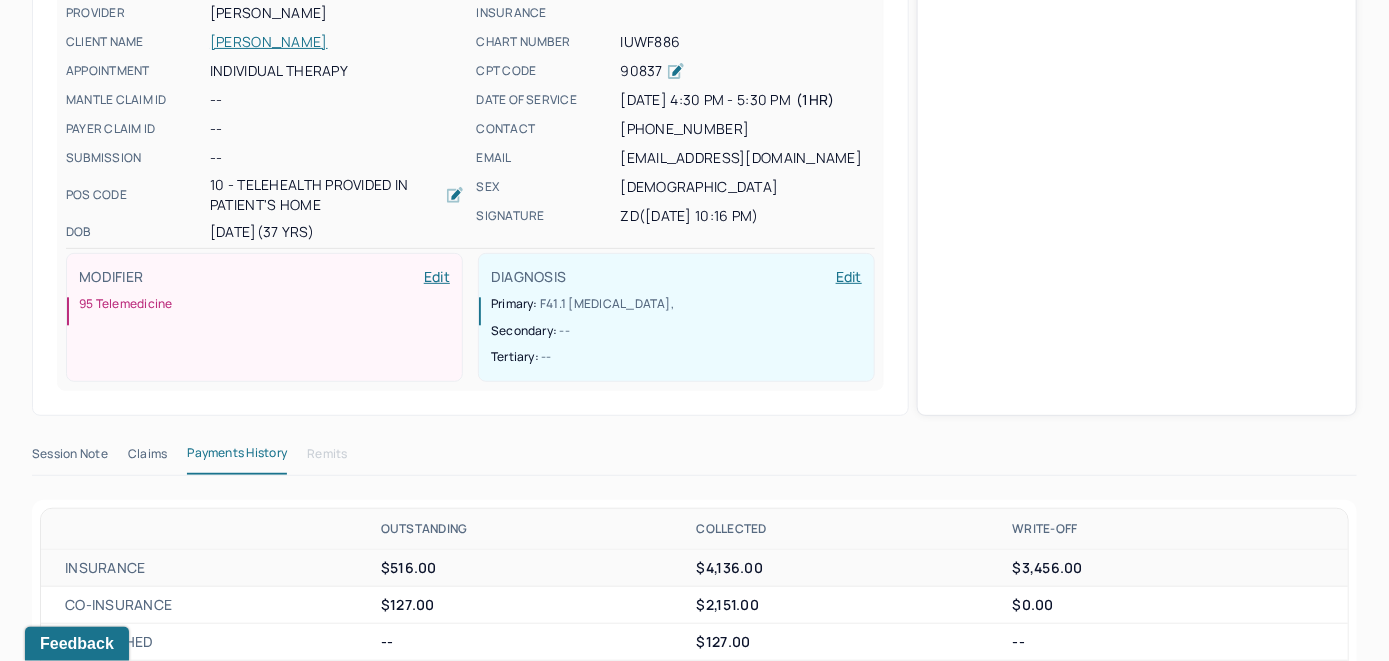 scroll, scrollTop: 593, scrollLeft: 0, axis: vertical 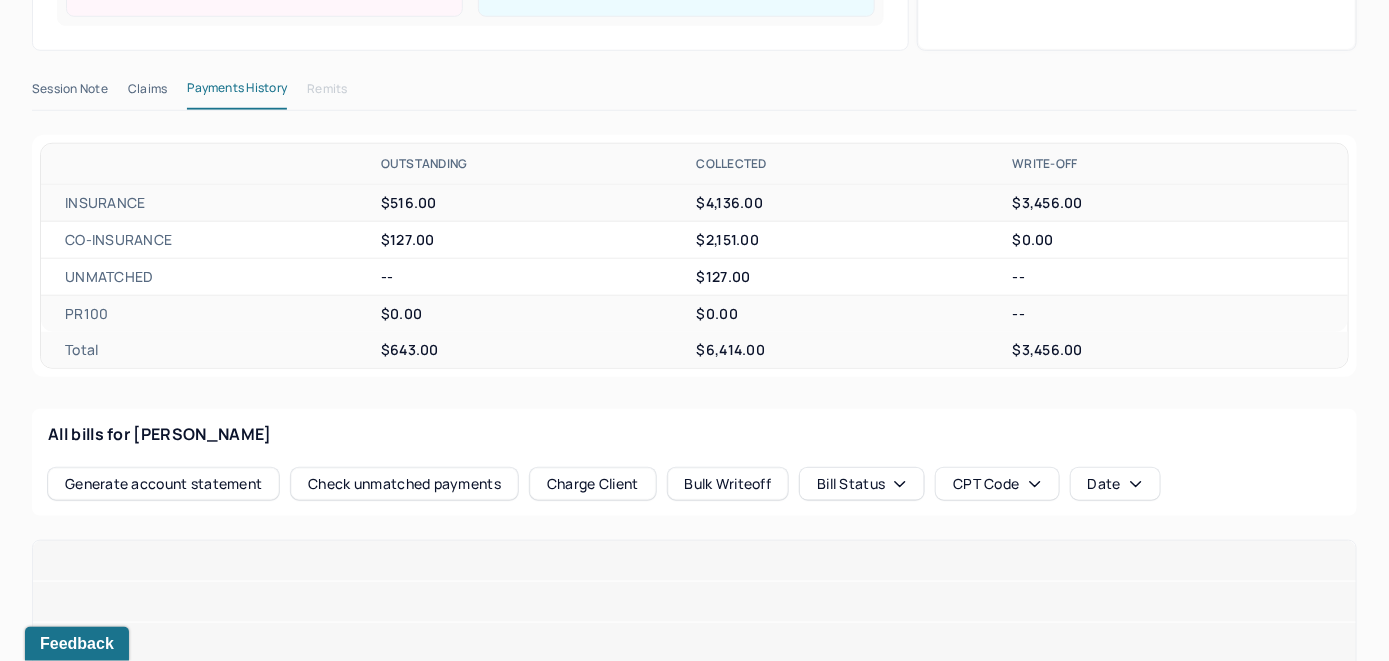 click on "Check unmatched payments" at bounding box center [404, 484] 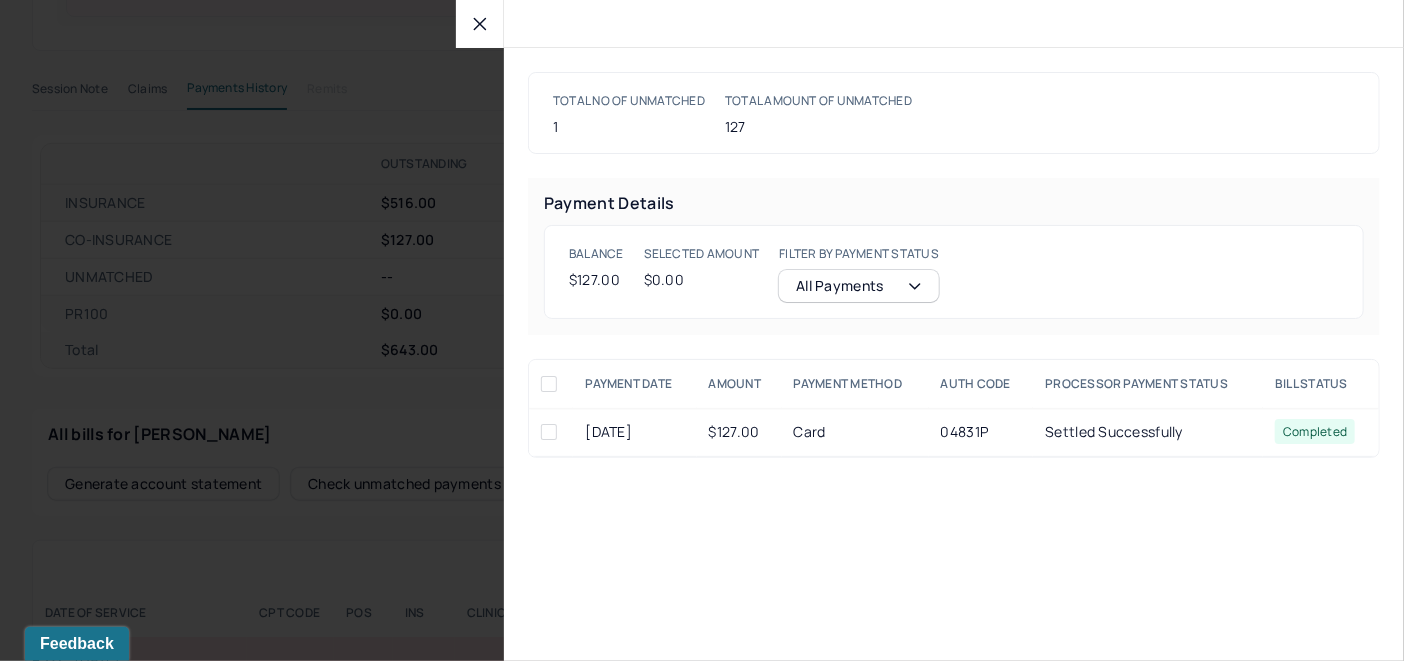click at bounding box center (551, 432) 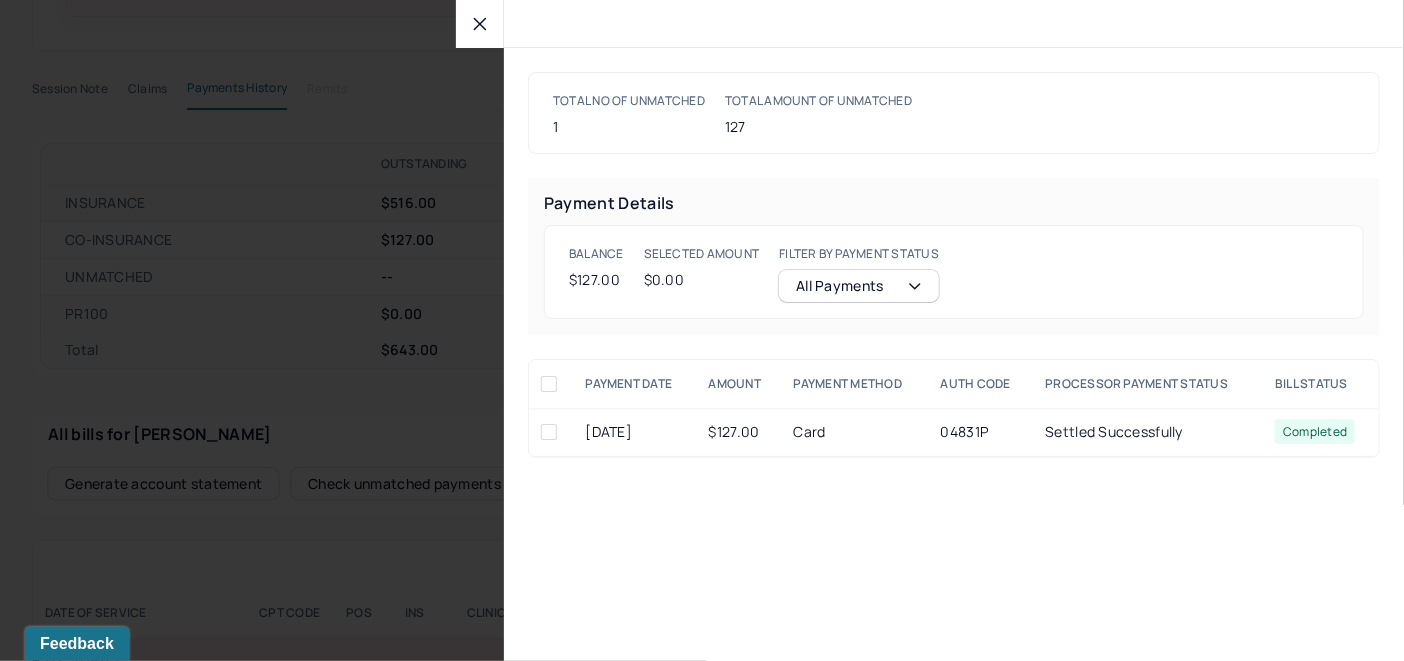 click at bounding box center (549, 432) 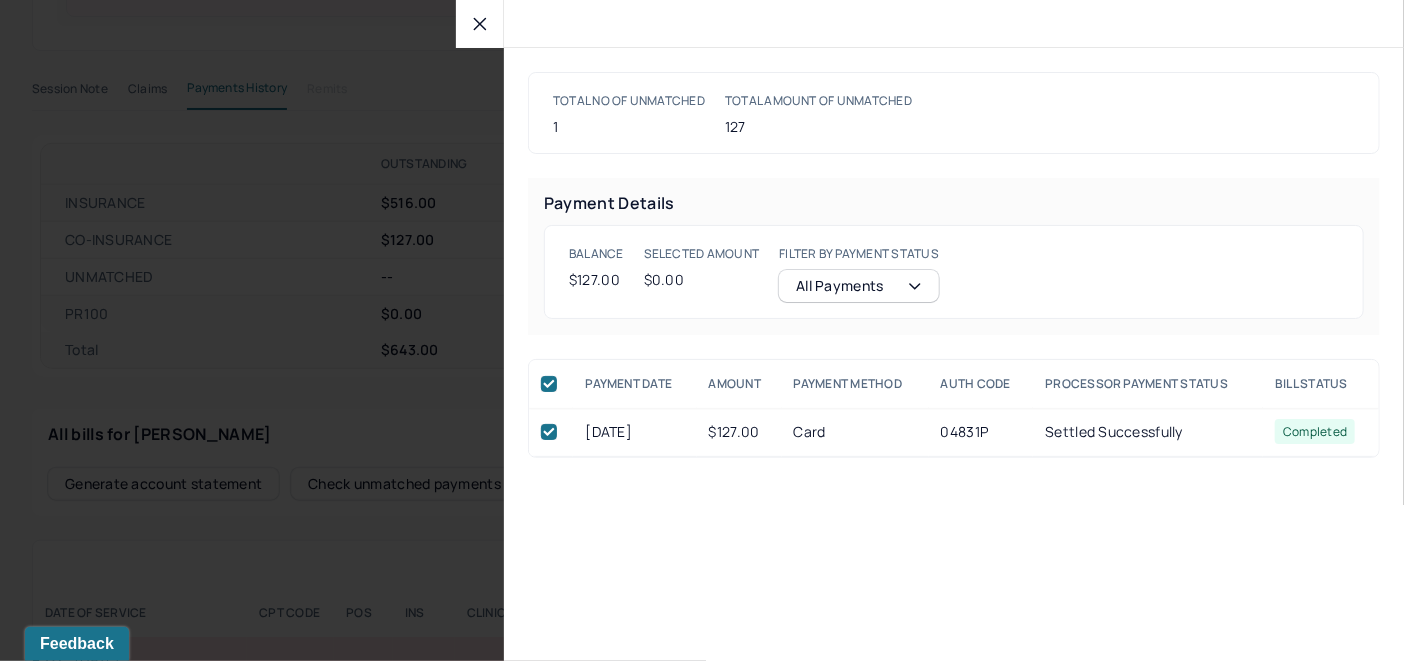 checkbox on "true" 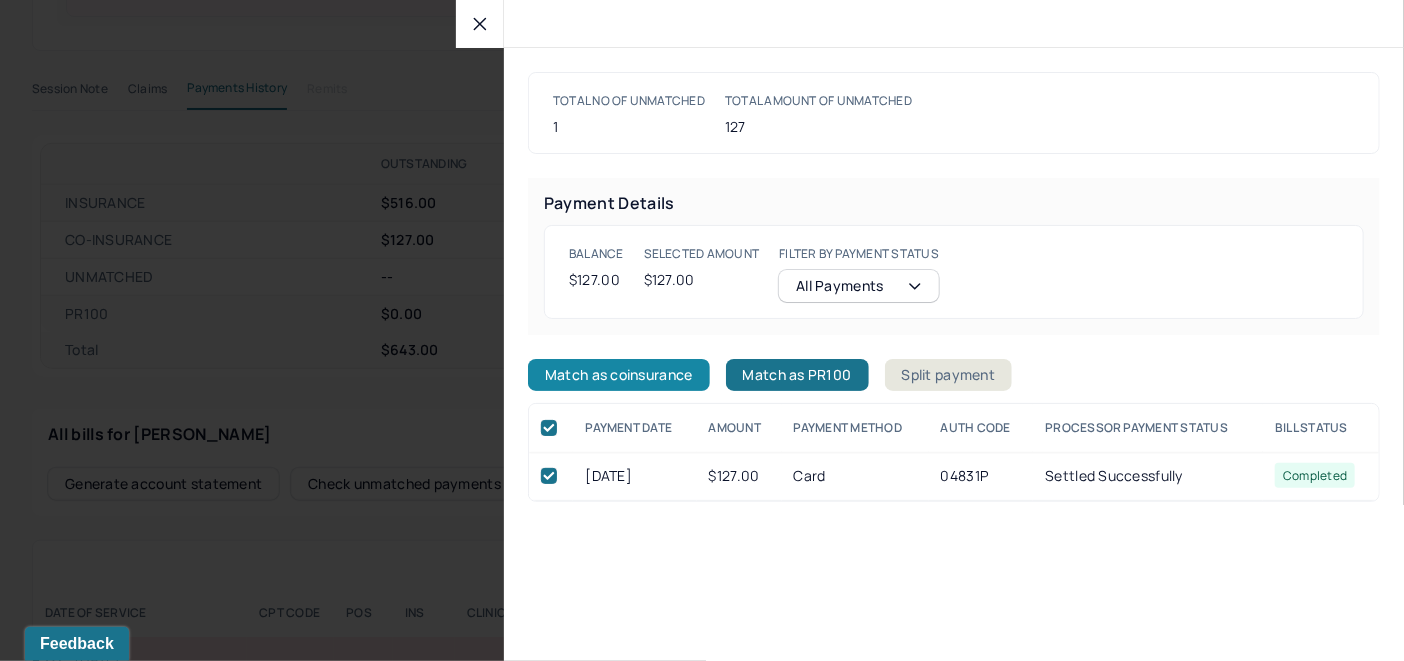 click on "Match as coinsurance" at bounding box center (619, 375) 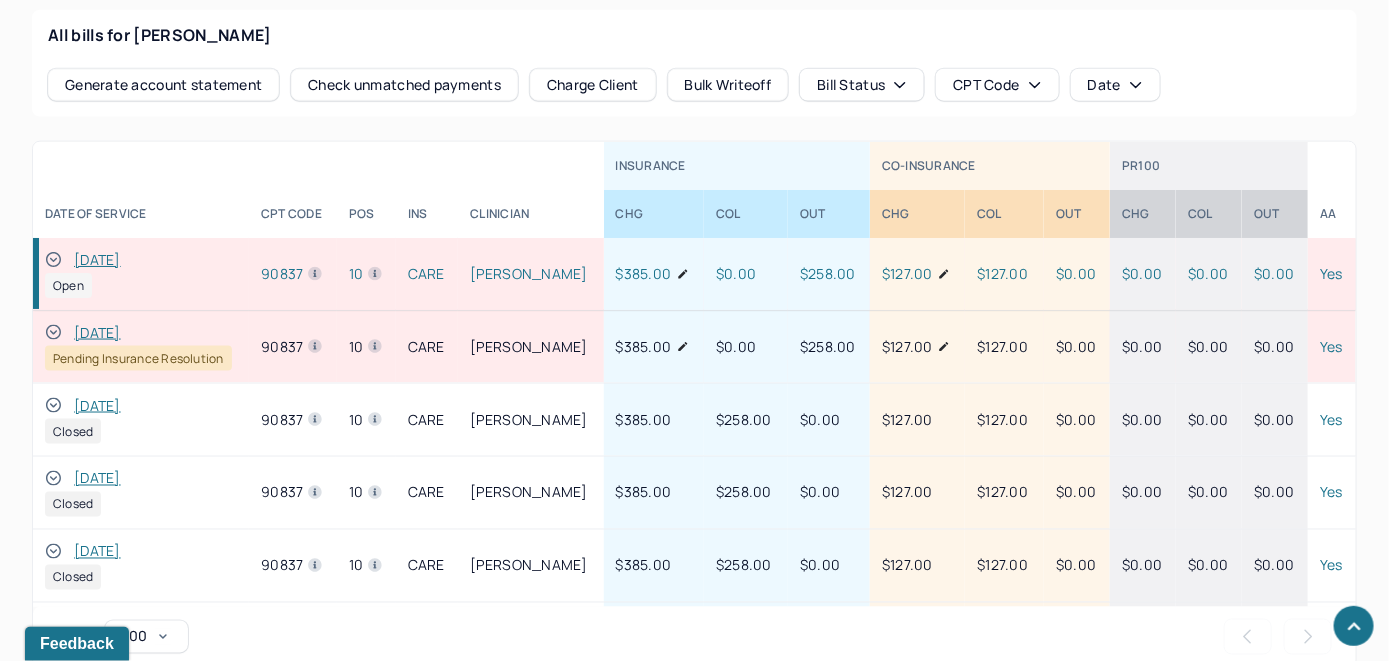 scroll, scrollTop: 993, scrollLeft: 0, axis: vertical 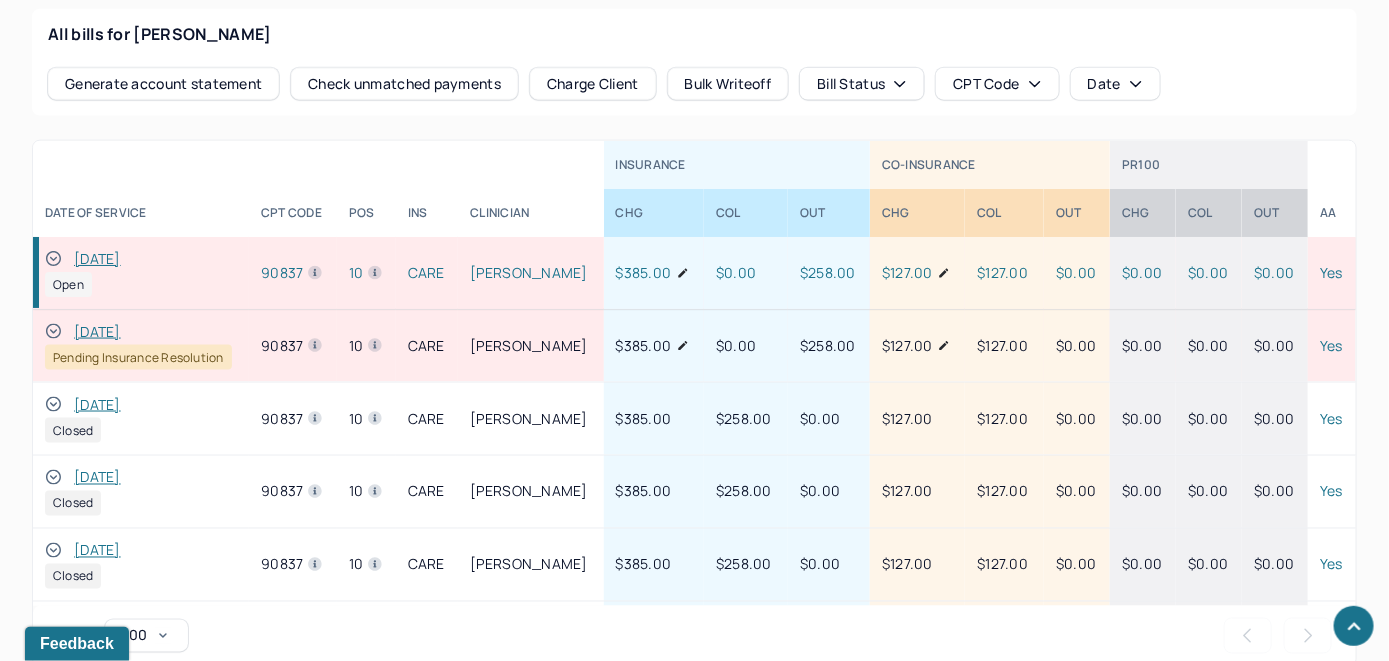 click 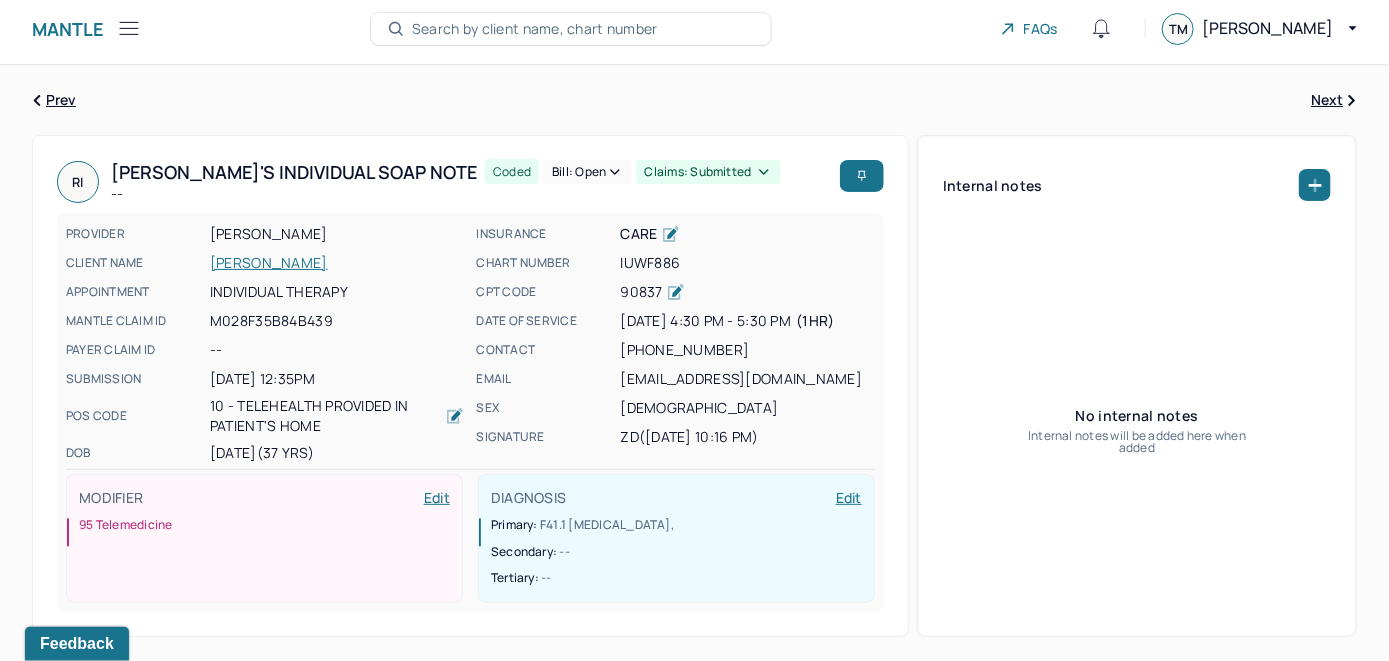 scroll, scrollTop: 0, scrollLeft: 0, axis: both 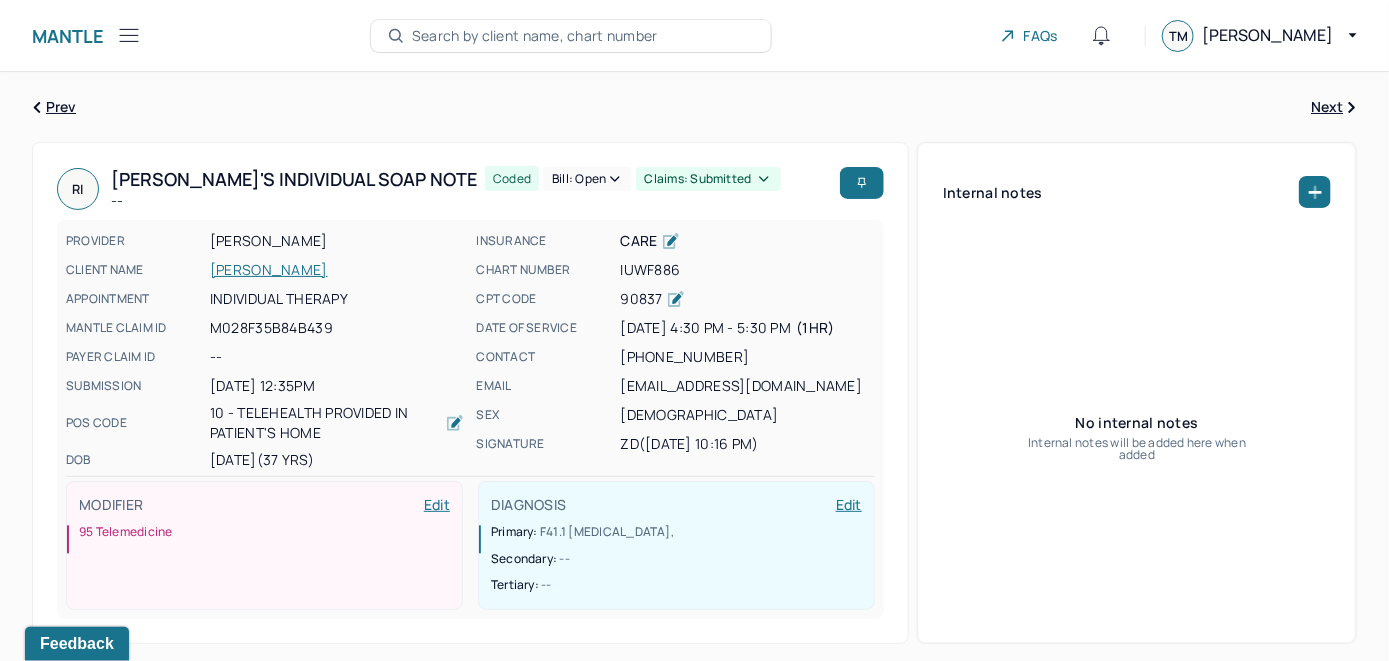click on "Bill: Open" at bounding box center (587, 179) 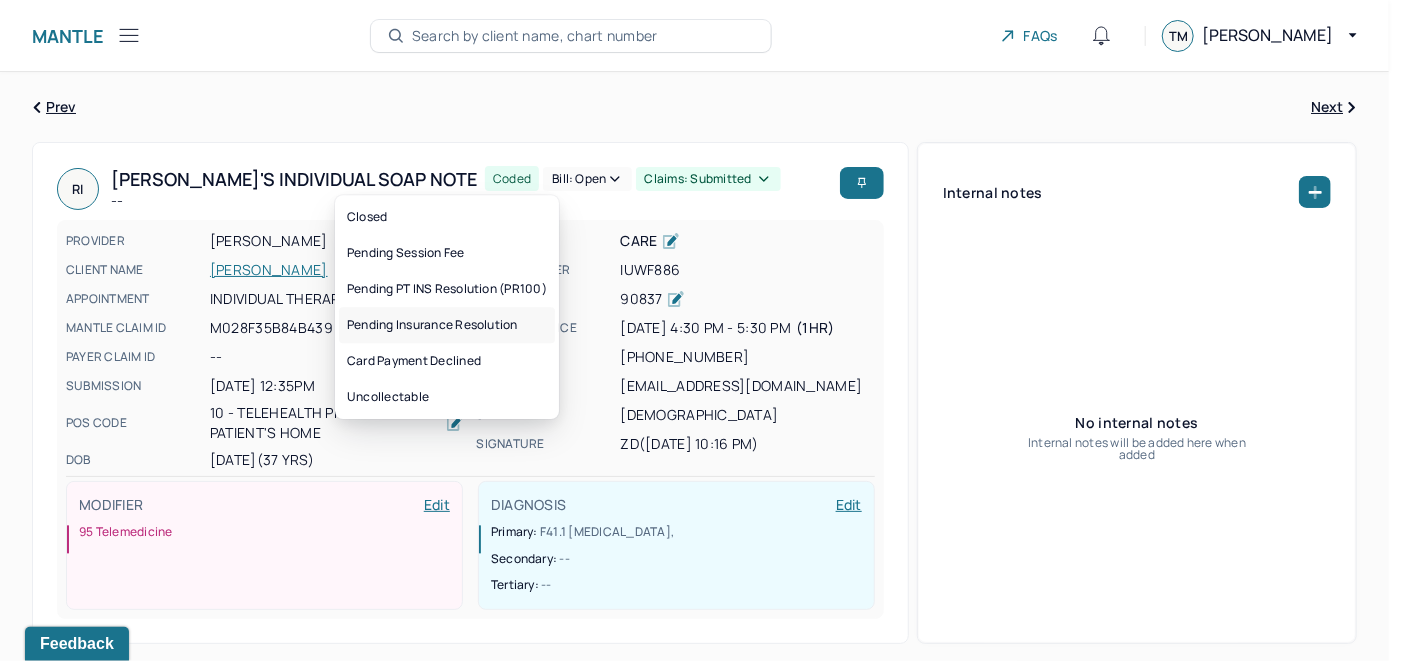 click on "Pending Insurance Resolution" at bounding box center (447, 325) 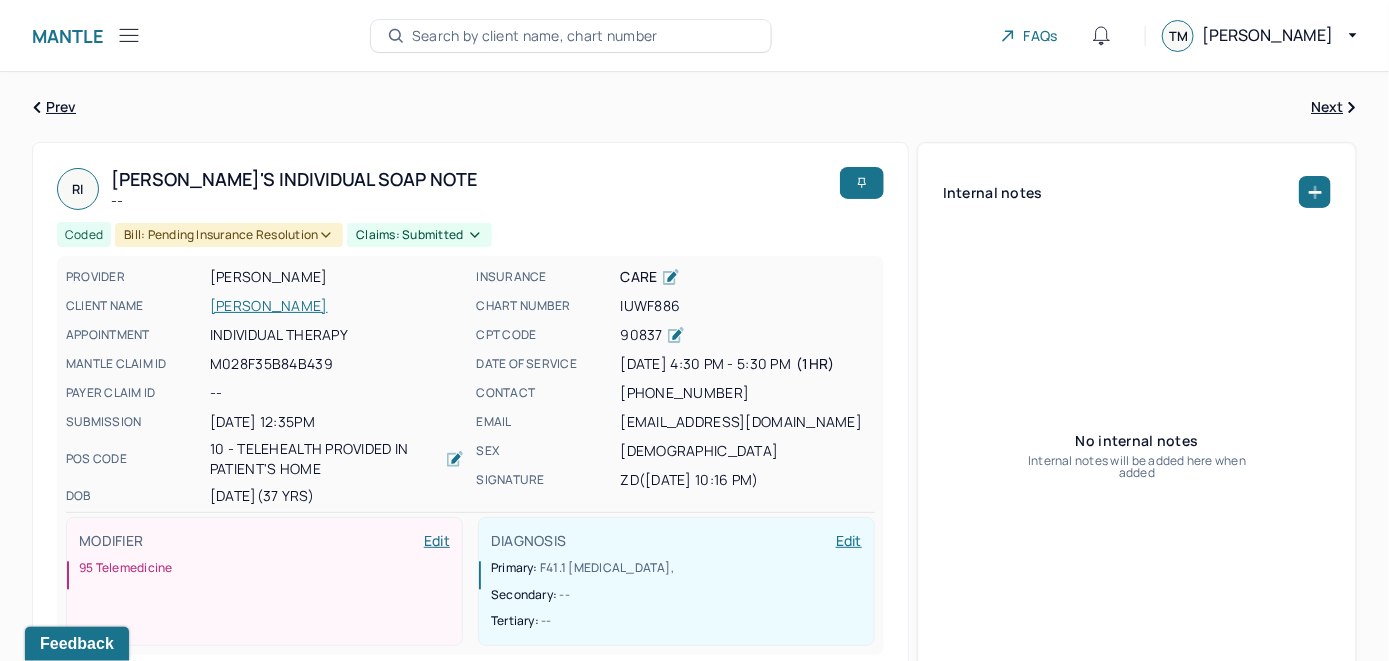 click on "Search by client name, chart number" at bounding box center (571, 36) 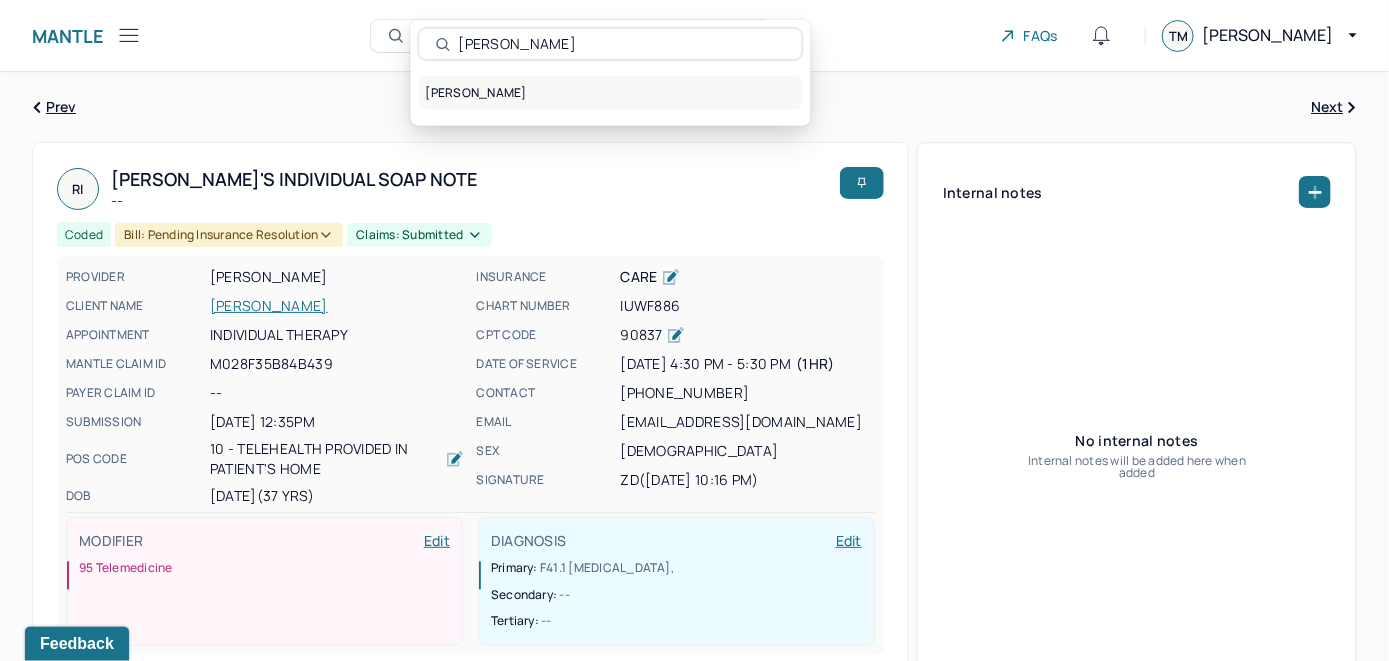 type on "[PERSON_NAME]" 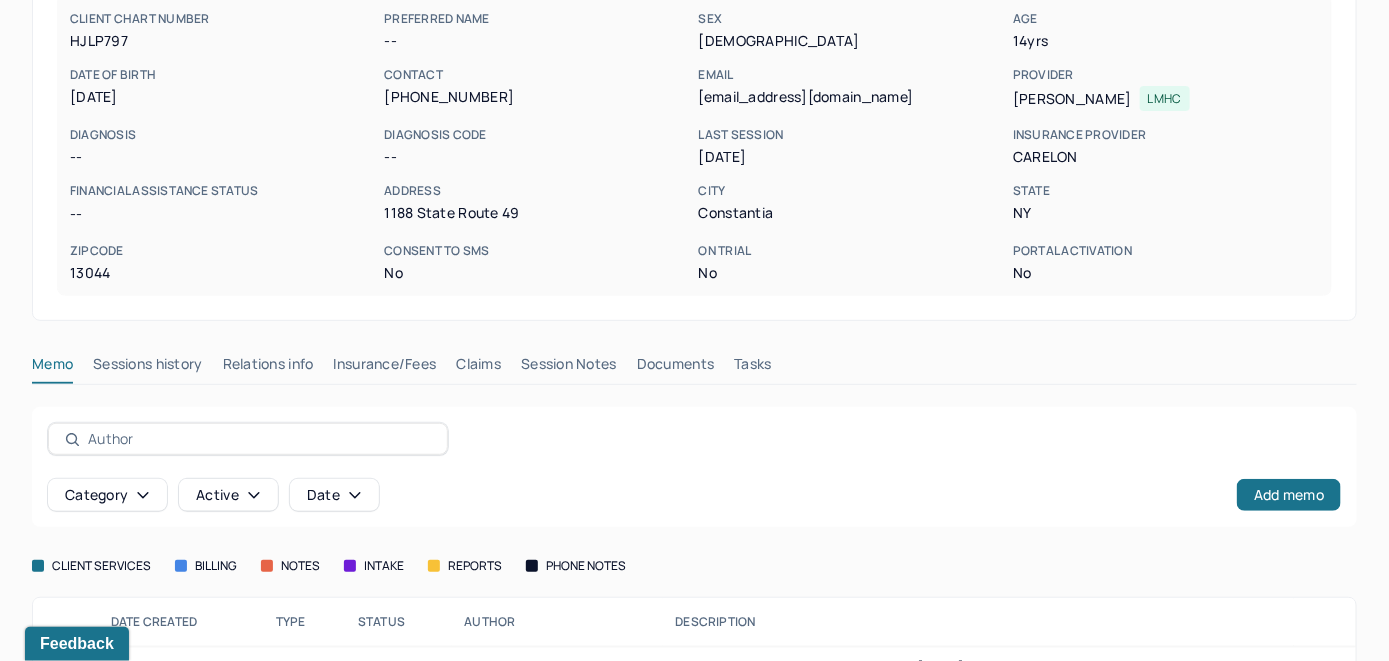 scroll, scrollTop: 299, scrollLeft: 0, axis: vertical 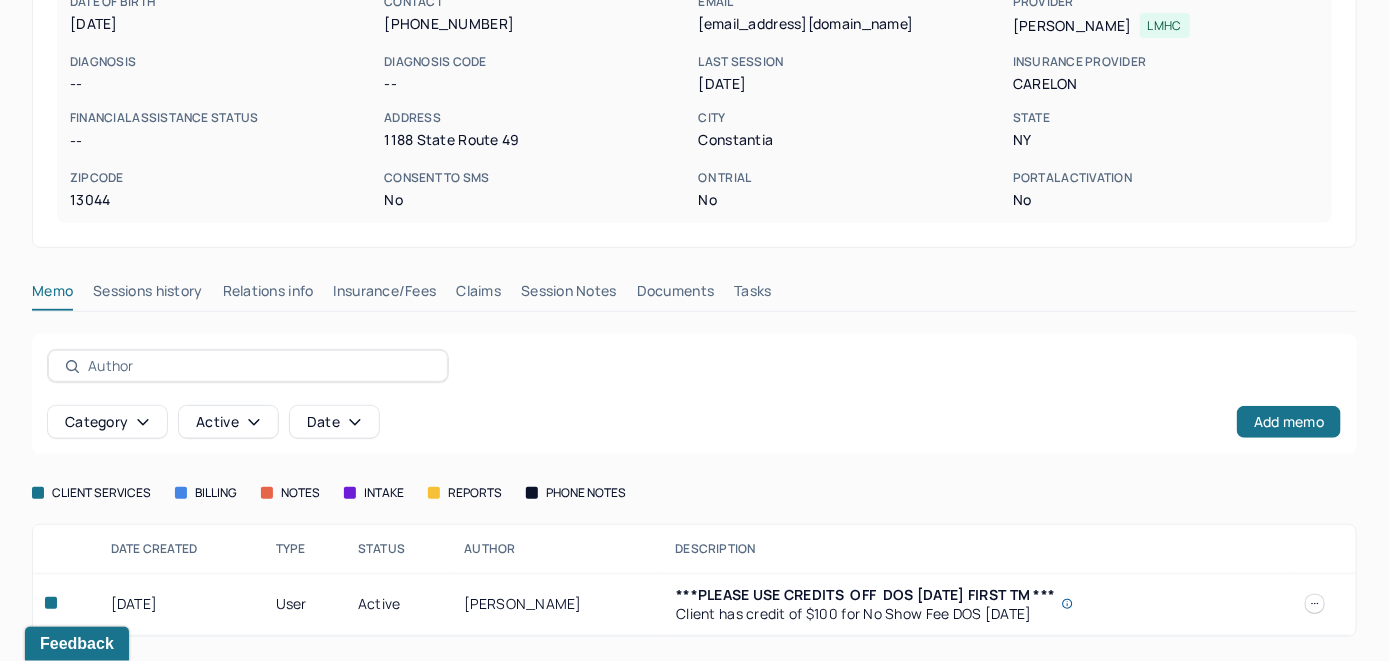 click on "Claims" at bounding box center (478, 295) 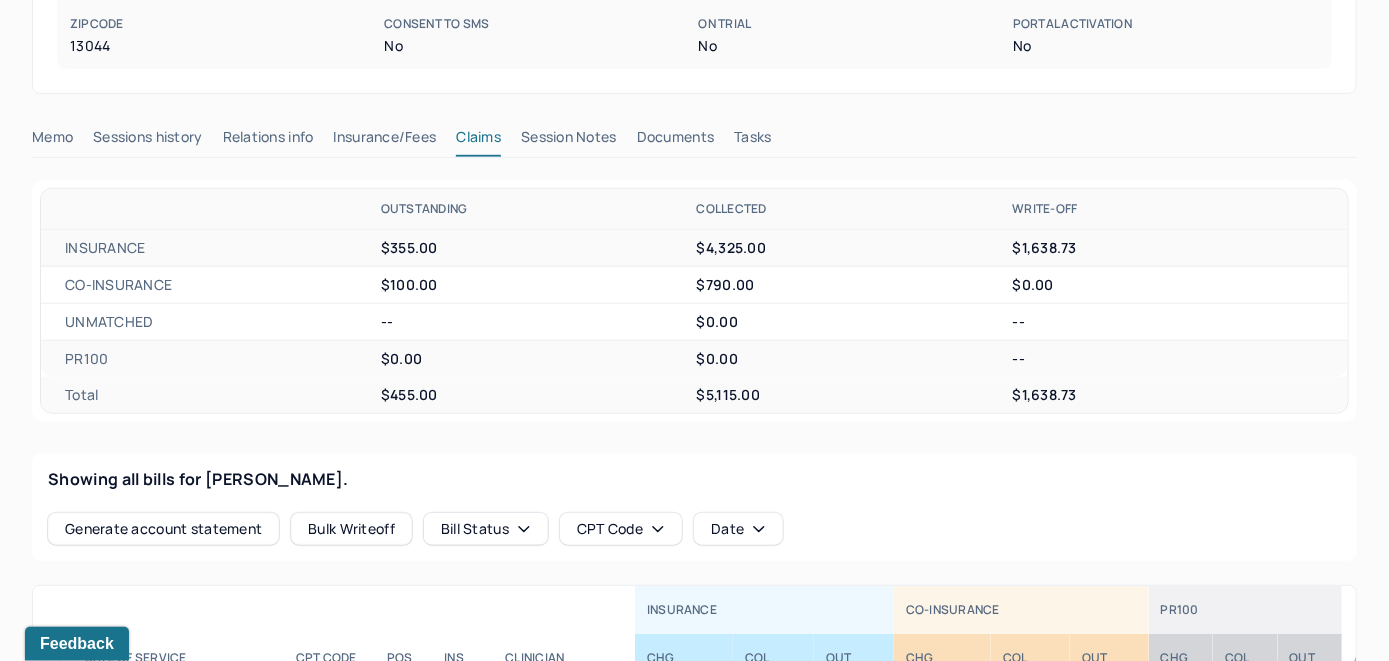 scroll, scrollTop: 235, scrollLeft: 0, axis: vertical 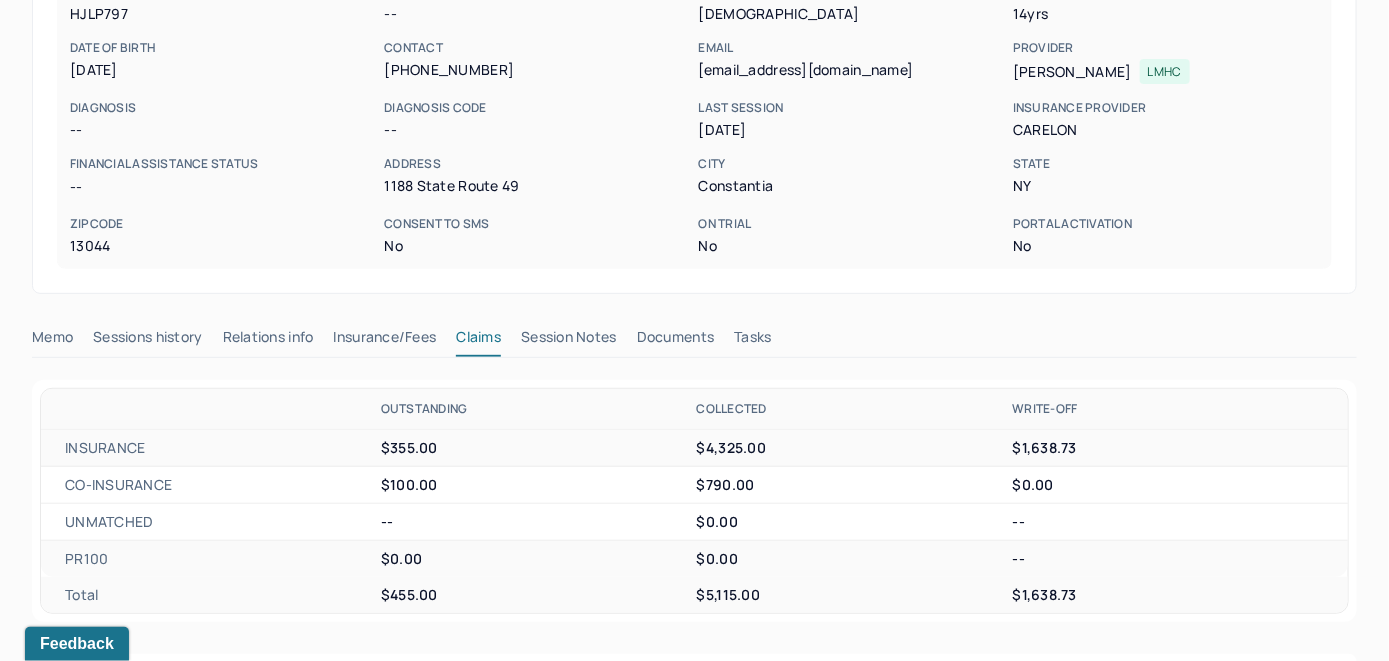 click on "Memo" at bounding box center [52, 341] 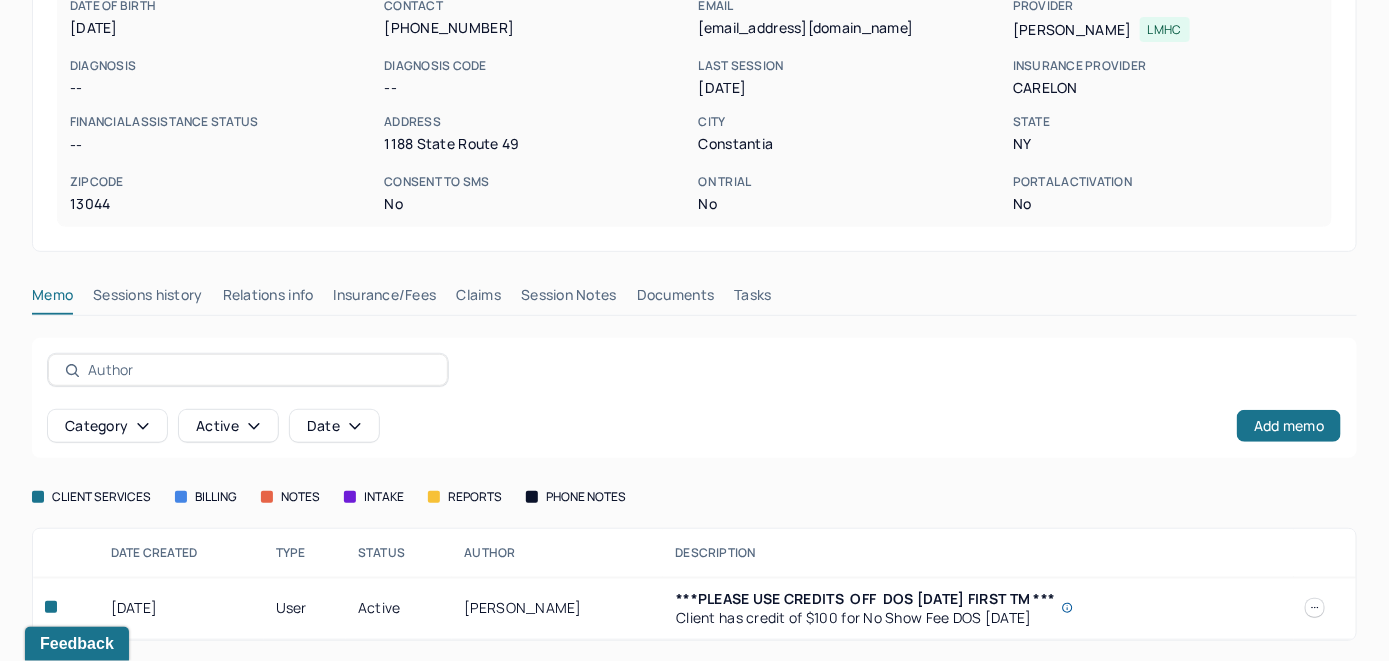 scroll, scrollTop: 299, scrollLeft: 0, axis: vertical 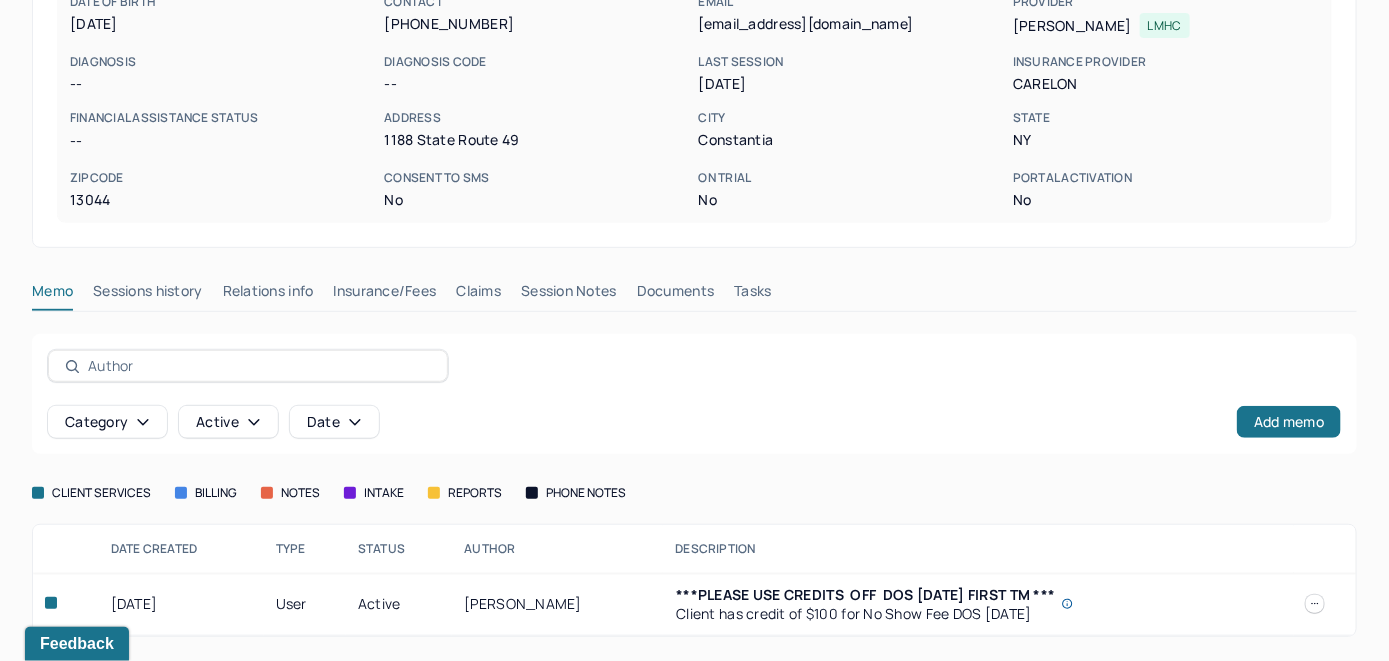 click on "Claims" at bounding box center [478, 295] 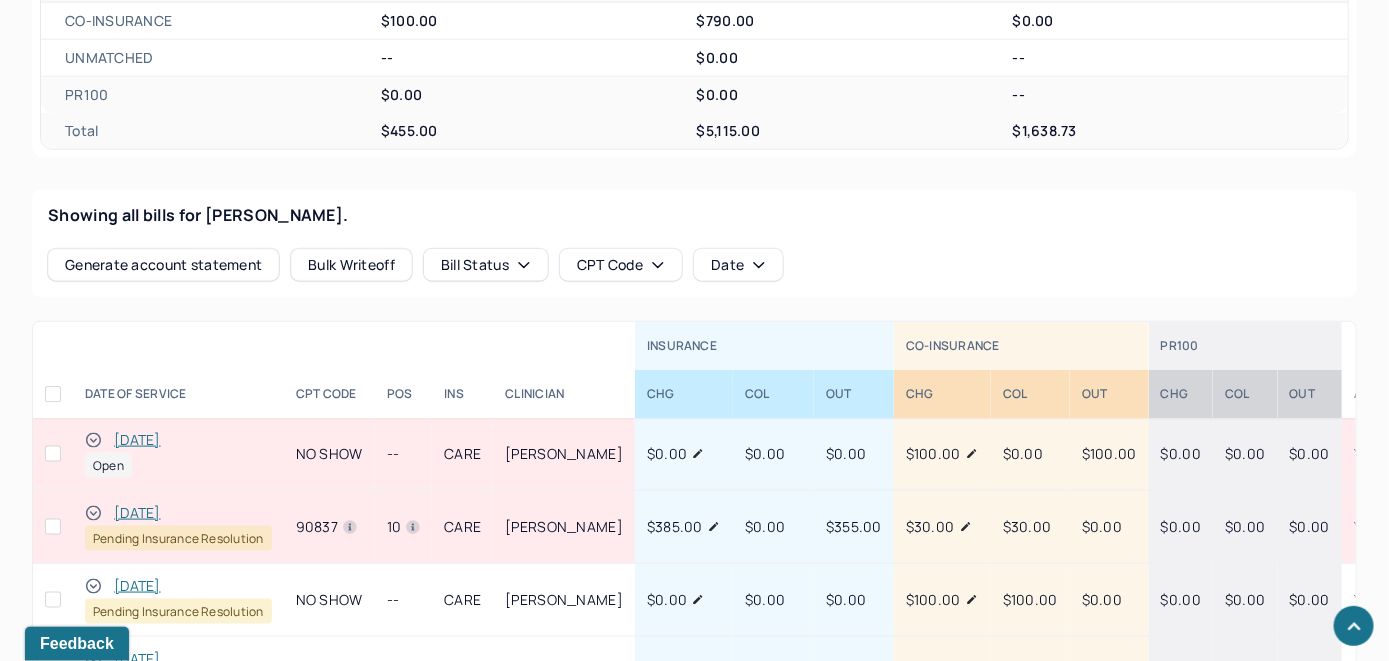 scroll, scrollTop: 799, scrollLeft: 0, axis: vertical 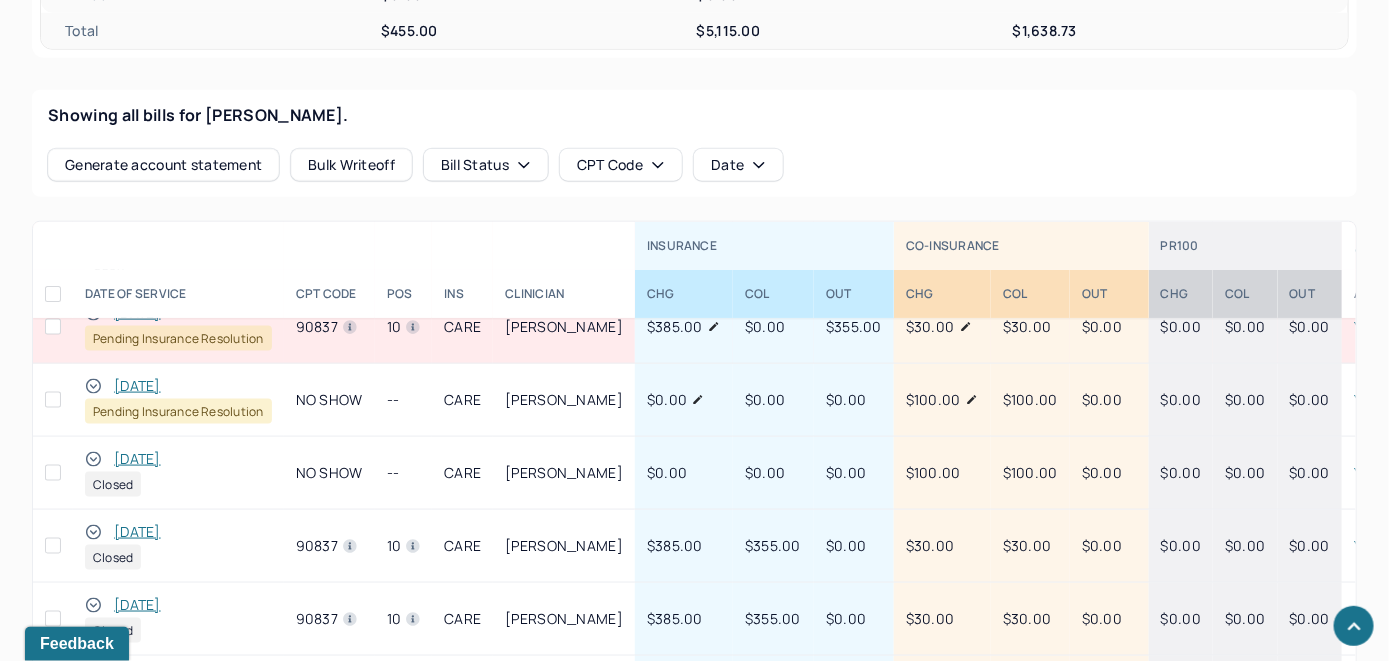 click 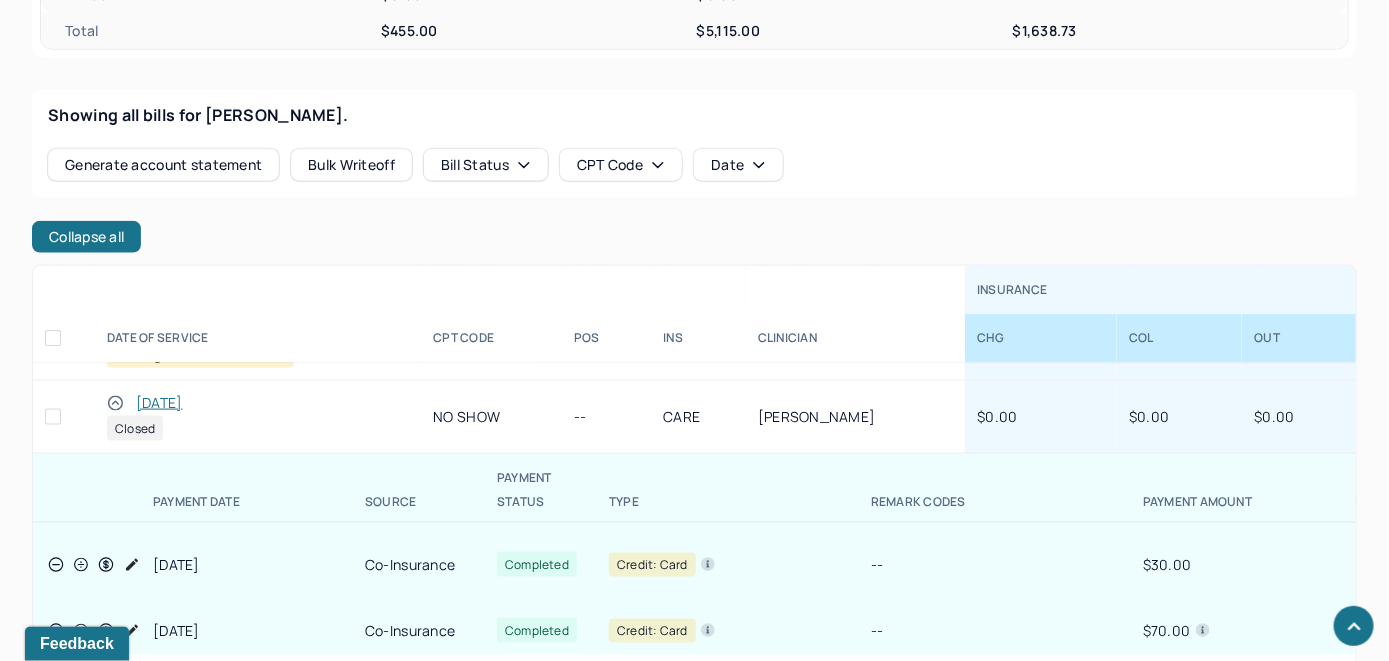 scroll, scrollTop: 300, scrollLeft: 0, axis: vertical 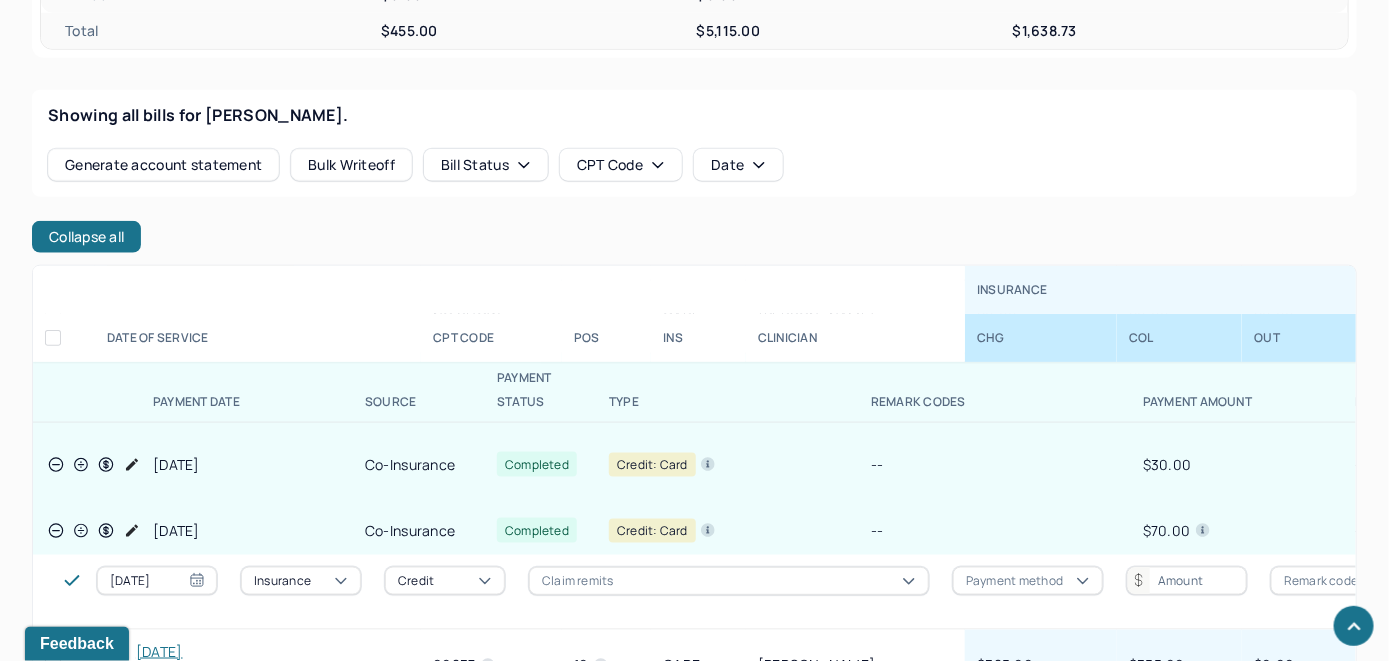 click on "[PERSON_NAME], [PERSON_NAME] active   Add flag     Edit               -- CLIENT CHART NUMBER HJLP797 PREFERRED NAME -- SEX [DEMOGRAPHIC_DATA] AGE [DEMOGRAPHIC_DATA]  yrs DATE OF BIRTH [DEMOGRAPHIC_DATA]  CONTACT [PHONE_NUMBER] EMAIL [EMAIL_ADDRESS][DOMAIN_NAME] PROVIDER [PERSON_NAME] LMHC DIAGNOSIS -- DIAGNOSIS CODE -- LAST SESSION [DATE] insurance provider CARELON FINANCIAL ASSISTANCE STATUS -- Address [STREET_ADDRESS][US_STATE] Consent to Sms No On Trial No Portal Activation No   Memo     Sessions history     Relations info     Insurance/Fees     Claims     Session Notes     Documents     Tasks    OUTSTANDING COLLECTED WRITE-OFF INSURANCE $355.00 $4,325.00 $1,638.73 CO-INSURANCE $100.00 $790.00 $0.00 UNMATCHED -- $0.00 -- PR100 $0.00 $0.00 -- Total $455.00 $5,115.00 $1,638.73 Showing all bills for [PERSON_NAME].    Generate account statement     Bulk Writeoff     Bill Status     CPT Code     Date     Collapse all   INSURANCE CO-INSURANCE PR100 DATE OF SERVICE CPT CODE pos Ins CLINICIAN CHG COL OUT CHG AA" at bounding box center (694, 409) 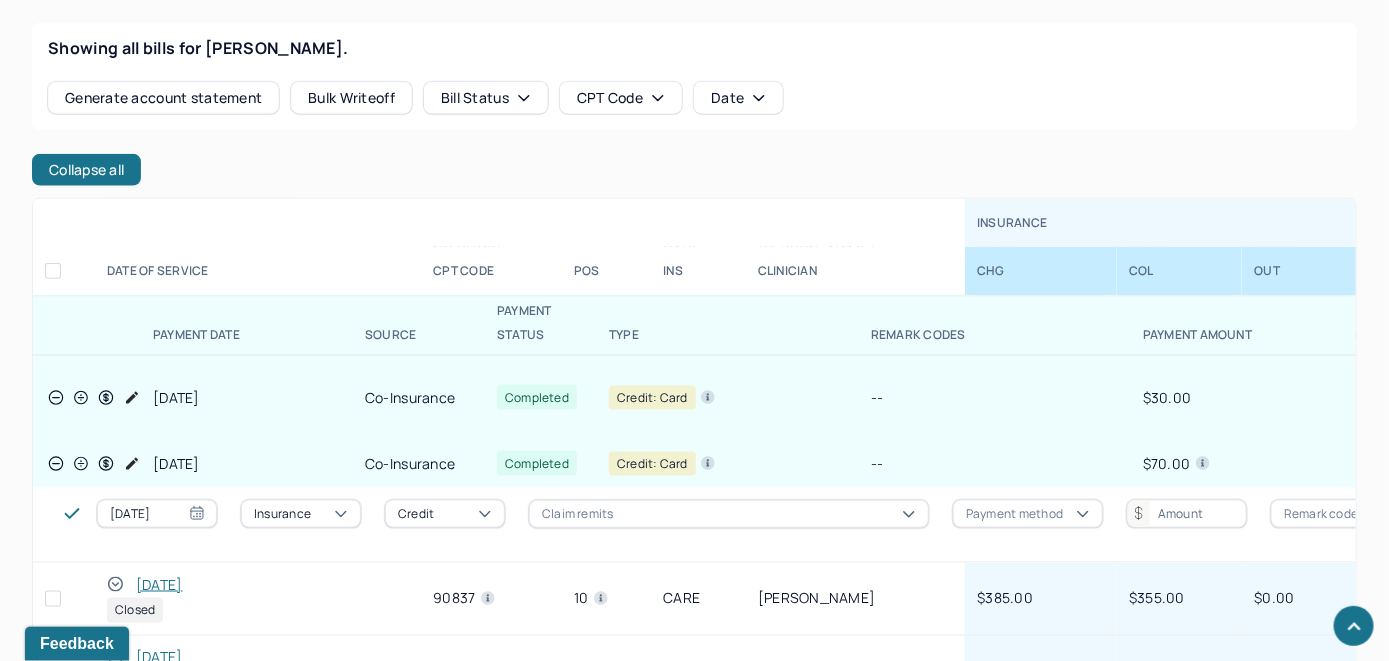 scroll, scrollTop: 899, scrollLeft: 0, axis: vertical 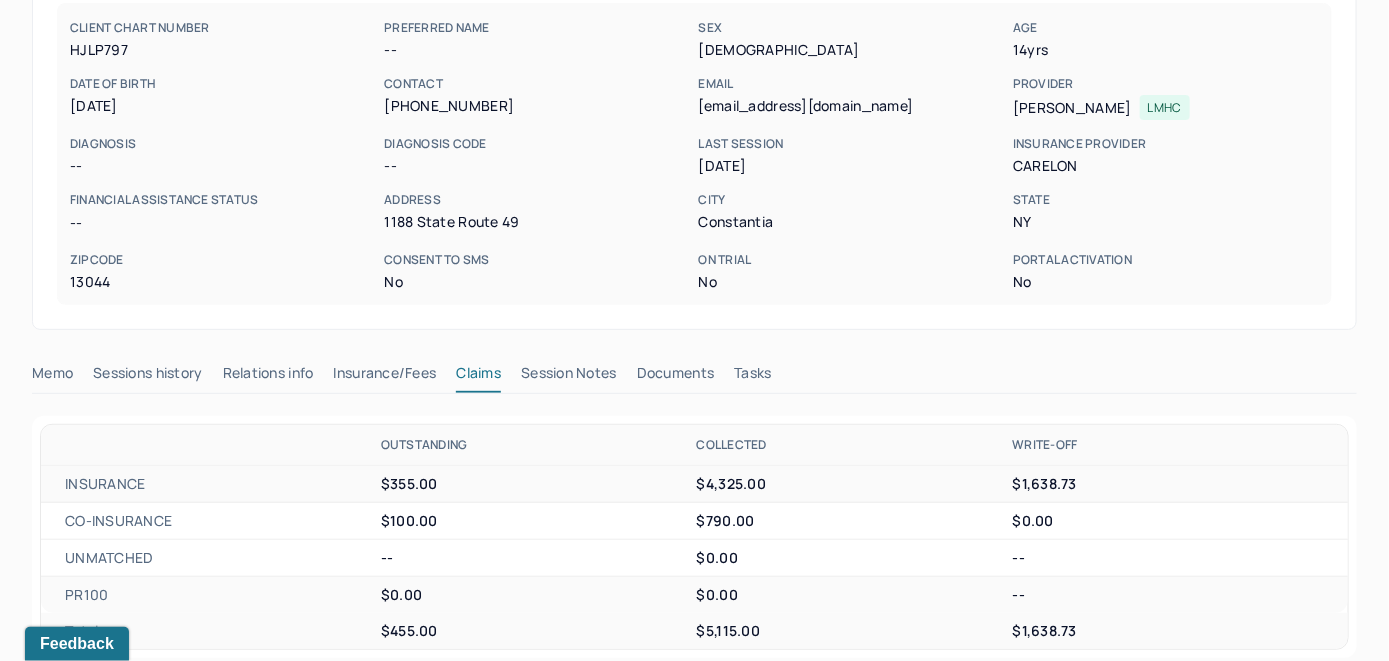 click on "Memo" at bounding box center [52, 377] 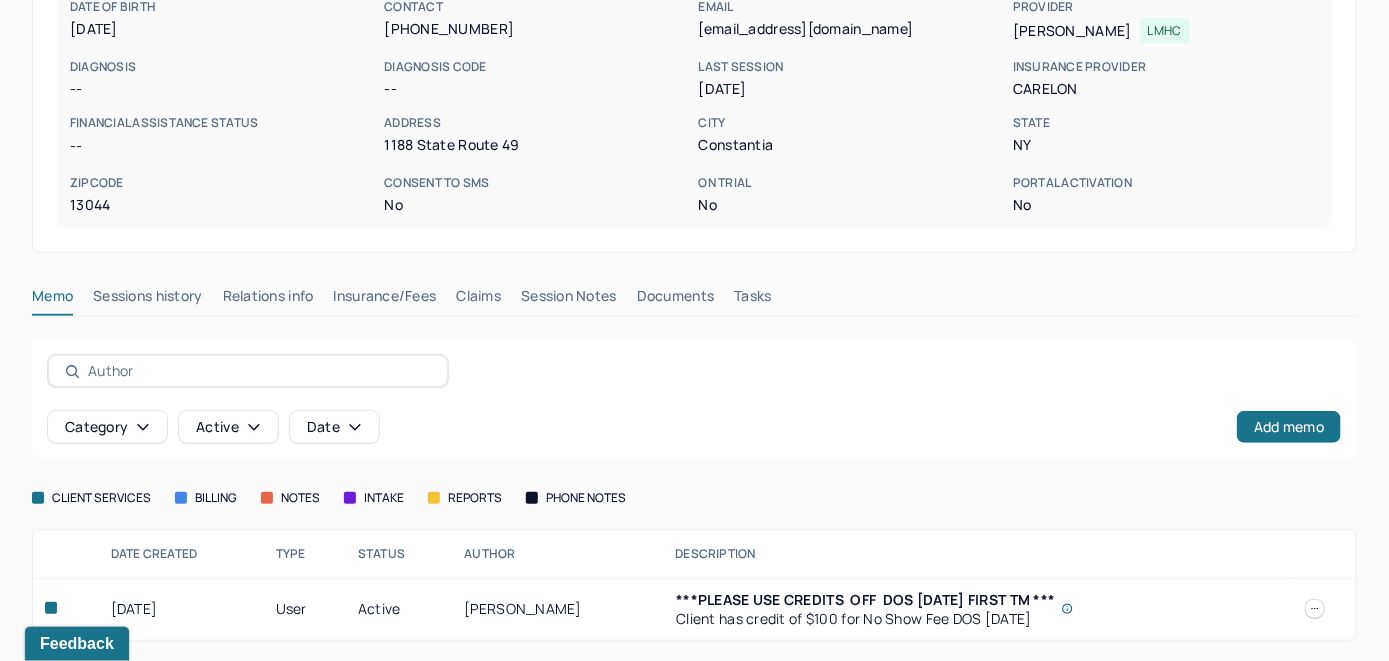 scroll, scrollTop: 299, scrollLeft: 0, axis: vertical 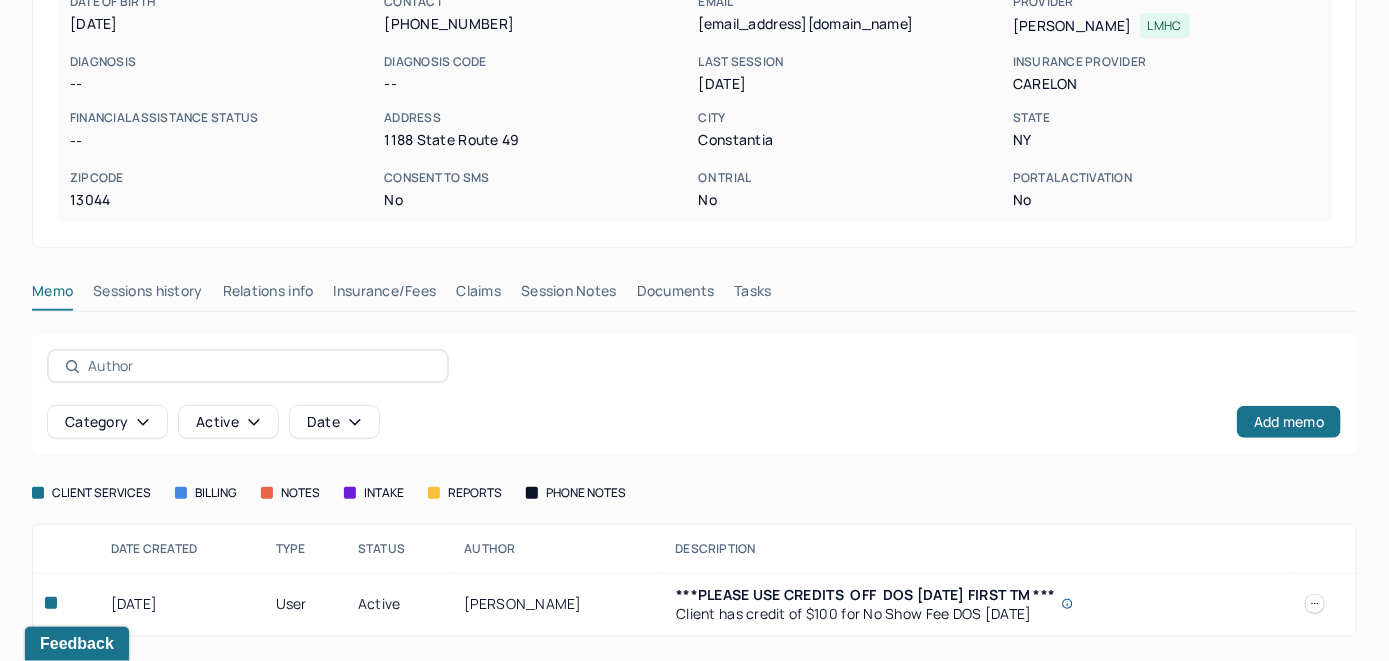 click at bounding box center (1315, 604) 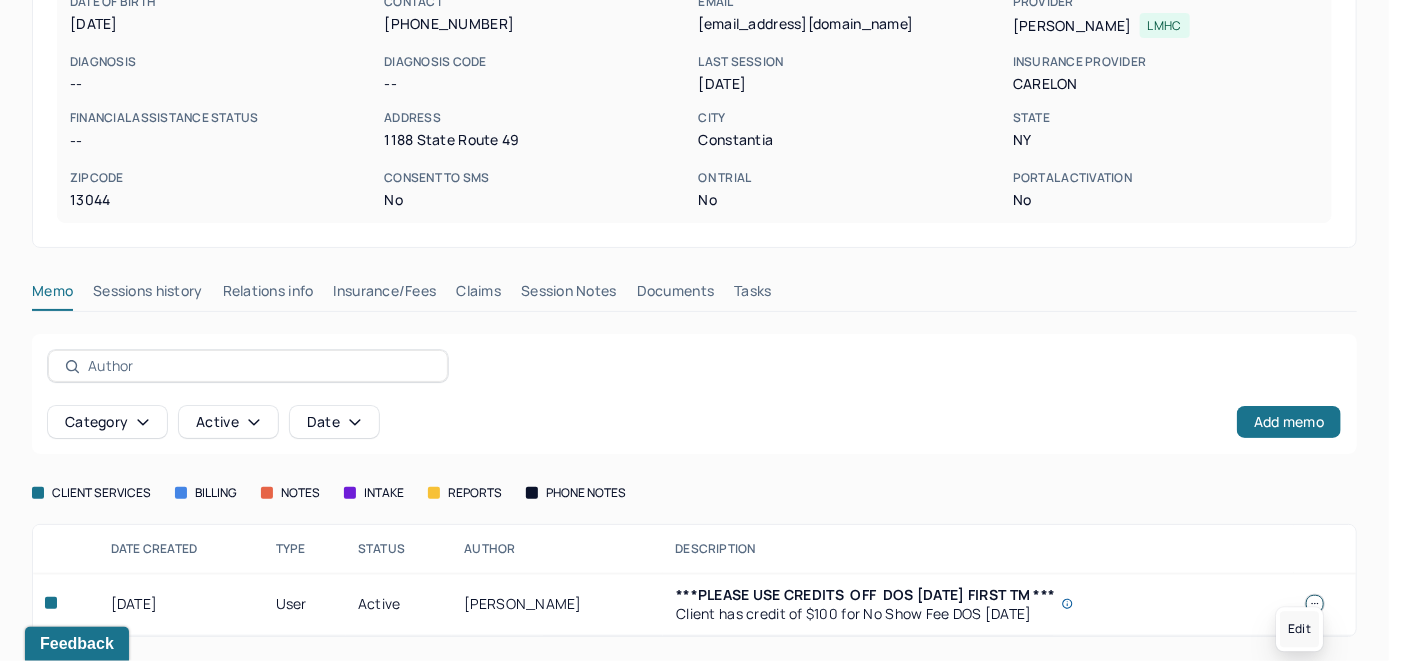 click on "Edit" at bounding box center (1299, 630) 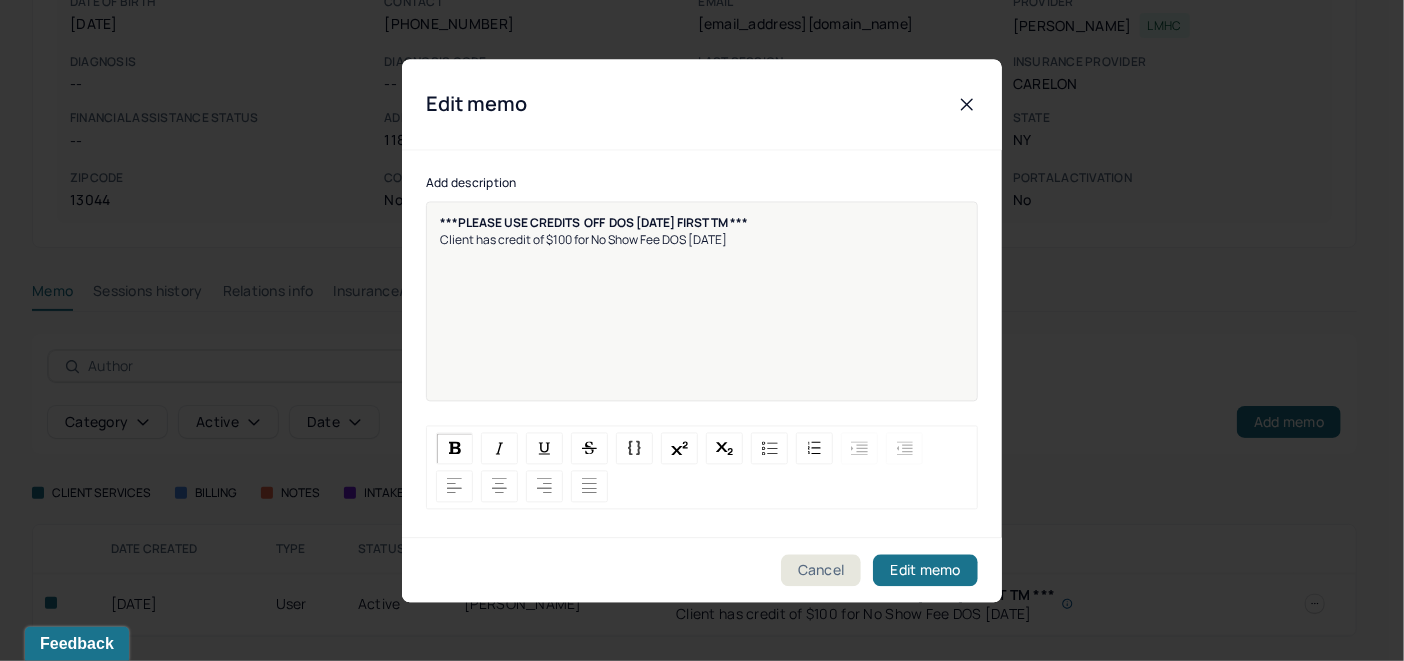 drag, startPoint x: 776, startPoint y: 267, endPoint x: 740, endPoint y: 241, distance: 44.407207 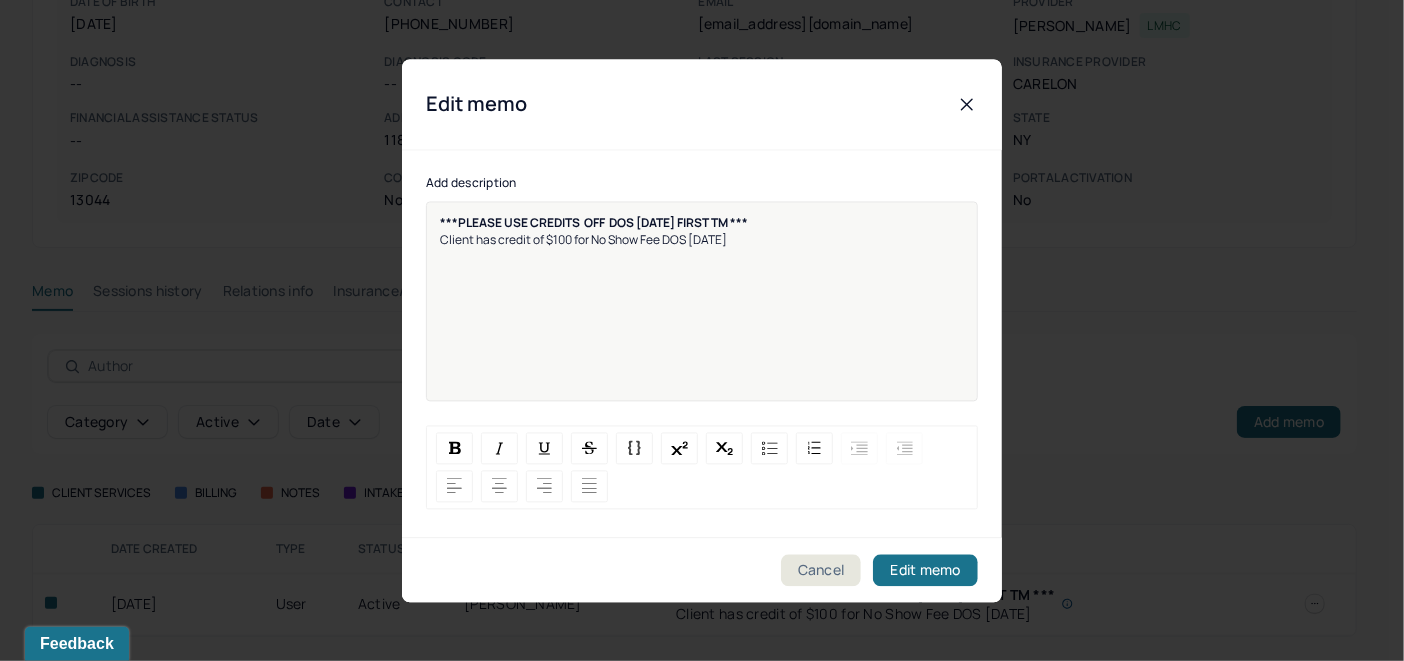 click on "***PLEASE USE CREDITS  OFF  DOS [DATE] FIRST TM ***" at bounding box center (702, 222) 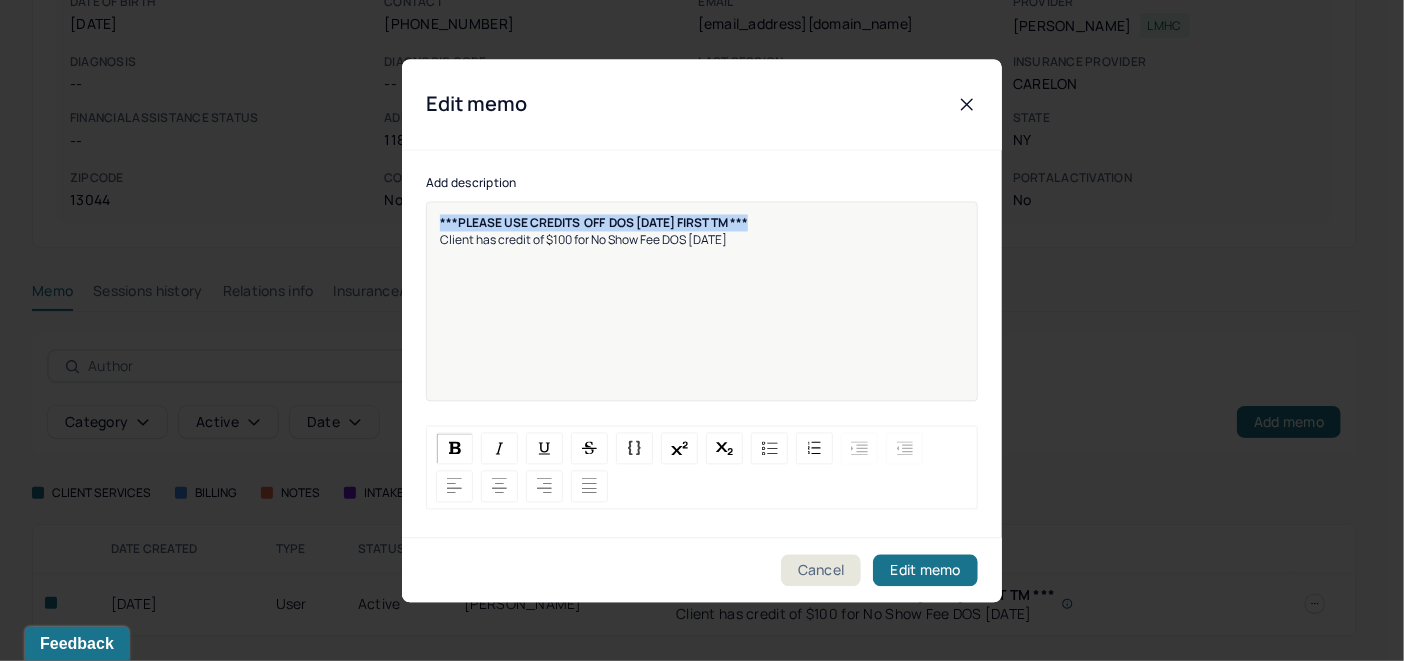 drag, startPoint x: 757, startPoint y: 224, endPoint x: 400, endPoint y: 209, distance: 357.31497 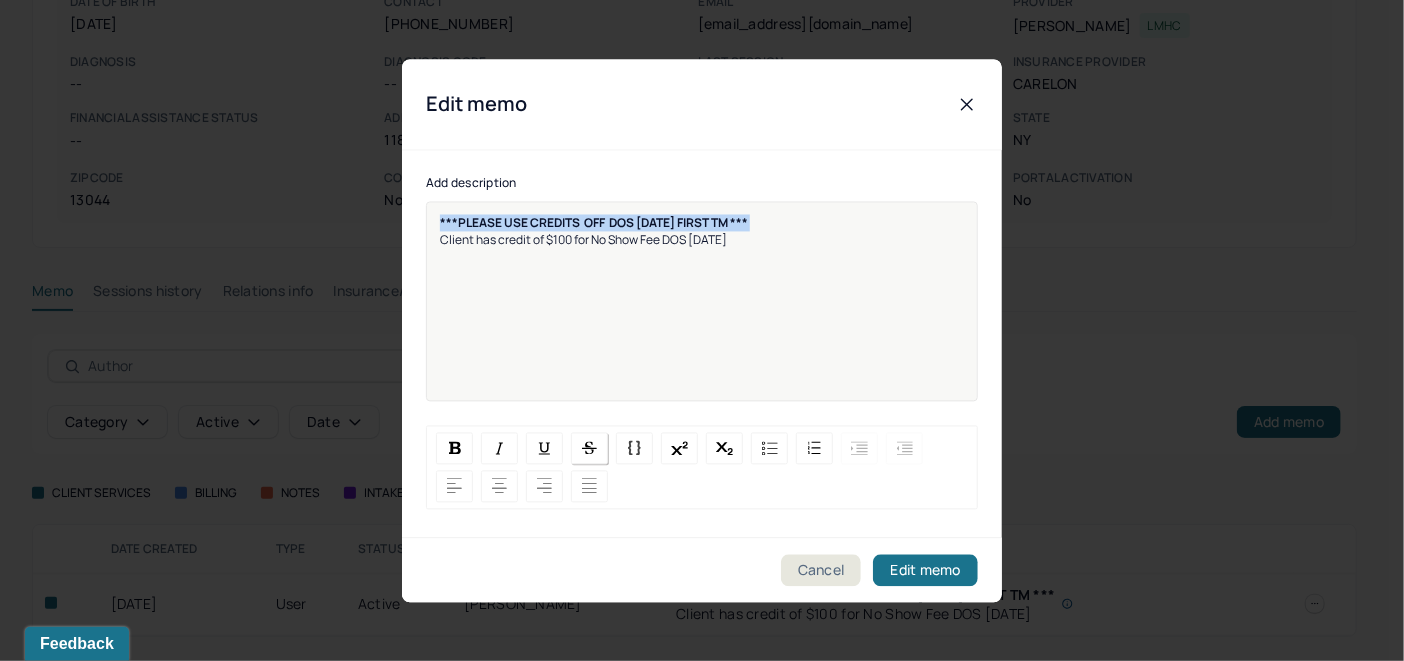 click at bounding box center [589, 448] 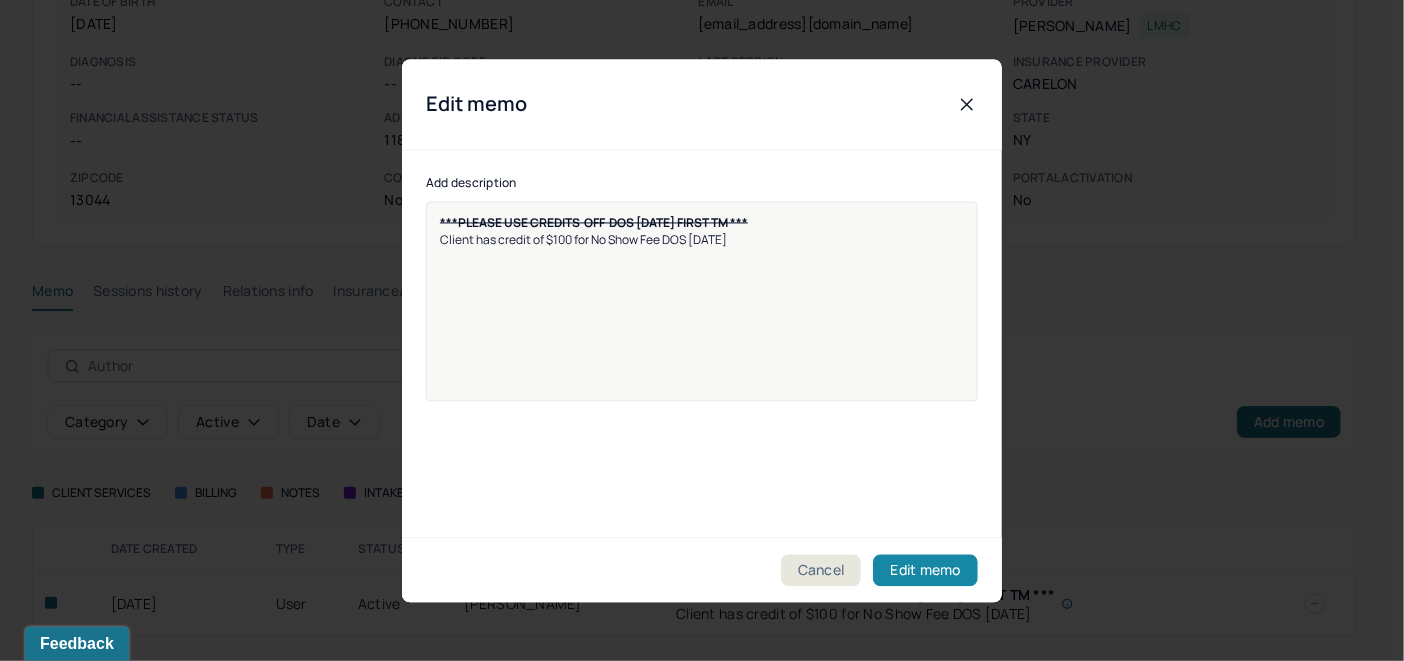 click on "Edit memo" at bounding box center [925, 570] 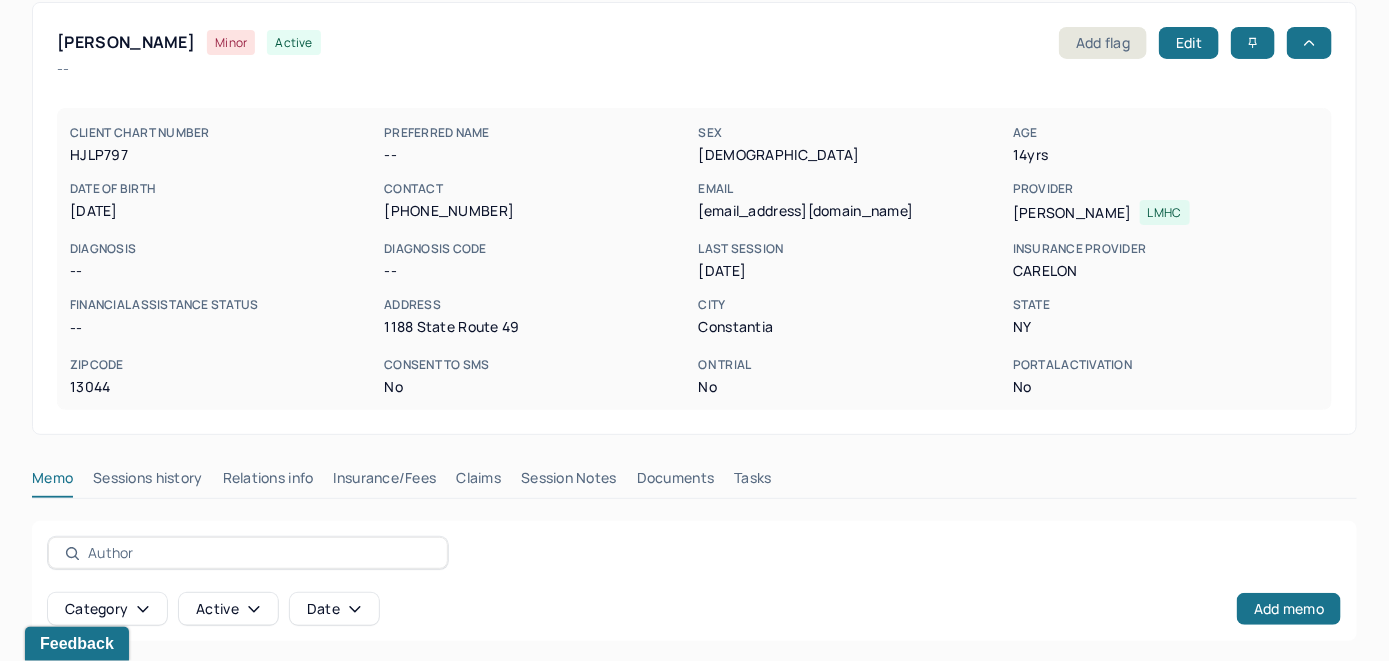 scroll, scrollTop: 200, scrollLeft: 0, axis: vertical 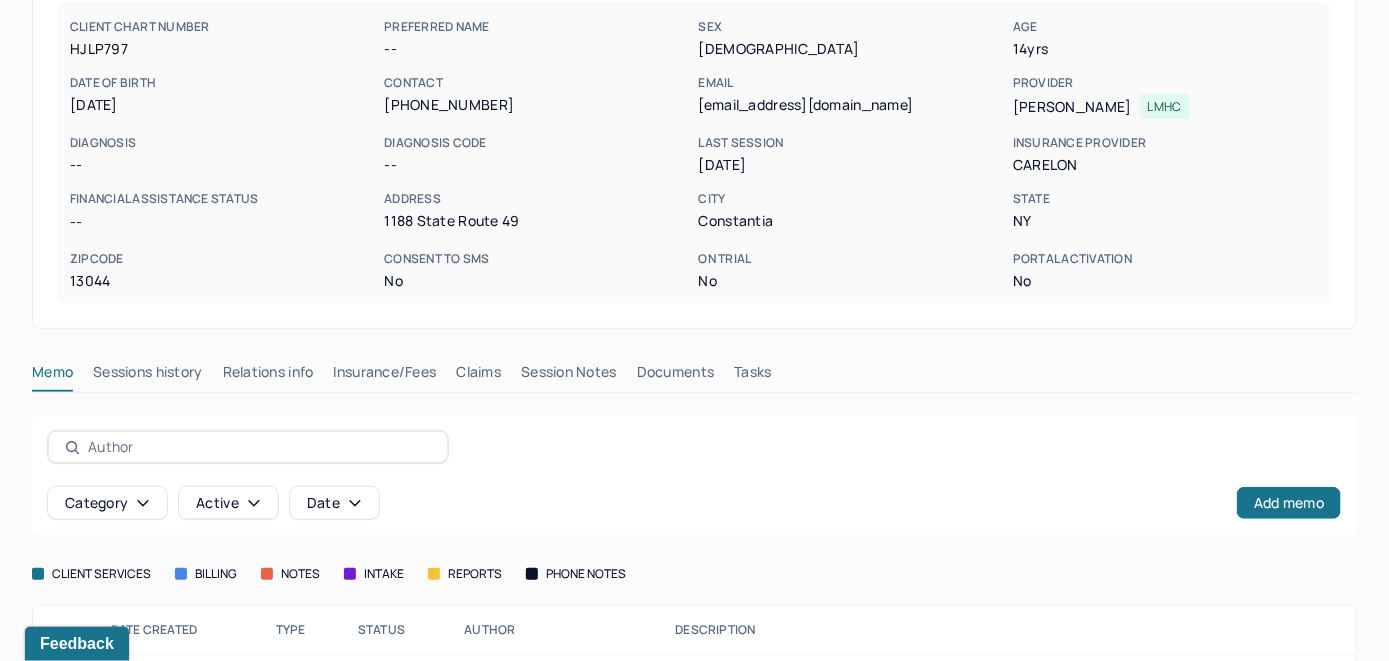 click on "Claims" at bounding box center [478, 376] 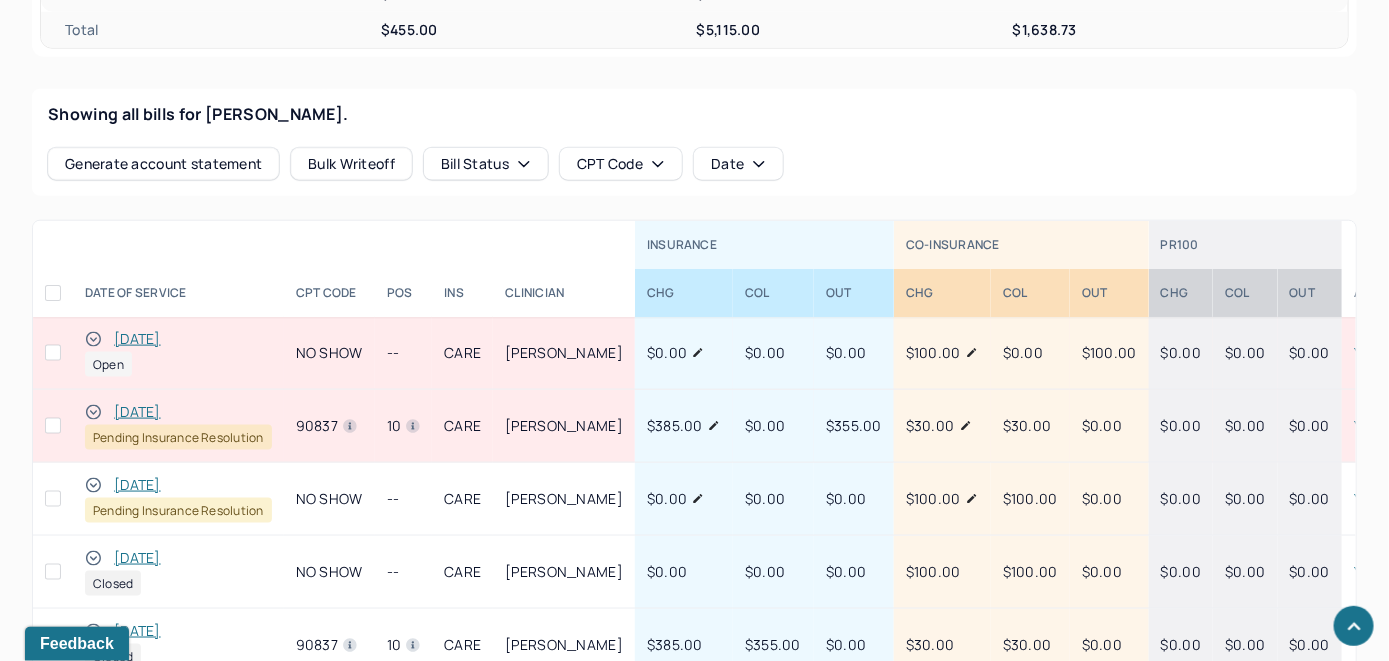 scroll, scrollTop: 735, scrollLeft: 0, axis: vertical 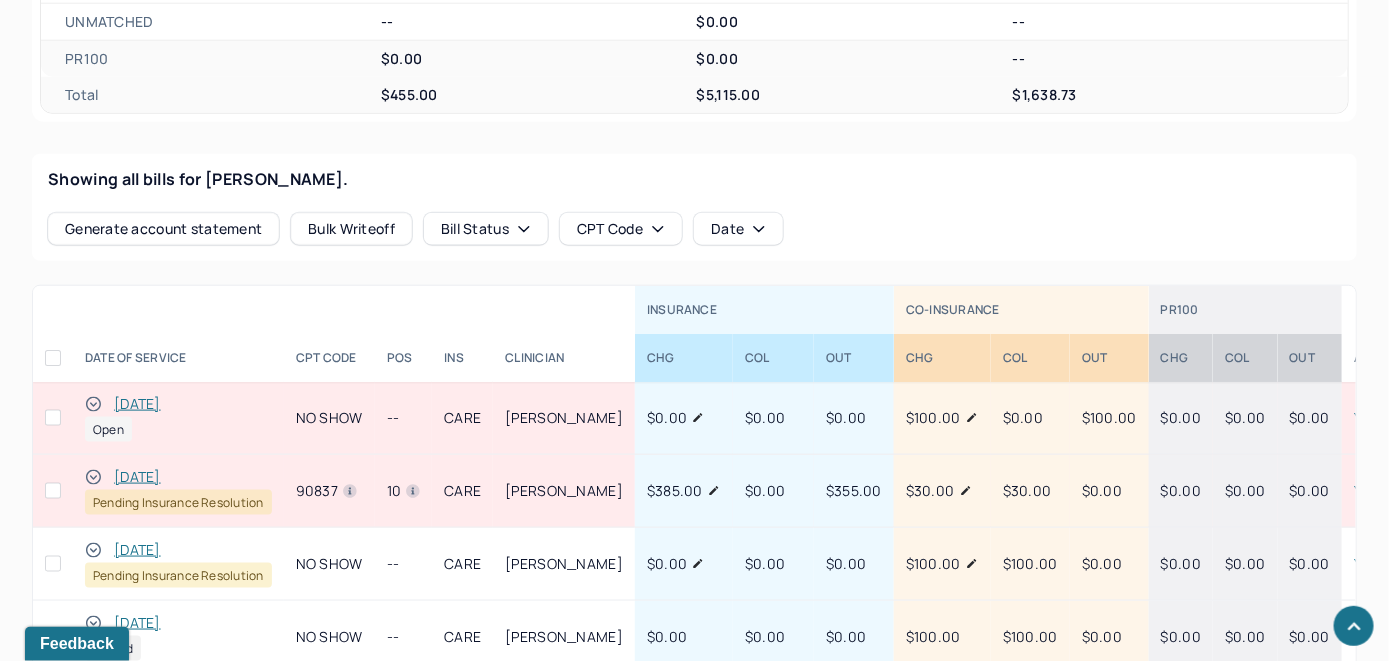 click on "[DATE] Open" at bounding box center (178, 418) 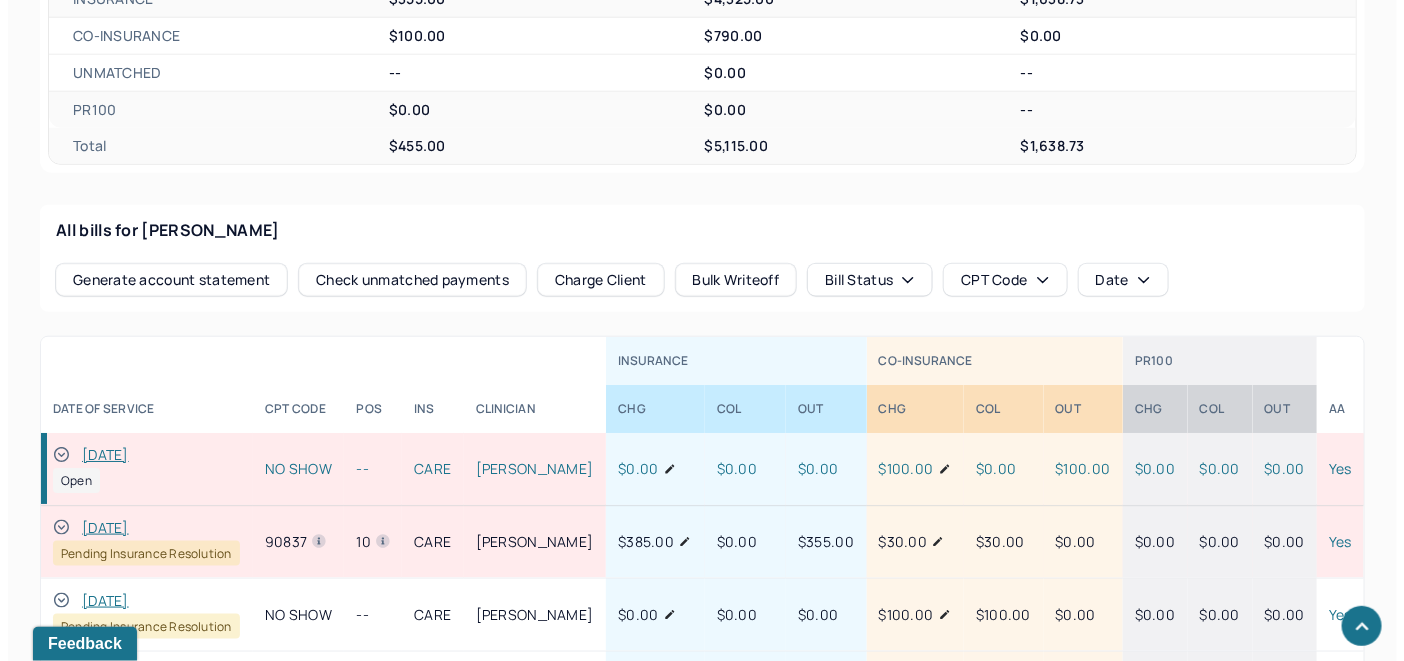 scroll, scrollTop: 735, scrollLeft: 0, axis: vertical 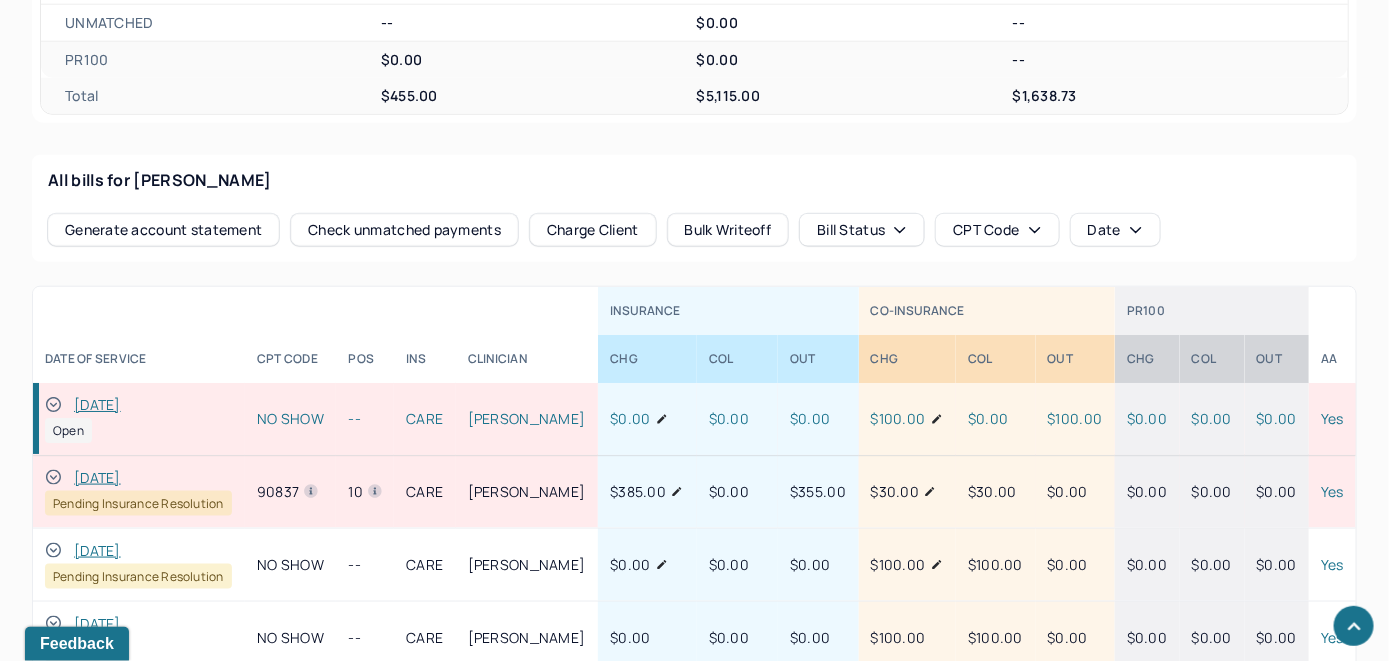 click on "Check unmatched payments" at bounding box center (404, 230) 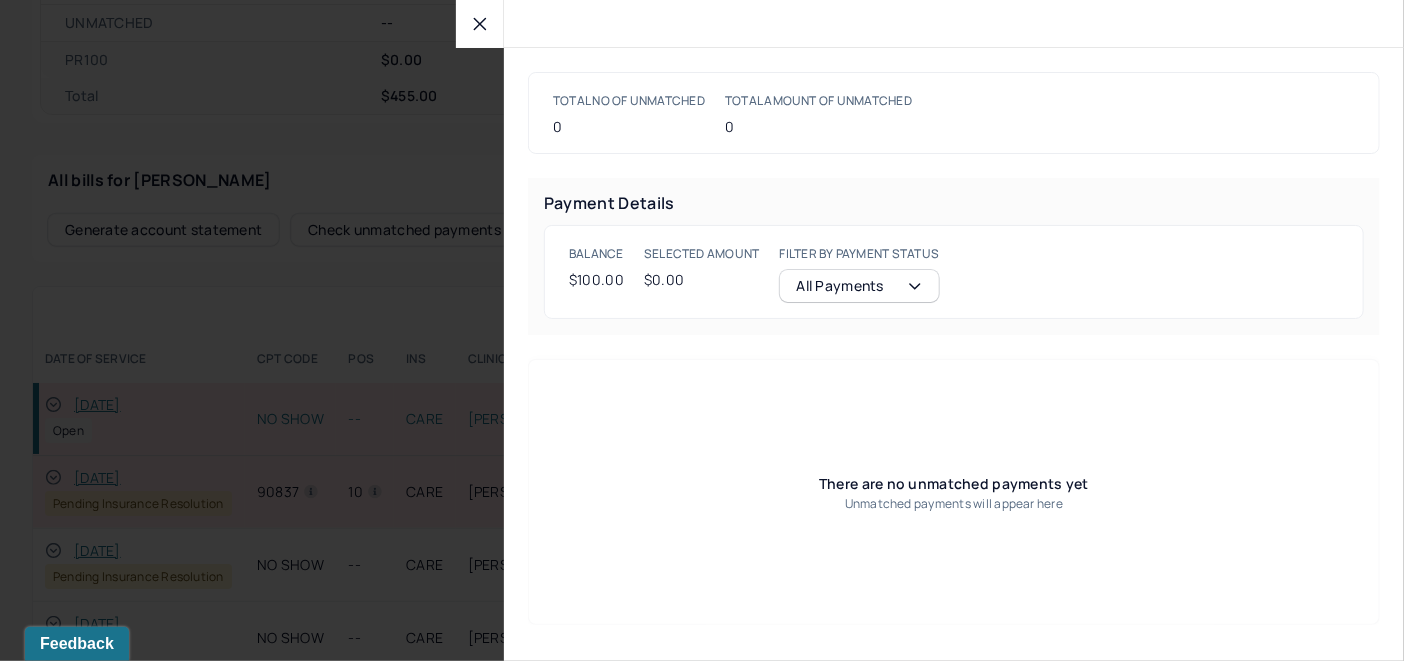 scroll, scrollTop: 738, scrollLeft: 0, axis: vertical 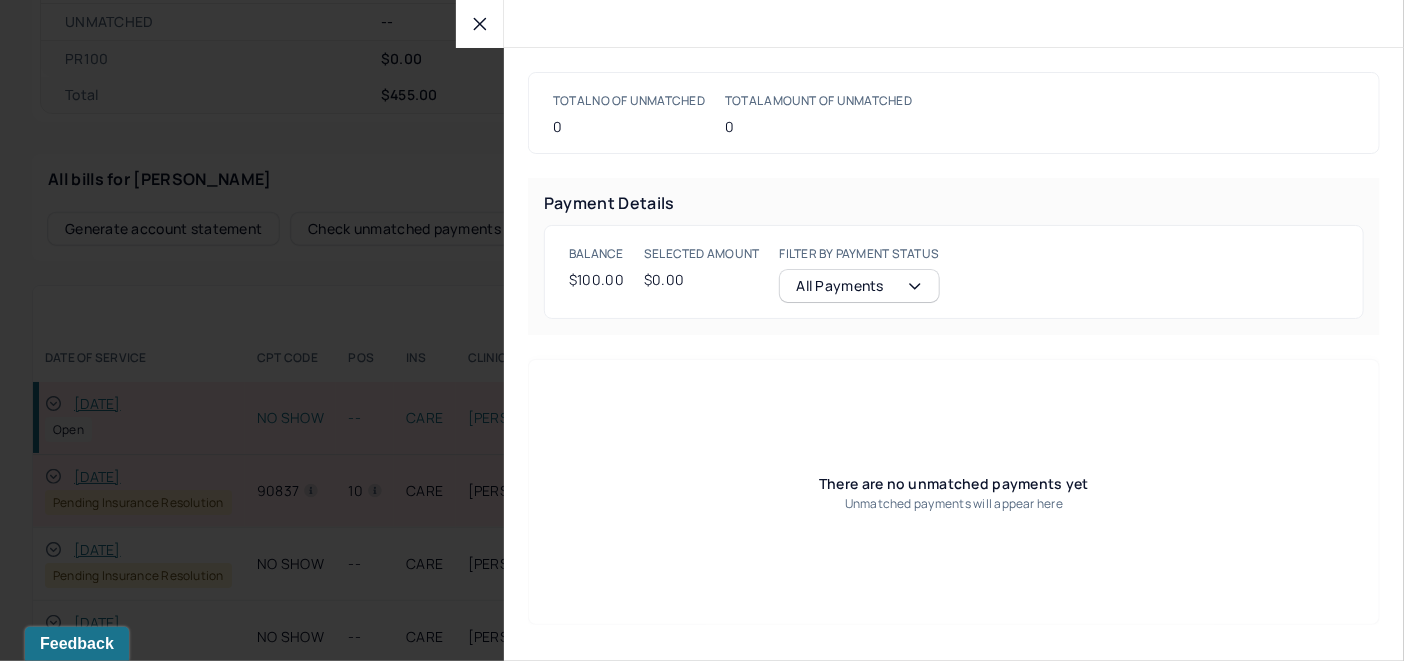 click 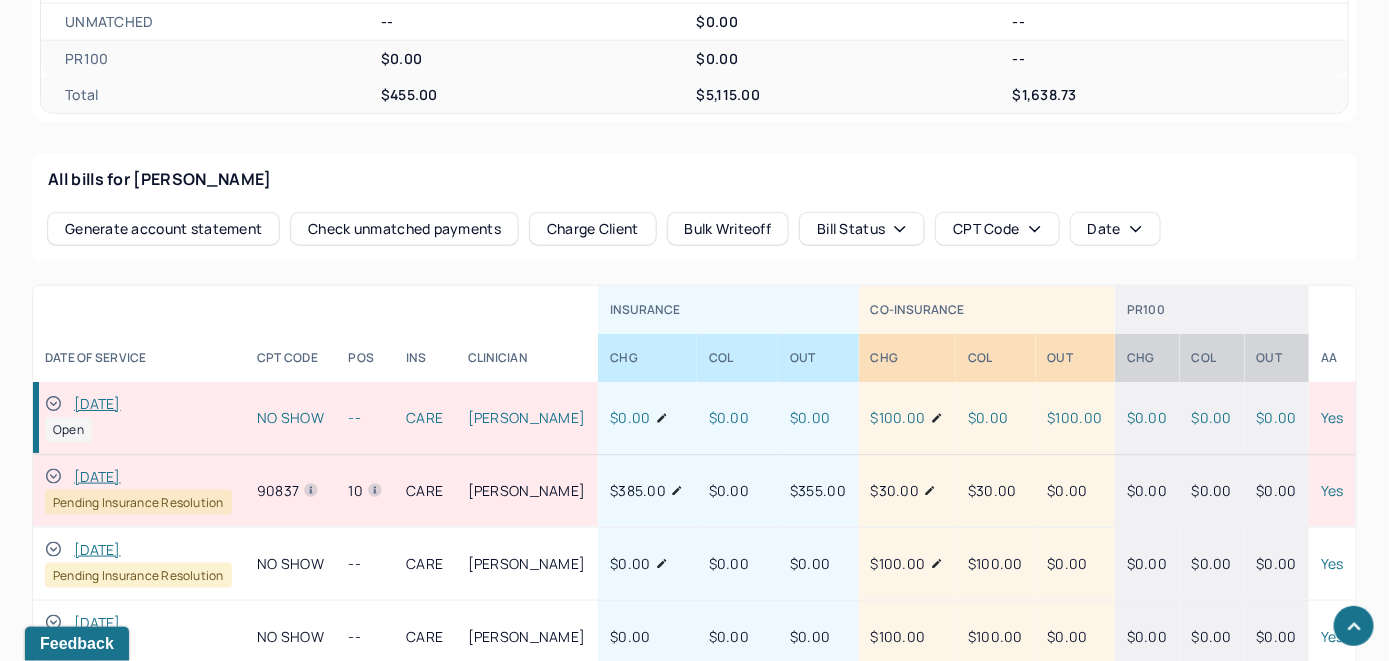 click on "Charge Client" at bounding box center [593, 229] 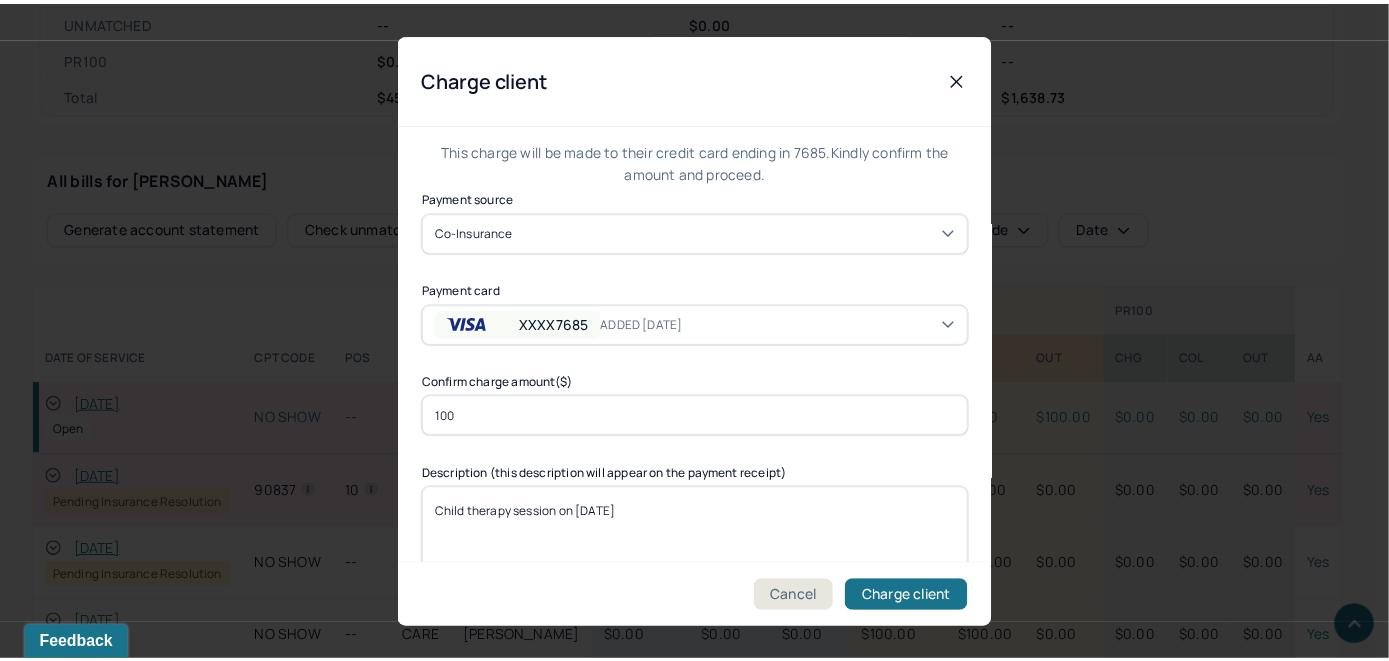 scroll, scrollTop: 121, scrollLeft: 0, axis: vertical 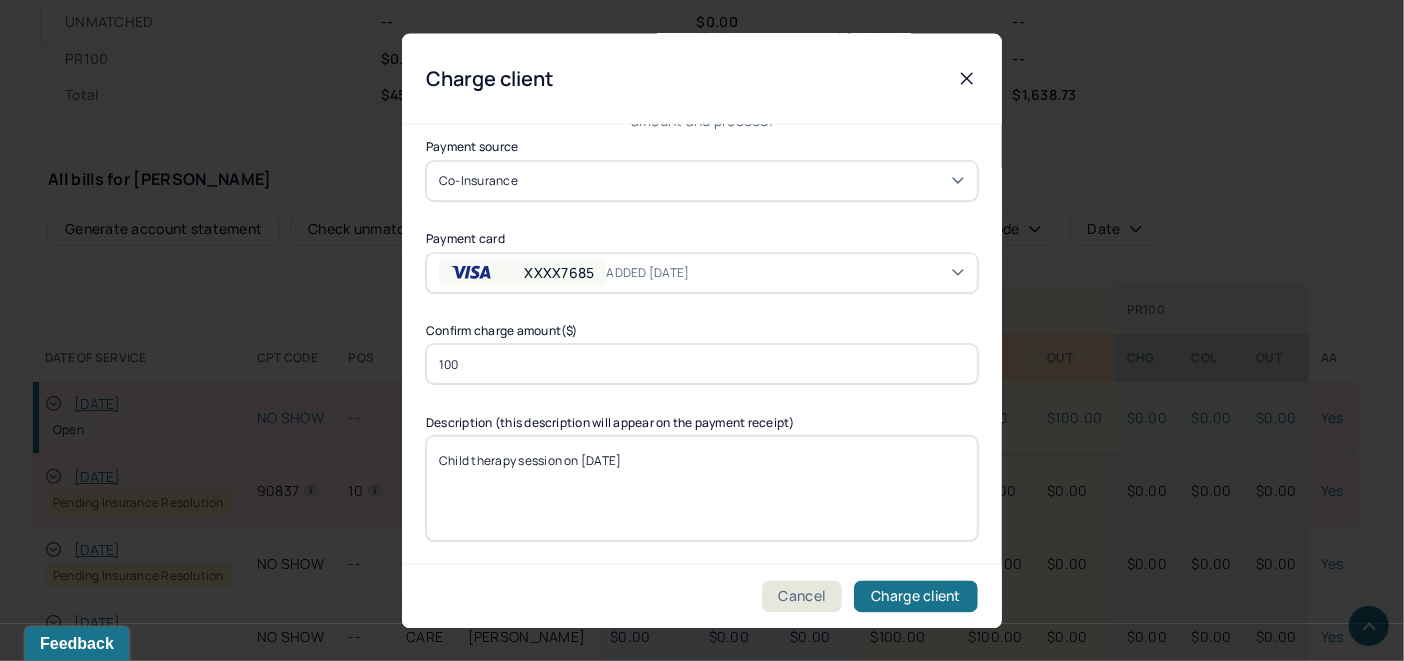 click on "Child therapy session on [DATE]" at bounding box center (702, 488) 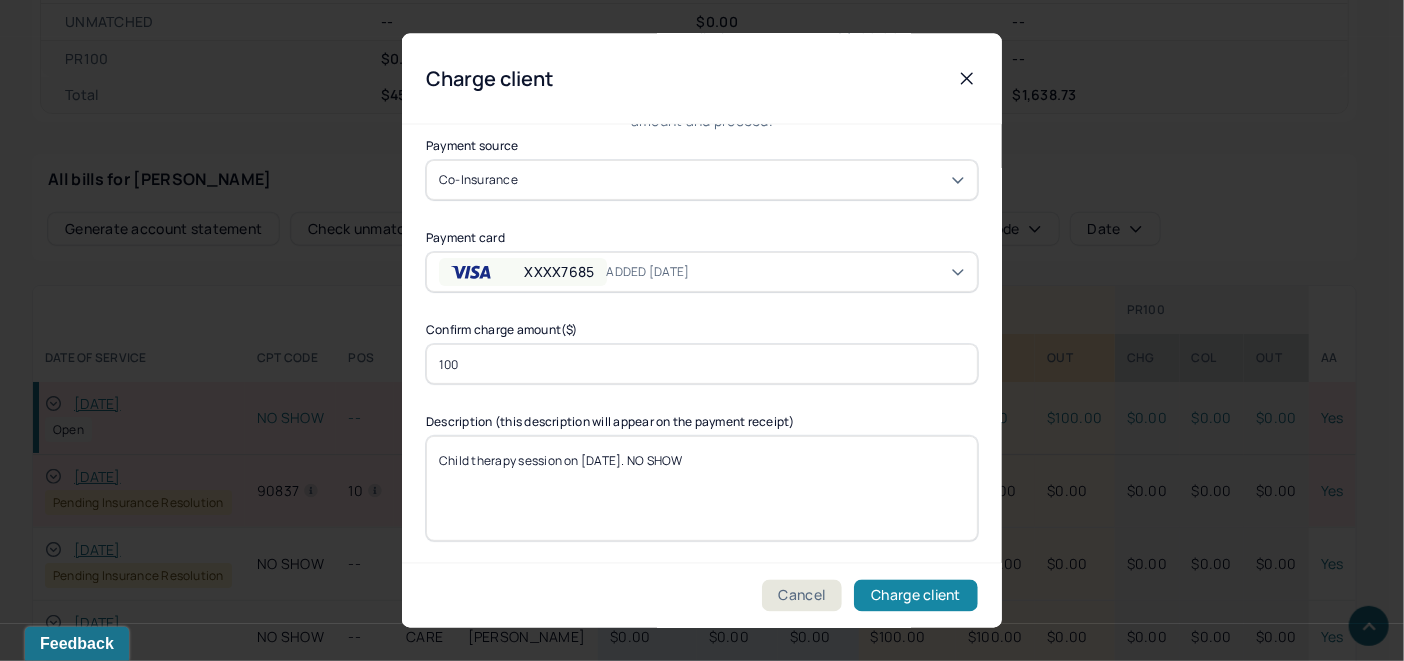 type on "Child therapy session on [DATE]. NO SHOW" 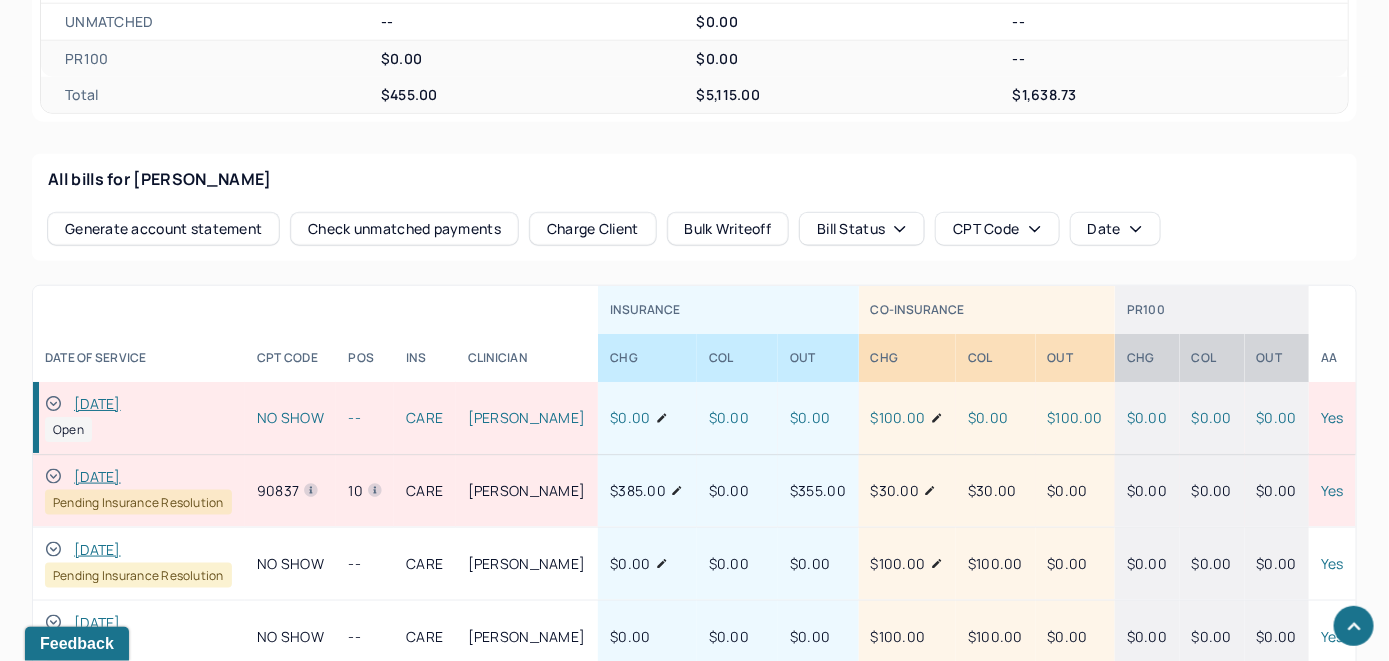 click 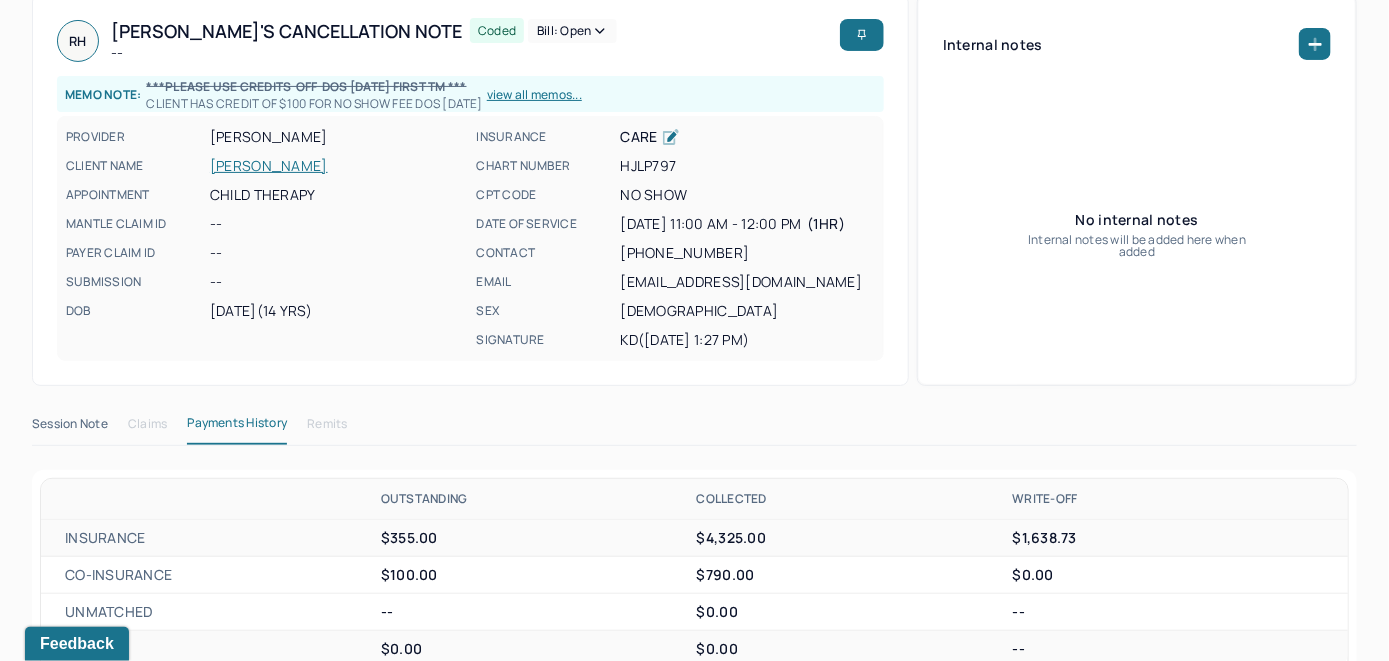 scroll, scrollTop: 0, scrollLeft: 0, axis: both 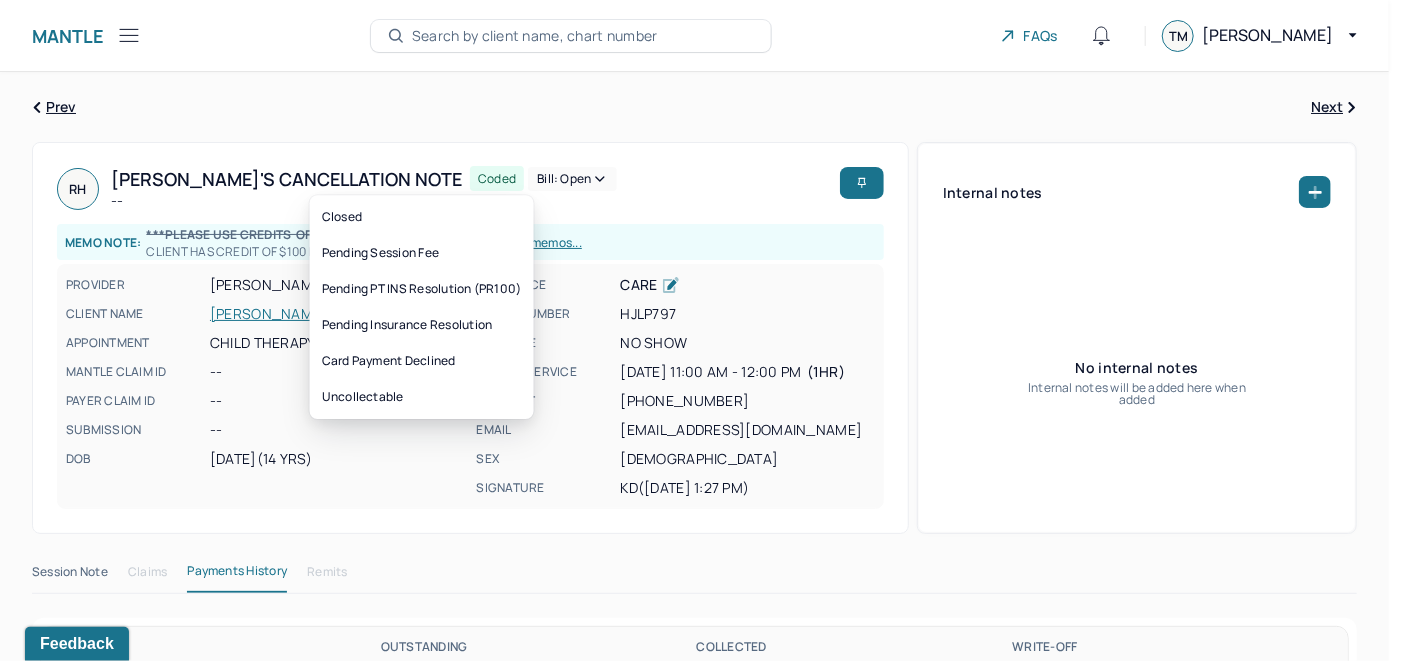 click on "Bill: Open" at bounding box center (572, 179) 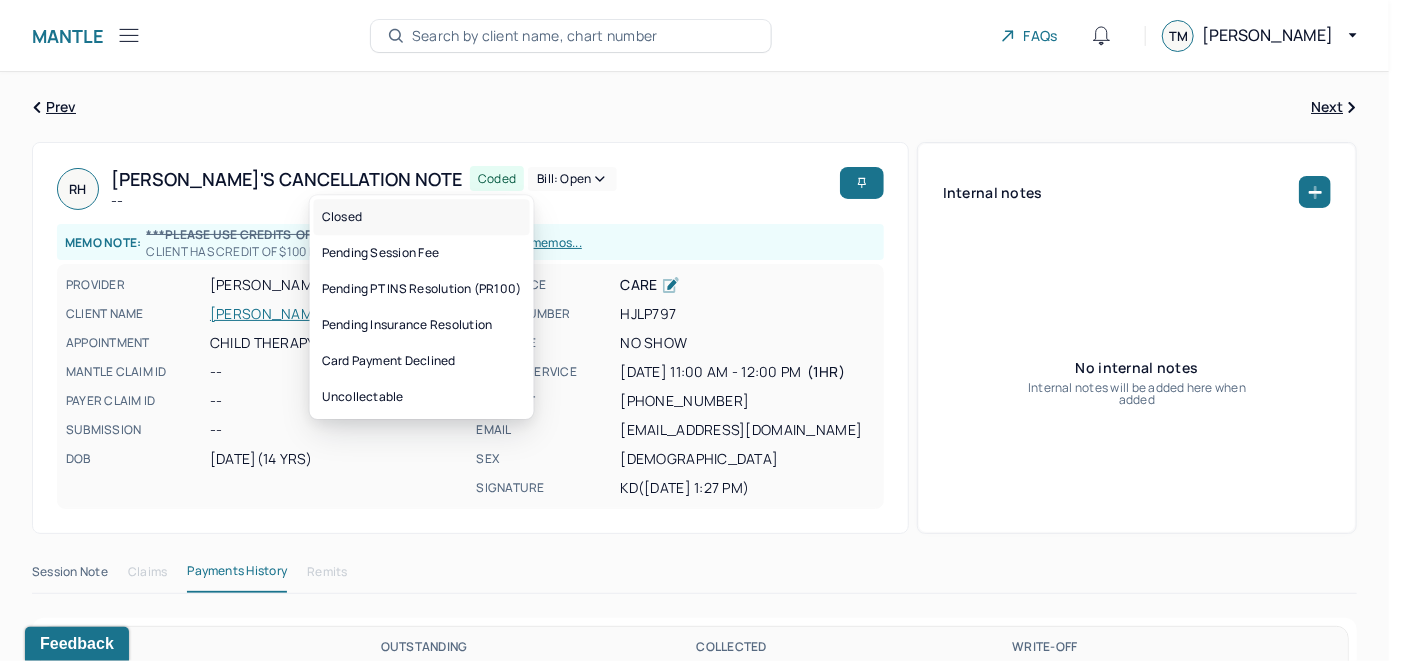 click on "Closed" at bounding box center [422, 217] 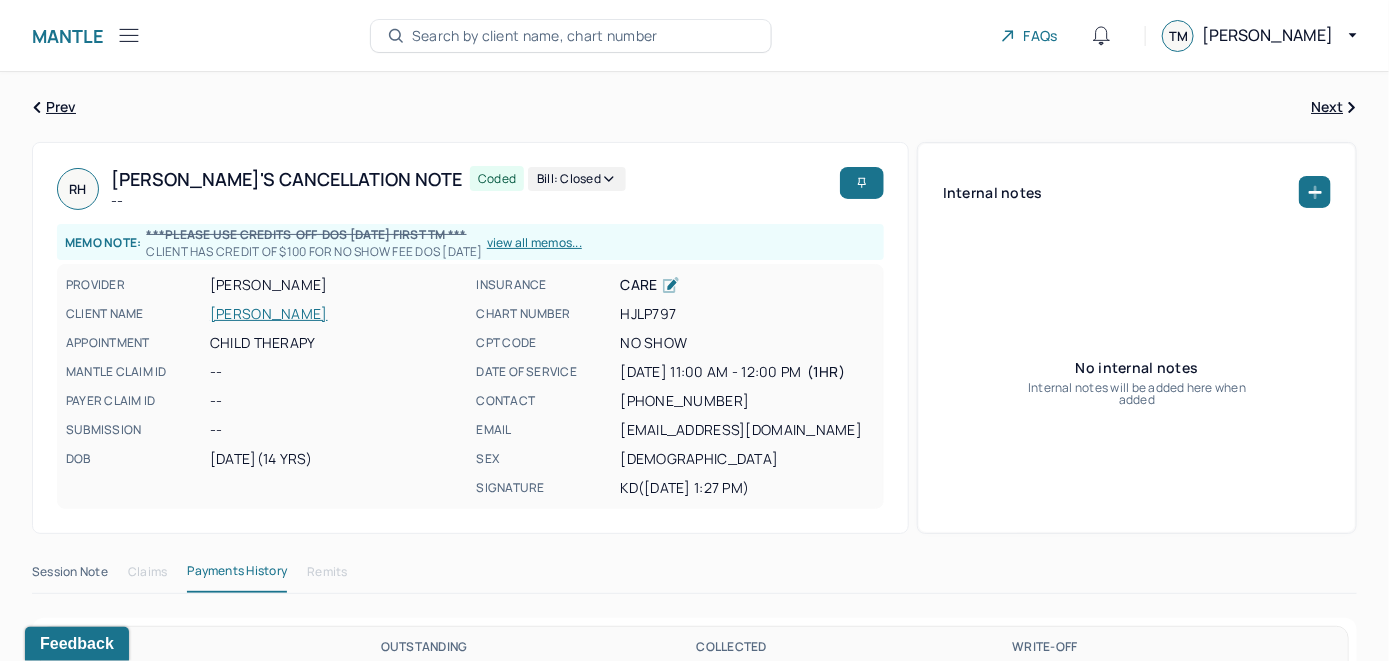click on "Search by client name, chart number" at bounding box center [535, 36] 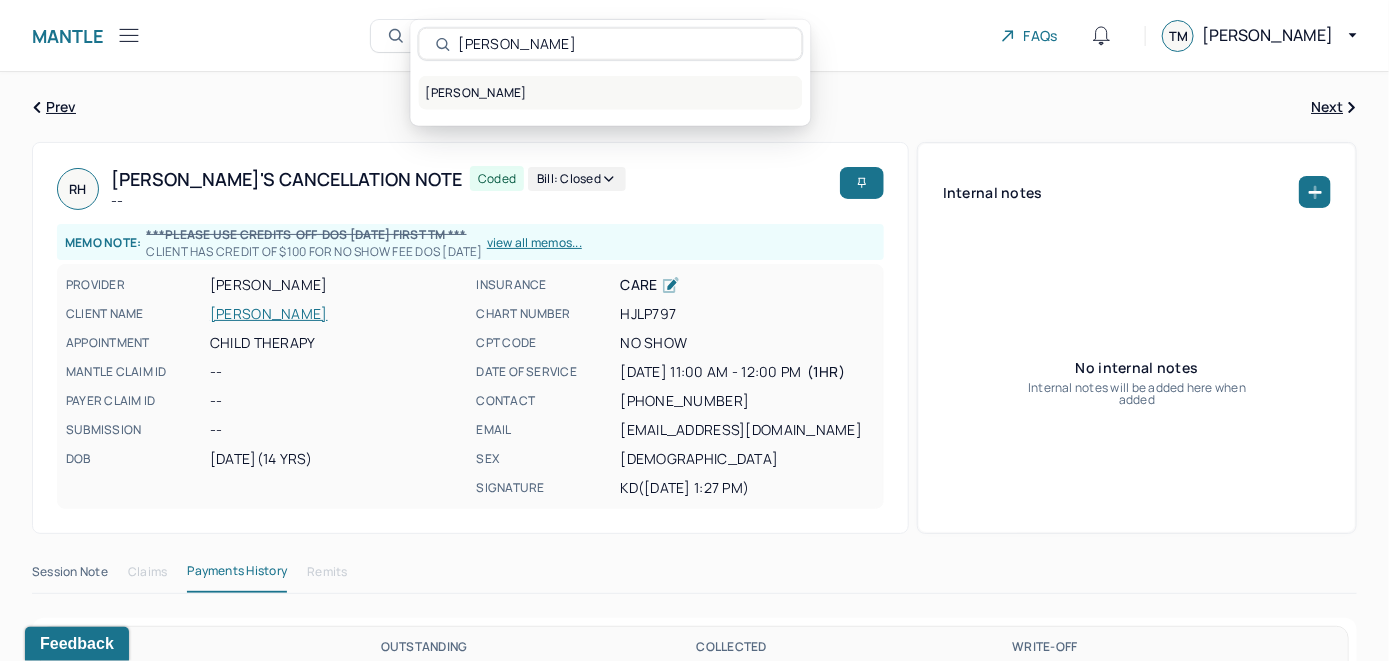type on "[PERSON_NAME]" 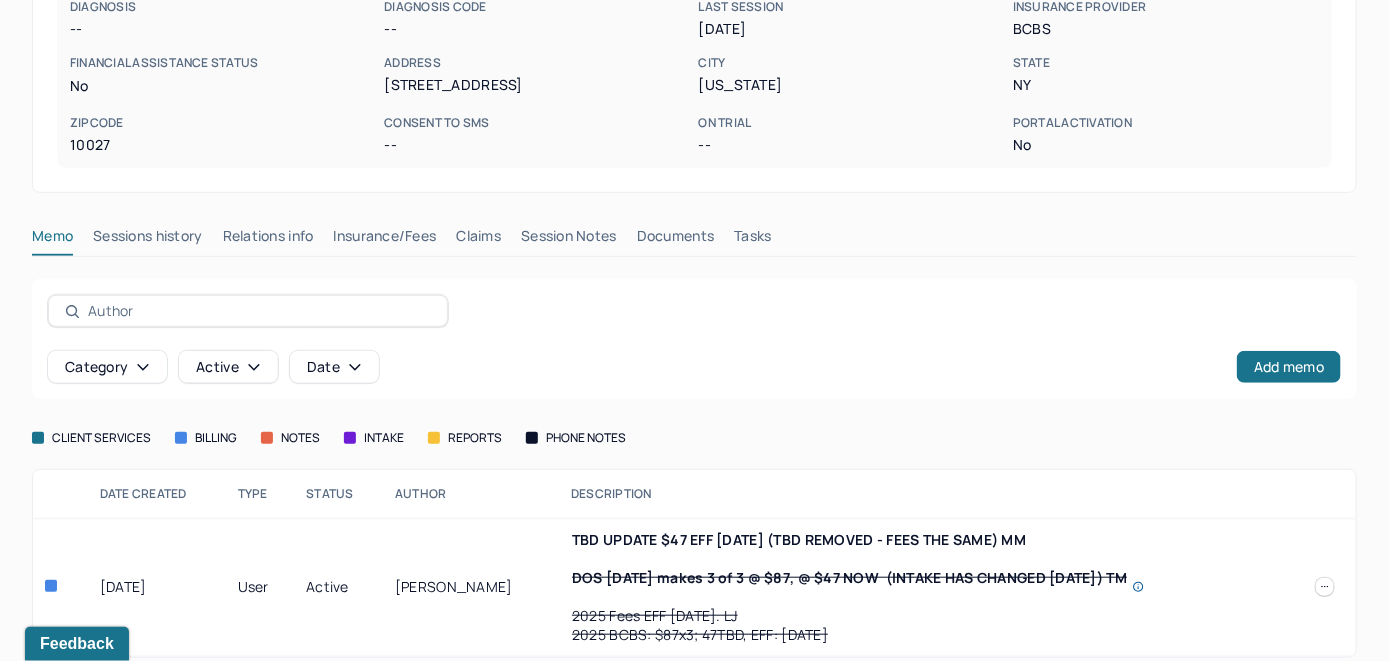 scroll, scrollTop: 357, scrollLeft: 0, axis: vertical 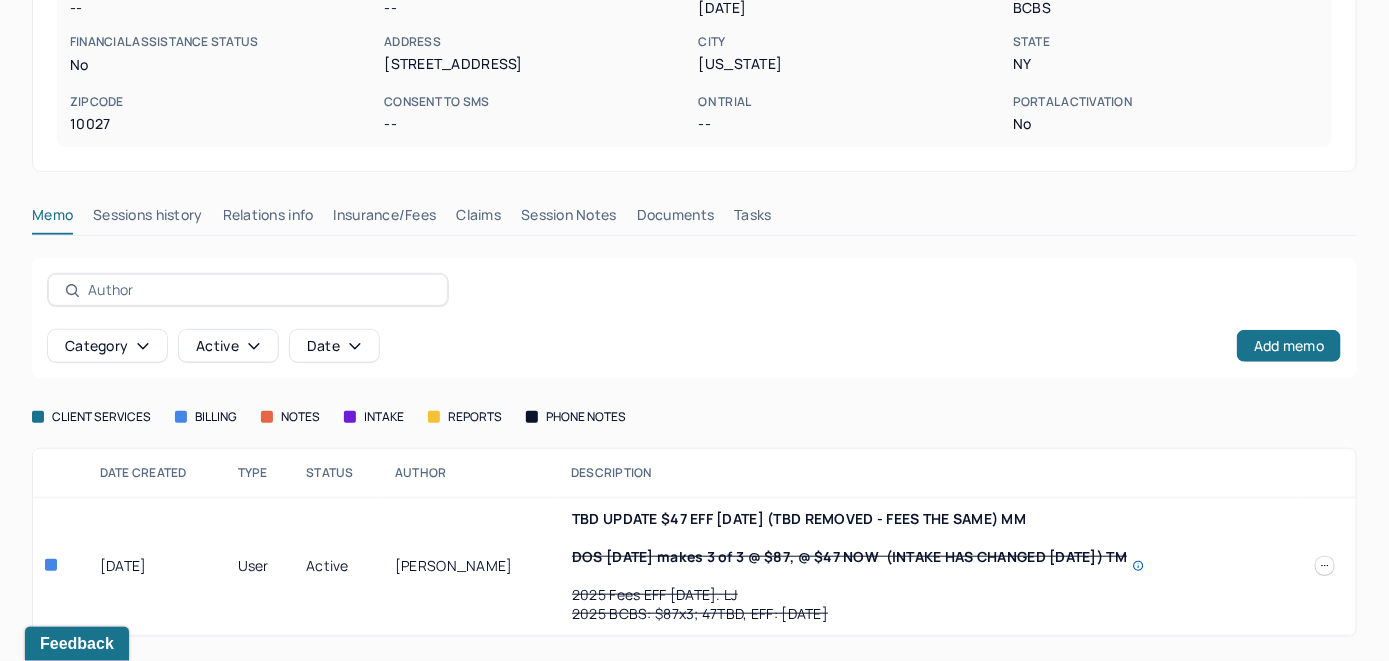 click on "Insurance/Fees" at bounding box center [385, 219] 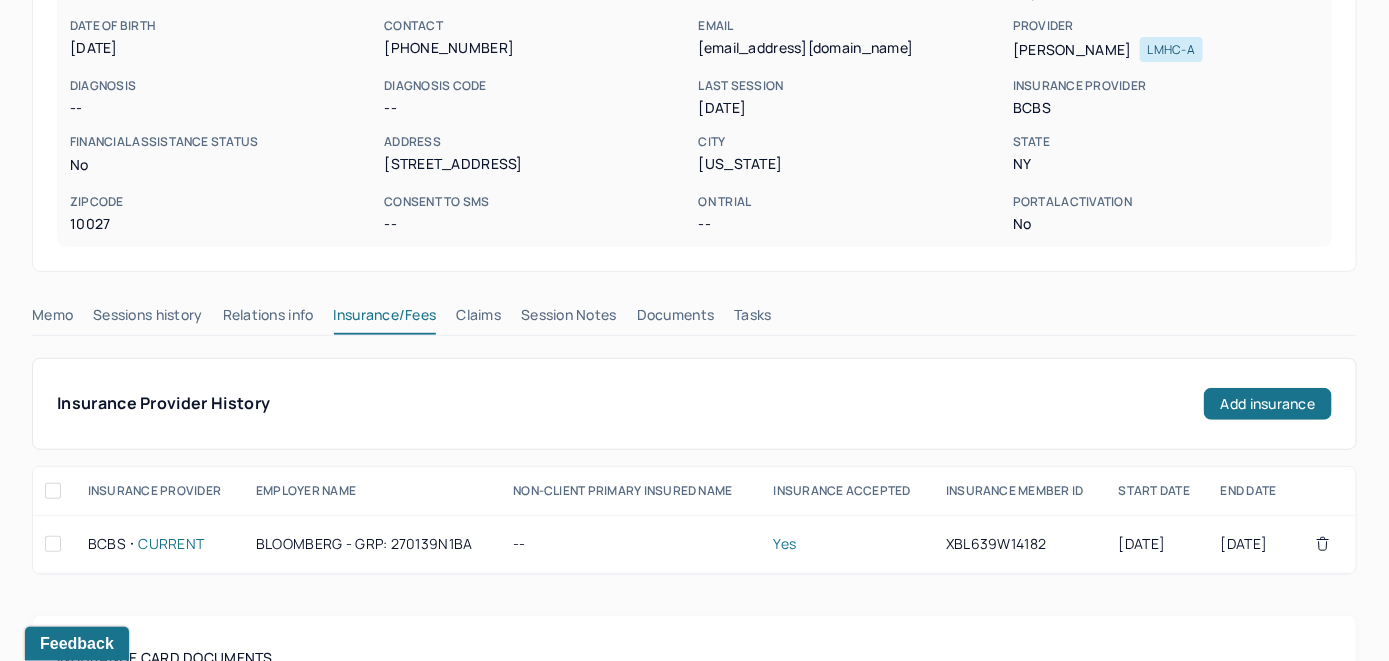 click on "Claims" at bounding box center [478, 319] 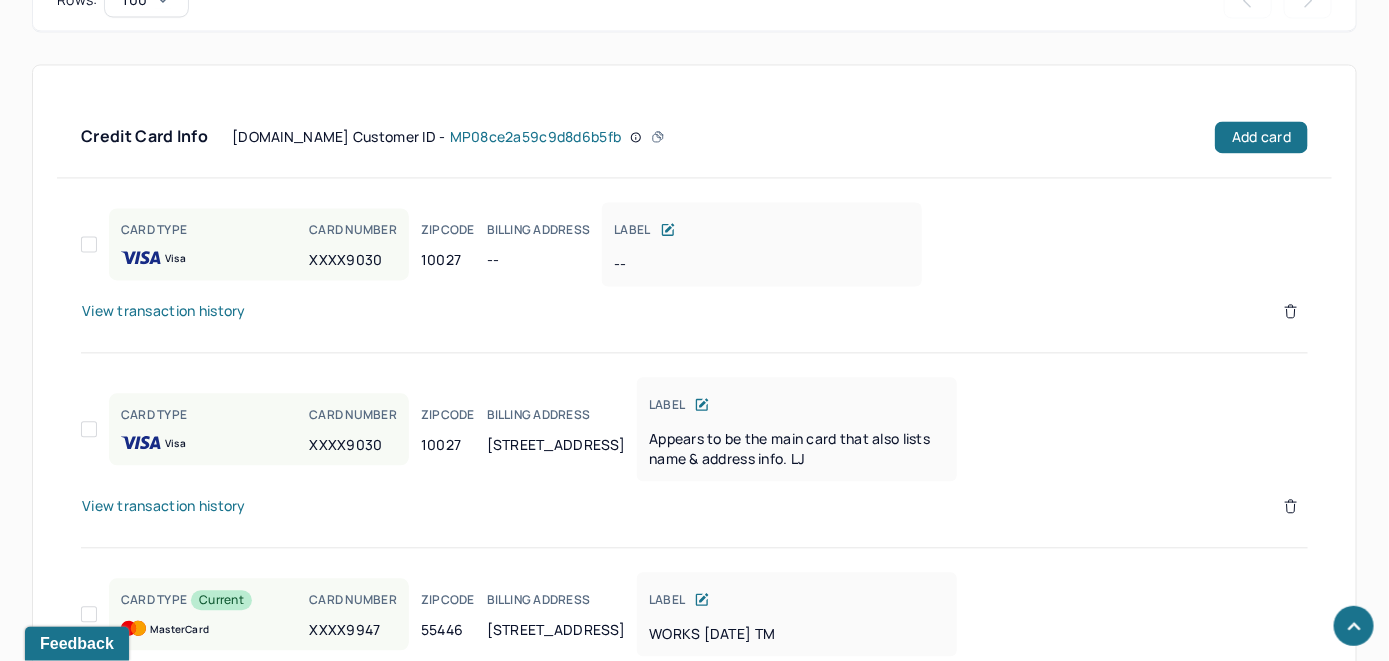scroll, scrollTop: 1656, scrollLeft: 0, axis: vertical 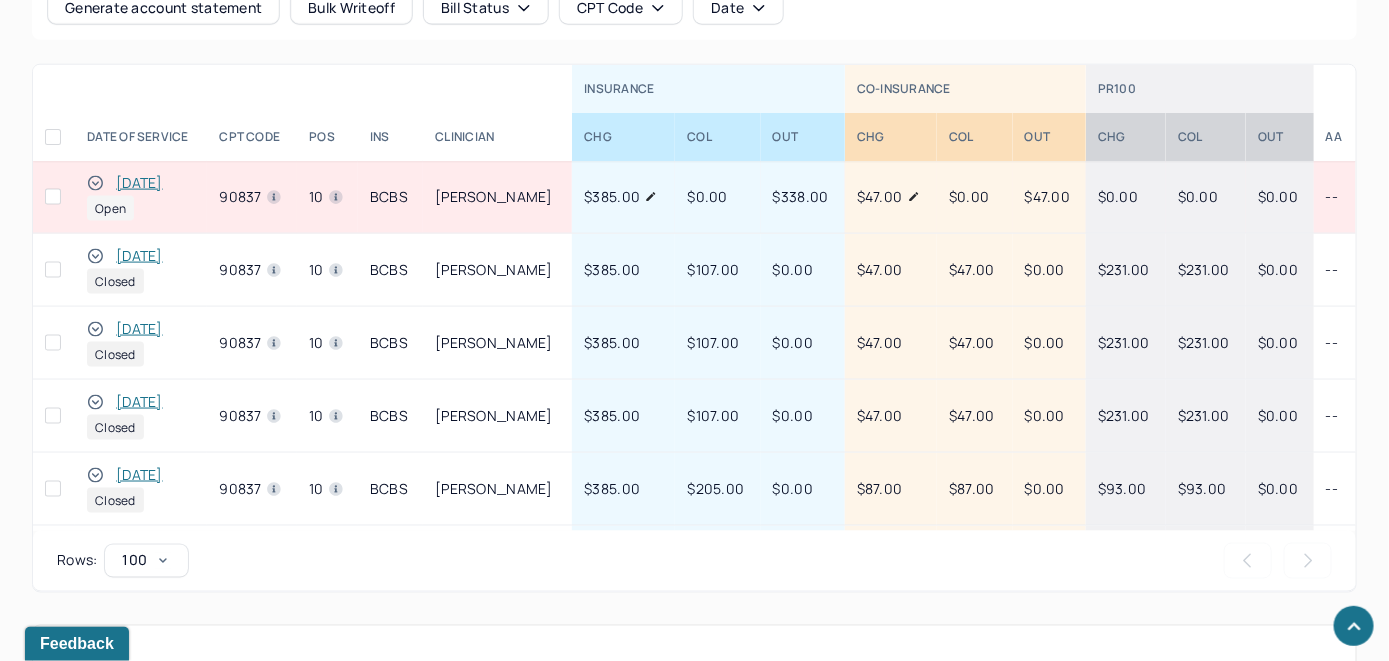 click on "[DATE]" at bounding box center (139, 183) 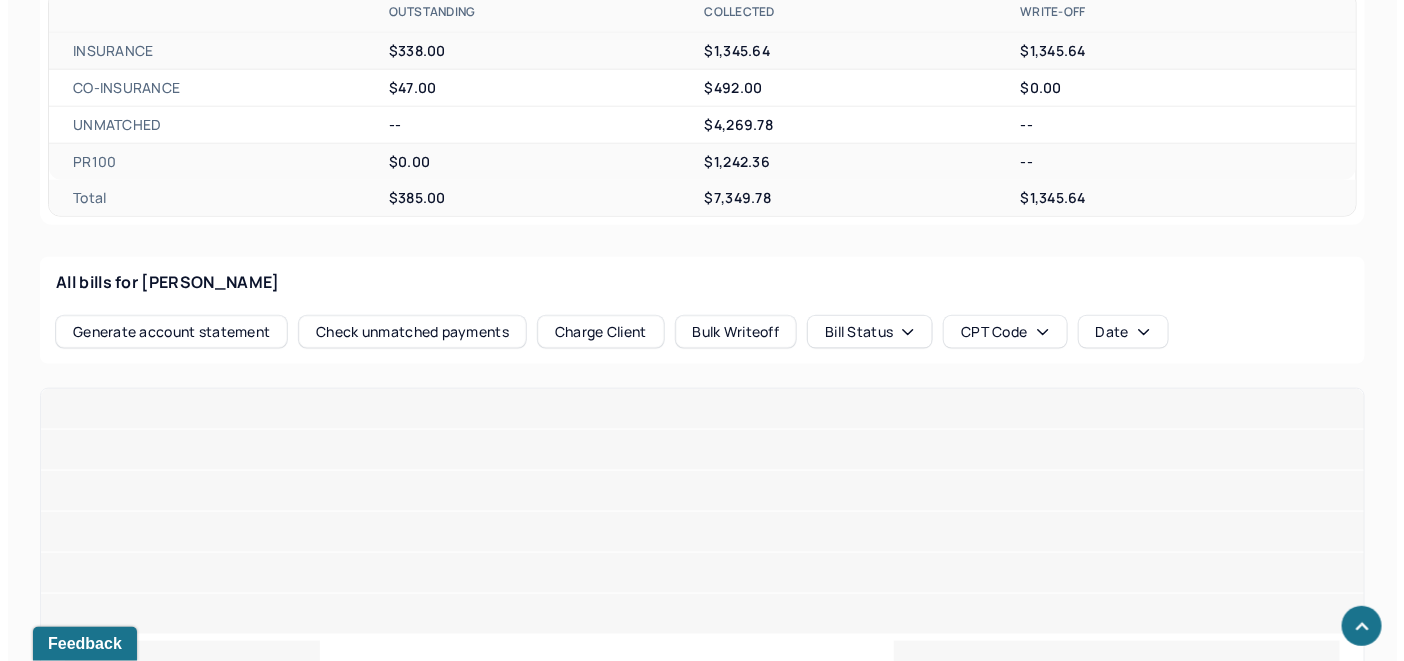 scroll, scrollTop: 956, scrollLeft: 0, axis: vertical 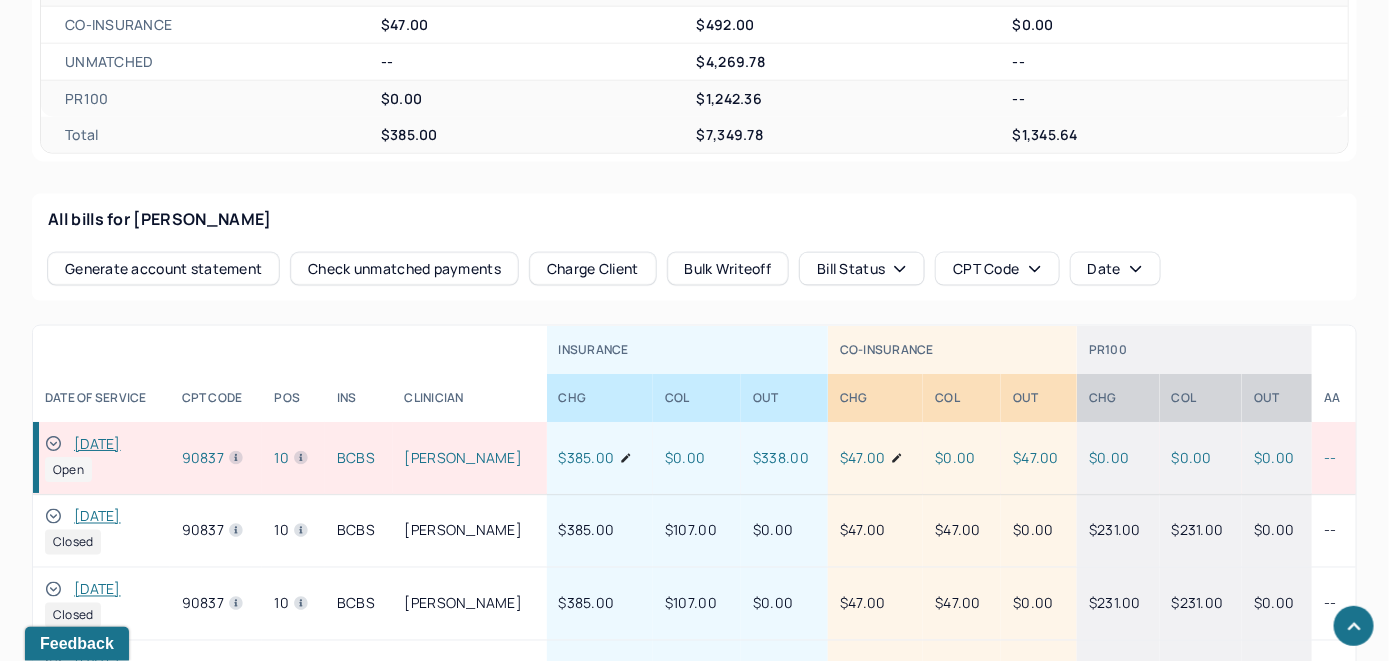 click on "Check unmatched payments" at bounding box center (404, 269) 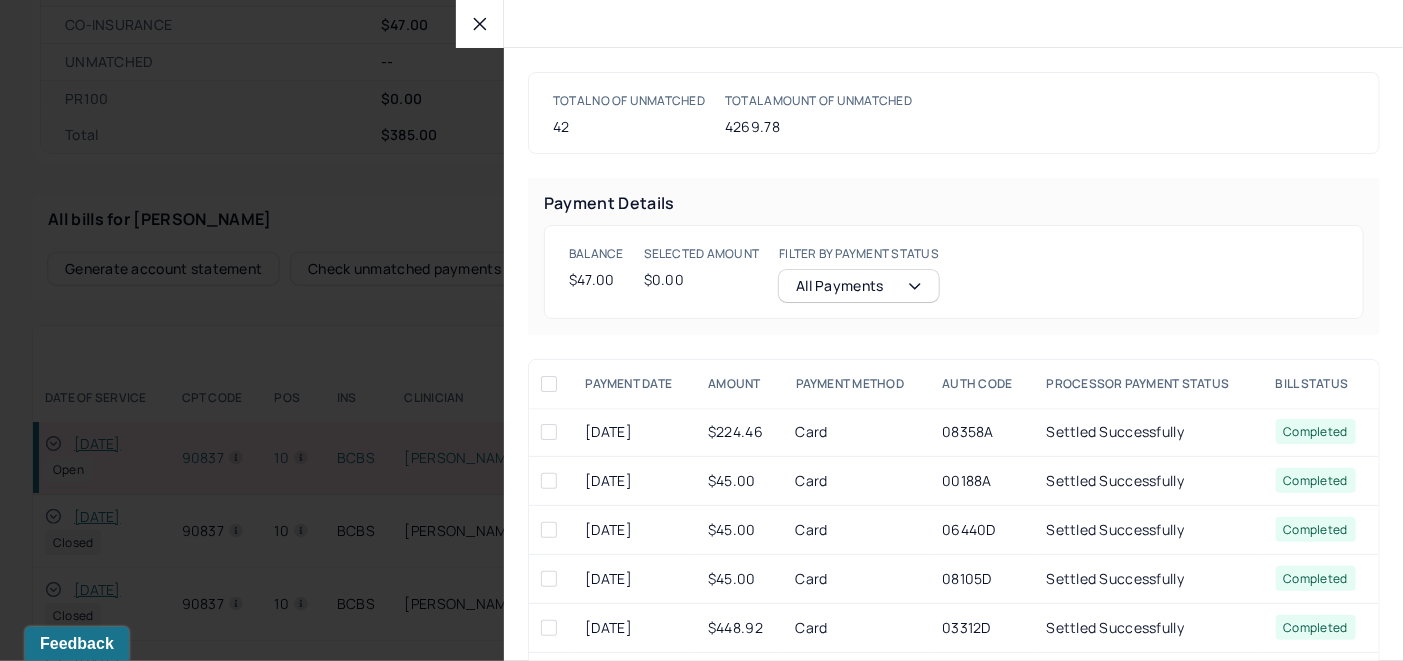 click 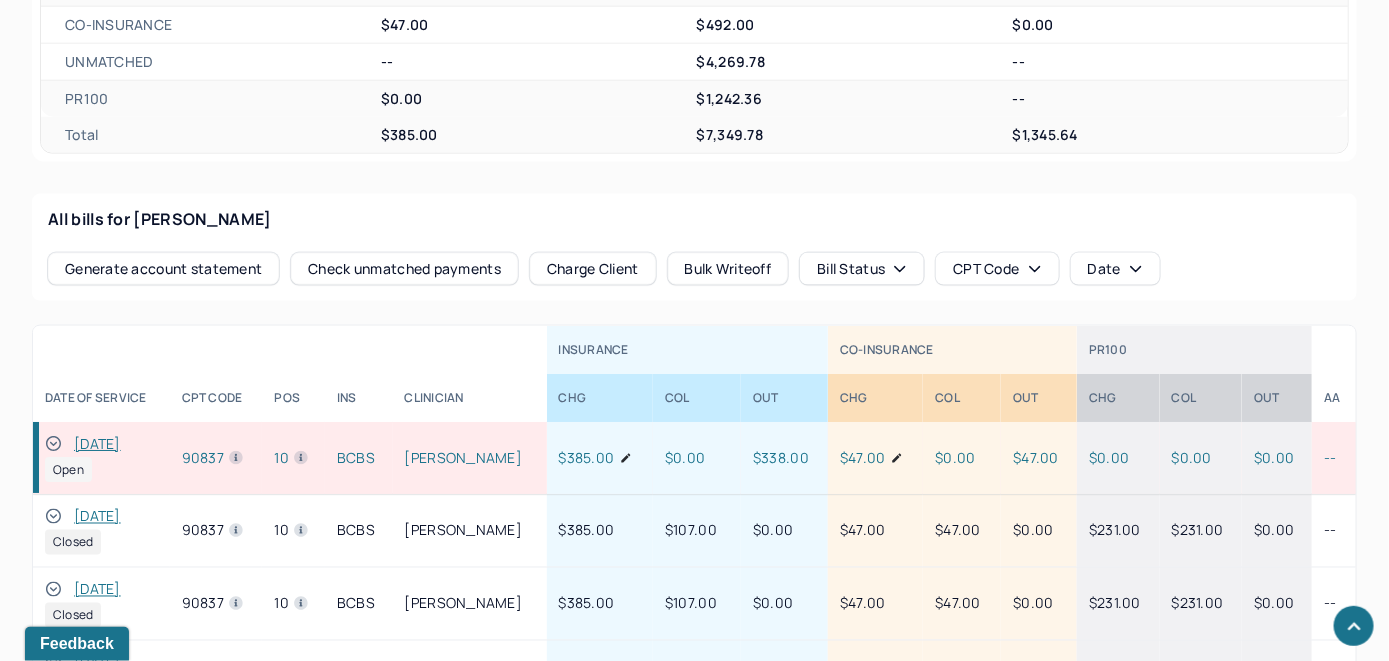 click on "Charge Client" at bounding box center (593, 269) 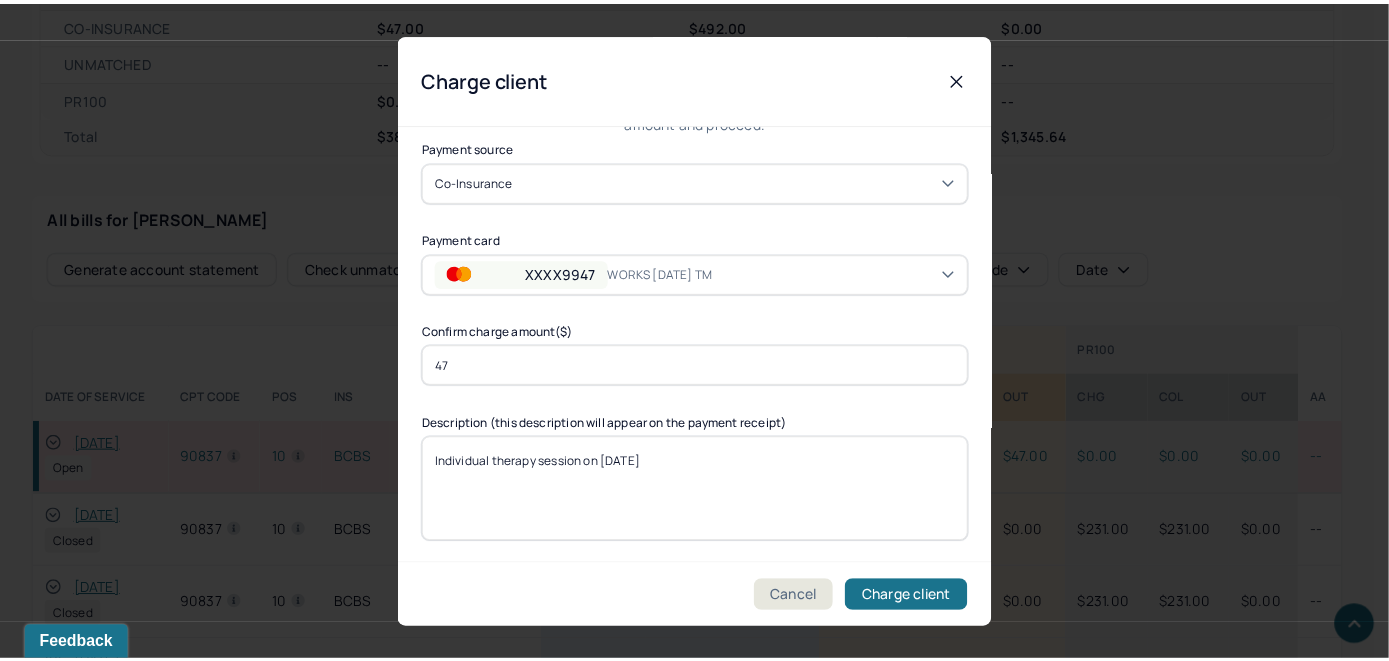 scroll, scrollTop: 121, scrollLeft: 0, axis: vertical 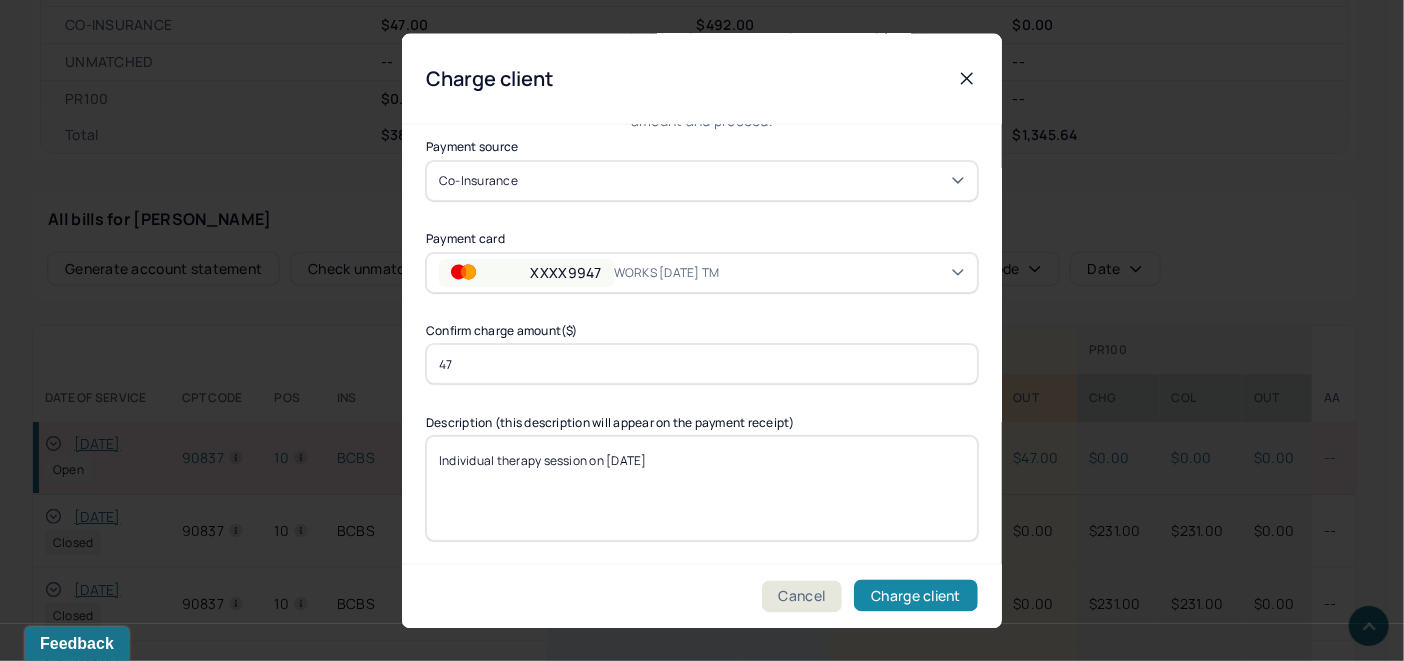 click on "Charge client" at bounding box center [916, 596] 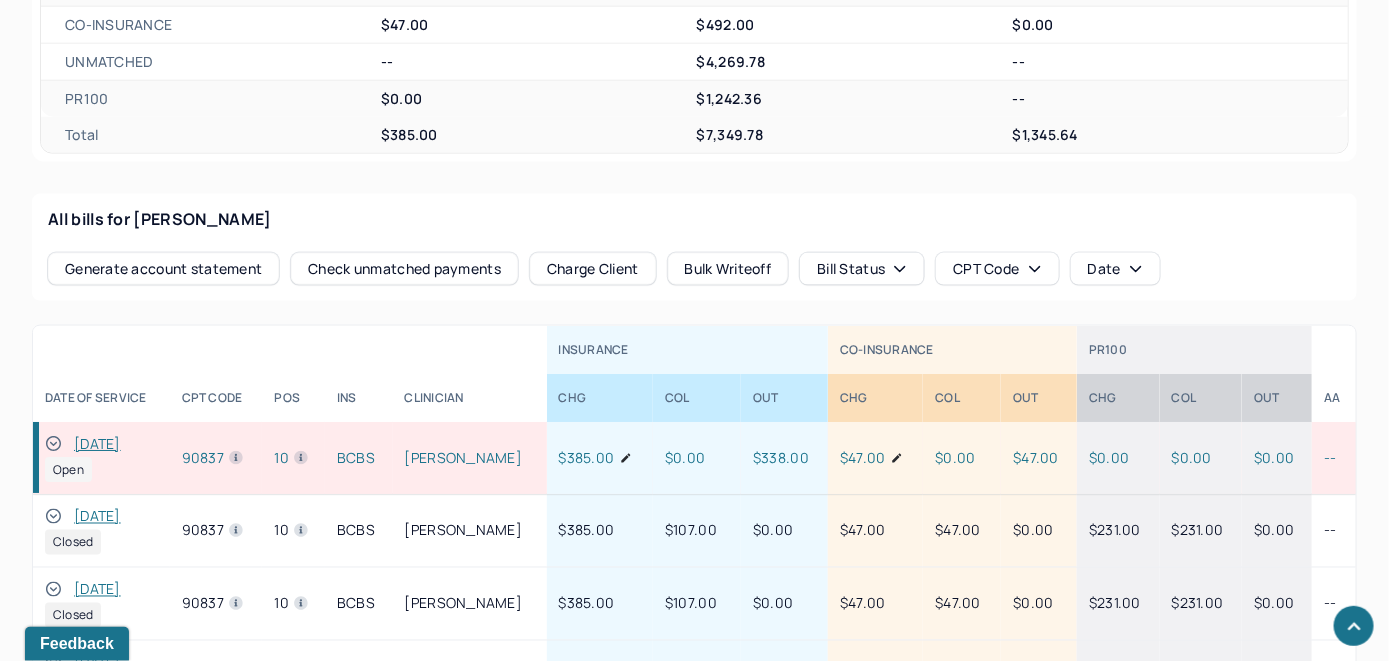 click 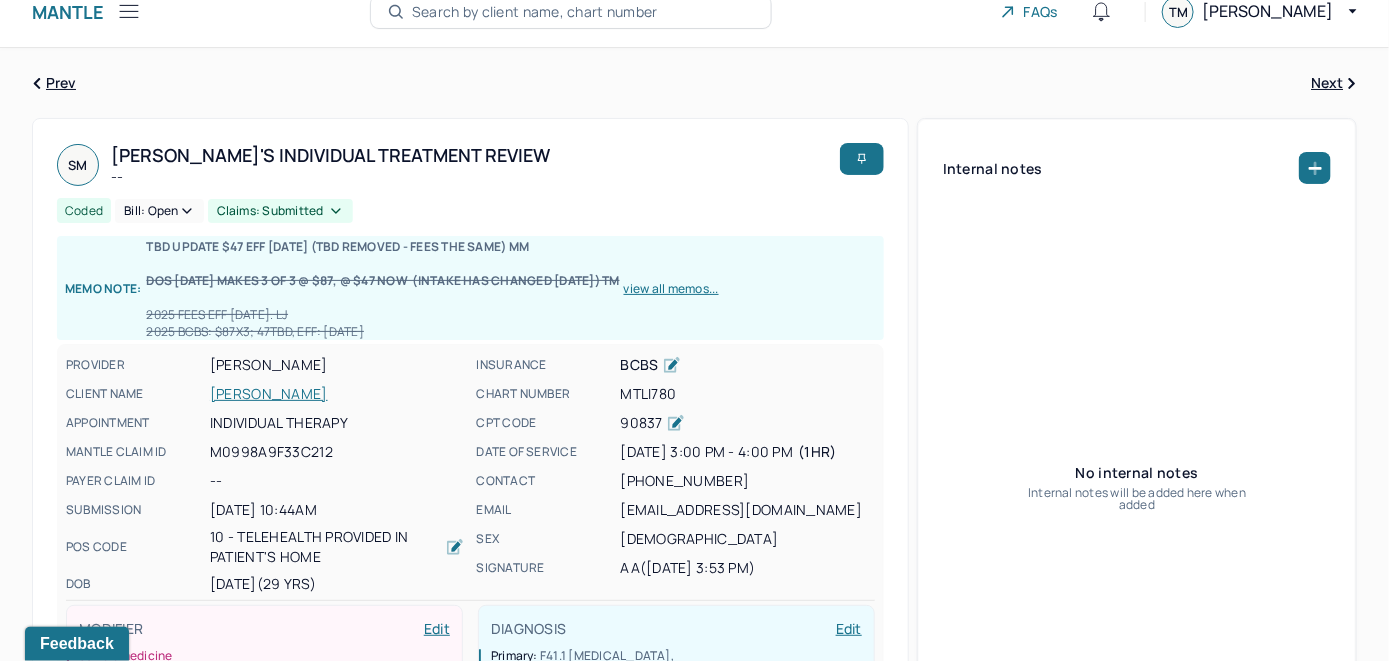 scroll, scrollTop: 0, scrollLeft: 0, axis: both 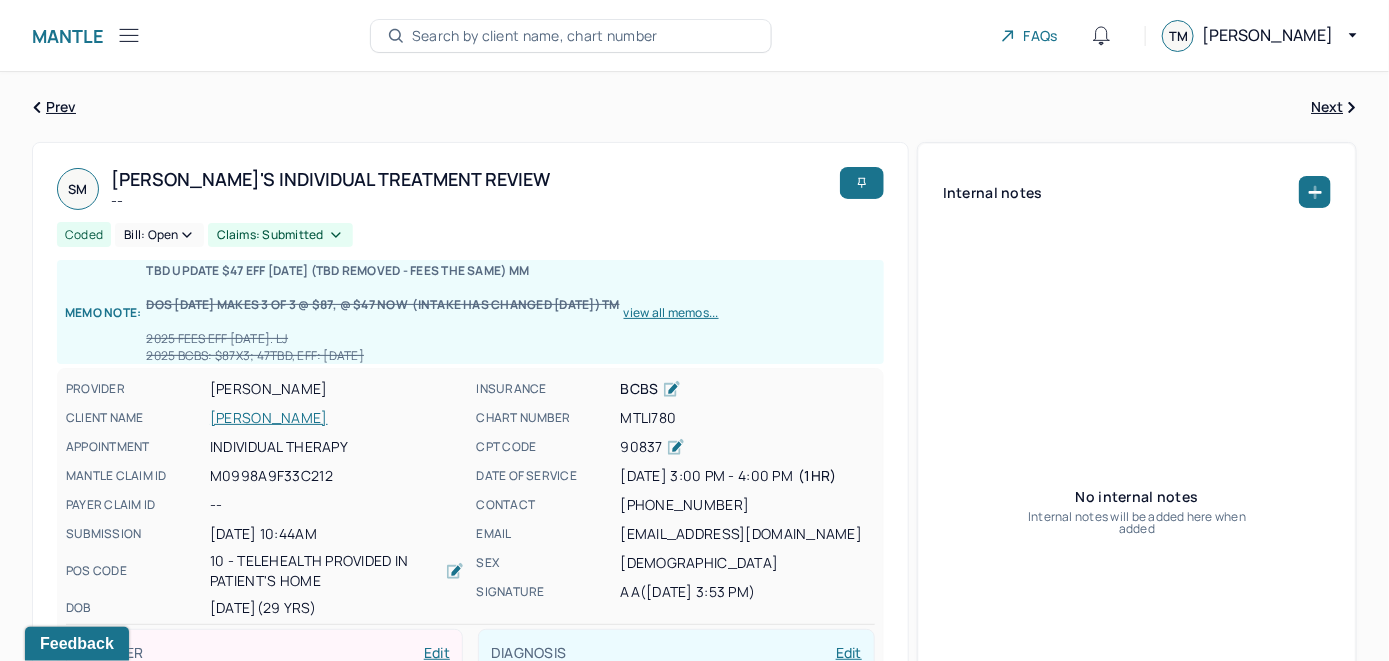 click on "Bill: Open" at bounding box center (159, 235) 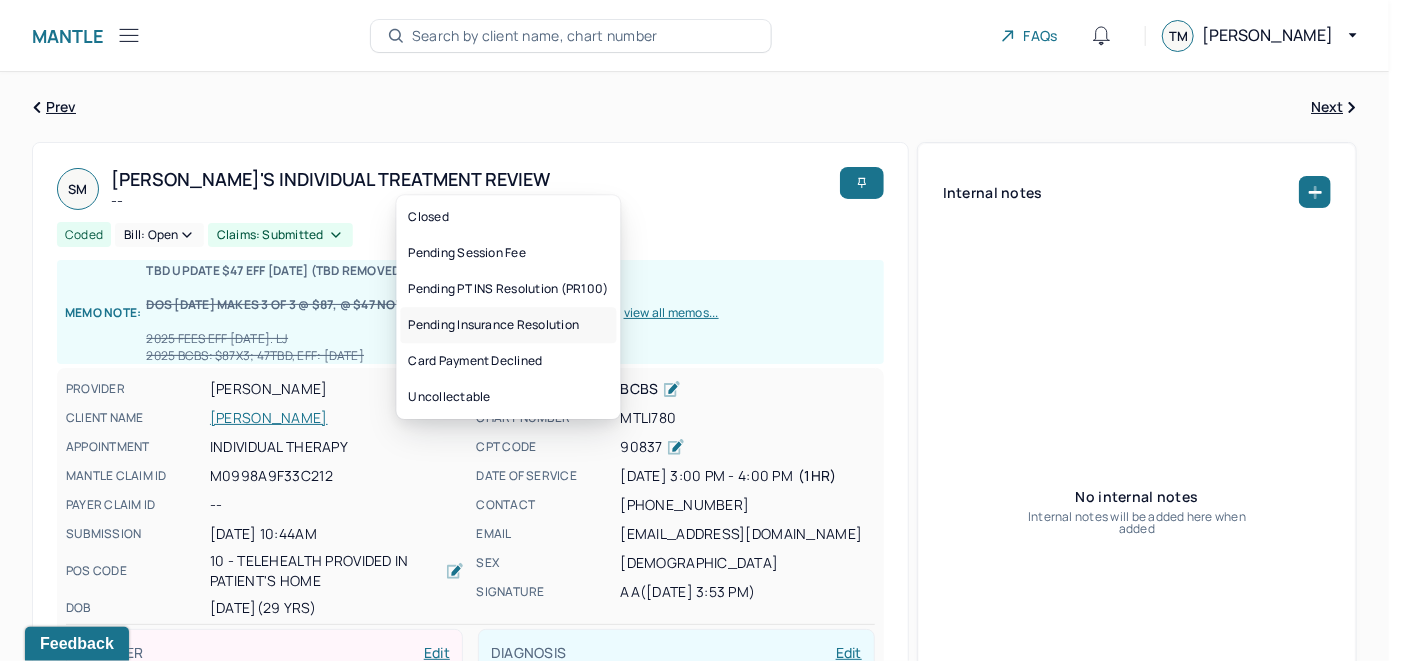 click on "Pending Insurance Resolution" at bounding box center (508, 325) 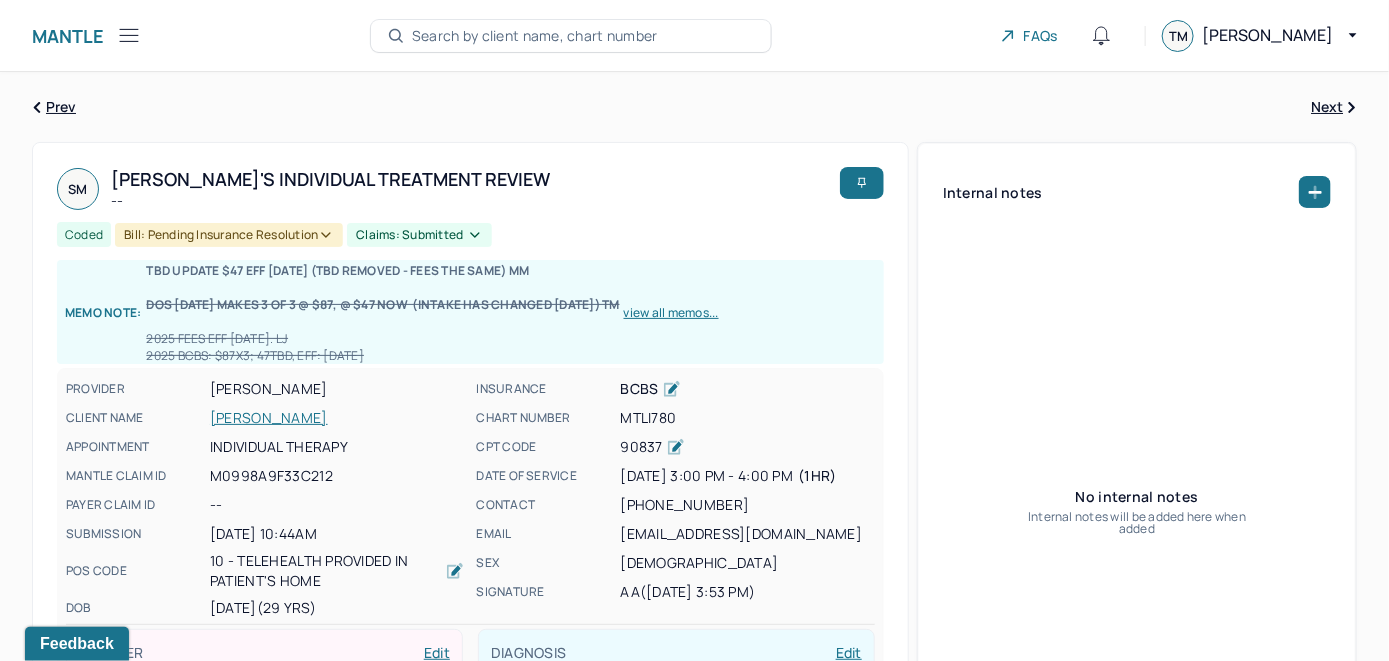 click on "[PERSON_NAME]" at bounding box center (337, 418) 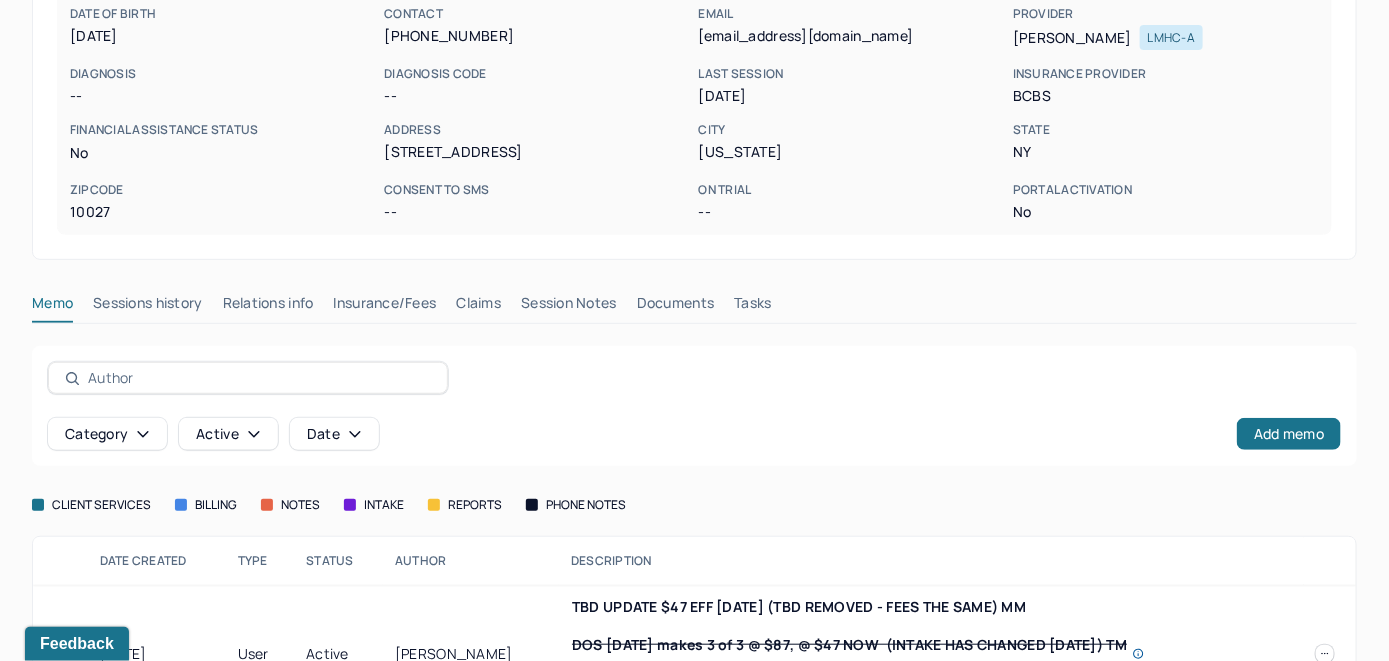 scroll, scrollTop: 300, scrollLeft: 0, axis: vertical 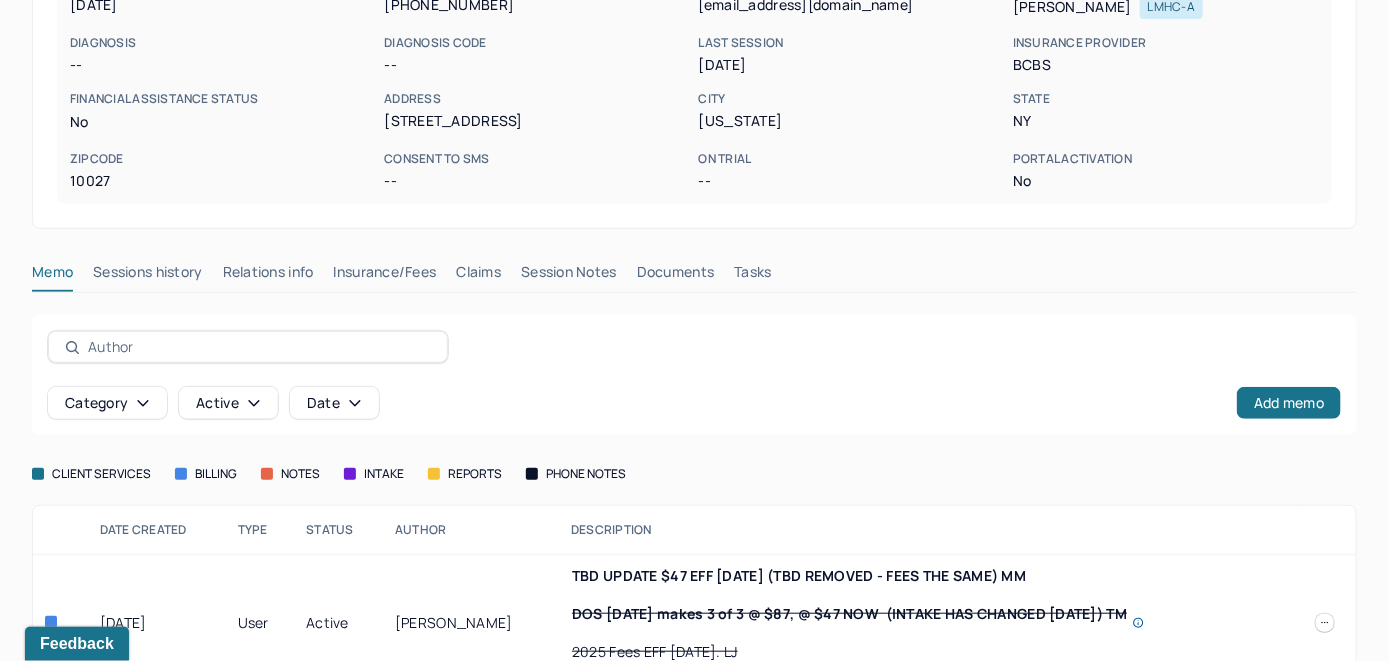 click on "Claims" at bounding box center (478, 276) 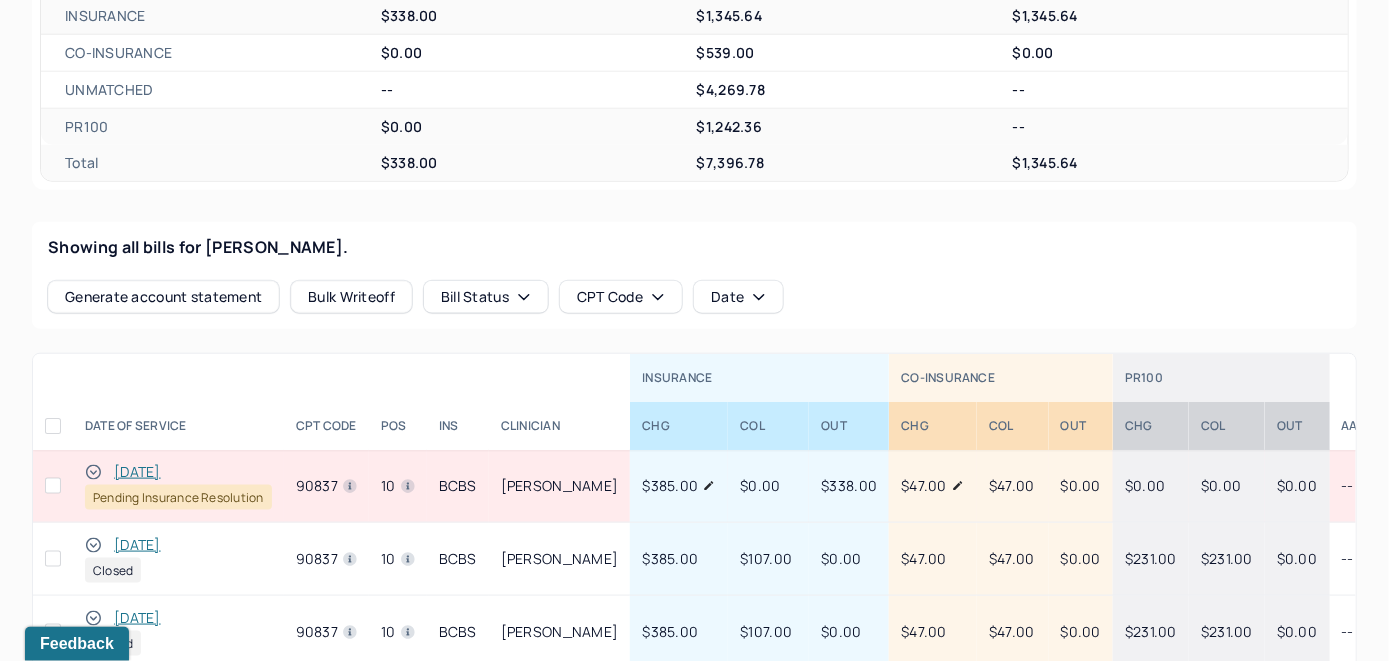 scroll, scrollTop: 800, scrollLeft: 0, axis: vertical 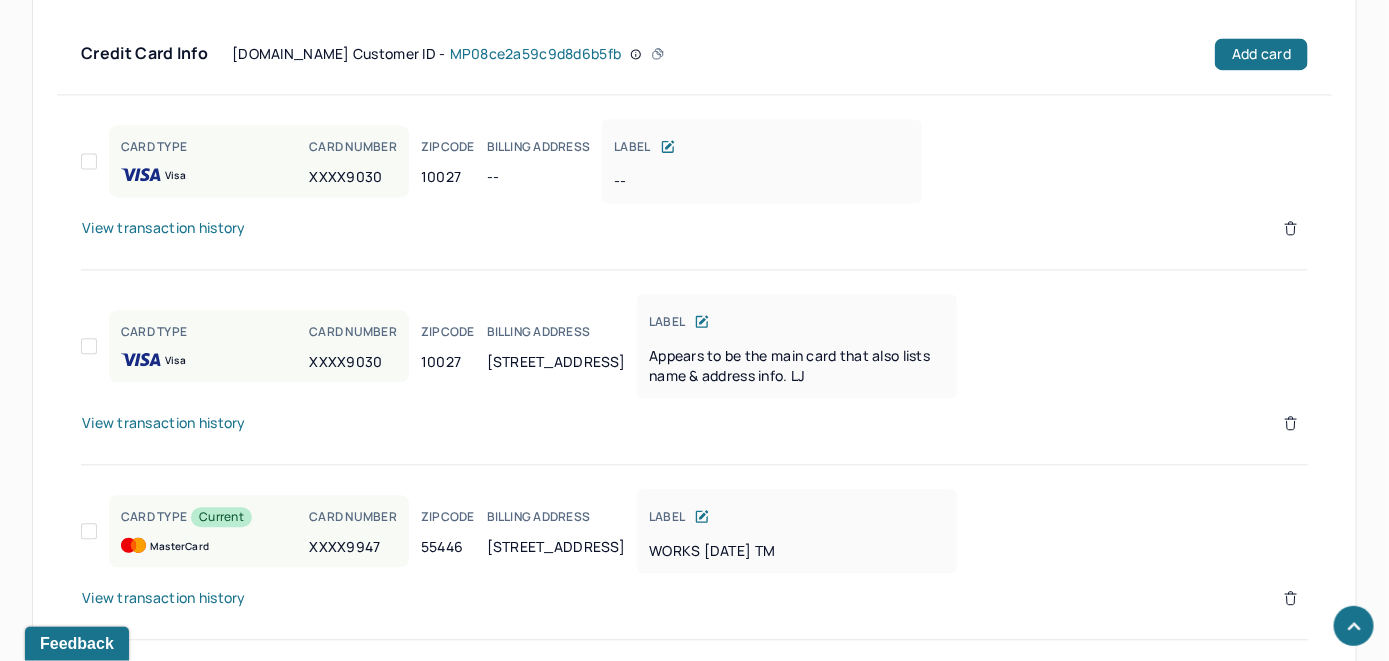 click 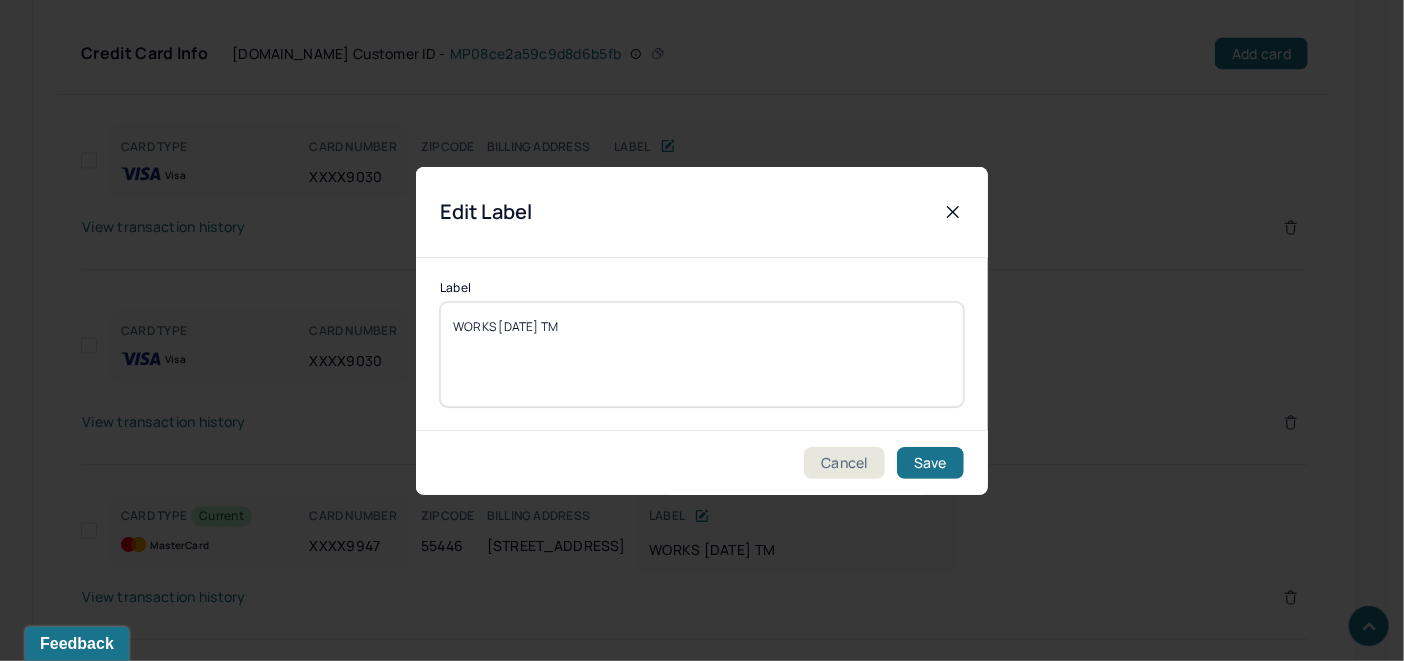 click on "WORKS [DATE] TM" at bounding box center [702, 354] 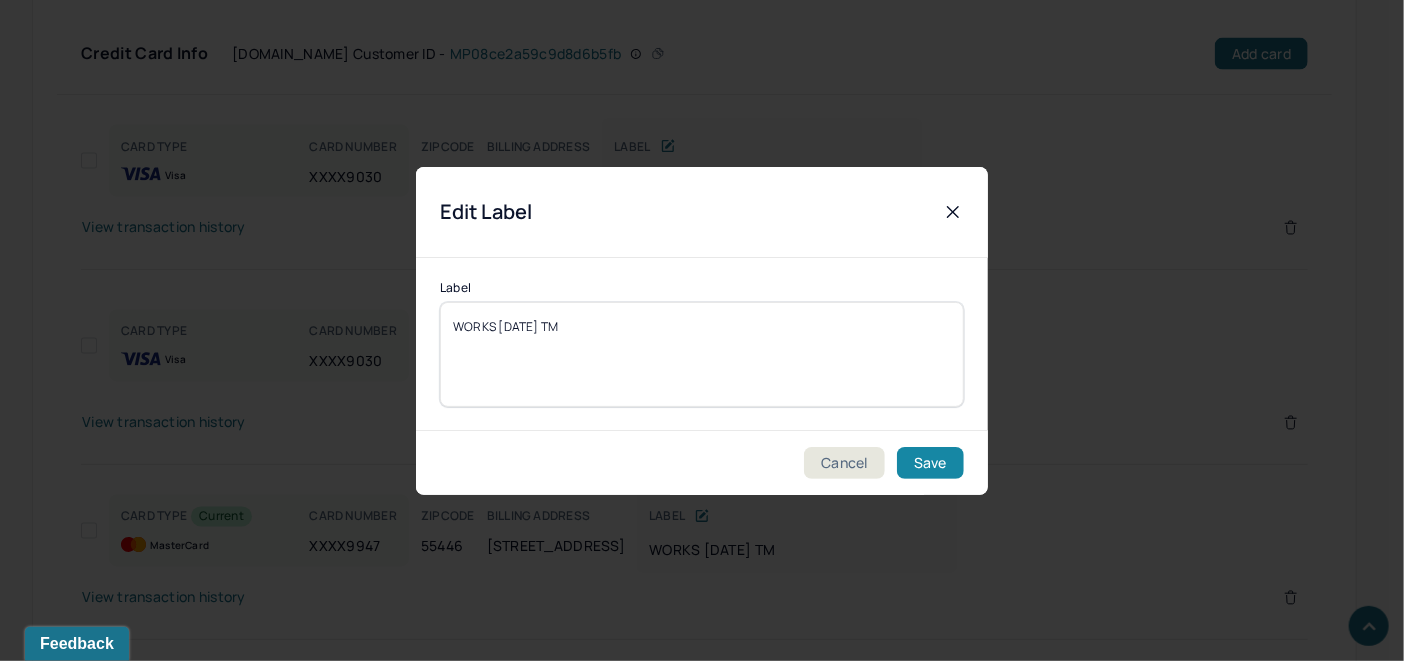 type on "WORKS [DATE] TM" 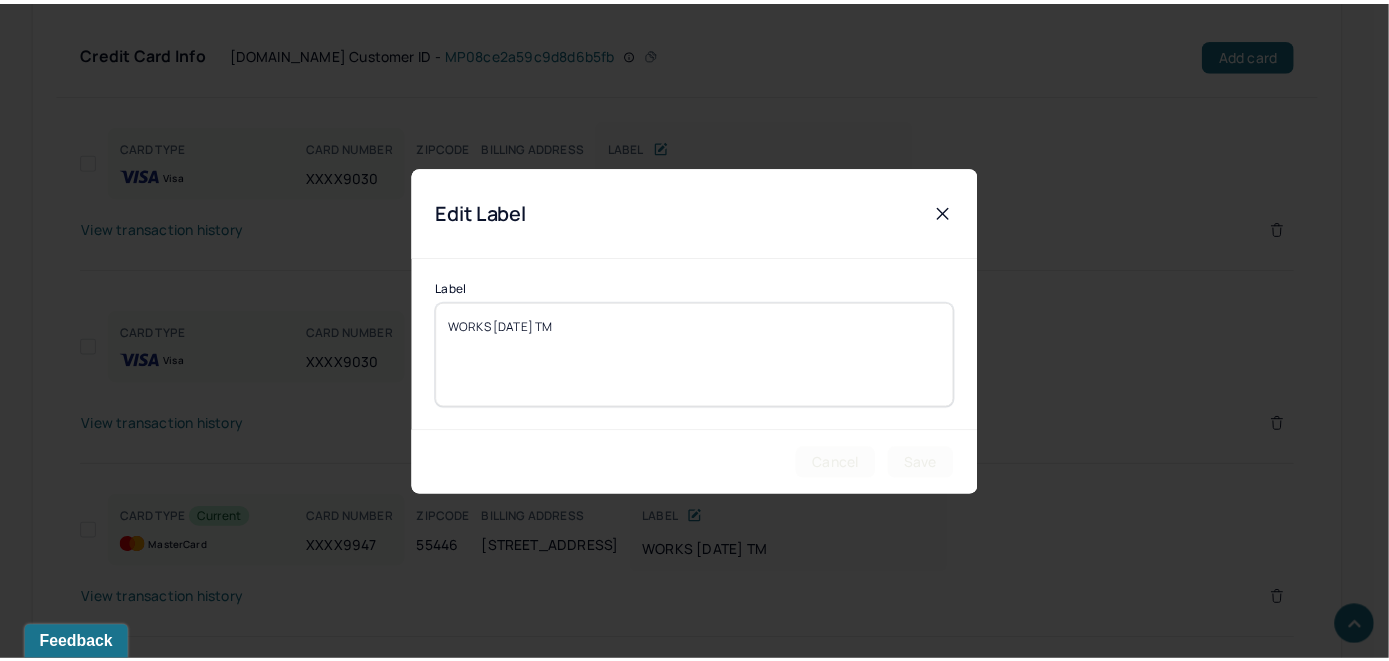 scroll, scrollTop: 285, scrollLeft: 0, axis: vertical 